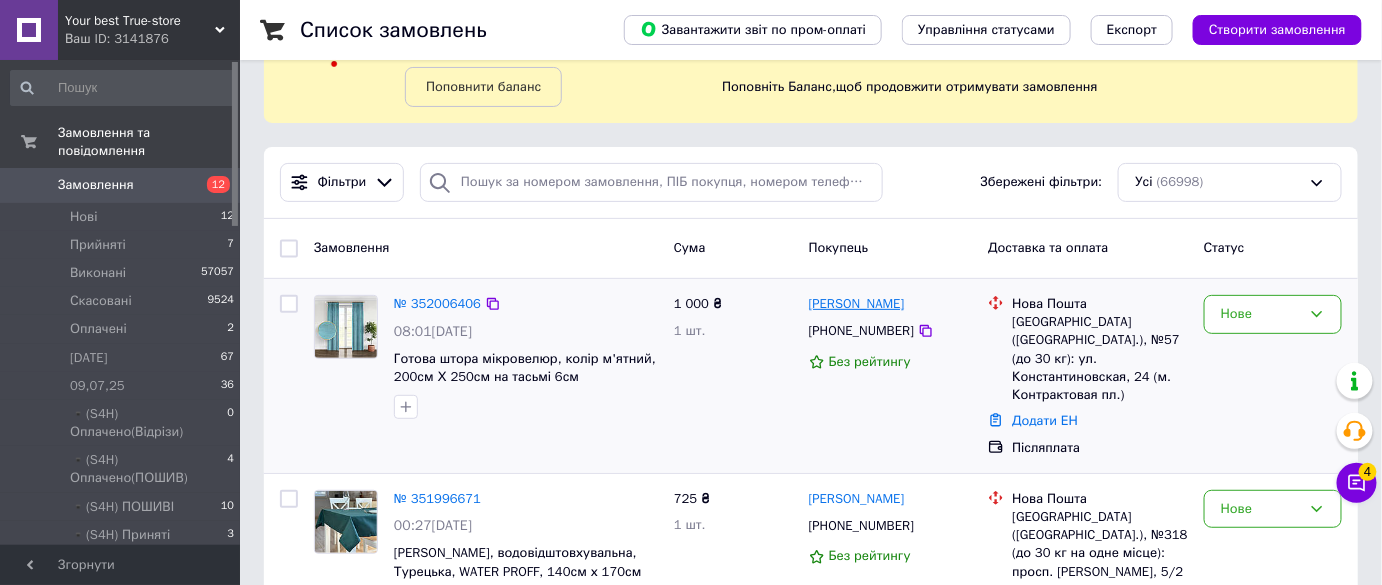 scroll, scrollTop: 181, scrollLeft: 0, axis: vertical 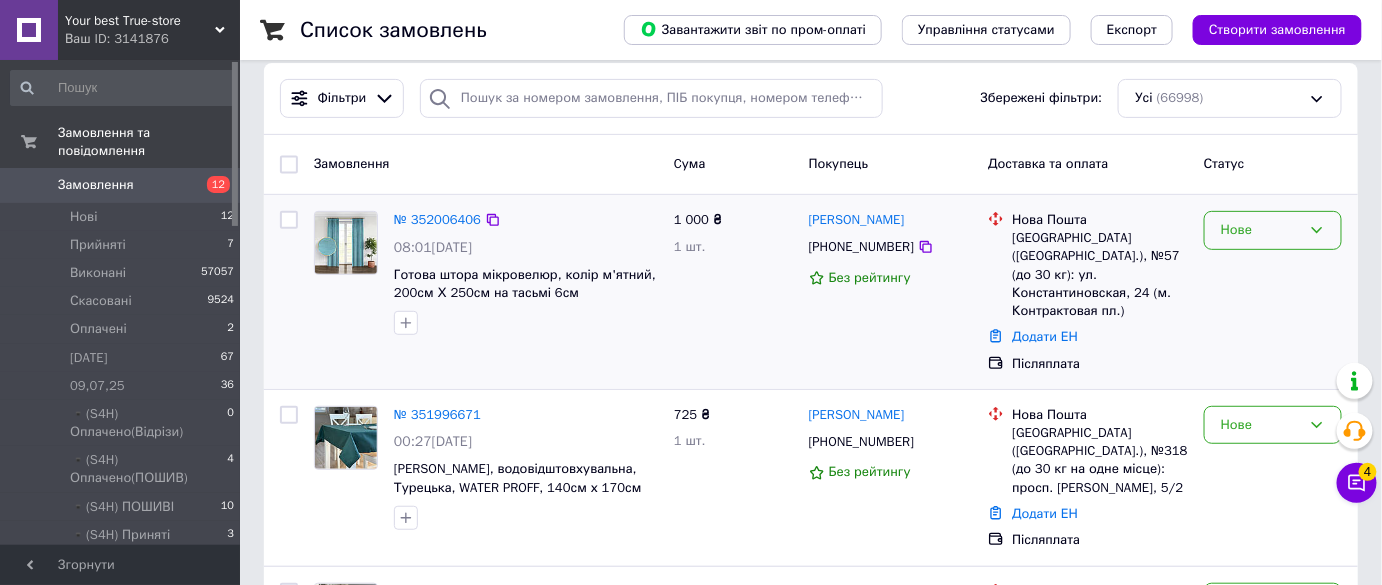 click on "Нове" at bounding box center [1273, 230] 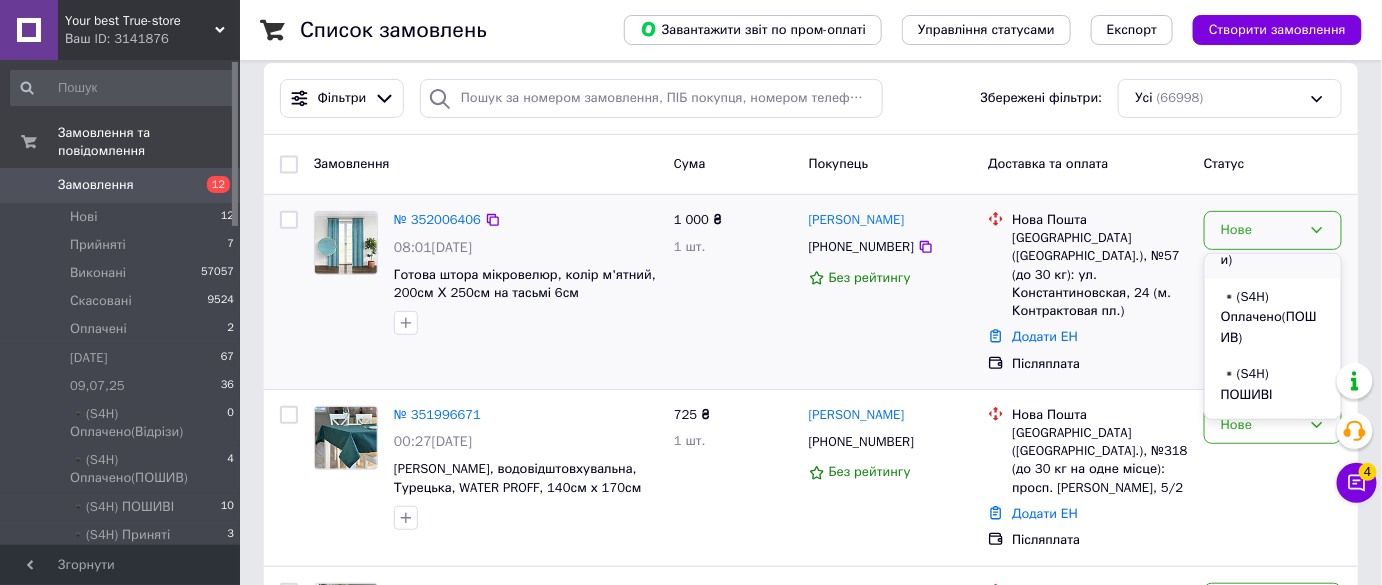 scroll, scrollTop: 363, scrollLeft: 0, axis: vertical 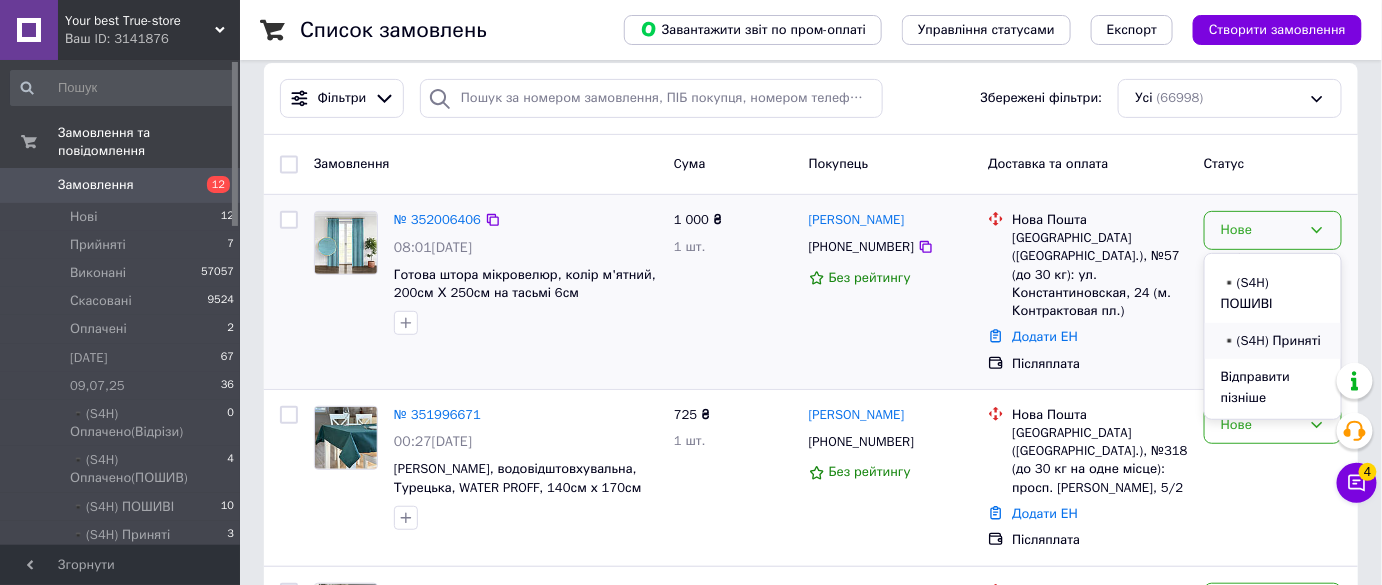 click on "▪️(S4H) Приняті" at bounding box center (1273, 341) 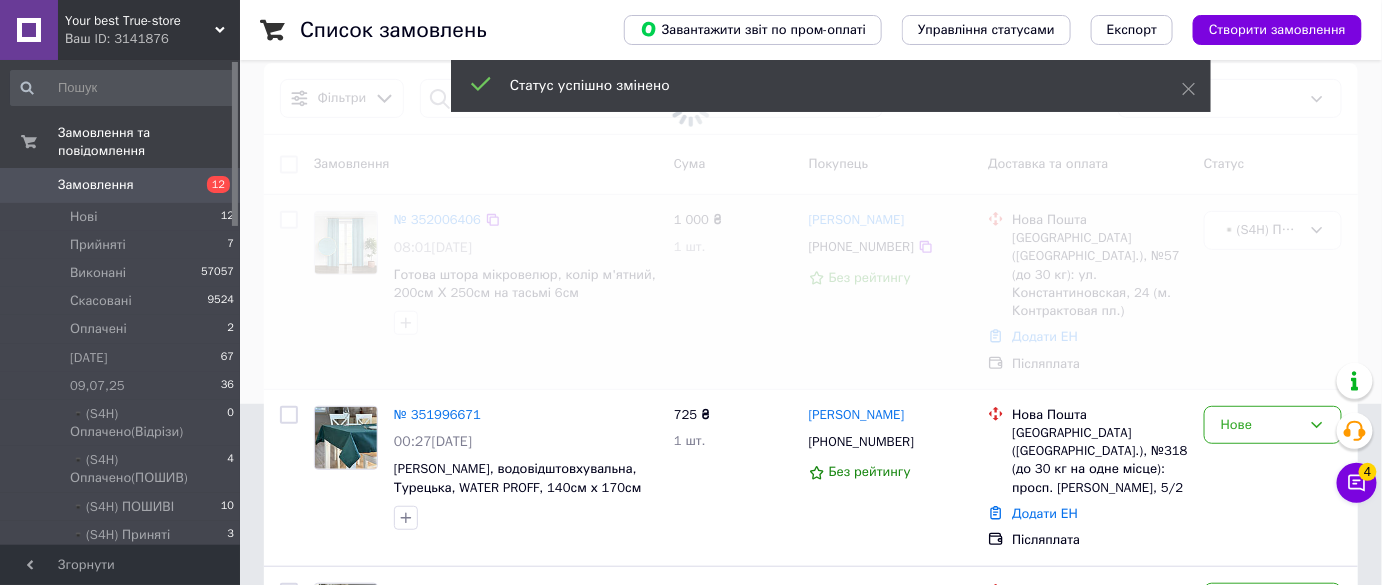 scroll, scrollTop: 272, scrollLeft: 0, axis: vertical 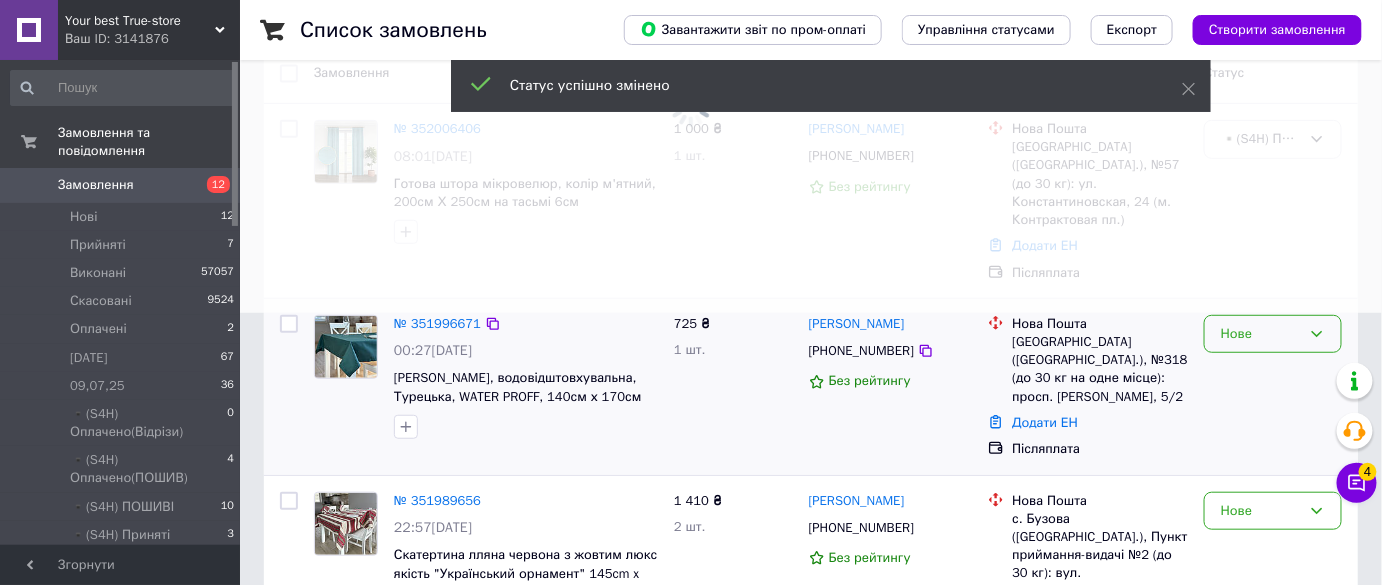 click on "Нове" at bounding box center [1273, 334] 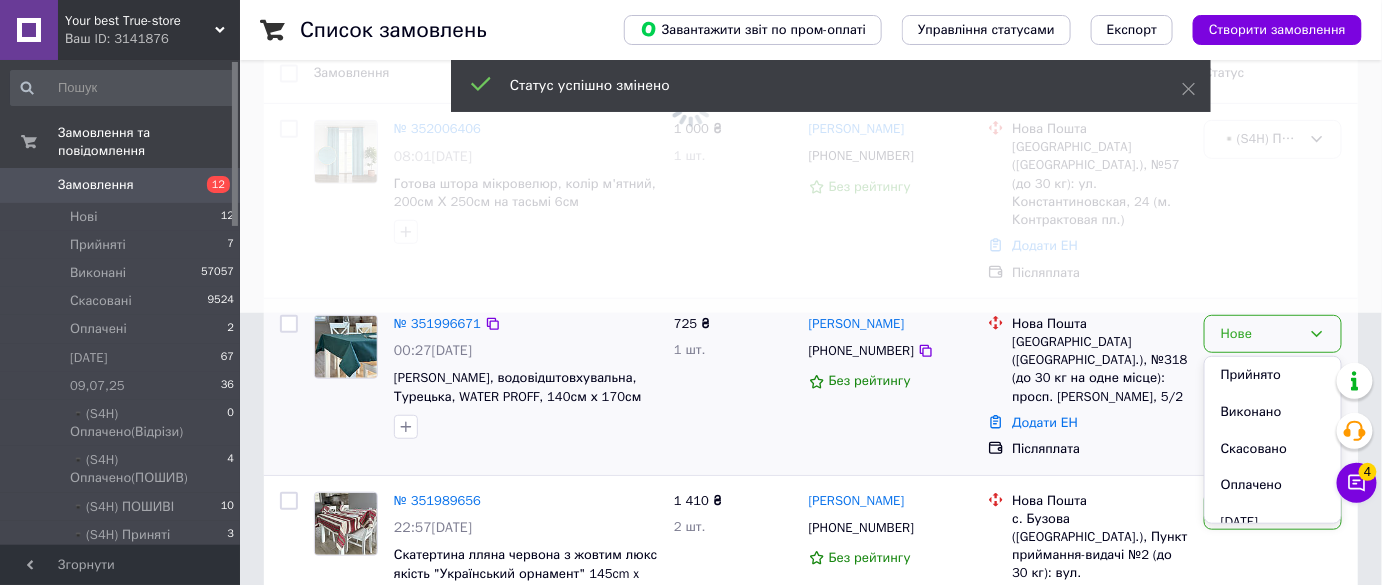 click on "Прийнято" at bounding box center [1273, 375] 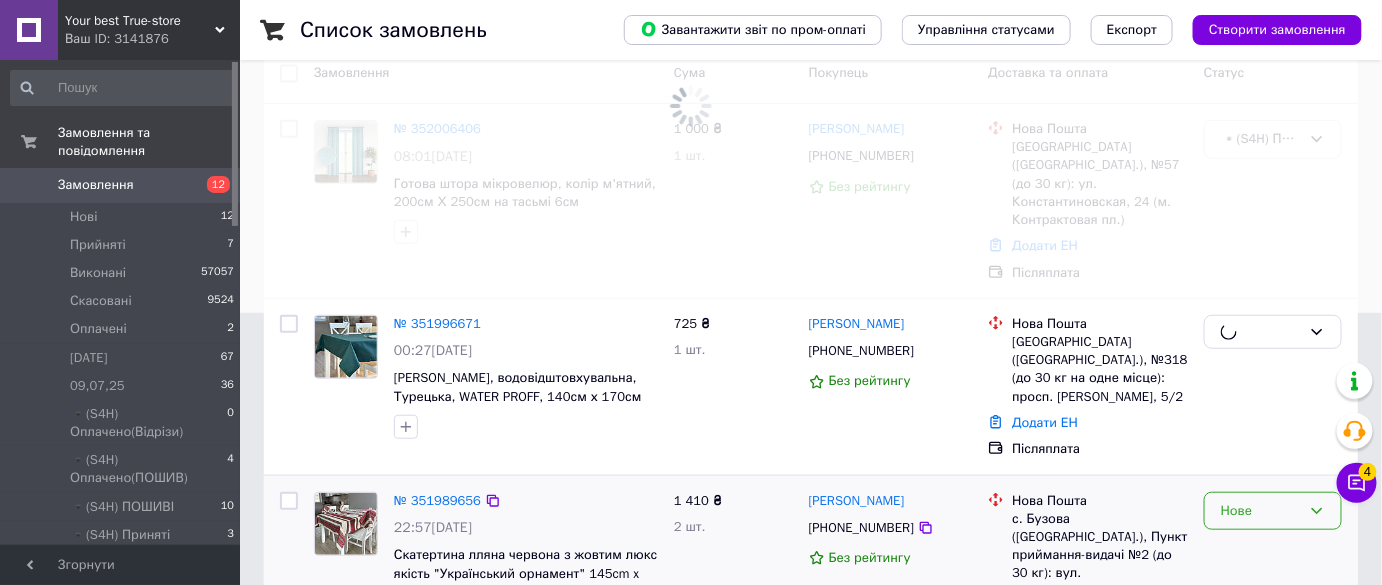 click on "Нове" at bounding box center [1261, 511] 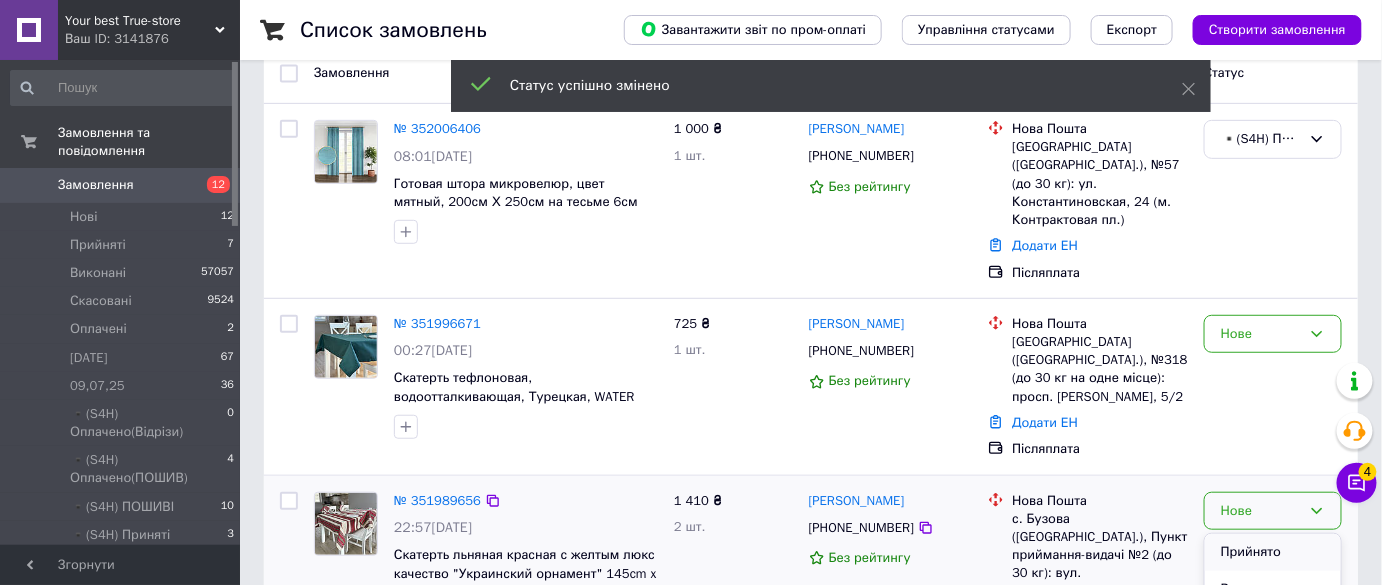click on "Прийнято" at bounding box center (1273, 552) 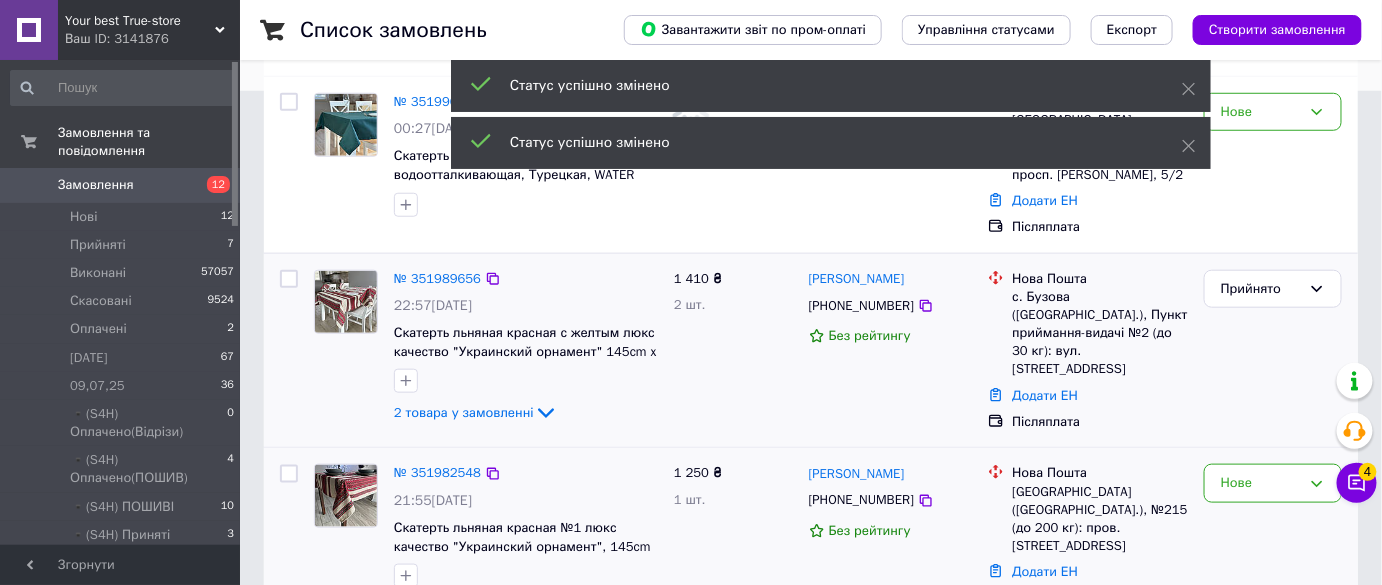 scroll, scrollTop: 545, scrollLeft: 0, axis: vertical 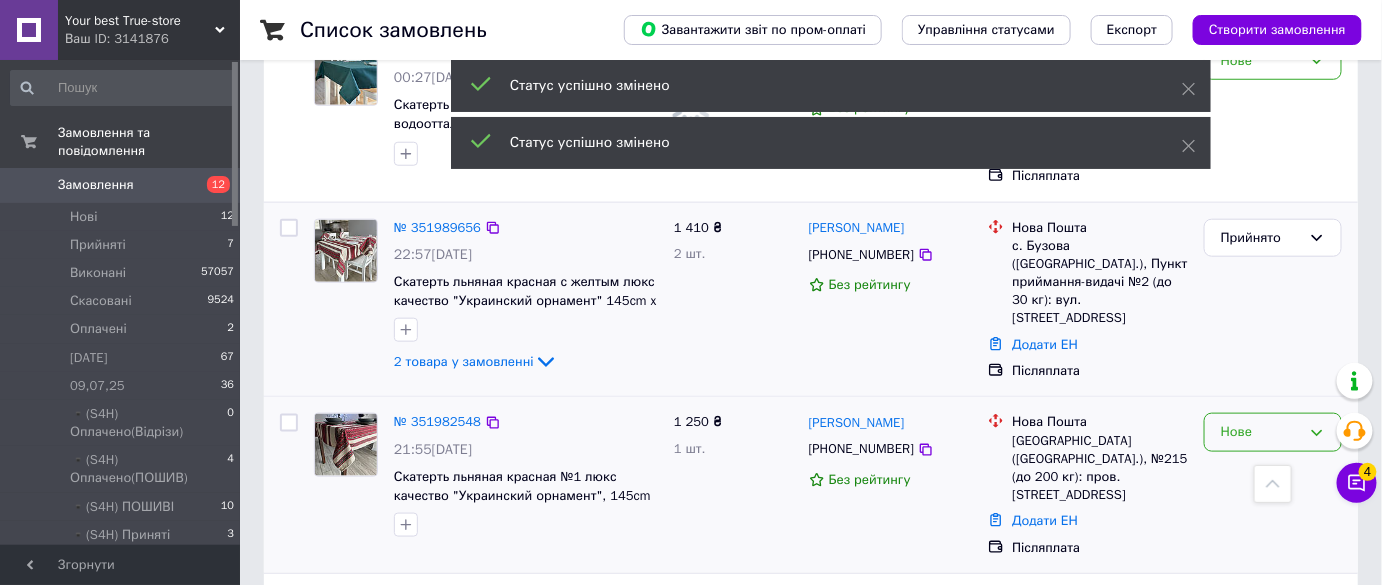 click on "Нове" at bounding box center (1261, 432) 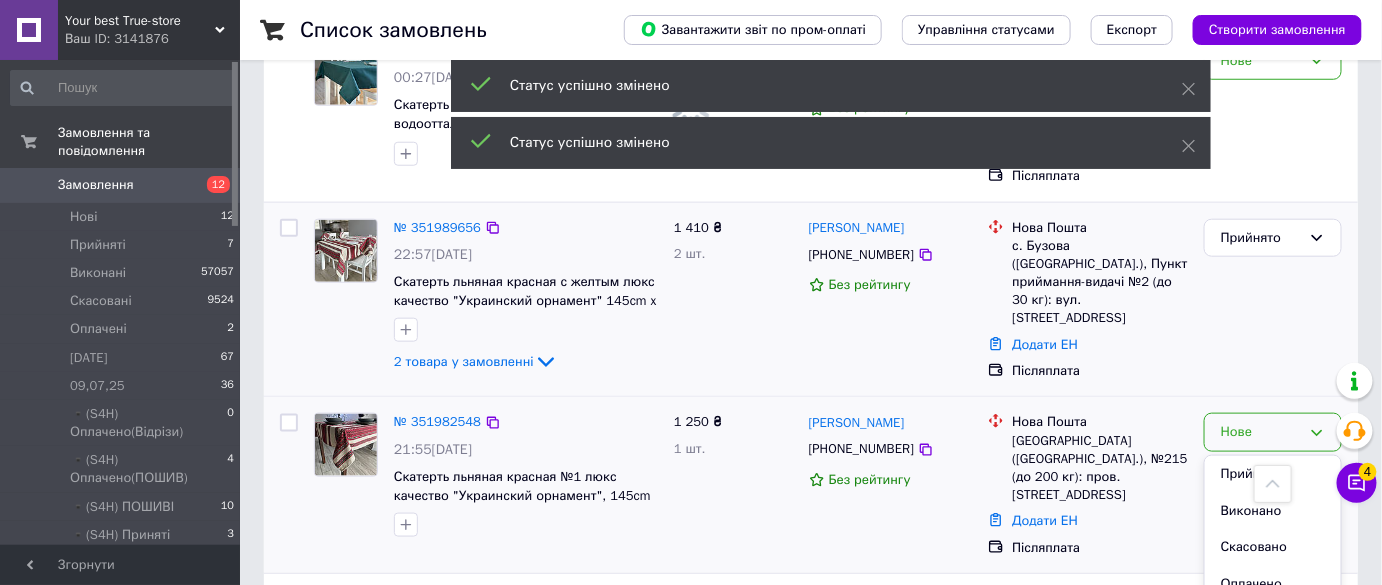 drag, startPoint x: 1237, startPoint y: 452, endPoint x: 1244, endPoint y: 444, distance: 10.630146 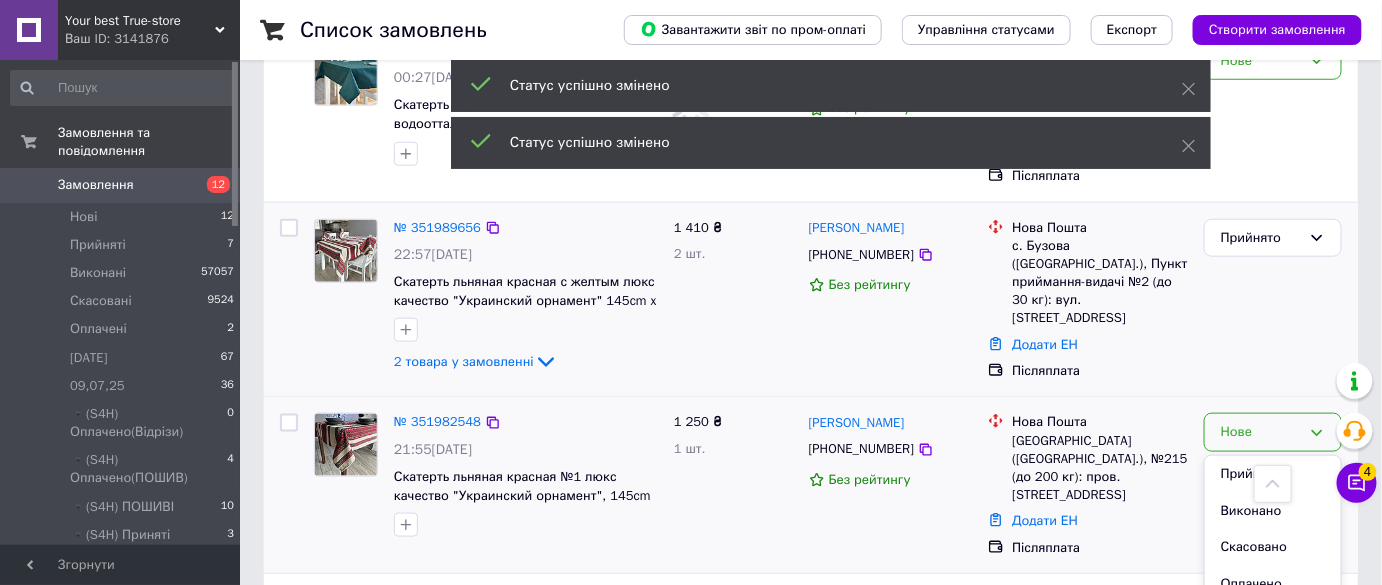 click on "Прийнято" at bounding box center [1273, 474] 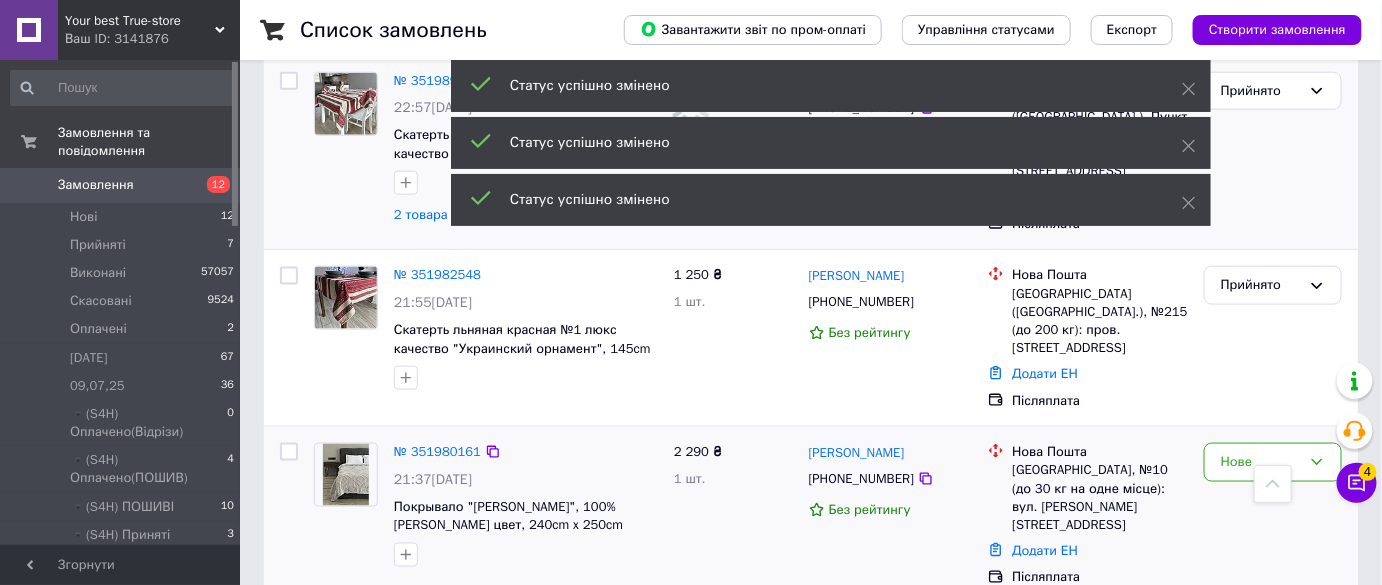 scroll, scrollTop: 727, scrollLeft: 0, axis: vertical 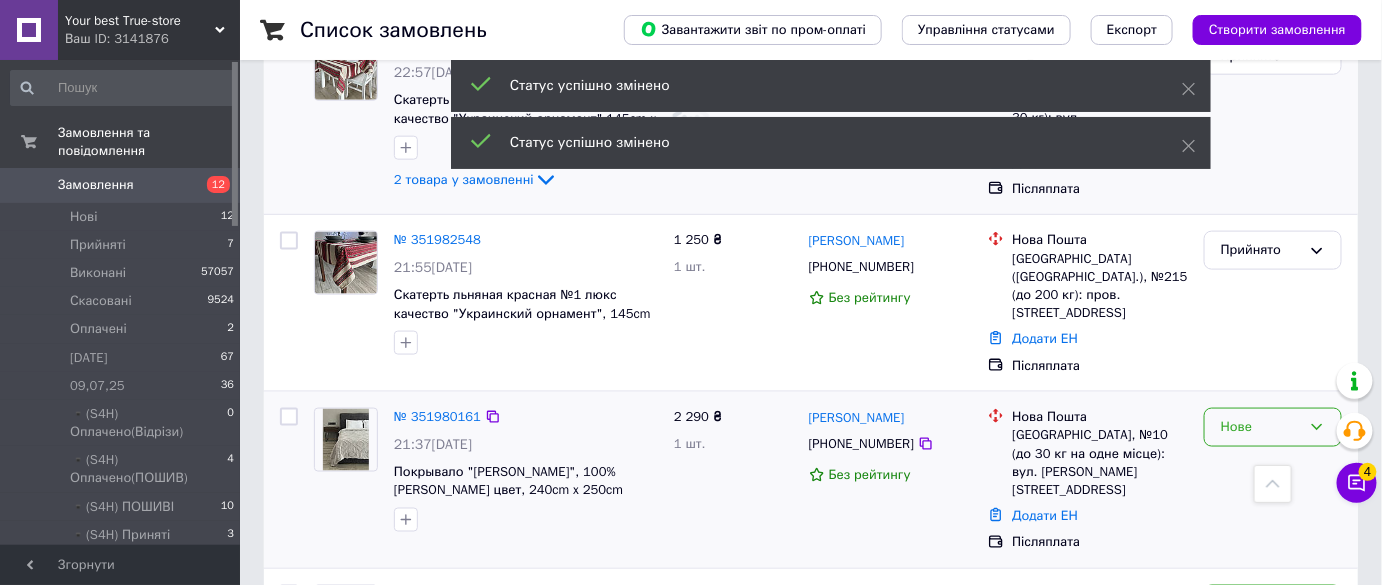 click on "Нове" at bounding box center [1261, 427] 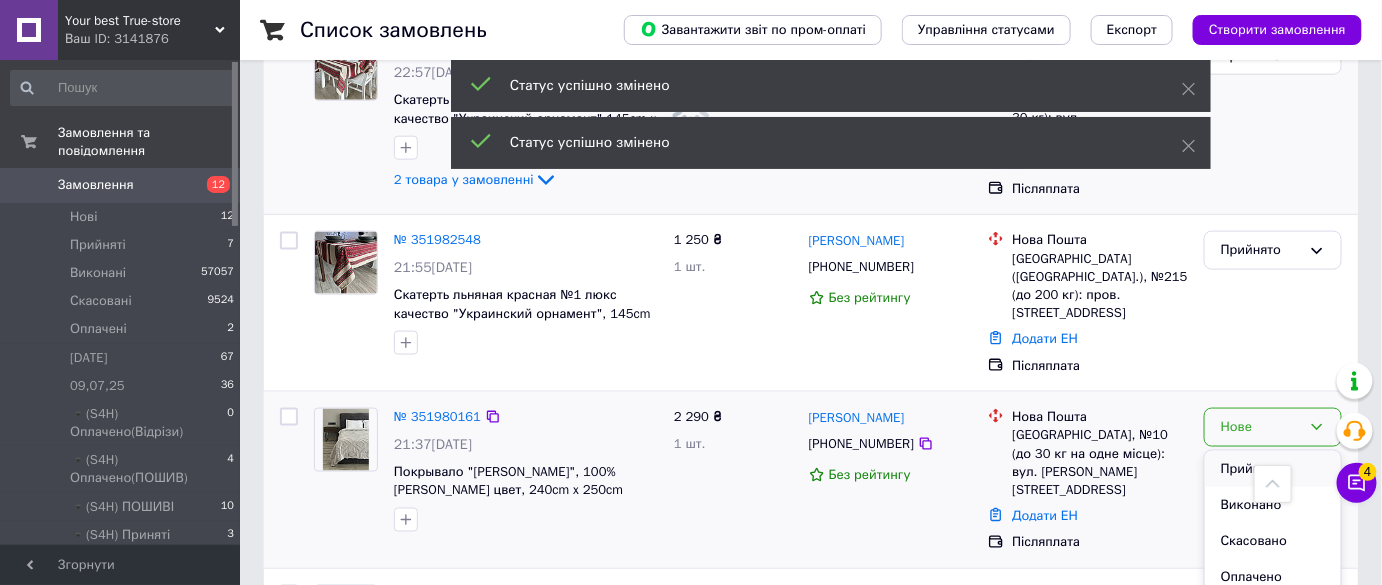 click on "Прийнято" at bounding box center [1273, 469] 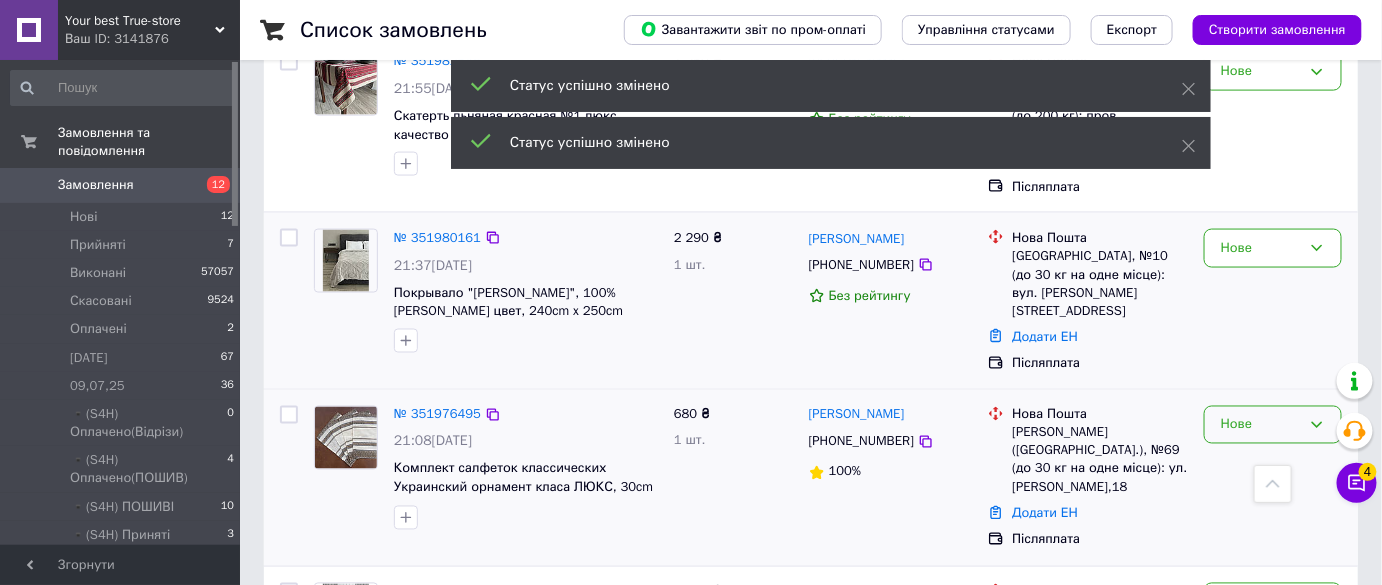 scroll, scrollTop: 909, scrollLeft: 0, axis: vertical 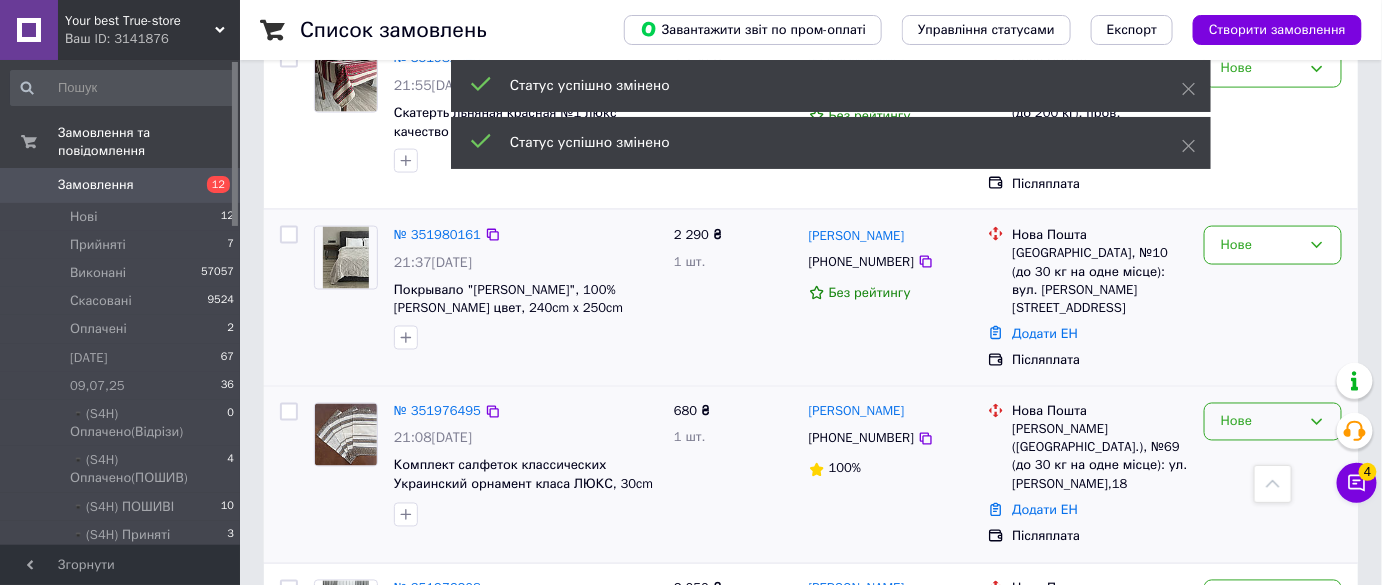 click on "Нове" at bounding box center [1261, 422] 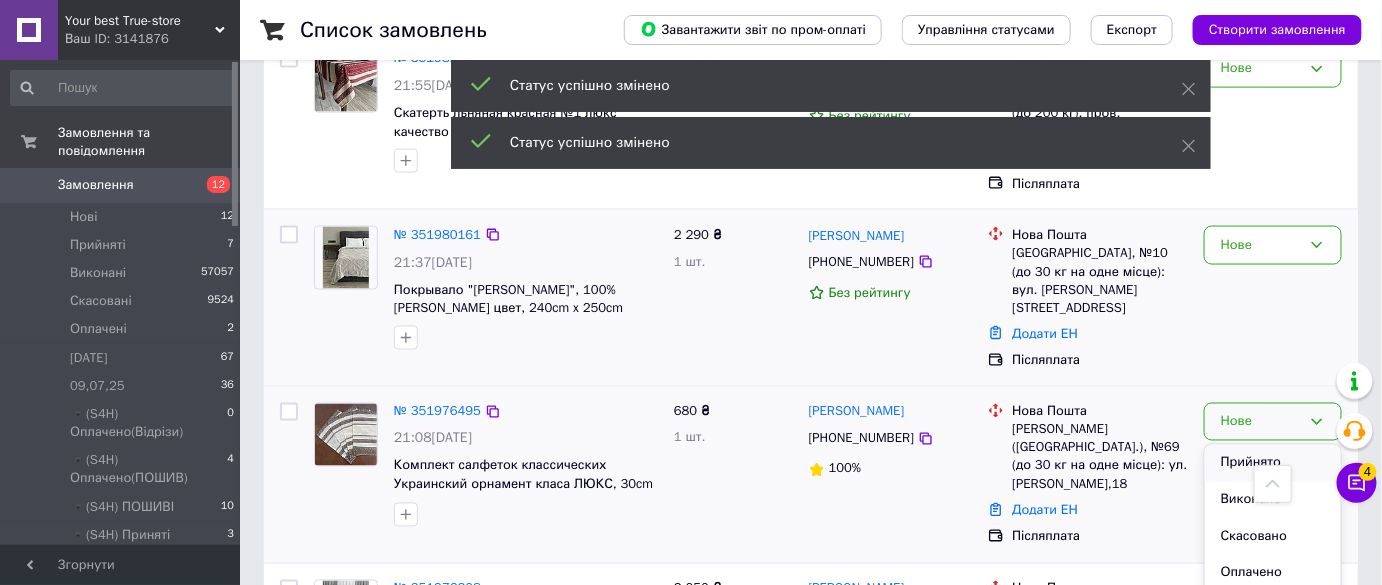 click on "Прийнято" at bounding box center [1273, 463] 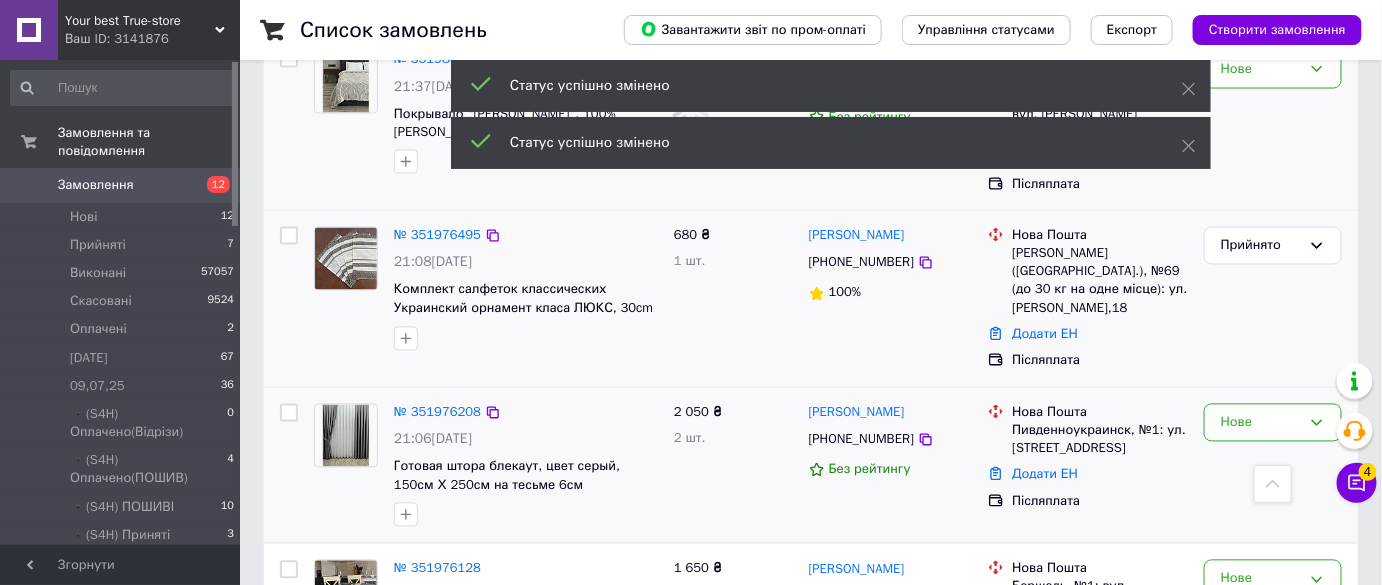 scroll, scrollTop: 1090, scrollLeft: 0, axis: vertical 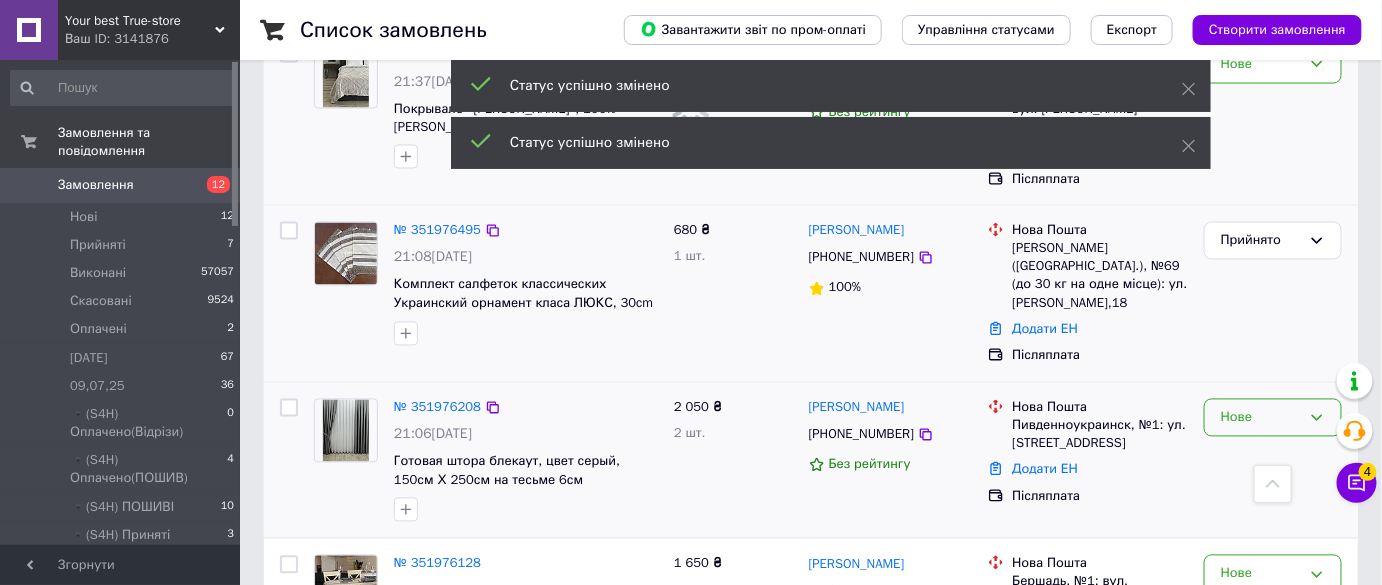 click on "Нове" at bounding box center (1273, 418) 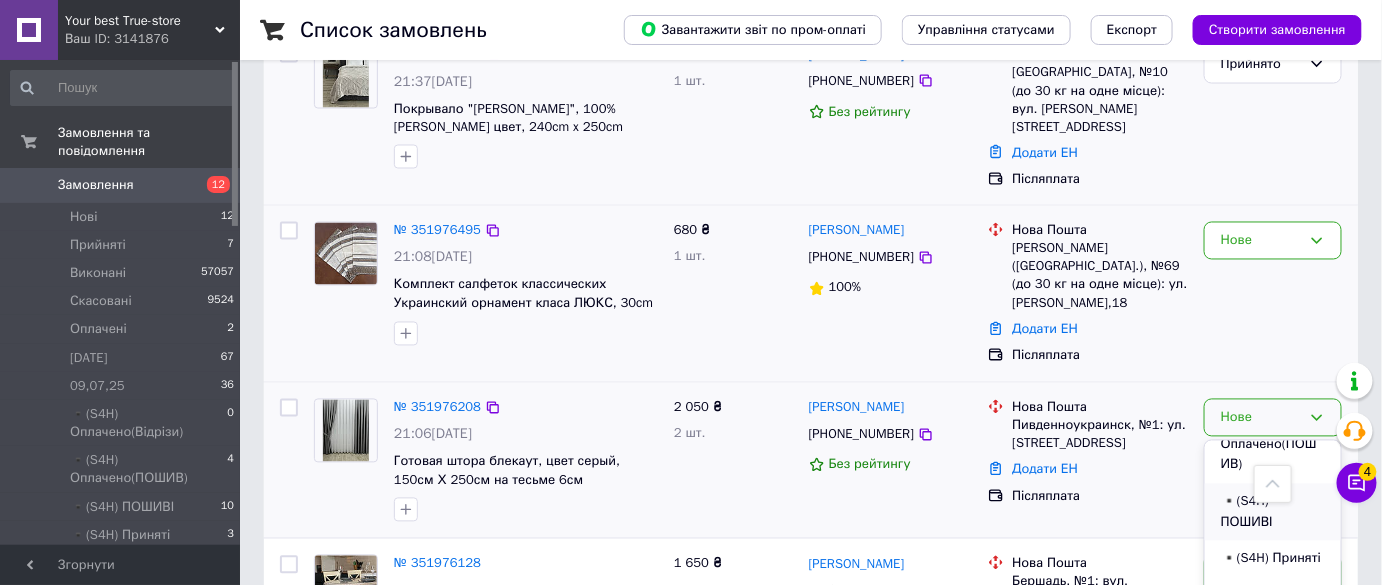 scroll, scrollTop: 363, scrollLeft: 0, axis: vertical 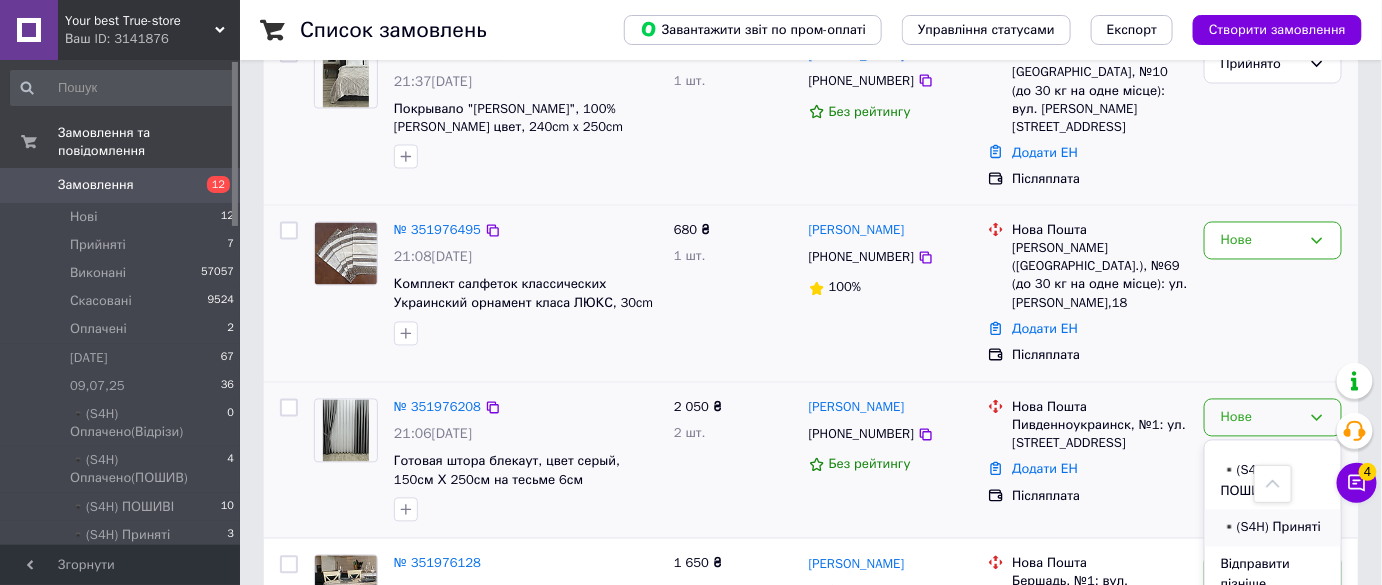 click on "▪️(S4H) Приняті" at bounding box center [1273, 528] 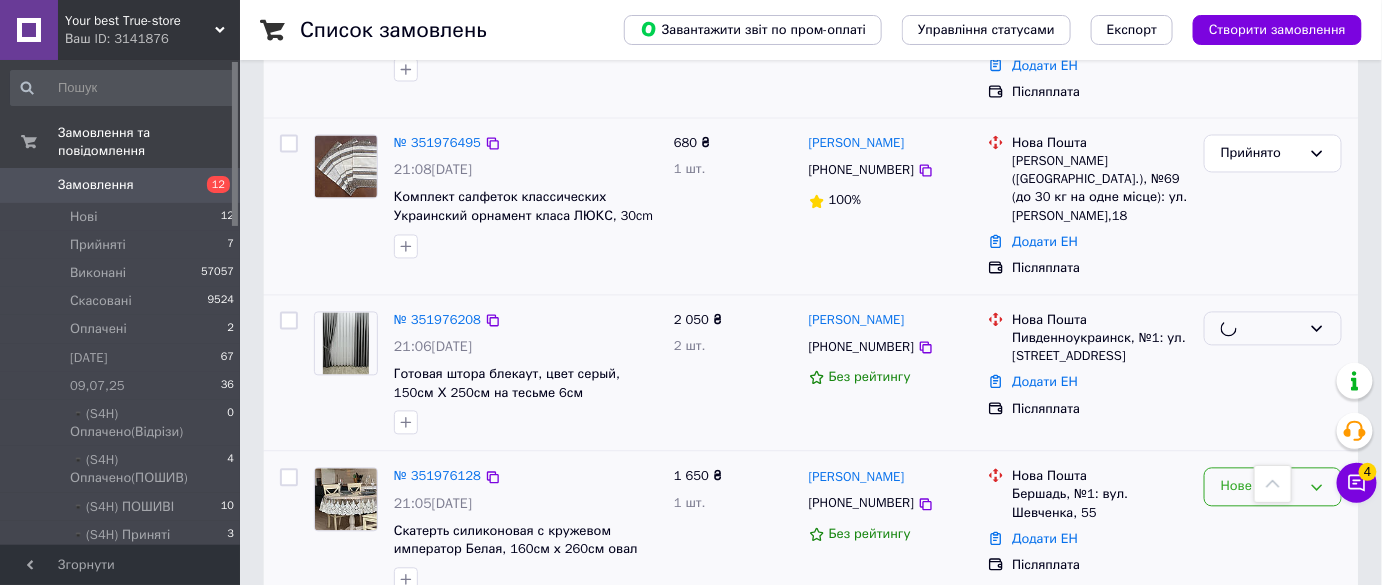 scroll, scrollTop: 1181, scrollLeft: 0, axis: vertical 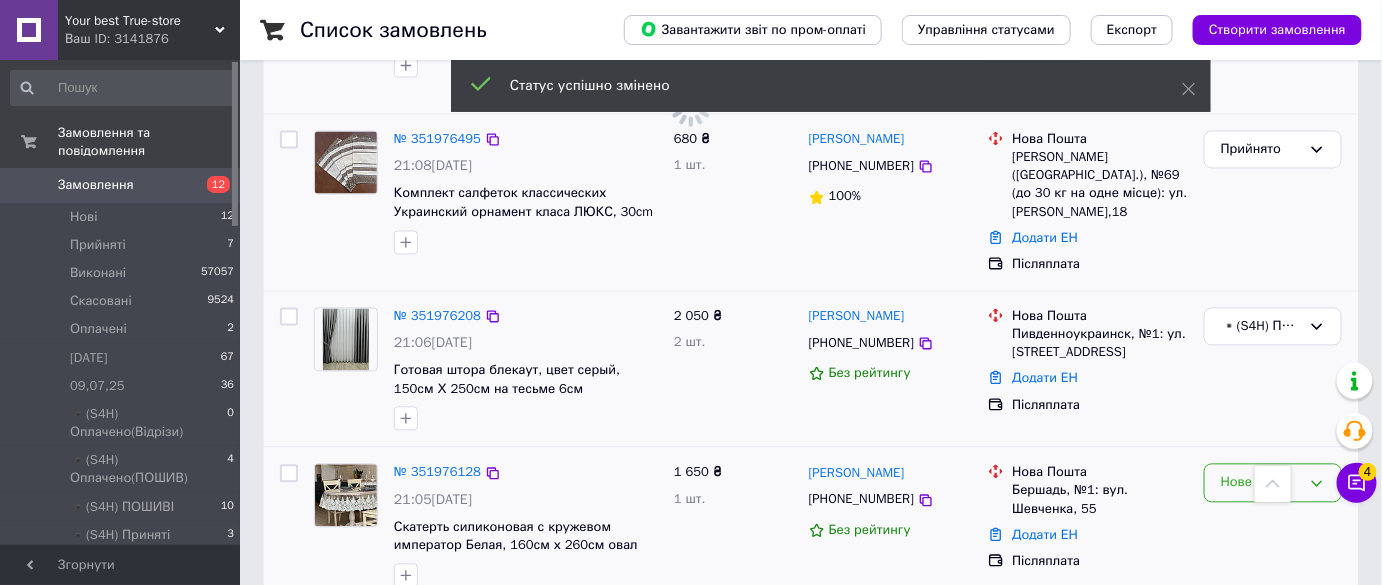 click on "Нове" at bounding box center [1261, 483] 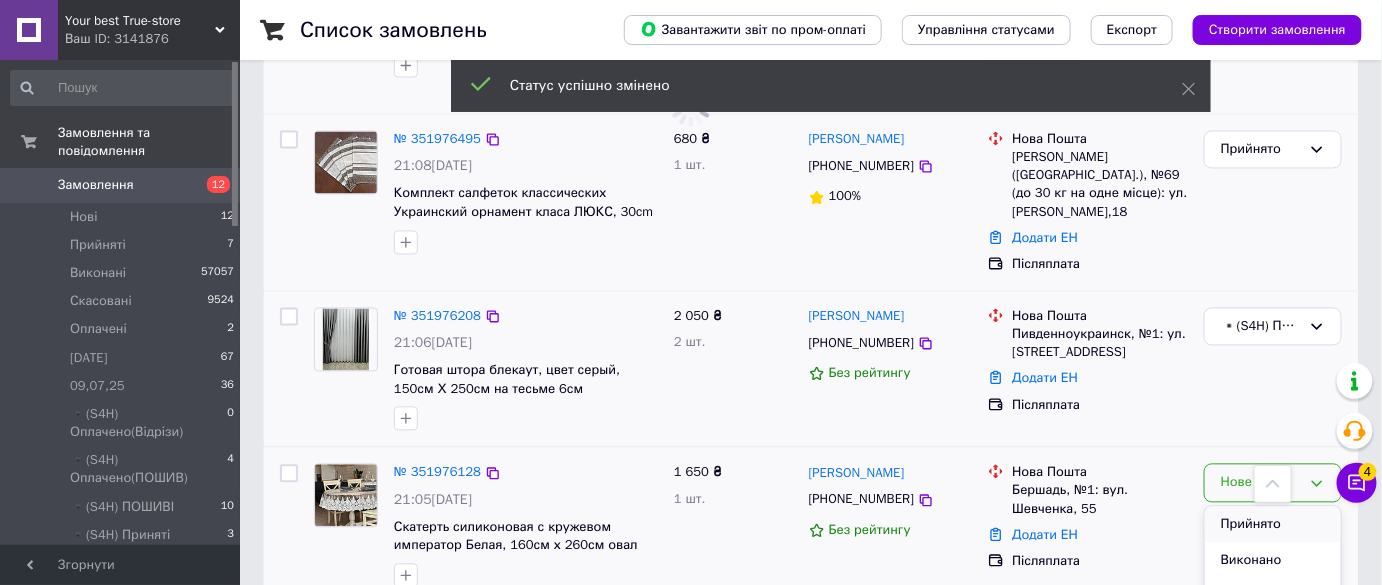 click on "Прийнято" at bounding box center (1273, 525) 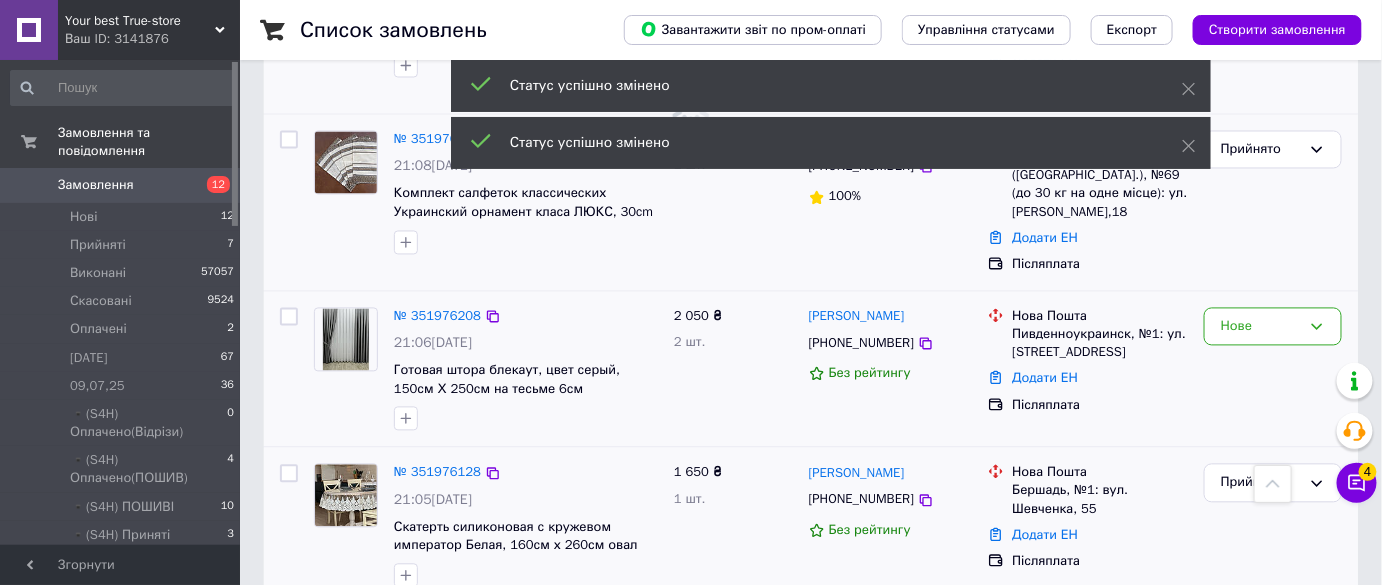 scroll, scrollTop: 1363, scrollLeft: 0, axis: vertical 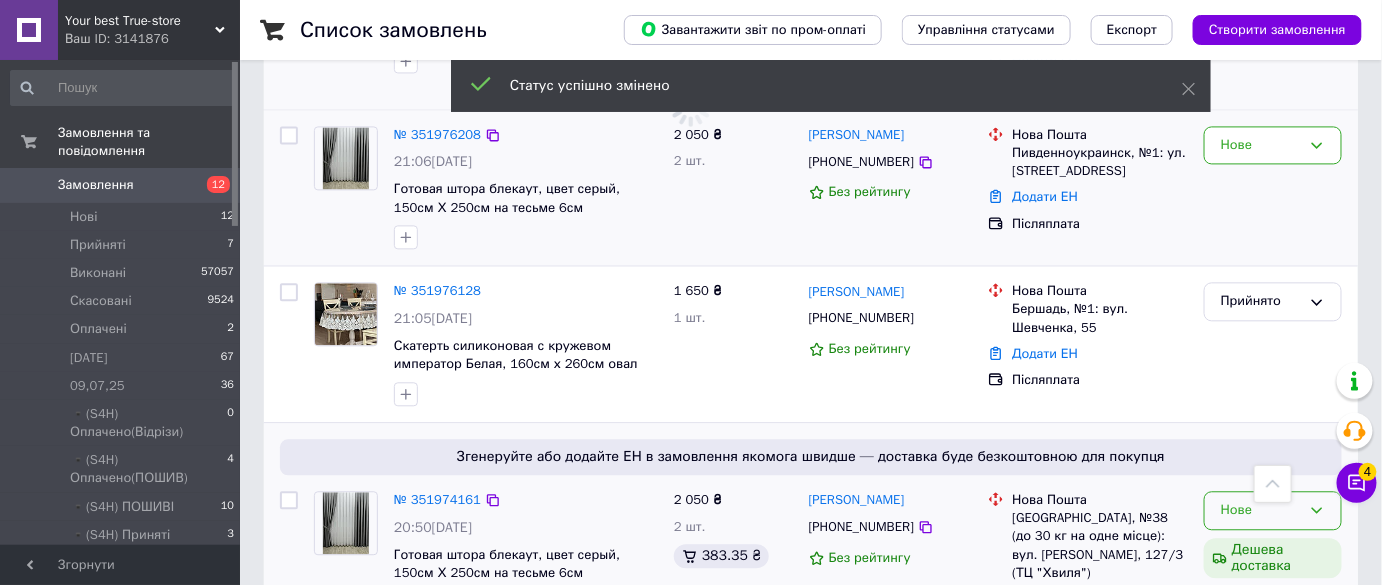 click on "Нове" at bounding box center [1261, 510] 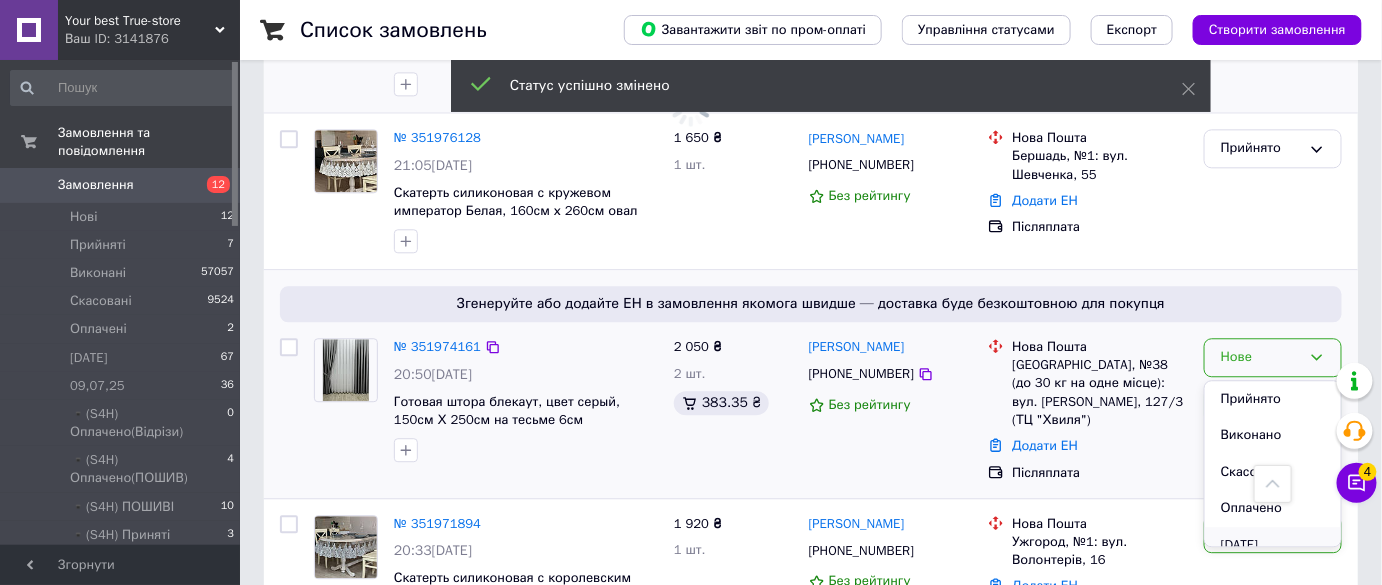 scroll, scrollTop: 1545, scrollLeft: 0, axis: vertical 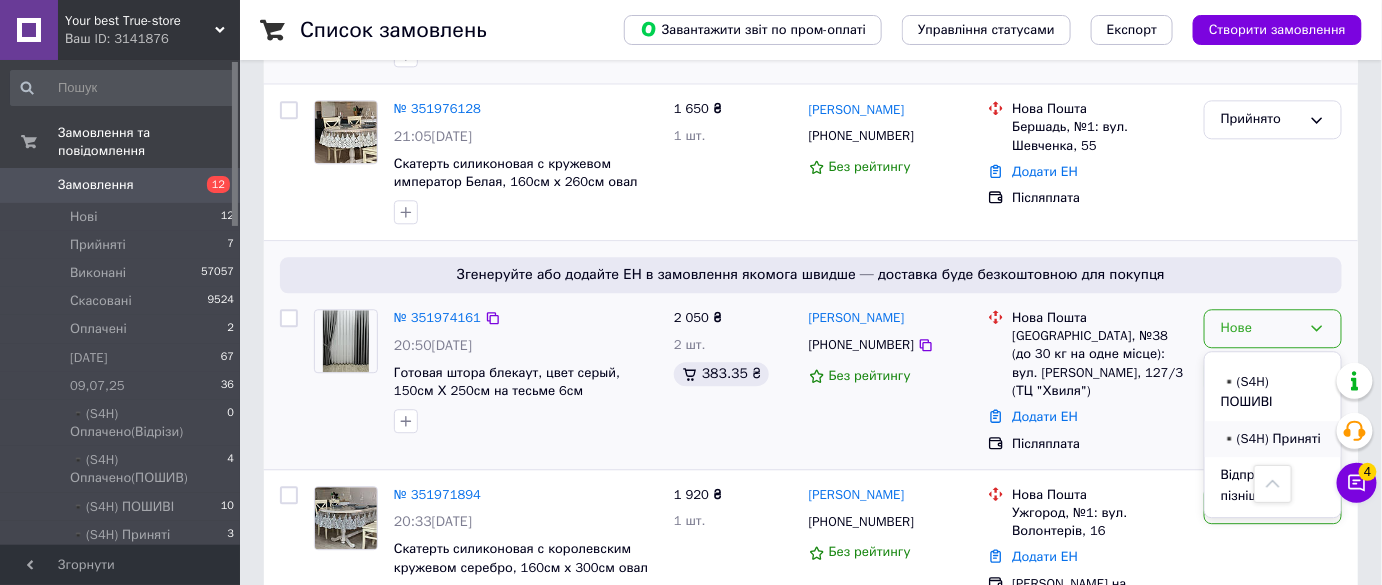 click on "▪️(S4H) Приняті" at bounding box center (1273, 439) 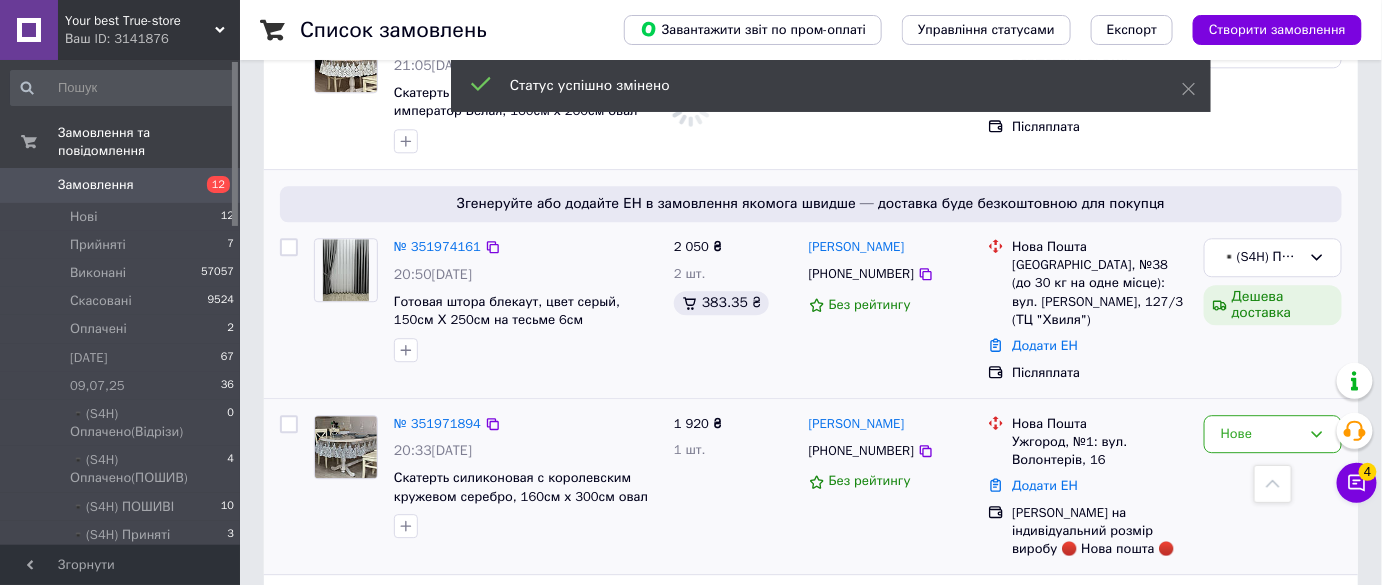 scroll, scrollTop: 1636, scrollLeft: 0, axis: vertical 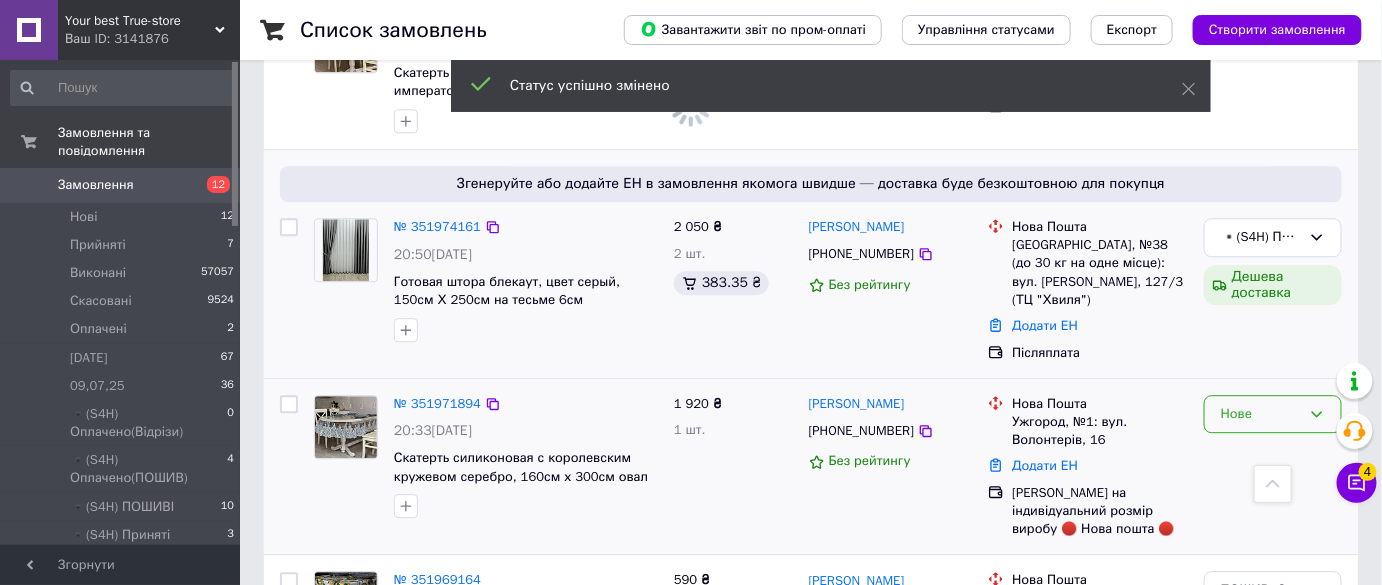 click on "Нове" at bounding box center (1261, 414) 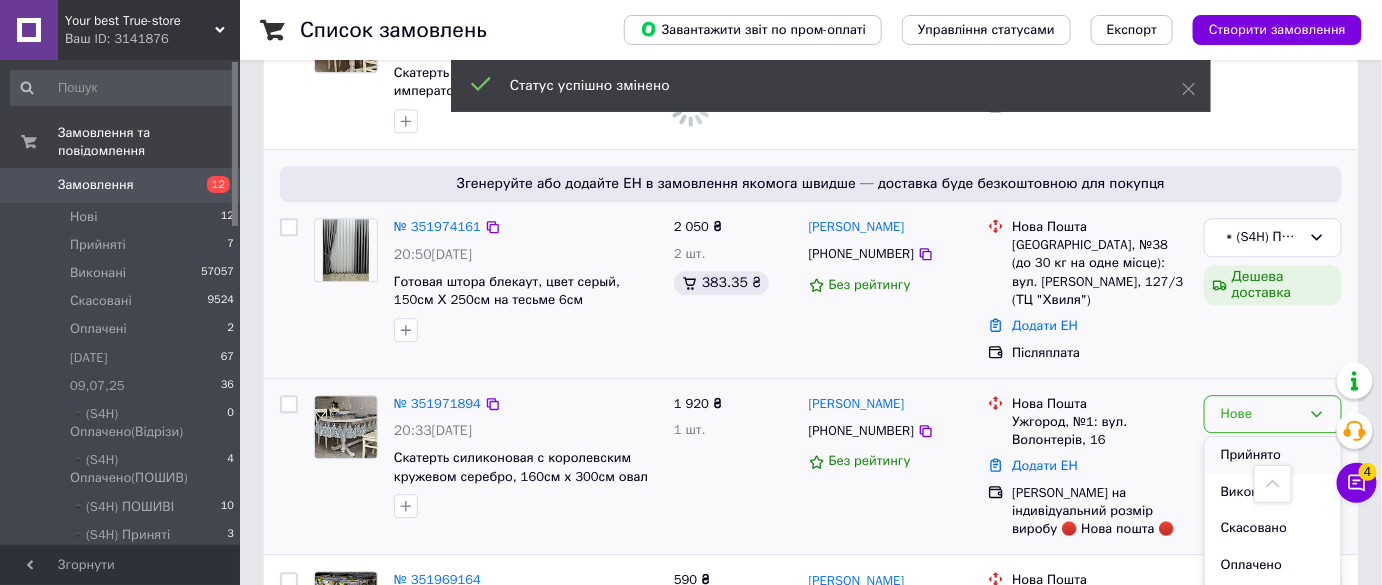 click on "Прийнято" at bounding box center [1273, 455] 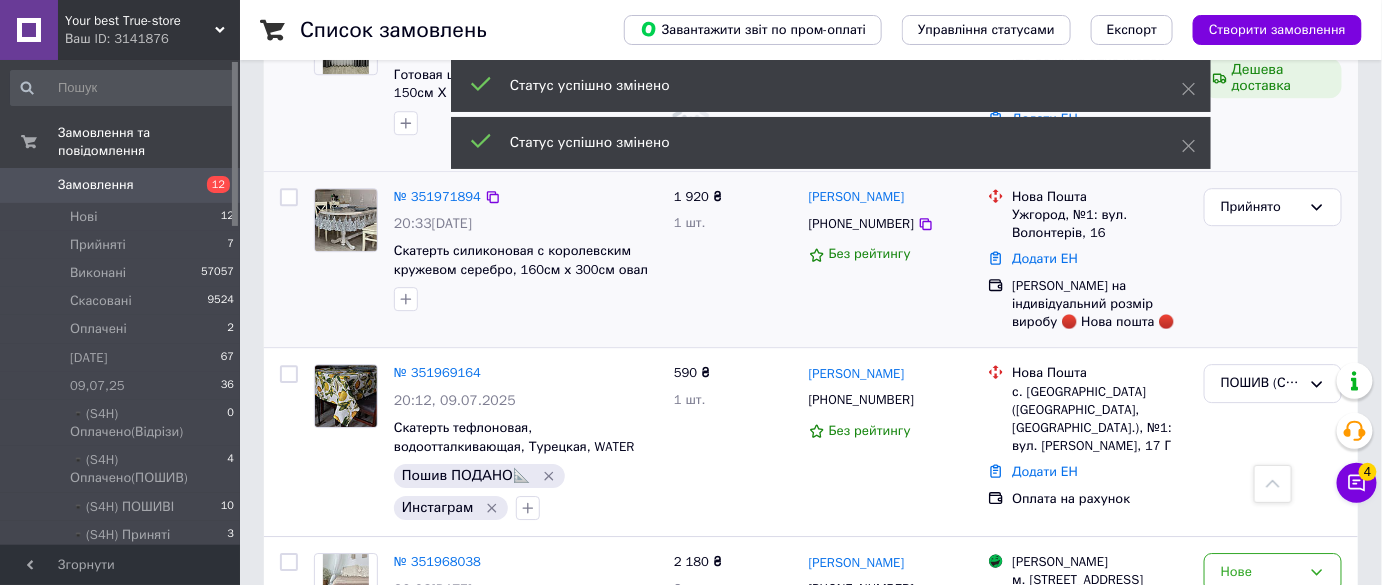 scroll, scrollTop: 1909, scrollLeft: 0, axis: vertical 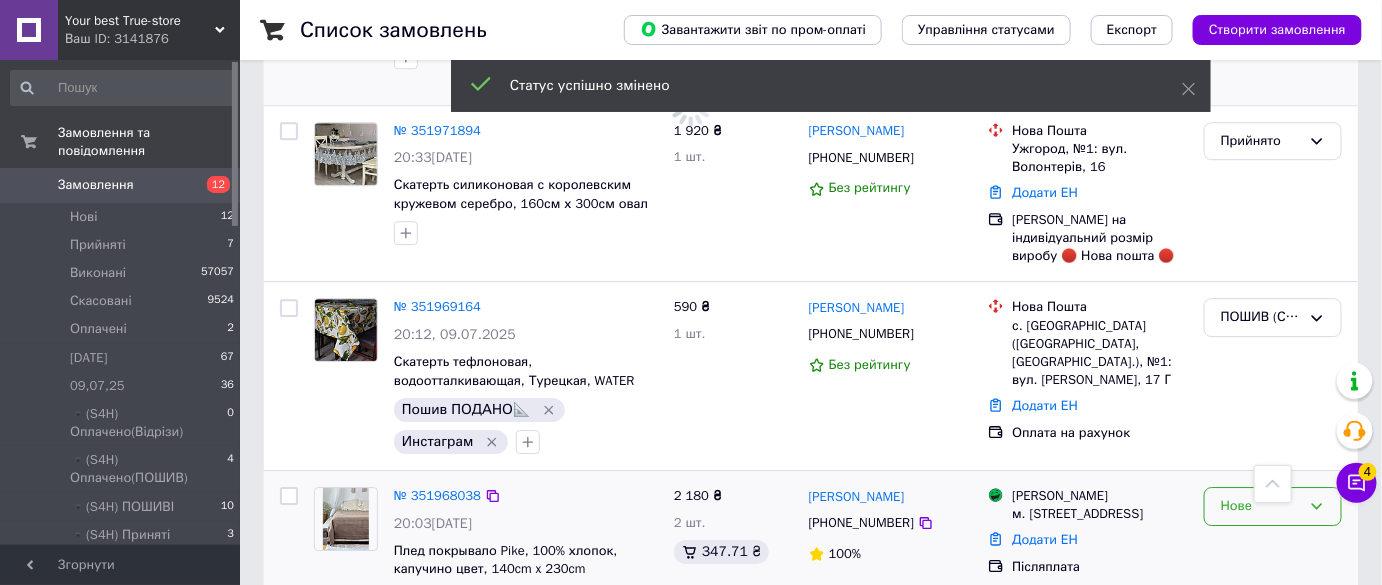 click on "Нове" at bounding box center [1261, 506] 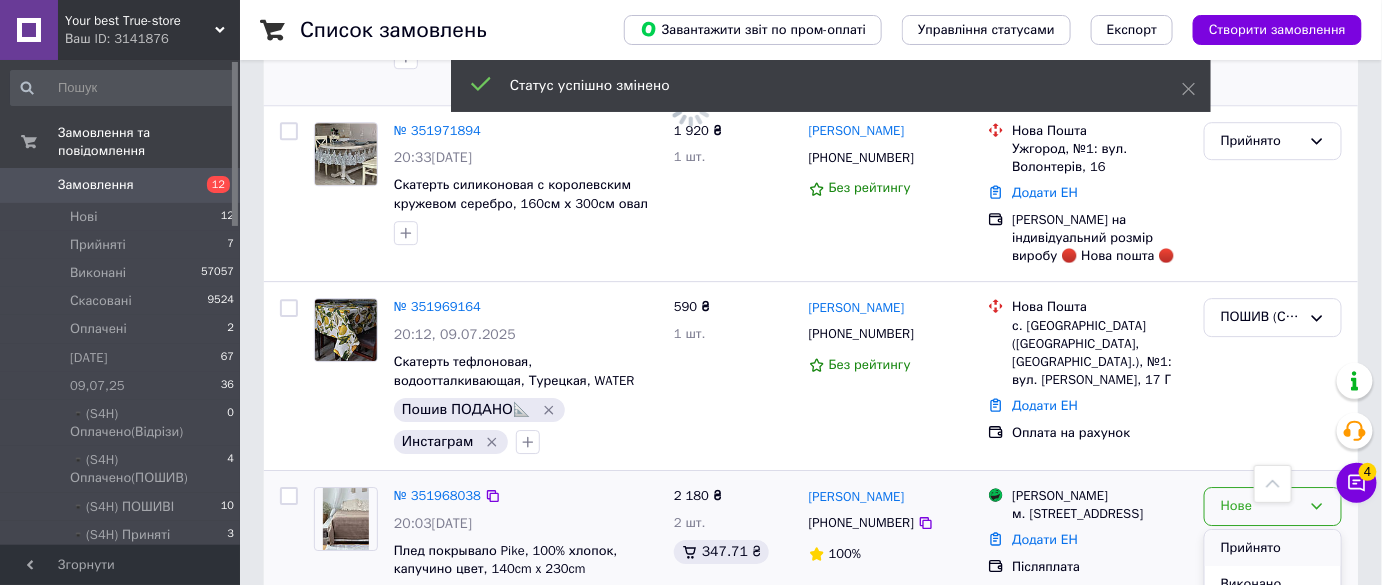 click on "Прийнято" at bounding box center (1273, 548) 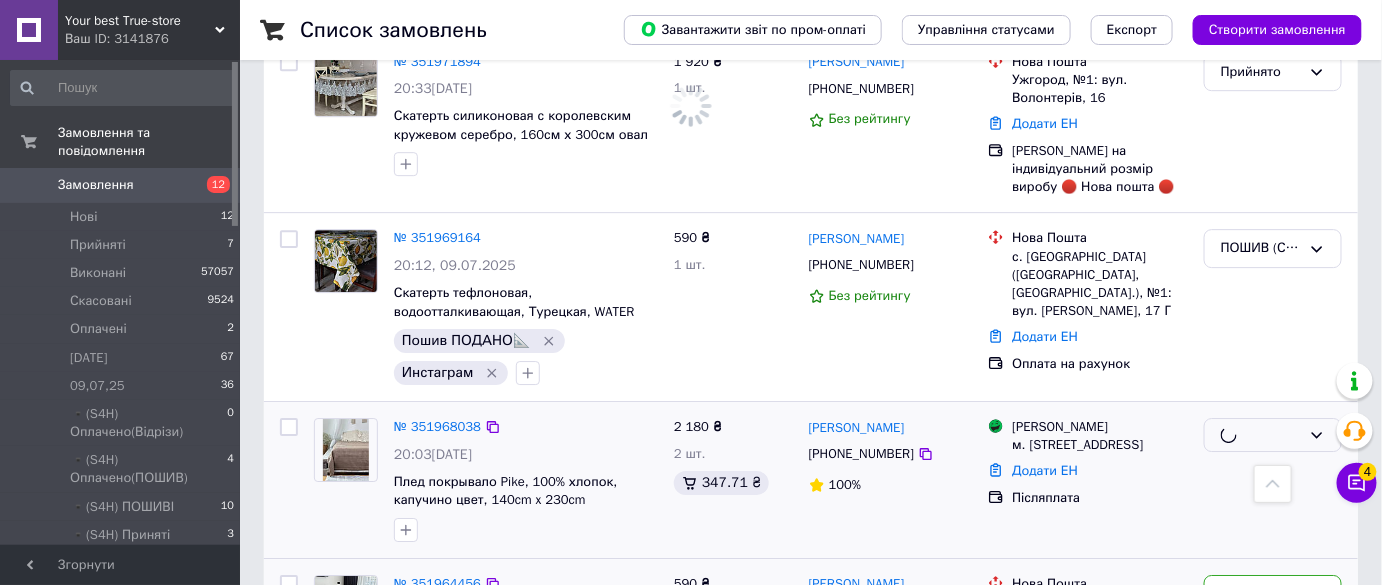 scroll, scrollTop: 2090, scrollLeft: 0, axis: vertical 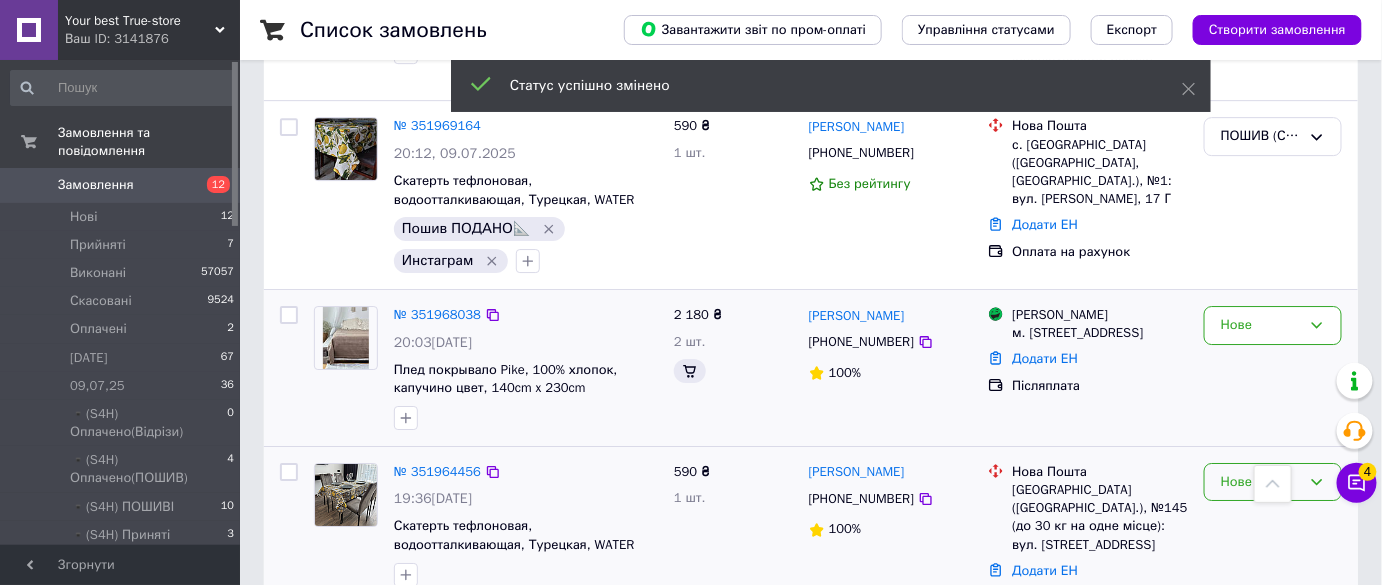 click on "Нове" at bounding box center (1261, 482) 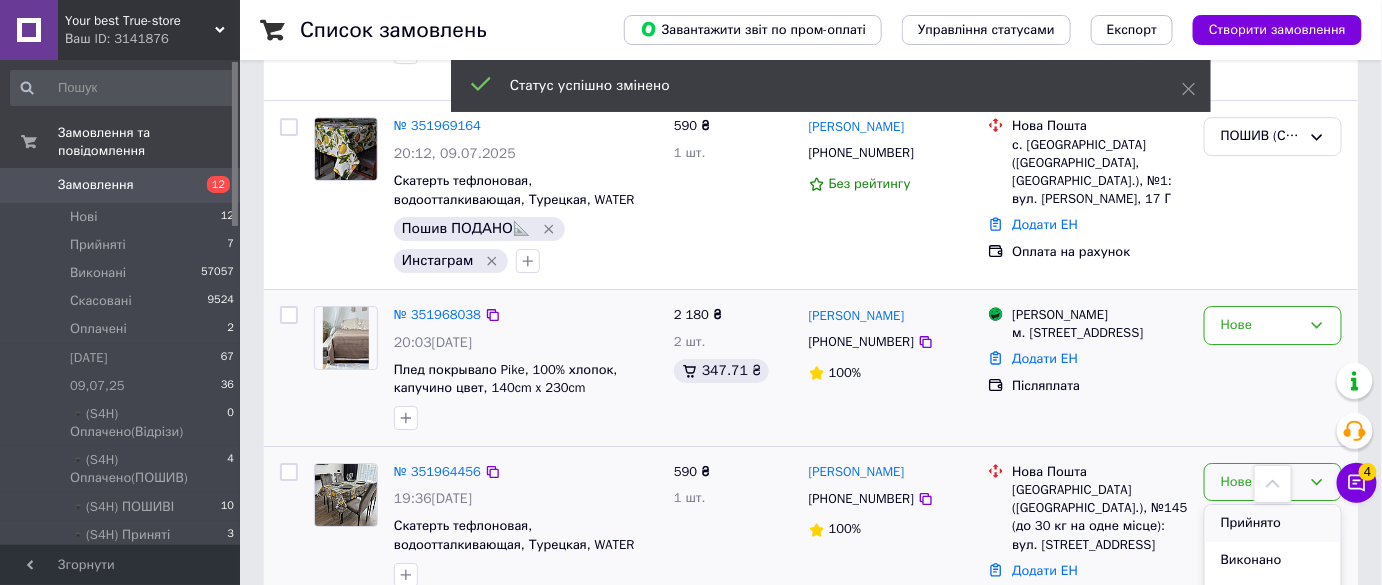 click on "Прийнято" at bounding box center [1273, 523] 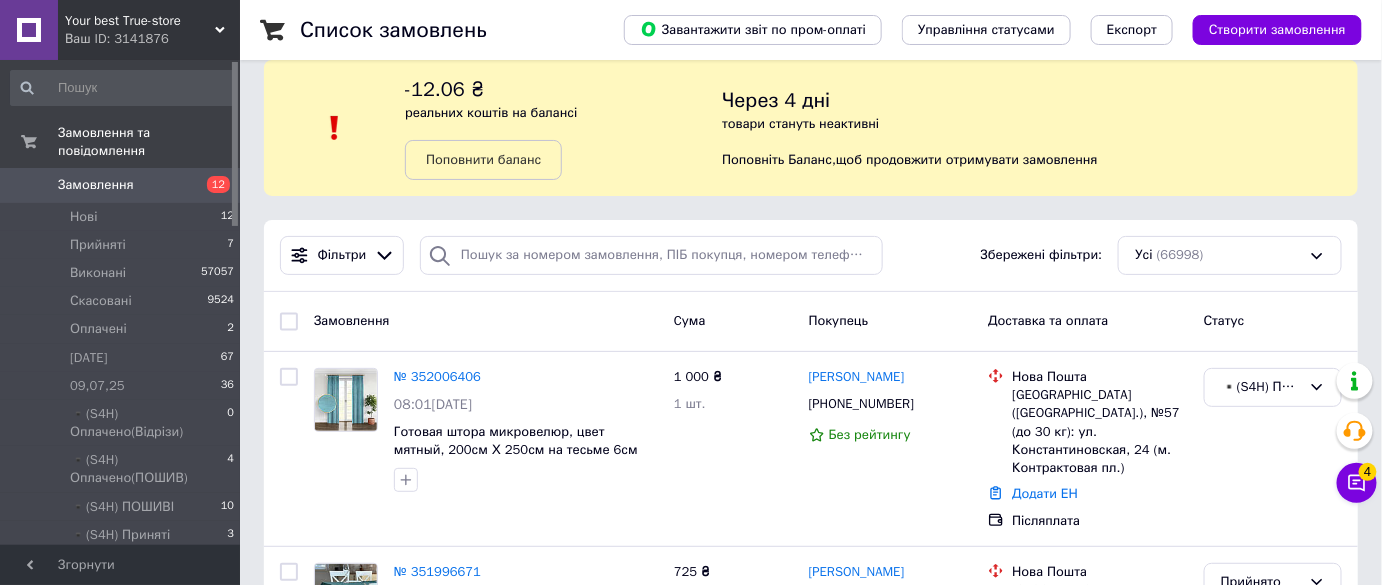 scroll, scrollTop: 0, scrollLeft: 0, axis: both 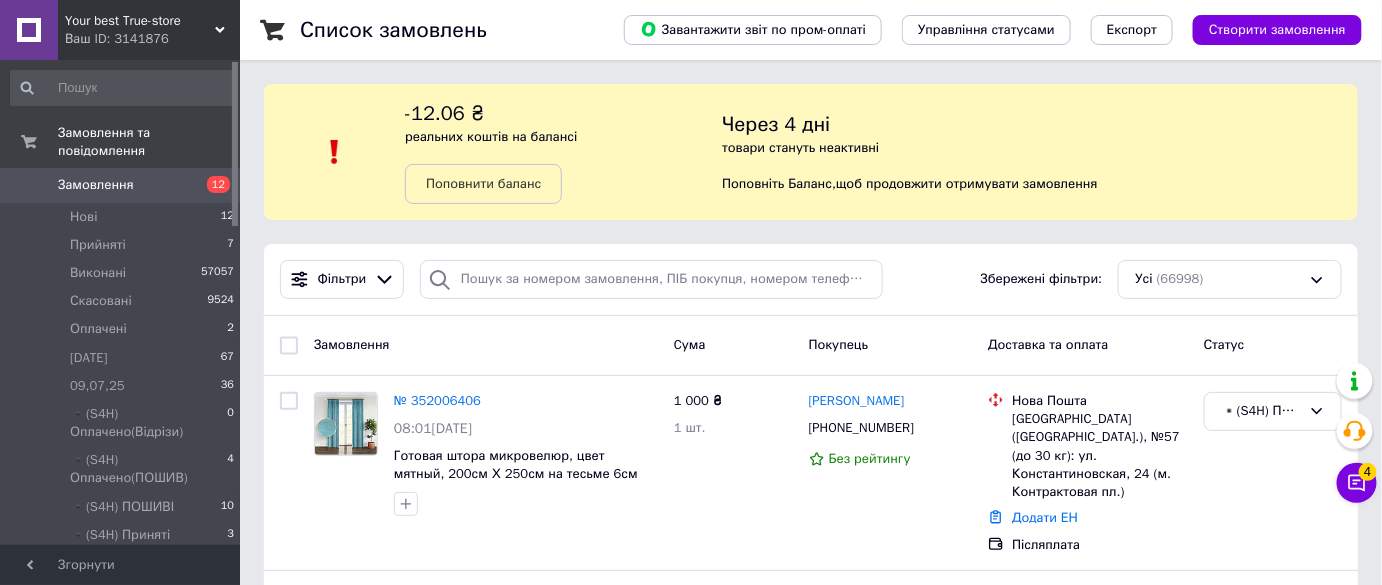 click on "Замовлення" at bounding box center [121, 185] 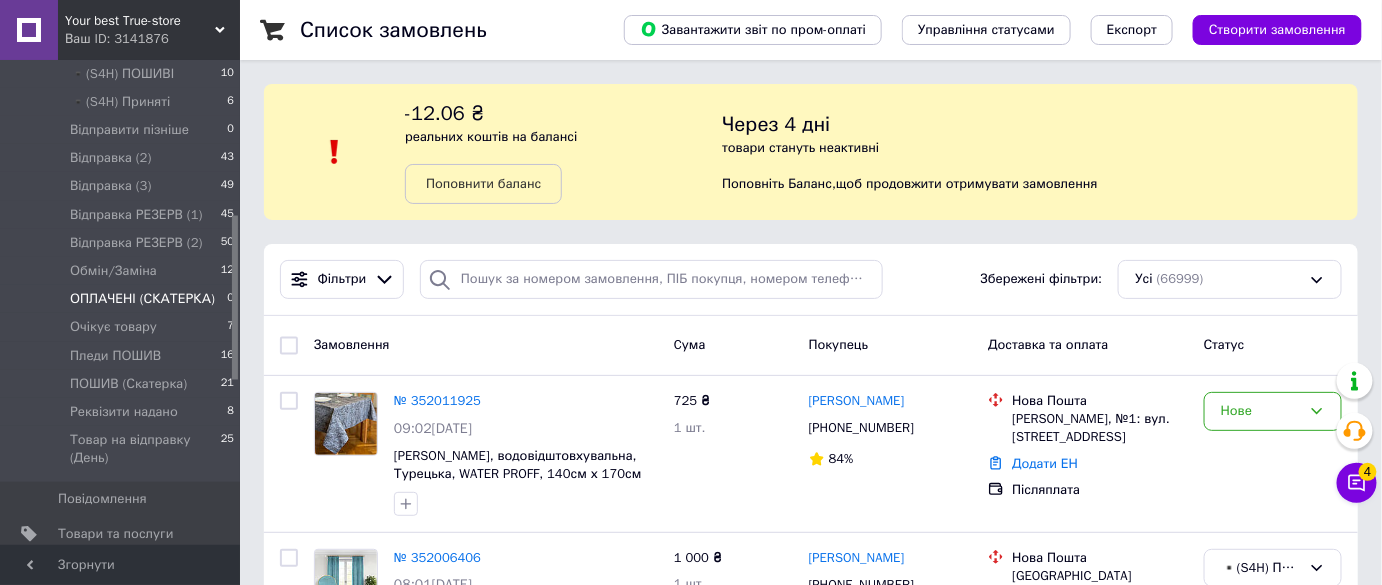 scroll, scrollTop: 454, scrollLeft: 0, axis: vertical 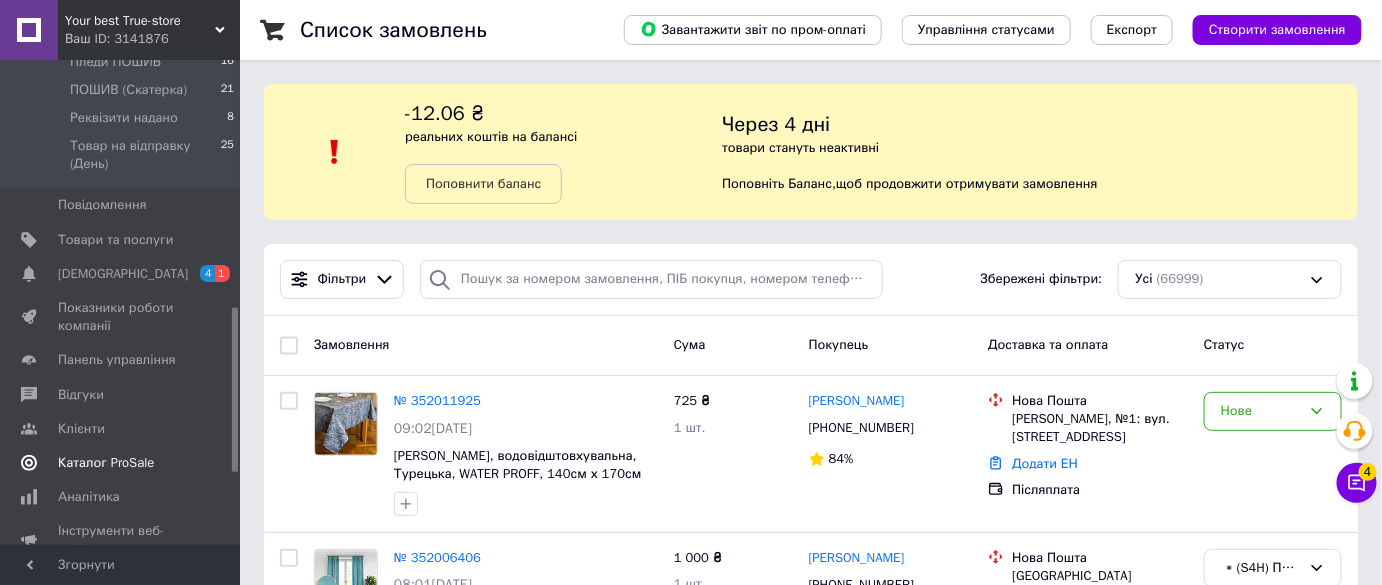 click on "Товари та послуги" at bounding box center (123, 240) 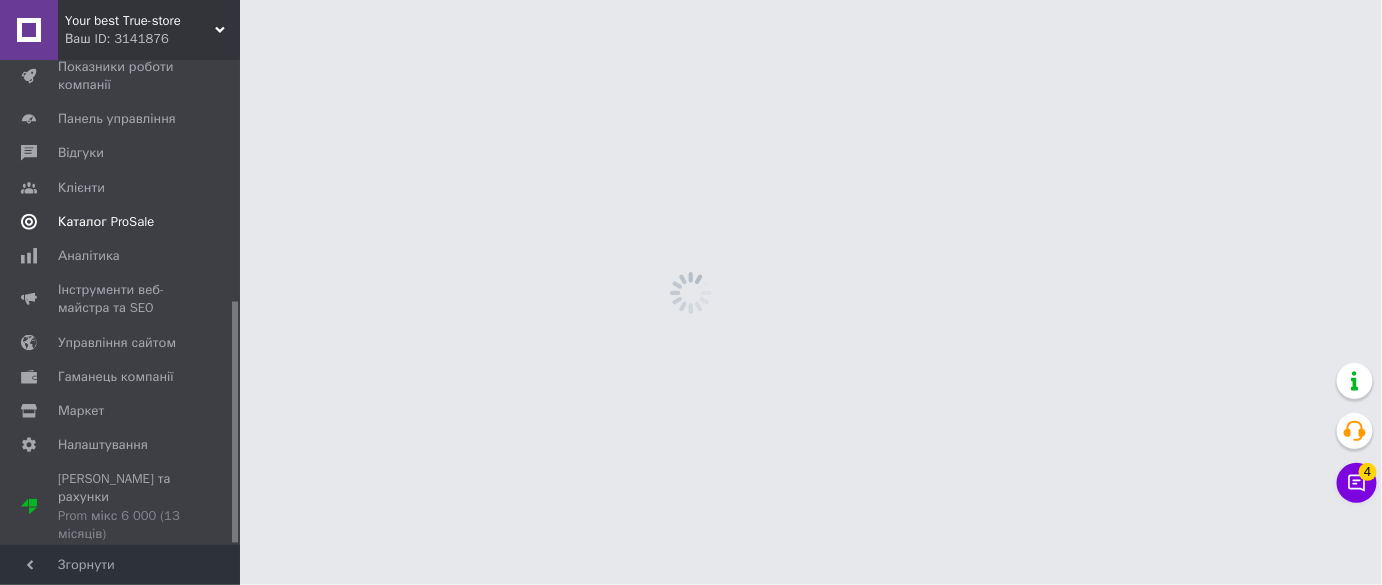 scroll, scrollTop: 482, scrollLeft: 0, axis: vertical 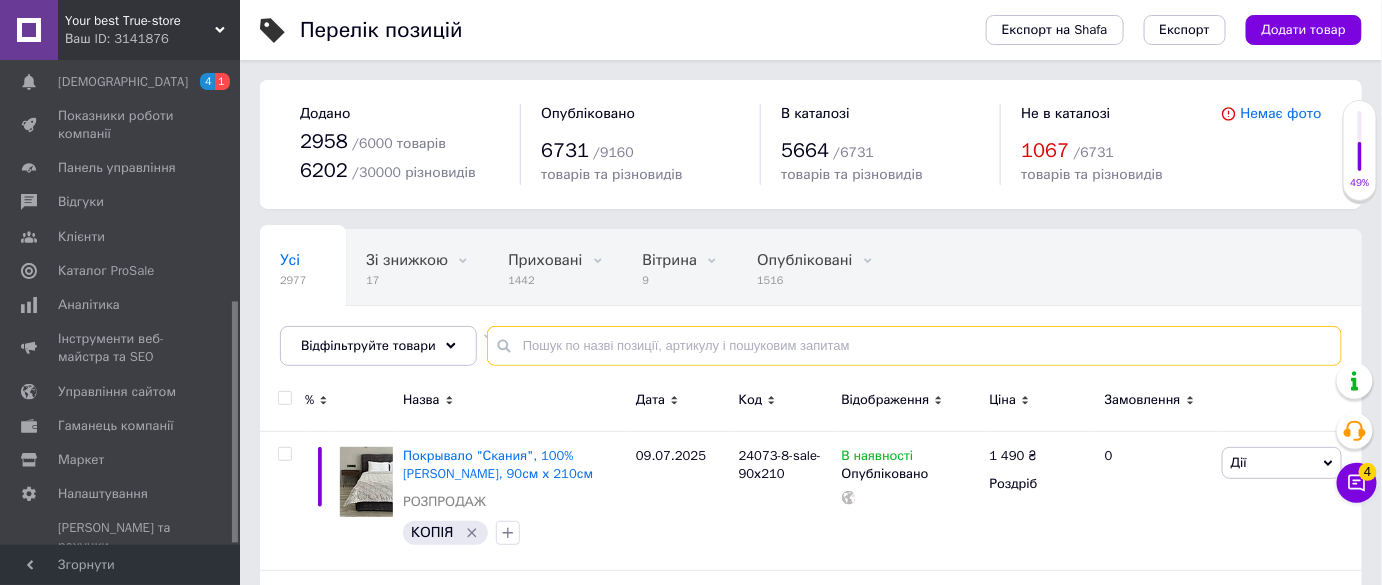 click at bounding box center (914, 346) 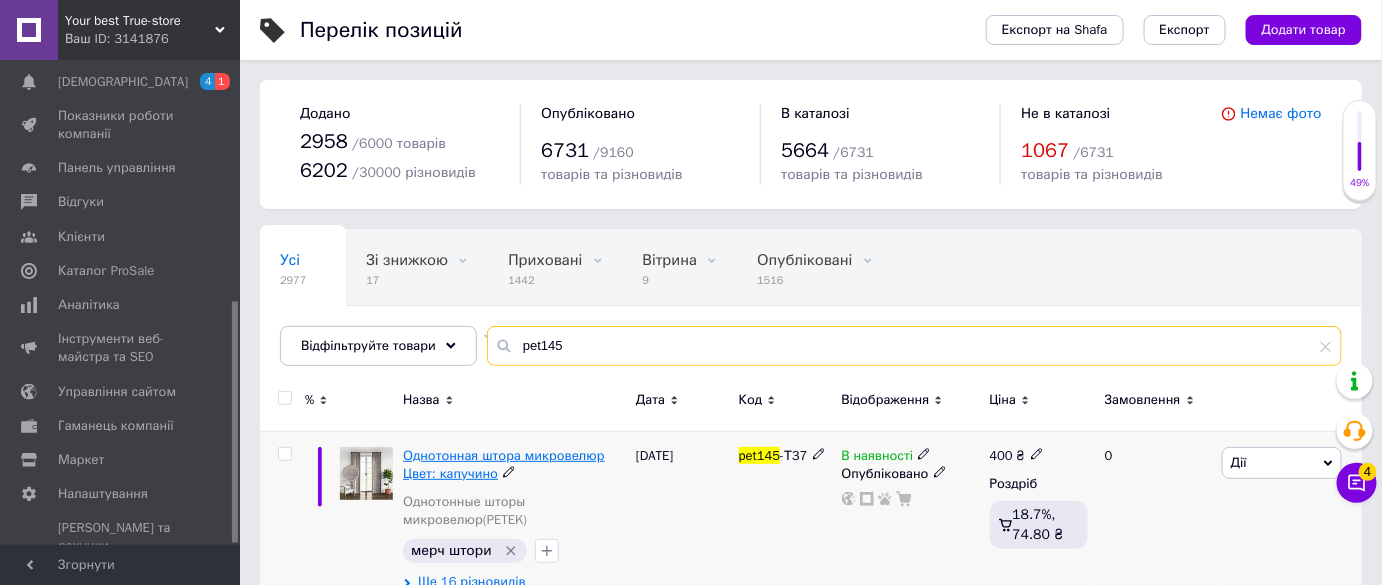 type on "pet145" 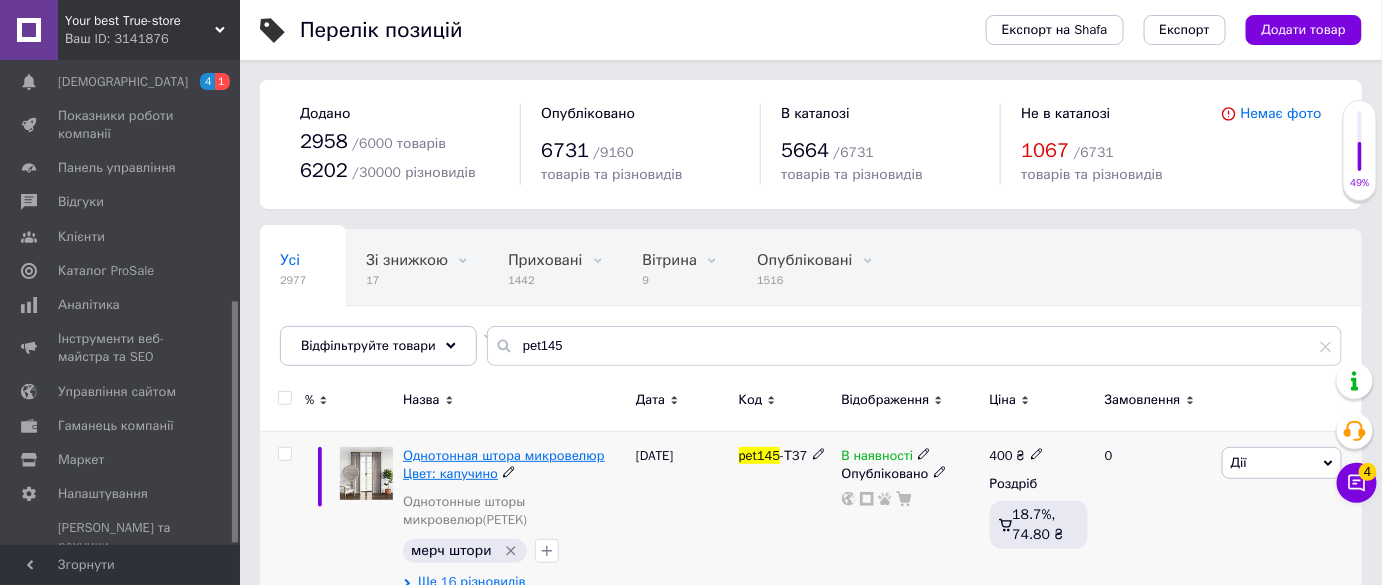 click on "Однотонная штора микровелюр Цвет: капучино" at bounding box center (504, 464) 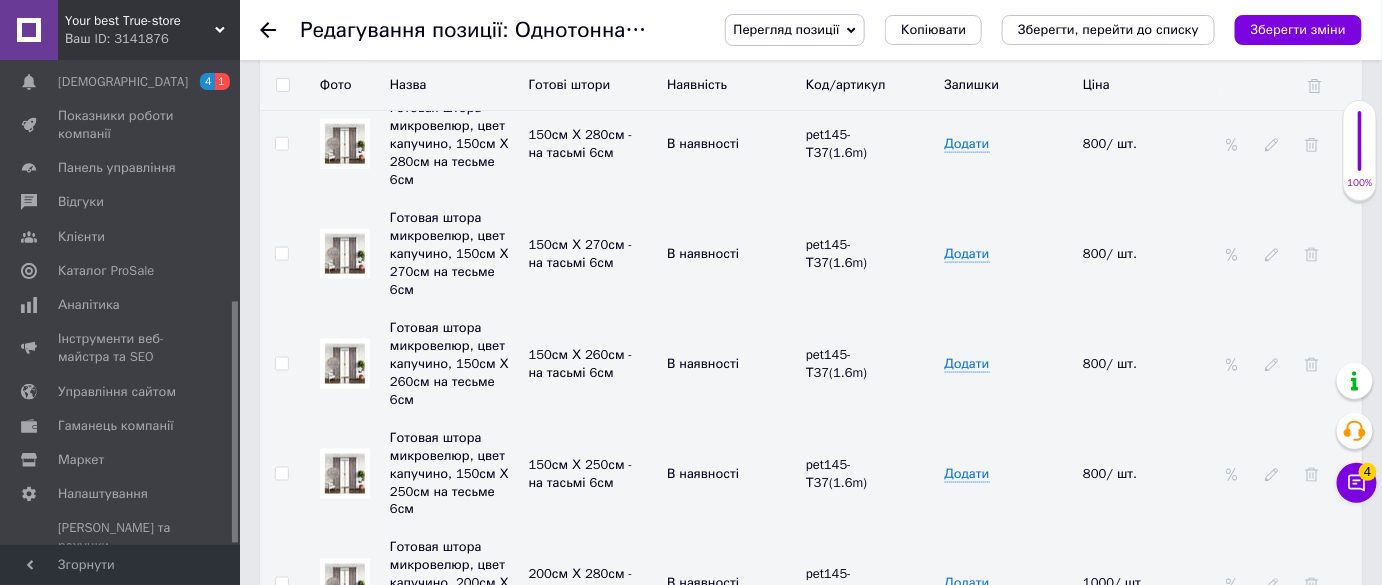 scroll, scrollTop: 3727, scrollLeft: 0, axis: vertical 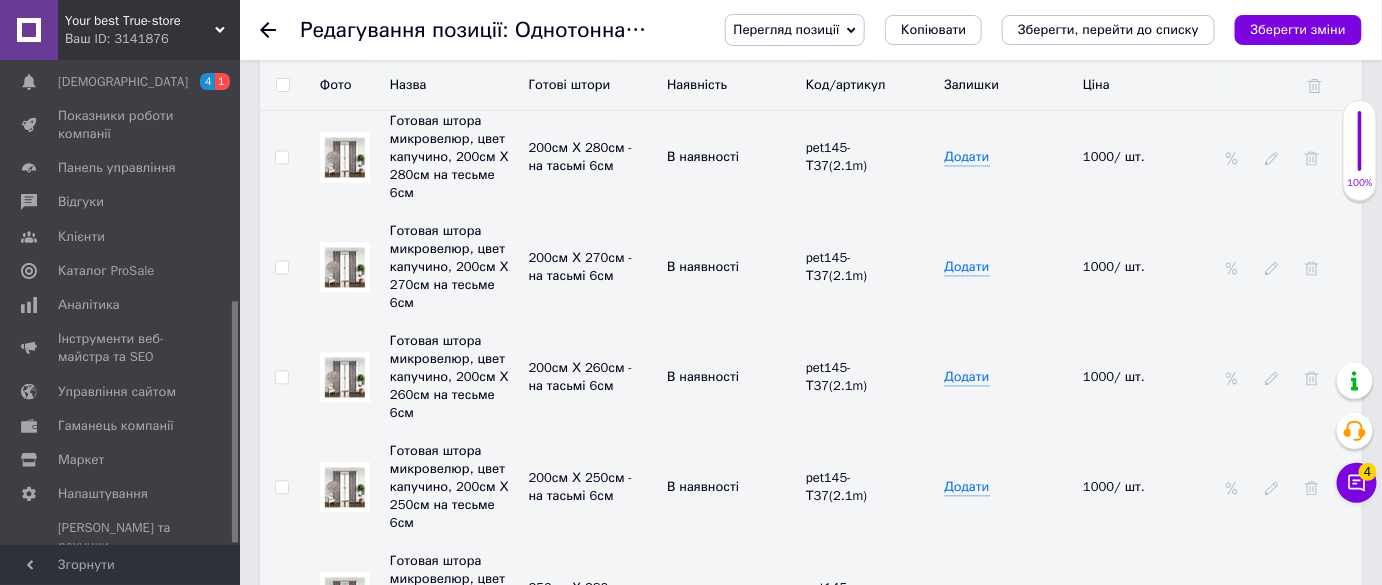 click 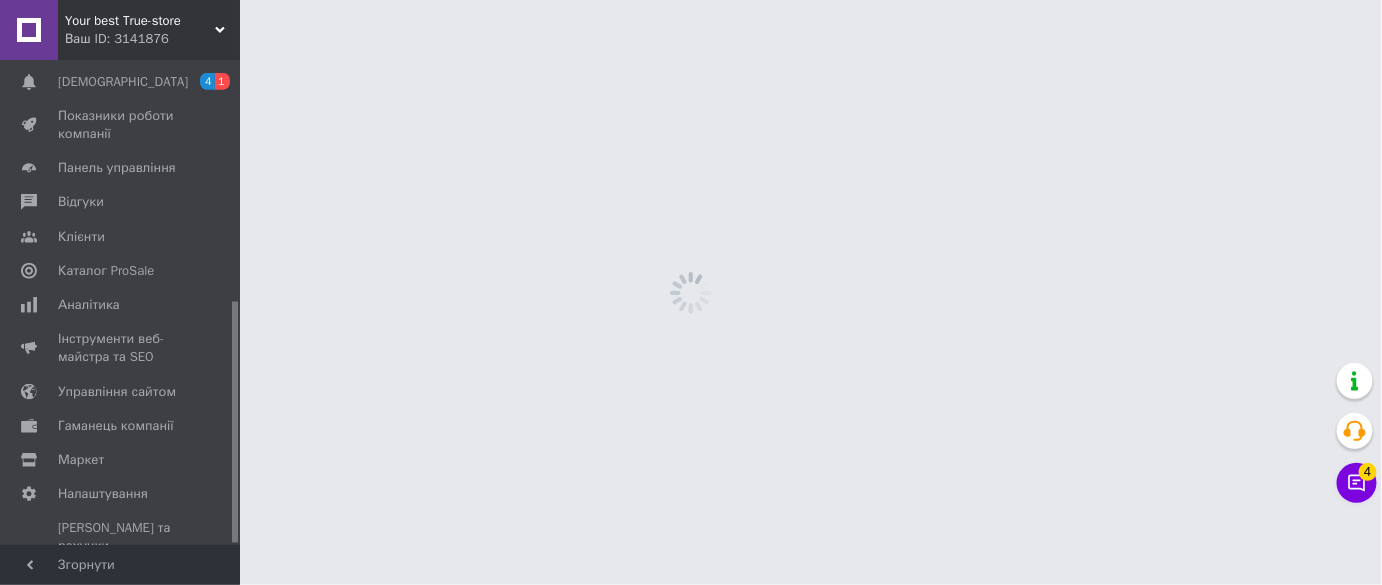 scroll, scrollTop: 0, scrollLeft: 0, axis: both 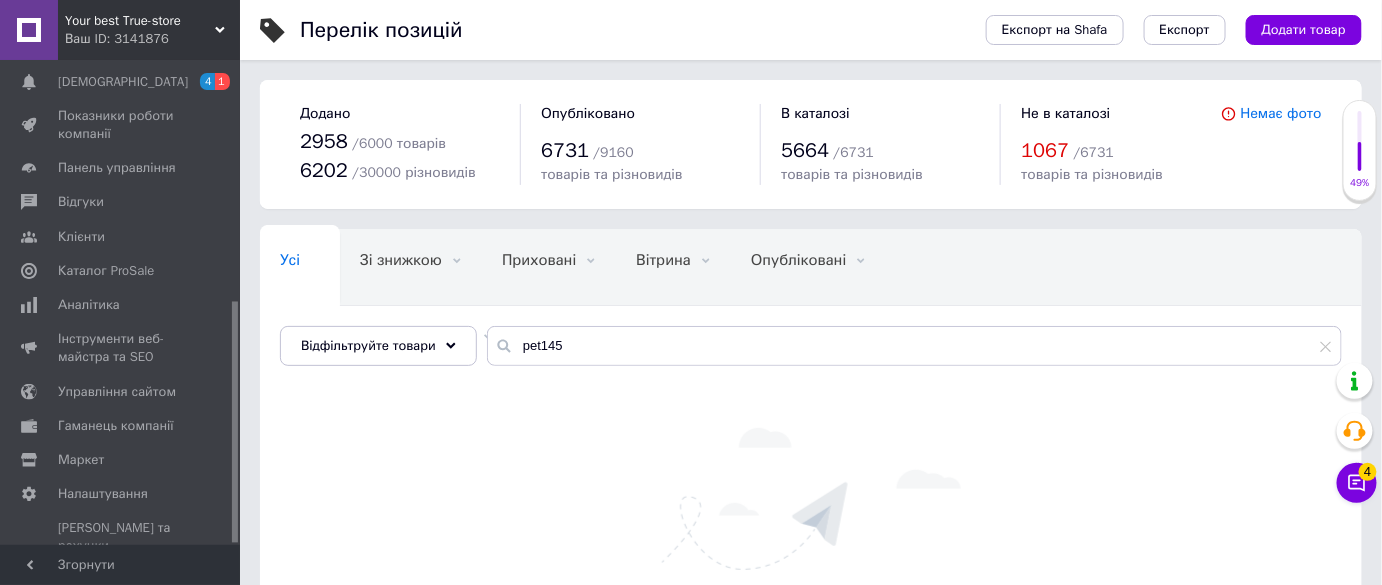 click on "Your best True-store" at bounding box center [140, 21] 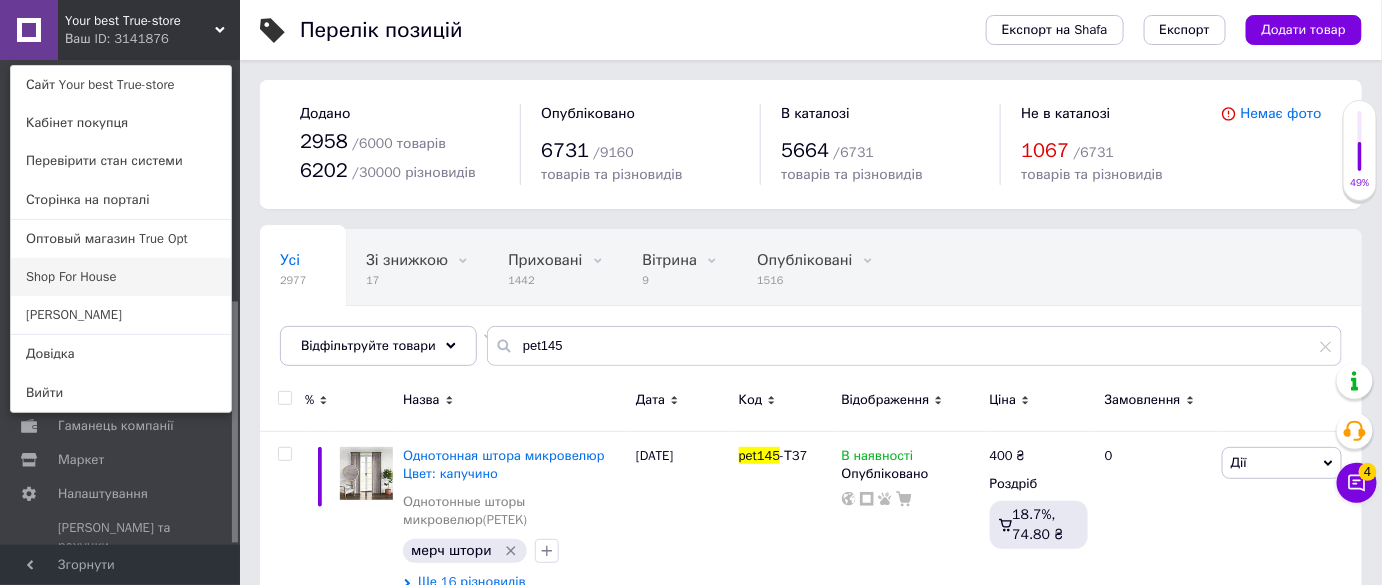 click on "Shop For House" at bounding box center [121, 277] 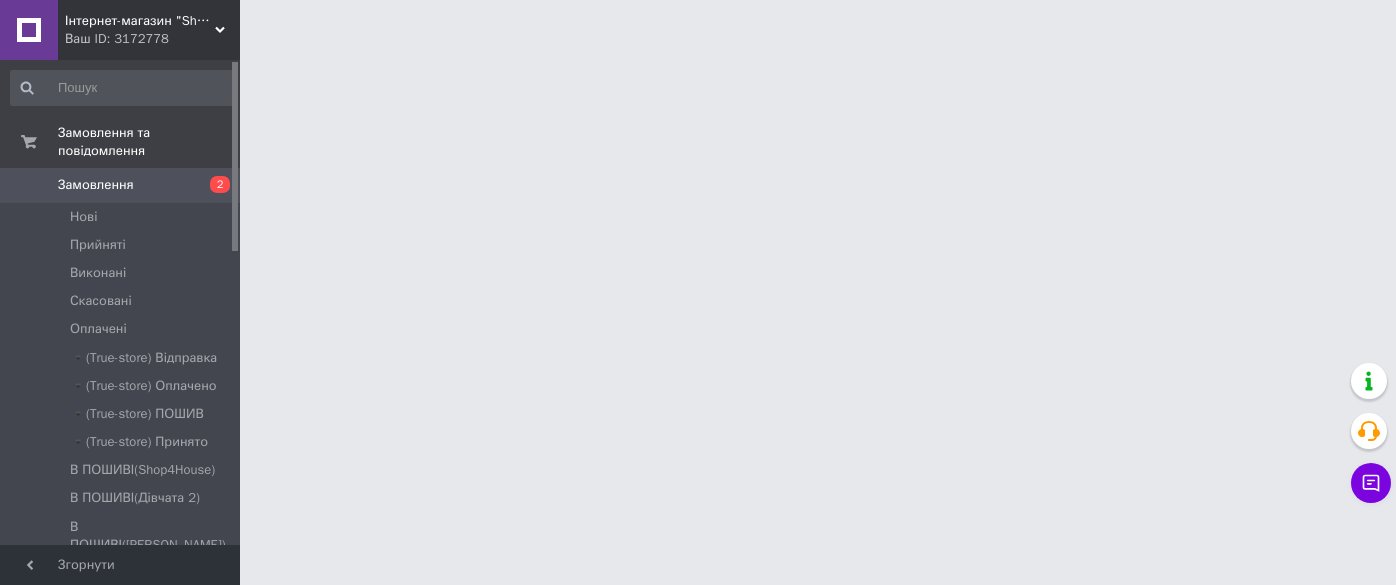 scroll, scrollTop: 0, scrollLeft: 0, axis: both 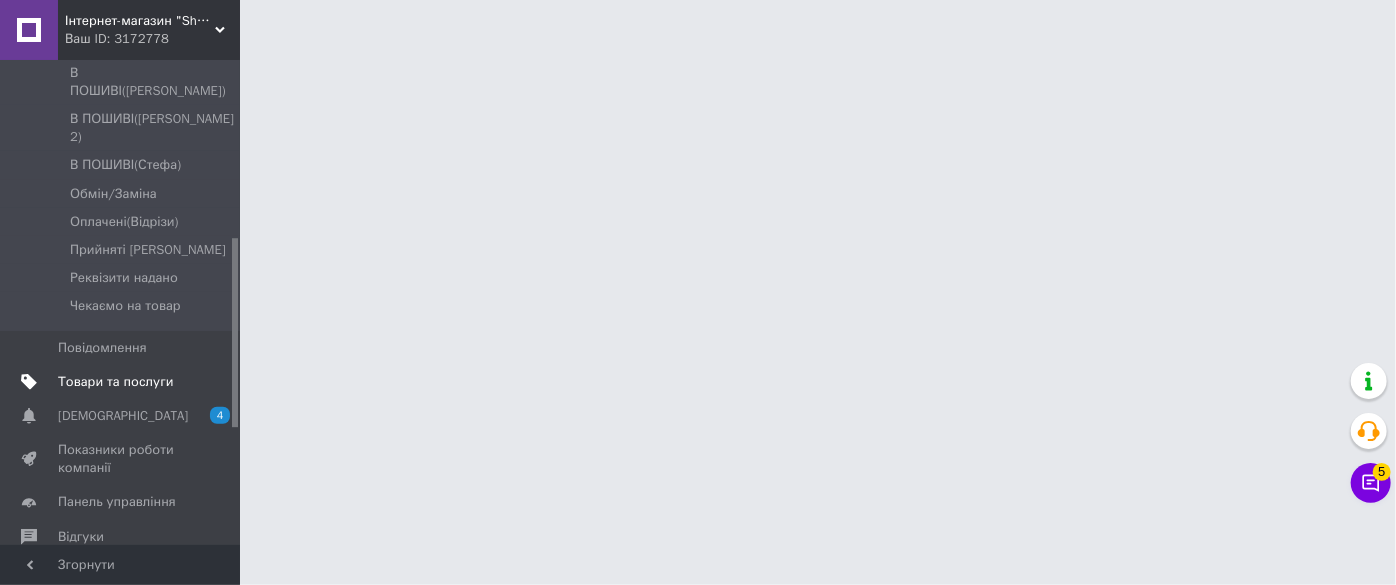 click on "Товари та послуги" at bounding box center [115, 382] 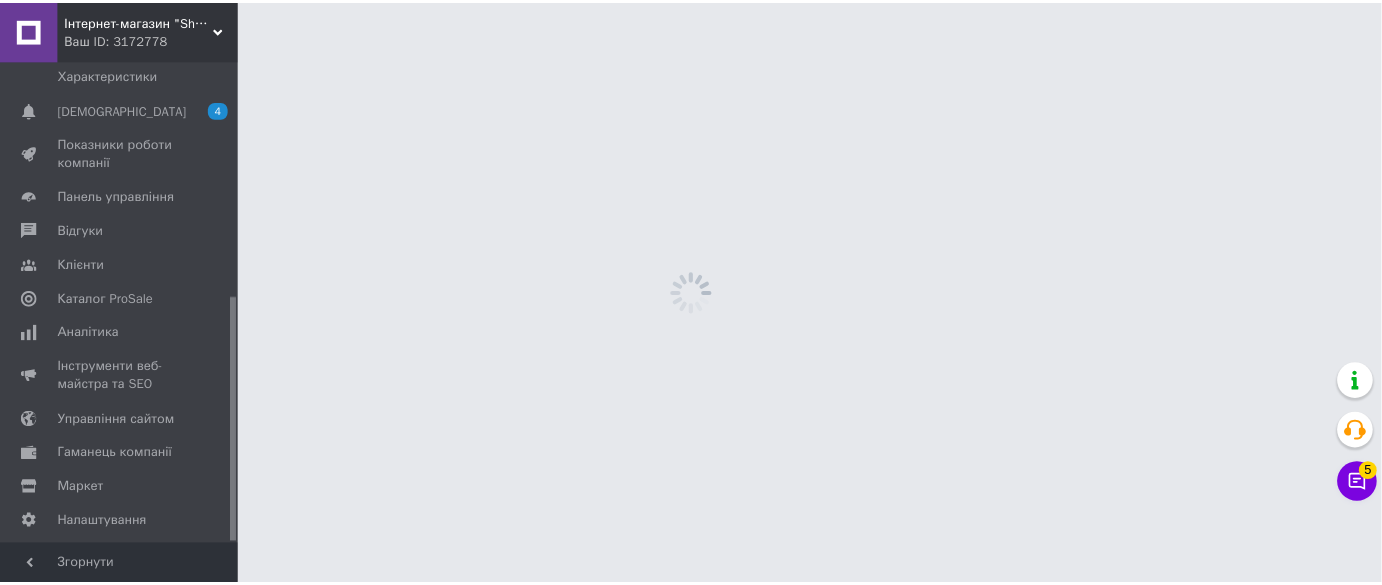 scroll, scrollTop: 464, scrollLeft: 0, axis: vertical 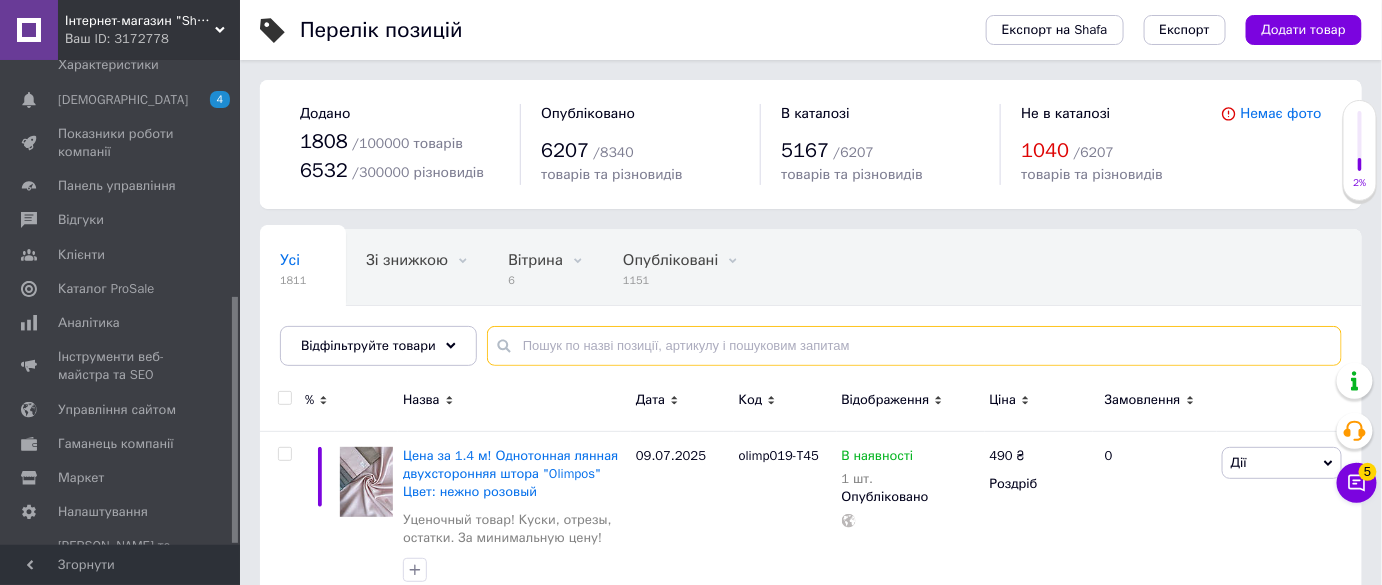 click at bounding box center (914, 346) 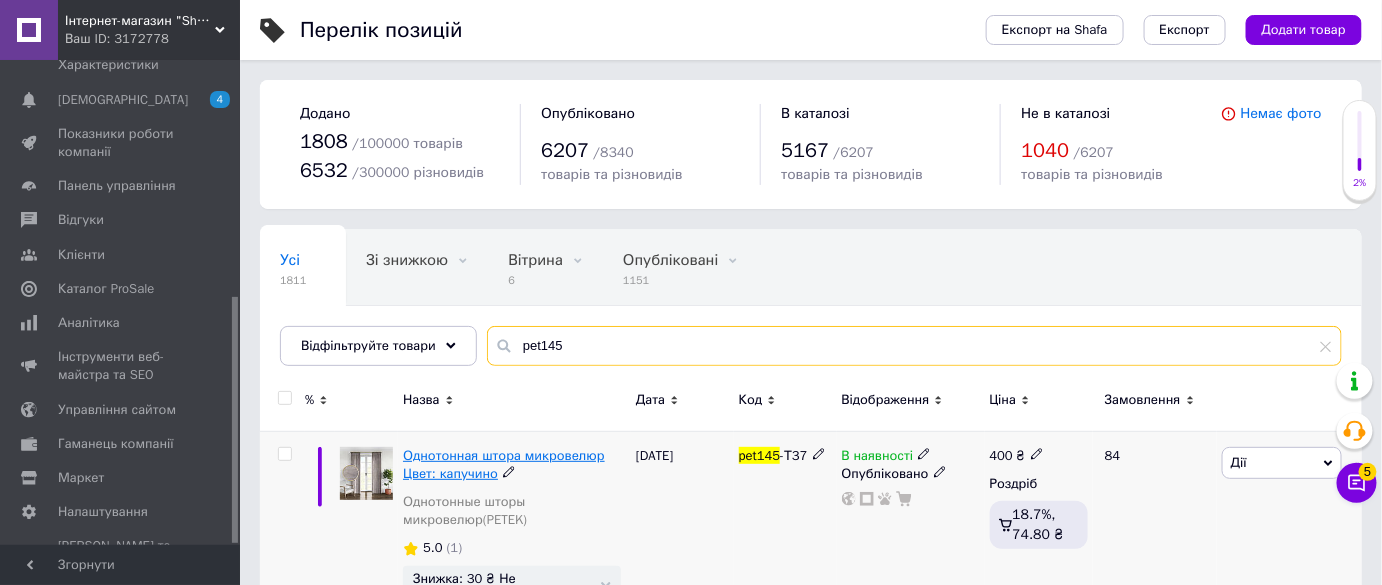 type on "pet145" 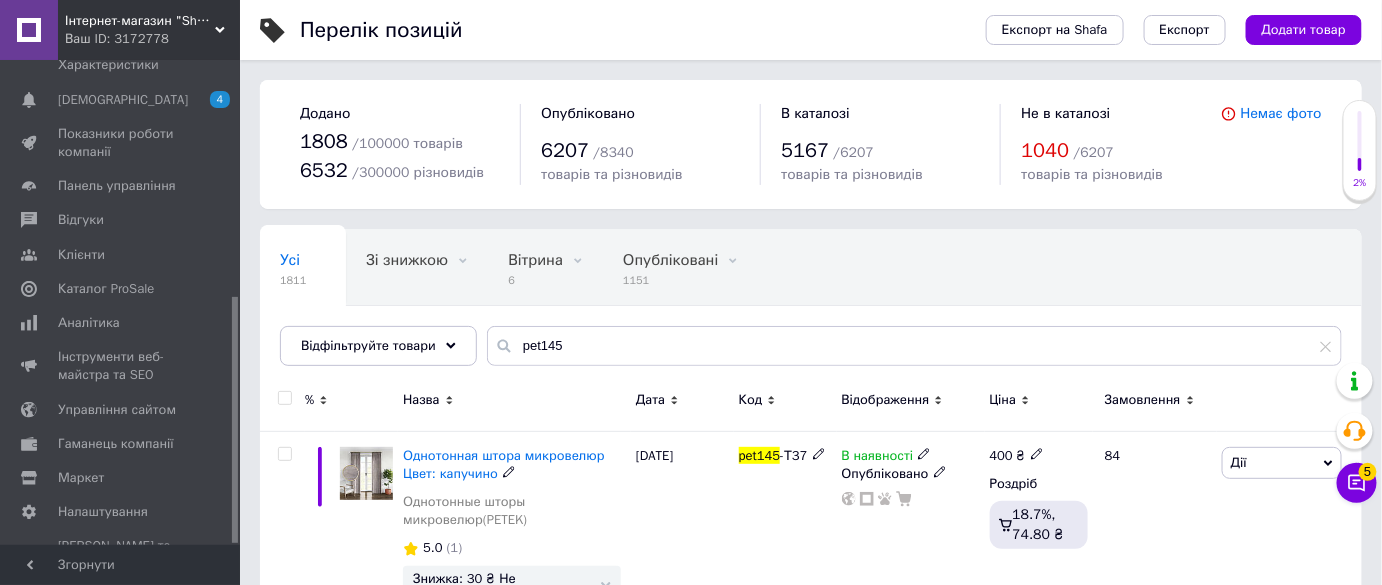 click on "Однотонная штора микровелюр Цвет: капучино" at bounding box center (504, 464) 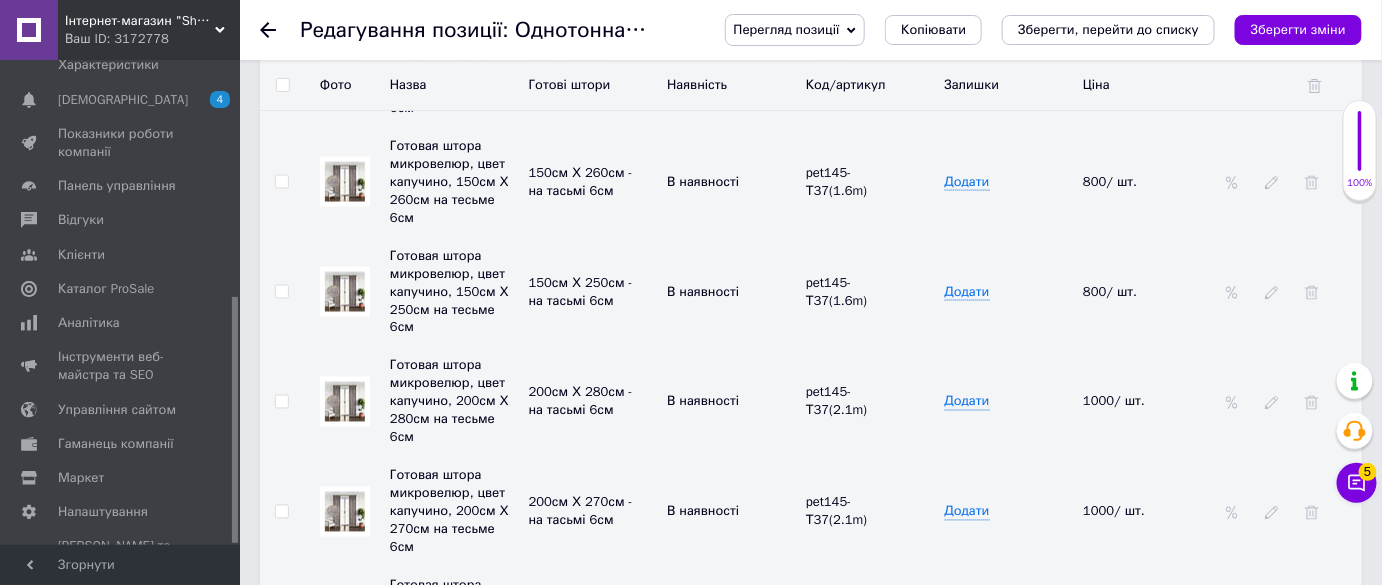 scroll, scrollTop: 3636, scrollLeft: 0, axis: vertical 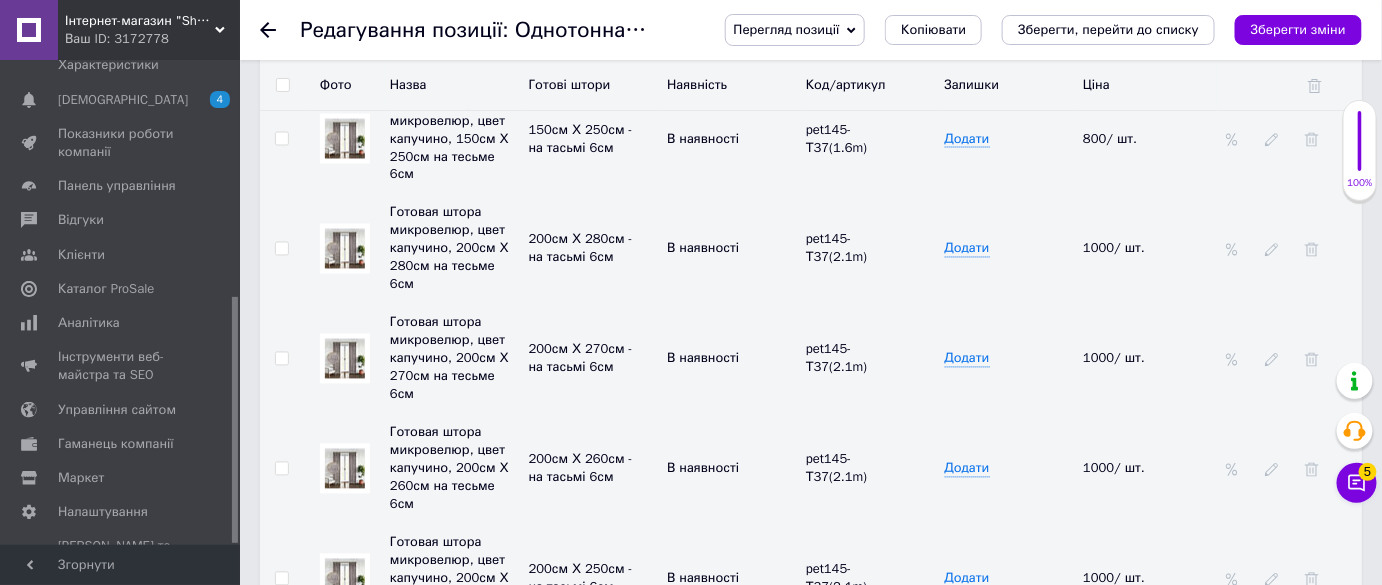 click on "Інтернет-магазин "Shop For House"" at bounding box center [140, 21] 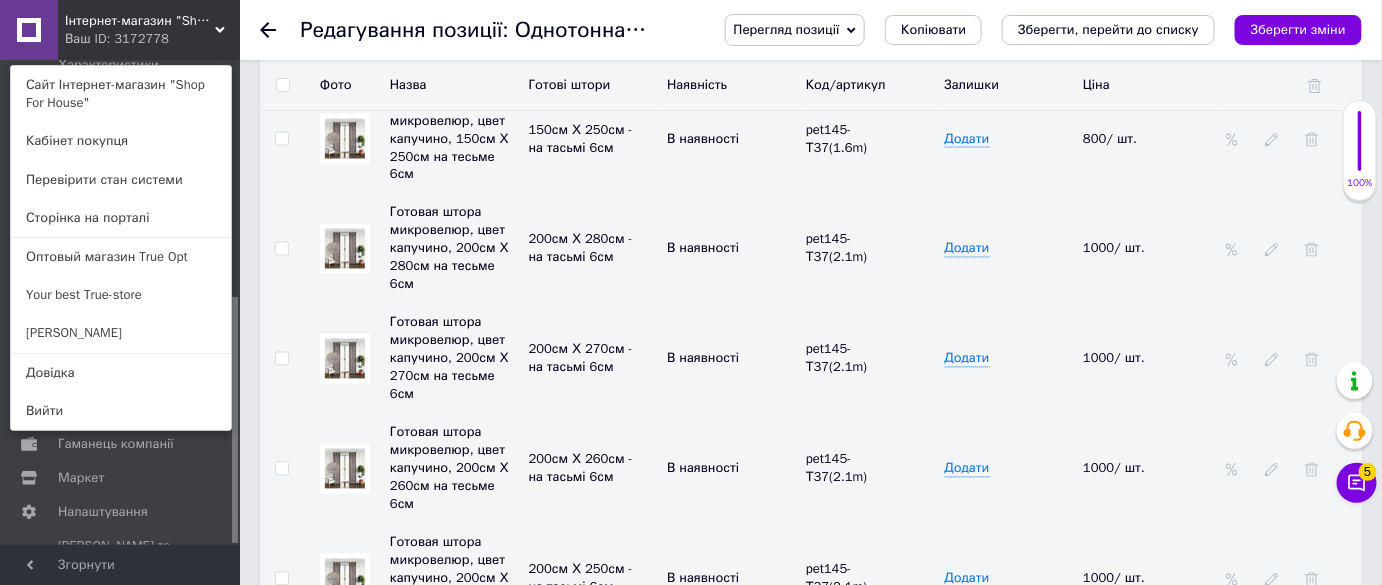 click on "Your best True-store" at bounding box center (121, 295) 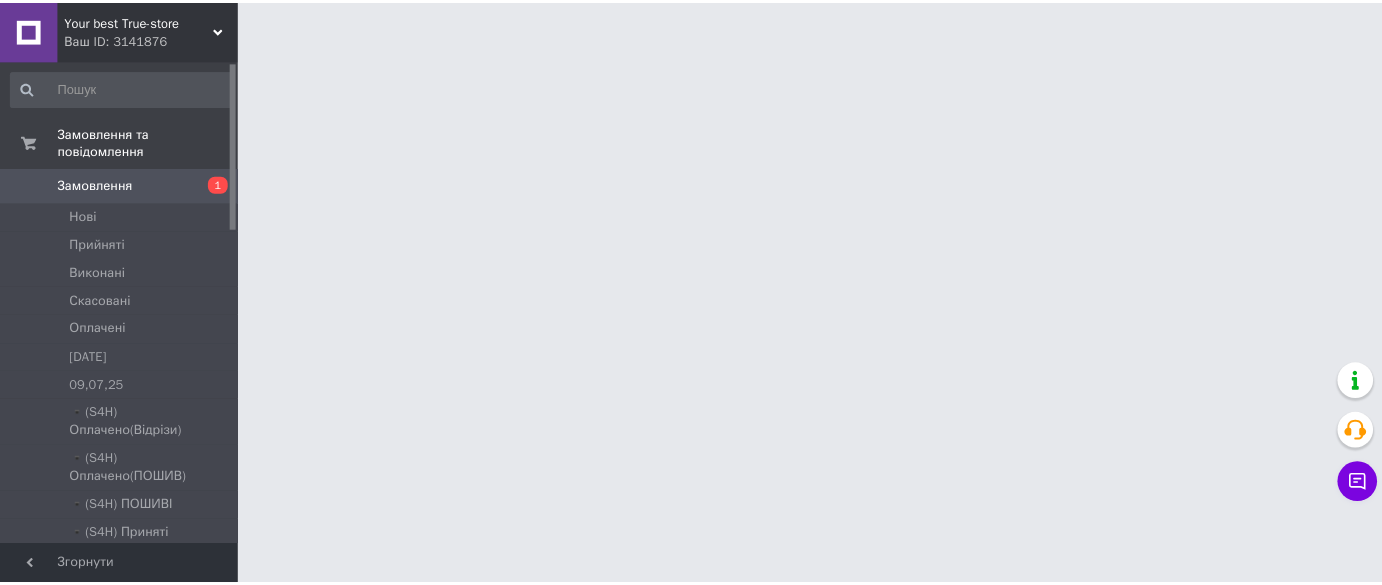 scroll, scrollTop: 0, scrollLeft: 0, axis: both 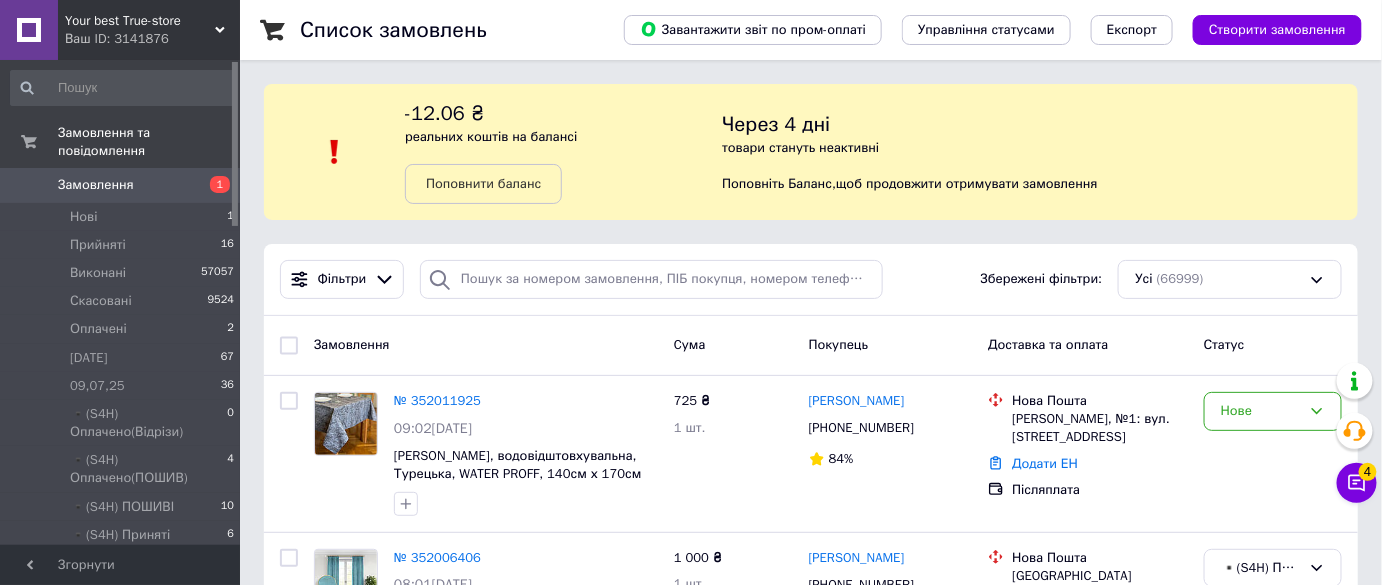 click on "Список замовлень   Завантажити звіт по пром-оплаті Управління статусами Експорт Створити замовлення -12.06 ₴ реальних коштів на балансі Поповнити баланс Через 4 дні товари стануть неактивні Поповніть Баланс ,  щоб продовжити отримувати замовлення Фільтри Збережені фільтри: Усі (66999) Замовлення Cума Покупець Доставка та оплата Статус № 352011925 09:02[DATE] Скатертина тефлонова, водовідштовхувальна, Турецька, WATER PROFF, 140см х 170см прямокут 725 ₴ 1 шт. [PERSON_NAME] [PHONE_NUMBER] 84% [GEOGRAPHIC_DATA][PERSON_NAME], №1: вул. [GEOGRAPHIC_DATA], 125 Додати ЕН Післяплата Нове № 352006406 08:01[DATE]" at bounding box center (811, 9937) 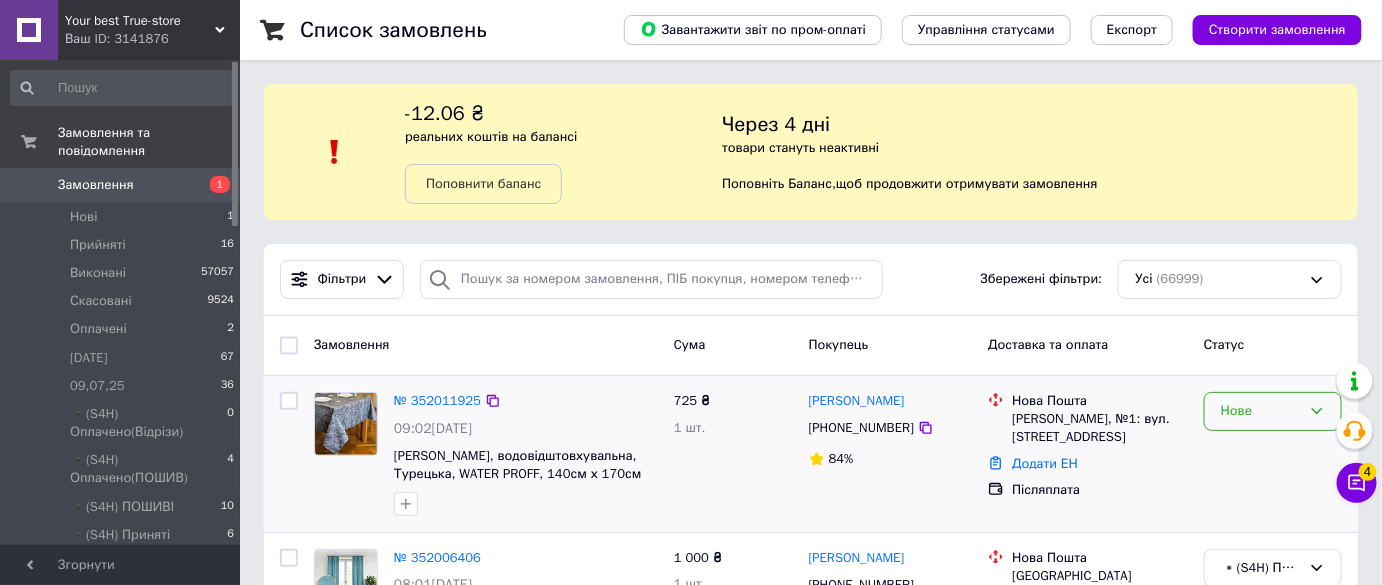 click on "Нове" at bounding box center [1261, 411] 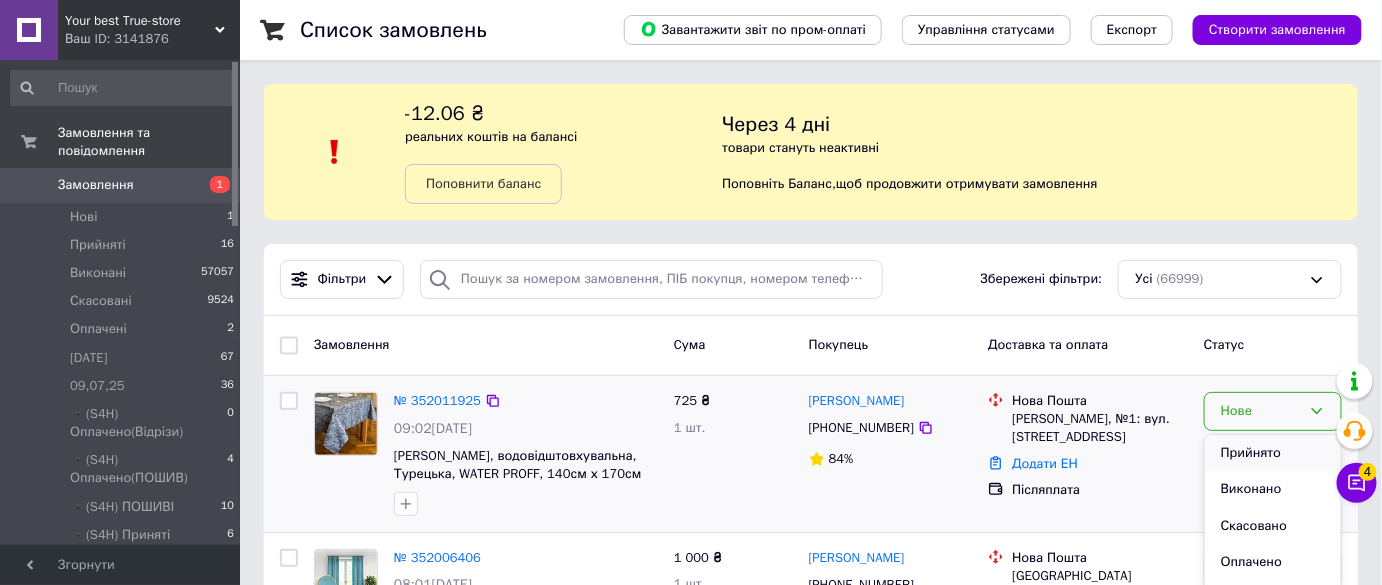 click on "Прийнято" at bounding box center [1273, 453] 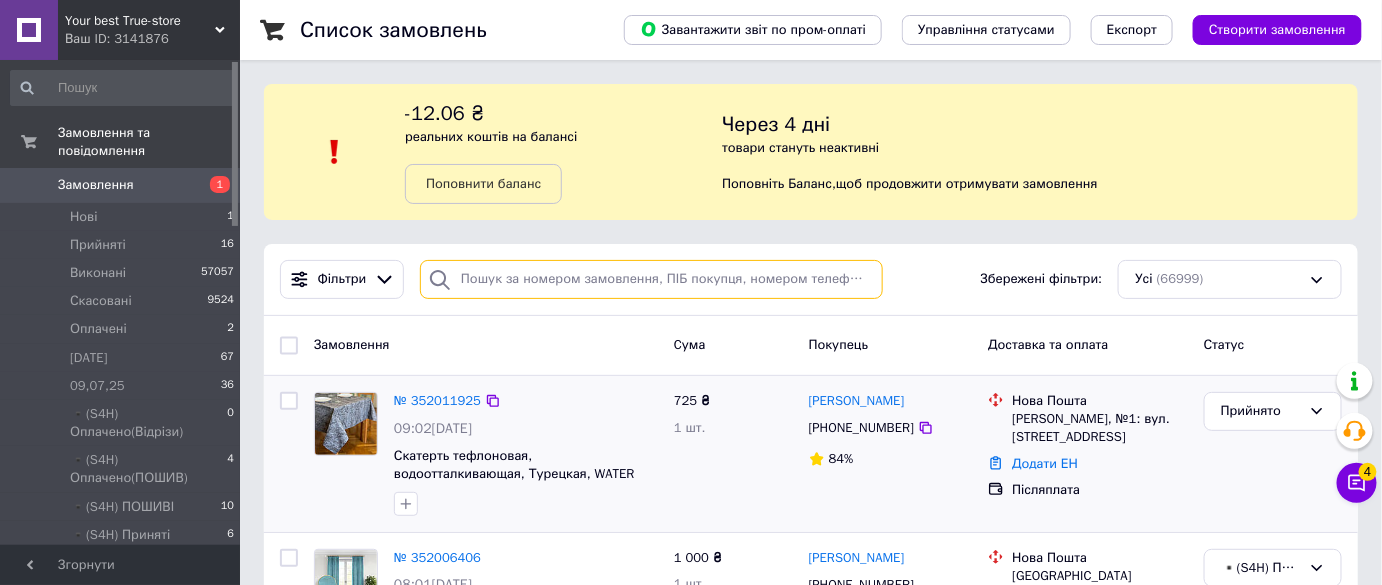 click at bounding box center (651, 279) 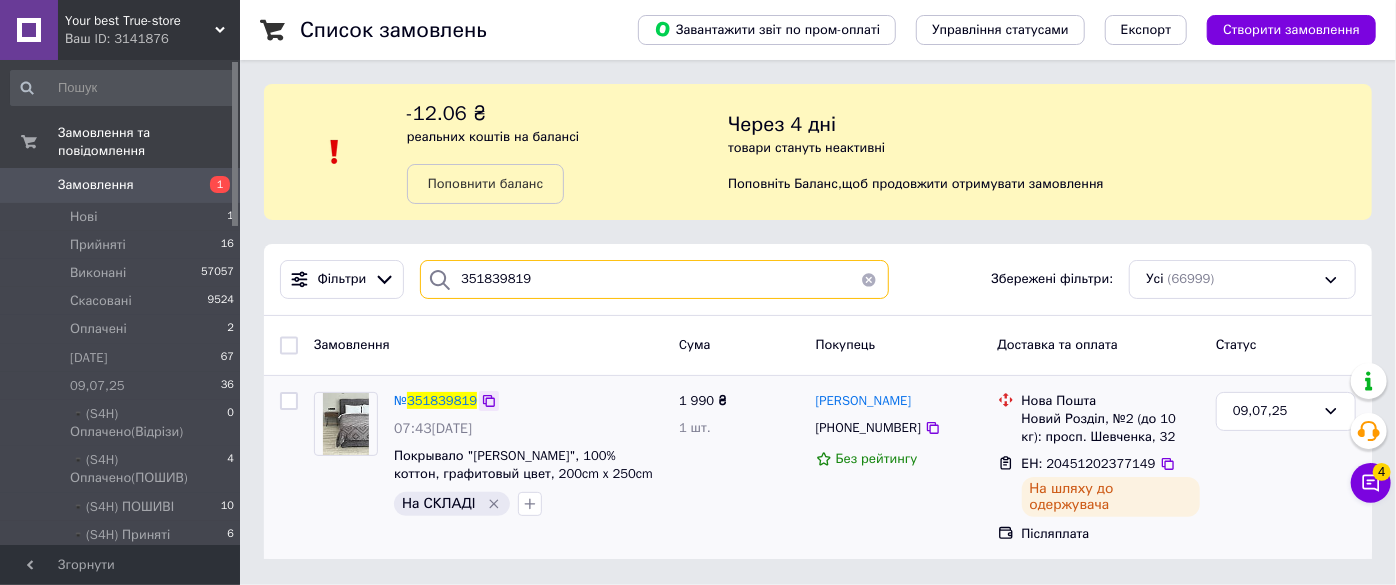 type on "351839819" 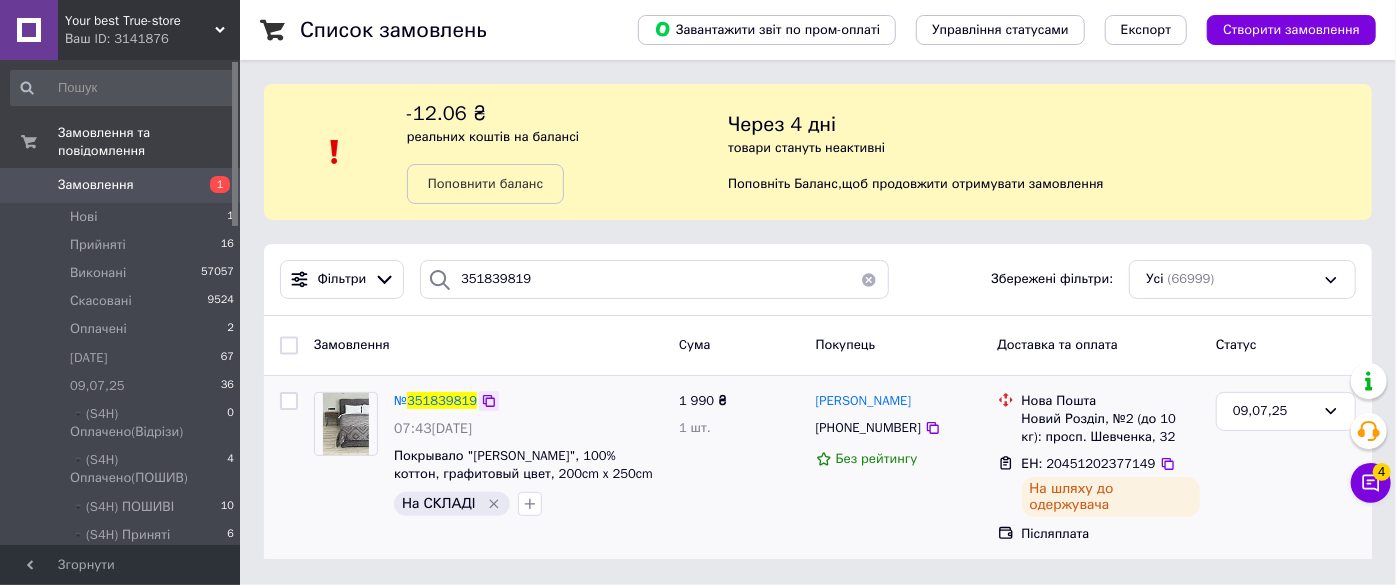 click 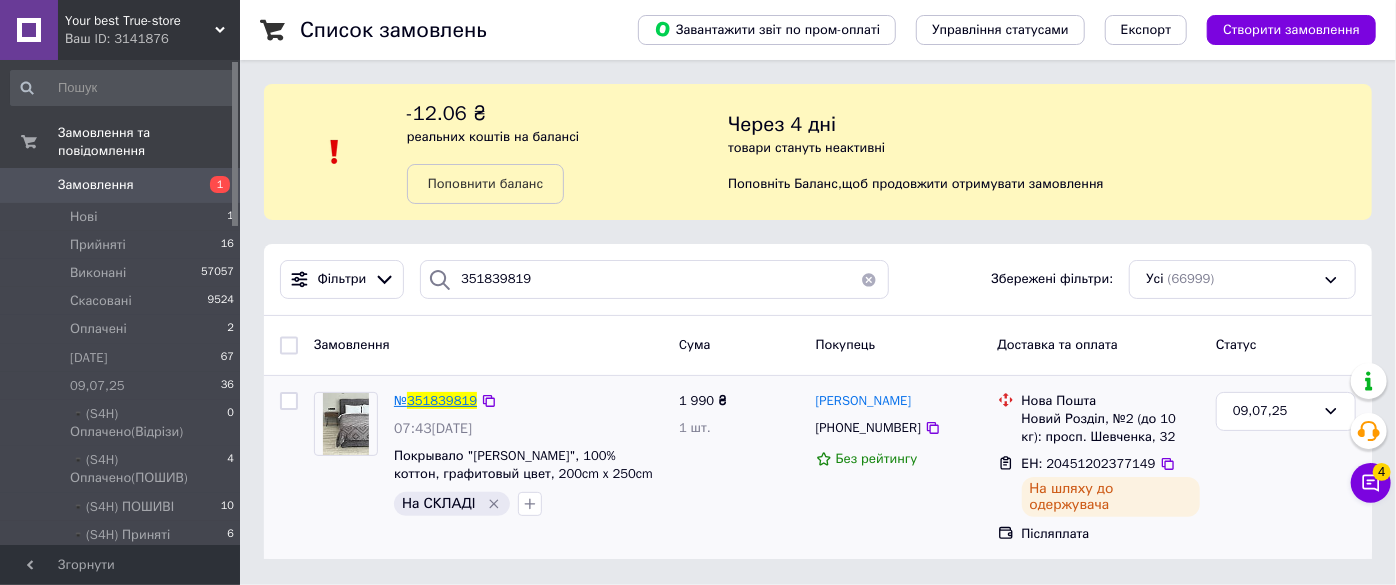 click on "351839819" at bounding box center (442, 400) 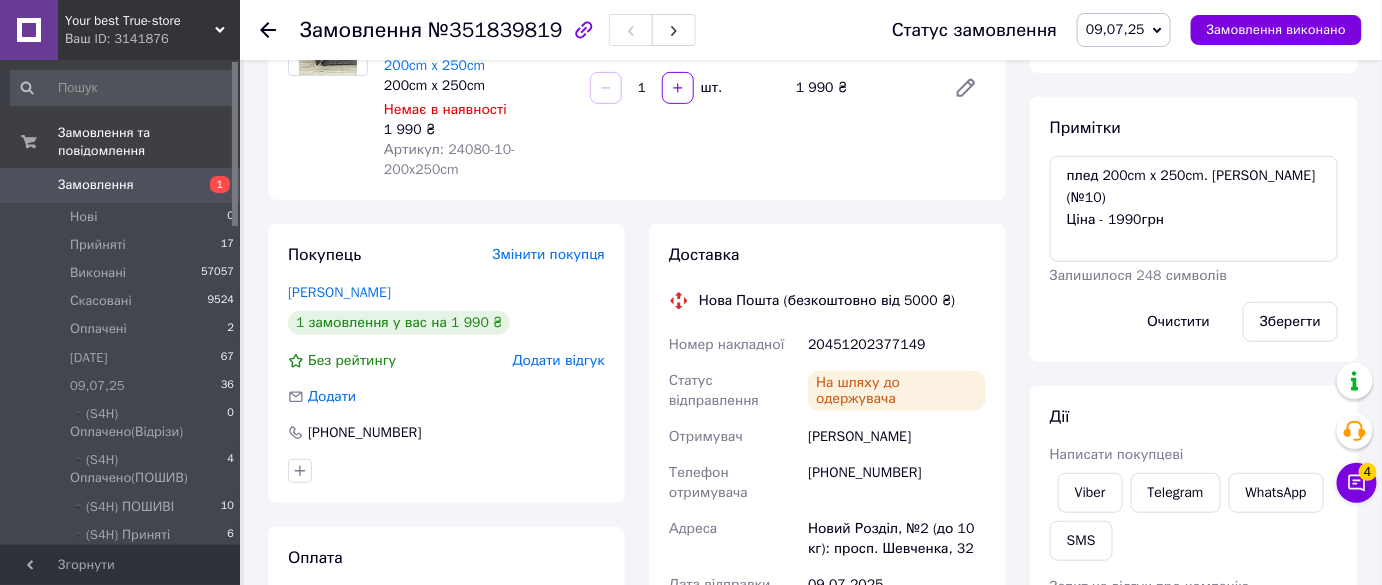 scroll, scrollTop: 181, scrollLeft: 0, axis: vertical 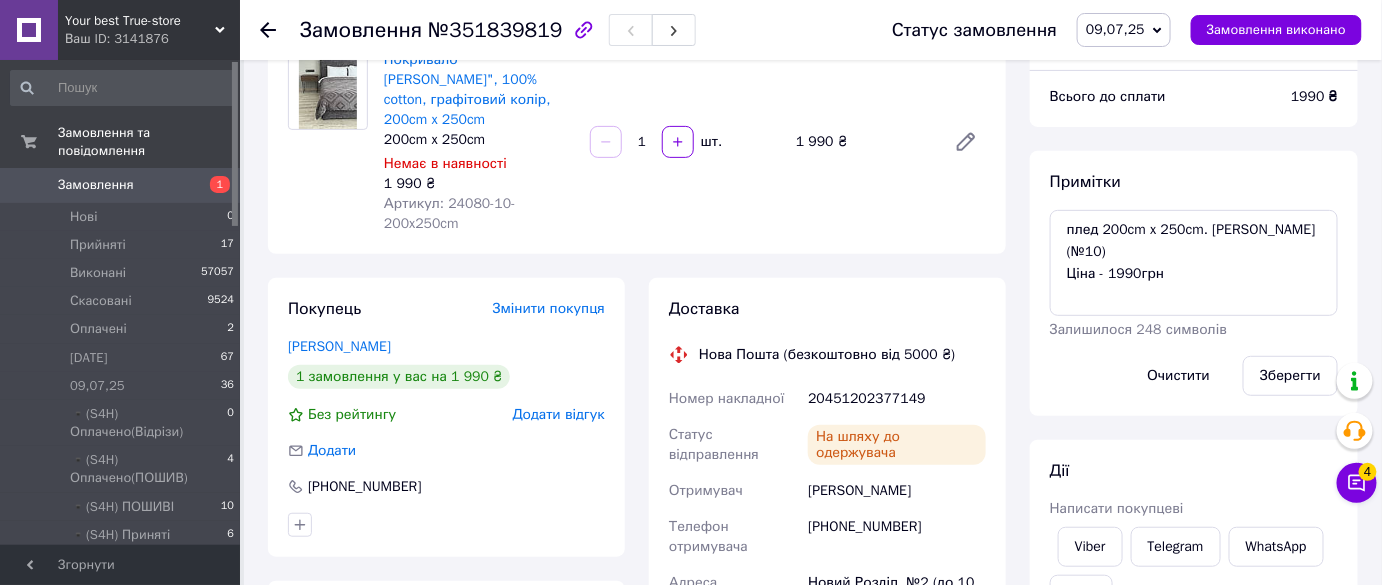 click 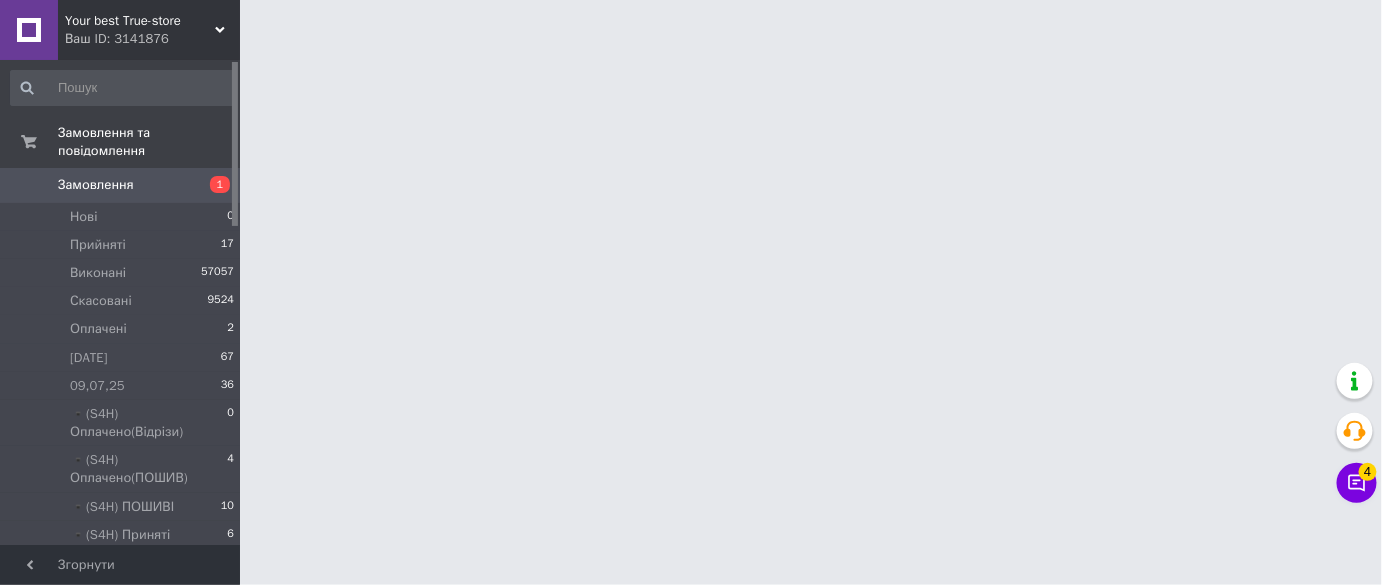 scroll, scrollTop: 0, scrollLeft: 0, axis: both 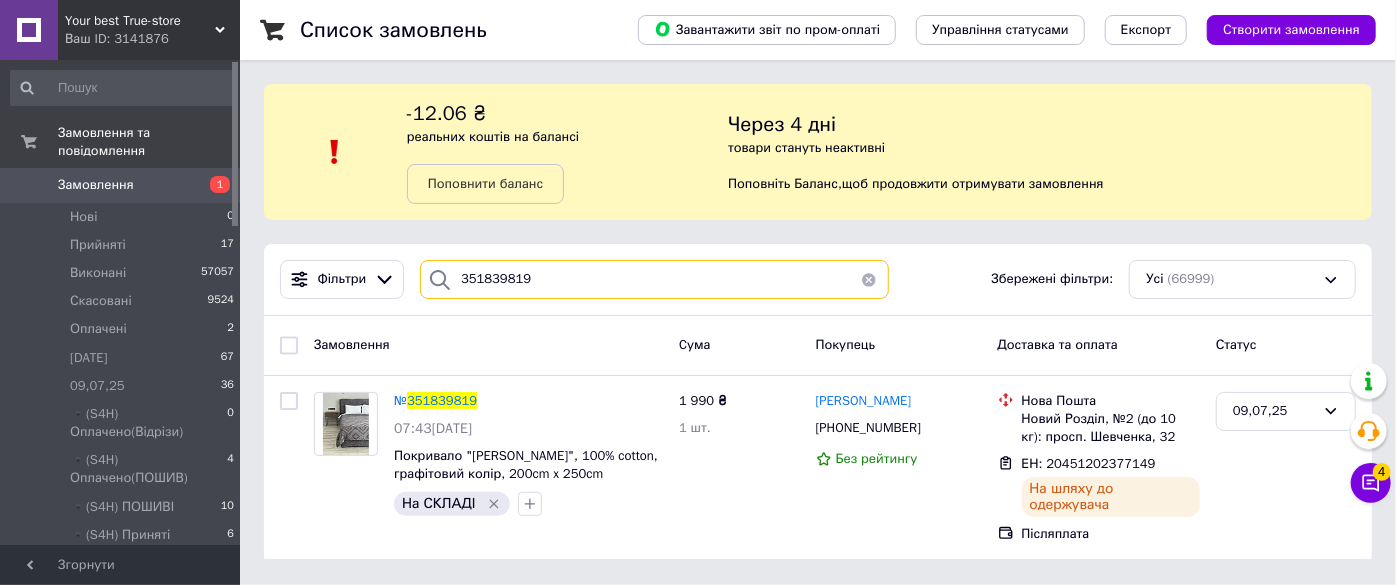 click on "351839819" at bounding box center (654, 279) 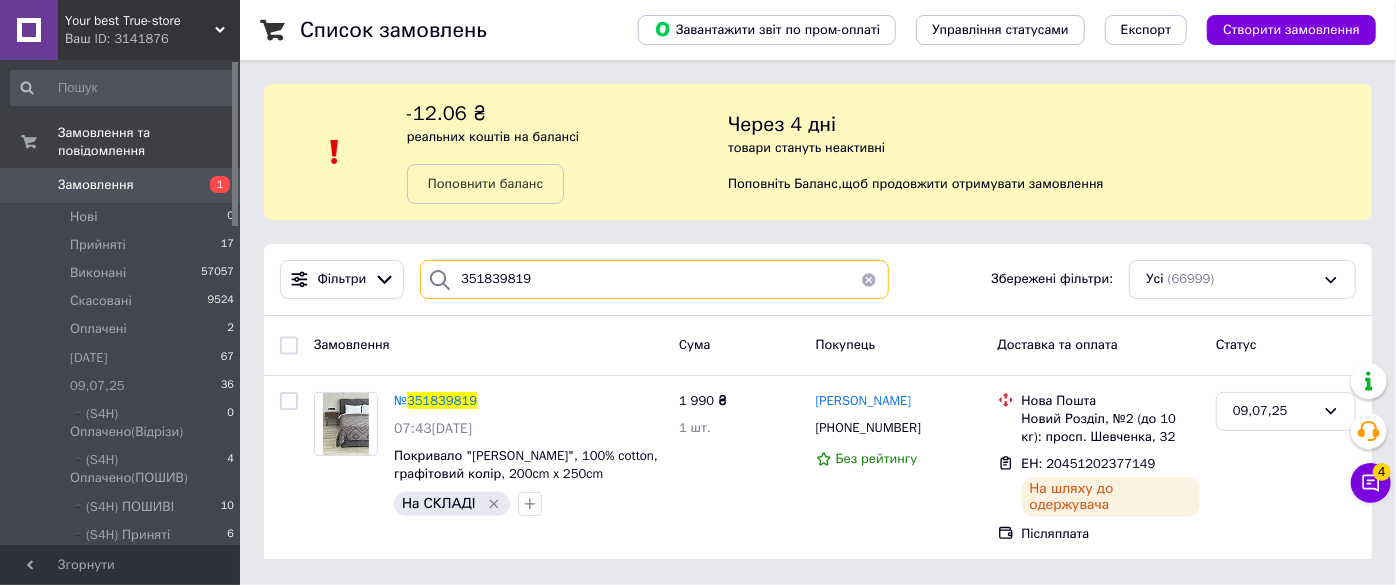 paste on "793540" 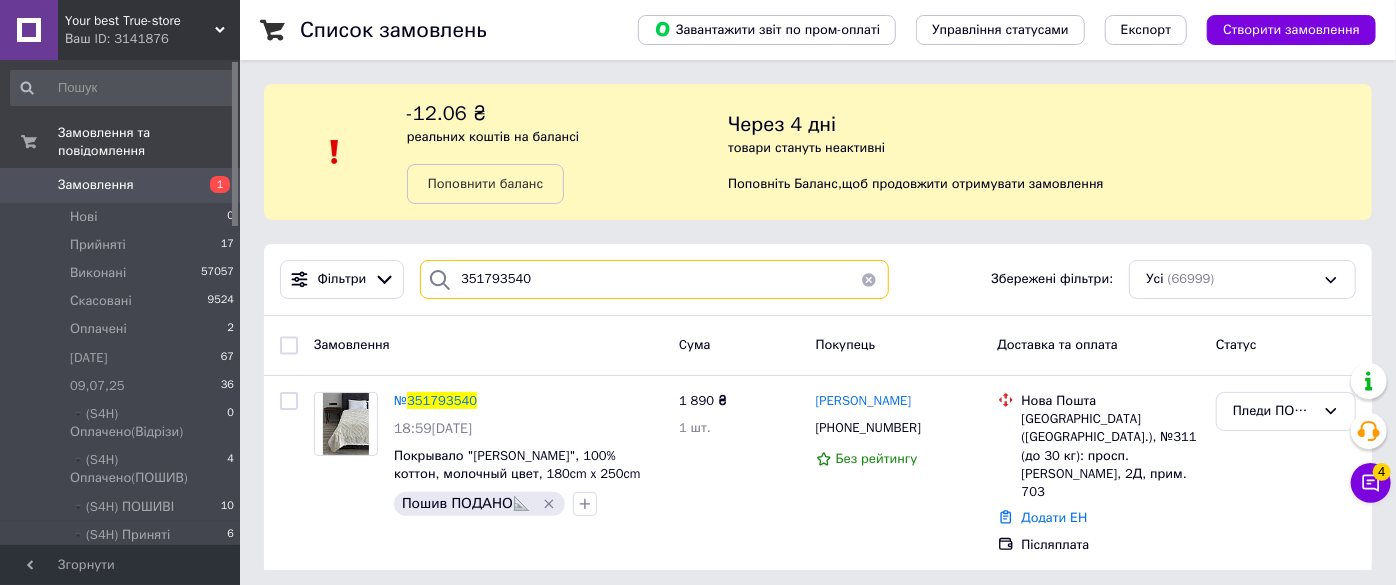 type on "351793540" 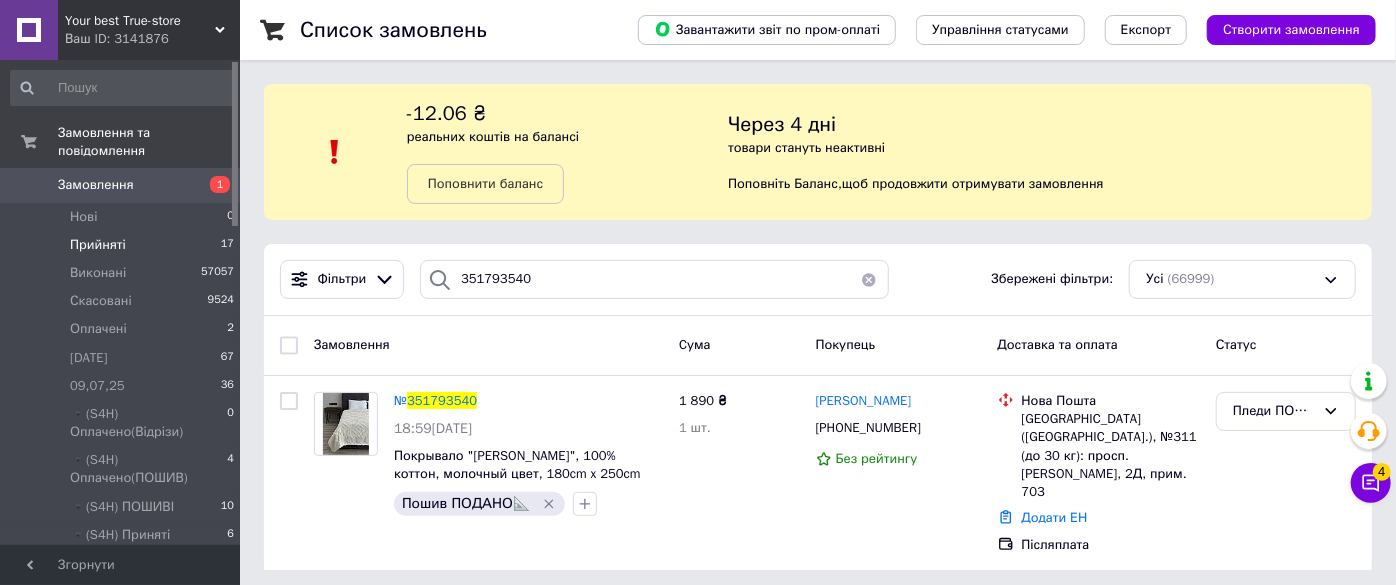 click on "Прийняті 17" at bounding box center (123, 245) 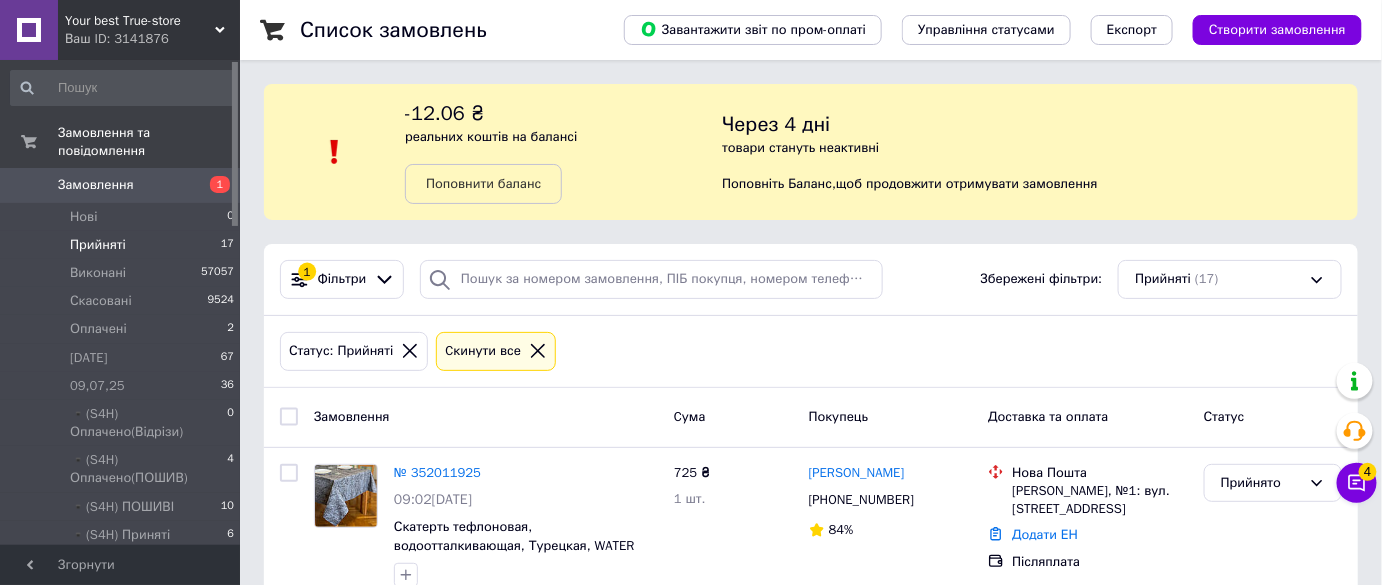 click on "Замовлення" at bounding box center [121, 185] 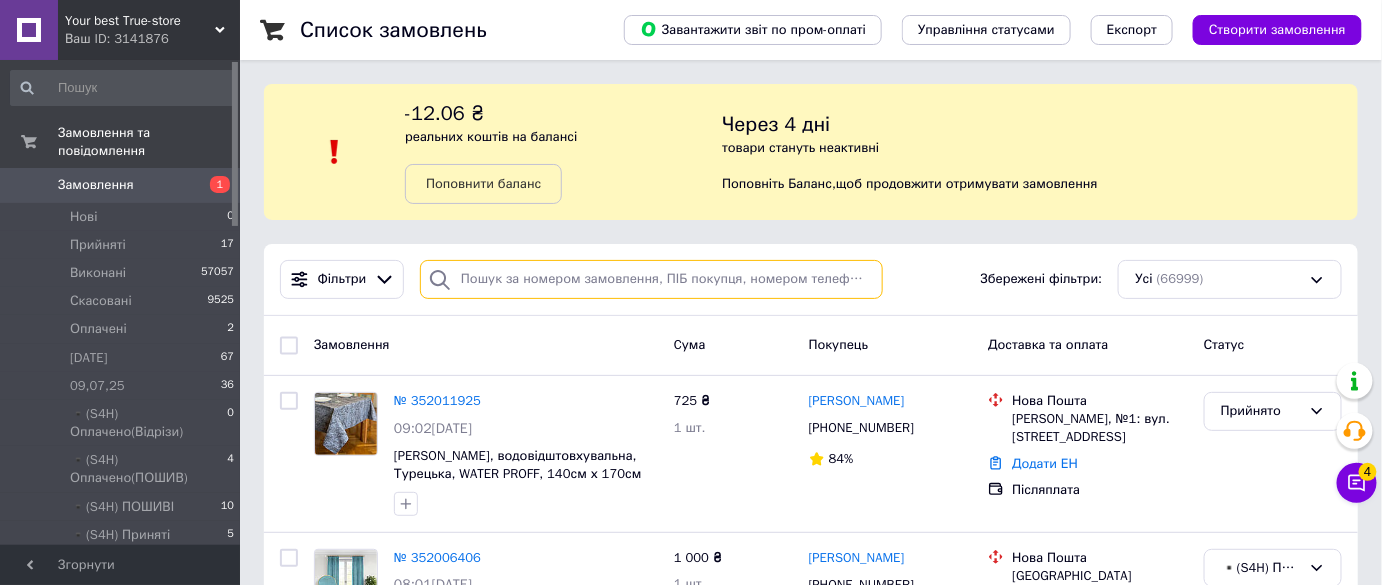 click at bounding box center [651, 279] 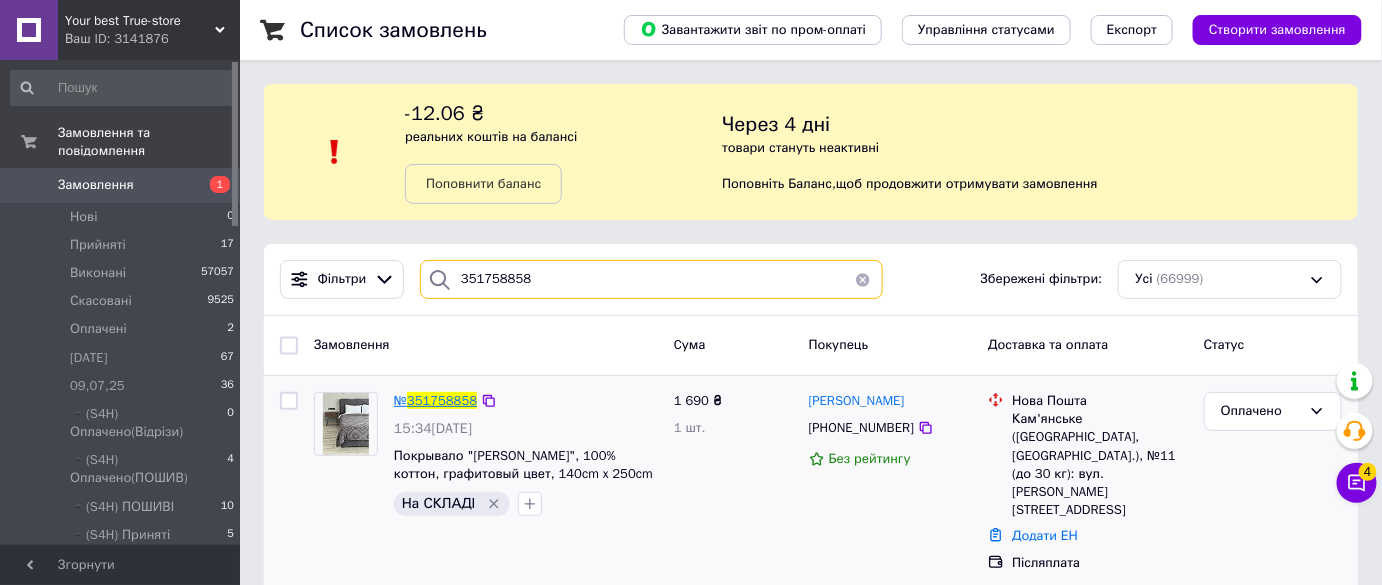 type on "351758858" 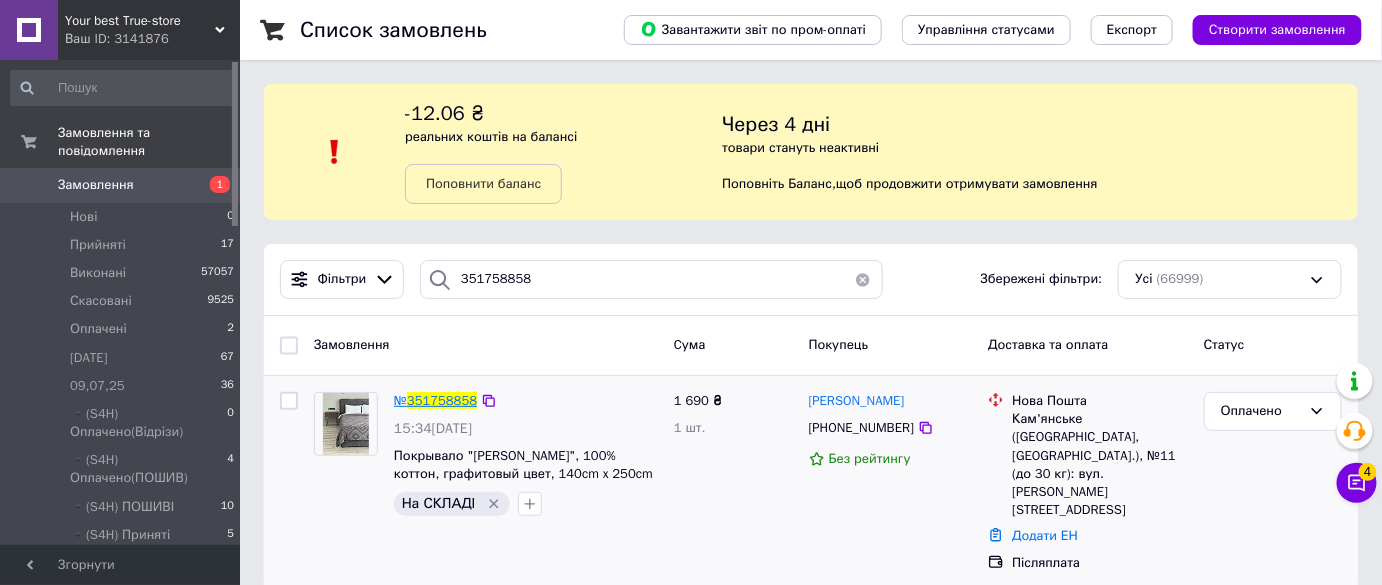 click on "351758858" at bounding box center [442, 400] 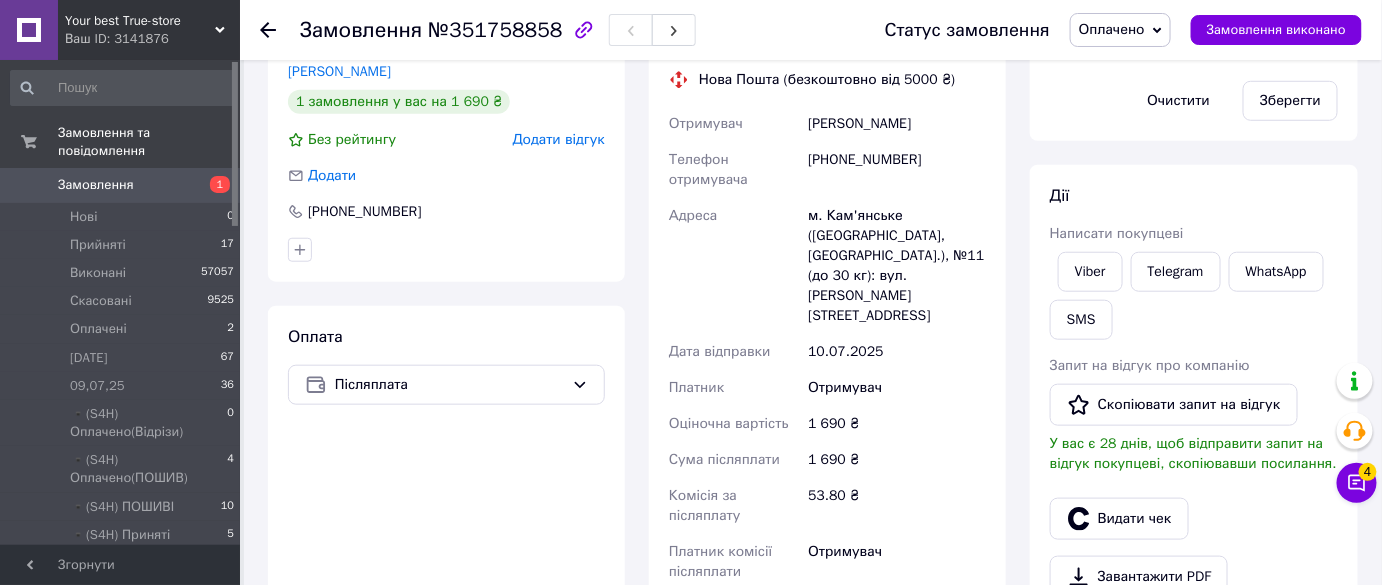 scroll, scrollTop: 385, scrollLeft: 0, axis: vertical 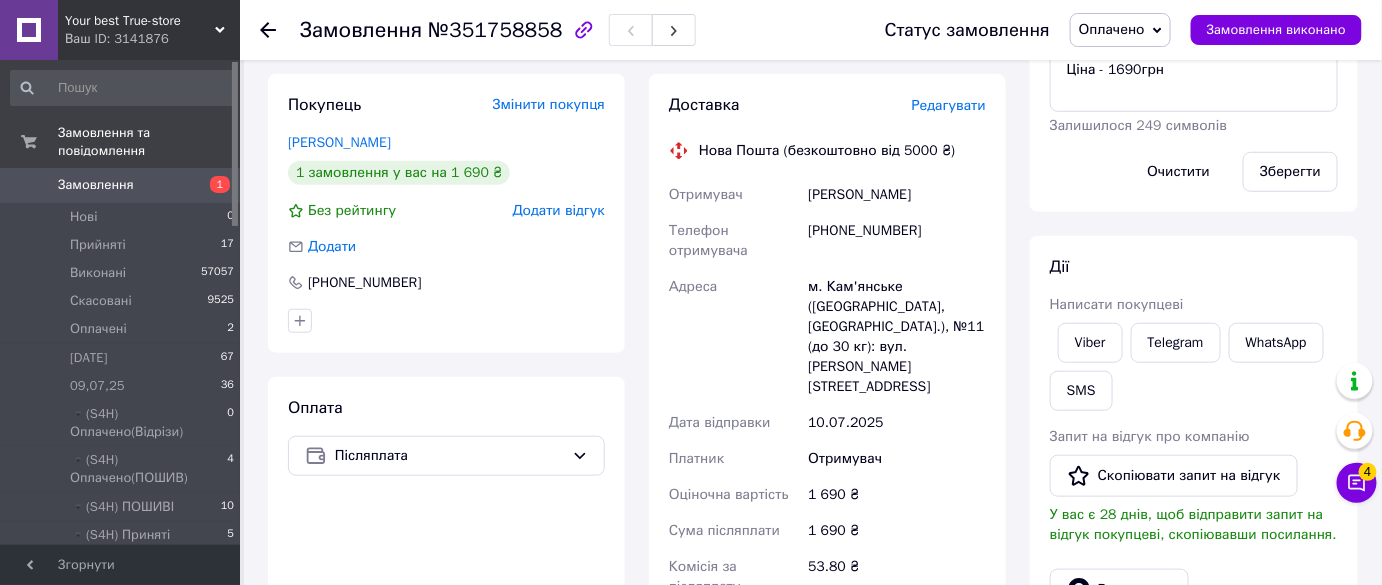 click on "+380735877768" at bounding box center (897, 241) 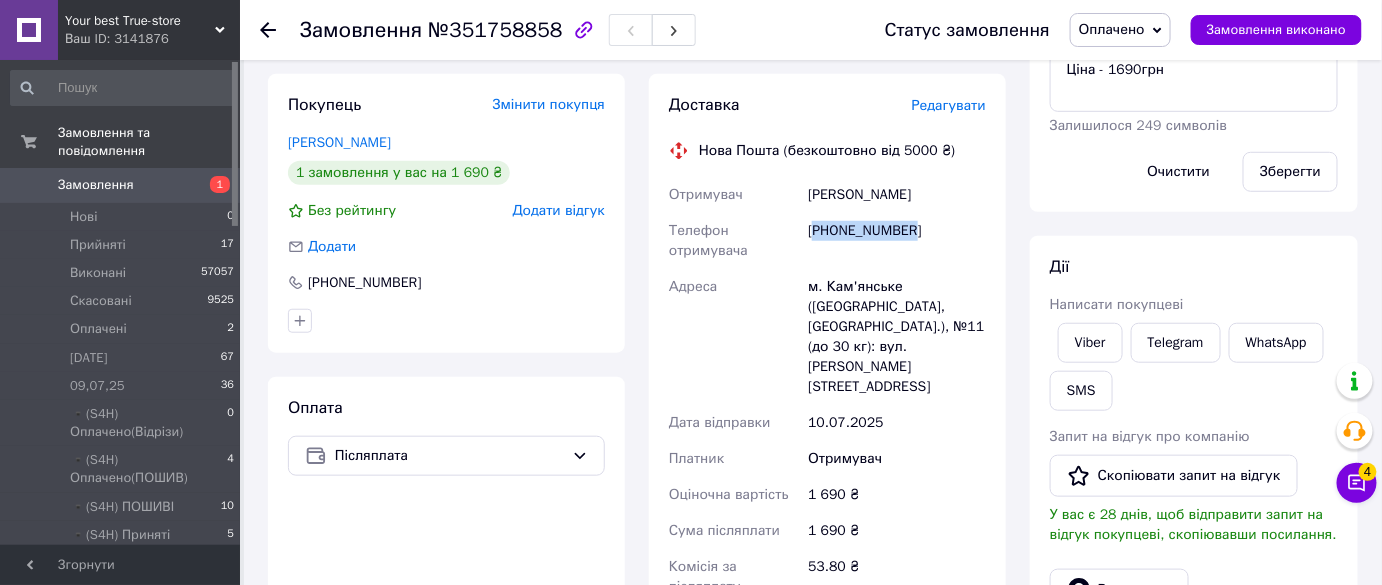 click on "+380735877768" at bounding box center [897, 241] 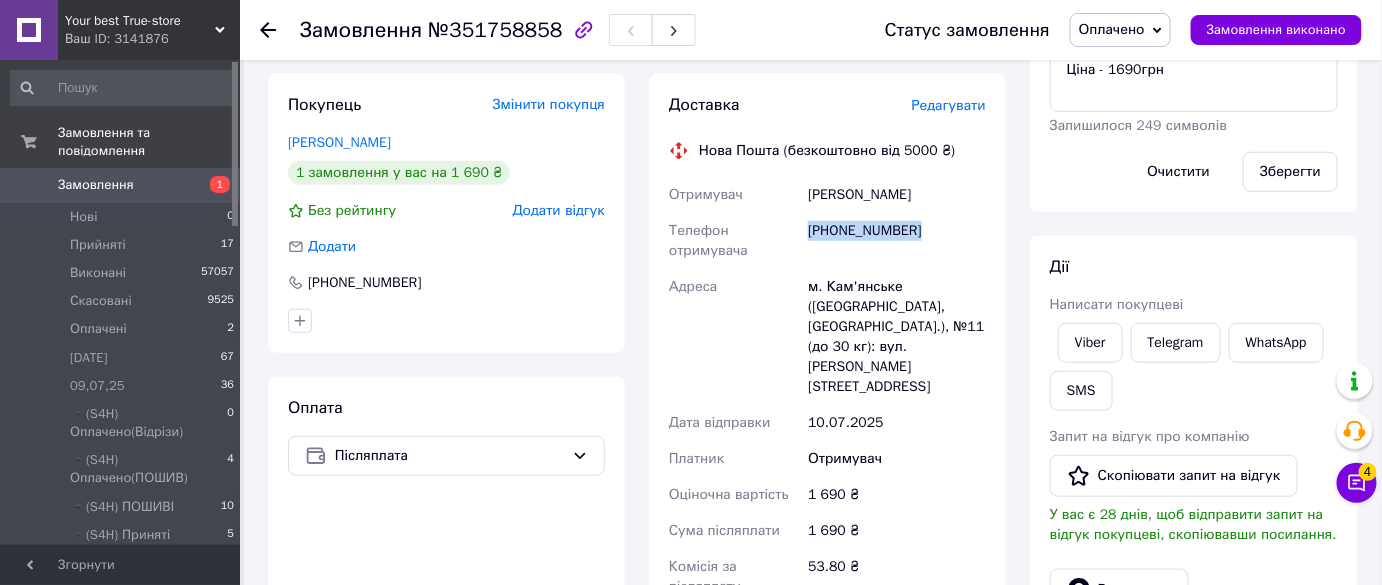 copy on "+380735877768" 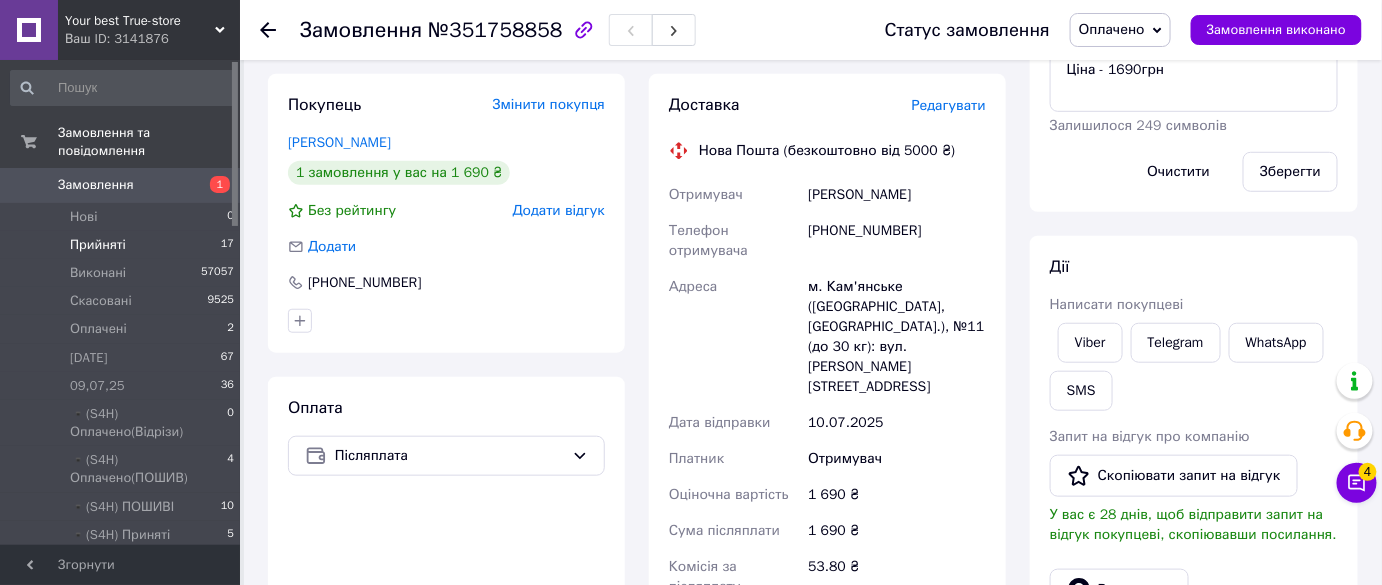 click on "Прийняті 17" at bounding box center (123, 245) 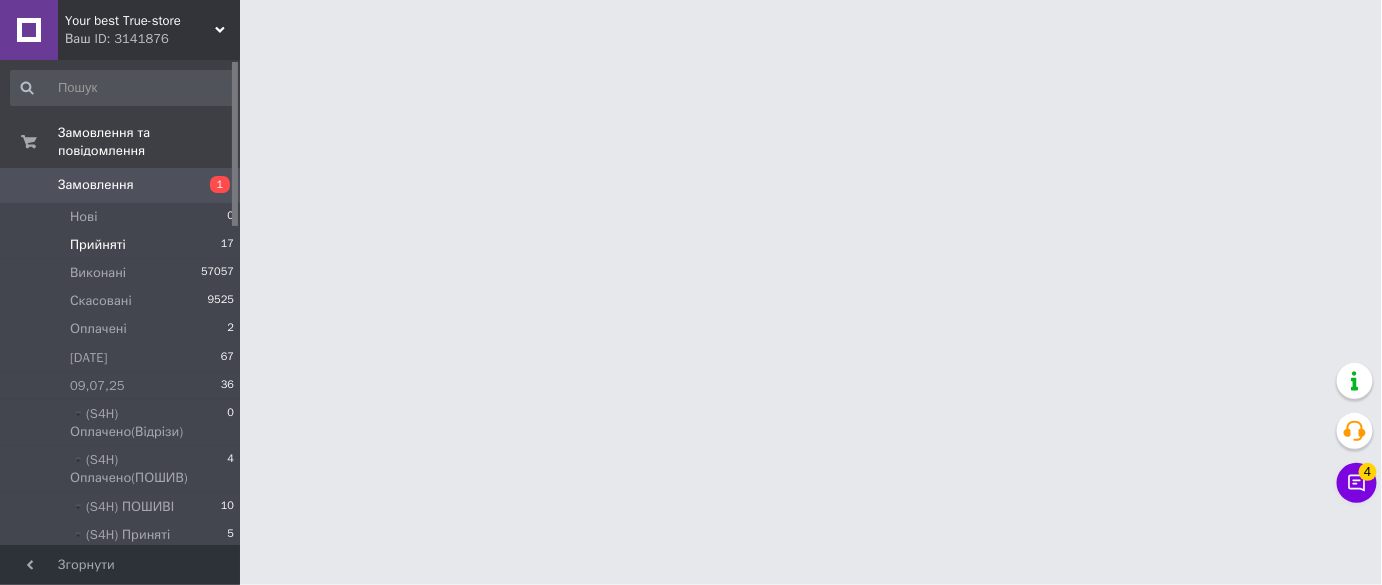 scroll, scrollTop: 0, scrollLeft: 0, axis: both 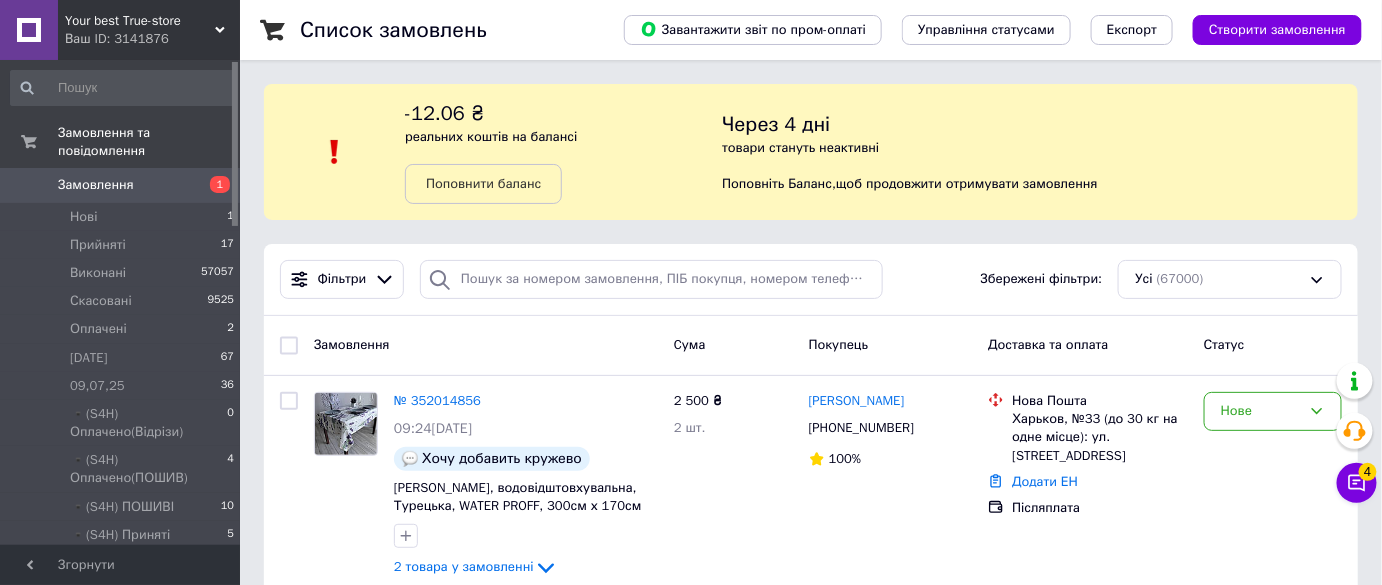 click on "Ваш ID: 3141876" at bounding box center [152, 39] 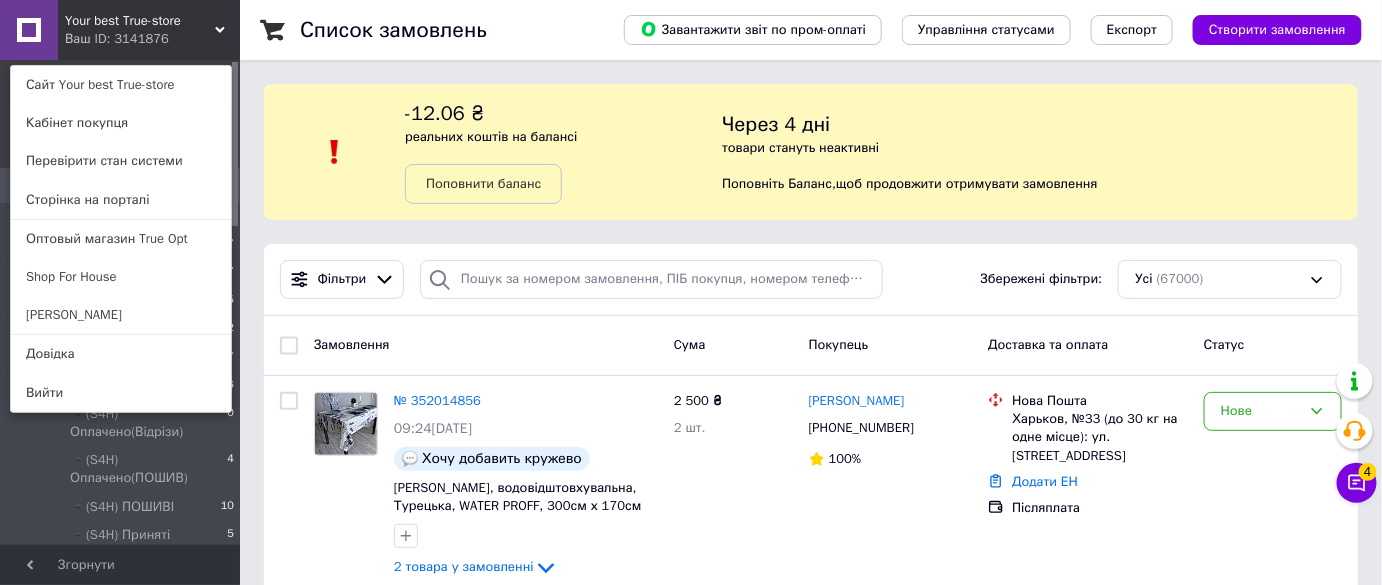 click on "Shop For House" at bounding box center [121, 277] 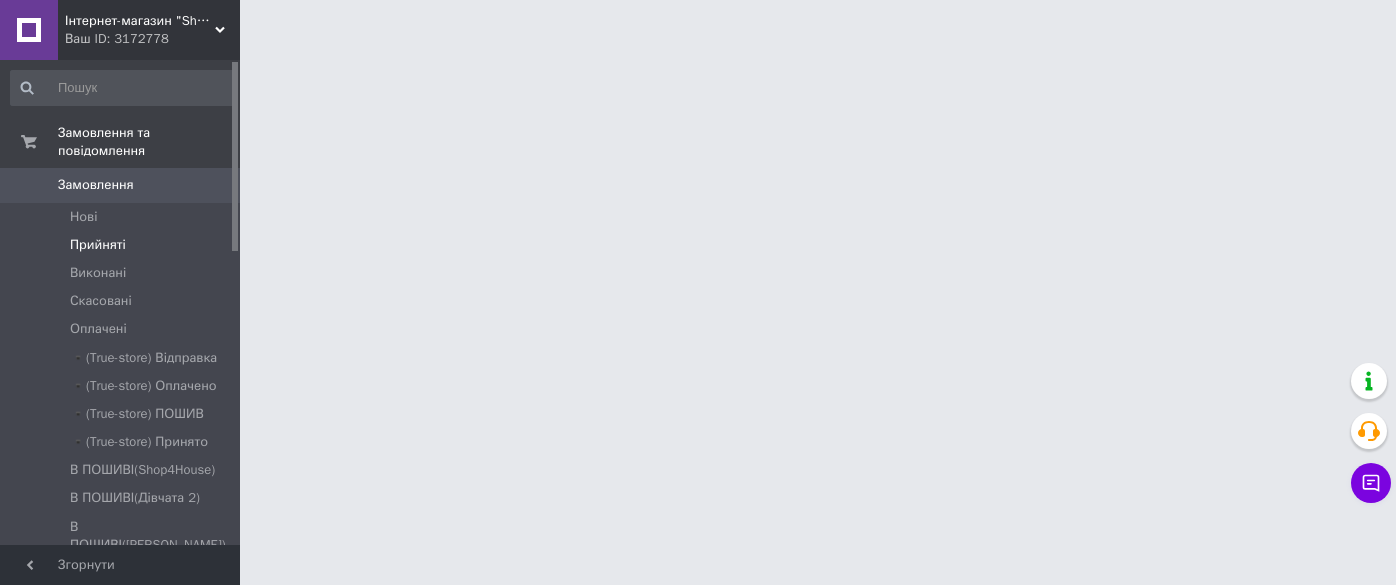 scroll, scrollTop: 0, scrollLeft: 0, axis: both 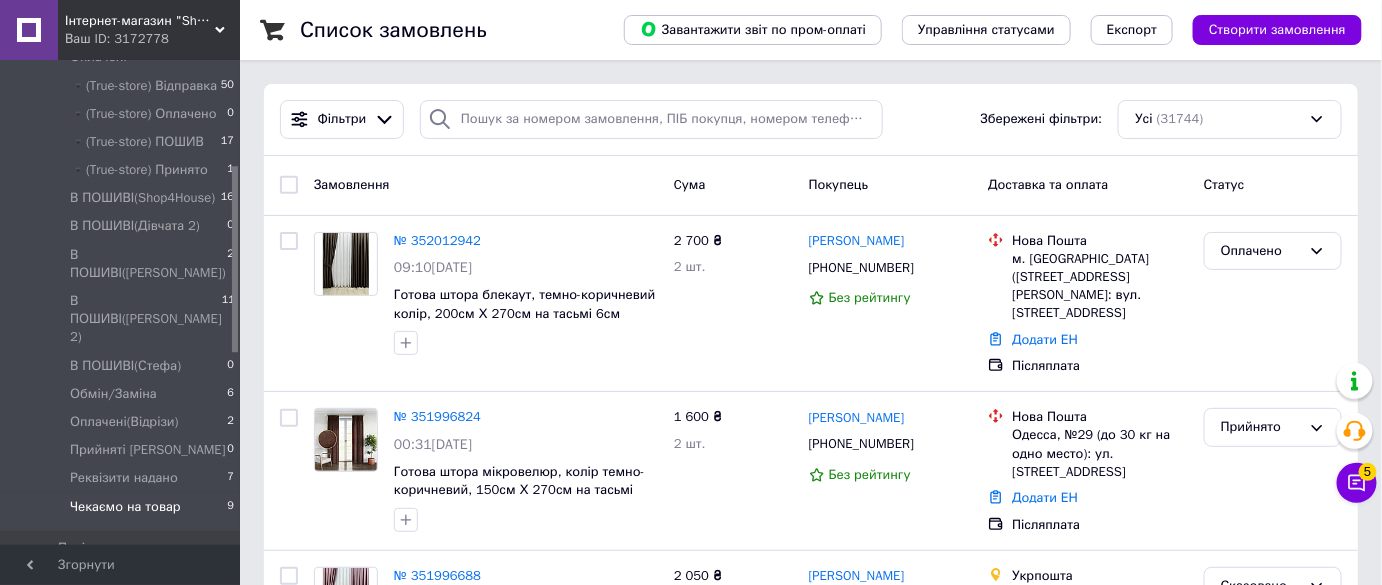 click on "Чекаємо на товар 9" at bounding box center [123, 512] 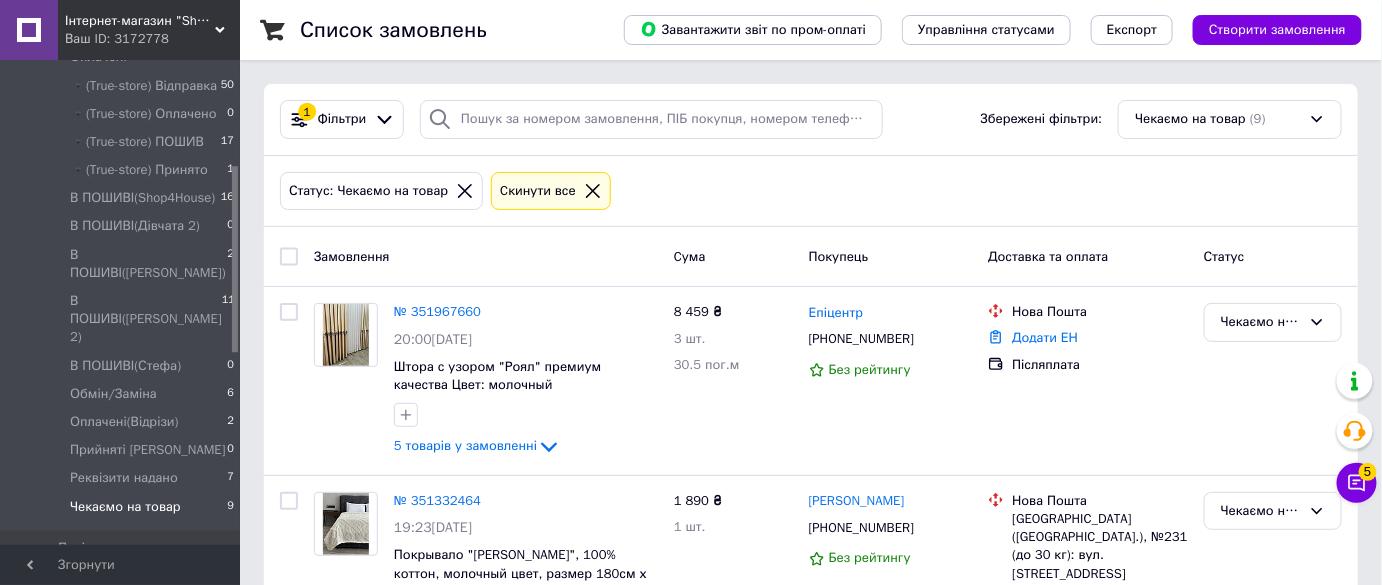 click on "№ 351967660" at bounding box center (437, 311) 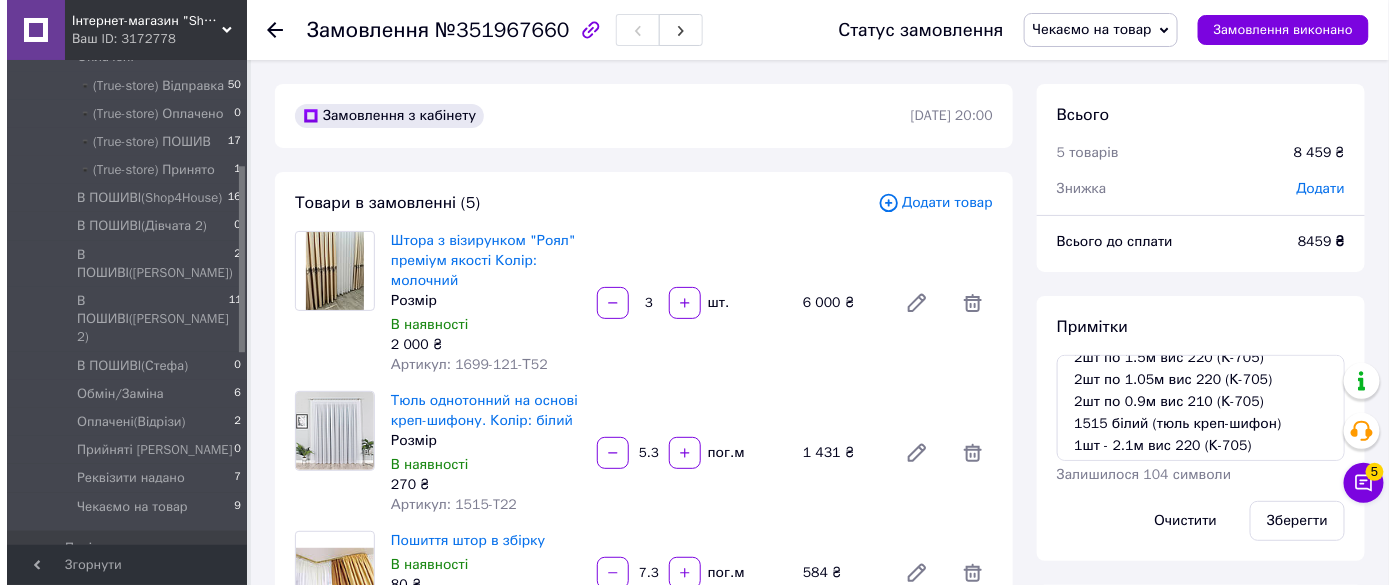 scroll, scrollTop: 108, scrollLeft: 0, axis: vertical 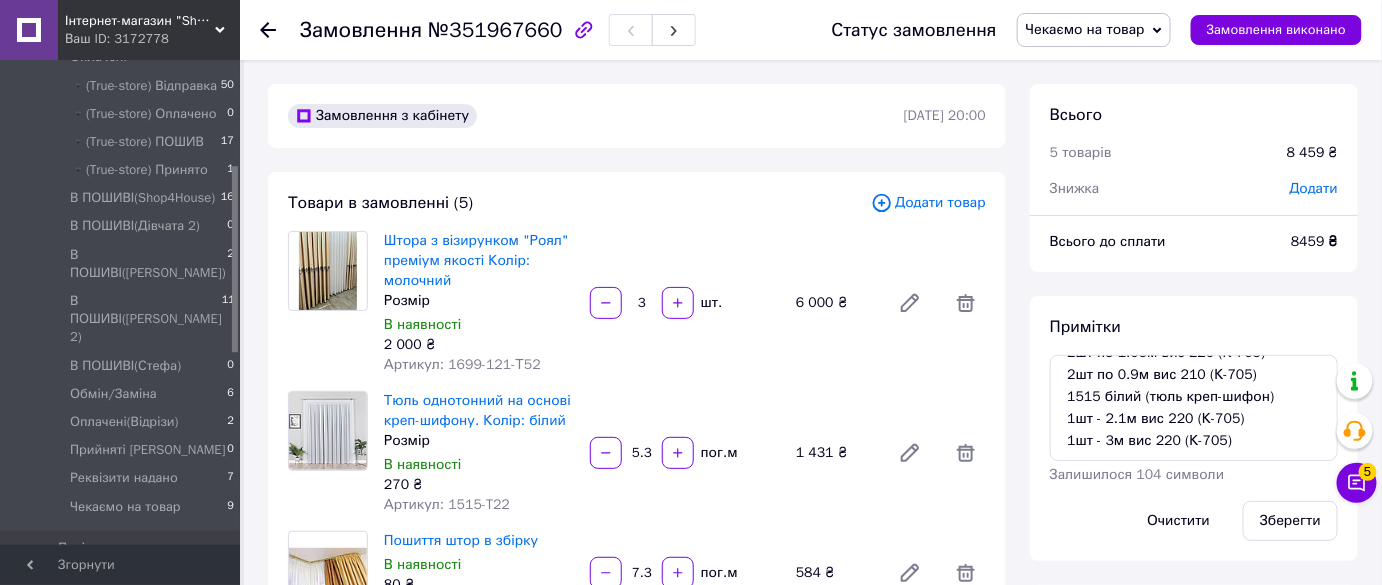 click 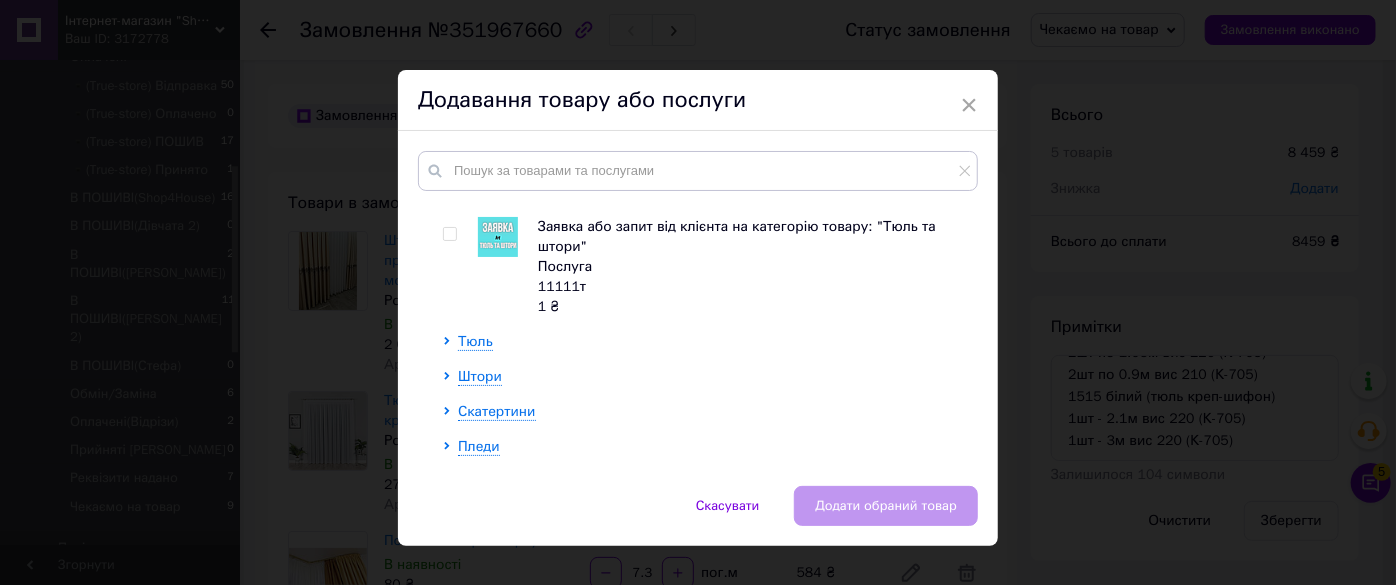 scroll, scrollTop: 328, scrollLeft: 0, axis: vertical 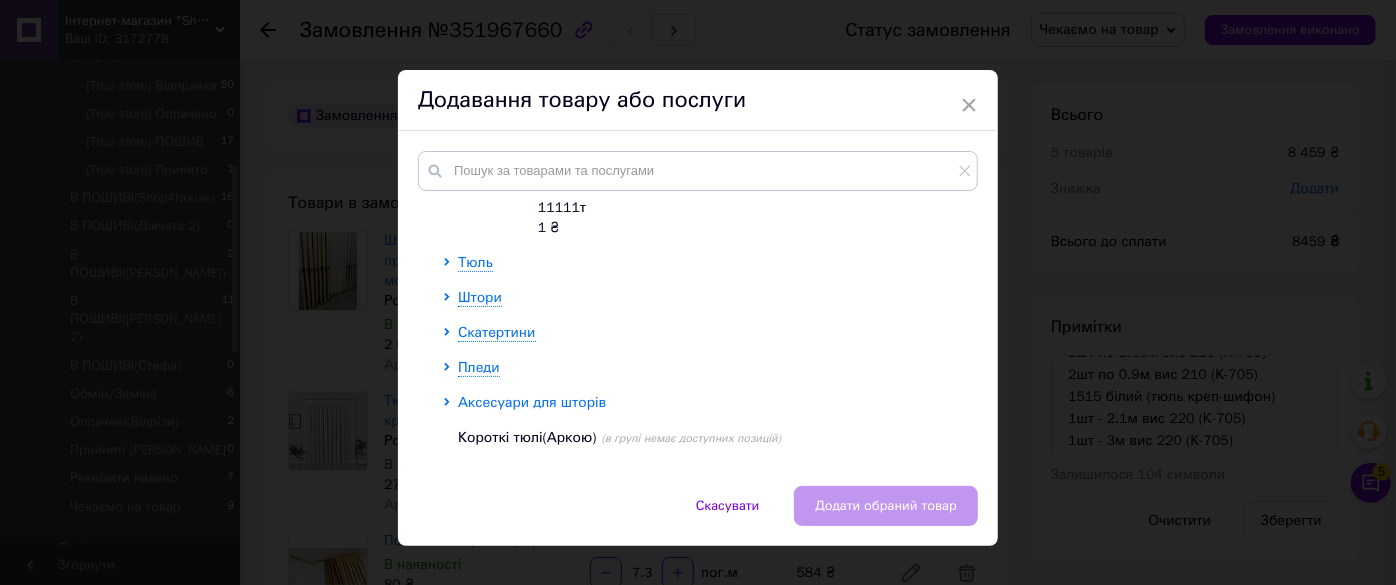 click on "Аксесуари для шторів" at bounding box center [532, 402] 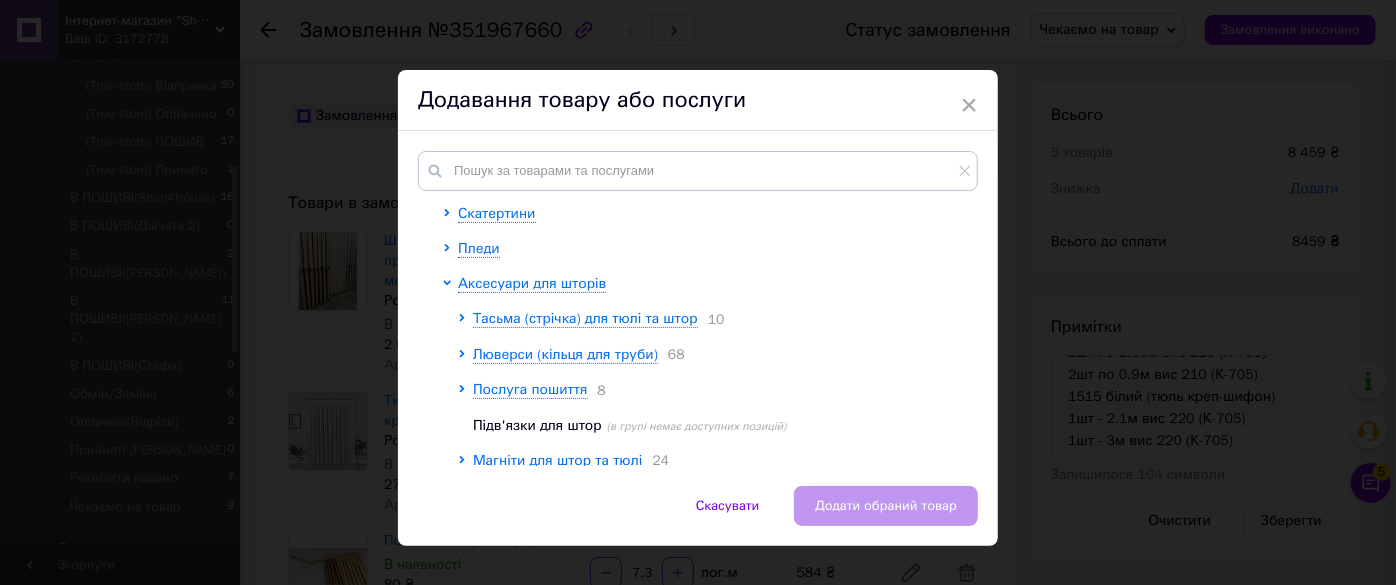 scroll, scrollTop: 510, scrollLeft: 0, axis: vertical 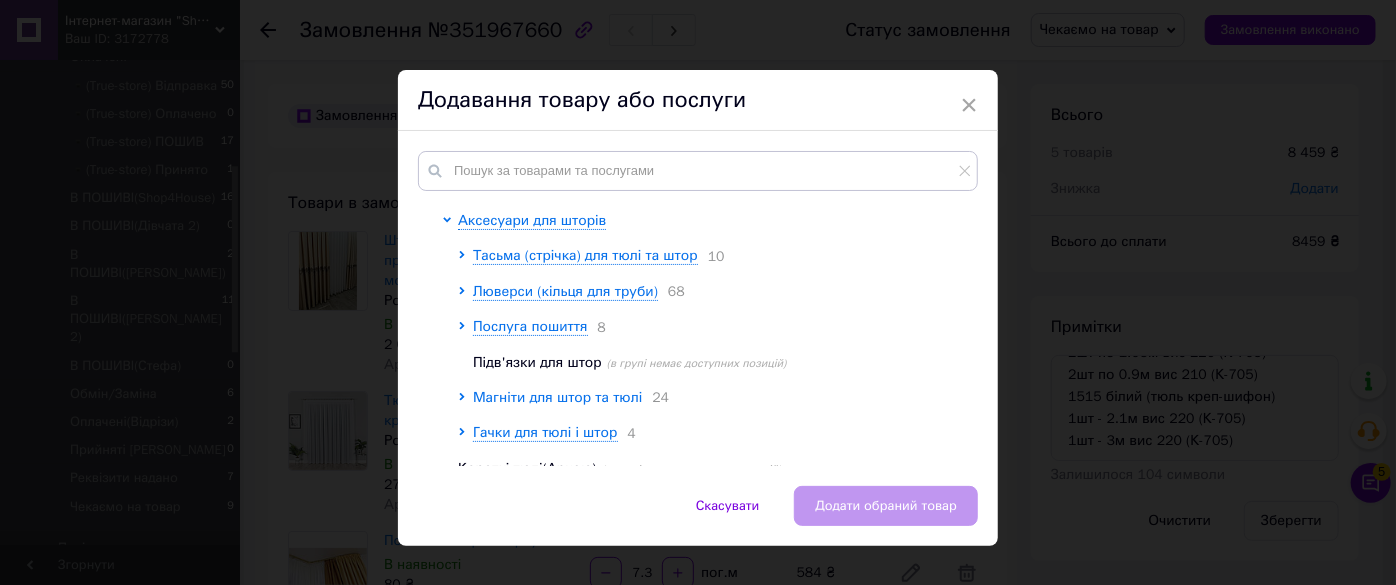 drag, startPoint x: 504, startPoint y: 387, endPoint x: 507, endPoint y: 374, distance: 13.341664 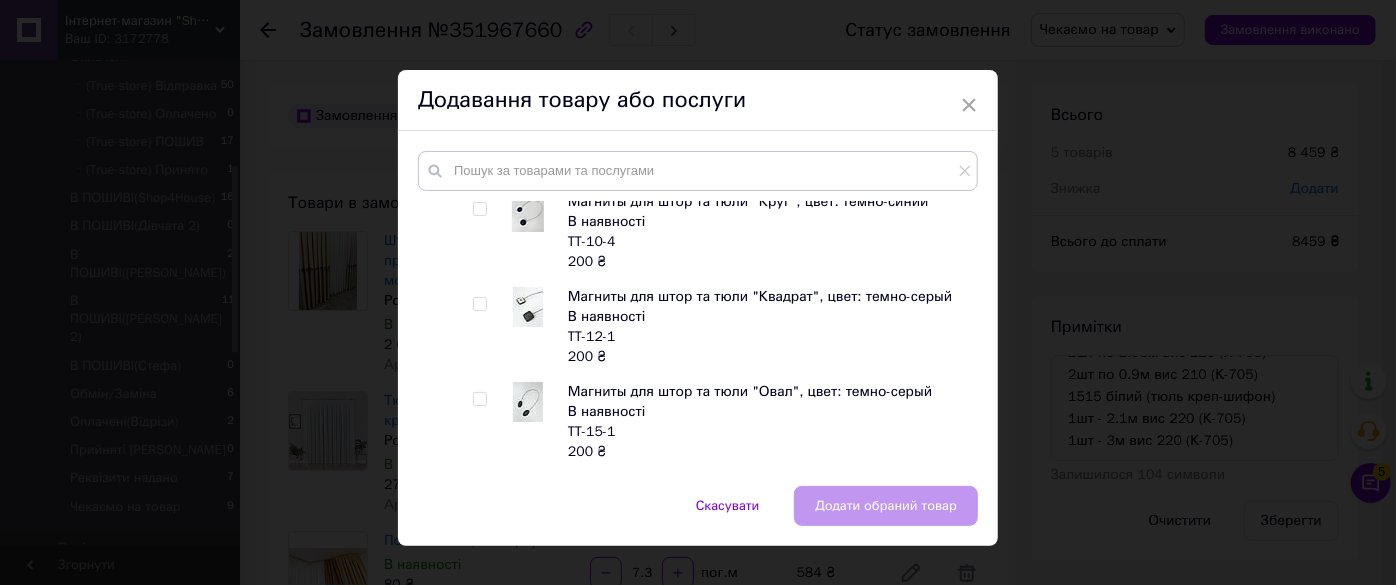 scroll, scrollTop: 1237, scrollLeft: 0, axis: vertical 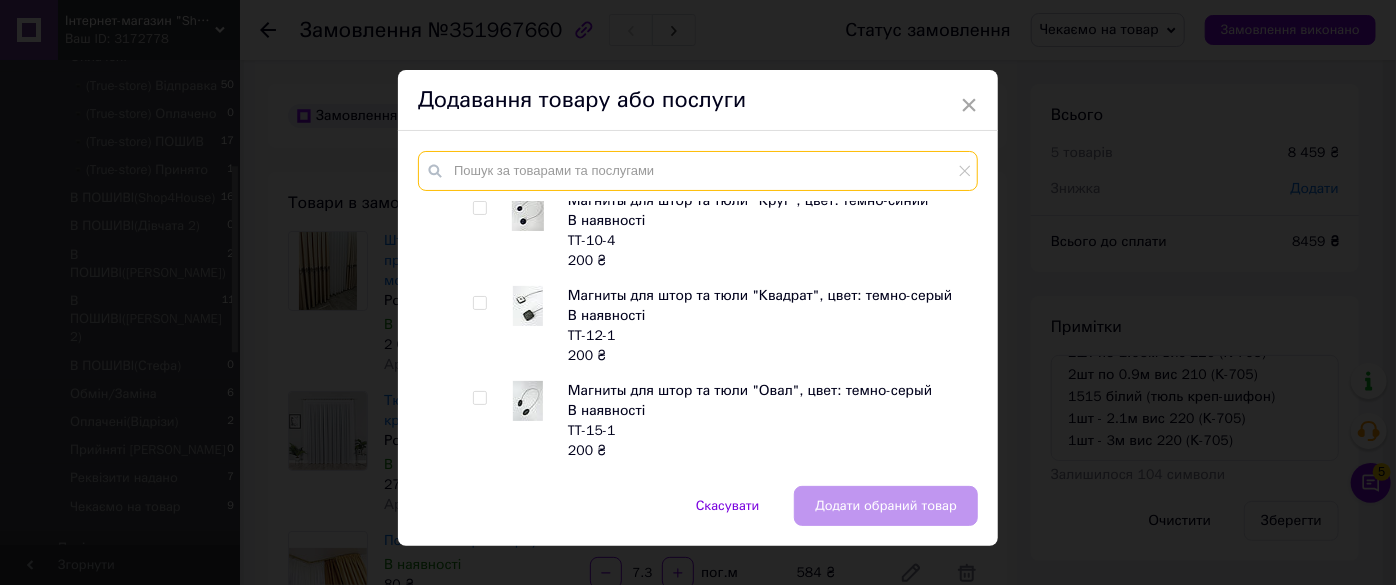 click at bounding box center [698, 171] 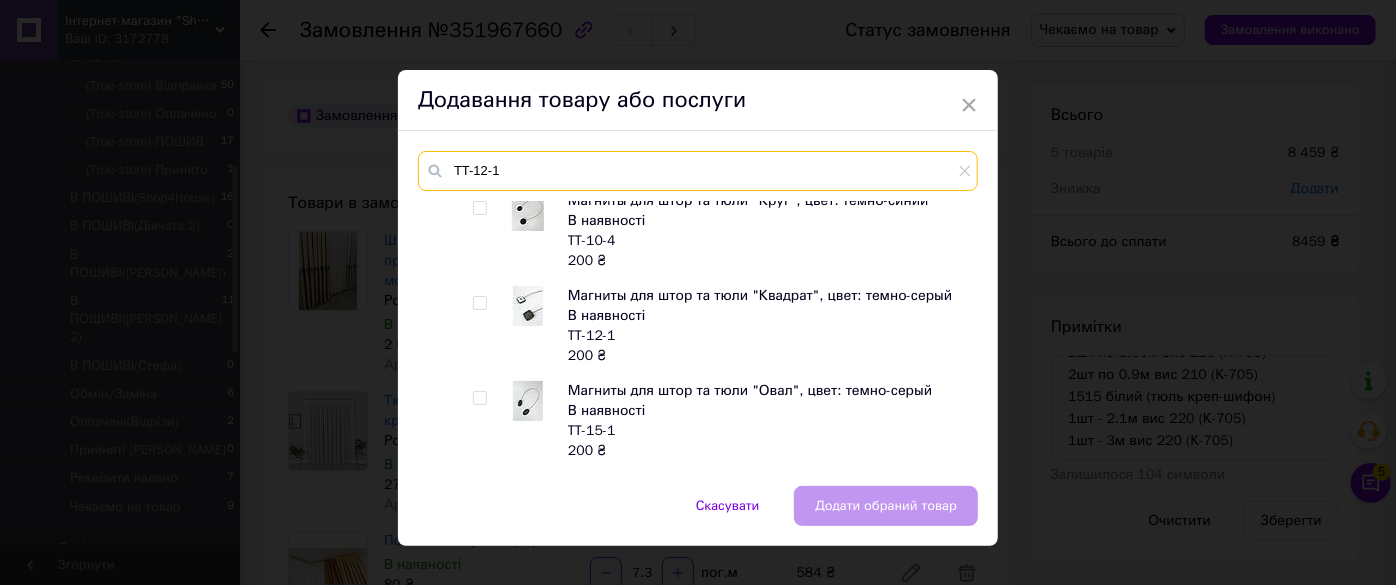 scroll, scrollTop: 0, scrollLeft: 0, axis: both 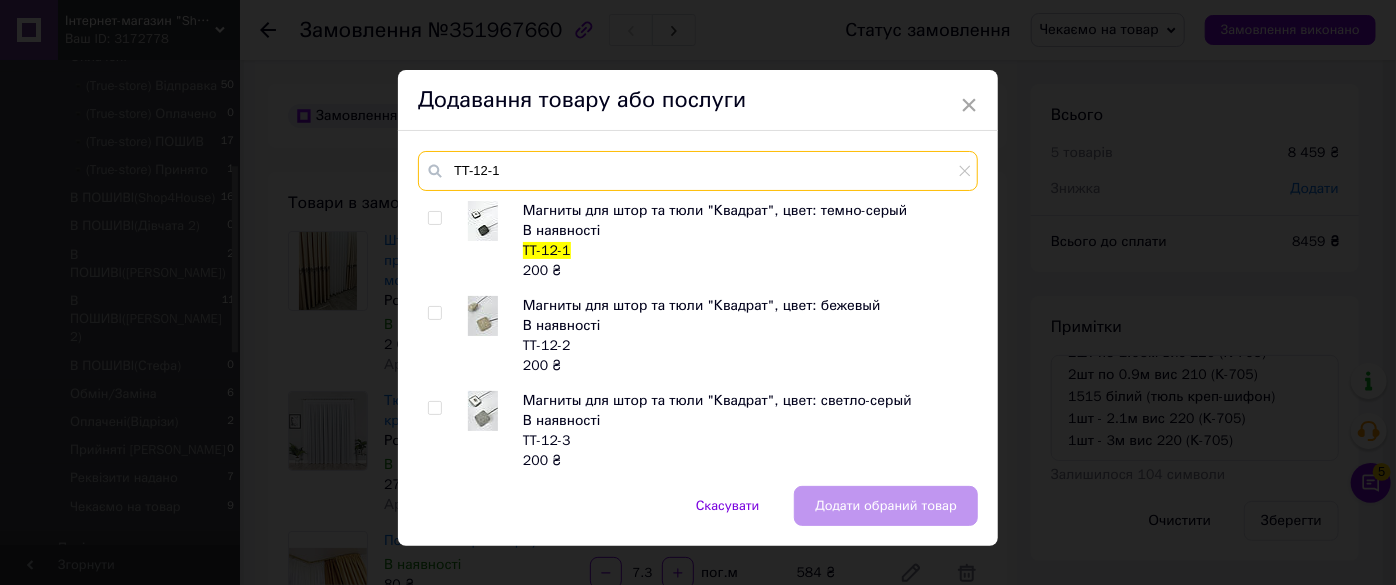 type on "TT-12-1" 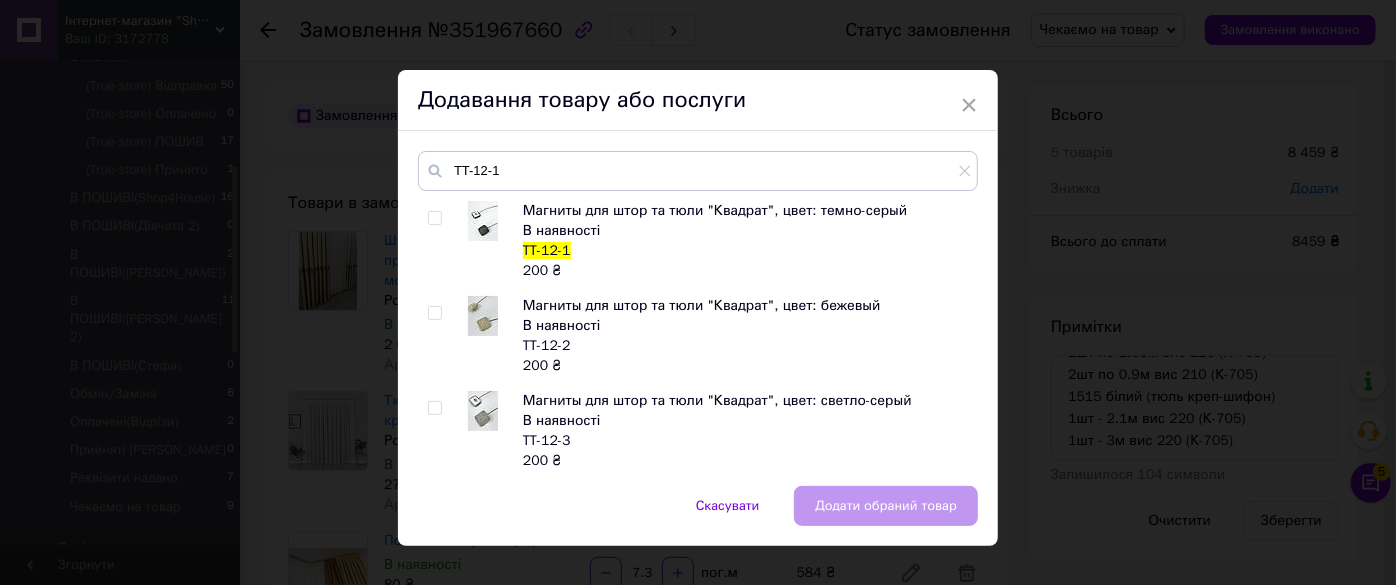 click at bounding box center [434, 218] 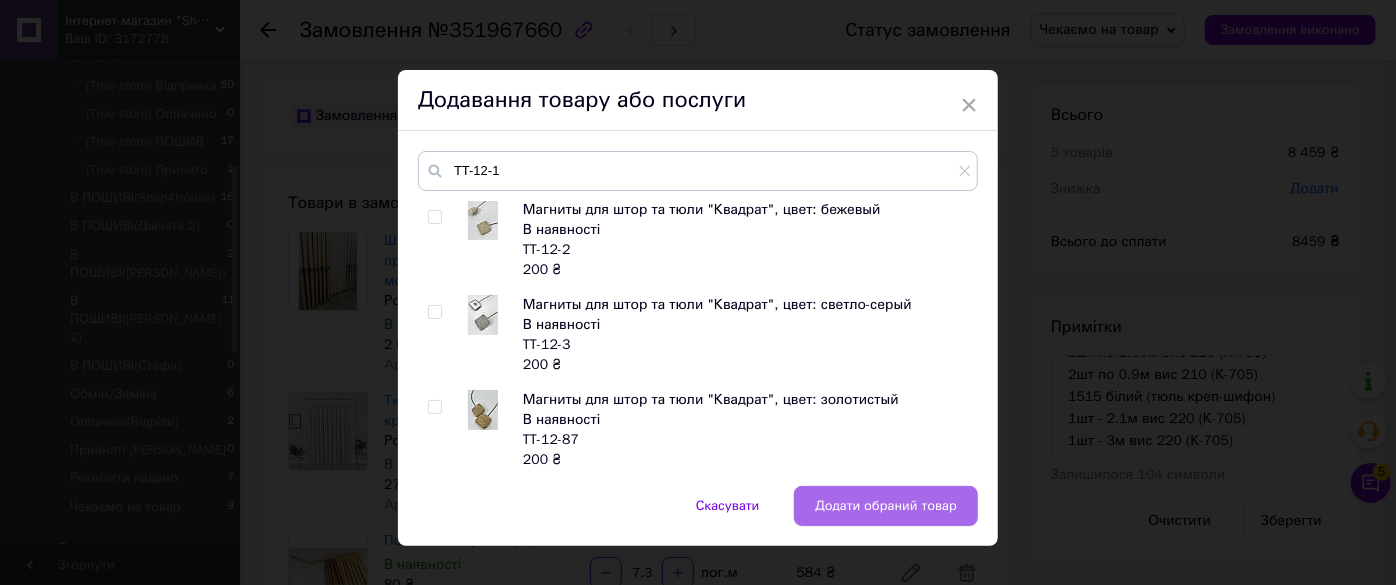 scroll, scrollTop: 99, scrollLeft: 0, axis: vertical 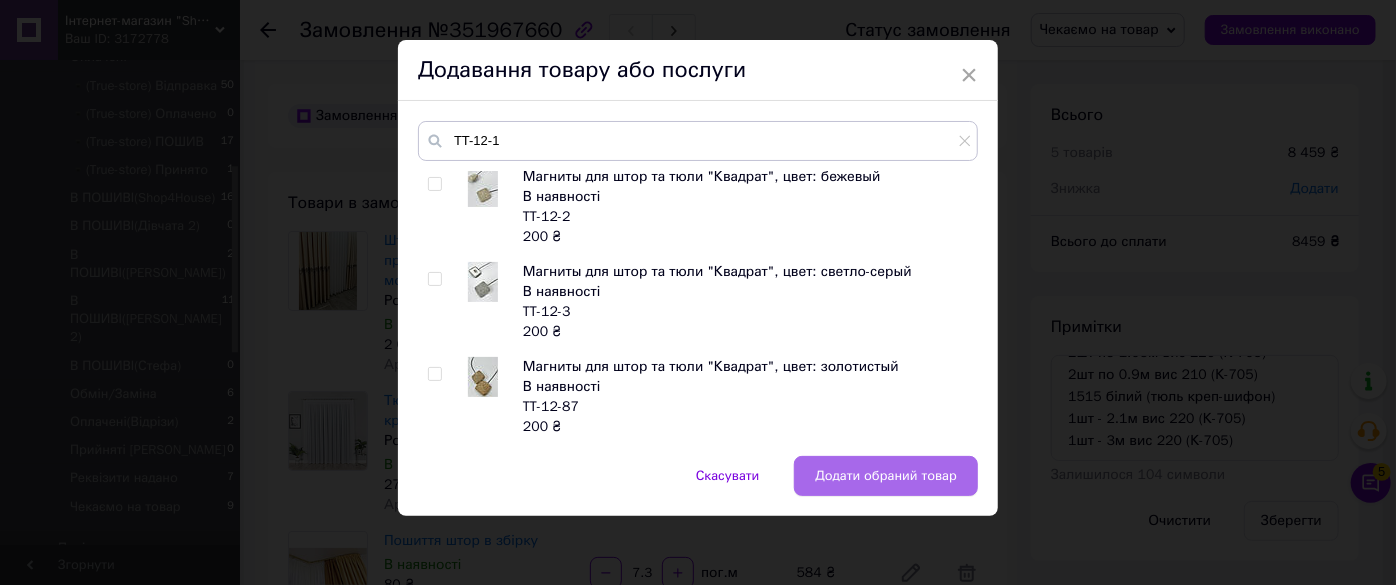 click on "Додати обраний товар" at bounding box center [886, 476] 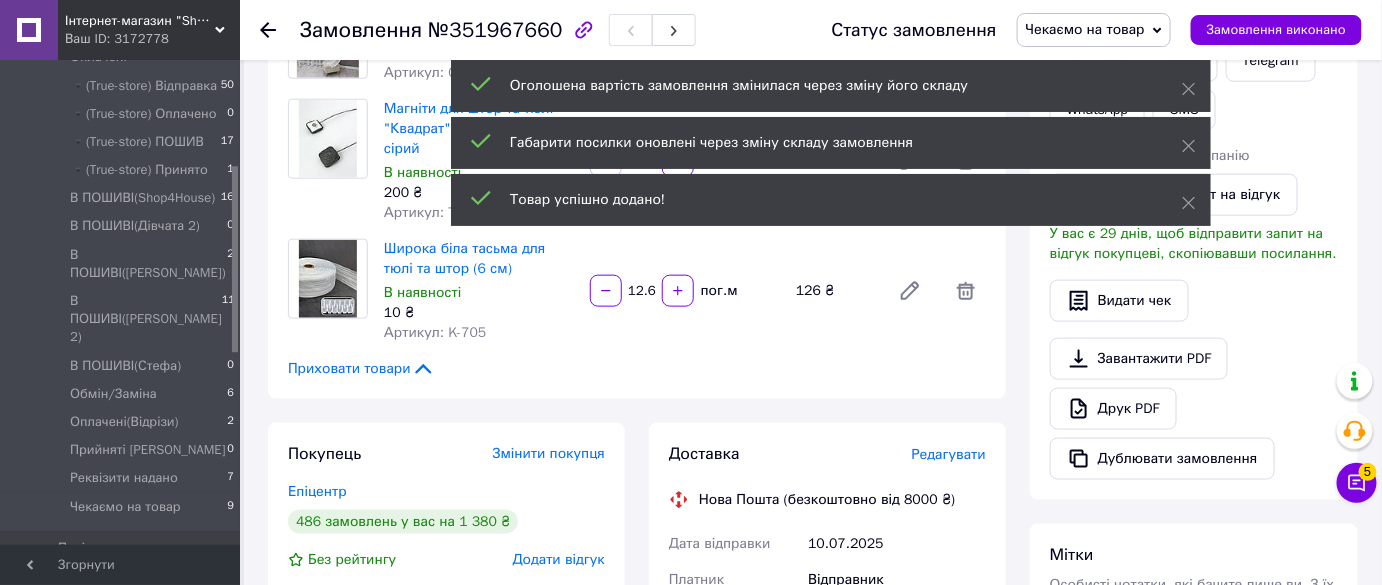 scroll, scrollTop: 454, scrollLeft: 0, axis: vertical 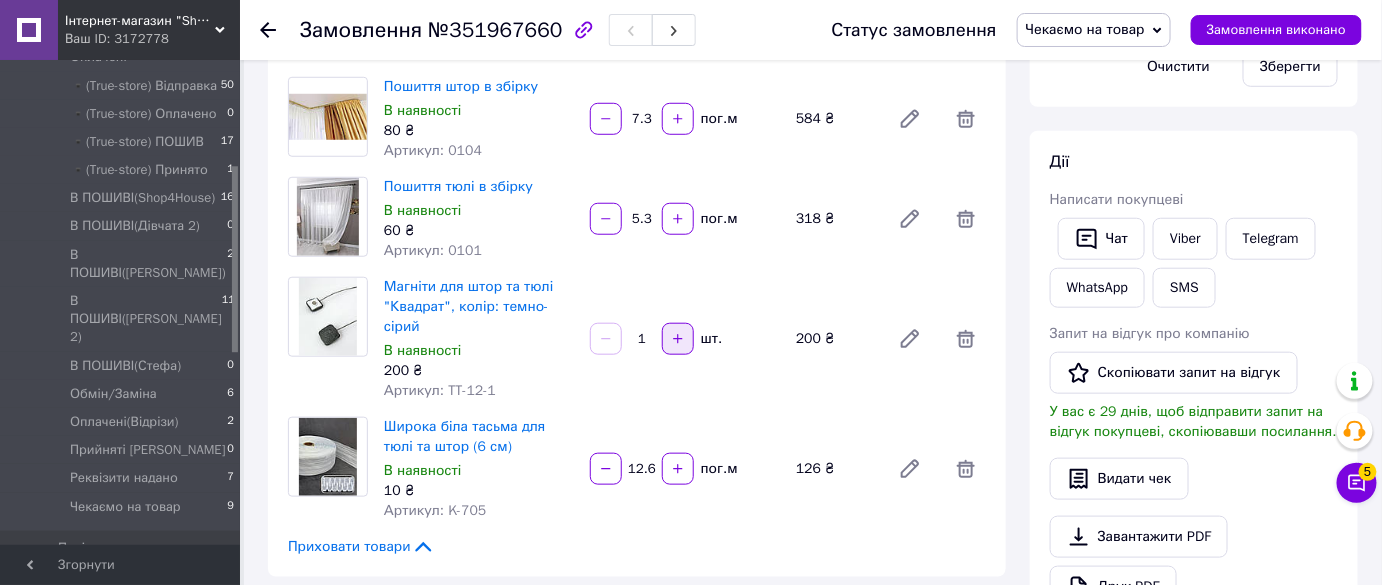 click at bounding box center (678, 339) 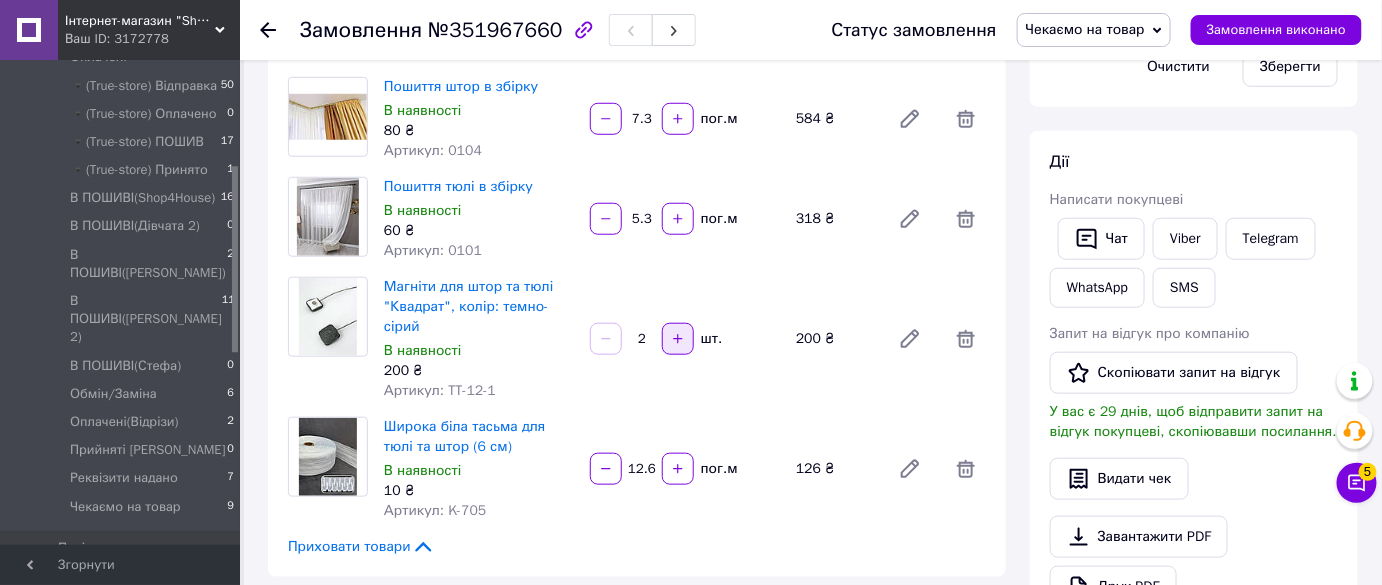 click at bounding box center [678, 339] 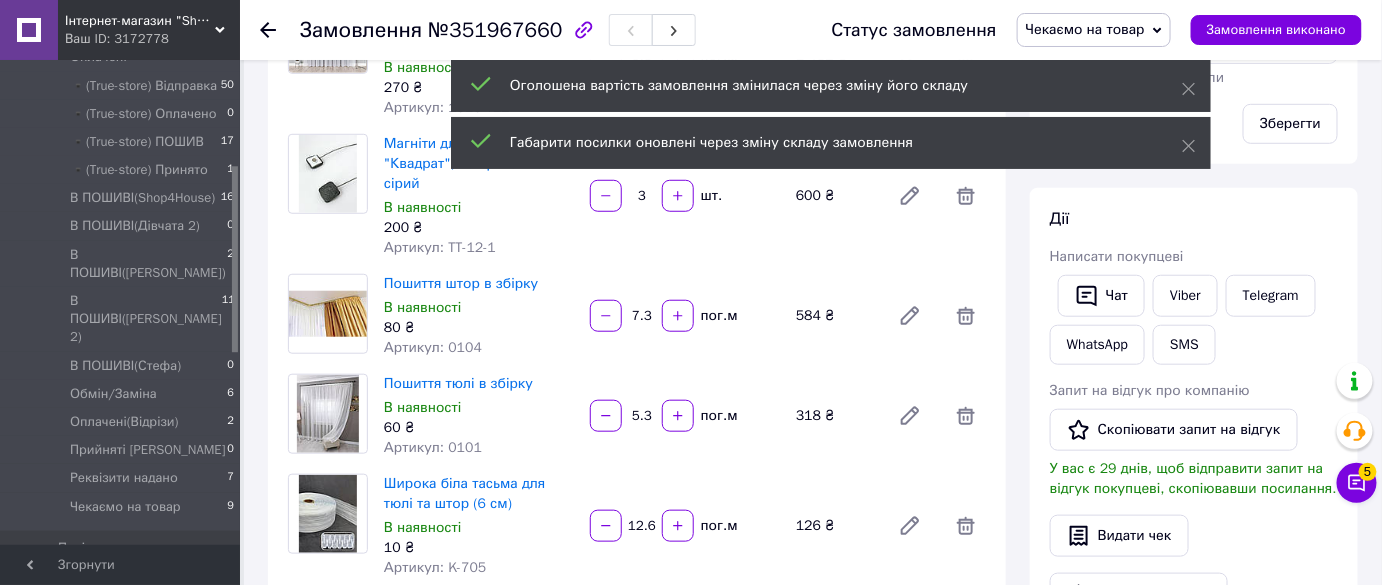 scroll, scrollTop: 272, scrollLeft: 0, axis: vertical 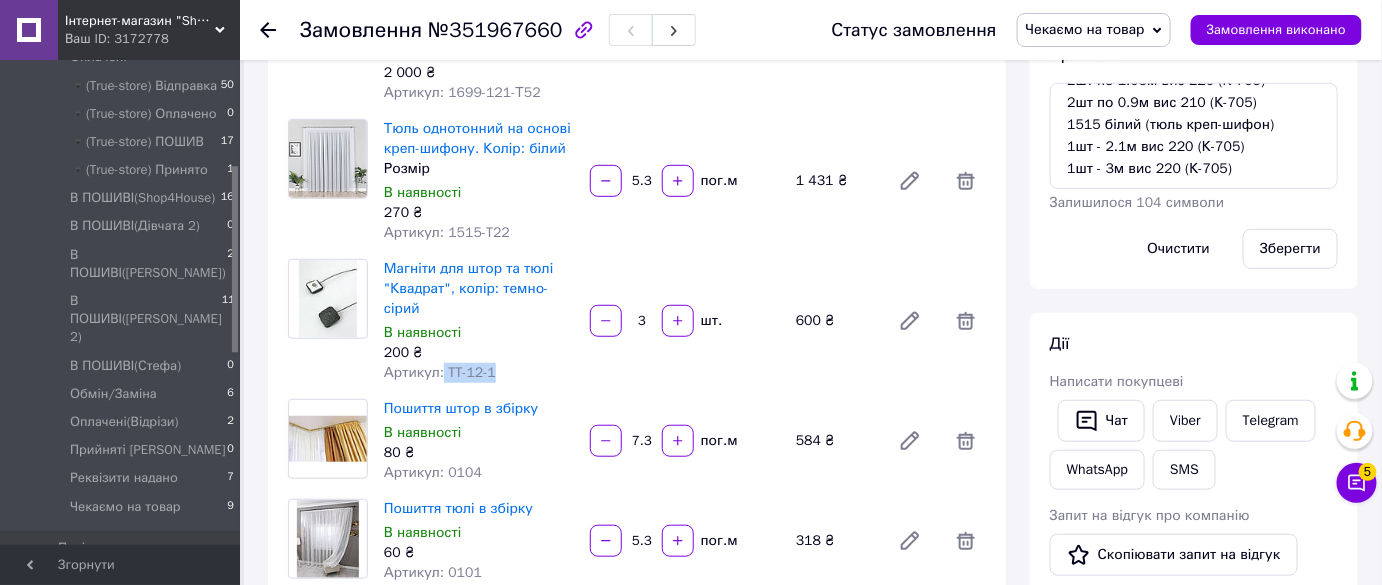 copy on "TT-12-1" 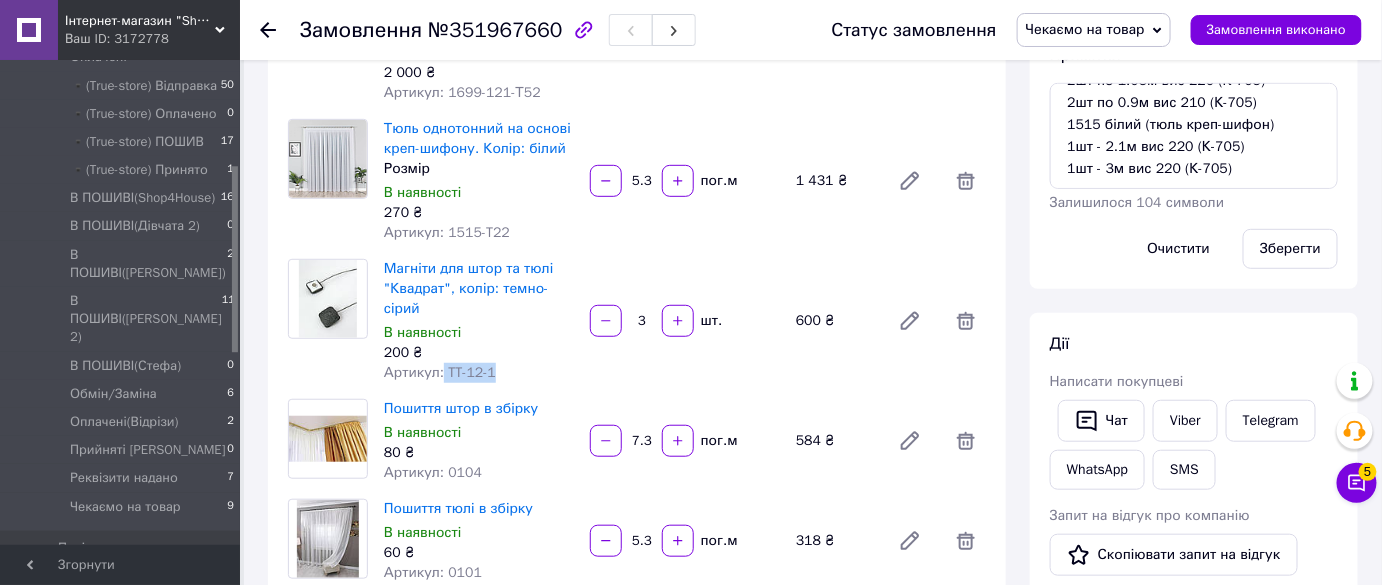 drag, startPoint x: 505, startPoint y: 358, endPoint x: 440, endPoint y: 354, distance: 65.12296 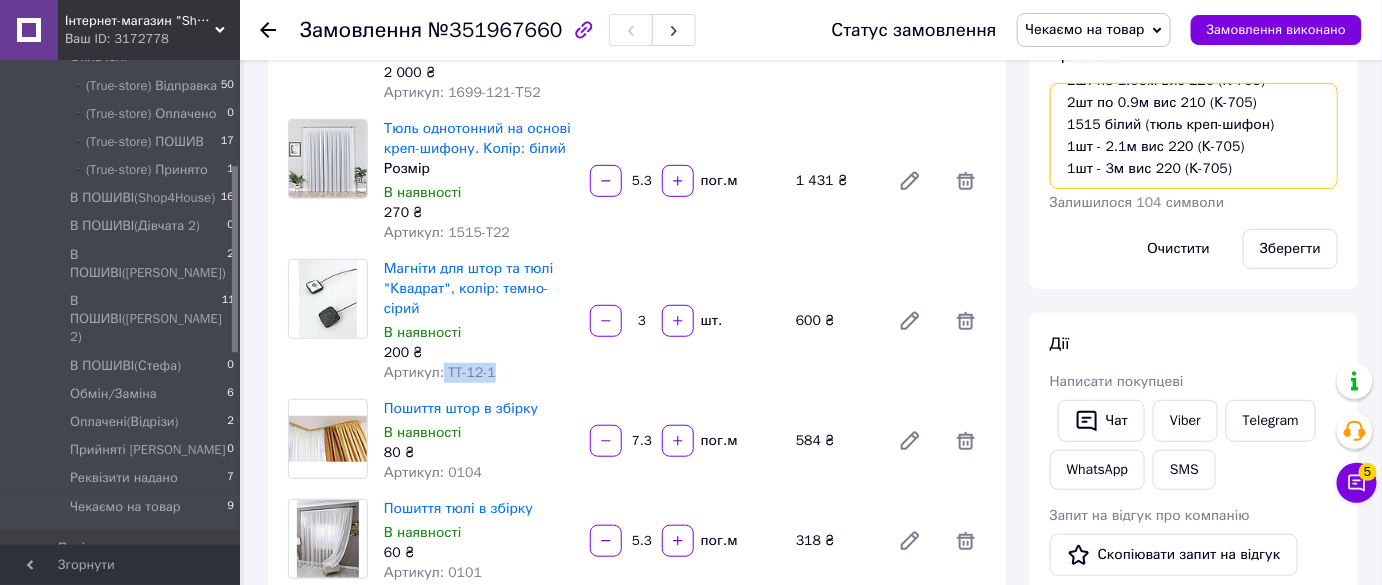 click on "Роял
1699-121 (молочні штори)
2шт по 1.5м вис 220 (К-705)
2шт по 1.05м вис 220 (К-705)
2шт по 0.9м вис 210 (К-705)
1515 білий (тюль креп-шифон)
1шт - 2.1м вис 220 (К-705)
1шт - 3м вис 220 (К-705)" at bounding box center (1194, 136) 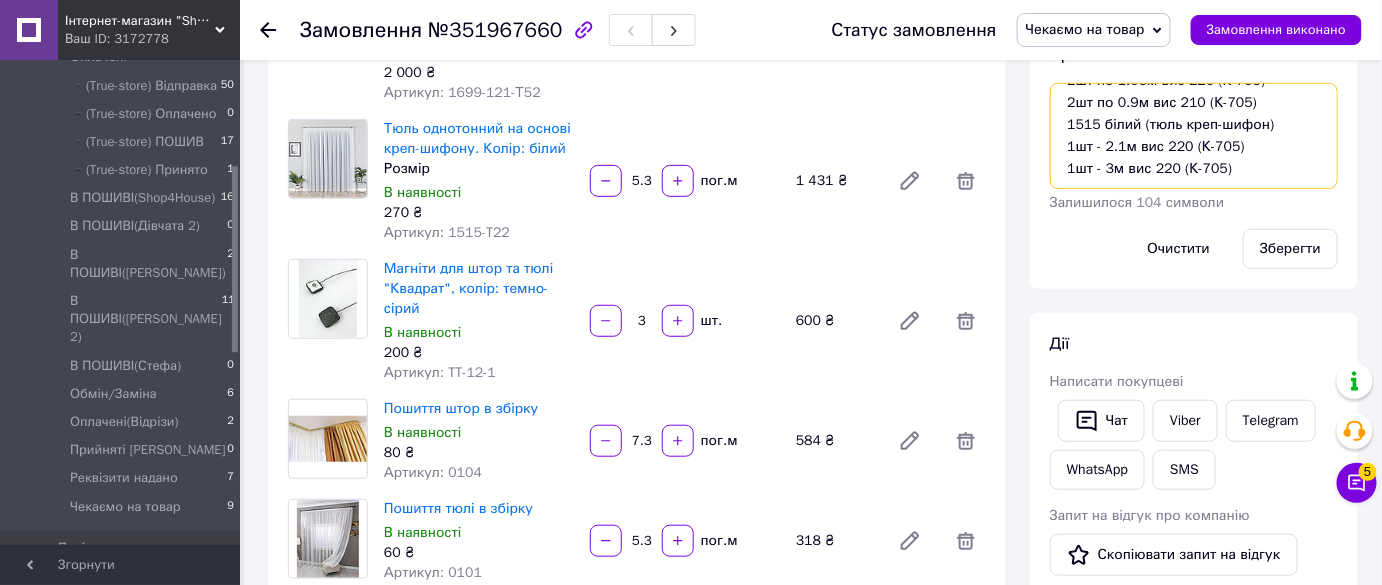 paste on "TT-12-1" 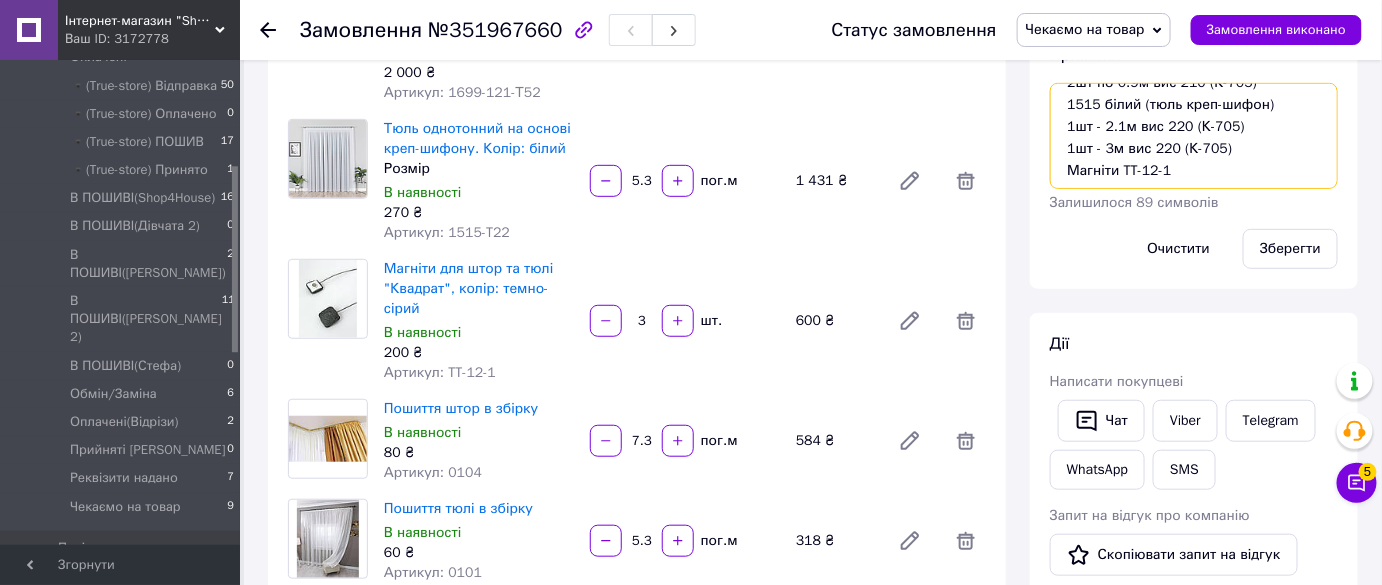 click on "Роял
1699-121 (молочні штори)
2шт по 1.5м вис 220 (К-705)
2шт по 1.05м вис 220 (К-705)
2шт по 0.9м вис 210 (К-705)
1515 білий (тюль креп-шифон)
1шт - 2.1м вис 220 (К-705)
1шт - 3м вис 220 (К-705)
Магніти TT-12-1" at bounding box center (1194, 136) 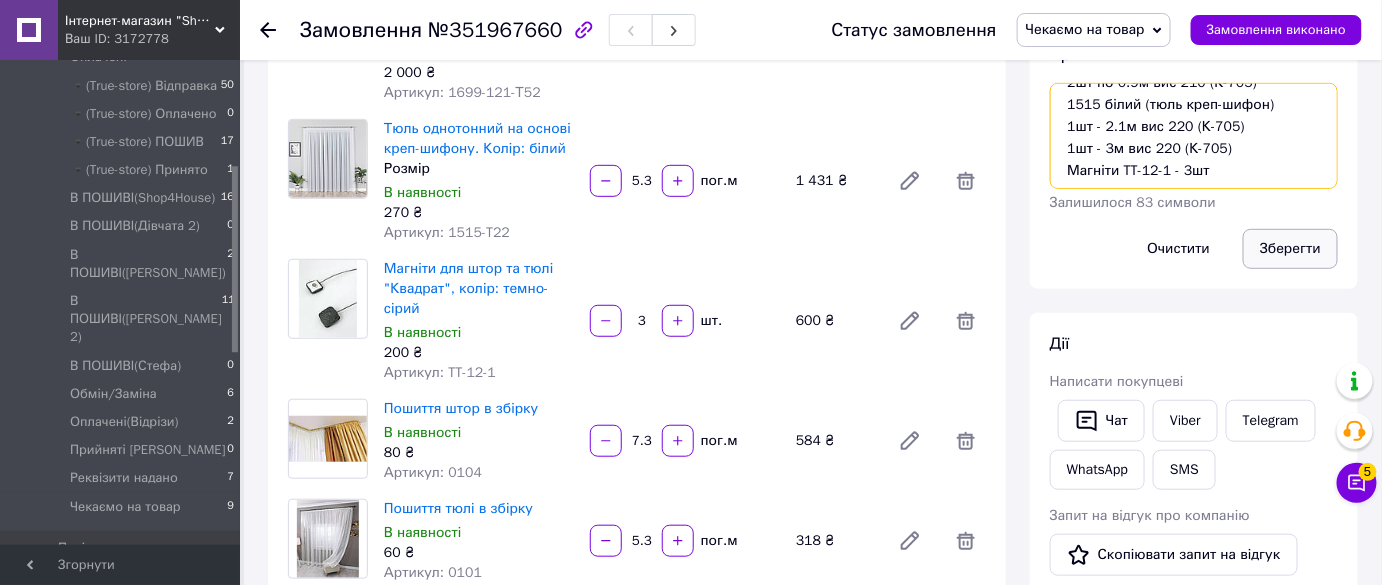type on "Роял
1699-121 (молочні штори)
2шт по 1.5м вис 220 (К-705)
2шт по 1.05м вис 220 (К-705)
2шт по 0.9м вис 210 (К-705)
1515 білий (тюль креп-шифон)
1шт - 2.1м вис 220 (К-705)
1шт - 3м вис 220 (К-705)
Магніти TT-12-1 - 3шт" 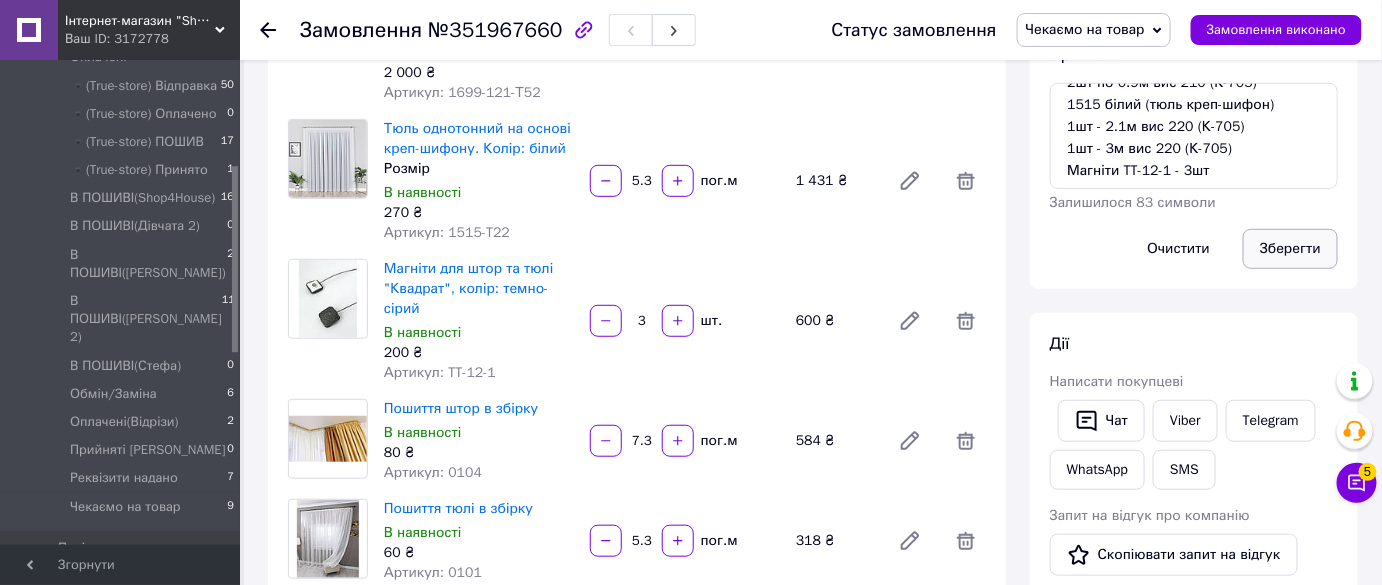 click on "Зберегти" at bounding box center [1290, 249] 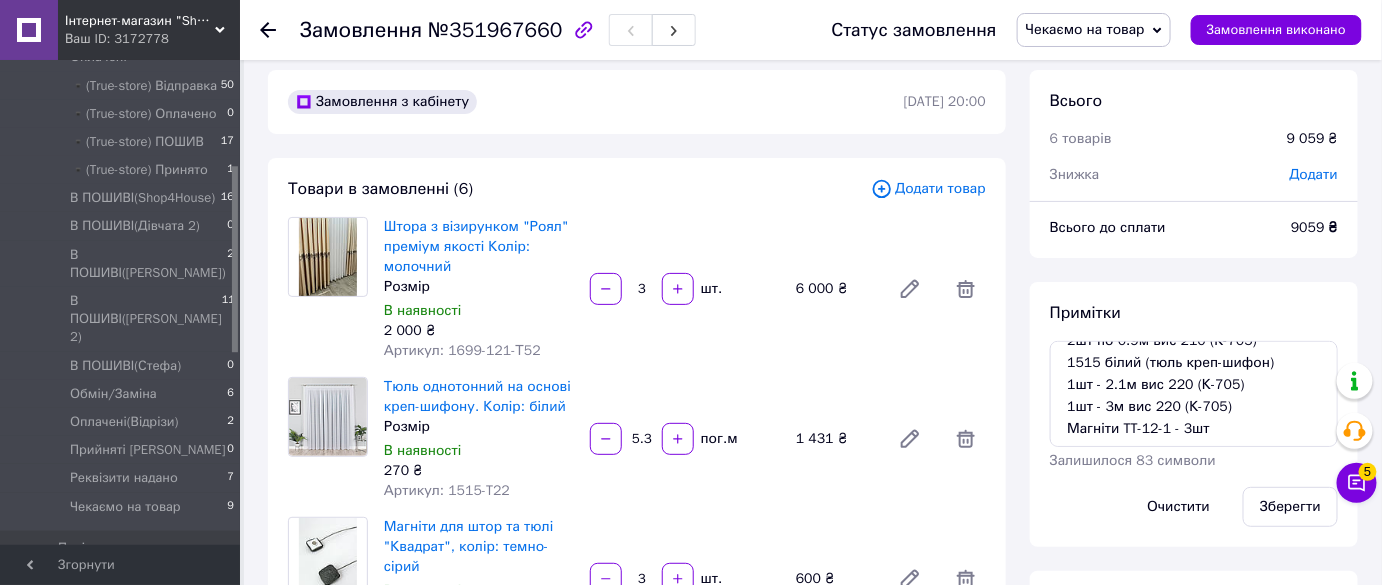 scroll, scrollTop: 0, scrollLeft: 0, axis: both 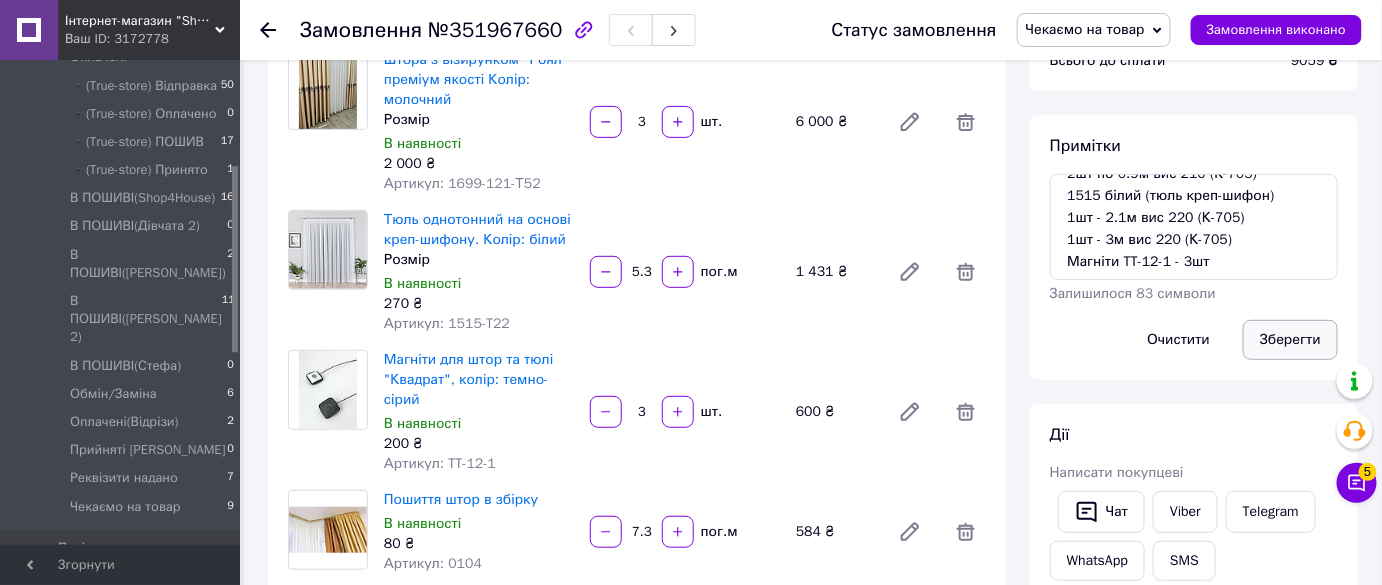 click on "Зберегти" at bounding box center [1290, 340] 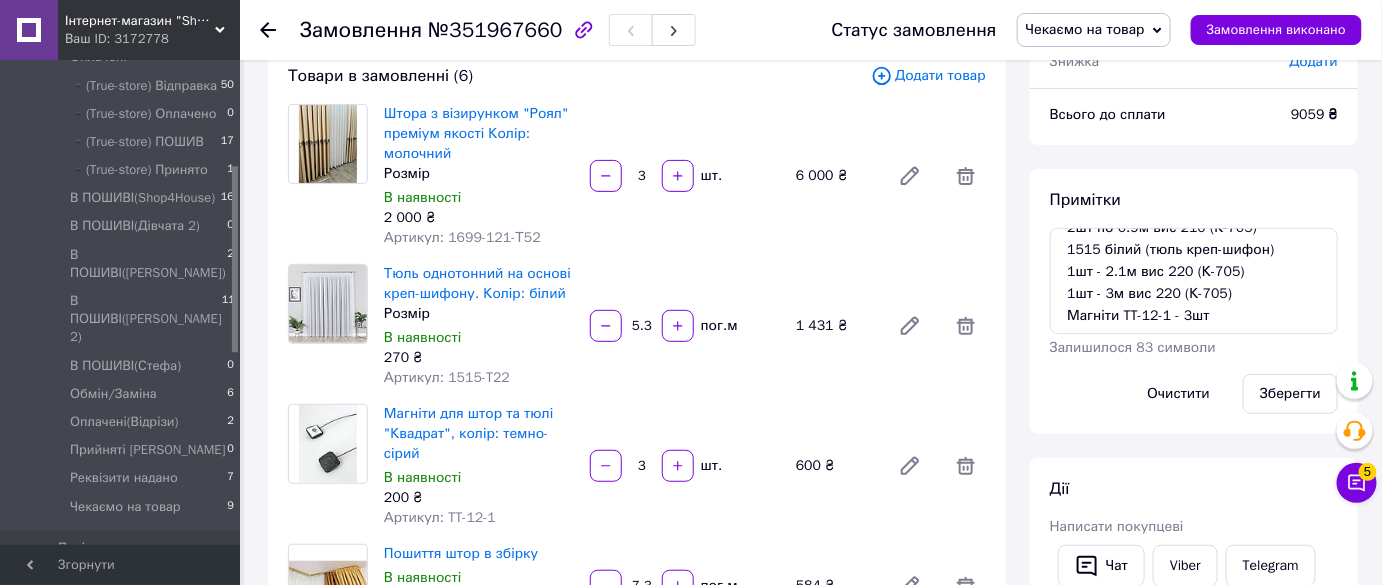 scroll, scrollTop: 0, scrollLeft: 0, axis: both 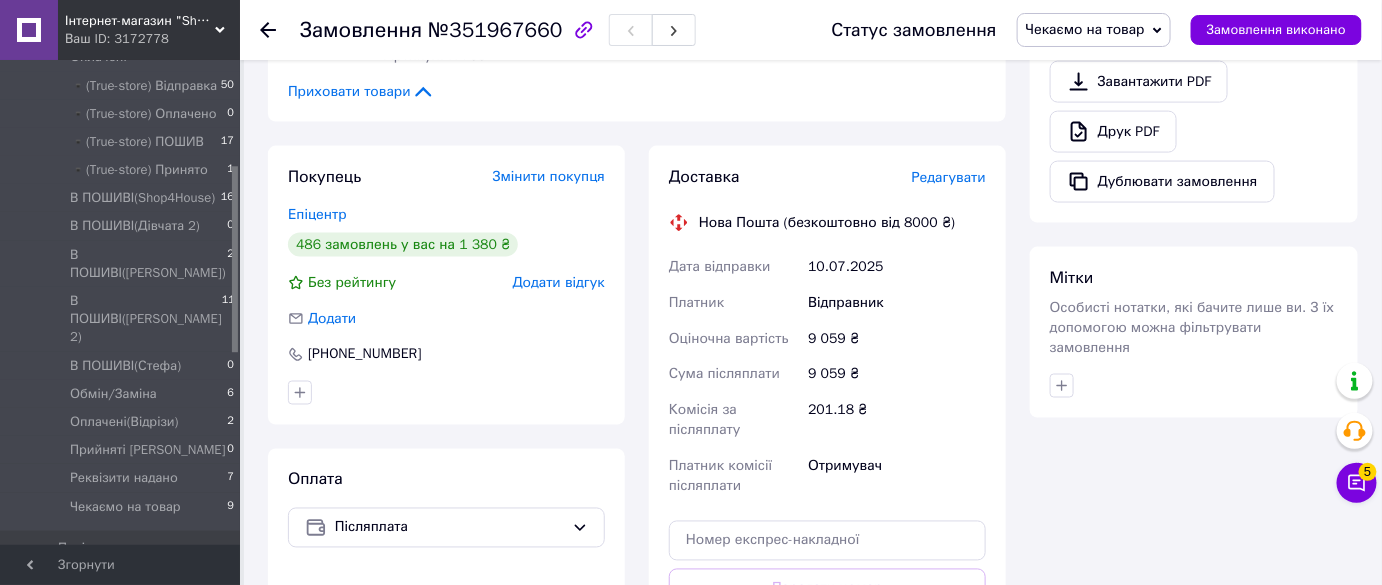 click on "Змінити покупця" at bounding box center [549, 176] 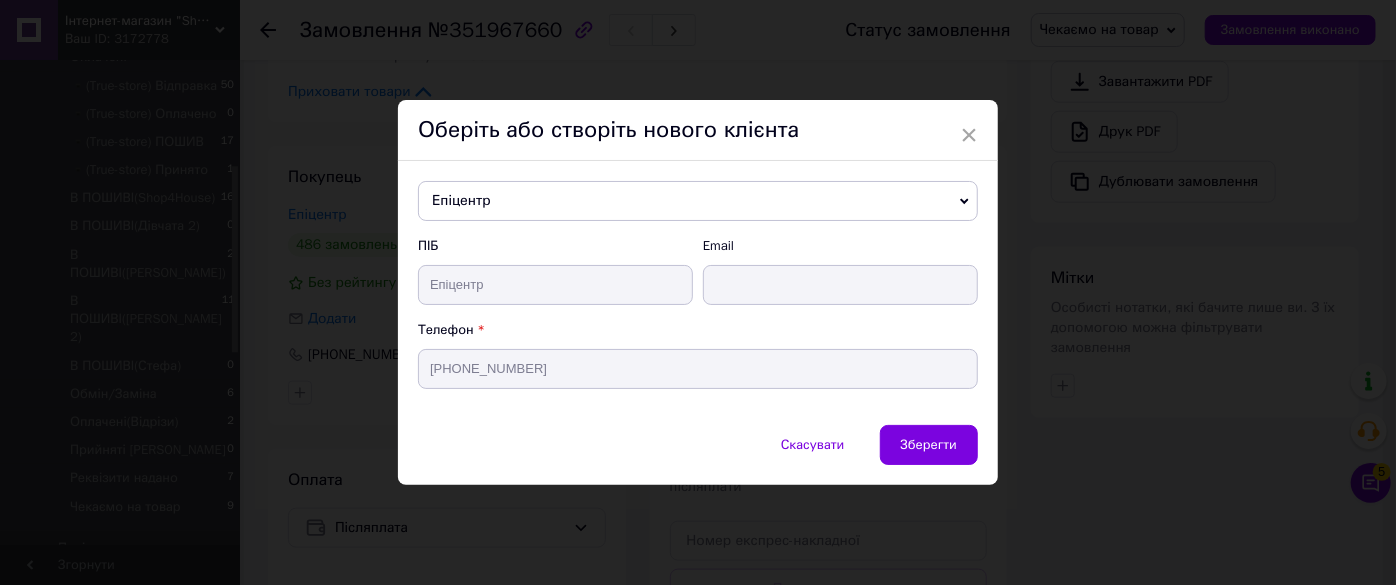 click on "Епіцентр" at bounding box center (698, 201) 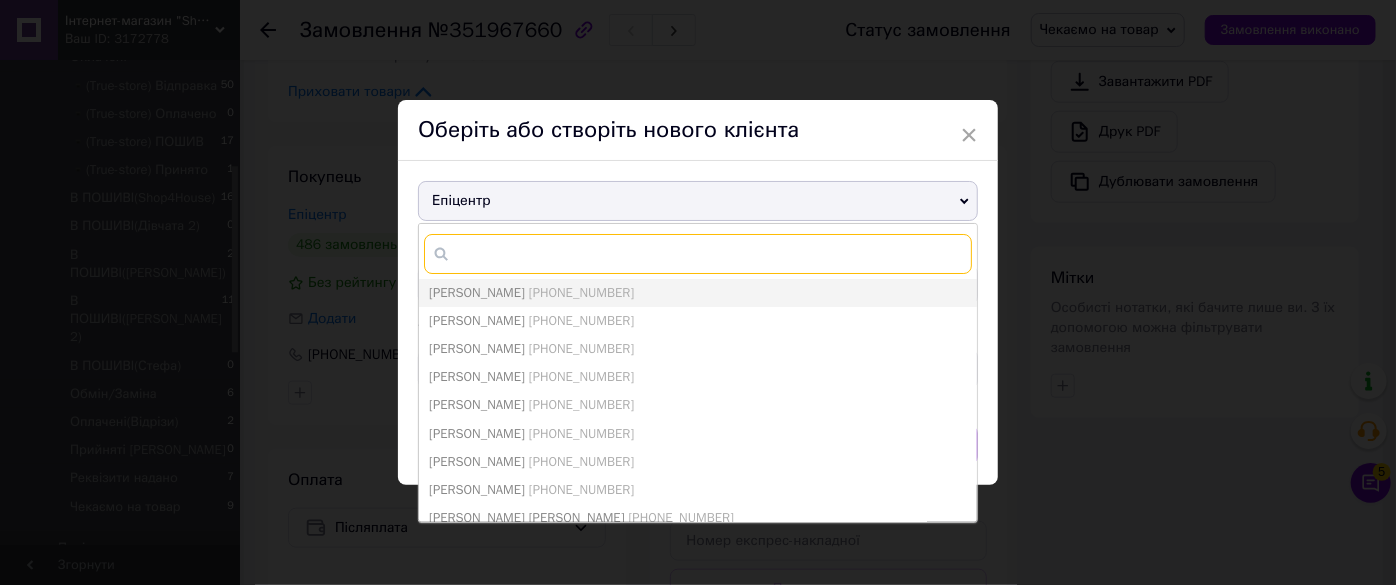 paste on "+380977243486" 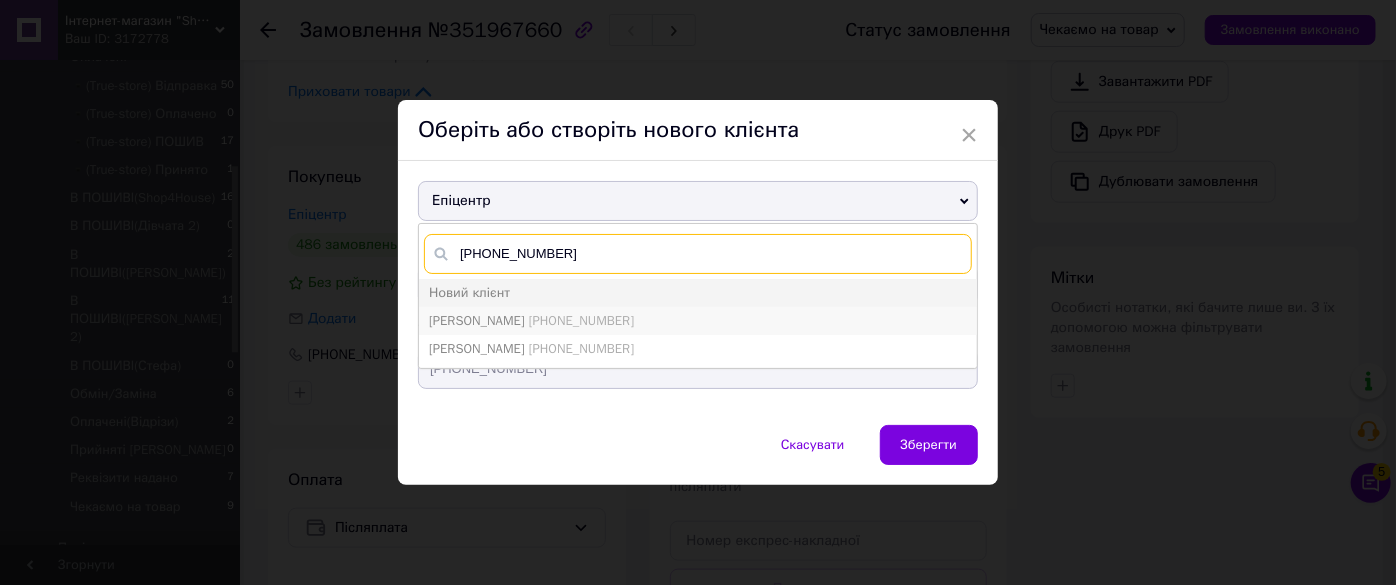 type on "+380977243486" 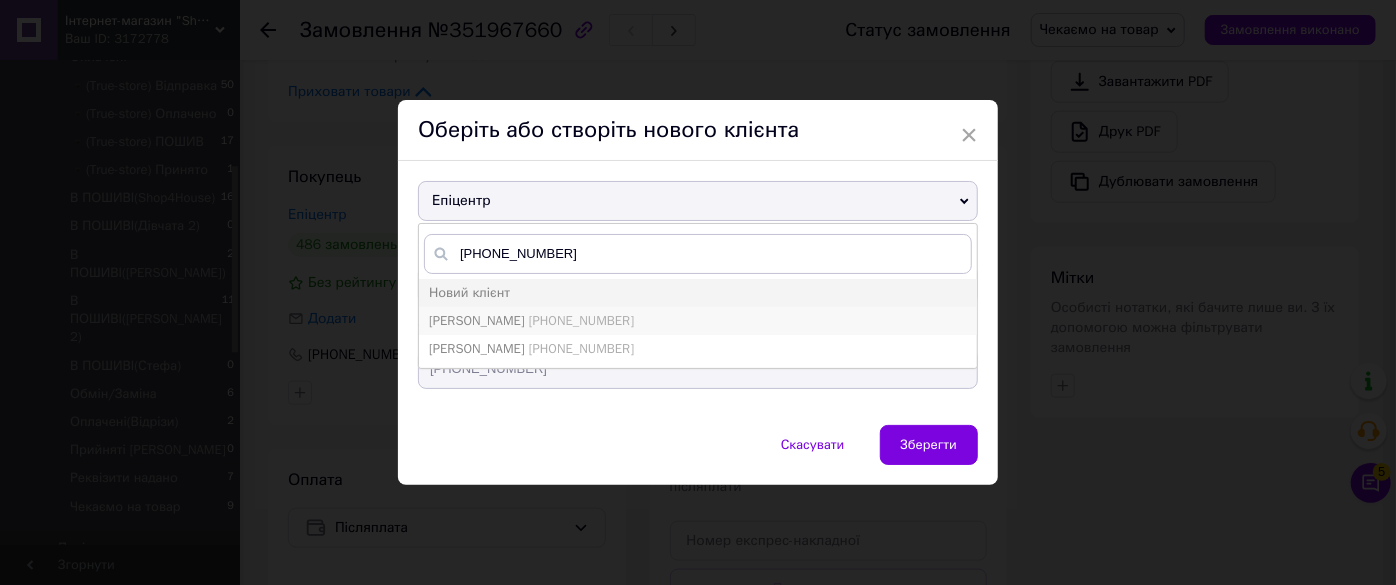 drag, startPoint x: 545, startPoint y: 324, endPoint x: 552, endPoint y: 333, distance: 11.401754 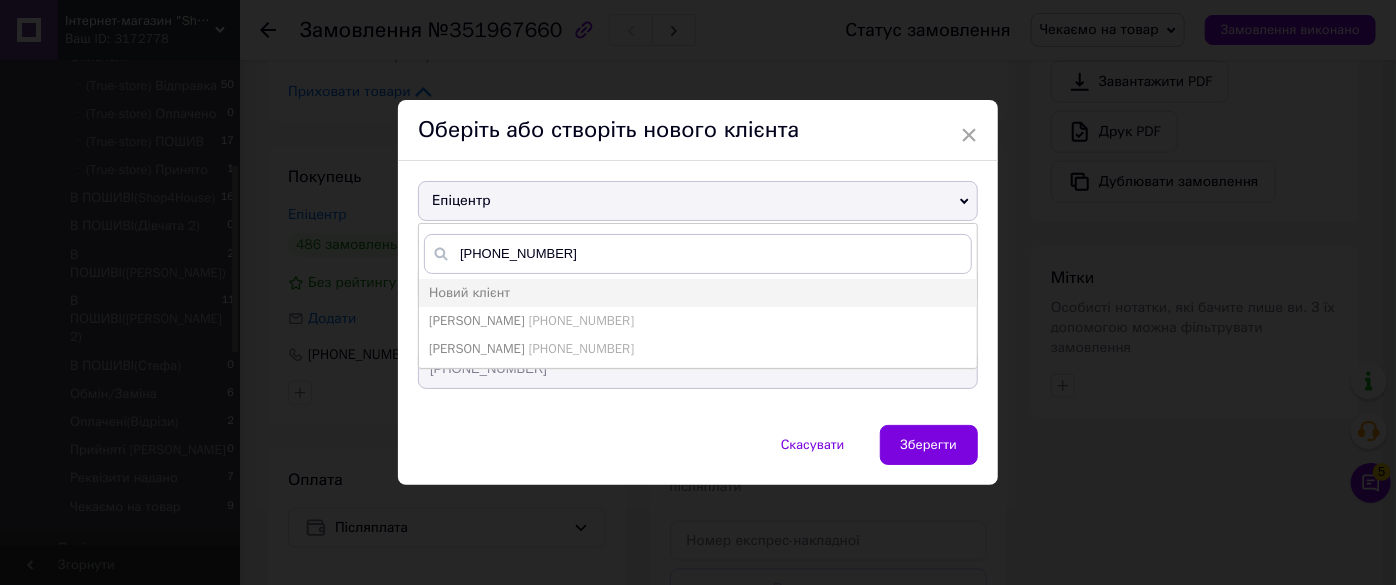 click on "+380977243486" at bounding box center (581, 320) 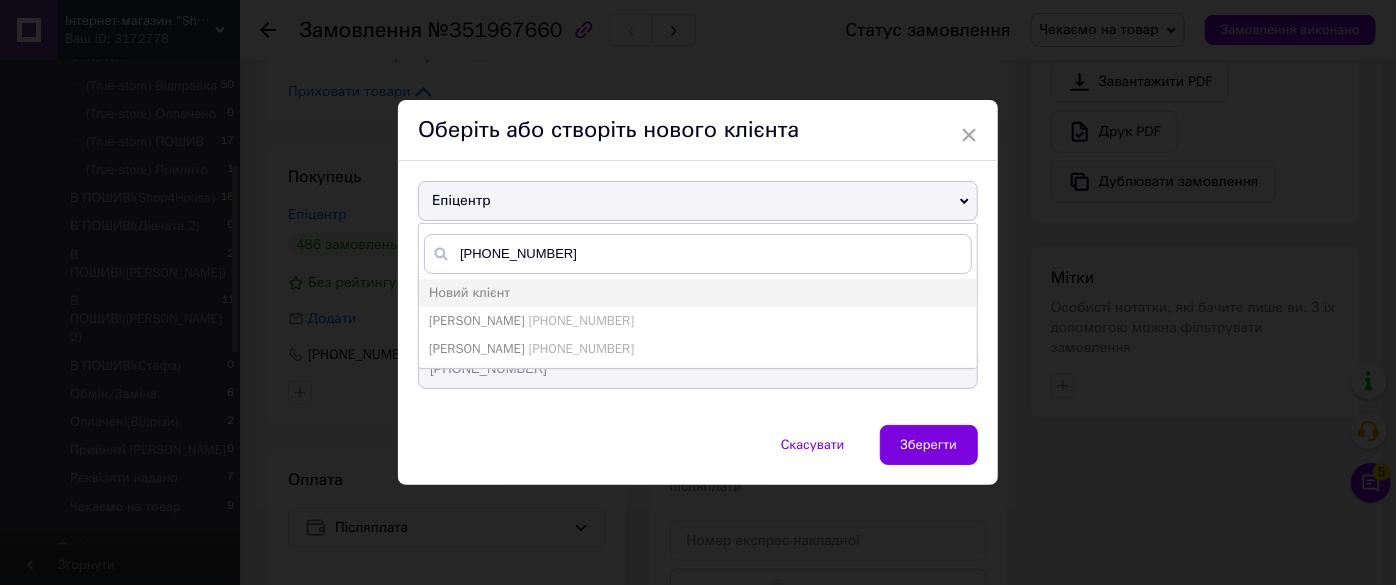 type on "Маша Дроняк" 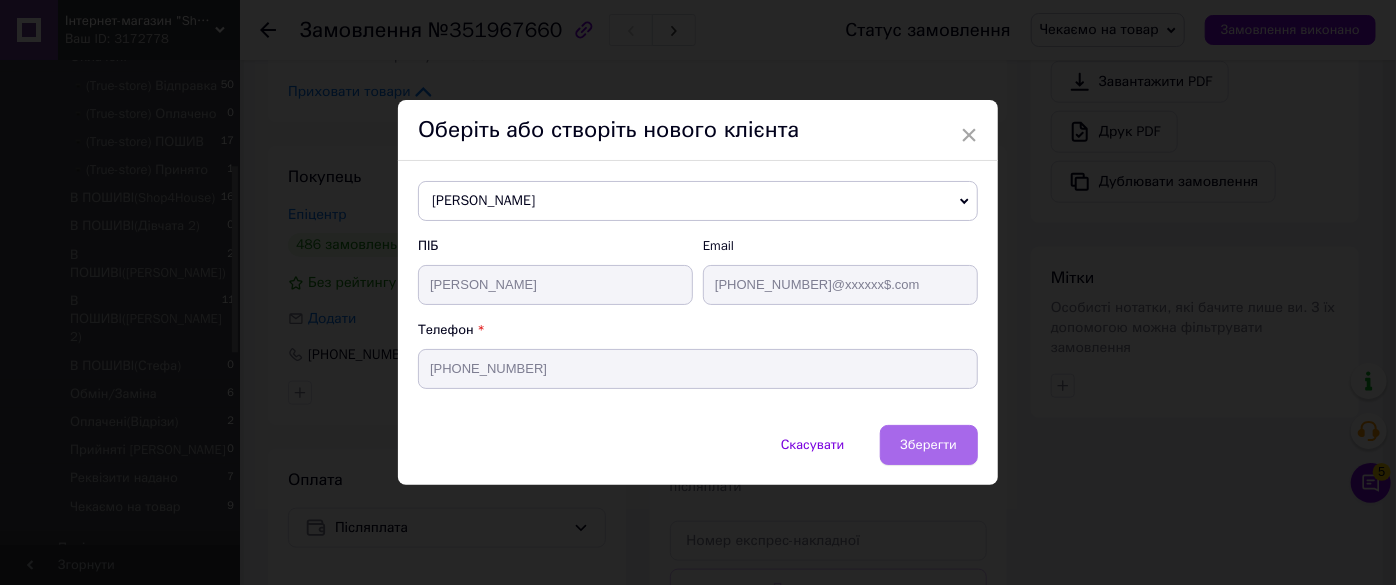 click on "Зберегти" at bounding box center (929, 444) 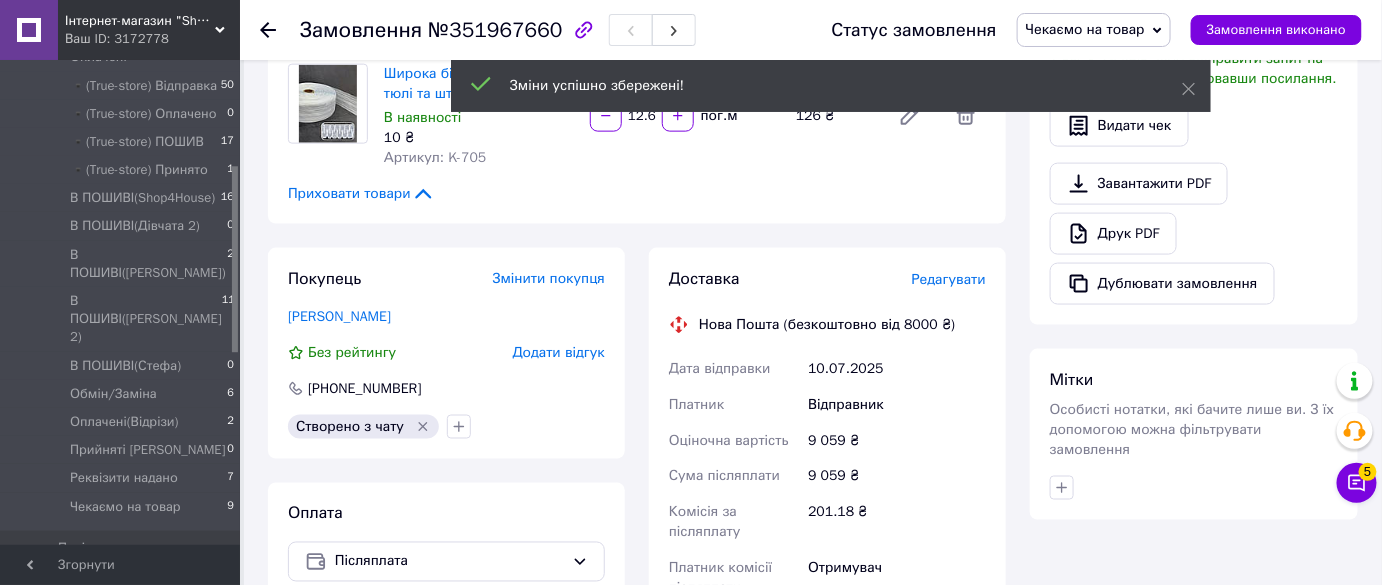 scroll, scrollTop: 727, scrollLeft: 0, axis: vertical 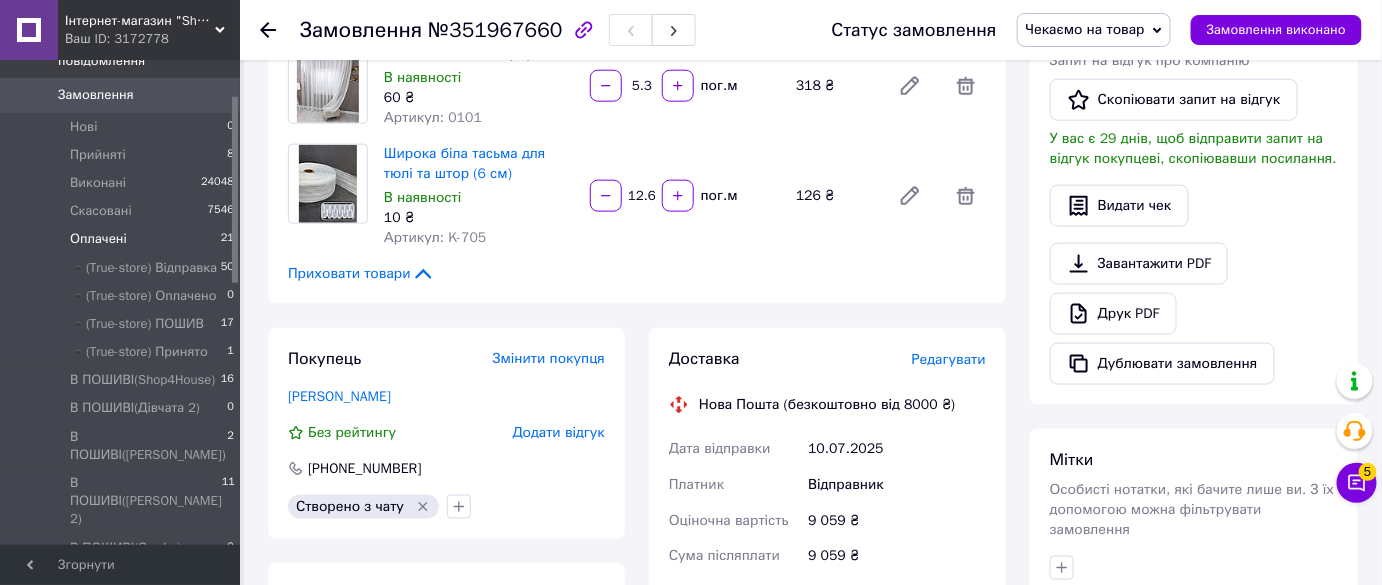 click on "Оплачені 21" at bounding box center [123, 239] 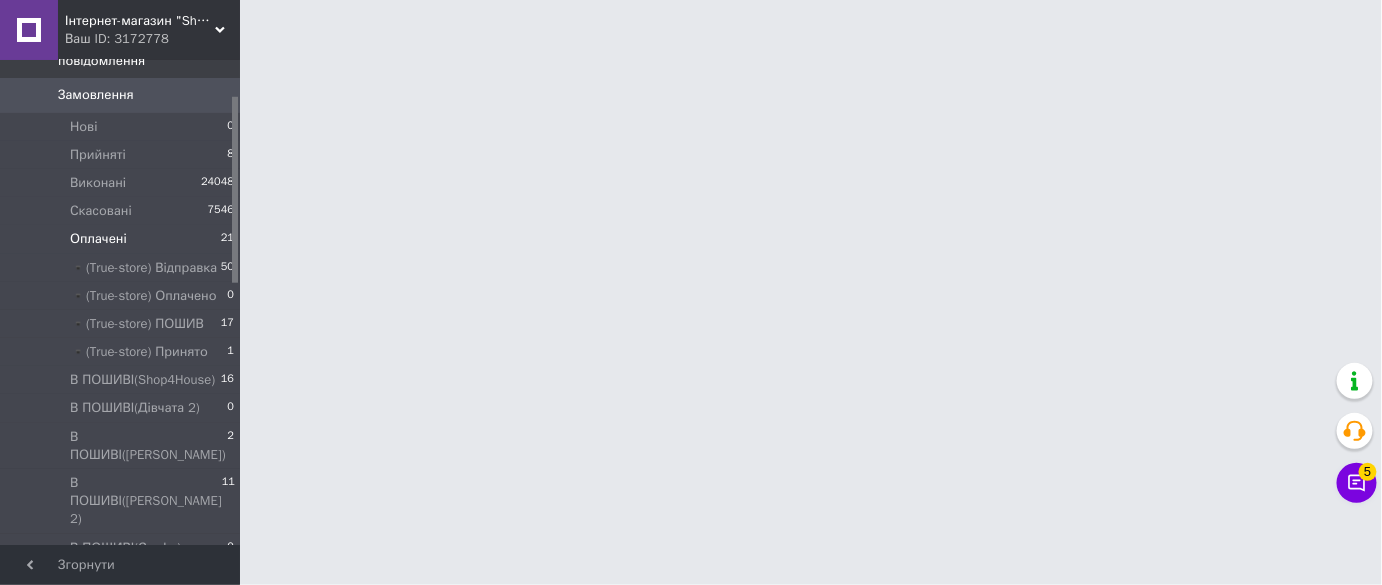 scroll, scrollTop: 0, scrollLeft: 0, axis: both 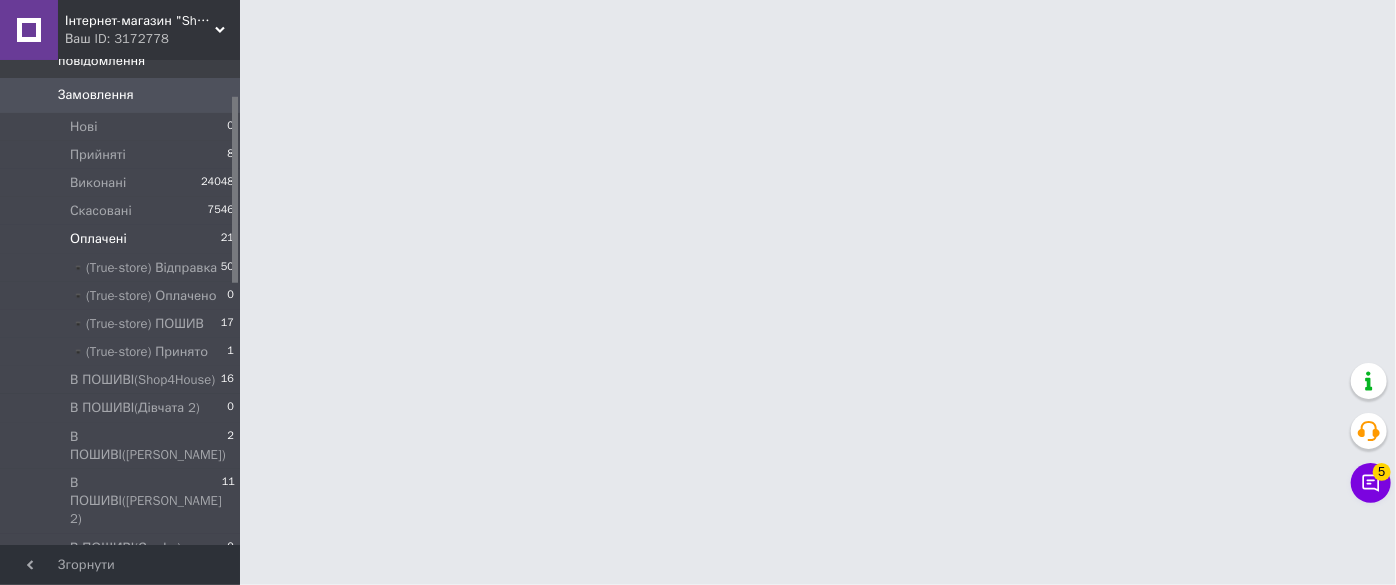 click on "Оплачені 21" at bounding box center [123, 239] 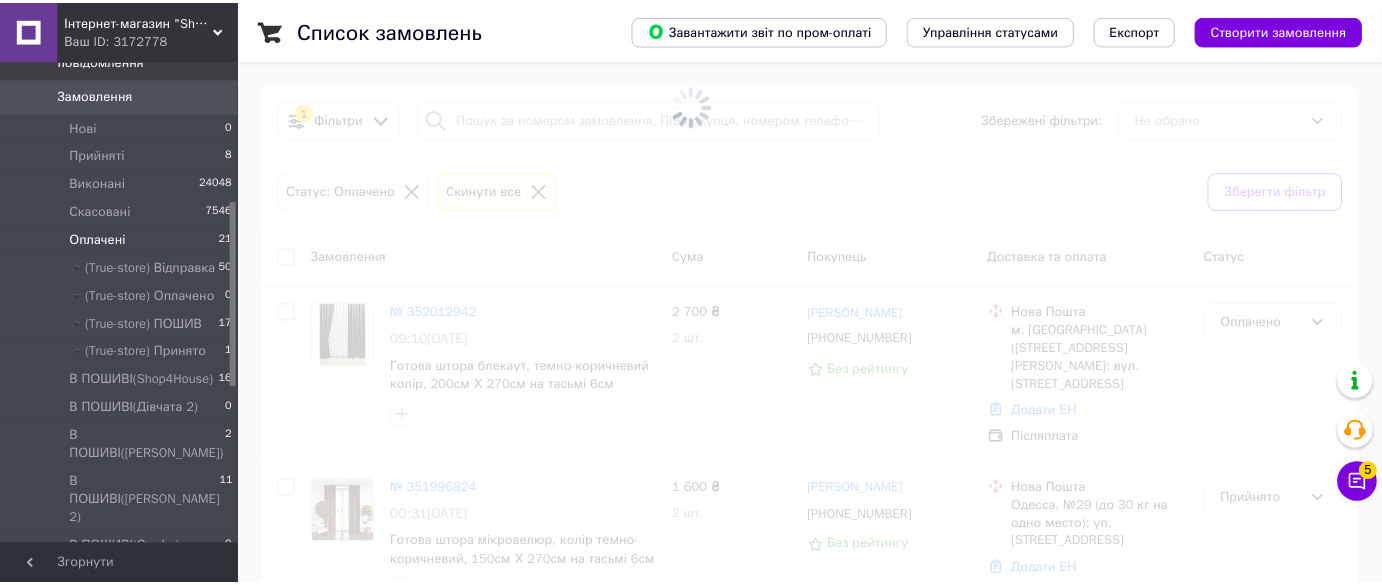 scroll, scrollTop: 363, scrollLeft: 0, axis: vertical 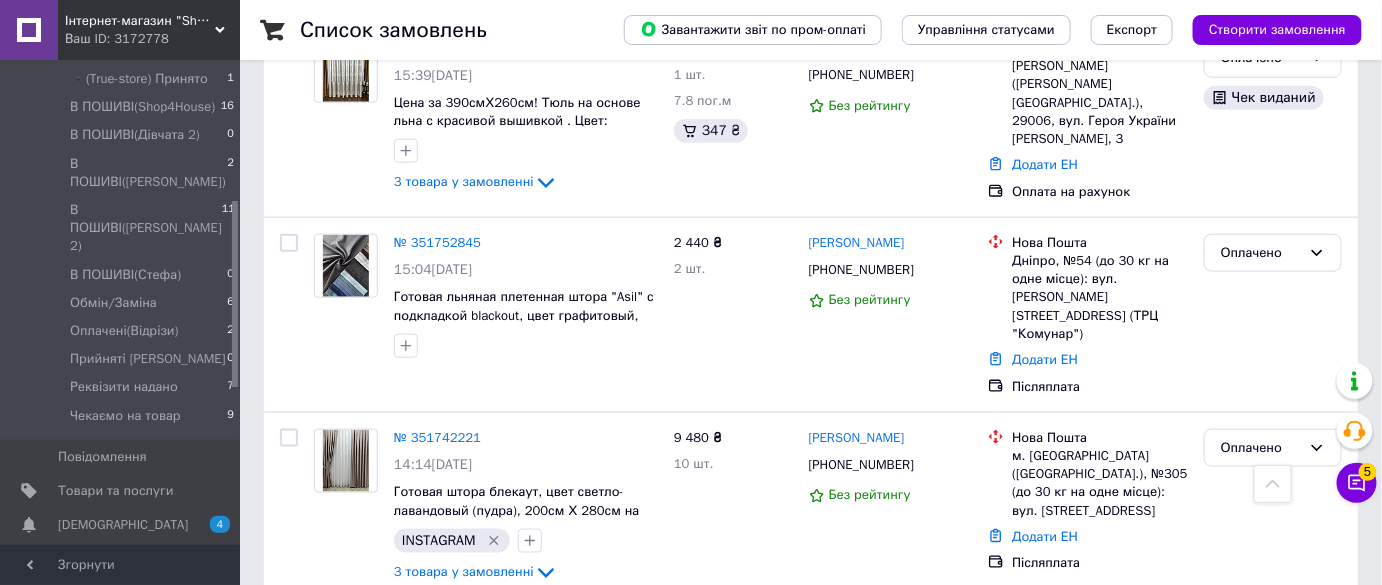 click on "Інтернет-магазин "Shop For House"" at bounding box center (140, 21) 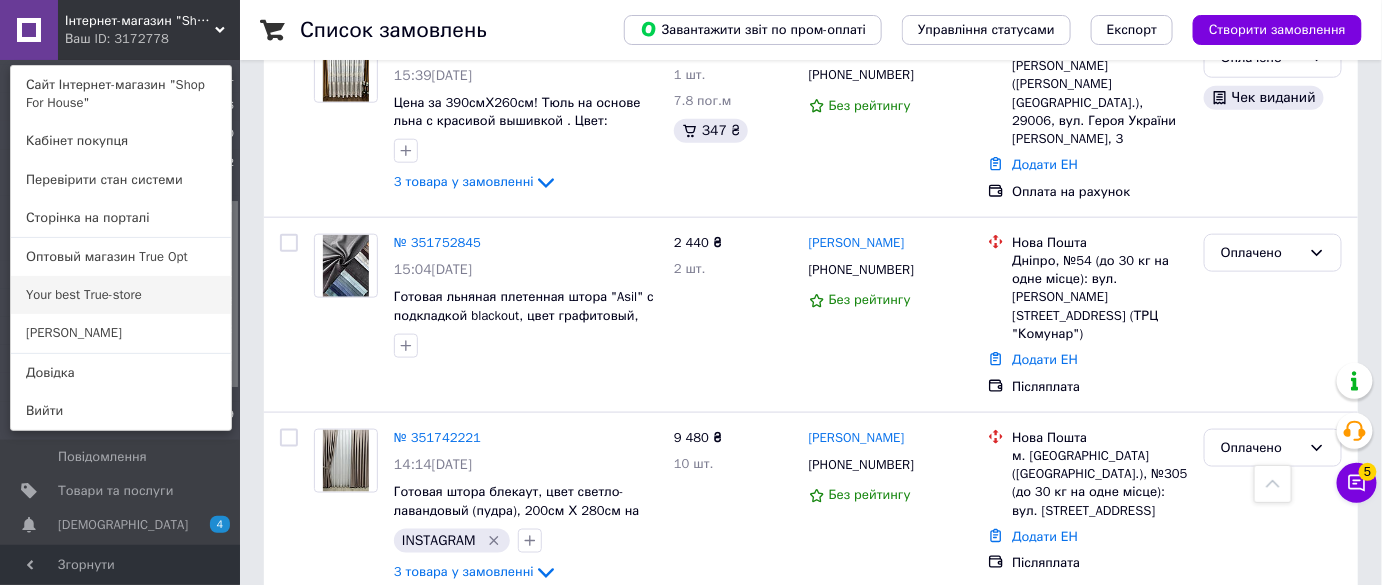 click on "Your best True-store" at bounding box center [121, 295] 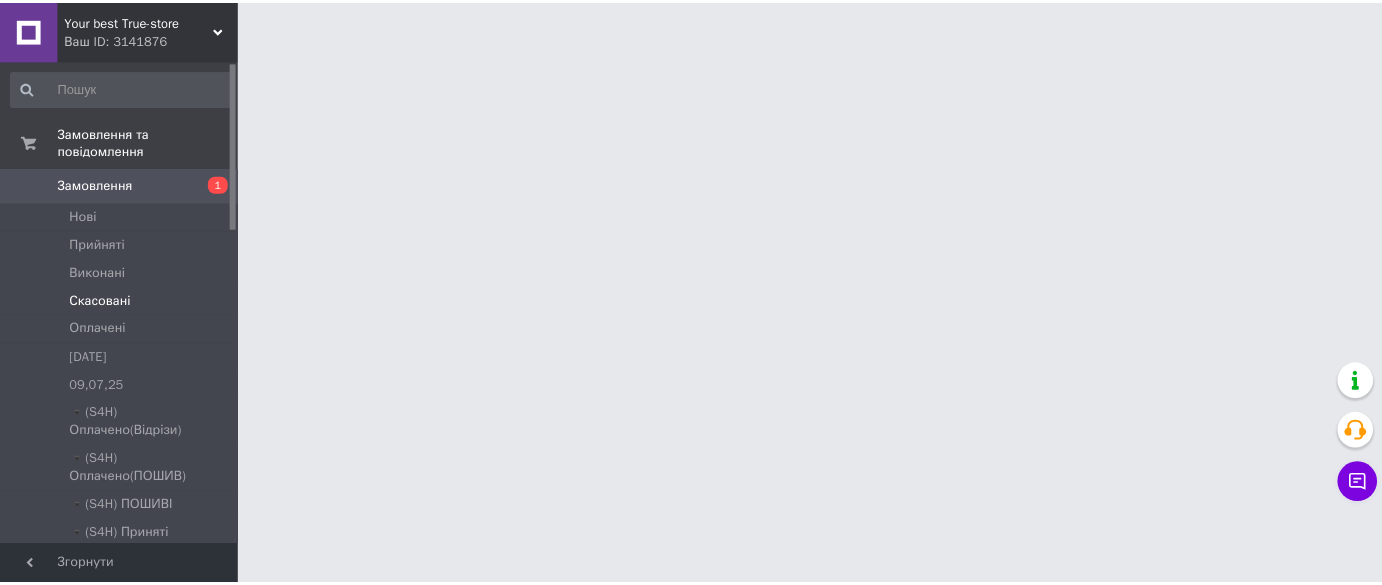 scroll, scrollTop: 0, scrollLeft: 0, axis: both 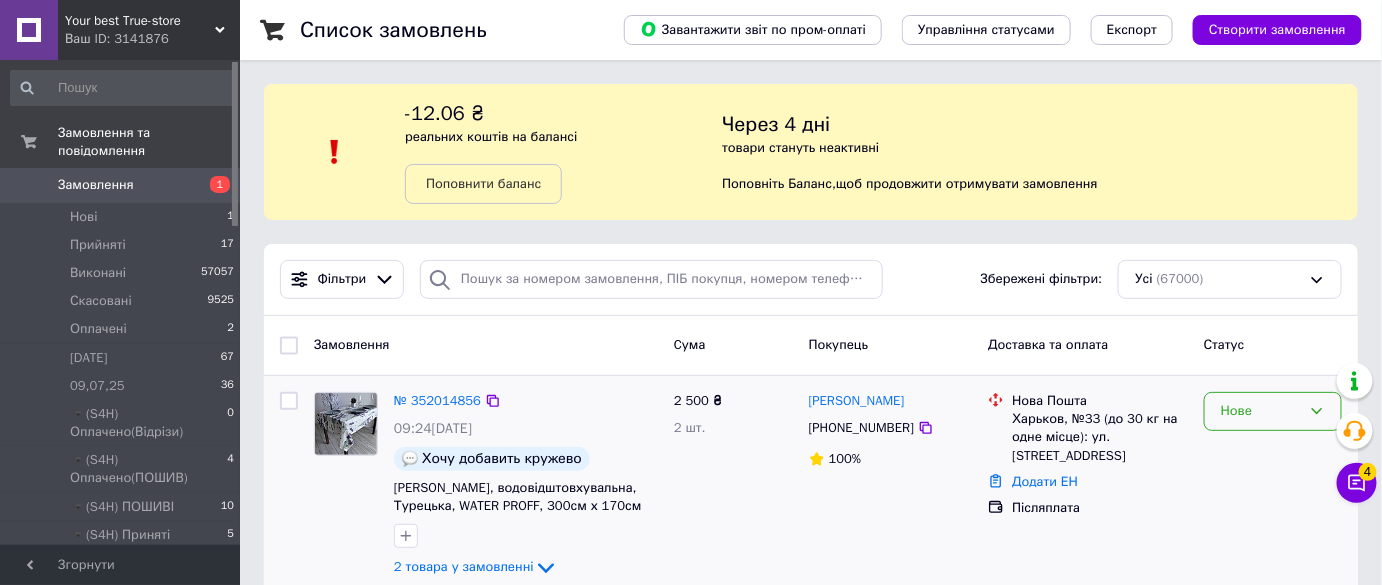 click on "Нове" at bounding box center (1261, 411) 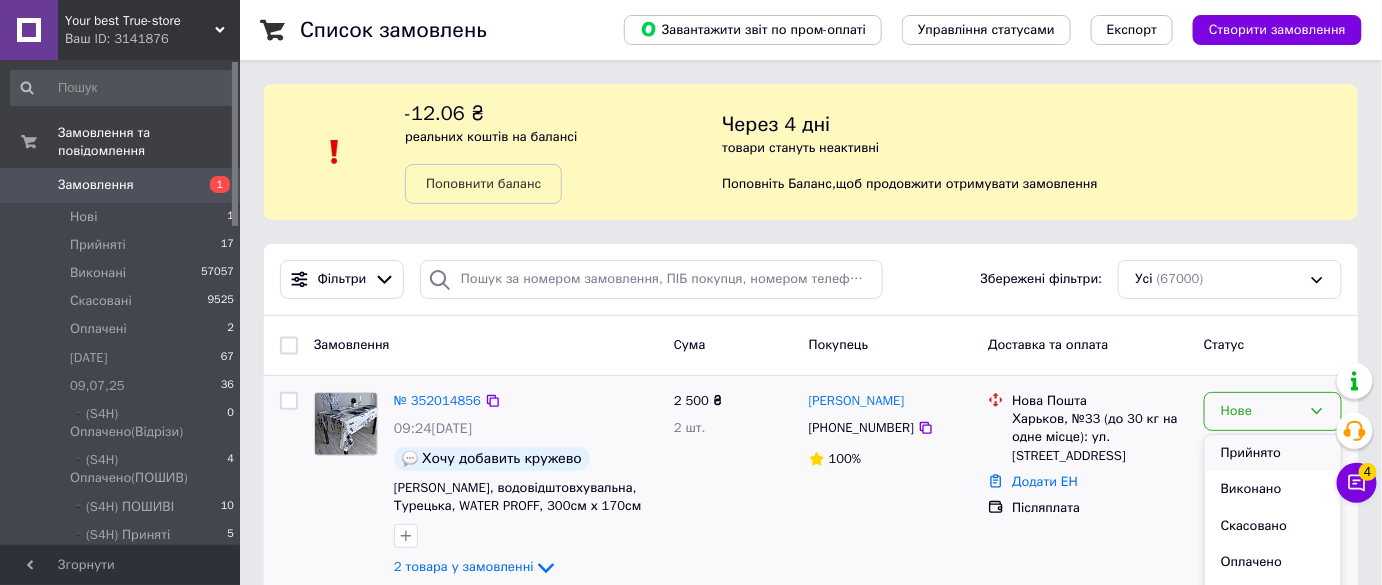 click on "Прийнято" at bounding box center (1273, 453) 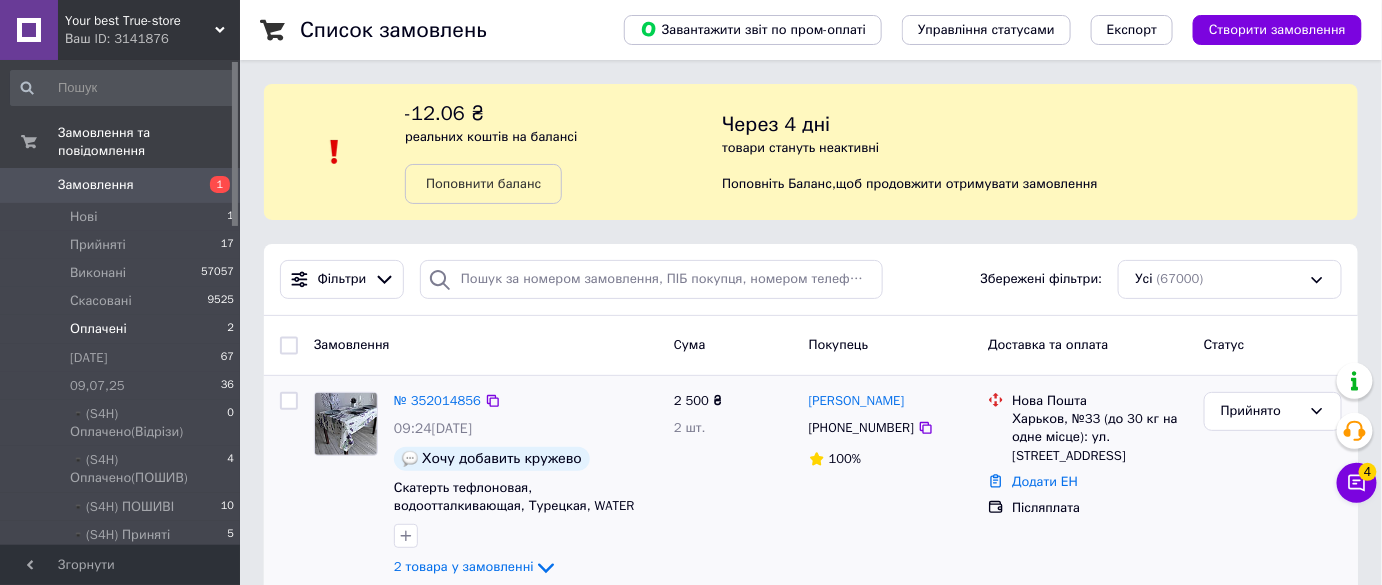 click on "Оплачені 2" at bounding box center [123, 329] 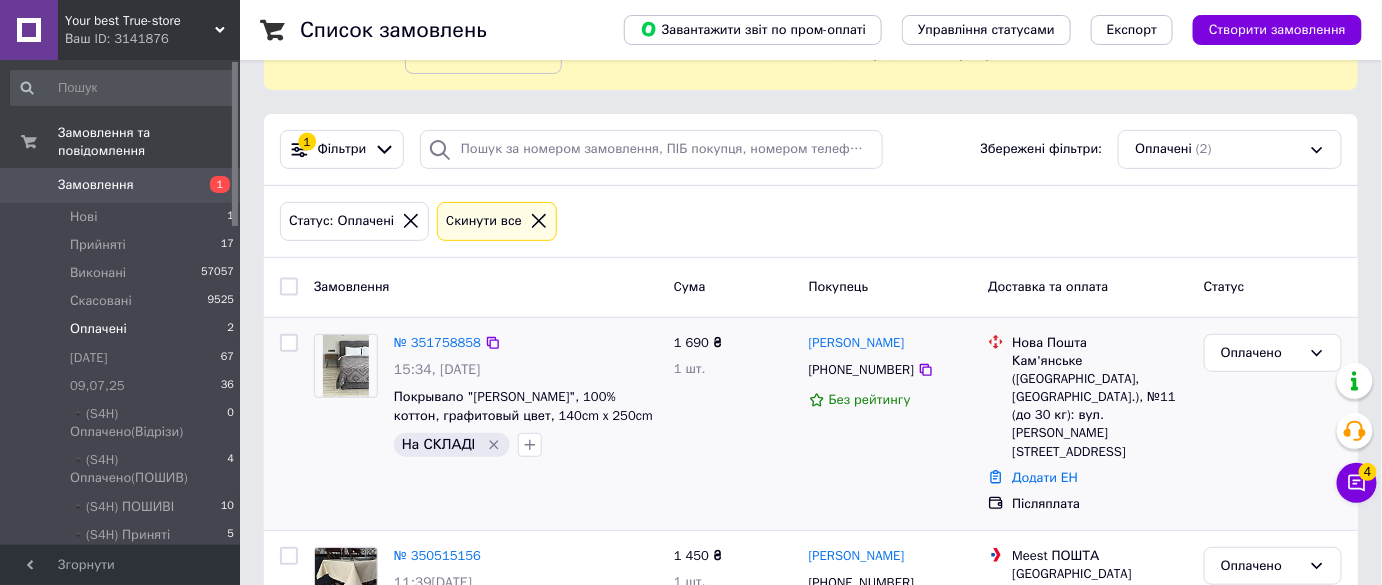 scroll, scrollTop: 255, scrollLeft: 0, axis: vertical 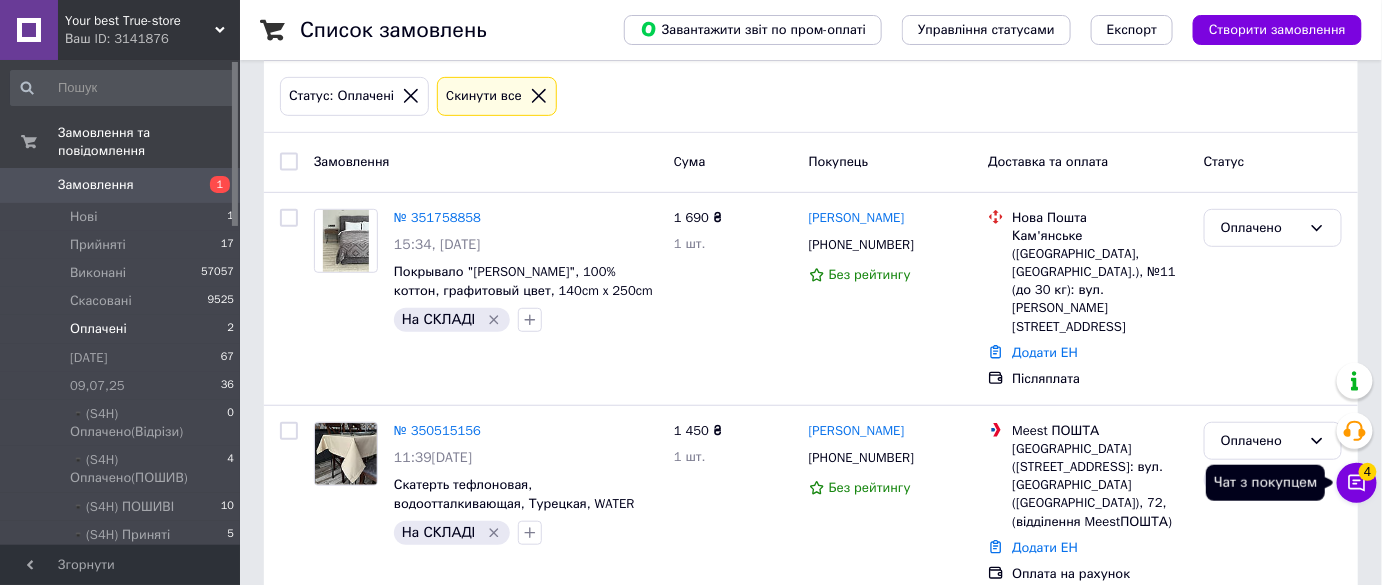 click 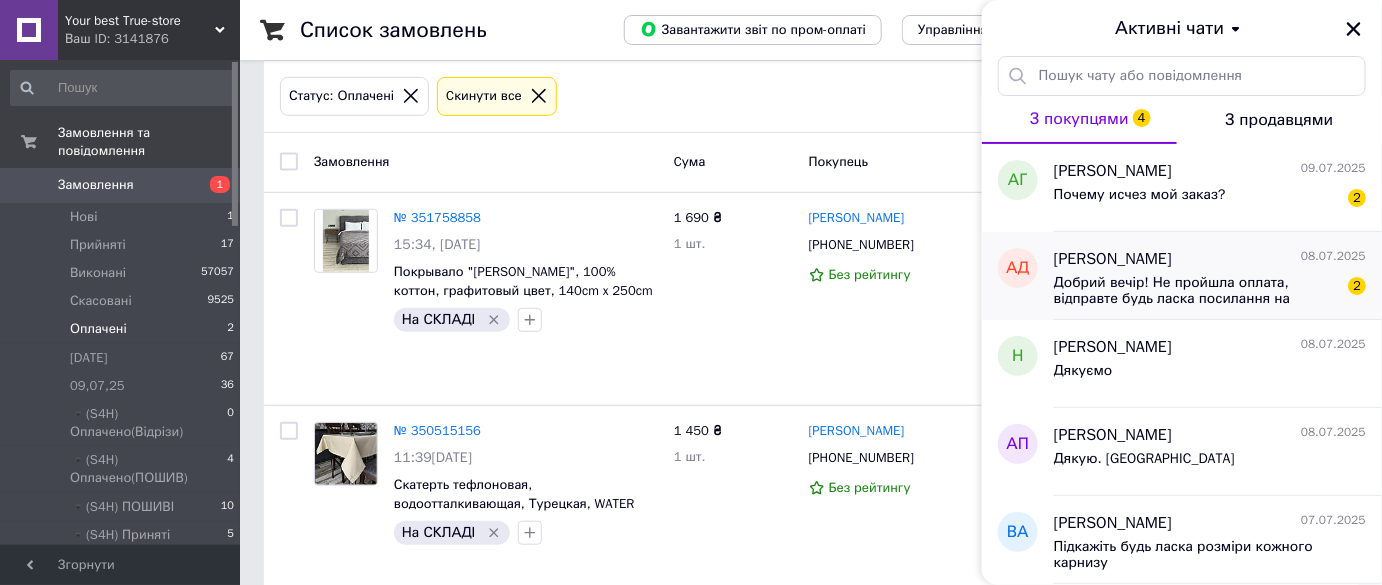 click on "Добрий вечір! Не пройшла оплата, відправте будь ласка посилання на оплату повторно" at bounding box center (1196, 291) 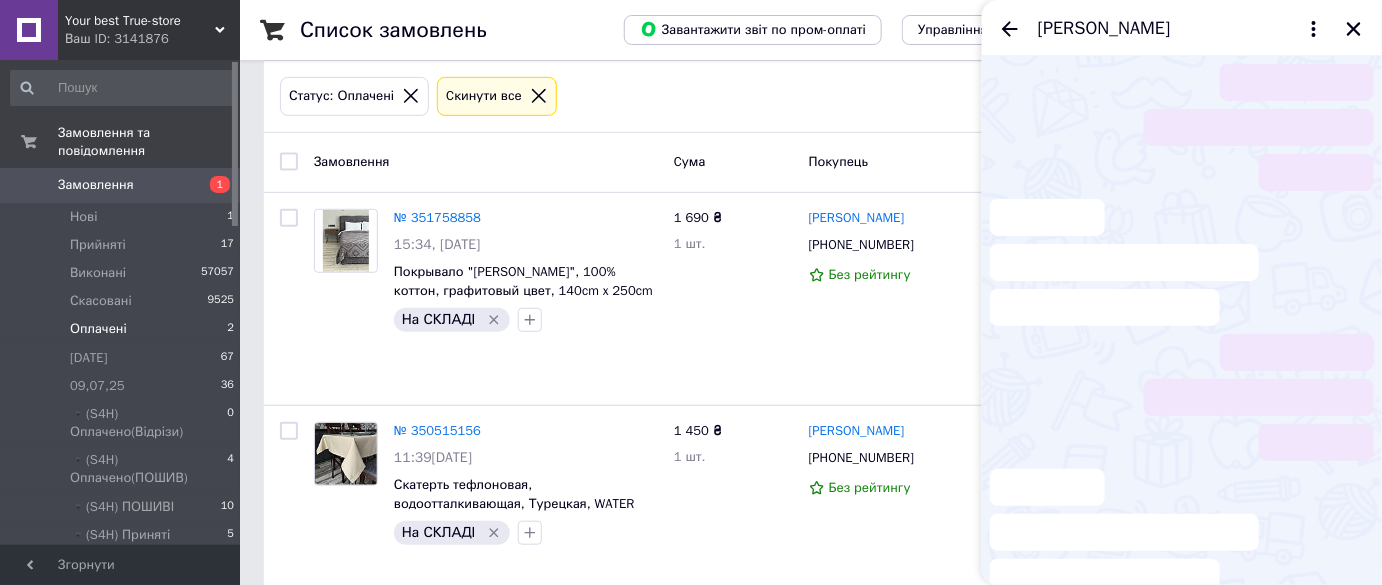 scroll, scrollTop: 121, scrollLeft: 0, axis: vertical 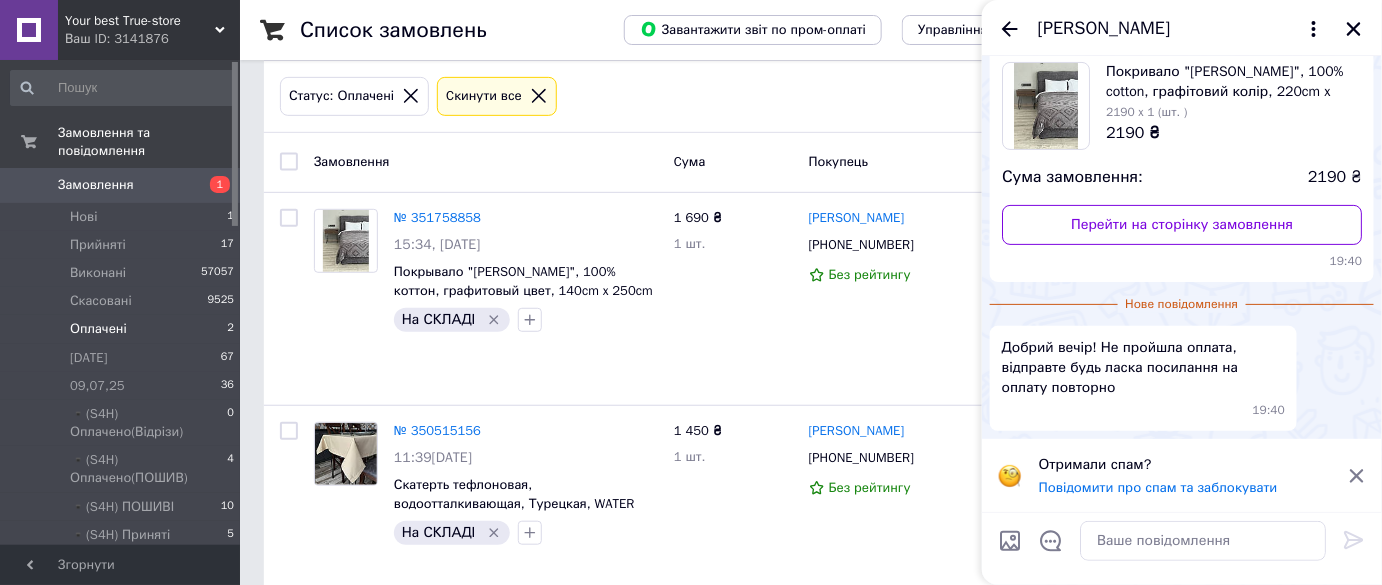 click 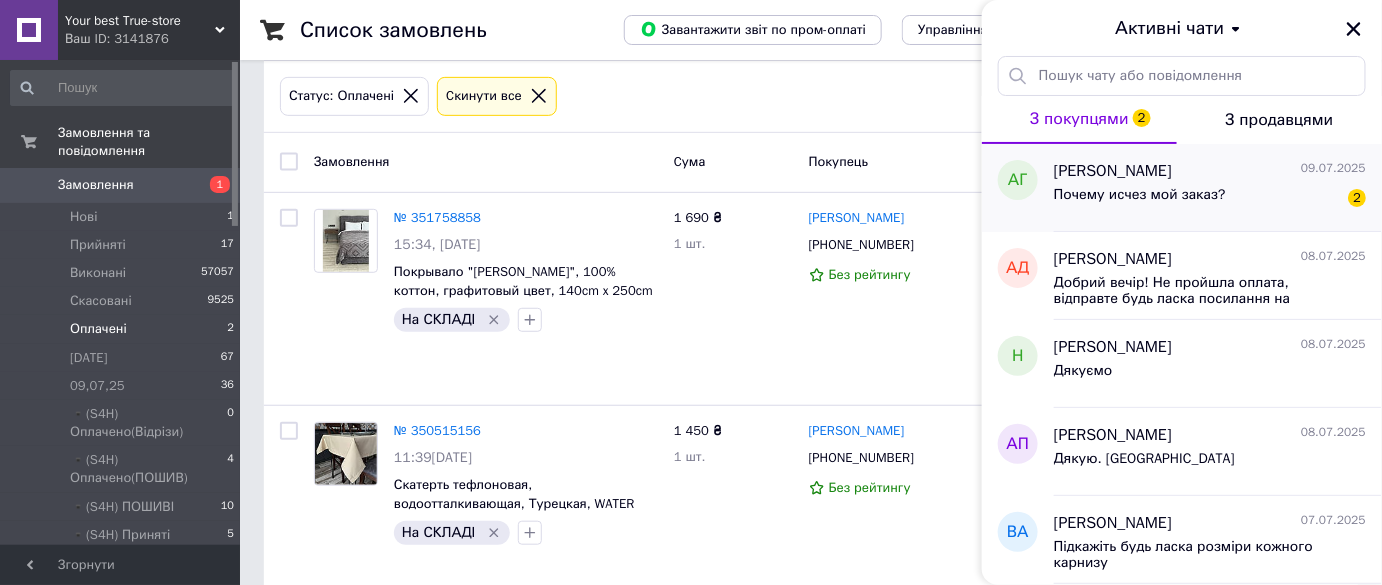 click on "Почему исчез мой заказ?" at bounding box center (1140, 201) 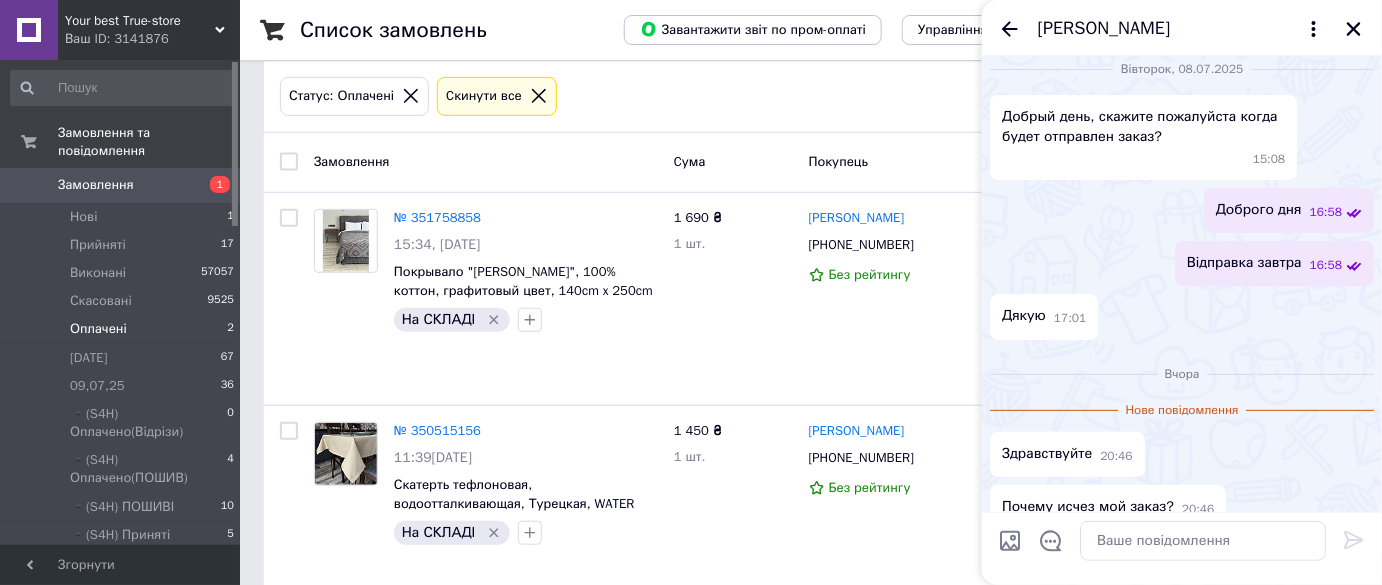 scroll, scrollTop: 0, scrollLeft: 0, axis: both 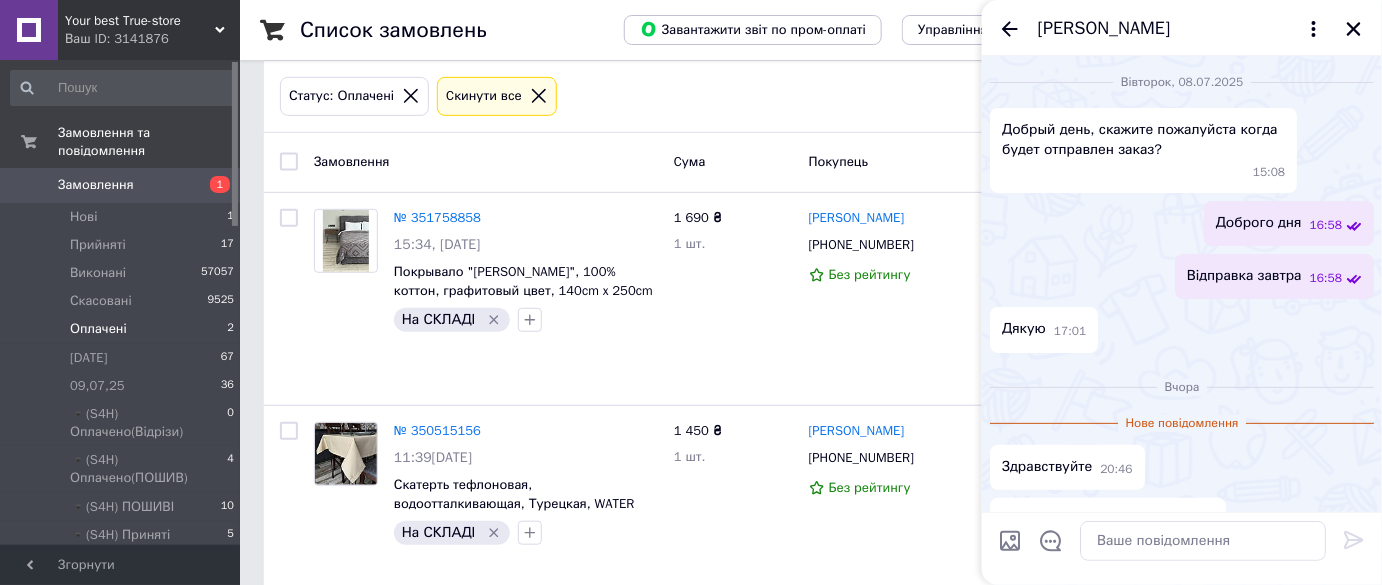 drag, startPoint x: 1201, startPoint y: 31, endPoint x: 1107, endPoint y: 15, distance: 95.35198 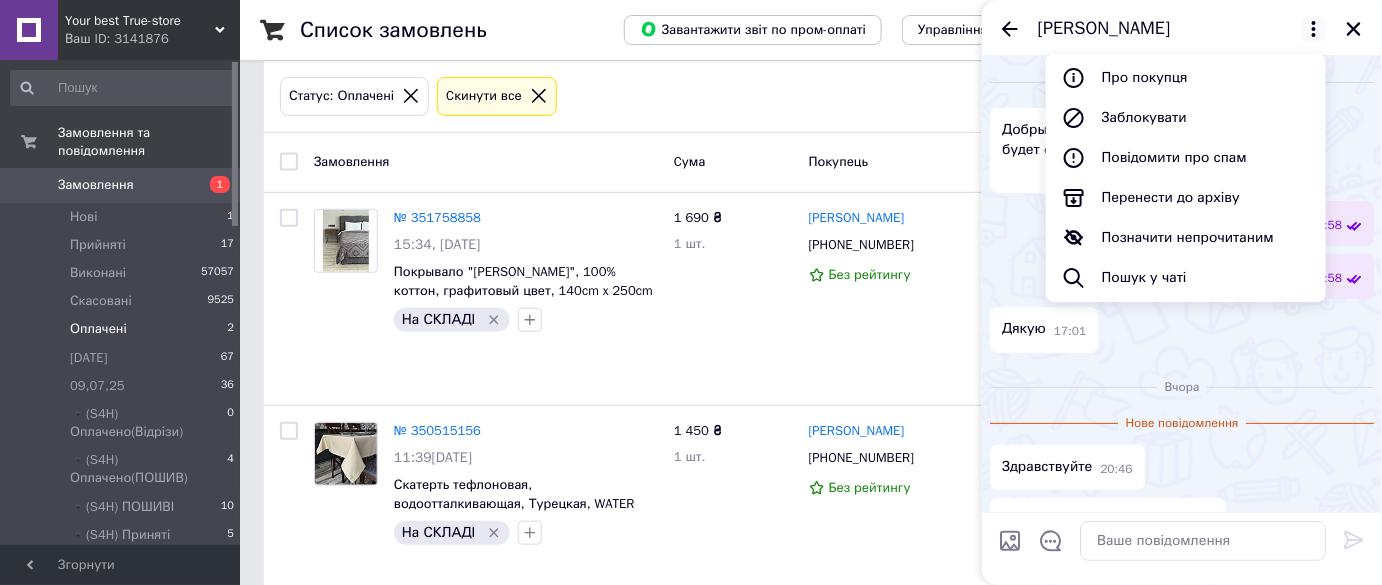 click on "1" at bounding box center (212, 185) 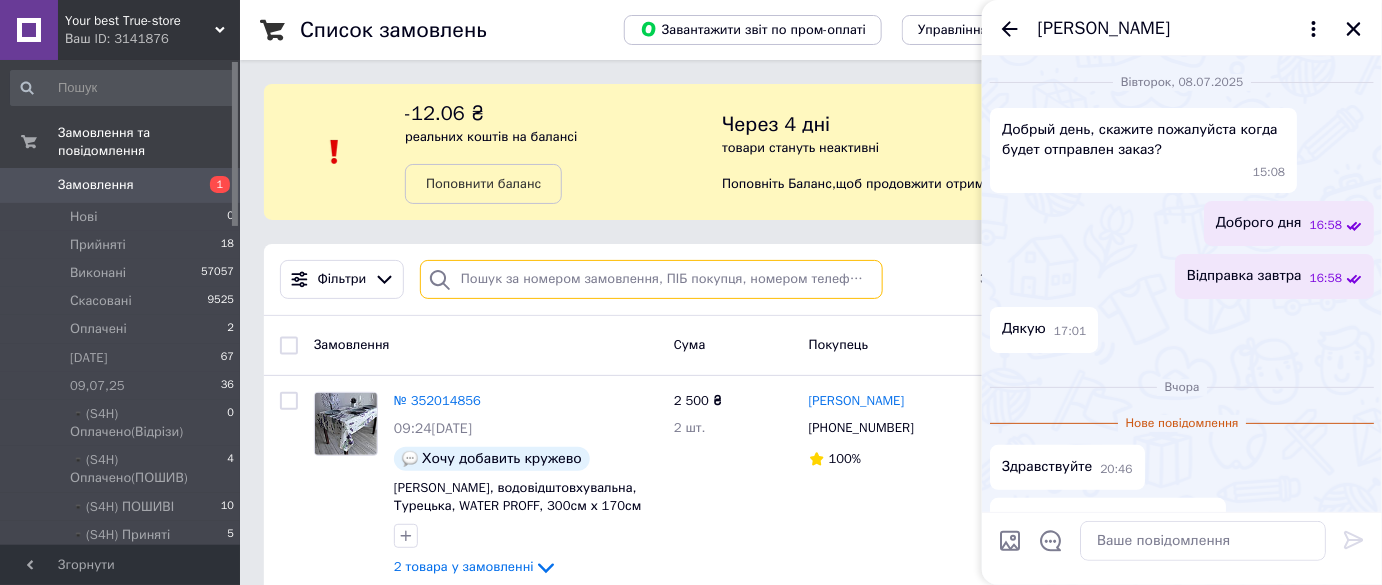 click at bounding box center (651, 279) 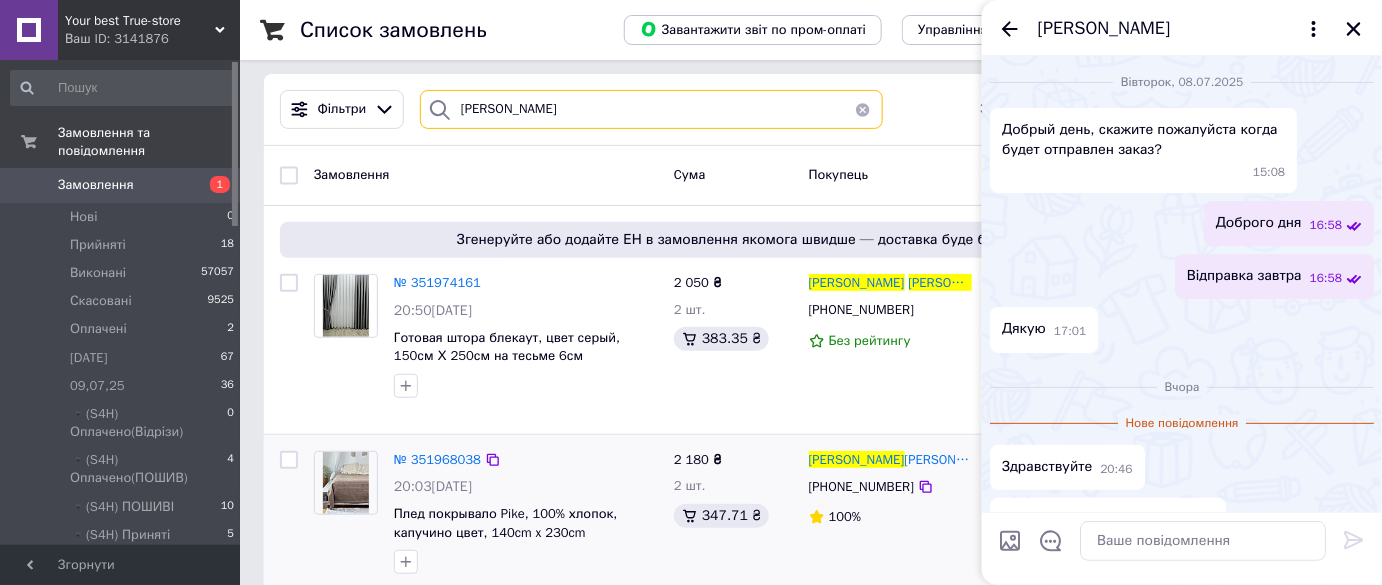 scroll, scrollTop: 272, scrollLeft: 0, axis: vertical 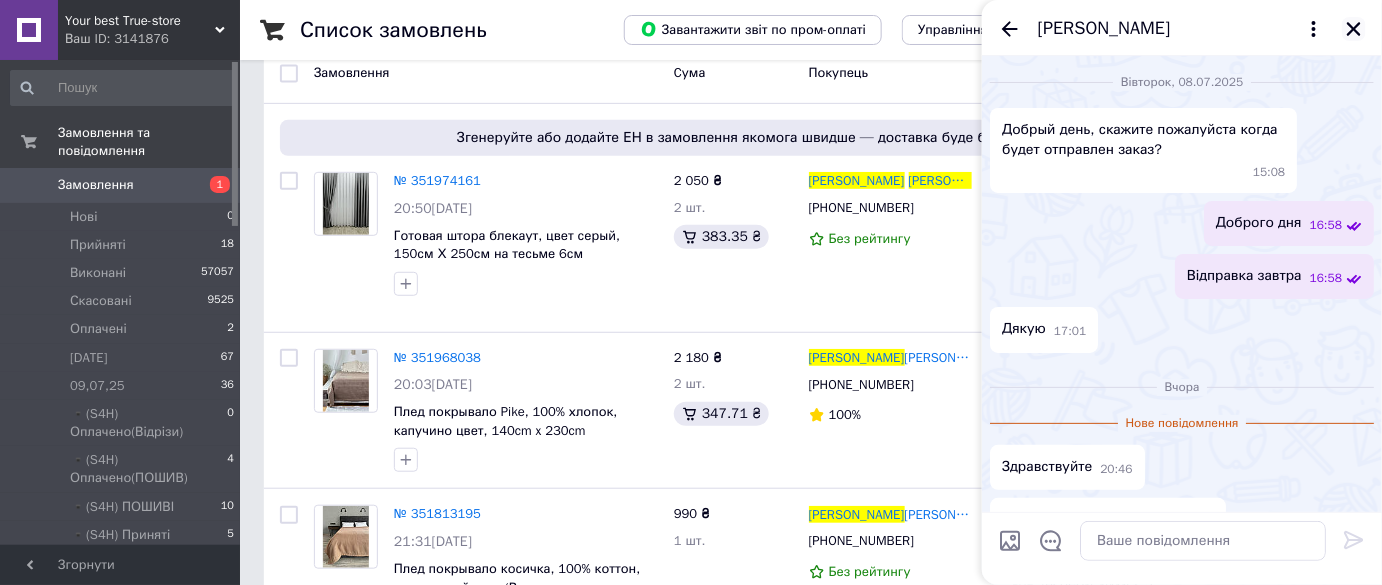 type on "[PERSON_NAME]" 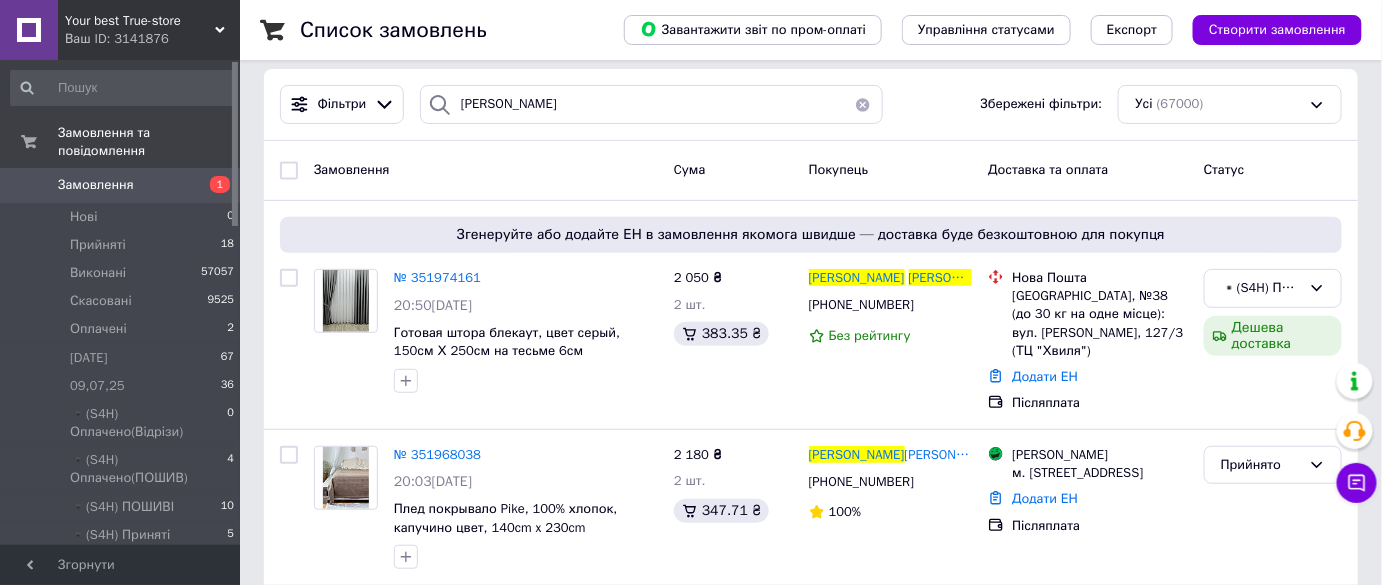 scroll, scrollTop: 272, scrollLeft: 0, axis: vertical 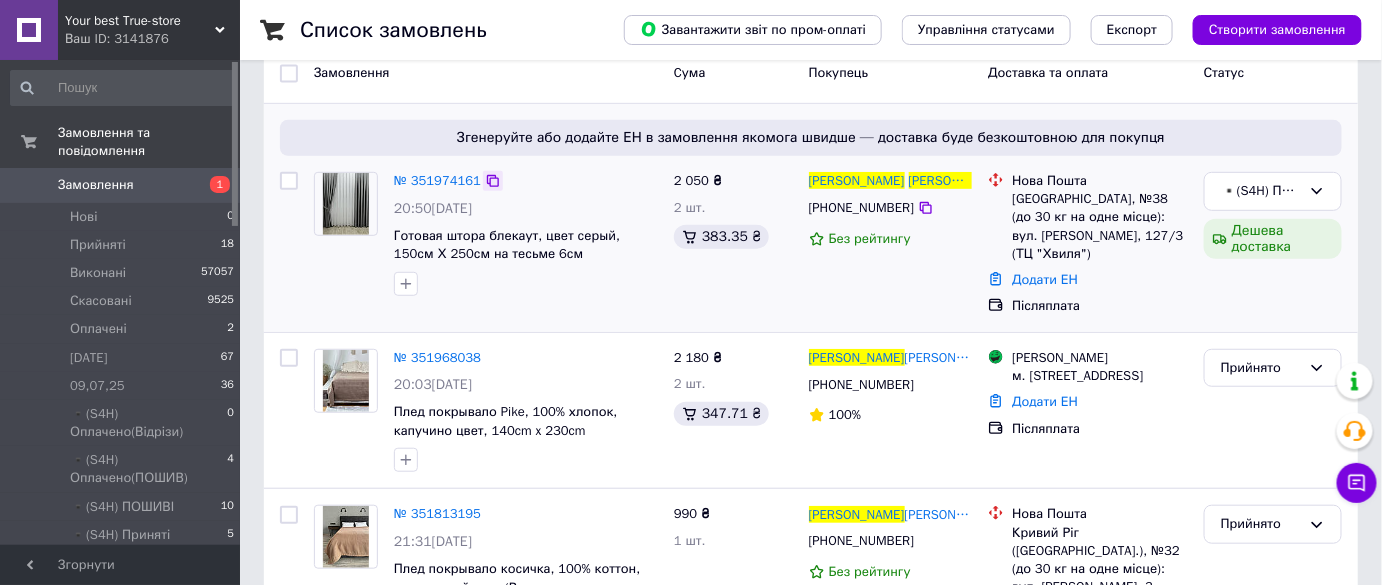 click 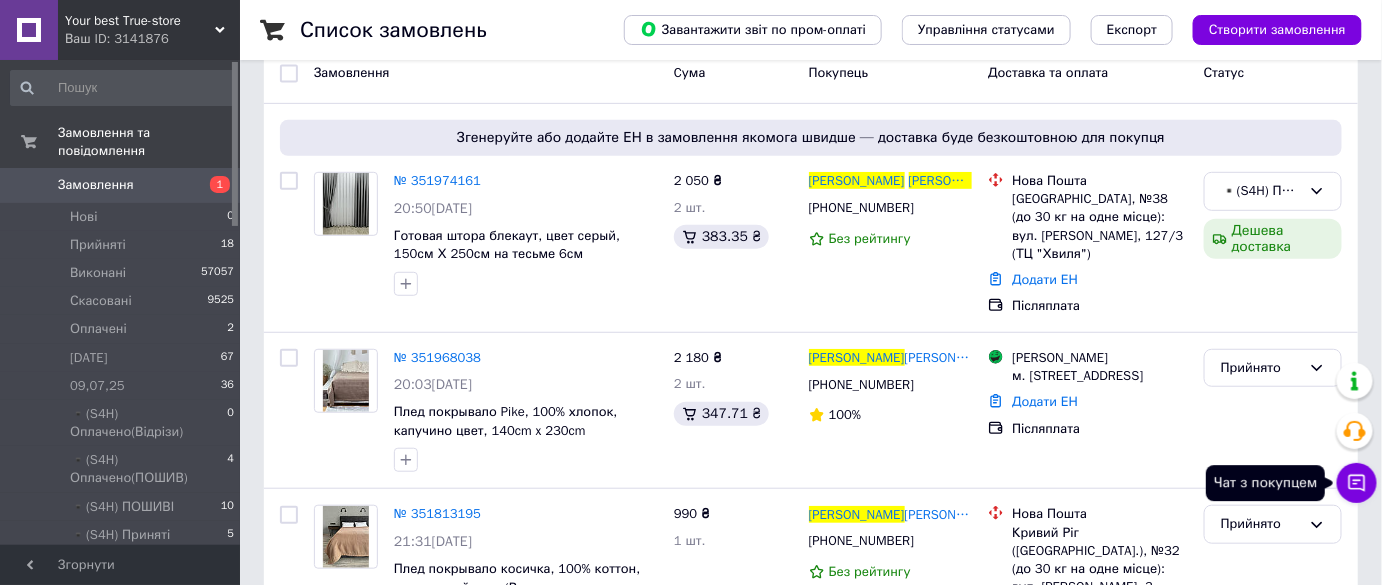 click on "Чат з покупцем" at bounding box center (1357, 483) 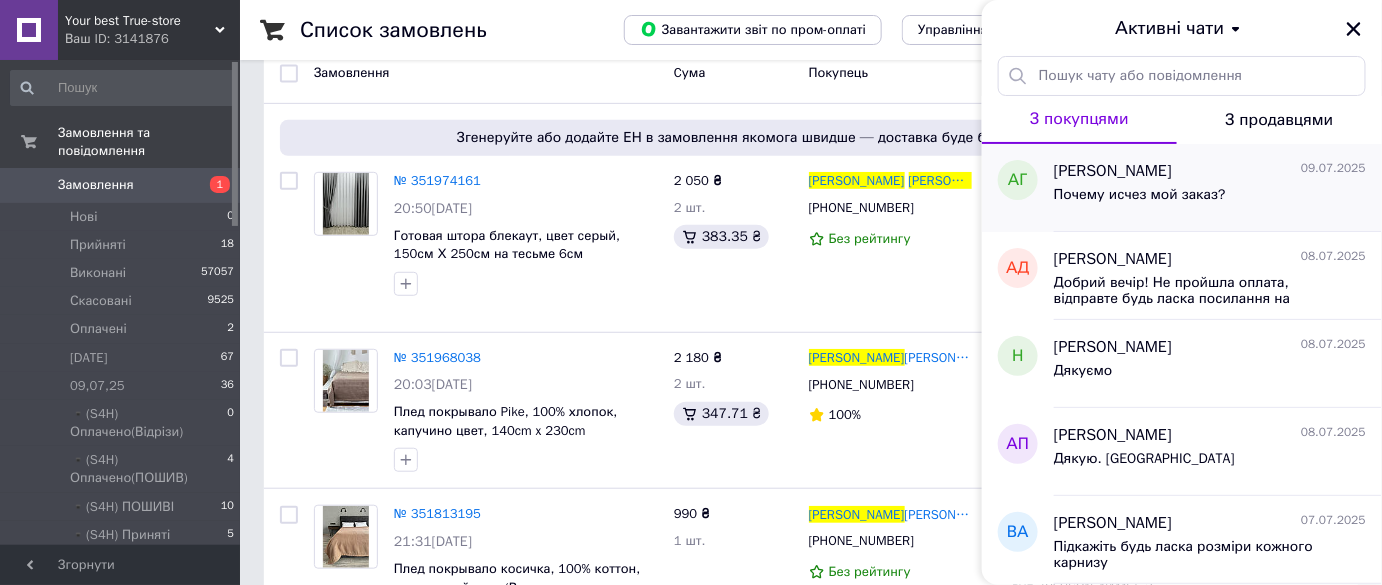 click on "Почему исчез мой заказ?" at bounding box center (1140, 195) 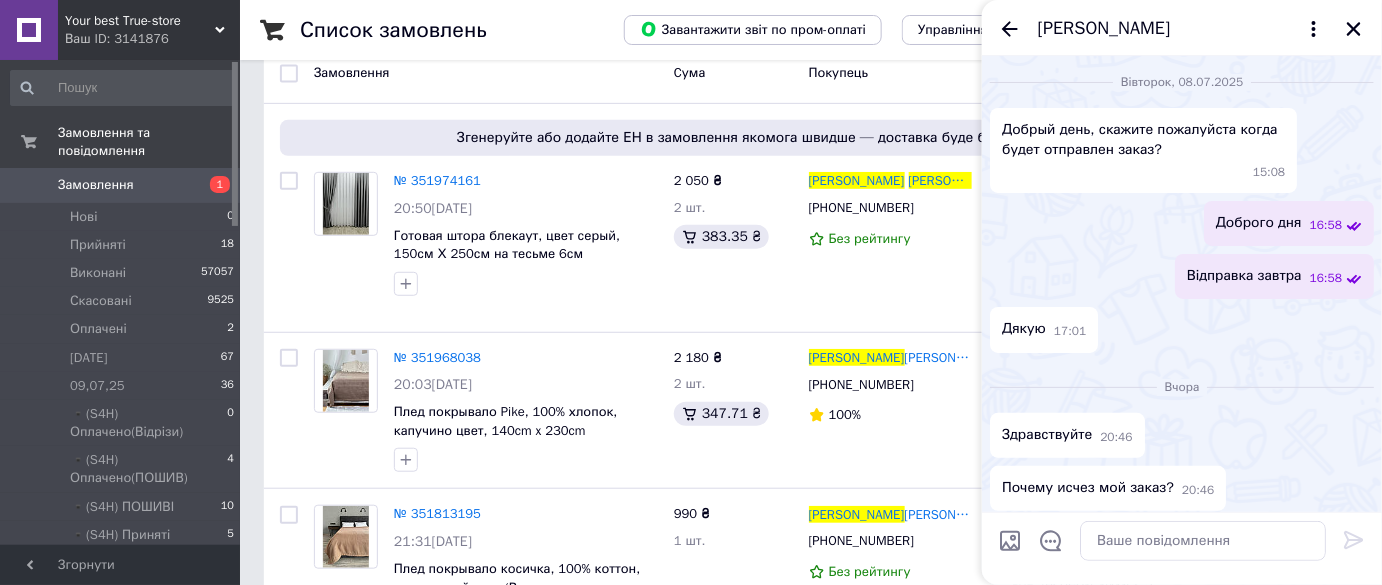 scroll, scrollTop: 7, scrollLeft: 0, axis: vertical 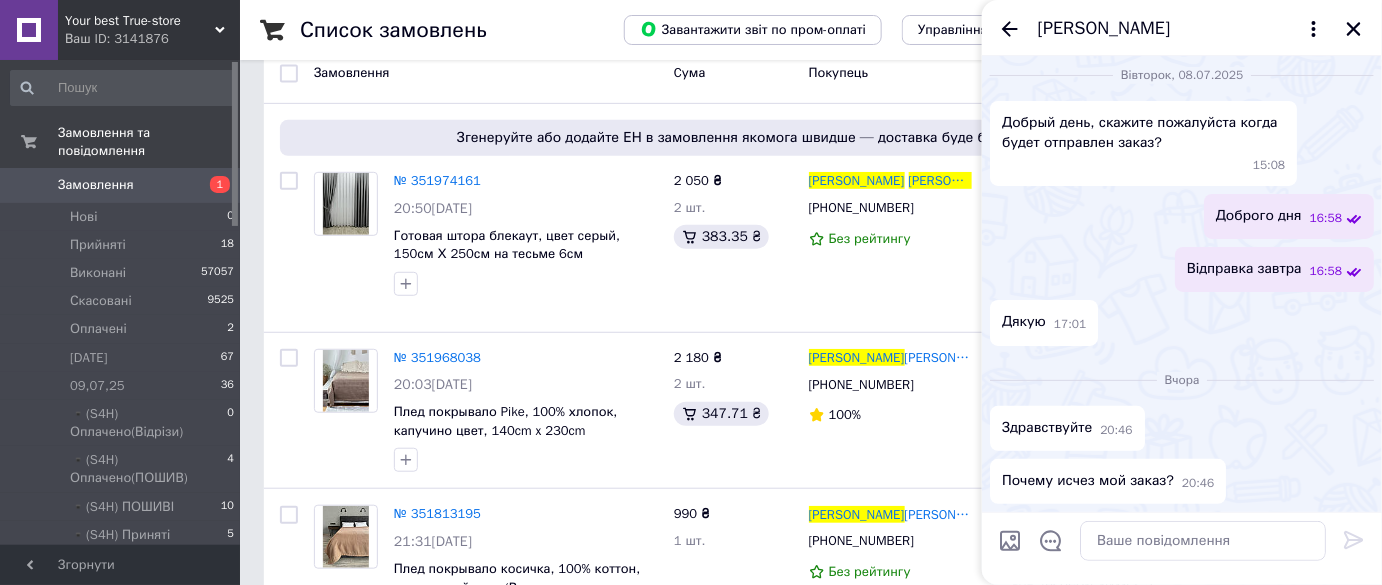 click on "Список замовлень" at bounding box center [442, 30] 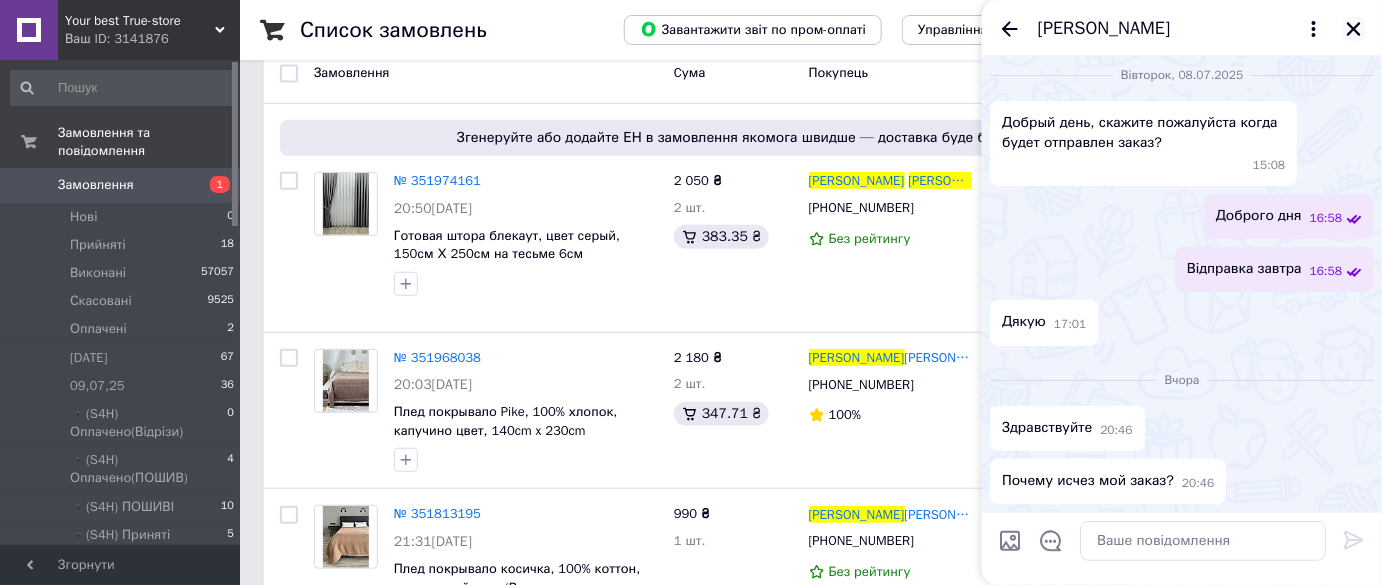click 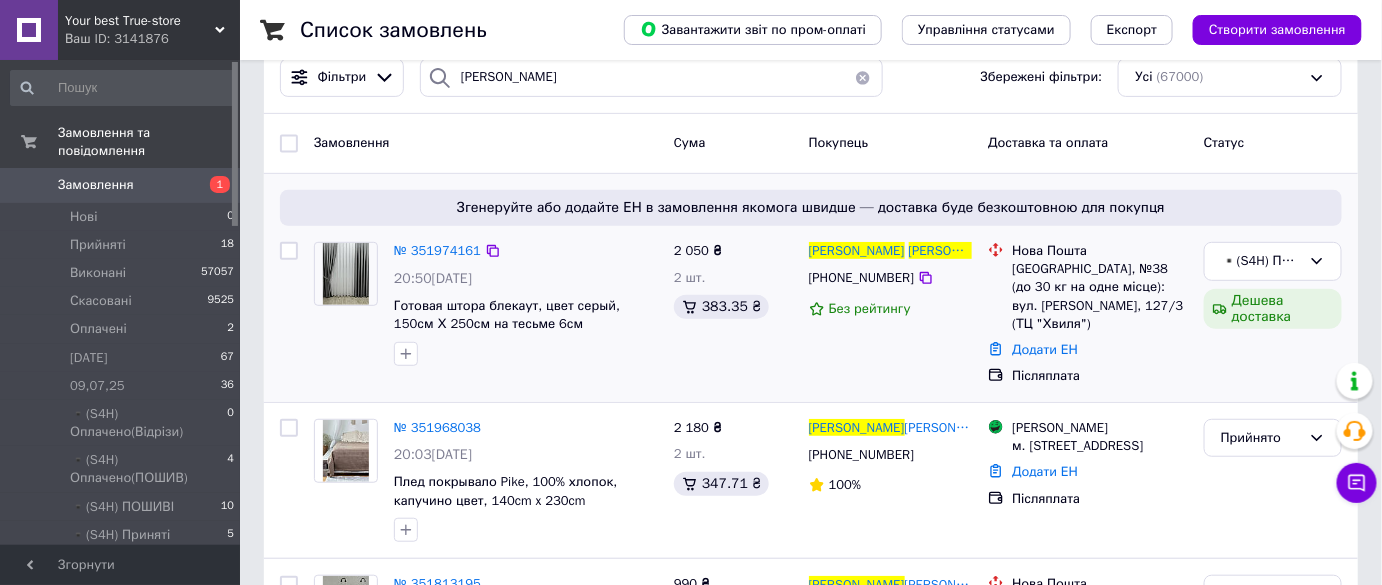 scroll, scrollTop: 181, scrollLeft: 0, axis: vertical 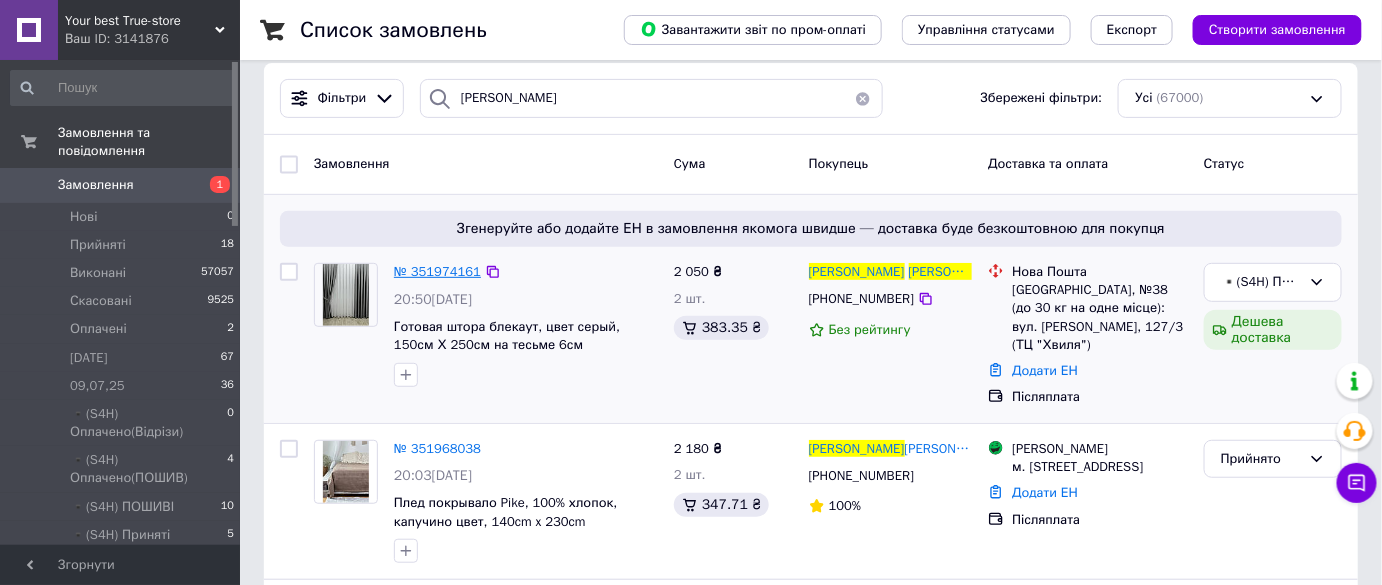click on "№ 351974161" at bounding box center [437, 271] 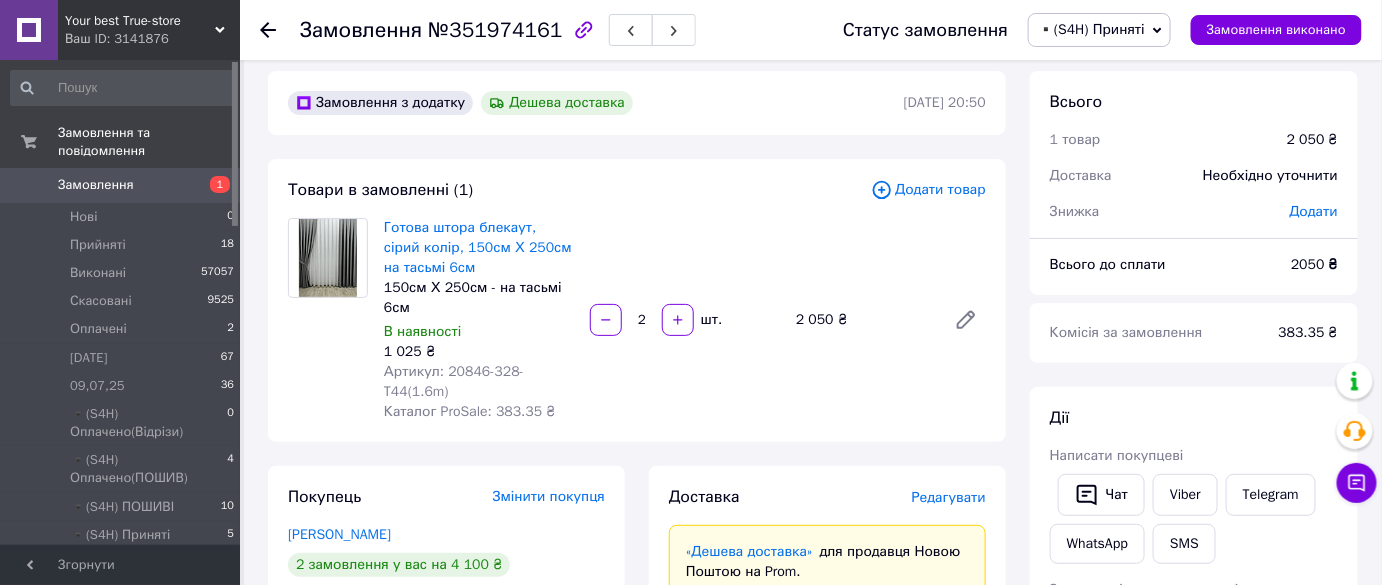 scroll, scrollTop: 0, scrollLeft: 0, axis: both 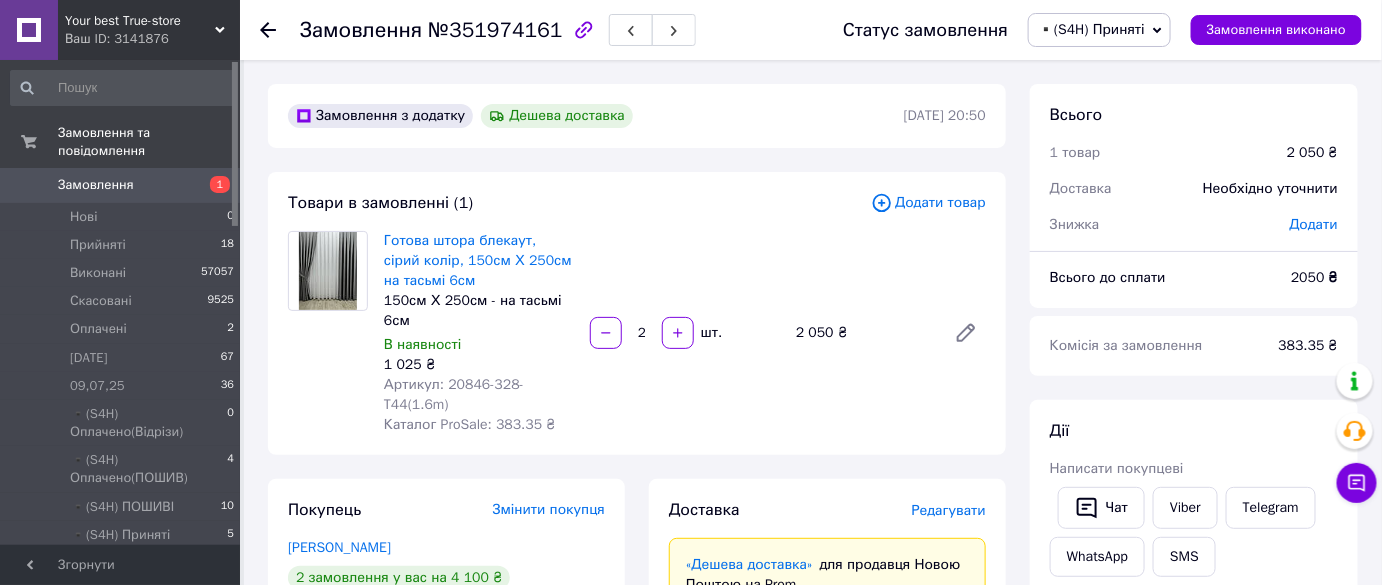 click 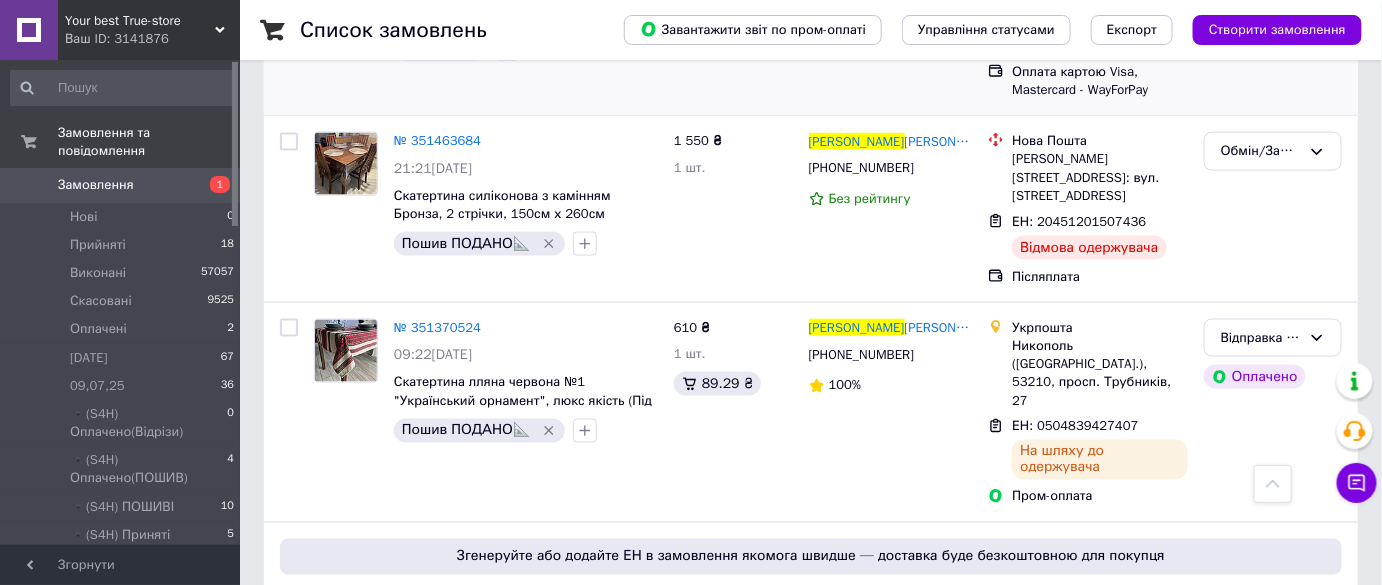 scroll, scrollTop: 1000, scrollLeft: 0, axis: vertical 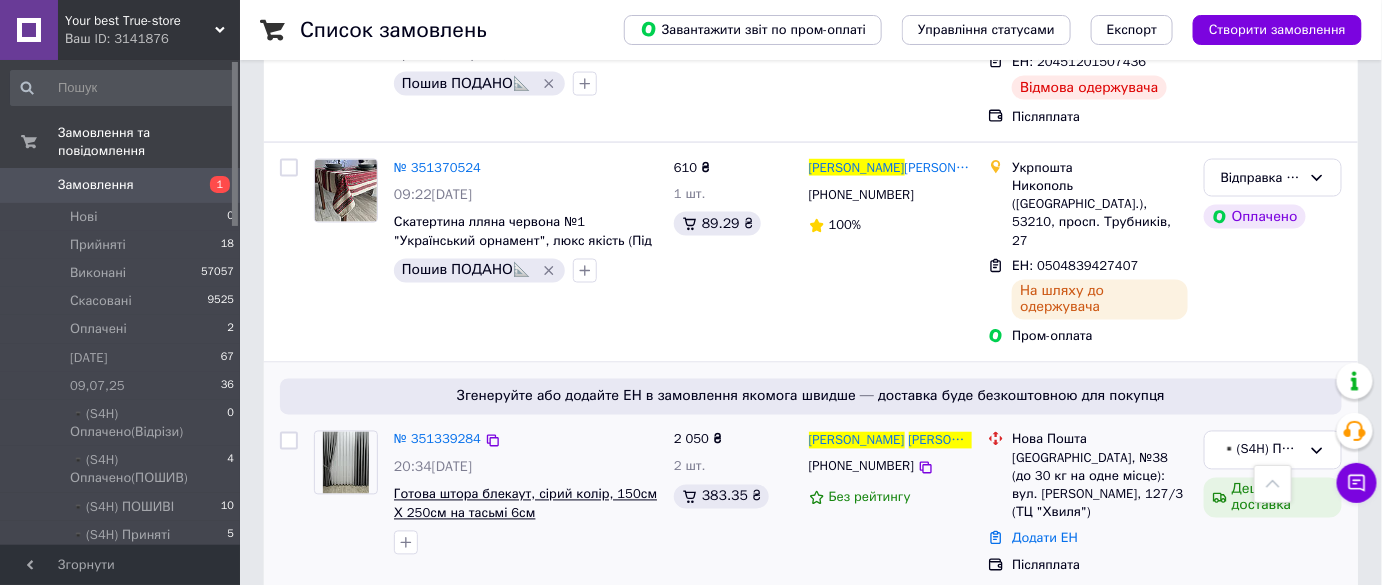 drag, startPoint x: 488, startPoint y: 397, endPoint x: 608, endPoint y: 452, distance: 132.00378 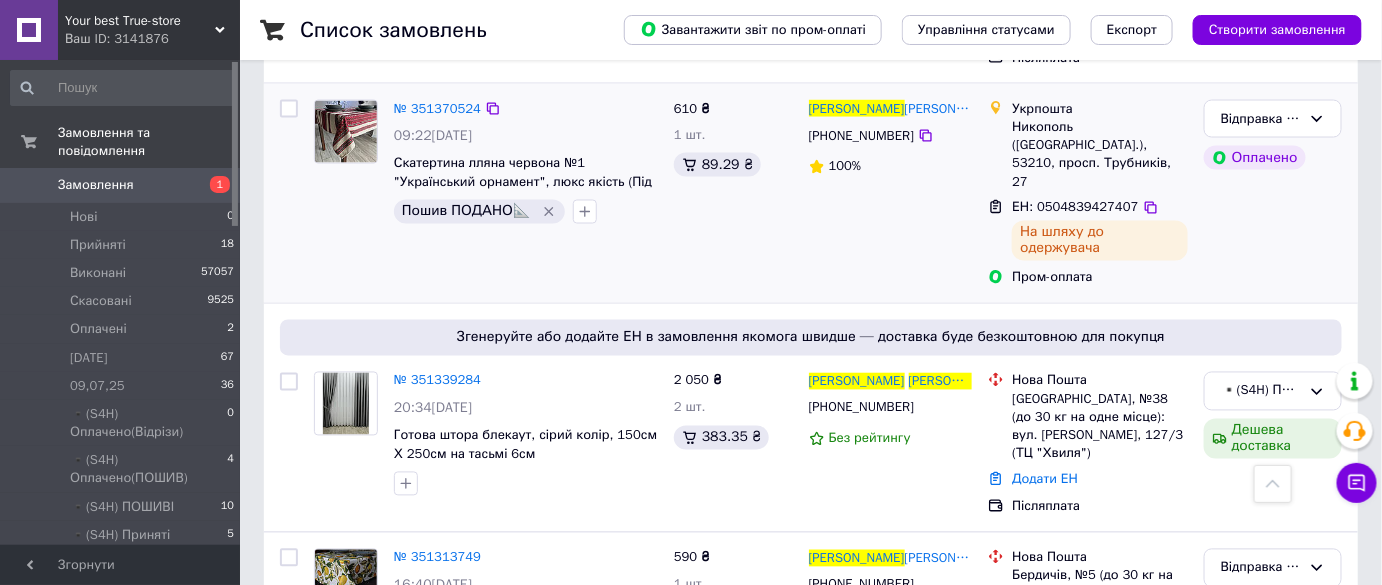 scroll, scrollTop: 1090, scrollLeft: 0, axis: vertical 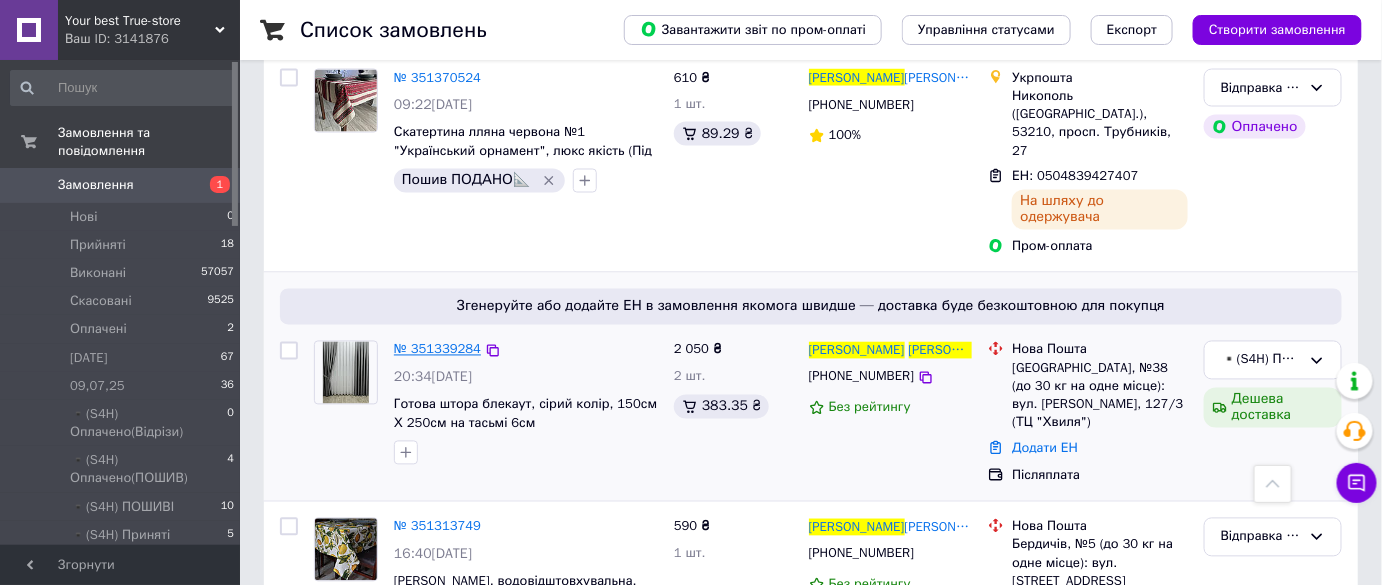 click on "№ 351339284" at bounding box center [437, 349] 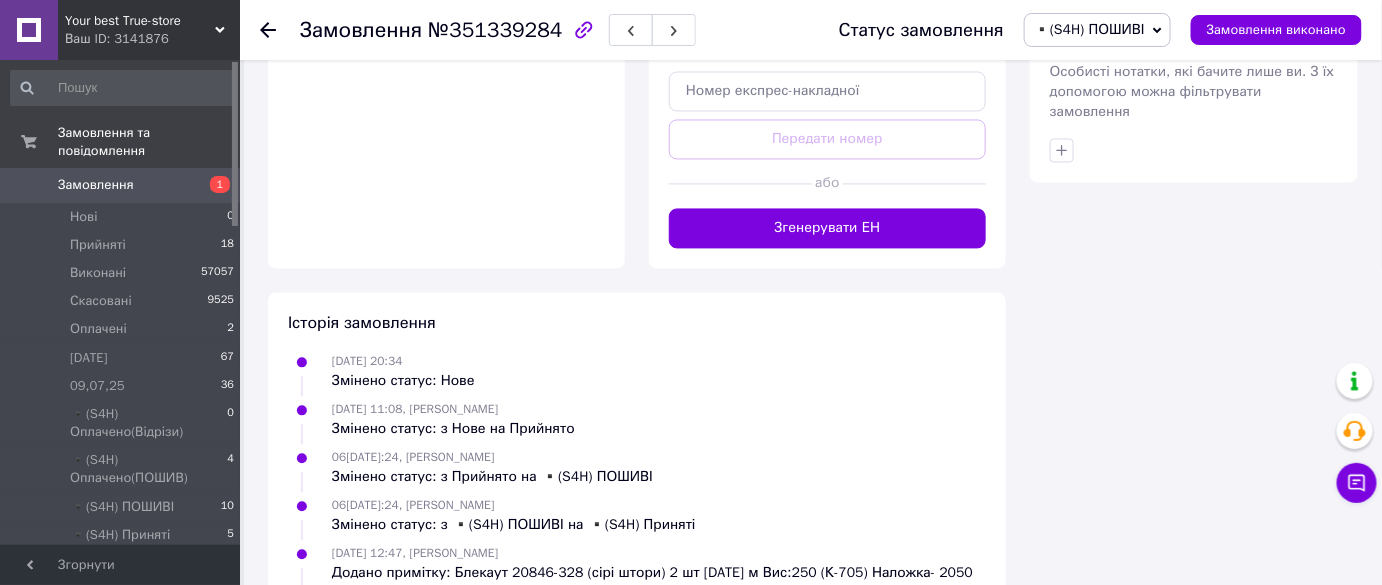 scroll, scrollTop: 1373, scrollLeft: 0, axis: vertical 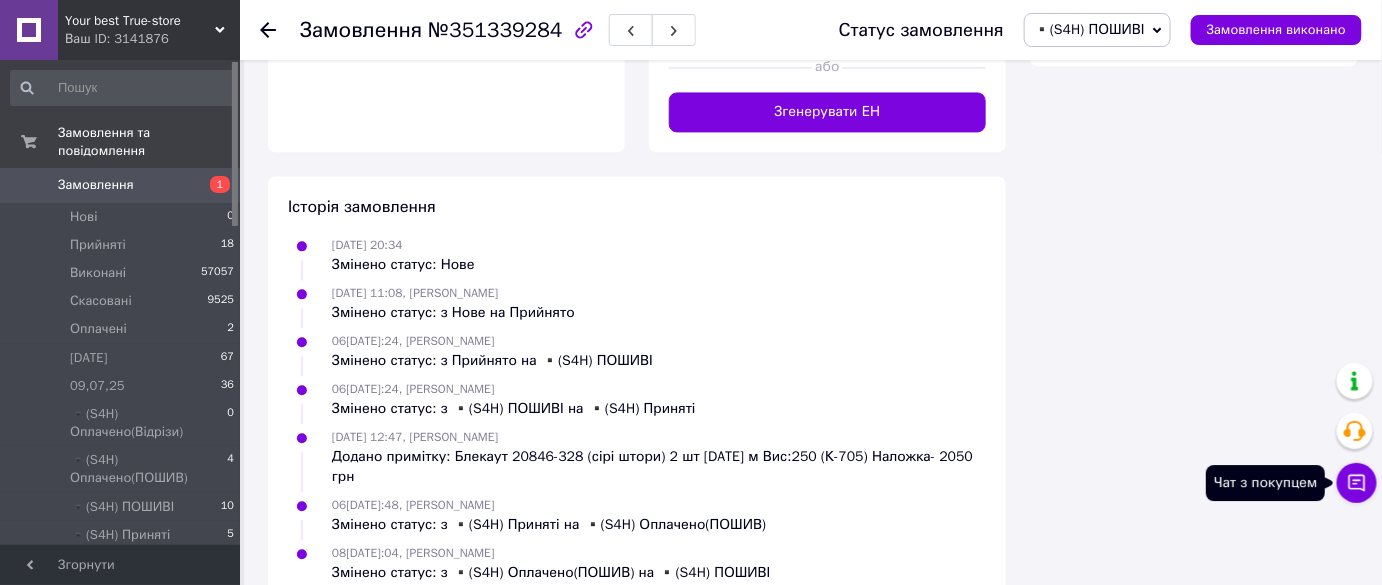 click 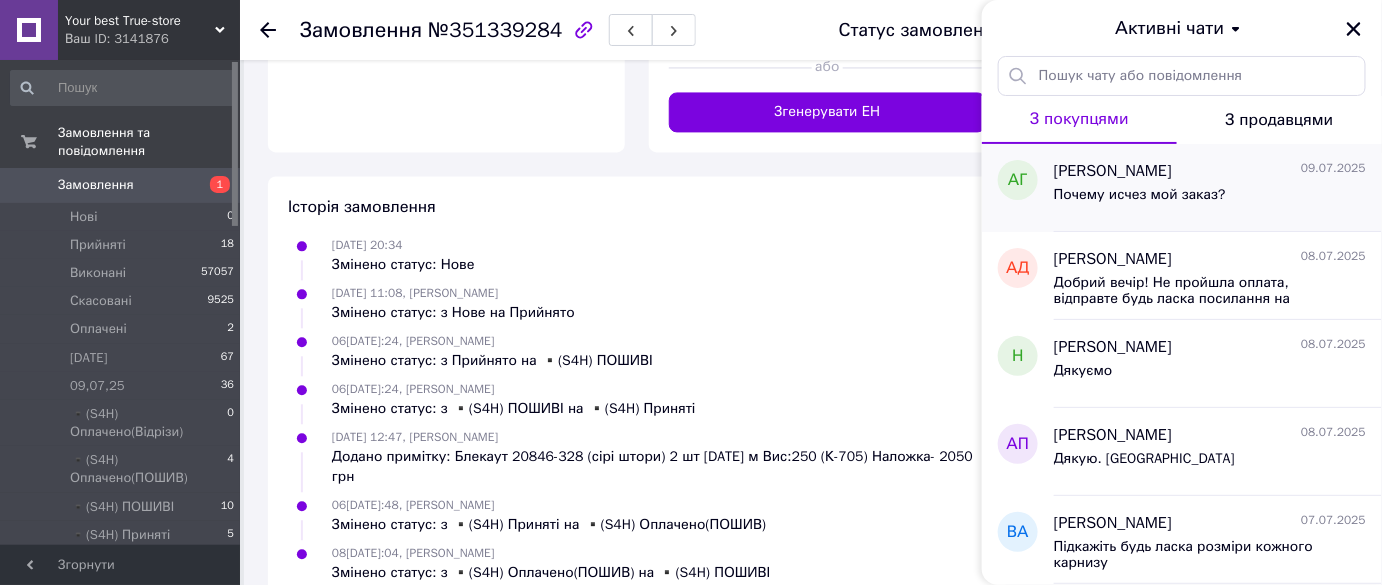 click on "Почему исчез мой заказ?" at bounding box center [1140, 195] 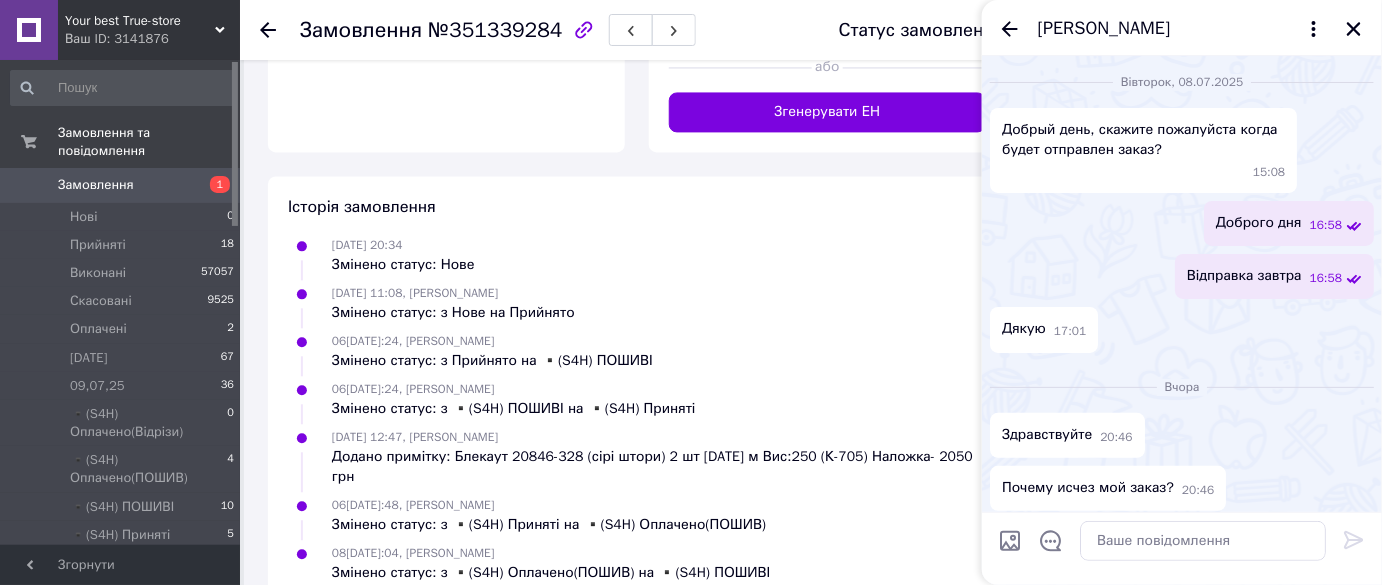 scroll, scrollTop: 7, scrollLeft: 0, axis: vertical 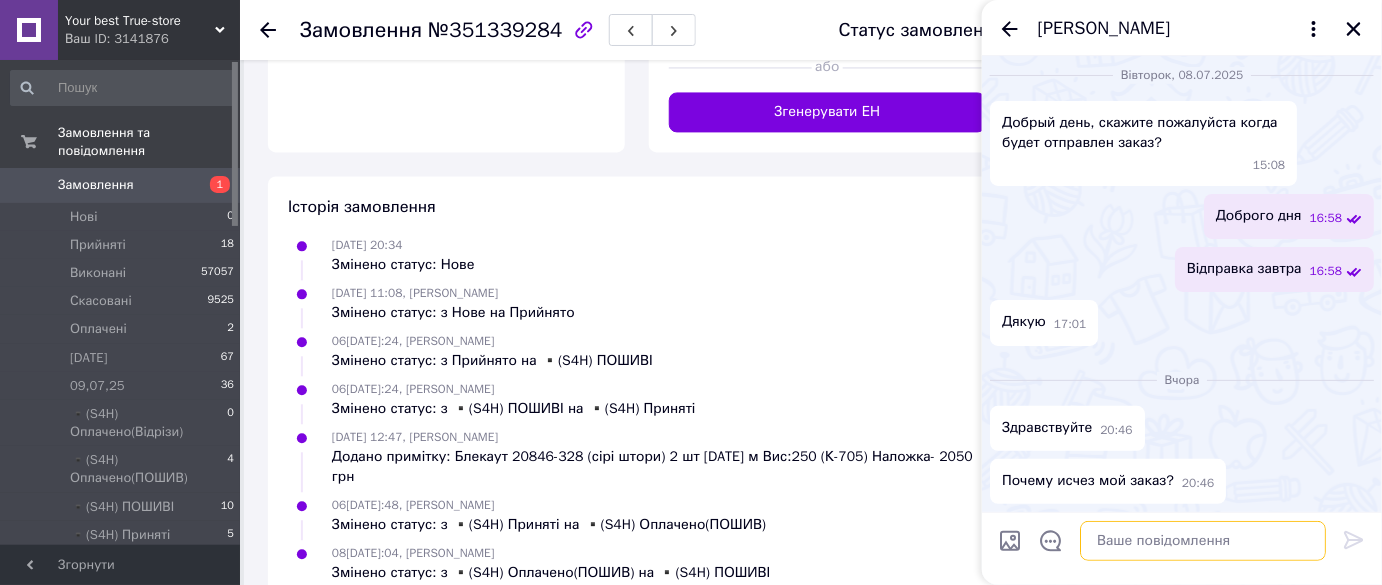 click at bounding box center [1203, 541] 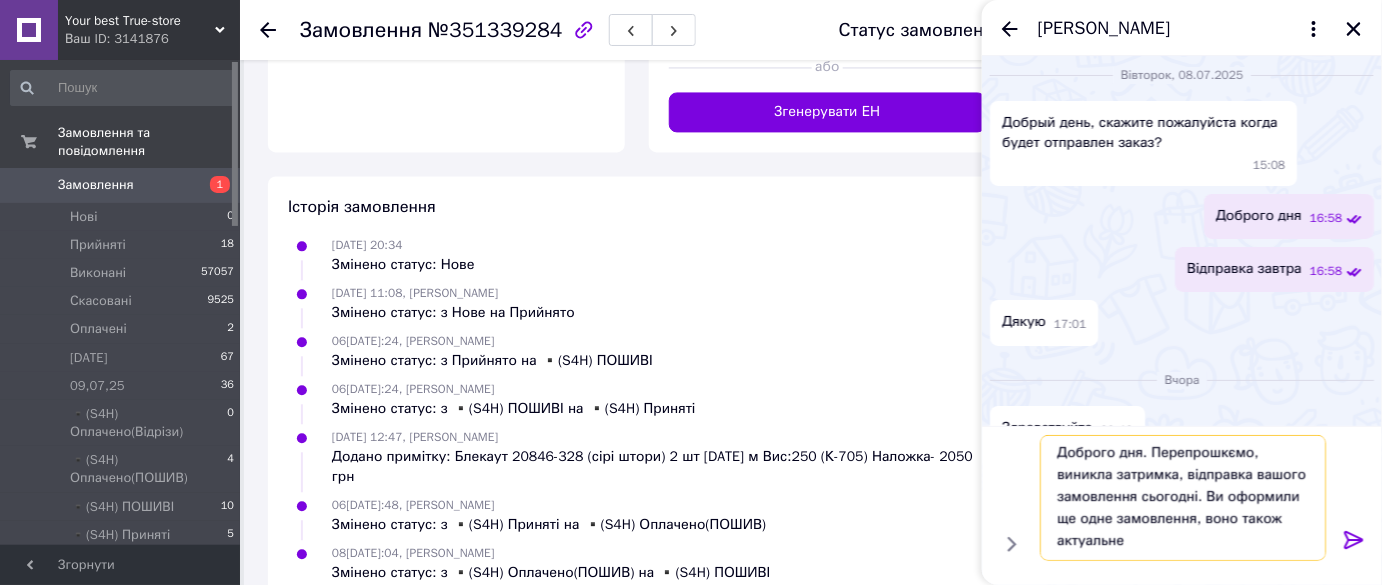 scroll, scrollTop: 1, scrollLeft: 0, axis: vertical 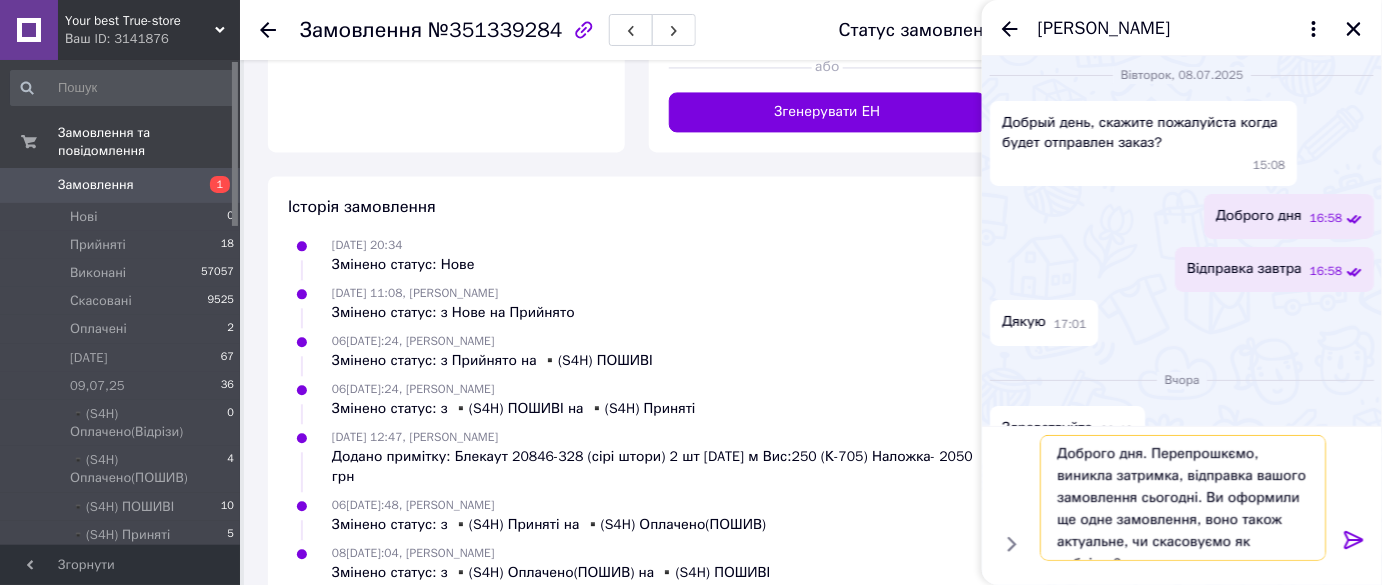 click on "Доброго дня. Перепрошкємо, виникла затримка, відправка вашого замовлення сьогодні. Ви оформили ще одне замовлення, воно також актуальне, чи скасовуємо як дублікат?" at bounding box center (1183, 498) 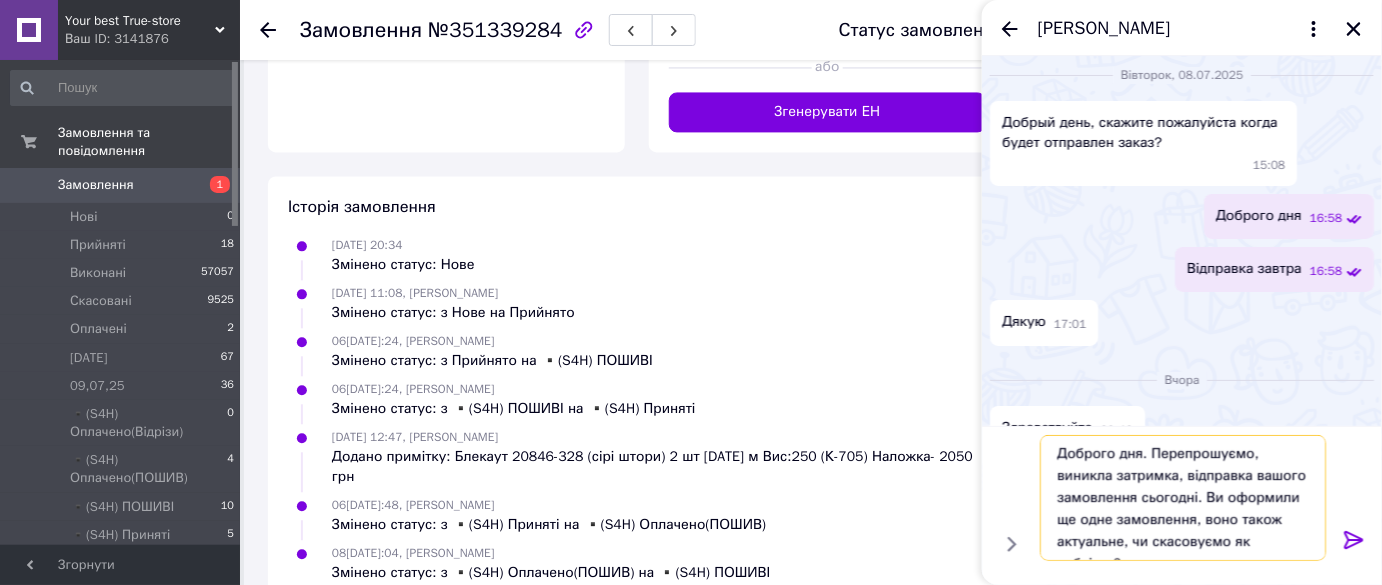 click on "Доброго дня. Перепрошуємо, виникла затримка, відправка вашого замовлення сьогодні. Ви оформили ще одне замовлення, воно також актуальне, чи скасовуємо як дублікат?" at bounding box center (1183, 498) 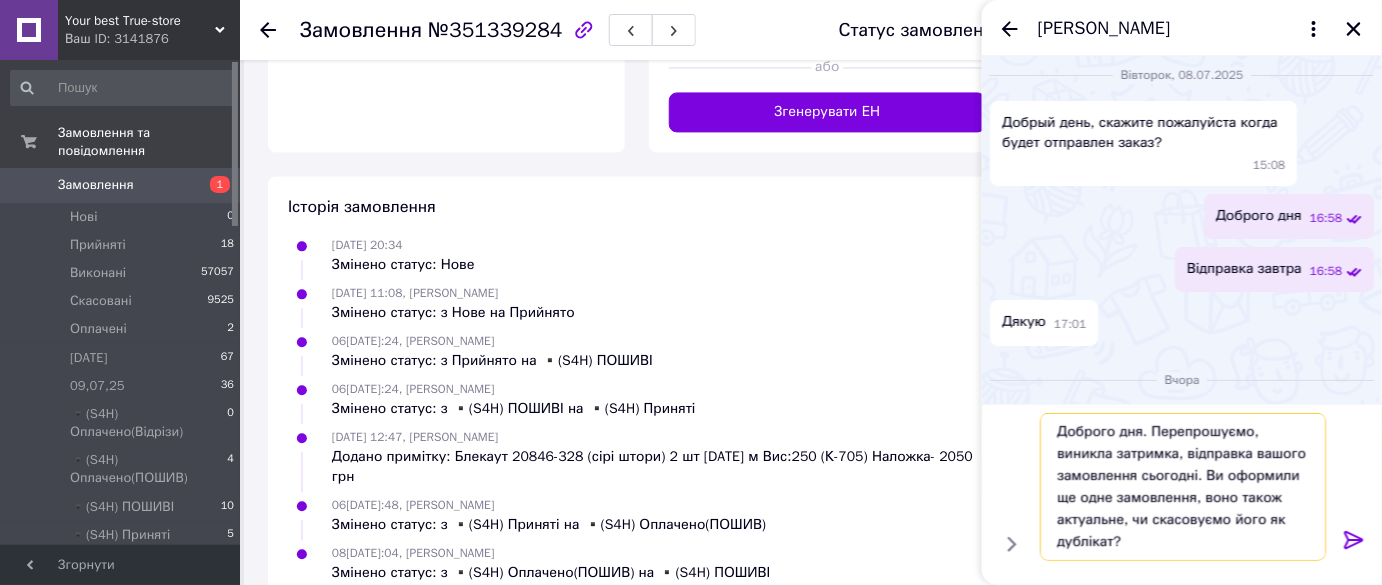 click on "Доброго дня. Перепрошуємо, виникла затримка, відправка вашого замовлення сьогодні. Ви оформили ще одне замовлення, воно також актуальне, чи скасовуємо його як дублікат?" at bounding box center (1183, 487) 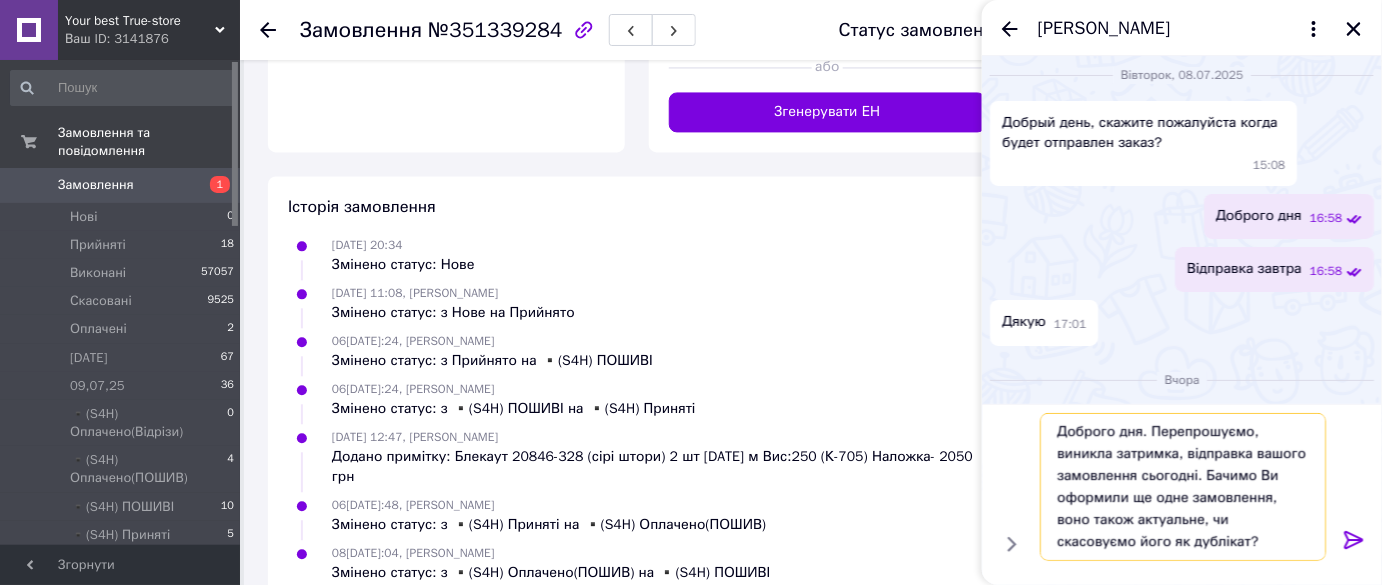 type on "Доброго дня. Перепрошуємо, виникла затримка, відправка вашого замовлення сьогодні. Бачимо Ви оформили ще одне замовлення, воно також актуальне, чи скасовуємо його як дублікат?" 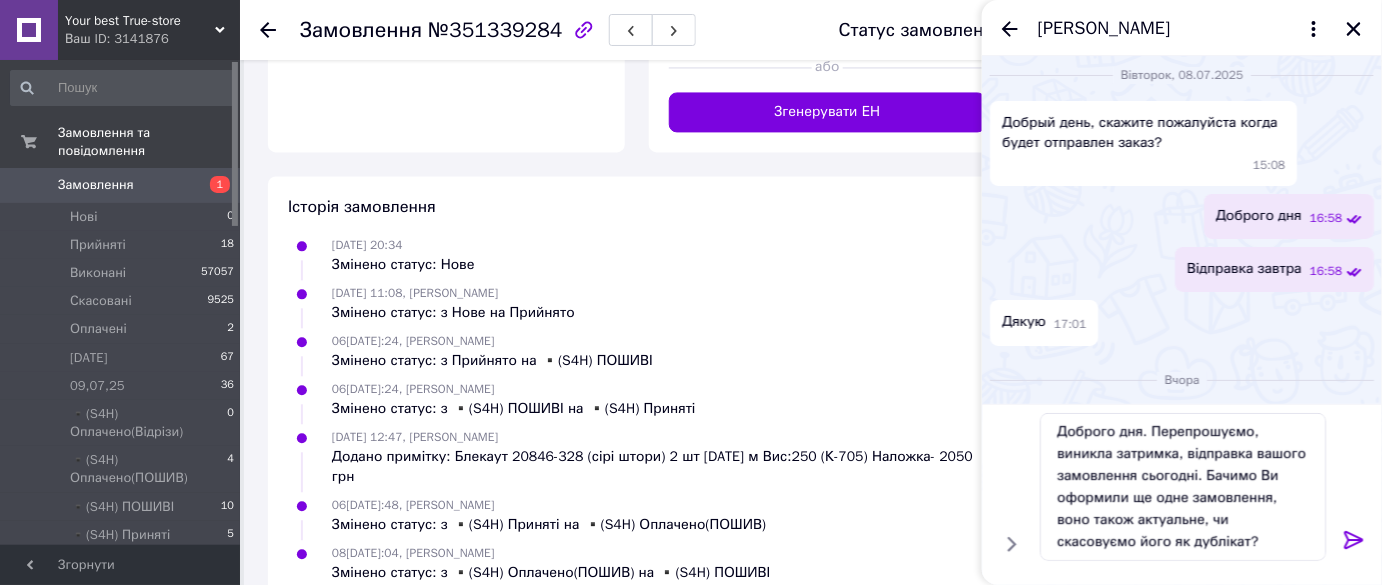 click on "Дякую 17:01" at bounding box center (1182, 322) 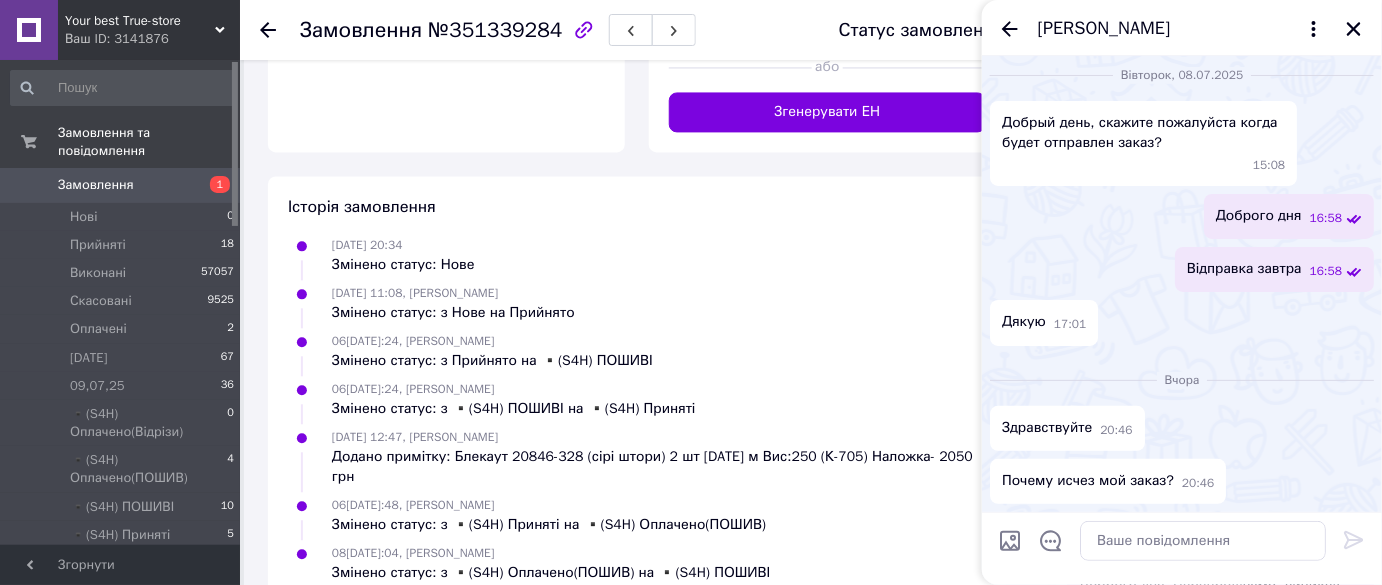 scroll, scrollTop: 0, scrollLeft: 0, axis: both 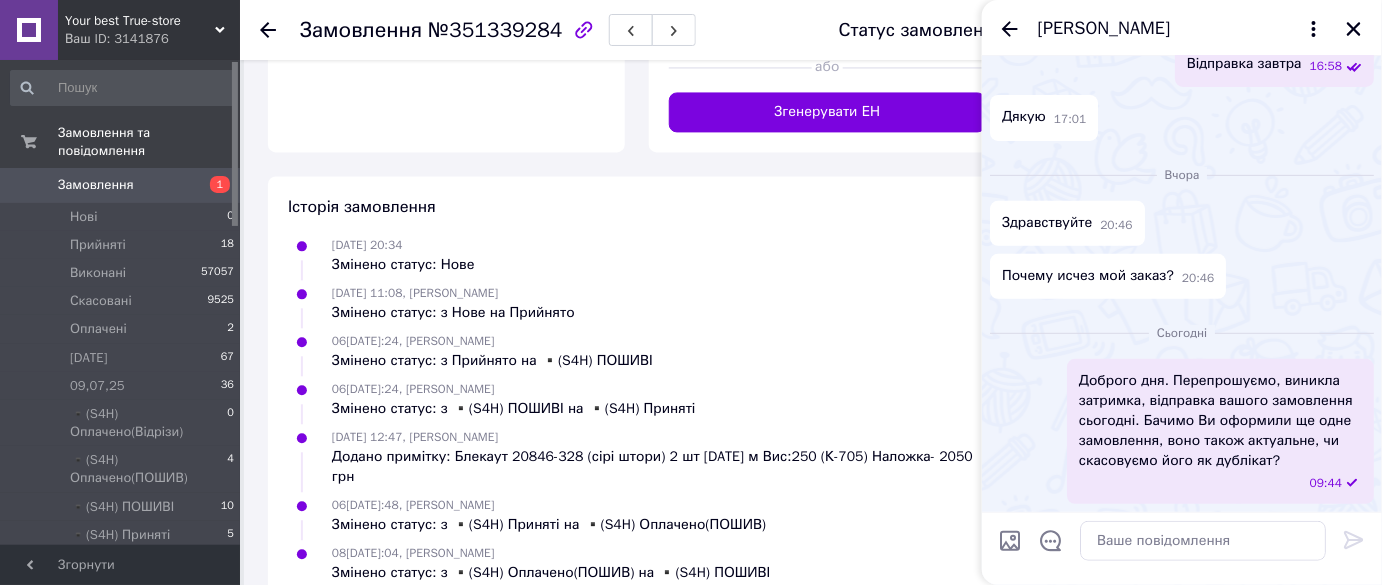 click on "Історія замовлення 05.07.2025 20:34 Змінено статус: Нове 06.07.2025 11:08, Марія Тулик Змінено статус: з Нове на Прийнято 06.07.2025 11:24, Марія Тулик Змінено статус: з Прийнято на ▪️(S4H) ПОШИВІ 06.07.2025 11:24, Марія Тулик Змінено статус: з ▪️(S4H) ПОШИВІ на ▪️(S4H) Приняті 06.07.2025 12:47, Ангеліна Пунтусова Додано примітку: Блекаут
20846-328 (сірі штори)
2 шт по 1.5 м Вис:250 (К-705)
Наложка- 2050 грн
06.07.2025 12:48, Ангеліна Пунтусова Змінено статус: з ▪️(S4H) Приняті на ▪️(S4H) Оплачено(ПОШИВ) 08.07.2025 11:04, Роман Мендришора Змінено статус: з ▪️(S4H) Оплачено(ПОШИВ) на ▪️(S4H) ПОШИВІ" at bounding box center (637, 389) 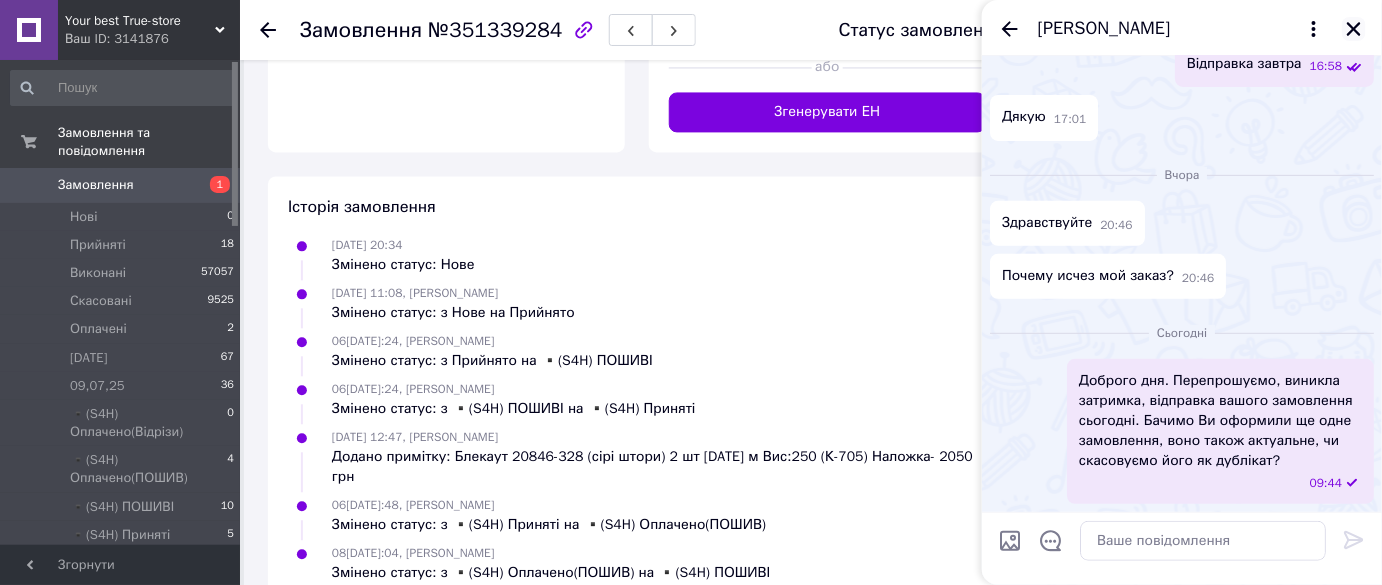 click 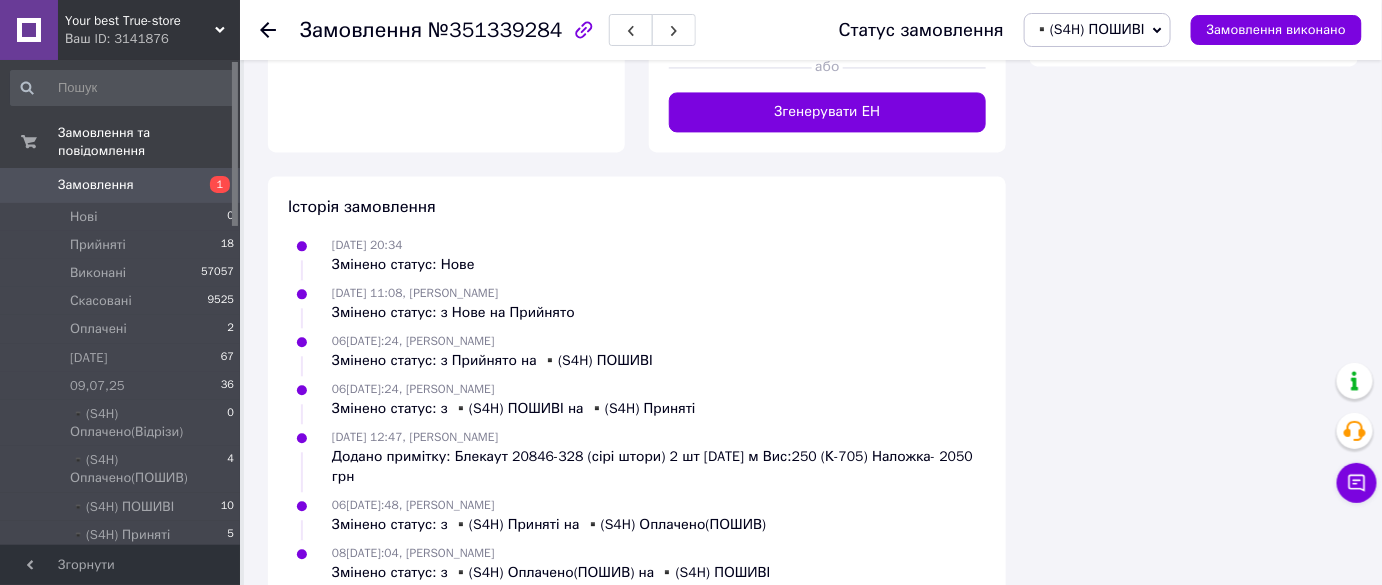 click on "Ваш ID: 3141876" at bounding box center (152, 39) 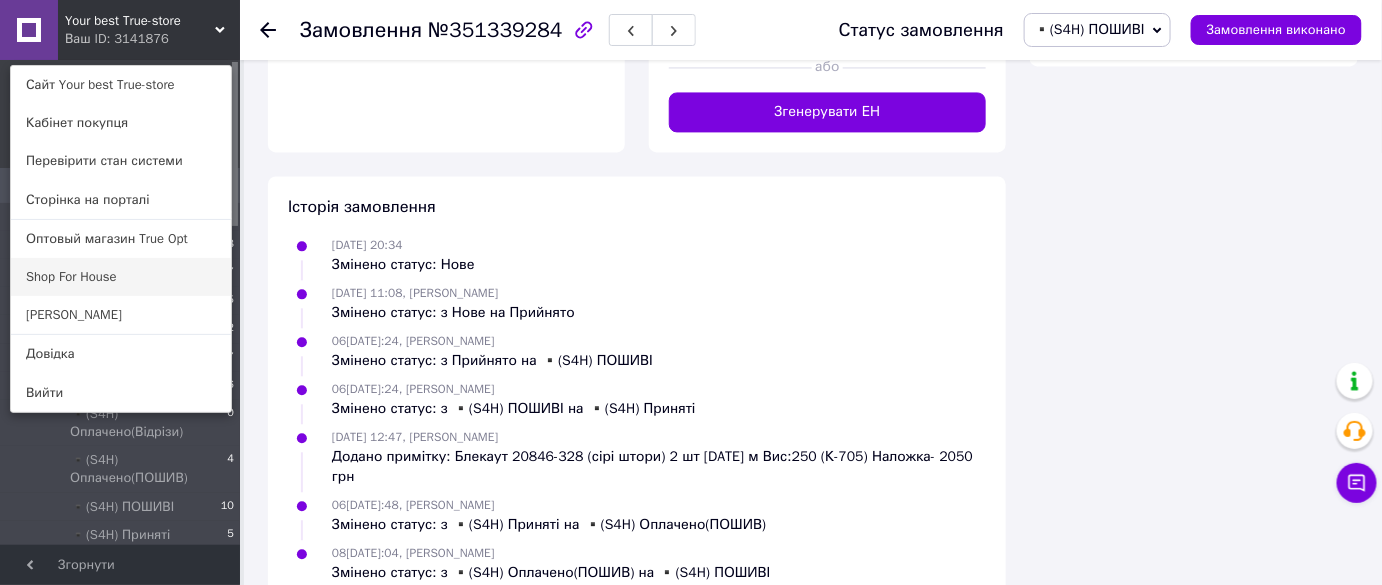 click on "Shop For House" at bounding box center (121, 277) 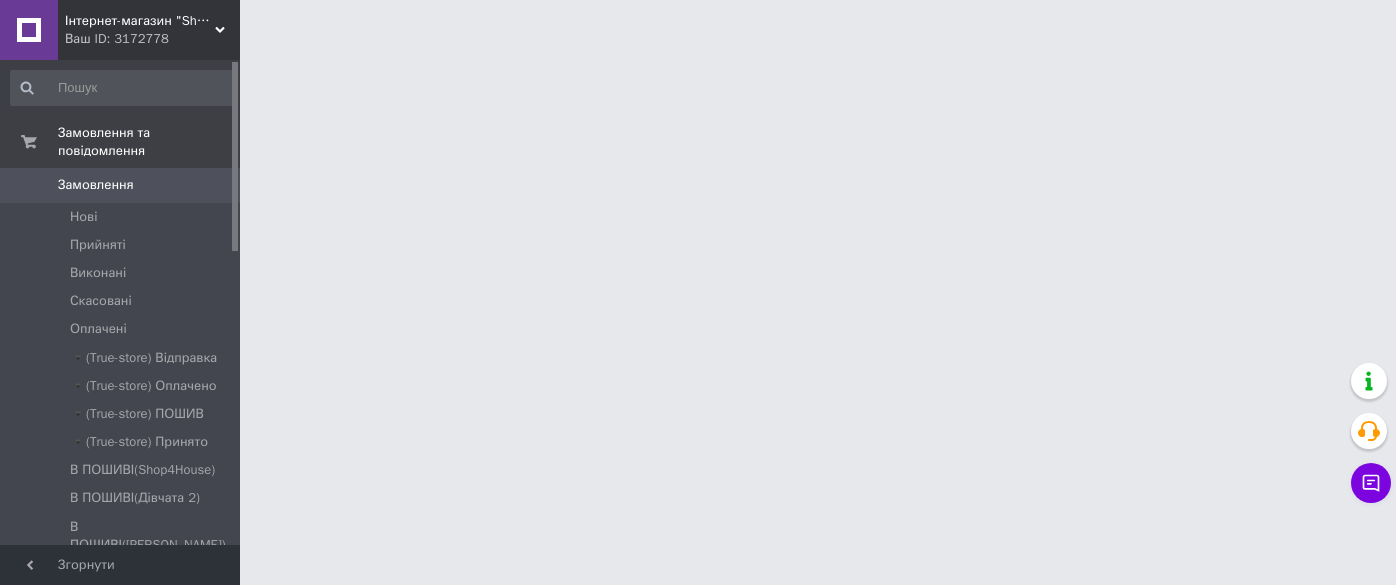 scroll, scrollTop: 0, scrollLeft: 0, axis: both 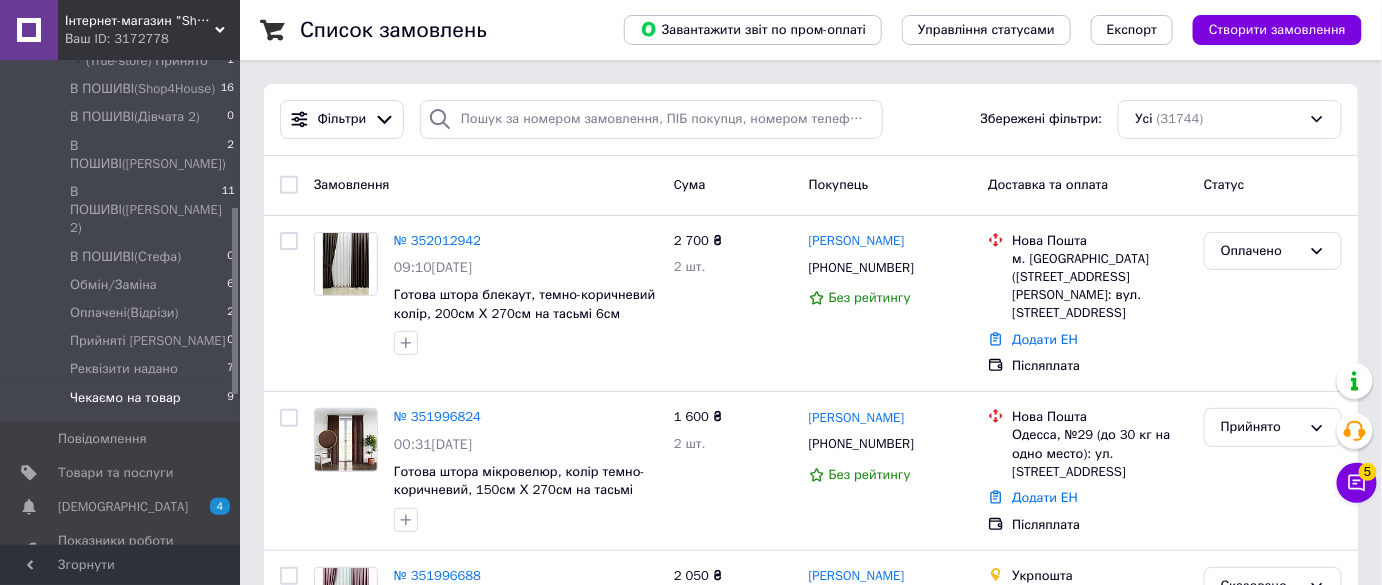 click on "Чекаємо на товар" at bounding box center (125, 398) 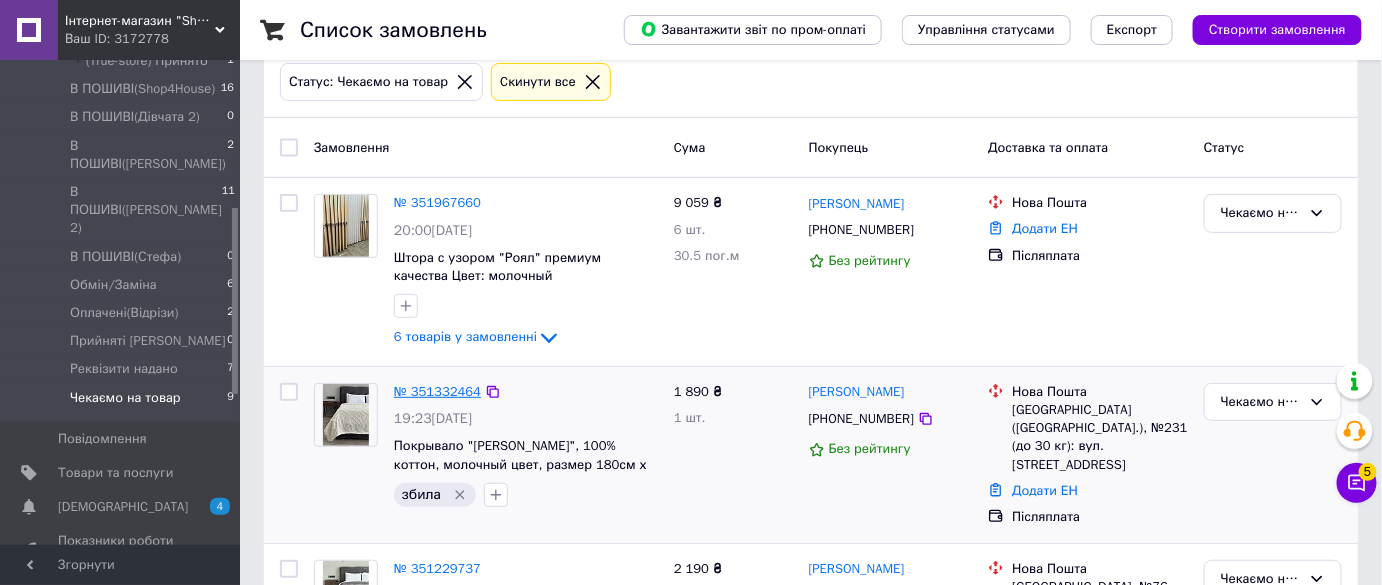scroll, scrollTop: 23, scrollLeft: 0, axis: vertical 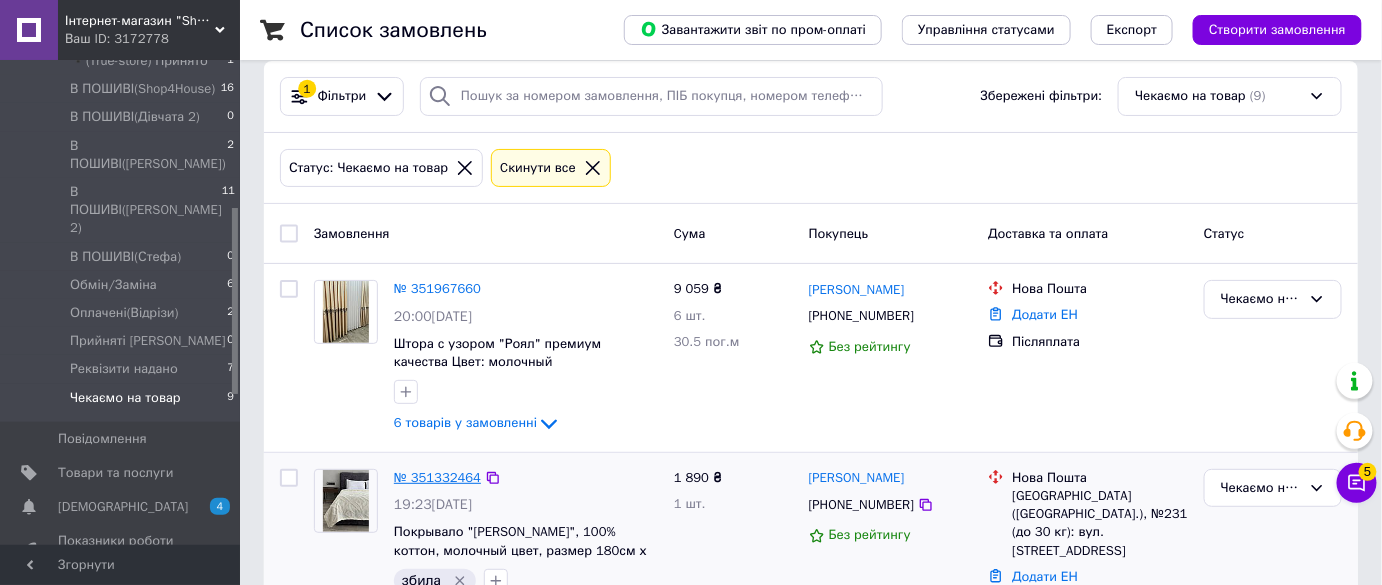 click on "№ 351967660" at bounding box center [437, 288] 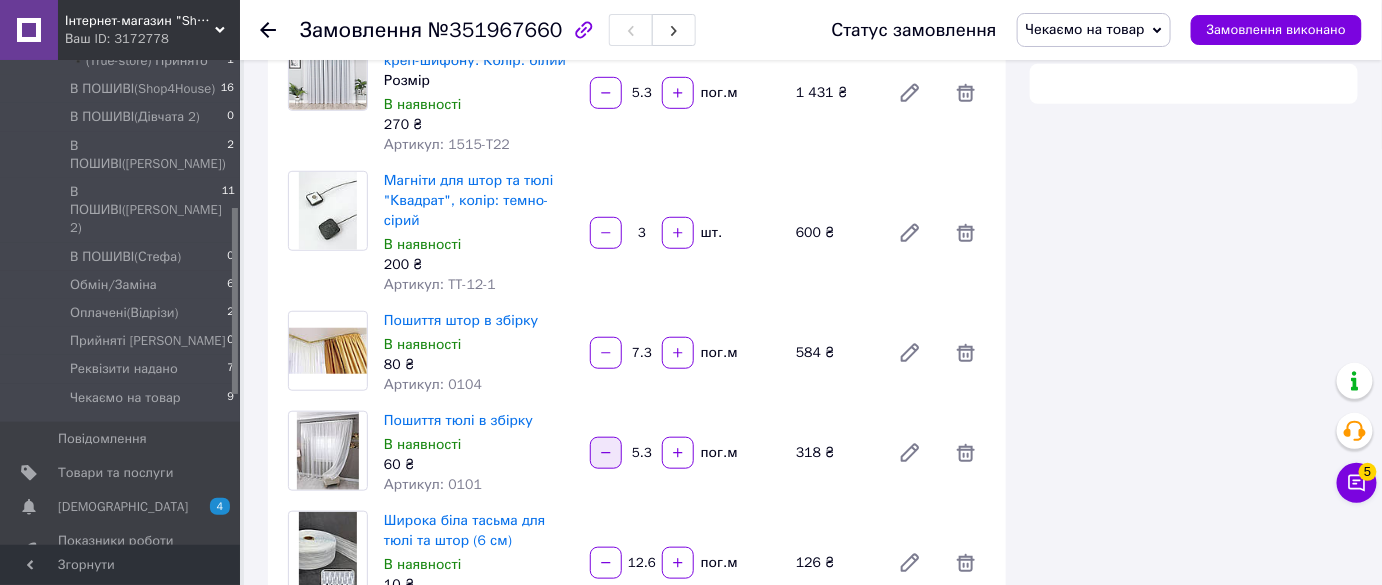 scroll, scrollTop: 454, scrollLeft: 0, axis: vertical 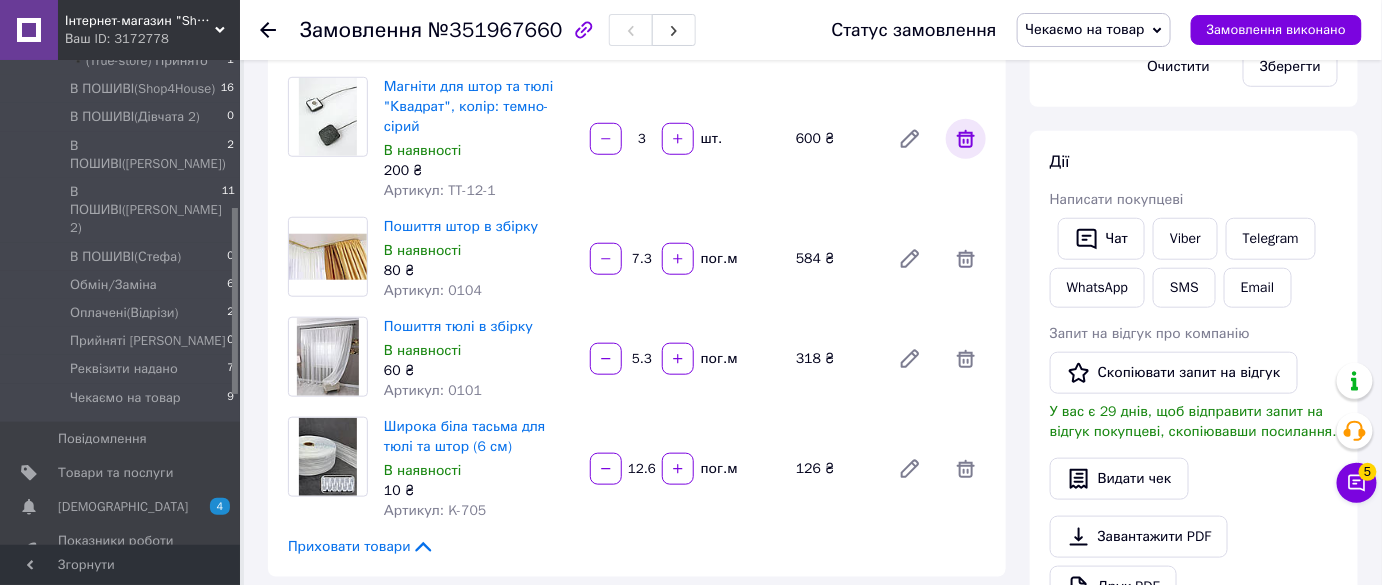 click 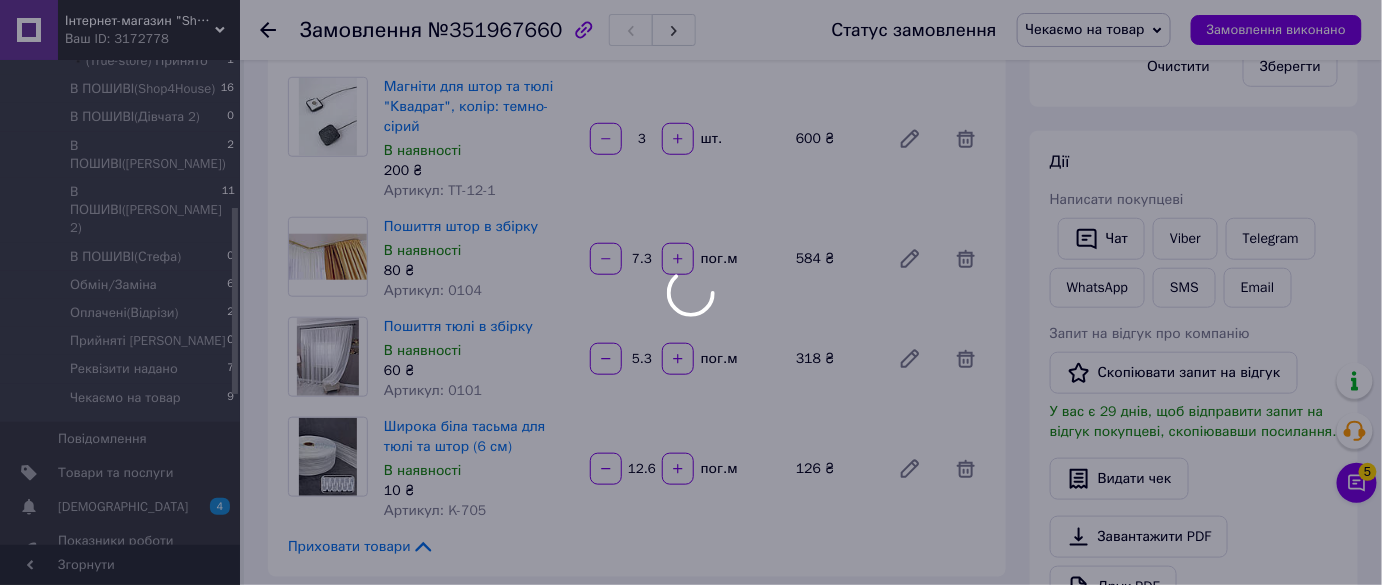 scroll, scrollTop: 90, scrollLeft: 0, axis: vertical 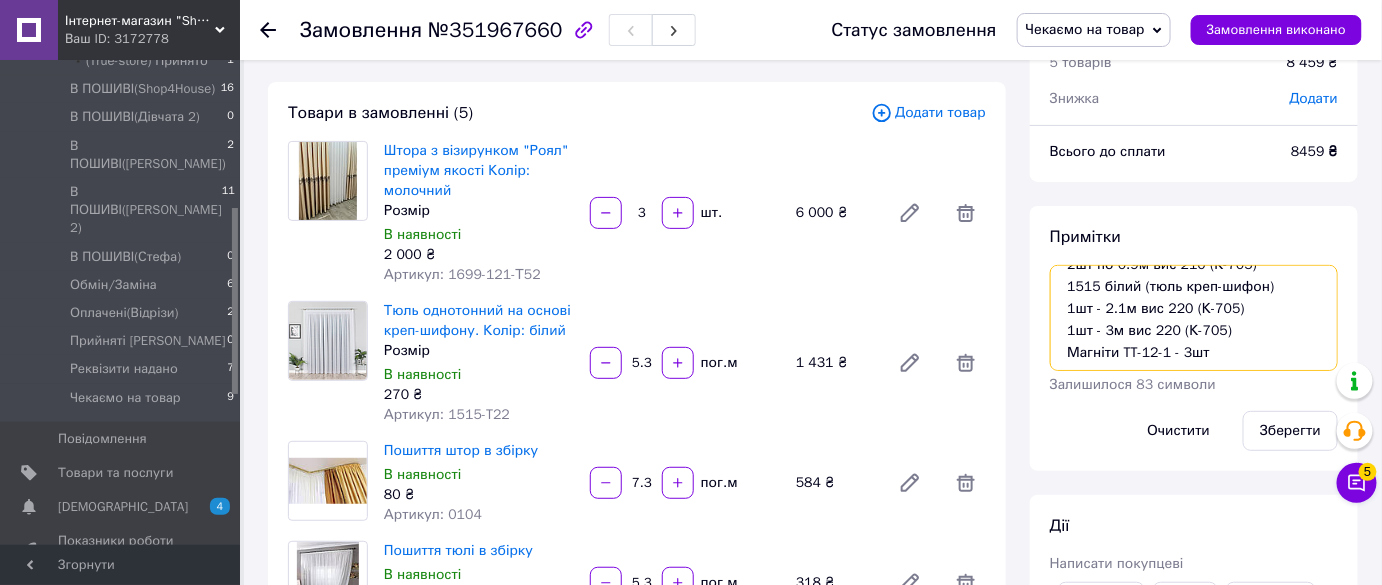 drag, startPoint x: 1241, startPoint y: 327, endPoint x: 1222, endPoint y: 329, distance: 19.104973 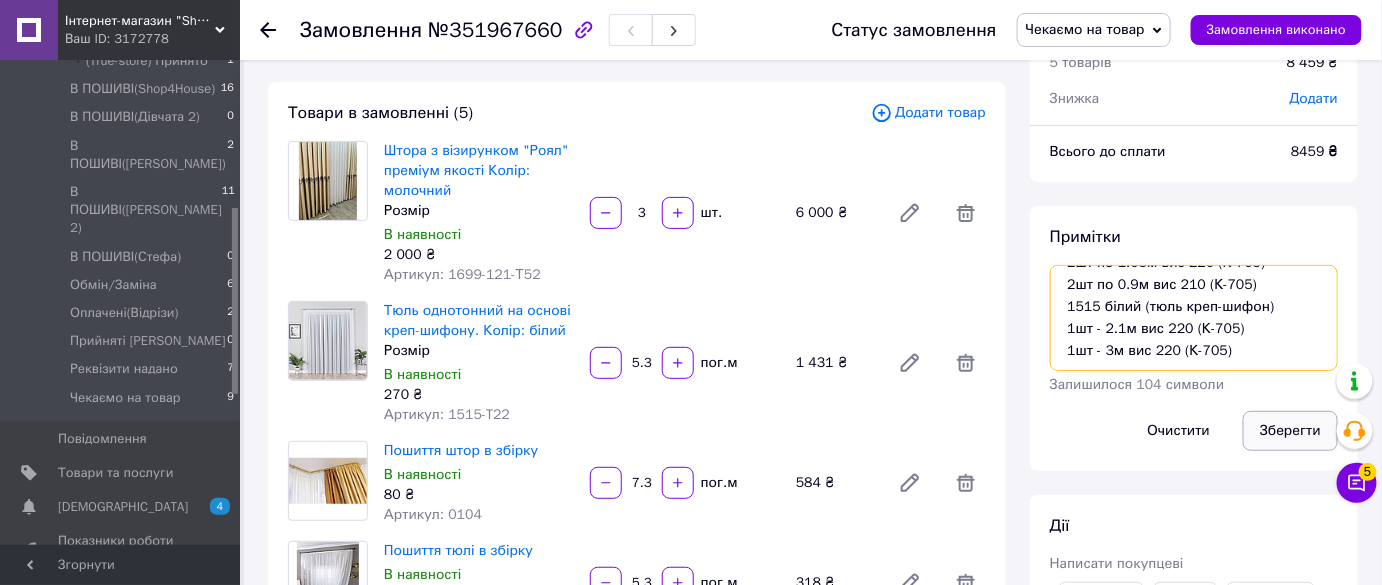 type on "Роял
1699-121 (молочні штори)
2шт по 1.5м вис 220 (К-705)
2шт по 1.05м вис 220 (К-705)
2шт по 0.9м вис 210 (К-705)
1515 білий (тюль креп-шифон)
1шт - 2.1м вис 220 (К-705)
1шт - 3м вис 220 (К-705)" 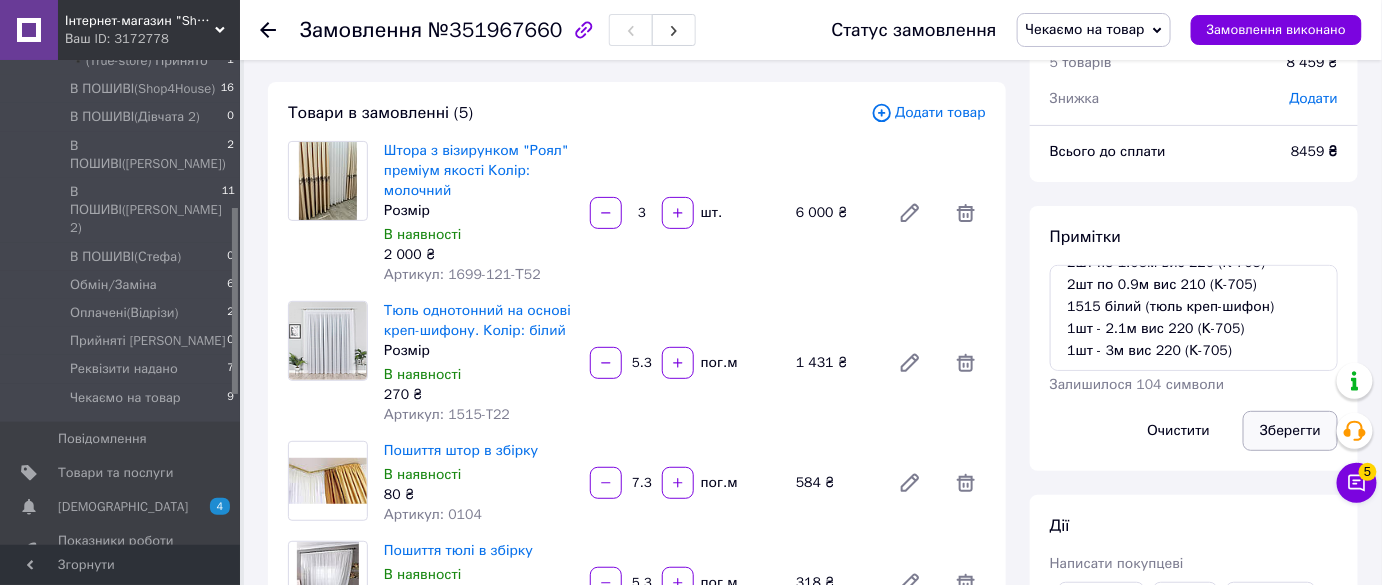 click on "Зберегти" at bounding box center (1290, 431) 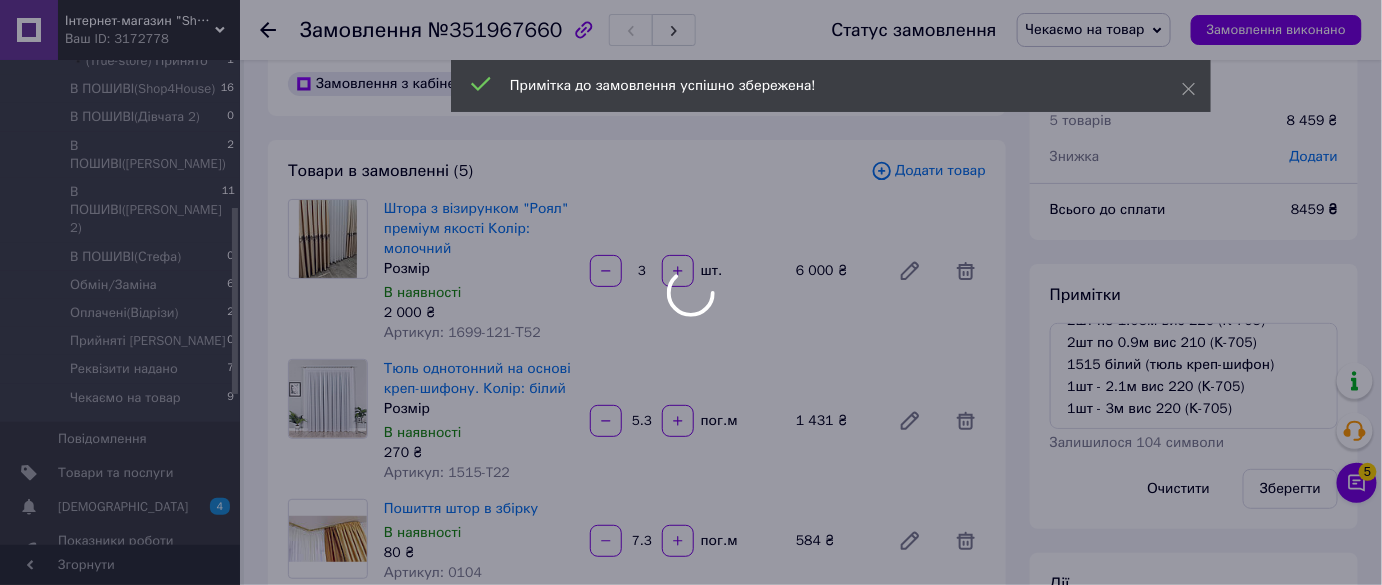 scroll, scrollTop: 0, scrollLeft: 0, axis: both 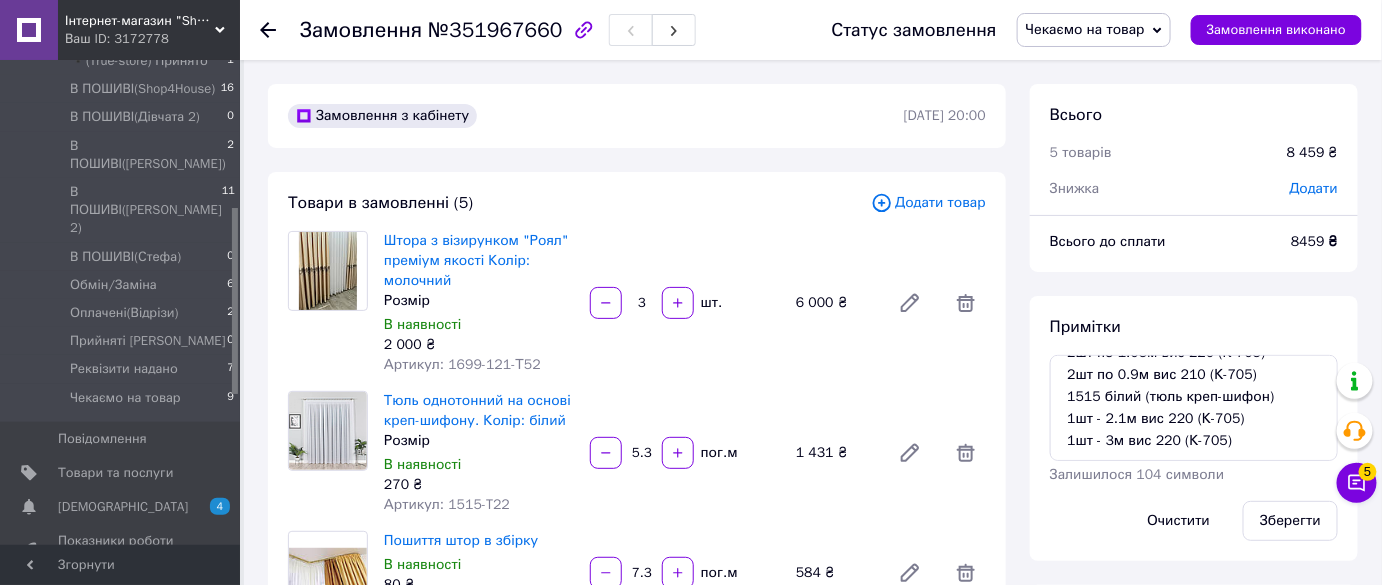 click on "8459 ₴" at bounding box center [1314, 241] 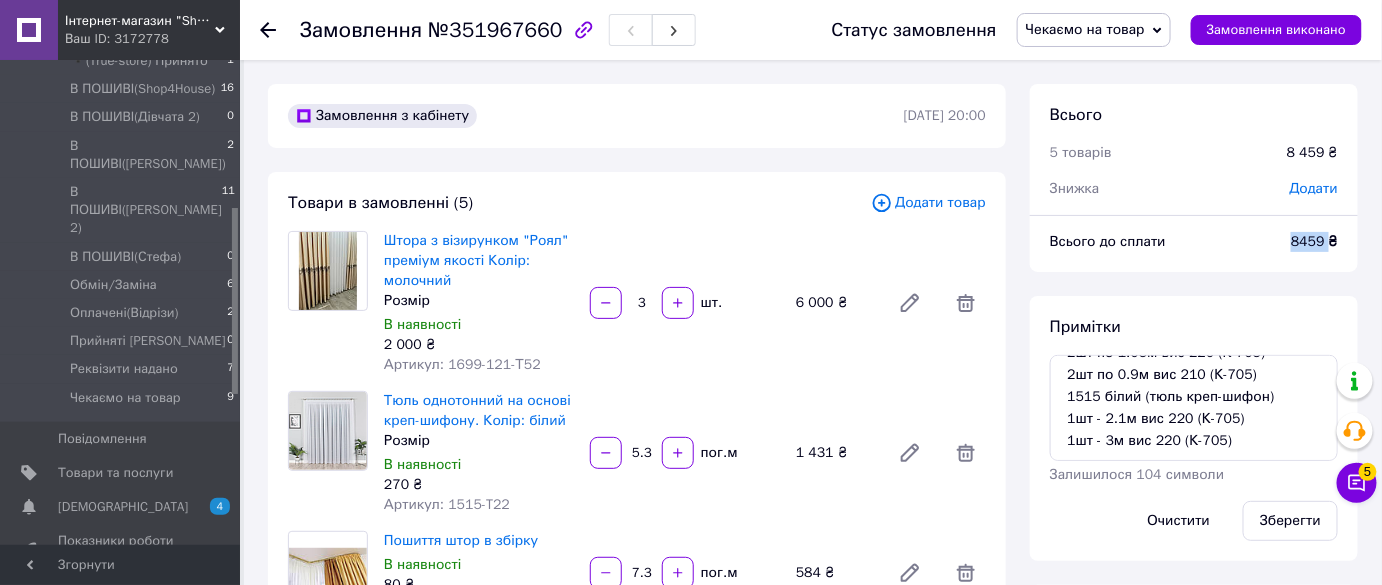 click on "8459 ₴" at bounding box center (1314, 241) 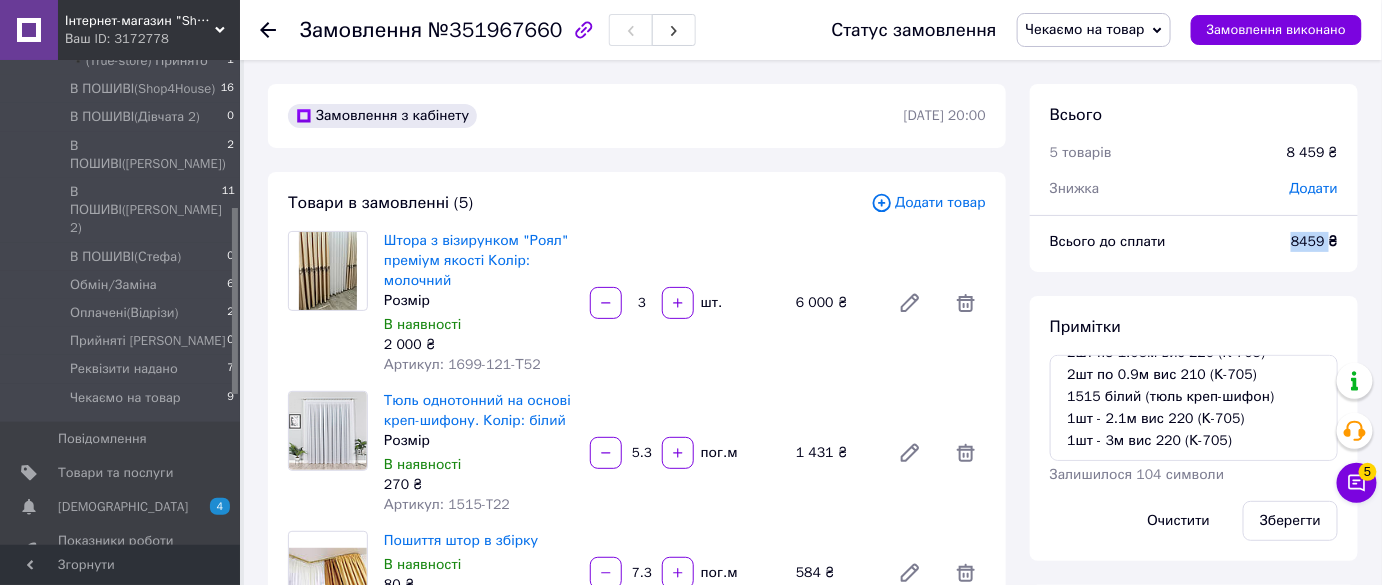 copy on "8459" 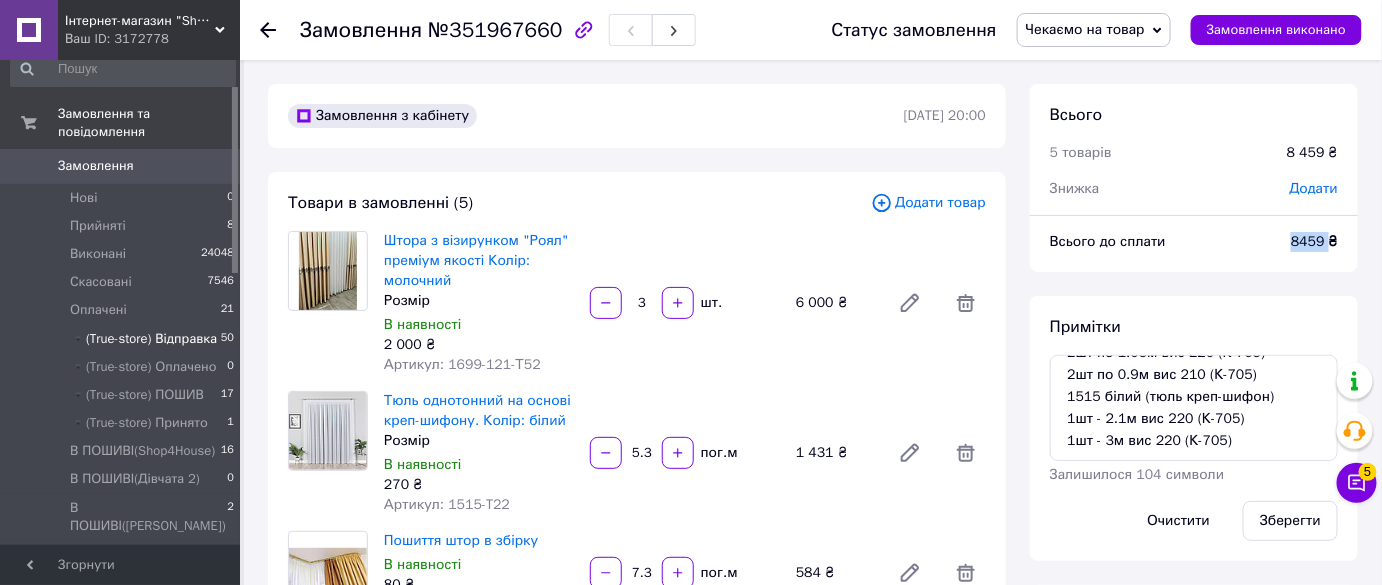 scroll, scrollTop: 0, scrollLeft: 0, axis: both 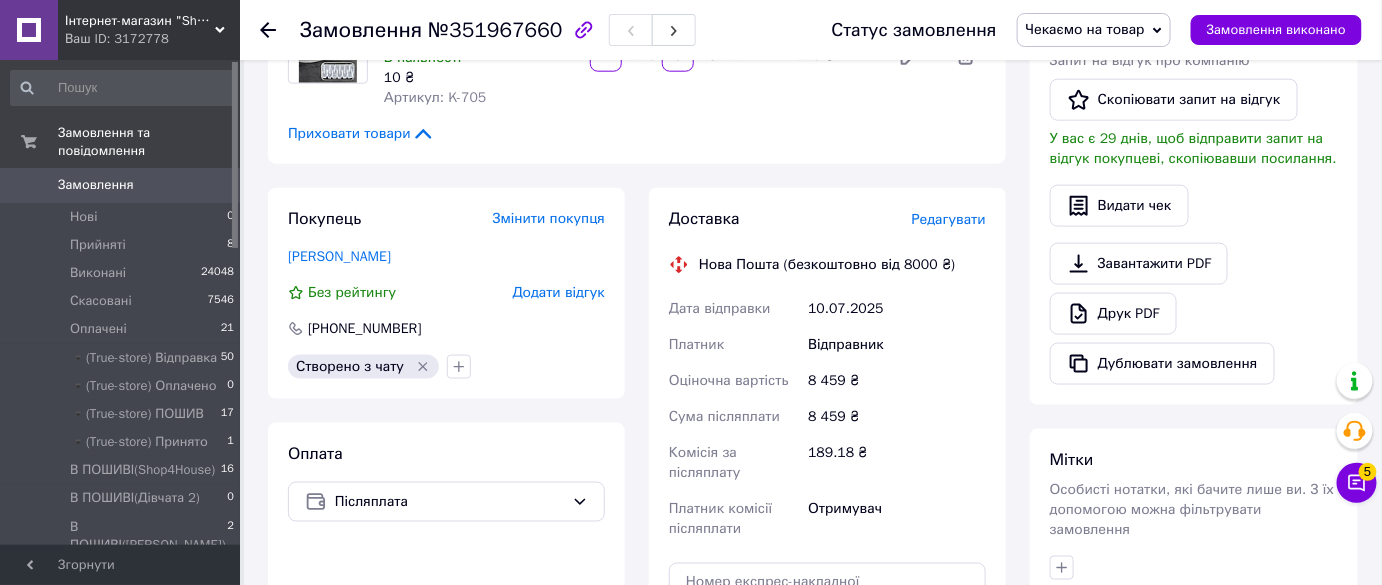 click on "Редагувати" at bounding box center [949, 219] 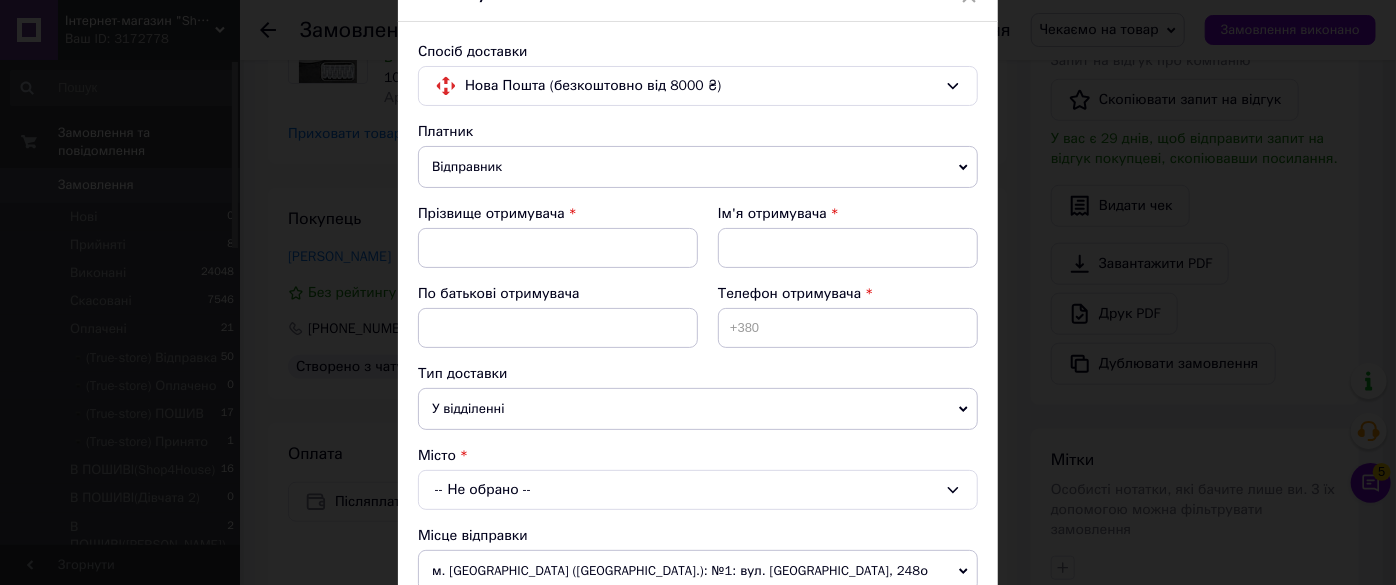 scroll, scrollTop: 272, scrollLeft: 0, axis: vertical 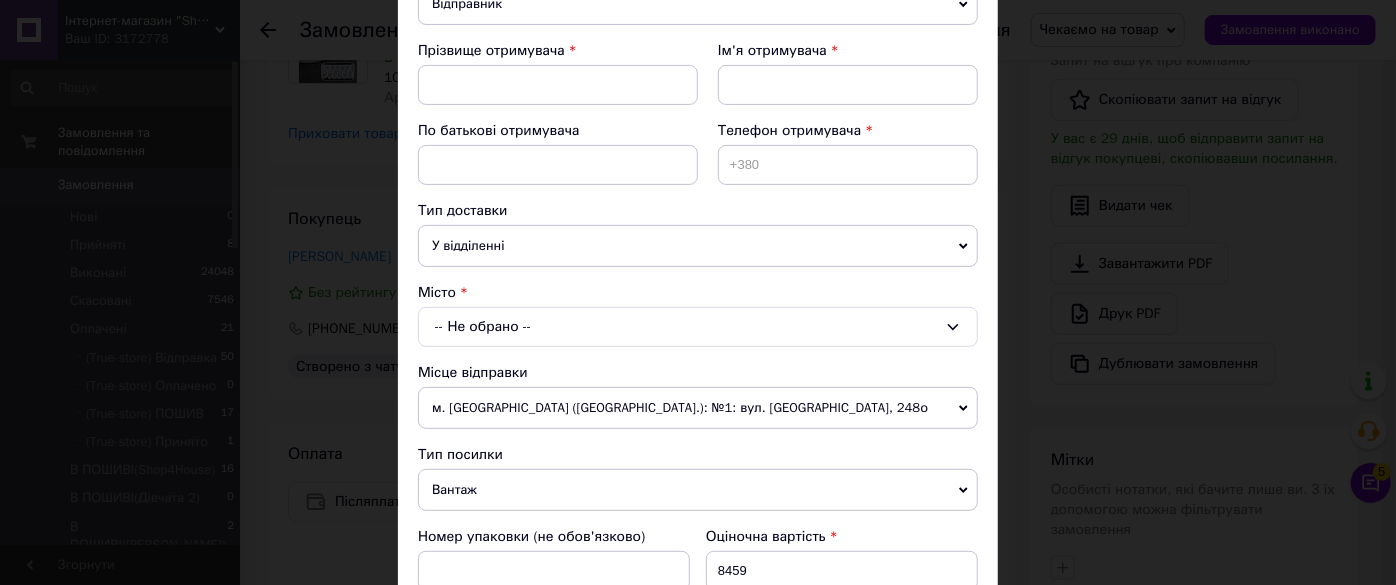 click on "-- Не обрано --" at bounding box center [698, 327] 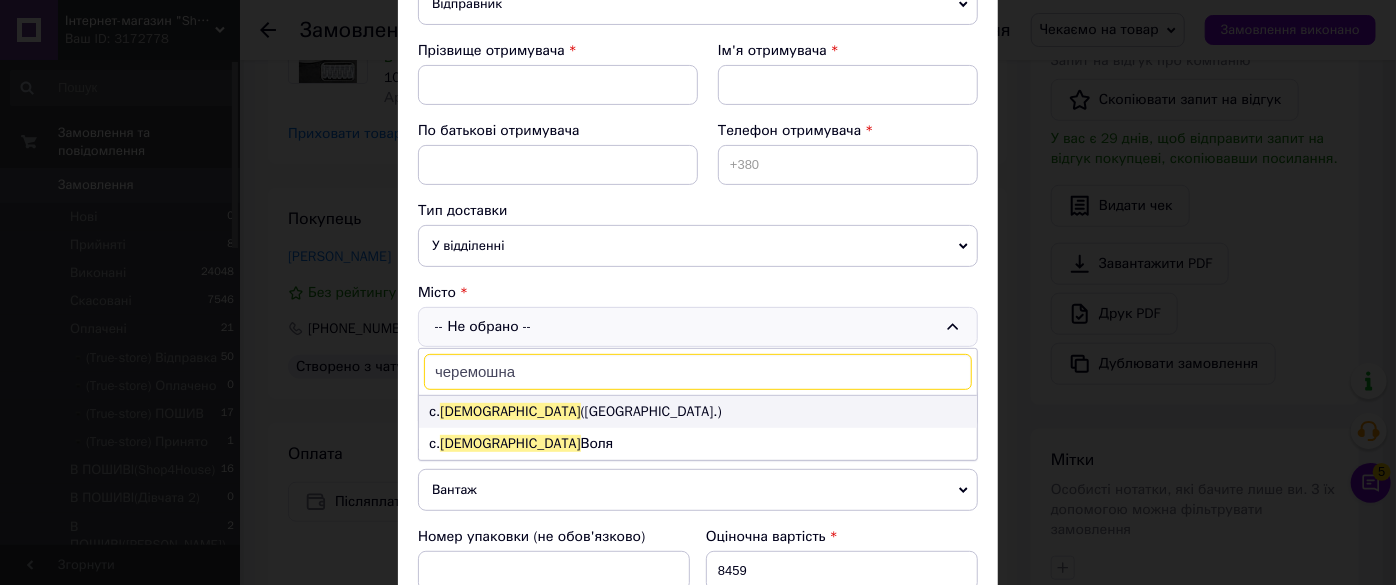 type on "черемошна" 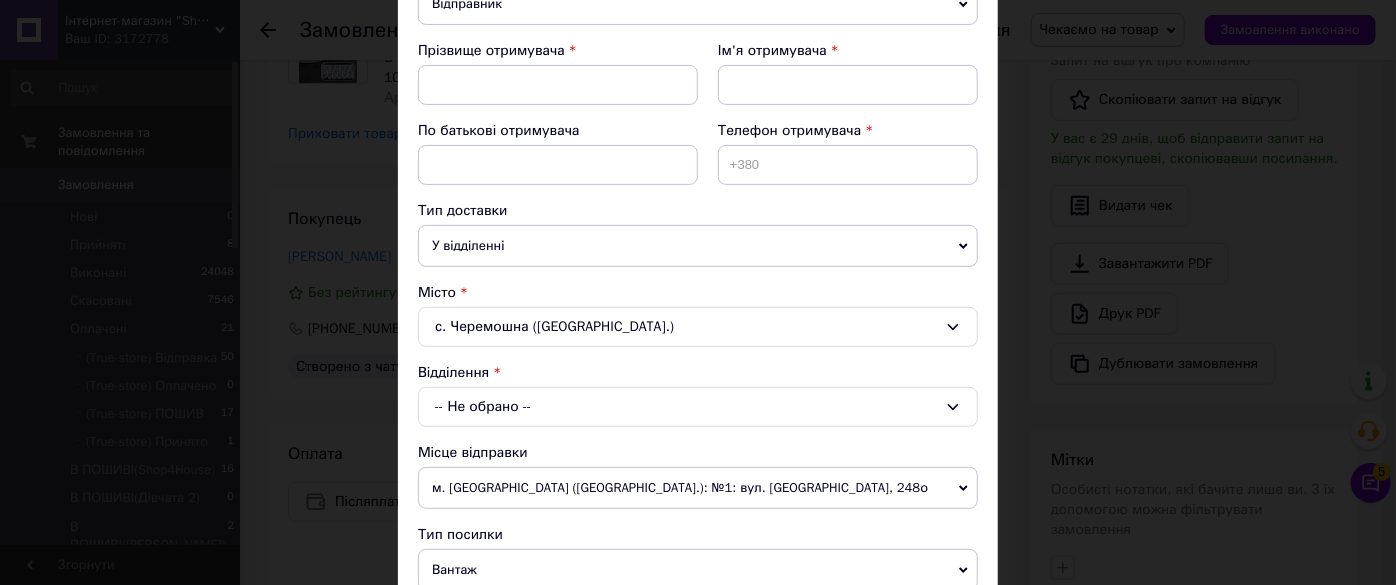 click on "-- Не обрано --" at bounding box center [698, 407] 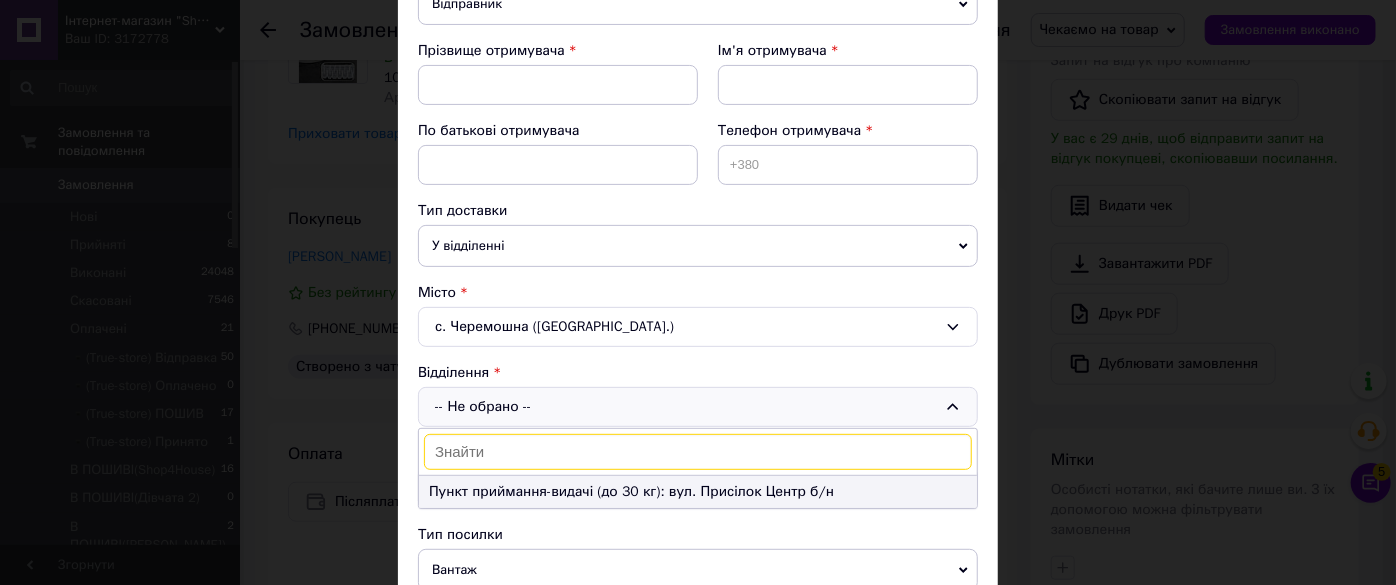 click on "Пункт приймання-видачі (до 30 кг): вул. Присілок Центр б/н" at bounding box center (698, 492) 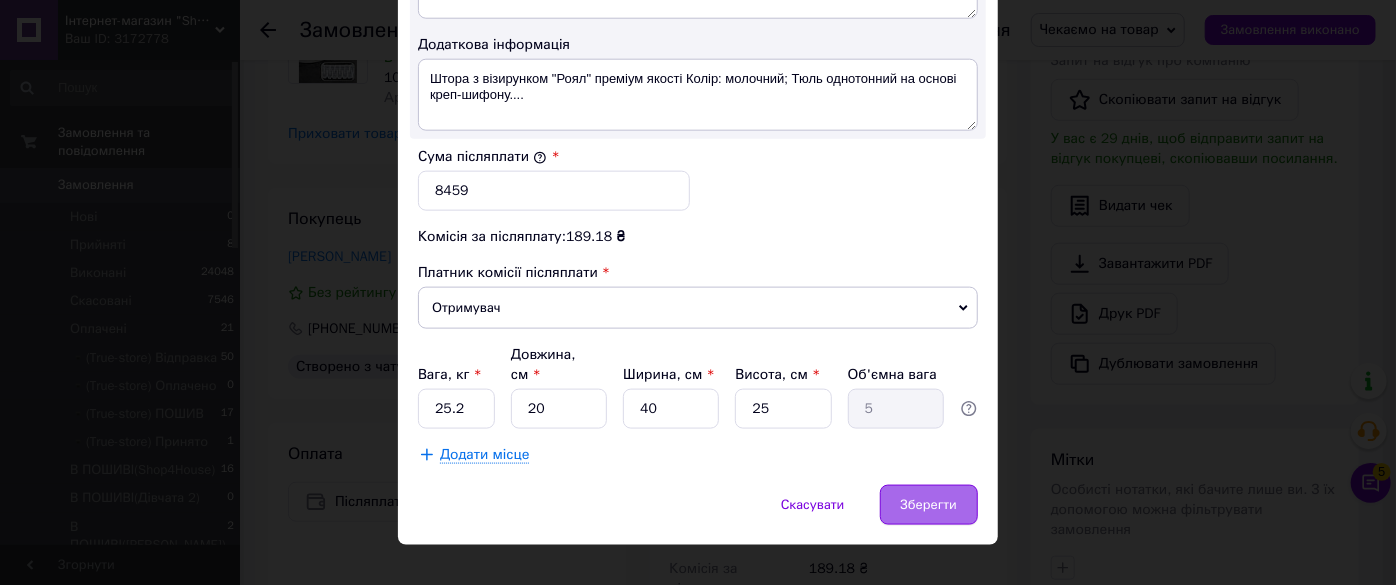 click on "Зберегти" at bounding box center (929, 505) 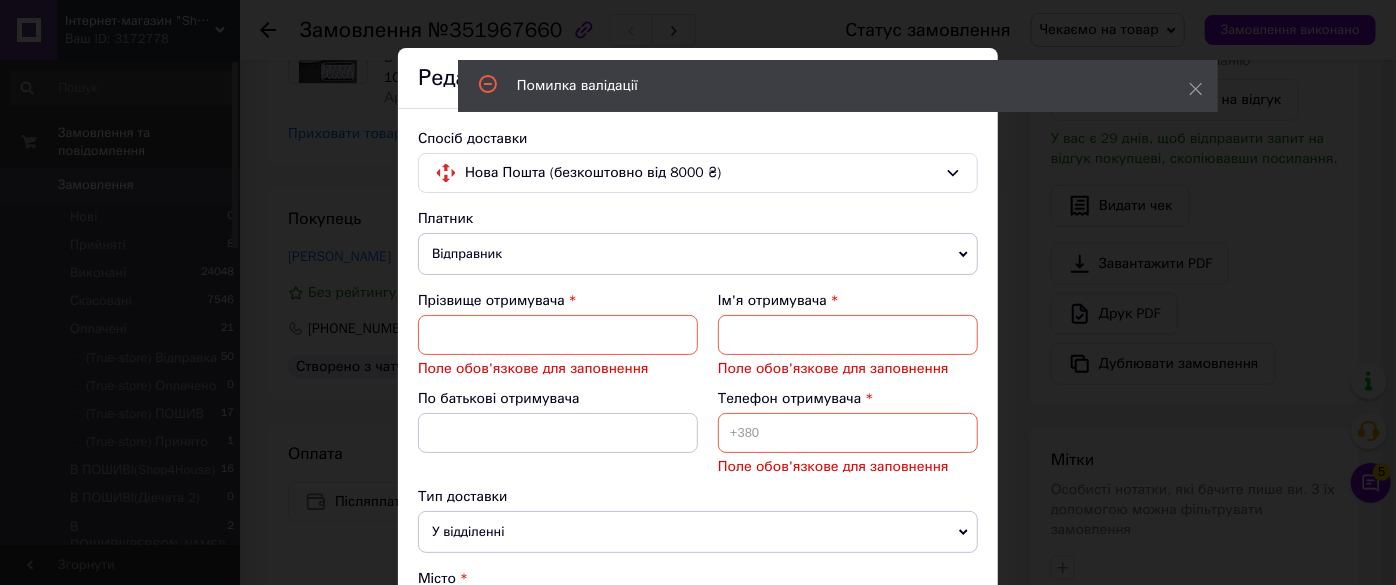 scroll, scrollTop: 0, scrollLeft: 0, axis: both 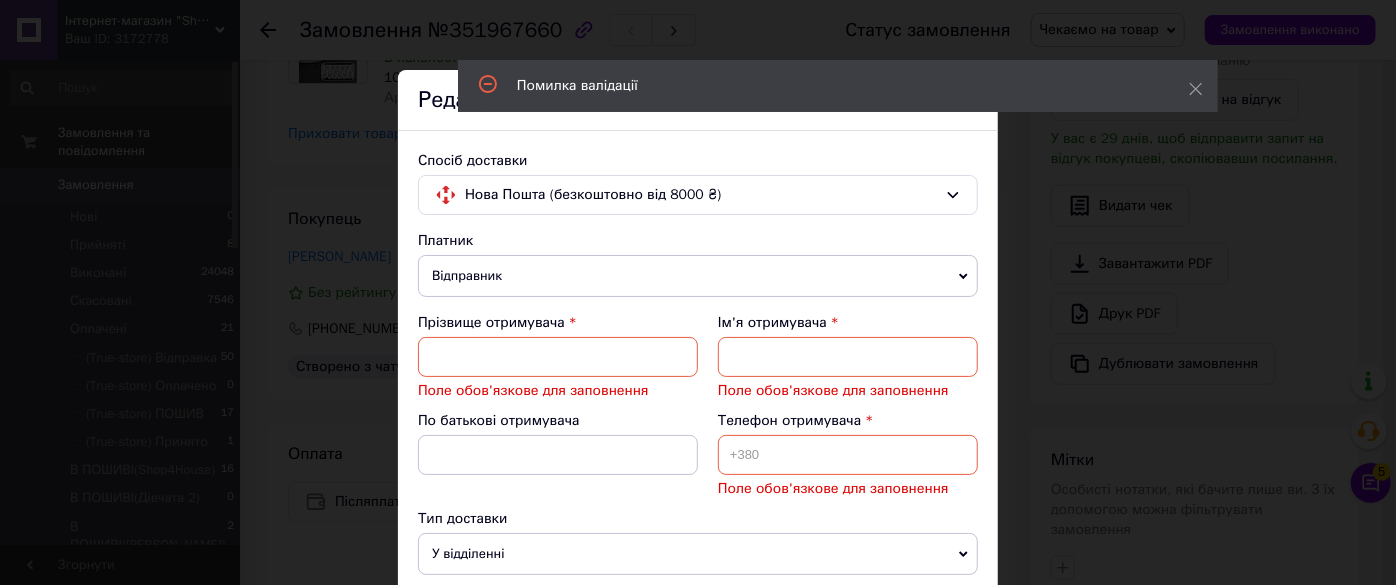 click at bounding box center (558, 357) 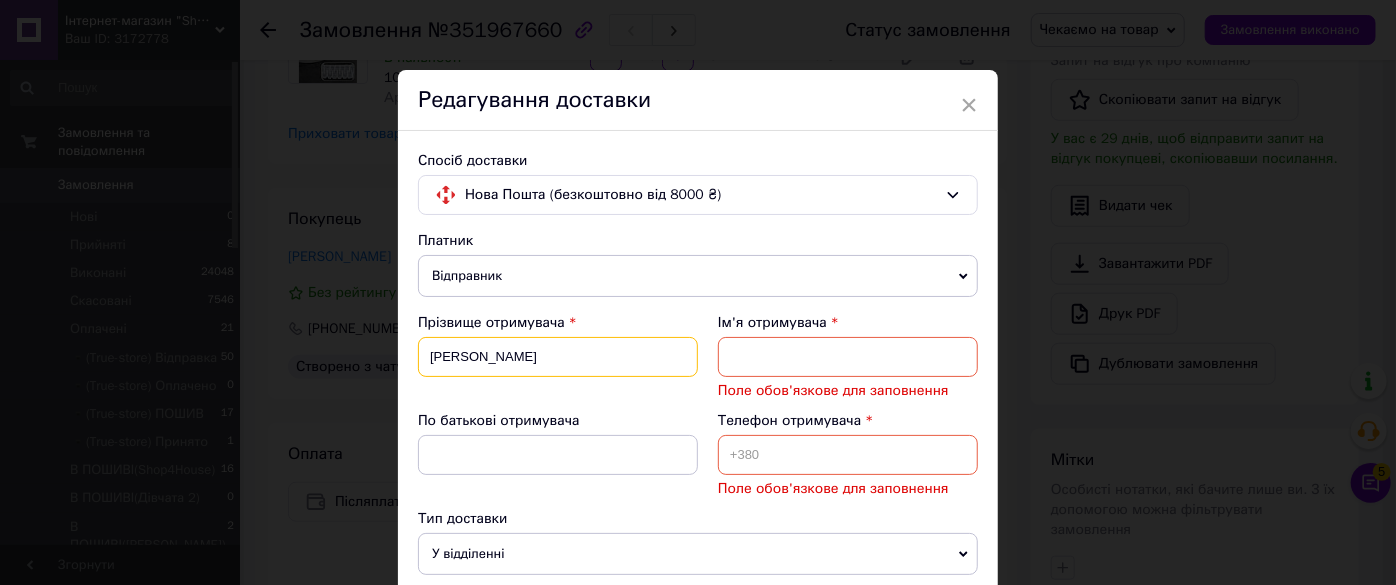 type on "[PERSON_NAME]" 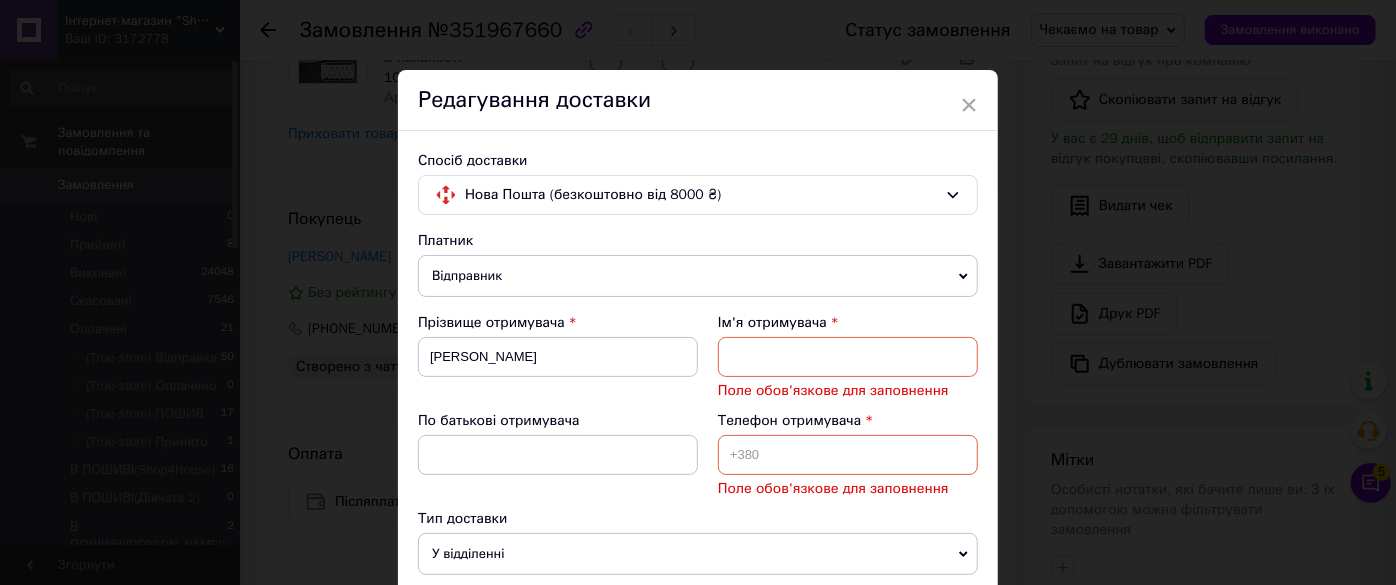 click at bounding box center (848, 357) 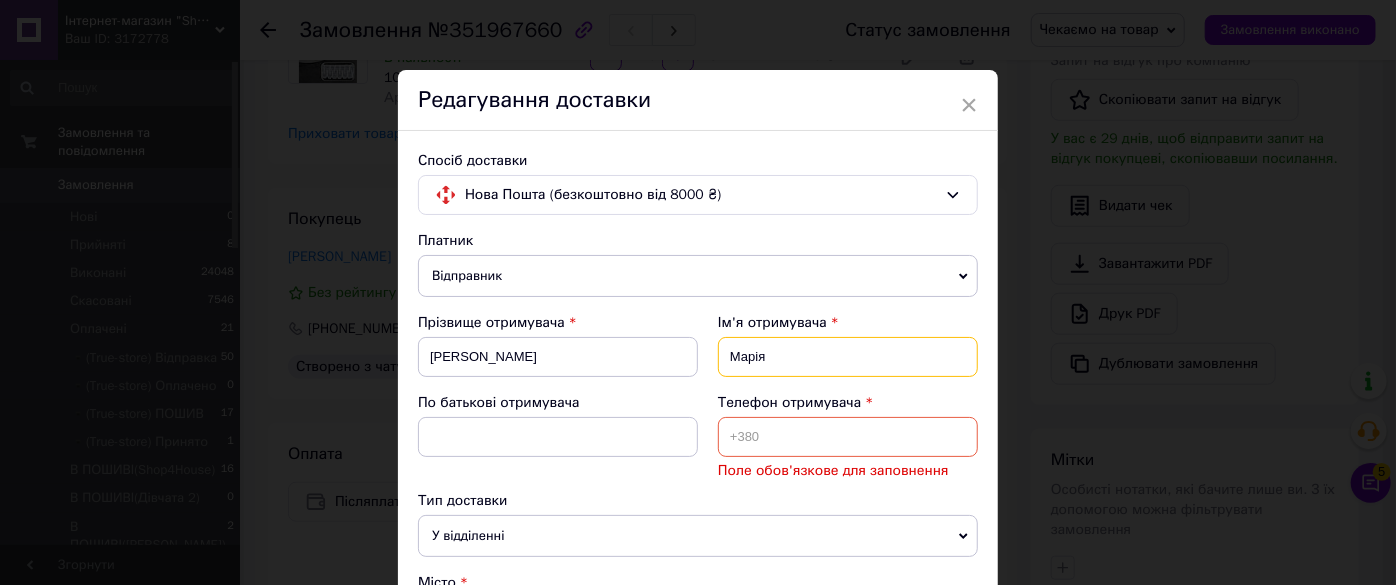 type on "Марія" 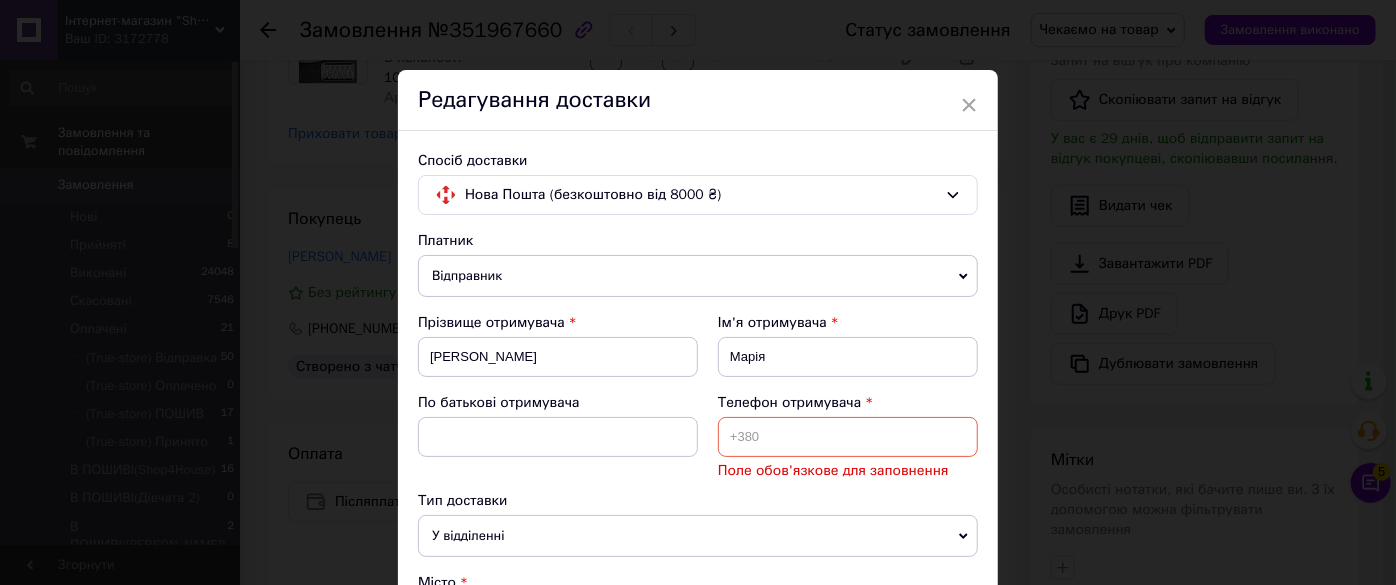 click at bounding box center [848, 437] 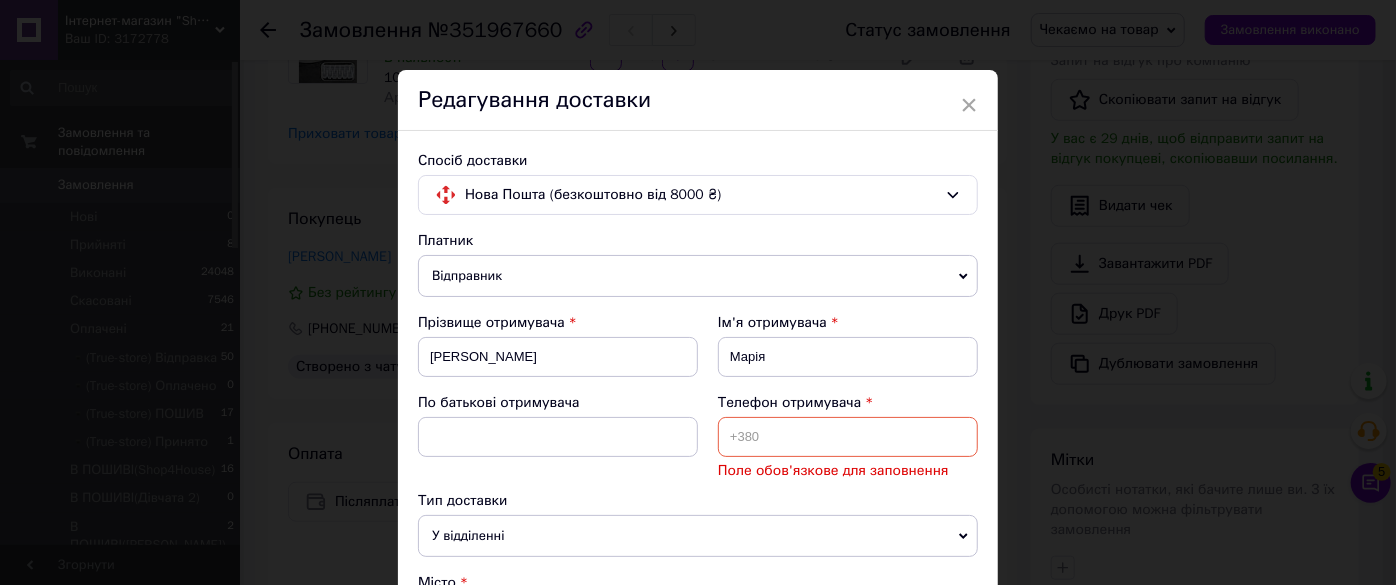 paste on "[PHONE_NUMBER]" 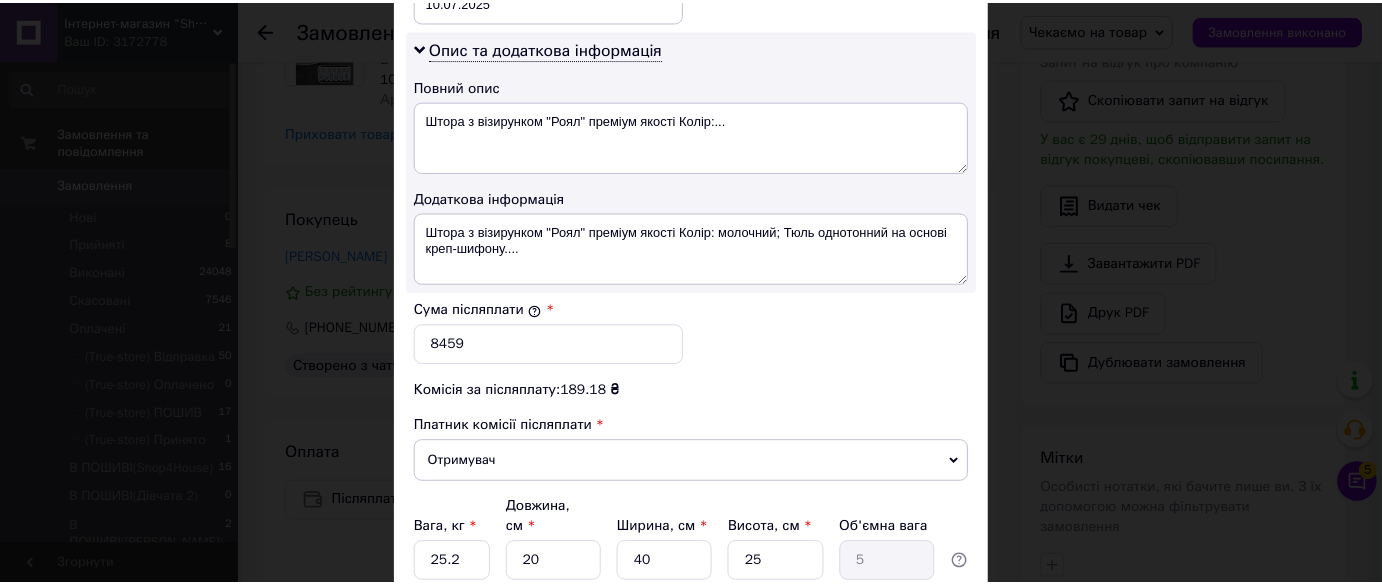 scroll, scrollTop: 1155, scrollLeft: 0, axis: vertical 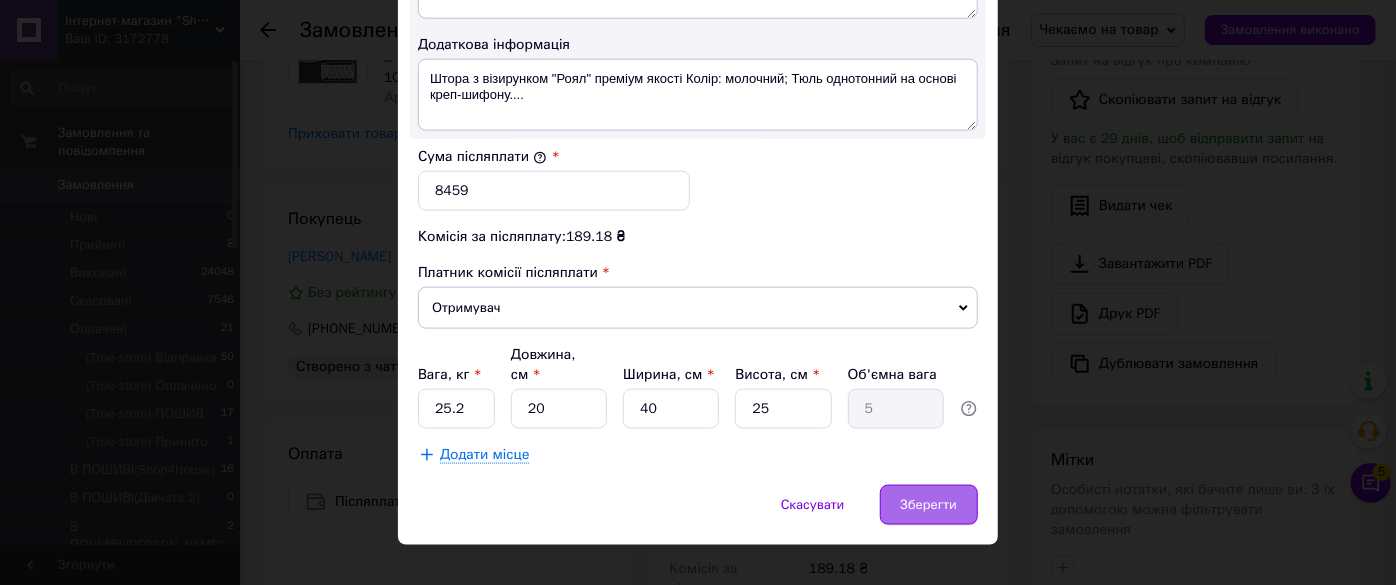 type on "+380977243486" 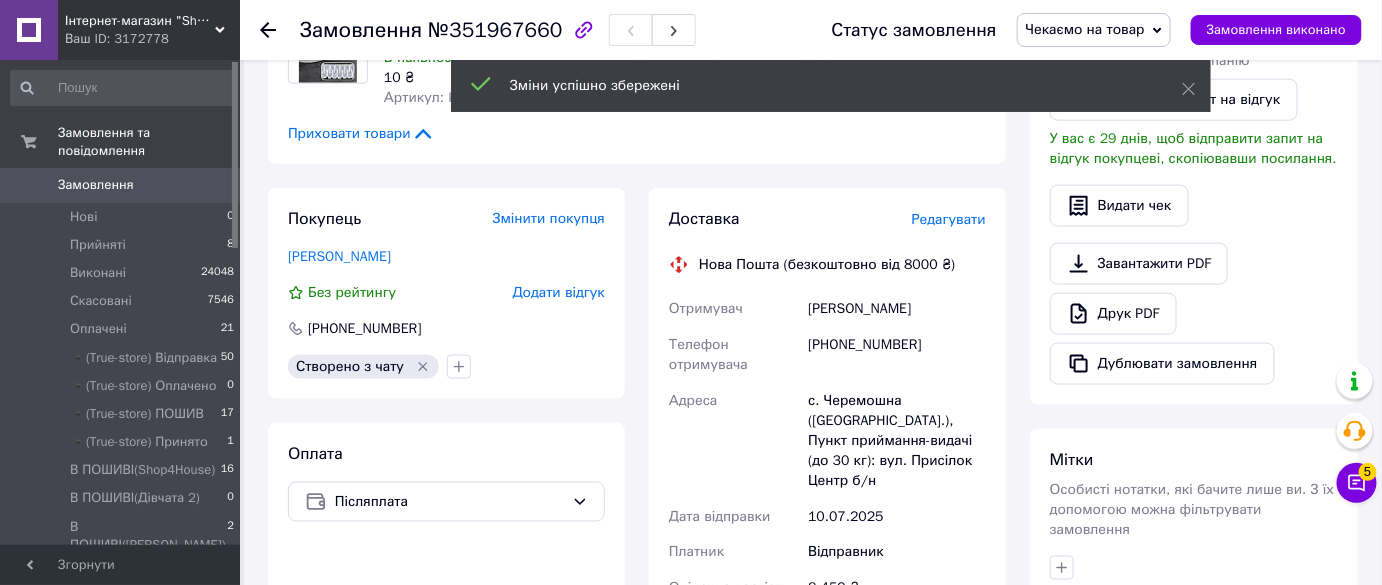 scroll, scrollTop: 296, scrollLeft: 0, axis: vertical 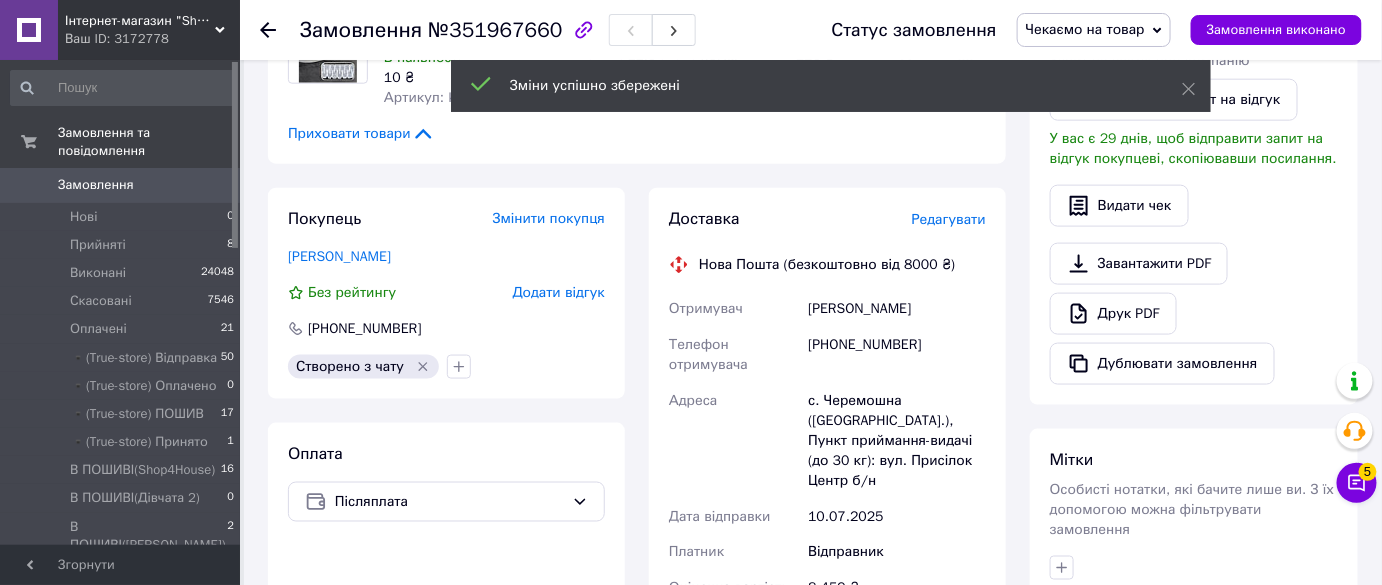 click on "Ваш ID: 3172778" at bounding box center [152, 39] 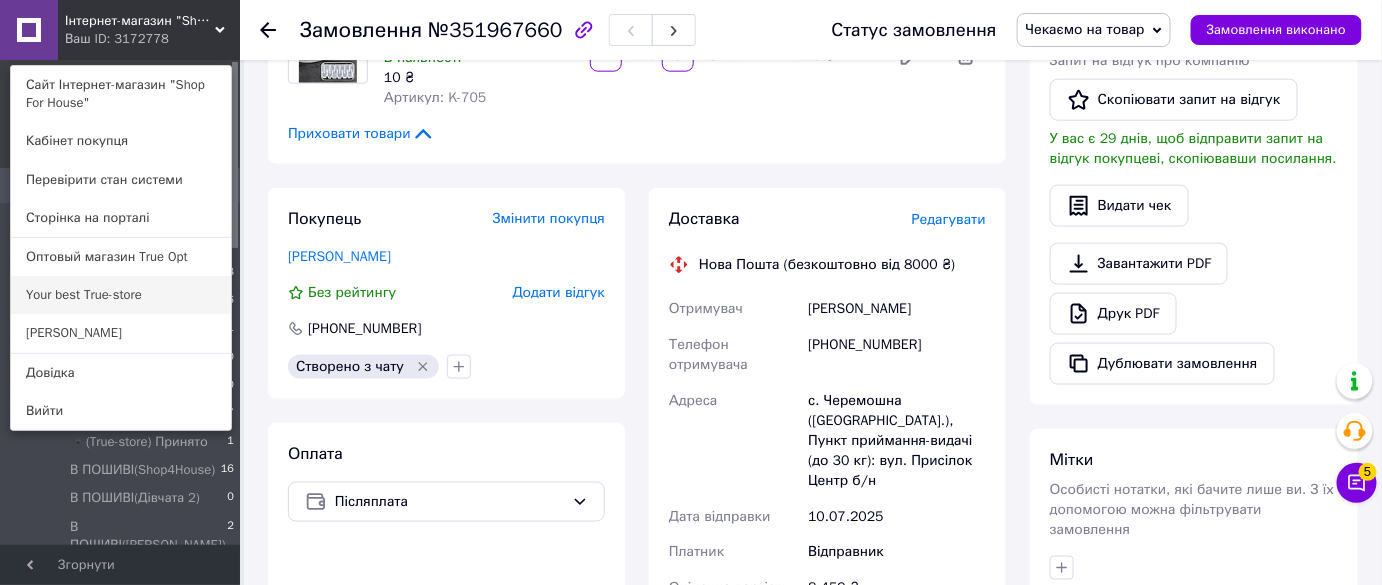 click on "Your best True-store" at bounding box center (121, 295) 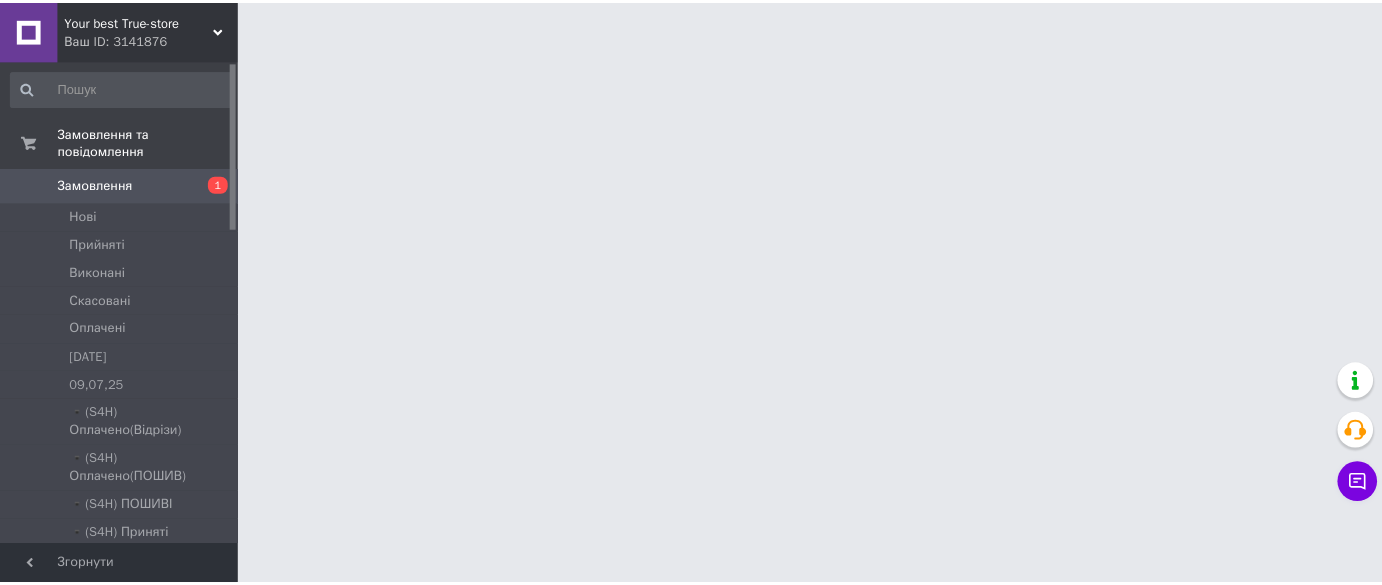 scroll, scrollTop: 0, scrollLeft: 0, axis: both 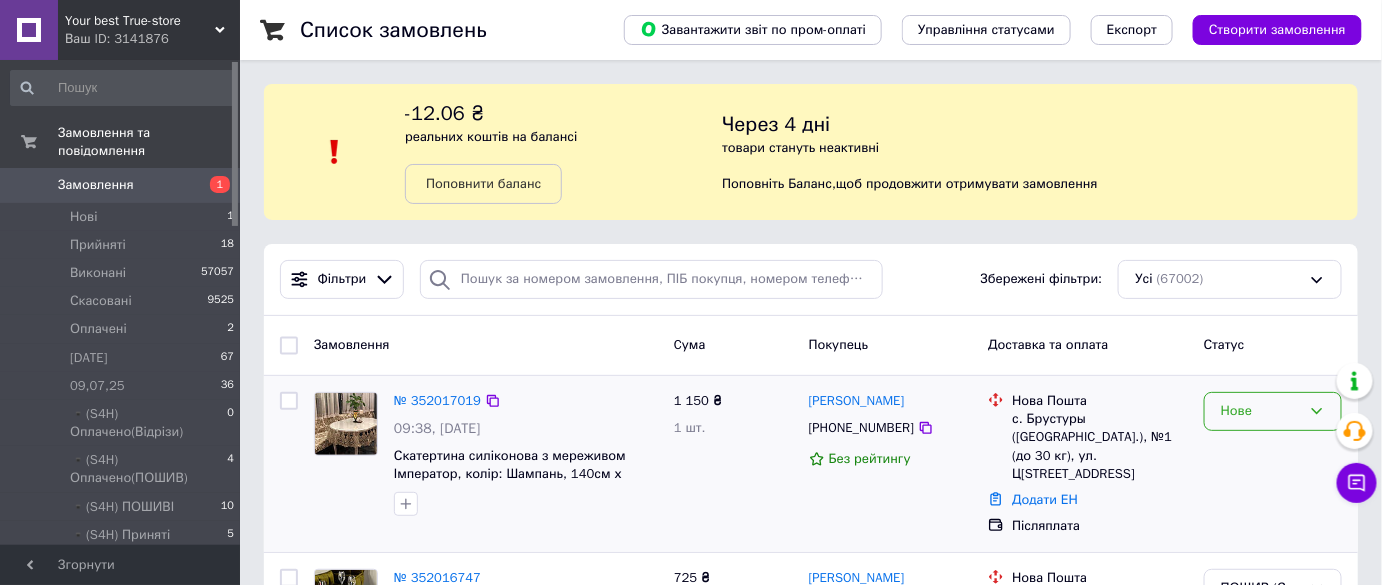 click on "Нове" at bounding box center [1261, 411] 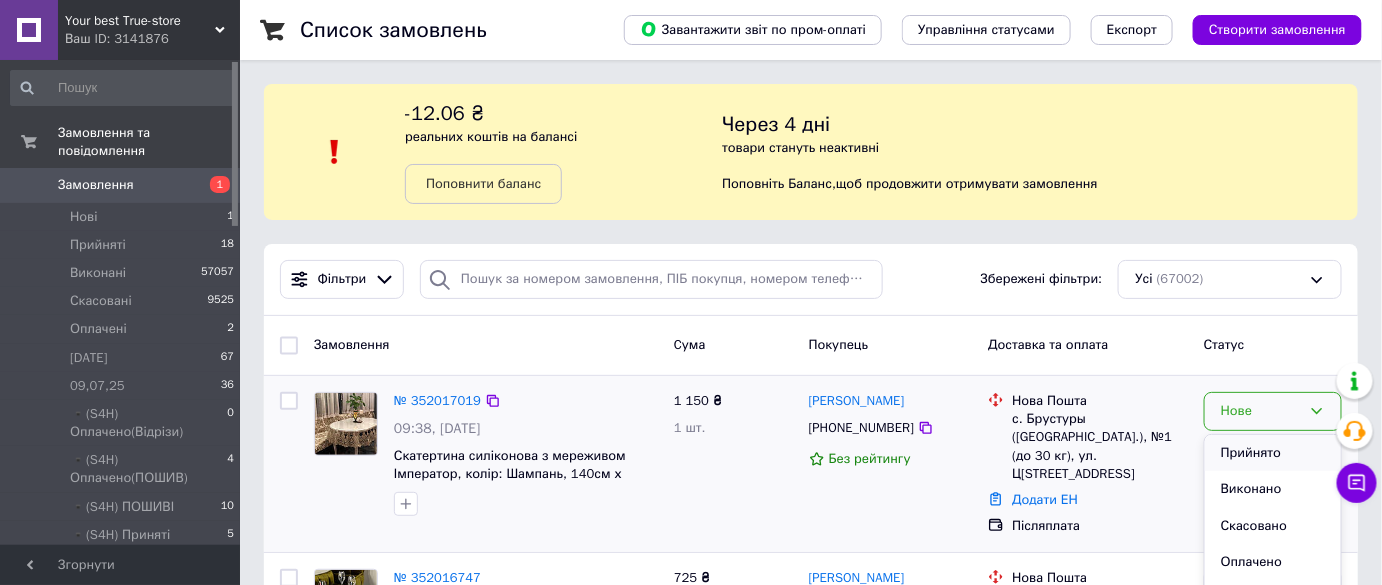 click on "Прийнято" at bounding box center (1273, 453) 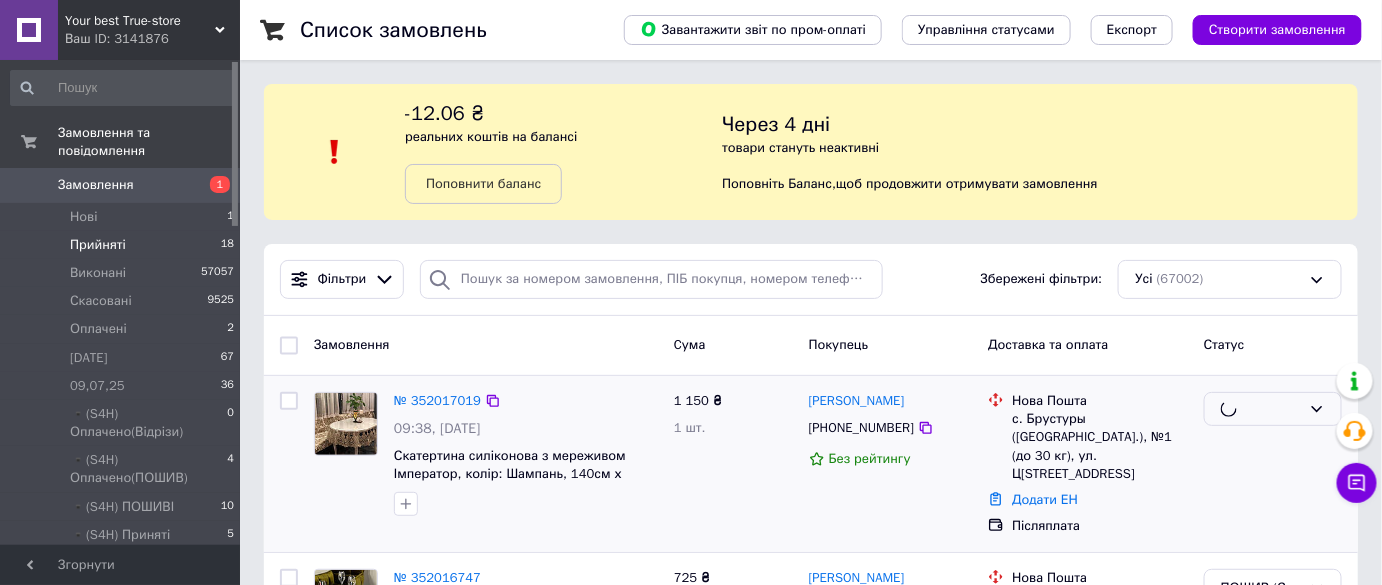 click on "Прийняті 18" at bounding box center [123, 245] 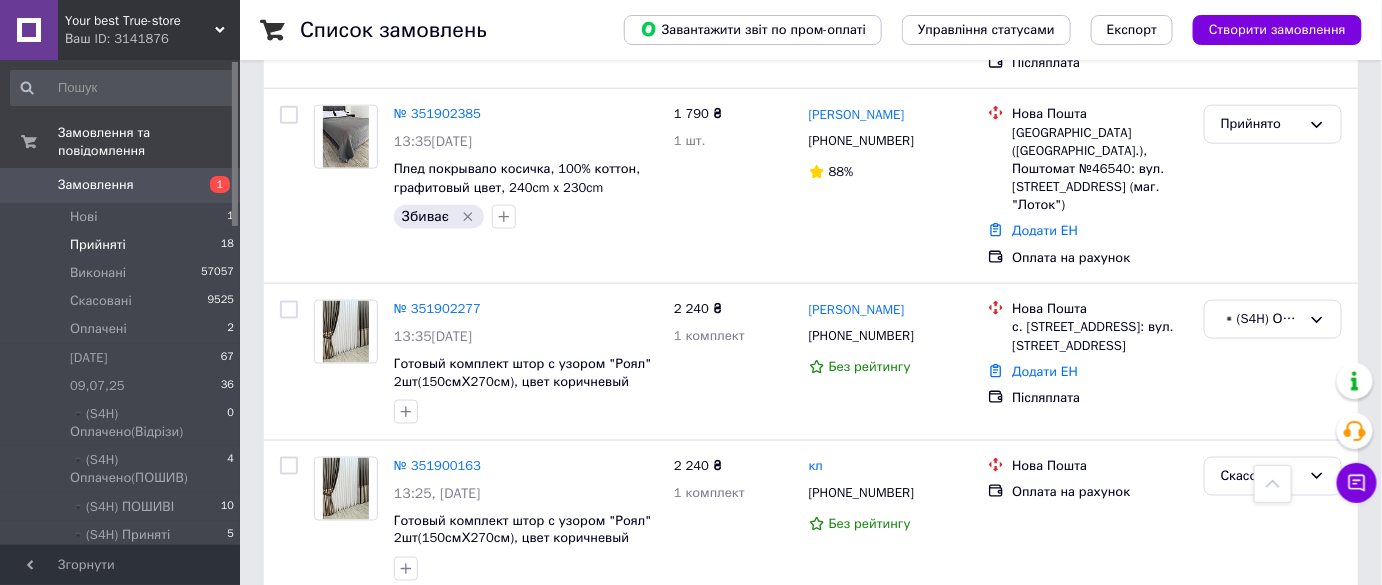 scroll, scrollTop: 5786, scrollLeft: 0, axis: vertical 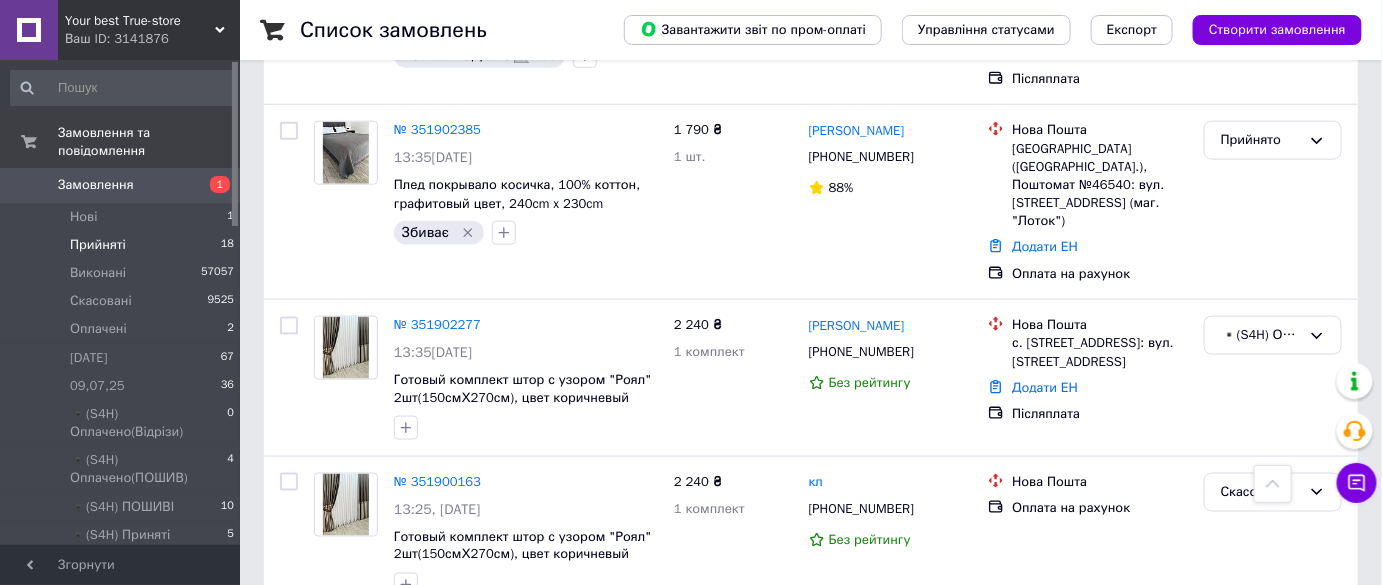 click on "Прийняті 18" at bounding box center [123, 245] 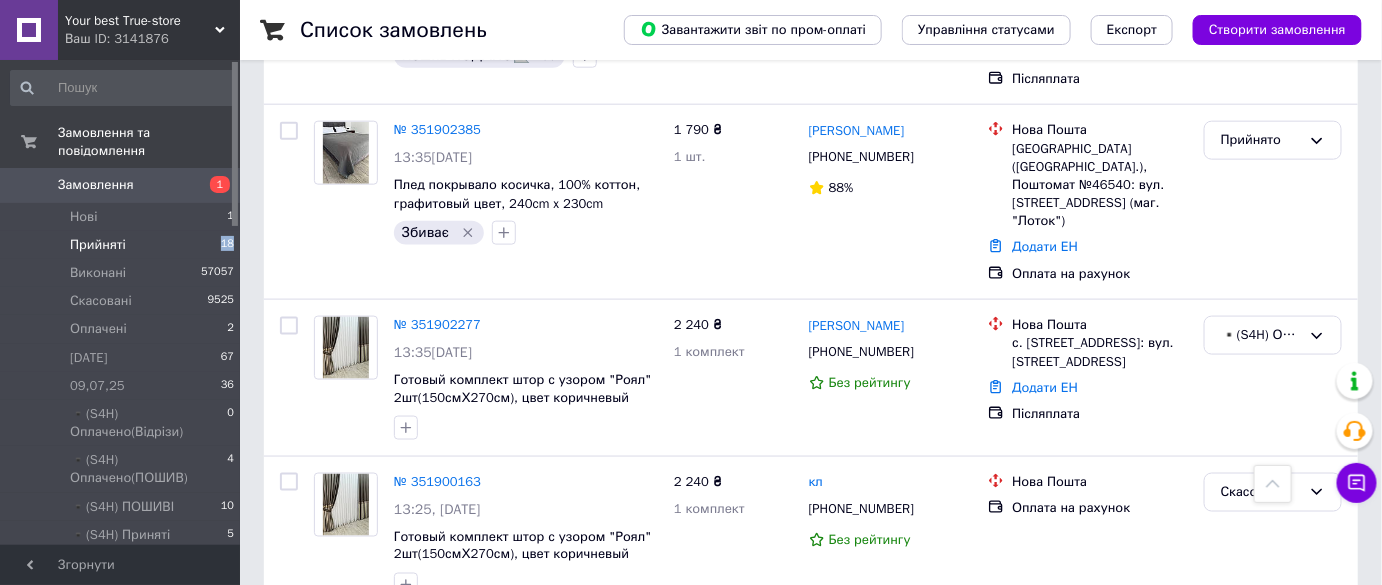 click on "Прийняті 18" at bounding box center (123, 245) 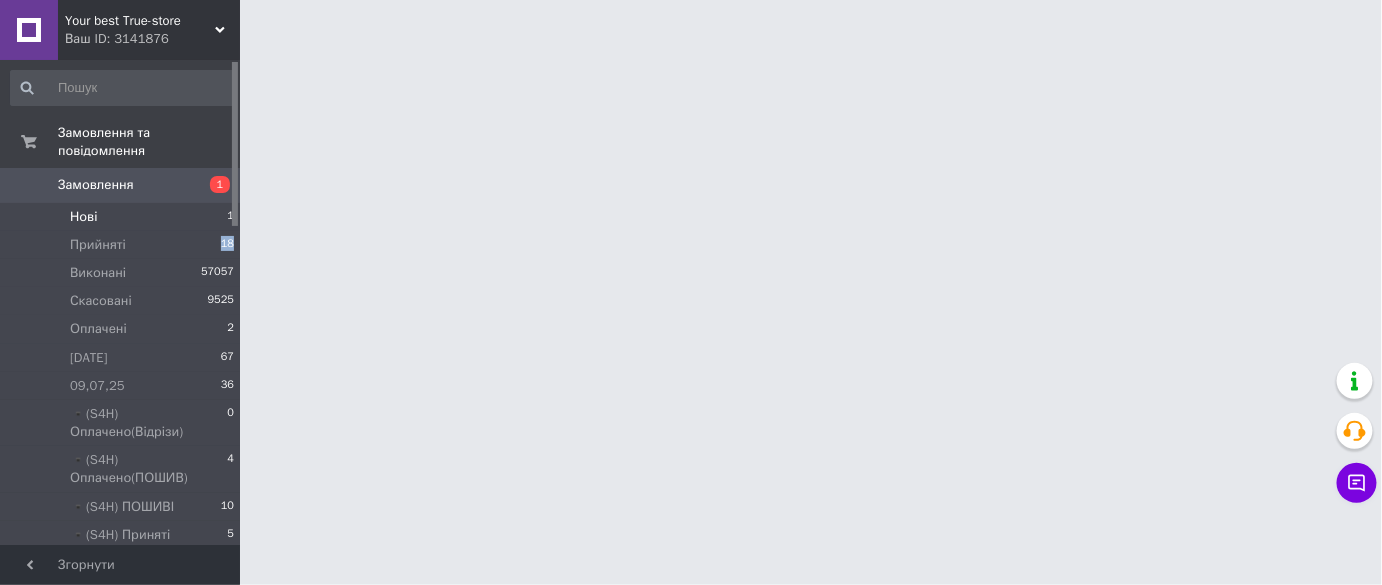 scroll, scrollTop: 0, scrollLeft: 0, axis: both 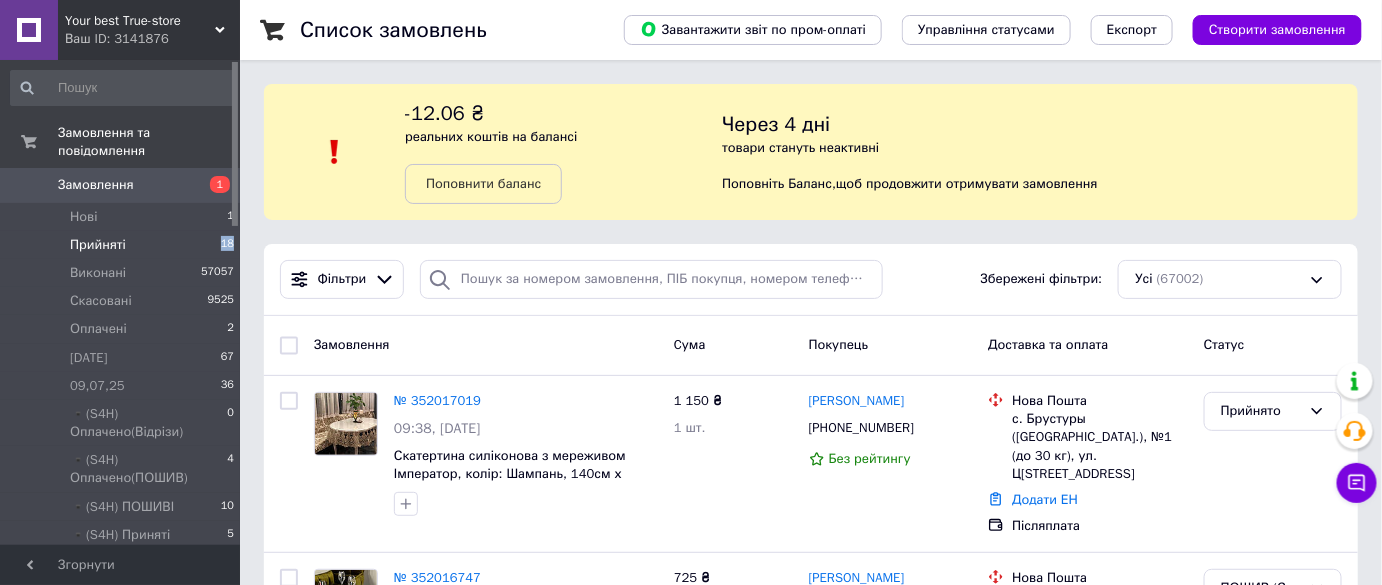 click on "Прийняті 18" at bounding box center [123, 245] 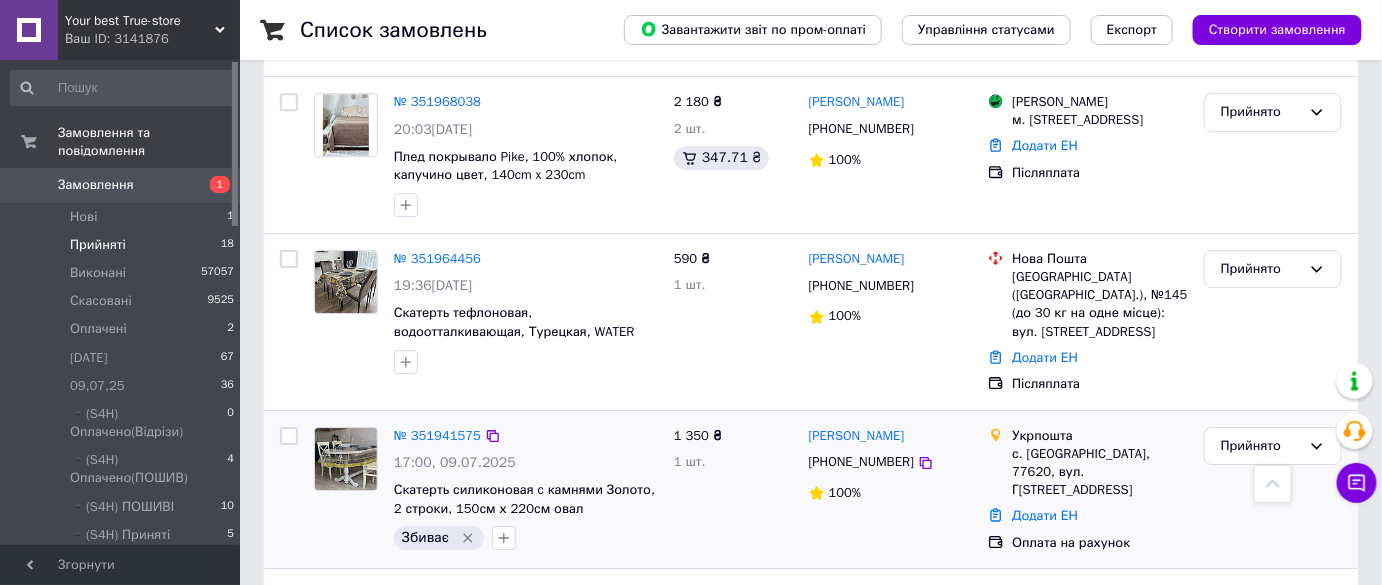 scroll, scrollTop: 1946, scrollLeft: 0, axis: vertical 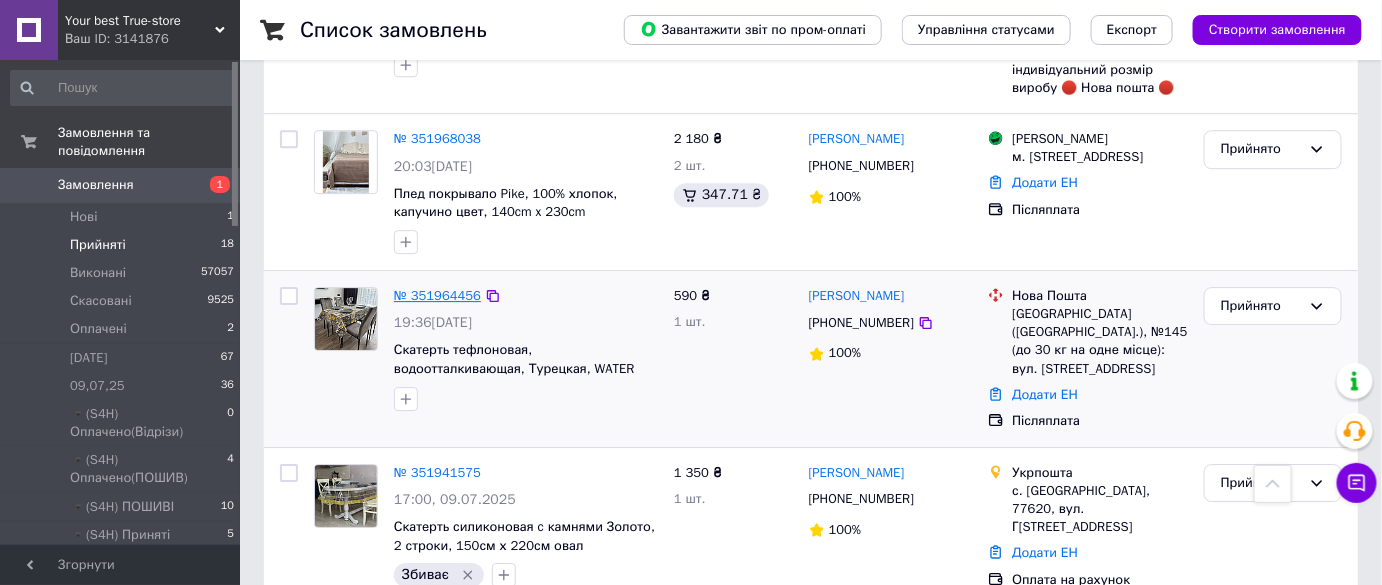 click on "№ 351964456" at bounding box center (437, 295) 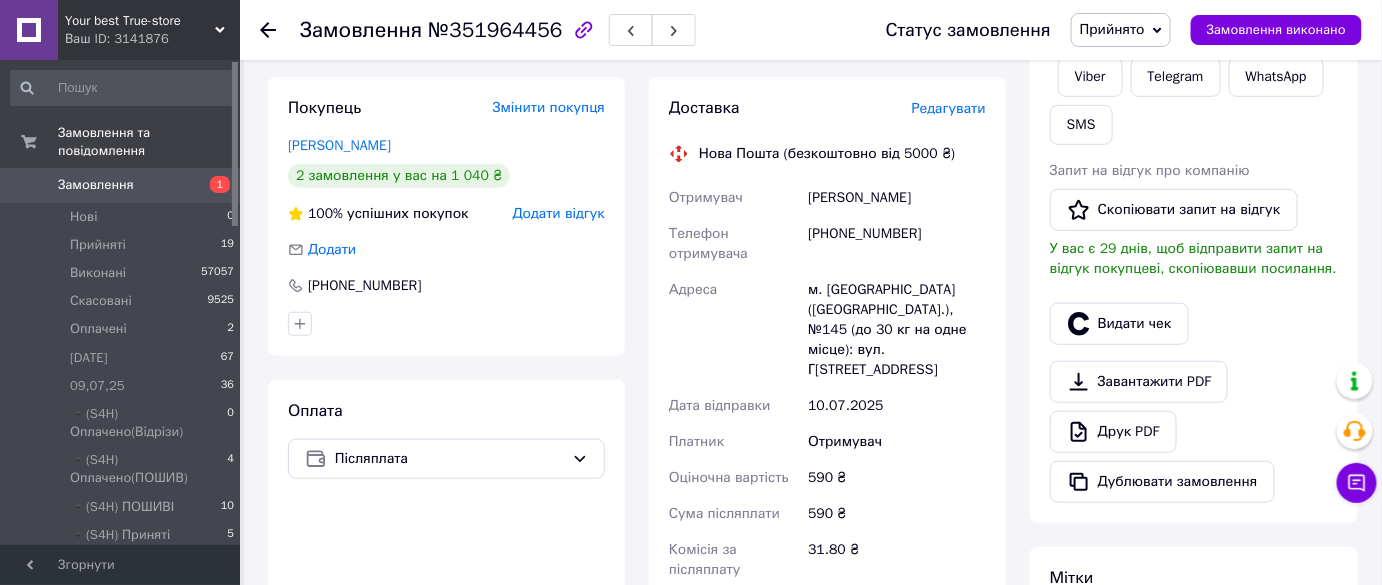 scroll, scrollTop: 363, scrollLeft: 0, axis: vertical 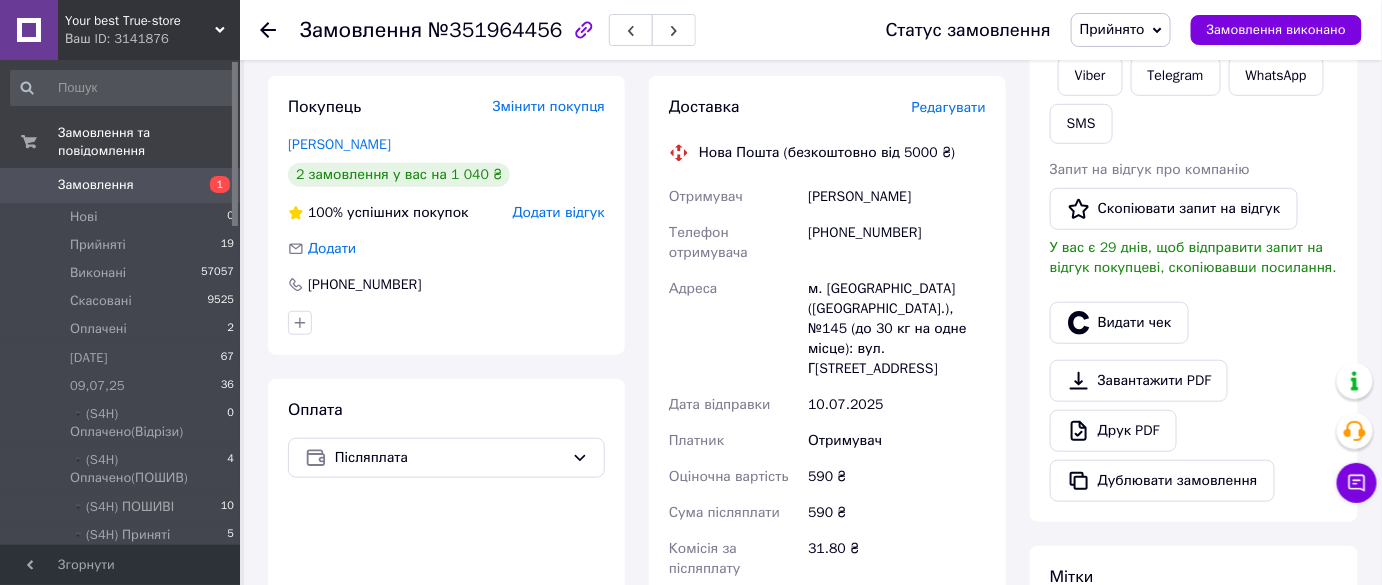 click on "2 замовлення у вас на 1 040 ₴" at bounding box center (399, 175) 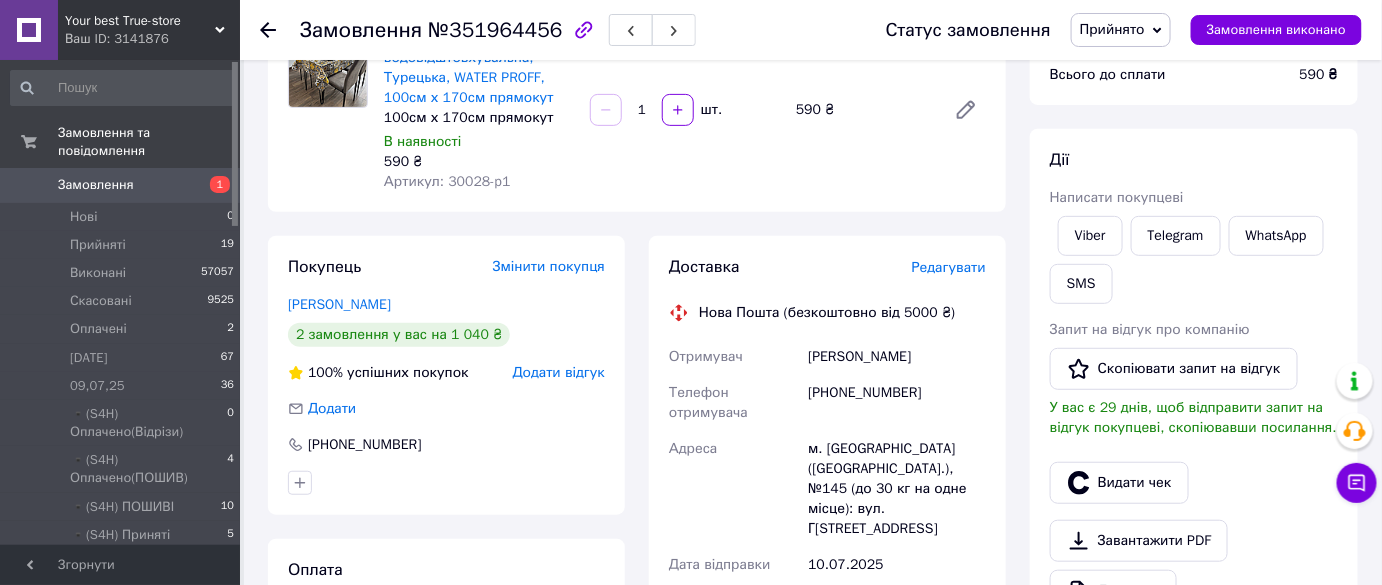 scroll, scrollTop: 0, scrollLeft: 0, axis: both 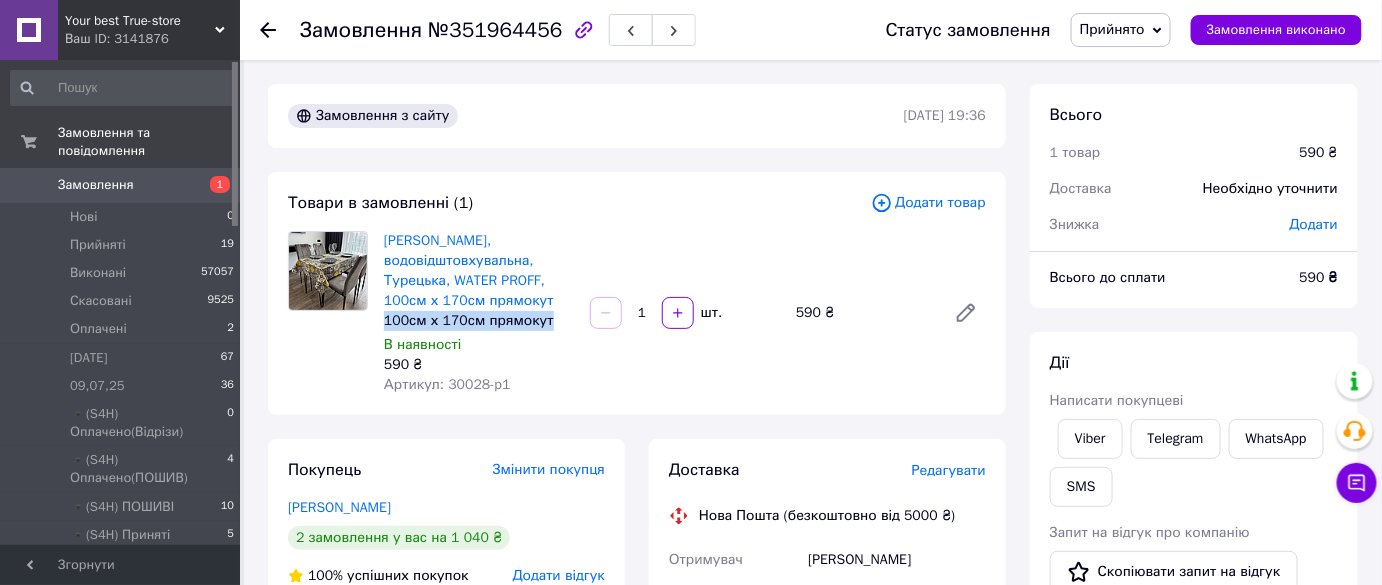 copy on "100см х 170см прямокут" 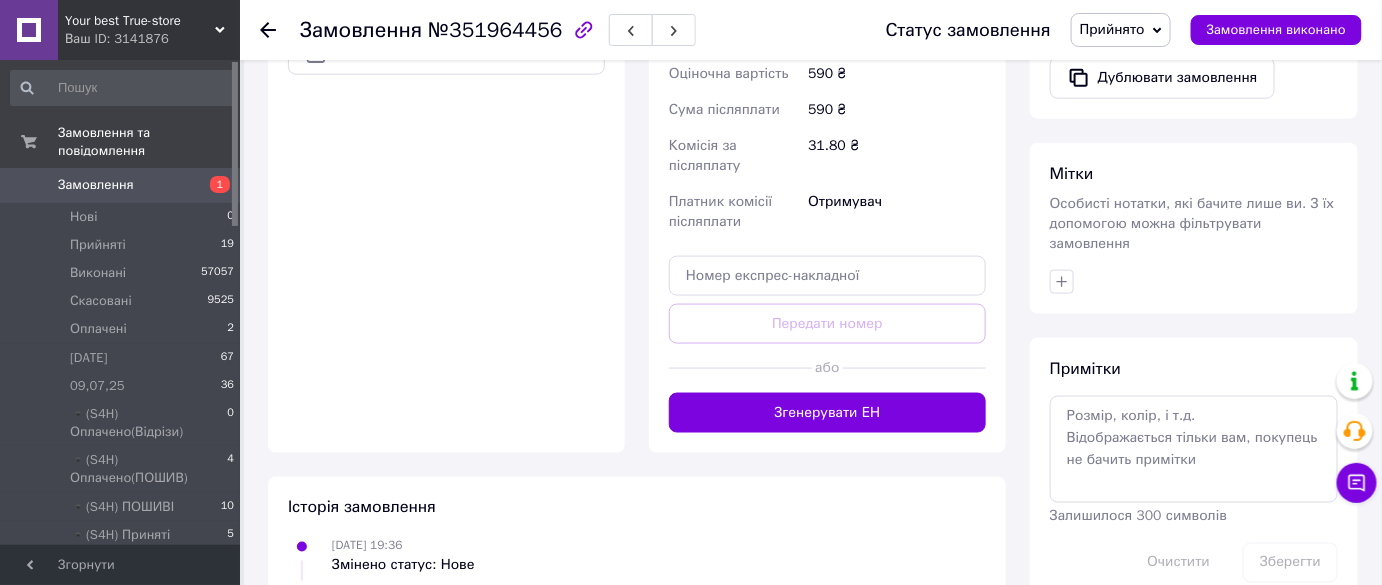 scroll, scrollTop: 827, scrollLeft: 0, axis: vertical 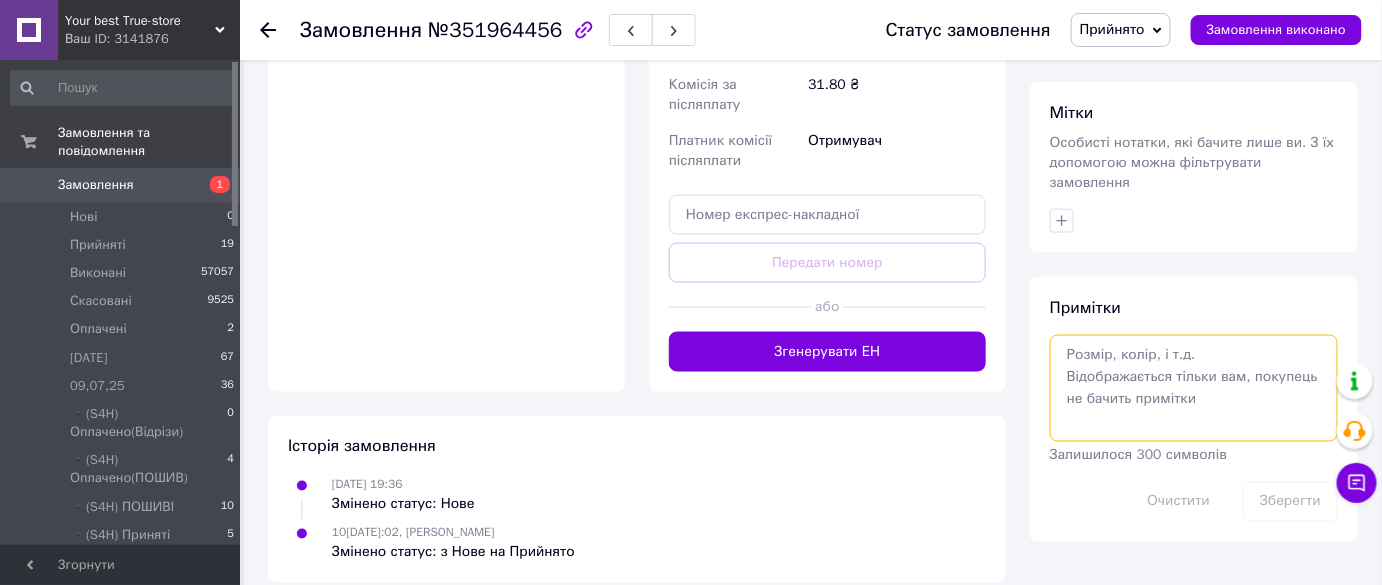 click at bounding box center (1194, 388) 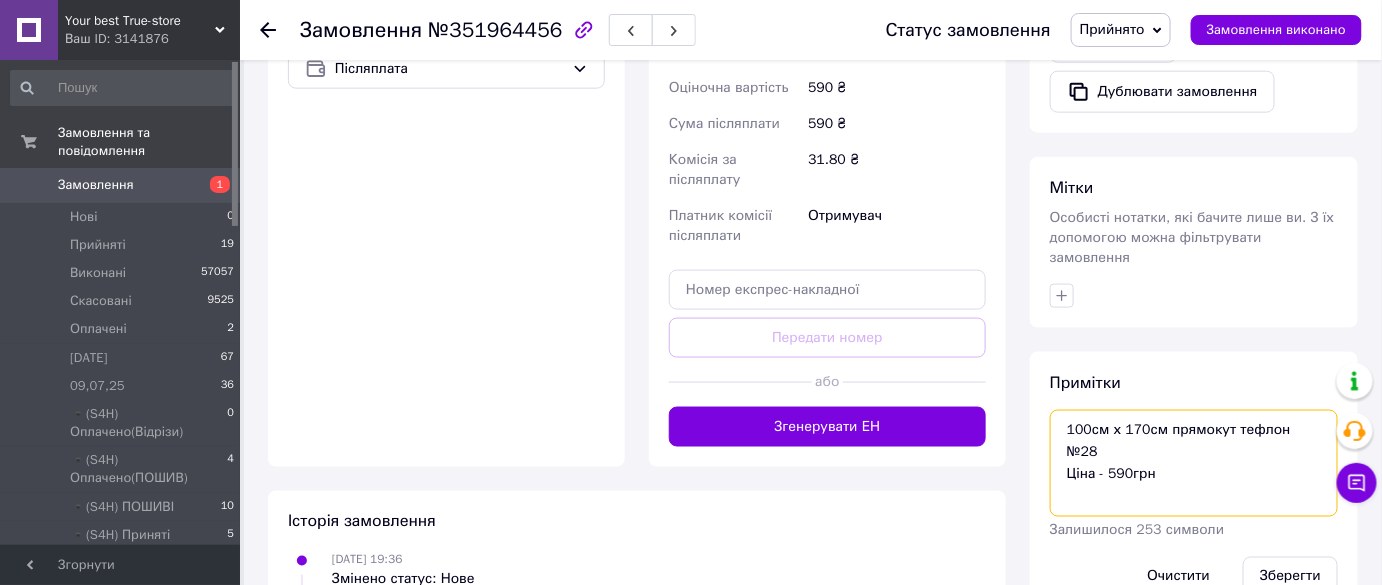 scroll, scrollTop: 827, scrollLeft: 0, axis: vertical 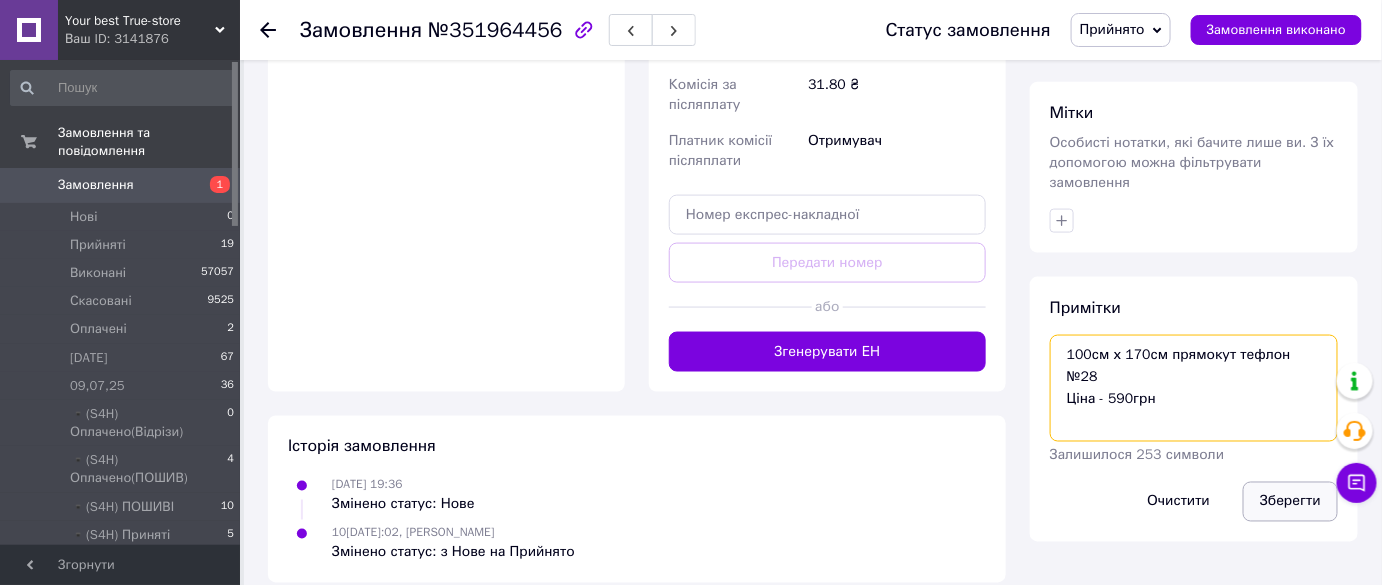 type on "100см х 170см прямокут тефлон №28
Ціна - 590грн" 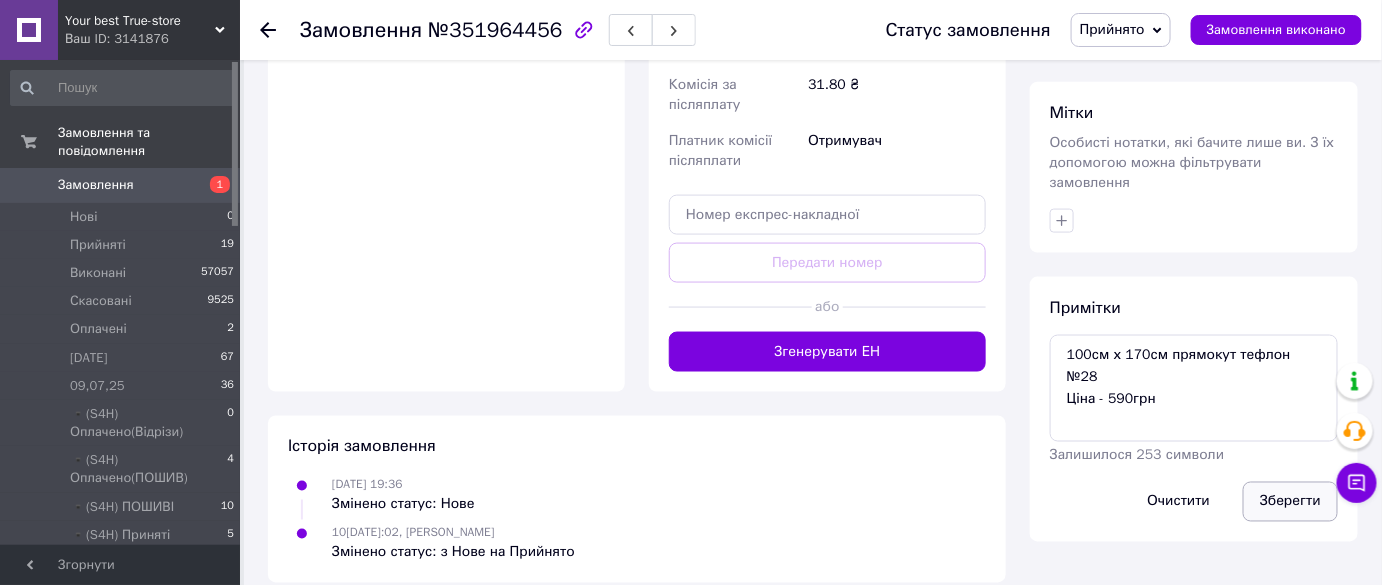 click on "Зберегти" at bounding box center [1290, 502] 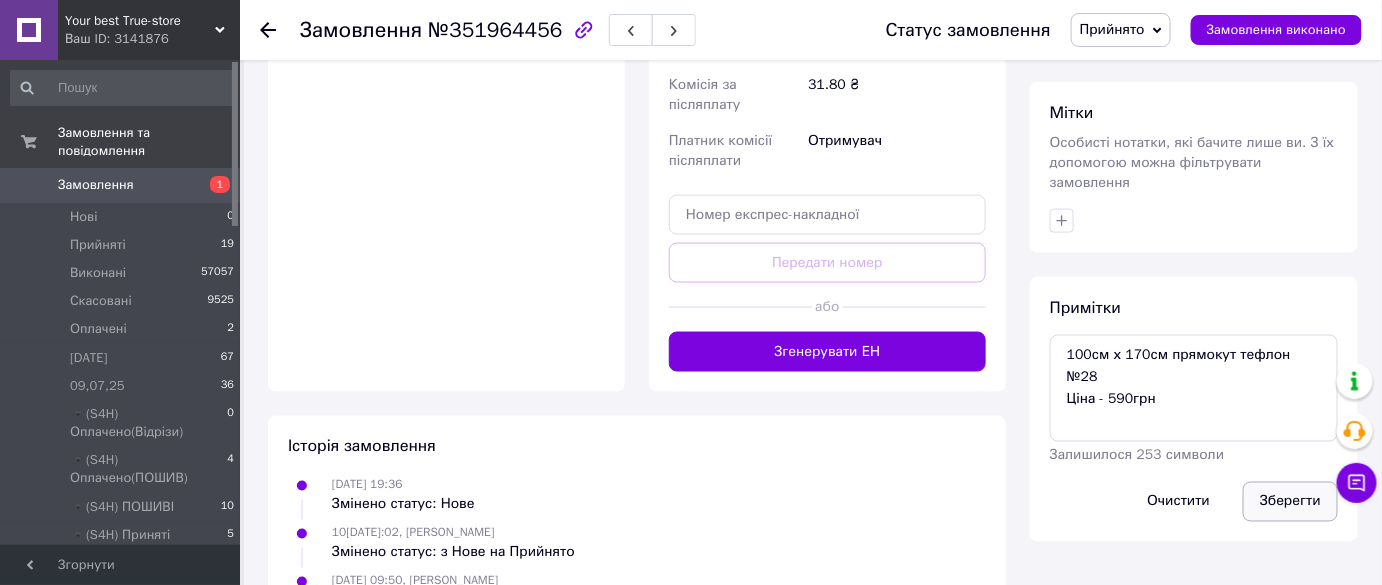 click on "Зберегти" at bounding box center (1290, 502) 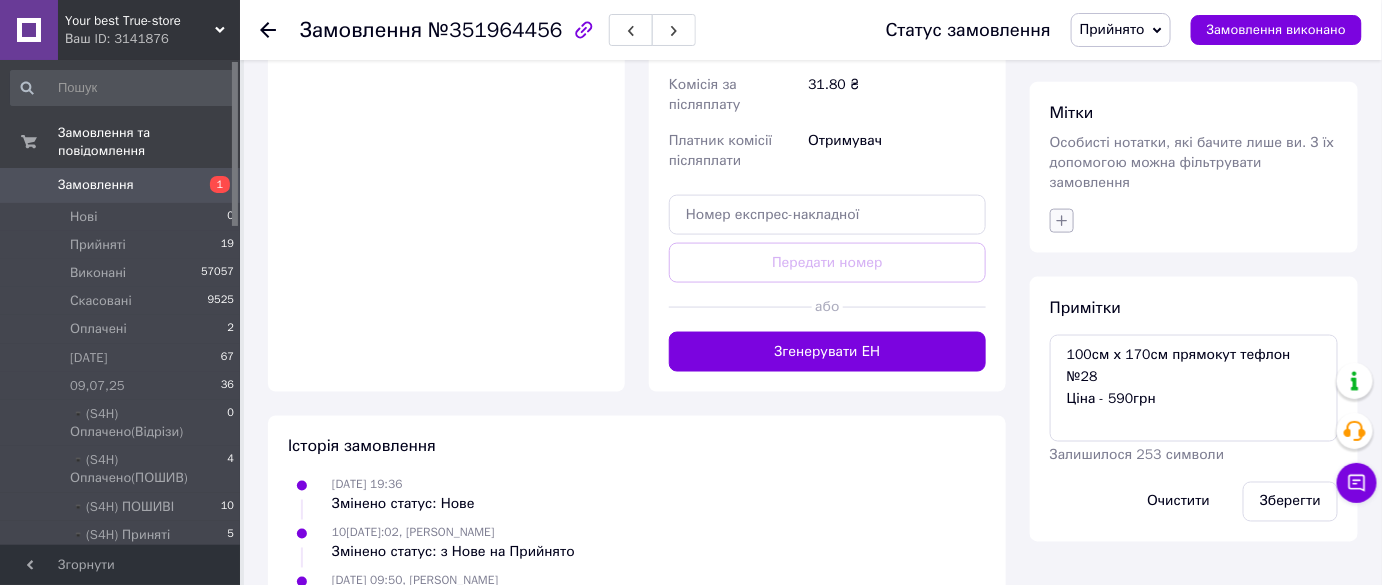 click 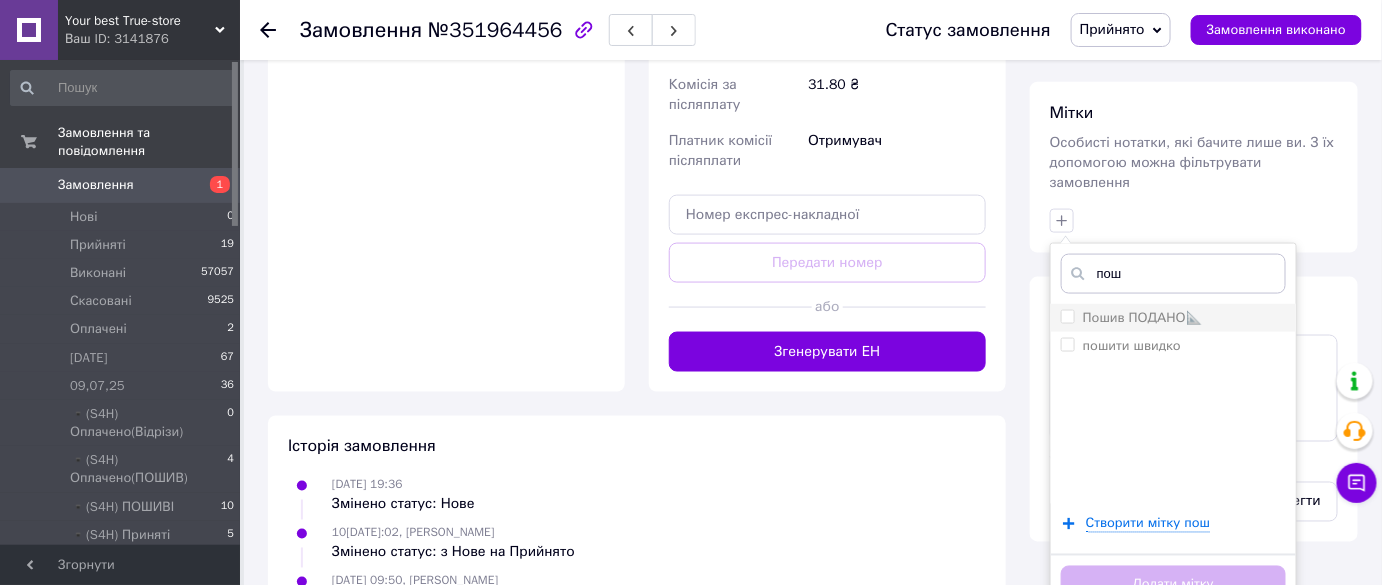 type on "пош" 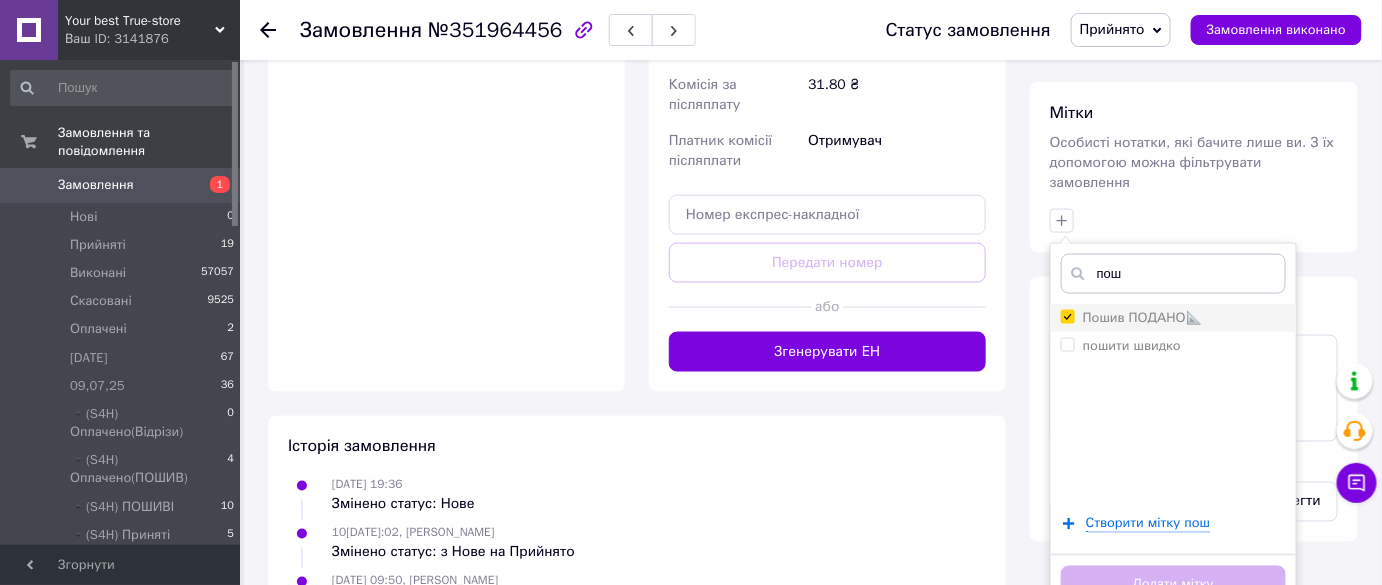 checkbox on "true" 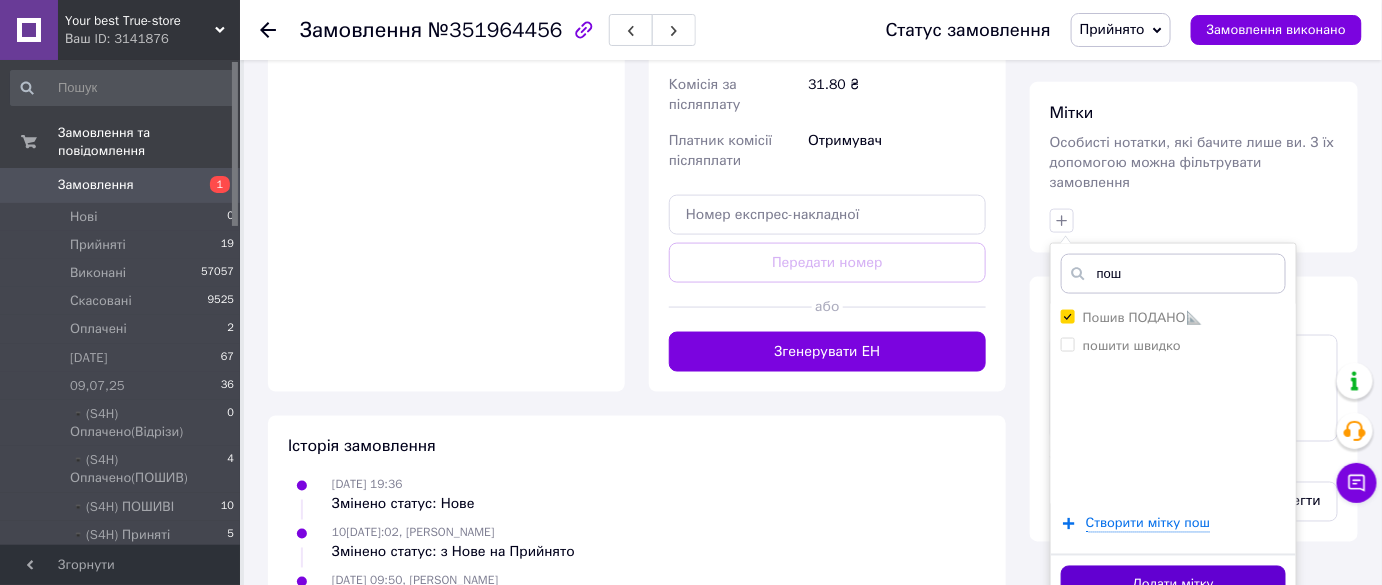 click on "Додати мітку" at bounding box center [1173, 585] 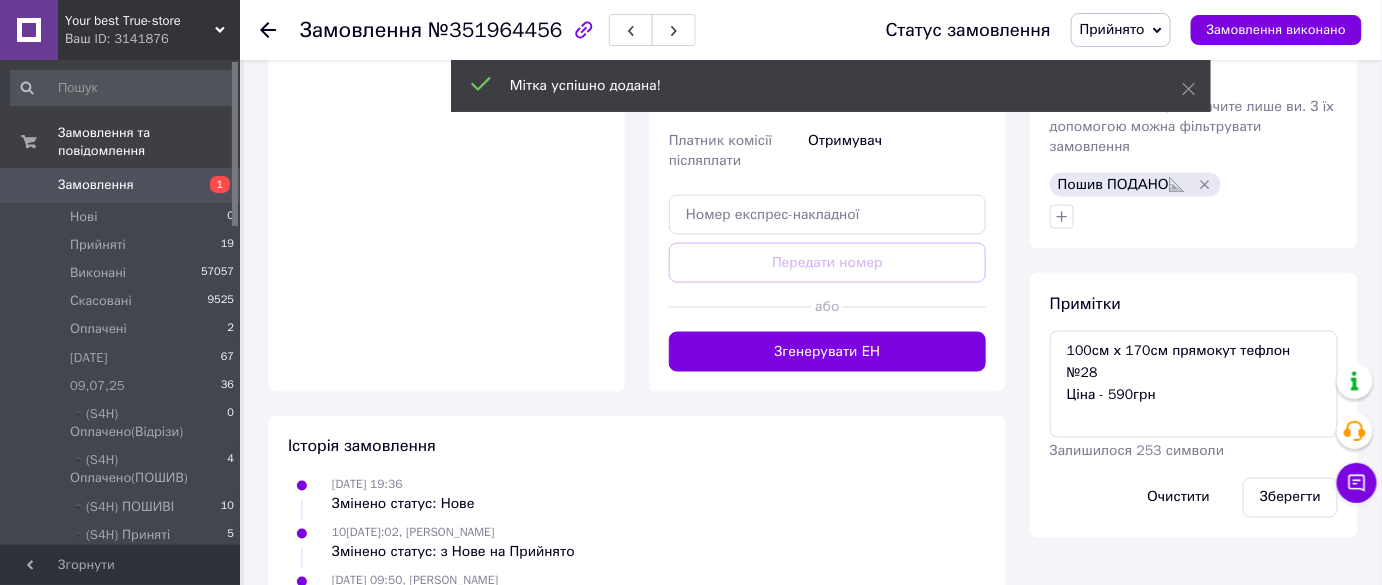 click on "Прийнято" at bounding box center [1112, 29] 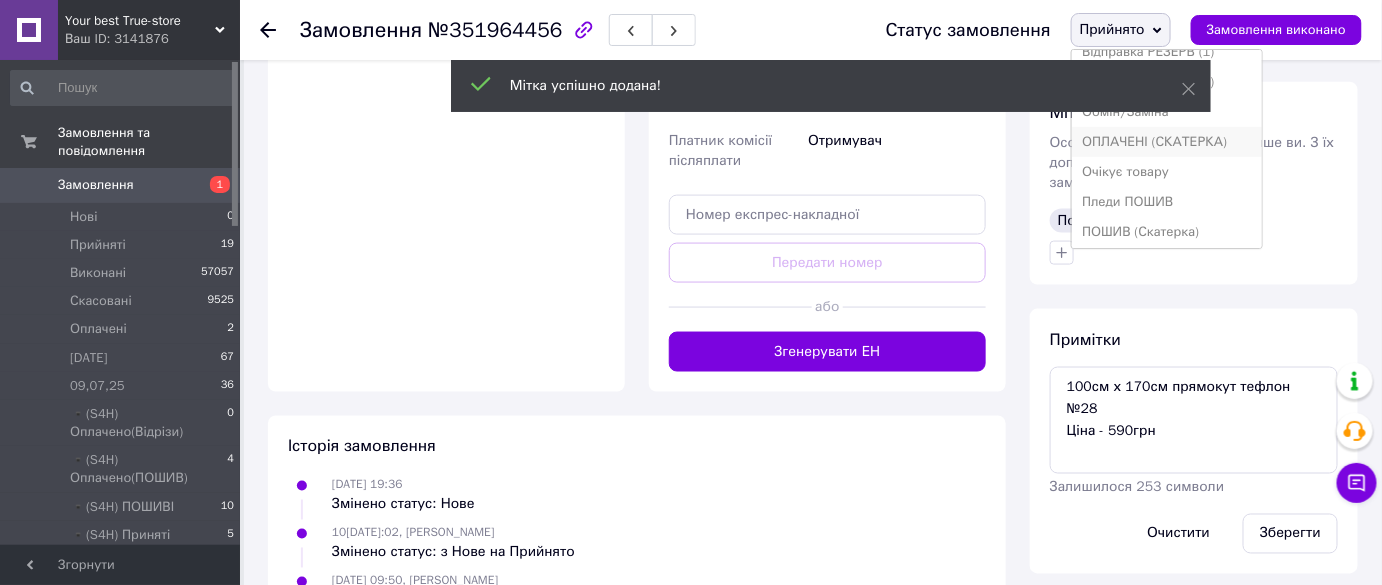 scroll, scrollTop: 441, scrollLeft: 0, axis: vertical 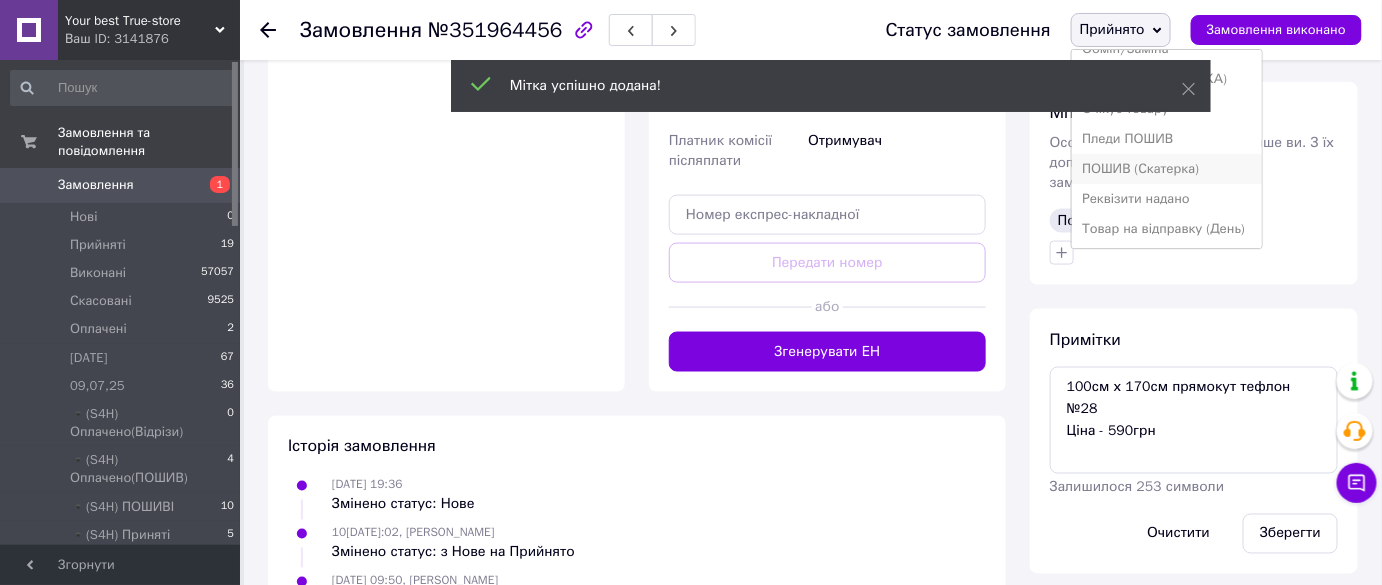 click on "ПОШИВ (Скатерка)" at bounding box center [1167, 169] 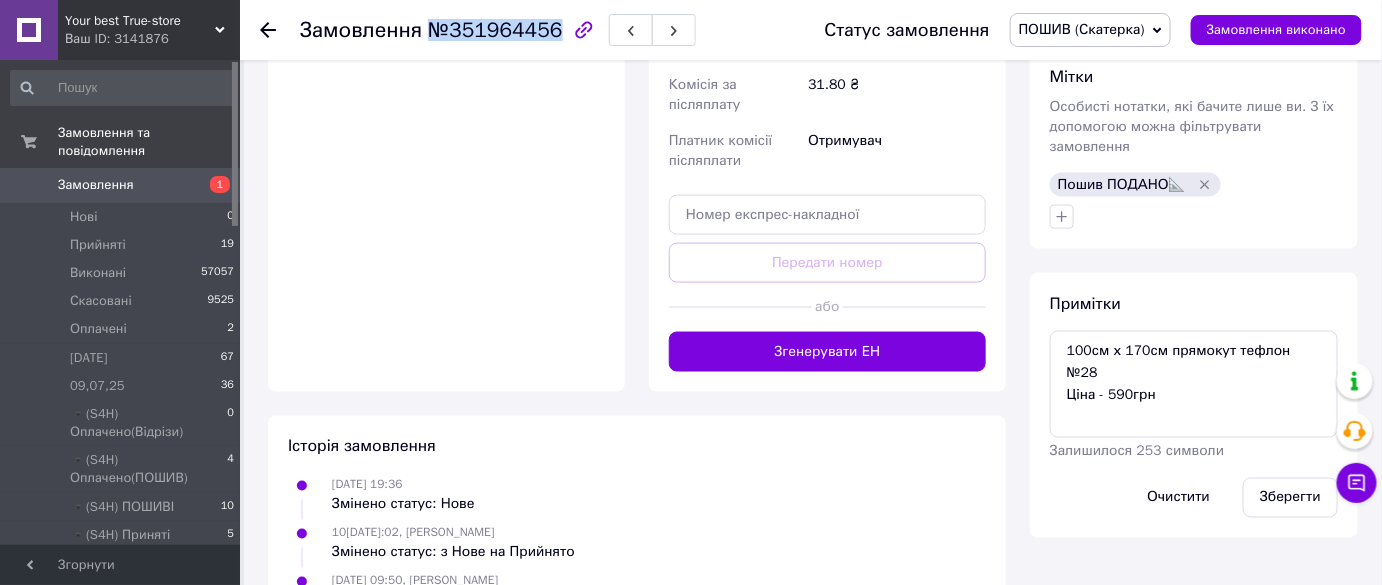 copy on "№351964456" 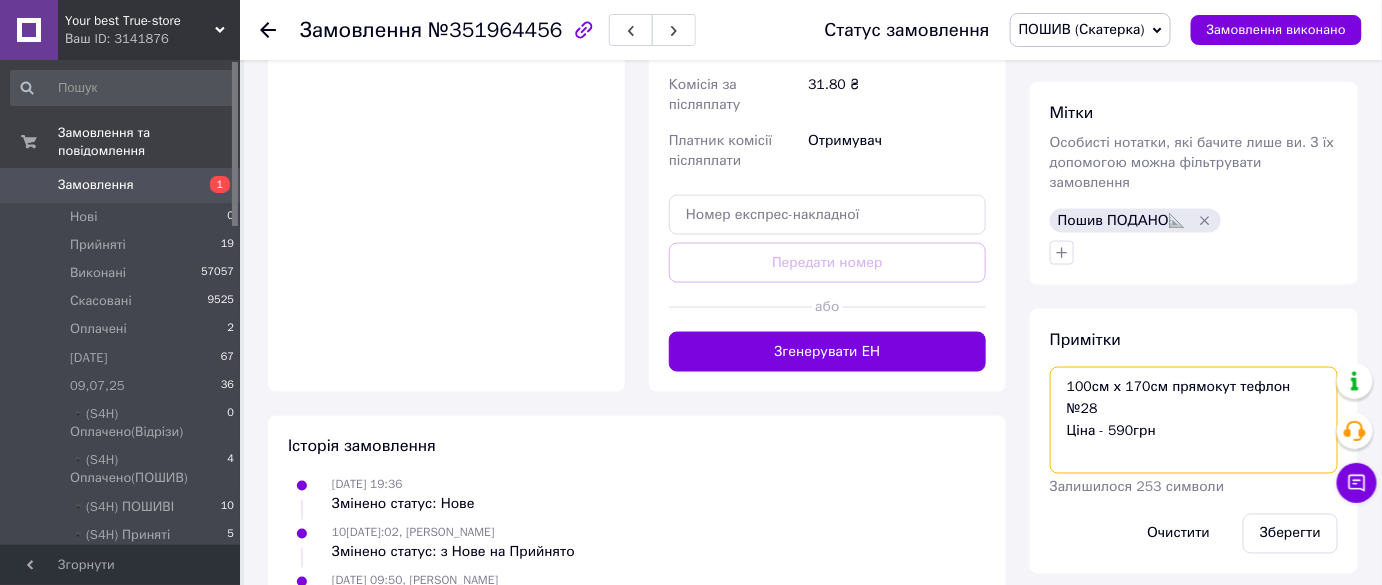 drag, startPoint x: 1275, startPoint y: 386, endPoint x: 1168, endPoint y: 372, distance: 107.912 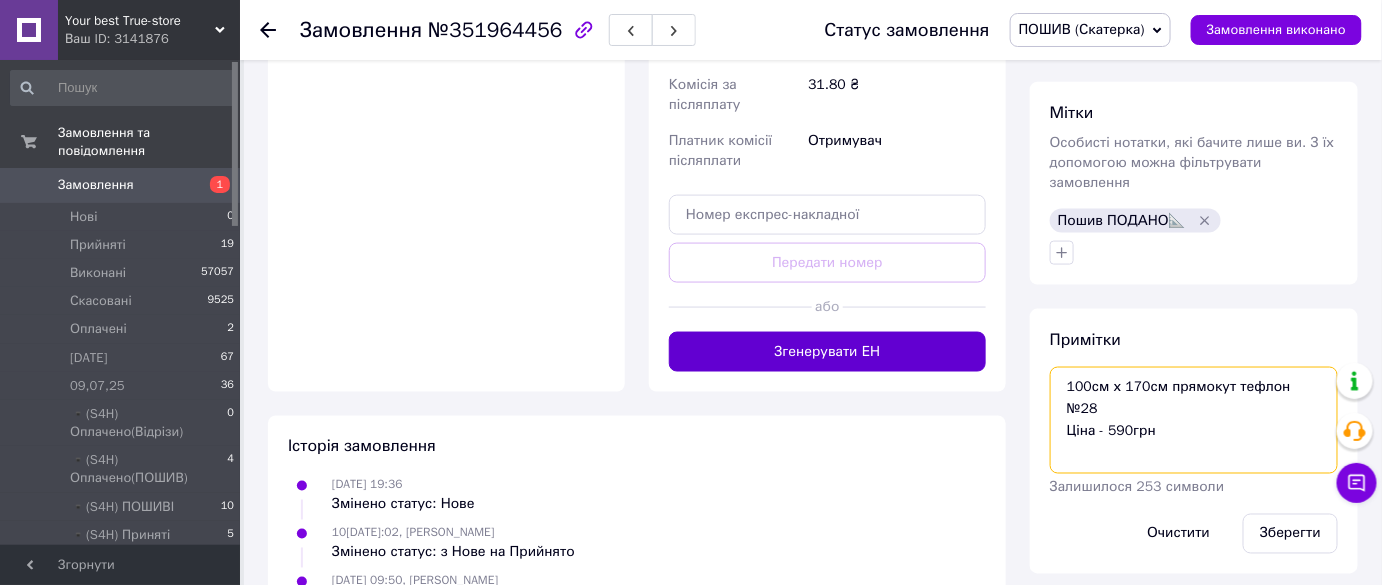 drag, startPoint x: 1316, startPoint y: 361, endPoint x: 901, endPoint y: 310, distance: 418.12198 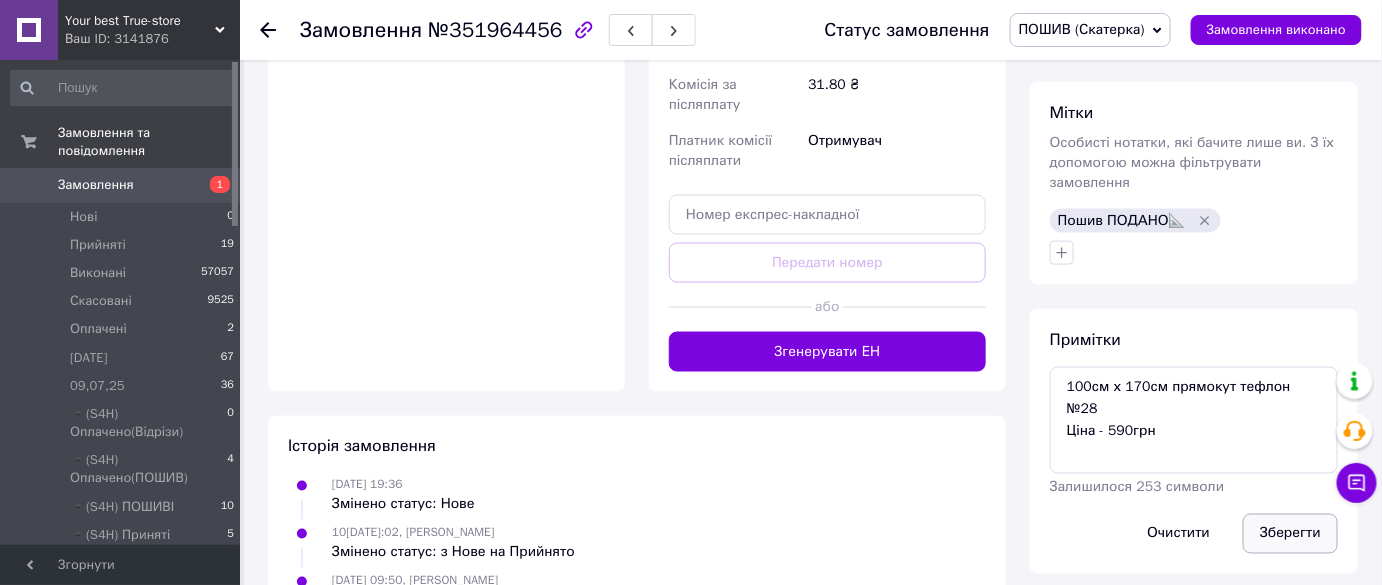 click on "Зберегти" at bounding box center [1290, 534] 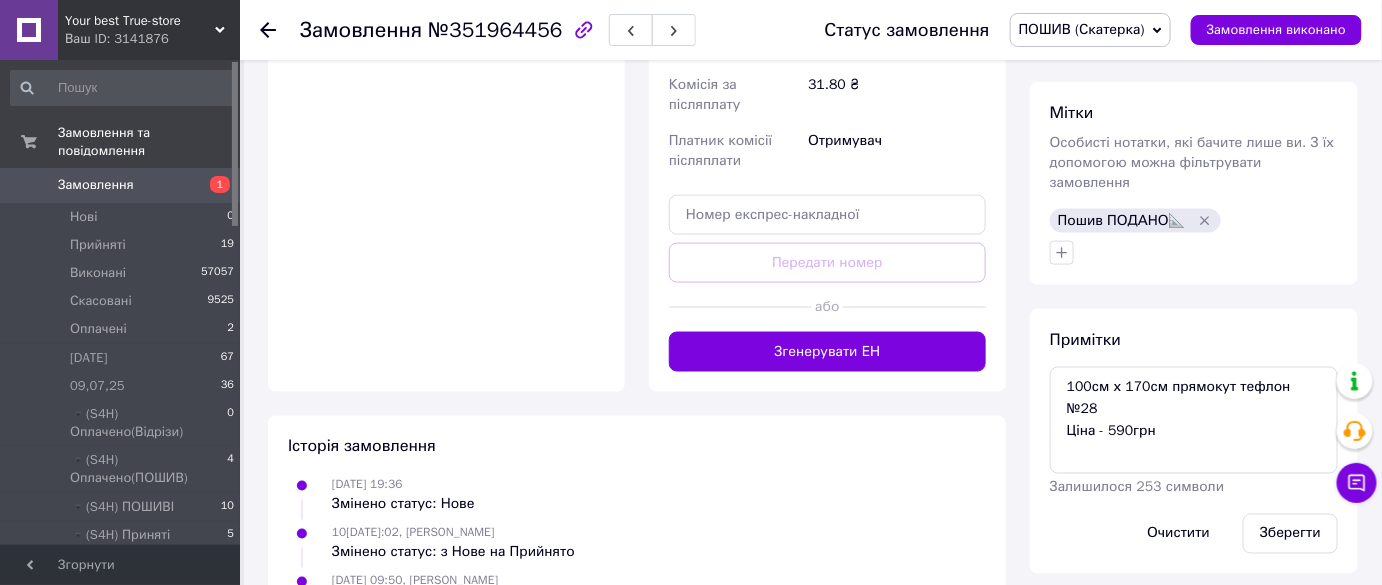 click 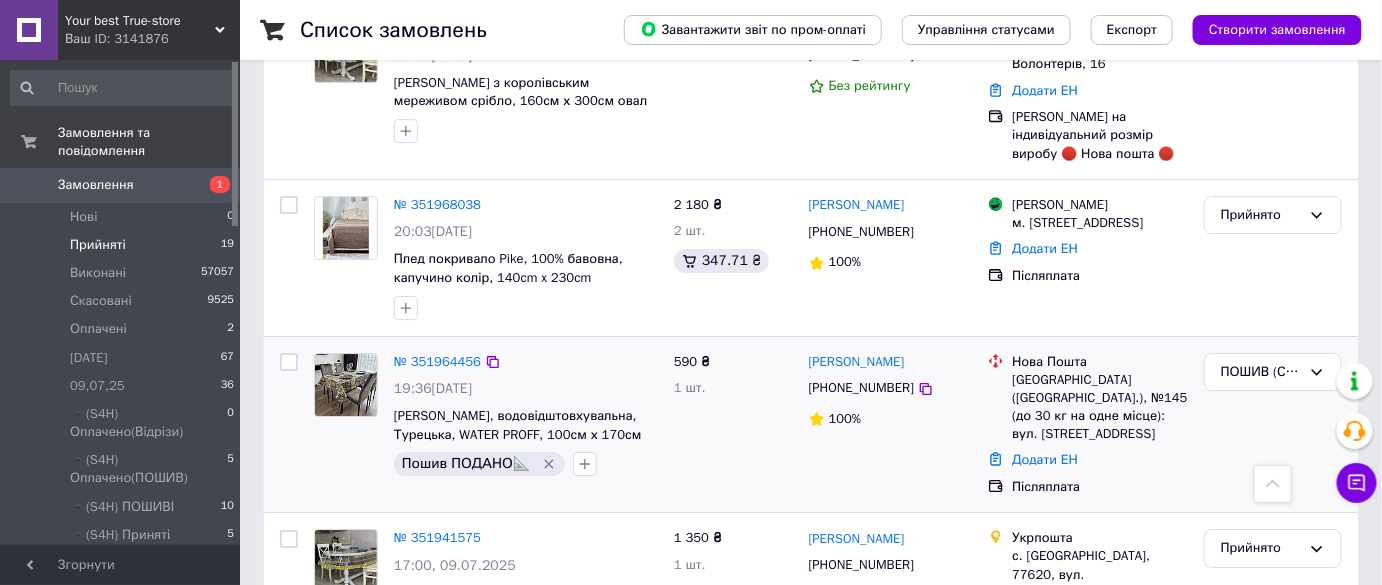 scroll, scrollTop: 2013, scrollLeft: 0, axis: vertical 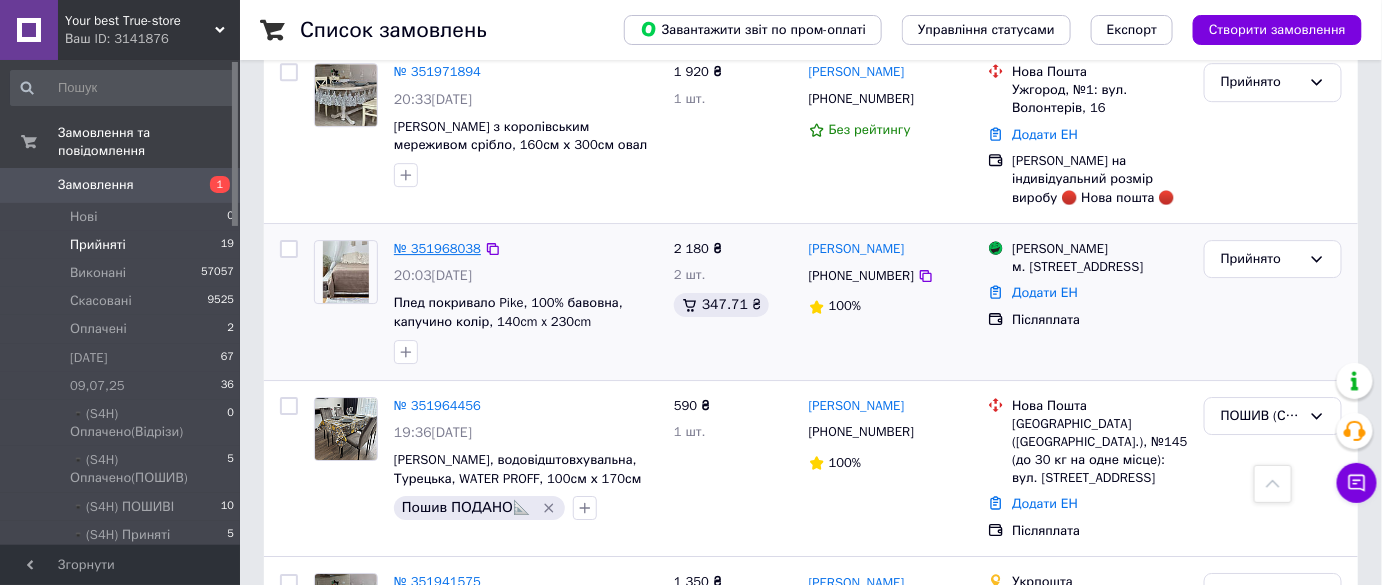 click on "№ 351968038" at bounding box center (437, 248) 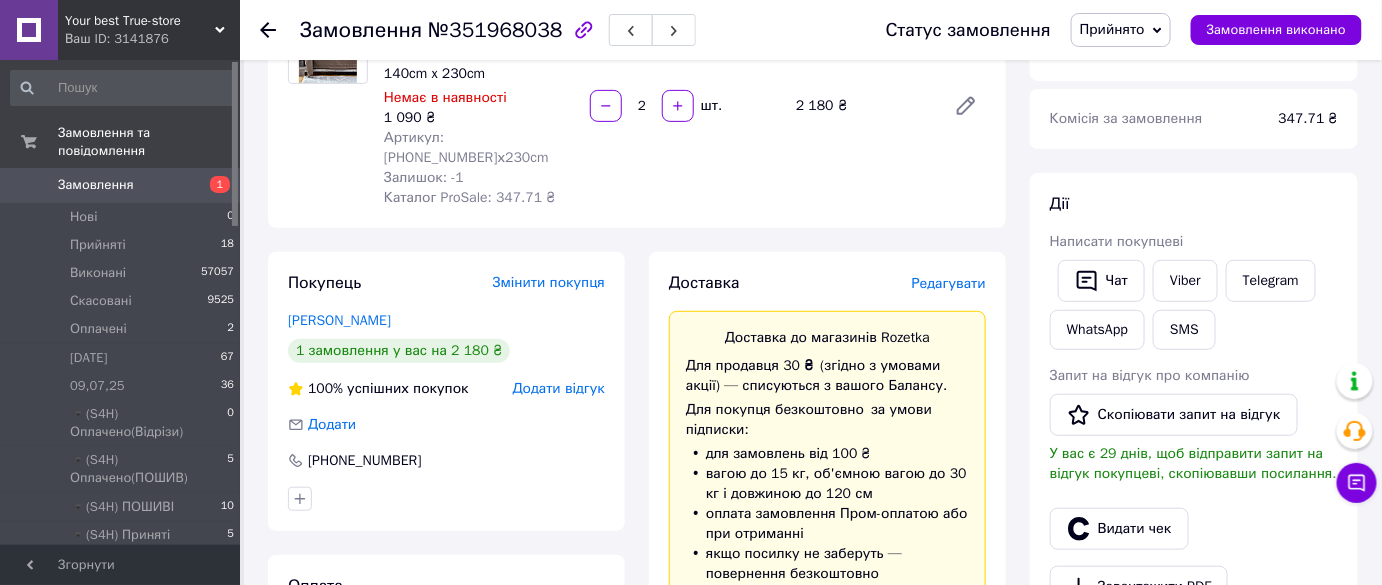 scroll, scrollTop: 0, scrollLeft: 0, axis: both 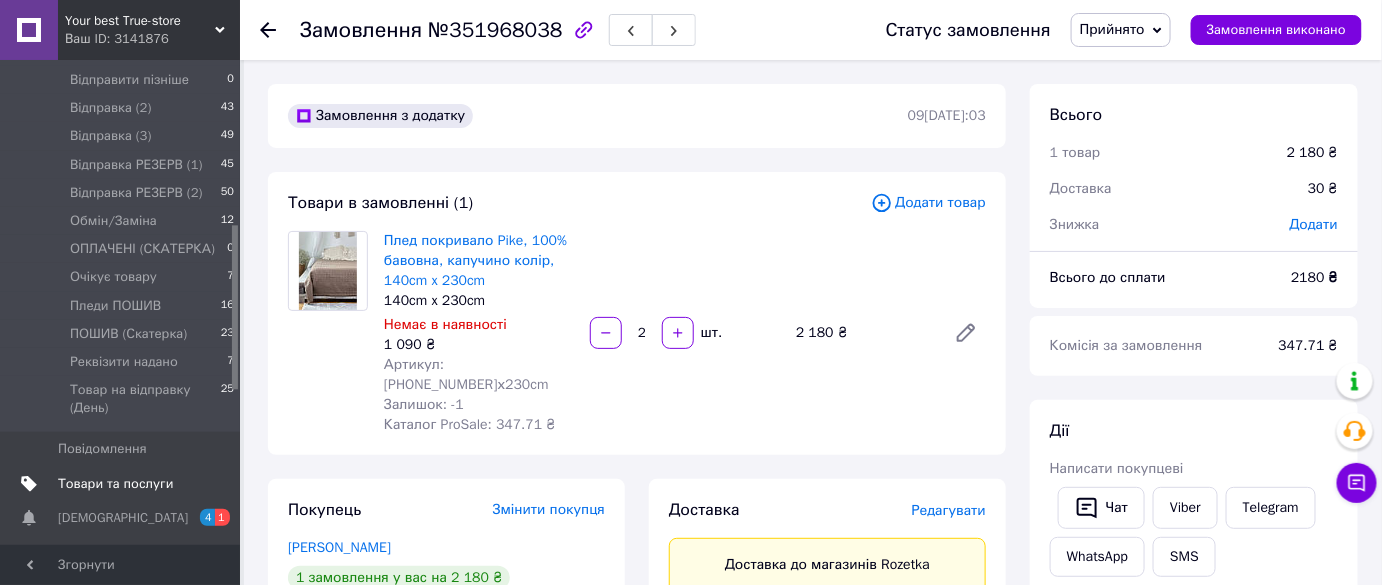 click on "Товари та послуги" at bounding box center [115, 484] 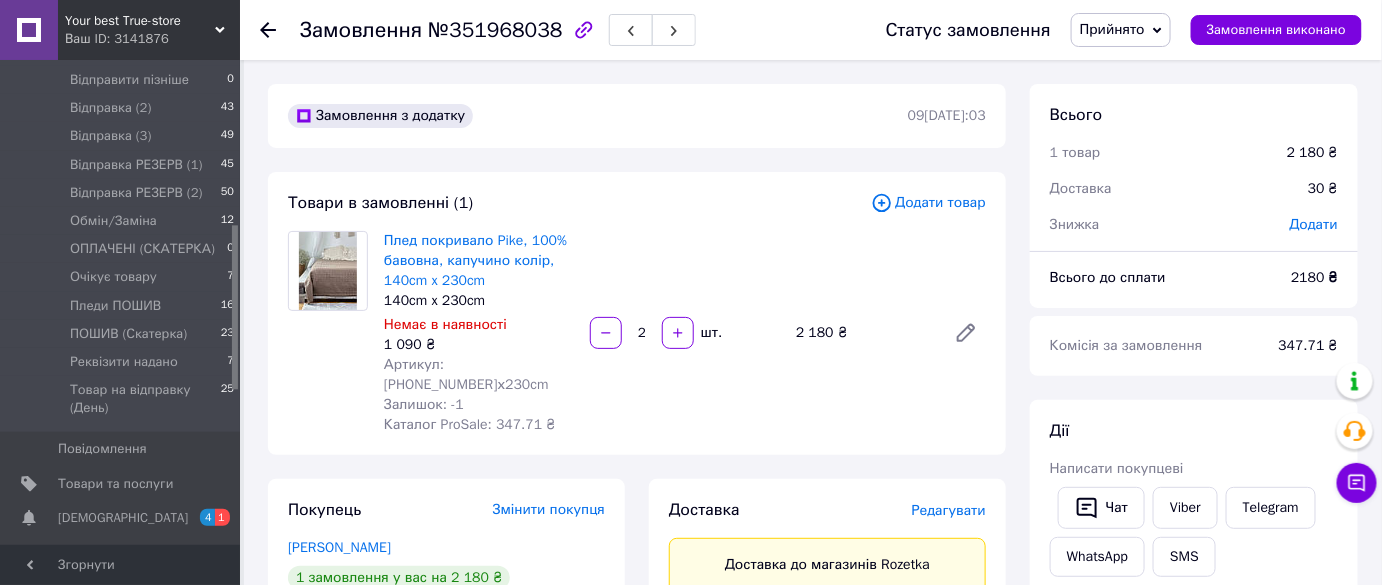 scroll, scrollTop: 482, scrollLeft: 0, axis: vertical 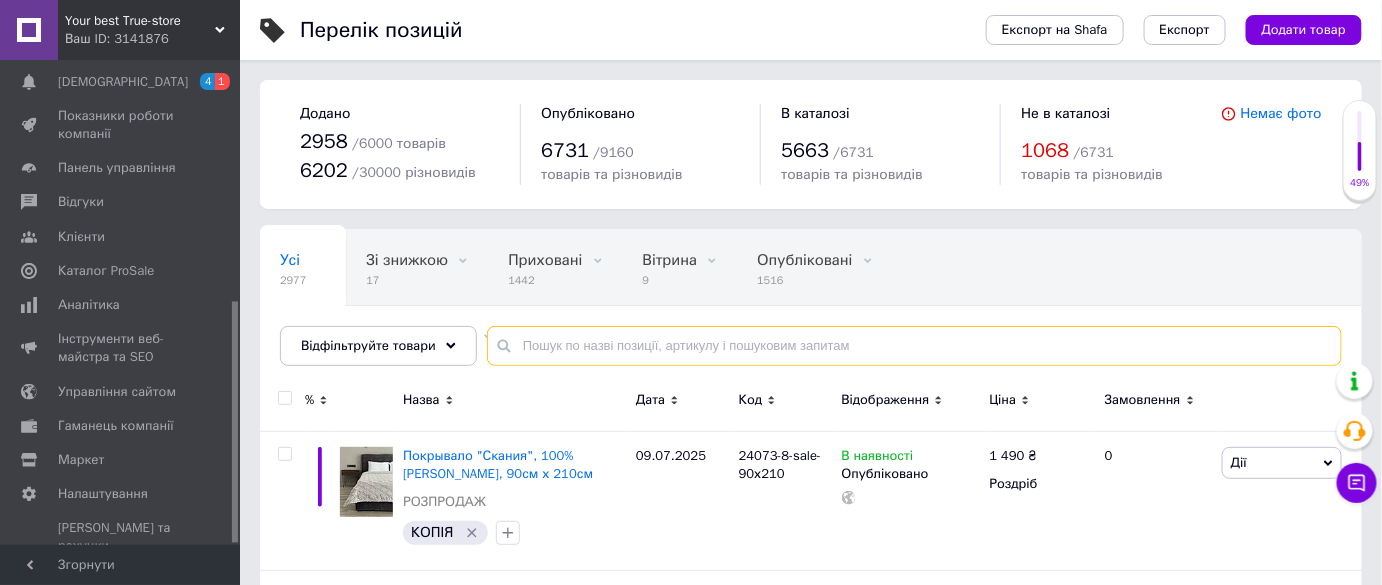 click at bounding box center (914, 346) 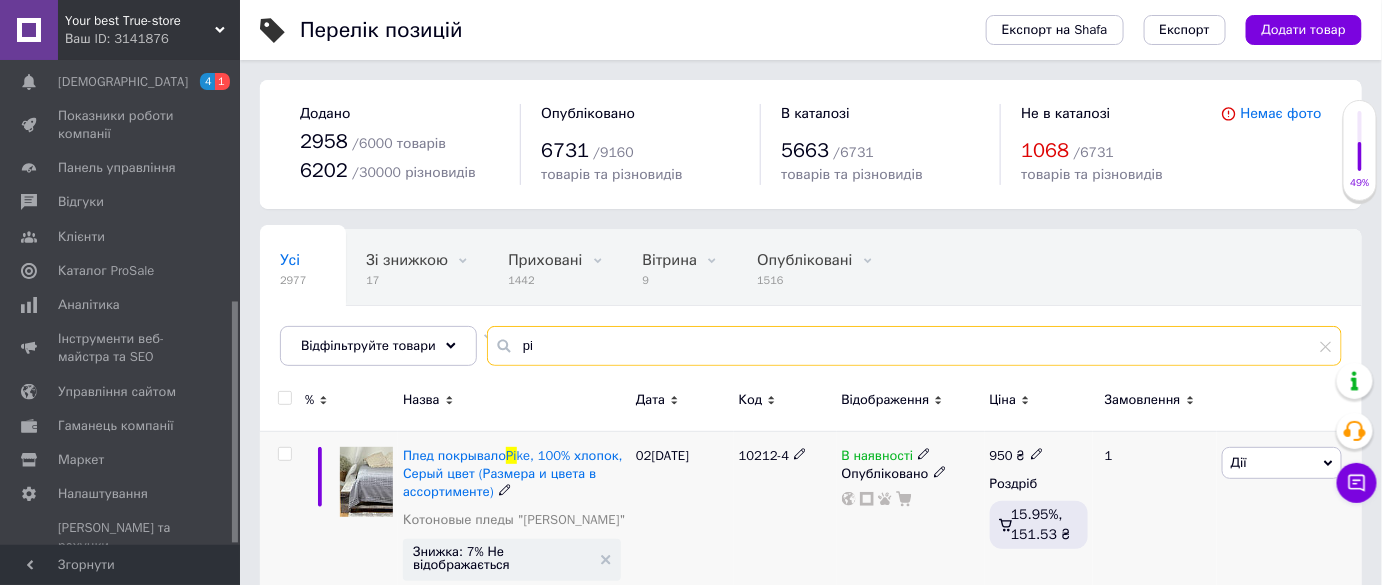 scroll, scrollTop: 181, scrollLeft: 0, axis: vertical 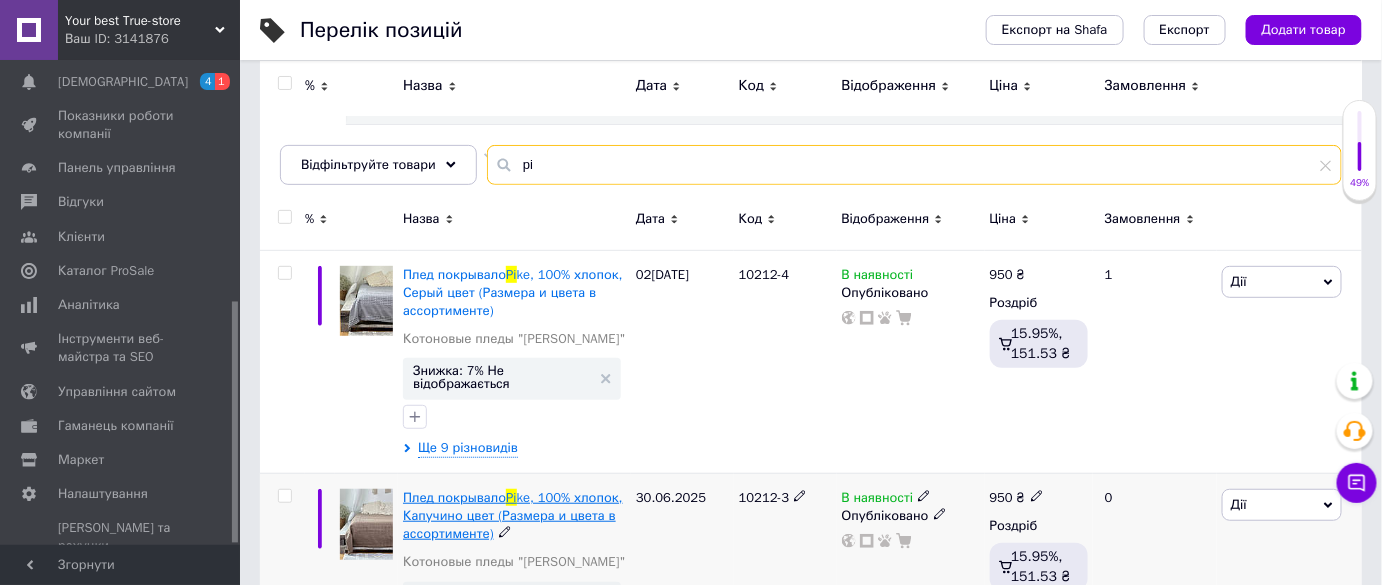 type on "pi" 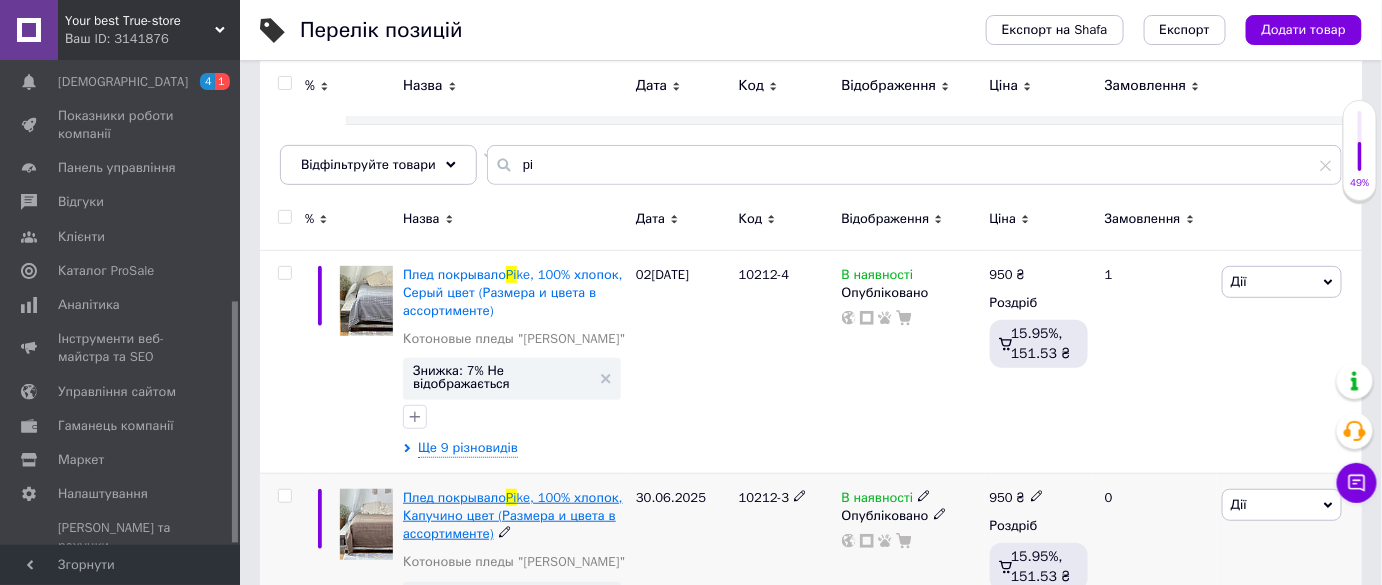 click on "ke, 100% хлопок, Капучино цвет (Размера и цвета в ассортименте)" at bounding box center (513, 515) 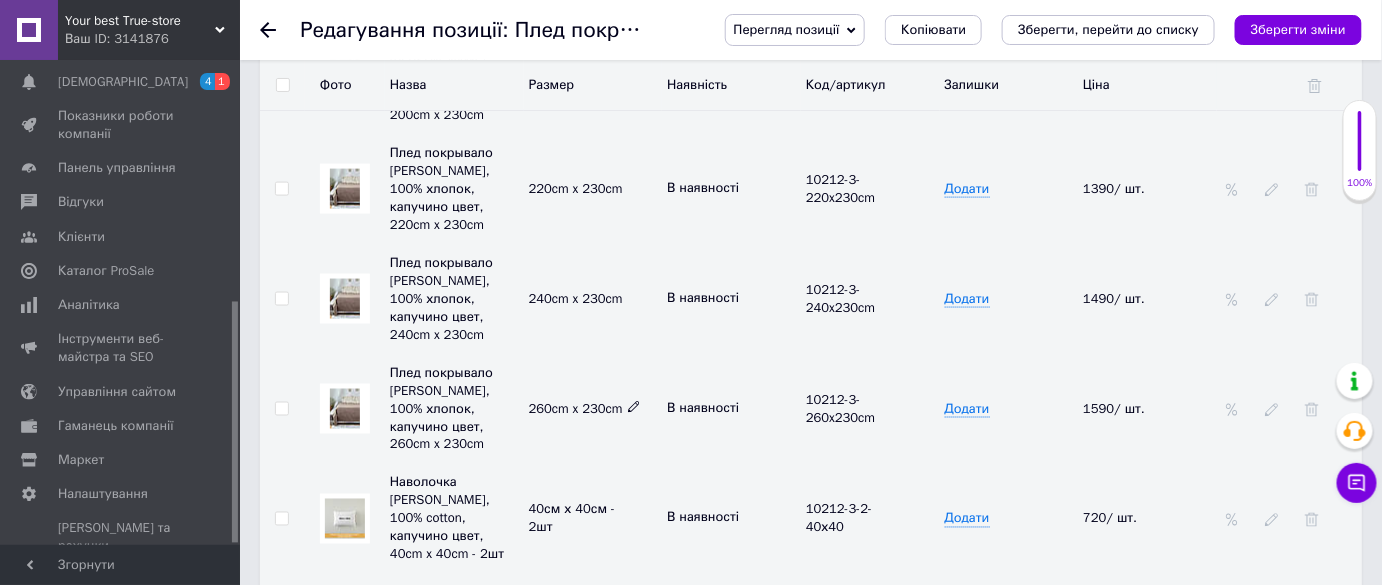 scroll, scrollTop: 2909, scrollLeft: 0, axis: vertical 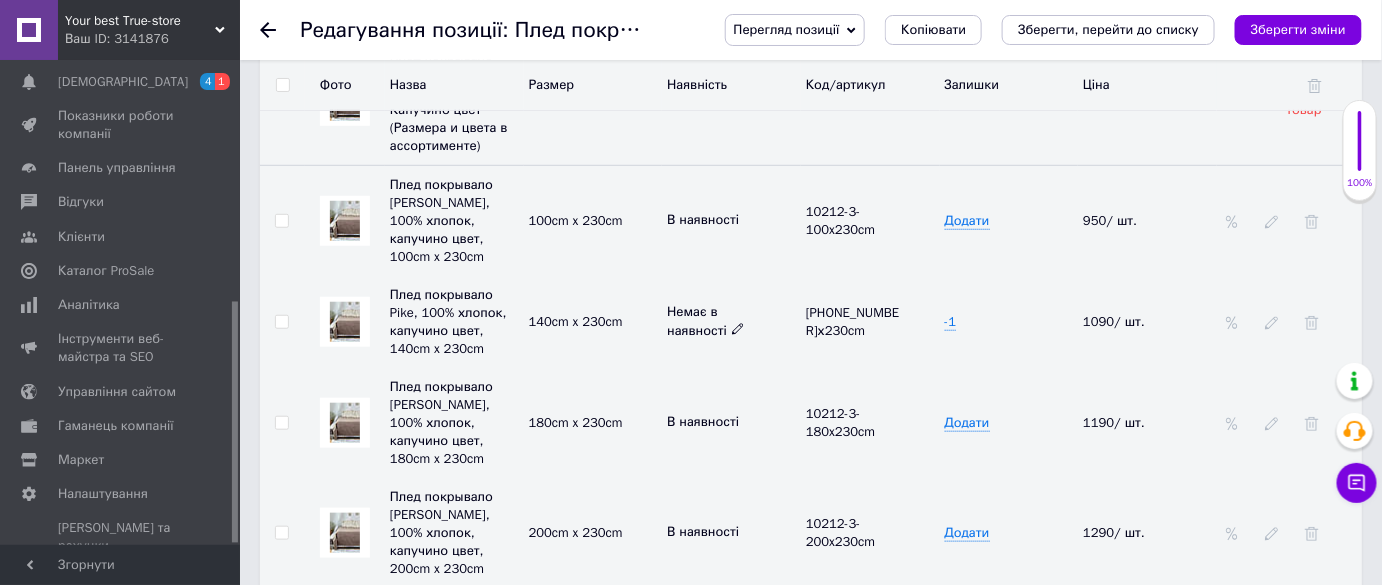 click on "Немає в наявності" at bounding box center [731, 321] 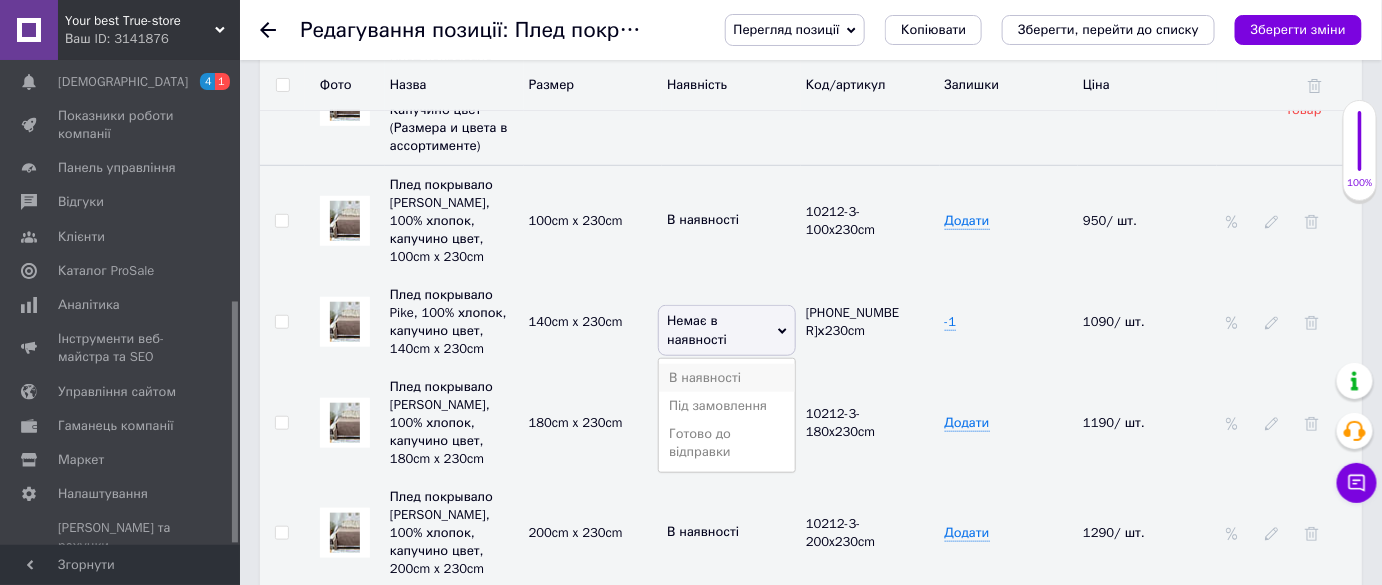 click on "В наявності" at bounding box center [727, 378] 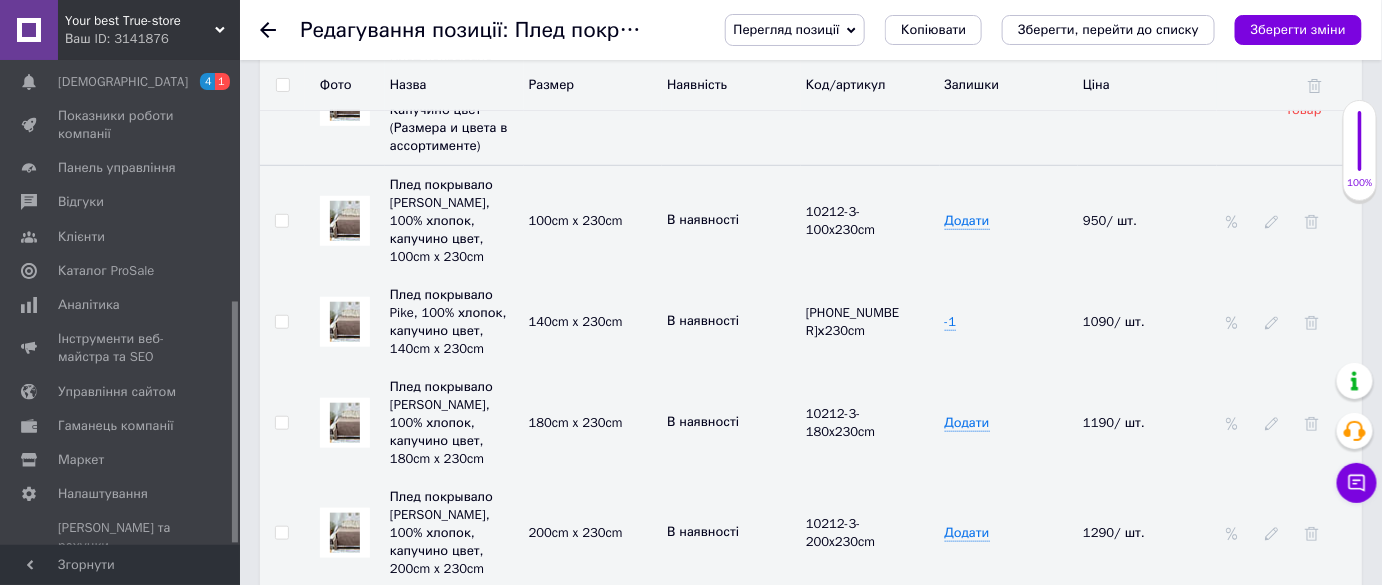 click on "Зберегти зміни" at bounding box center [1298, 29] 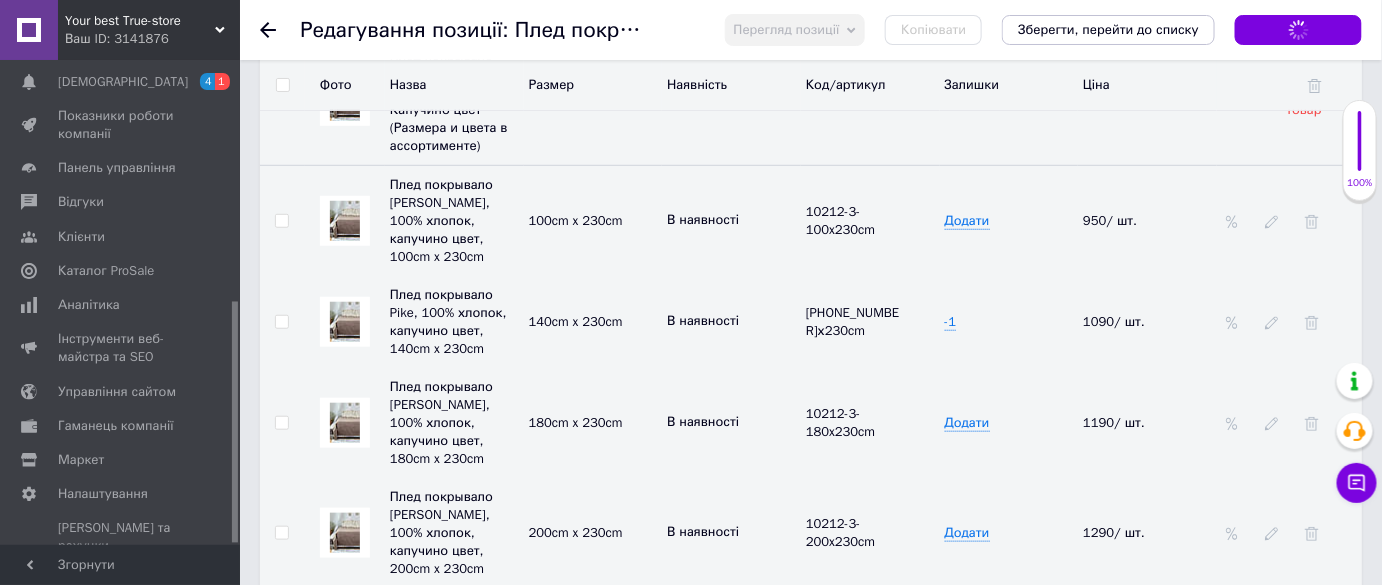 scroll, scrollTop: 2545, scrollLeft: 0, axis: vertical 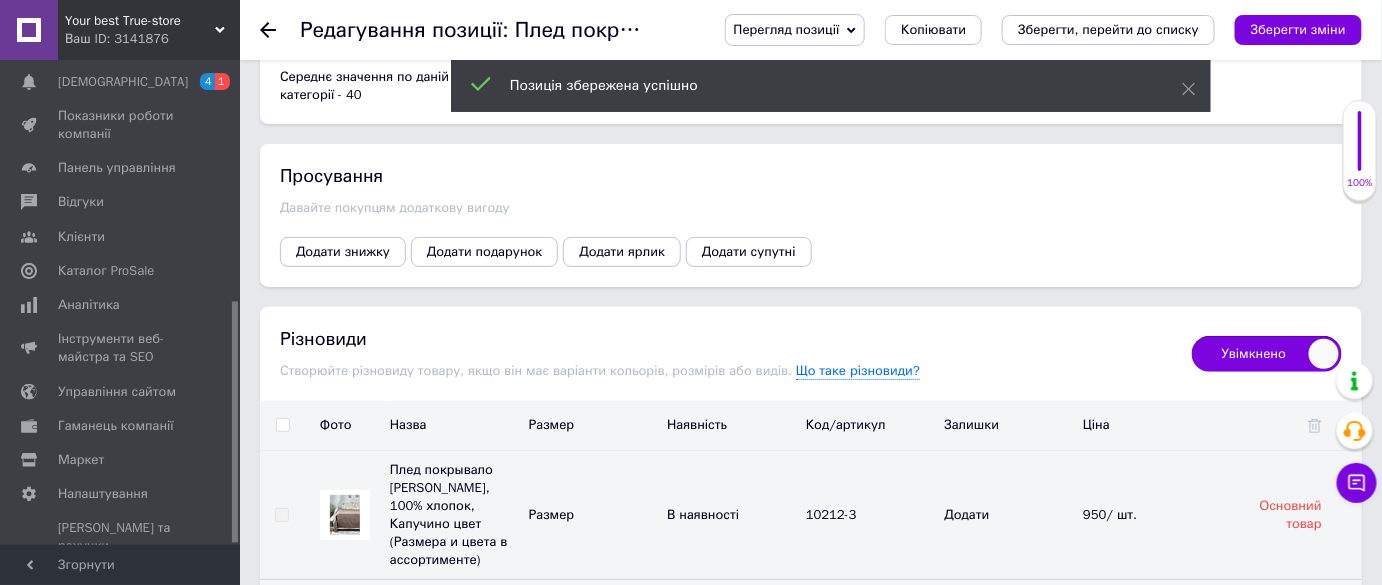 click 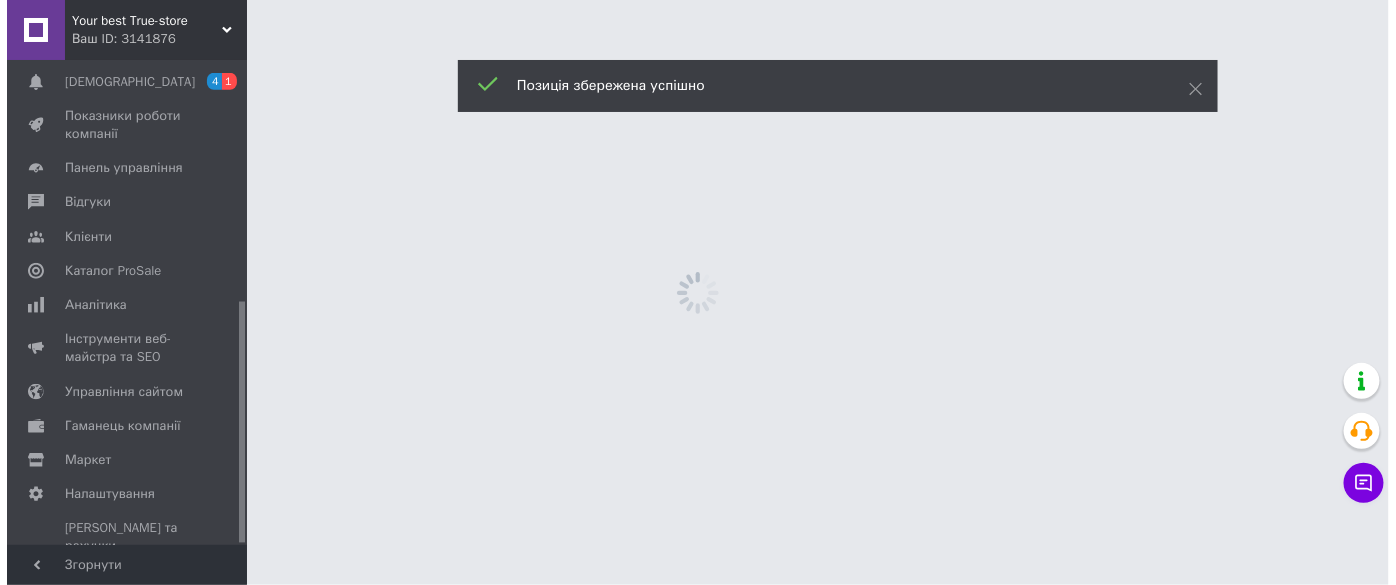 scroll, scrollTop: 0, scrollLeft: 0, axis: both 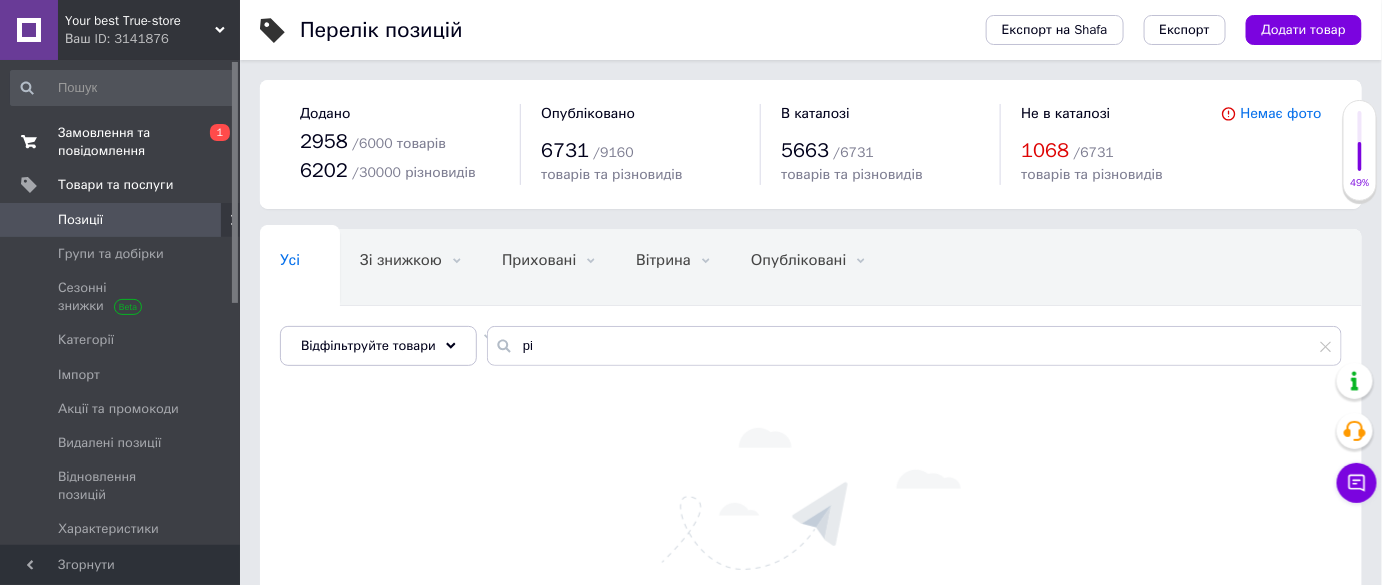 click on "Замовлення та повідомлення" at bounding box center (121, 142) 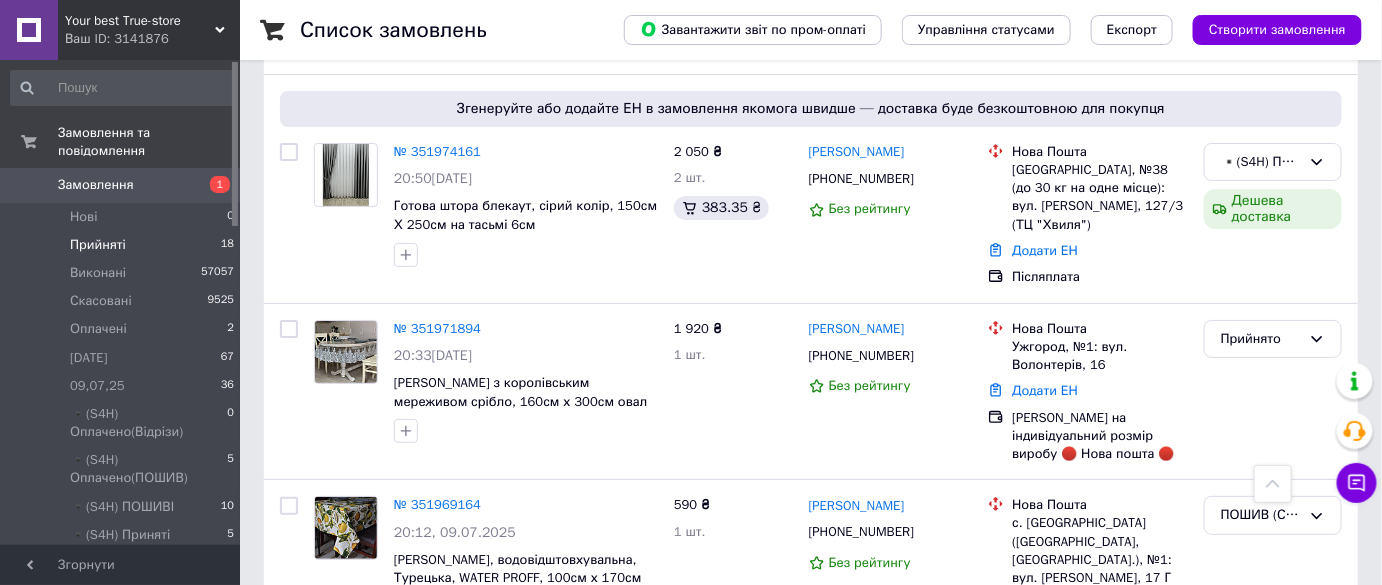 click on "Прийняті 18" at bounding box center (123, 245) 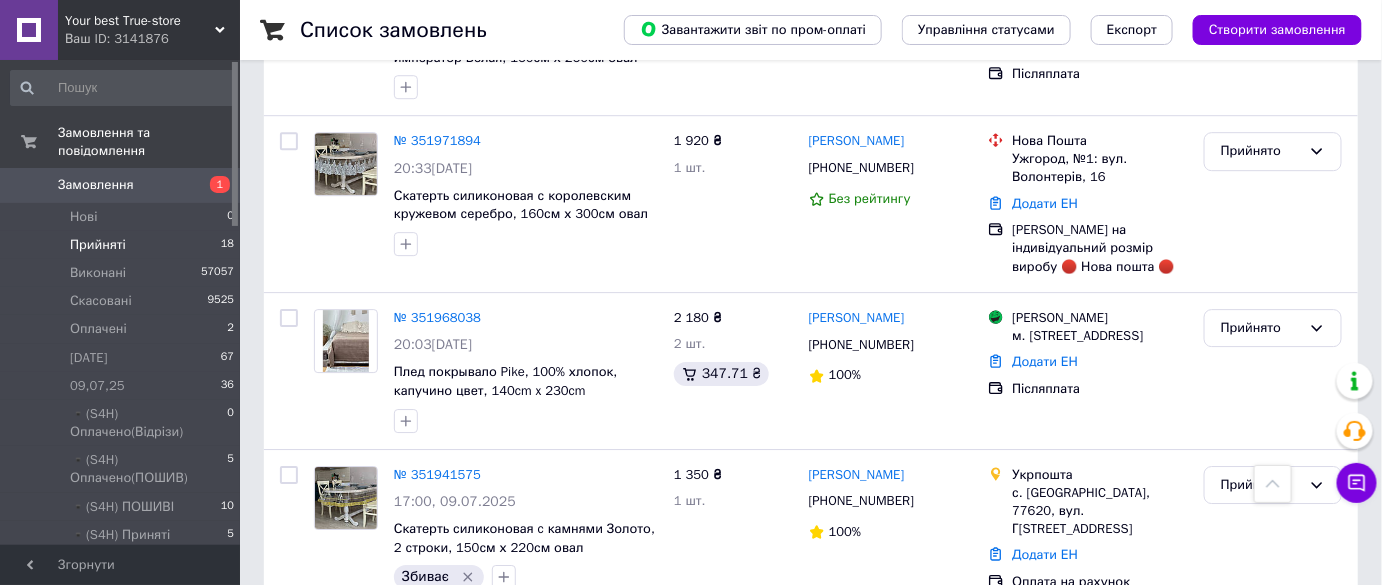 scroll, scrollTop: 1818, scrollLeft: 0, axis: vertical 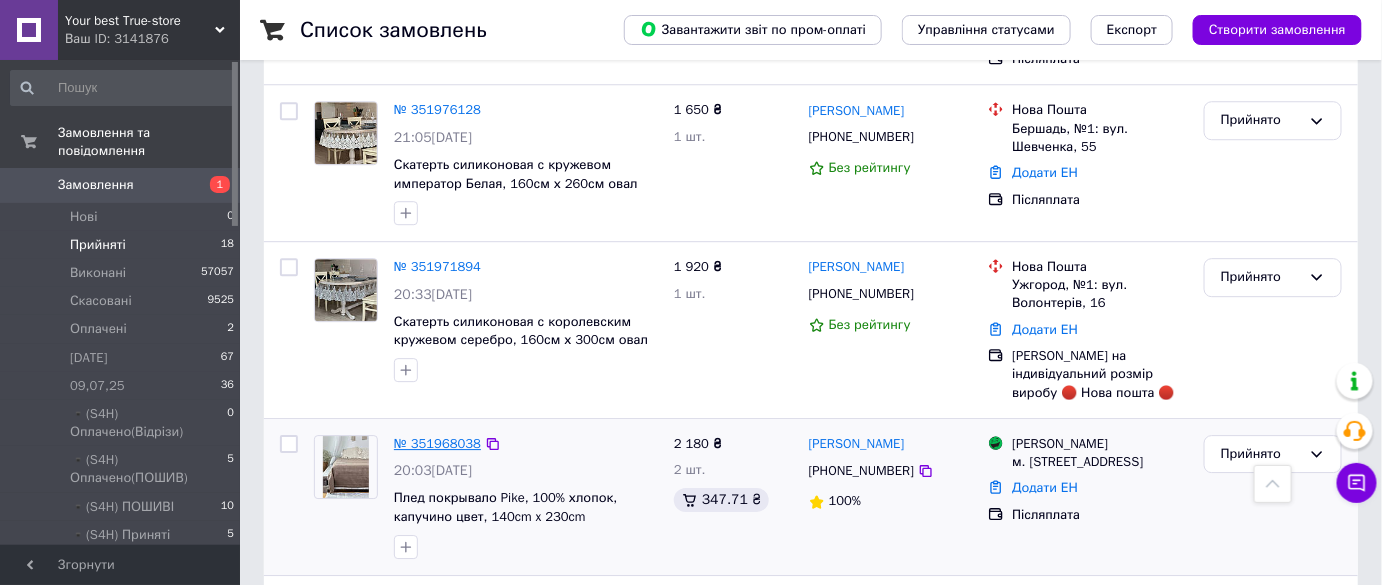 click on "№ 351968038" at bounding box center [437, 443] 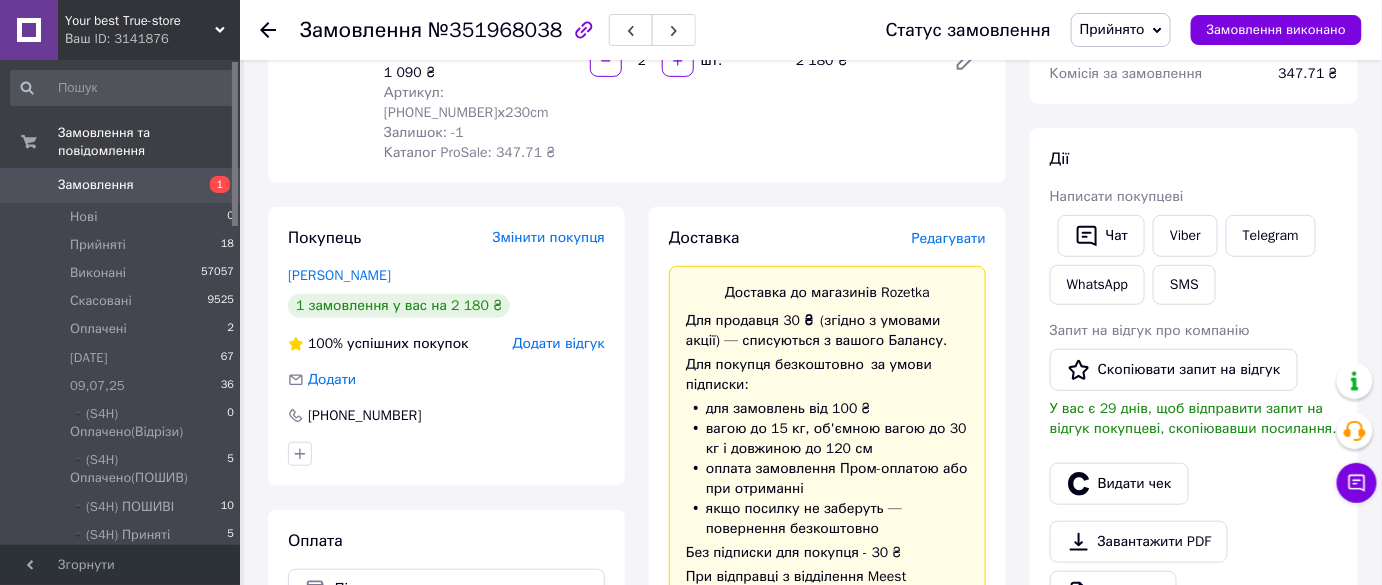 scroll, scrollTop: 0, scrollLeft: 0, axis: both 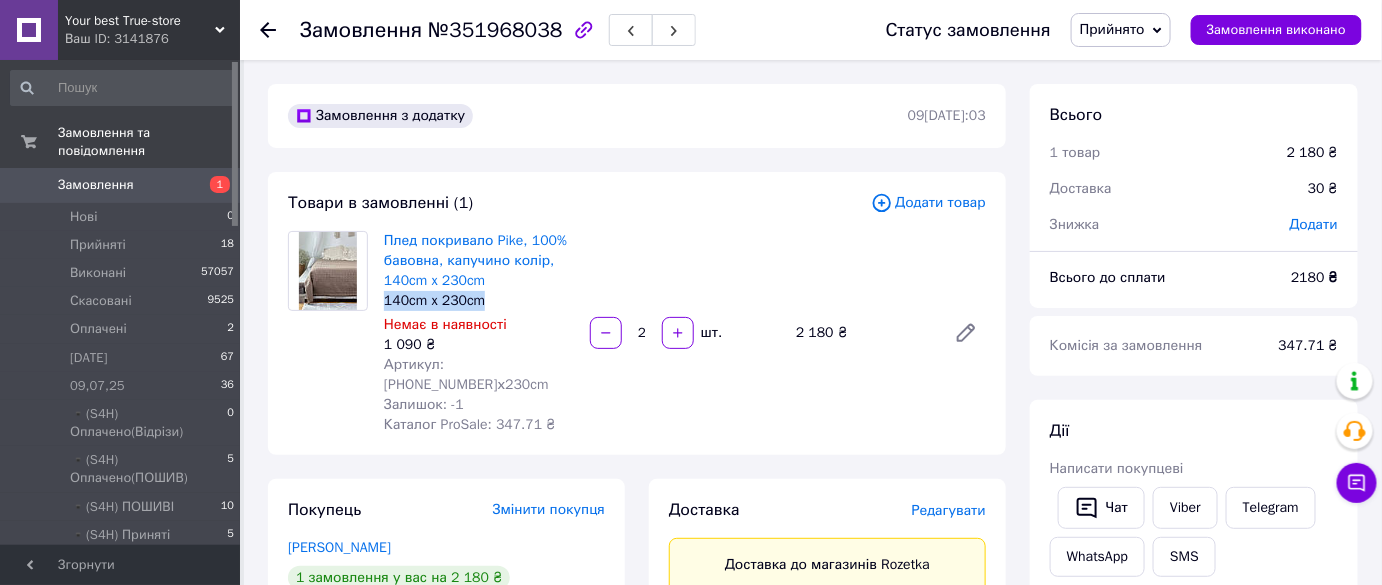 copy on "140cm x 230cm" 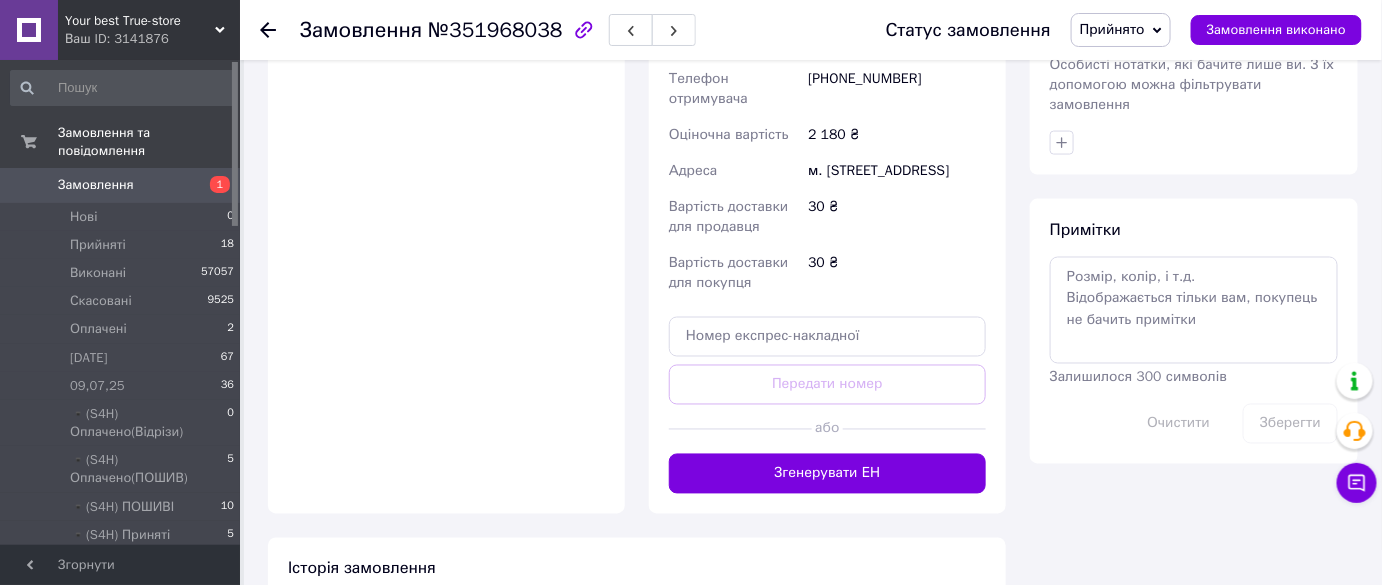 scroll, scrollTop: 1090, scrollLeft: 0, axis: vertical 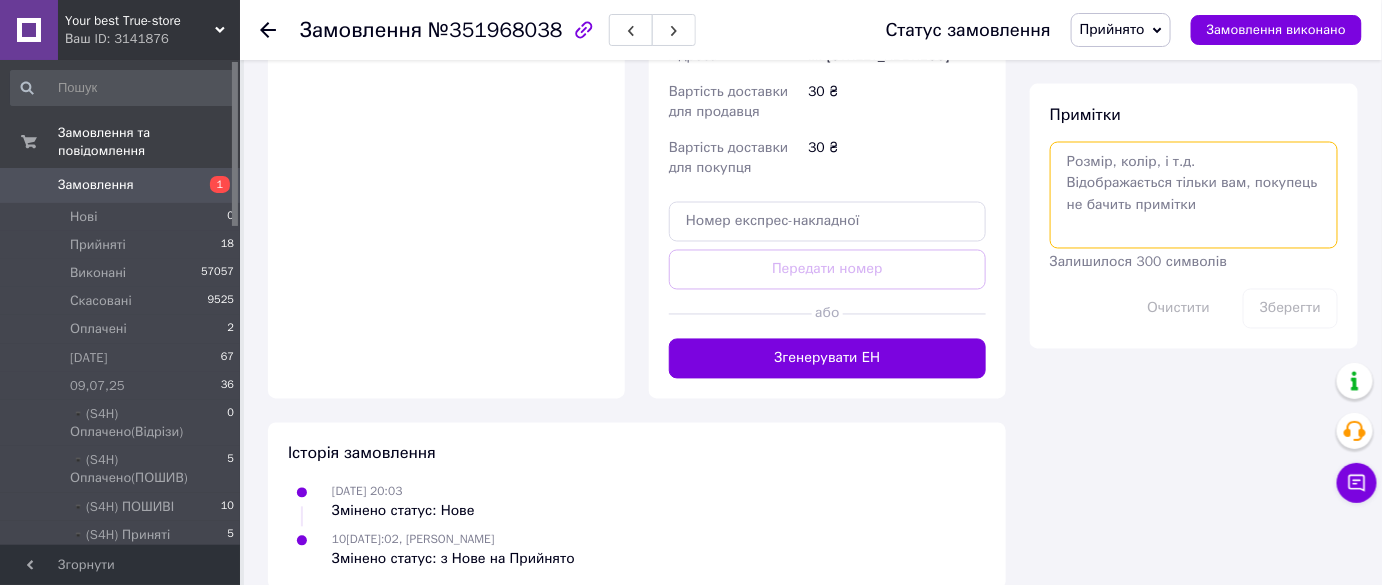 click at bounding box center [1194, 195] 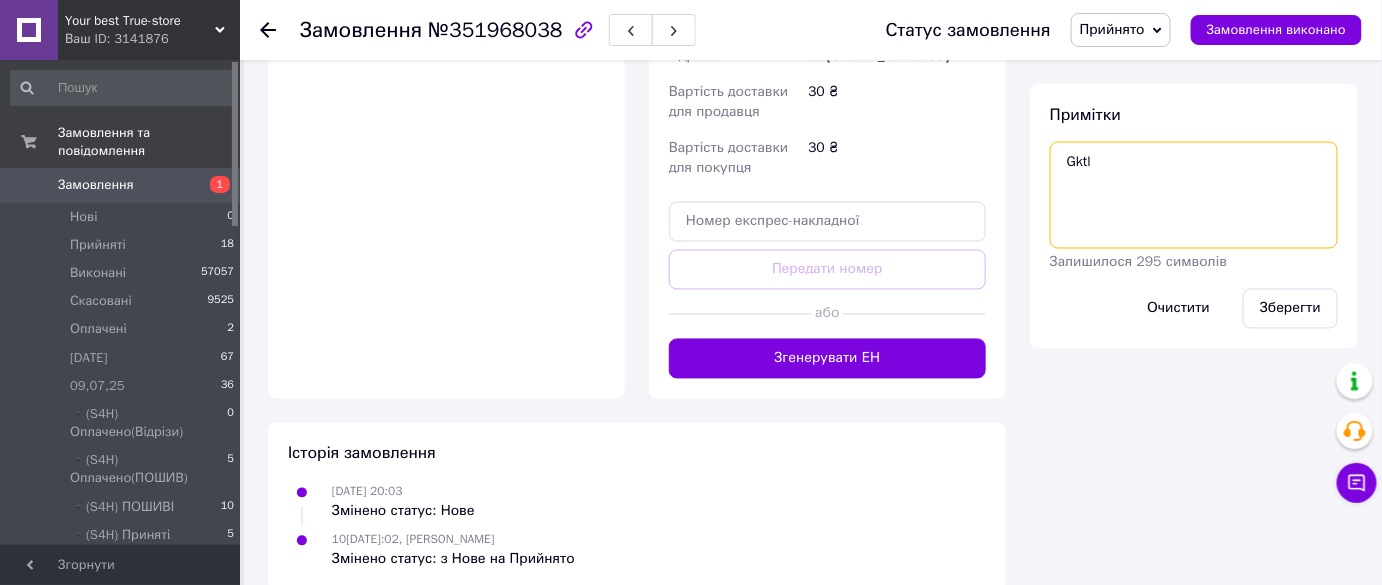 paste on "140cm x 230cm" 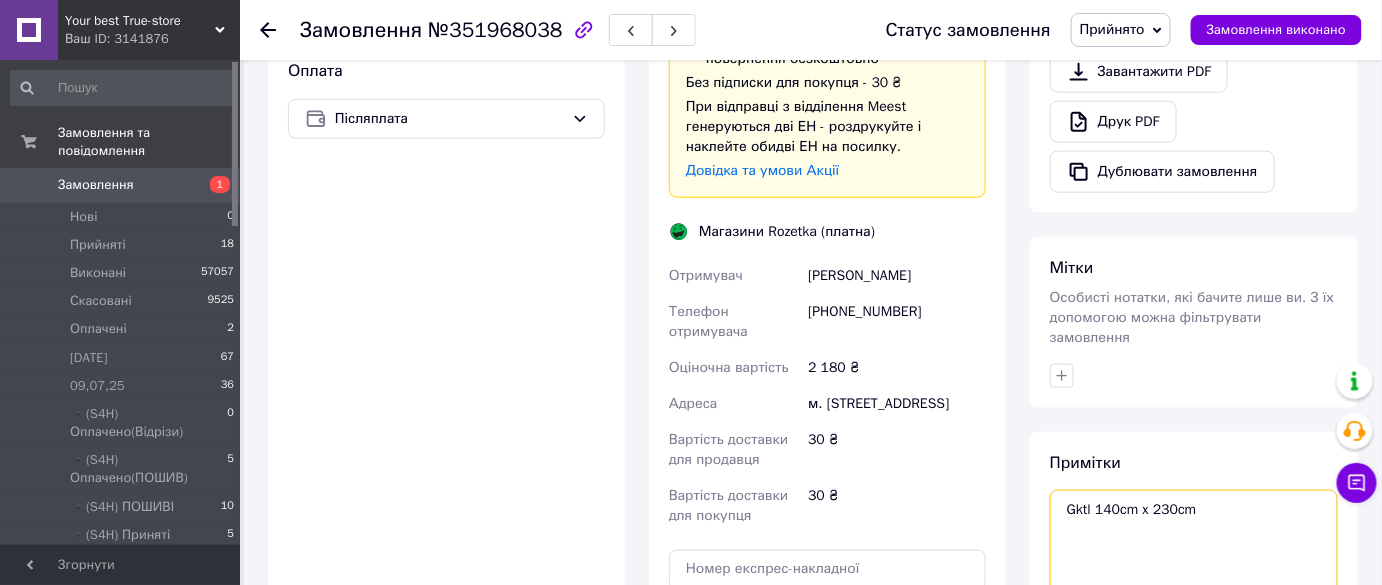 scroll, scrollTop: 909, scrollLeft: 0, axis: vertical 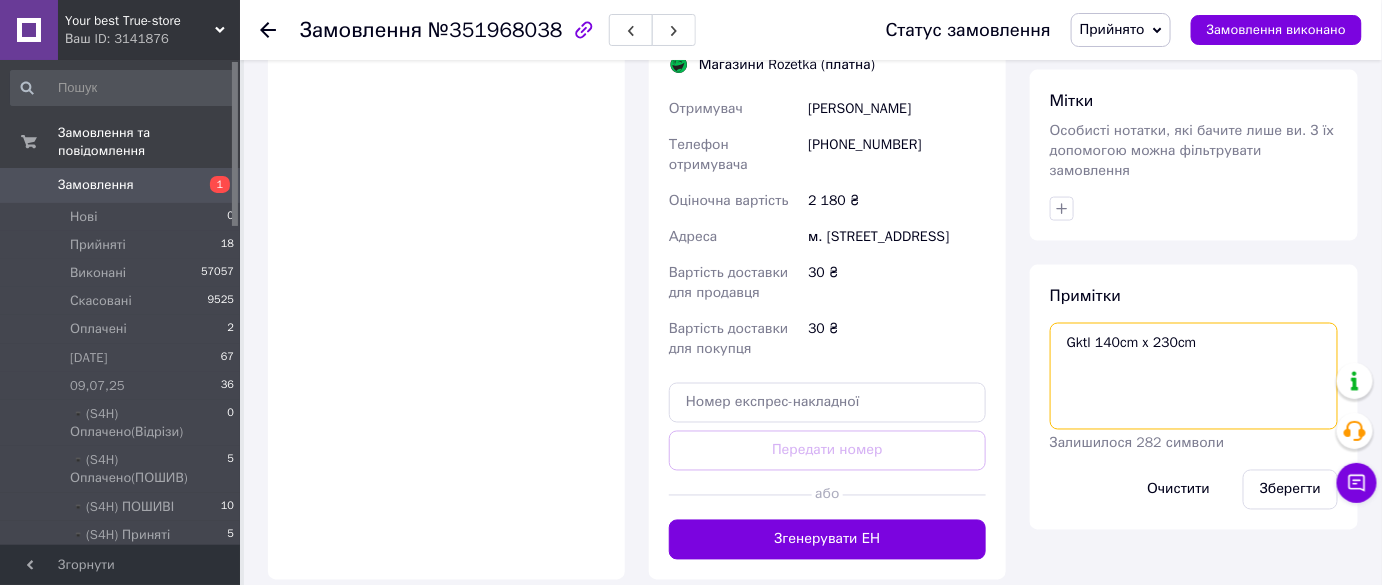 click on "Gktl 140cm x 230cm" at bounding box center [1194, 376] 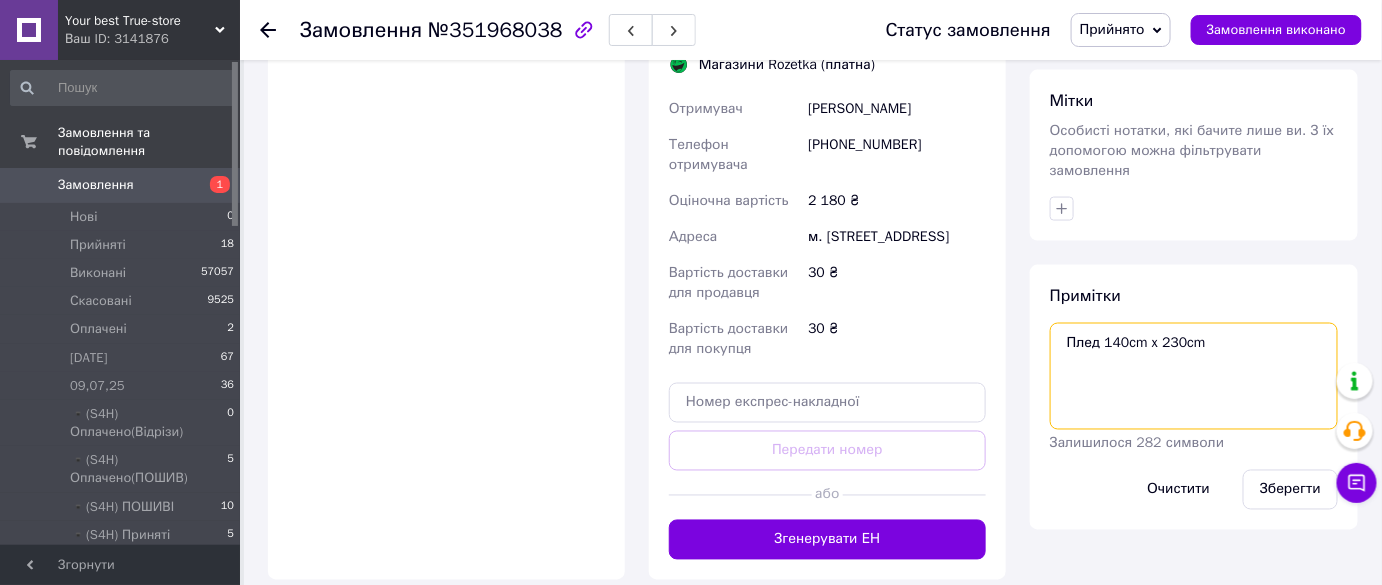 click on "Плед 140cm x 230cm" at bounding box center [1194, 376] 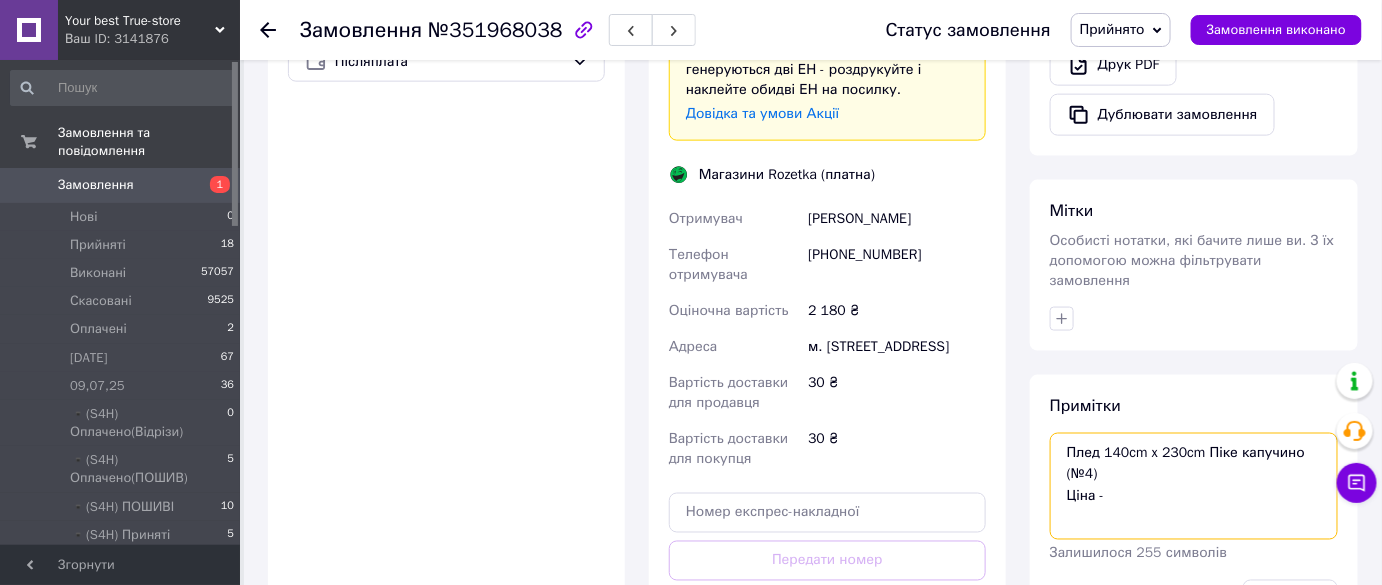 scroll, scrollTop: 909, scrollLeft: 0, axis: vertical 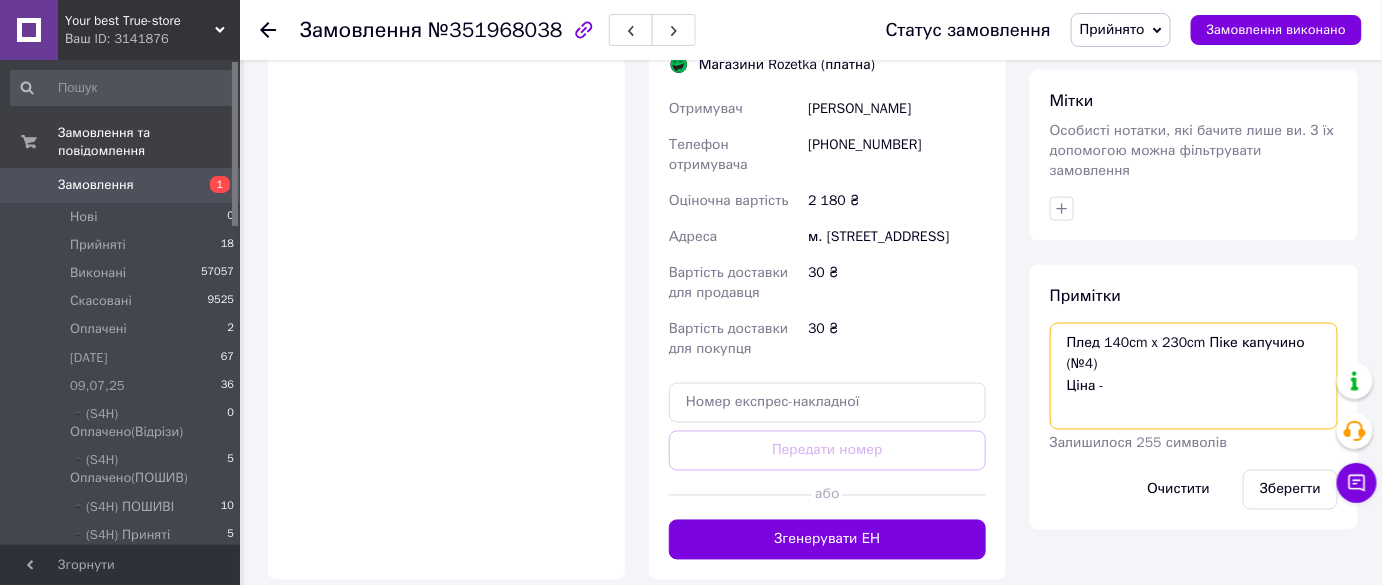 click on "Плед 140cm x 230cm Піке капучино (№4)
Ціна -" at bounding box center (1194, 376) 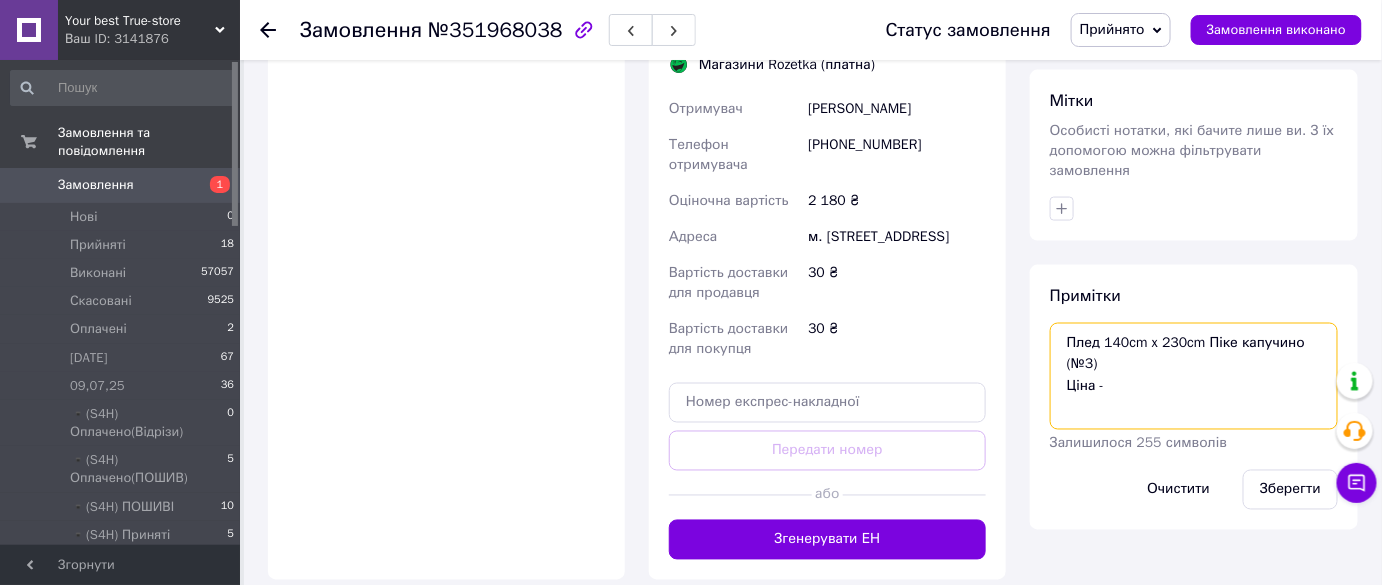 click on "Плед 140cm x 230cm Піке капучино (№3)
Ціна -" at bounding box center [1194, 376] 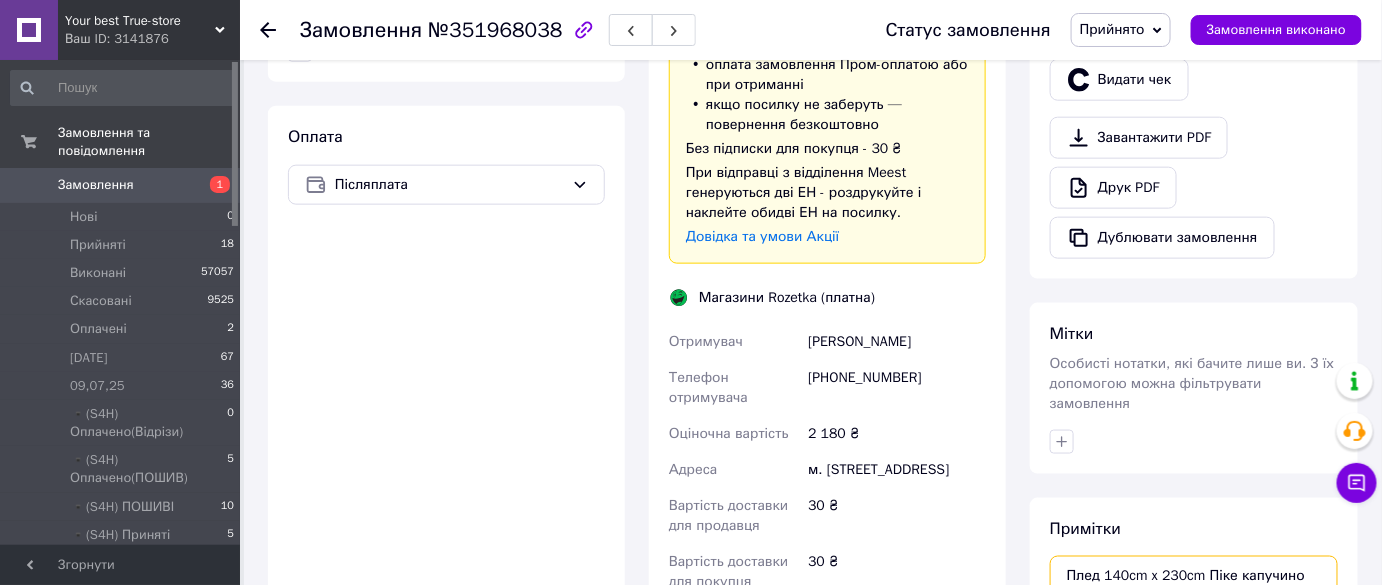 scroll, scrollTop: 1136, scrollLeft: 0, axis: vertical 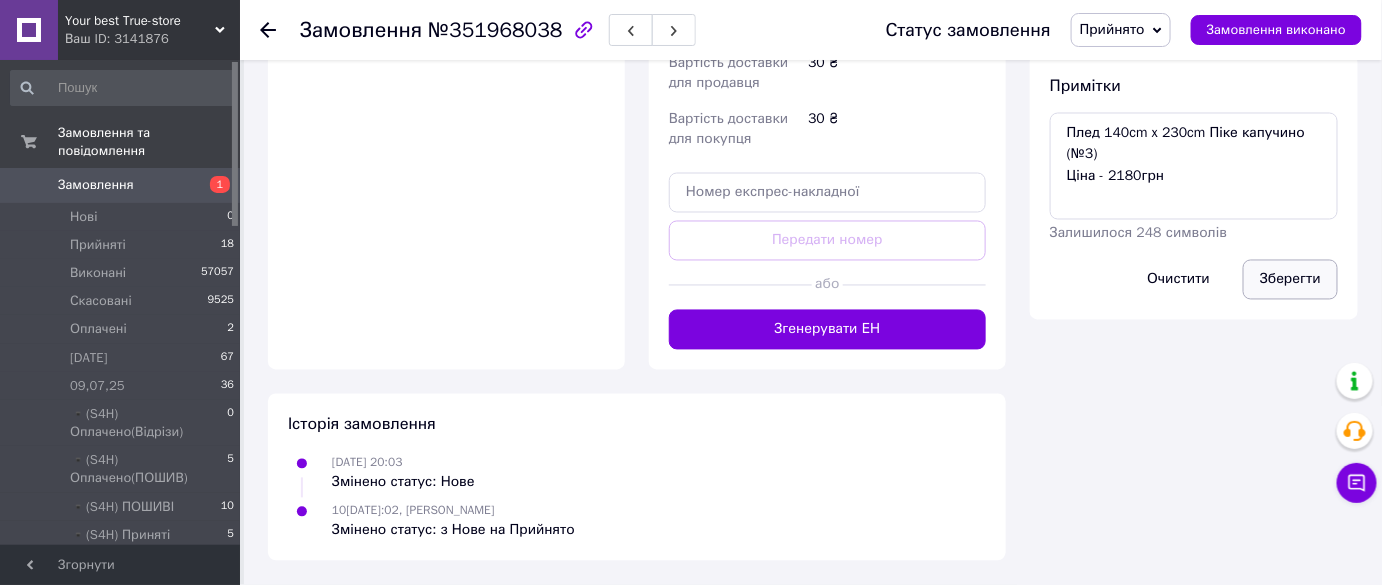 click on "Зберегти" at bounding box center (1290, 280) 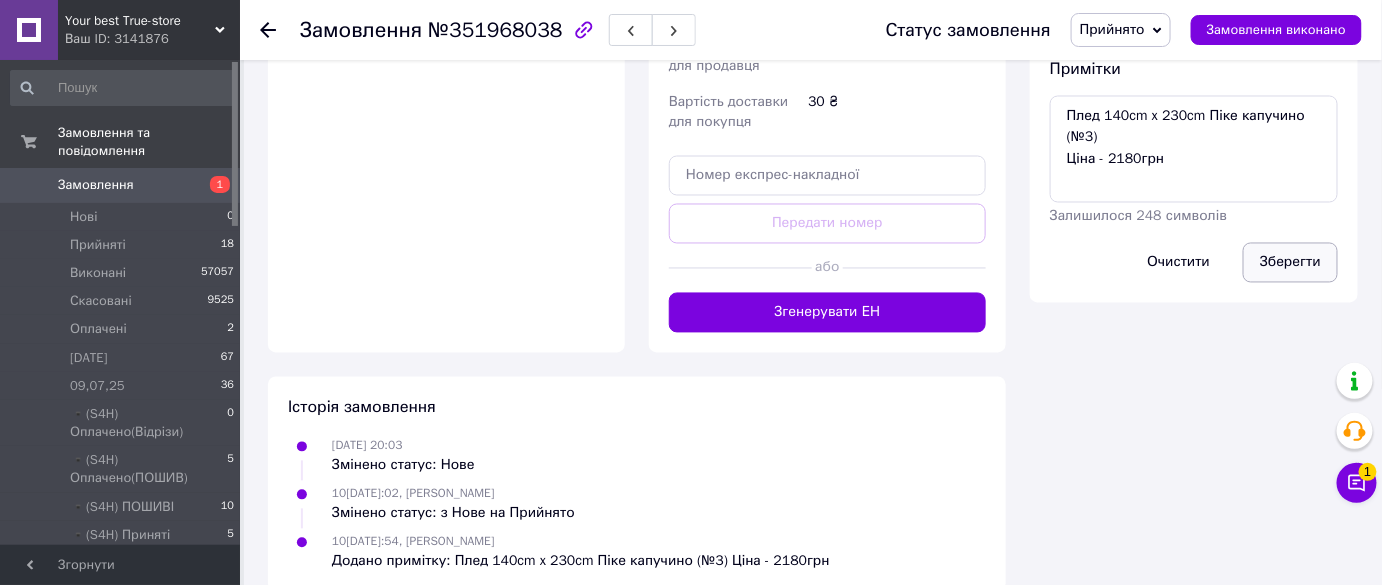 click on "Зберегти" at bounding box center (1290, 263) 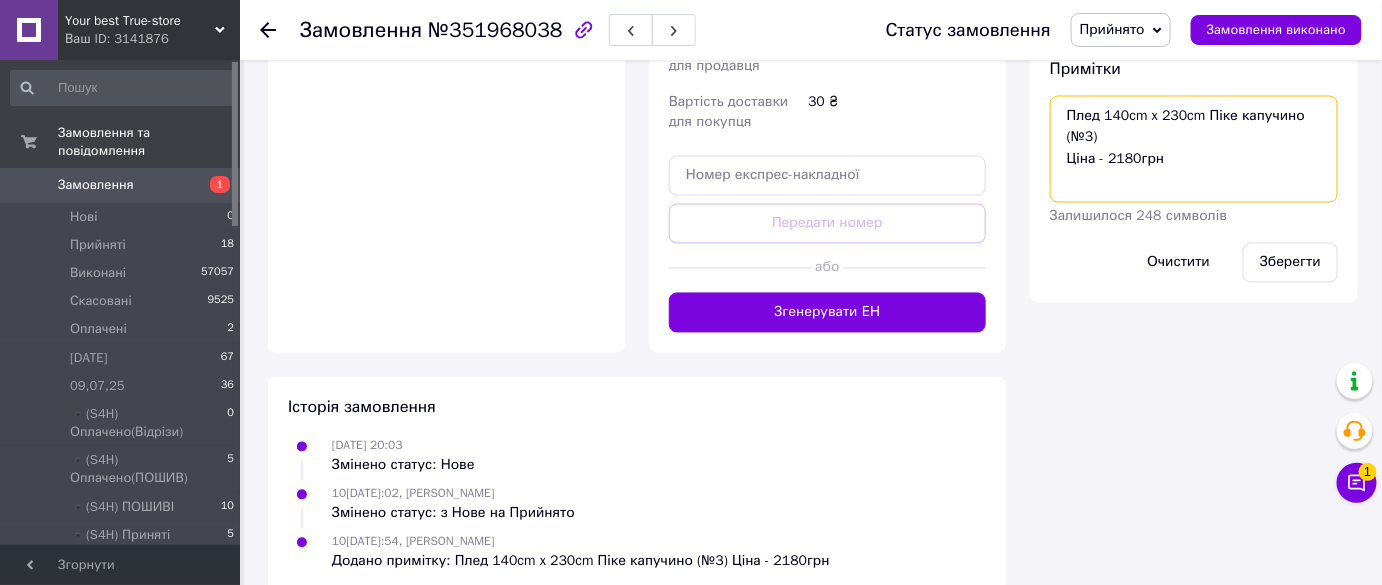 click on "Плед 140cm x 230cm Піке капучино (№3)
Ціна - 2180грн" at bounding box center (1194, 149) 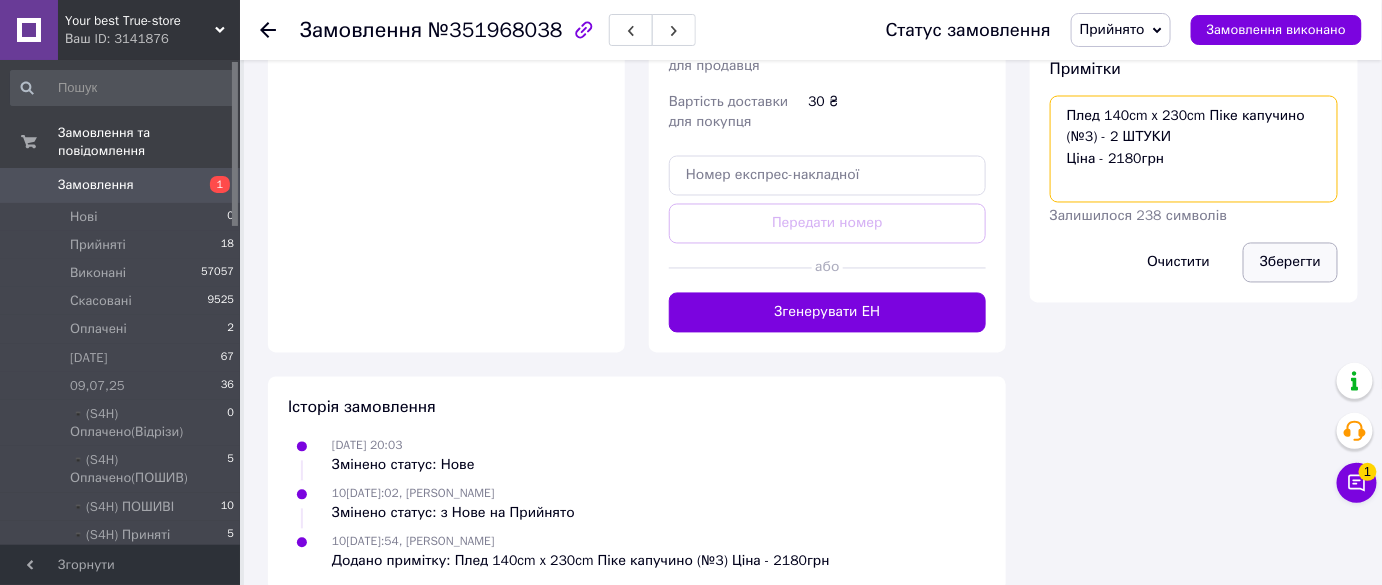 type on "Плед 140cm x 230cm Піке капучино (№3) - 2 ШТУКИ
Ціна - 2180грн" 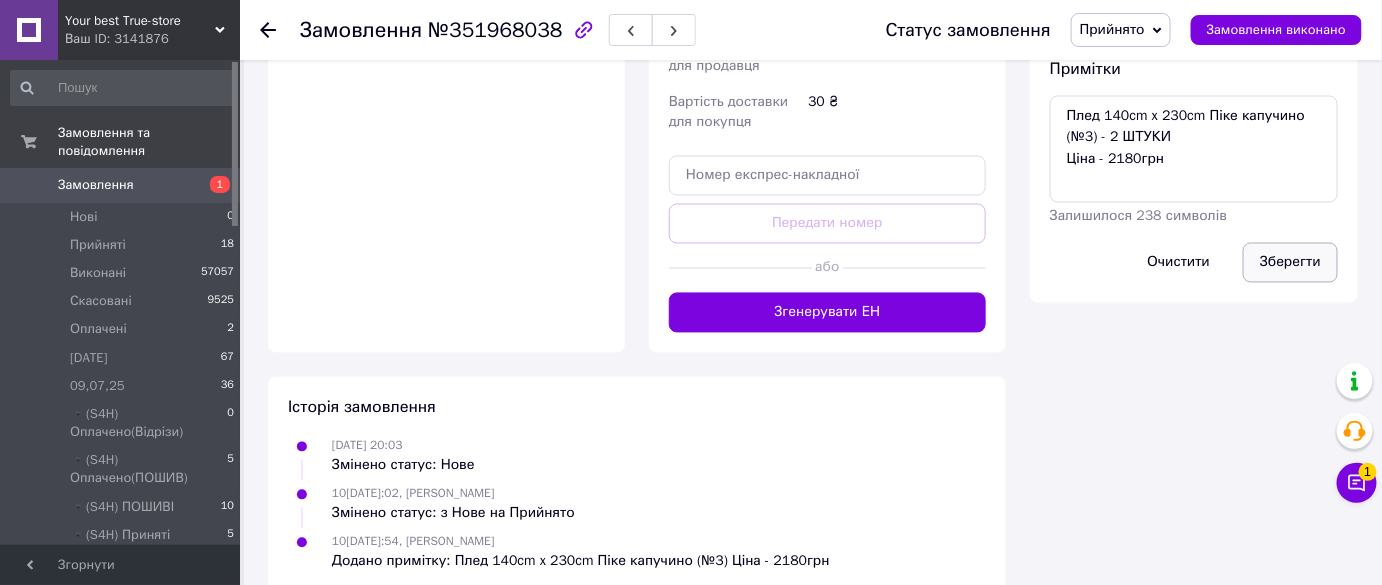 click on "Зберегти" at bounding box center (1290, 263) 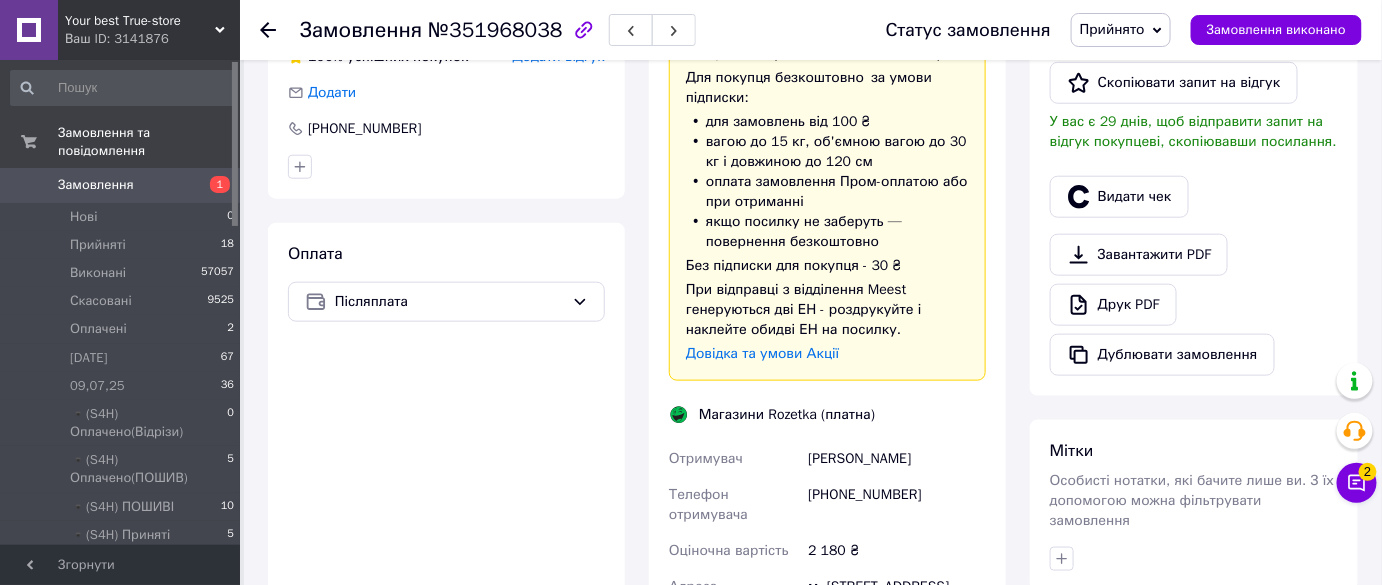 scroll, scrollTop: 545, scrollLeft: 0, axis: vertical 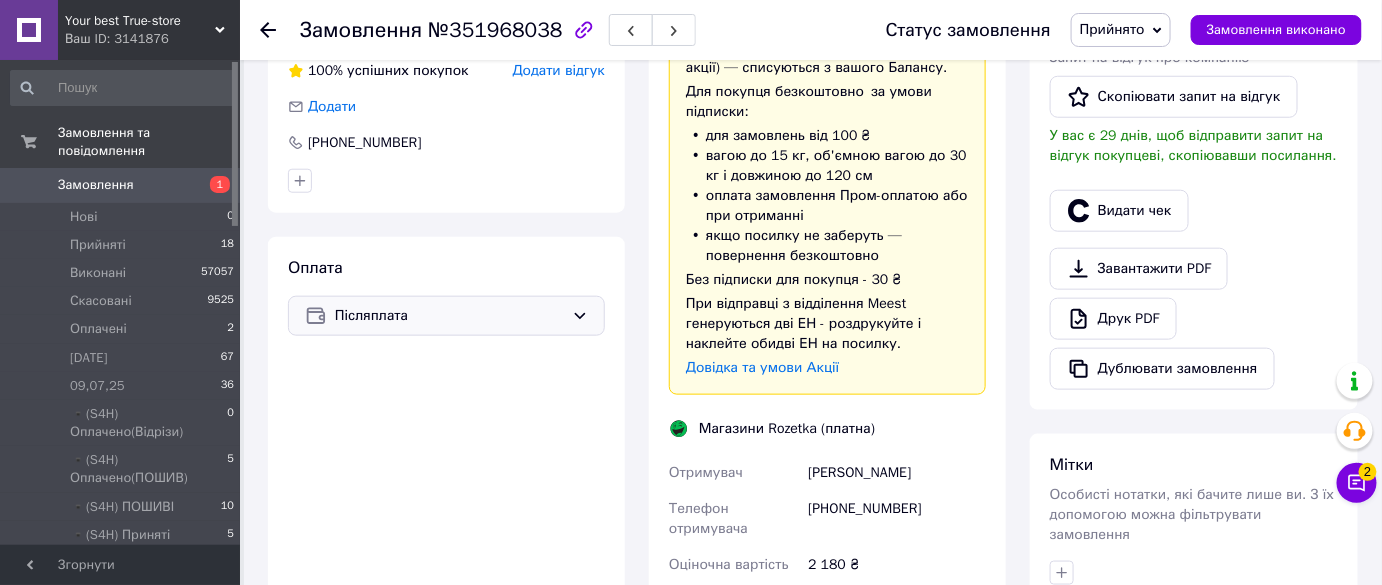 click on "Післяплата" at bounding box center [449, 316] 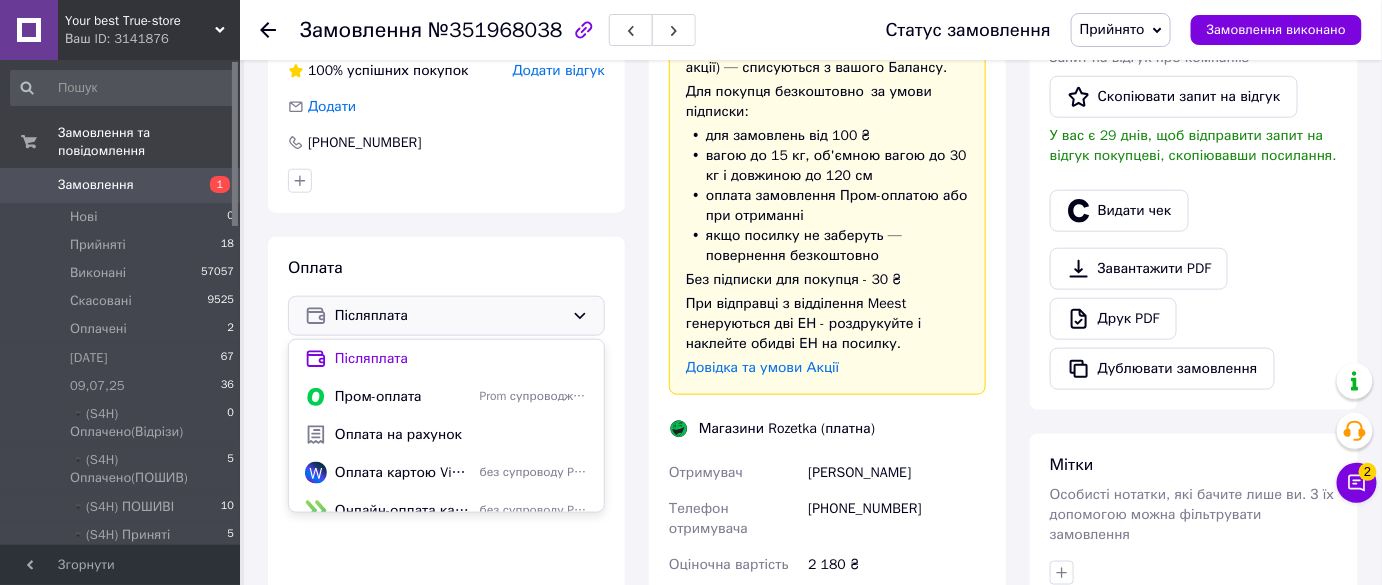 drag, startPoint x: 525, startPoint y: 257, endPoint x: 572, endPoint y: 263, distance: 47.38143 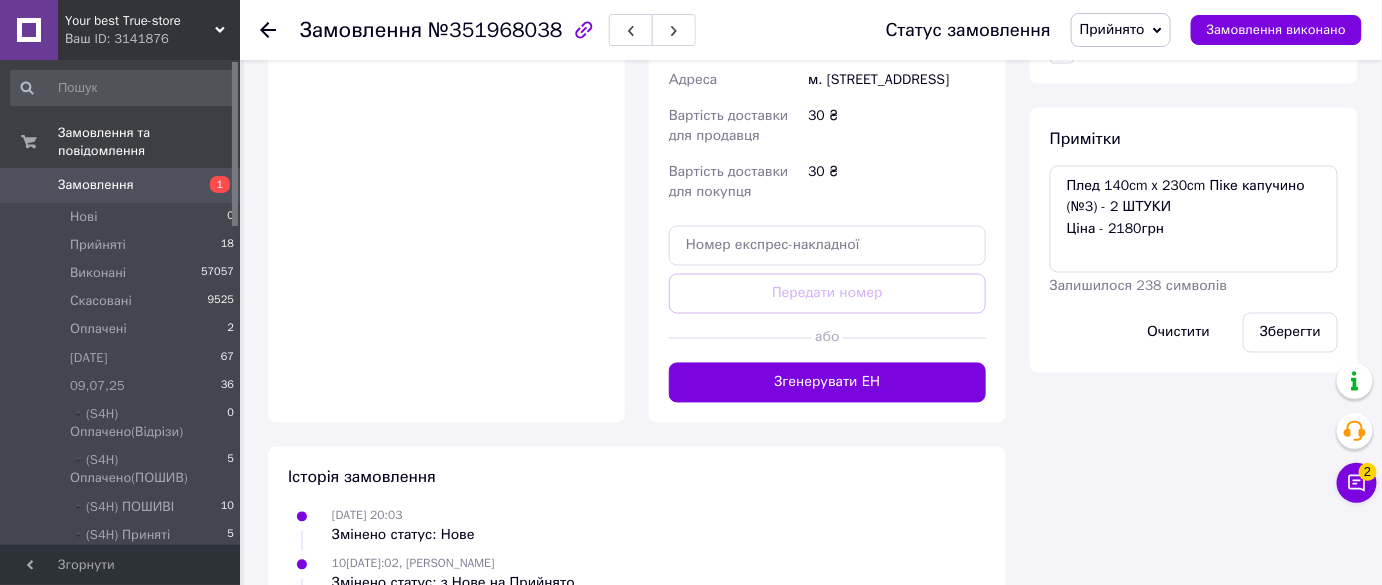 scroll, scrollTop: 1050, scrollLeft: 0, axis: vertical 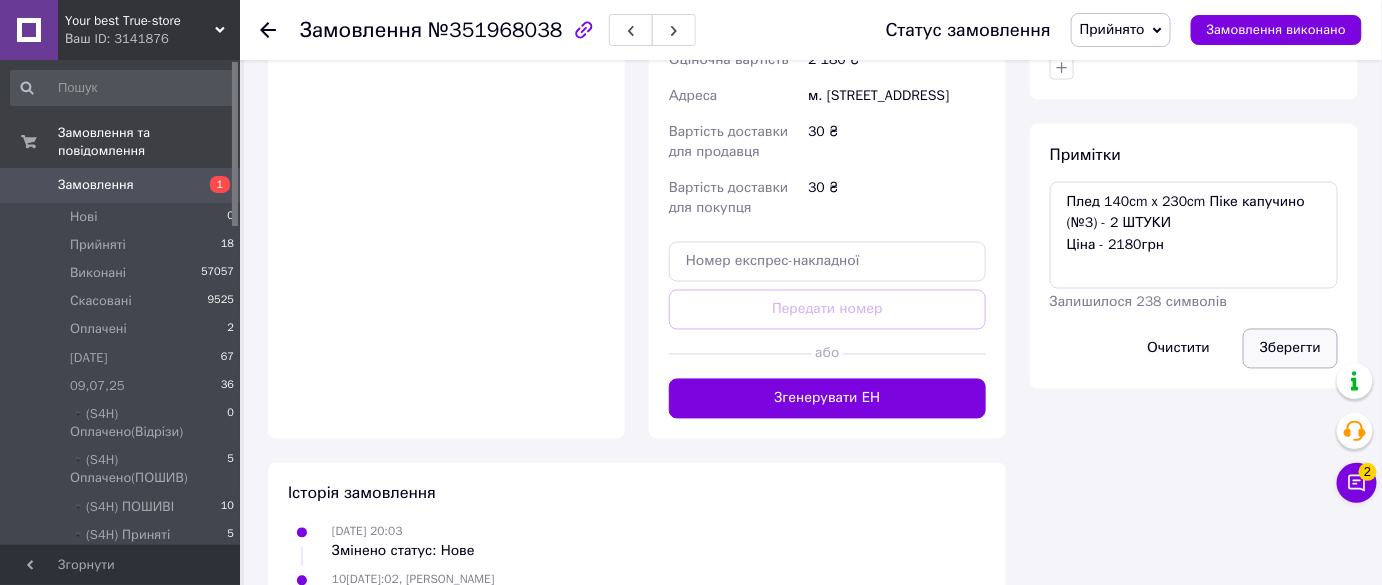 click on "Зберегти" at bounding box center (1290, 349) 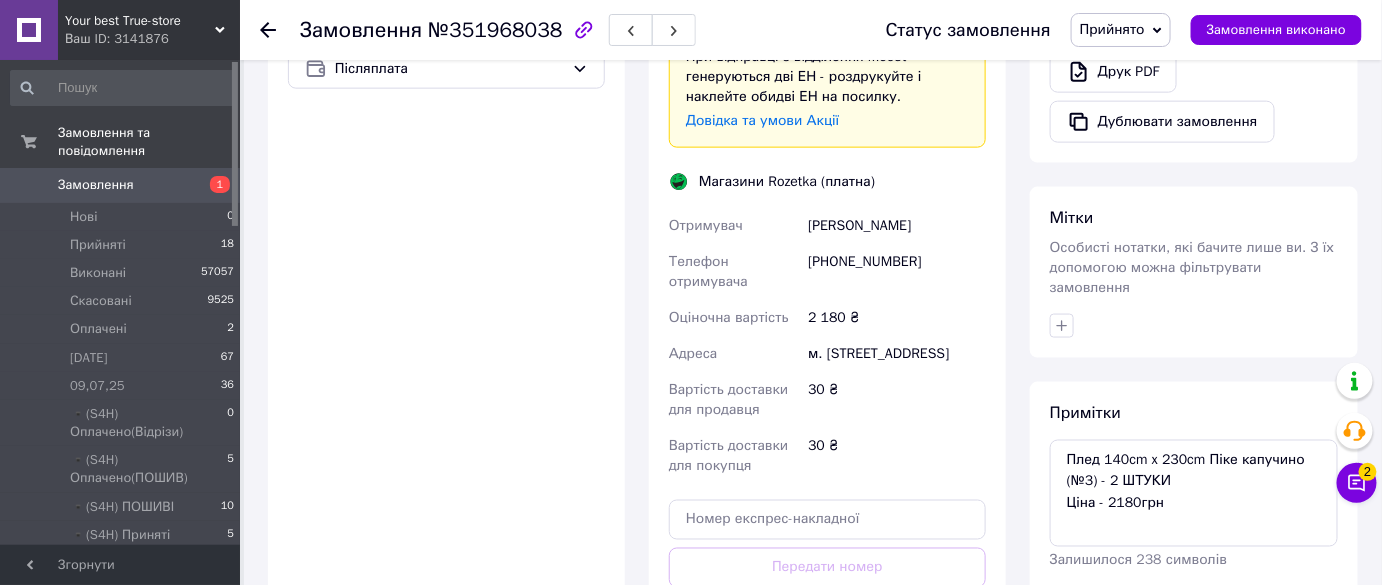 scroll, scrollTop: 687, scrollLeft: 0, axis: vertical 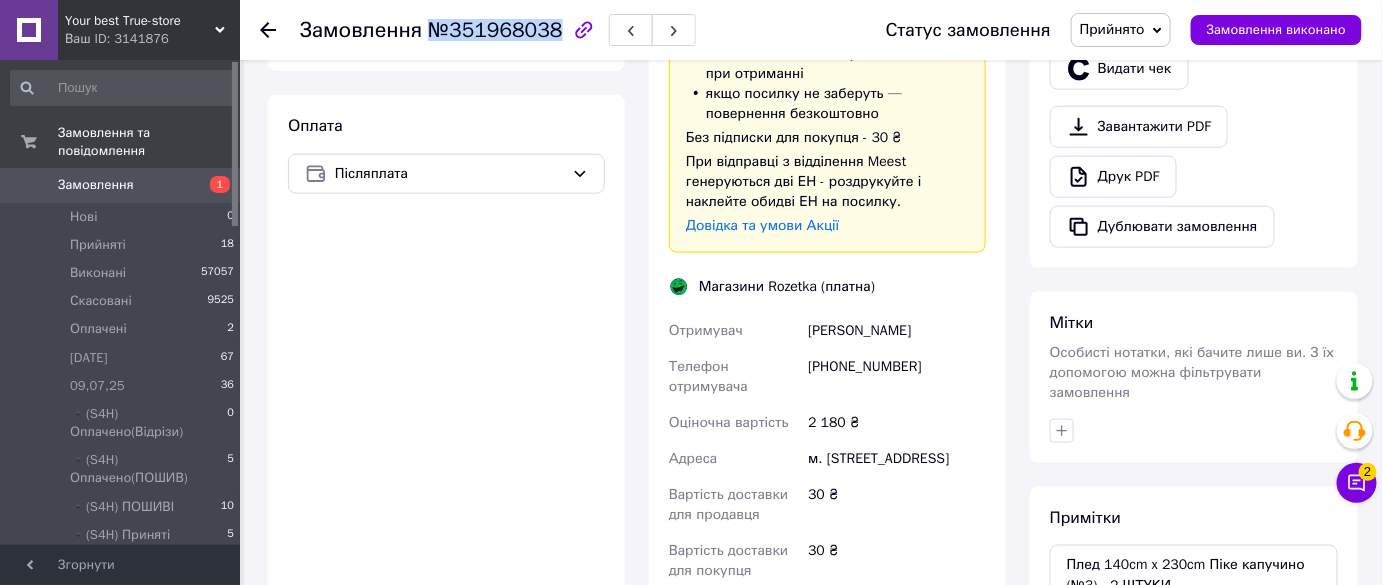 copy on "№351968038" 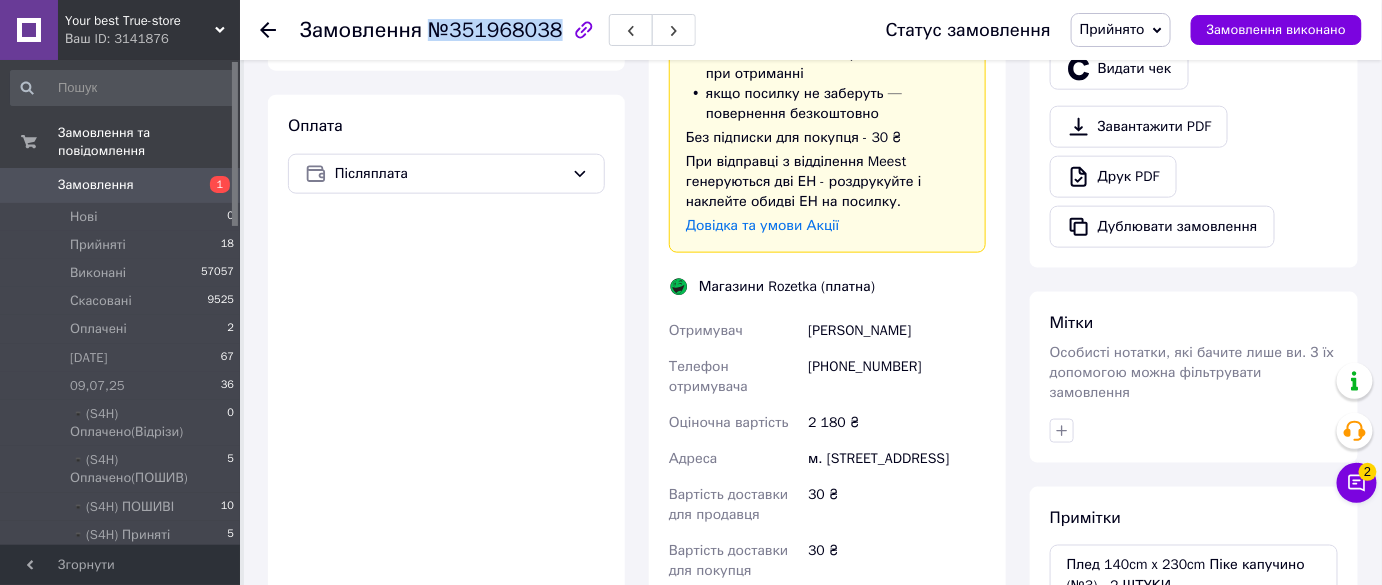 drag, startPoint x: 428, startPoint y: 26, endPoint x: 569, endPoint y: 79, distance: 150.632 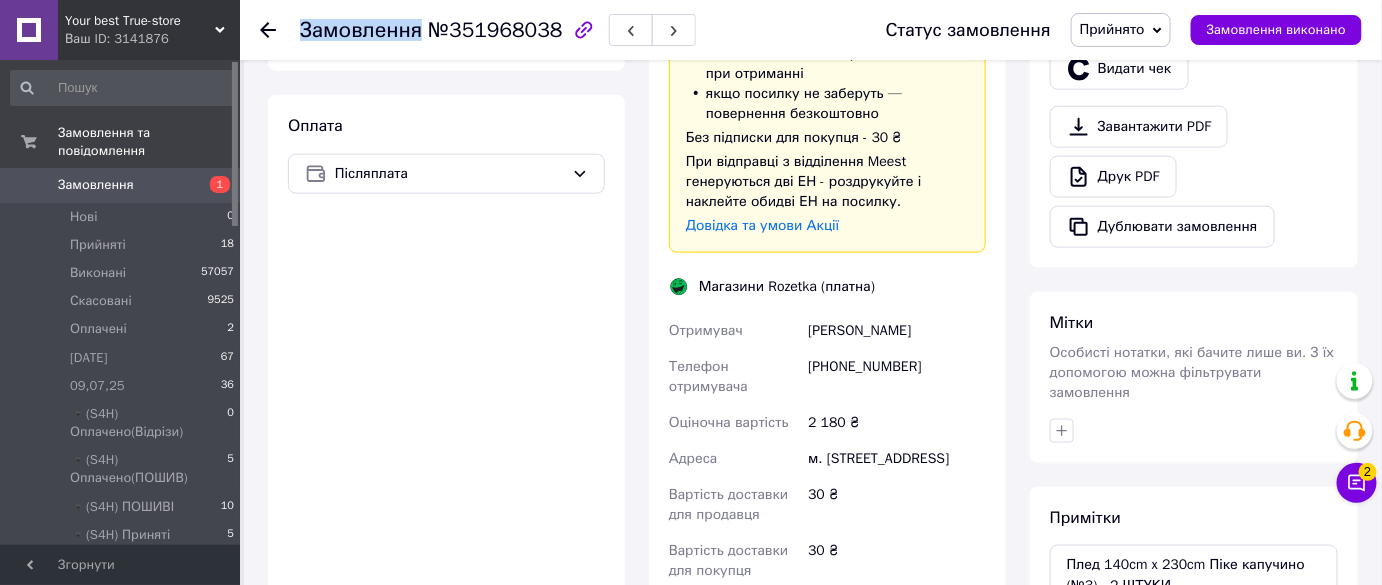 click on "Мітки" at bounding box center (1194, 323) 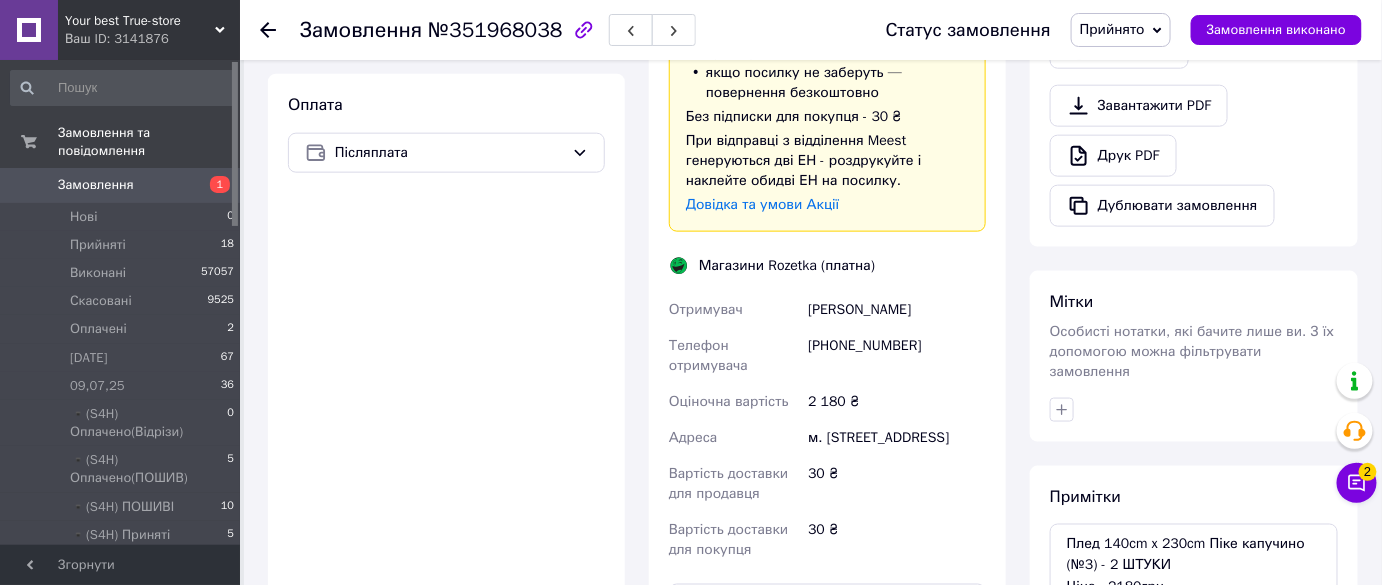scroll, scrollTop: 1050, scrollLeft: 0, axis: vertical 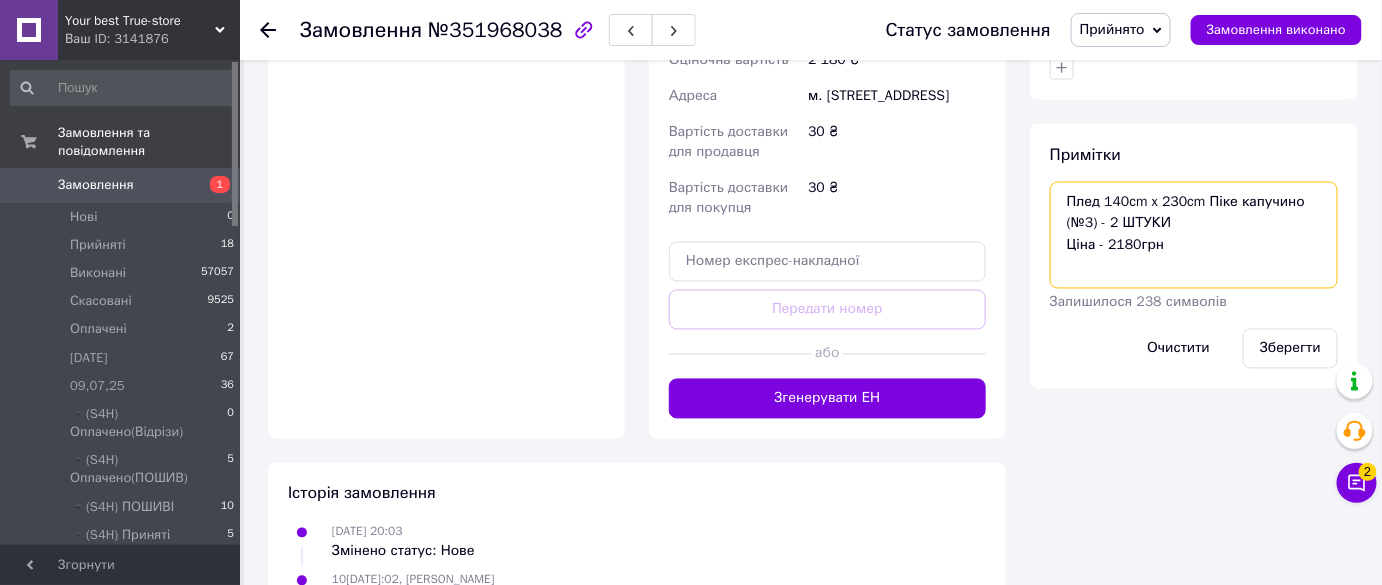 drag, startPoint x: 1163, startPoint y: 194, endPoint x: 893, endPoint y: 419, distance: 351.46124 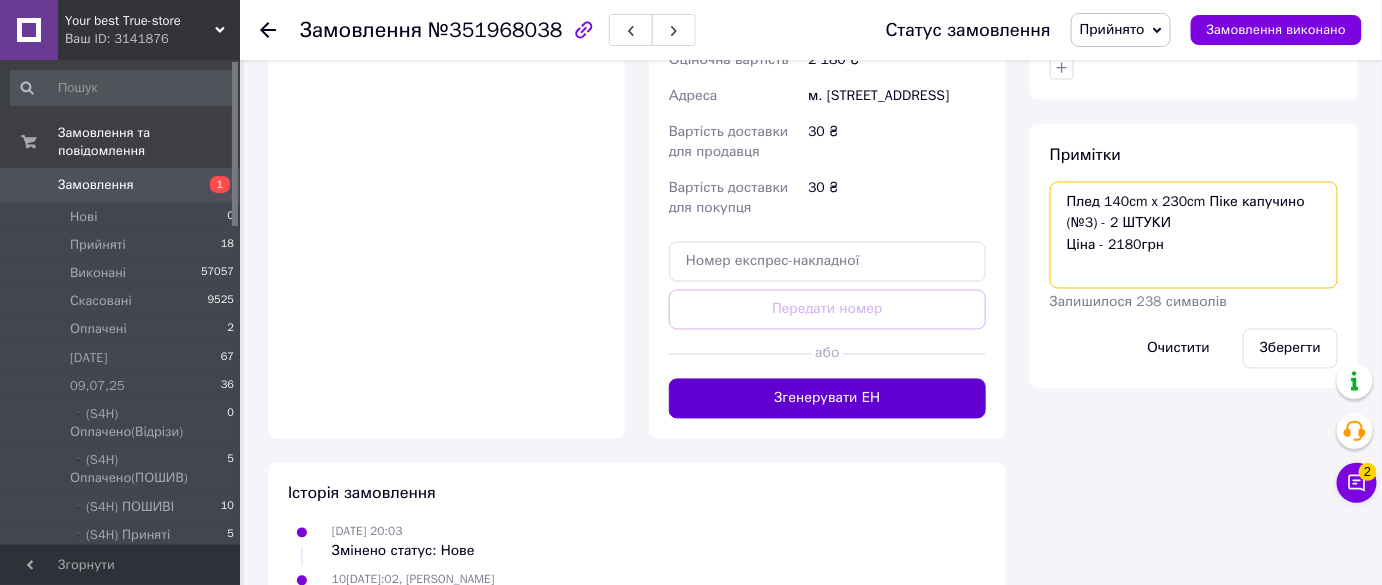click on "Замовлення з додатку 09.07.2025 | 20:03 Товари в замовленні (1) Додати товар Плед покривало Pike, 100% бавовна, капучино колір, 140cm x 230cm 140cm x 230cm Немає в наявності 1 090 ₴ Артикул: 10212-3-140х230cm Залишок: -1 Каталог ProSale: 347.71 ₴  2   шт. 2 180 ₴ Покупець Змінити покупця Війтенко Анна 1 замовлення у вас на 2 180 ₴ 100%   успішних покупок Додати відгук Додати +380661415036 Оплата Післяплата Доставка Редагувати Доставка до магазинів Rozetka Для продавця 30 ₴   (згідно з умовами акції) — списуються з вашого Балансу. Для покупця безкоштовно   за умови підписки: для замовлень від 100 ₴ Отримувач +380661415036" at bounding box center (813, -120) 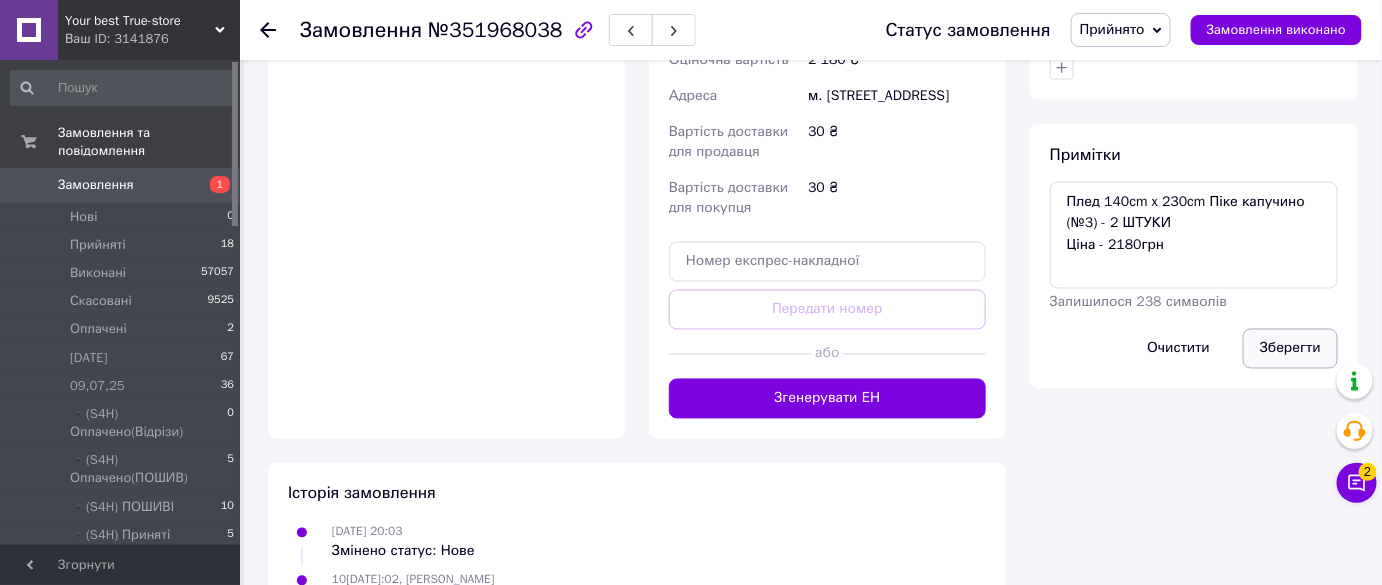 click on "Зберегти" at bounding box center [1290, 349] 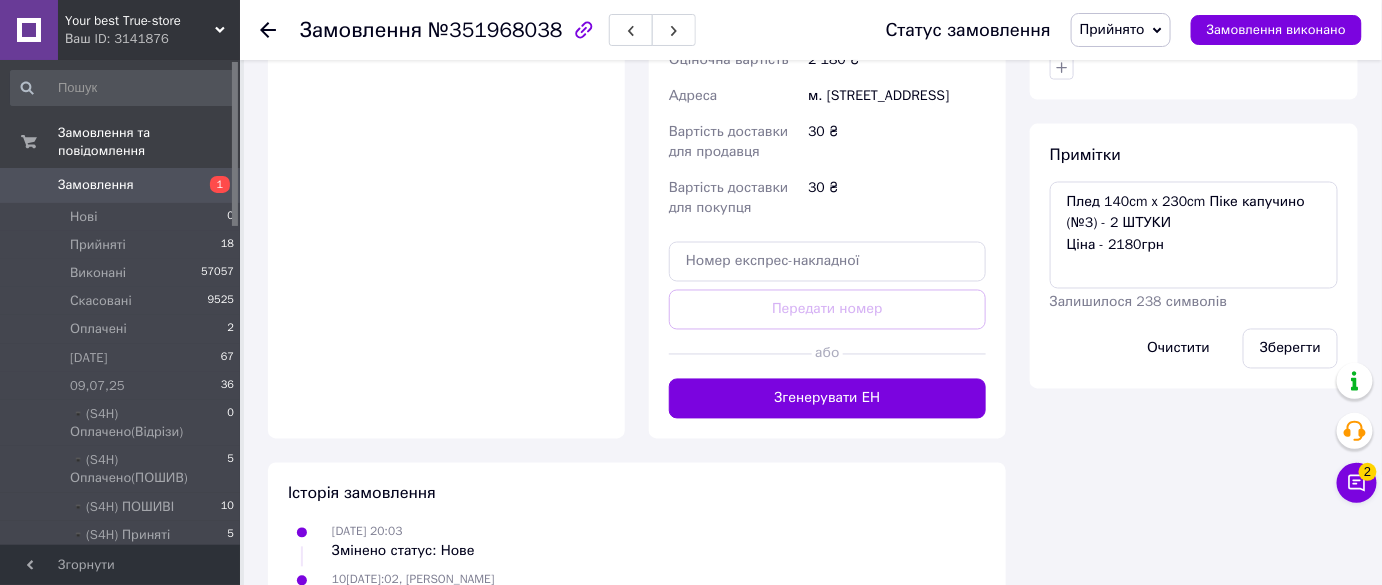 click on "Прийнято" at bounding box center (1112, 29) 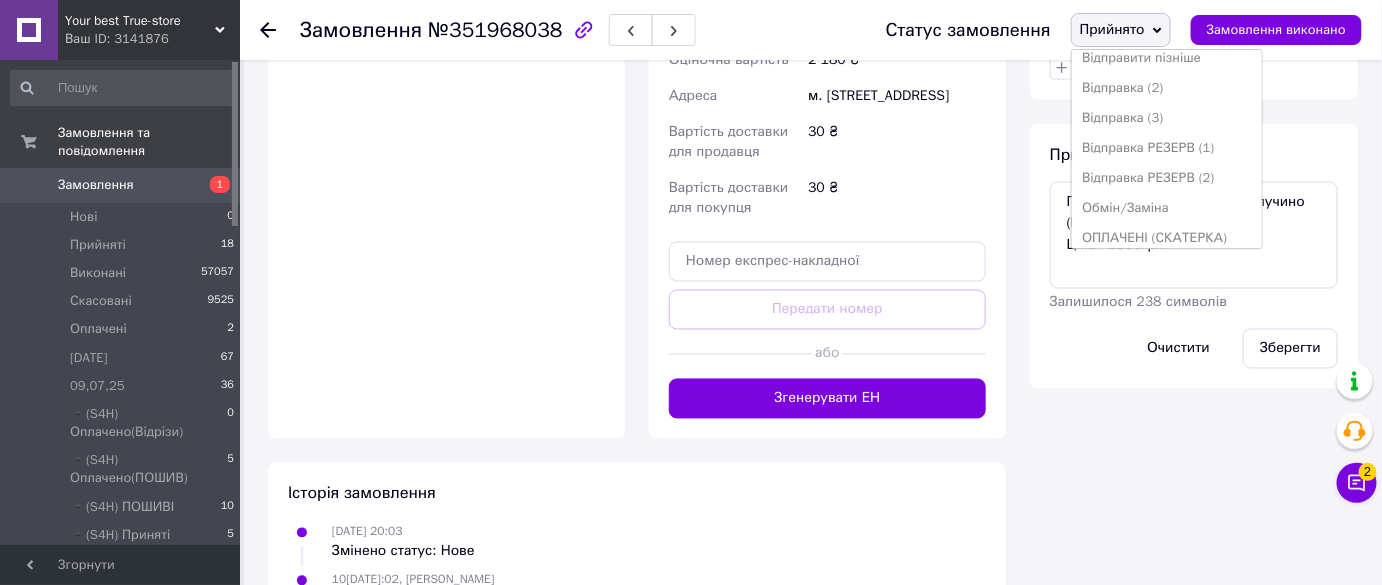 scroll, scrollTop: 441, scrollLeft: 0, axis: vertical 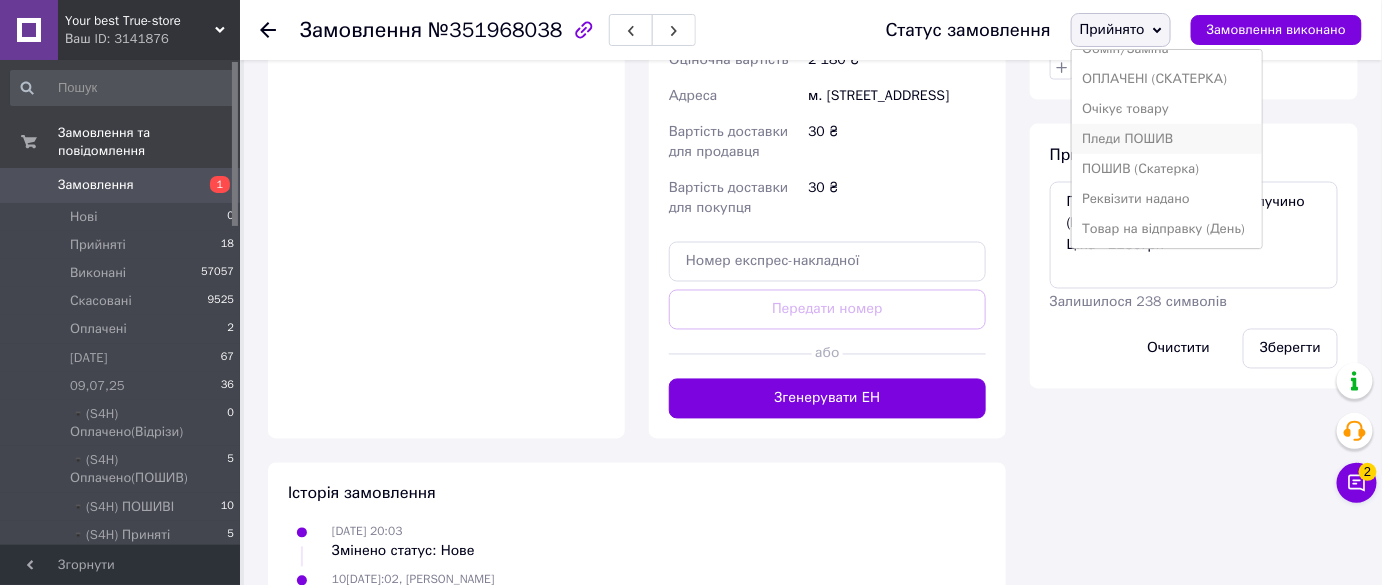 click on "Пледи ПОШИВ" at bounding box center (1167, 139) 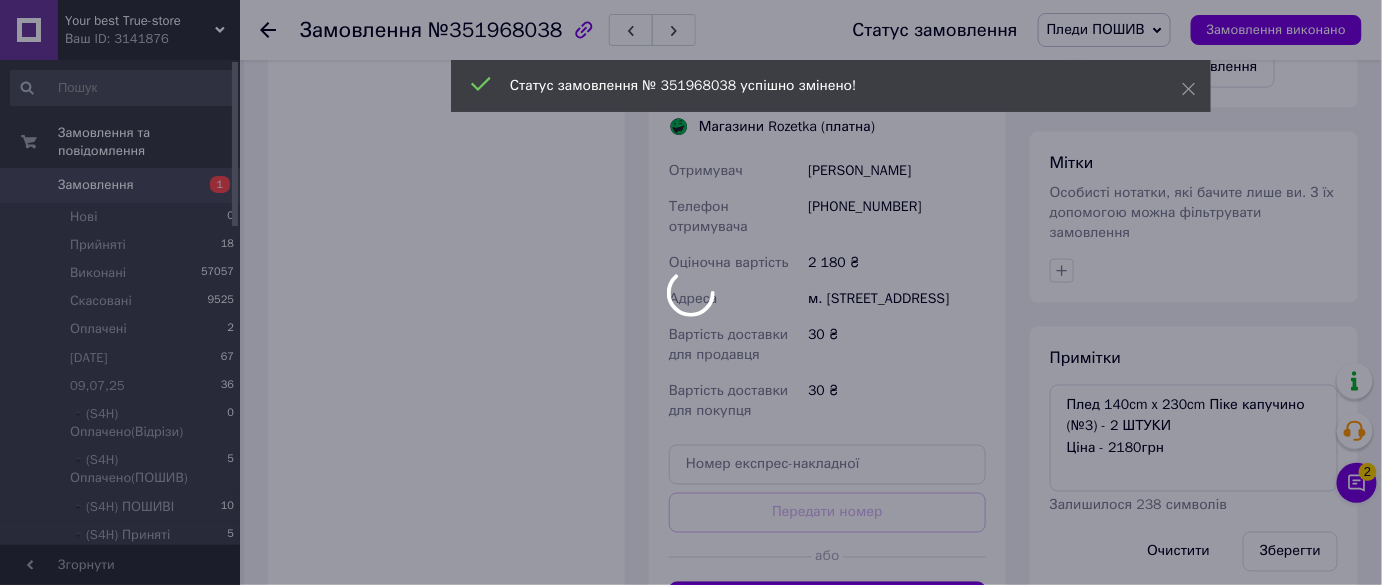 scroll, scrollTop: 778, scrollLeft: 0, axis: vertical 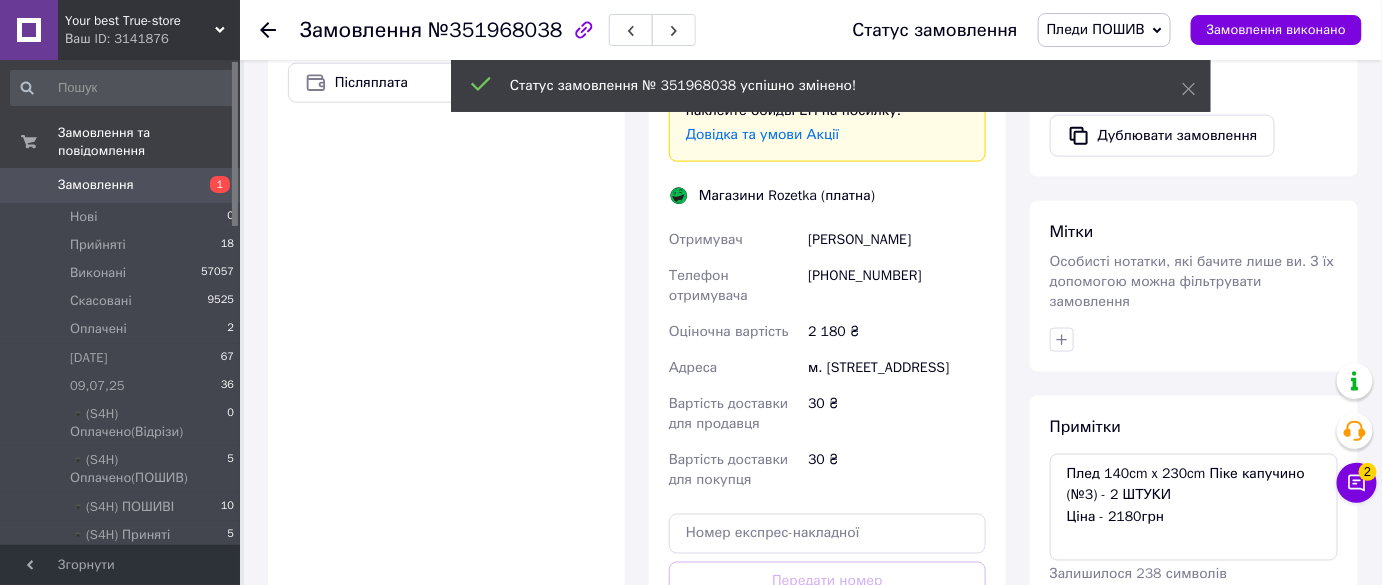 click at bounding box center [1194, 340] 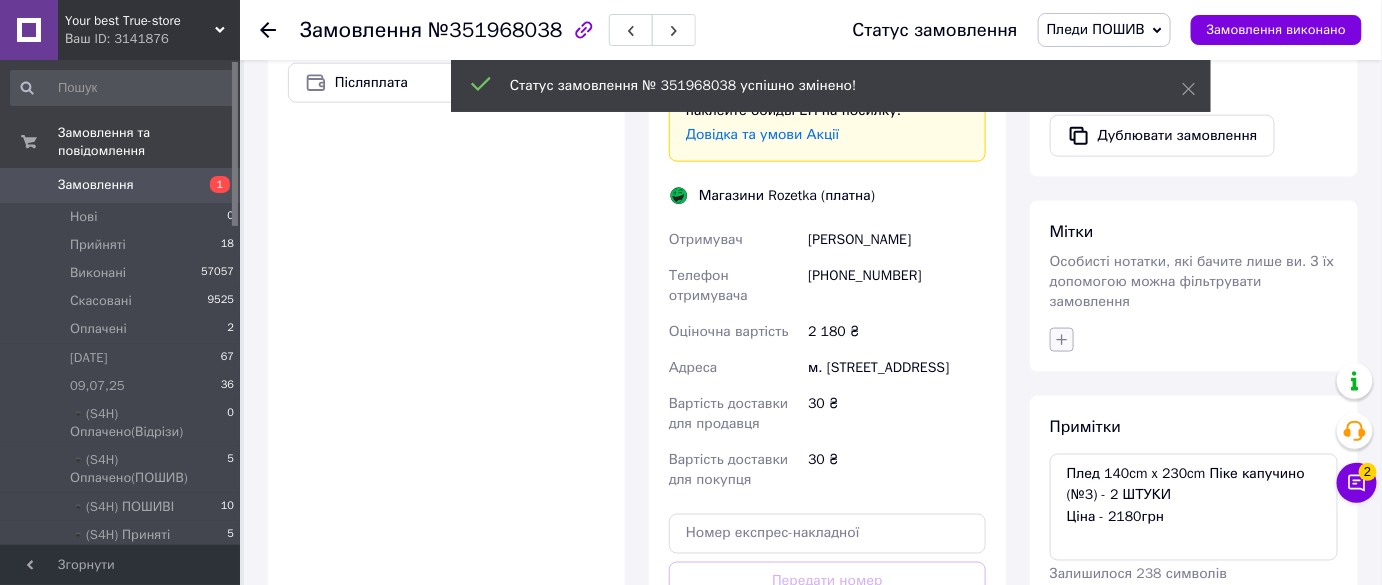 click 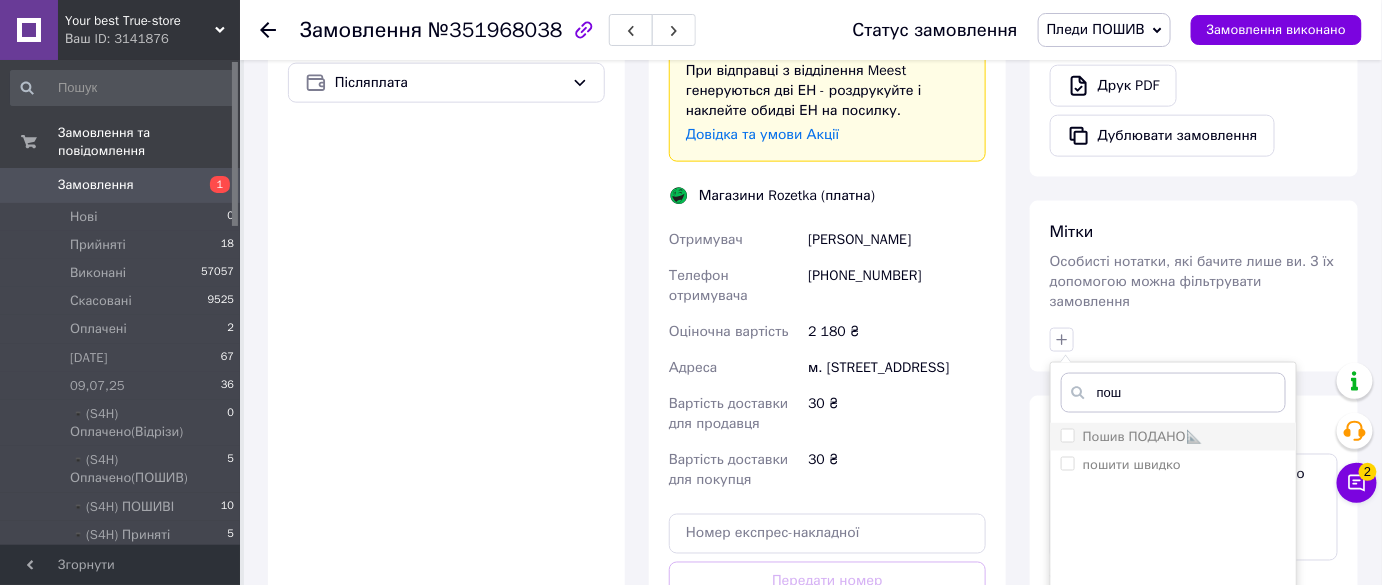 type on "пош" 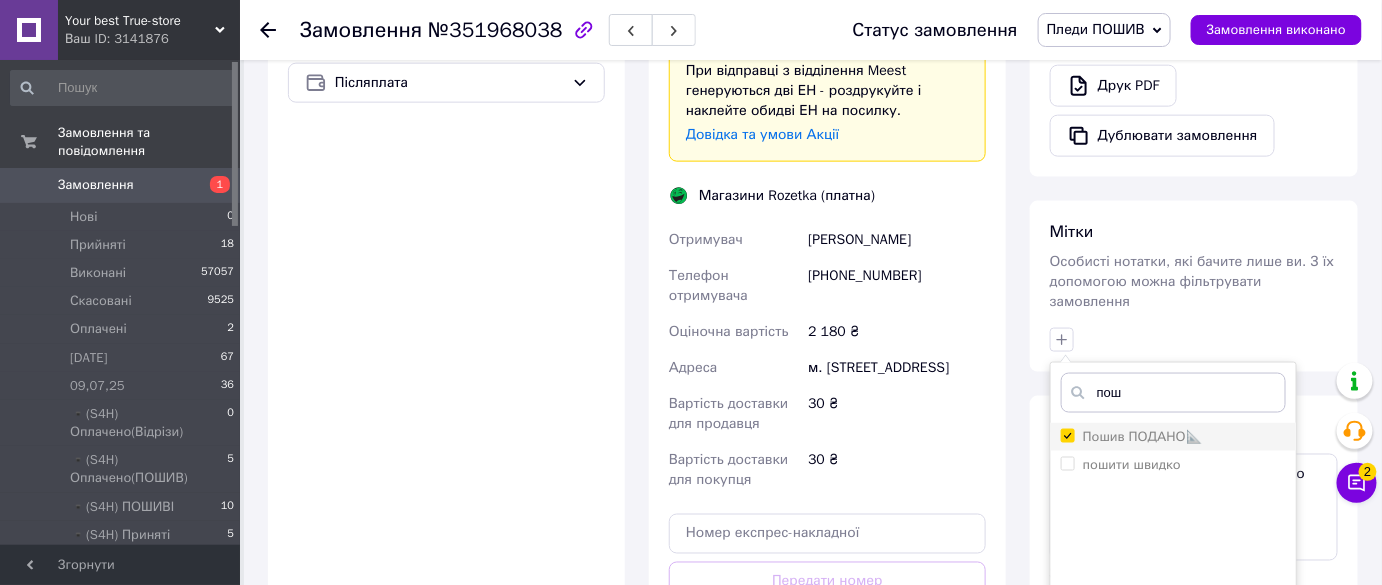 checkbox on "true" 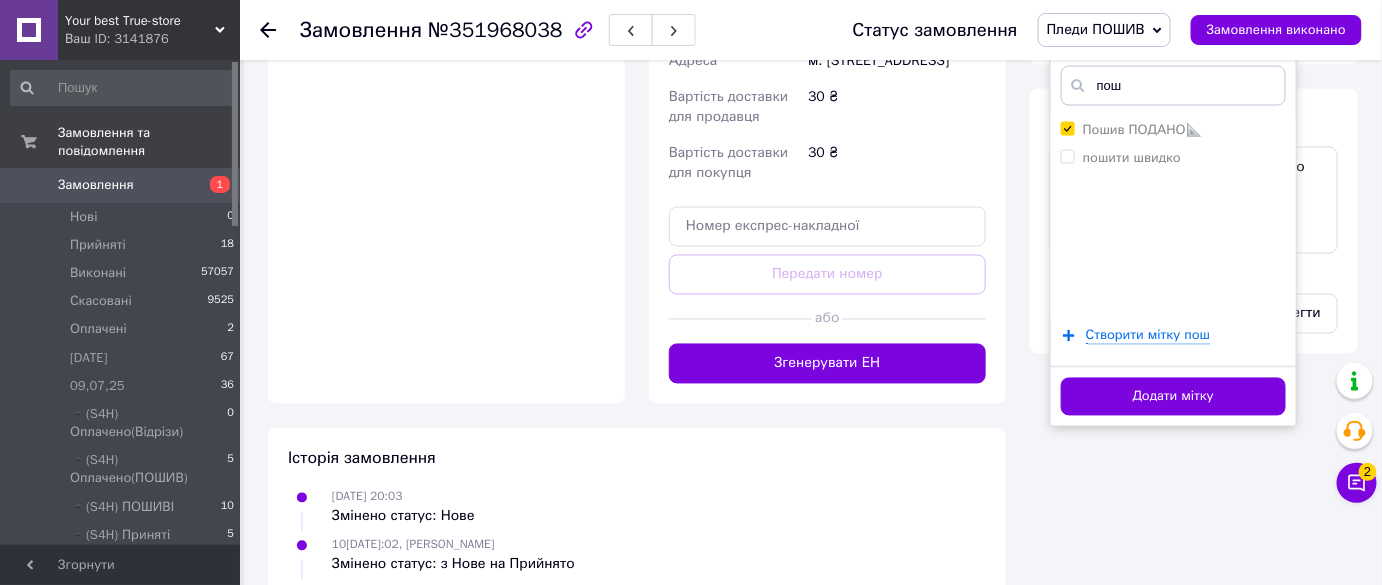 scroll, scrollTop: 1141, scrollLeft: 0, axis: vertical 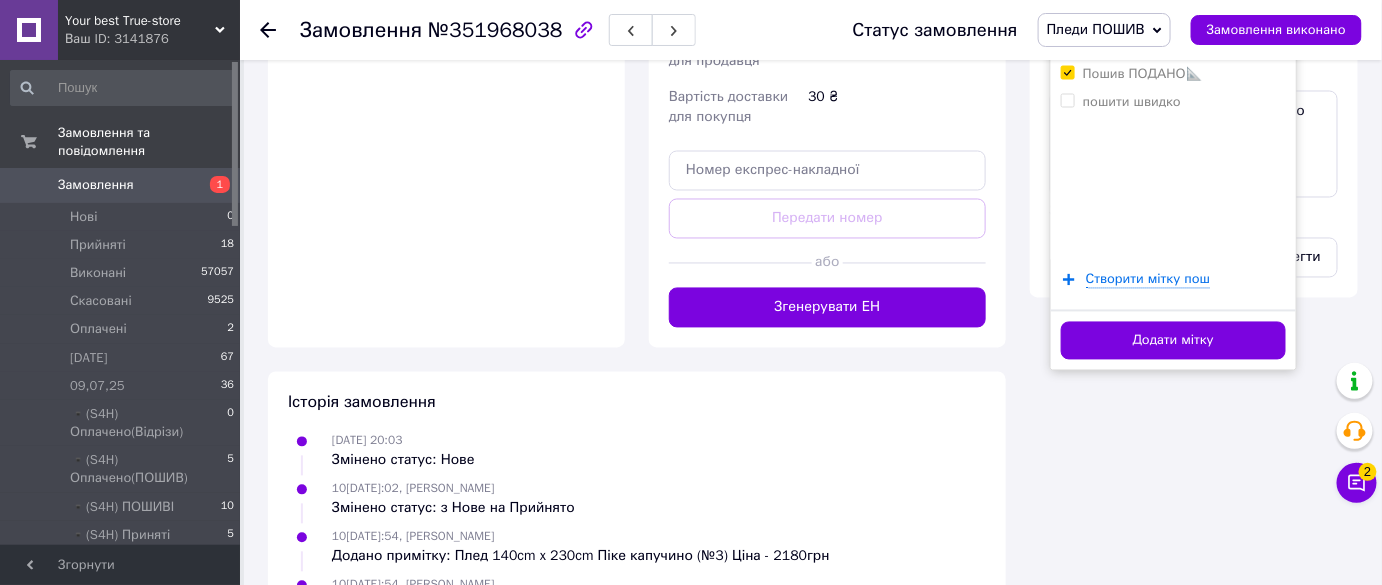 click on "Додати мітку" at bounding box center [1173, 341] 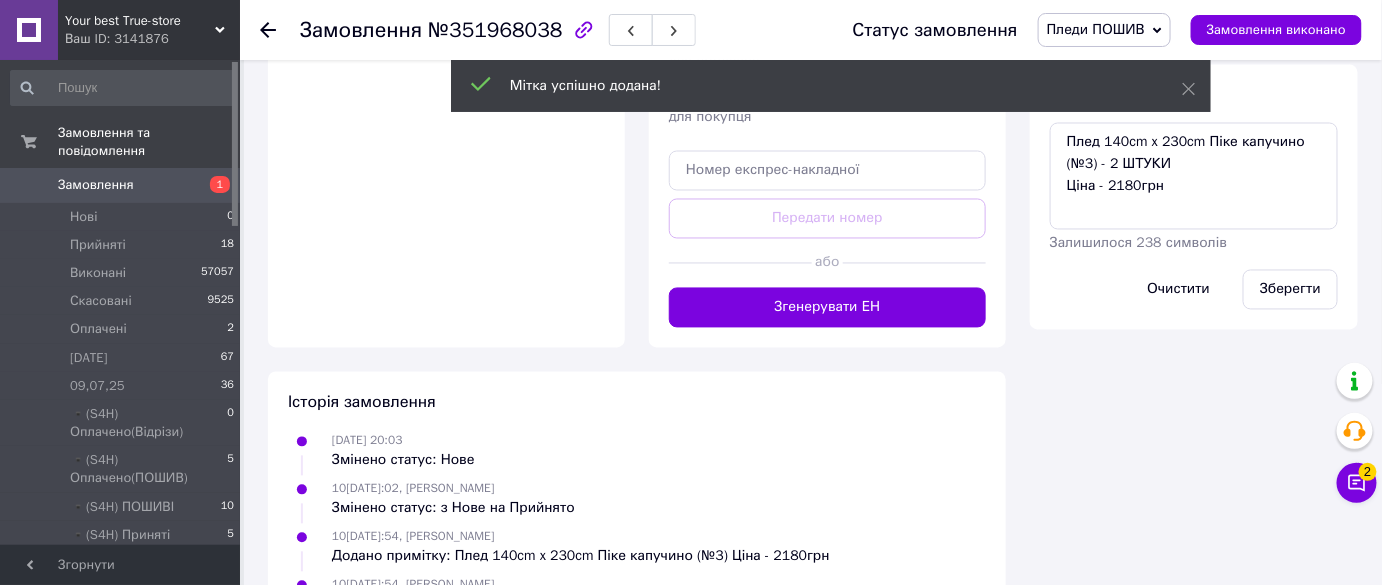 click 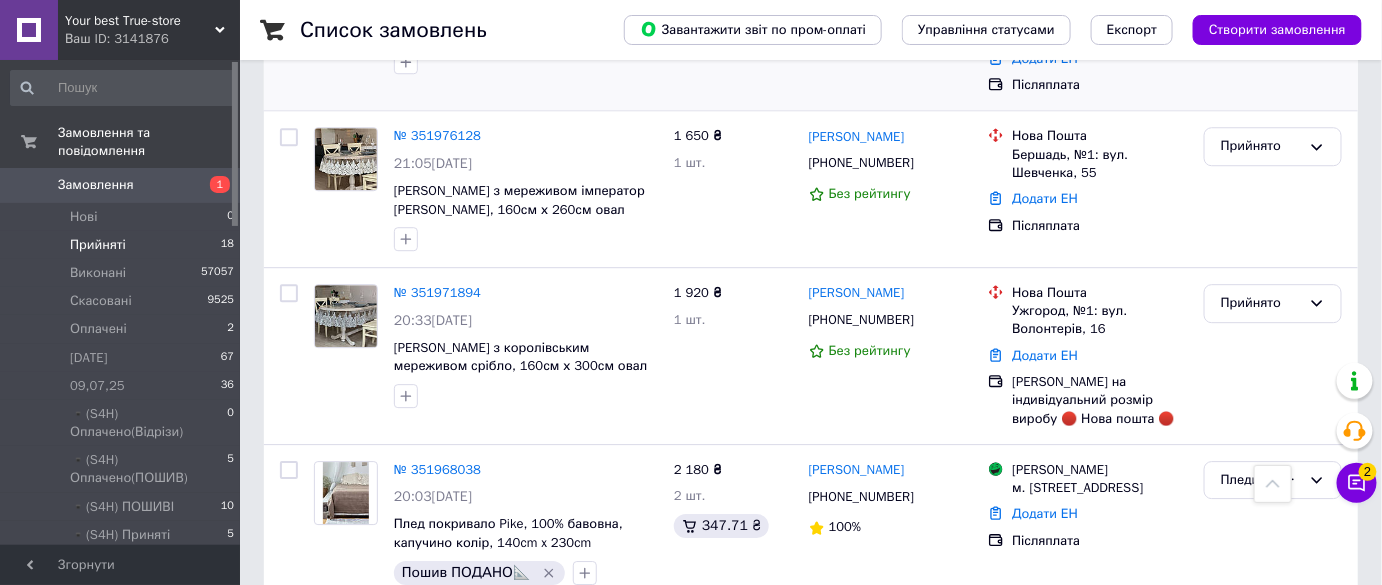 scroll, scrollTop: 1818, scrollLeft: 0, axis: vertical 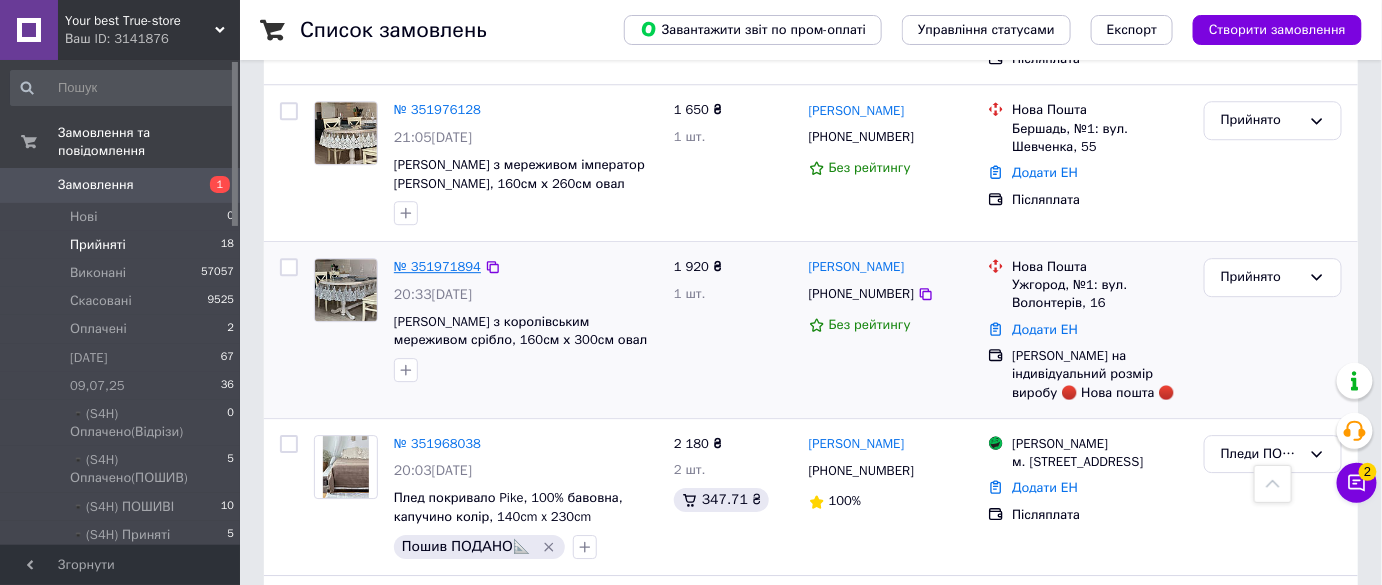 click on "№ 351971894" at bounding box center (437, 266) 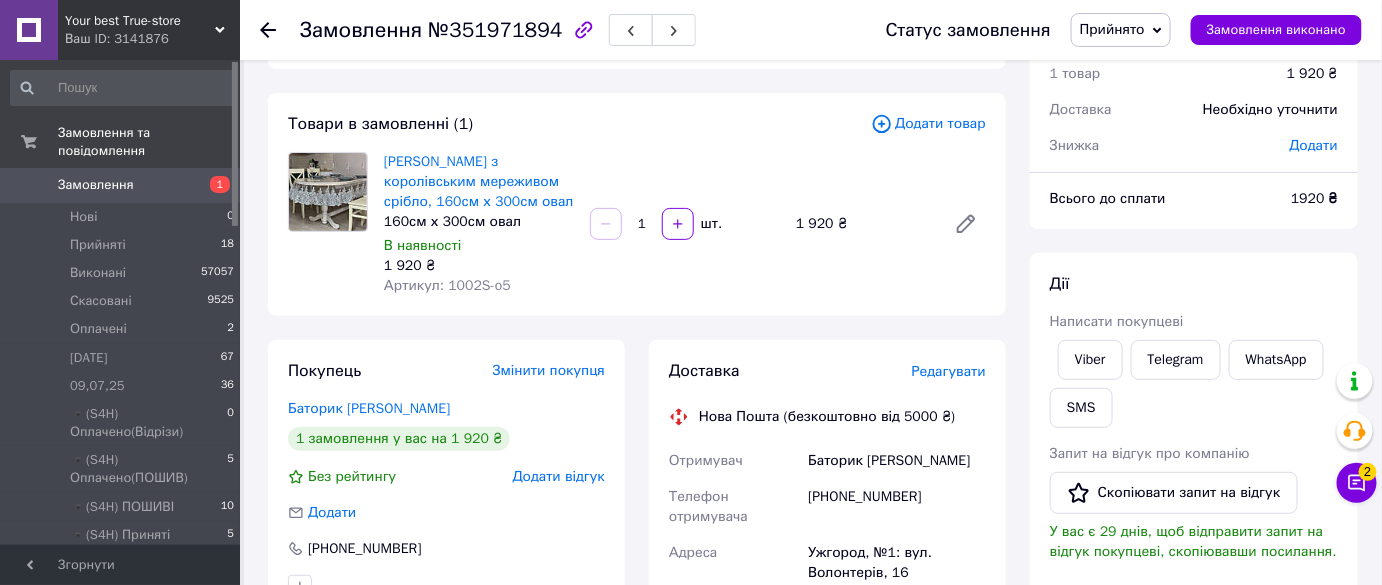 scroll, scrollTop: 0, scrollLeft: 0, axis: both 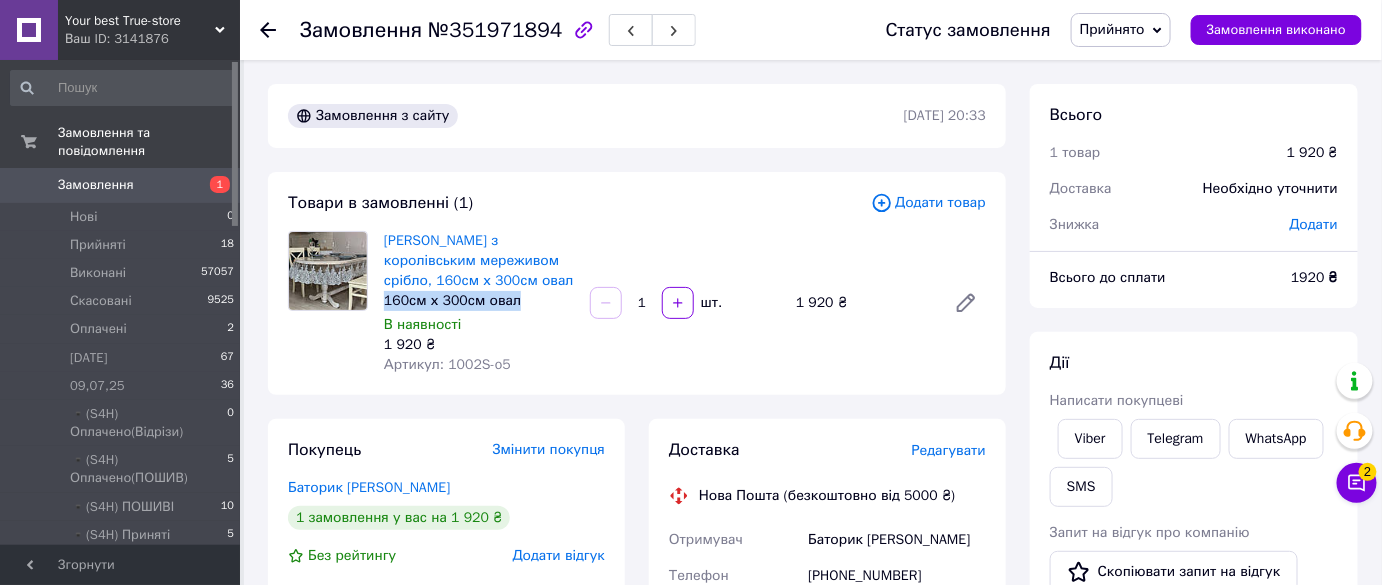 copy on "160см х 300см овал" 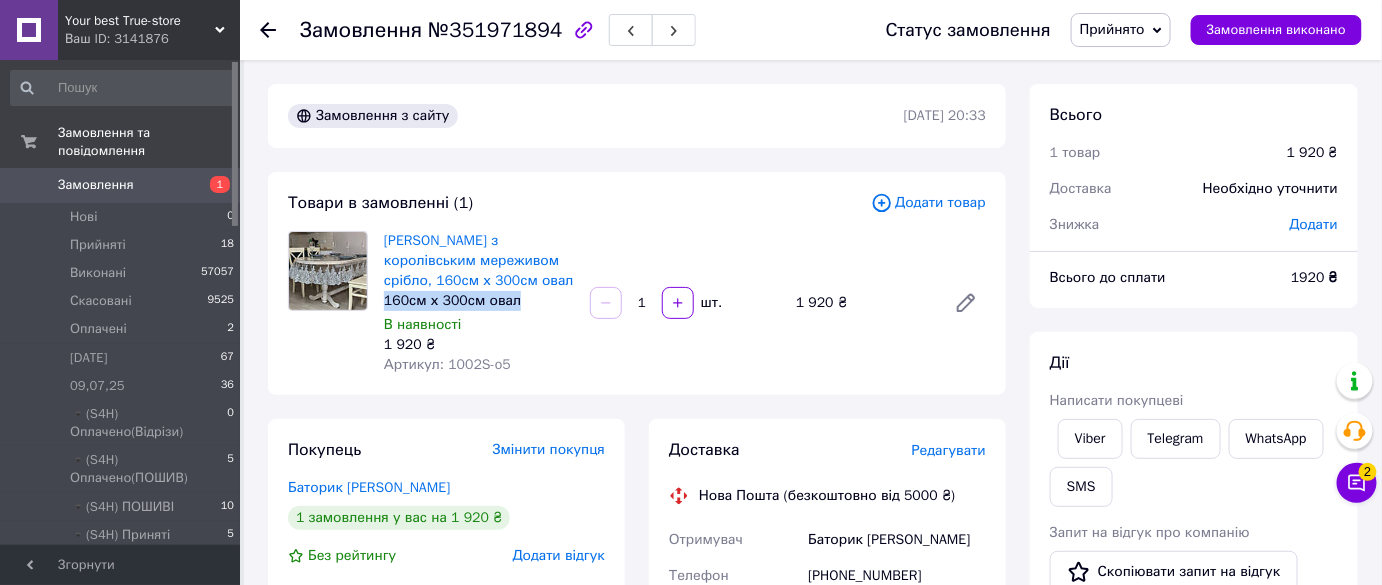 drag, startPoint x: 528, startPoint y: 300, endPoint x: 379, endPoint y: 300, distance: 149 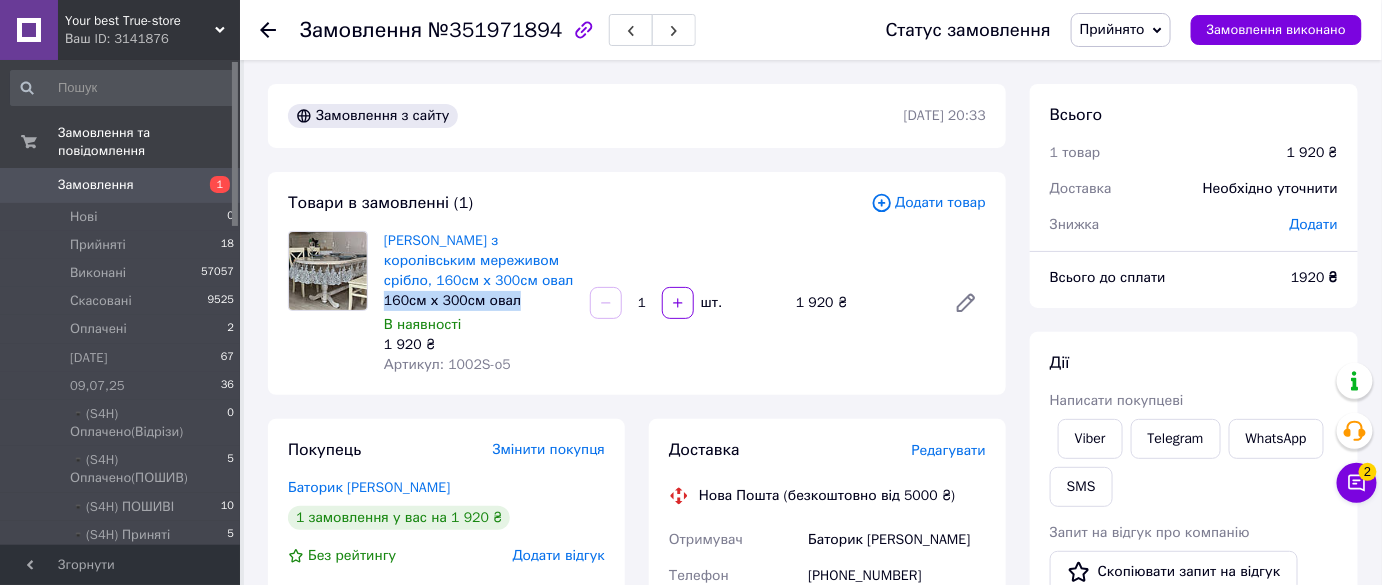 click on "Скатертина силіконова з королівським мереживом срібло, 160см х 300см овал 160см х 300см овал В наявності 1 920 ₴ Артикул: 1002S-o5" at bounding box center (479, 303) 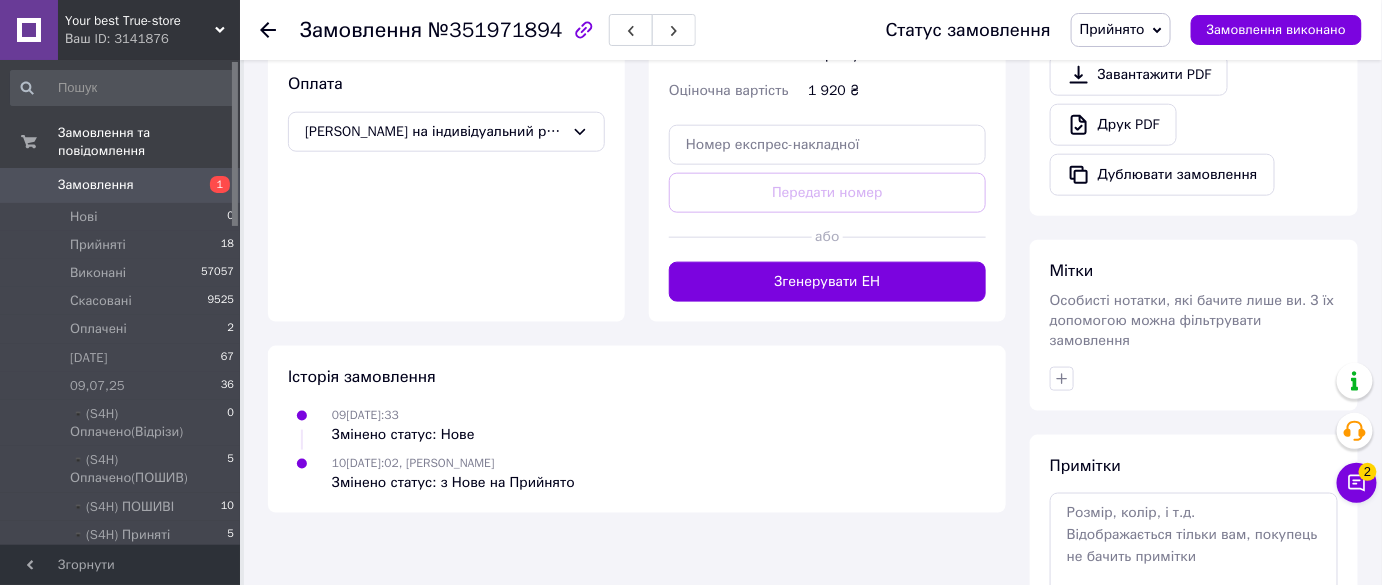 scroll, scrollTop: 784, scrollLeft: 0, axis: vertical 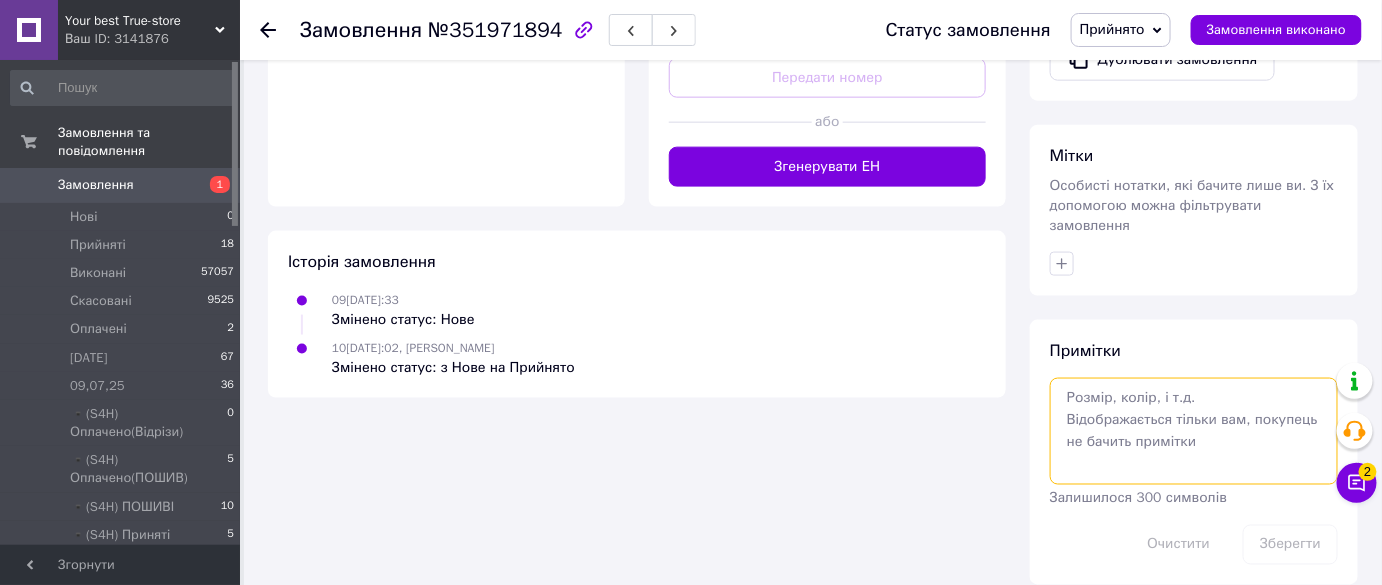 drag, startPoint x: 1130, startPoint y: 394, endPoint x: 1120, endPoint y: 385, distance: 13.453624 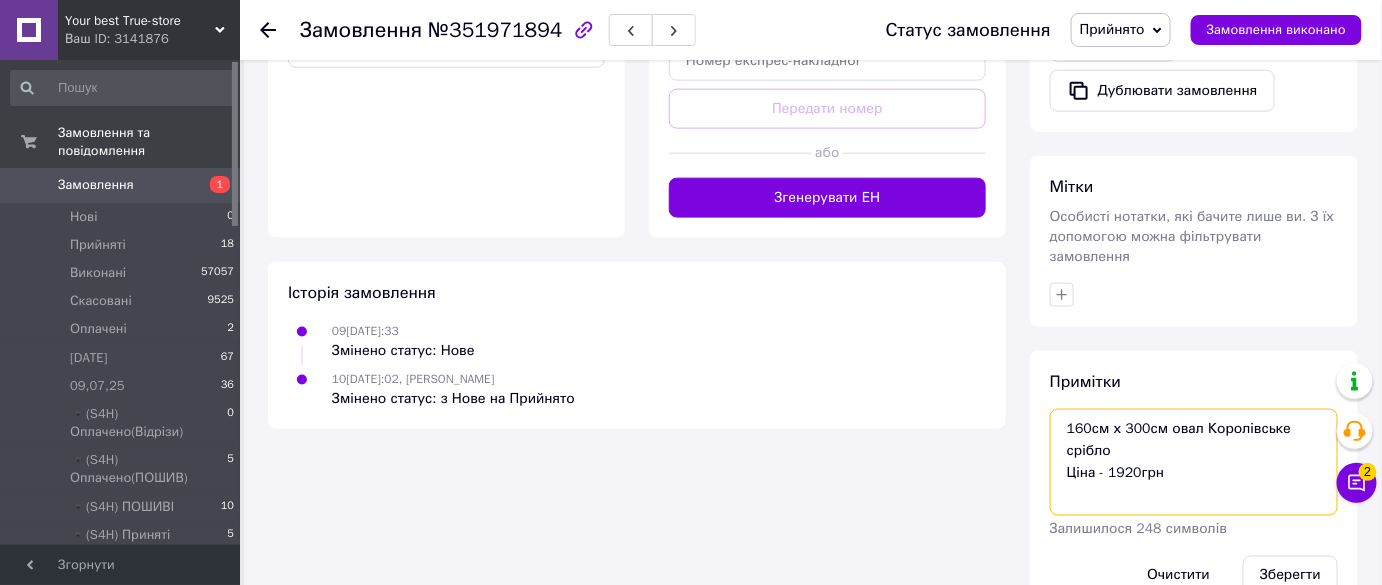 scroll, scrollTop: 784, scrollLeft: 0, axis: vertical 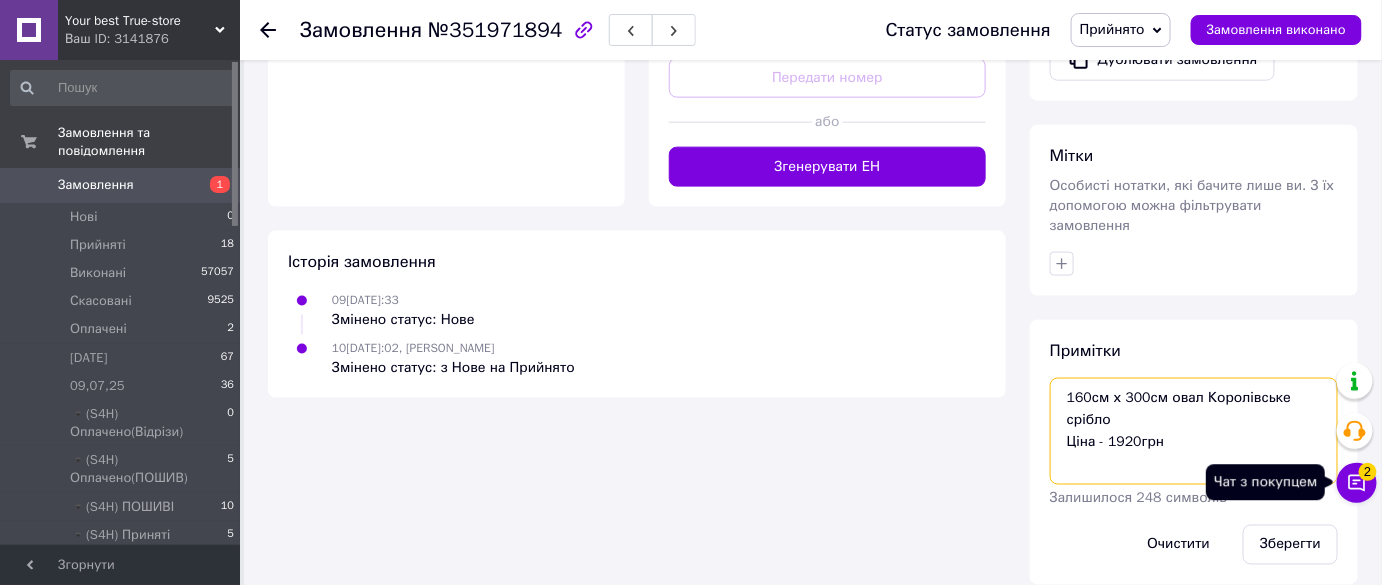 type on "160см х 300см овал Королівське срібло
Ціна - 1920грн" 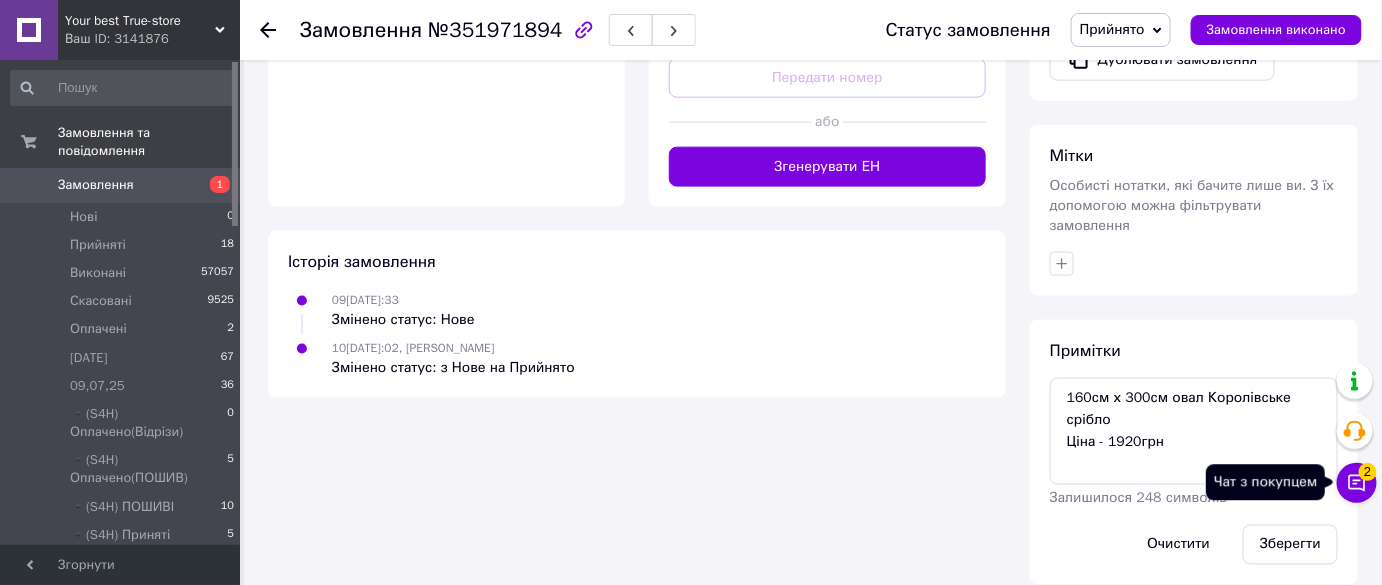 click 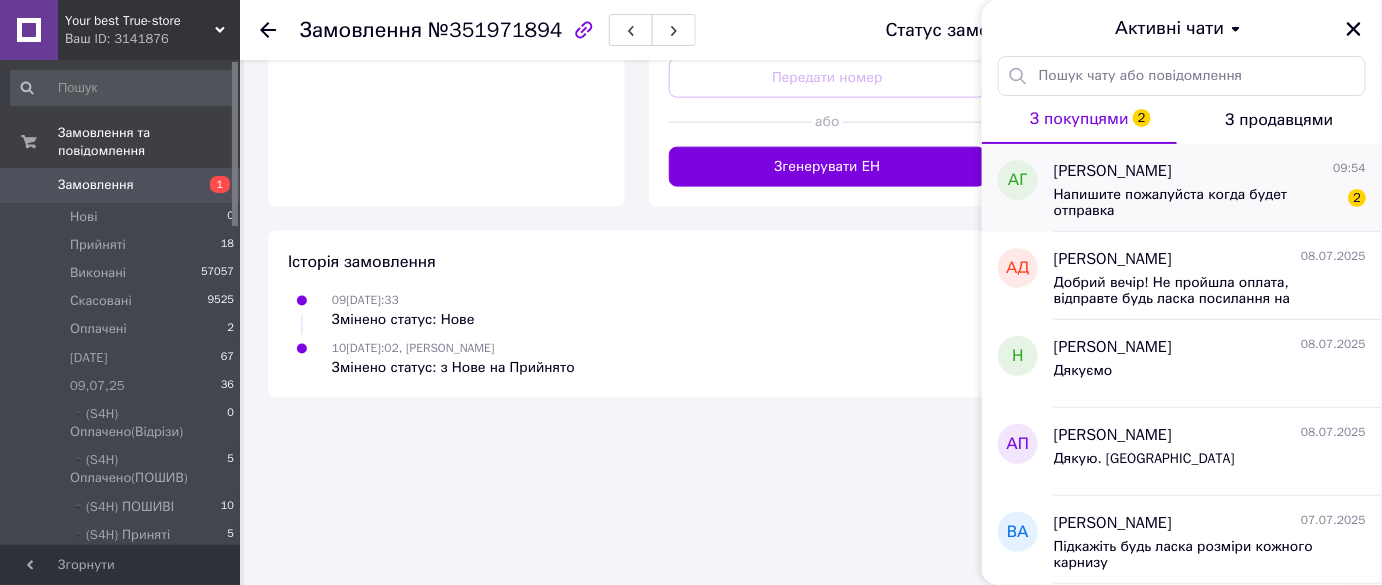 click on "Напишите пожалуйста когда будет отправка" at bounding box center [1196, 203] 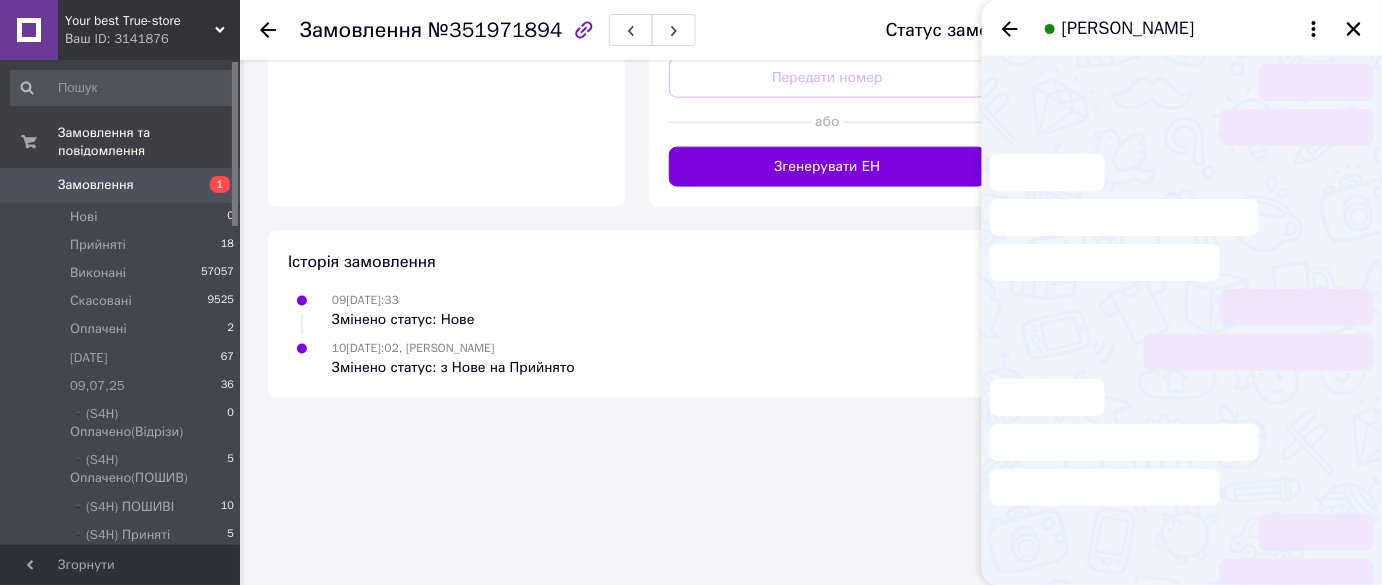 scroll, scrollTop: 434, scrollLeft: 0, axis: vertical 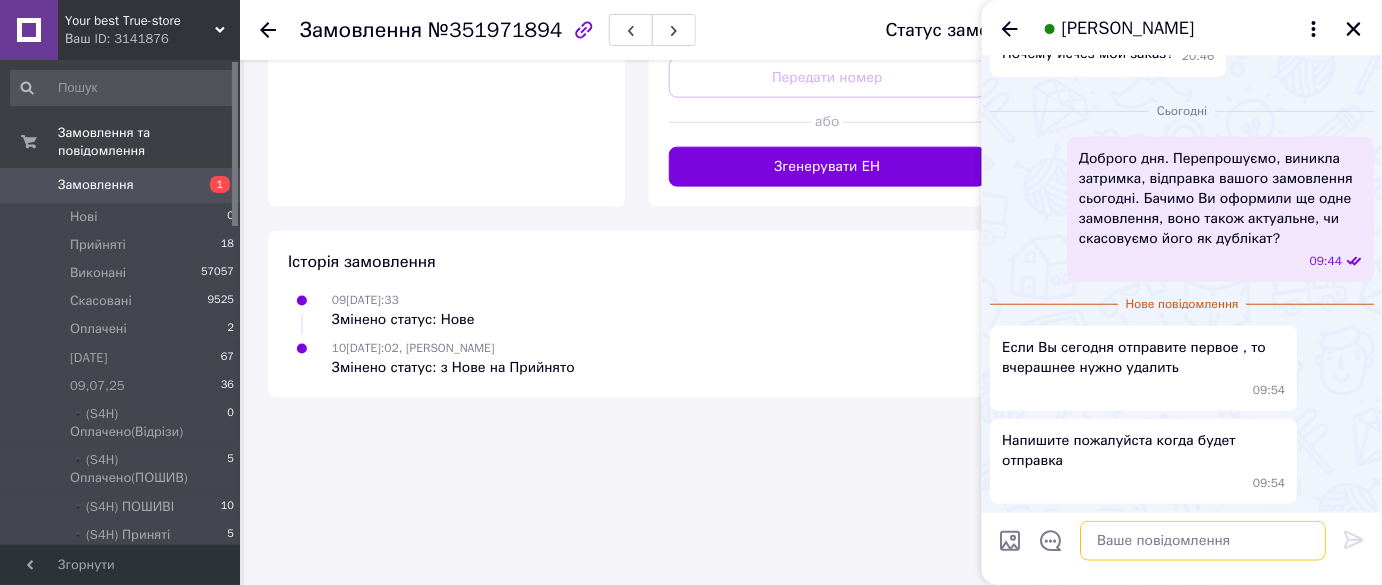 click at bounding box center [1203, 541] 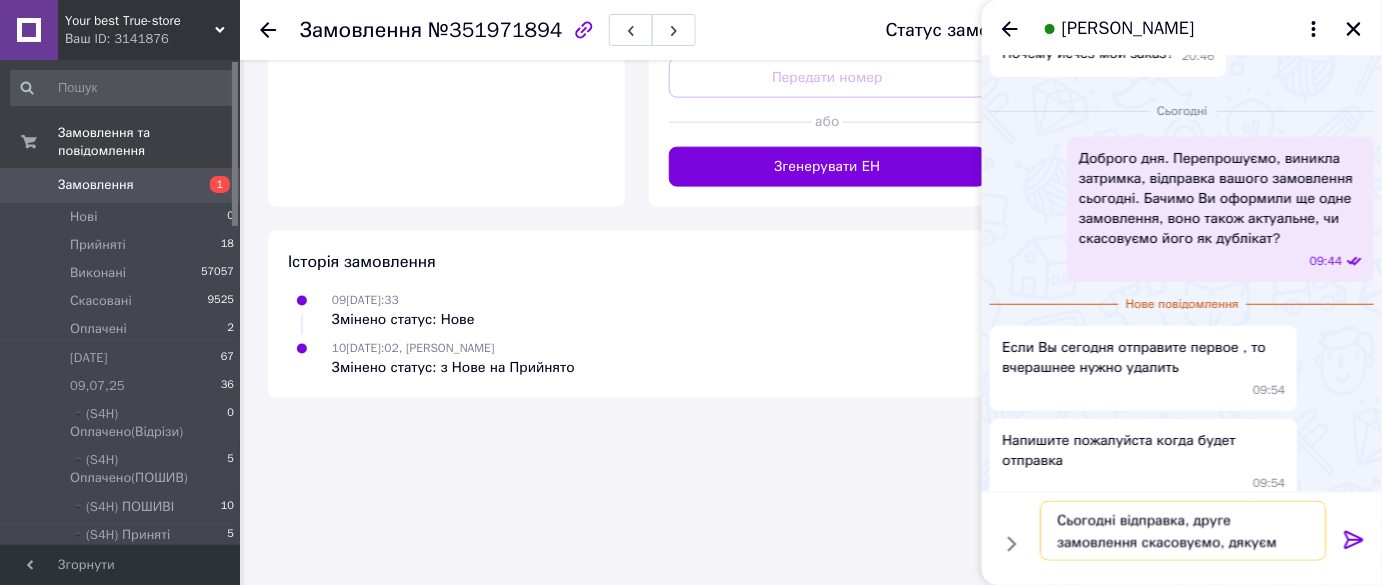 type on "Сьогодні відправка, друге замовлення скасовуємо, дякуємо" 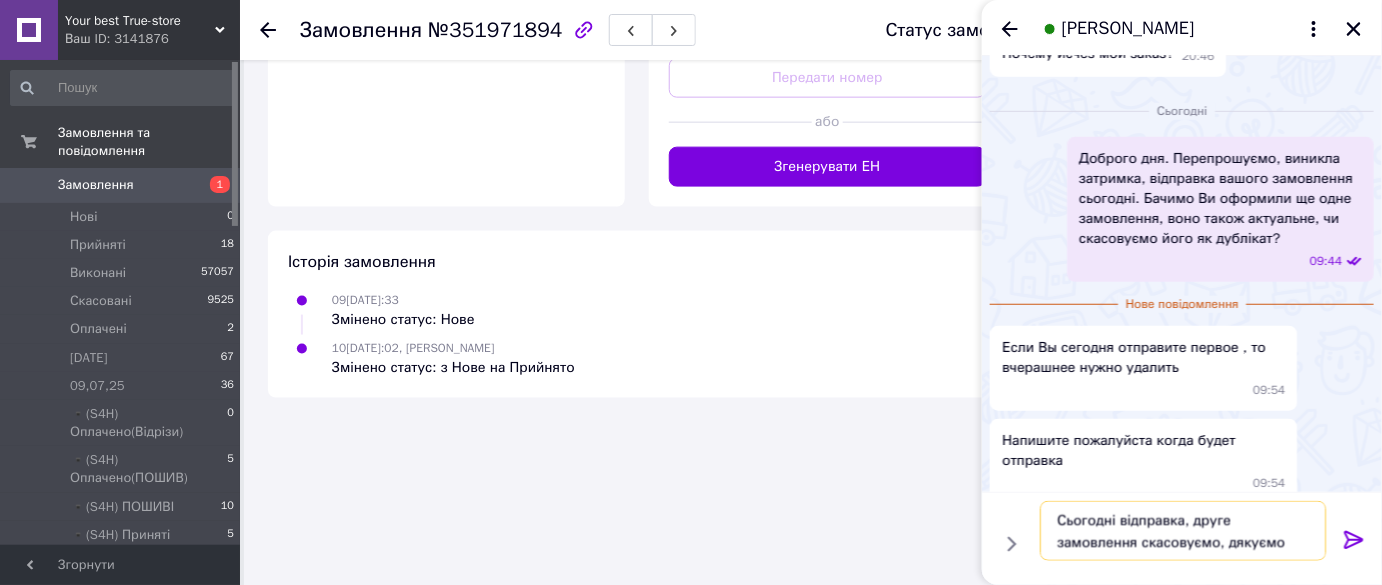 type 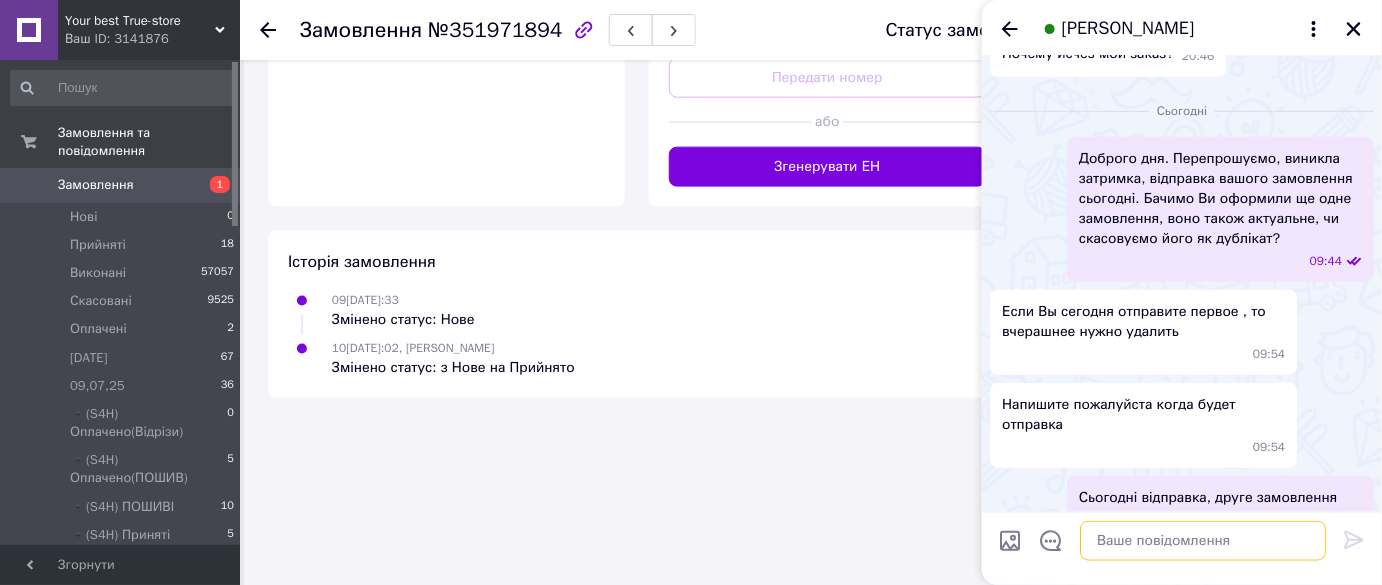 scroll, scrollTop: 491, scrollLeft: 0, axis: vertical 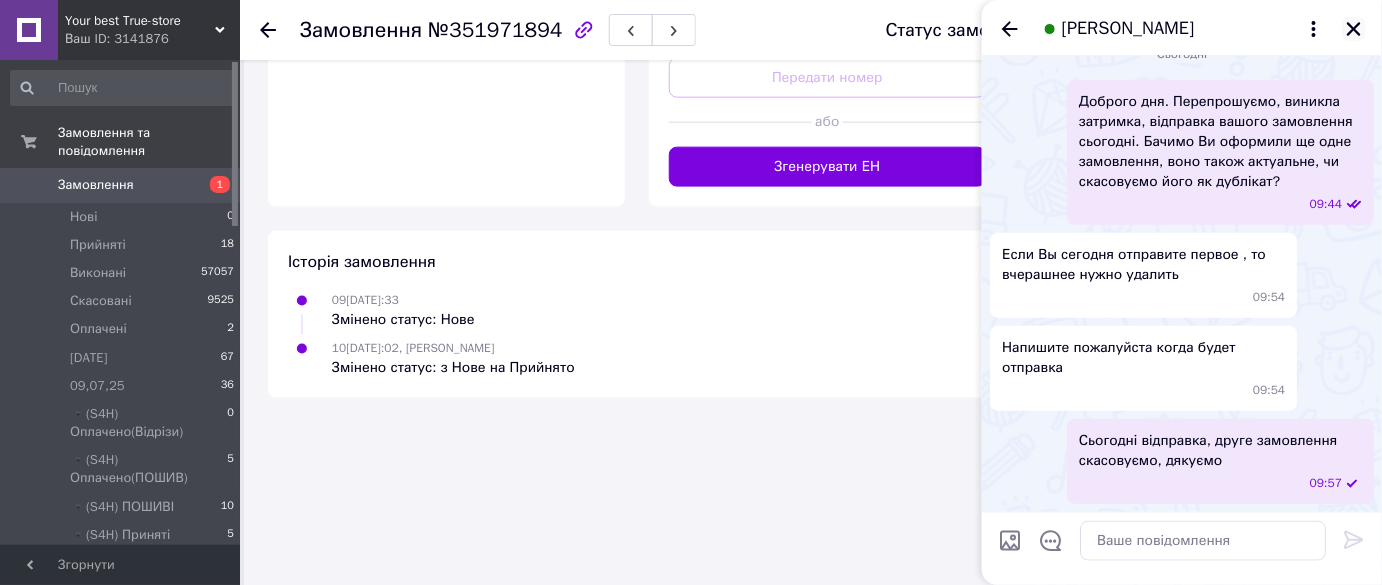 click 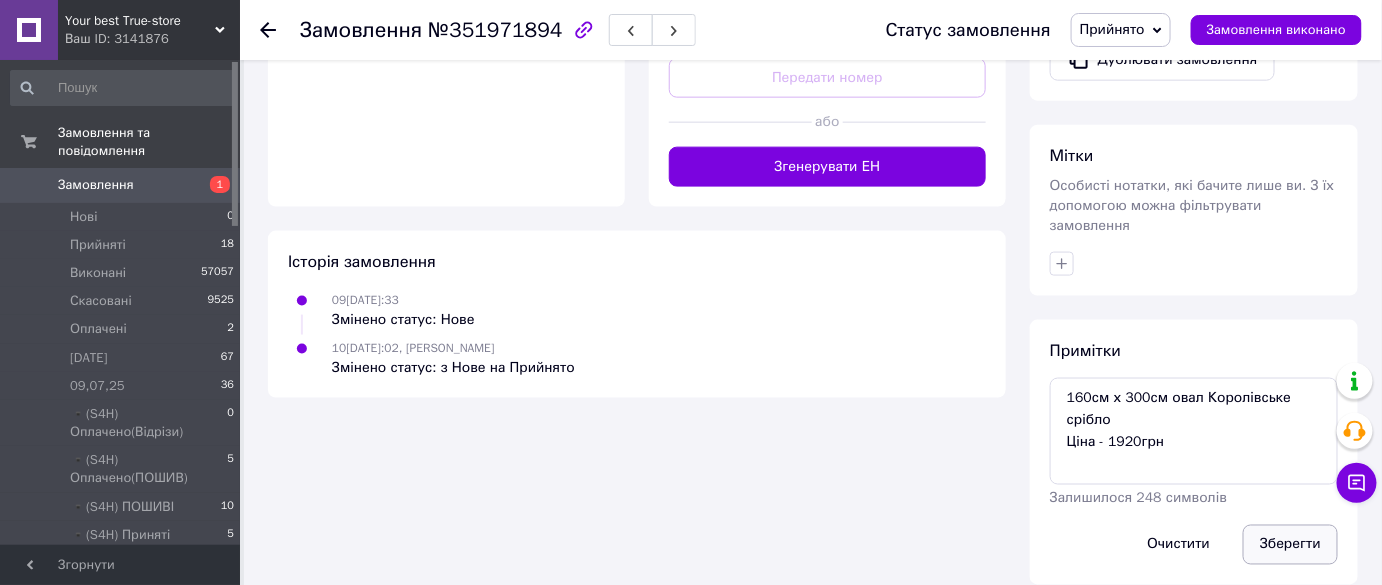 click on "Зберегти" at bounding box center [1290, 545] 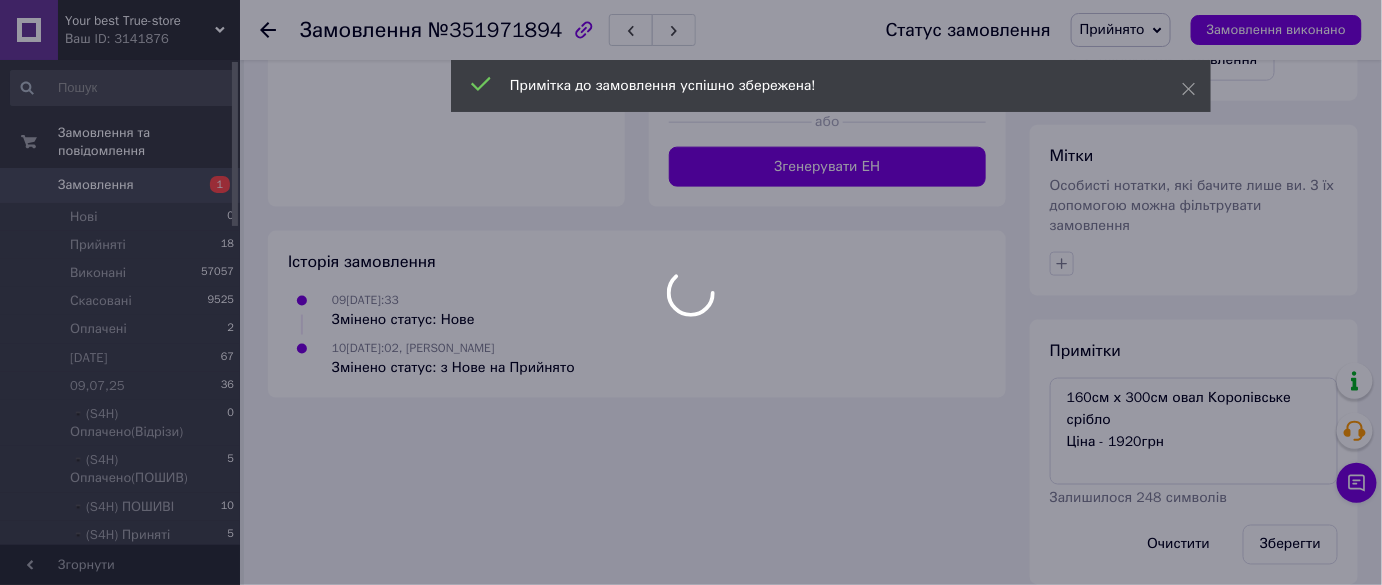 scroll, scrollTop: 747, scrollLeft: 0, axis: vertical 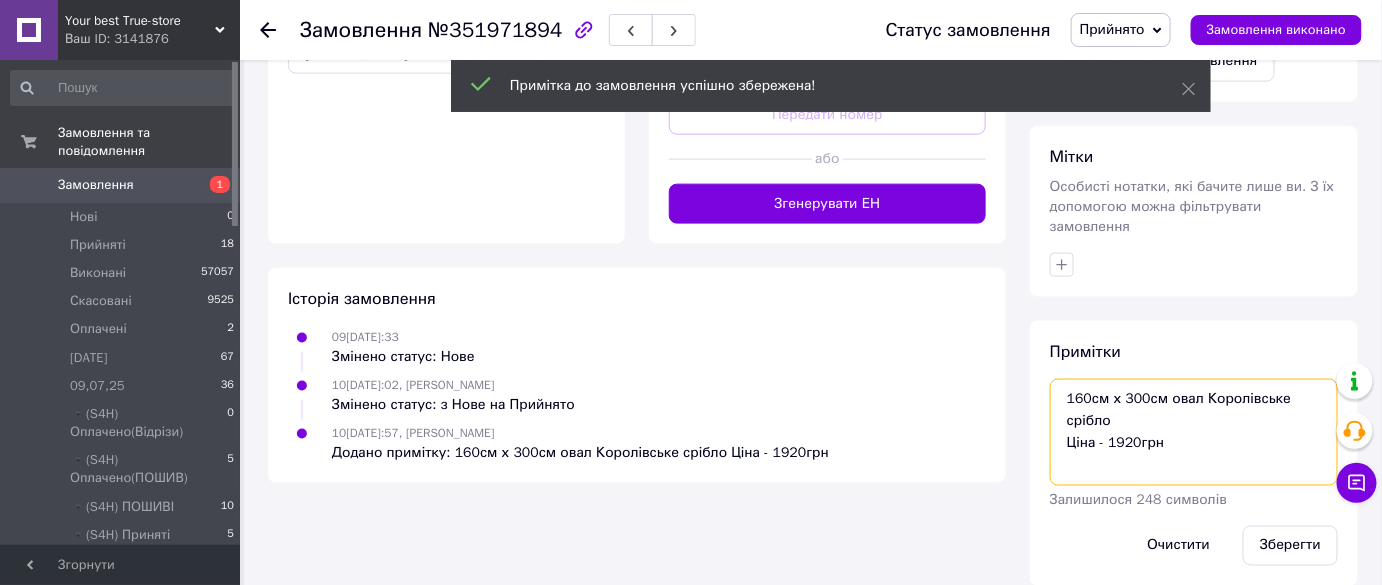 click on "160см х 300см овал Королівське срібло
Ціна - 1920грн" at bounding box center [1194, 432] 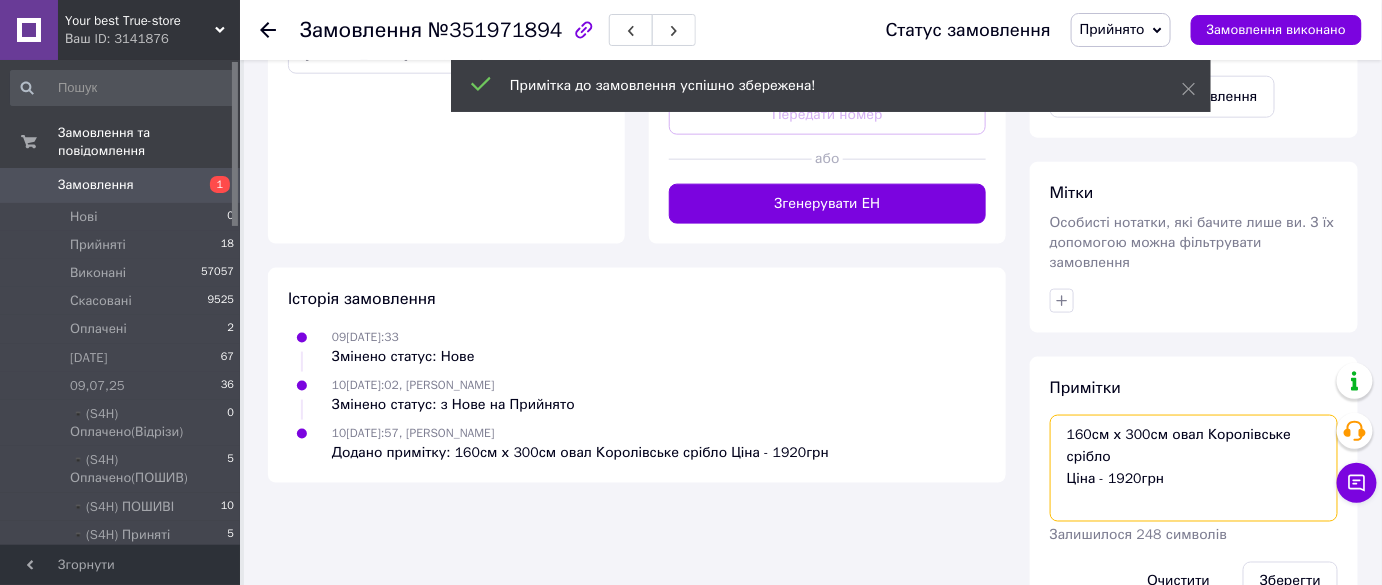 click on "160см х 300см овал Королівське срібло
Ціна - 1920грн" at bounding box center [1194, 468] 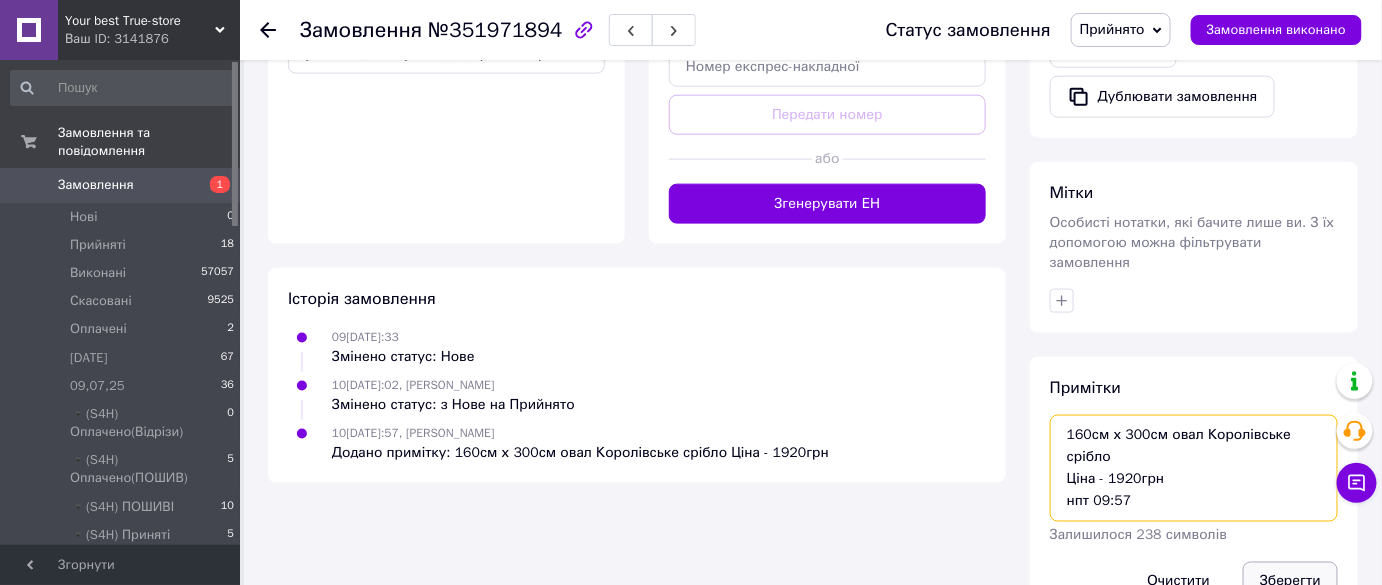 type on "160см х 300см овал Королівське срібло
Ціна - 1920грн
нпт 09:57" 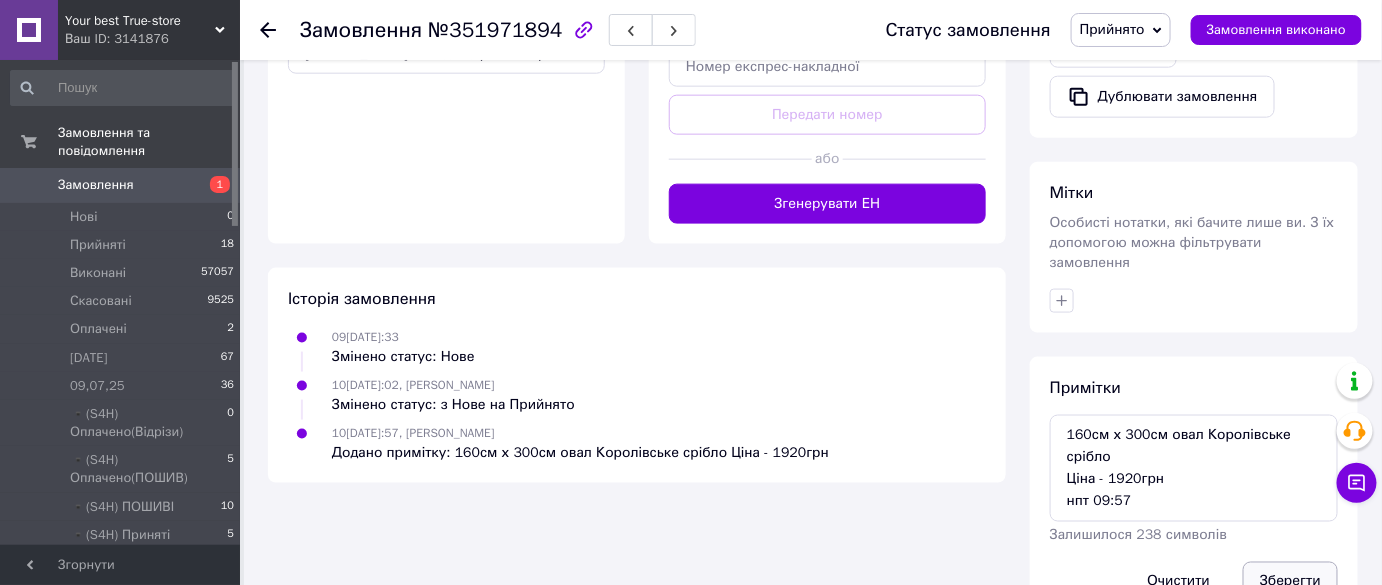 click on "Зберегти" at bounding box center [1290, 582] 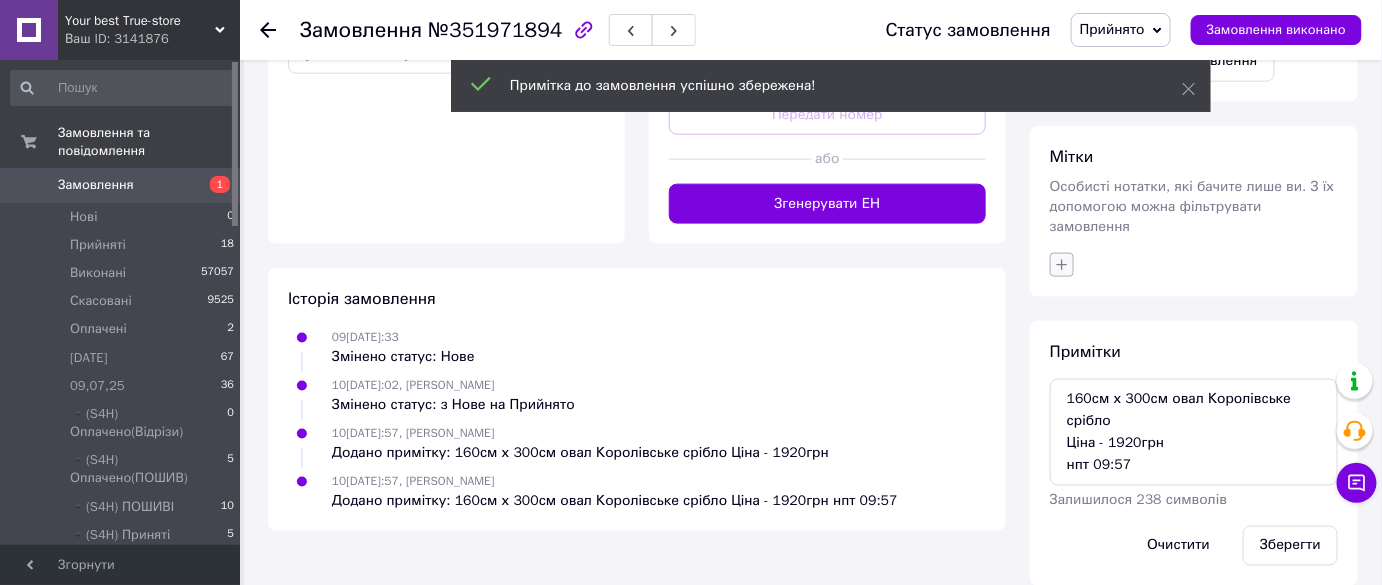 click 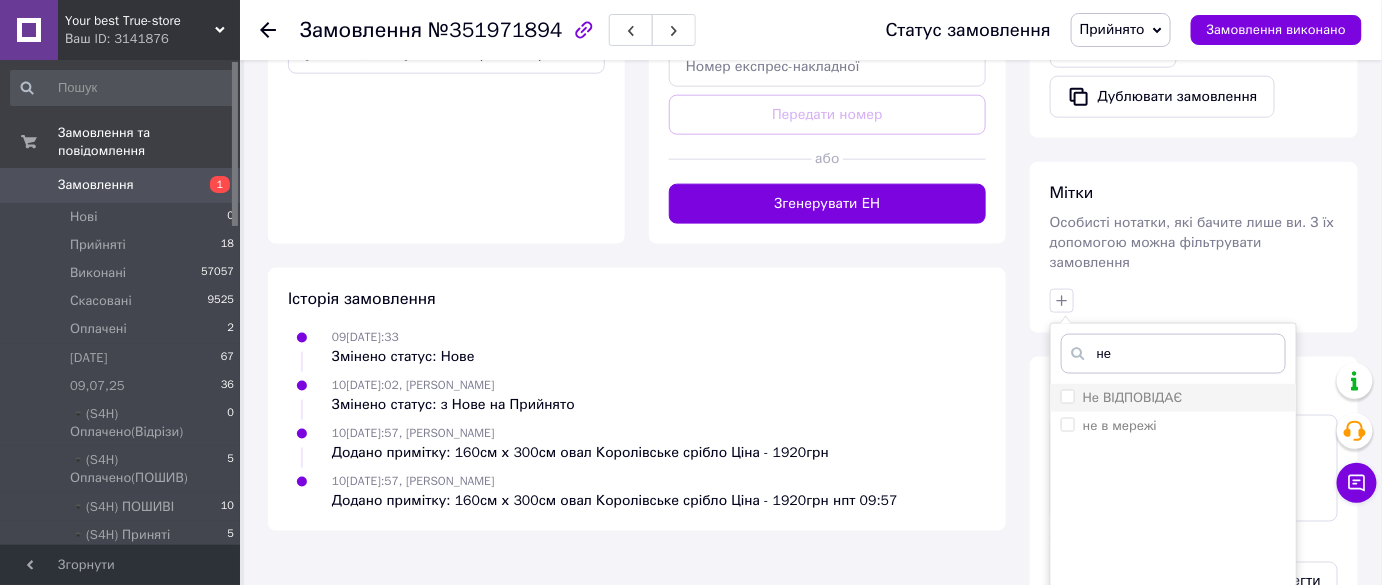type on "не" 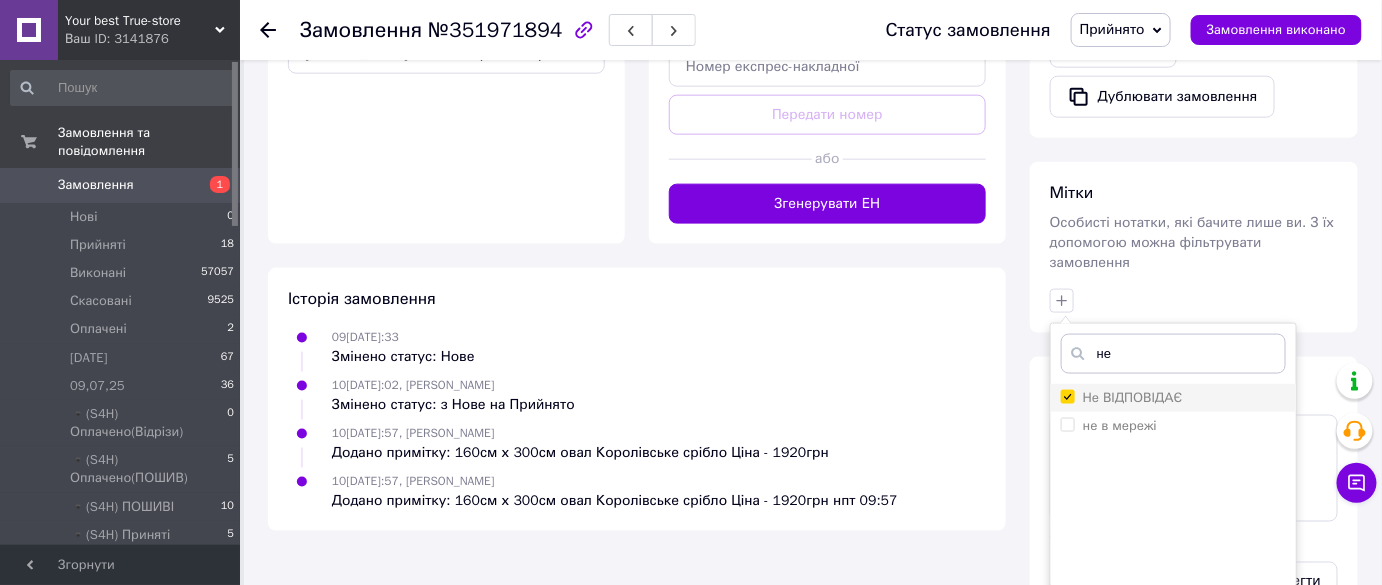 checkbox on "true" 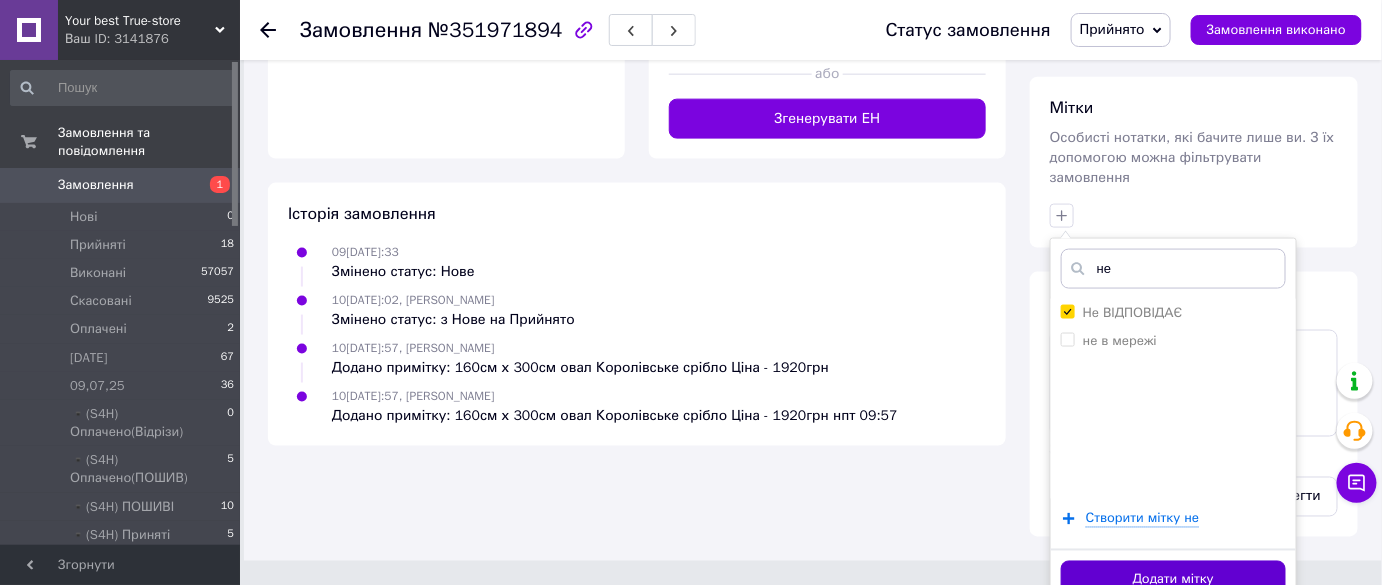 click on "Додати мітку" at bounding box center (1173, 580) 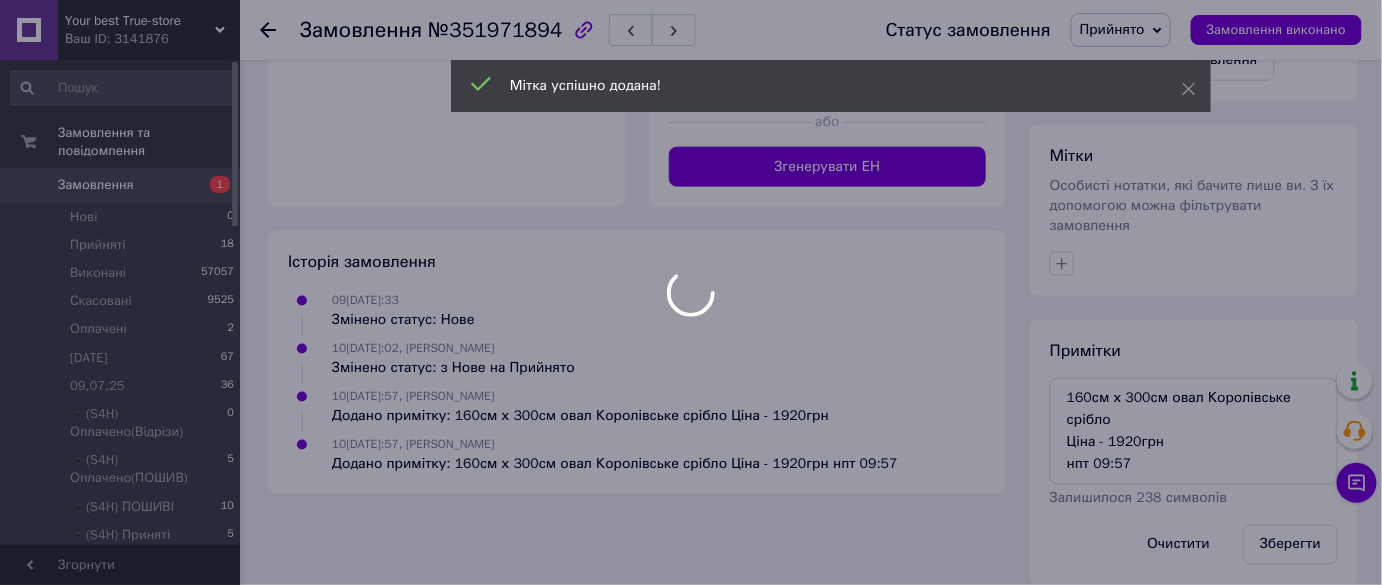 click on "Your best True-store Ваш ID: 3141876 Сайт Your best True-store Кабінет покупця Перевірити стан системи Сторінка на порталі Оптовый магазин True Opt Shop For House Надія Сидорова Довідка Вийти Замовлення та повідомлення Замовлення 1 Нові 0 Прийняті 18 Виконані 57057 Скасовані 9525 Оплачені 2 08.07.25 67 09,07,25 36 ▪️(S4H) Оплачено(Відрізи) 0 ▪️(S4H) Оплачено(ПОШИВ) 5 ▪️(S4H) ПОШИВІ 10 ▪️(S4H) Приняті 5 Відправити пізніше 0 Відправка (2) 43 Відправка (3) 49 Відправка РЕЗЕРВ (1) 45 Відправка РЕЗЕРВ (2) 50 Обмін/Заміна 12 ОПЛАЧЕНІ (СКАТЕРКА) 0 Очікує товару 7 Пледи ПОШИВ 16 24 7 25 0 4 1 1 <" at bounding box center (691, -88) 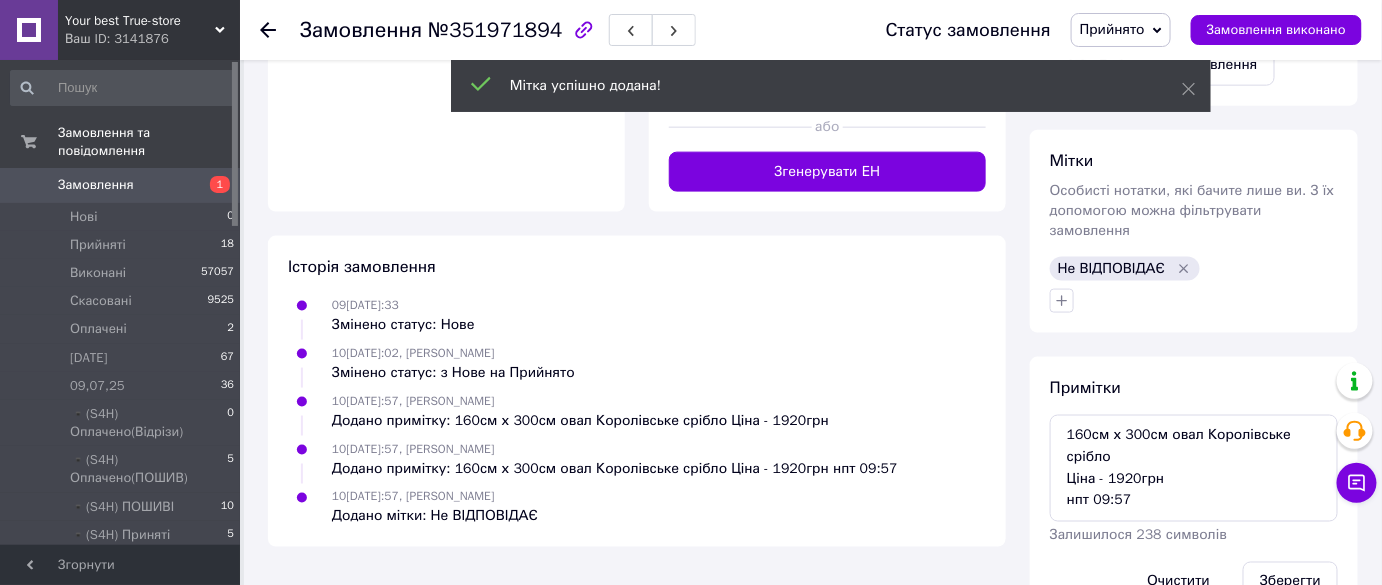 scroll, scrollTop: 816, scrollLeft: 0, axis: vertical 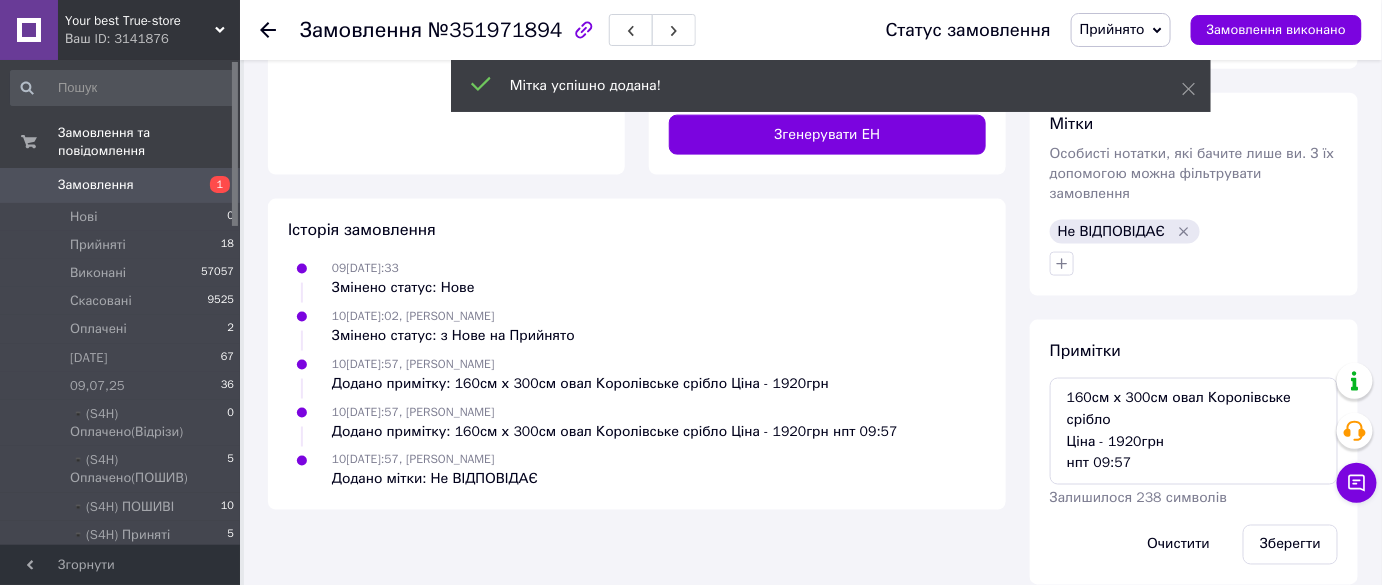 click on "1" at bounding box center (212, 185) 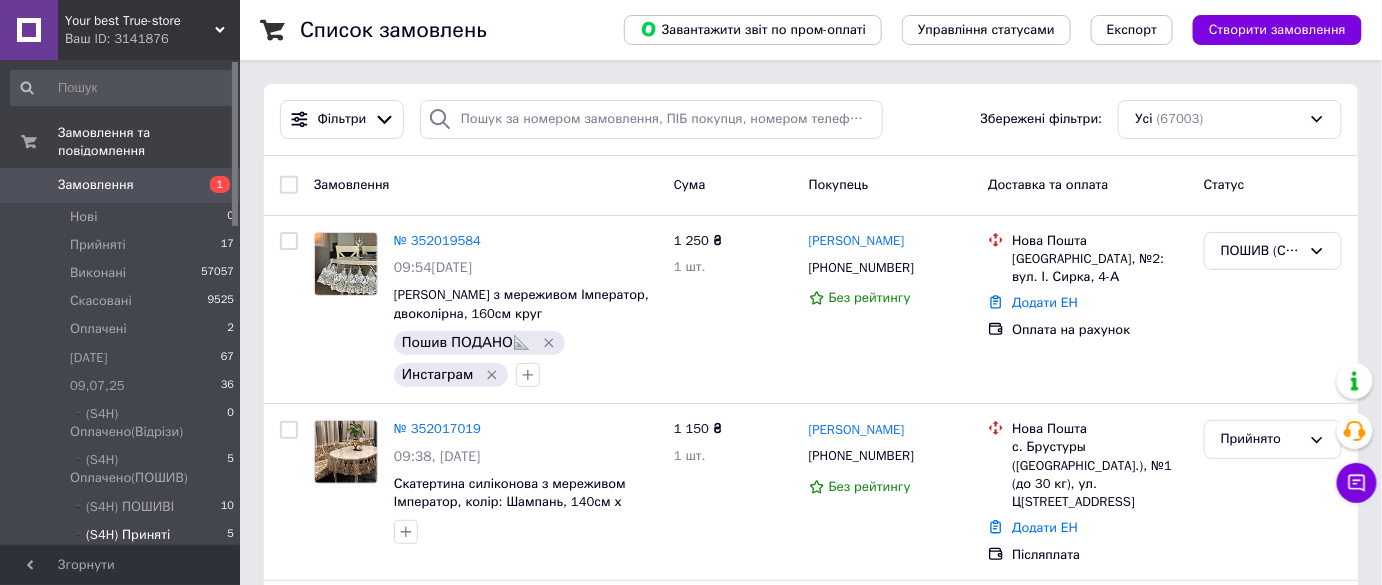 click on "▪️(S4H) Приняті" at bounding box center (120, 535) 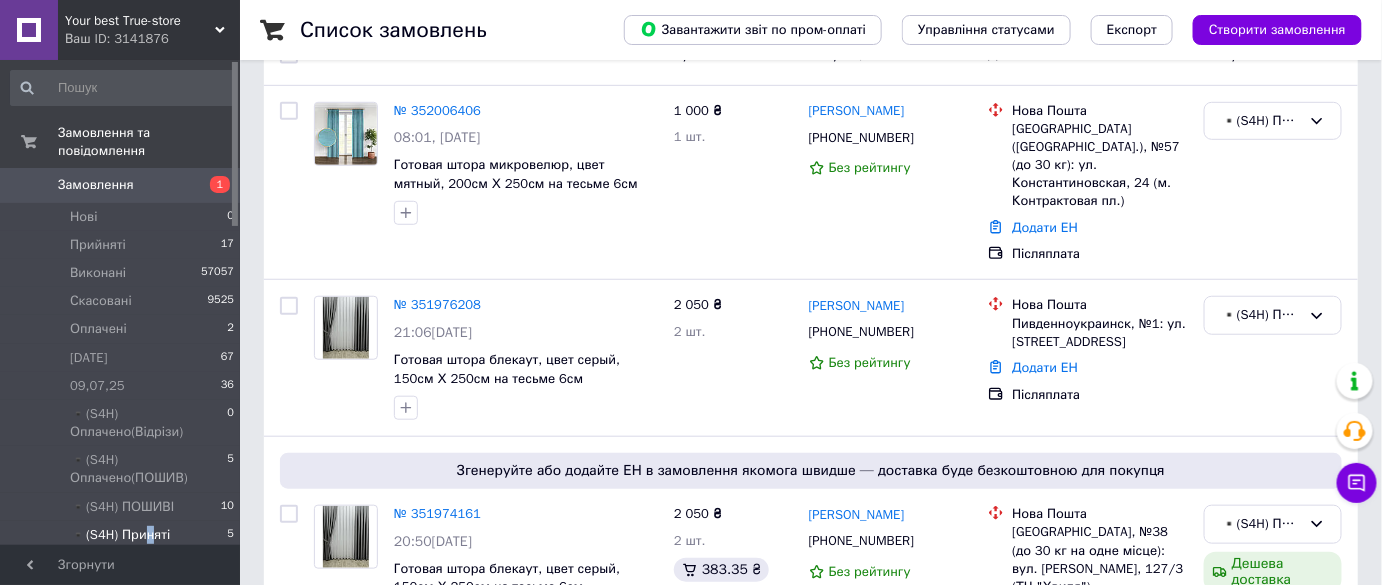 scroll, scrollTop: 454, scrollLeft: 0, axis: vertical 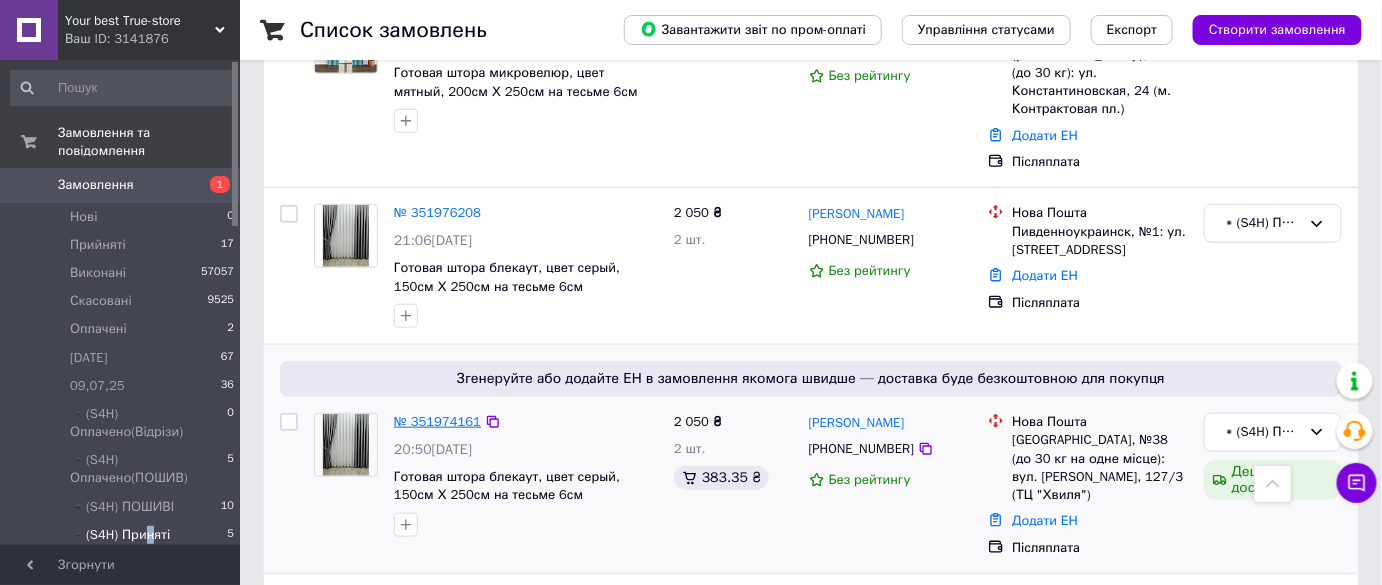 click on "№ 351974161" at bounding box center (437, 421) 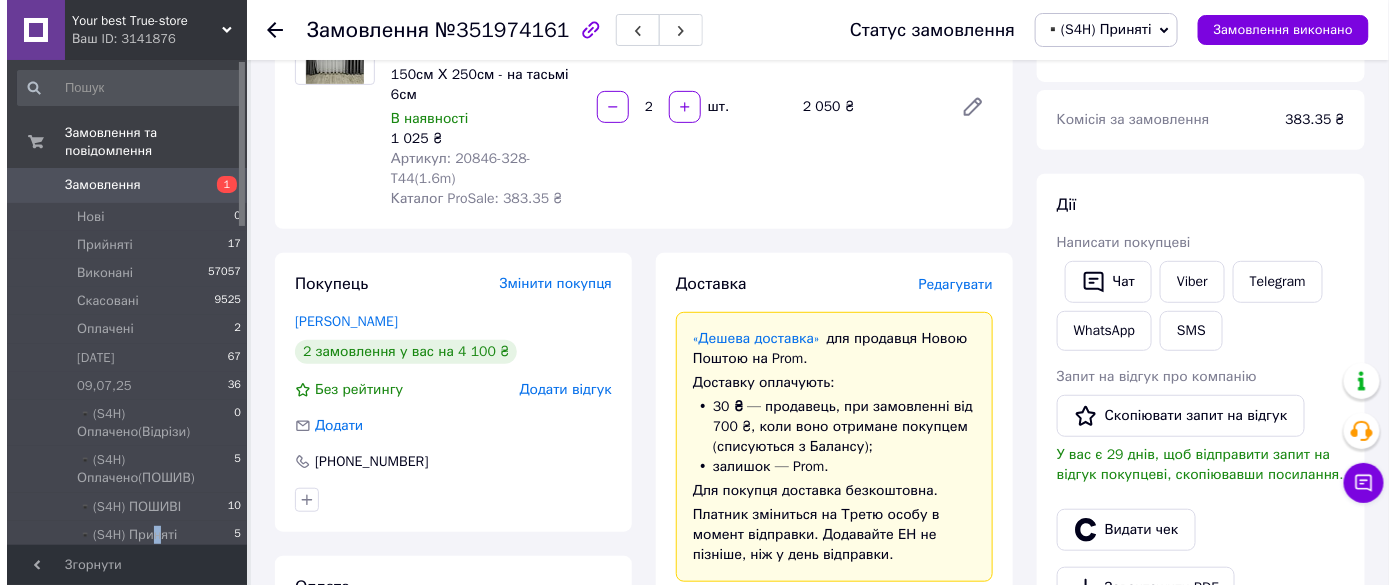 scroll, scrollTop: 90, scrollLeft: 0, axis: vertical 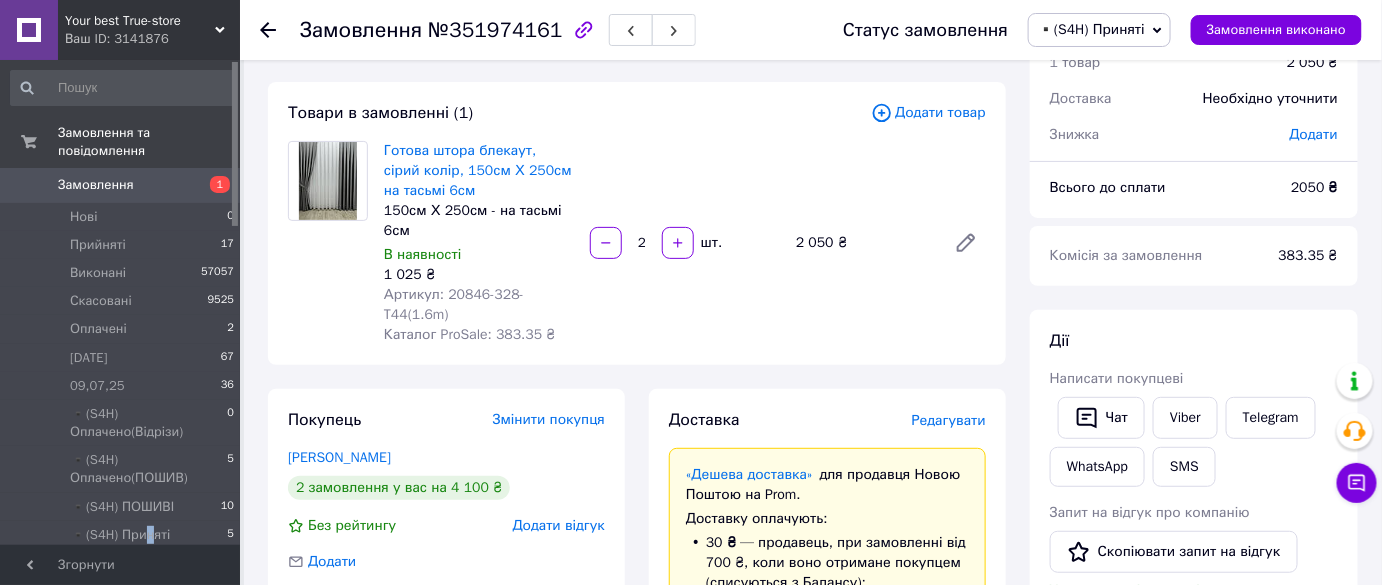 click on "▪️(S4H) Приняті" at bounding box center (1099, 30) 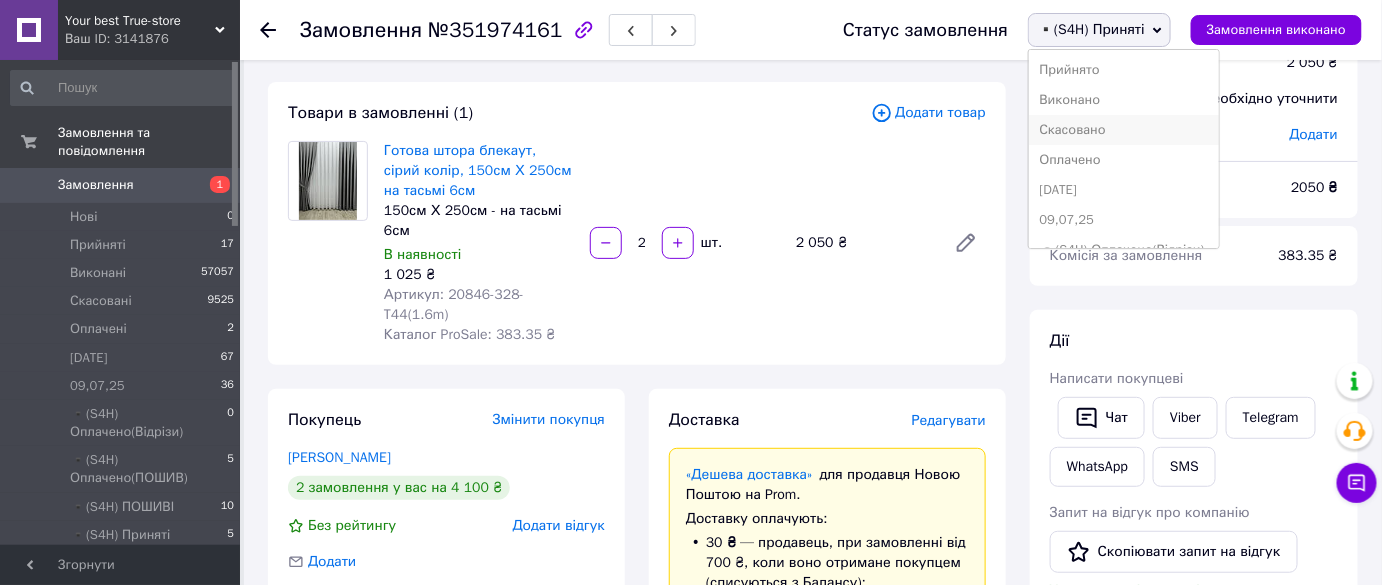 click on "Скасовано" at bounding box center [1124, 130] 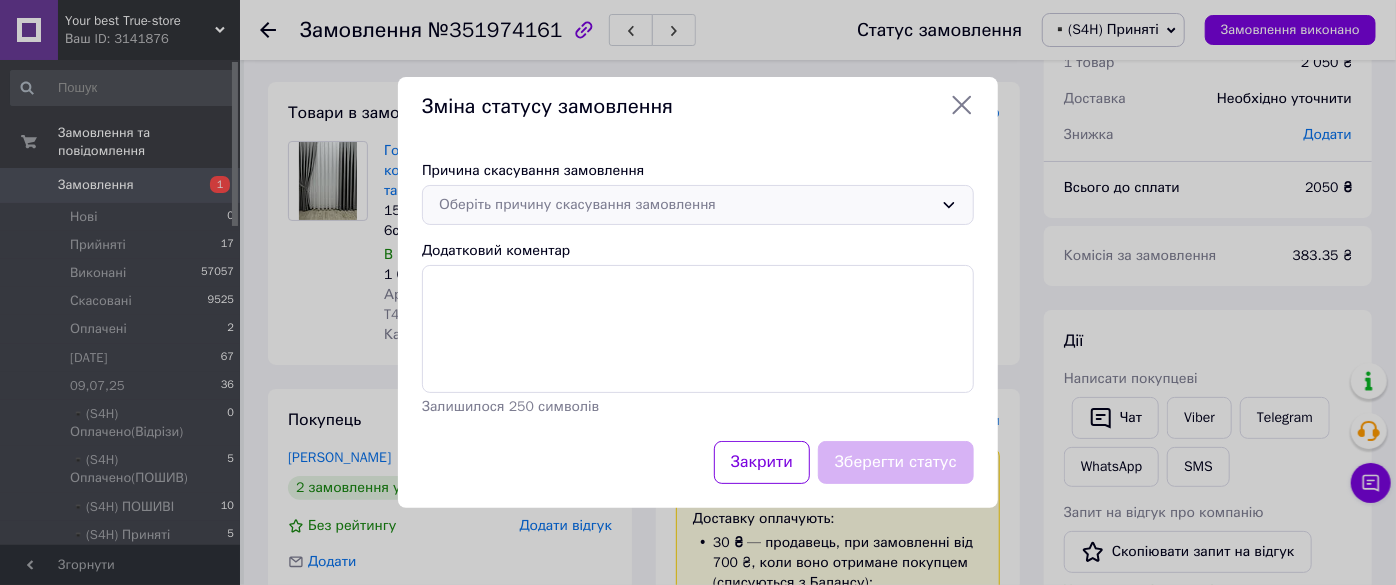 click on "Оберіть причину скасування замовлення" at bounding box center (686, 205) 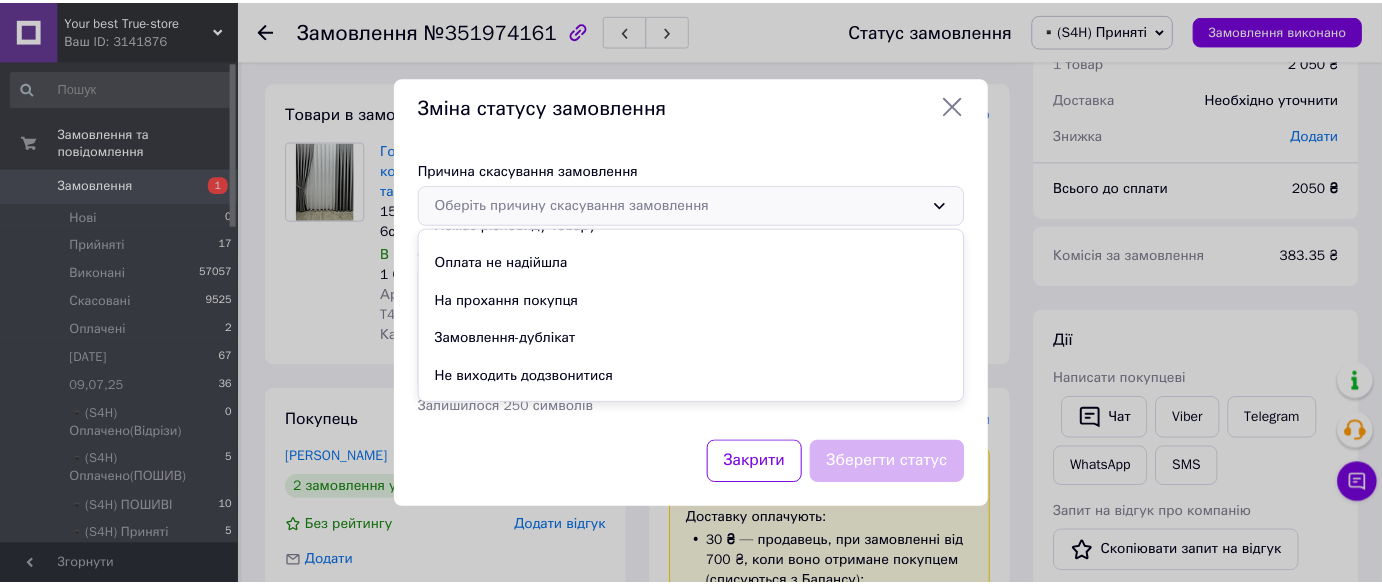 scroll, scrollTop: 93, scrollLeft: 0, axis: vertical 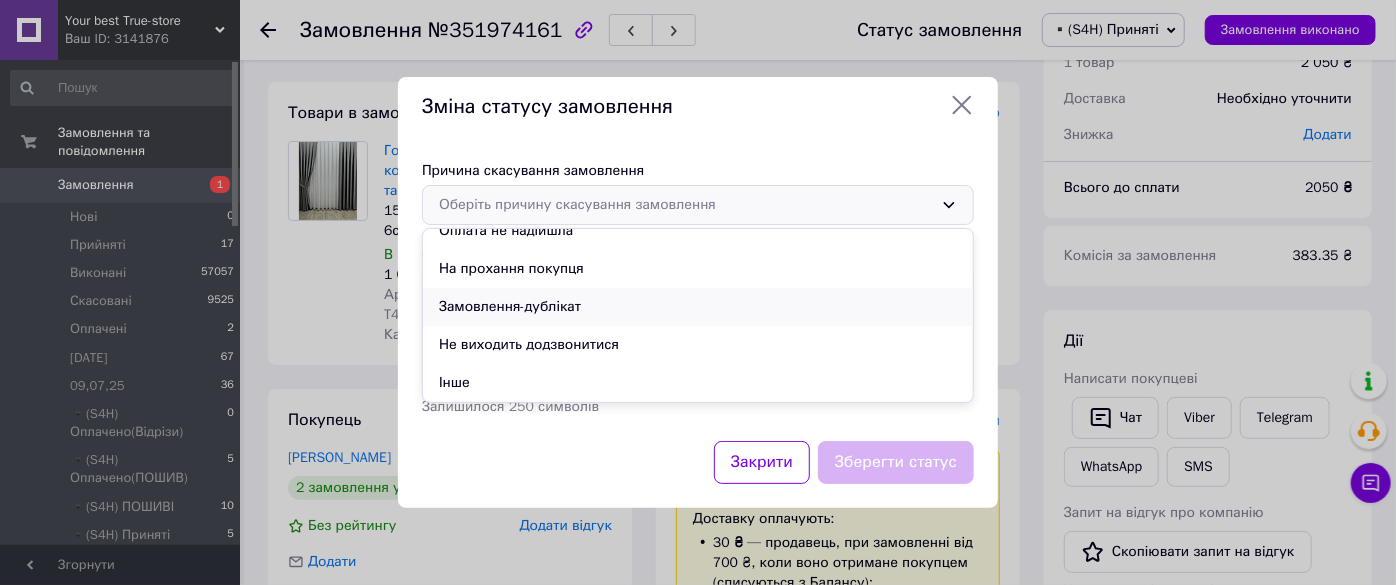 click on "Замовлення-дублікат" at bounding box center [698, 307] 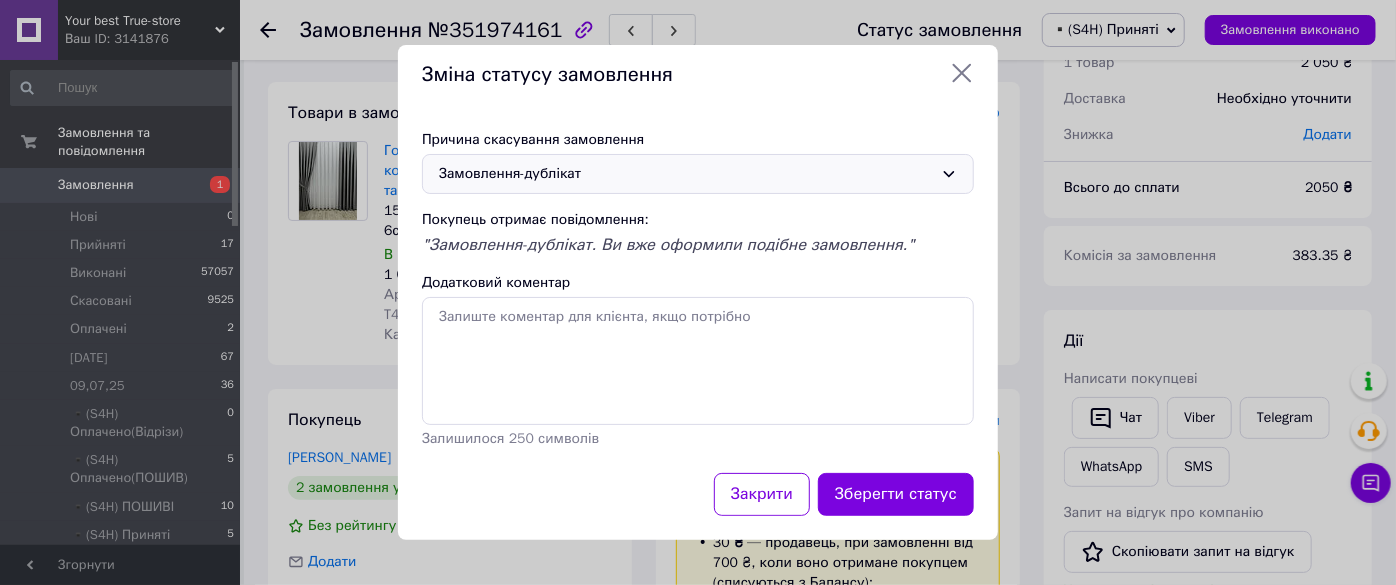 click on "Зберегти статус" at bounding box center [896, 494] 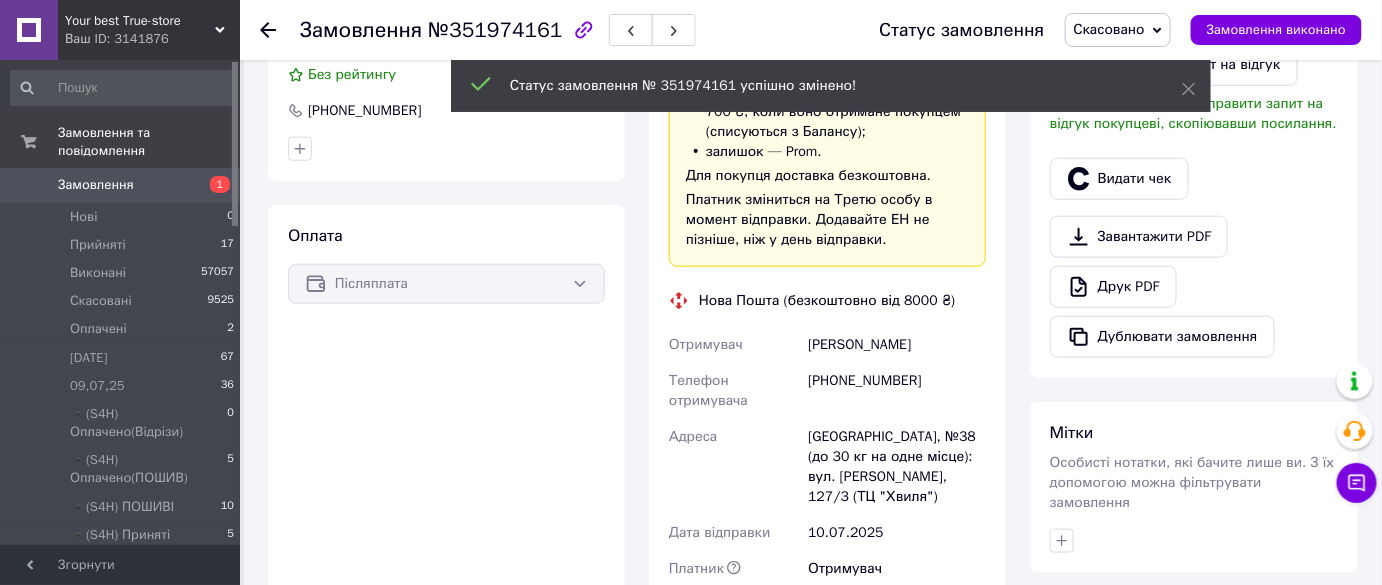 scroll, scrollTop: 545, scrollLeft: 0, axis: vertical 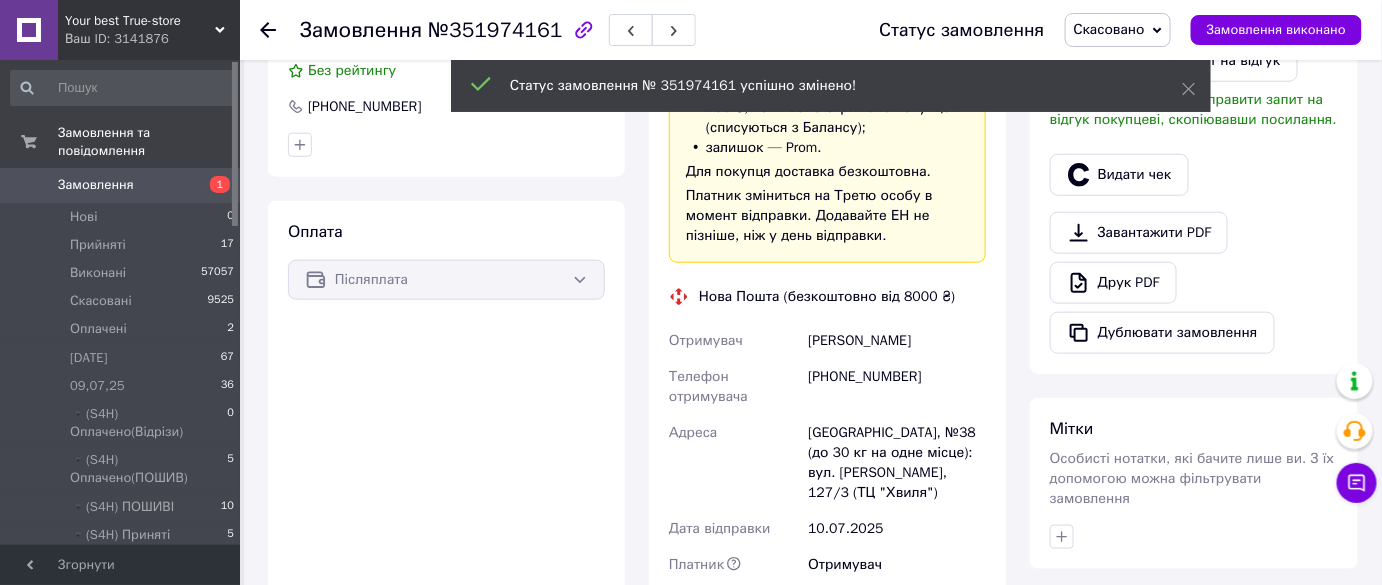 click on "+380972308345" at bounding box center [897, 387] 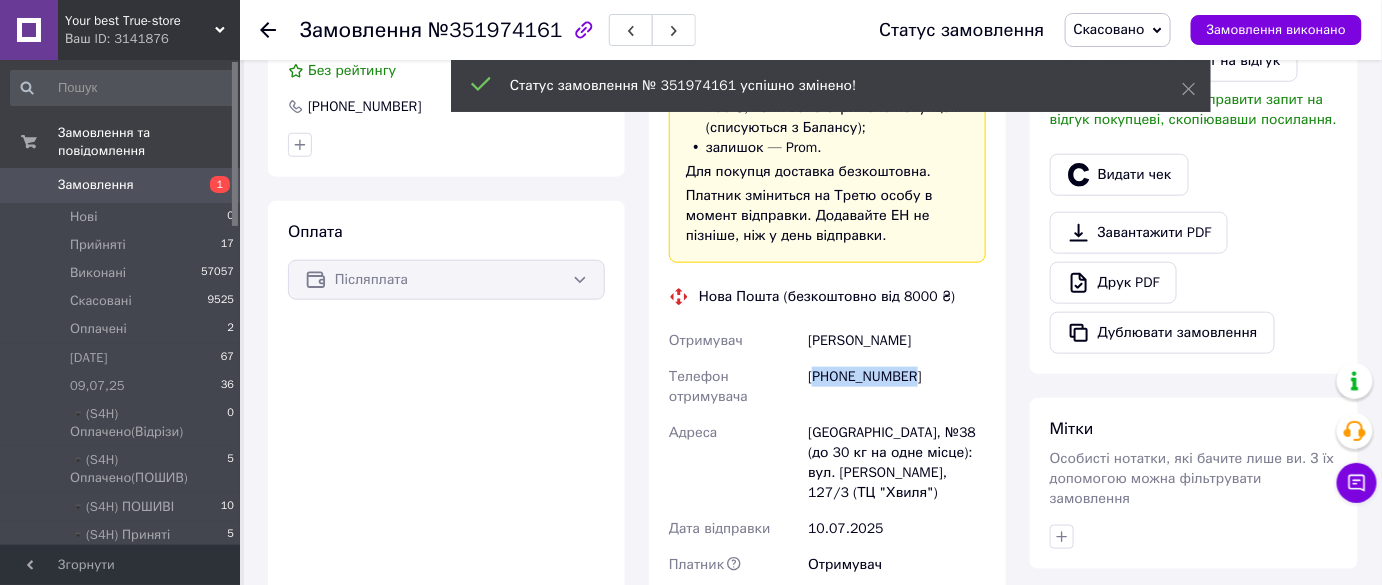 click on "+380972308345" at bounding box center [897, 387] 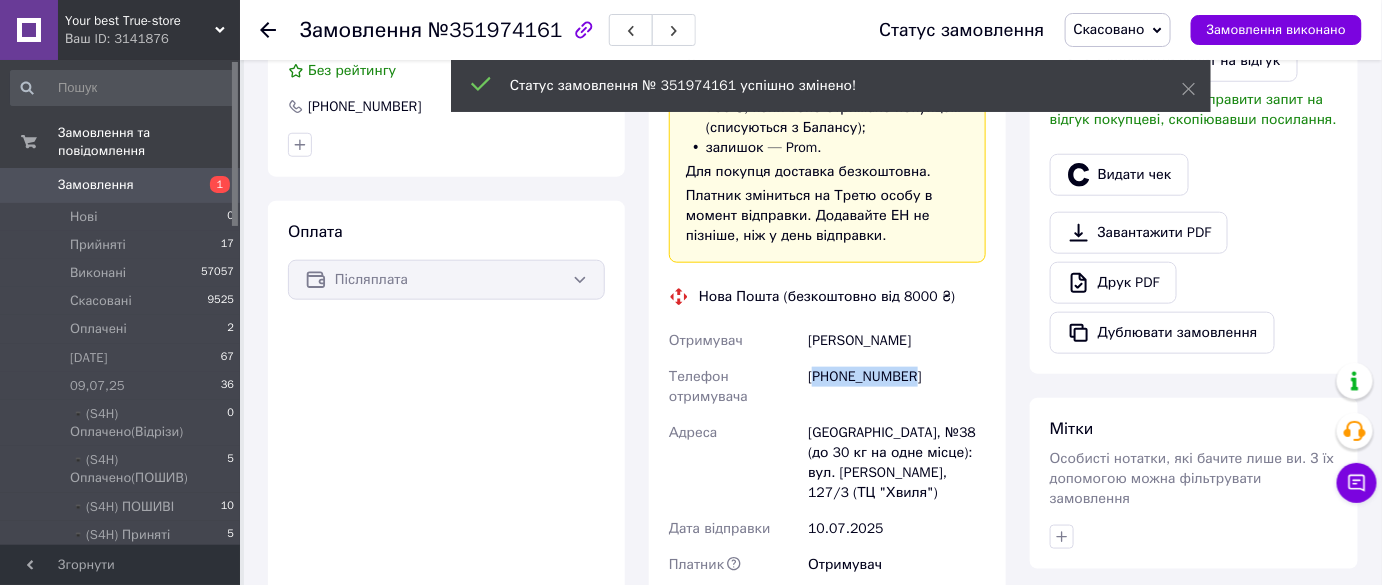 copy on "380972308345" 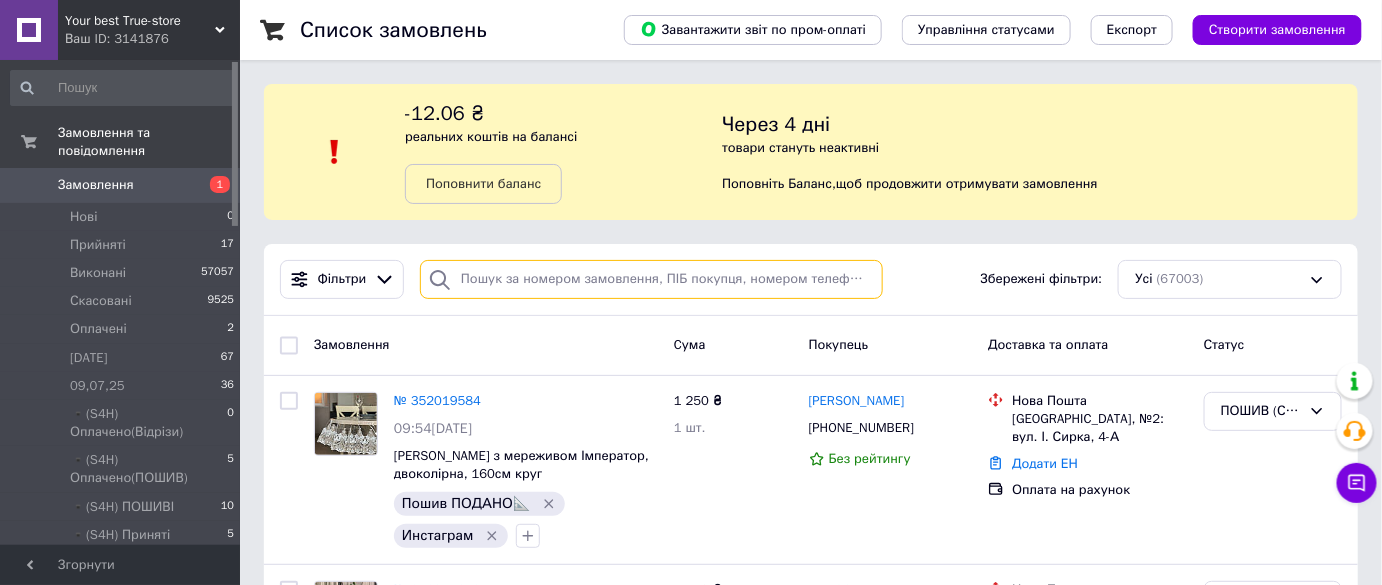 click at bounding box center (651, 279) 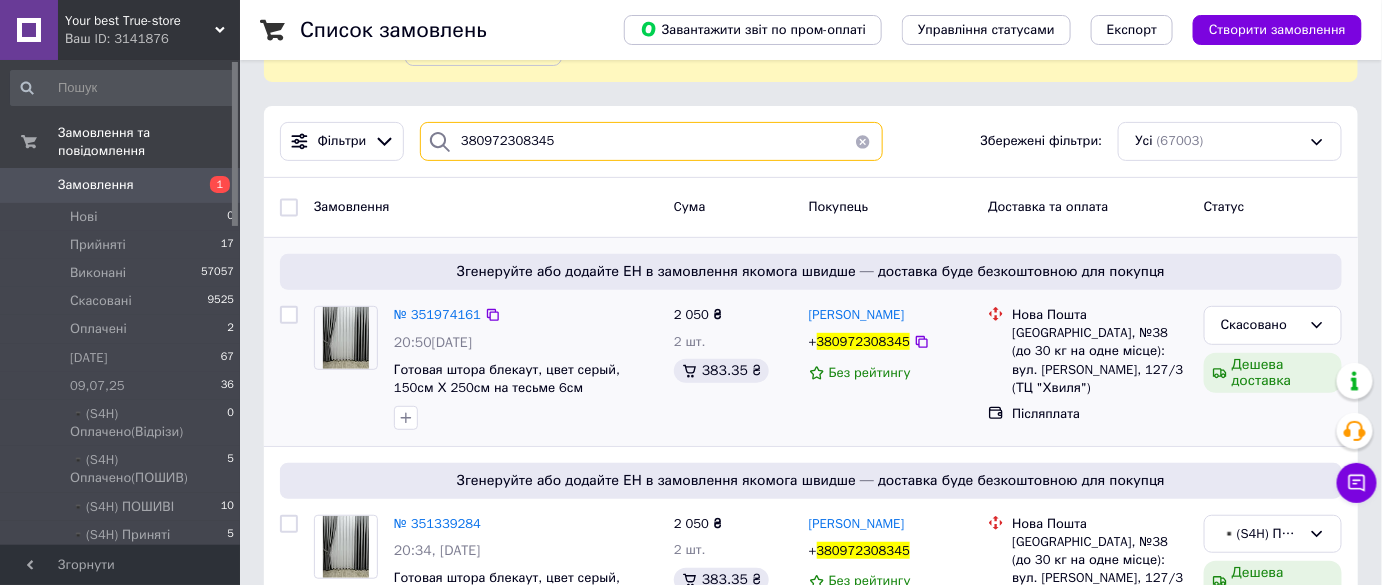 scroll, scrollTop: 232, scrollLeft: 0, axis: vertical 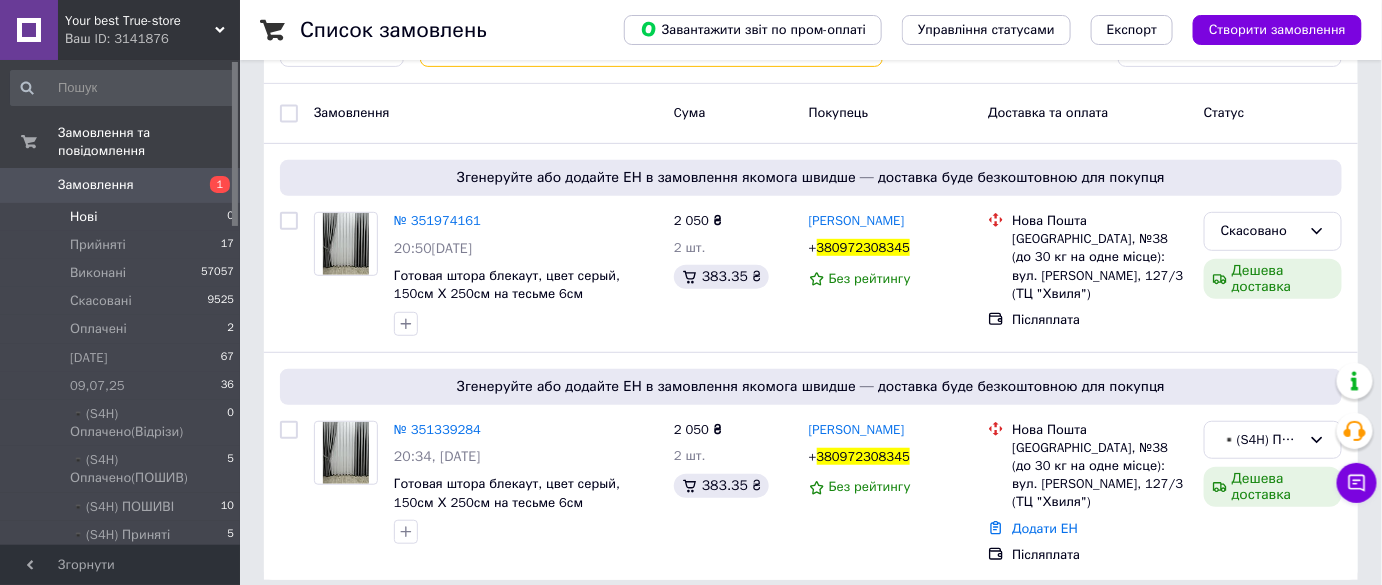 type on "380972308345" 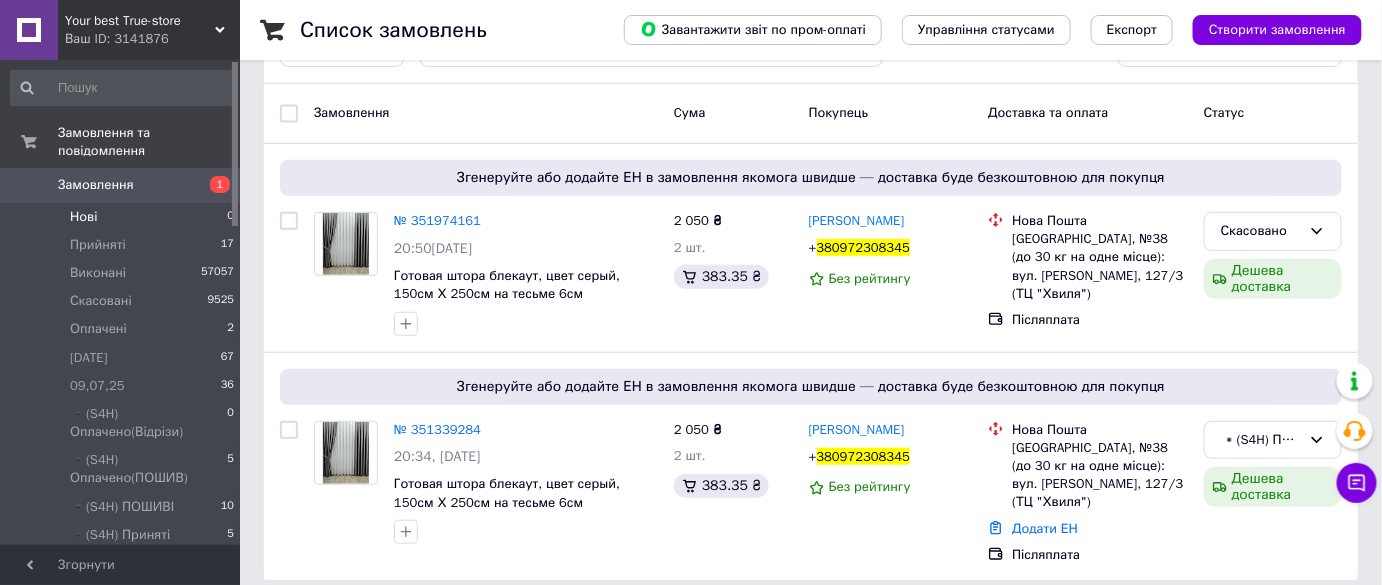 click on "Нові 0" at bounding box center (123, 217) 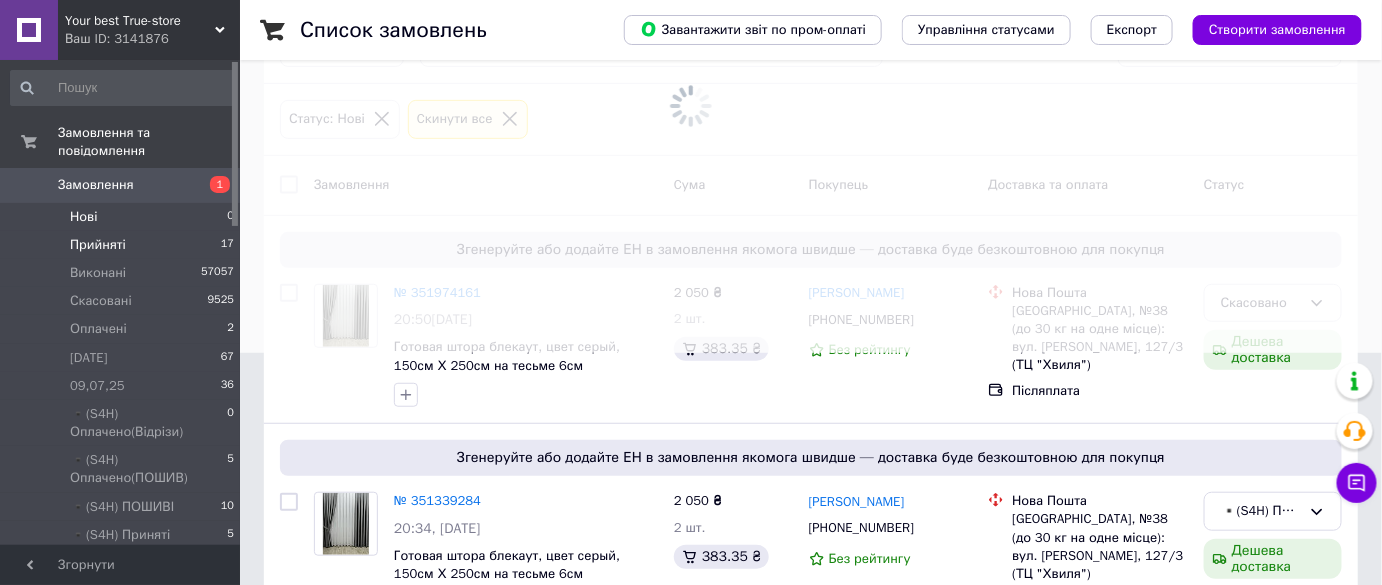 scroll, scrollTop: 0, scrollLeft: 0, axis: both 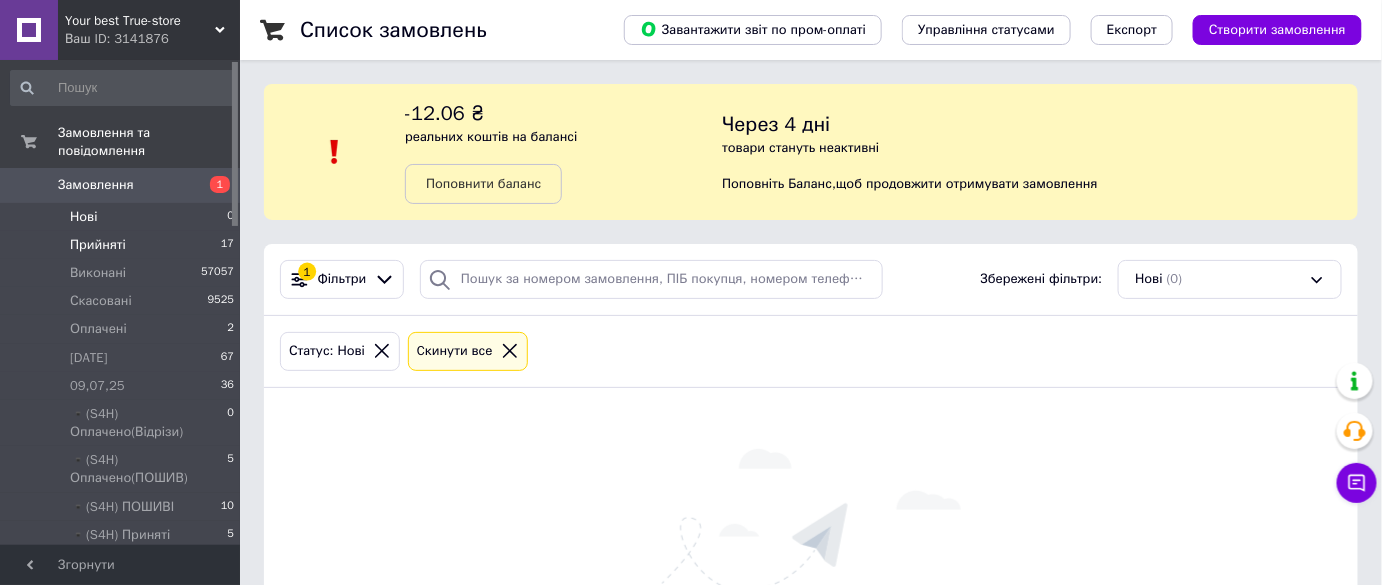 click on "Прийняті 17" at bounding box center (123, 245) 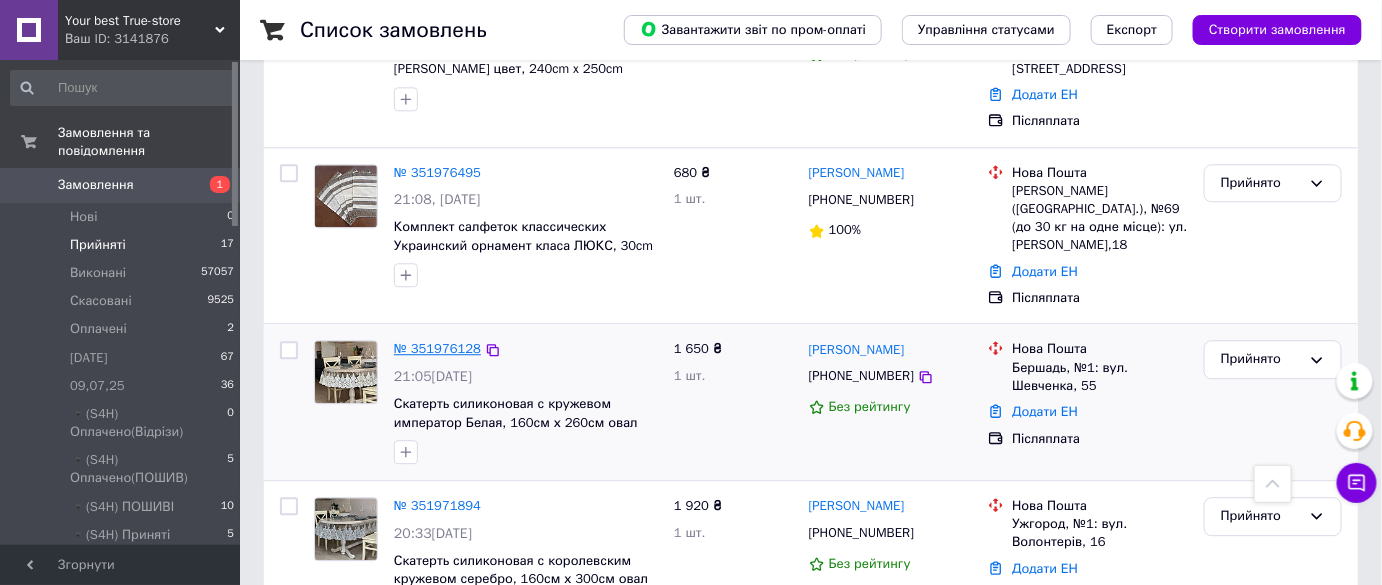 scroll, scrollTop: 1454, scrollLeft: 0, axis: vertical 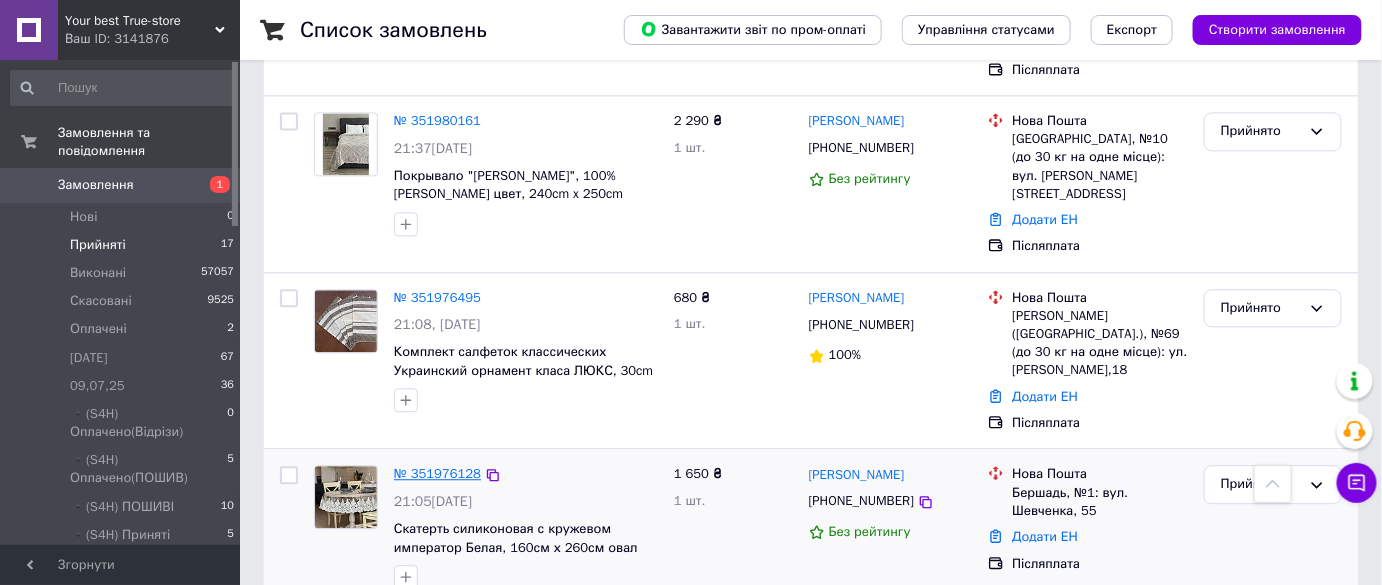 click on "№ 351976128" at bounding box center (437, 473) 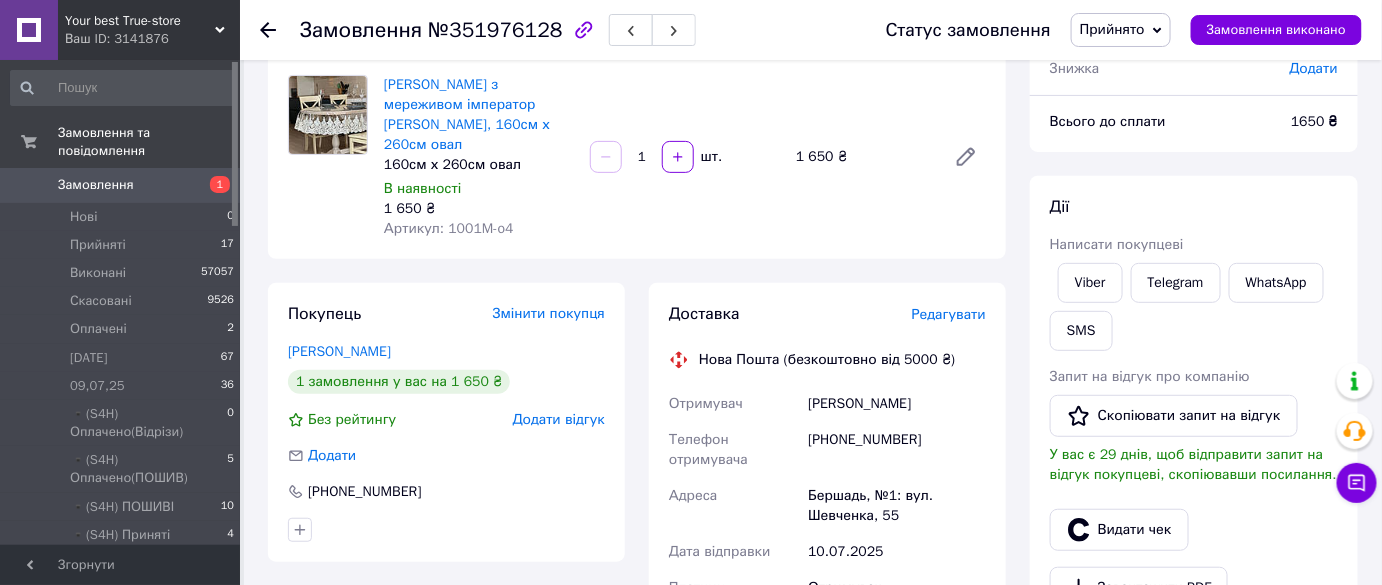 scroll, scrollTop: 0, scrollLeft: 0, axis: both 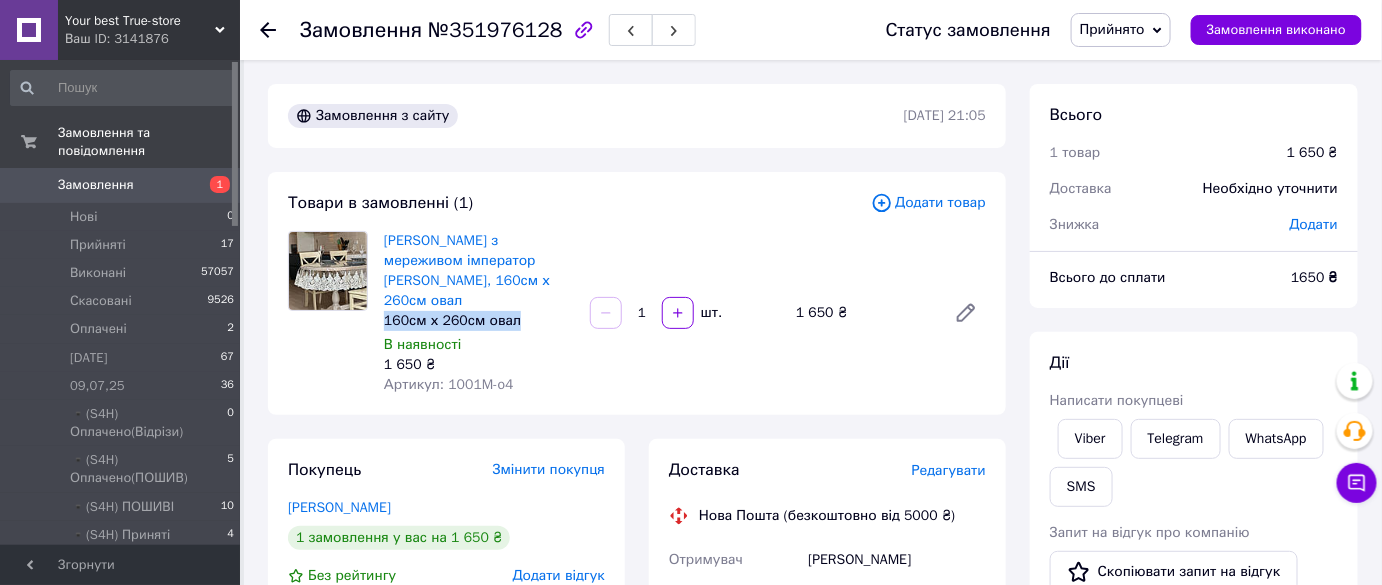 copy on "160см х 260см овал" 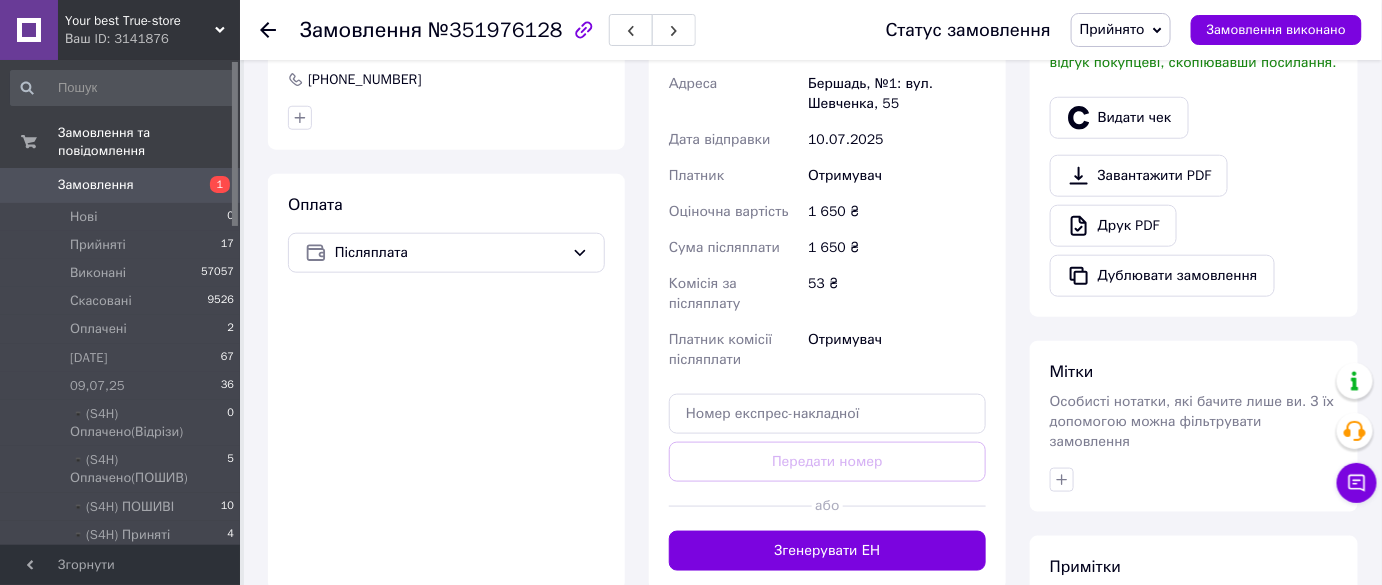 scroll, scrollTop: 727, scrollLeft: 0, axis: vertical 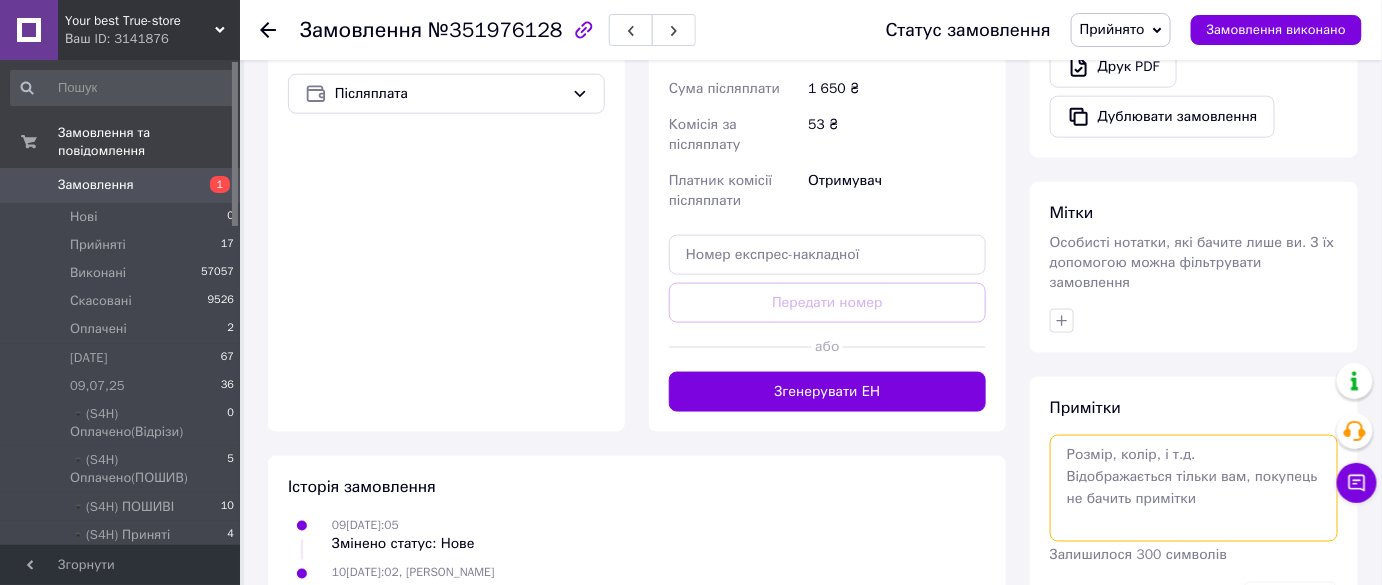 click at bounding box center [1194, 488] 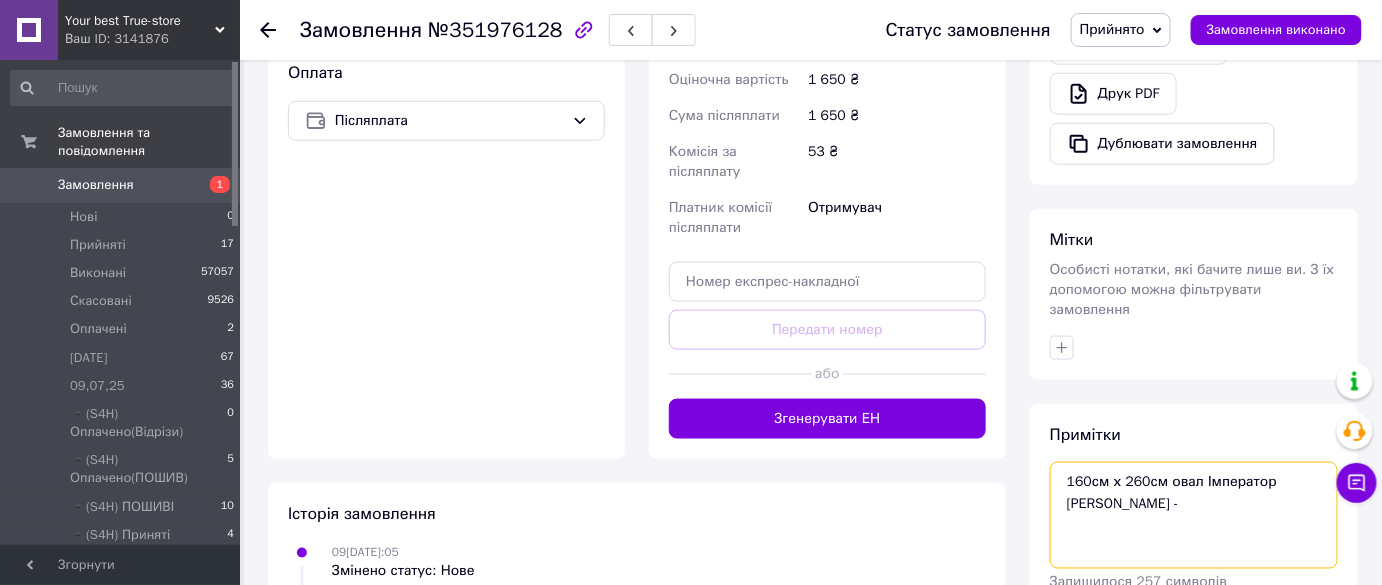 scroll, scrollTop: 784, scrollLeft: 0, axis: vertical 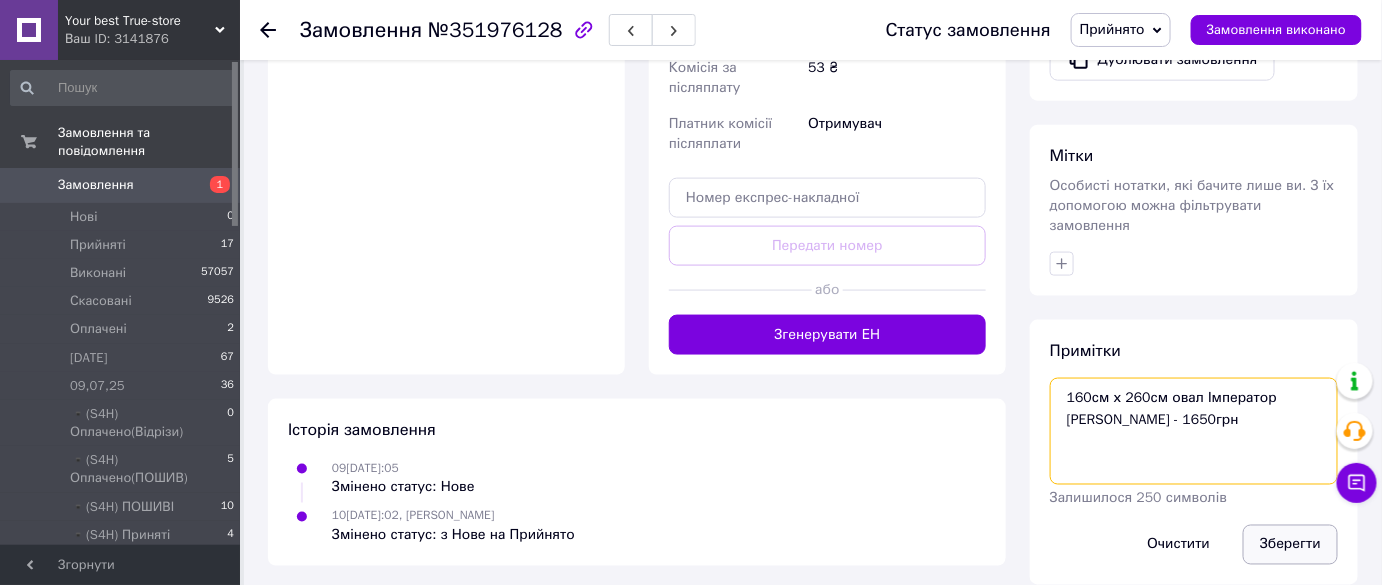 type on "160см х 260см овал Імператор молоко
Ціна - 1650грн" 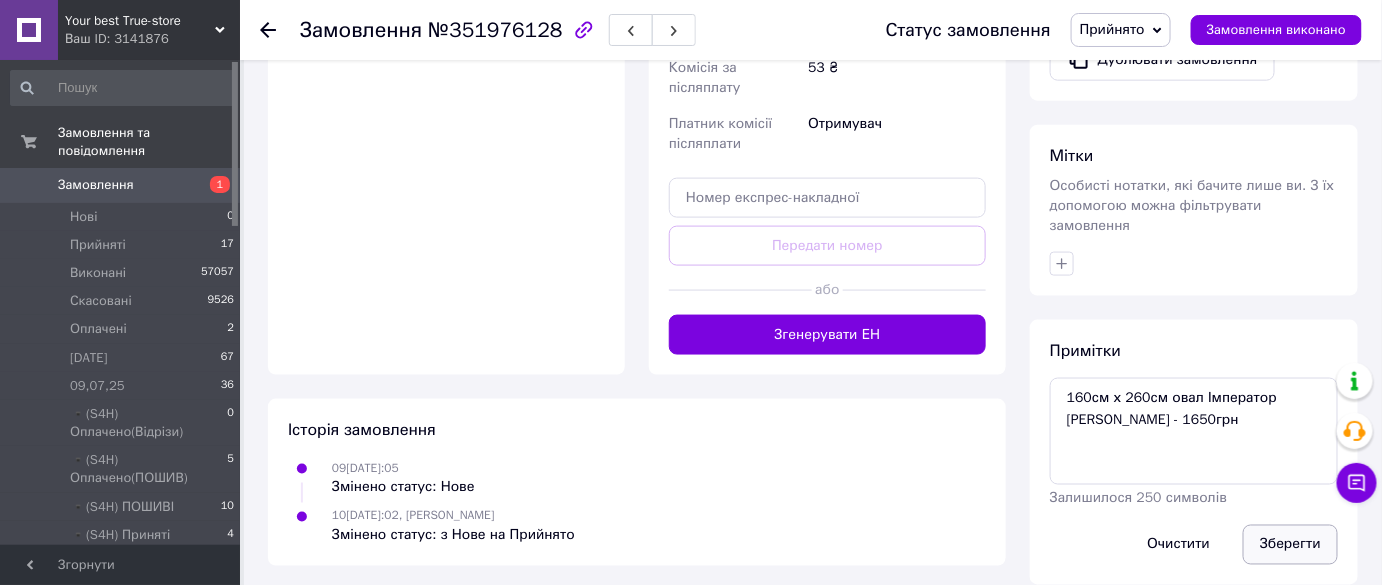 click on "Зберегти" at bounding box center [1290, 545] 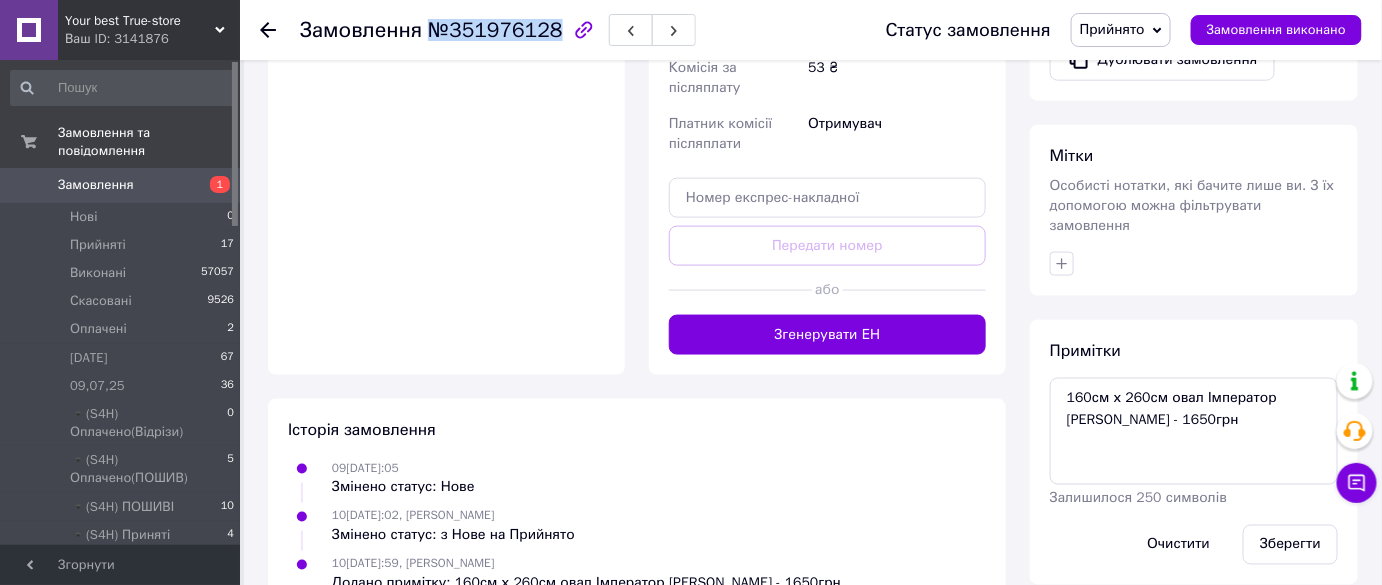copy on "№351976128" 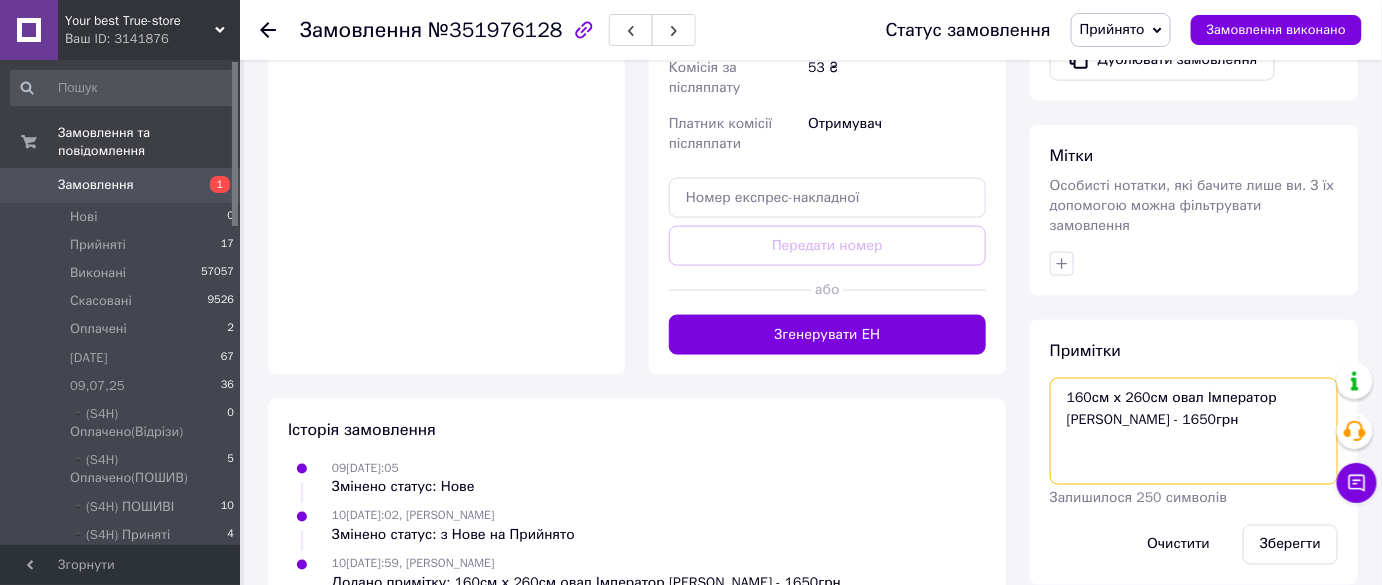 click on "160см х 260см овал Імператор молоко
Ціна - 1650грн" at bounding box center (1194, 431) 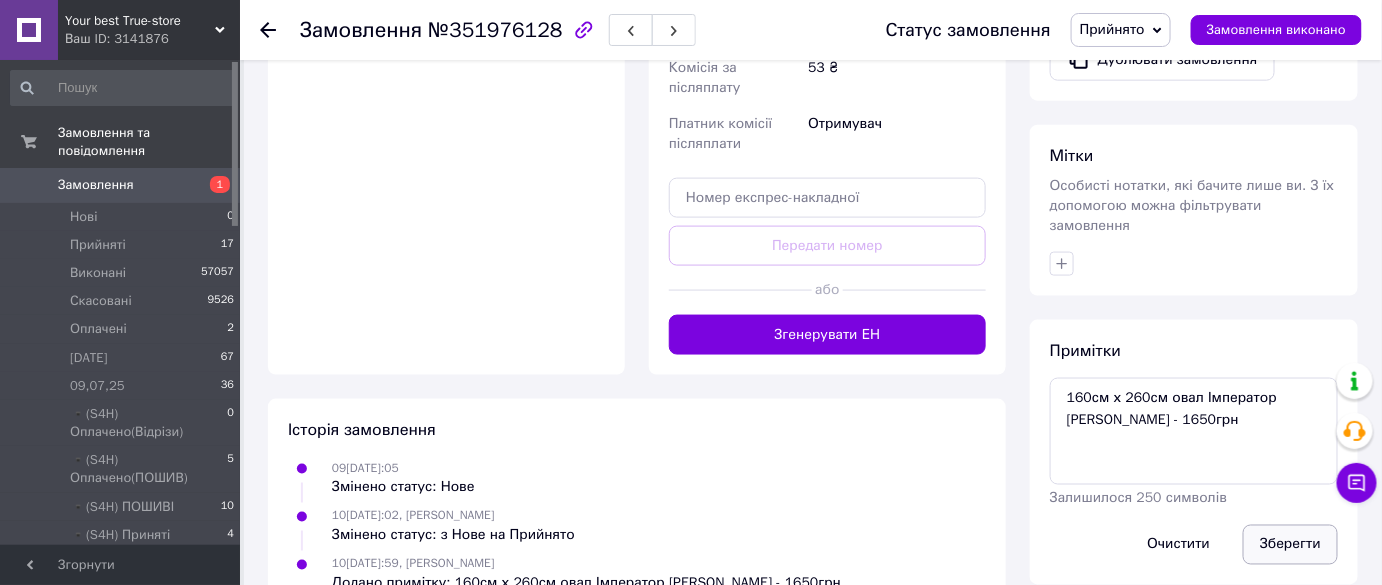 click on "Зберегти" at bounding box center [1290, 545] 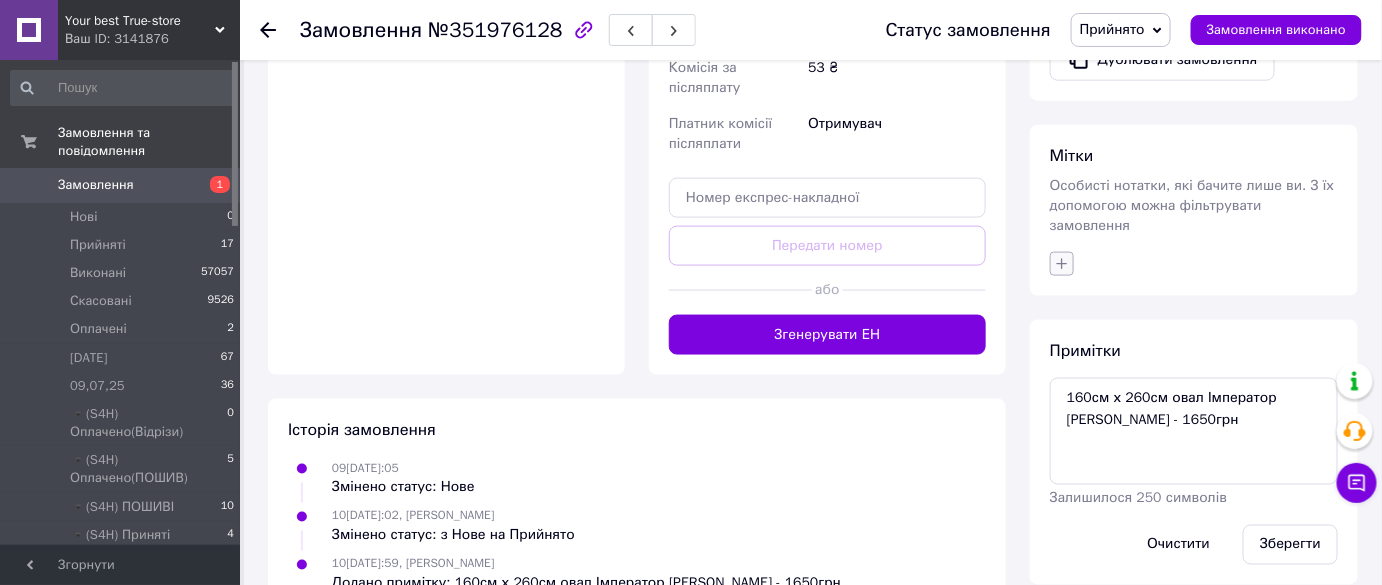 click 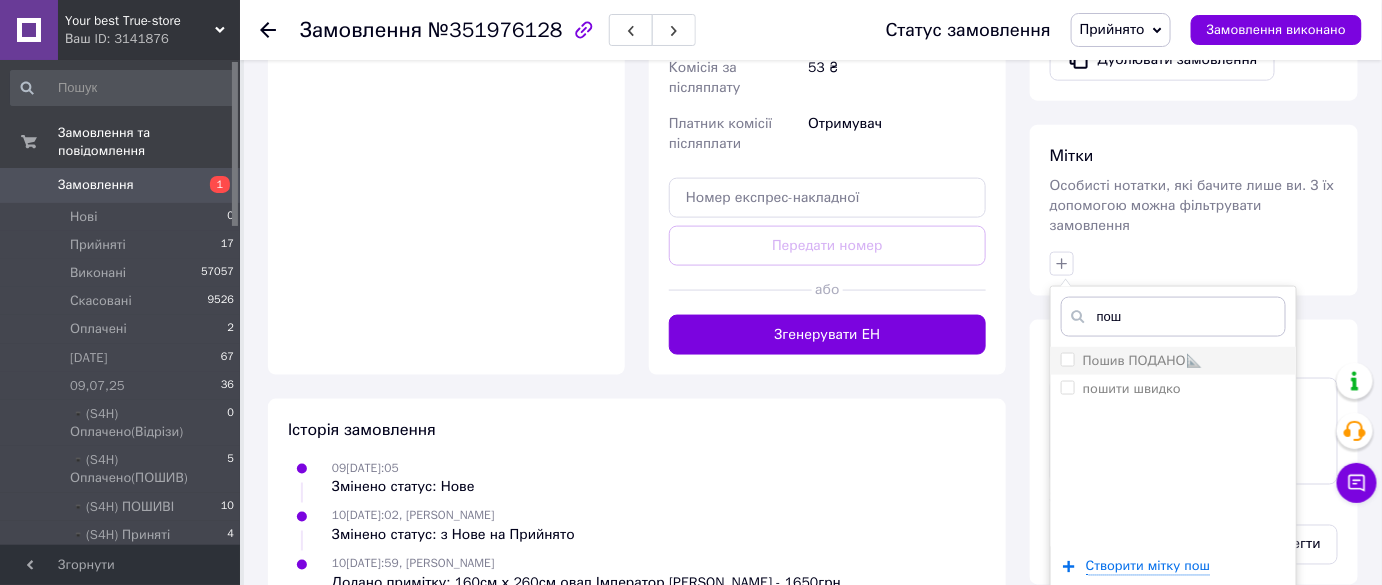 type on "пош" 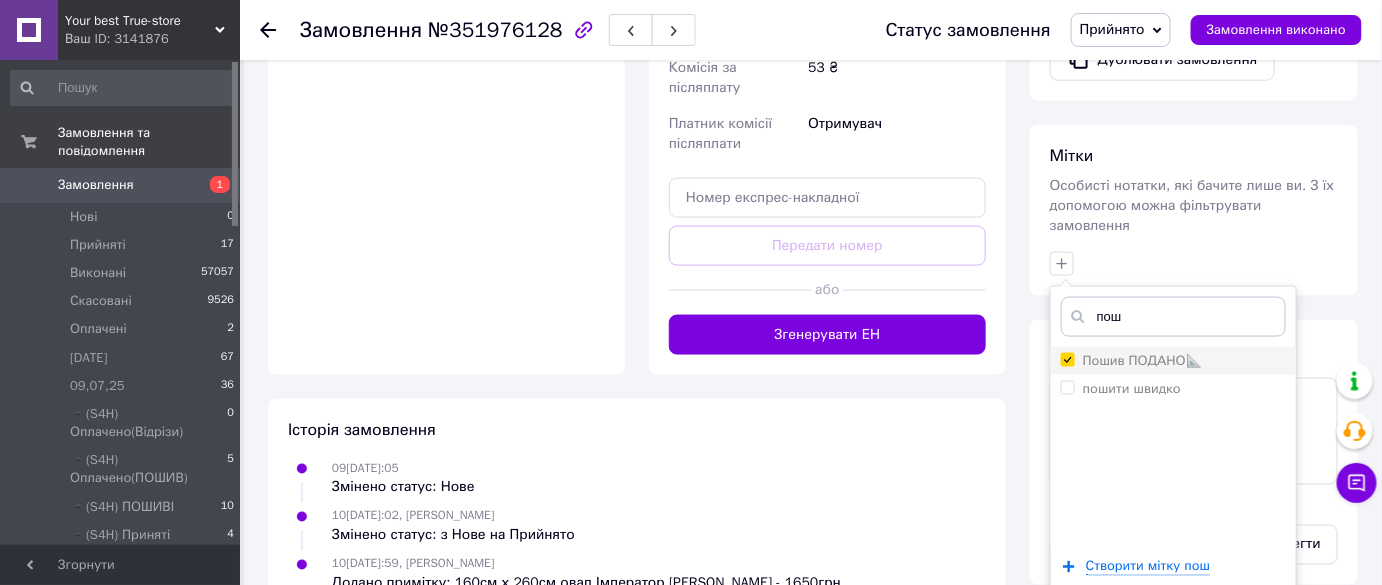 checkbox on "true" 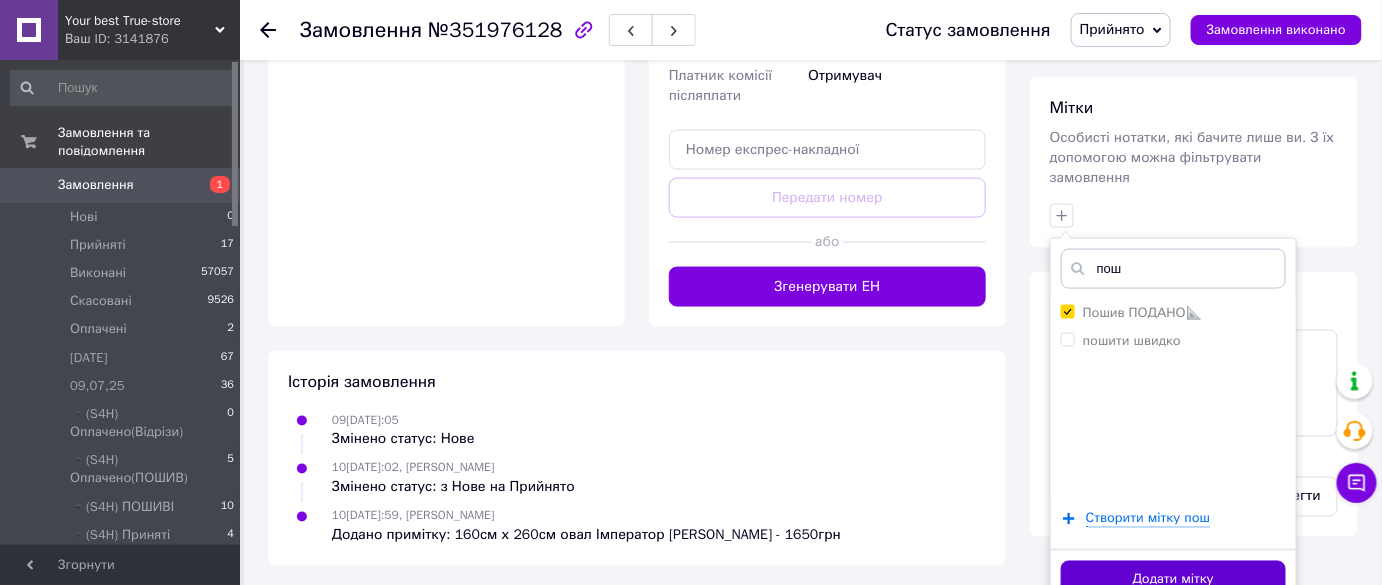 click on "Додати мітку" at bounding box center (1173, 580) 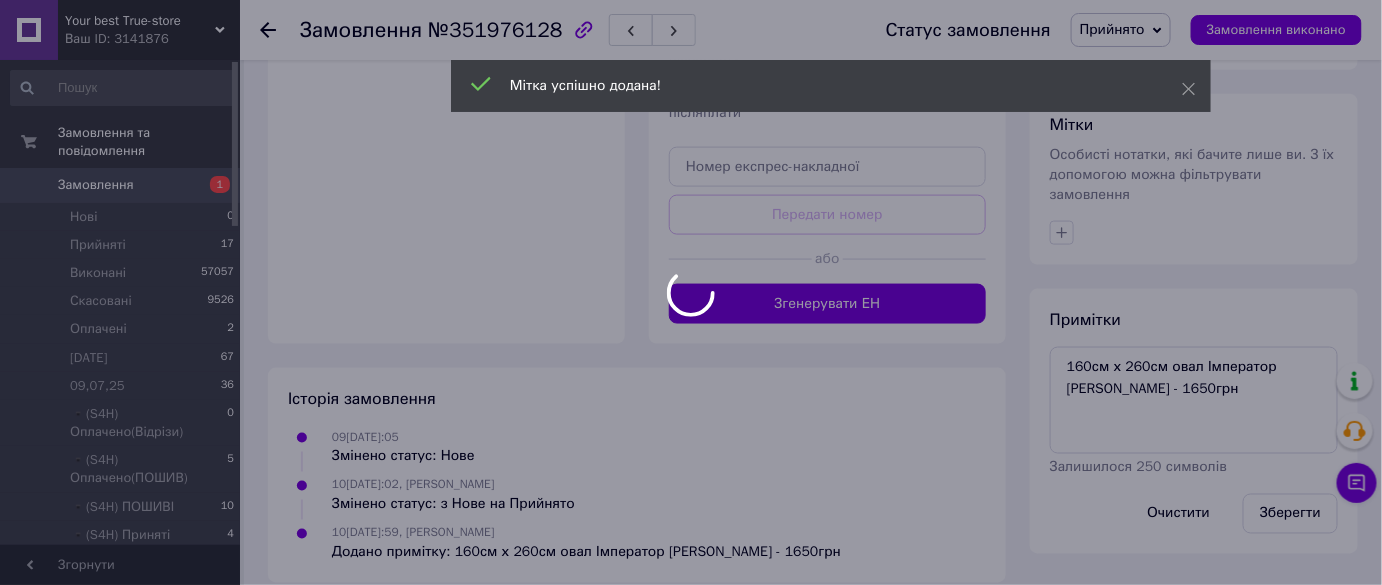 scroll, scrollTop: 832, scrollLeft: 0, axis: vertical 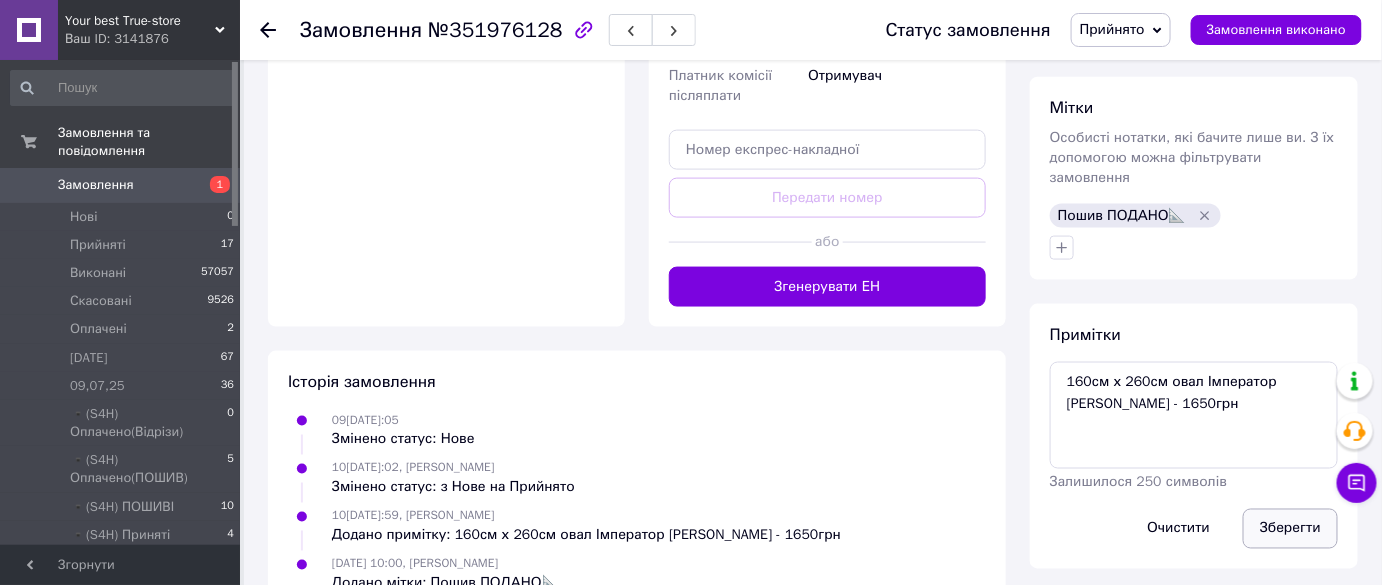 click on "Зберегти" at bounding box center (1290, 529) 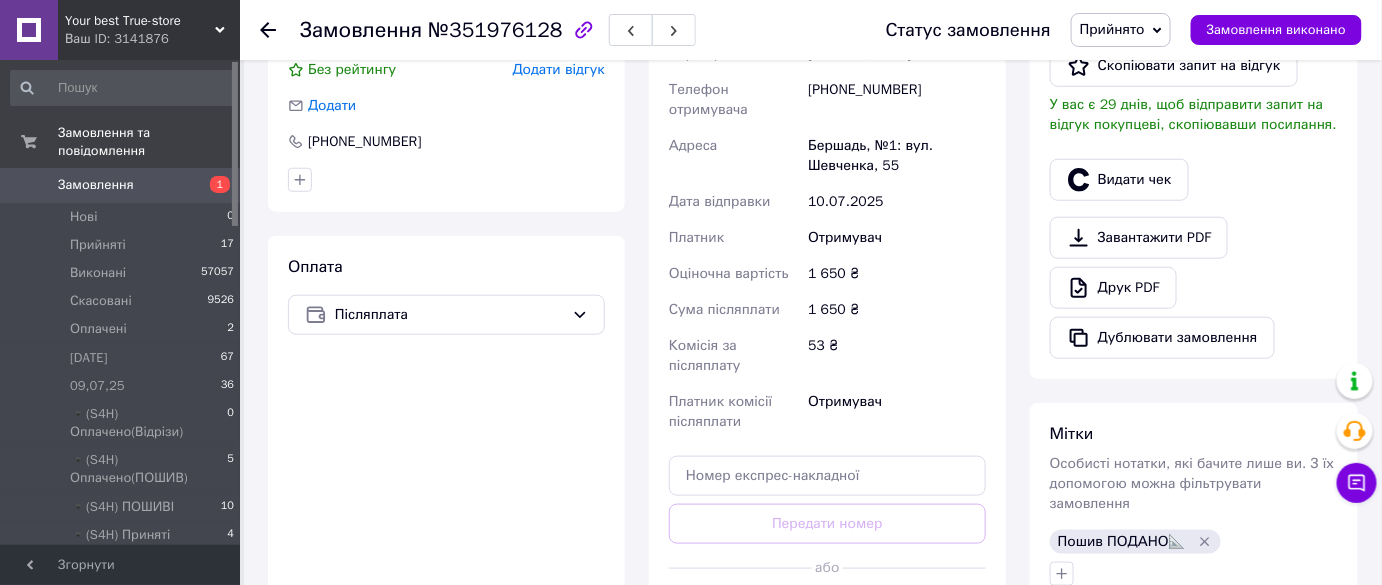 scroll, scrollTop: 377, scrollLeft: 0, axis: vertical 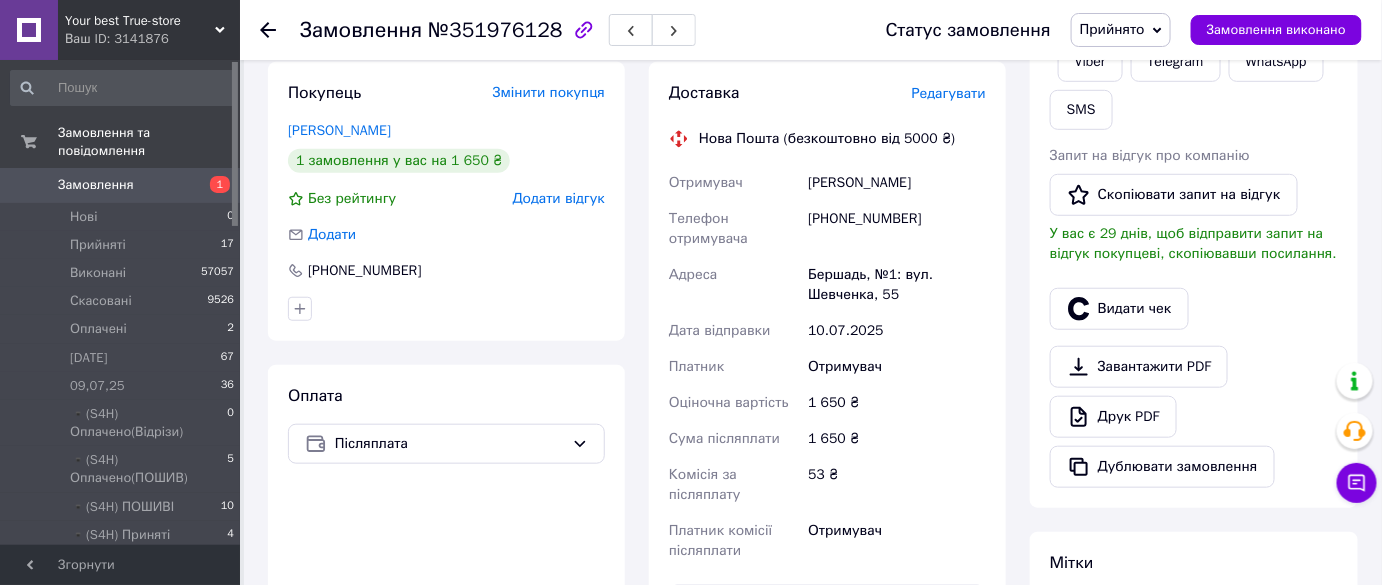 click on "Прийнято" at bounding box center (1121, 30) 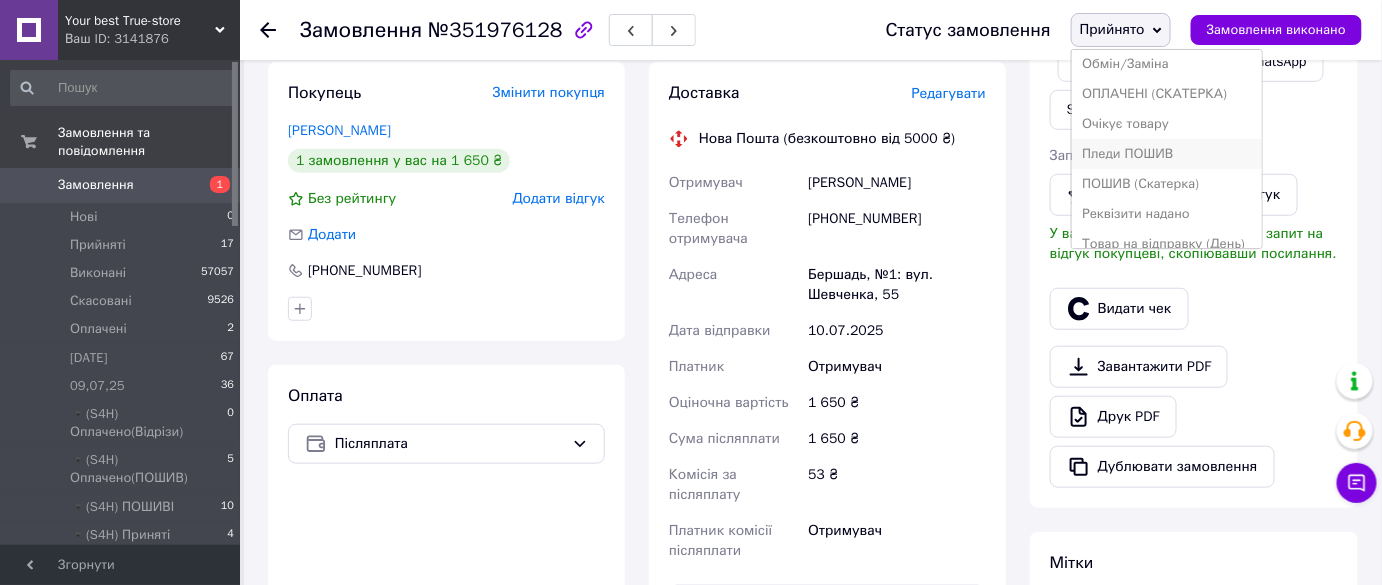 scroll, scrollTop: 441, scrollLeft: 0, axis: vertical 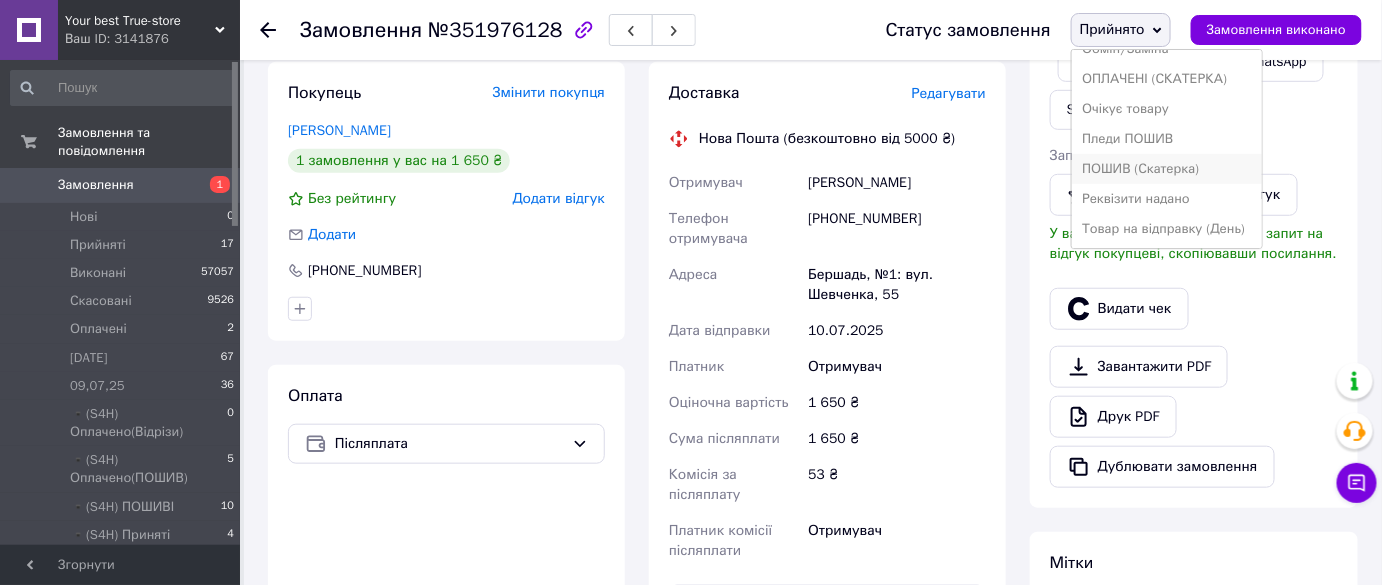 click on "ПОШИВ (Скатерка)" at bounding box center [1167, 169] 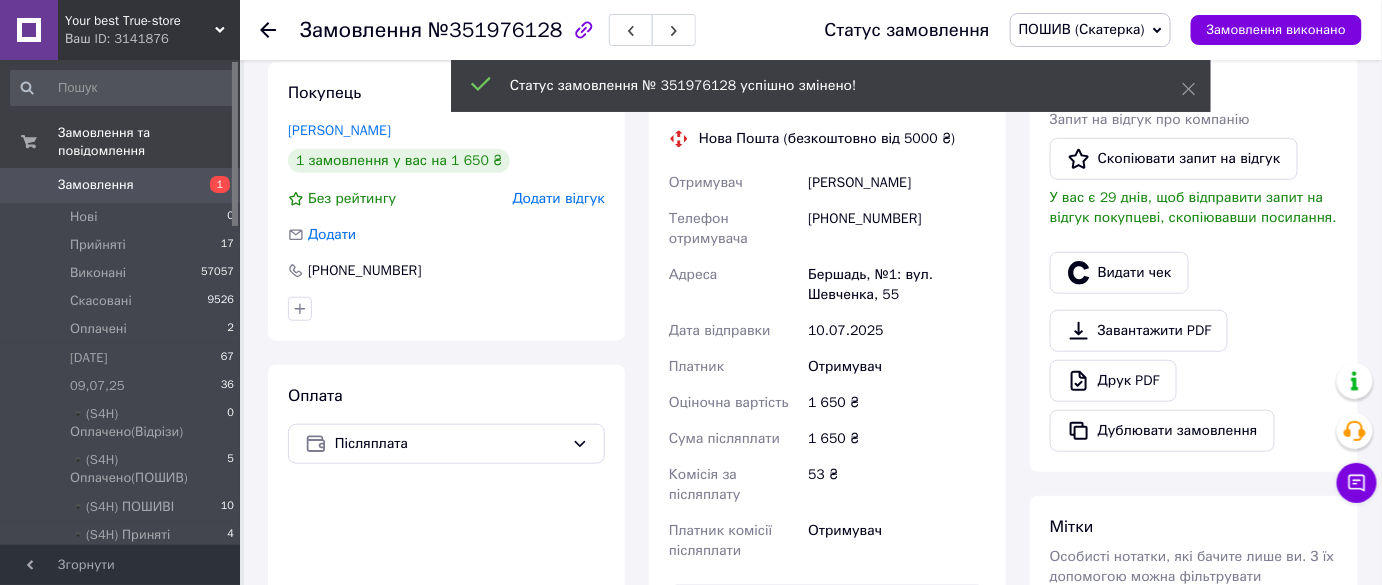 click 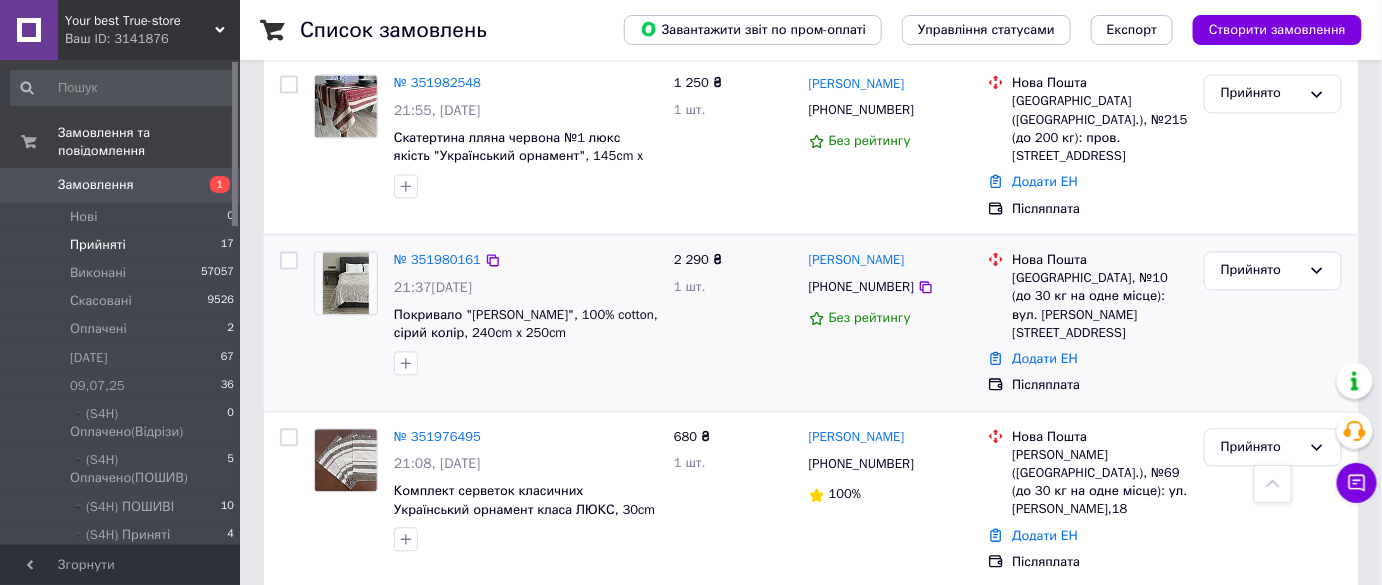 scroll, scrollTop: 1272, scrollLeft: 0, axis: vertical 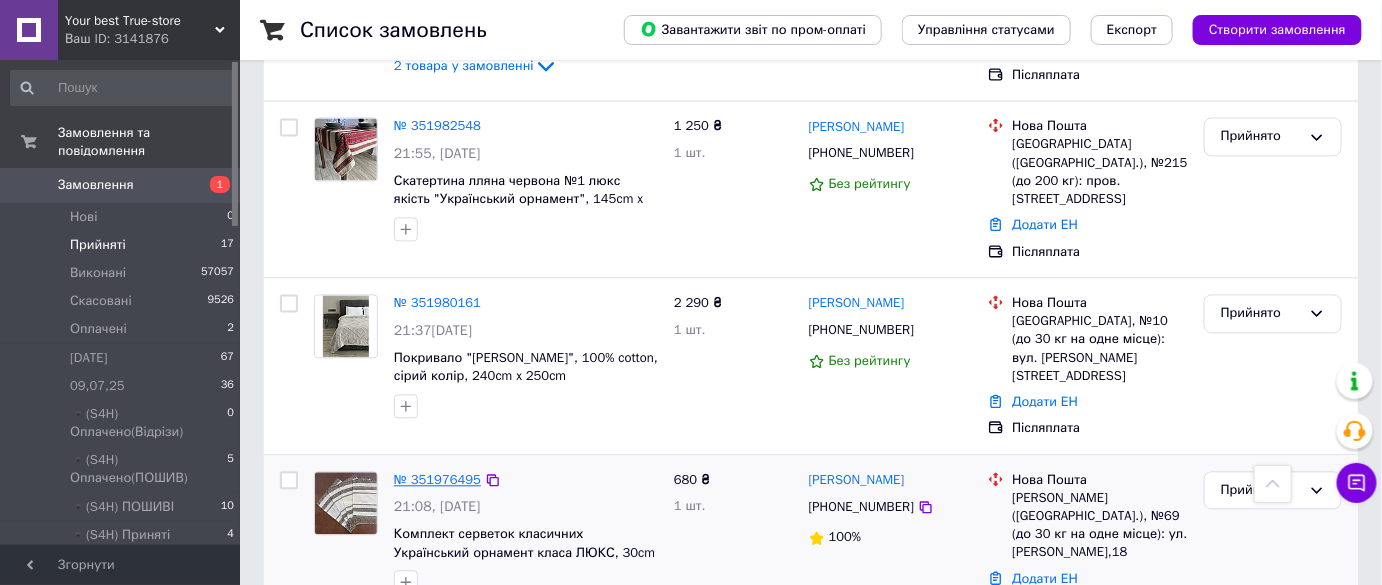 click on "№ 351976495" at bounding box center [437, 479] 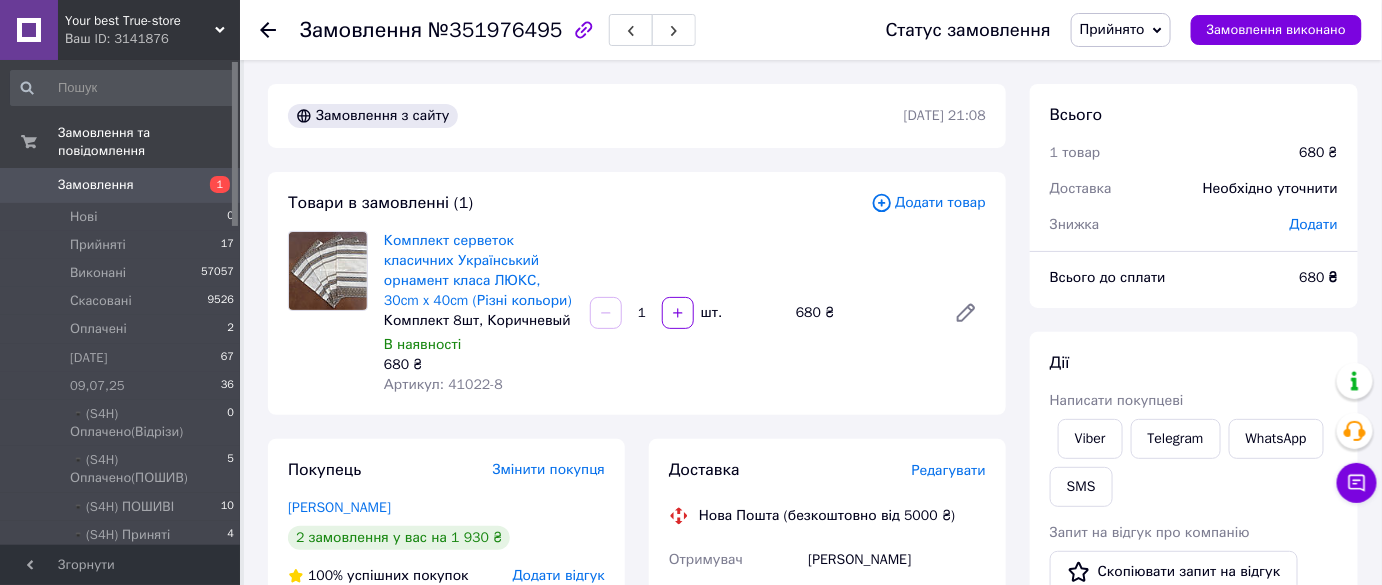 scroll, scrollTop: 0, scrollLeft: 0, axis: both 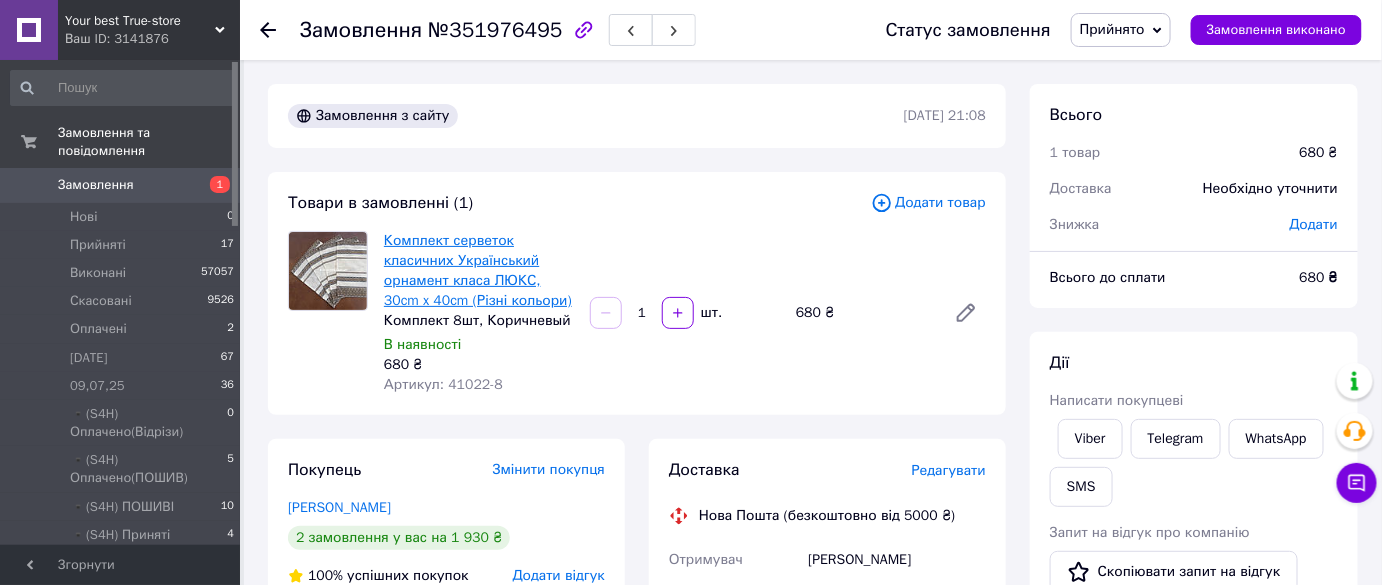 click on "Комплект серветок класичних Український орнамент класа ЛЮКС, 30cm x 40cm (Різні кольори)" at bounding box center [478, 270] 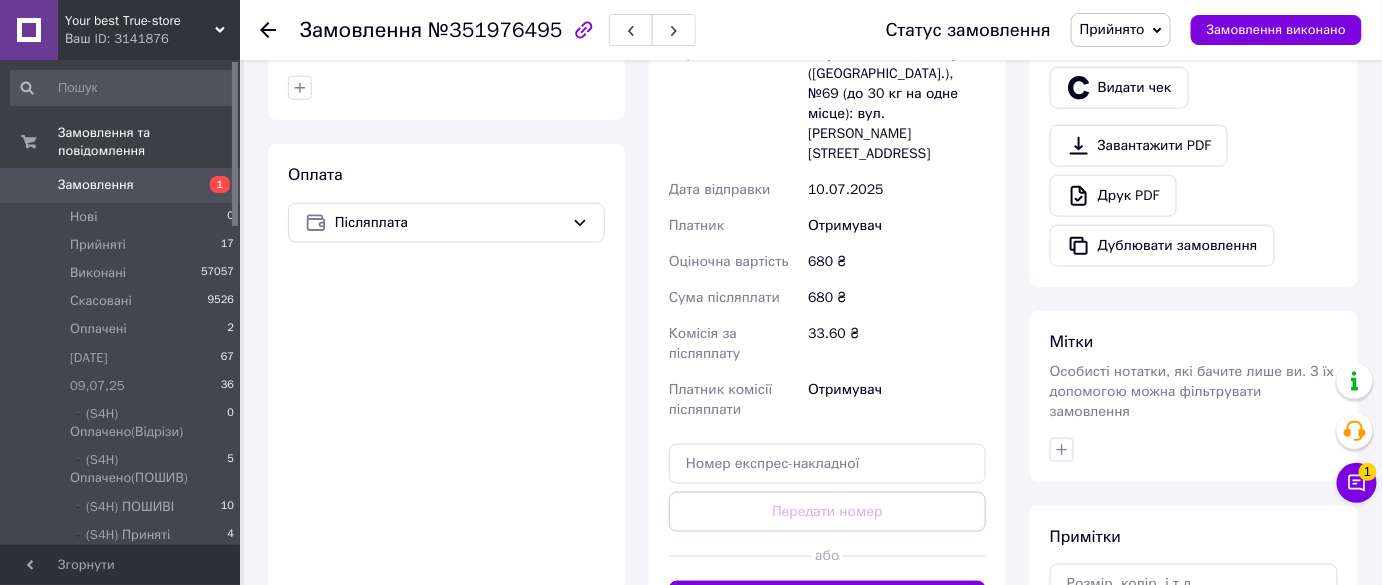 scroll, scrollTop: 727, scrollLeft: 0, axis: vertical 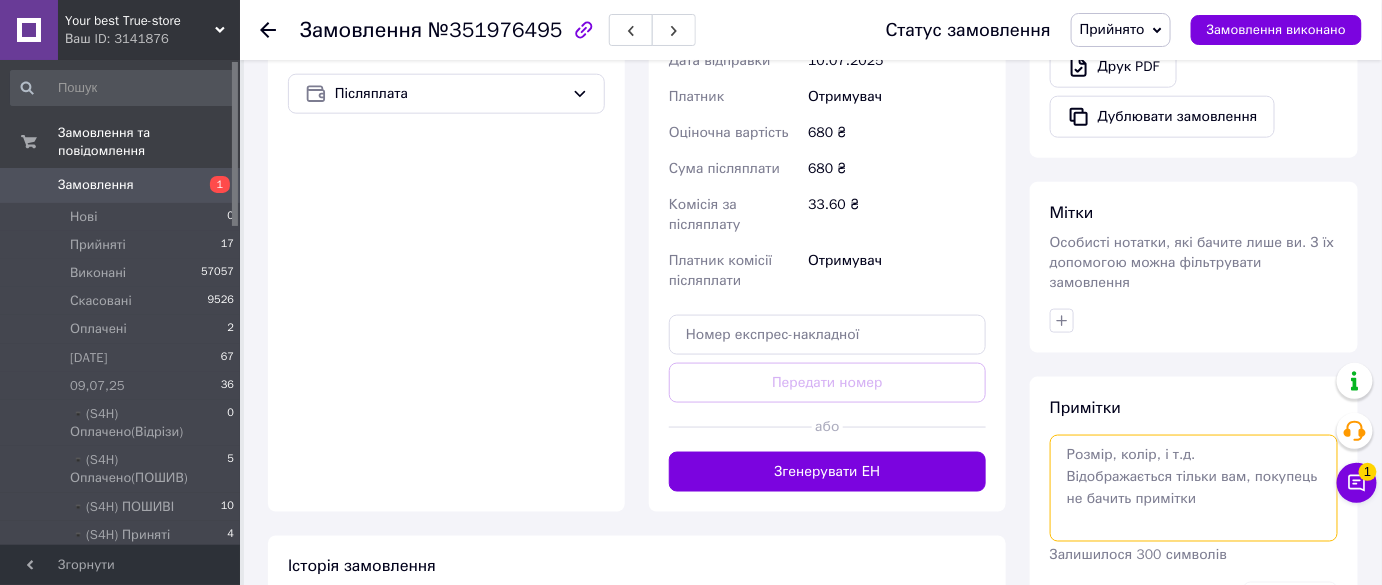 click at bounding box center (1194, 488) 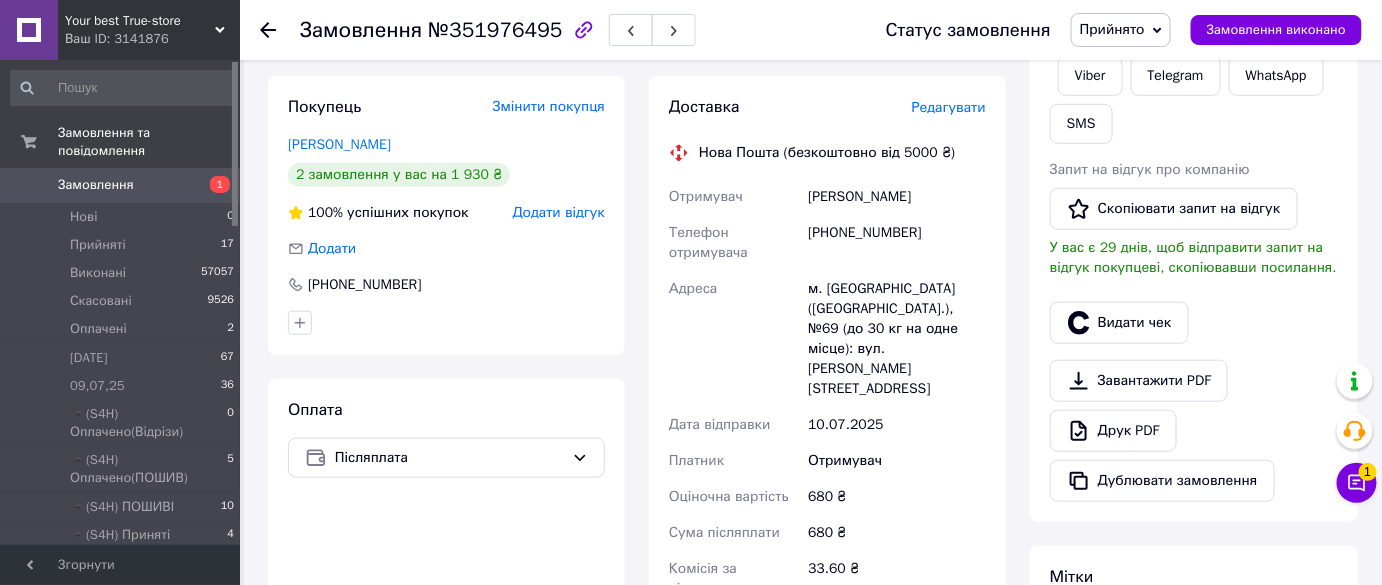 scroll, scrollTop: 0, scrollLeft: 0, axis: both 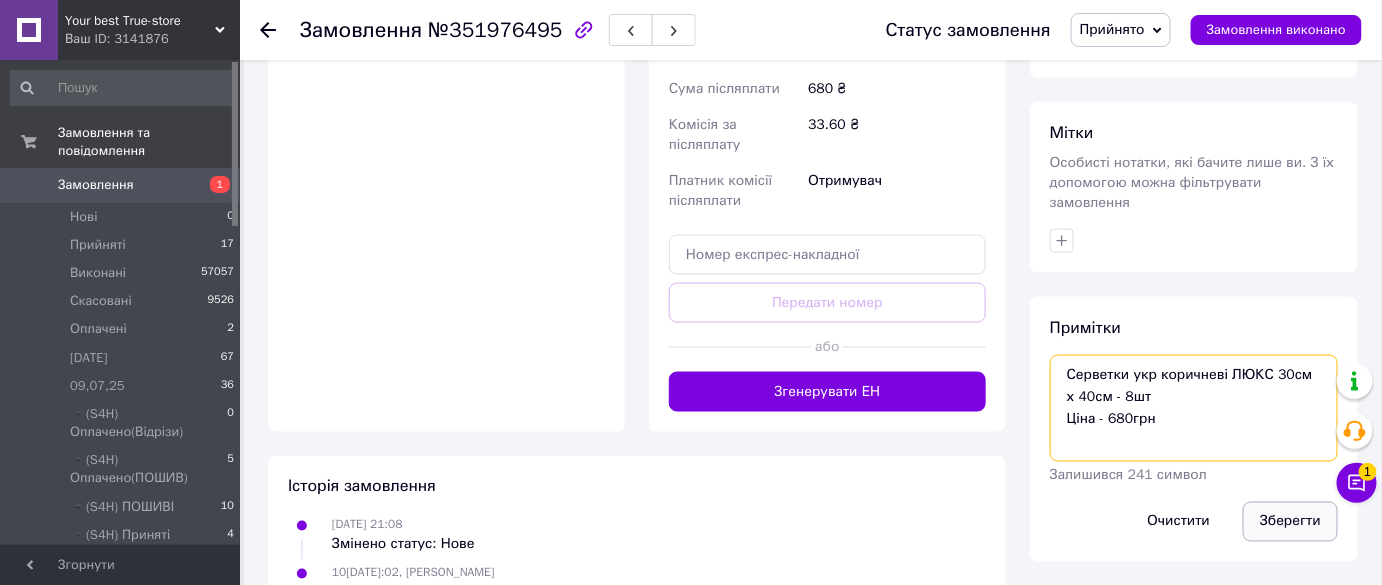 type on "Серветки укр коричневі ЛЮКС 30см х 40см - 8шт
Ціна - 680грн" 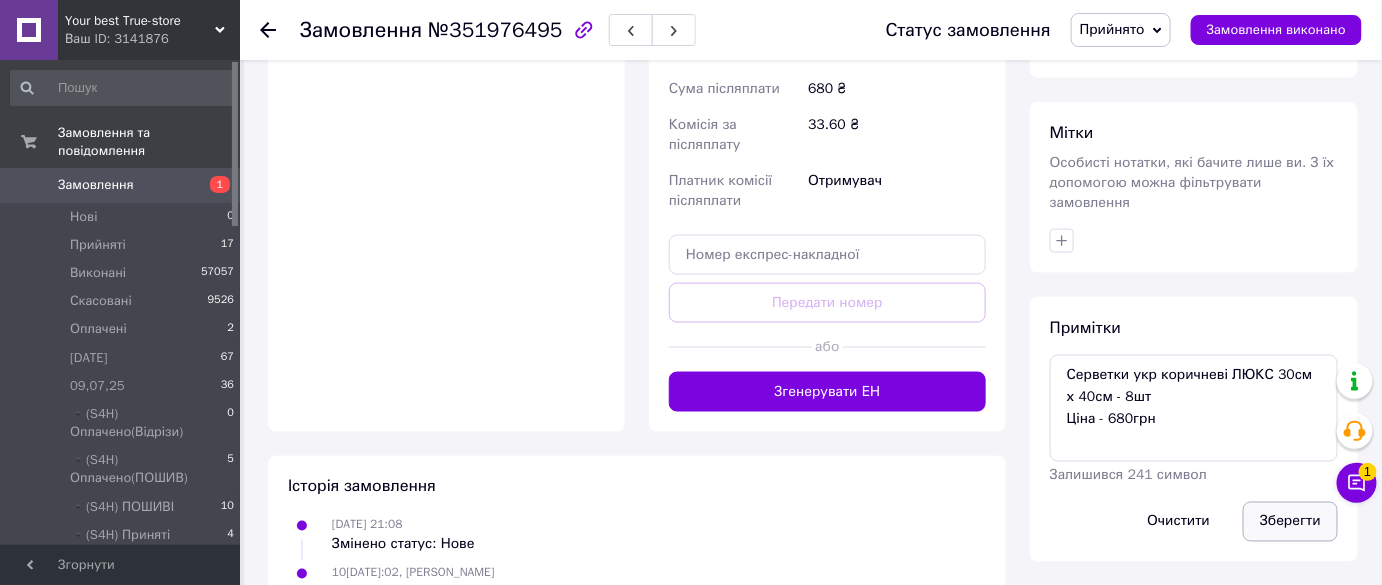 click on "Зберегти" at bounding box center [1290, 522] 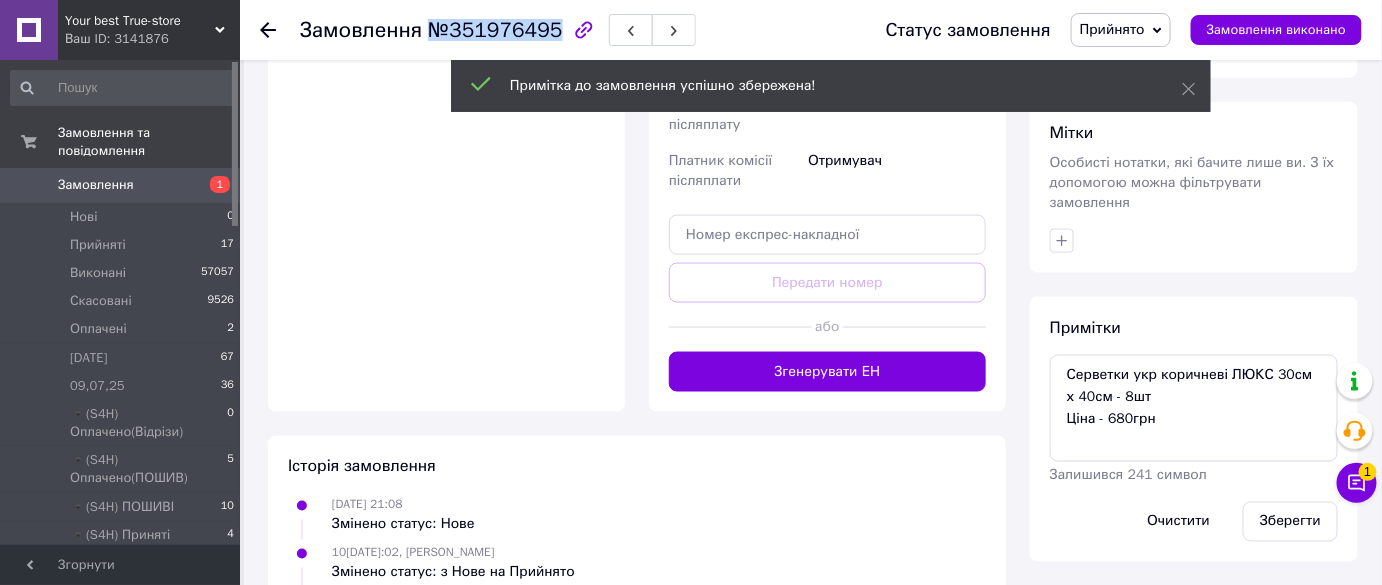 copy on "№351976495" 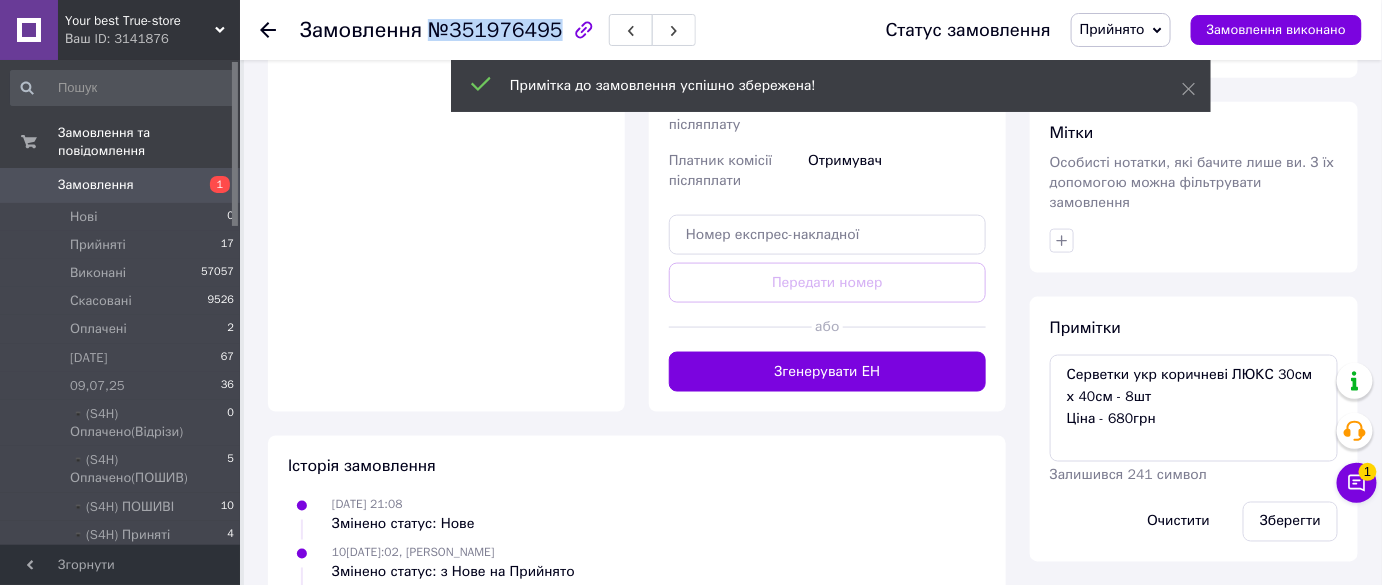 drag, startPoint x: 436, startPoint y: 31, endPoint x: 546, endPoint y: 36, distance: 110.11358 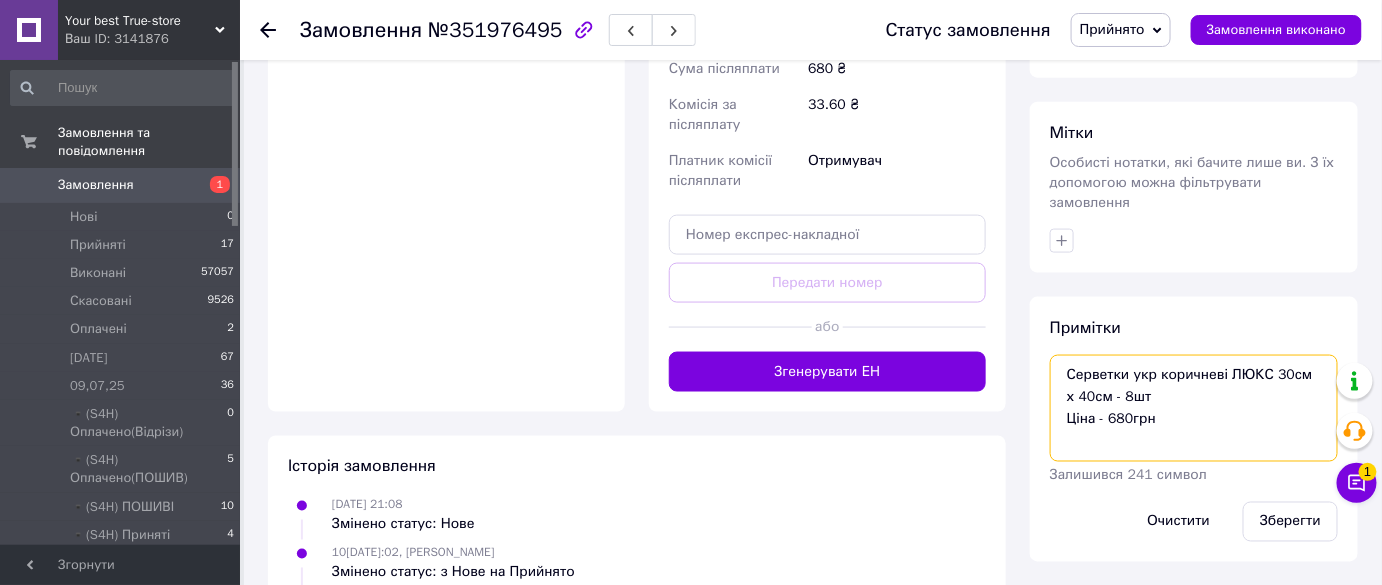 drag, startPoint x: 1247, startPoint y: 362, endPoint x: 1149, endPoint y: 378, distance: 99.29753 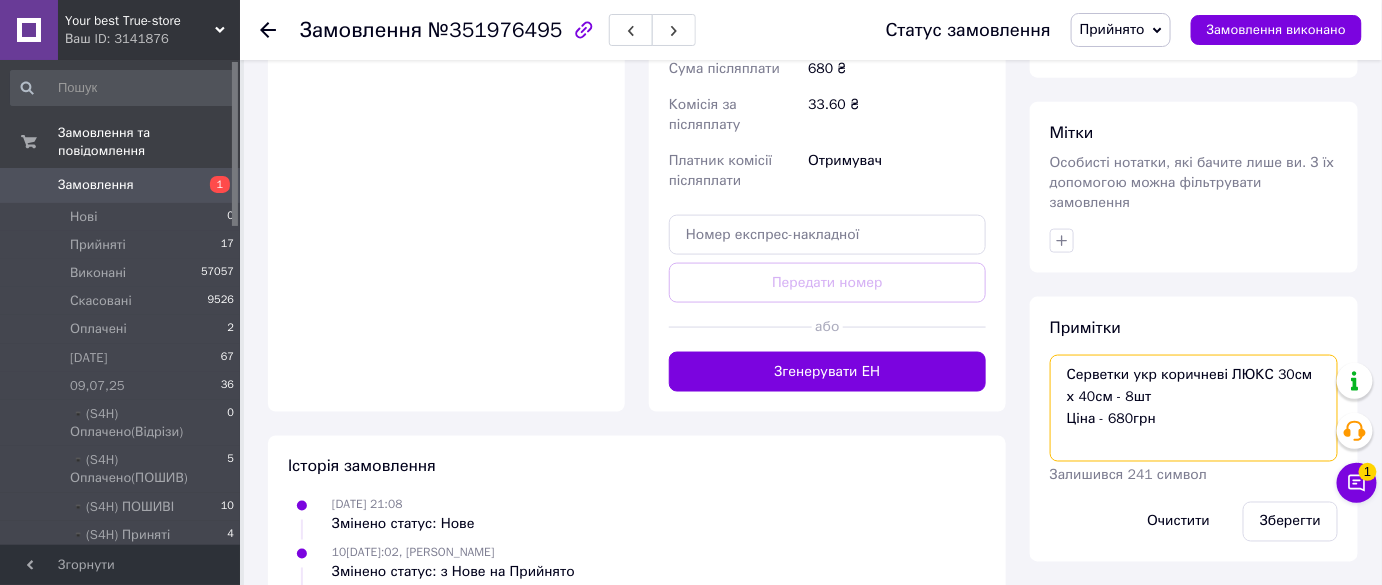 click on "Серветки укр коричневі ЛЮКС 30см х 40см - 8шт
Ціна - 680грн" at bounding box center [1194, 408] 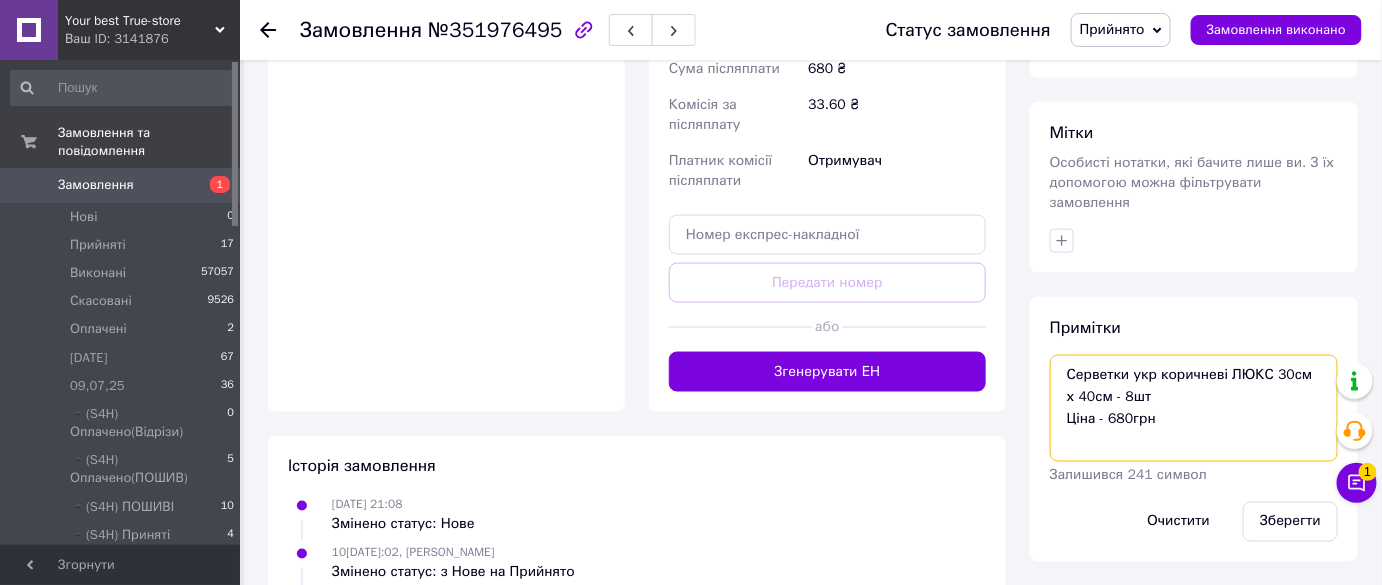 drag, startPoint x: 1153, startPoint y: 372, endPoint x: 1034, endPoint y: 338, distance: 123.76187 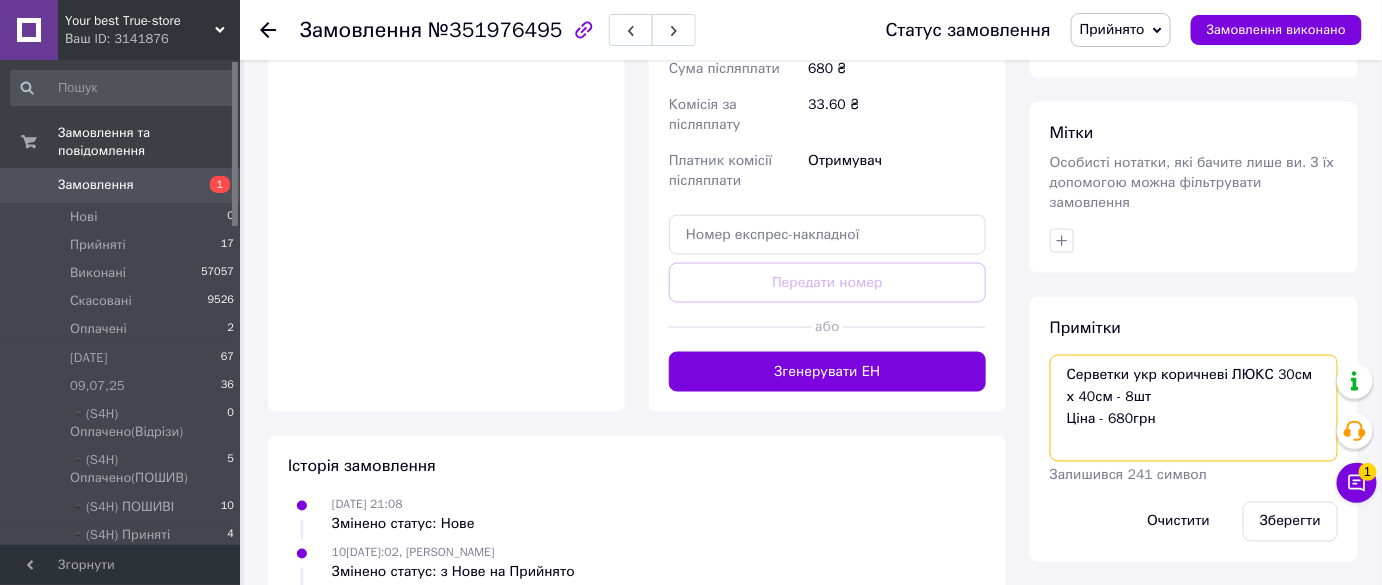 click on "Примітки Серветки укр коричневі ЛЮКС 30см х 40см - 8шт
Ціна - 680грн Залишився 241 символ Очистити Зберегти" at bounding box center [1194, 429] 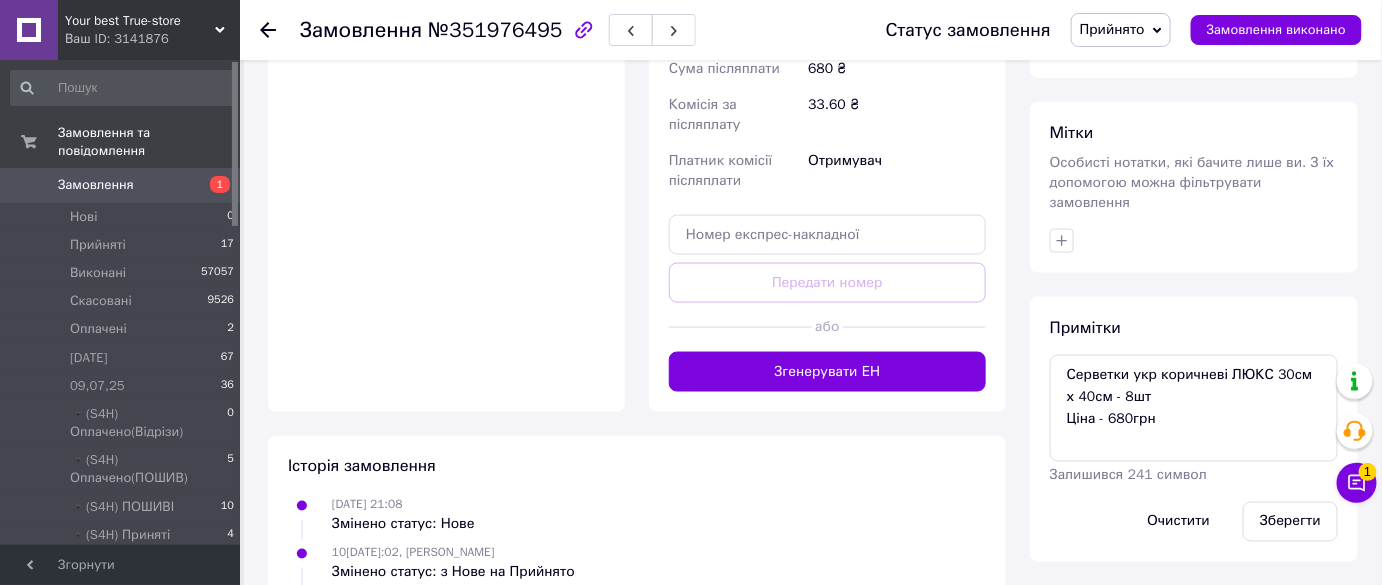click on "Всього 1 товар 680 ₴ Доставка Необхідно уточнити Знижка Додати Всього до сплати 680 ₴ Дії Написати покупцеві Viber Telegram WhatsApp SMS Запит на відгук про компанію   Скопіювати запит на відгук У вас є 29 днів, щоб відправити запит на відгук покупцеві, скопіювавши посилання.   Видати чек   Завантажити PDF   Друк PDF   Дублювати замовлення Мітки Особисті нотатки, які бачите лише ви. З їх допомогою можна фільтрувати замовлення Примітки Серветки укр коричневі ЛЮКС 30см х 40см - 8шт
Ціна - 680грн Залишився 241 символ Очистити Зберегти" at bounding box center (1194, -81) 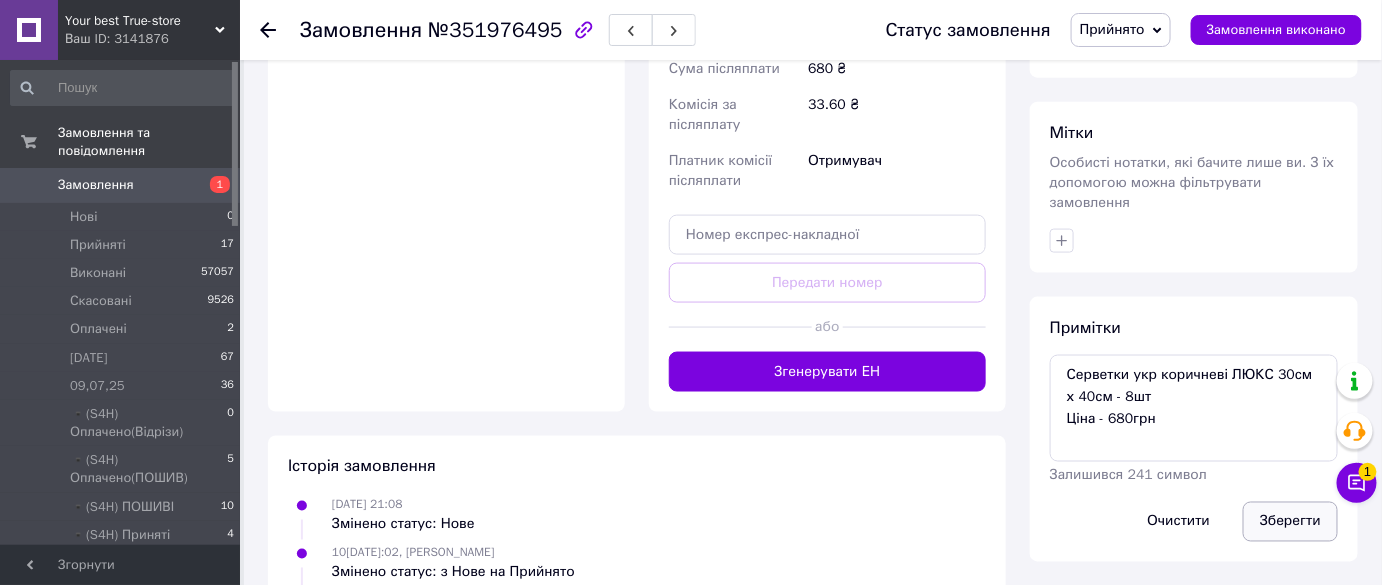 click on "Зберегти" at bounding box center [1290, 522] 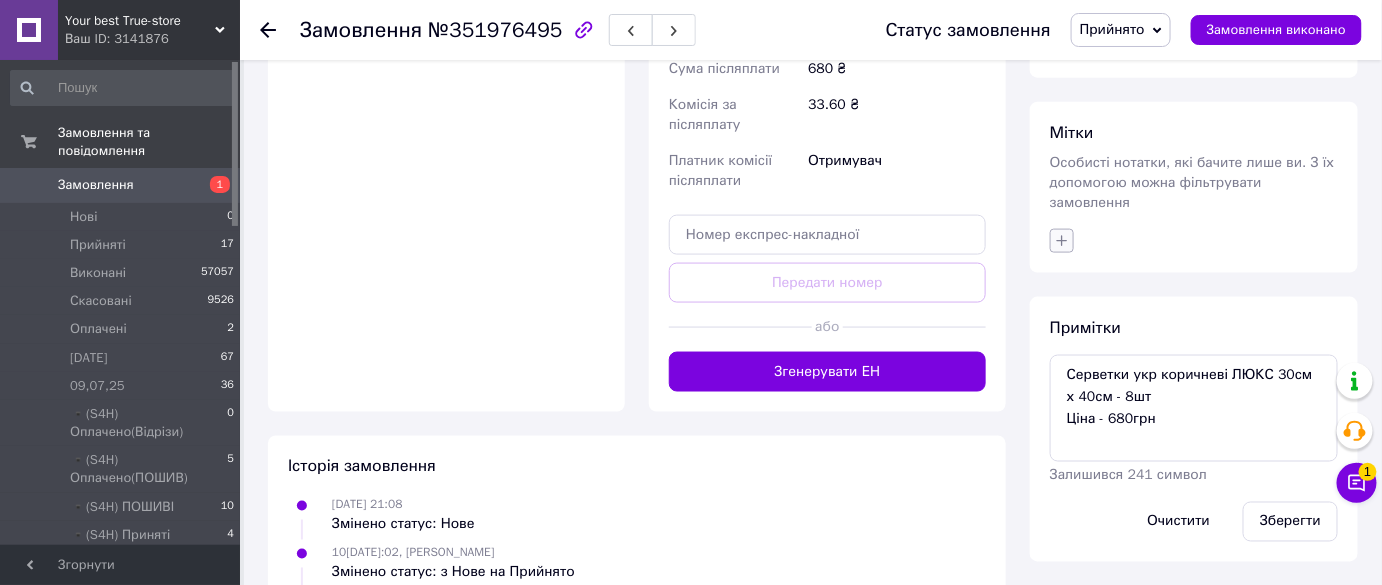 click 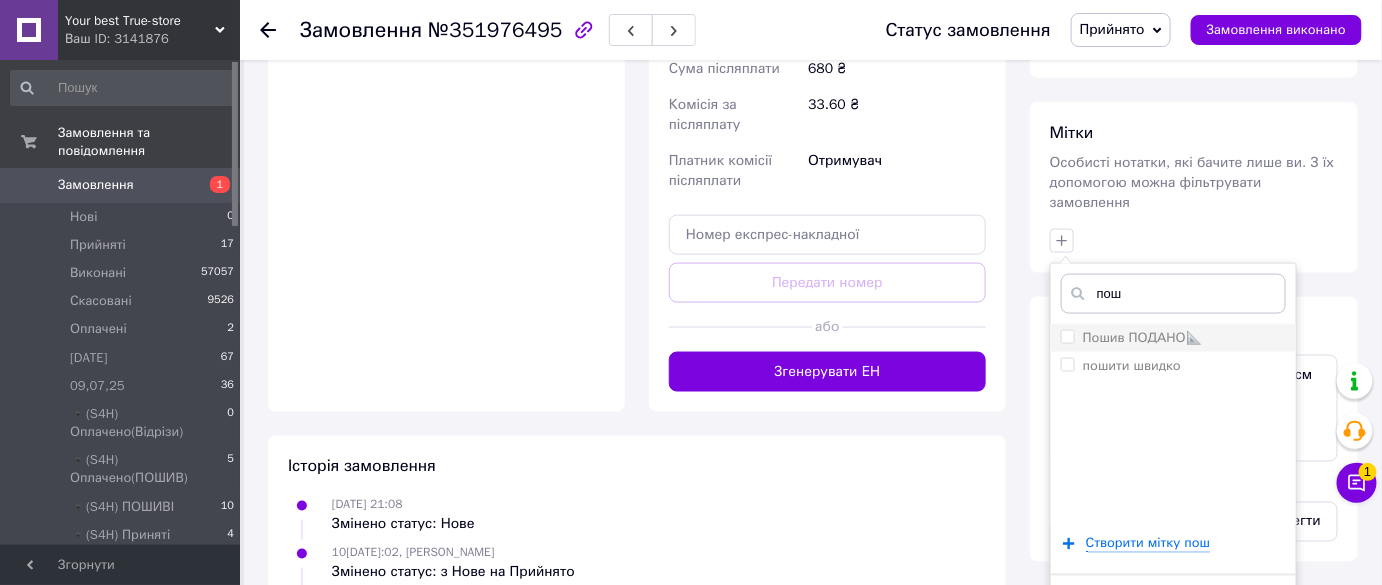 type on "пош" 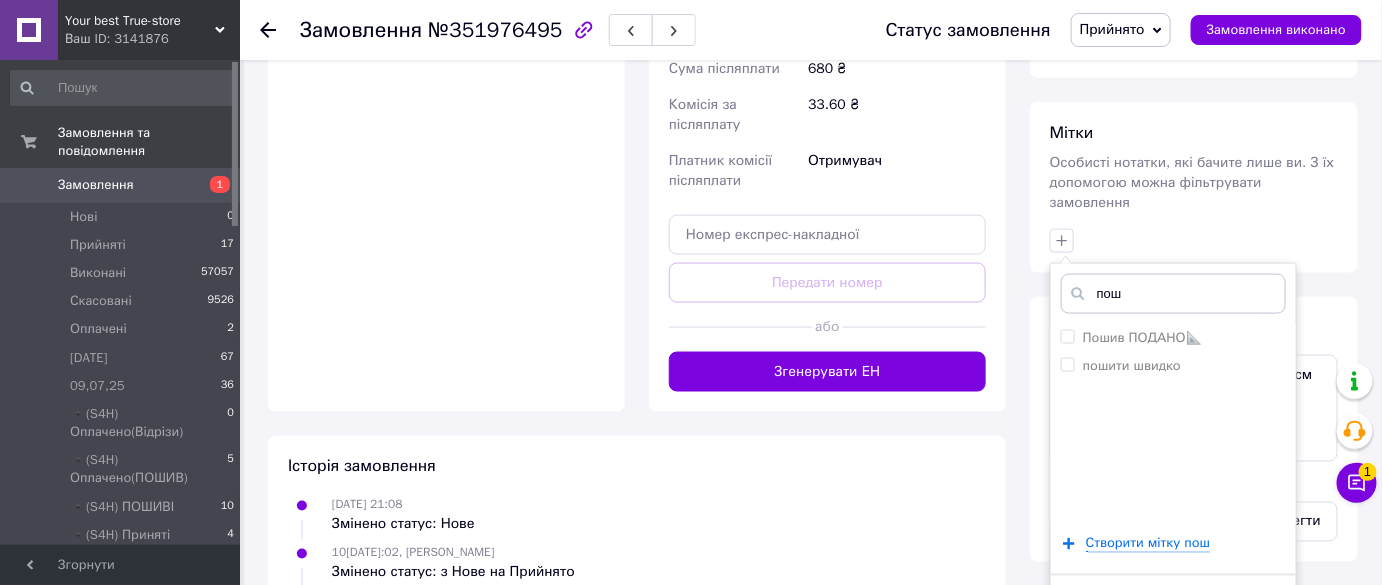 drag, startPoint x: 1138, startPoint y: 306, endPoint x: 1167, endPoint y: 489, distance: 185.28357 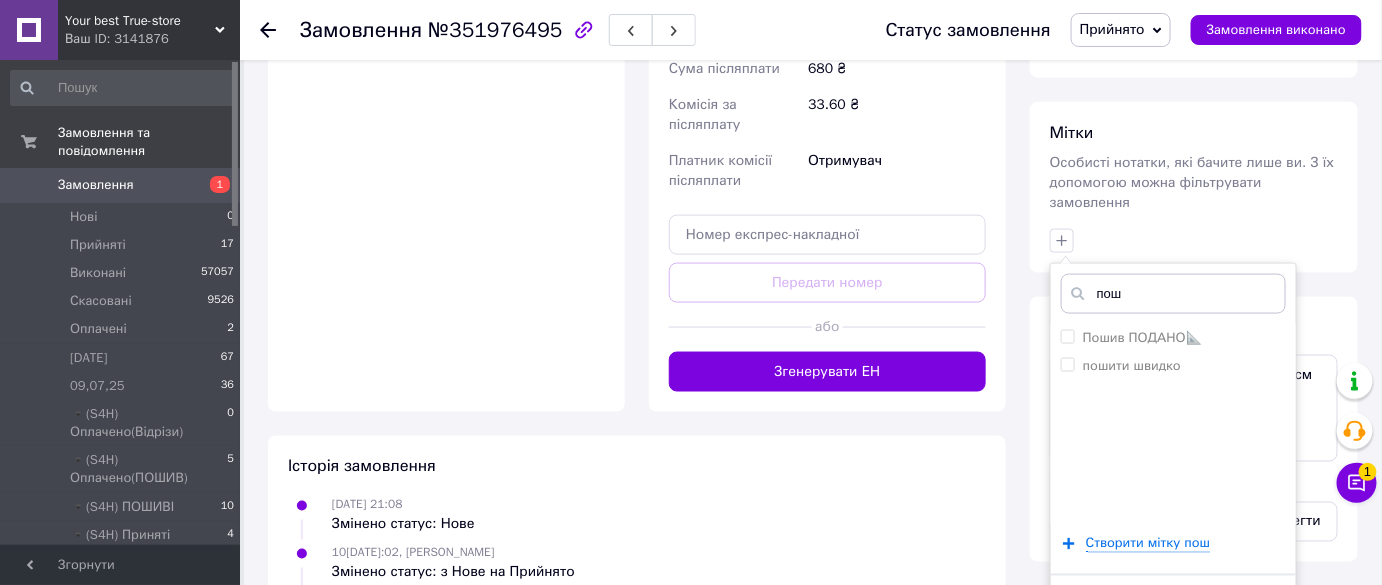 click on "Пошив ПОДАНО📐" at bounding box center (1142, 337) 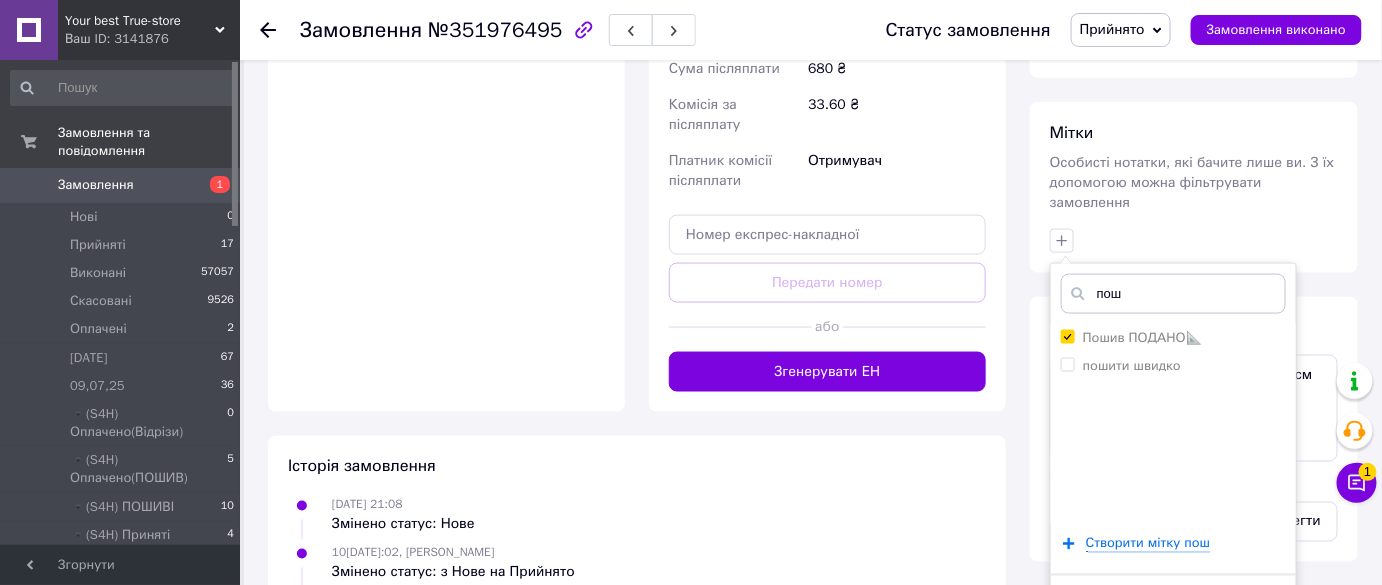 checkbox on "true" 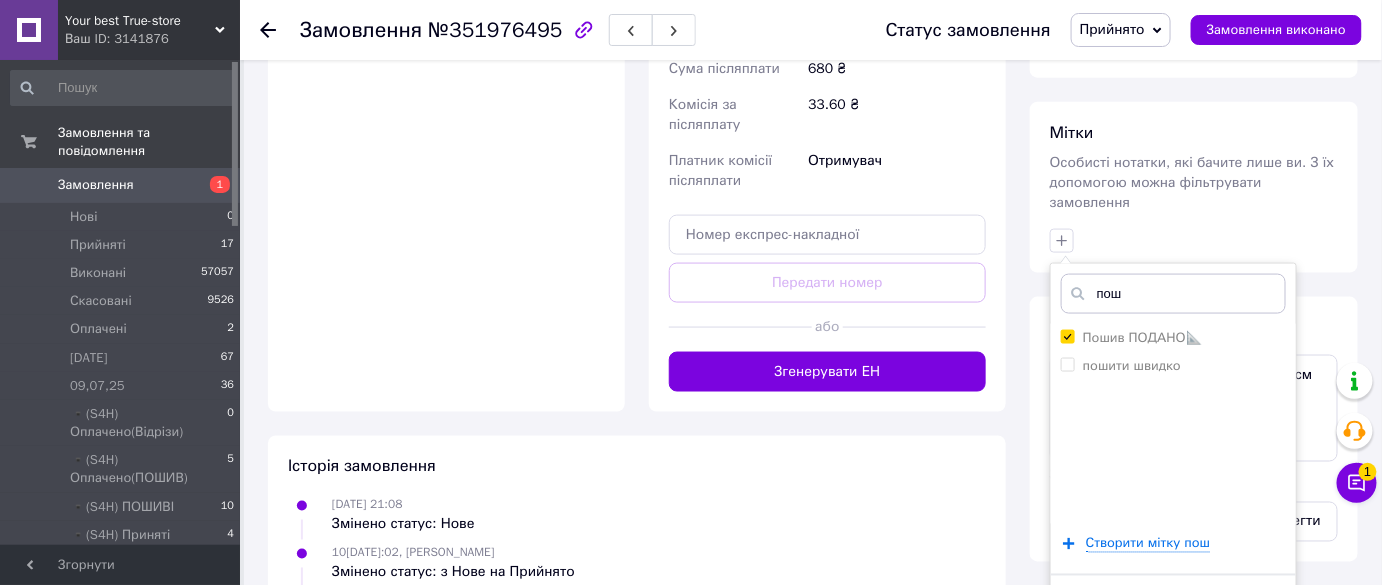 click on "Додати мітку" at bounding box center [1173, 605] 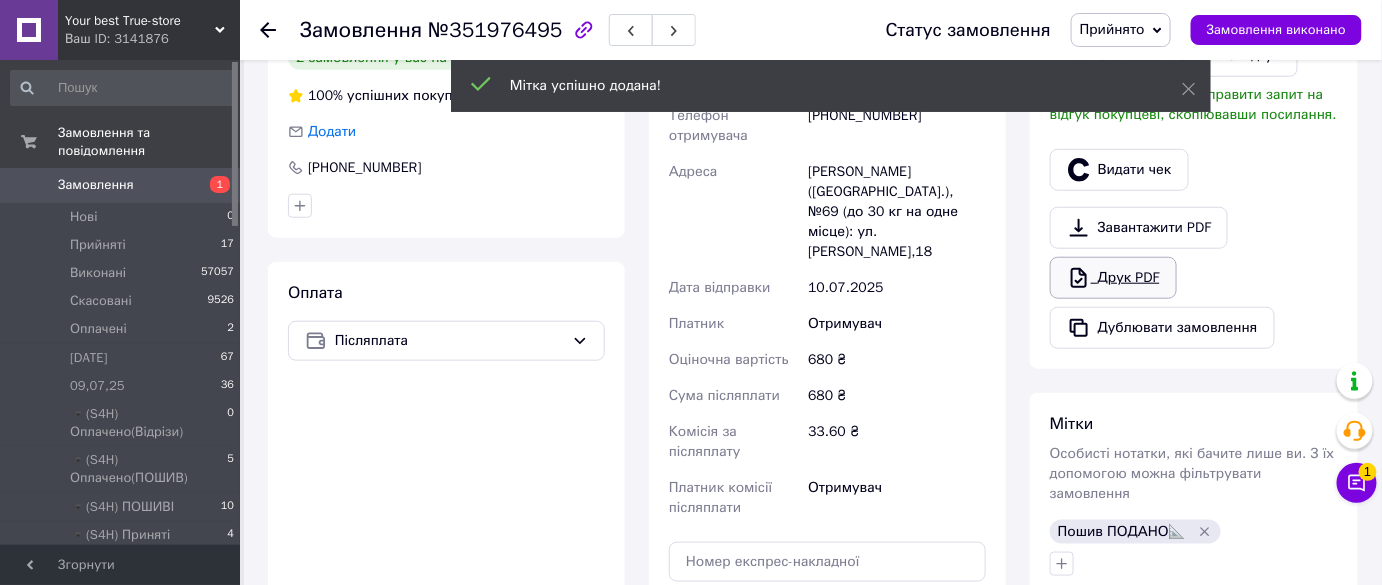 scroll, scrollTop: 352, scrollLeft: 0, axis: vertical 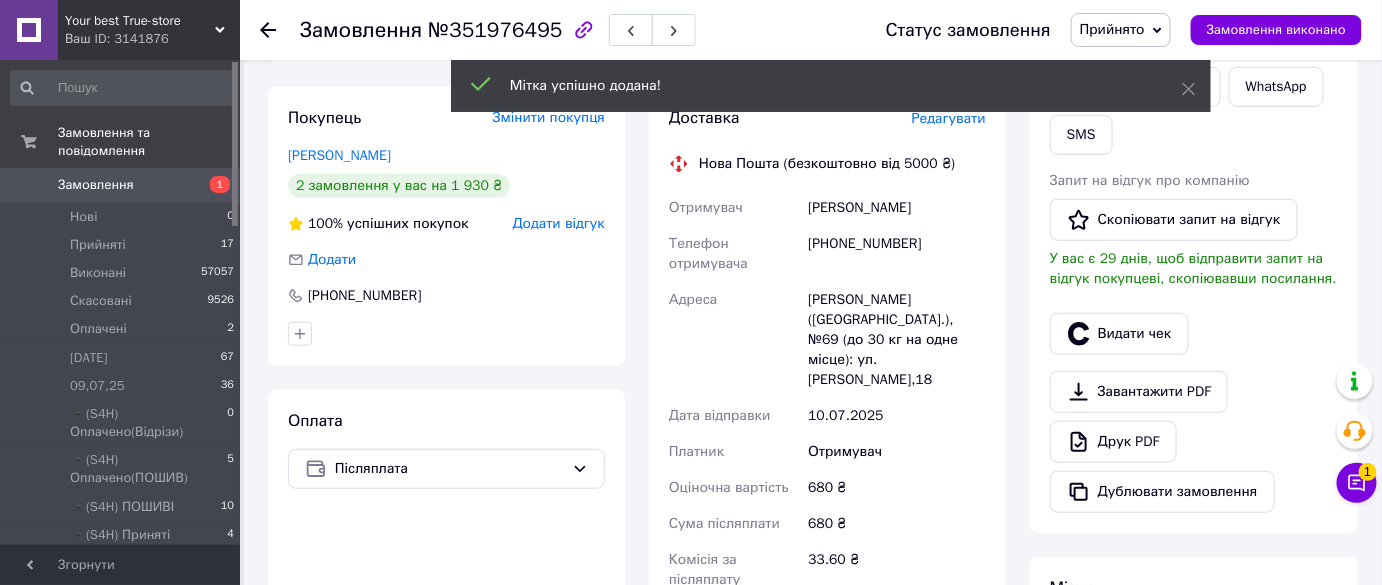click on "Прийнято" at bounding box center [1112, 29] 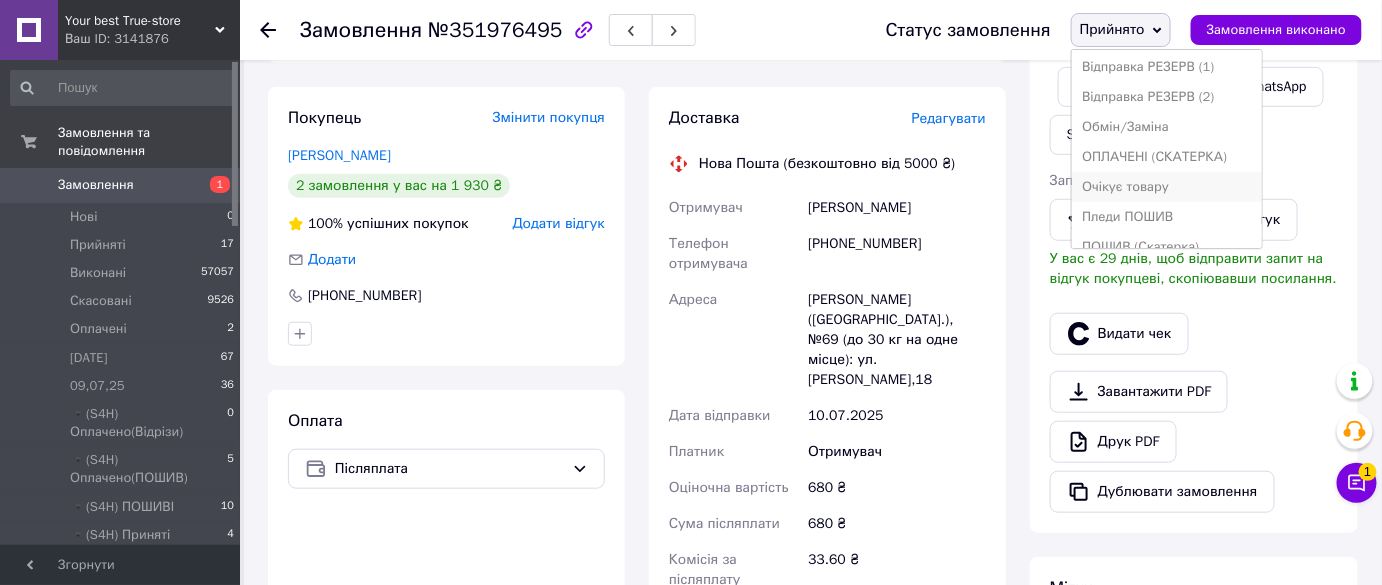 scroll, scrollTop: 441, scrollLeft: 0, axis: vertical 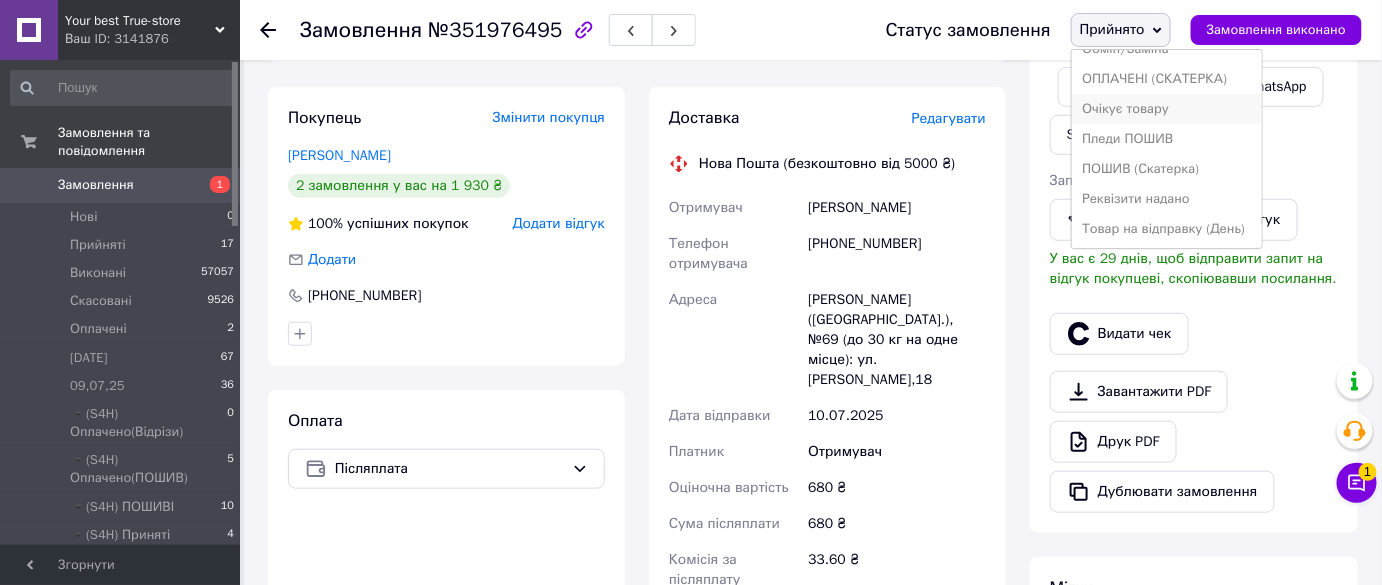 click on "ПОШИВ (Скатерка)" at bounding box center (1167, 169) 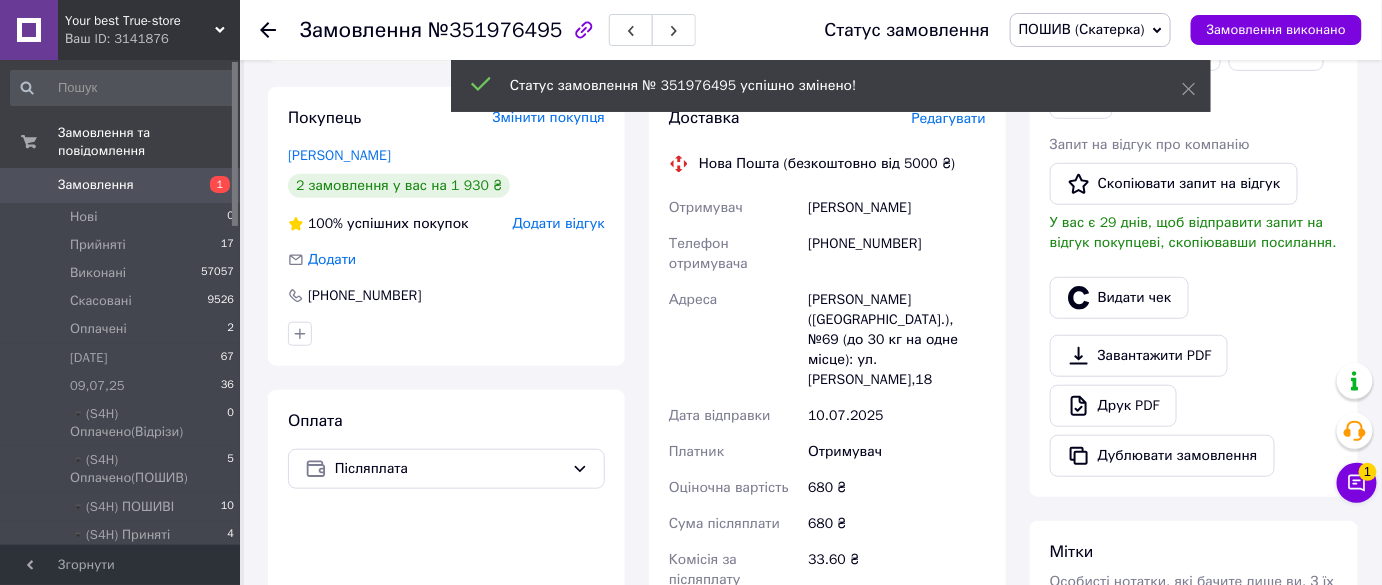 click 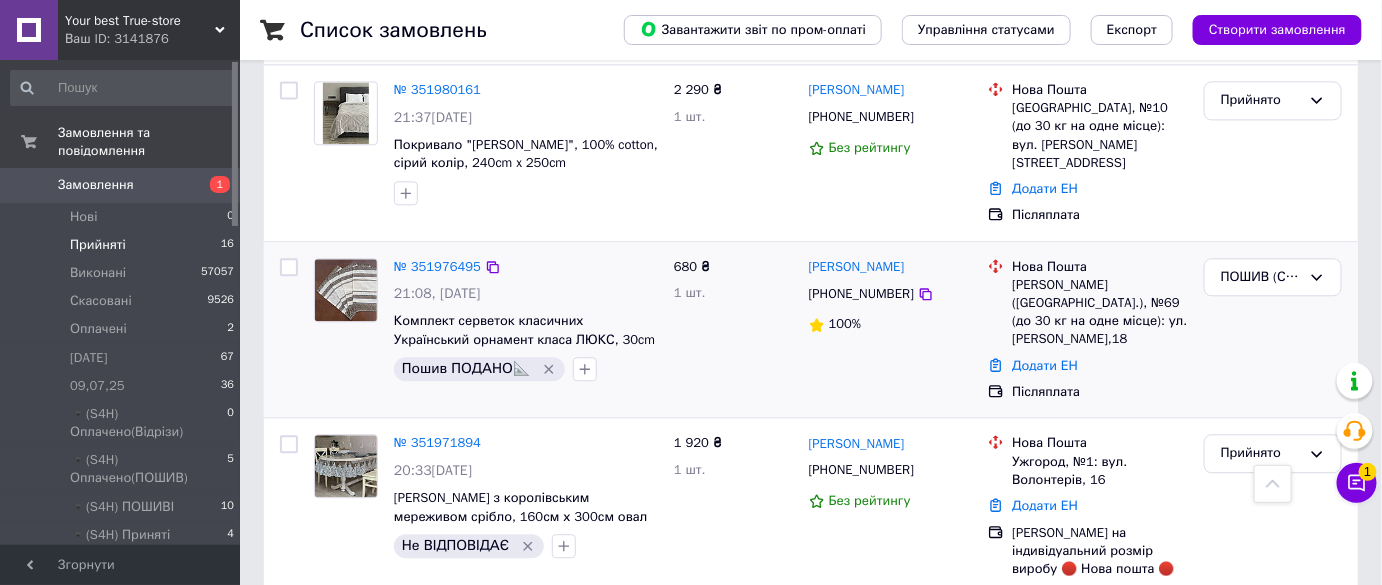 scroll, scrollTop: 1363, scrollLeft: 0, axis: vertical 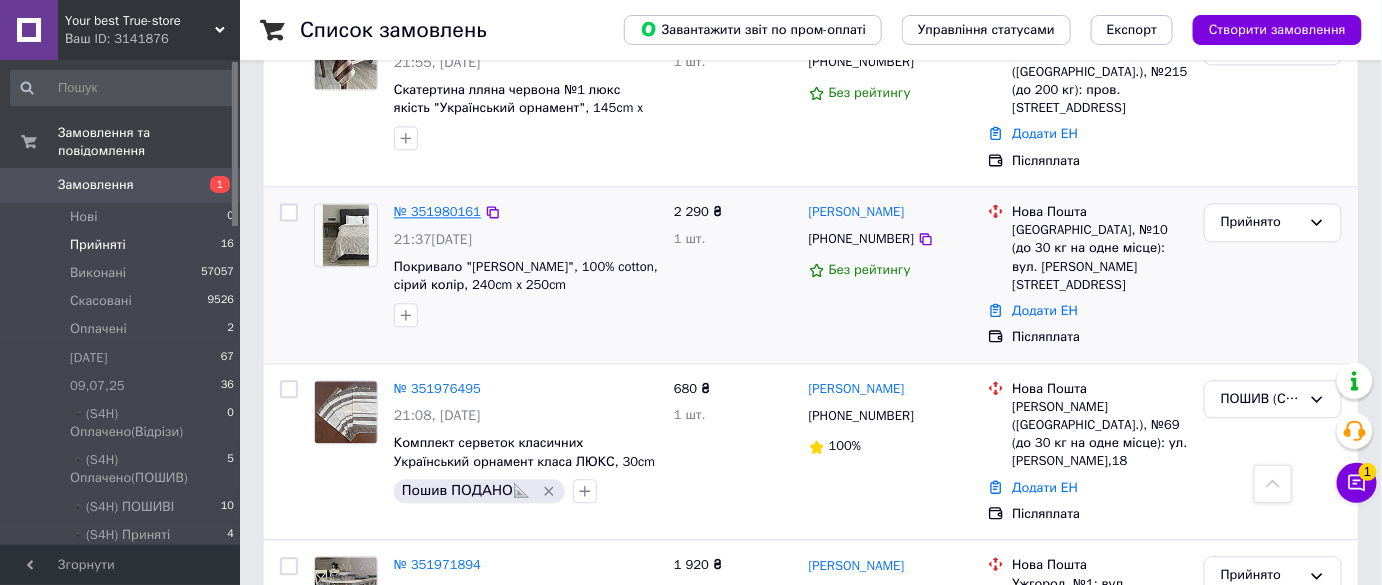 click on "№ 351980161" at bounding box center (437, 211) 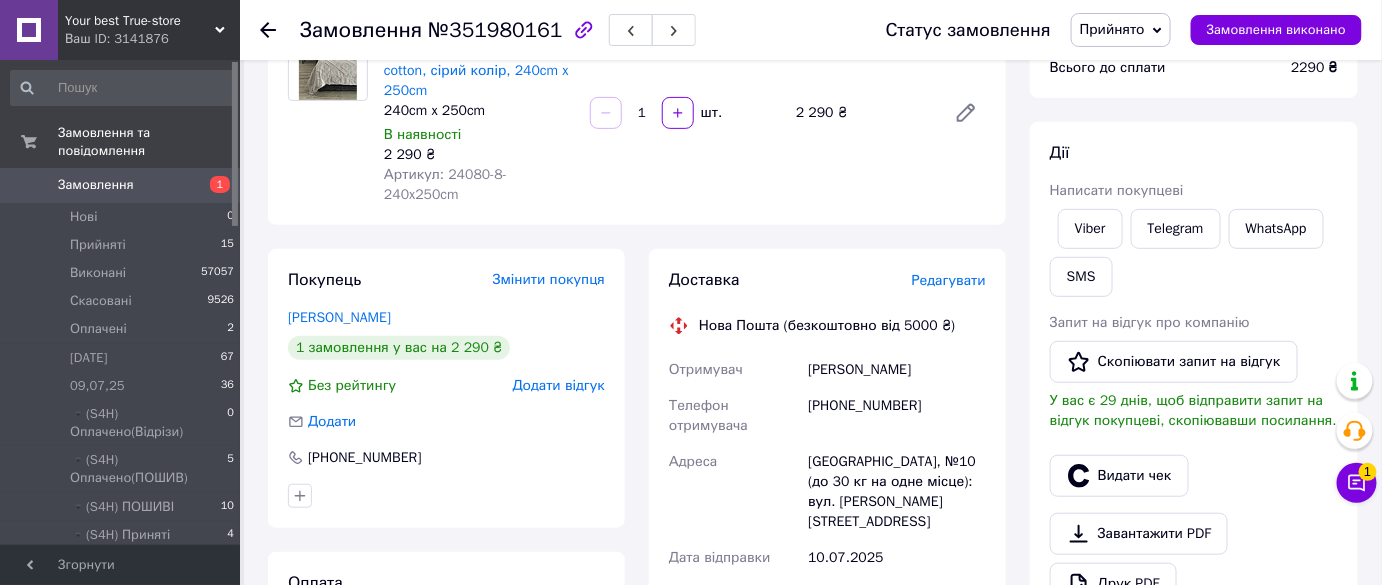 scroll, scrollTop: 151, scrollLeft: 0, axis: vertical 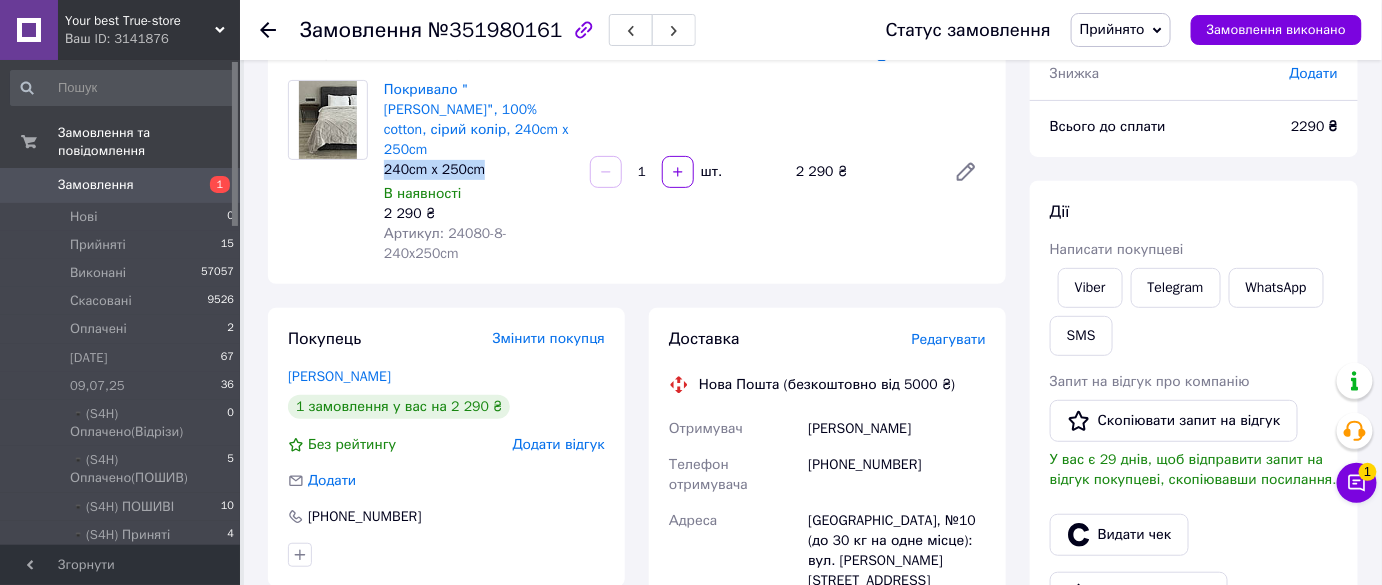 copy on "240cm x 250cm" 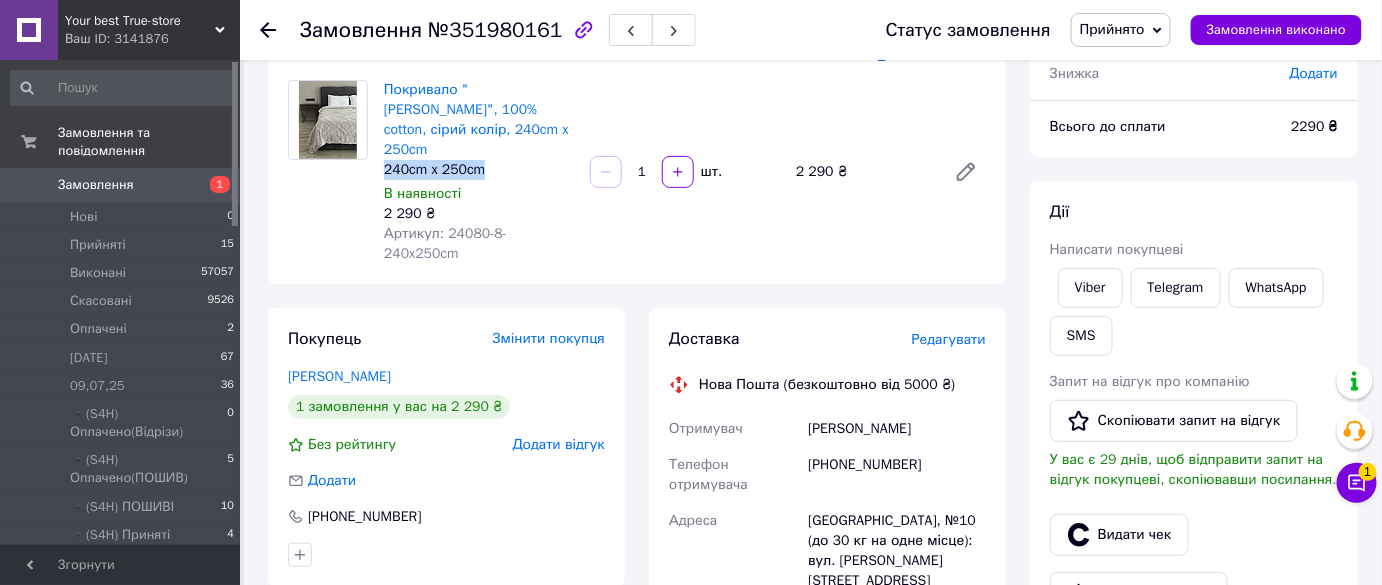 drag, startPoint x: 431, startPoint y: 147, endPoint x: 381, endPoint y: 146, distance: 50.01 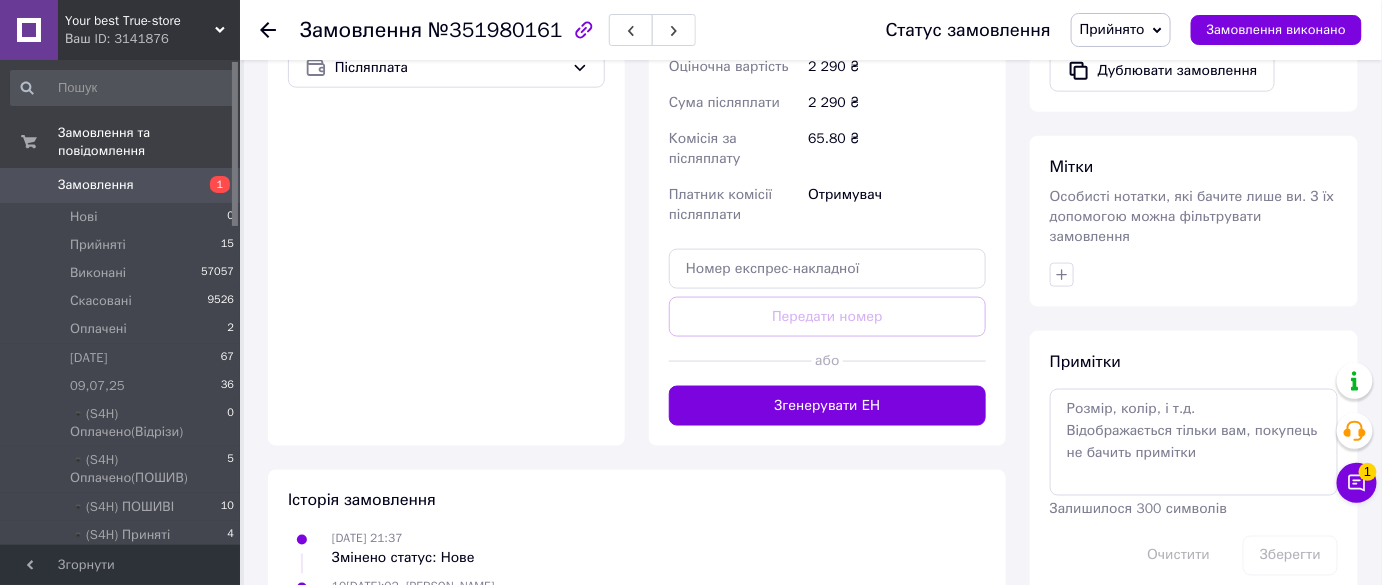 scroll, scrollTop: 787, scrollLeft: 0, axis: vertical 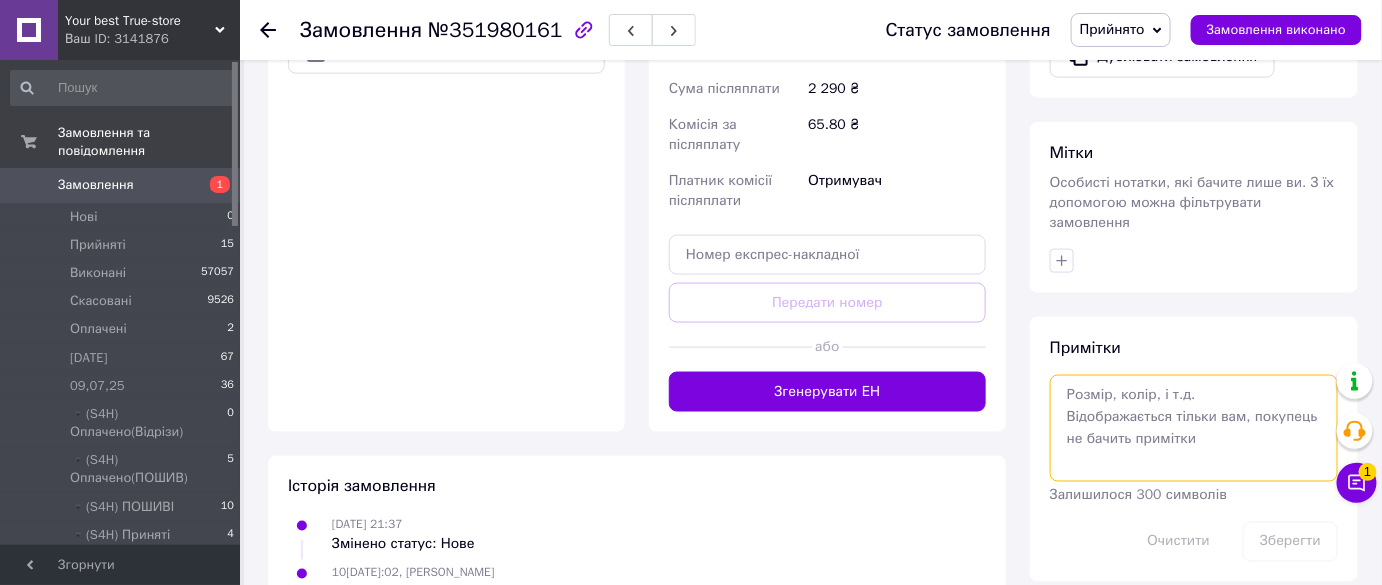 click at bounding box center (1194, 428) 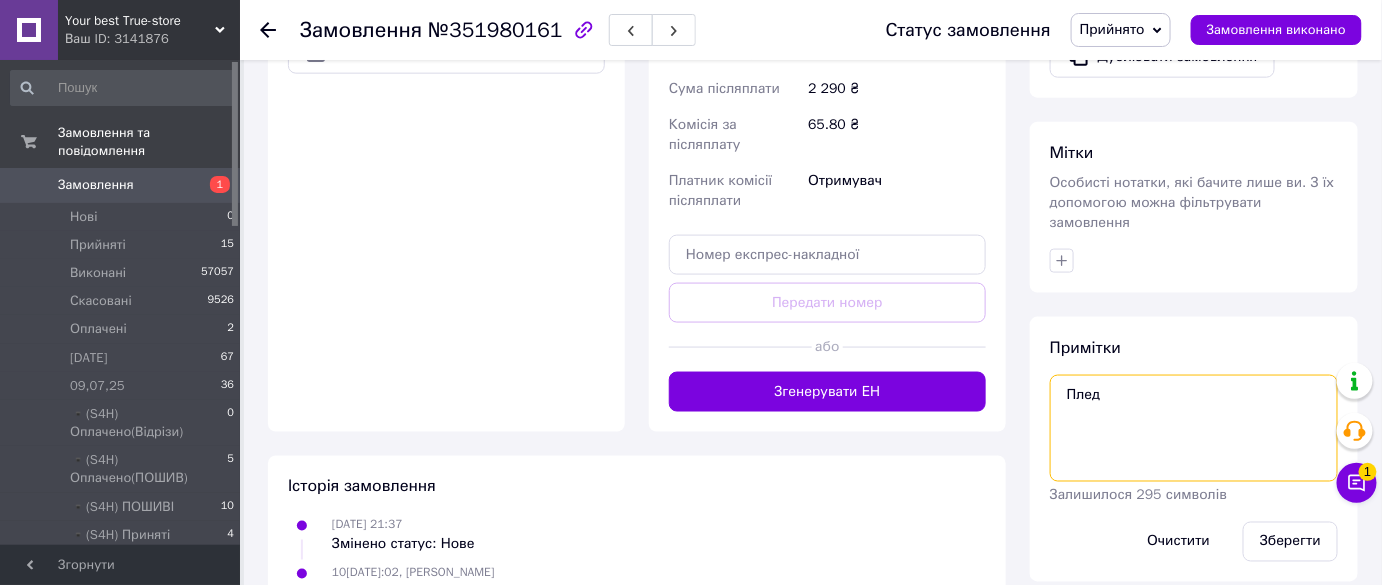 paste on "240cm x 250cm" 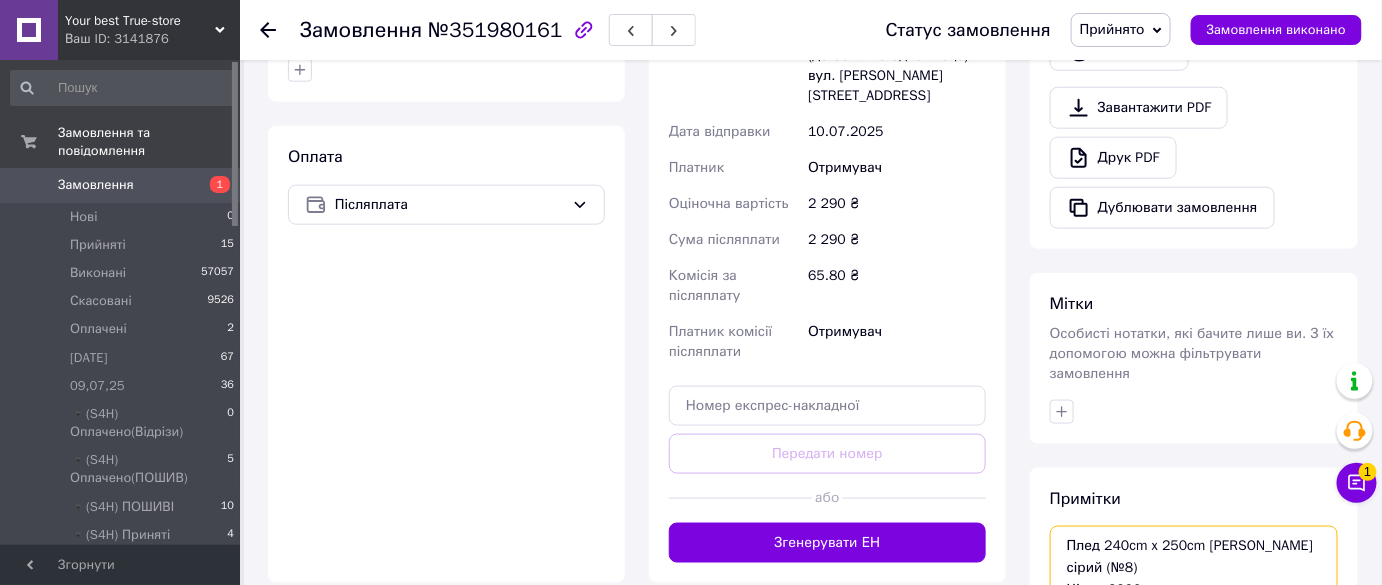 scroll, scrollTop: 786, scrollLeft: 0, axis: vertical 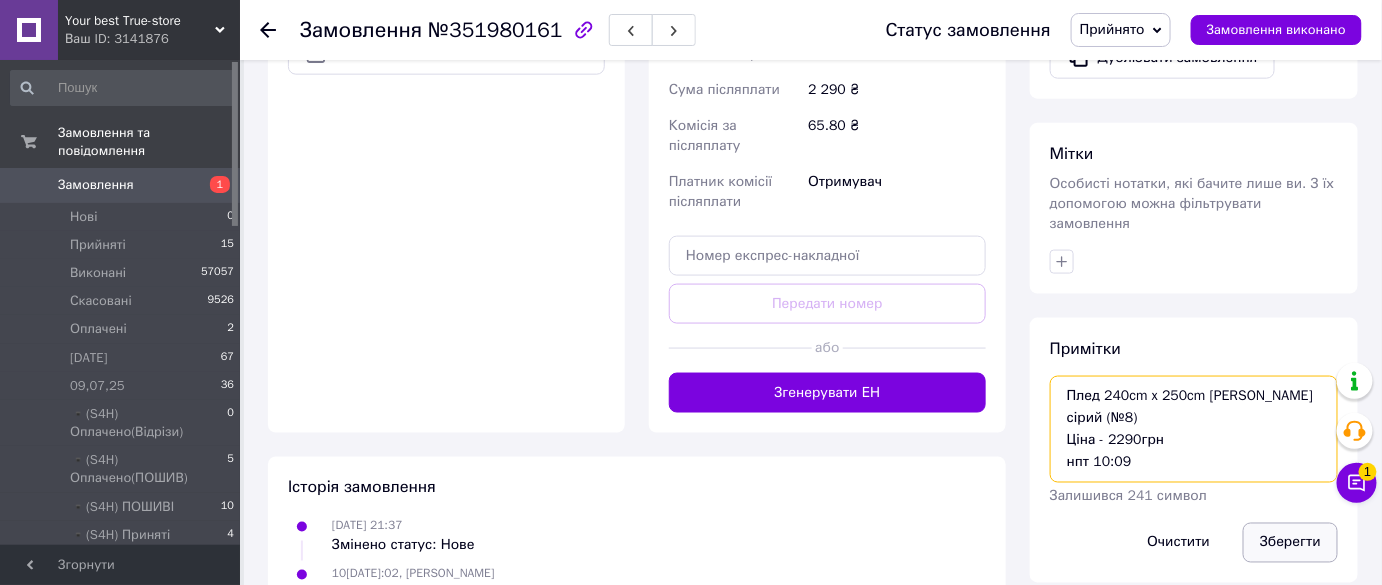 type on "Плед 240cm x 250cm Олаф сірий (№8)
Ціна - 2290грн
нпт 10:09" 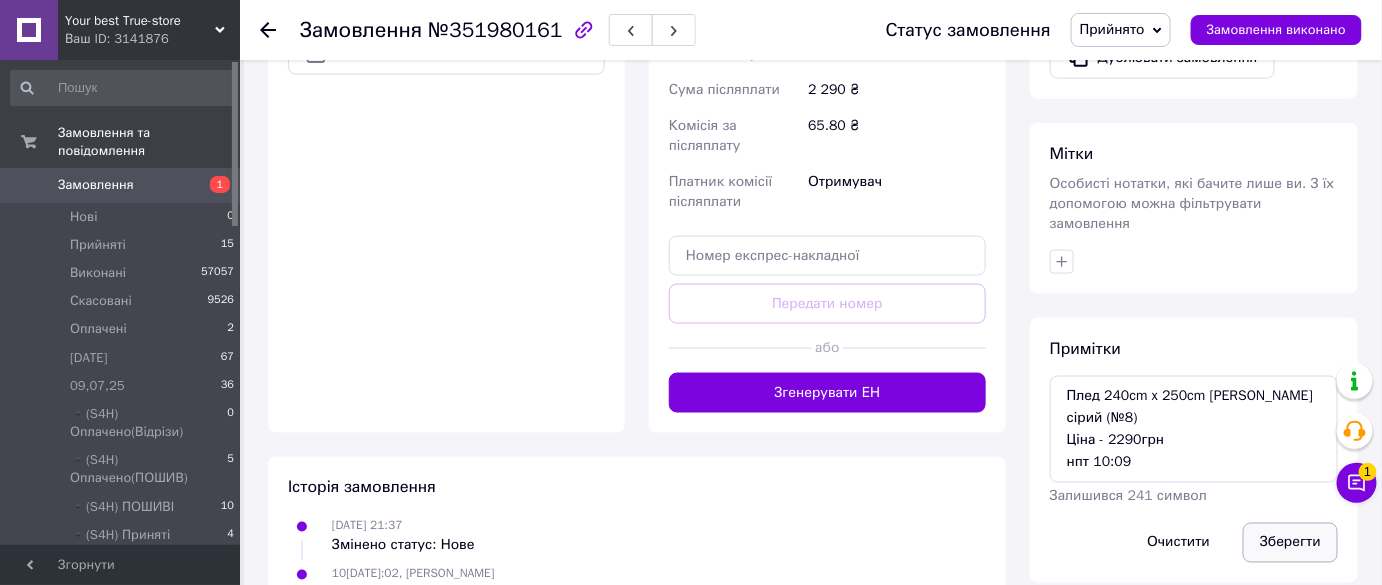 click on "Зберегти" at bounding box center (1290, 543) 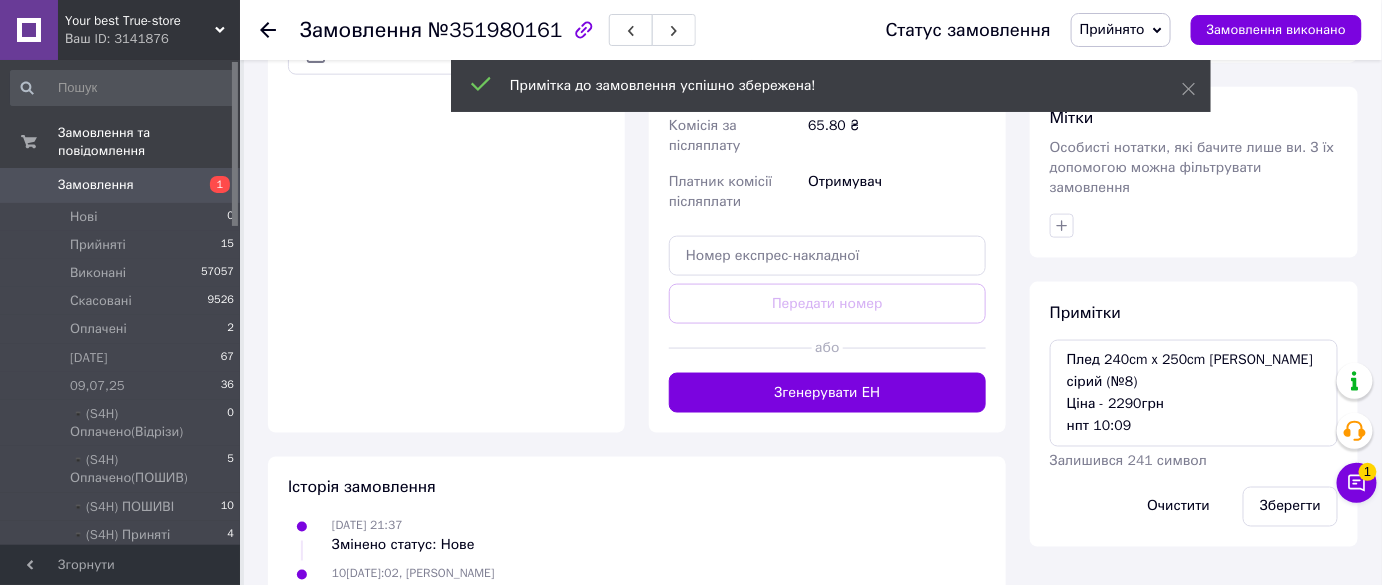 click 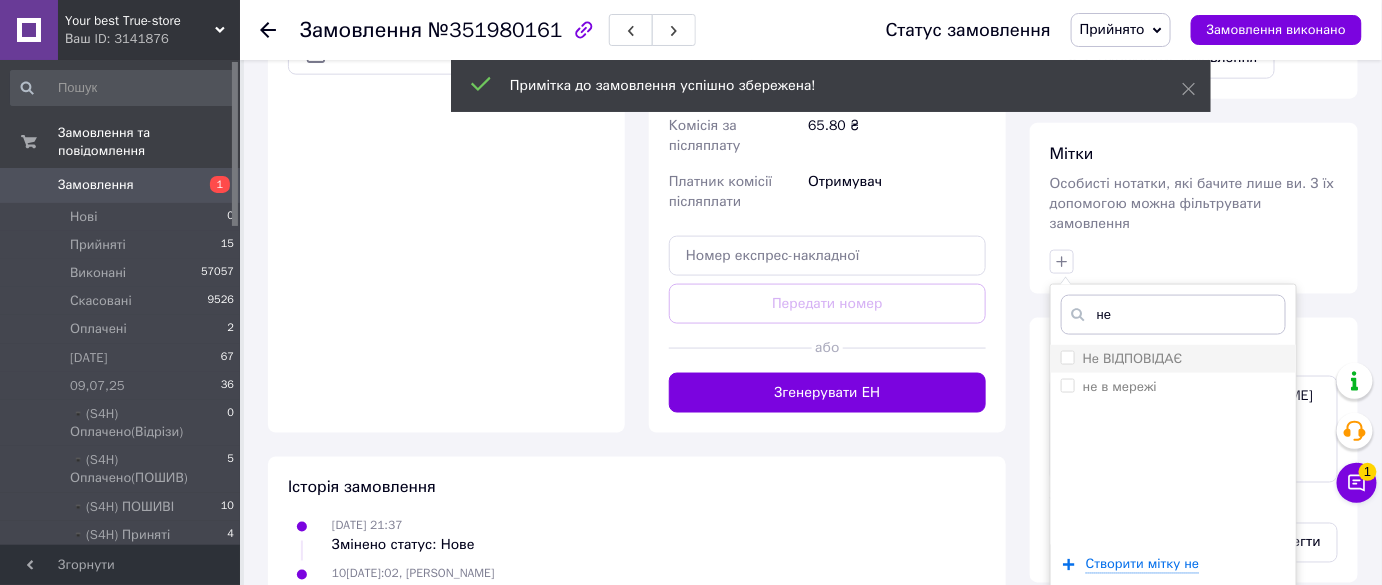type on "не" 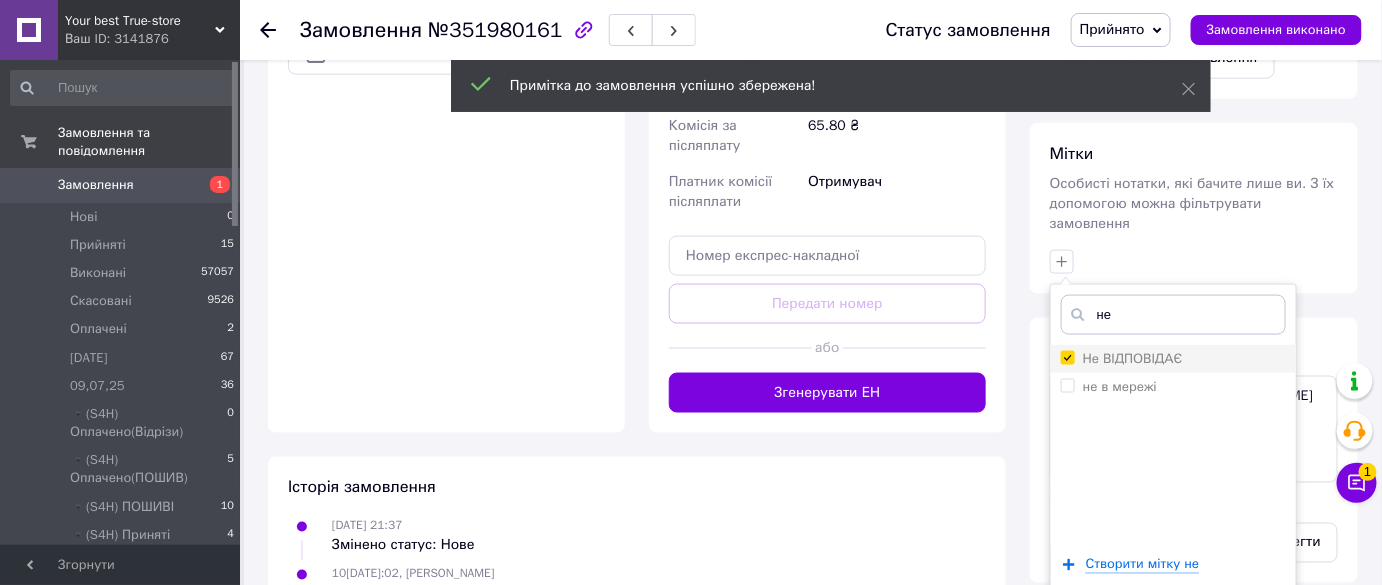 checkbox on "true" 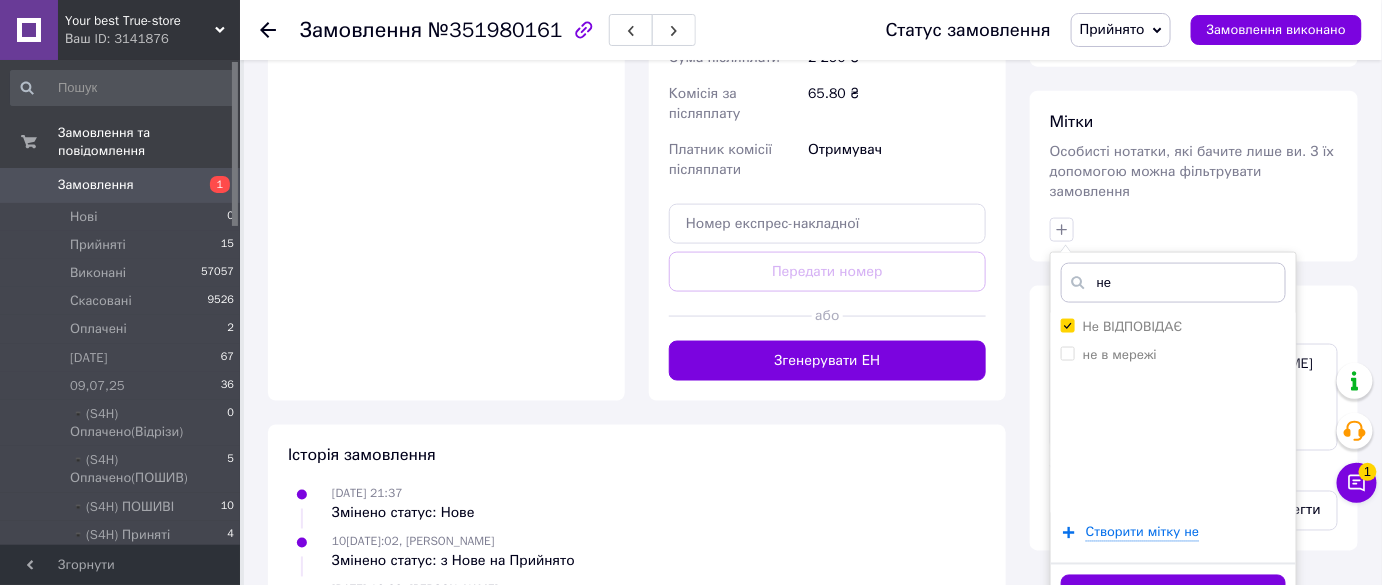 scroll, scrollTop: 835, scrollLeft: 0, axis: vertical 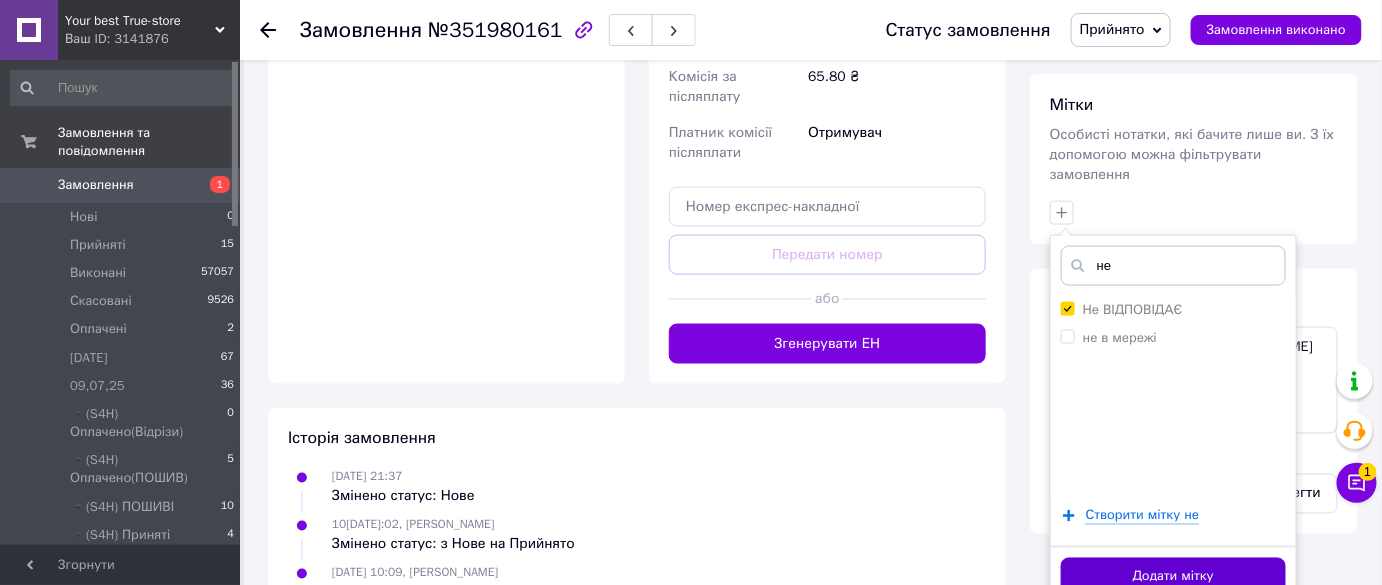 click on "Додати мітку" at bounding box center (1173, 577) 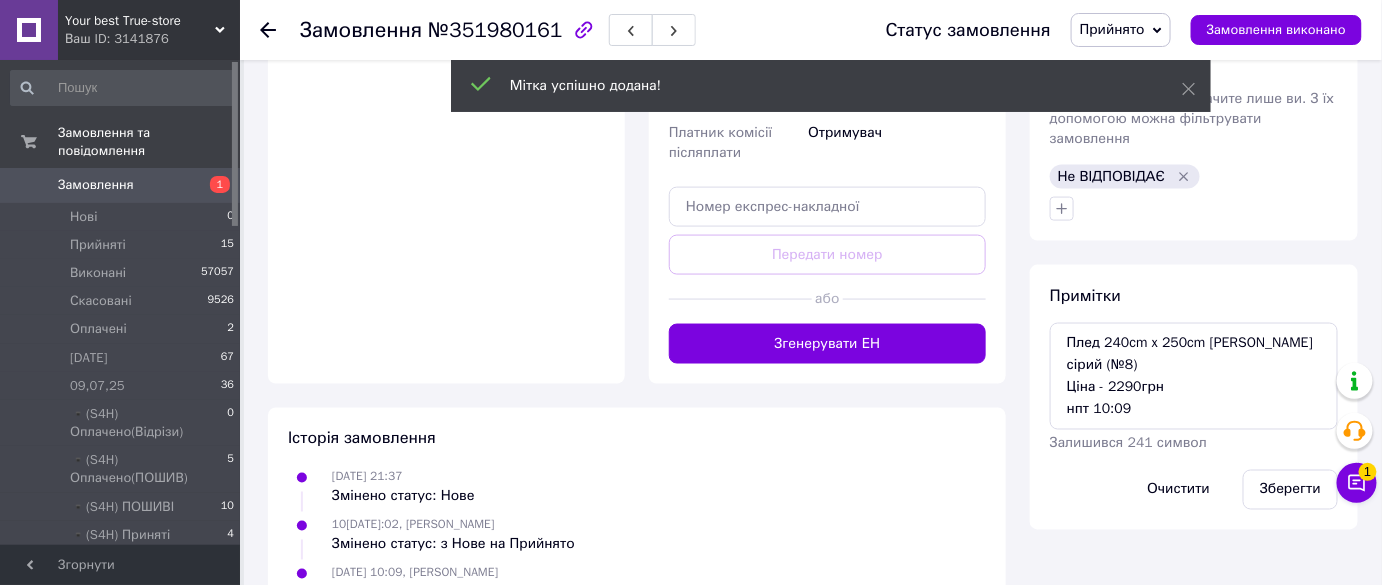 click 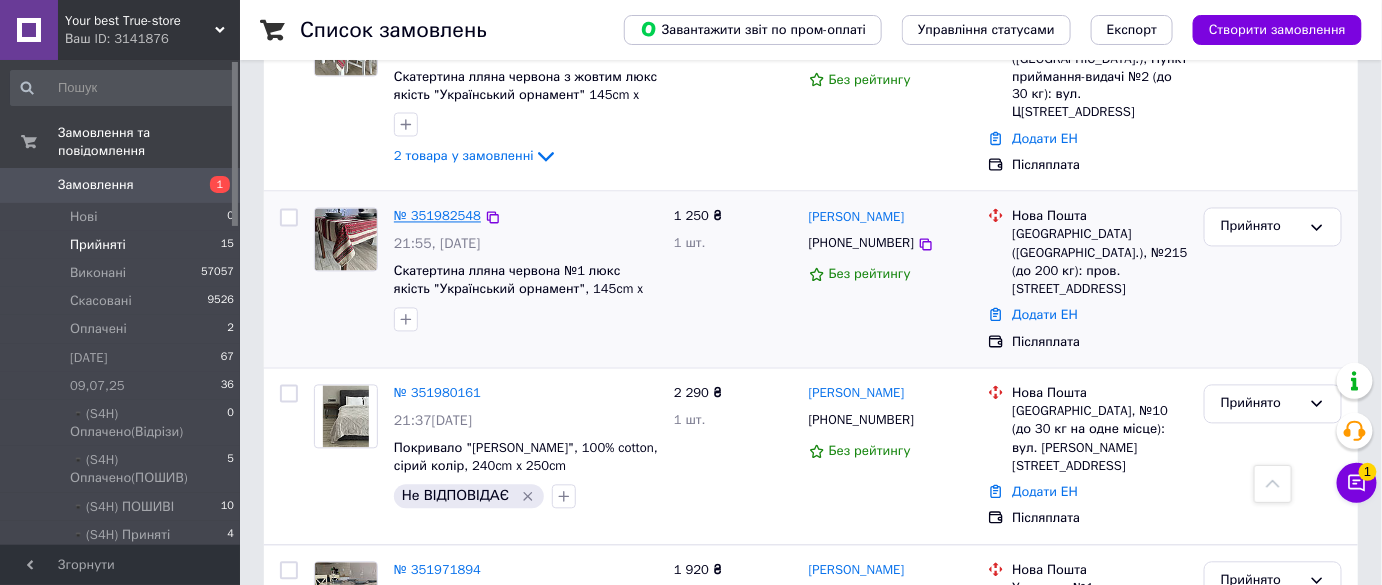 click on "№ 351982548" at bounding box center [437, 216] 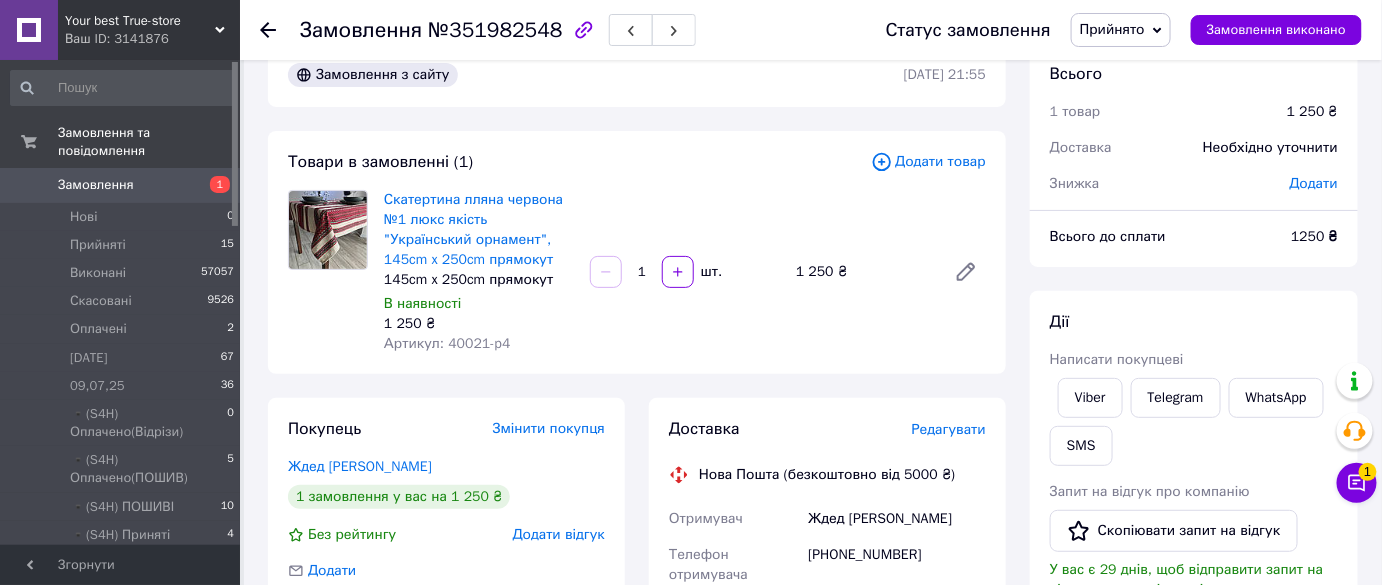 scroll, scrollTop: 0, scrollLeft: 0, axis: both 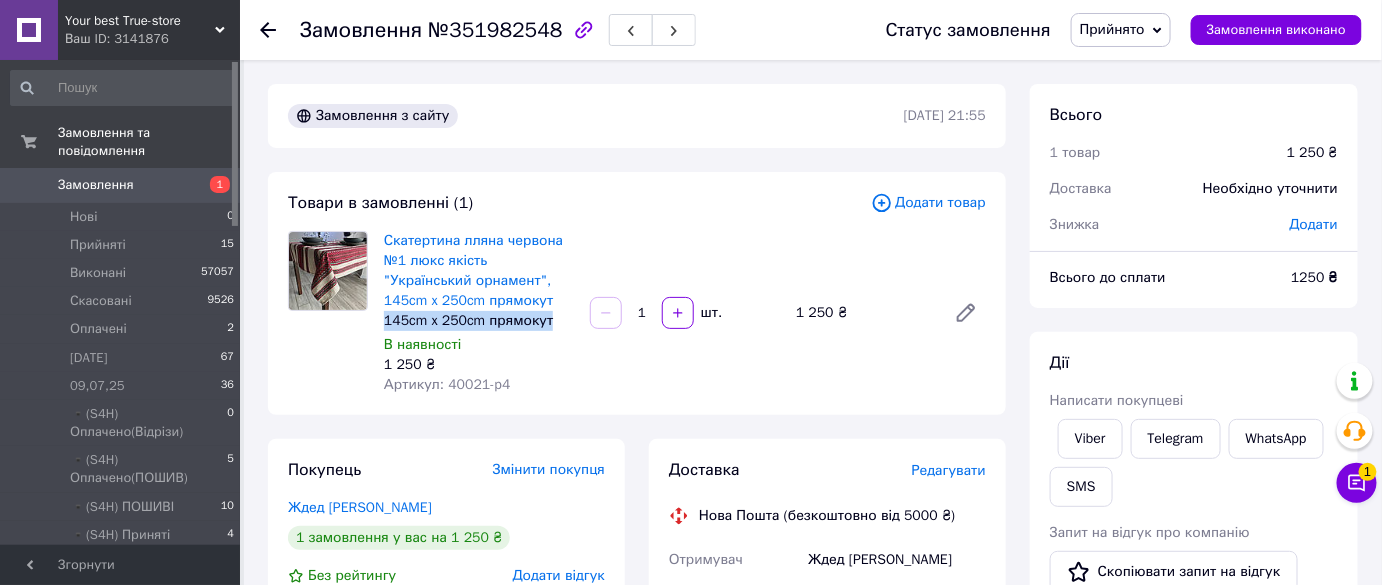 drag, startPoint x: 562, startPoint y: 322, endPoint x: 382, endPoint y: 329, distance: 180.13606 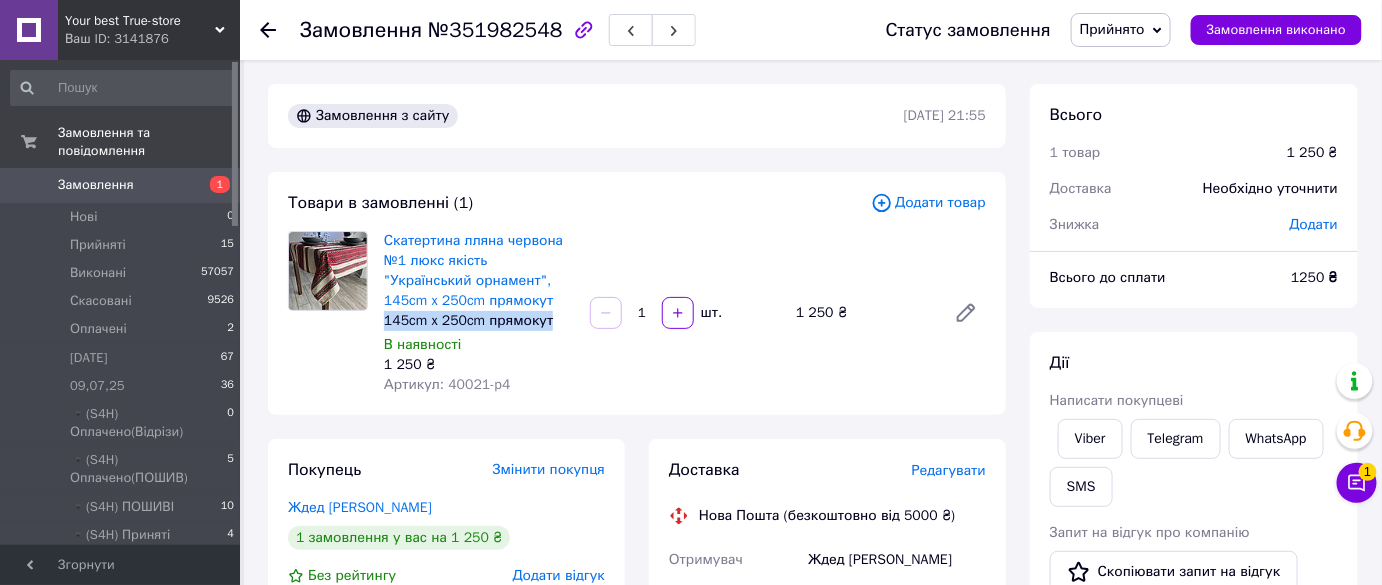 click on "Скатертина лляна червона №1 люкс якість "Український орнамент", 145cm x 250cm прямокут 145cm x 250cm прямокут В наявності 1 250 ₴ Артикул: 40021-p4" at bounding box center (479, 313) 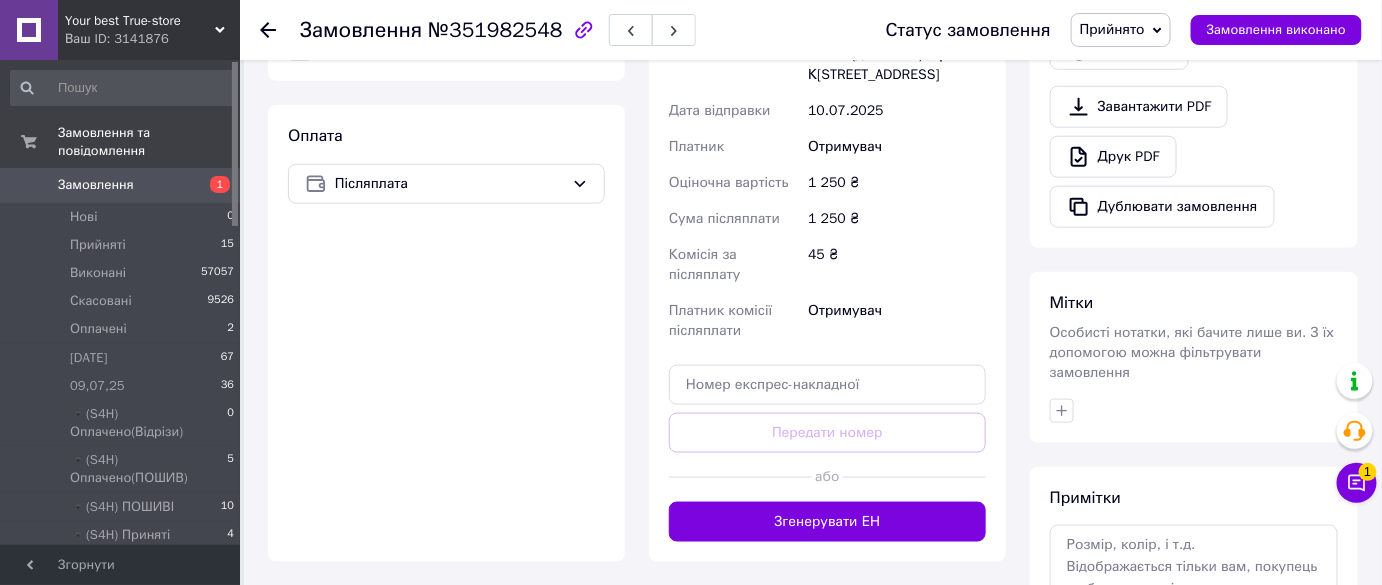 scroll, scrollTop: 727, scrollLeft: 0, axis: vertical 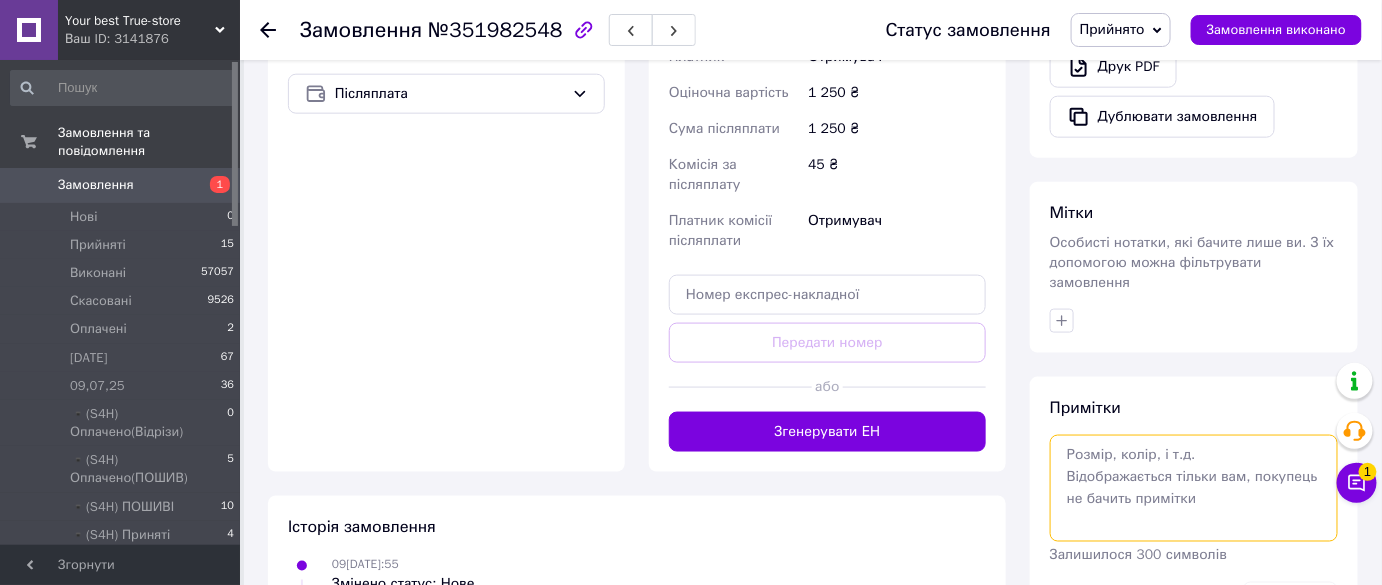 click at bounding box center (1194, 488) 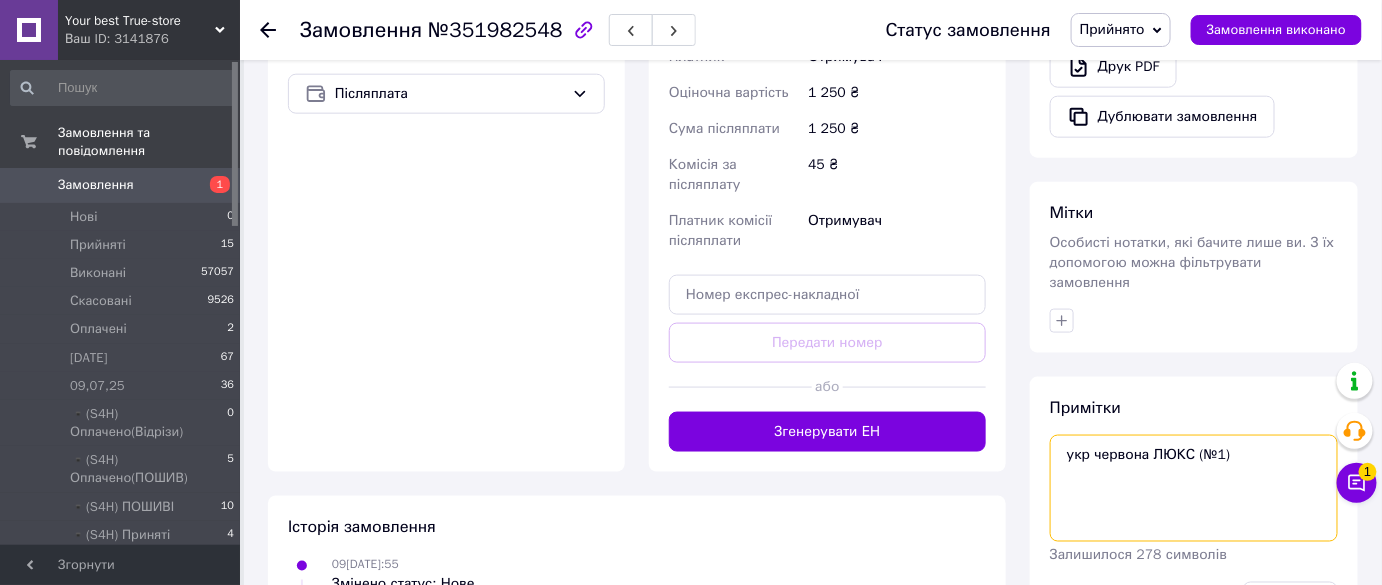 paste on "145cm x 250cm прямокут" 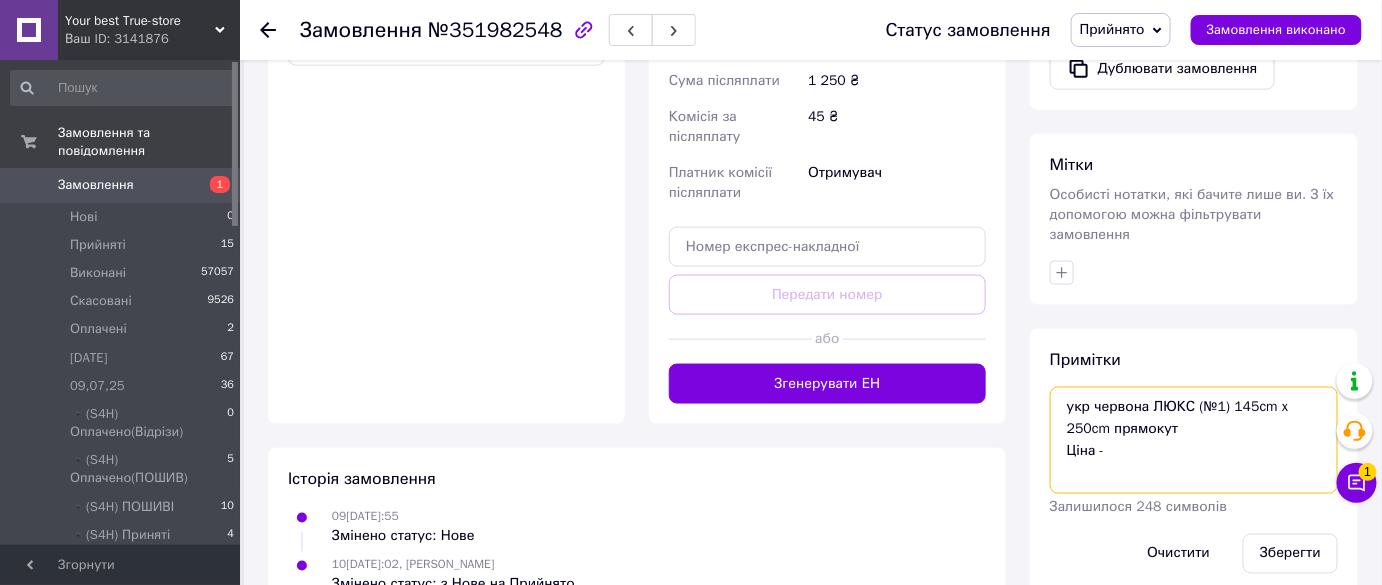 scroll, scrollTop: 807, scrollLeft: 0, axis: vertical 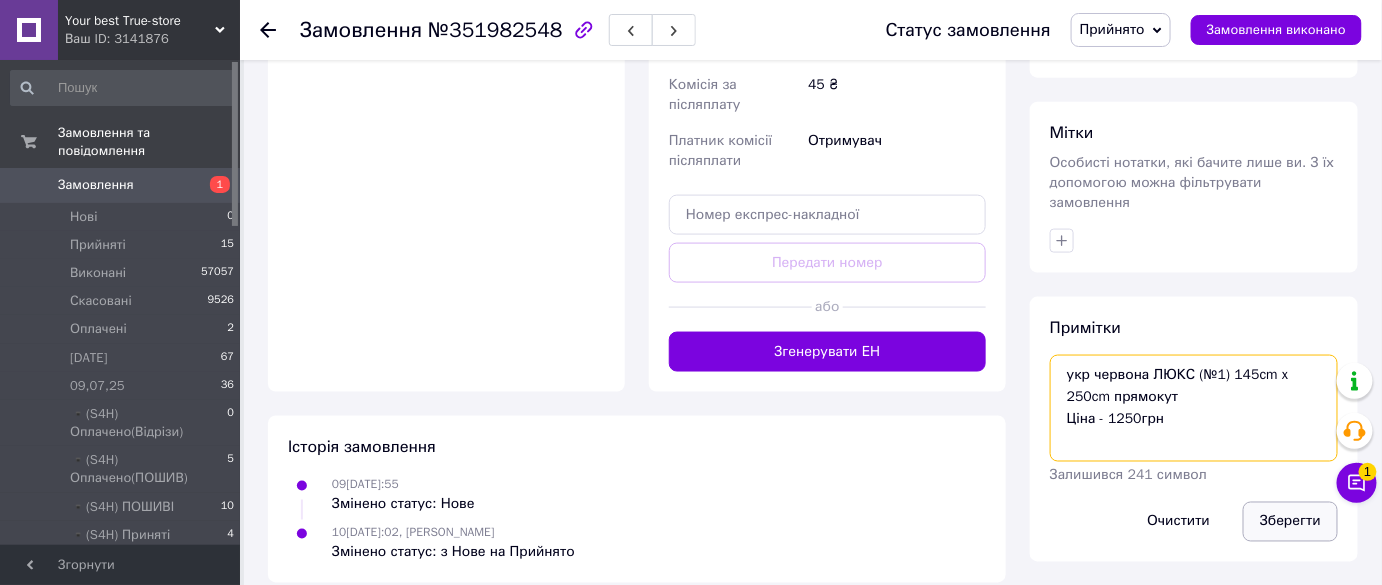type on "укр червона ЛЮКС (№1) 145cm x 250cm прямокут
Ціна - 1250грн" 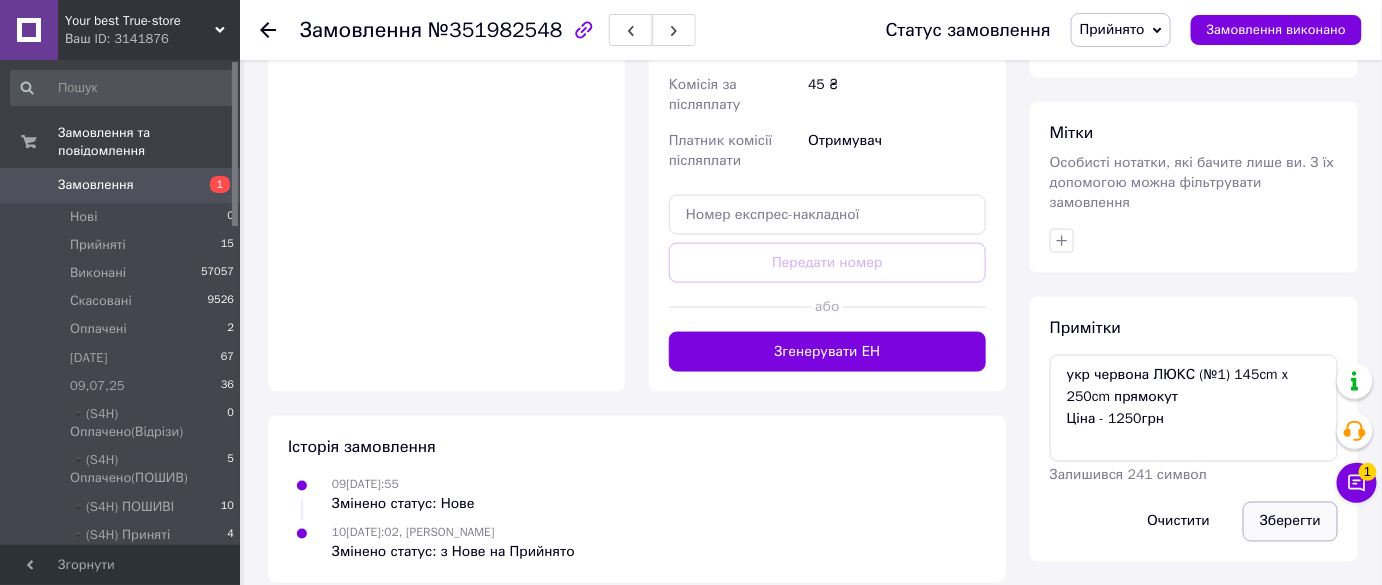 click on "Зберегти" at bounding box center (1290, 522) 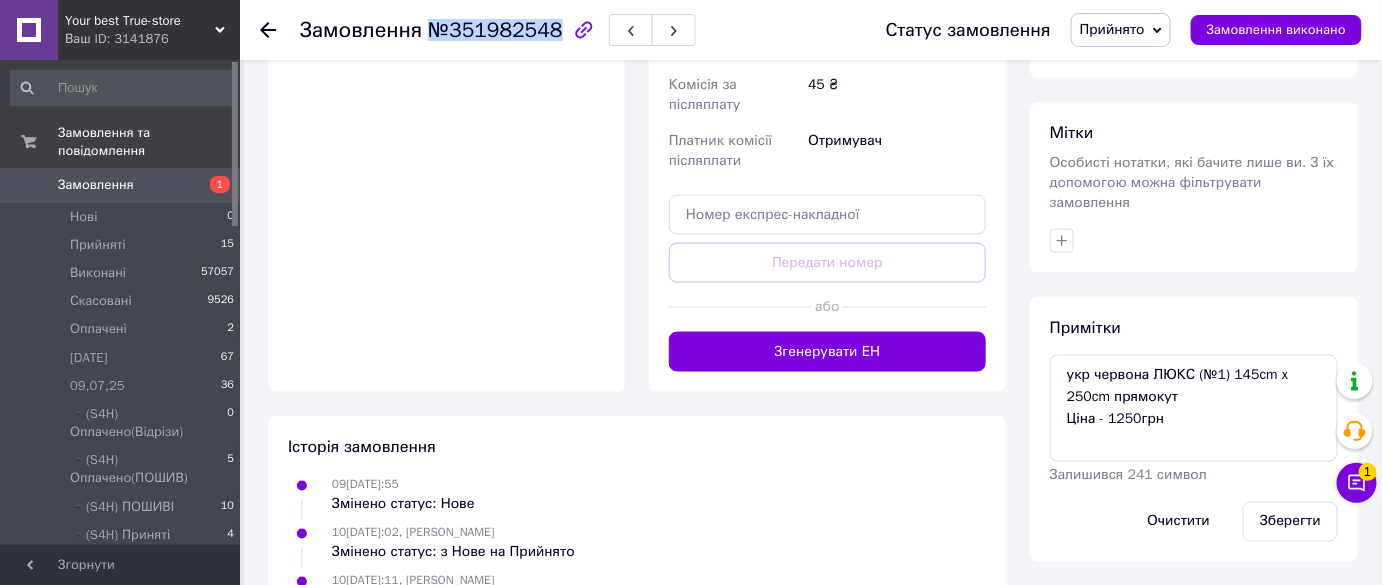drag, startPoint x: 429, startPoint y: 28, endPoint x: 546, endPoint y: 30, distance: 117.01709 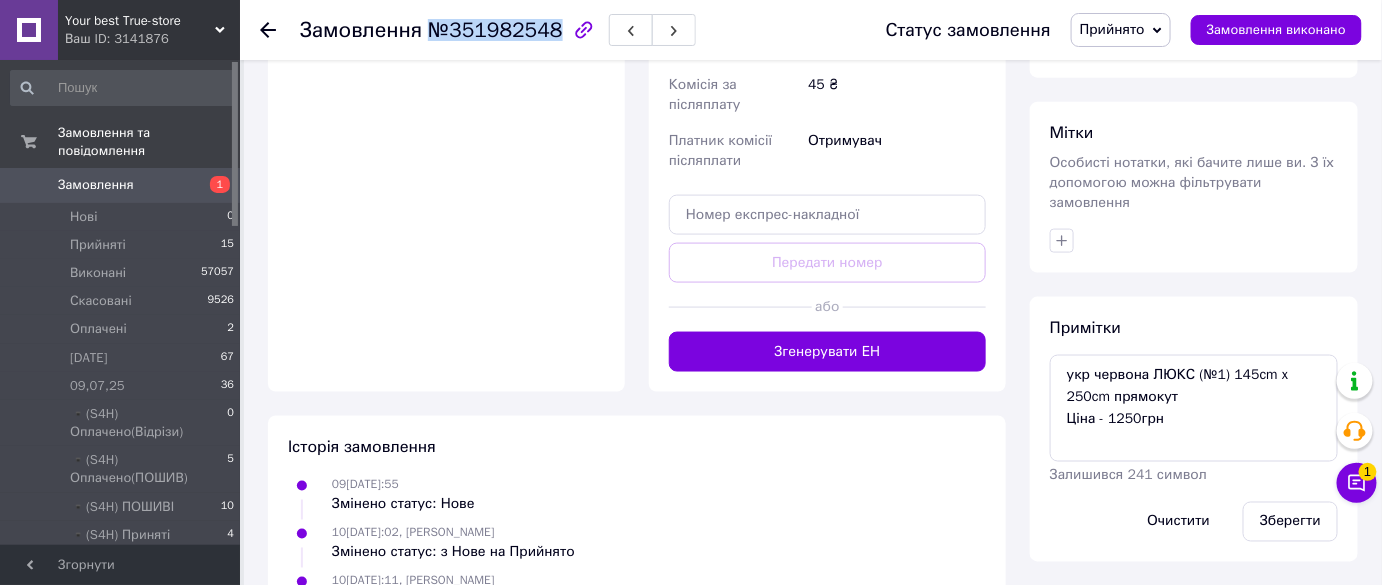 click on "№351982548" at bounding box center [495, 30] 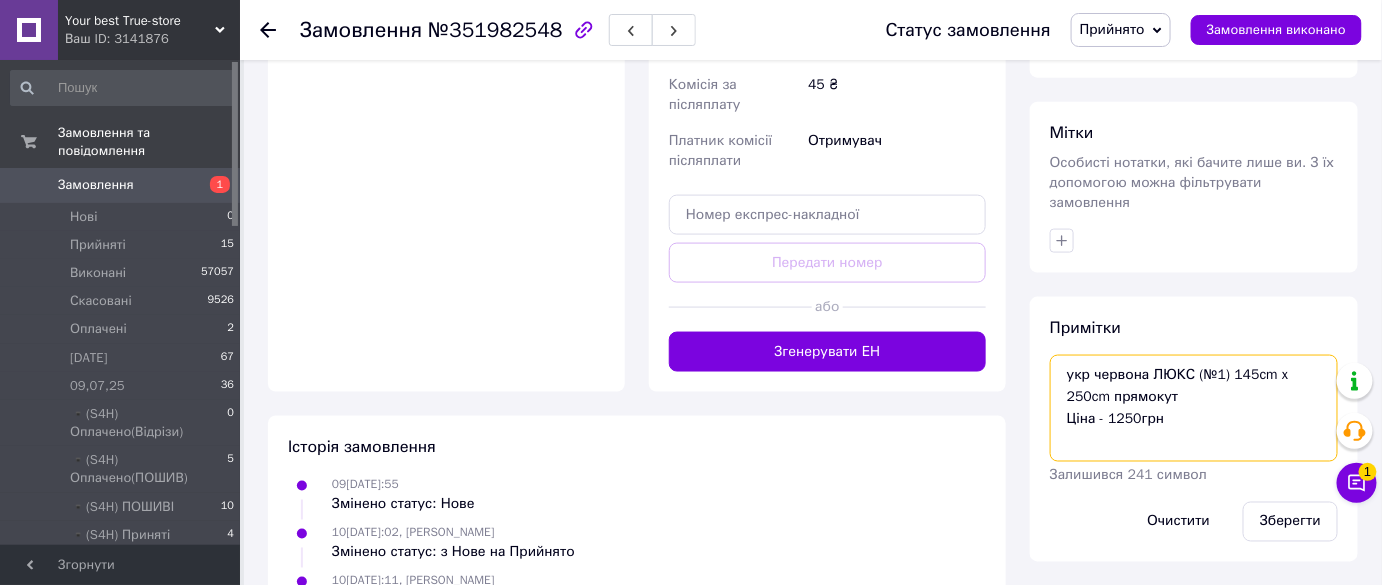 drag, startPoint x: 1274, startPoint y: 367, endPoint x: 1019, endPoint y: 330, distance: 257.67032 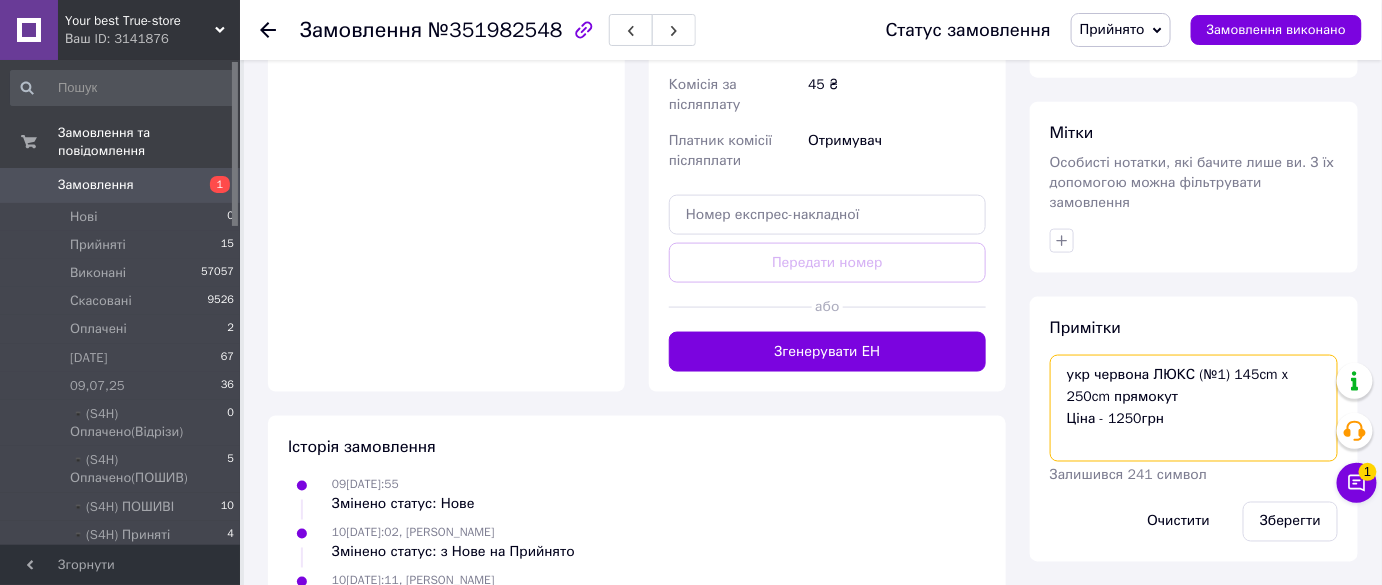 click on "Всього 1 товар 1 250 ₴ Доставка Необхідно уточнити Знижка Додати Всього до сплати 1250 ₴ Дії Написати покупцеві Viber Telegram WhatsApp SMS Запит на відгук про компанію   Скопіювати запит на відгук У вас є 29 днів, щоб відправити запит на відгук покупцеві, скопіювавши посилання.   Видати чек   Завантажити PDF   Друк PDF   Дублювати замовлення Мітки Особисті нотатки, які бачите лише ви. З їх допомогою можна фільтрувати замовлення Примітки укр червона ЛЮКС (№1) 145cm x 250cm прямокут
Ціна - 1250грн Залишився 241 символ Очистити Зберегти" at bounding box center (1194, -46) 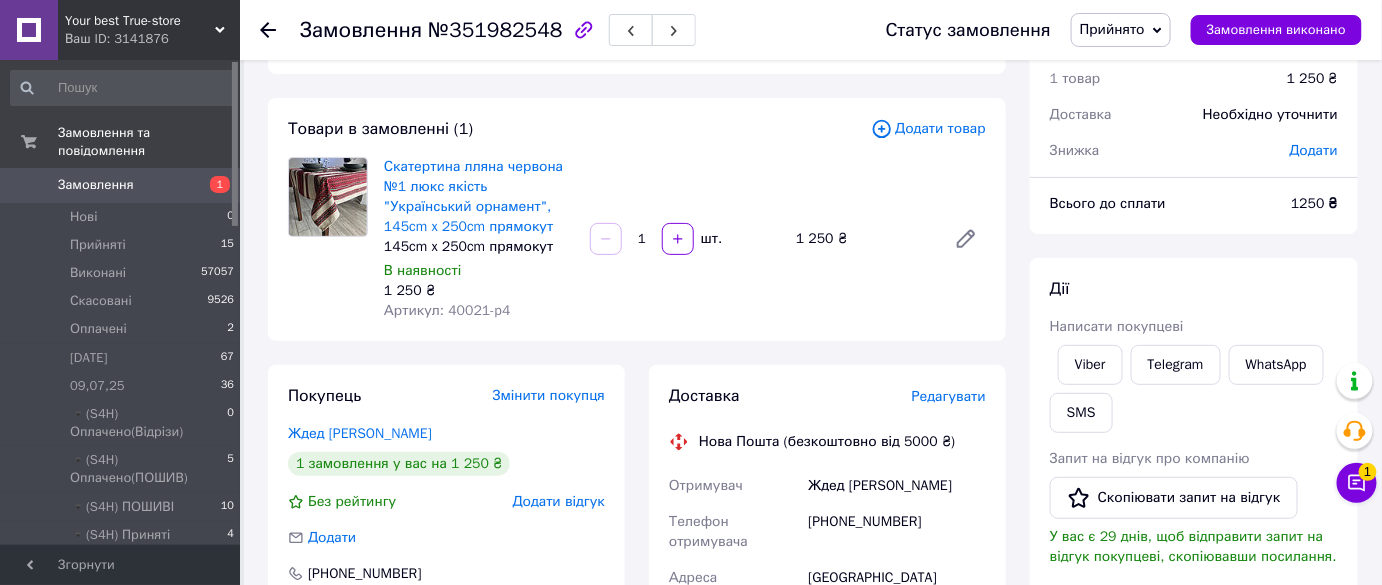 scroll, scrollTop: 0, scrollLeft: 0, axis: both 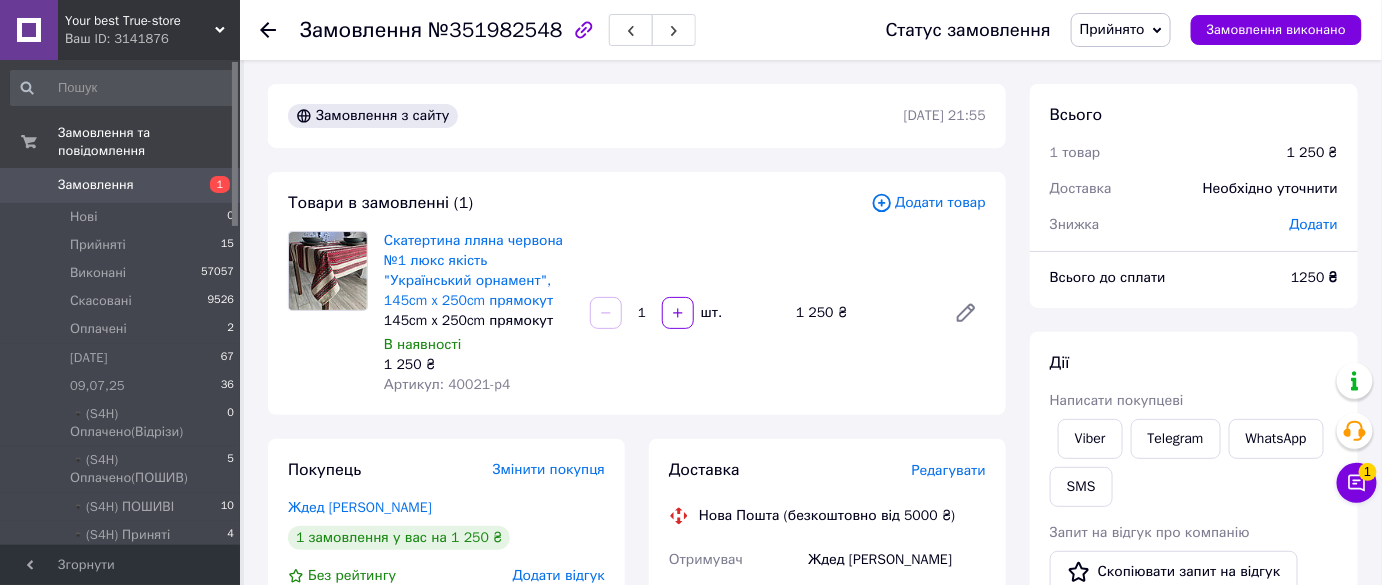 drag, startPoint x: 1112, startPoint y: 37, endPoint x: 1118, endPoint y: 48, distance: 12.529964 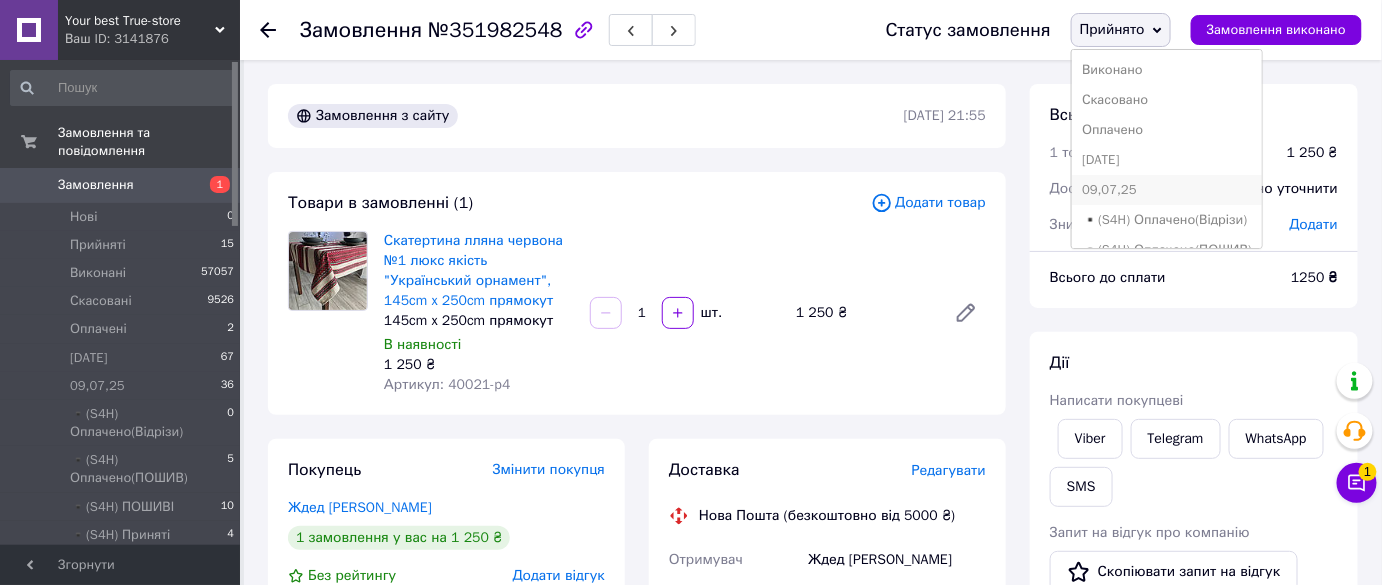 scroll, scrollTop: 441, scrollLeft: 0, axis: vertical 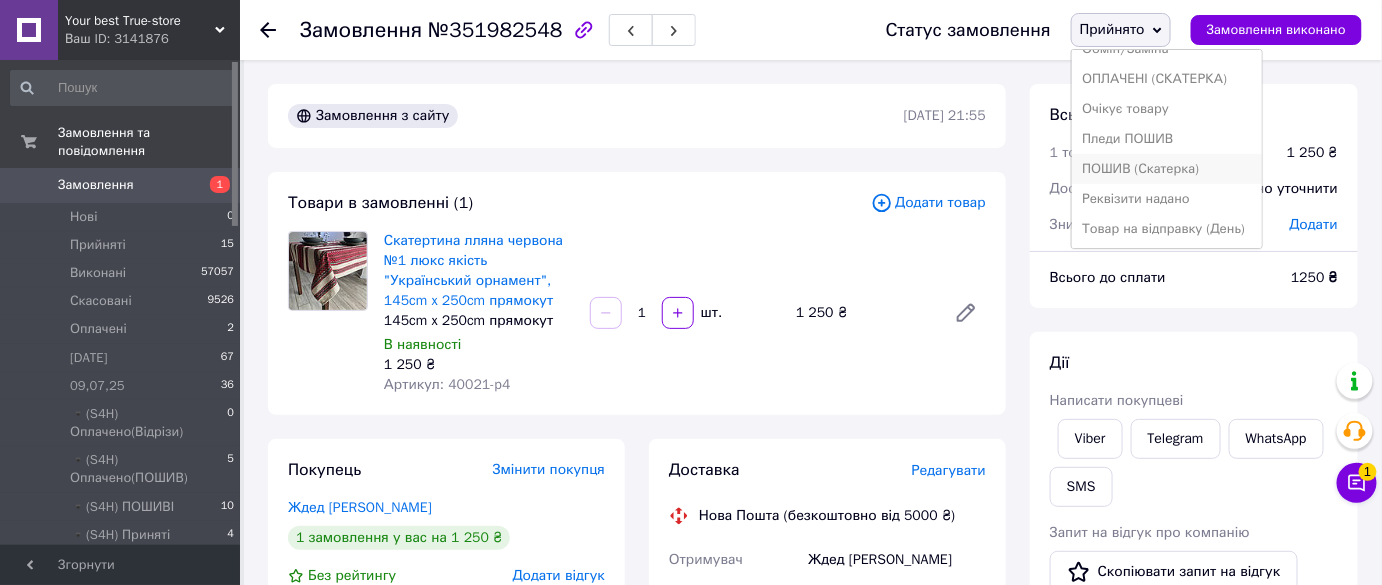 click on "ПОШИВ (Скатерка)" at bounding box center [1167, 169] 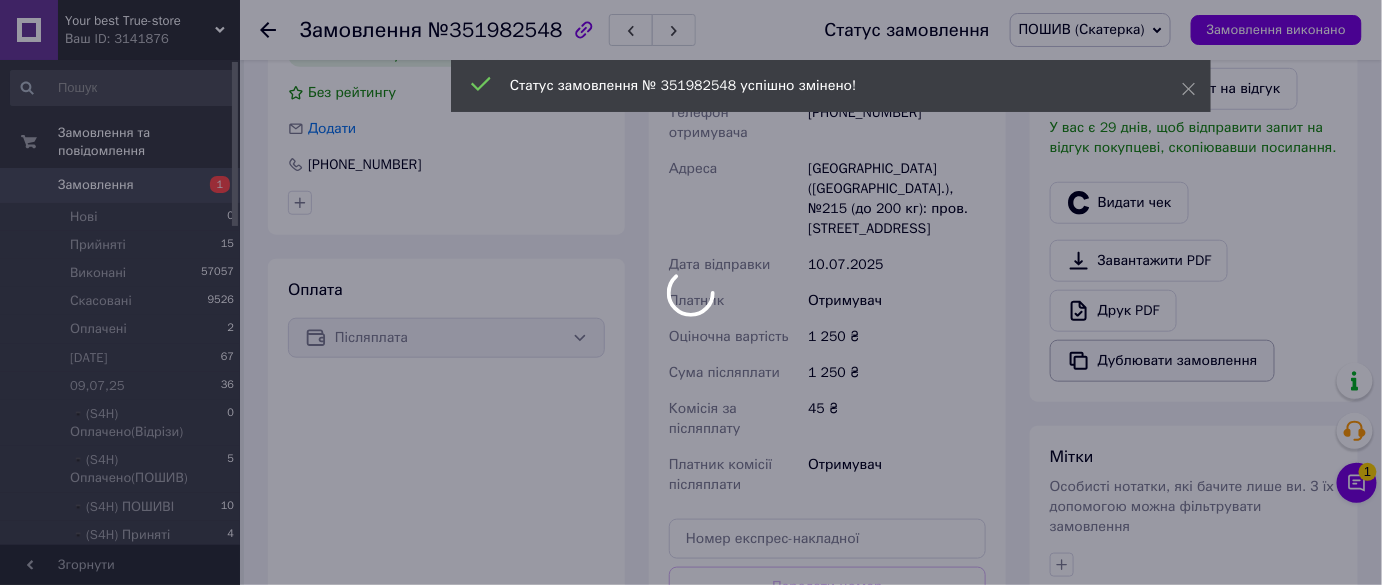 scroll, scrollTop: 636, scrollLeft: 0, axis: vertical 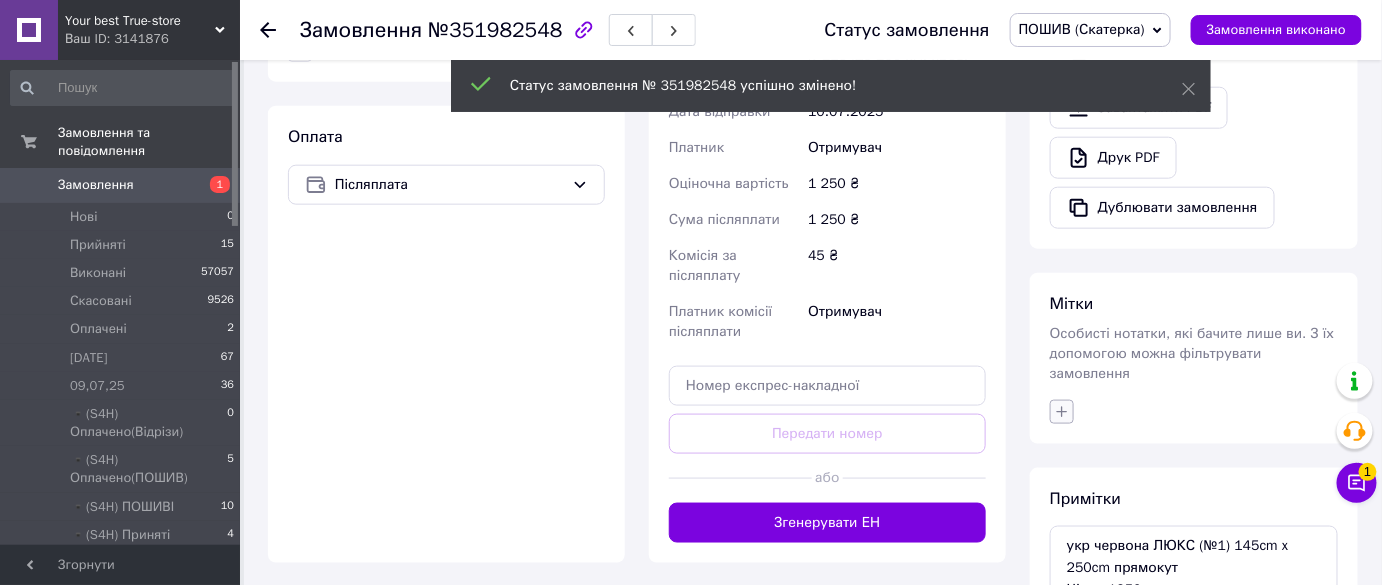 click on "Особисті нотатки, які бачите лише ви. З їх допомогою можна фільтрувати замовлення" at bounding box center [1192, 353] 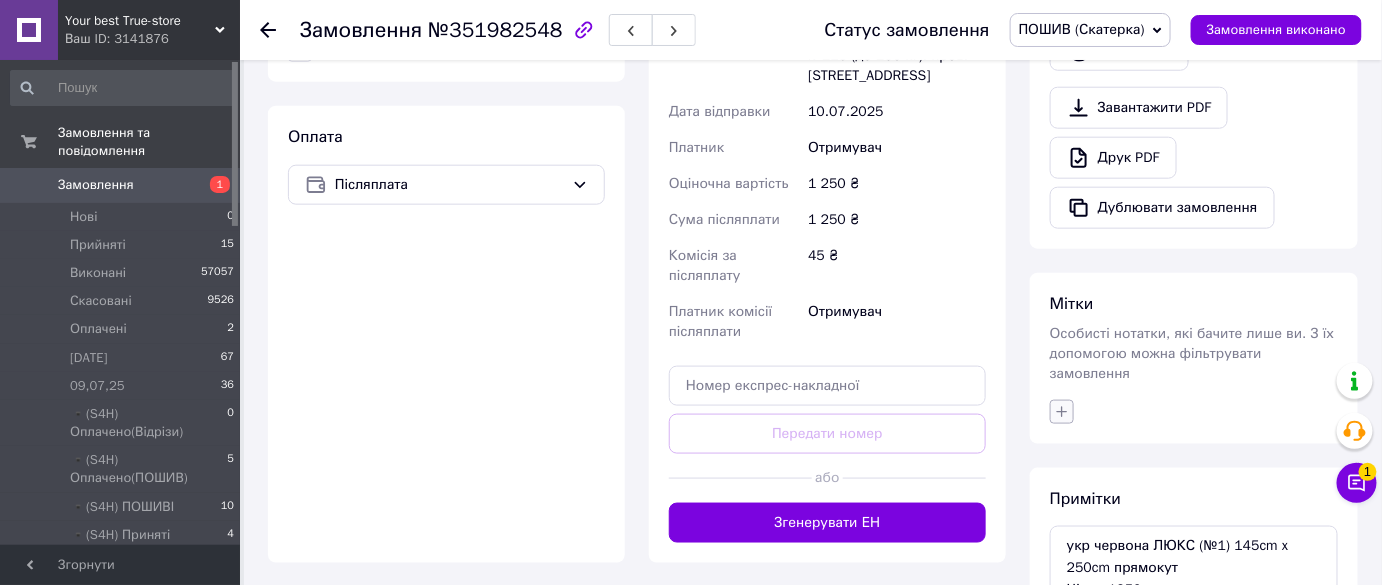 click 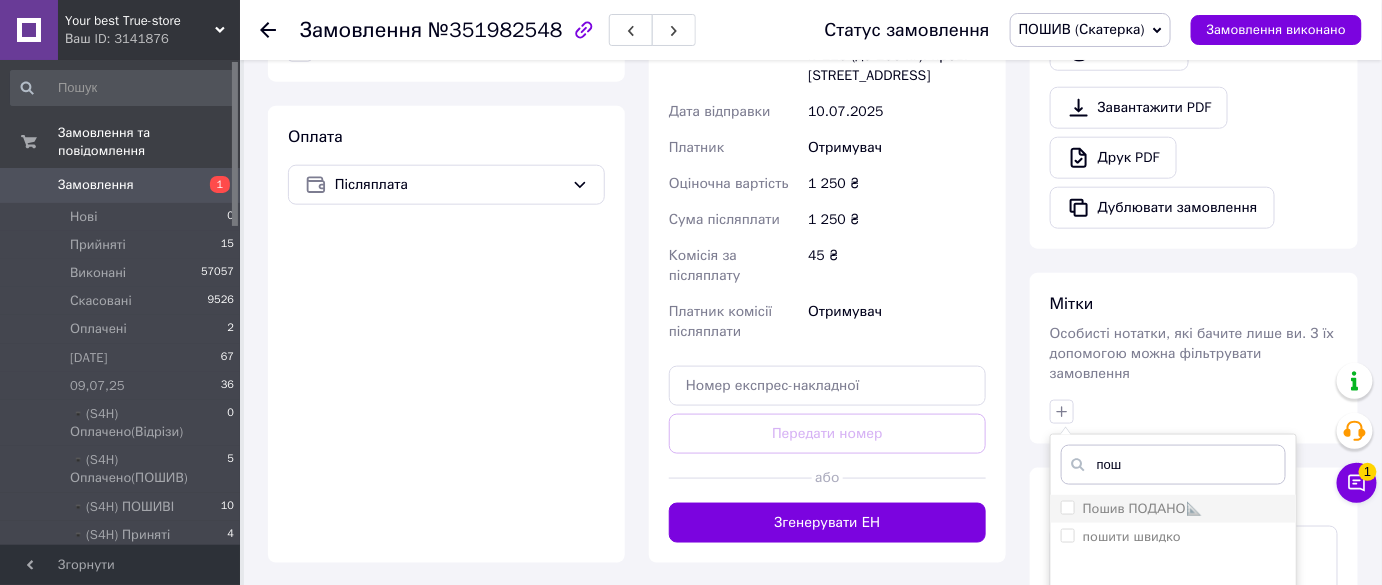 type on "пош" 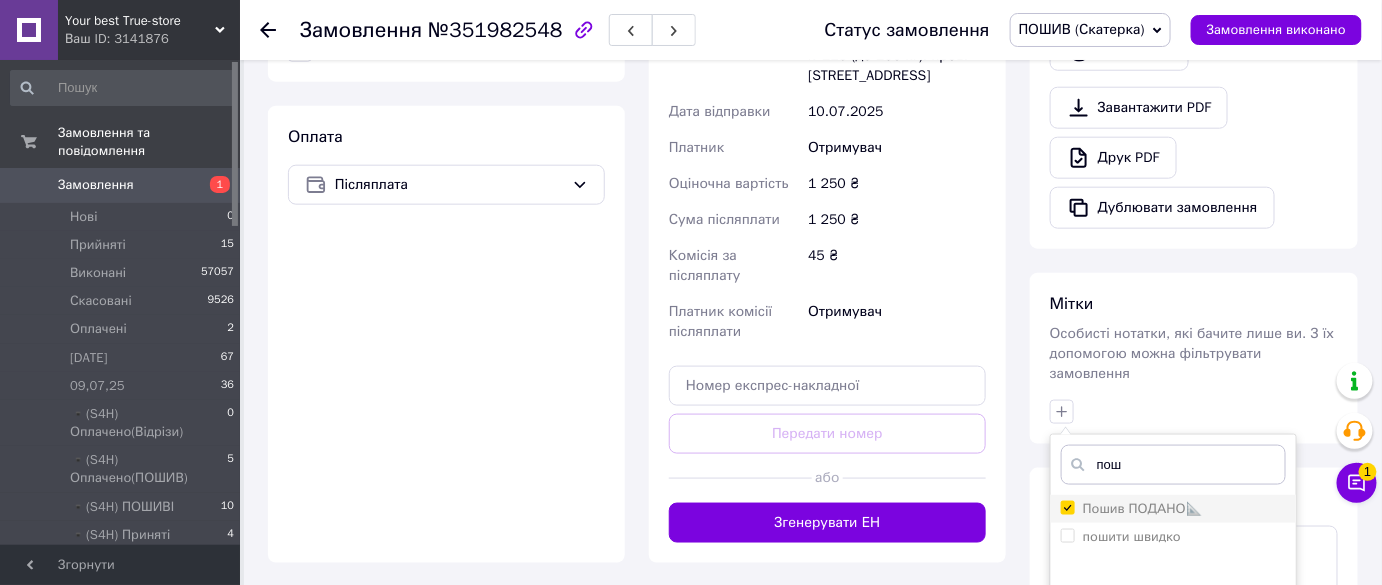 checkbox on "true" 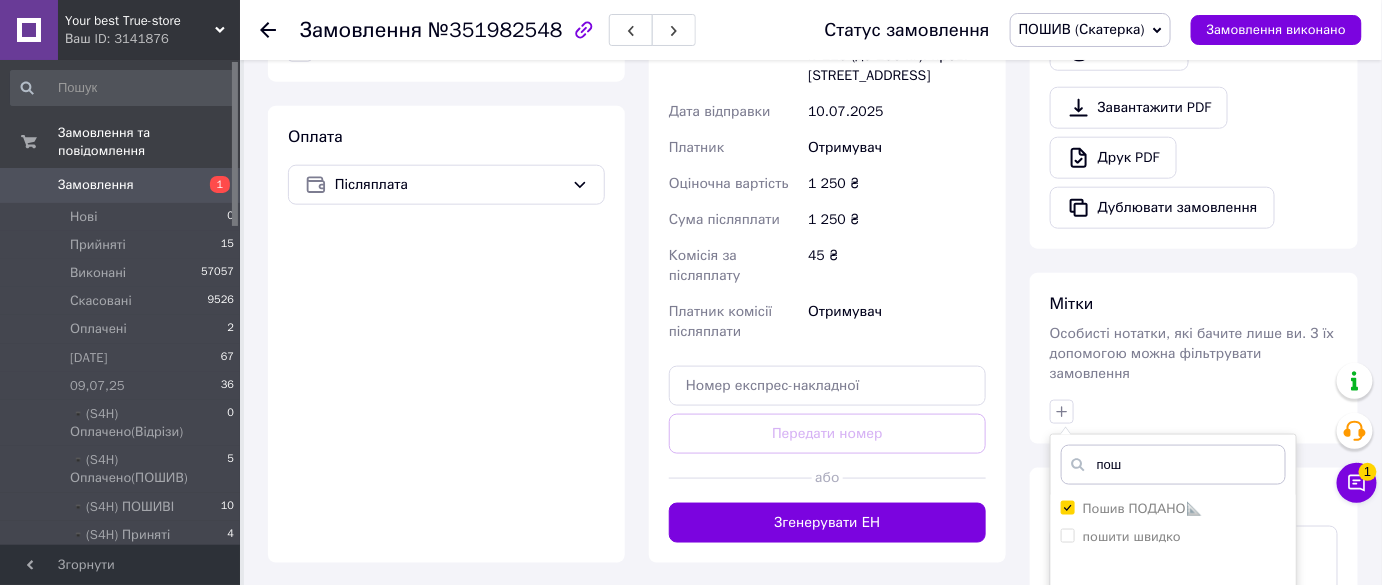 scroll, scrollTop: 903, scrollLeft: 0, axis: vertical 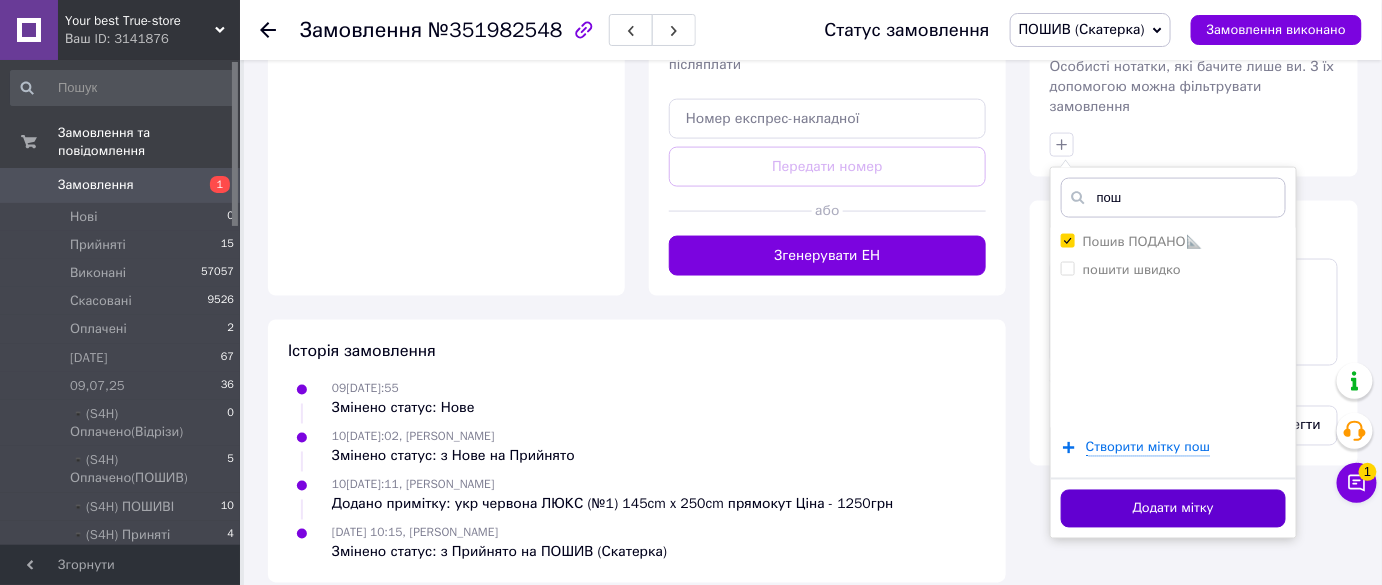 click on "Додати мітку" at bounding box center (1173, 509) 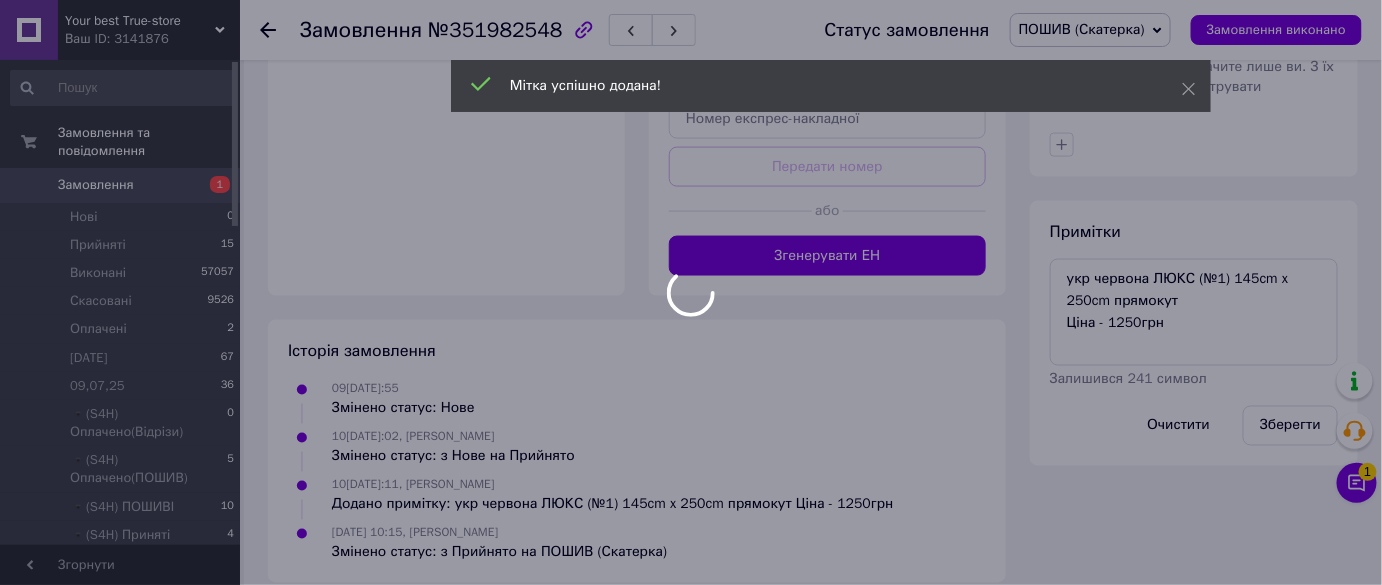 click at bounding box center [691, 292] 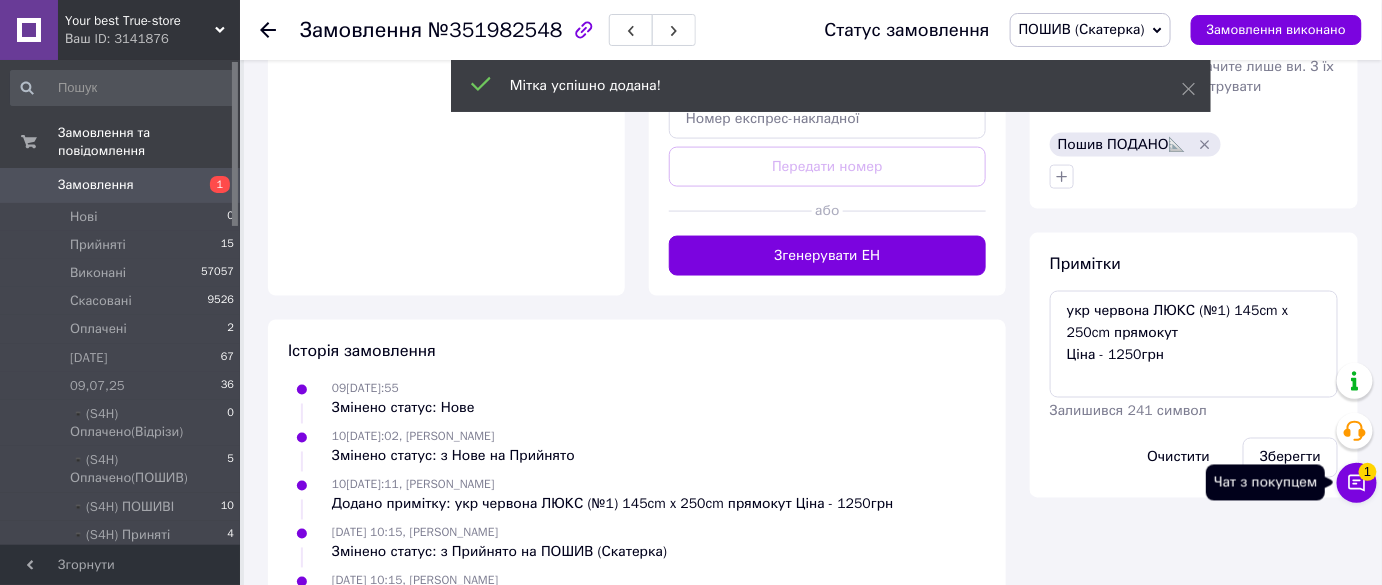 click on "Чат з покупцем 1" at bounding box center (1357, 483) 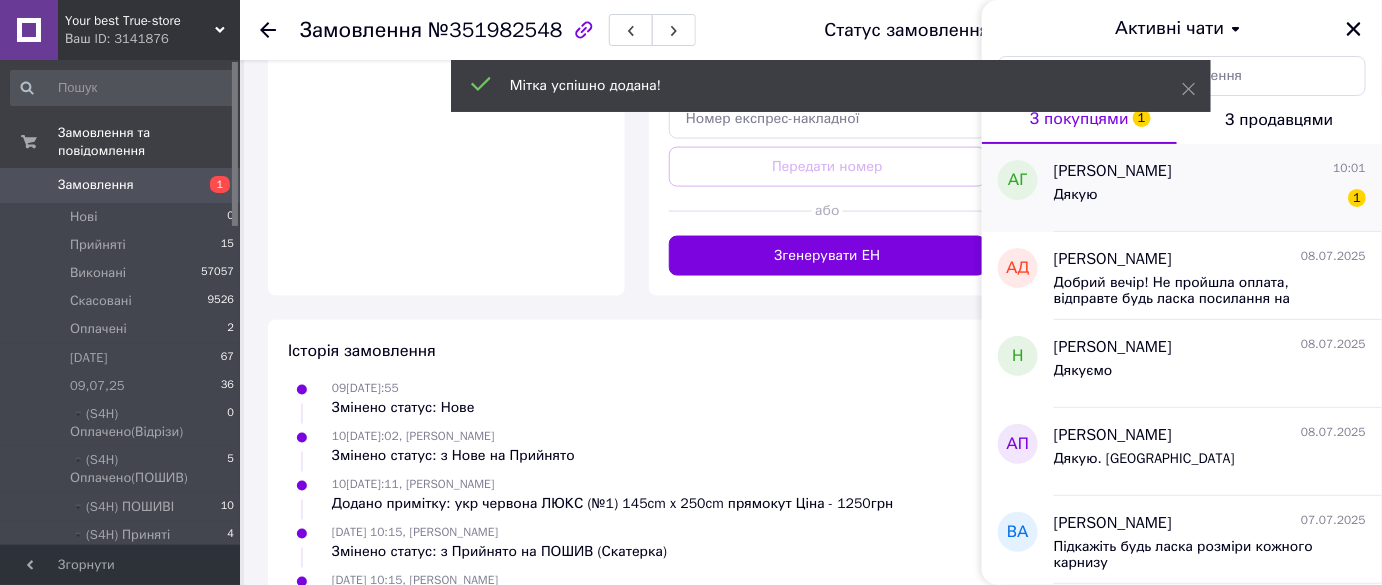 click on "Дякую 1" at bounding box center [1210, 199] 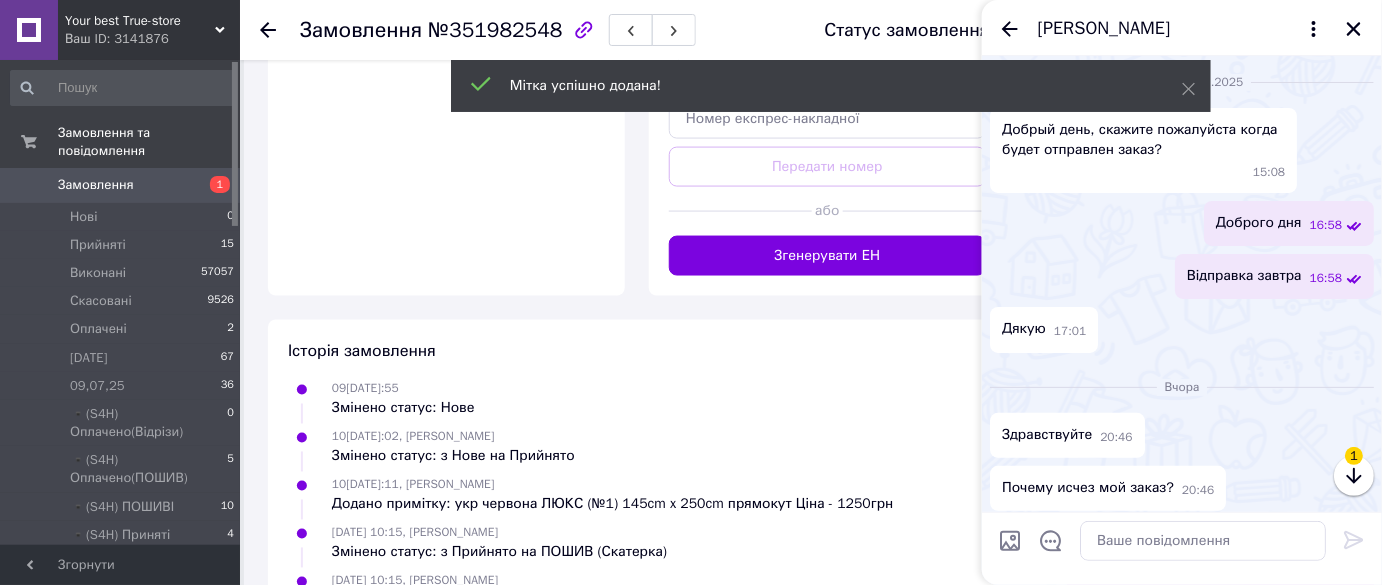 scroll, scrollTop: 581, scrollLeft: 0, axis: vertical 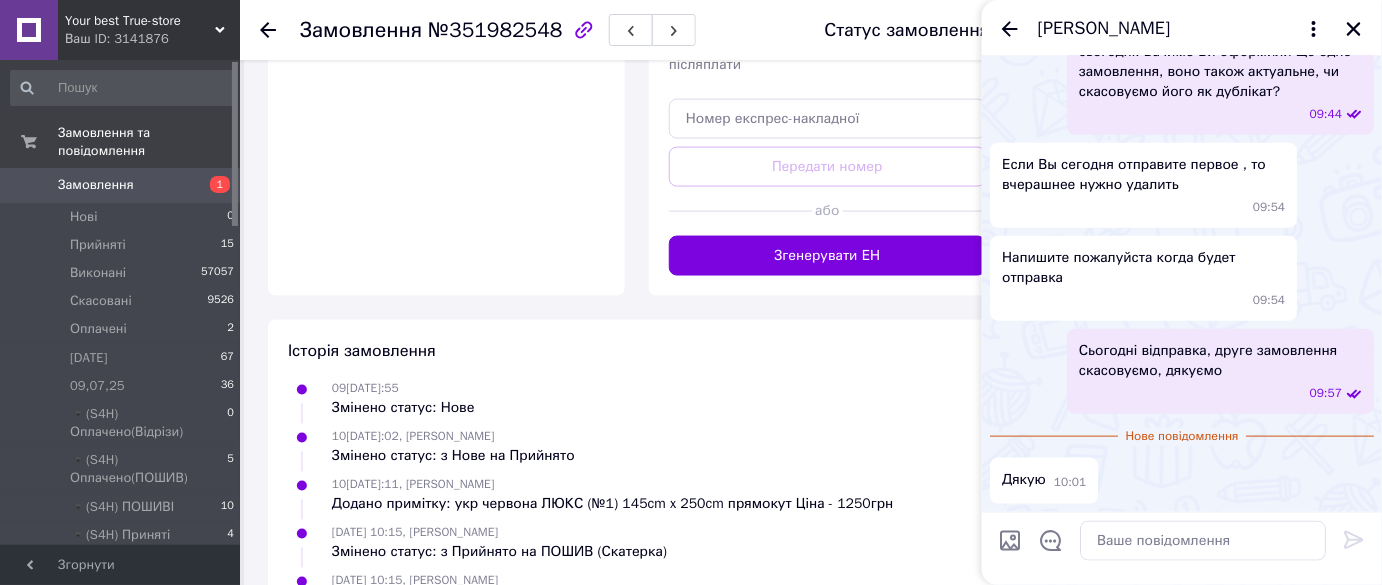drag, startPoint x: 1352, startPoint y: 29, endPoint x: 1320, endPoint y: 44, distance: 35.341194 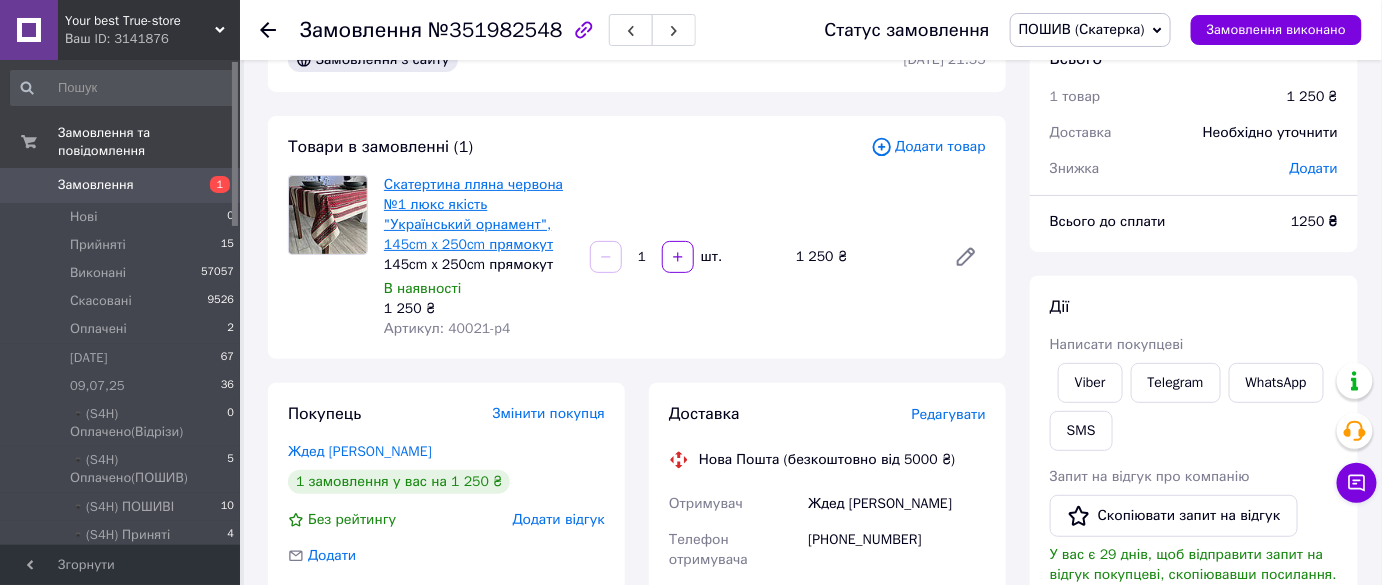 scroll, scrollTop: 0, scrollLeft: 0, axis: both 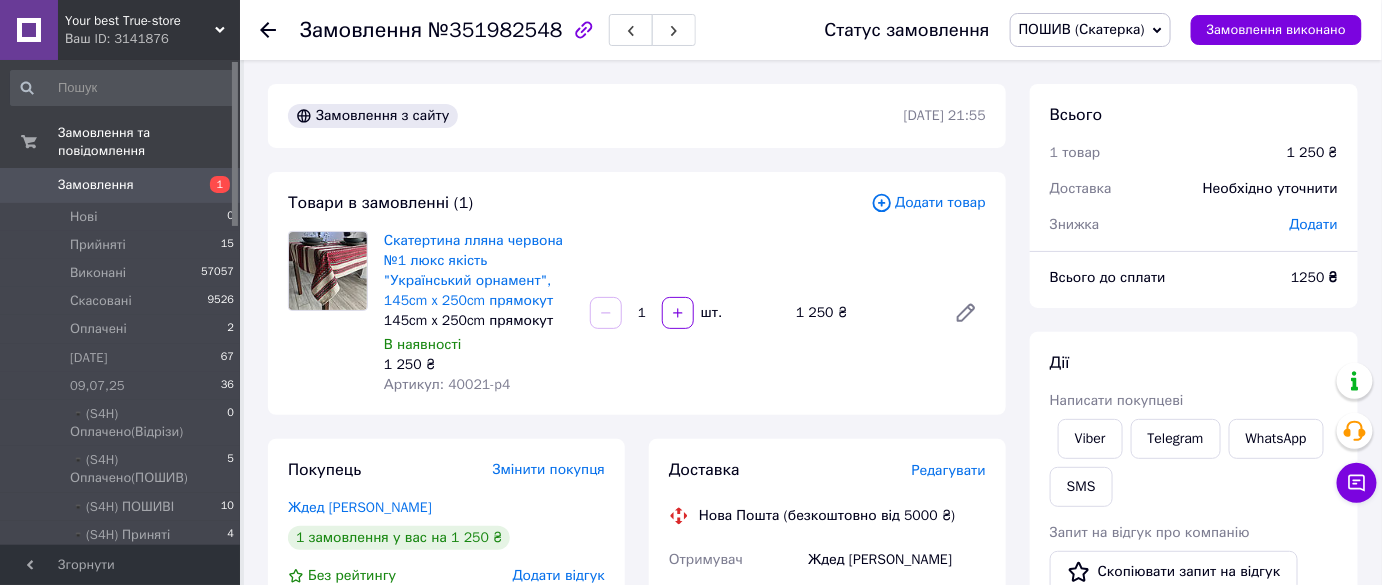 click 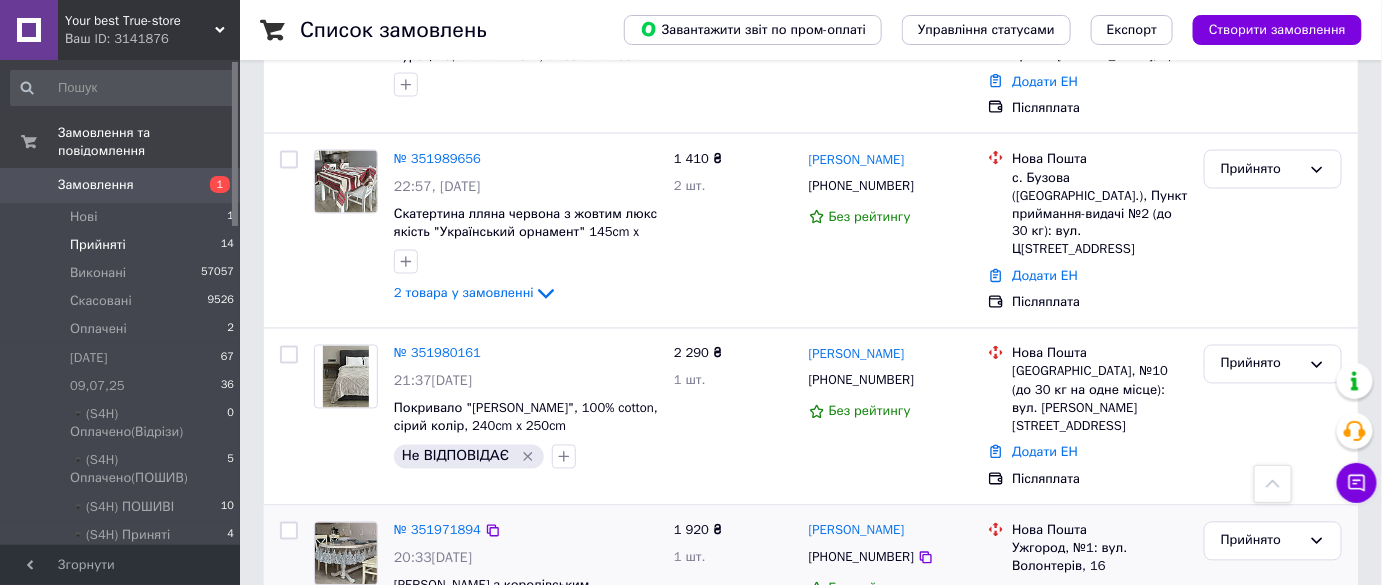 scroll, scrollTop: 1000, scrollLeft: 0, axis: vertical 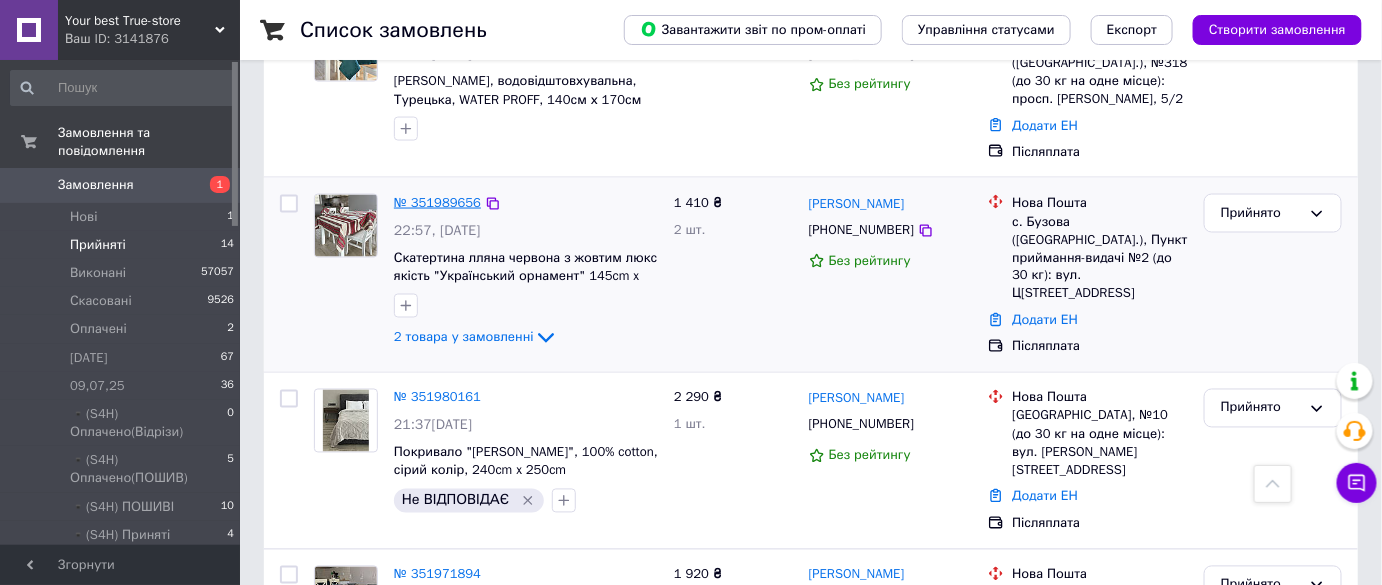 click on "№ 351989656" at bounding box center (437, 202) 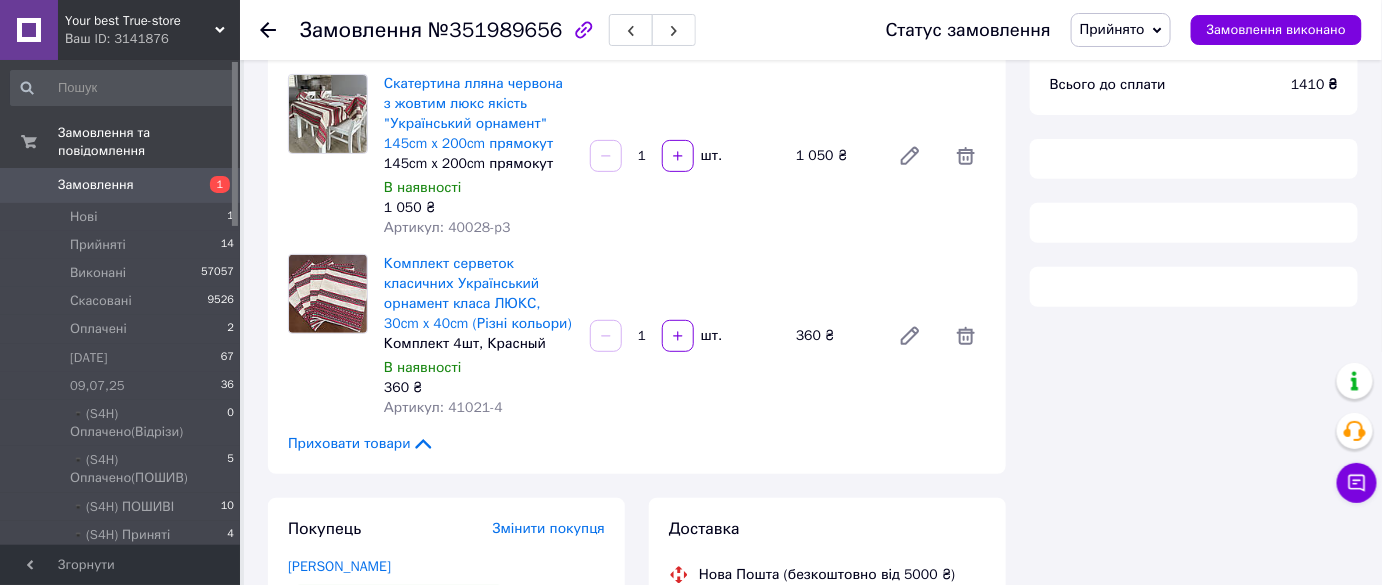 scroll, scrollTop: 0, scrollLeft: 0, axis: both 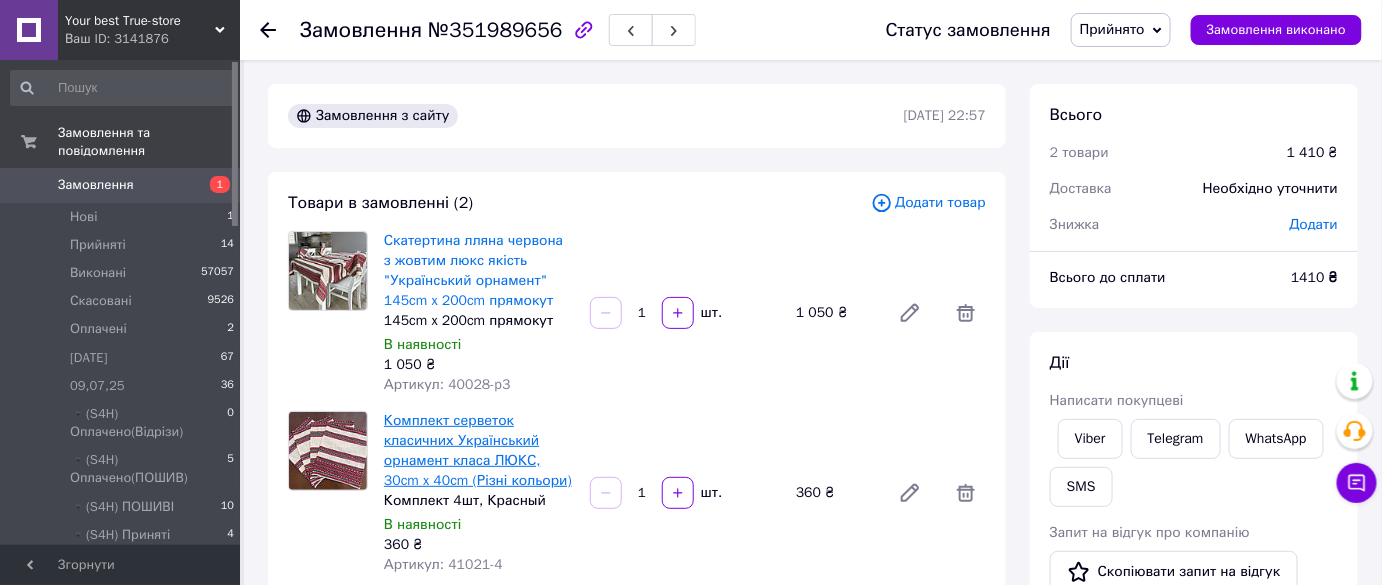 click on "Комплект серветок класичних Український орнамент класа ЛЮКС, 30cm x 40cm (Різні кольори)" at bounding box center (478, 450) 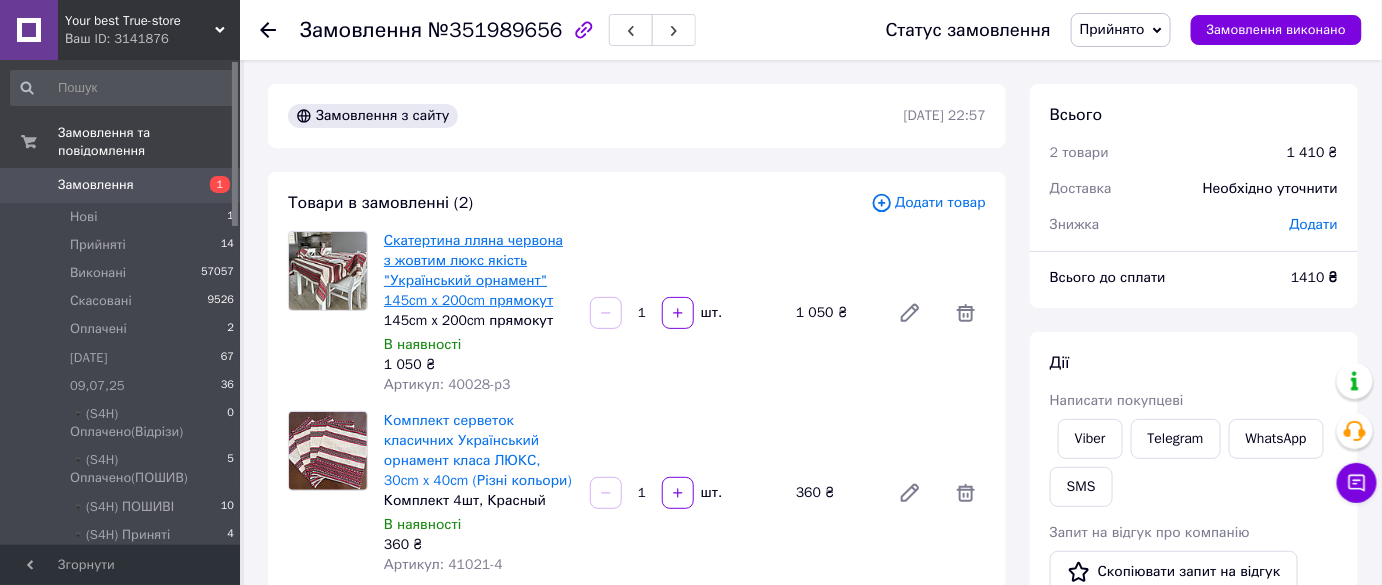 click on "Скатертина лляна червона з жовтим люкс якість "Український орнамент" 145cm x 200cm прямокут" at bounding box center (473, 270) 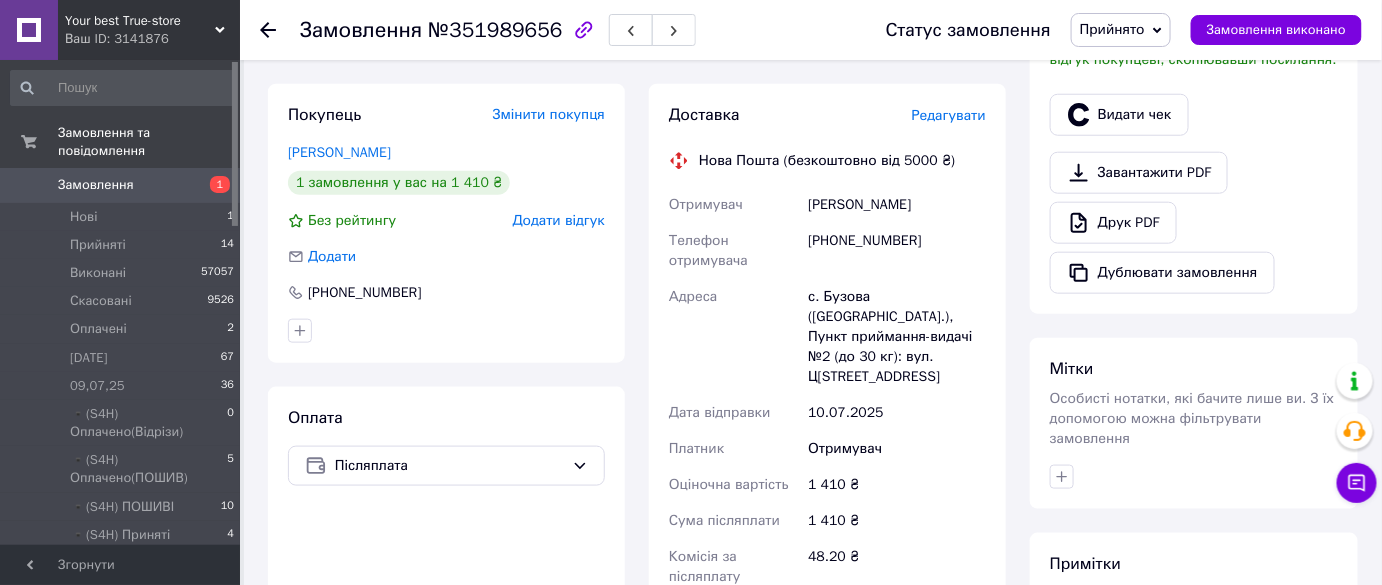 scroll, scrollTop: 818, scrollLeft: 0, axis: vertical 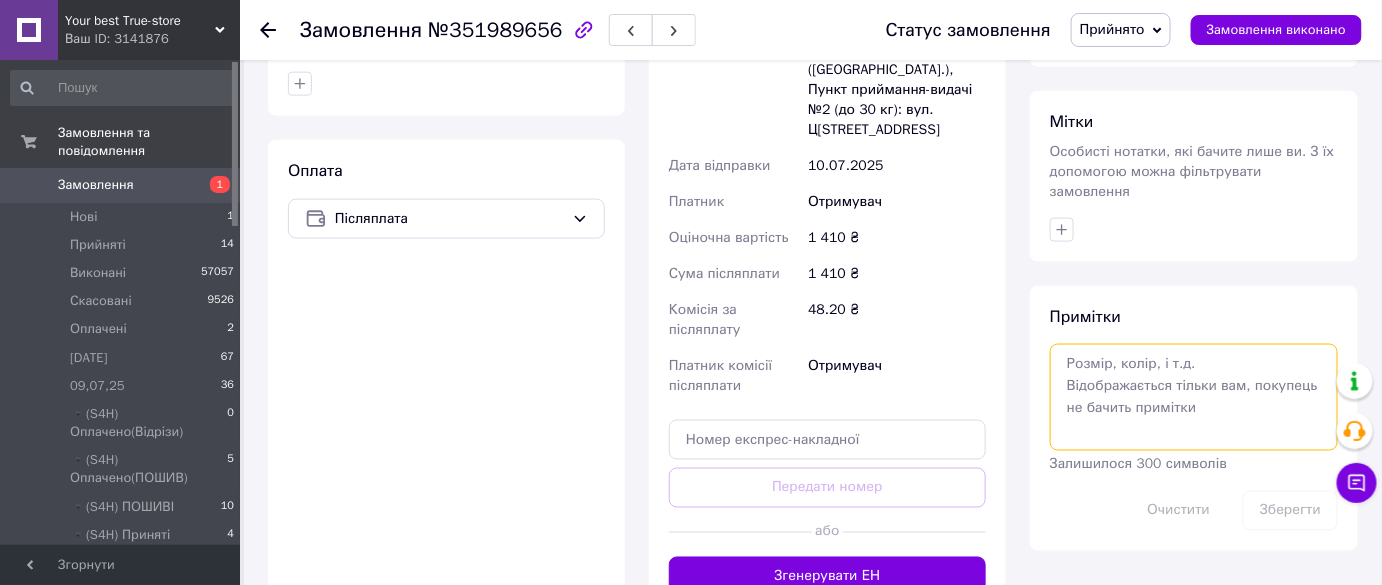 click at bounding box center (1194, 397) 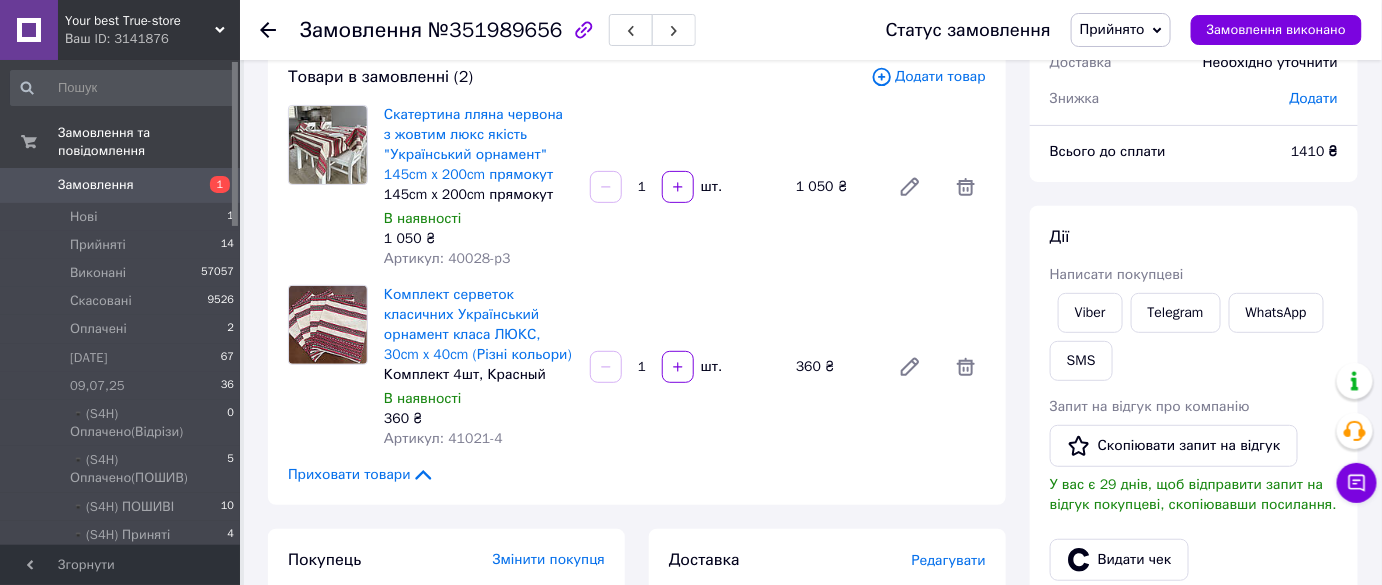 scroll, scrollTop: 125, scrollLeft: 0, axis: vertical 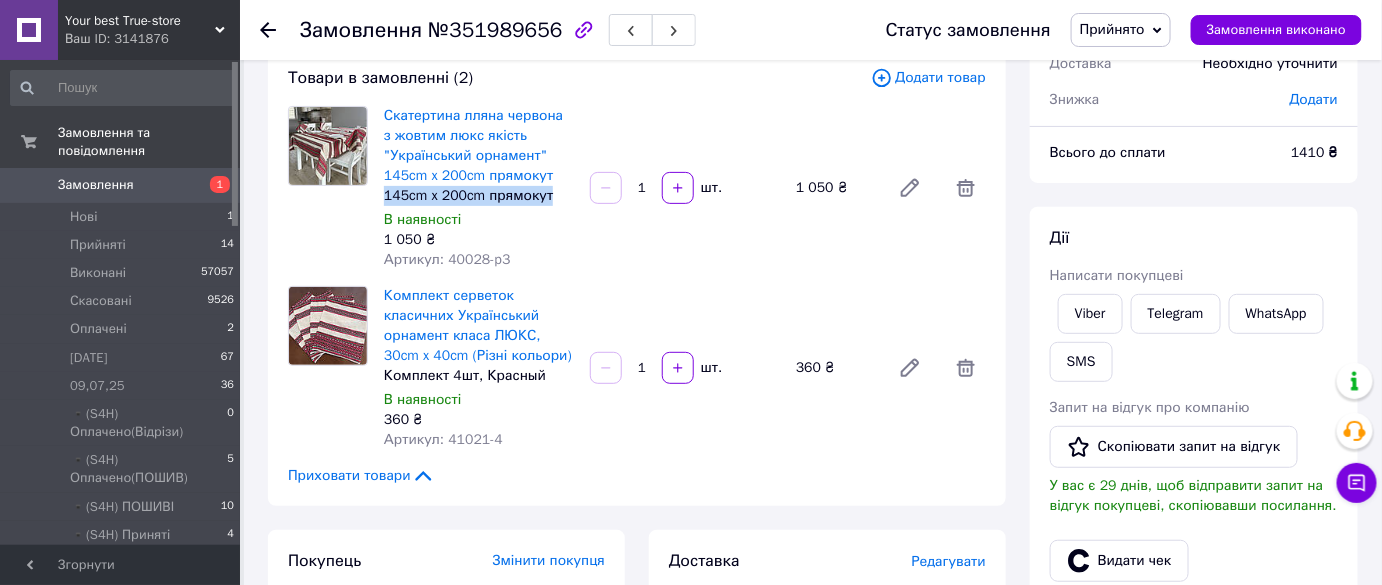 drag, startPoint x: 551, startPoint y: 193, endPoint x: 381, endPoint y: 196, distance: 170.02647 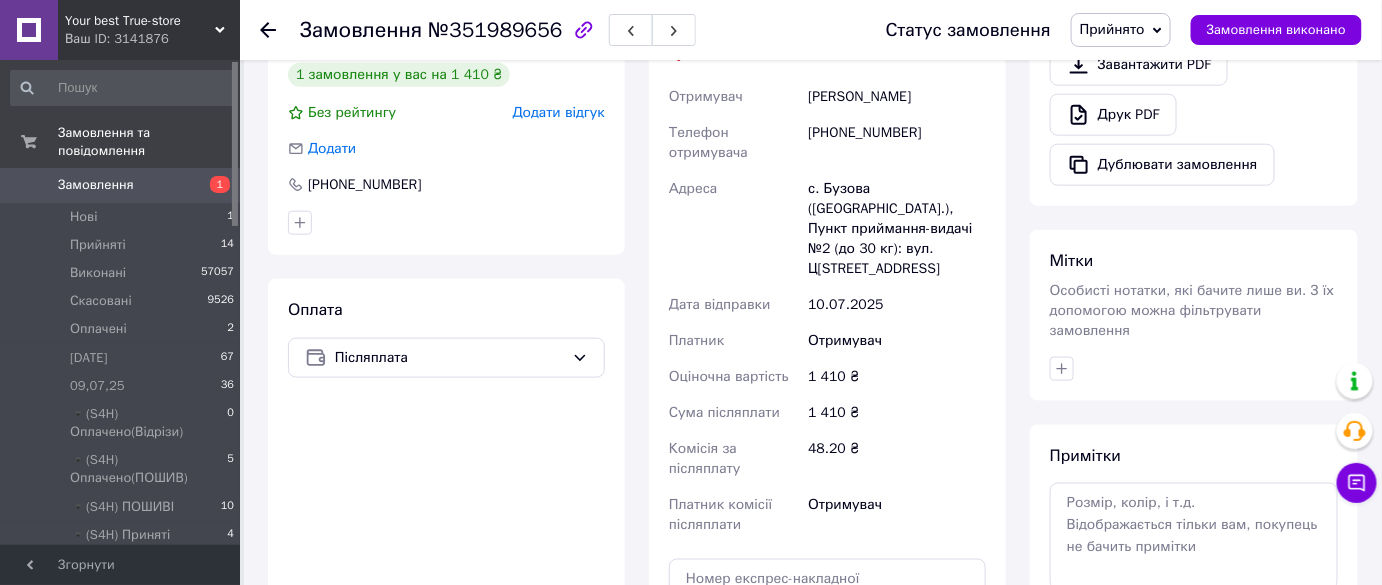scroll, scrollTop: 853, scrollLeft: 0, axis: vertical 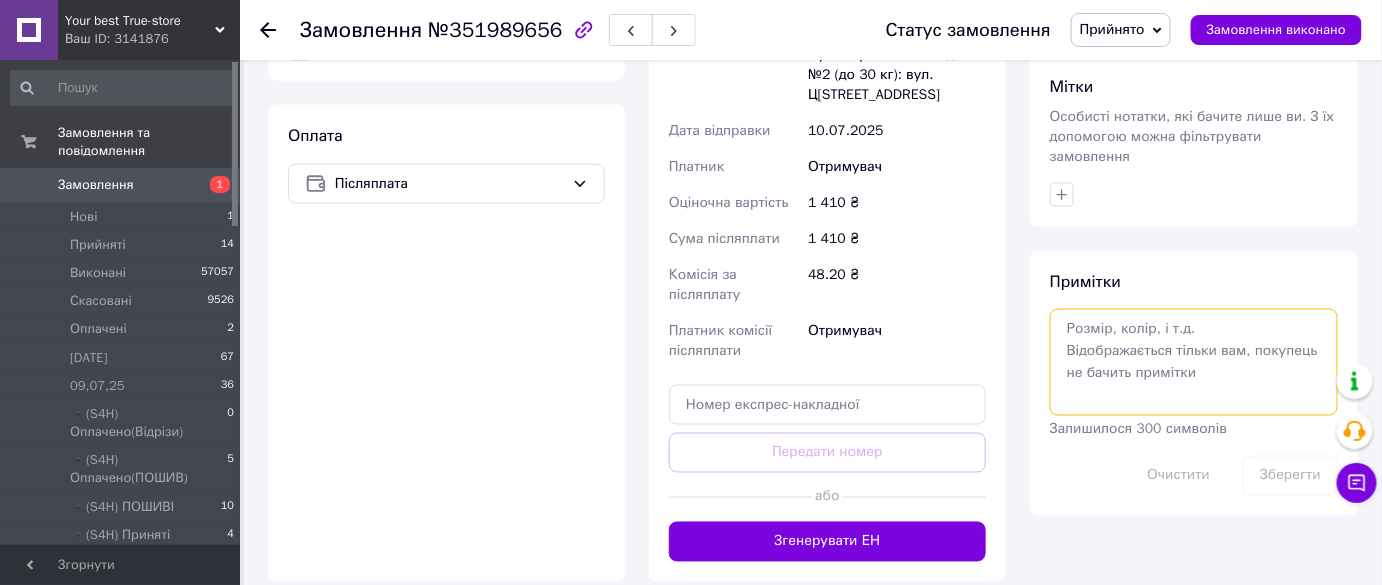 click at bounding box center (1194, 362) 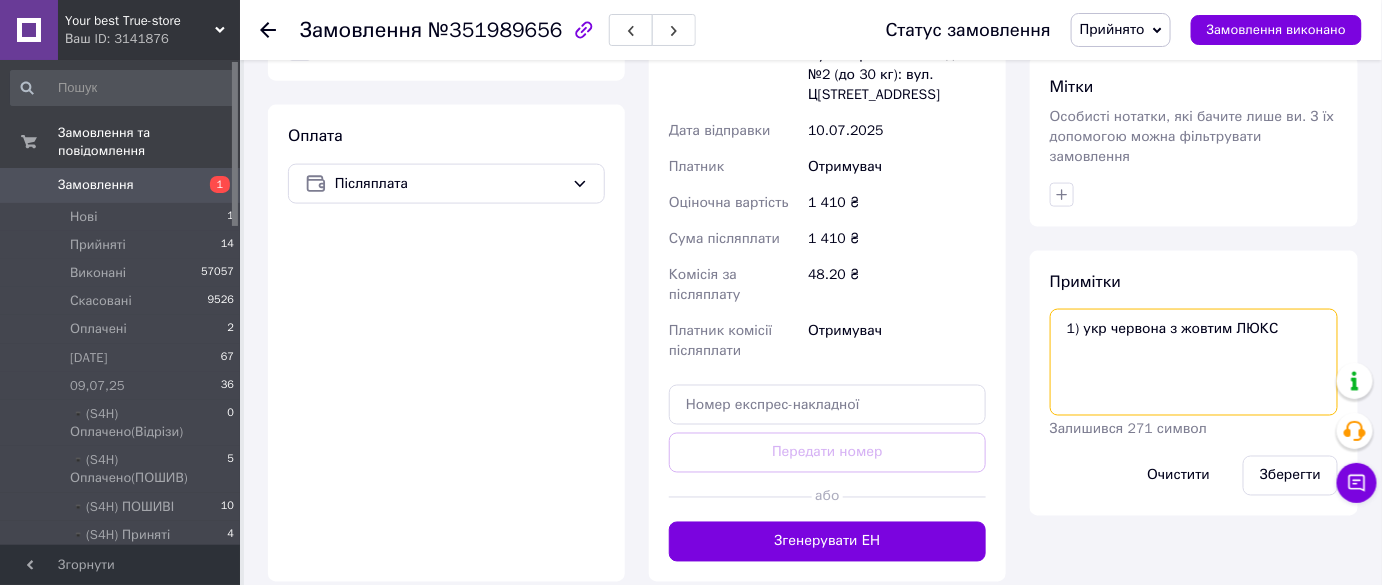 paste on "145cm x 200cm прямокут" 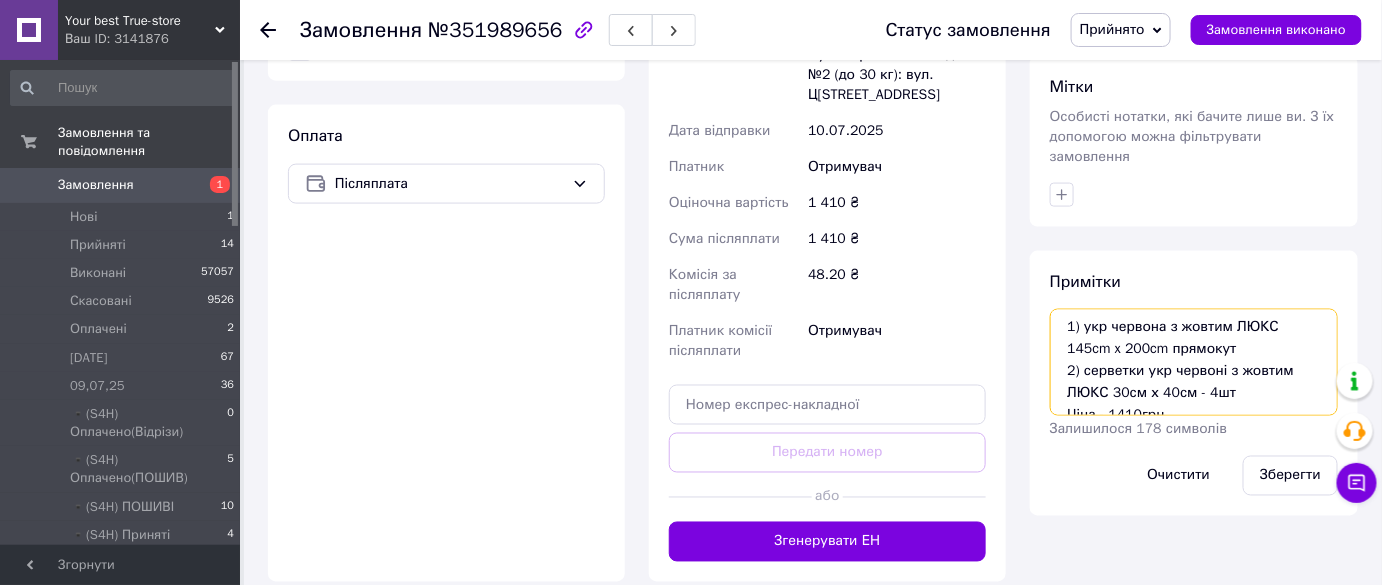 scroll, scrollTop: 0, scrollLeft: 0, axis: both 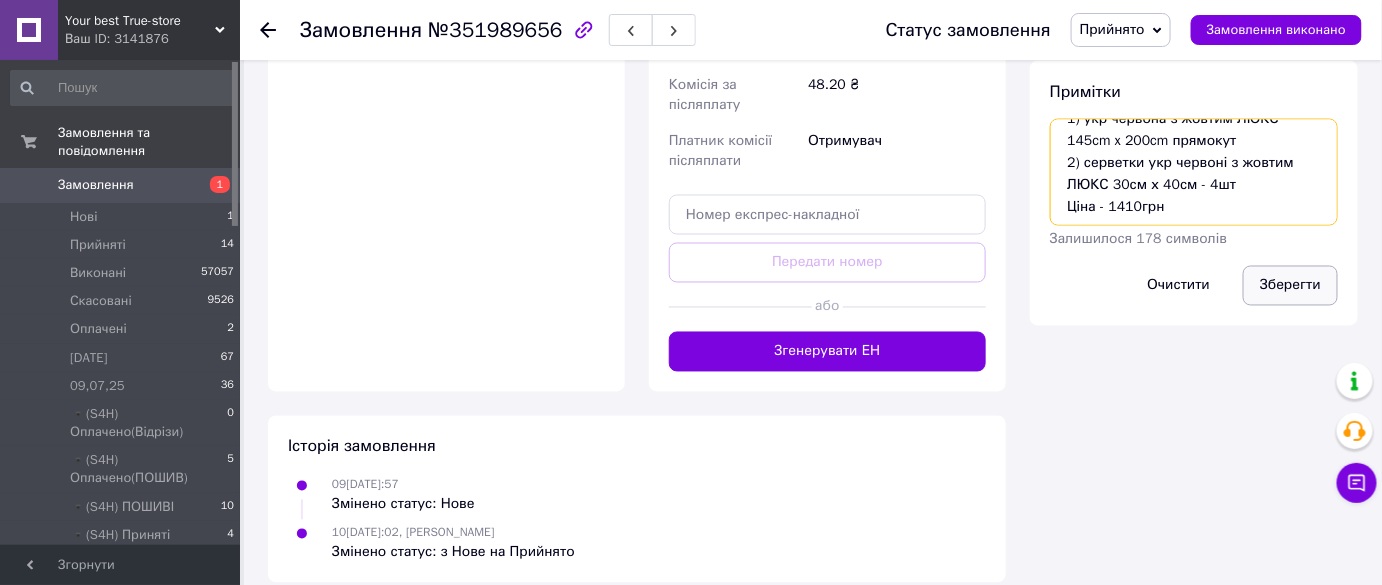 type on "1) укр червона з жовтим ЛЮКС 145cm x 200cm прямокут
2) серветки укр червоні з жовтим ЛЮКС 30см х 40см - 4шт
Ціна - 1410грн" 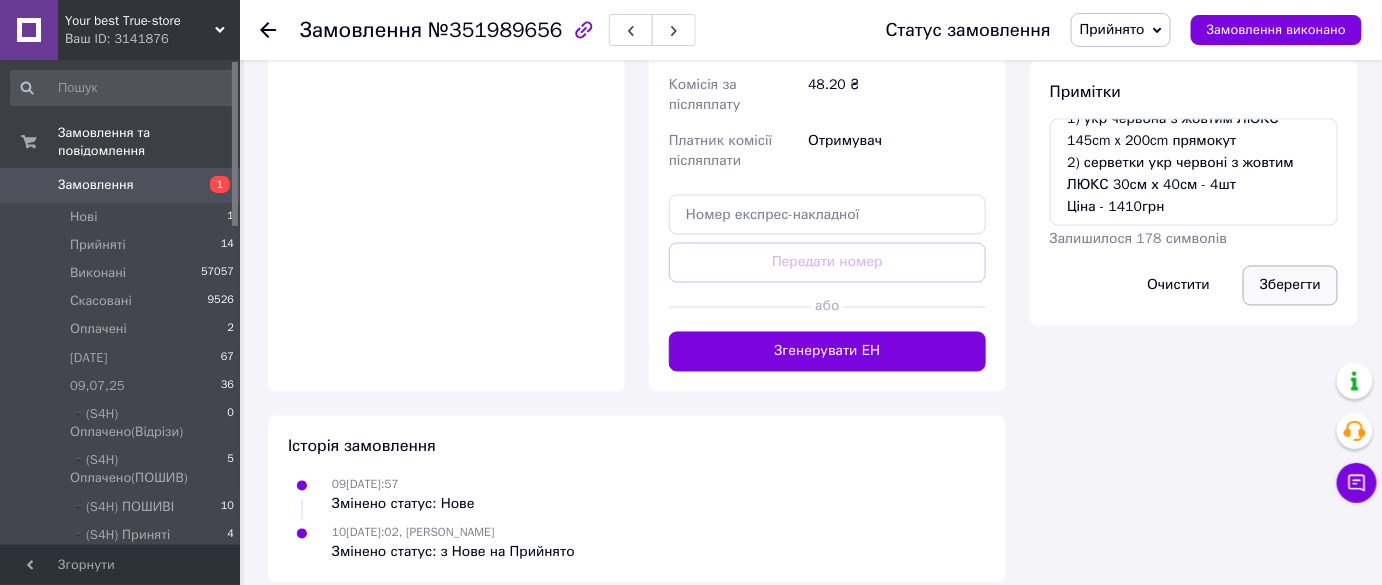 click on "Зберегти" at bounding box center (1290, 286) 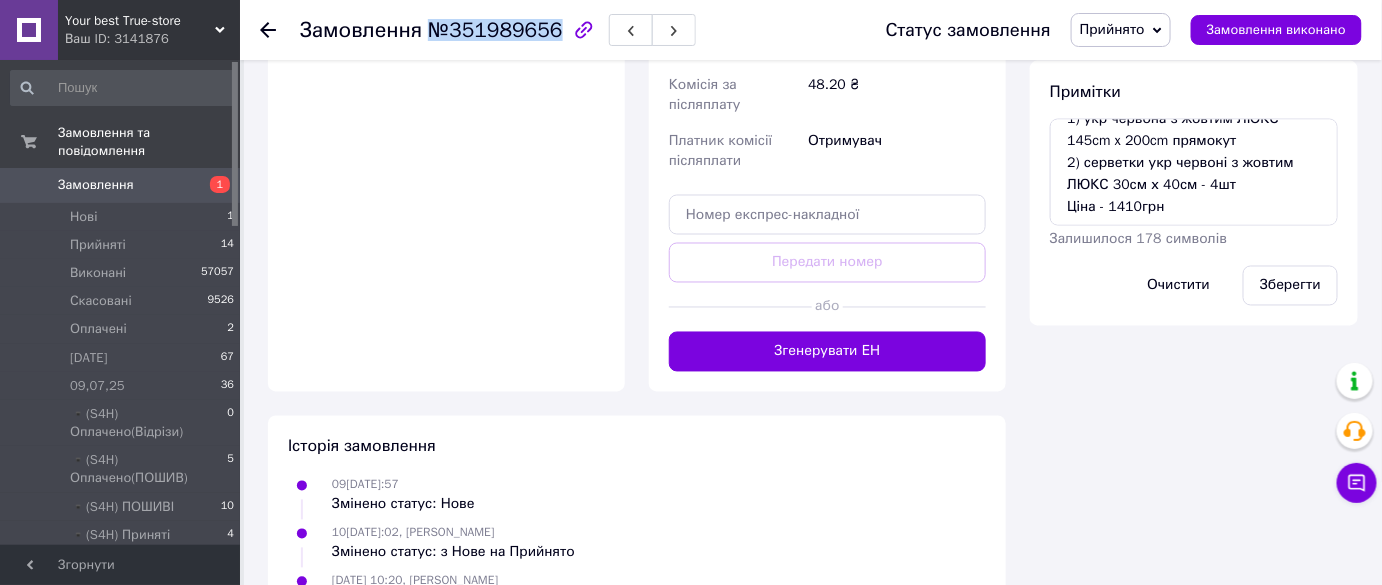 drag, startPoint x: 434, startPoint y: 23, endPoint x: 547, endPoint y: 29, distance: 113.15918 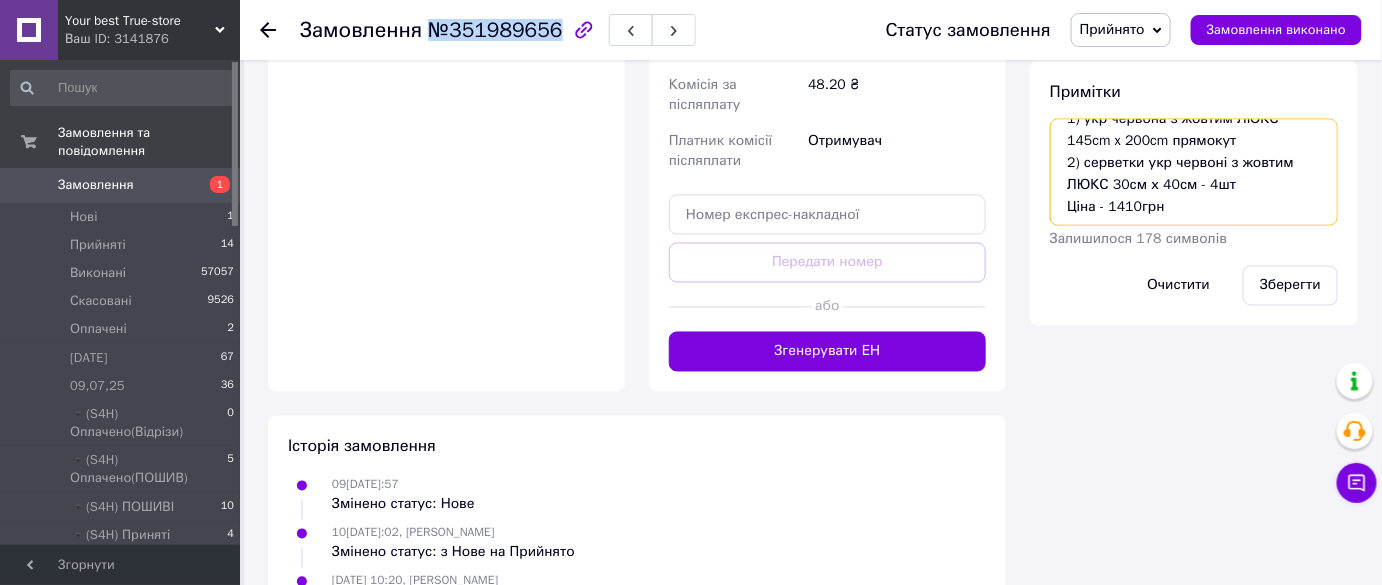 click on "1) укр червона з жовтим ЛЮКС 145cm x 200cm прямокут
2) серветки укр червоні з жовтим ЛЮКС 30см х 40см - 4шт
Ціна - 1410грн" at bounding box center (1194, 172) 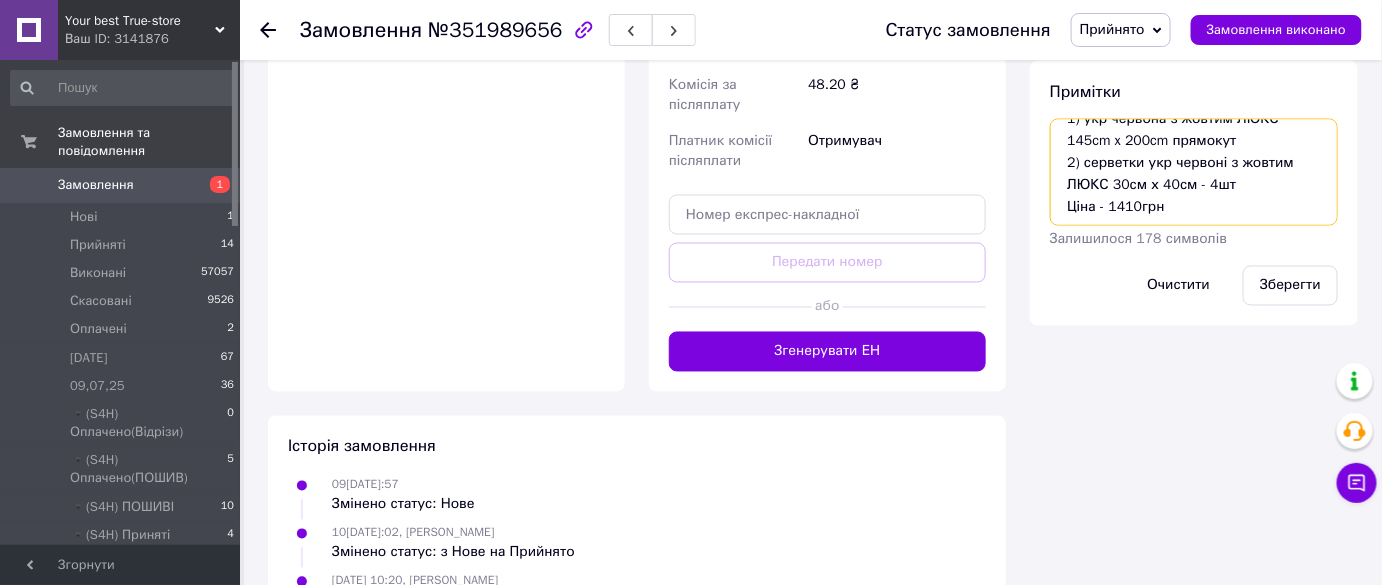 scroll, scrollTop: 0, scrollLeft: 0, axis: both 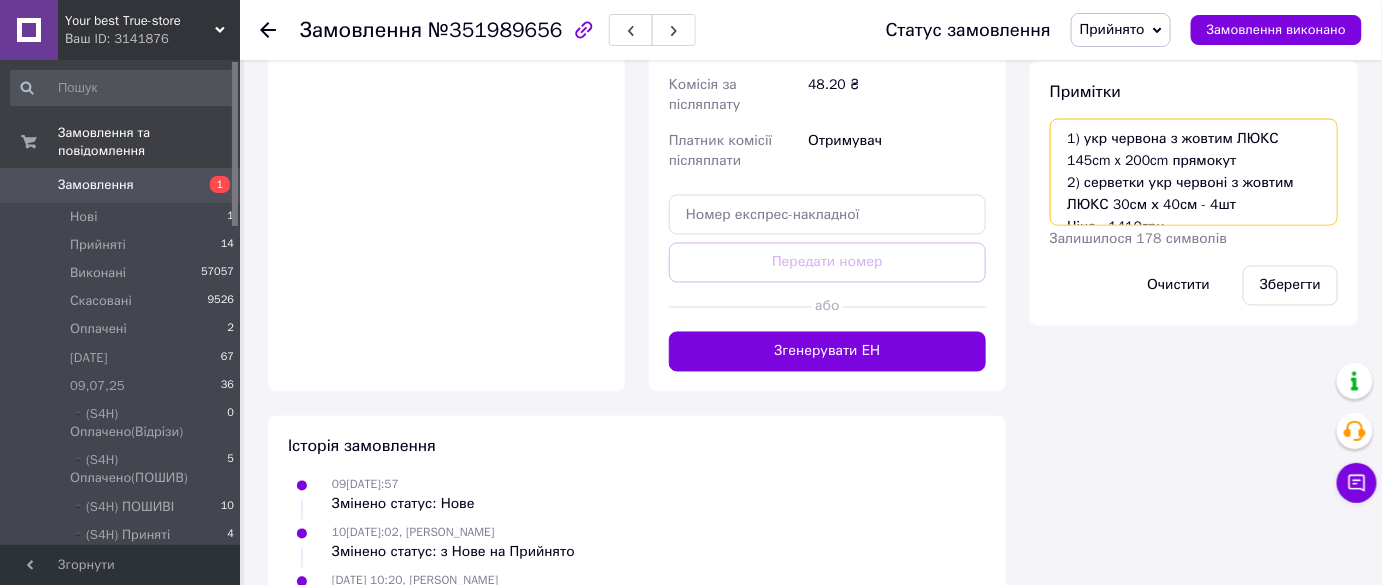 drag, startPoint x: 1253, startPoint y: 163, endPoint x: 882, endPoint y: 52, distance: 387.24927 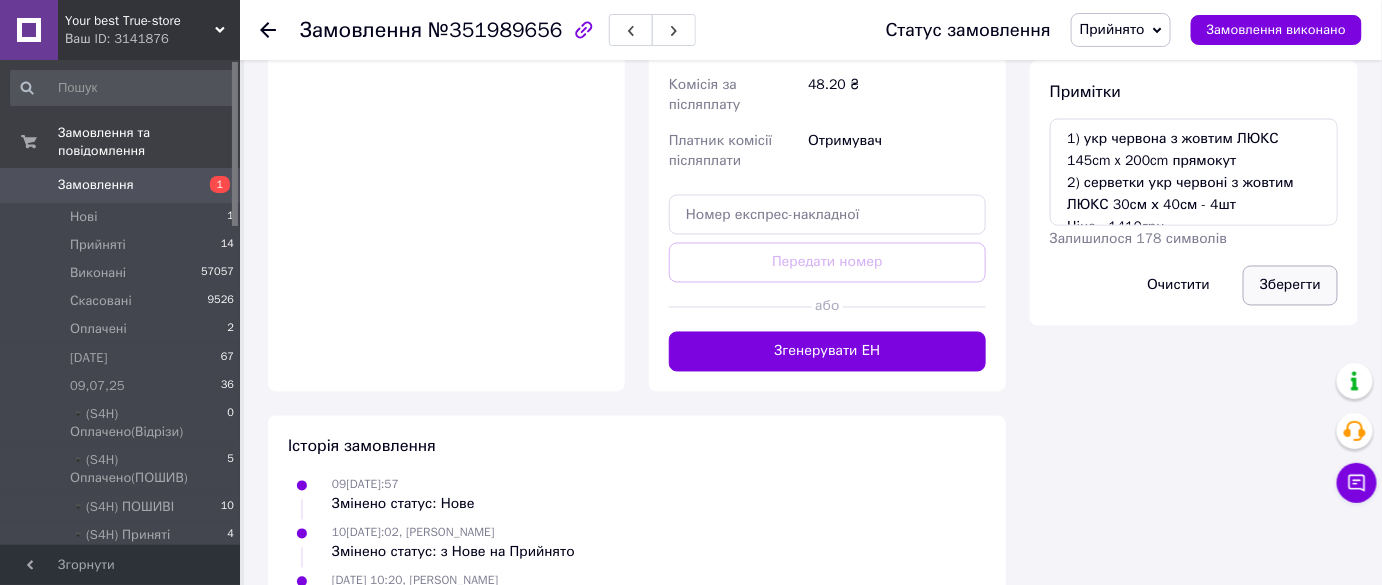 click on "Зберегти" at bounding box center (1290, 286) 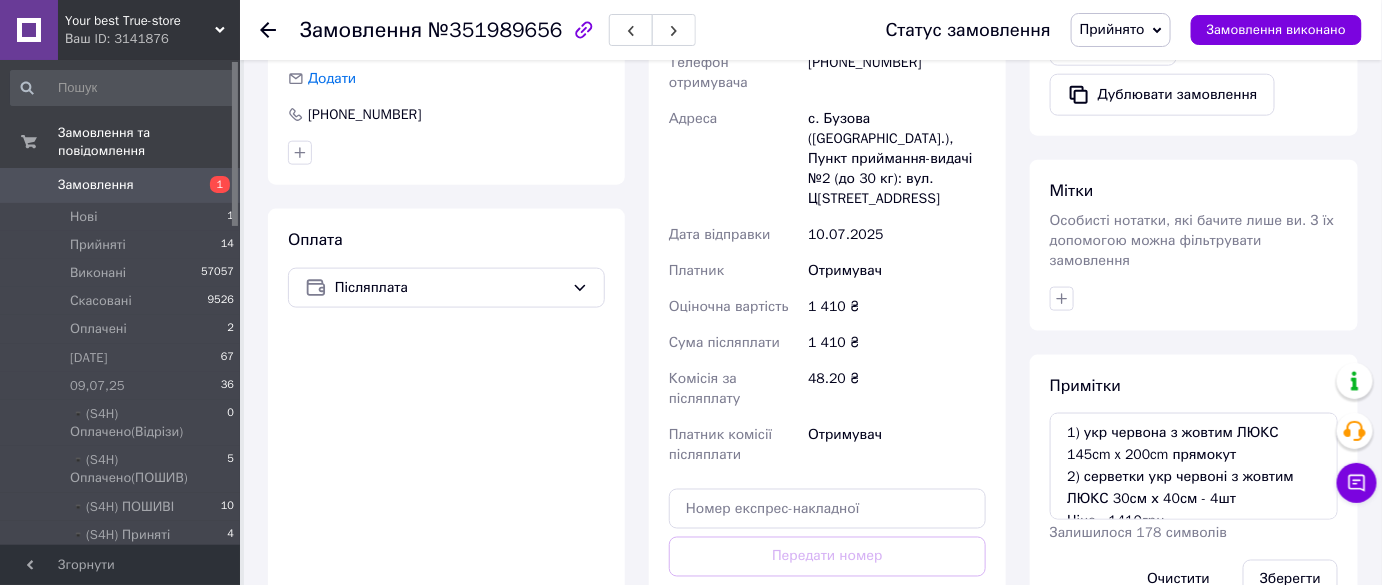 scroll, scrollTop: 589, scrollLeft: 0, axis: vertical 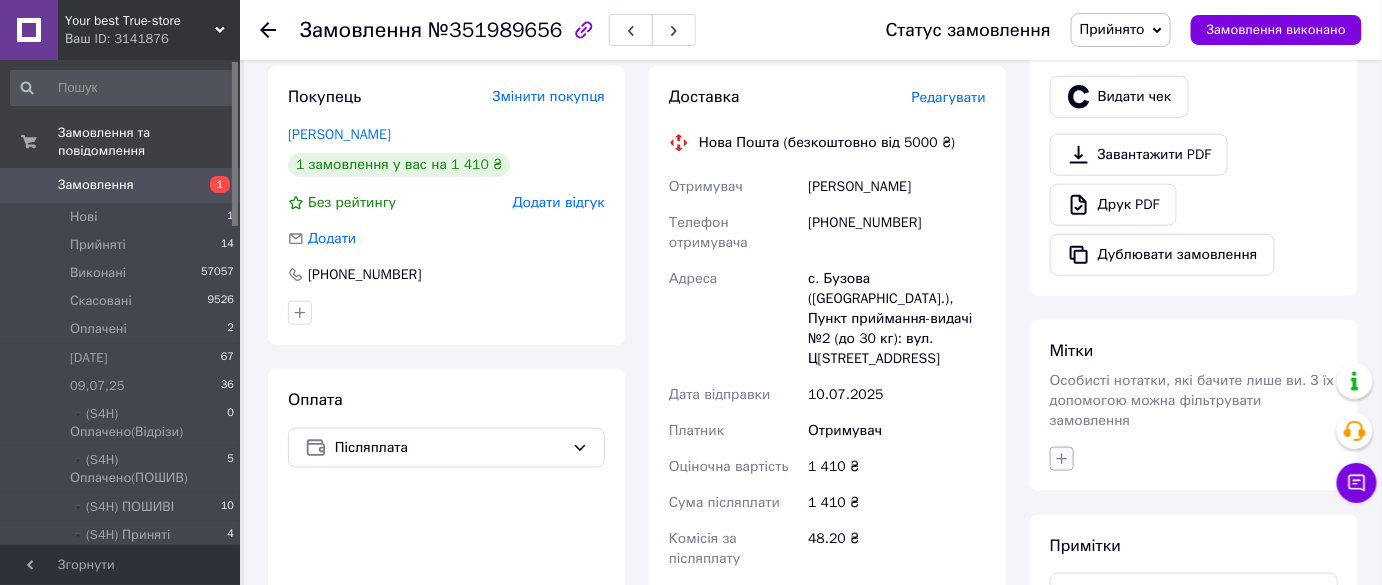 click at bounding box center [1062, 459] 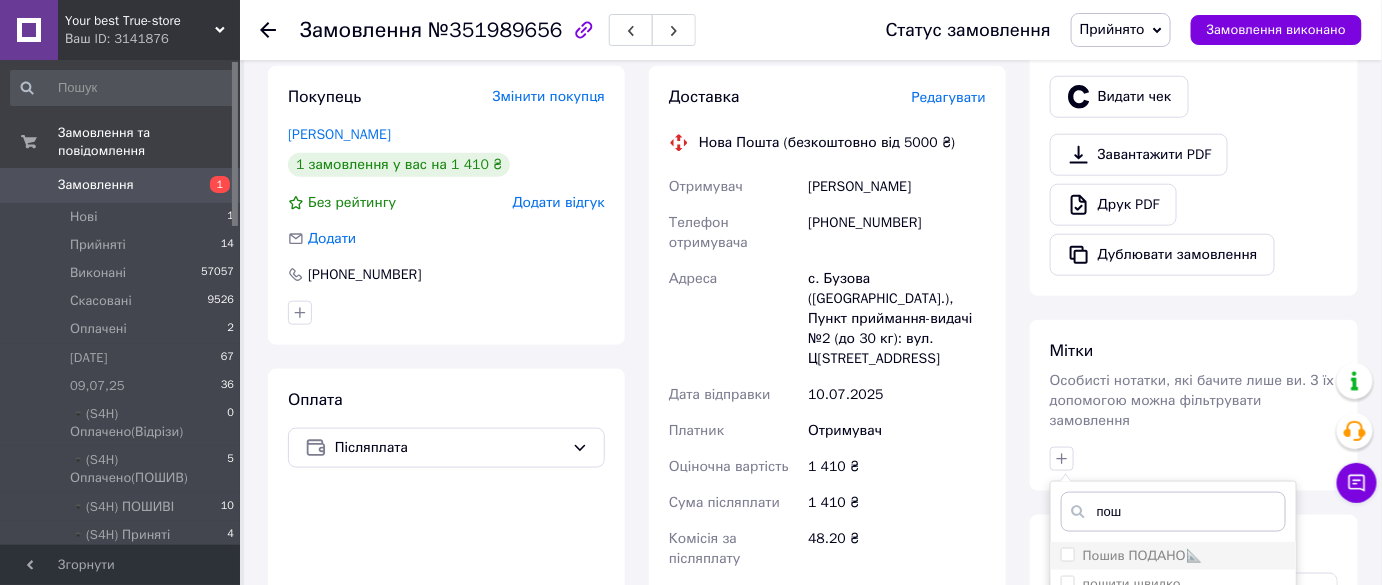 type on "пош" 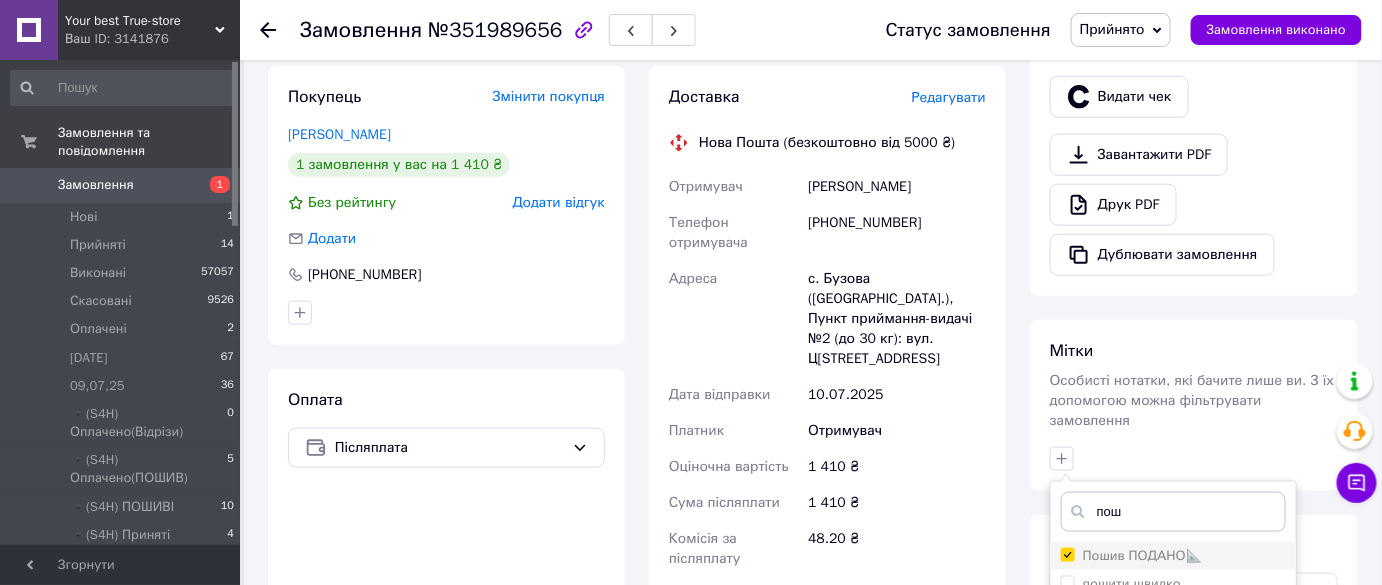 checkbox on "true" 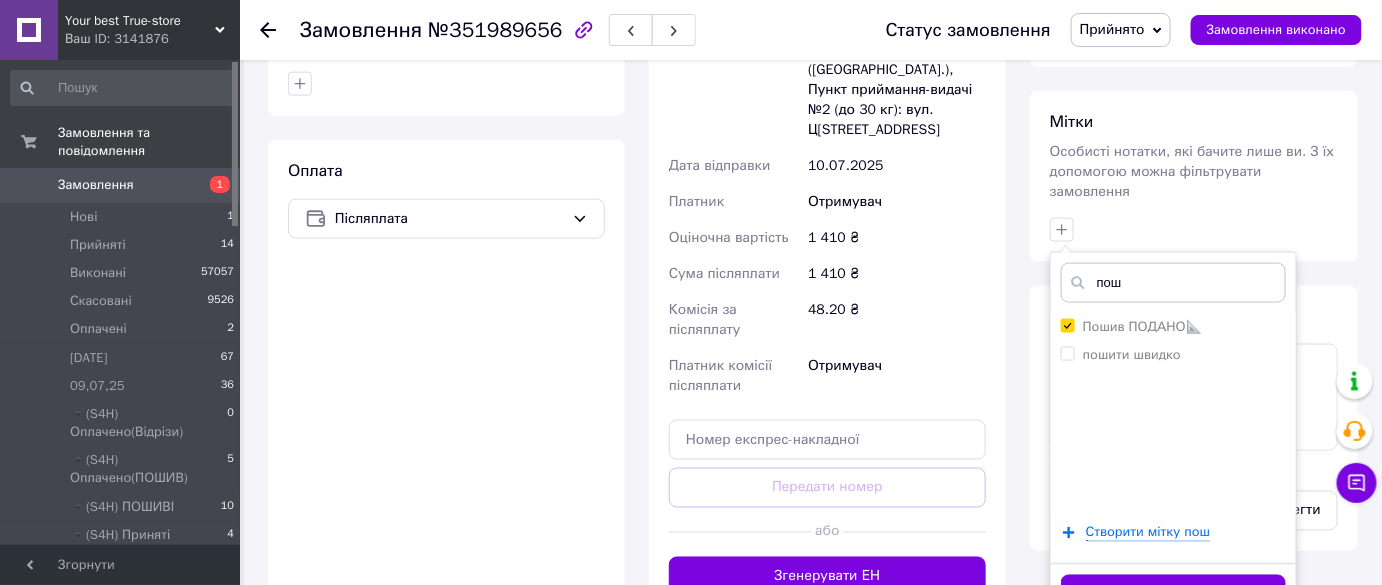 scroll, scrollTop: 952, scrollLeft: 0, axis: vertical 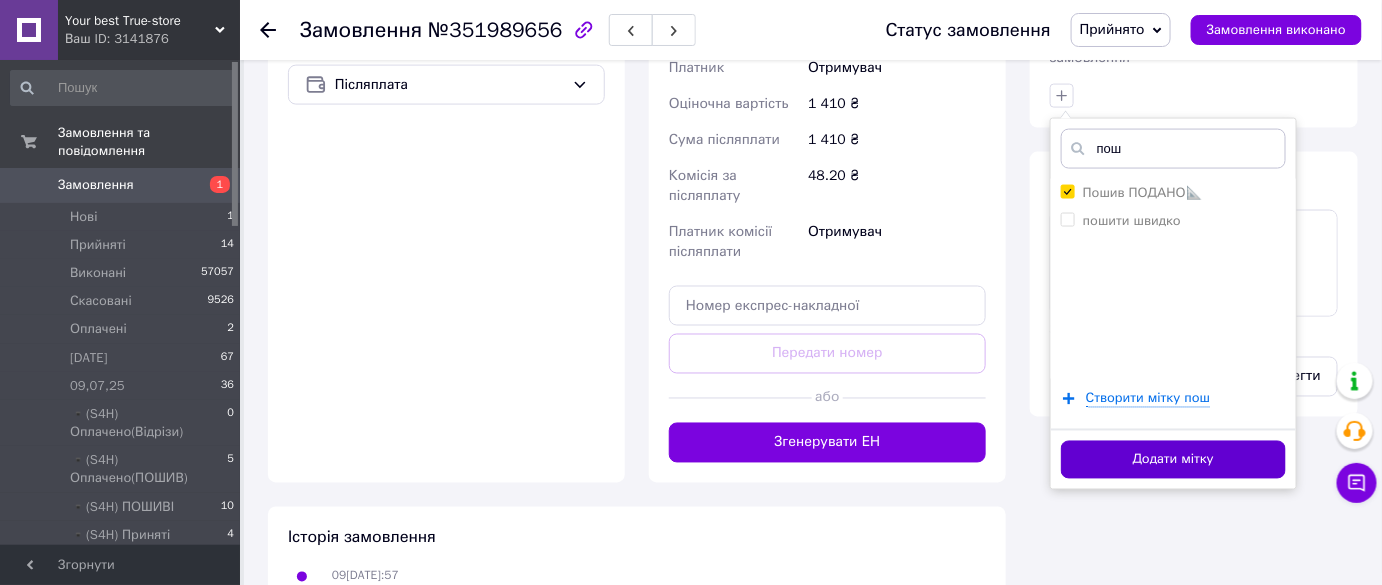 click on "Додати мітку" at bounding box center [1173, 460] 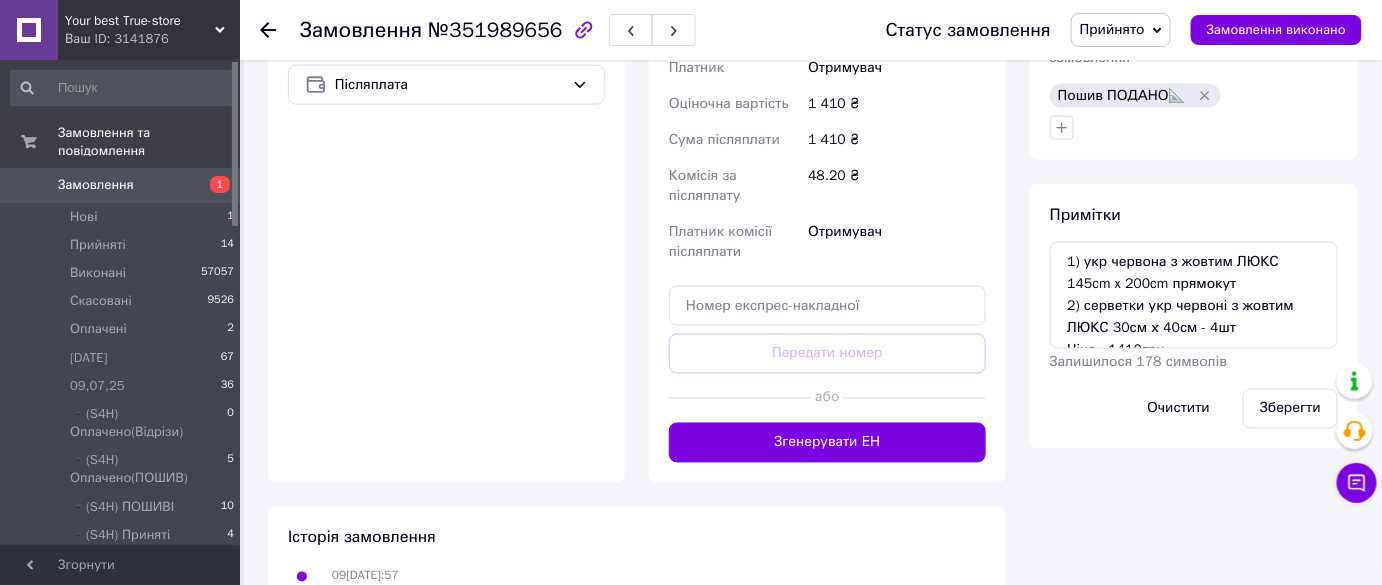 click on "Прийнято" at bounding box center (1112, 29) 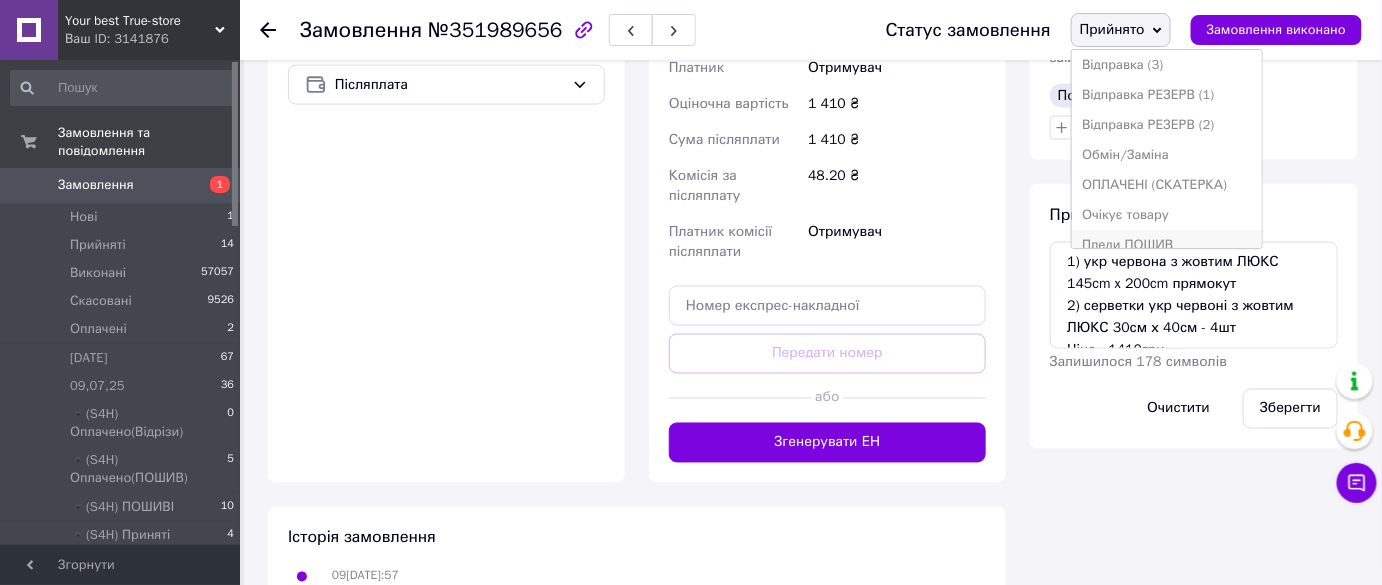 scroll, scrollTop: 454, scrollLeft: 0, axis: vertical 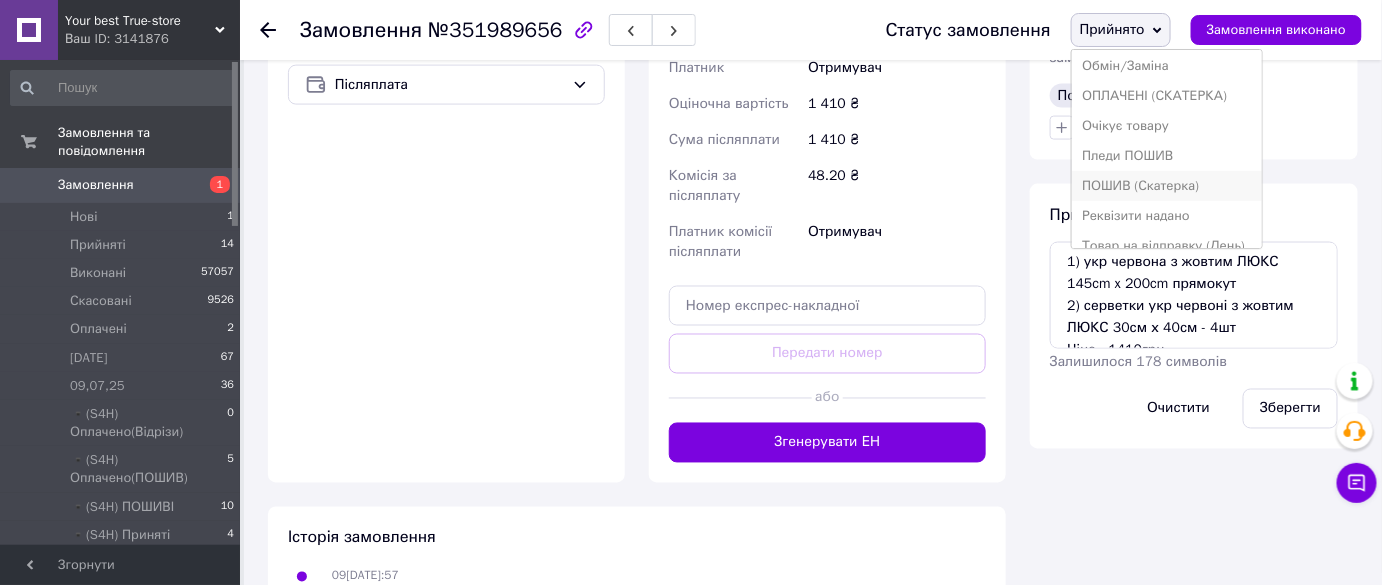 click on "ПОШИВ (Скатерка)" at bounding box center (1167, 186) 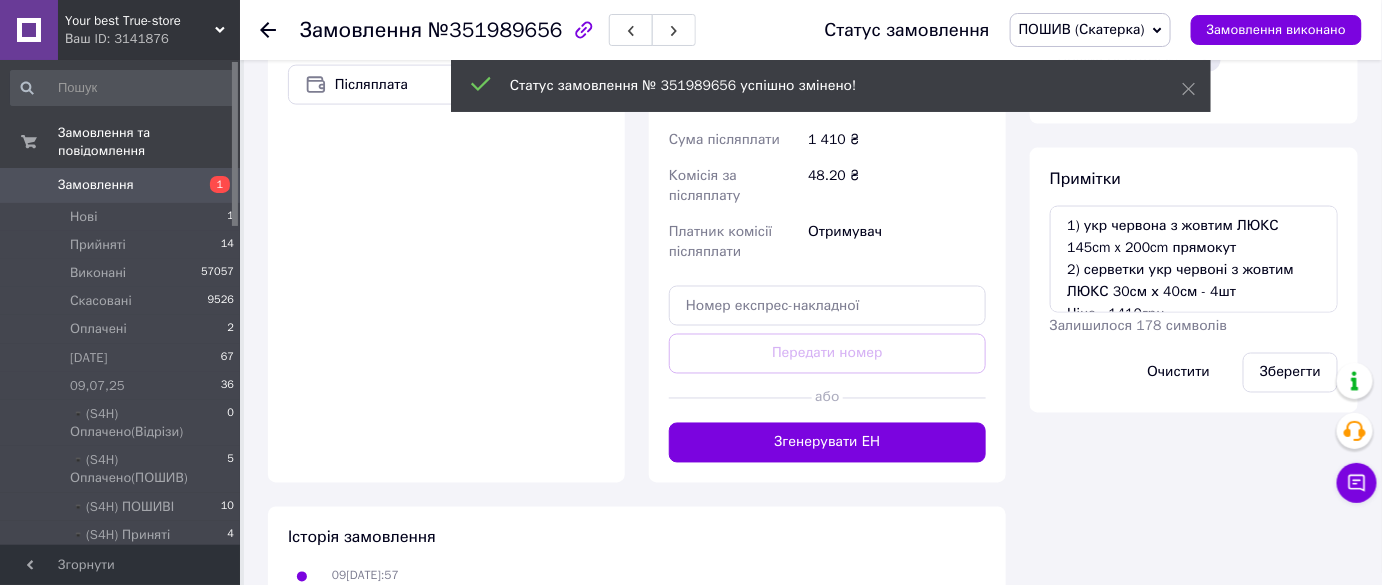 click 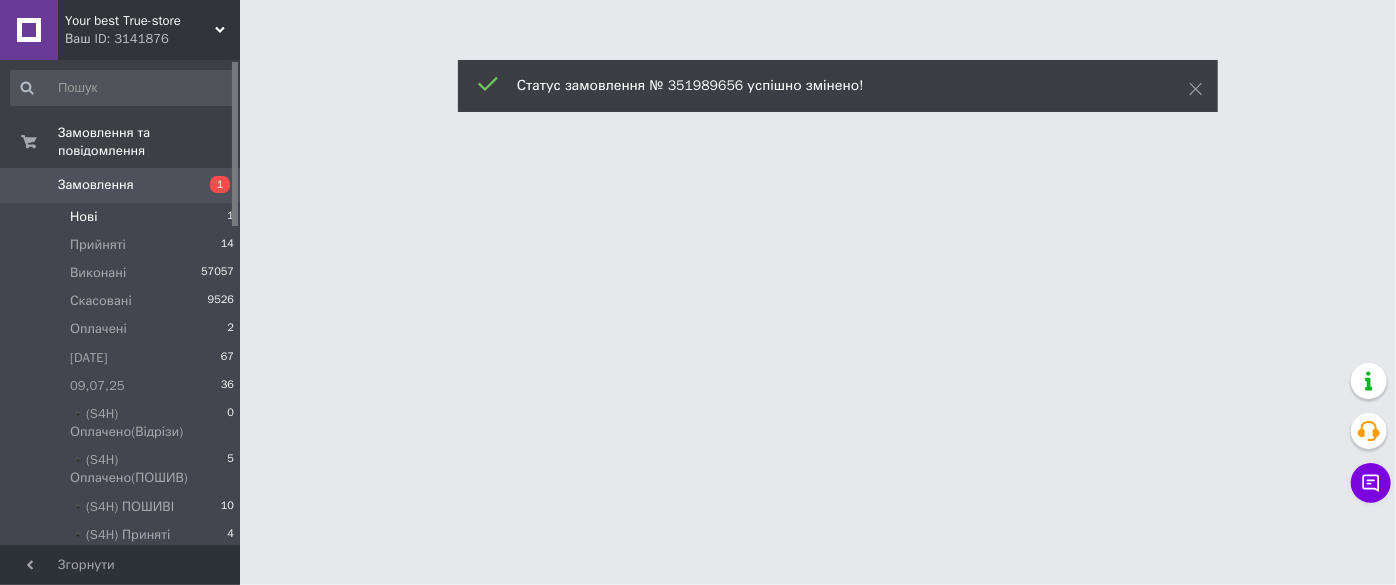 click on "Нові 1" at bounding box center (123, 217) 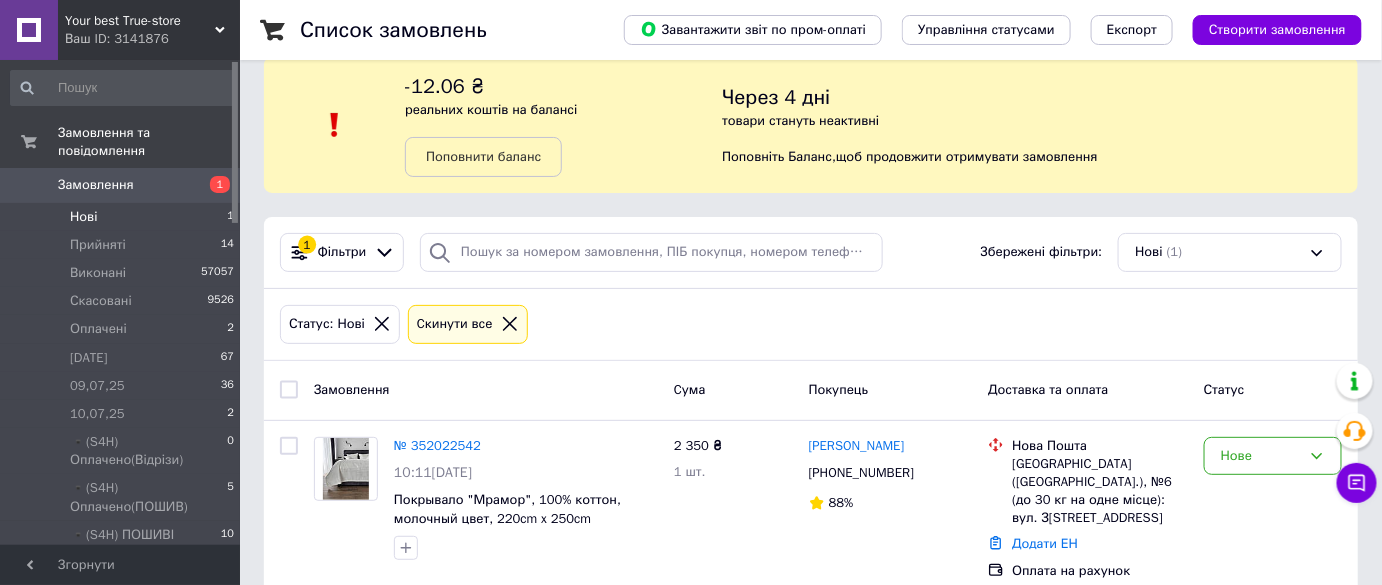 scroll, scrollTop: 42, scrollLeft: 0, axis: vertical 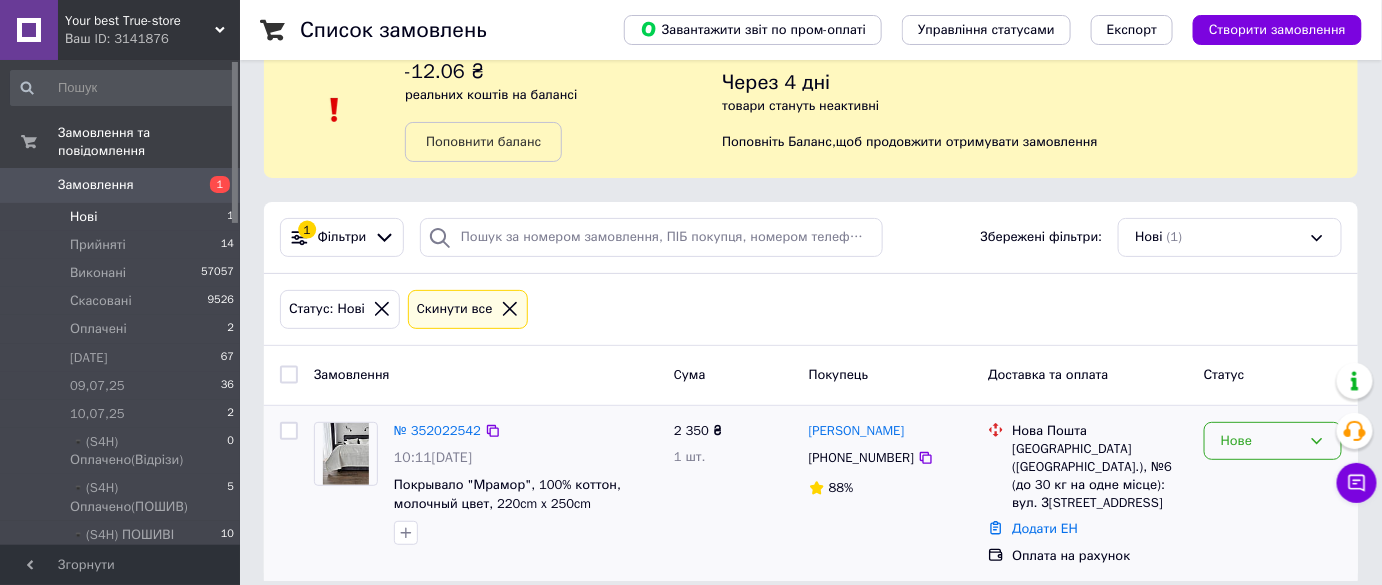 click on "Нове" at bounding box center [1261, 441] 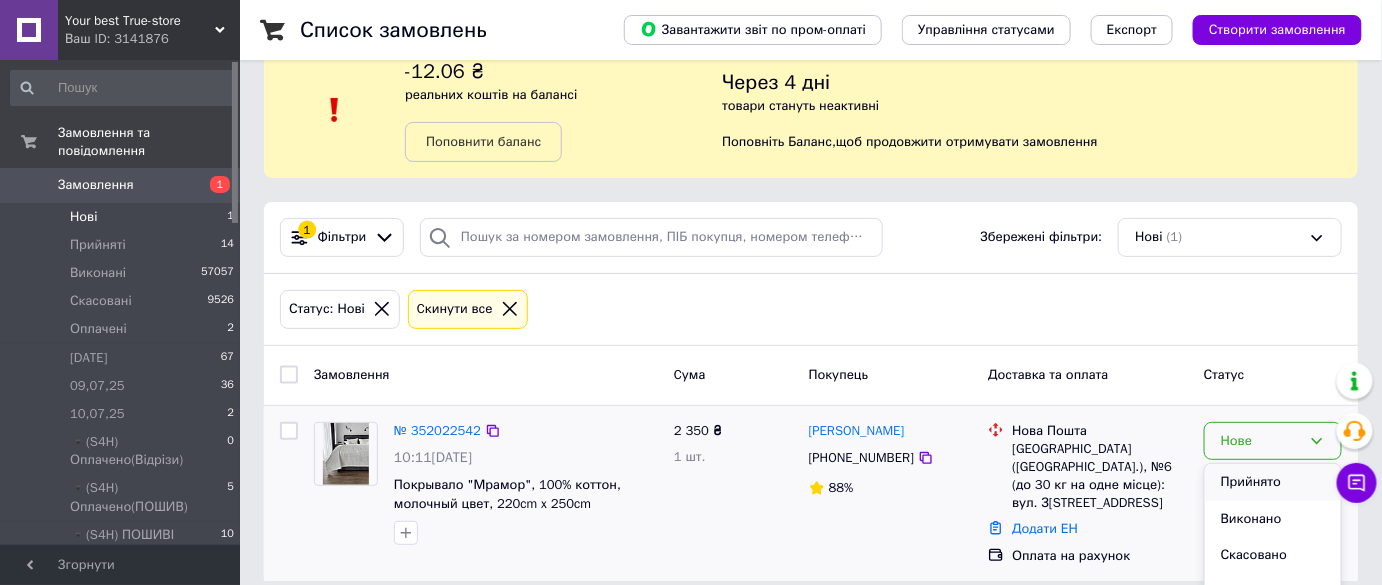 click on "Прийнято" at bounding box center [1273, 482] 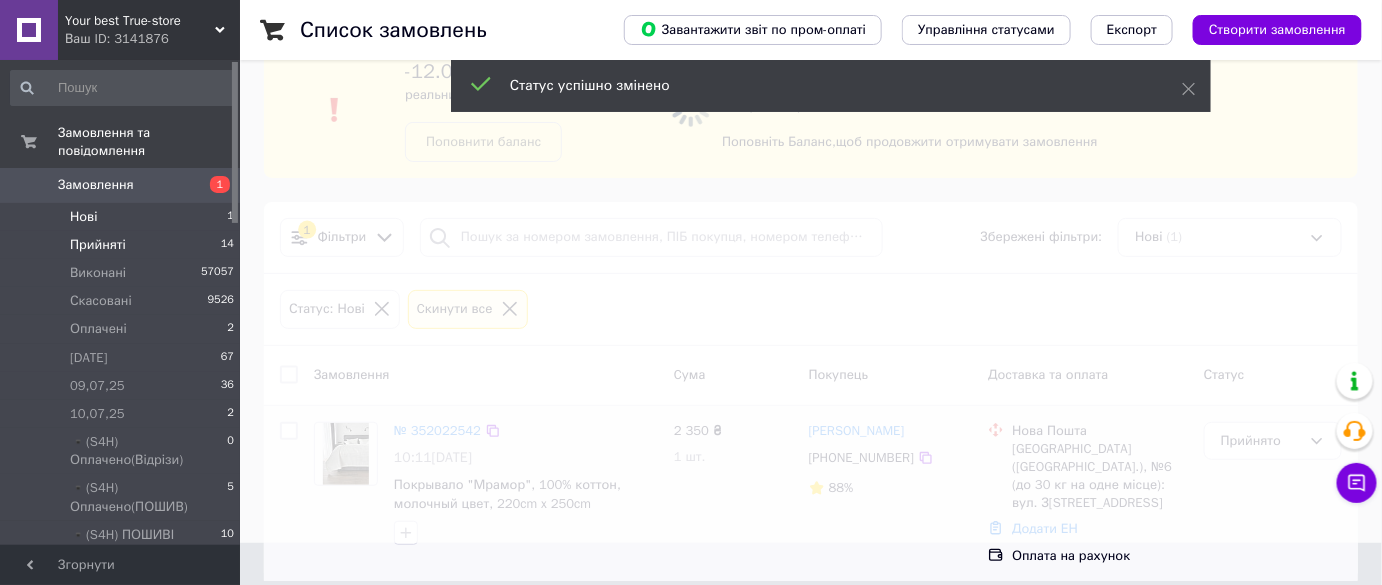 click on "Прийняті 14" at bounding box center [123, 245] 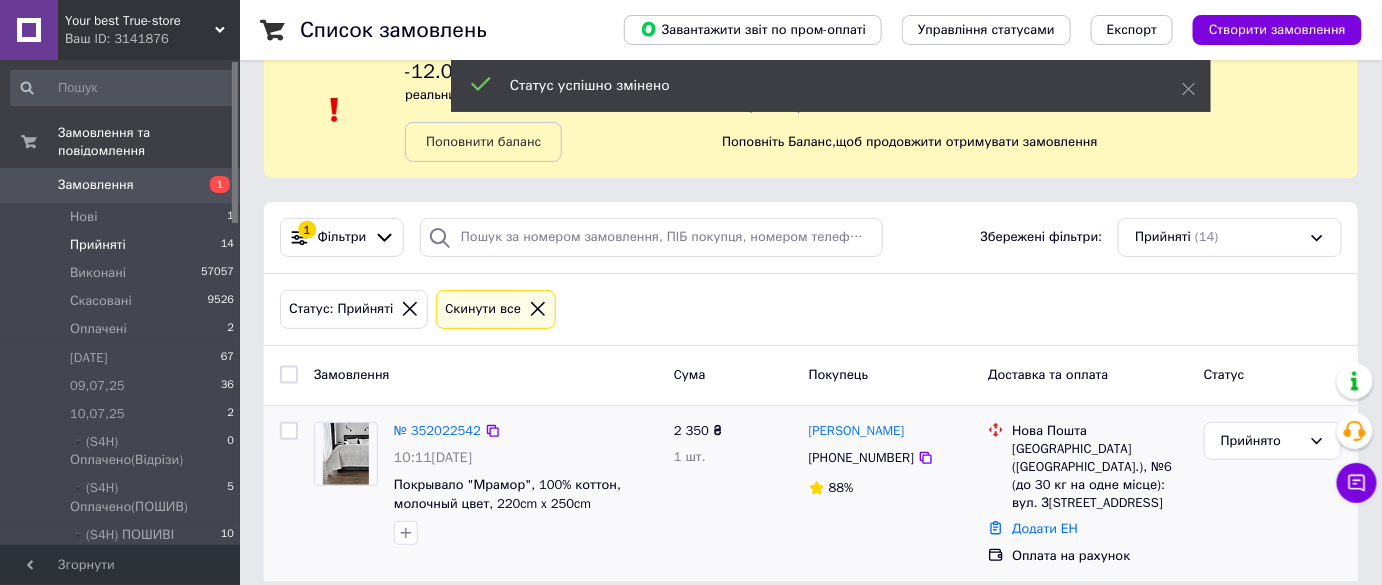 click on "Прийняті 14" at bounding box center [123, 245] 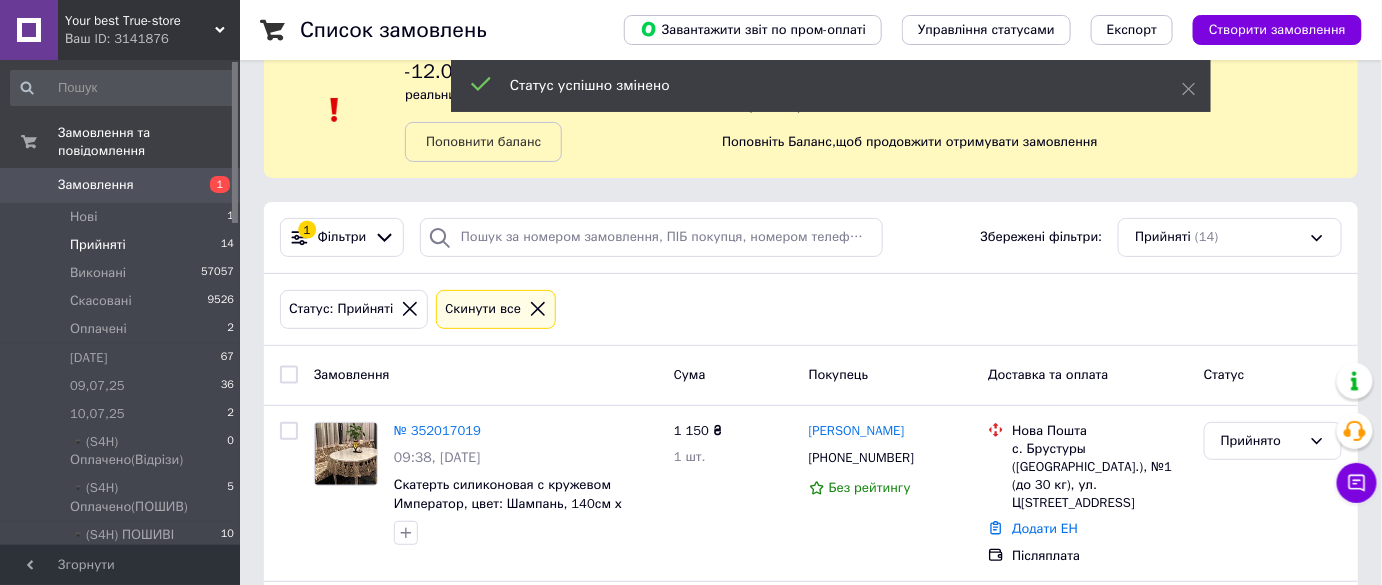 scroll, scrollTop: 0, scrollLeft: 0, axis: both 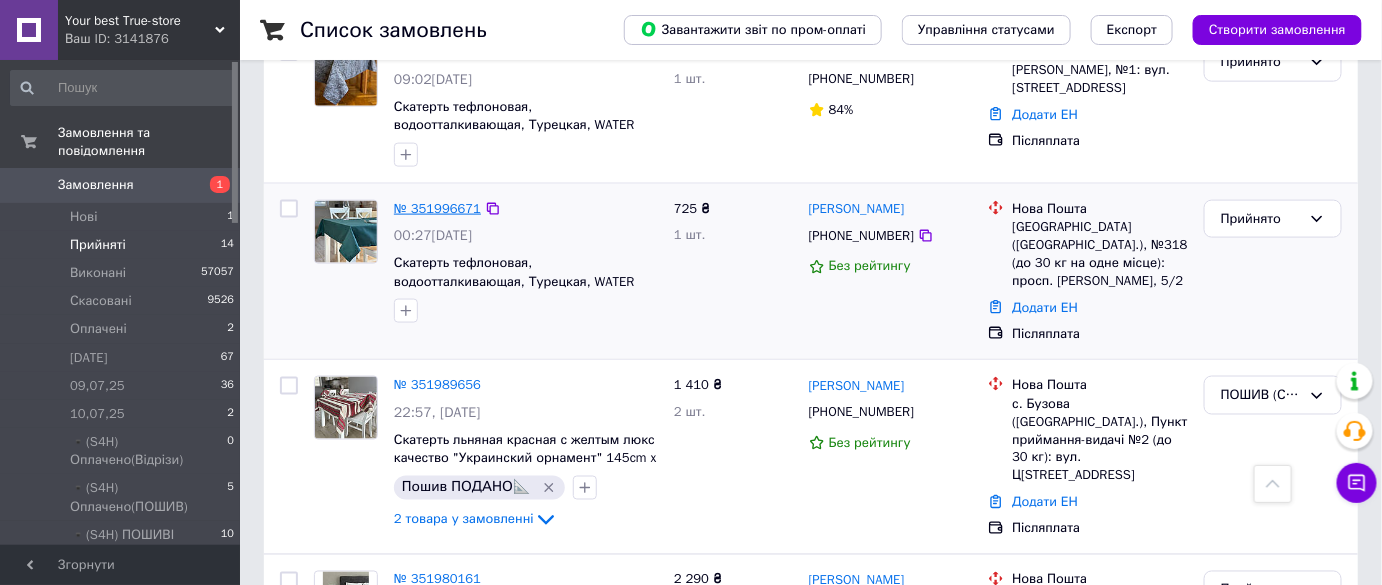click on "№ 351996671" at bounding box center [437, 208] 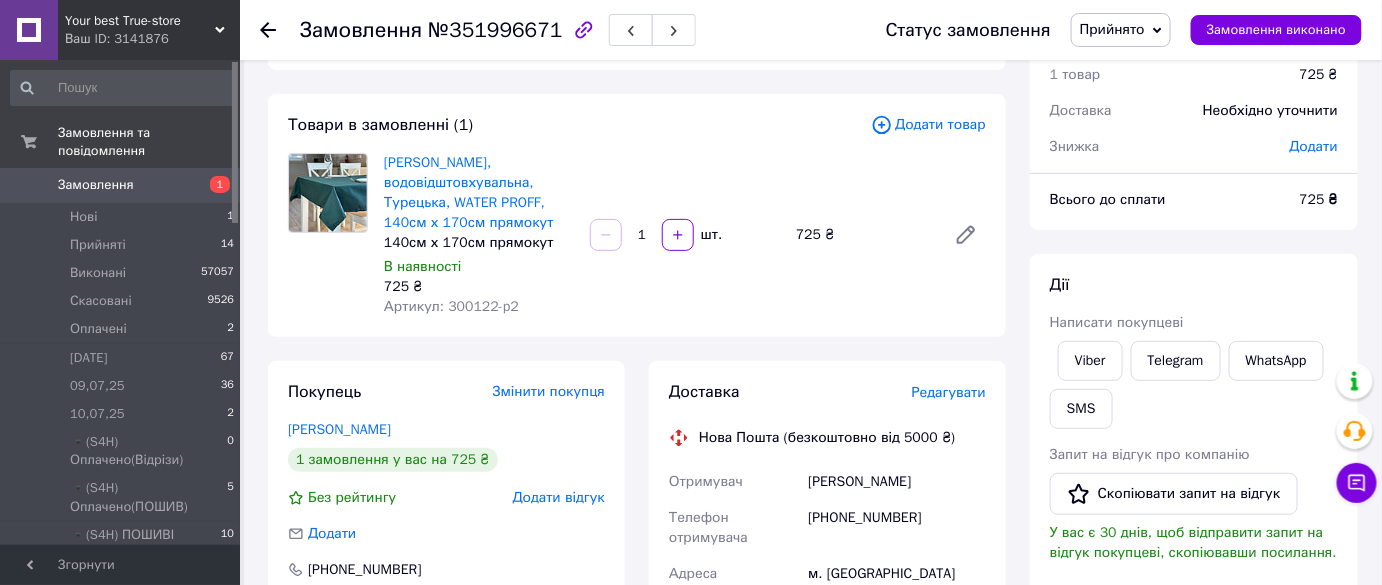 scroll, scrollTop: 0, scrollLeft: 0, axis: both 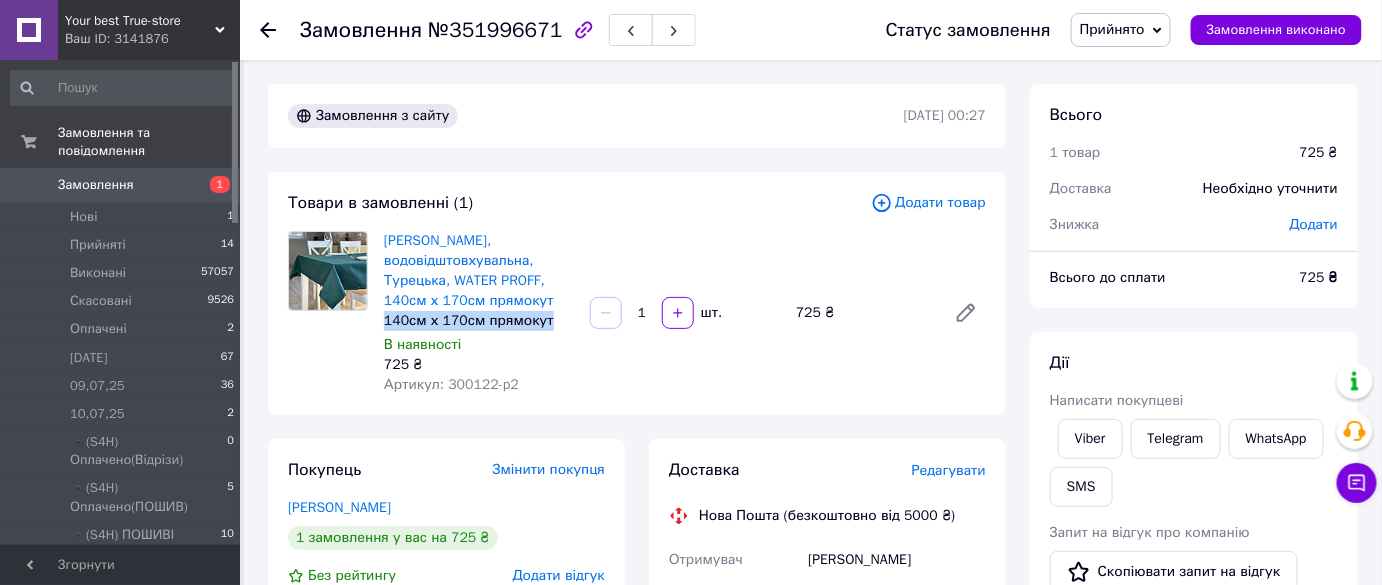 drag, startPoint x: 553, startPoint y: 318, endPoint x: 384, endPoint y: 320, distance: 169.01184 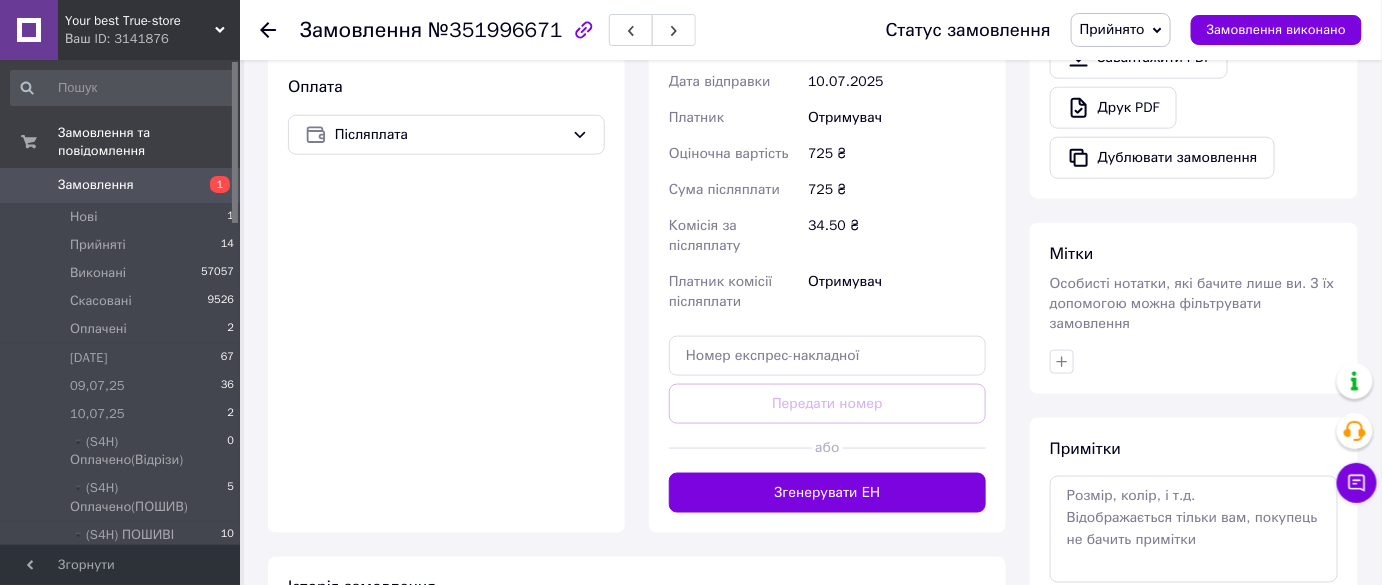 scroll, scrollTop: 827, scrollLeft: 0, axis: vertical 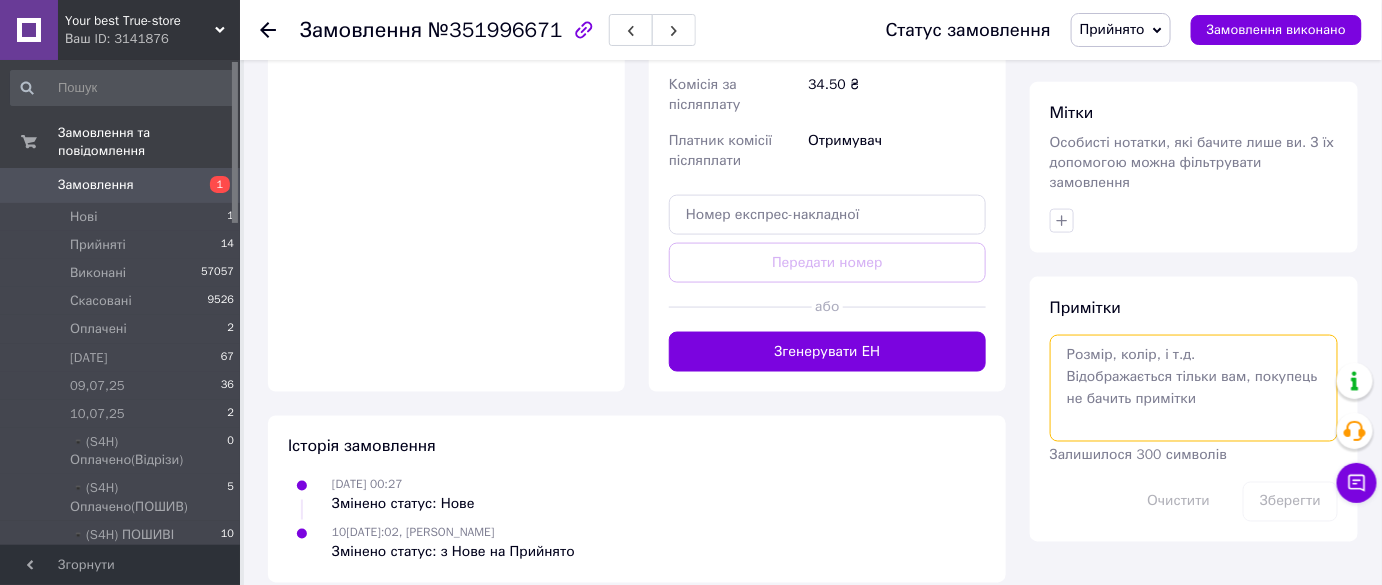 click at bounding box center (1194, 388) 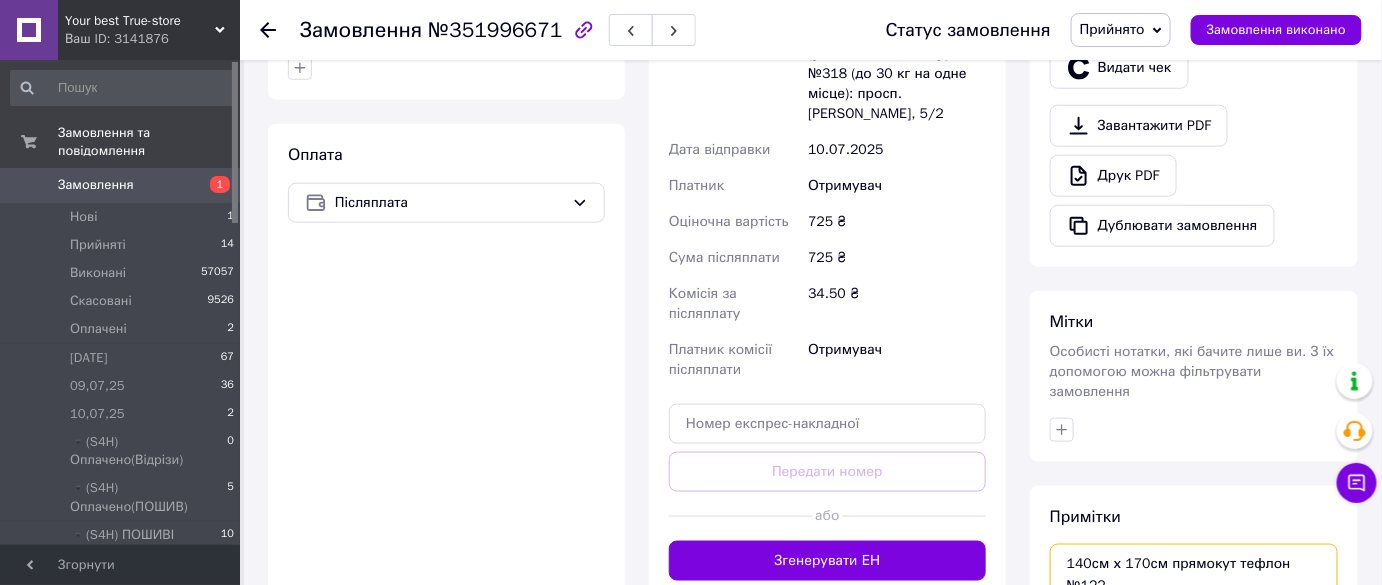 scroll, scrollTop: 827, scrollLeft: 0, axis: vertical 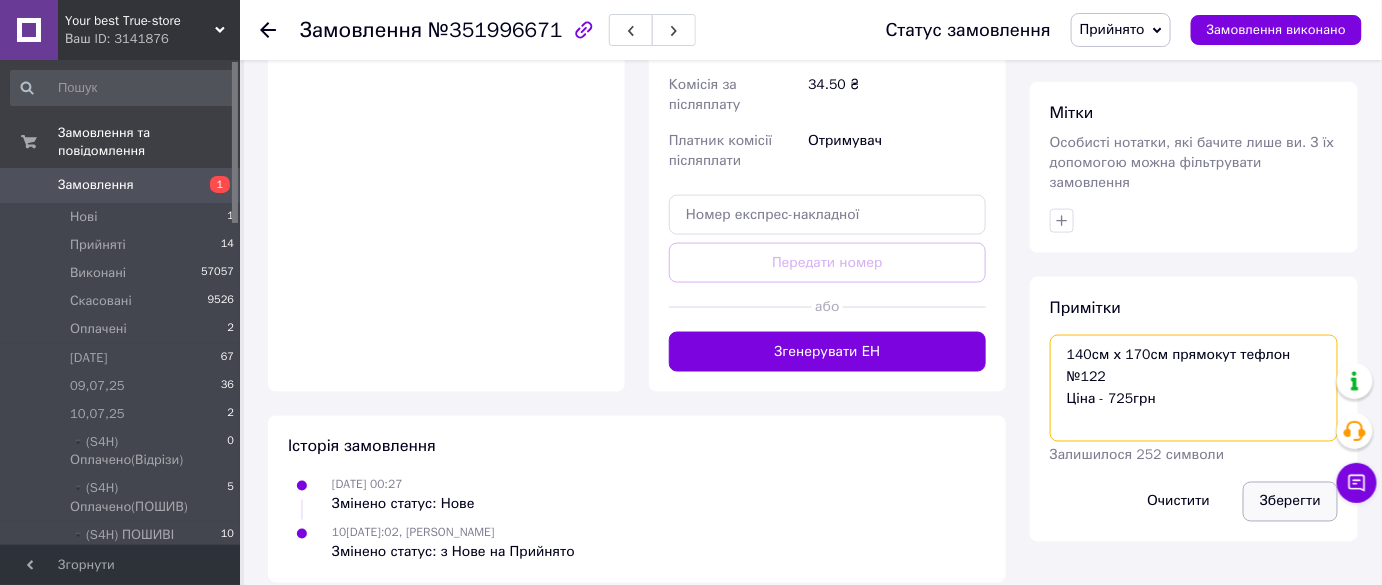type on "140см х 170см прямокут тефлон №122
Ціна - 725грн" 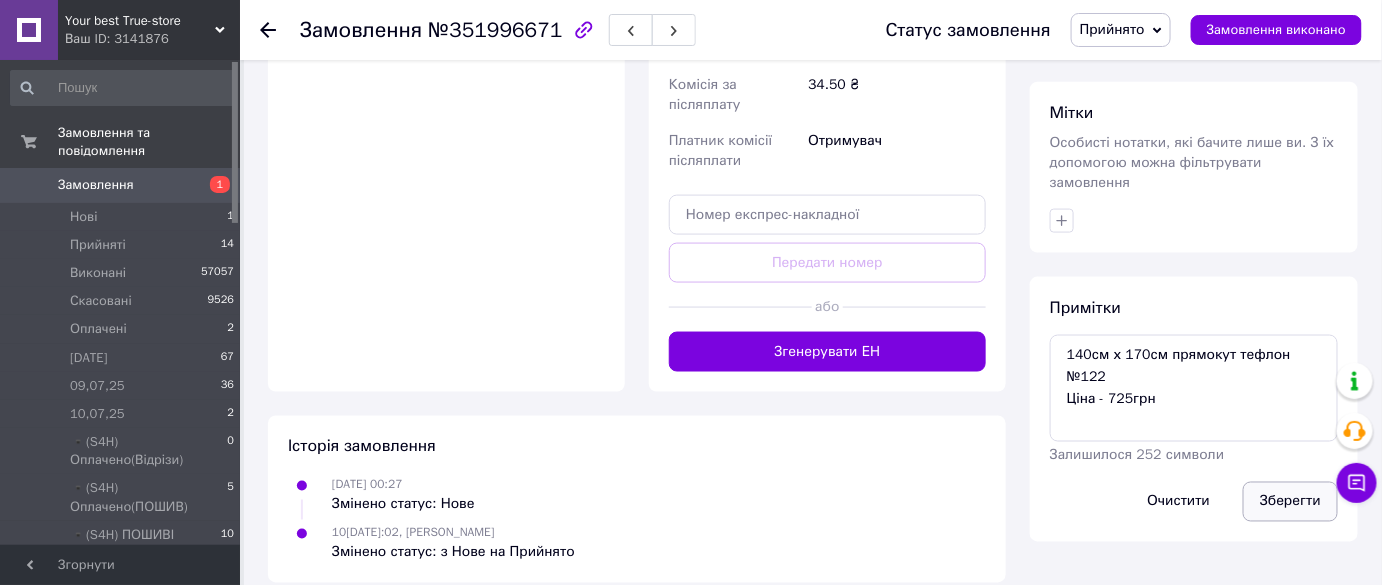 click on "Зберегти" at bounding box center (1290, 502) 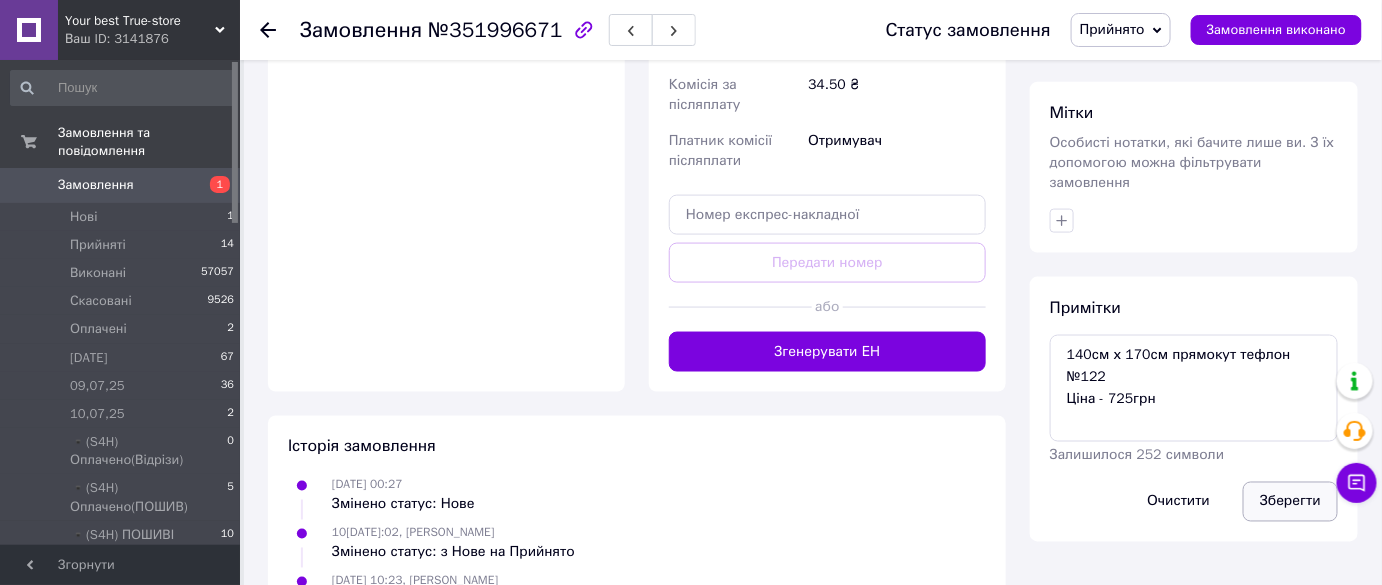 click on "Зберегти" at bounding box center (1290, 502) 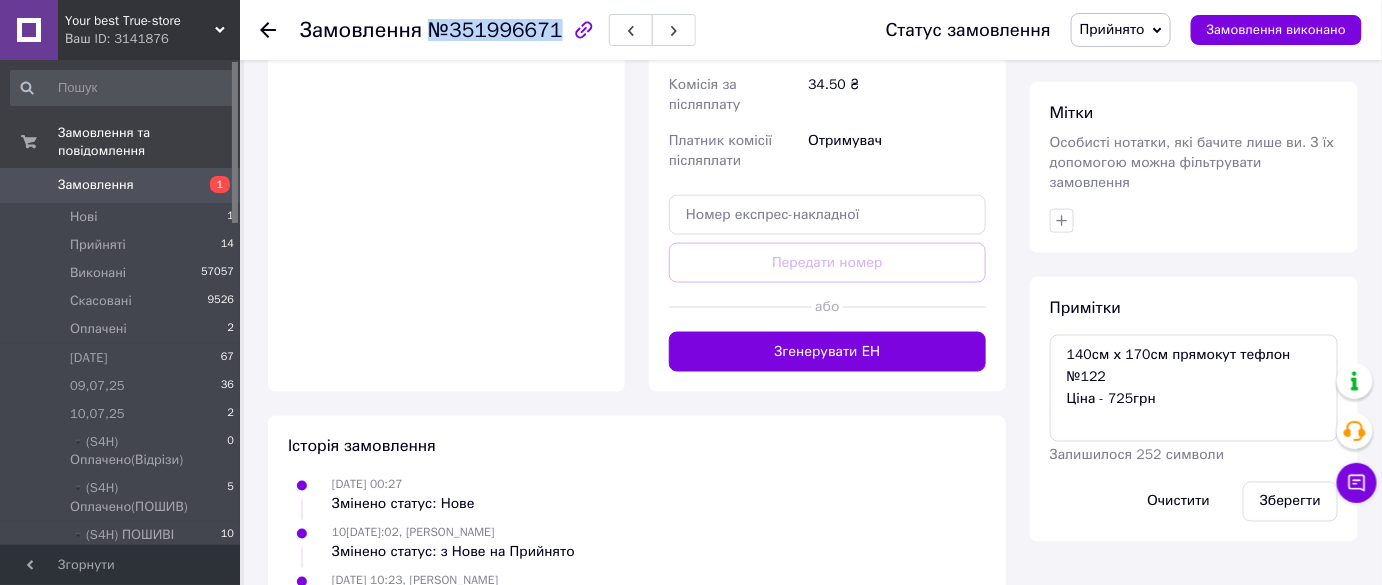 drag, startPoint x: 427, startPoint y: 27, endPoint x: 581, endPoint y: 50, distance: 155.70805 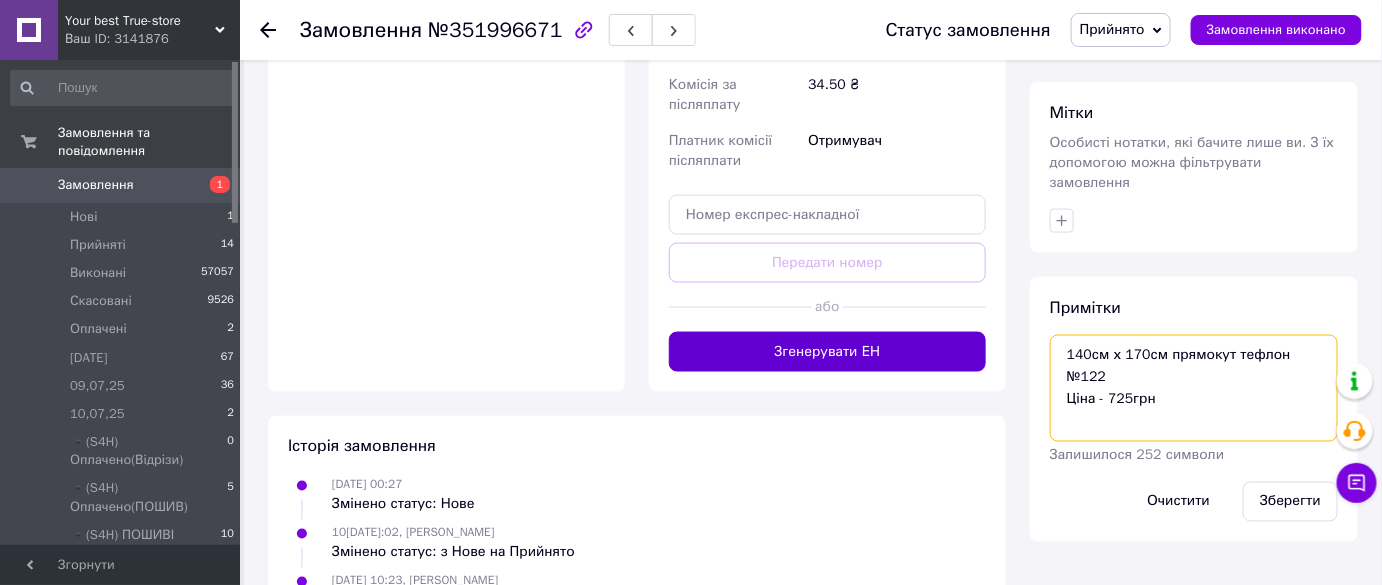 drag, startPoint x: 1324, startPoint y: 333, endPoint x: 978, endPoint y: 322, distance: 346.1748 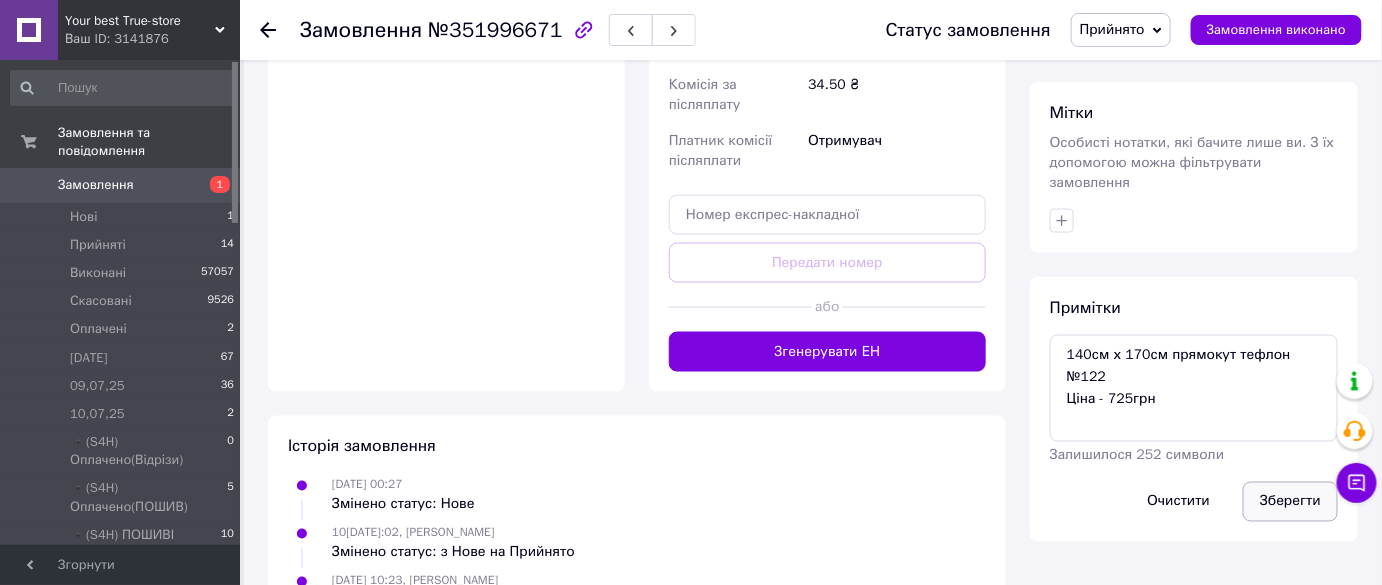 click on "Зберегти" at bounding box center [1290, 502] 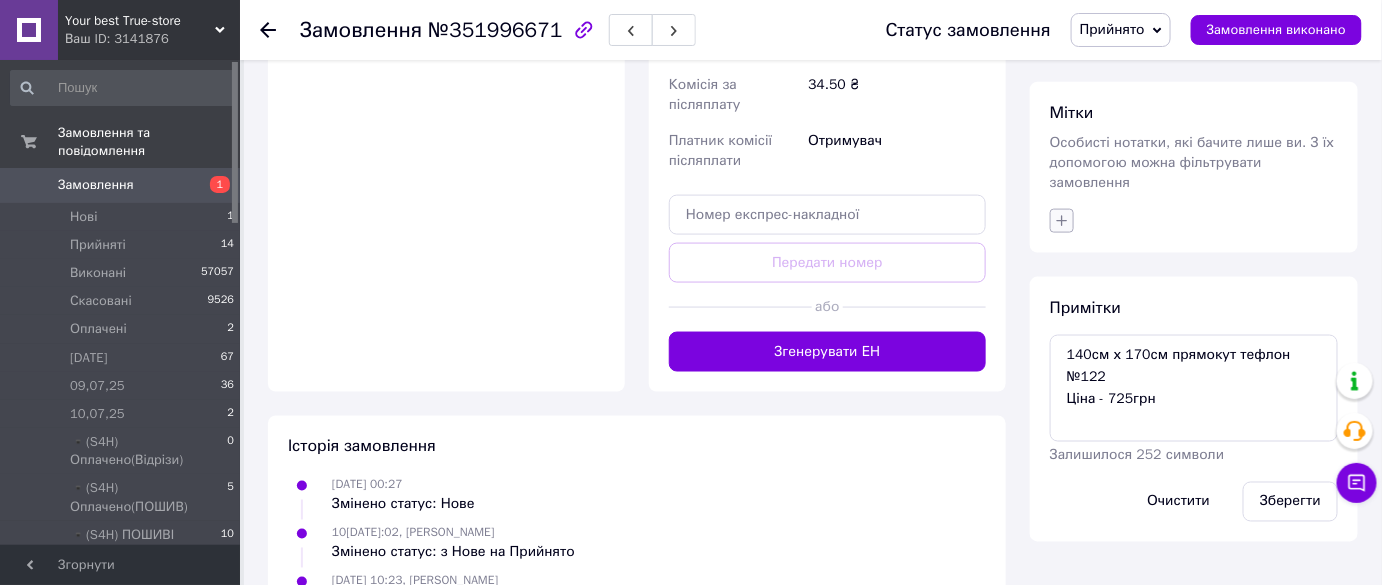 click 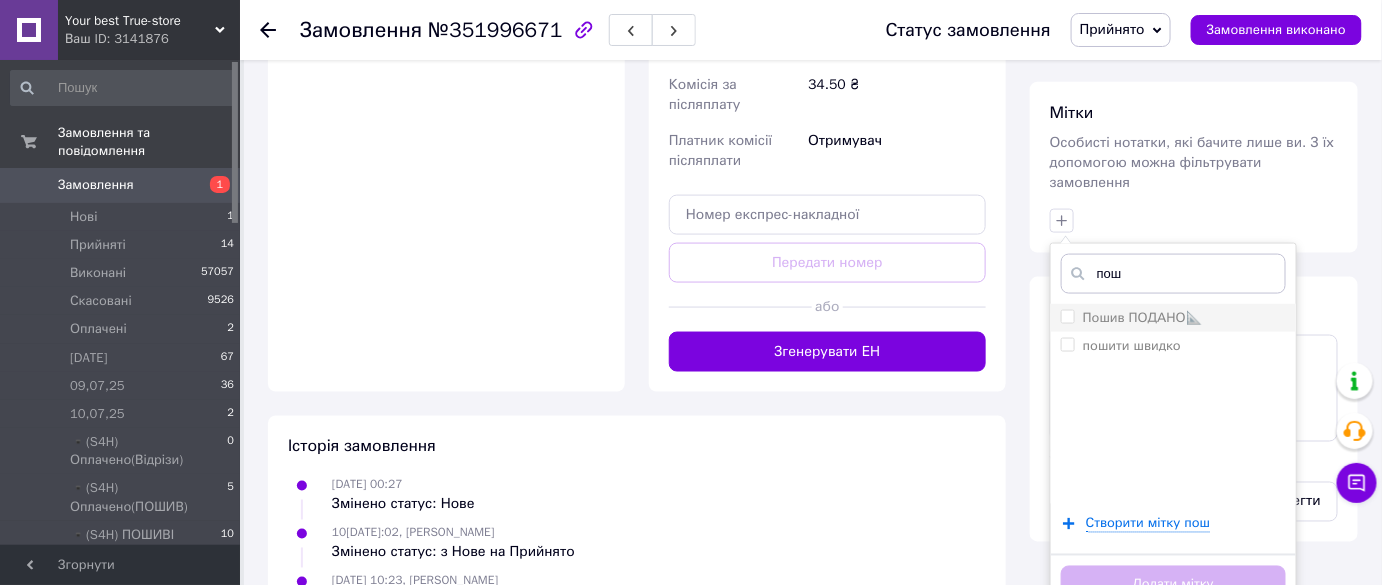 type on "пош" 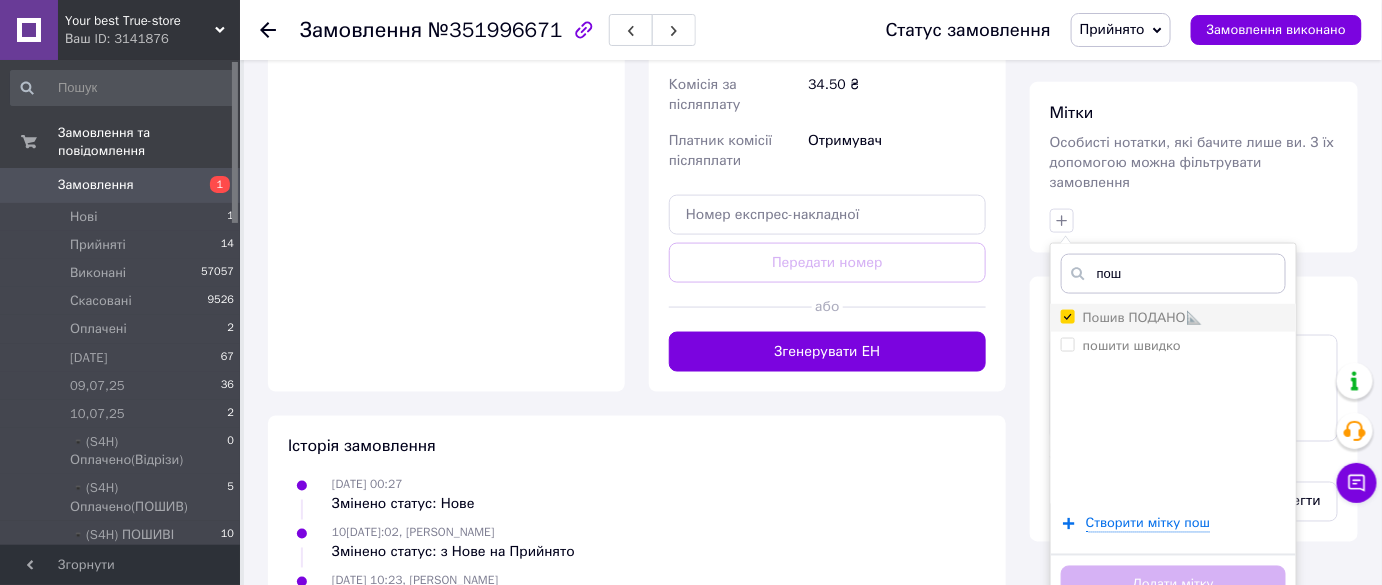 checkbox on "true" 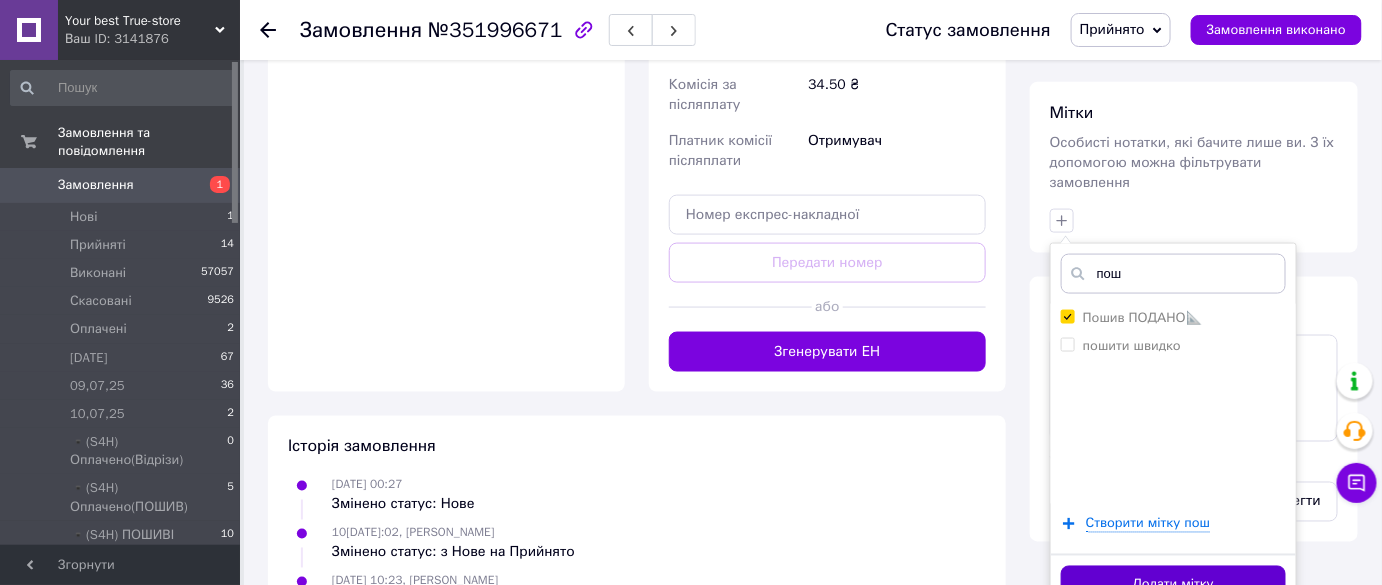 click on "Додати мітку" at bounding box center [1173, 585] 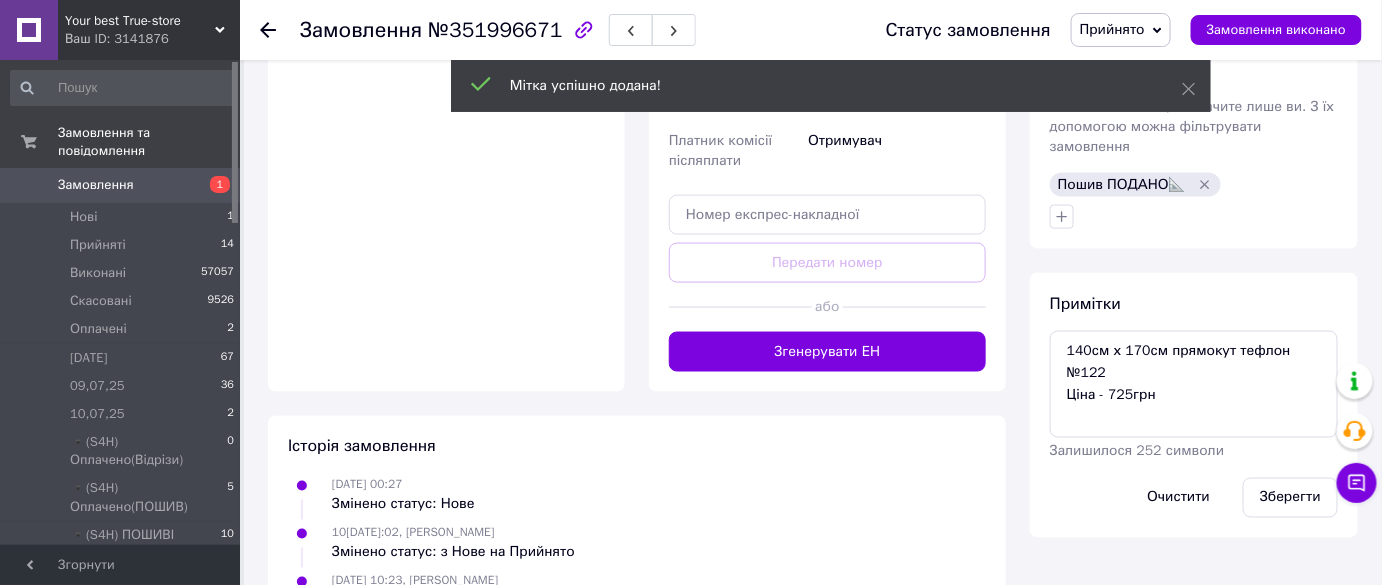click on "Прийнято" at bounding box center (1112, 29) 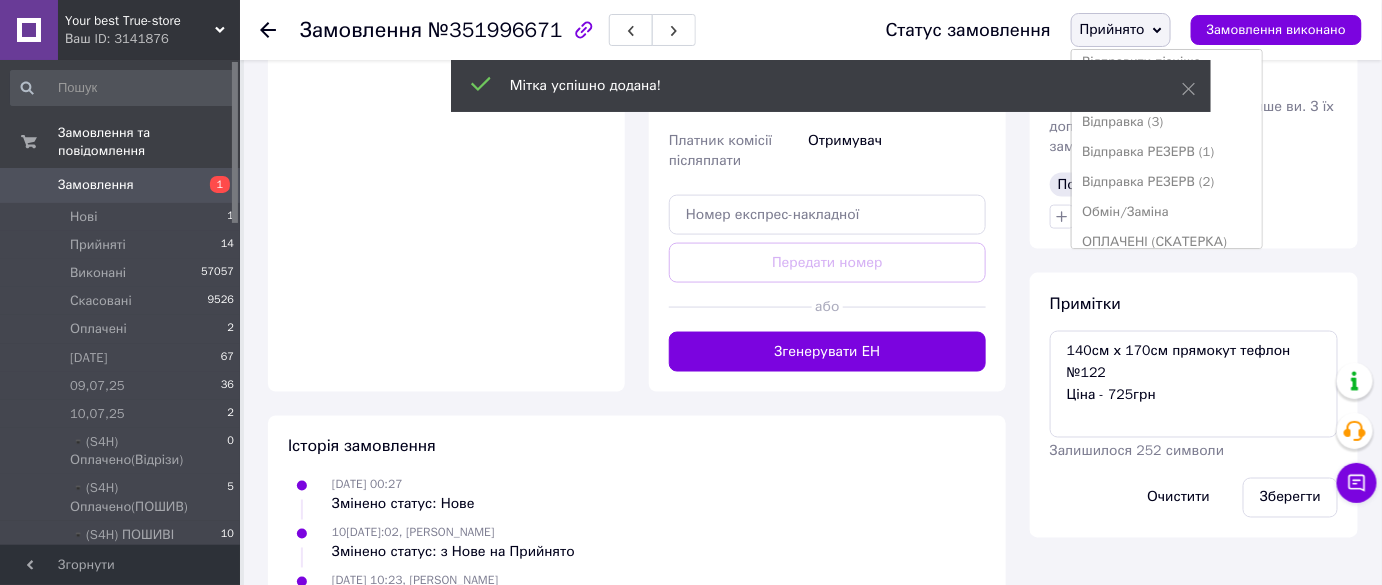 scroll, scrollTop: 454, scrollLeft: 0, axis: vertical 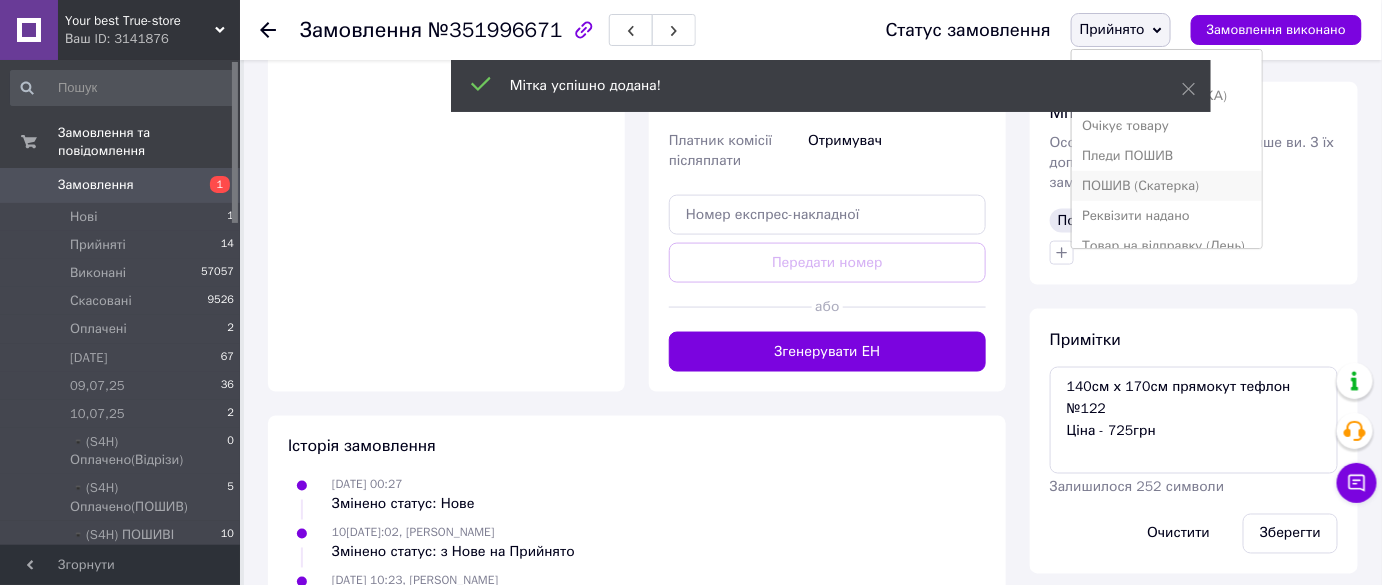 click on "ПОШИВ (Скатерка)" at bounding box center [1167, 186] 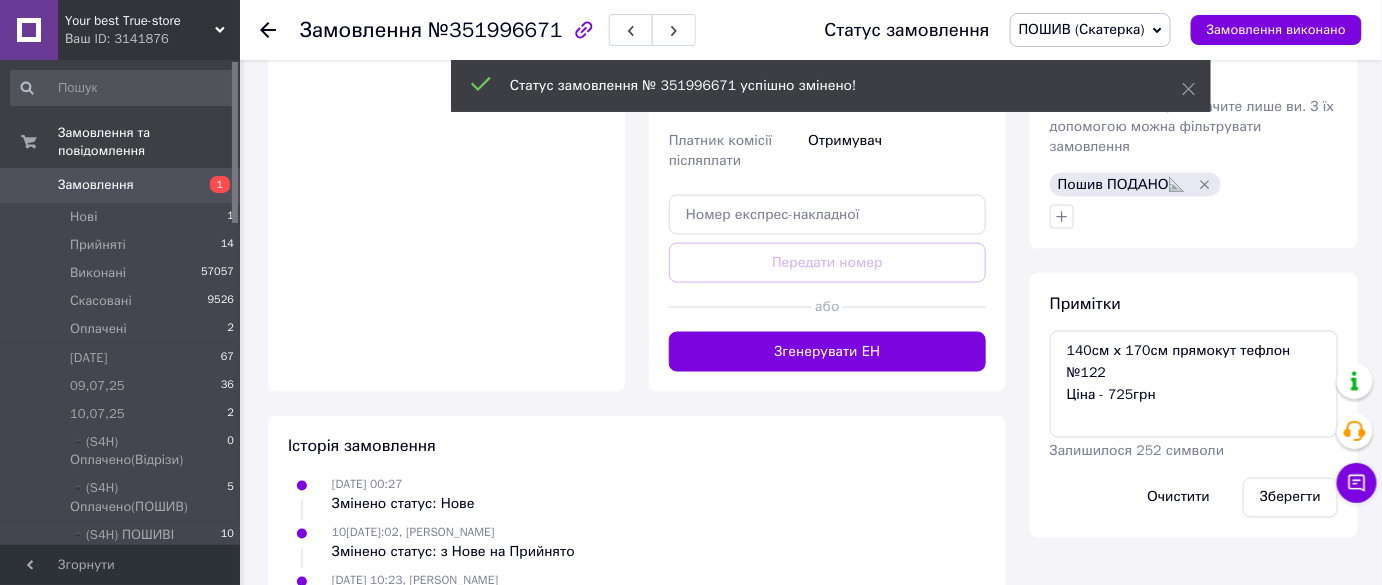 click 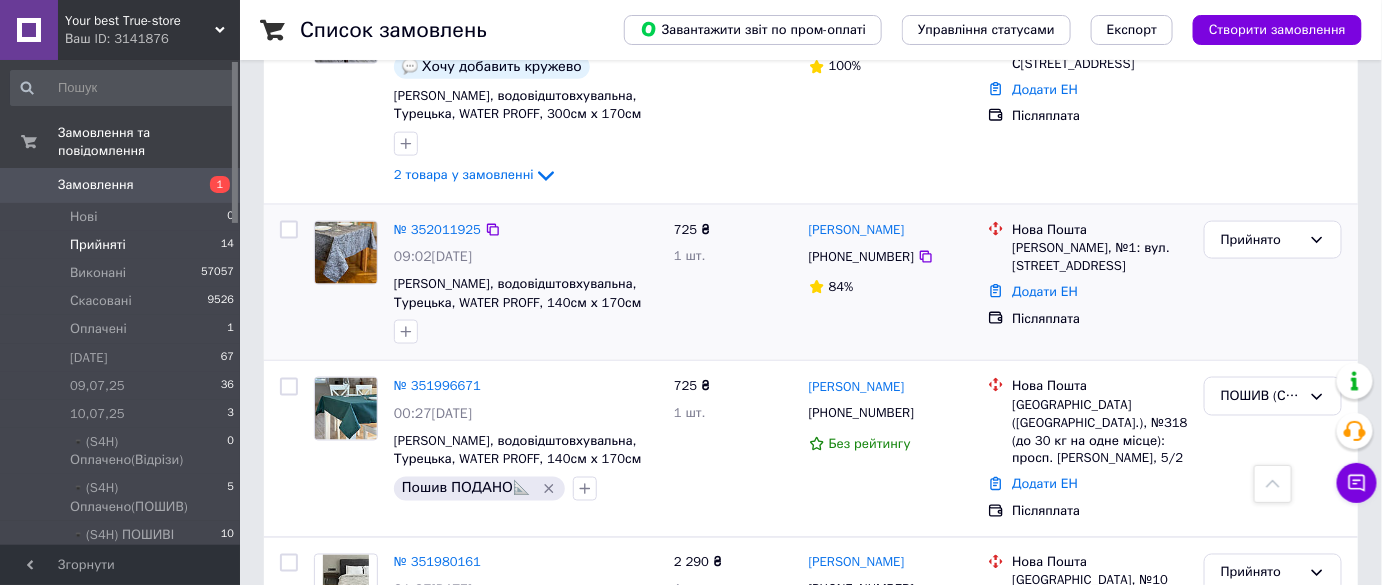 scroll, scrollTop: 818, scrollLeft: 0, axis: vertical 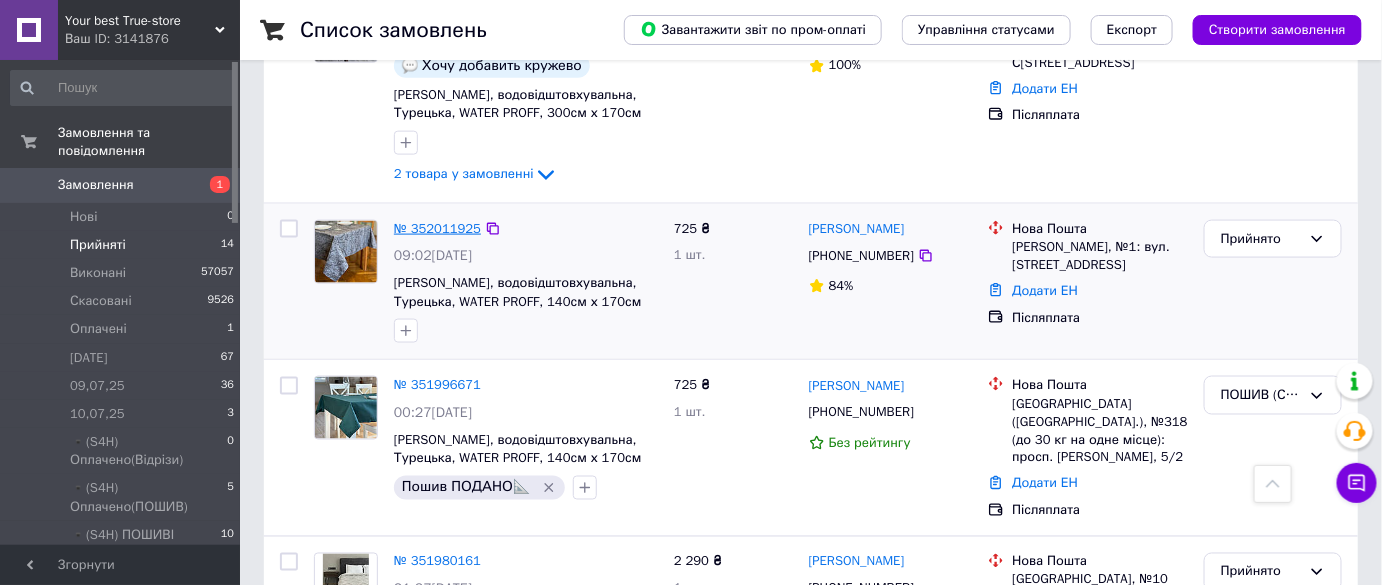 click on "№ 352011925" at bounding box center (437, 228) 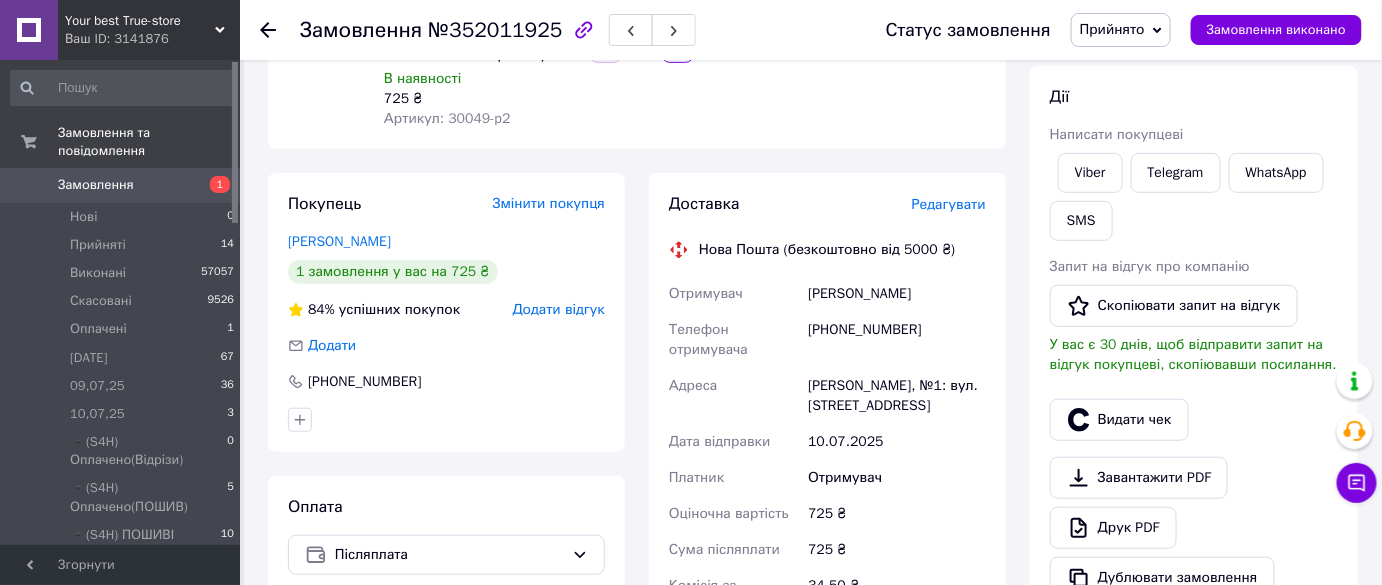 scroll, scrollTop: 0, scrollLeft: 0, axis: both 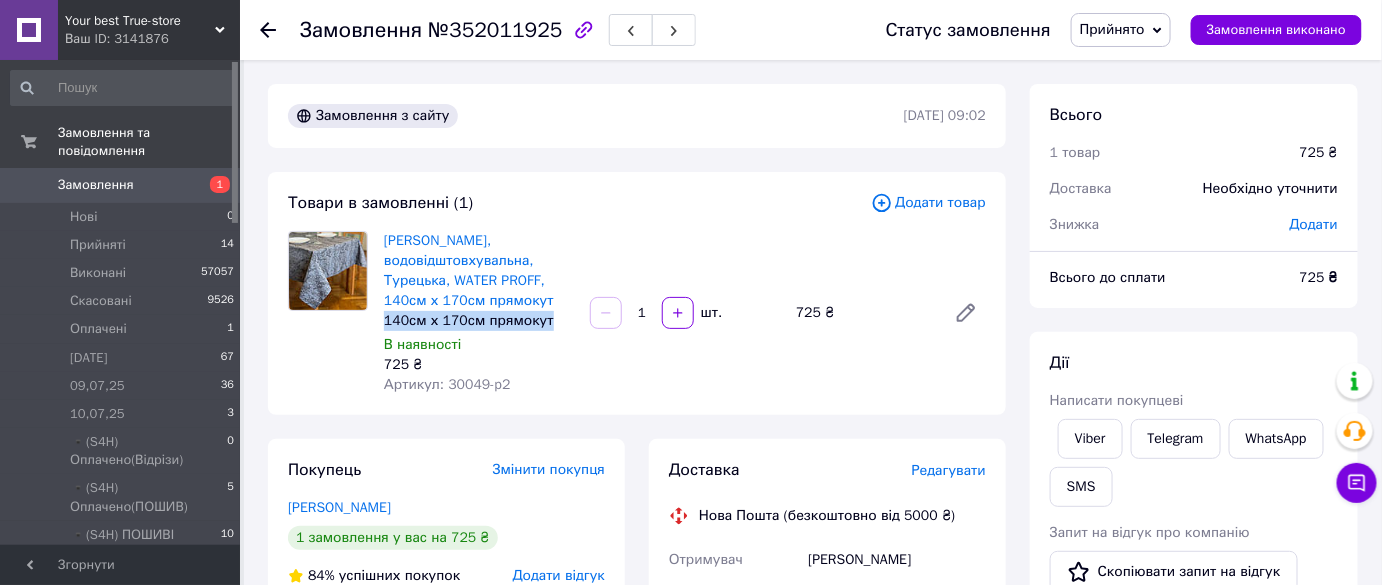 drag, startPoint x: 558, startPoint y: 320, endPoint x: 376, endPoint y: 322, distance: 182.01099 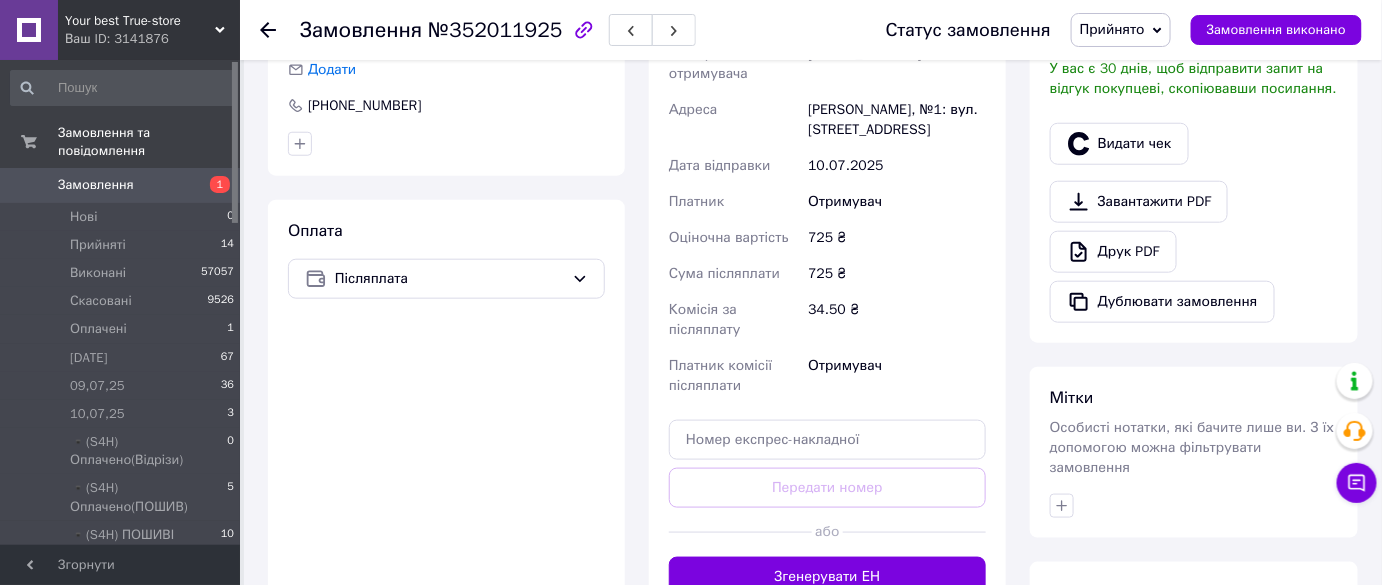 scroll, scrollTop: 636, scrollLeft: 0, axis: vertical 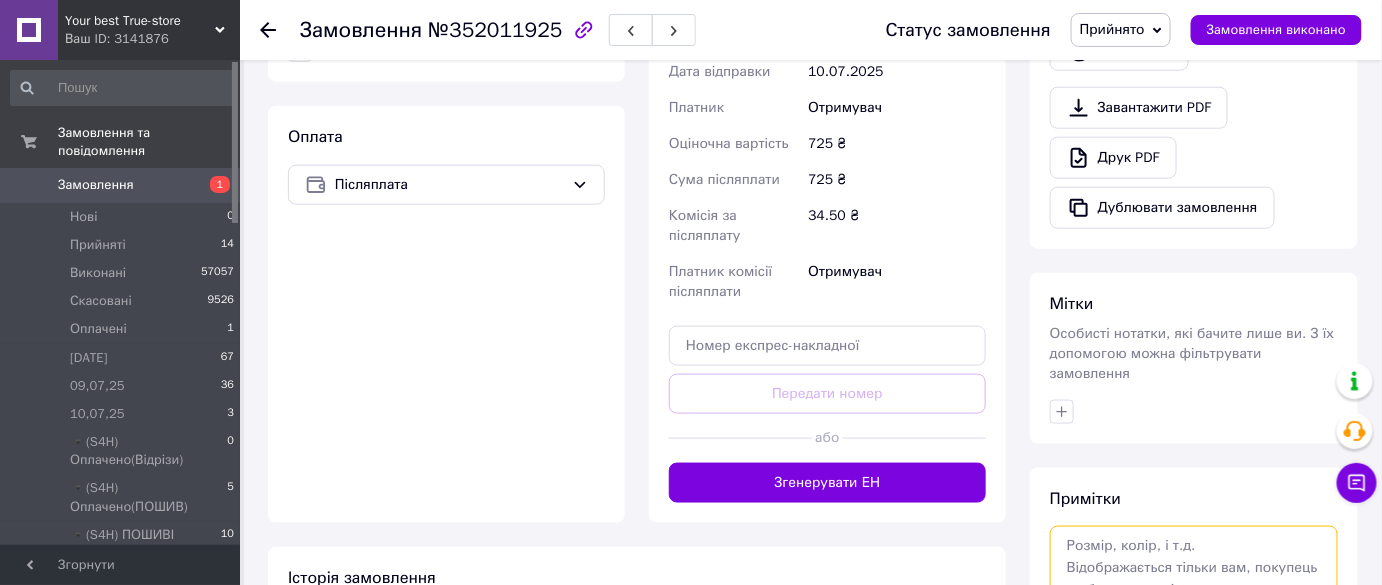 click at bounding box center (1194, 579) 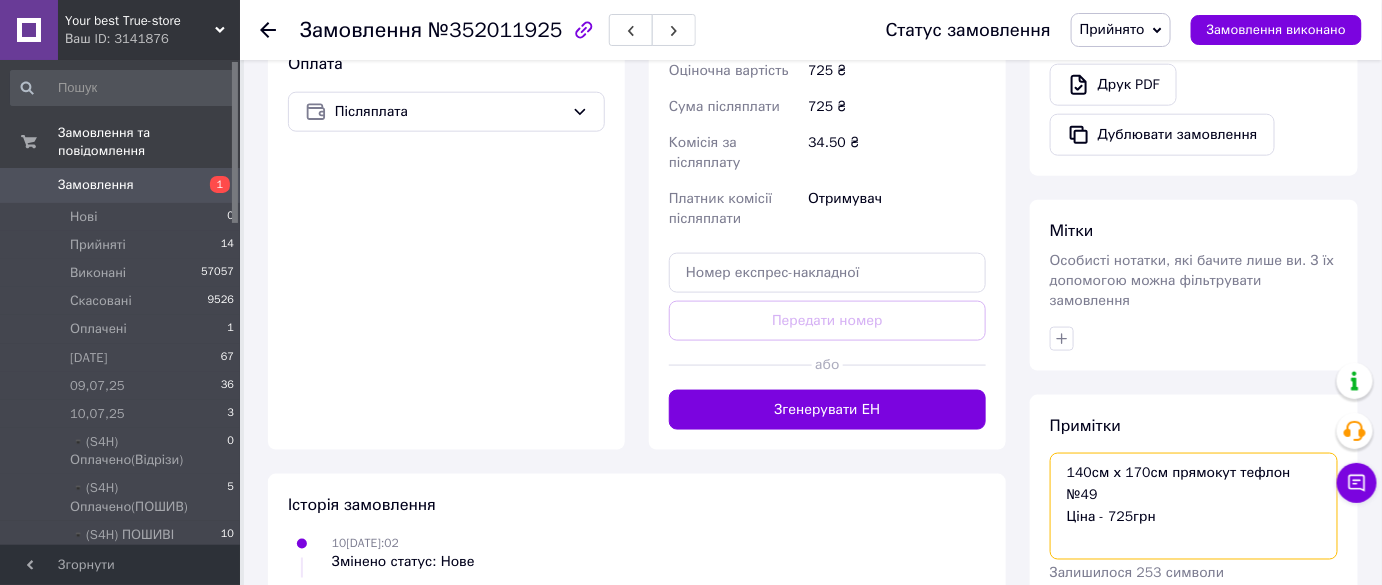 scroll, scrollTop: 787, scrollLeft: 0, axis: vertical 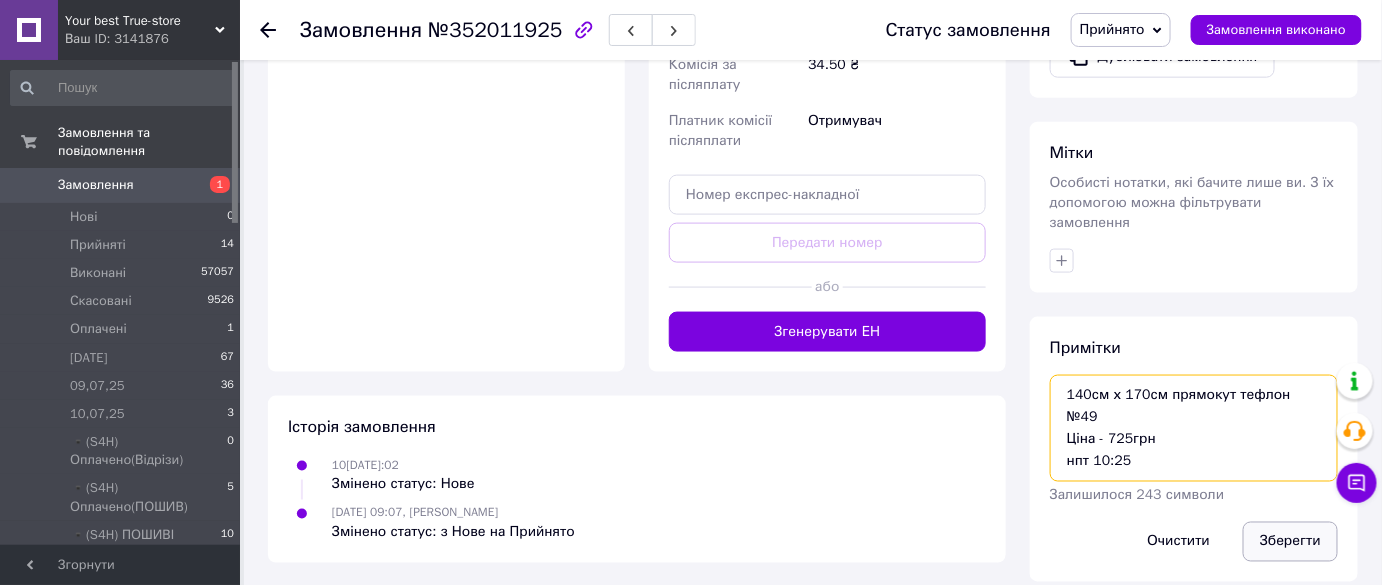 type on "140см х 170см прямокут тефлон №49
Ціна - 725грн
нпт 10:25" 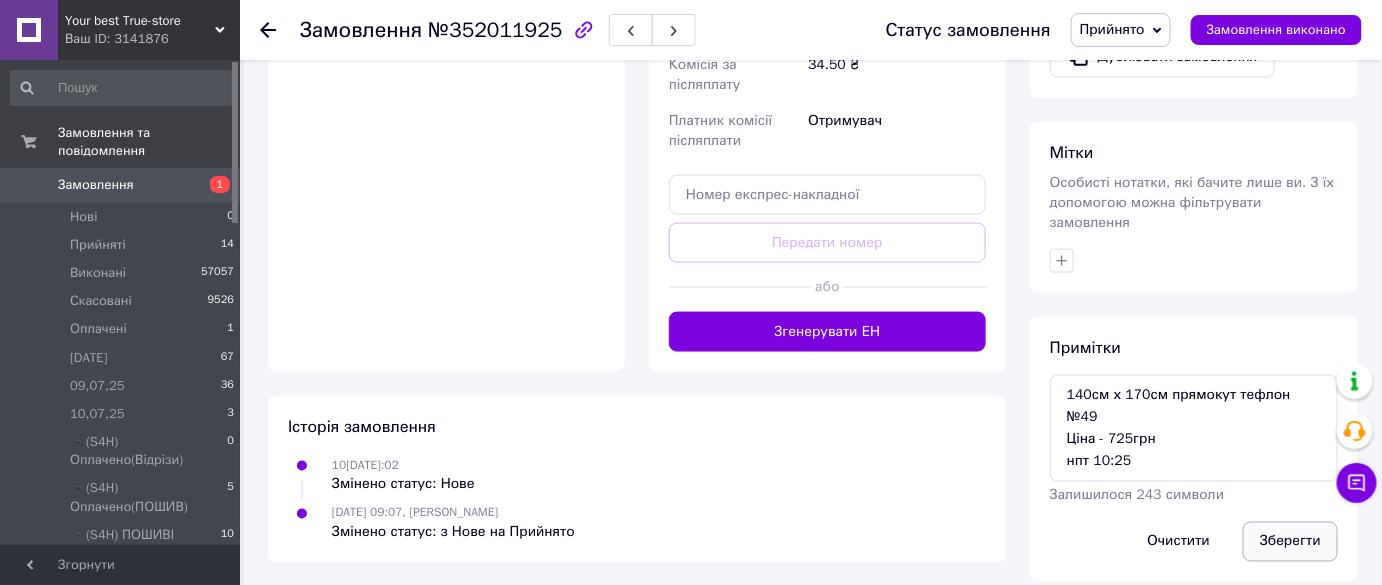 click on "Зберегти" at bounding box center [1290, 542] 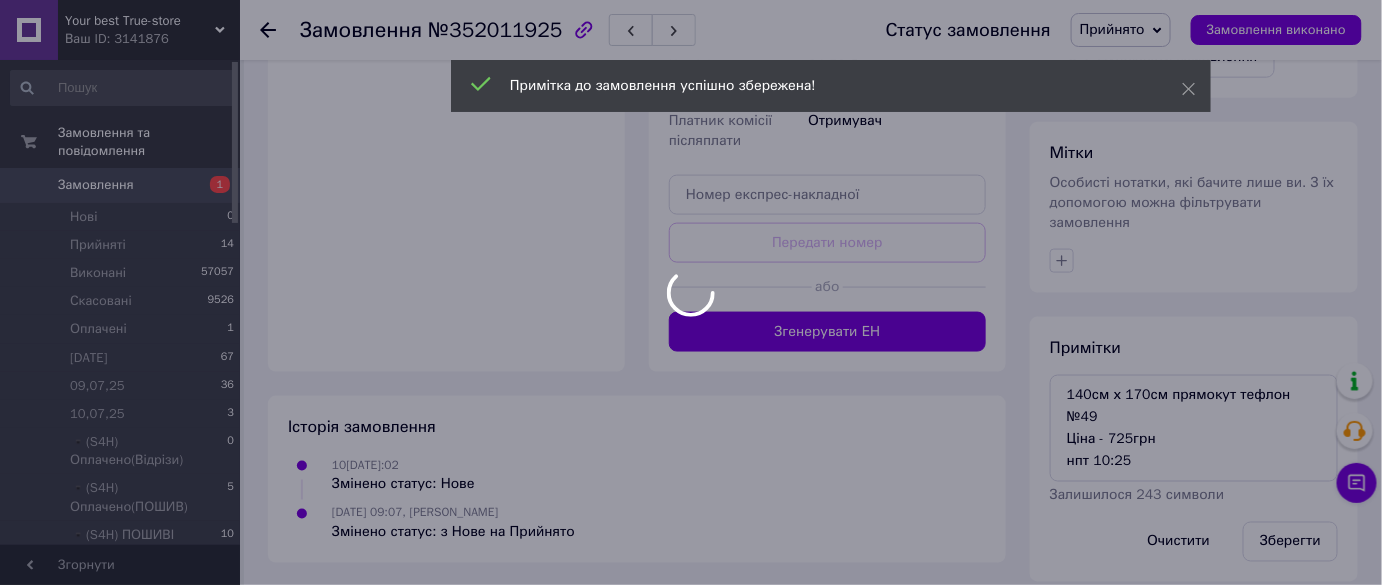 click at bounding box center (691, 292) 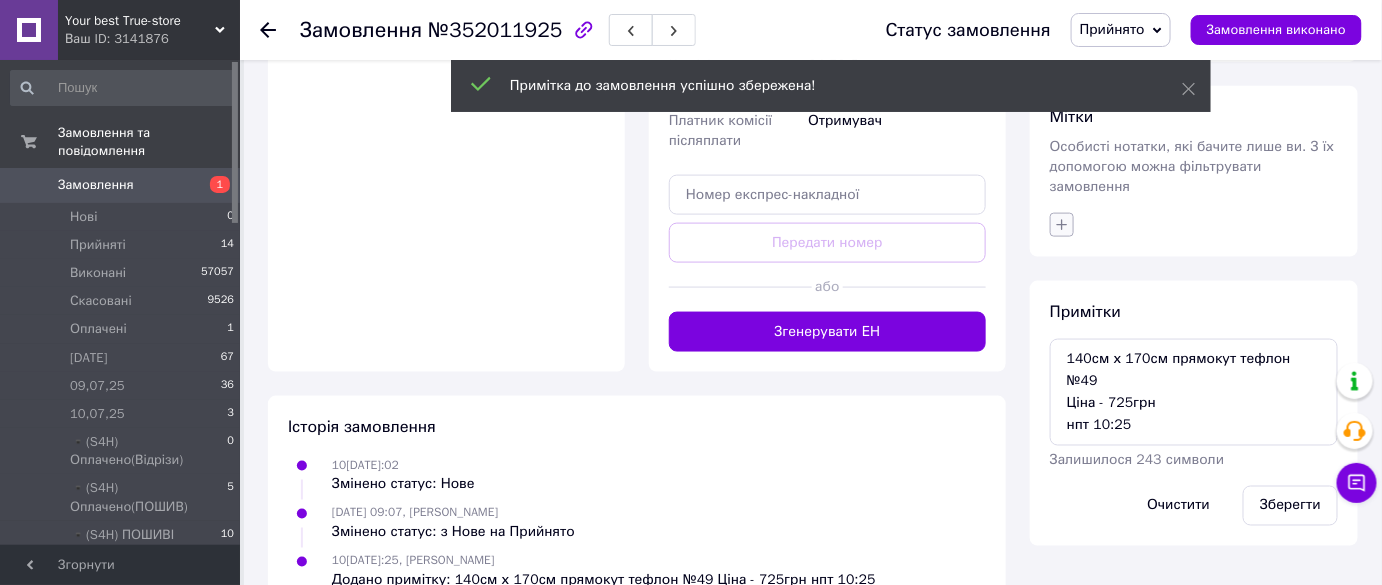click on "Особисті нотатки, які бачите лише ви. З їх допомогою можна фільтрувати замовлення" at bounding box center [1192, 166] 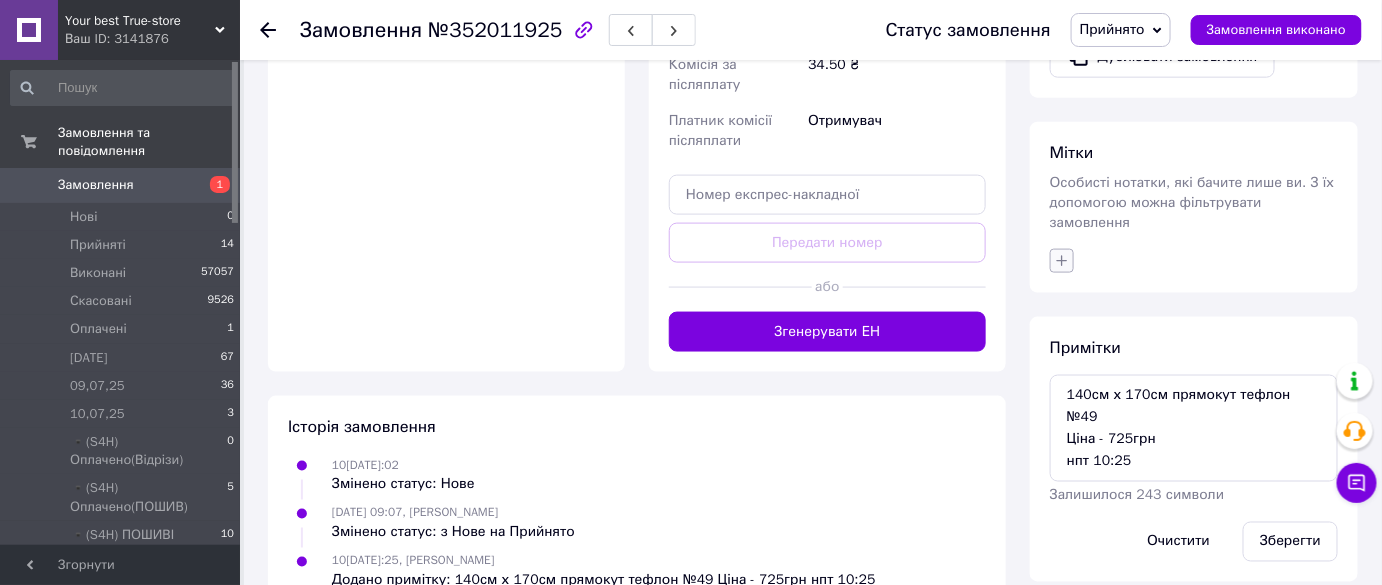 click 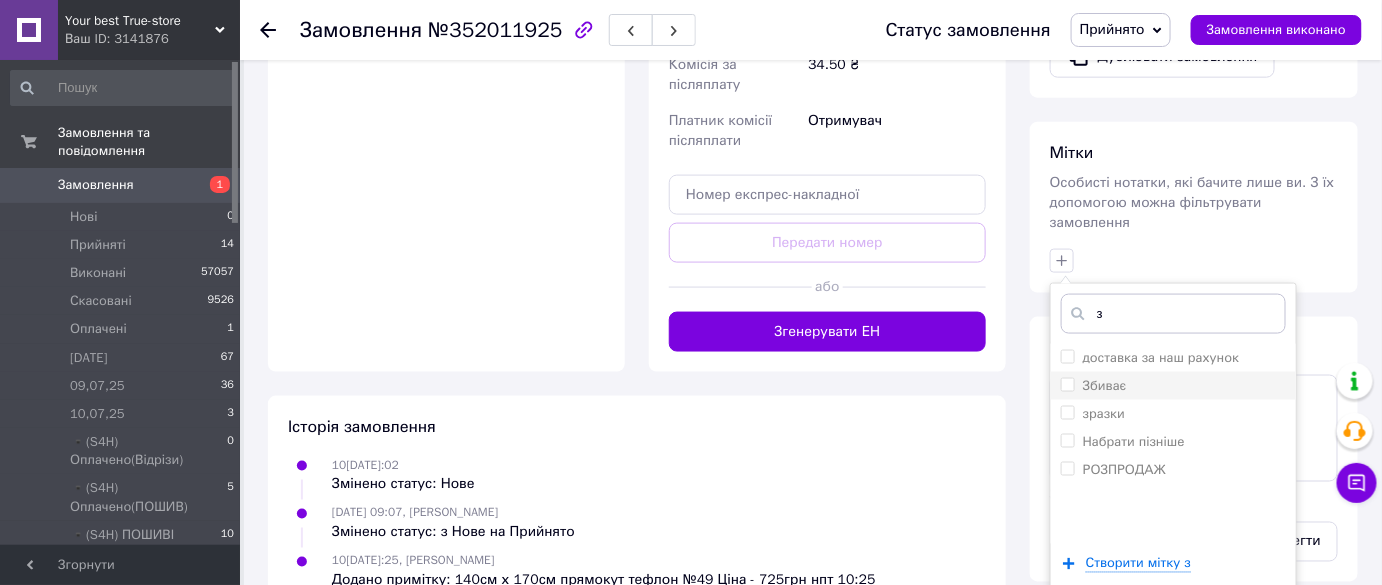 type on "з" 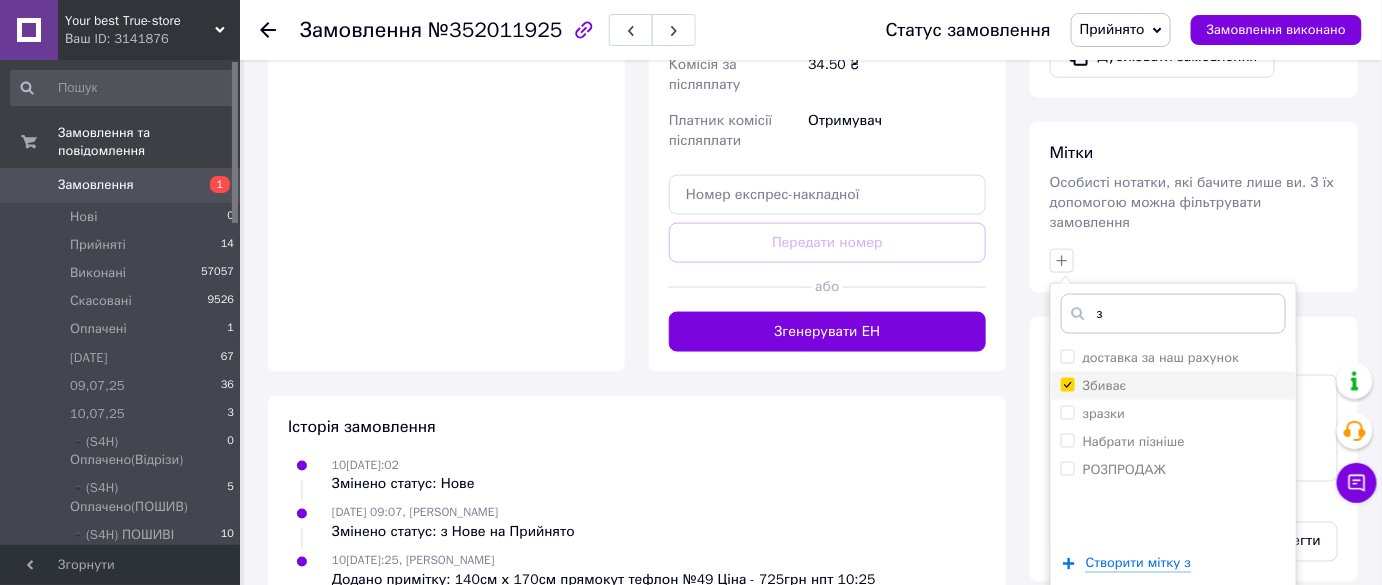 checkbox on "true" 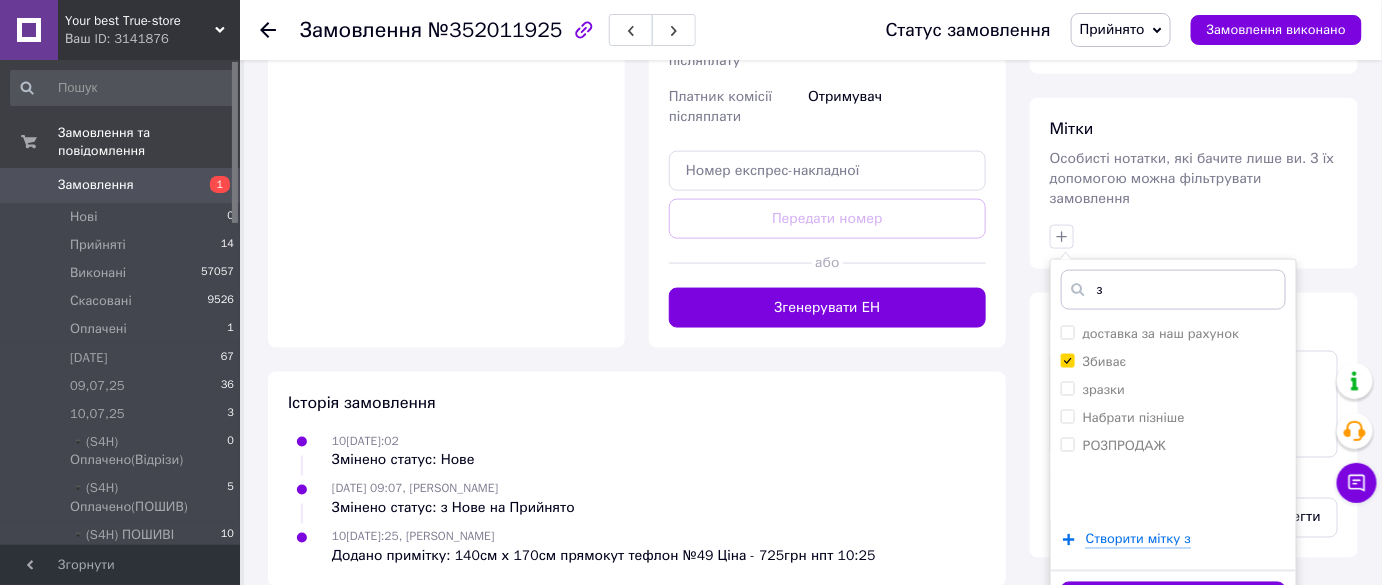 scroll, scrollTop: 835, scrollLeft: 0, axis: vertical 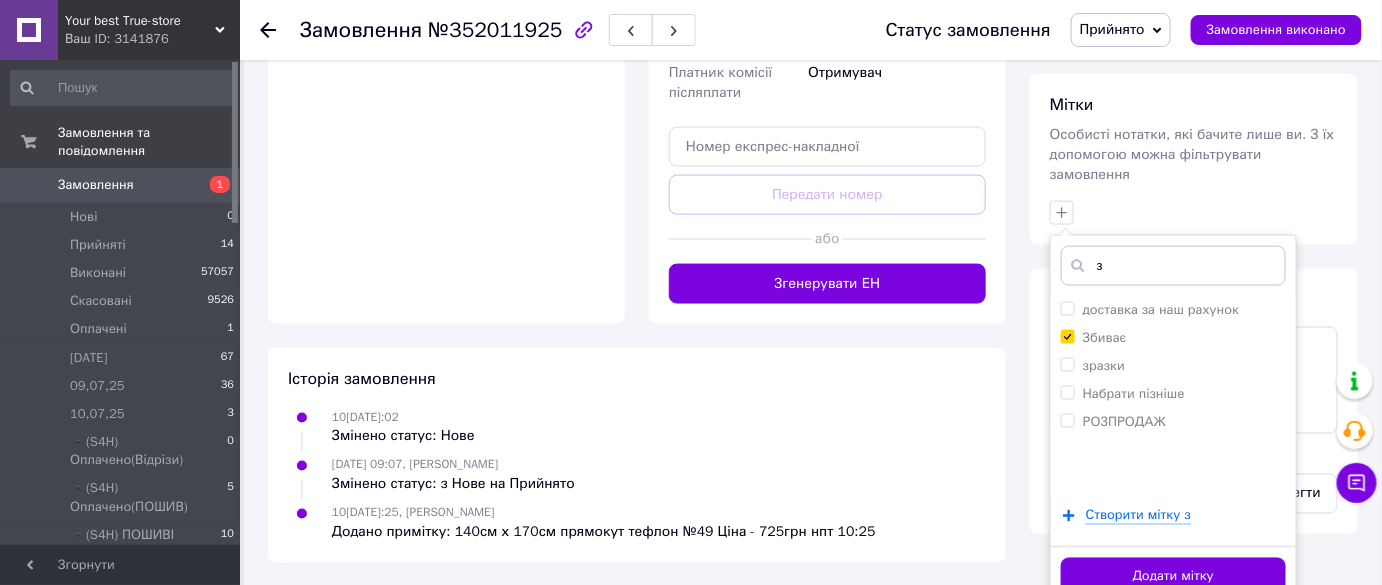 drag, startPoint x: 1162, startPoint y: 562, endPoint x: 1151, endPoint y: 533, distance: 31.016125 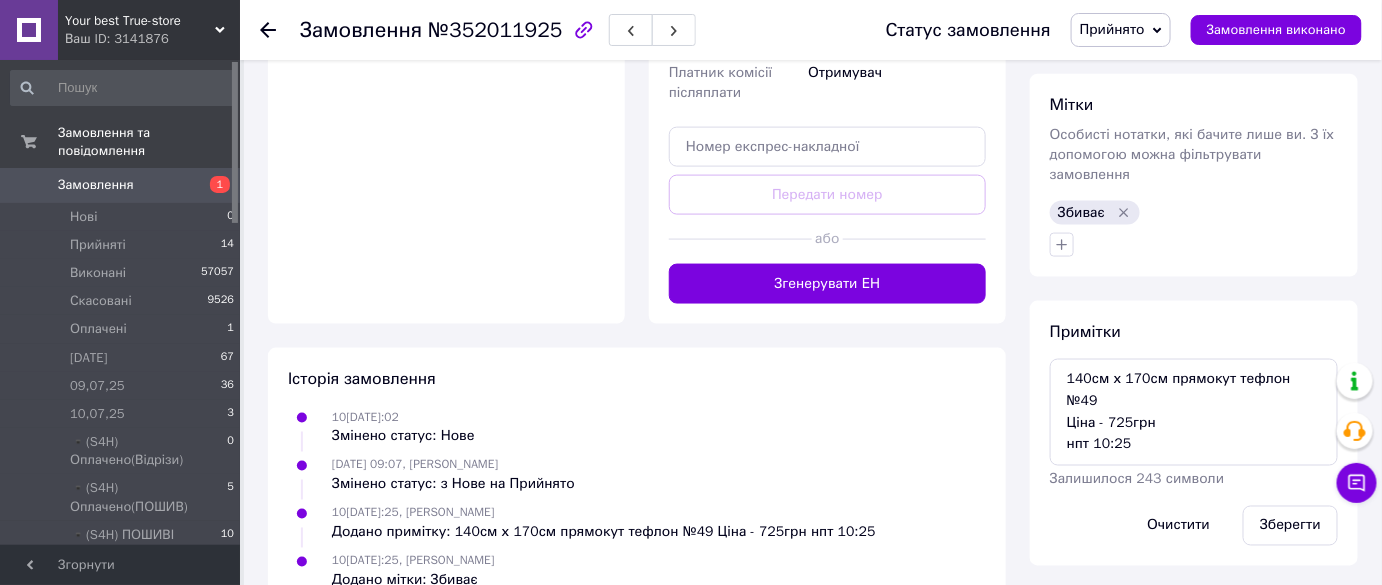 click on "Замовлення №352011925 Статус замовлення Прийнято Виконано Скасовано Оплачено 08.07.25 09,07,25 10,07,25 ▪️(S4H) Оплачено(Відрізи) ▪️(S4H) Оплачено(ПОШИВ) ▪️(S4H) ПОШИВІ ▪️(S4H) Приняті Відправити пізніше Відправка (2) Відправка (3) Відправка РЕЗЕРВ (1) Відправка РЕЗЕРВ (2) Обмін/Заміна ОПЛАЧЕНІ (СКАТЕРКА) Очікує товару Пледи ПОШИВ ПОШИВ (Скатерка) Реквізити надано Товар на відправку (День) Замовлення виконано" at bounding box center [811, 30] 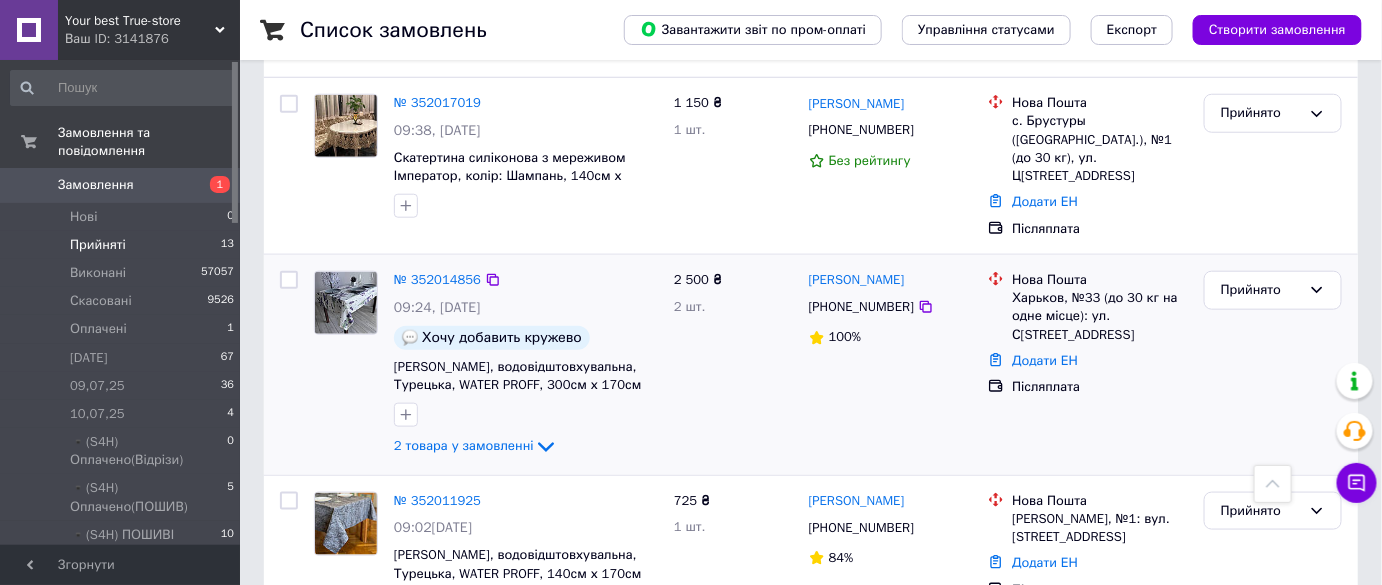 scroll, scrollTop: 545, scrollLeft: 0, axis: vertical 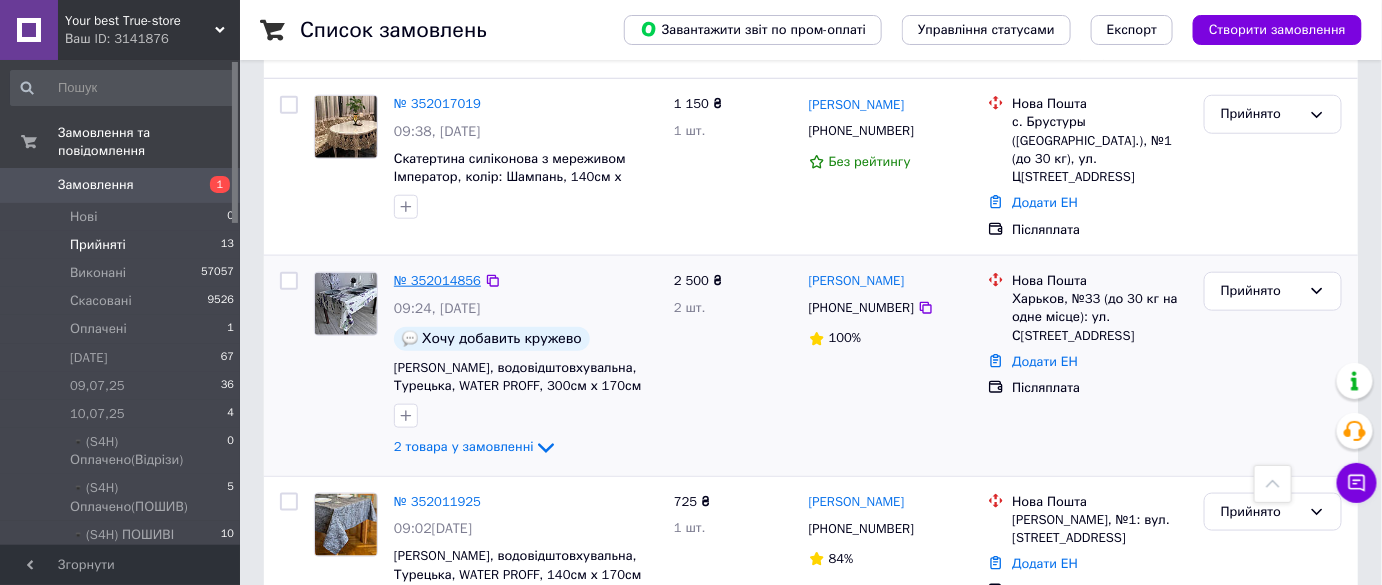 click on "№ 352014856" at bounding box center [437, 280] 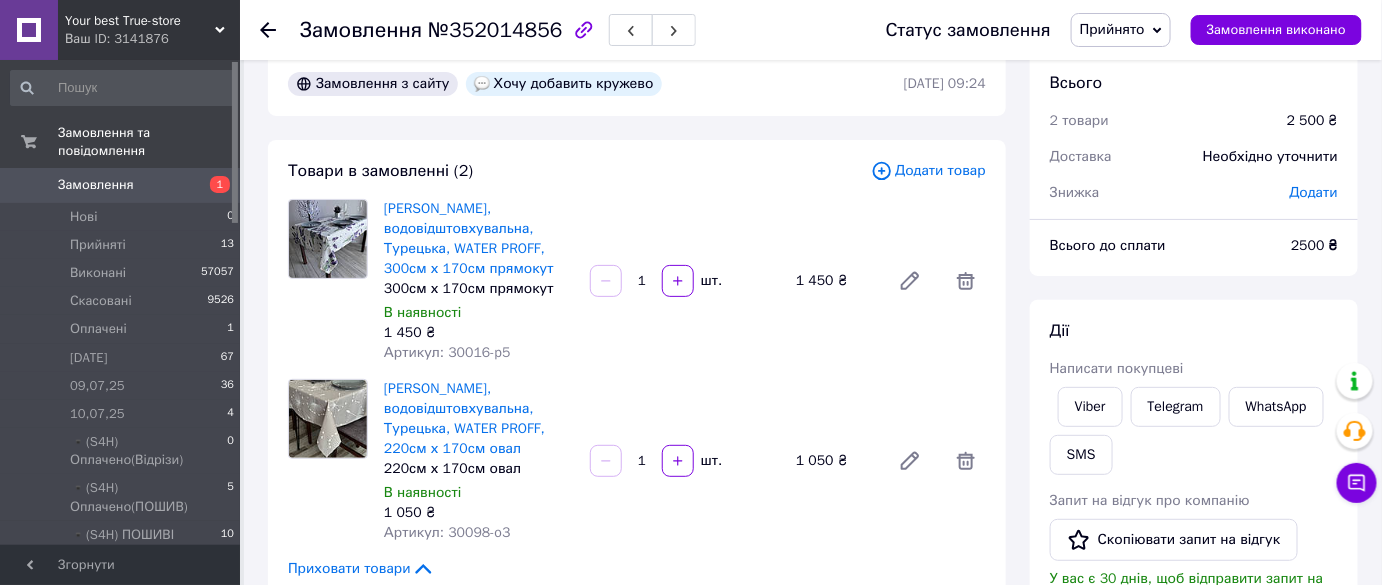 scroll, scrollTop: 0, scrollLeft: 0, axis: both 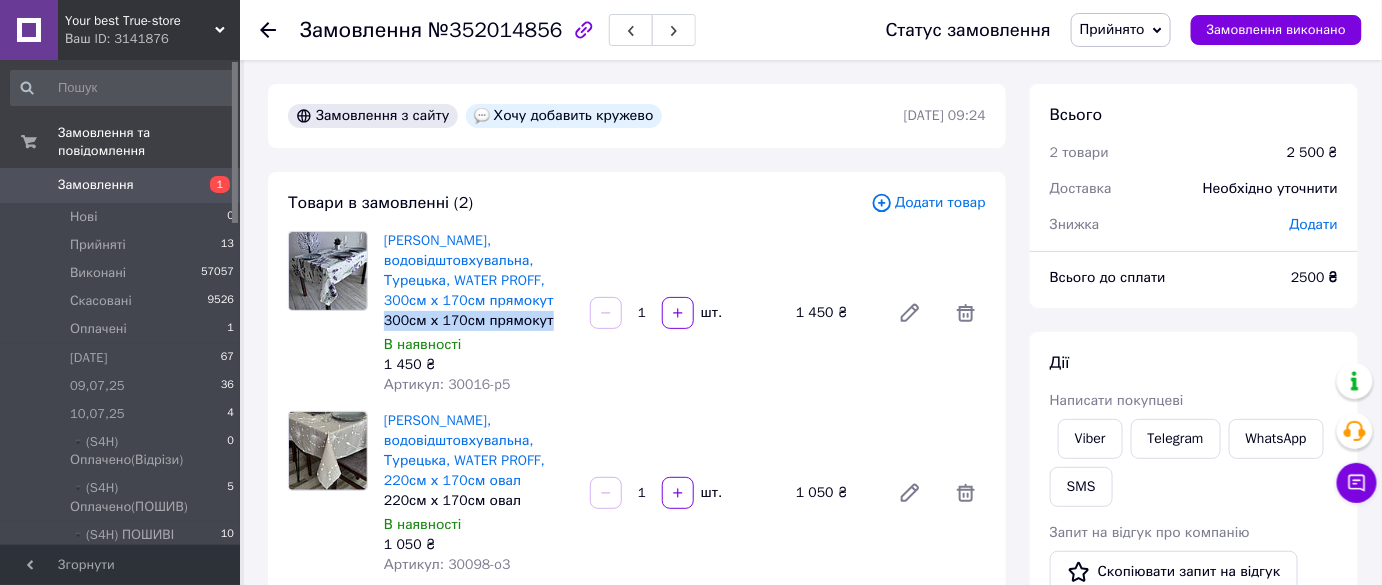 drag, startPoint x: 548, startPoint y: 316, endPoint x: 381, endPoint y: 319, distance: 167.02695 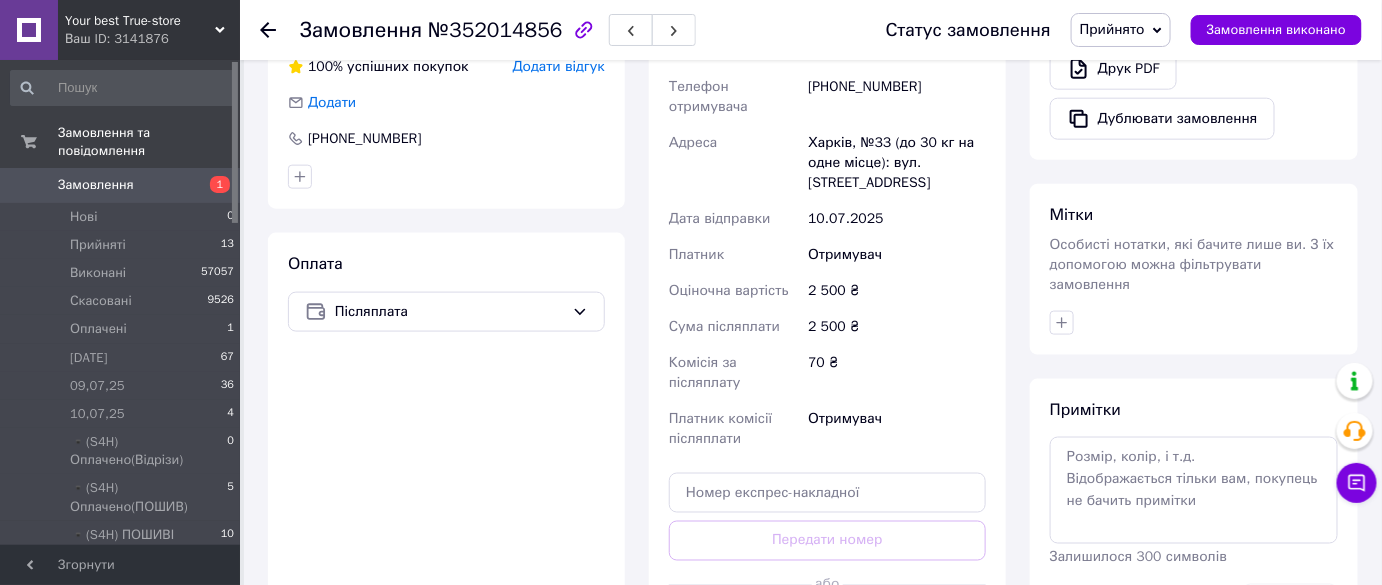 scroll, scrollTop: 909, scrollLeft: 0, axis: vertical 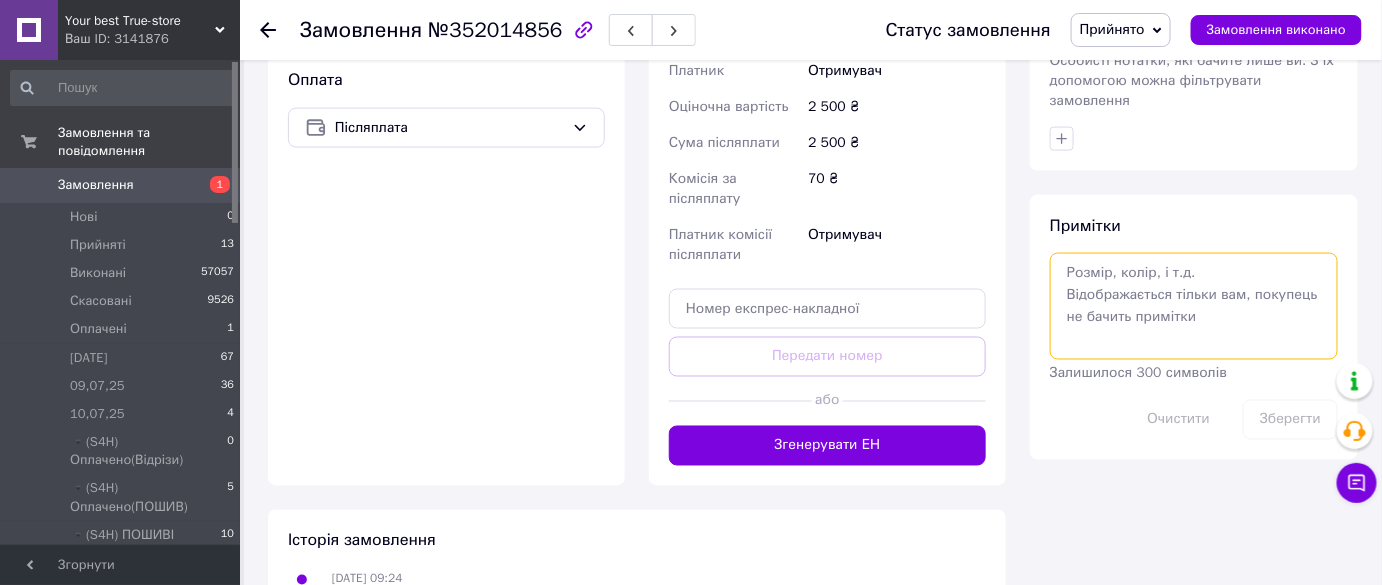 drag, startPoint x: 1066, startPoint y: 283, endPoint x: 1074, endPoint y: 276, distance: 10.630146 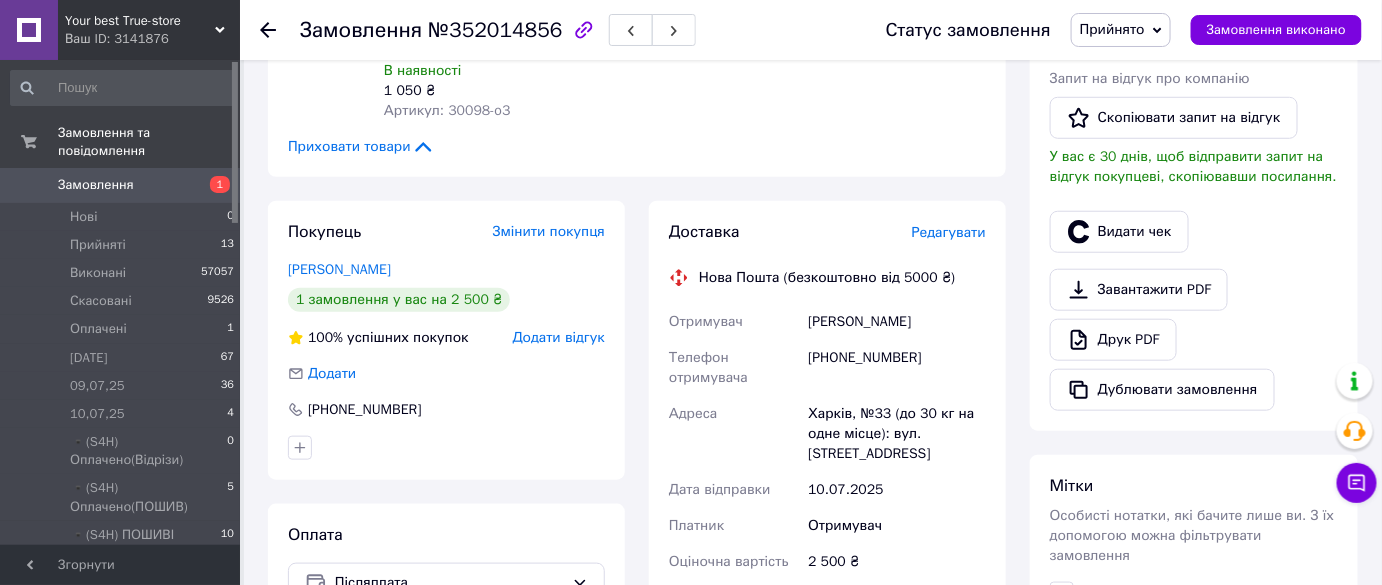 scroll, scrollTop: 272, scrollLeft: 0, axis: vertical 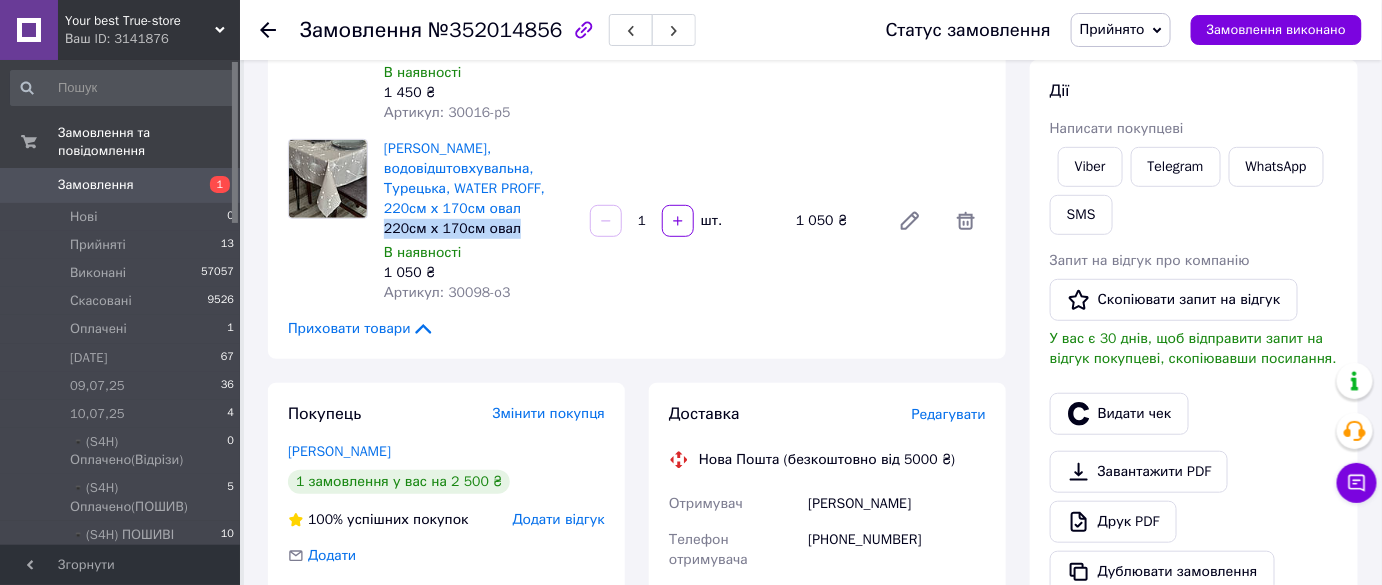 drag, startPoint x: 529, startPoint y: 232, endPoint x: 381, endPoint y: 226, distance: 148.12157 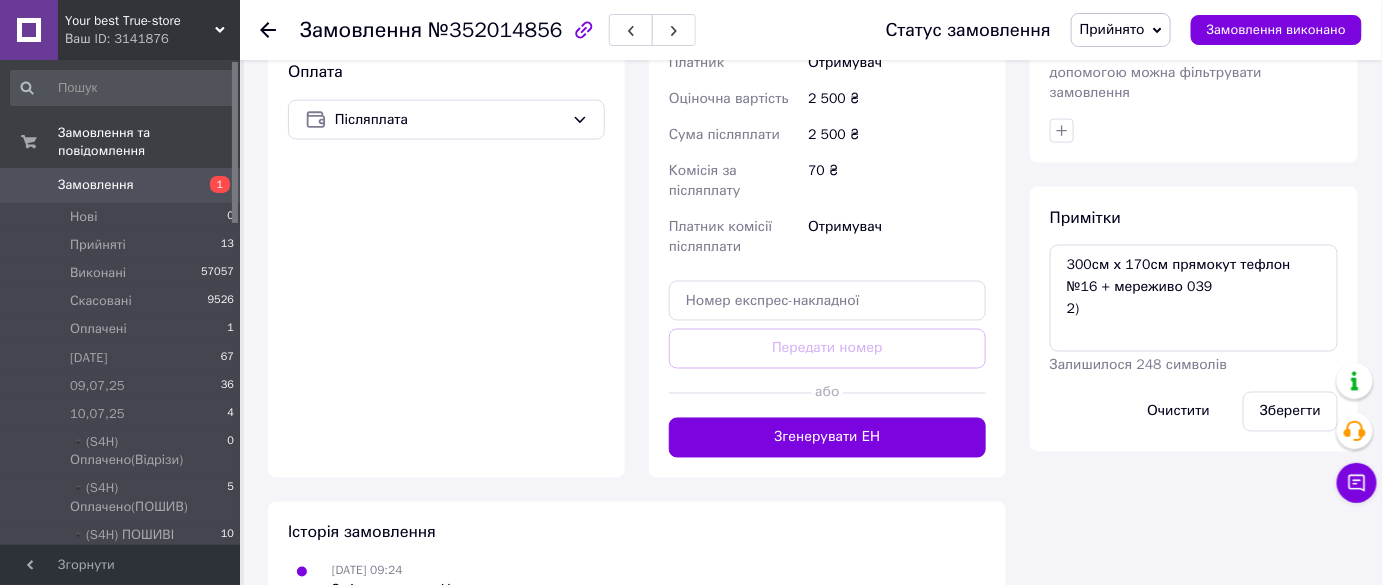 scroll, scrollTop: 1023, scrollLeft: 0, axis: vertical 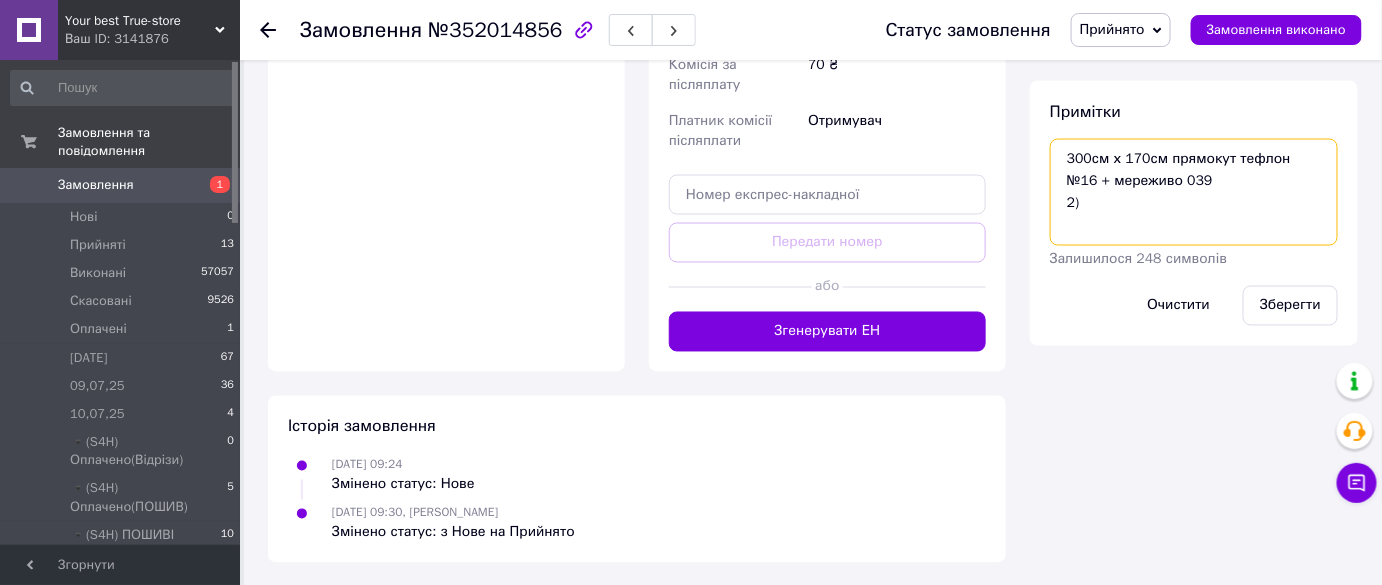 click on "300см х 170см прямокут тефлон №16 + мереживо 039
2)" at bounding box center (1194, 192) 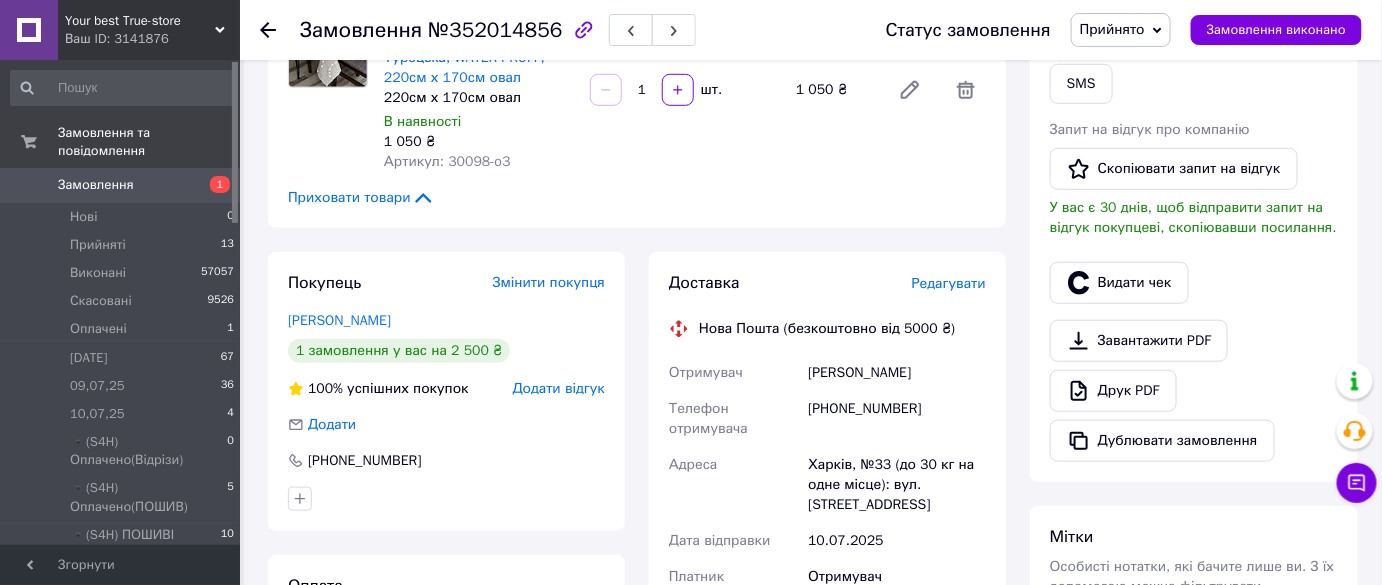 scroll, scrollTop: 568, scrollLeft: 0, axis: vertical 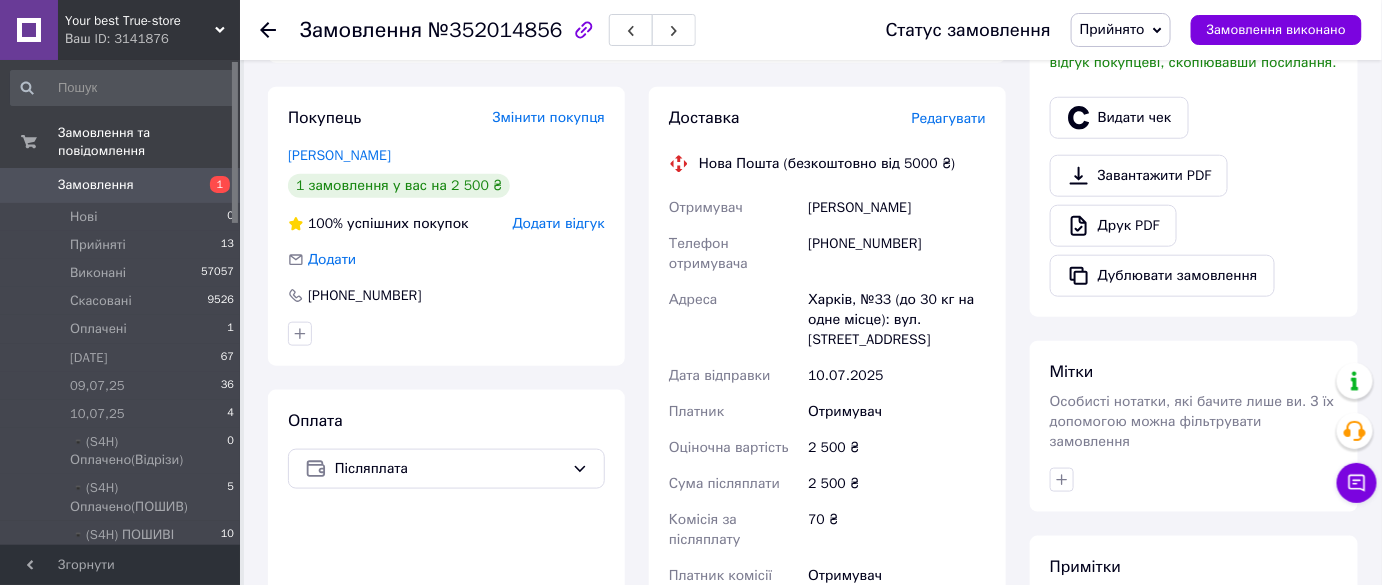 click on "+380974559526" at bounding box center (897, 254) 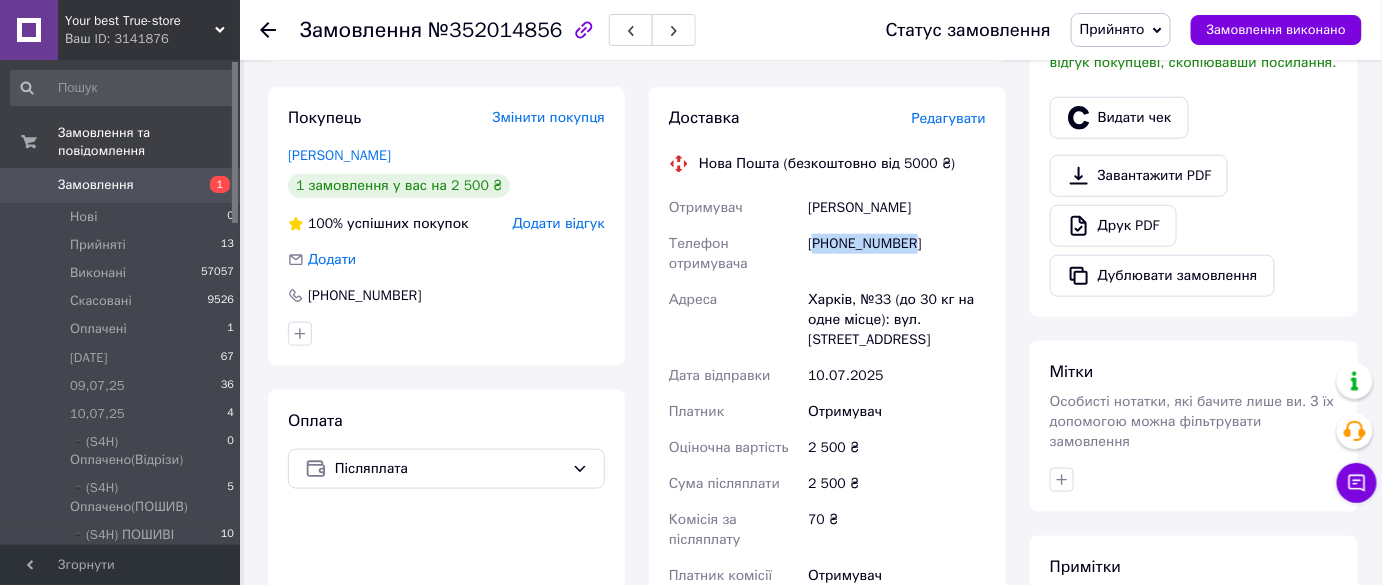 click on "+380974559526" at bounding box center [897, 254] 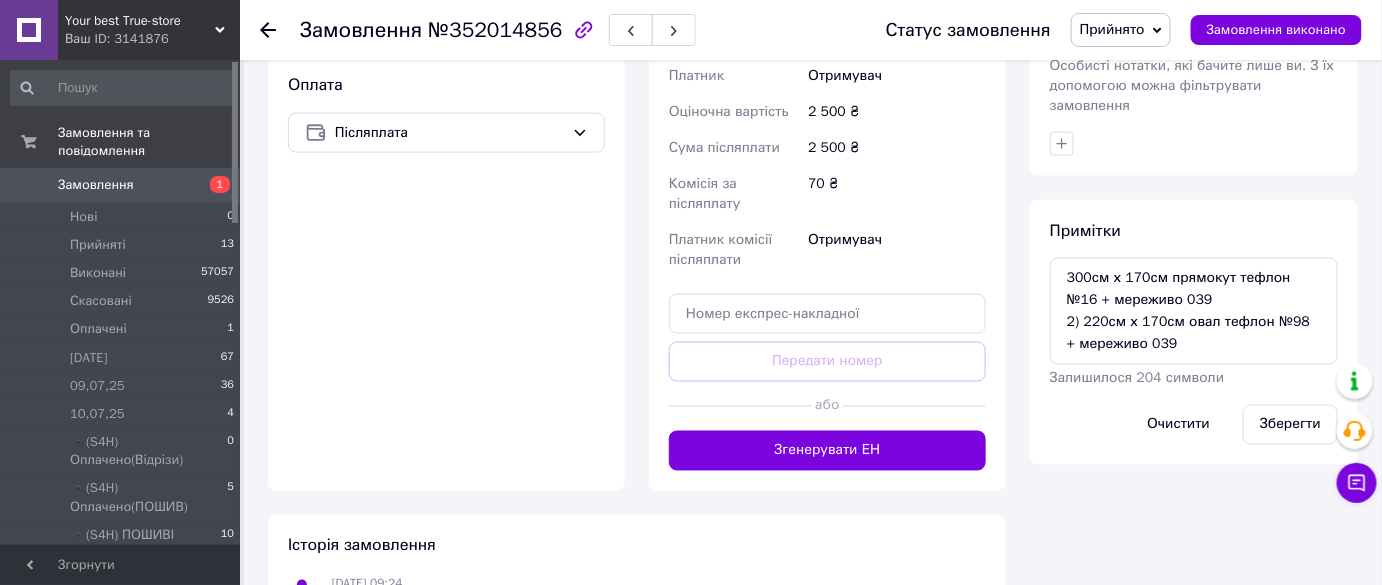 scroll, scrollTop: 909, scrollLeft: 0, axis: vertical 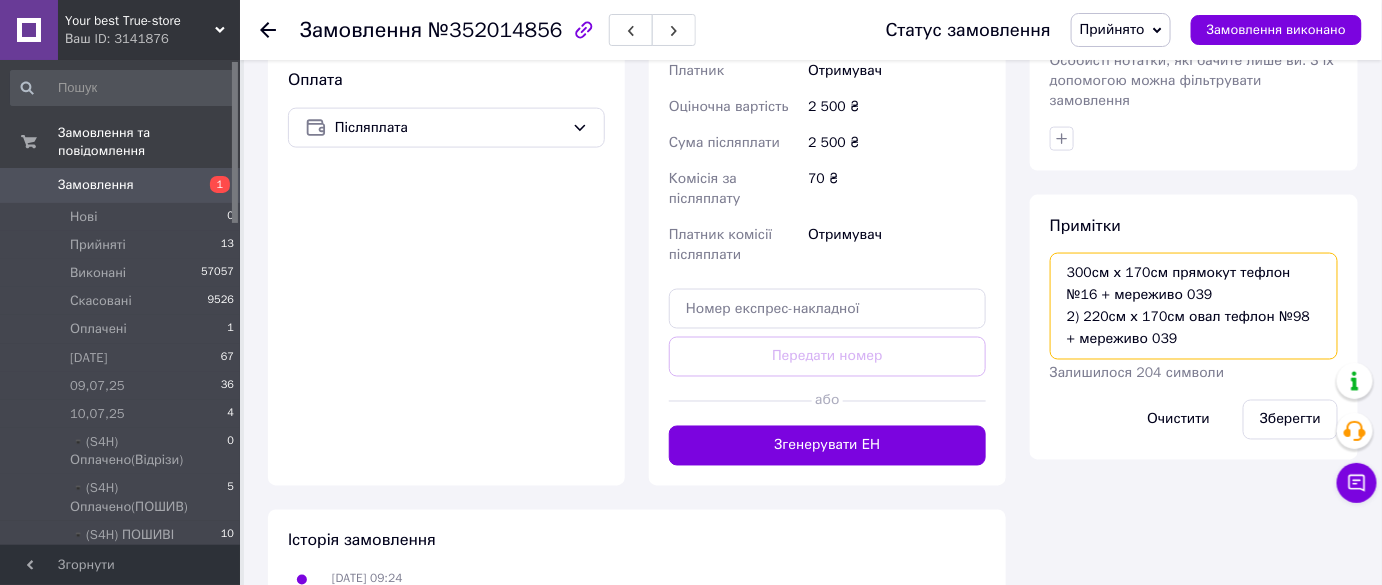 click on "300см х 170см прямокут тефлон №16 + мереживо 039
2) 220см х 170см овал тефлон №98 + мереживо 039" at bounding box center (1194, 306) 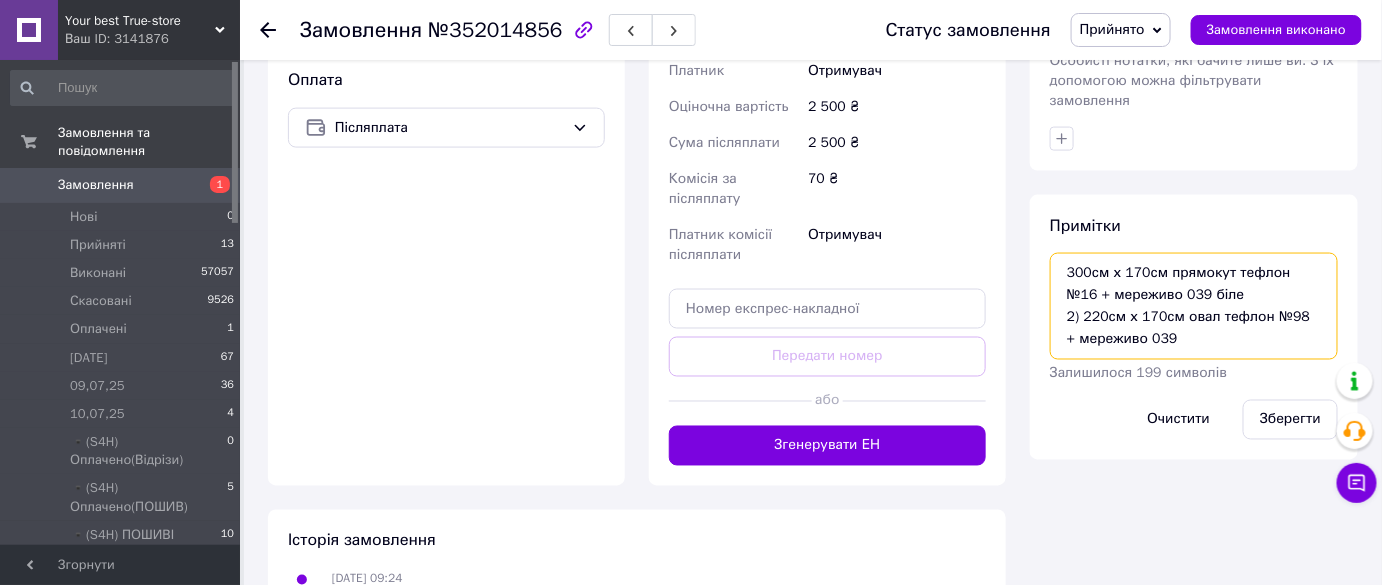 click on "300см х 170см прямокут тефлон №16 + мереживо 039 біле
2) 220см х 170см овал тефлон №98 + мереживо 039" at bounding box center [1194, 306] 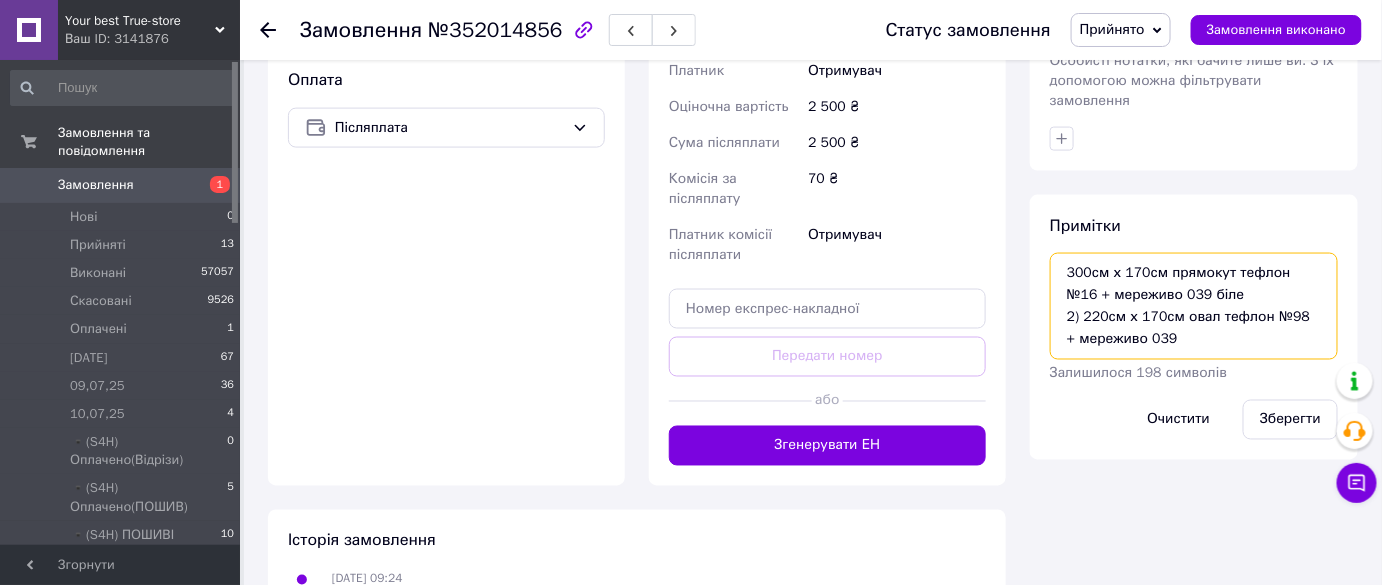 drag, startPoint x: 1280, startPoint y: 319, endPoint x: 1264, endPoint y: 322, distance: 16.27882 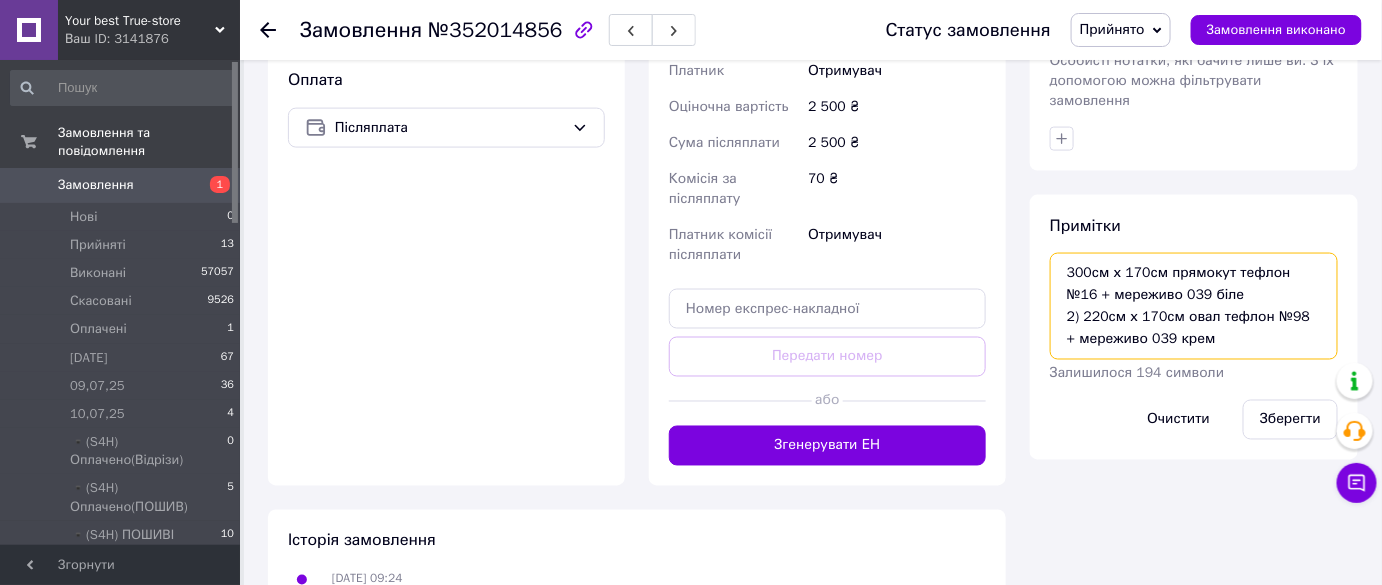 scroll, scrollTop: 11, scrollLeft: 0, axis: vertical 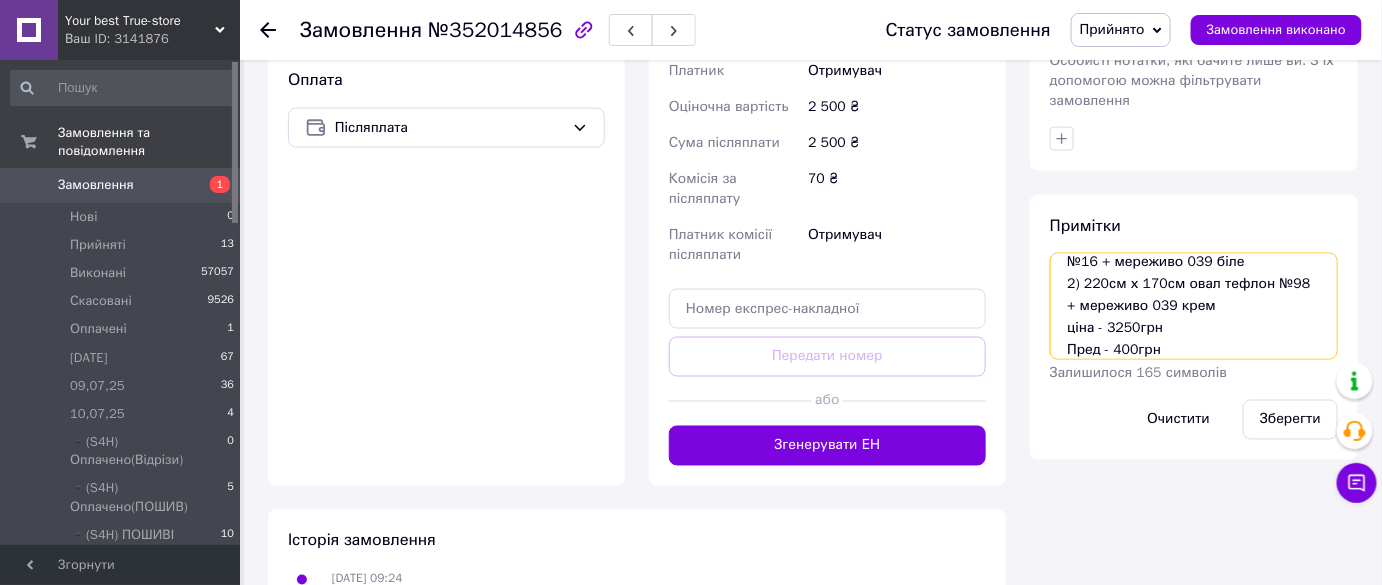 click on "300см х 170см прямокут тефлон №16 + мереживо 039 біле
2) 220см х 170см овал тефлон №98 + мереживо 039 крем
ціна - 3250грн
Пред - 400грн" at bounding box center [1194, 306] 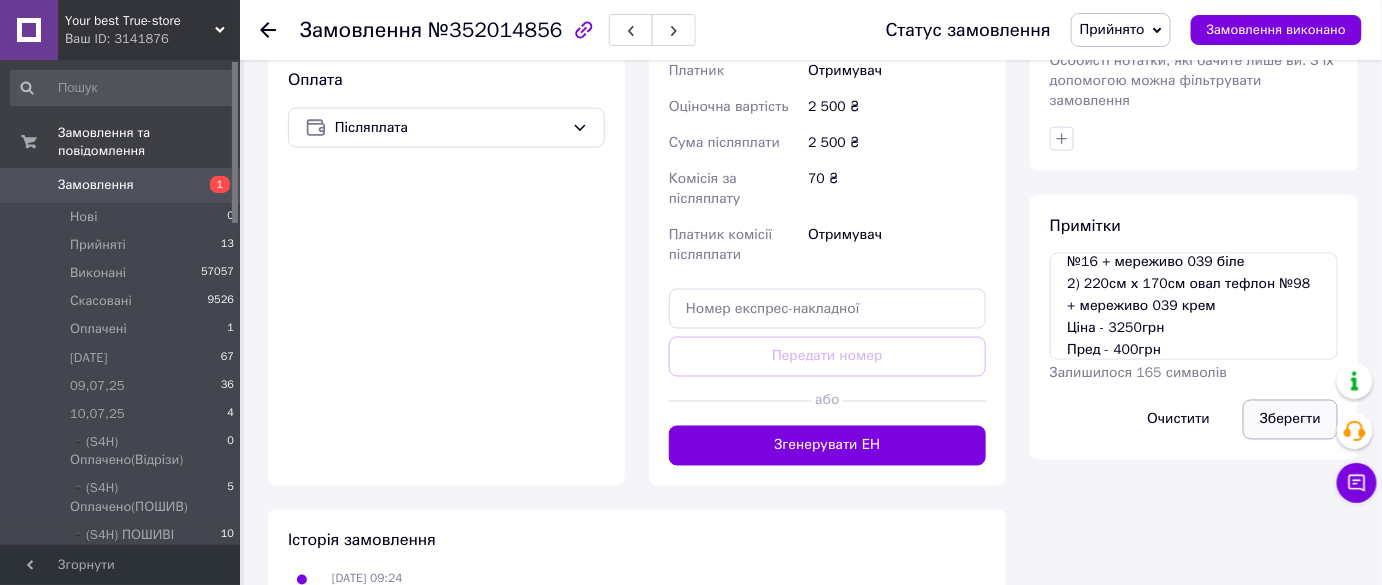 click on "Зберегти" at bounding box center (1290, 420) 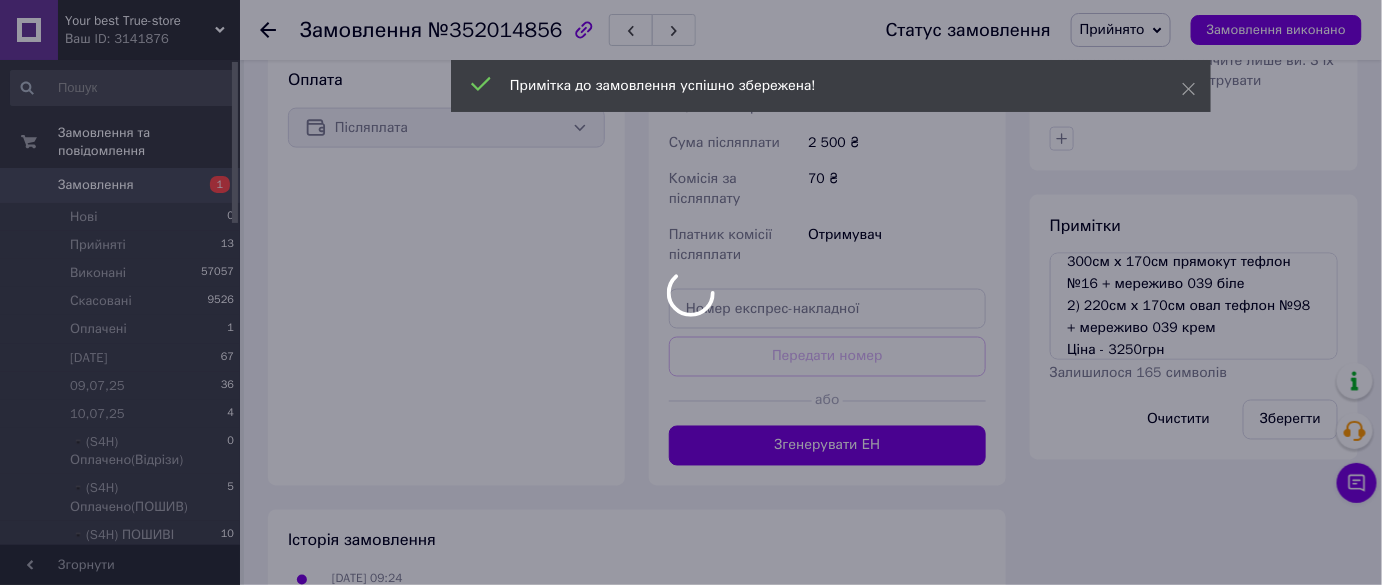 scroll, scrollTop: 0, scrollLeft: 0, axis: both 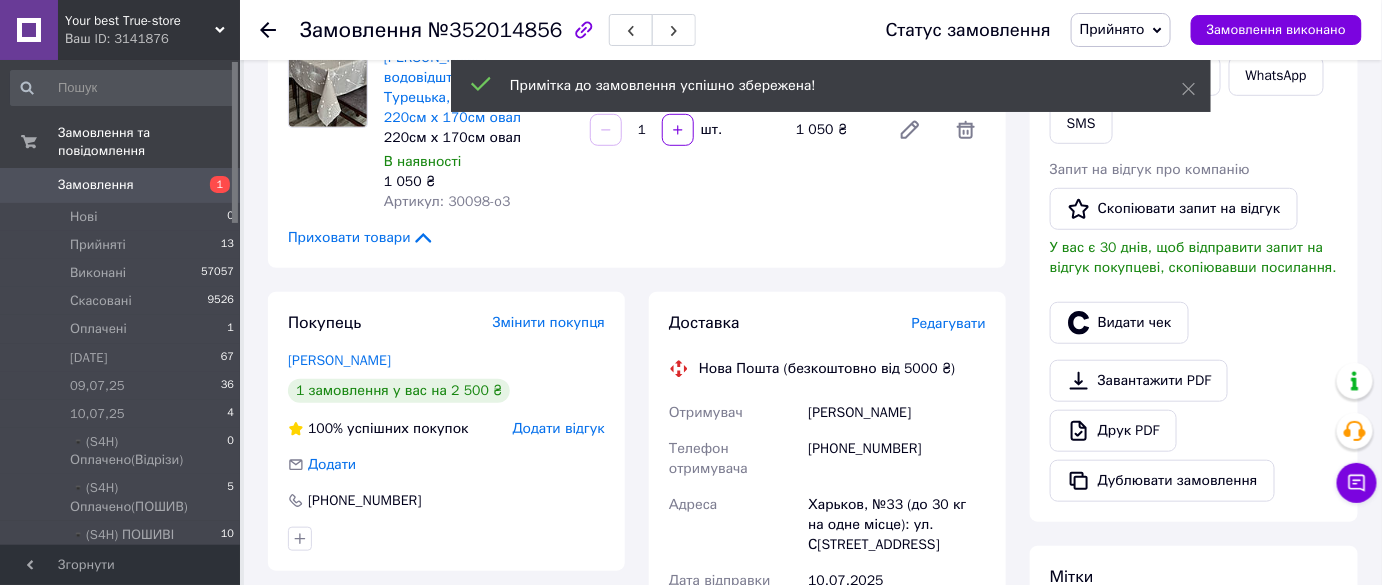 click on "+380974559526" at bounding box center [897, 459] 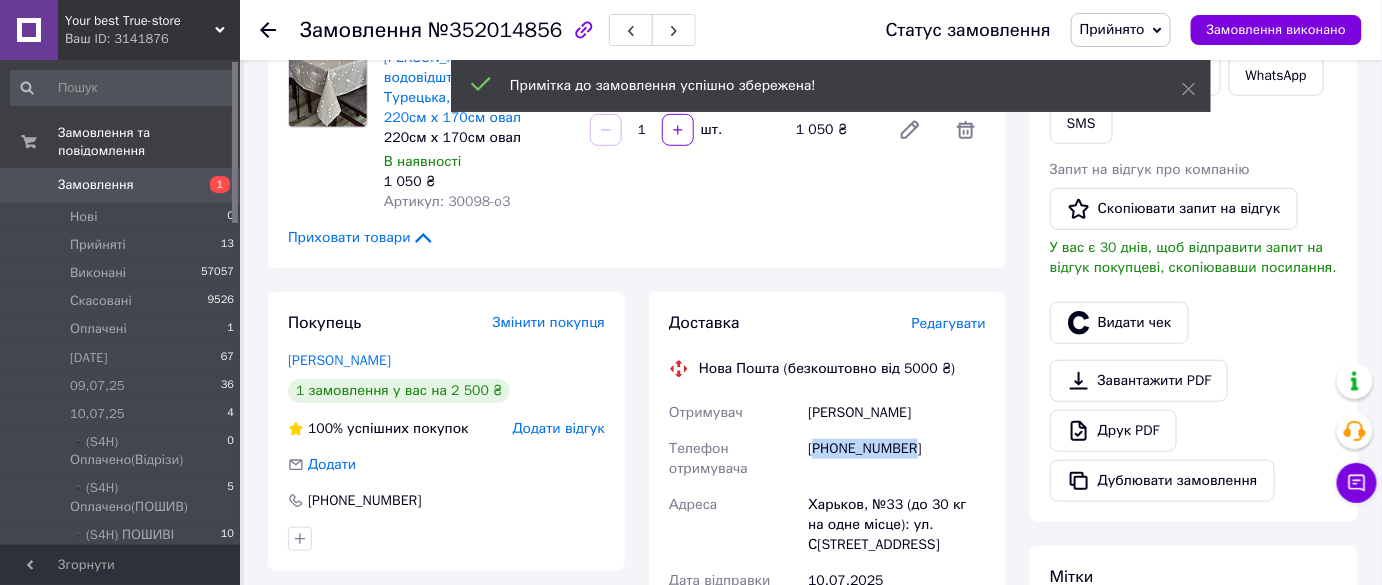 click on "+380974559526" at bounding box center (897, 459) 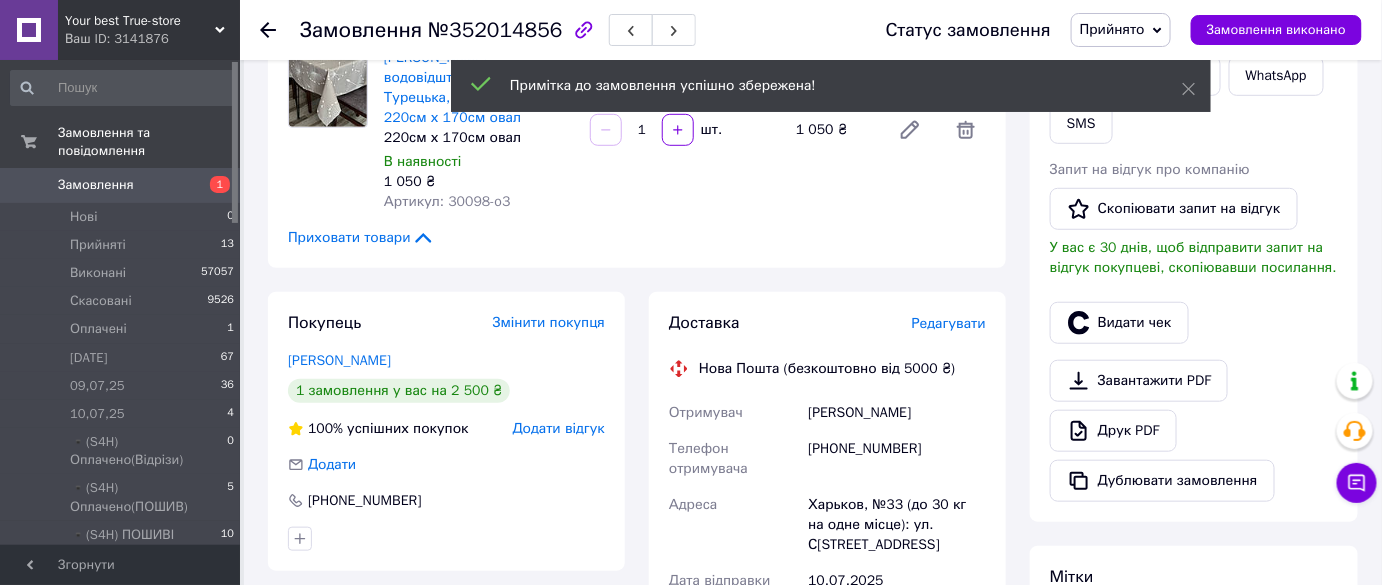click on "Дії Написати покупцеві Viber Telegram WhatsApp SMS Запит на відгук про компанію   Скопіювати запит на відгук У вас є 30 днів, щоб відправити запит на відгук покупцеві, скопіювавши посилання.   Видати чек   Завантажити PDF   Друк PDF   Дублювати замовлення" at bounding box center [1194, 245] 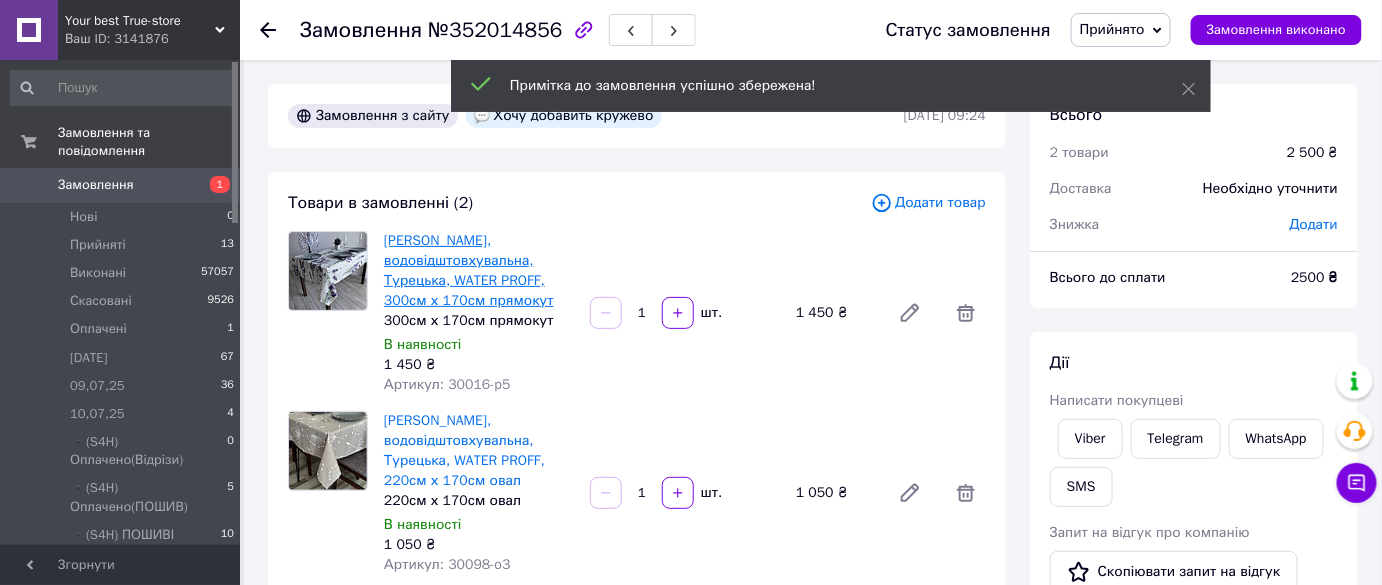 drag, startPoint x: 542, startPoint y: 301, endPoint x: 384, endPoint y: 231, distance: 172.81204 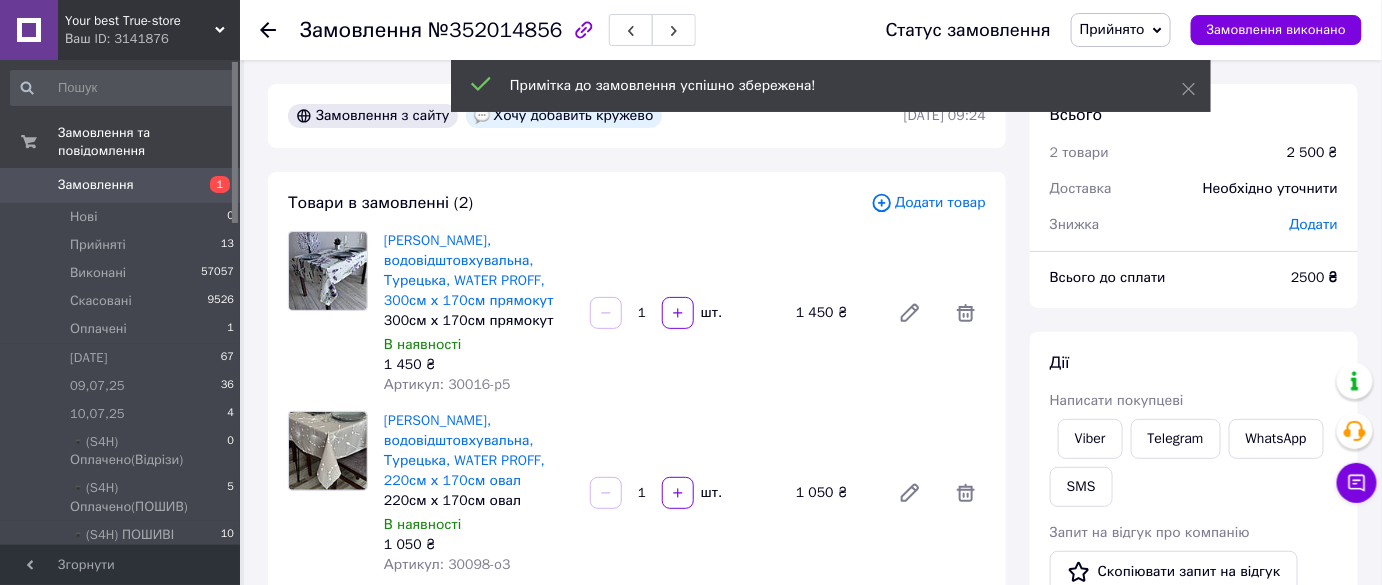 drag, startPoint x: 381, startPoint y: 407, endPoint x: 528, endPoint y: 481, distance: 164.57521 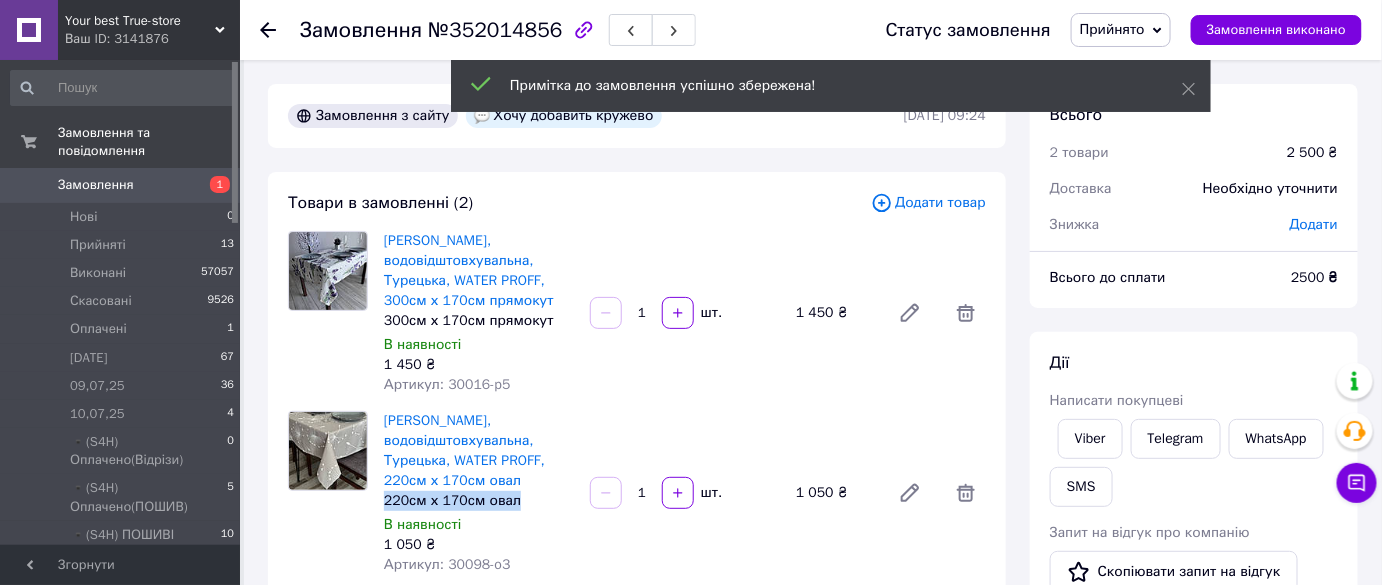 drag, startPoint x: 490, startPoint y: 503, endPoint x: 385, endPoint y: 500, distance: 105.04285 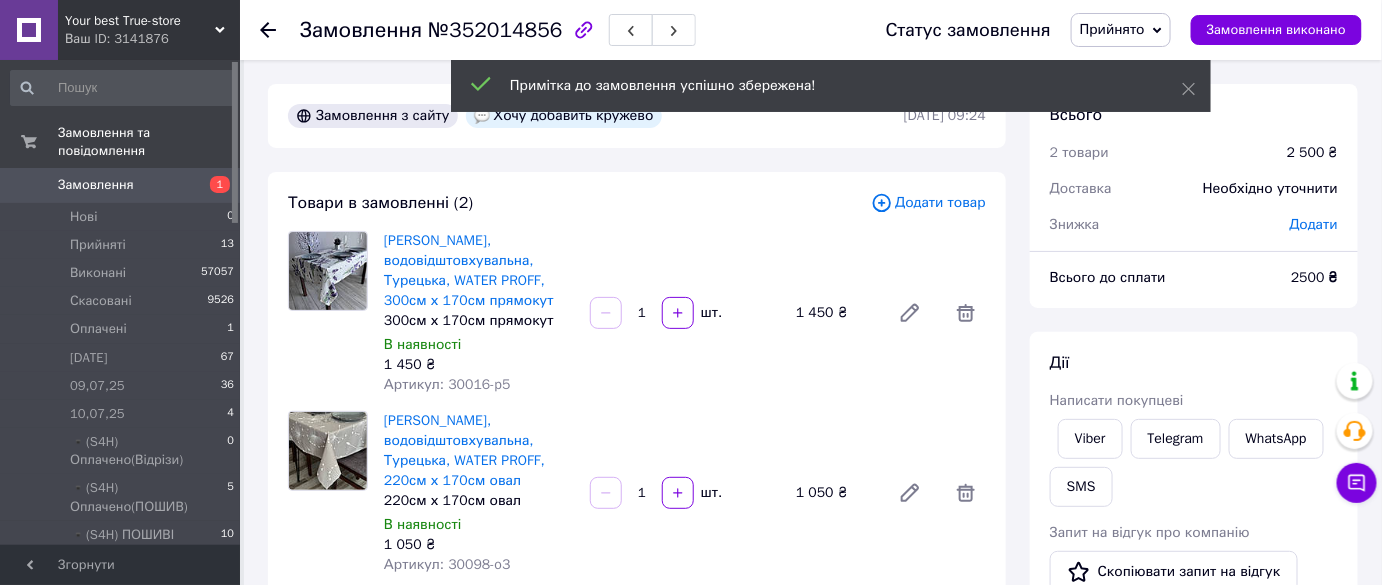 click on "Дії" at bounding box center (1194, 363) 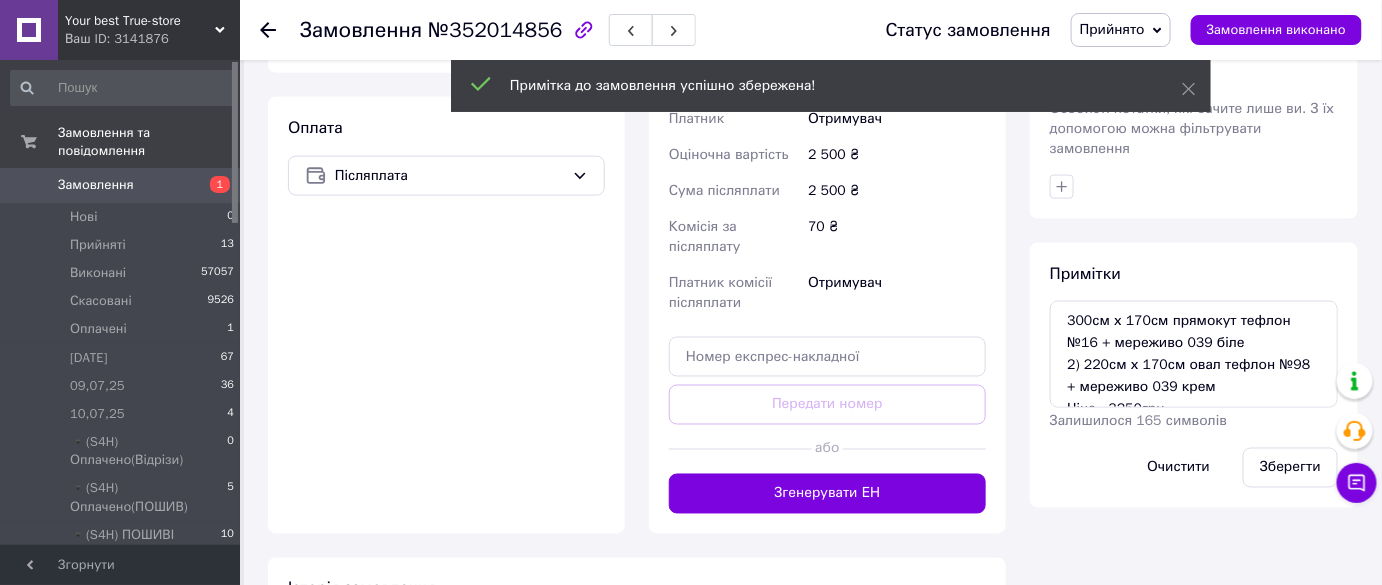 scroll, scrollTop: 909, scrollLeft: 0, axis: vertical 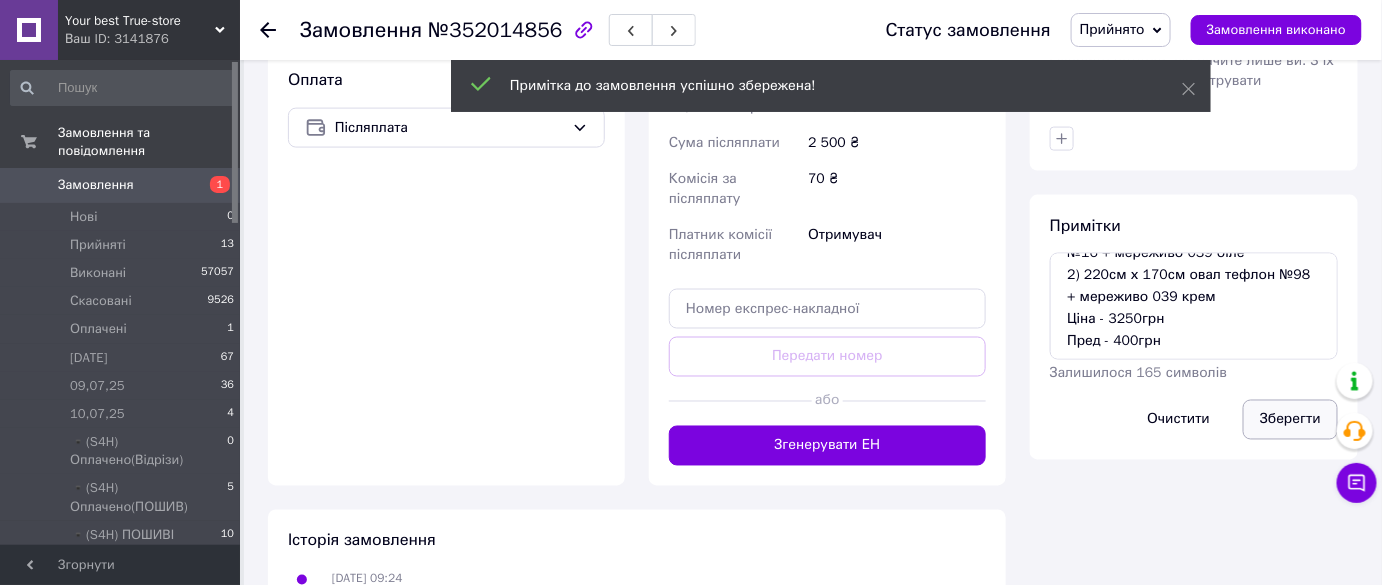 click on "Зберегти" at bounding box center [1290, 420] 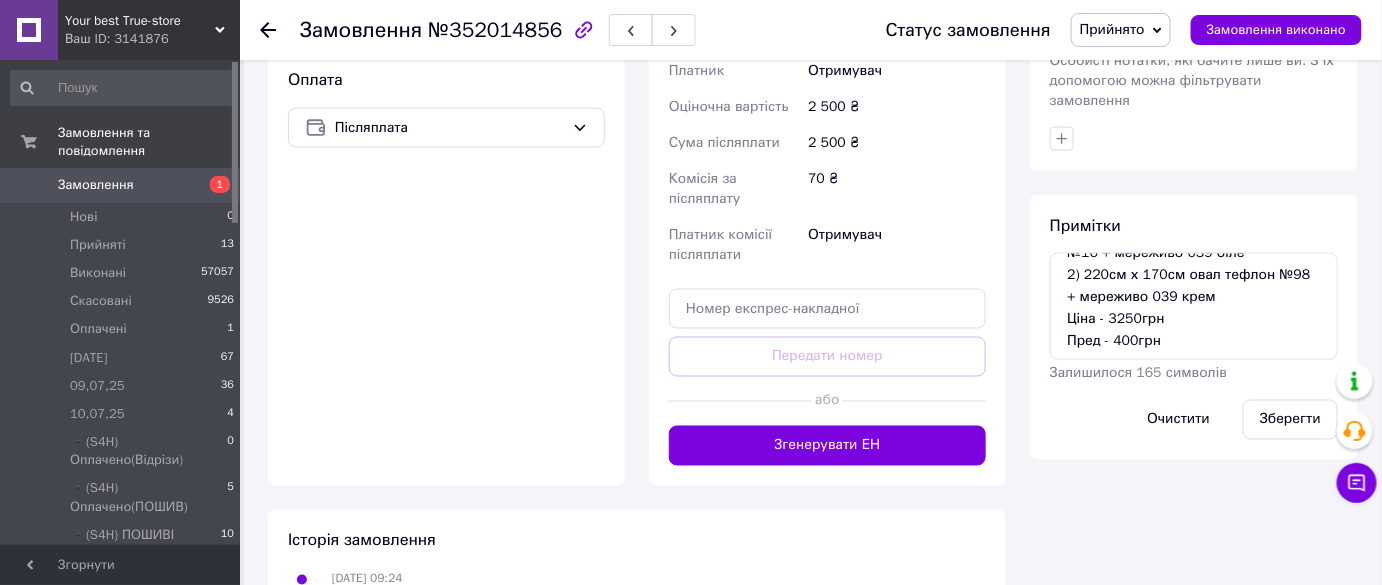 click on "Прийнято" at bounding box center [1121, 30] 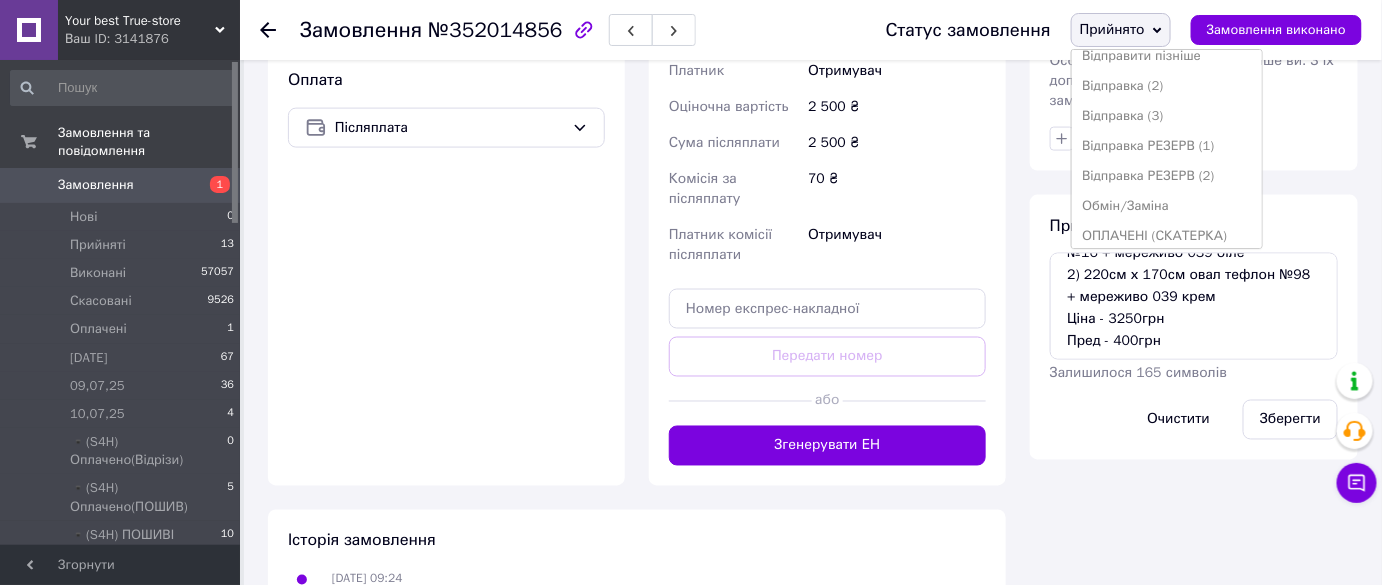 scroll, scrollTop: 472, scrollLeft: 0, axis: vertical 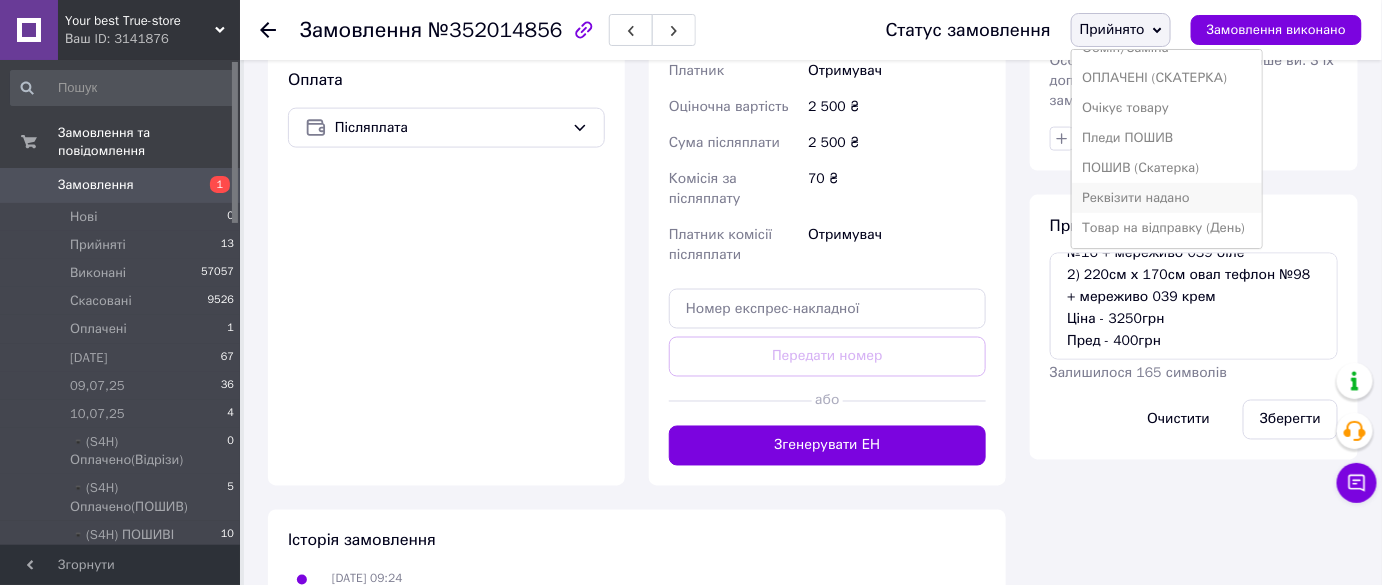 click on "Реквізити надано" at bounding box center (1167, 198) 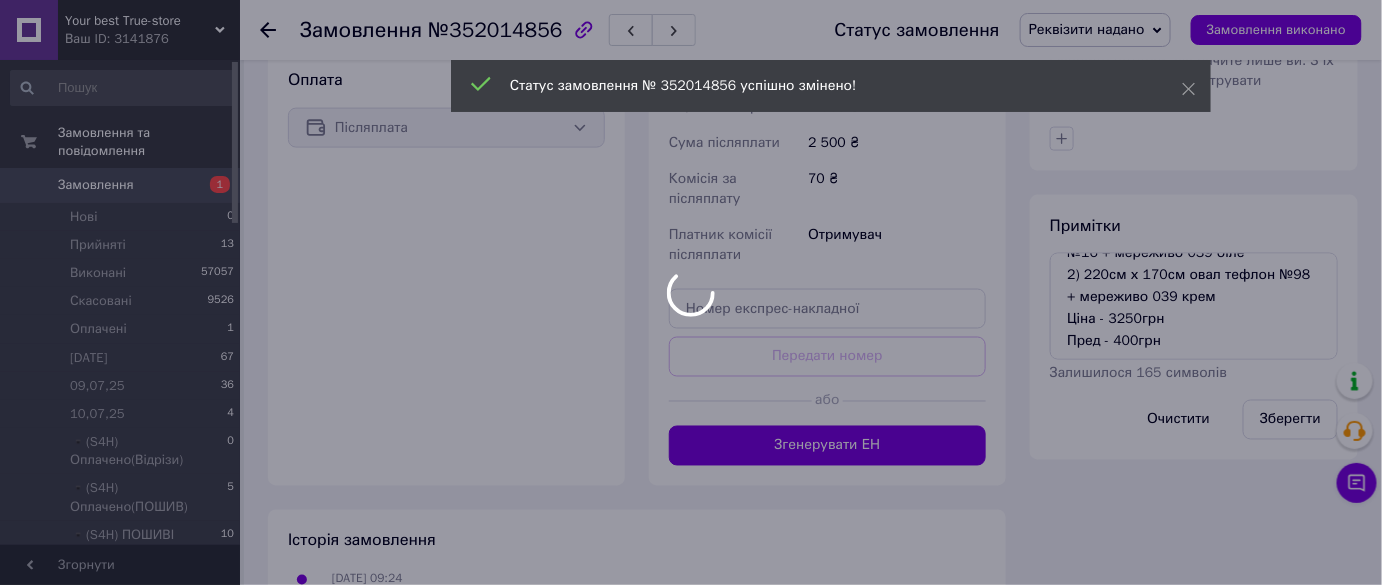 click at bounding box center (691, 292) 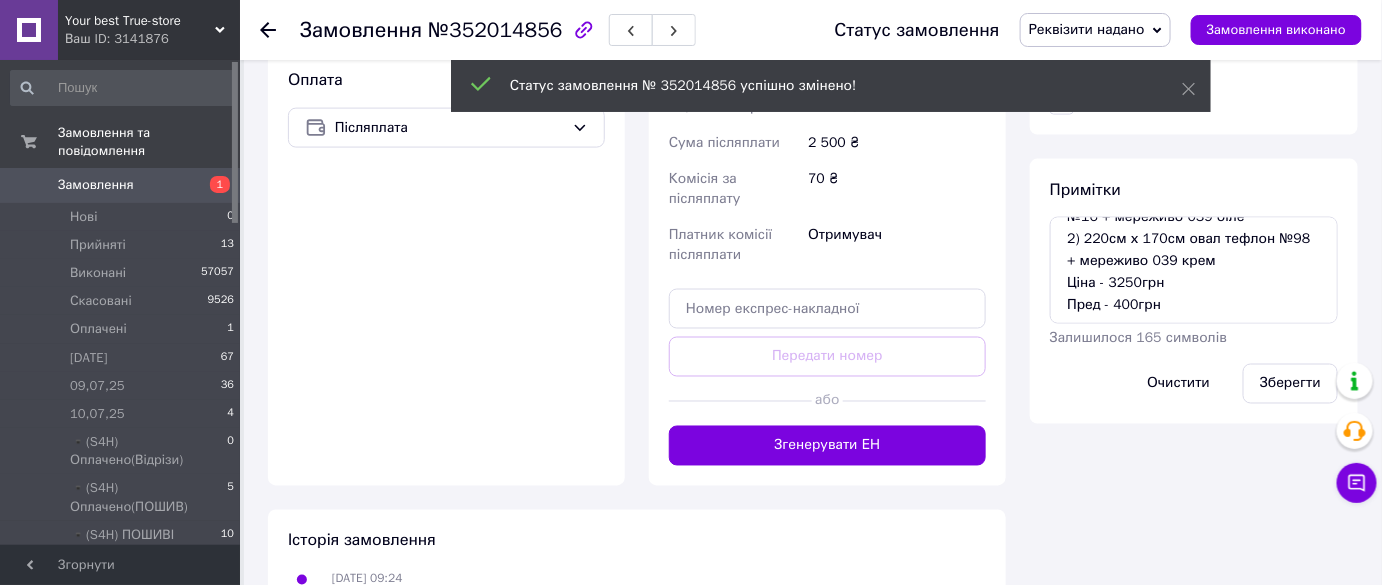 click on "Післяплата" at bounding box center (449, 128) 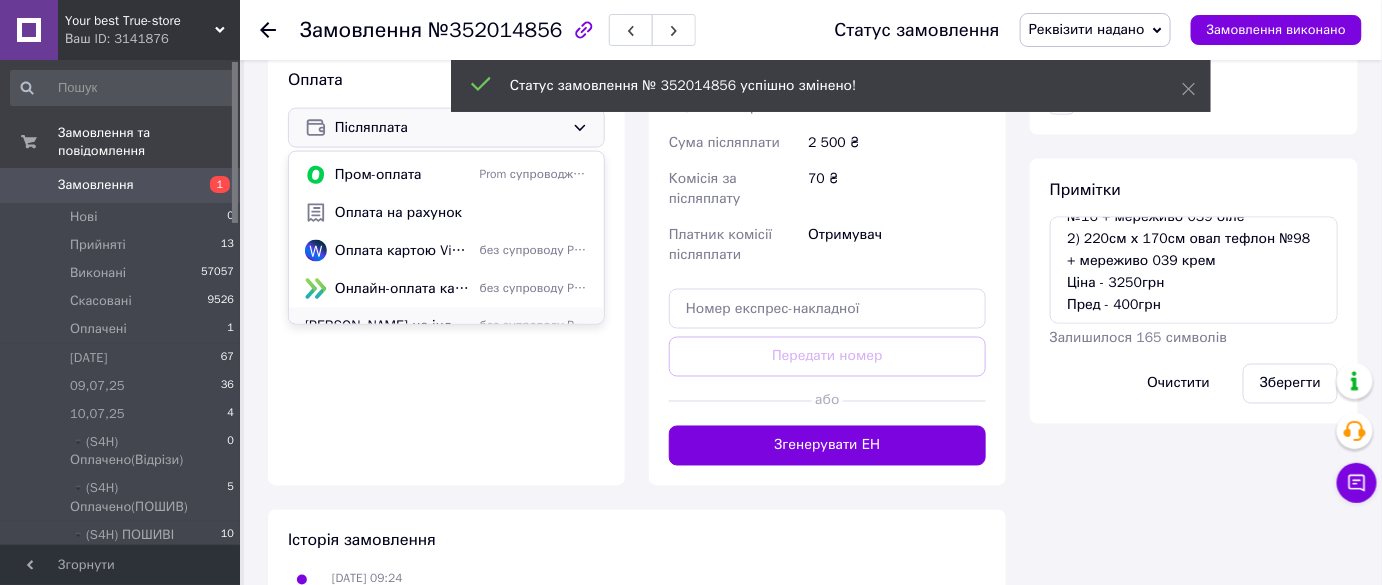 scroll, scrollTop: 53, scrollLeft: 0, axis: vertical 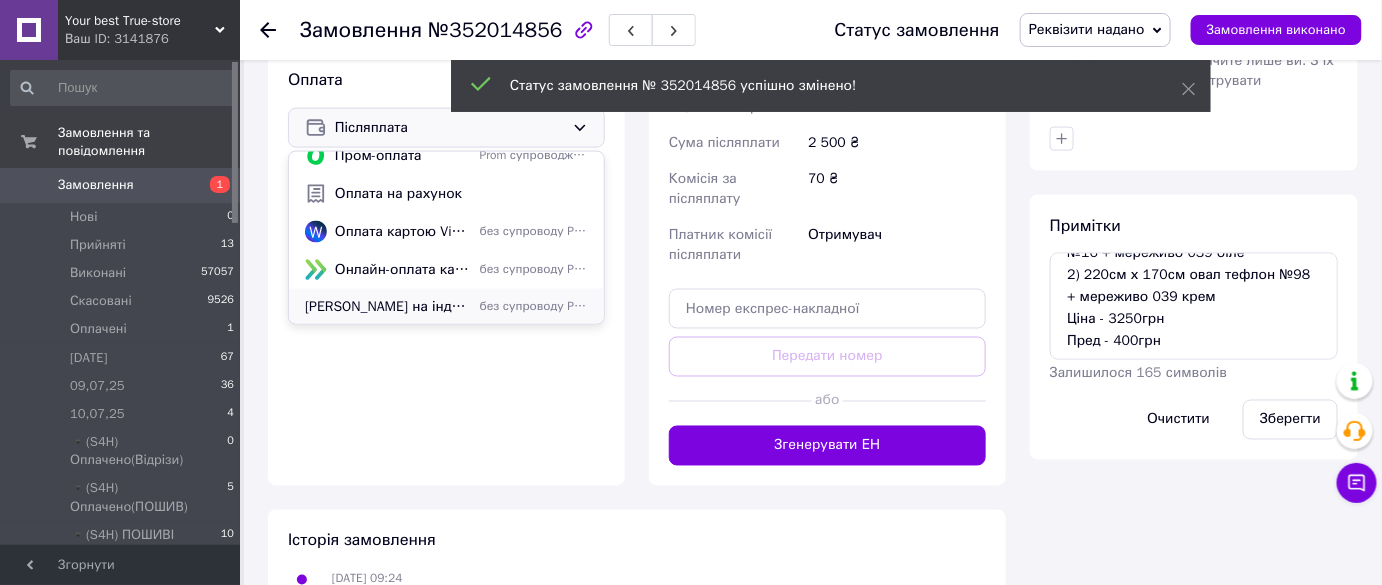 click on "Аванс на індивідуальний розмір виробу 🔴 Нова пошта 🔴" at bounding box center (388, 307) 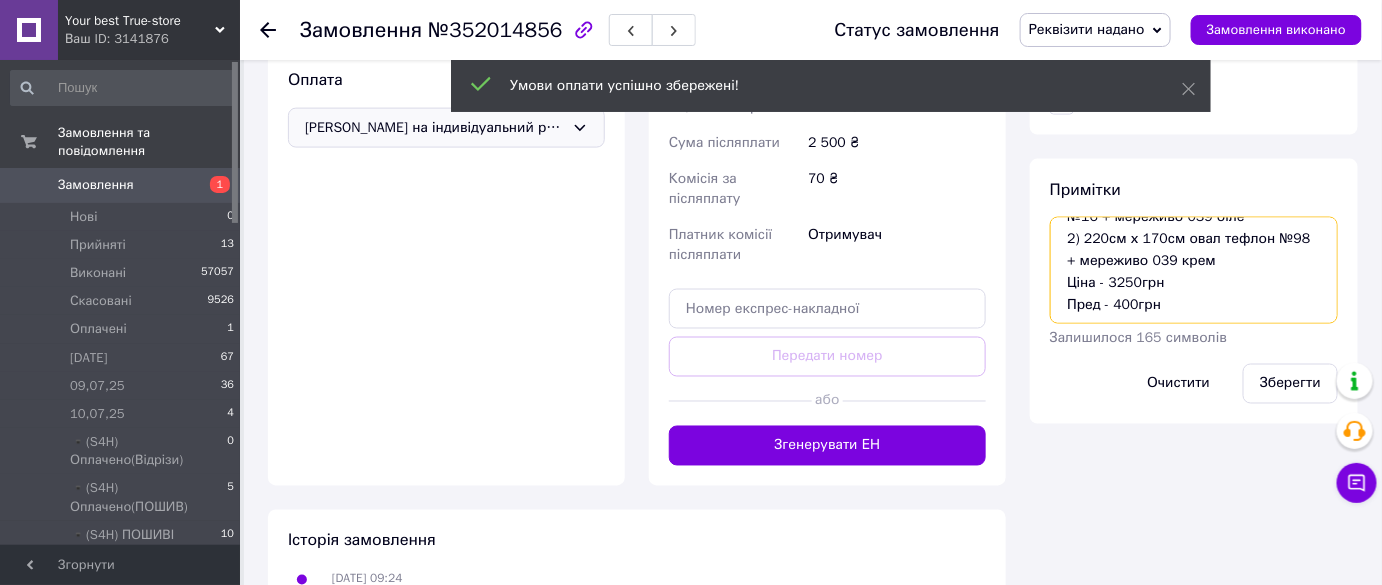 click on "300см х 170см прямокут тефлон №16 + мереживо 039 біле
2) 220см х 170см овал тефлон №98 + мереживо 039 крем
Ціна - 3250грн
Пред - 400грн" at bounding box center [1194, 270] 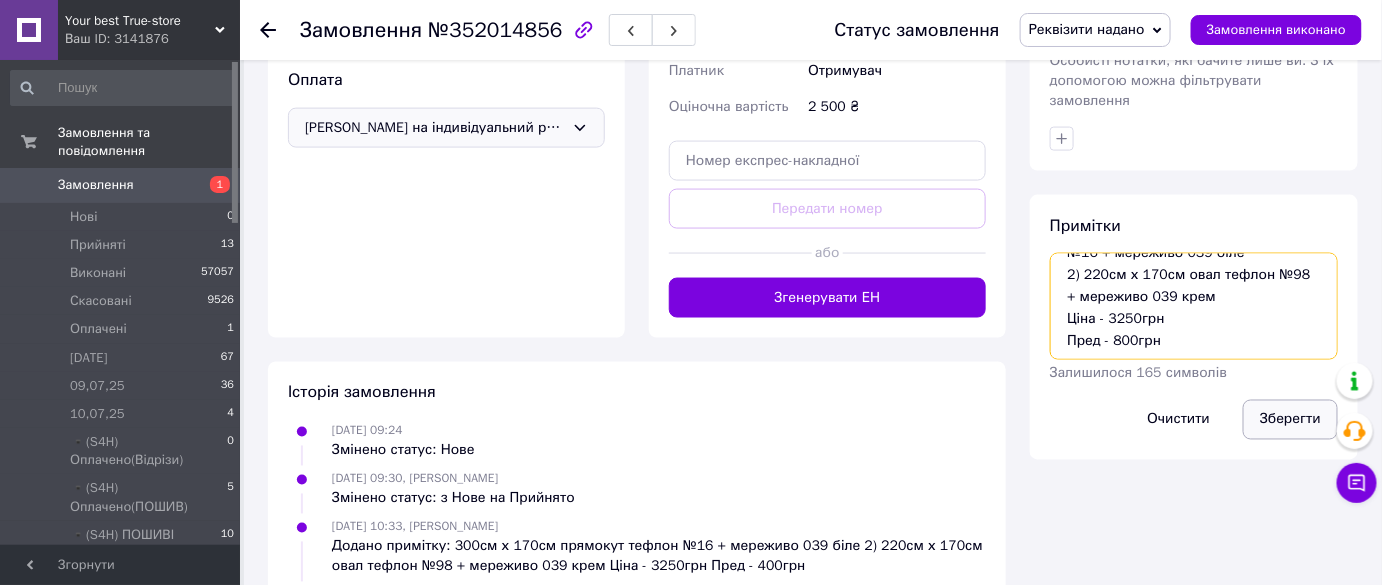 type on "300см х 170см прямокут тефлон №16 + мереживо 039 біле
2) 220см х 170см овал тефлон №98 + мереживо 039 крем
Ціна - 3250грн
Пред - 800грн" 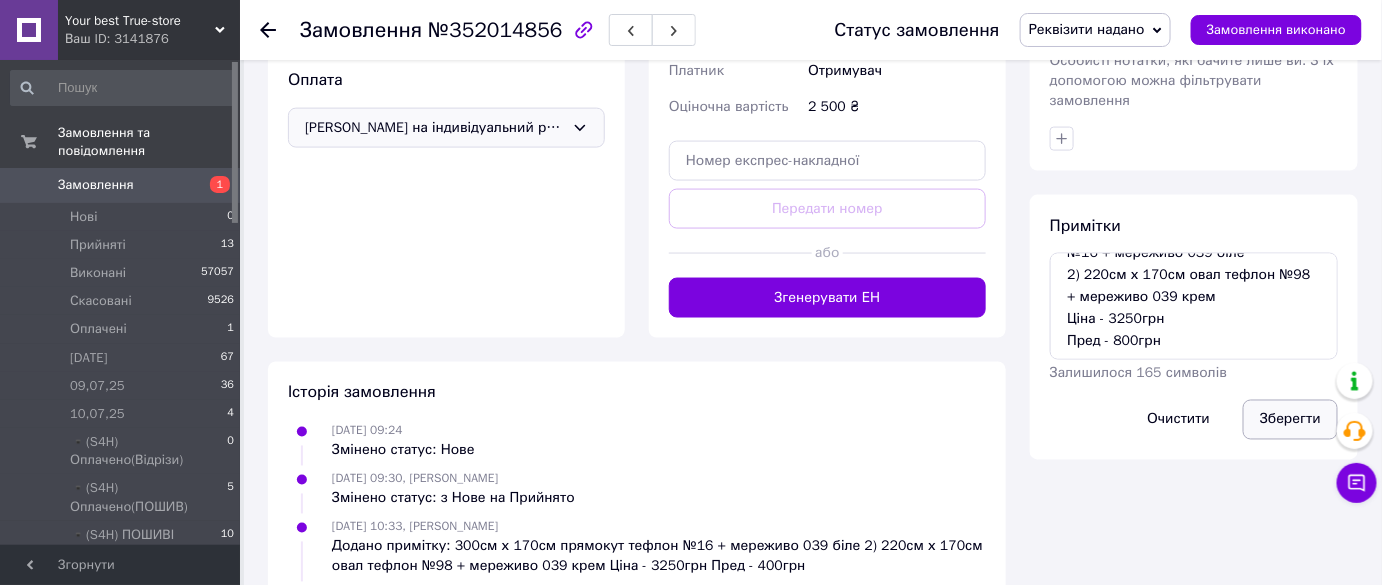 click on "Зберегти" at bounding box center (1290, 420) 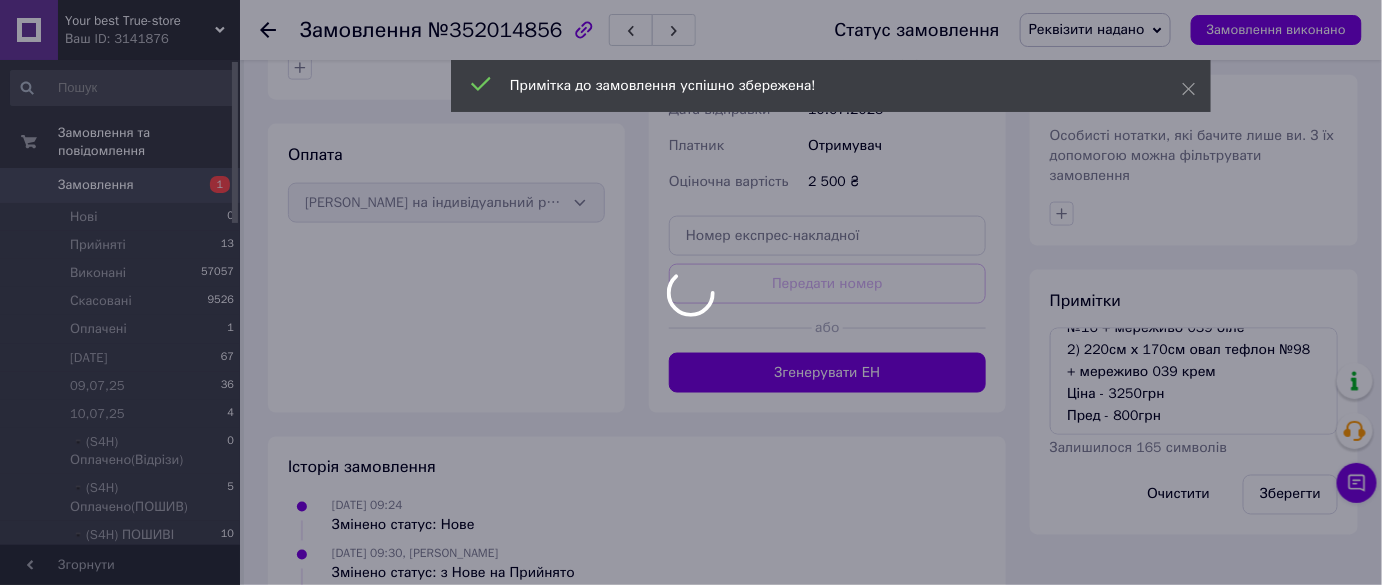 scroll, scrollTop: 727, scrollLeft: 0, axis: vertical 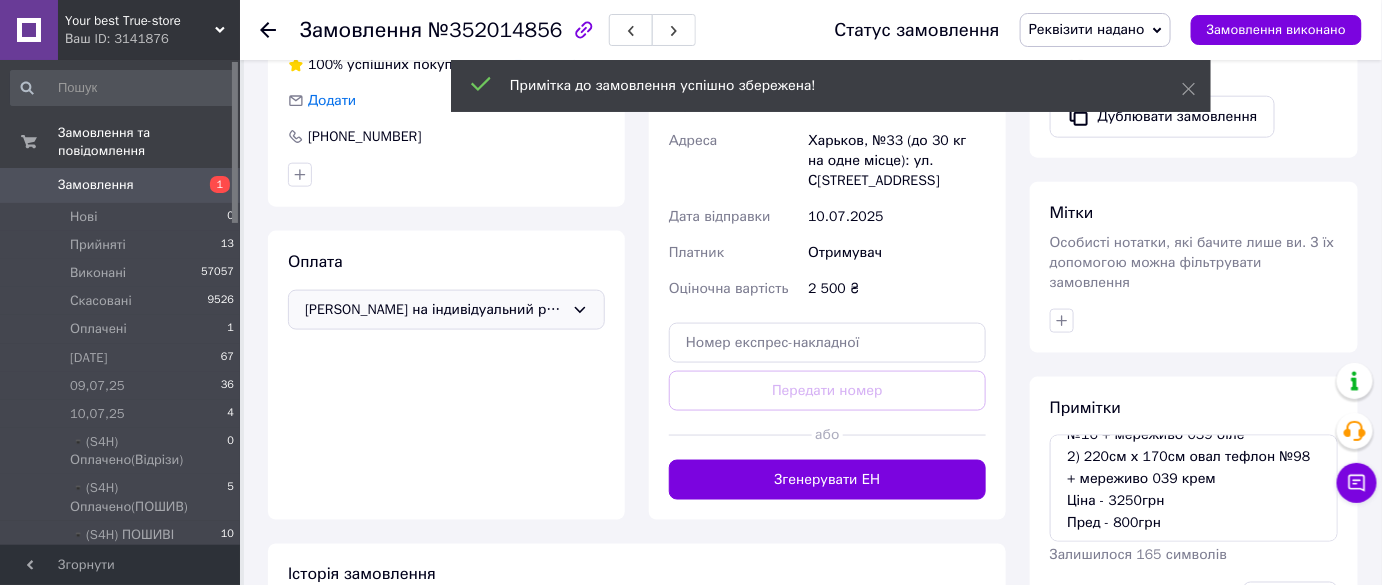 click on "Замовлення №352014856 Статус замовлення Реквізити надано Прийнято Виконано Скасовано Оплачено 08.07.25 09,07,25 10,07,25 ▪️(S4H) Оплачено(Відрізи) ▪️(S4H) Оплачено(ПОШИВ) ▪️(S4H) ПОШИВІ ▪️(S4H) Приняті Відправити пізніше Відправка (2) Відправка (3) Відправка РЕЗЕРВ (1) Відправка РЕЗЕРВ (2) Обмін/Заміна ОПЛАЧЕНІ (СКАТЕРКА) Очікує товару Пледи ПОШИВ ПОШИВ (Скатерка) Товар на відправку (День) Замовлення виконано" at bounding box center [811, 30] 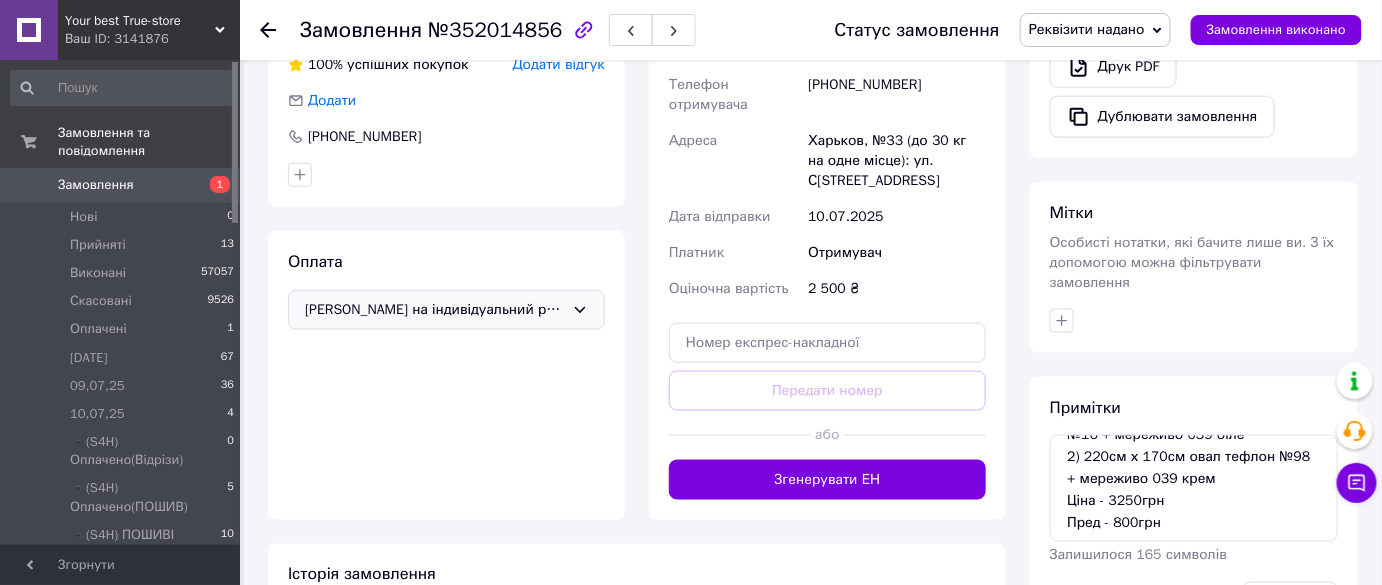 click 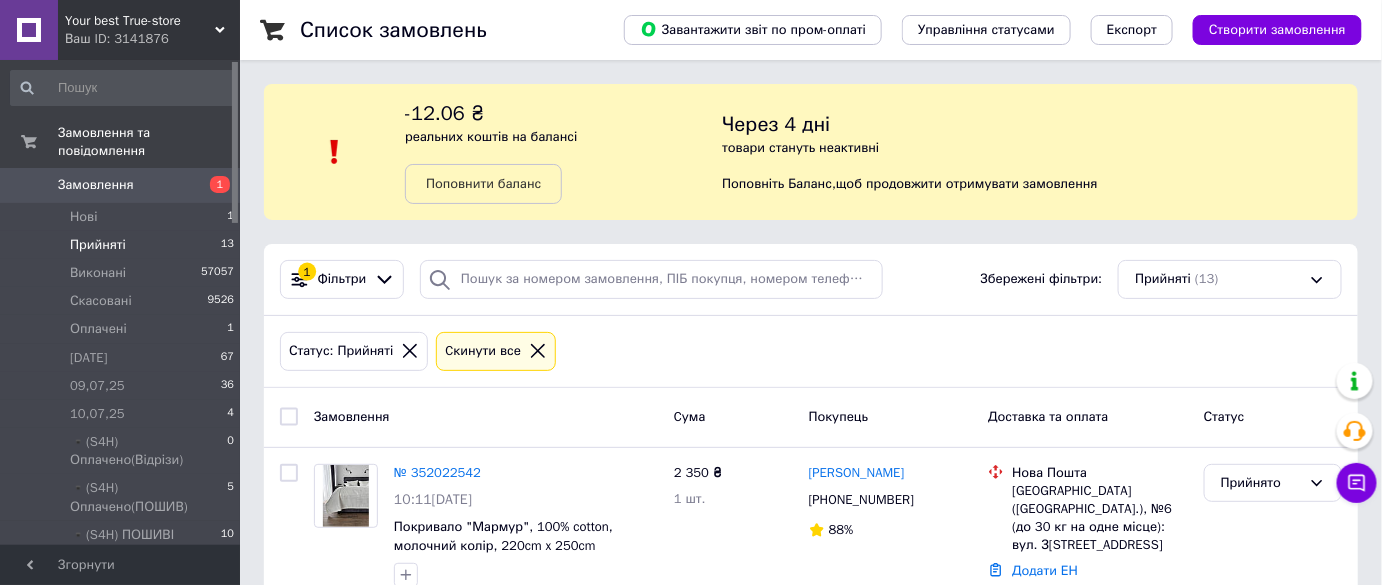 click on "Замовлення" at bounding box center [121, 185] 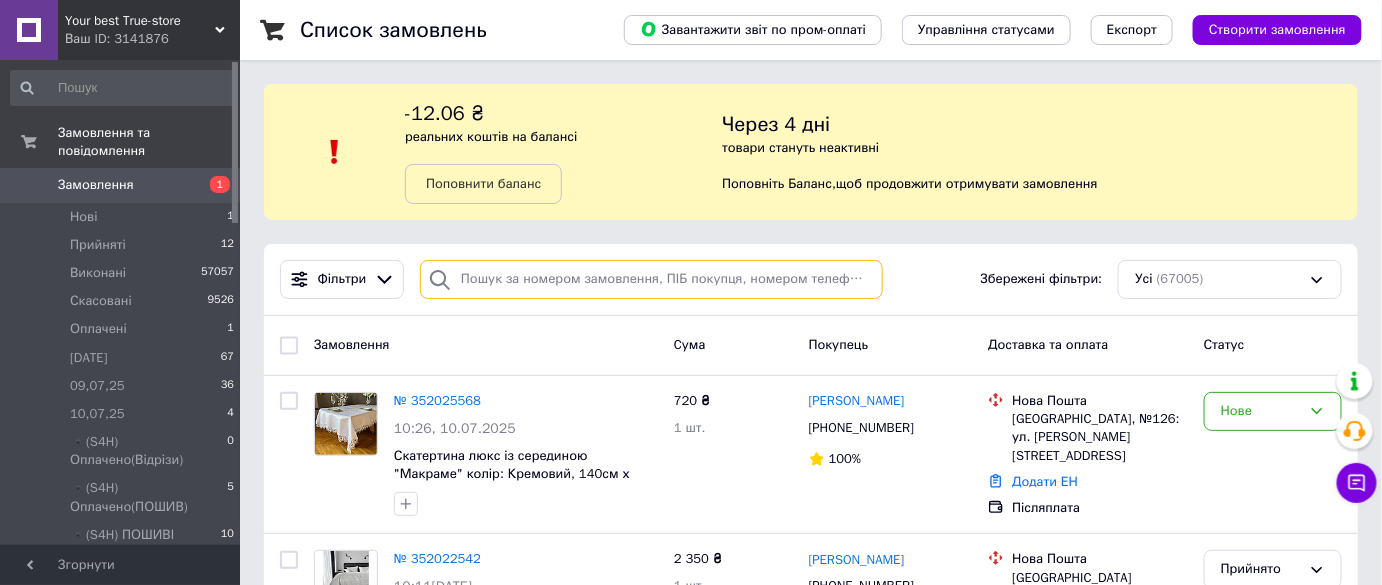 click at bounding box center [651, 279] 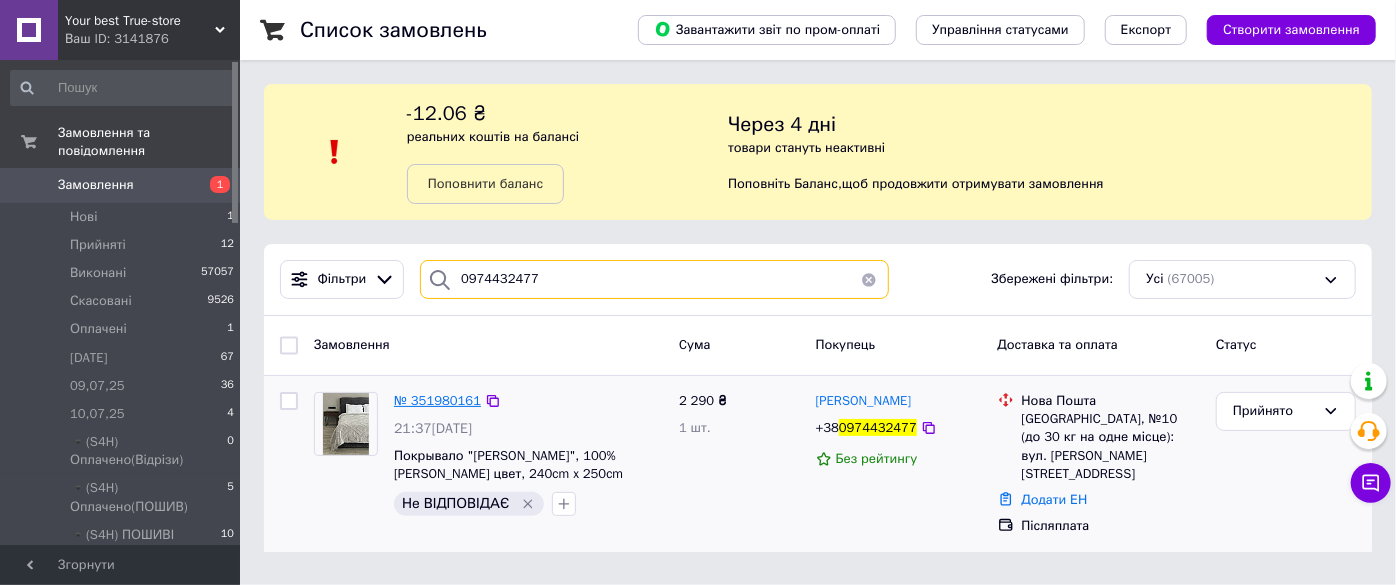 type on "0974432477" 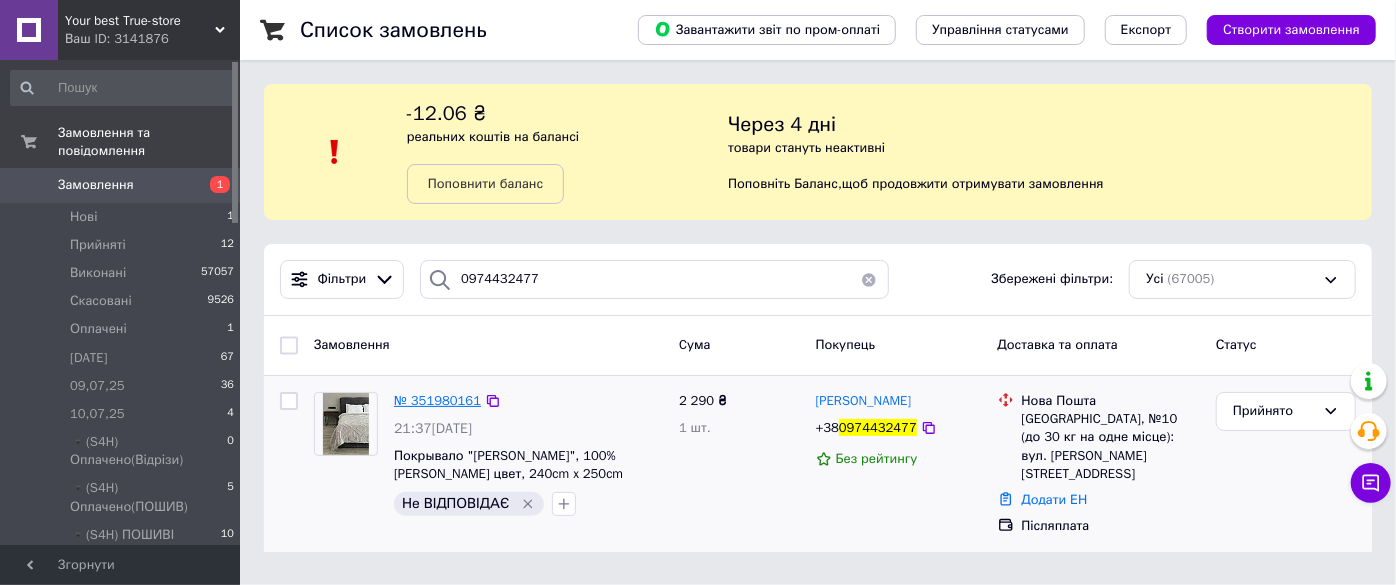 click on "№ 351980161" at bounding box center (437, 400) 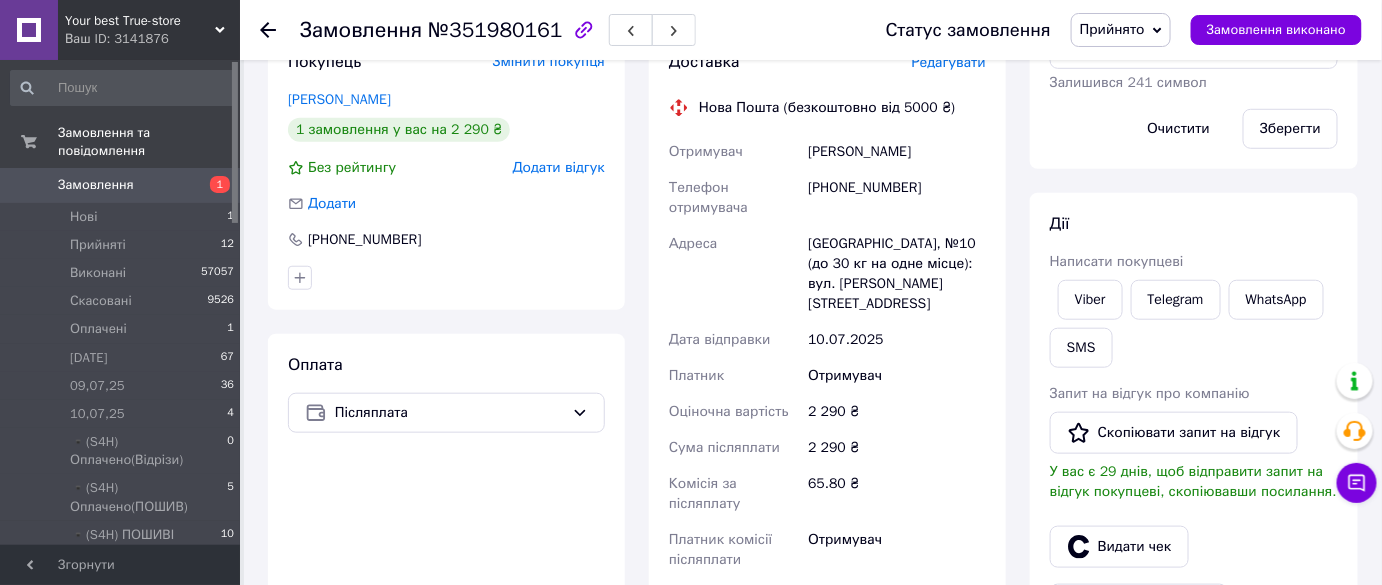 scroll, scrollTop: 272, scrollLeft: 0, axis: vertical 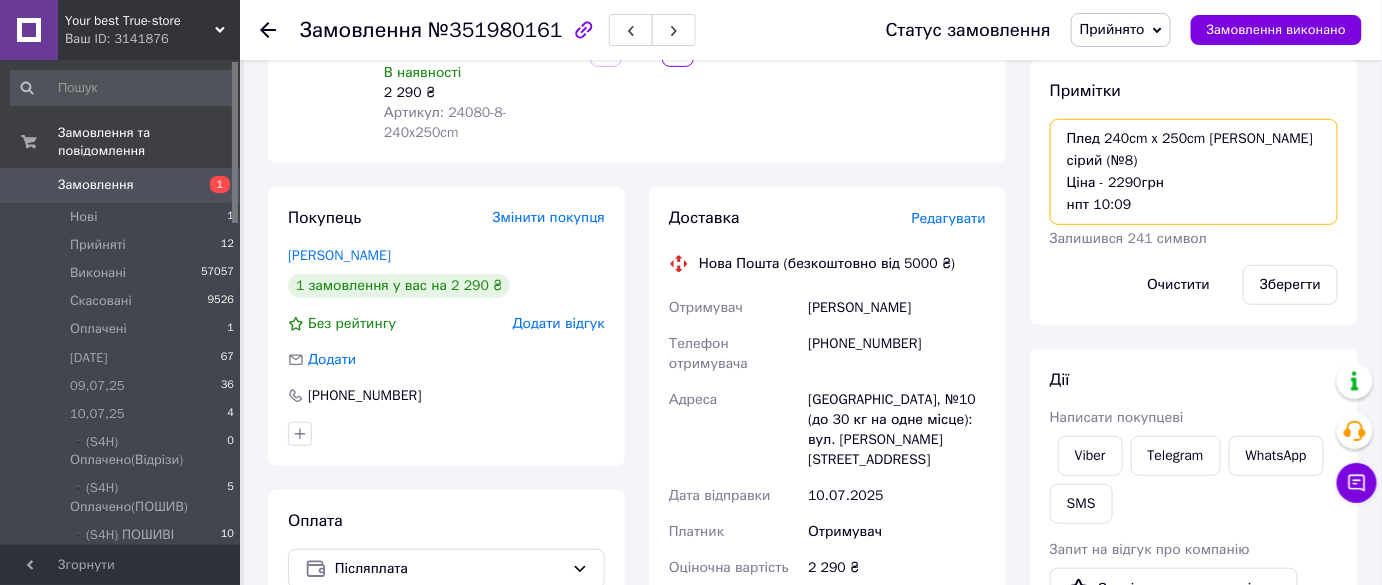 drag, startPoint x: 1138, startPoint y: 180, endPoint x: 1002, endPoint y: 172, distance: 136.23509 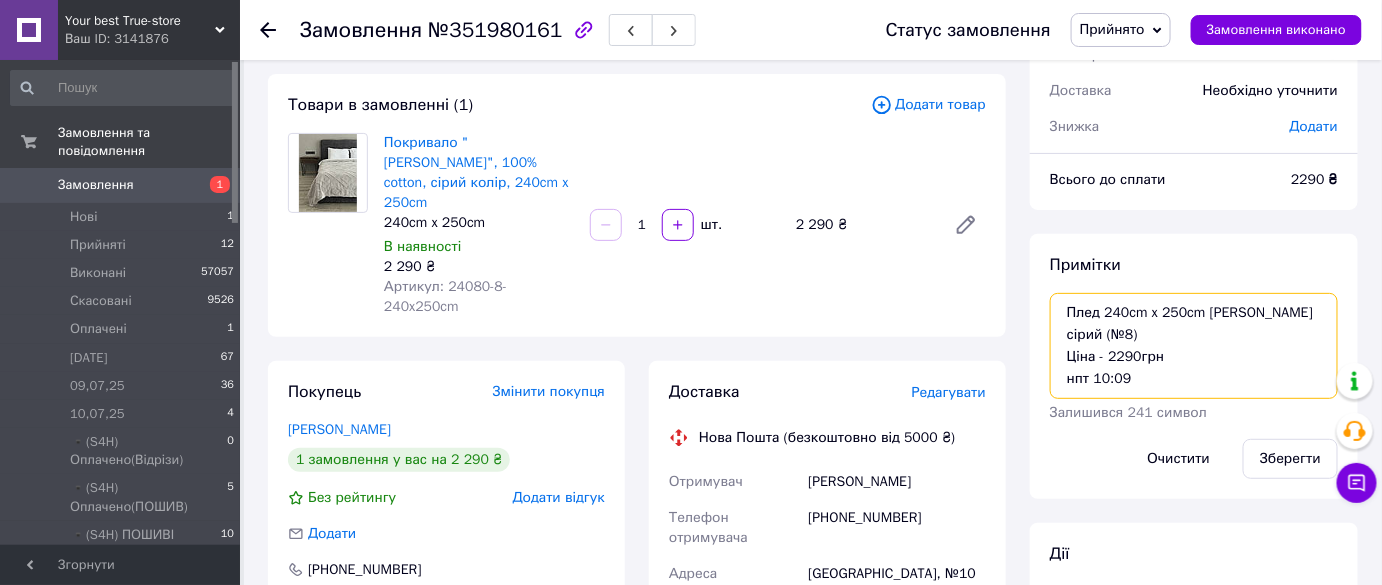scroll, scrollTop: 0, scrollLeft: 0, axis: both 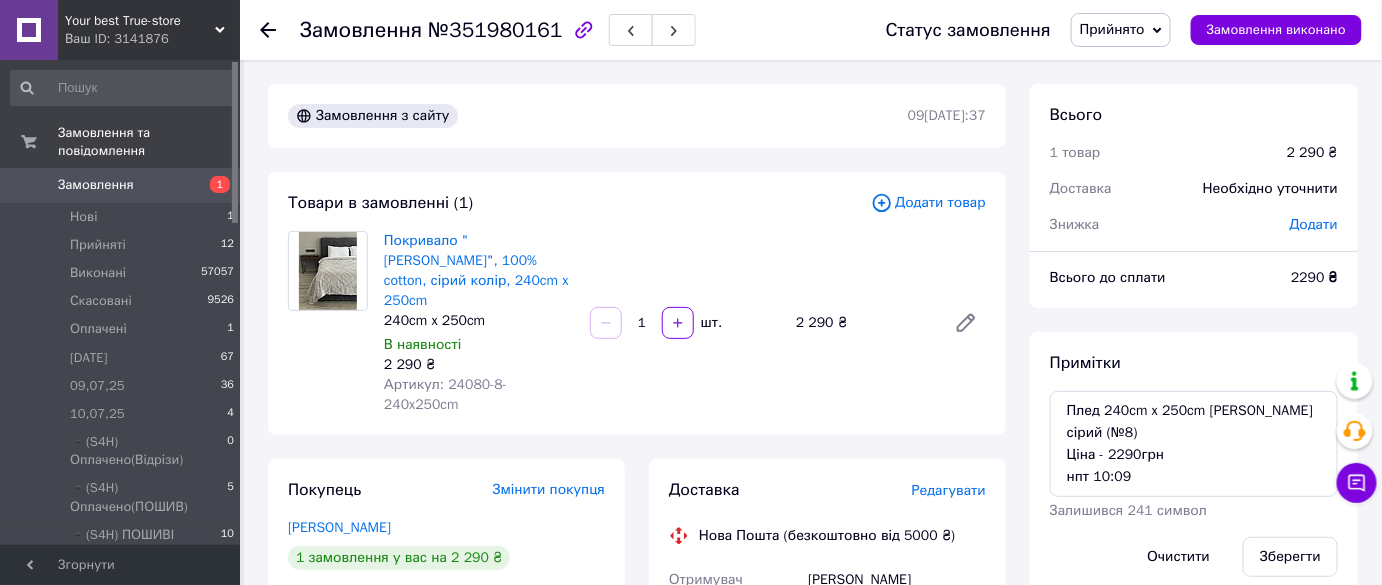 click on "Покривало "Олаф", 100% cotton, сірий колір, 240cm x 250cm 240cm x 250cm В наявності 2 290 ₴ Артикул: 24080-8-240x250cm 1   шт. 2 290 ₴" at bounding box center [685, 323] 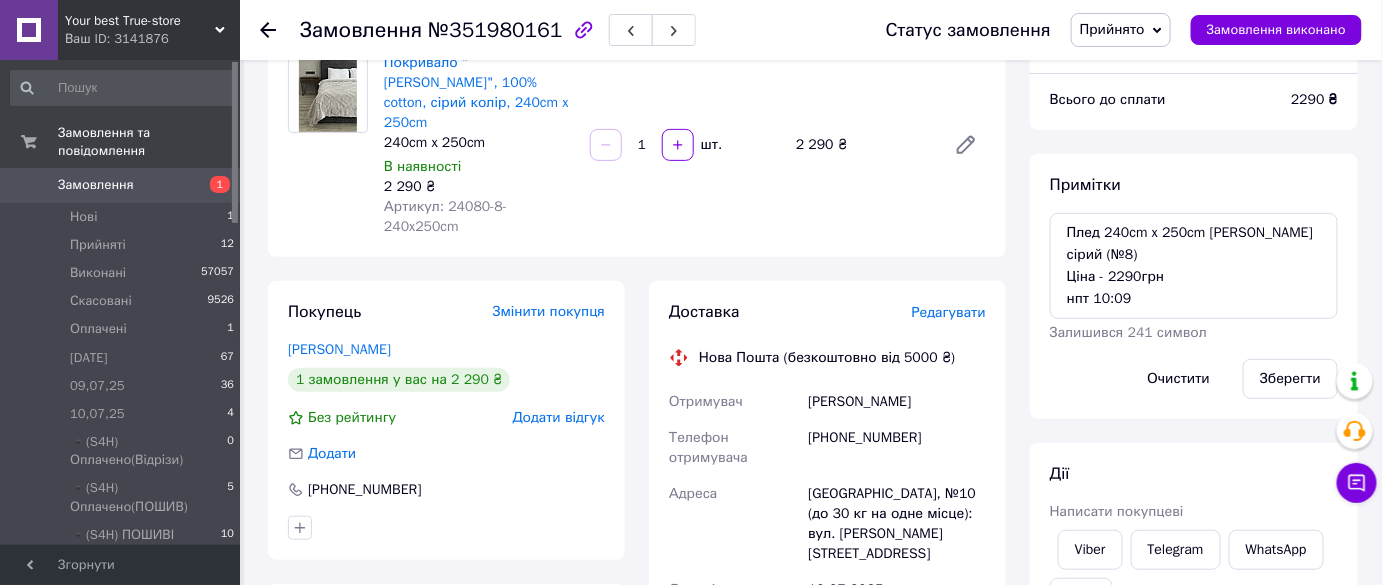 scroll, scrollTop: 181, scrollLeft: 0, axis: vertical 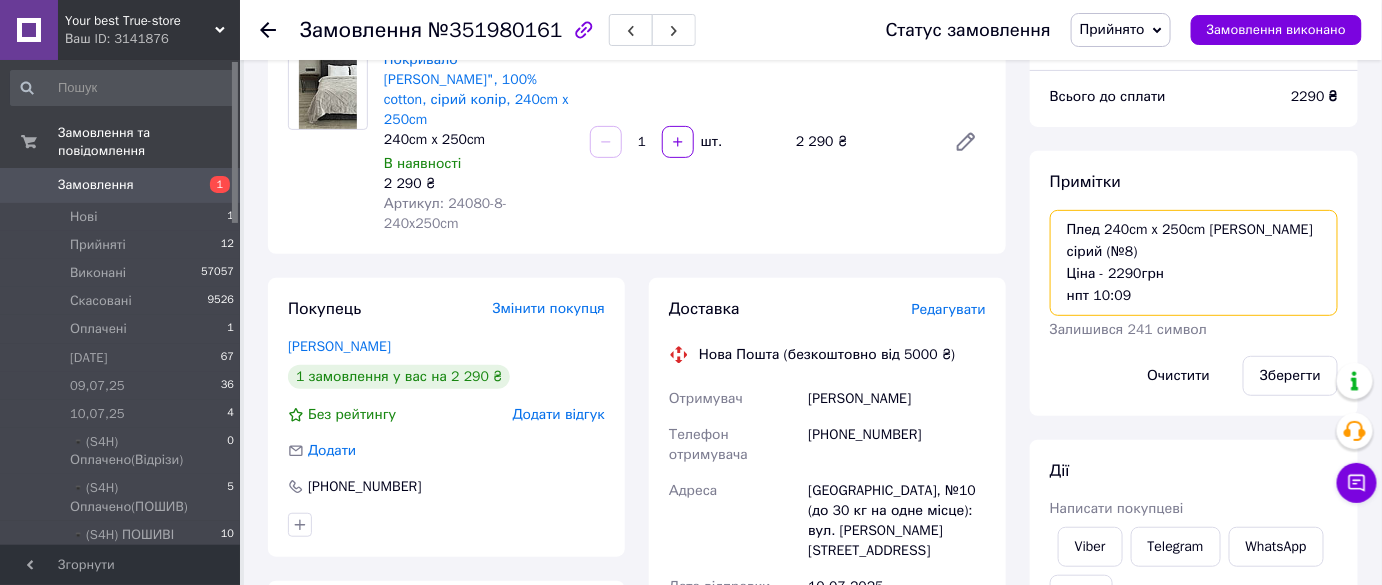 drag, startPoint x: 1153, startPoint y: 272, endPoint x: 1043, endPoint y: 270, distance: 110.01818 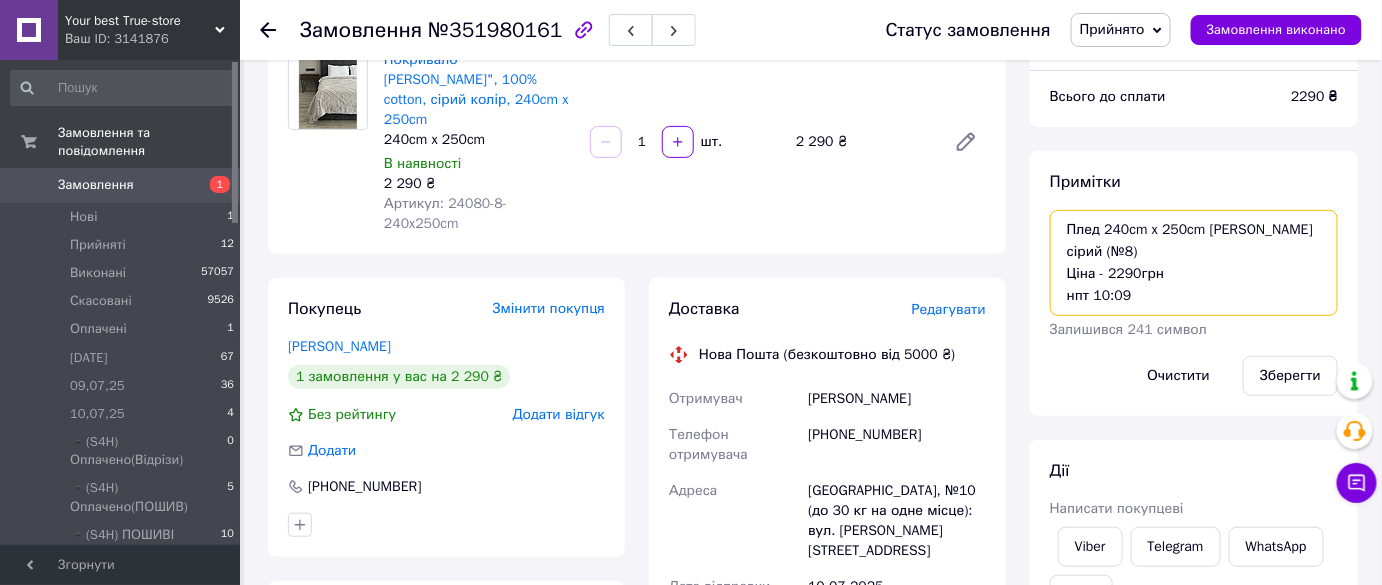 click on "Примітки Плед 240cm x 250cm Олаф сірий (№8)
Ціна - 2290грн
нпт 10:09 Залишився 241 символ Очистити Зберегти" at bounding box center [1194, 283] 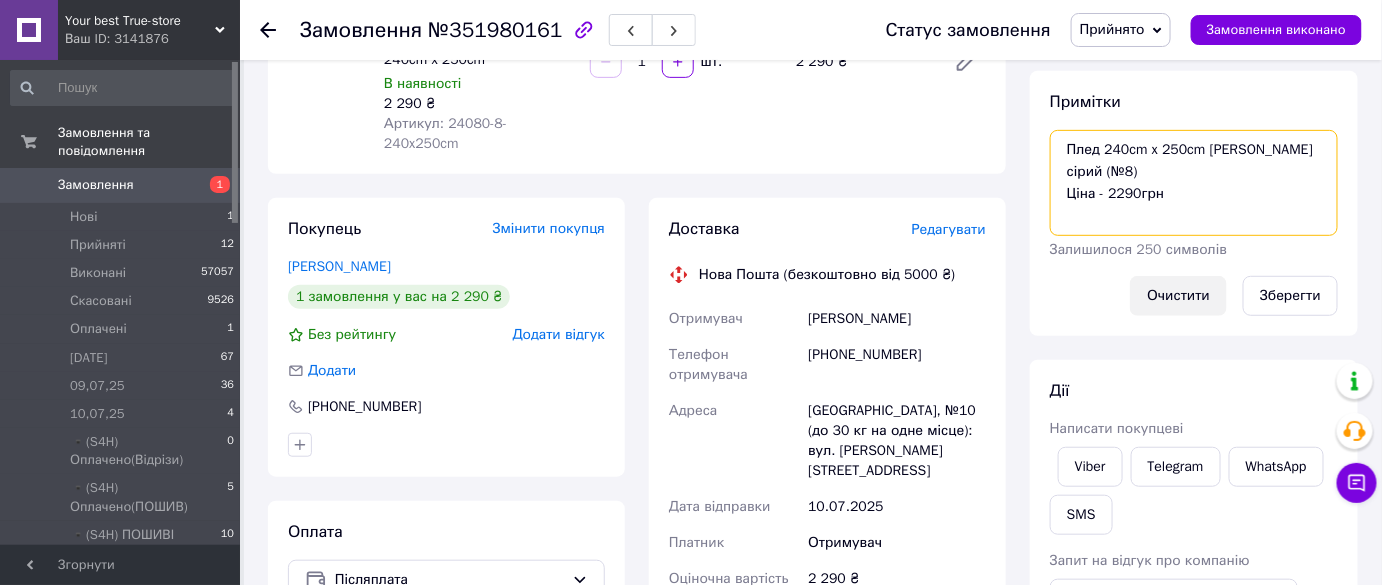 scroll, scrollTop: 90, scrollLeft: 0, axis: vertical 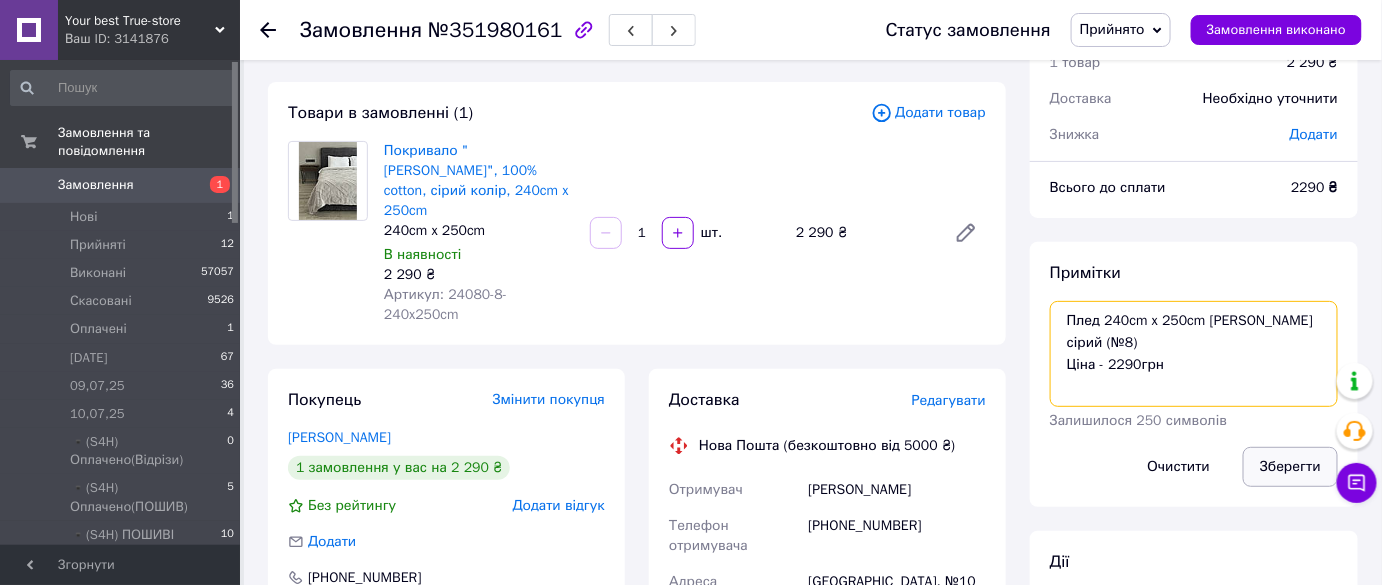 type on "Плед 240cm x 250cm Олаф сірий (№8)
Ціна - 2290грн" 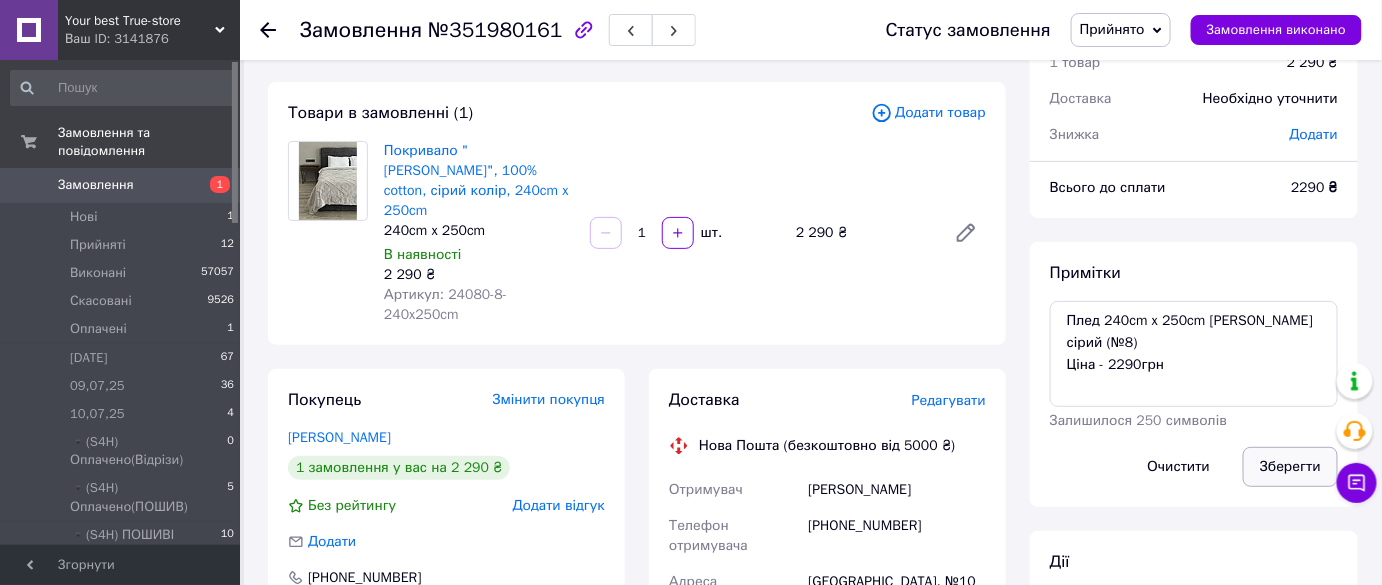 click on "Зберегти" at bounding box center (1290, 467) 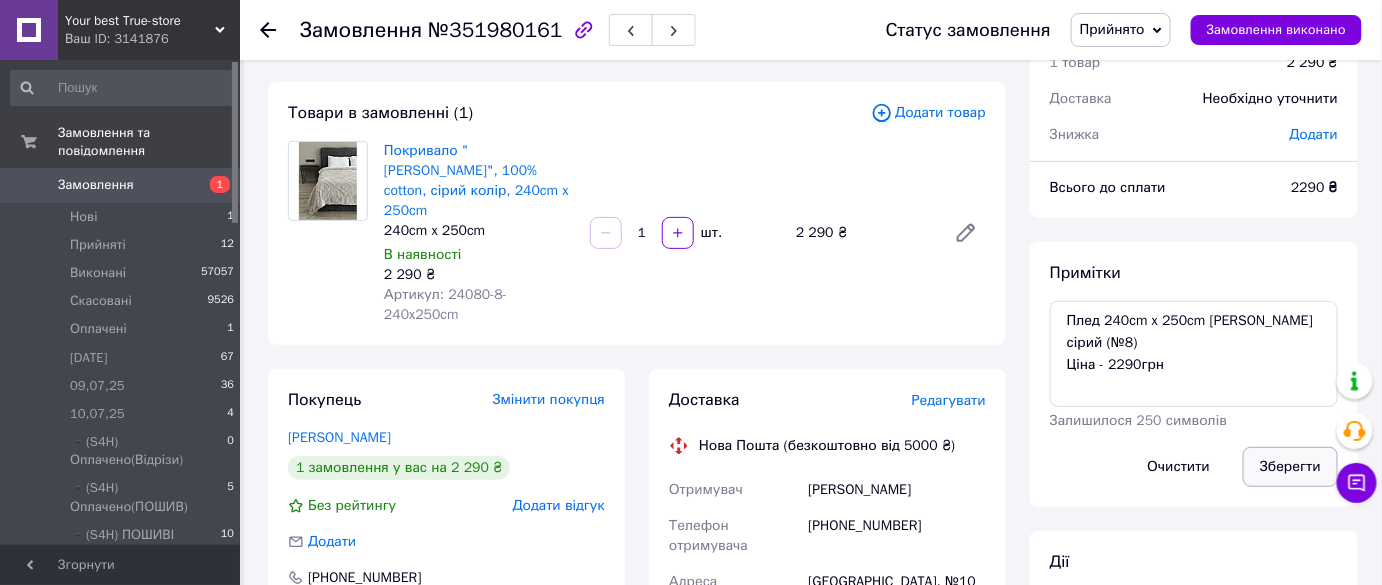 click on "Зберегти" at bounding box center [1290, 467] 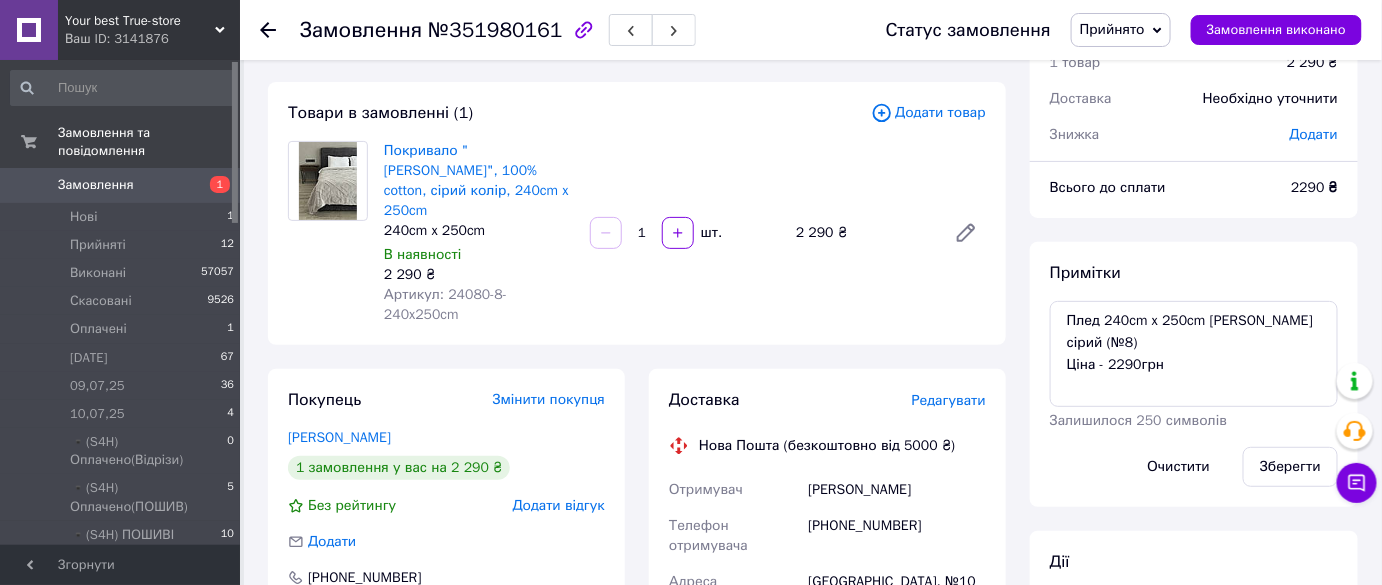 click on "Замовлення №351980161" at bounding box center (431, 30) 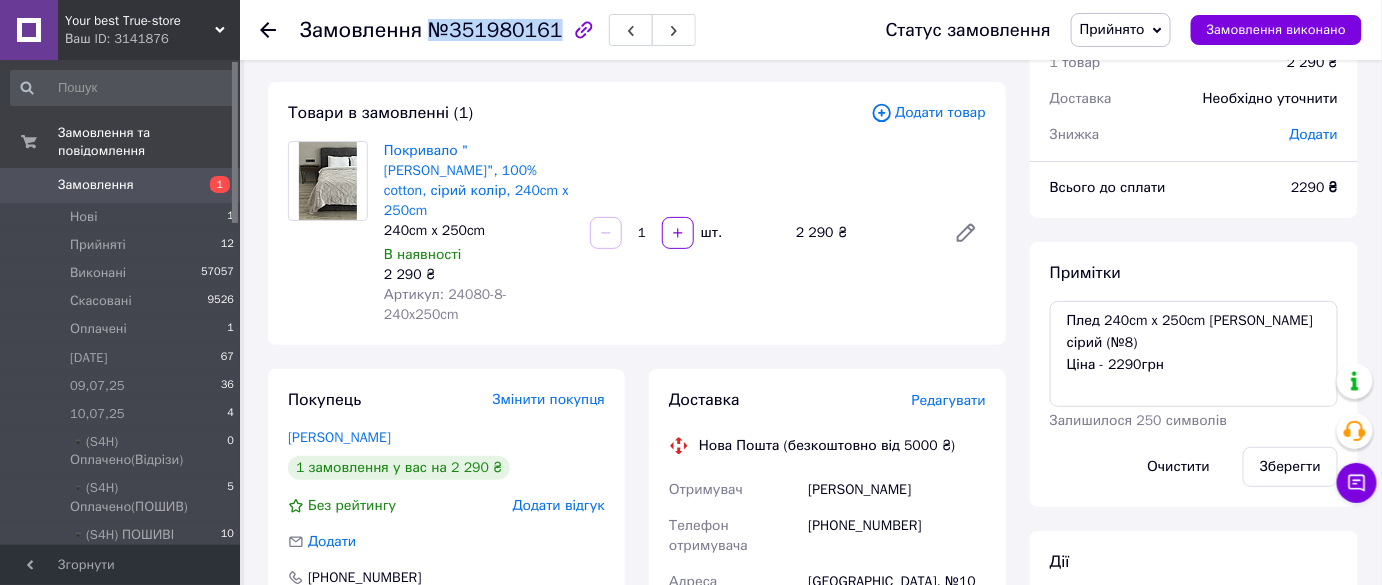 drag, startPoint x: 427, startPoint y: 31, endPoint x: 553, endPoint y: 111, distance: 149.25146 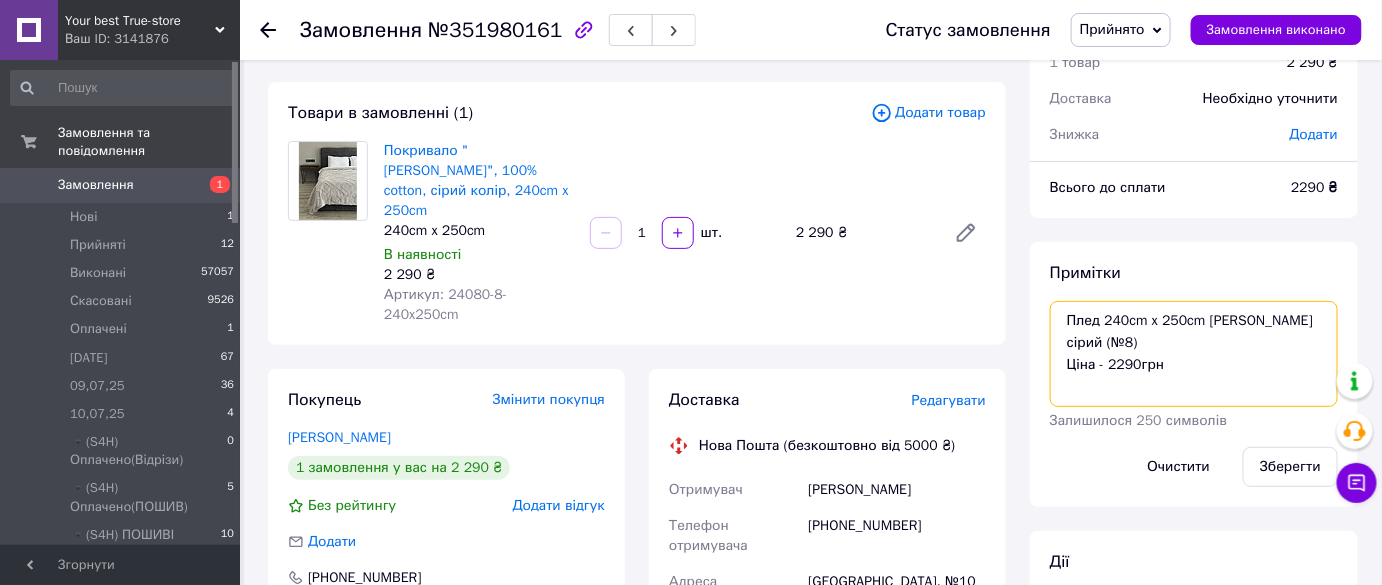 drag, startPoint x: 1320, startPoint y: 319, endPoint x: 913, endPoint y: 394, distance: 413.85263 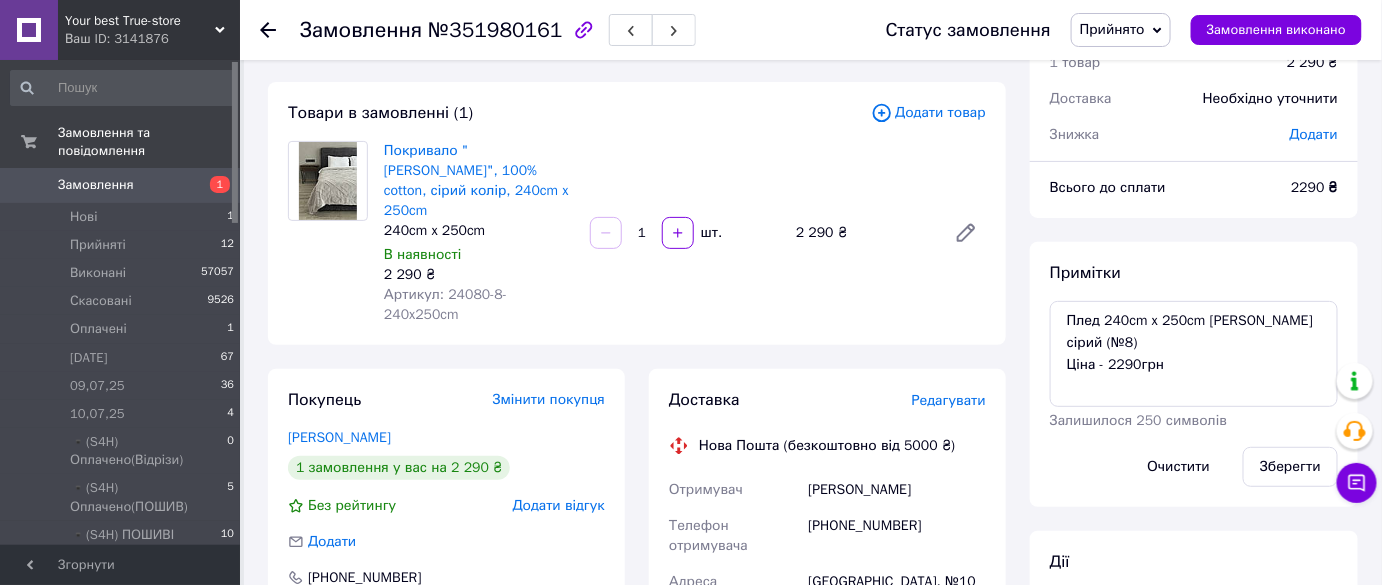 click on "Прийнято" at bounding box center [1112, 29] 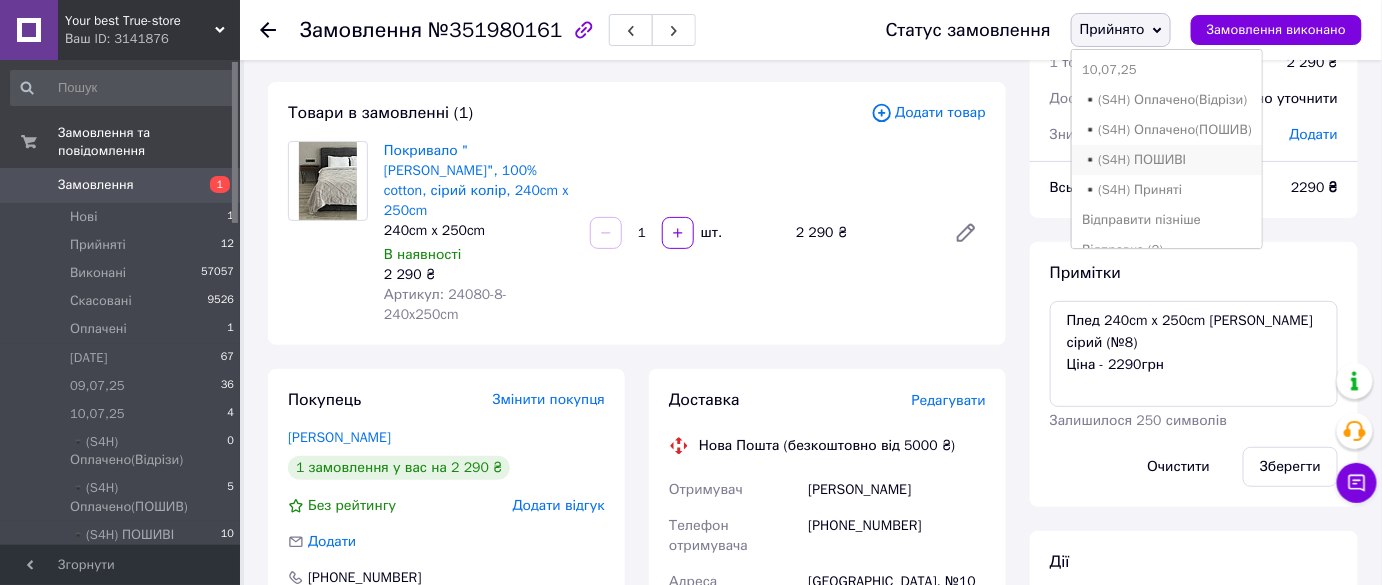 scroll, scrollTop: 454, scrollLeft: 0, axis: vertical 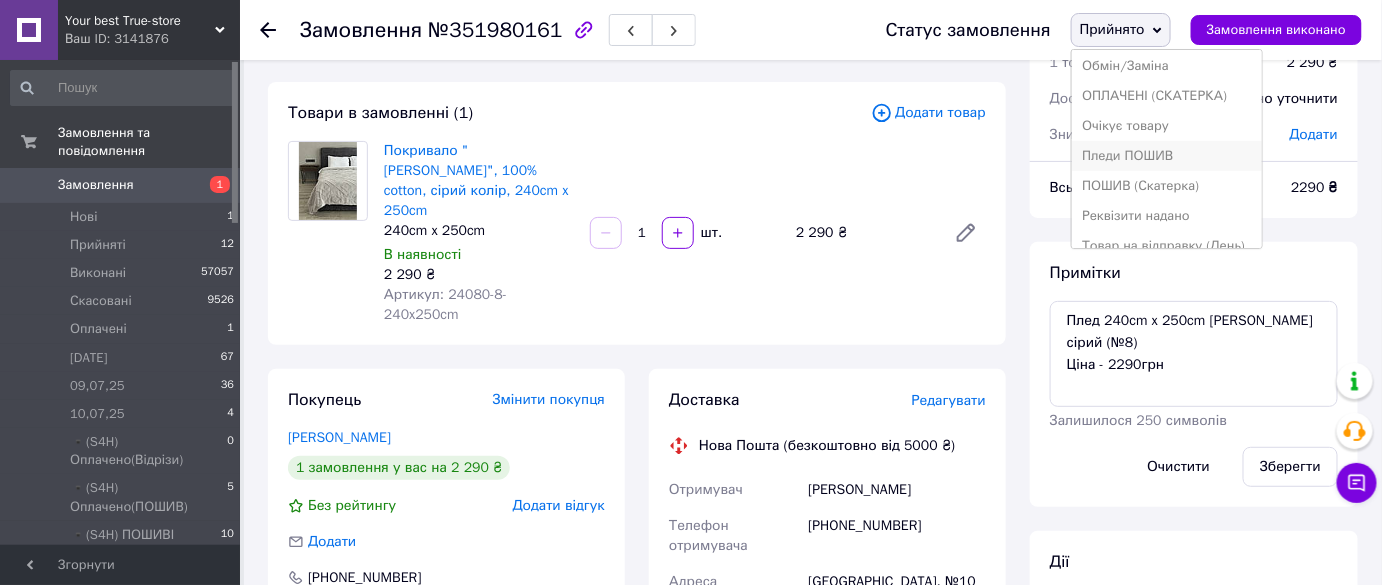 click on "Пледи ПОШИВ" at bounding box center [1167, 156] 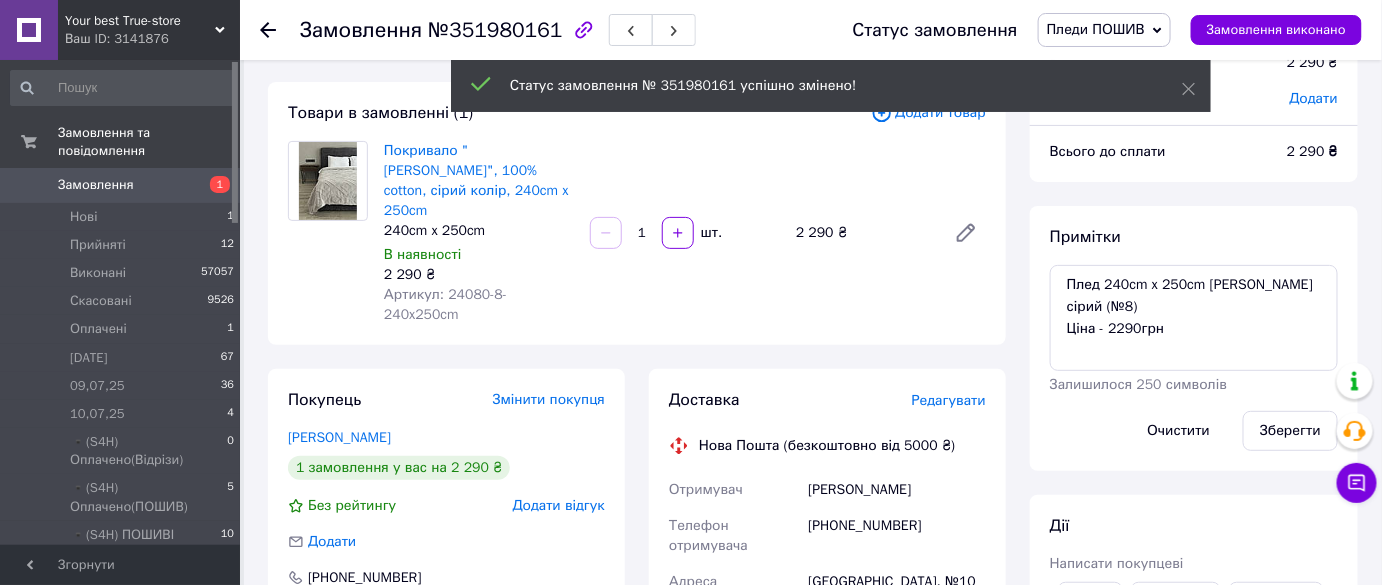 click on "Примітки Плед 240cm x 250cm Олаф сірий (№8)
Ціна - 2290грн
Залишилося 250 символів Очистити Зберегти" at bounding box center [1194, 338] 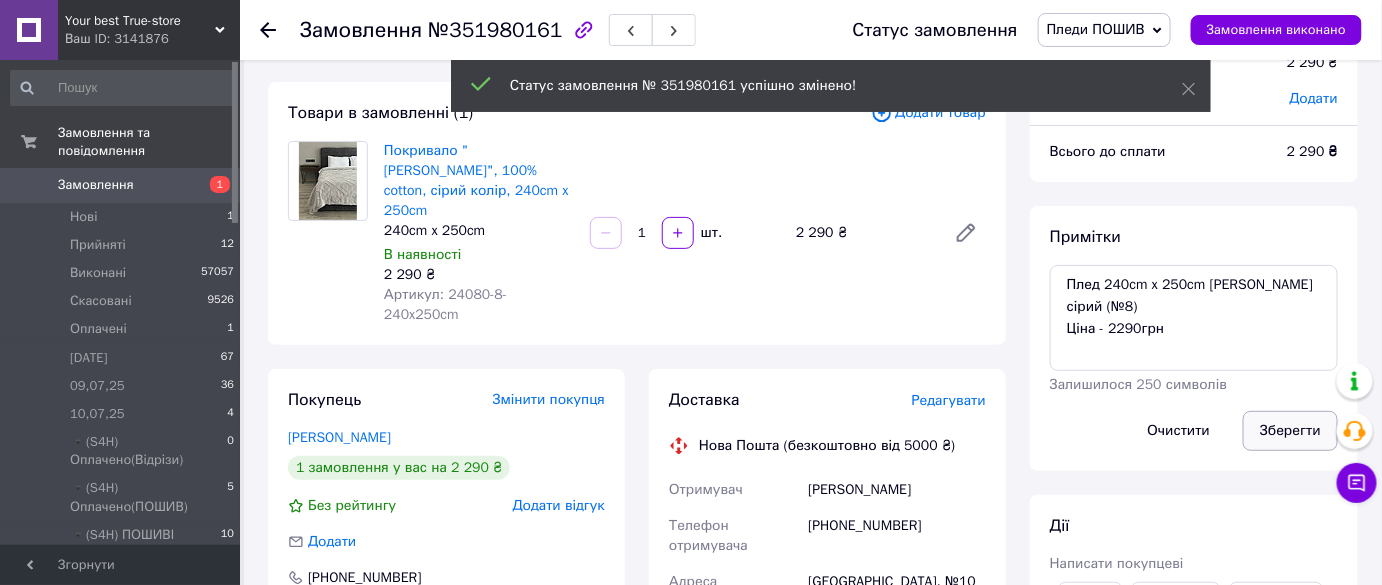click on "Зберегти" at bounding box center [1290, 431] 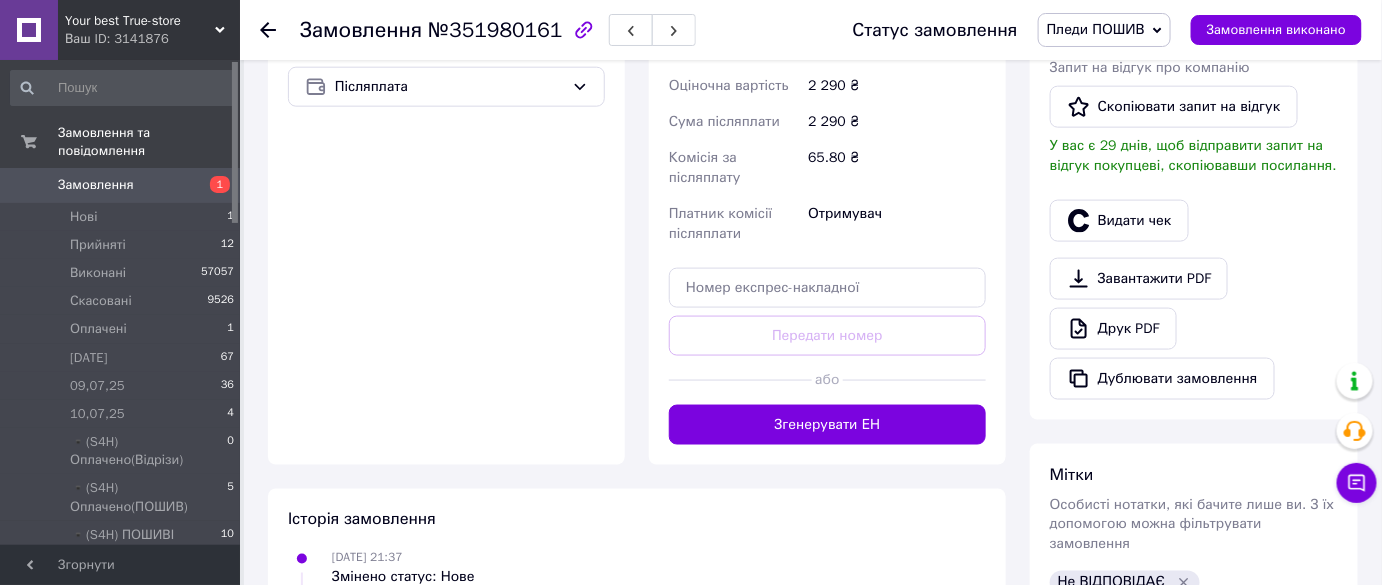 scroll, scrollTop: 818, scrollLeft: 0, axis: vertical 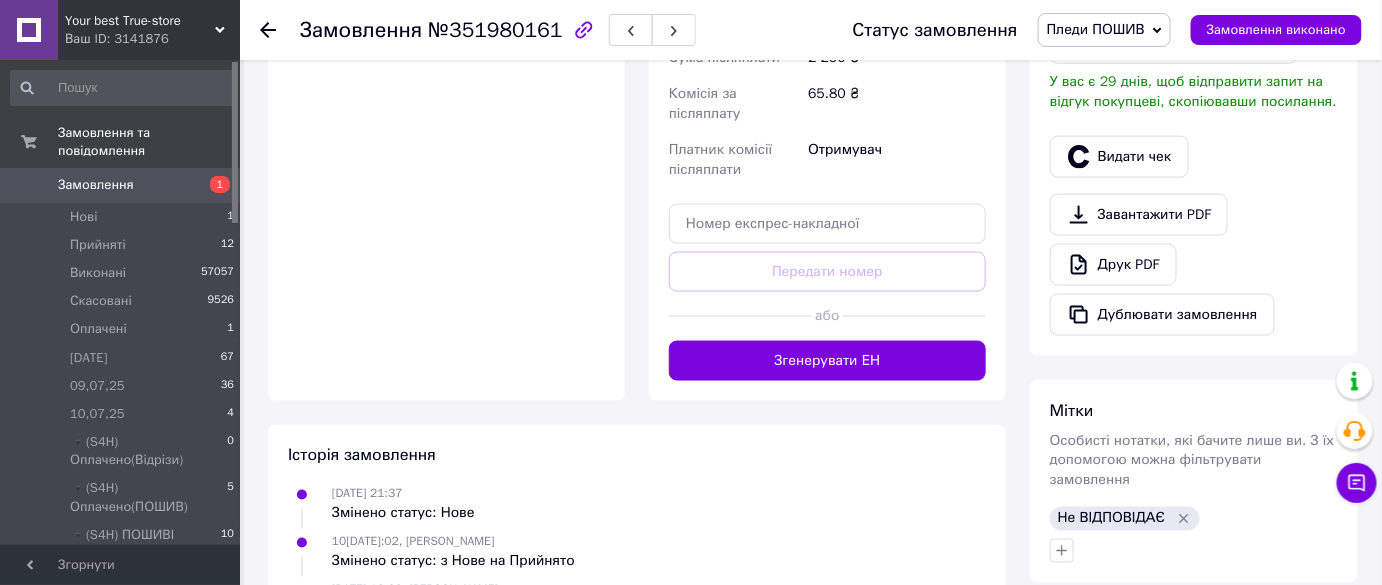 click 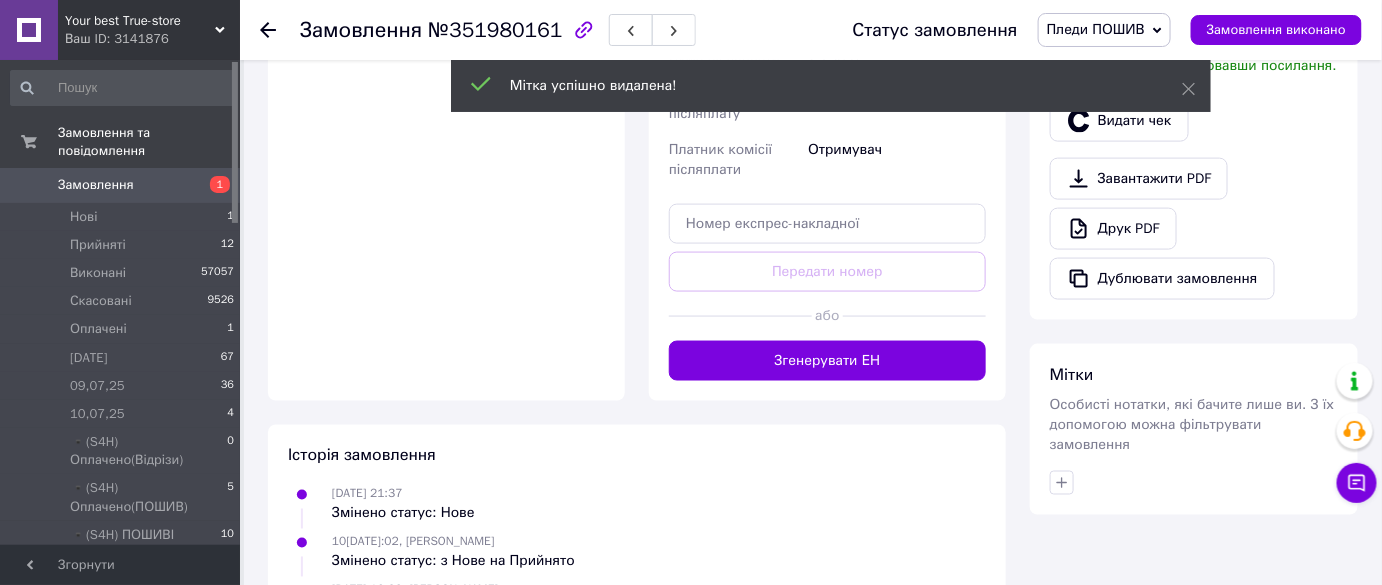 click on "Мітки Особисті нотатки, які бачите лише ви. З їх допомогою можна фільтрувати замовлення" at bounding box center [1194, 429] 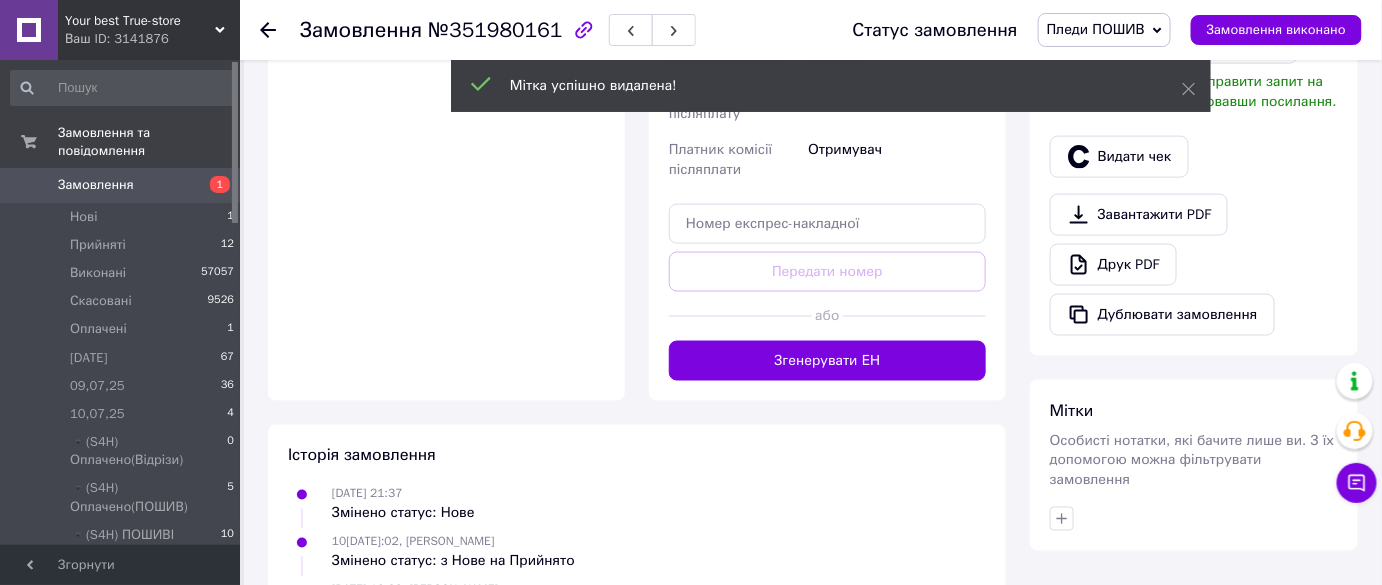 type 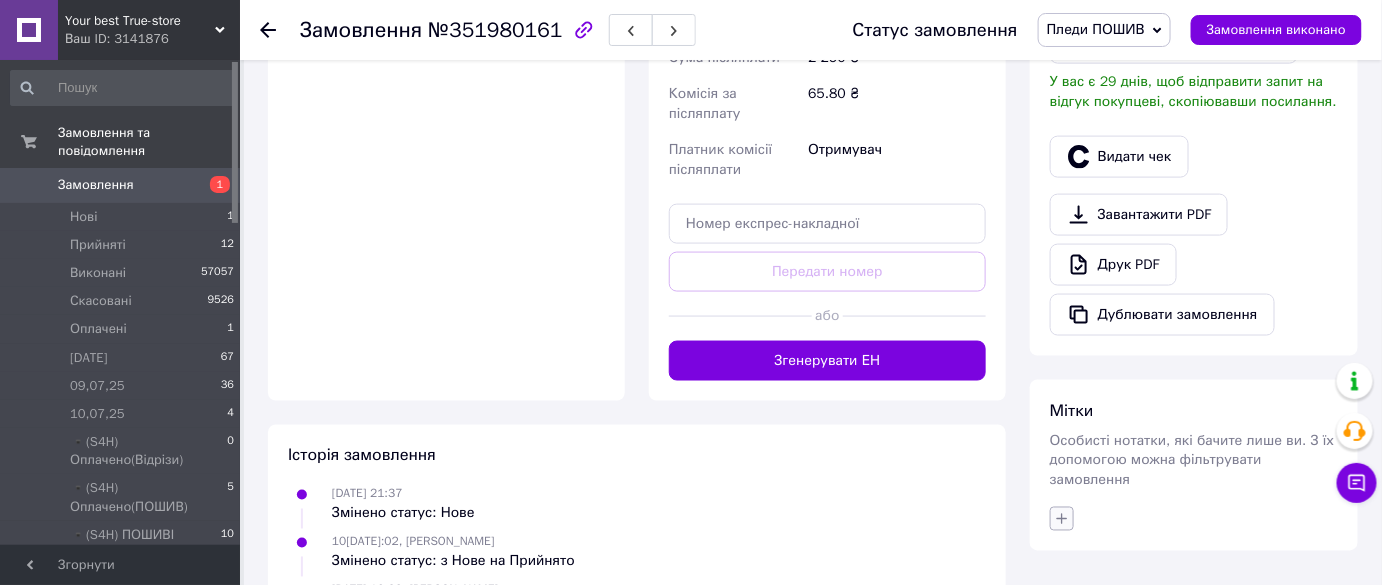 click 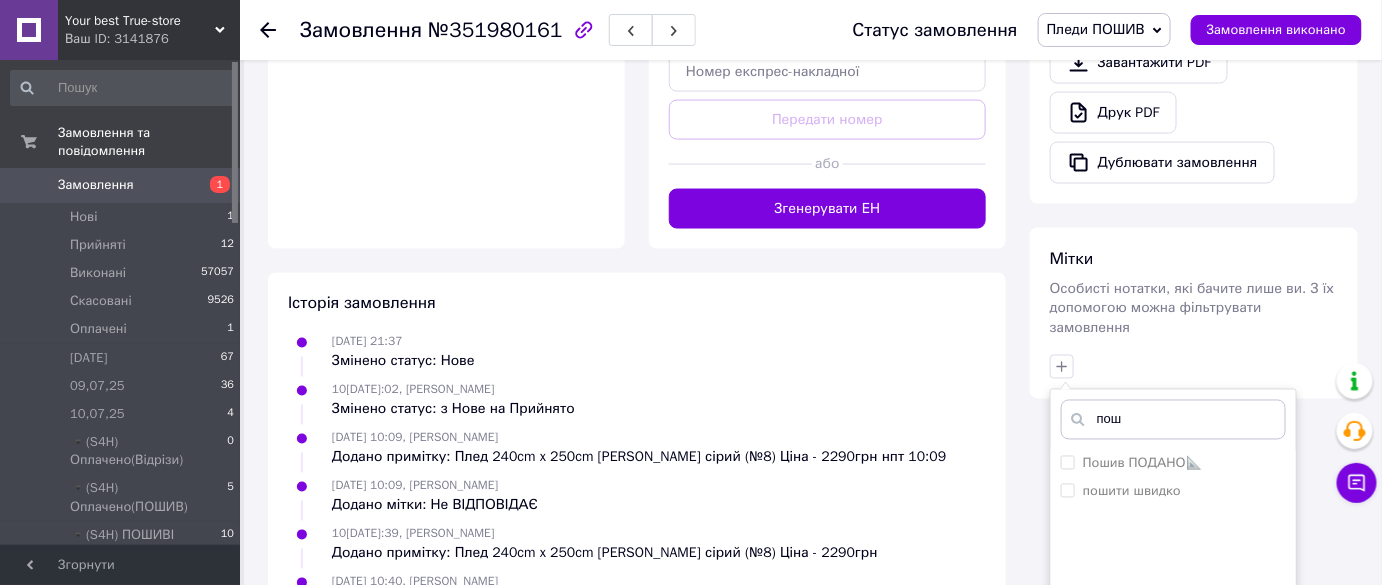 scroll, scrollTop: 1090, scrollLeft: 0, axis: vertical 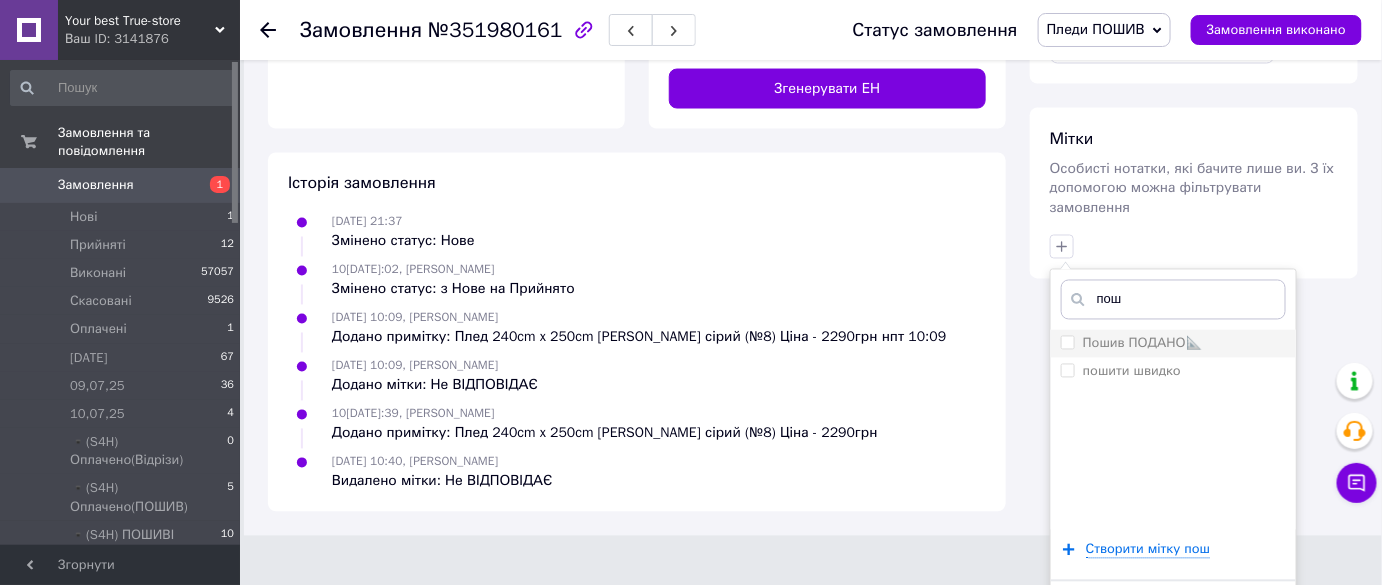 type on "пош" 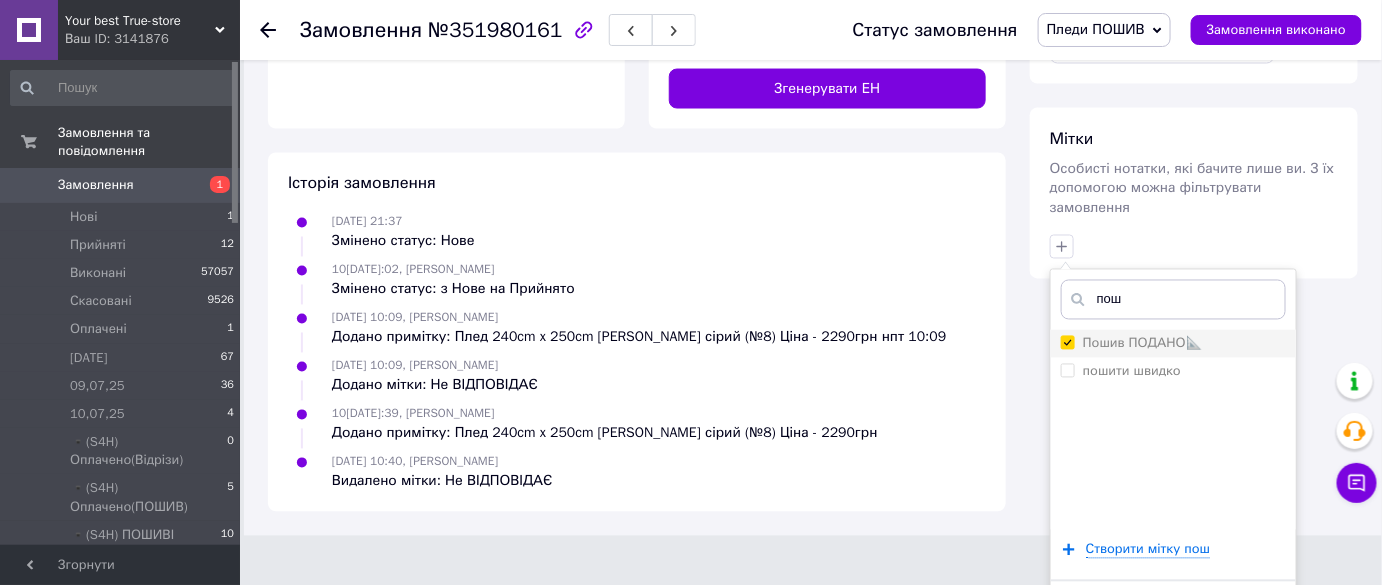 checkbox on "true" 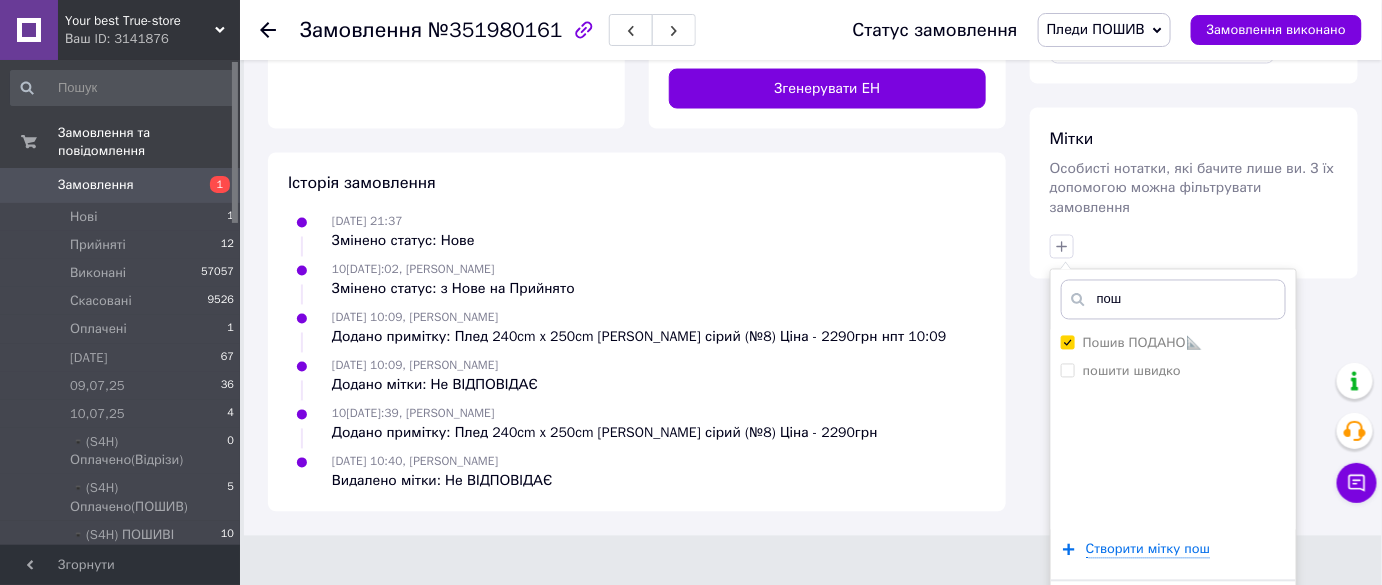 click on "Додати мітку" at bounding box center [1173, 611] 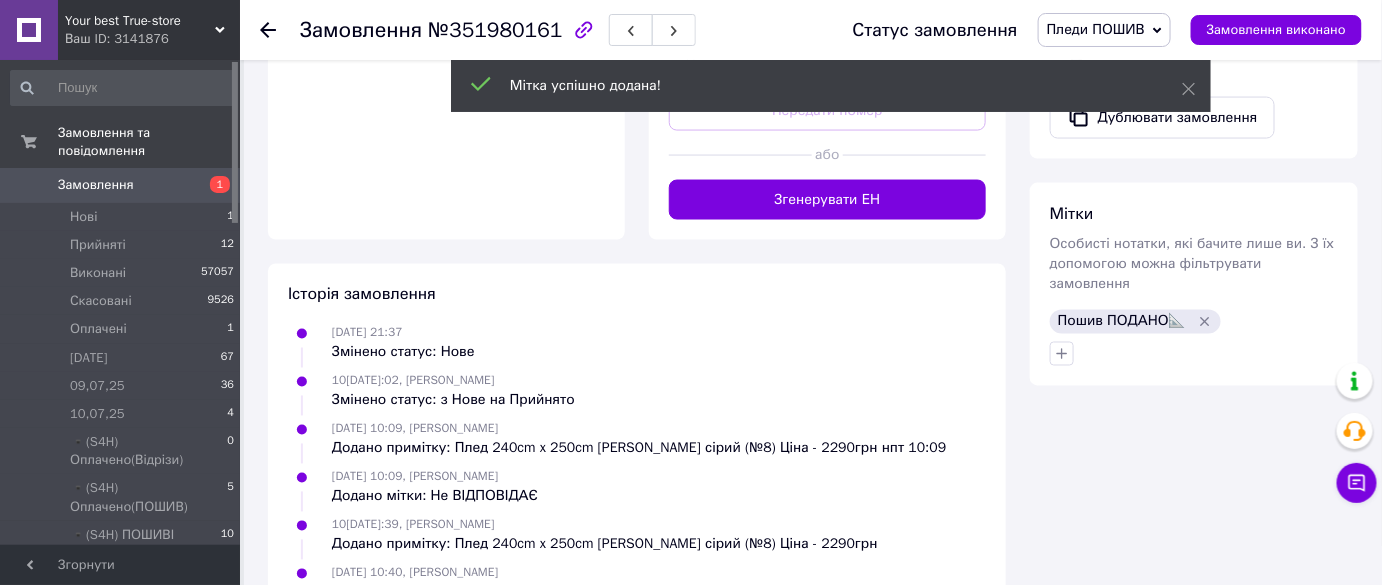scroll, scrollTop: 1027, scrollLeft: 0, axis: vertical 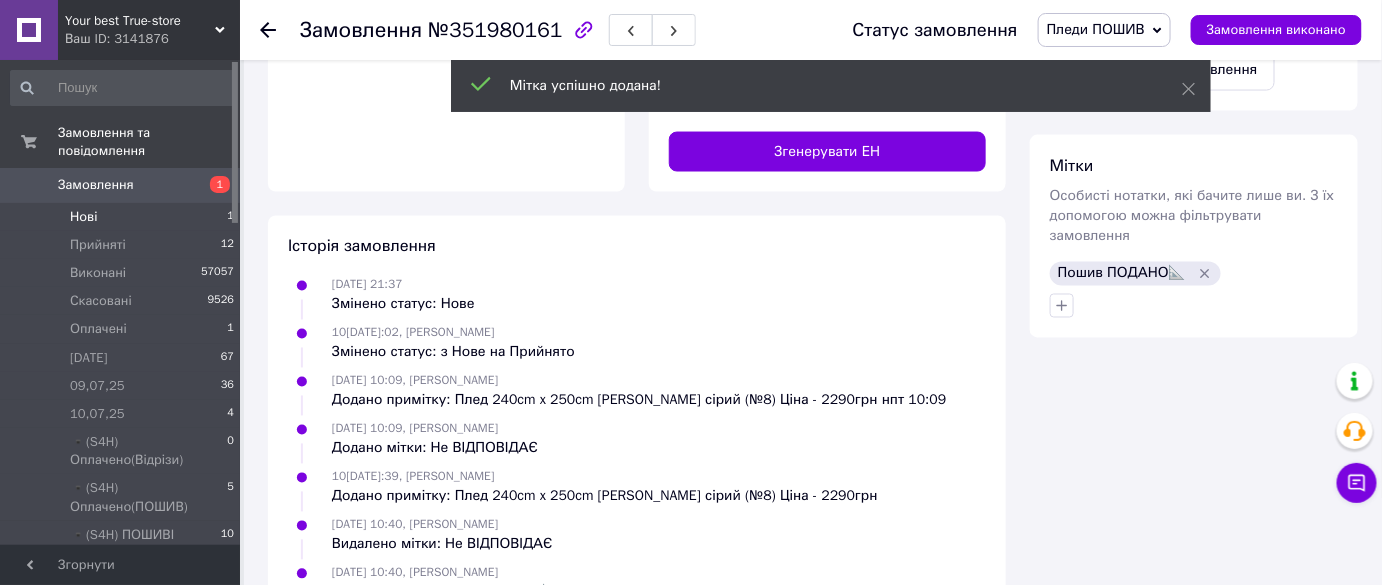 click on "Нові 1" at bounding box center (123, 217) 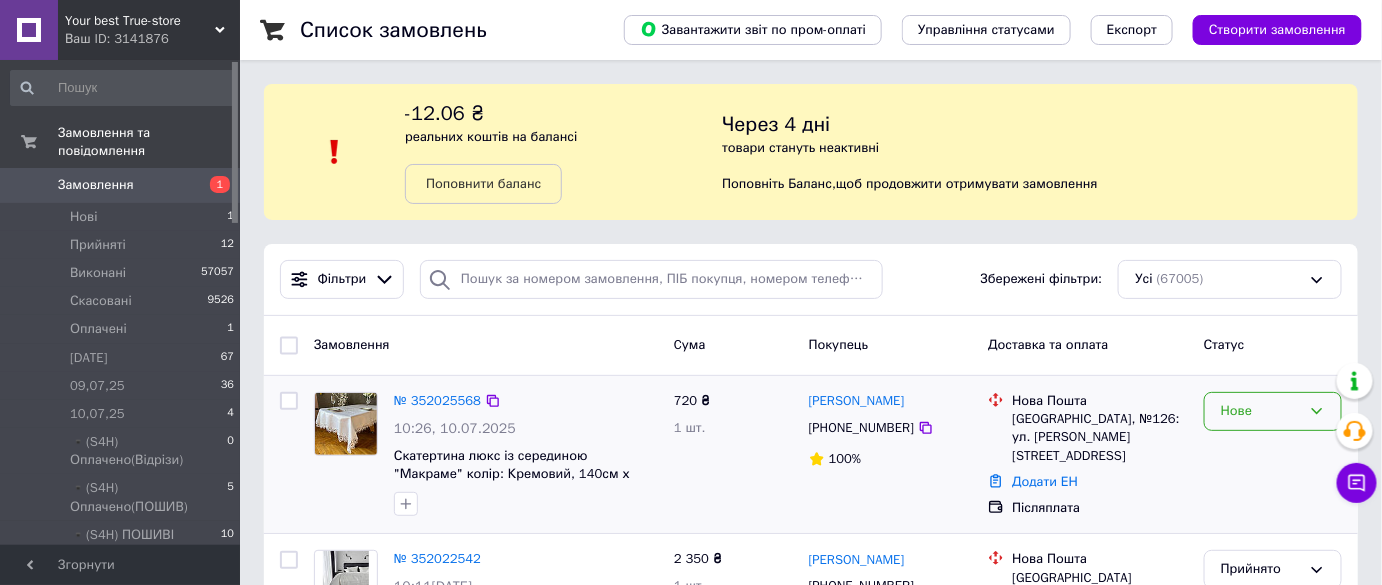 click on "Нове" at bounding box center [1261, 411] 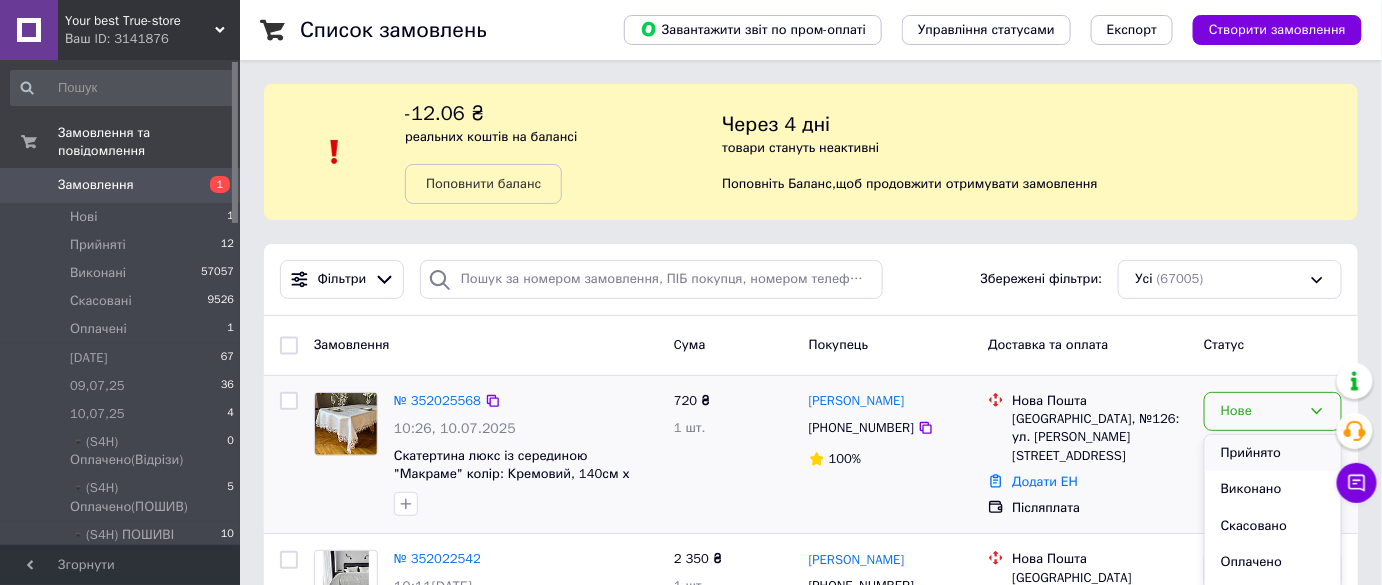 click on "Прийнято" at bounding box center [1273, 453] 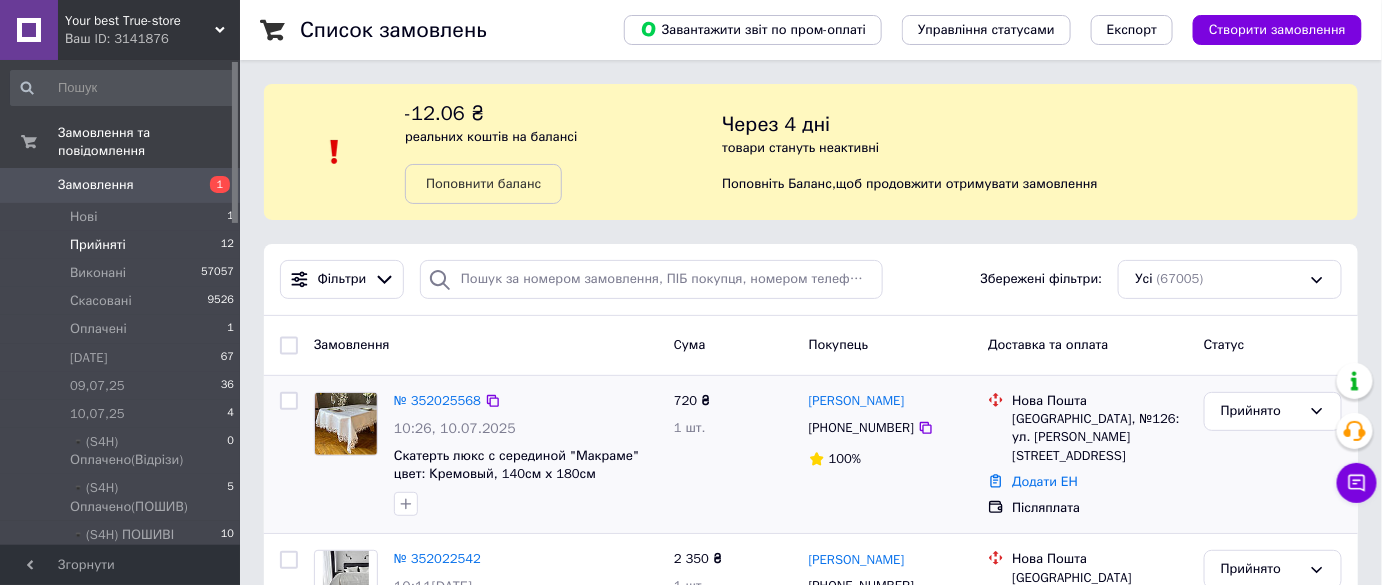 click on "Прийняті 12" at bounding box center (123, 245) 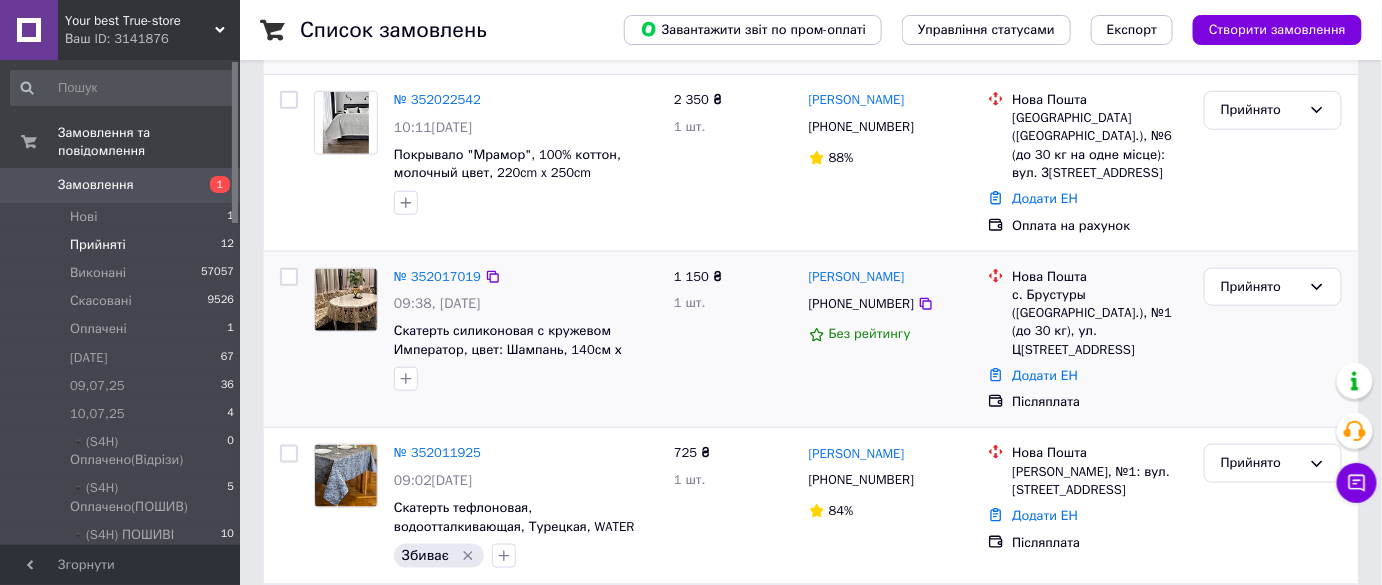 scroll, scrollTop: 545, scrollLeft: 0, axis: vertical 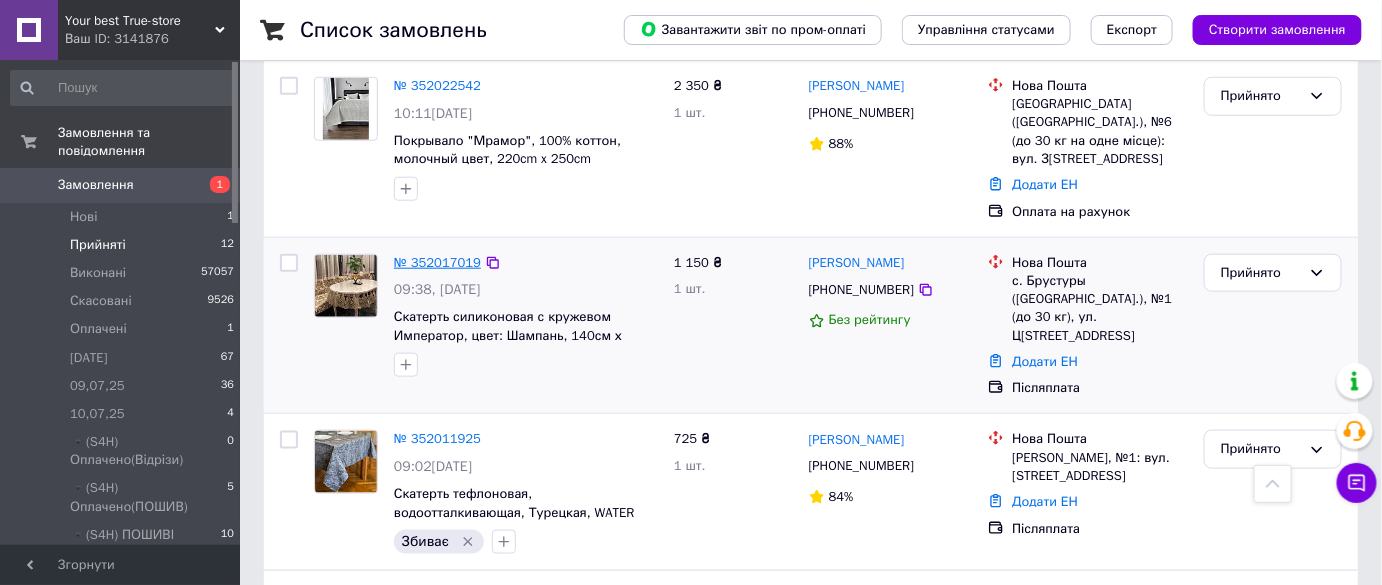 click on "№ 352017019" at bounding box center (437, 262) 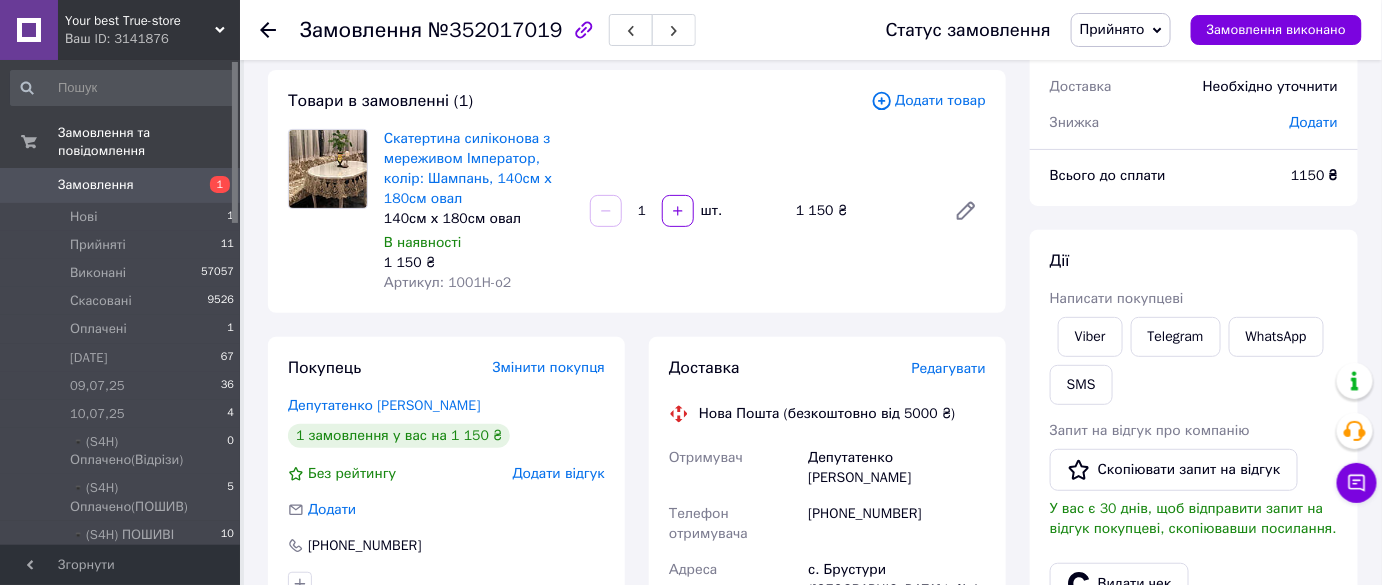 scroll, scrollTop: 181, scrollLeft: 0, axis: vertical 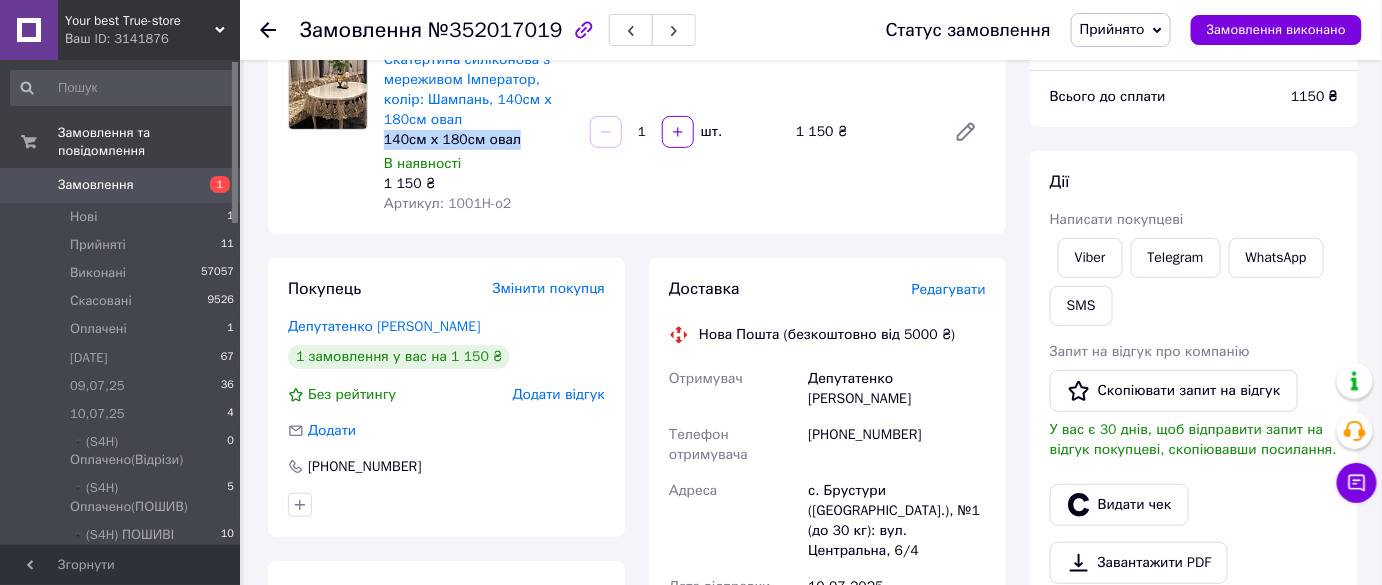 drag, startPoint x: 520, startPoint y: 140, endPoint x: 379, endPoint y: 148, distance: 141.22676 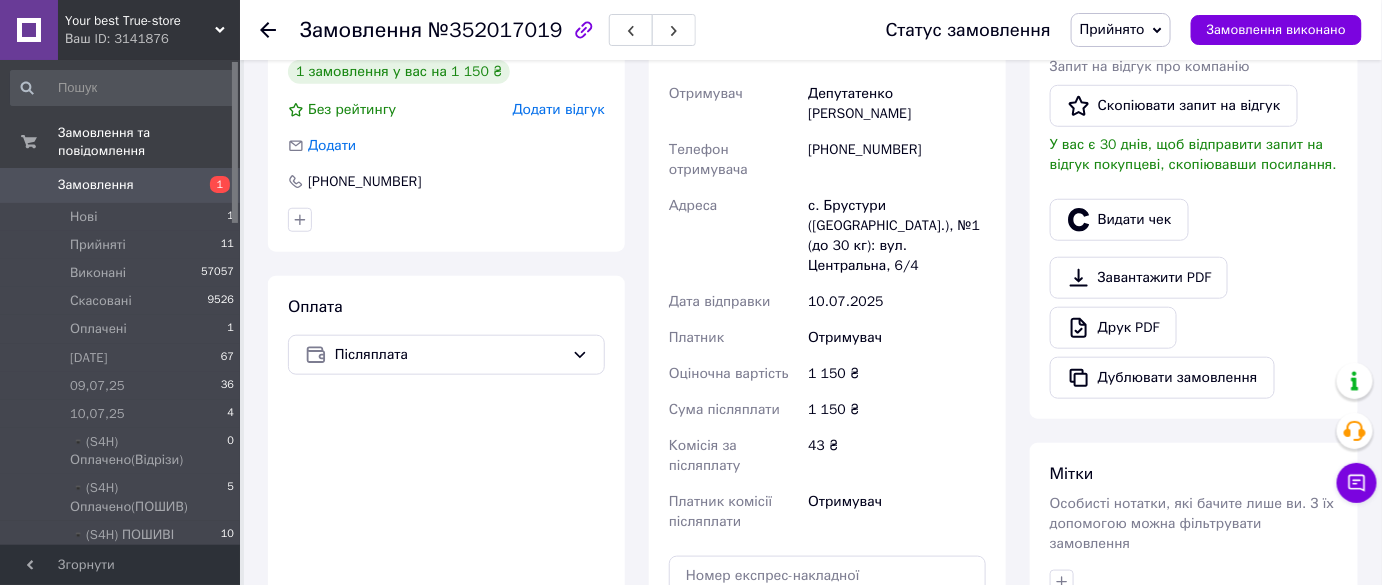 scroll, scrollTop: 636, scrollLeft: 0, axis: vertical 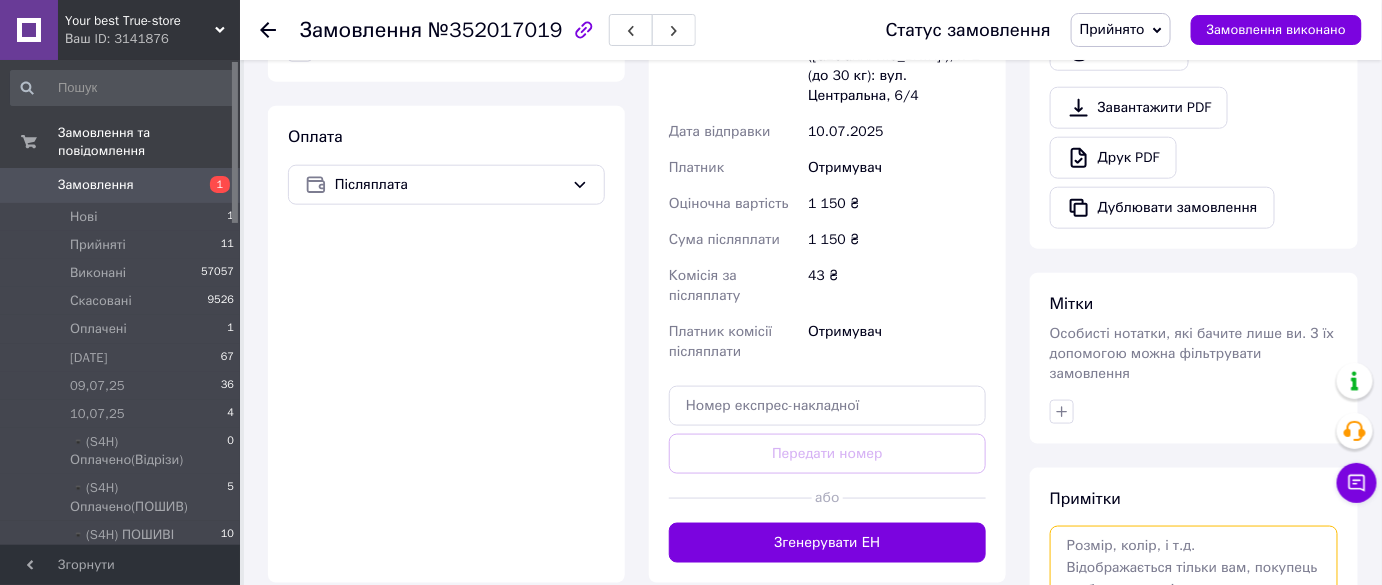 click at bounding box center (1194, 579) 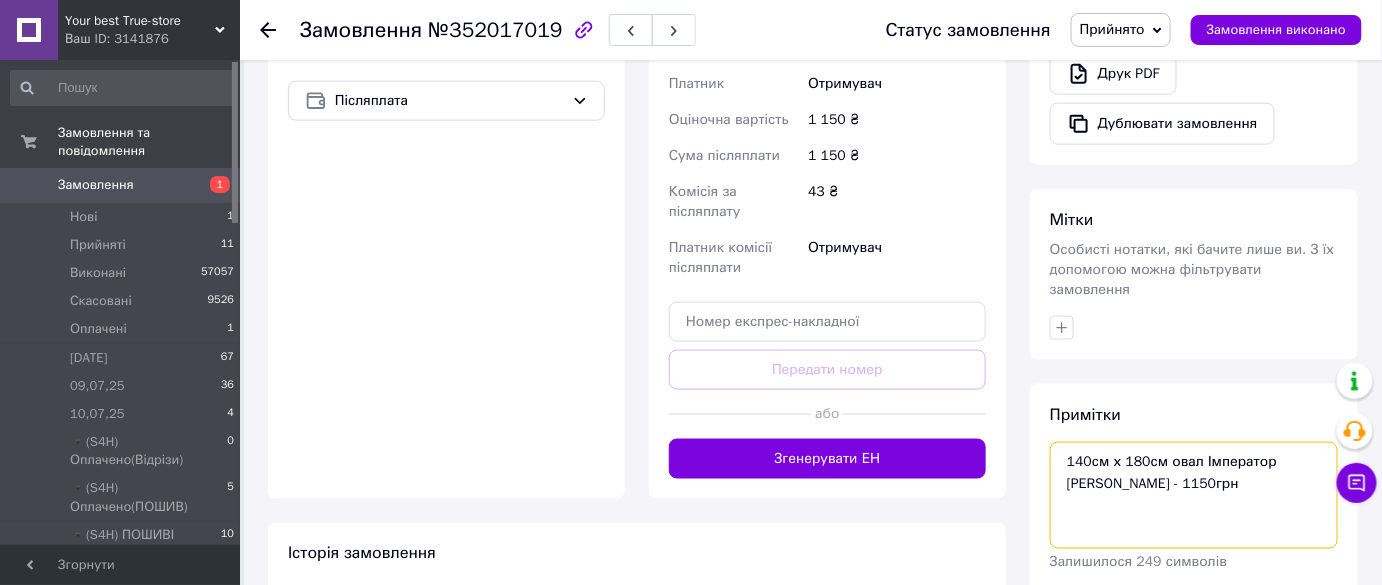 scroll, scrollTop: 807, scrollLeft: 0, axis: vertical 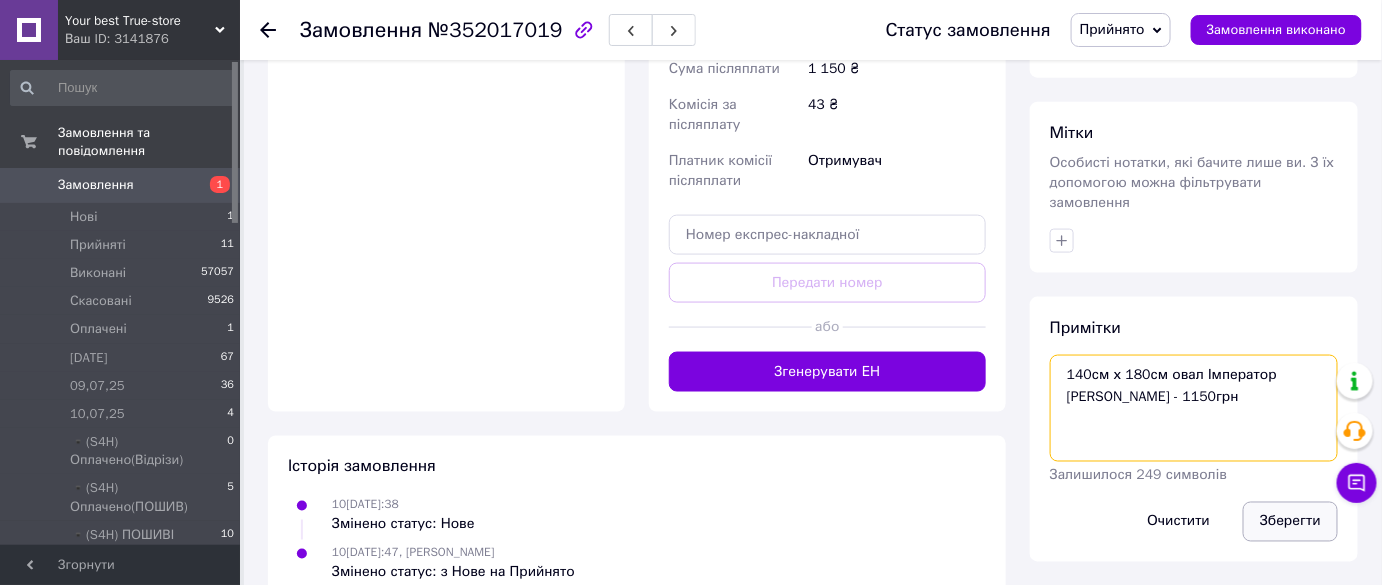 type on "140см х 180см овал Імператор шампань
Ціна - 1150грн" 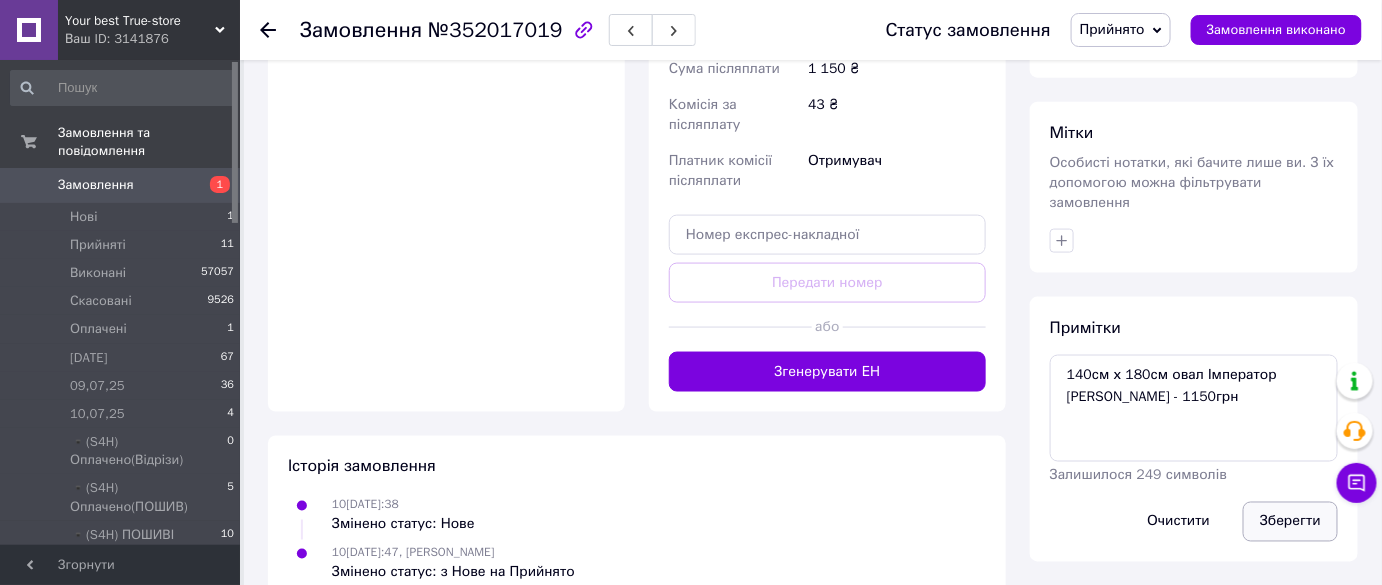 click on "Зберегти" at bounding box center [1290, 522] 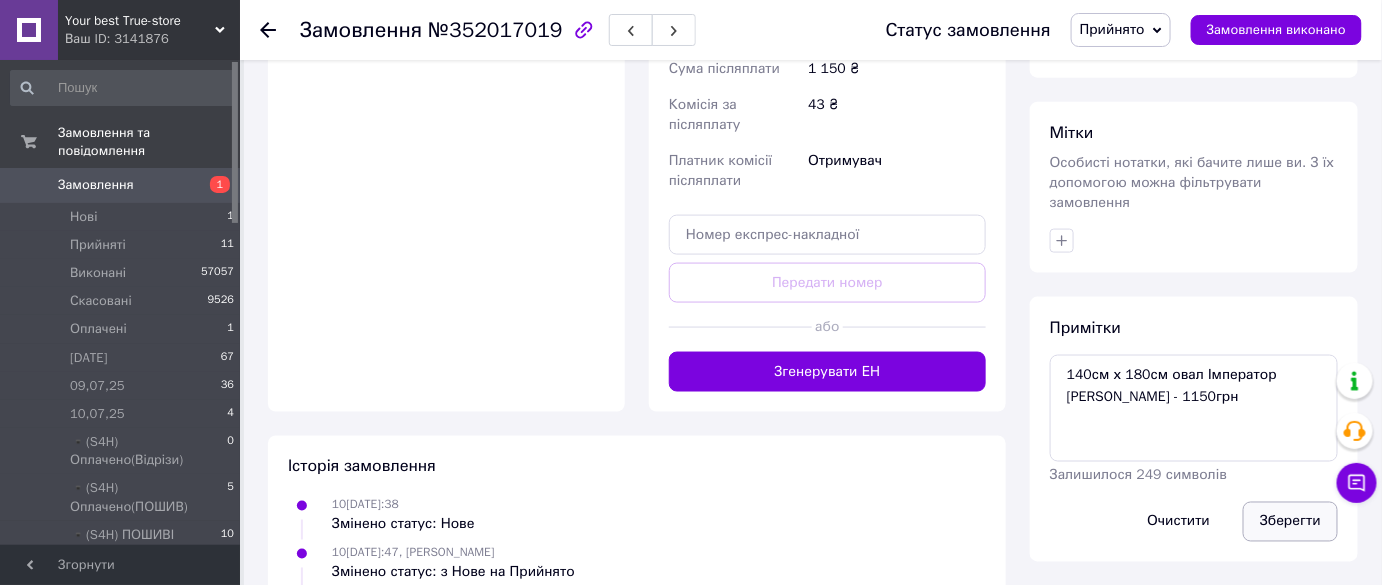 click on "Зберегти" at bounding box center (1290, 522) 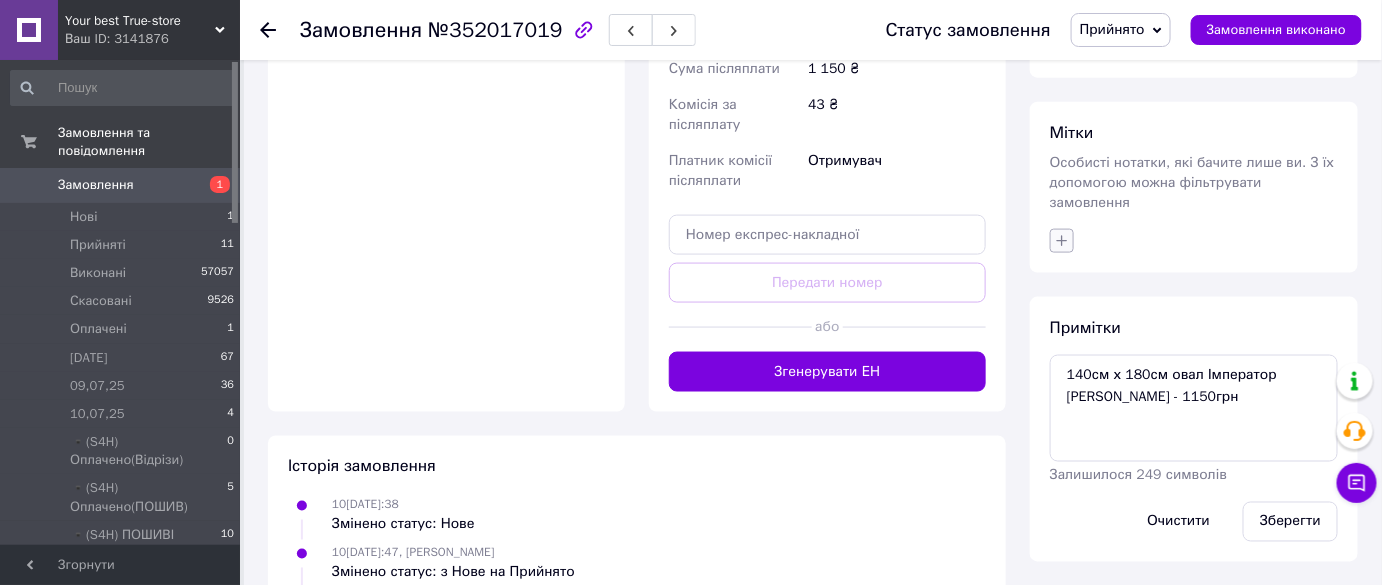 click 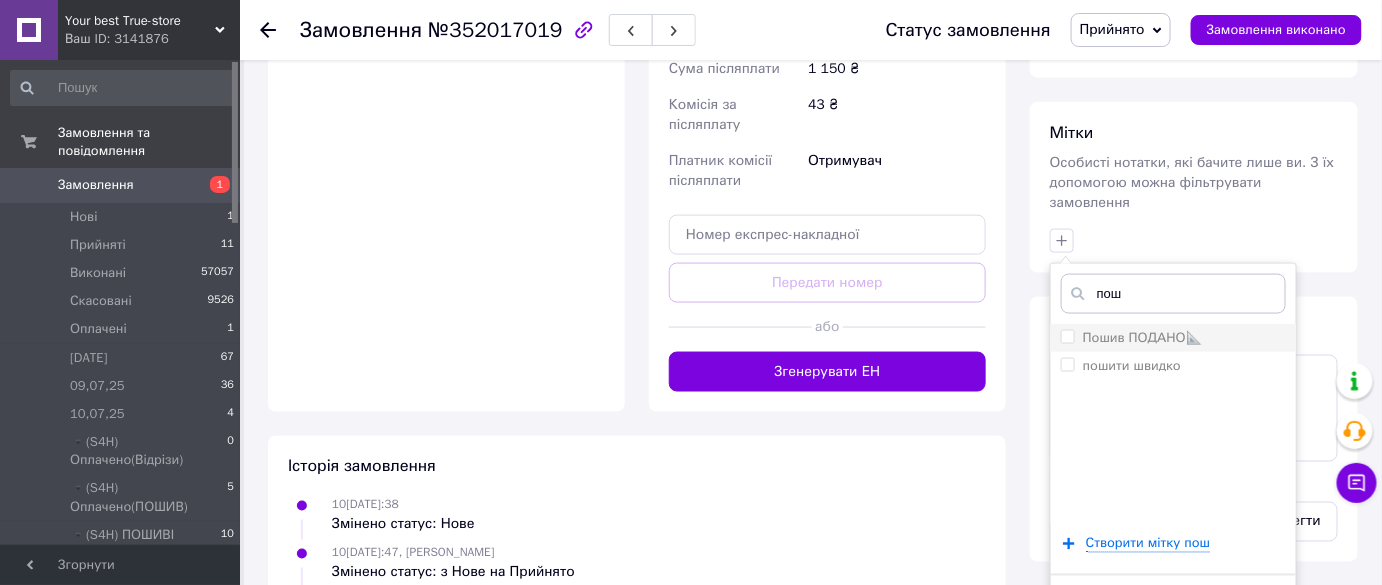 type on "пош" 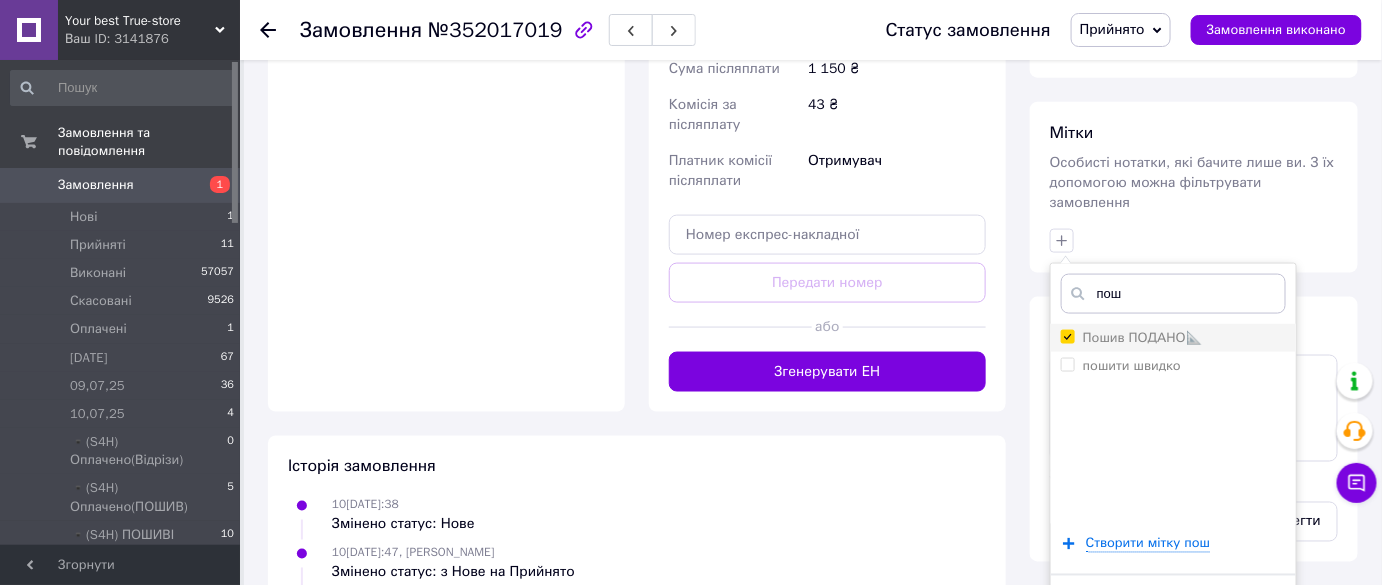 checkbox on "true" 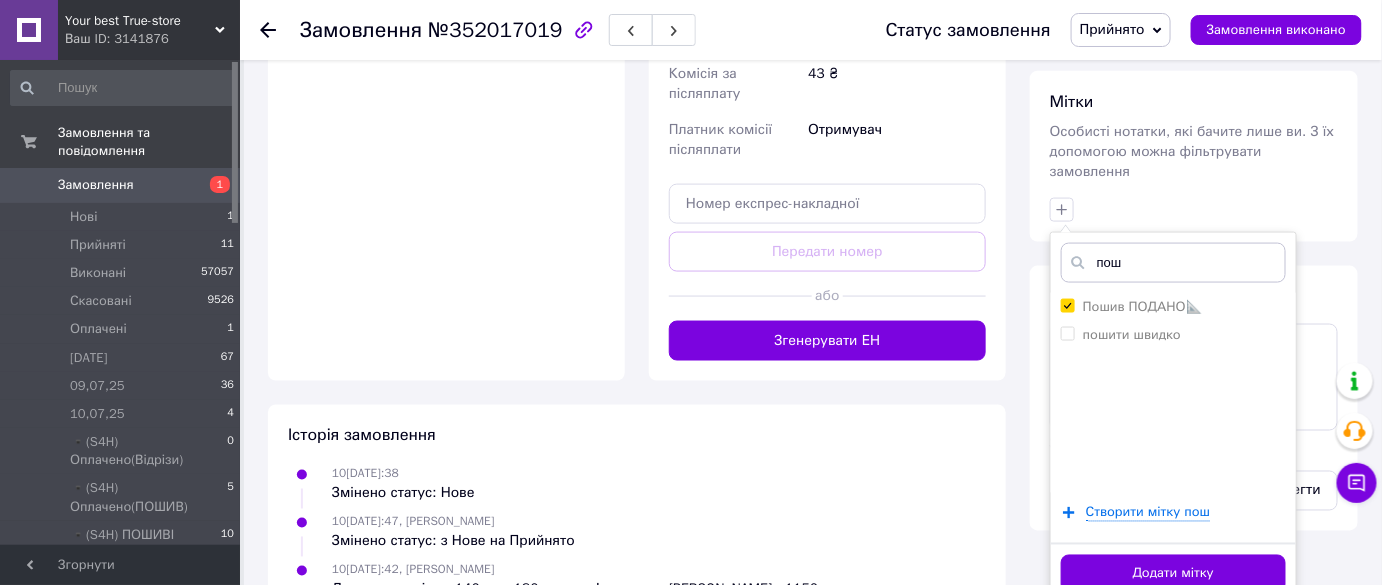 scroll, scrollTop: 855, scrollLeft: 0, axis: vertical 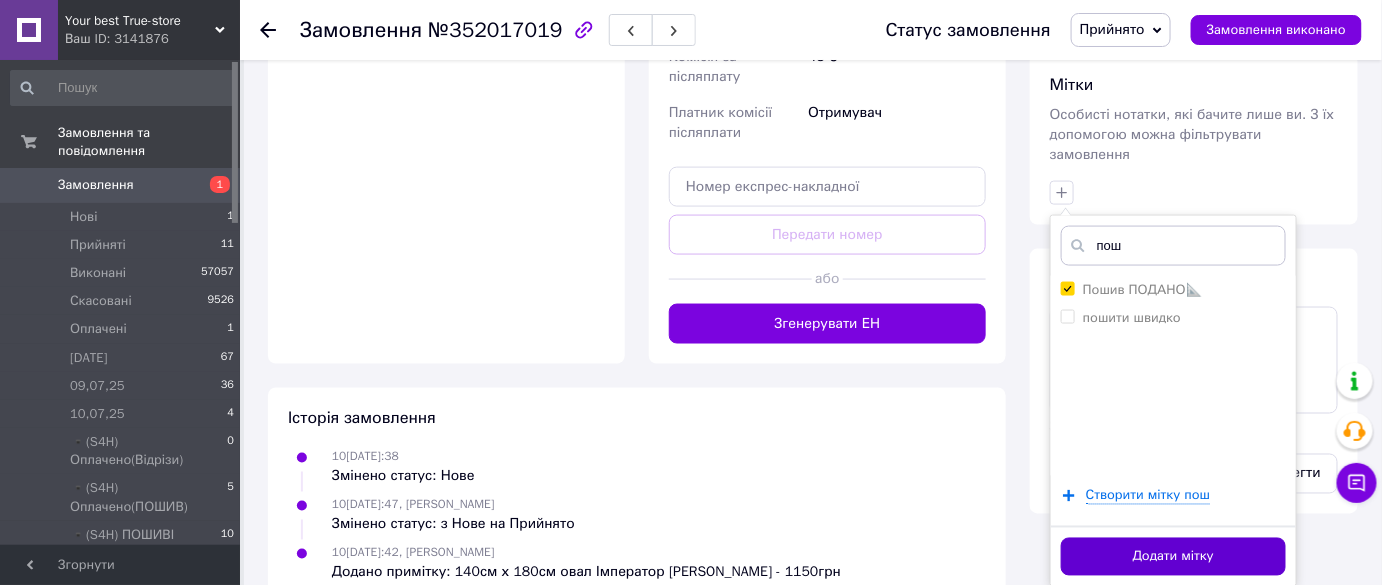 click on "Додати мітку" at bounding box center [1173, 557] 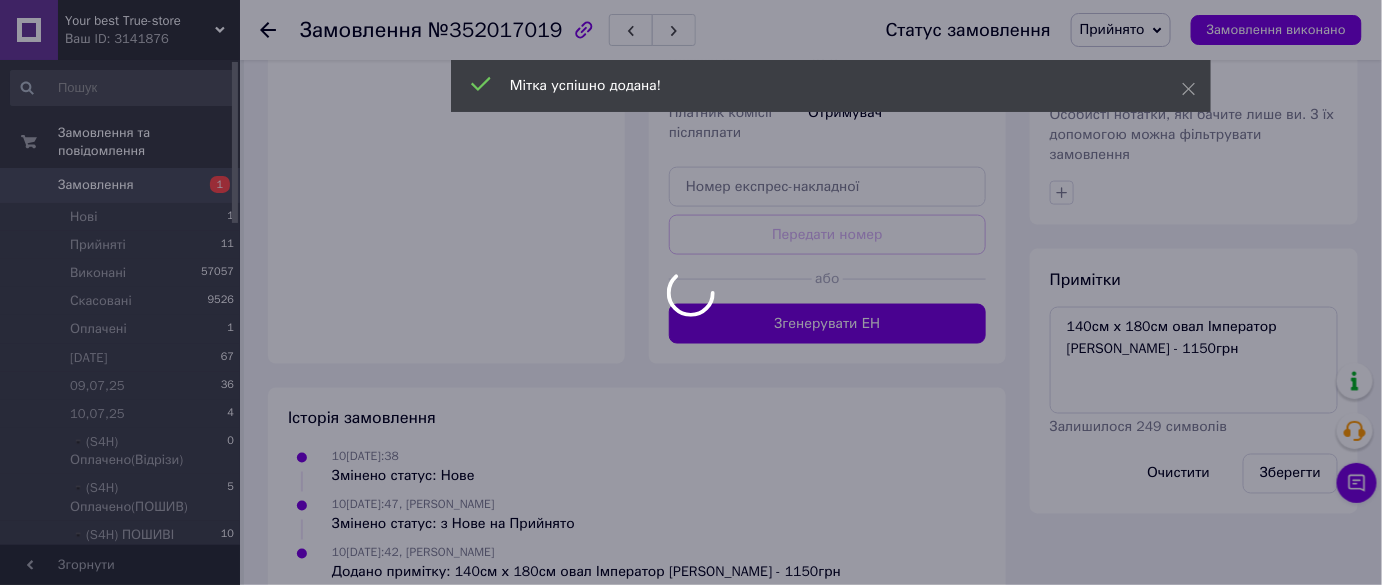 click at bounding box center (691, 292) 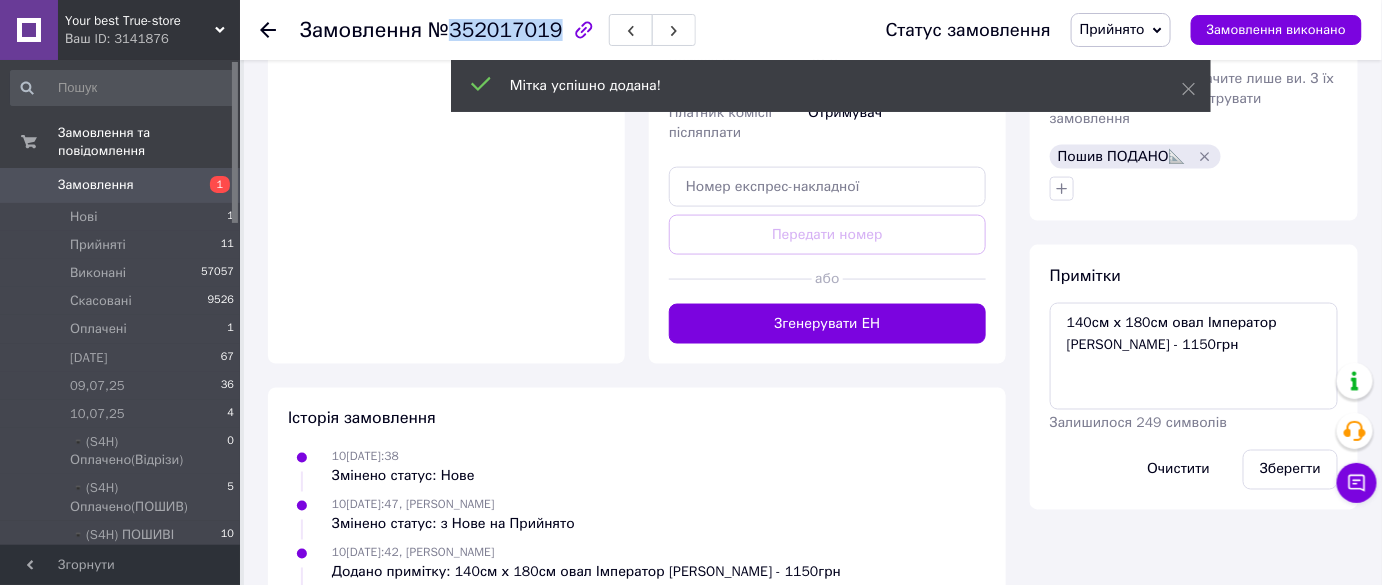 click on "№352017019" at bounding box center [495, 30] 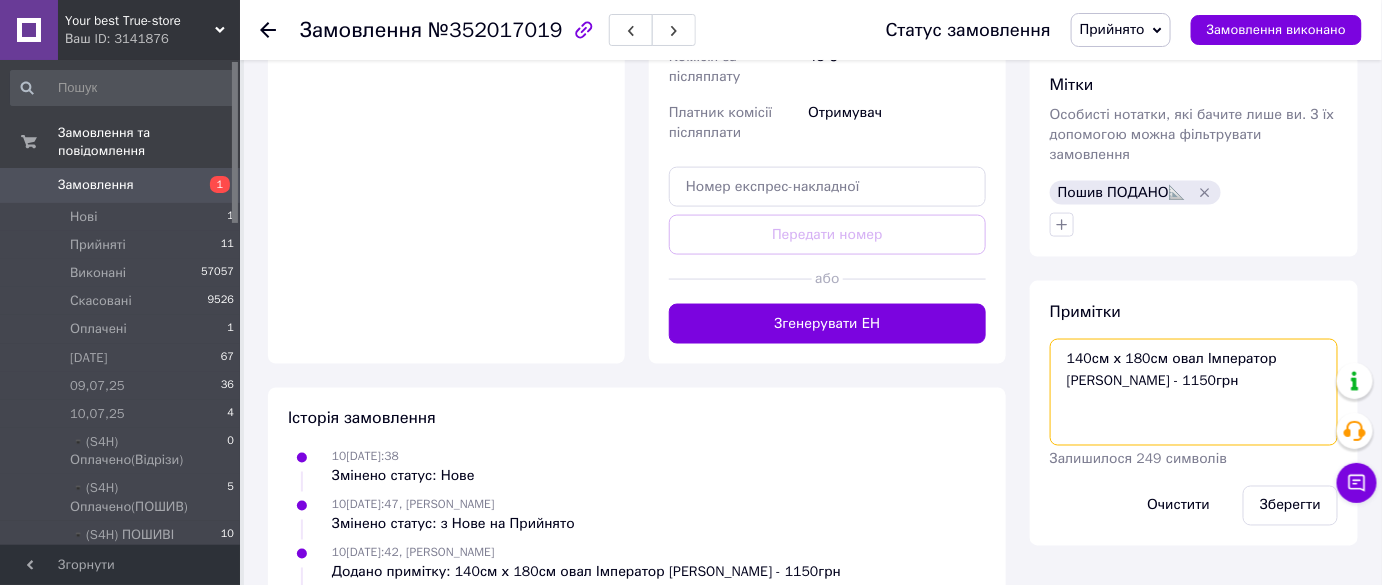 drag, startPoint x: 1239, startPoint y: 348, endPoint x: 981, endPoint y: 340, distance: 258.124 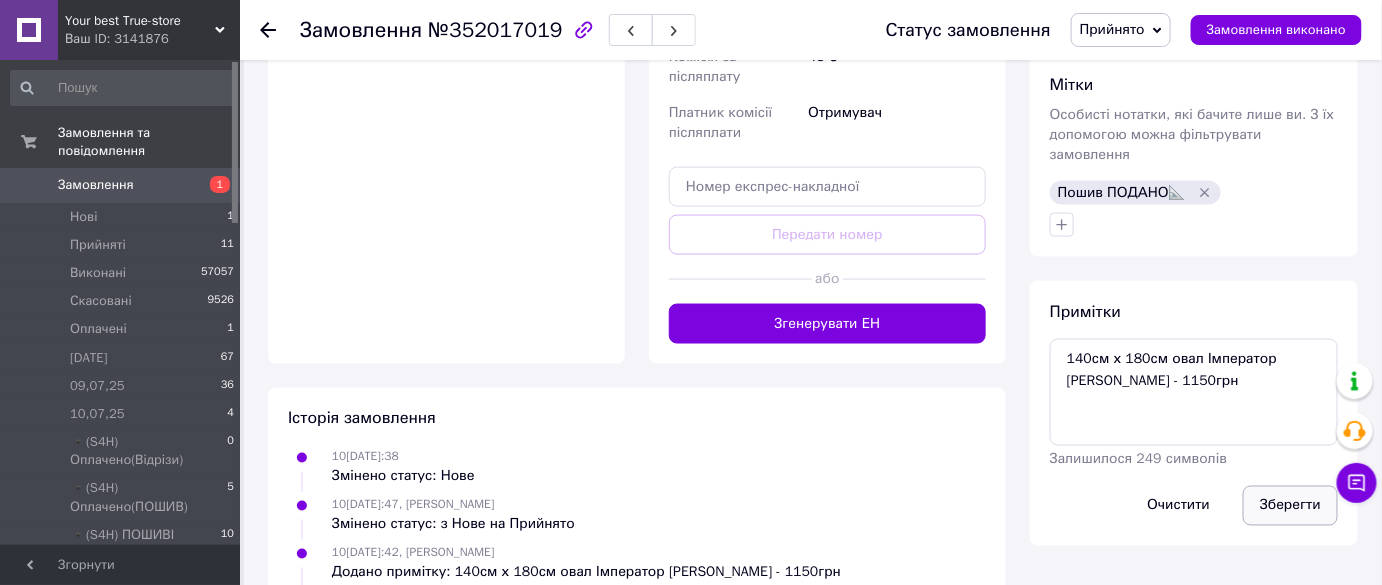 click on "Зберегти" at bounding box center (1290, 506) 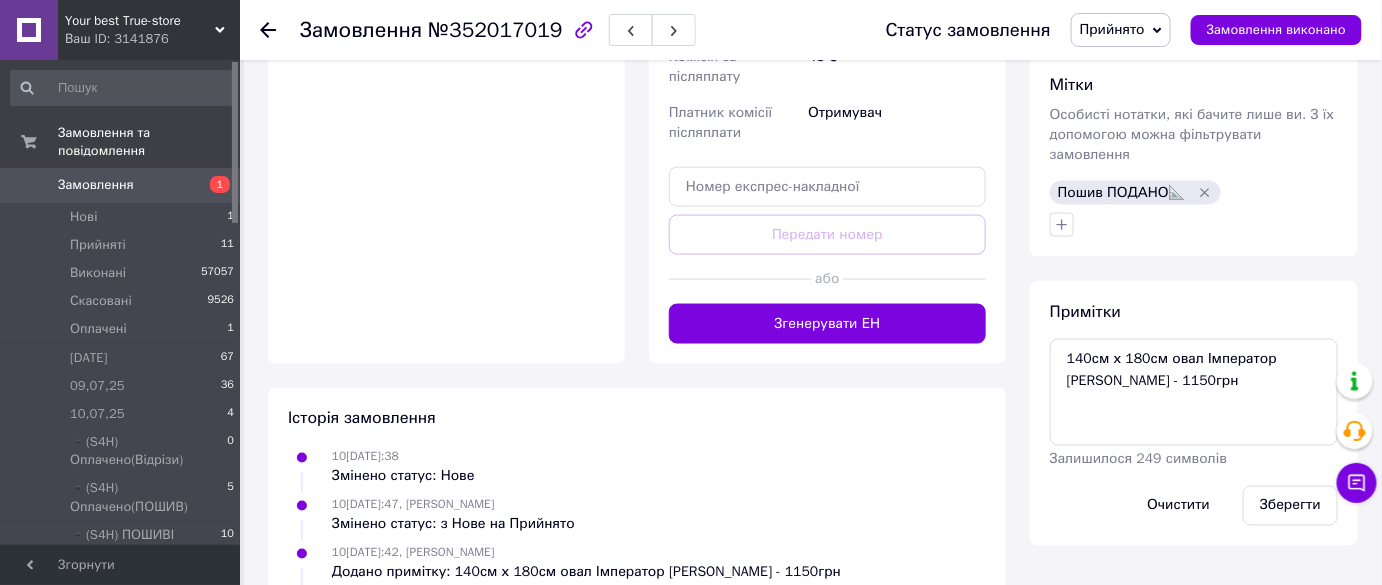 click on "Прийнято" at bounding box center (1121, 30) 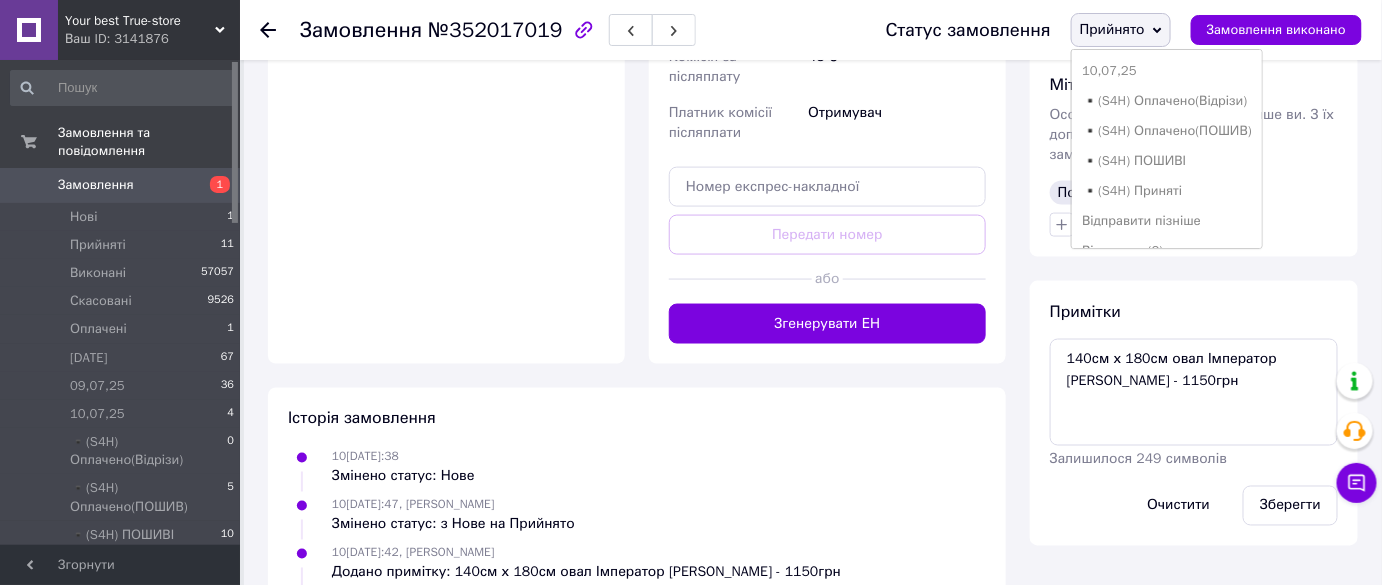 scroll, scrollTop: 472, scrollLeft: 0, axis: vertical 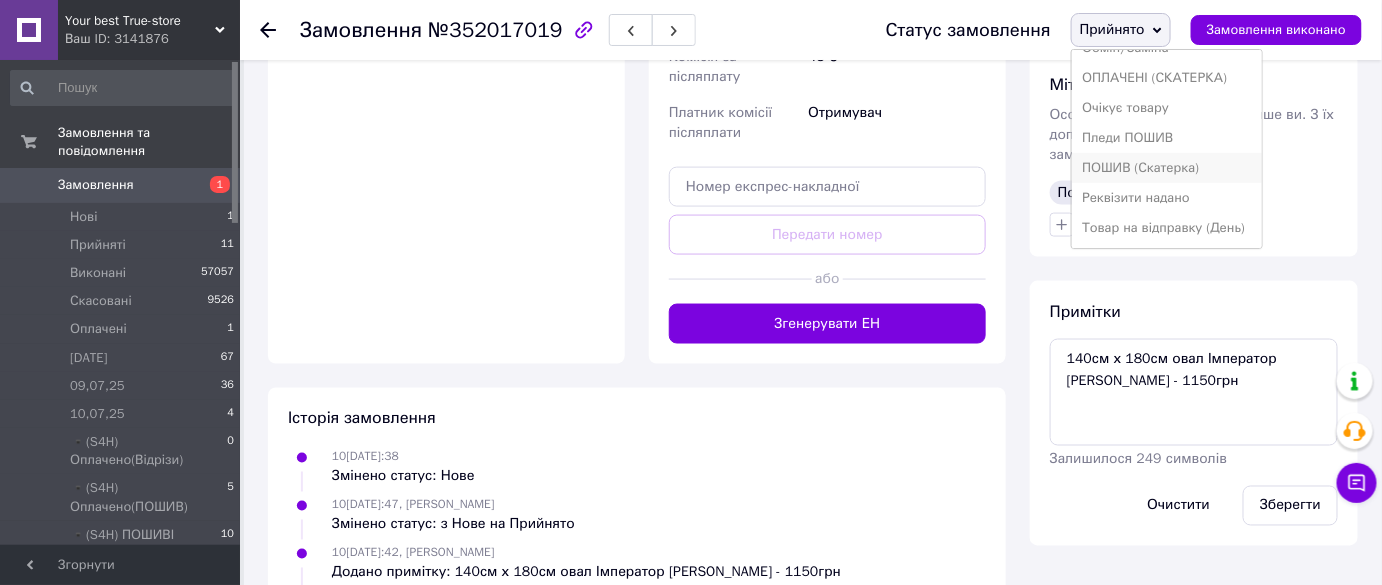 click on "ПОШИВ (Скатерка)" at bounding box center (1167, 168) 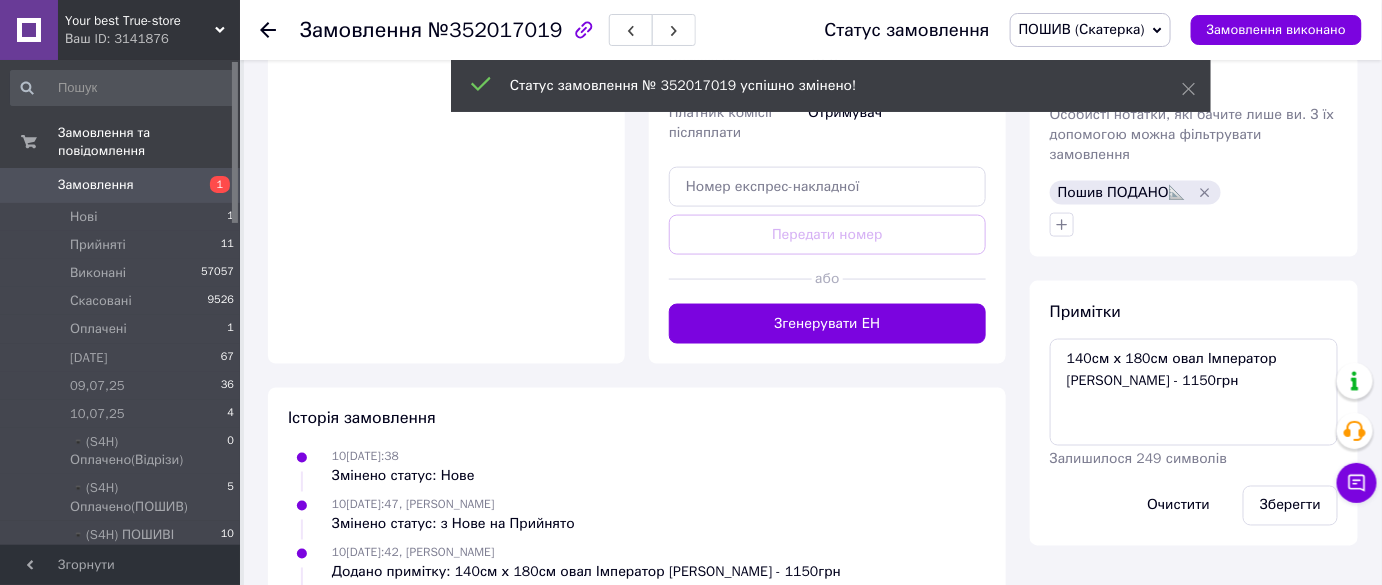 click 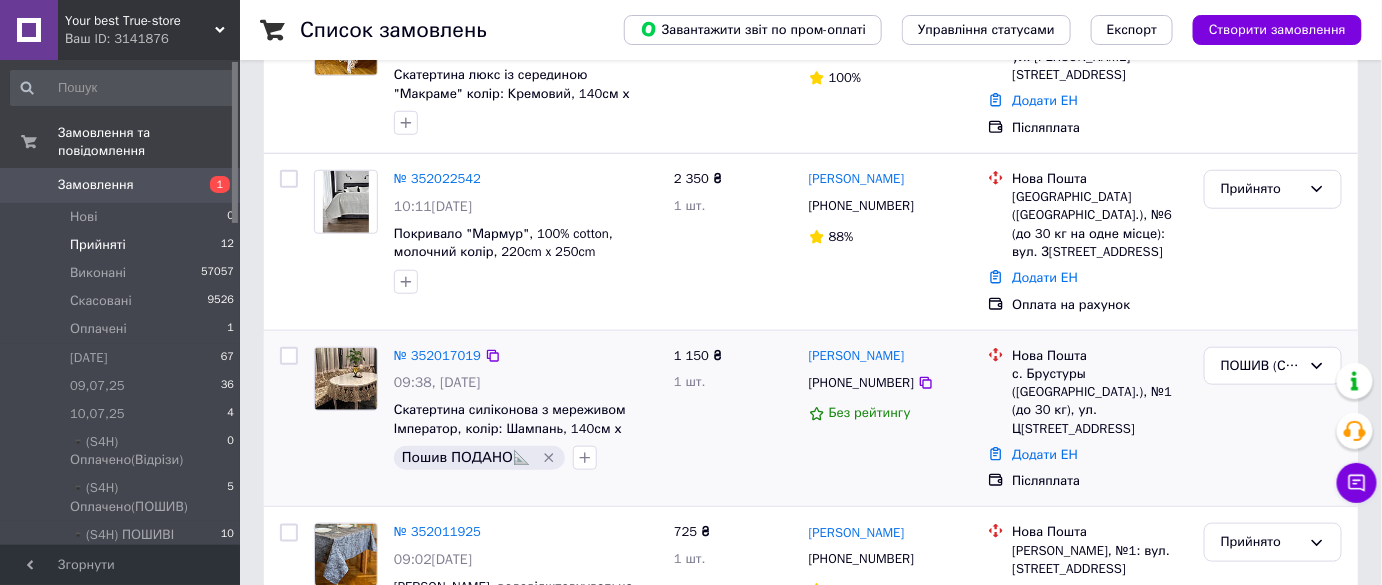 scroll, scrollTop: 454, scrollLeft: 0, axis: vertical 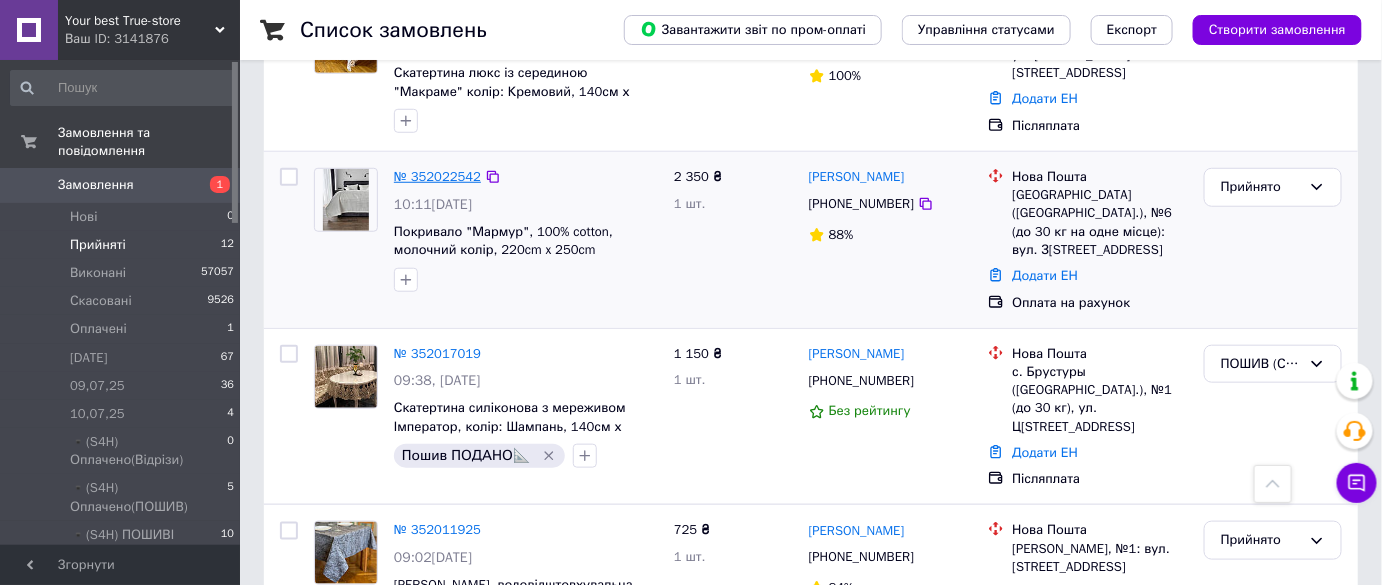 click on "№ 352022542" at bounding box center (437, 176) 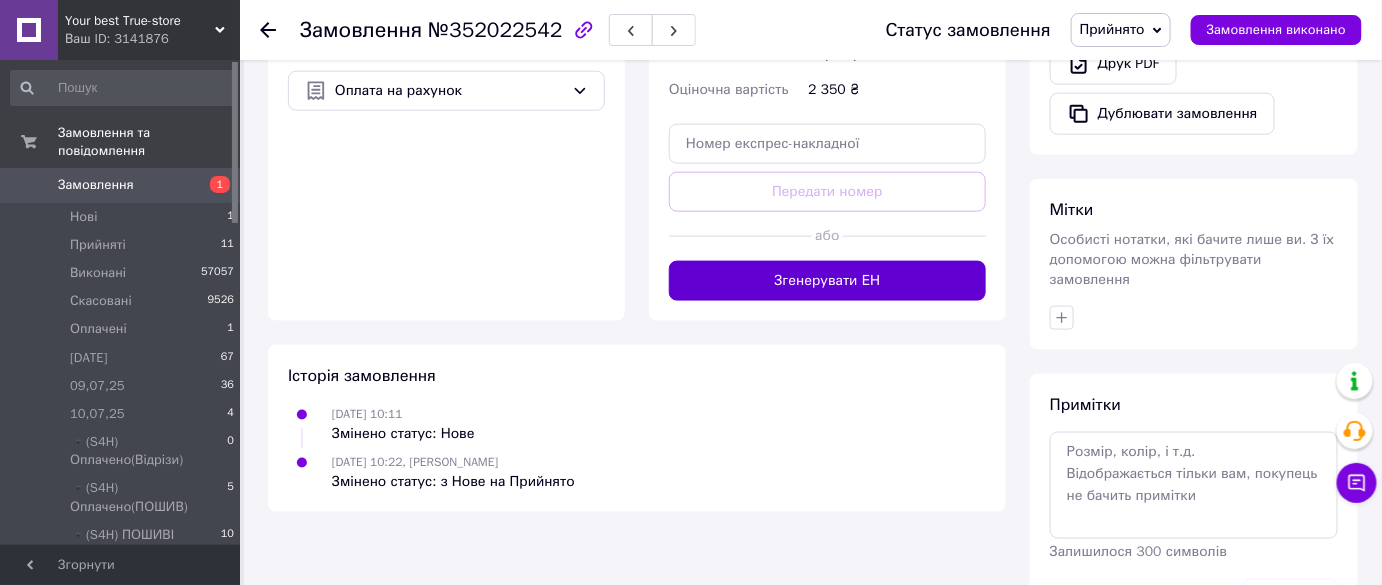 scroll, scrollTop: 329, scrollLeft: 0, axis: vertical 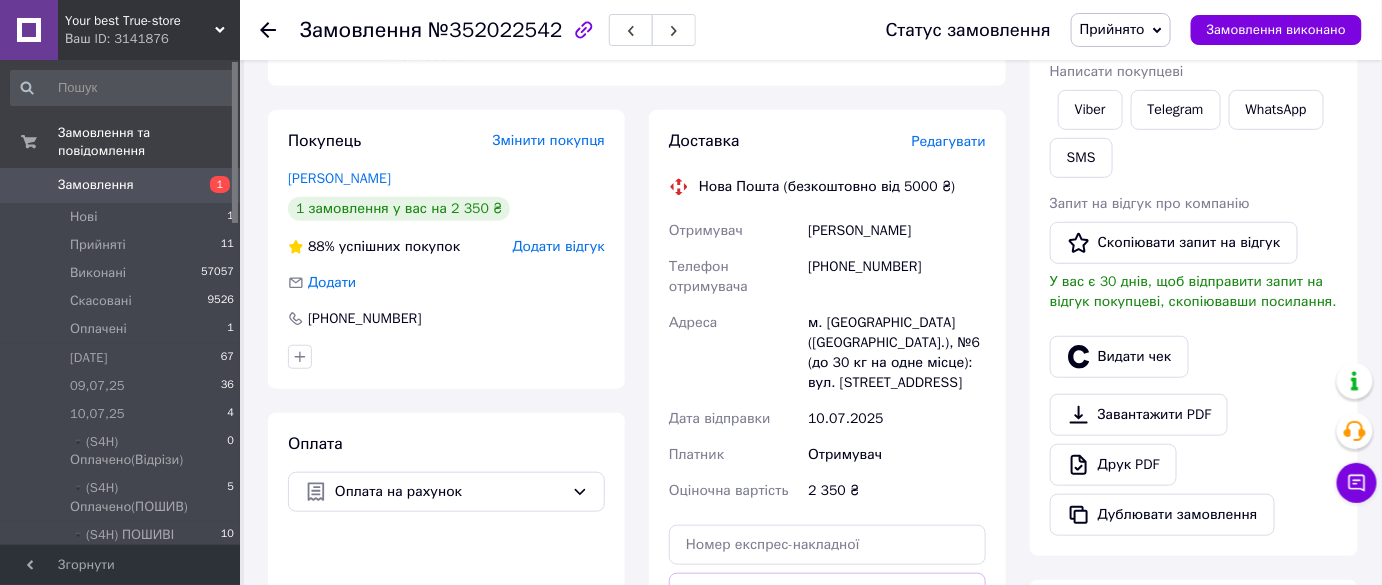 click on "[PHONE_NUMBER]" at bounding box center (897, 277) 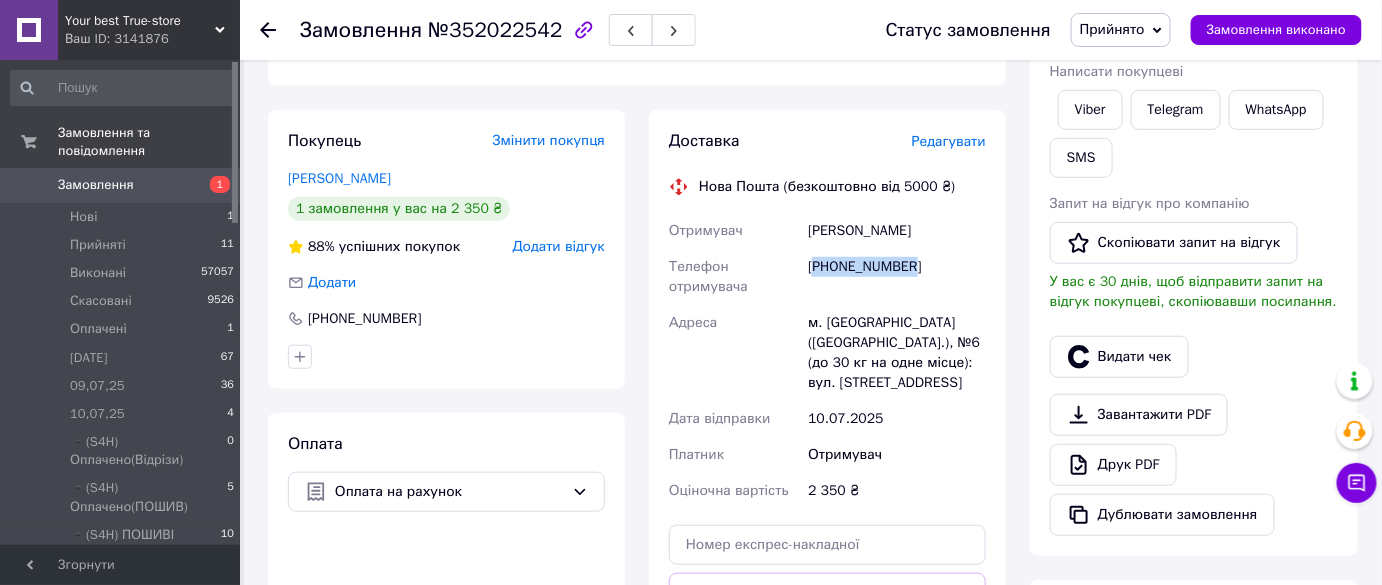 click on "[PHONE_NUMBER]" at bounding box center [897, 277] 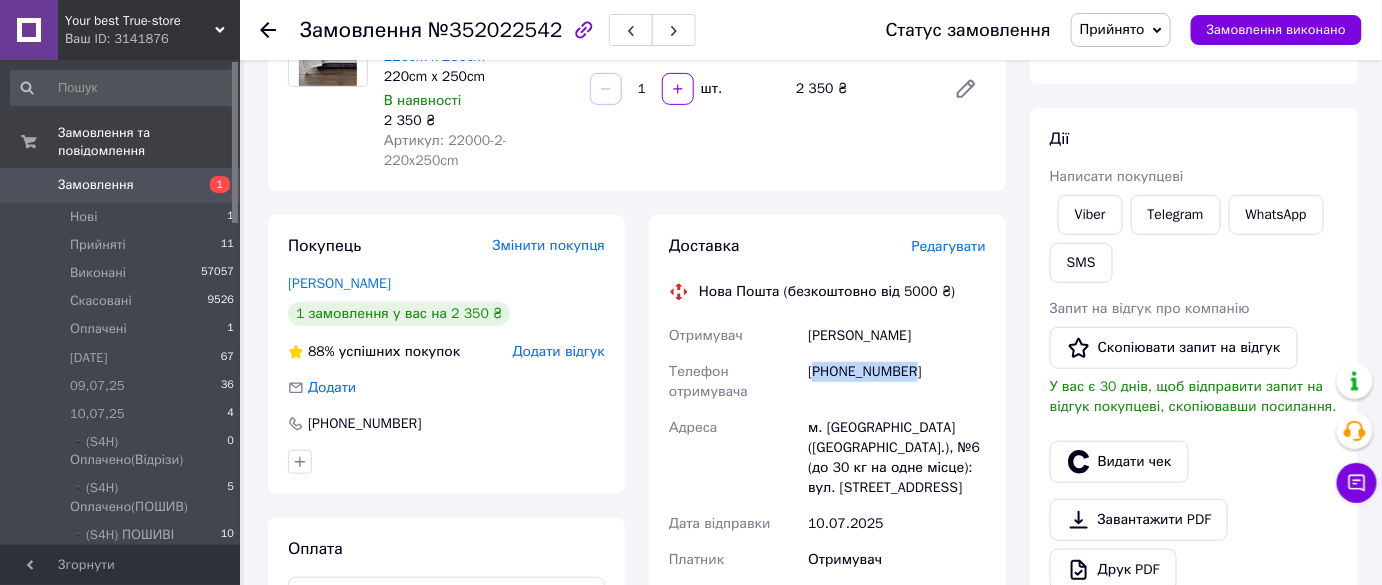 scroll, scrollTop: 0, scrollLeft: 0, axis: both 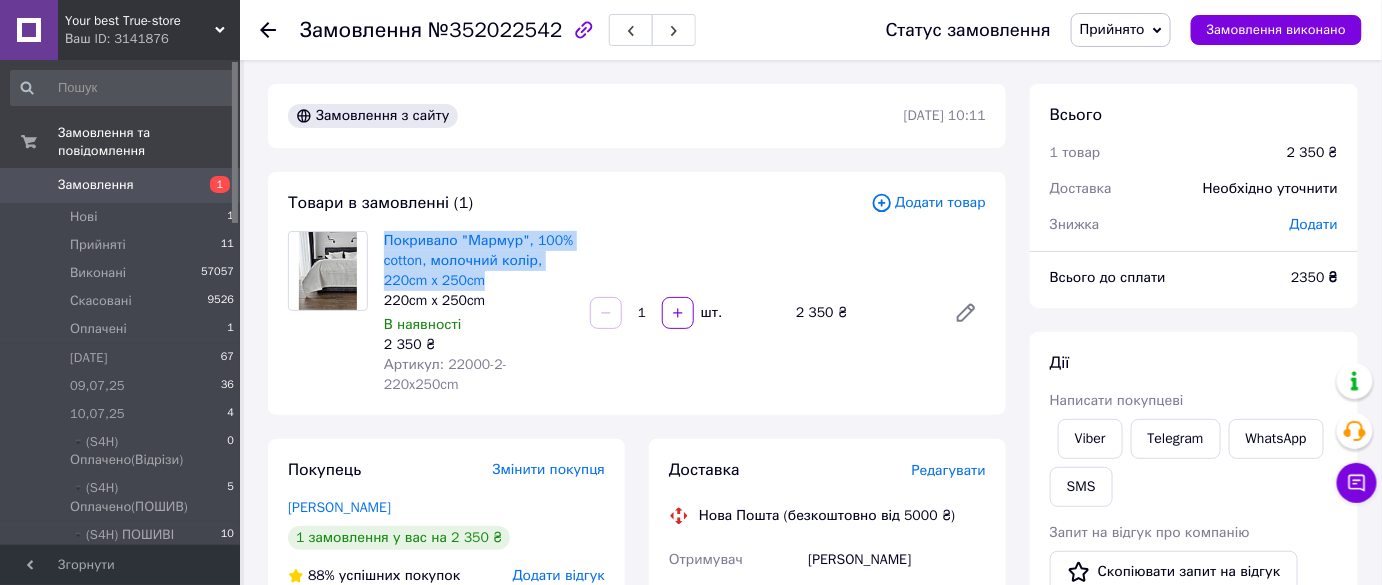 drag, startPoint x: 494, startPoint y: 282, endPoint x: 381, endPoint y: 223, distance: 127.47549 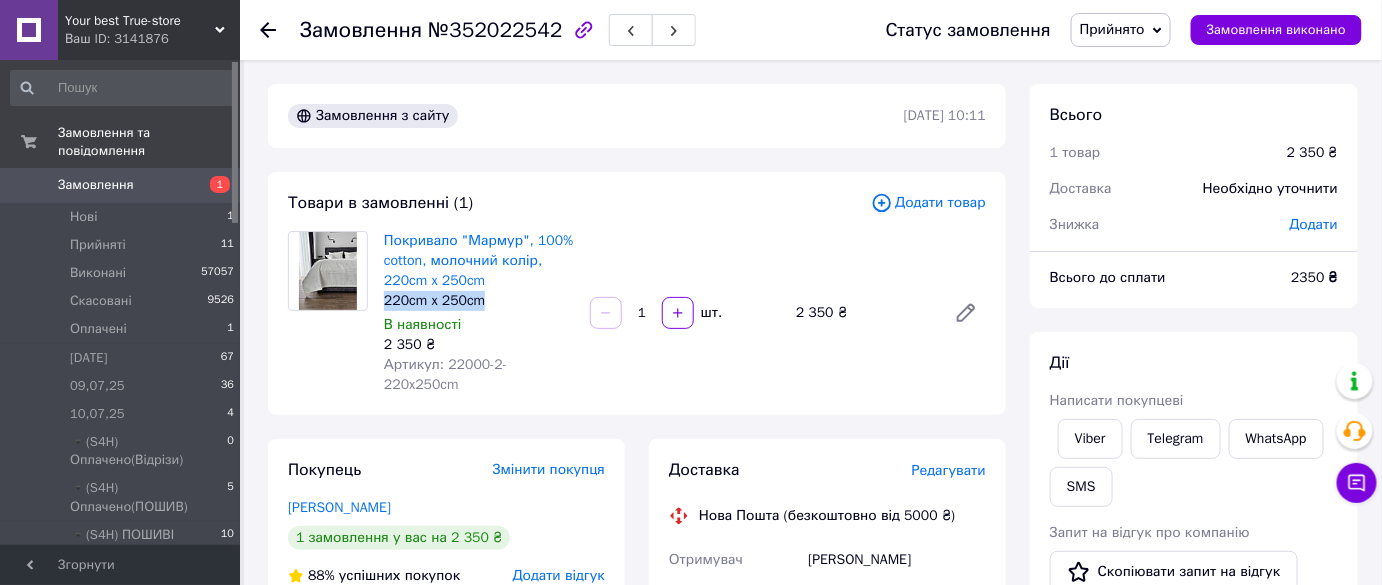 drag, startPoint x: 502, startPoint y: 293, endPoint x: 386, endPoint y: 306, distance: 116.72617 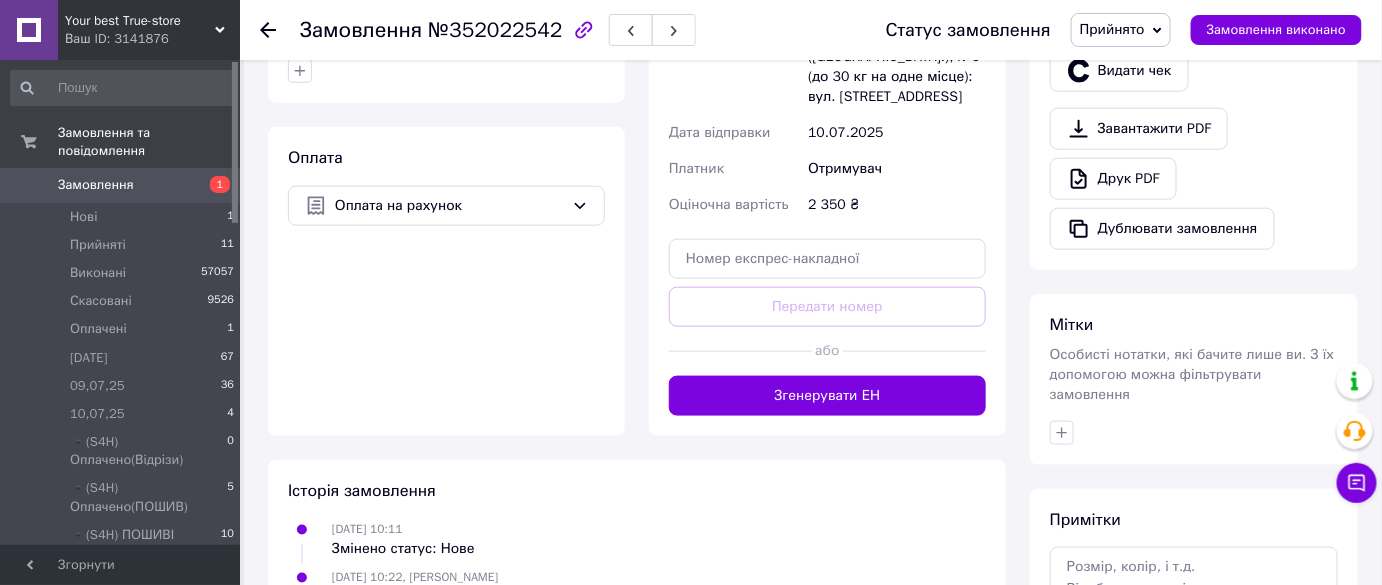 scroll, scrollTop: 727, scrollLeft: 0, axis: vertical 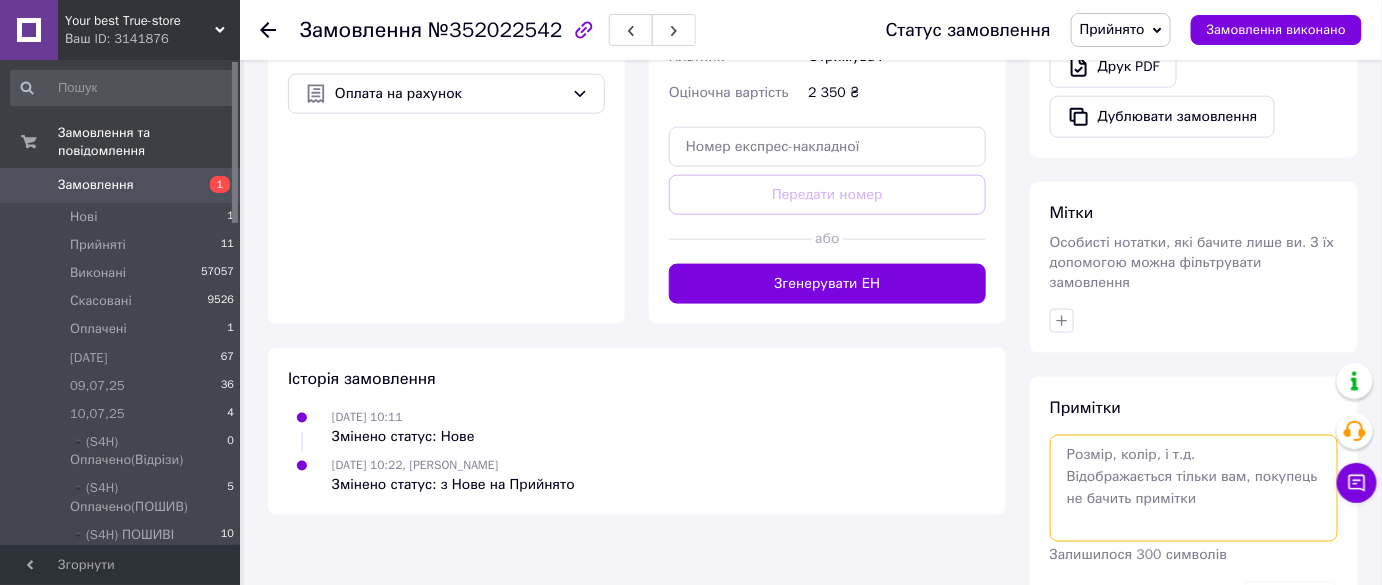 click at bounding box center [1194, 488] 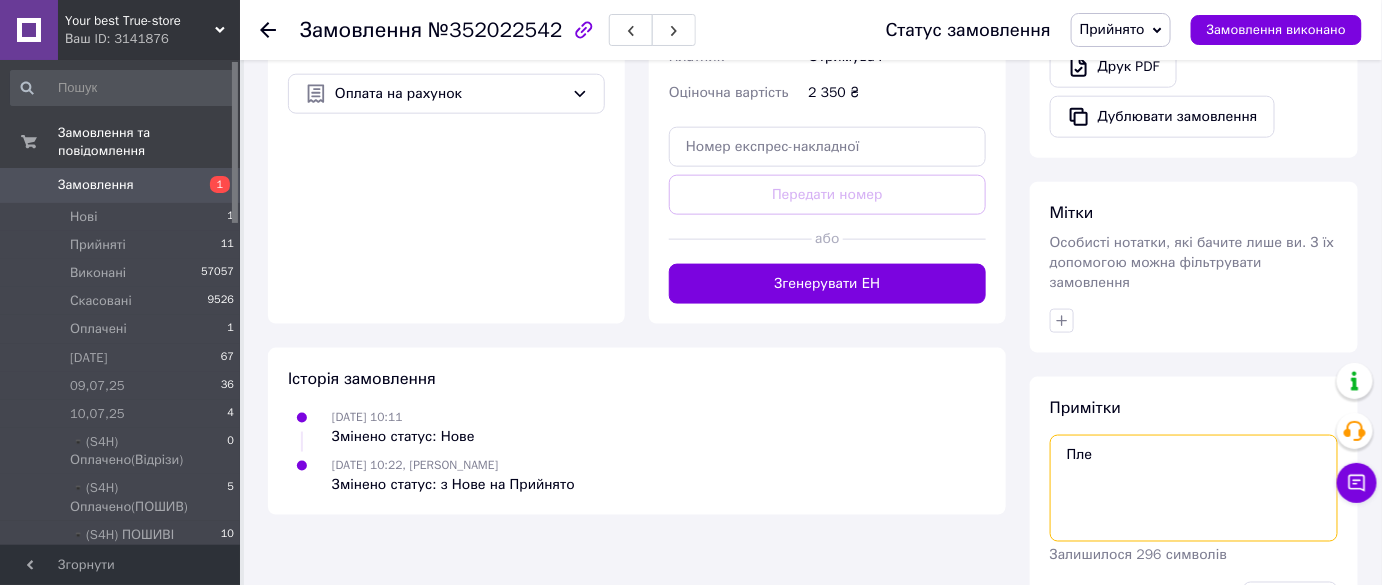 paste on "220cm x 250cm" 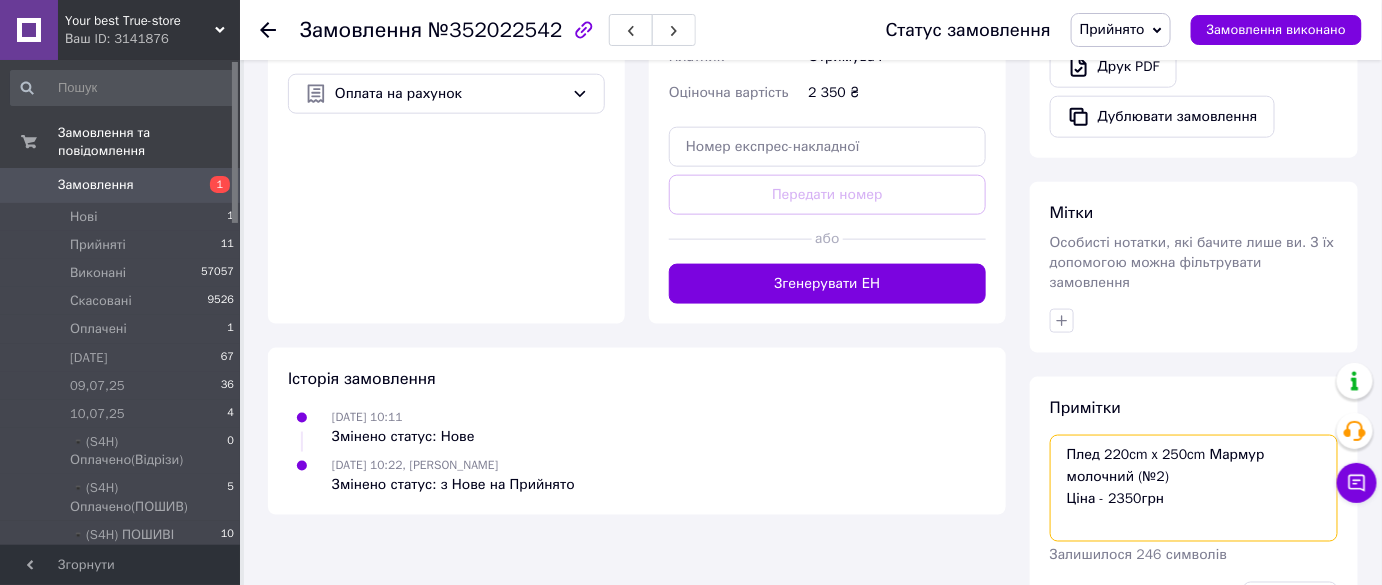 click on "Плед 220cm x 250cm Мармур молочний (№2)
Ціна - 2350грн" at bounding box center (1194, 488) 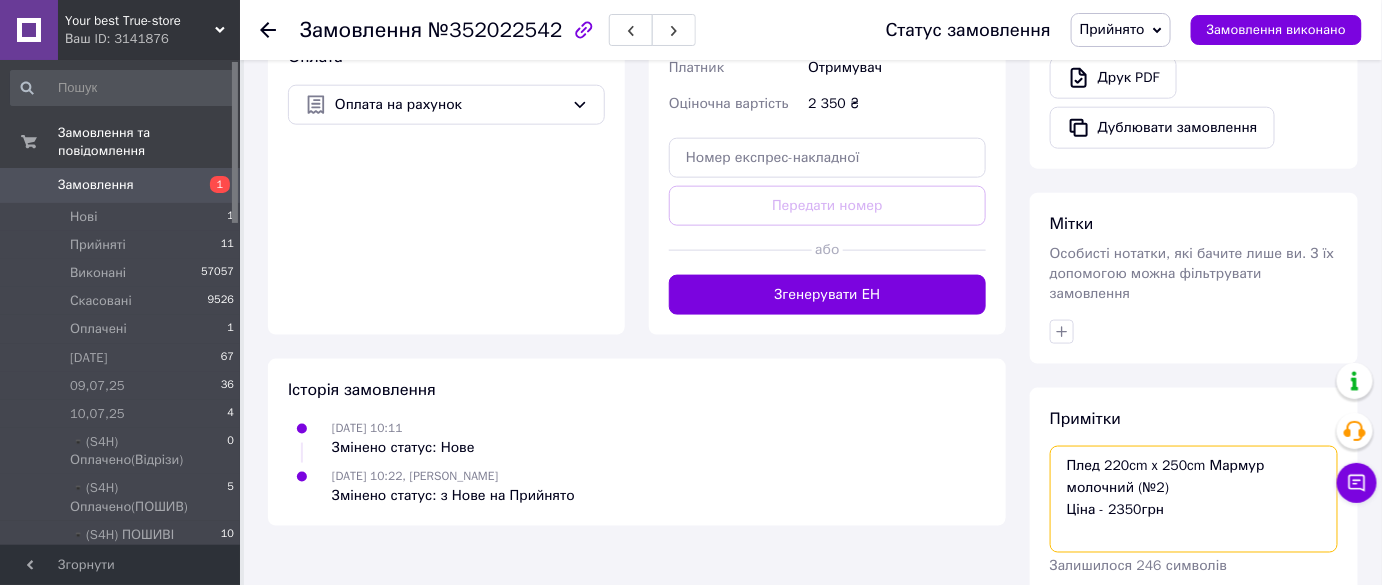 scroll, scrollTop: 784, scrollLeft: 0, axis: vertical 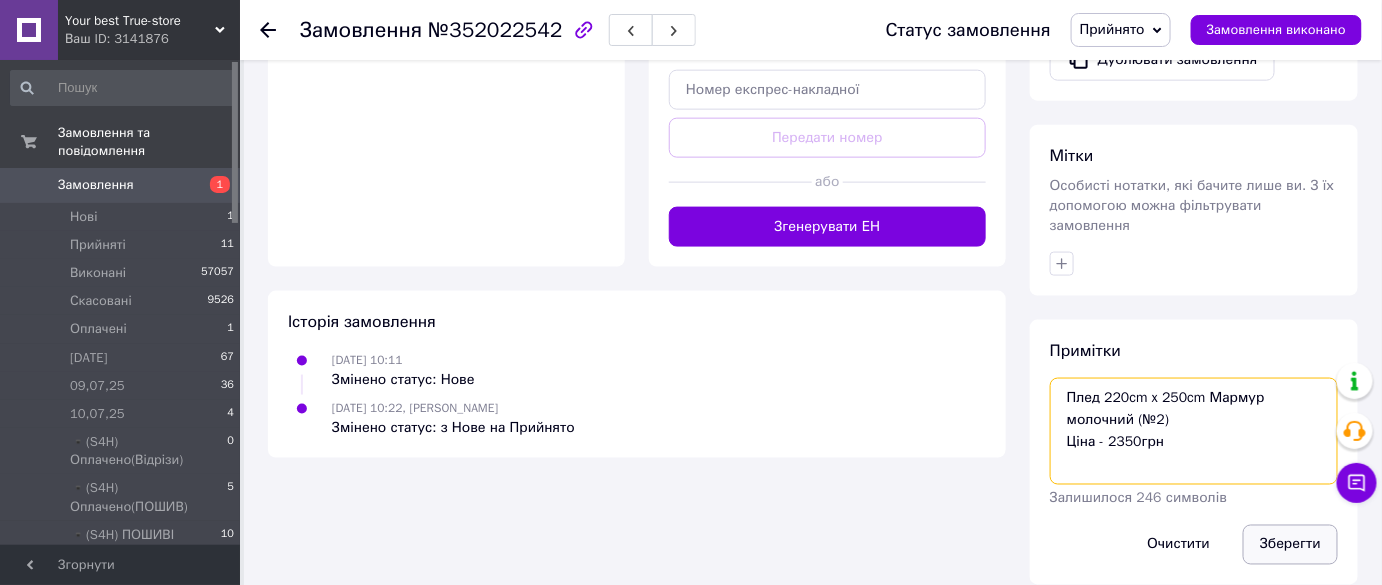 type on "Плед 220cm x 250cm Мармур молочний (№2)
Ціна - 2350грн" 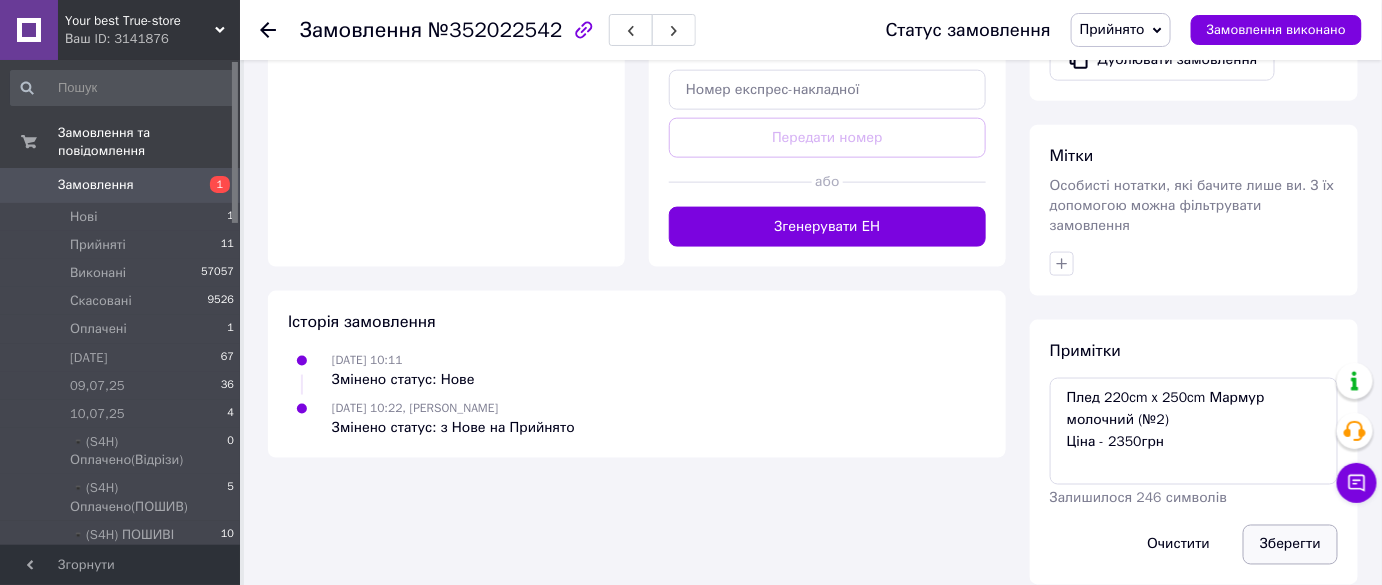 click on "Зберегти" at bounding box center (1290, 545) 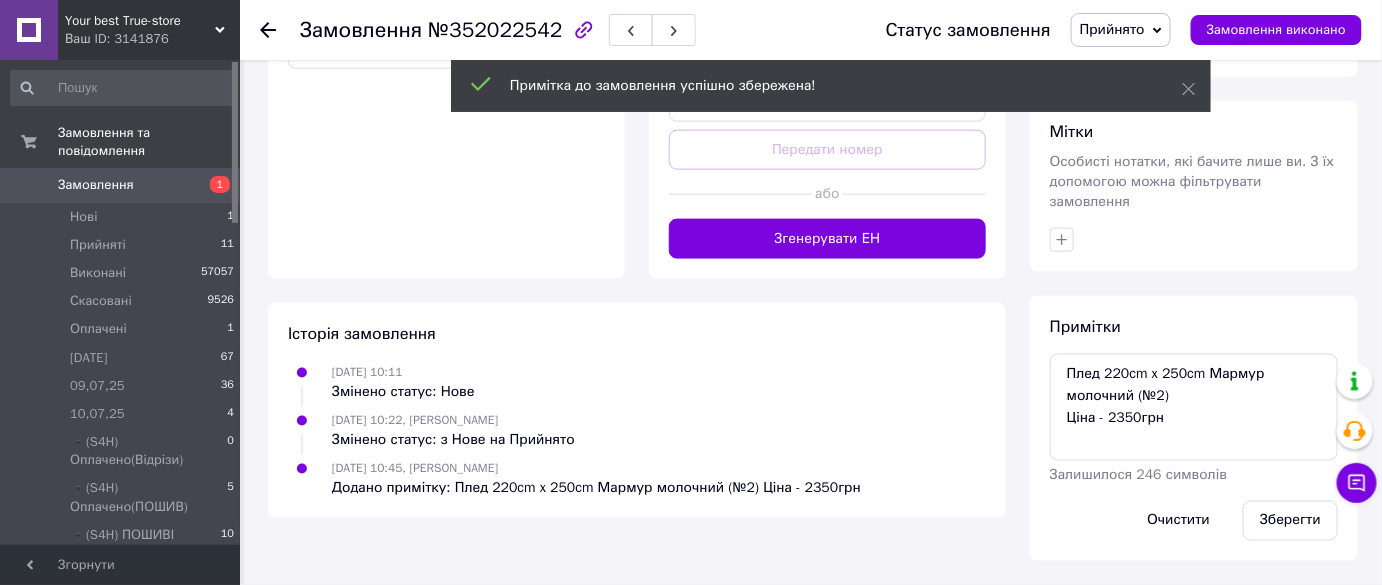 scroll, scrollTop: 747, scrollLeft: 0, axis: vertical 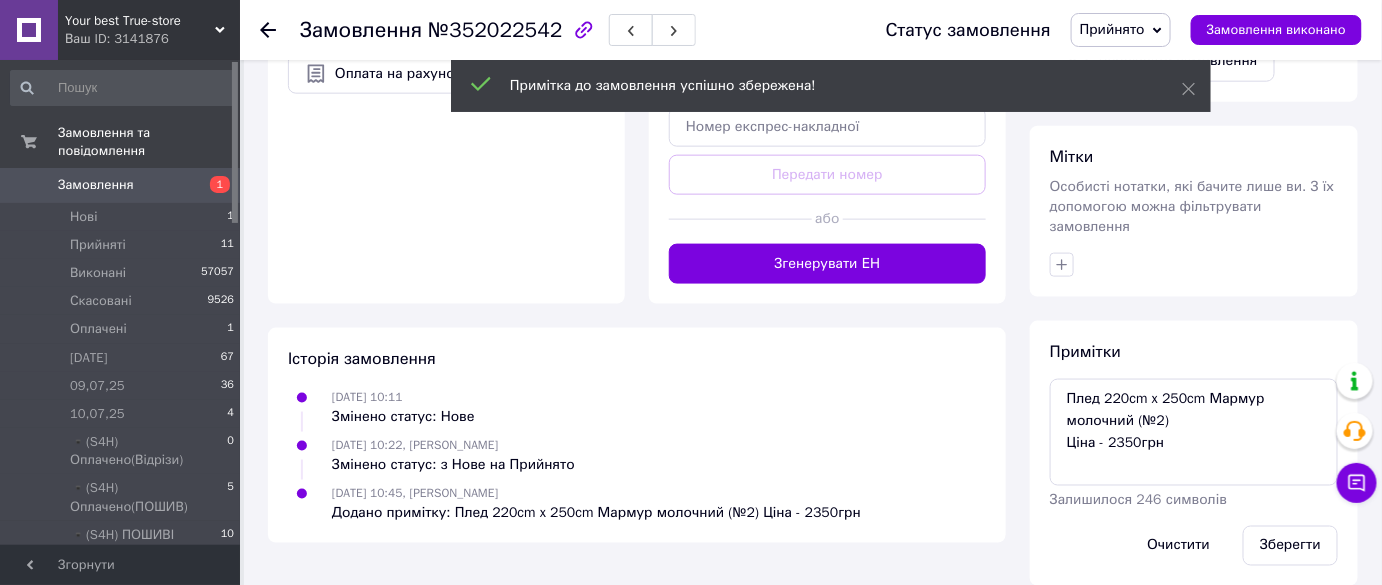 click on "Прийнято" at bounding box center (1112, 29) 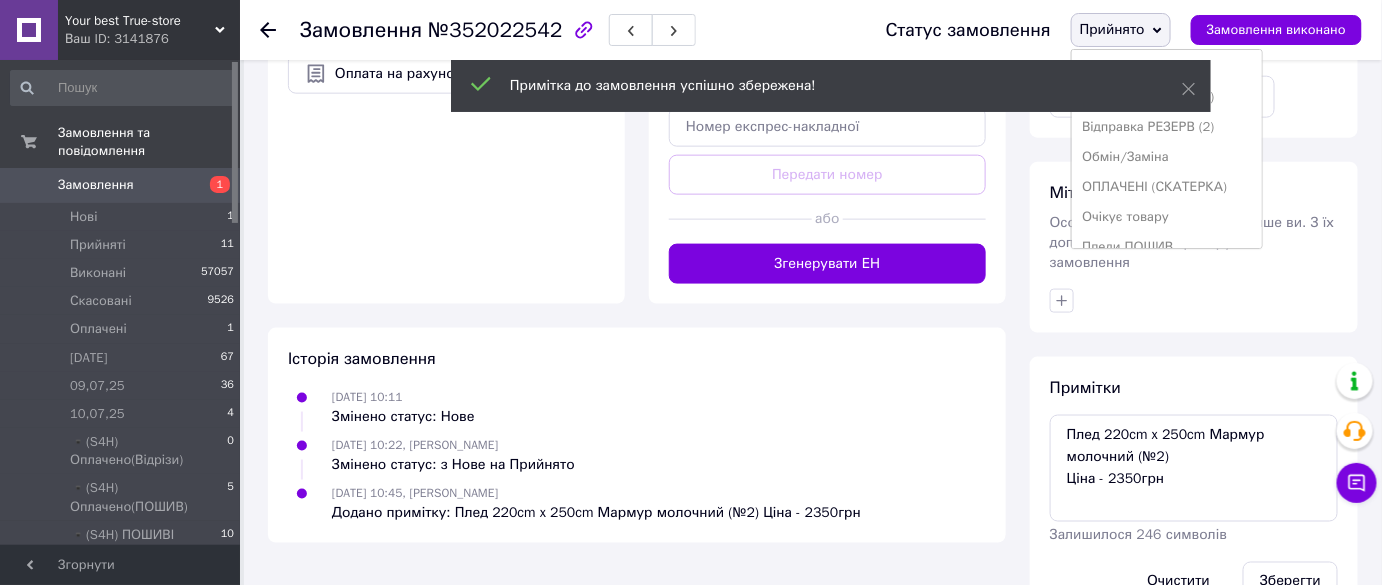scroll, scrollTop: 472, scrollLeft: 0, axis: vertical 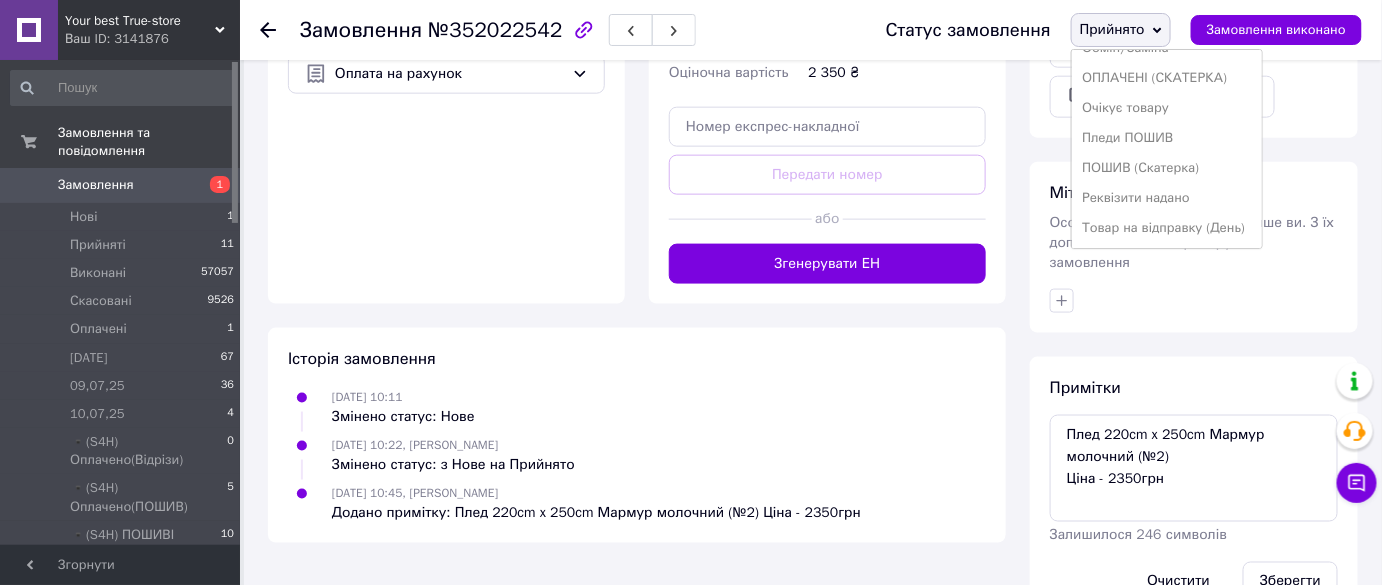 click on "Реквізити надано" at bounding box center (1167, 198) 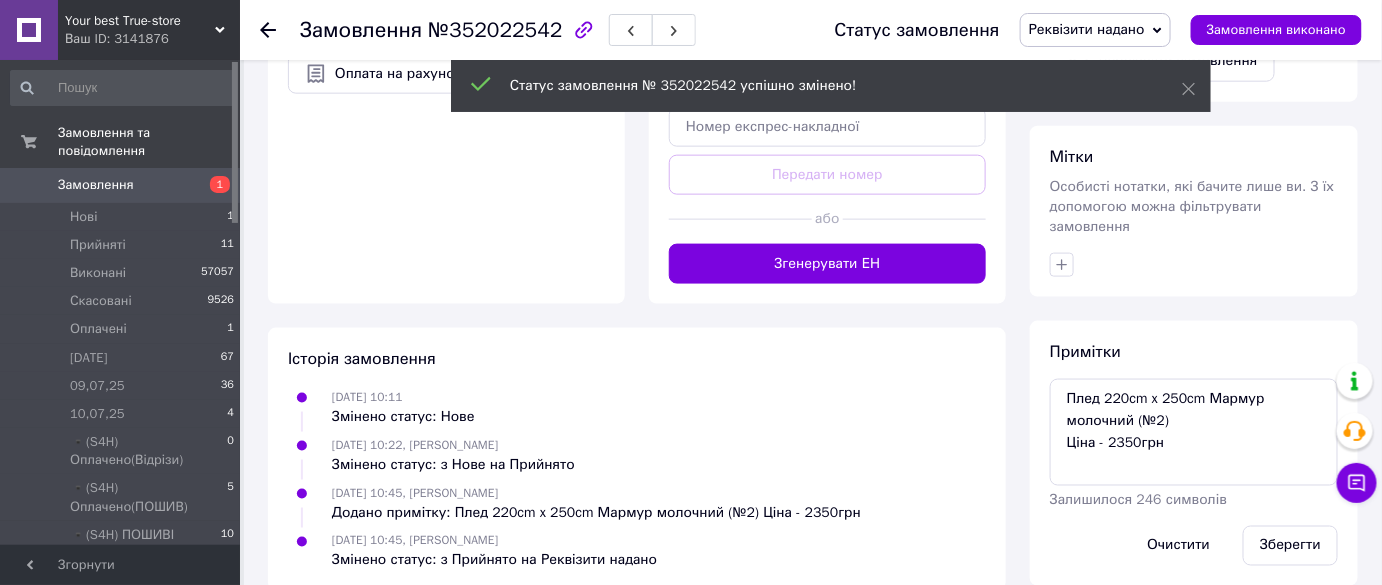 click 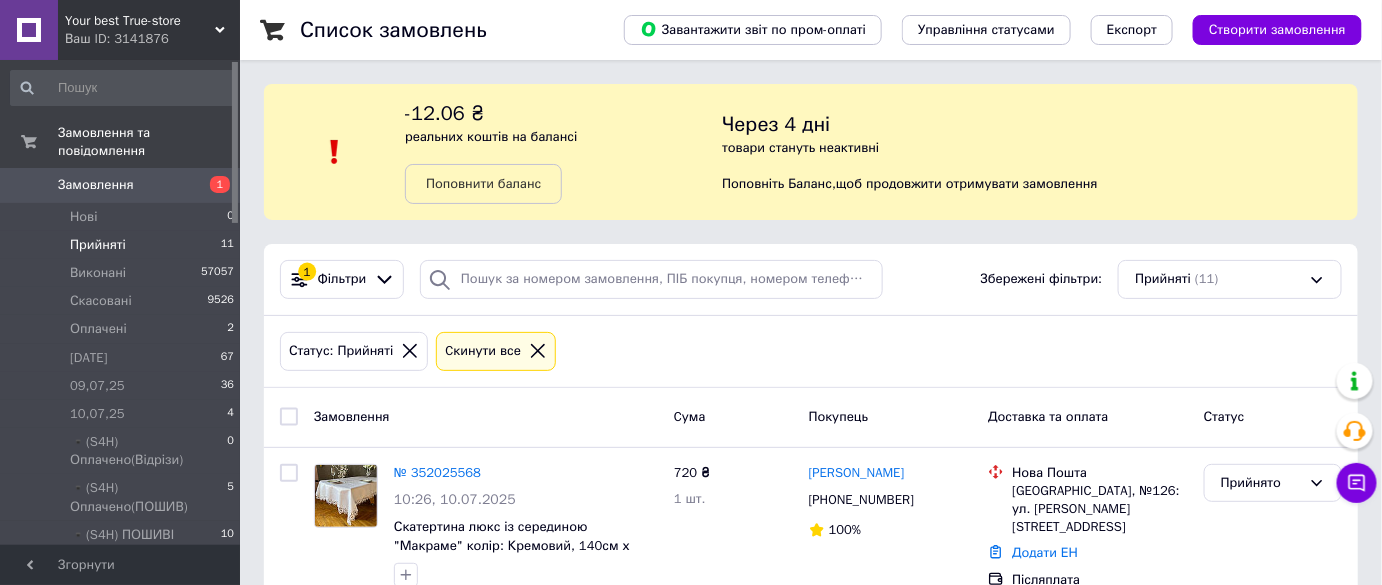 click on "1" at bounding box center [212, 185] 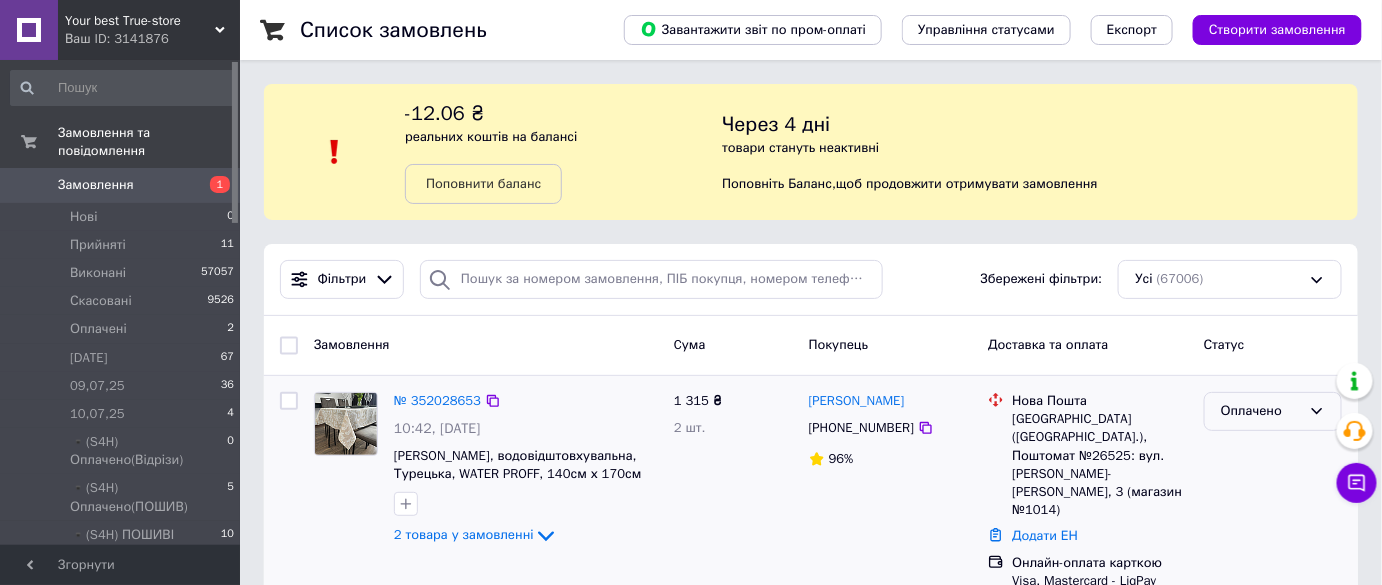 click on "Оплачено" at bounding box center [1261, 411] 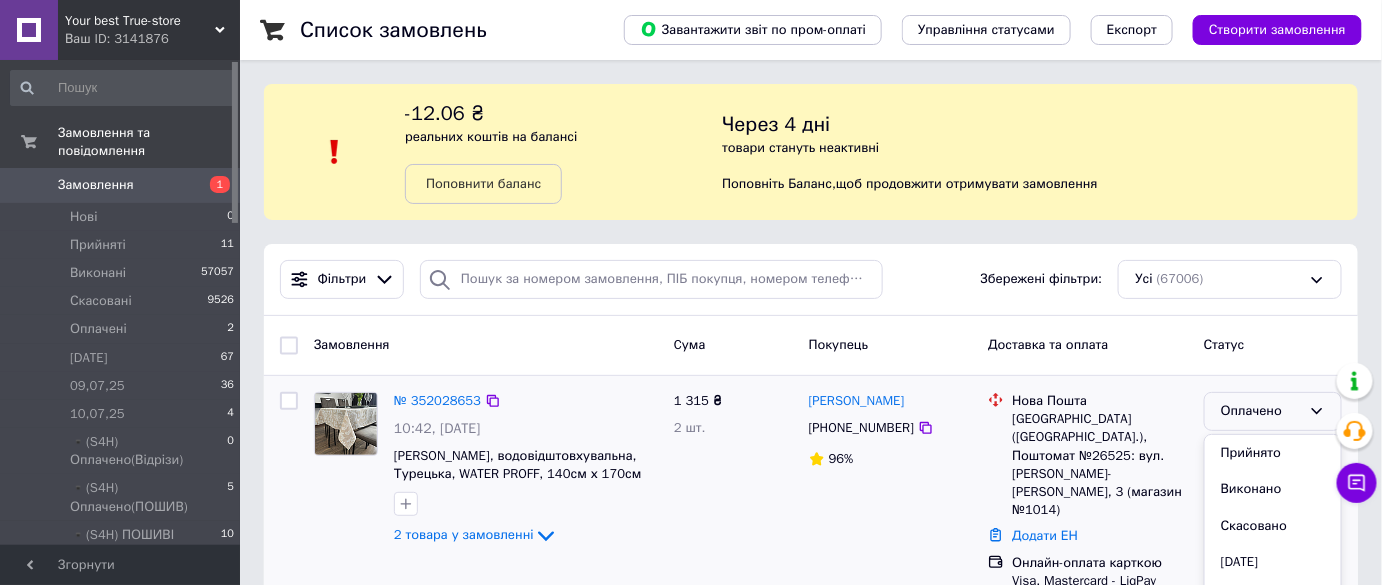 click on "Прийнято" at bounding box center [1273, 453] 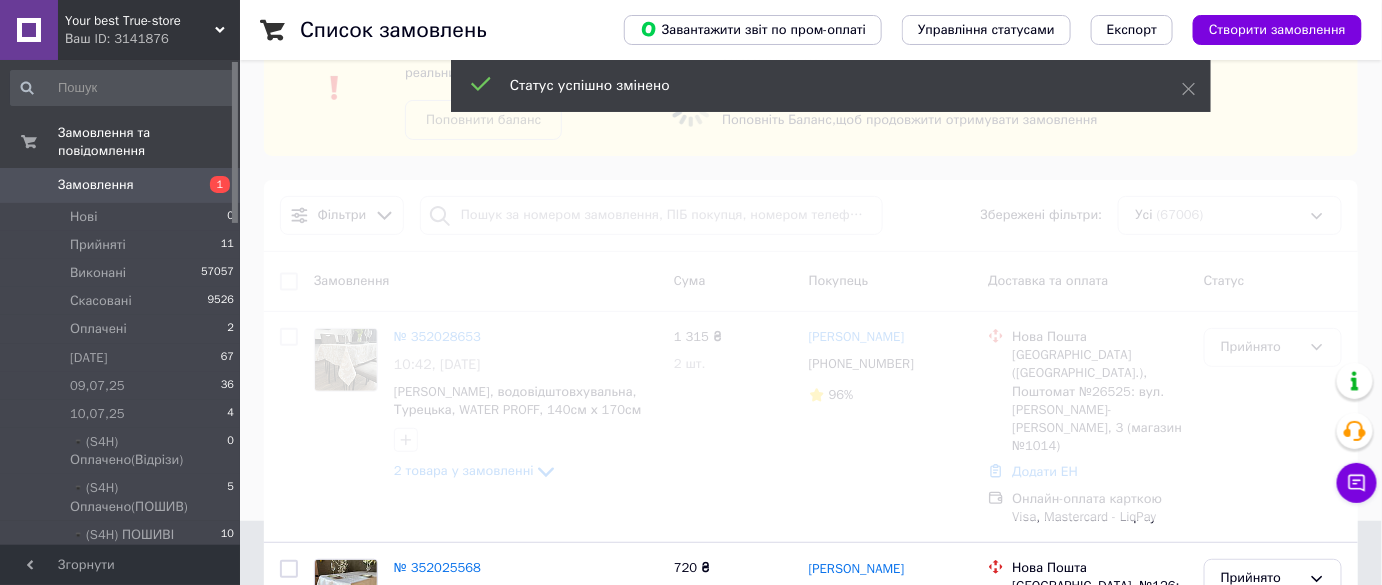 scroll, scrollTop: 0, scrollLeft: 0, axis: both 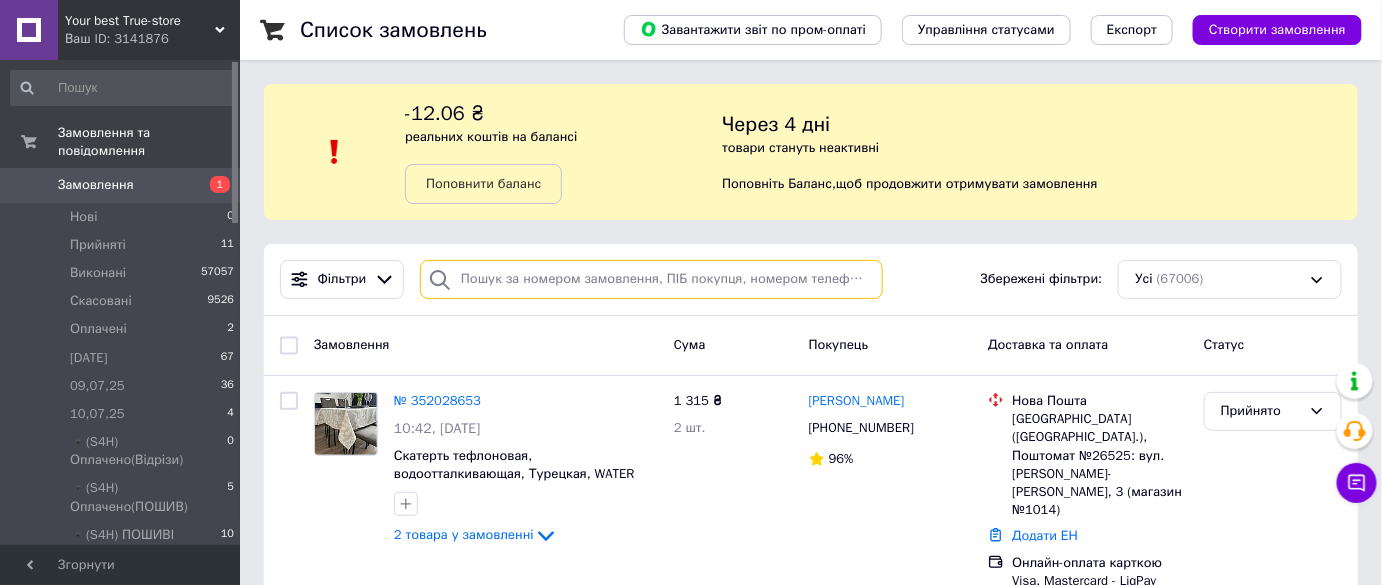 click at bounding box center (651, 279) 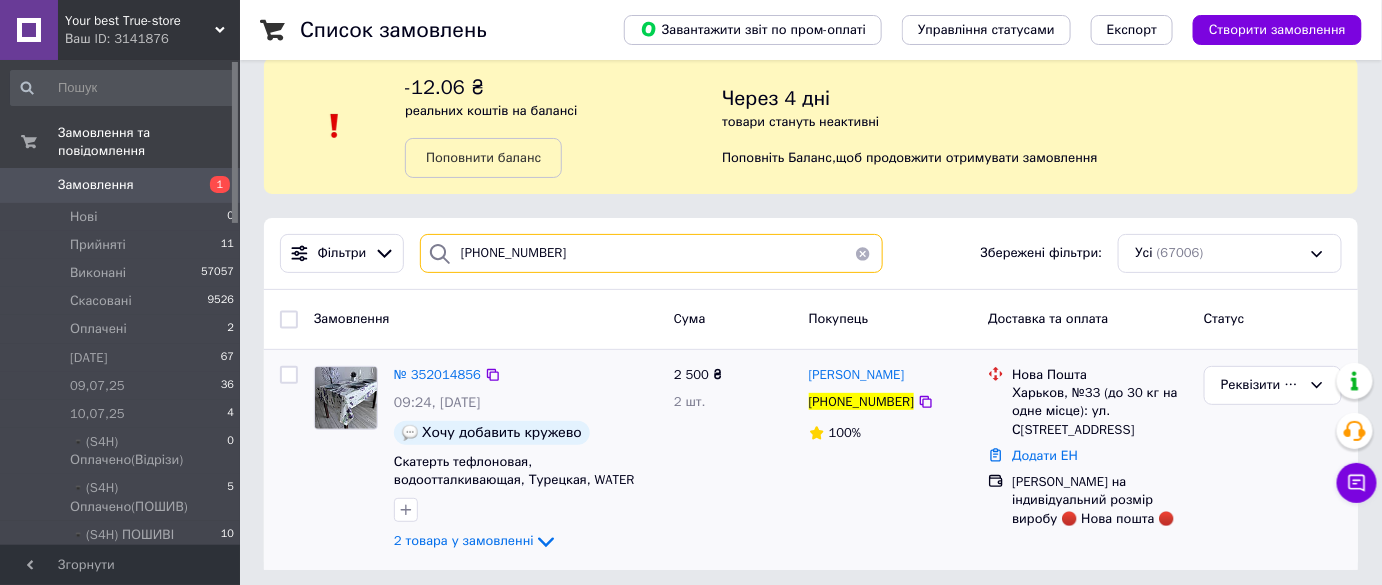 scroll, scrollTop: 34, scrollLeft: 0, axis: vertical 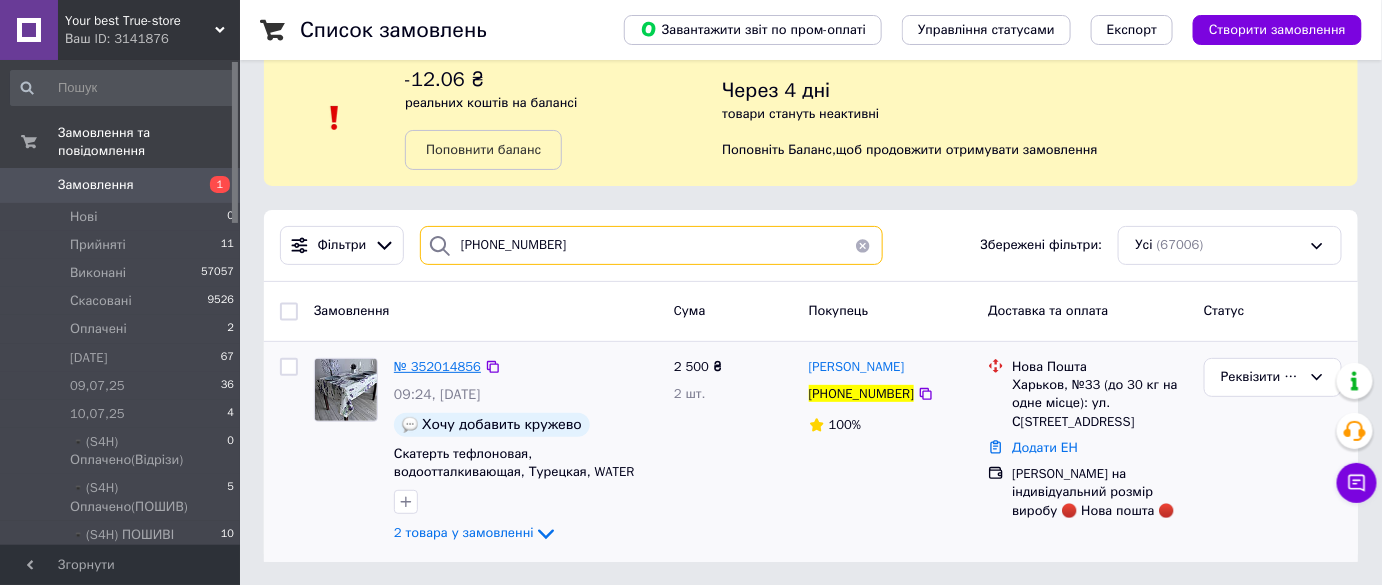 type on "[PHONE_NUMBER]" 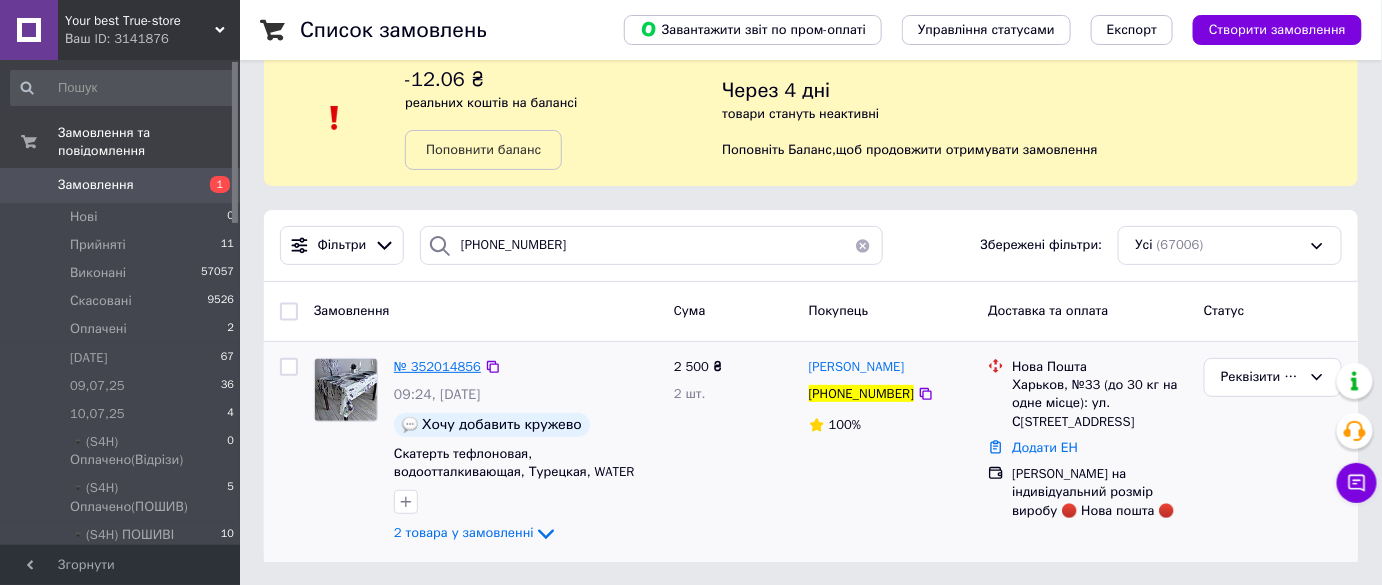 click on "№ 352014856" at bounding box center (437, 366) 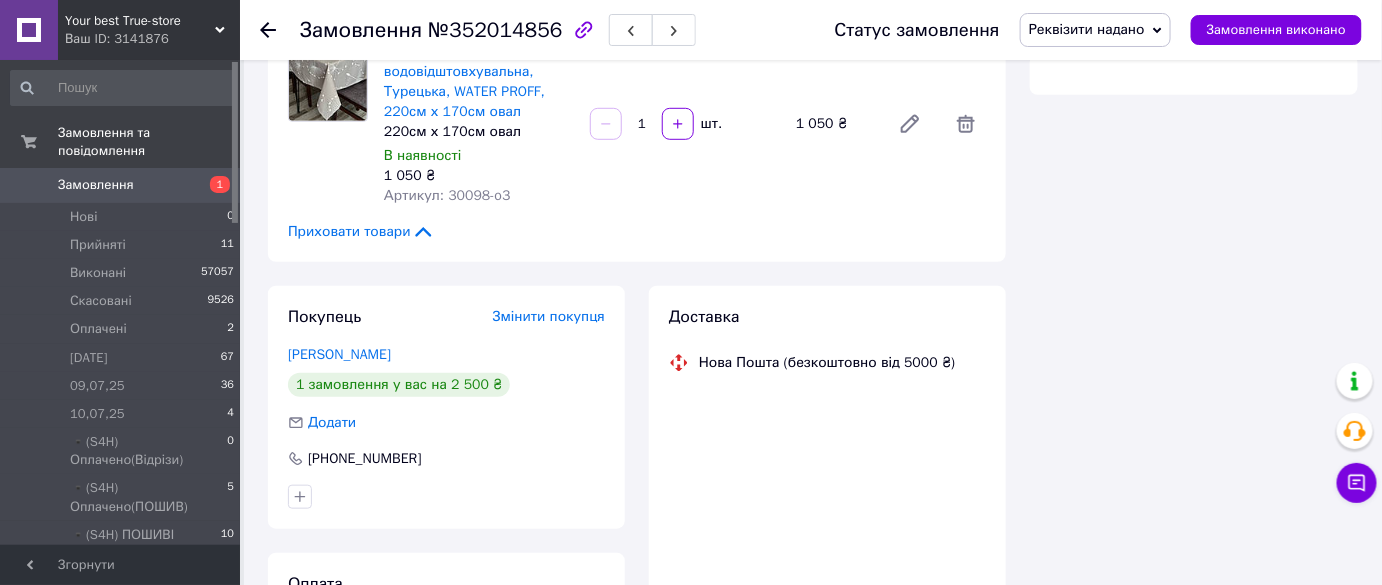 scroll, scrollTop: 454, scrollLeft: 0, axis: vertical 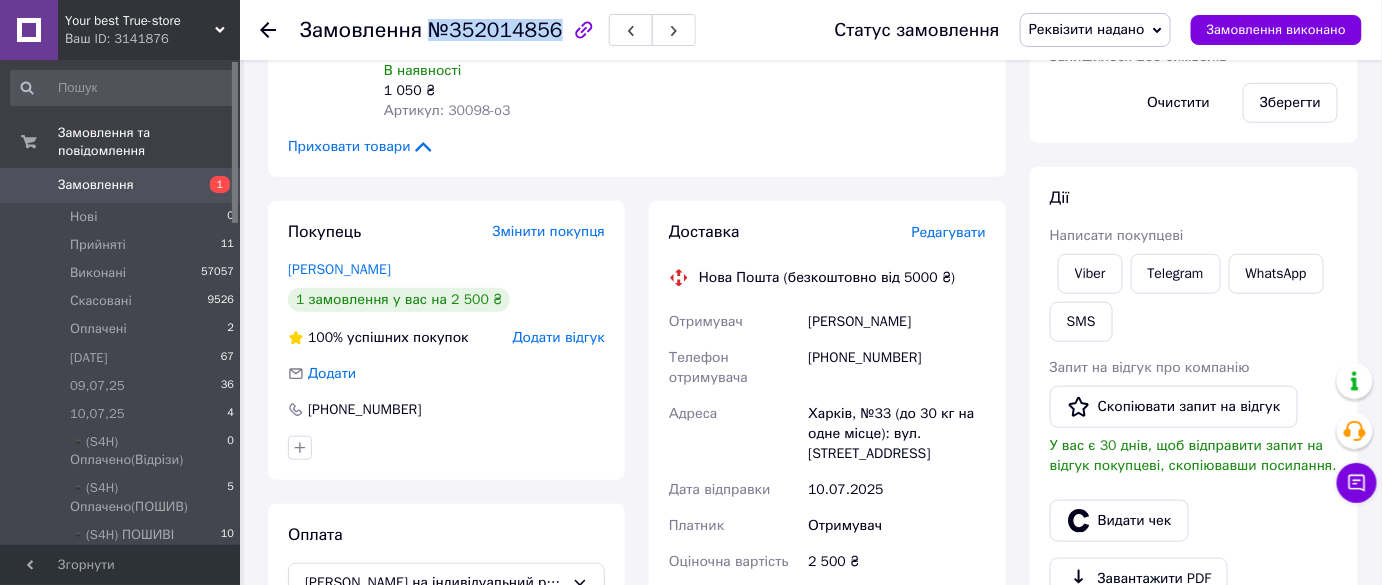 drag, startPoint x: 428, startPoint y: 25, endPoint x: 547, endPoint y: 32, distance: 119.2057 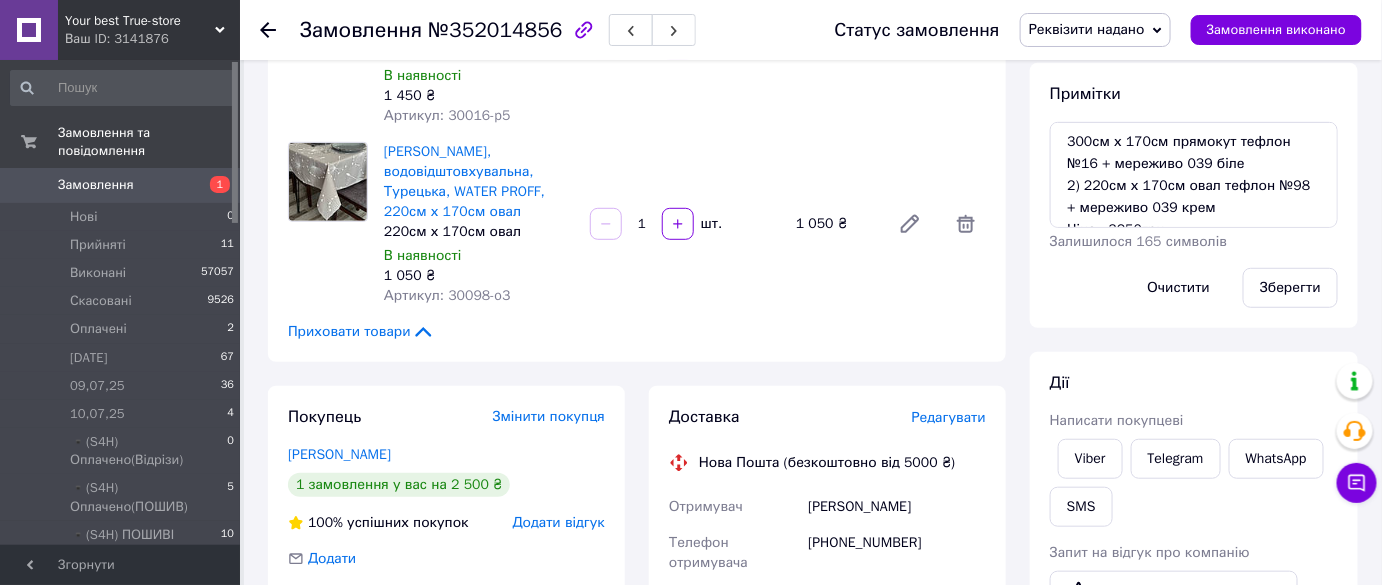 scroll, scrollTop: 272, scrollLeft: 0, axis: vertical 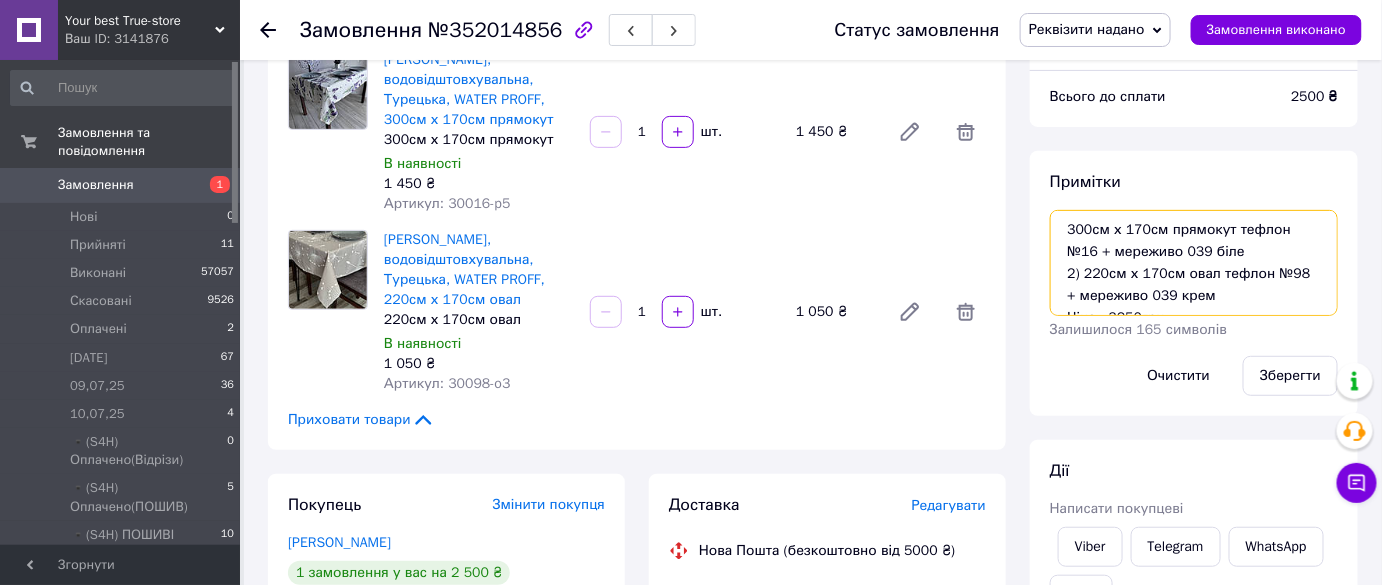 drag, startPoint x: 1213, startPoint y: 250, endPoint x: 825, endPoint y: 138, distance: 403.84155 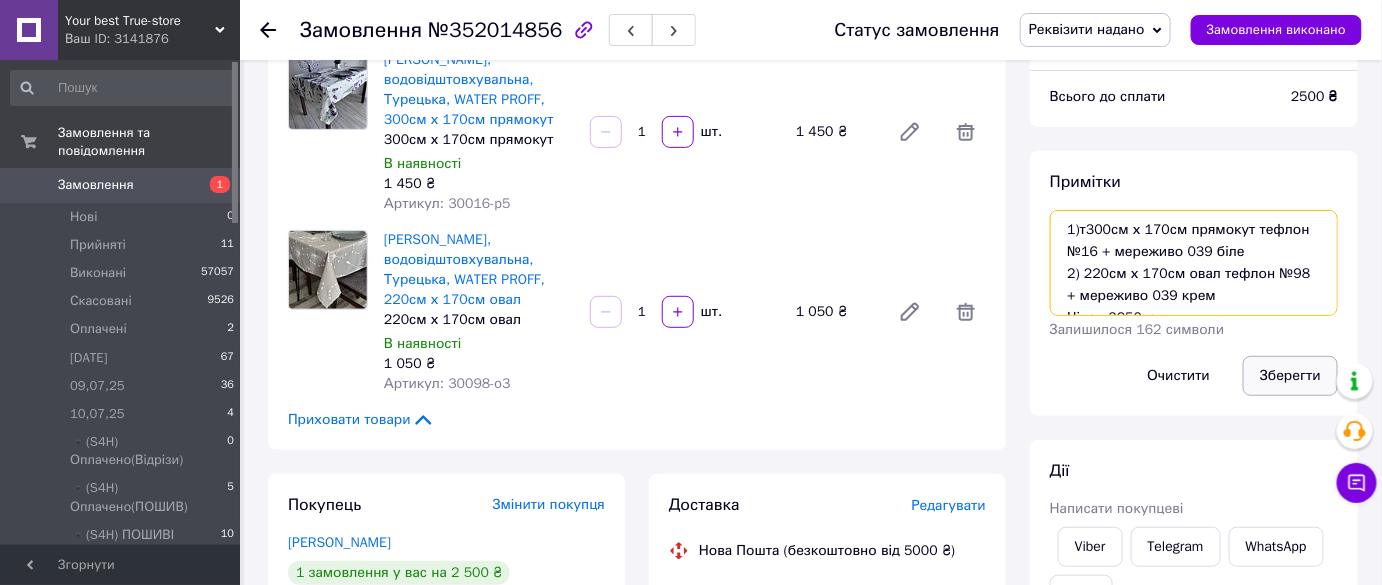 type on "1)т300см х 170см прямокут тефлон №16 + мереживо 039 біле
2) 220см х 170см овал тефлон №98 + мереживо 039 крем
Ціна - 3250грн
Пред - 800грн" 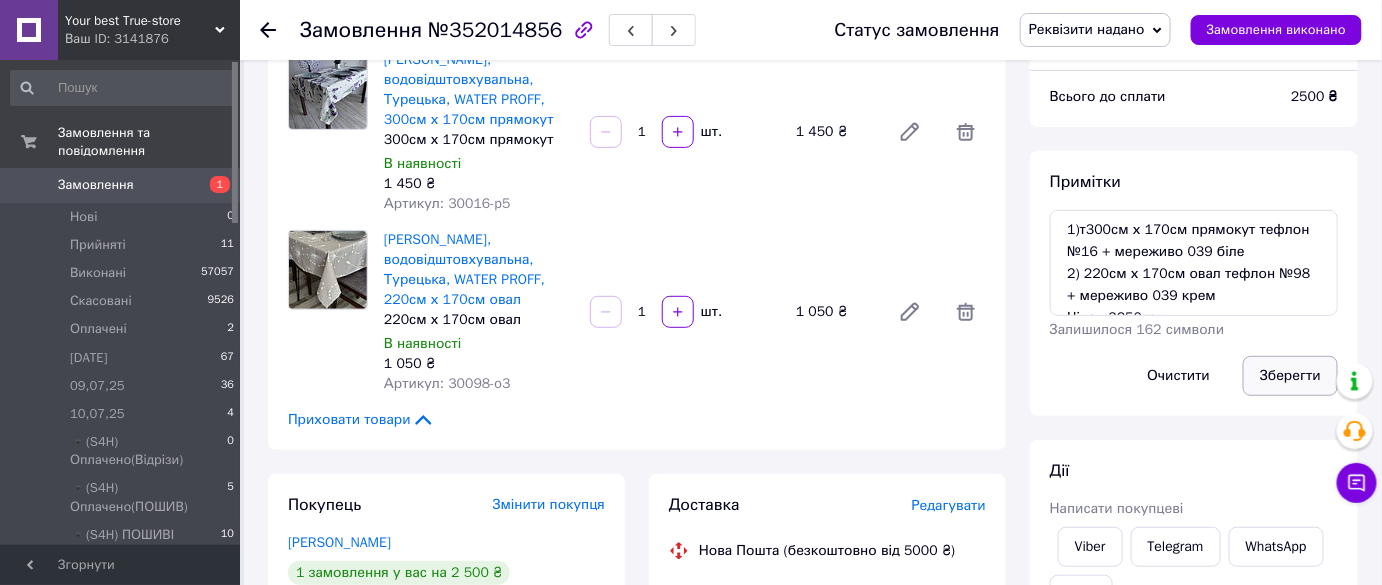 click on "Зберегти" at bounding box center (1290, 376) 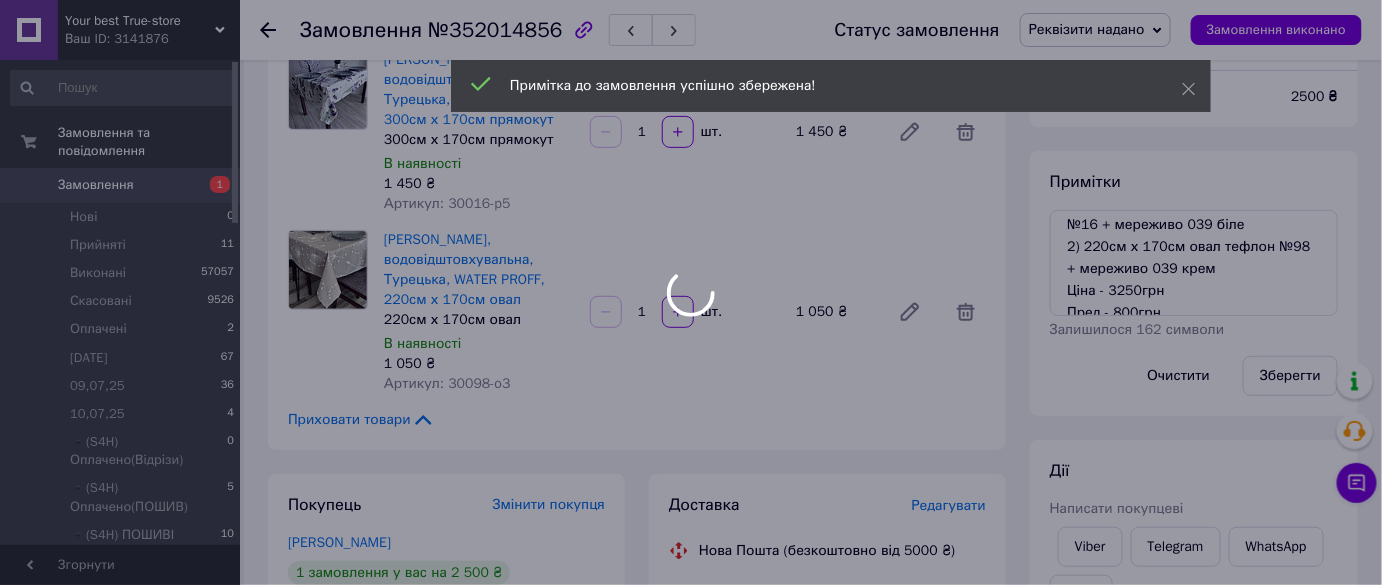 scroll, scrollTop: 42, scrollLeft: 0, axis: vertical 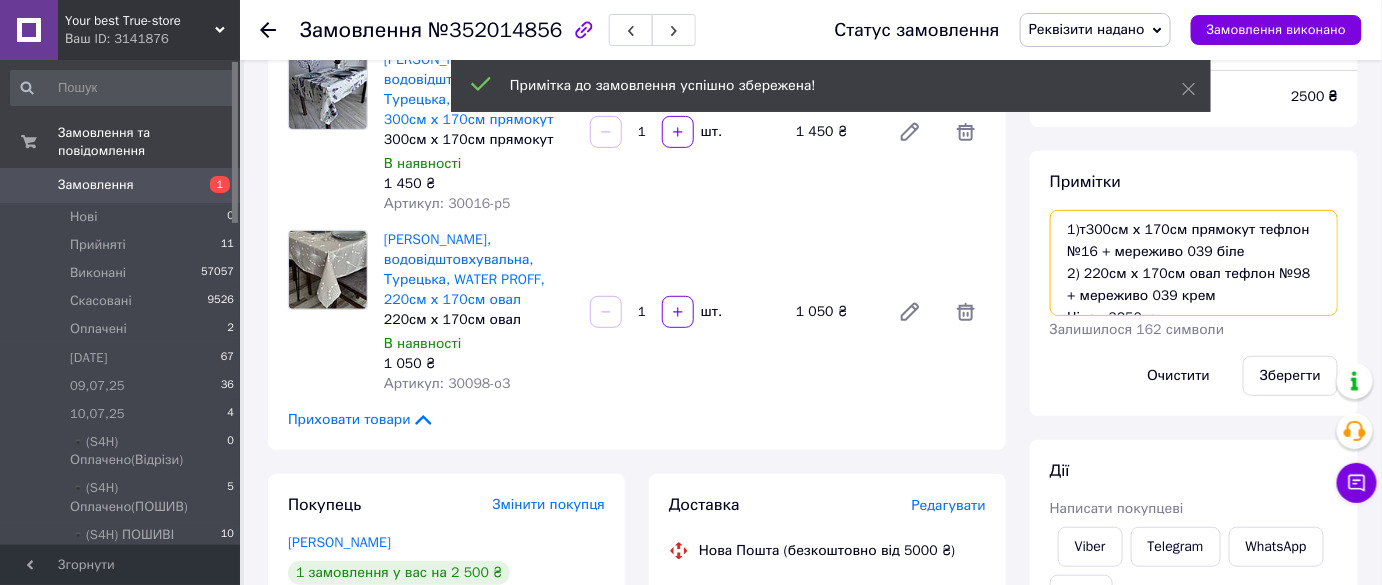 drag, startPoint x: 1216, startPoint y: 218, endPoint x: 874, endPoint y: 172, distance: 345.0797 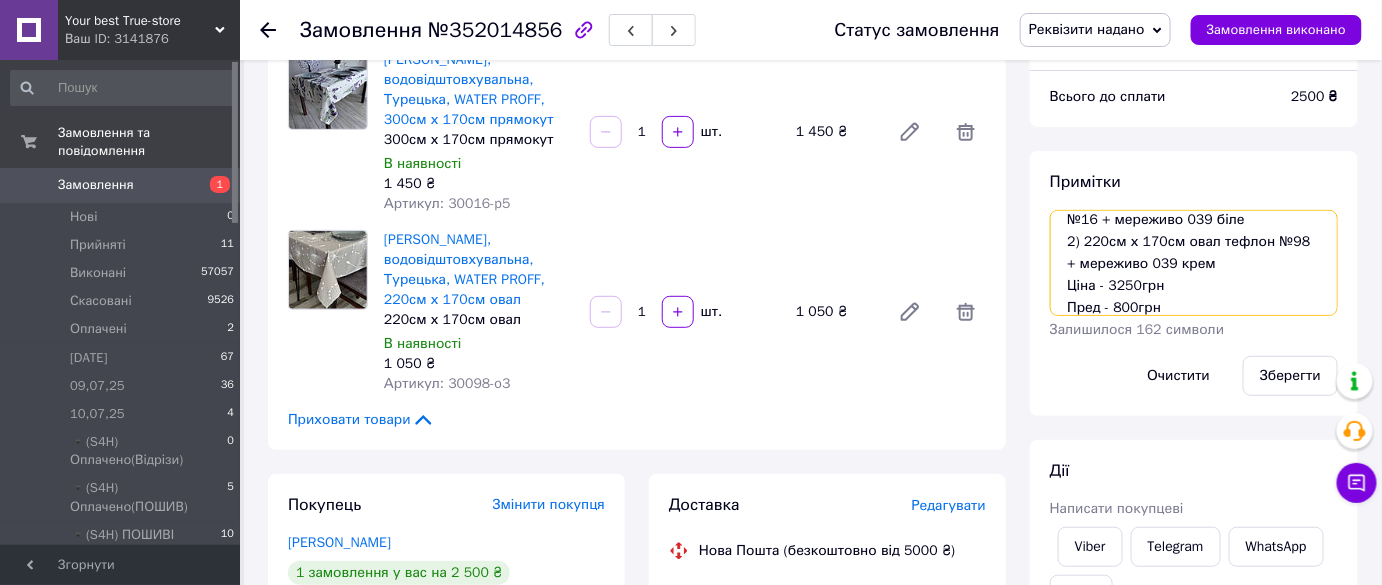 scroll, scrollTop: 42, scrollLeft: 0, axis: vertical 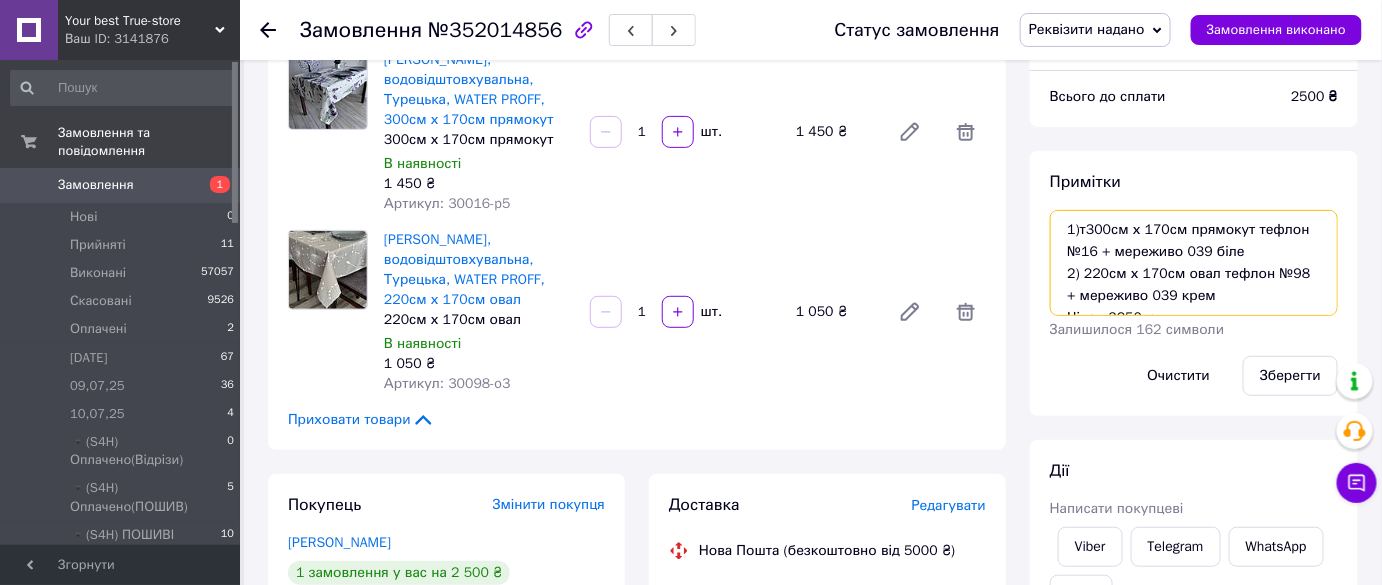 drag, startPoint x: 1205, startPoint y: 254, endPoint x: 846, endPoint y: 198, distance: 363.34143 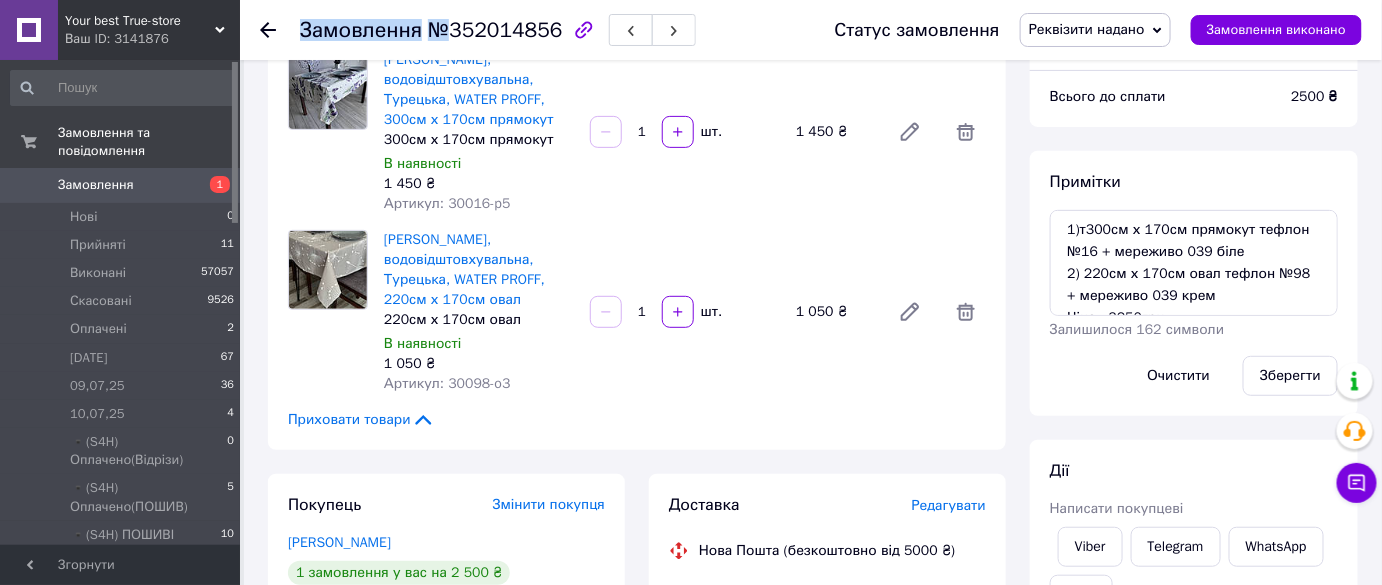 drag, startPoint x: 440, startPoint y: 31, endPoint x: 557, endPoint y: 36, distance: 117.10679 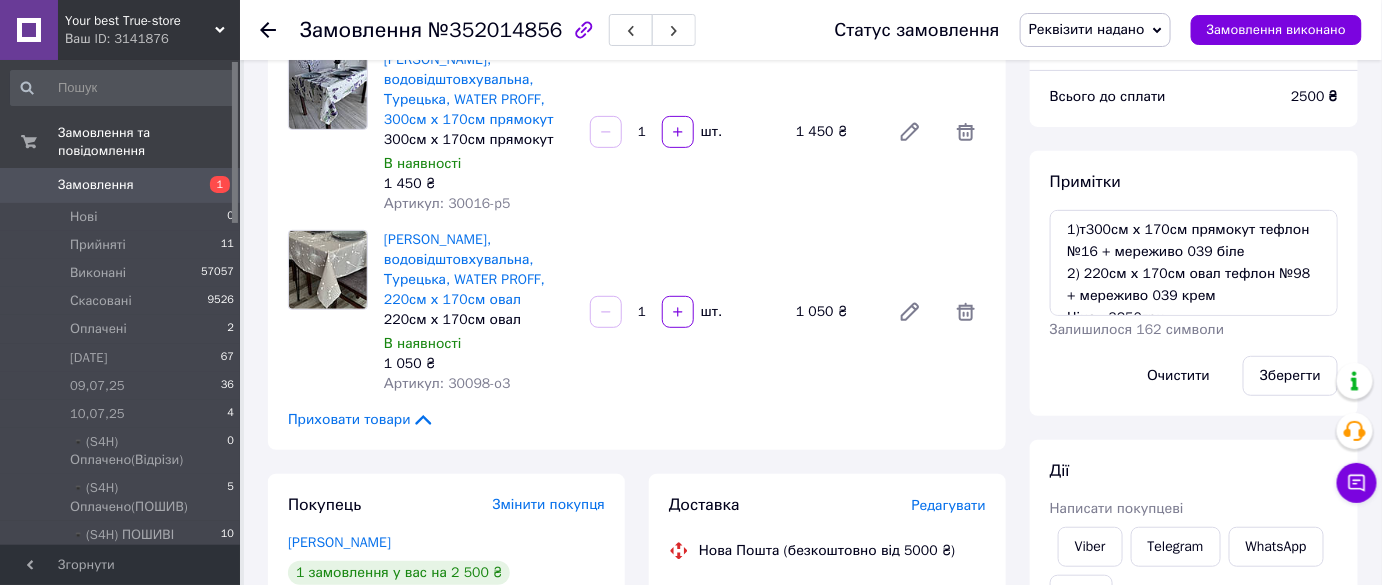 click on "№352014856" at bounding box center (495, 30) 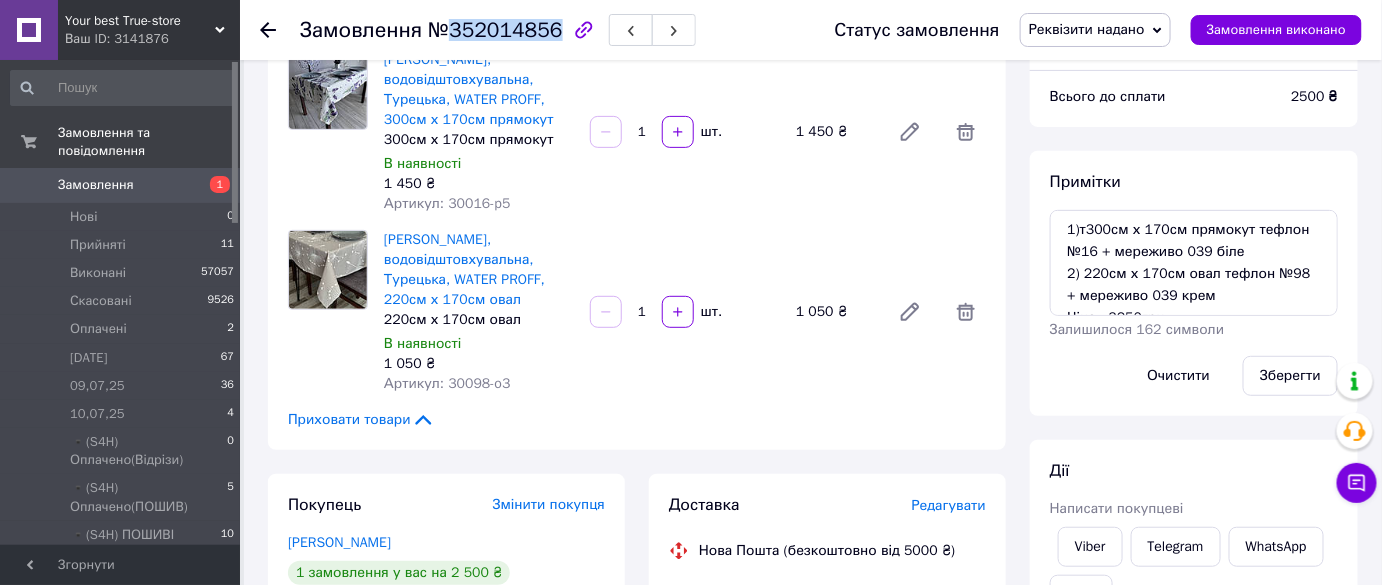 click on "№352014856" at bounding box center [495, 30] 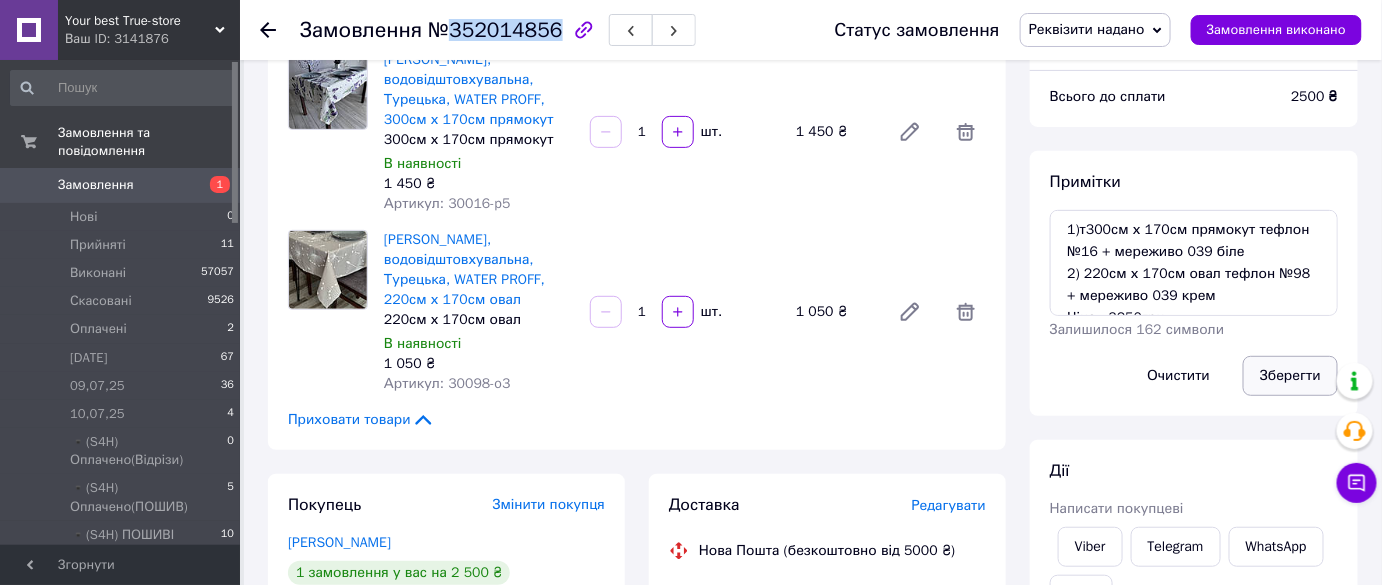 click on "Зберегти" at bounding box center (1290, 376) 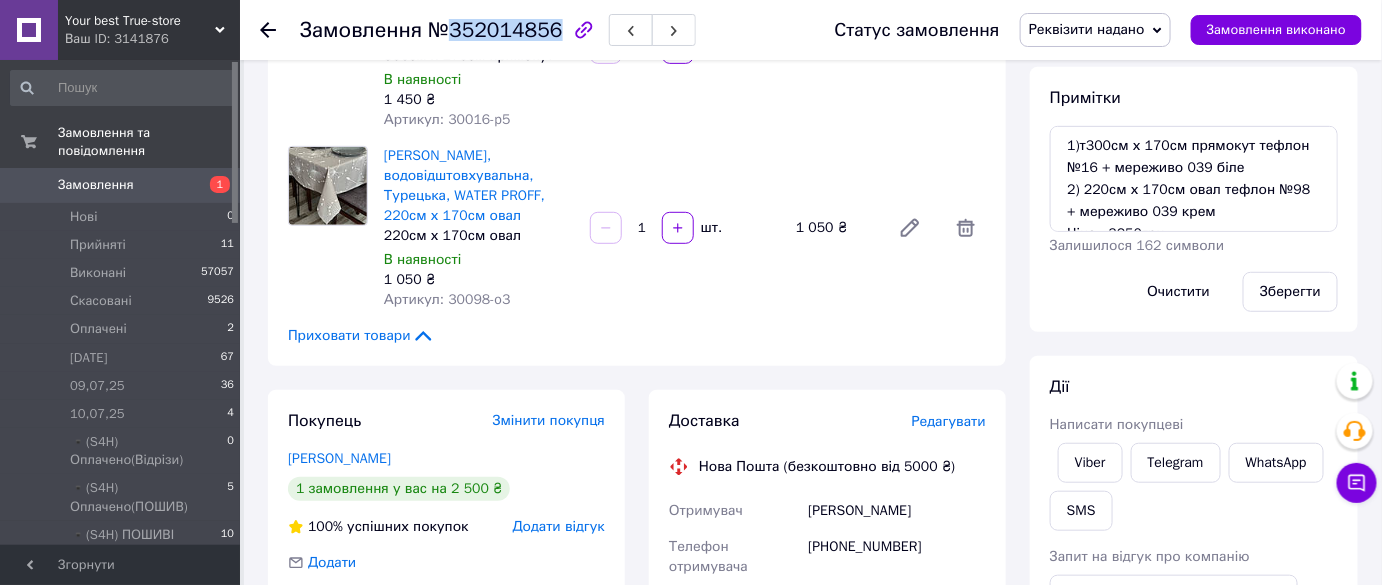 scroll, scrollTop: 266, scrollLeft: 0, axis: vertical 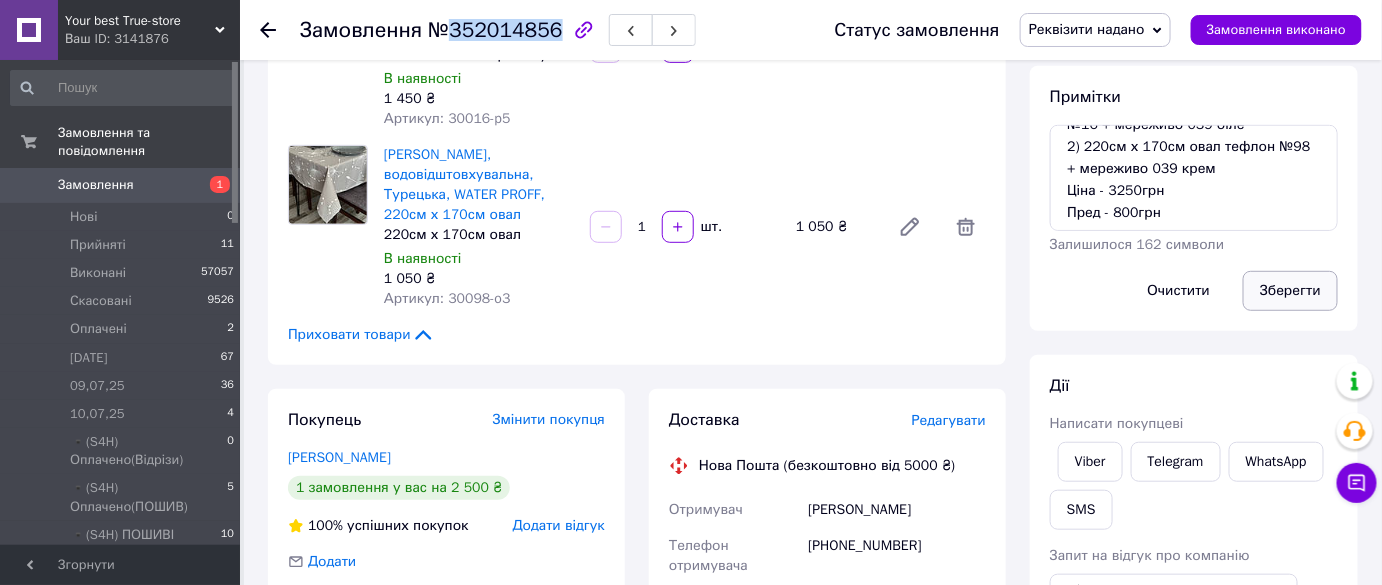 click on "Зберегти" at bounding box center [1290, 291] 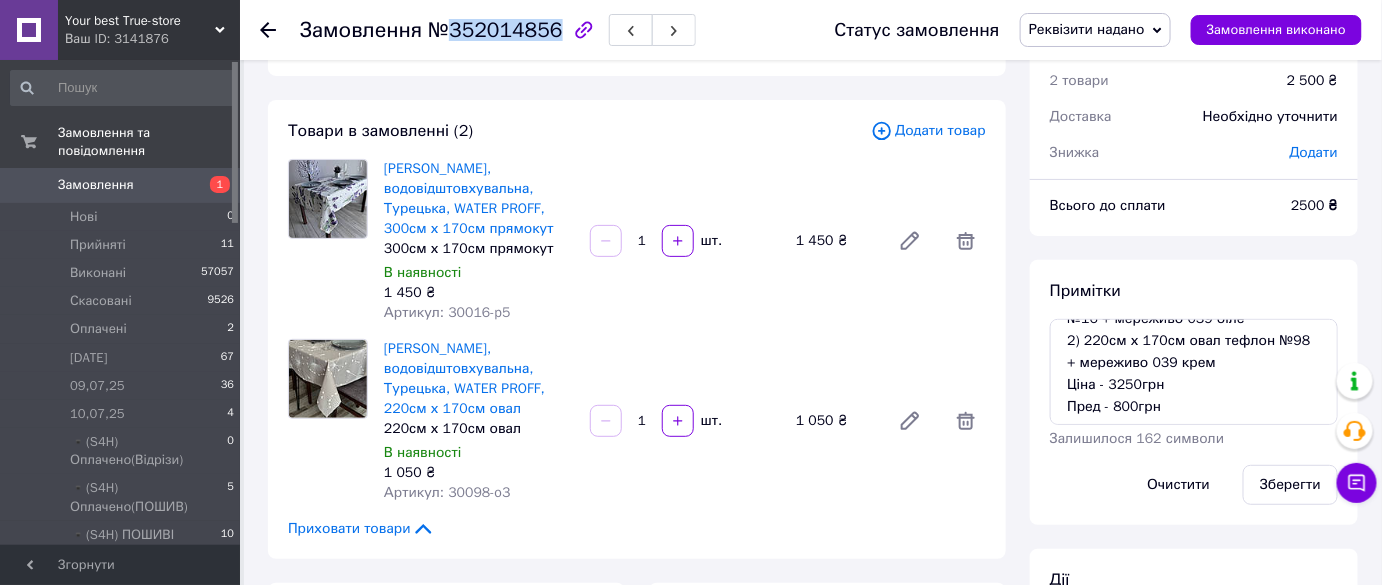 scroll, scrollTop: 0, scrollLeft: 0, axis: both 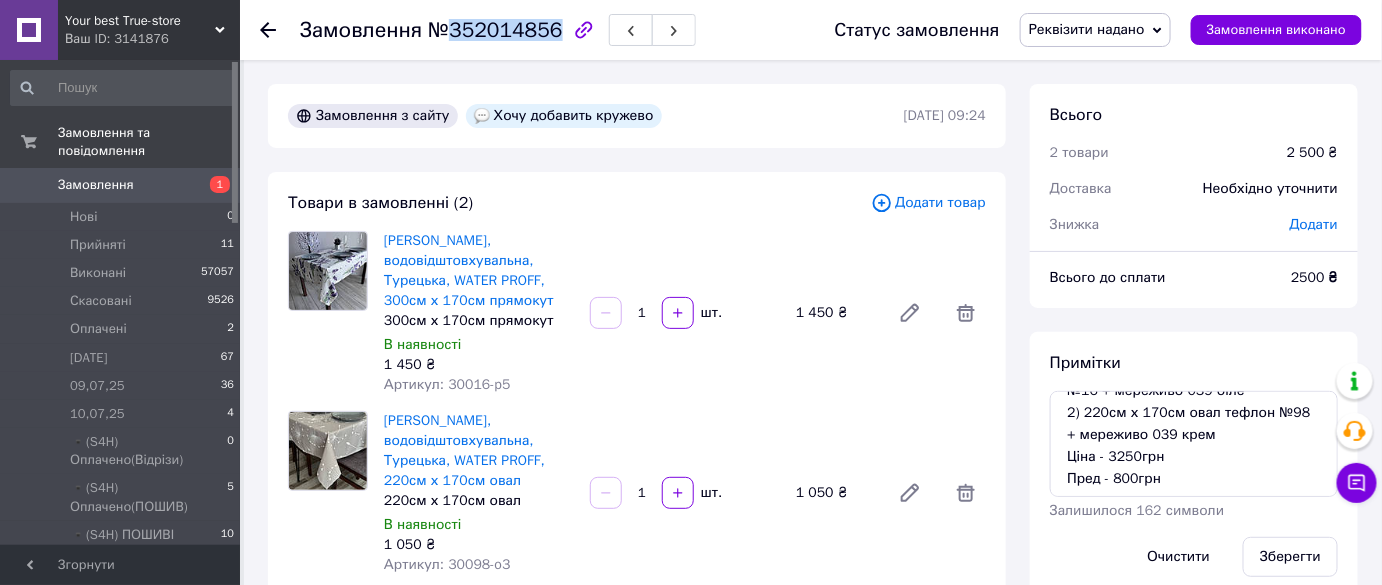 click on "Реквізити надано" at bounding box center (1095, 30) 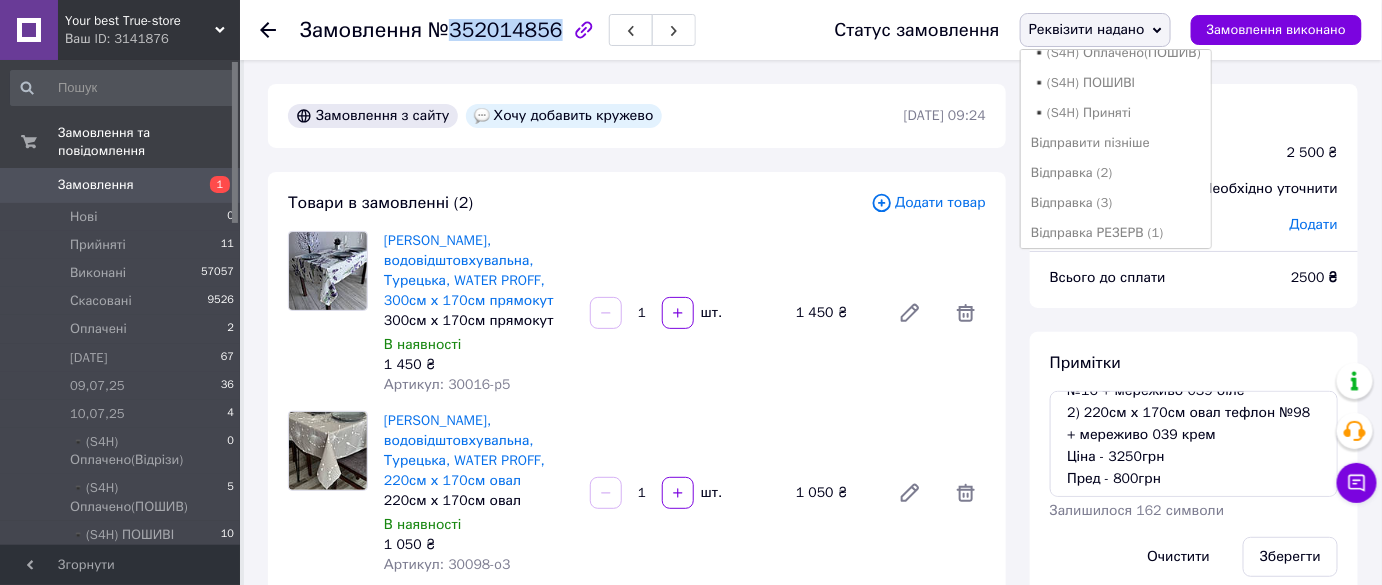 scroll, scrollTop: 454, scrollLeft: 0, axis: vertical 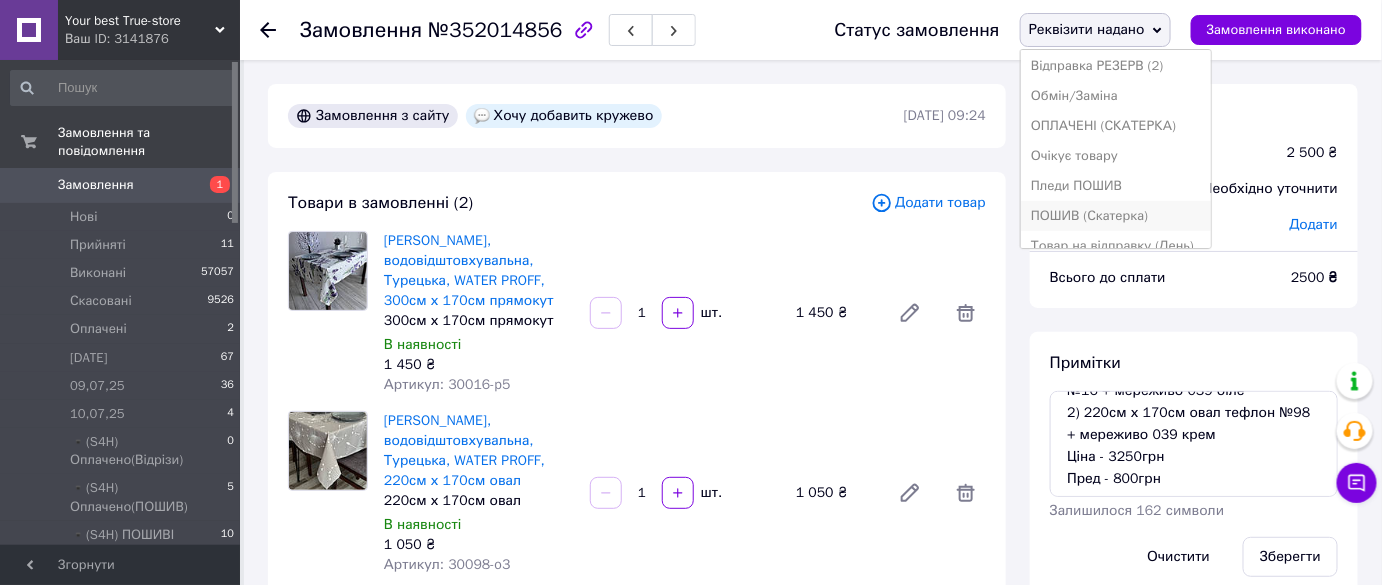 click on "ПОШИВ (Скатерка)" at bounding box center [1116, 216] 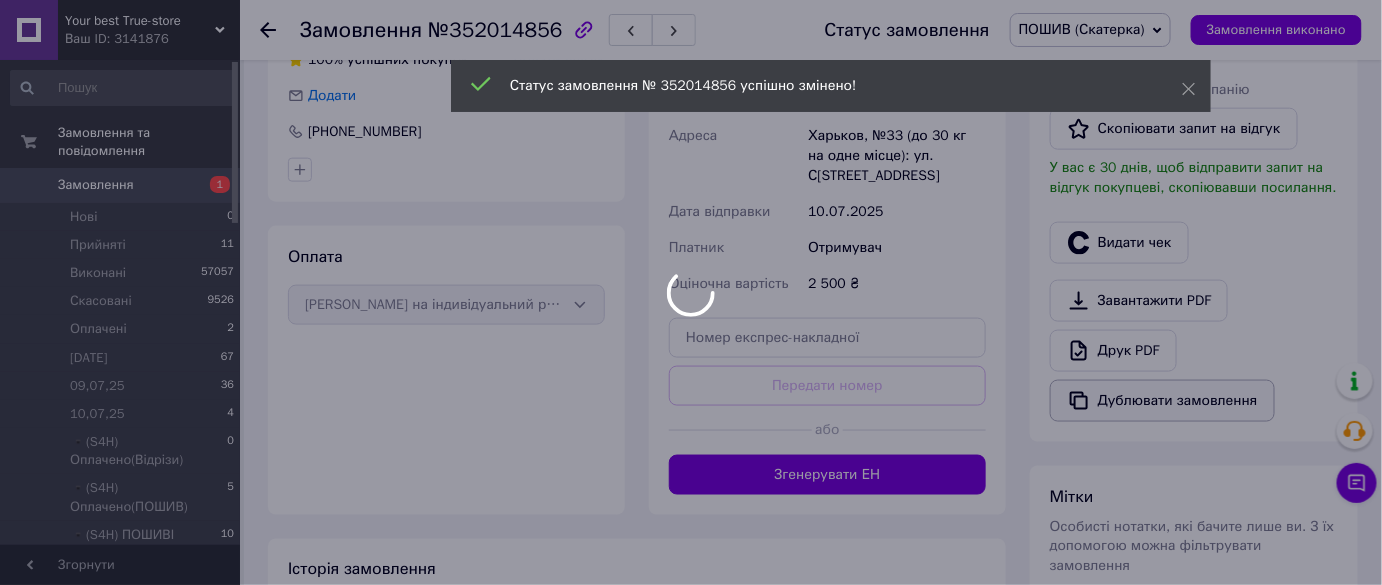 scroll, scrollTop: 1000, scrollLeft: 0, axis: vertical 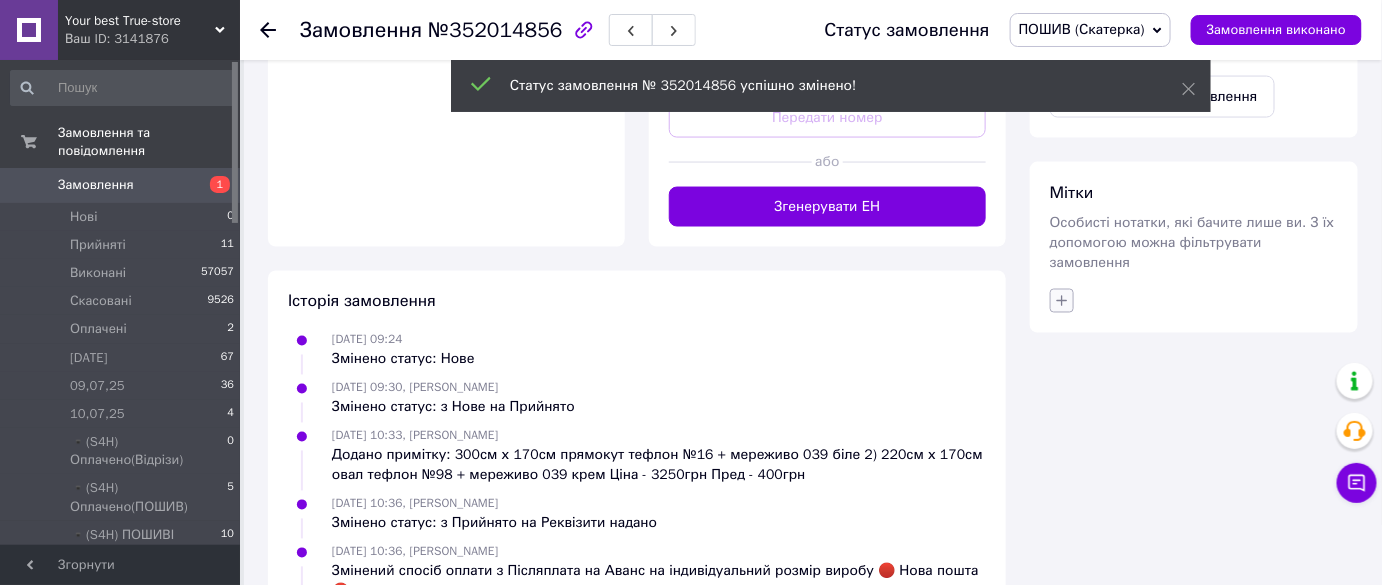 click at bounding box center (1062, 301) 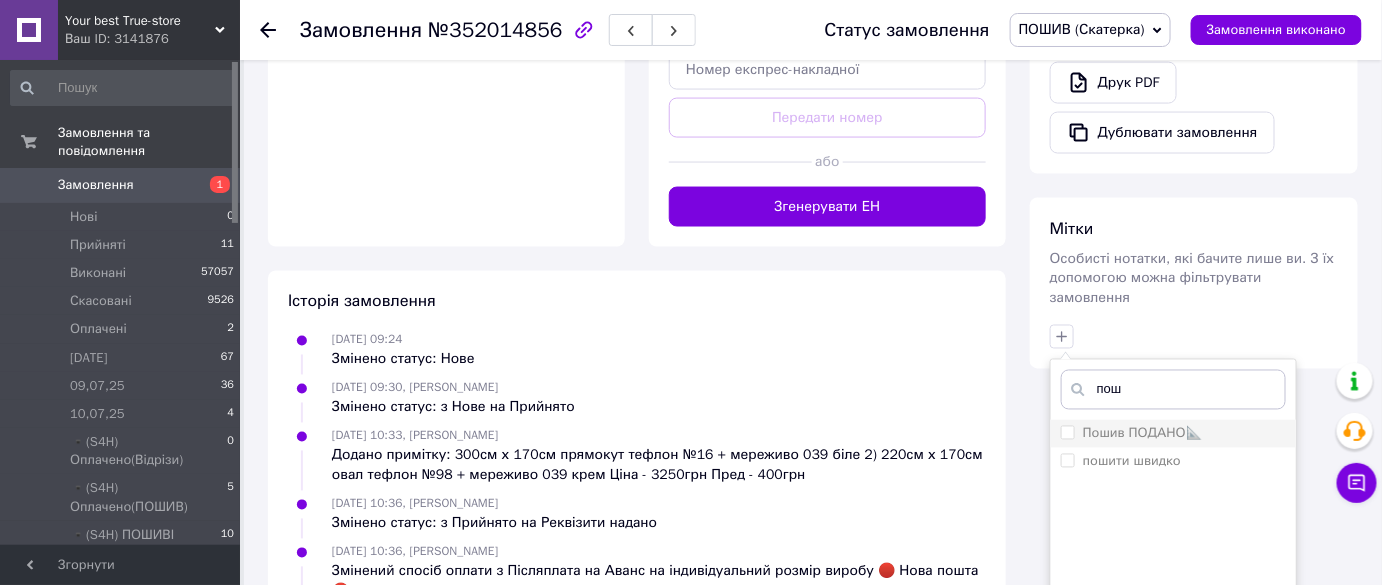 type on "пош" 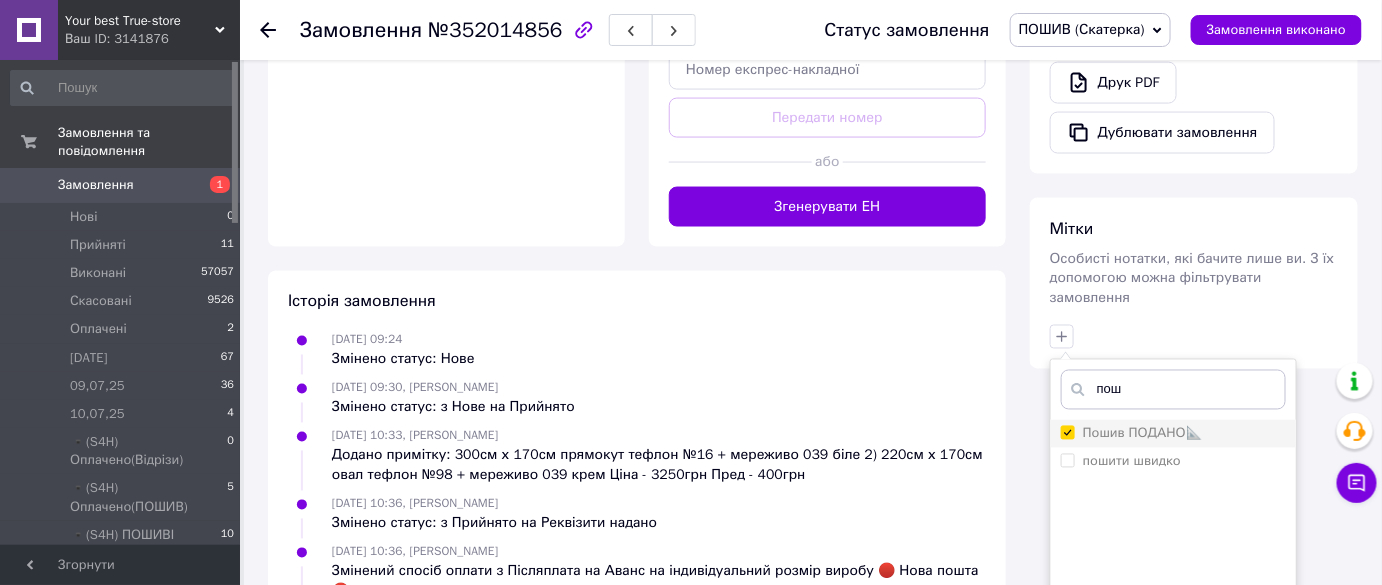 checkbox on "true" 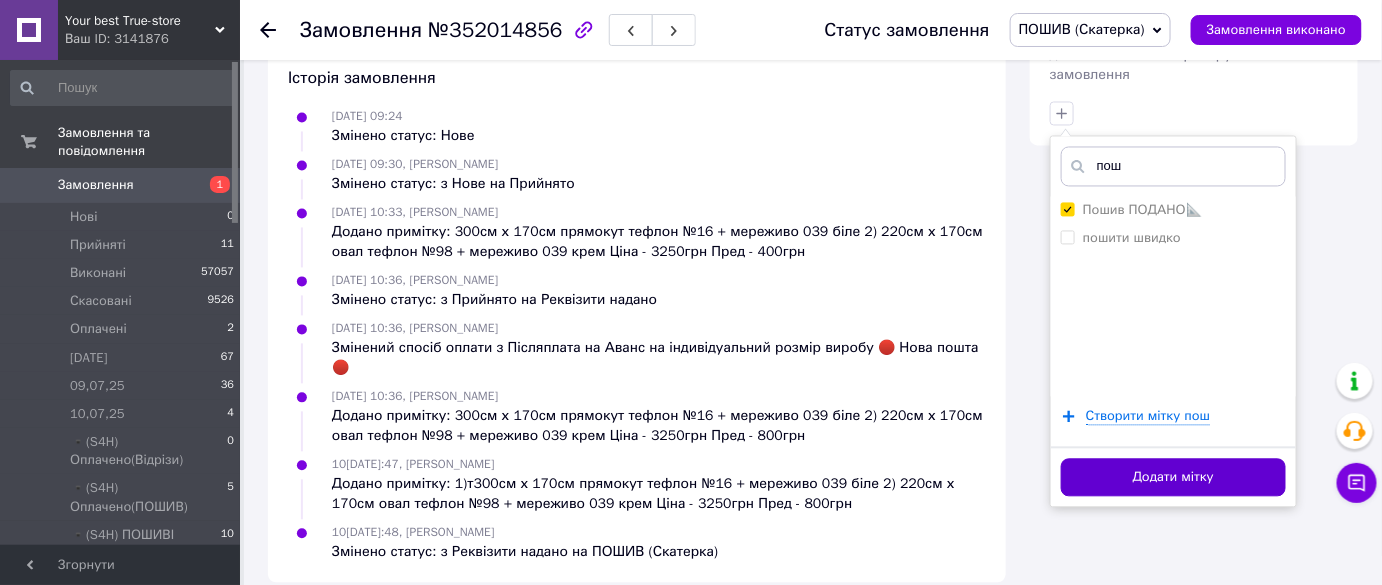 click on "Додати мітку" at bounding box center (1173, 478) 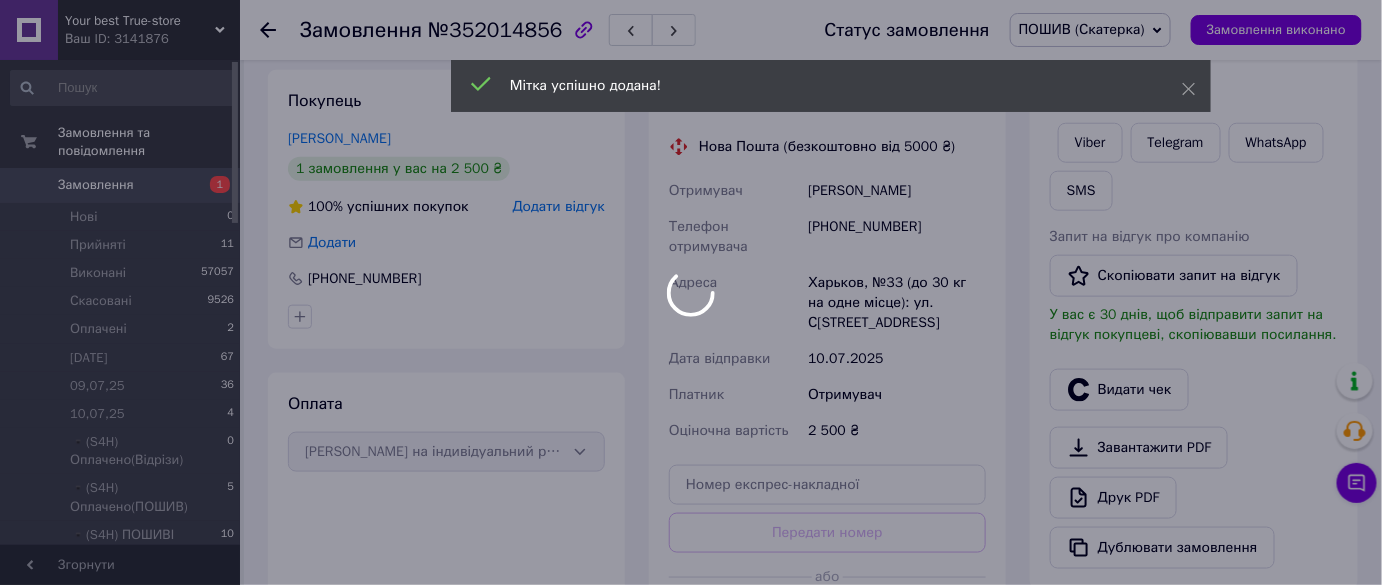 scroll, scrollTop: 405, scrollLeft: 0, axis: vertical 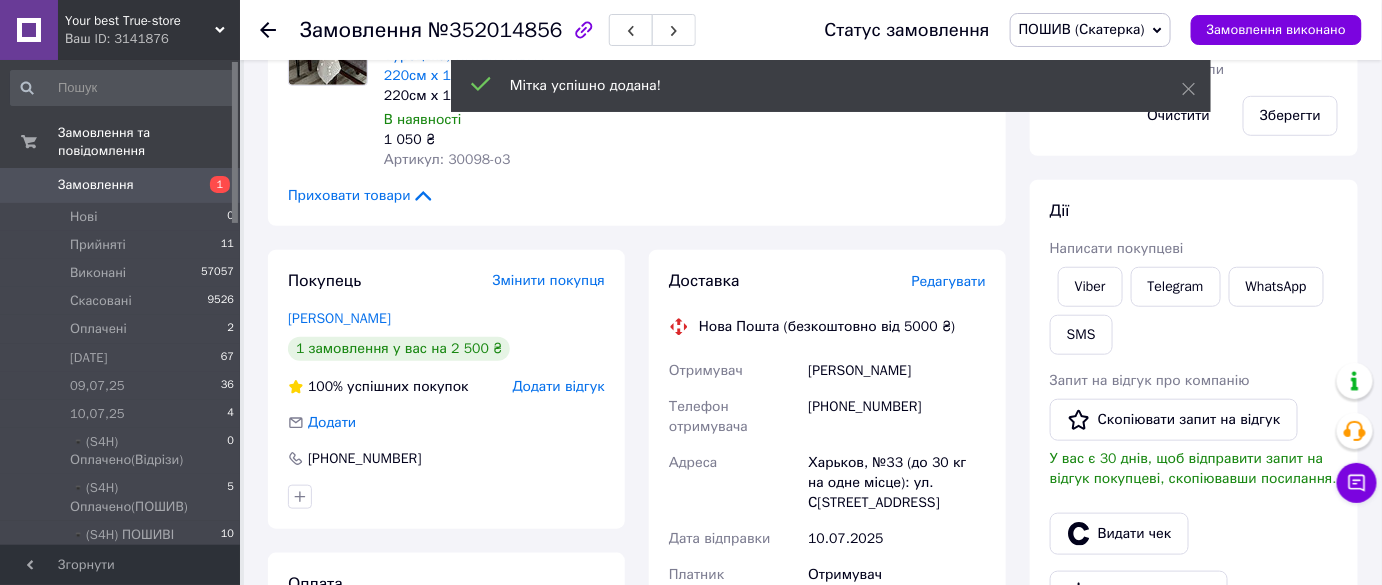 click 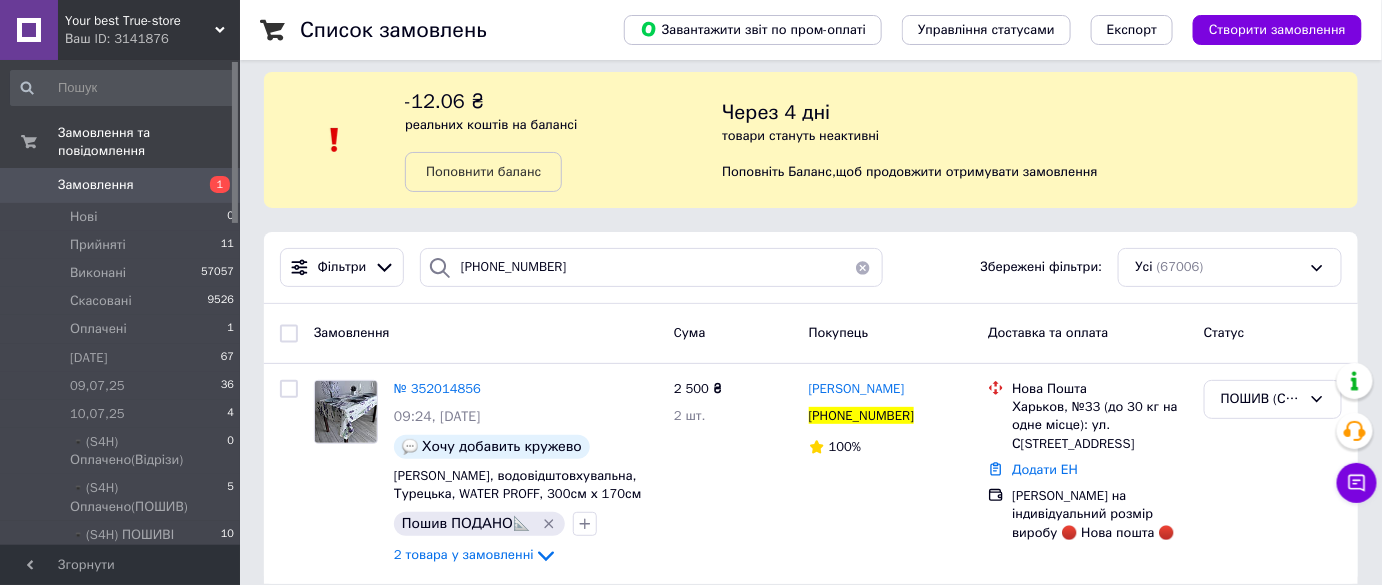 scroll, scrollTop: 34, scrollLeft: 0, axis: vertical 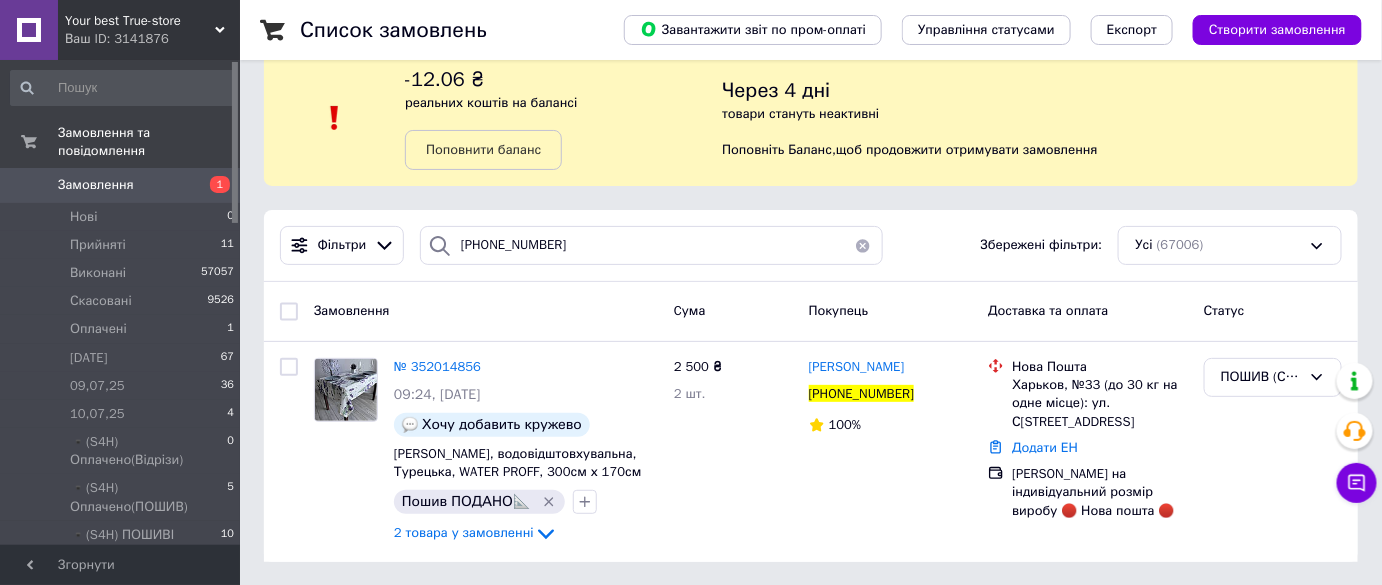 click on "Your best True-store" at bounding box center (140, 21) 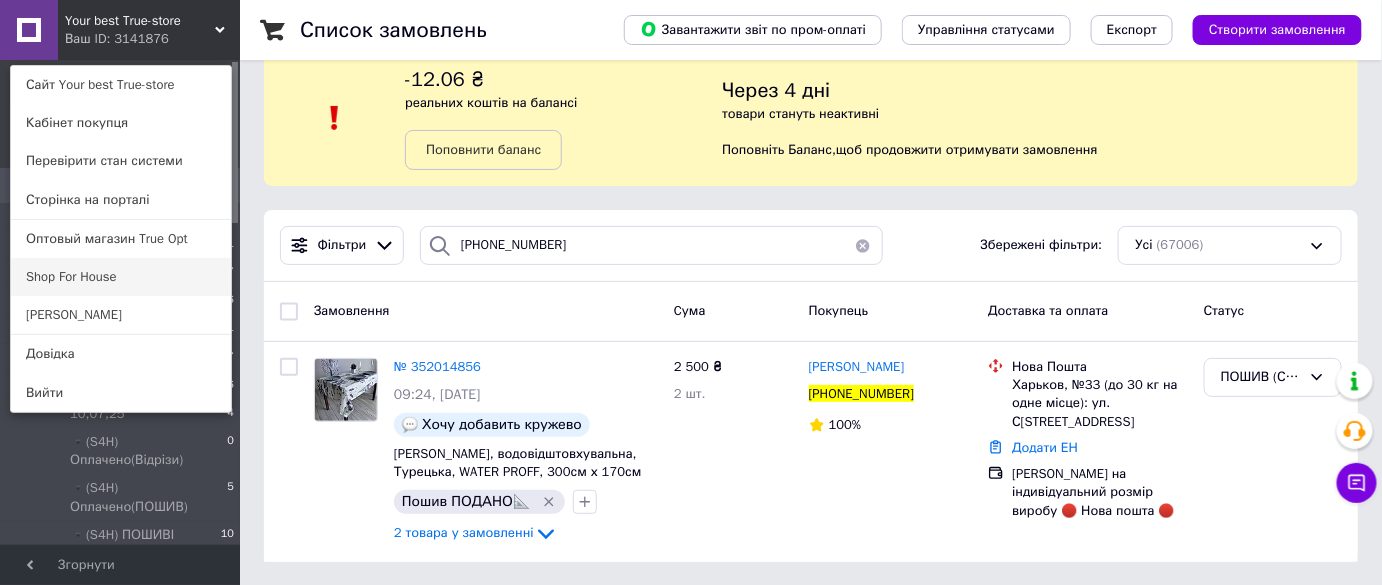 click on "Shop For House" at bounding box center (121, 277) 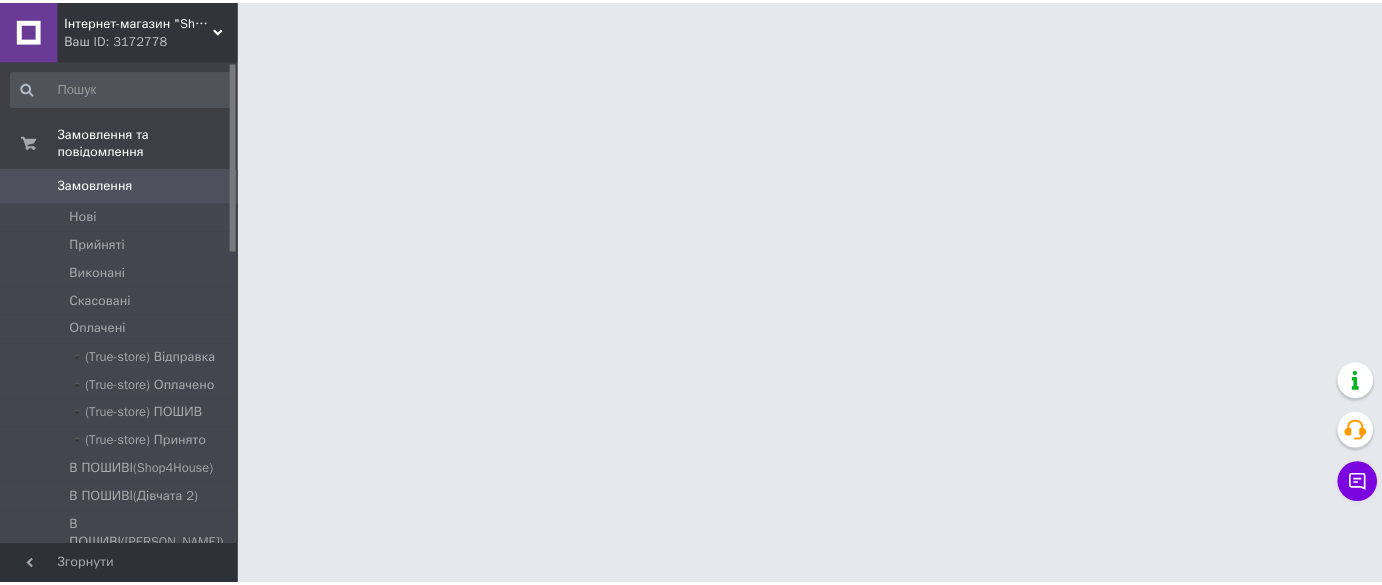 scroll, scrollTop: 0, scrollLeft: 0, axis: both 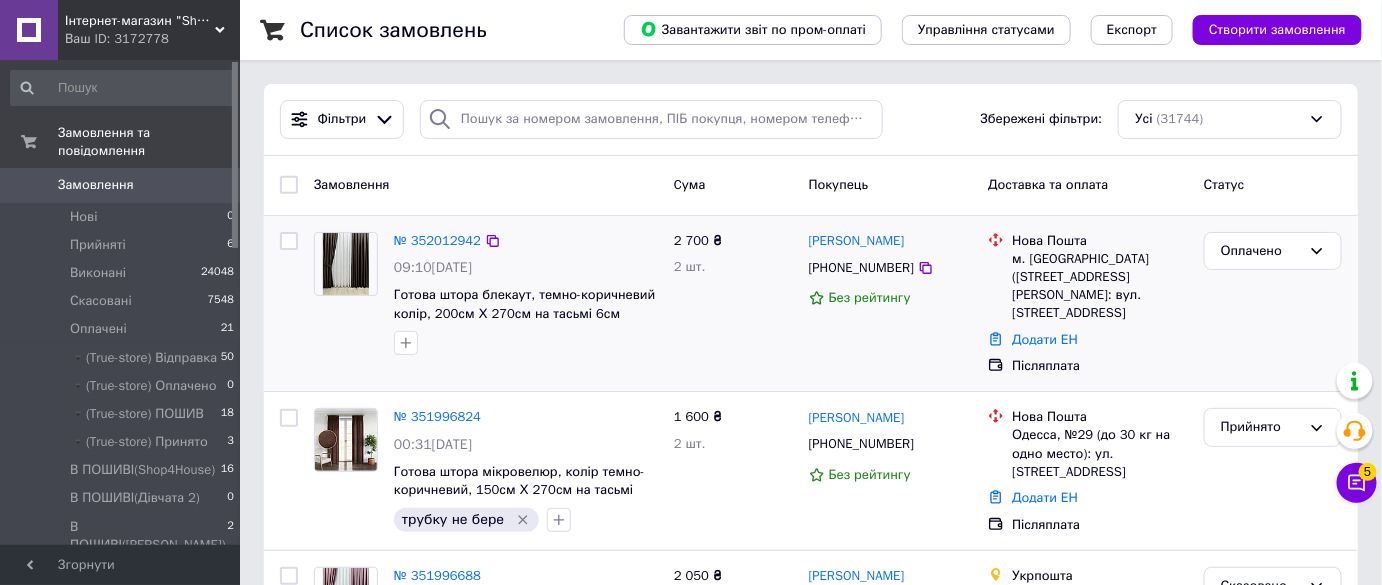 click on "Оплачено" at bounding box center [1273, 304] 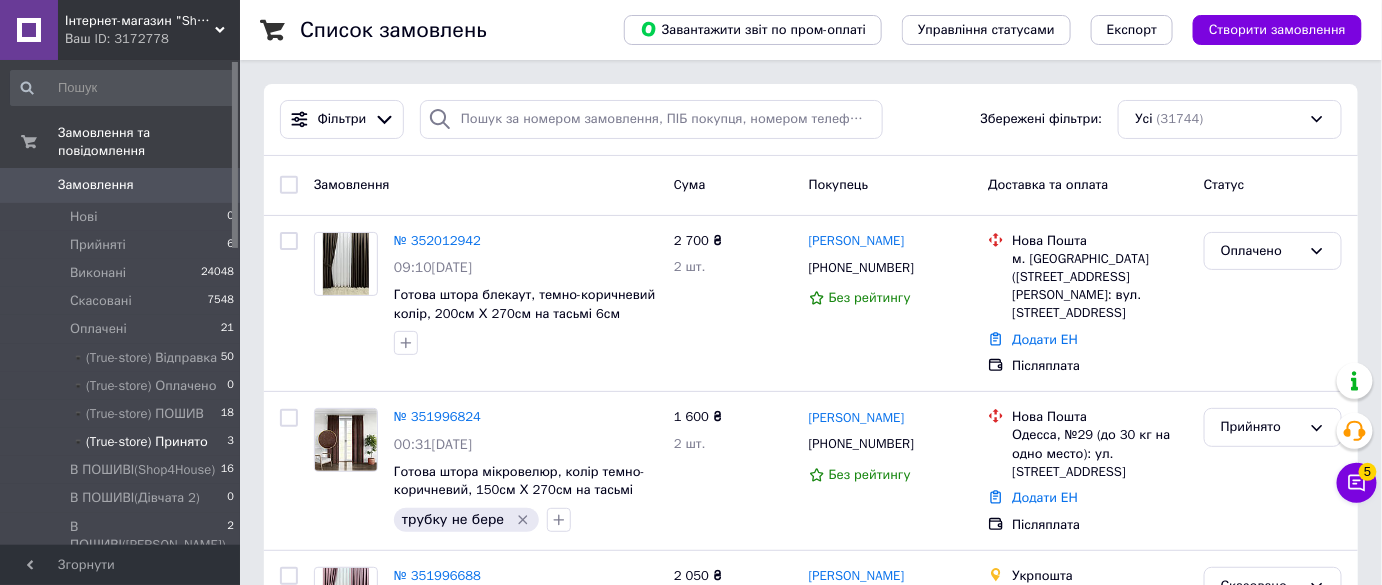 click on "▪️(True-store) Принято" at bounding box center (139, 442) 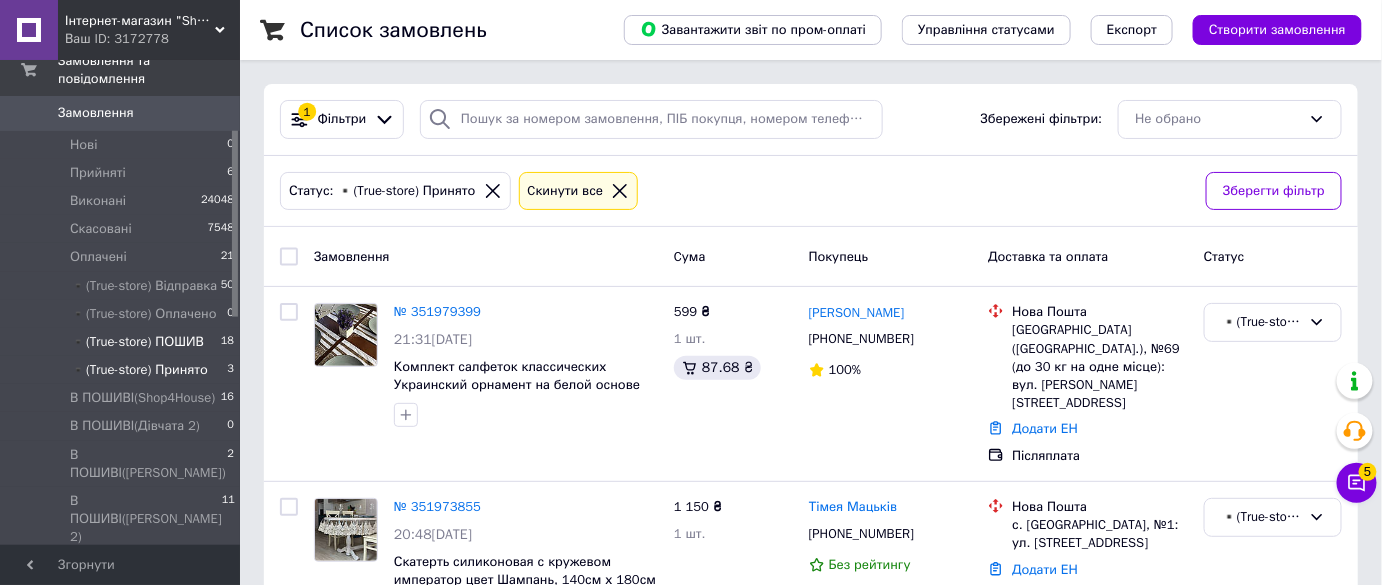 scroll, scrollTop: 181, scrollLeft: 0, axis: vertical 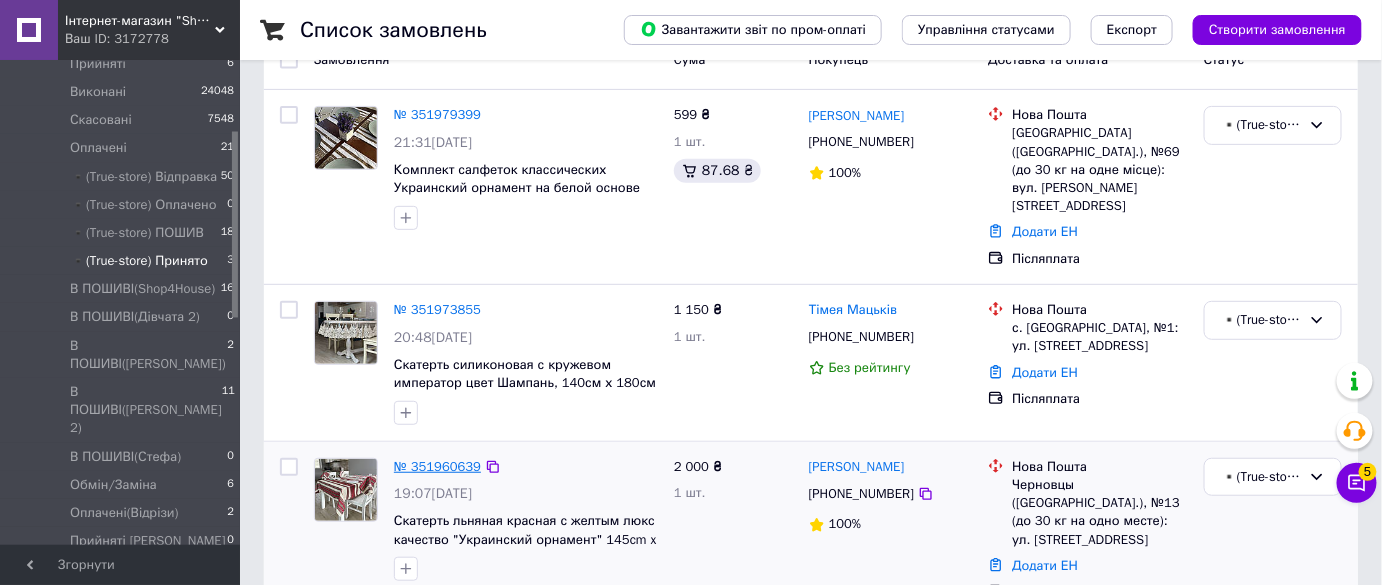 click on "№ 351960639" at bounding box center [437, 466] 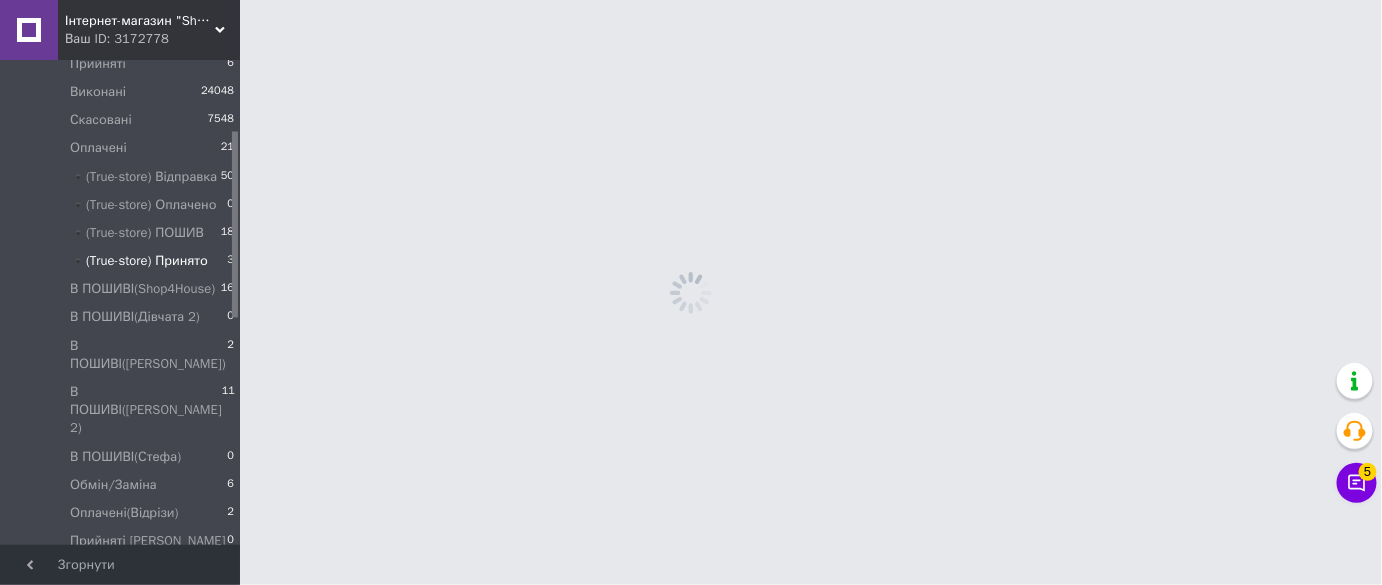 scroll, scrollTop: 0, scrollLeft: 0, axis: both 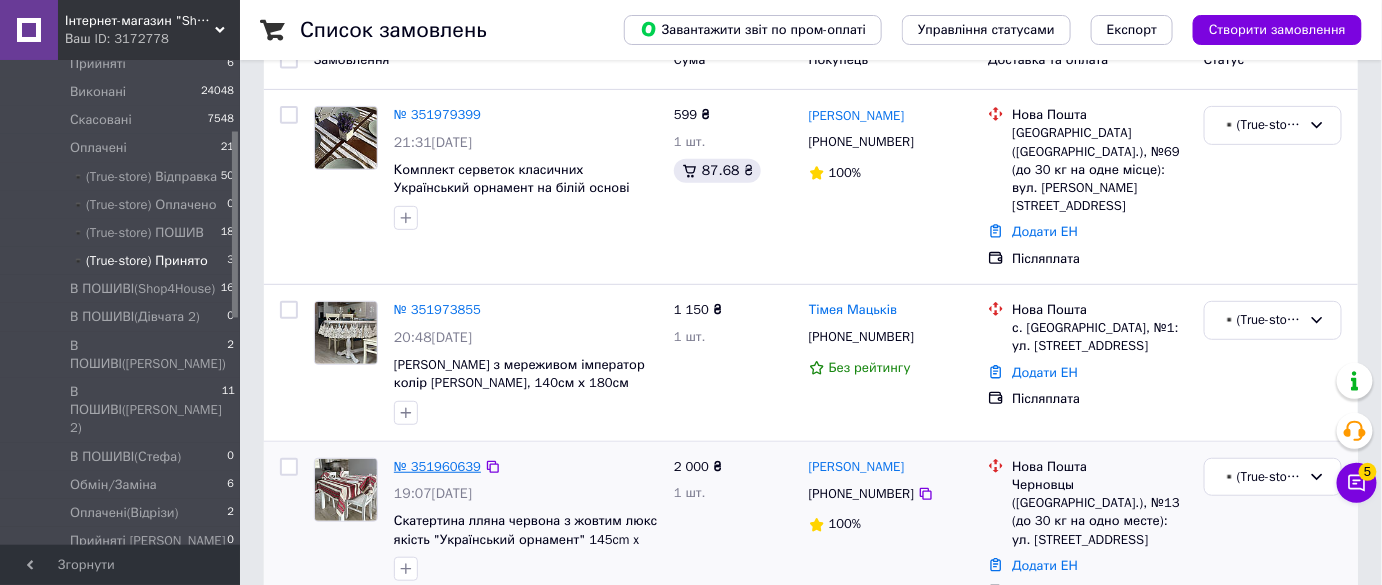click on "№ 351960639" at bounding box center (437, 466) 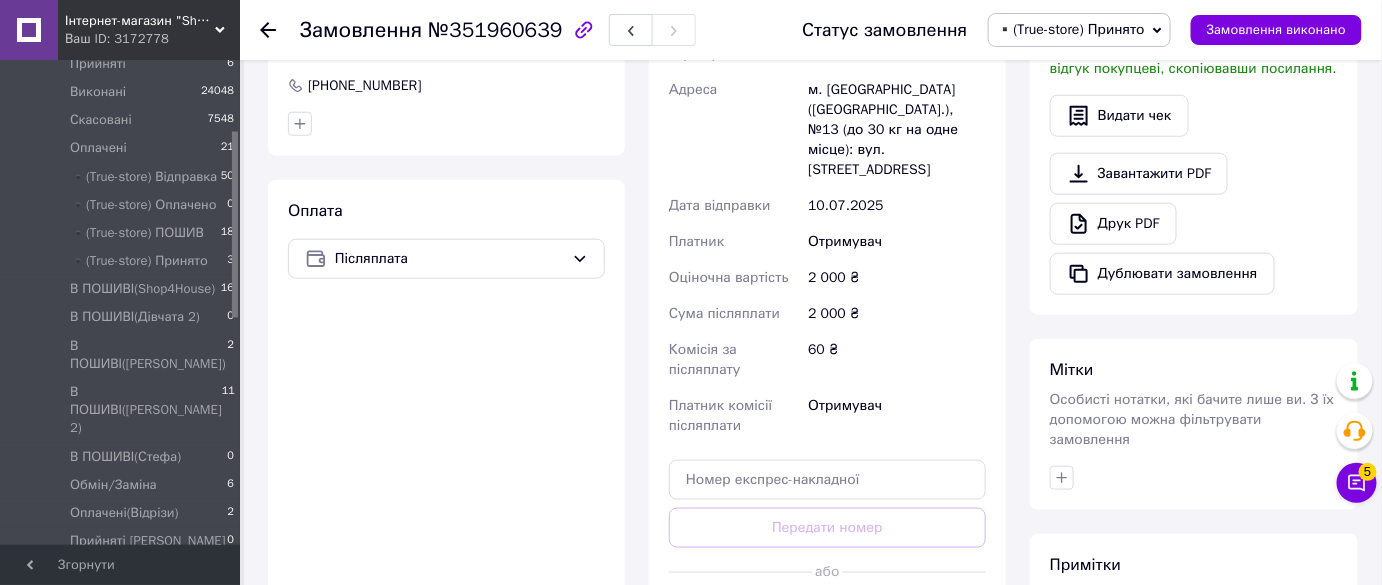 scroll, scrollTop: 363, scrollLeft: 0, axis: vertical 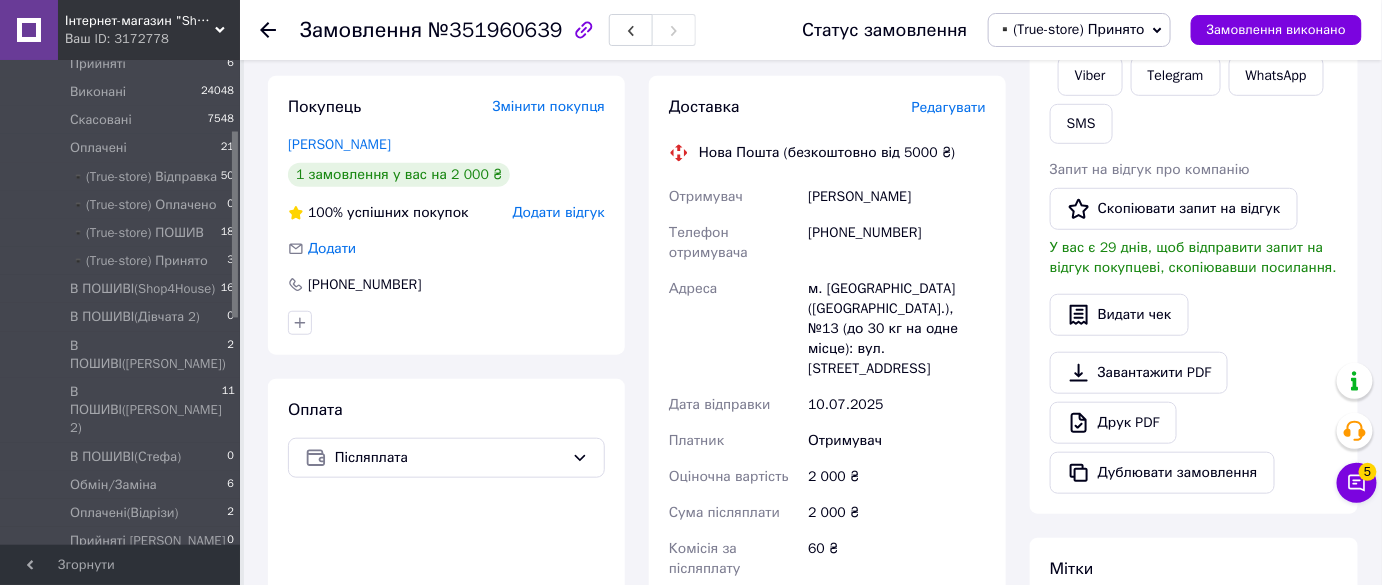 click on "+380507069360" at bounding box center [897, 243] 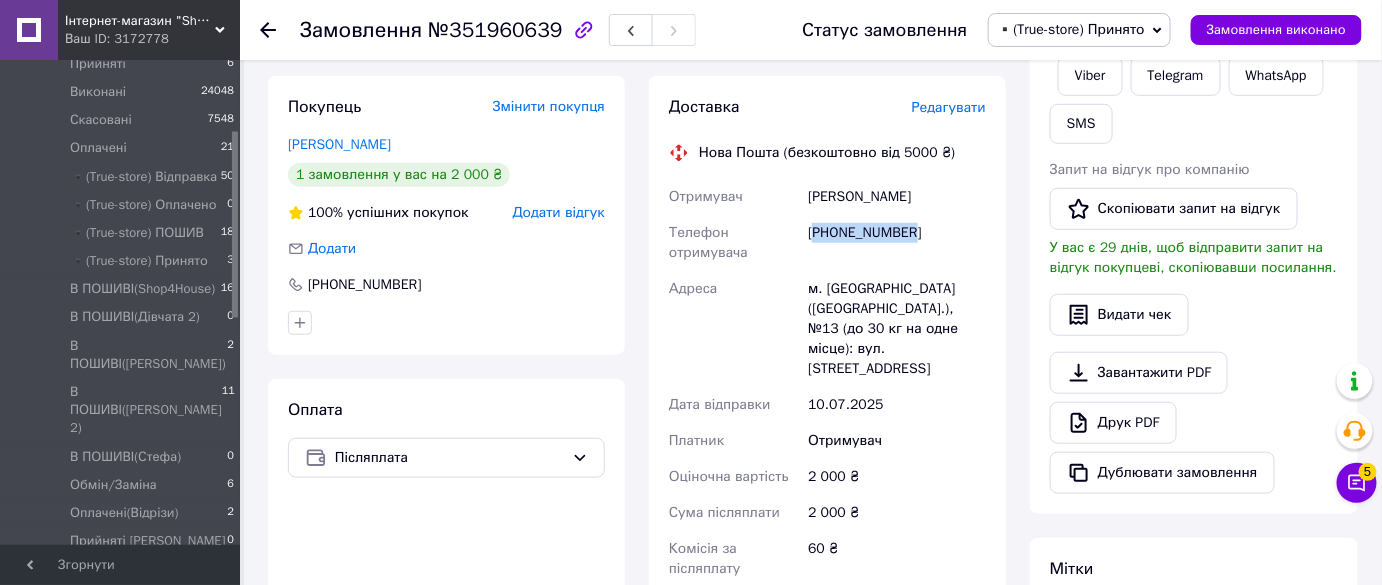 click on "+380507069360" at bounding box center (897, 243) 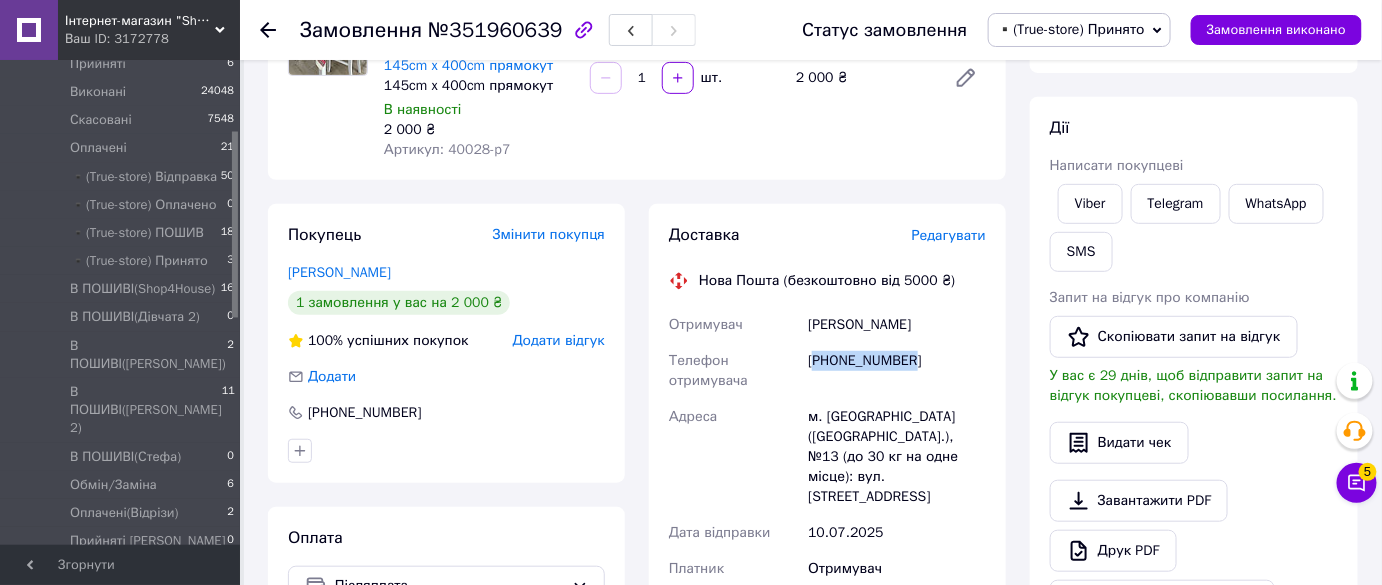 scroll, scrollTop: 0, scrollLeft: 0, axis: both 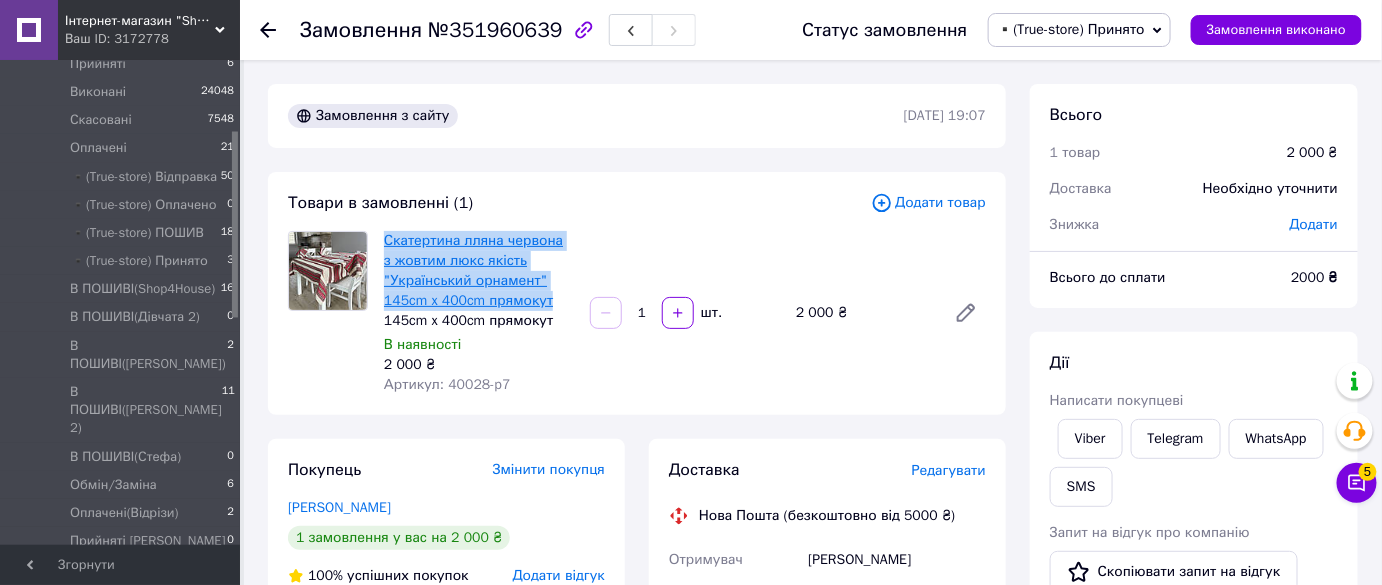 copy on "Скатертина лляна червона з жовтим люкс якість "Український орнамент" 145cm x 400cm прямокут" 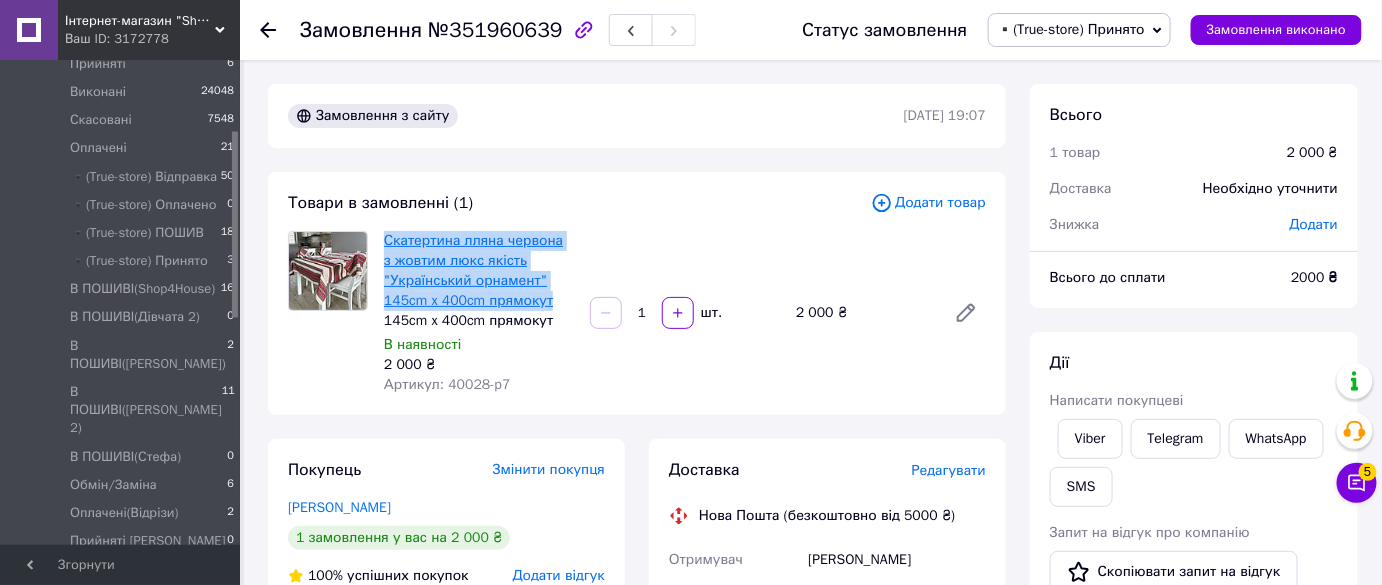 drag, startPoint x: 550, startPoint y: 302, endPoint x: 385, endPoint y: 239, distance: 176.61823 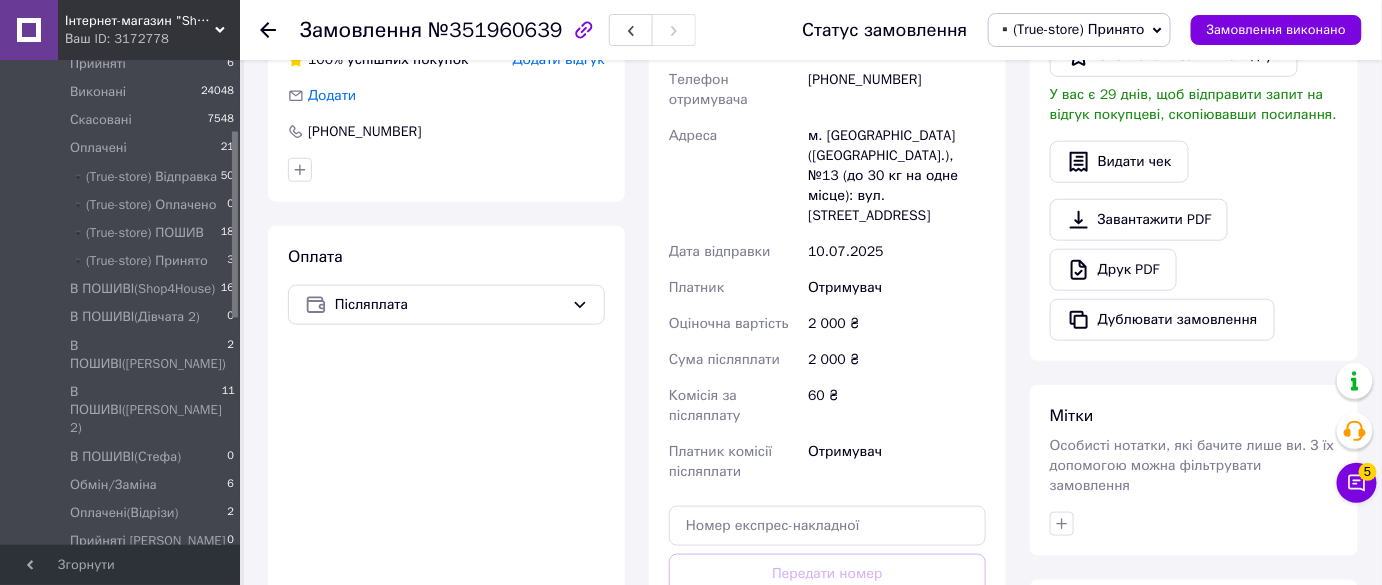 scroll, scrollTop: 636, scrollLeft: 0, axis: vertical 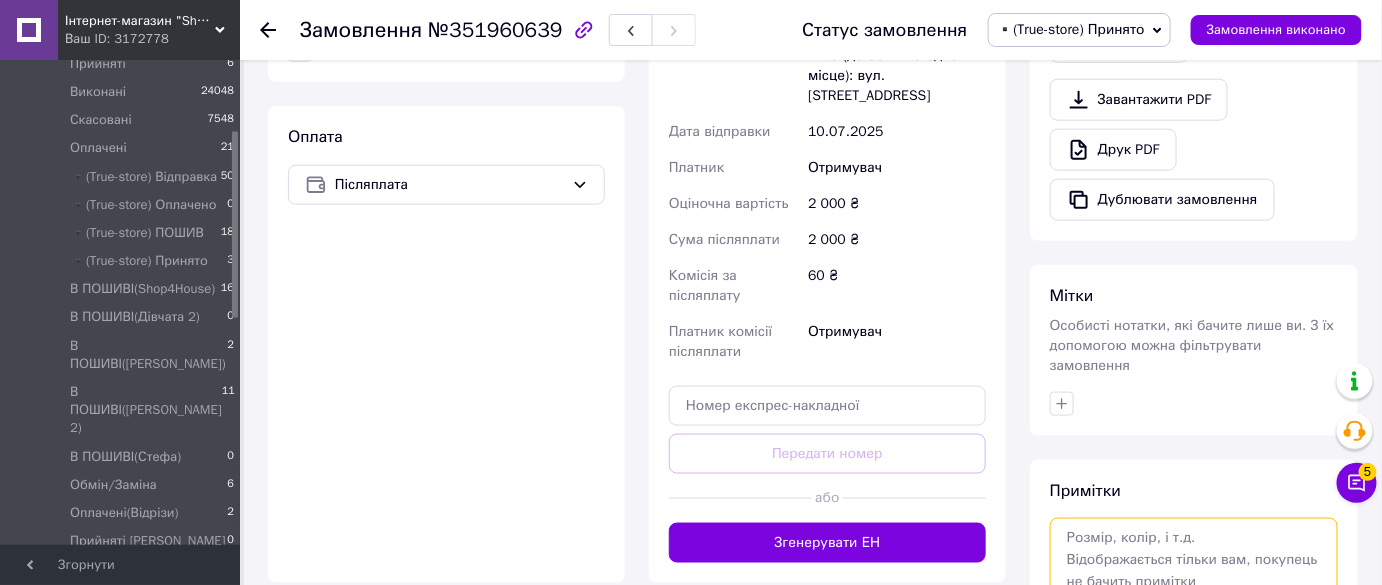 click at bounding box center (1194, 571) 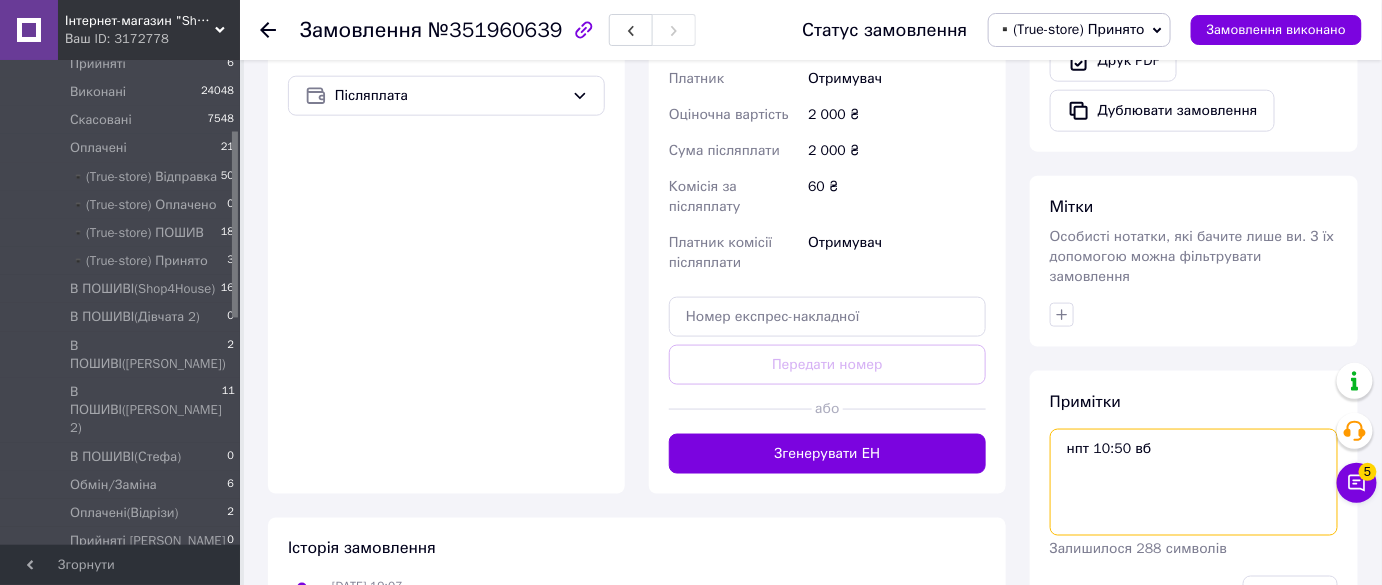 scroll, scrollTop: 827, scrollLeft: 0, axis: vertical 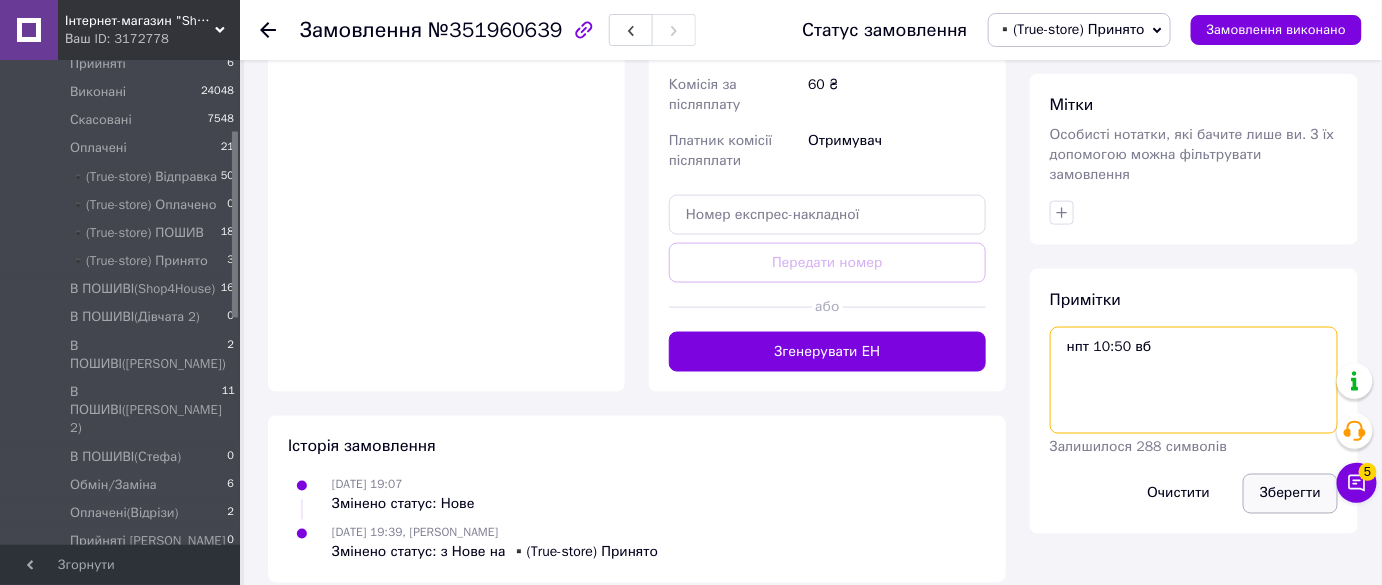 type on "нпт 10:50 вб" 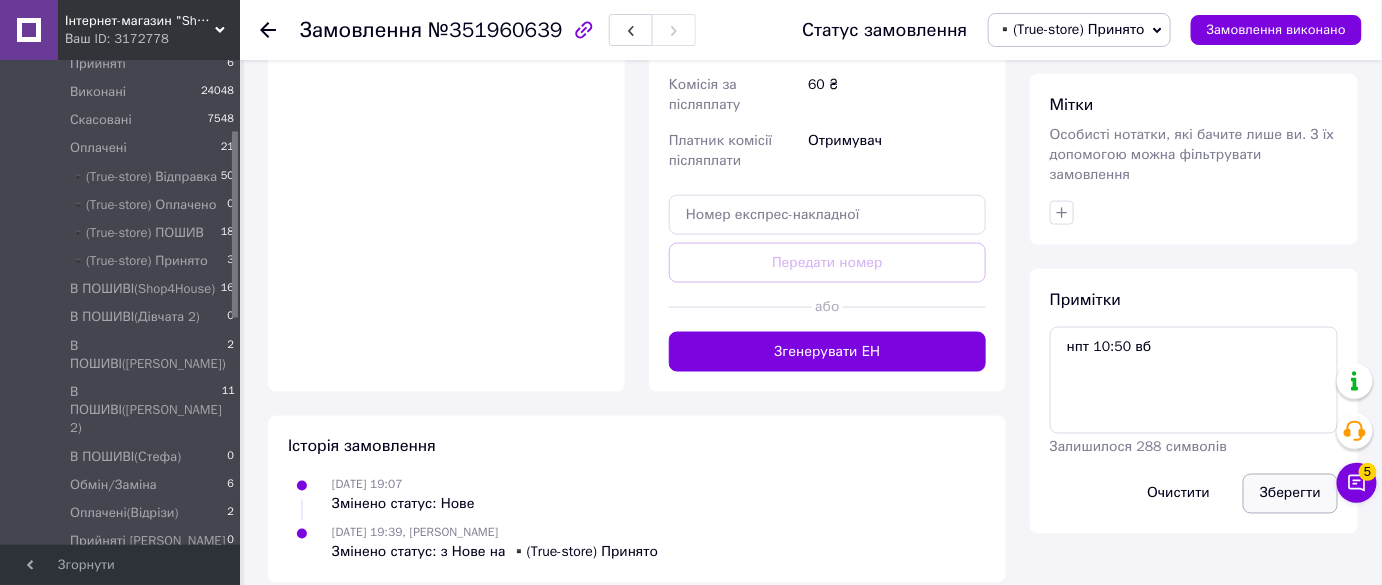 click on "Зберегти" at bounding box center [1290, 494] 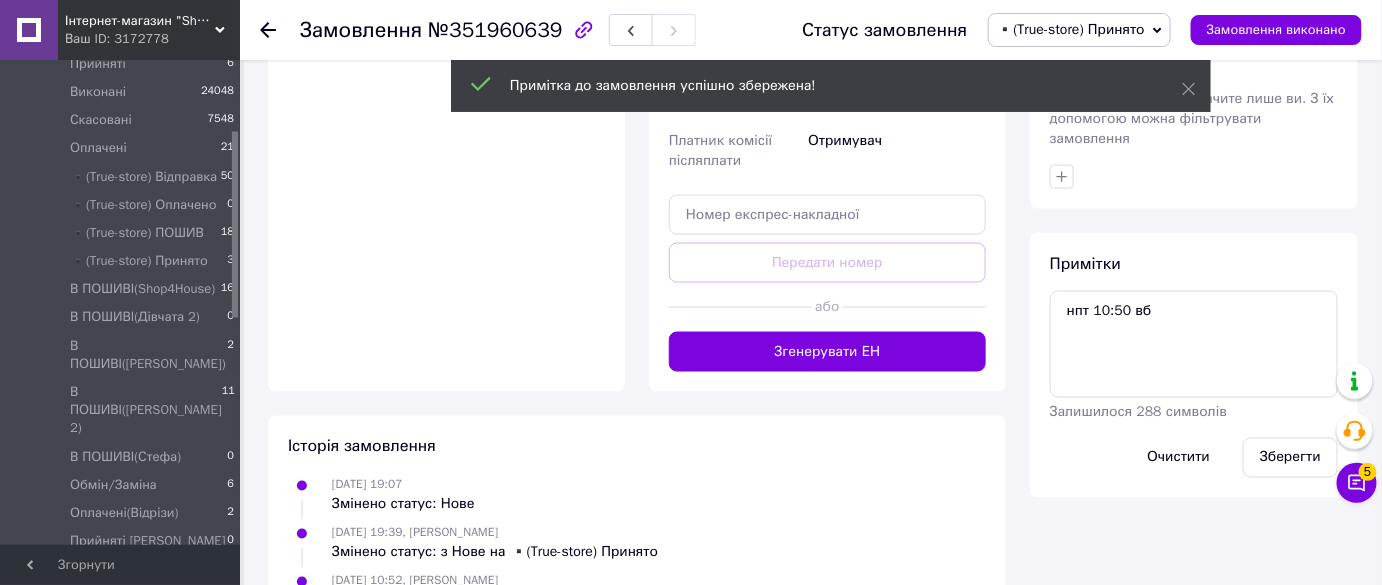 click 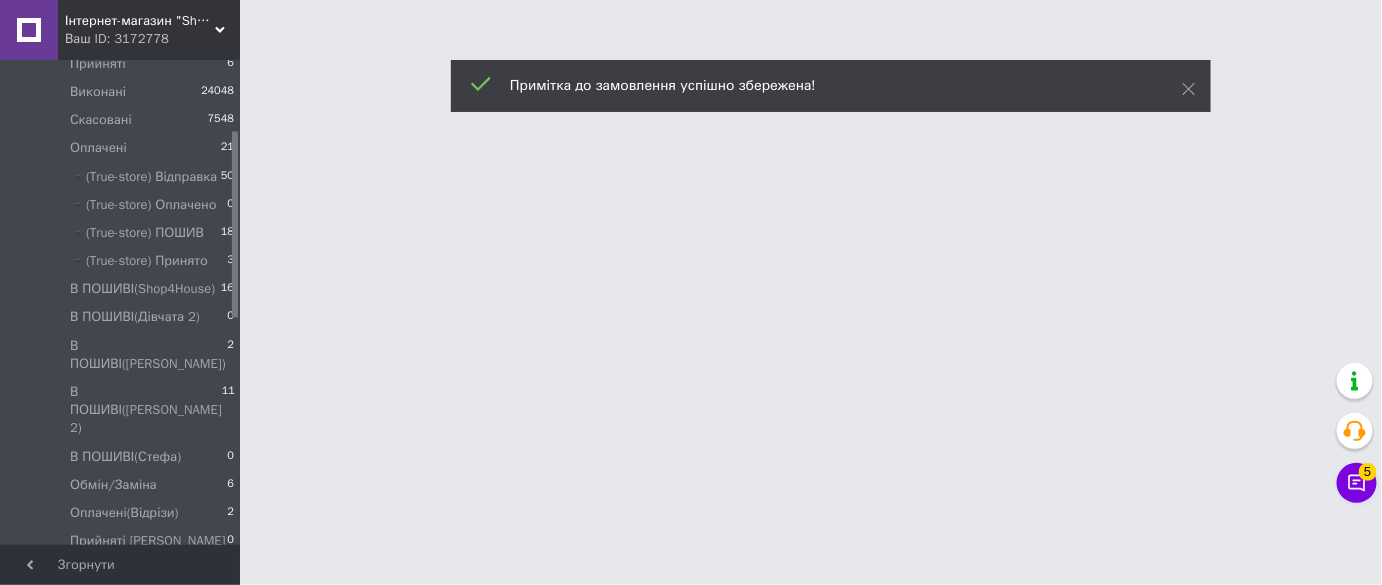 scroll, scrollTop: 0, scrollLeft: 0, axis: both 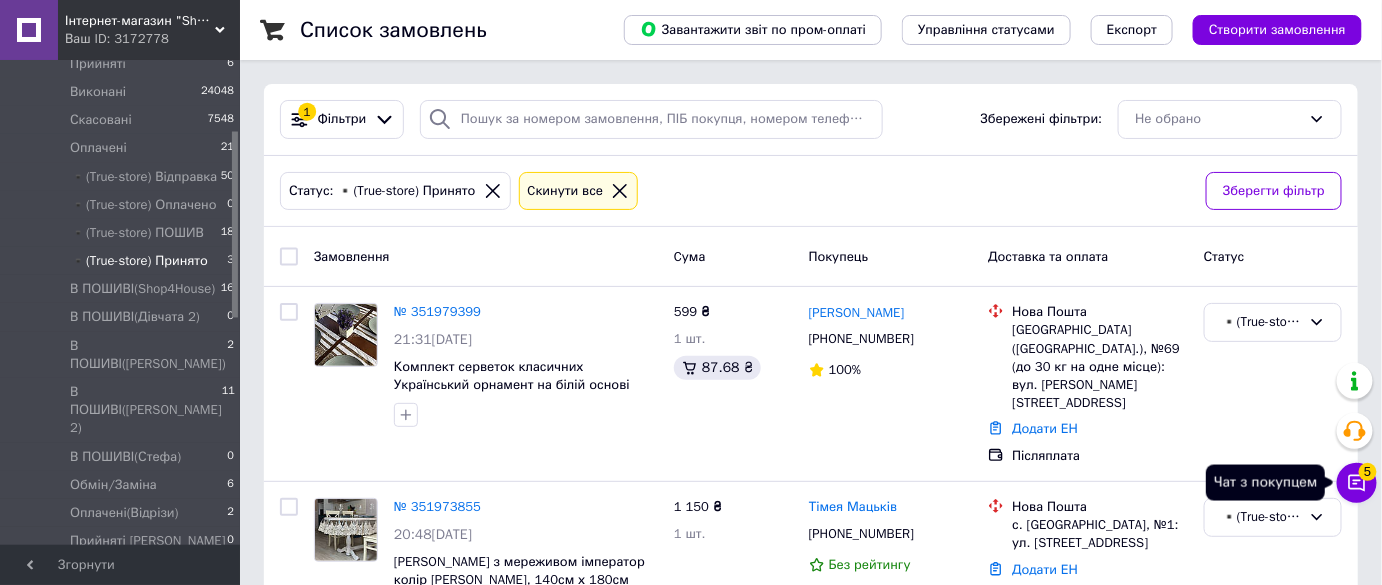 click 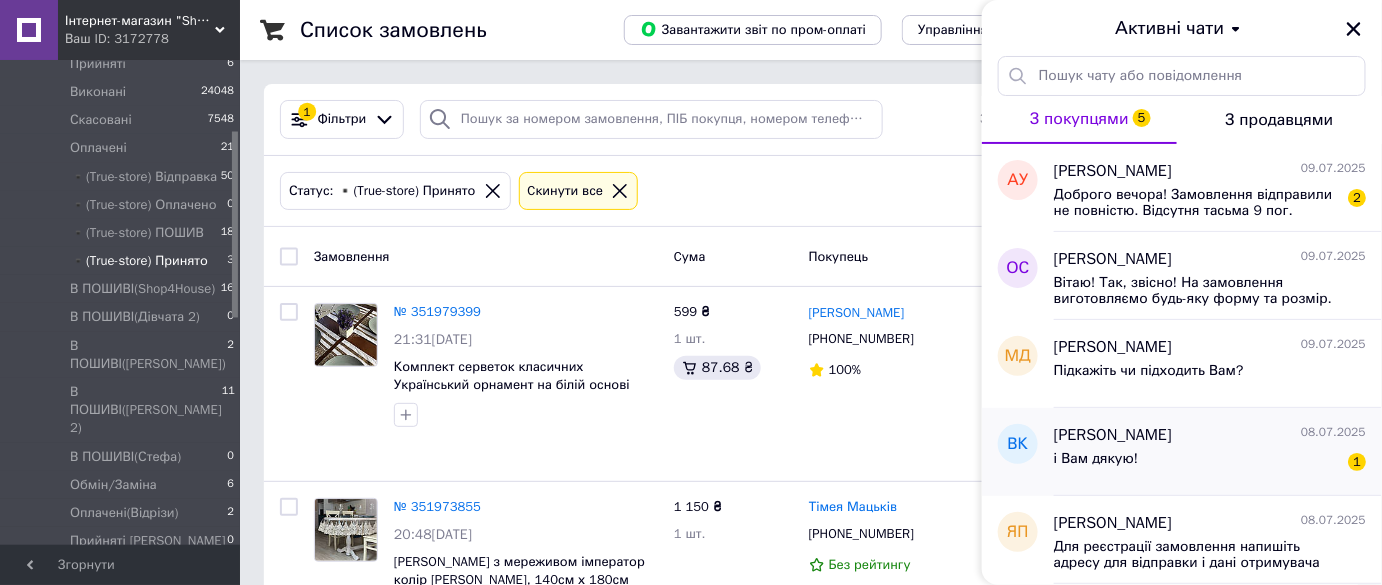 click on "і Вам дякую! 1" at bounding box center (1210, 463) 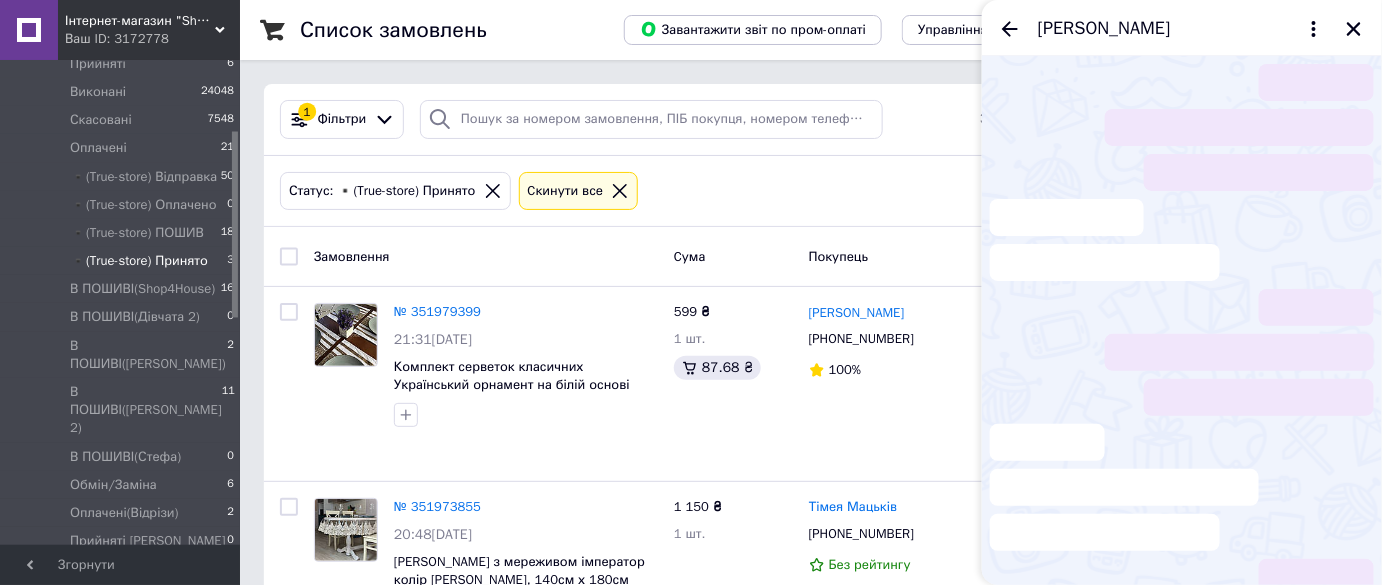 scroll, scrollTop: 618, scrollLeft: 0, axis: vertical 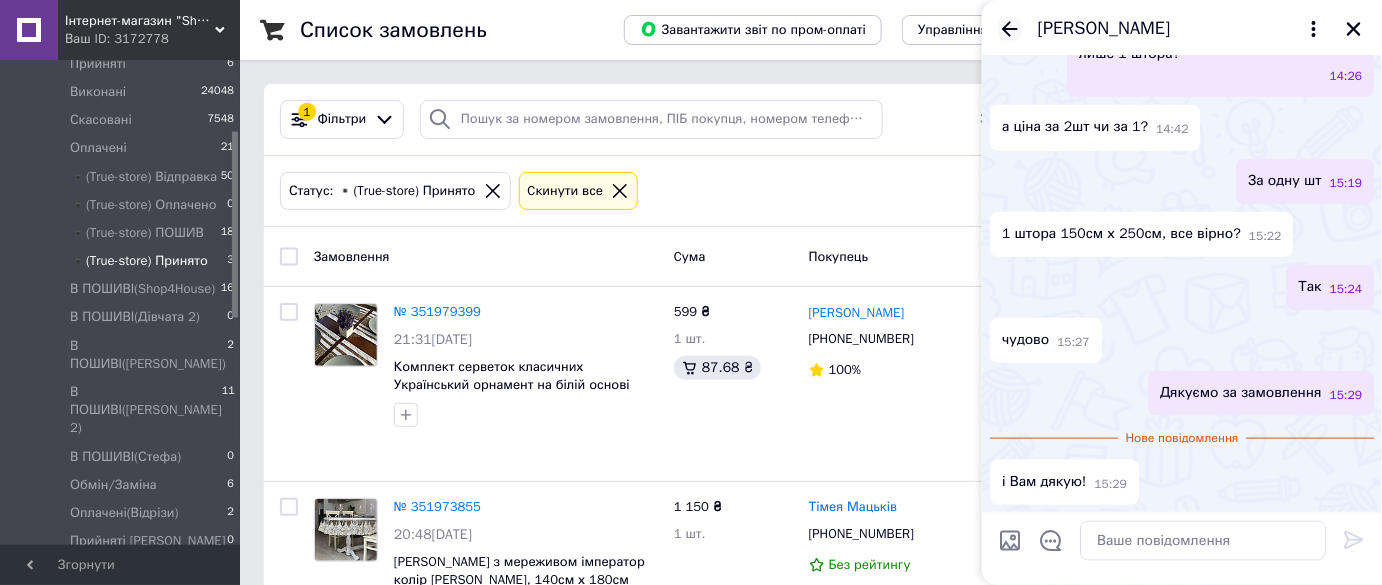 click 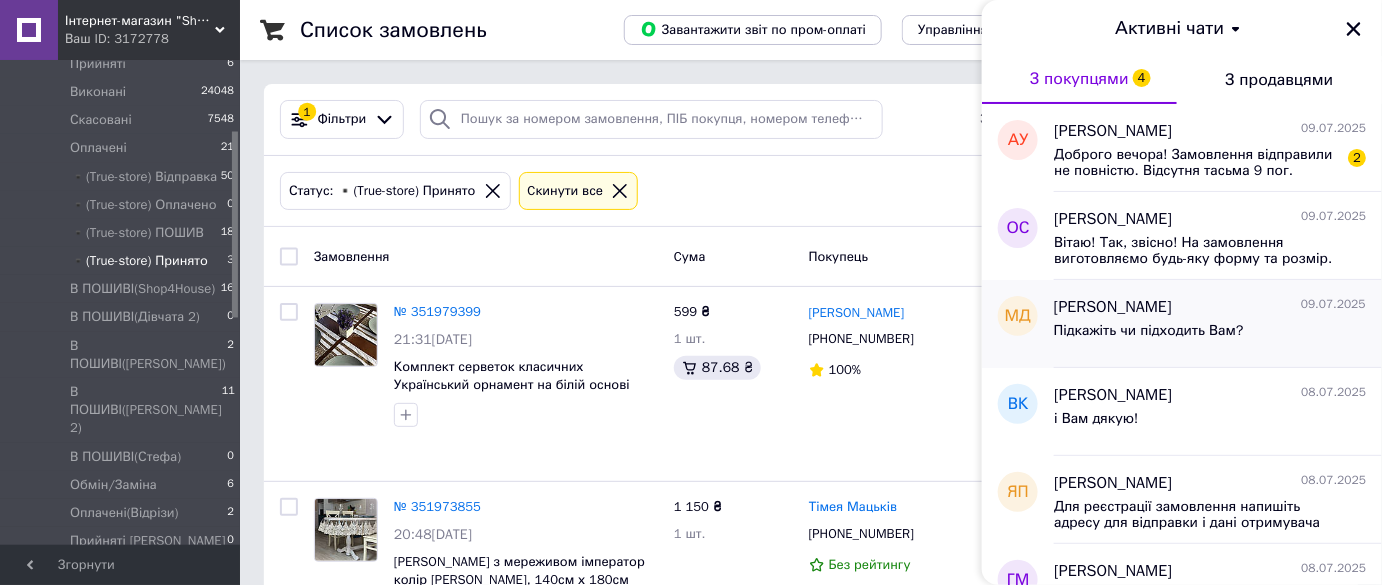 scroll, scrollTop: 272, scrollLeft: 0, axis: vertical 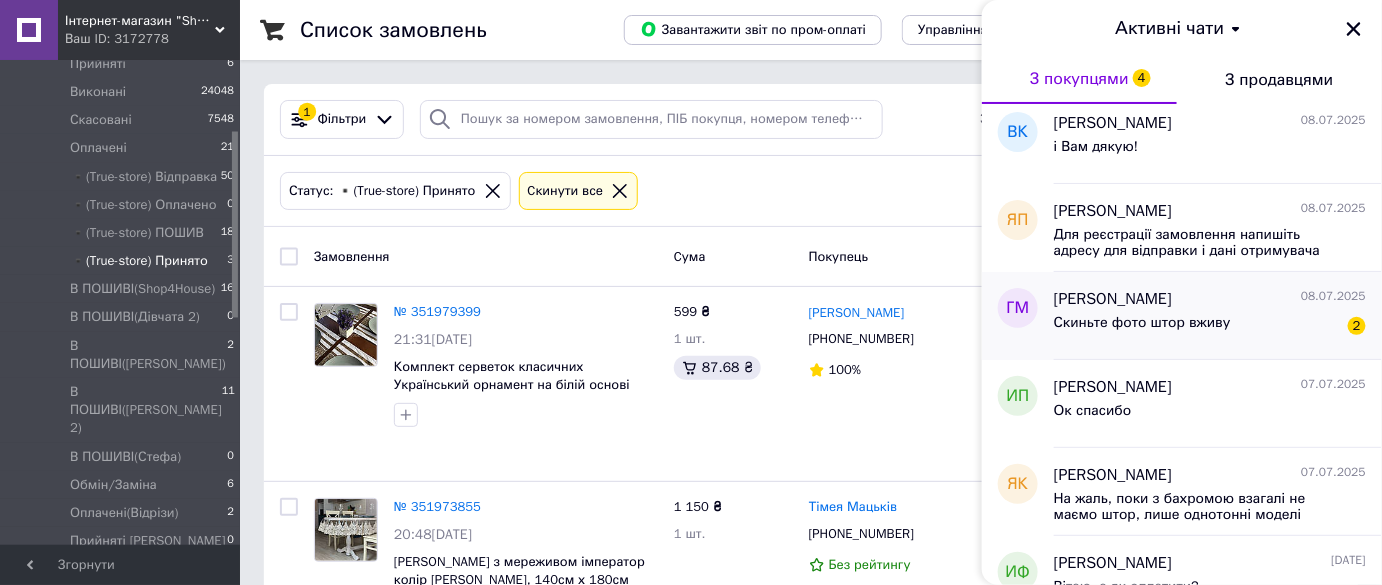 click on "Скиньте фото штор вживу 2" at bounding box center (1210, 327) 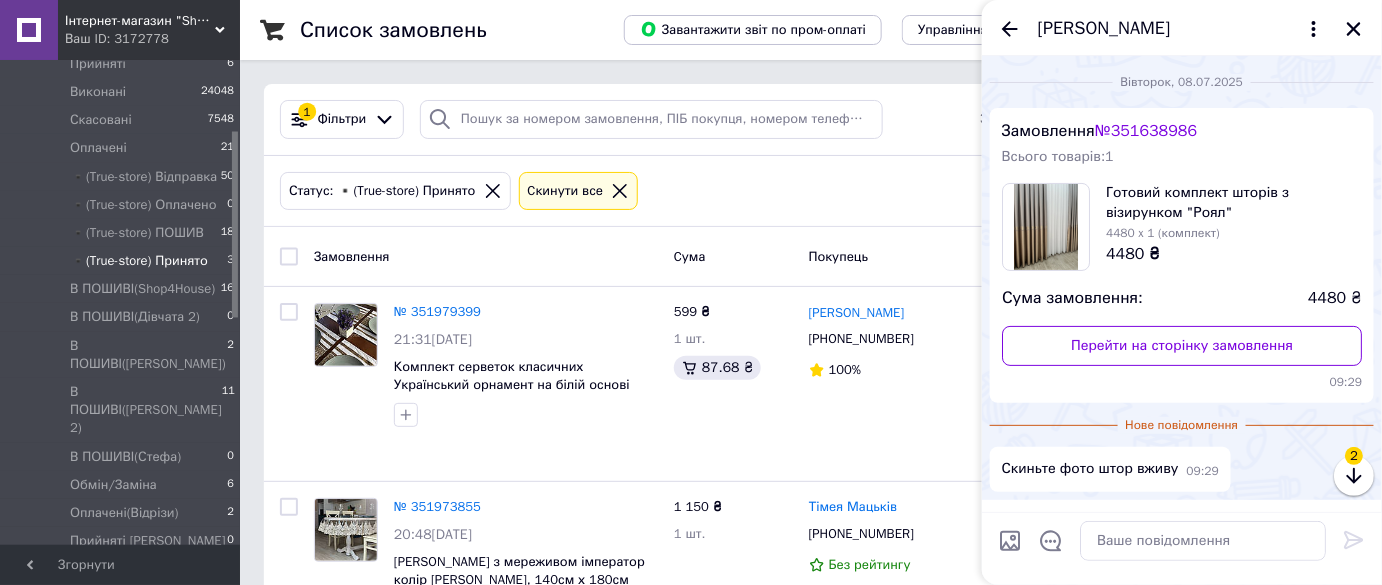 scroll, scrollTop: 61, scrollLeft: 0, axis: vertical 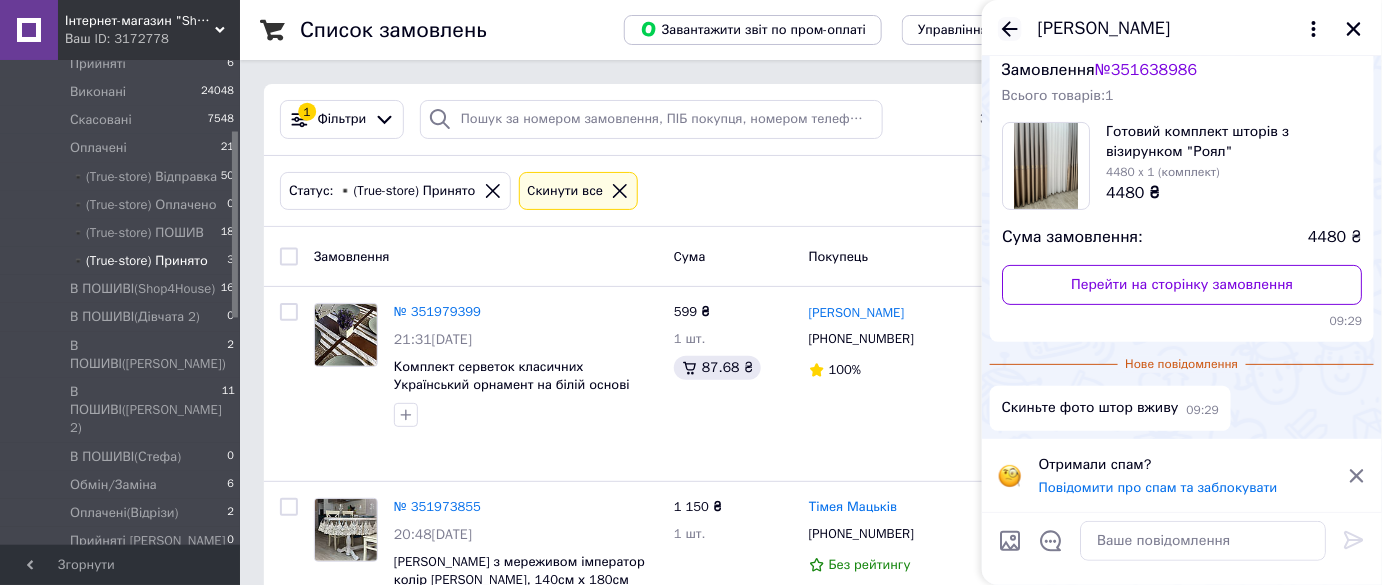 click 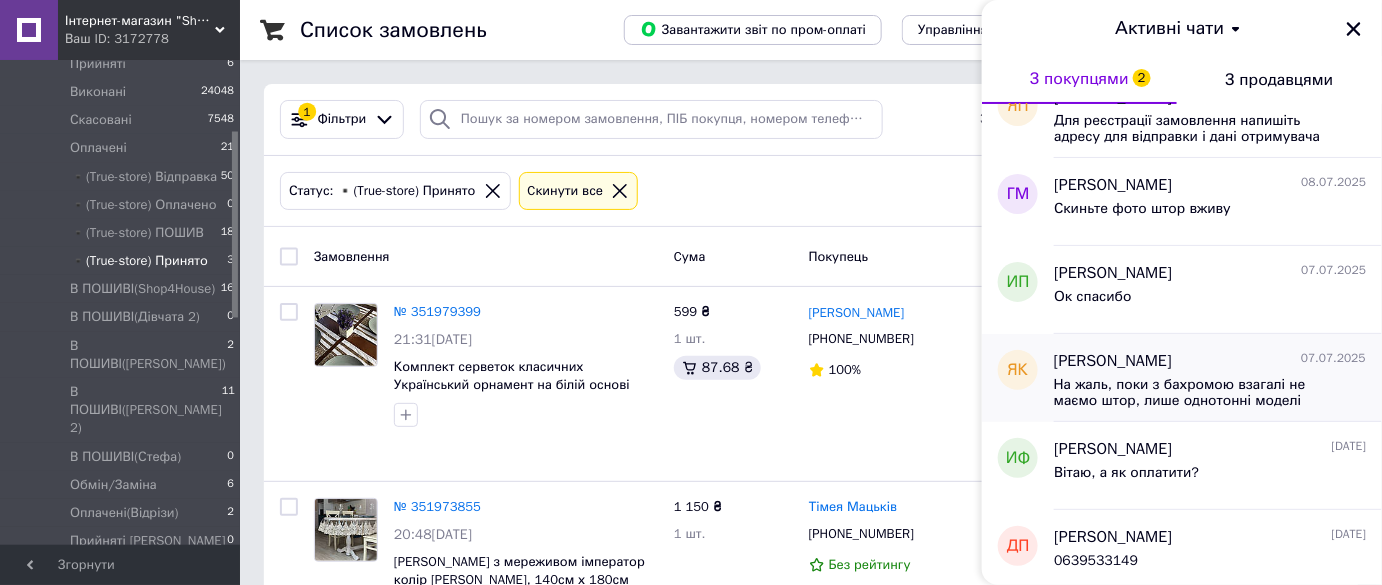 scroll, scrollTop: 454, scrollLeft: 0, axis: vertical 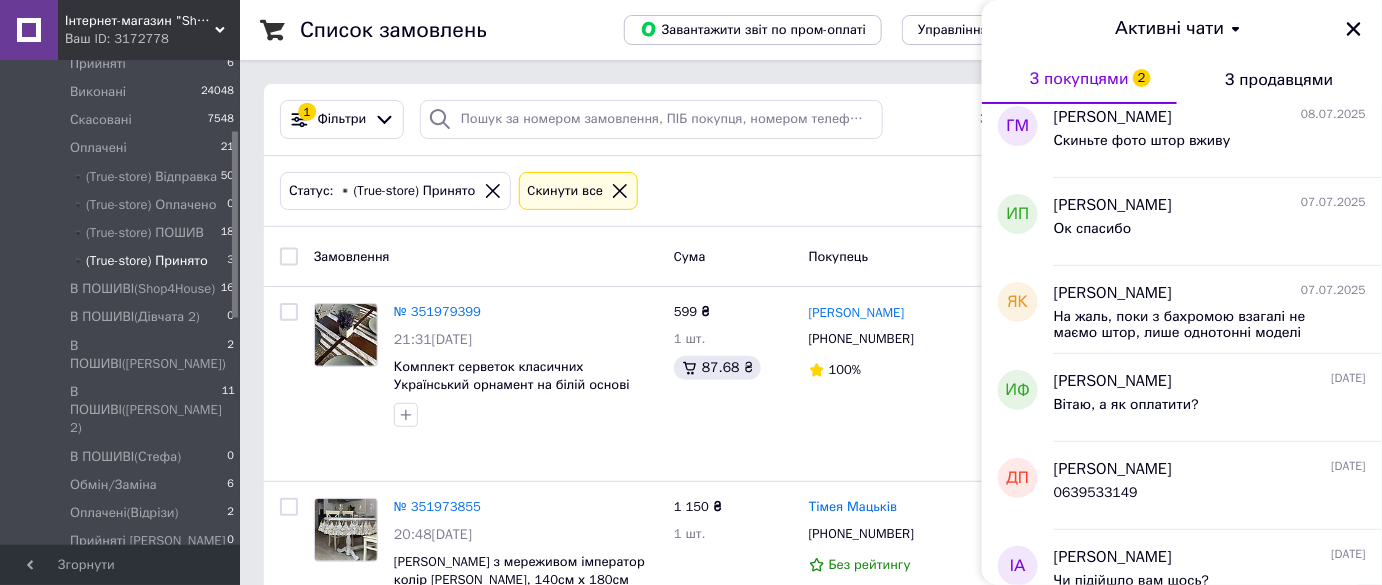 click on "1 Фільтри Збережені фільтри: Не обрано" at bounding box center [811, 119] 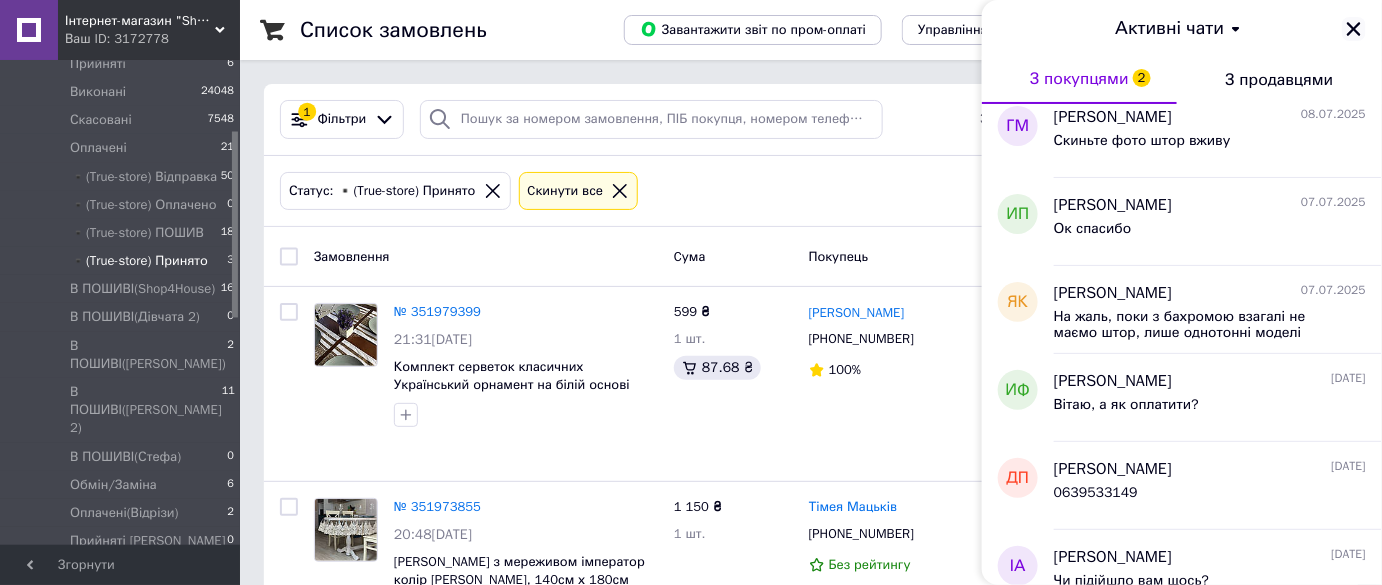 click 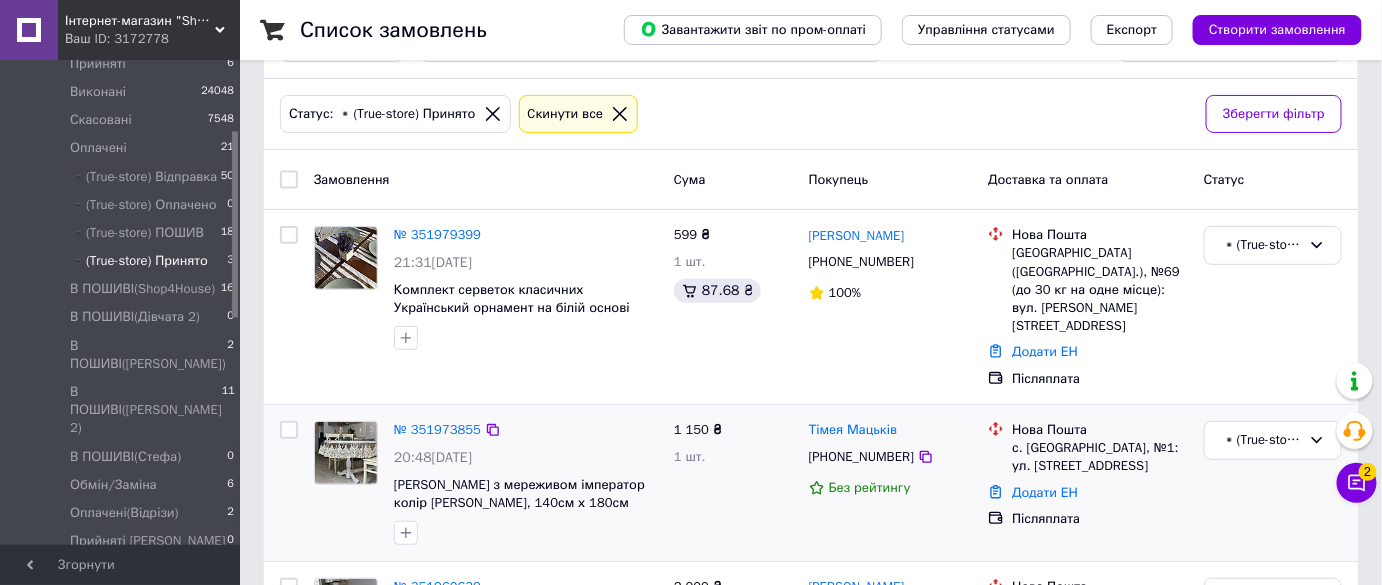 scroll, scrollTop: 197, scrollLeft: 0, axis: vertical 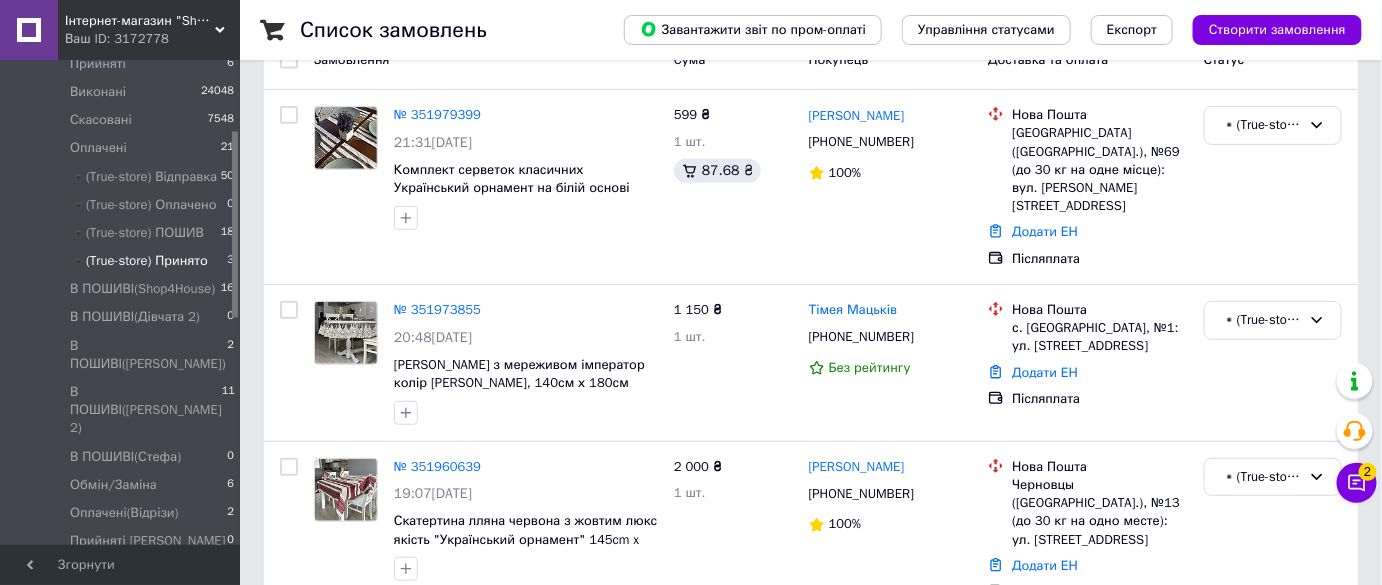click on "Ваш ID: 3172778" at bounding box center (152, 39) 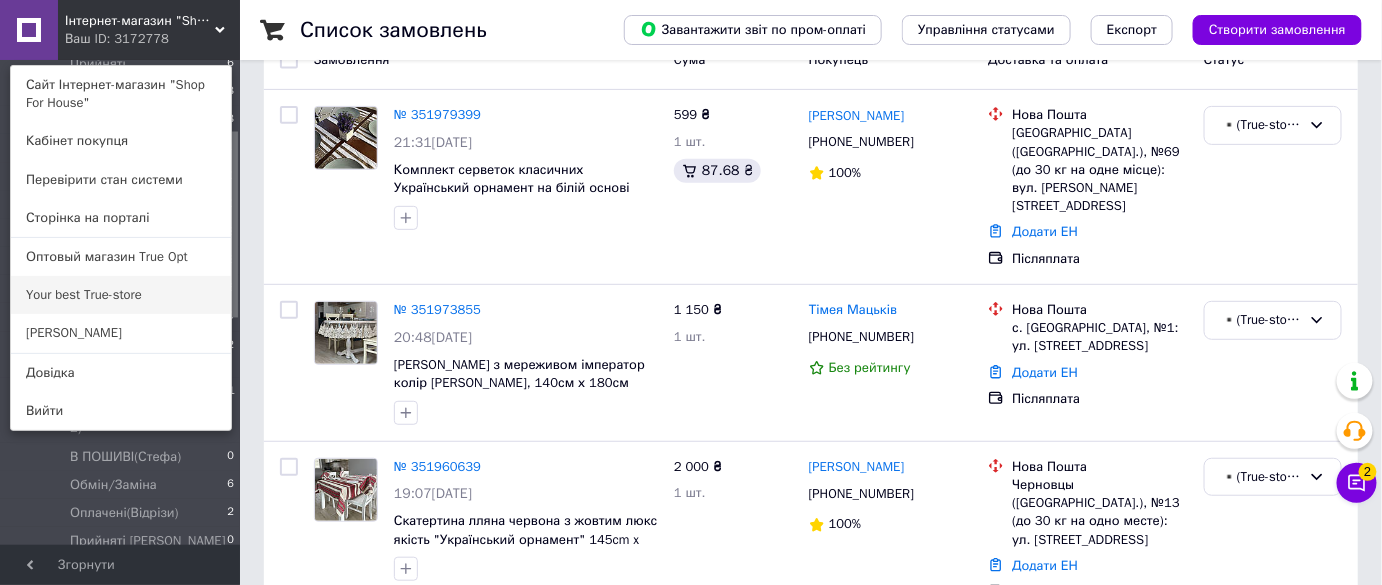click on "Your best True-store" at bounding box center [121, 295] 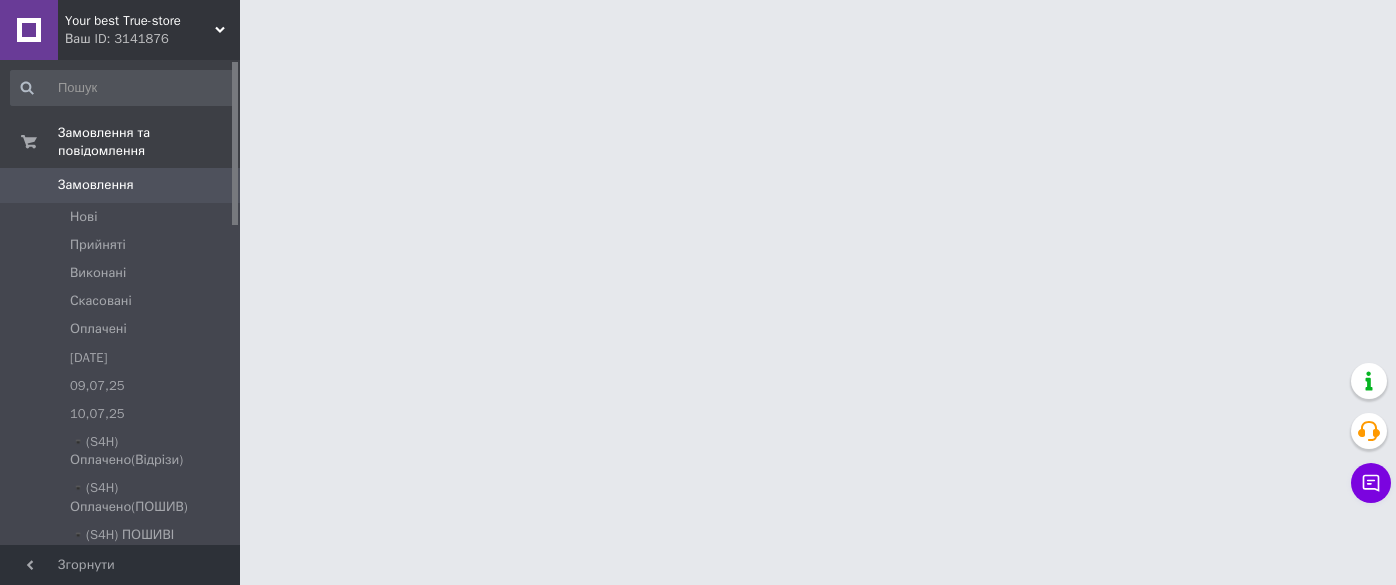 scroll, scrollTop: 0, scrollLeft: 0, axis: both 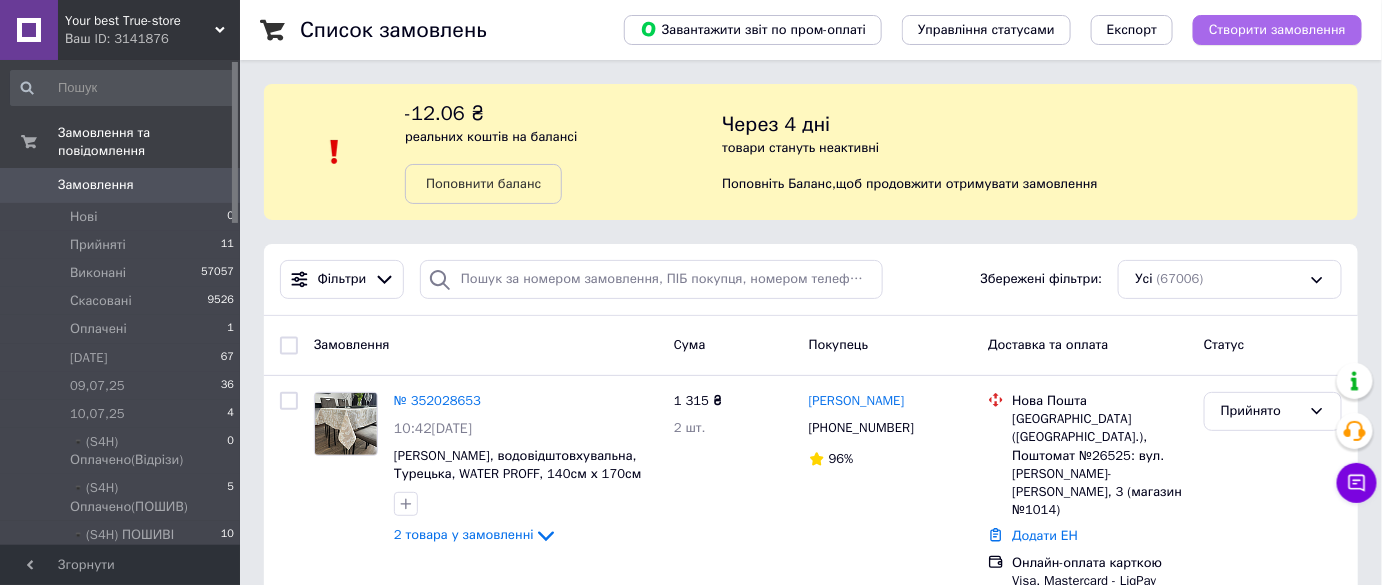 click on "Створити замовлення" at bounding box center (1277, 30) 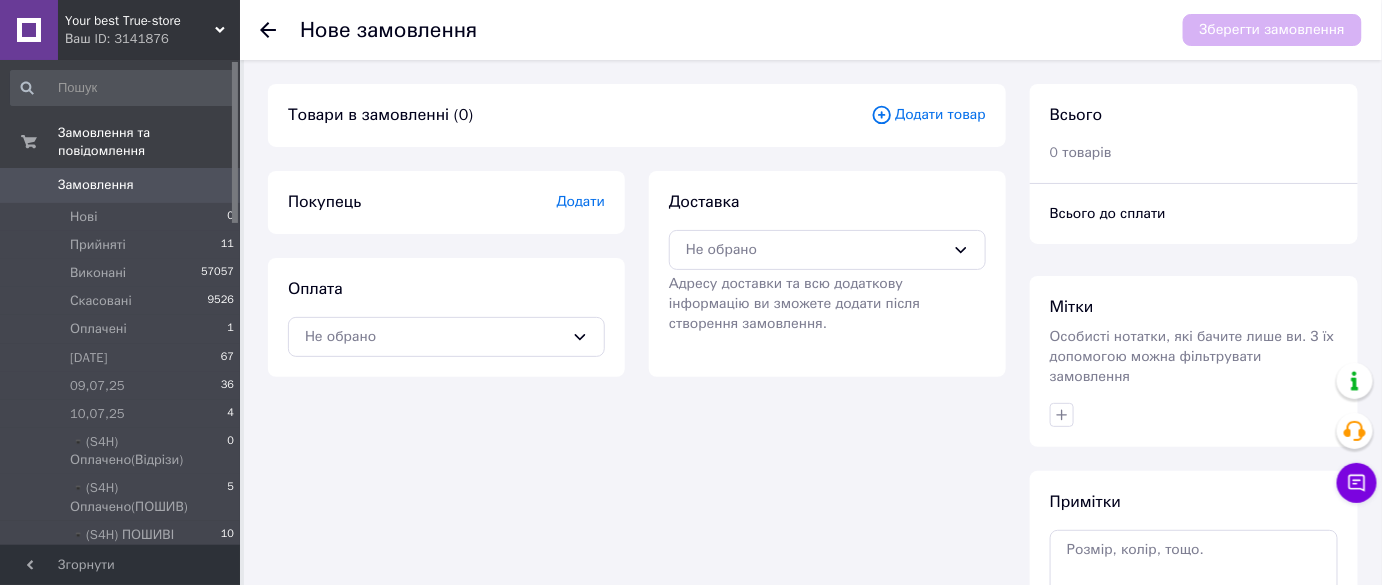 click on "Додати товар" at bounding box center [928, 115] 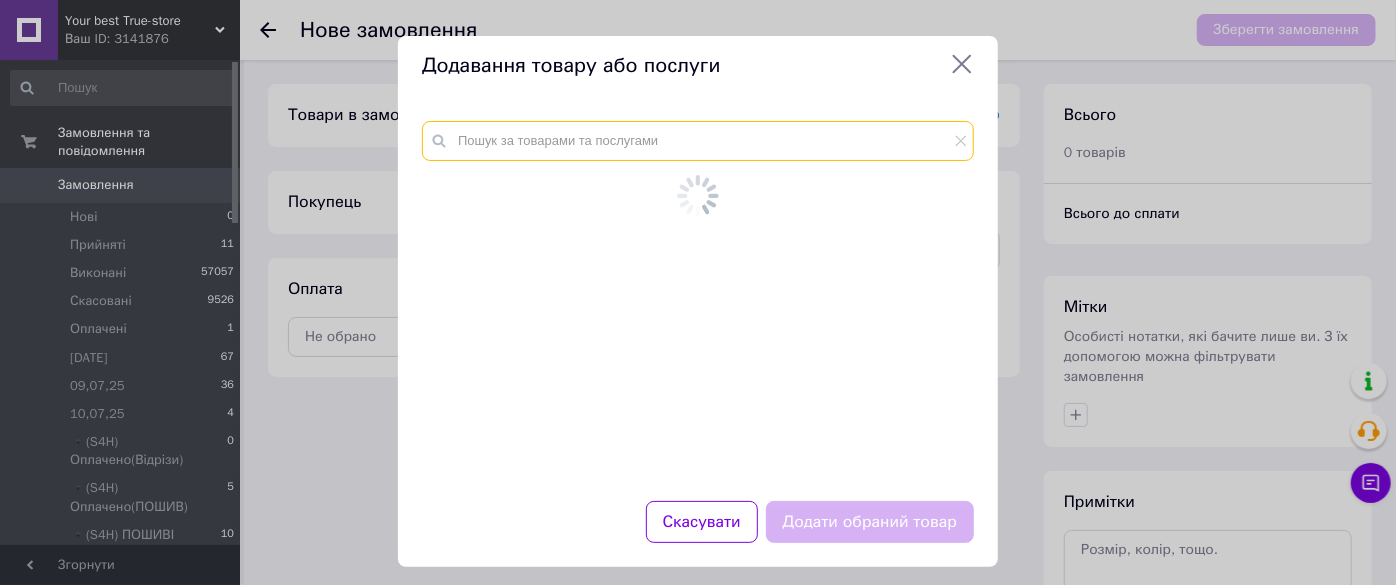 click at bounding box center [698, 141] 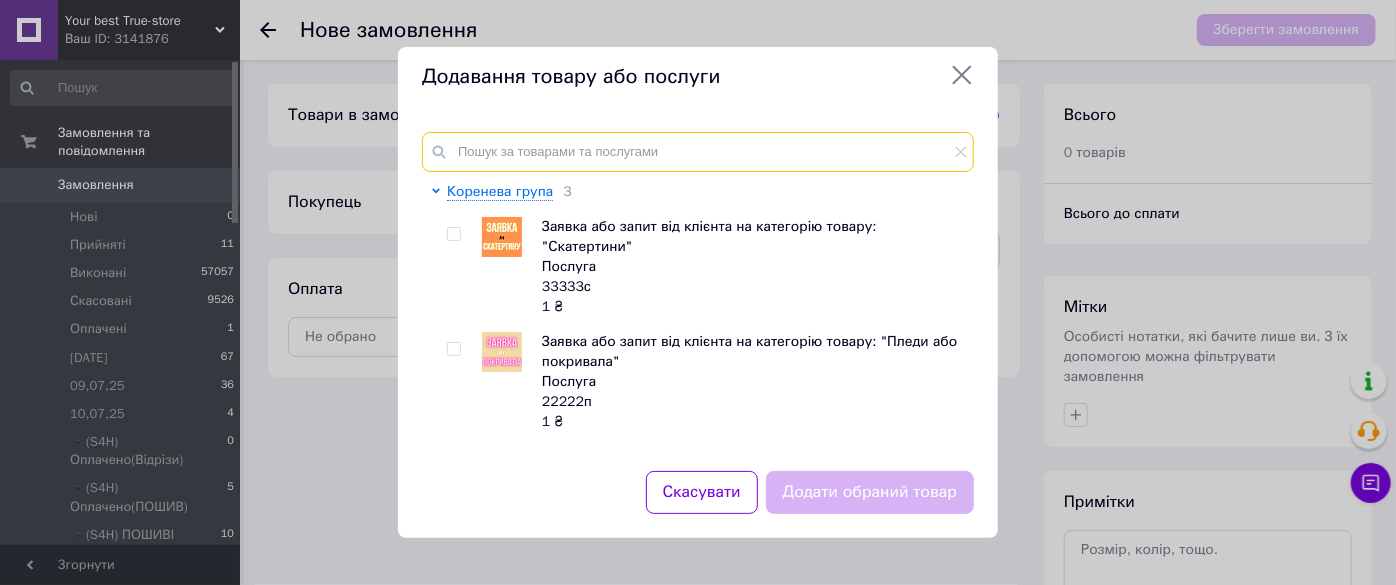 paste on "1001H" 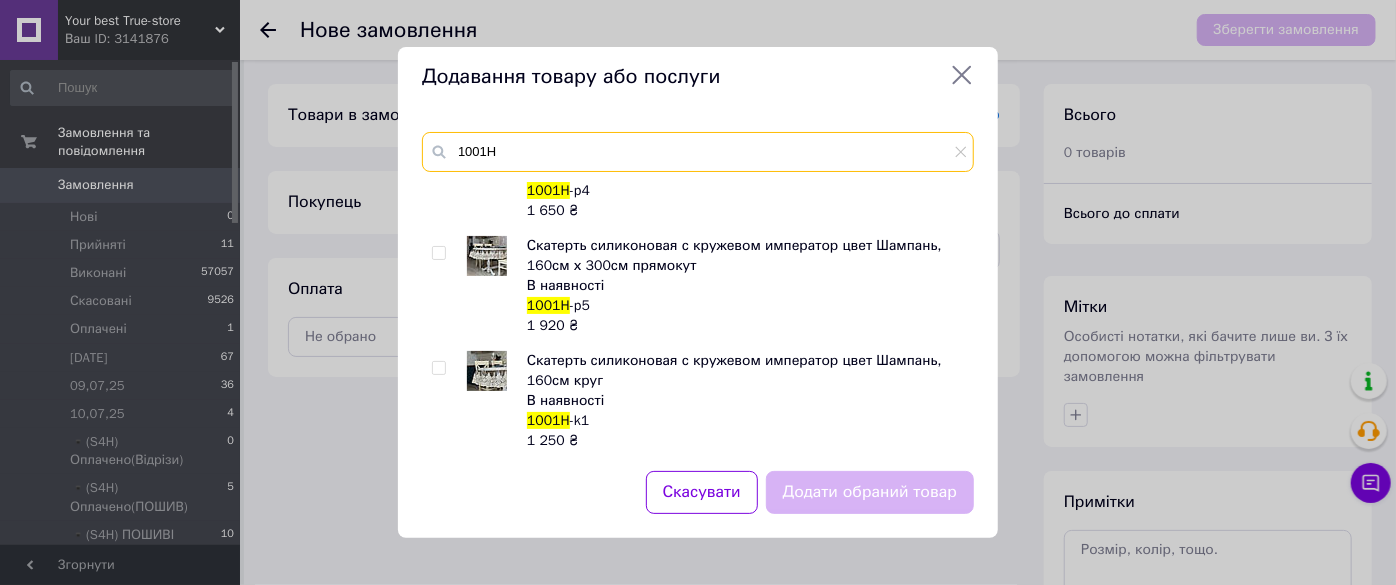 scroll, scrollTop: 1706, scrollLeft: 0, axis: vertical 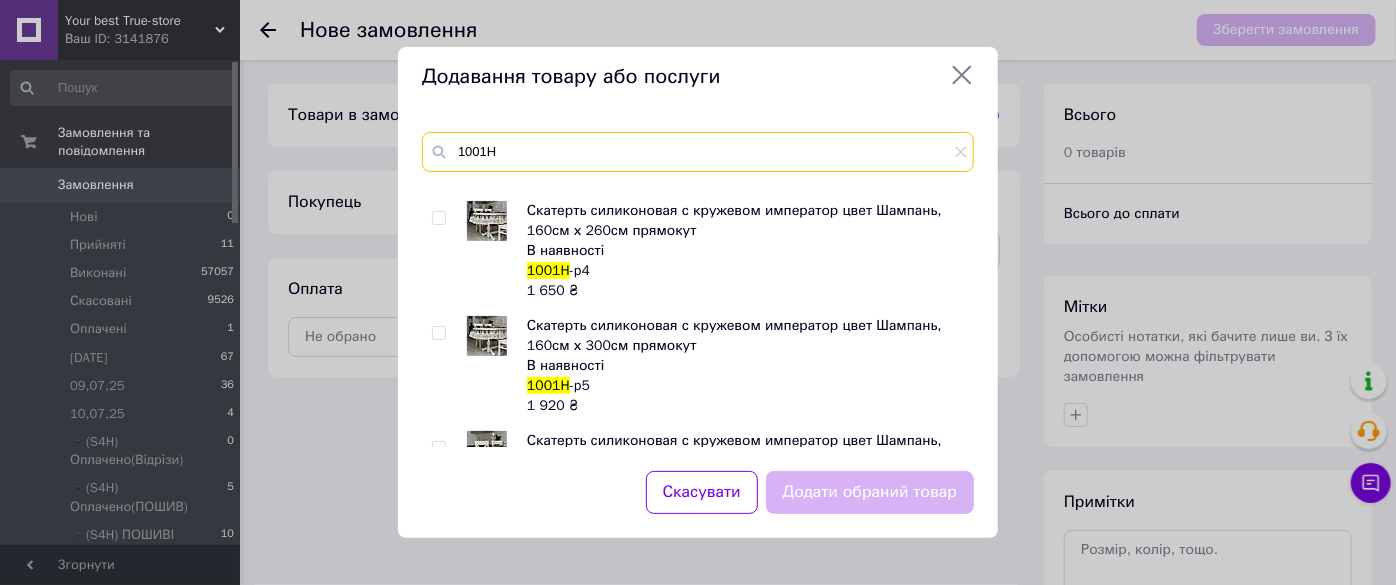 click on "1001H" at bounding box center (698, 152) 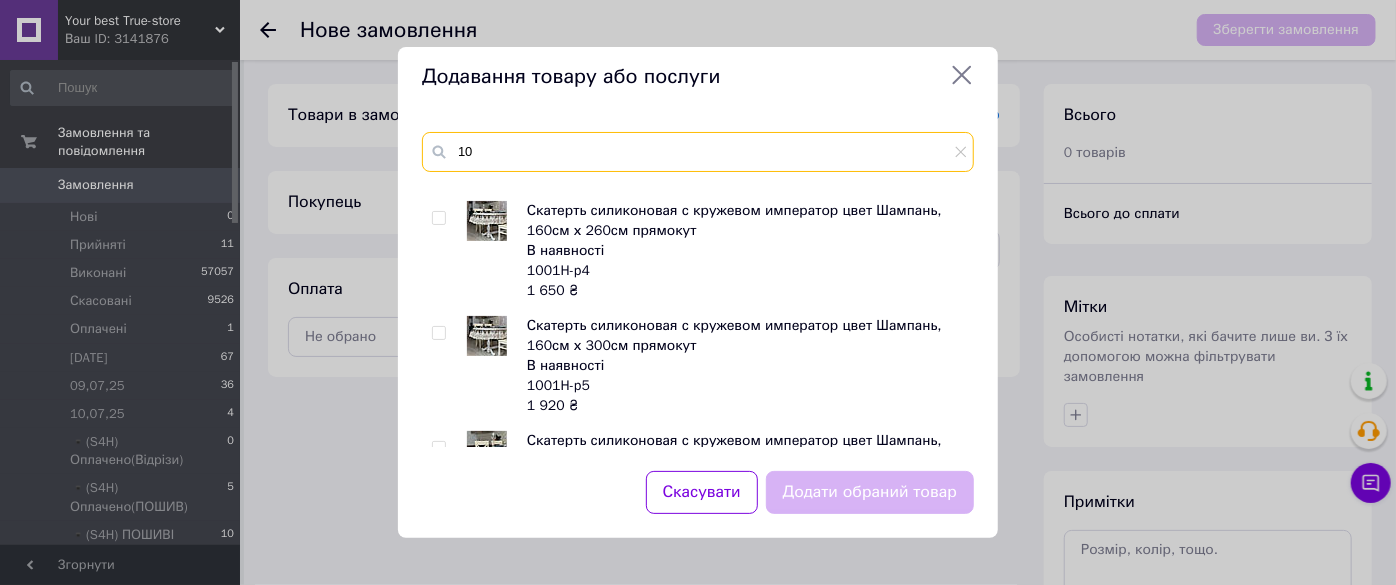 type on "1" 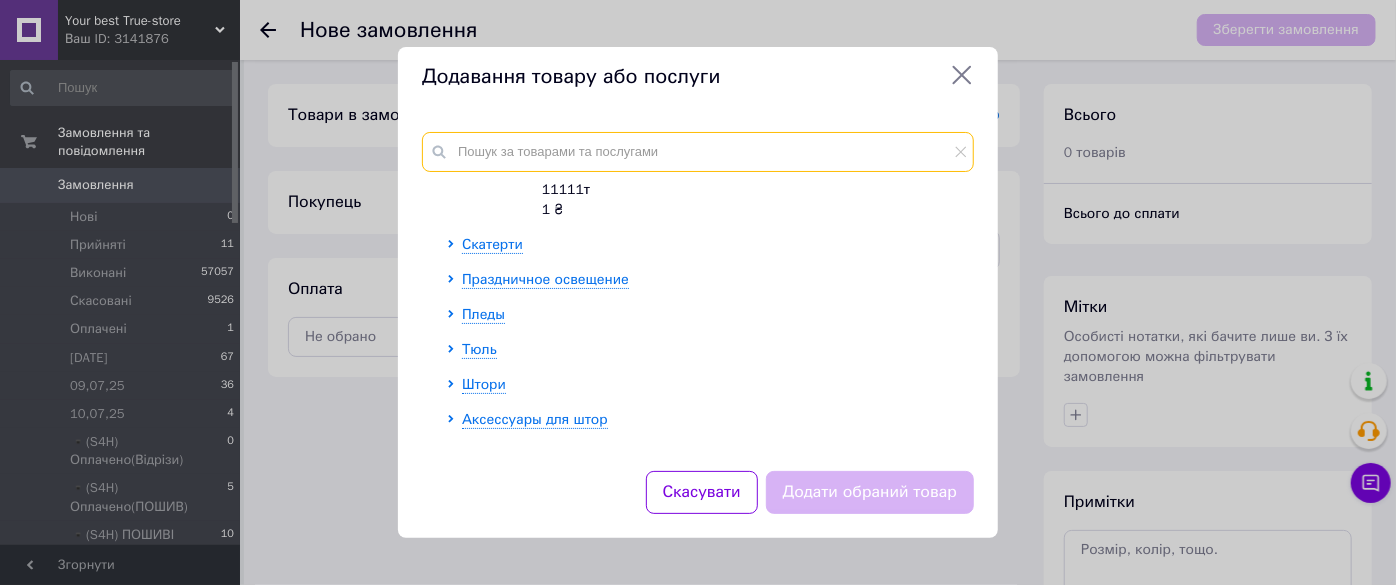 scroll, scrollTop: 328, scrollLeft: 0, axis: vertical 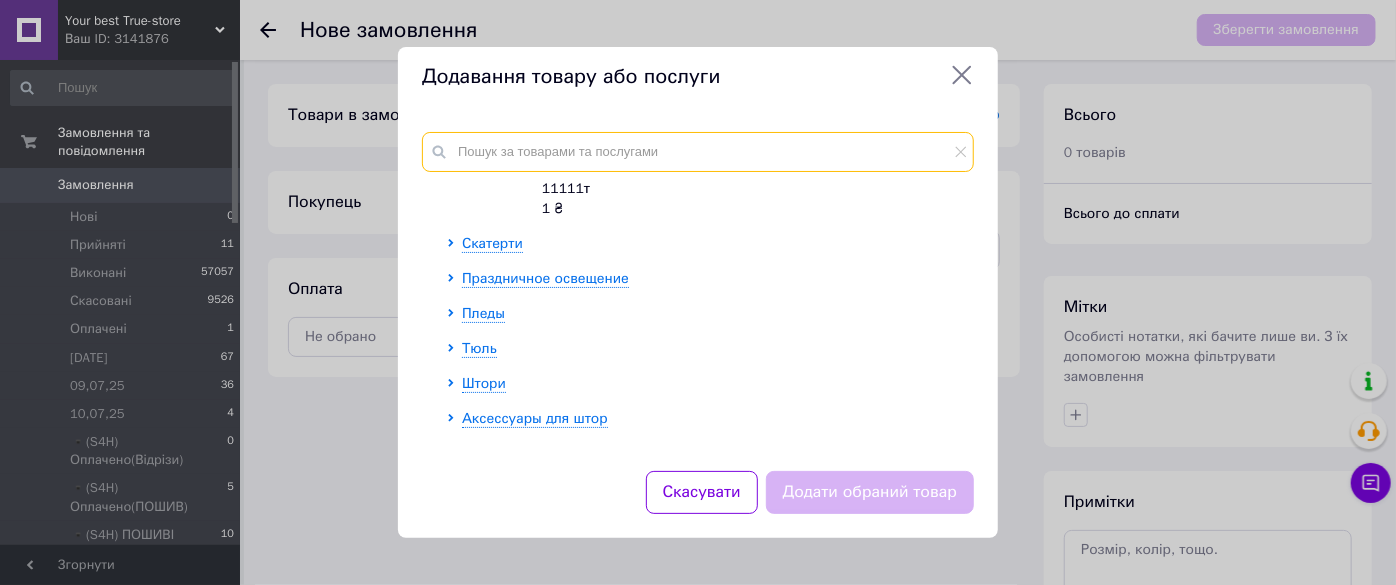 paste on "1001H-k1" 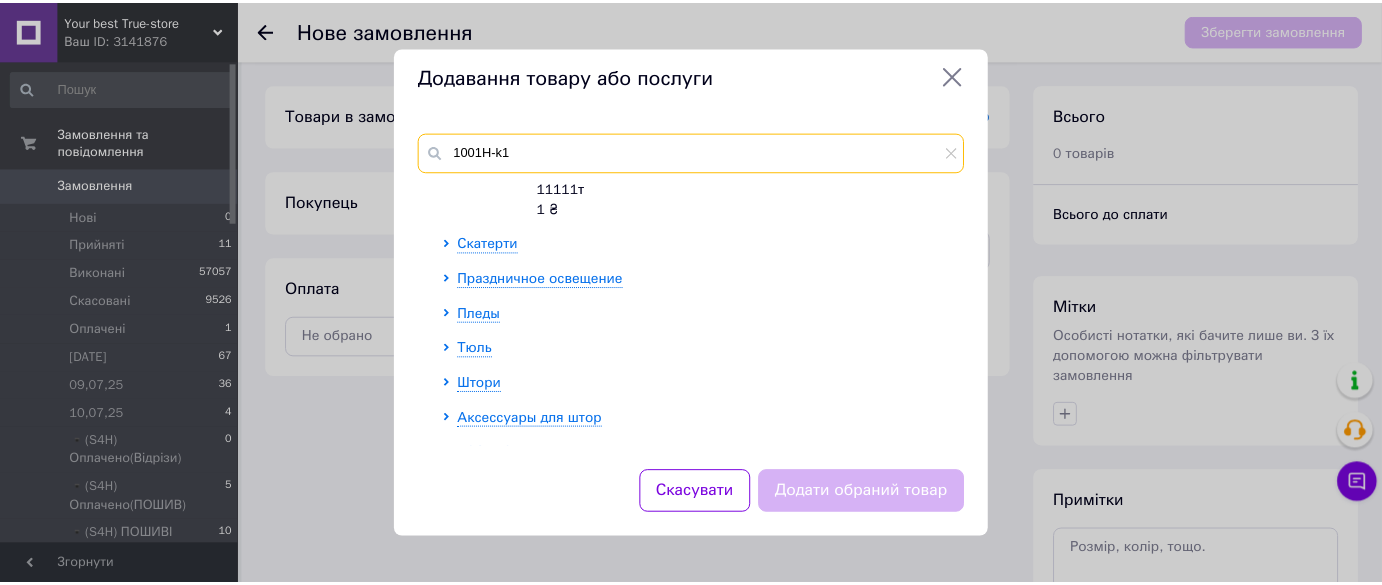 scroll, scrollTop: 0, scrollLeft: 0, axis: both 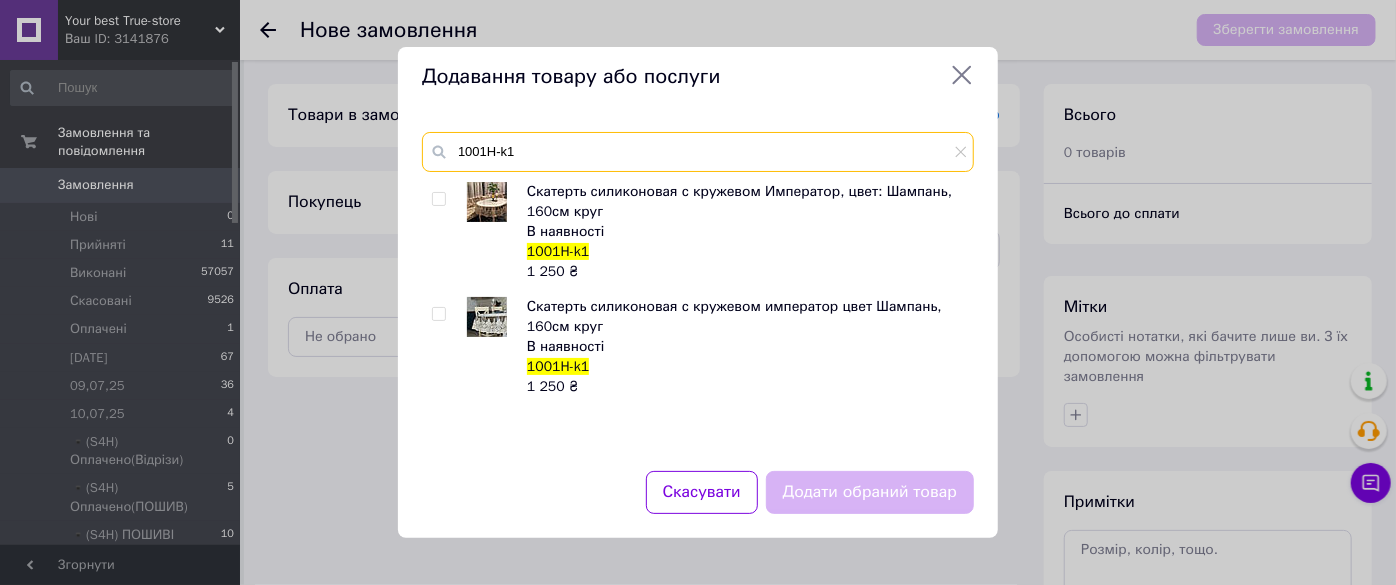 type on "1001H-k1" 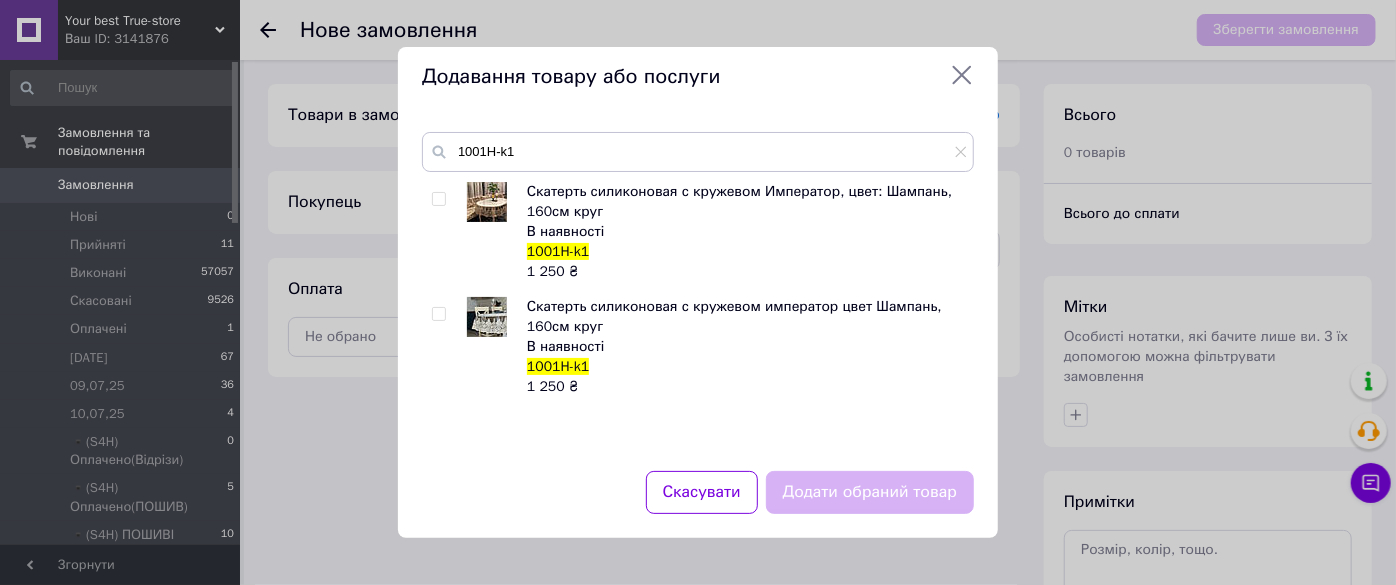 click at bounding box center [438, 199] 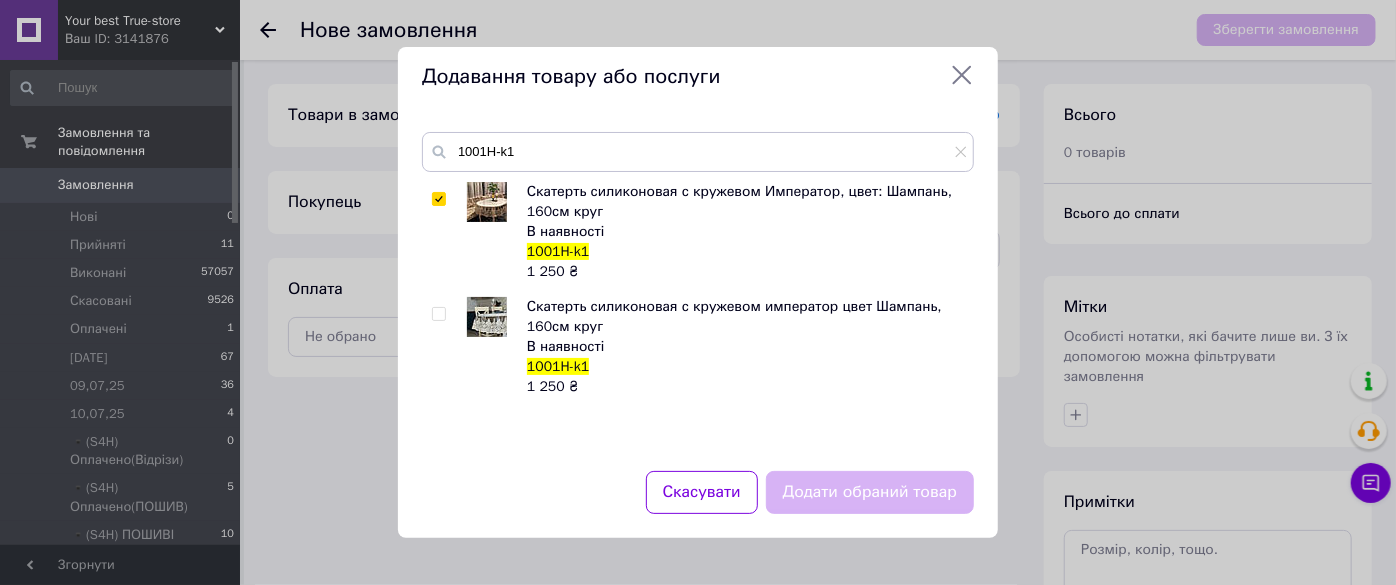 checkbox on "true" 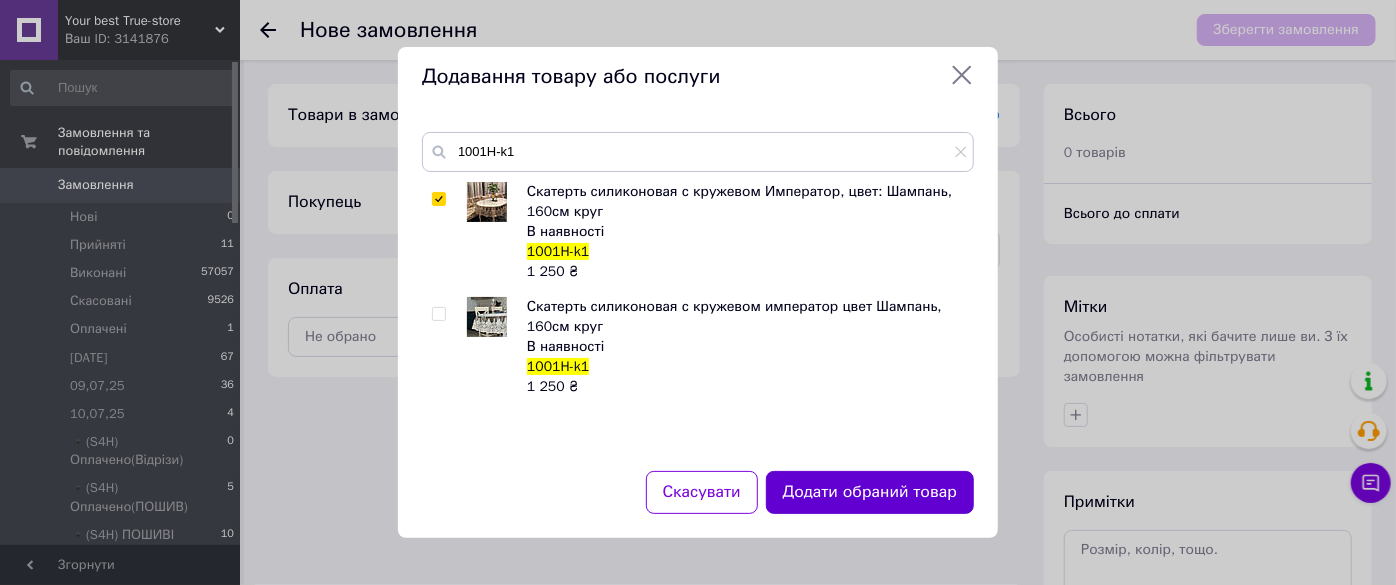 click on "Додати обраний товар" at bounding box center [870, 492] 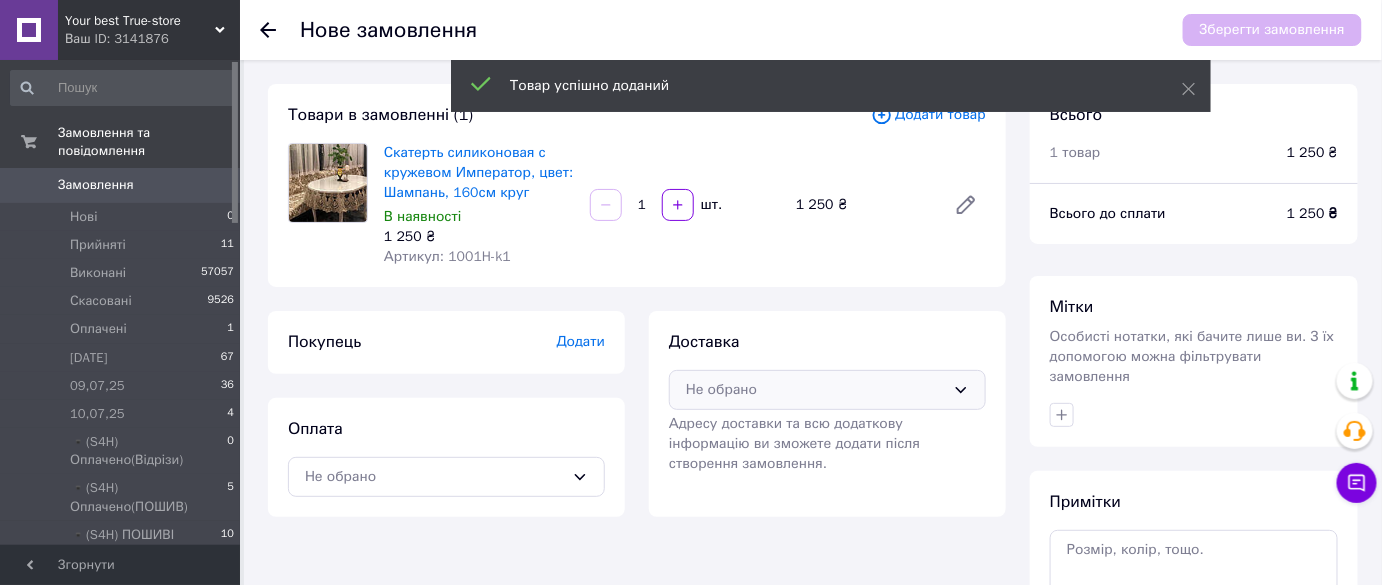 click on "Не обрано" at bounding box center (827, 390) 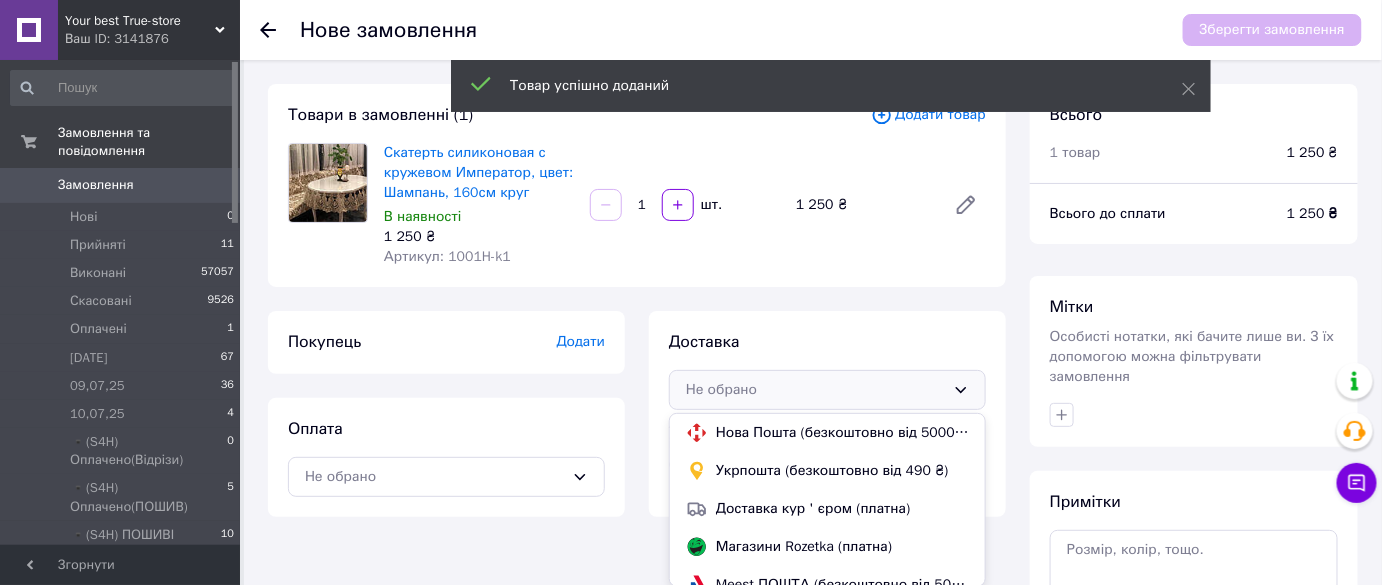 drag, startPoint x: 714, startPoint y: 428, endPoint x: 677, endPoint y: 434, distance: 37.48333 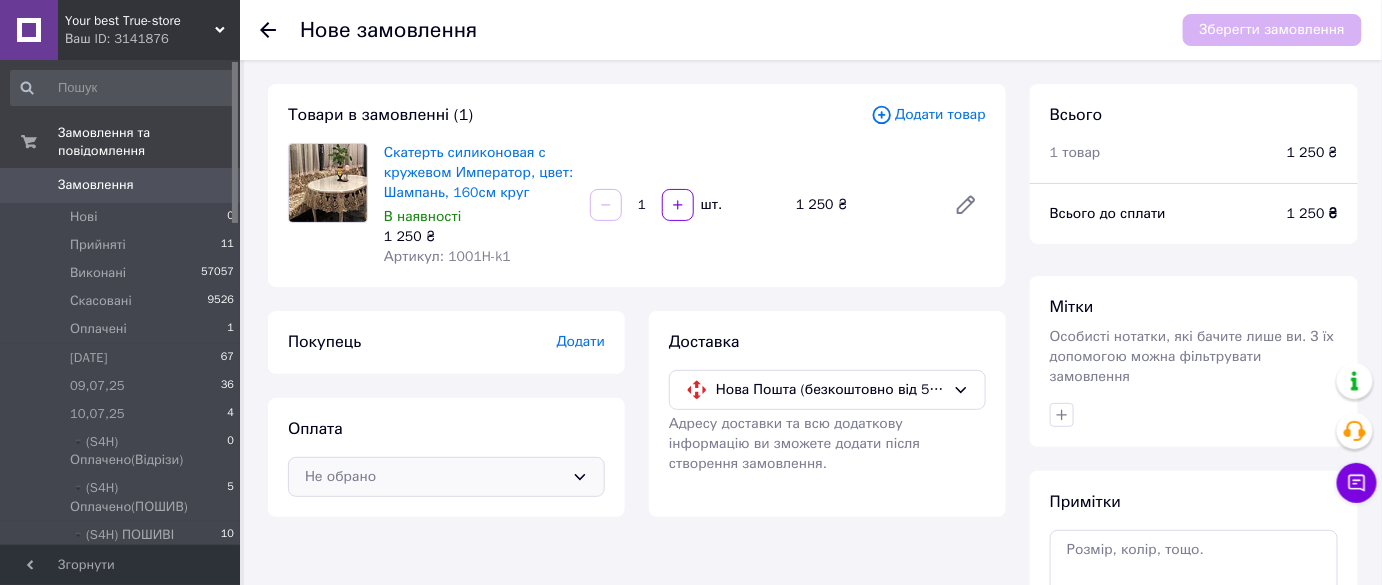 click on "Не обрано" at bounding box center [446, 477] 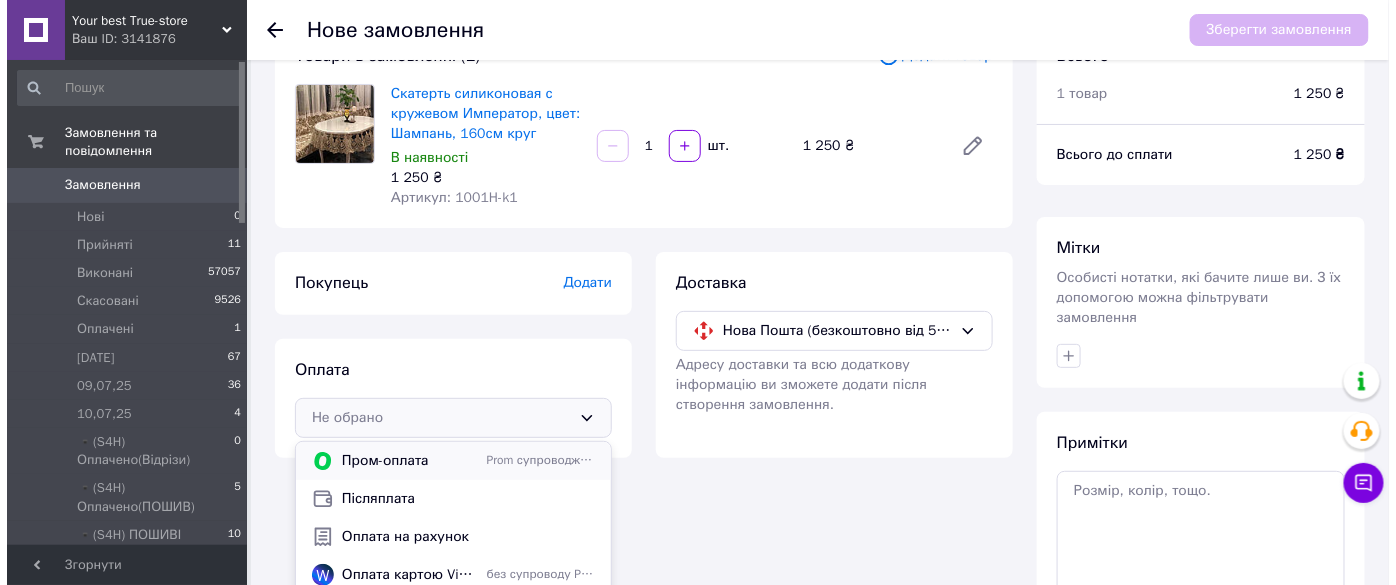 scroll, scrollTop: 90, scrollLeft: 0, axis: vertical 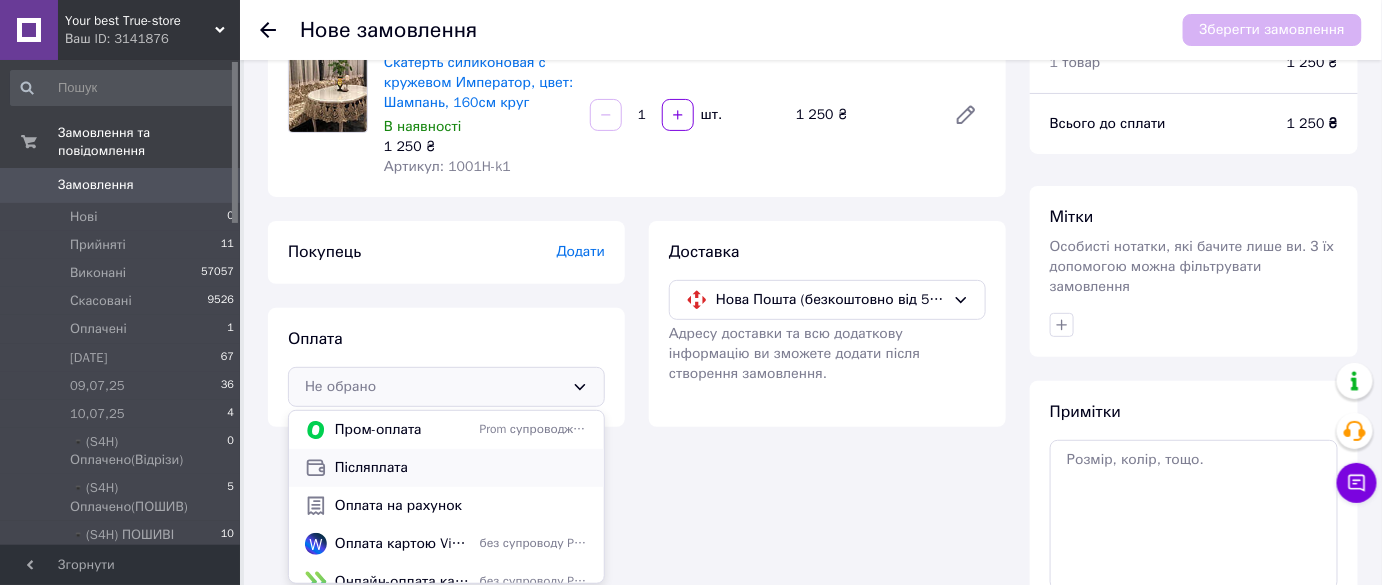 click on "Післяплата" at bounding box center [461, 468] 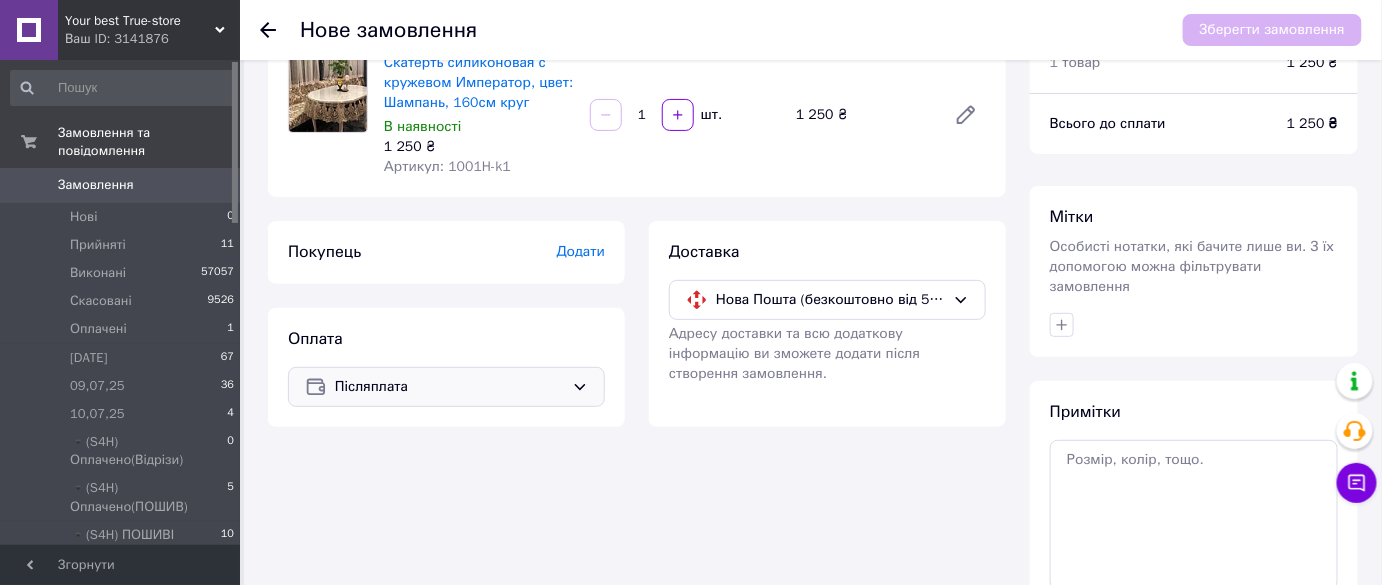 click on "Додати" at bounding box center (581, 251) 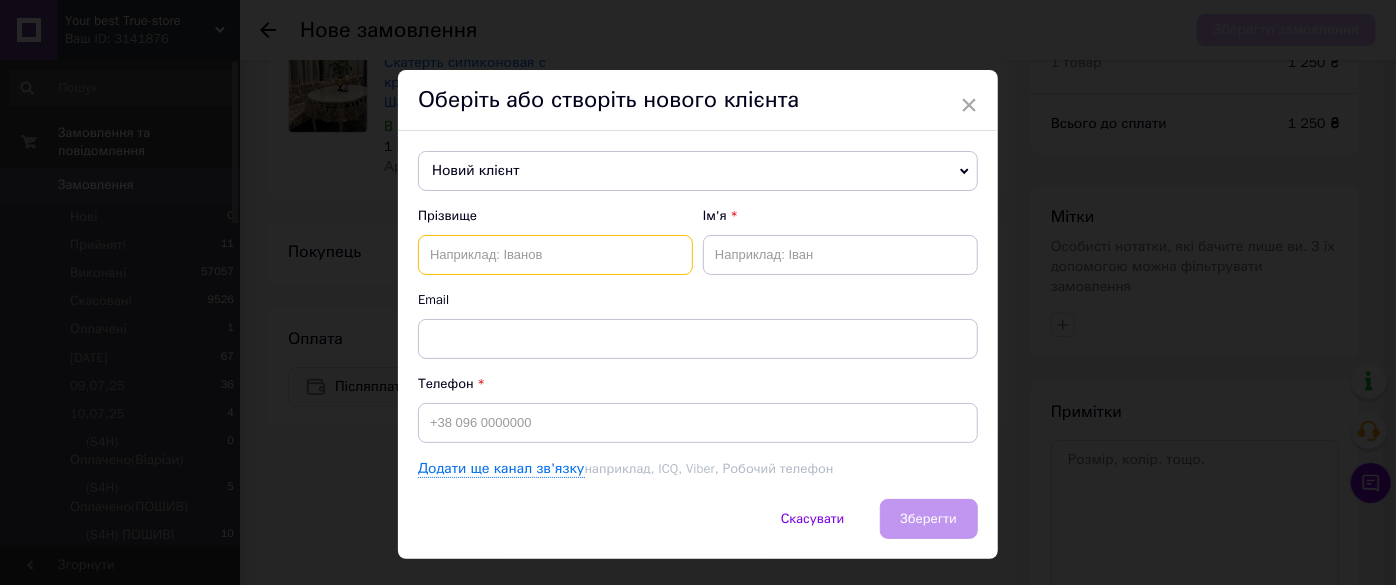 click at bounding box center (555, 255) 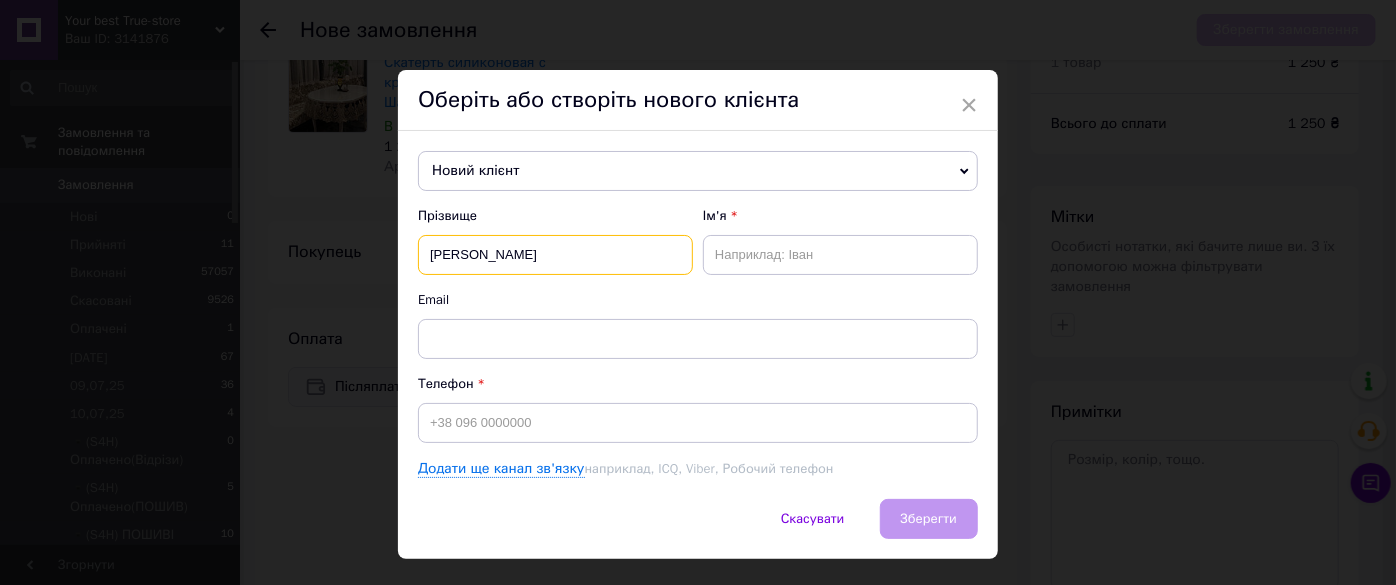 type on "[PERSON_NAME]" 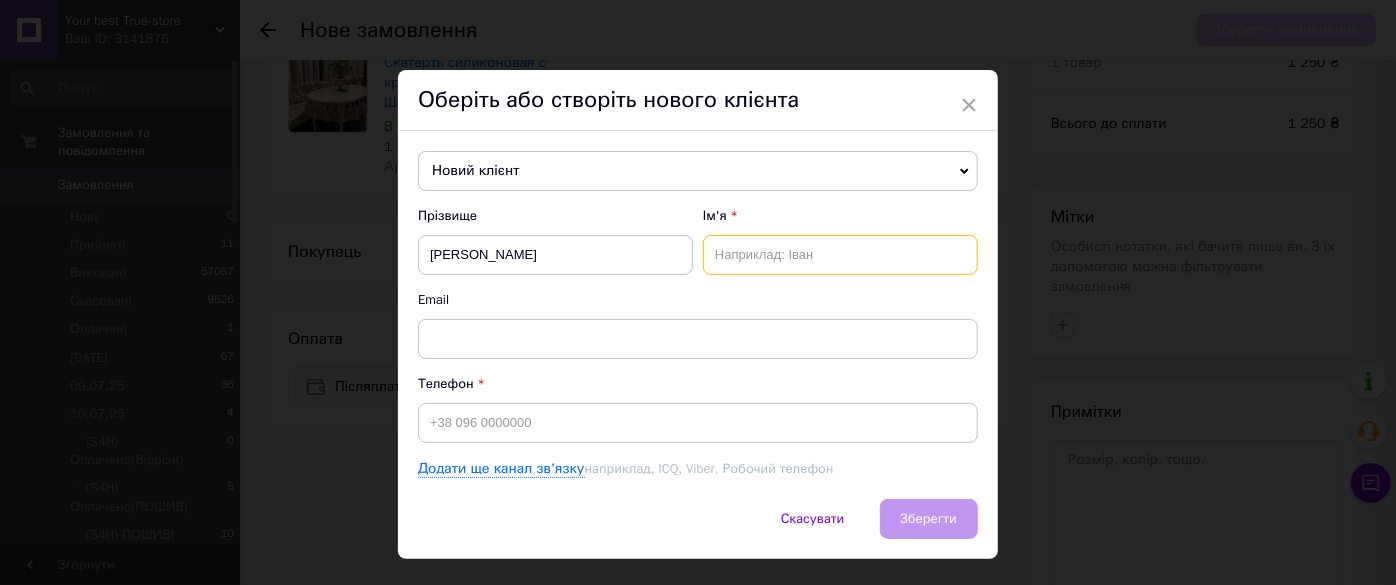 click at bounding box center [840, 255] 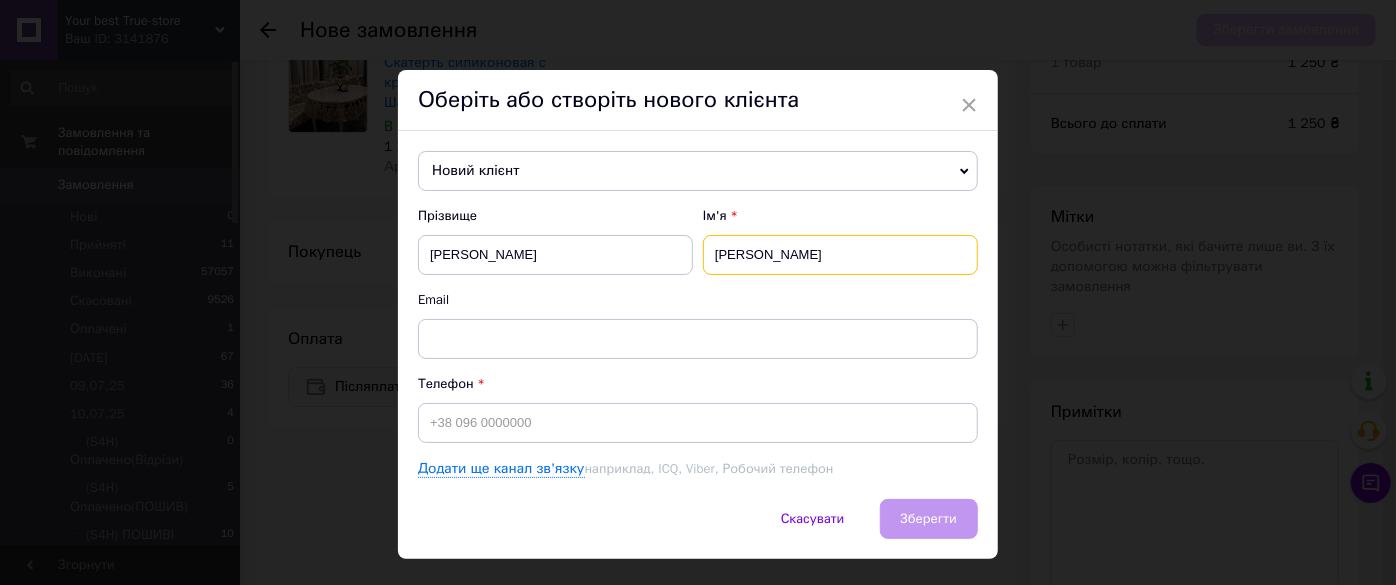 type on "[PERSON_NAME]" 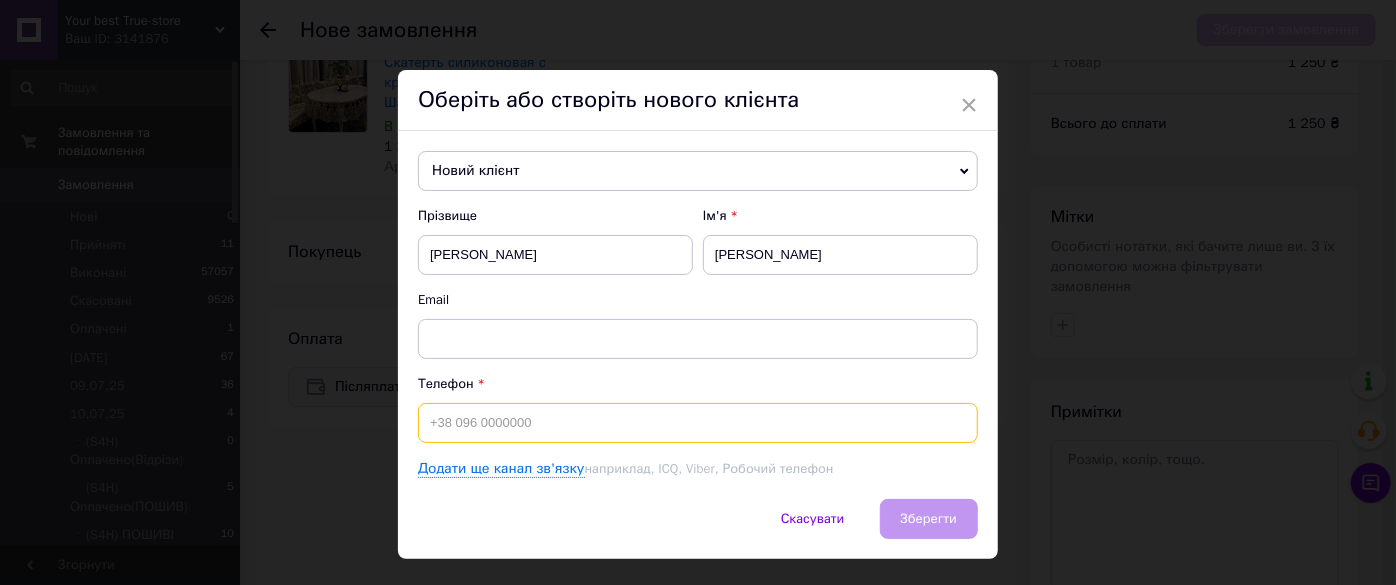 click at bounding box center (698, 423) 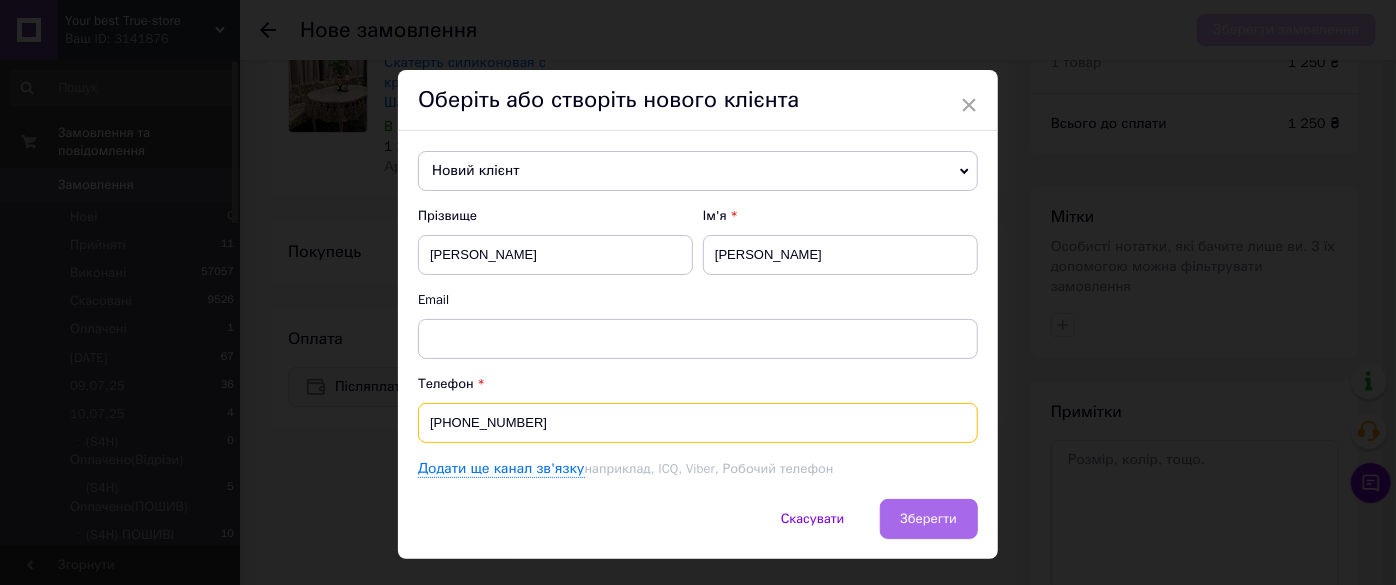 type on "+380967033767" 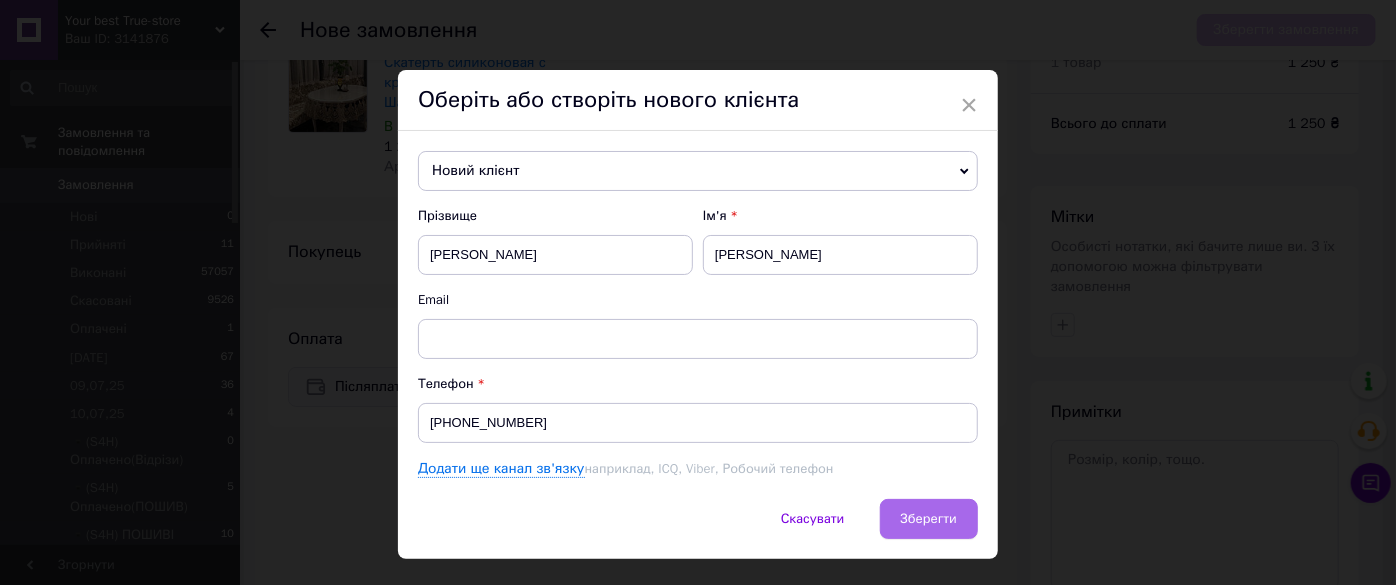 click on "Зберегти" at bounding box center (929, 519) 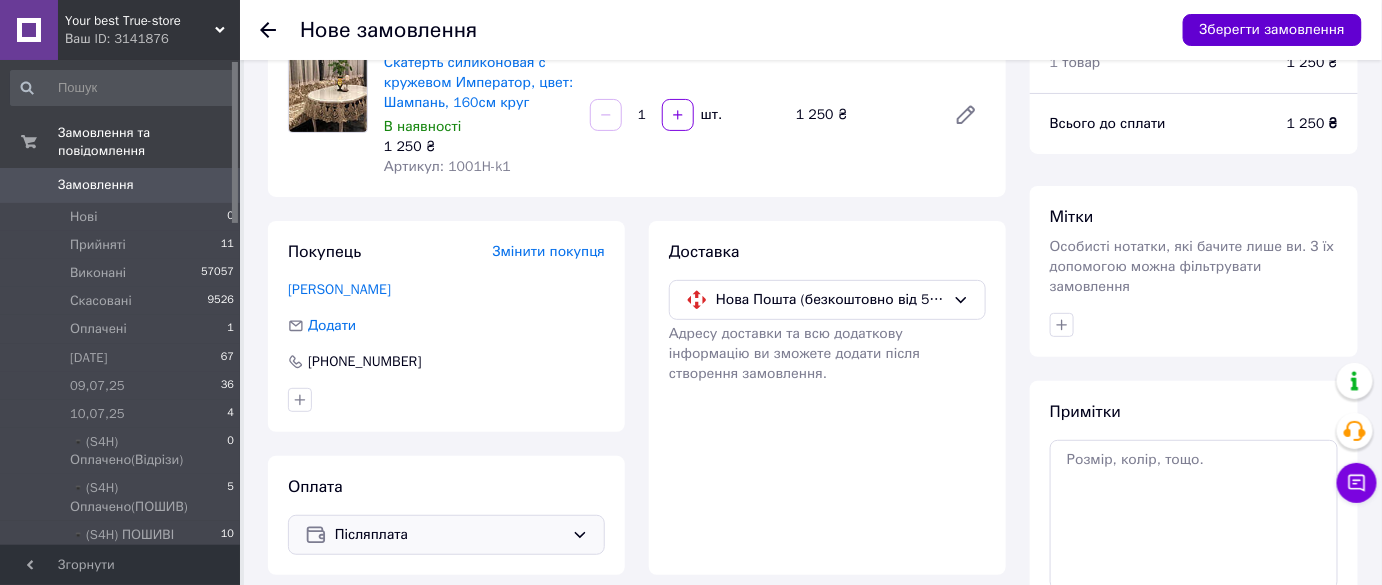 click on "Зберегти замовлення" at bounding box center [1272, 30] 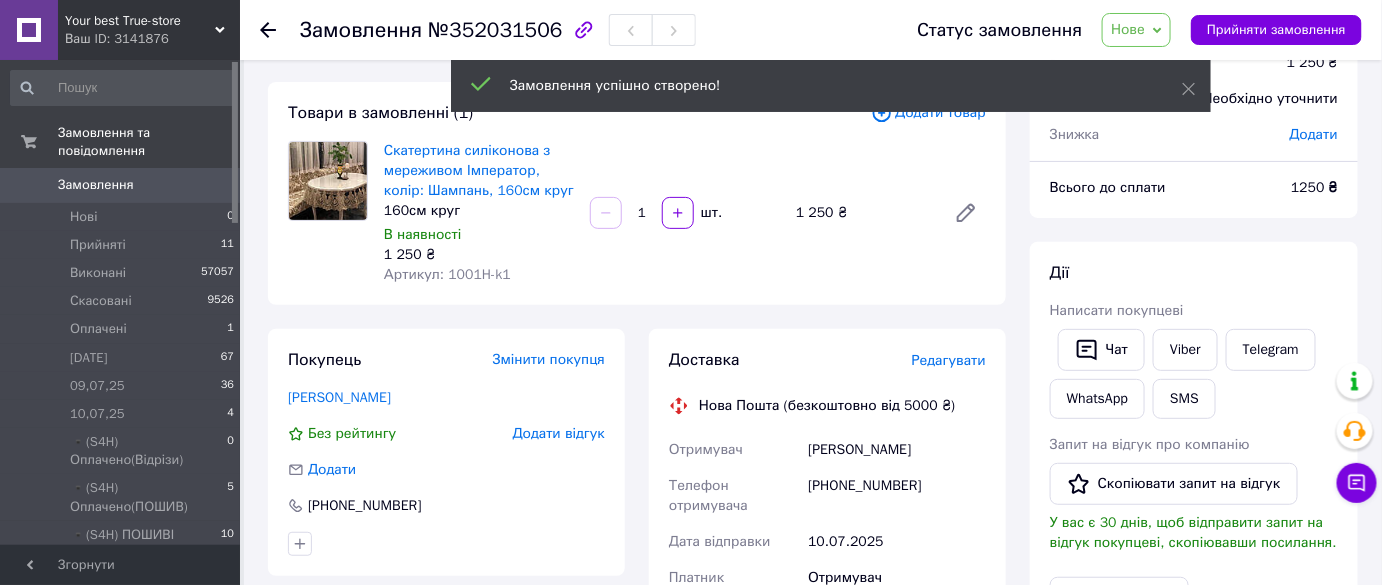 click on "Редагувати" at bounding box center (949, 360) 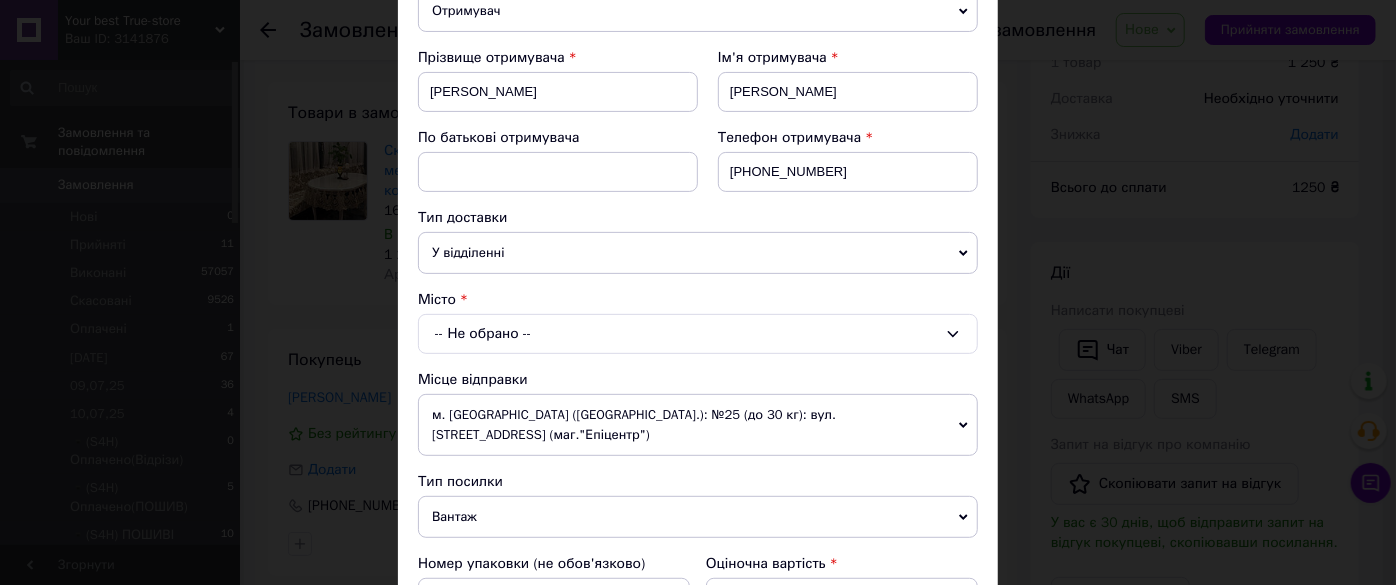scroll, scrollTop: 363, scrollLeft: 0, axis: vertical 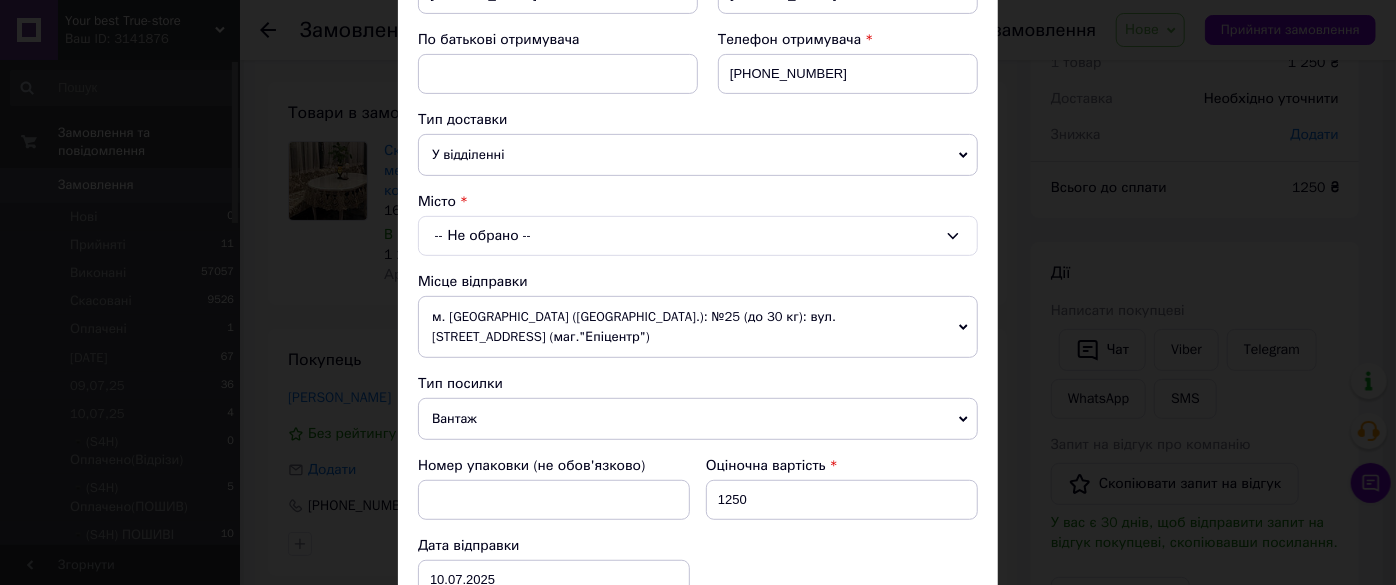 click on "-- Не обрано --" at bounding box center (698, 236) 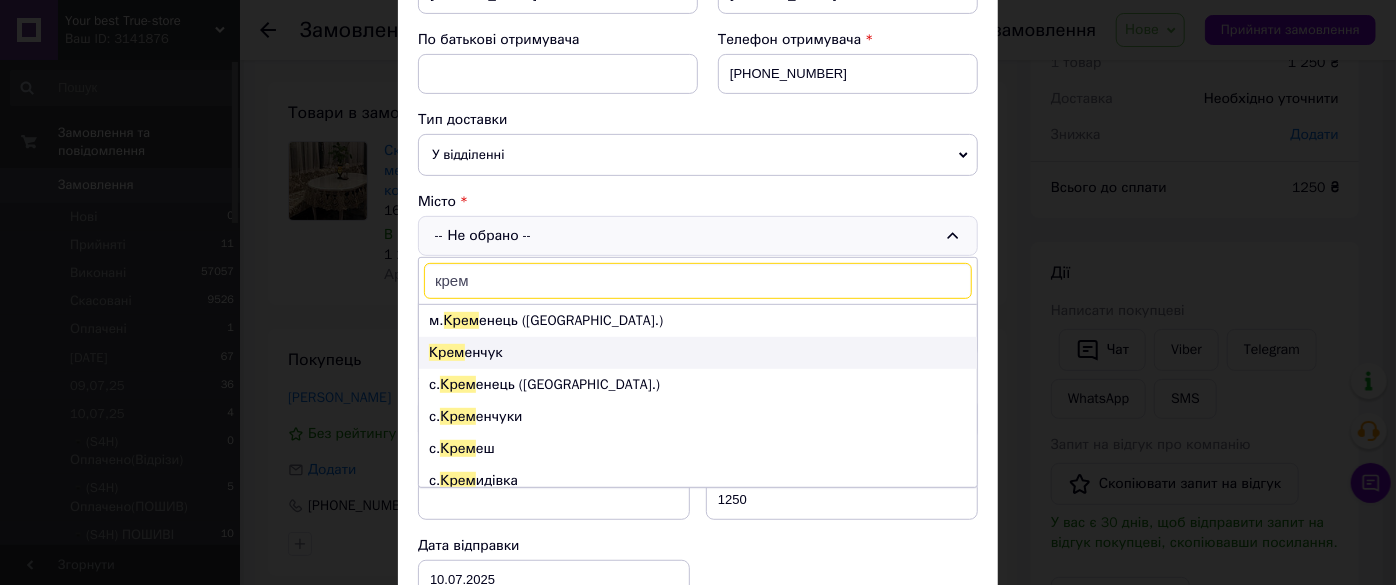 type on "крем" 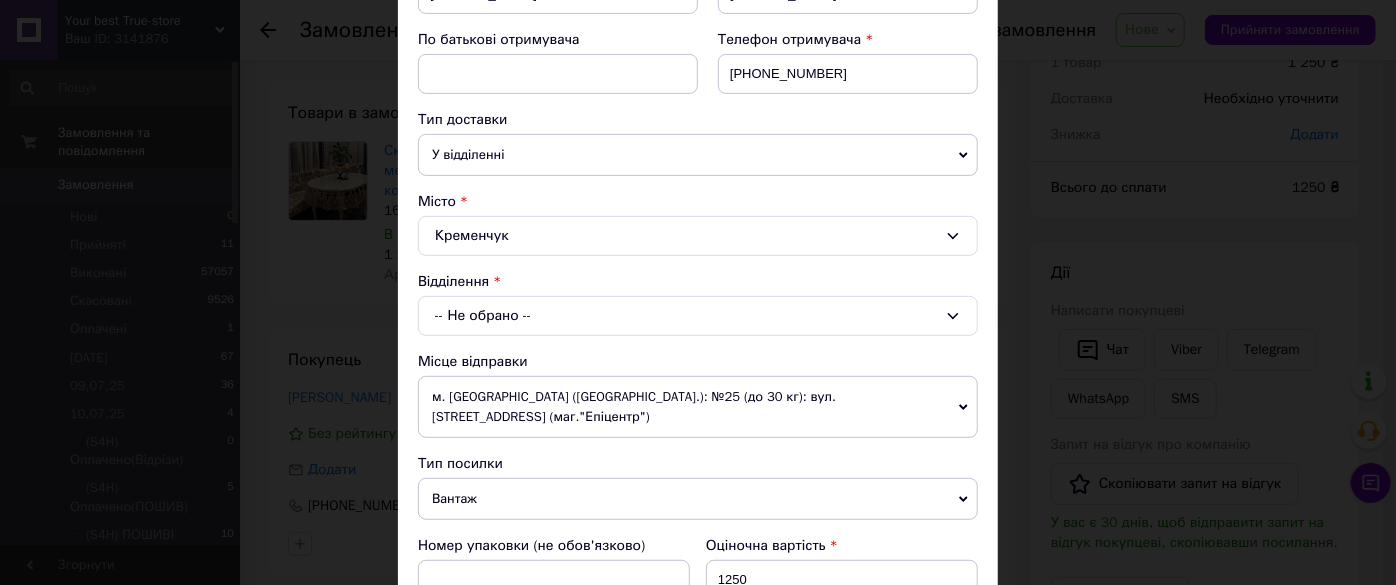 click on "-- Не обрано --" at bounding box center (698, 316) 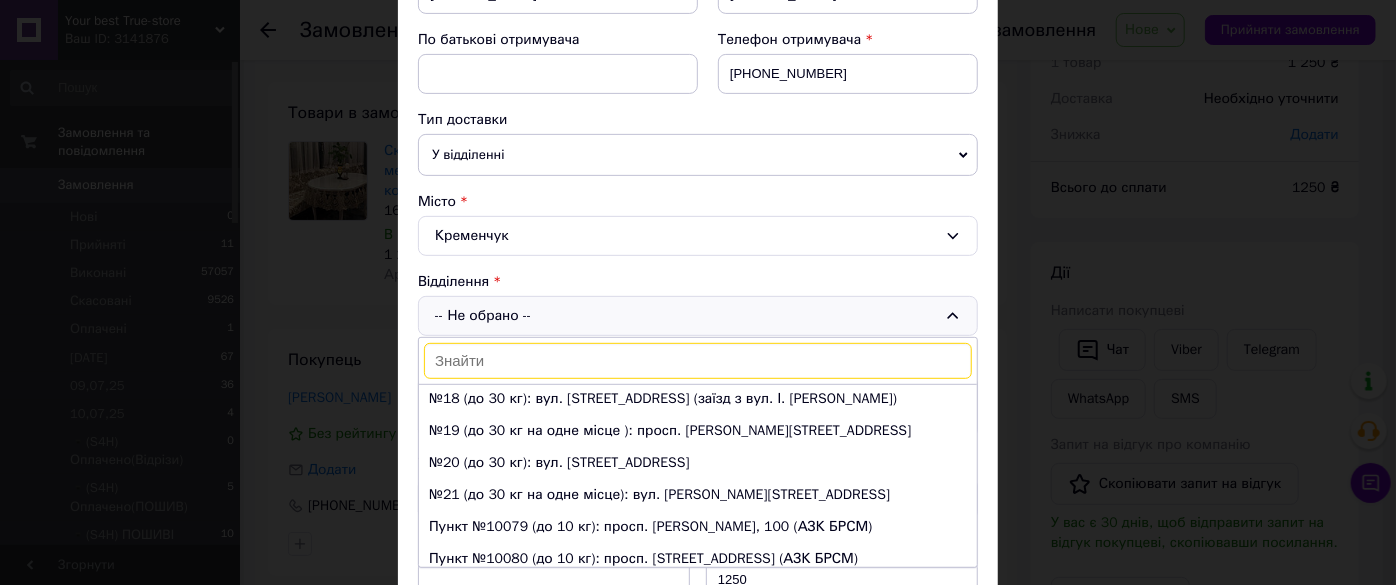 scroll, scrollTop: 522, scrollLeft: 0, axis: vertical 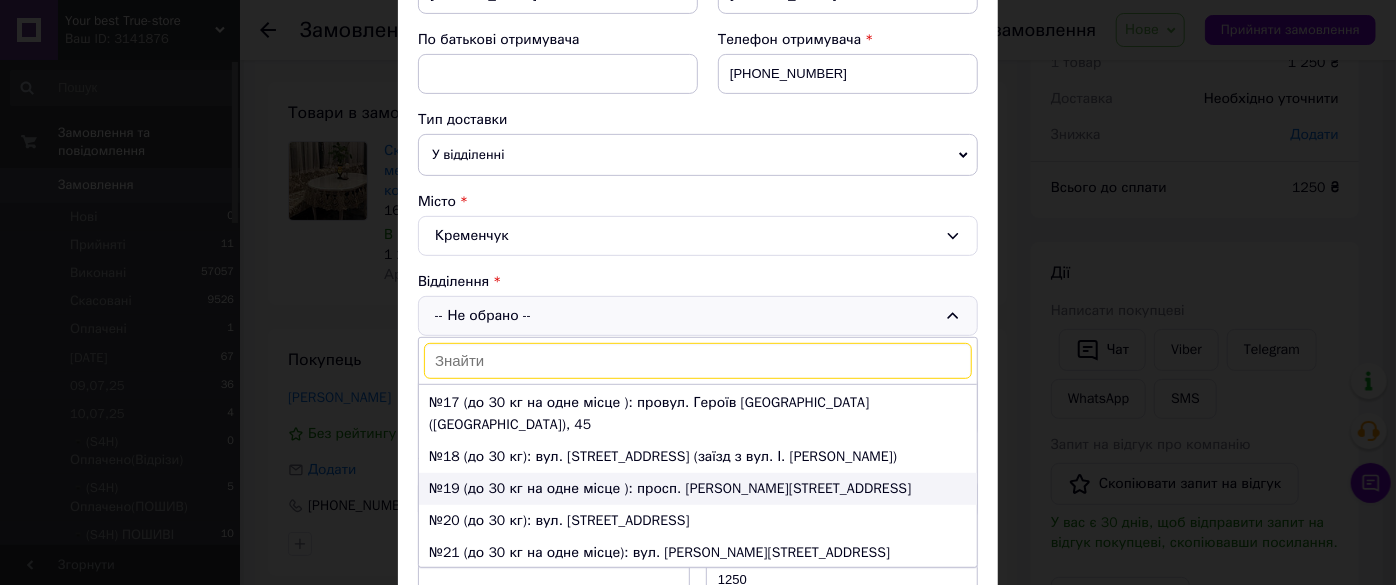 click on "№19 (до 30 кг на одне місце ): просп. Лесі Українки, 54А" at bounding box center (698, 489) 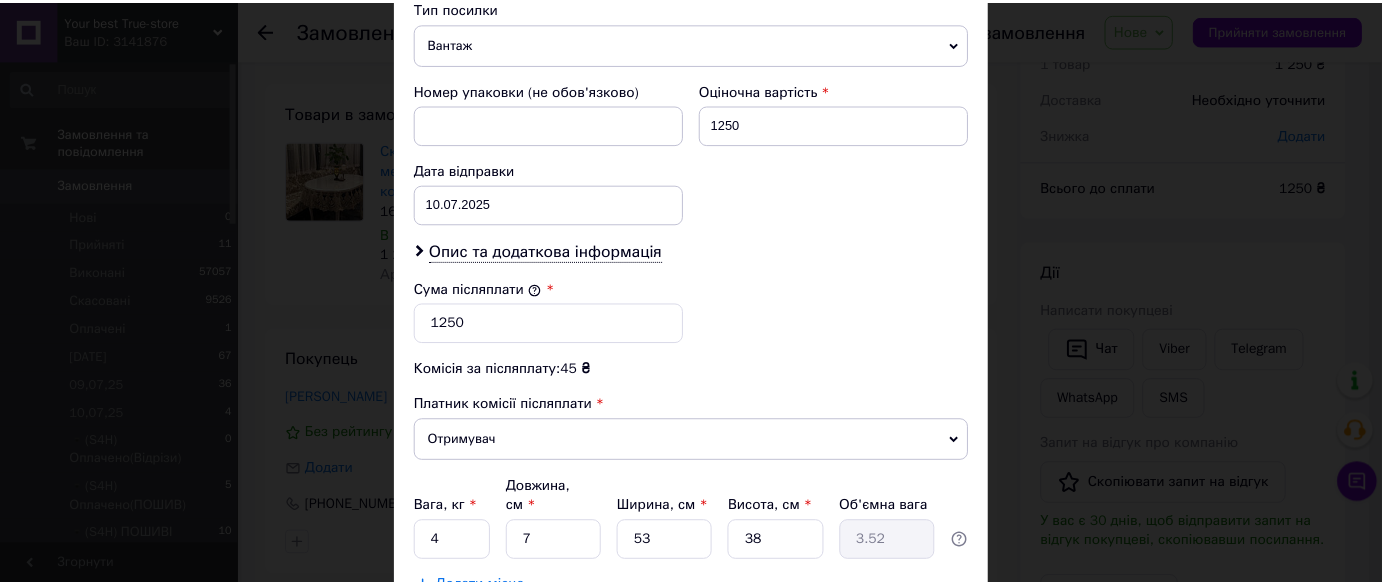 scroll, scrollTop: 933, scrollLeft: 0, axis: vertical 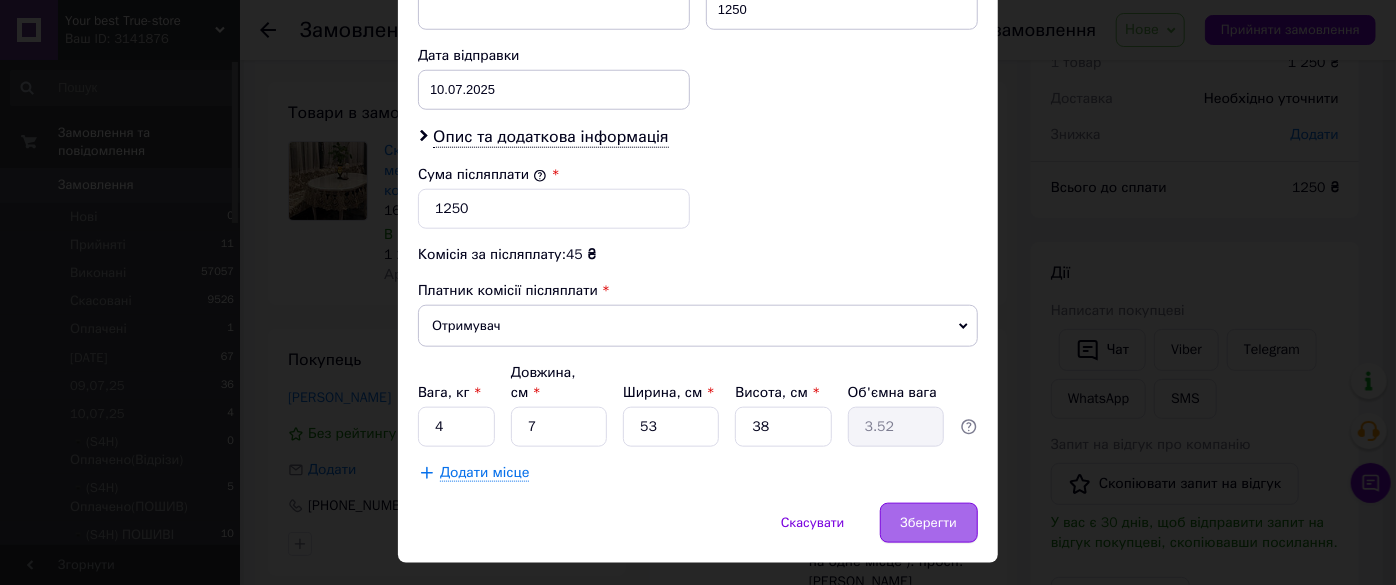 click on "Зберегти" at bounding box center [929, 523] 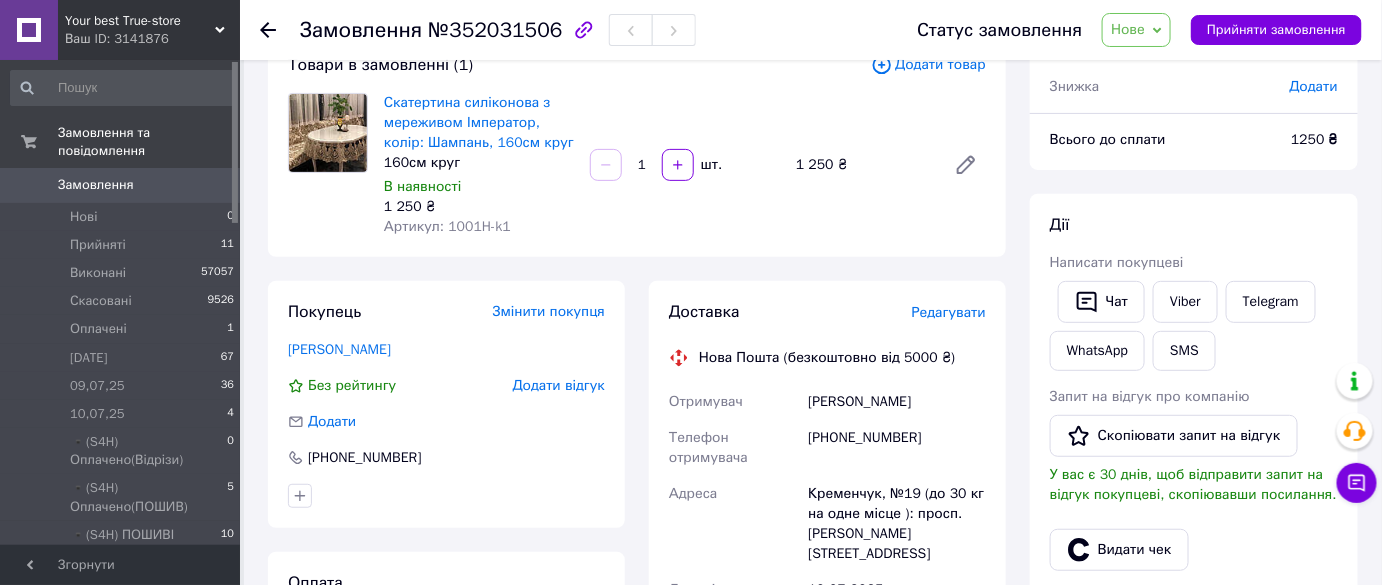 scroll, scrollTop: 90, scrollLeft: 0, axis: vertical 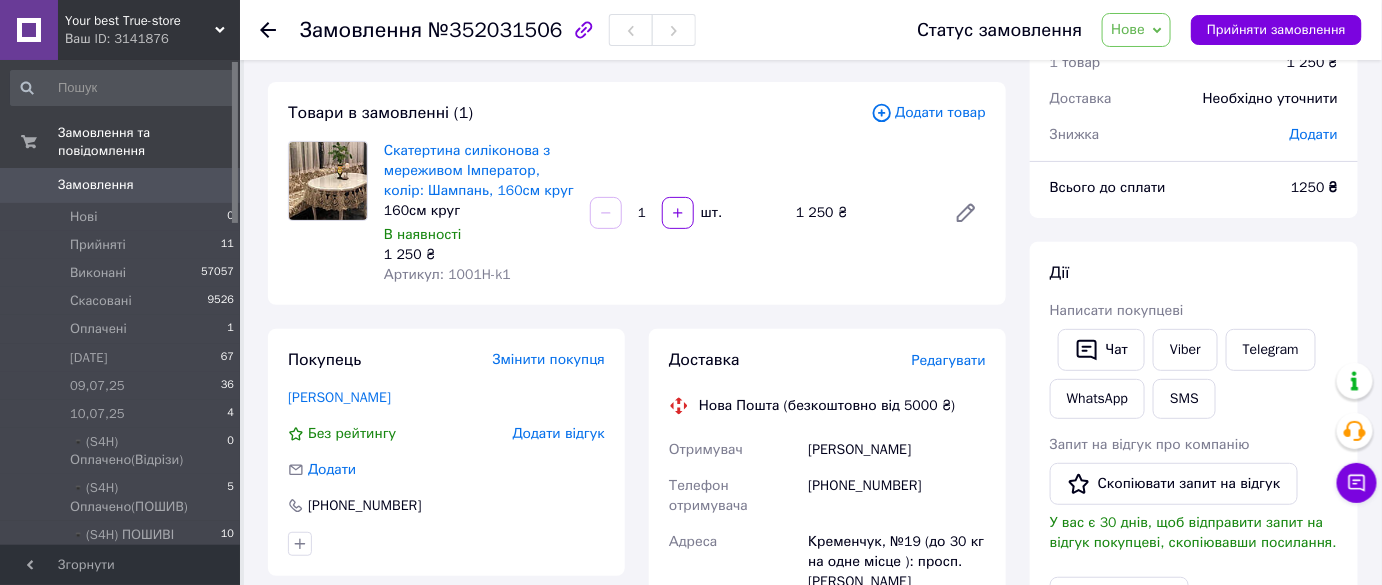 click on "Нове" at bounding box center [1128, 29] 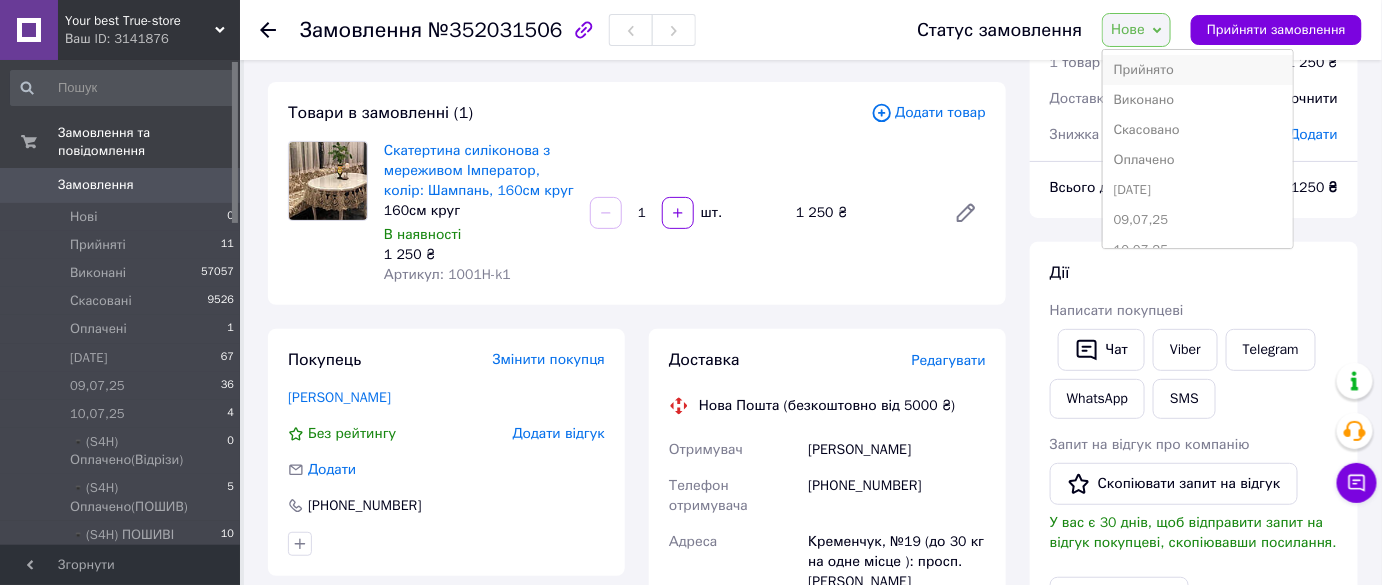 click on "Прийнято" at bounding box center [1198, 70] 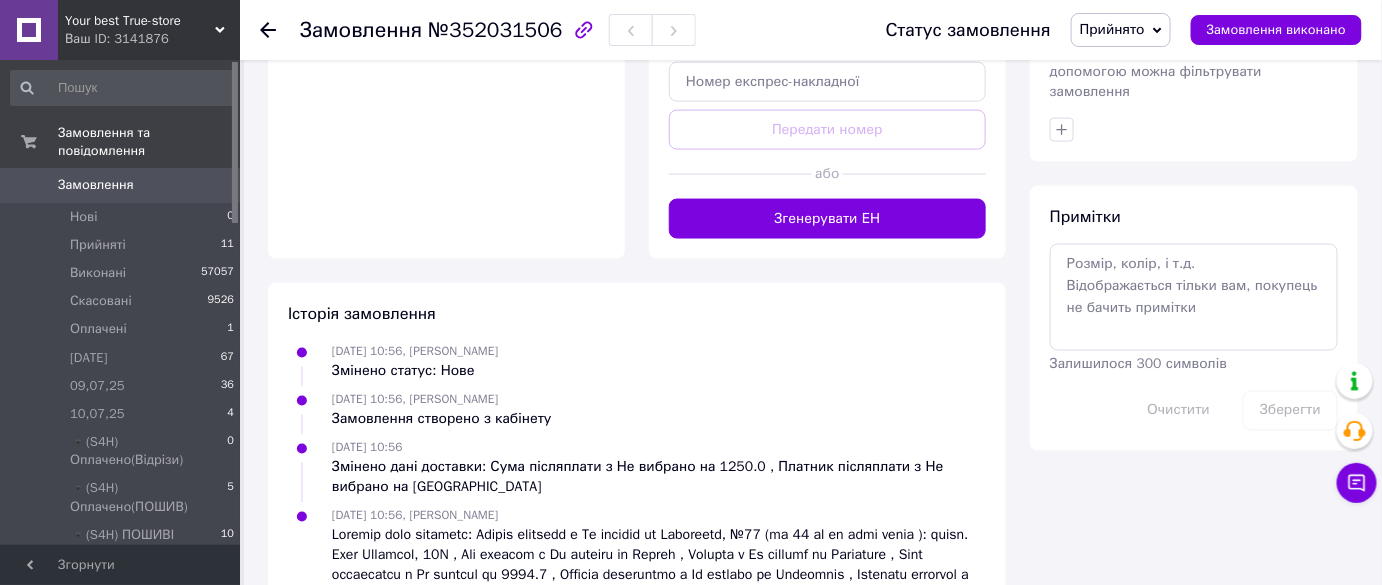 scroll, scrollTop: 1000, scrollLeft: 0, axis: vertical 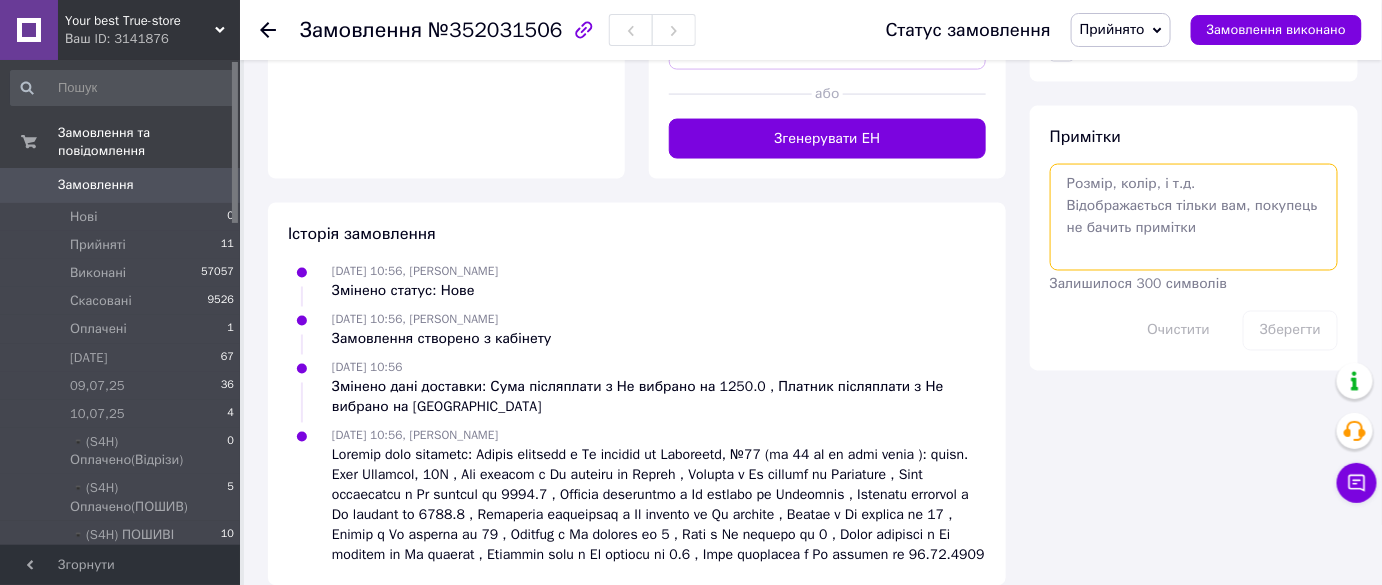 click at bounding box center [1194, 217] 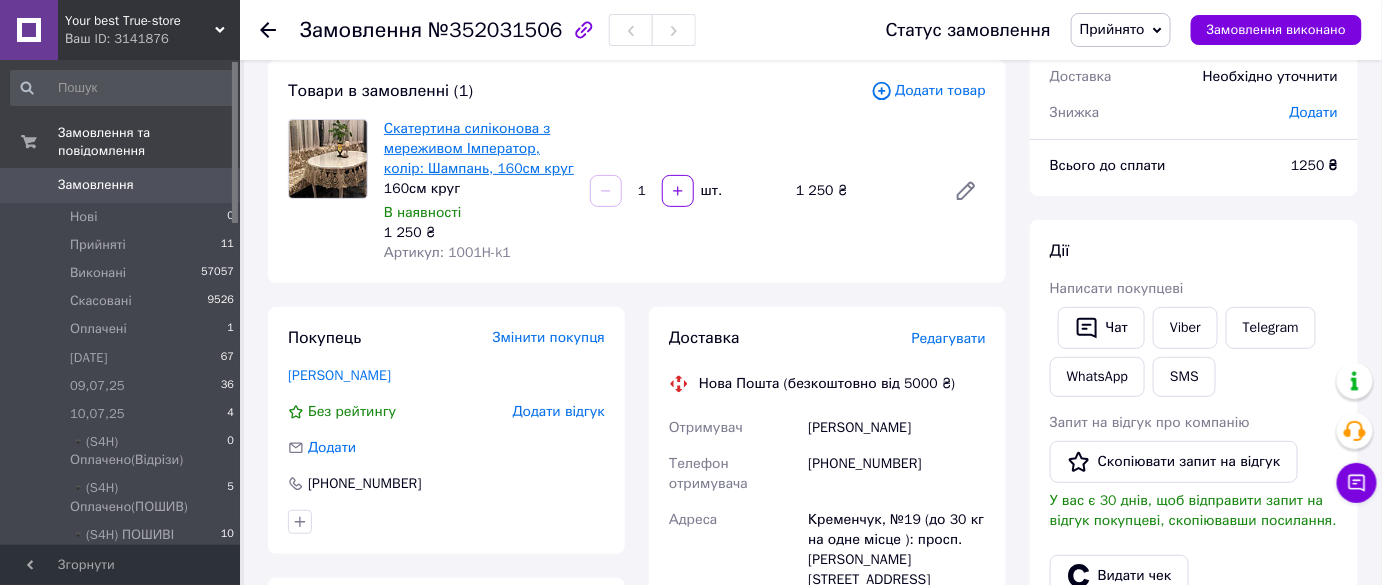scroll, scrollTop: 0, scrollLeft: 0, axis: both 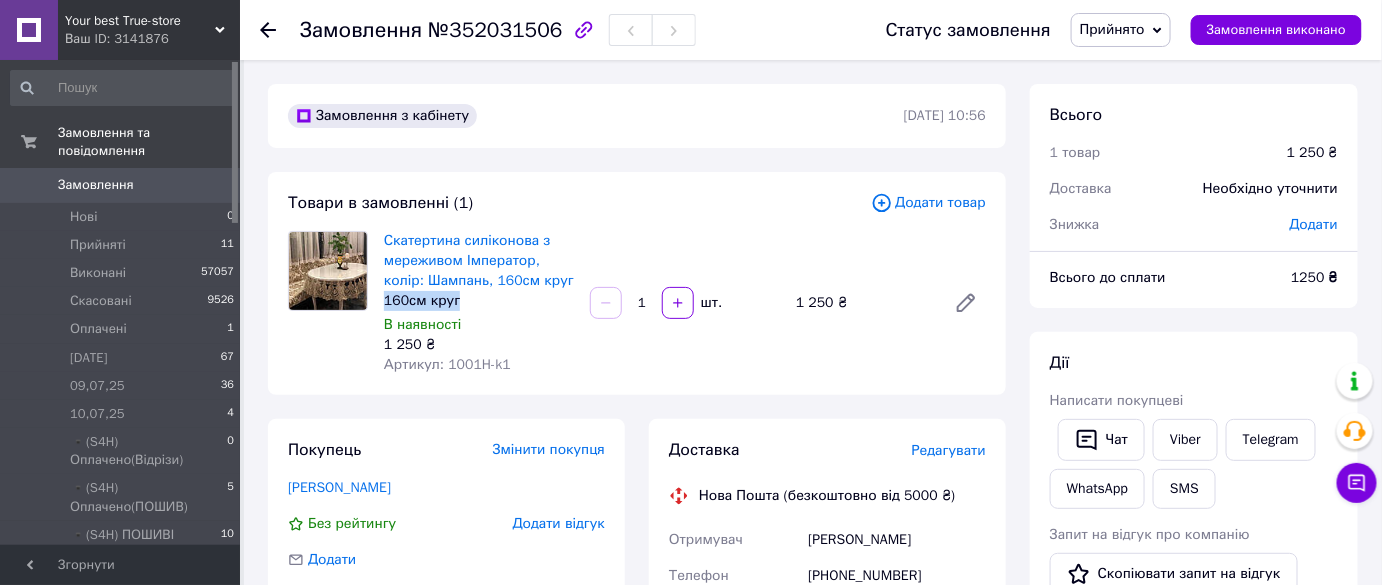 copy on "160см круг" 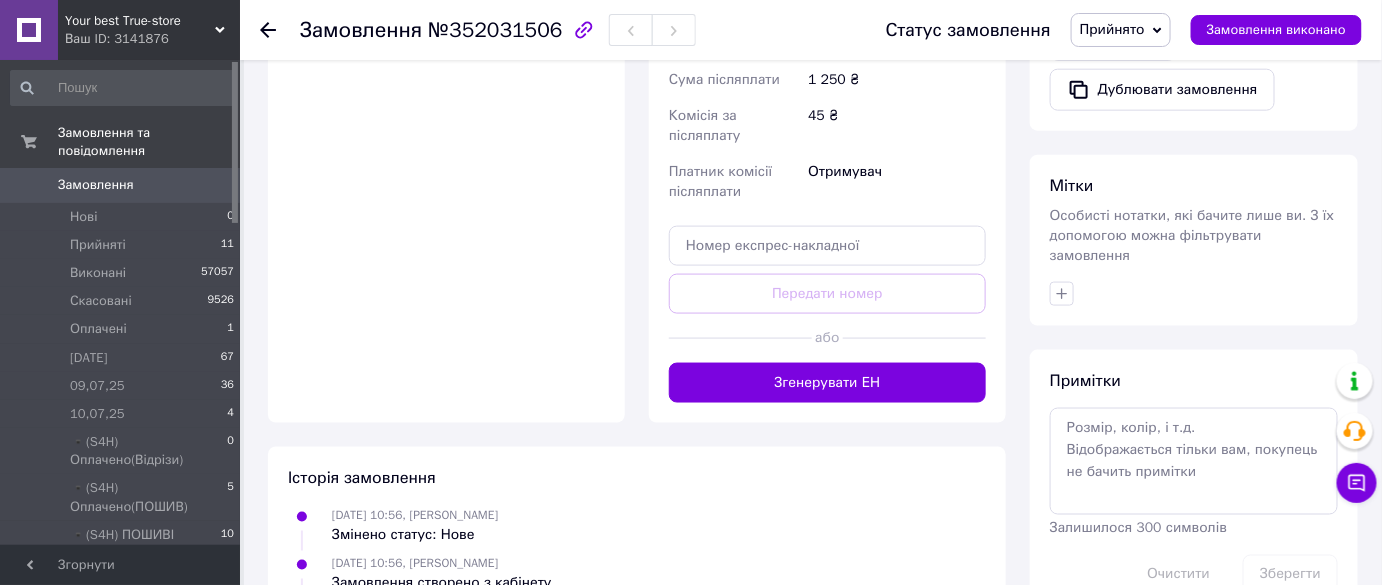 scroll, scrollTop: 909, scrollLeft: 0, axis: vertical 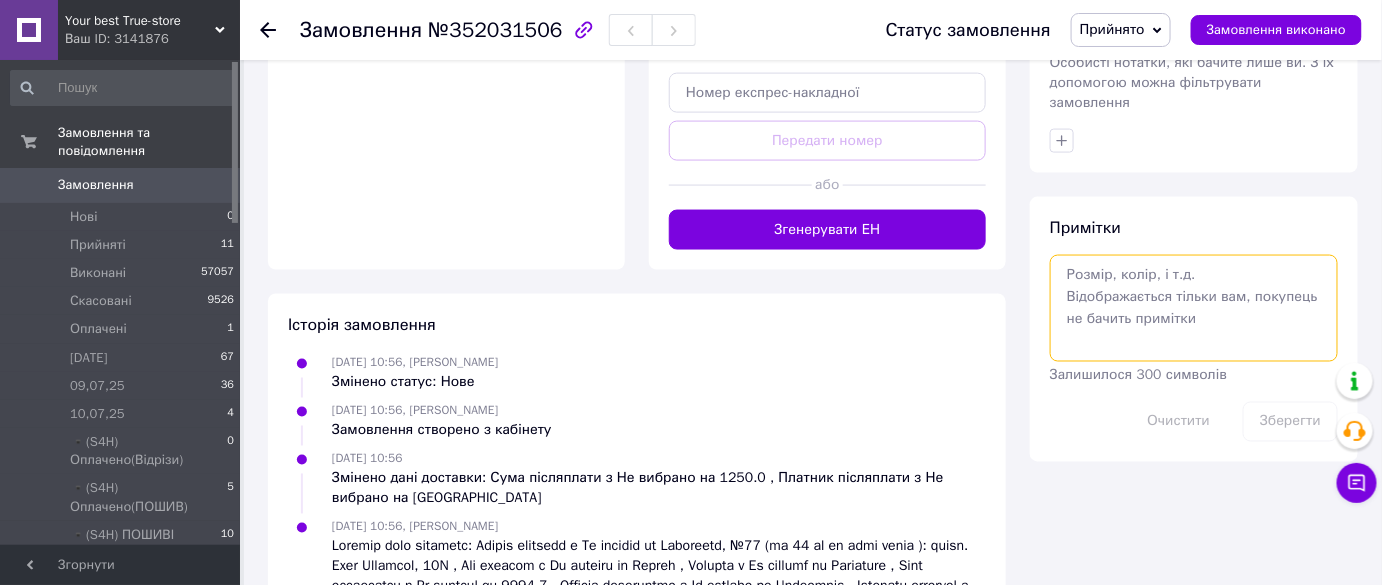 click at bounding box center (1194, 308) 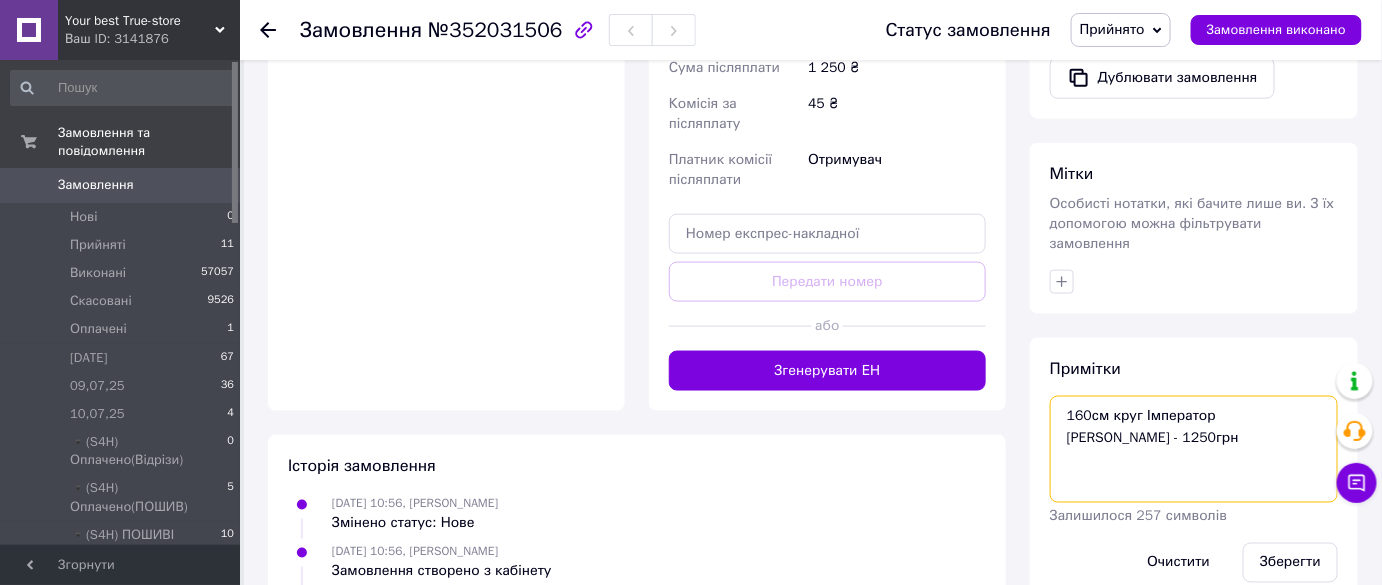 scroll, scrollTop: 909, scrollLeft: 0, axis: vertical 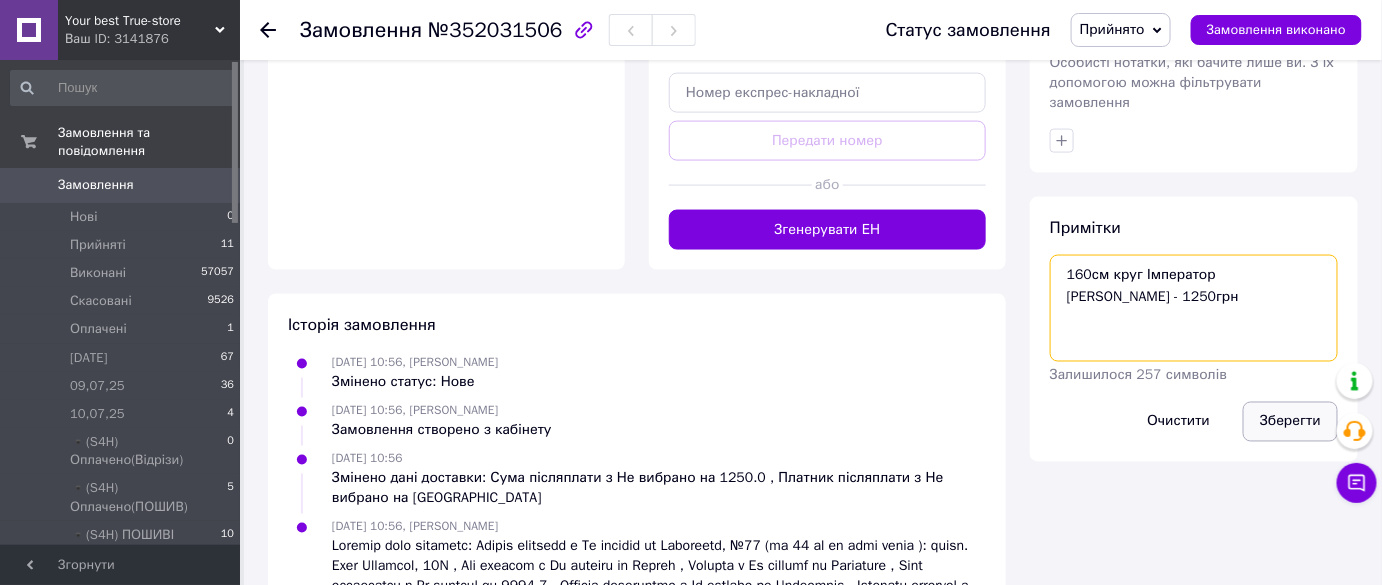 type on "160см круг Імператор шампань
Ціна - 1250грн" 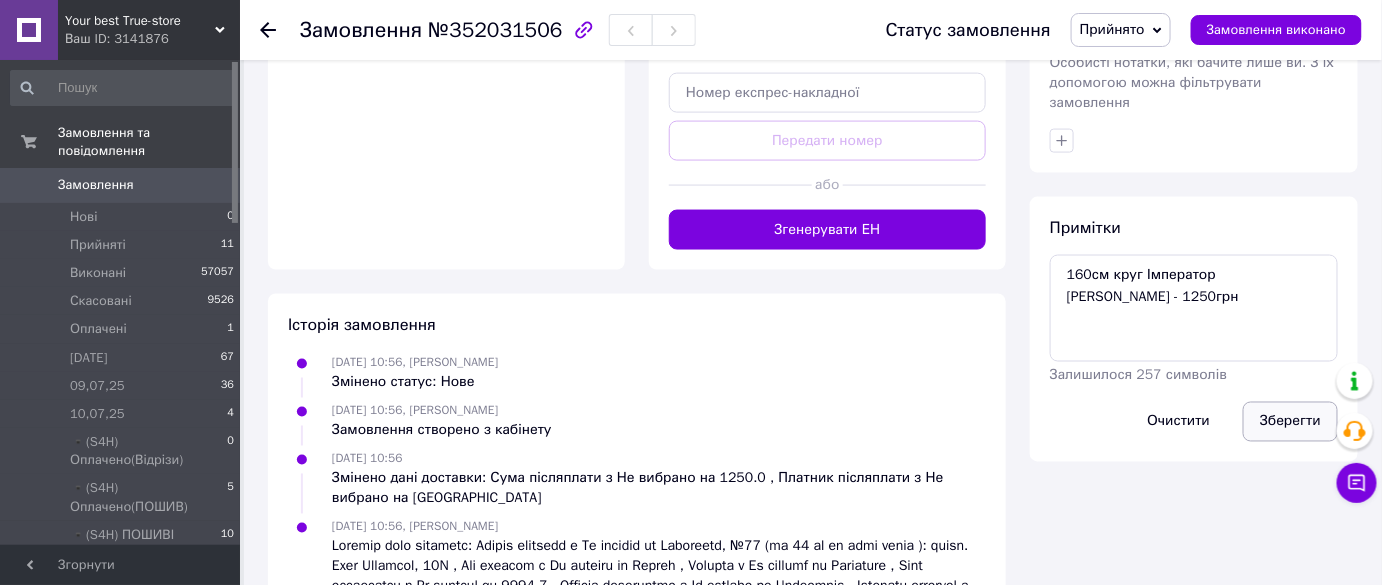 click on "Зберегти" at bounding box center [1290, 422] 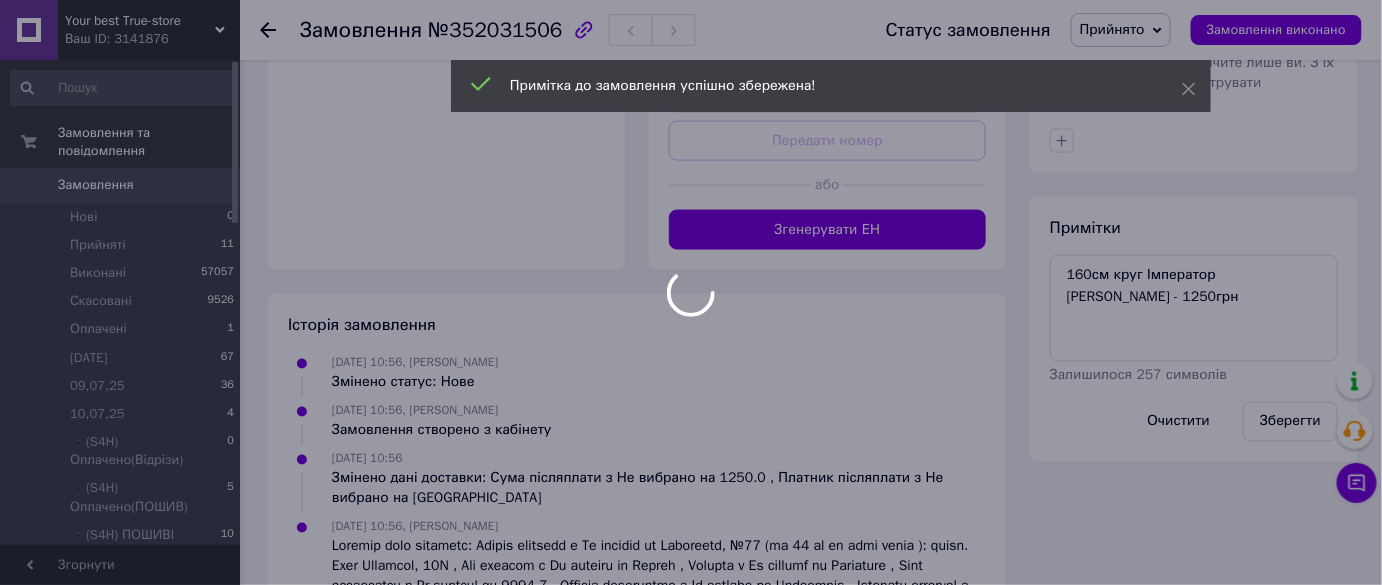 click on "Замовлення №352031506" at bounding box center (573, 30) 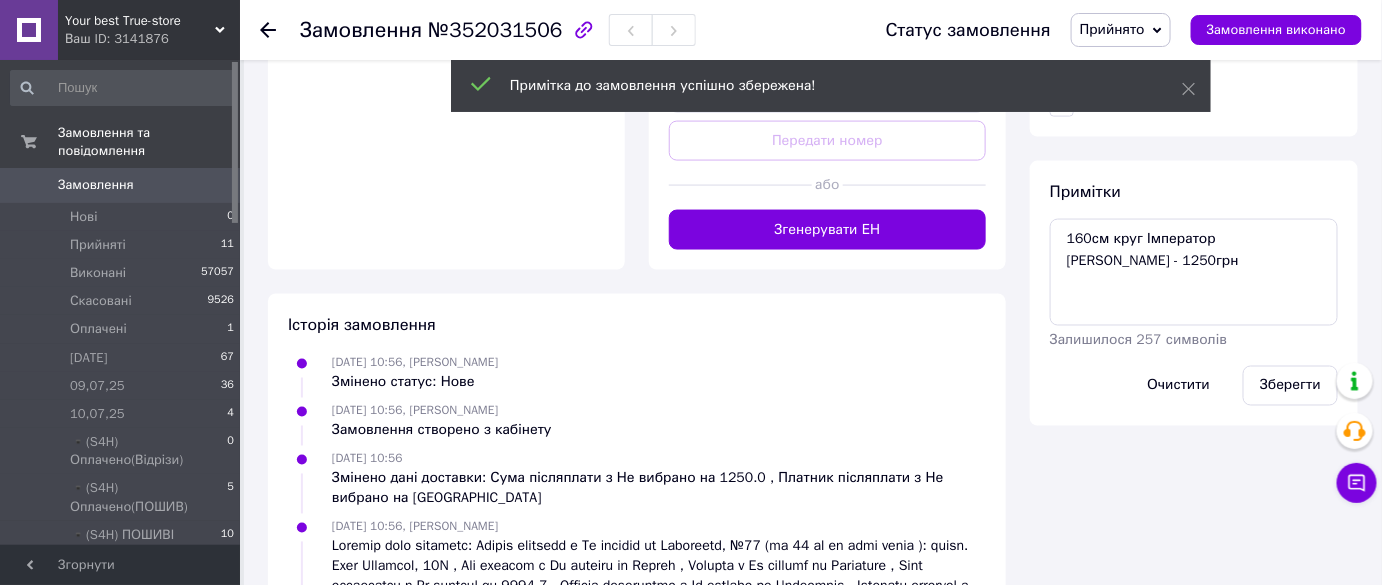 click on "Замовлення №352031506" at bounding box center [573, 30] 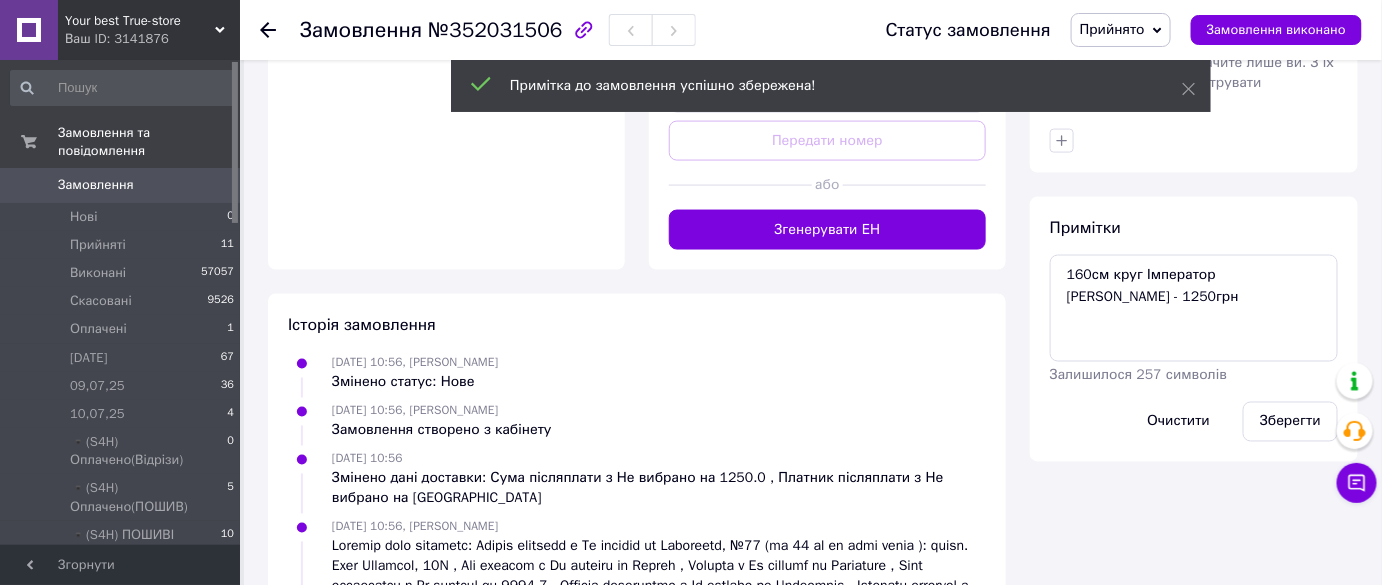 click on "№352031506" at bounding box center (495, 30) 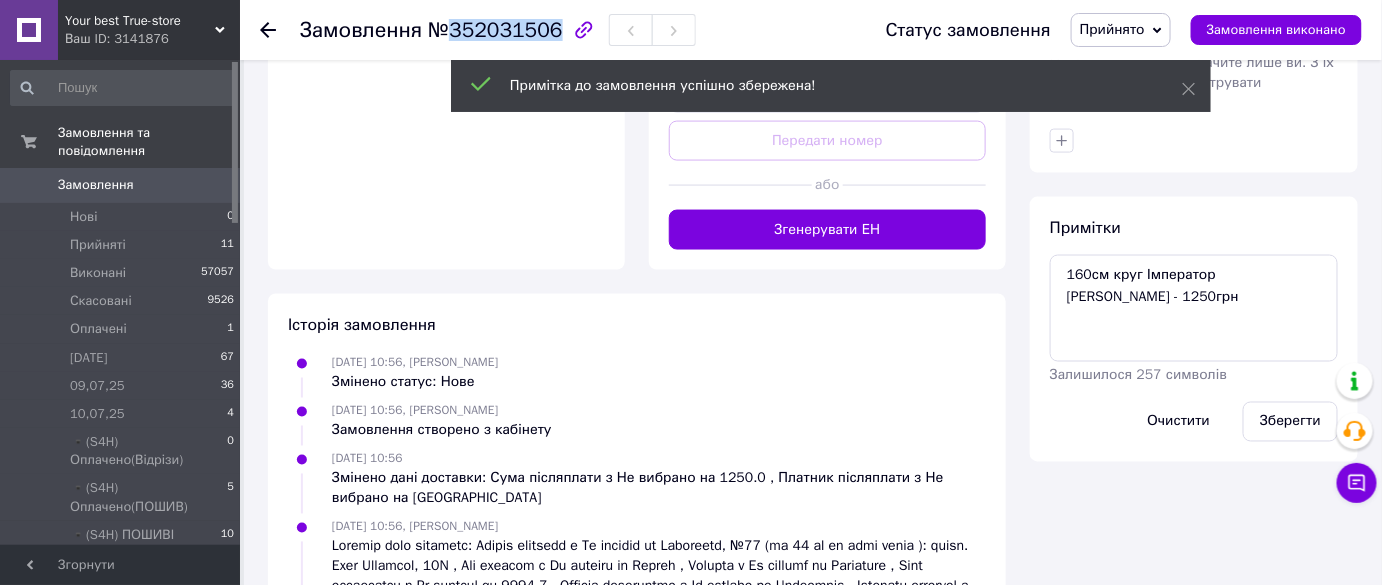 click on "№352031506" at bounding box center (495, 30) 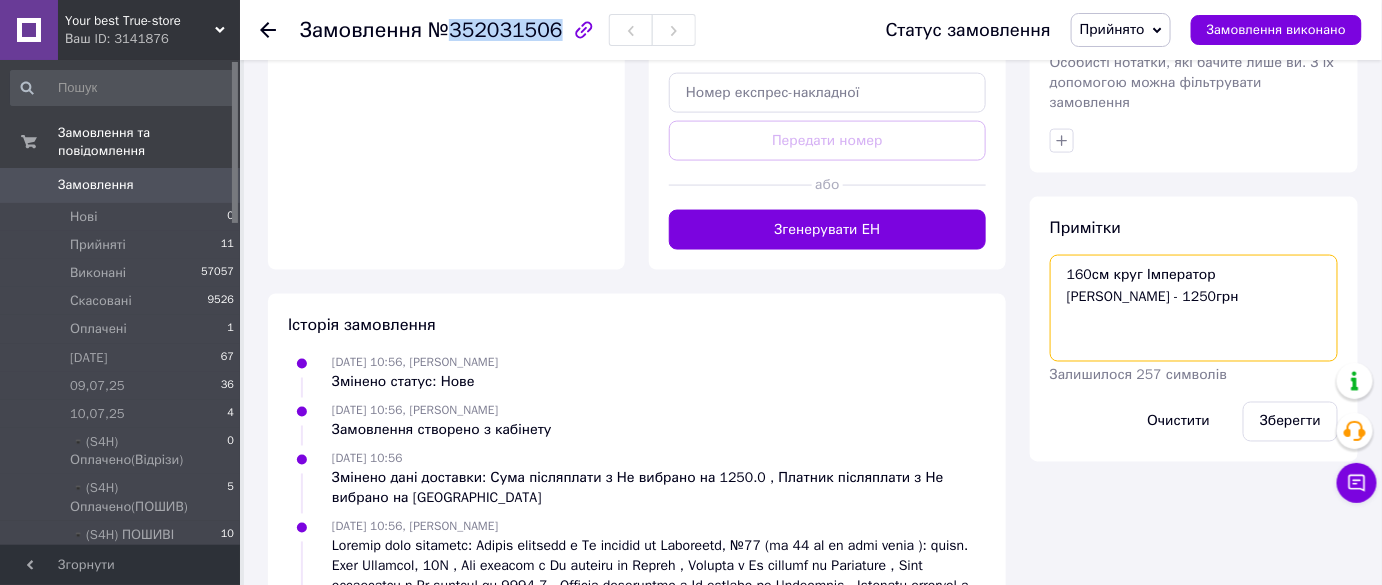 drag, startPoint x: 1290, startPoint y: 263, endPoint x: 1293, endPoint y: 246, distance: 17.262676 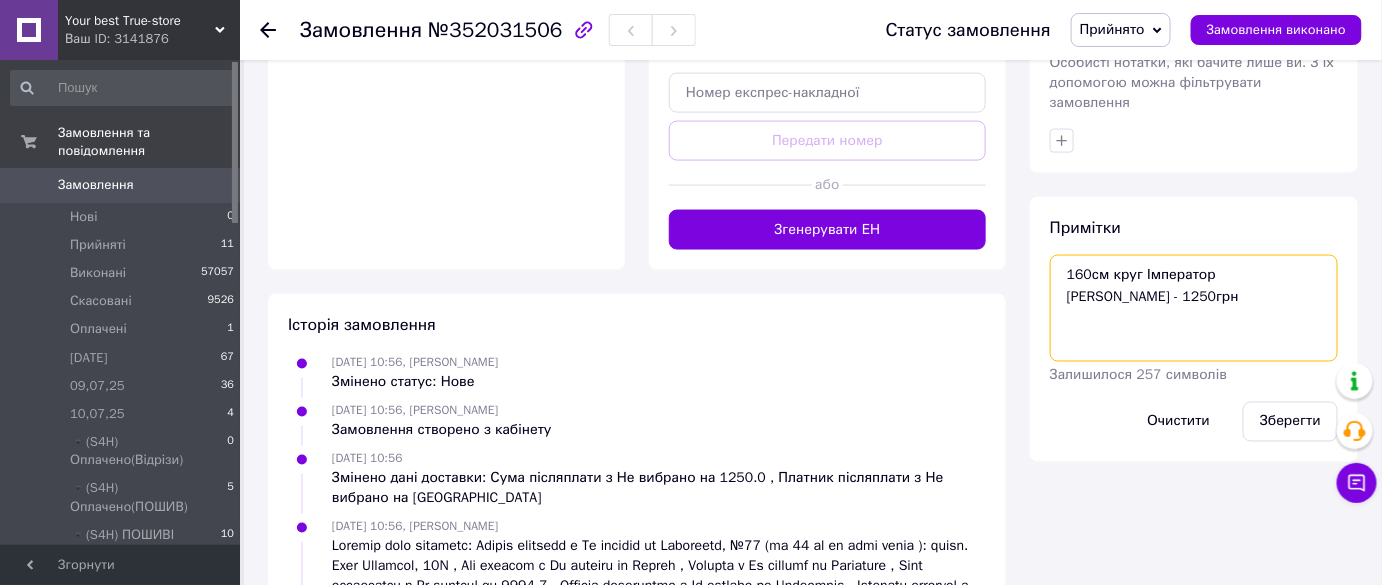 drag, startPoint x: 1283, startPoint y: 249, endPoint x: 987, endPoint y: 226, distance: 296.89224 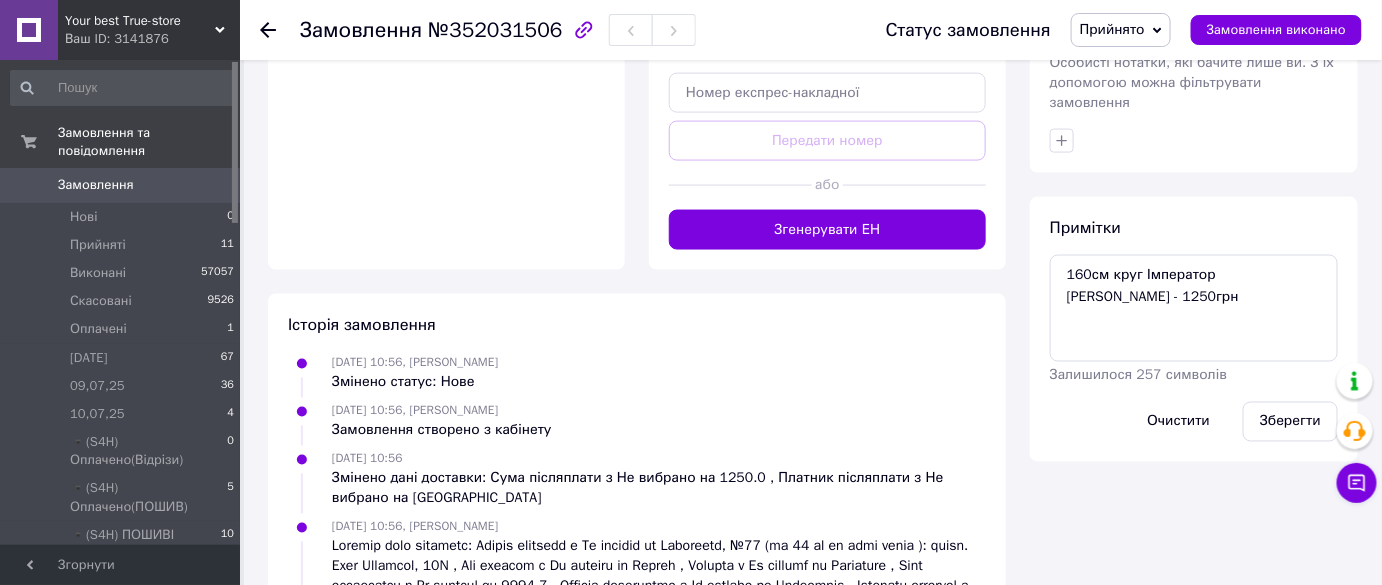click 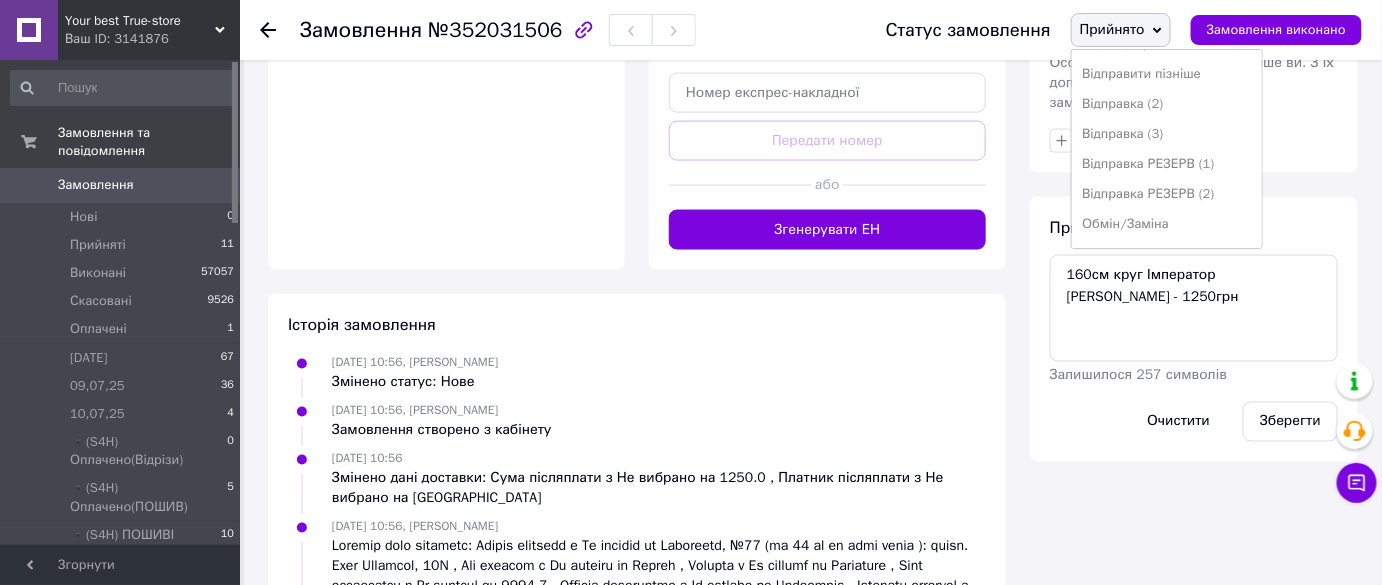 scroll, scrollTop: 472, scrollLeft: 0, axis: vertical 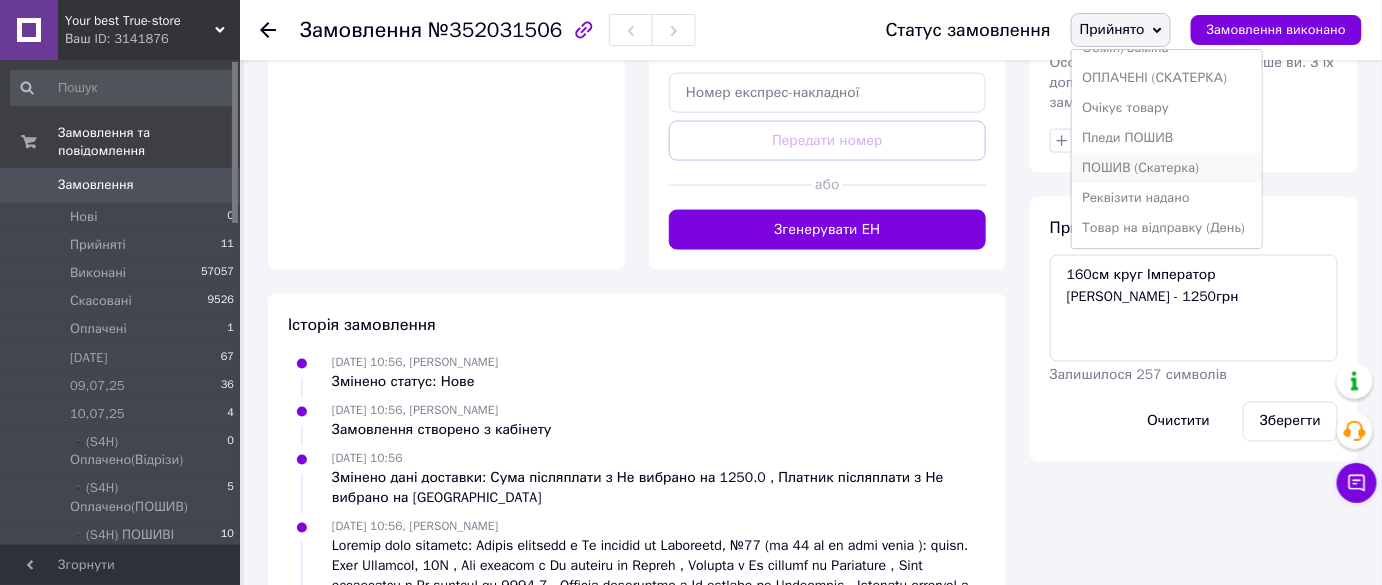 click on "ПОШИВ (Скатерка)" at bounding box center [1167, 168] 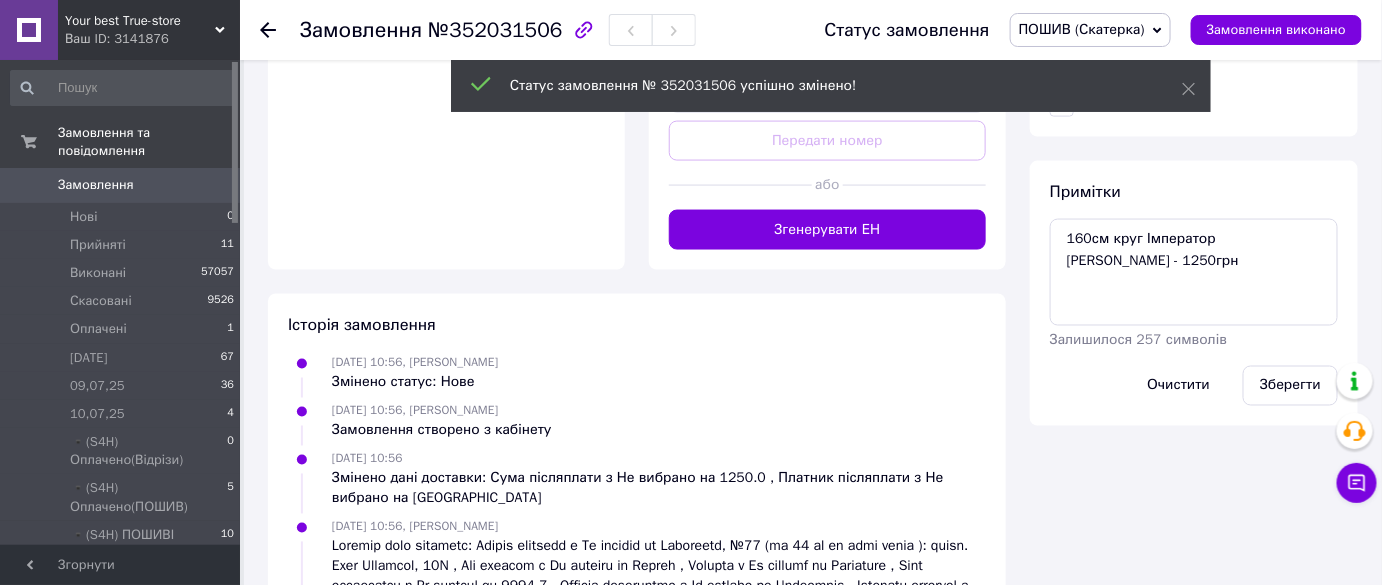 click on "Всього 1 товар 1 250 ₴ Знижка Додати Всього до сплати 1 250 ₴ Дії Написати покупцеві   Чат Viber Telegram WhatsApp SMS Запит на відгук про компанію   Скопіювати запит на відгук У вас є 30 днів, щоб відправити запит на відгук покупцеві, скопіювавши посилання.   Видати чек   Завантажити PDF   Друк PDF   Дублювати замовлення Мітки Особисті нотатки, які бачите лише ви. З їх допомогою можна фільтрувати замовлення Примітки 160см круг Імператор шампань
Ціна - 1250грн Залишилося 257 символів Очистити Зберегти" at bounding box center (1194, -200) 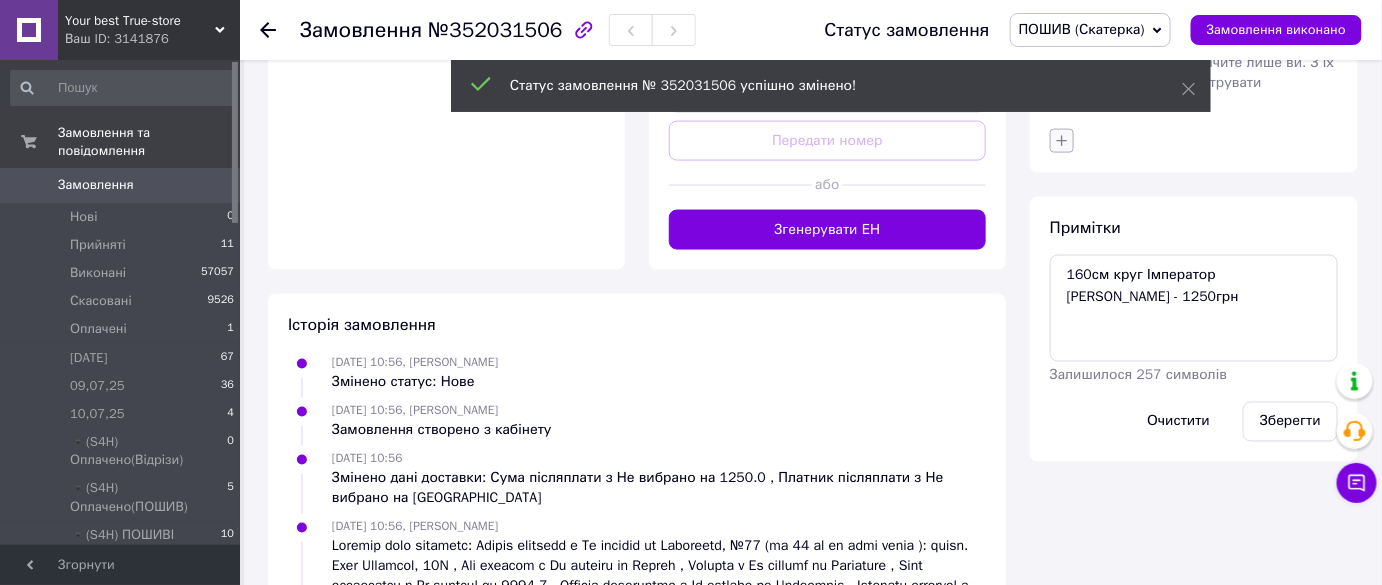 click at bounding box center [1062, 141] 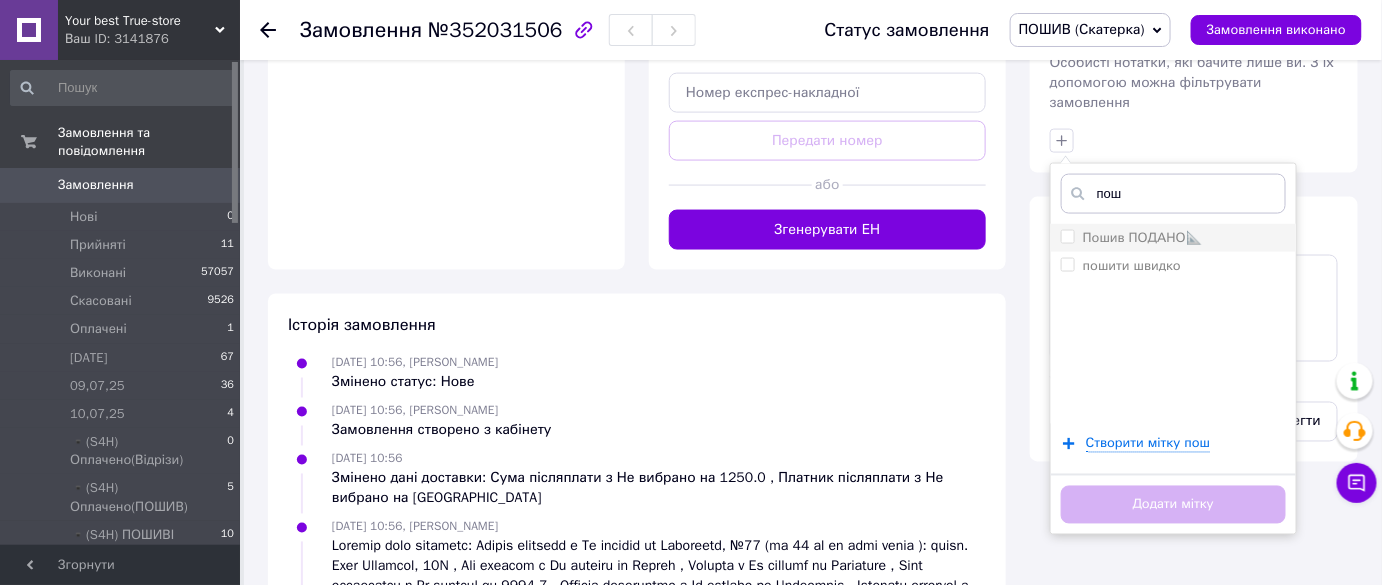 type on "пош" 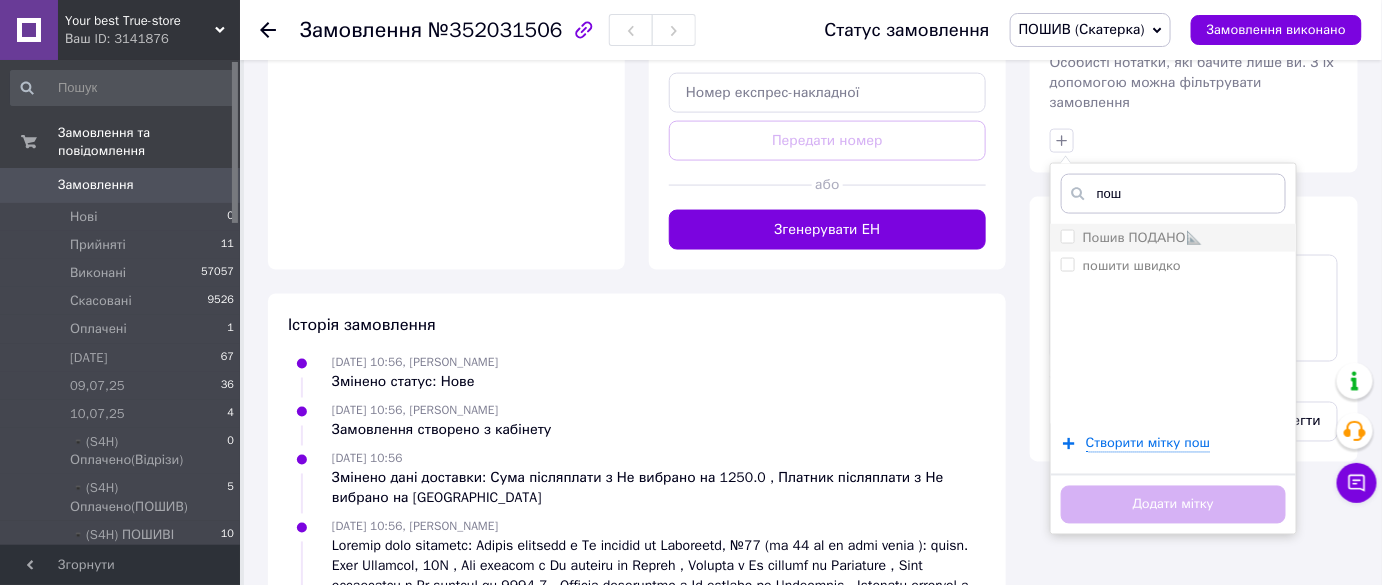 click on "Пошив ПОДАНО📐" at bounding box center [1142, 237] 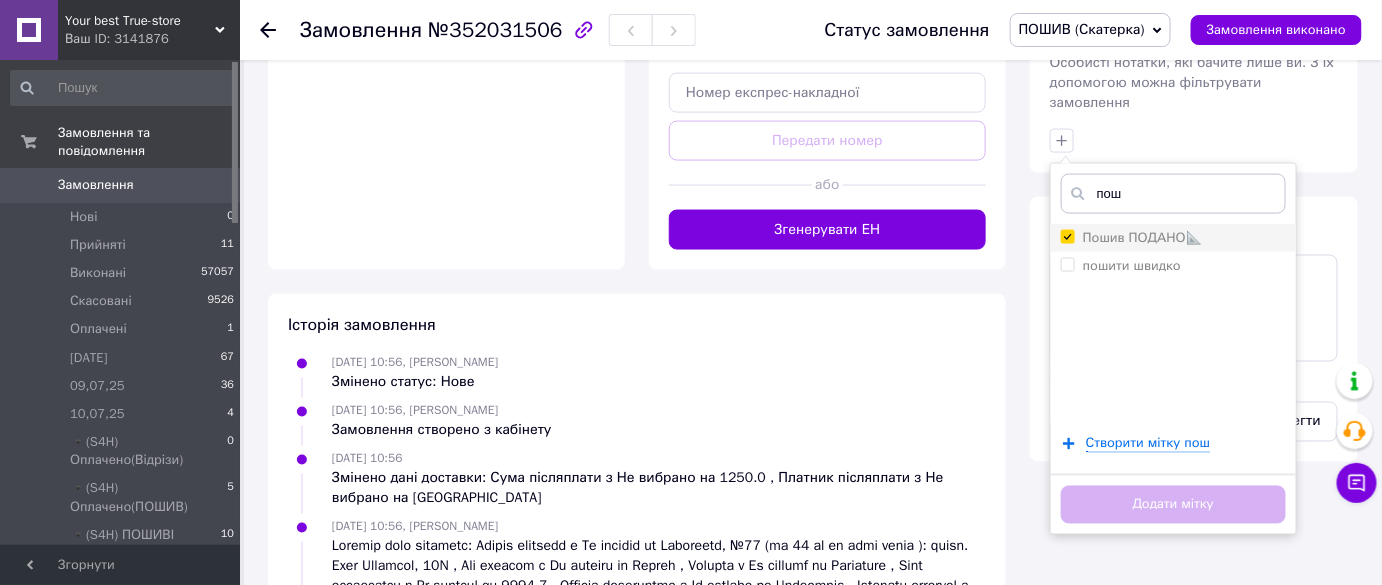 checkbox on "true" 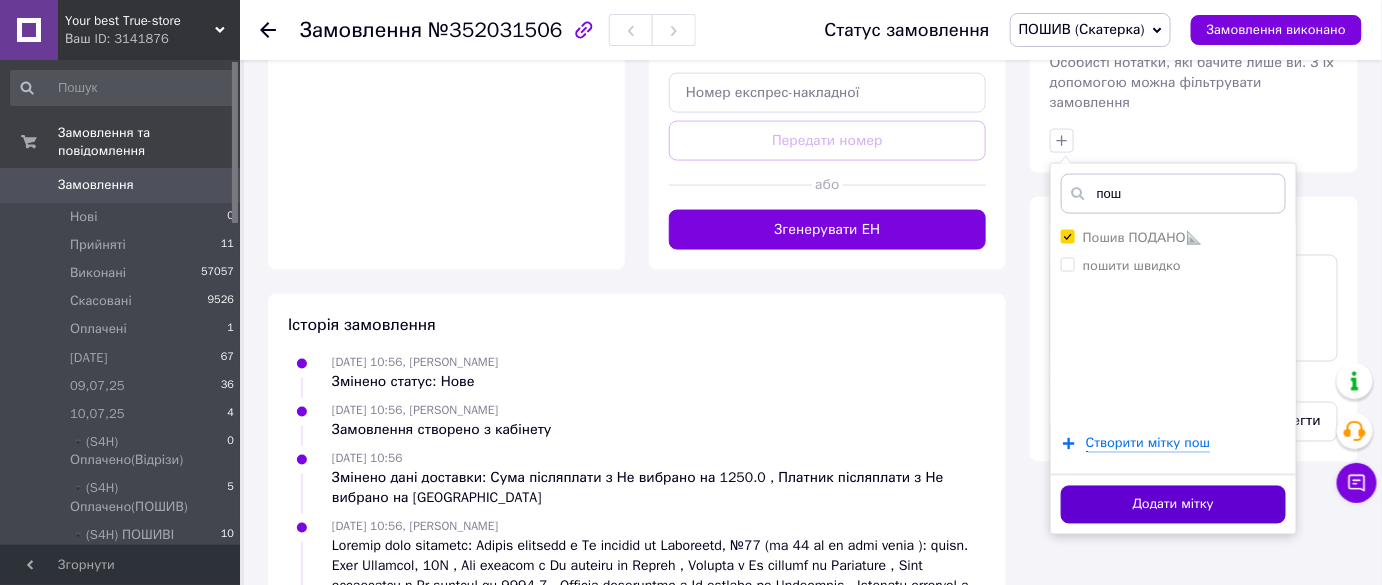 click on "Додати мітку" at bounding box center [1173, 504] 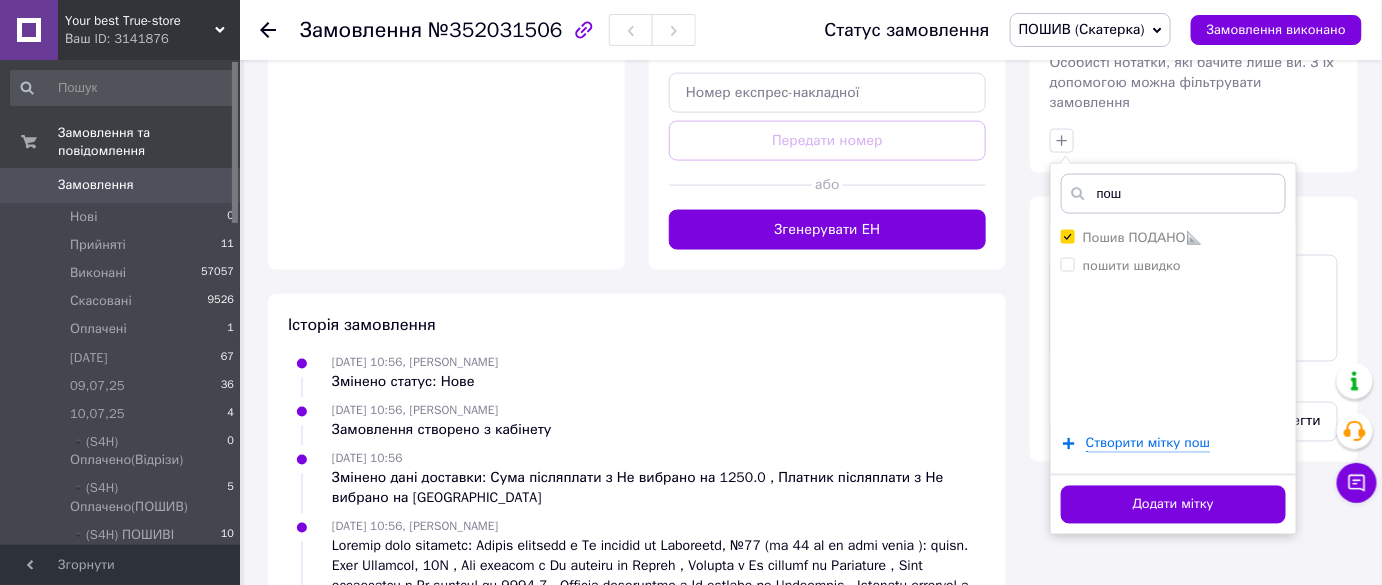 click on "Додати мітку" at bounding box center [1173, 505] 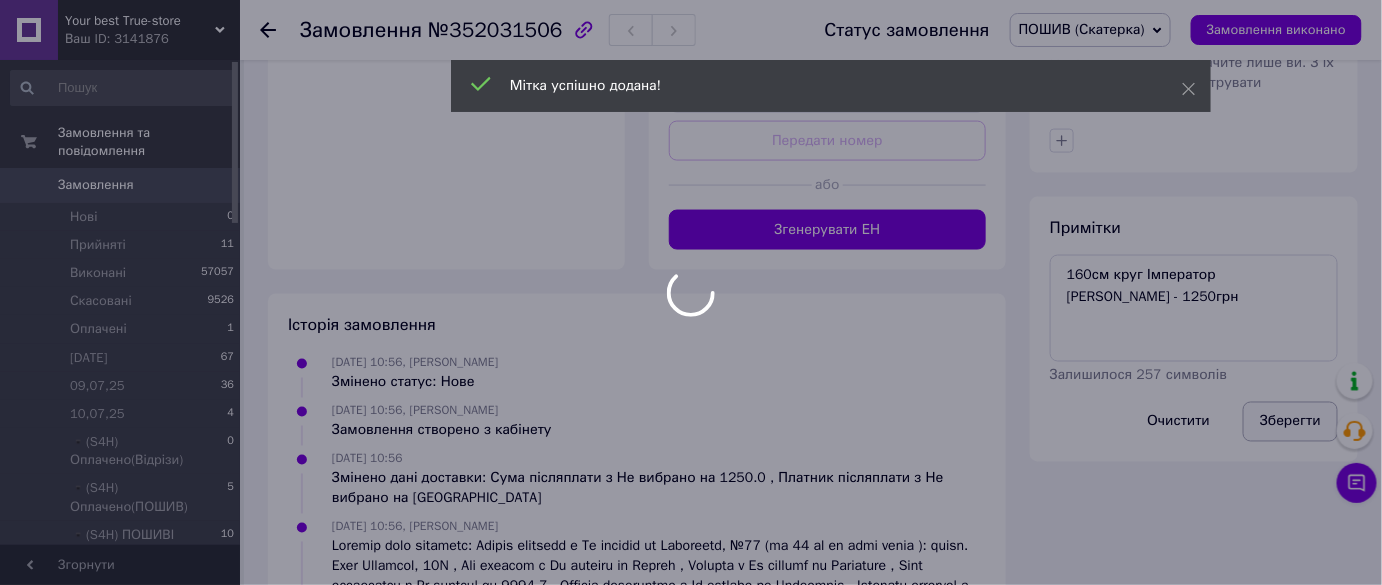 click at bounding box center (691, 292) 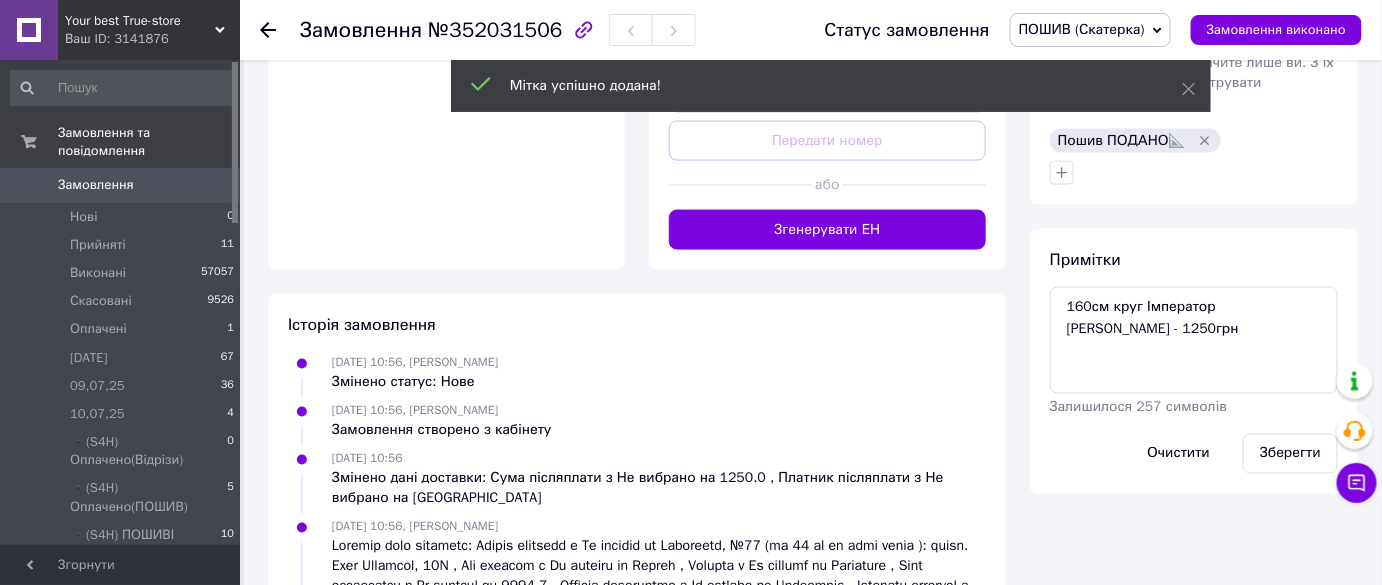 click on "Ваш ID: 3141876" at bounding box center [152, 39] 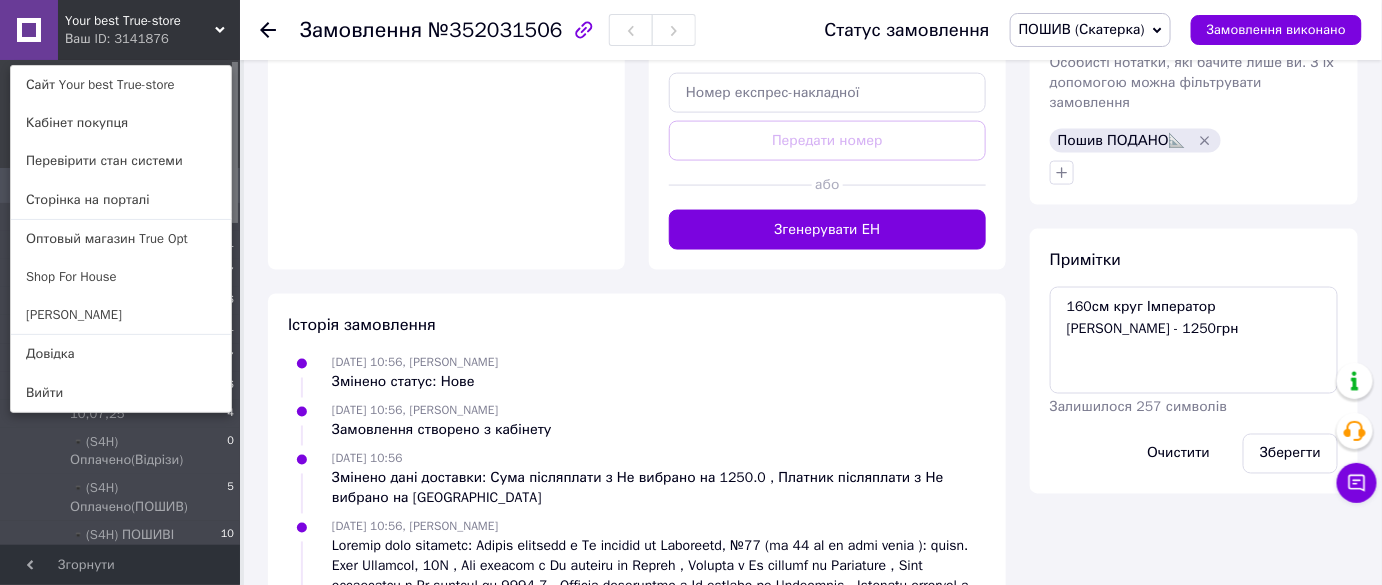 click on "Shop For House" at bounding box center (121, 277) 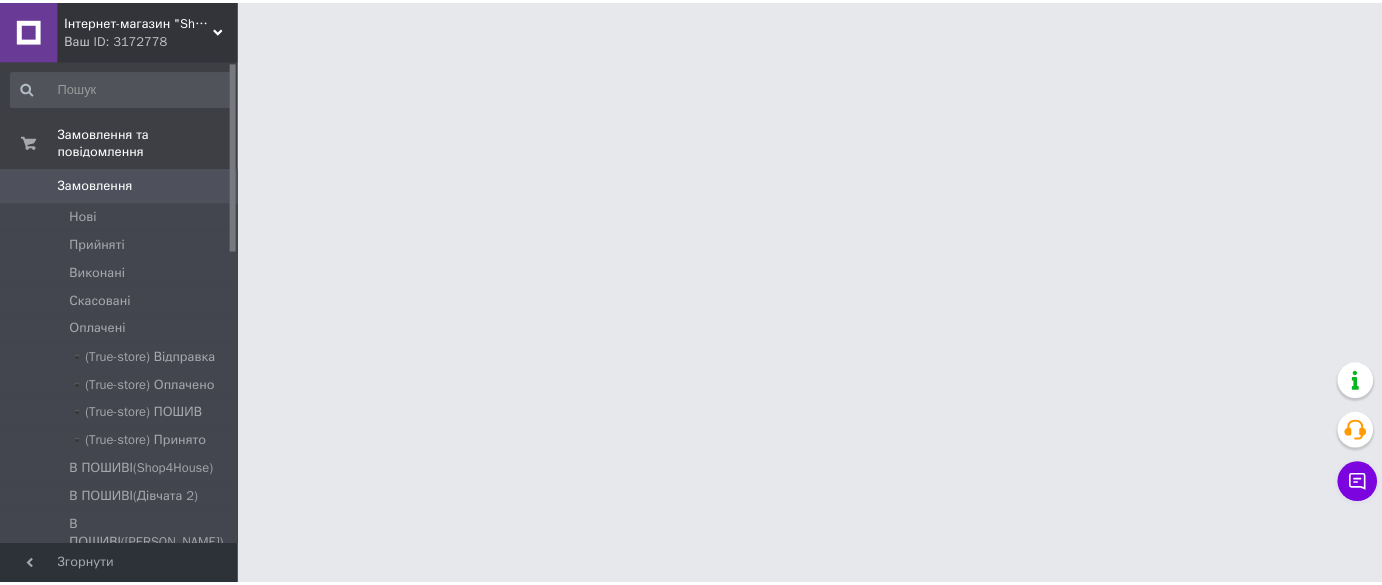 scroll, scrollTop: 0, scrollLeft: 0, axis: both 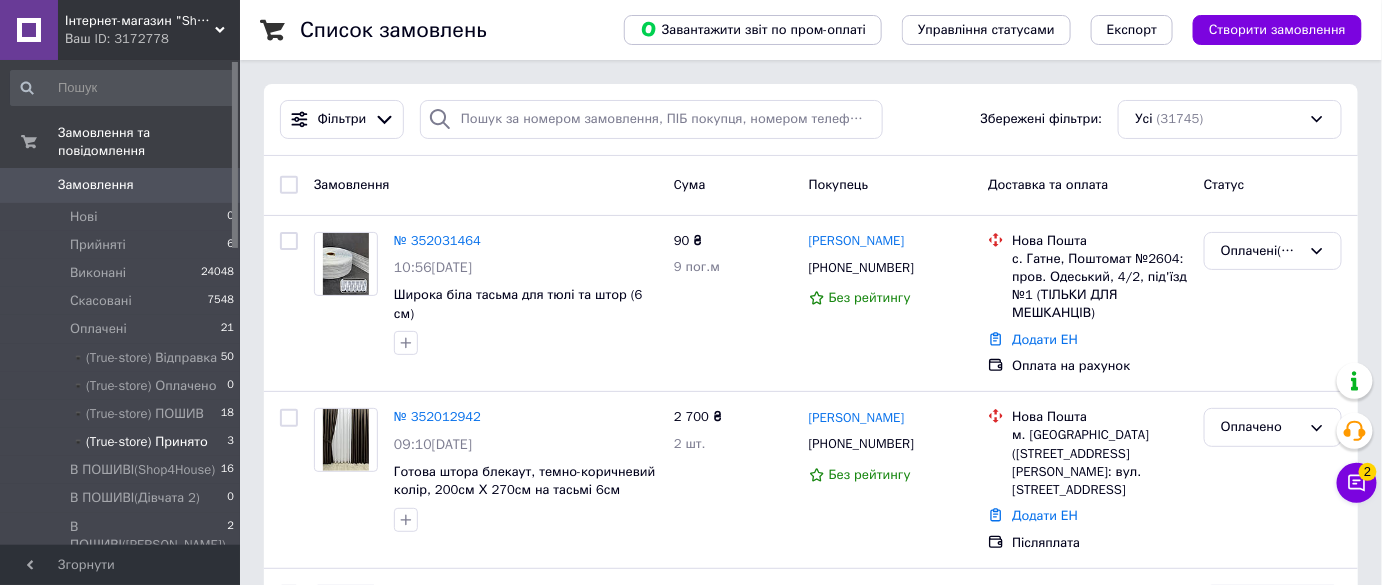 click on "▪️(True-store) Принято" at bounding box center [139, 442] 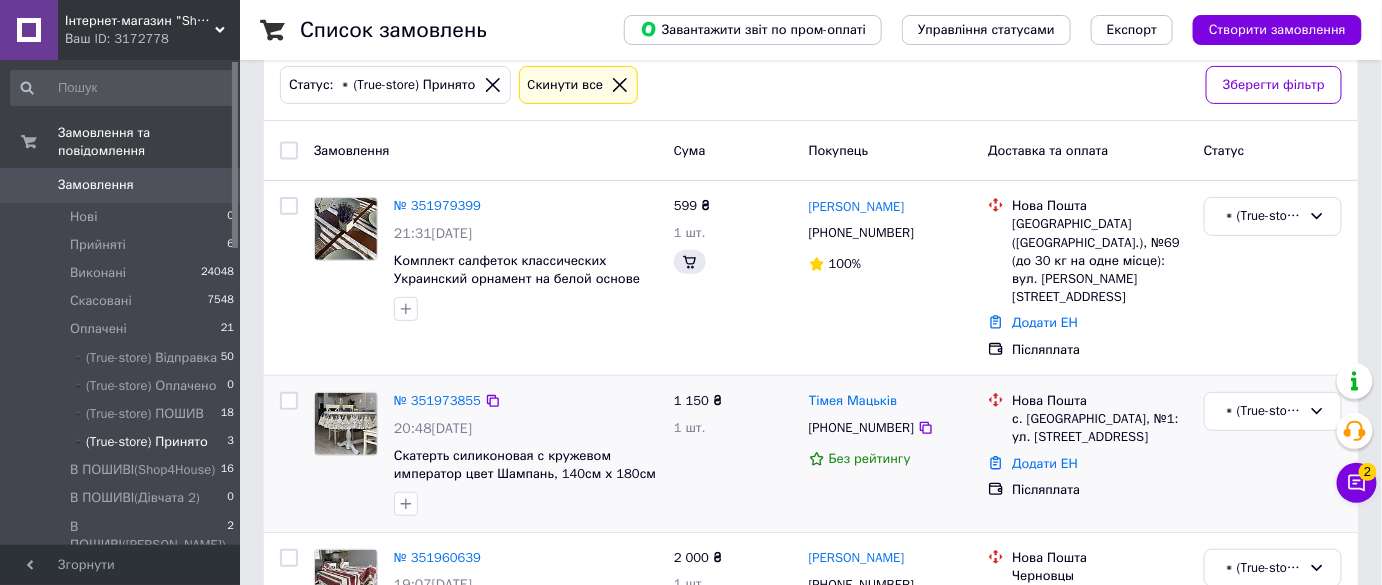 scroll, scrollTop: 197, scrollLeft: 0, axis: vertical 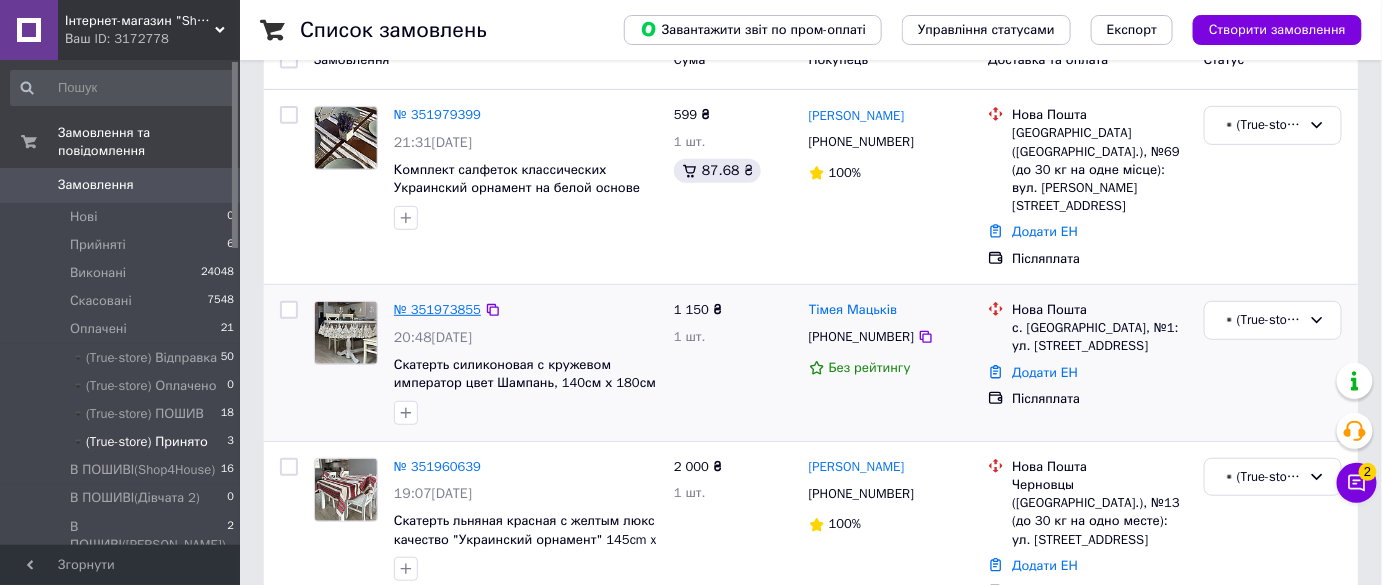 click on "№ 351973855" at bounding box center (437, 309) 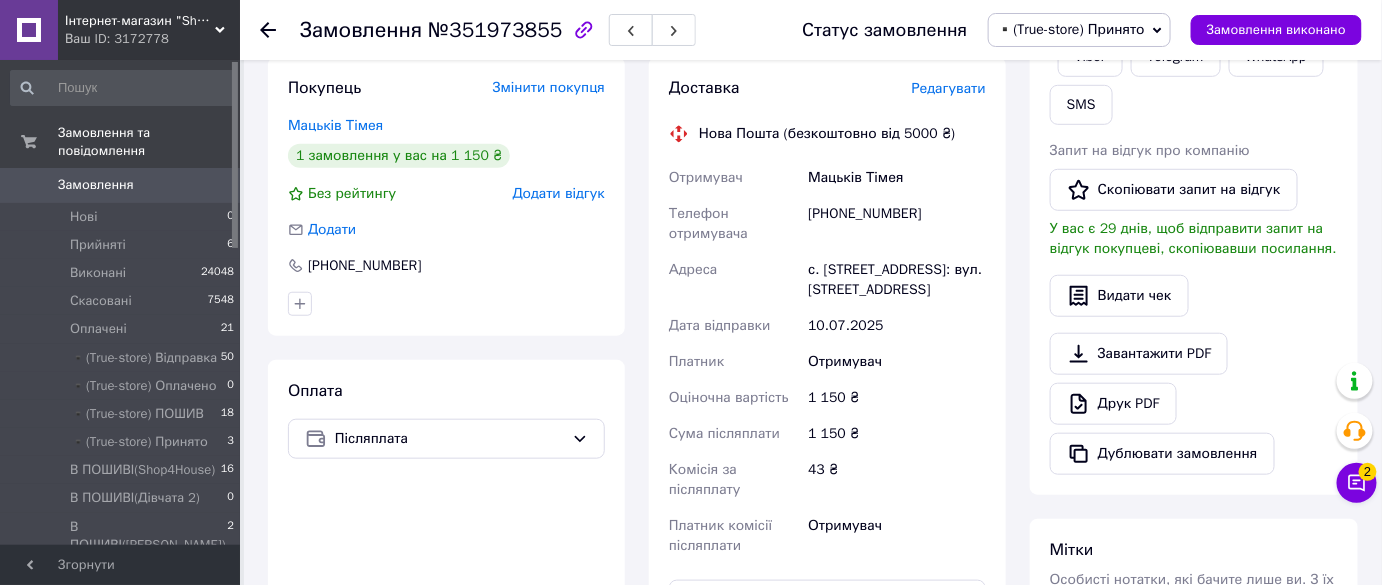 scroll, scrollTop: 181, scrollLeft: 0, axis: vertical 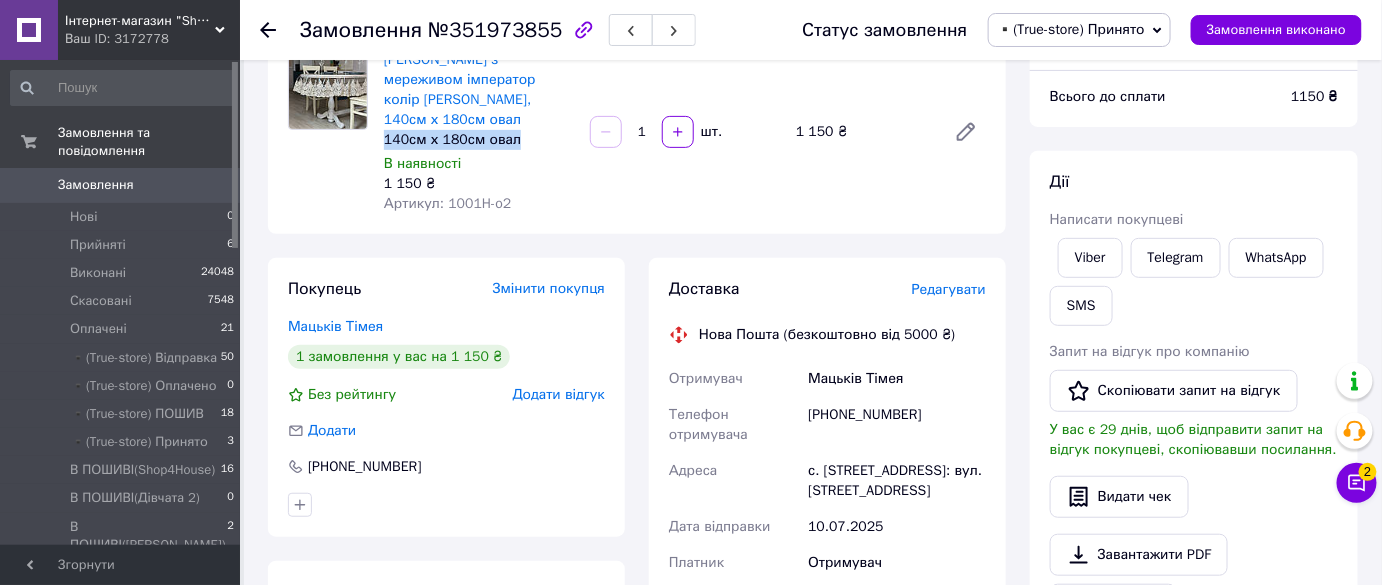 drag, startPoint x: 524, startPoint y: 140, endPoint x: 377, endPoint y: 143, distance: 147.03061 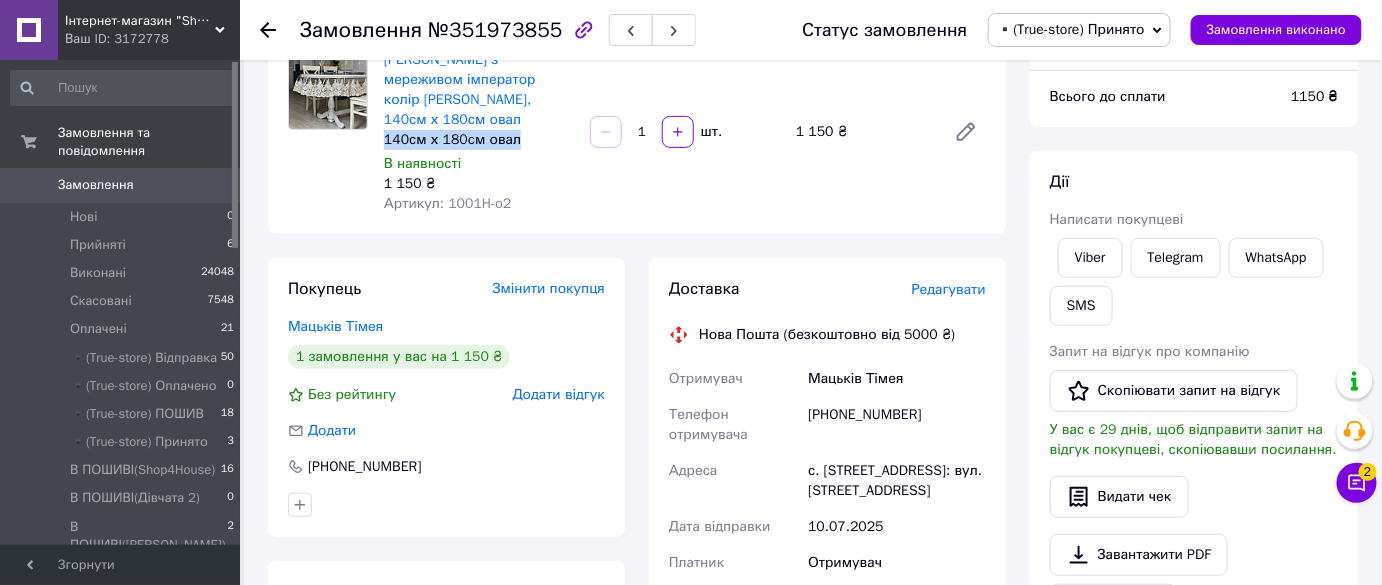 click on "Скатертина силіконова з мереживом імператор колір Шампань, 140см х 180см овал 140см х 180см овал В наявності 1 150 ₴ Артикул: 1001H-o2" at bounding box center (479, 132) 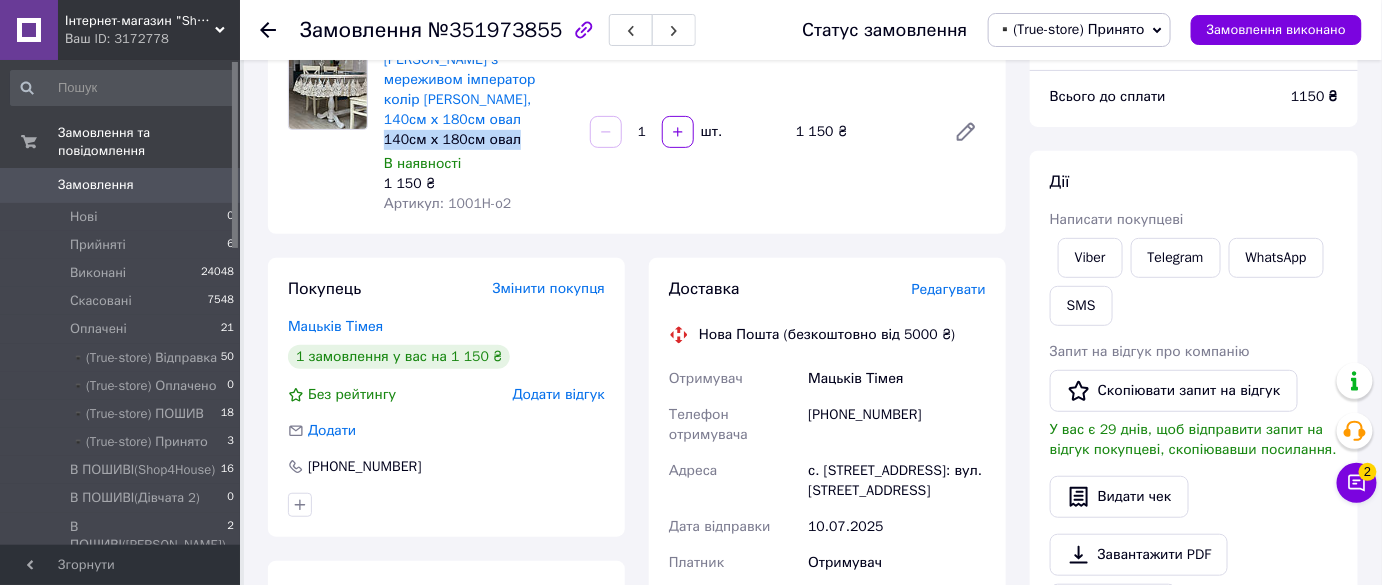 copy on "140см х 180см овал" 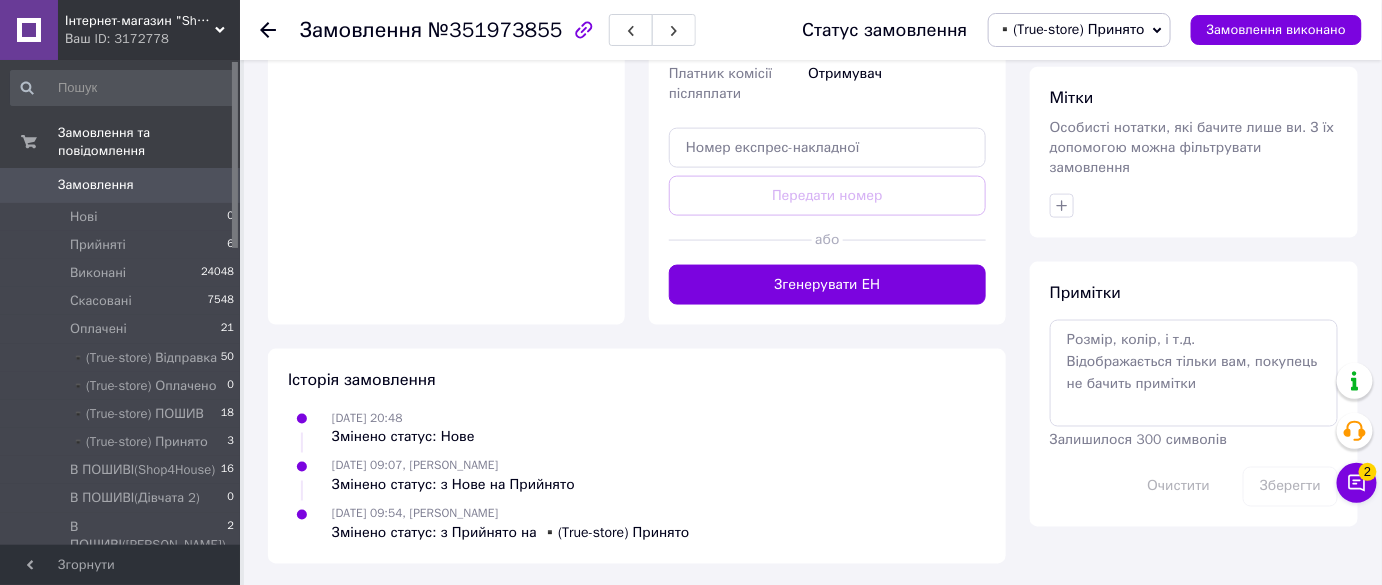 scroll, scrollTop: 835, scrollLeft: 0, axis: vertical 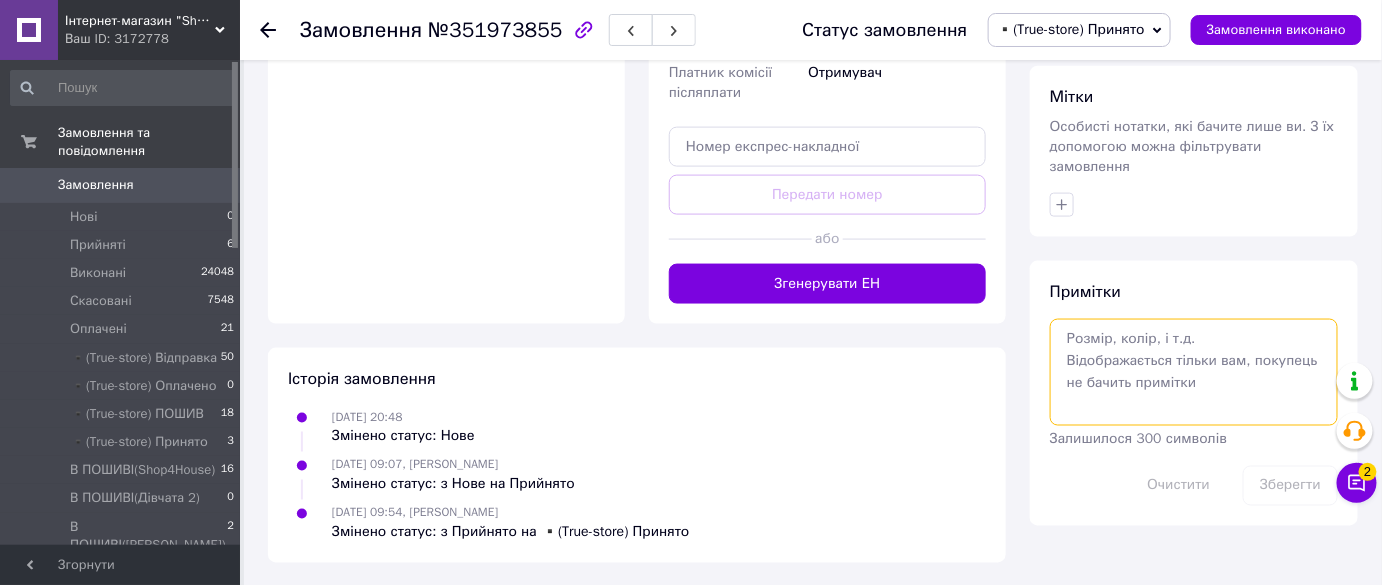 click at bounding box center (1194, 372) 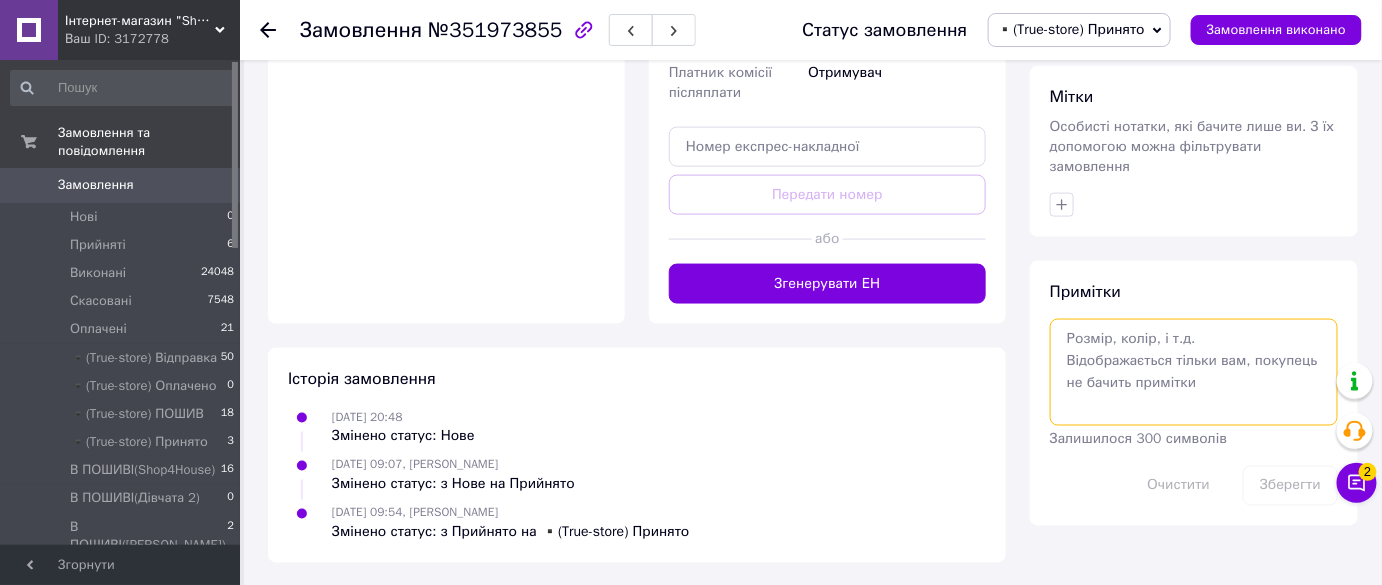 paste on "140см х 180см овал" 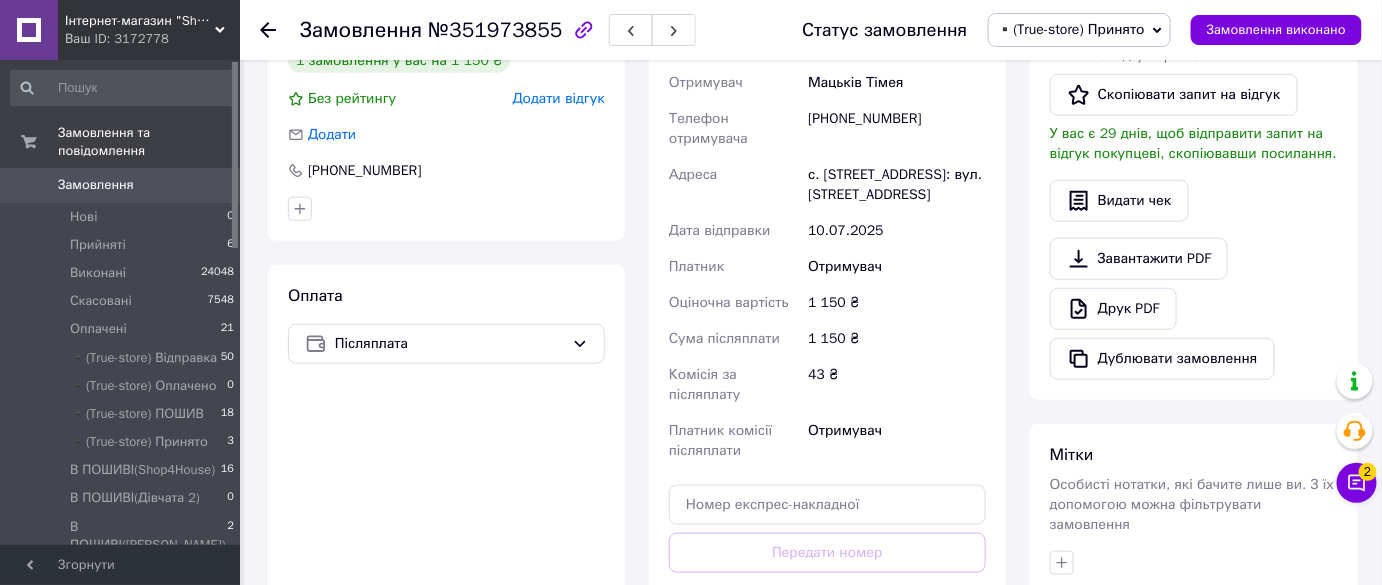 scroll, scrollTop: 744, scrollLeft: 0, axis: vertical 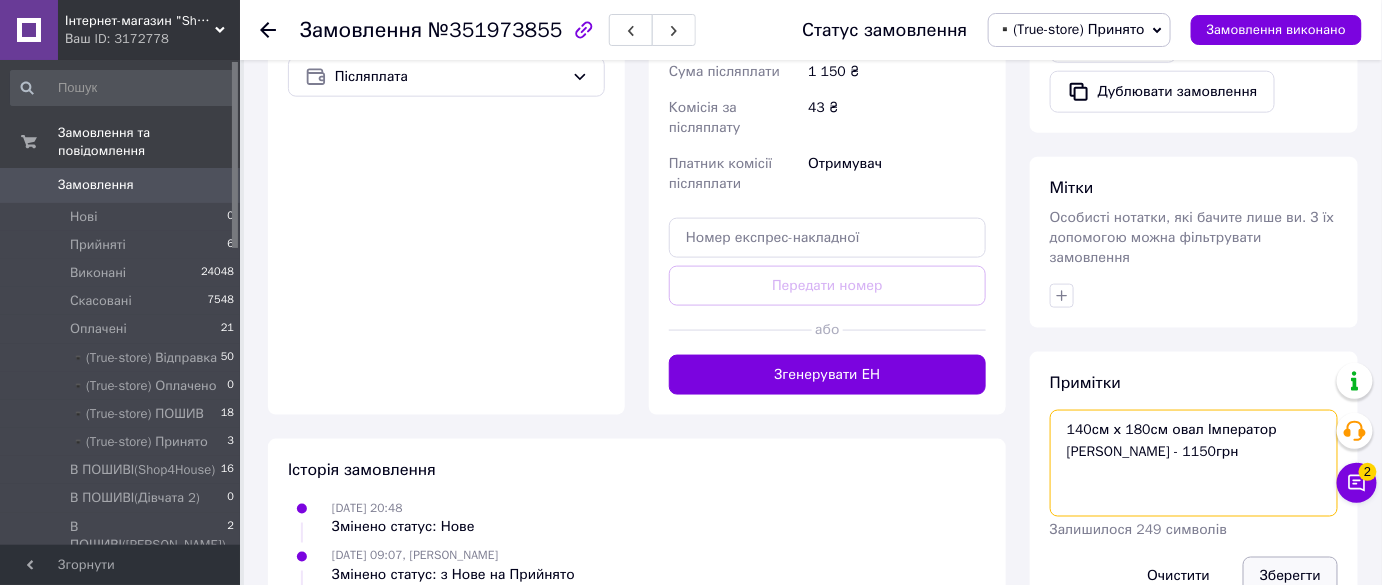 type on "140см х 180см овал Імператор шампань
Ціна - 1150грн" 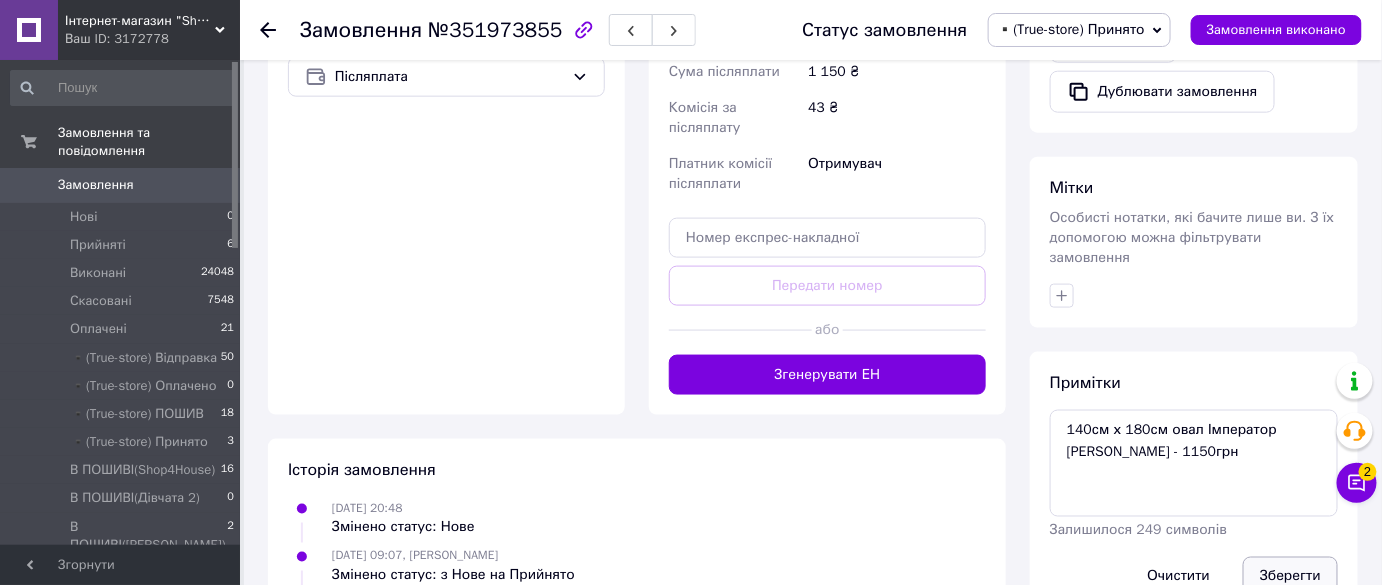 click on "Зберегти" at bounding box center (1290, 577) 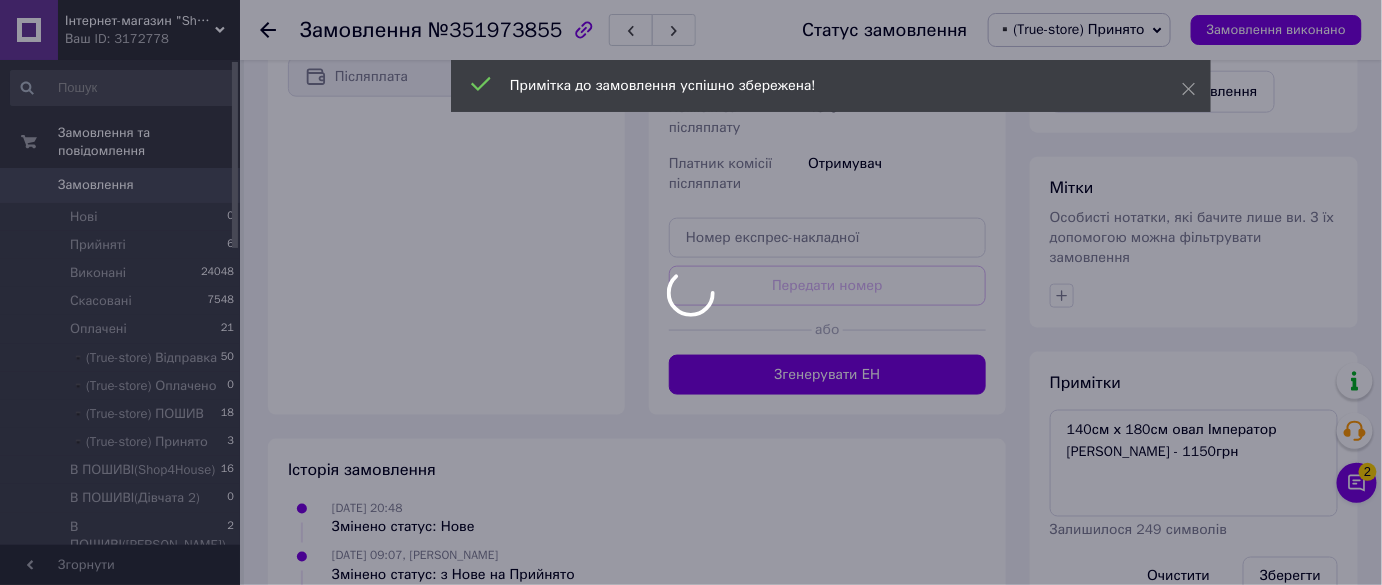 click at bounding box center (691, 292) 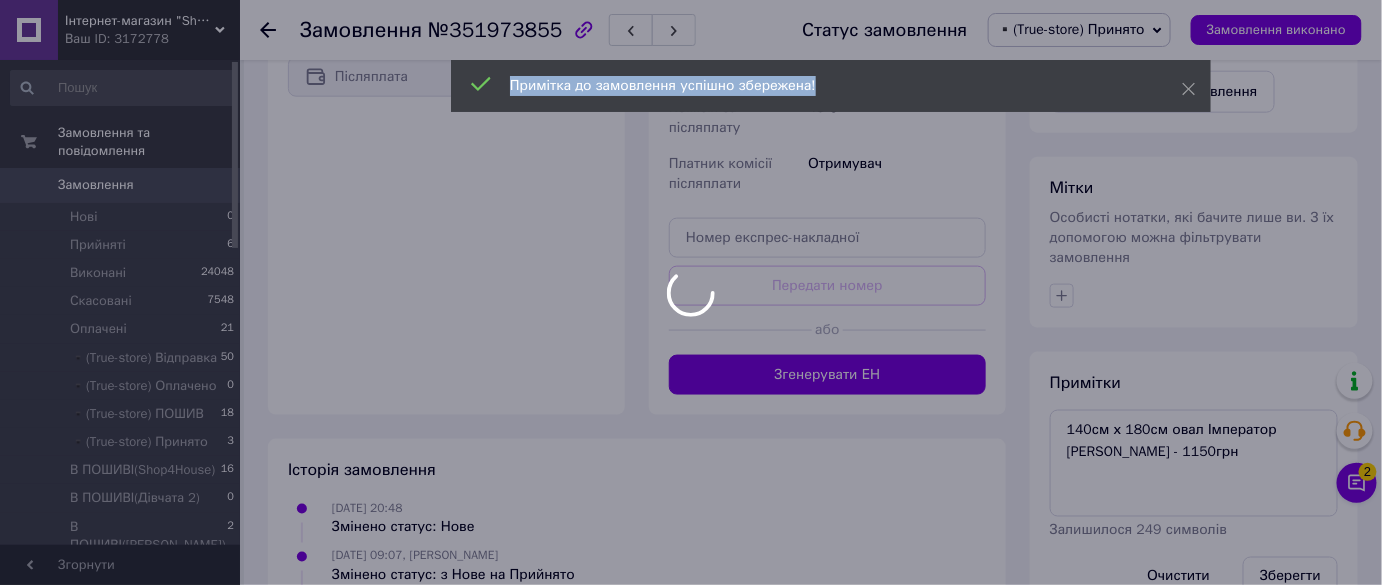 click at bounding box center (691, 292) 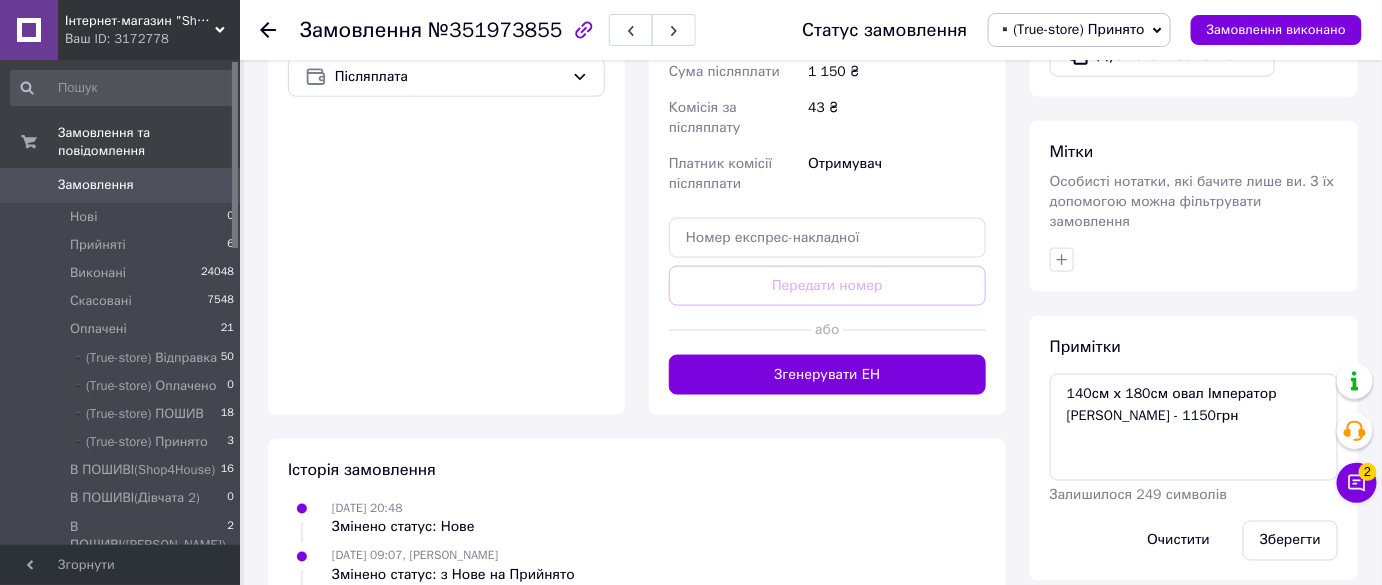 click on "№351973855" at bounding box center (495, 30) 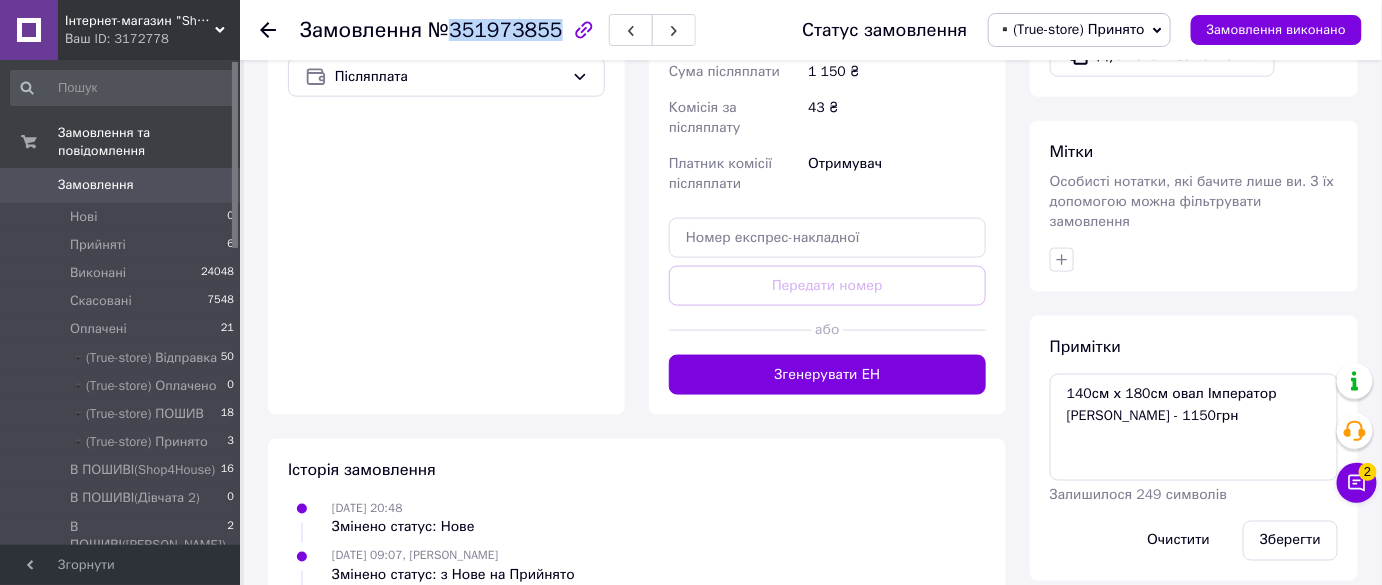 click on "№351973855" at bounding box center [495, 30] 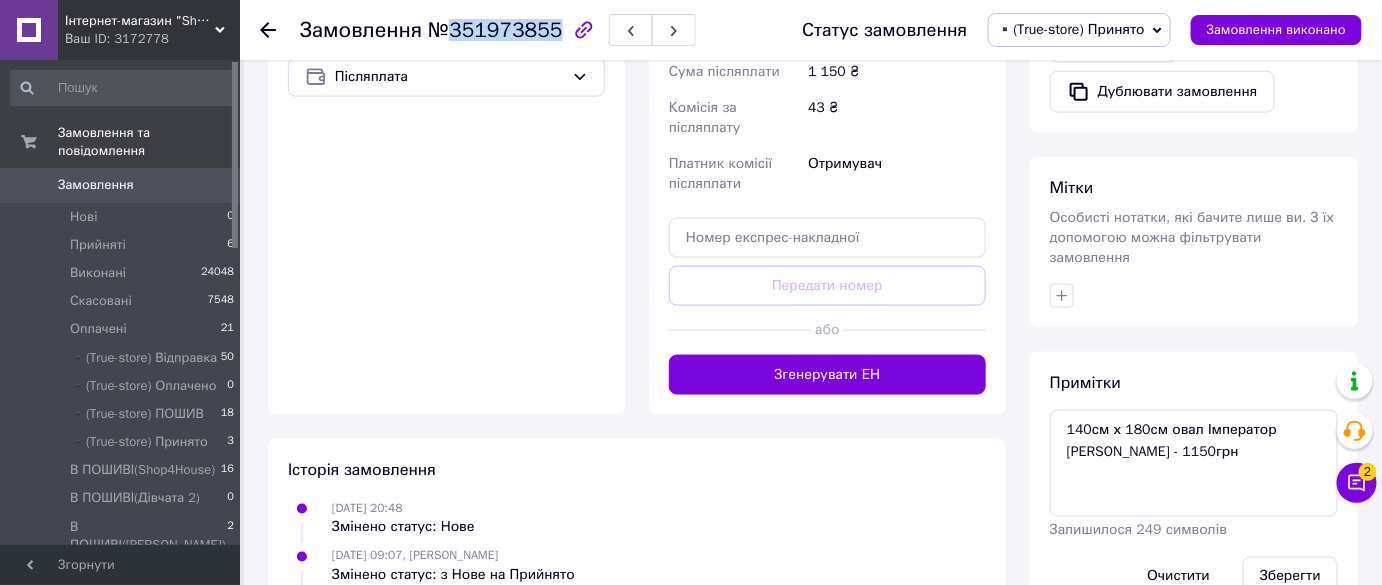 copy on "351973855" 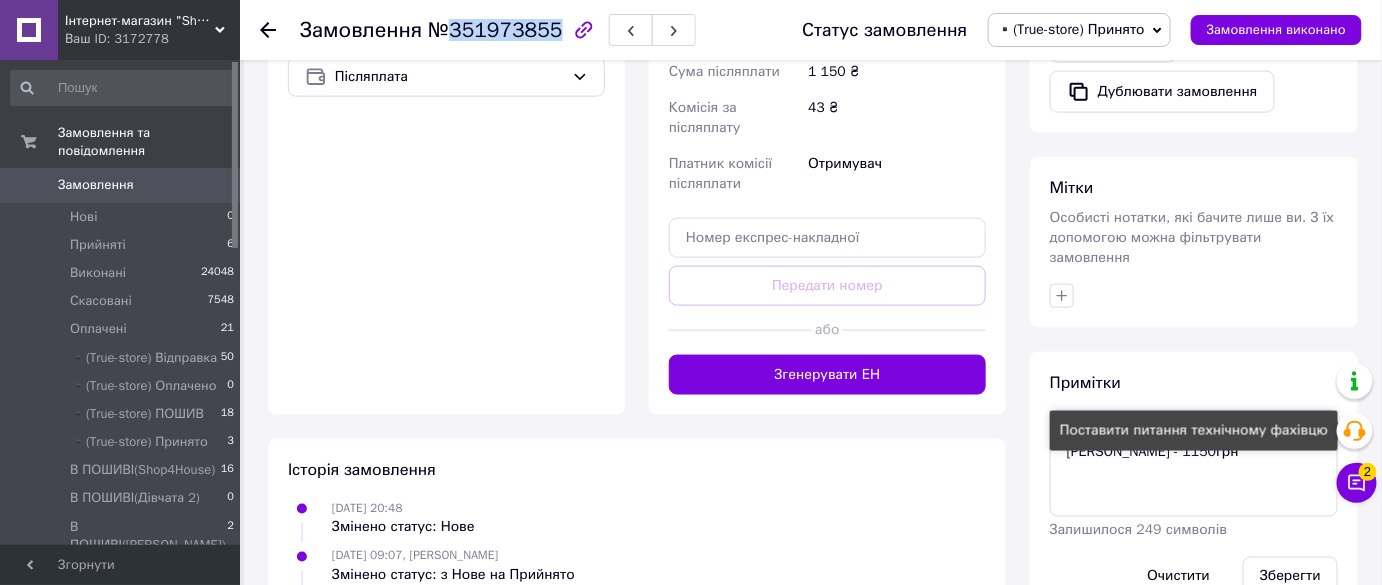 drag, startPoint x: 1295, startPoint y: 426, endPoint x: 885, endPoint y: 465, distance: 411.8507 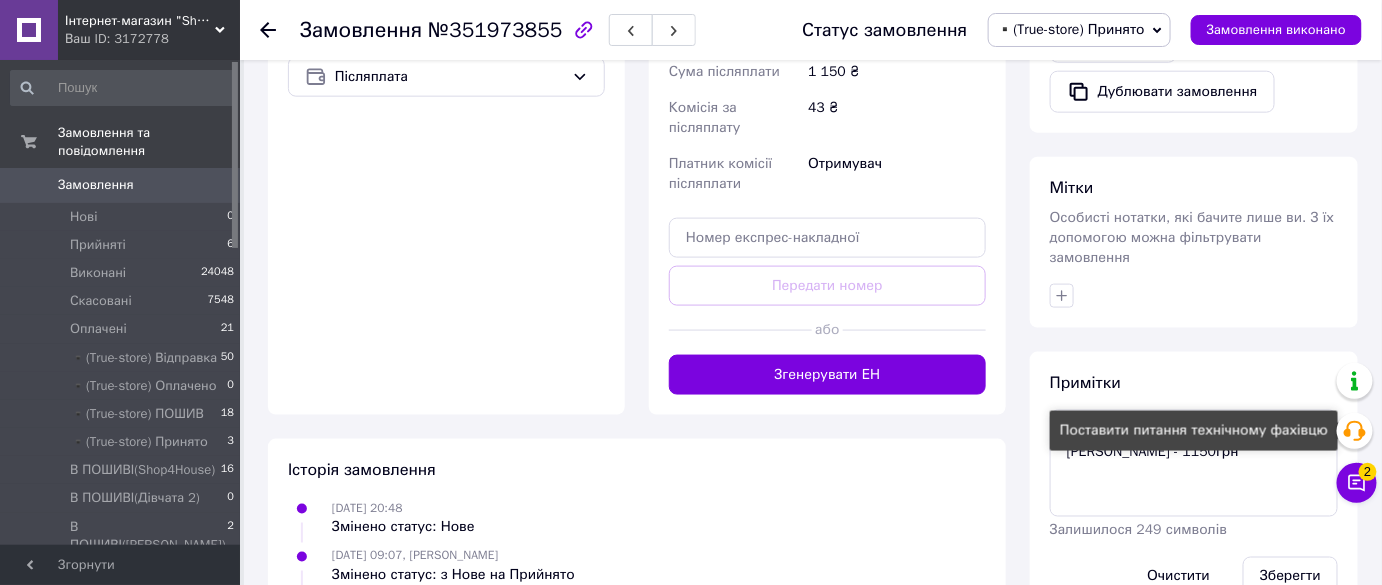 click on "Замовлення виконано" at bounding box center [1276, 30] 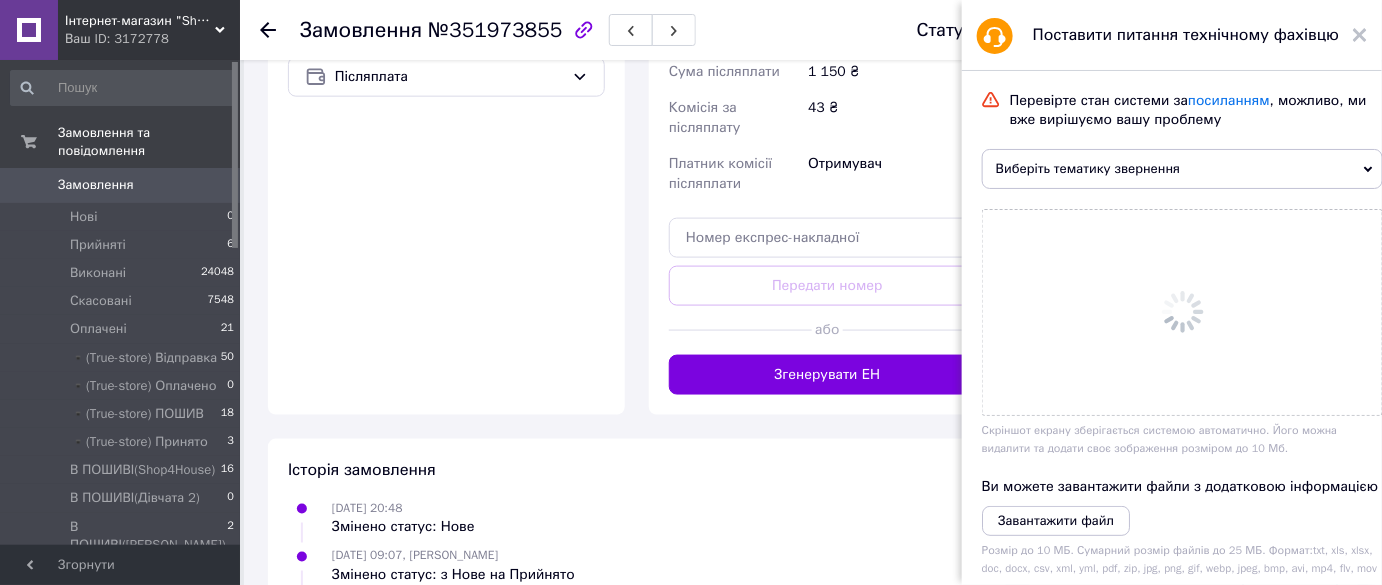 click on "Історія замовлення 09.07.2025 20:48 Змінено статус: Нове 10.07.2025 09:07, Ангеліна Пунтусова Змінено статус: з Нове на Прийнято 10.07.2025 09:54, Ангеліна Пунтусова Змінено статус: з Прийнято на ▪️(True-store) Принято 10.07.2025 11:00, Надія Сидорова Додано примітку: 140см х 180см овал Імператор шампань
Ціна - 1150грн" at bounding box center (637, 570) 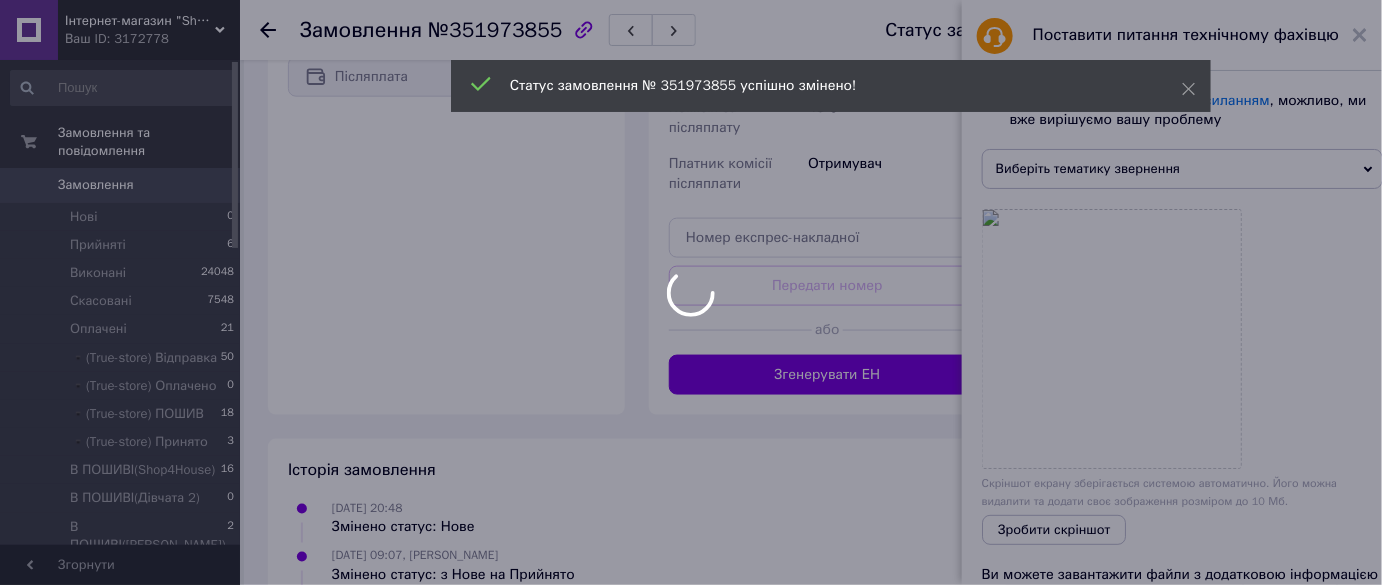 click at bounding box center (691, 292) 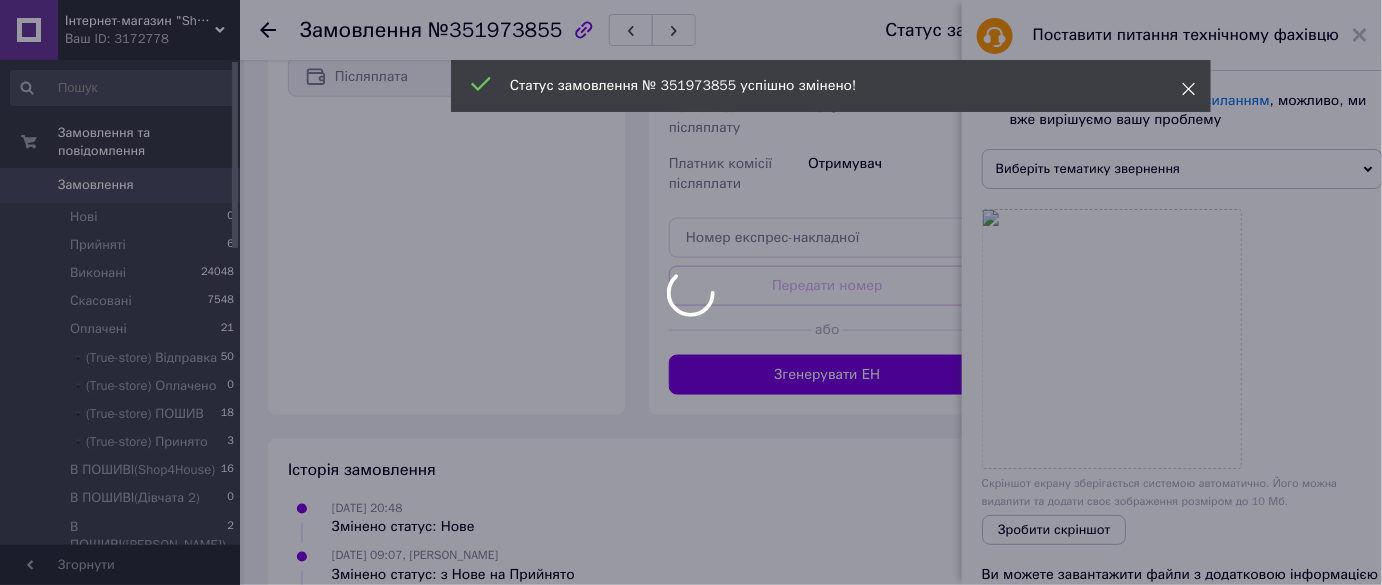 click 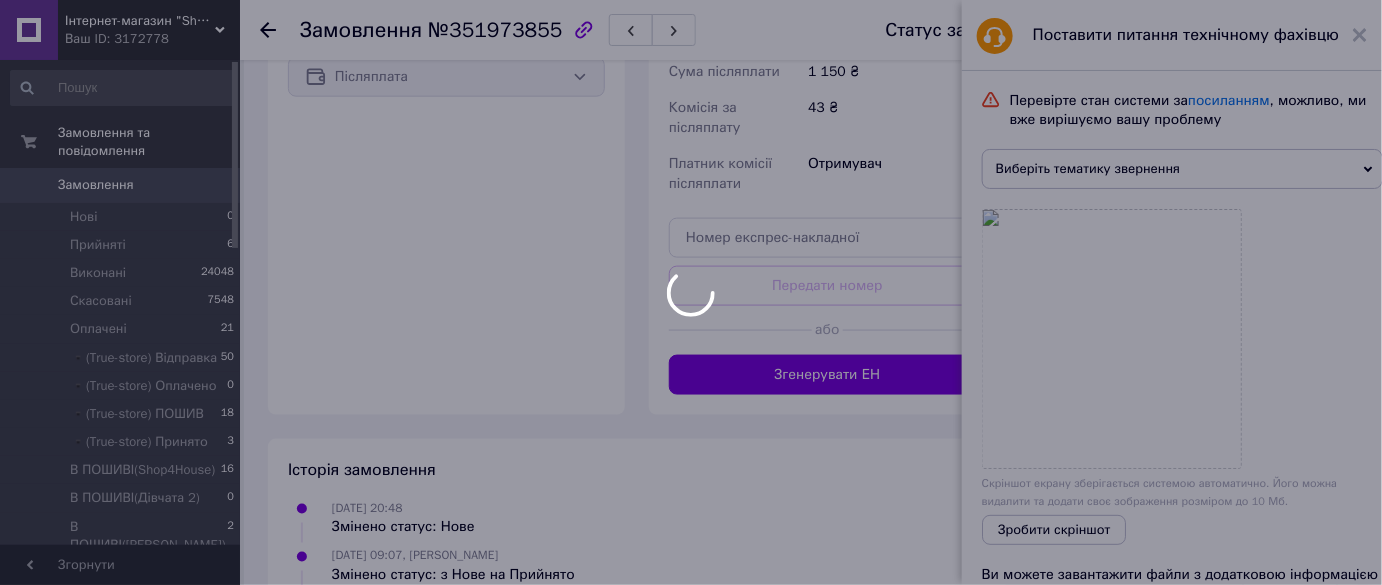 drag, startPoint x: 892, startPoint y: 180, endPoint x: 883, endPoint y: 172, distance: 12.0415945 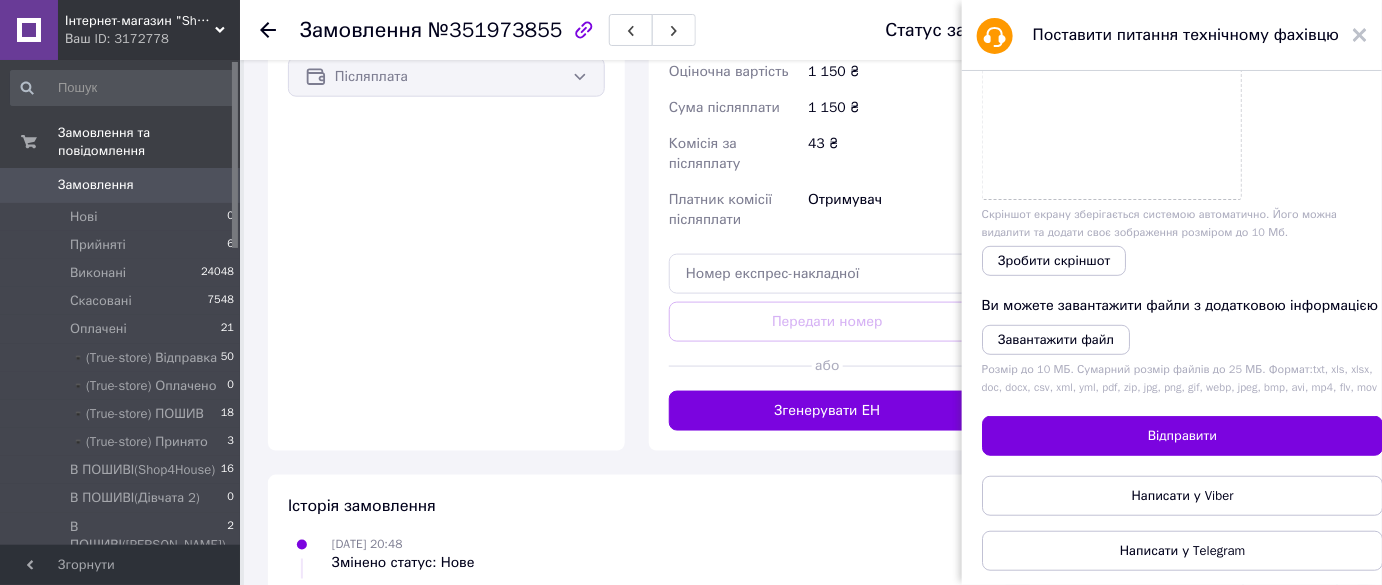 scroll, scrollTop: 316, scrollLeft: 0, axis: vertical 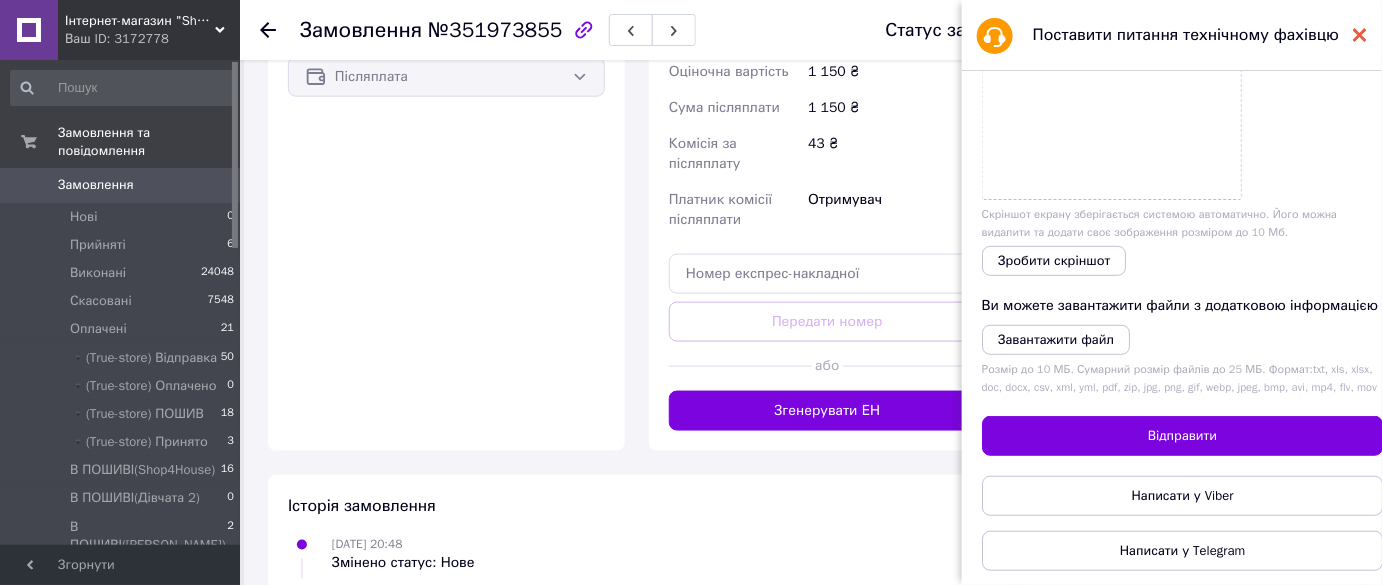 click 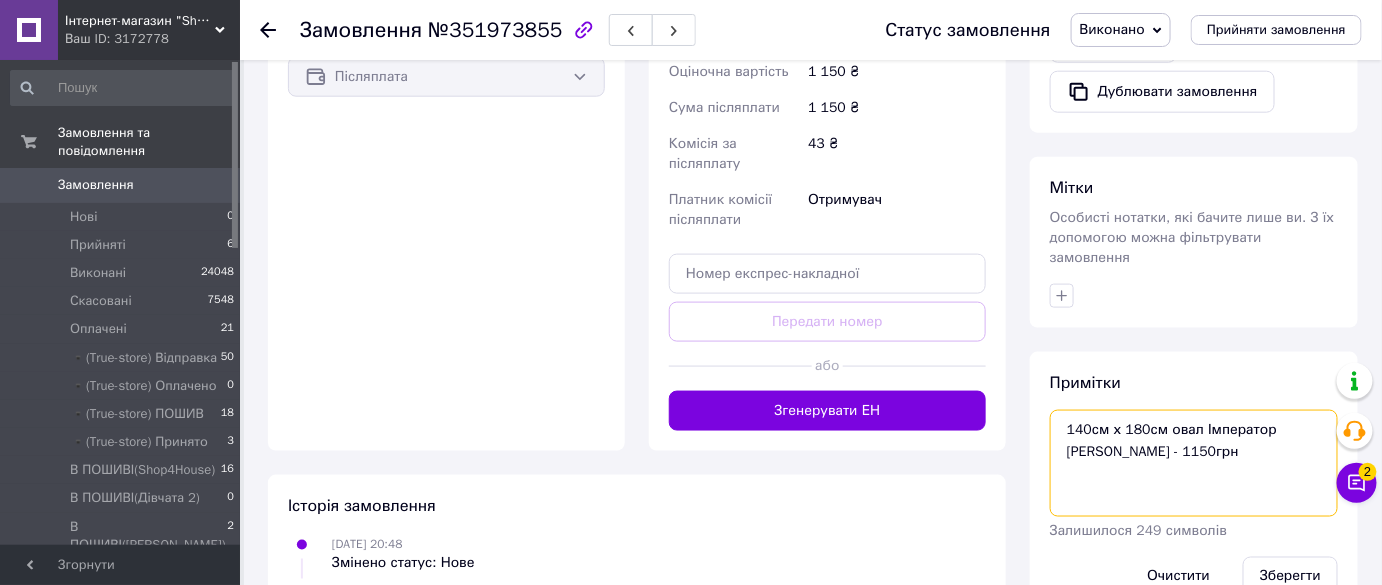 drag, startPoint x: 1142, startPoint y: 436, endPoint x: 1013, endPoint y: 394, distance: 135.66502 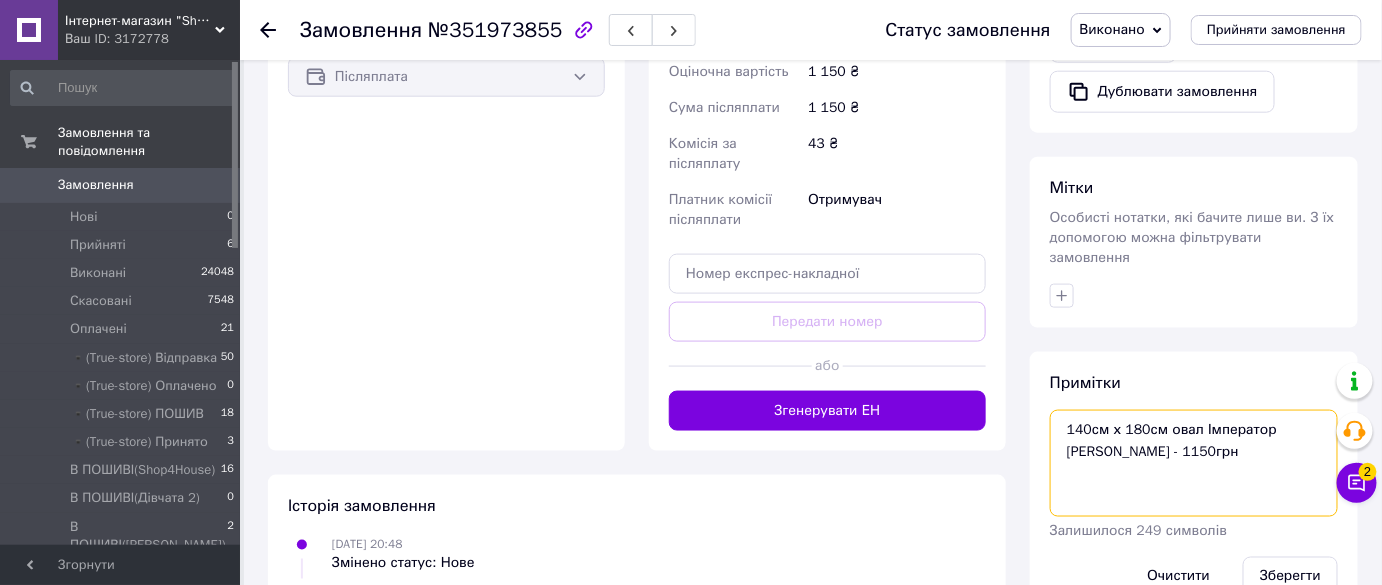 click on "Замовлення з сайту 09.07.2025 | 20:48 Товари в замовленні (1) Скатертина силіконова з мереживом імператор колір Шампань, 140см х 180см овал 140см х 180см овал В наявності 1 150 ₴ Артикул: 1001H-o2 1 шт. 1 150 ₴ Покупець Мацьків Тімея 1 замовлення у вас на 1 150 ₴ Без рейтингу   Додати відгук +380978469159 Оплата Післяплата Доставка Редагувати Нова Пошта (безкоштовно від 5000 ₴) Отримувач Мацьків Тімея Телефон отримувача +380978469159 Адреса с. Великая Добронь, №1: ул. Малодобронская, 131 Дата відправки 10.07.2025 Платник Отримувач Оціночна вартість 1 150 ₴ Сума післяплати 1 150 ₴ Комісія за післяплату < >" at bounding box center [813, 57] 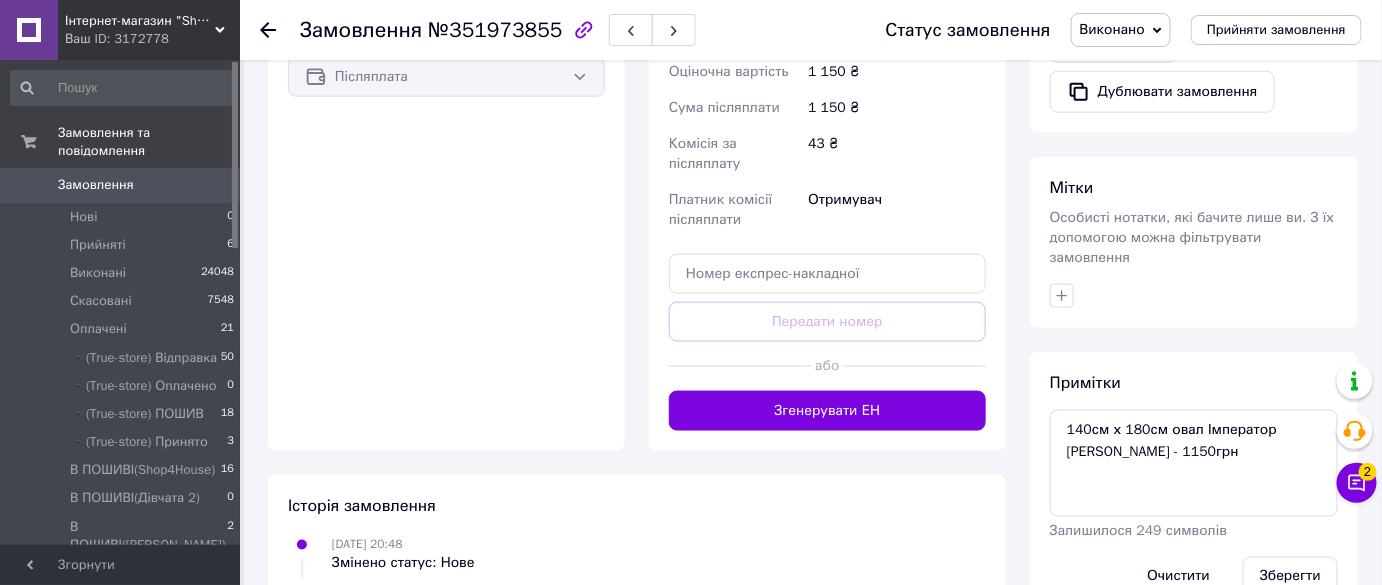drag, startPoint x: 1303, startPoint y: 333, endPoint x: 1274, endPoint y: 290, distance: 51.86521 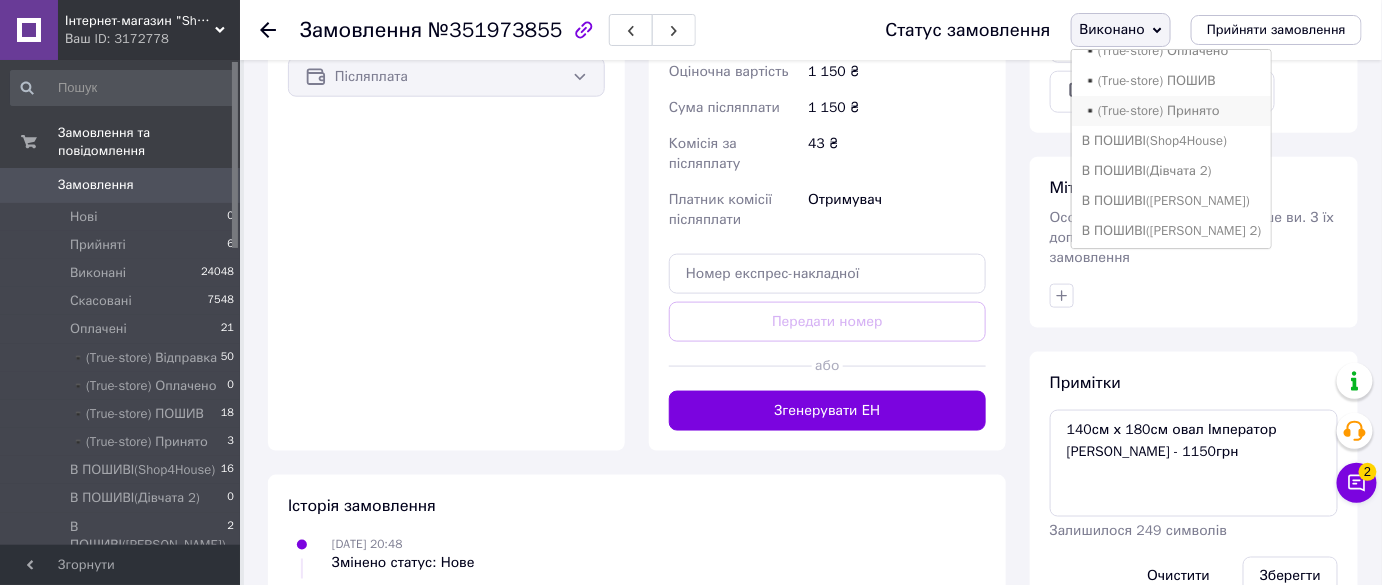 scroll, scrollTop: 48, scrollLeft: 0, axis: vertical 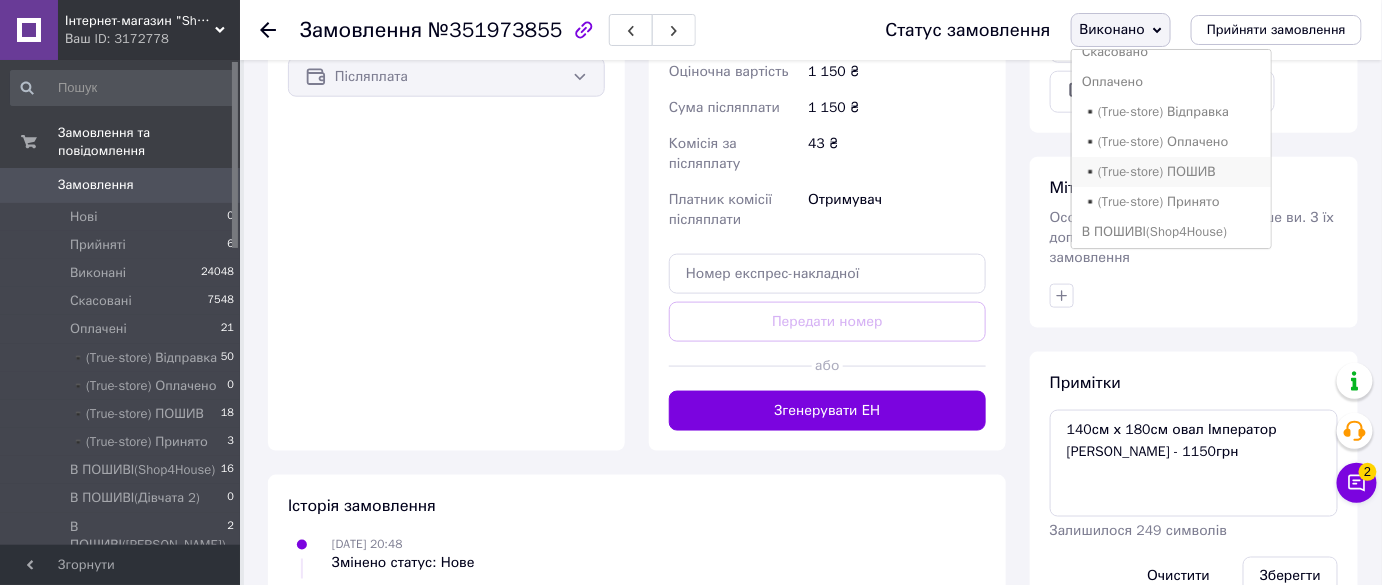 click on "▪️(True-store) ПОШИВ" at bounding box center [1172, 172] 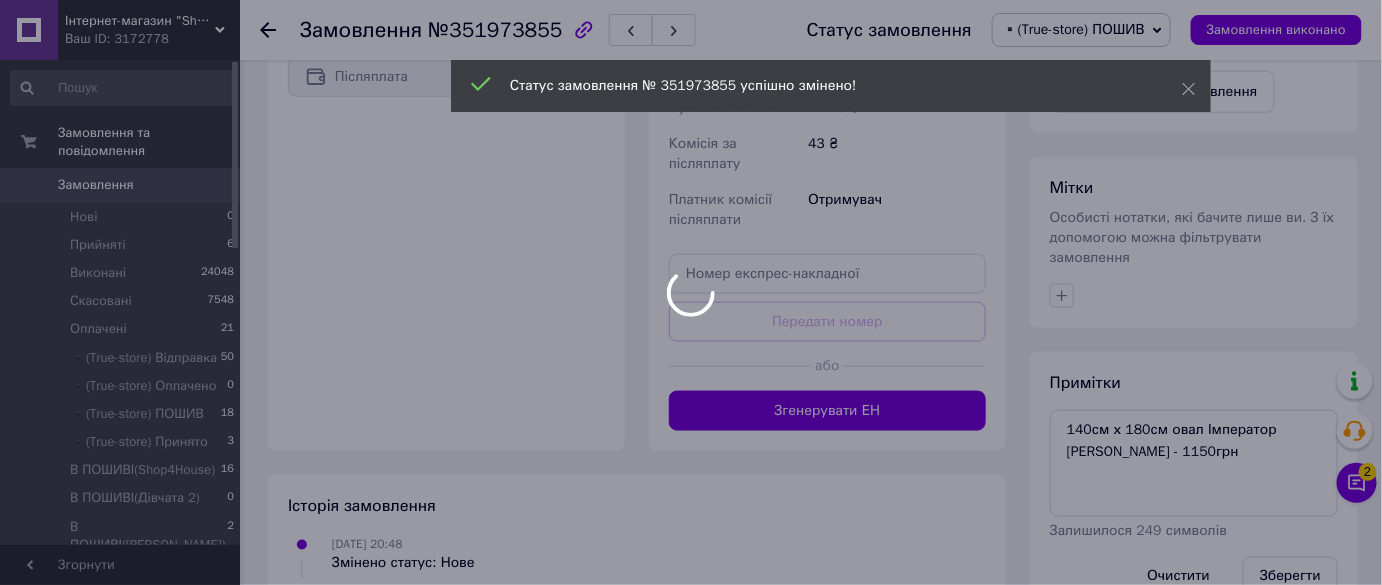 scroll, scrollTop: 744, scrollLeft: 0, axis: vertical 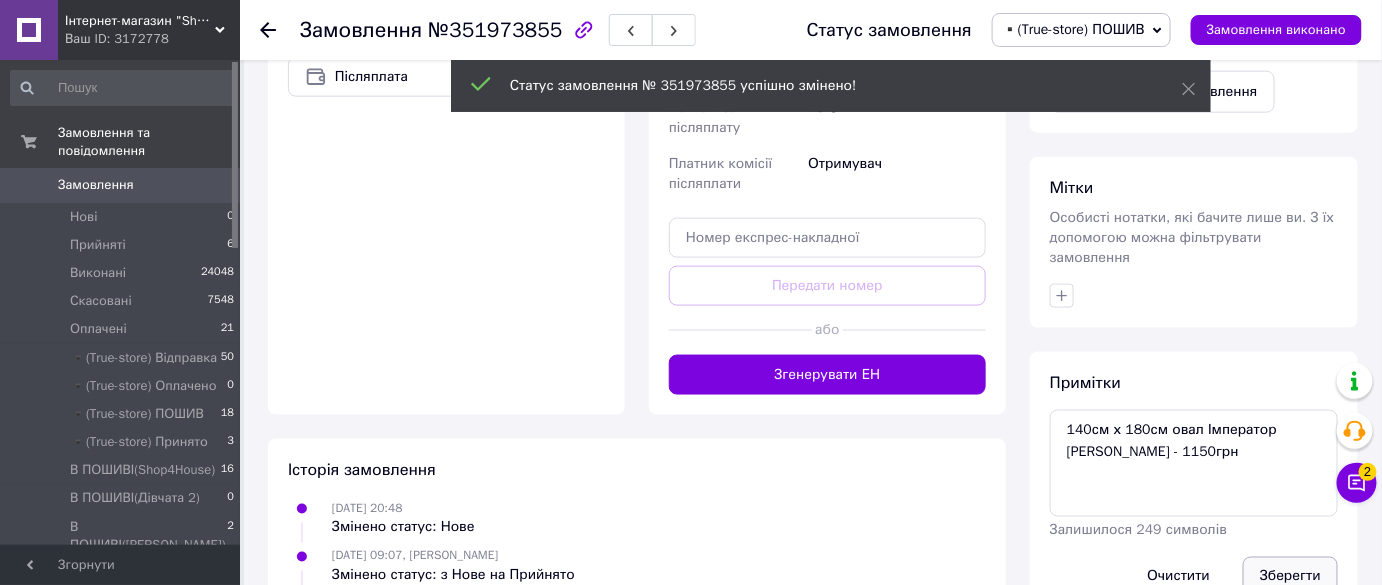 click on "Зберегти" at bounding box center [1290, 577] 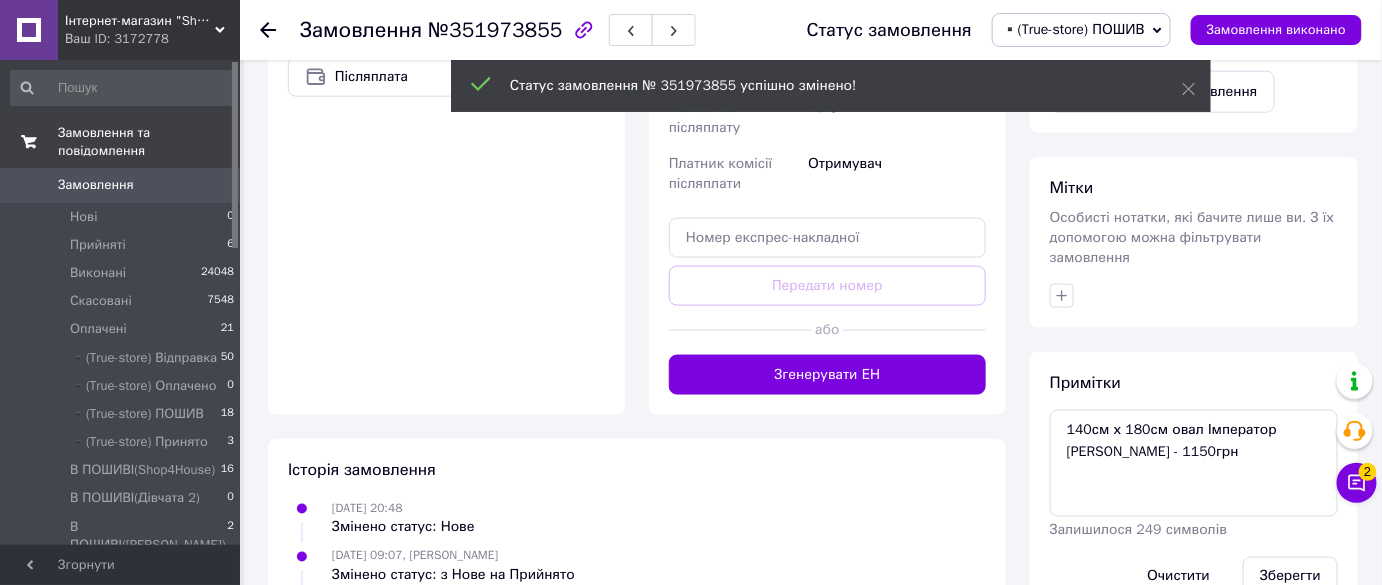 drag, startPoint x: 271, startPoint y: 25, endPoint x: 222, endPoint y: 137, distance: 122.24974 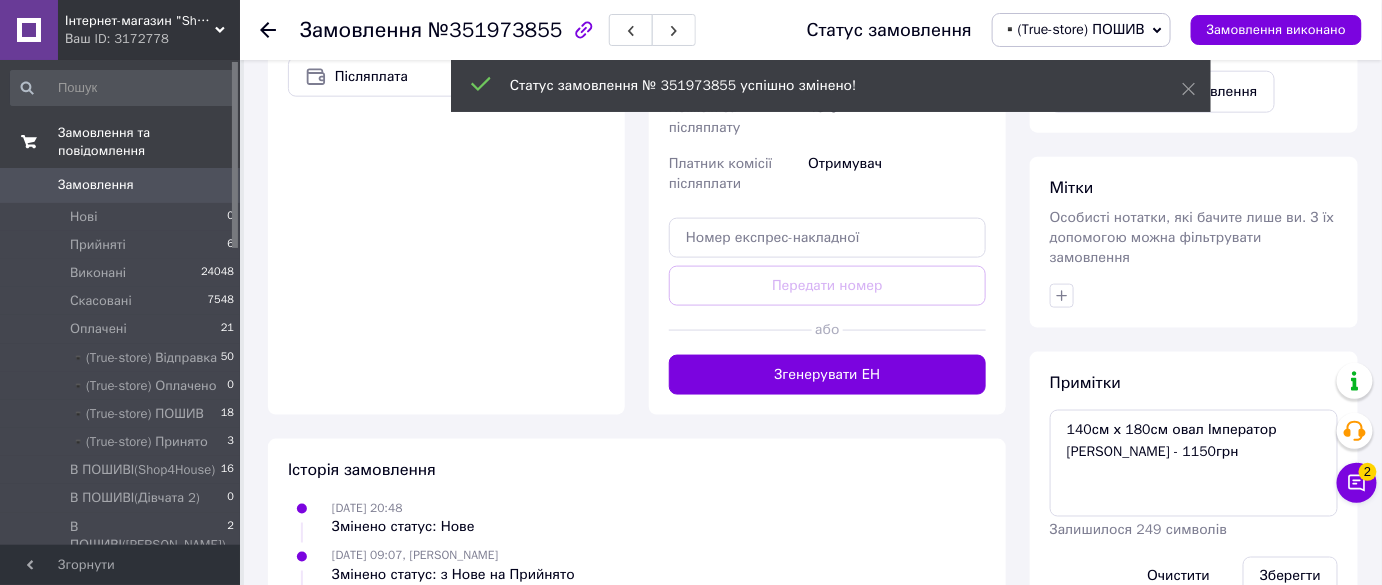 click 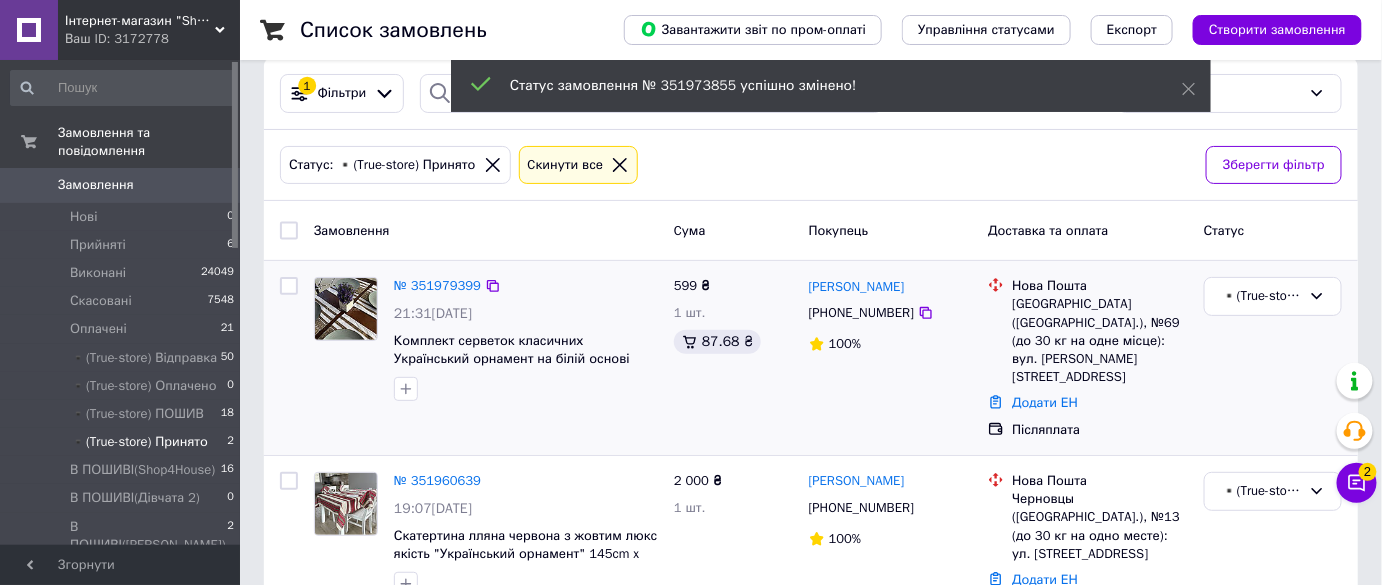 scroll, scrollTop: 40, scrollLeft: 0, axis: vertical 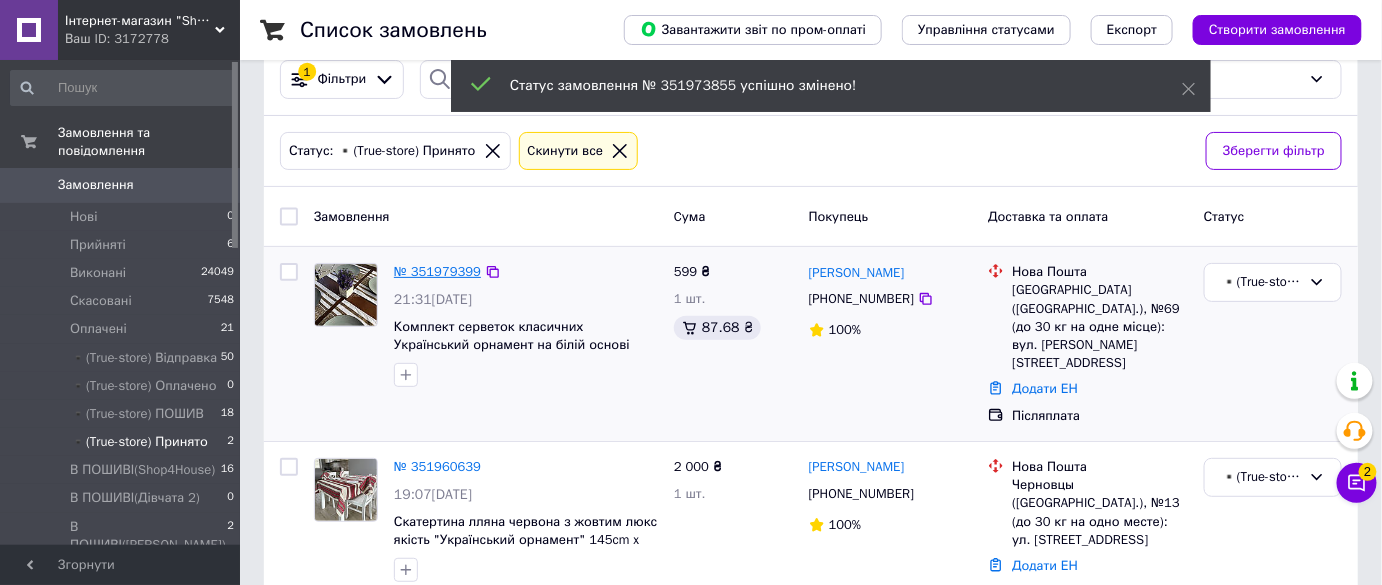 click on "№ 351979399" at bounding box center (437, 271) 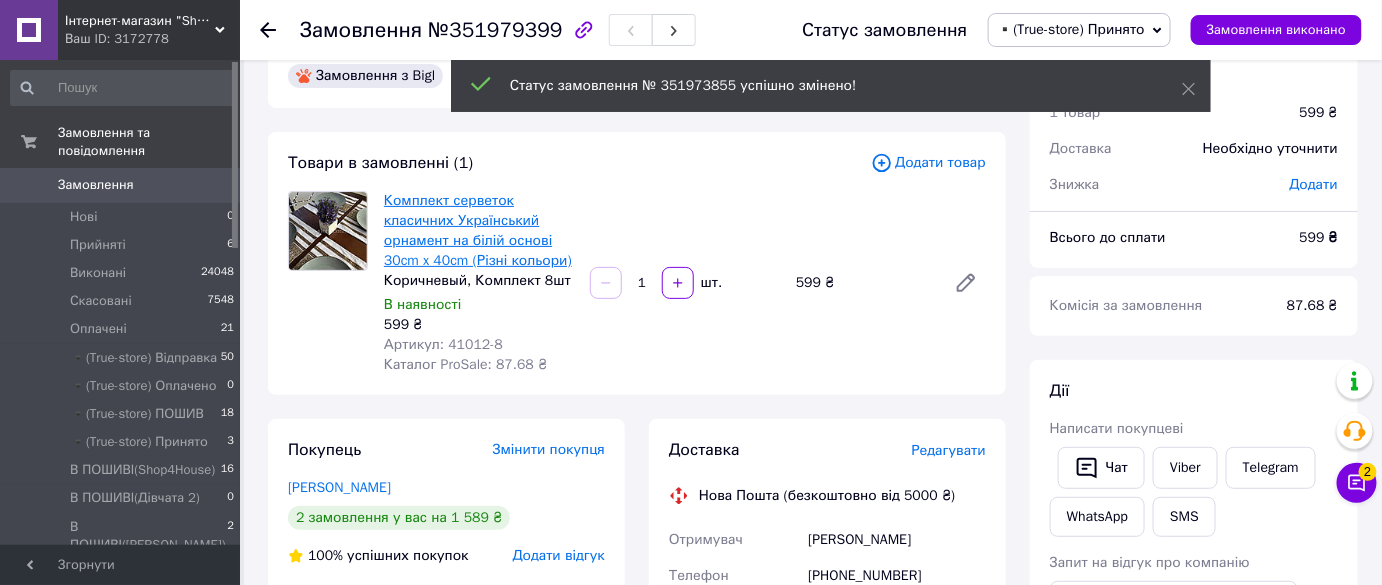 click on "Комплект серветок класичних Український орнамент на білій основі 30cm x 40cm (Різні кольори)" at bounding box center (478, 230) 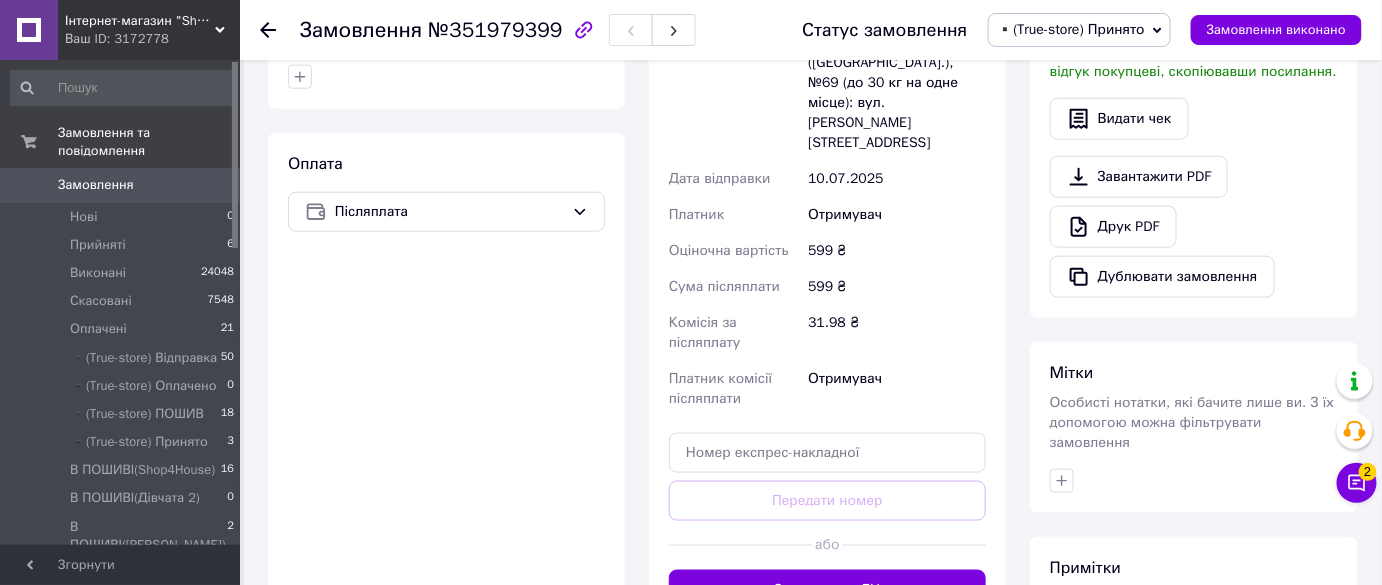 scroll, scrollTop: 875, scrollLeft: 0, axis: vertical 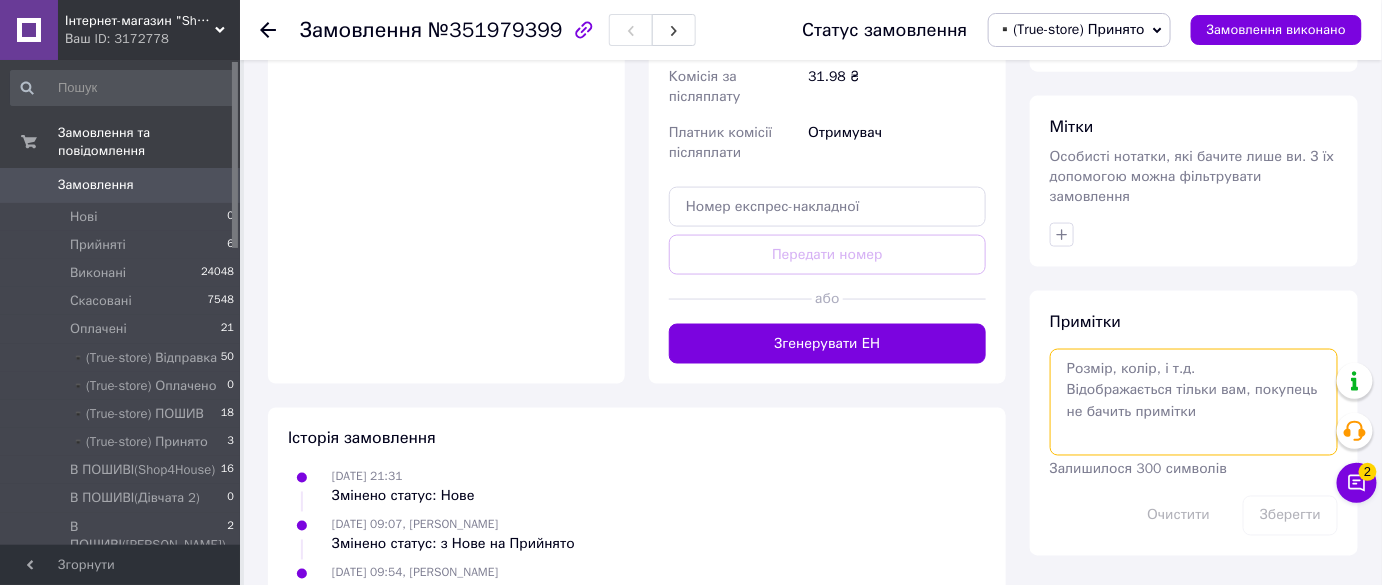 click at bounding box center (1194, 402) 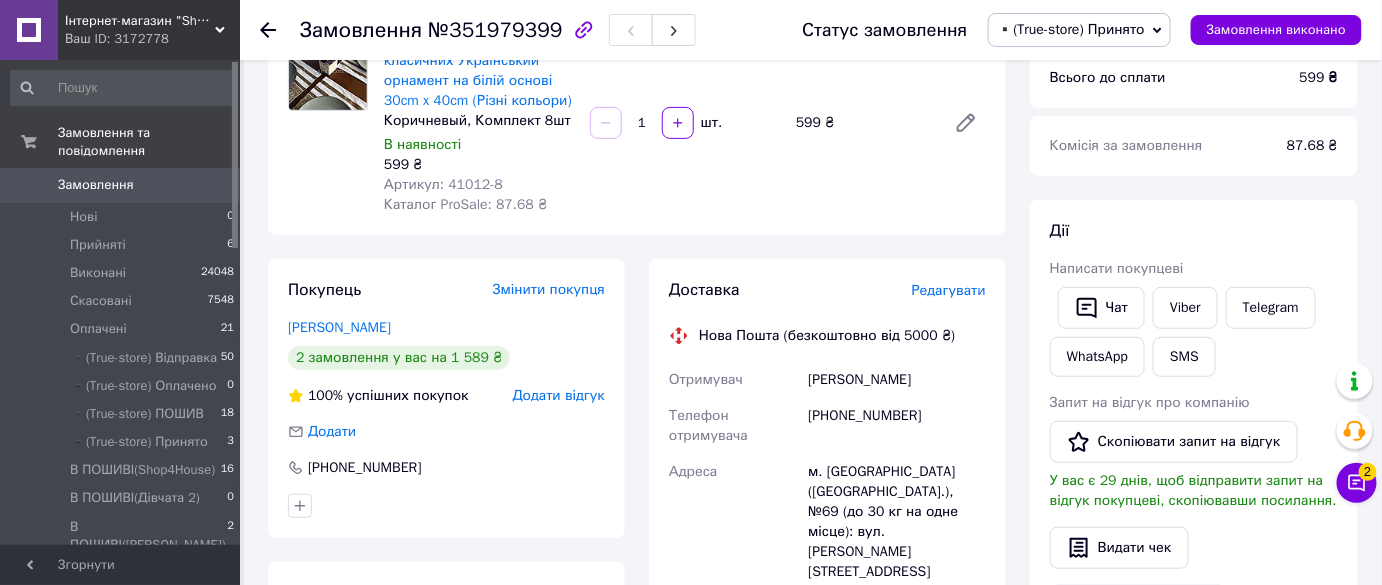 scroll, scrollTop: 0, scrollLeft: 0, axis: both 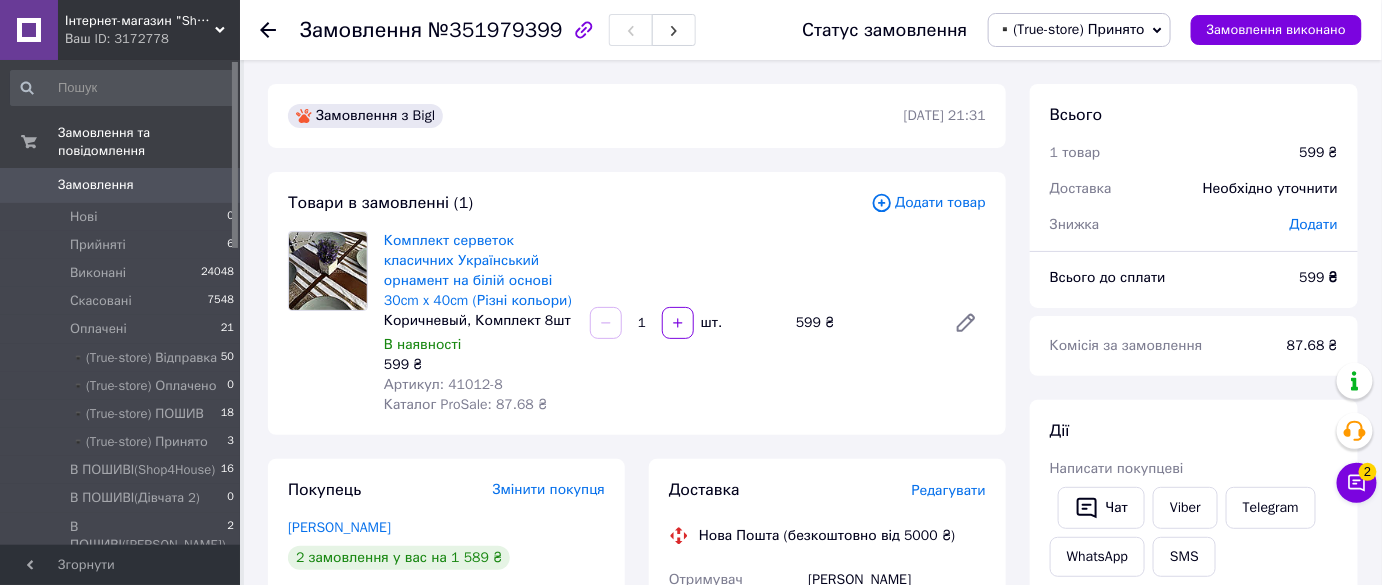 click on "Комплект серветок класичних Український орнамент на білій основі 30cm x 40cm (Різні кольори) Коричневый, Комплект 8шт В наявності 599 ₴ Артикул: 41012-8 Каталог ProSale: 87.68 ₴" at bounding box center (479, 323) 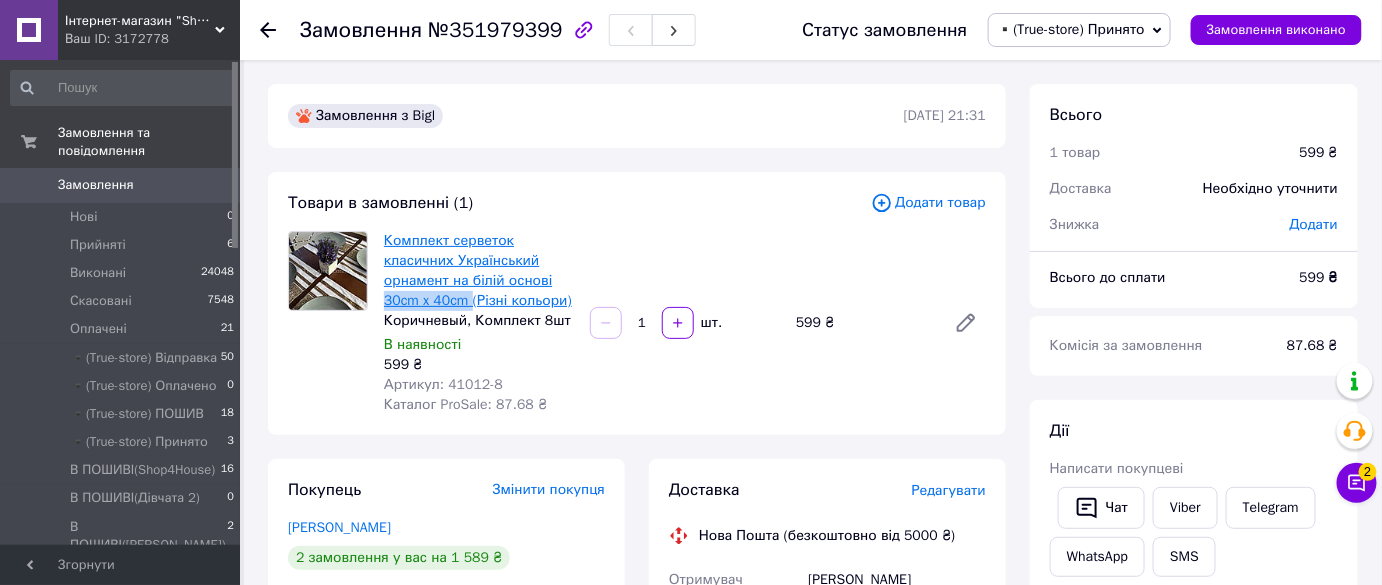 drag, startPoint x: 379, startPoint y: 295, endPoint x: 469, endPoint y: 300, distance: 90.13878 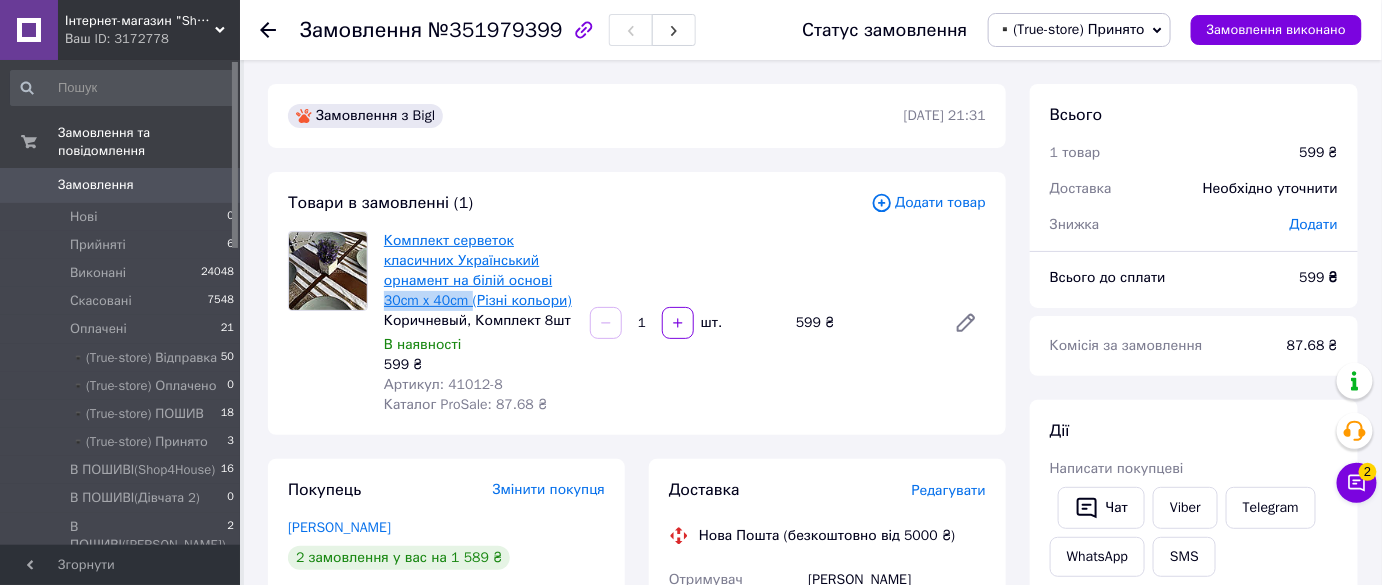 click on "Комплект серветок класичних Український орнамент на білій основі 30cm x 40cm (Різні кольори) Коричневый, Комплект 8шт В наявності 599 ₴ Артикул: 41012-8 Каталог ProSale: 87.68 ₴" at bounding box center (479, 323) 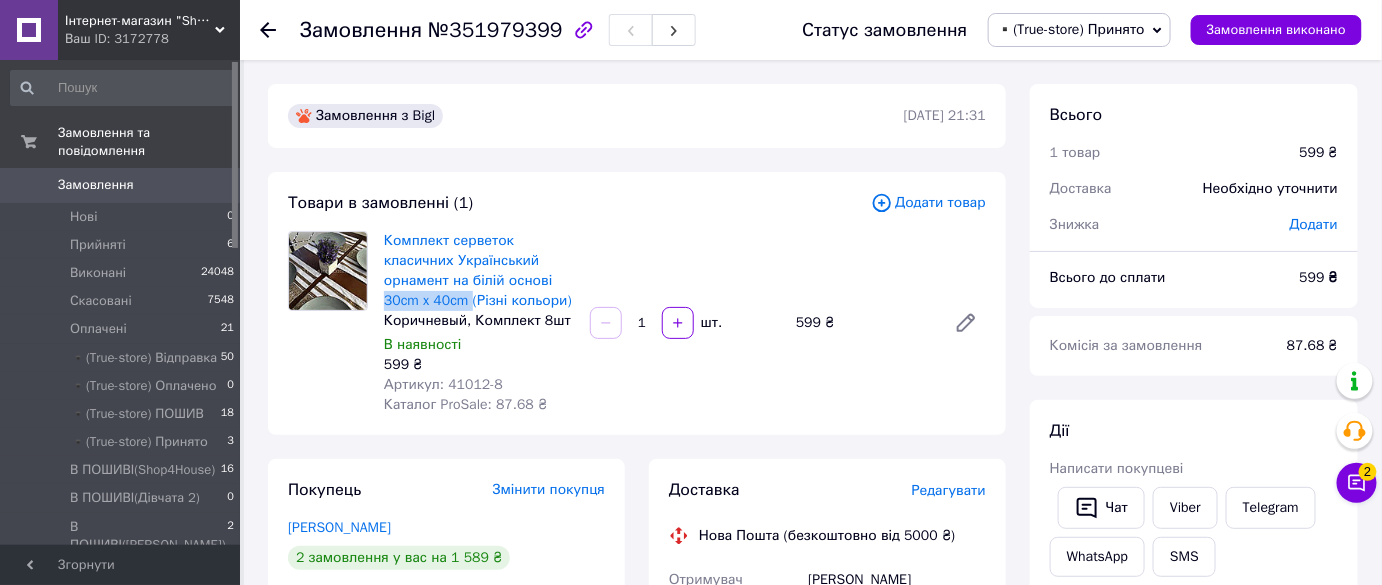 copy on "30cm x 40cm" 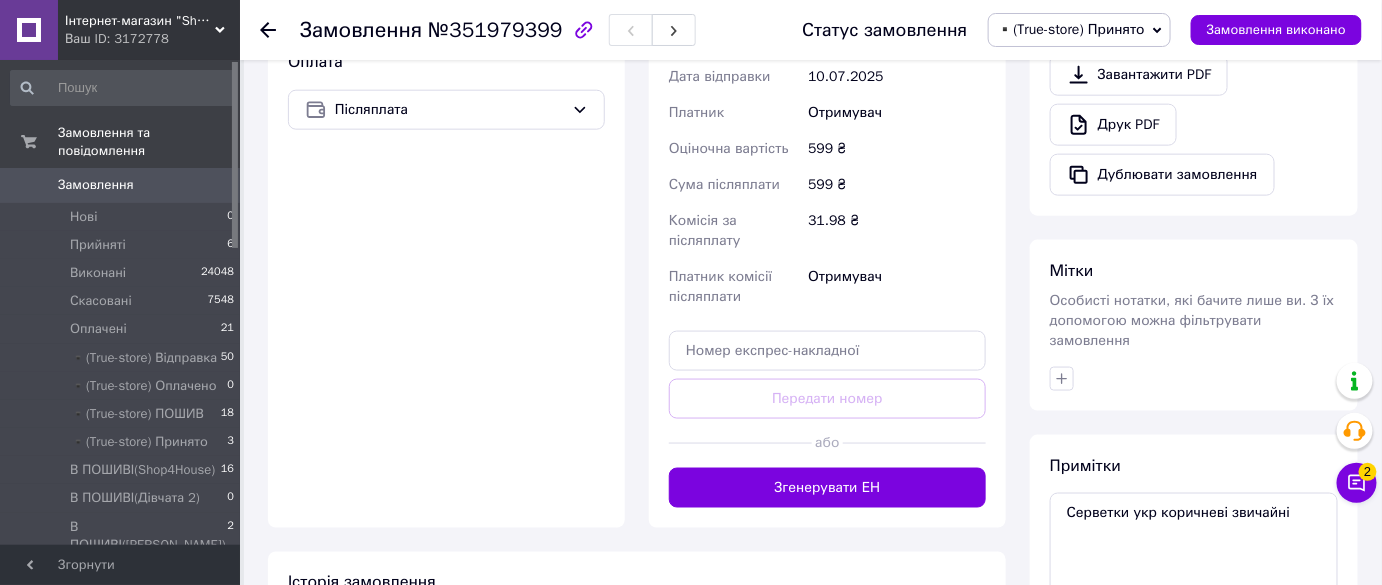 scroll, scrollTop: 875, scrollLeft: 0, axis: vertical 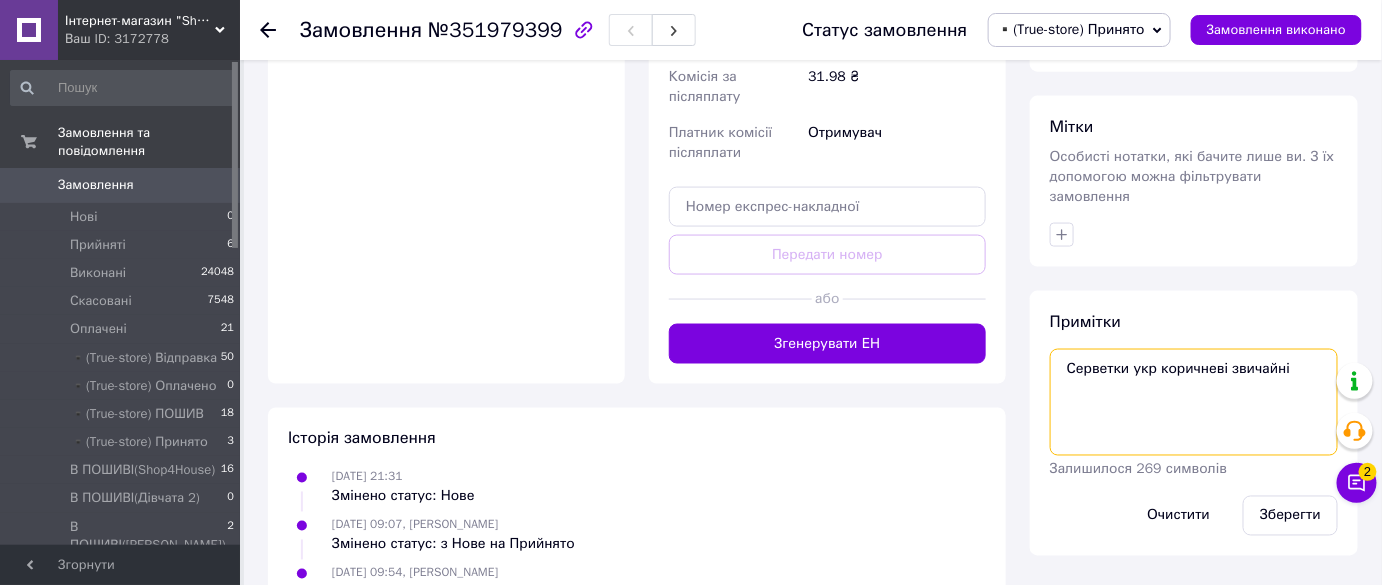 click on "Серветки укр коричневі звичайні" at bounding box center (1194, 402) 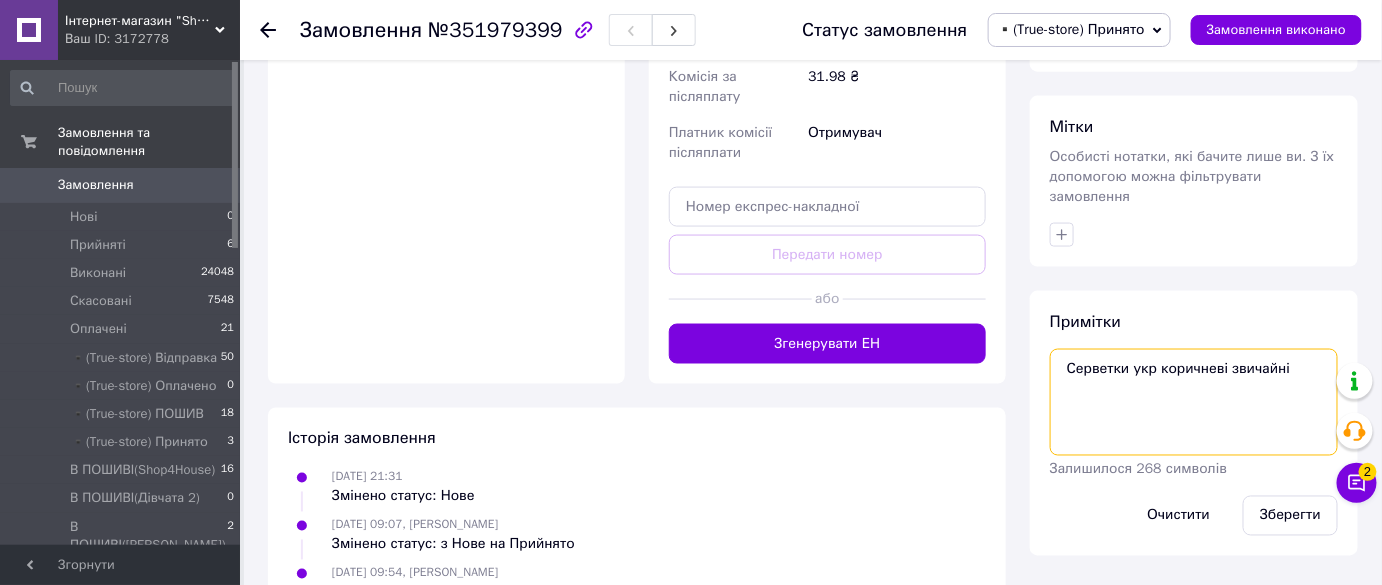 paste on "30cm x 40cm" 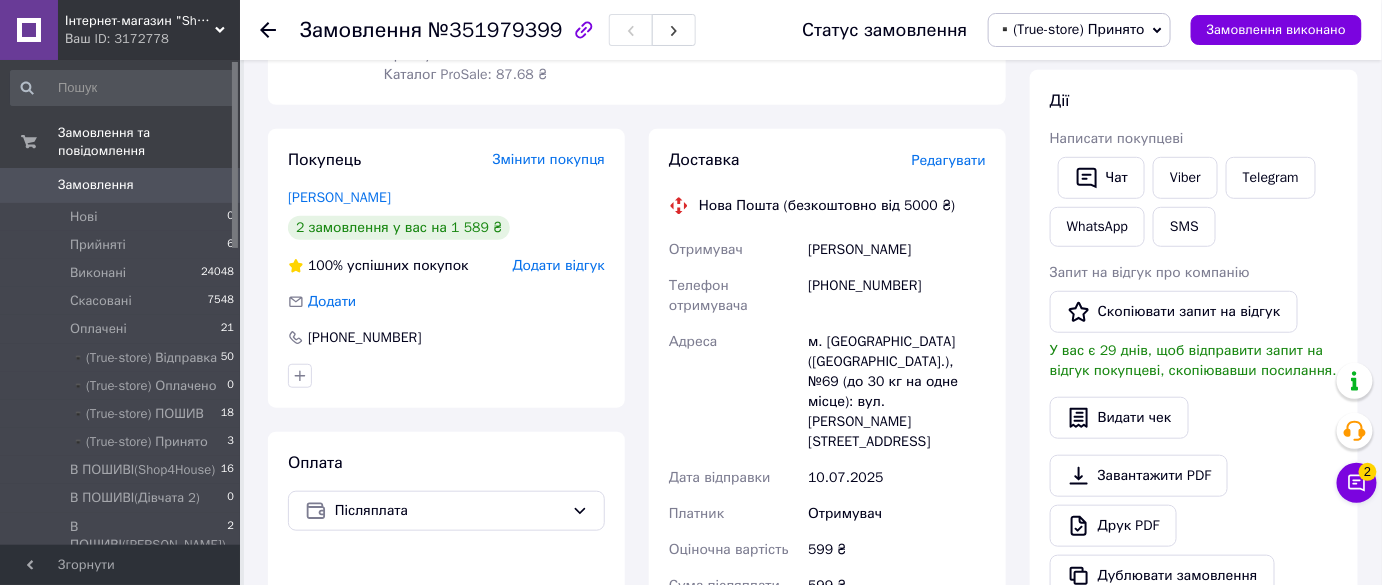 scroll, scrollTop: 784, scrollLeft: 0, axis: vertical 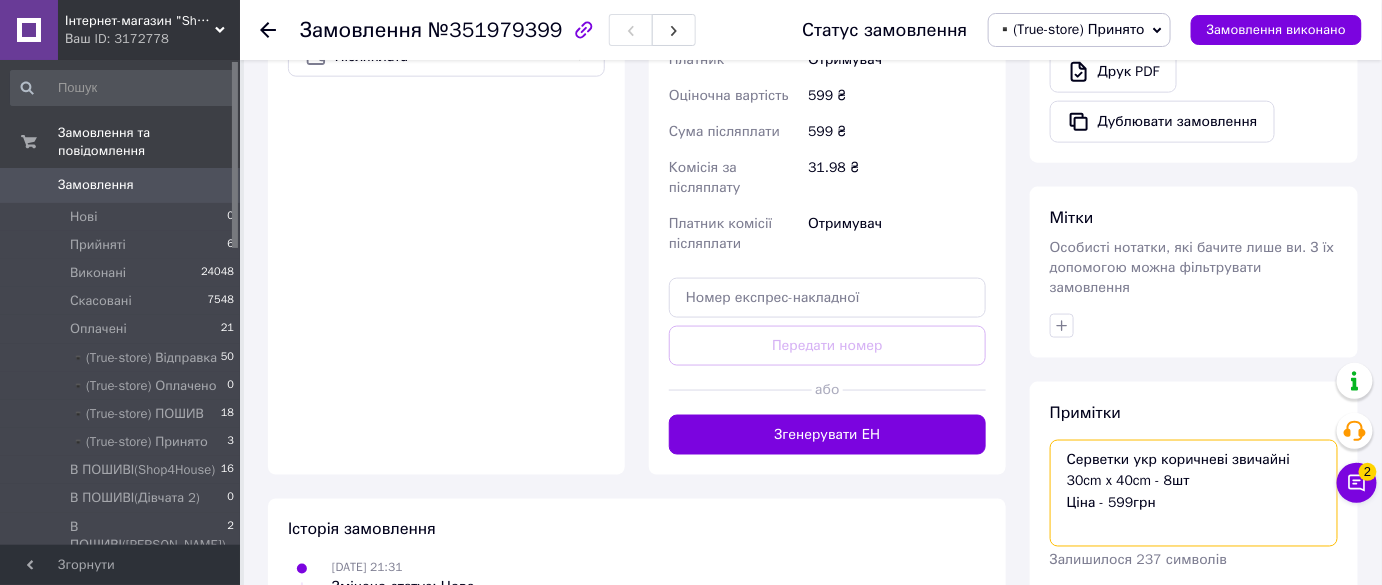 type on "Серветки укр коричневі звичайні 30cm x 40cm - 8шт
Ціна - 599грн" 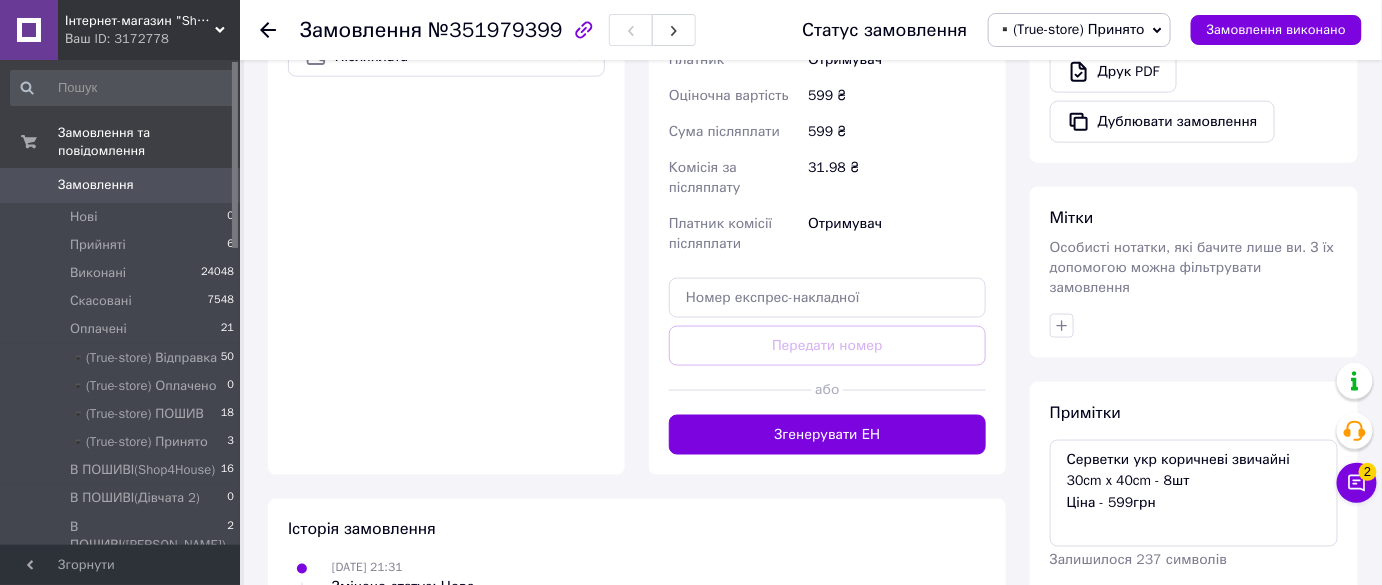 click on "Зберегти" at bounding box center (1290, 607) 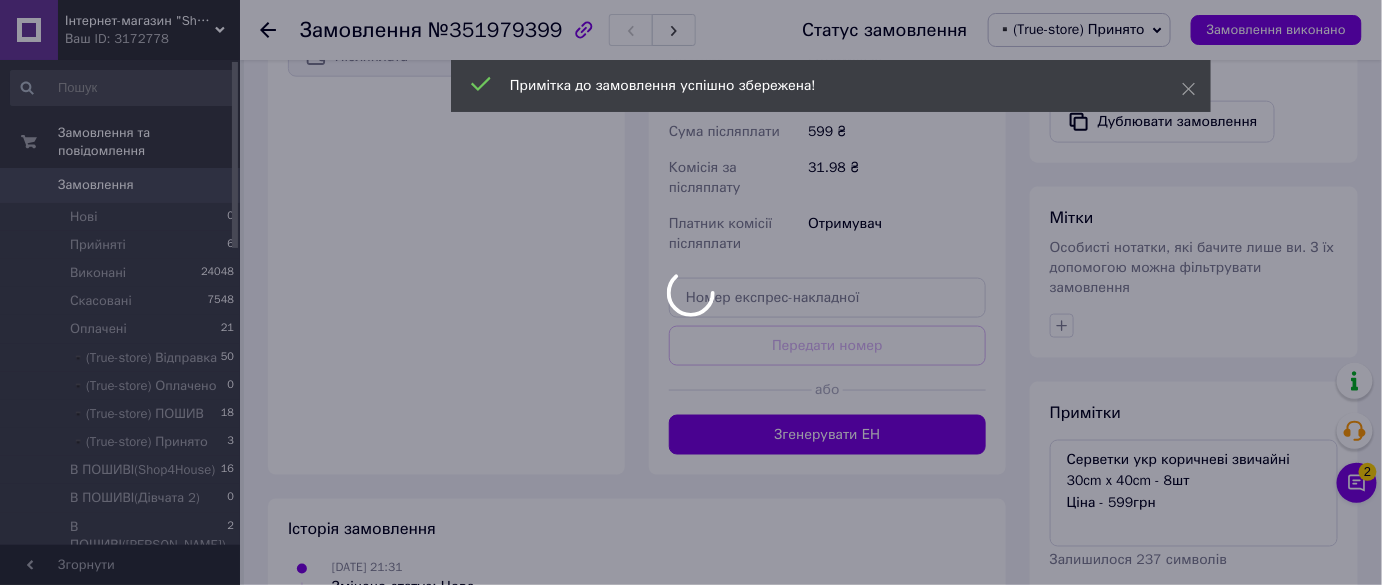 click at bounding box center [691, 292] 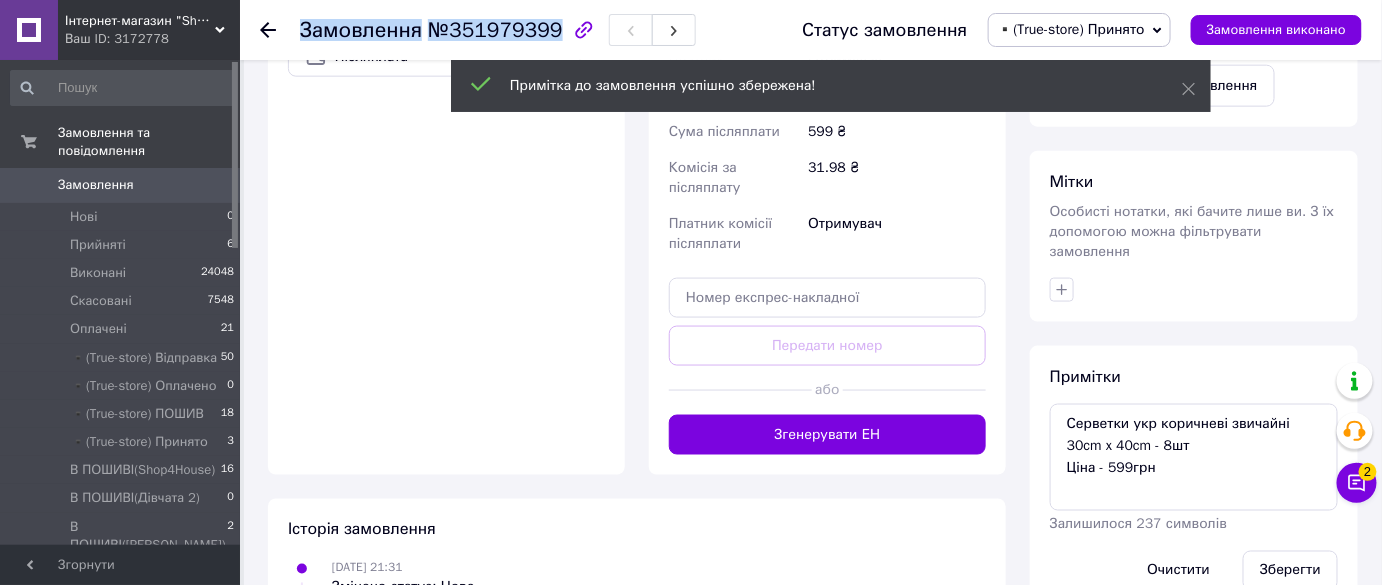 click on "№351979399" at bounding box center [495, 30] 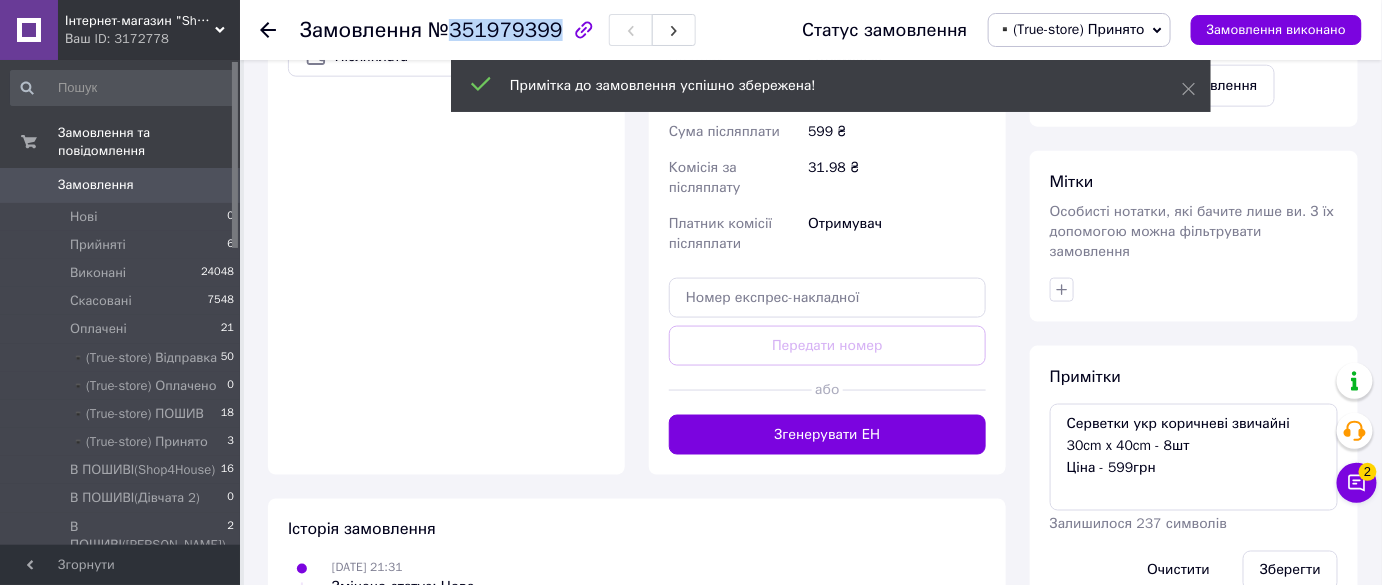 click on "№351979399" at bounding box center [495, 30] 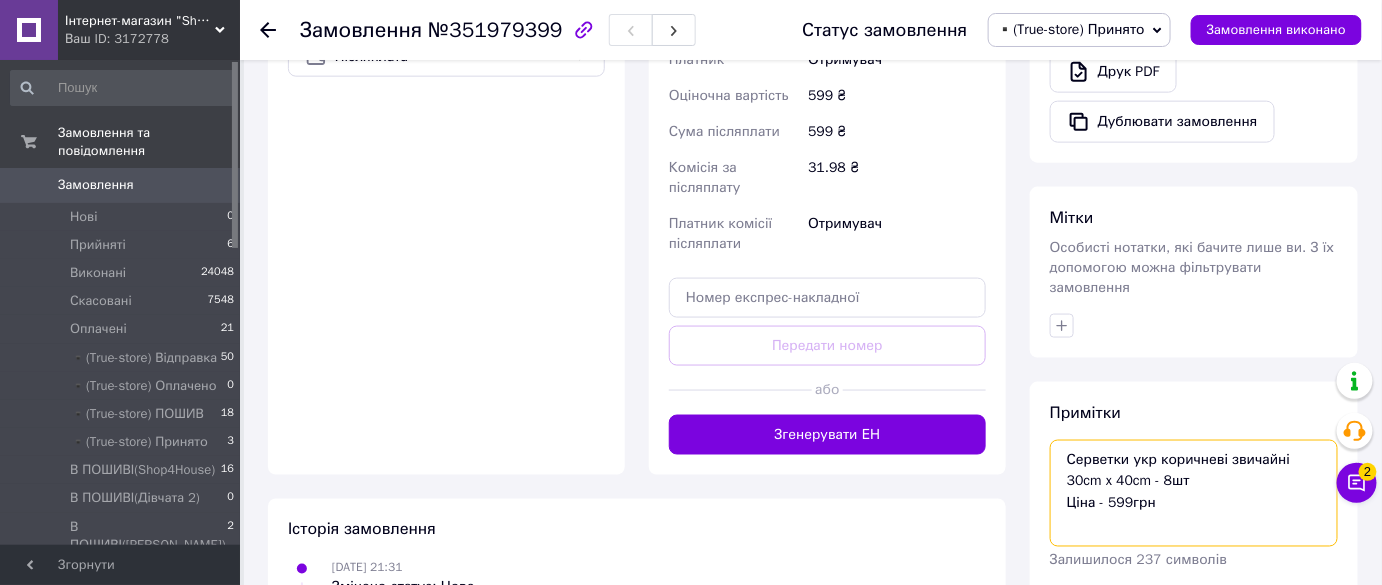 click on "Серветки укр коричневі звичайні 30cm x 40cm - 8шт
Ціна - 599грн" at bounding box center [1194, 493] 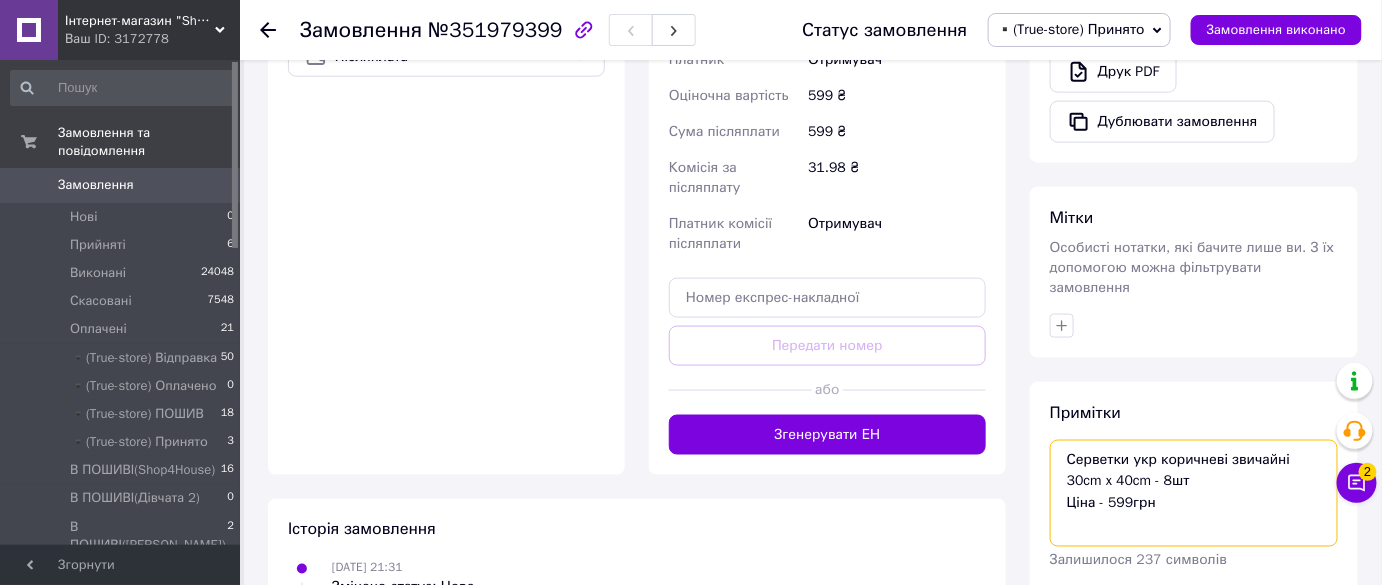 drag, startPoint x: 1266, startPoint y: 455, endPoint x: 933, endPoint y: 434, distance: 333.6615 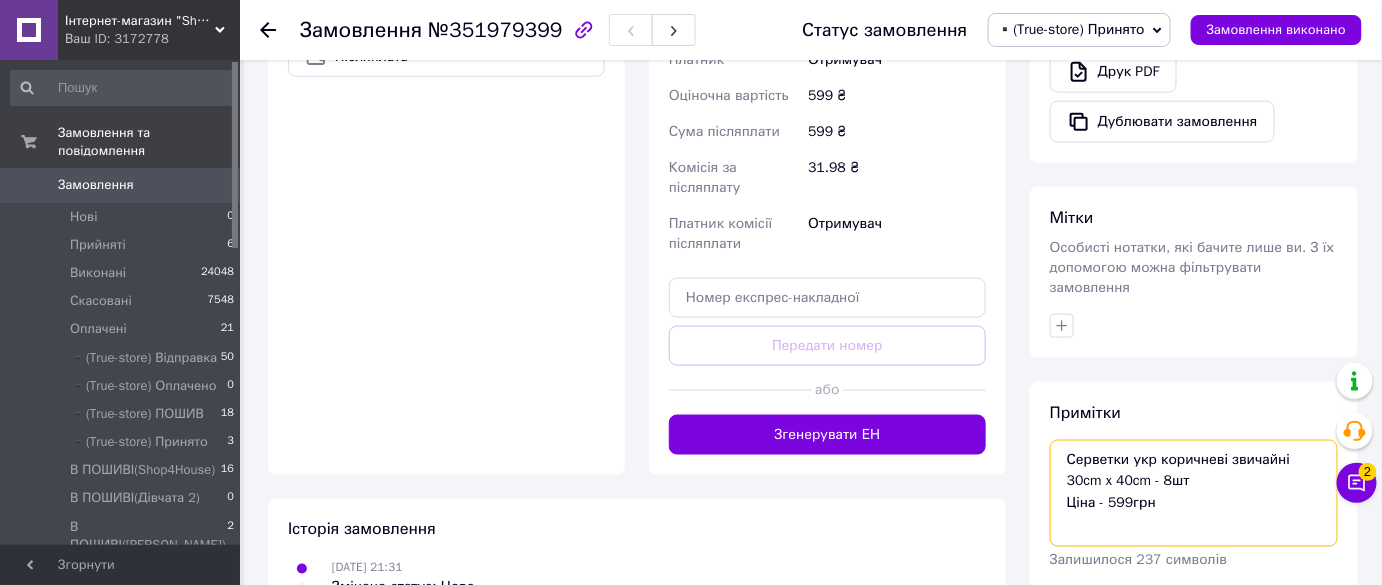 click on "Замовлення з Bigl 09.07.2025 | 21:31 Товари в замовленні (1) Додати товар Комплект серветок класичних Український орнамент на білій основі 30cm x 40cm (Різні кольори) Коричневый, Комплект 8шт В наявності 599 ₴ Артикул: 41012-8 Каталог ProSale: 87.68 ₴  1   шт. 599 ₴ Покупець Змінити покупця святошенко ольга 2 замовлення у вас на 1 589 ₴ 100%   успішних покупок Додати відгук Додати +380975840864 Оплата Післяплата Доставка Редагувати Нова Пошта (безкоштовно від 5000 ₴) Отримувач святошенко ольга Телефон отримувача +380975840864 Адреса Львів (Львівська обл.), №69 (до 30 кг на одне місце): вул. Юрія Липи, 18 599 ₴" at bounding box center [813, 31] 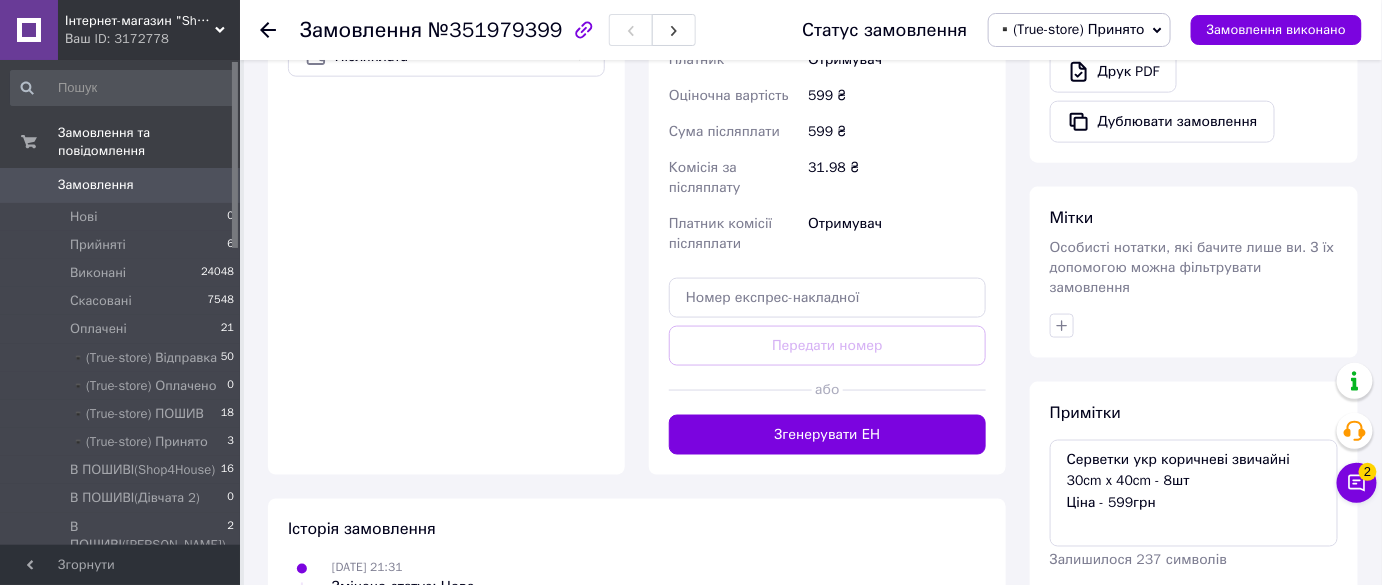 click on "Примітки Серветки укр коричневі звичайні 30cm x 40cm - 8шт
Ціна - 599грн Залишилося 237 символів Очистити Зберегти" at bounding box center (1194, 514) 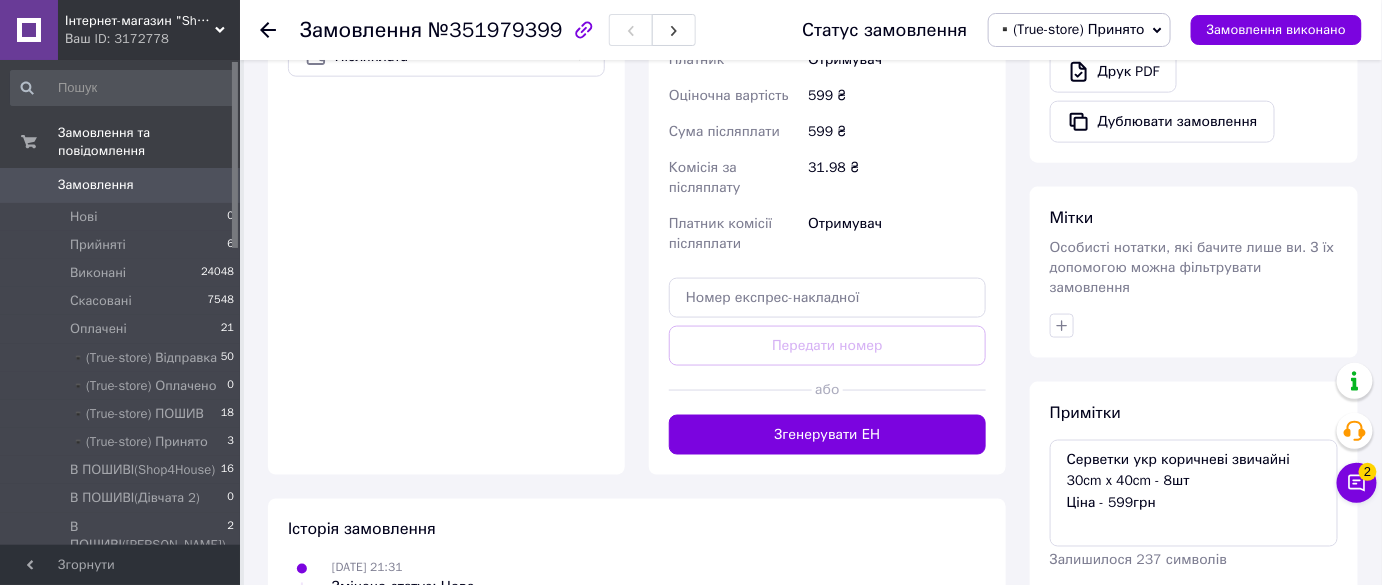 click on "Зберегти" at bounding box center (1290, 607) 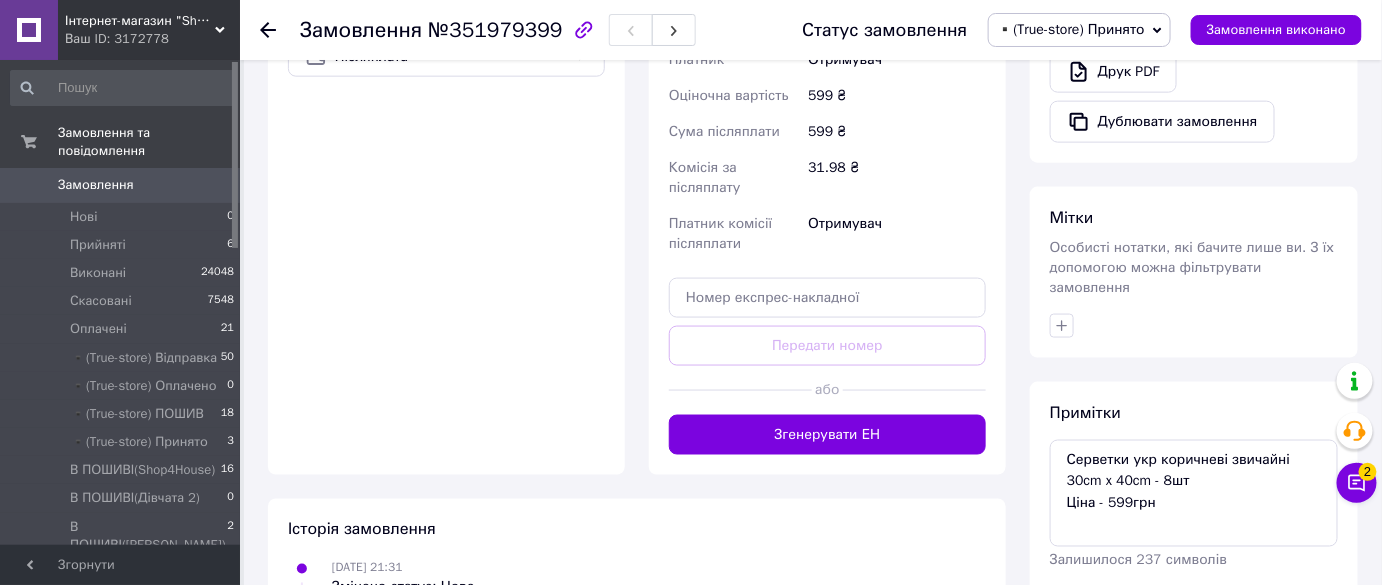click on "Зберегти" at bounding box center (1290, 607) 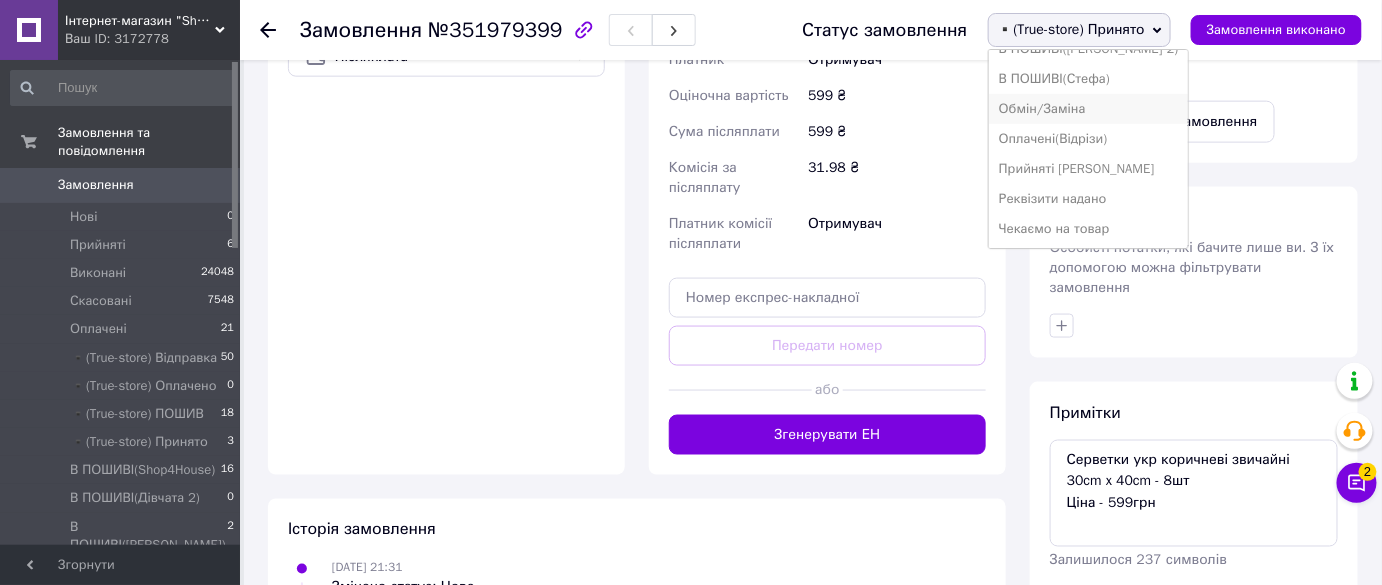 scroll, scrollTop: 48, scrollLeft: 0, axis: vertical 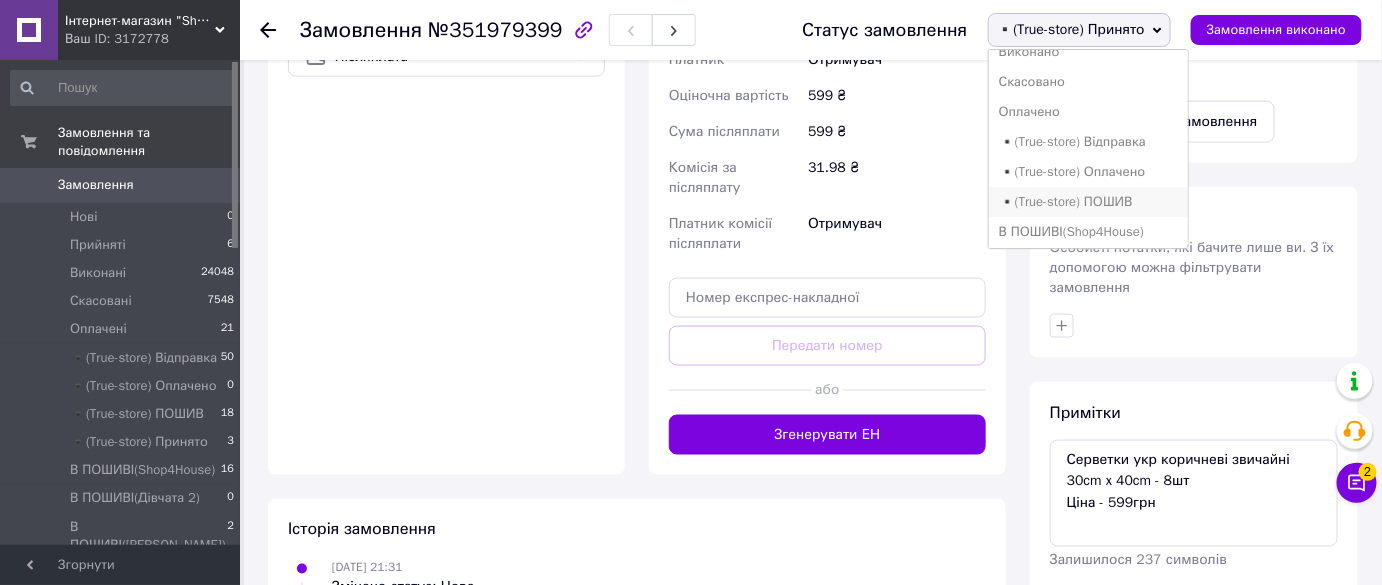 click on "▪️(True-store) ПОШИВ" at bounding box center [1089, 202] 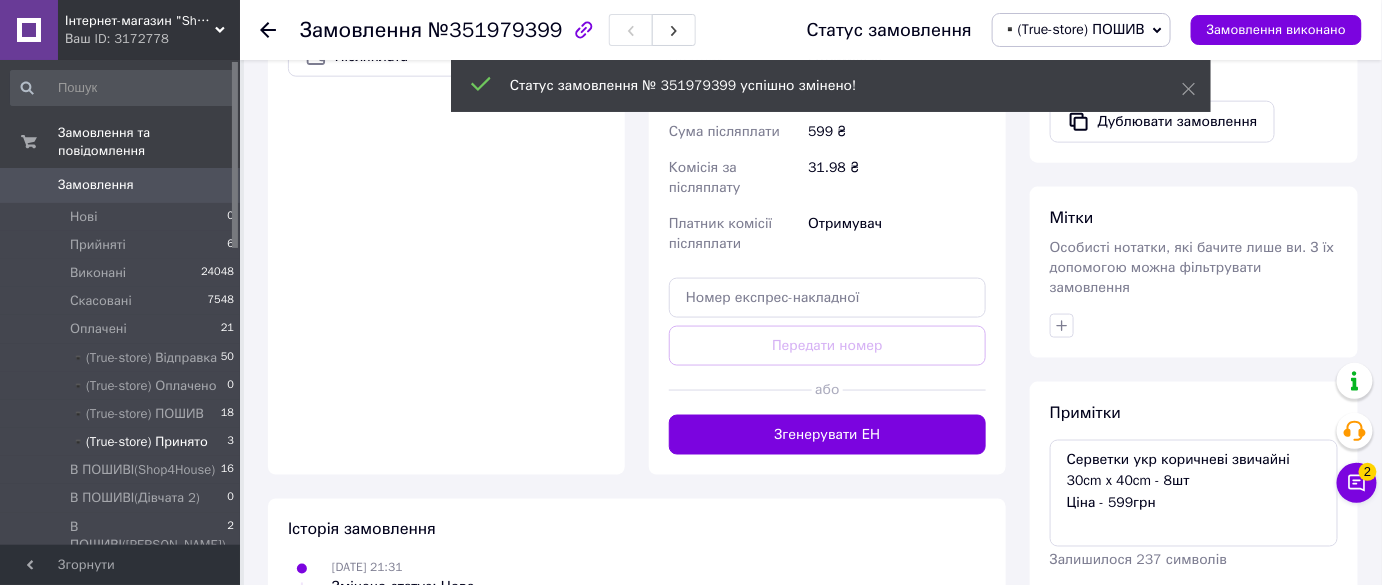 click on "▪️(True-store) Принято" at bounding box center (139, 442) 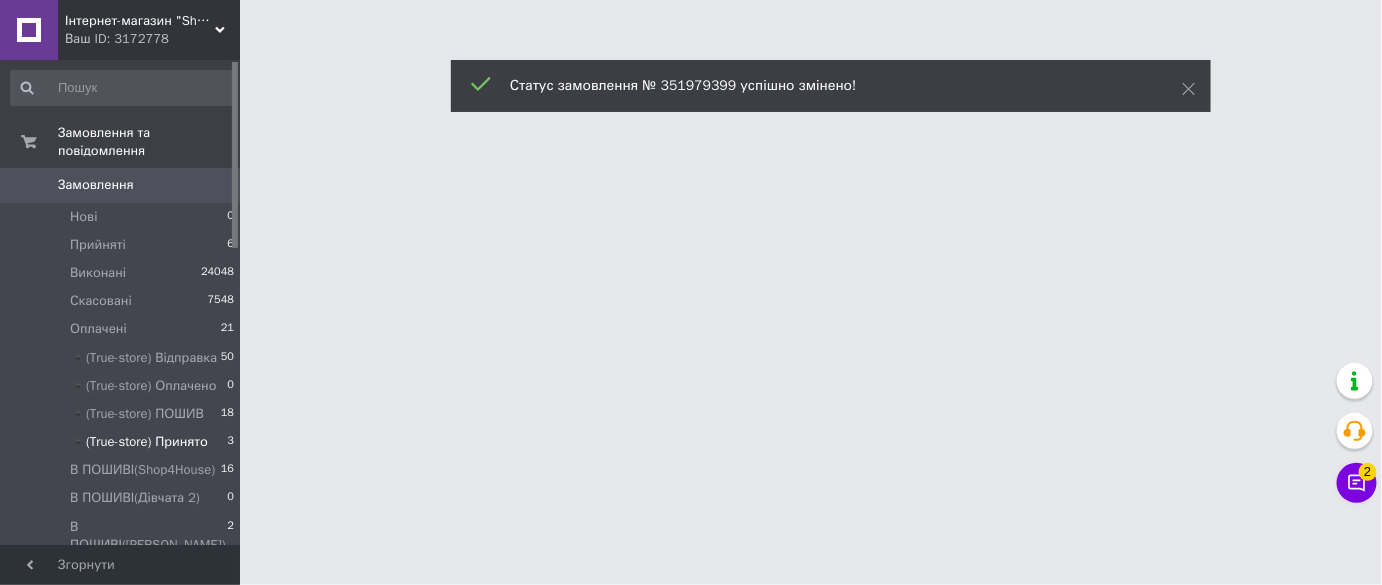scroll, scrollTop: 0, scrollLeft: 0, axis: both 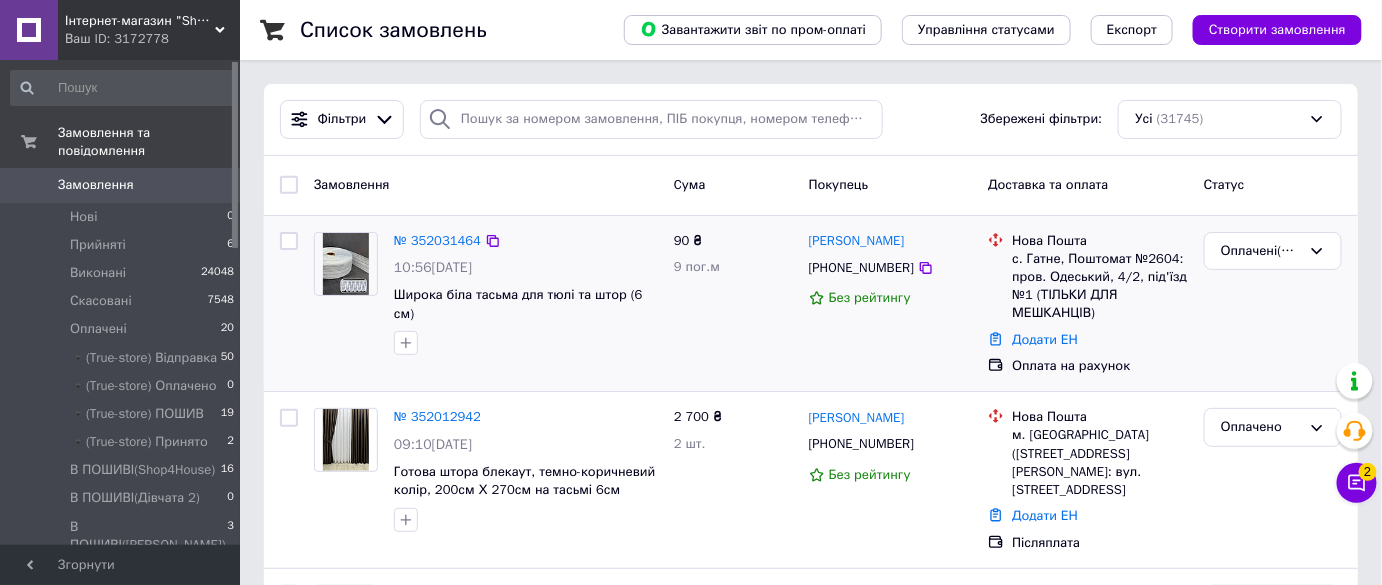 drag, startPoint x: 1285, startPoint y: 345, endPoint x: 1256, endPoint y: 353, distance: 30.083218 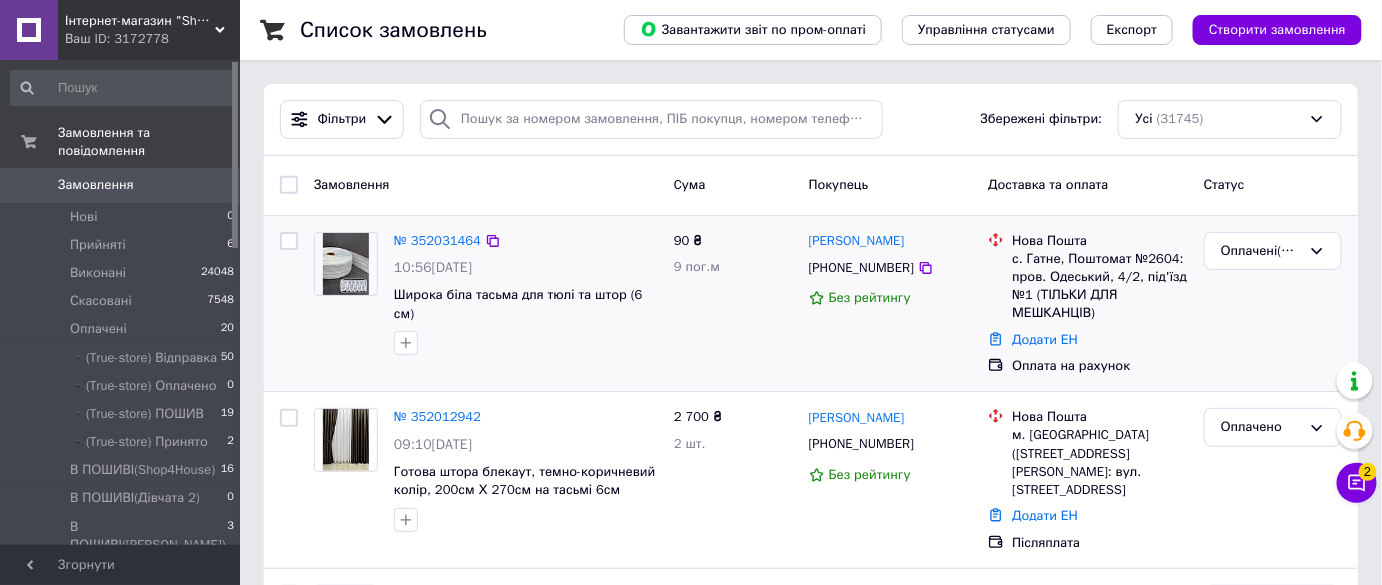 click on "Оплачені(Відрізи)" at bounding box center (1273, 304) 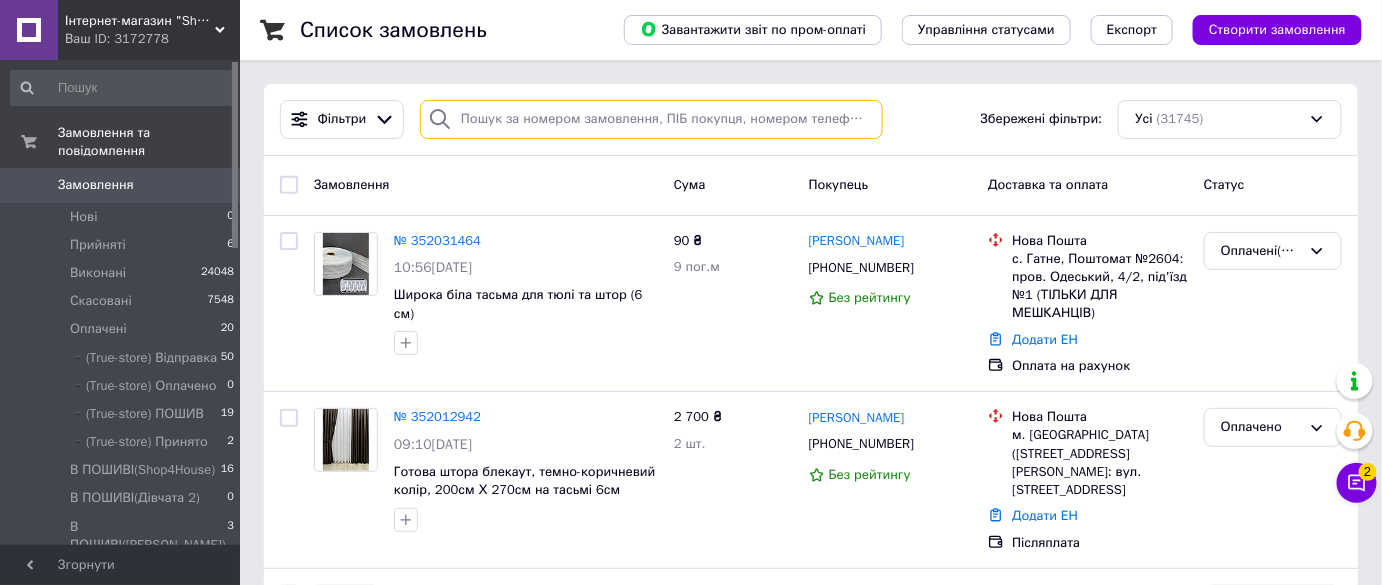 click at bounding box center (651, 119) 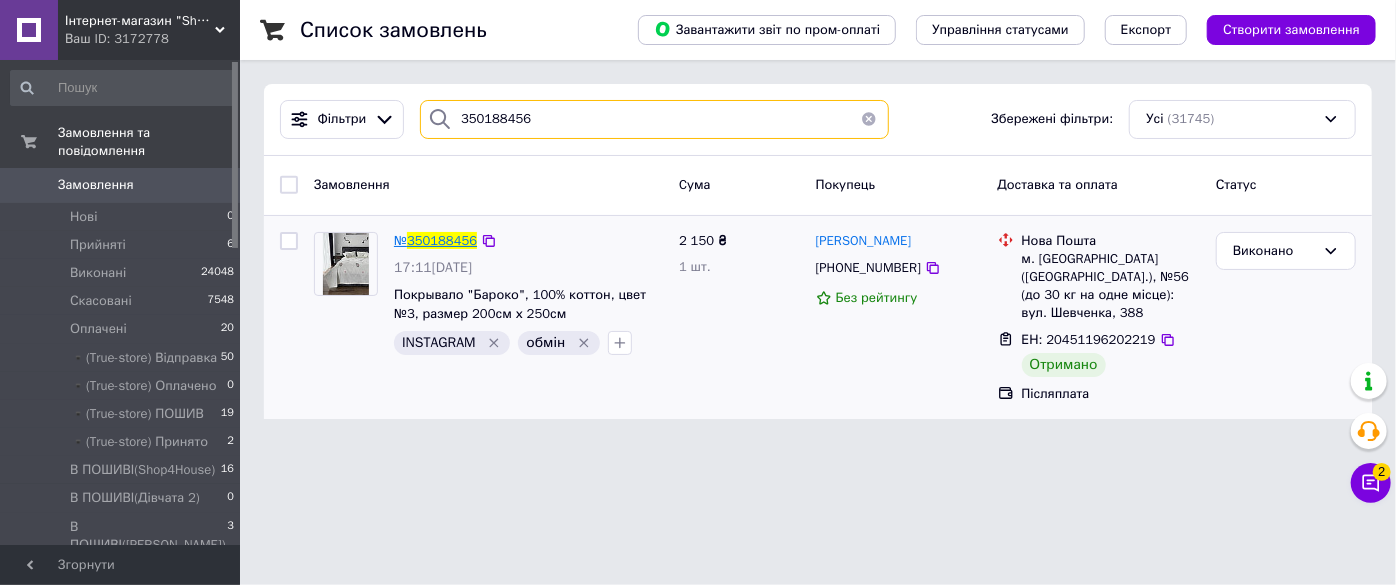 type on "350188456" 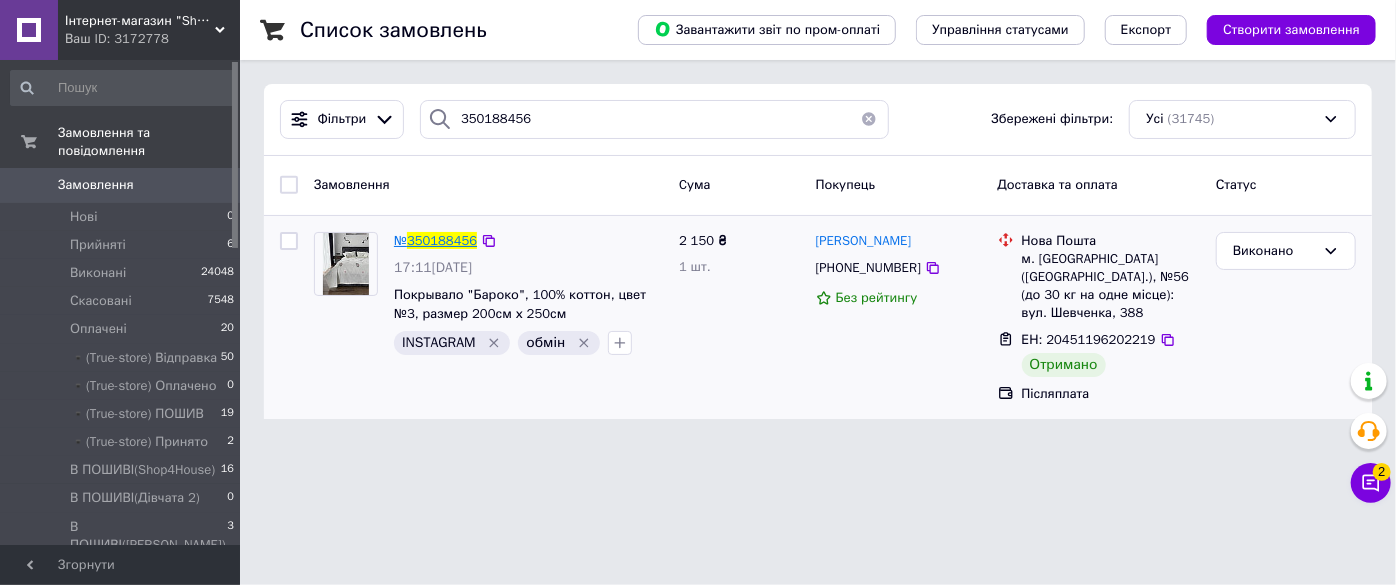 click on "350188456" at bounding box center (442, 240) 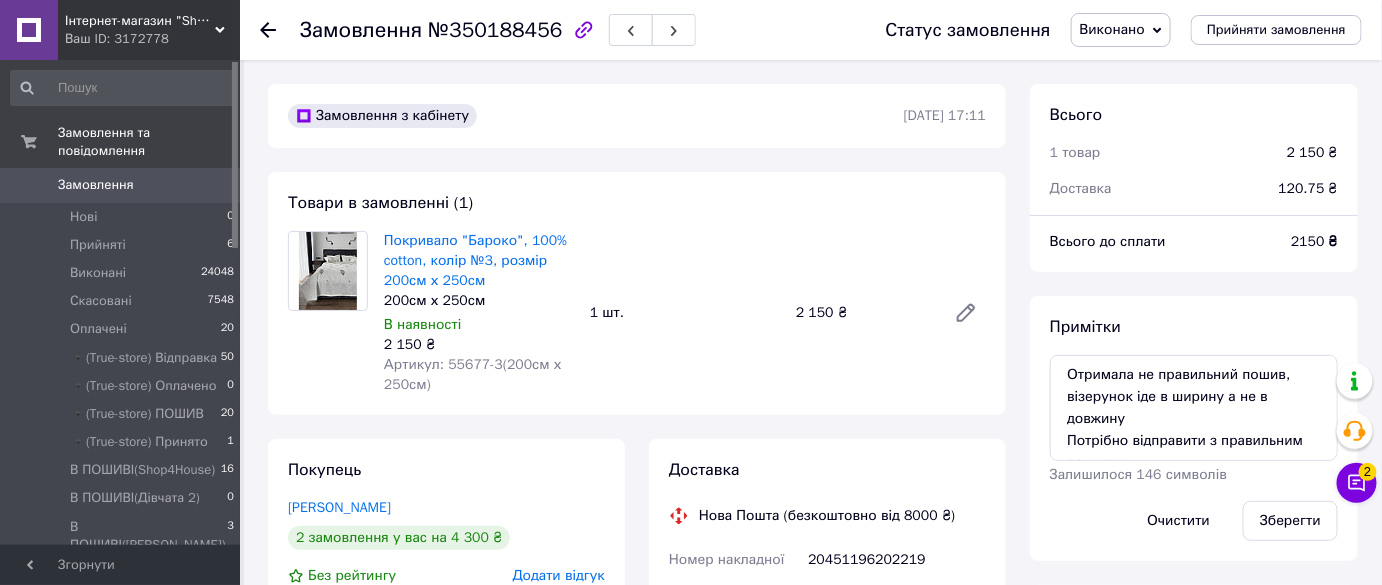 scroll, scrollTop: 312, scrollLeft: 0, axis: vertical 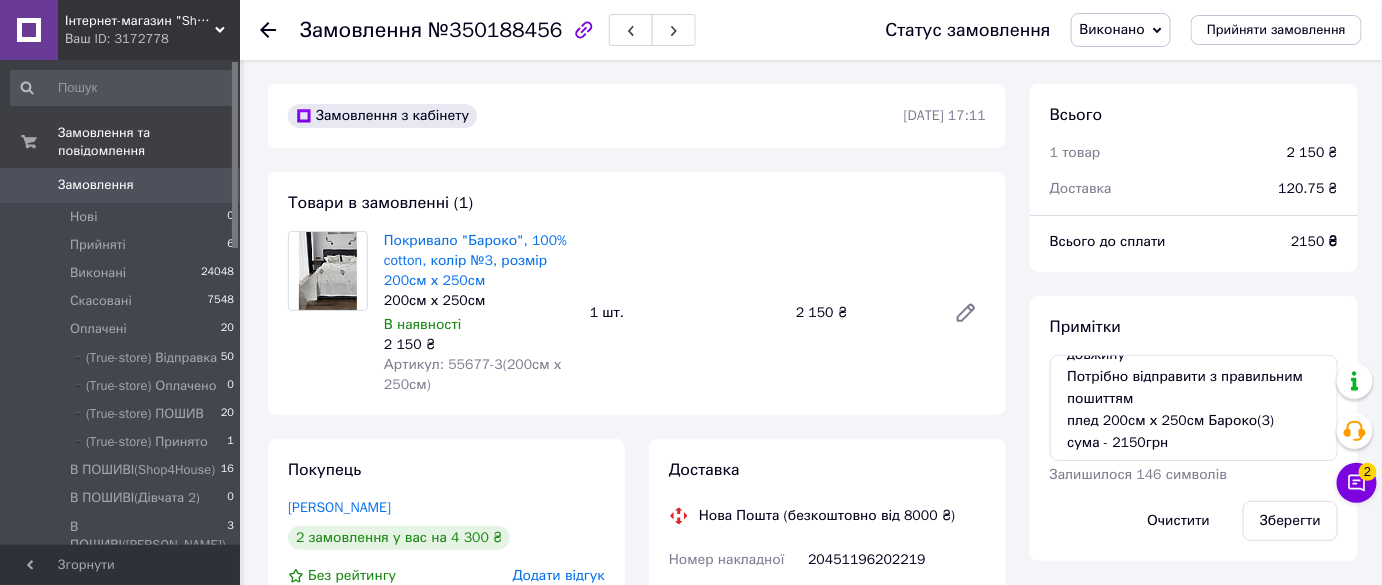 drag, startPoint x: 968, startPoint y: 264, endPoint x: 984, endPoint y: 348, distance: 85.51023 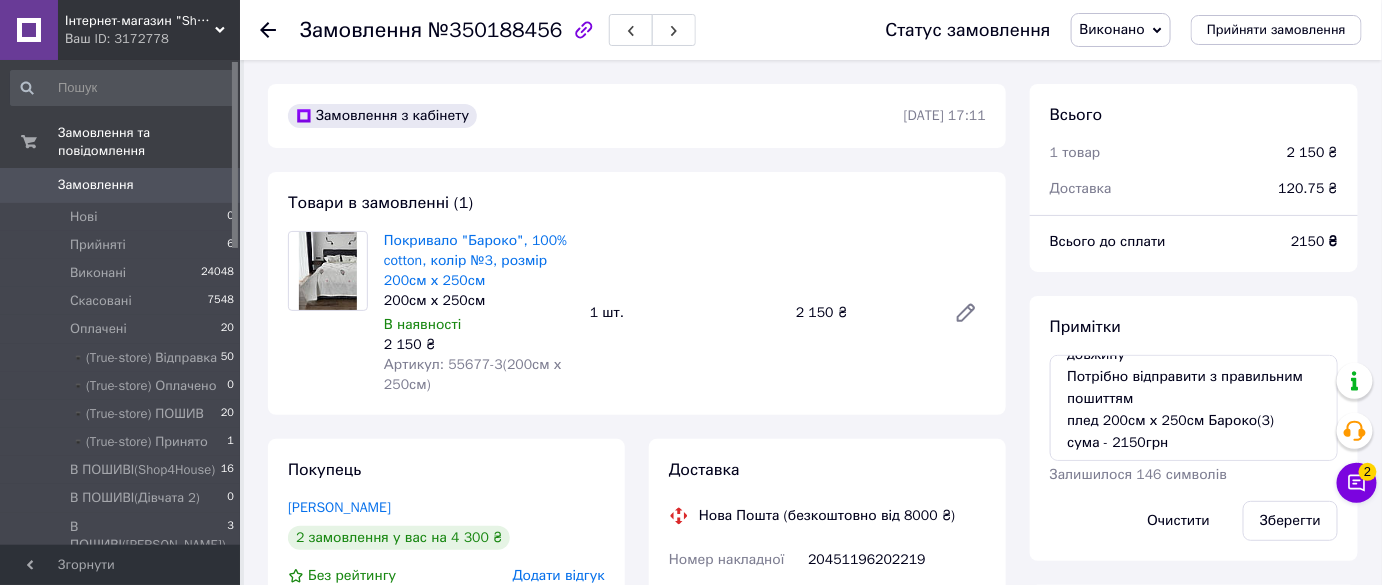 click on "Покривало "Бароко", 100% cotton, колір №3, розмір 200см х 250см 200см х 250см В наявності 2 150 ₴ Артикул: 55677-3(200см х 250см) 1 шт. 2 150 ₴" at bounding box center [685, 313] 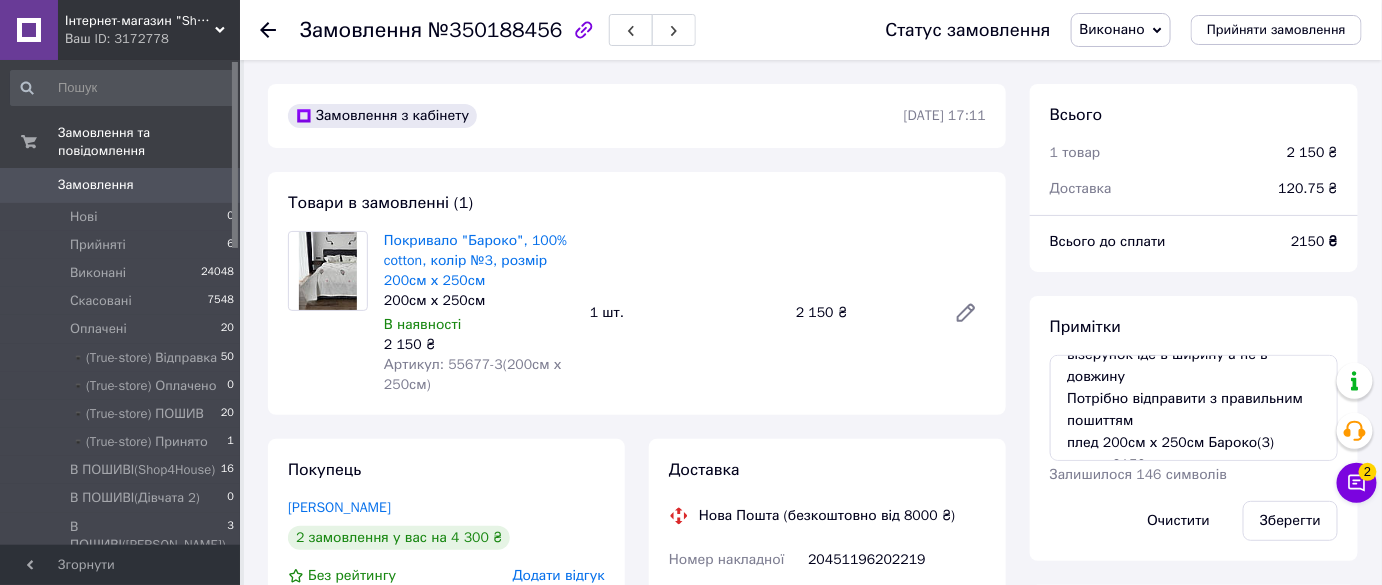 scroll, scrollTop: 64, scrollLeft: 0, axis: vertical 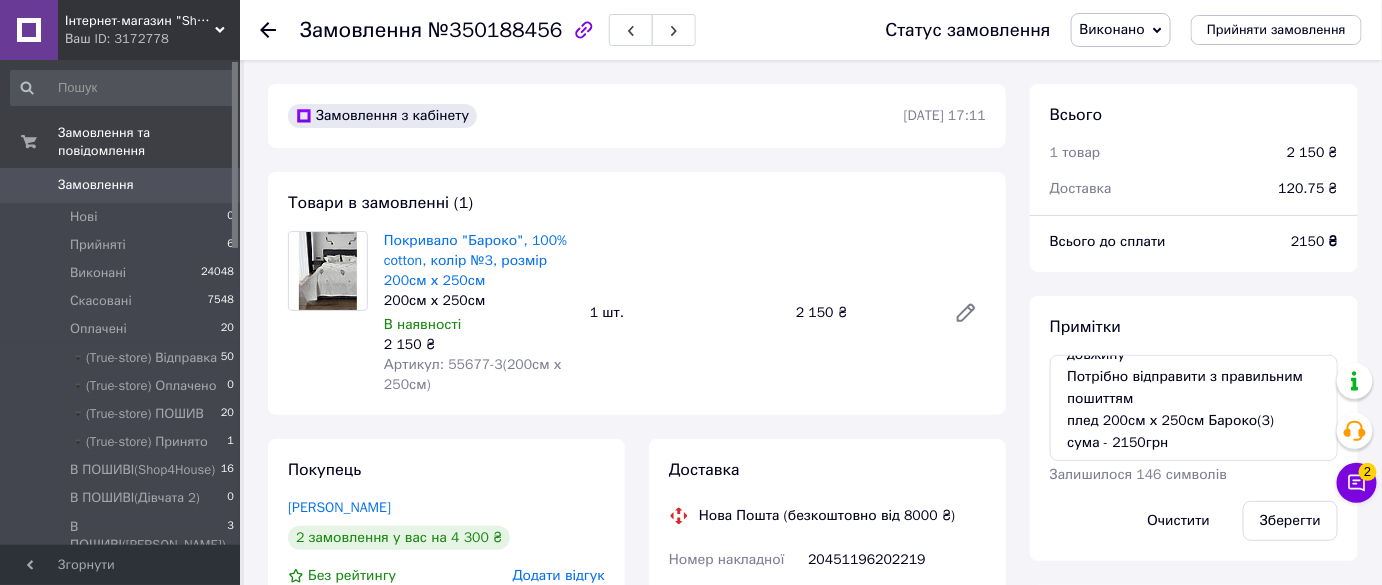 drag, startPoint x: 974, startPoint y: 282, endPoint x: 971, endPoint y: 375, distance: 93.04838 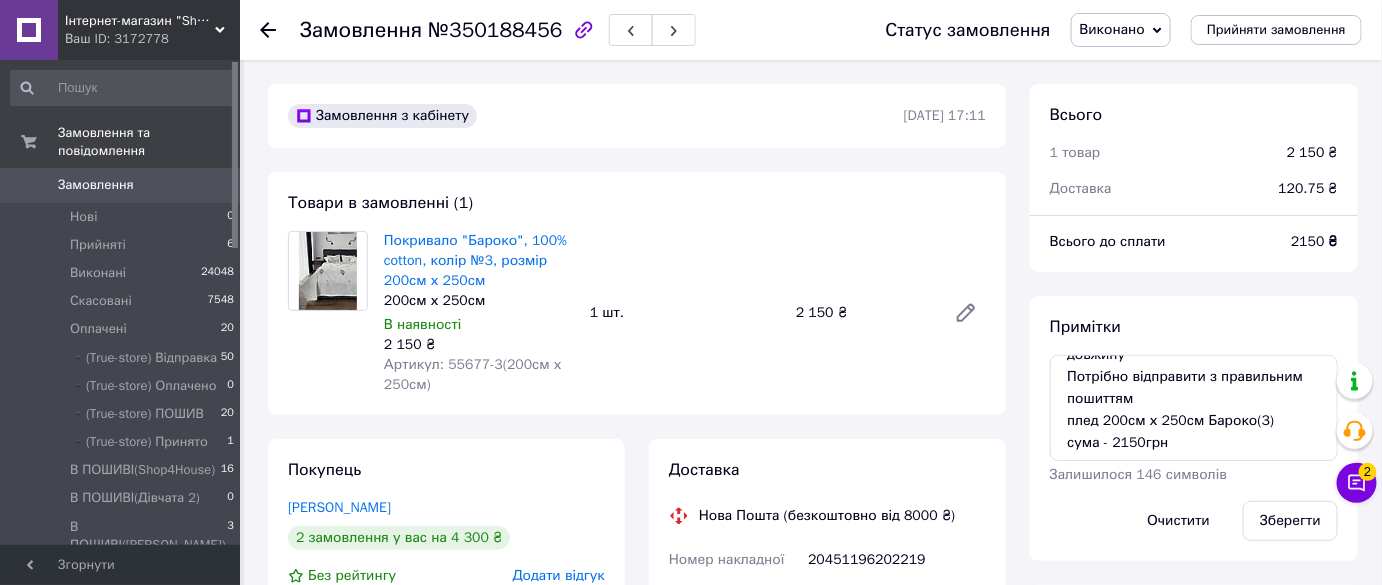 click on "Покривало "Бароко", 100% cotton, колір №3, розмір 200см х 250см 200см х 250см В наявності 2 150 ₴ Артикул: 55677-3(200см х 250см) 1 шт. 2 150 ₴" at bounding box center [685, 313] 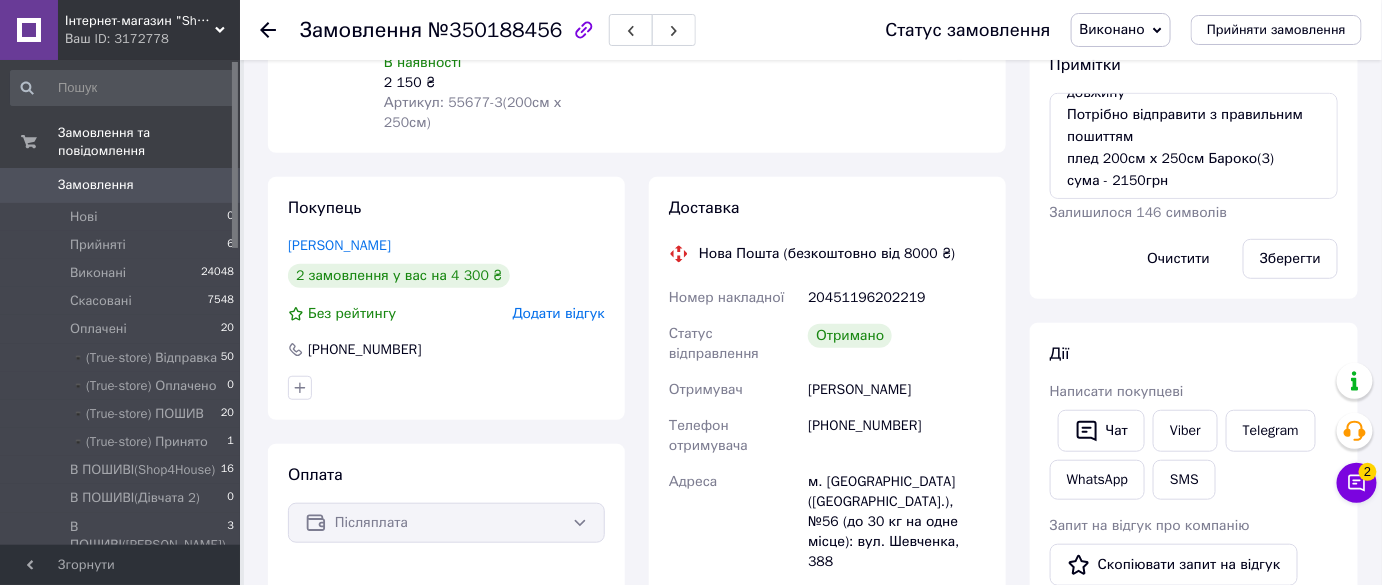 scroll, scrollTop: 0, scrollLeft: 0, axis: both 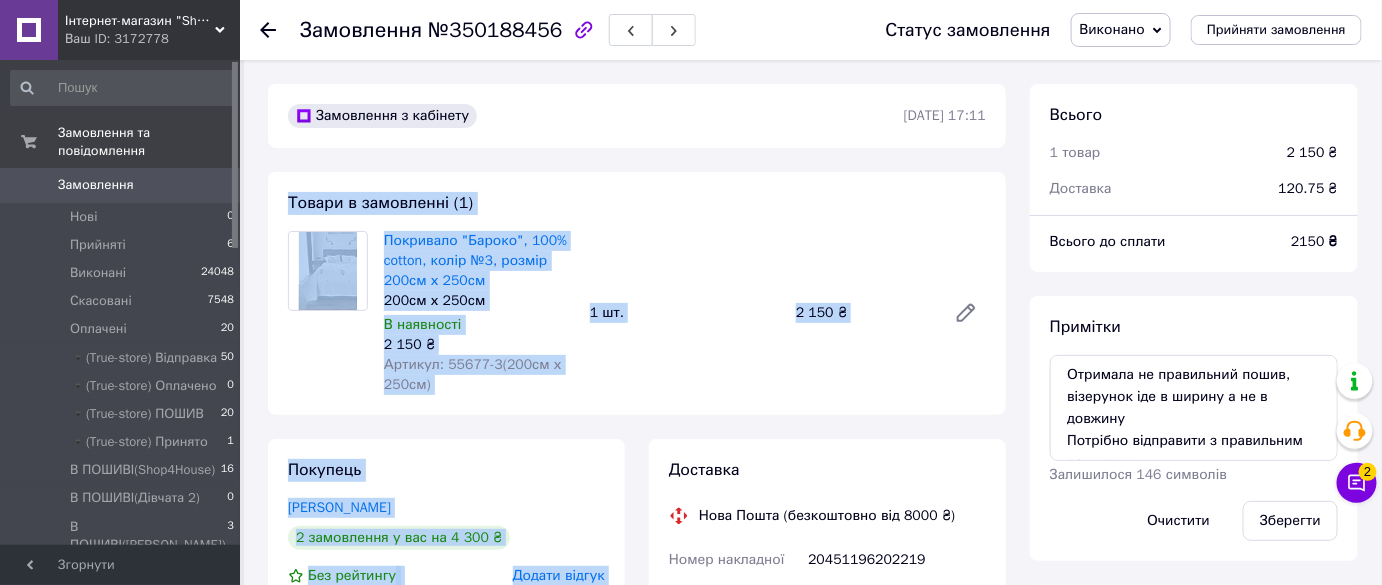 drag, startPoint x: 277, startPoint y: 194, endPoint x: 691, endPoint y: 391, distance: 458.4812 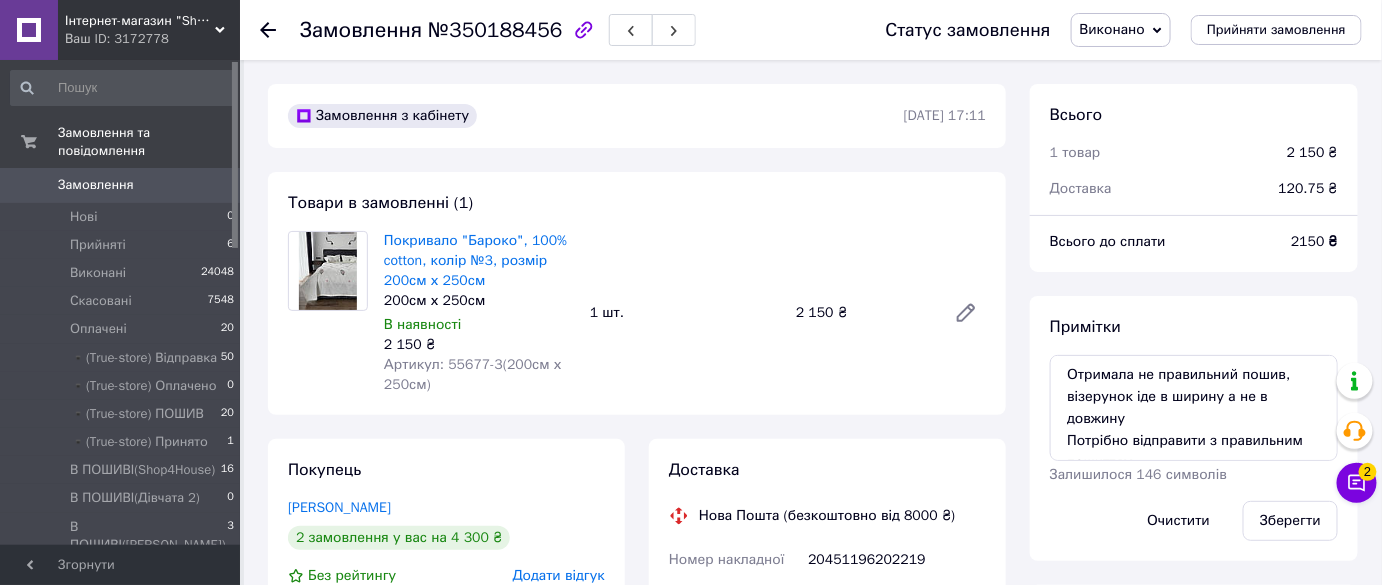 click on "Інтернет-магазин "Shop For House" Ваш ID: 3172778" at bounding box center [149, 30] 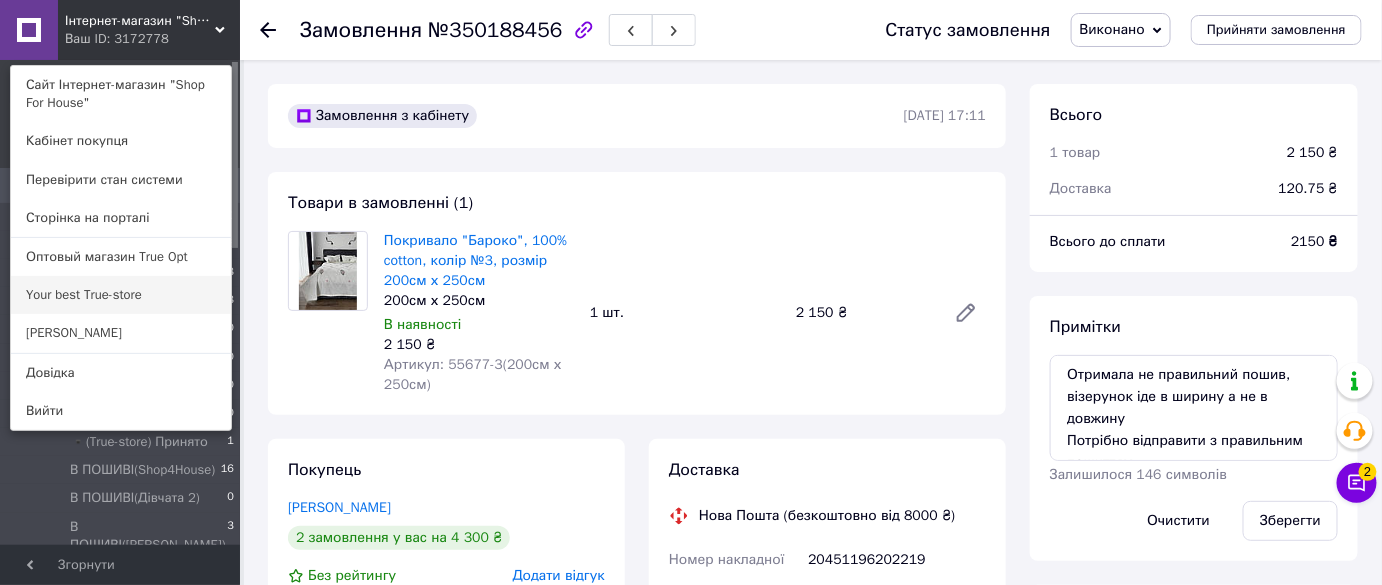 click on "Your best True-store" at bounding box center [121, 295] 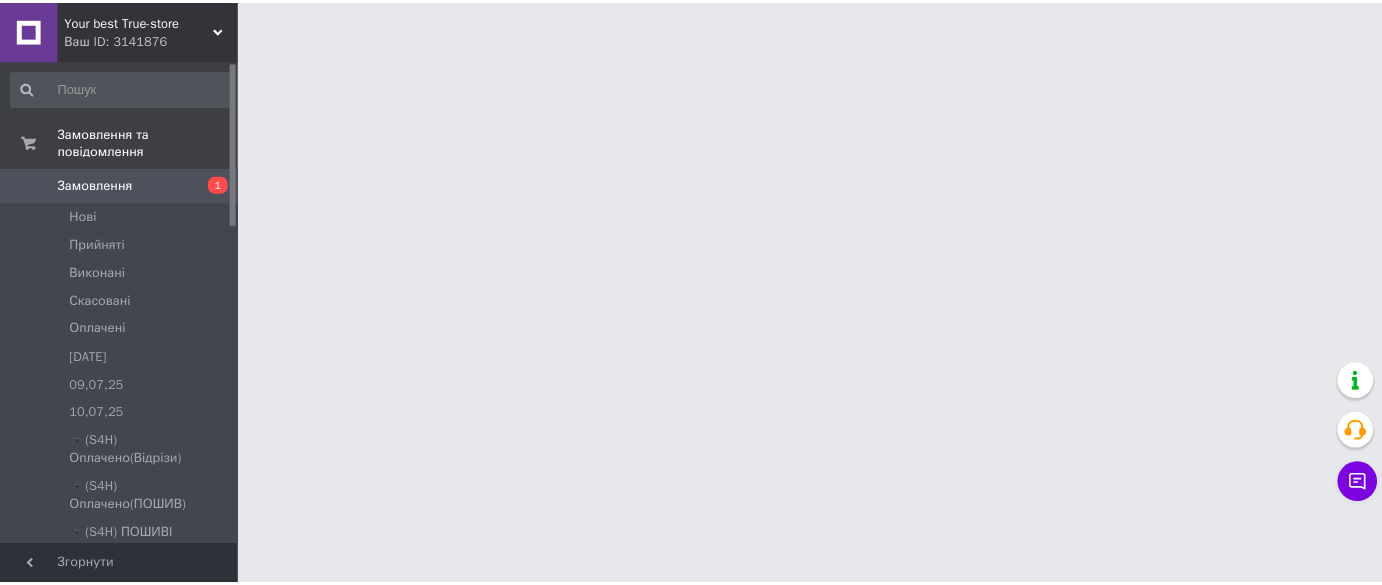 scroll, scrollTop: 0, scrollLeft: 0, axis: both 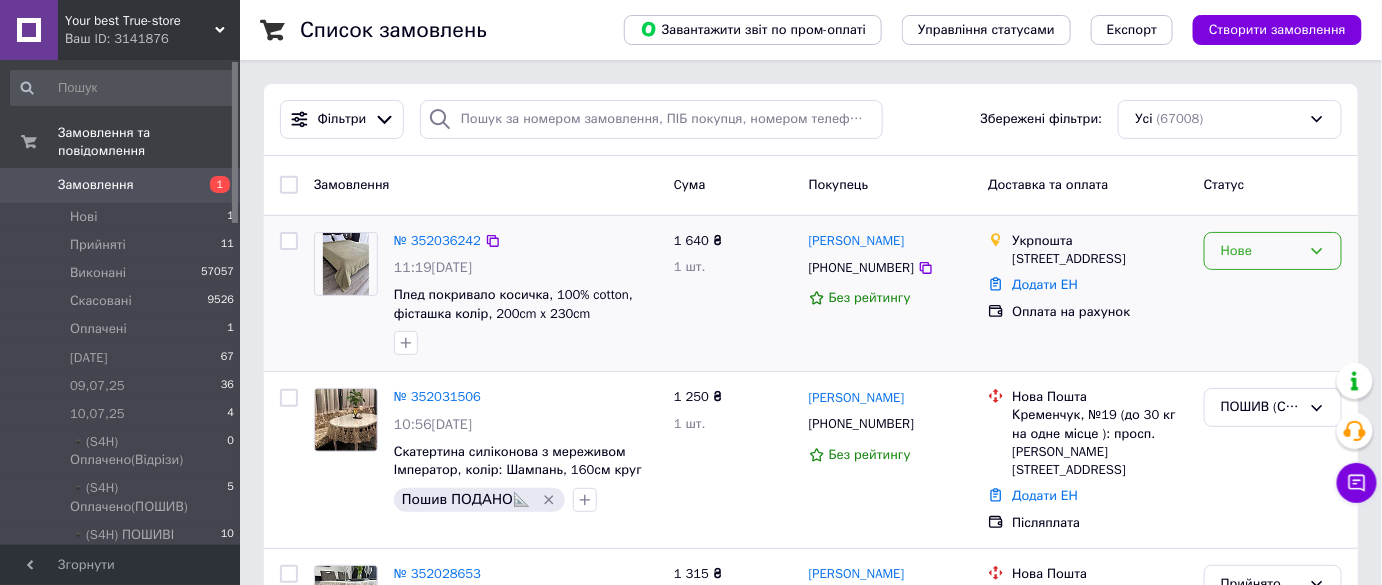 click on "Нове" at bounding box center [1261, 251] 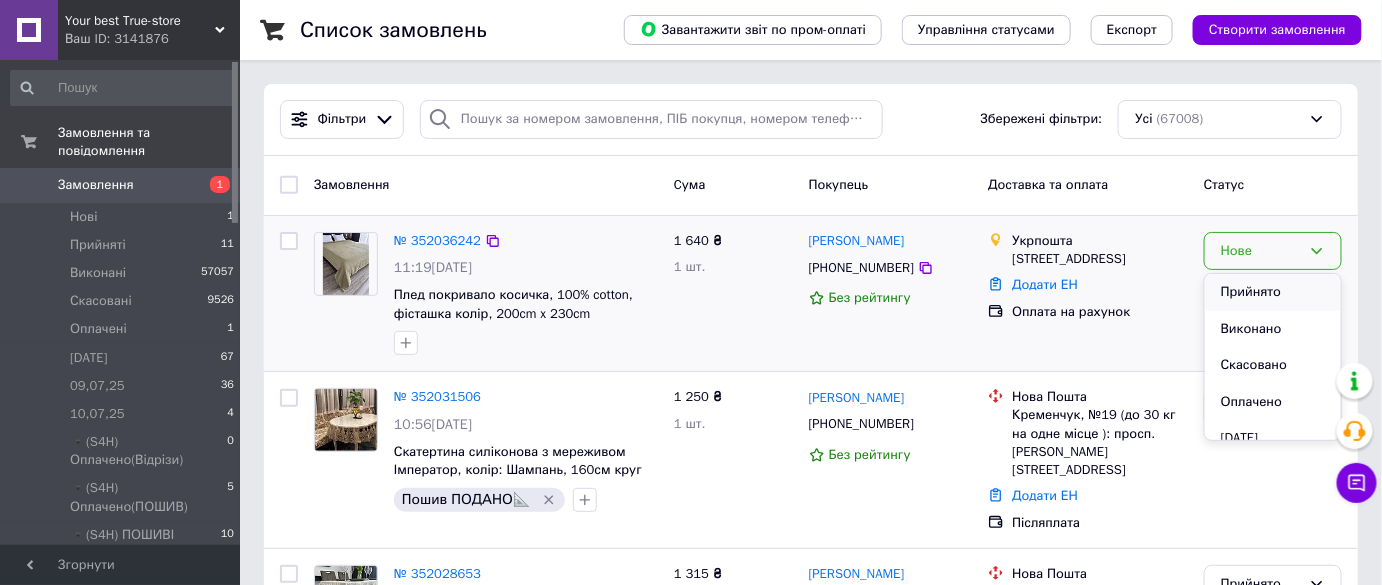 drag, startPoint x: 1265, startPoint y: 283, endPoint x: 1242, endPoint y: 282, distance: 23.021729 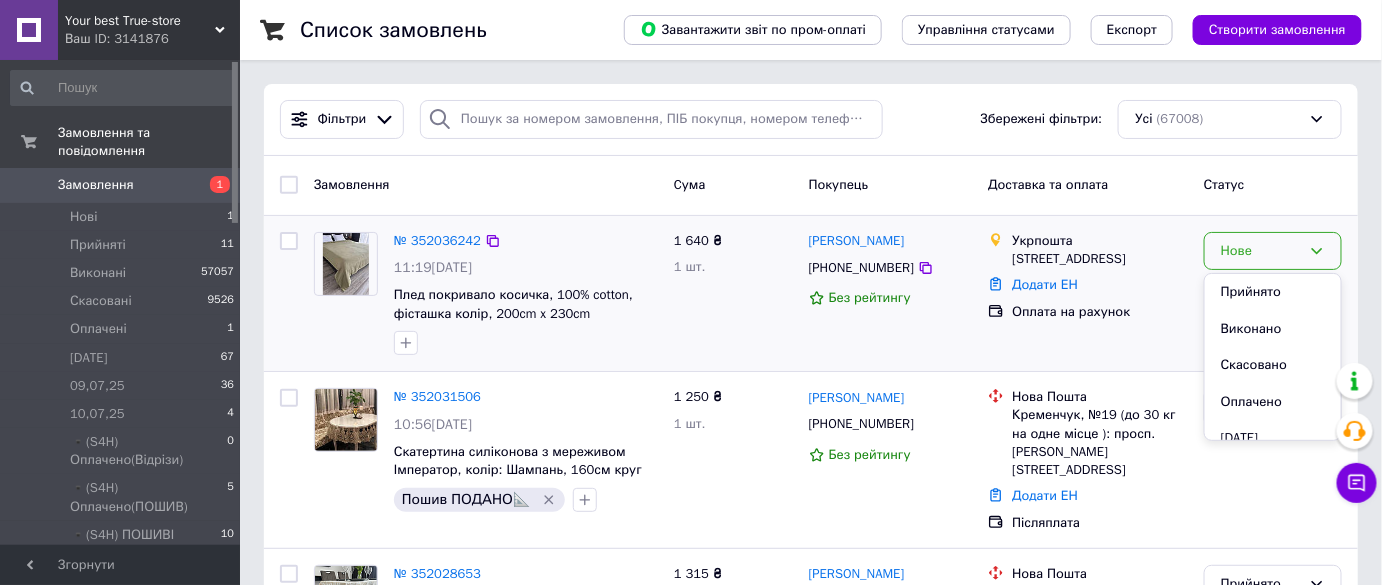 click on "Прийнято" at bounding box center [1273, 292] 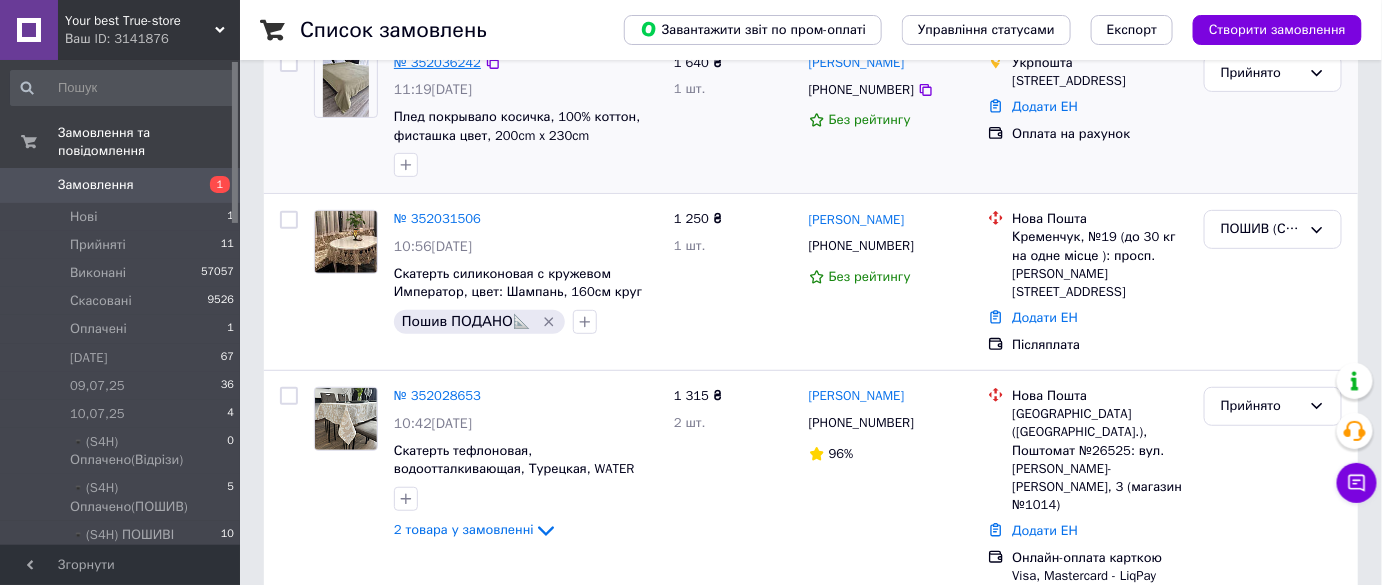 scroll, scrollTop: 363, scrollLeft: 0, axis: vertical 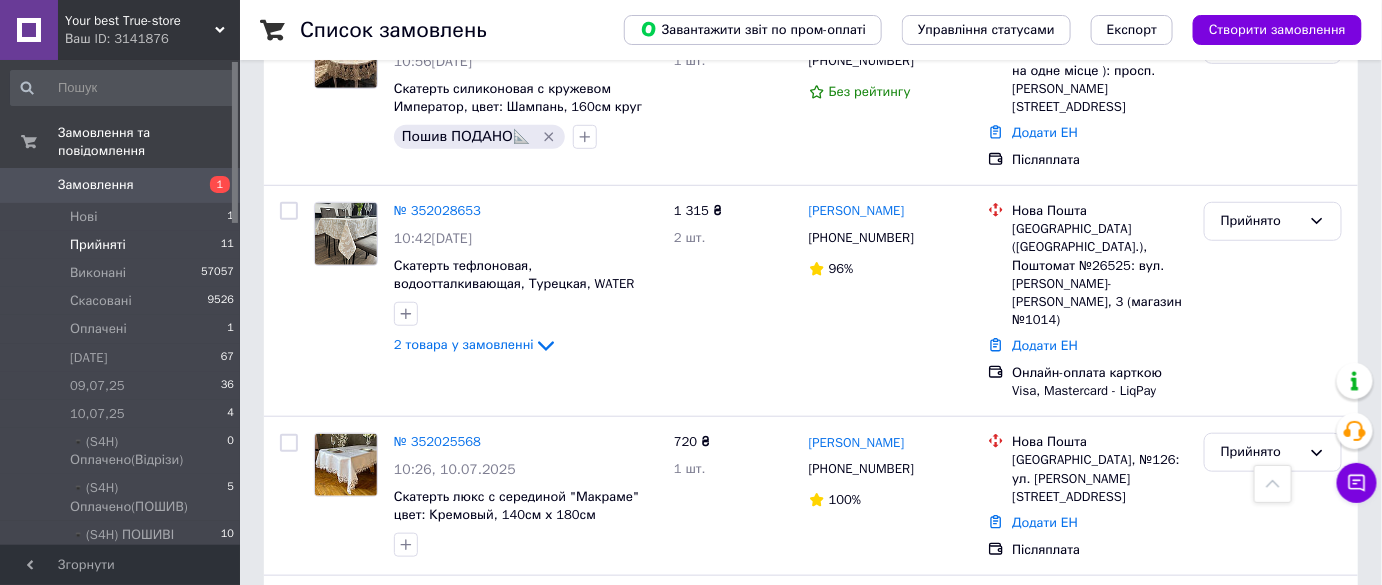 click on "Прийняті 11" at bounding box center (123, 245) 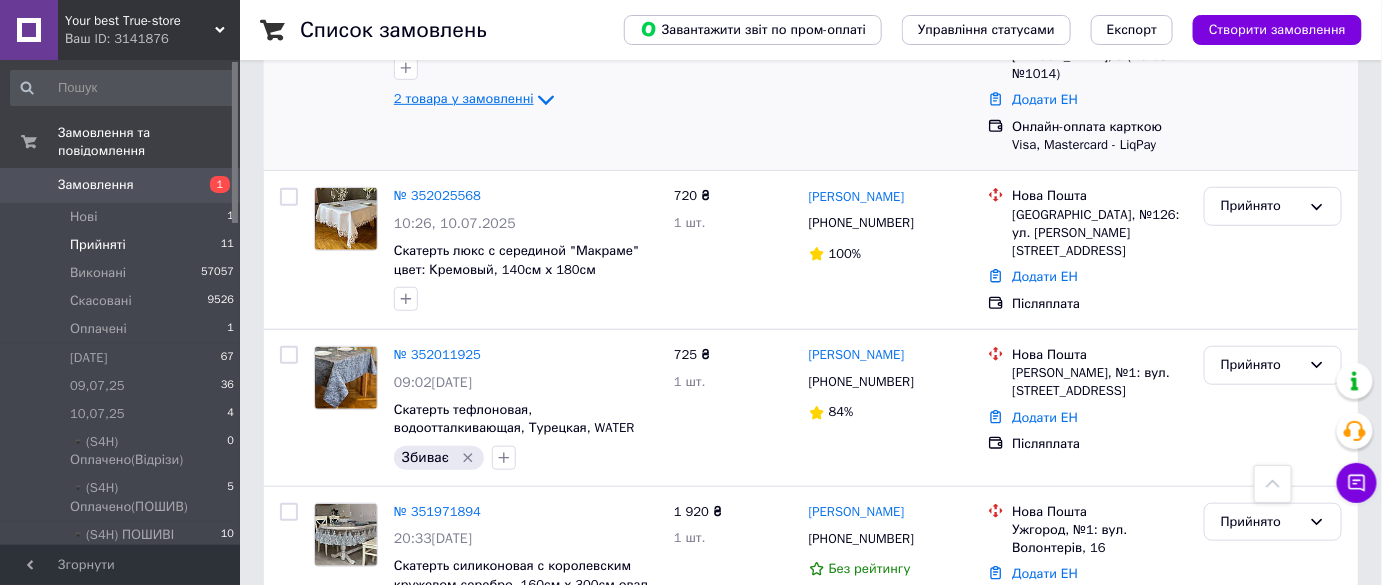 scroll, scrollTop: 272, scrollLeft: 0, axis: vertical 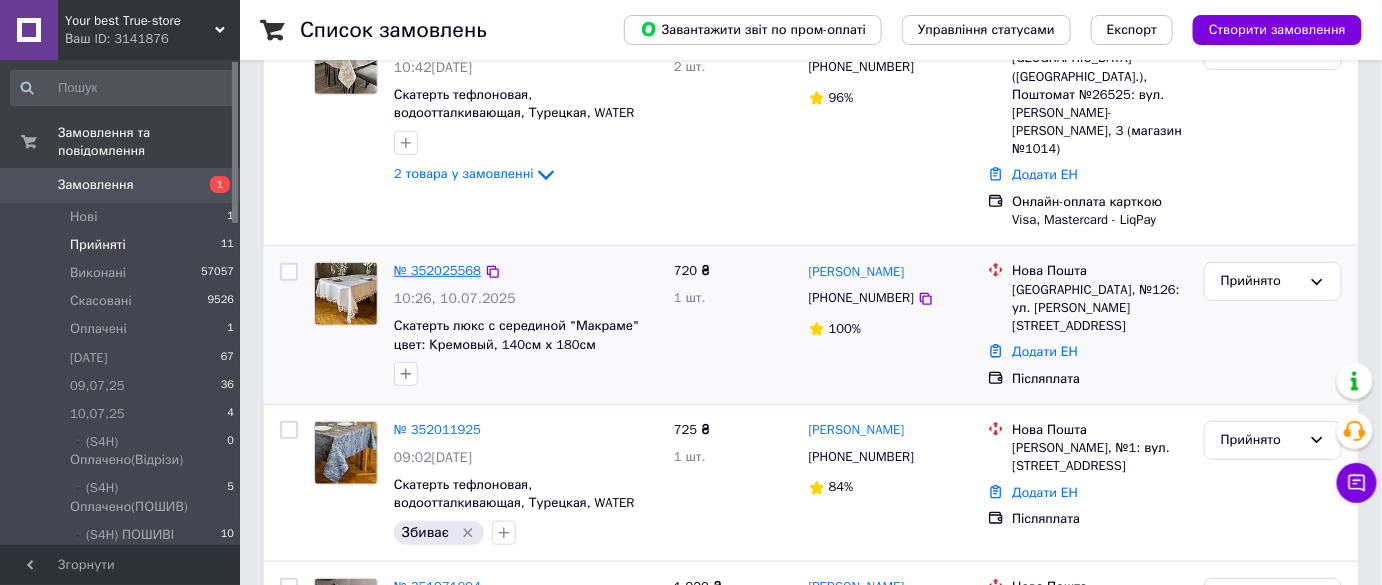 click on "№ 352025568" at bounding box center [437, 270] 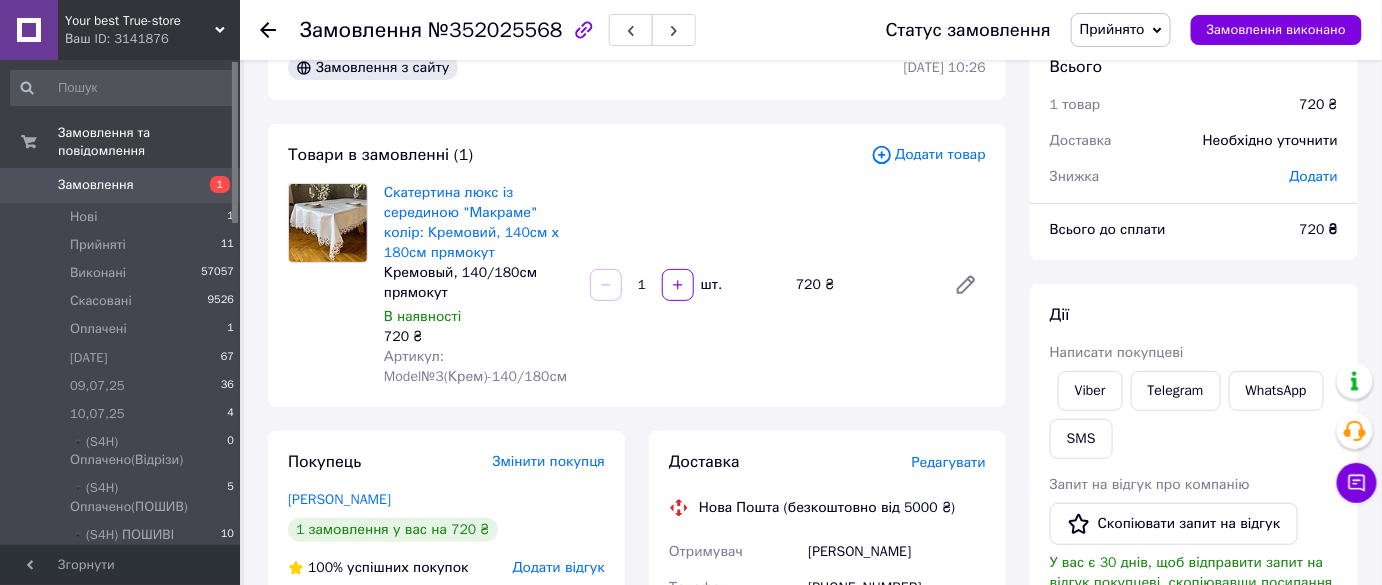 scroll, scrollTop: 0, scrollLeft: 0, axis: both 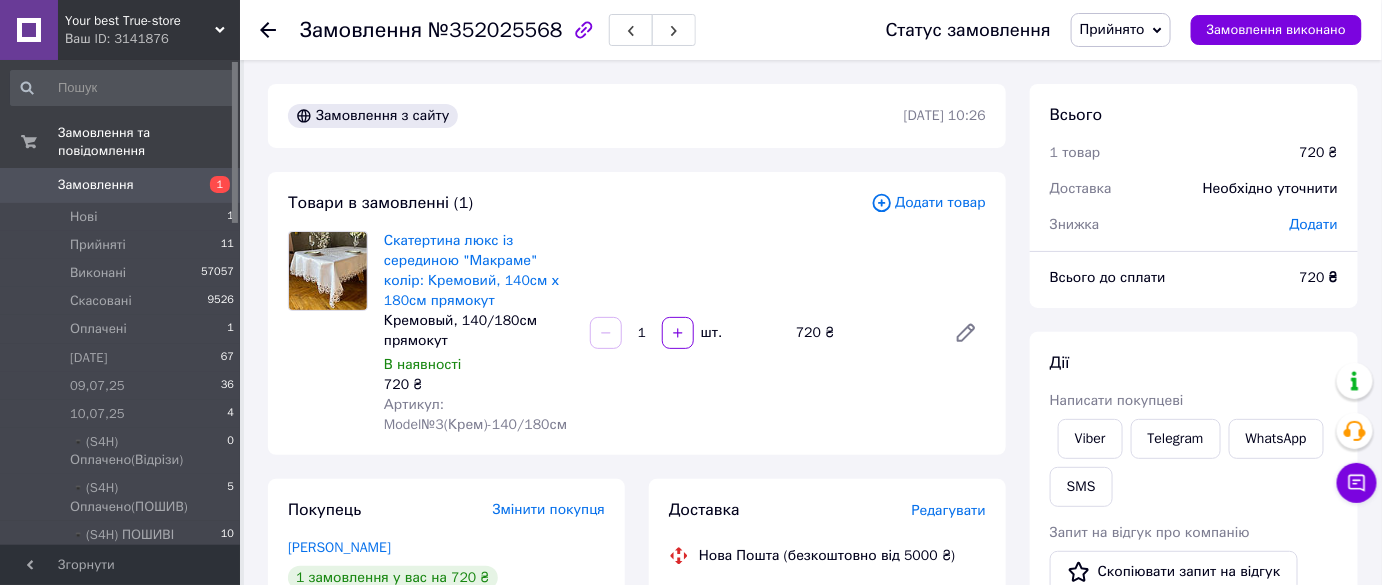 click on "Прийнято" at bounding box center [1112, 29] 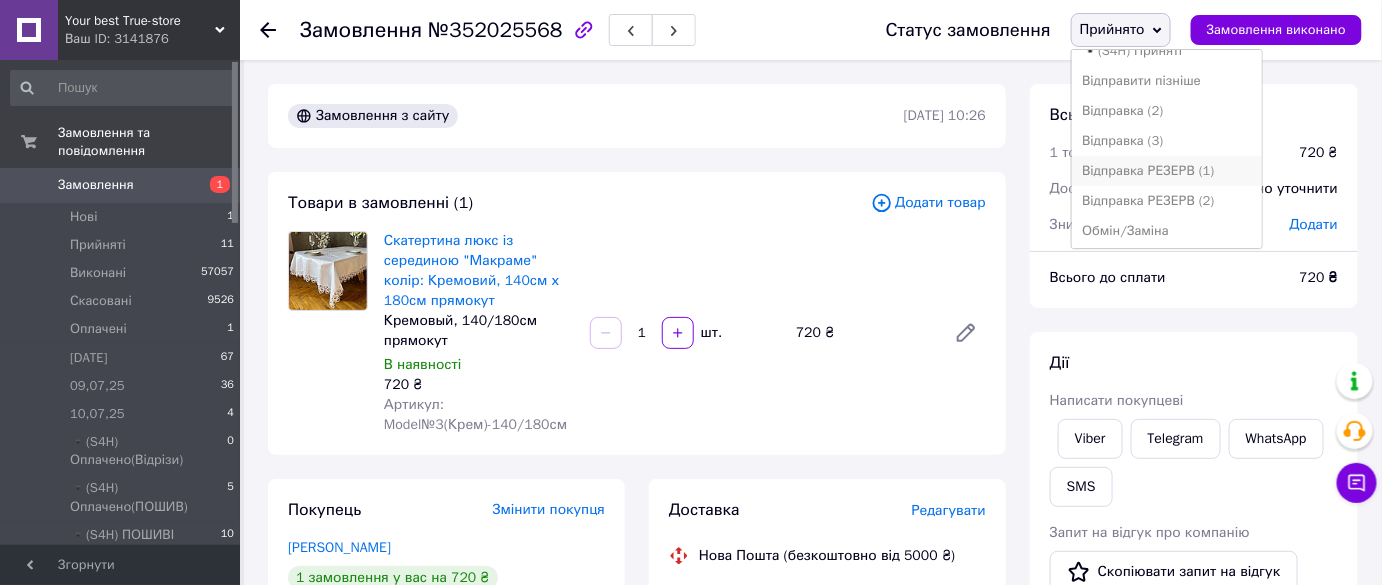 scroll, scrollTop: 472, scrollLeft: 0, axis: vertical 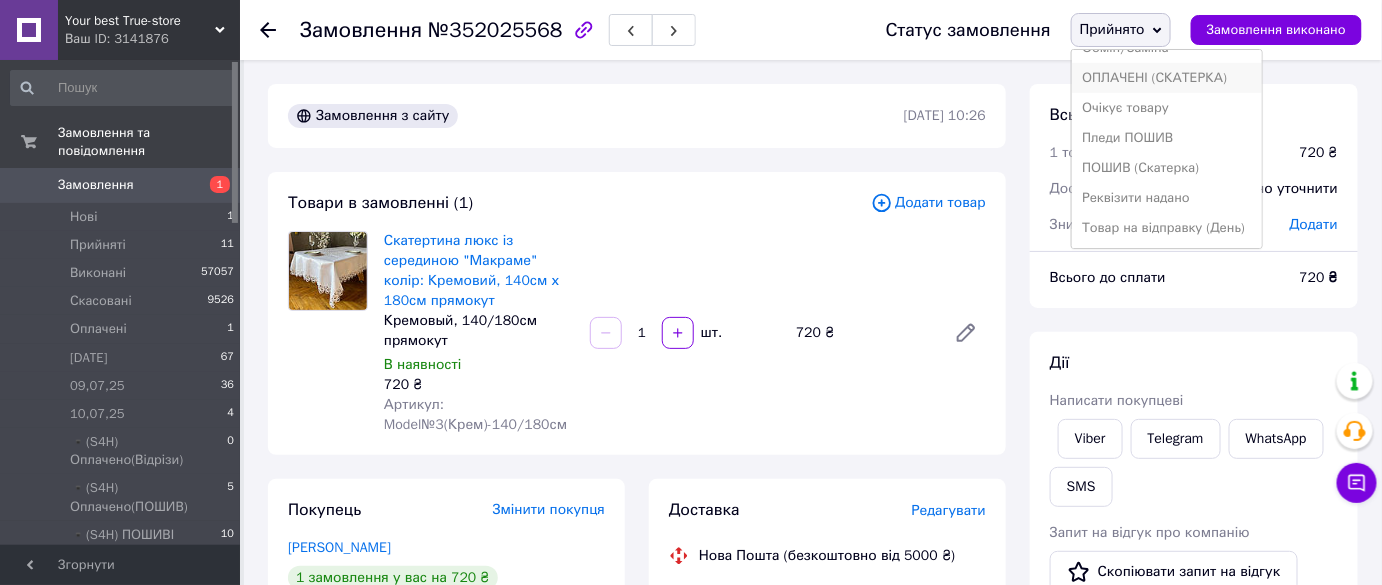 click on "ОПЛАЧЕНІ (СКАТЕРКА)" at bounding box center (1167, 78) 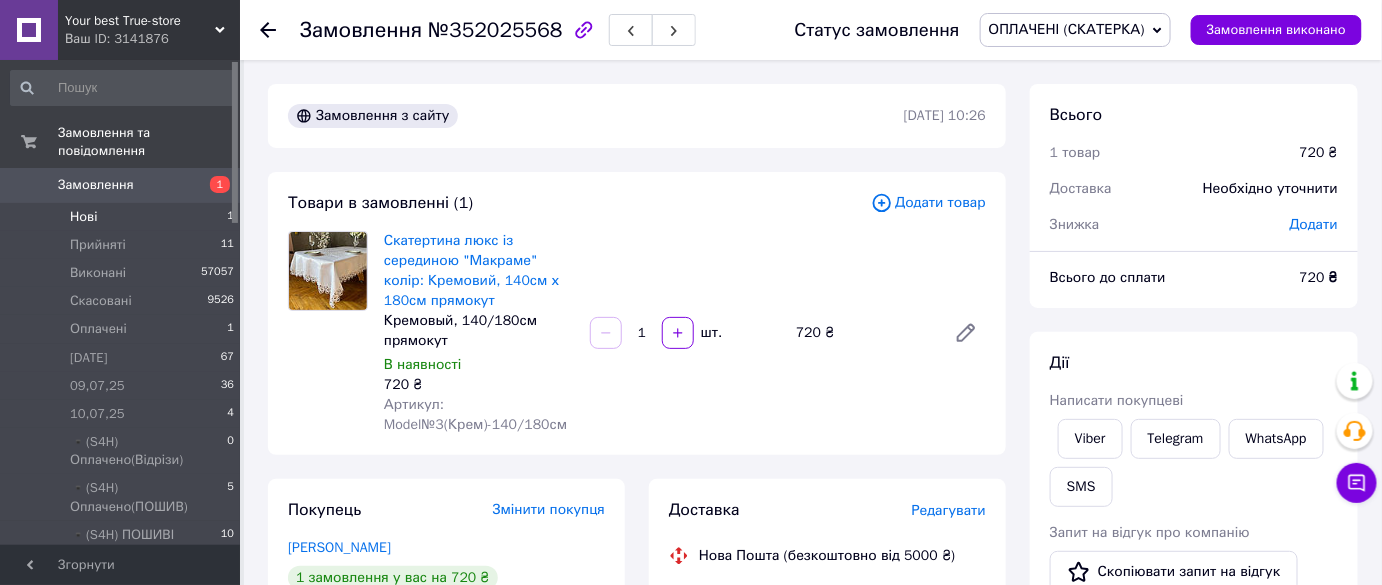 click on "Нові 1" at bounding box center (123, 217) 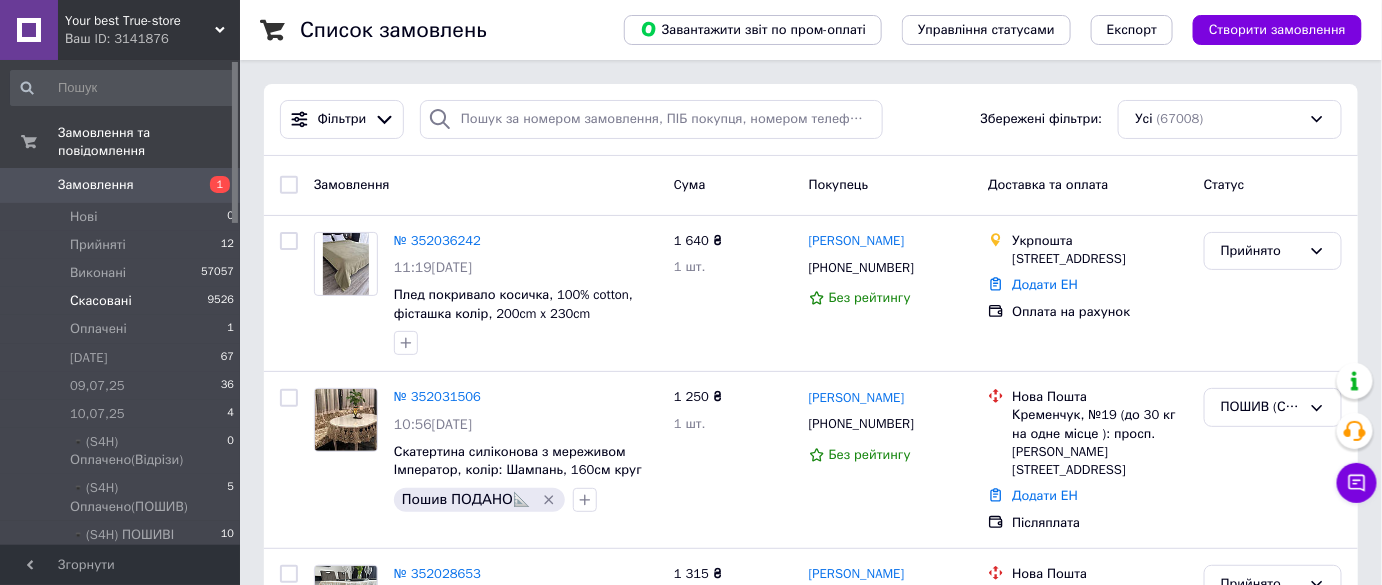 click on "Скасовані 9526" at bounding box center [123, 301] 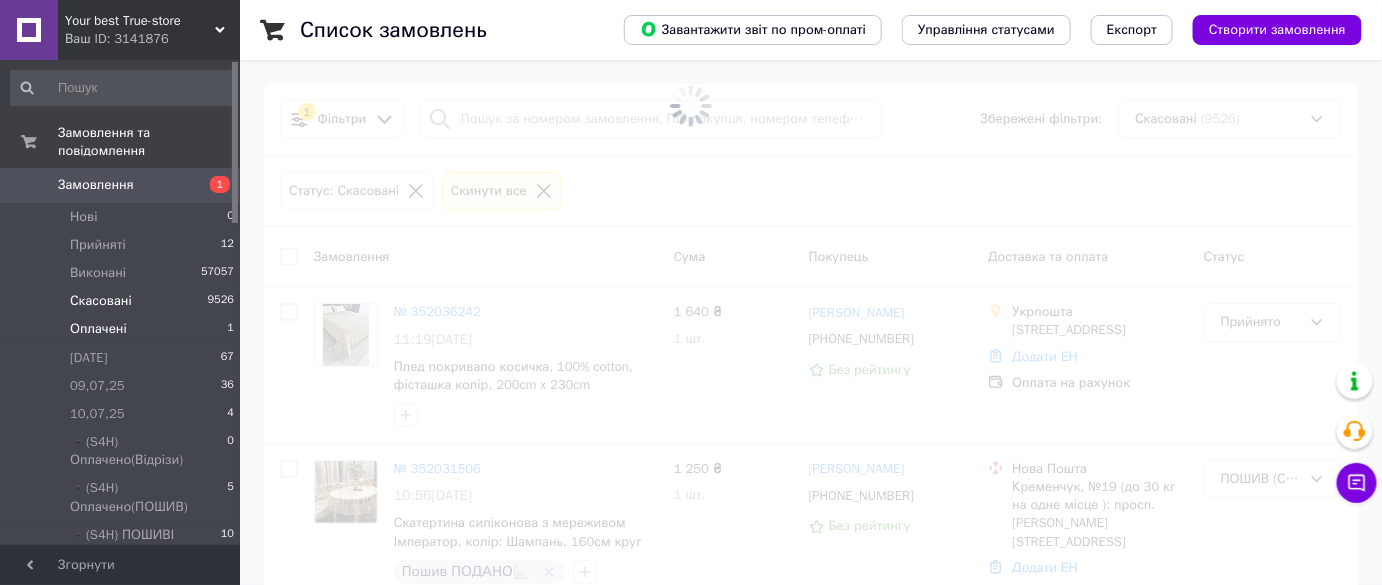 click on "Оплачені 1" at bounding box center (123, 329) 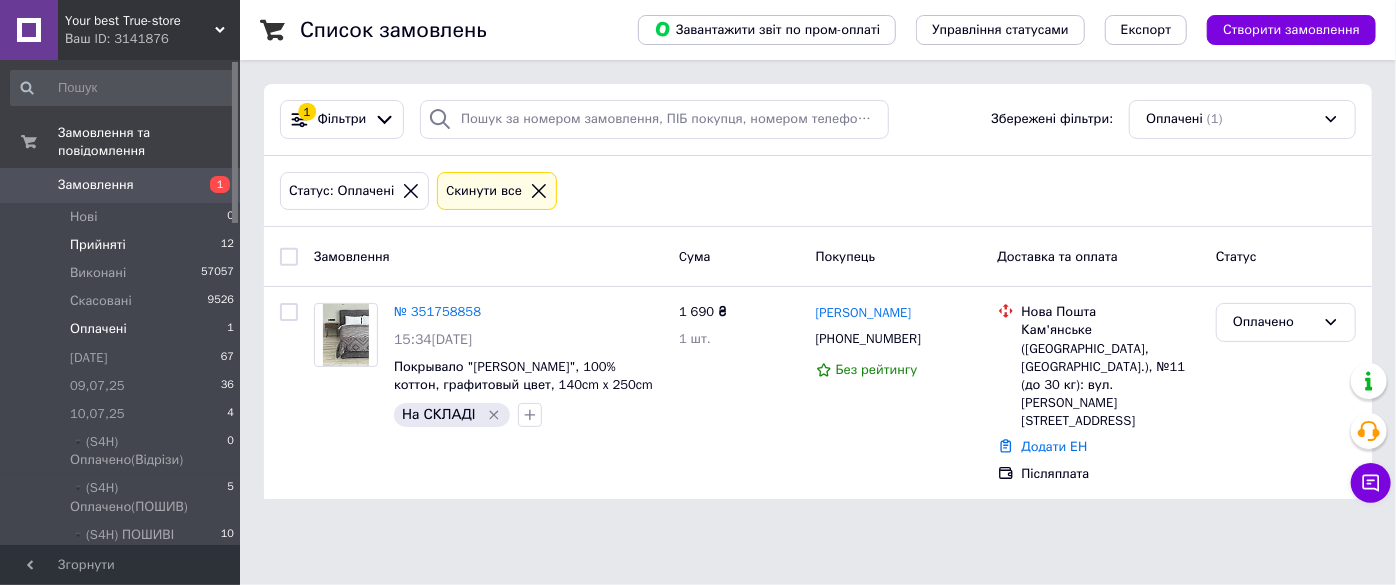 click on "Прийняті 12" at bounding box center [123, 245] 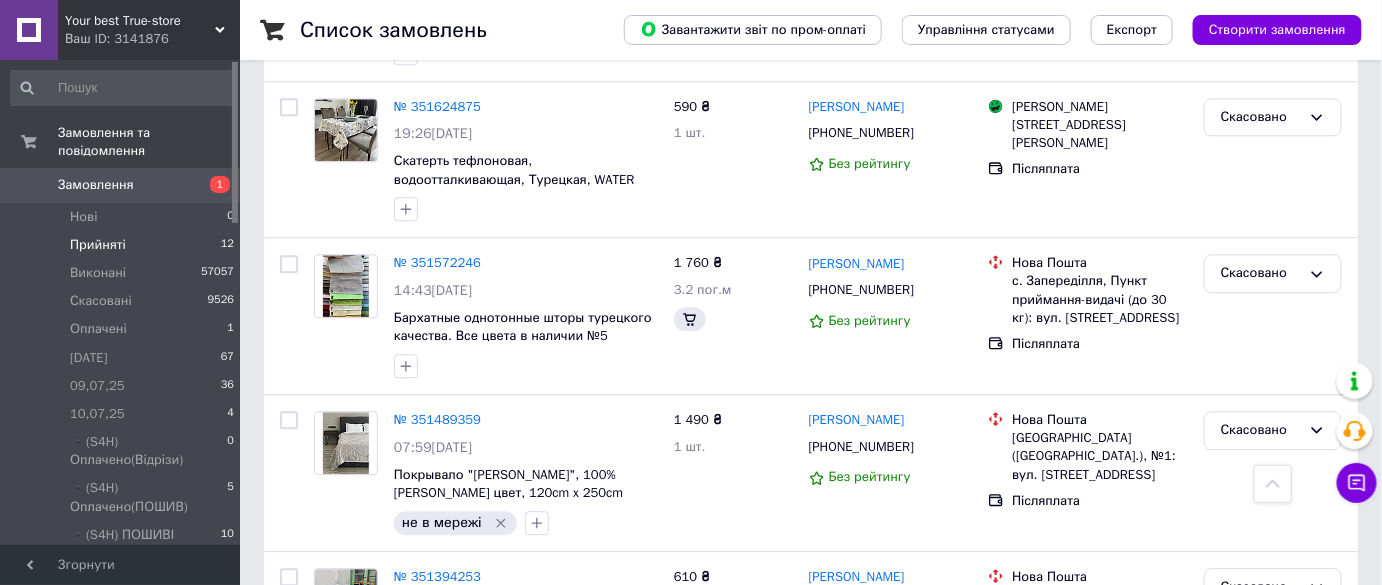 scroll, scrollTop: 0, scrollLeft: 0, axis: both 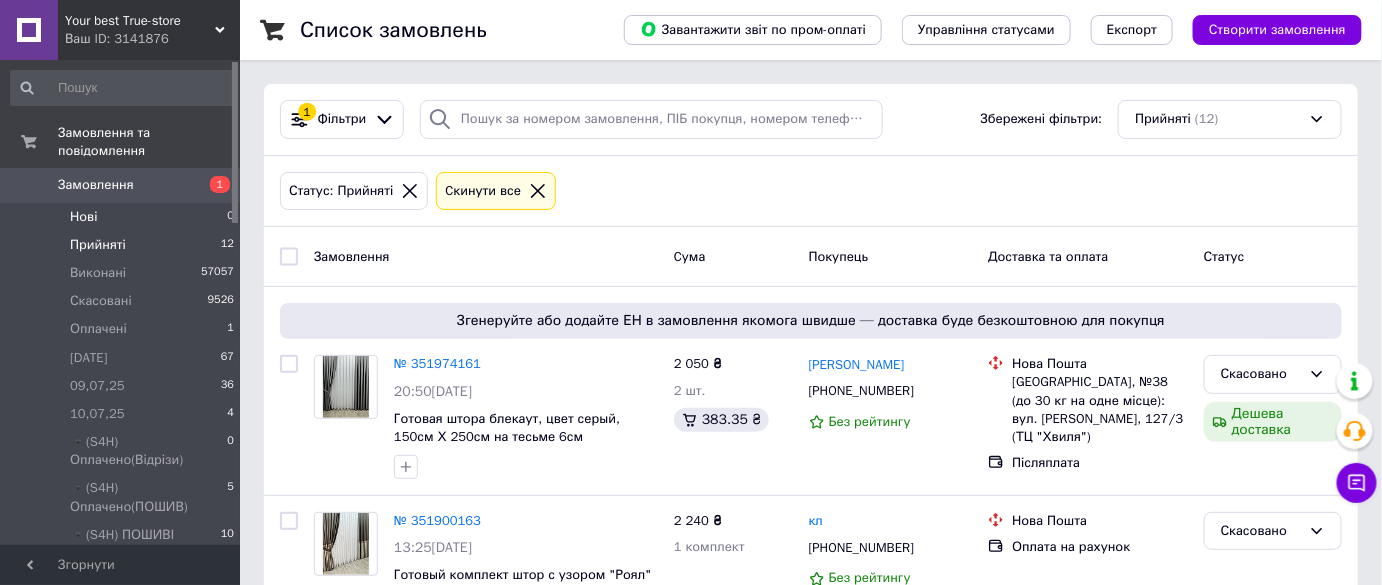 drag, startPoint x: 151, startPoint y: 220, endPoint x: 147, endPoint y: 207, distance: 13.601471 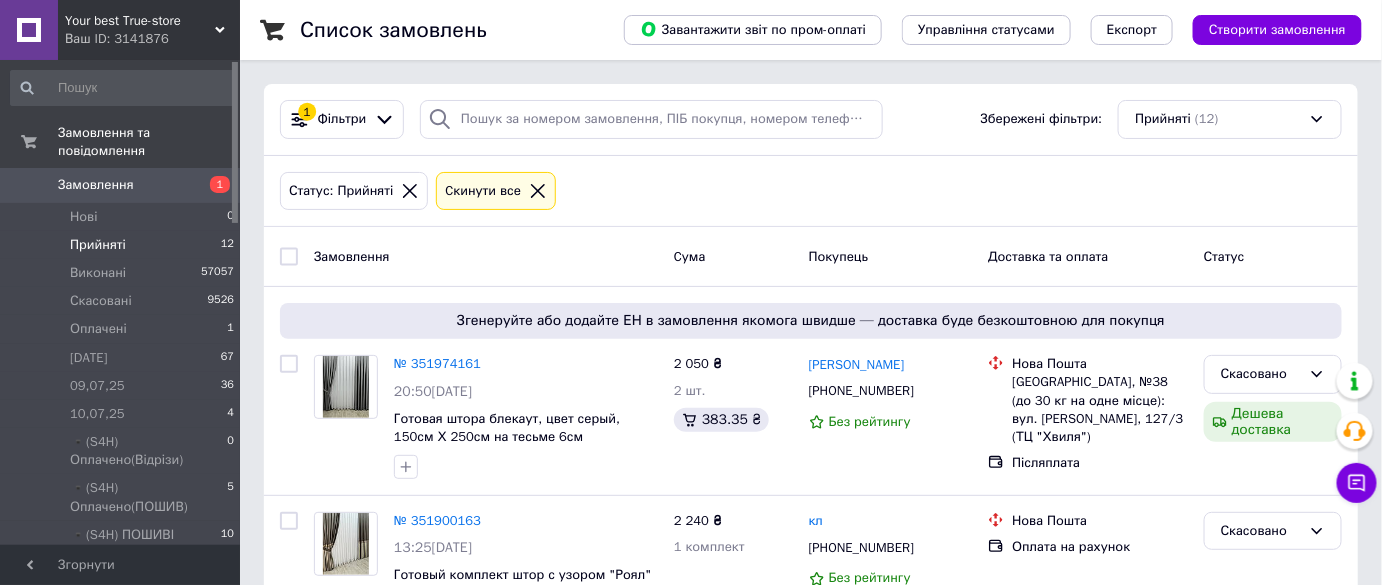 click on "Замовлення" at bounding box center (96, 185) 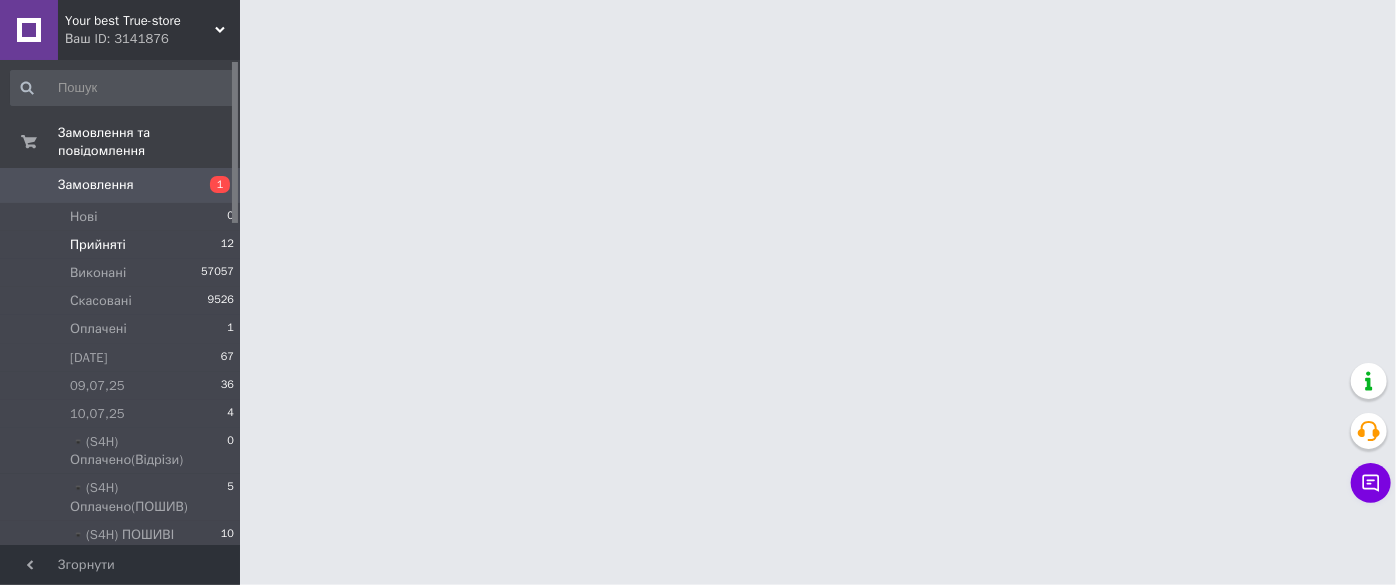 click on "Прийняті" at bounding box center (98, 245) 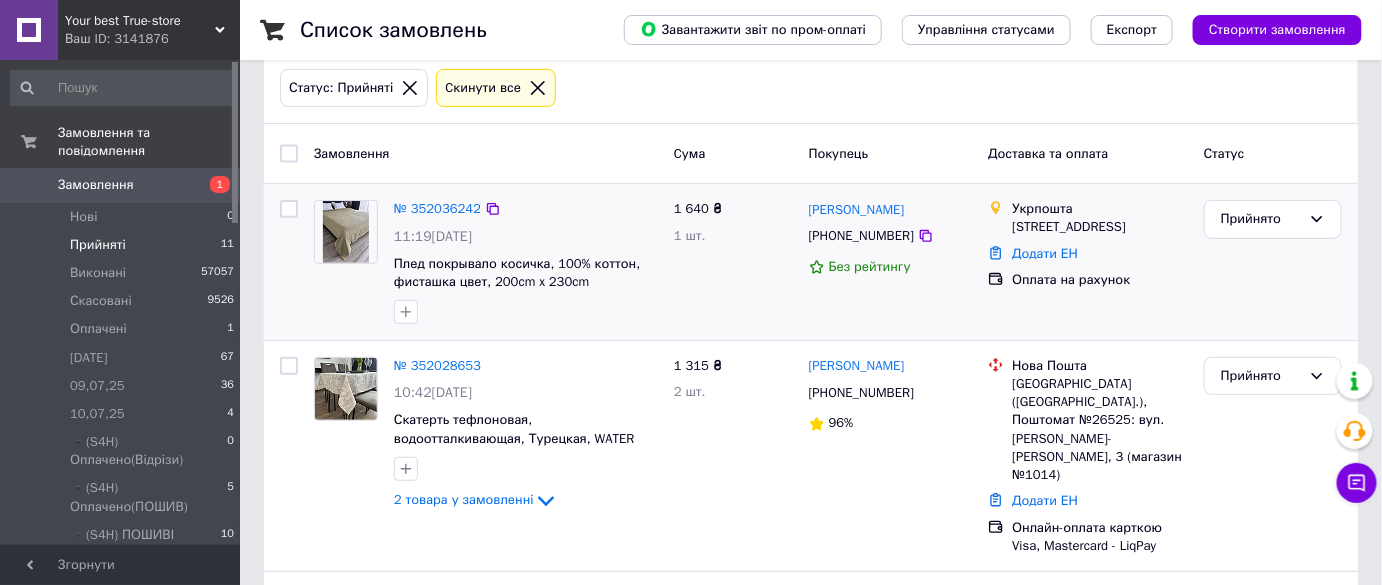scroll, scrollTop: 181, scrollLeft: 0, axis: vertical 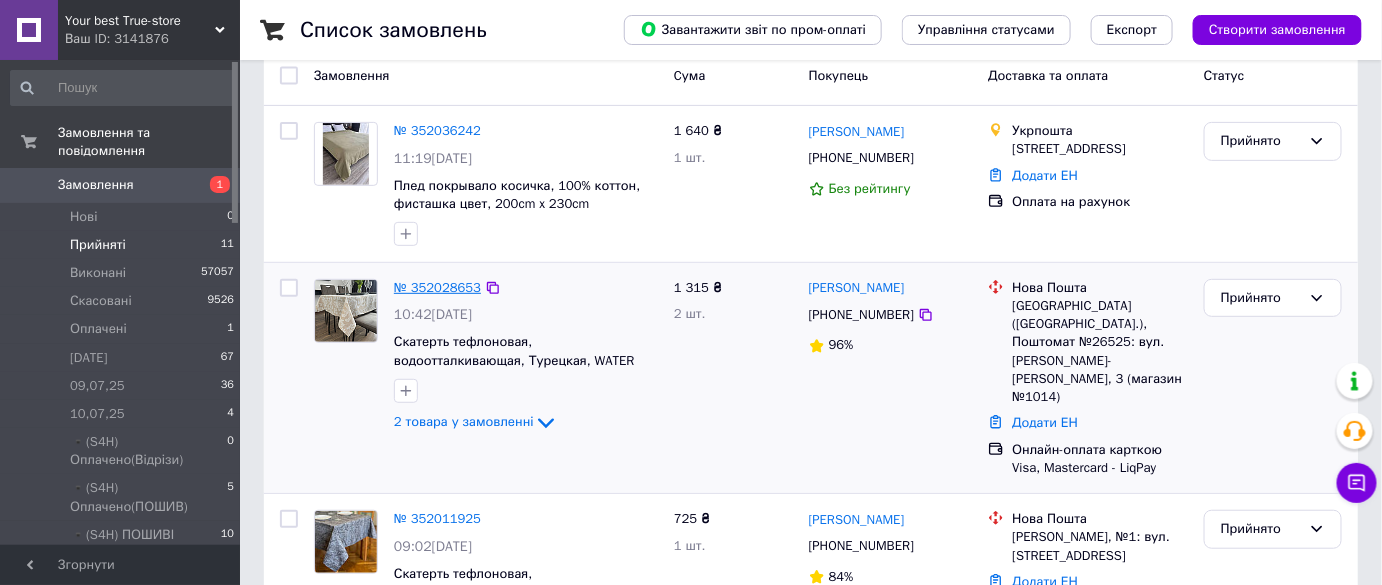 click on "№ 352028653" at bounding box center (437, 287) 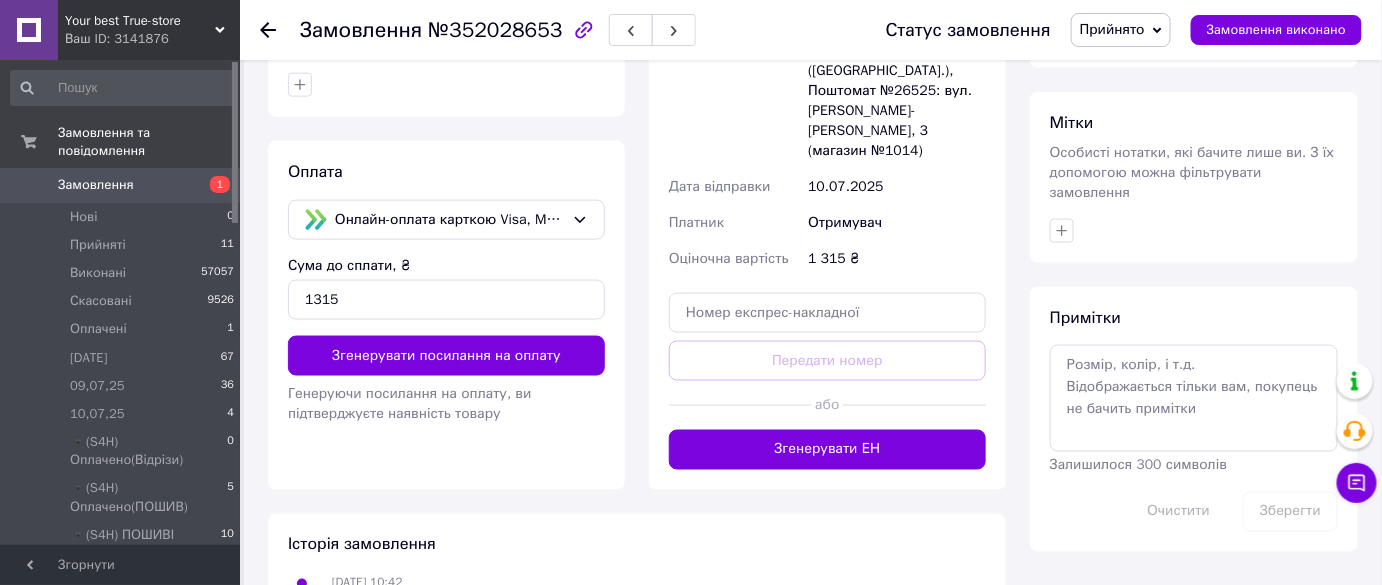 scroll, scrollTop: 943, scrollLeft: 0, axis: vertical 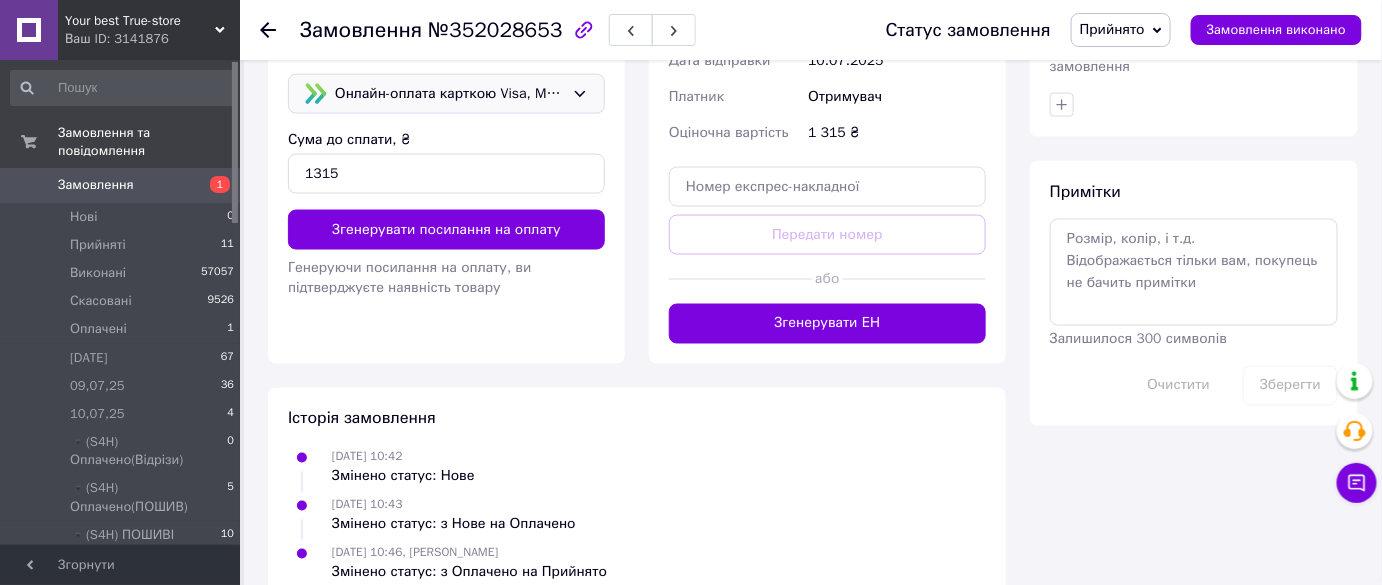 click on "Онлайн-оплата карткою Visa, Mastercard - LiqPay" at bounding box center (449, 94) 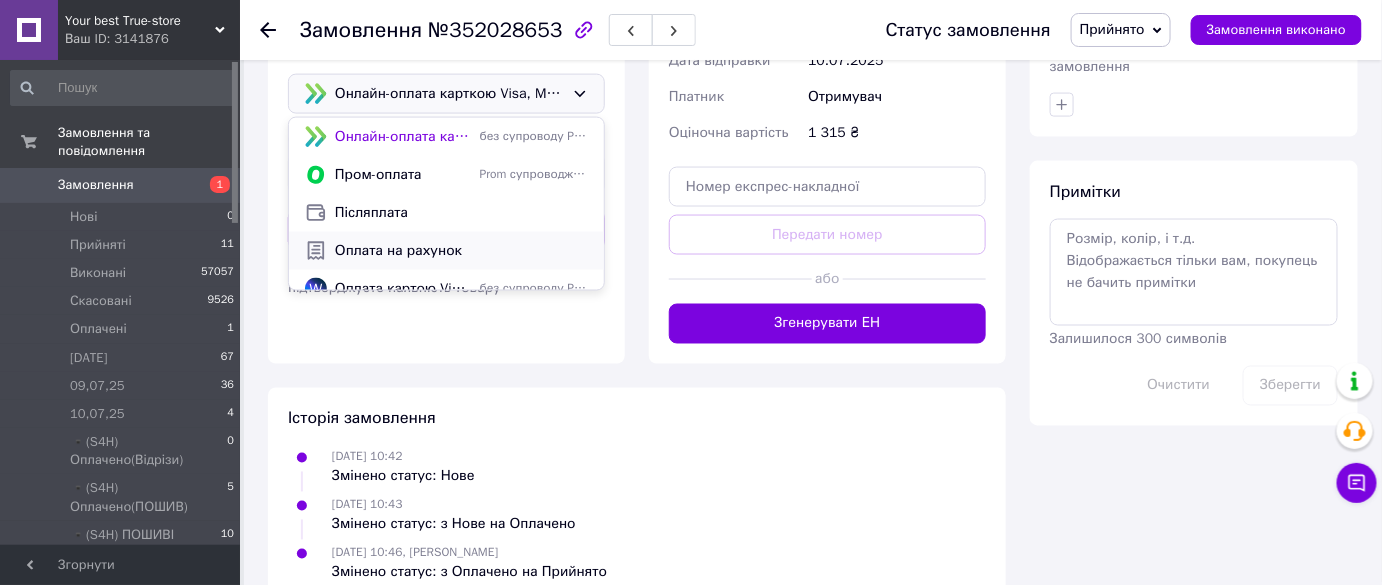 click on "Оплата на рахунок" at bounding box center (461, 251) 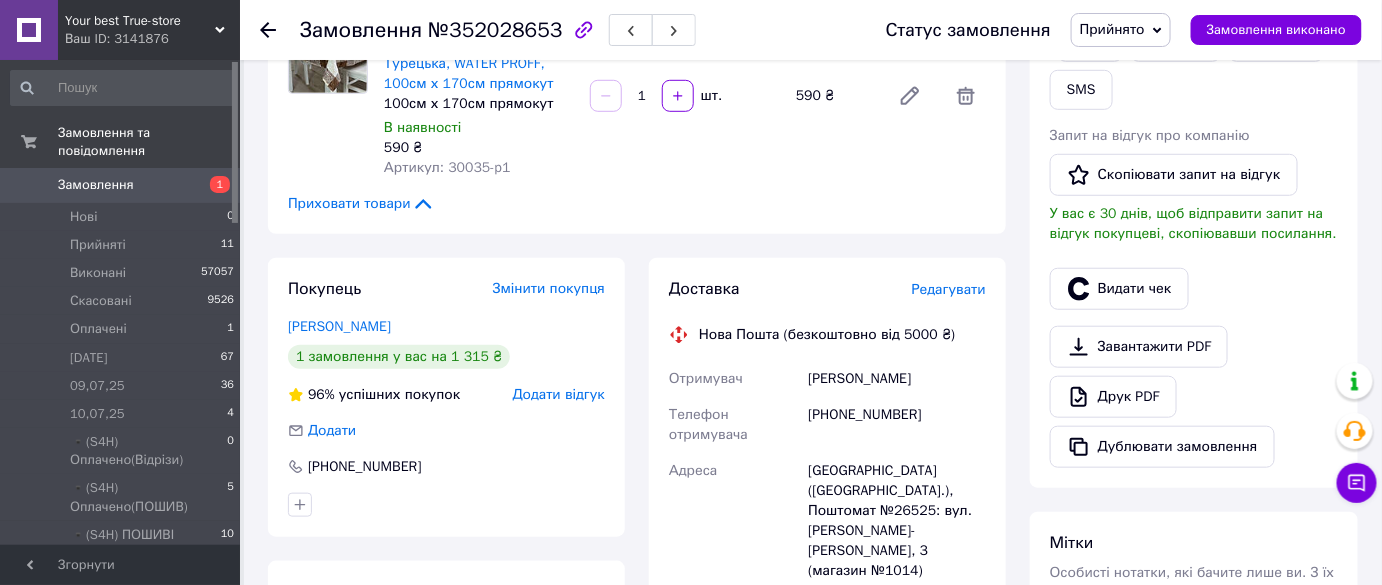 scroll, scrollTop: 0, scrollLeft: 0, axis: both 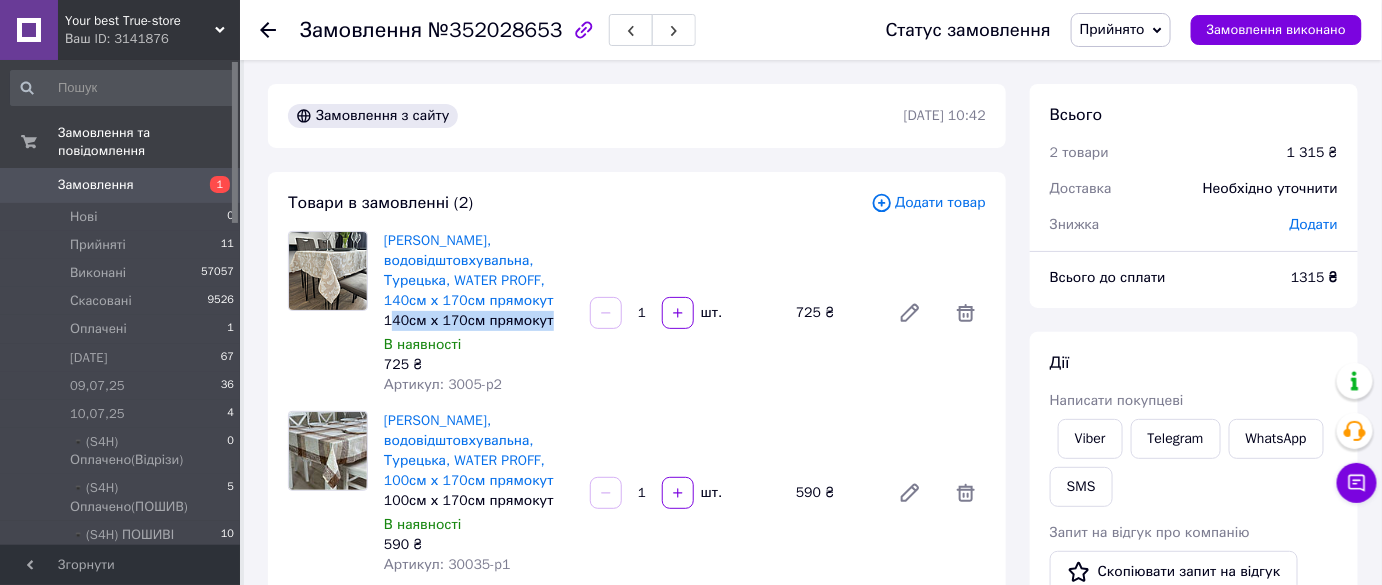 copy on "40см х 170см прямокут" 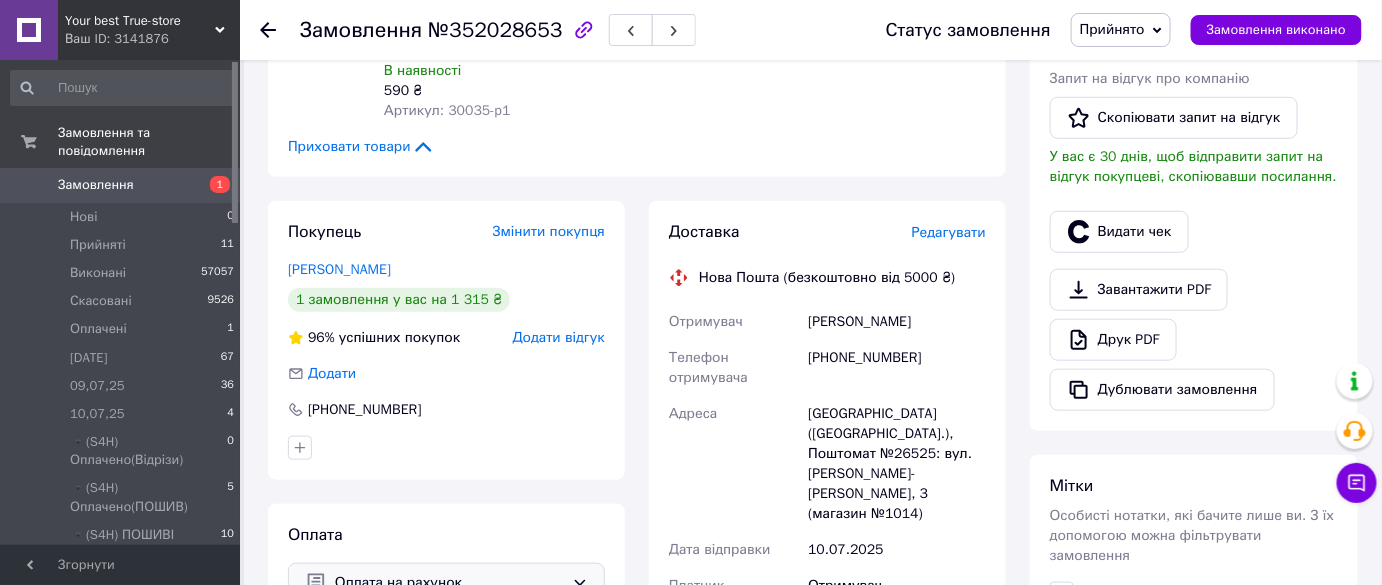 scroll, scrollTop: 818, scrollLeft: 0, axis: vertical 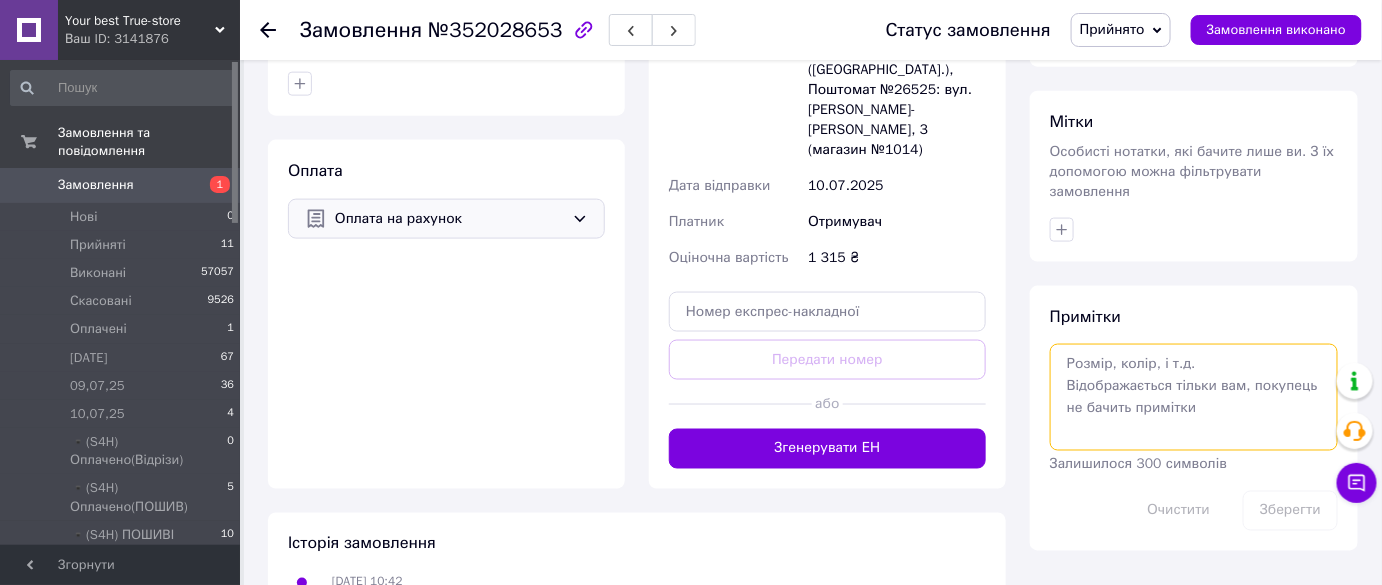 click at bounding box center [1194, 397] 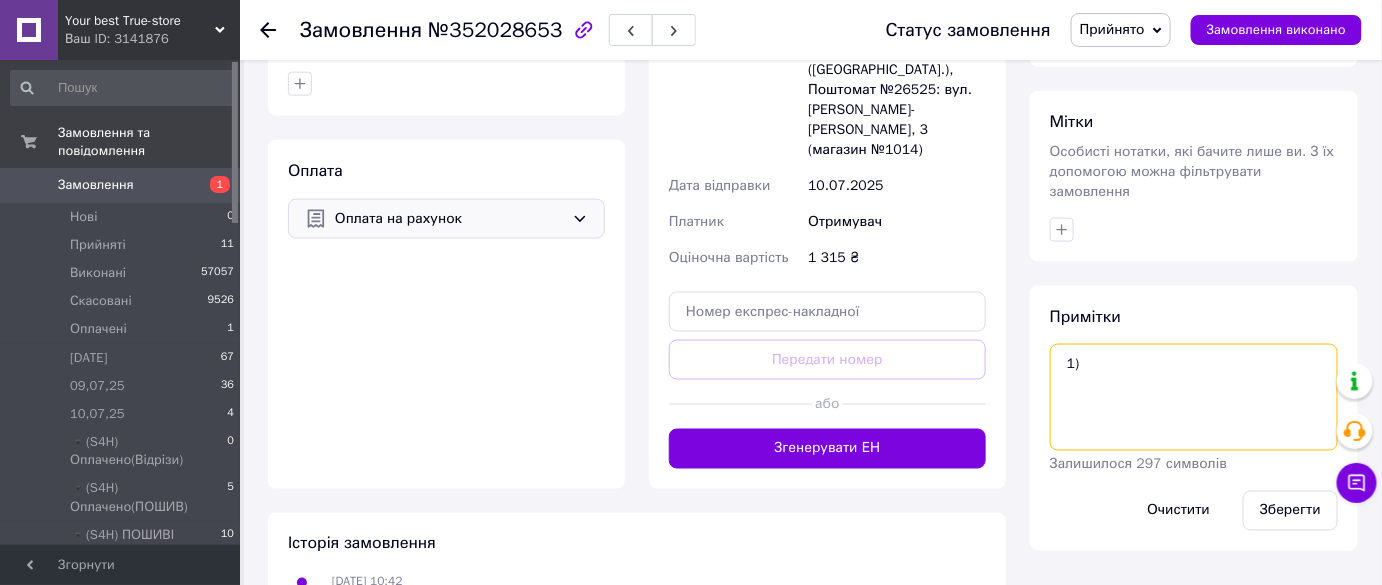 paste on "40см х 170см прямокут" 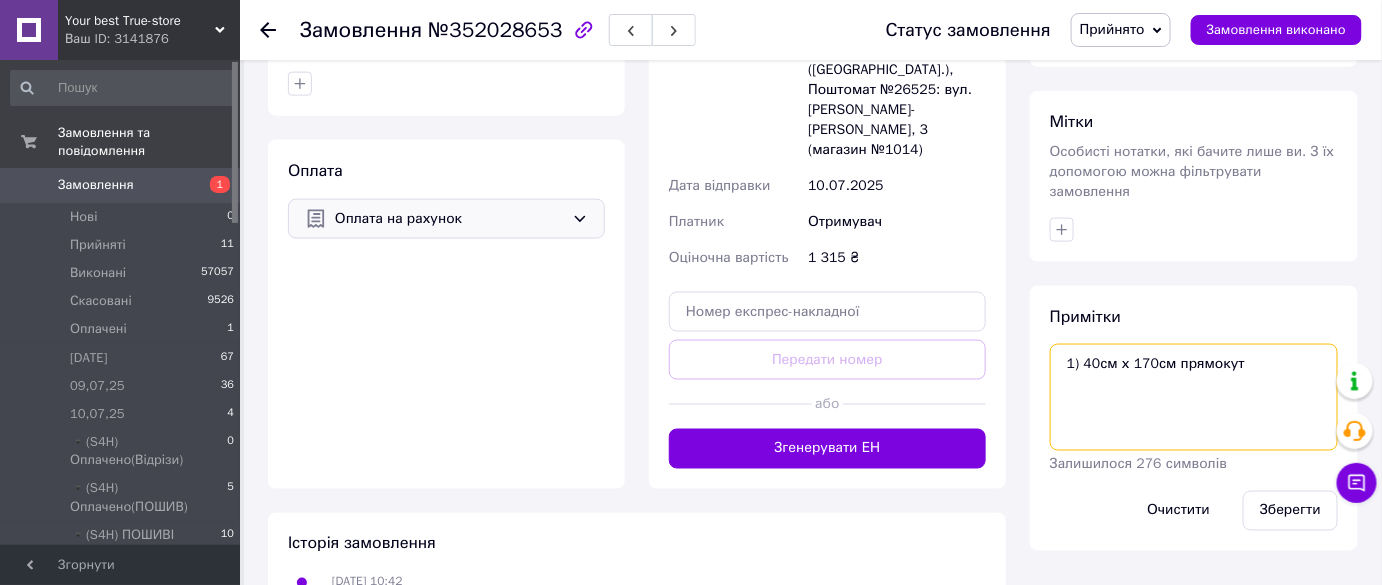 click on "1) 40см х 170см прямокут" at bounding box center [1194, 397] 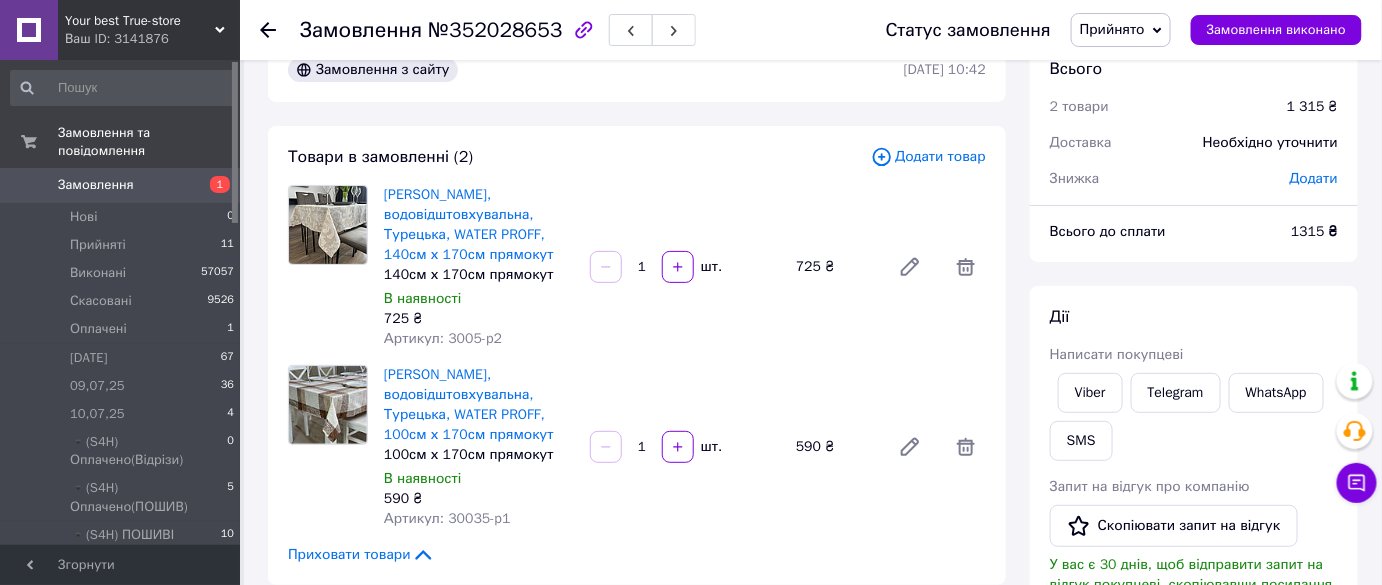 scroll, scrollTop: 90, scrollLeft: 0, axis: vertical 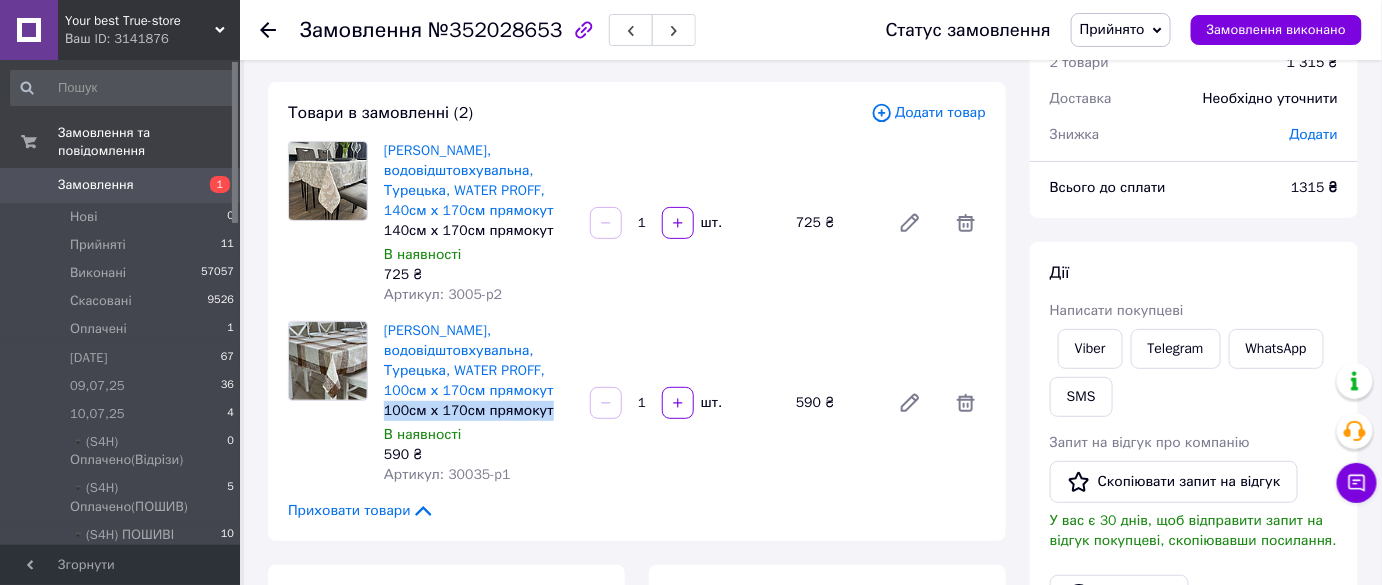 copy on "100см х 170см прямокут" 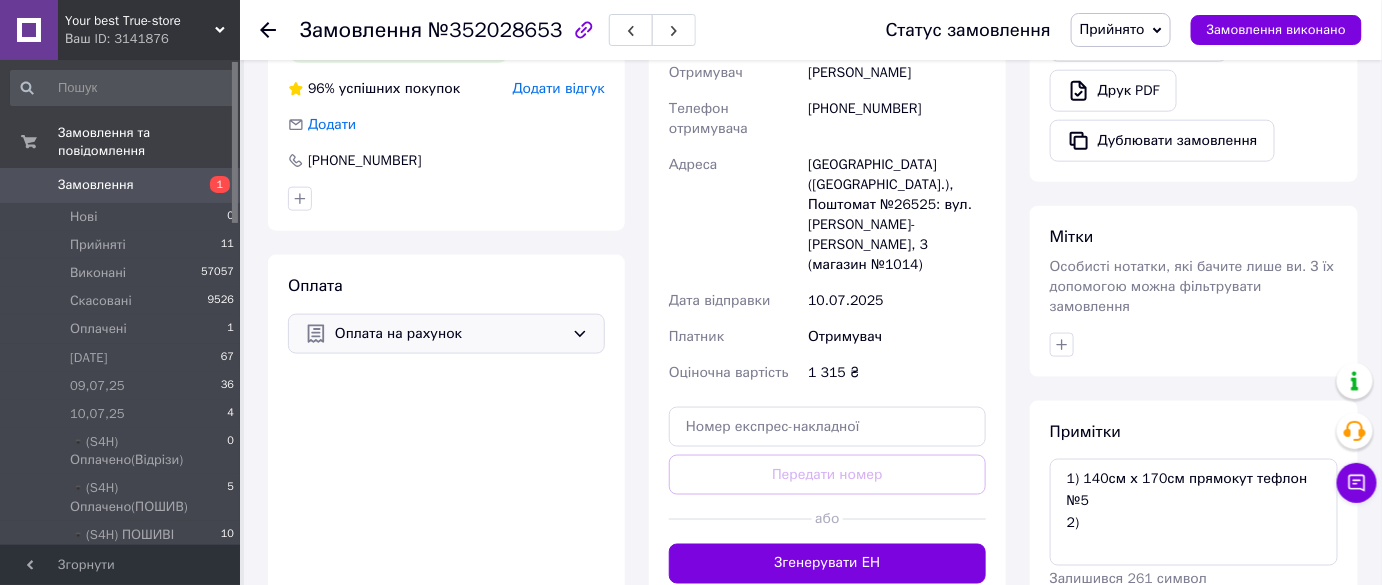 scroll, scrollTop: 818, scrollLeft: 0, axis: vertical 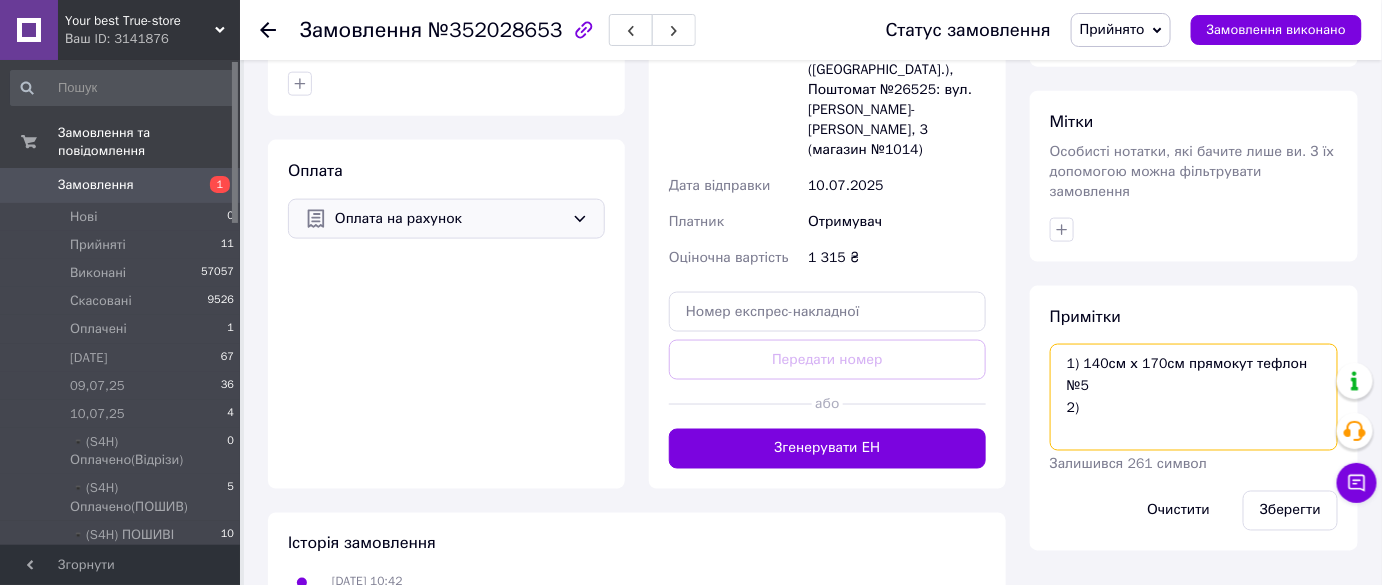 click on "1) 140см х 170см прямокут тефлон №5
2)" at bounding box center (1194, 397) 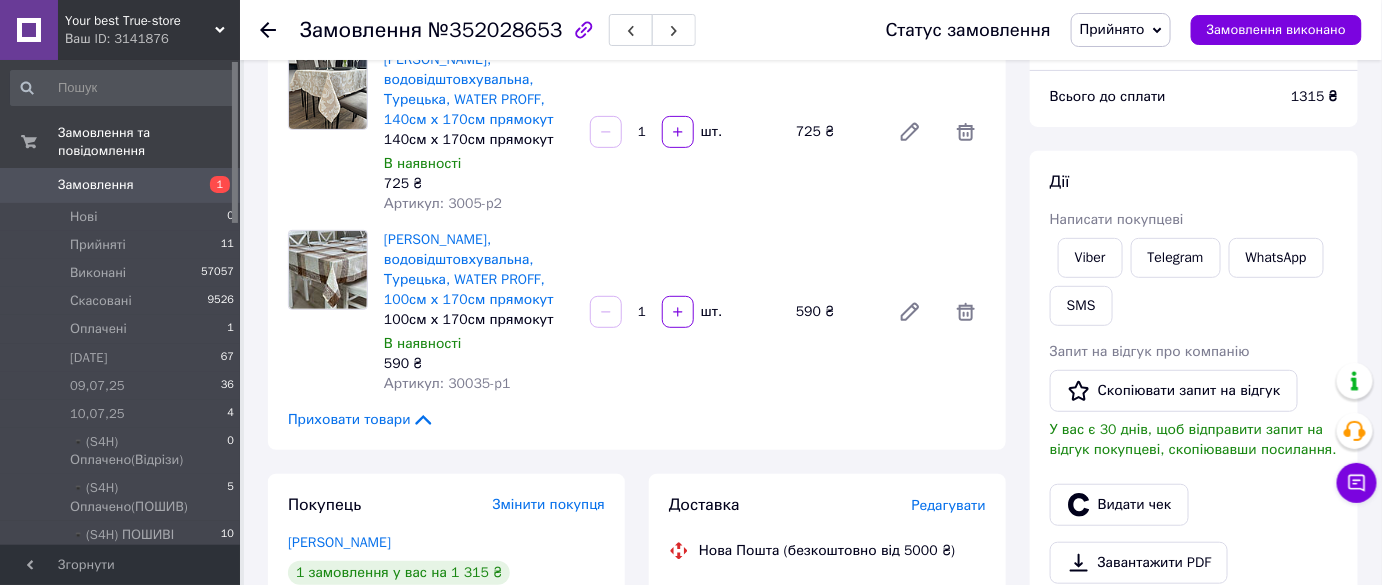 scroll, scrollTop: 727, scrollLeft: 0, axis: vertical 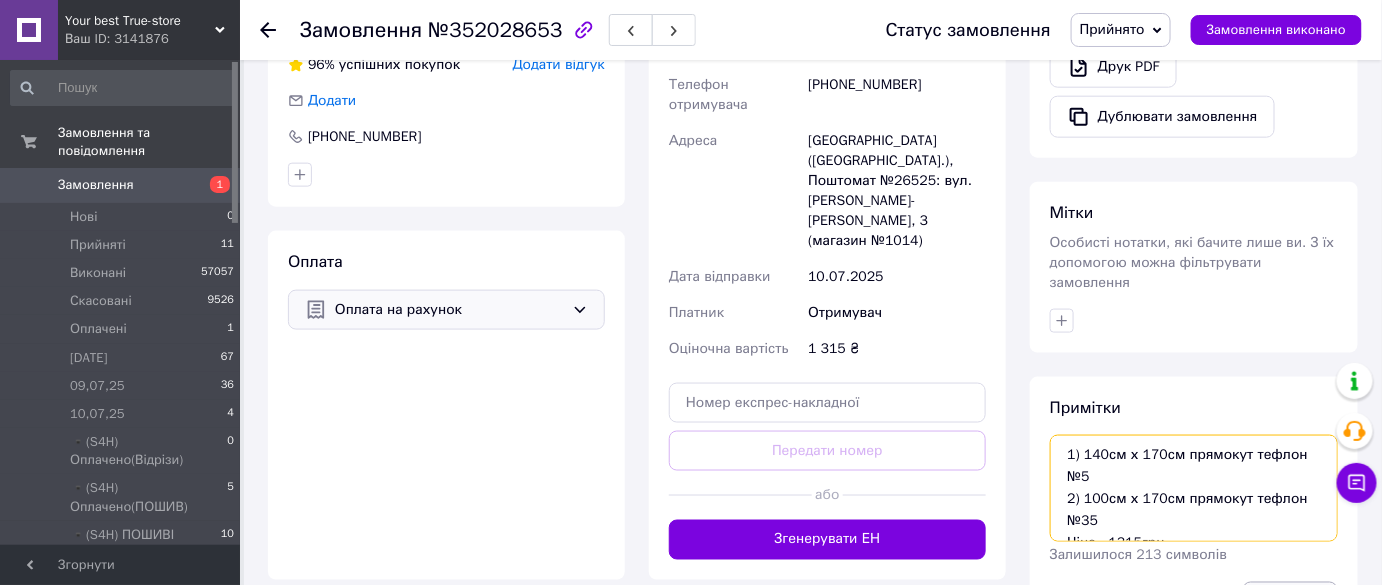 type on "1) 140см х 170см прямокут тефлон №5
2) 100см х 170см прямокут тефлон №35
Ціна - 1315грн" 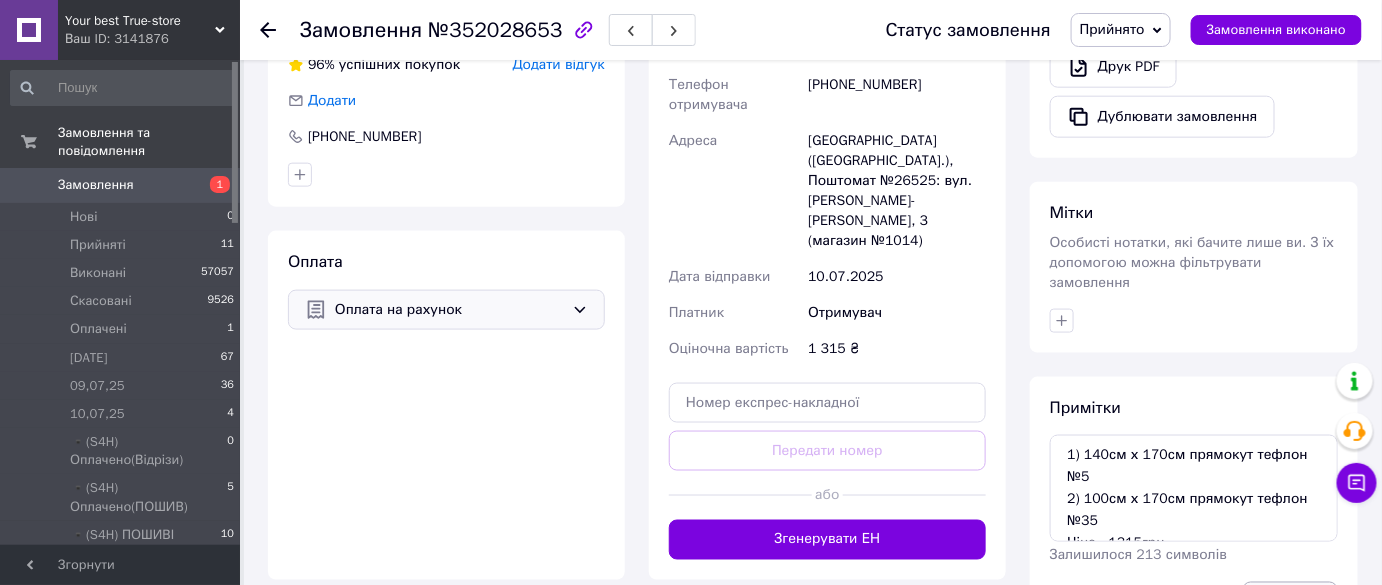 click on "Зберегти" at bounding box center [1290, 602] 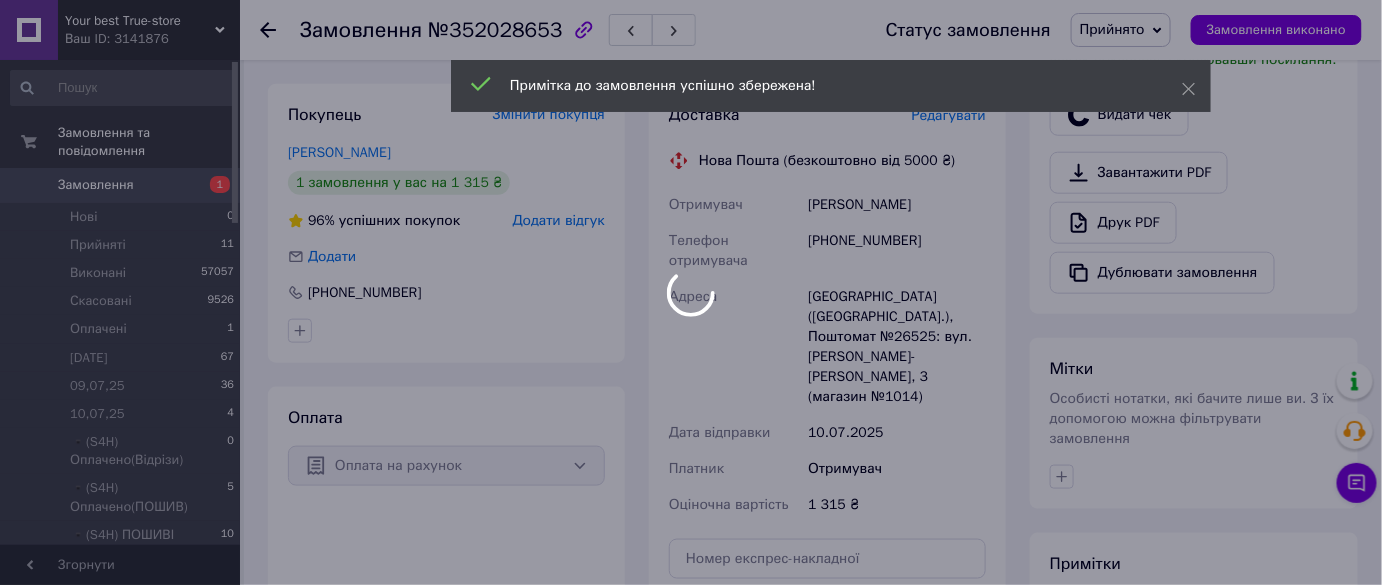 scroll, scrollTop: 454, scrollLeft: 0, axis: vertical 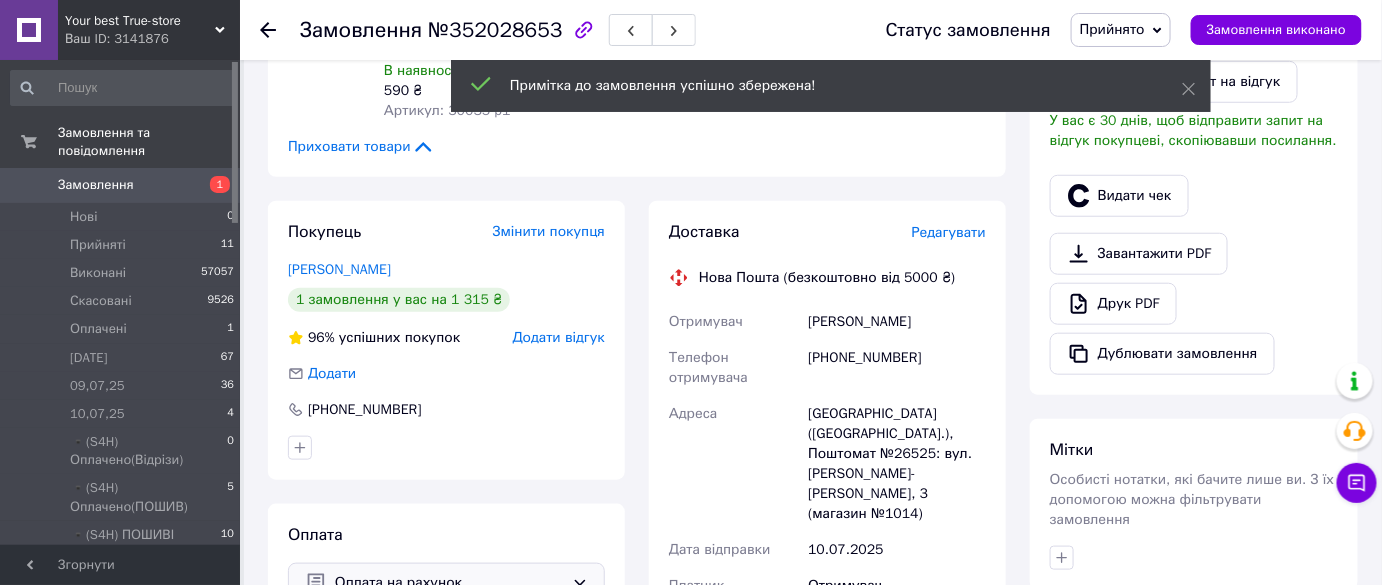 click on "№352028653" at bounding box center (495, 30) 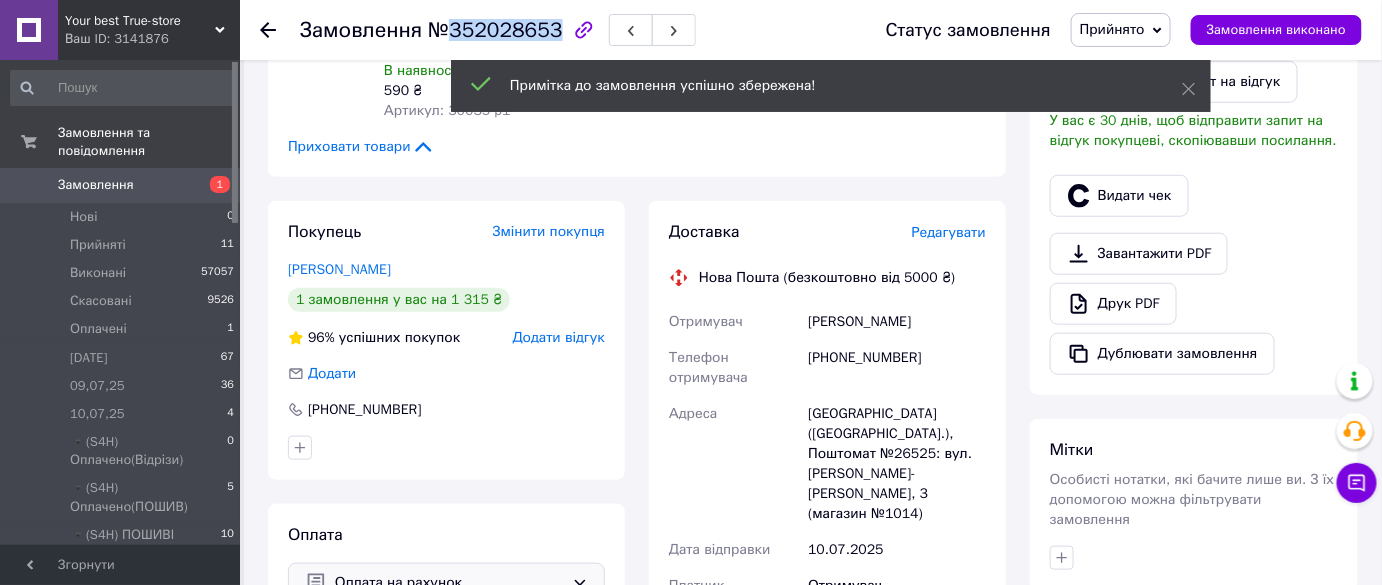 click on "№352028653" at bounding box center [495, 30] 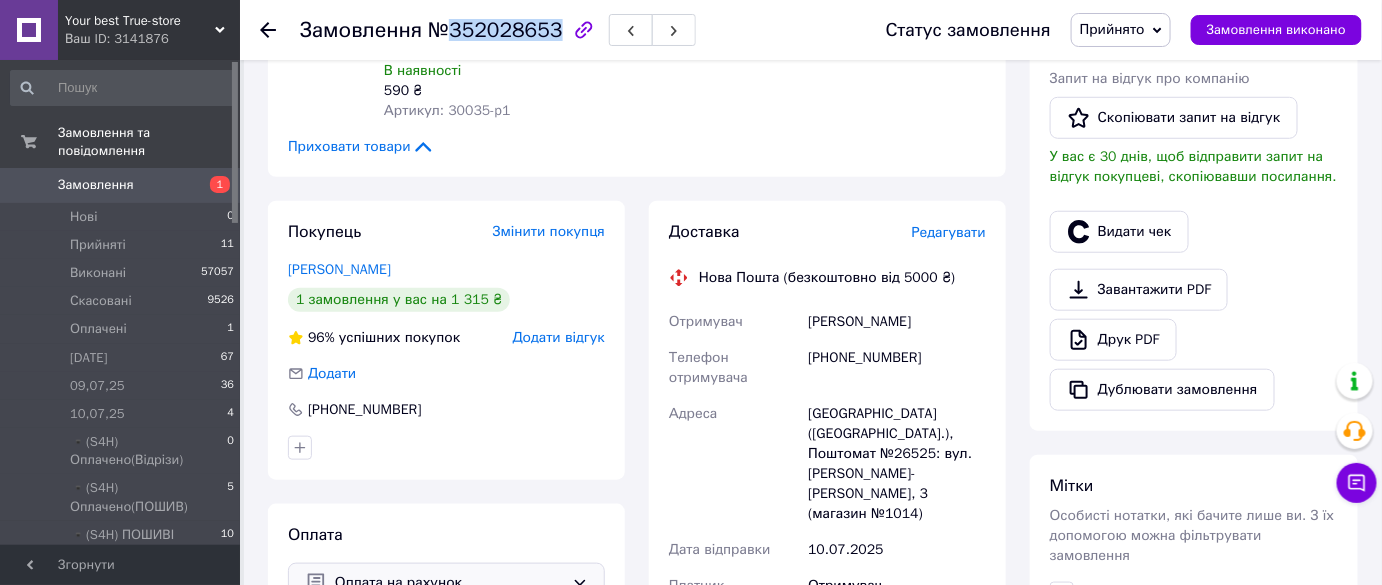 copy on "352028653" 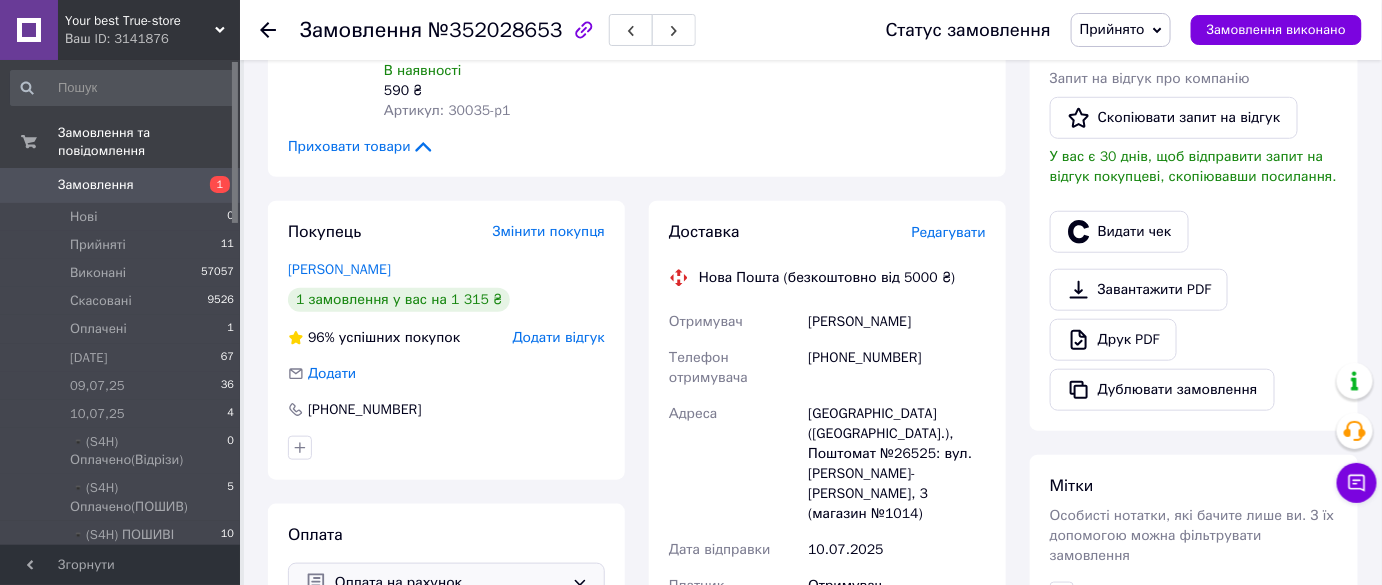 drag, startPoint x: 1288, startPoint y: 262, endPoint x: 1297, endPoint y: 247, distance: 17.492855 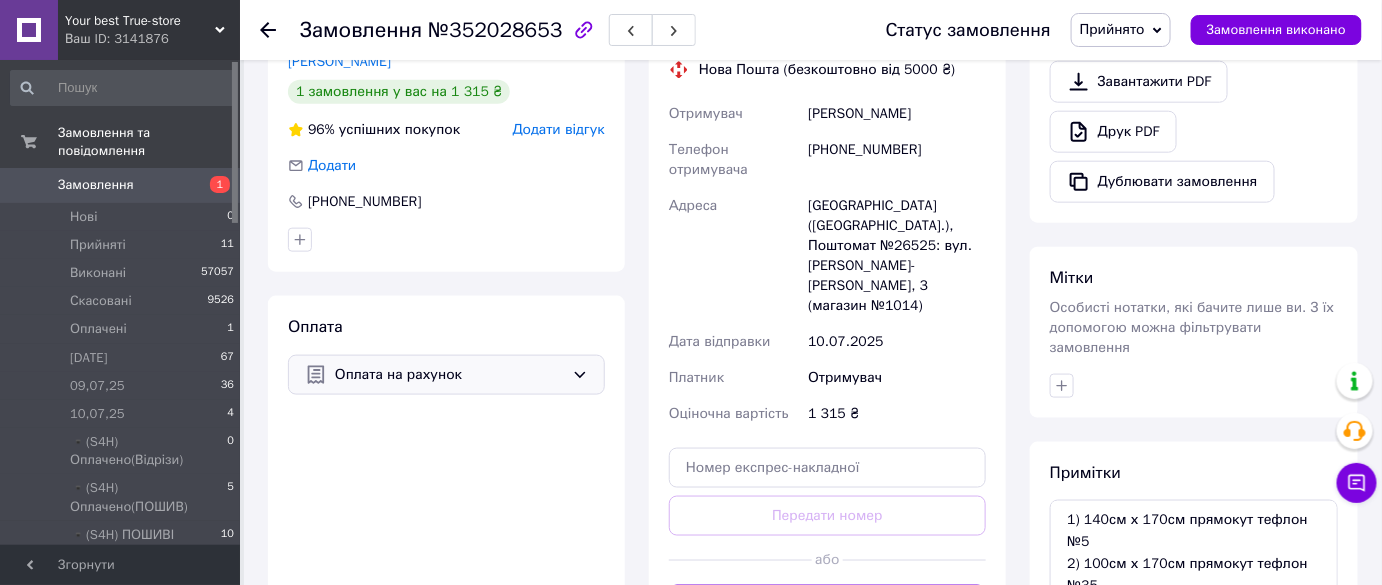 scroll, scrollTop: 727, scrollLeft: 0, axis: vertical 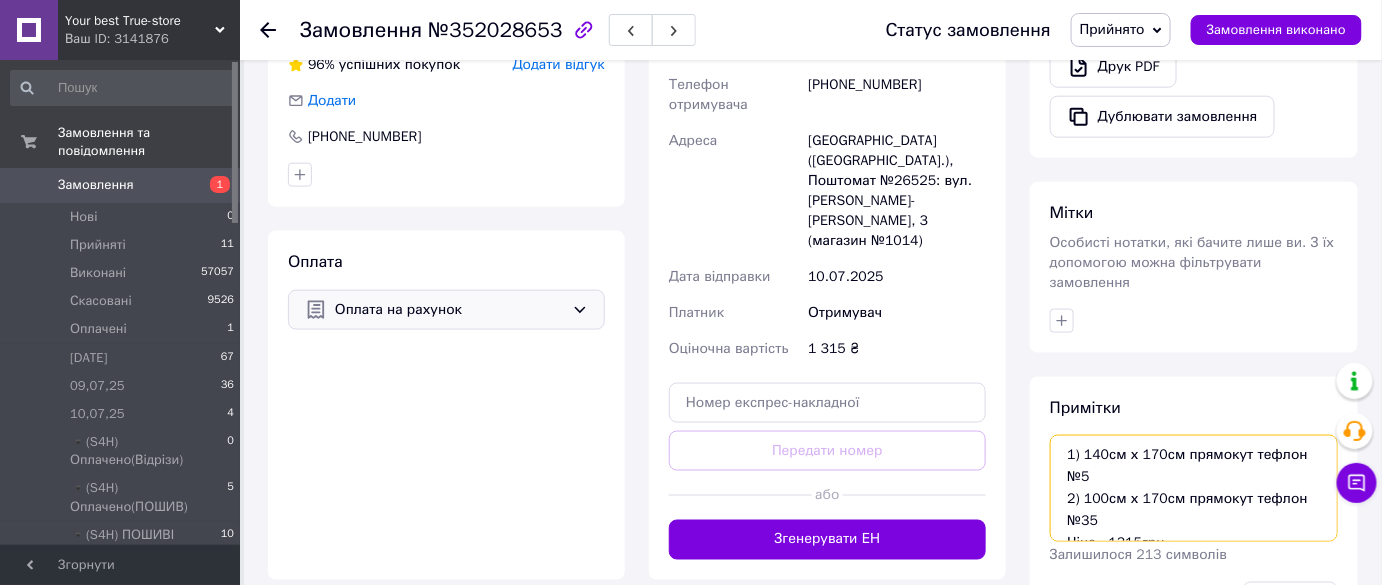 drag, startPoint x: 1119, startPoint y: 479, endPoint x: 985, endPoint y: 438, distance: 140.13208 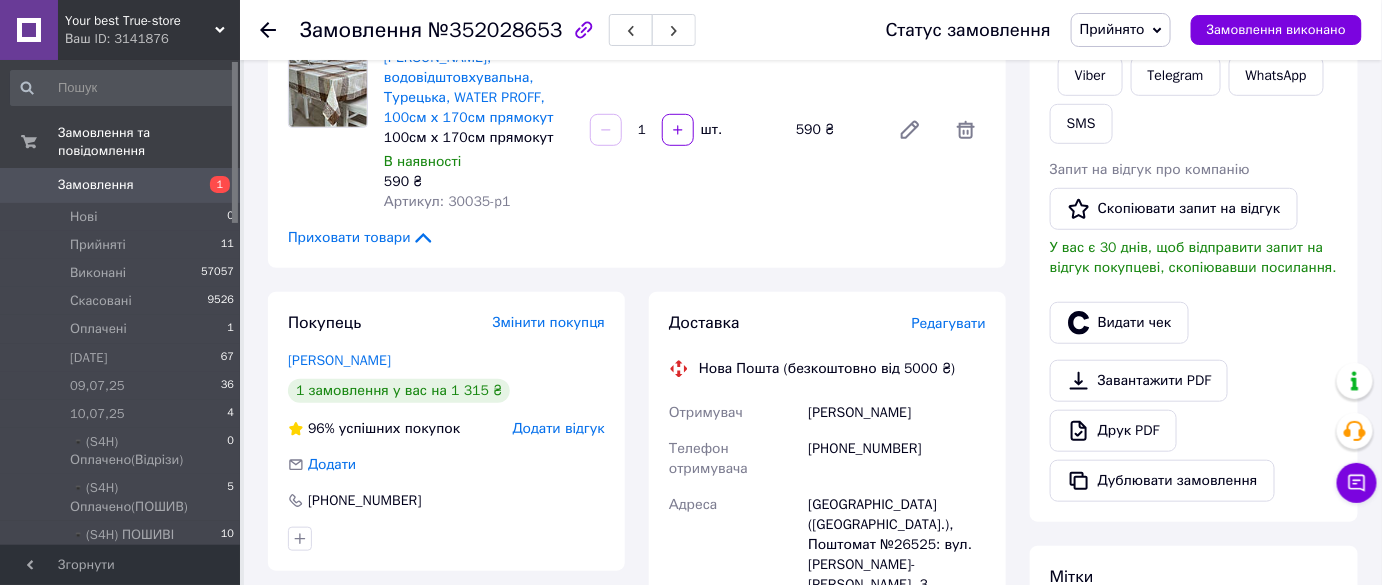 scroll, scrollTop: 0, scrollLeft: 0, axis: both 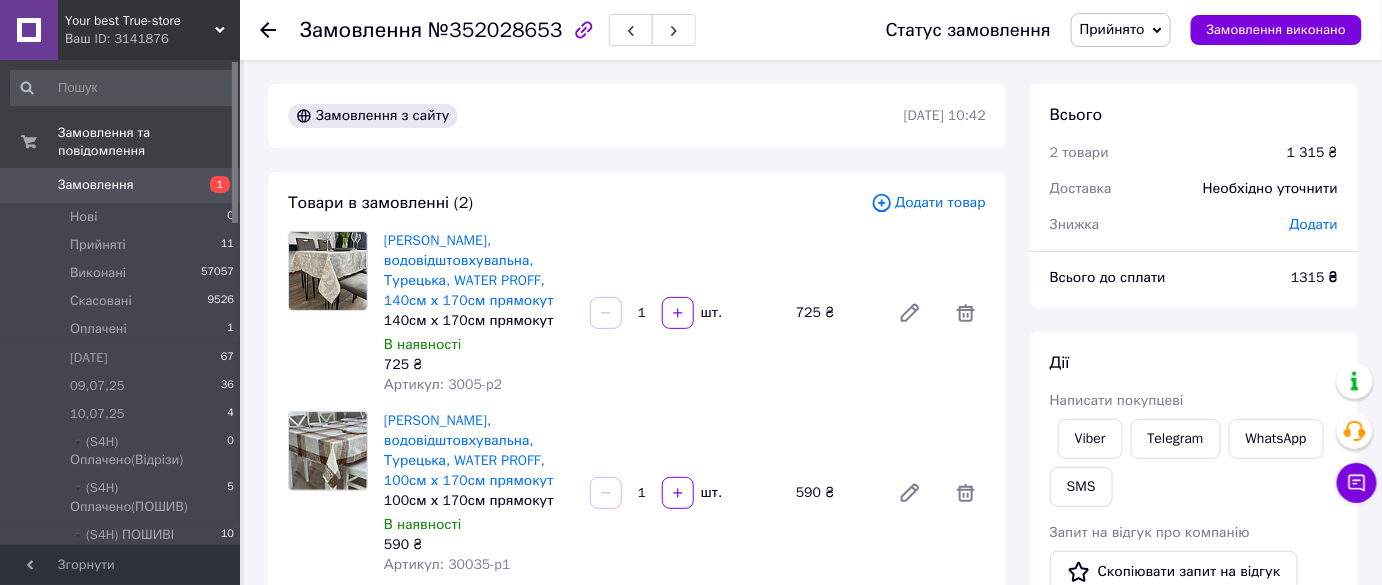 drag, startPoint x: 1274, startPoint y: 380, endPoint x: 1193, endPoint y: 386, distance: 81.22192 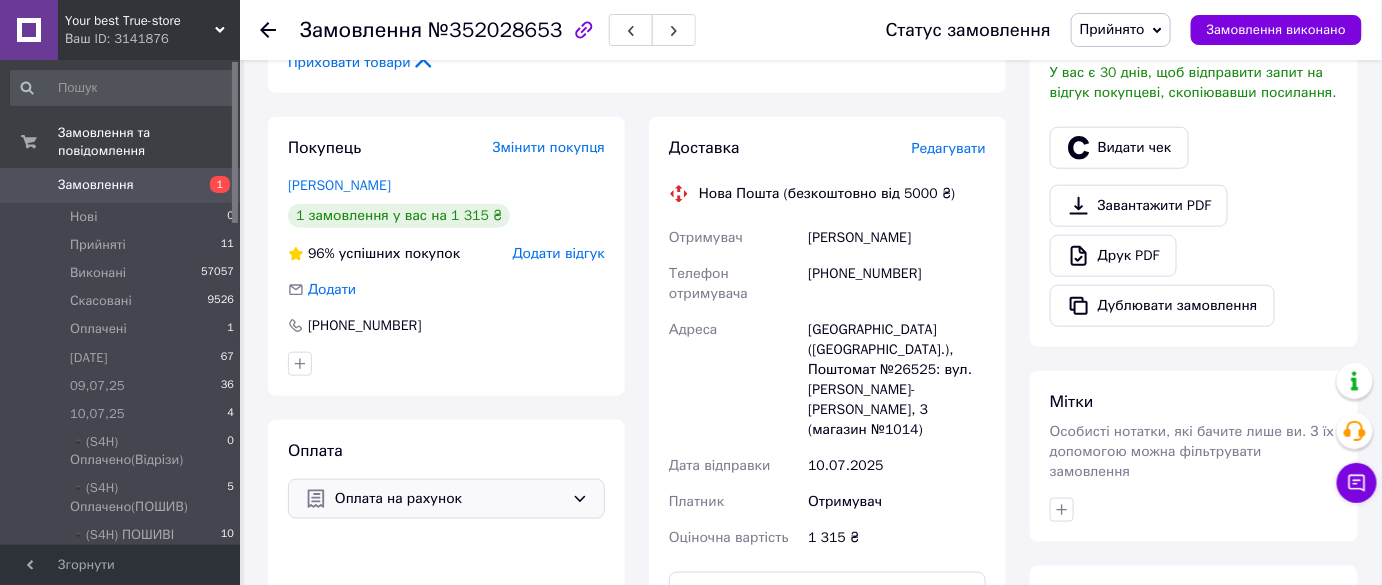 scroll, scrollTop: 818, scrollLeft: 0, axis: vertical 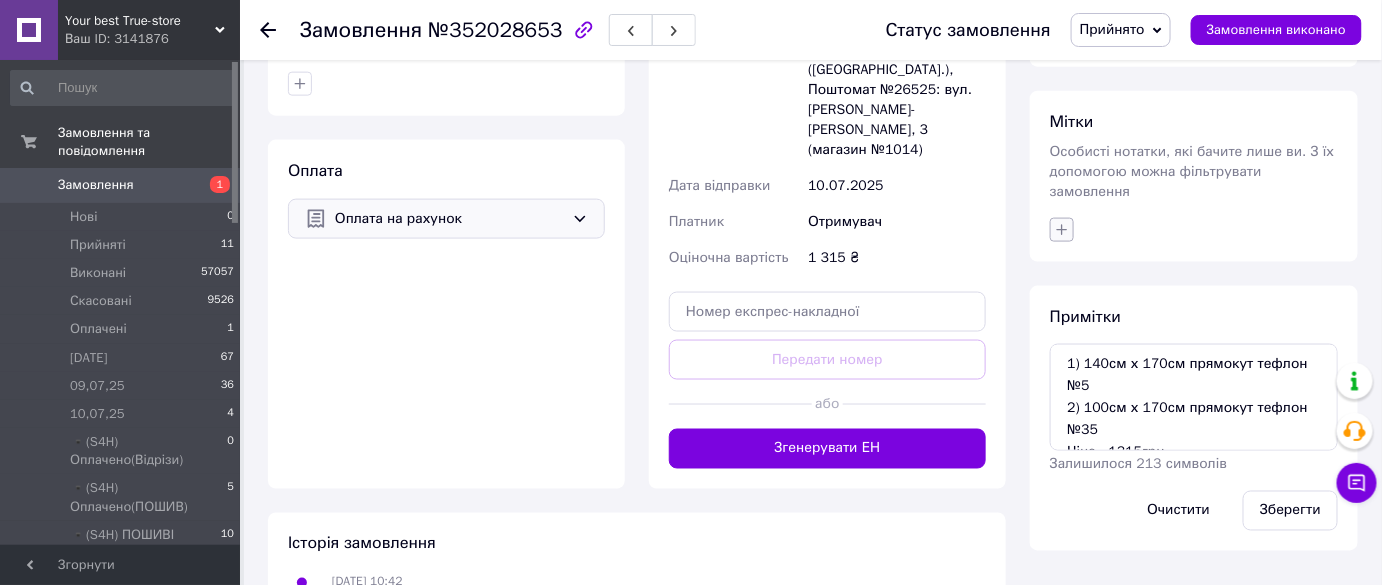click at bounding box center (1062, 230) 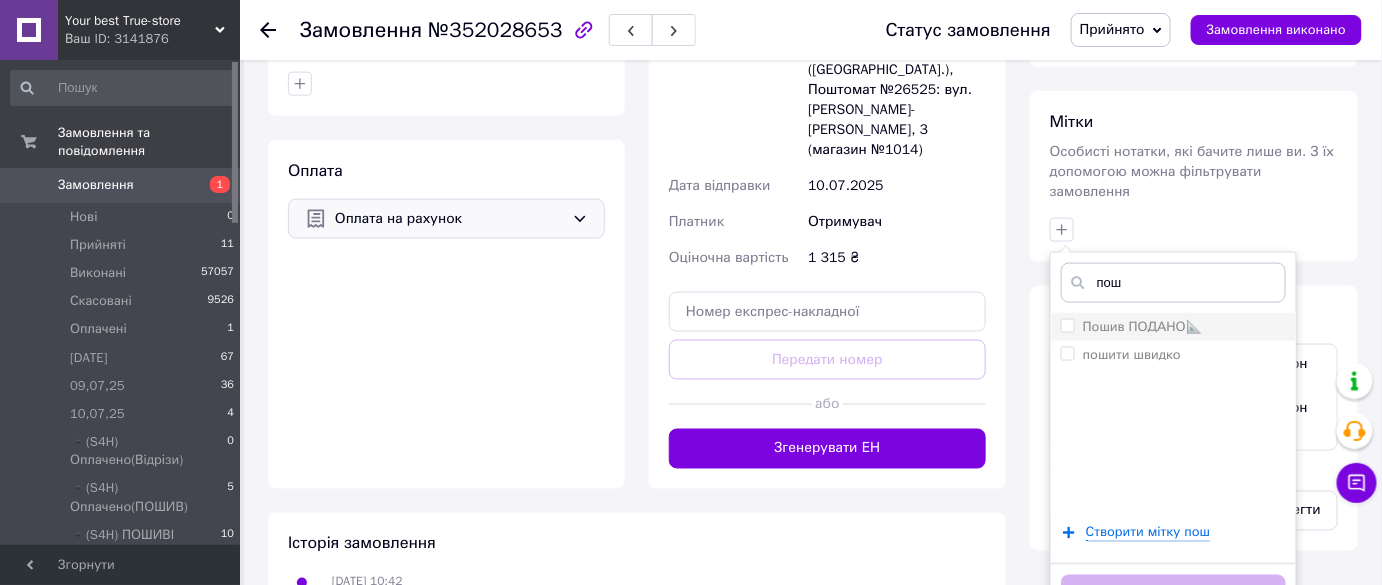 type on "пош" 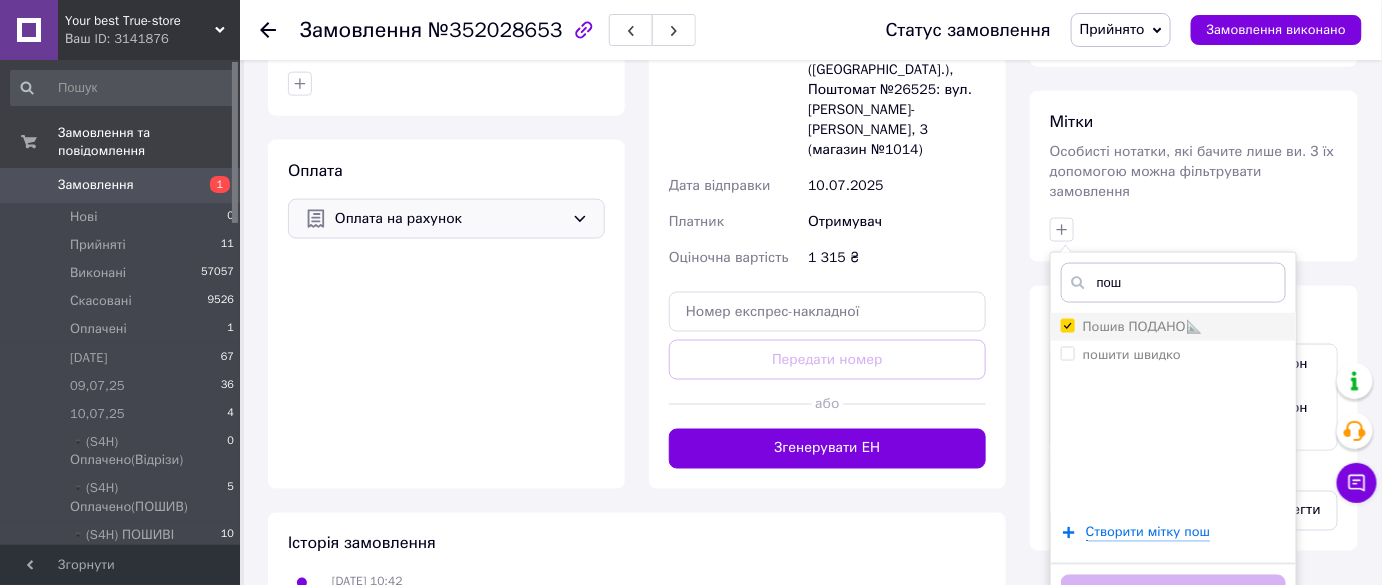 checkbox on "true" 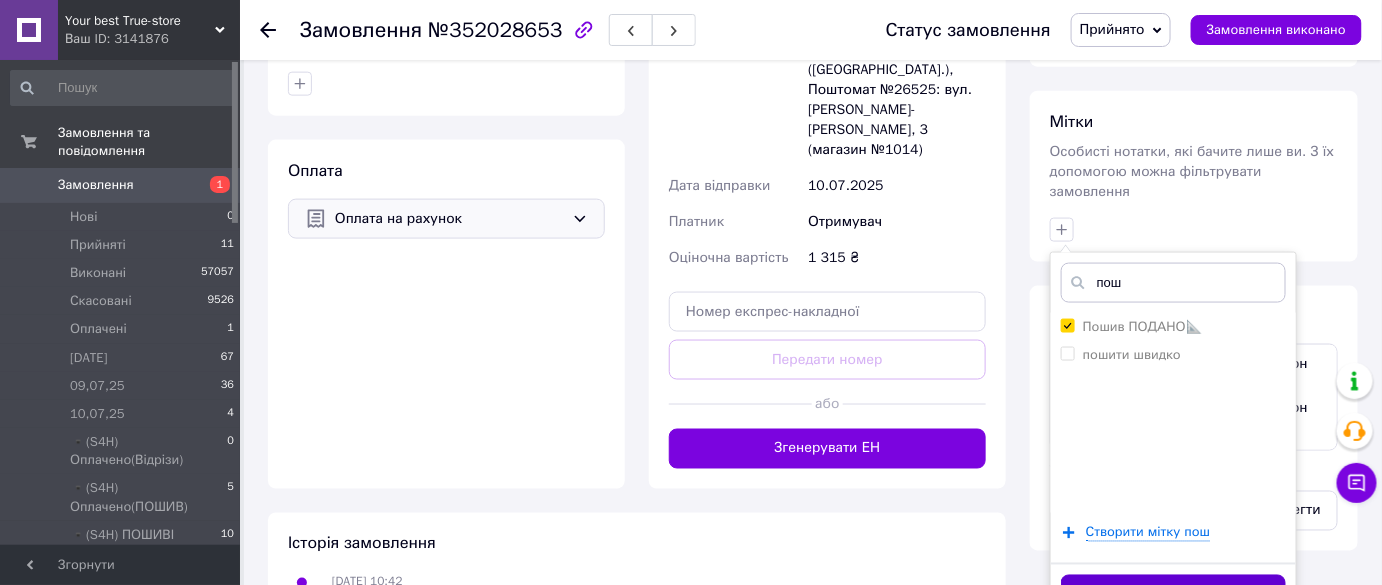 click on "Додати мітку" at bounding box center (1173, 594) 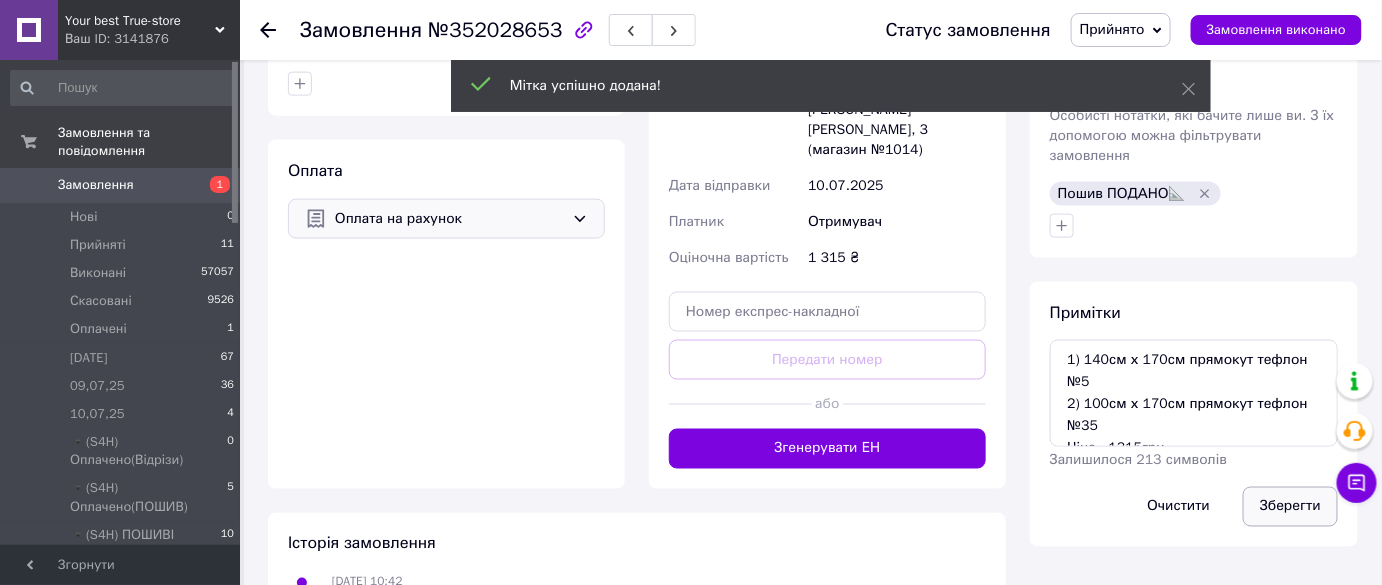 click on "Зберегти" at bounding box center (1290, 507) 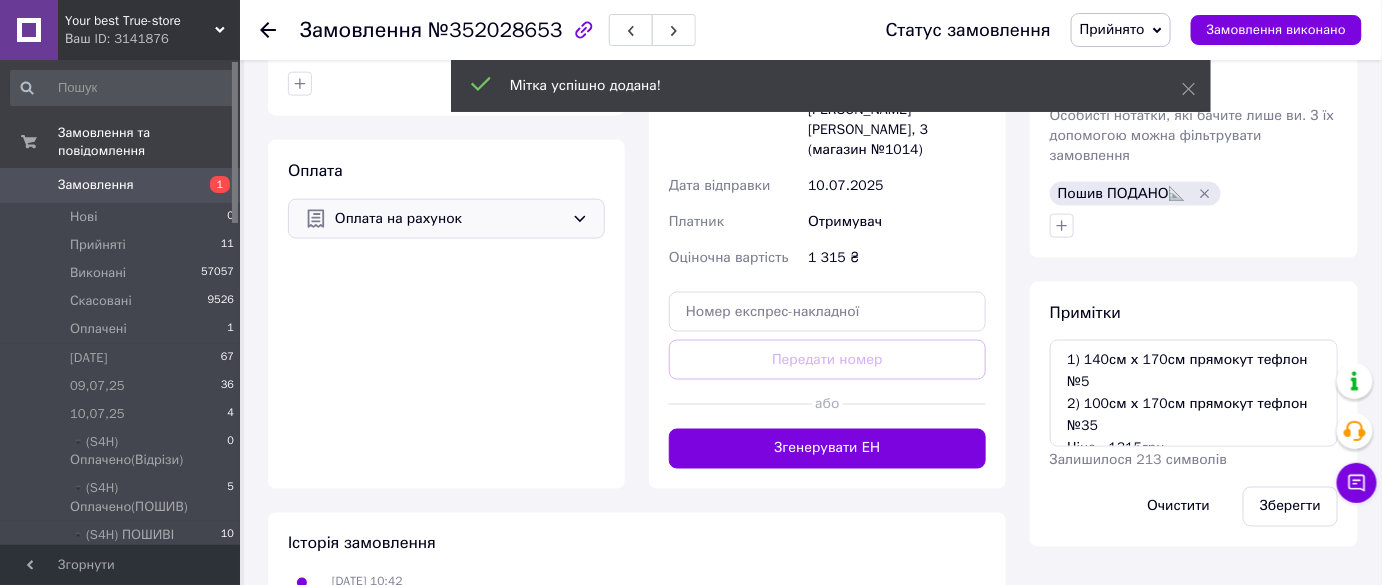 click on "Прийнято" at bounding box center [1112, 29] 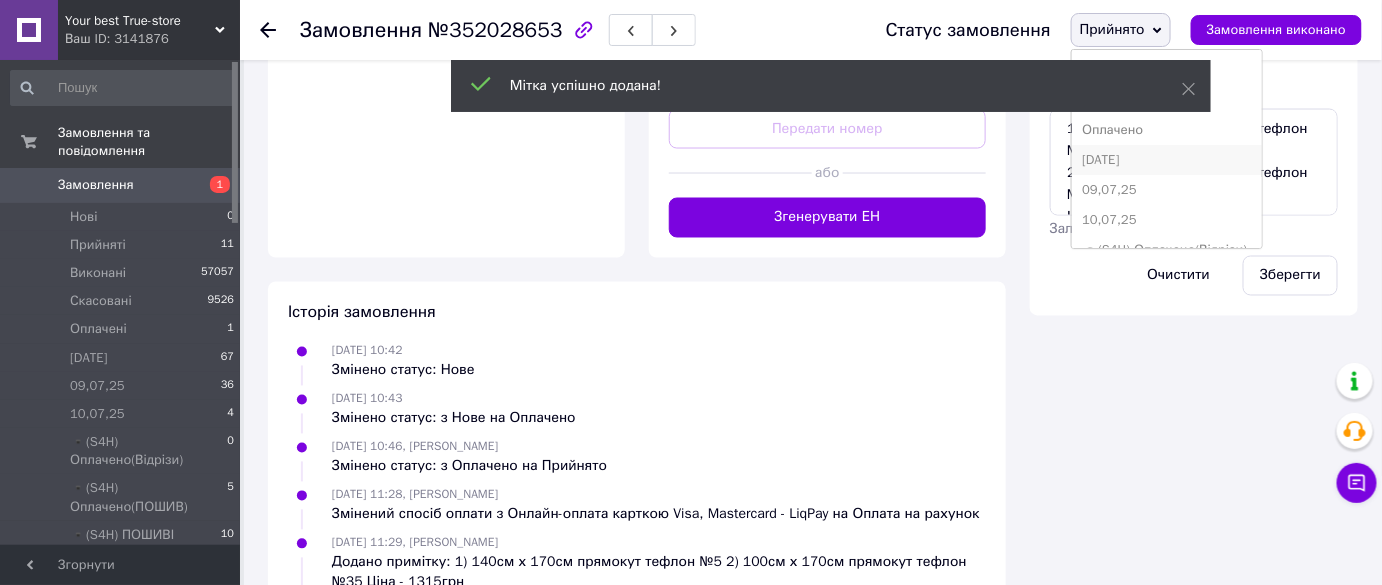 scroll, scrollTop: 1107, scrollLeft: 0, axis: vertical 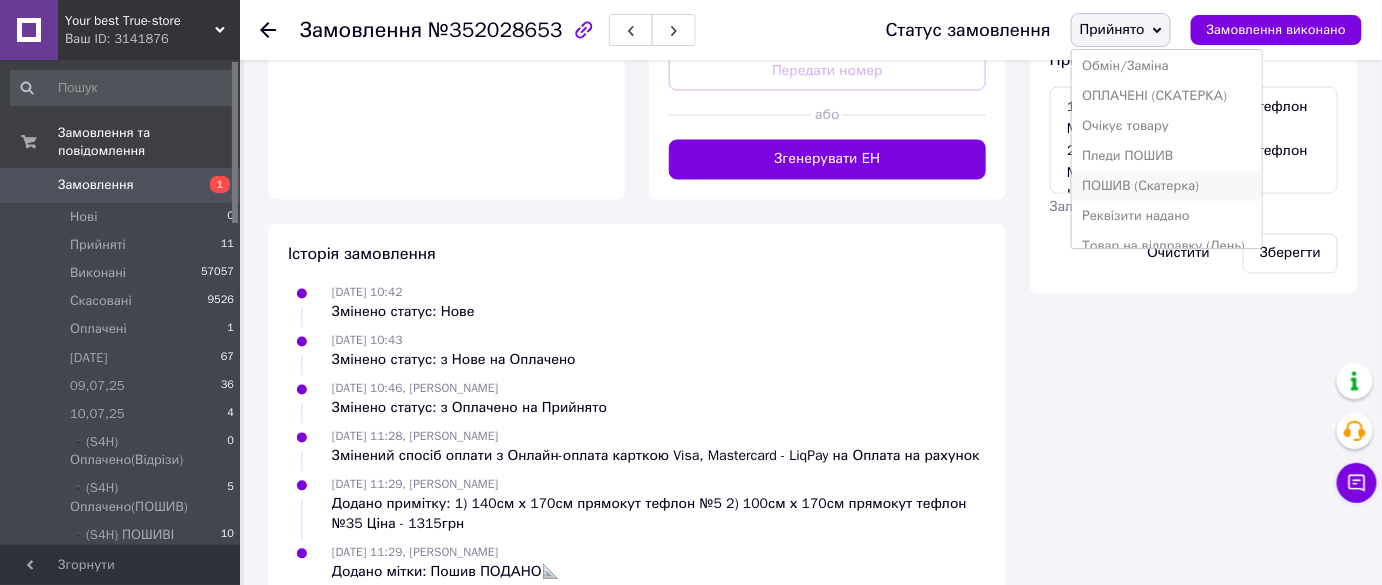 click on "ПОШИВ (Скатерка)" at bounding box center [1167, 186] 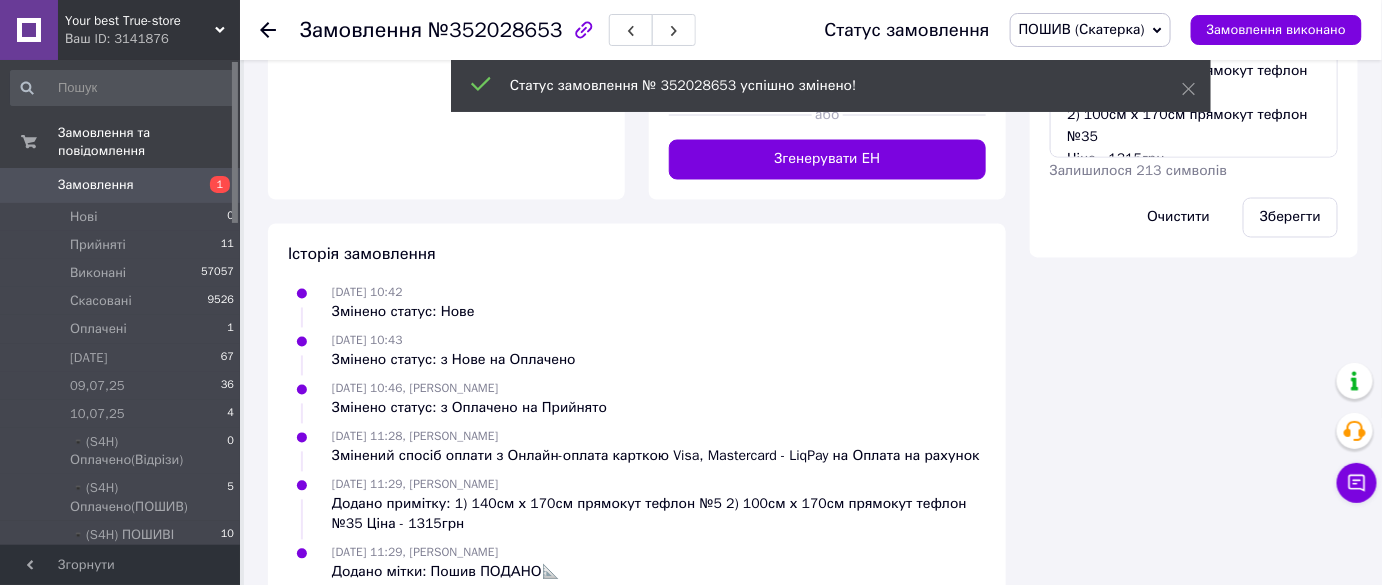 click 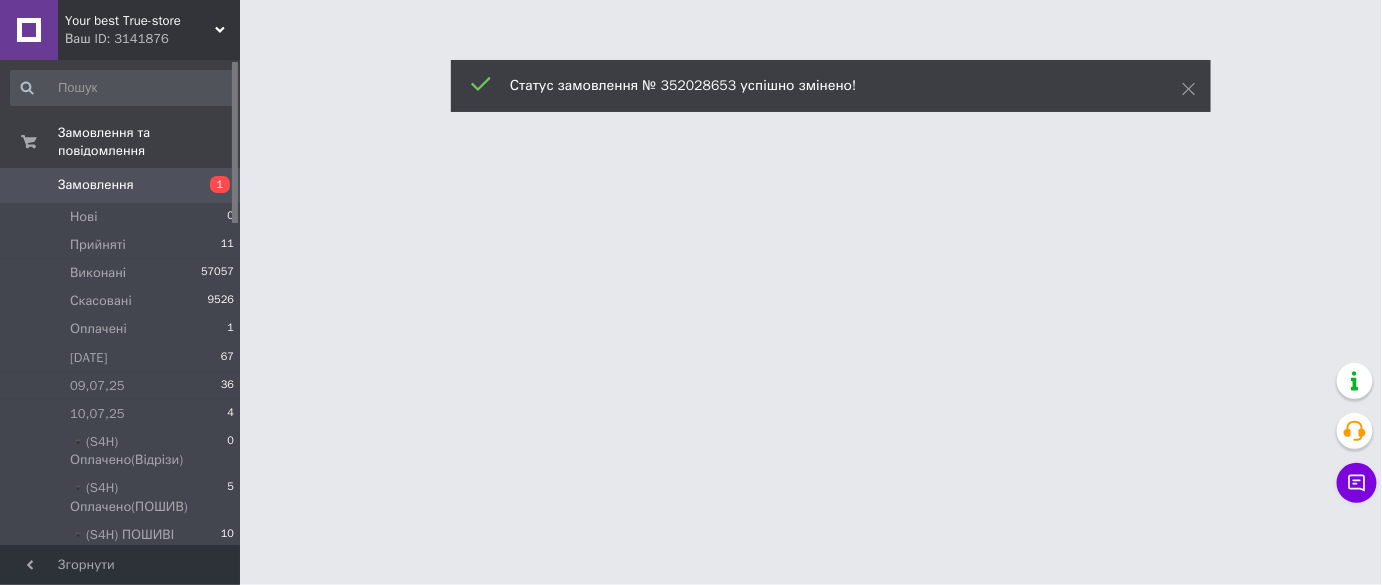scroll, scrollTop: 0, scrollLeft: 0, axis: both 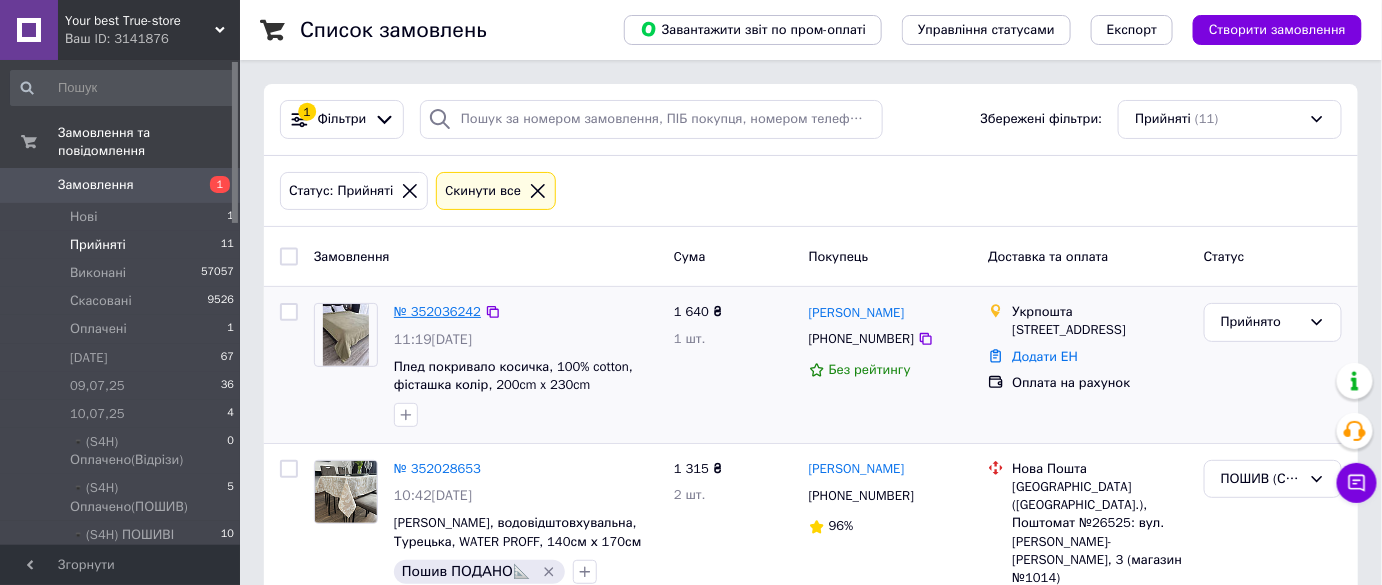 click on "№ 352036242" at bounding box center (437, 311) 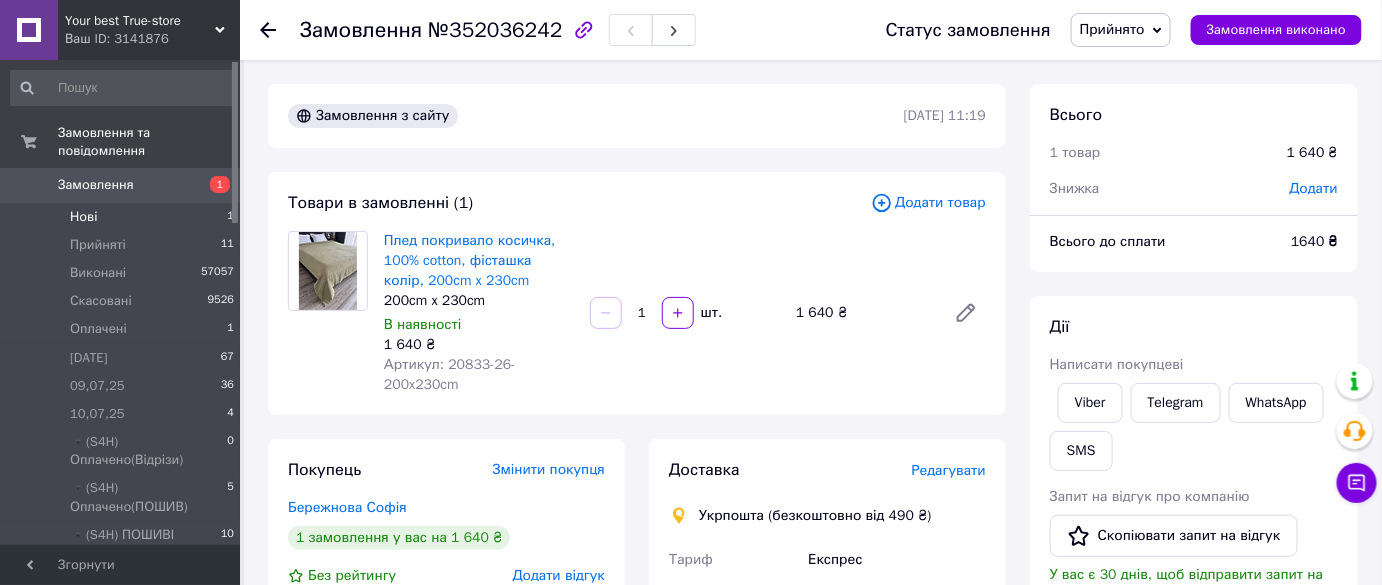 click on "Нові 1" at bounding box center [123, 217] 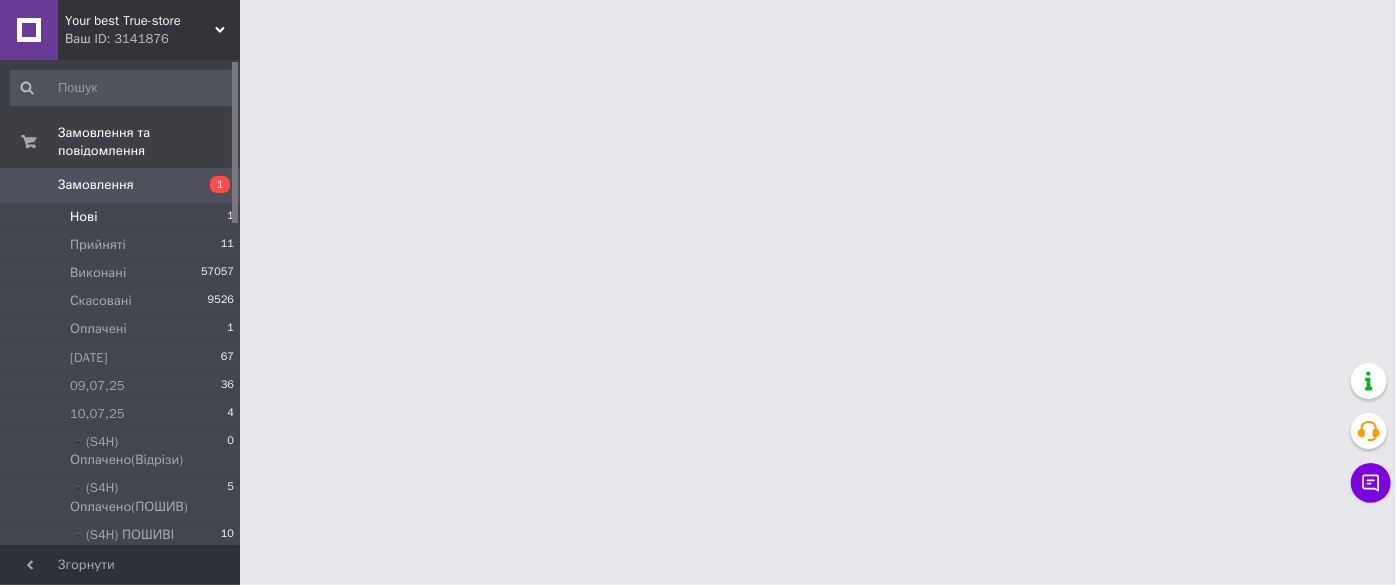 click on "Нові 1" at bounding box center (123, 217) 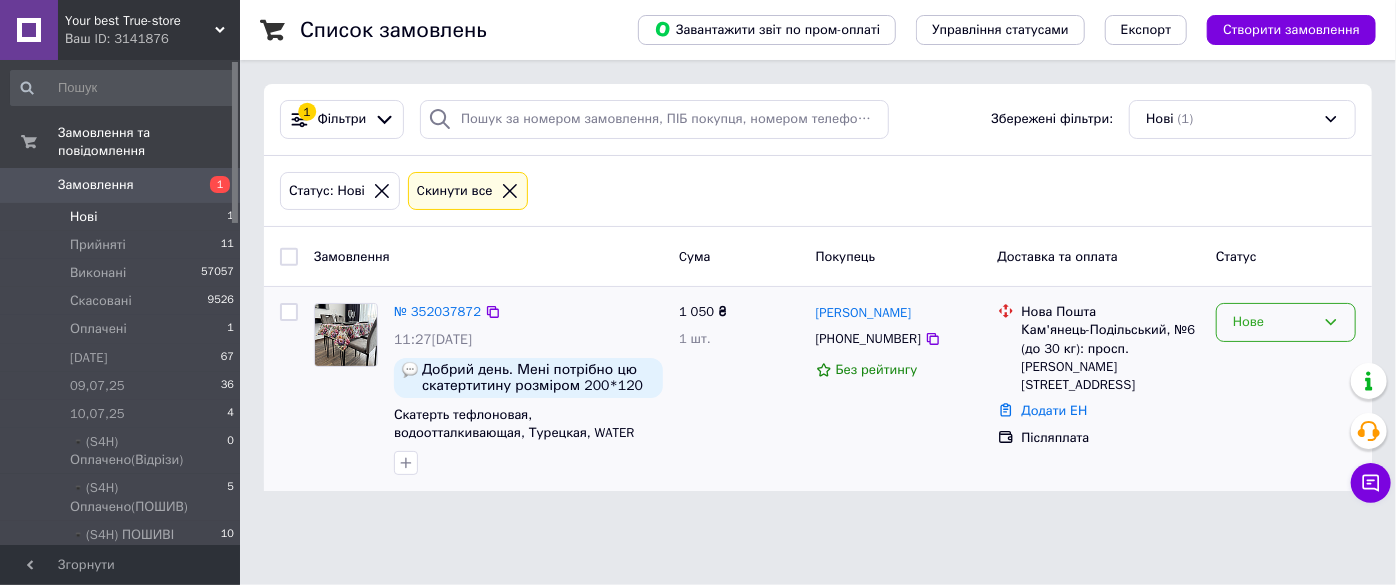 click on "Нове" at bounding box center (1274, 322) 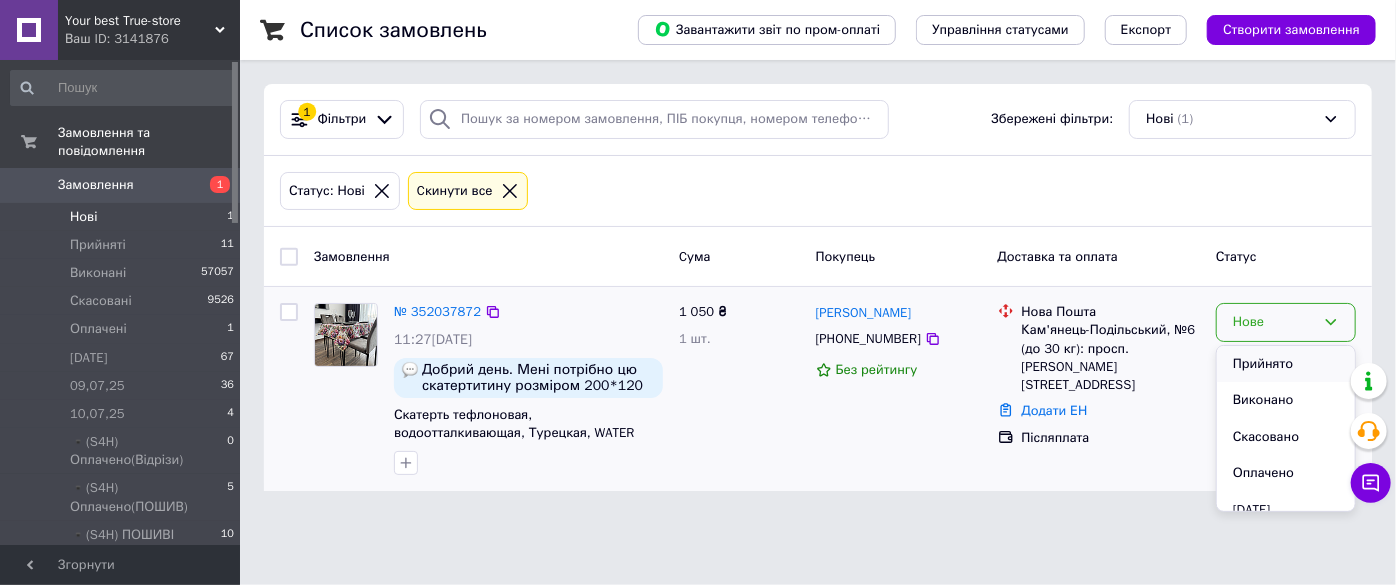 click on "Прийнято" at bounding box center [1286, 364] 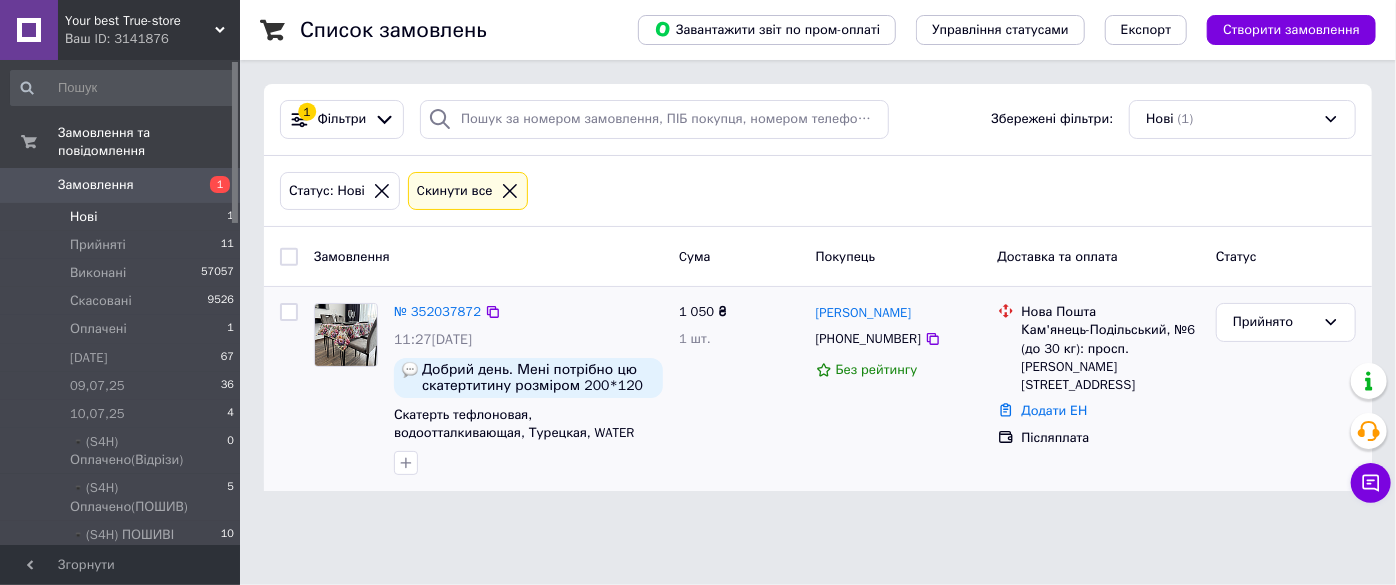 click on "1" at bounding box center (212, 185) 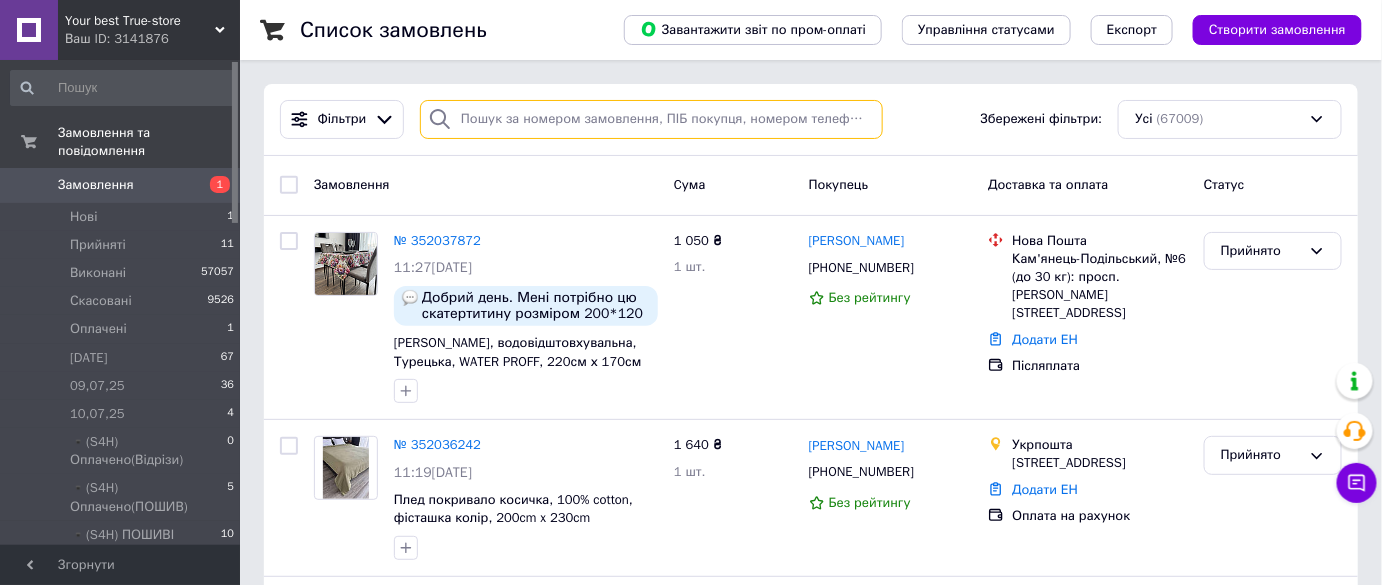 click at bounding box center (651, 119) 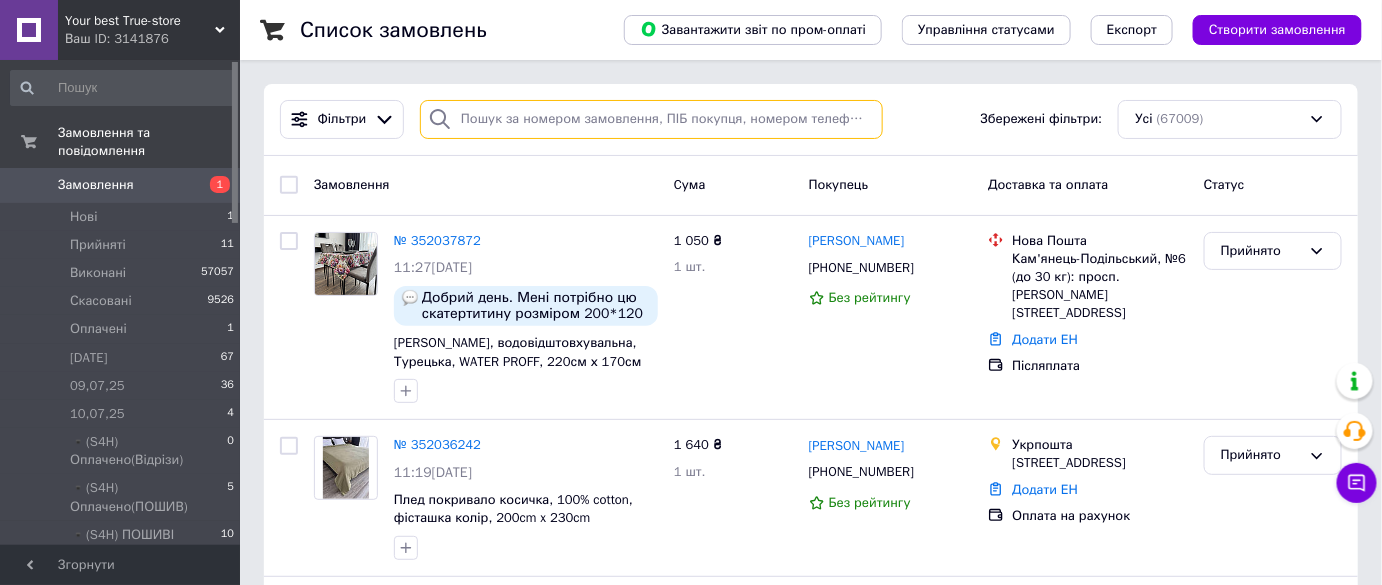 paste on "+380639528505" 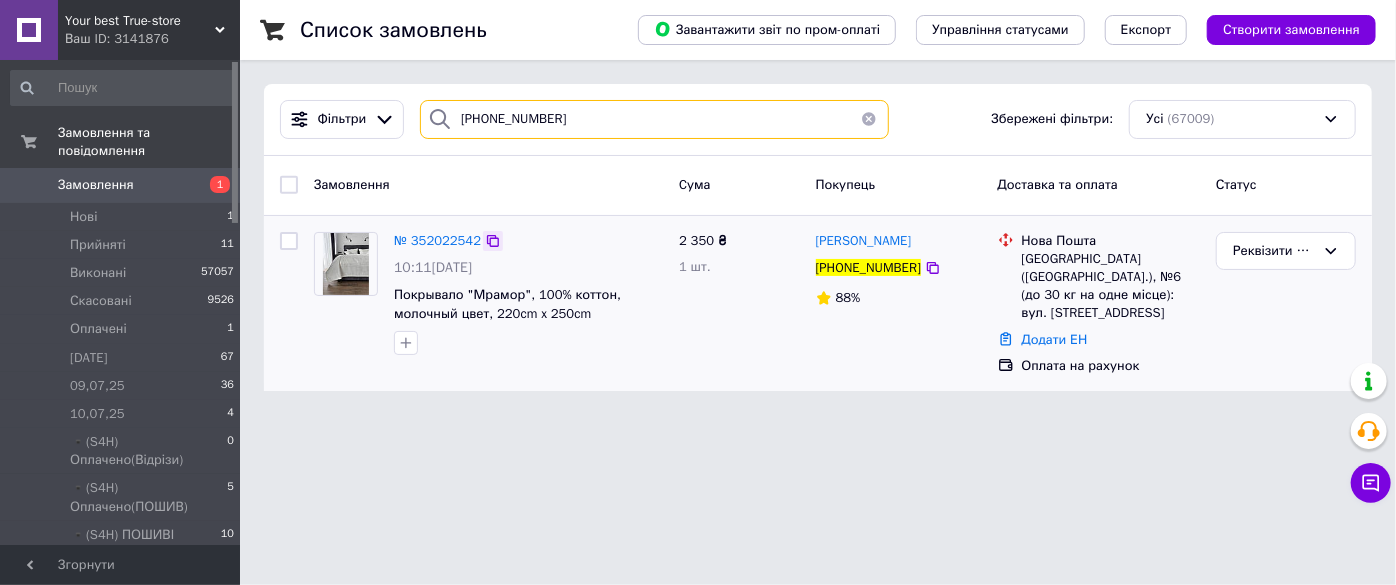 type on "+380639528505" 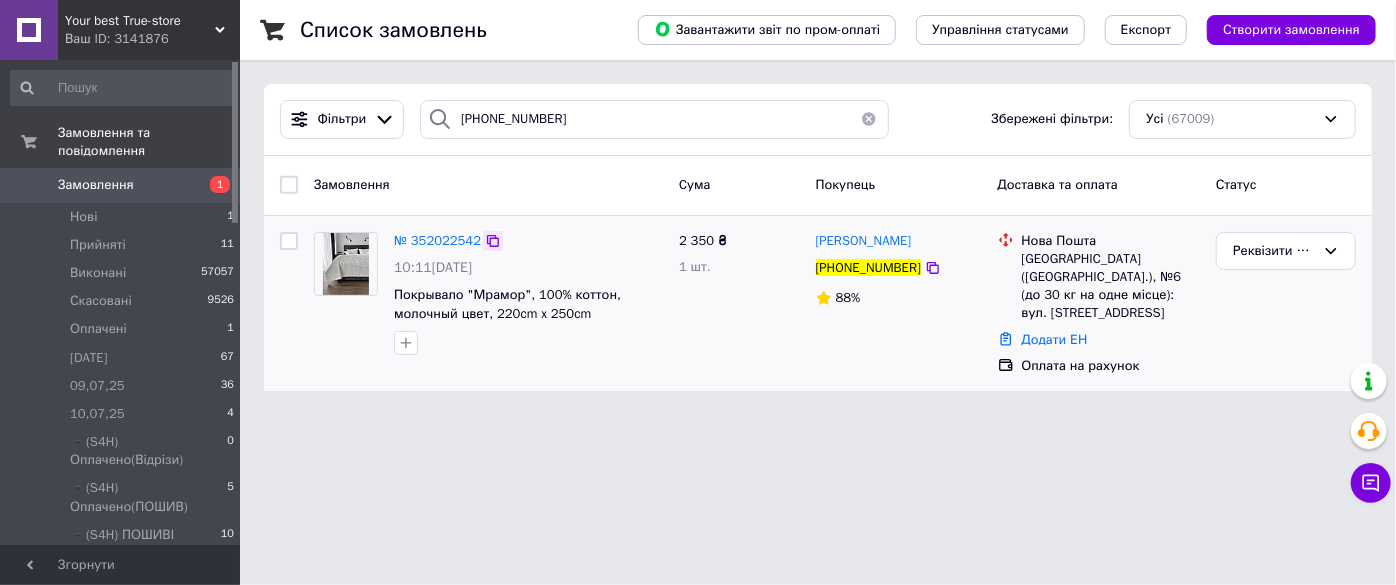 click 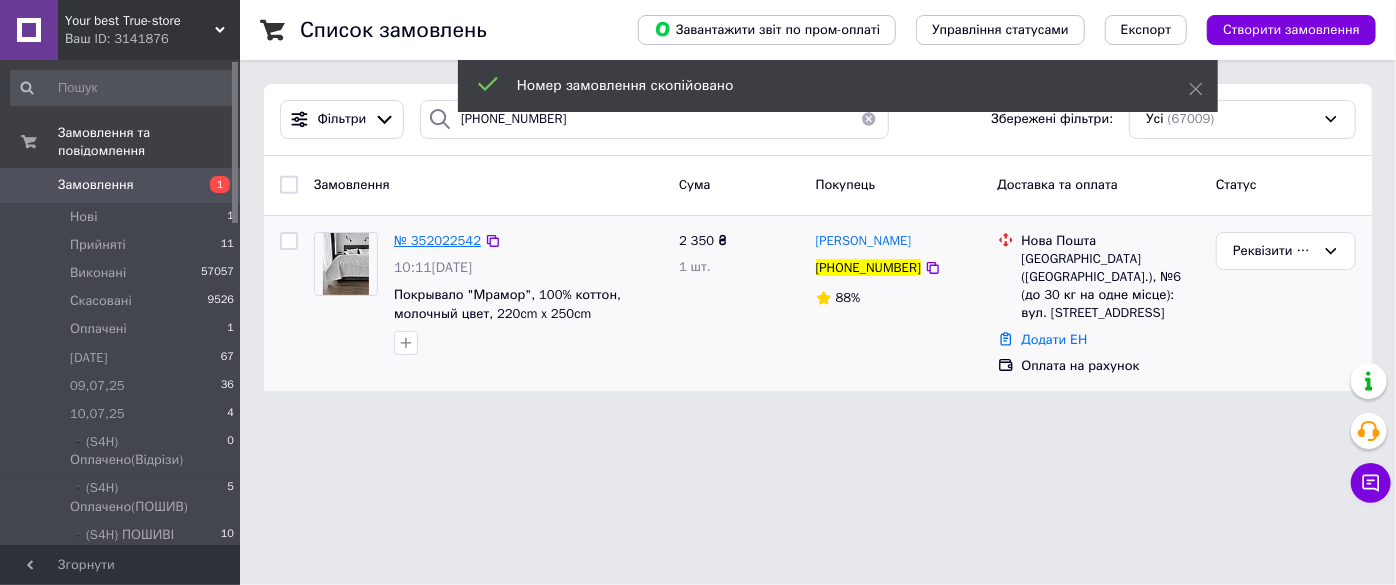 click on "№ 352022542" at bounding box center (437, 240) 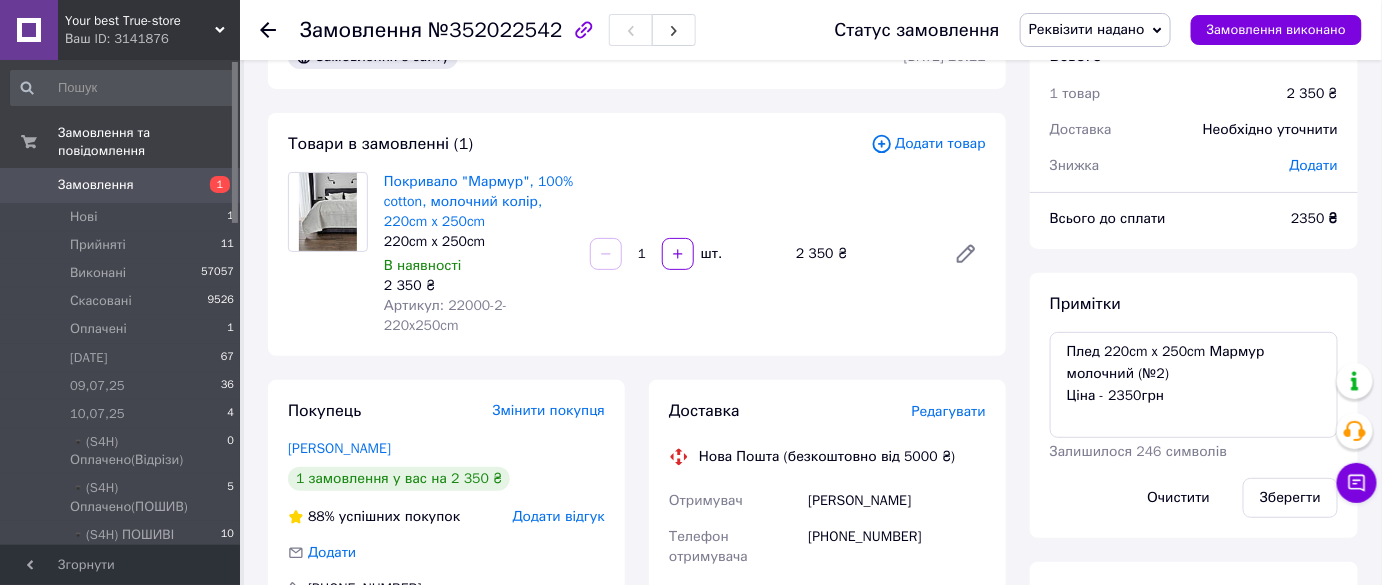 scroll, scrollTop: 90, scrollLeft: 0, axis: vertical 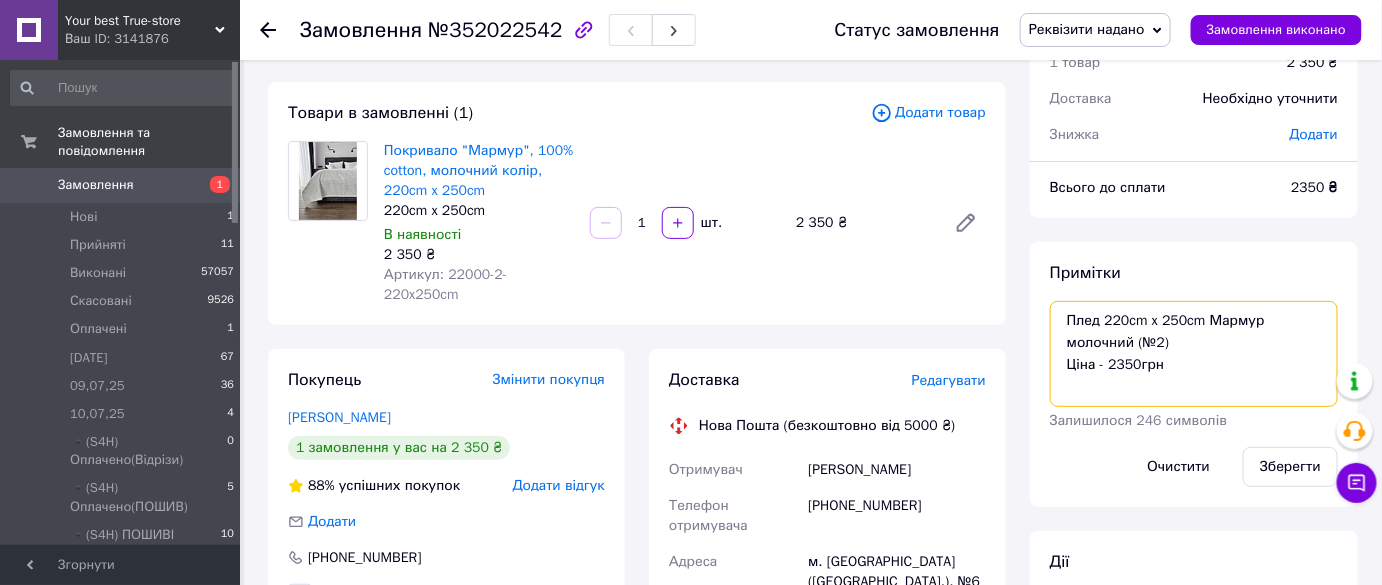 click on "Плед 220cm x 250cm Мармур молочний (№2)
Ціна - 2350грн" at bounding box center [1194, 354] 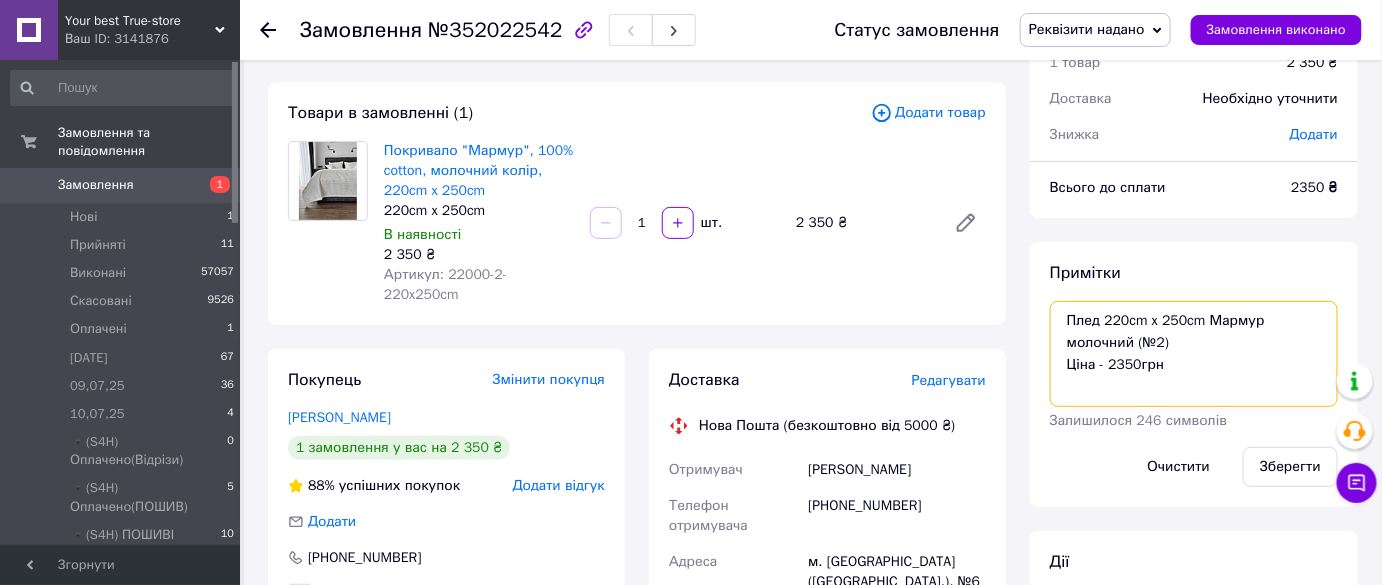 drag, startPoint x: 1197, startPoint y: 343, endPoint x: 982, endPoint y: 321, distance: 216.12265 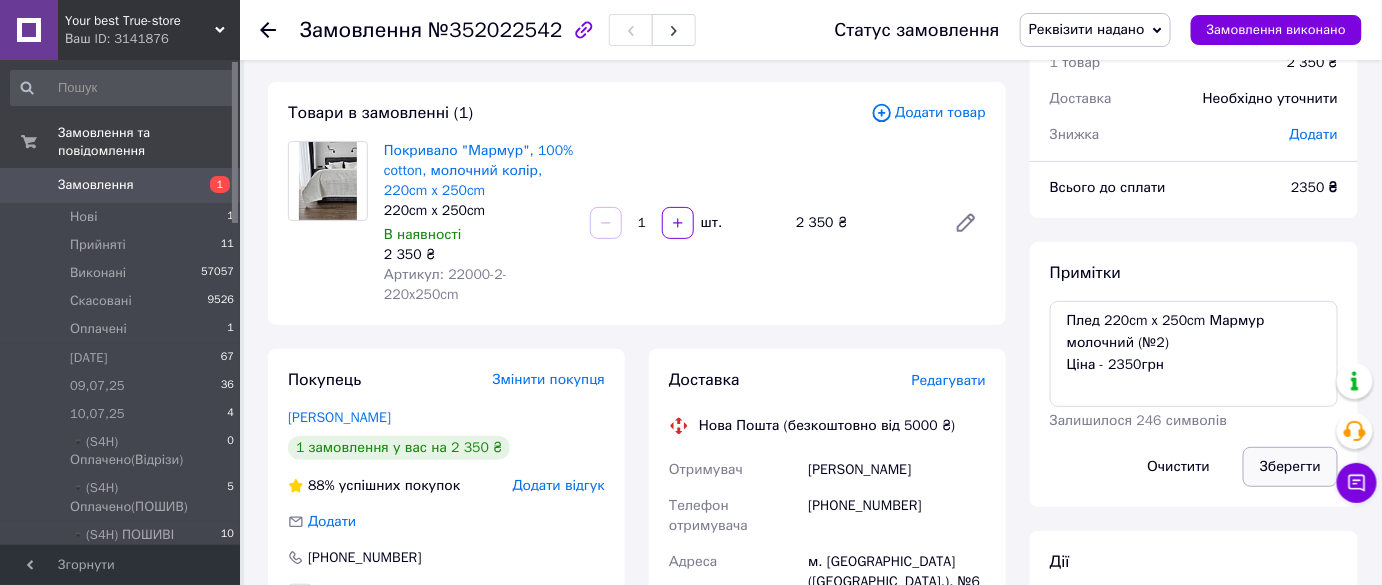 click on "Зберегти" at bounding box center [1290, 467] 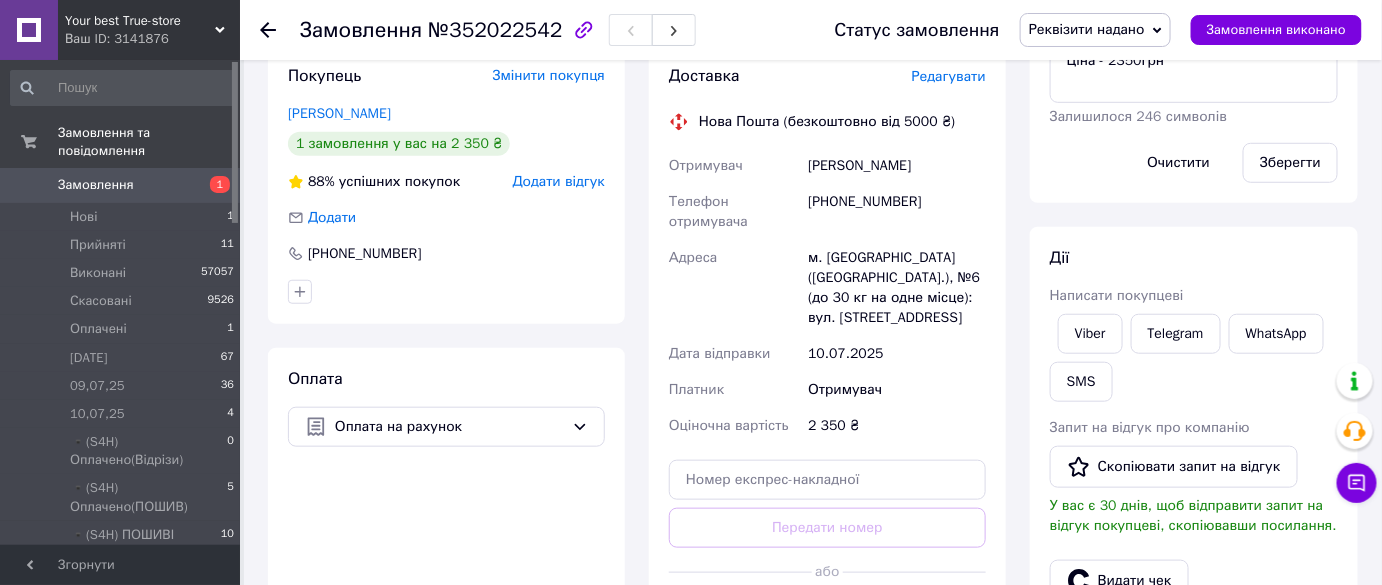 scroll, scrollTop: 272, scrollLeft: 0, axis: vertical 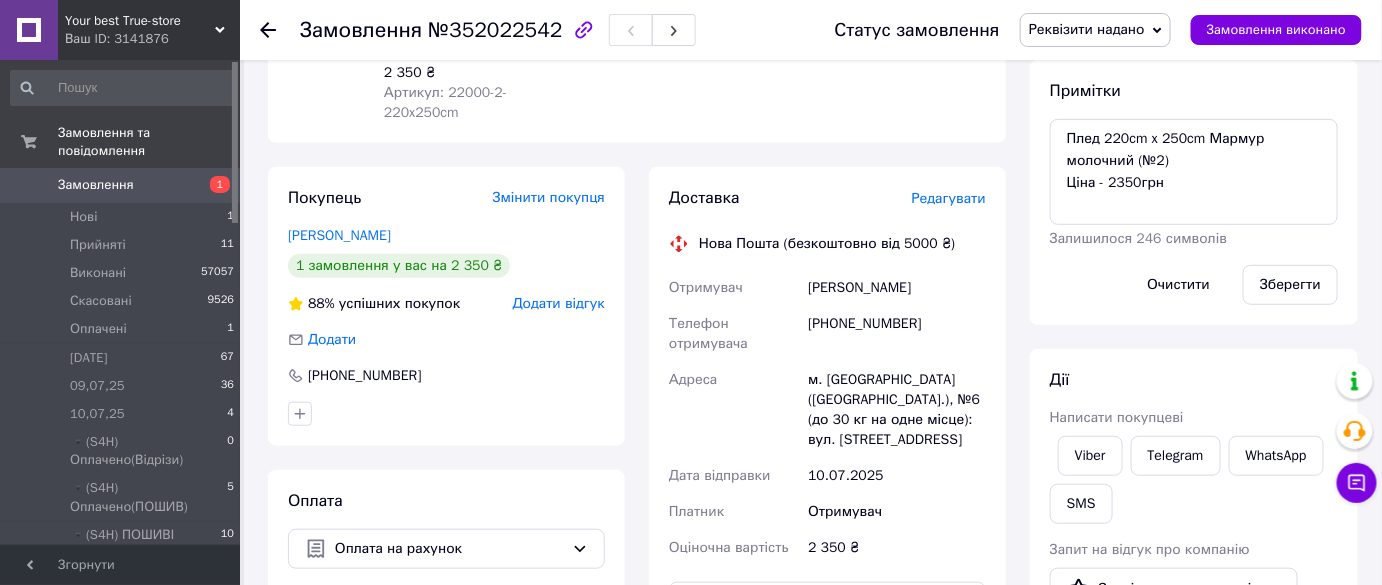 drag, startPoint x: 1104, startPoint y: 40, endPoint x: 1148, endPoint y: 117, distance: 88.68484 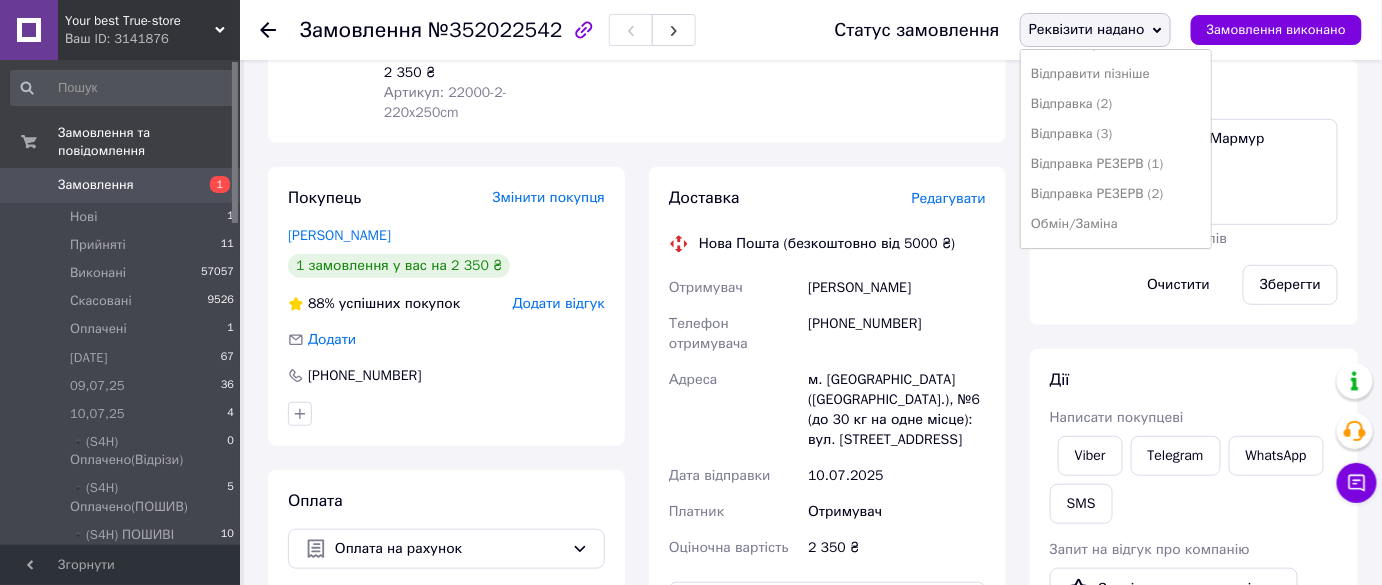 scroll, scrollTop: 454, scrollLeft: 0, axis: vertical 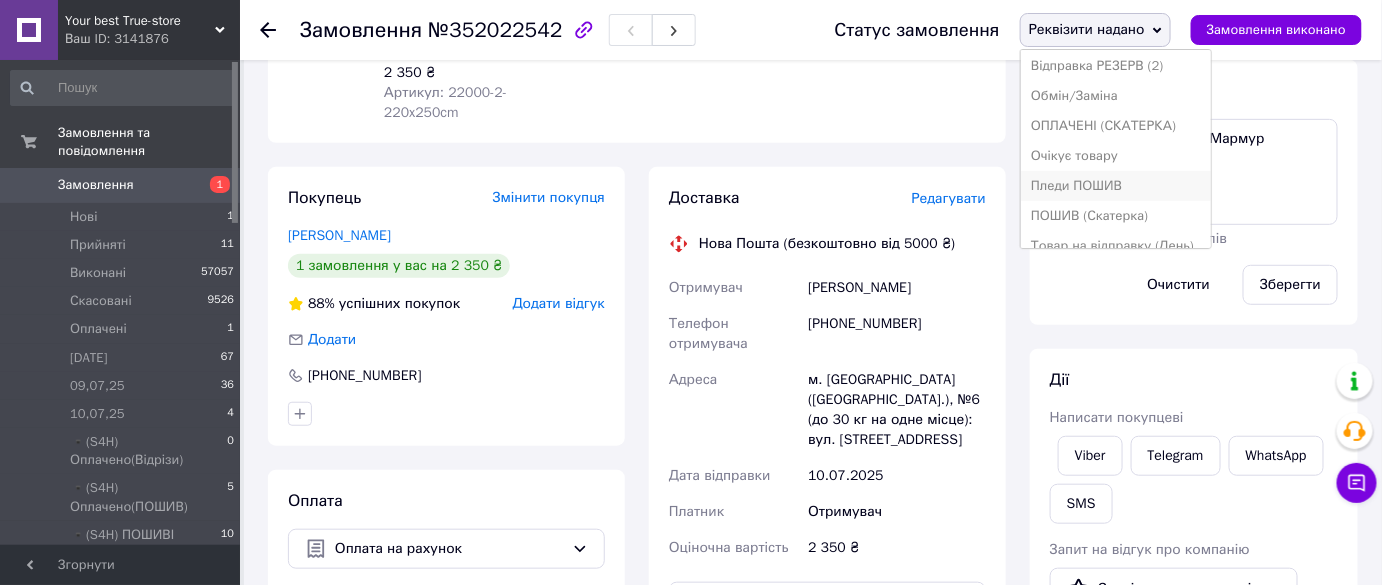 click on "Пледи ПОШИВ" at bounding box center (1116, 186) 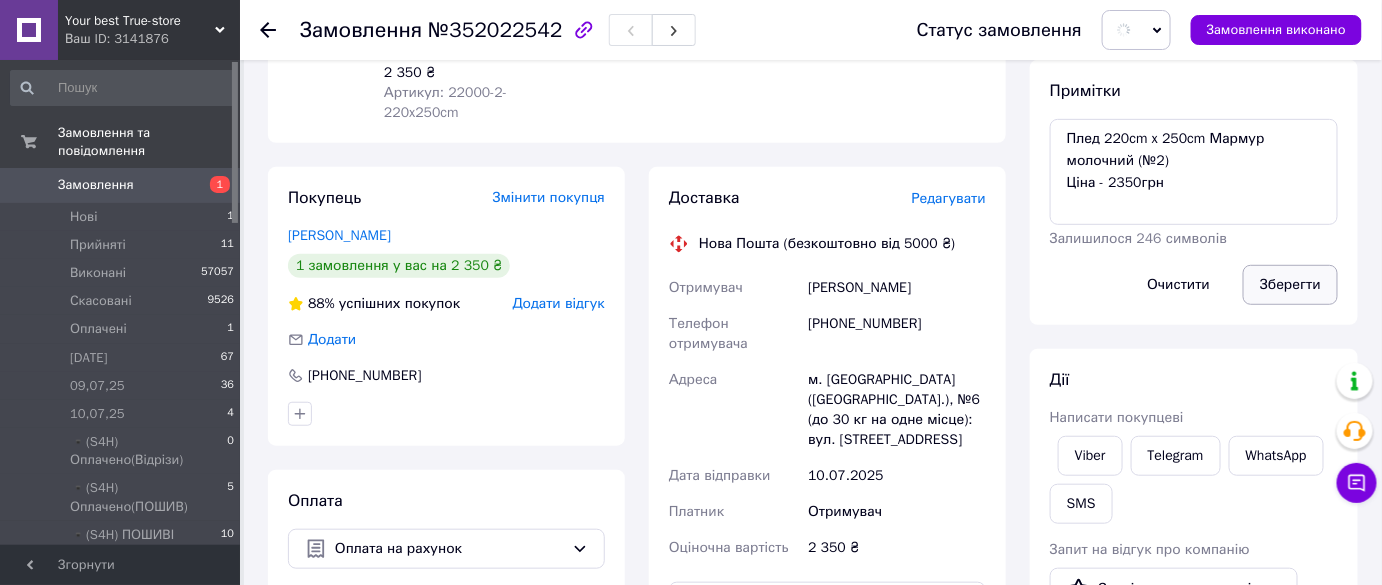 click on "Зберегти" at bounding box center [1290, 285] 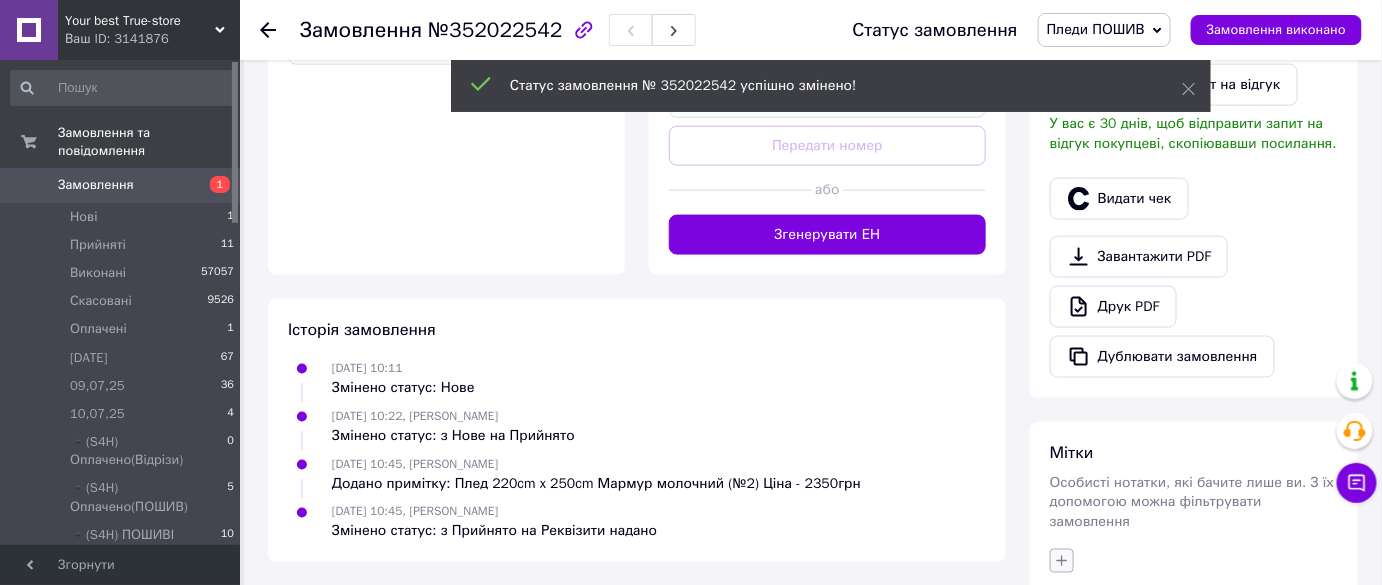 click 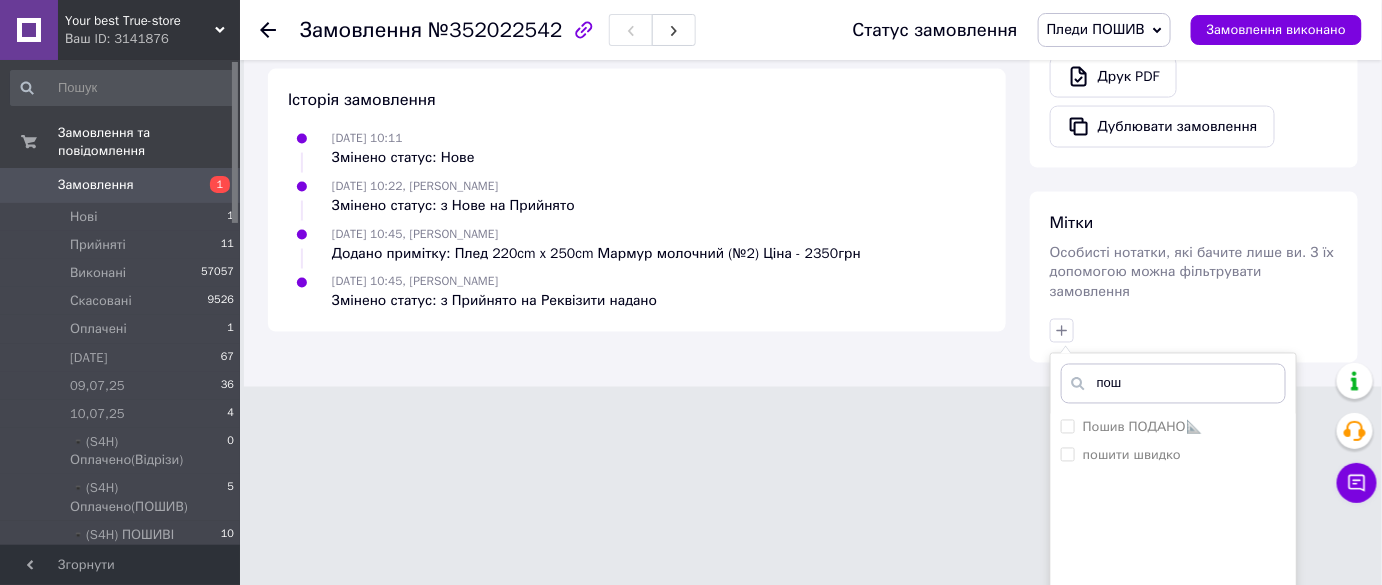 scroll, scrollTop: 1120, scrollLeft: 0, axis: vertical 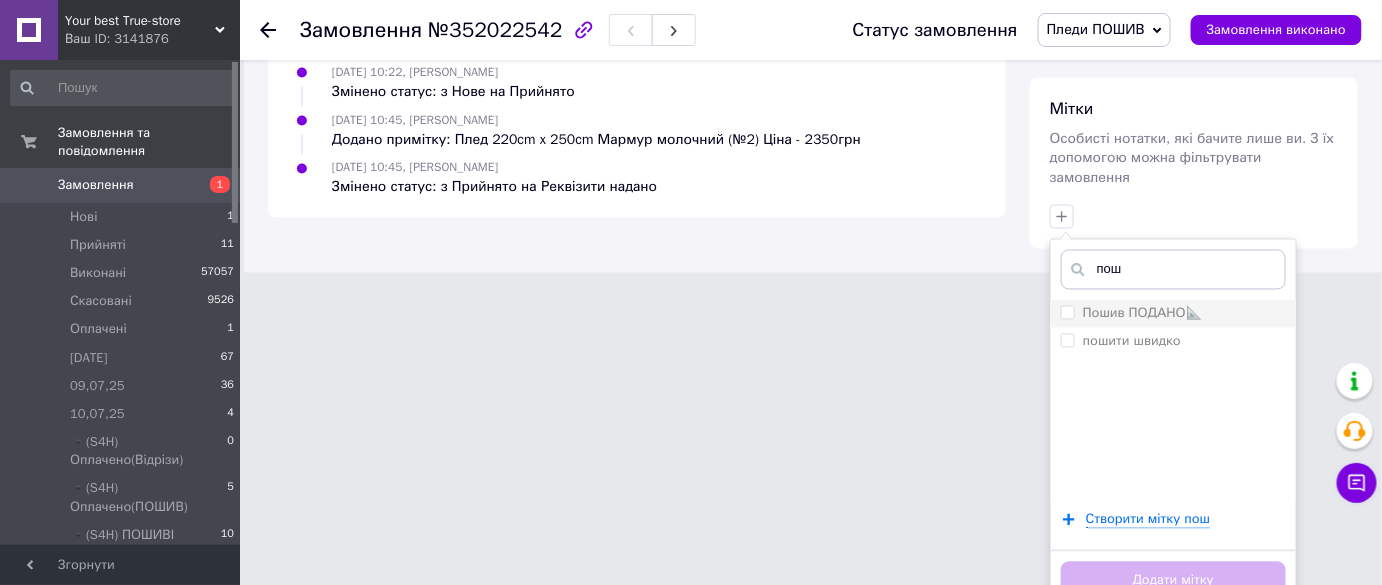 type on "пош" 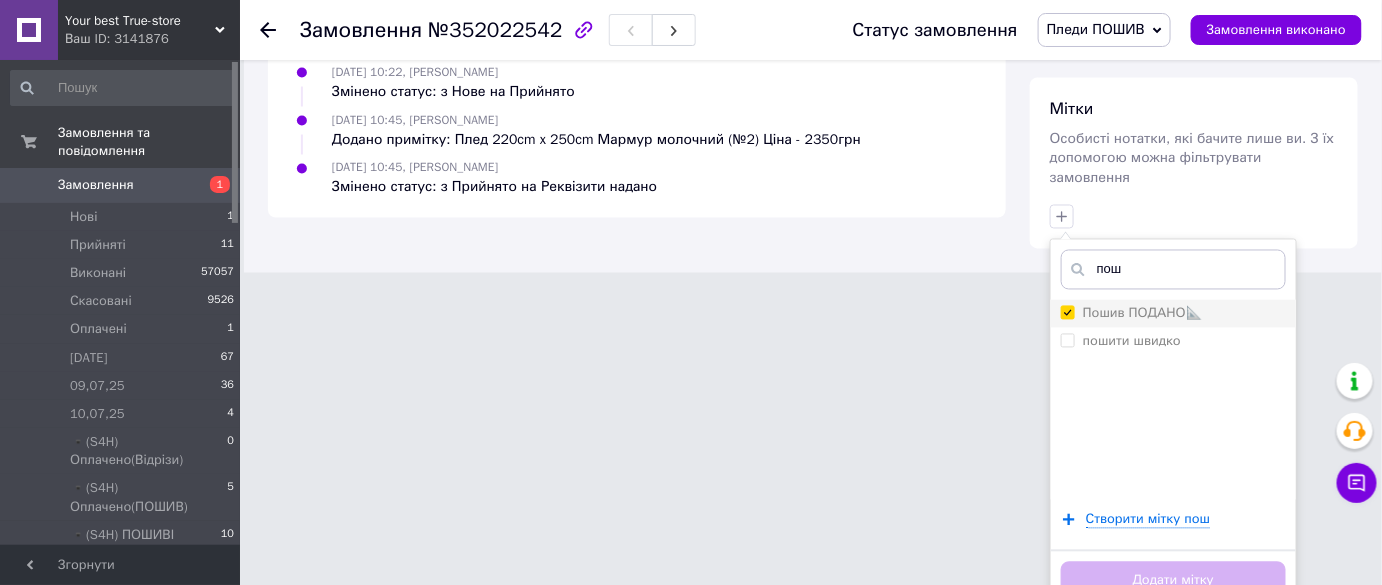 checkbox on "true" 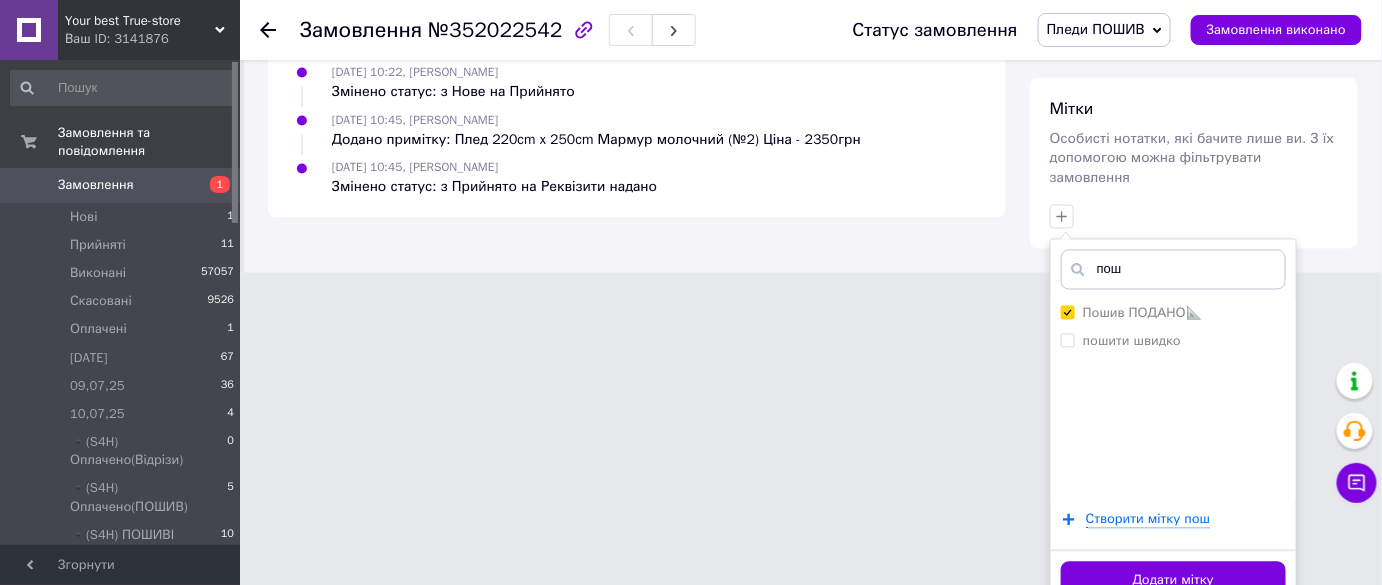 click on "Додати мітку" at bounding box center [1173, 581] 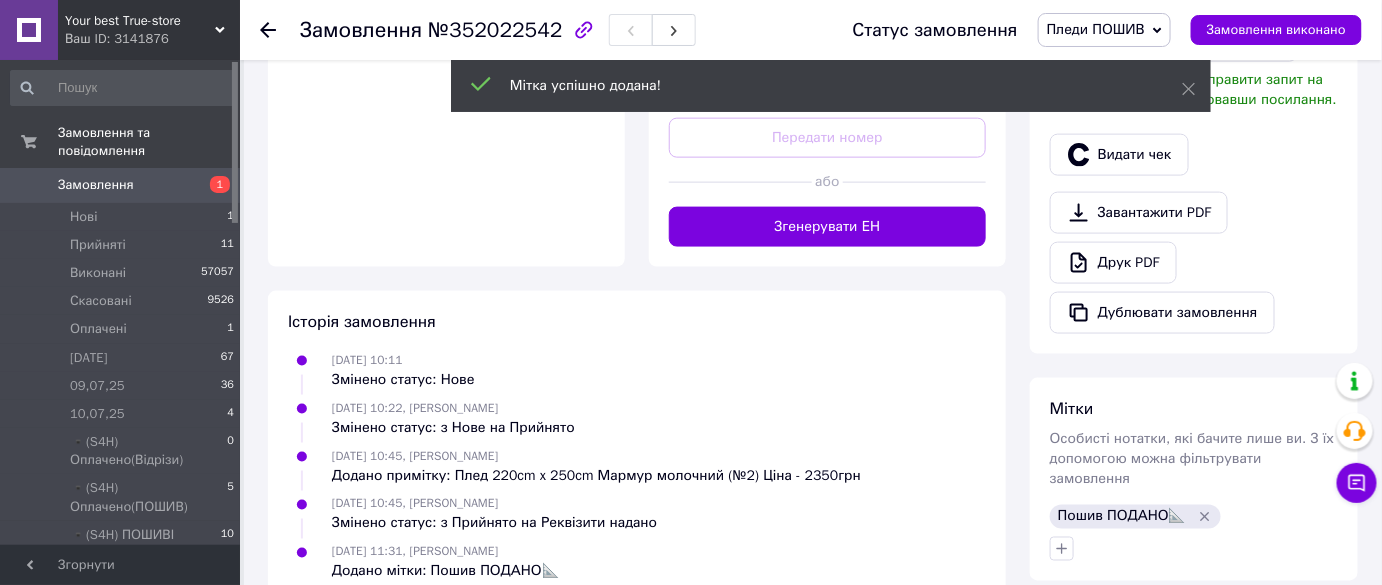 scroll, scrollTop: 783, scrollLeft: 0, axis: vertical 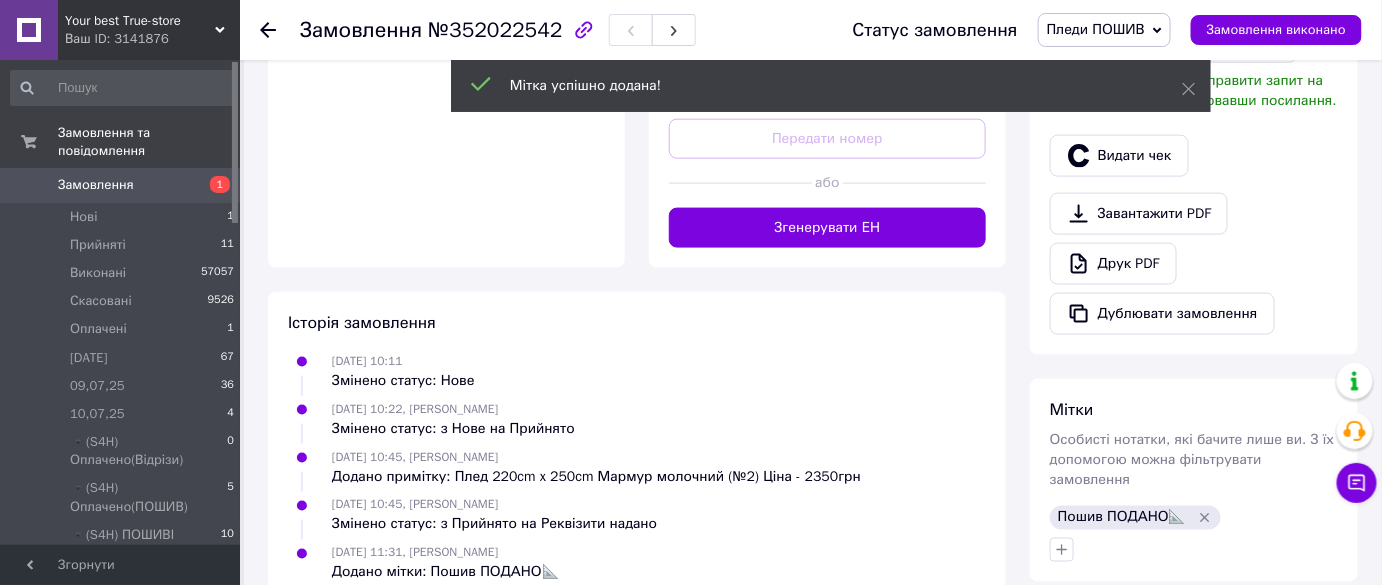 click 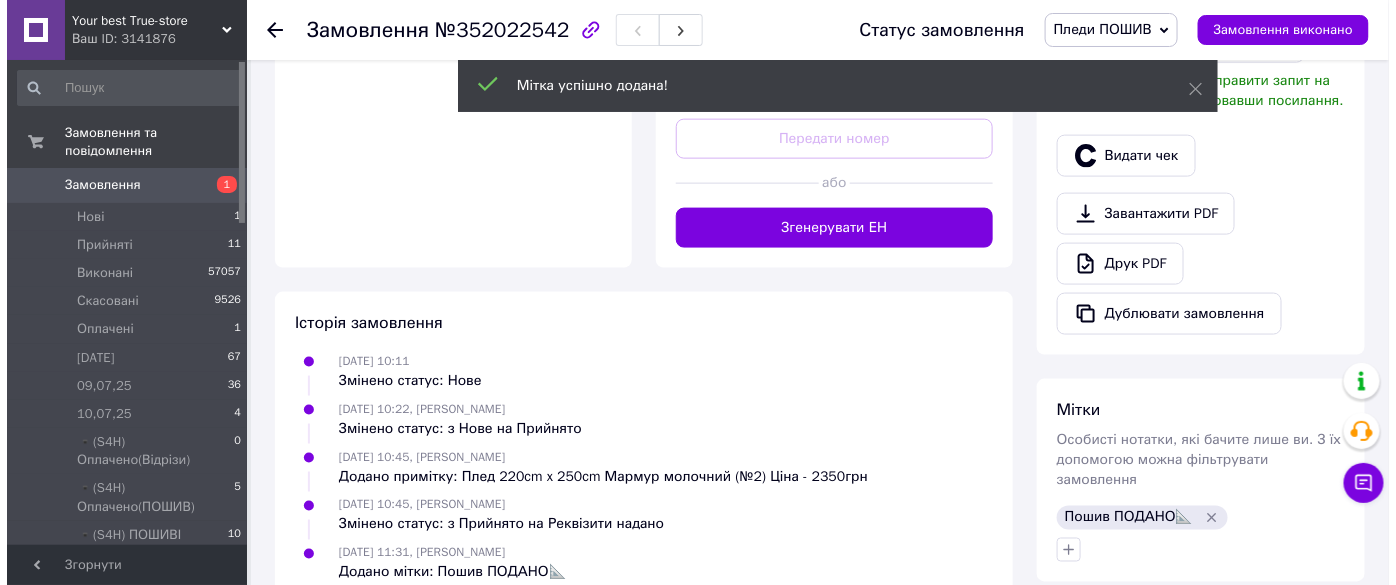 scroll, scrollTop: 0, scrollLeft: 0, axis: both 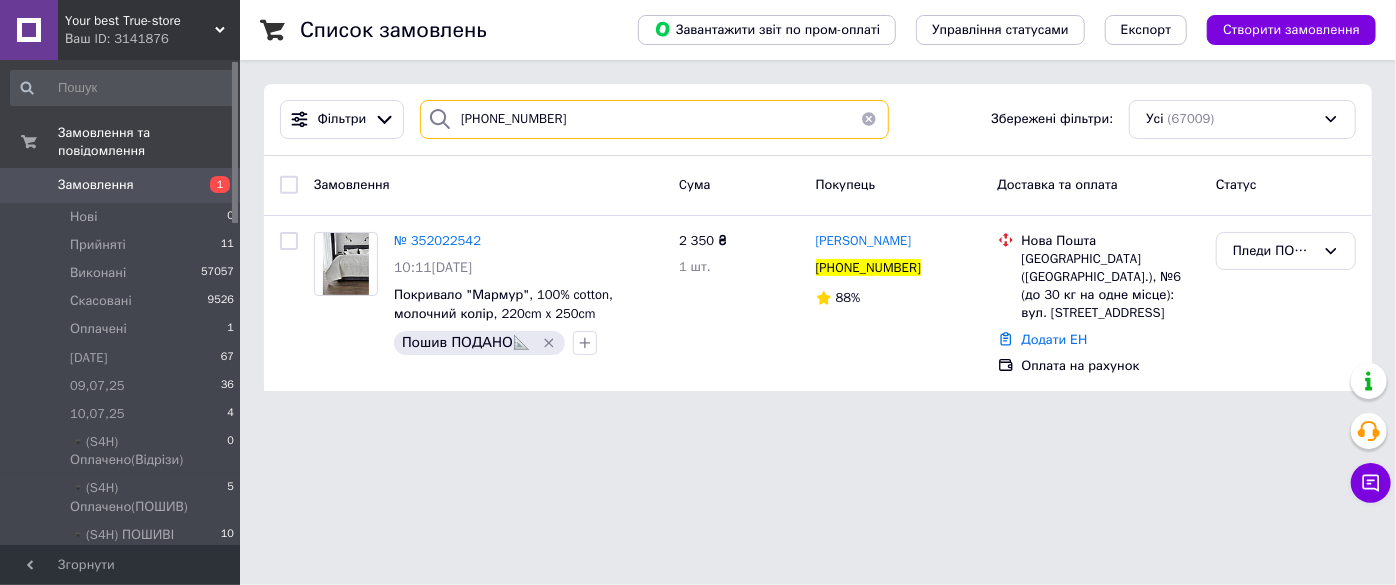 paste on "84056120" 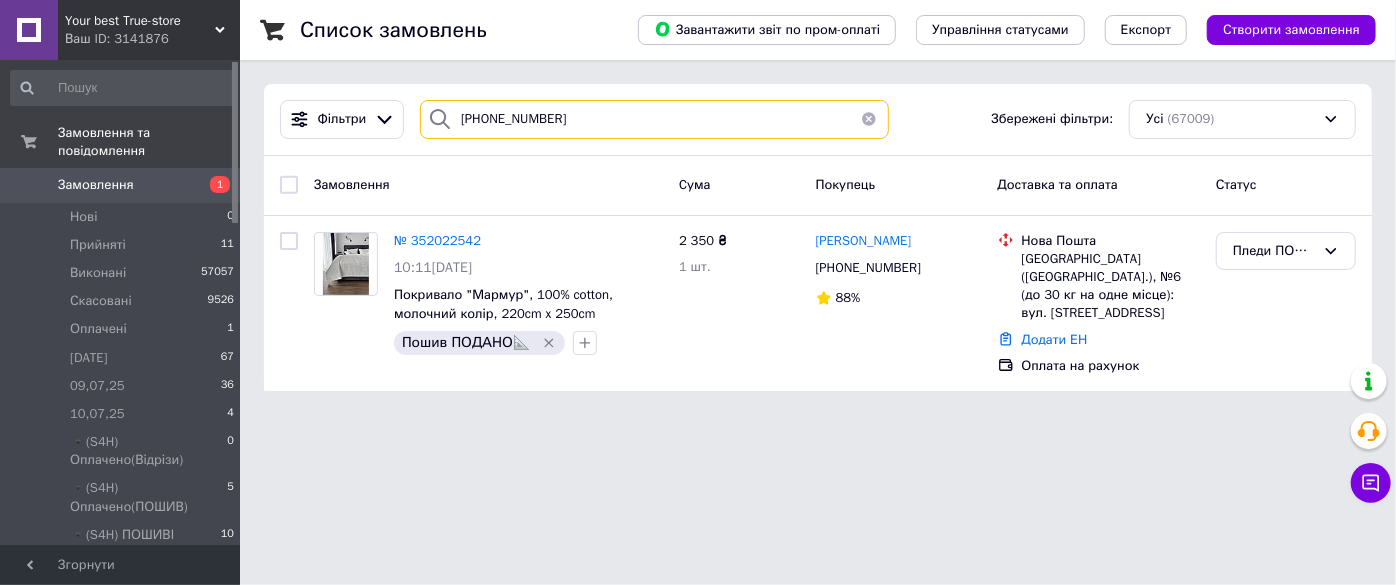 drag, startPoint x: 600, startPoint y: 124, endPoint x: 382, endPoint y: 141, distance: 218.66183 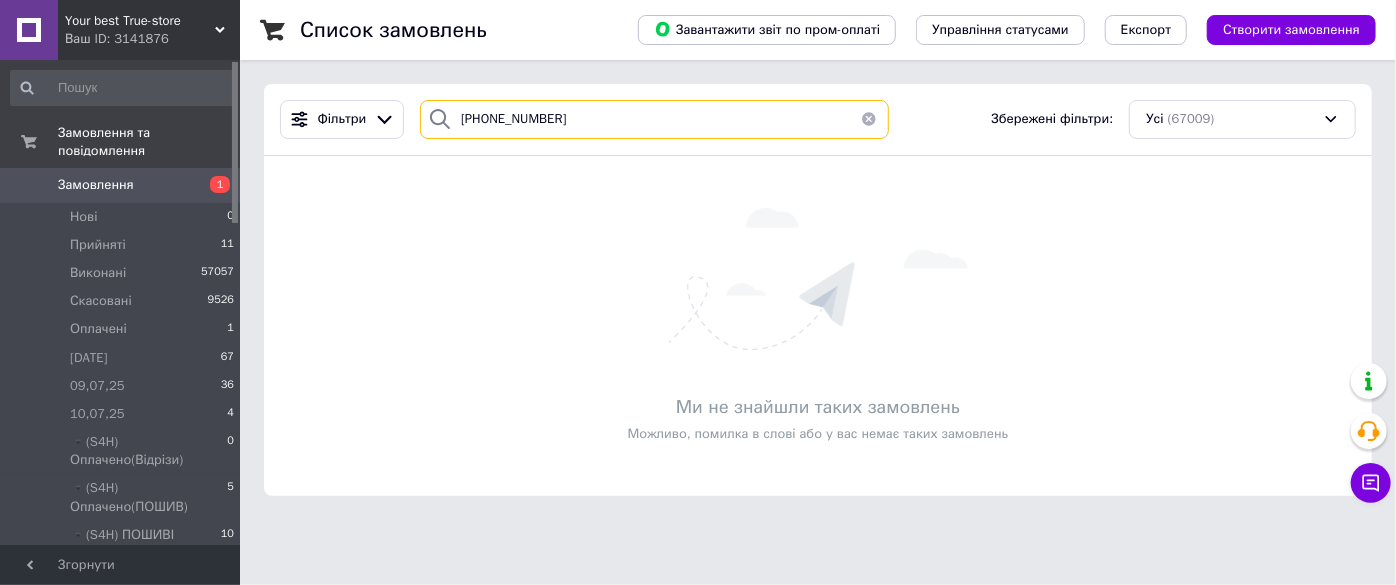 type on "+380684056120" 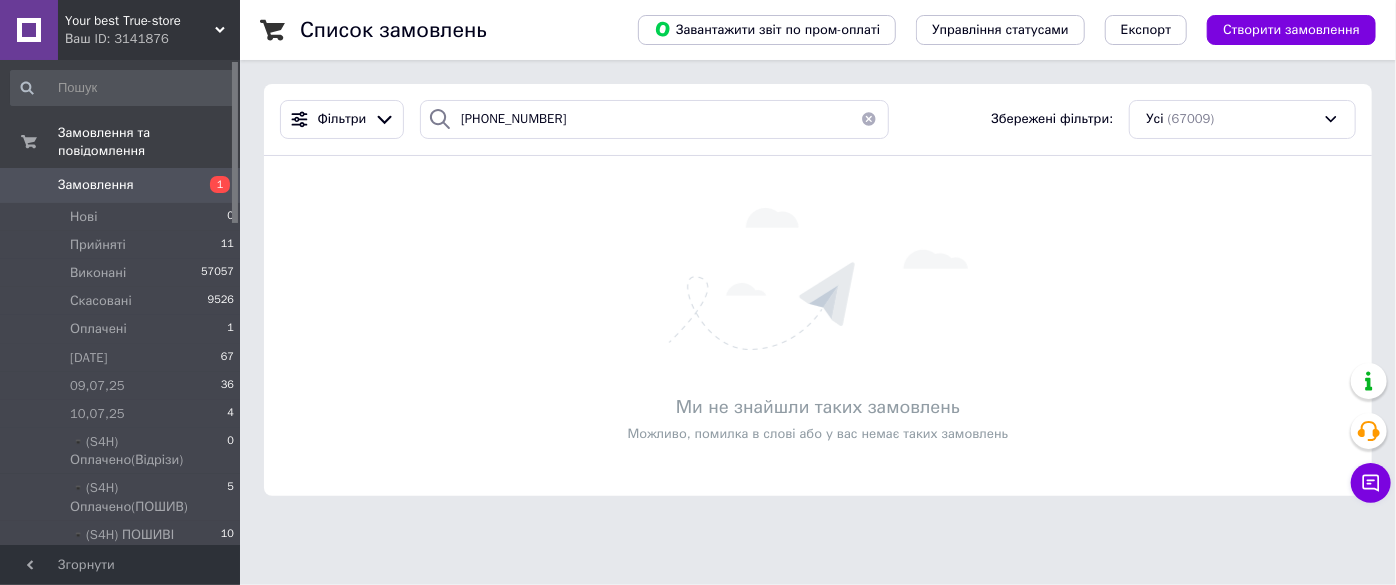 click on "Ваш ID: 3141876" at bounding box center [152, 39] 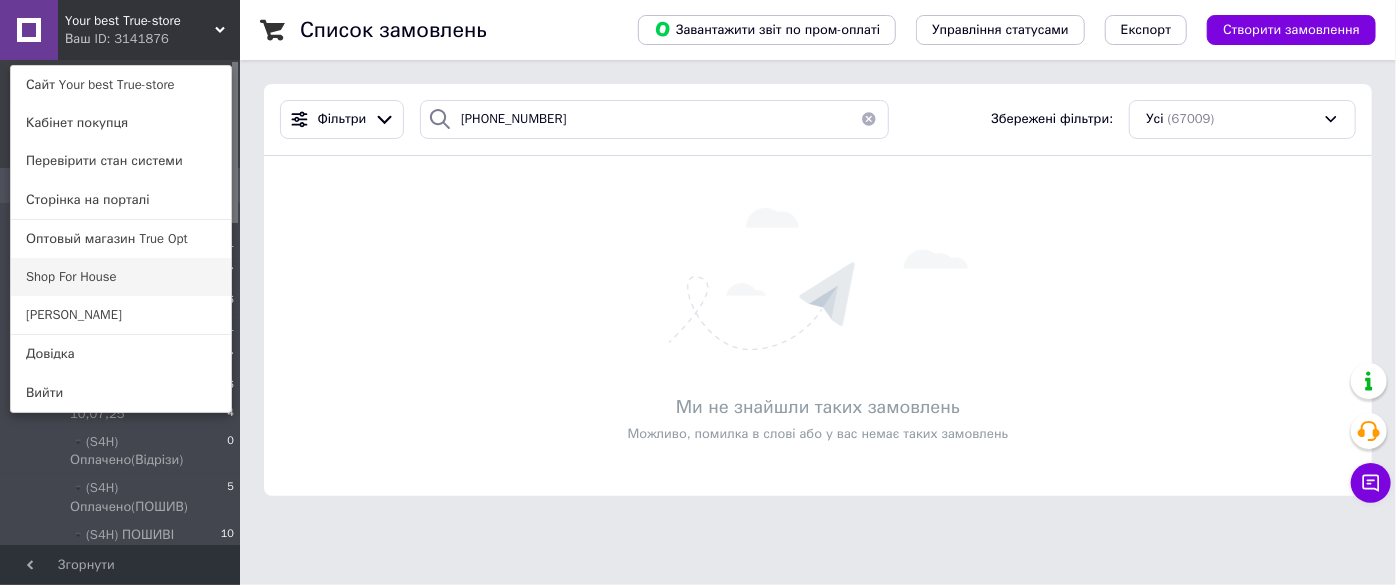 click on "Shop For House" at bounding box center [121, 277] 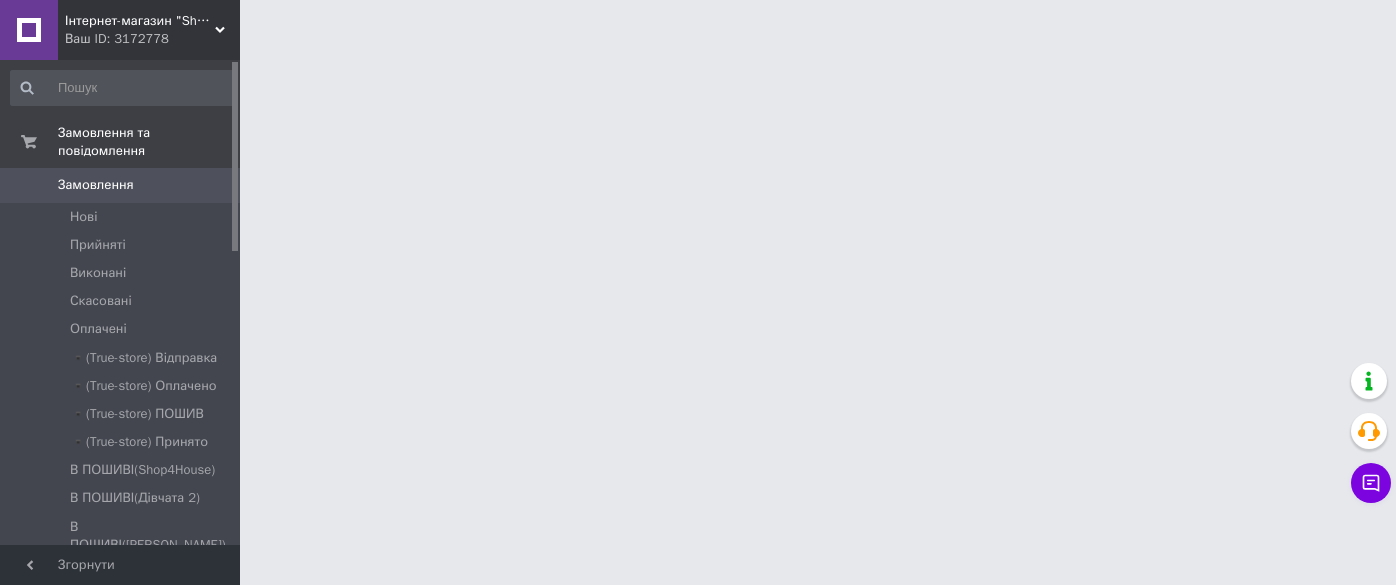 scroll, scrollTop: 0, scrollLeft: 0, axis: both 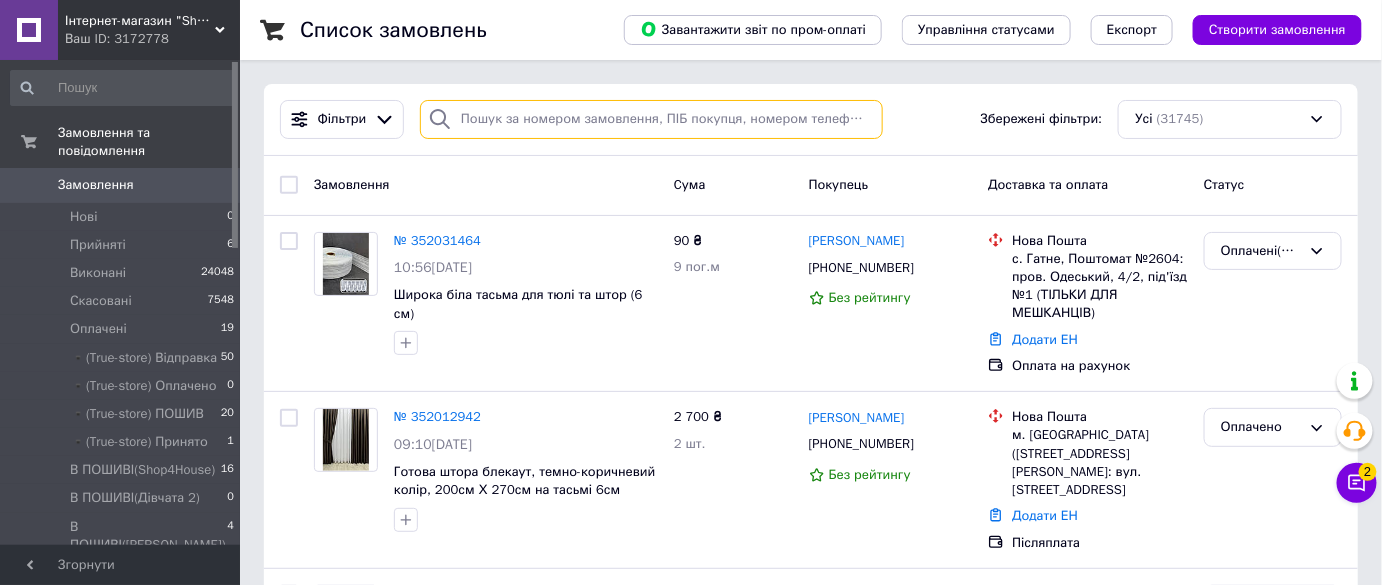 click at bounding box center (651, 119) 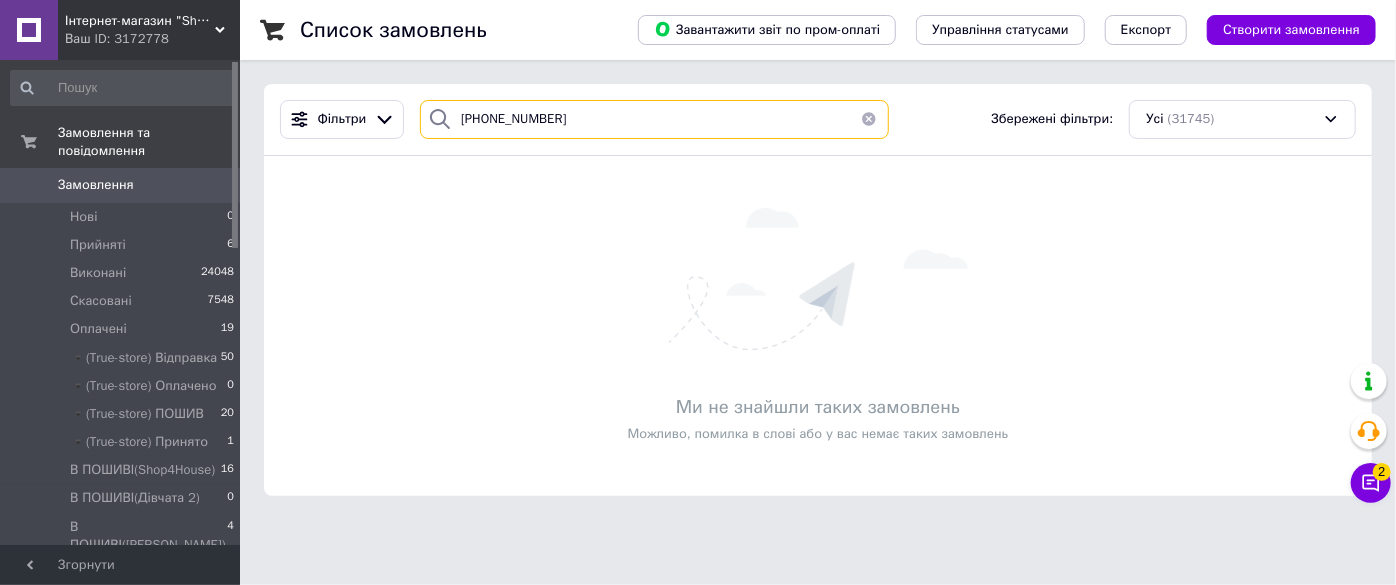 type on "[PHONE_NUMBER]" 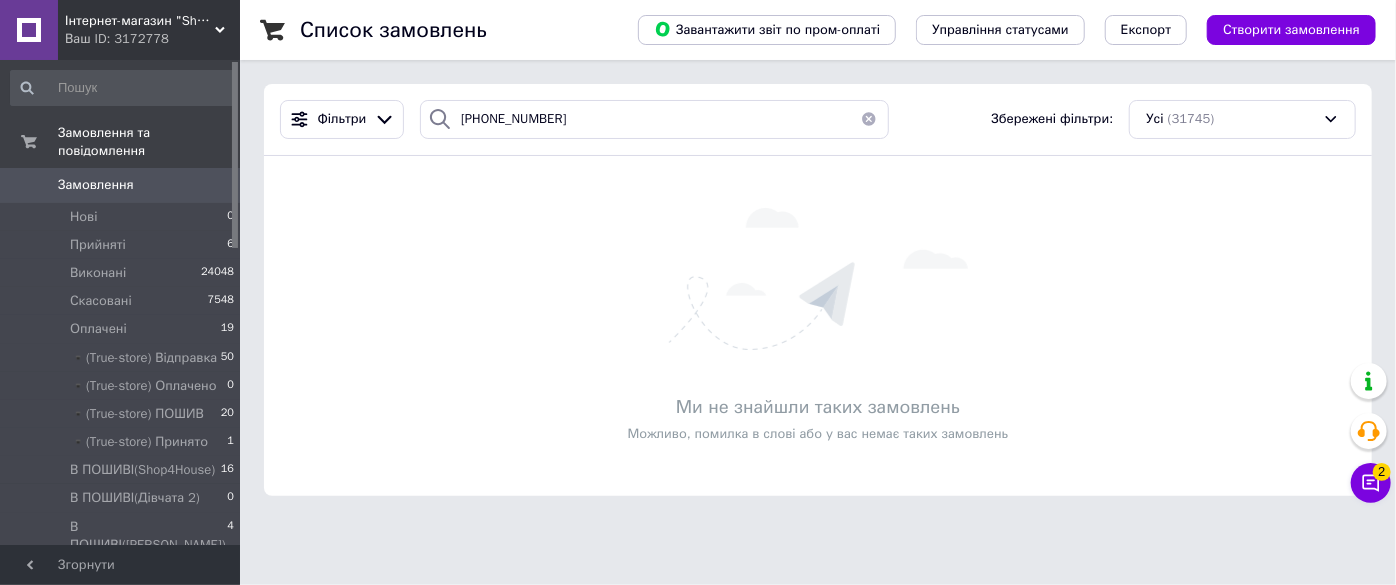 click on "Ваш ID: 3172778" at bounding box center (152, 39) 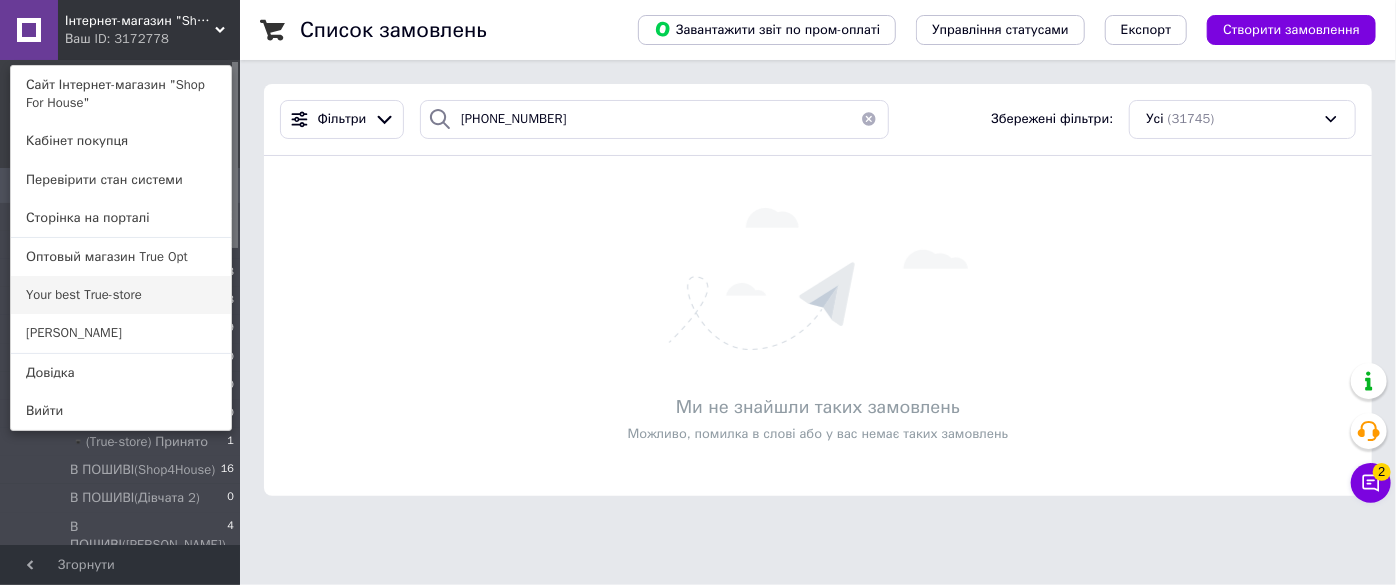 click on "Your best True-store" at bounding box center [121, 295] 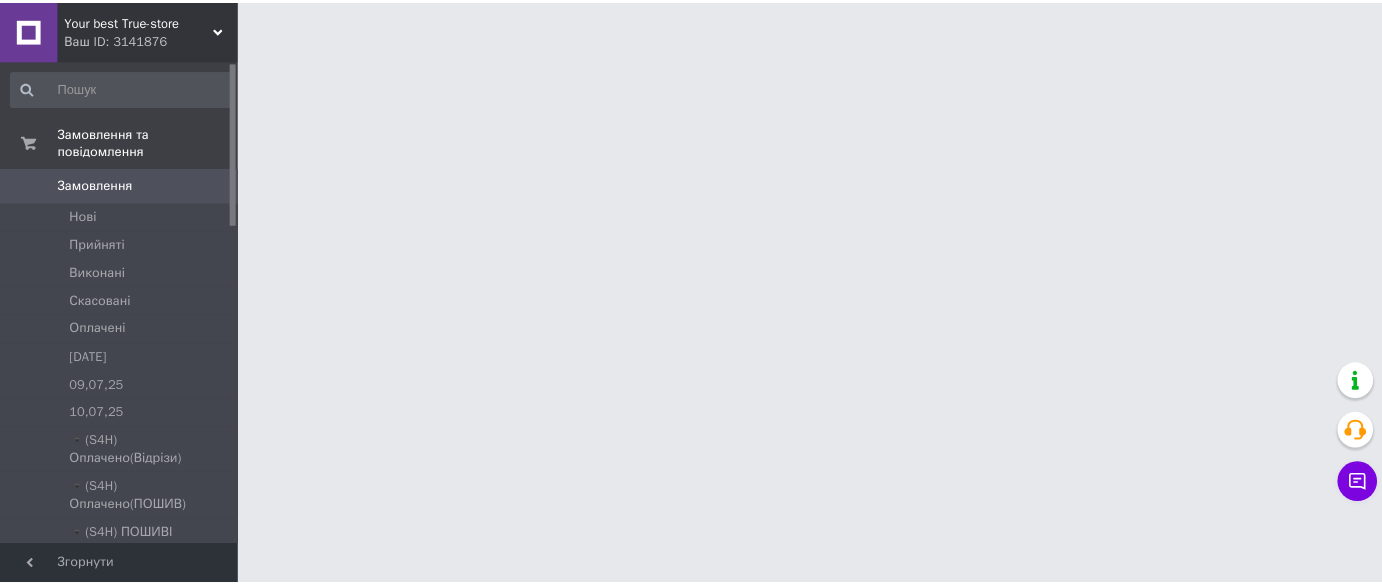 scroll, scrollTop: 0, scrollLeft: 0, axis: both 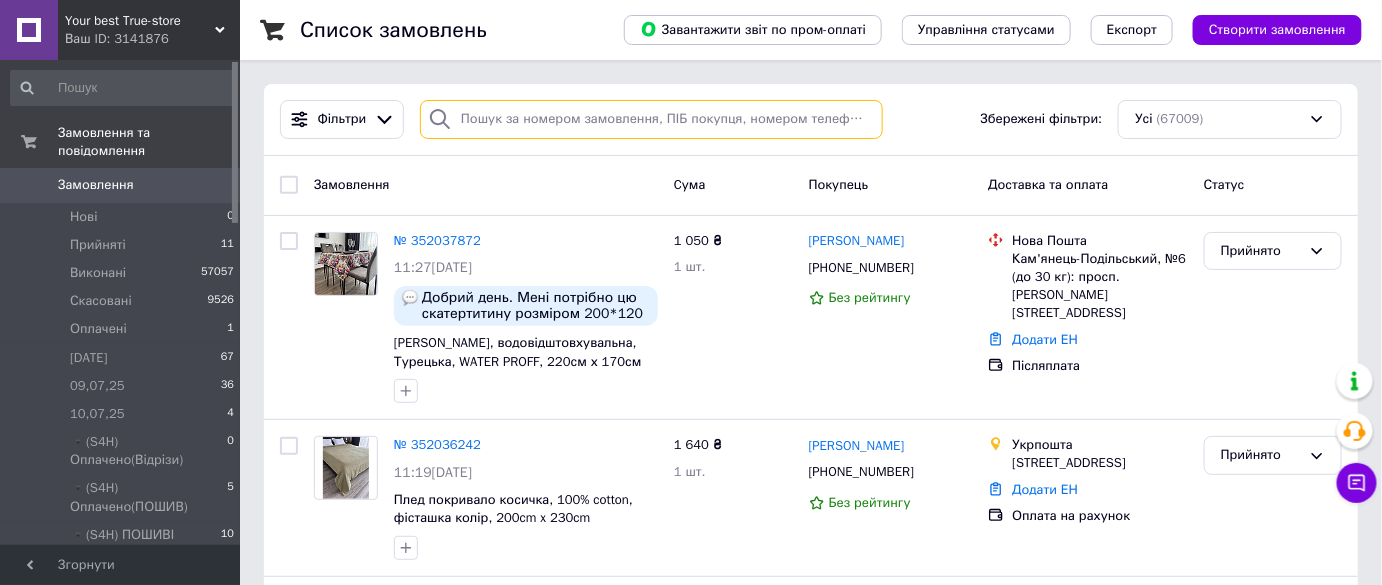 click at bounding box center [651, 119] 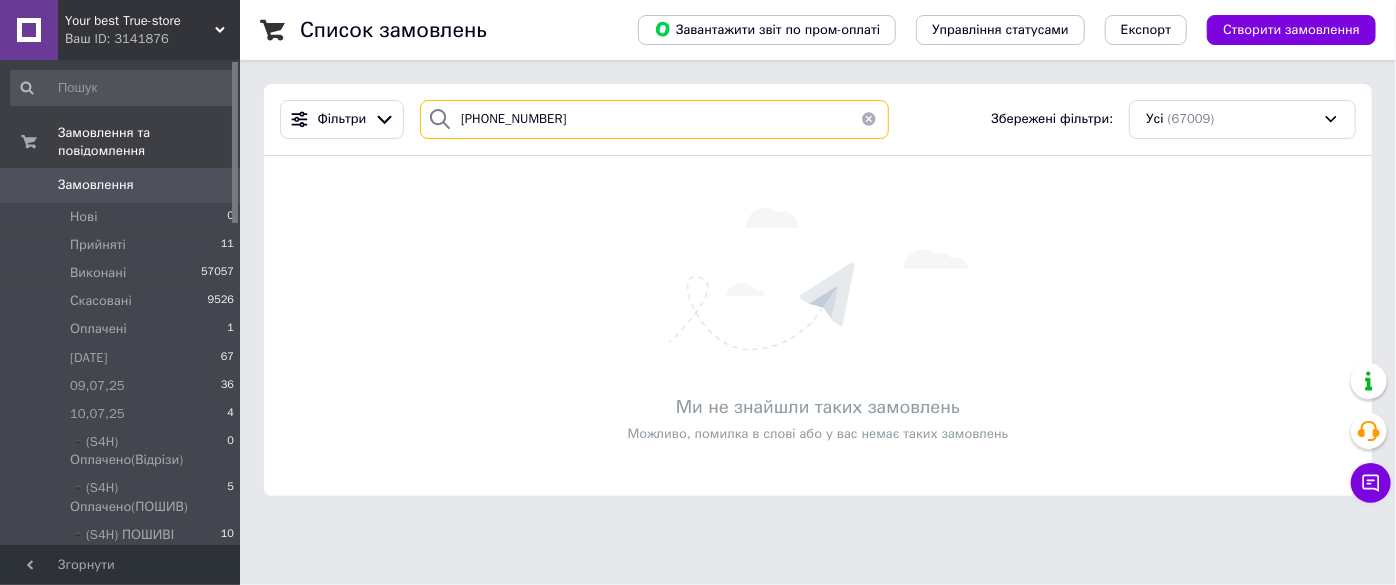 drag, startPoint x: 468, startPoint y: 126, endPoint x: 138, endPoint y: 106, distance: 330.6055 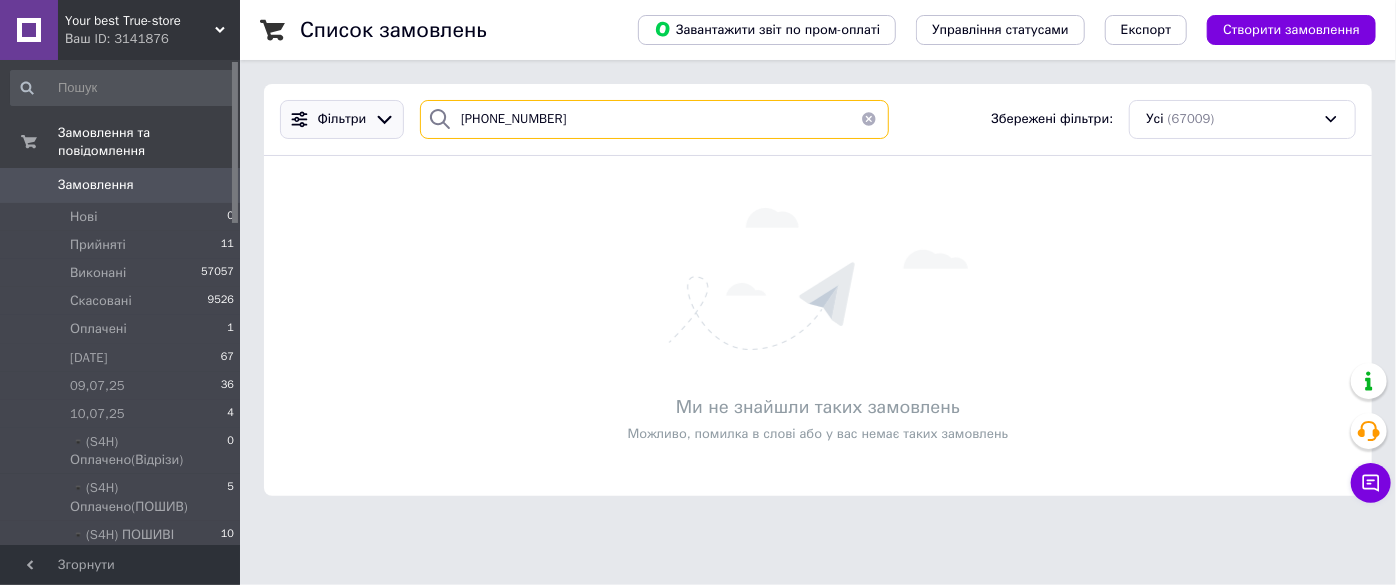 drag, startPoint x: 565, startPoint y: 119, endPoint x: 370, endPoint y: 124, distance: 195.06409 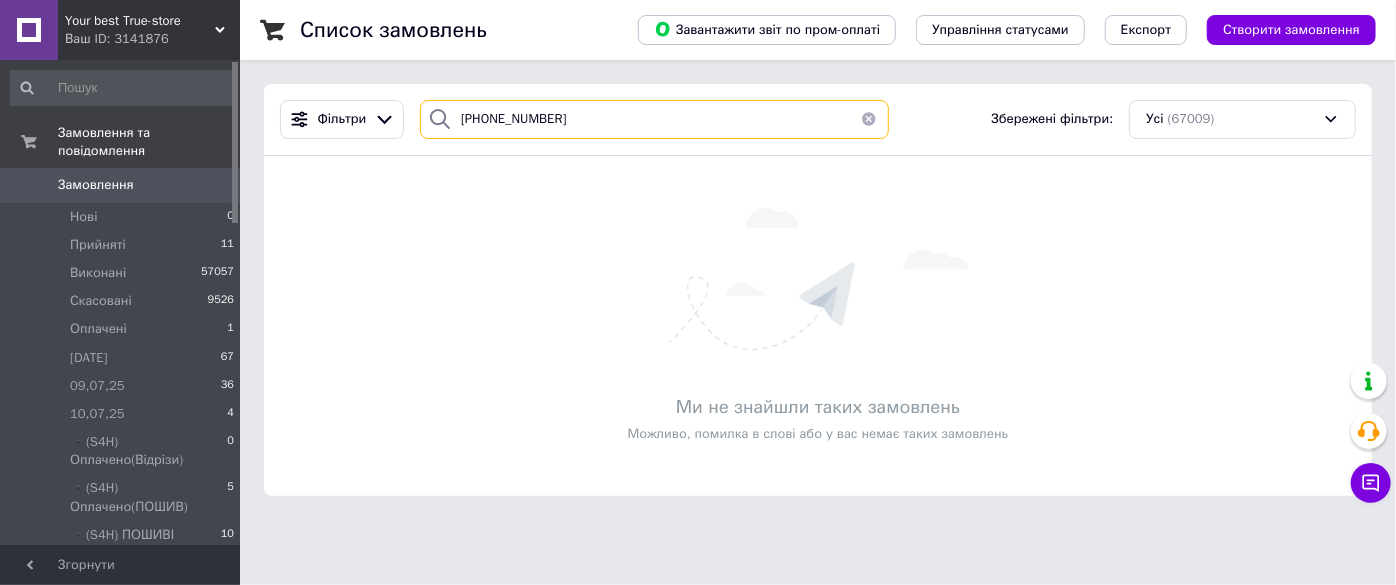 click on "[PHONE_NUMBER]" at bounding box center [654, 119] 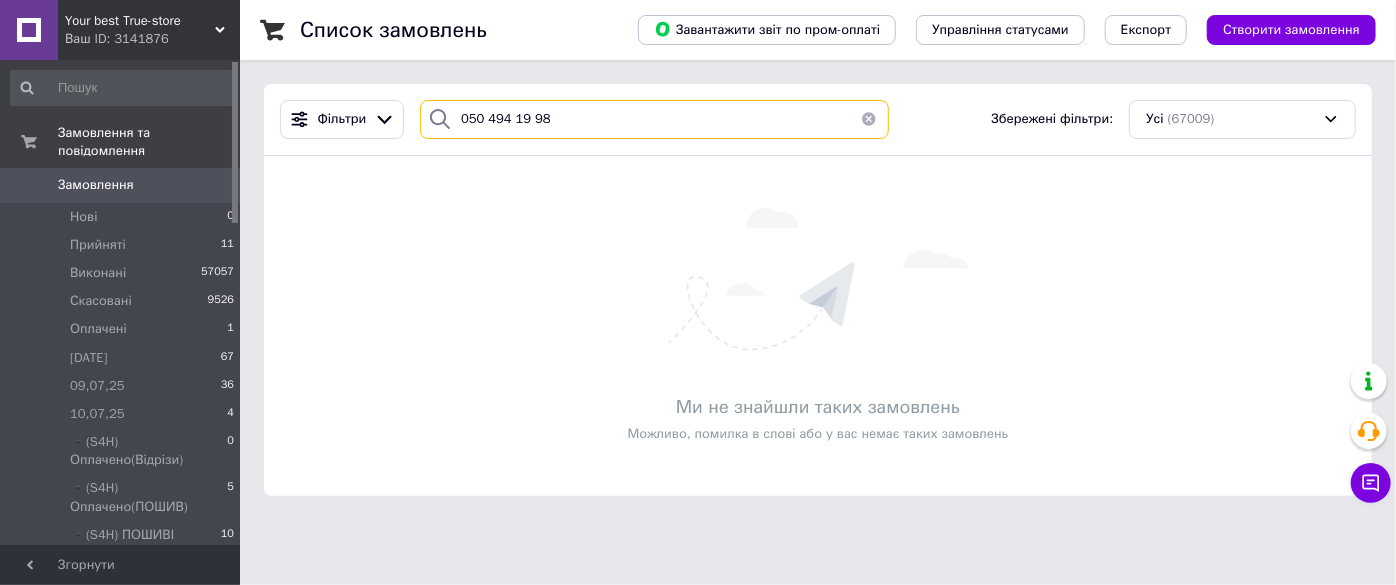 drag, startPoint x: 529, startPoint y: 123, endPoint x: 545, endPoint y: 110, distance: 20.615528 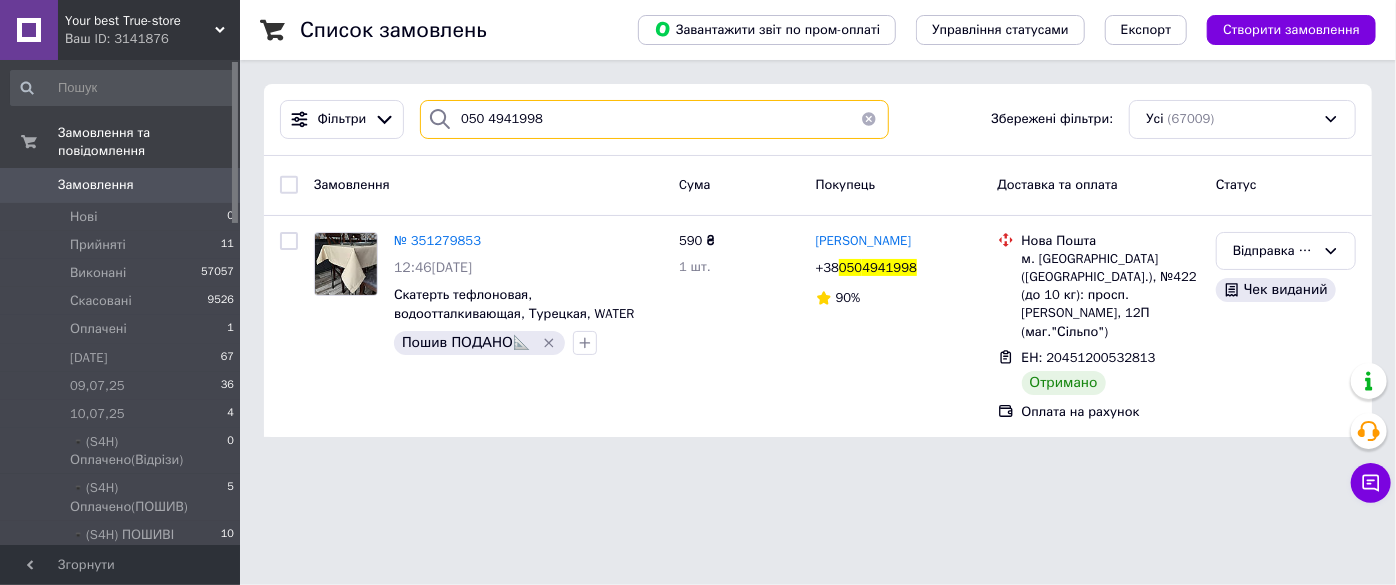 type on "0504941998" 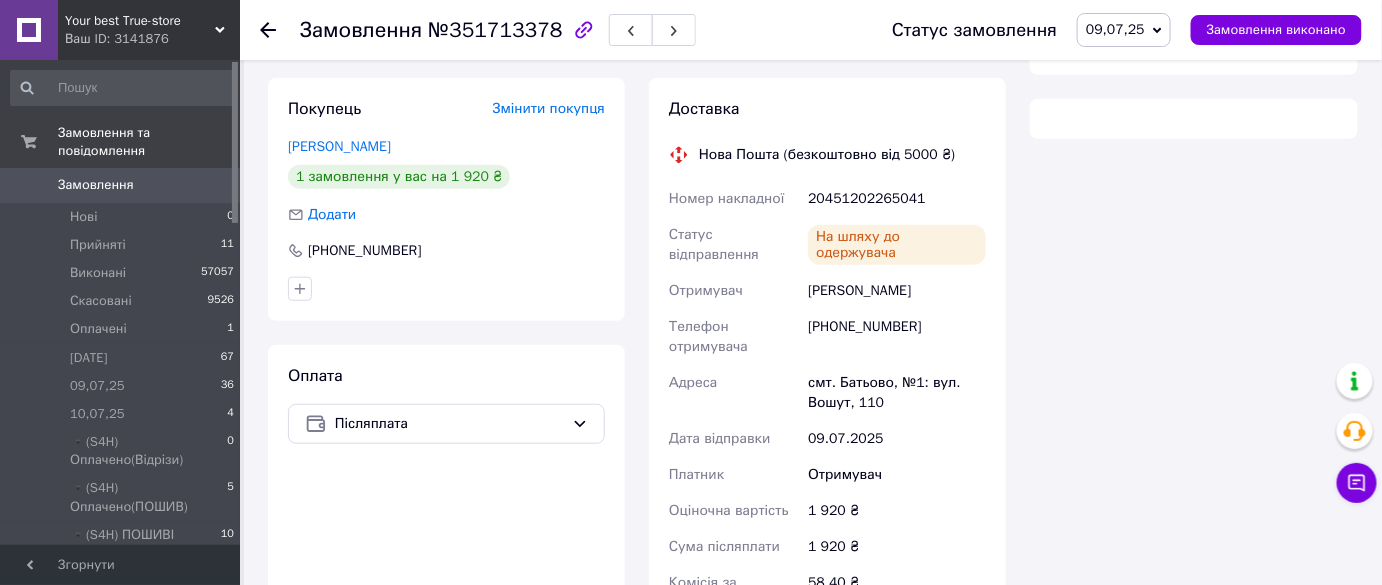 scroll, scrollTop: 363, scrollLeft: 0, axis: vertical 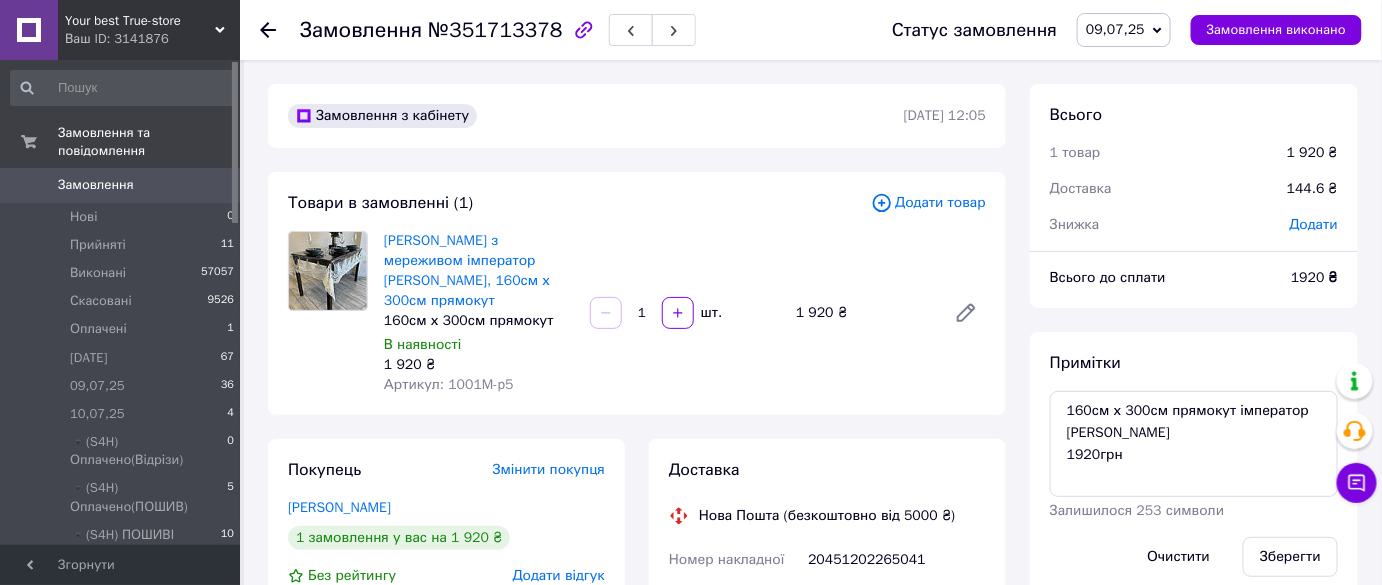 click 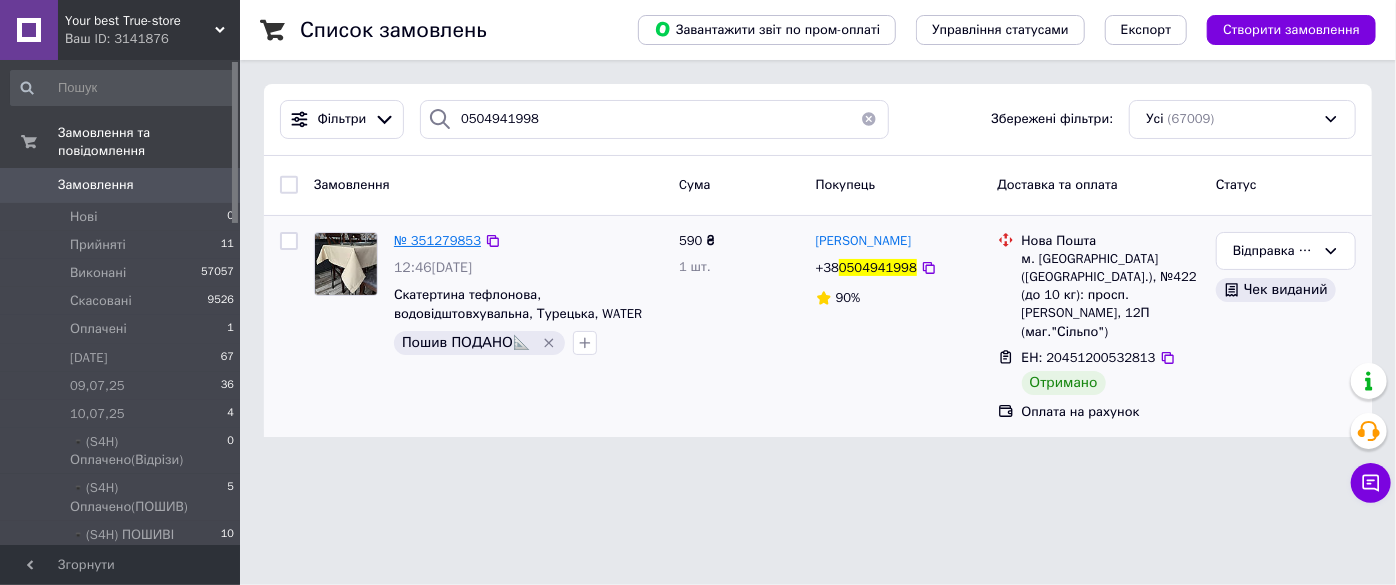 click on "№ 351279853" at bounding box center [437, 240] 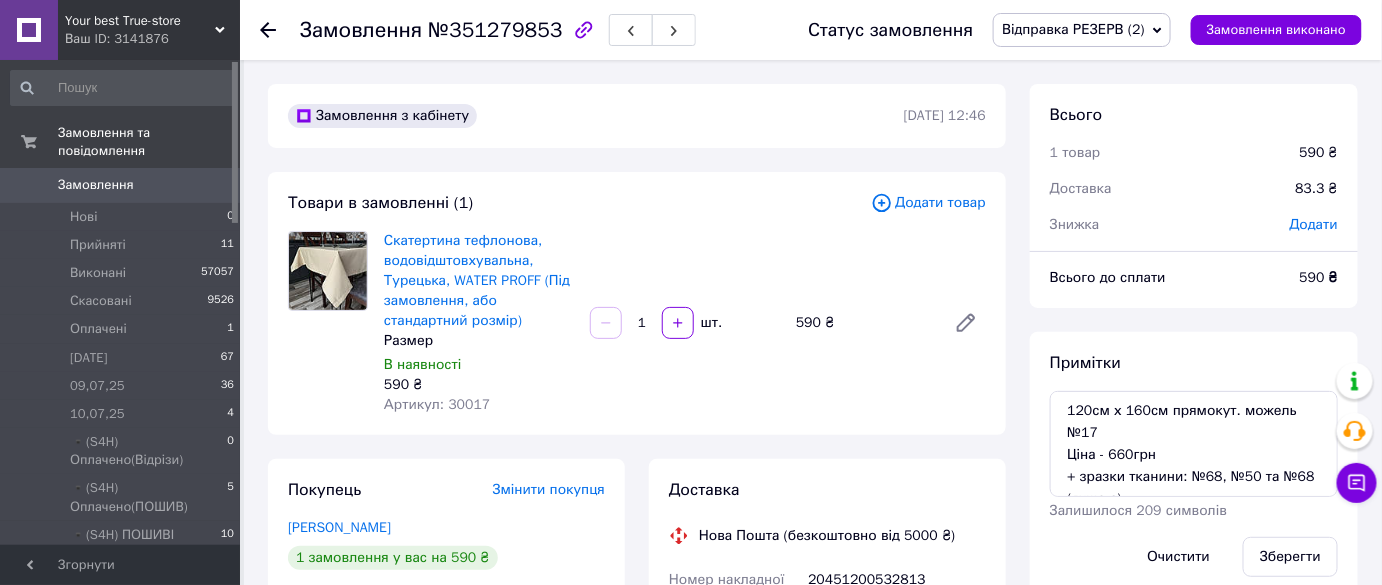 scroll, scrollTop: 90, scrollLeft: 0, axis: vertical 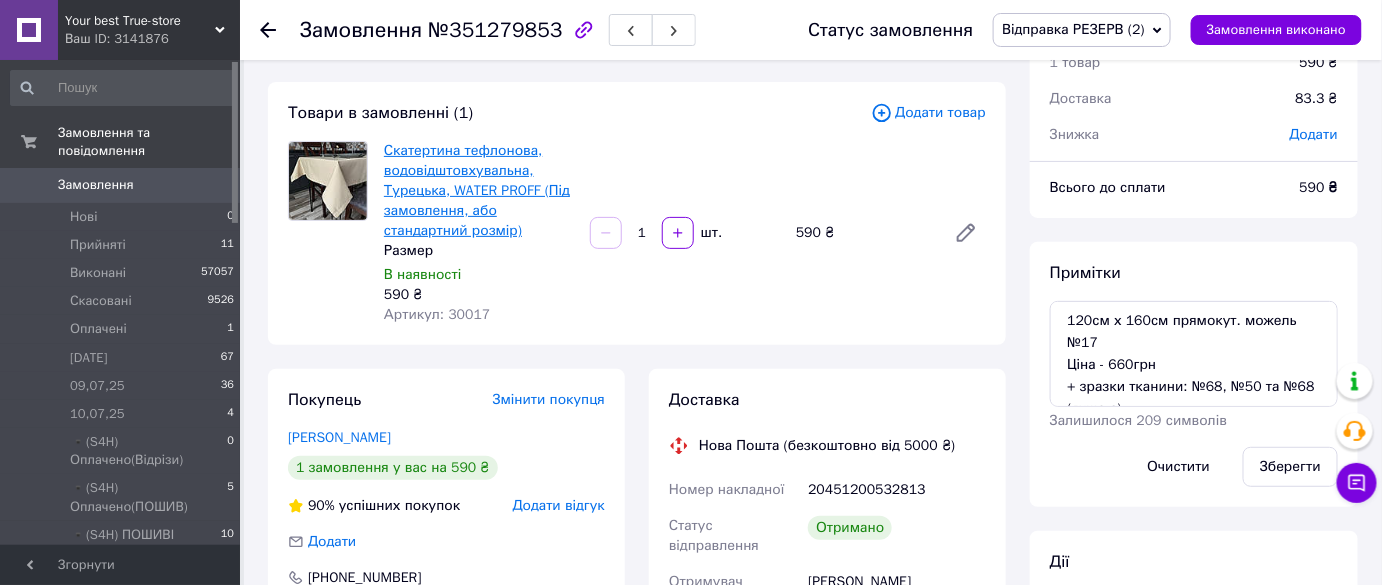 click on "Скатертина тефлонова, водовідштовхувальна, Турецька, WATER PROFF (Під замовлення, або стандартний розмір)" at bounding box center (477, 190) 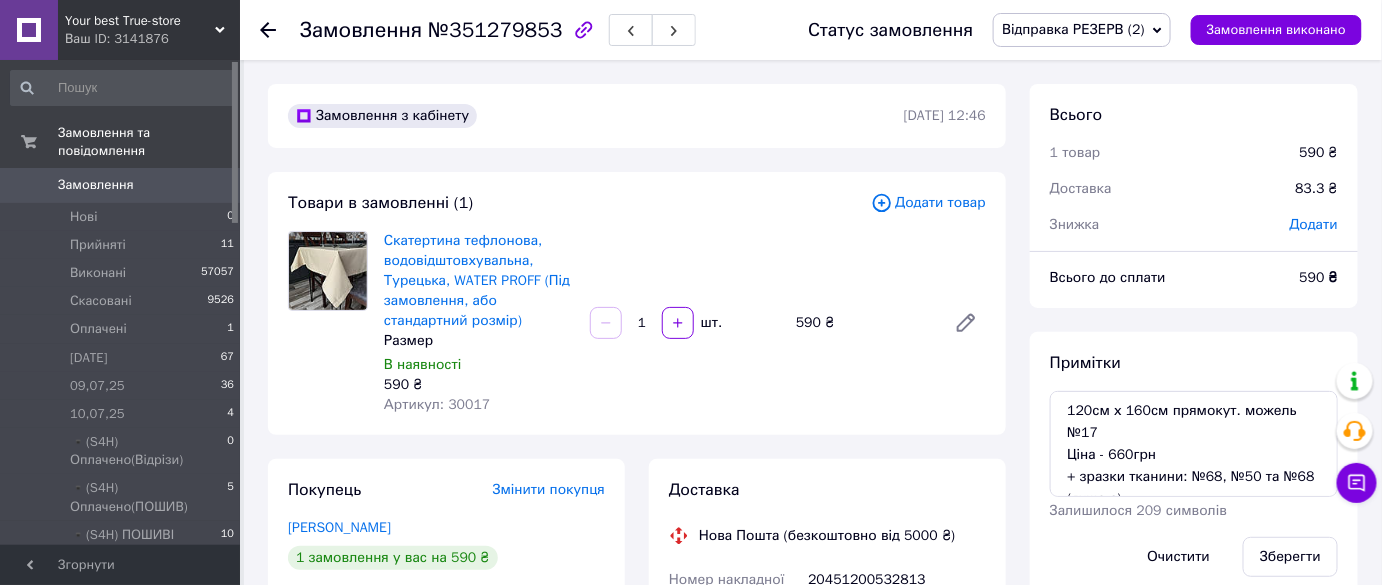 scroll, scrollTop: 0, scrollLeft: 0, axis: both 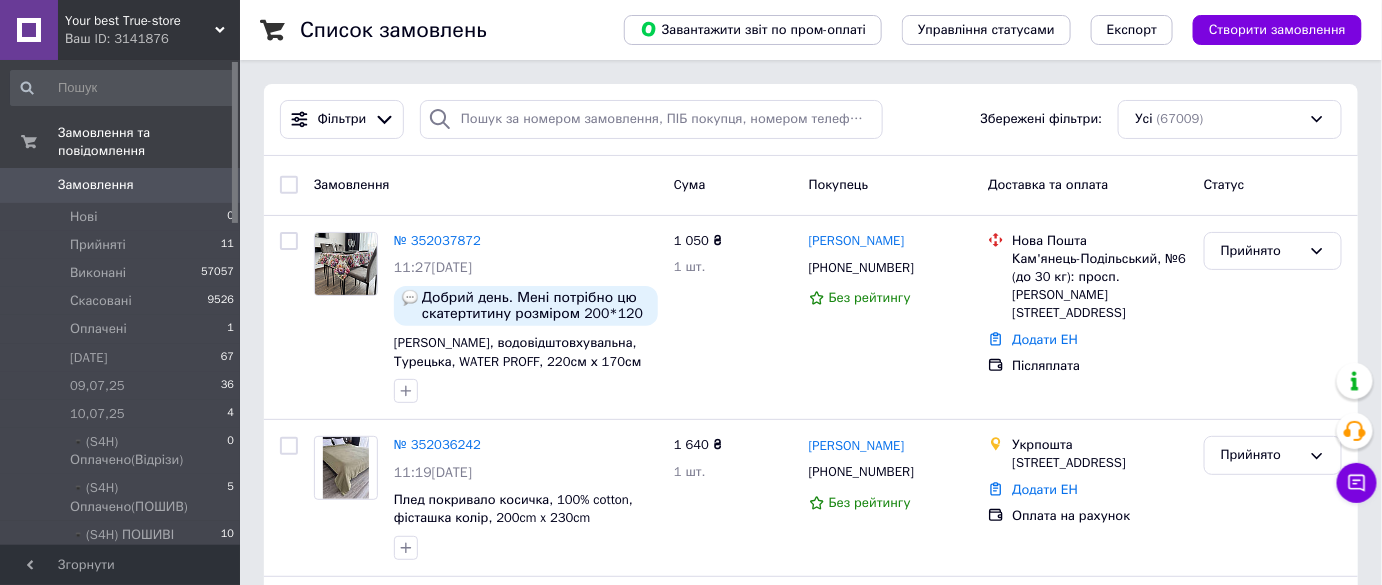 click on "Фільтри Збережені фільтри: Усі (67009)" at bounding box center [811, 120] 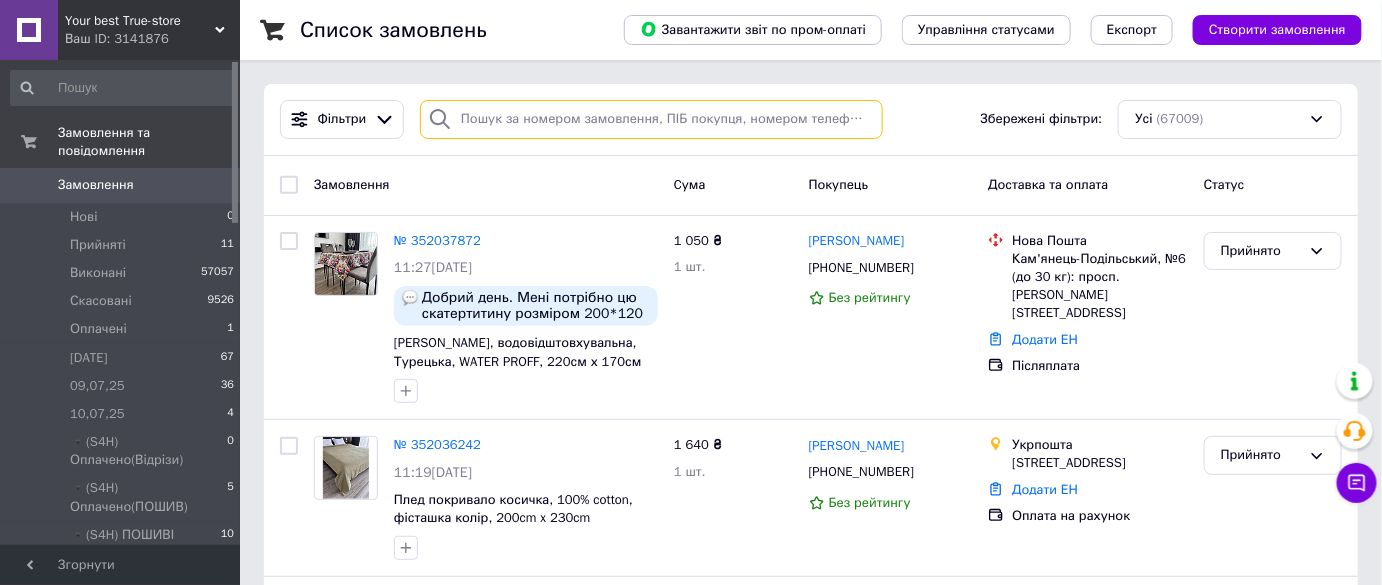 click at bounding box center (651, 119) 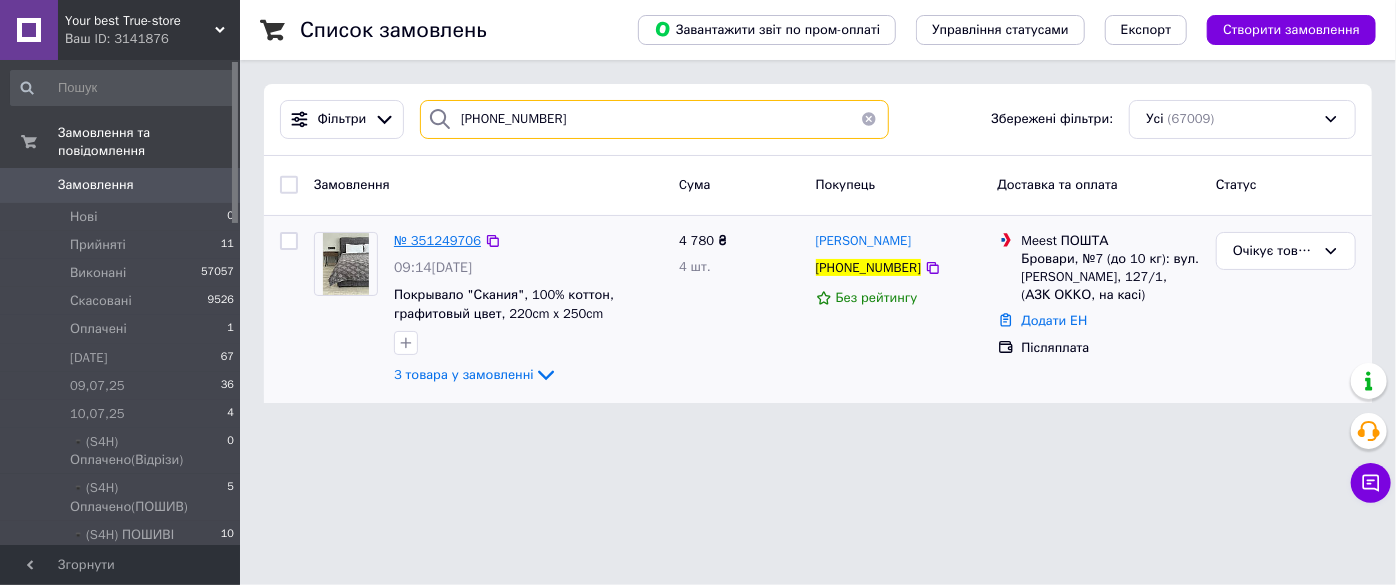 type on "[PHONE_NUMBER]" 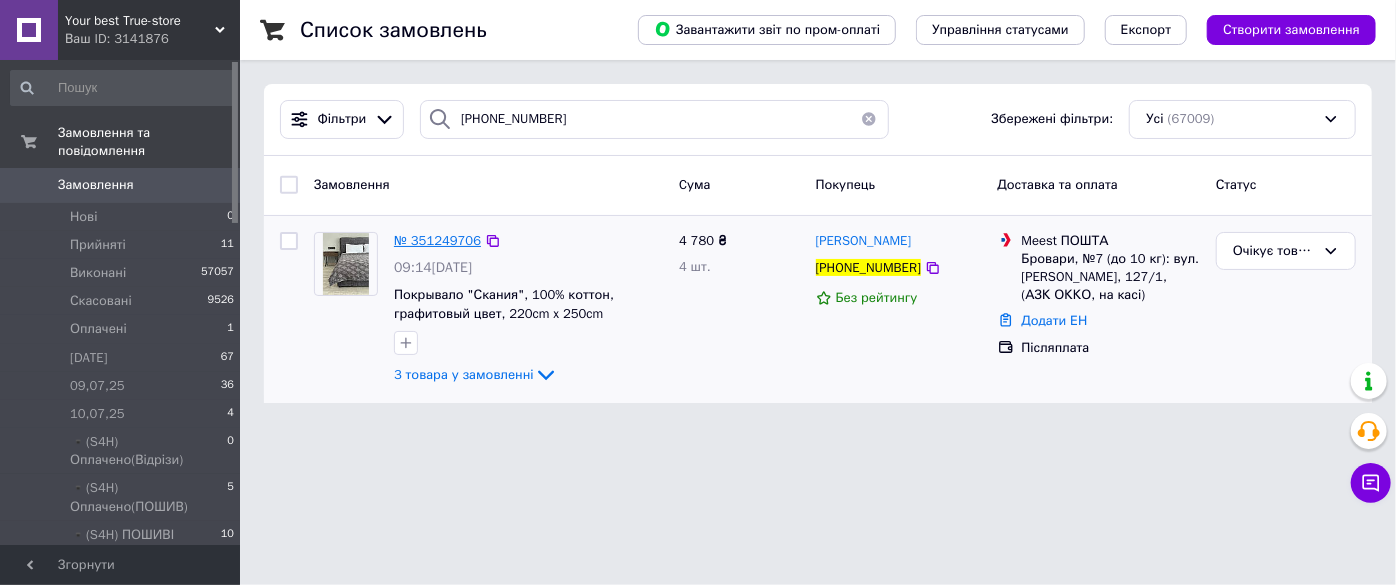 click on "№ 351249706" at bounding box center (437, 240) 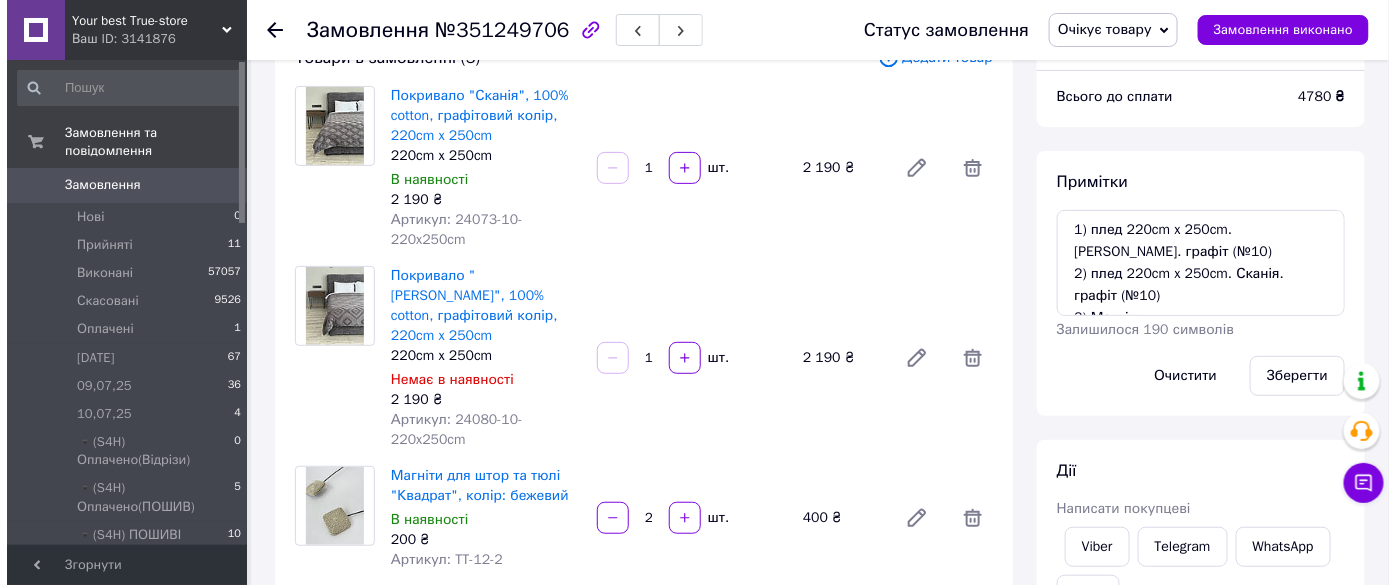 scroll, scrollTop: 0, scrollLeft: 0, axis: both 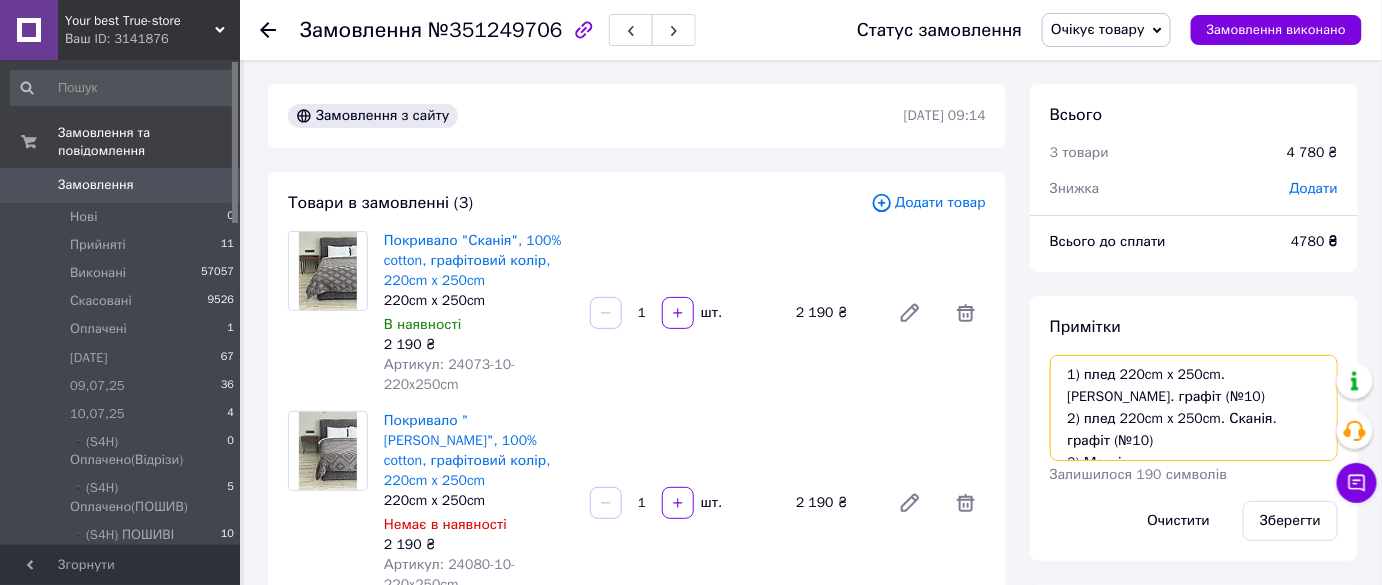 click on "1) плед 220cm x 250cm. [PERSON_NAME]. графіт (№10)
2) плед 220cm x 250cm. Сканія. графіт (№10)
3) Магніти
заг - 4780грн" at bounding box center [1194, 408] 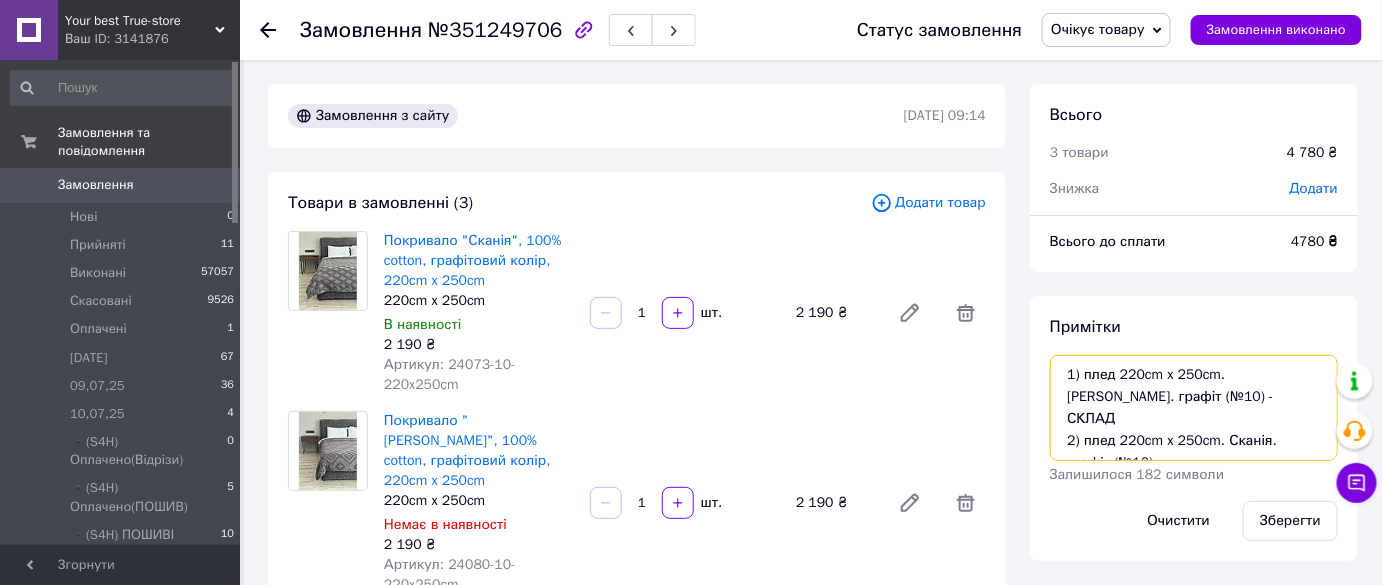 click on "1) плед 220cm x 250cm. [PERSON_NAME]. графіт (№10) - СКЛАД
2) плед 220cm x 250cm. Сканія. графіт (№10)
3) Магніти
заг - 4780грн" at bounding box center (1194, 408) 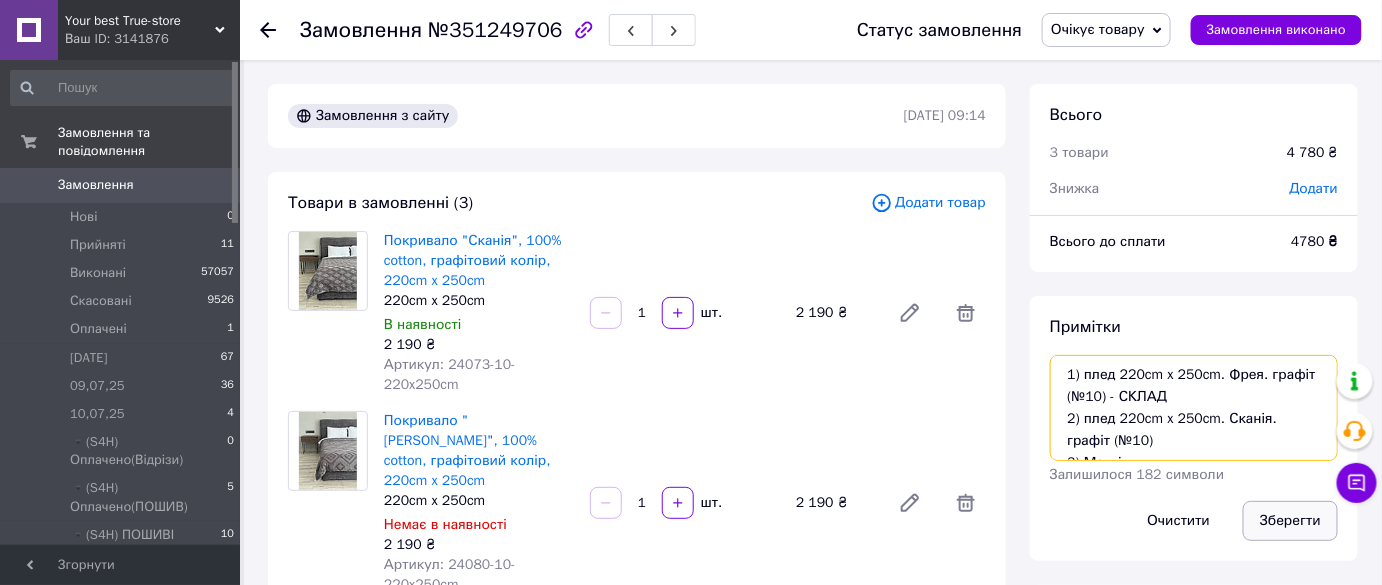type on "1) плед 220cm x 250cm. Фрея. графіт (№10) - СКЛАД
2) плед 220cm x 250cm. Сканія. графіт (№10)
3) Магніти
заг - 4780грн" 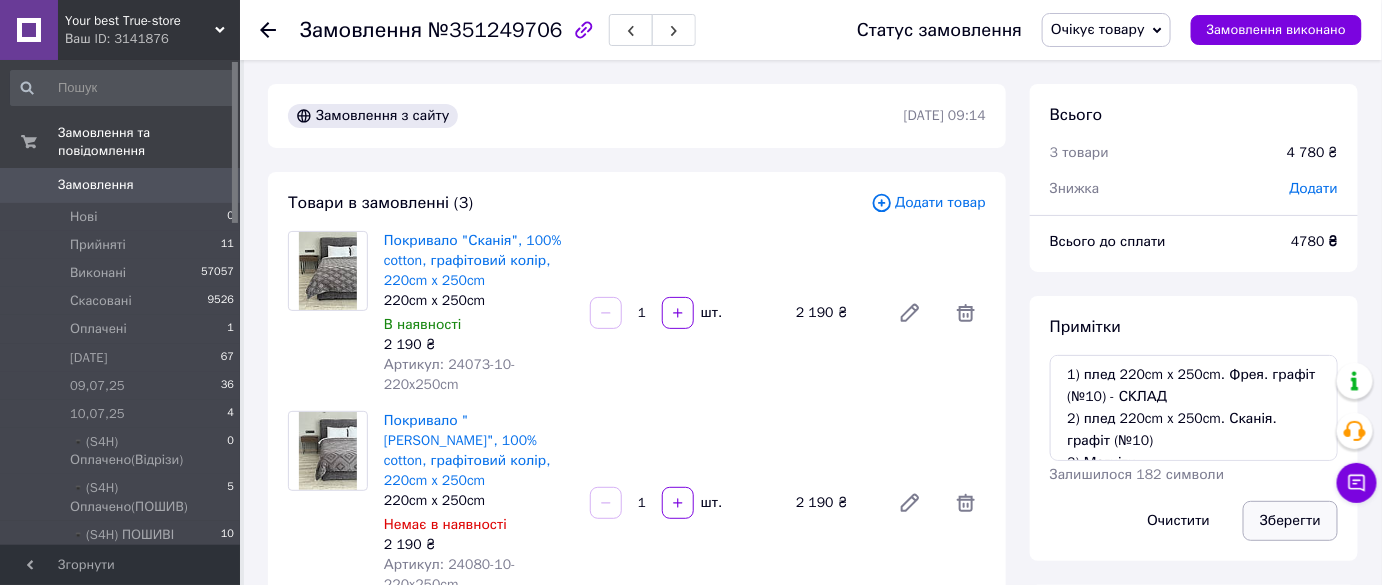click on "Зберегти" at bounding box center [1290, 521] 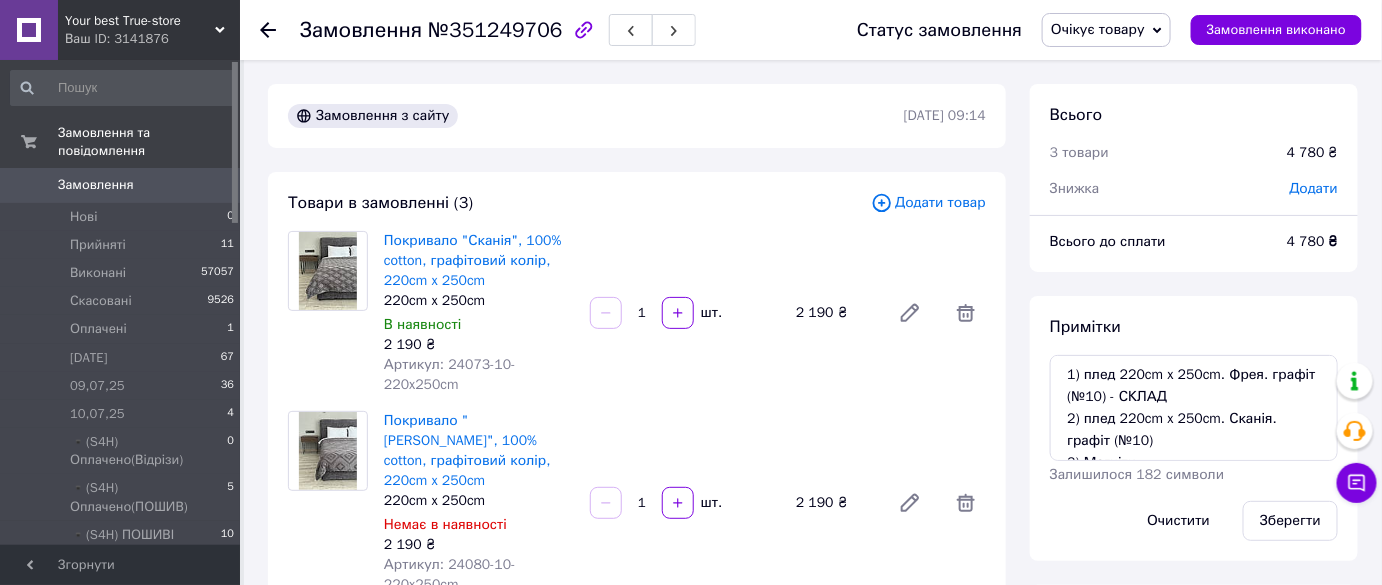 click on "Додати товар" at bounding box center (928, 203) 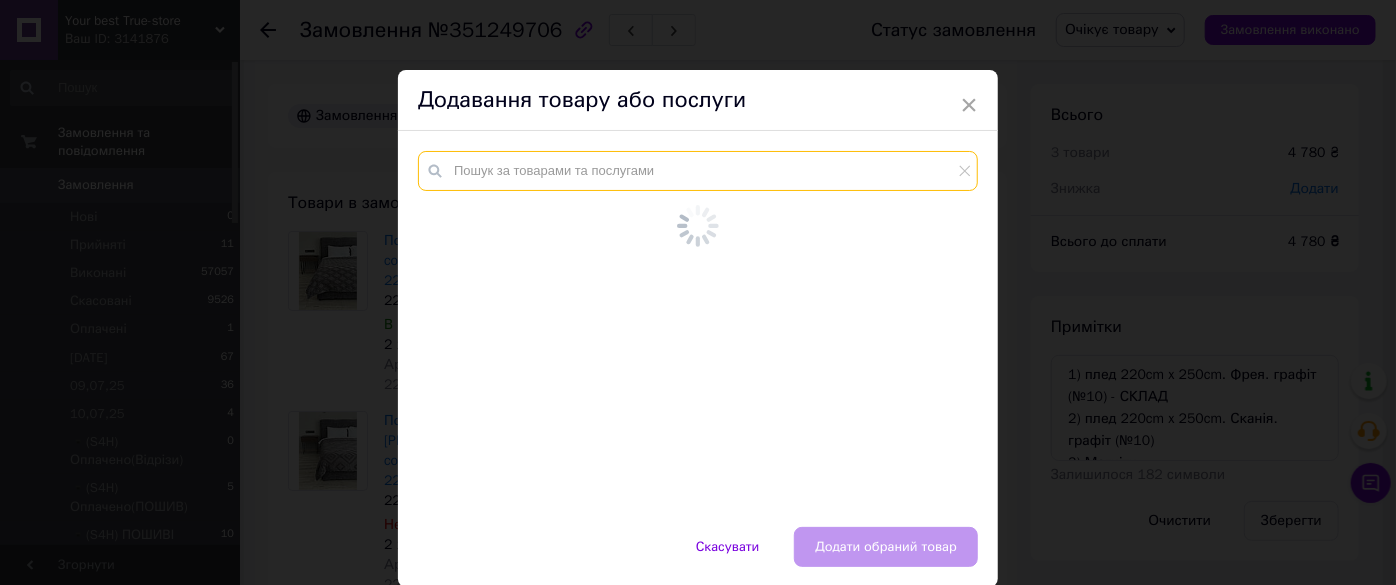 click at bounding box center (698, 171) 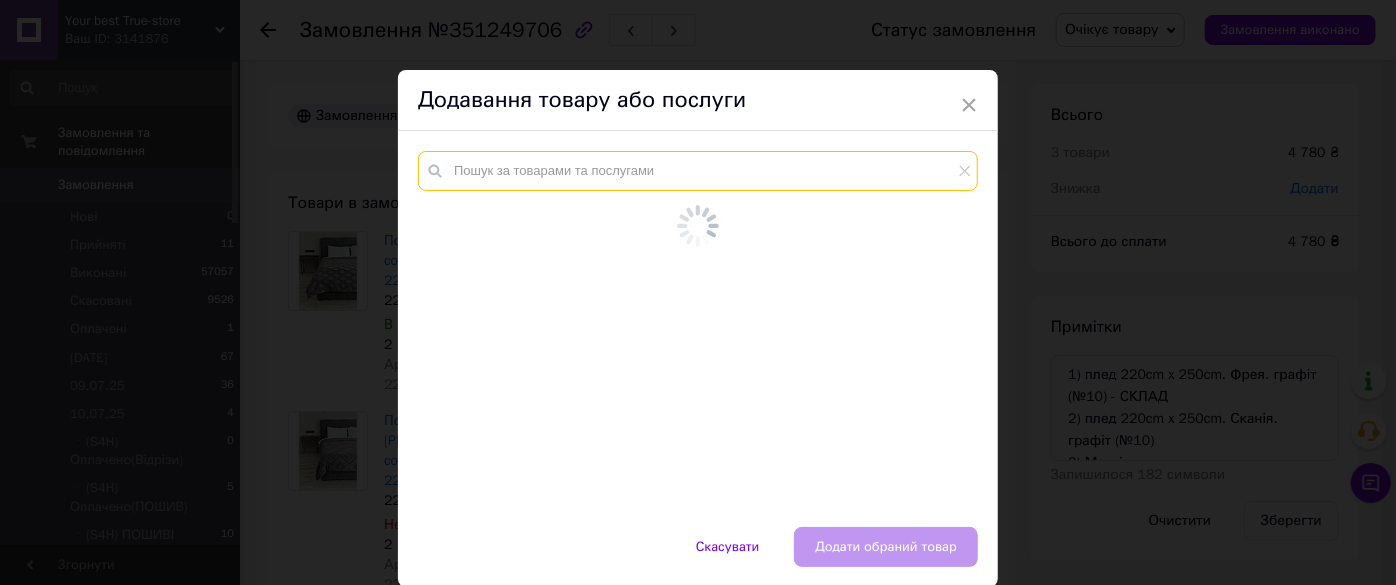 paste on "21621-10" 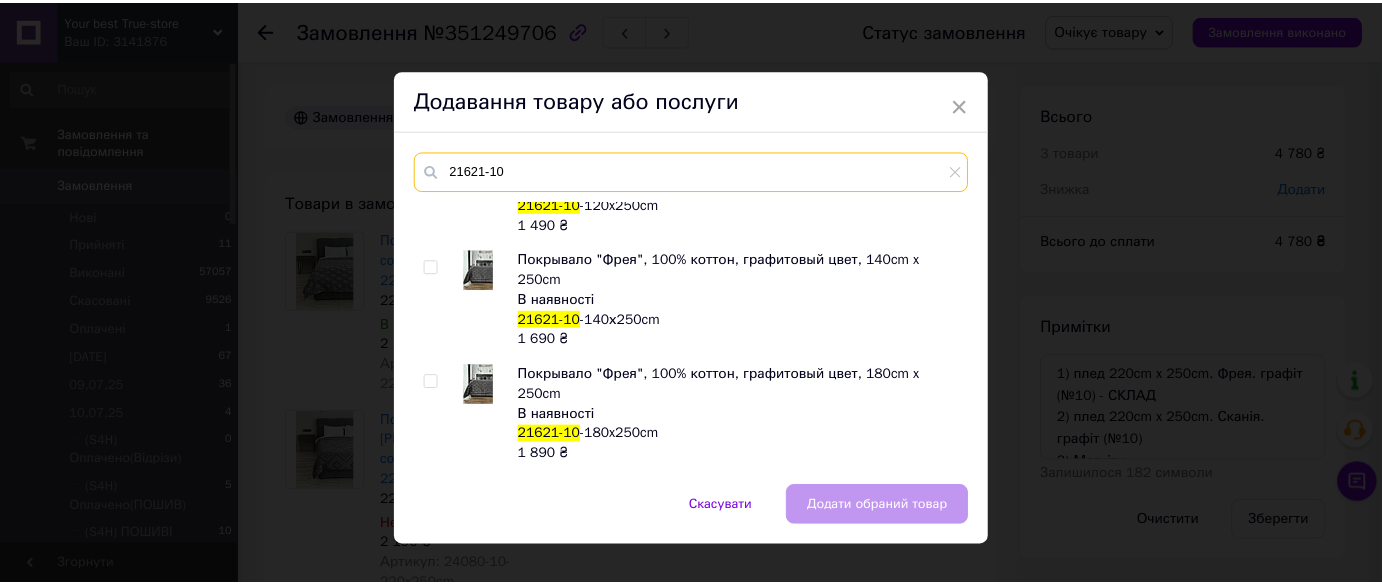 scroll, scrollTop: 272, scrollLeft: 0, axis: vertical 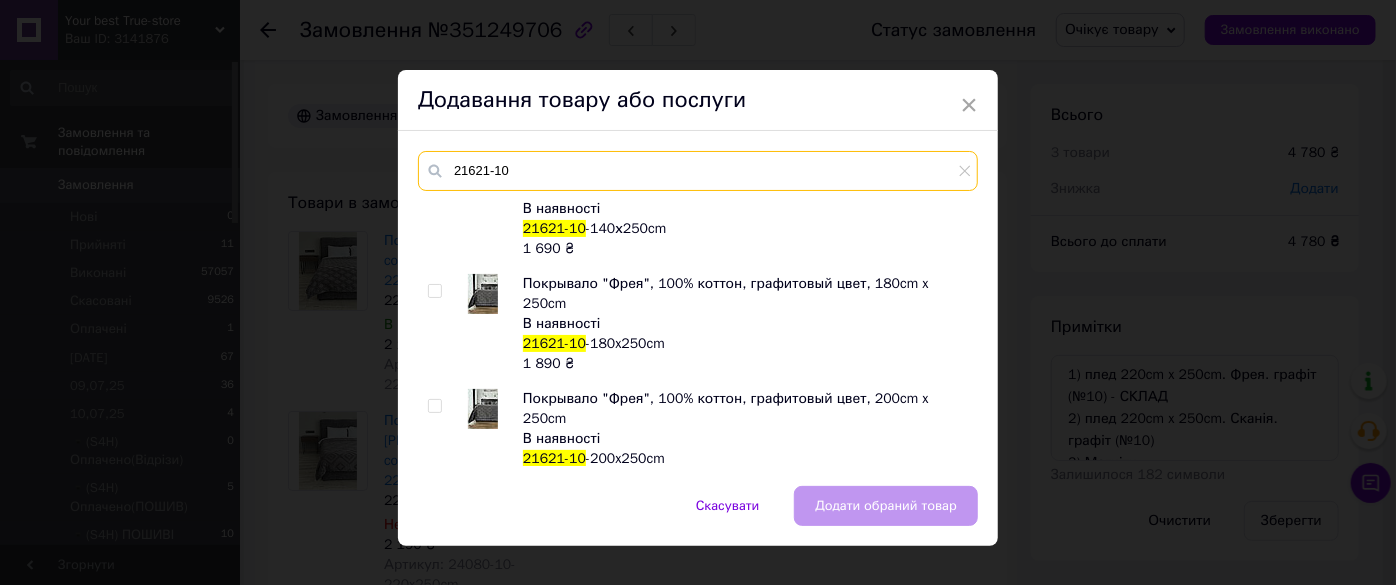 type on "21621-10" 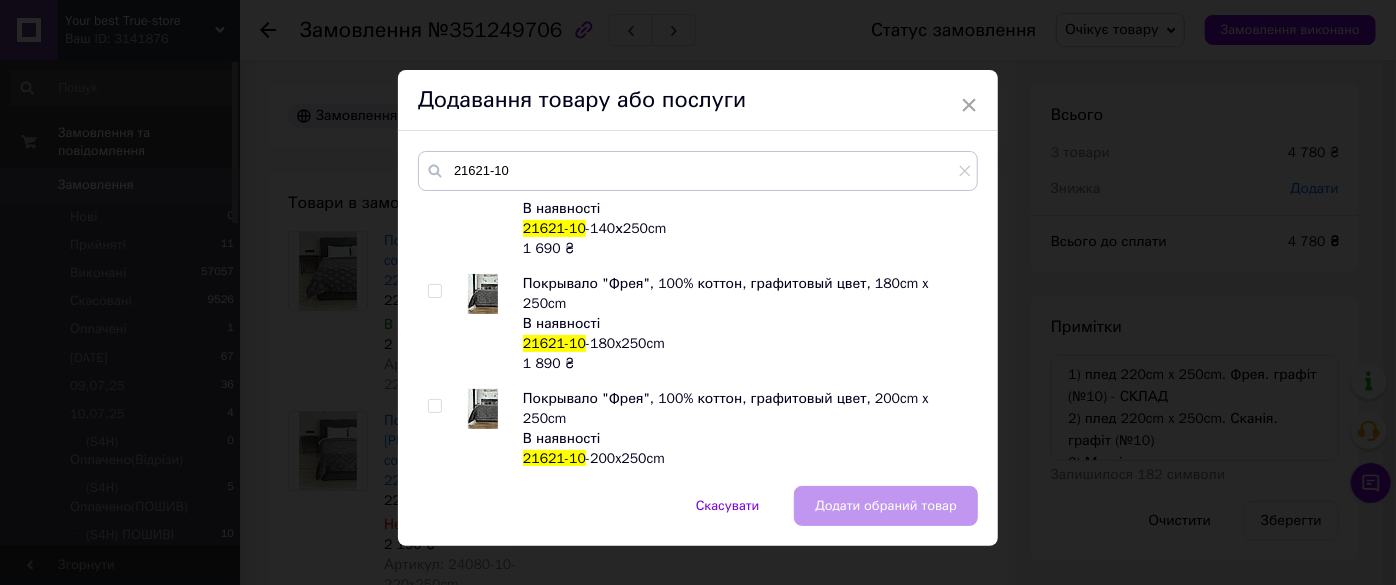 click on "Покрывало "Фрея", 100% коттон, графитовый цвет (Размера и цвета в ассортименте) В наявності 21621-10 1 490   ₴ Покрывало "Фрея", 100% коттон, графитовый цвет, 120cm x 250cm В наявності 21621-10 -120x250cm 1 490   ₴ Покрывало "Фрея", 100% коттон, графитовый цвет, 140cm x 250cm В наявності 21621-10 -140х250cm 1 690   ₴ Покрывало "Фрея", 100% коттон, графитовый цвет, 180cm x 250cm В наявності 21621-10 -180x250cm 1 890   ₴ Покрывало "Фрея", 100% коттон, графитовый цвет, 200cm x 250cm В наявності 21621-10 -200x250cm 1 990   ₴ Покрывало "Фрея", 100% коттон, графитовый цвет, 220cm x 250cm В наявності 21621-10 -220x250cm 2 190   ₴ Покрывало "Фрея", 100% коттон, графитовый цвет, 240cm x 250cm" at bounding box center [697, 333] 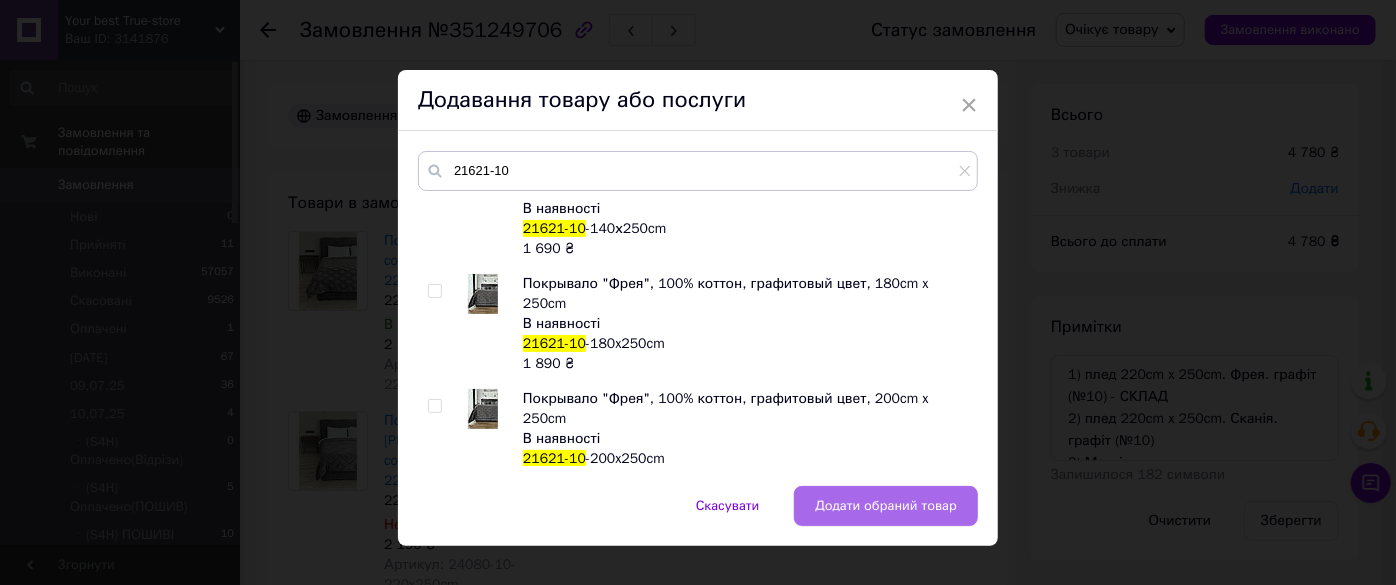 click on "Додати обраний товар" at bounding box center [886, 506] 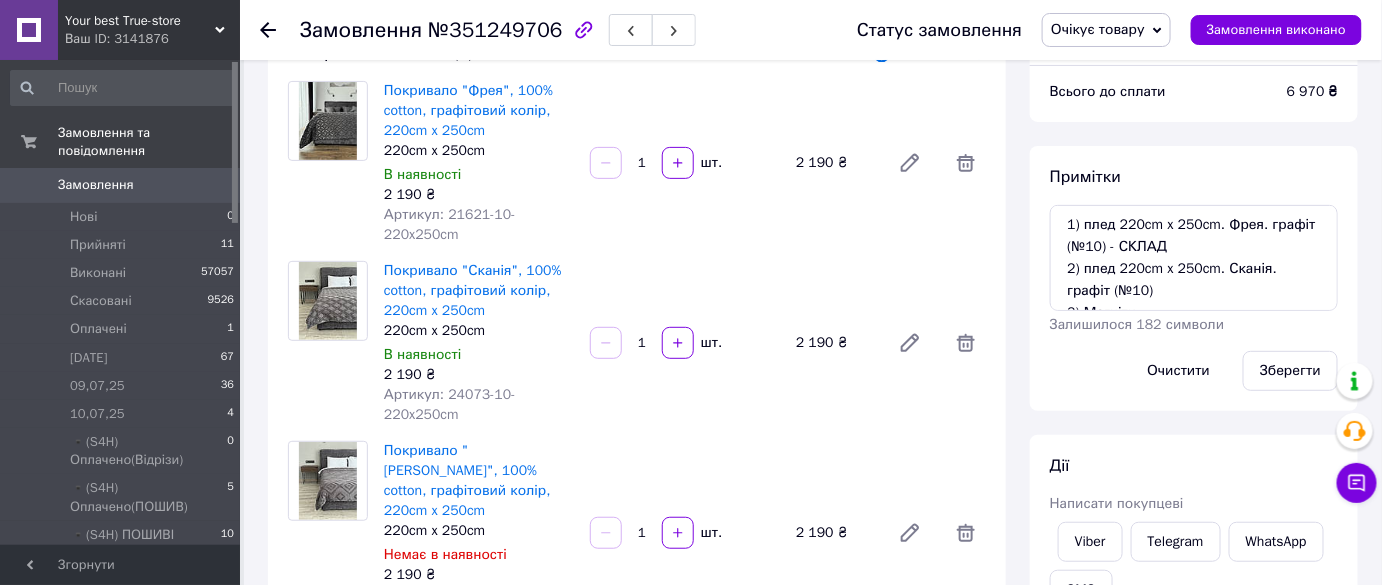 scroll, scrollTop: 181, scrollLeft: 0, axis: vertical 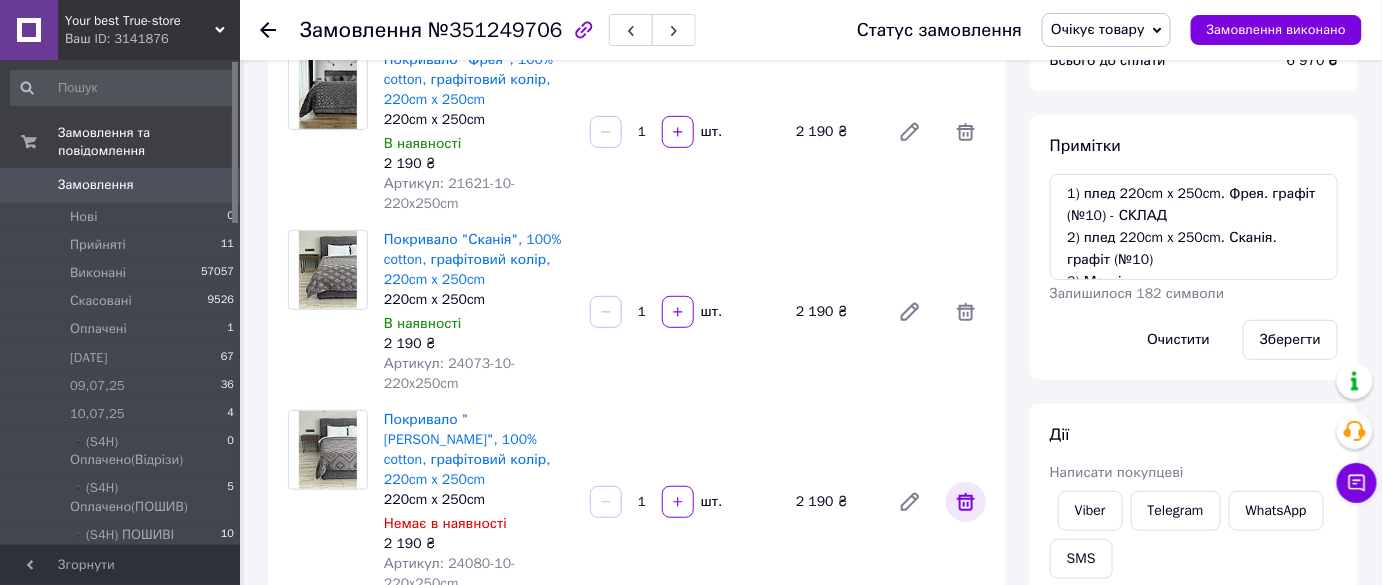 click 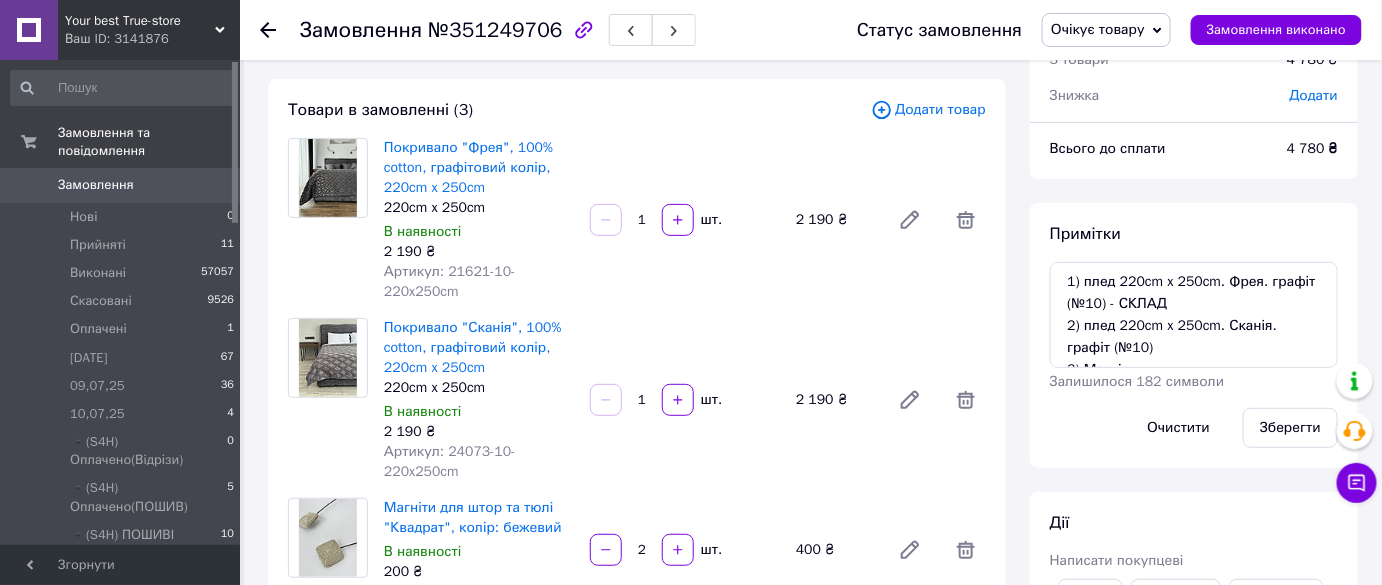 scroll, scrollTop: 0, scrollLeft: 0, axis: both 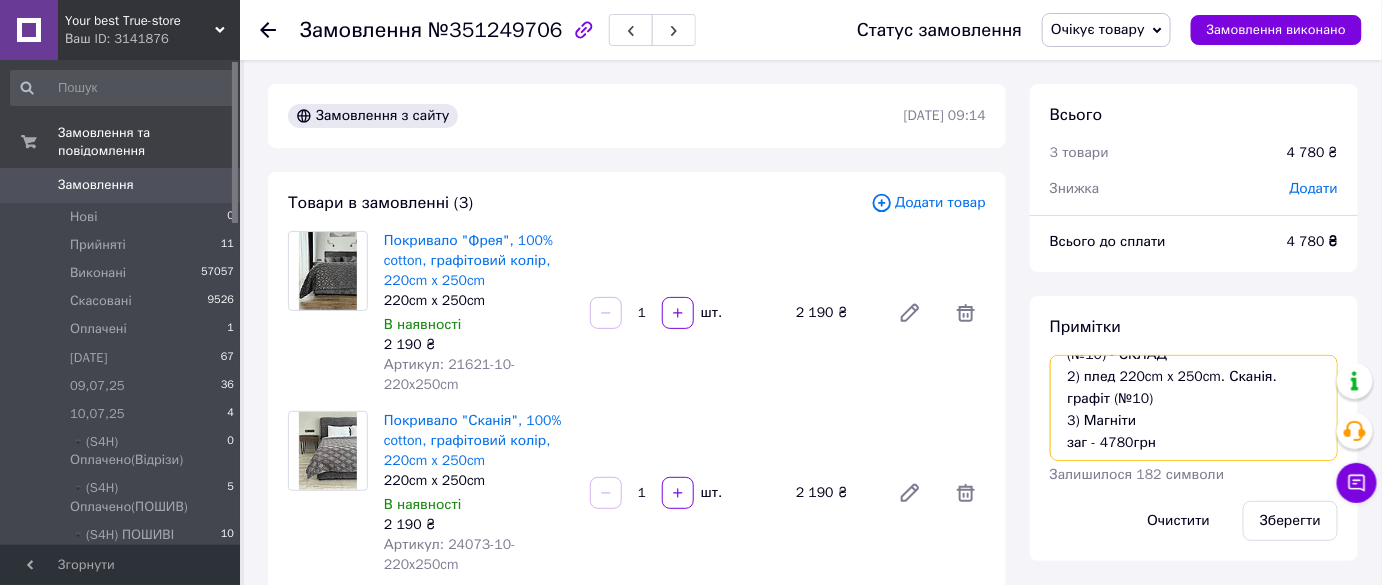 click on "1) плед 220cm x 250cm. Фрея. графіт (№10) - СКЛАД
2) плед 220cm x 250cm. Сканія. графіт (№10)
3) Магніти
заг - 4780грн" at bounding box center (1194, 408) 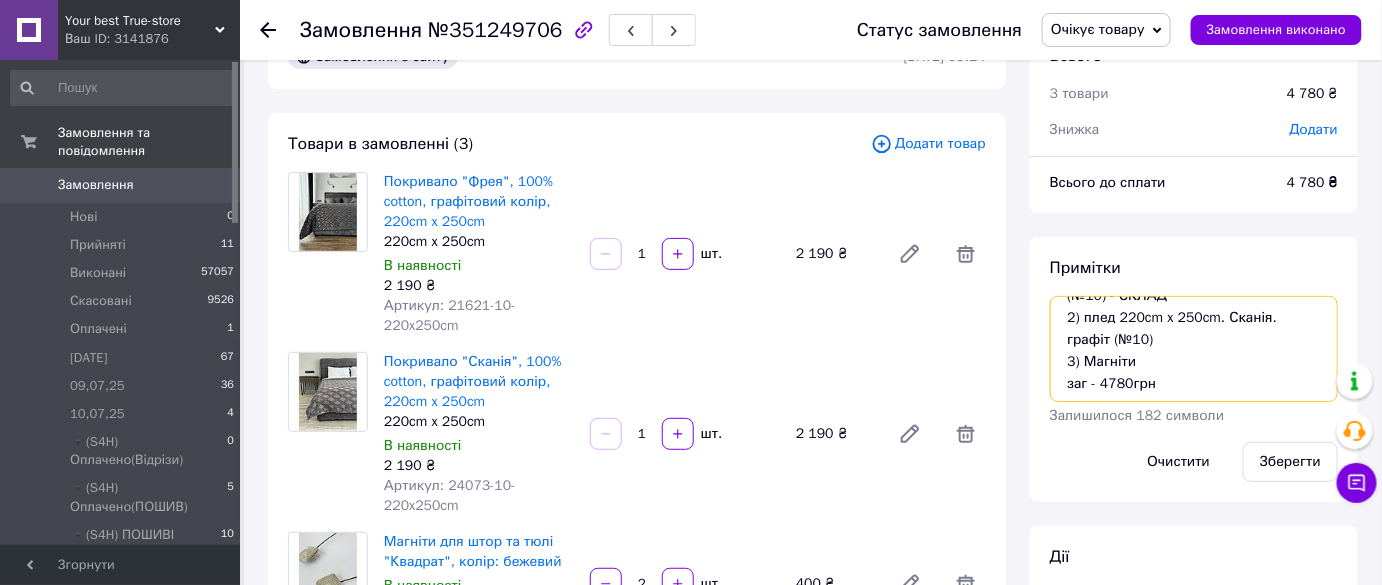 scroll, scrollTop: 90, scrollLeft: 0, axis: vertical 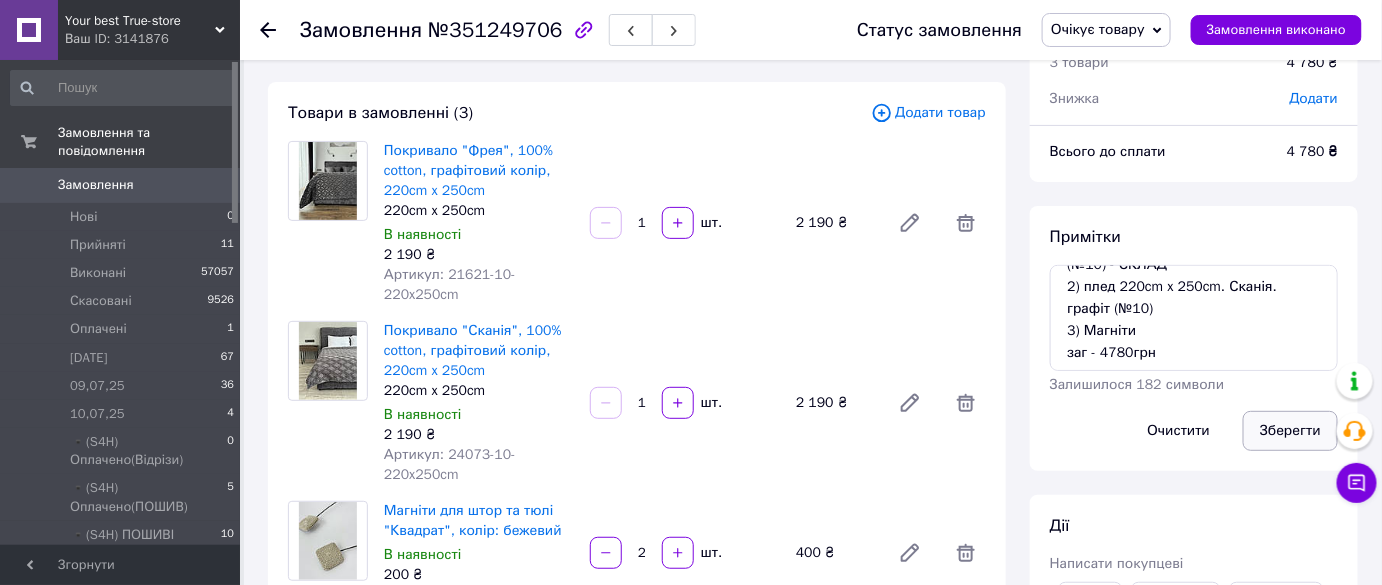 click on "Зберегти" at bounding box center (1290, 431) 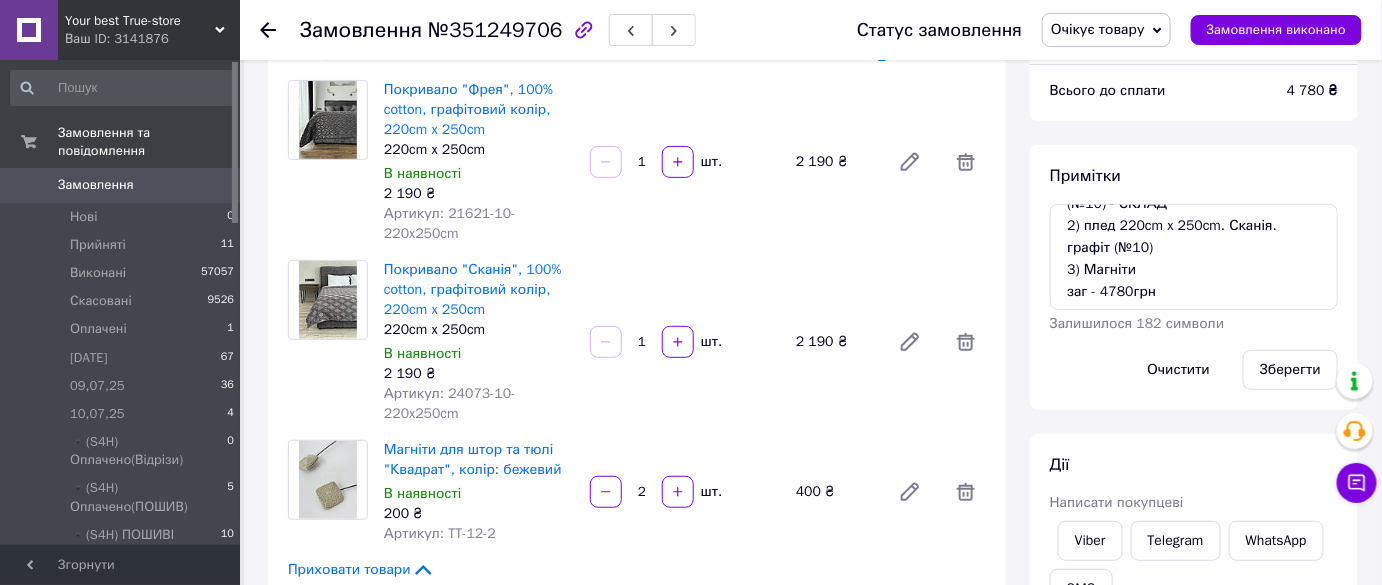 scroll, scrollTop: 149, scrollLeft: 0, axis: vertical 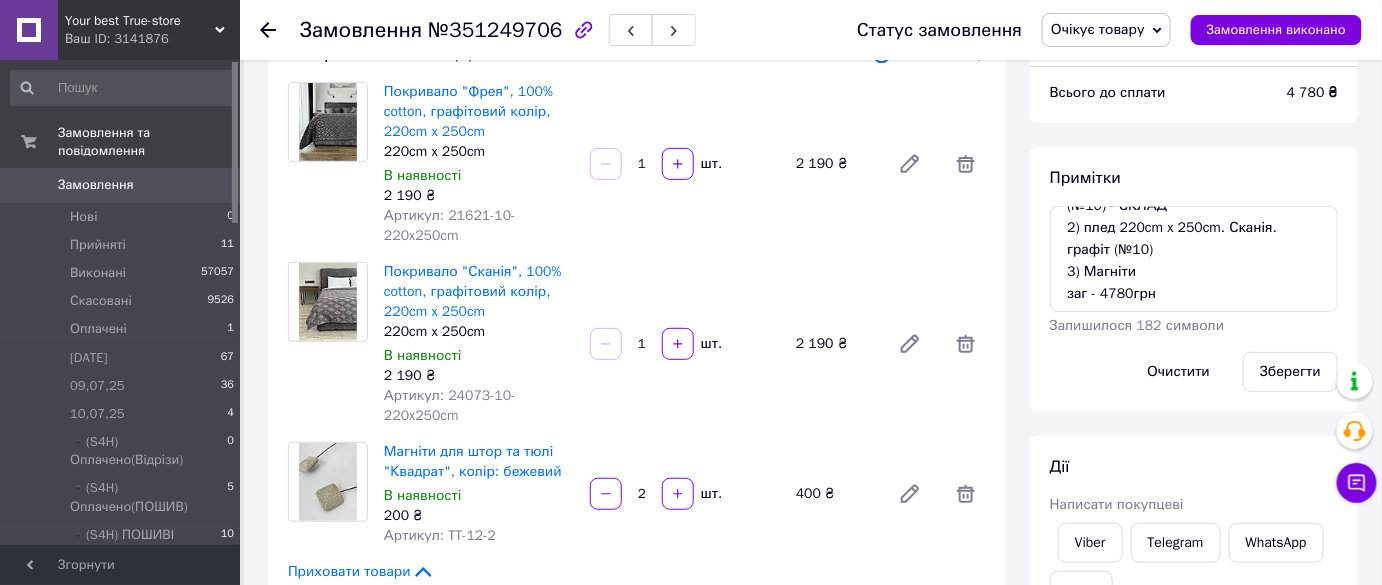 type 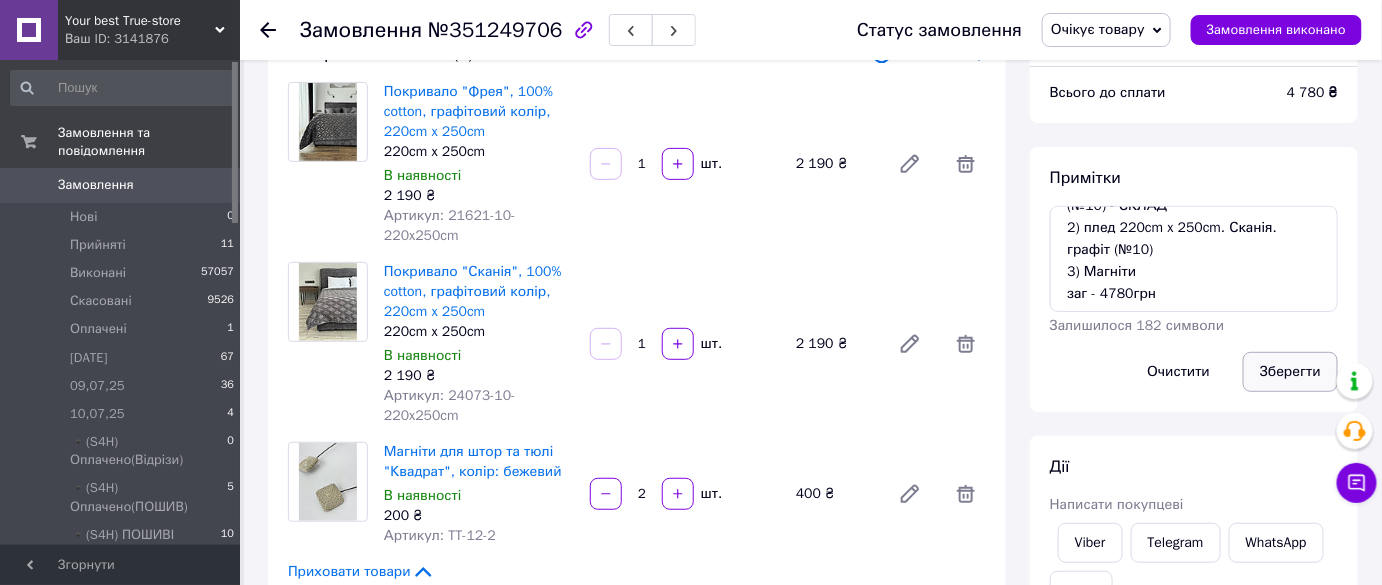 click on "Зберегти" at bounding box center [1290, 372] 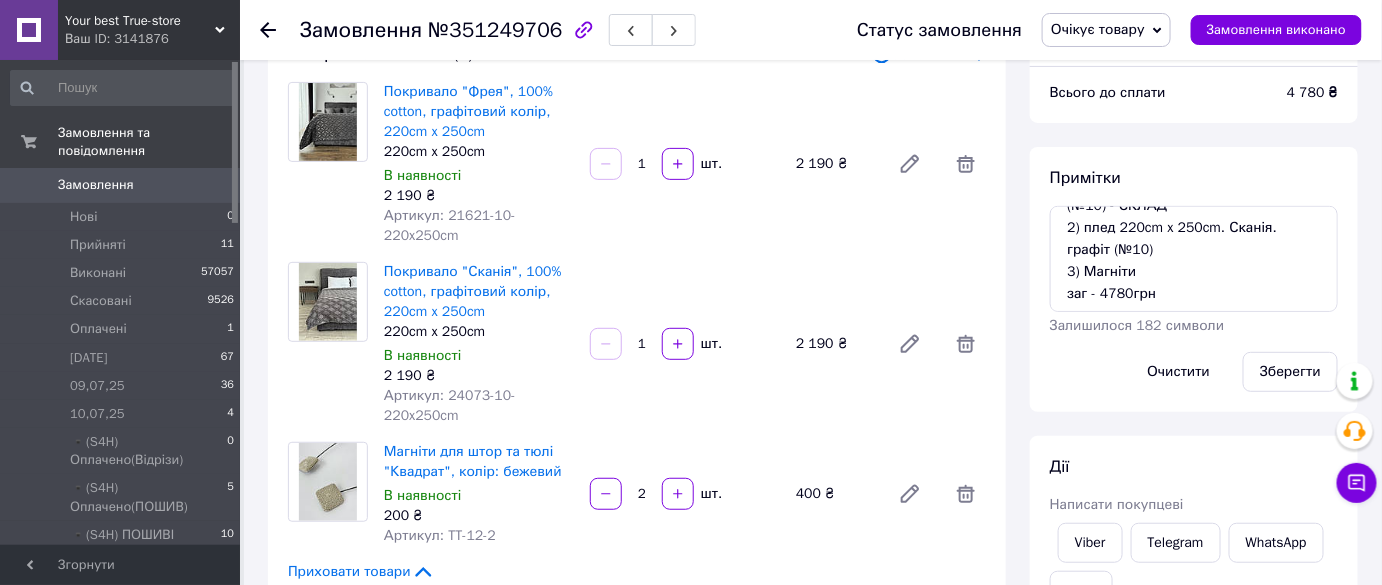 click on "Замовлення №351249706" at bounding box center [498, 30] 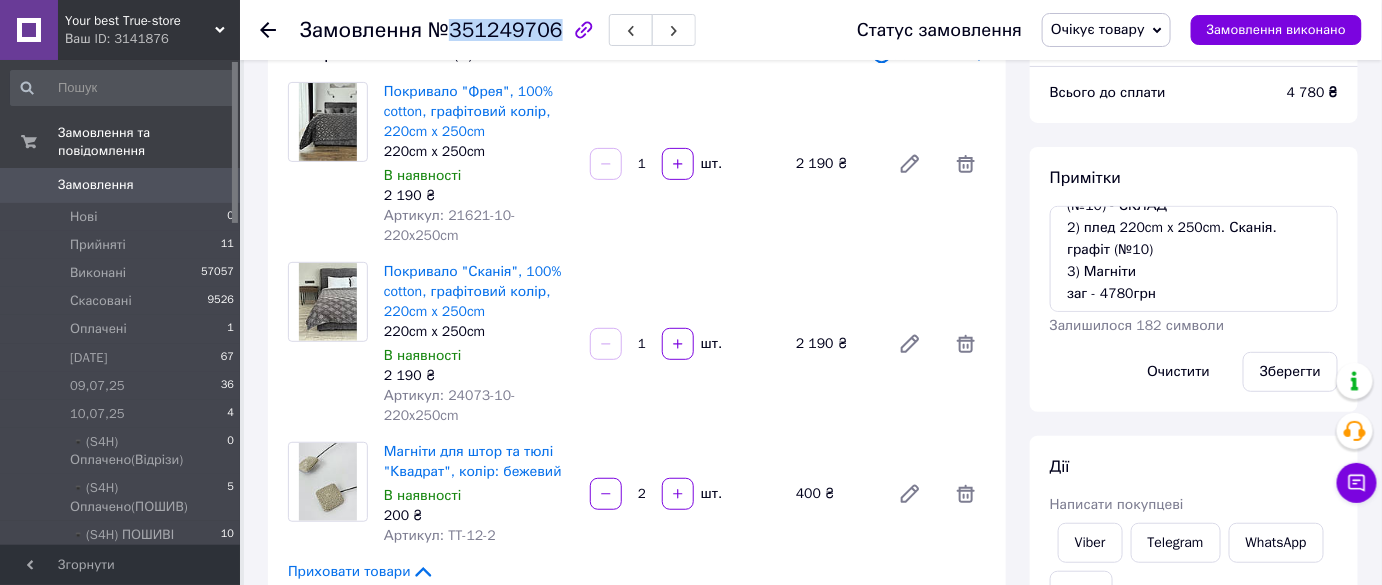 click on "Замовлення №351249706" at bounding box center [498, 30] 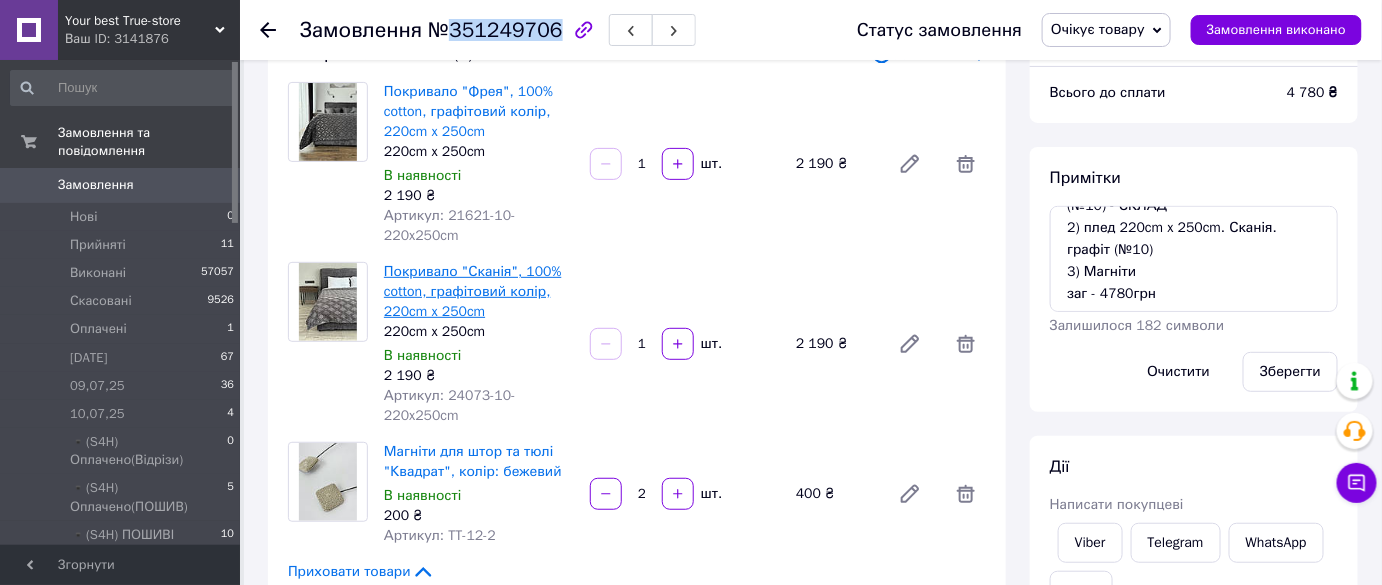 copy on "351249706" 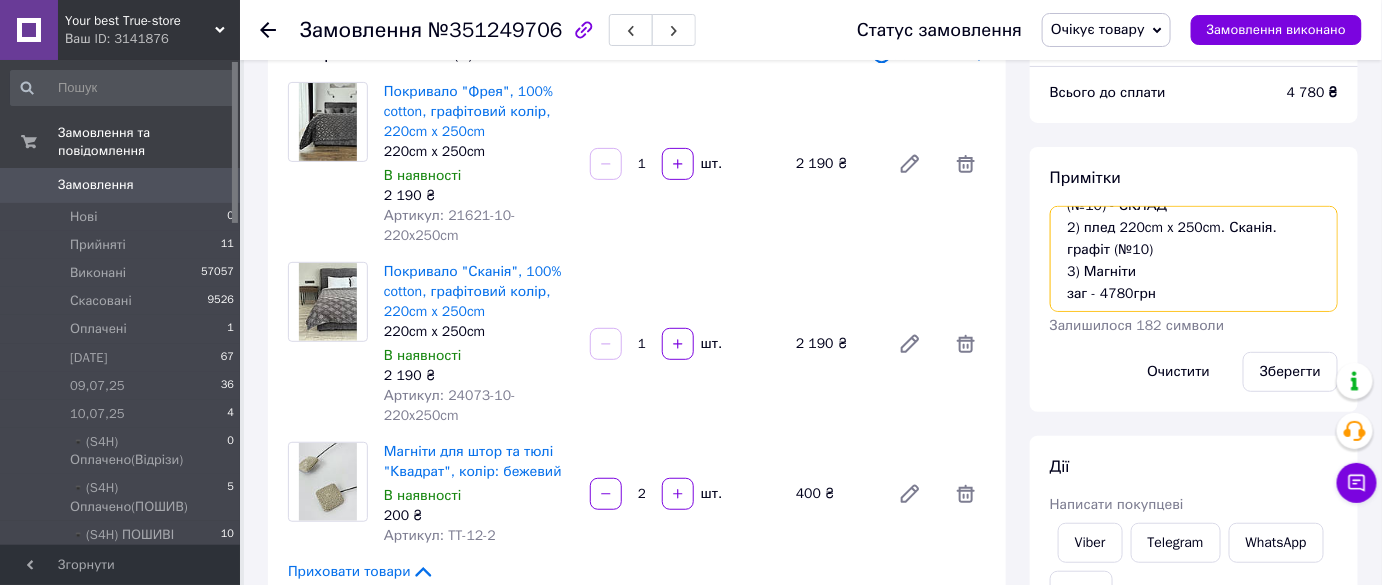 drag, startPoint x: 1229, startPoint y: 250, endPoint x: 1237, endPoint y: 259, distance: 12.0415945 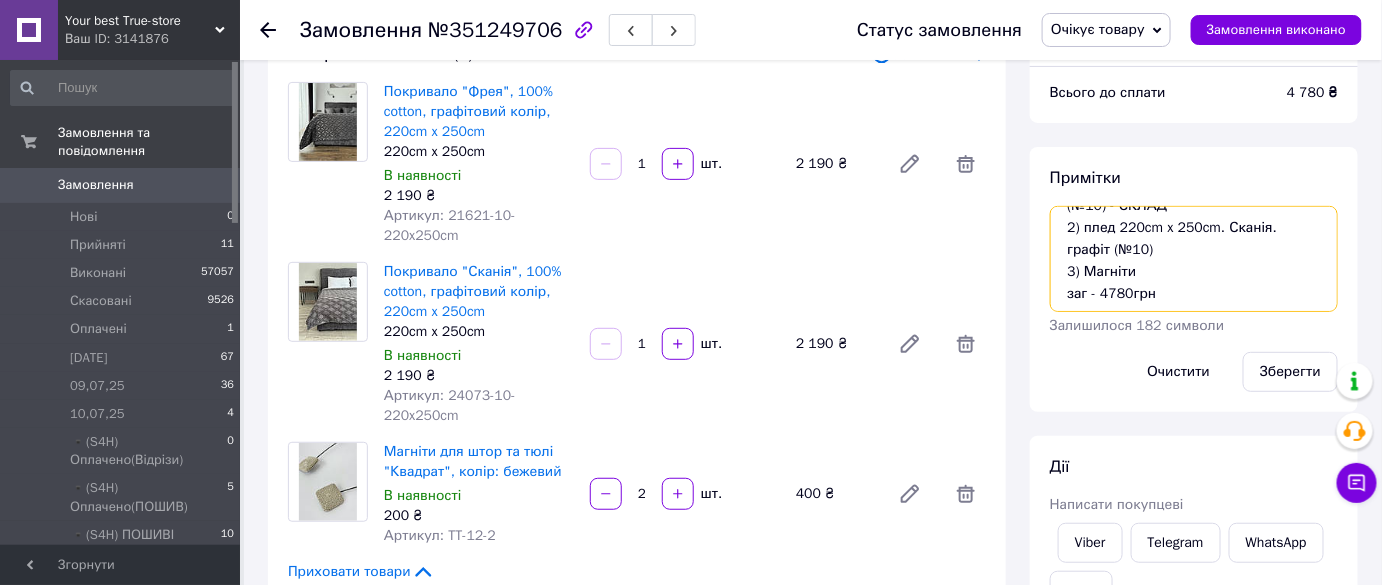 click on "1) плед 220cm x 250cm. Фрея. графіт (№10) - СКЛАД
2) плед 220cm x 250cm. Сканія. графіт (№10)
3) Магніти
заг - 4780грн" at bounding box center (1194, 259) 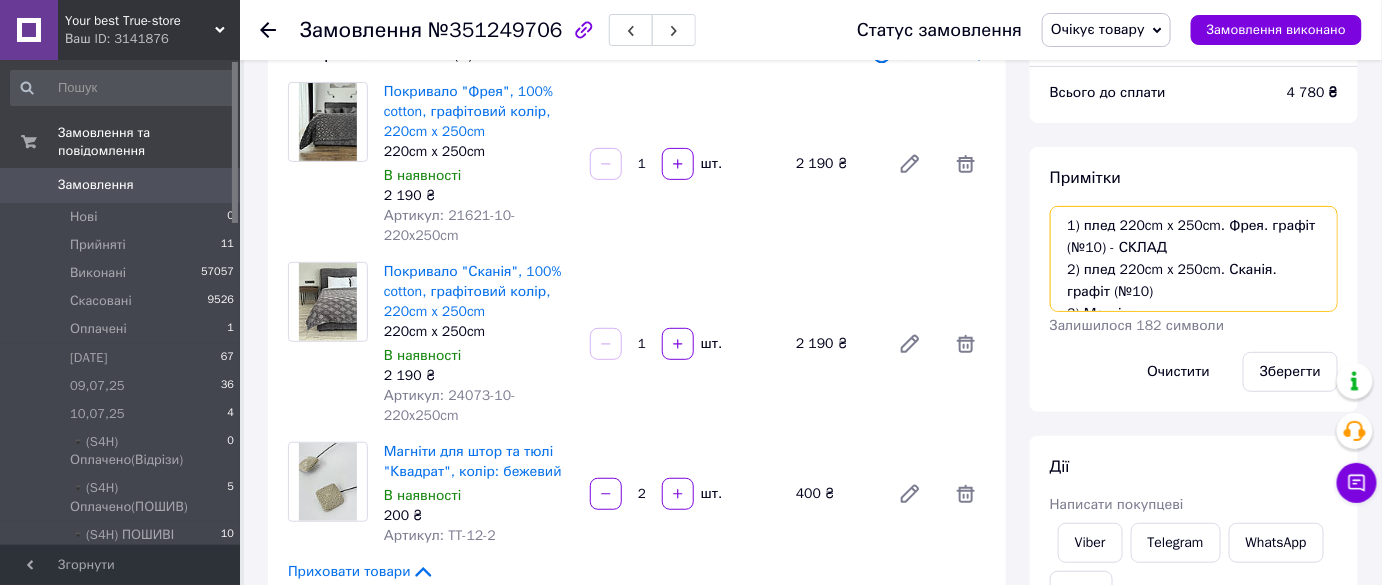 drag, startPoint x: 1173, startPoint y: 248, endPoint x: 988, endPoint y: 130, distance: 219.4288 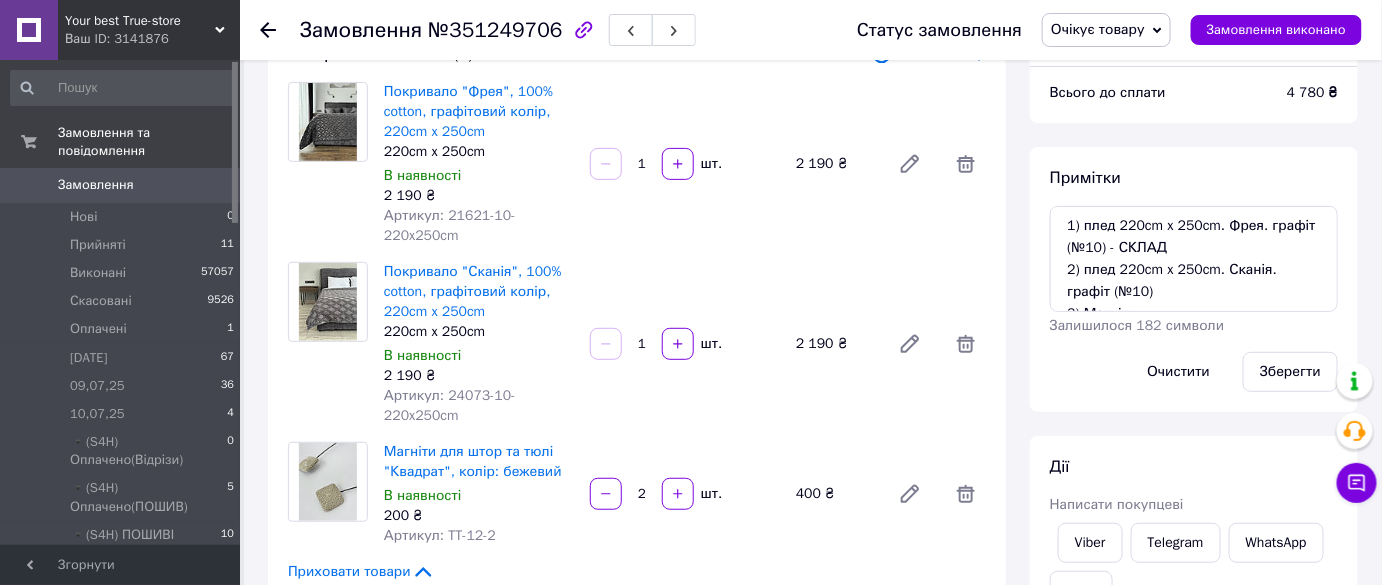 click on "№351249706" at bounding box center (495, 30) 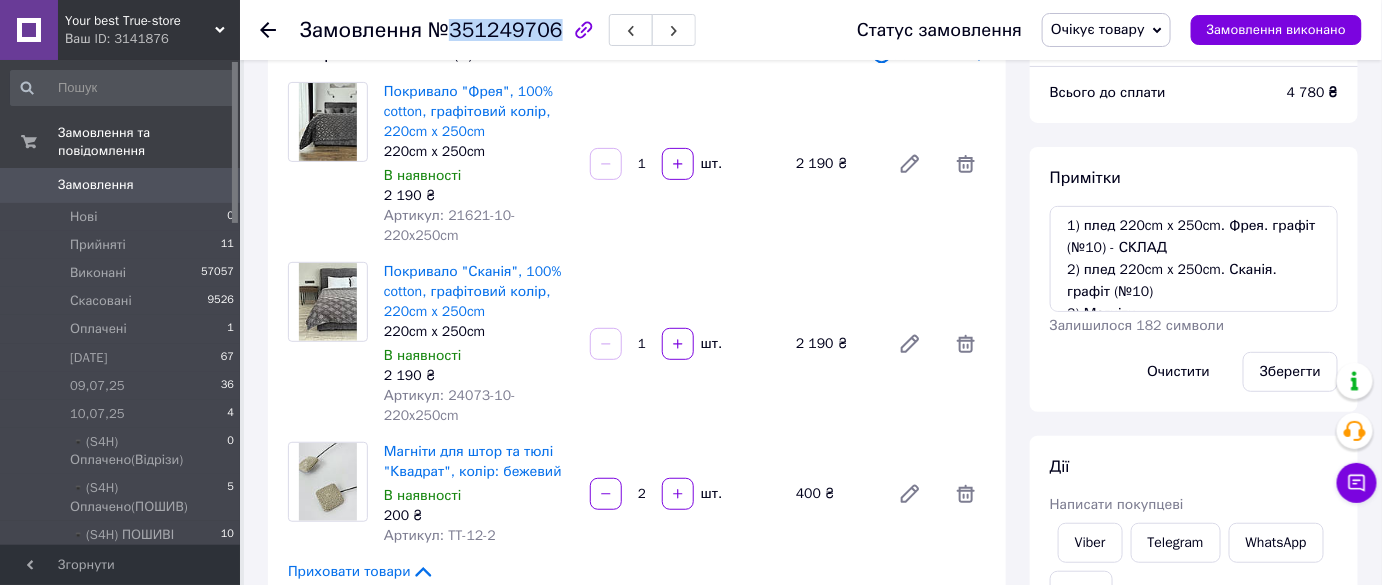 click on "Замовлення №351249706" at bounding box center [498, 30] 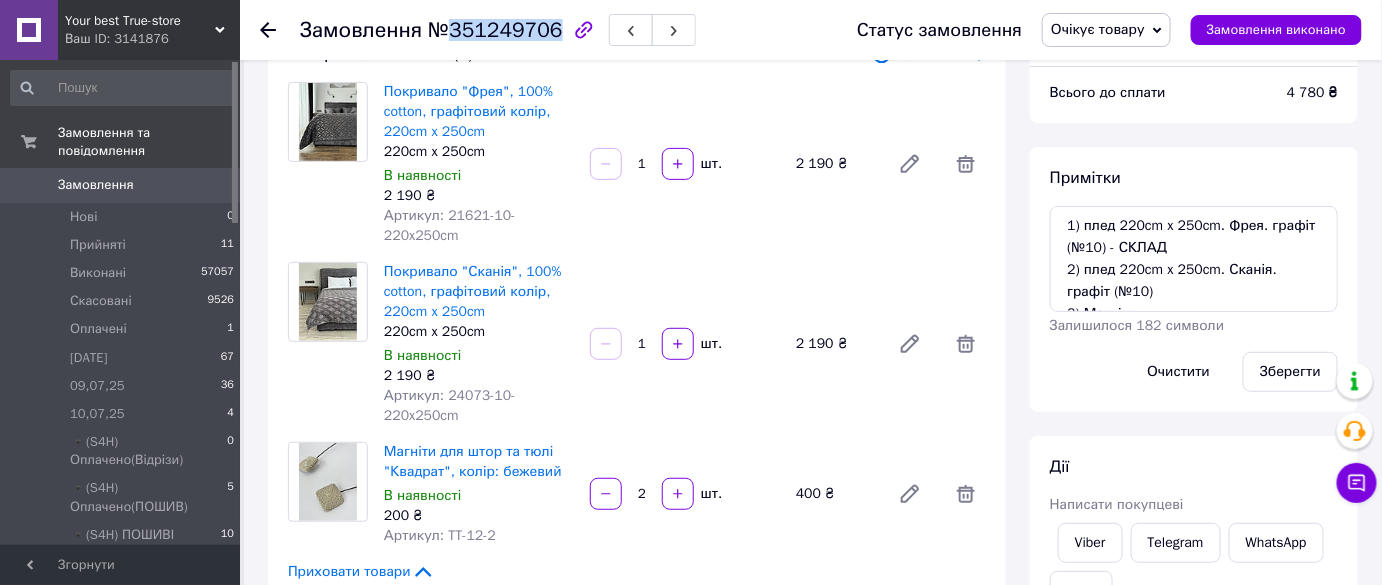 copy on "351249706" 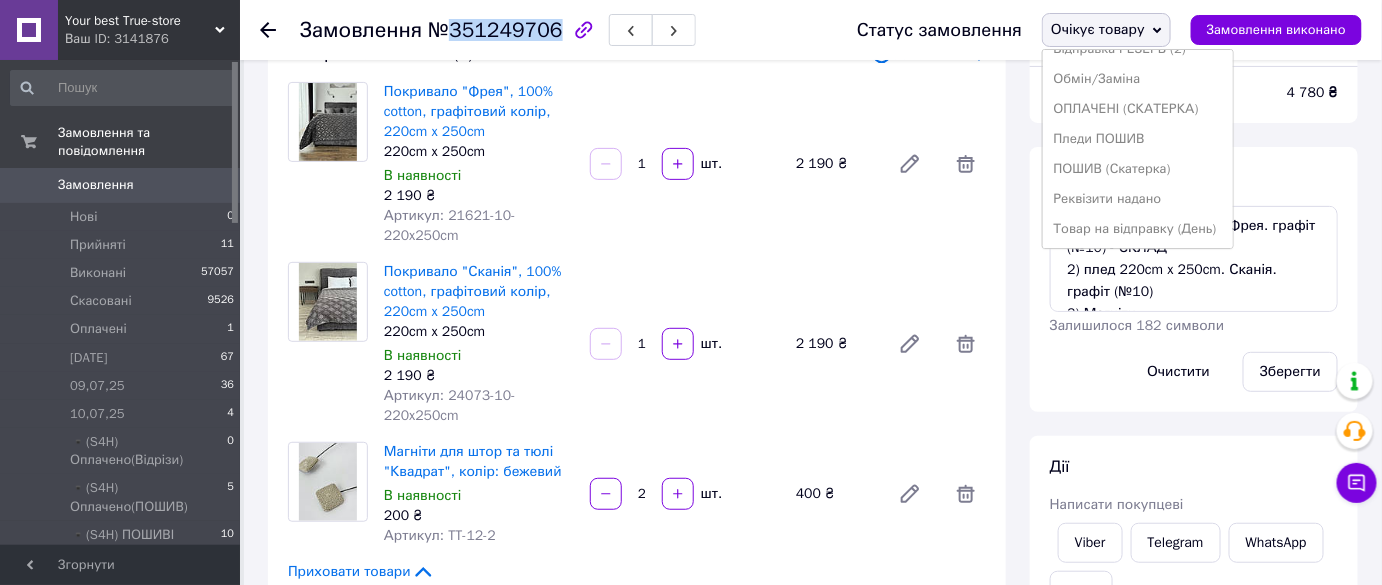 scroll, scrollTop: 472, scrollLeft: 0, axis: vertical 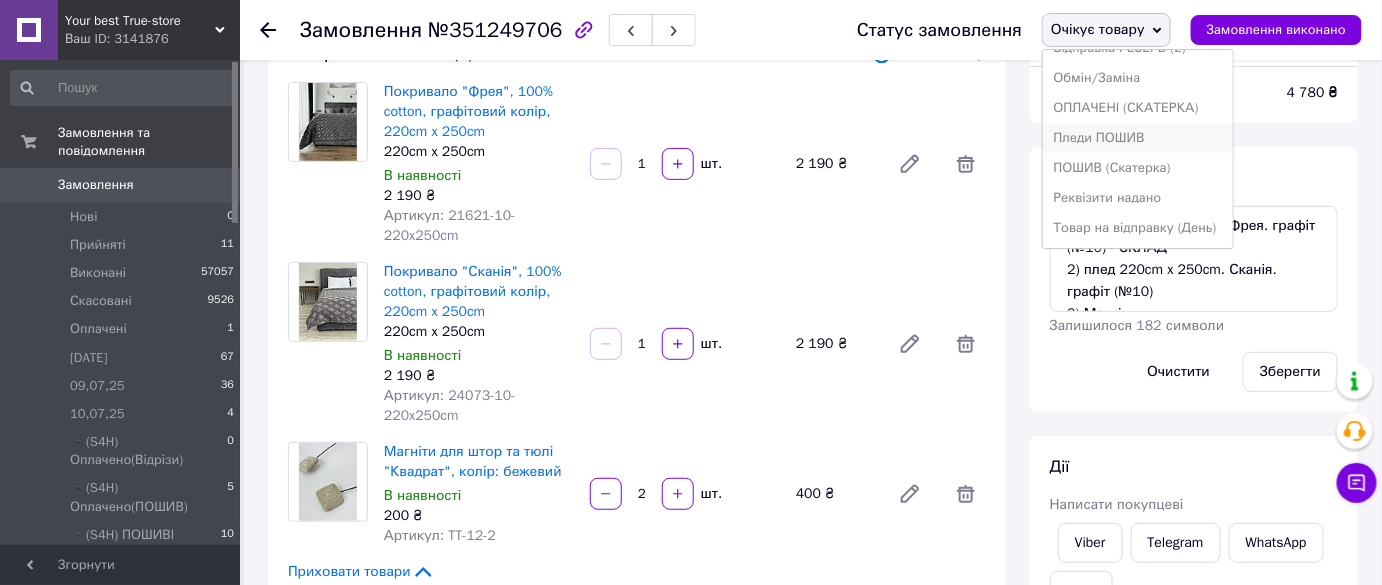 click on "Пледи ПОШИВ" at bounding box center (1138, 138) 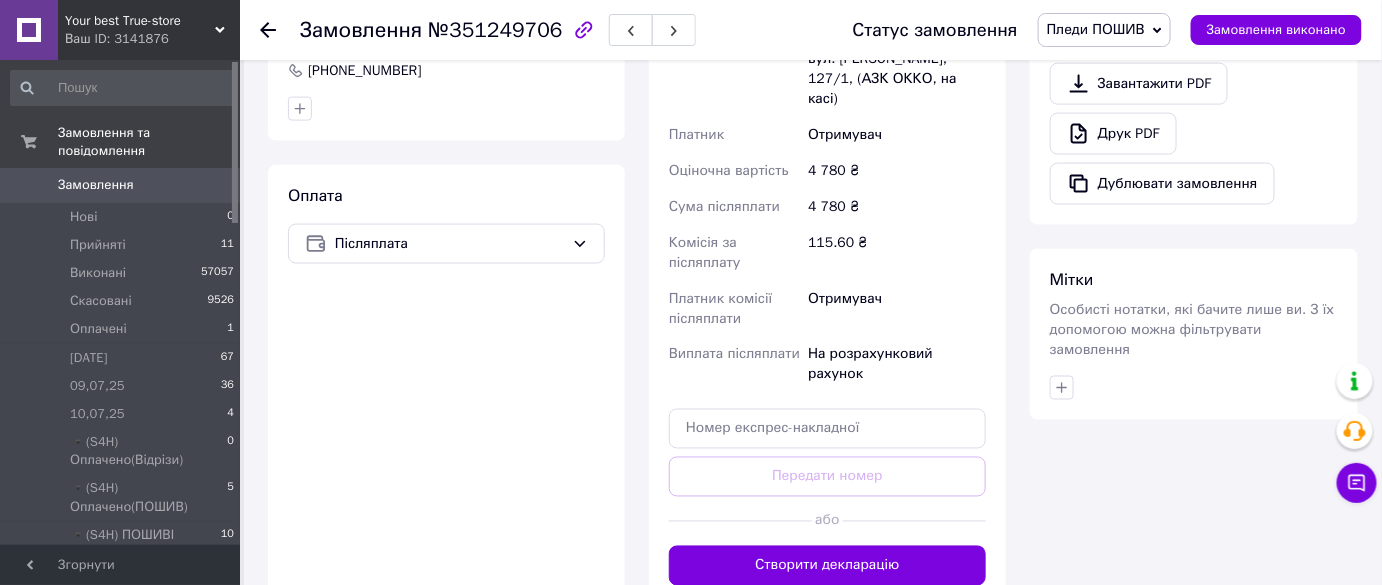 scroll, scrollTop: 968, scrollLeft: 0, axis: vertical 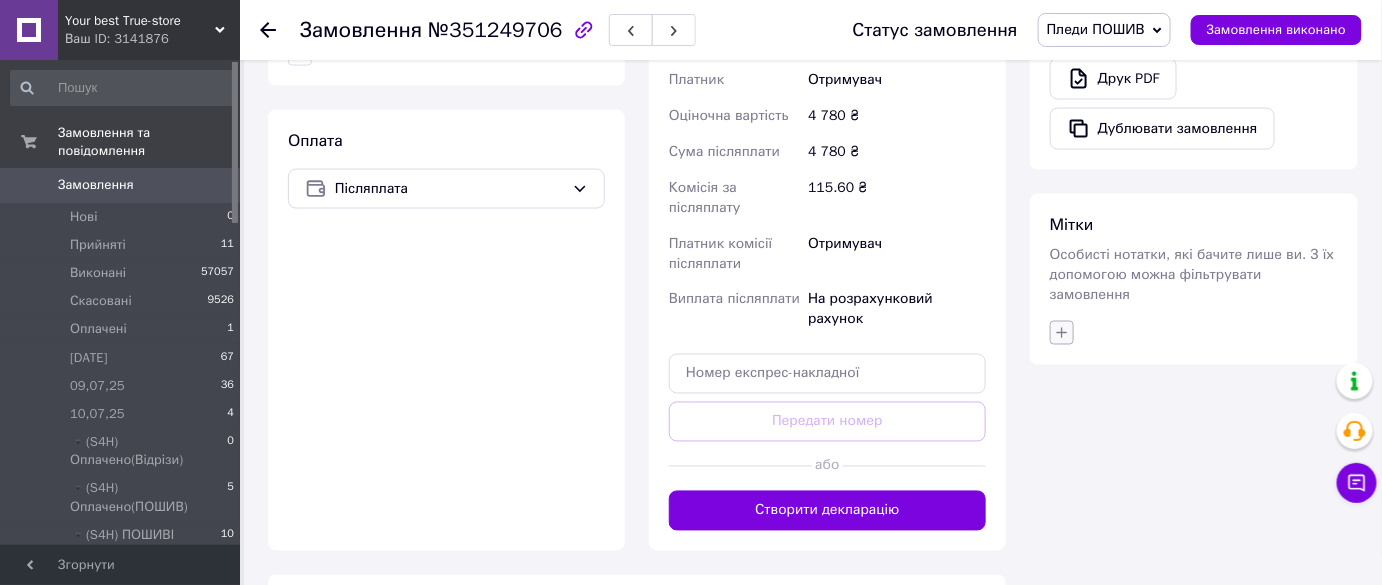 click 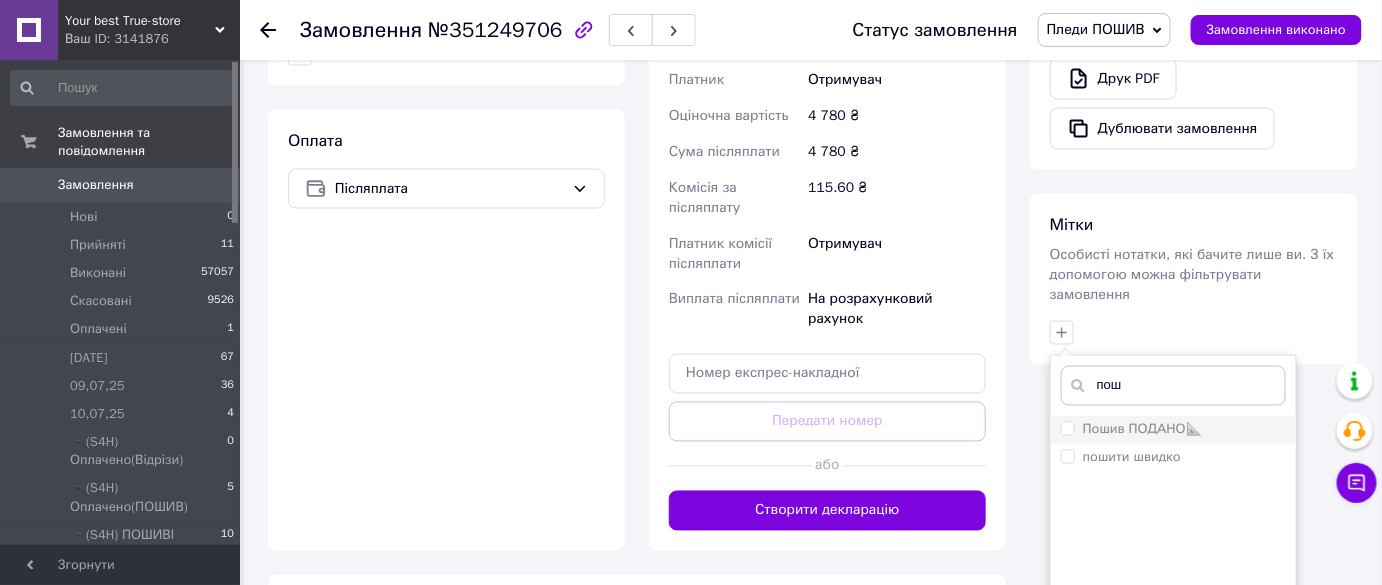 type on "пош" 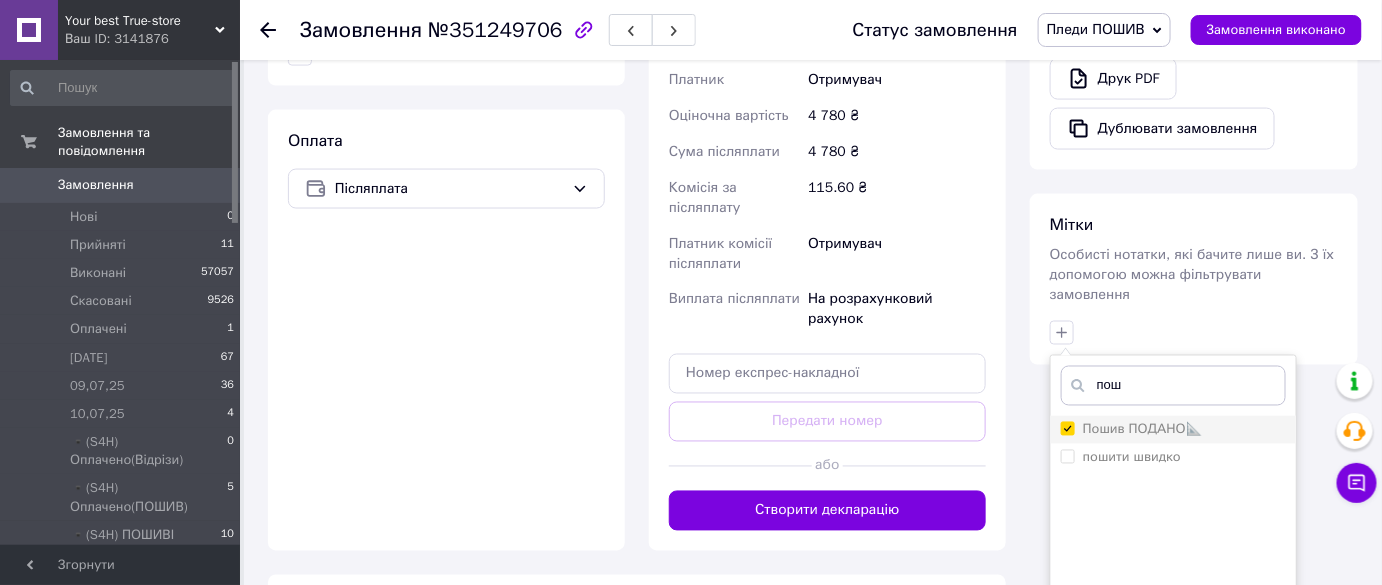 checkbox on "true" 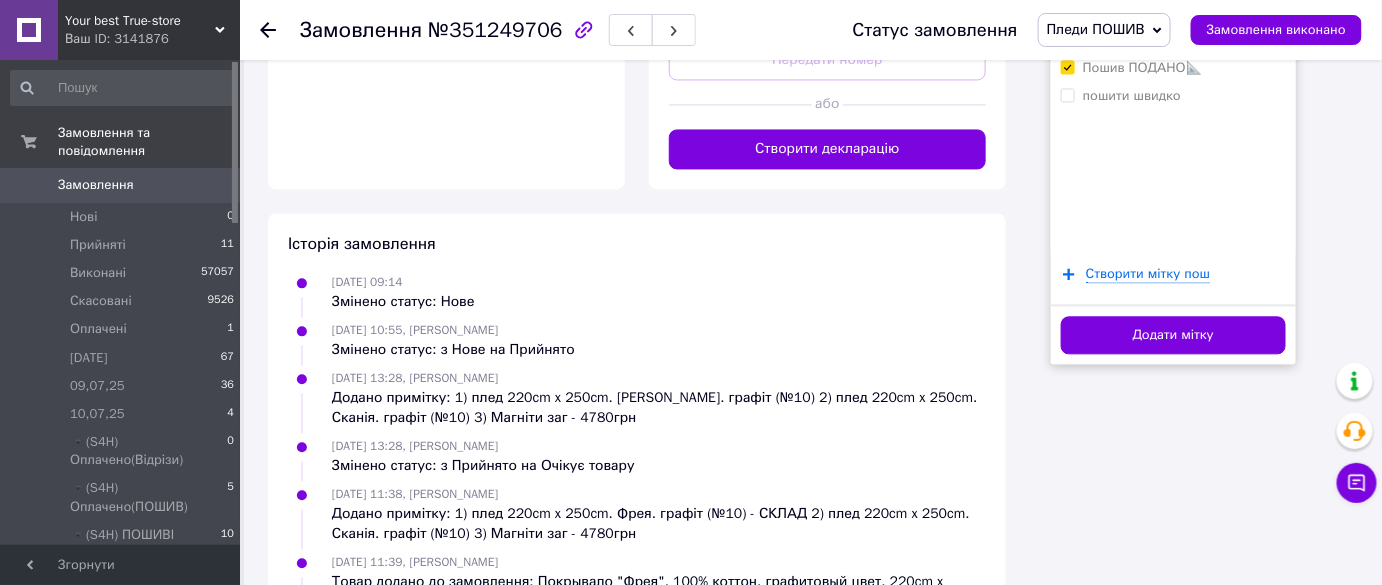 scroll, scrollTop: 1422, scrollLeft: 0, axis: vertical 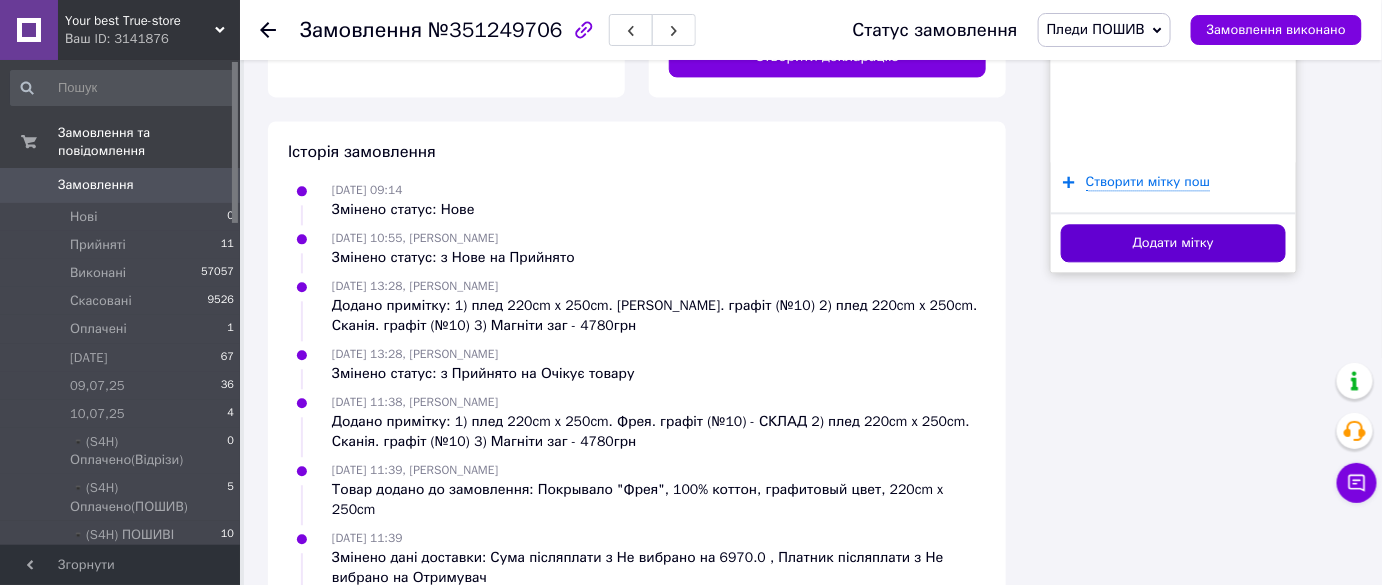 click on "Додати мітку" at bounding box center (1173, 243) 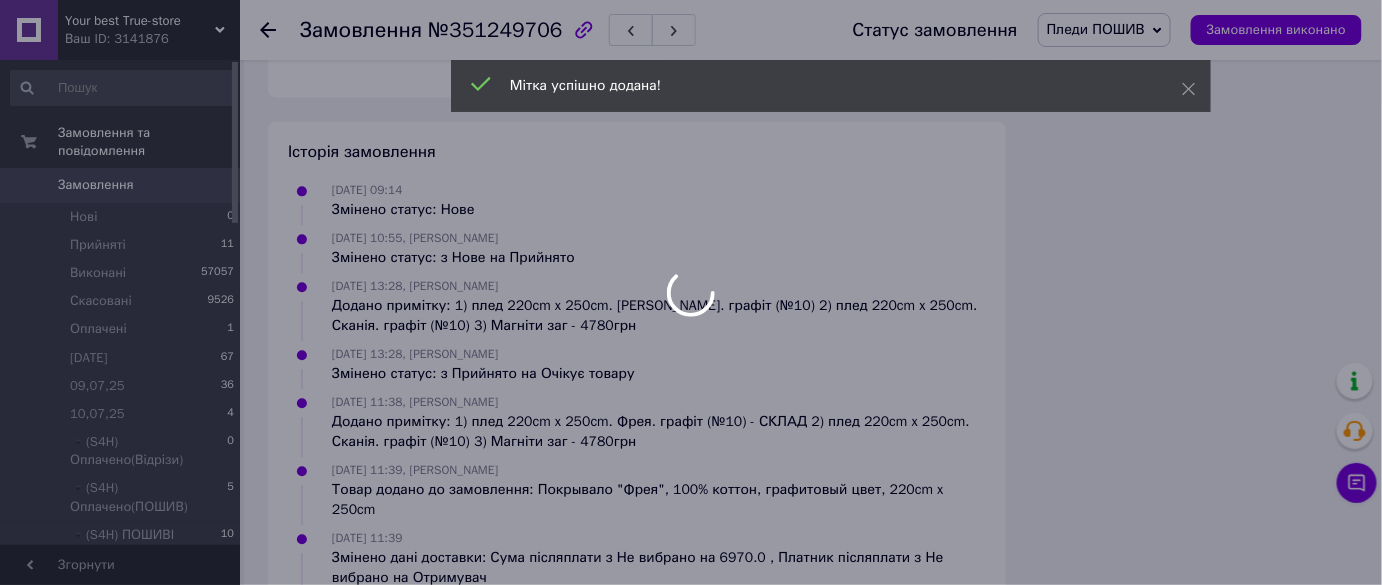 click at bounding box center [691, 292] 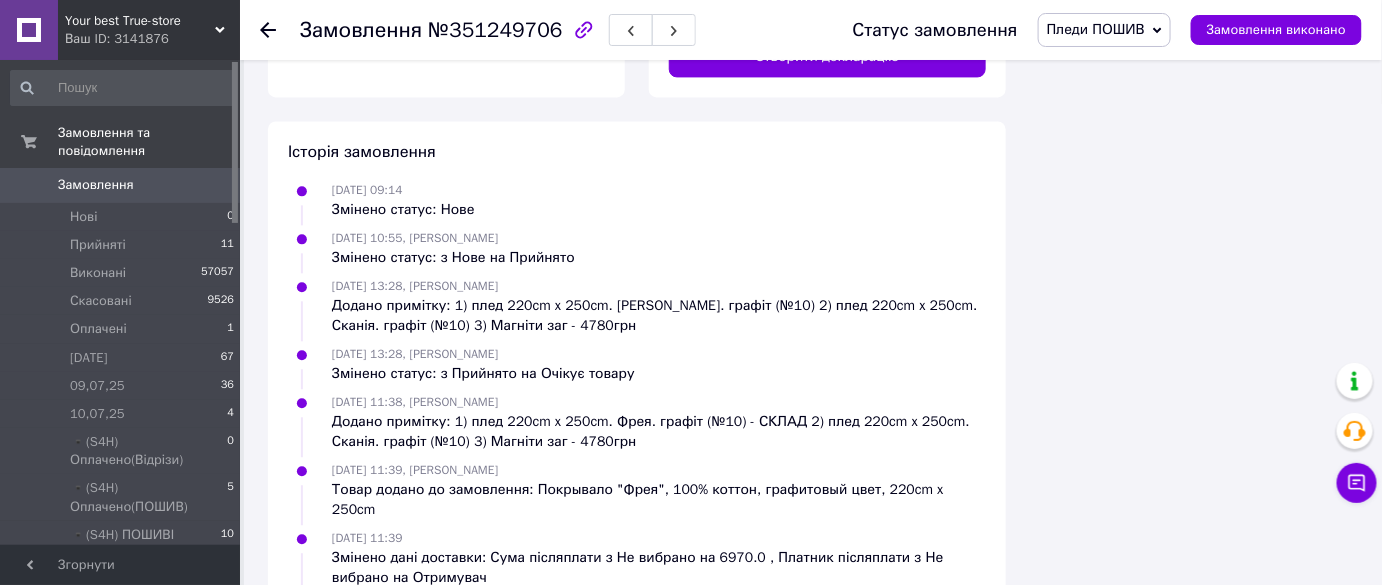 click 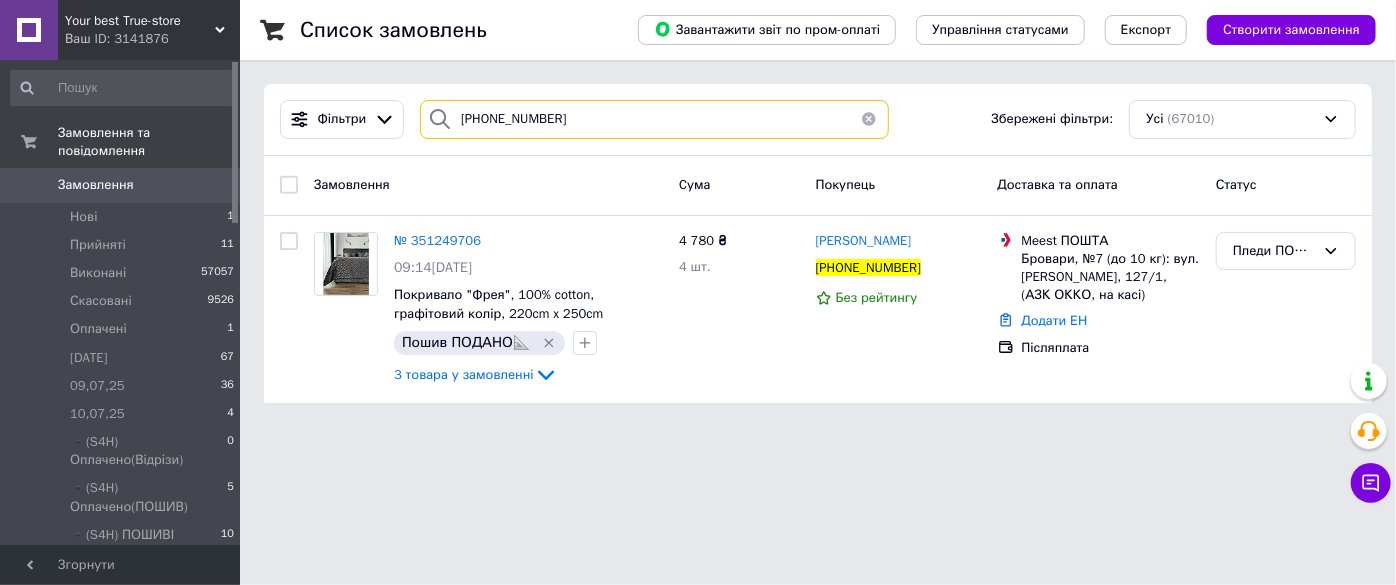 click on "[PHONE_NUMBER]" at bounding box center [654, 119] 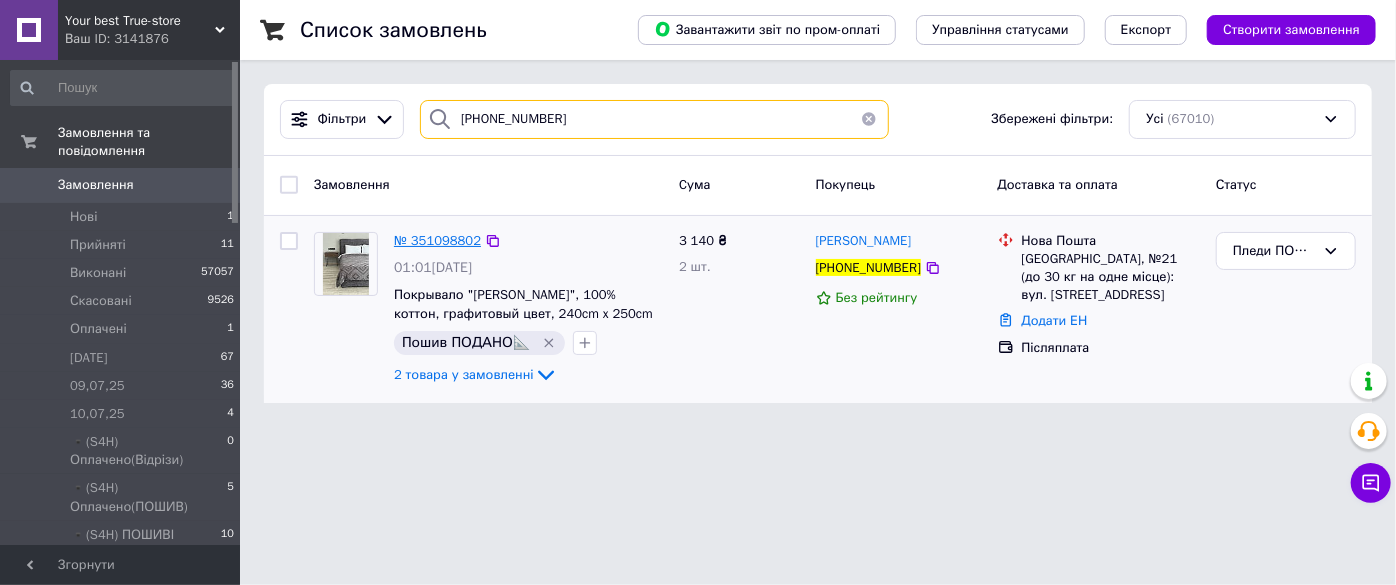 type on "[PHONE_NUMBER]" 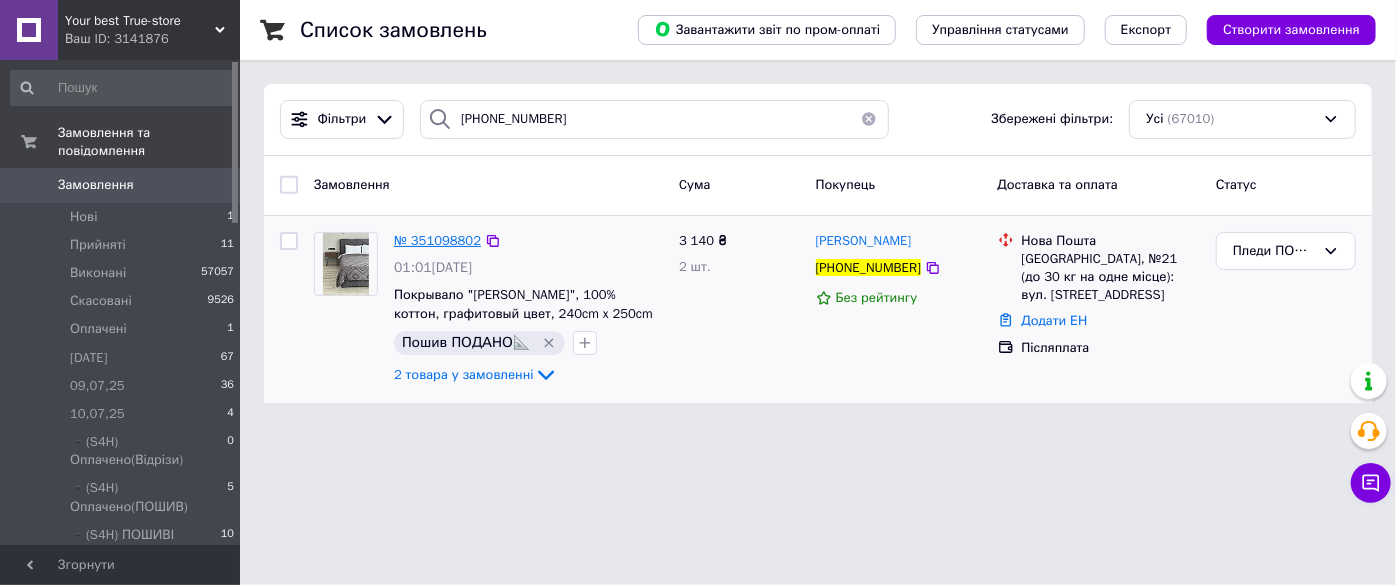 click on "№ 351098802" at bounding box center (437, 240) 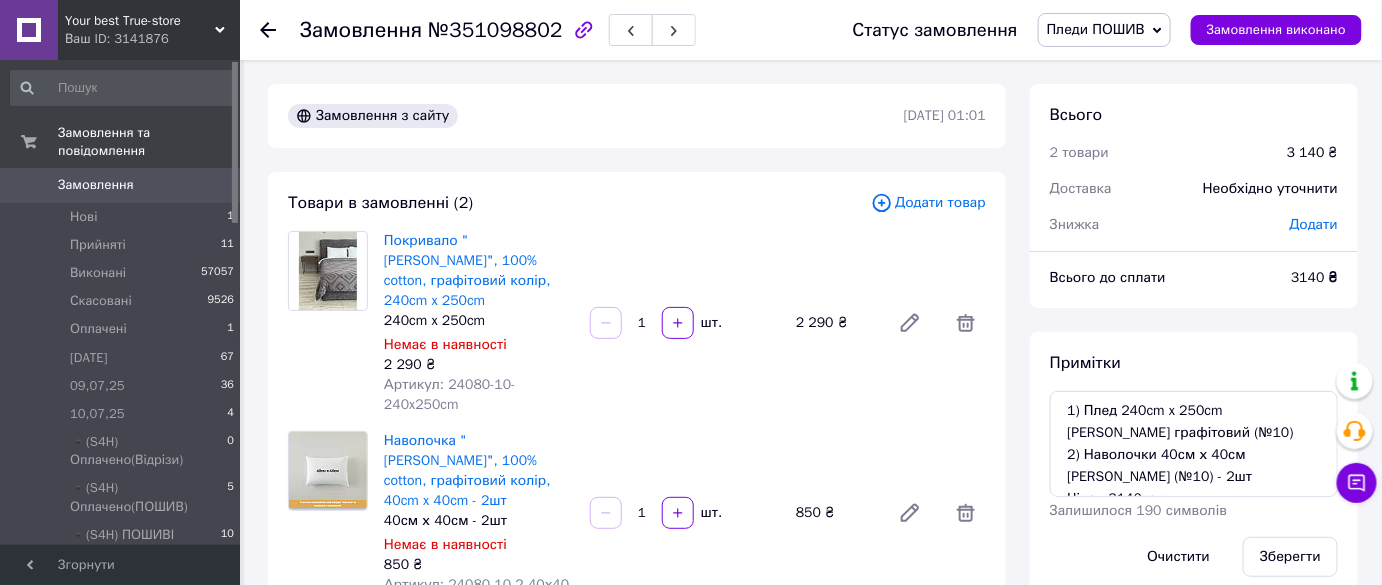 scroll, scrollTop: 20, scrollLeft: 0, axis: vertical 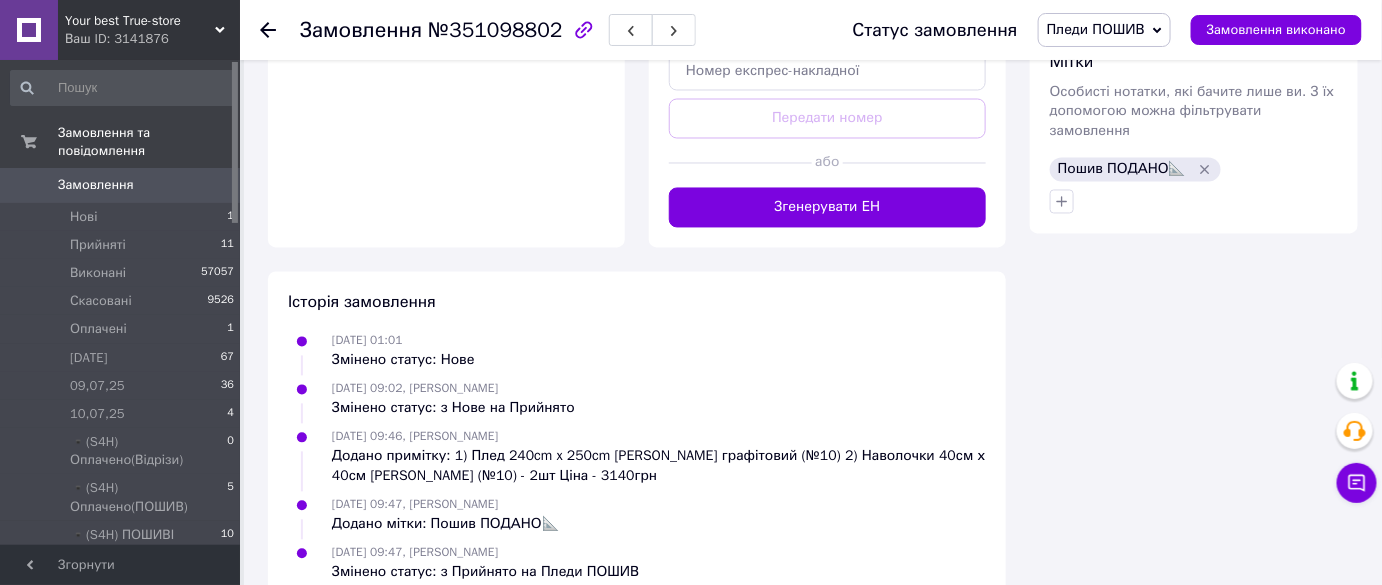 click 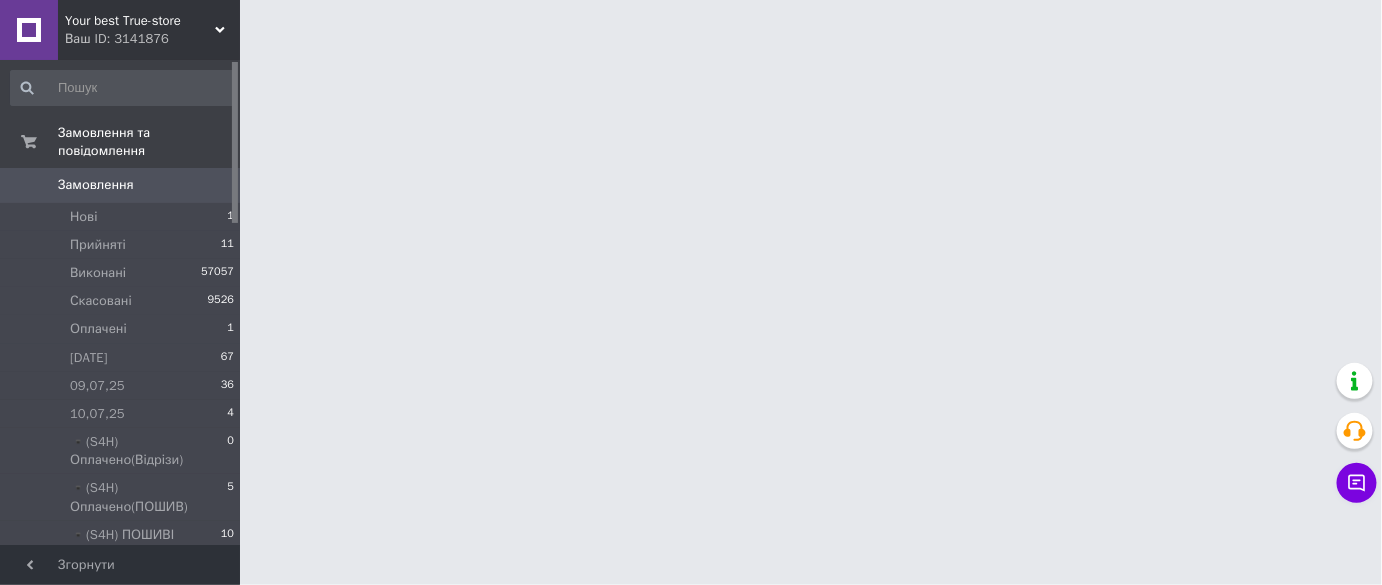 scroll, scrollTop: 0, scrollLeft: 0, axis: both 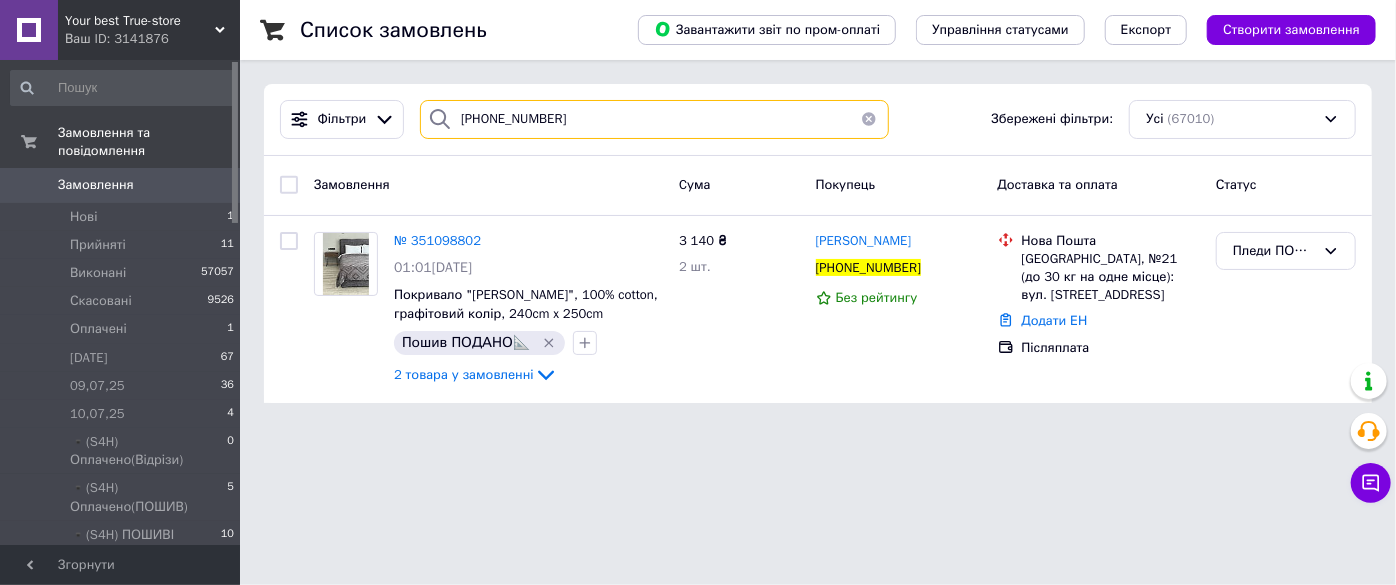 drag, startPoint x: 576, startPoint y: 121, endPoint x: 402, endPoint y: 119, distance: 174.01149 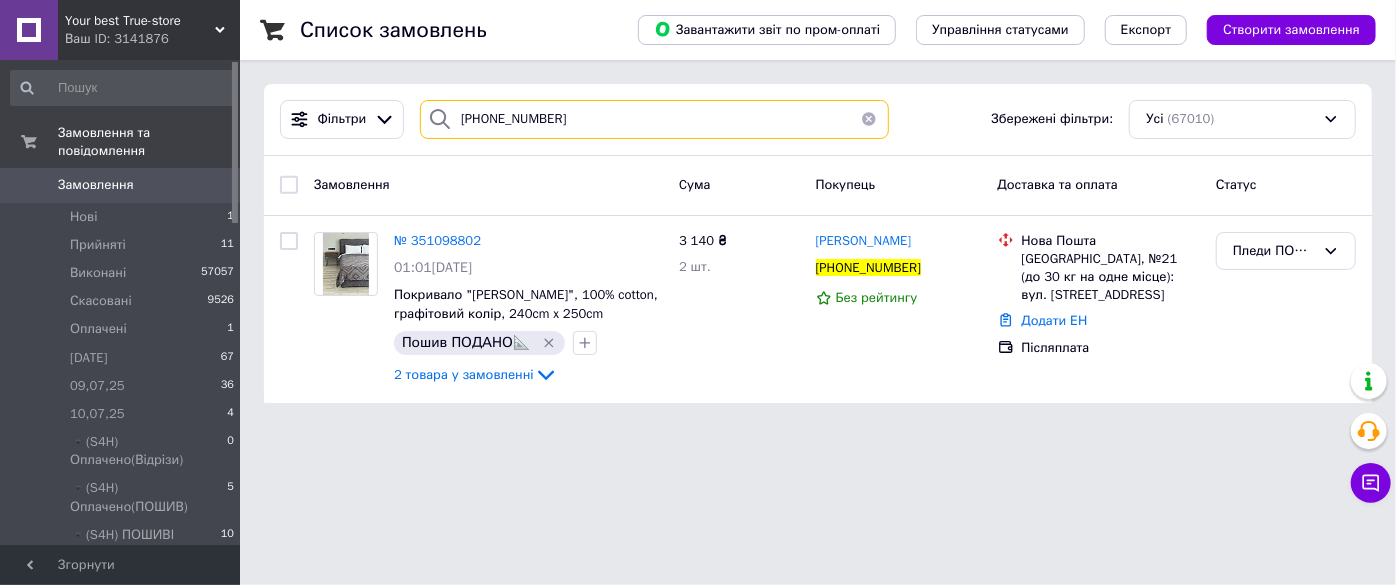 paste on "684056120" 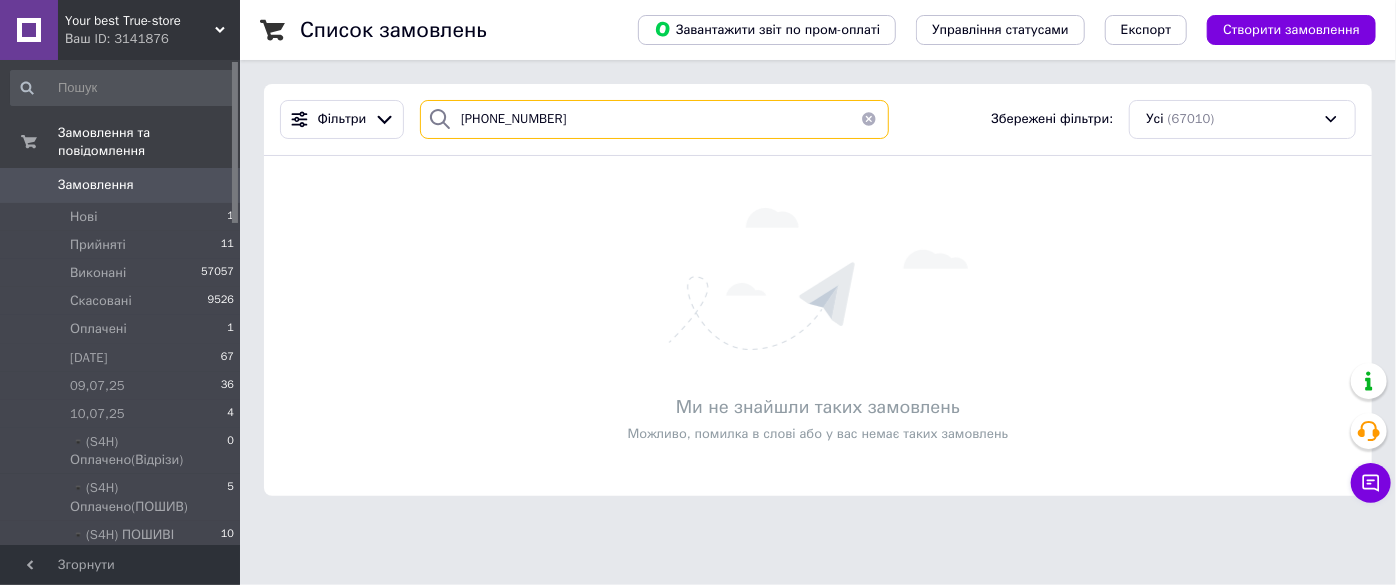 drag, startPoint x: 474, startPoint y: 121, endPoint x: 441, endPoint y: 119, distance: 33.06055 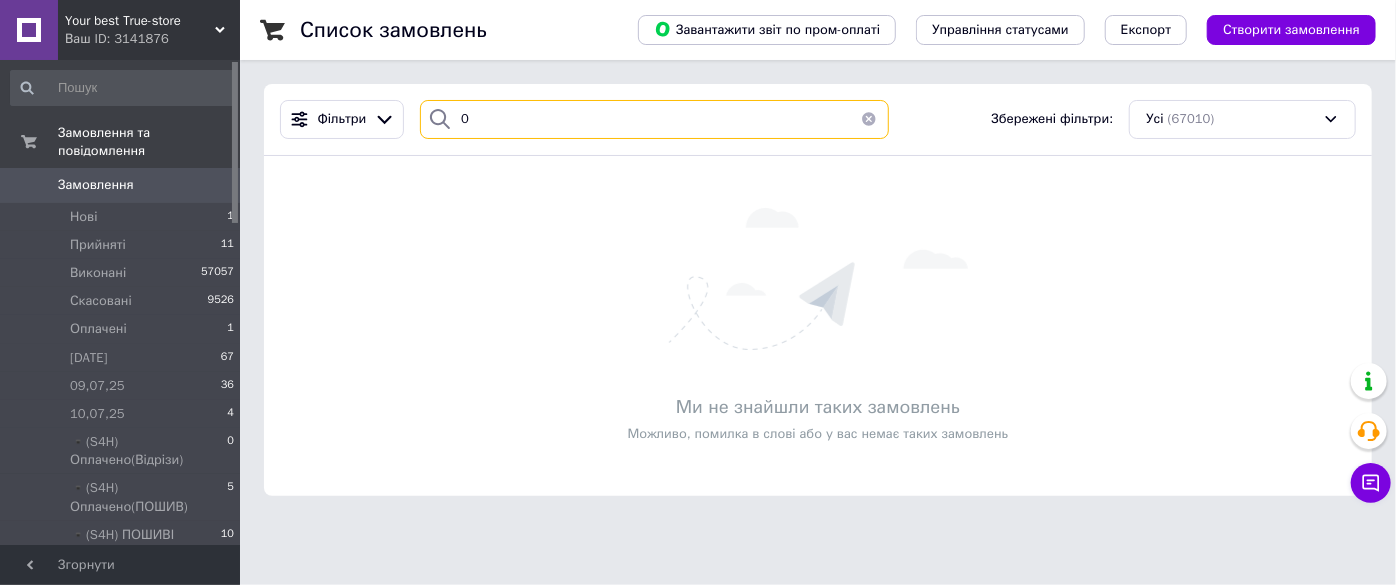 paste on "50 494 19 98" 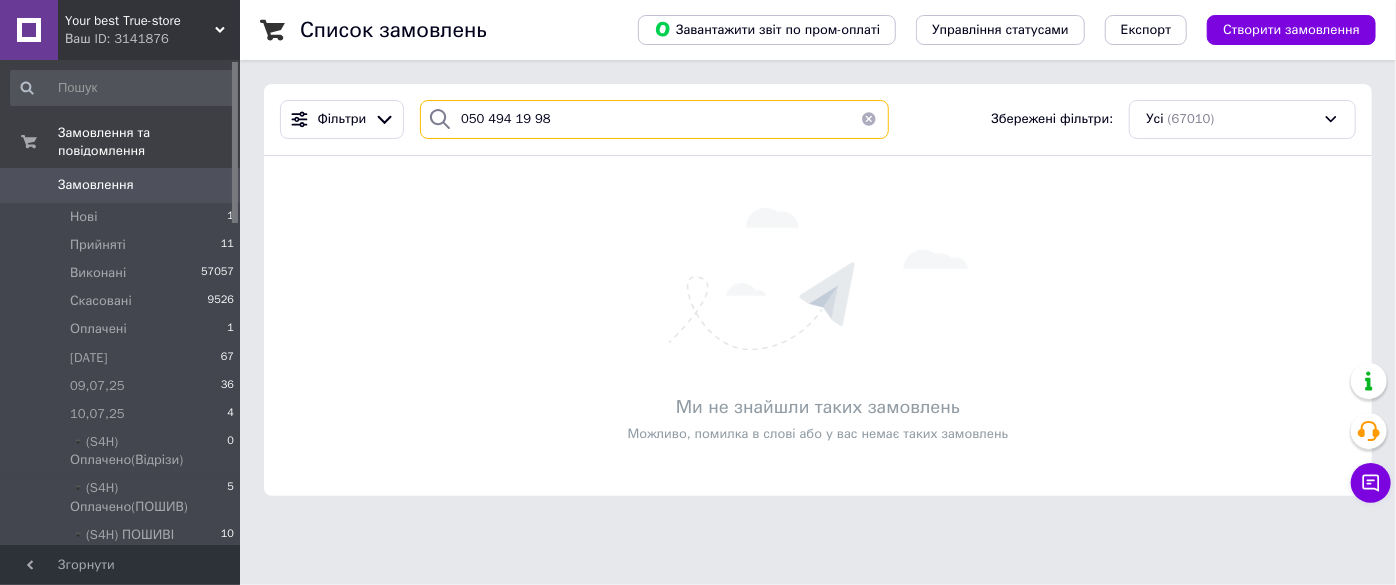 click on "050 494 19 98" at bounding box center [654, 119] 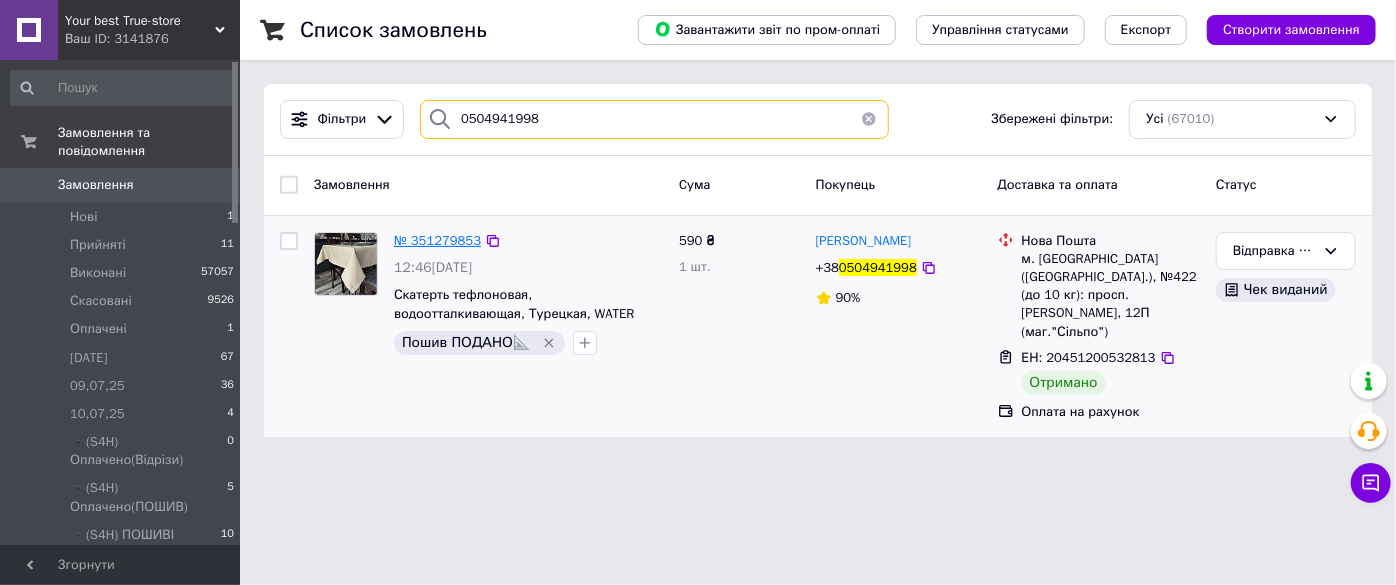 type on "0504941998" 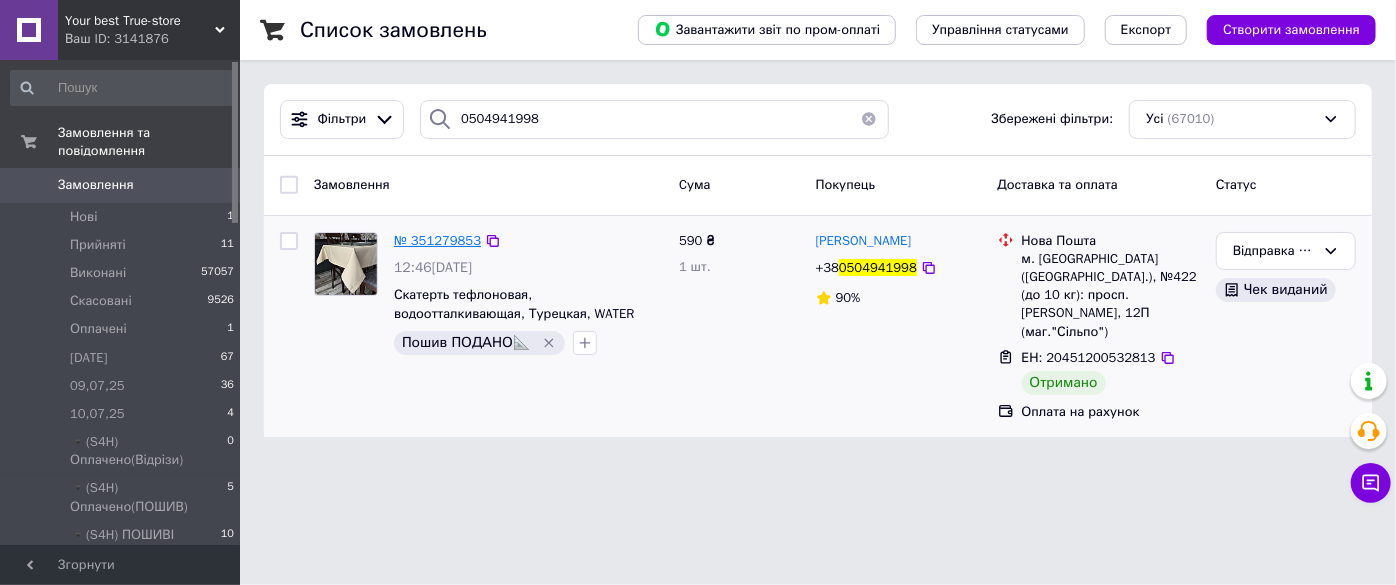 click on "№ 351279853" at bounding box center (437, 240) 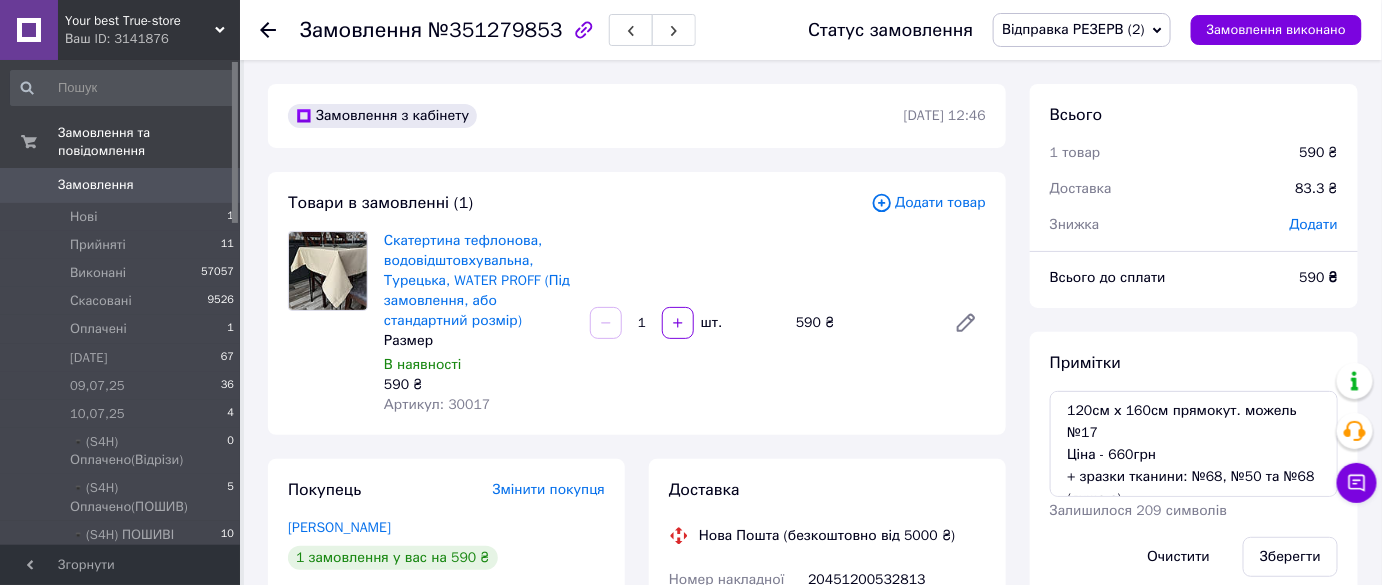 scroll, scrollTop: 148, scrollLeft: 0, axis: vertical 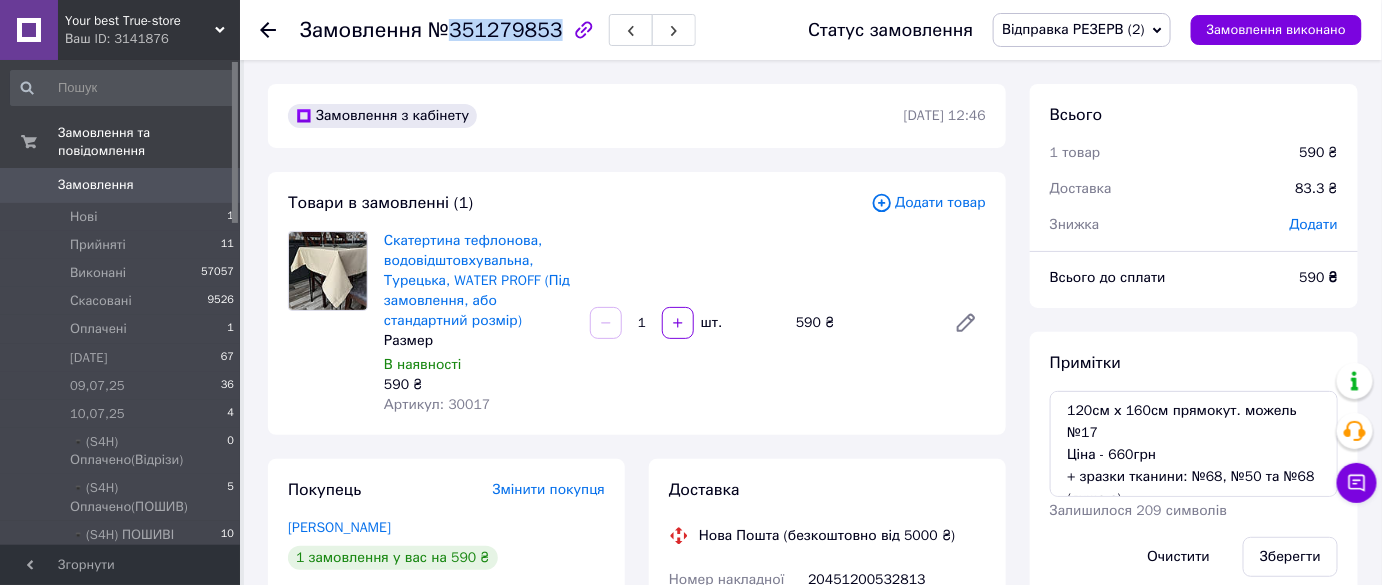 click on "№351279853" at bounding box center [495, 30] 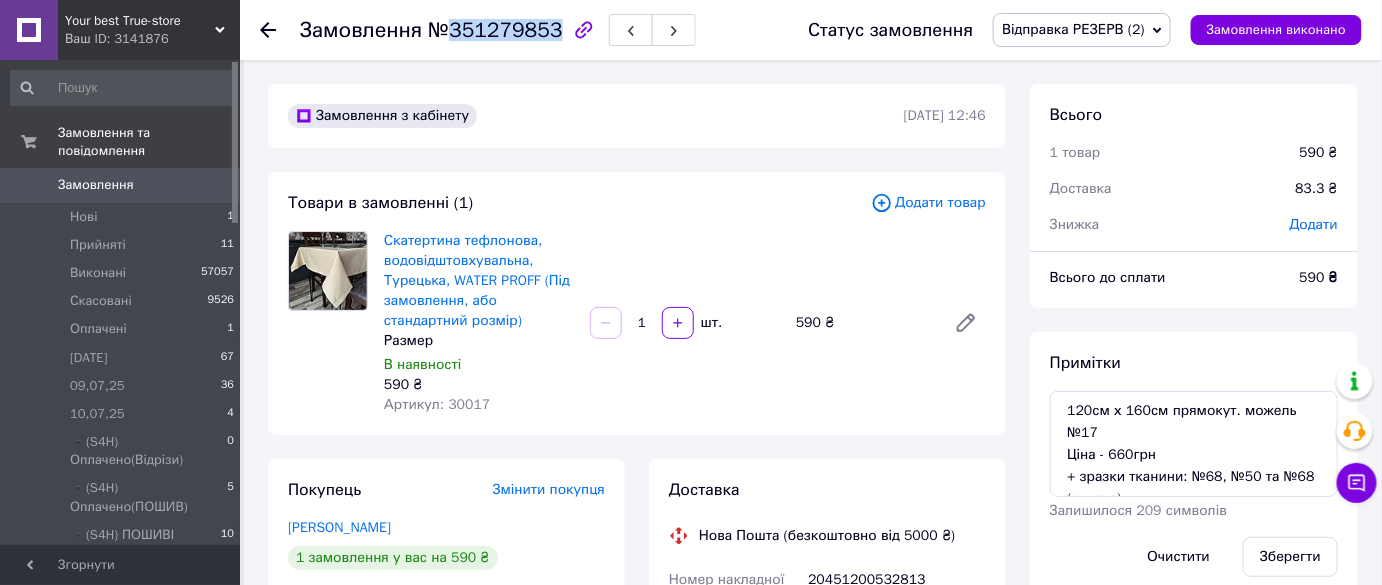 copy on "351279853" 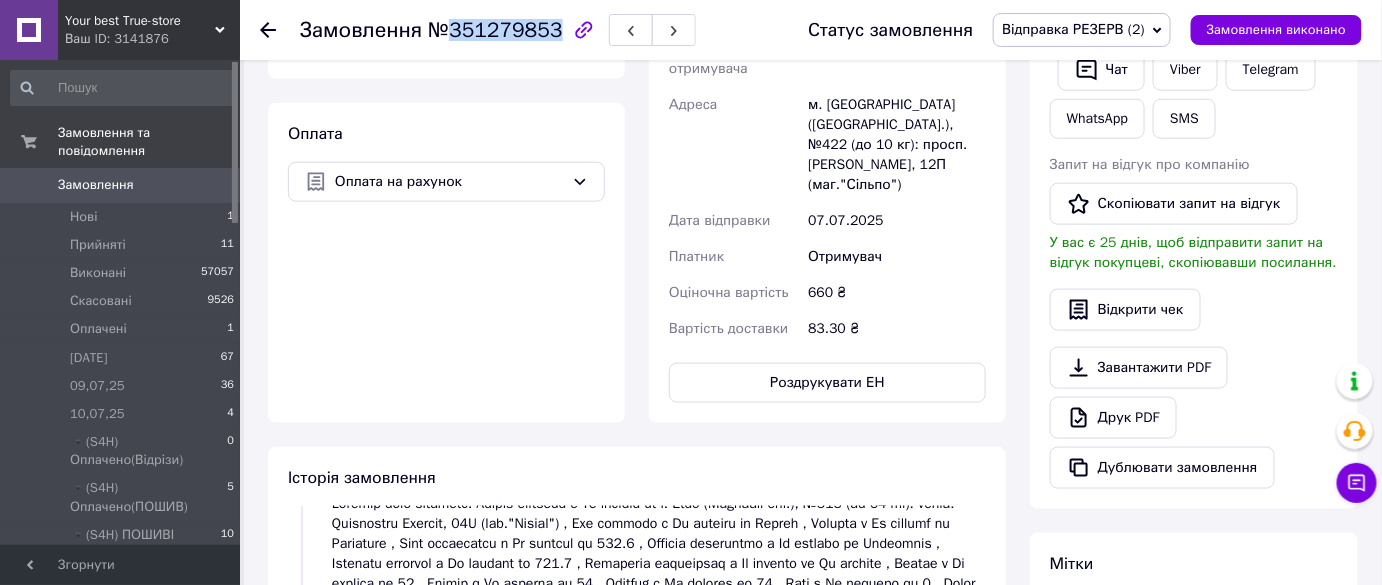 scroll, scrollTop: 727, scrollLeft: 0, axis: vertical 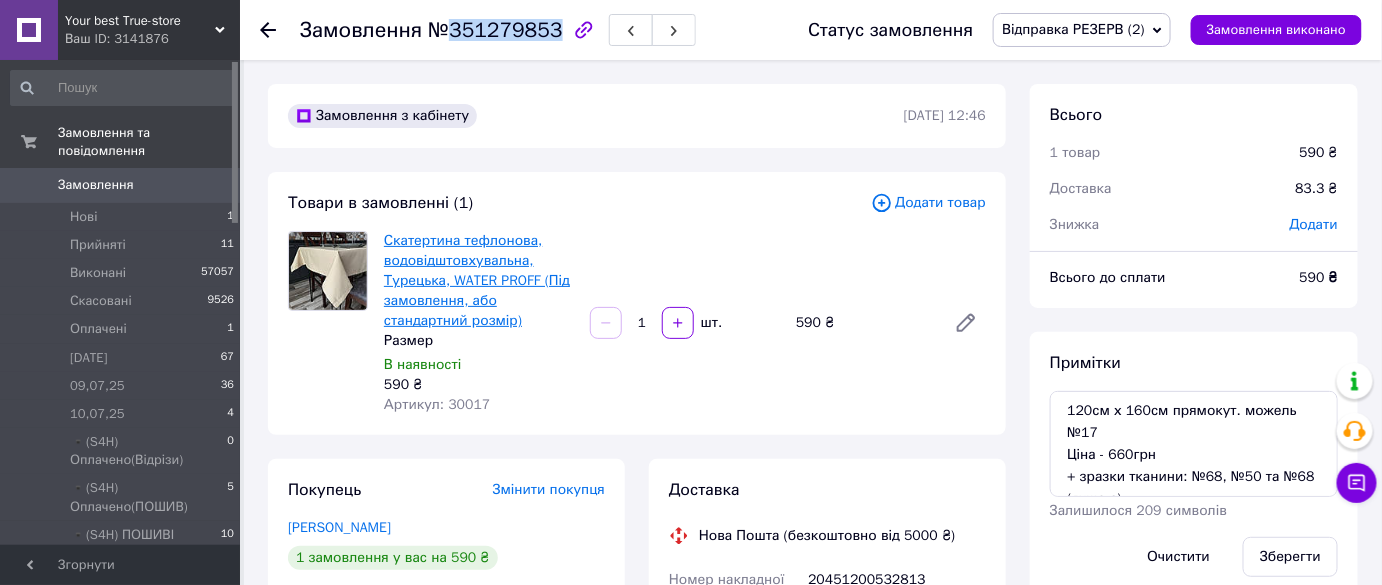 click on "Скатертина тефлонова, водовідштовхувальна, Турецька, WATER PROFF (Під замовлення, або стандартний розмір)" at bounding box center (477, 280) 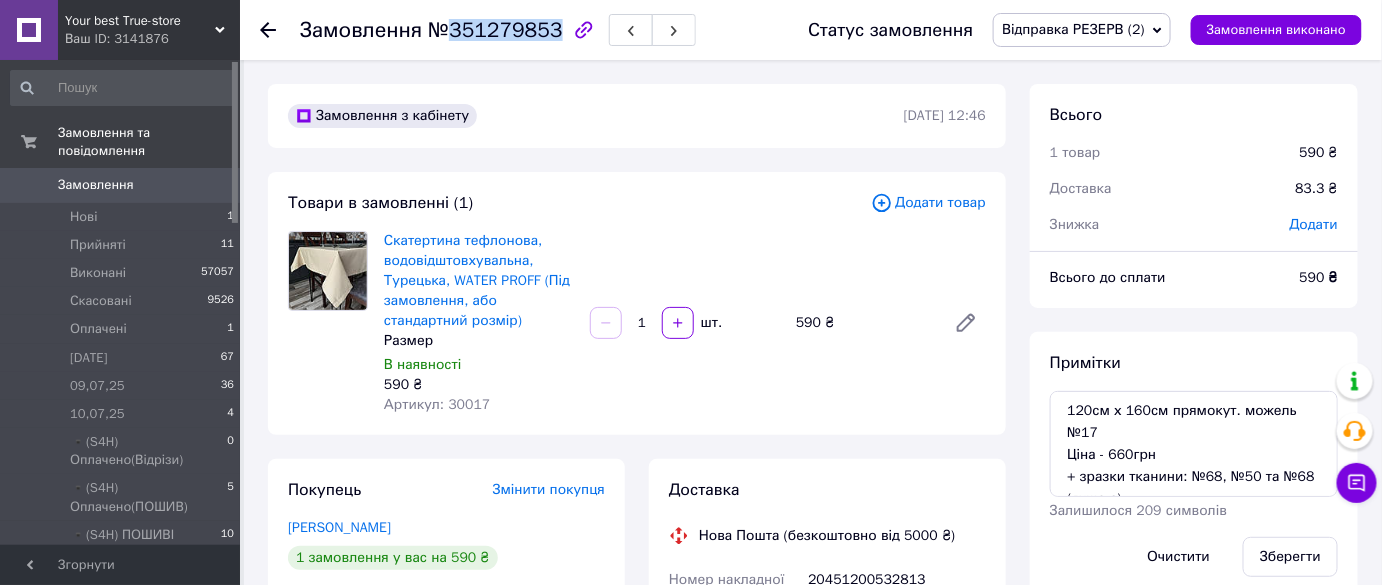 copy on "351279853" 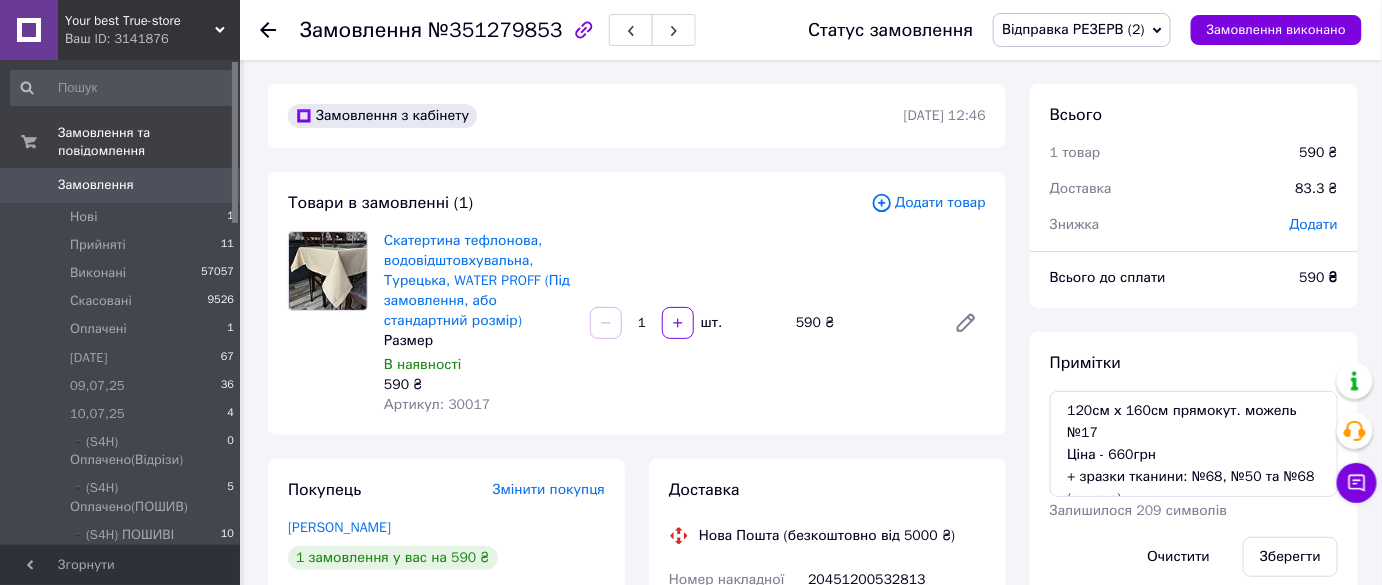 click 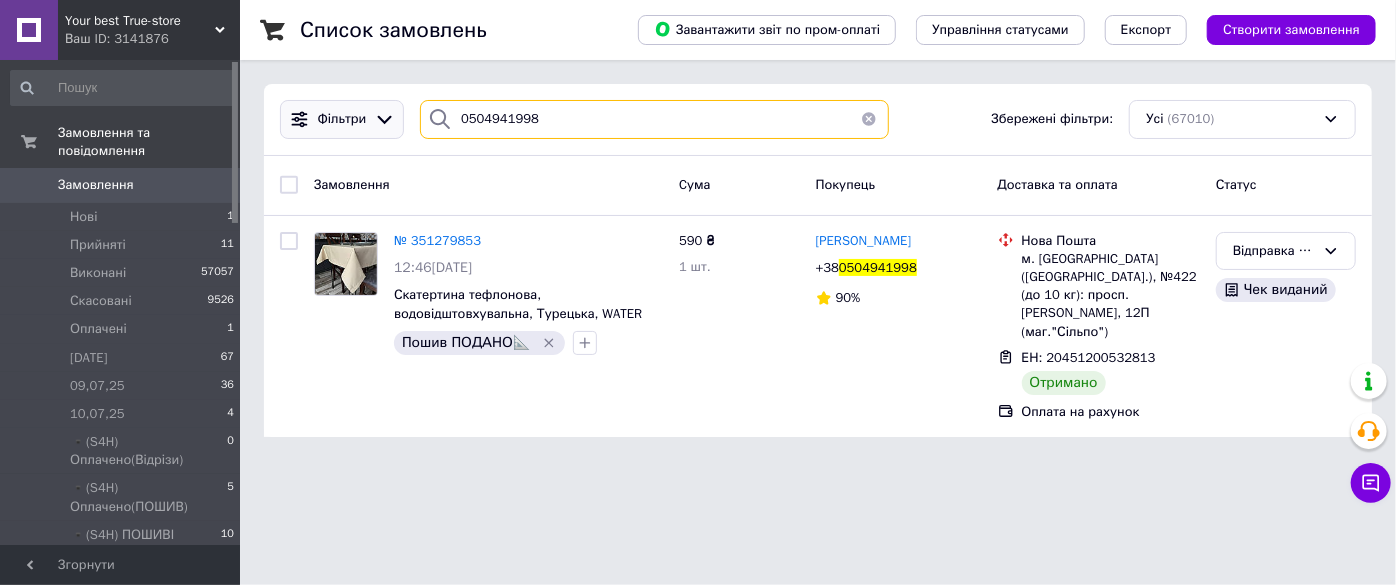 paste on "+38096949086" 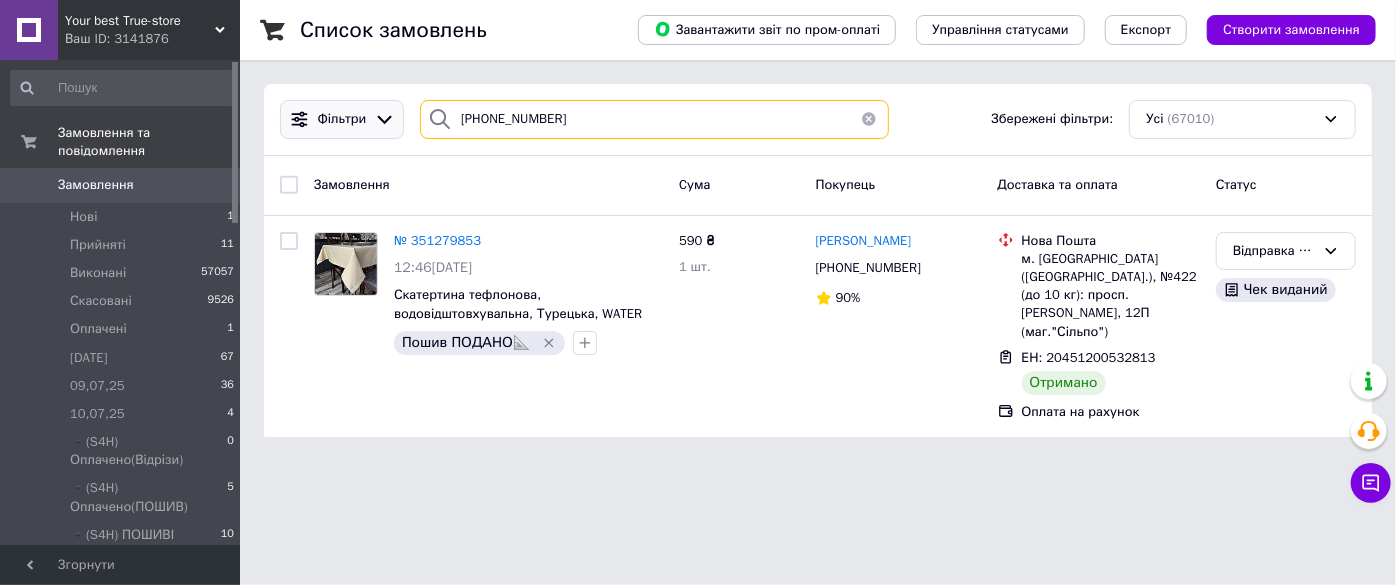 drag, startPoint x: 637, startPoint y: 122, endPoint x: 298, endPoint y: 116, distance: 339.0531 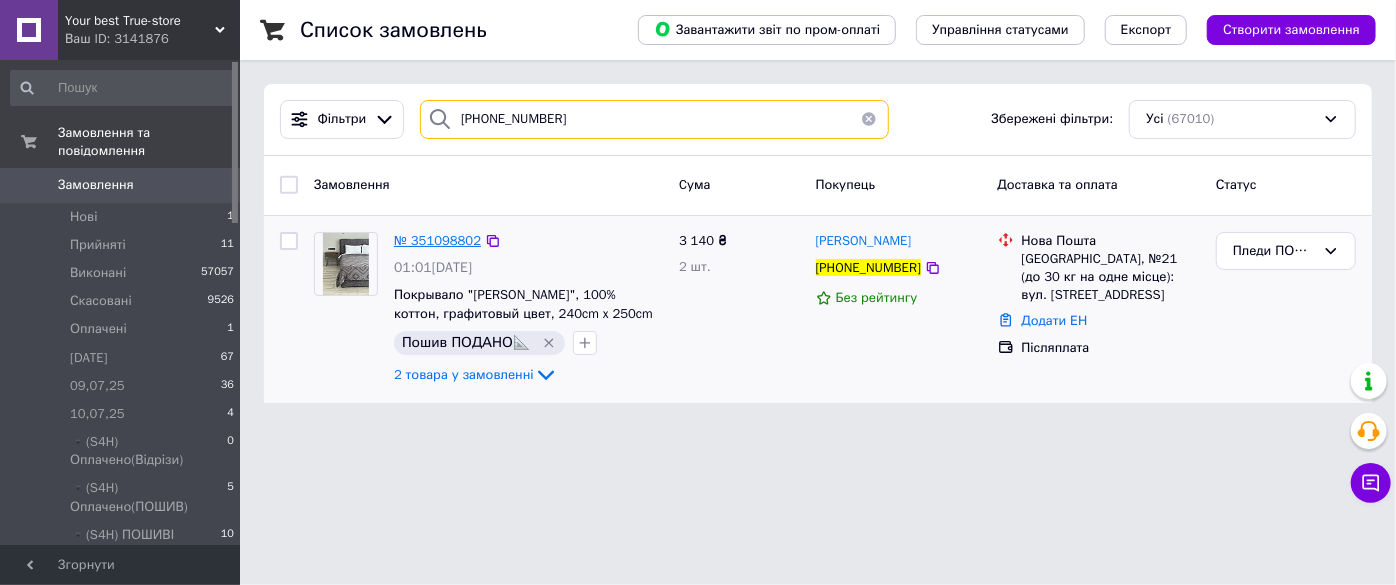 type on "+380969490868" 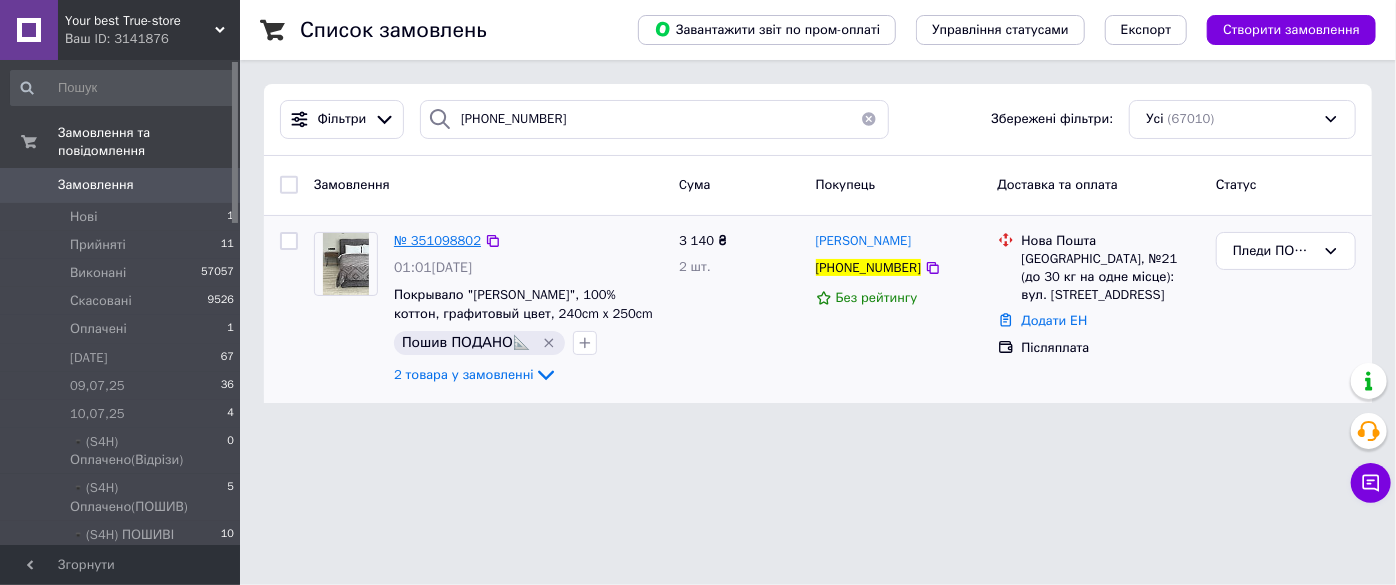 click on "№ 351098802" at bounding box center (437, 240) 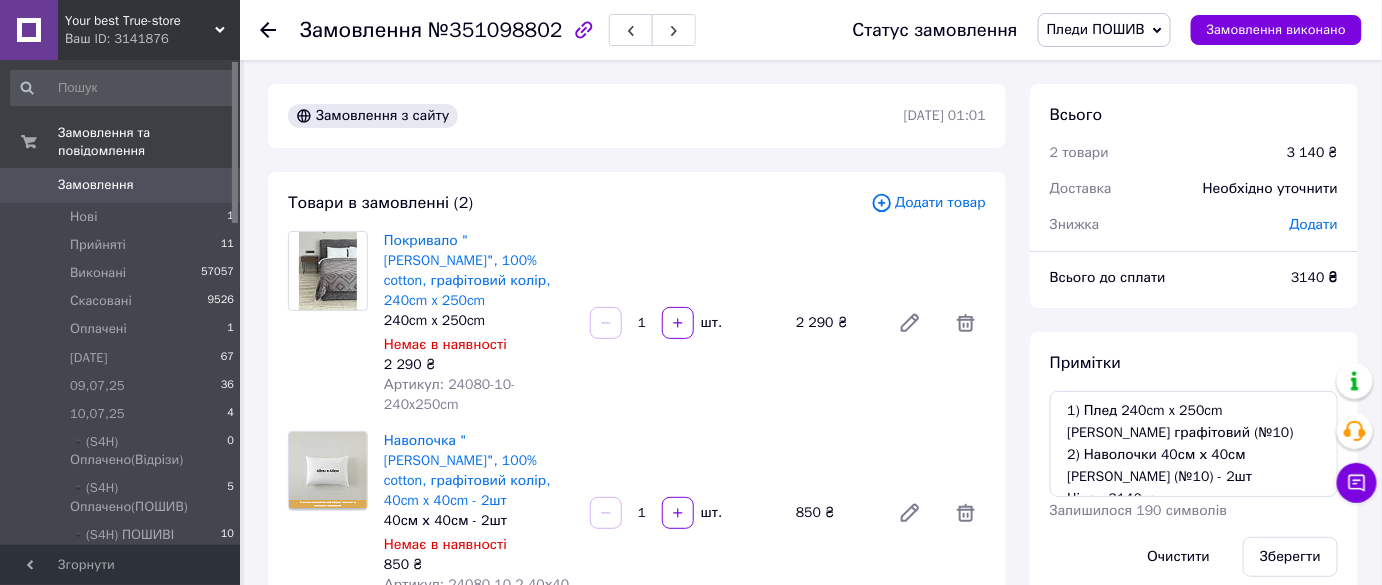 click on "№351098802" at bounding box center [495, 30] 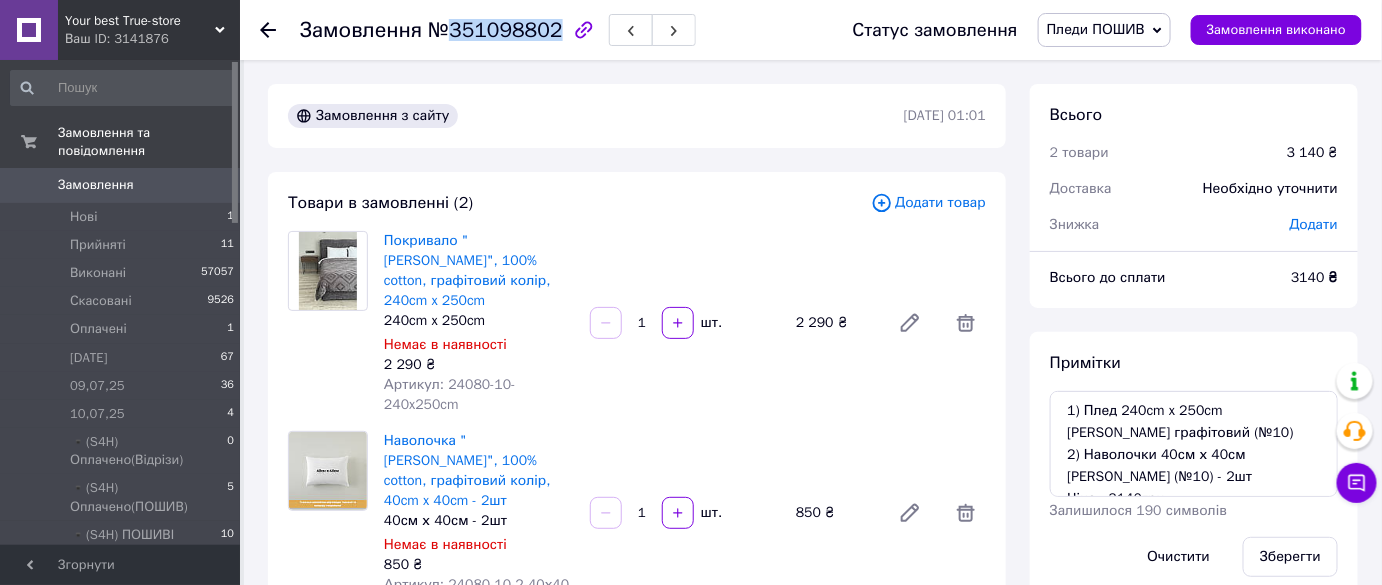 click on "№351098802" at bounding box center [495, 30] 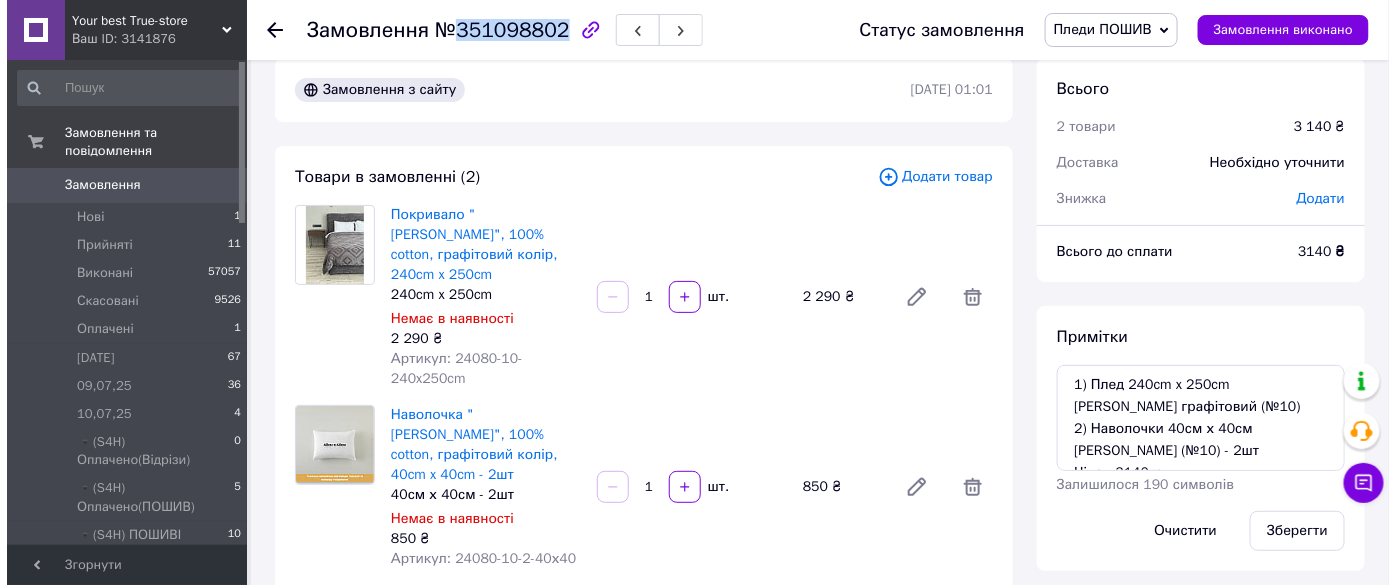 scroll, scrollTop: 0, scrollLeft: 0, axis: both 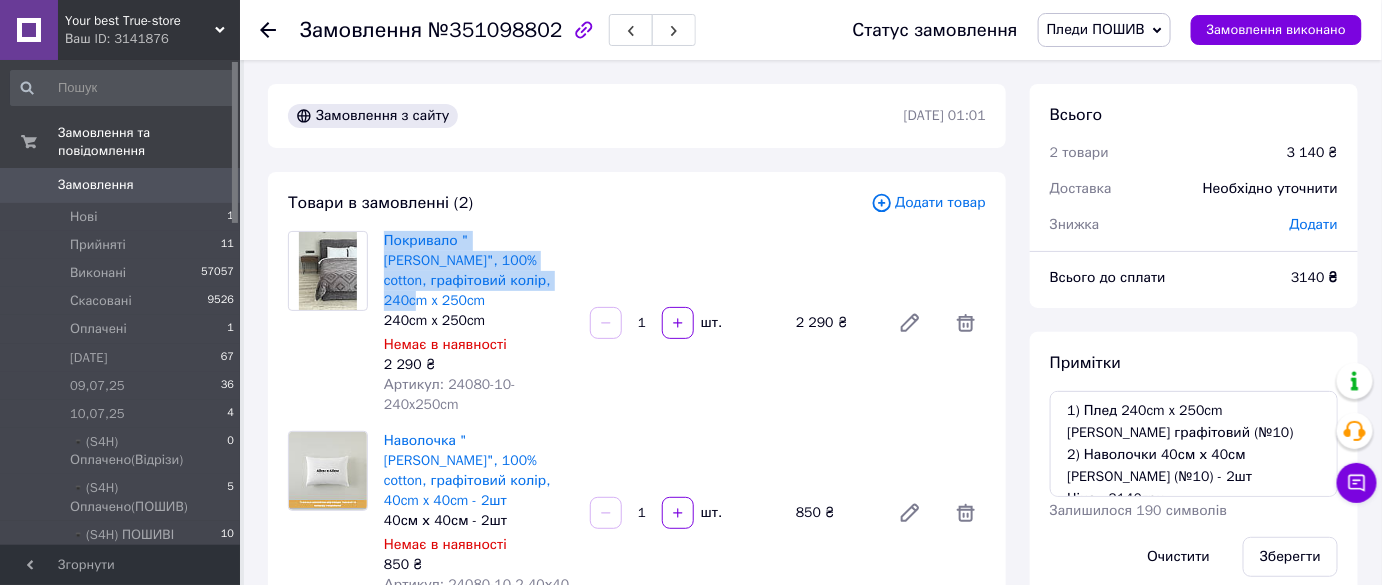 copy on "Покривало "Олаф", 100% cotton, графітовий колір, 240cm x 250cm" 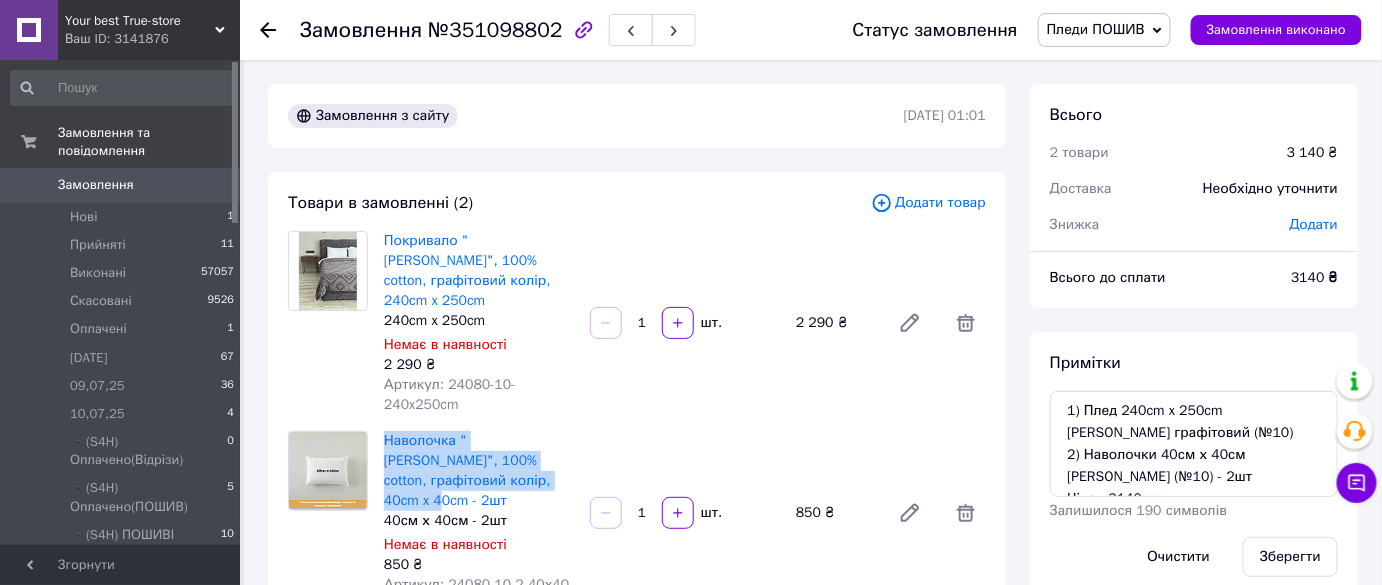 copy on "Наволочка "Олаф", 100% cotton, графітовий колір, 40cm x 40cm - 2шт" 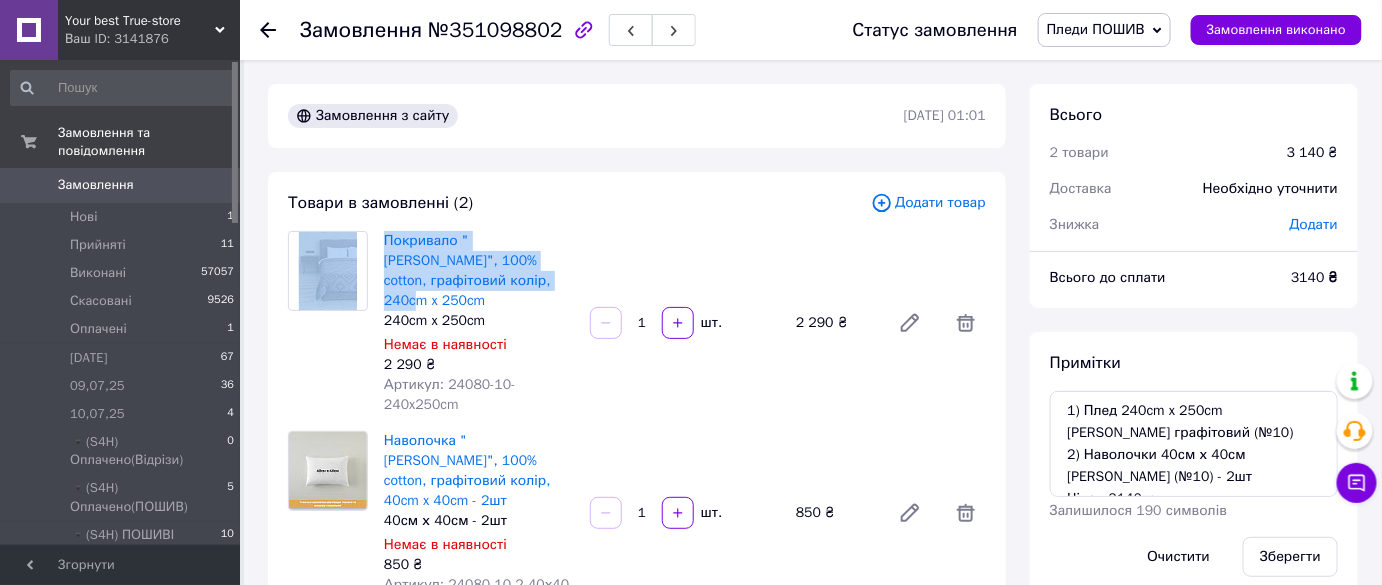 copy on "Покривало "Олаф", 100% cotton, графітовий колір, 240cm x 250cm" 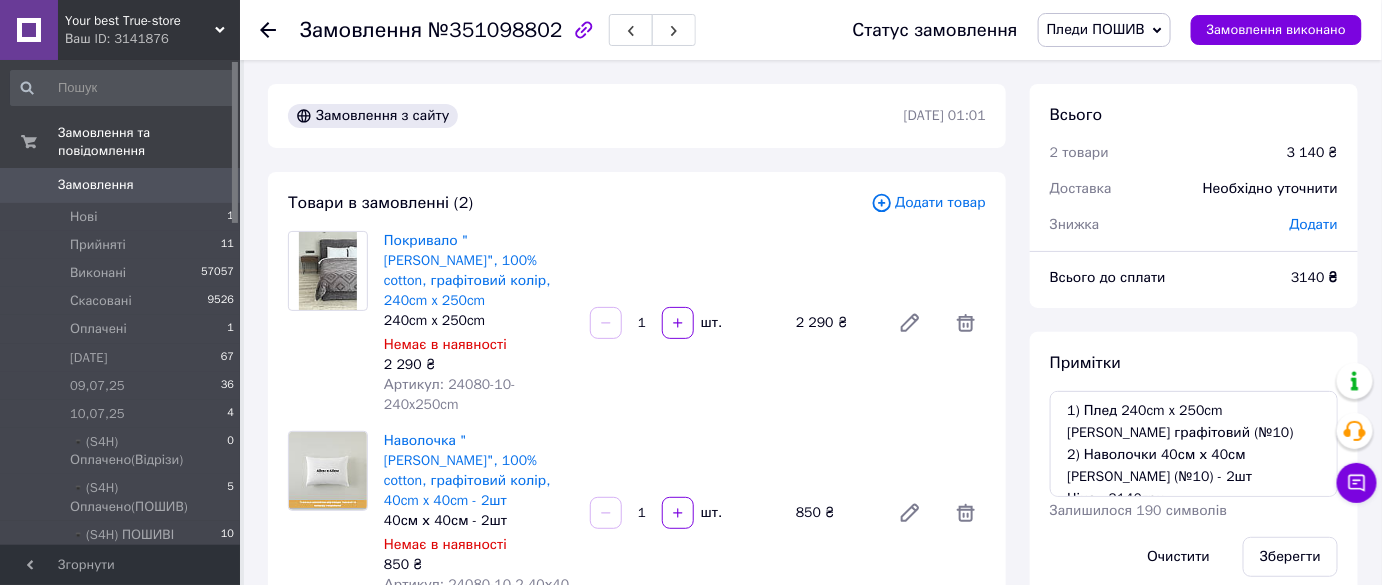 click on "Примітки 1) Плед 240cm x 250cm Олаф графітовий (№10)
2) Наволочки 40см х 40см Олаф графітові (№10) - 2шт
Ціна - 3140грн Залишилося 190 символів Очистити Зберегти" at bounding box center [1194, 464] 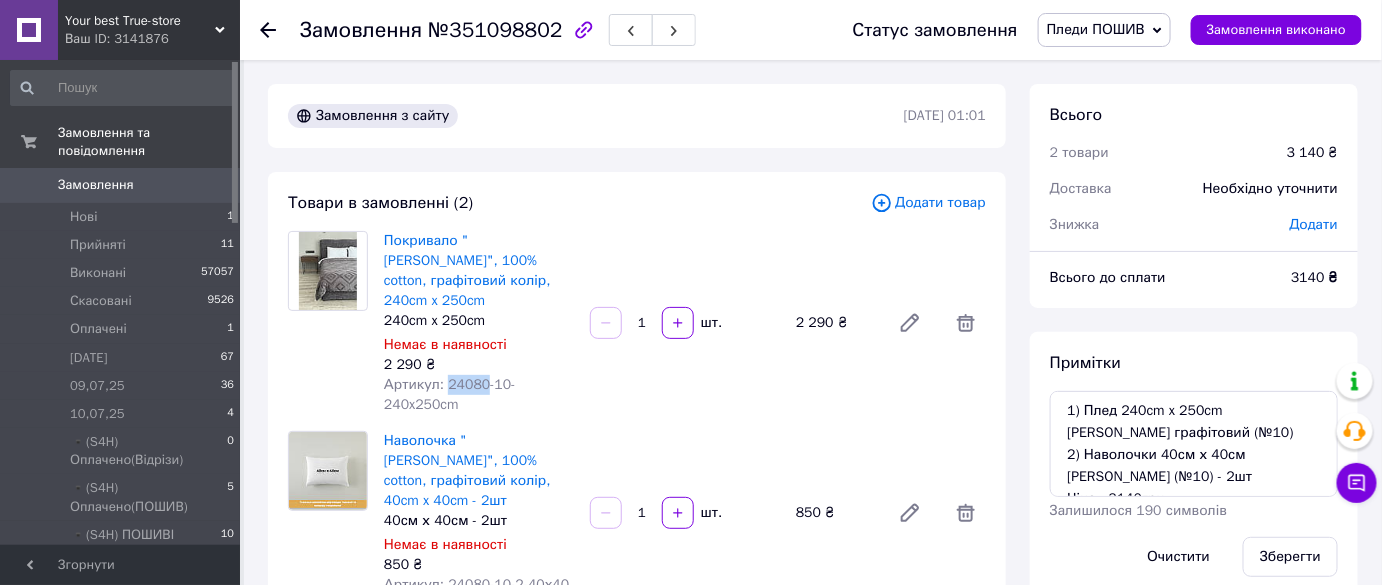 click on "Артикул: 24080-10-240x250cm" at bounding box center [450, 394] 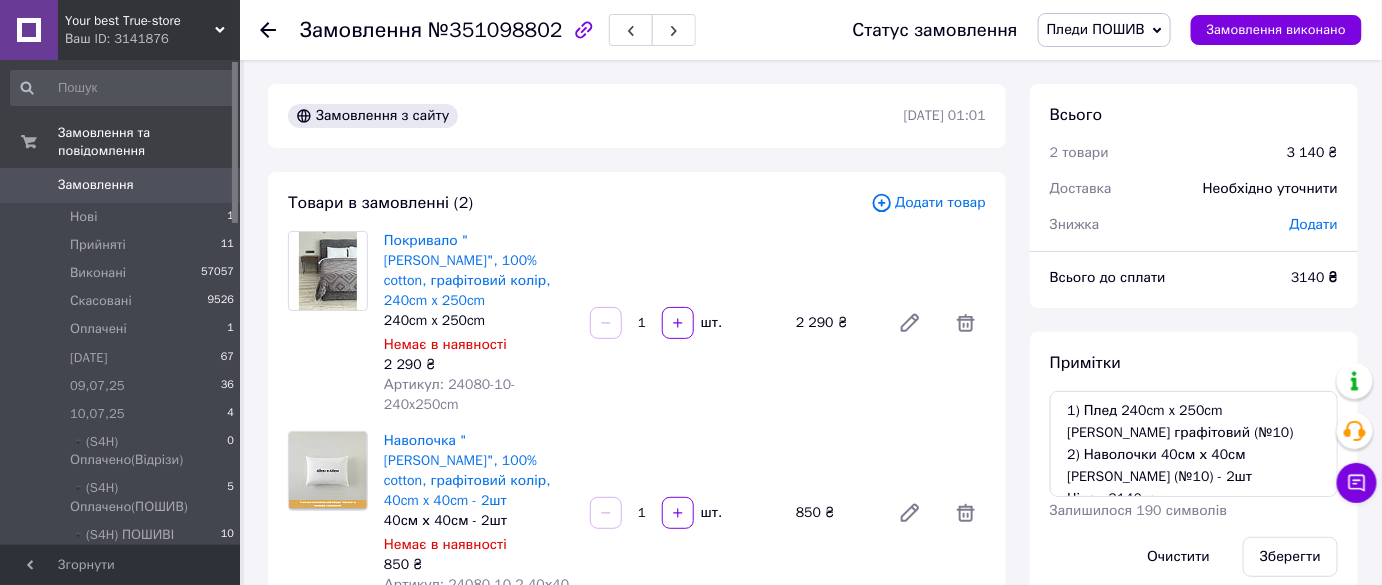 click on "Додати товар" at bounding box center [928, 203] 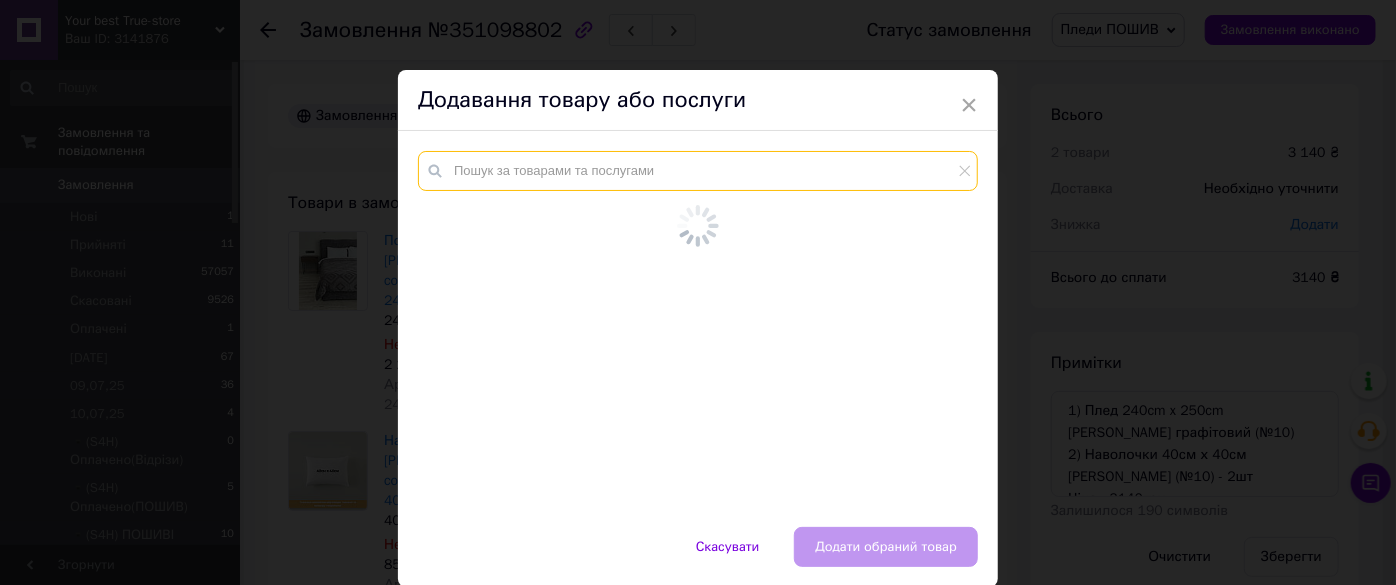 click at bounding box center (698, 171) 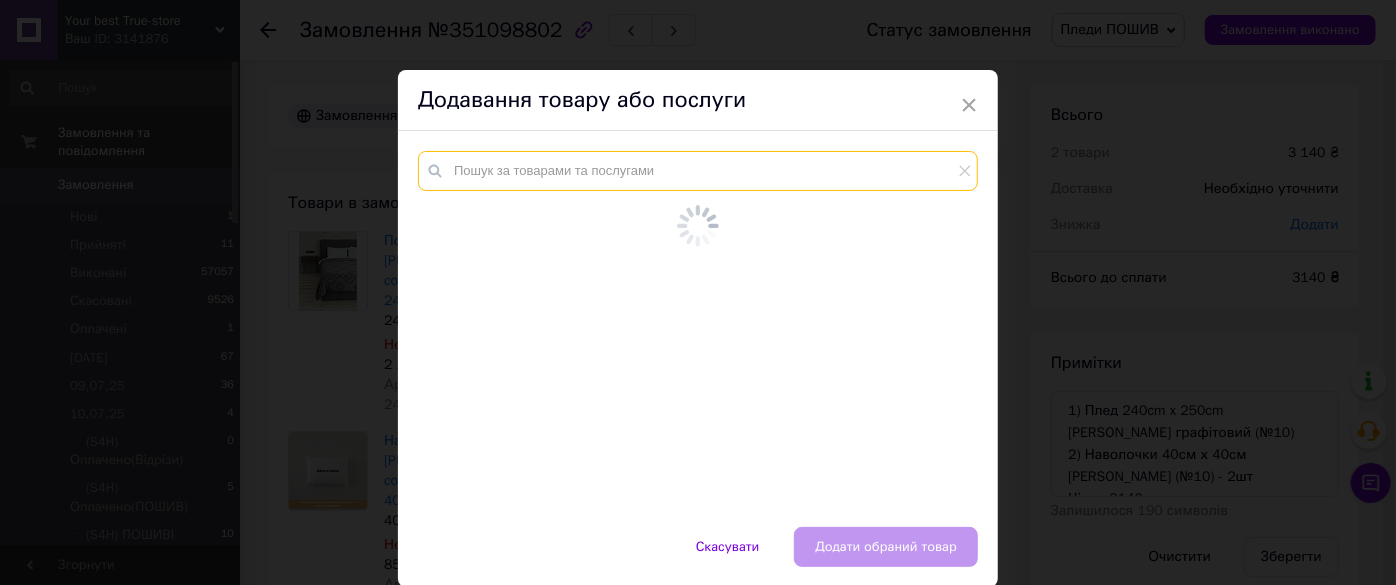 paste on "24080" 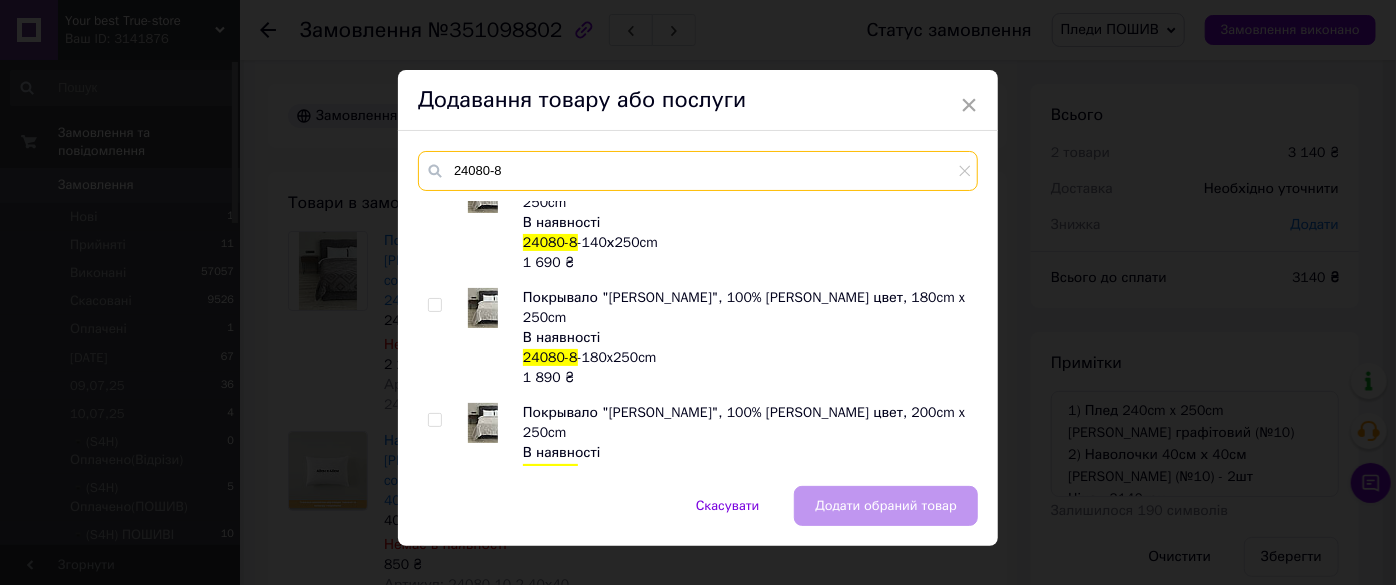 scroll, scrollTop: 363, scrollLeft: 0, axis: vertical 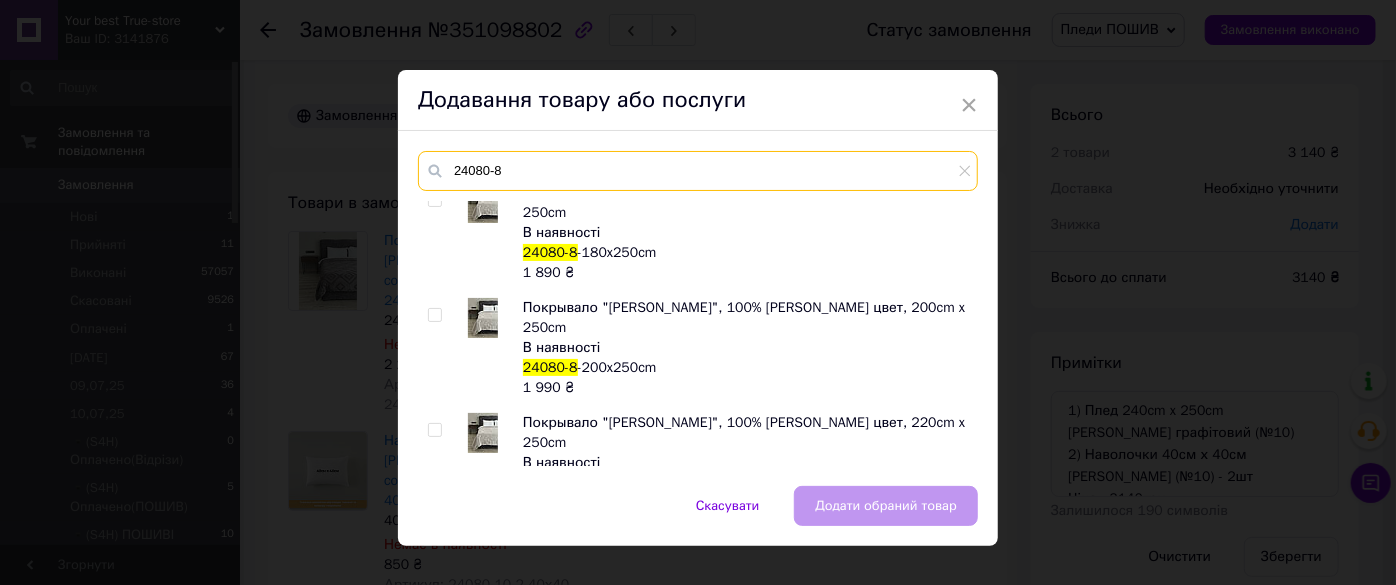 type on "24080-8" 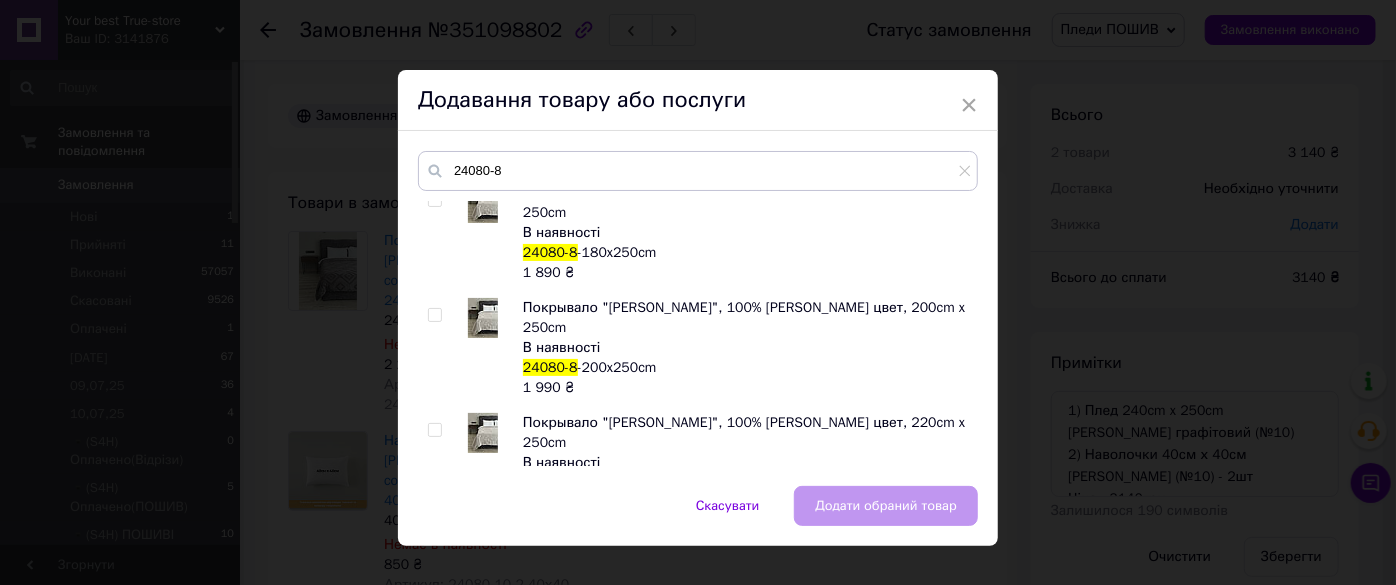 click at bounding box center (434, 545) 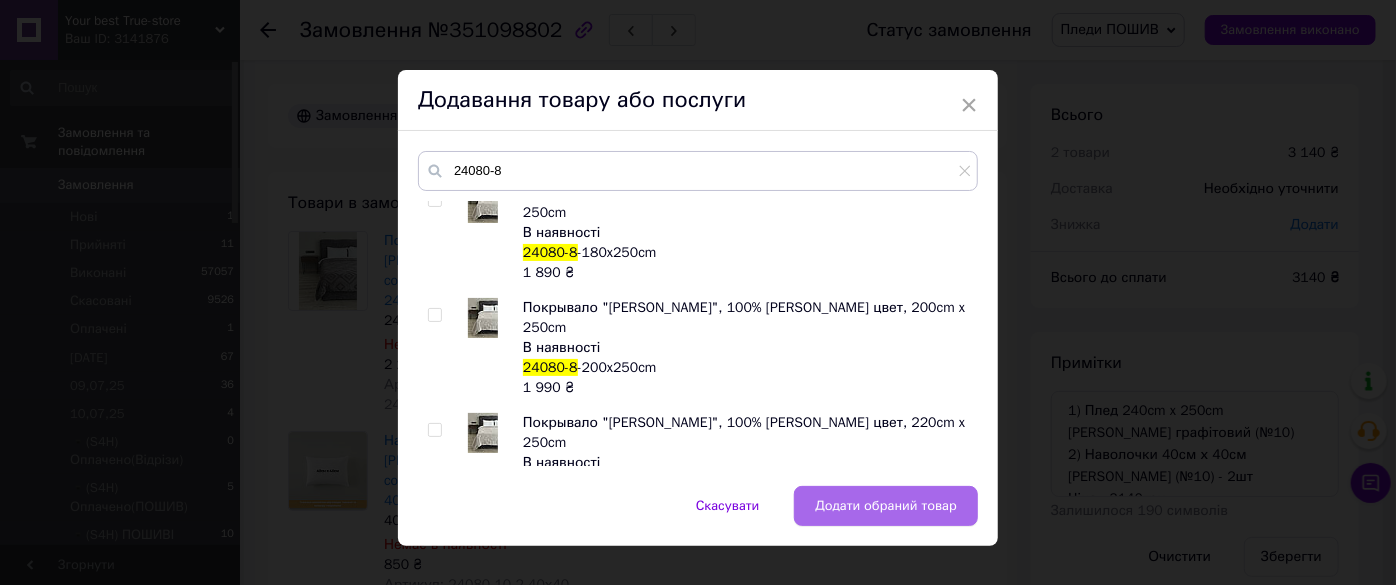 click on "Додати обраний товар" at bounding box center (886, 506) 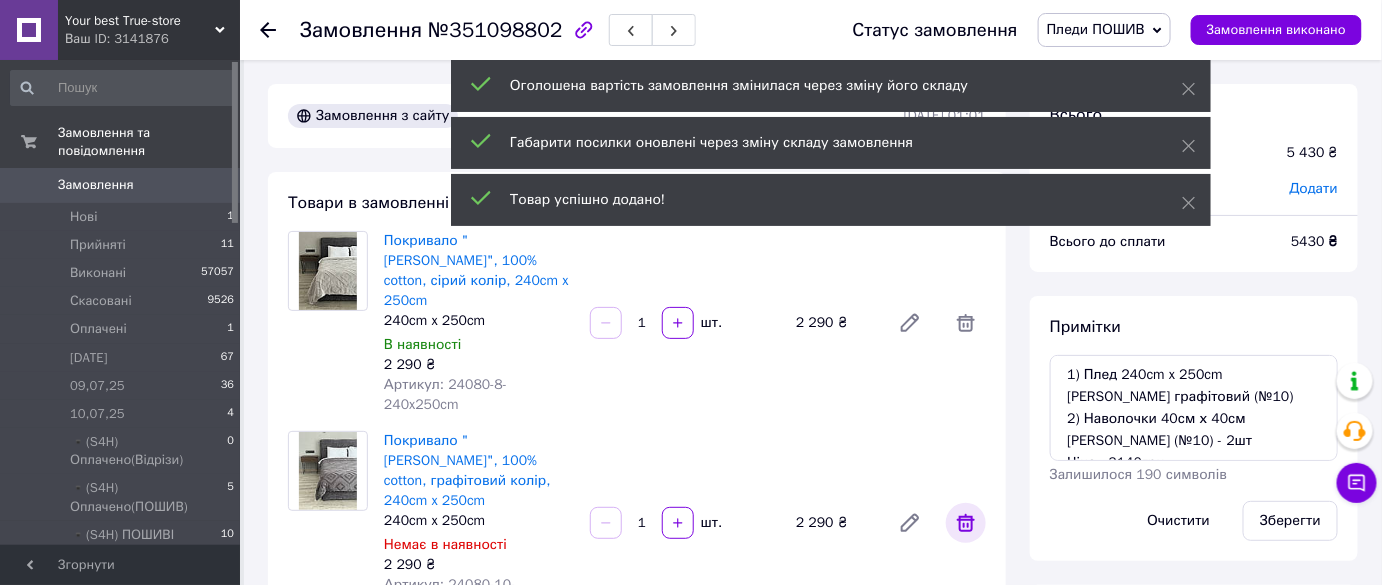 click 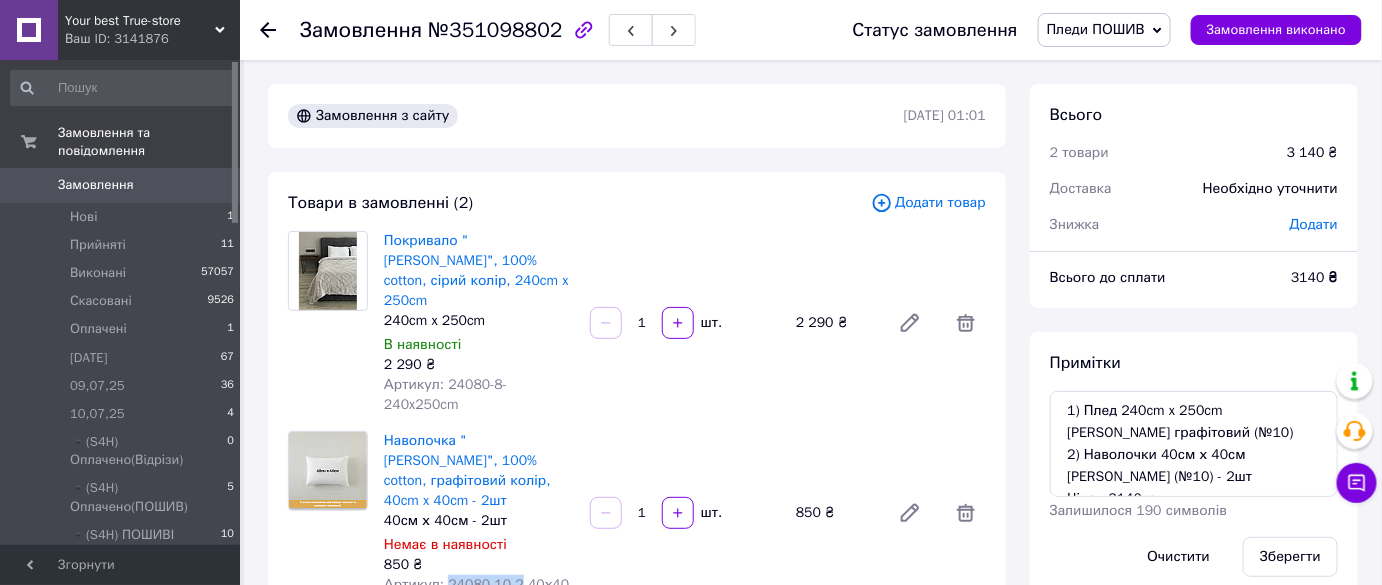 copy on "24080-10-2" 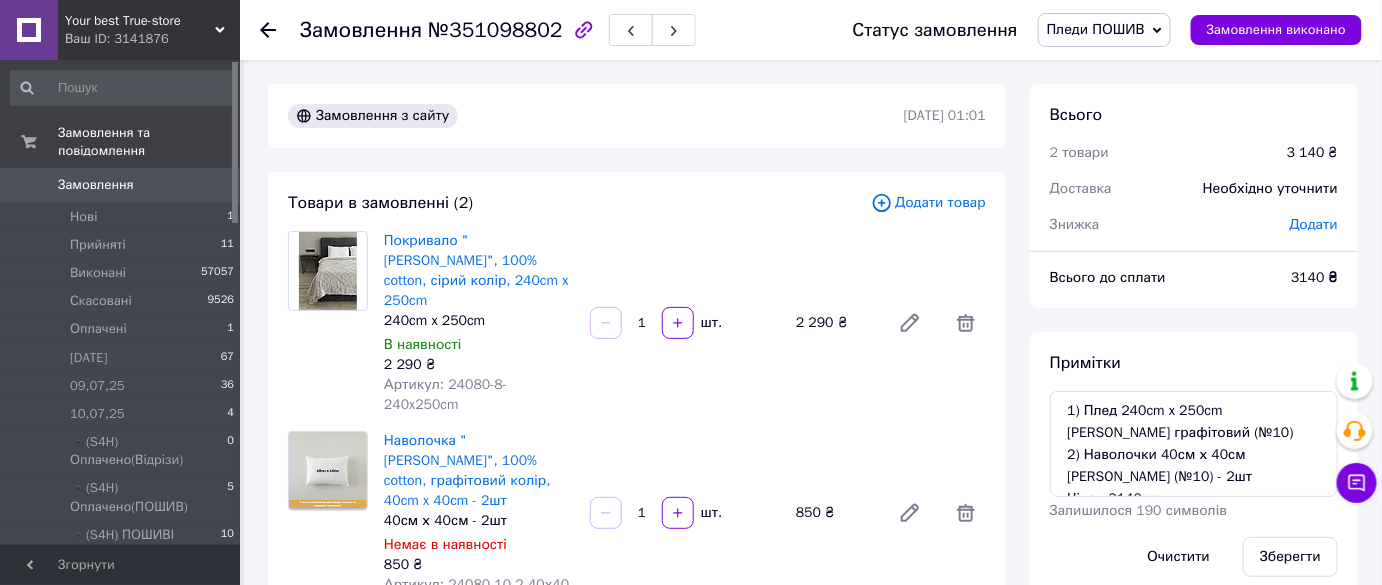 click on "Додати товар" at bounding box center (928, 203) 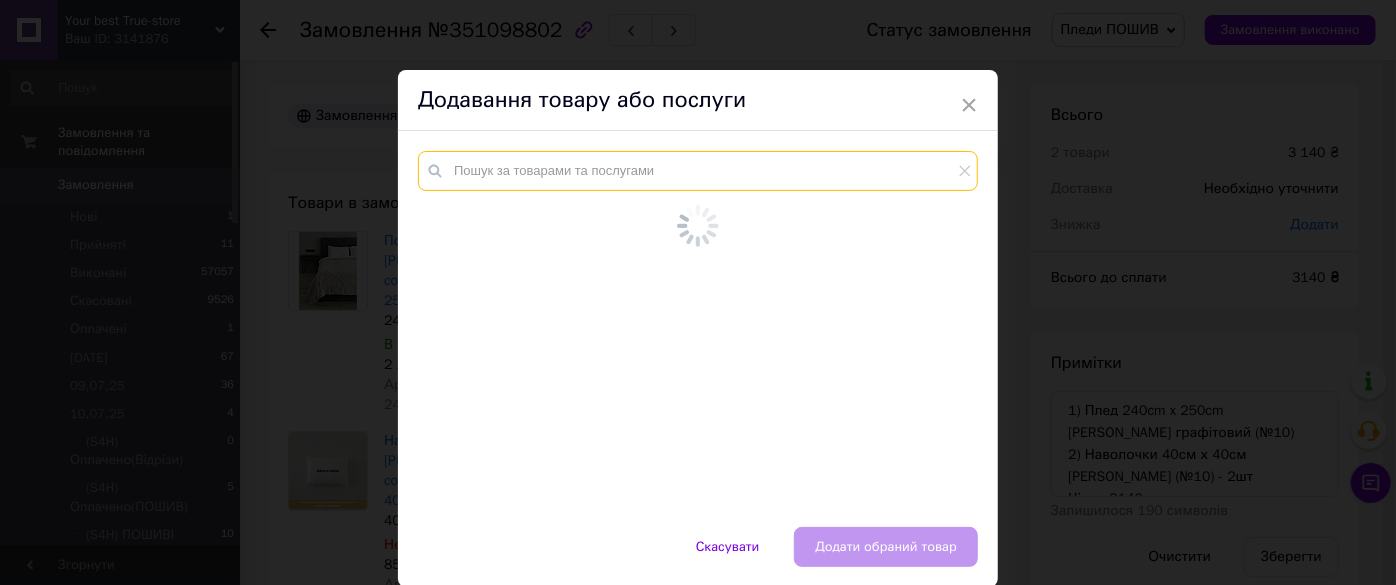 click at bounding box center (698, 171) 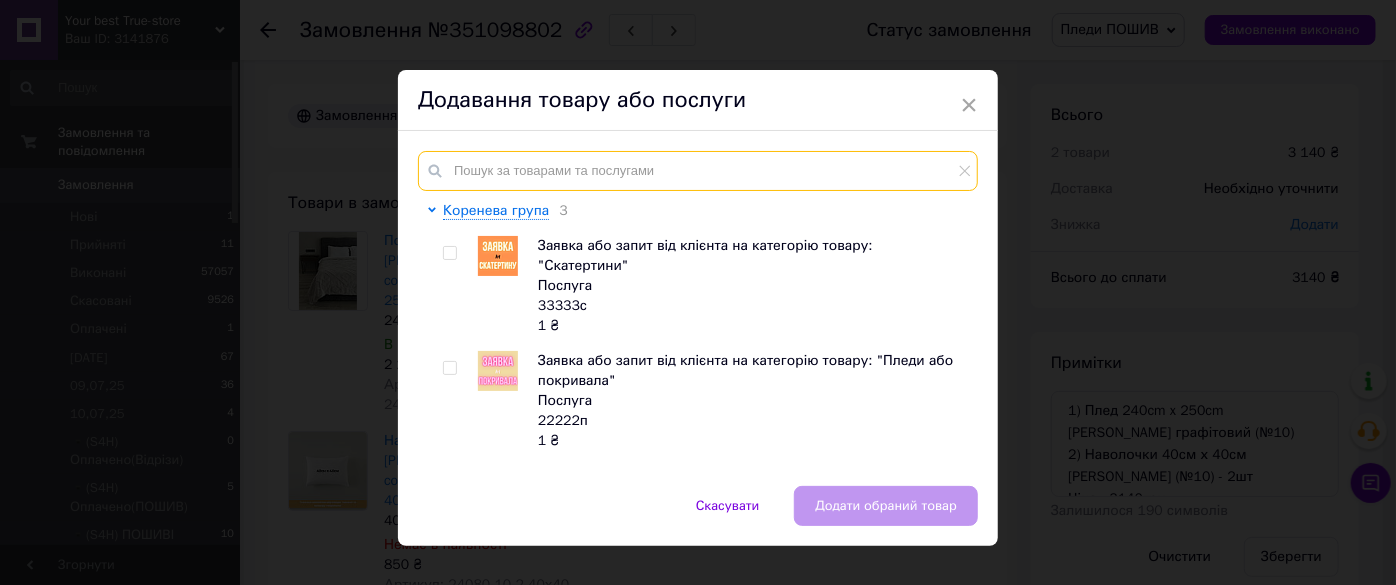paste on "24080-10-2" 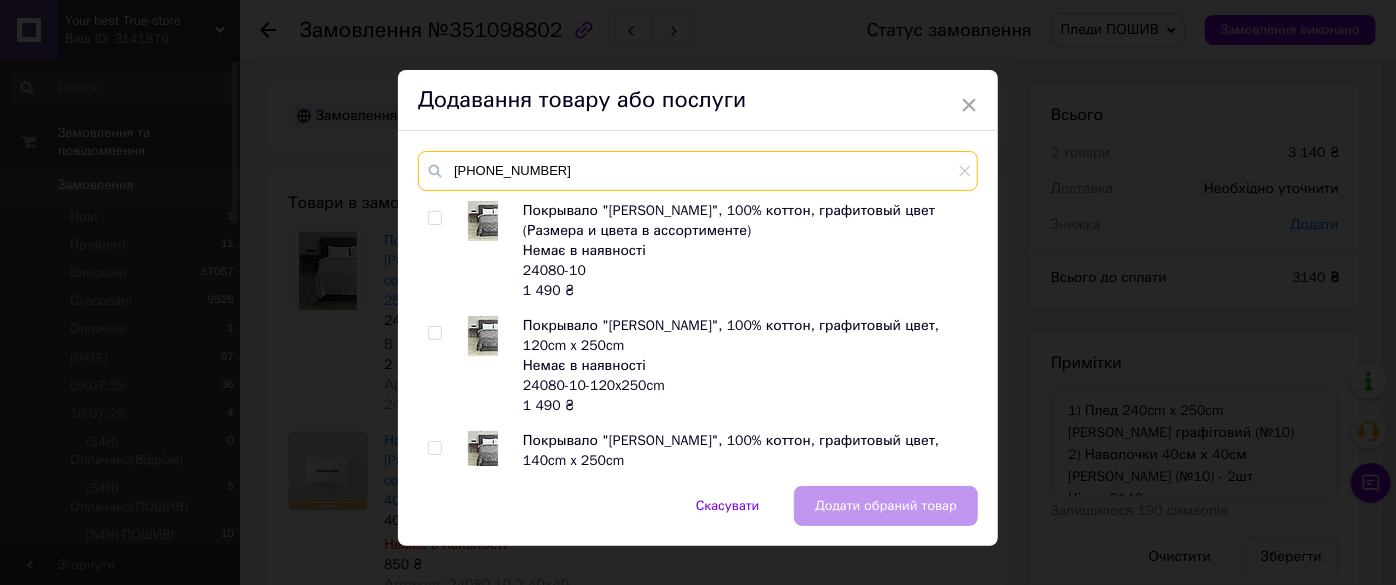 click on "24080-10-2" at bounding box center [698, 171] 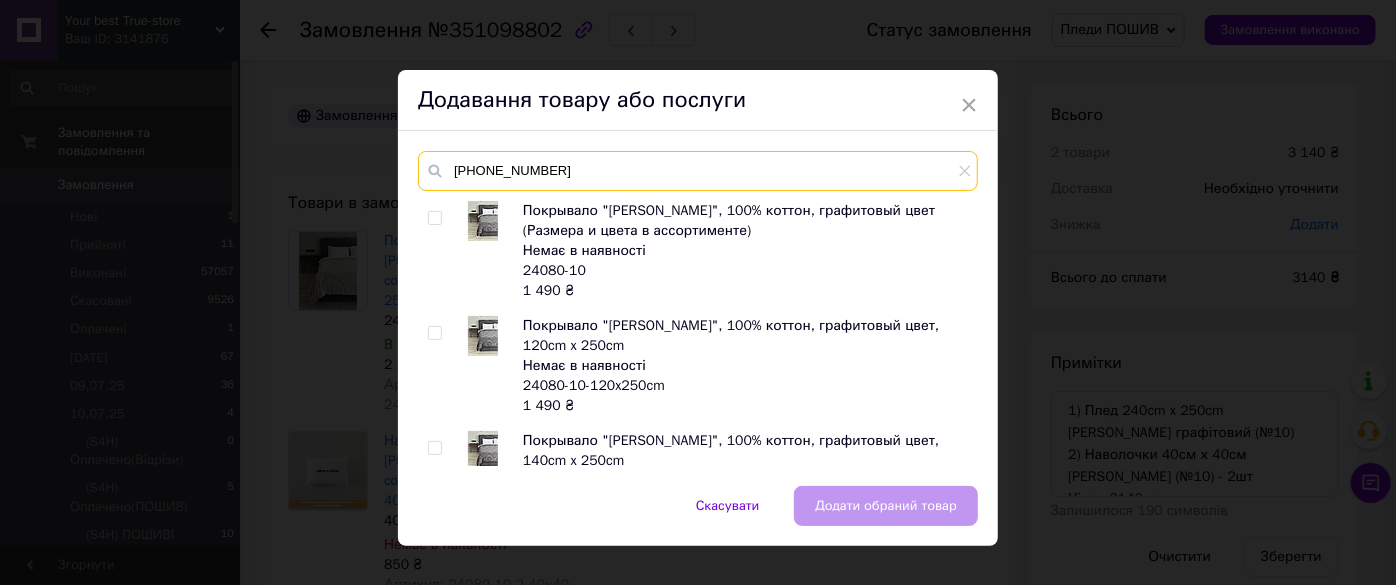 type on "24080-8-2" 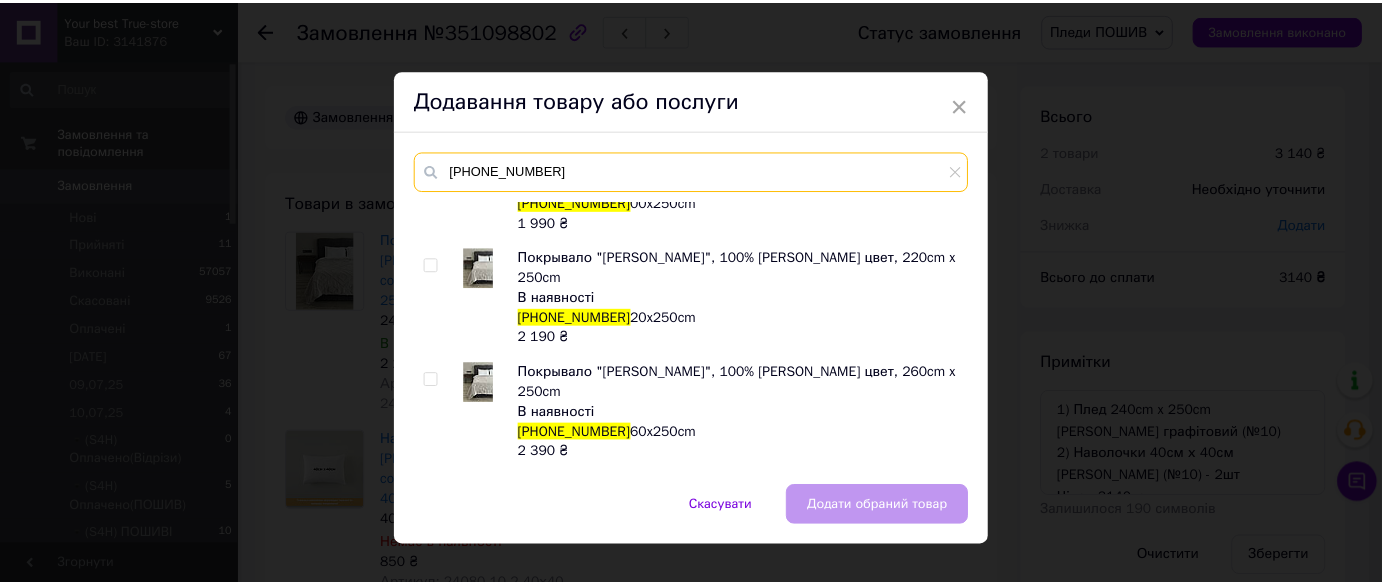 scroll, scrollTop: 710, scrollLeft: 0, axis: vertical 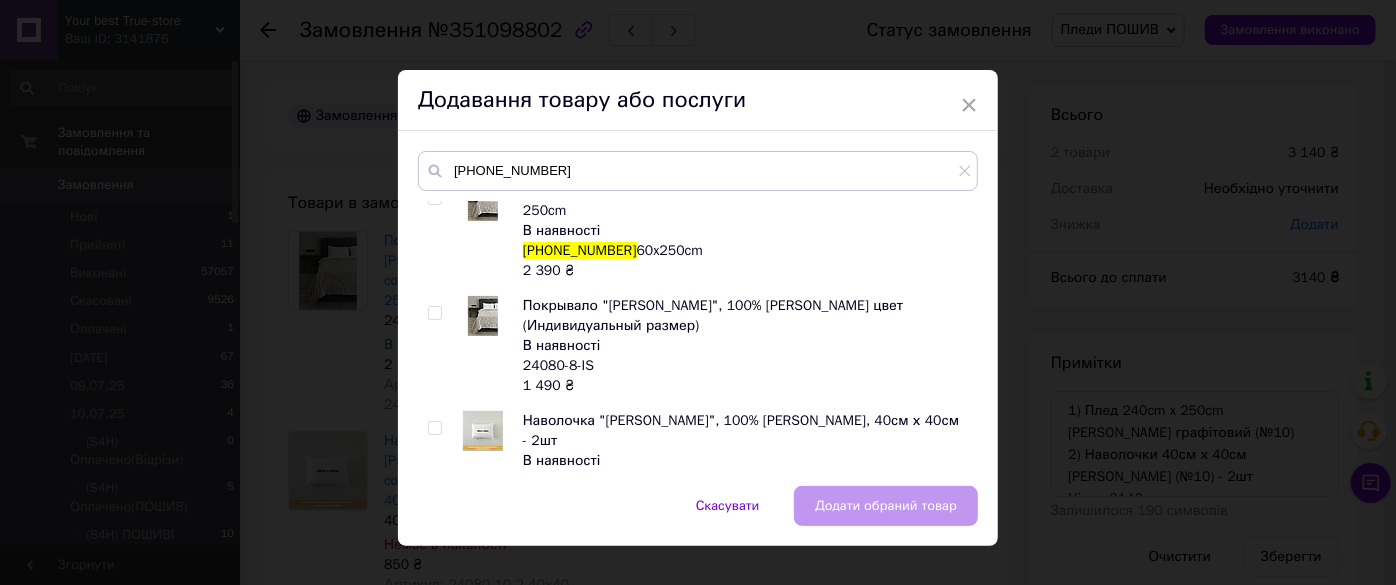 click at bounding box center [434, 428] 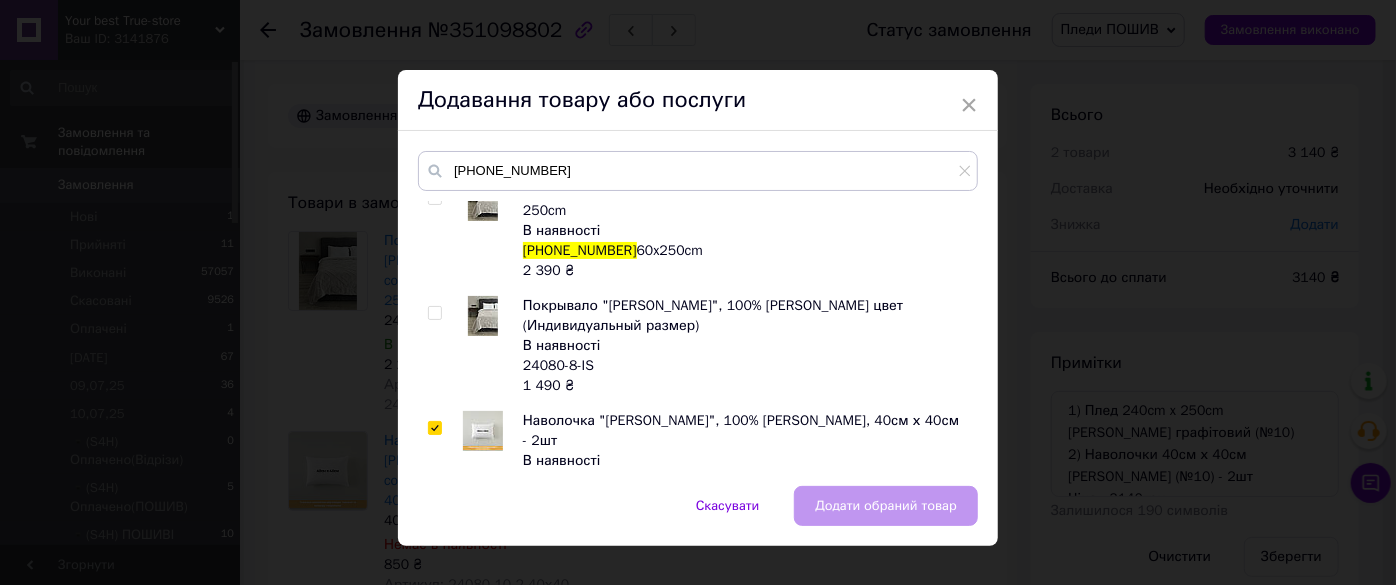 checkbox on "true" 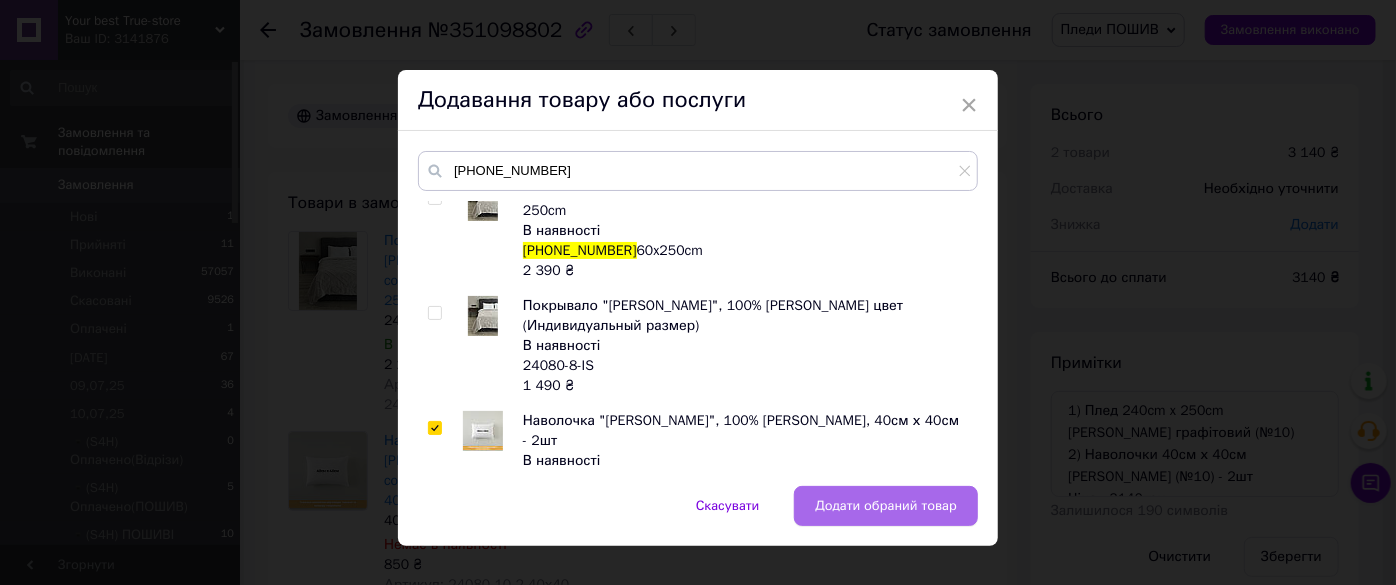 click on "Додати обраний товар" at bounding box center (886, 506) 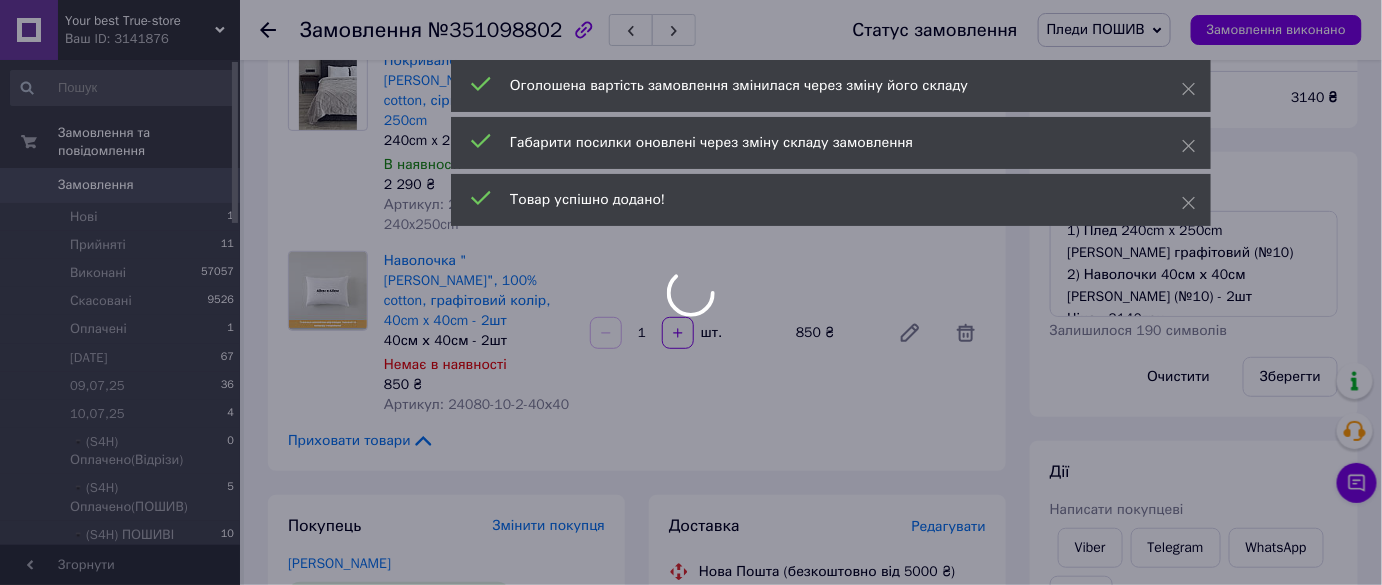 scroll, scrollTop: 181, scrollLeft: 0, axis: vertical 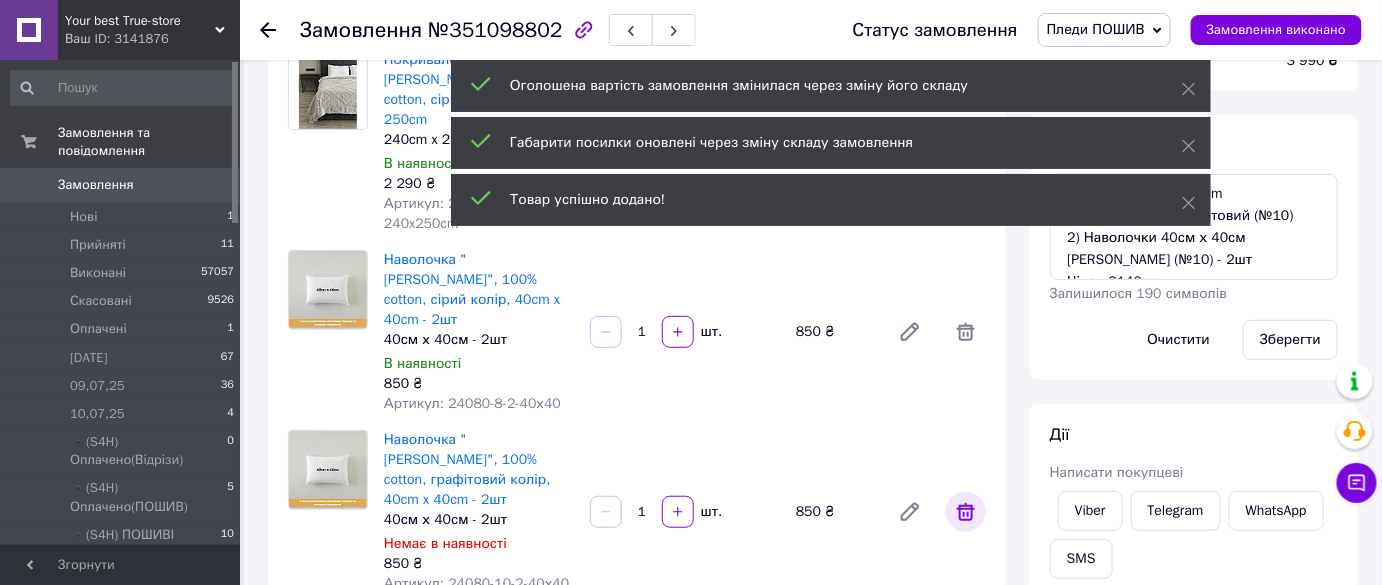 click at bounding box center (966, 512) 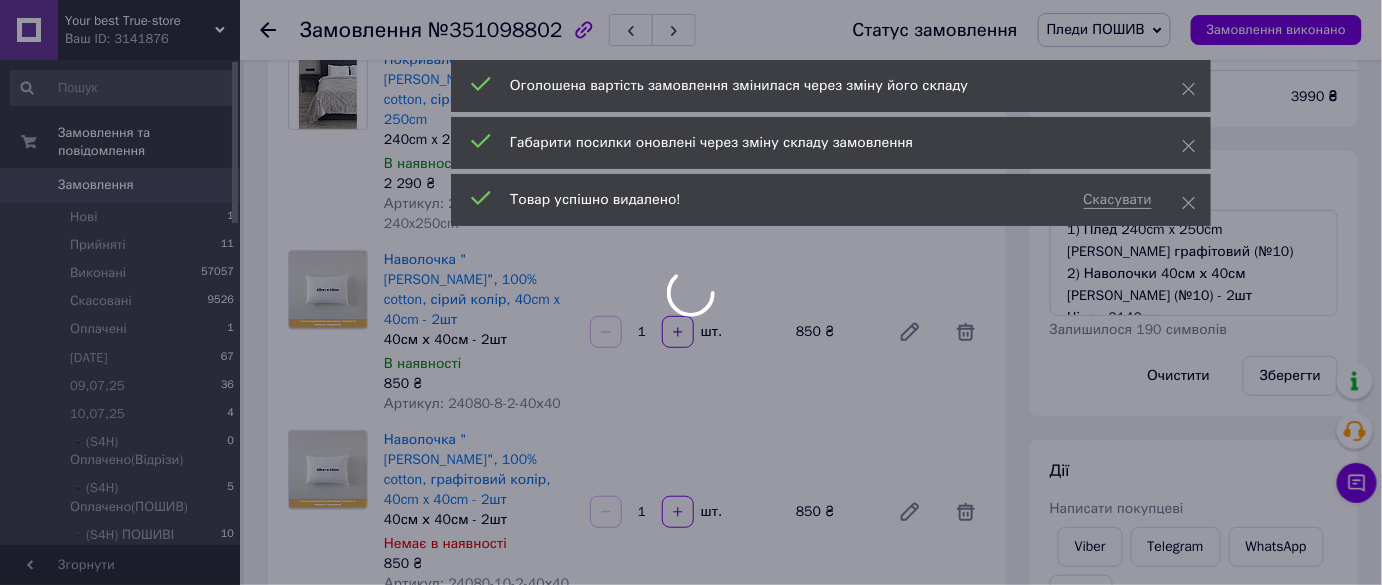 scroll, scrollTop: 76, scrollLeft: 0, axis: vertical 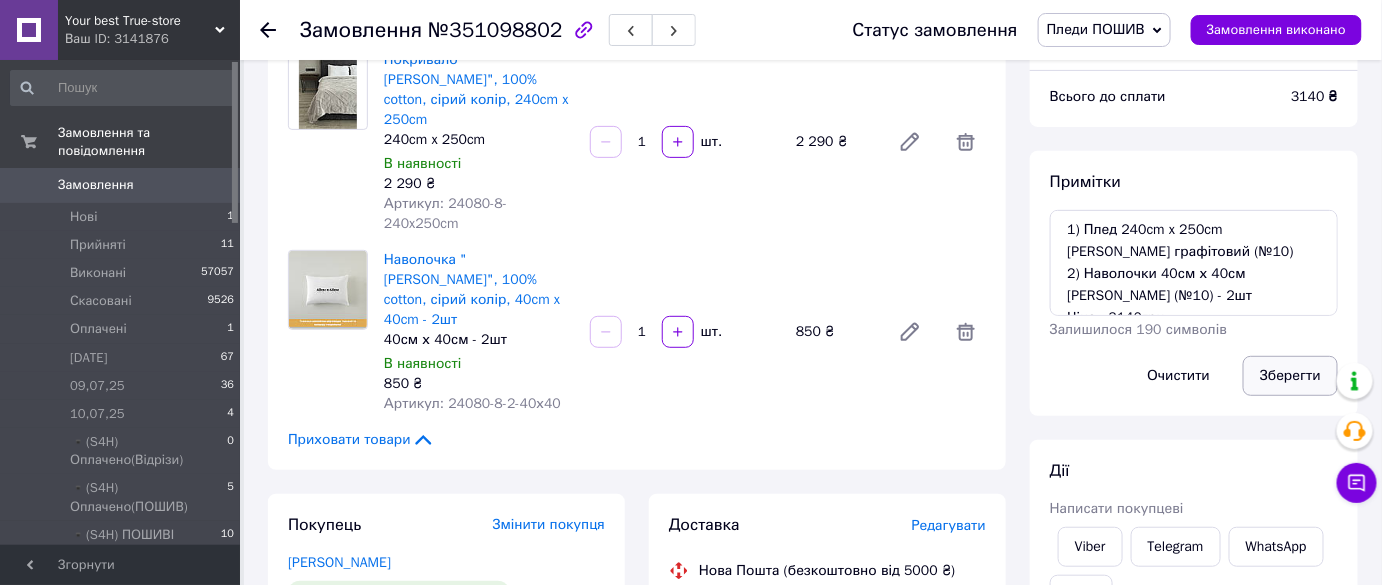 drag, startPoint x: 1301, startPoint y: 380, endPoint x: 1288, endPoint y: 370, distance: 16.40122 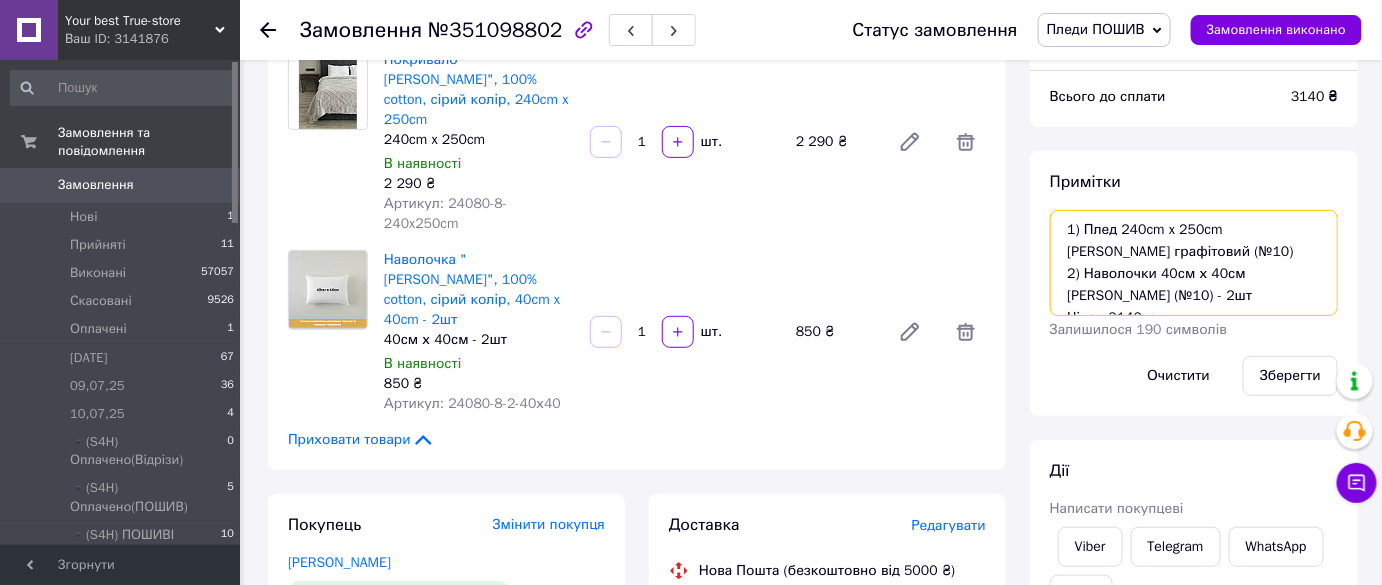 click on "1) Плед 240cm x 250cm Олаф графітовий (№10)
2) Наволочки 40см х 40см Олаф графітові (№10) - 2шт
Ціна - 3140грн" at bounding box center [1194, 263] 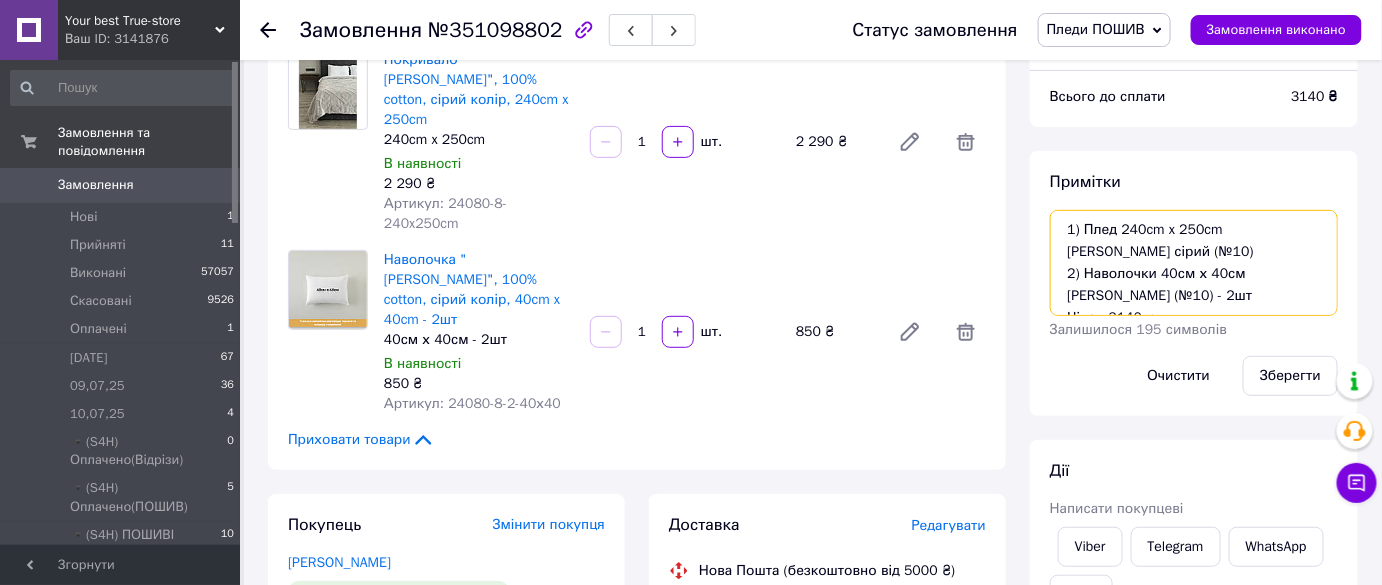 click on "1) Плед 240cm x 250cm Олаф сірий (№10)
2) Наволочки 40см х 40см Олаф графітові (№10) - 2шт
Ціна - 3140грн" at bounding box center [1194, 263] 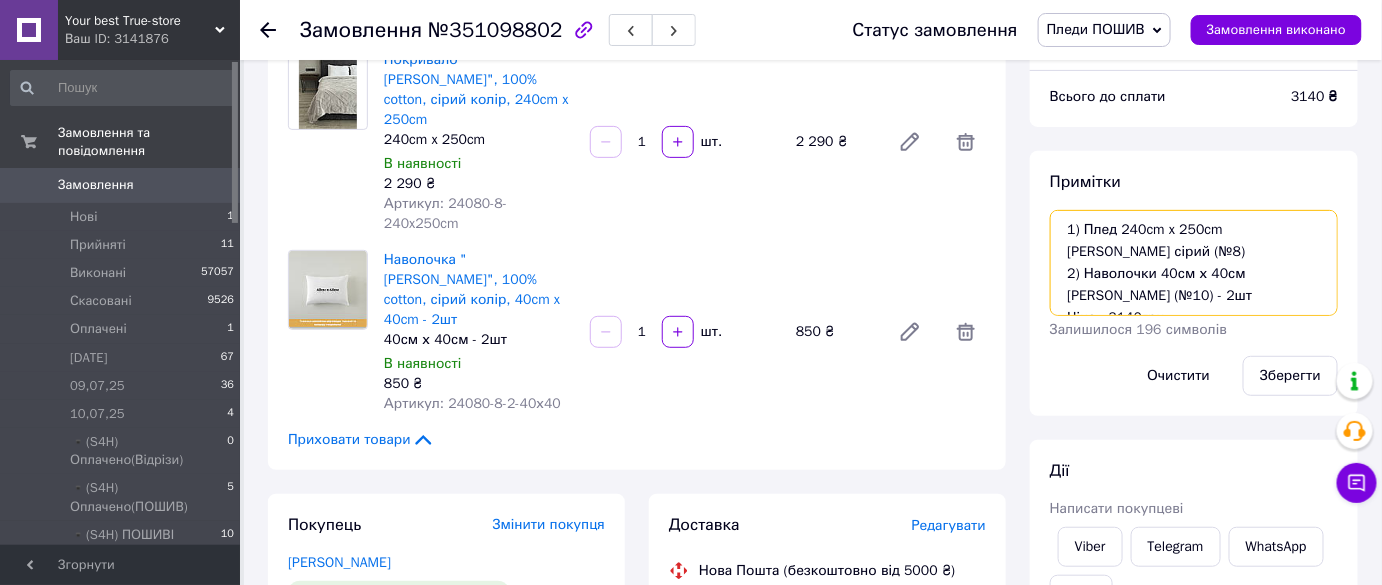drag, startPoint x: 1113, startPoint y: 255, endPoint x: 1252, endPoint y: 231, distance: 141.05673 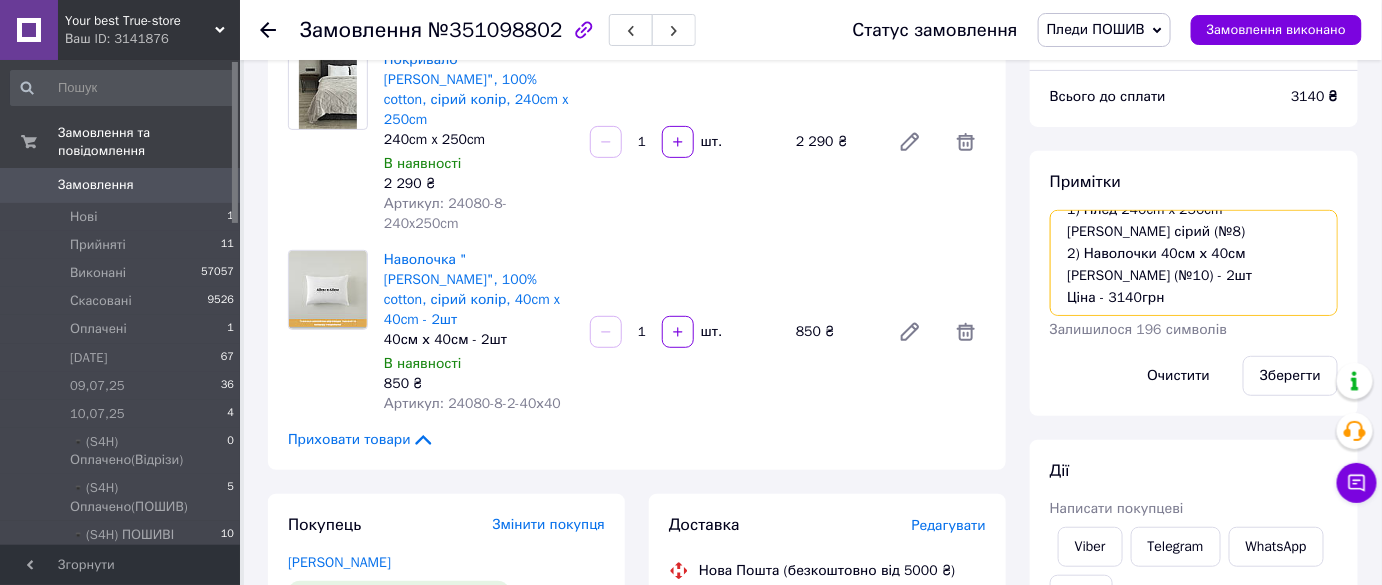 paste on "сірий (№8)" 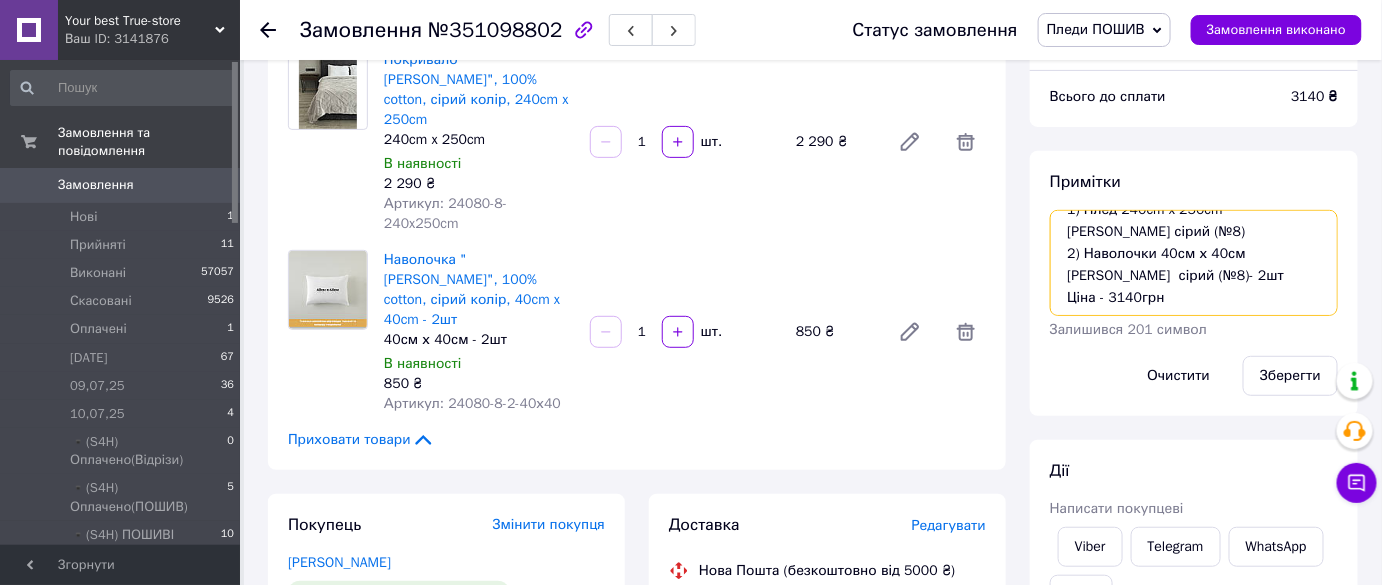 drag, startPoint x: 1170, startPoint y: 296, endPoint x: 1066, endPoint y: 279, distance: 105.380264 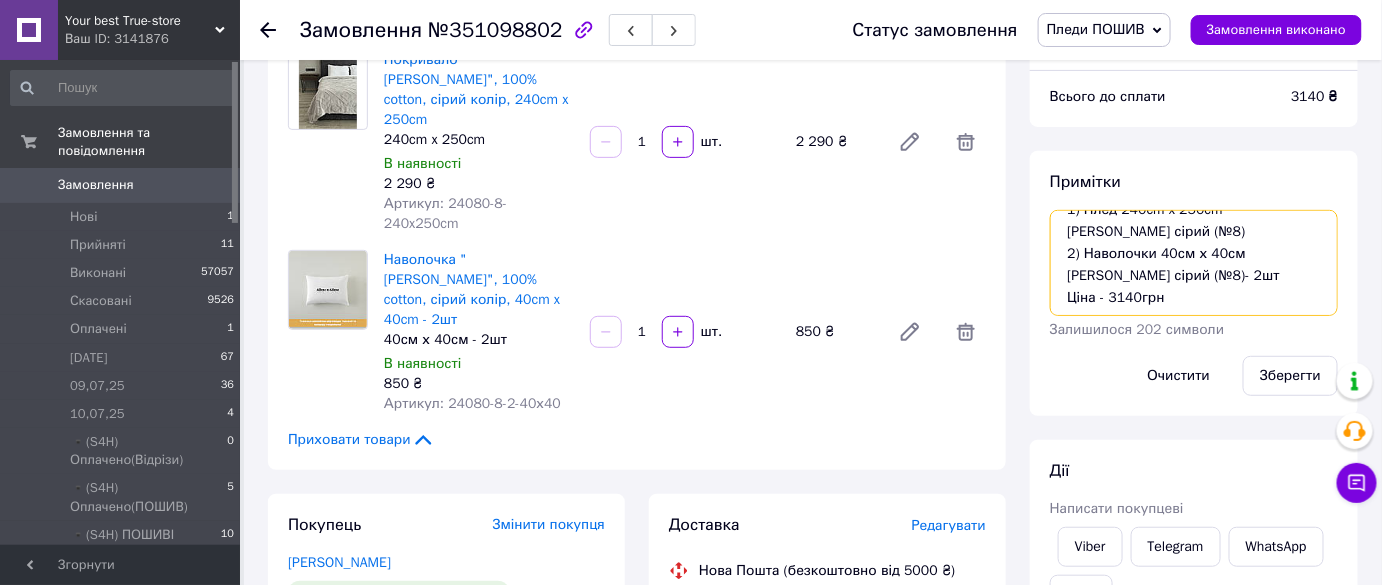click on "1) Плед 240cm x 250cm Олаф сірий (№8)
2) Наволочки 40см х 40см Олаф сірий (№8)- 2шт
Ціна - 3140грн" at bounding box center (1194, 263) 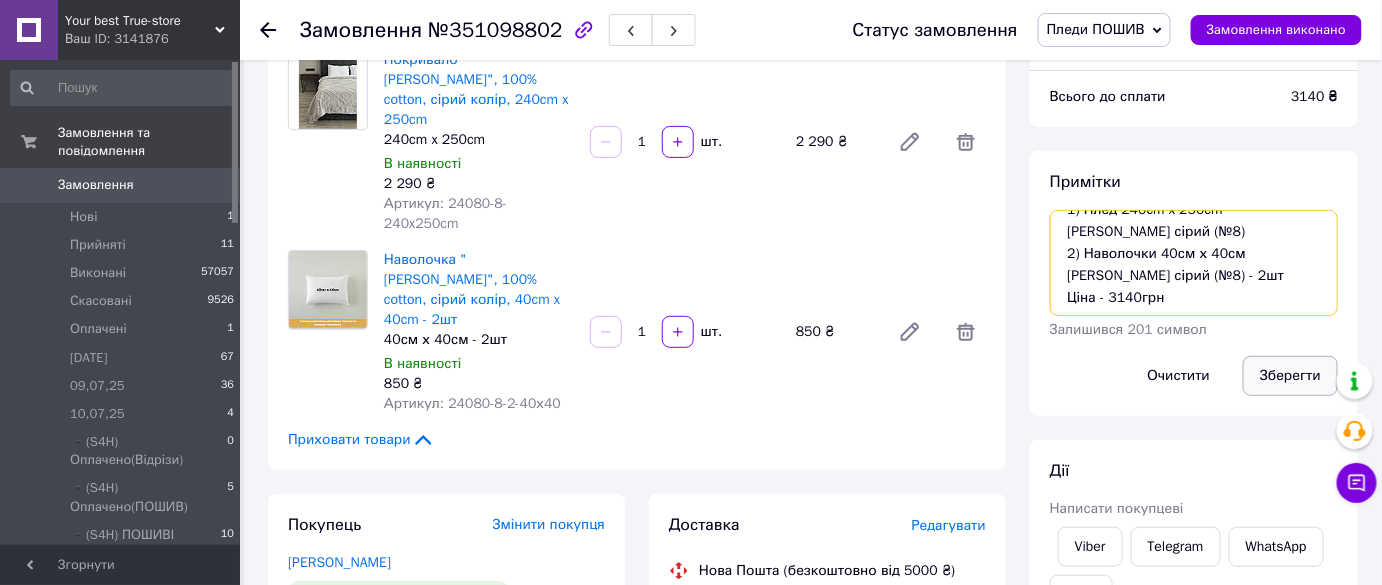 type on "1) Плед 240cm x 250cm Олаф сірий (№8)
2) Наволочки 40см х 40см Олаф сірий (№8) - 2шт
Ціна - 3140грн" 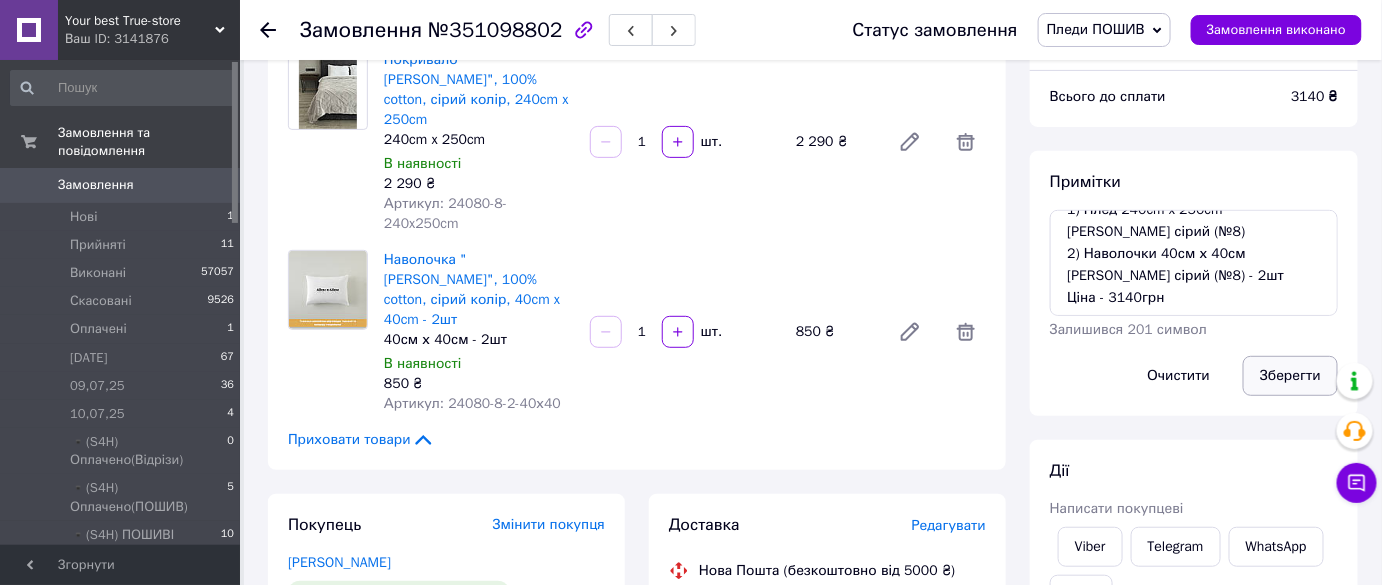 click on "Зберегти" at bounding box center (1290, 376) 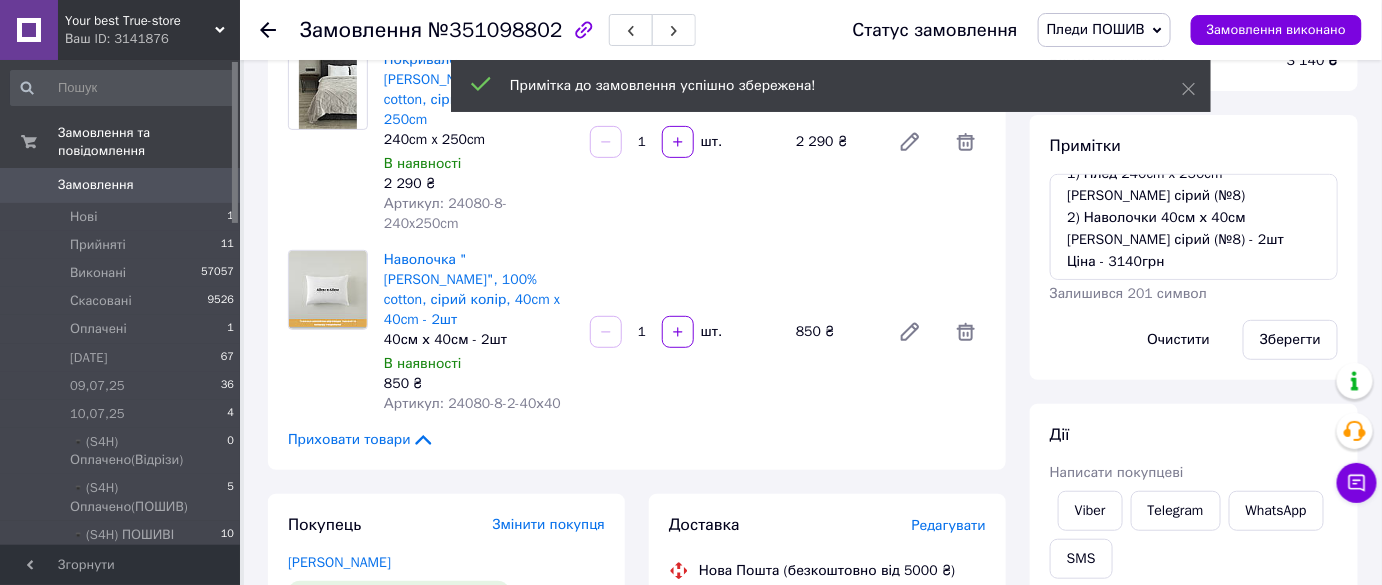 scroll, scrollTop: 144, scrollLeft: 0, axis: vertical 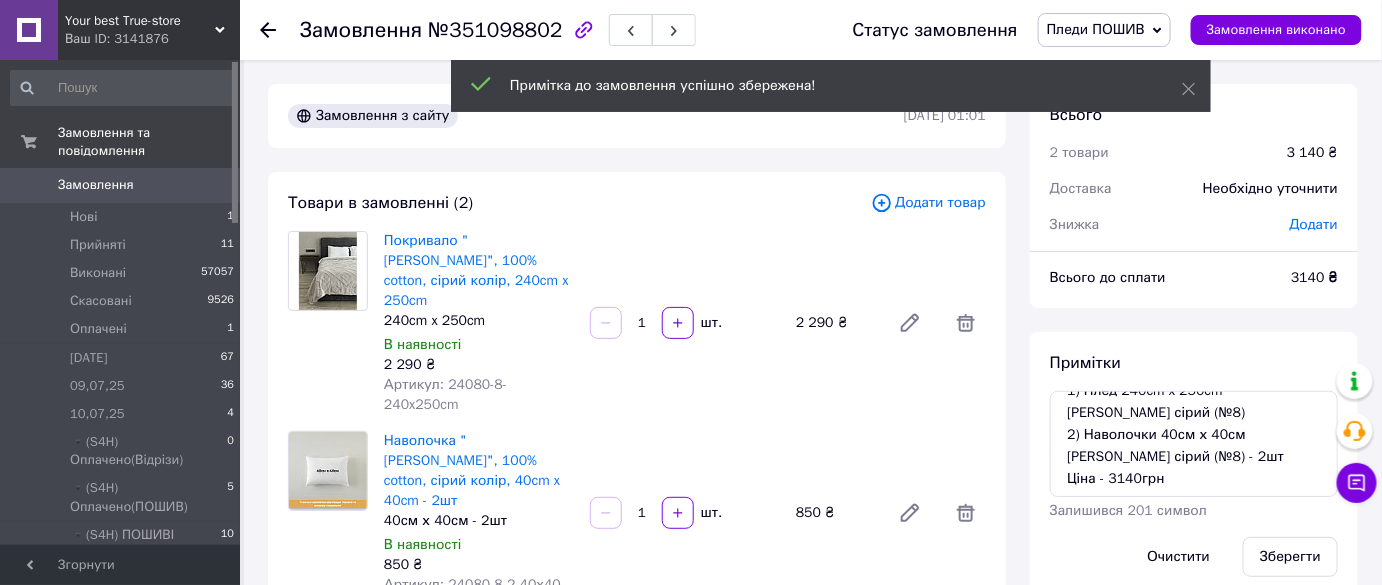 click on "№351098802" at bounding box center (495, 30) 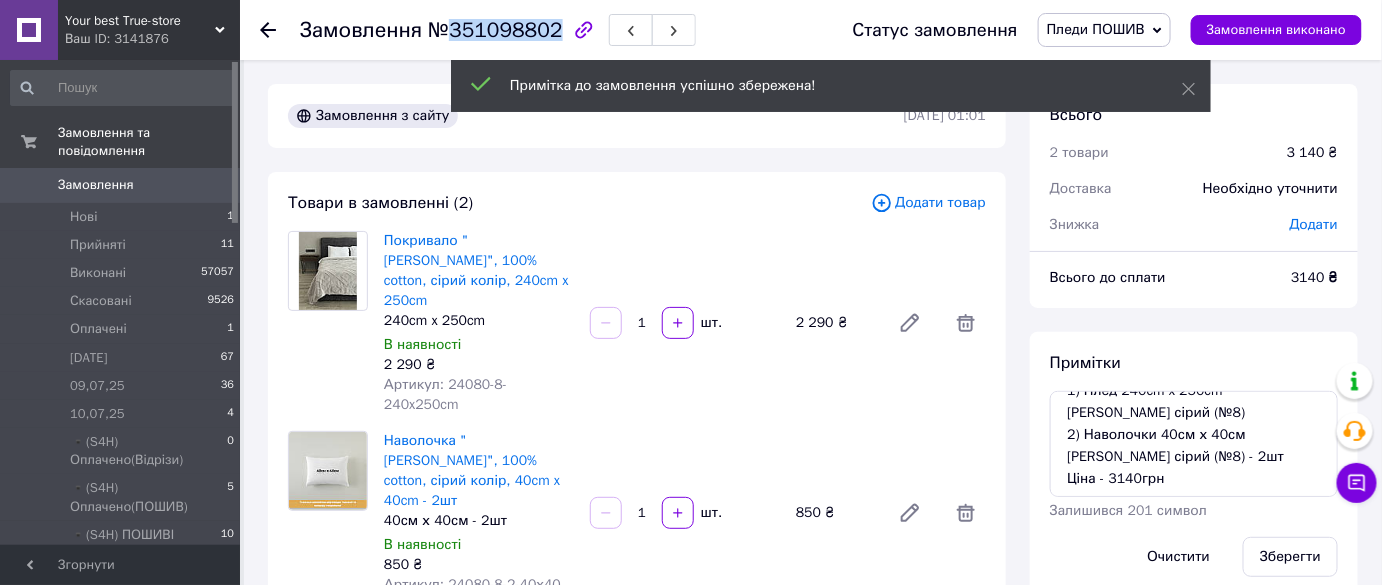 click on "№351098802" at bounding box center [495, 30] 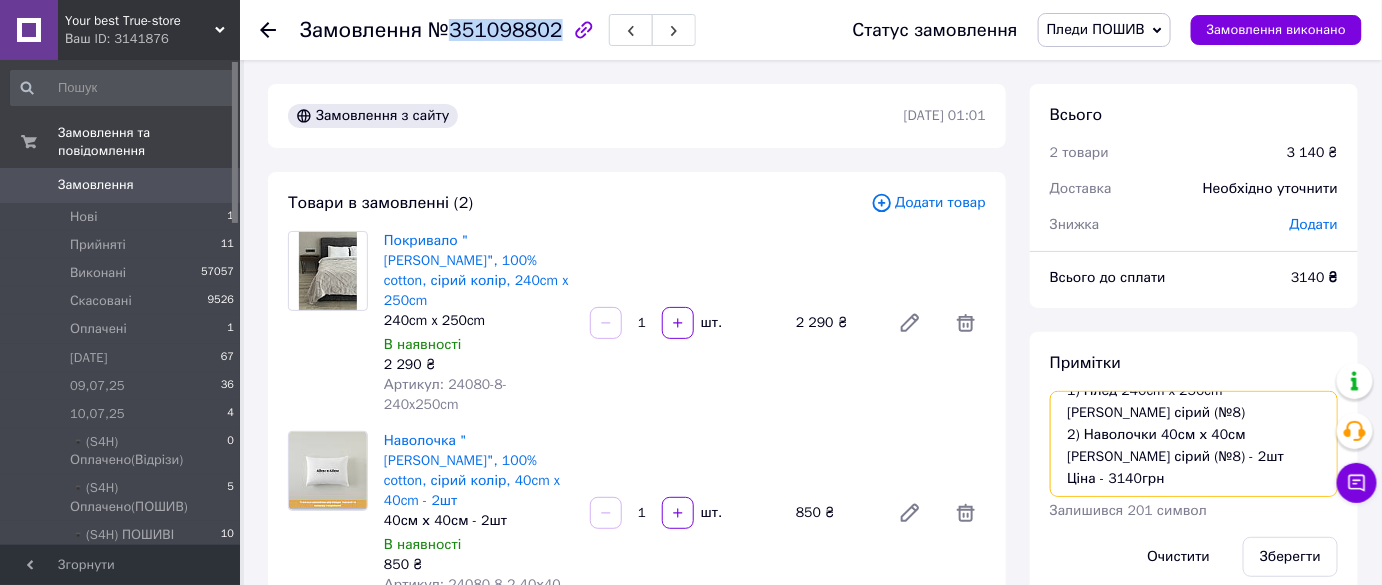 click on "1) Плед 240cm x 250cm Олаф сірий (№8)
2) Наволочки 40см х 40см Олаф сірий (№8) - 2шт
Ціна - 3140грн" at bounding box center (1194, 444) 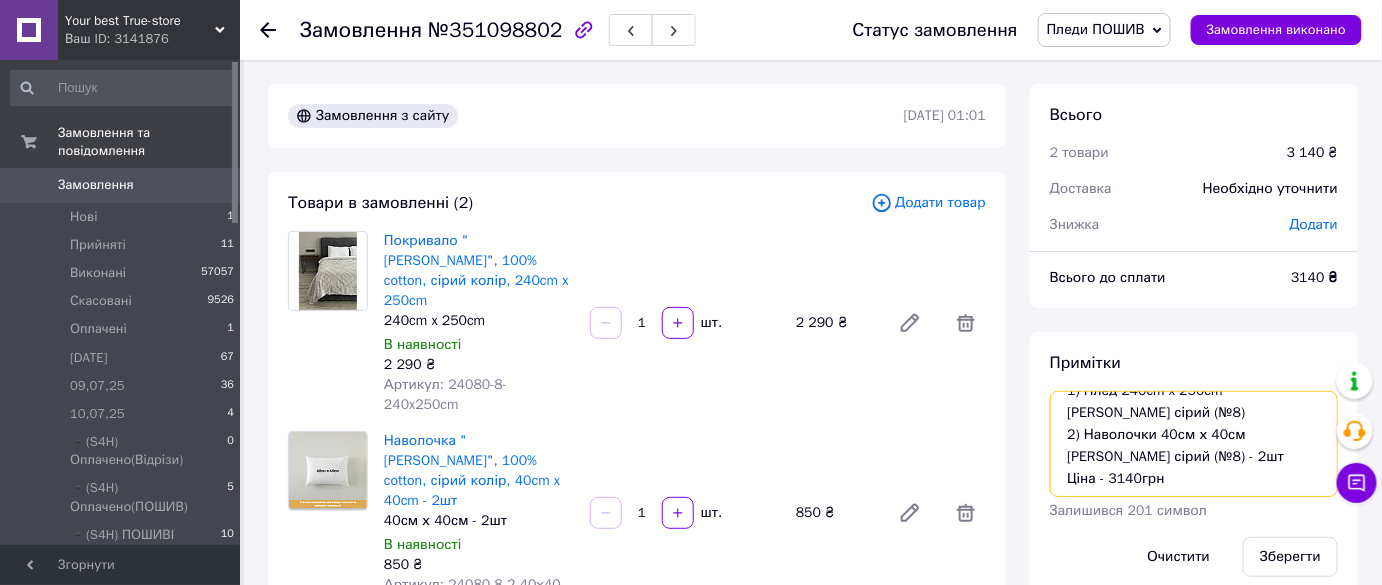 scroll, scrollTop: 0, scrollLeft: 0, axis: both 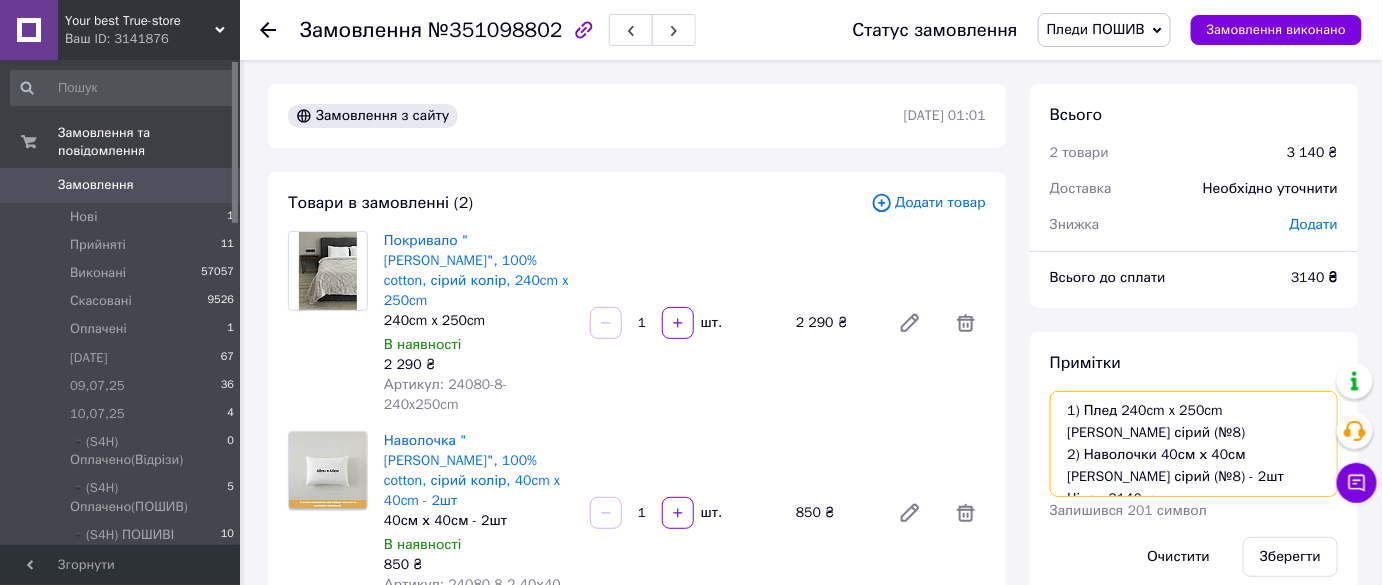 drag, startPoint x: 951, startPoint y: 396, endPoint x: 845, endPoint y: 342, distance: 118.96218 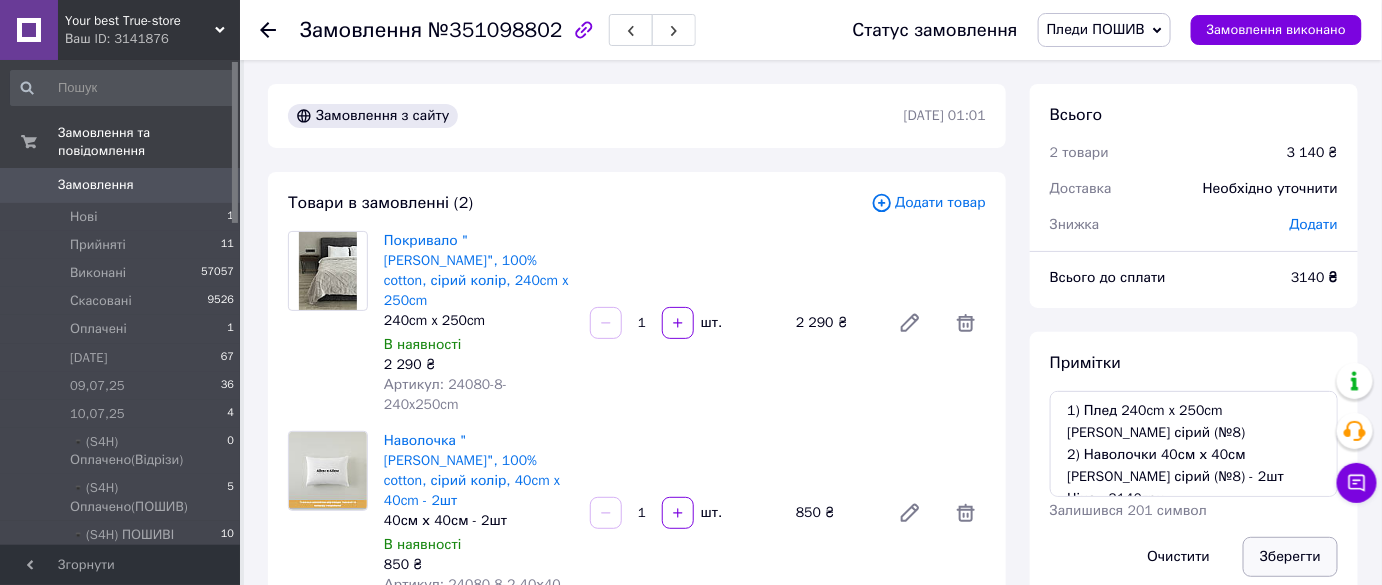 click on "Зберегти" at bounding box center (1290, 557) 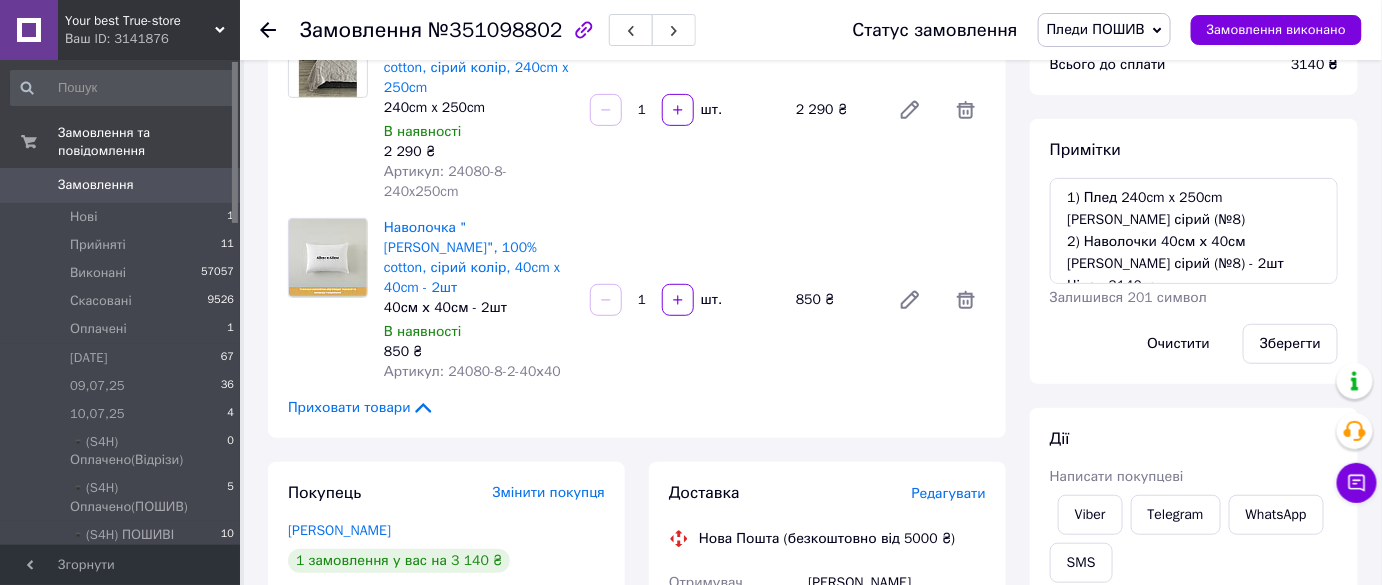 scroll, scrollTop: 90, scrollLeft: 0, axis: vertical 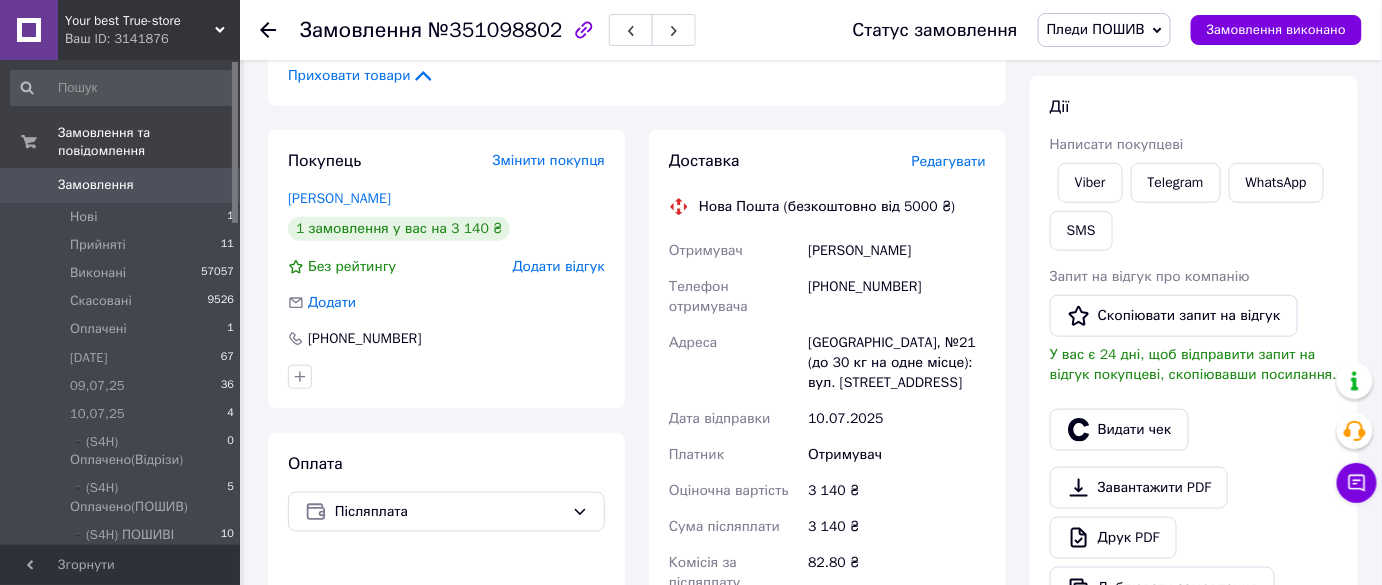 click on "[PHONE_NUMBER]" at bounding box center (897, 297) 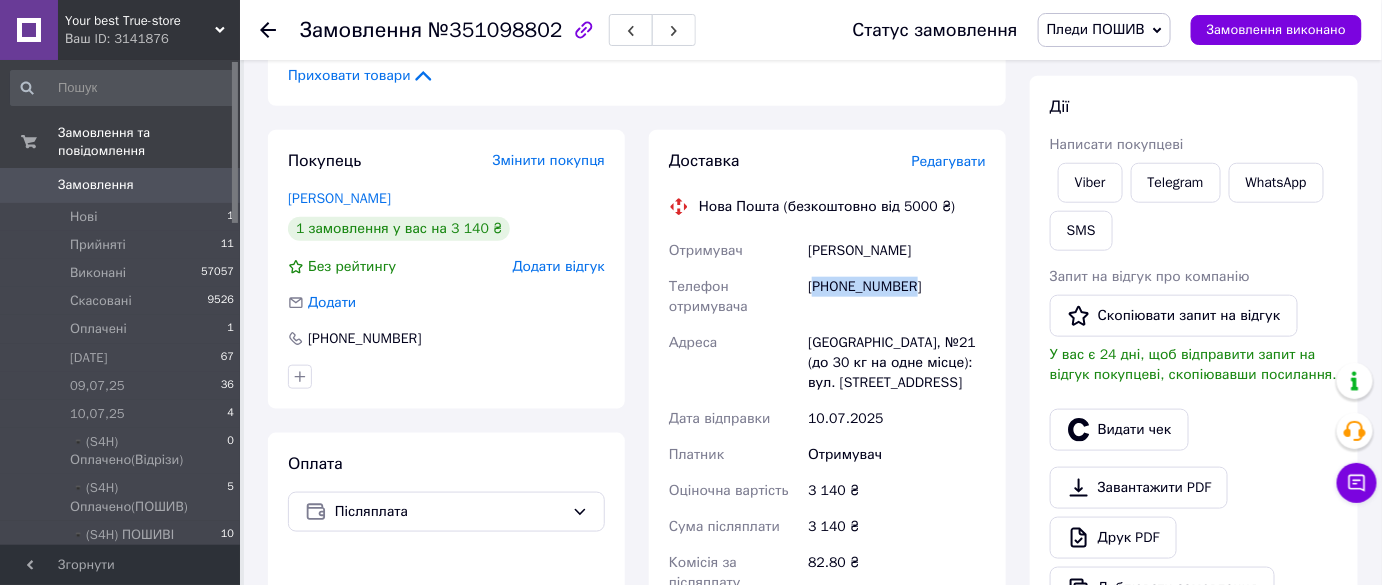 click on "[PHONE_NUMBER]" at bounding box center (897, 297) 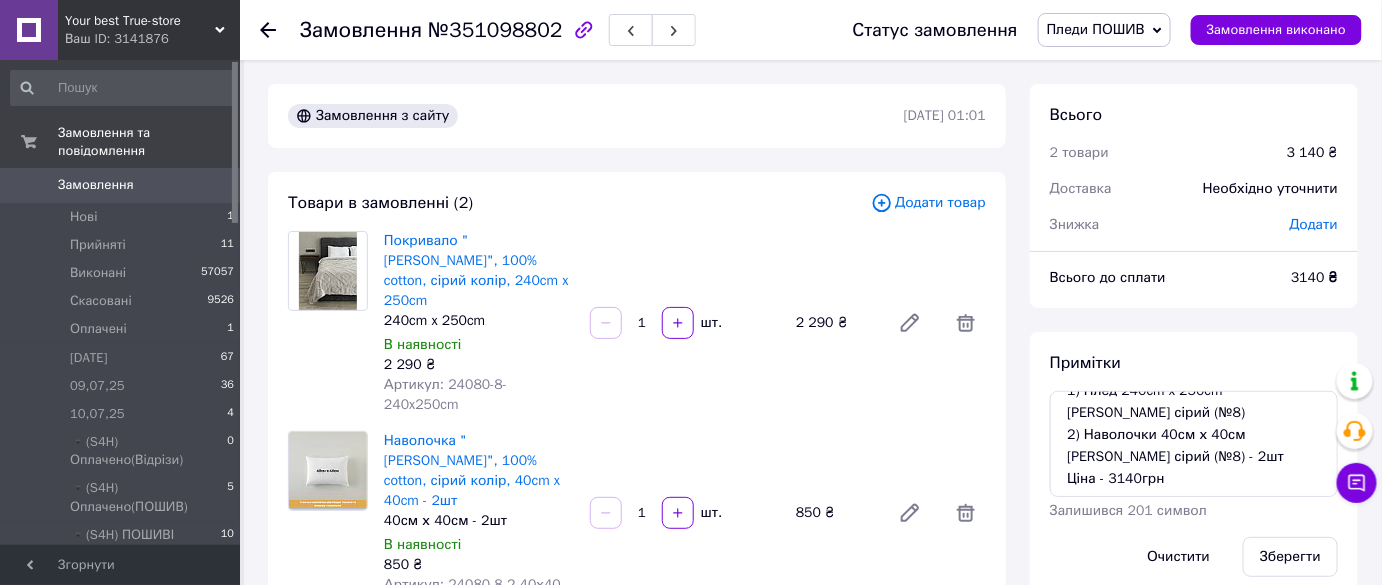 scroll, scrollTop: 272, scrollLeft: 0, axis: vertical 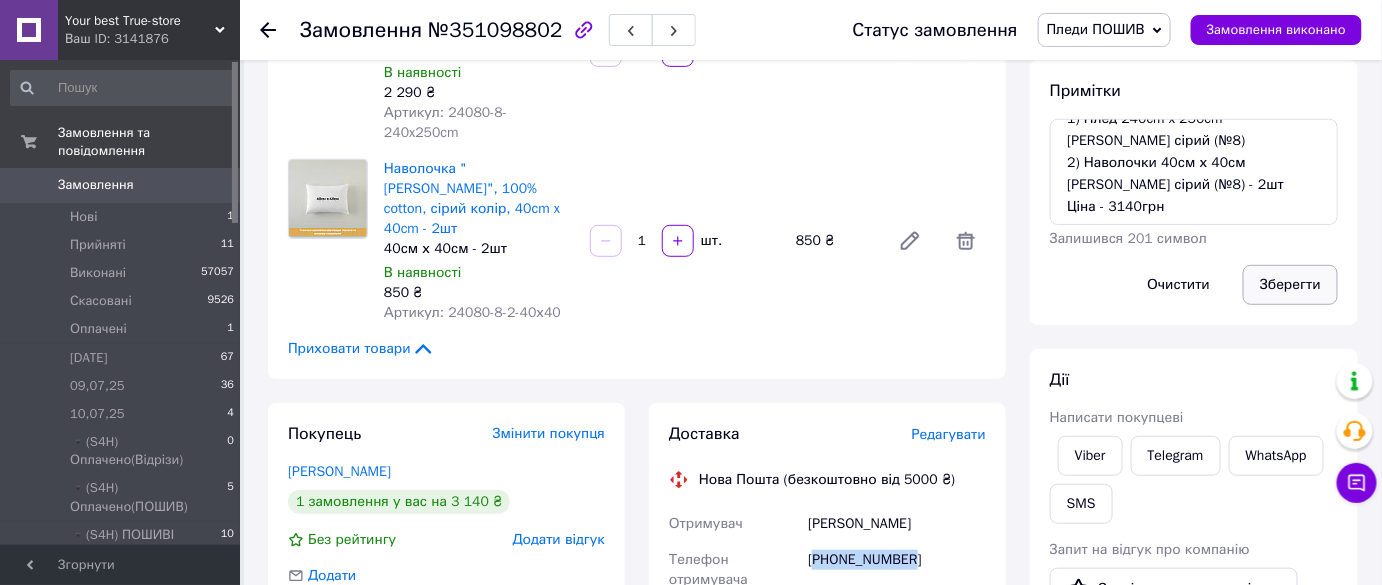 click on "Зберегти" at bounding box center (1290, 285) 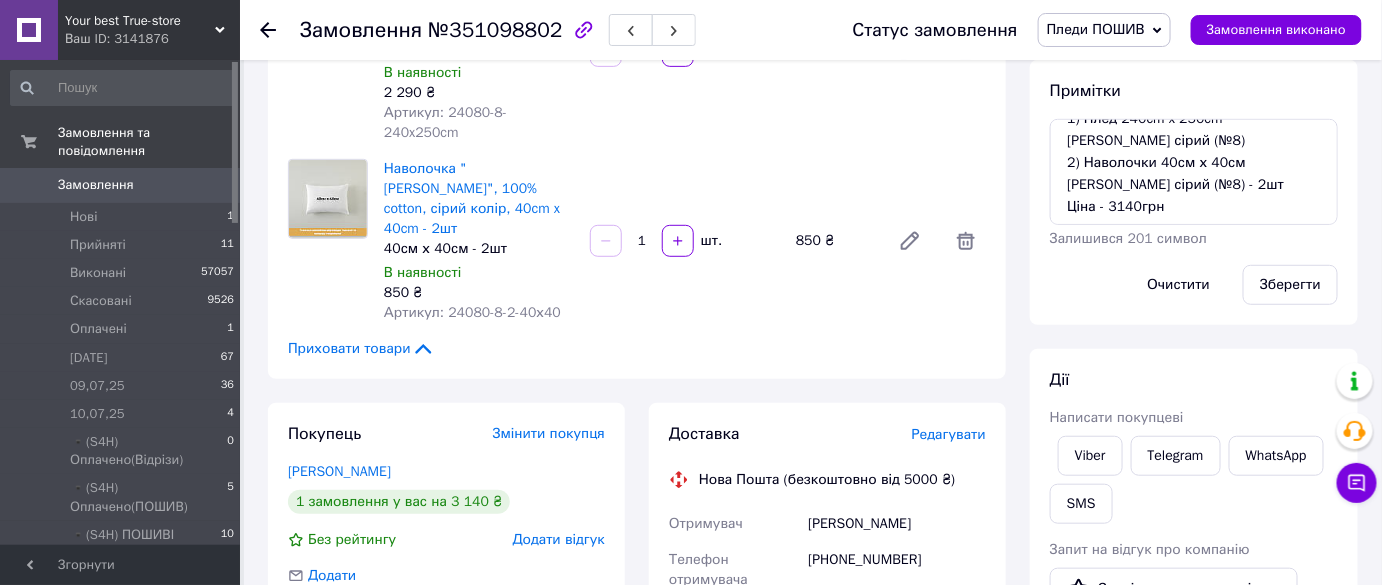click 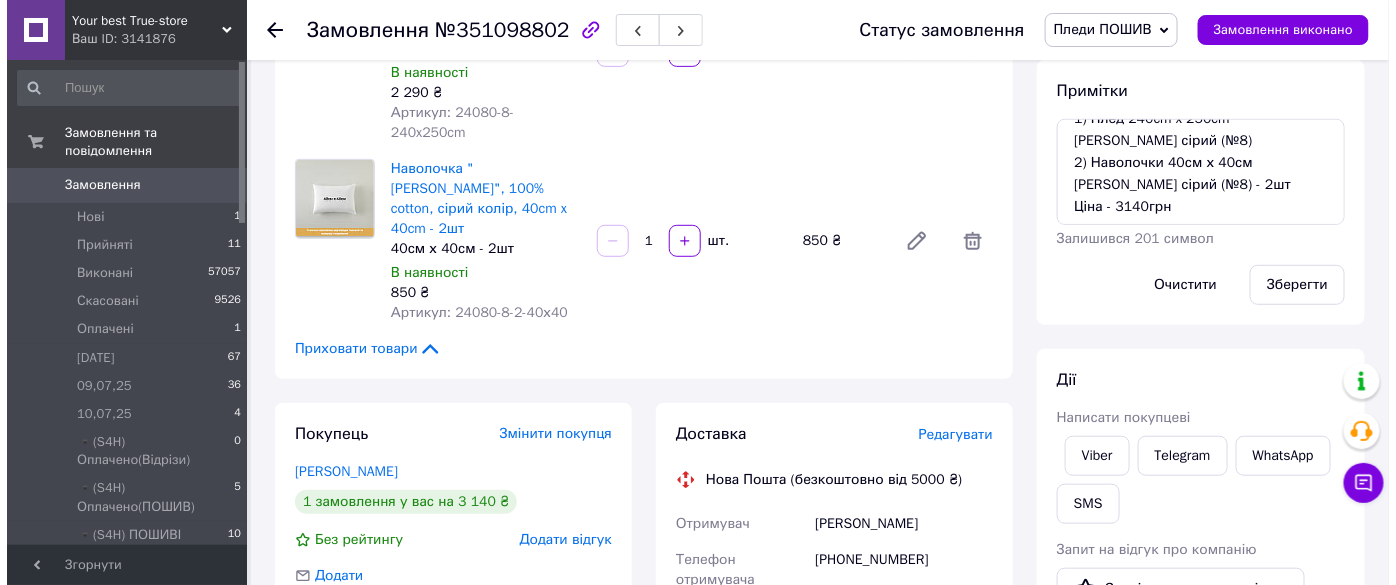scroll, scrollTop: 0, scrollLeft: 0, axis: both 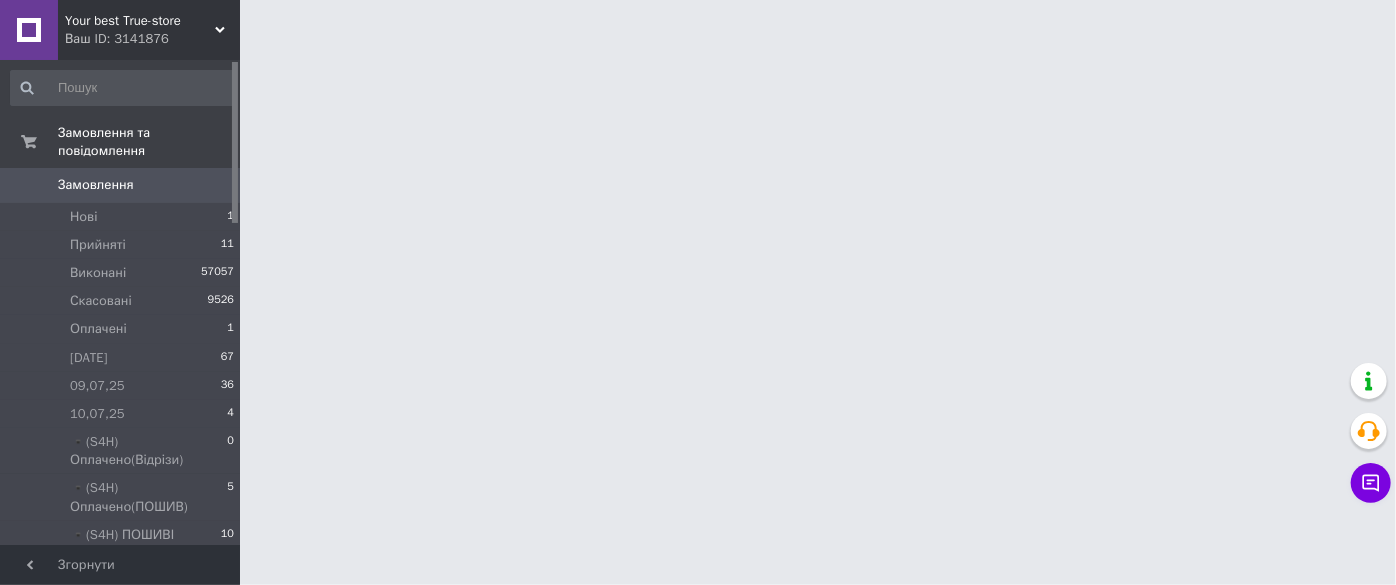 click on "Замовлення" at bounding box center (121, 185) 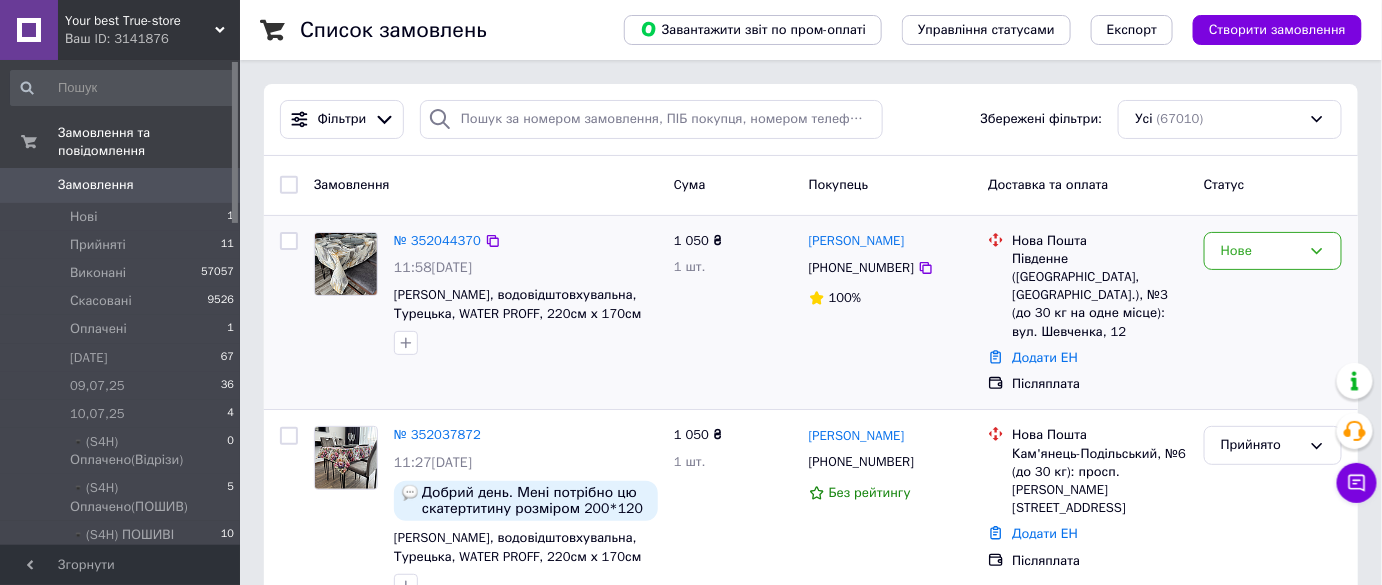 click on "Нове" at bounding box center [1273, 313] 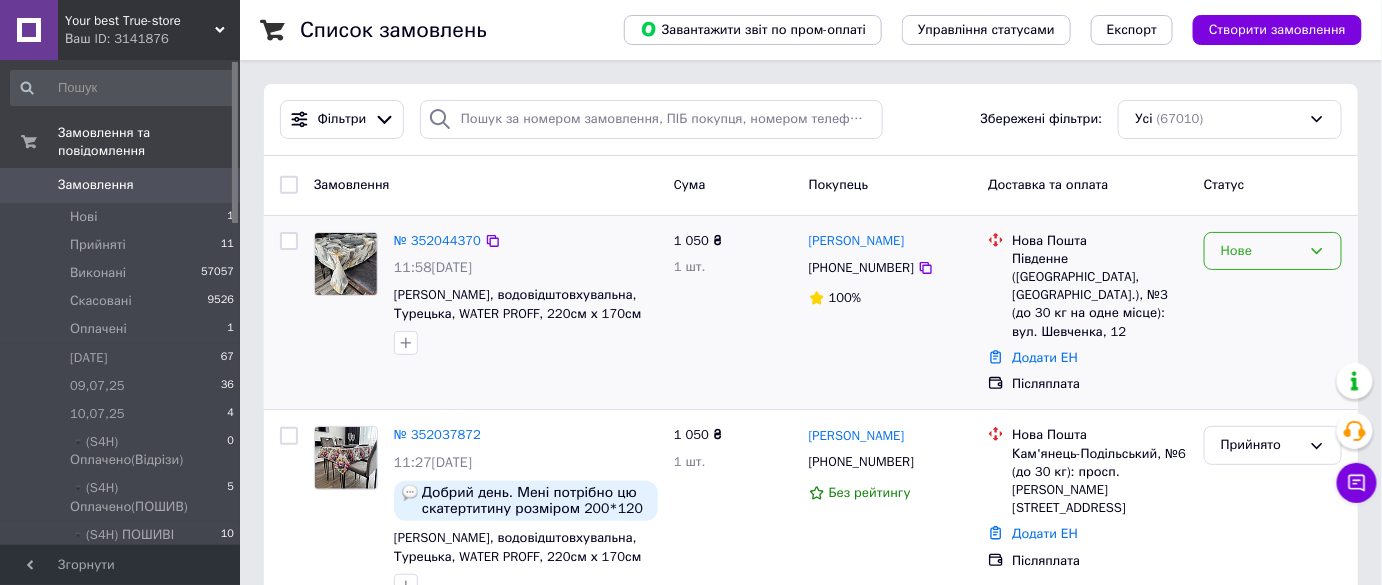 click on "Нове" at bounding box center [1261, 251] 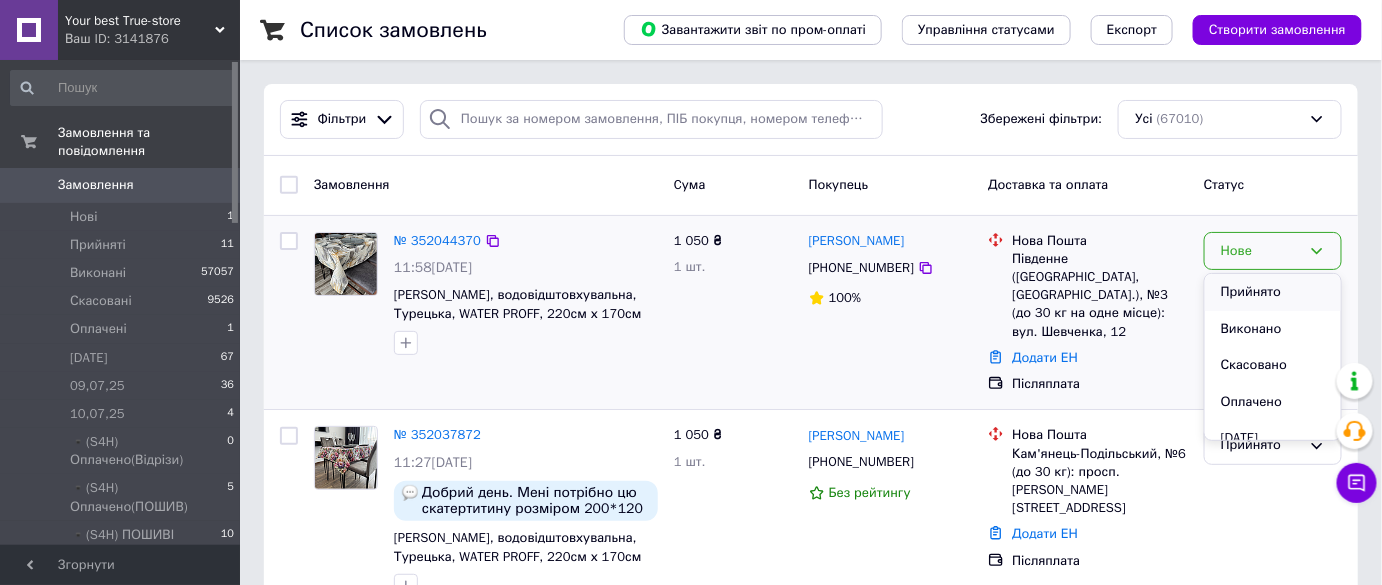 click on "Прийнято" at bounding box center (1273, 292) 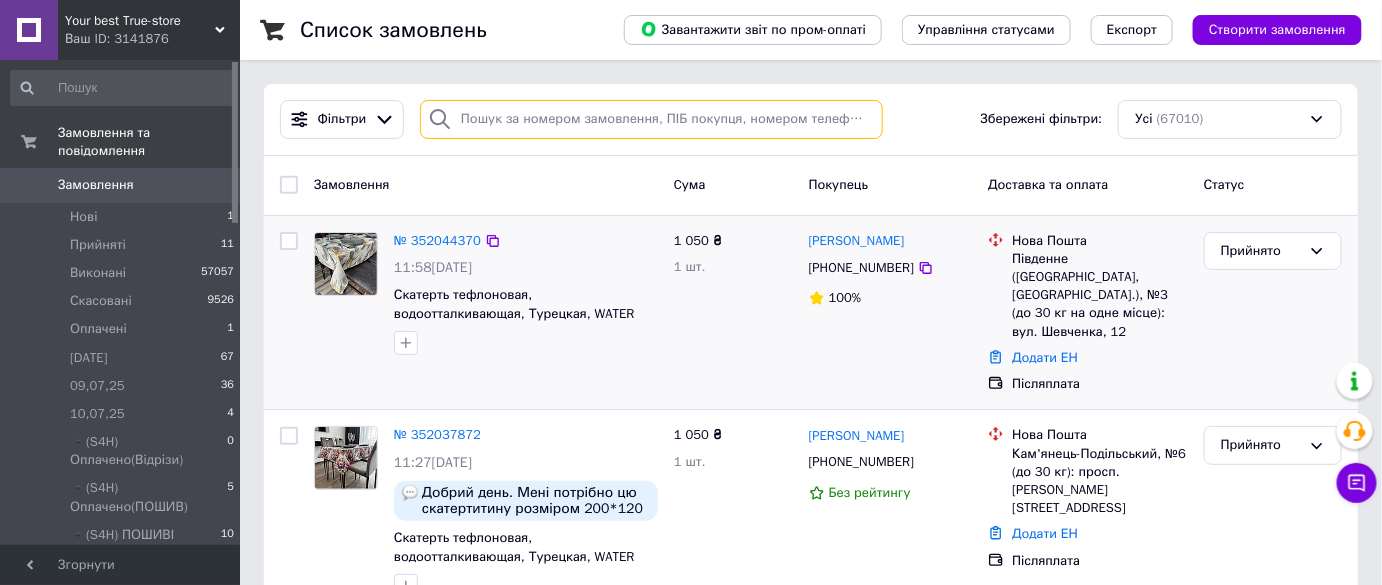 click at bounding box center (651, 119) 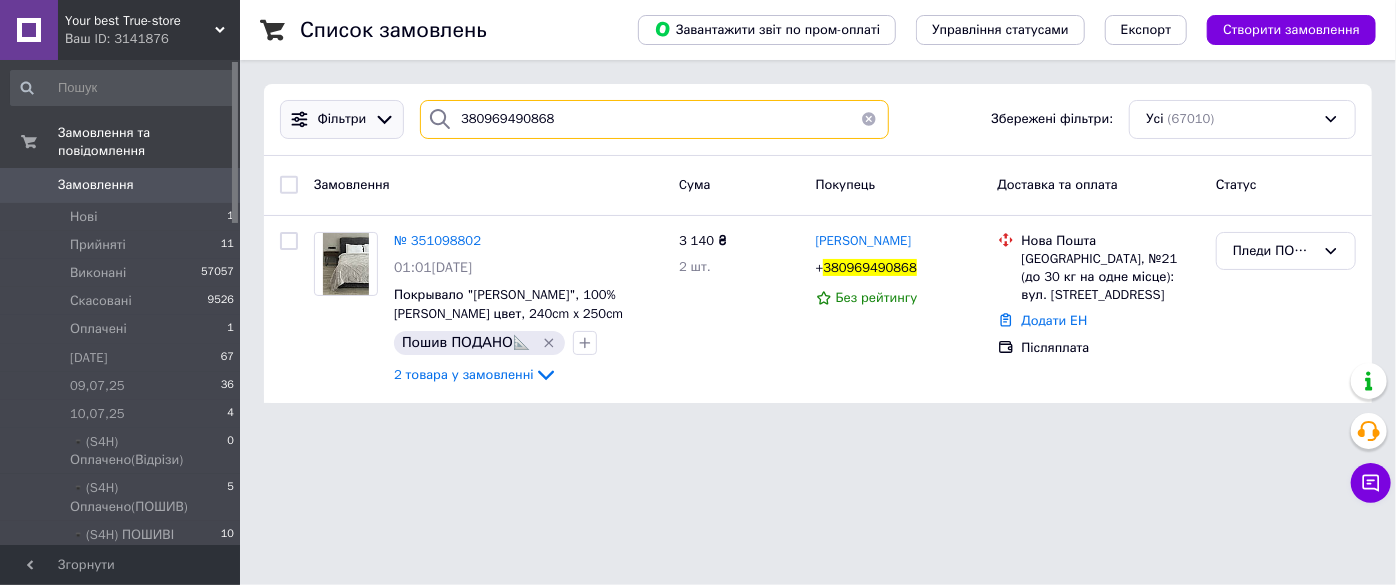 drag, startPoint x: 580, startPoint y: 119, endPoint x: 321, endPoint y: 124, distance: 259.04825 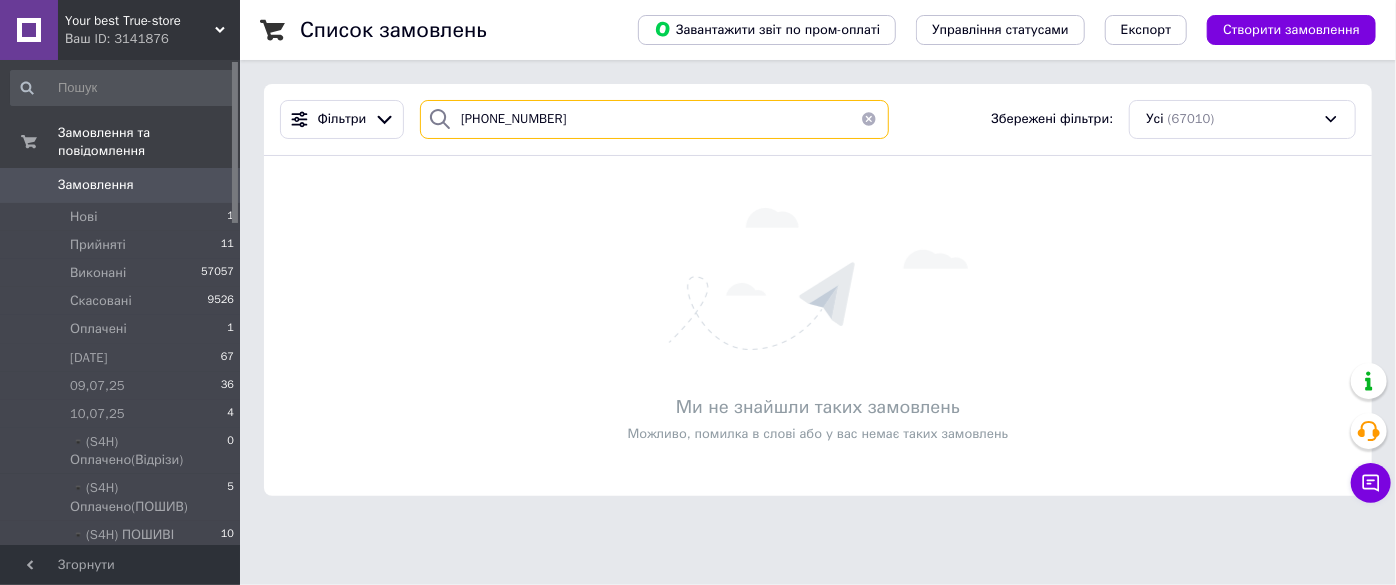 drag, startPoint x: 584, startPoint y: 118, endPoint x: 447, endPoint y: 119, distance: 137.00365 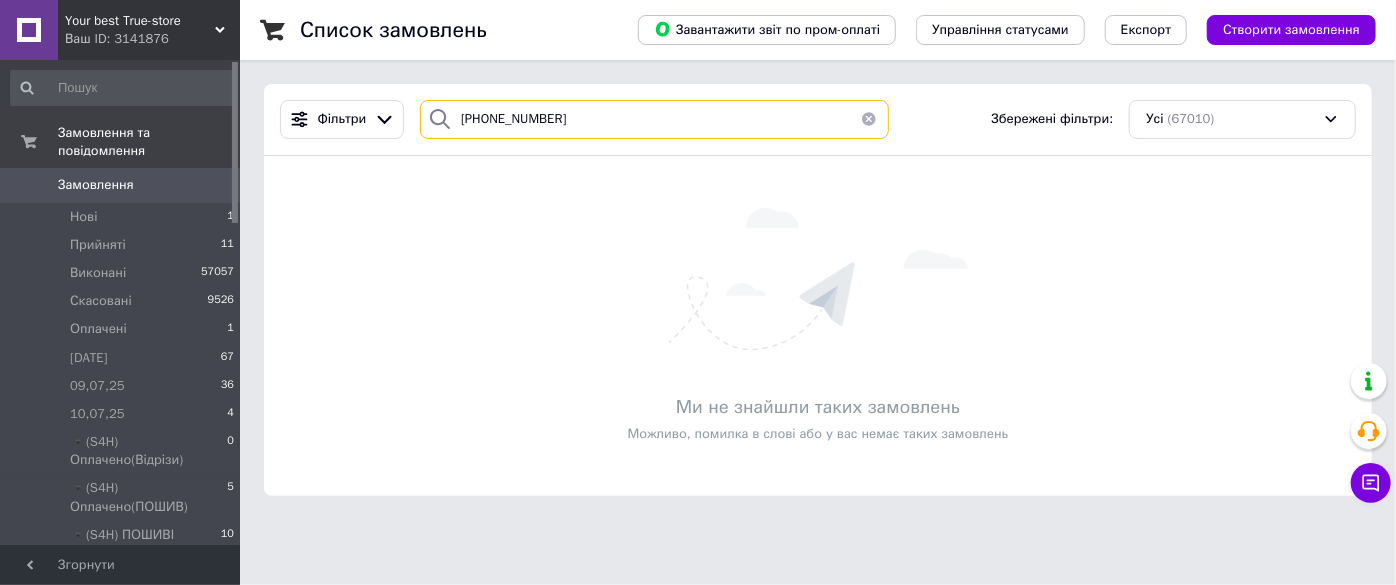 type on "+380964326863" 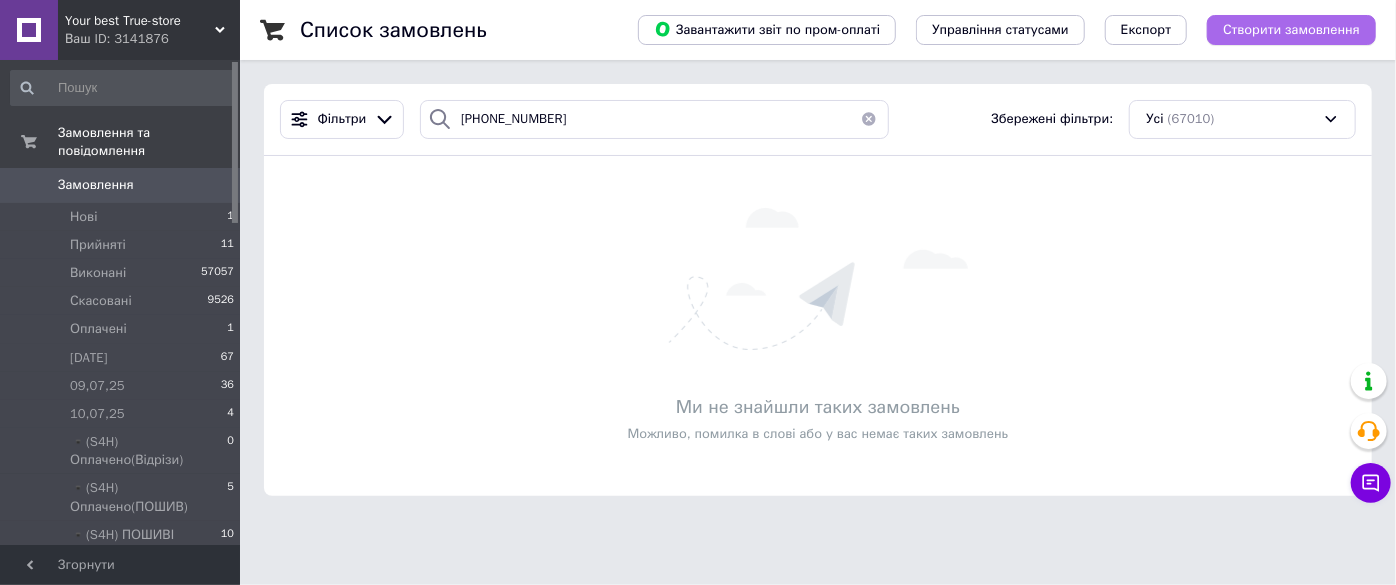 click on "Створити замовлення" at bounding box center [1291, 30] 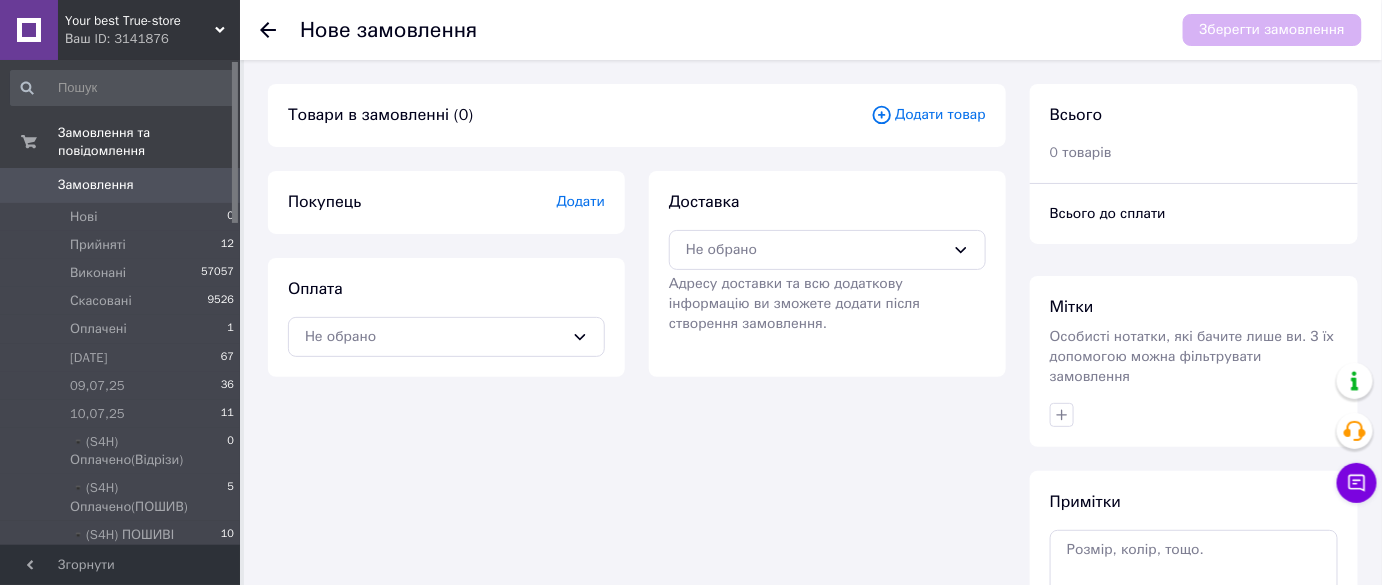 click on "Покупець Додати" at bounding box center [446, 202] 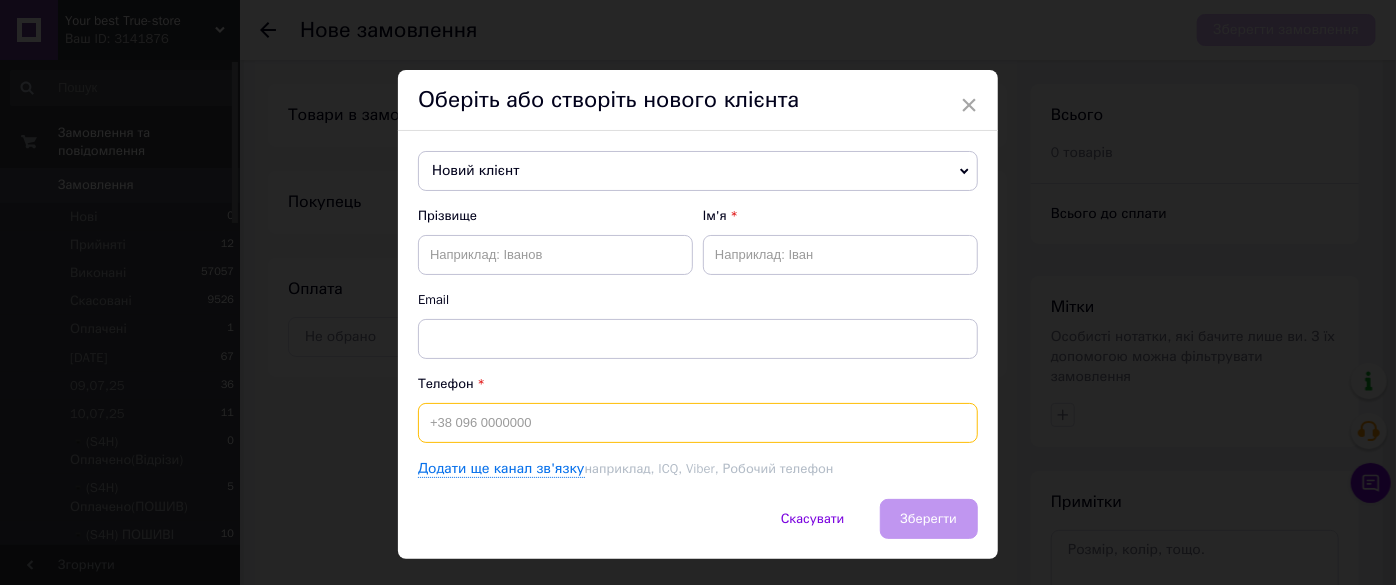 click at bounding box center [698, 423] 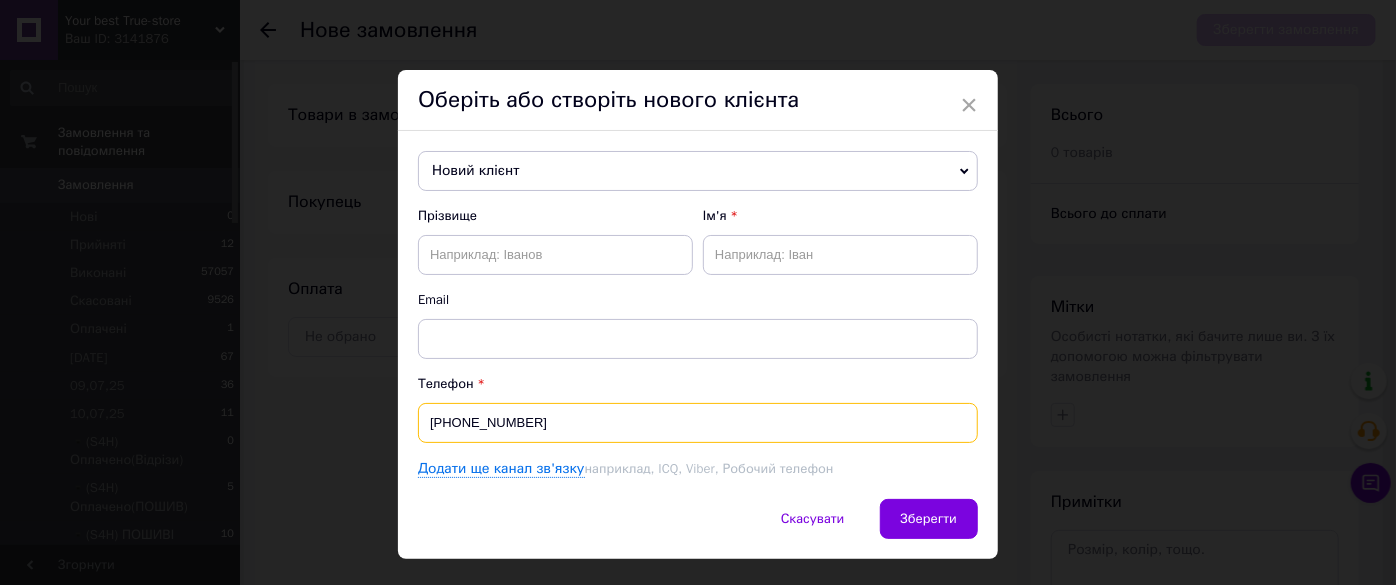type on "+380964326863" 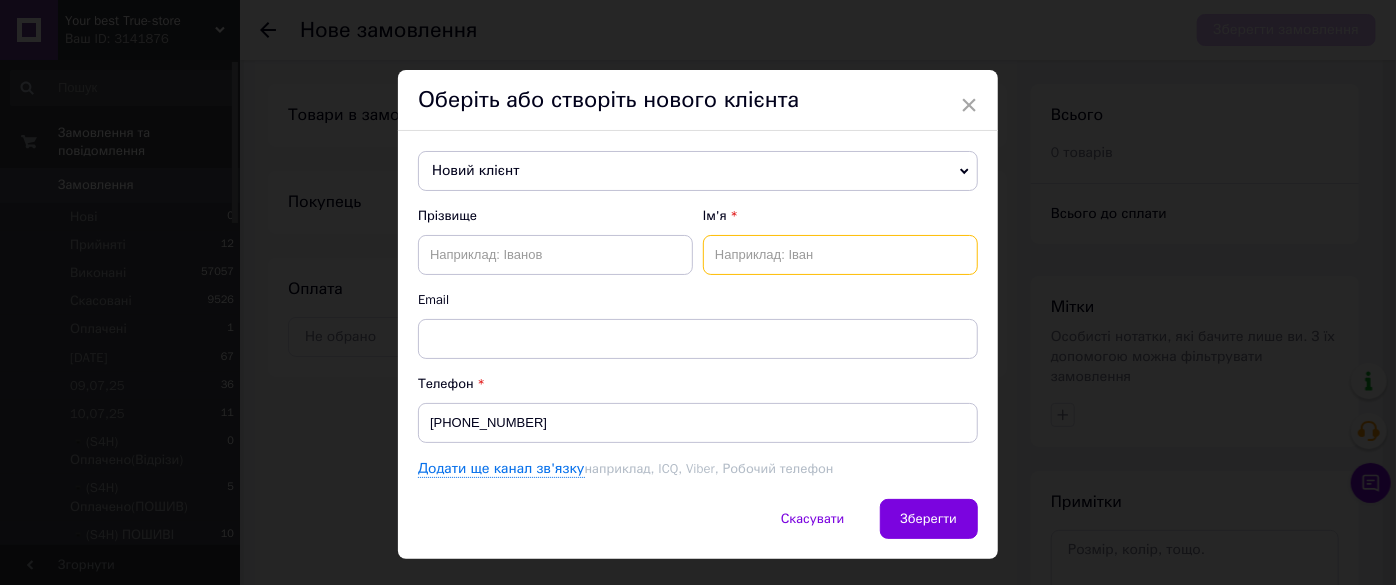 click at bounding box center (840, 255) 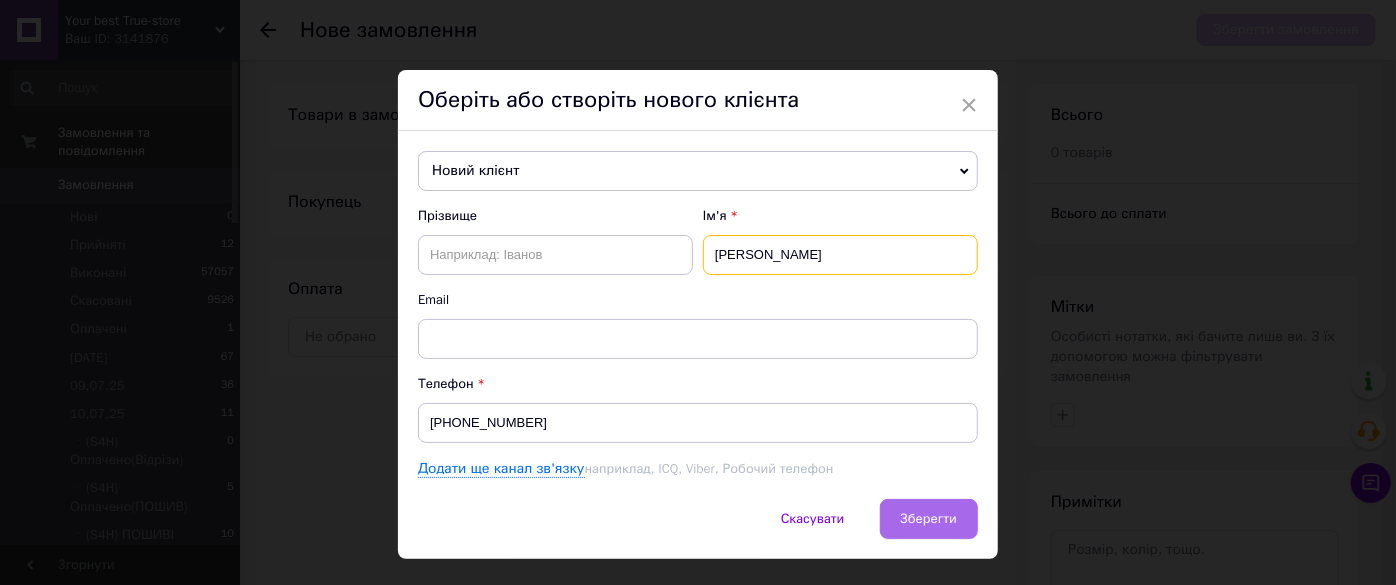 type on "Ольга" 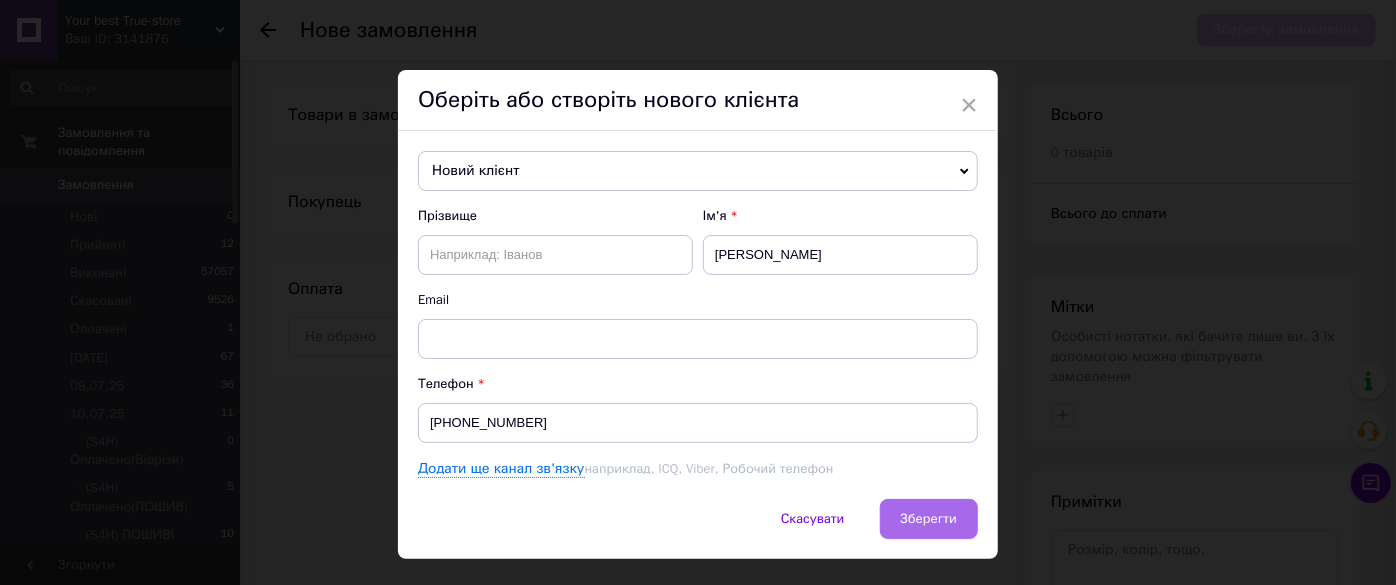 click on "Зберегти" at bounding box center (929, 518) 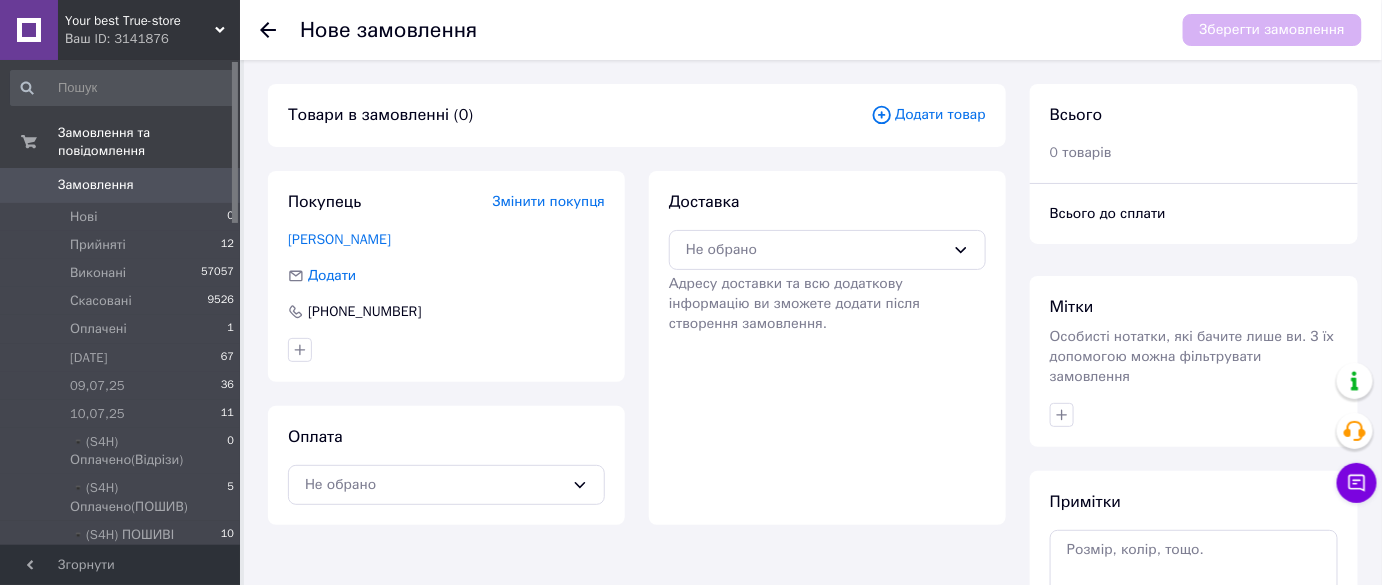 click on "Додати товар" at bounding box center (928, 115) 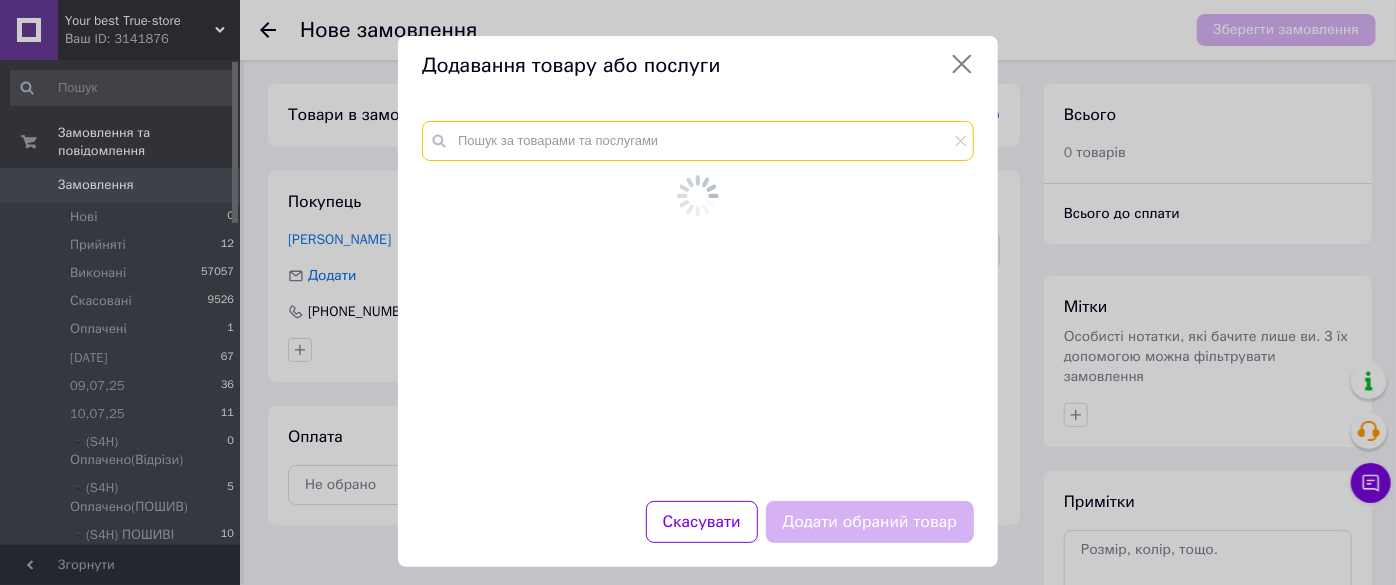 click at bounding box center (698, 141) 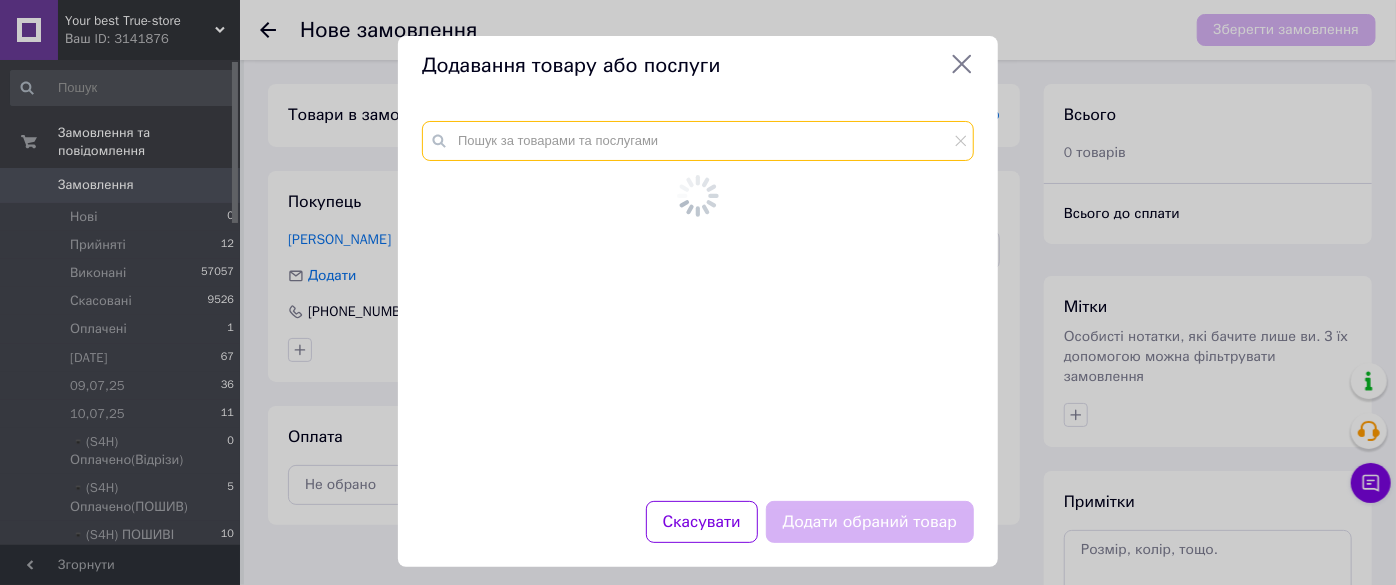 paste on "1008" 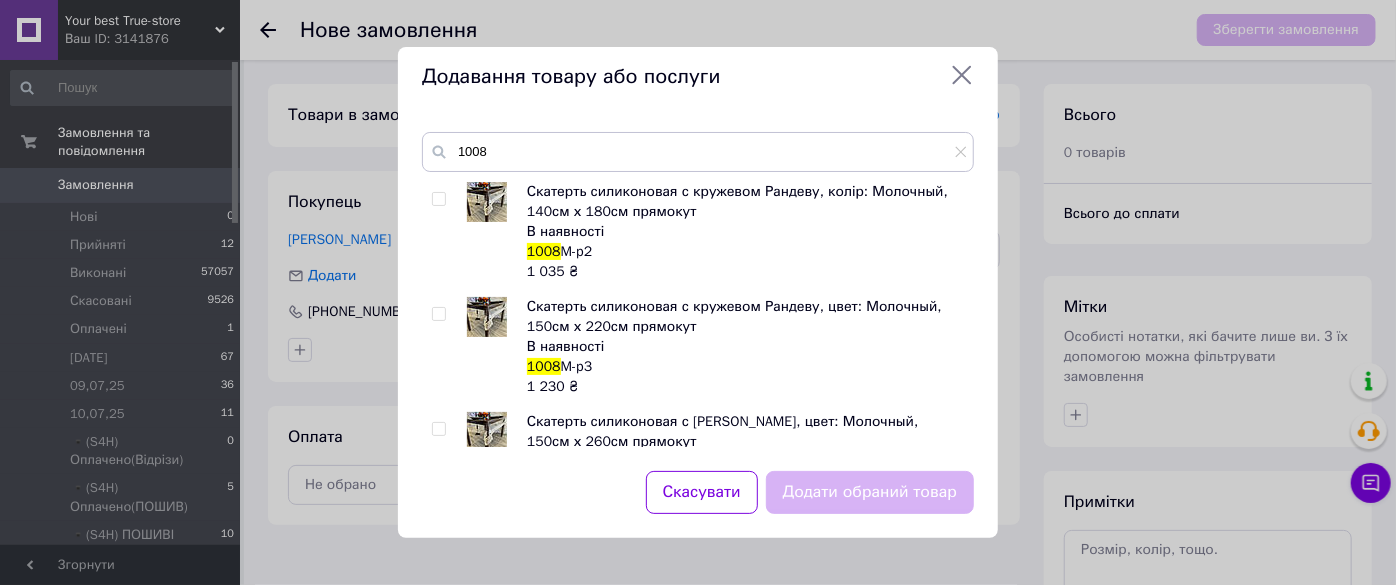 click on "Скатерть силиконовая с кружевом Рандеву, колір: Молочный, 140см х 180см прямокут В наявності 1008 M-p2 1 035   ₴ Скатерть силиконовая с кружевом Рандеву, цвет: Молочный, 150см х 220см прямокут В наявності 1008 M-p3 1 230   ₴ Скатерть силиконовая с кружевом Рандеву, цвет: Молочный, 150см х 260см прямокут В наявності 1008 M-p4 1 425   ₴ Скатерть силиконовая с кружевом Рандеву, цвет: Молочный, 150см х 300см прямокут В наявності 1008 M-p5 1 620   ₴ Скатерть силиконовая с кружевом Рандеву, цвет: Молочный, 150см х 300см овал В наявності 1008 M-o5 1 620   ₴ В наявності 1008 K-p1 885   ₴ В наявності 1008 K-p2 1 035   ₴ В наявності" at bounding box center (697, 314) 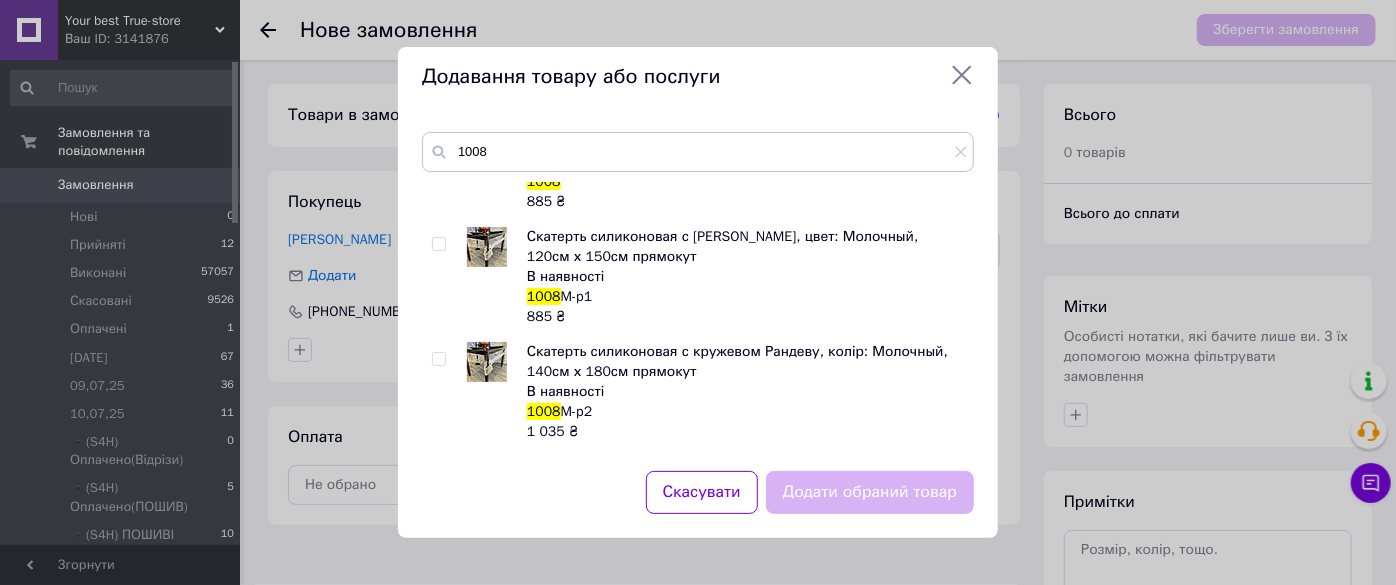 scroll, scrollTop: 0, scrollLeft: 0, axis: both 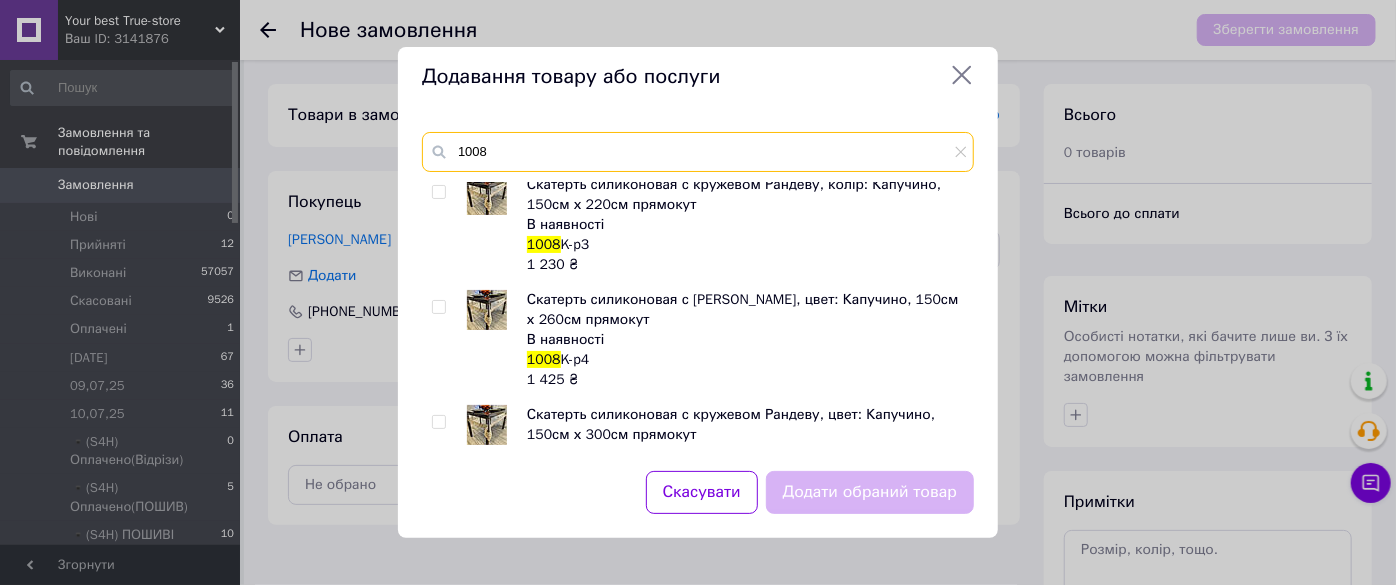 click on "1008" at bounding box center (698, 152) 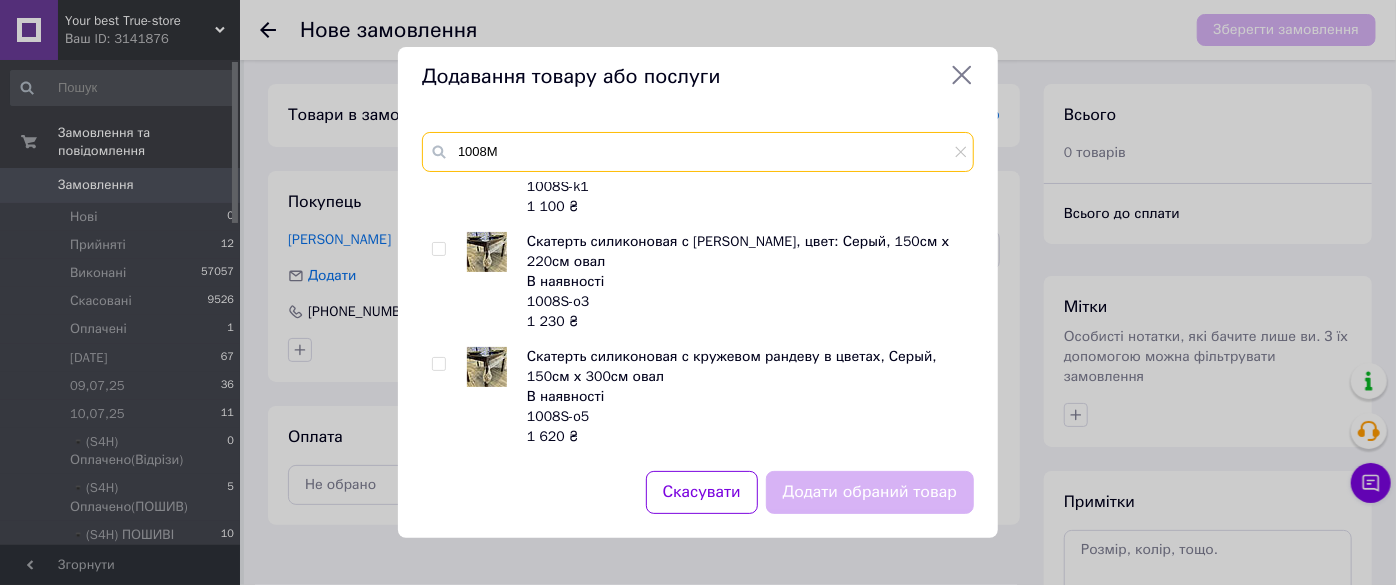 scroll, scrollTop: 0, scrollLeft: 0, axis: both 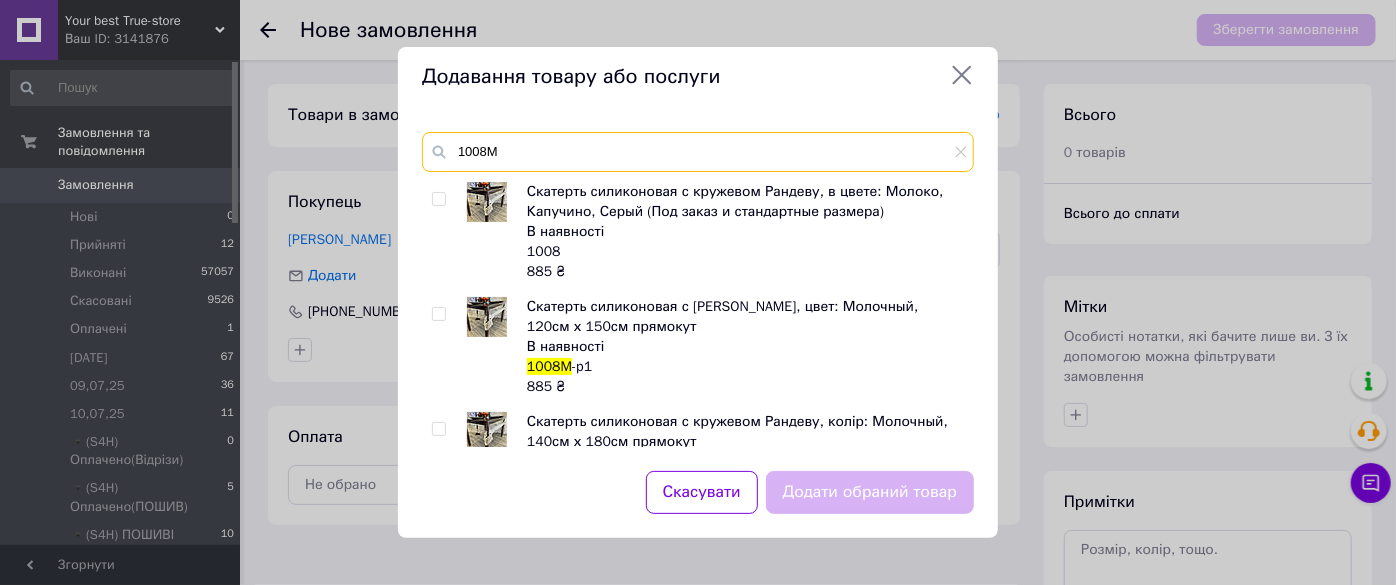 type on "1008M" 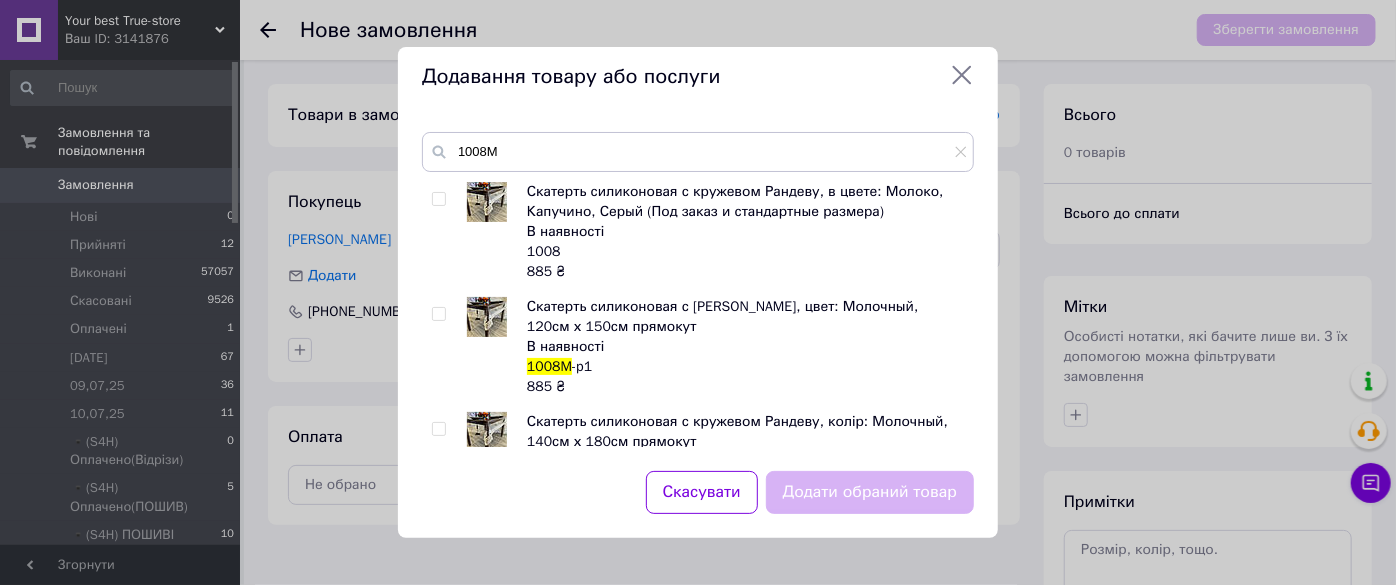click at bounding box center [438, 314] 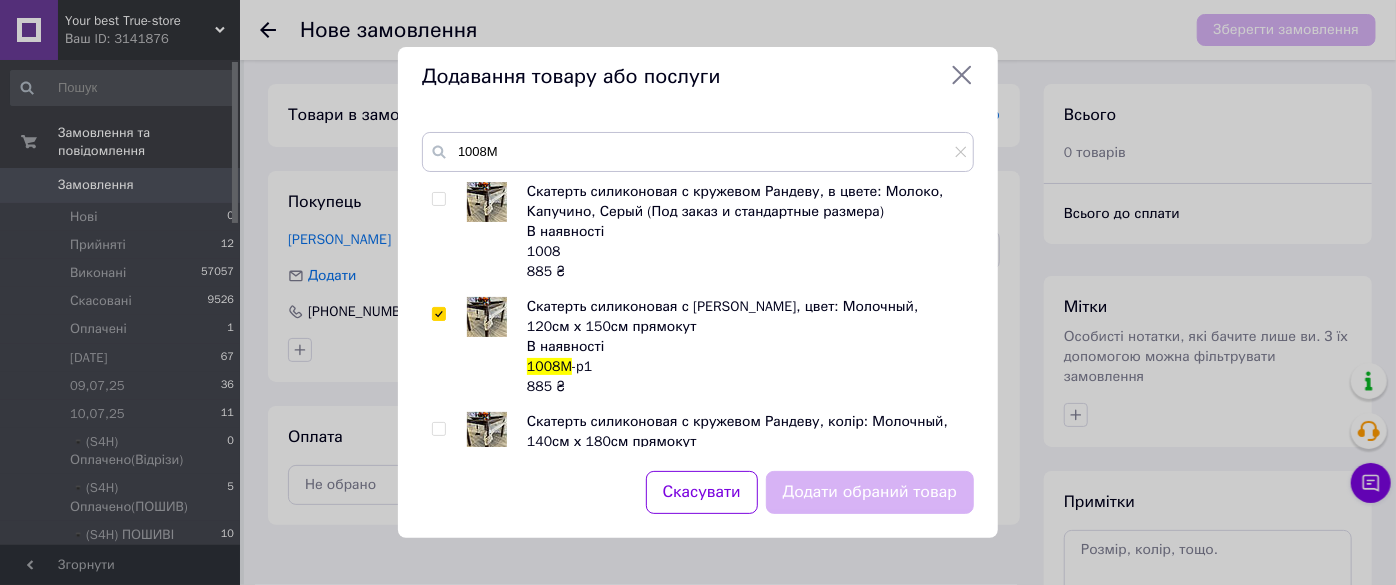 checkbox on "true" 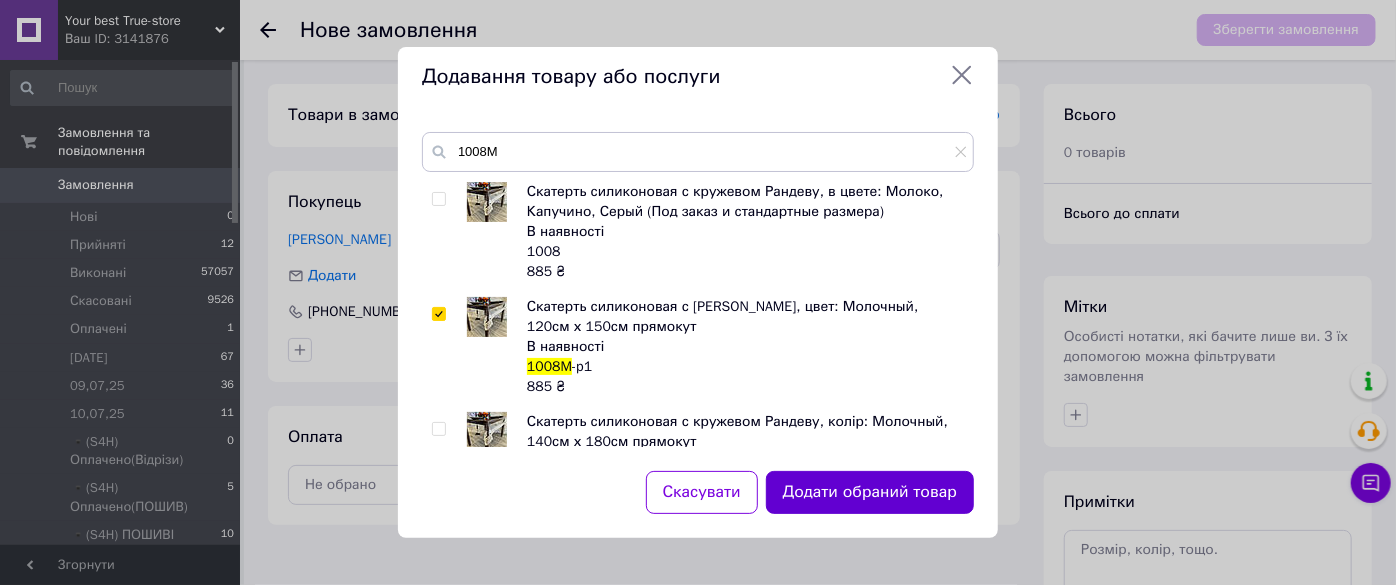 click on "Додати обраний товар" at bounding box center (870, 492) 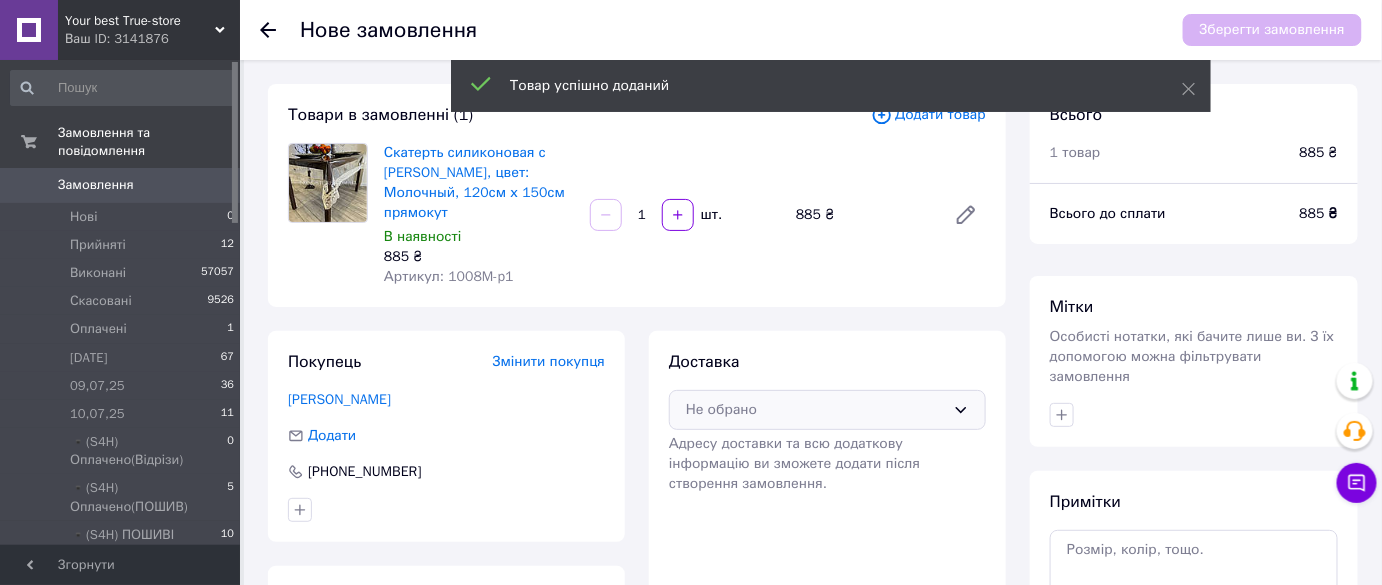 click on "Не обрано" at bounding box center [815, 410] 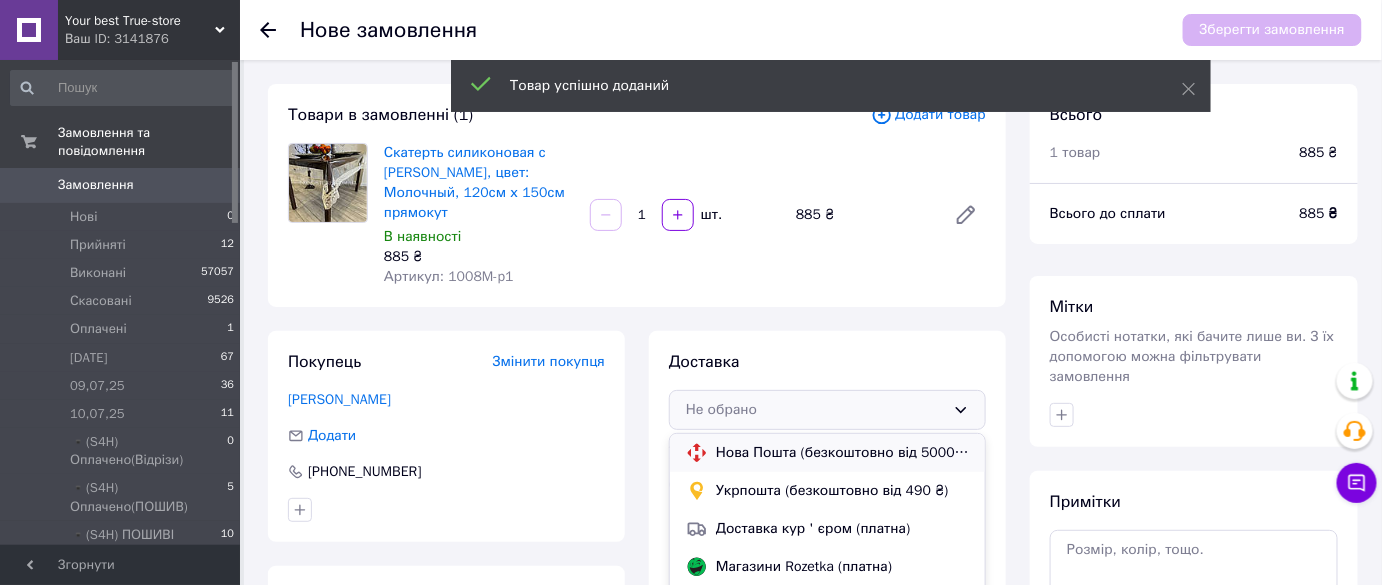 click on "Нова Пошта (безкоштовно від 5000 ₴)" at bounding box center (842, 453) 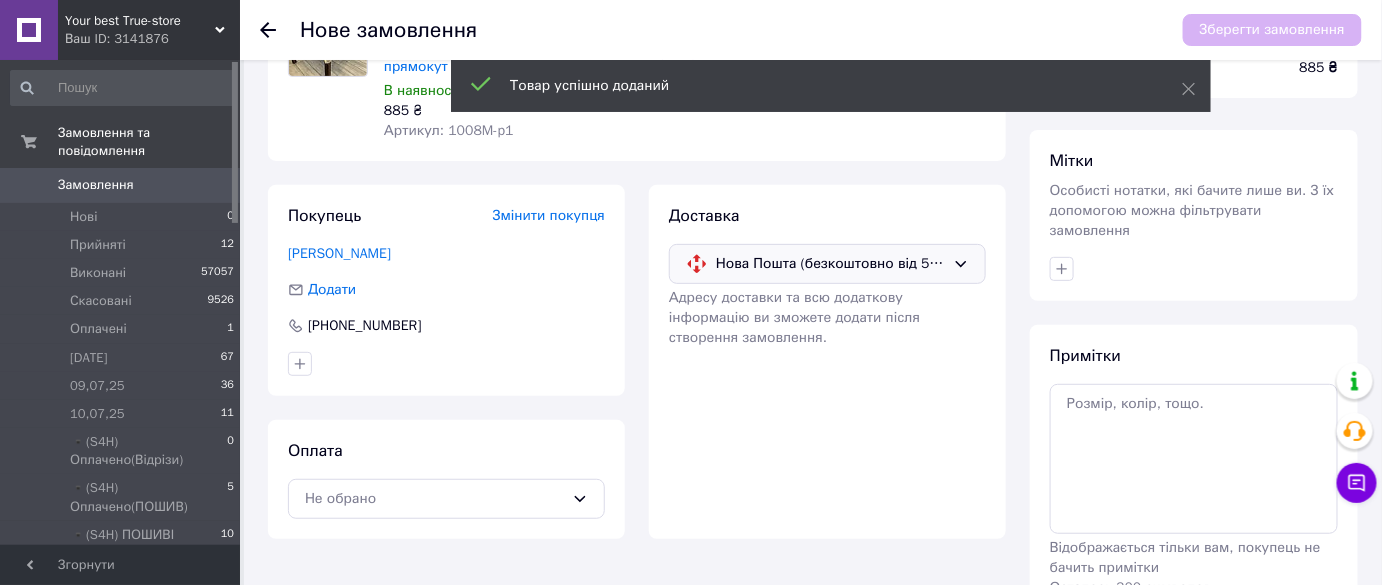 scroll, scrollTop: 237, scrollLeft: 0, axis: vertical 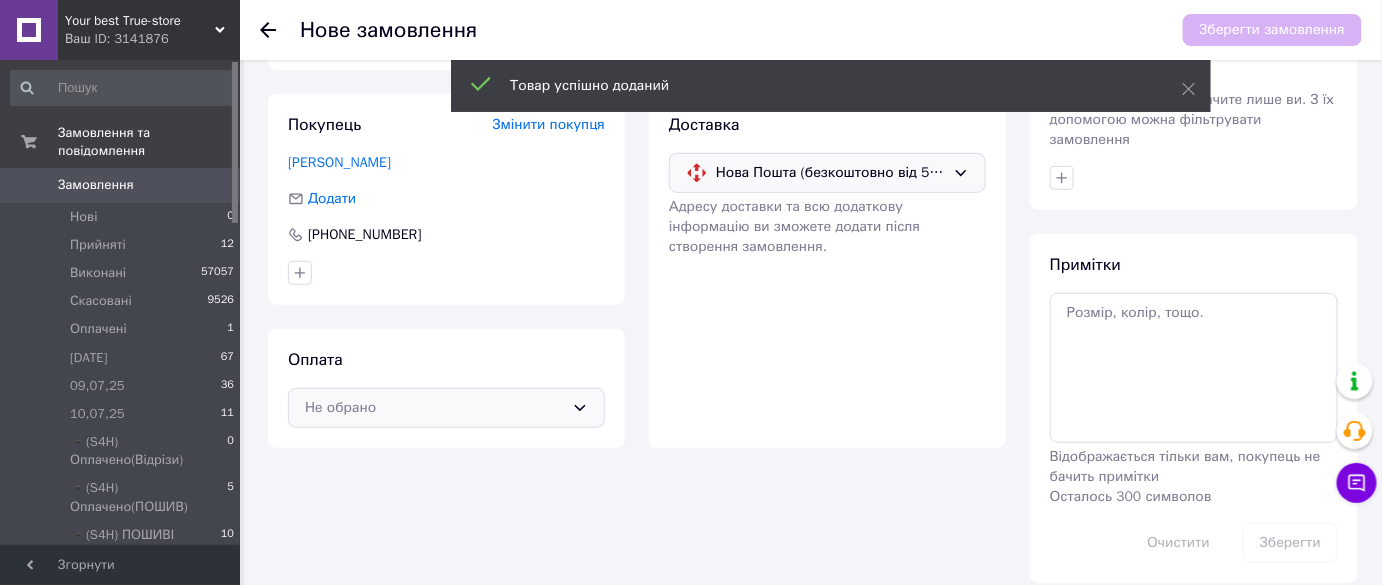 click on "Не обрано" at bounding box center [434, 408] 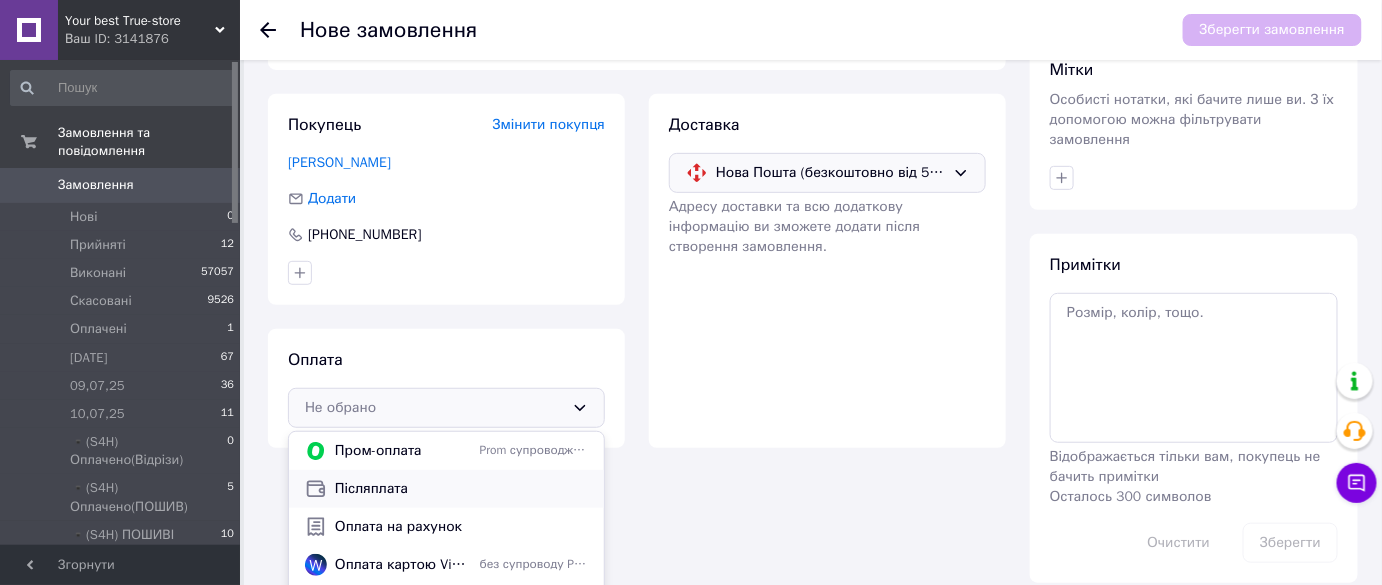 click on "Післяплата" at bounding box center [461, 489] 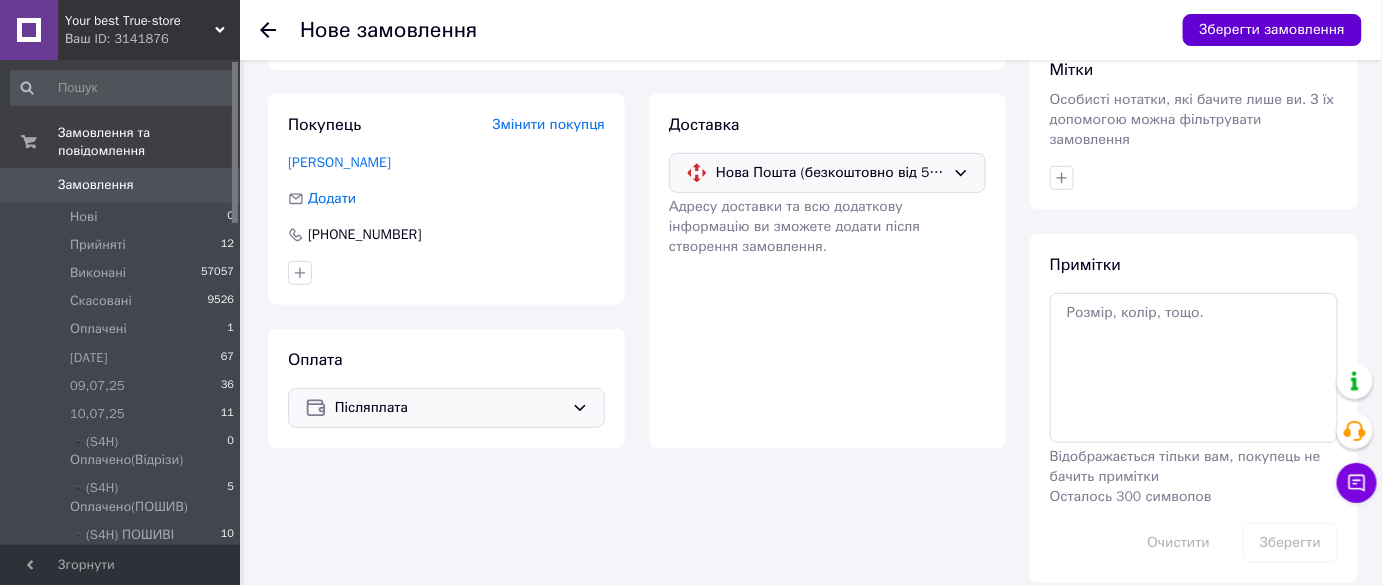 click on "Зберегти замовлення" at bounding box center (1272, 30) 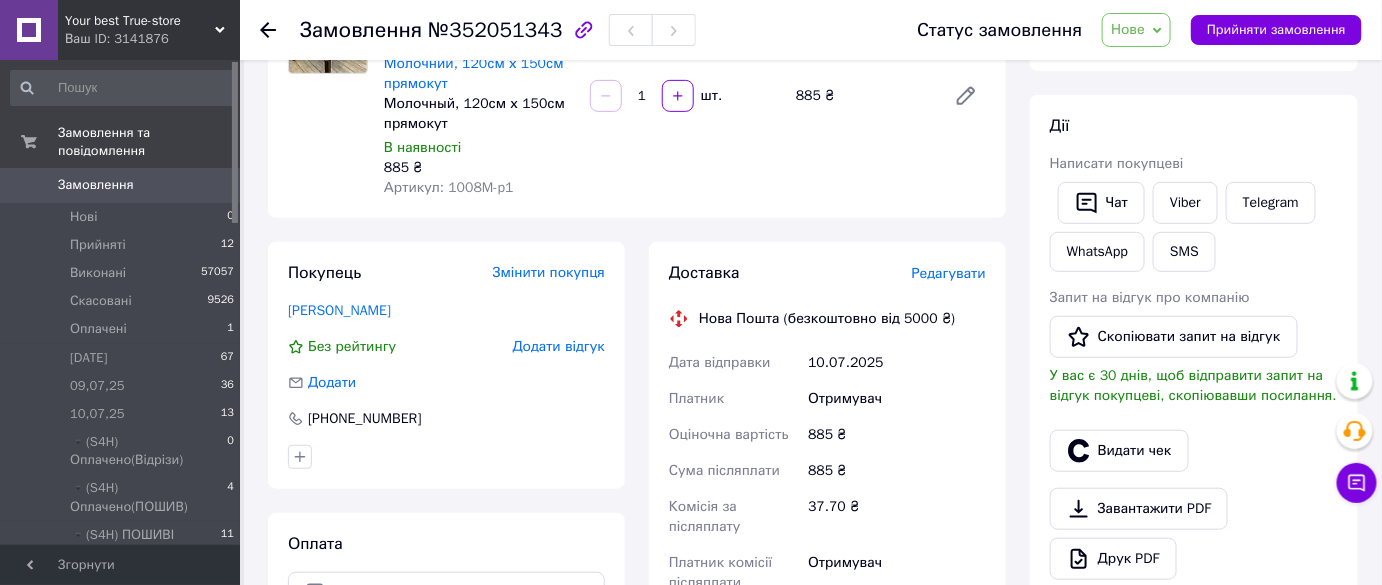 click 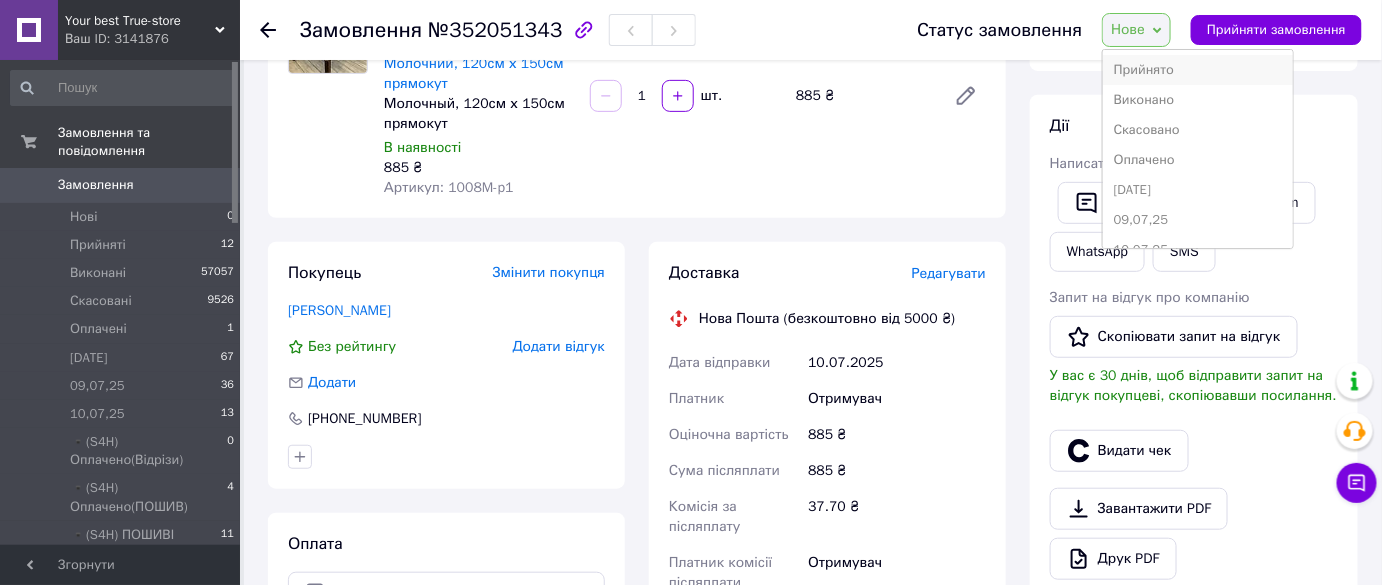 click on "Прийнято" at bounding box center [1198, 70] 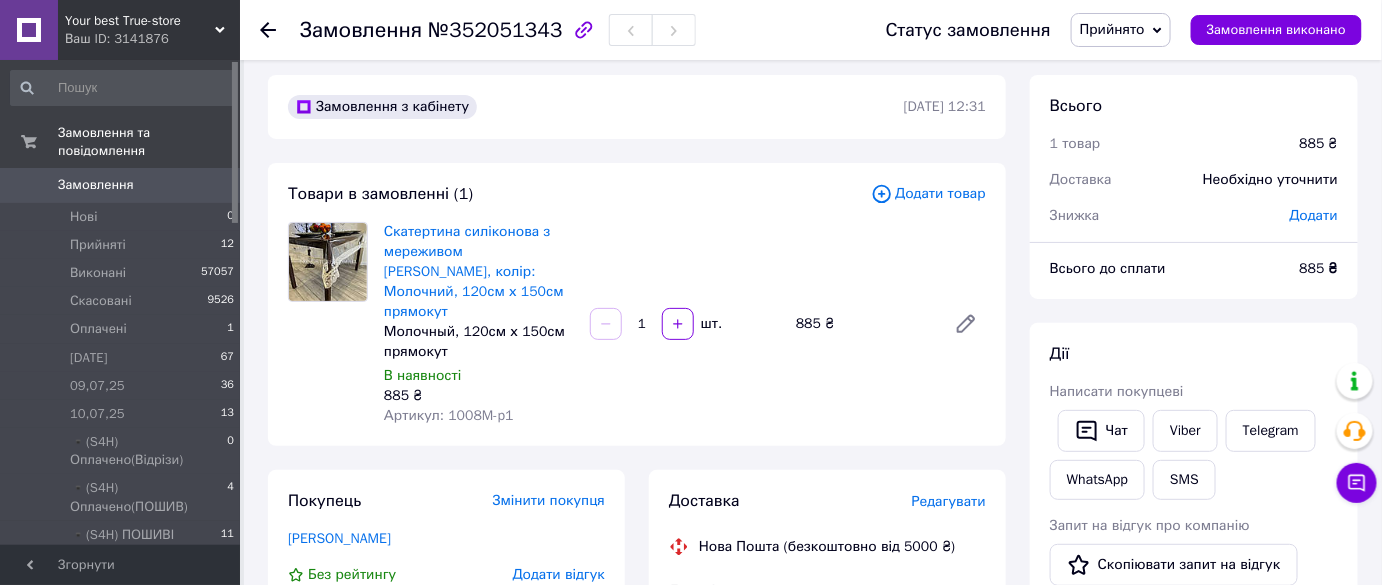 scroll, scrollTop: 0, scrollLeft: 0, axis: both 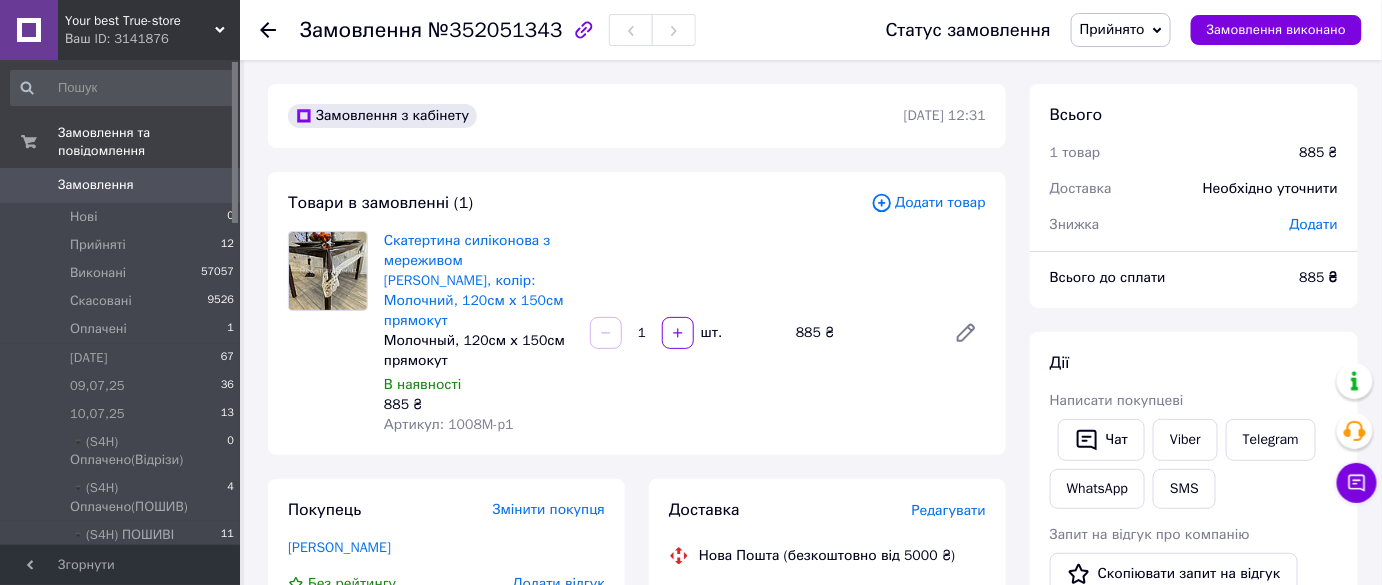 drag, startPoint x: 186, startPoint y: 186, endPoint x: 195, endPoint y: 175, distance: 14.21267 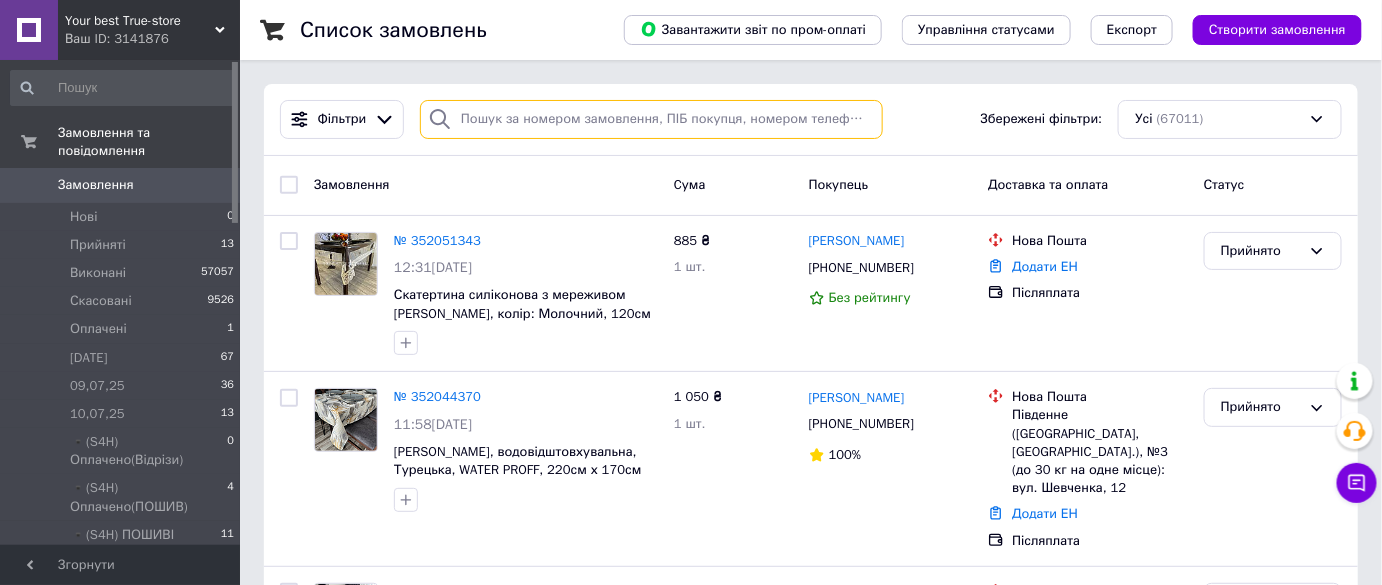 click at bounding box center (651, 119) 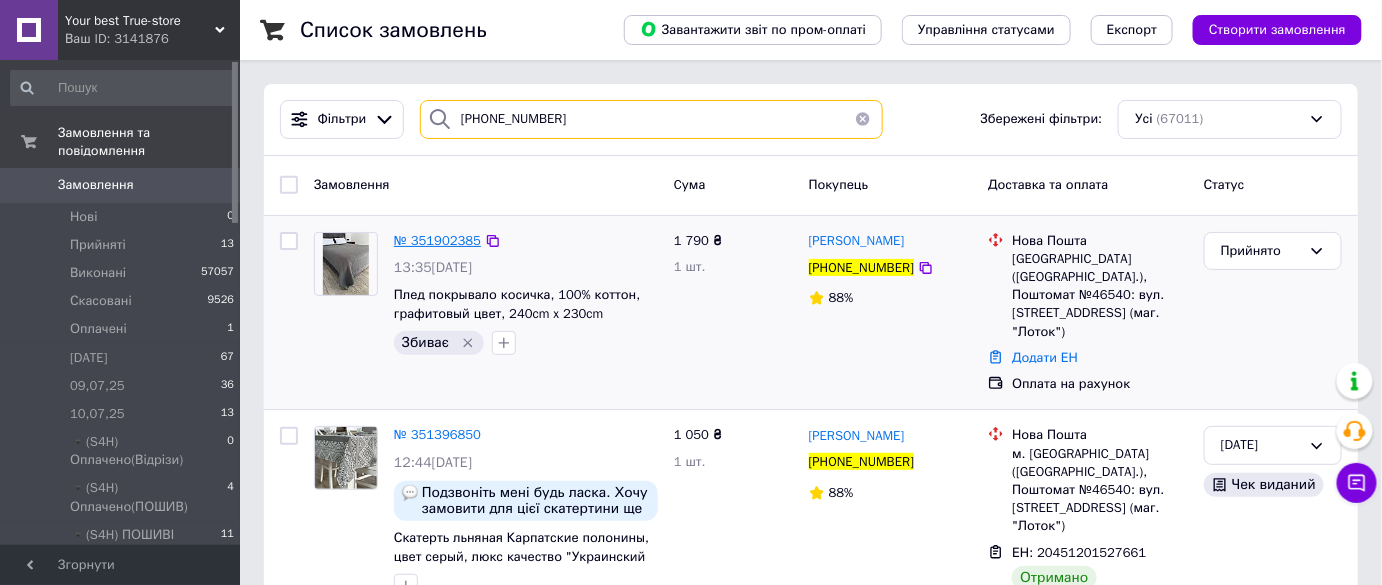 type on "+380979114596" 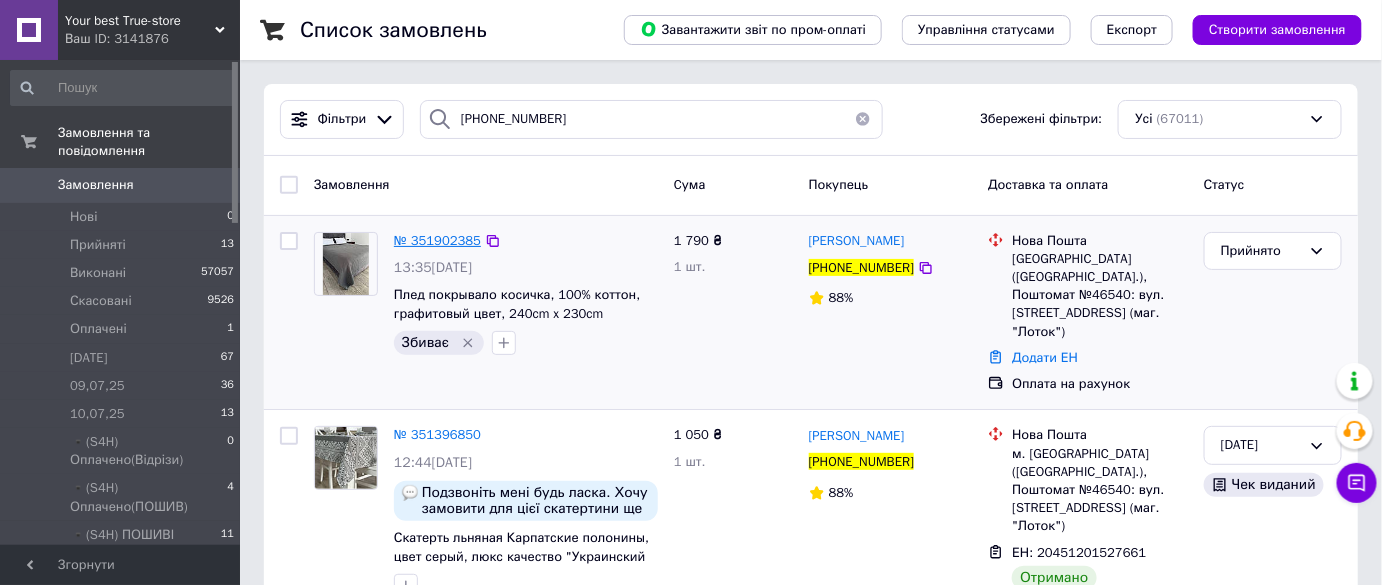click on "№ 351902385" at bounding box center [437, 240] 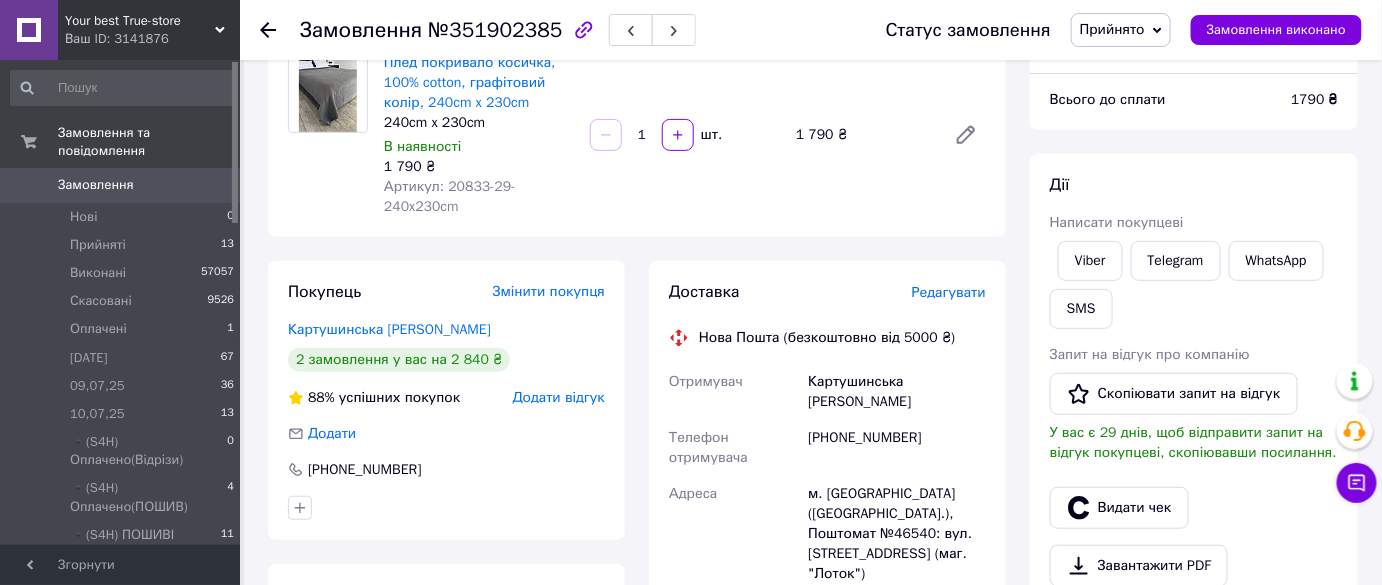 scroll, scrollTop: 181, scrollLeft: 0, axis: vertical 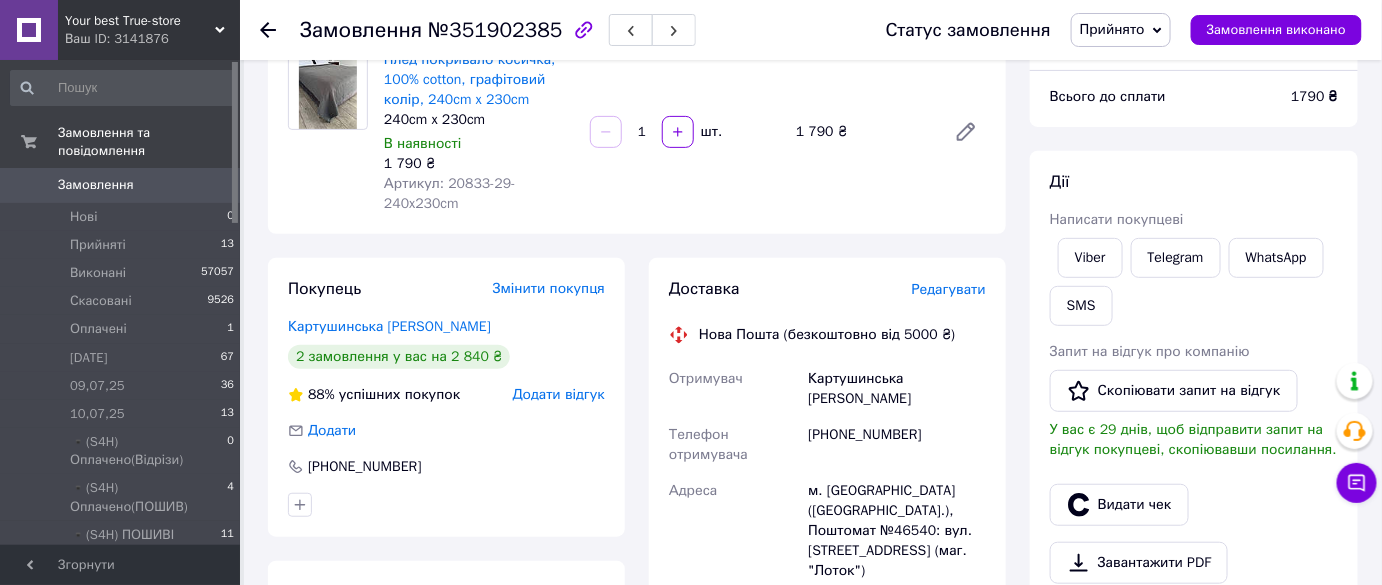 click on "Написати покупцеві" at bounding box center (1194, 220) 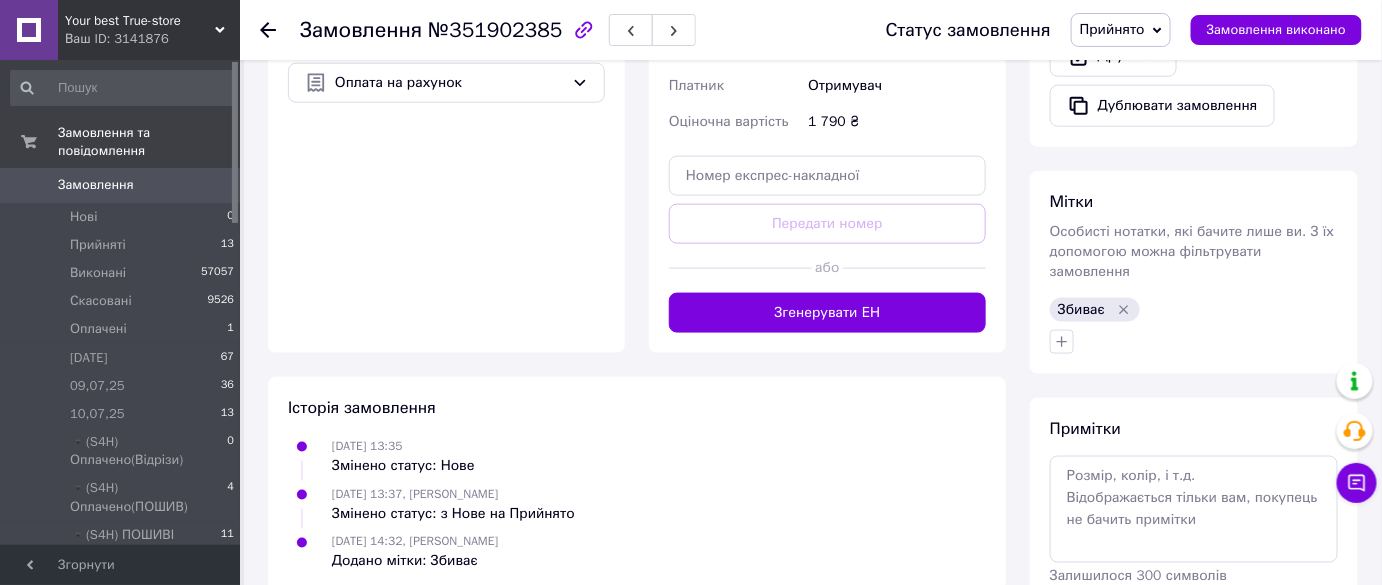 scroll, scrollTop: 816, scrollLeft: 0, axis: vertical 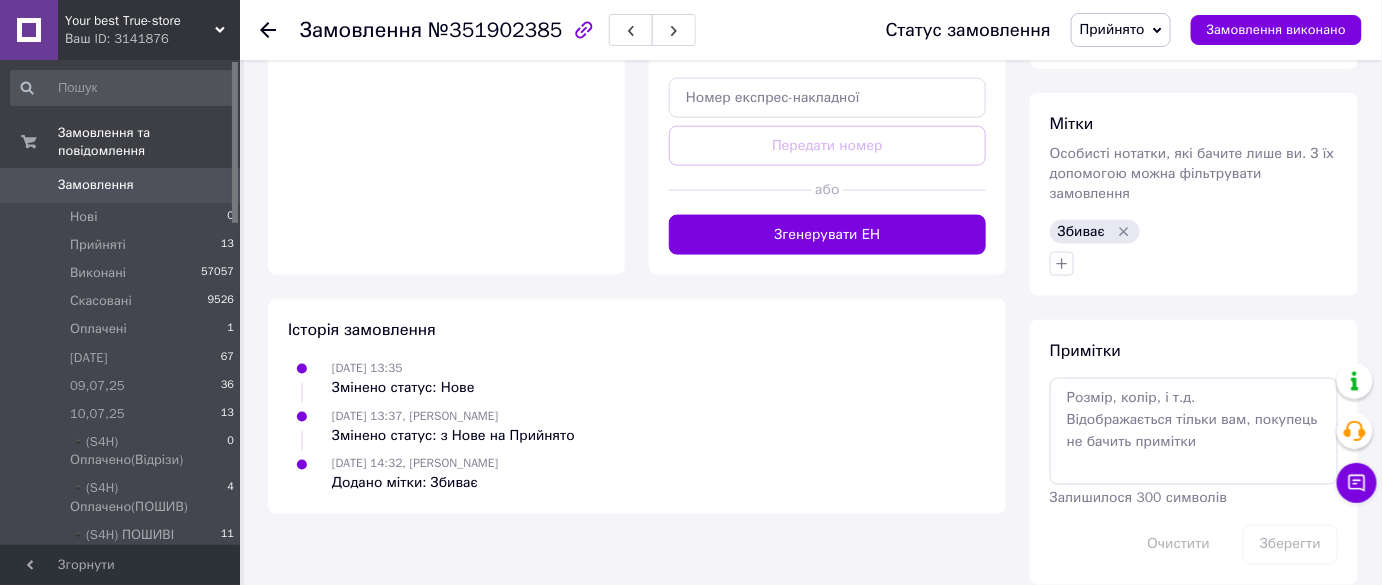 click 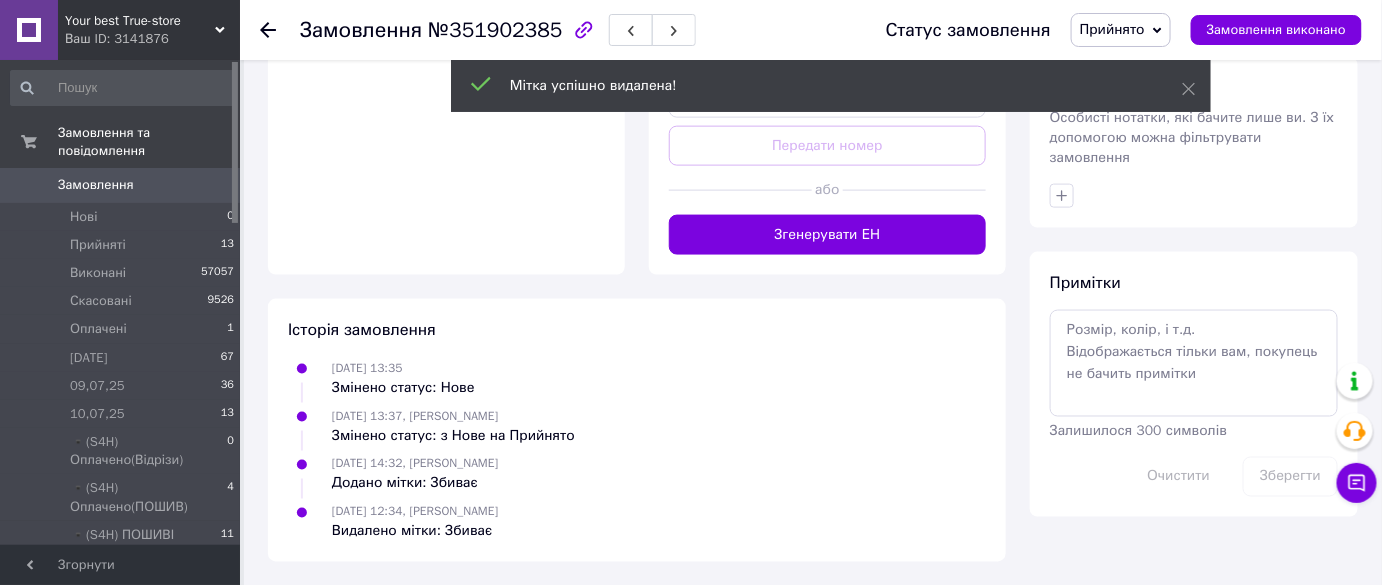 scroll, scrollTop: 775, scrollLeft: 0, axis: vertical 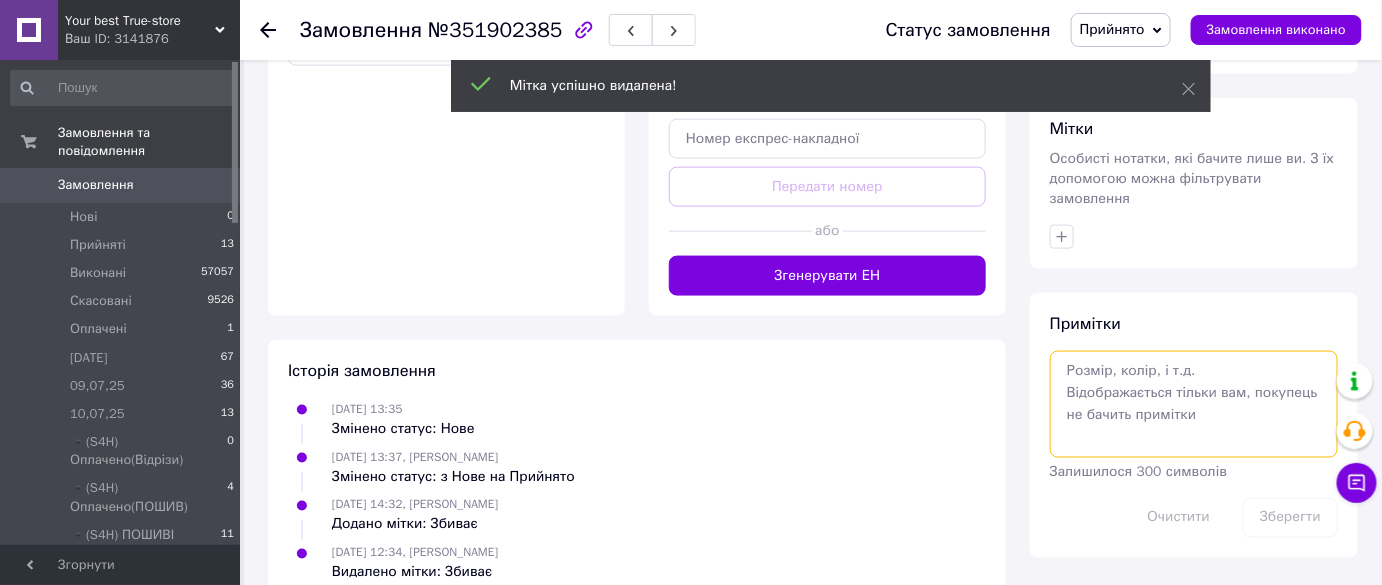 click at bounding box center [1194, 404] 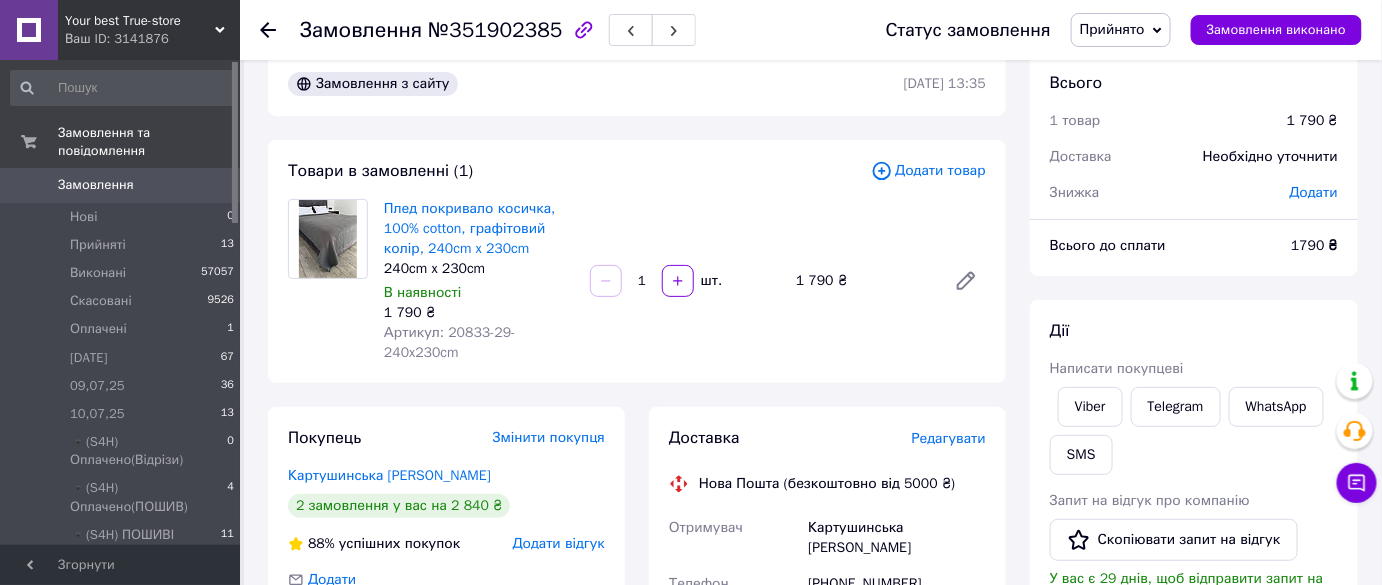 scroll, scrollTop: 0, scrollLeft: 0, axis: both 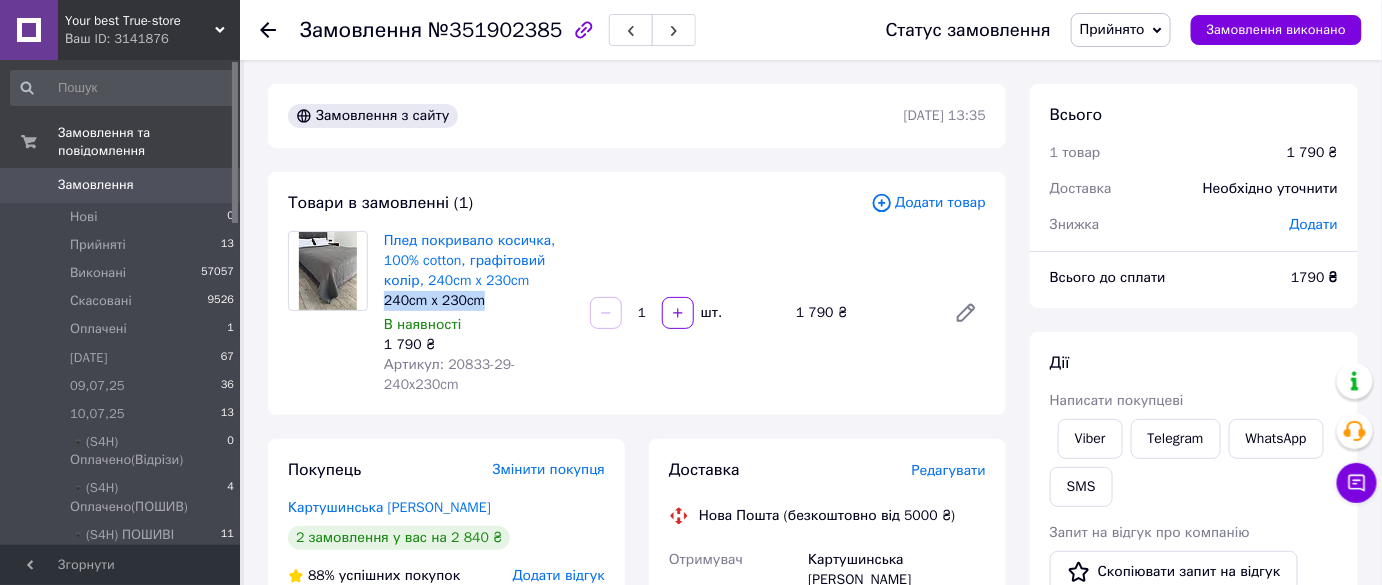 drag, startPoint x: 514, startPoint y: 303, endPoint x: 386, endPoint y: 308, distance: 128.09763 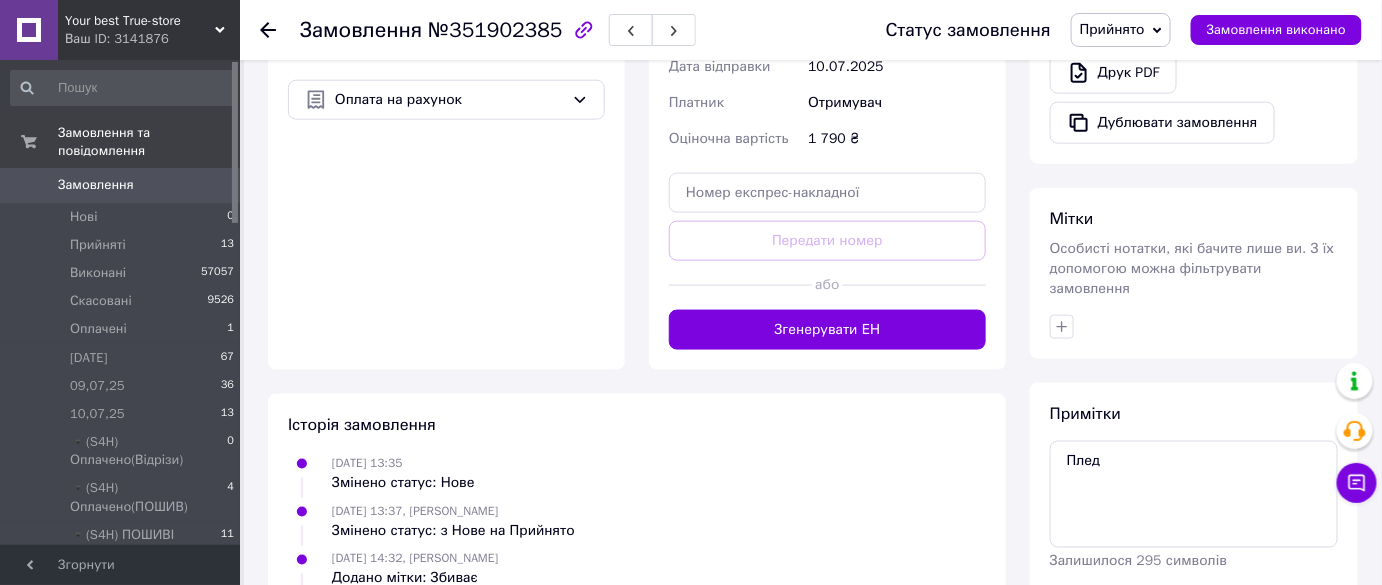 scroll, scrollTop: 784, scrollLeft: 0, axis: vertical 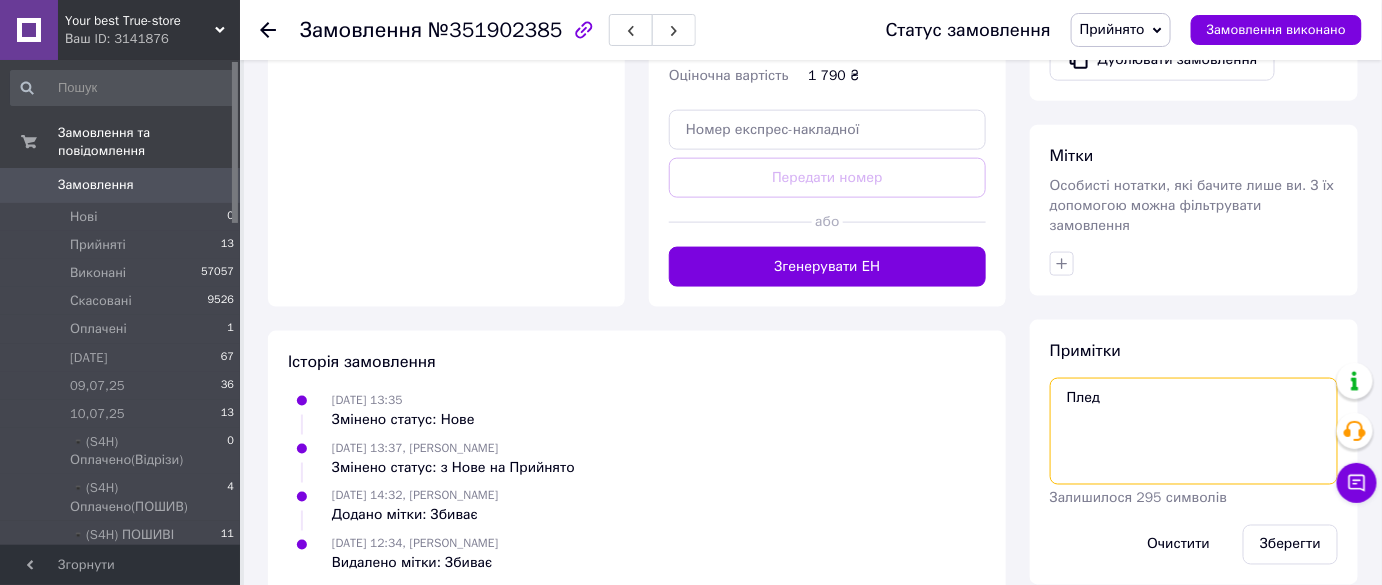 click on "Плед" at bounding box center [1194, 431] 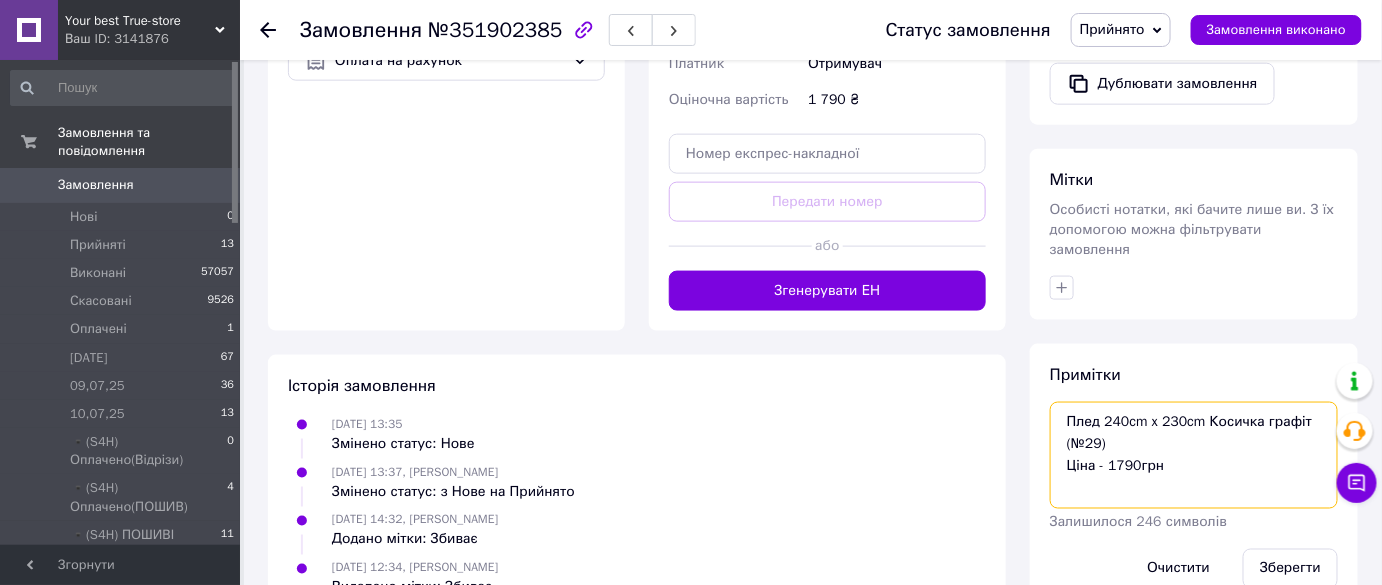 scroll, scrollTop: 784, scrollLeft: 0, axis: vertical 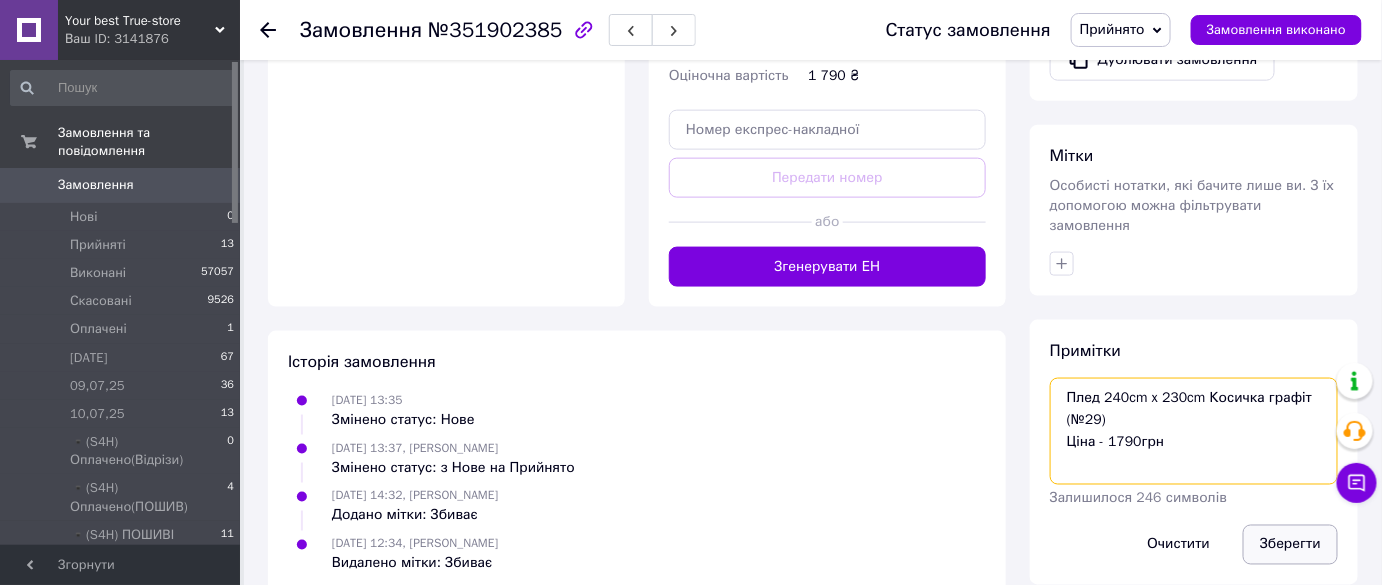 type on "Плед 240cm x 230cm Косичка графіт (№29)
Ціна - 1790грн" 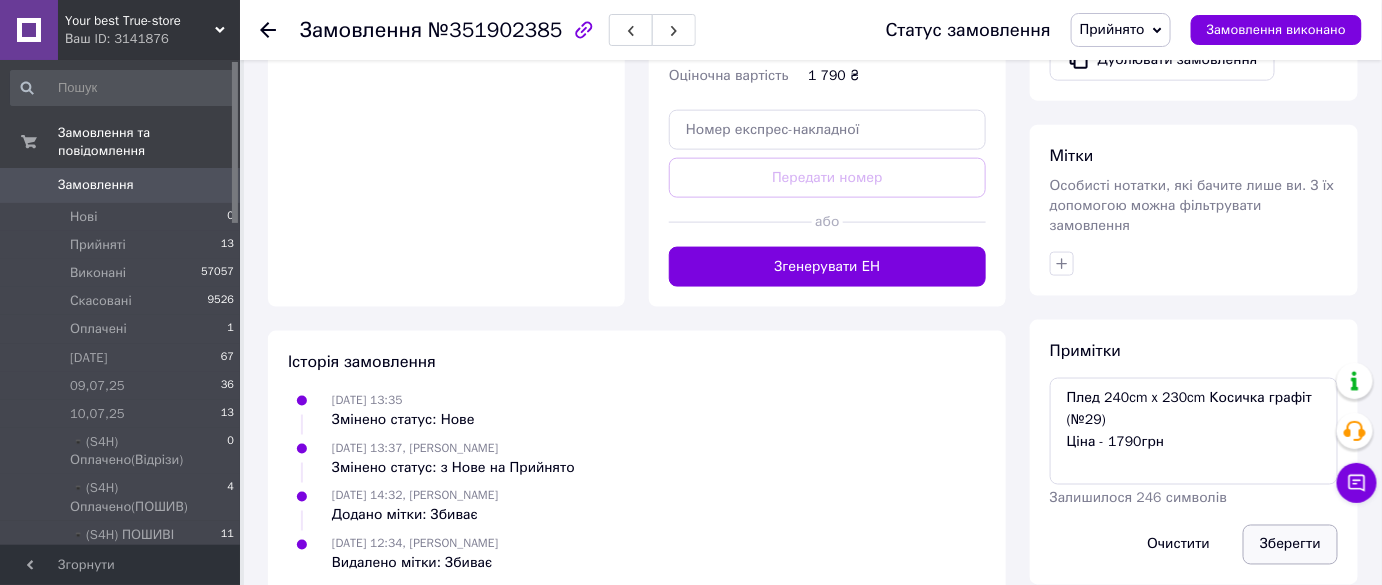 click on "Зберегти" at bounding box center (1290, 545) 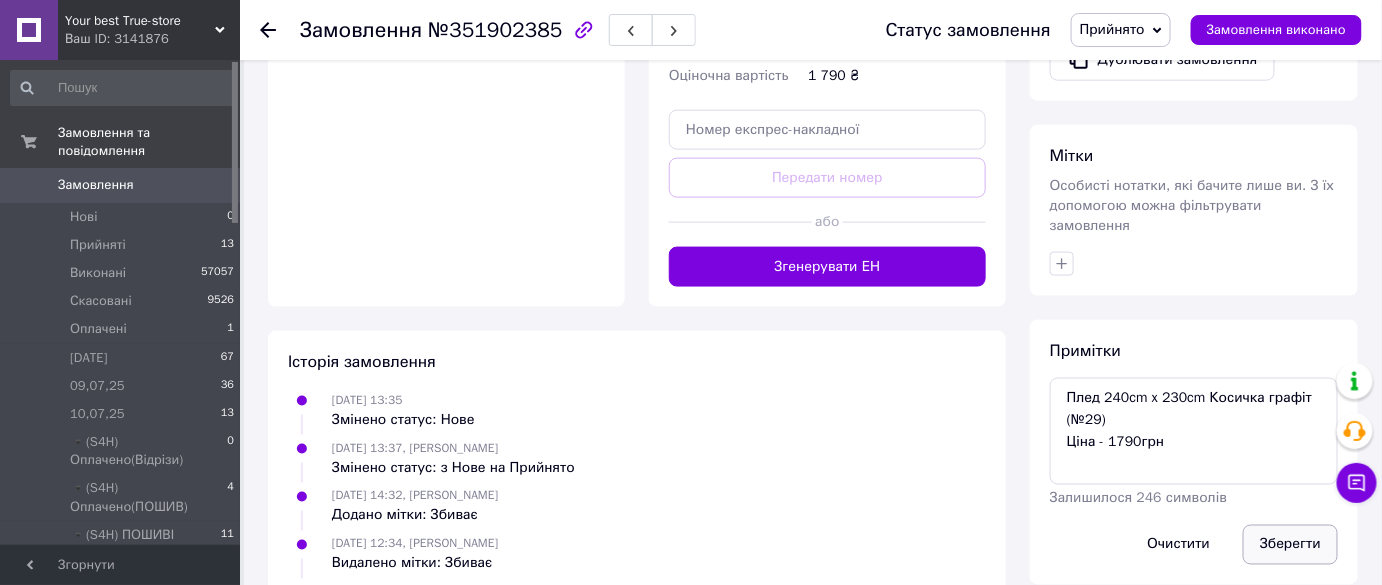 click on "Зберегти" at bounding box center [1290, 545] 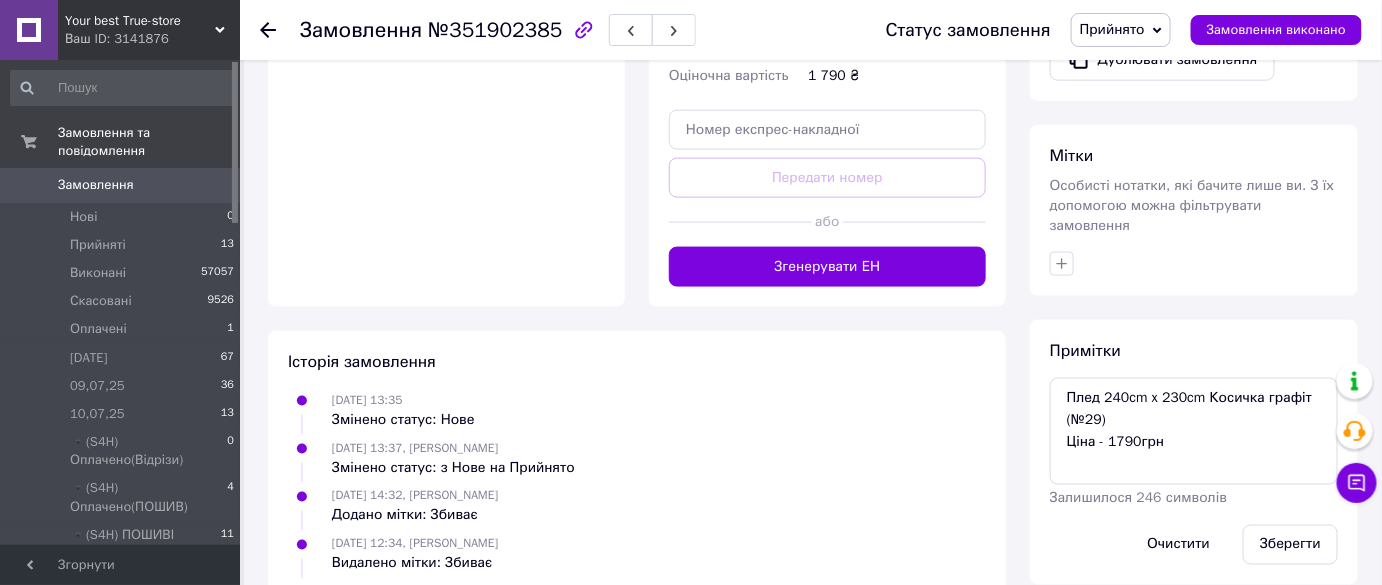 click on "Прийнято" at bounding box center [1112, 29] 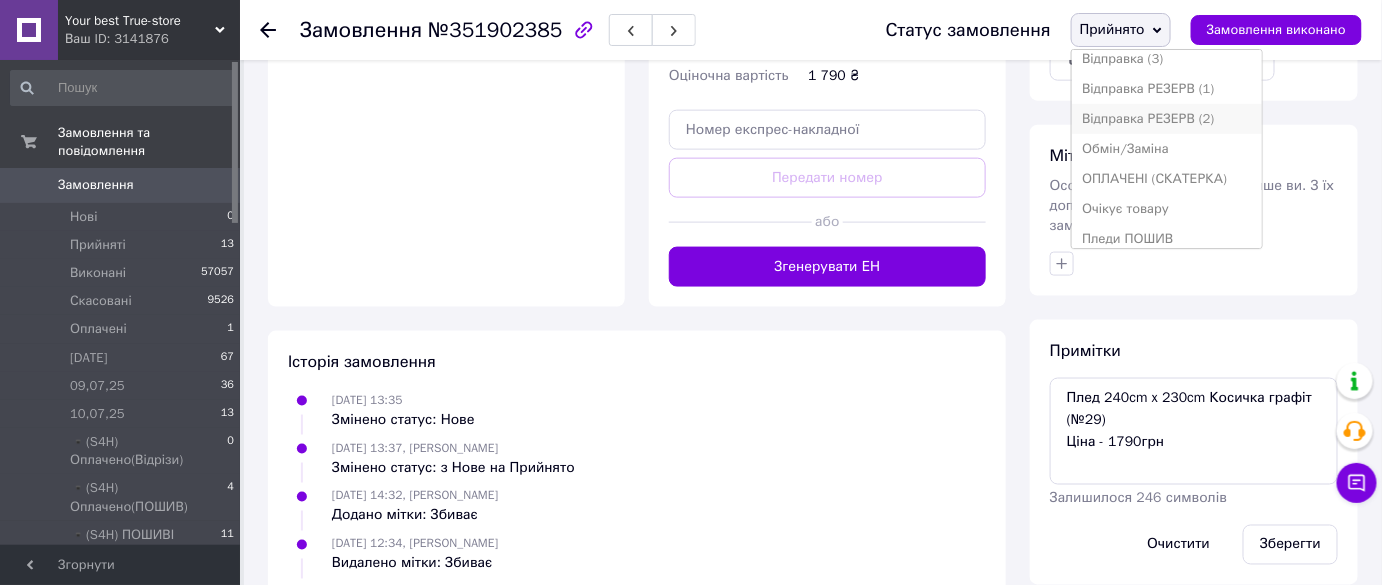 scroll, scrollTop: 454, scrollLeft: 0, axis: vertical 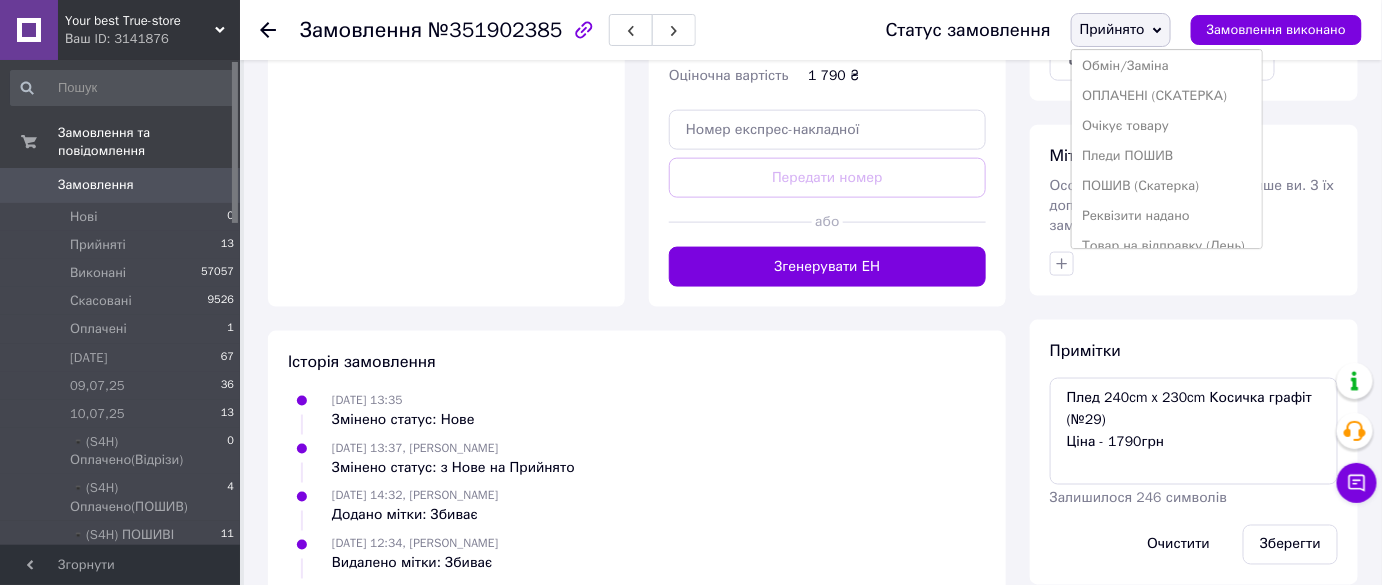 click on "Реквізити надано" at bounding box center [1167, 216] 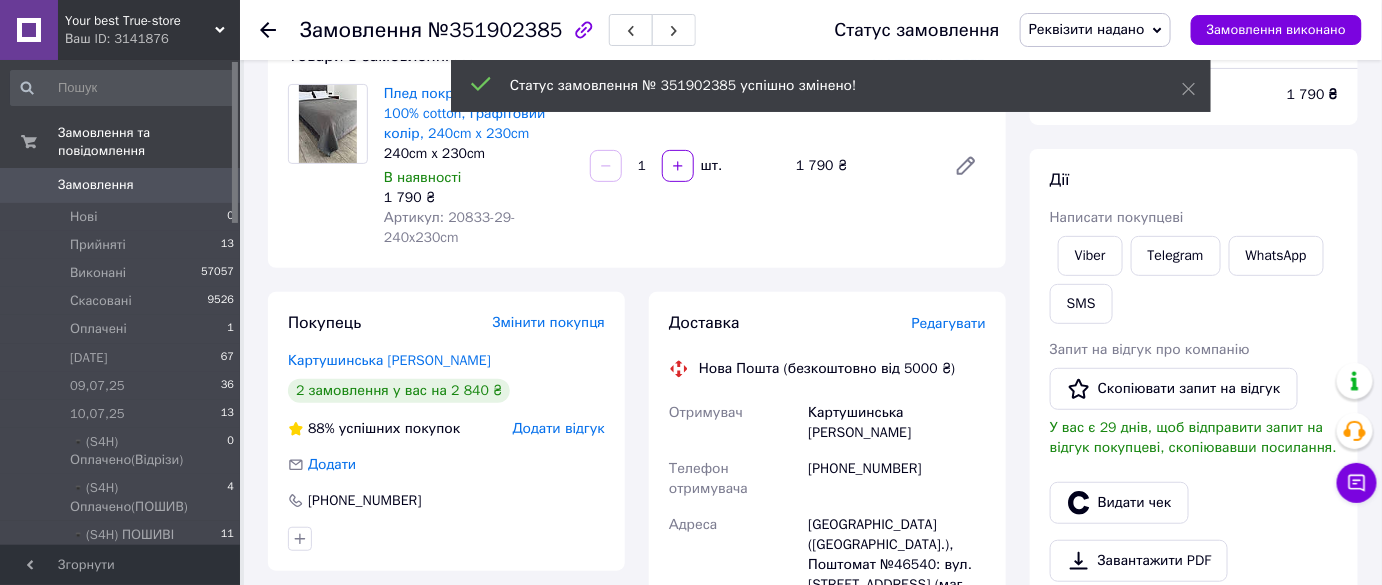 scroll, scrollTop: 56, scrollLeft: 0, axis: vertical 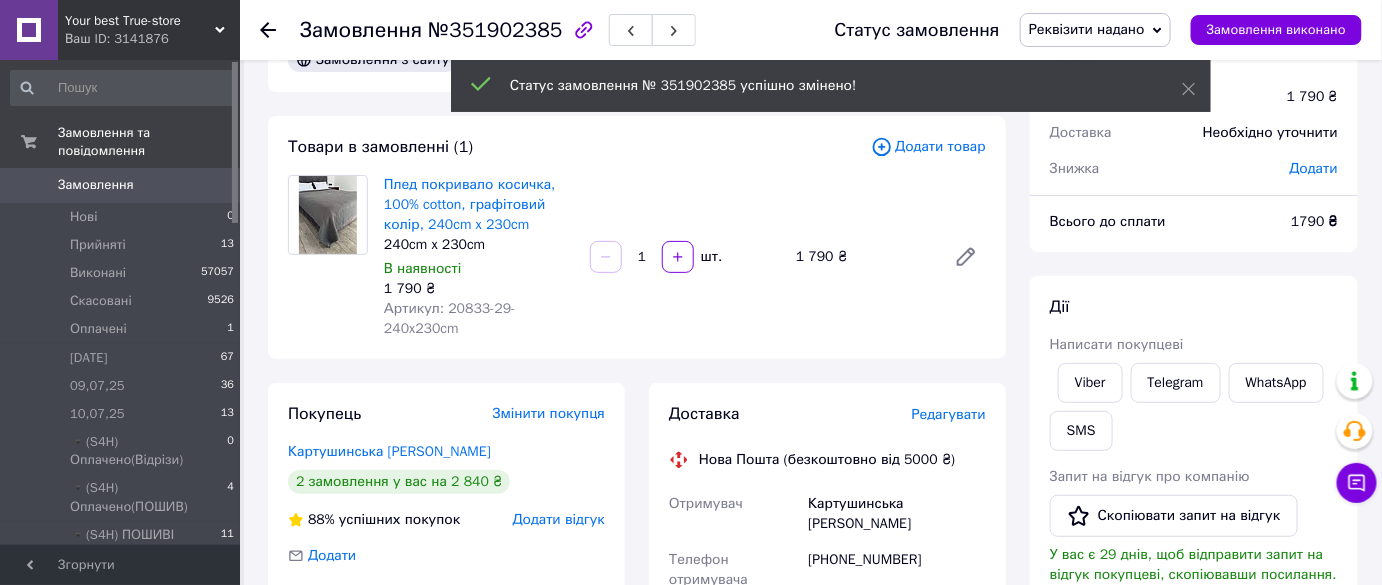click on "0" at bounding box center (212, 185) 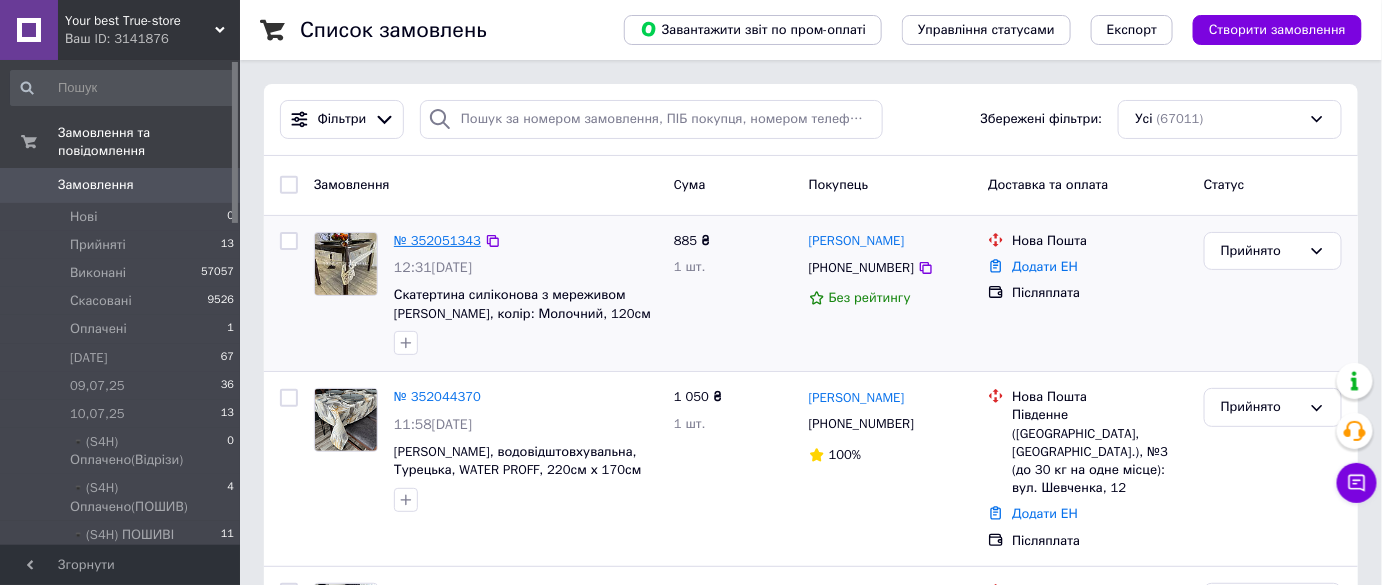 click on "№ 352051343" at bounding box center [437, 240] 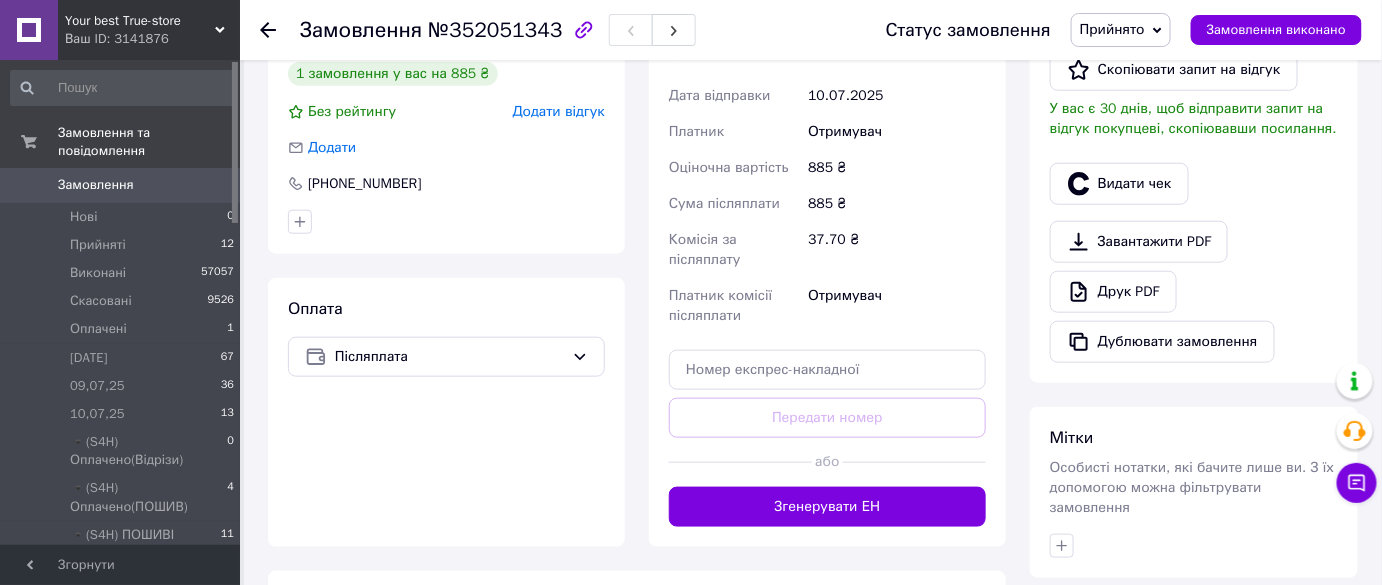 scroll, scrollTop: 711, scrollLeft: 0, axis: vertical 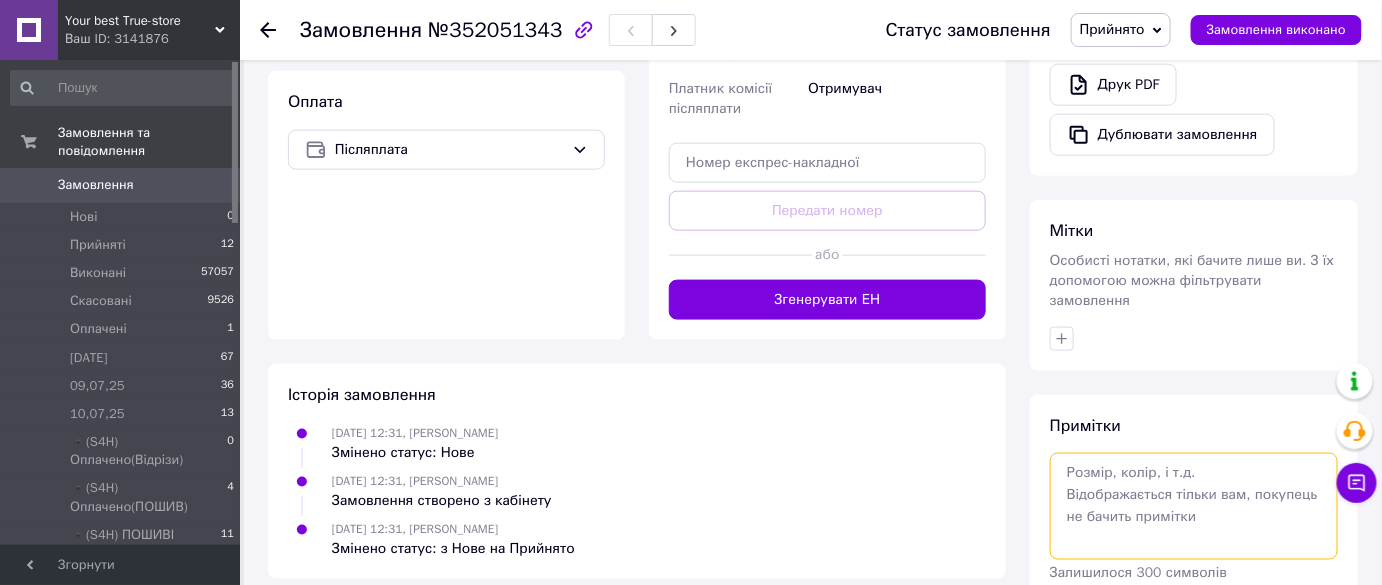 click at bounding box center (1194, 506) 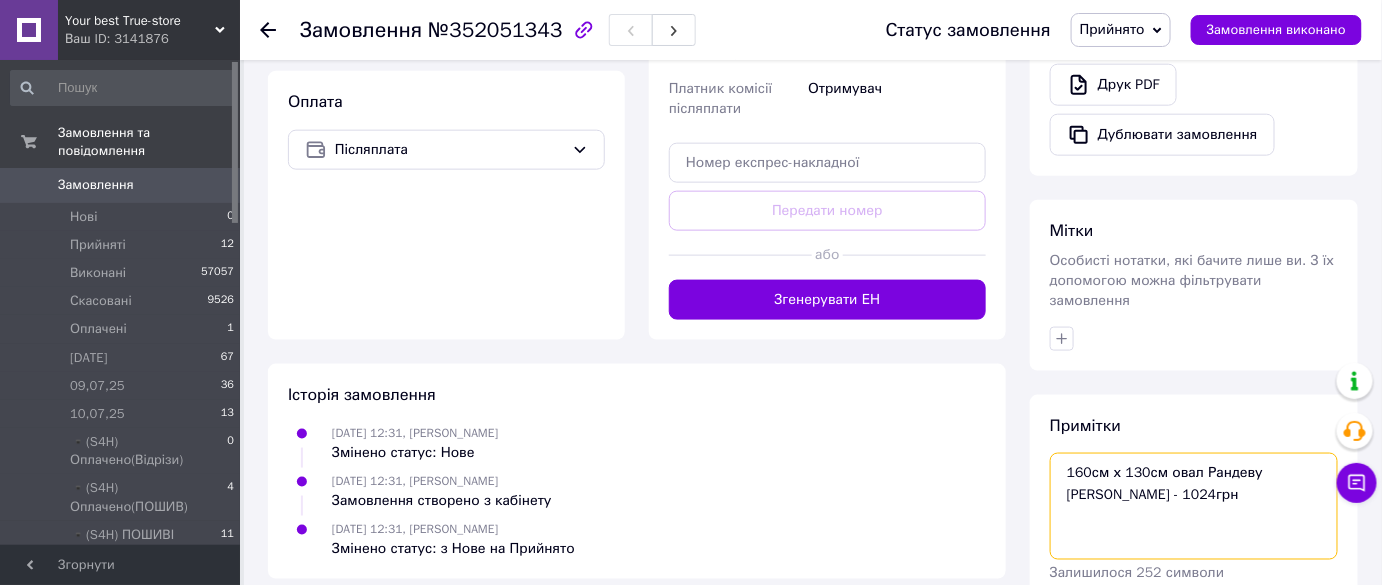 scroll, scrollTop: 786, scrollLeft: 0, axis: vertical 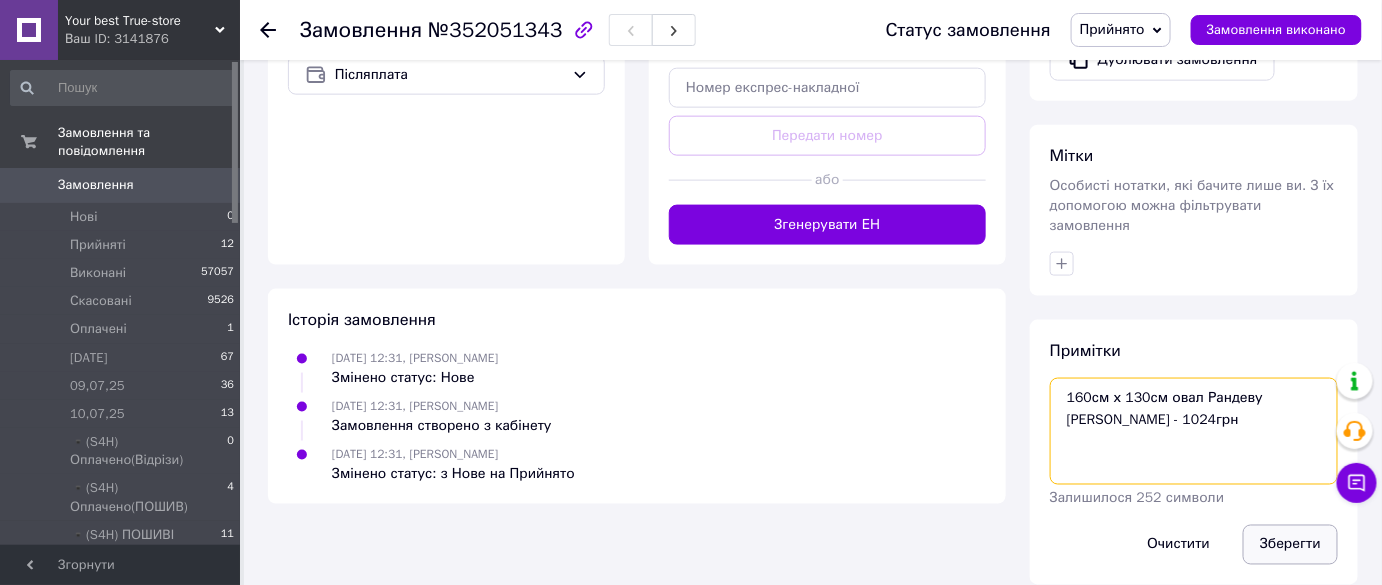 type on "160см х 130см овал Рандеву молоко
Ціна - 1024грн" 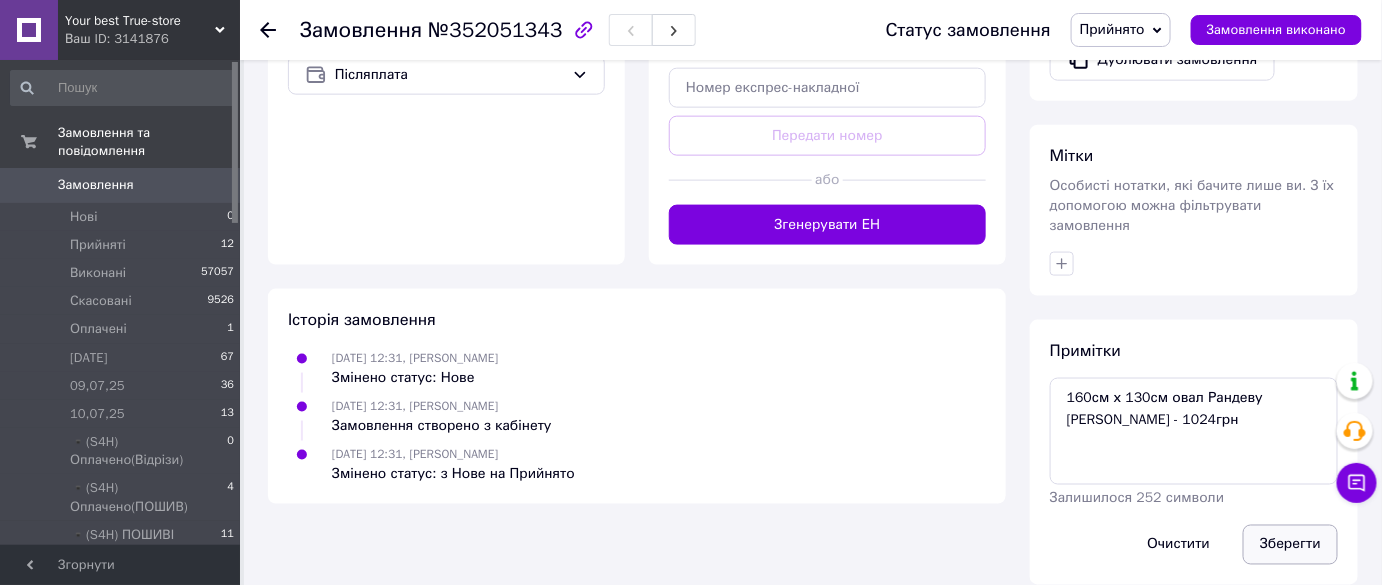 click on "Зберегти" at bounding box center (1290, 545) 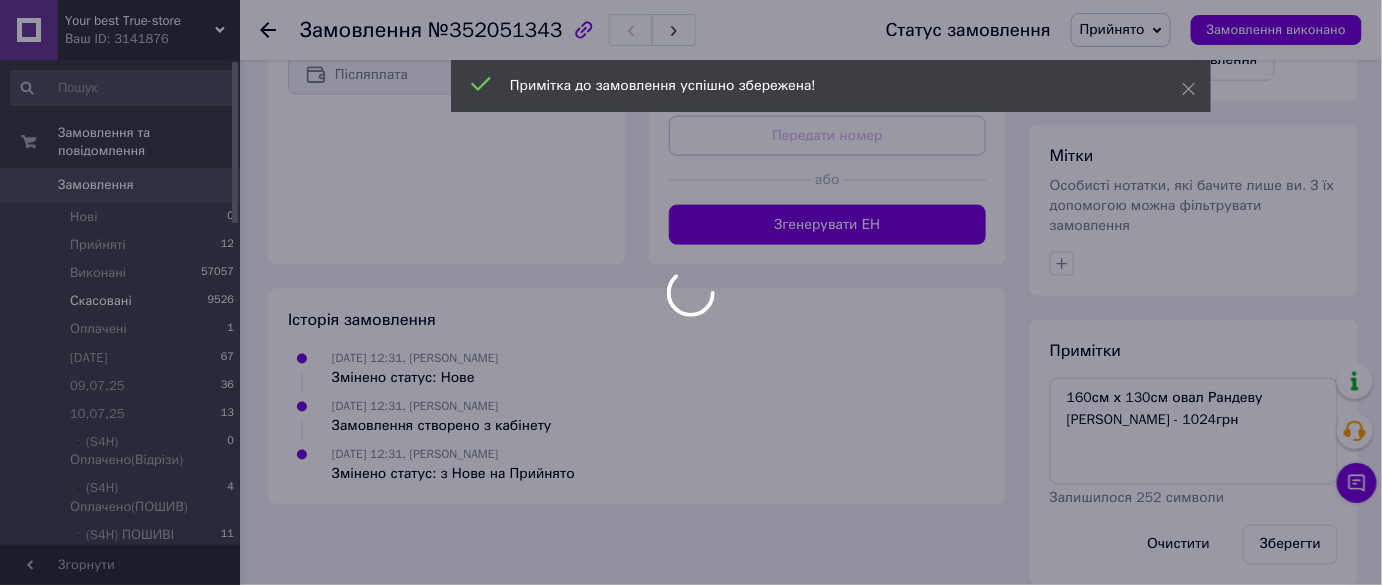 scroll, scrollTop: 755, scrollLeft: 0, axis: vertical 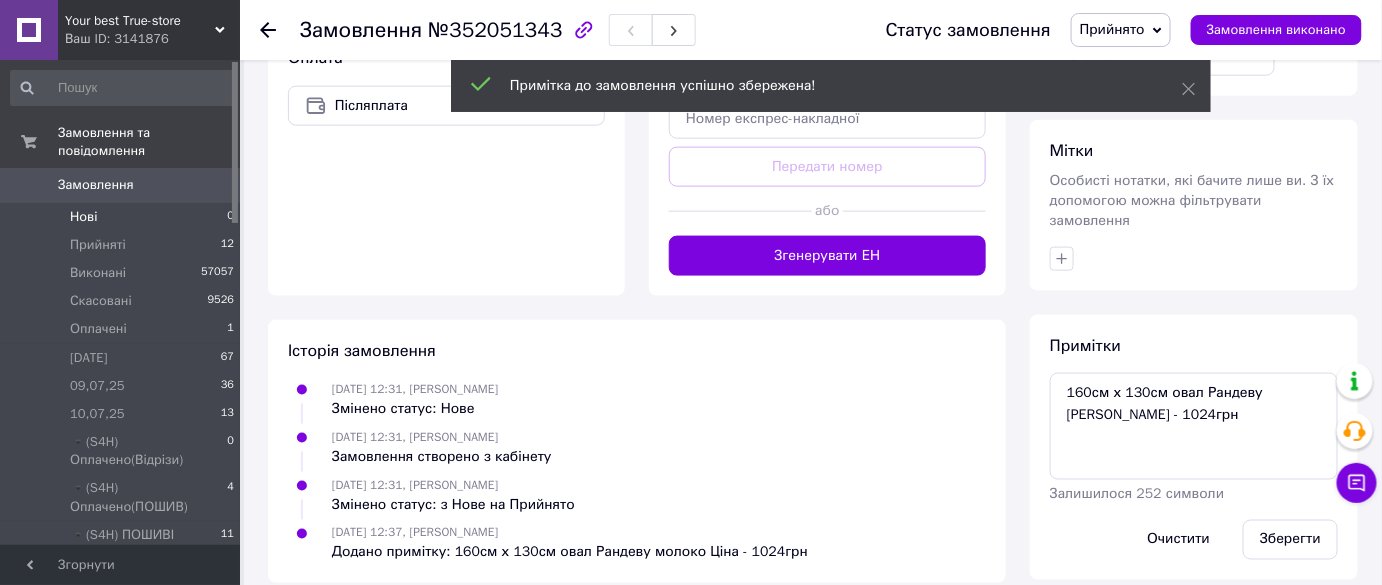 drag, startPoint x: 187, startPoint y: 166, endPoint x: 221, endPoint y: 191, distance: 42.201897 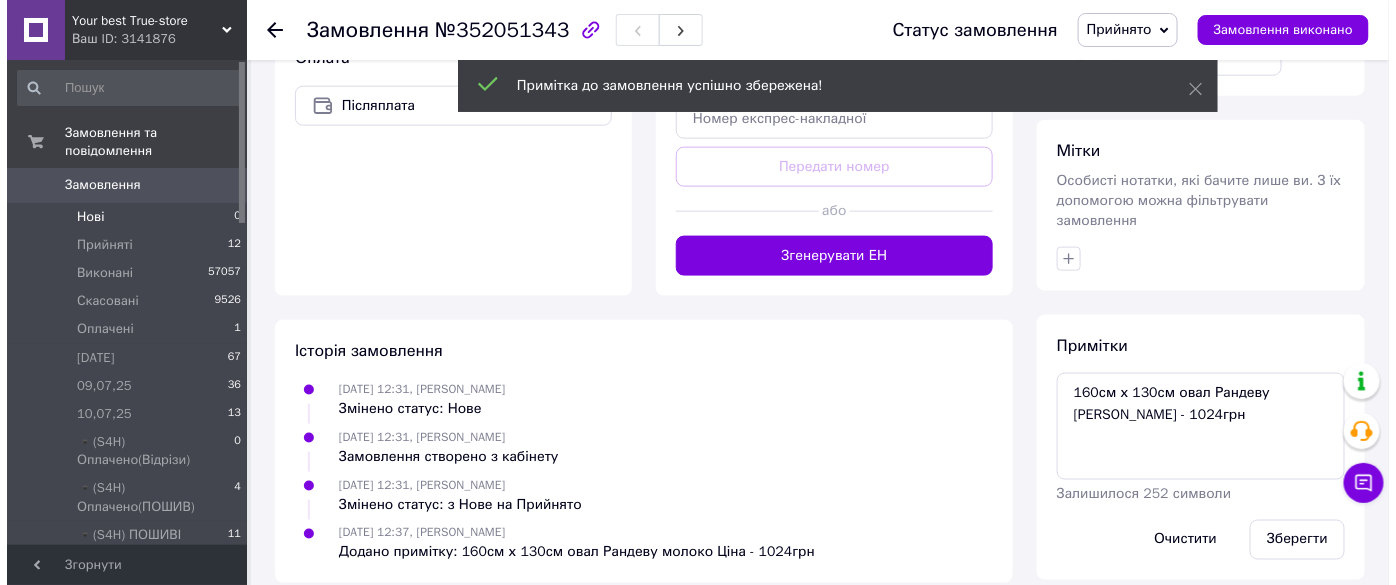 scroll, scrollTop: 0, scrollLeft: 0, axis: both 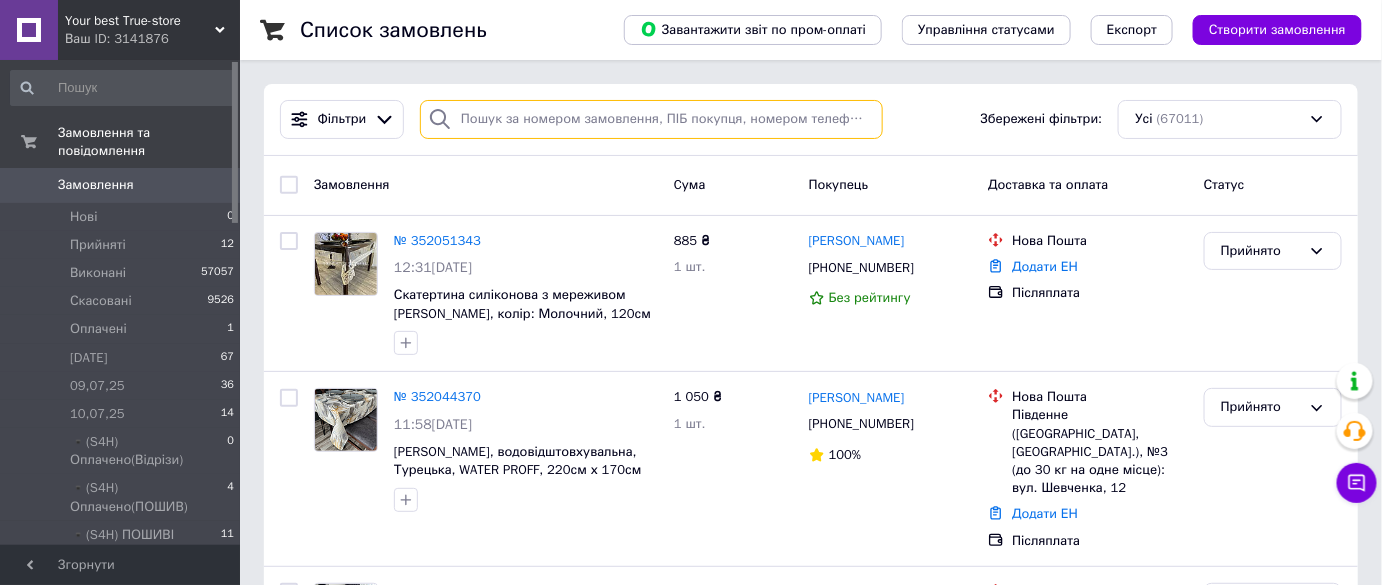 click at bounding box center (651, 119) 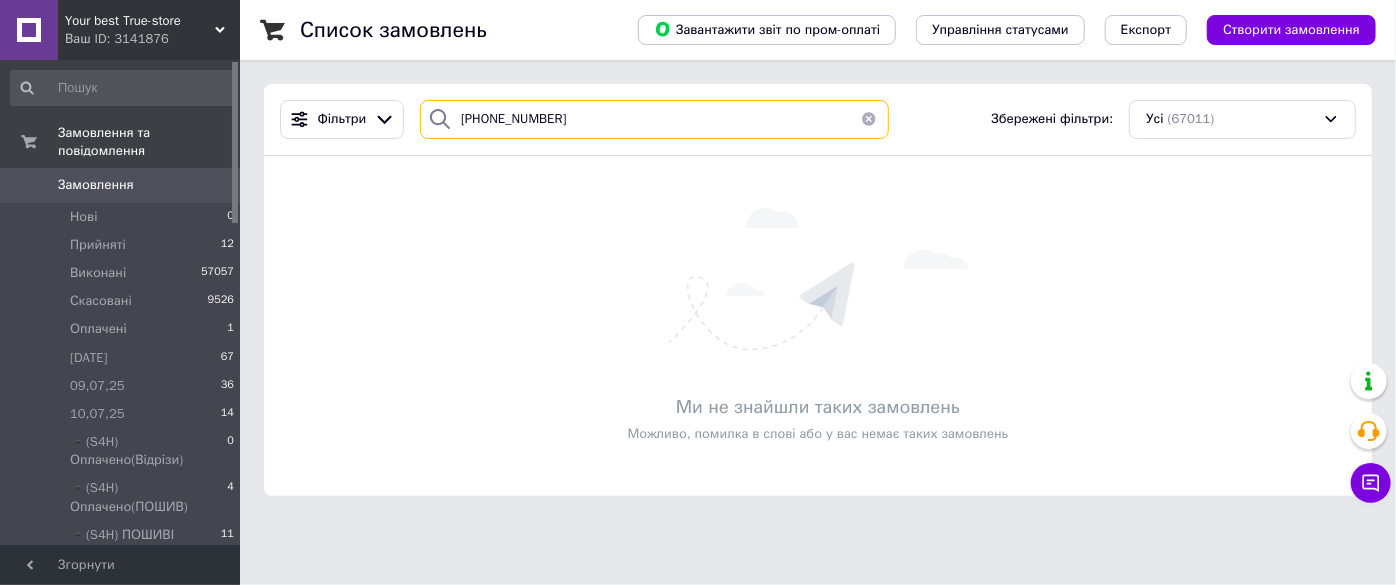 type on "+380507069360" 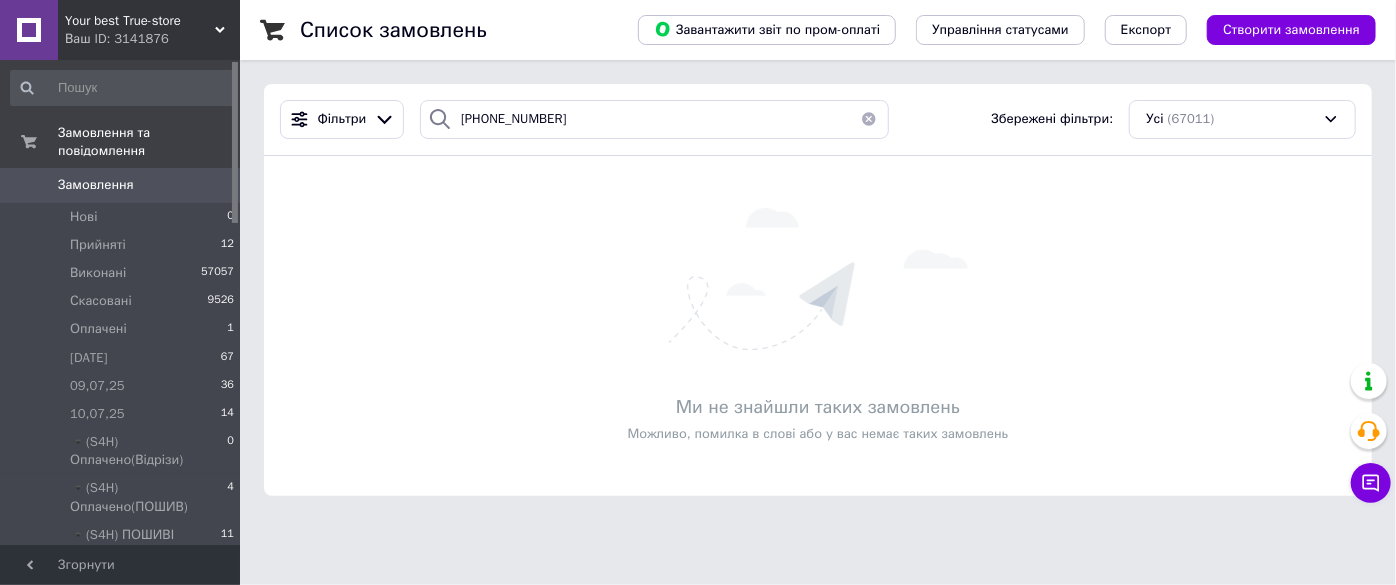 click on "Ваш ID: 3141876" at bounding box center [152, 39] 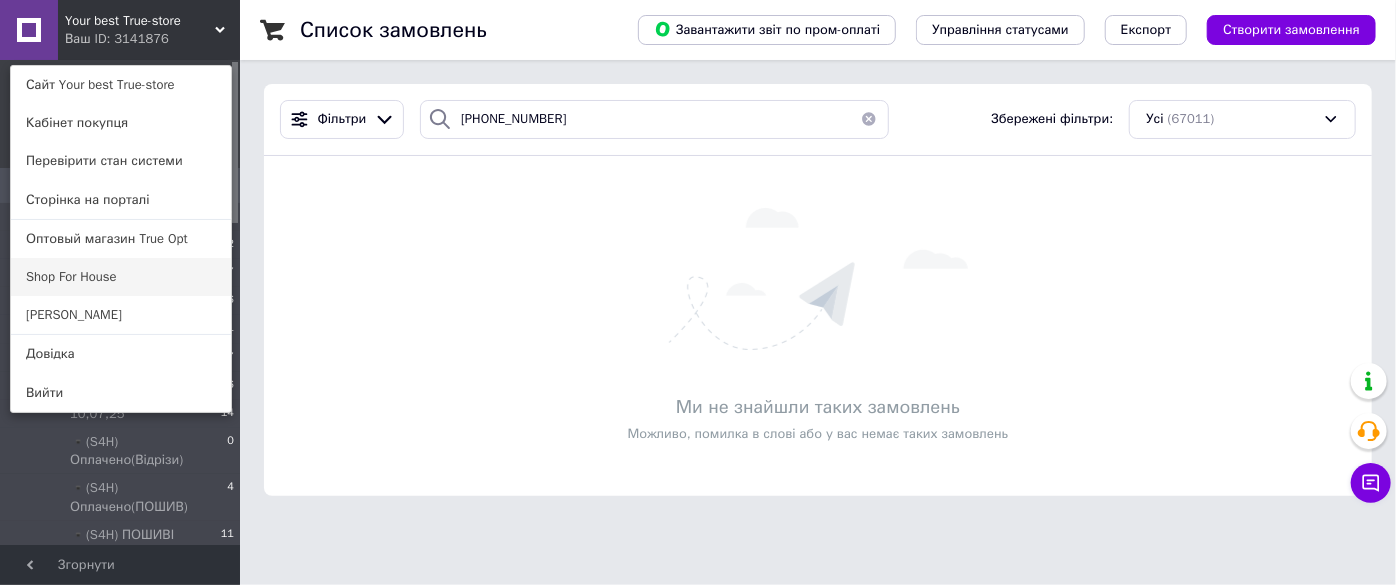click on "Shop For House" at bounding box center [121, 277] 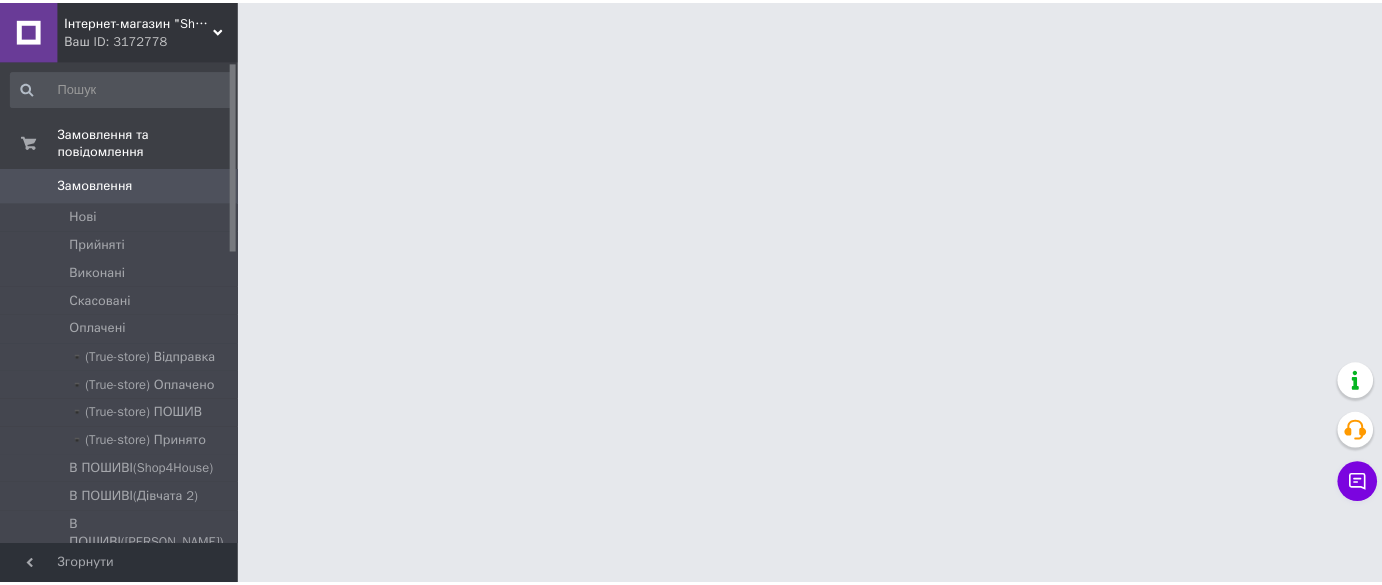 scroll, scrollTop: 0, scrollLeft: 0, axis: both 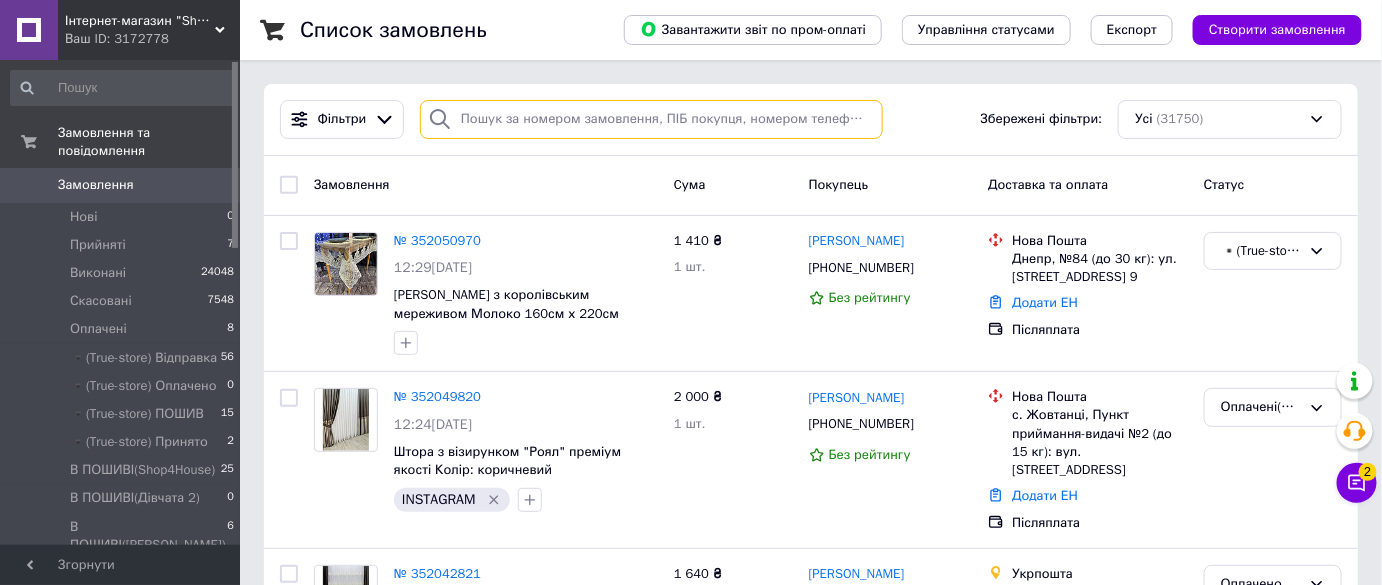 click at bounding box center [651, 119] 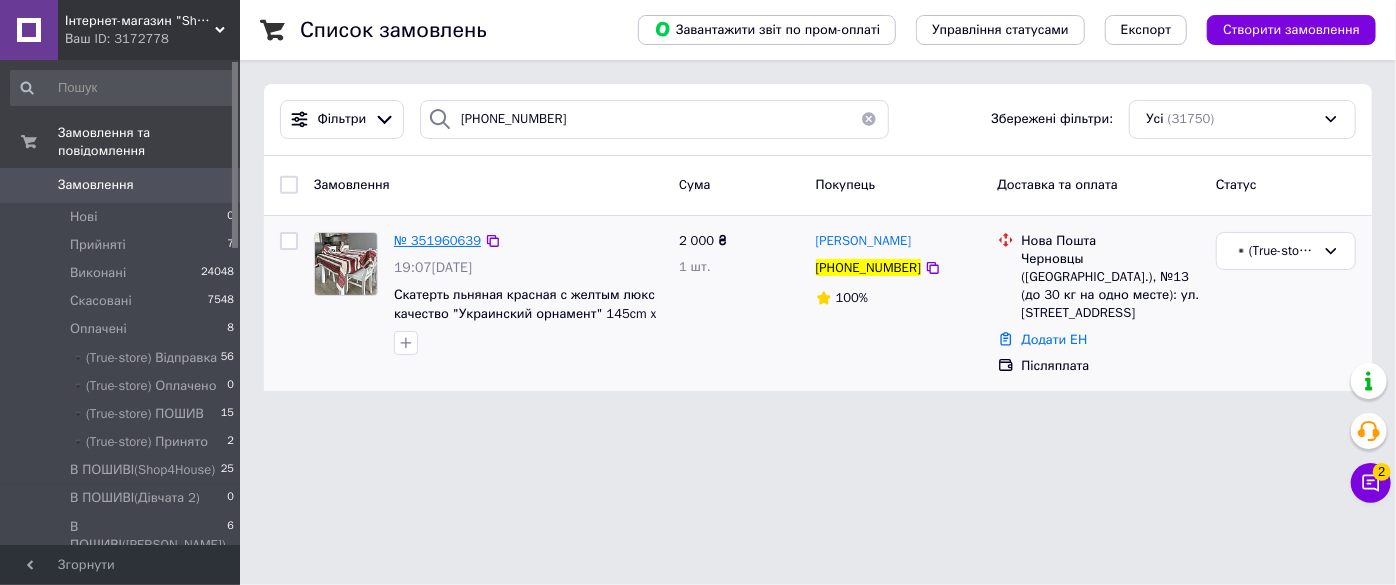 click on "№ 351960639" at bounding box center (437, 240) 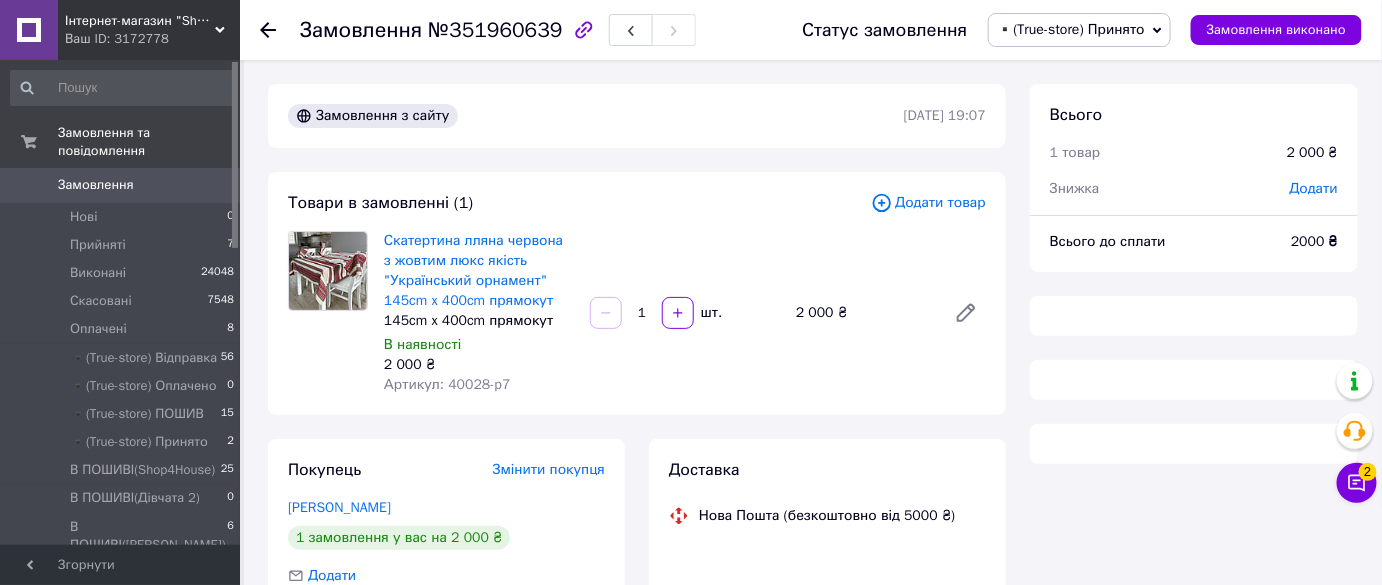 click on "Скатертина лляна червона з жовтим люкс якість "Український орнамент" 145cm x 400cm прямокут" at bounding box center (473, 270) 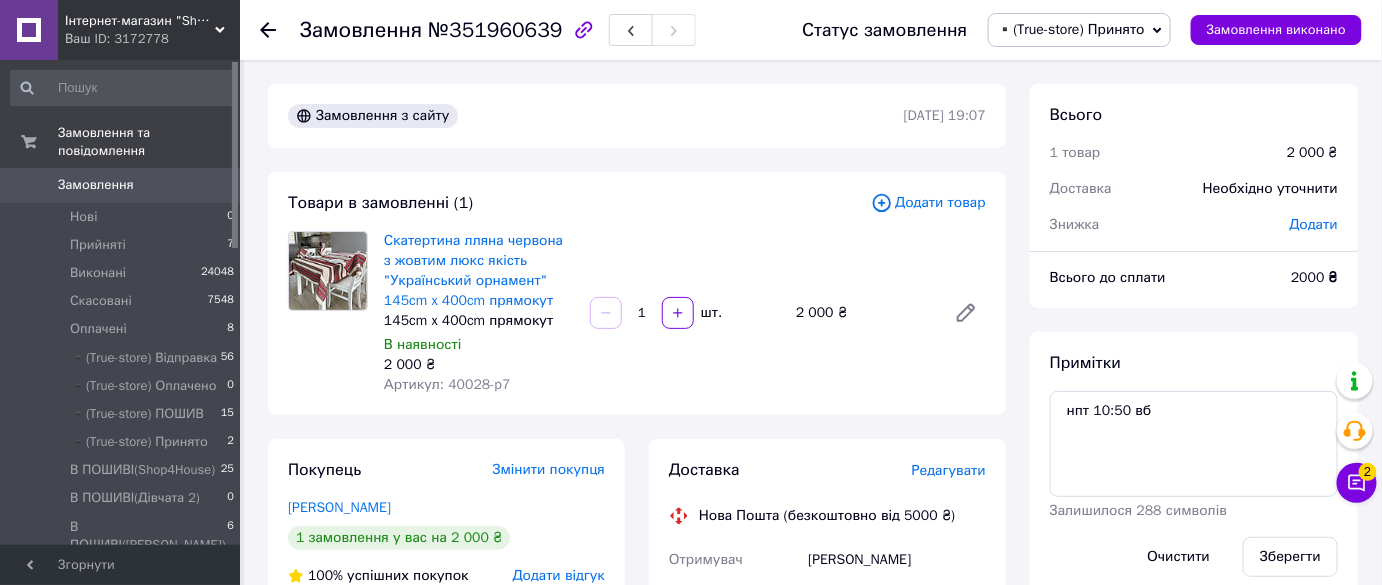 click on "Ваш ID: 3172778" at bounding box center [152, 39] 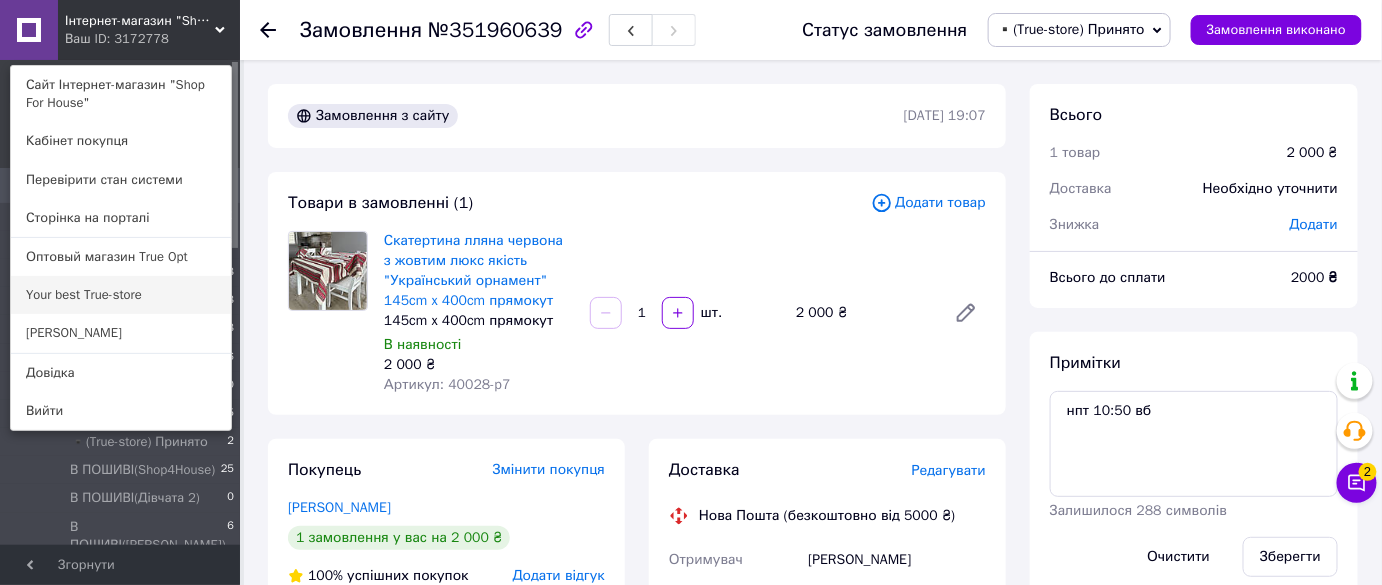 click on "Your best True-store" at bounding box center (121, 295) 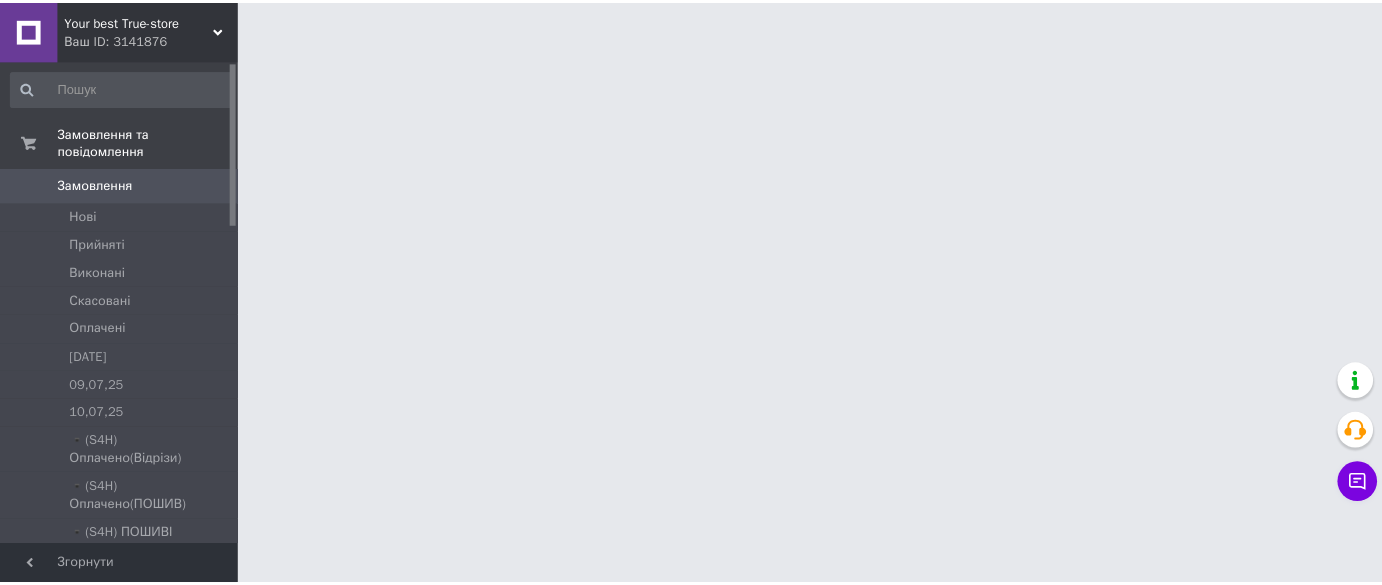 scroll, scrollTop: 0, scrollLeft: 0, axis: both 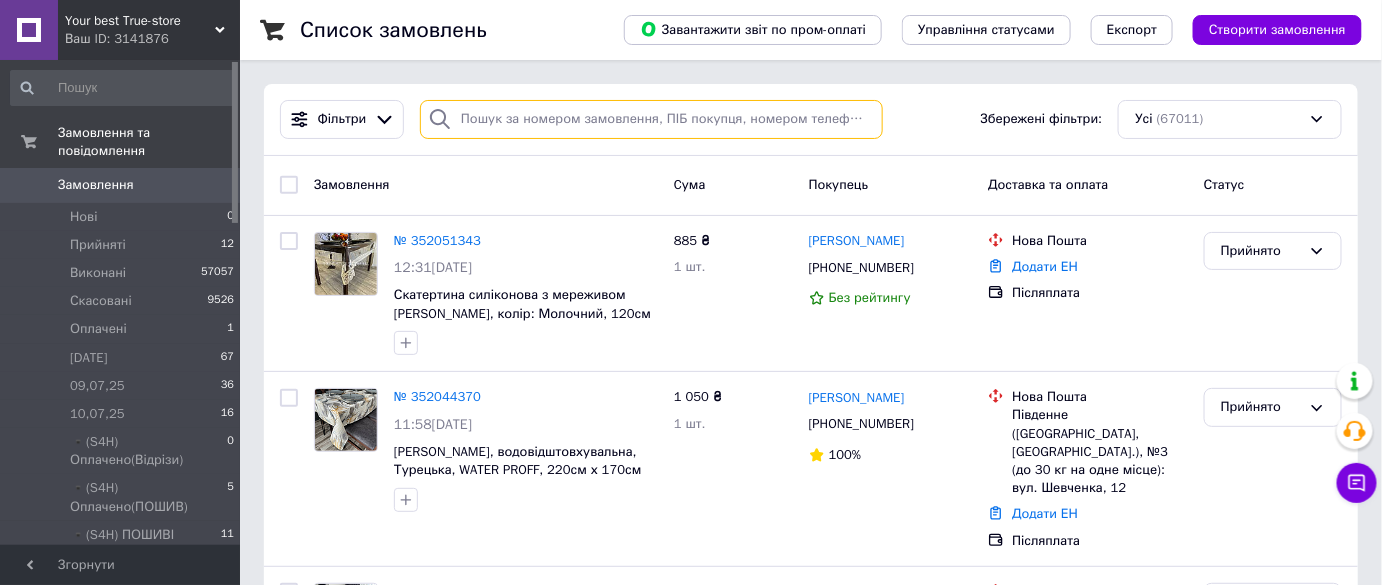 click at bounding box center [651, 119] 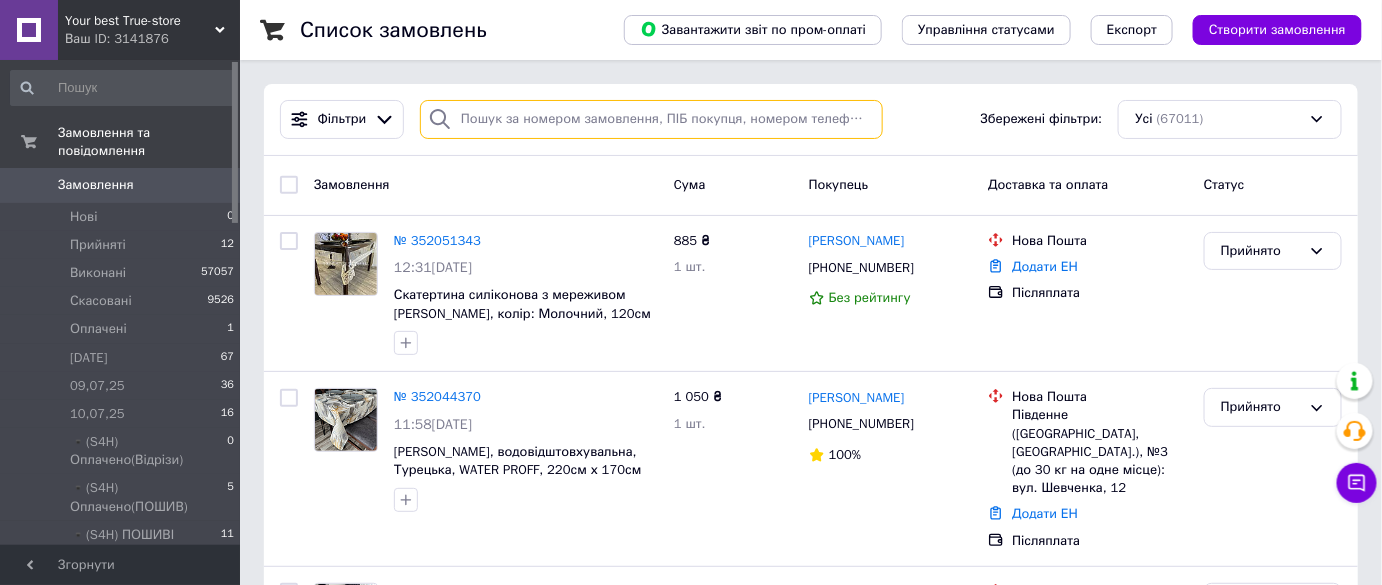 paste on "[PHONE_NUMBER]" 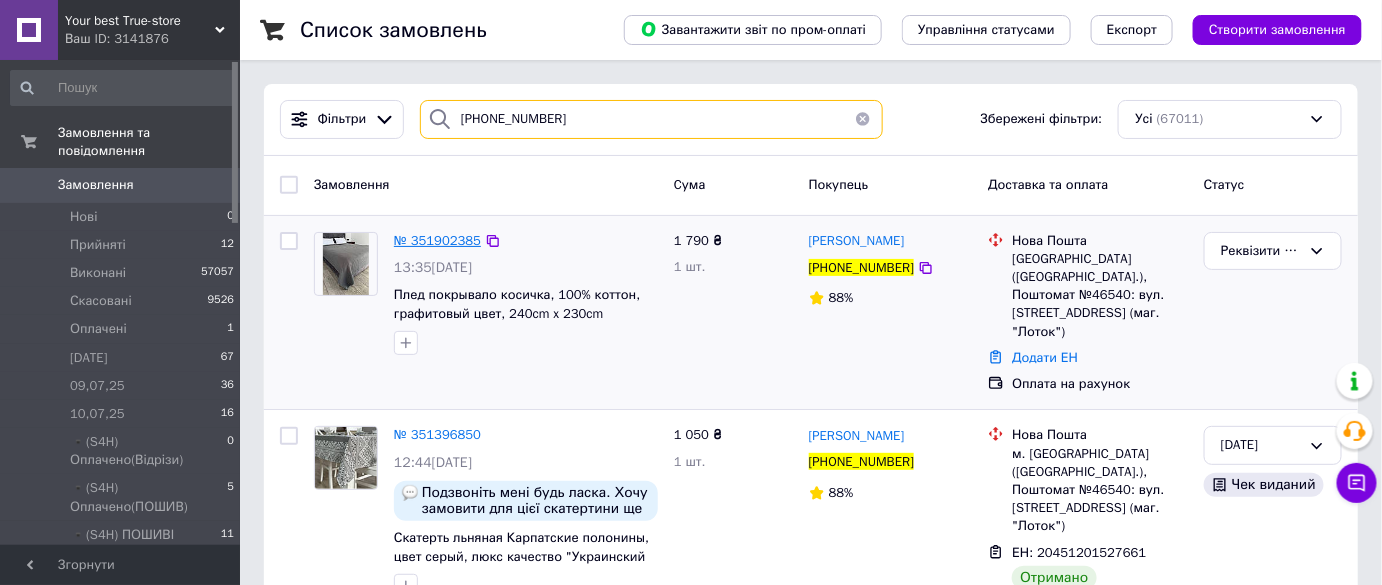type on "[PHONE_NUMBER]" 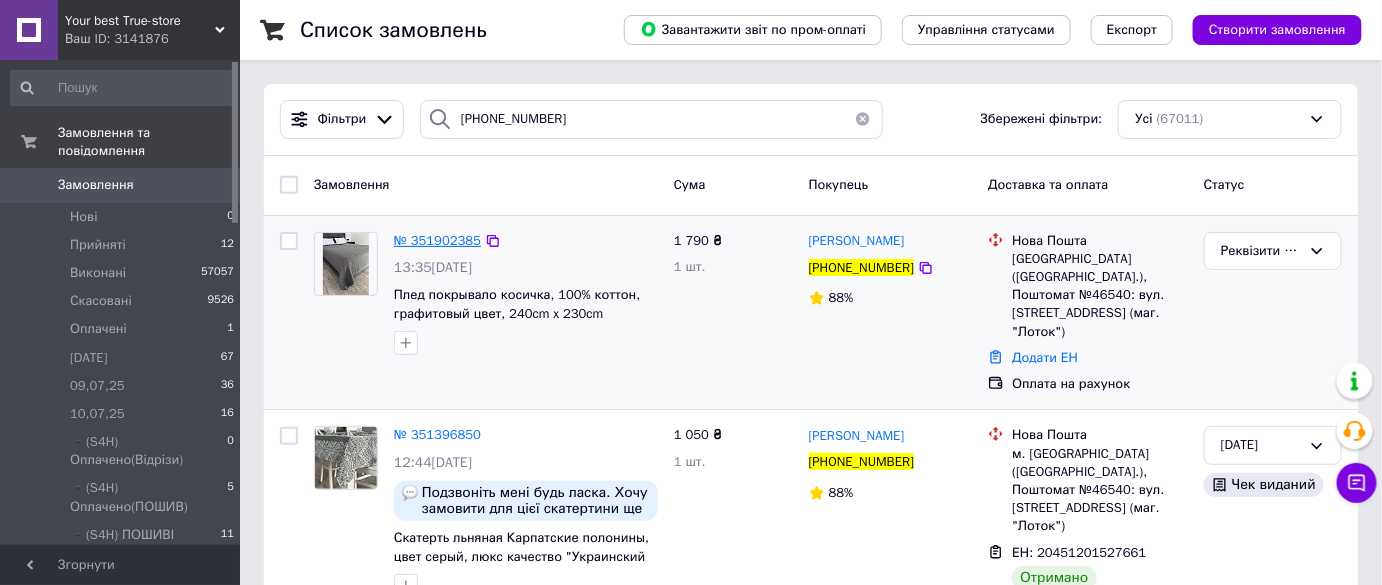 click on "№ 351902385" at bounding box center (437, 240) 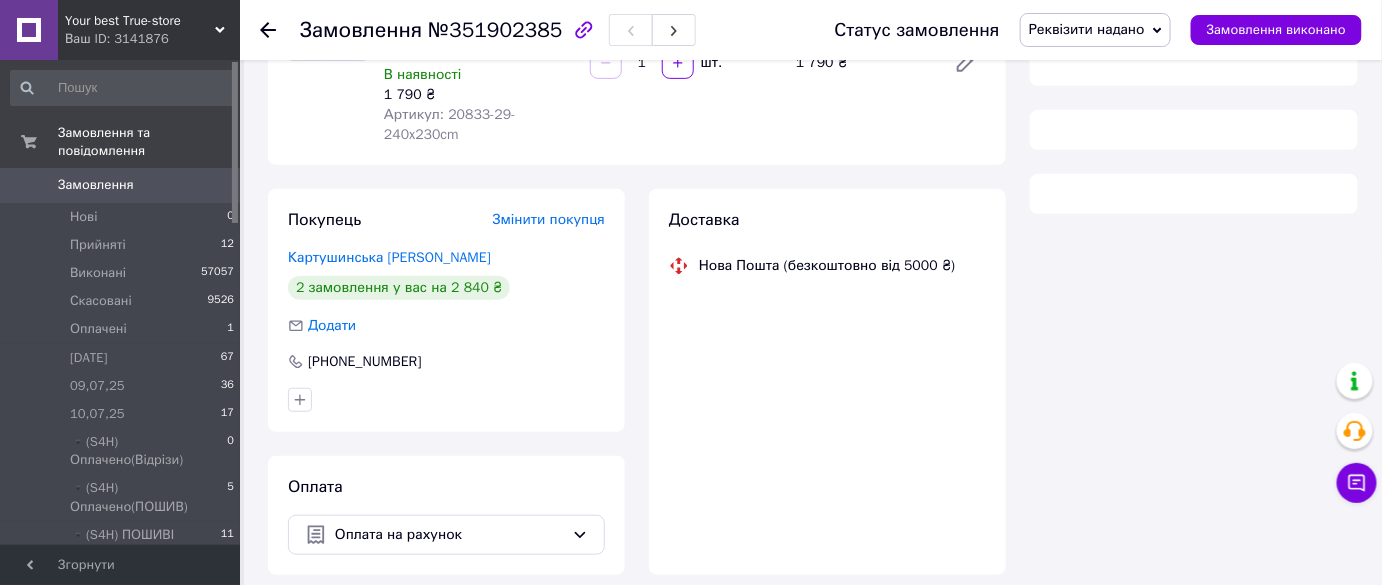 scroll, scrollTop: 327, scrollLeft: 0, axis: vertical 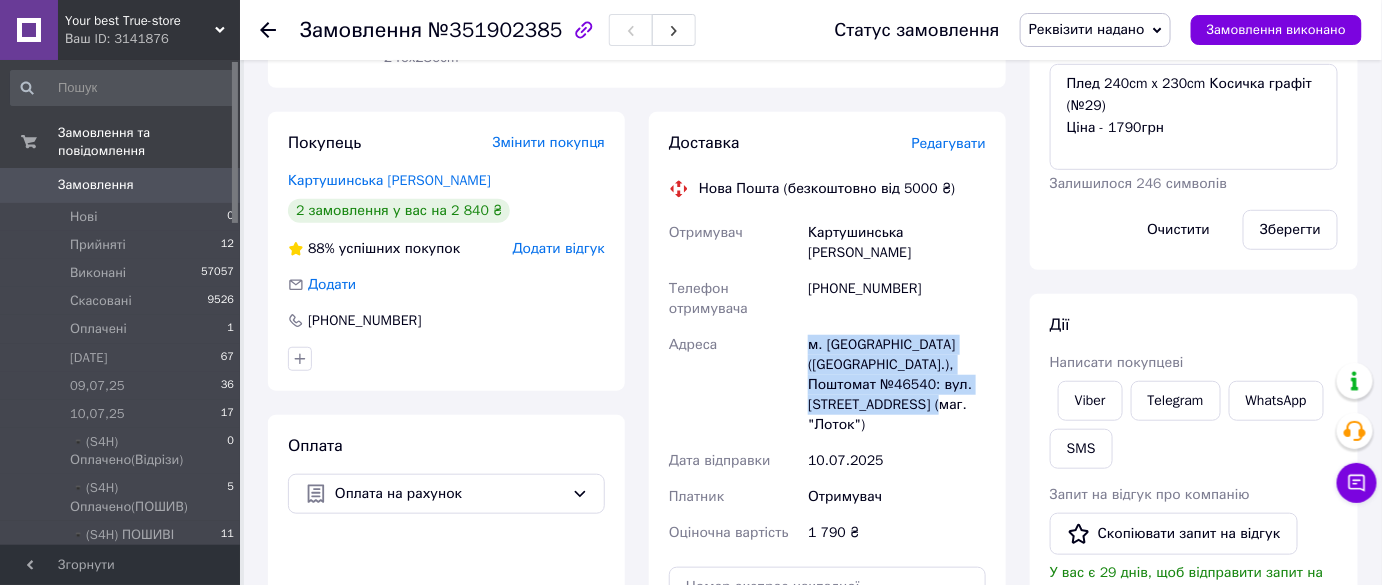 copy on "Адреса [PERSON_NAME]. [GEOGRAPHIC_DATA] ([GEOGRAPHIC_DATA].), Поштомат №46540: вул. [STREET_ADDRESS] (маг. "Лоток")" 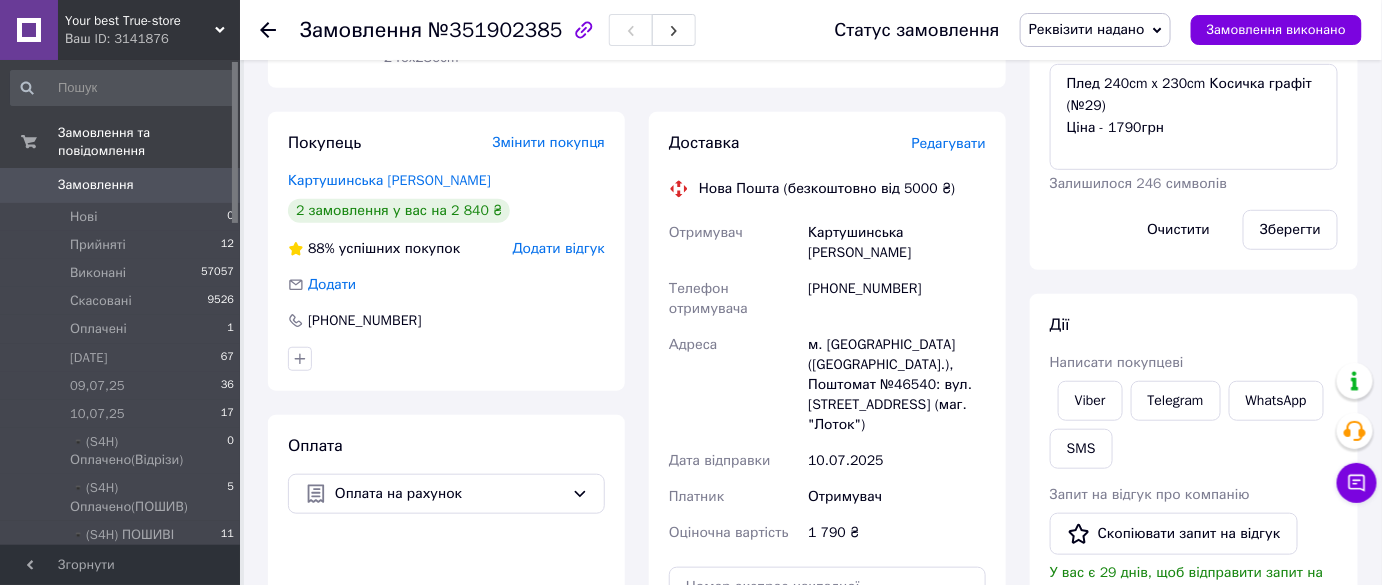 click on "№351902385" at bounding box center [495, 30] 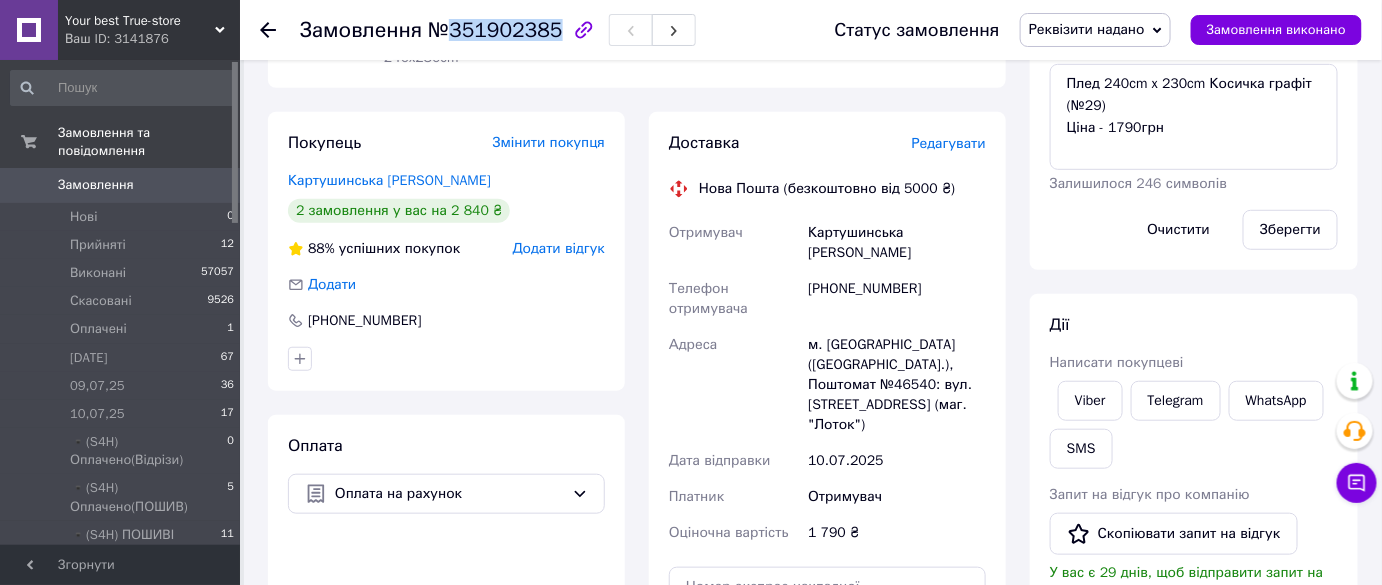 click on "№351902385" at bounding box center [495, 30] 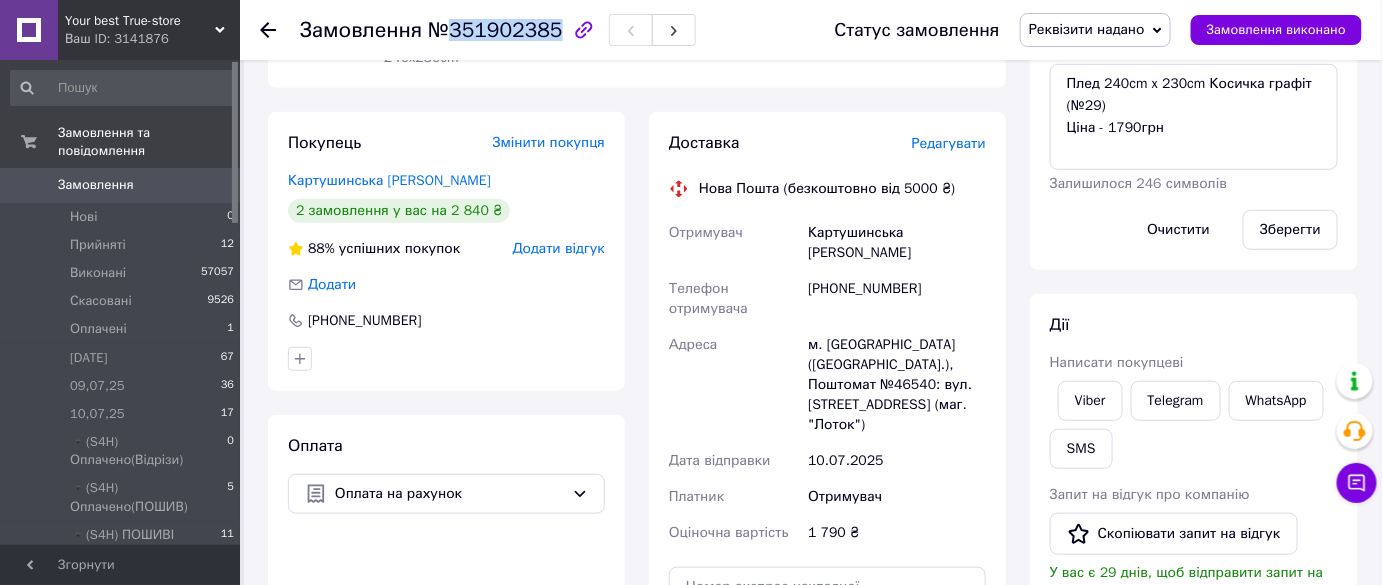 copy on "351902385" 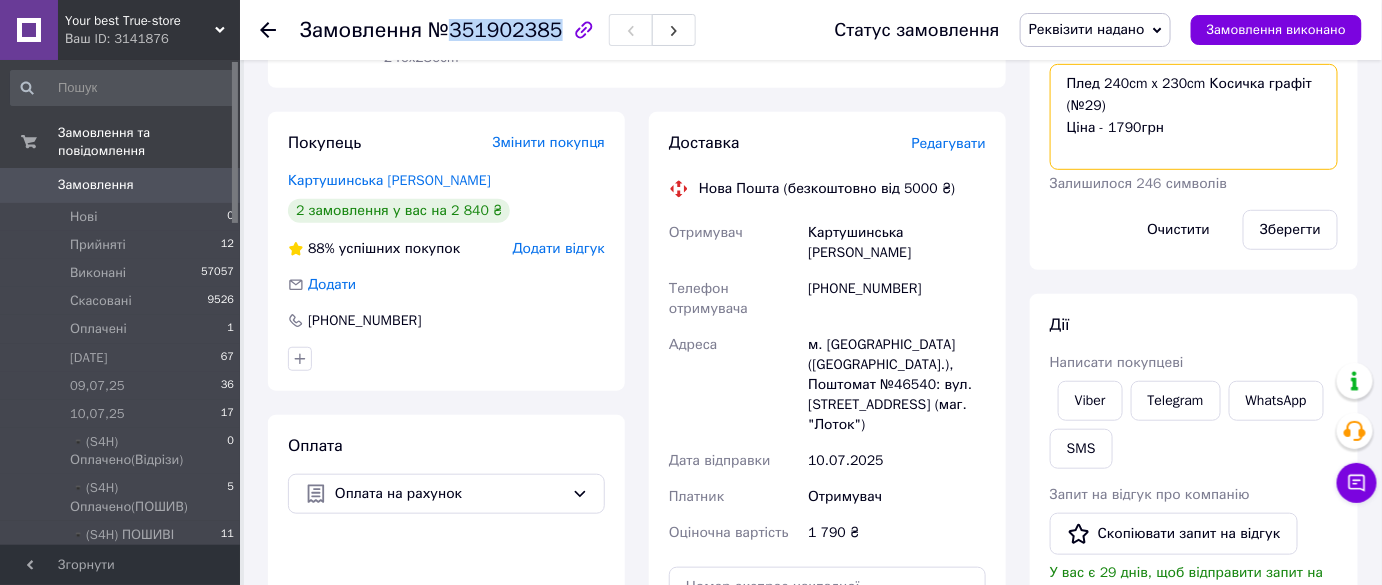 click on "Плед 240cm x 230cm Косичка графіт (№29)
Ціна - 1790грн" at bounding box center (1194, 117) 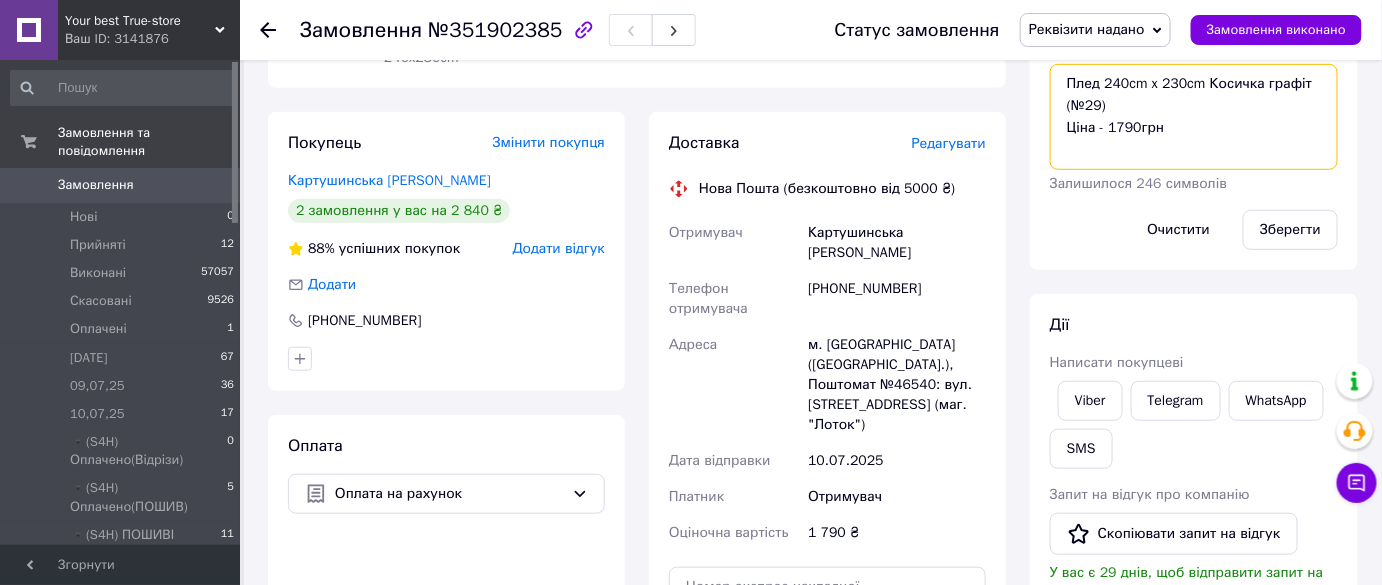 drag, startPoint x: 1159, startPoint y: 107, endPoint x: 973, endPoint y: 88, distance: 186.96791 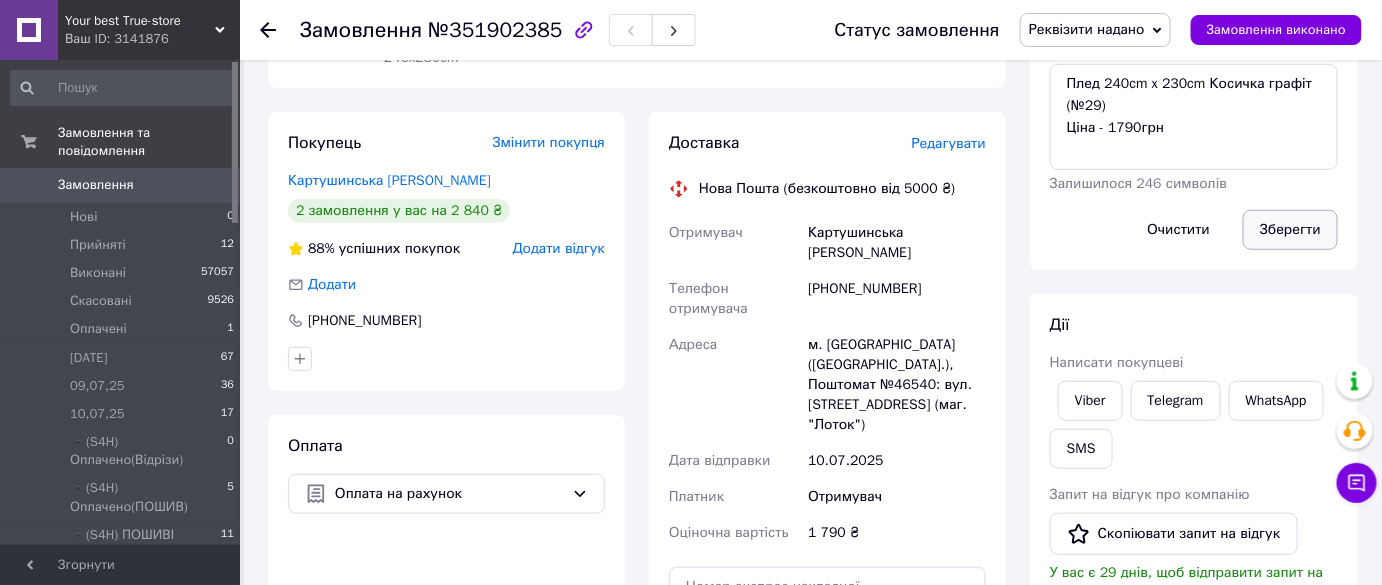 click on "Зберегти" at bounding box center [1290, 230] 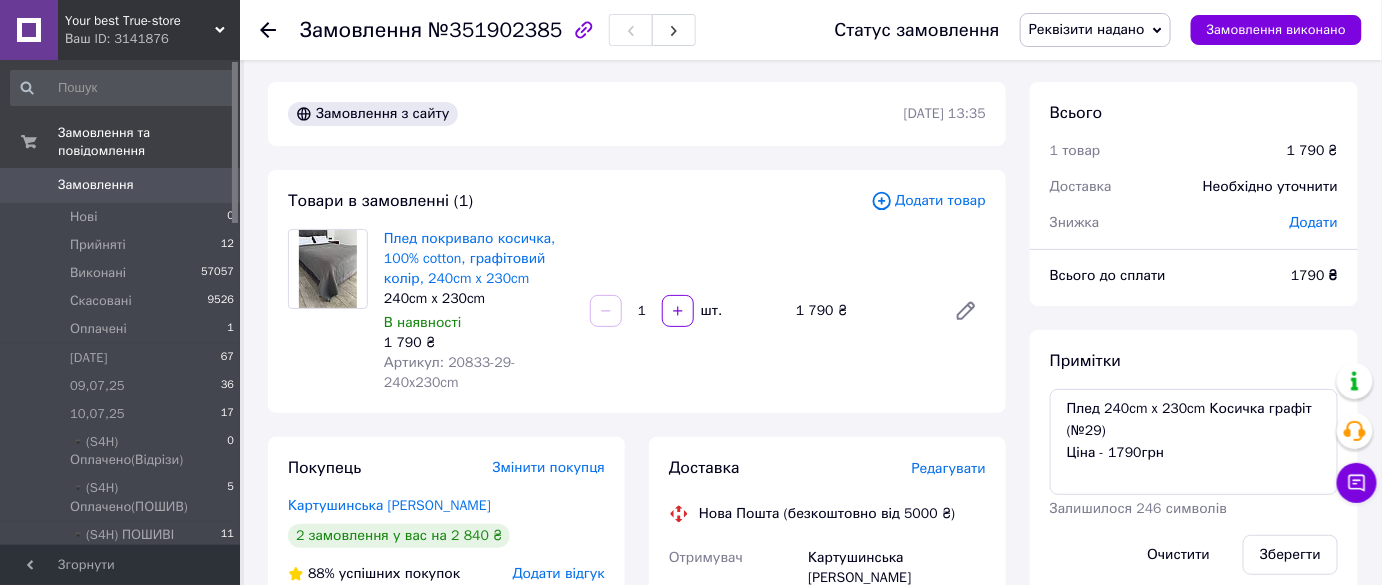 scroll, scrollTop: 0, scrollLeft: 0, axis: both 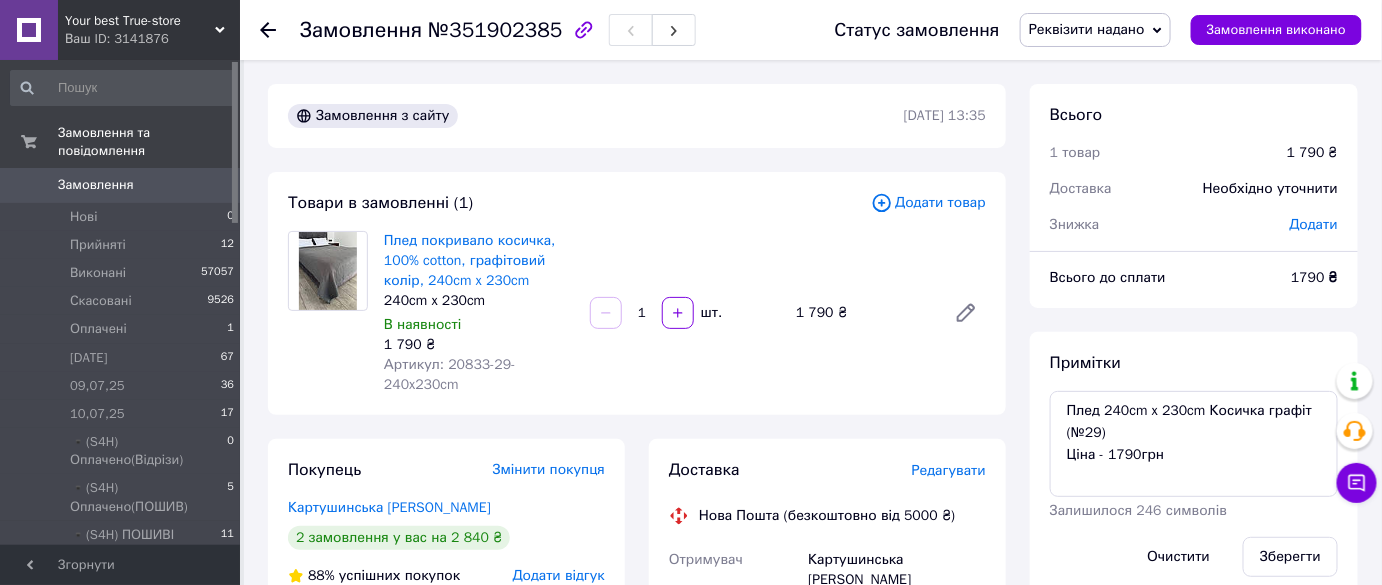 click on "Реквізити надано" at bounding box center (1095, 30) 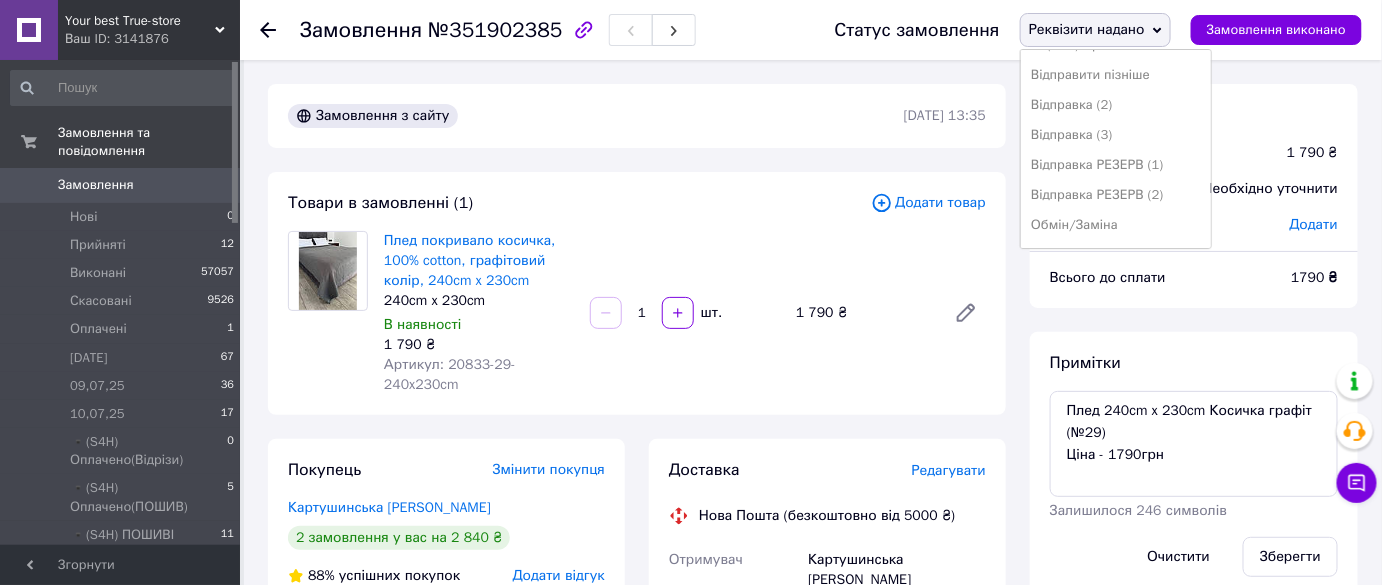 scroll, scrollTop: 472, scrollLeft: 0, axis: vertical 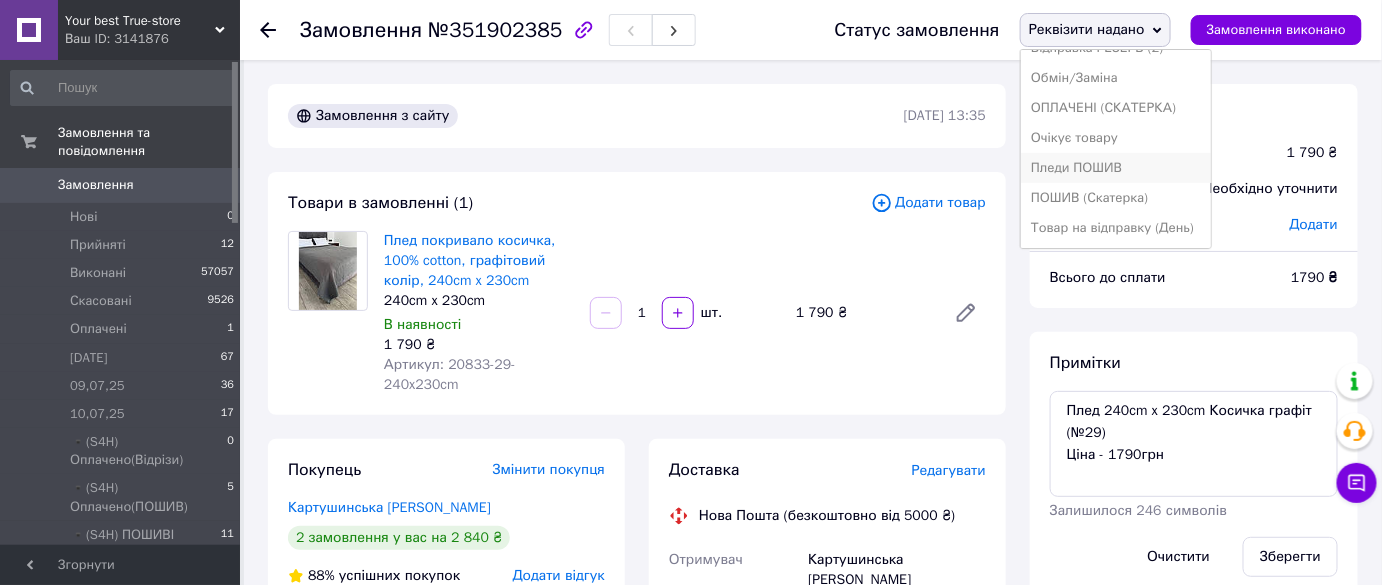 click on "Пледи ПОШИВ" at bounding box center [1116, 168] 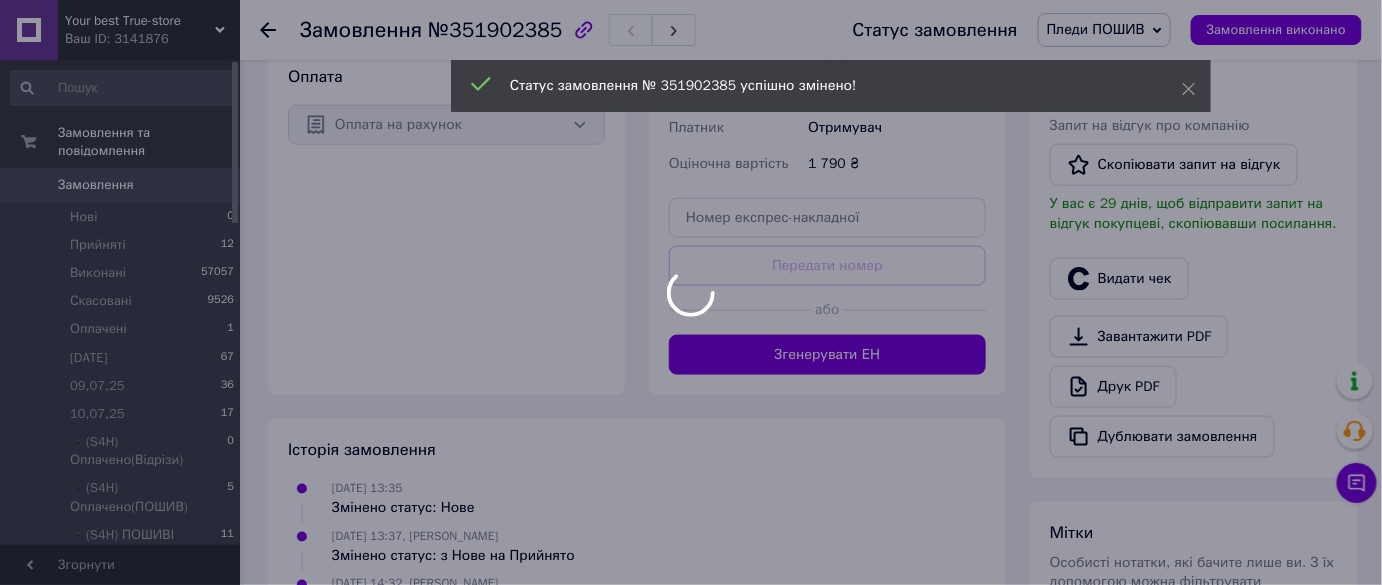 scroll, scrollTop: 871, scrollLeft: 0, axis: vertical 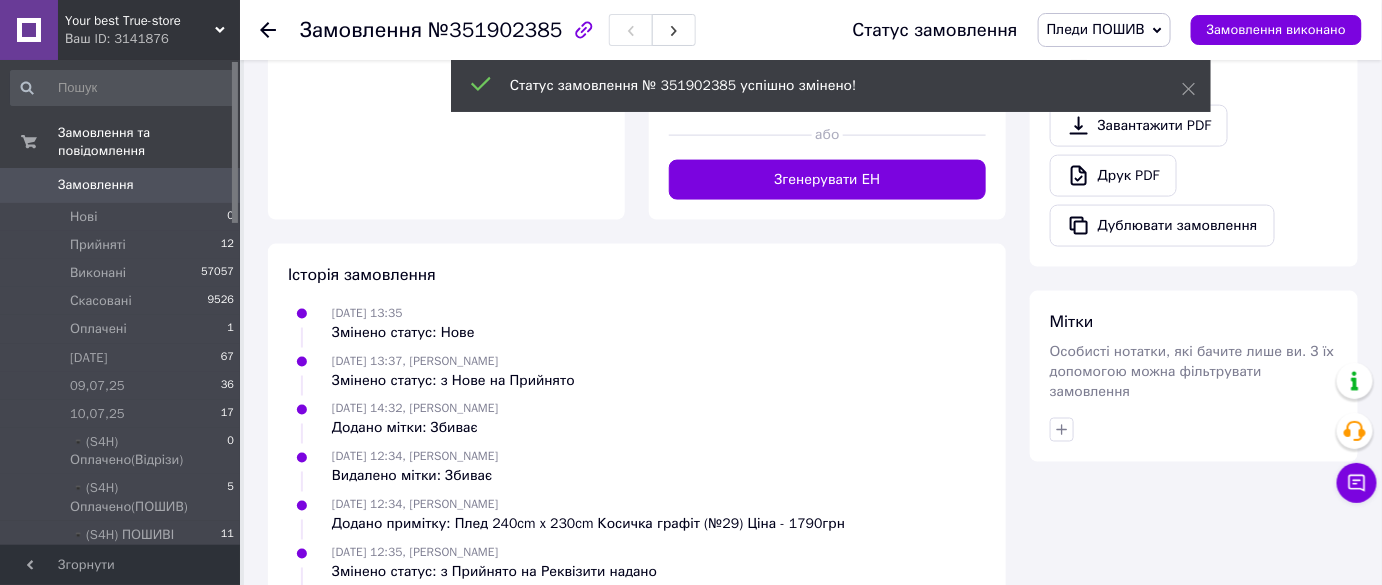 click on "Мітки Особисті нотатки, які бачите лише ви. З їх допомогою можна фільтрувати замовлення" at bounding box center (1194, 376) 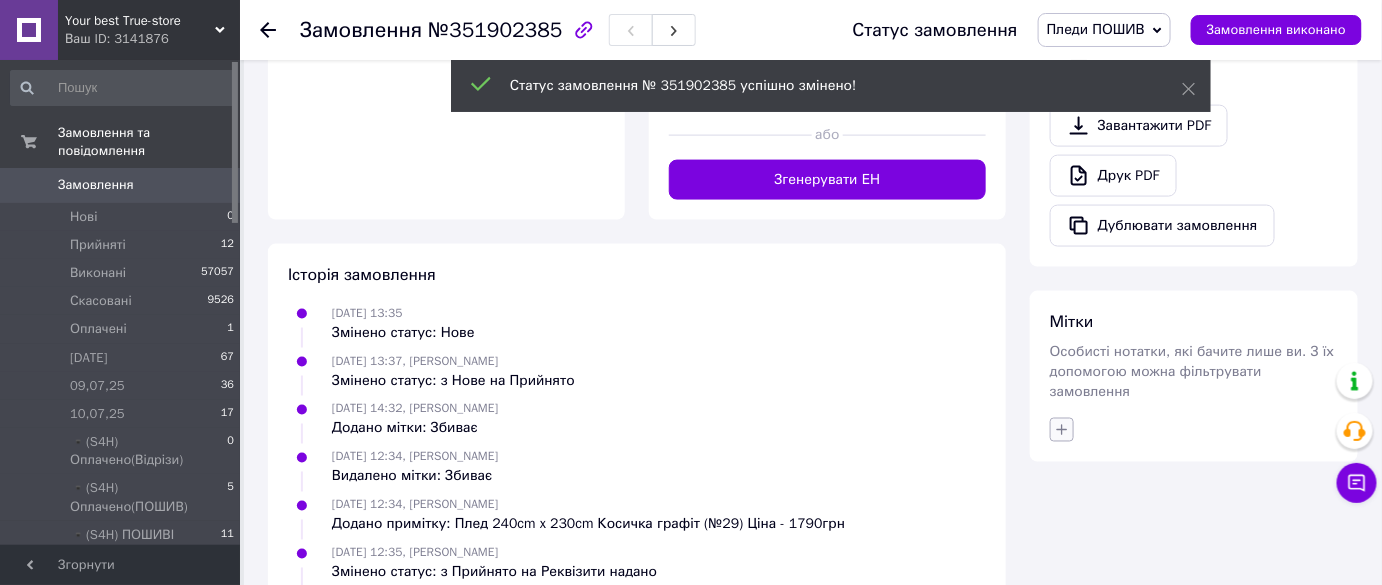 click 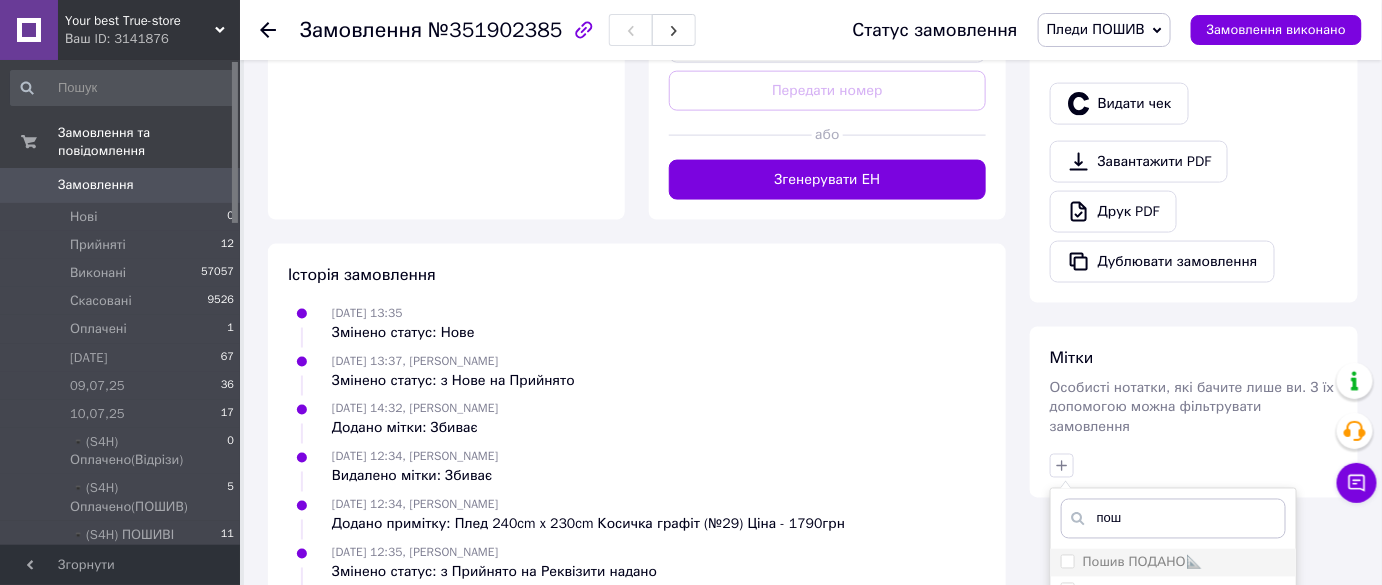 type on "пош" 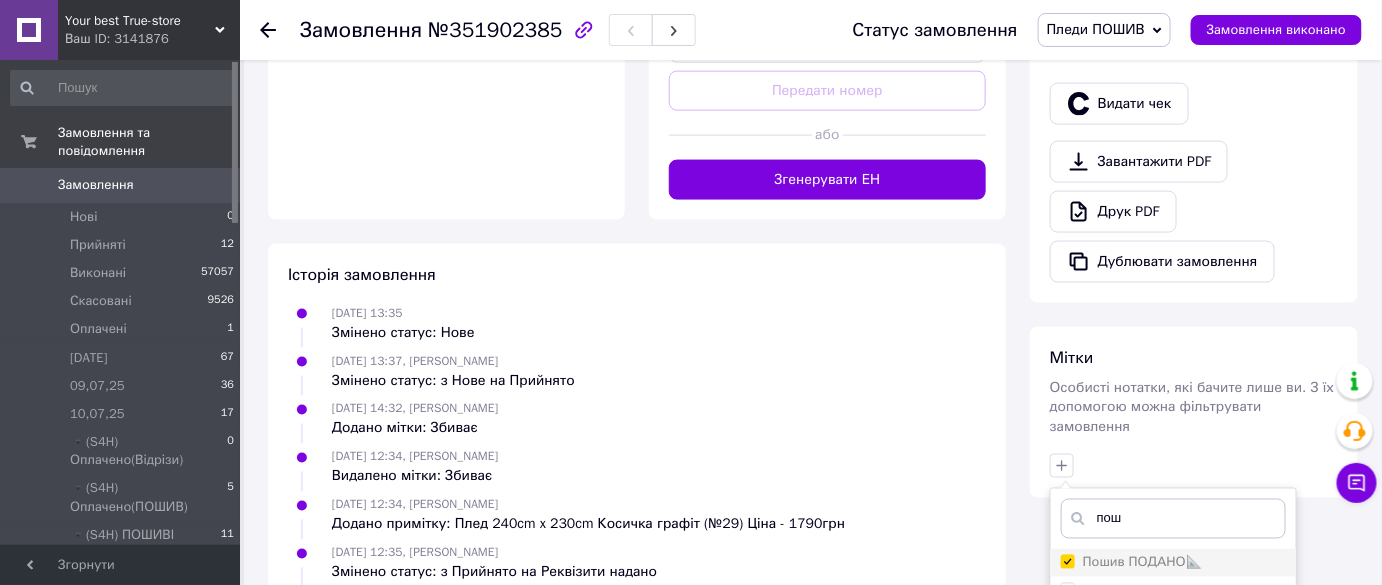checkbox on "true" 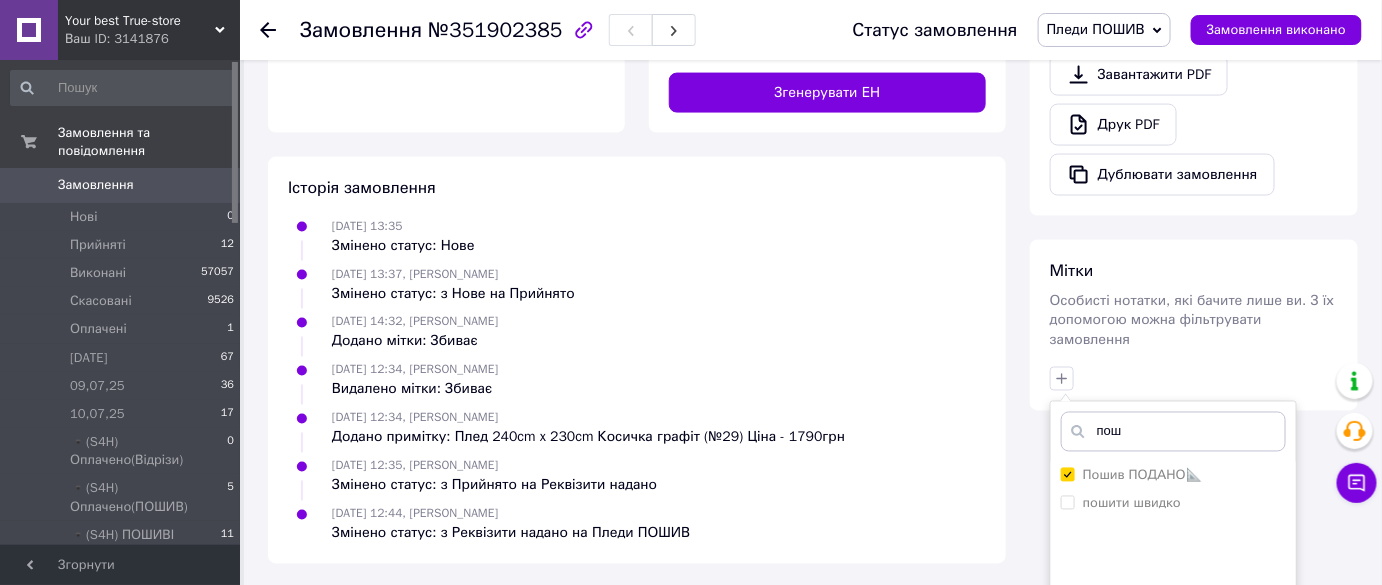 scroll, scrollTop: 1120, scrollLeft: 0, axis: vertical 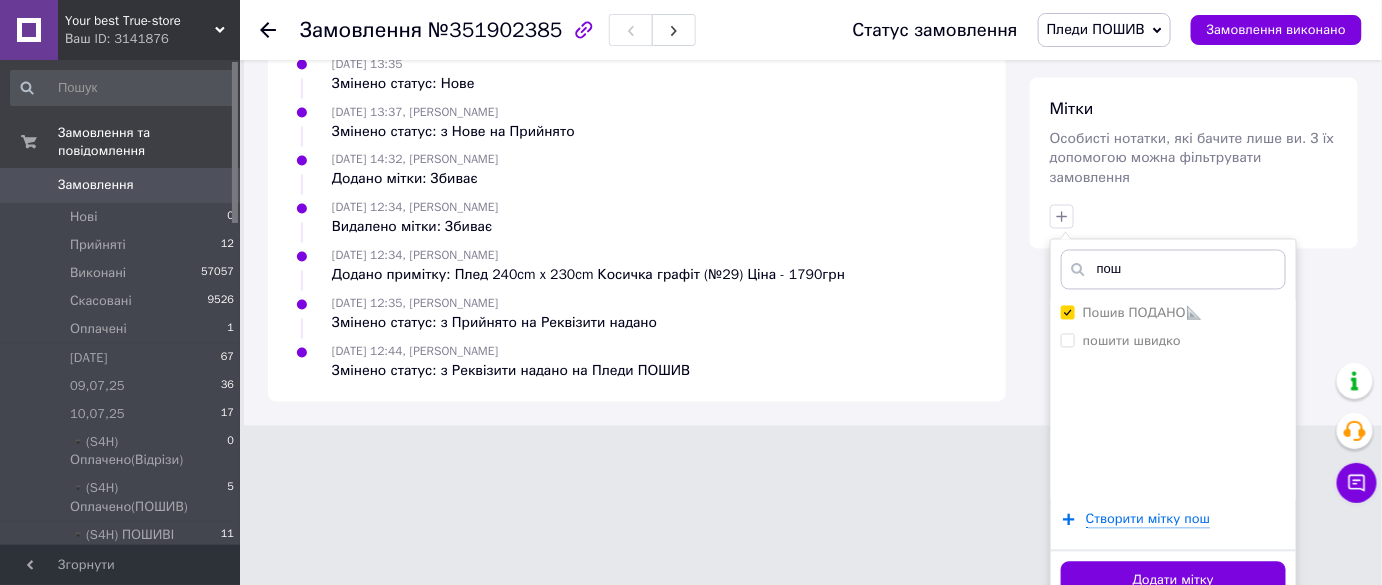 drag, startPoint x: 1173, startPoint y: 551, endPoint x: 1115, endPoint y: 492, distance: 82.73451 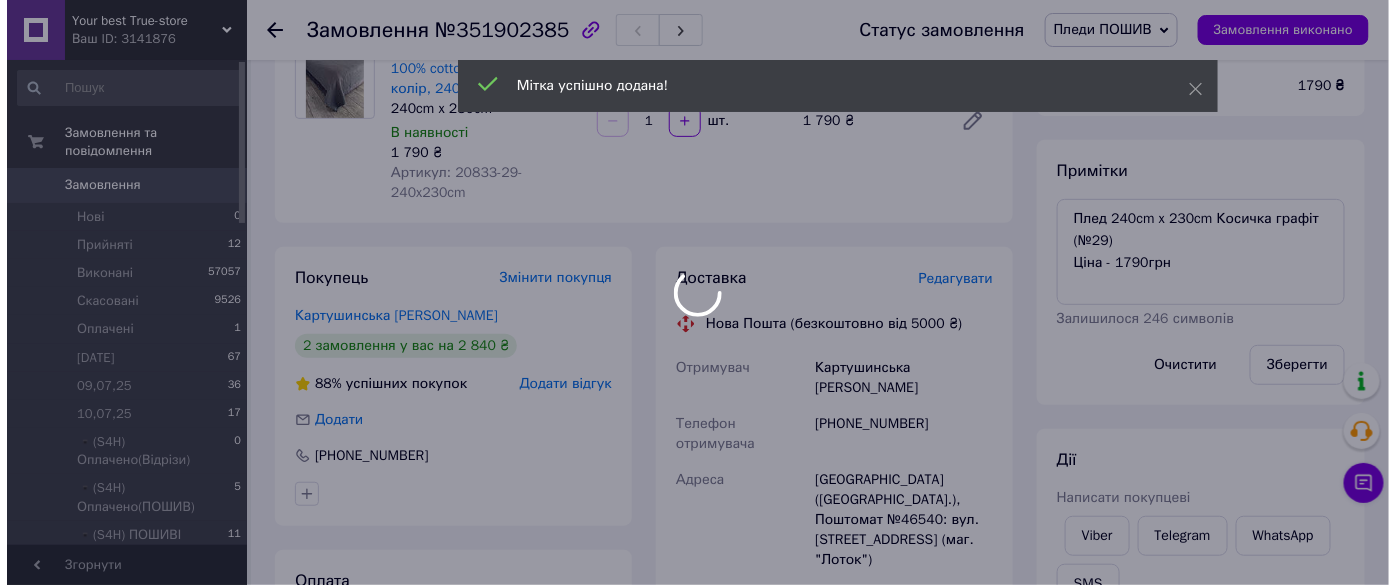 scroll, scrollTop: 0, scrollLeft: 0, axis: both 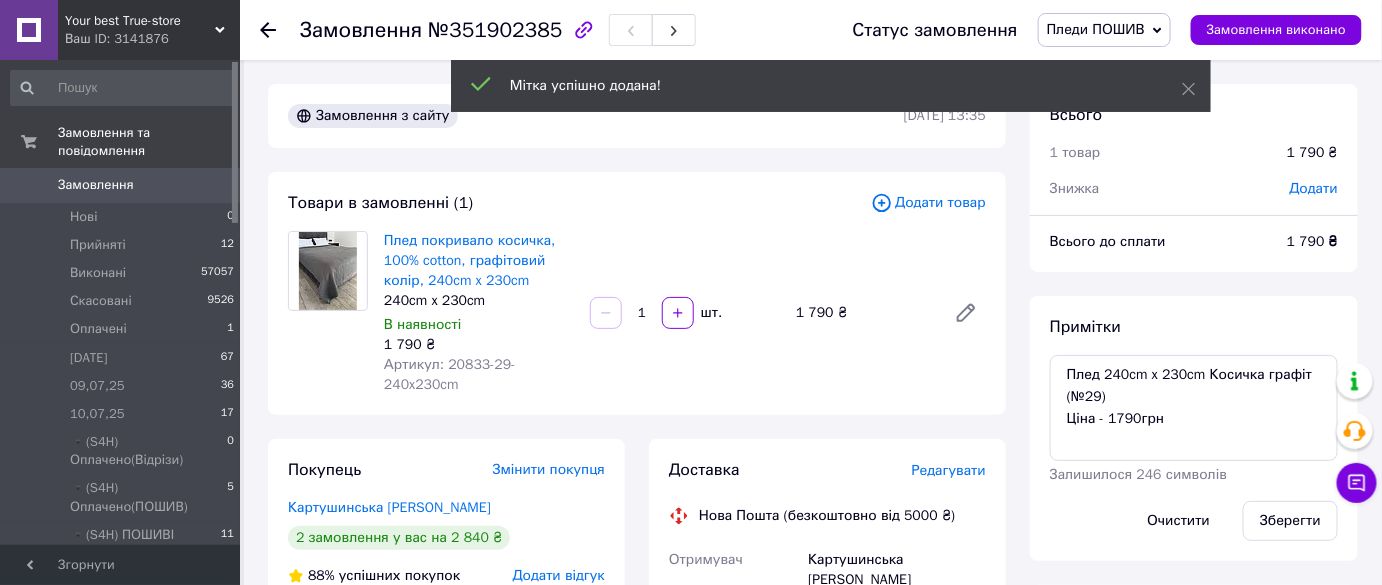 click 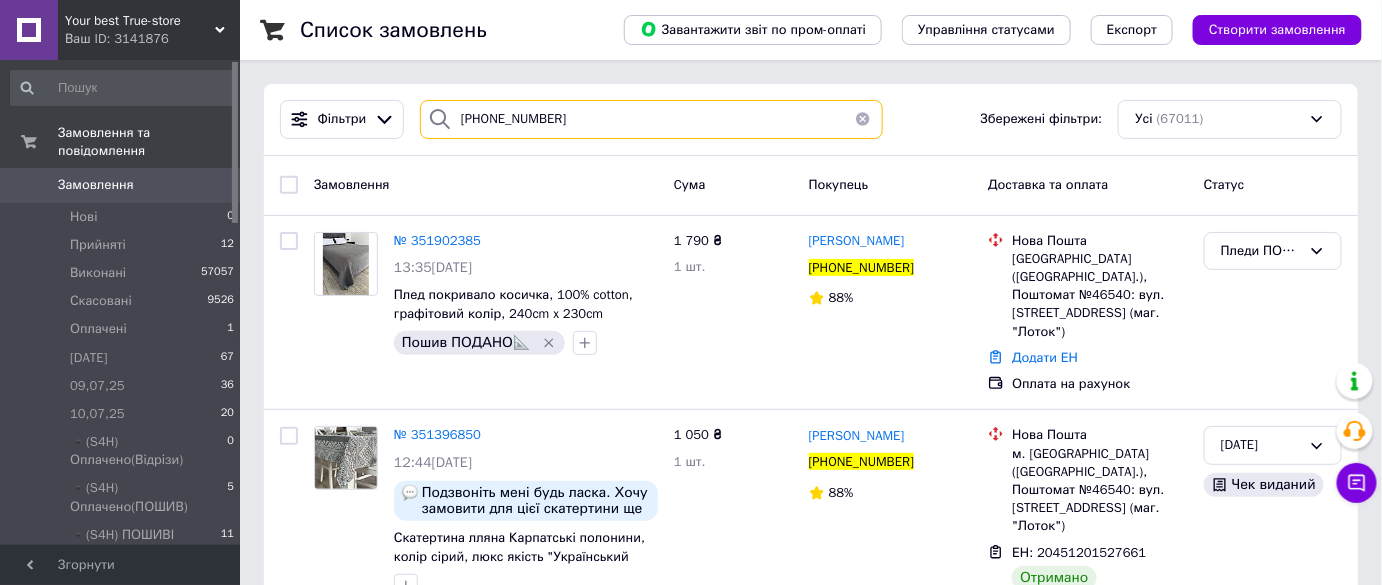 click on "[PHONE_NUMBER]" at bounding box center (651, 119) 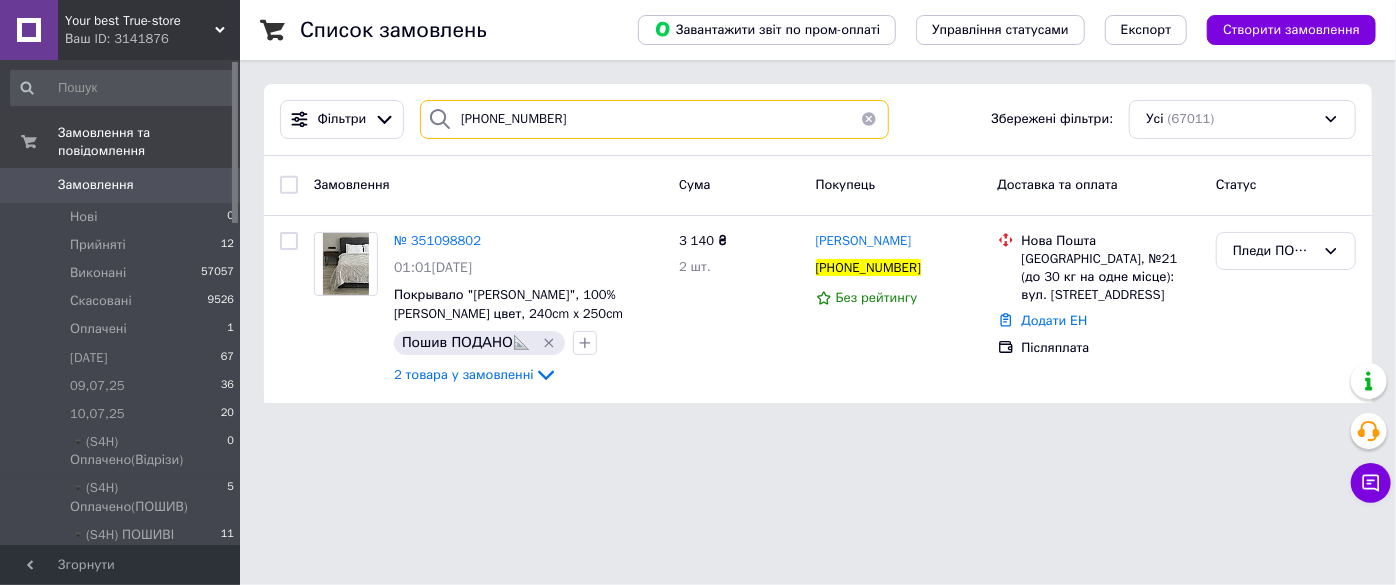 type on "[PHONE_NUMBER]" 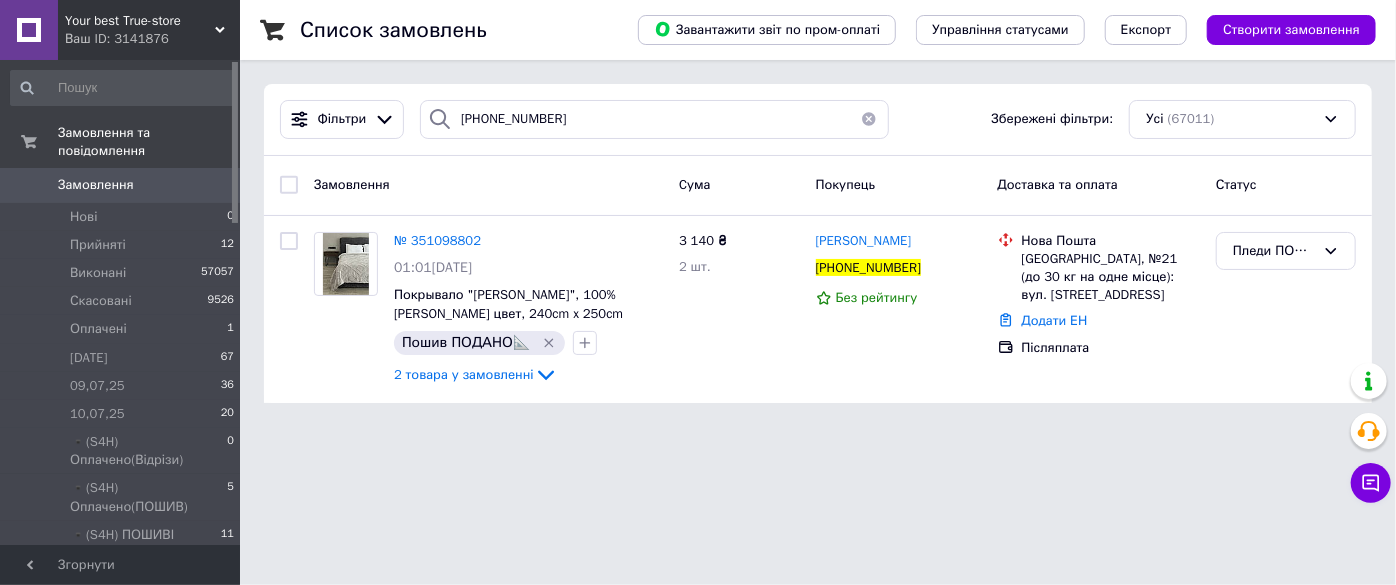 click on "Ваш ID: 3141876" at bounding box center [152, 39] 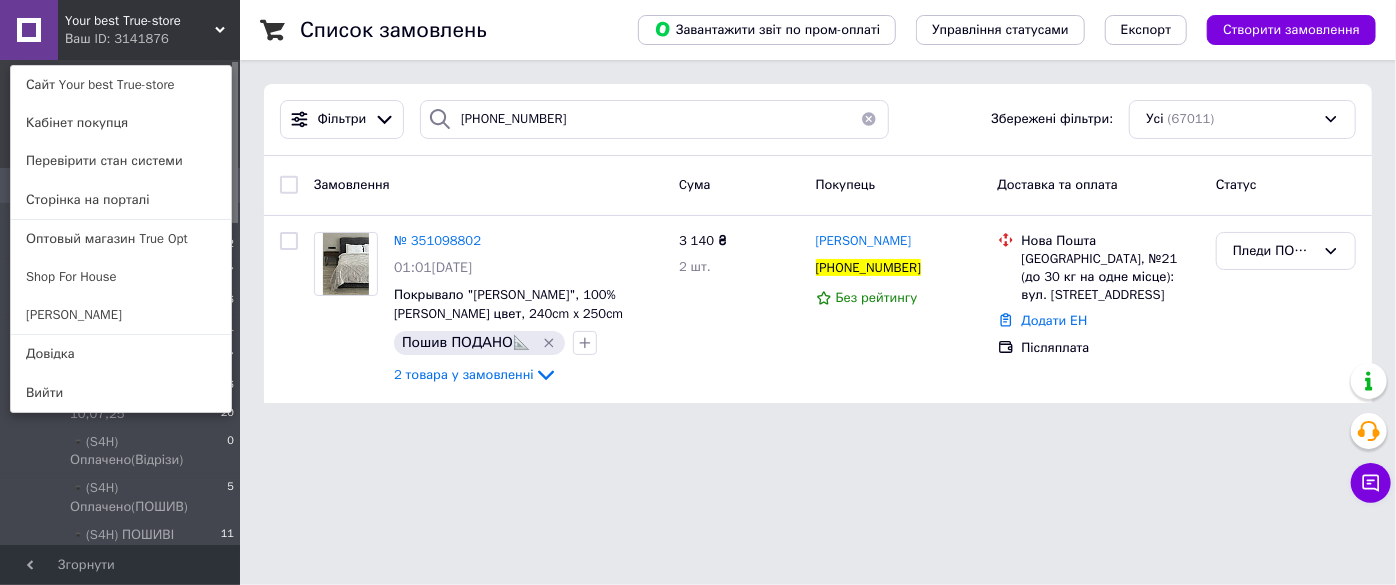 click on "Shop For House" at bounding box center [121, 277] 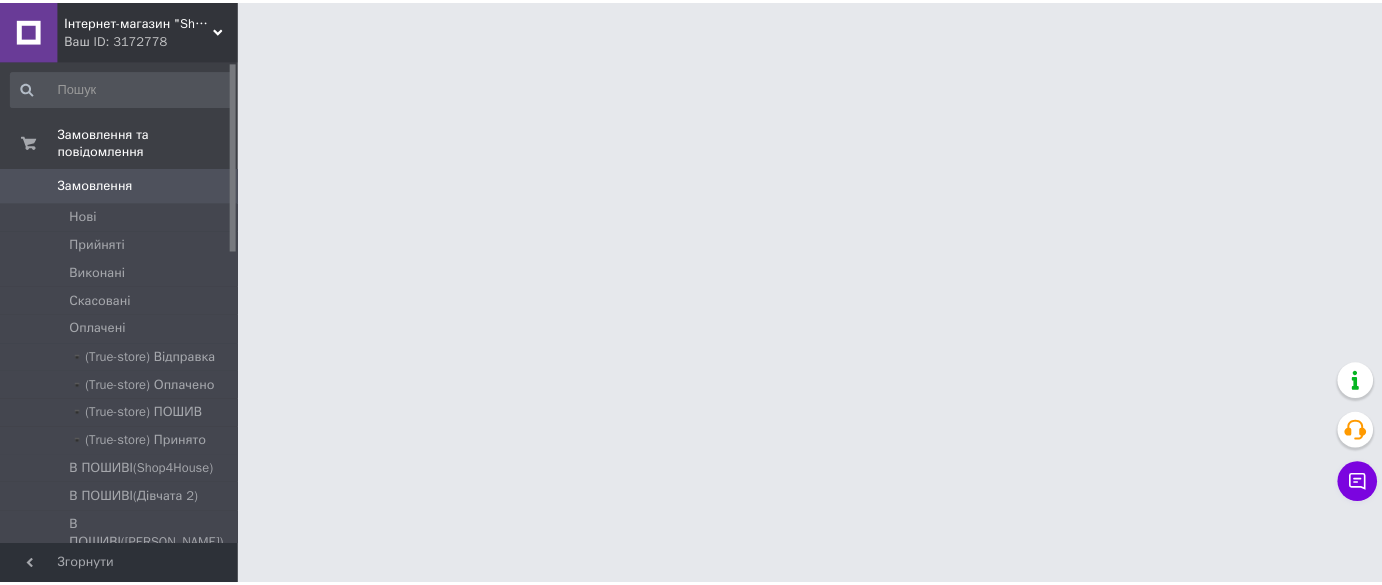 scroll, scrollTop: 0, scrollLeft: 0, axis: both 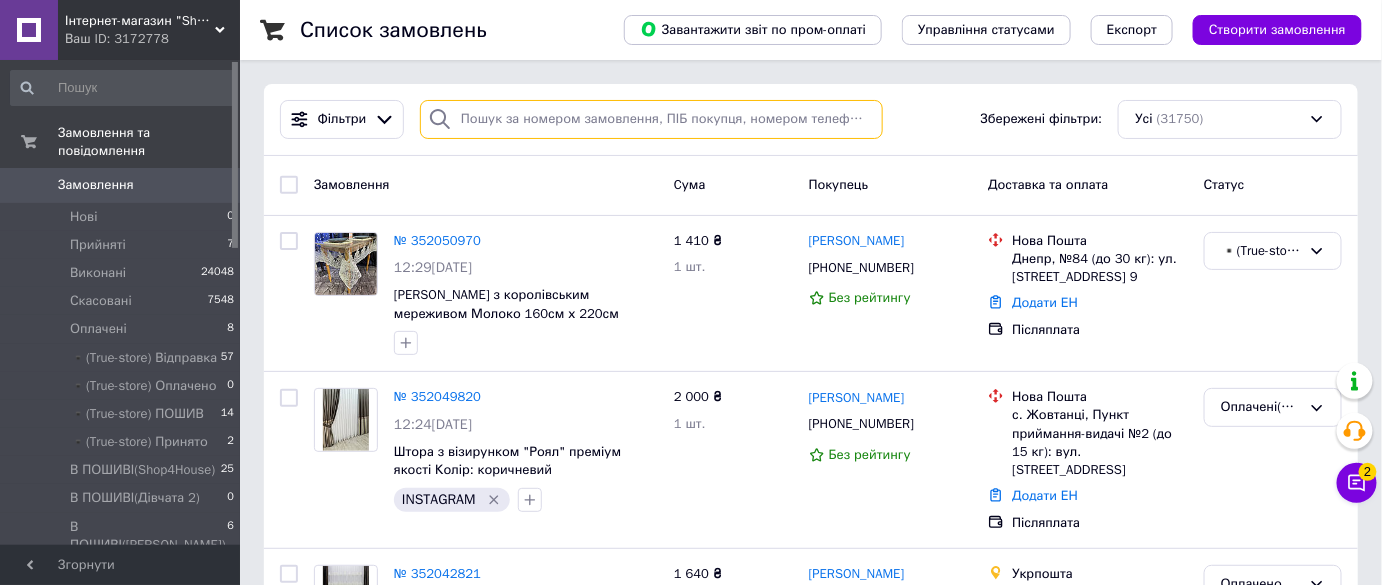 click at bounding box center [651, 119] 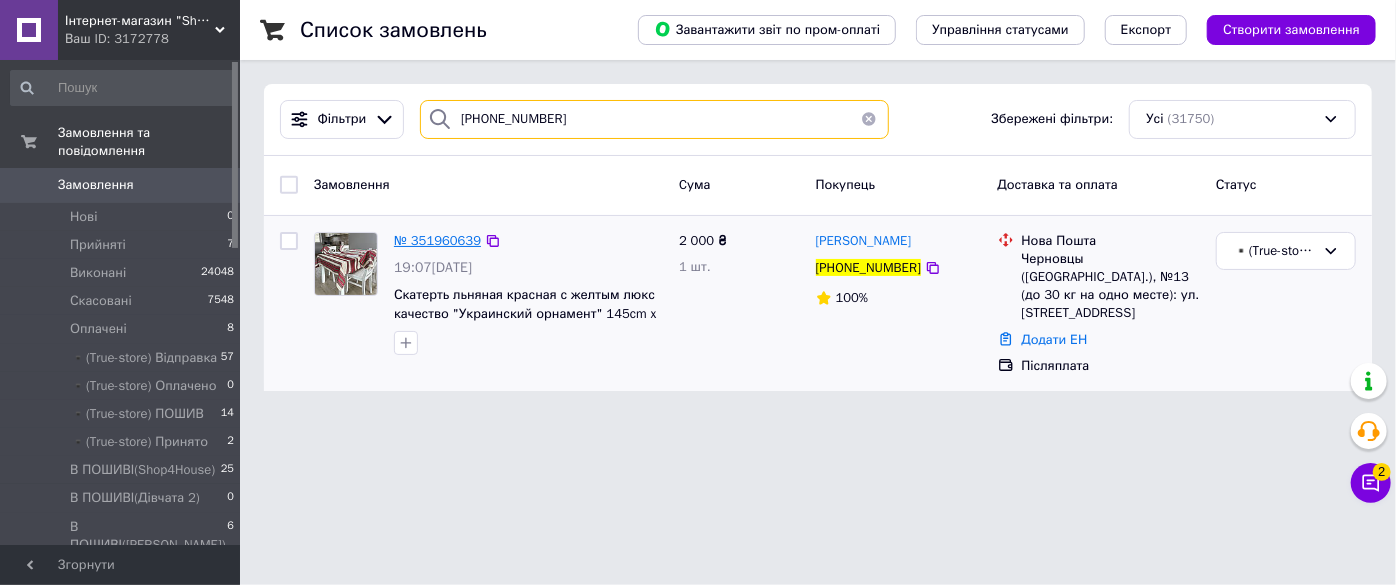 type on "[PHONE_NUMBER]" 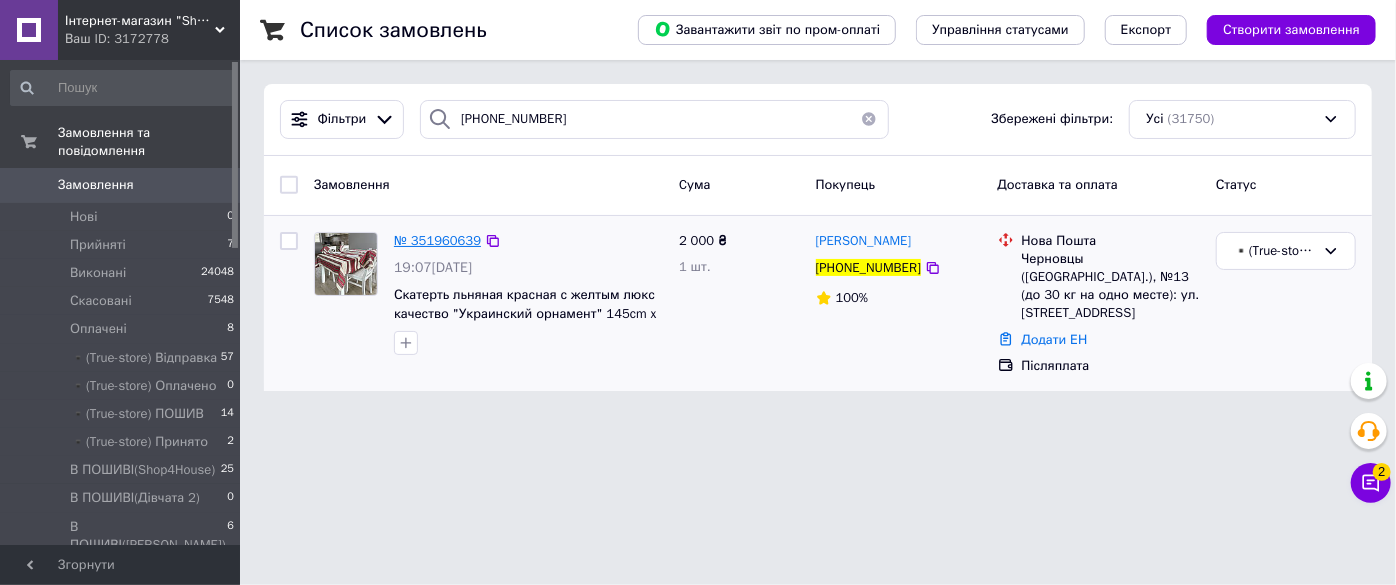 click on "№ 351960639" at bounding box center [437, 240] 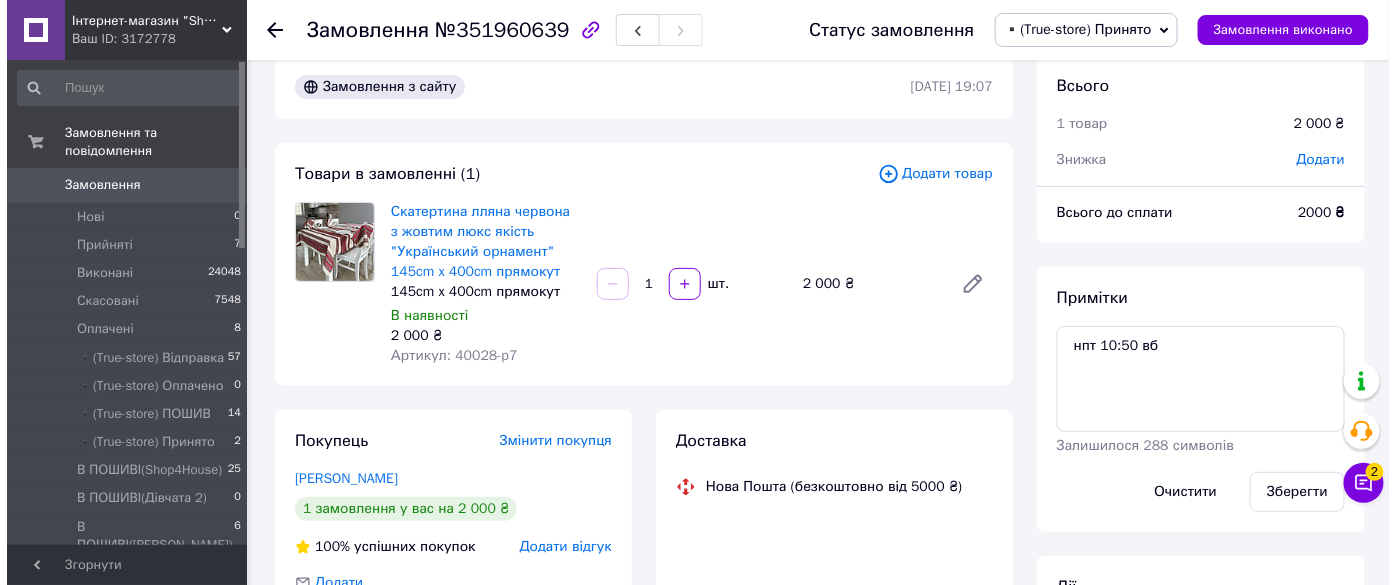 scroll, scrollTop: 0, scrollLeft: 0, axis: both 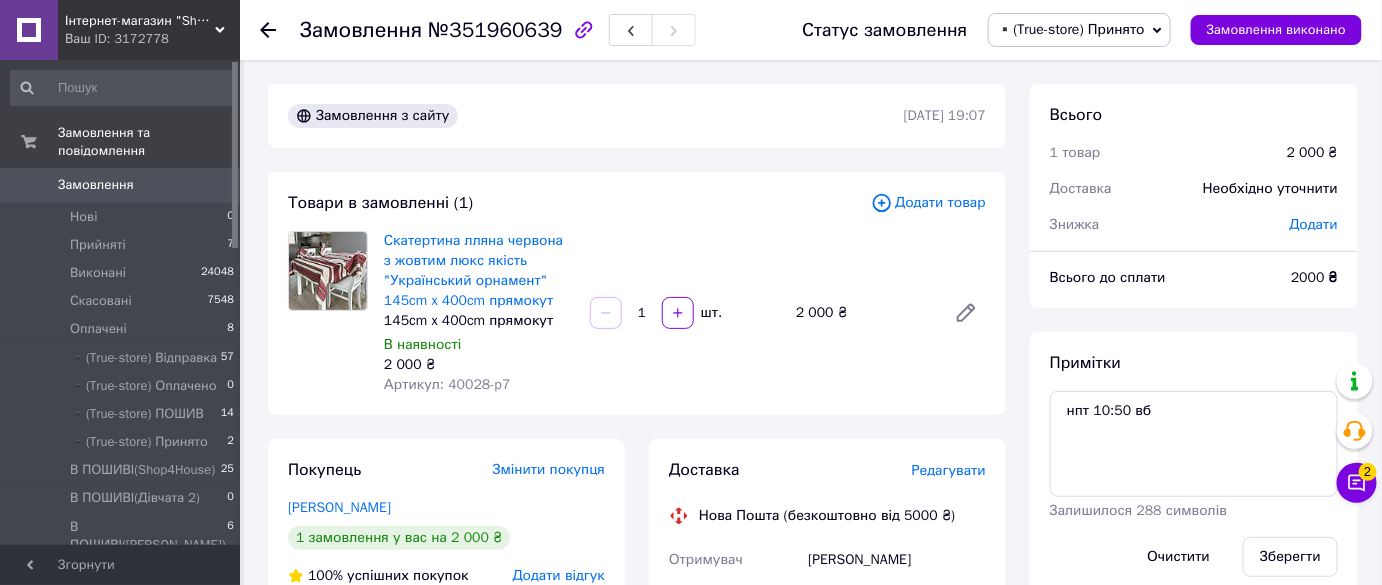 click on "Артикул: 40028-p7" at bounding box center (447, 384) 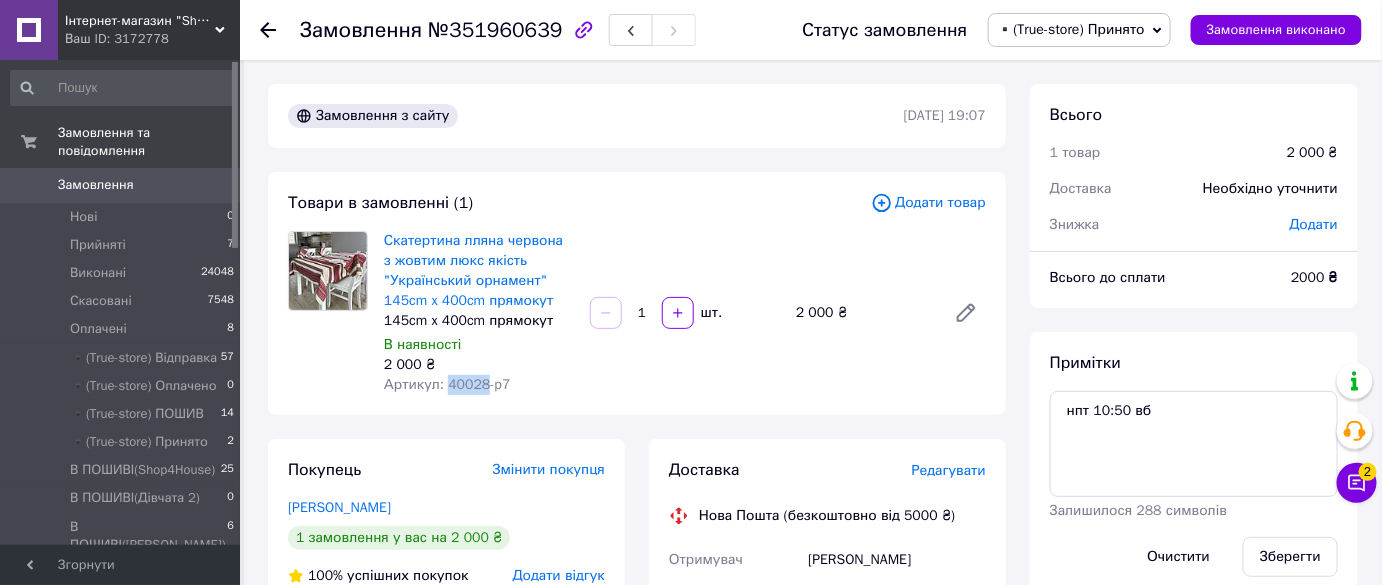 click on "Артикул: 40028-p7" at bounding box center (447, 384) 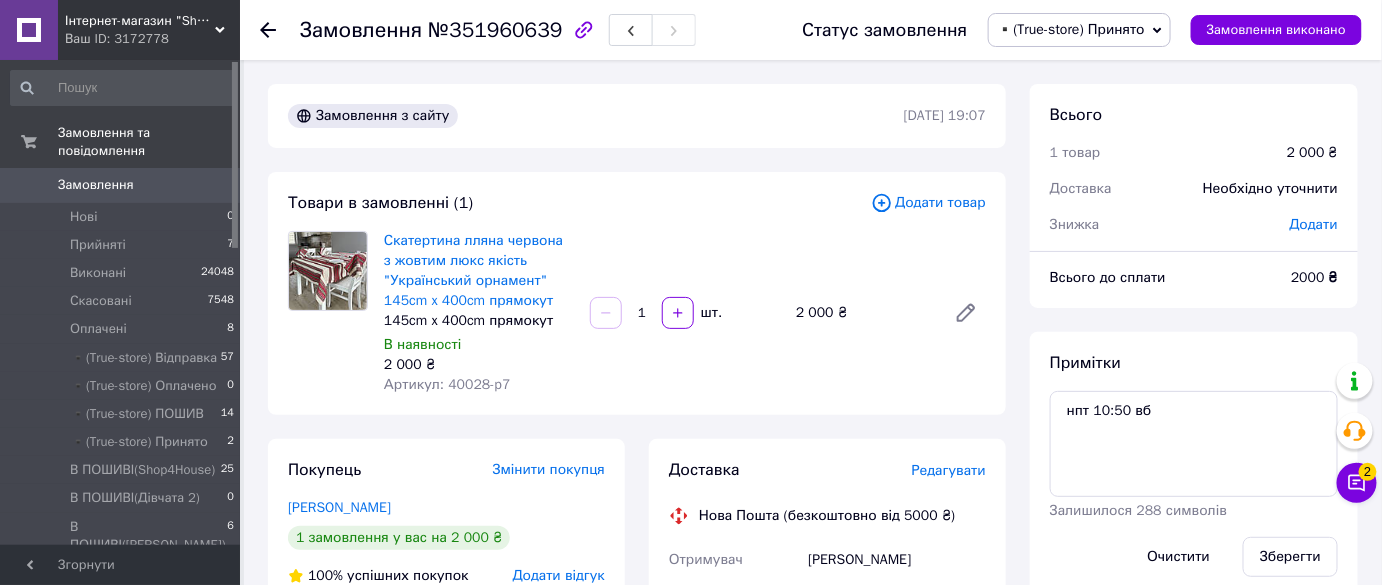 click on "Додати товар" at bounding box center [928, 203] 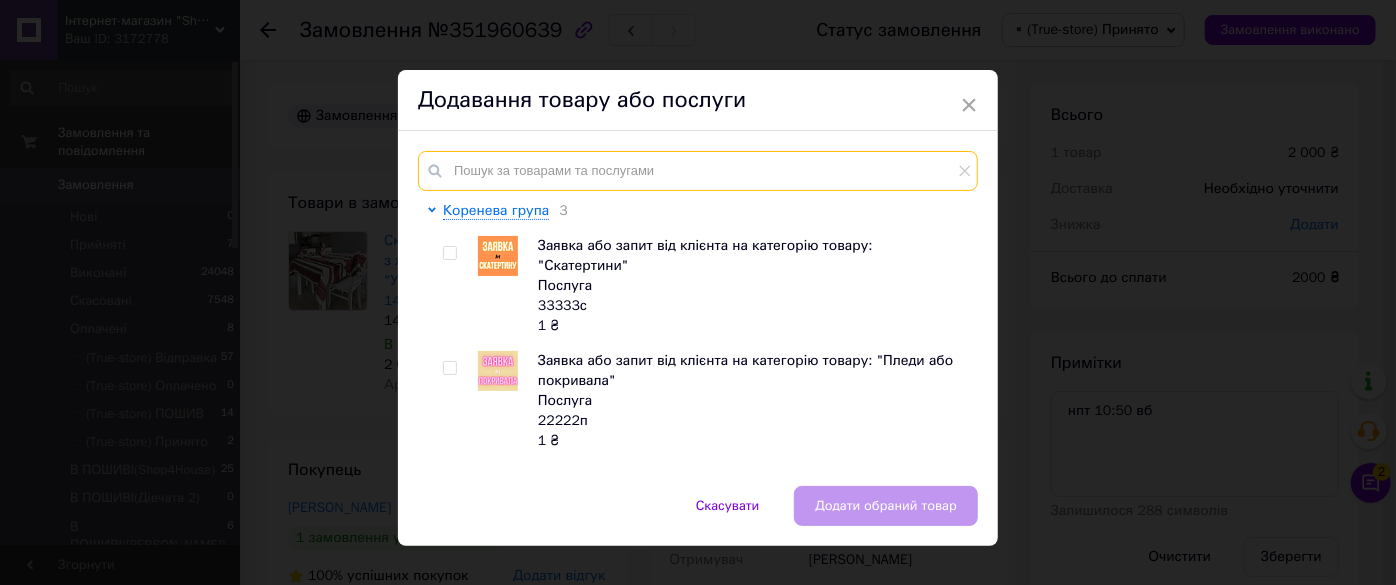 click at bounding box center [698, 171] 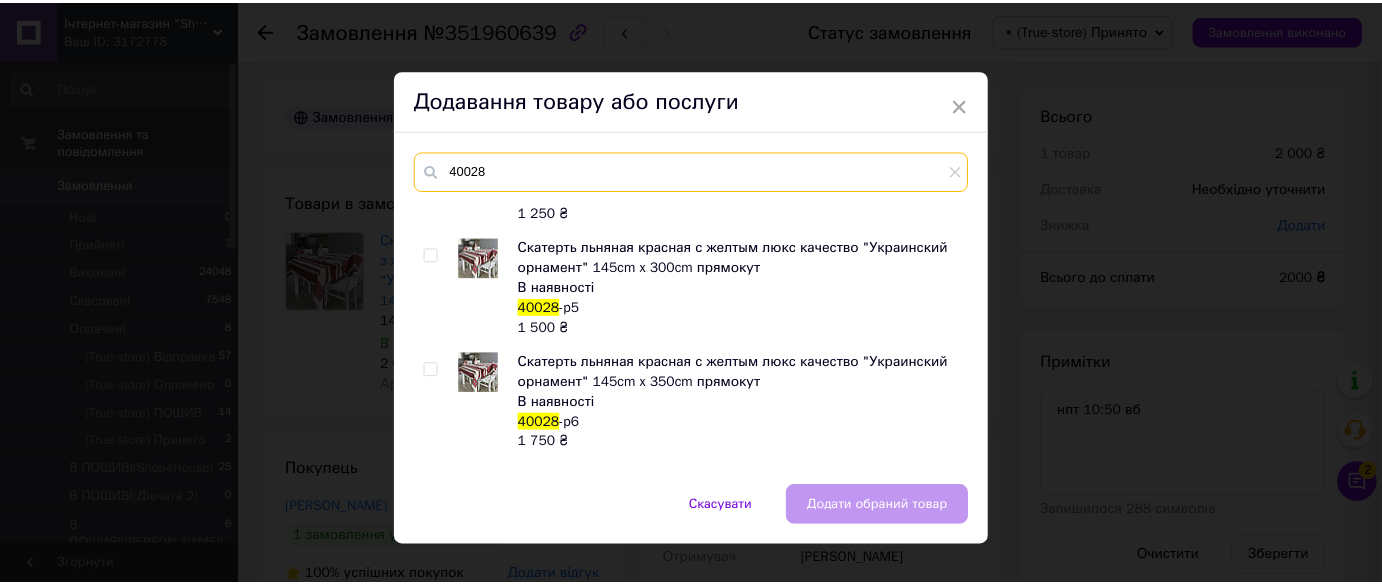 scroll, scrollTop: 454, scrollLeft: 0, axis: vertical 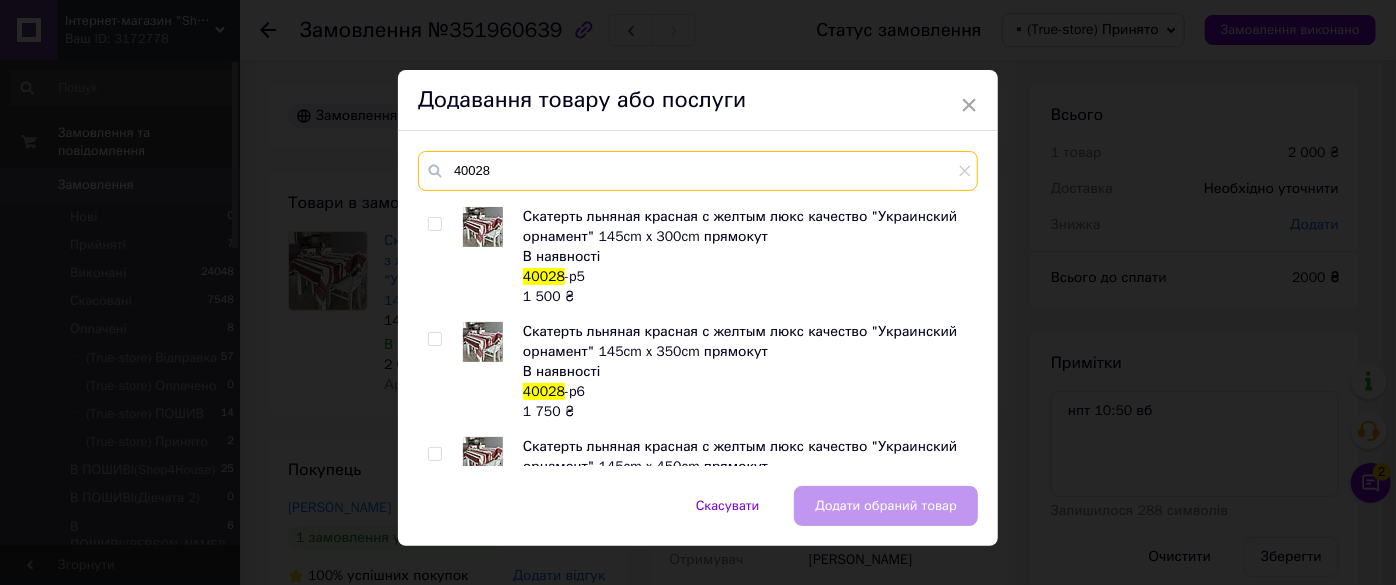 type on "40028" 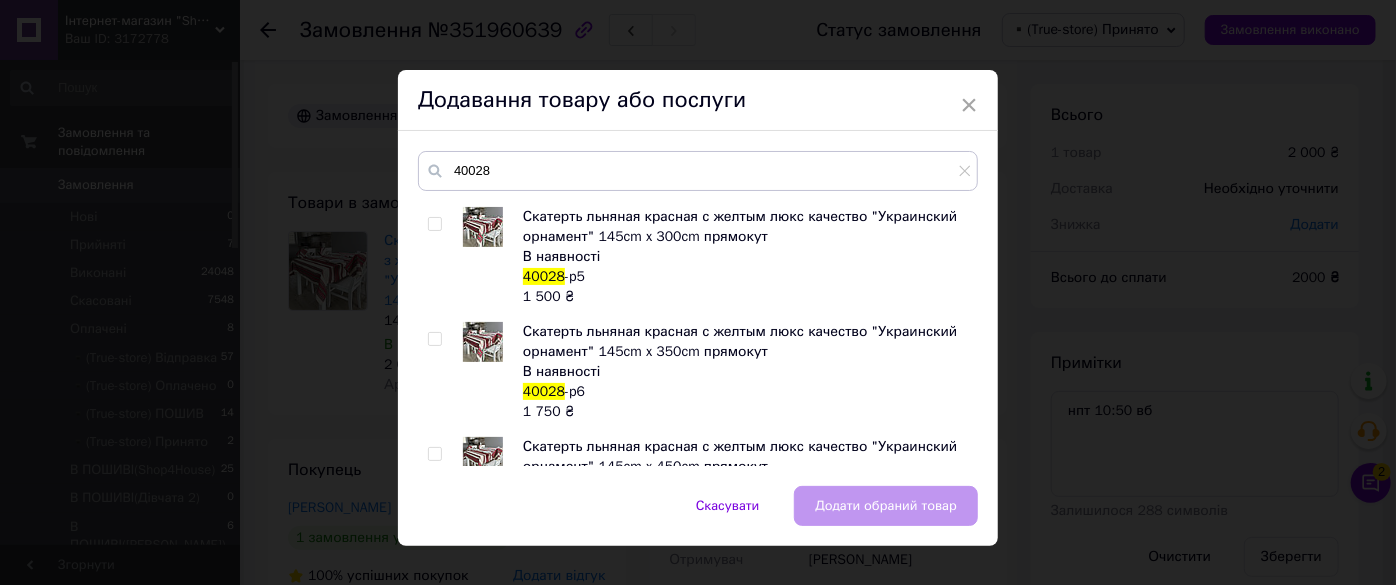 drag, startPoint x: 424, startPoint y: 339, endPoint x: 442, endPoint y: 335, distance: 18.439089 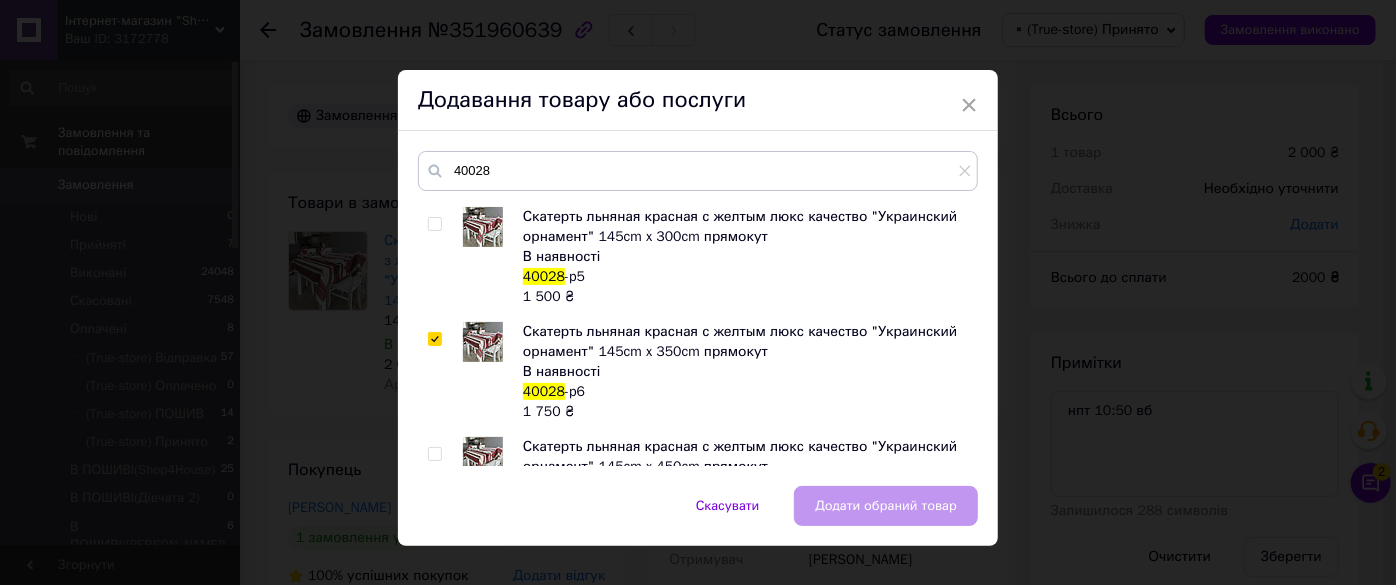 checkbox on "true" 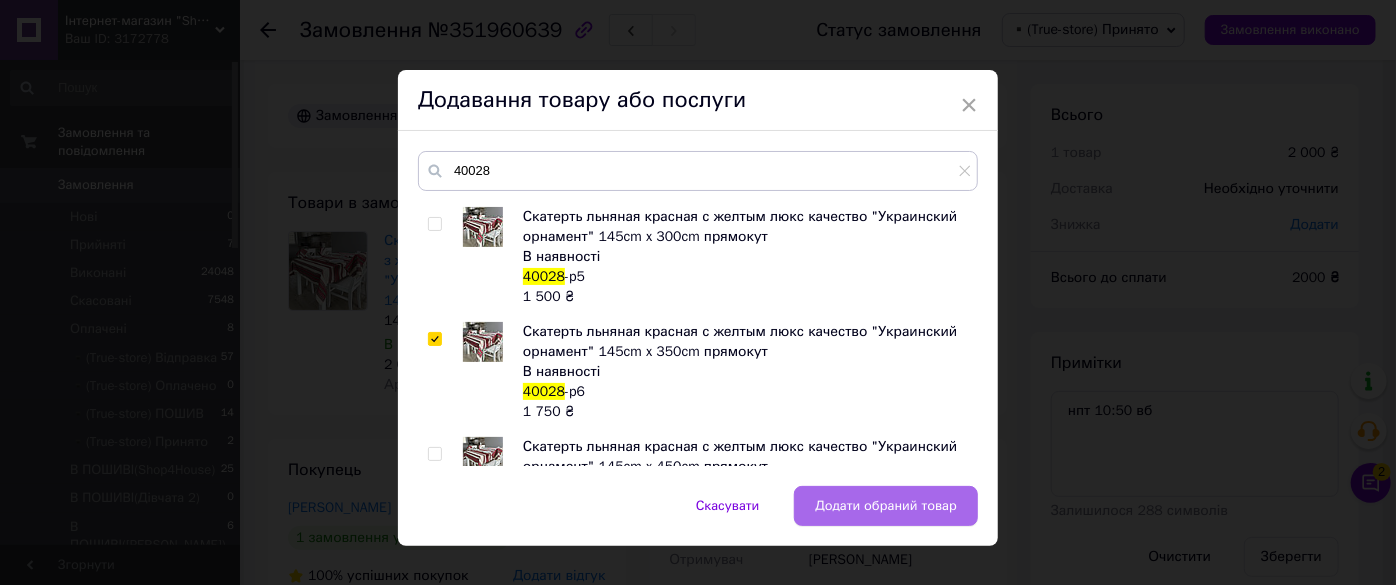 click on "Додати обраний товар" at bounding box center (886, 506) 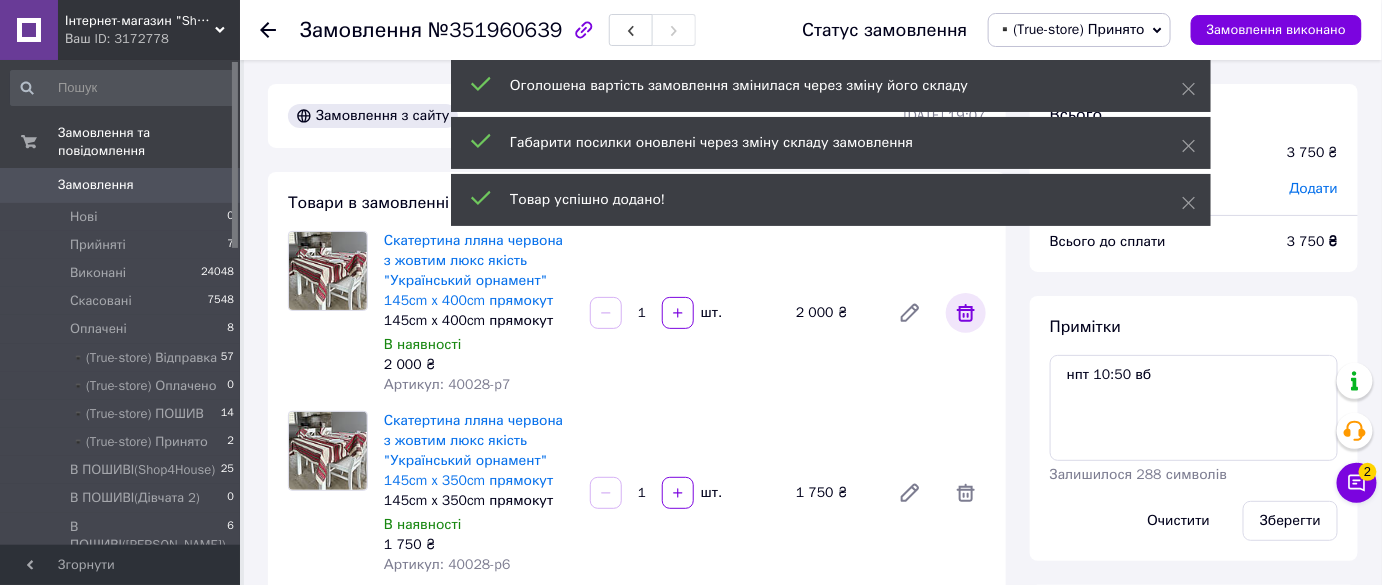 click 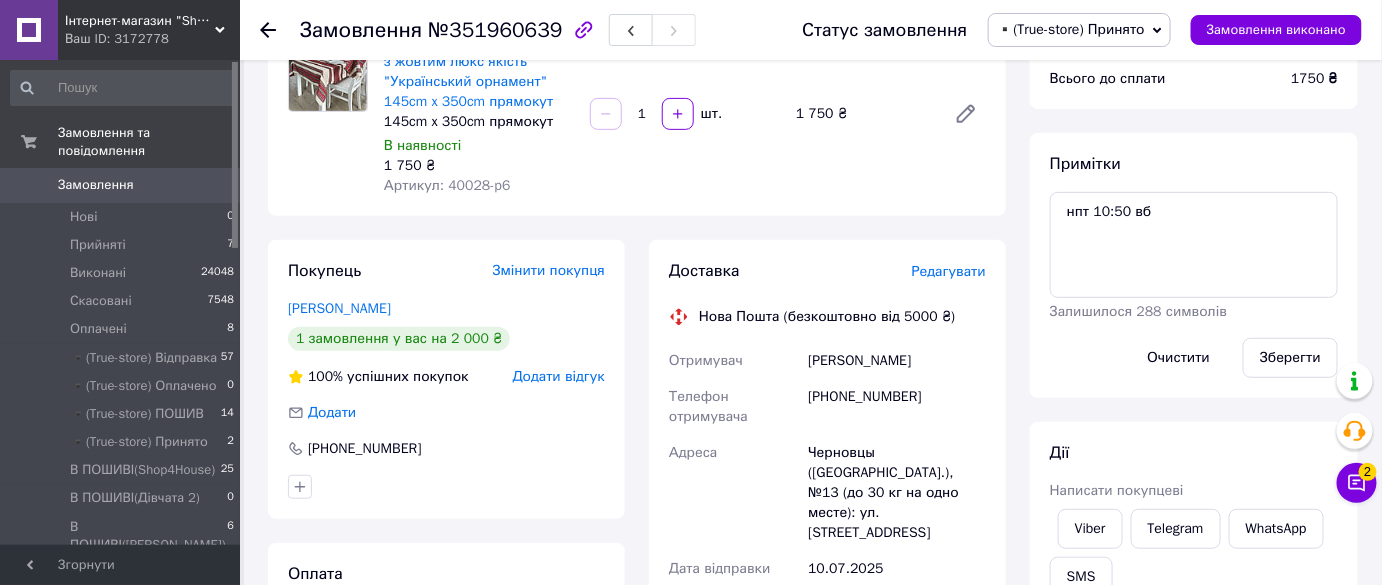 scroll, scrollTop: 90, scrollLeft: 0, axis: vertical 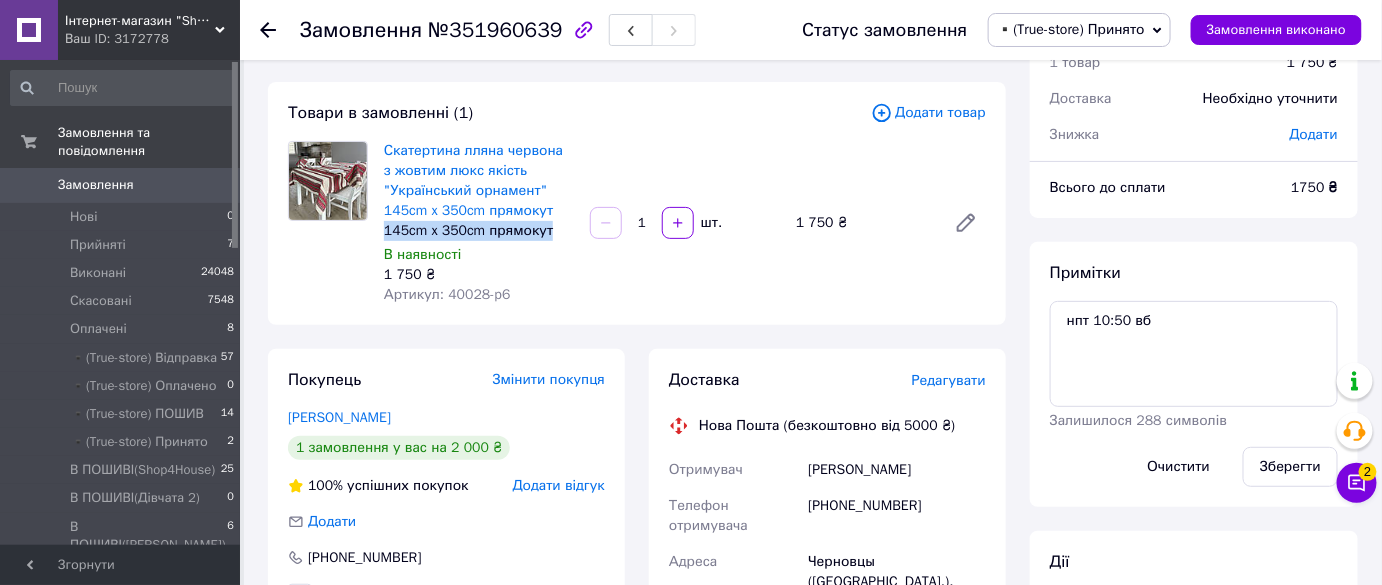 copy on "145cm x 350cm прямокут" 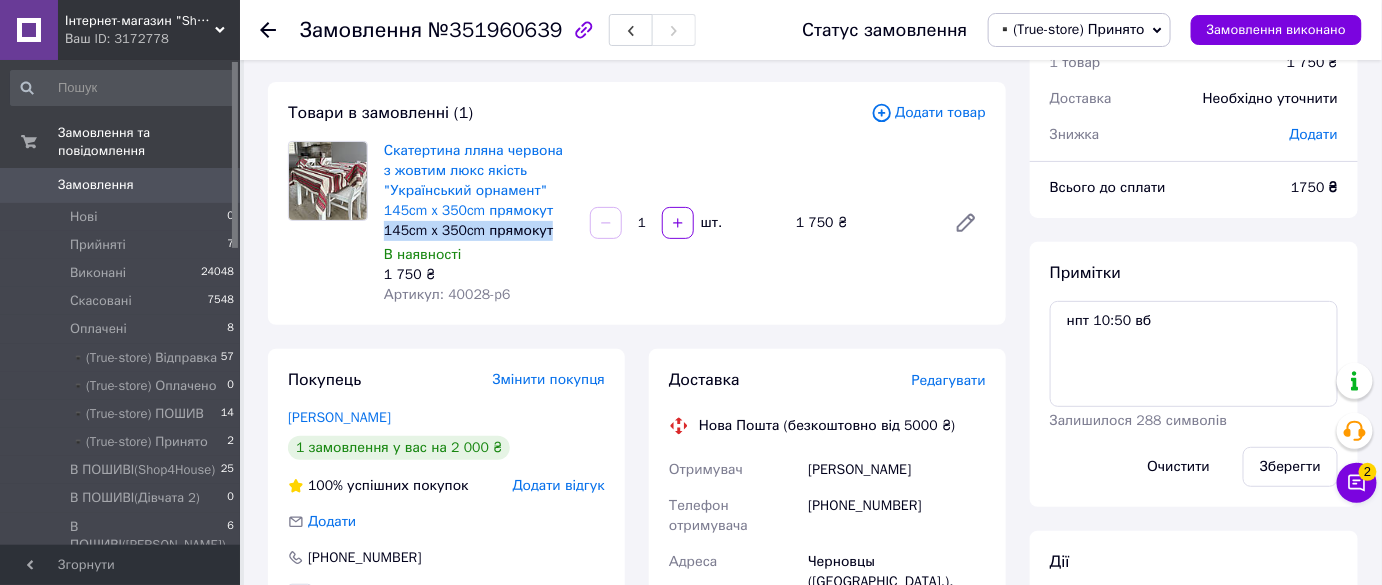 drag, startPoint x: 548, startPoint y: 234, endPoint x: 378, endPoint y: 229, distance: 170.07352 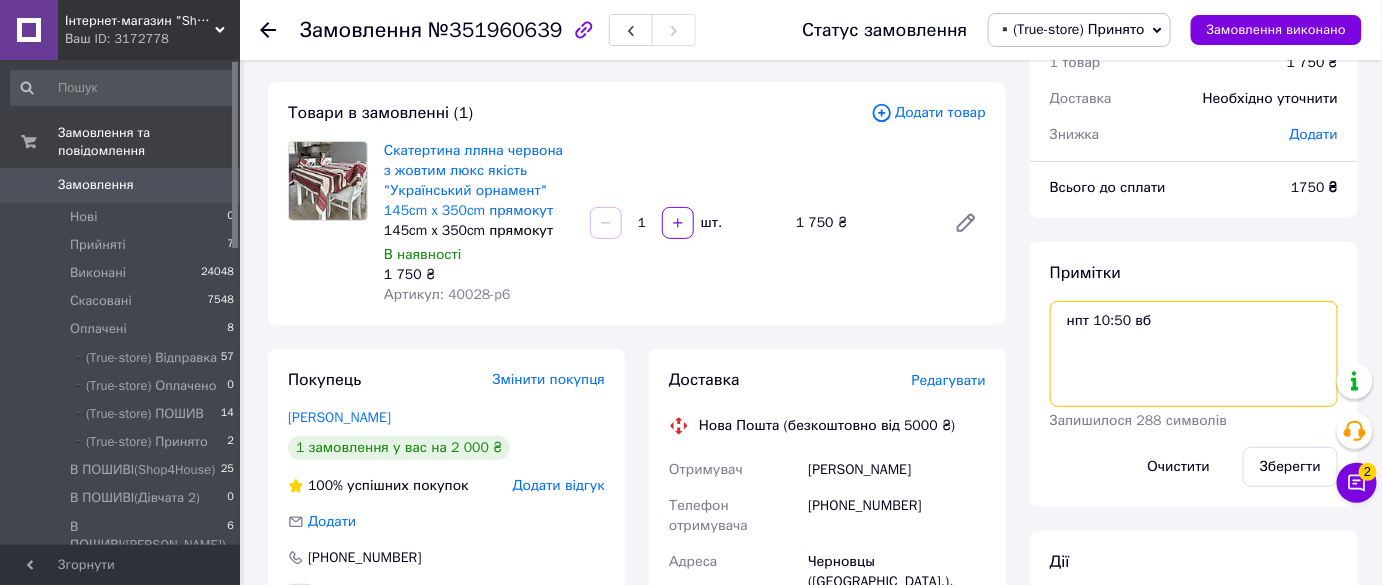 drag, startPoint x: 1139, startPoint y: 322, endPoint x: 879, endPoint y: 312, distance: 260.19223 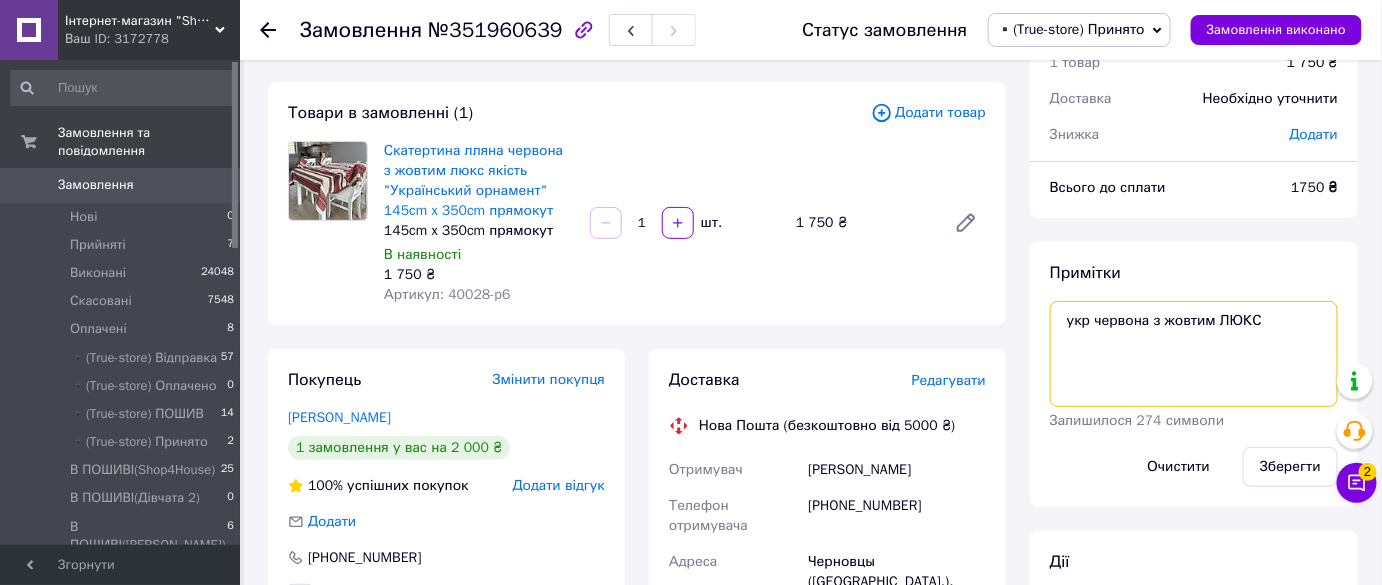 paste on "145cm x 350cm прямокут" 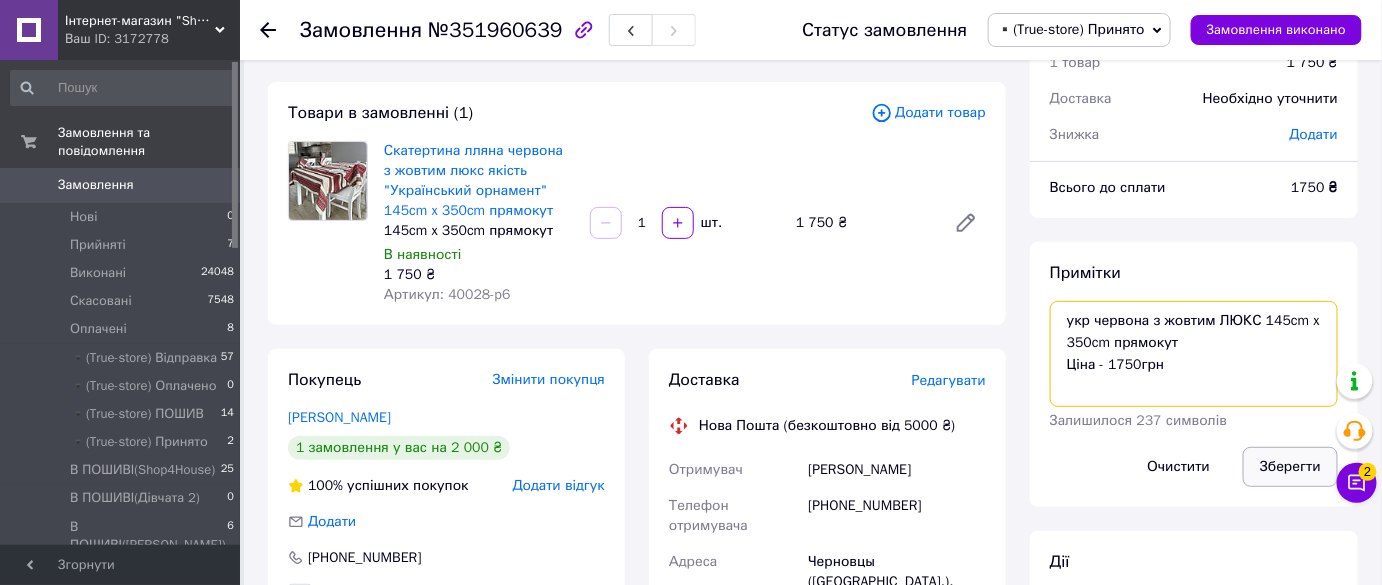 type on "укр червона з жовтим ЛЮКС 145cm x 350cm прямокут
Ціна - 1750грн" 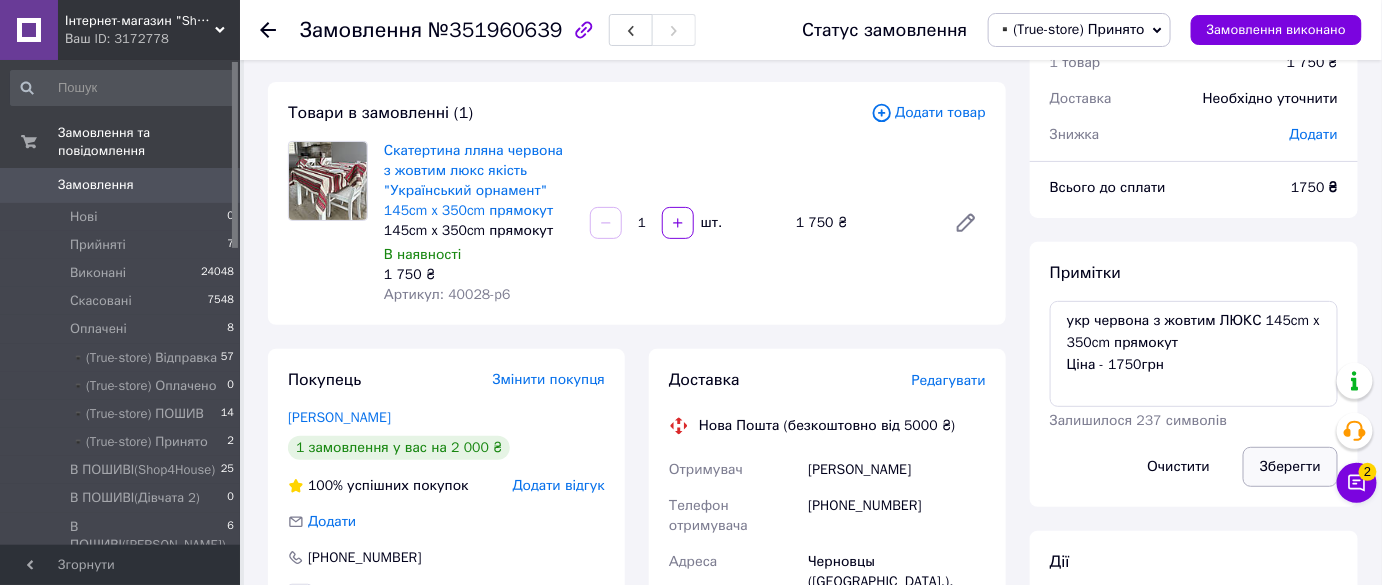 click on "Зберегти" at bounding box center [1290, 467] 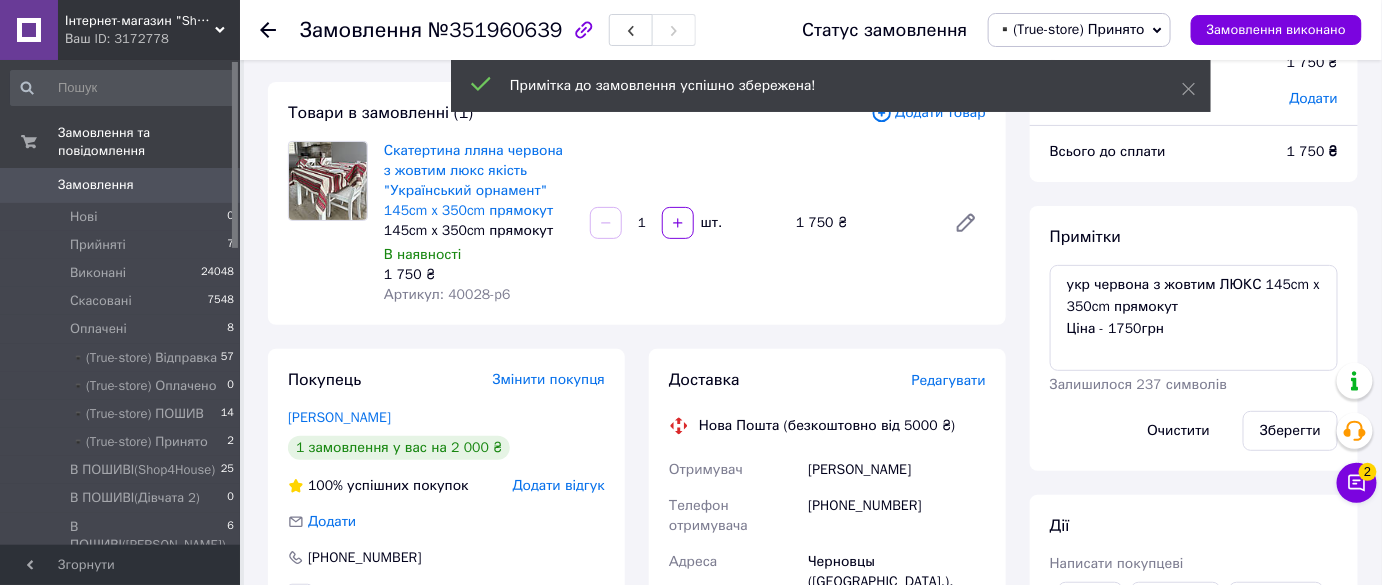 click on "№351960639" at bounding box center [495, 30] 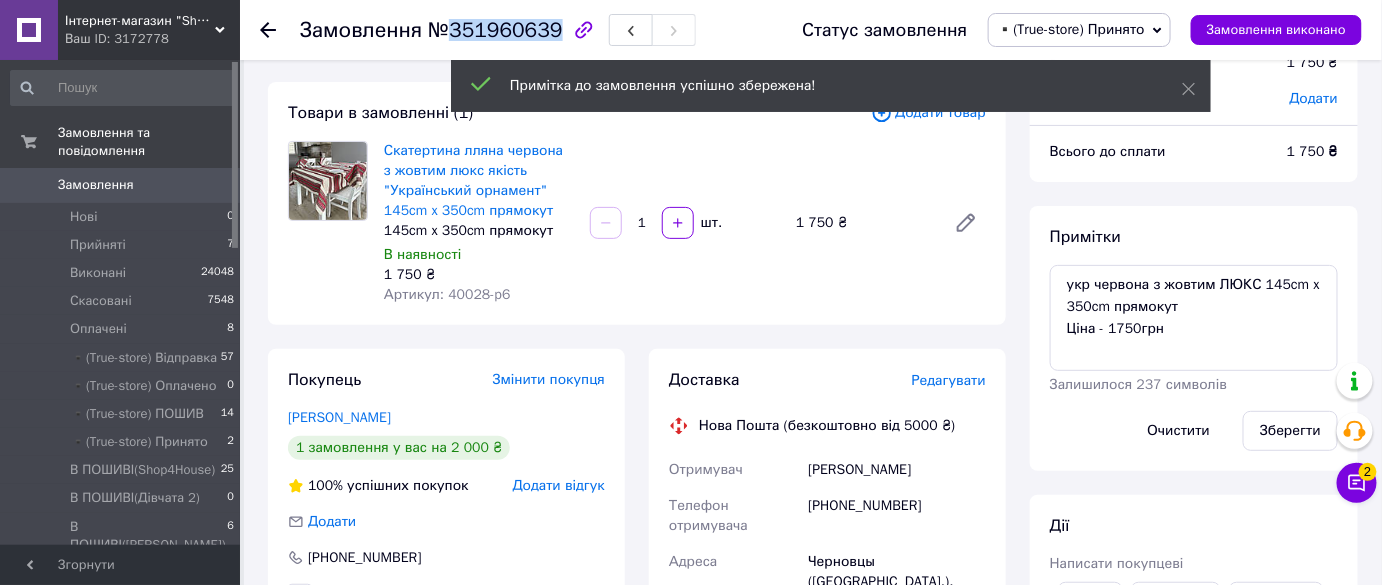 click on "№351960639" at bounding box center [495, 30] 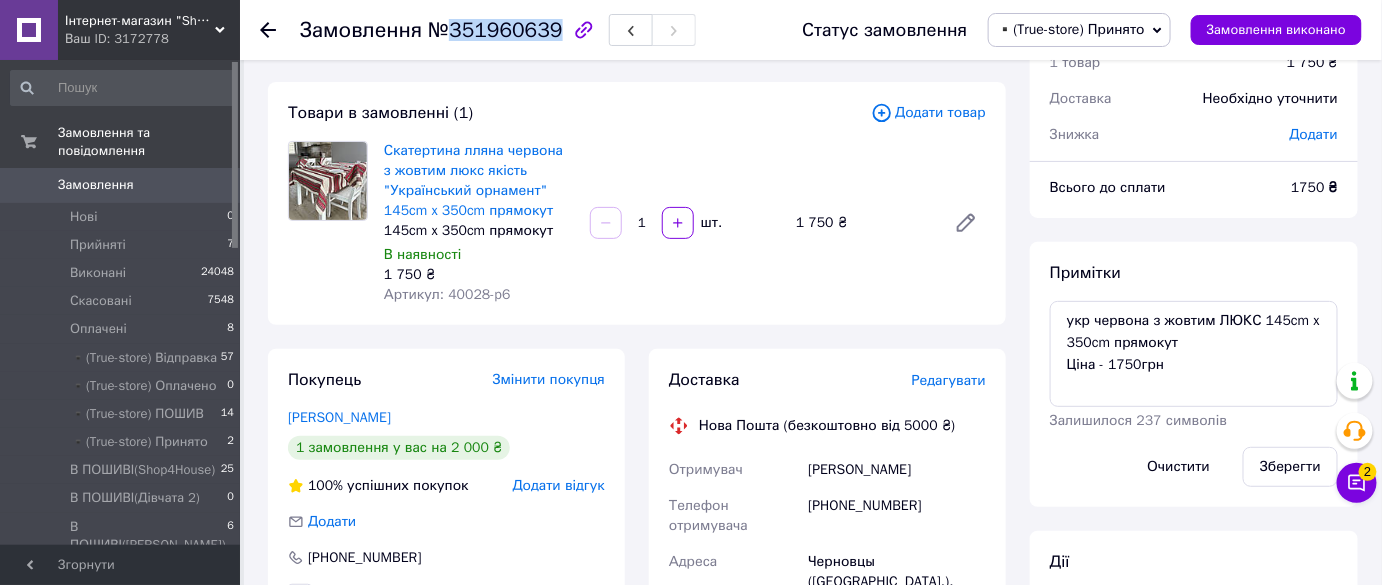 copy on "351960639" 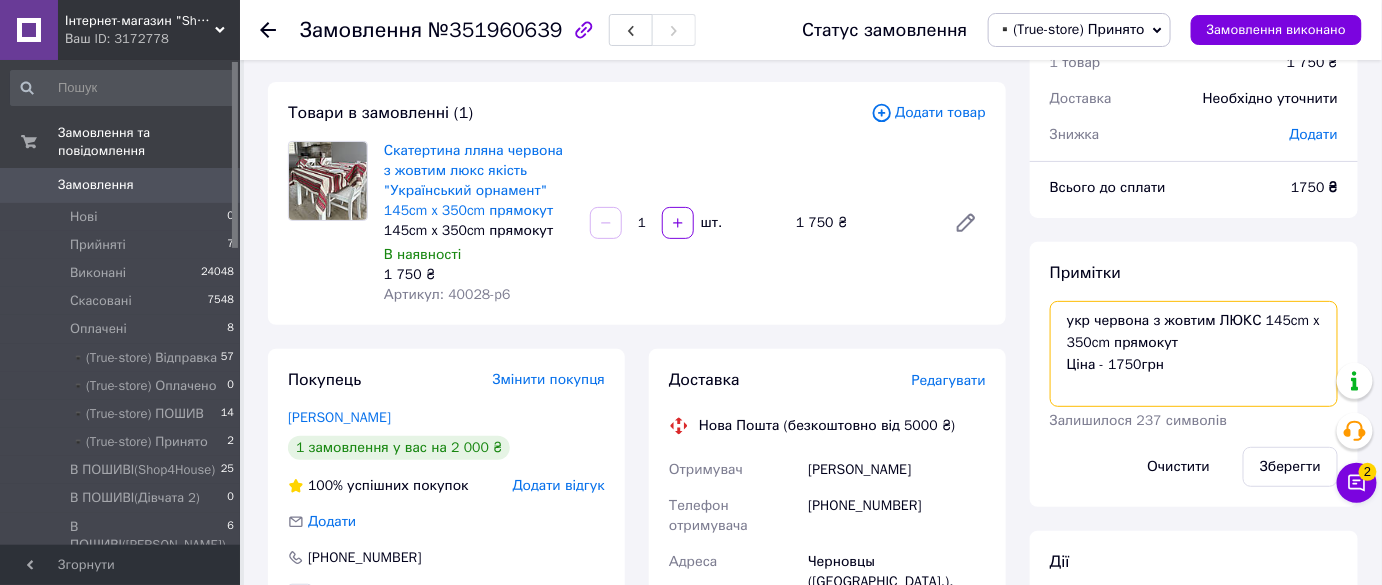 drag, startPoint x: 1287, startPoint y: 334, endPoint x: 939, endPoint y: 315, distance: 348.51828 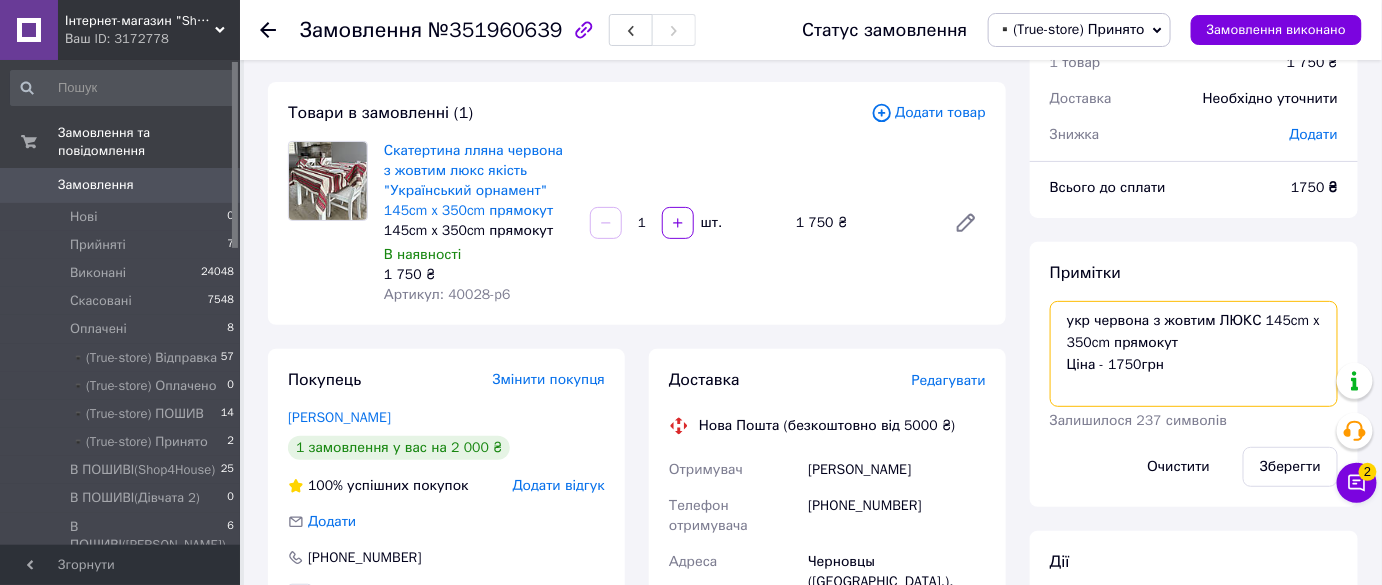 click on "Замовлення з сайту [DATE] 19:07 Товари в замовленні (1) Додати товар Скатертина лляна червона з жовтим люкс якість "Український орнамент" 145cm x 350cm прямокут 145cm x 350cm прямокут В наявності 1 750 ₴ Артикул: 40028-p6 1   шт. 1 750 ₴ Покупець Змінити покупця [PERSON_NAME]  1 замовлення у вас на 2 000 ₴ 100%   успішних покупок Додати відгук Додати [PHONE_NUMBER] Оплата Післяплата Доставка Редагувати Нова Пошта (безкоштовно від 5000 ₴) Отримувач [PERSON_NAME] Телефон отримувача [PHONE_NUMBER] Адреса Черновцы (Черновицкая обл.), №13 (до 30 кг на одно месте): ул. Буковинская, 25 Дата відправки [DATE] 55 ₴" at bounding box center [813, 831] 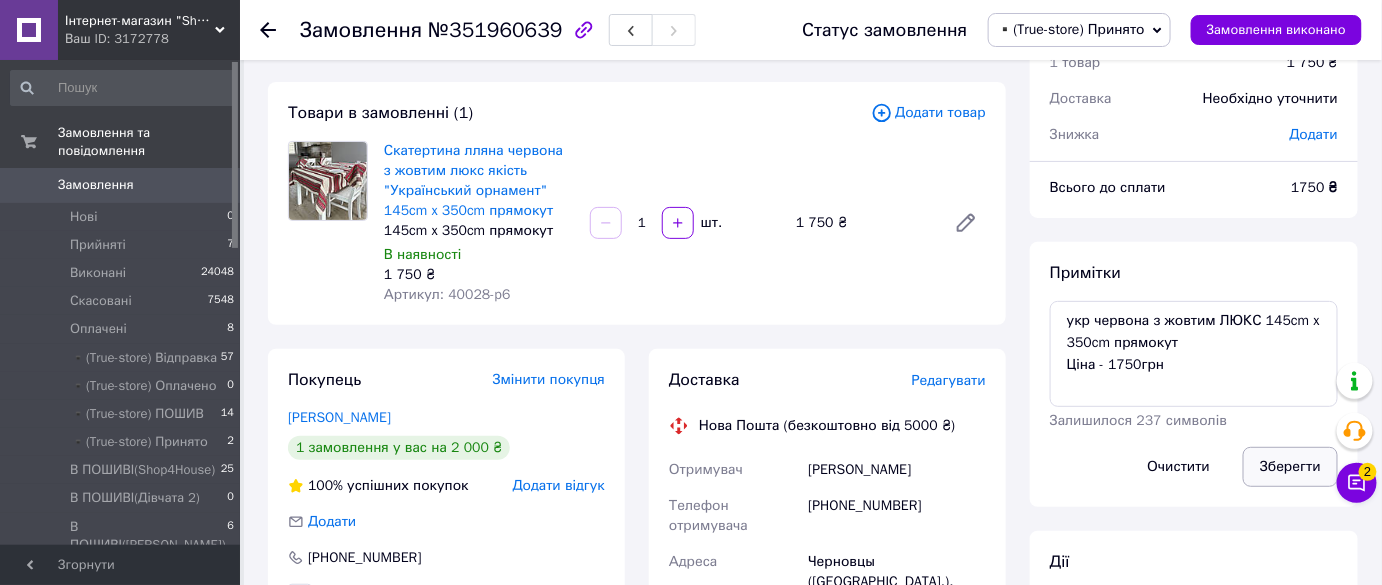 click on "Зберегти" at bounding box center [1290, 467] 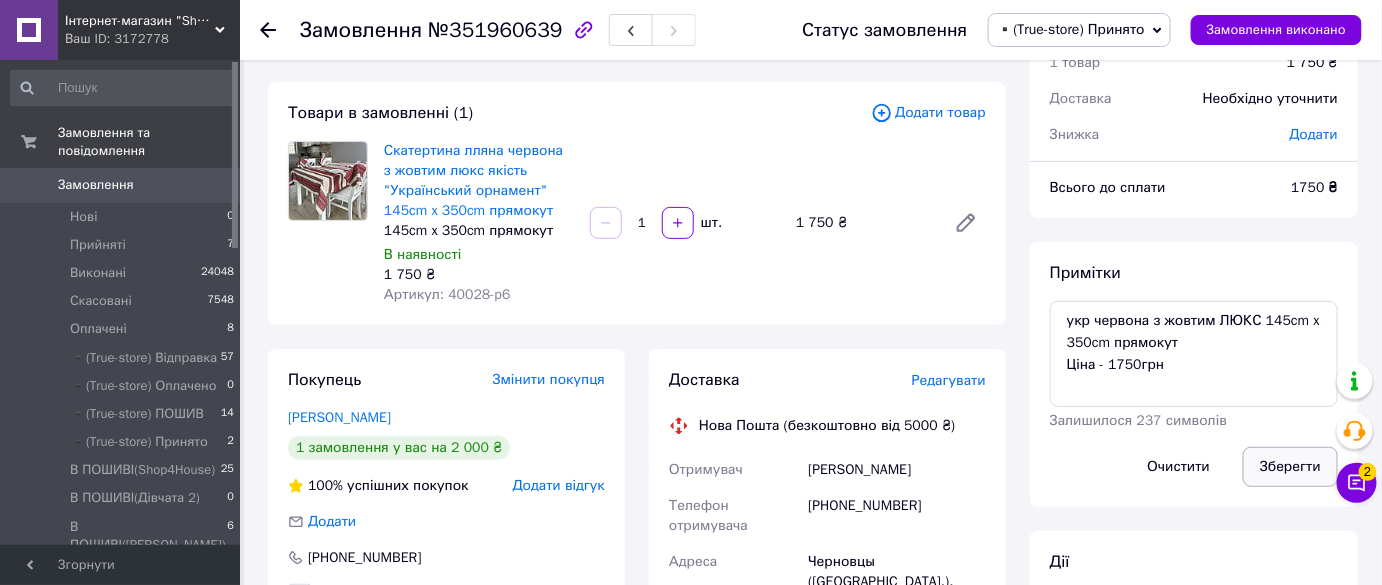 click on "Зберегти" at bounding box center (1290, 467) 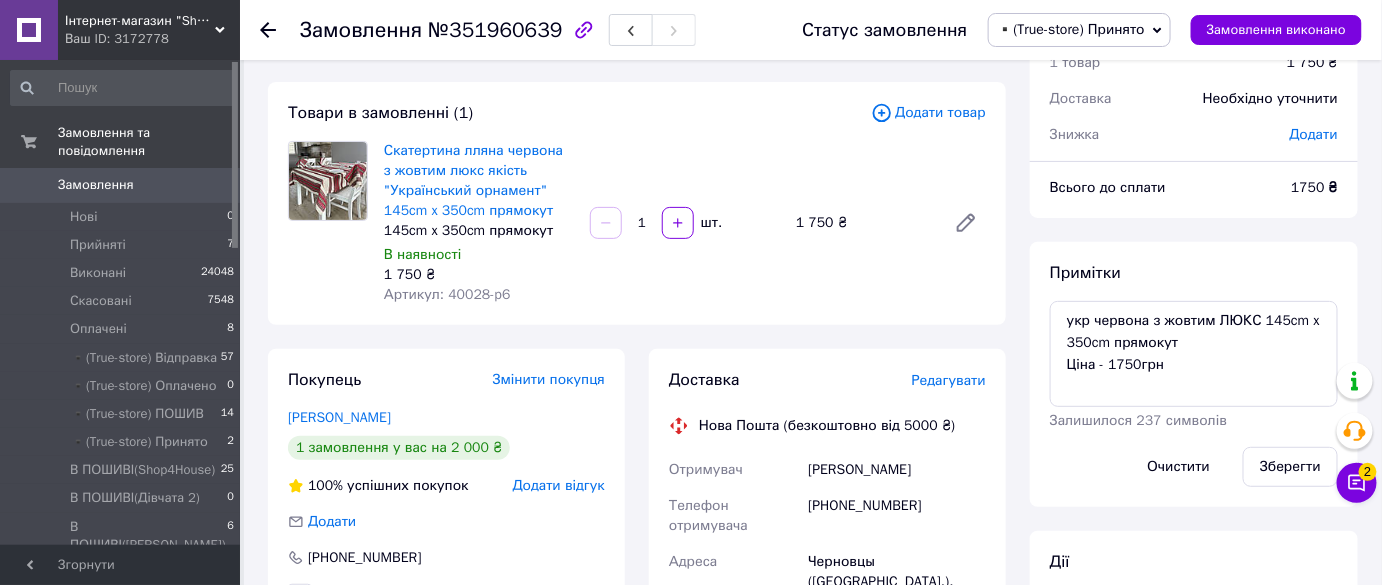 click on "▪️(True-store) Принято" at bounding box center [1079, 30] 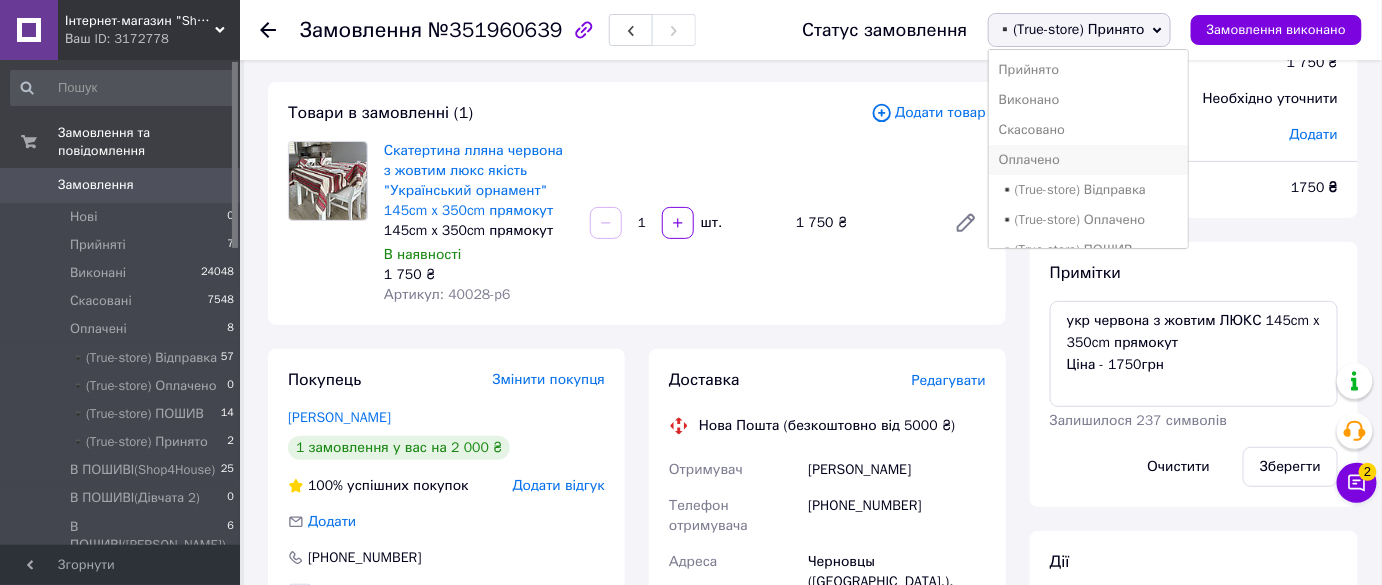 scroll, scrollTop: 90, scrollLeft: 0, axis: vertical 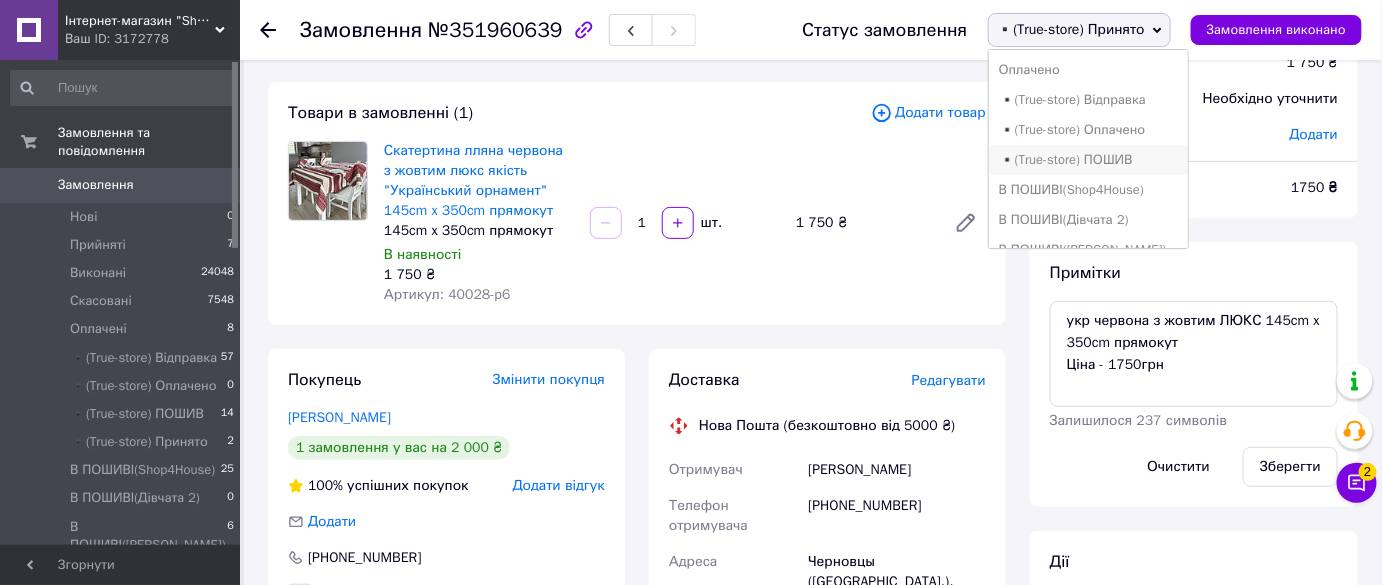 click on "▪️(True-store) ПОШИВ" at bounding box center [1089, 160] 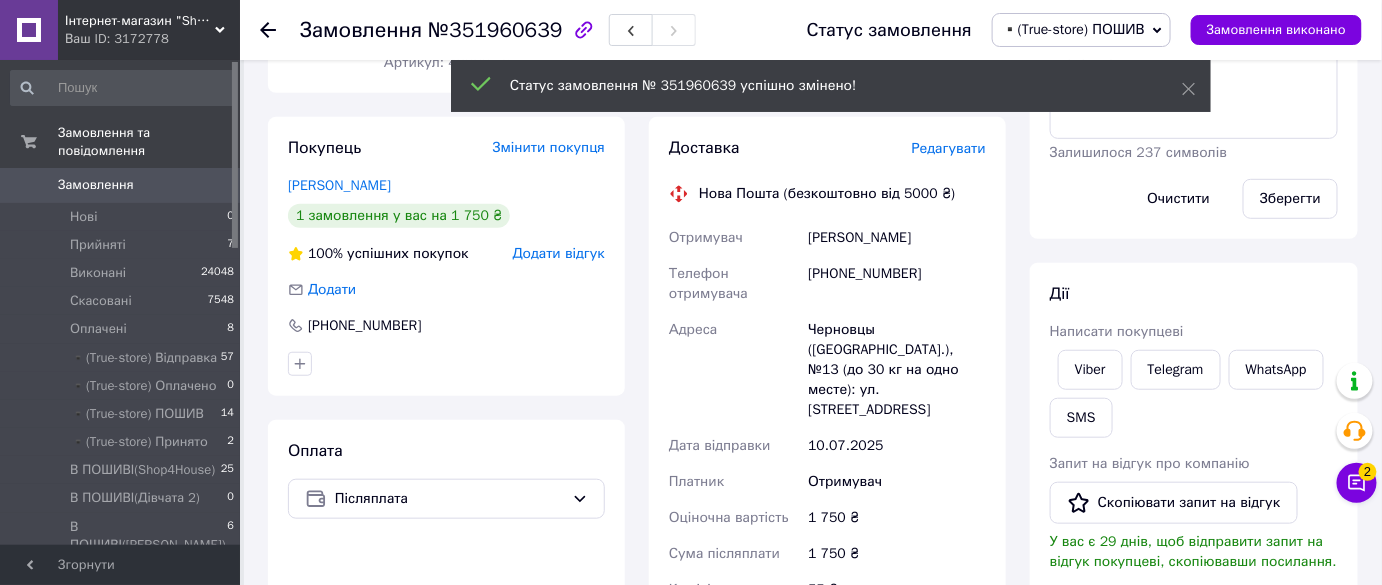 scroll, scrollTop: 272, scrollLeft: 0, axis: vertical 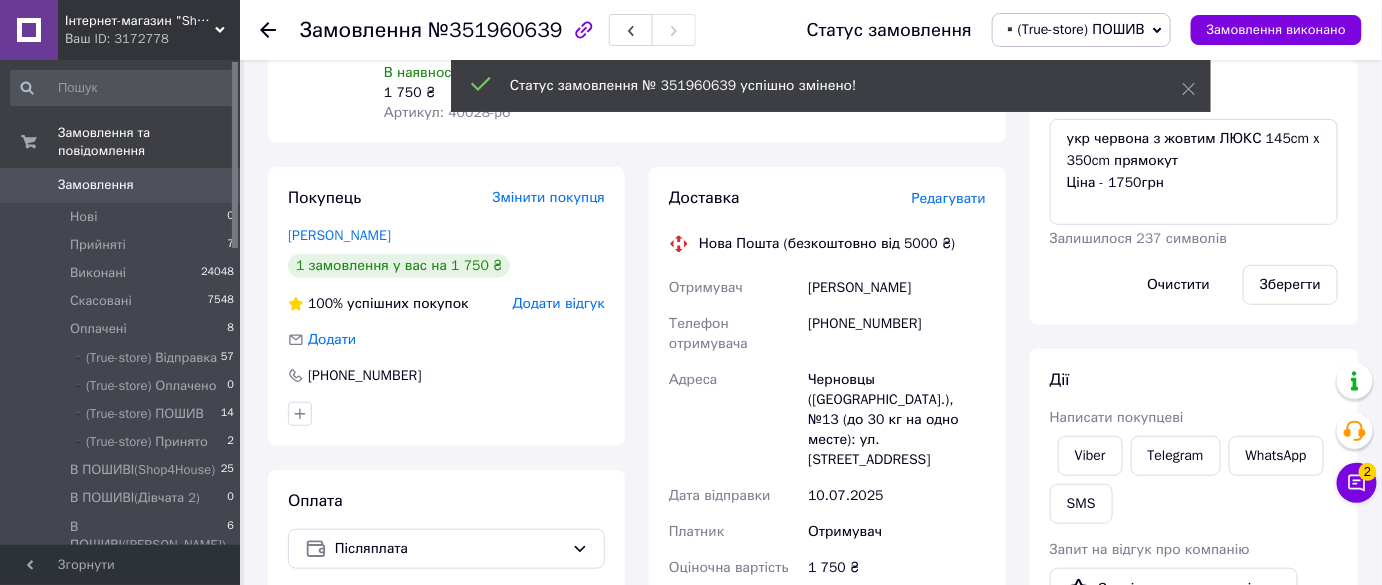 click 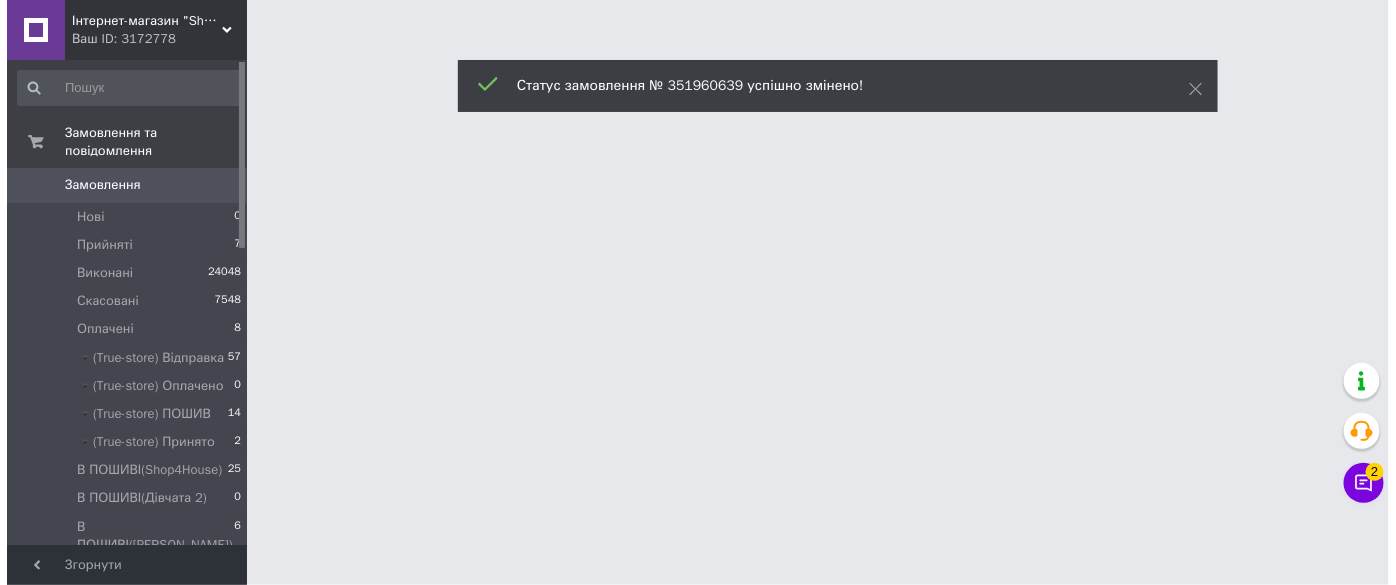 scroll, scrollTop: 0, scrollLeft: 0, axis: both 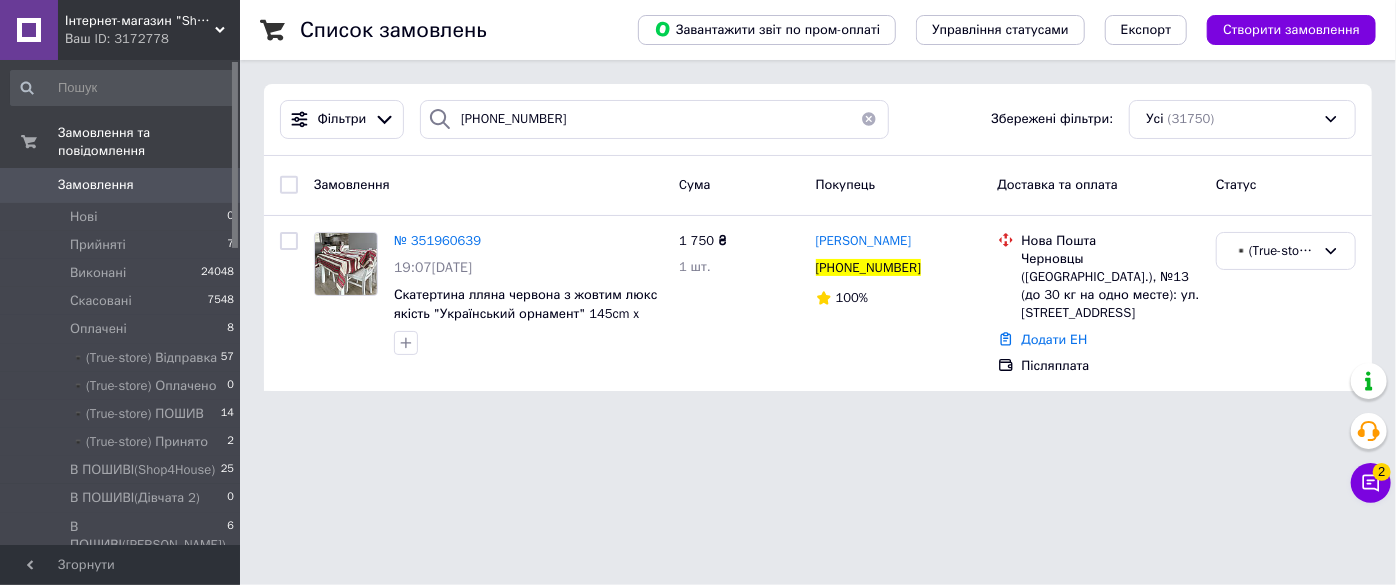 click on "Інтернет-магазин "Shop For House"" at bounding box center [140, 21] 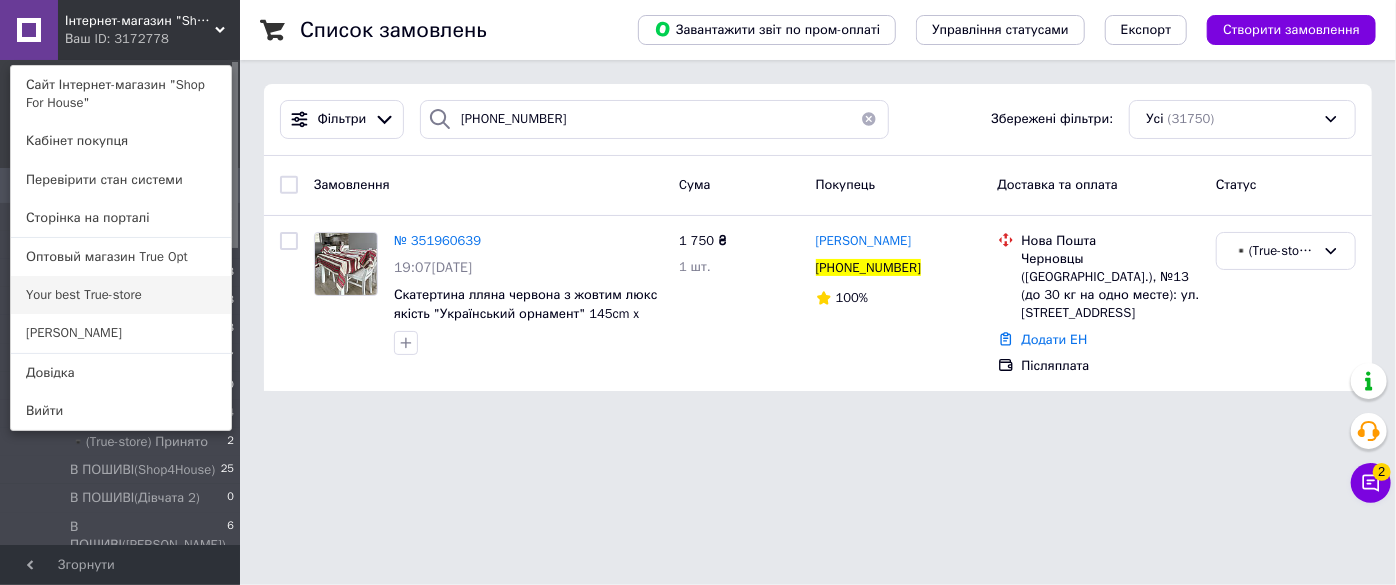 click on "Your best True-store" at bounding box center [121, 295] 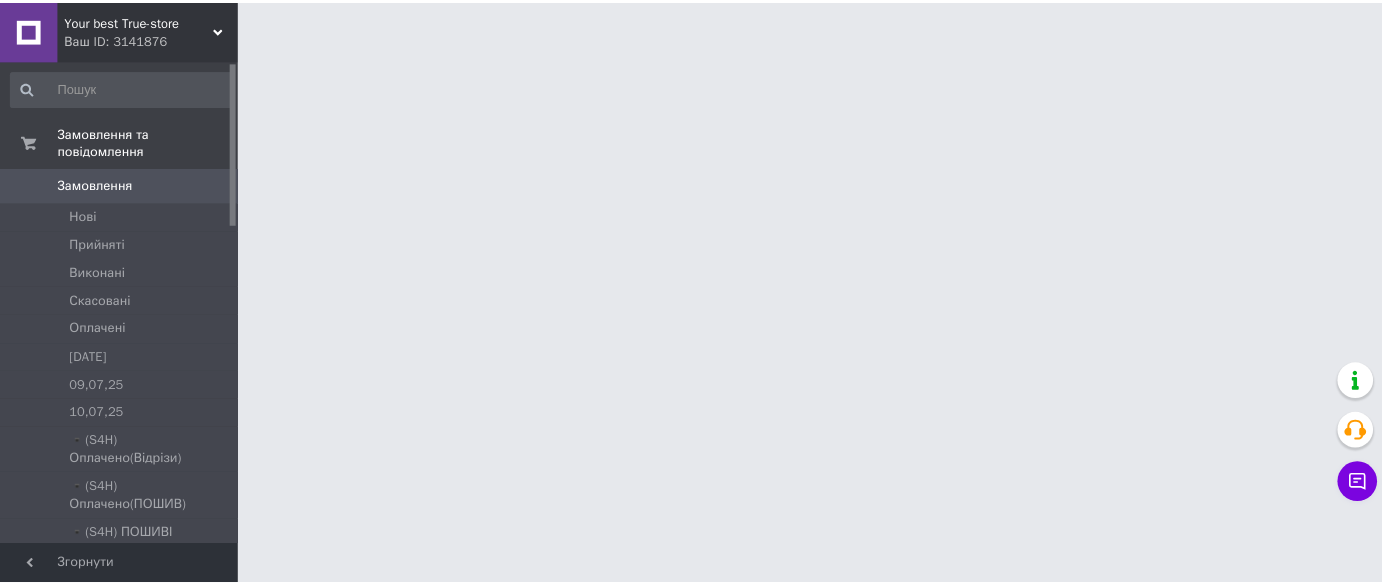 scroll, scrollTop: 0, scrollLeft: 0, axis: both 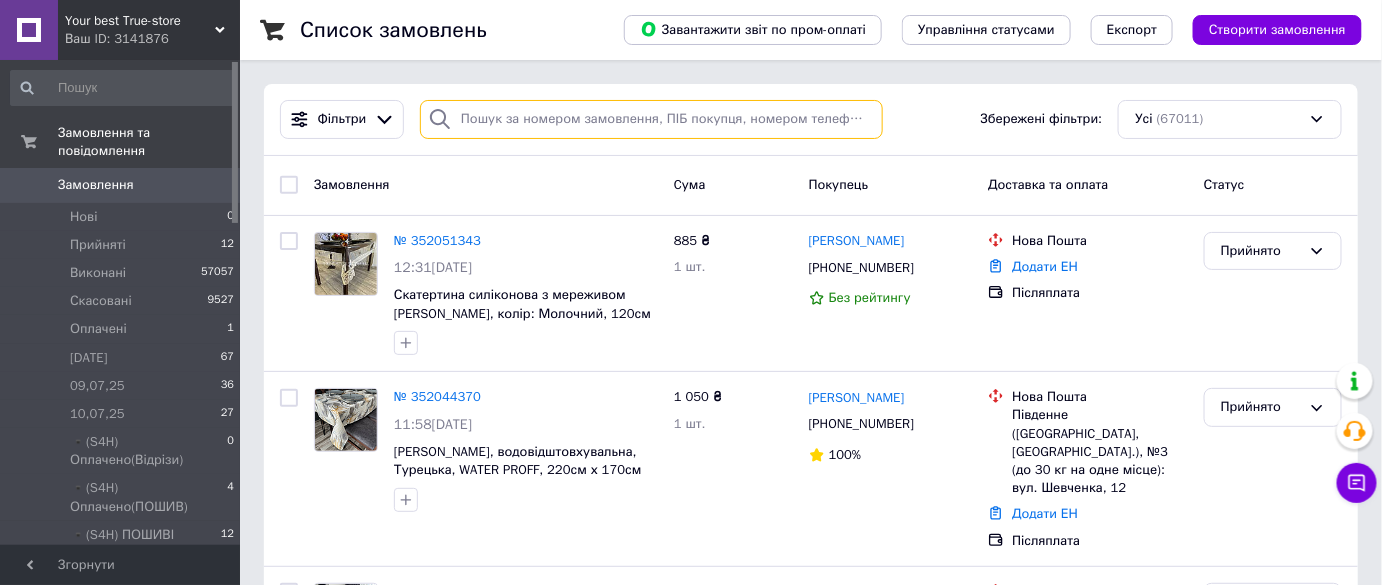 drag, startPoint x: 528, startPoint y: 126, endPoint x: 475, endPoint y: 138, distance: 54.34151 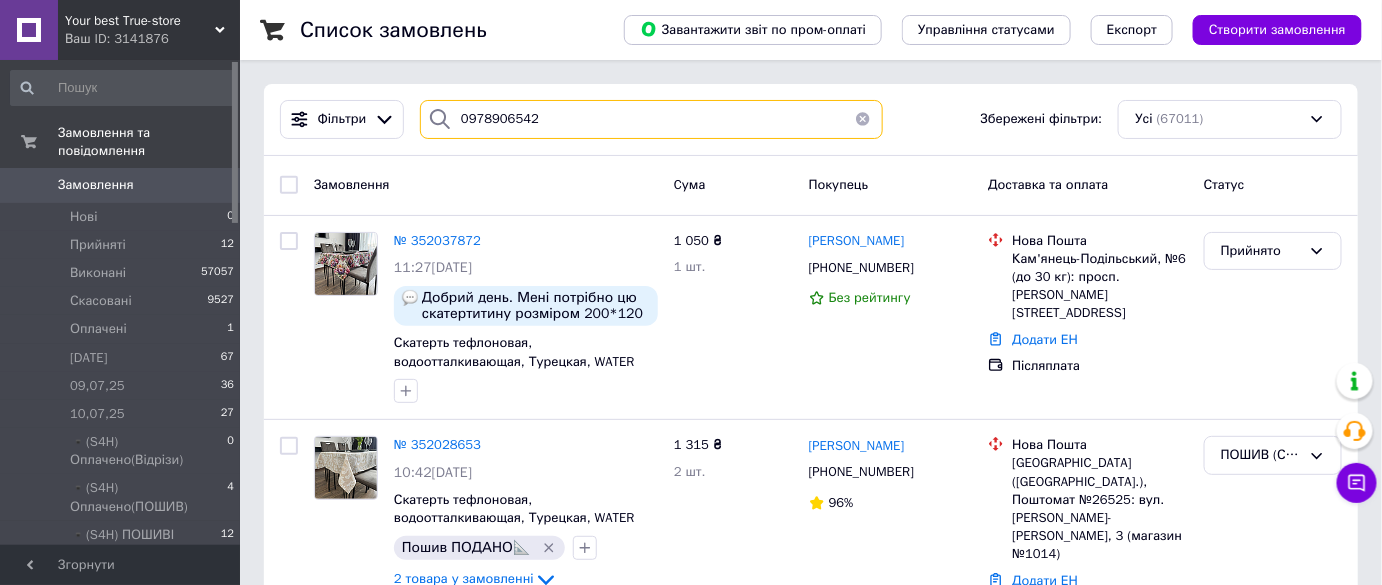 click on "0978906542" at bounding box center (651, 119) 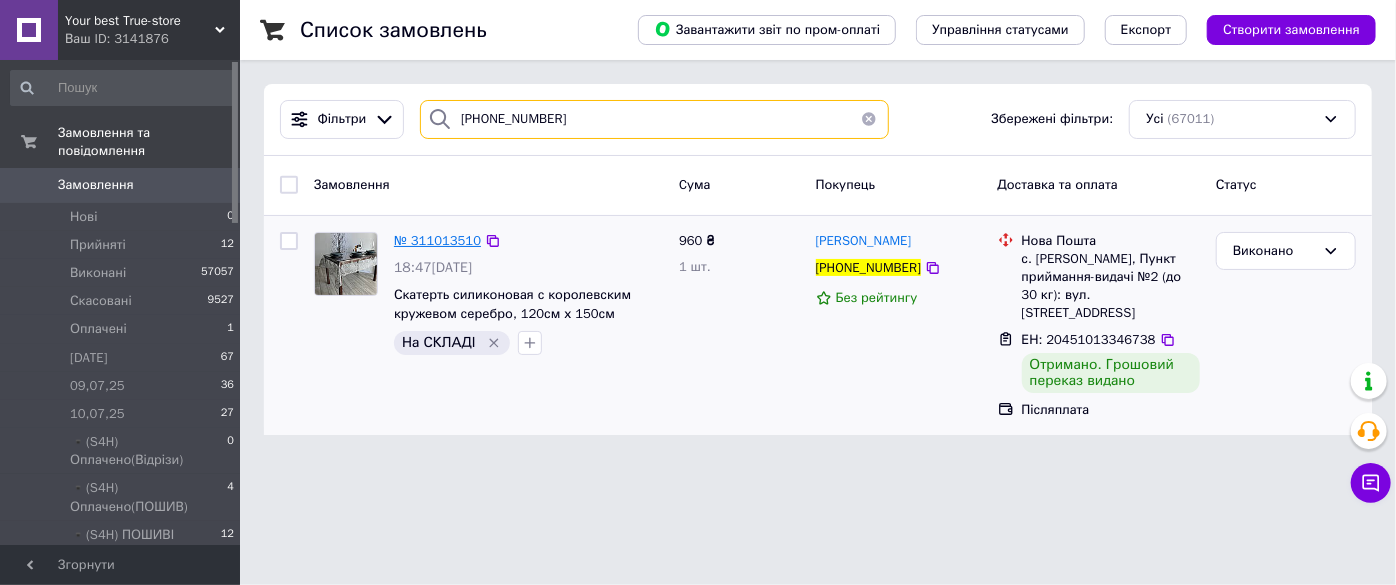 type on "+380978906542" 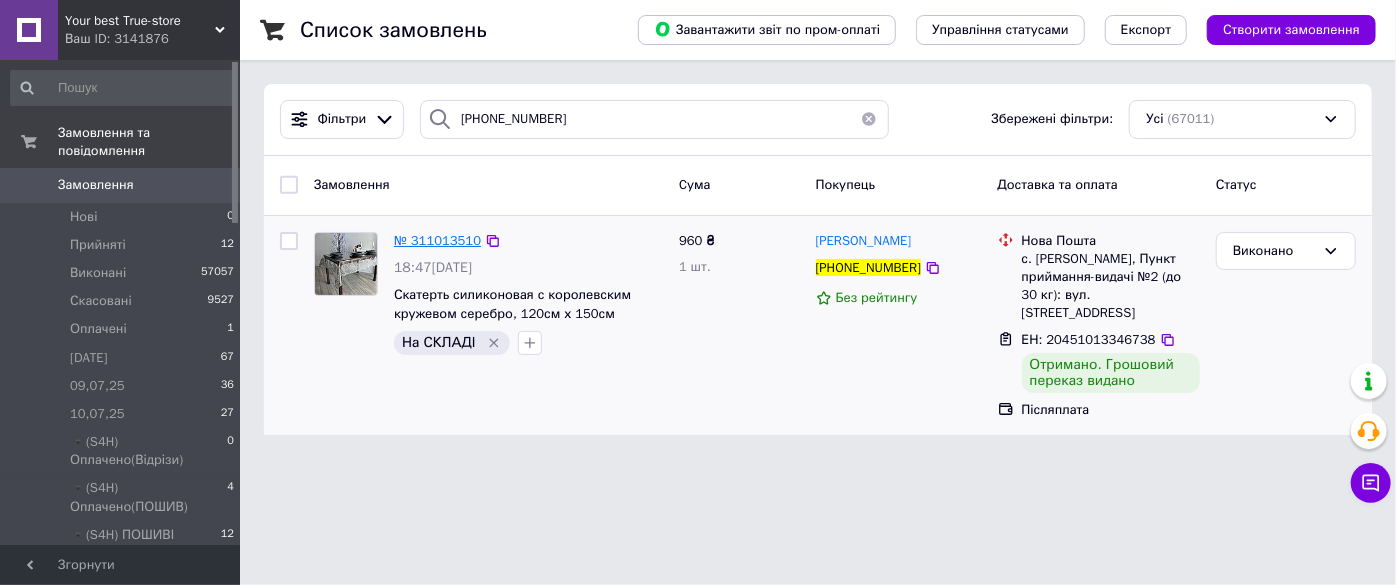 click on "№ 311013510" at bounding box center (437, 240) 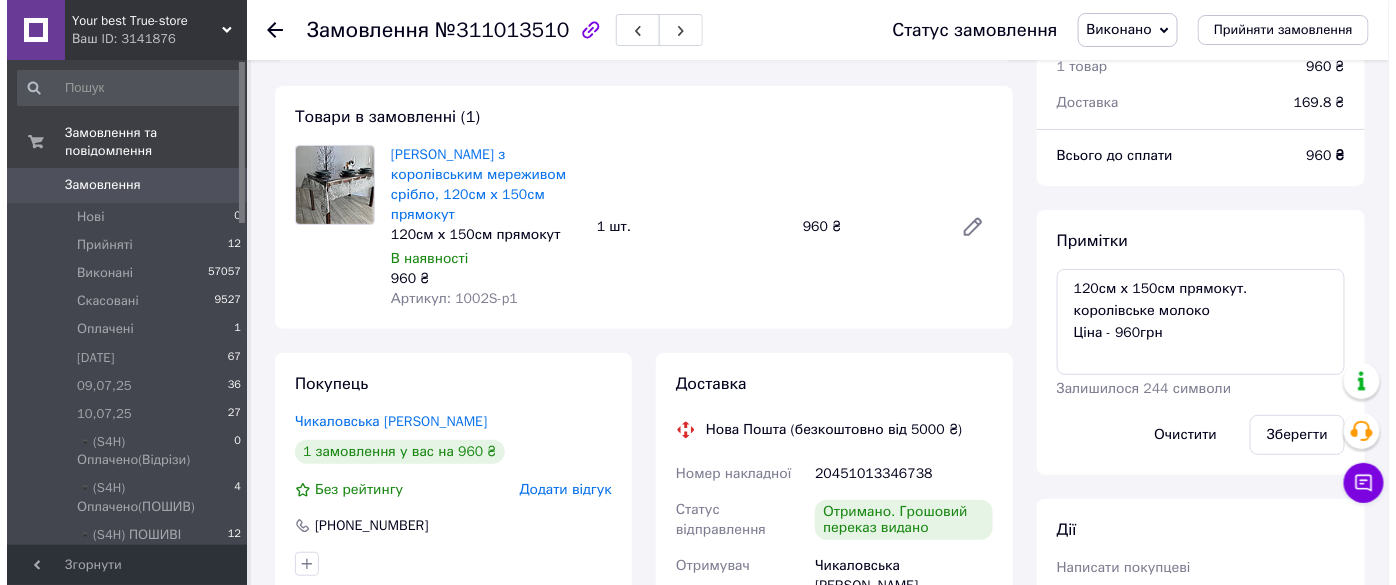 scroll, scrollTop: 0, scrollLeft: 0, axis: both 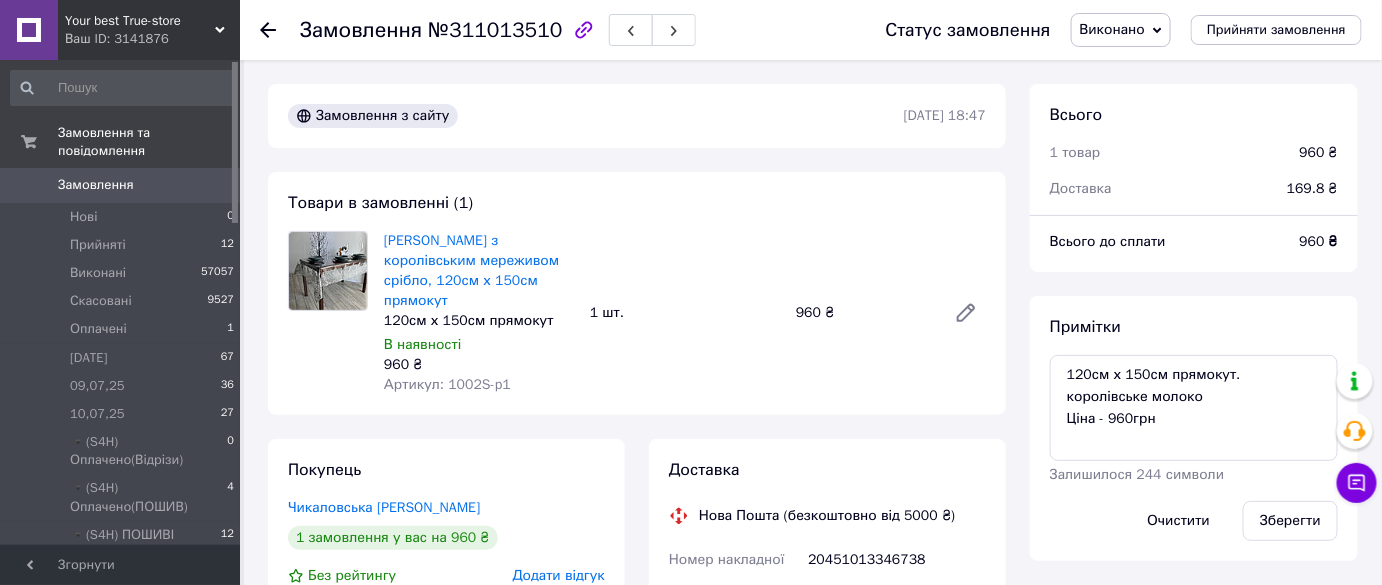 click 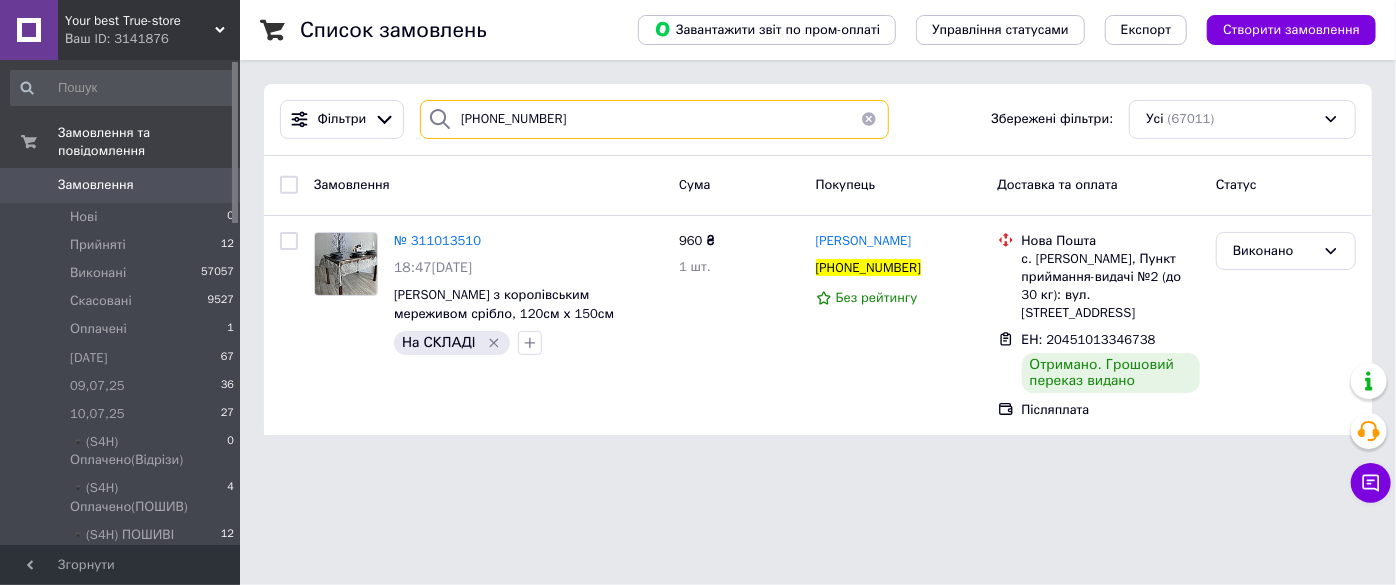 drag, startPoint x: 593, startPoint y: 121, endPoint x: 413, endPoint y: 99, distance: 181.33946 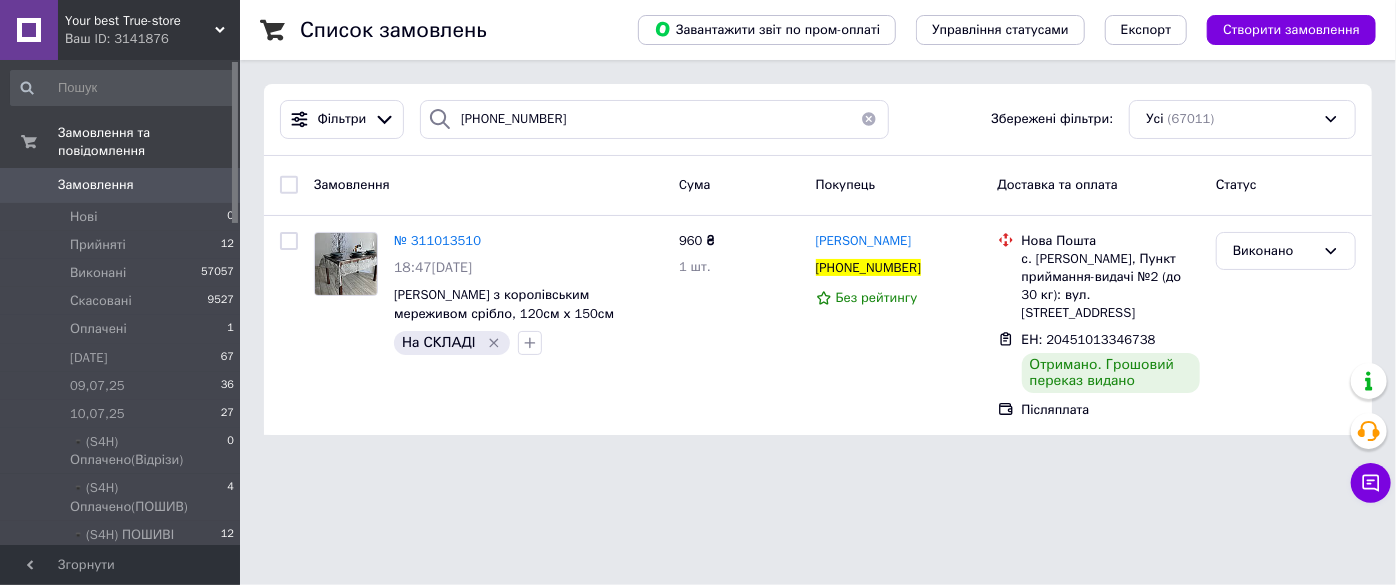 click on "Ваш ID: 3141876" at bounding box center (152, 39) 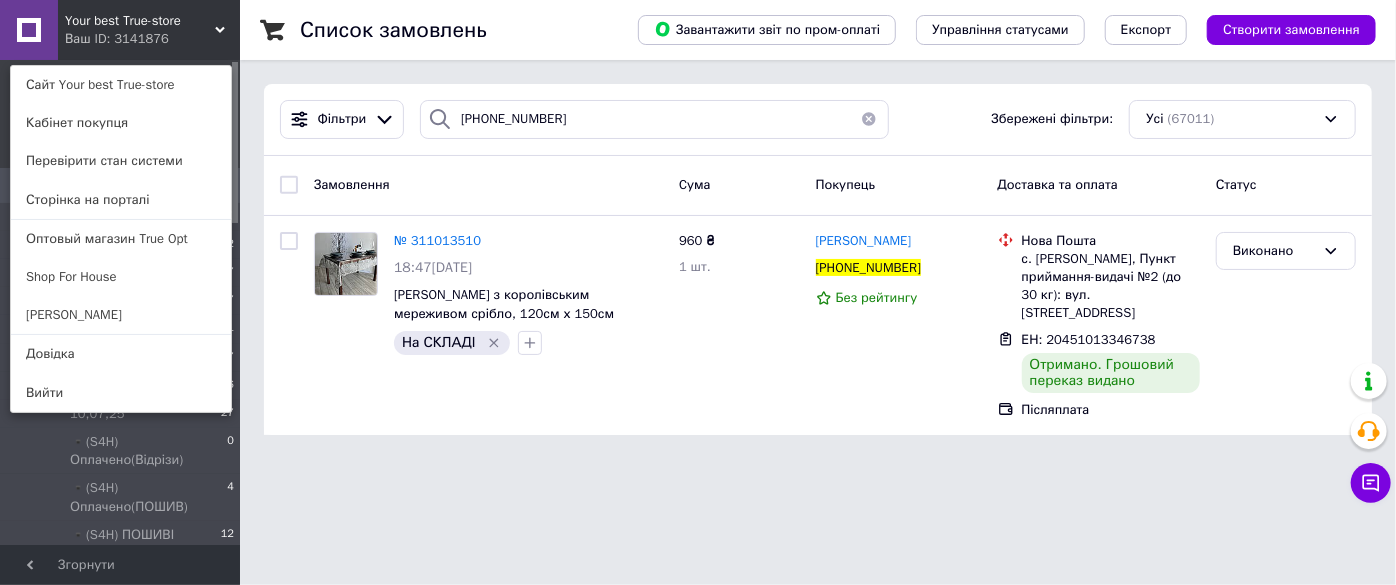 click on "Shop For House" at bounding box center (121, 277) 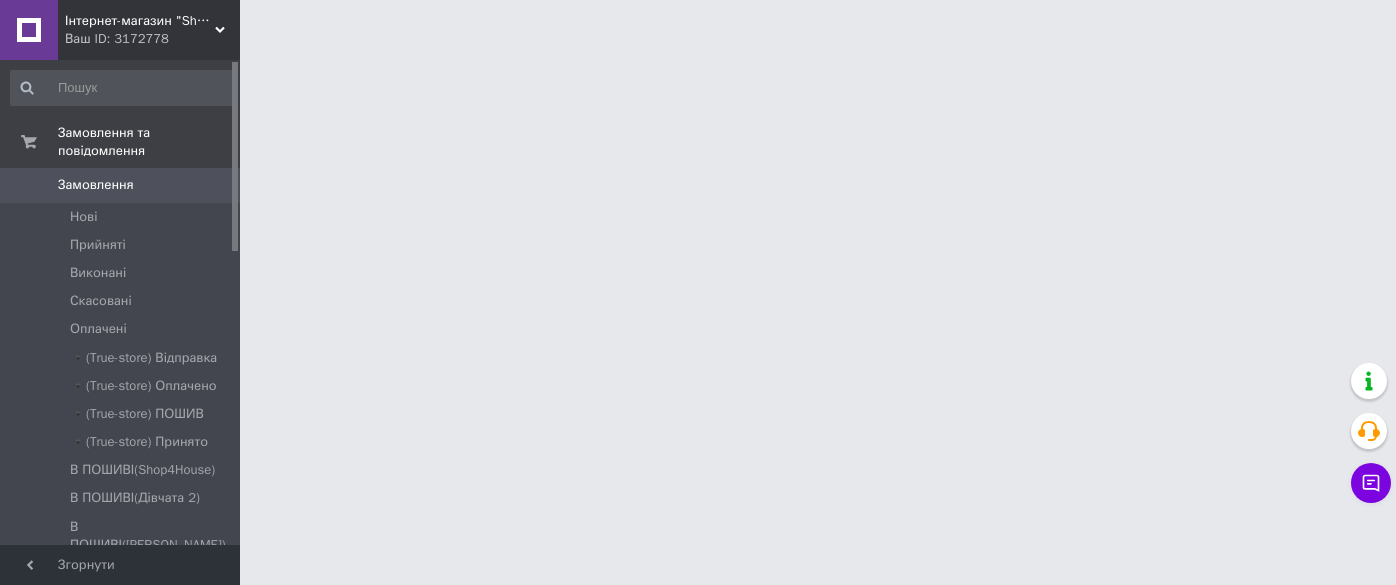 scroll, scrollTop: 0, scrollLeft: 0, axis: both 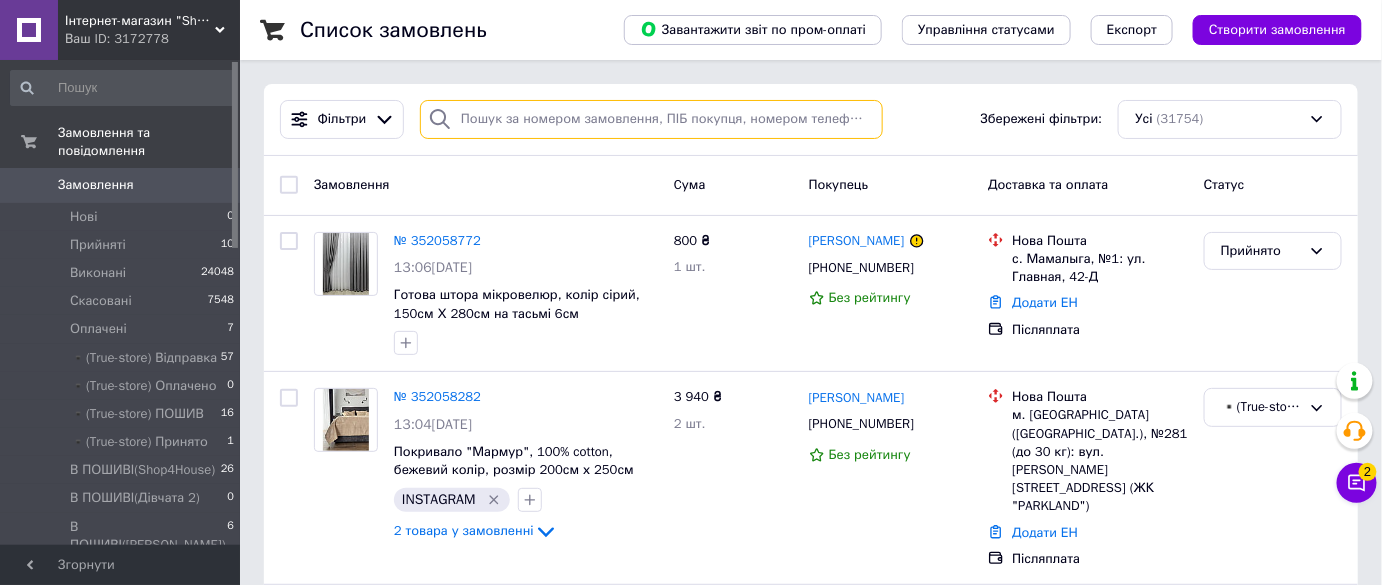 click at bounding box center [651, 119] 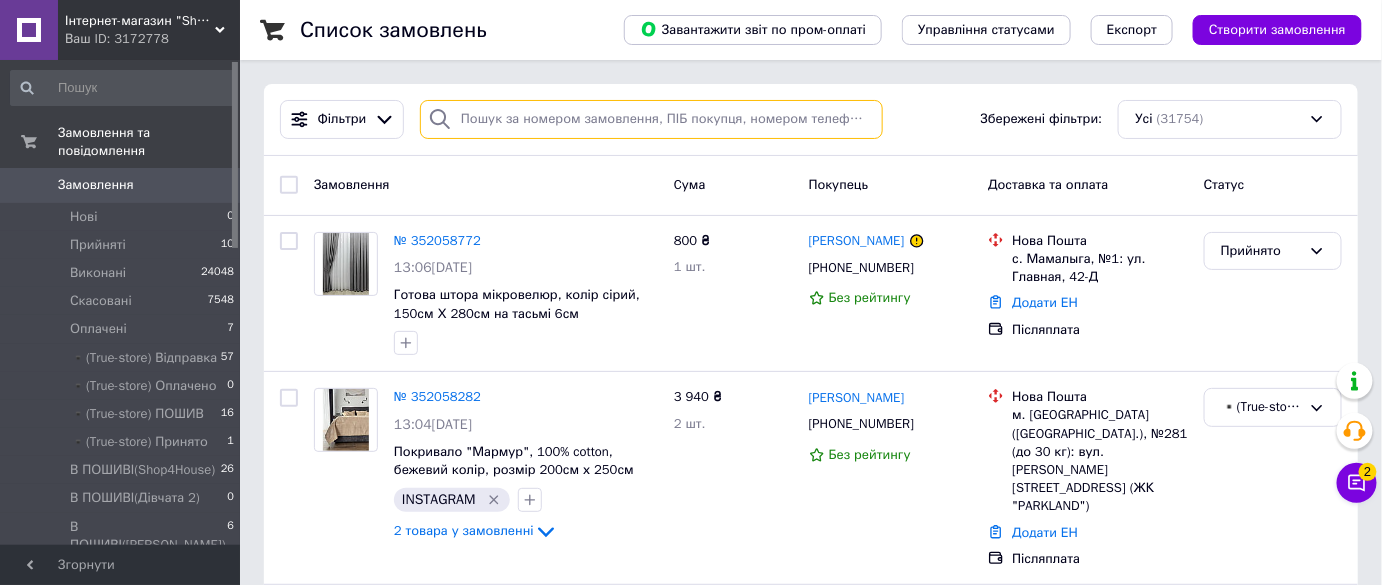 paste on "+380978906542" 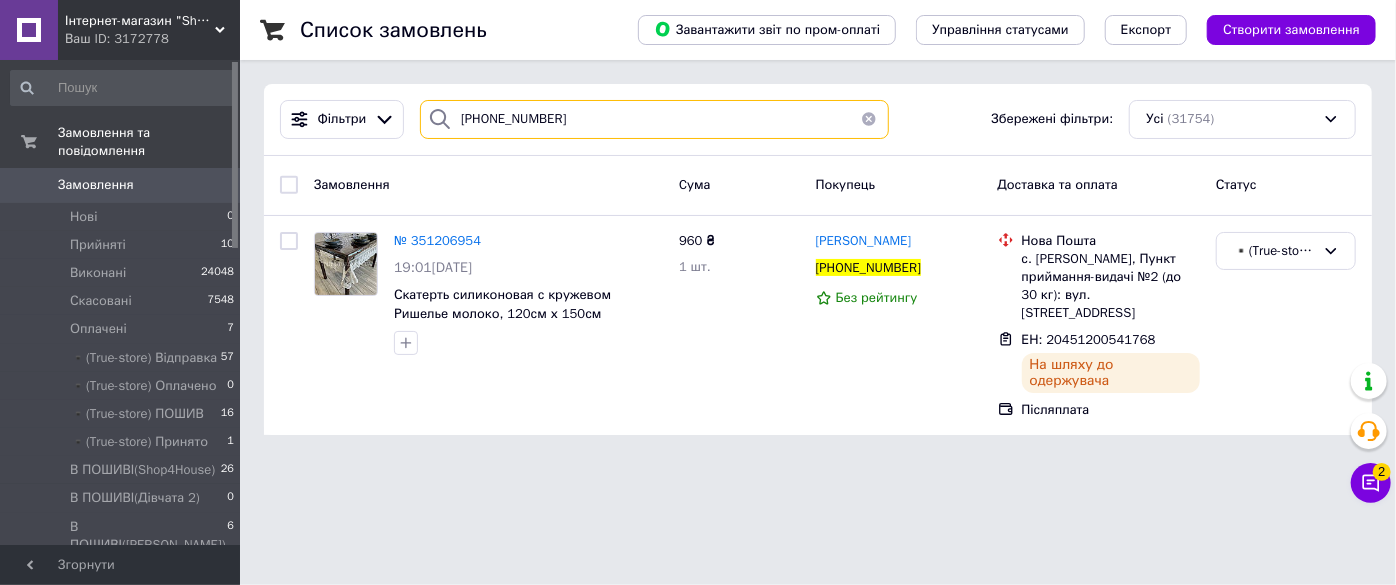 type on "+380978906542" 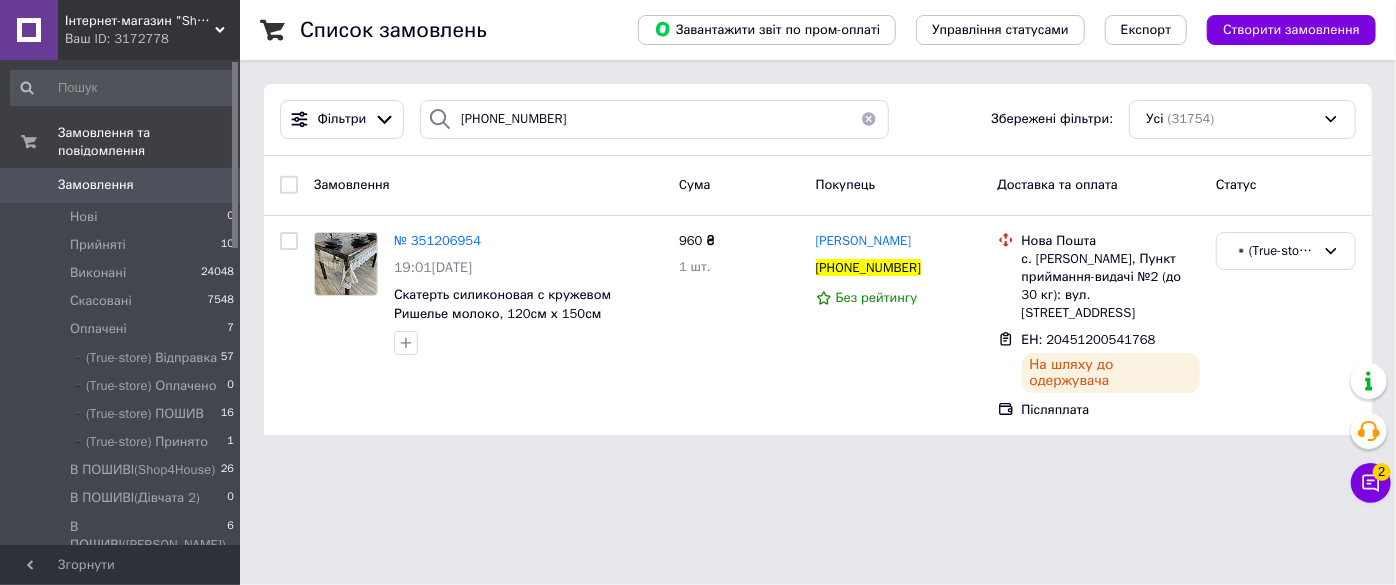 click on "Ваш ID: 3172778" at bounding box center (152, 39) 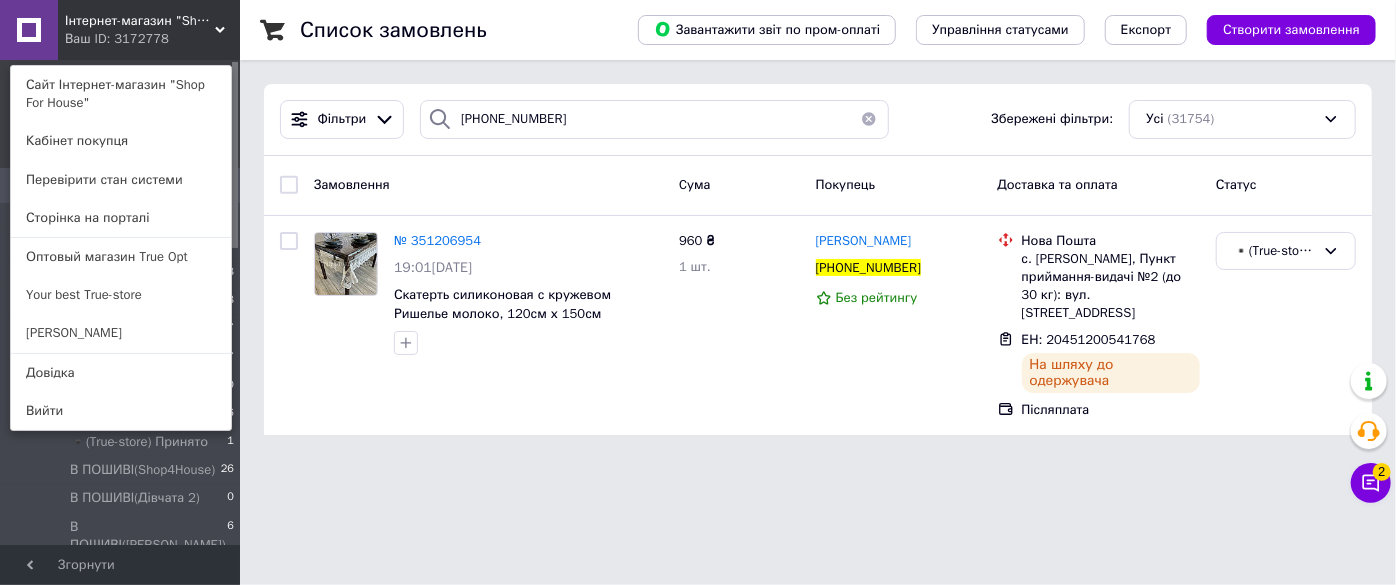 click on "Your best True-store" at bounding box center (121, 295) 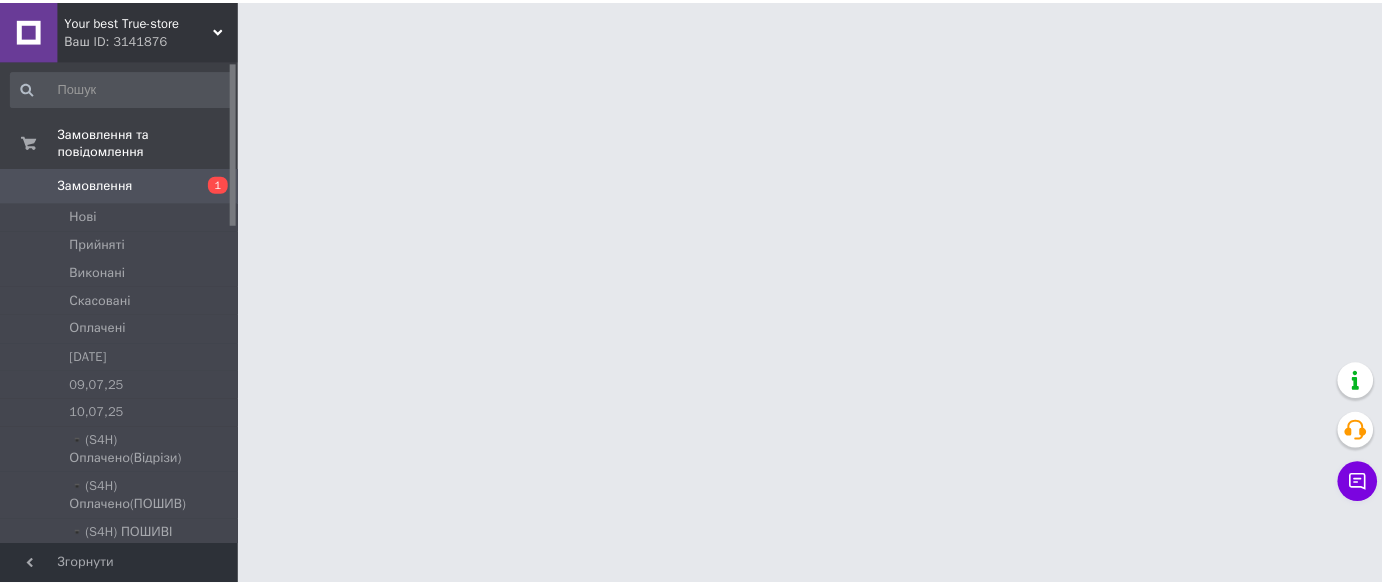 scroll, scrollTop: 0, scrollLeft: 0, axis: both 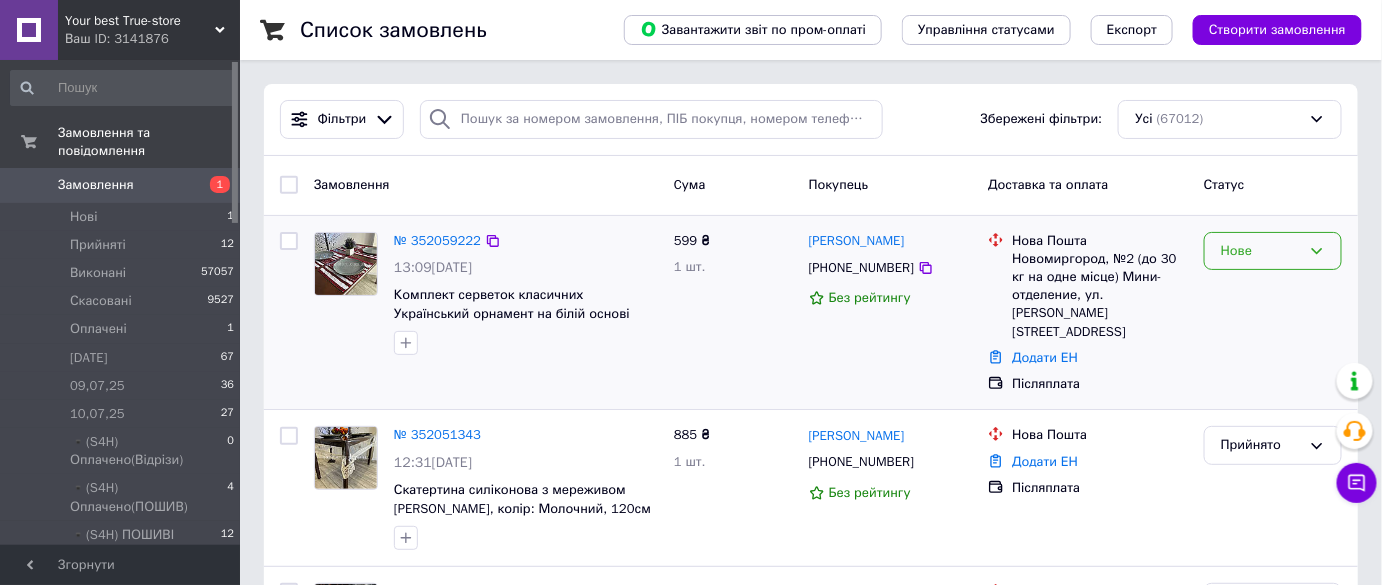 click on "Нове" at bounding box center (1261, 251) 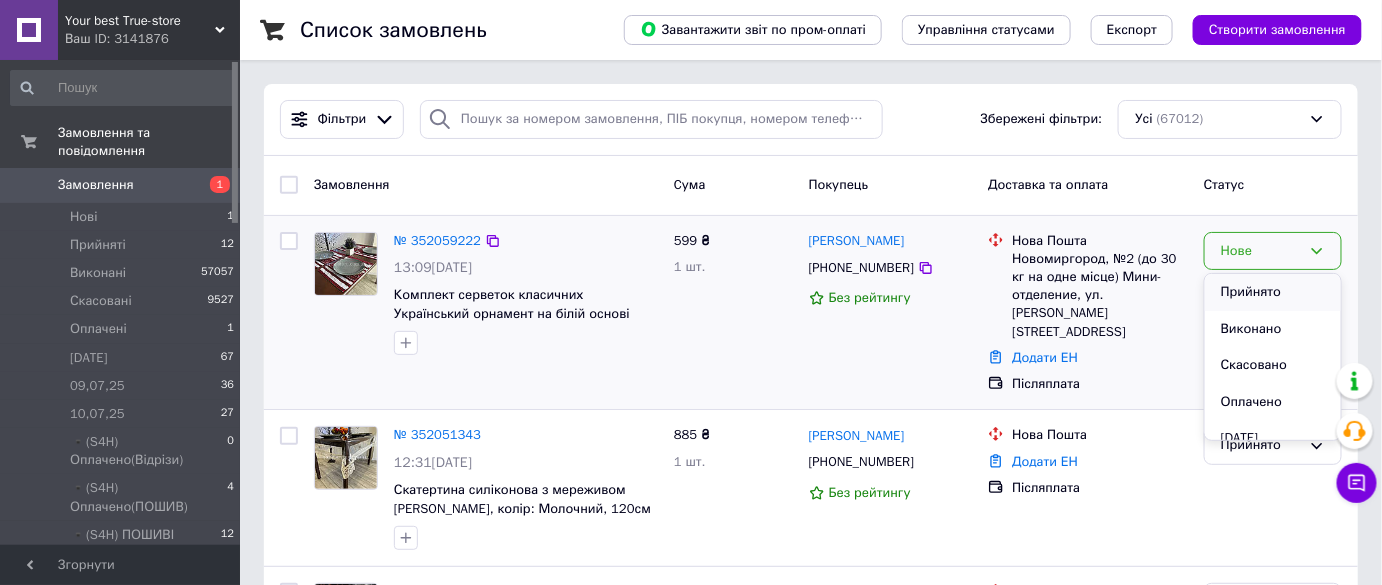 click on "Прийнято" at bounding box center (1273, 292) 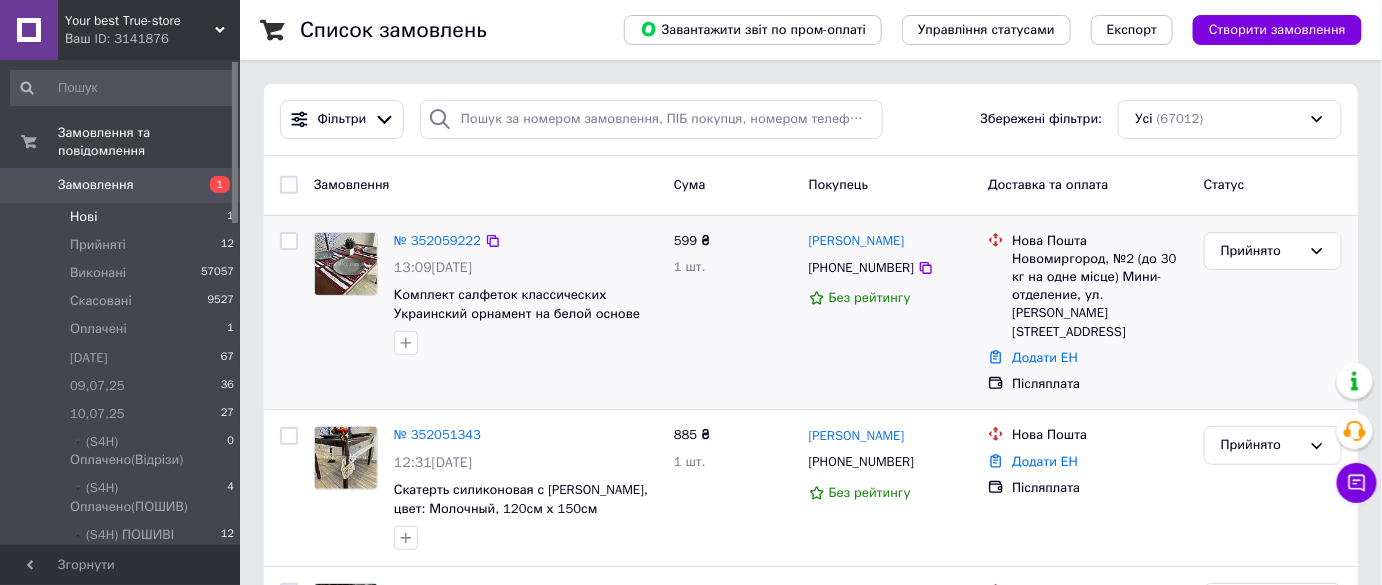 click on "Нові 1" at bounding box center [123, 217] 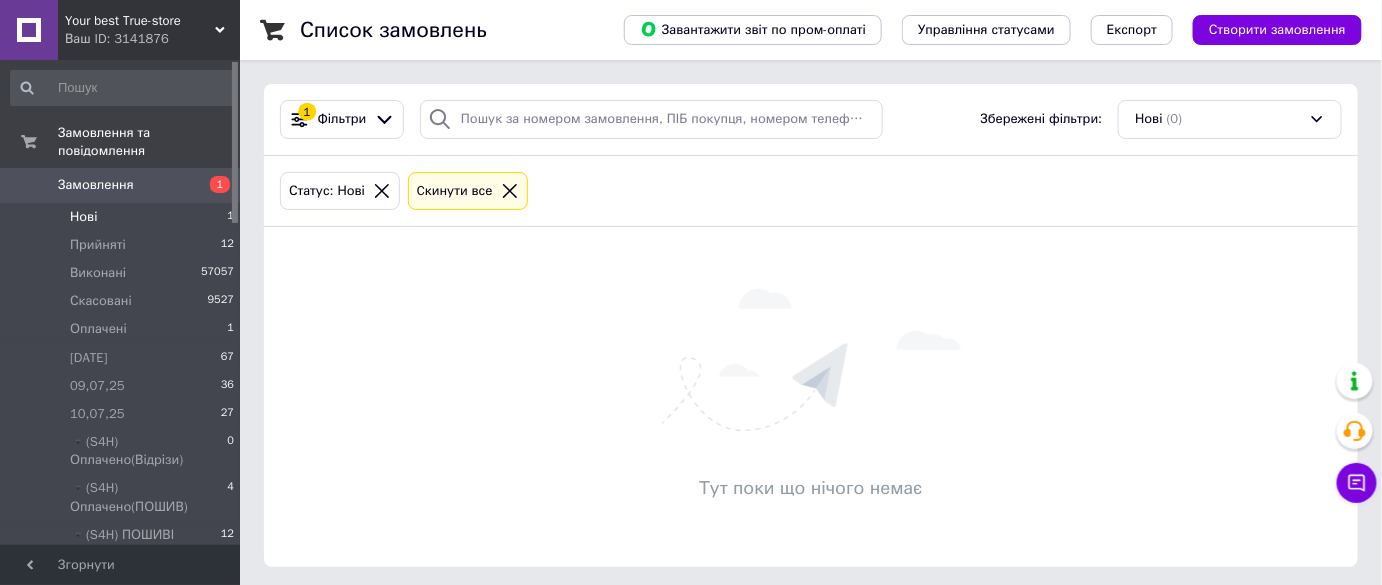 click on "Ваш ID: 3141876" at bounding box center [152, 39] 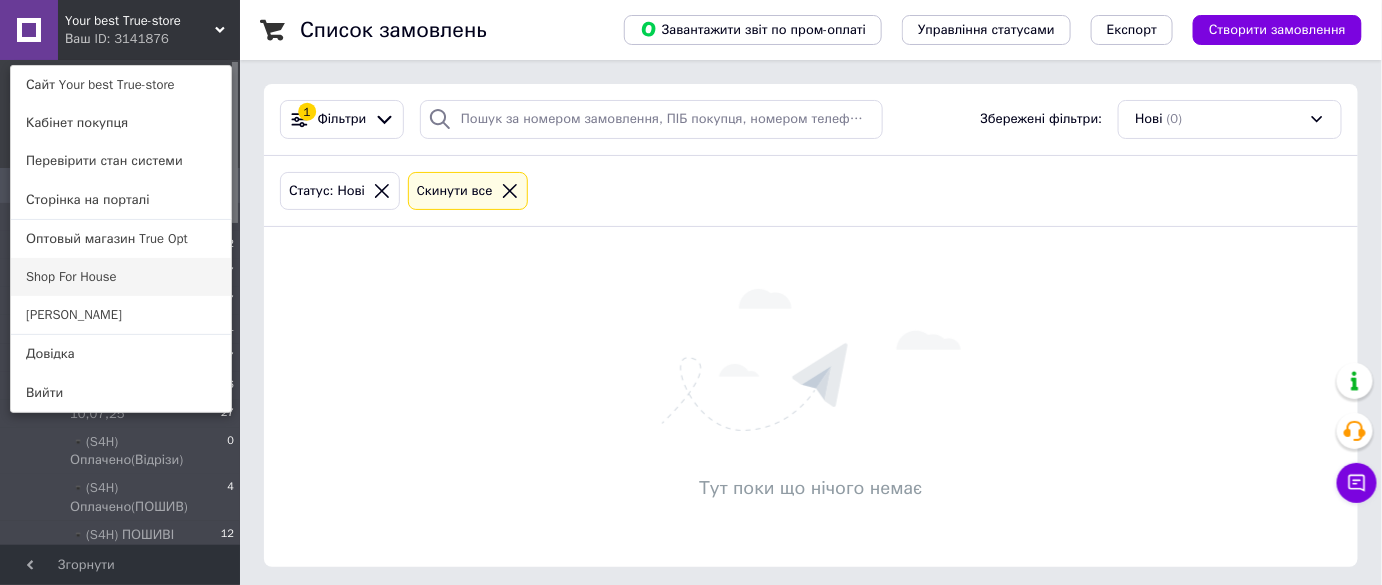 click on "Shop For House" at bounding box center (121, 277) 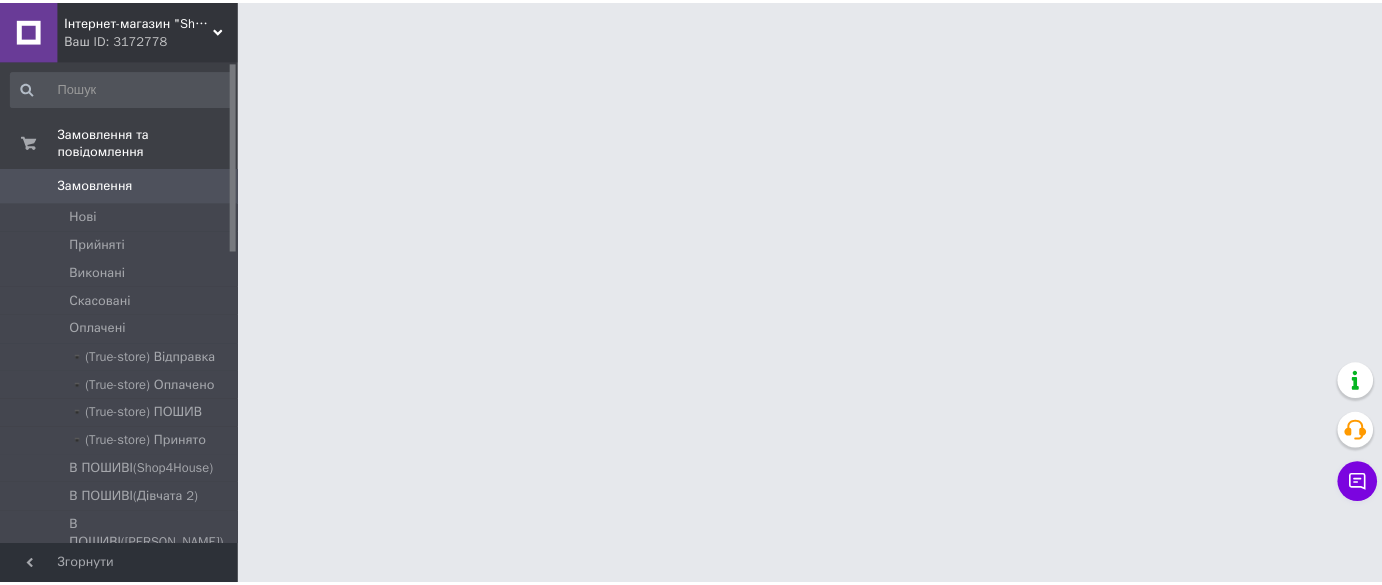 scroll, scrollTop: 0, scrollLeft: 0, axis: both 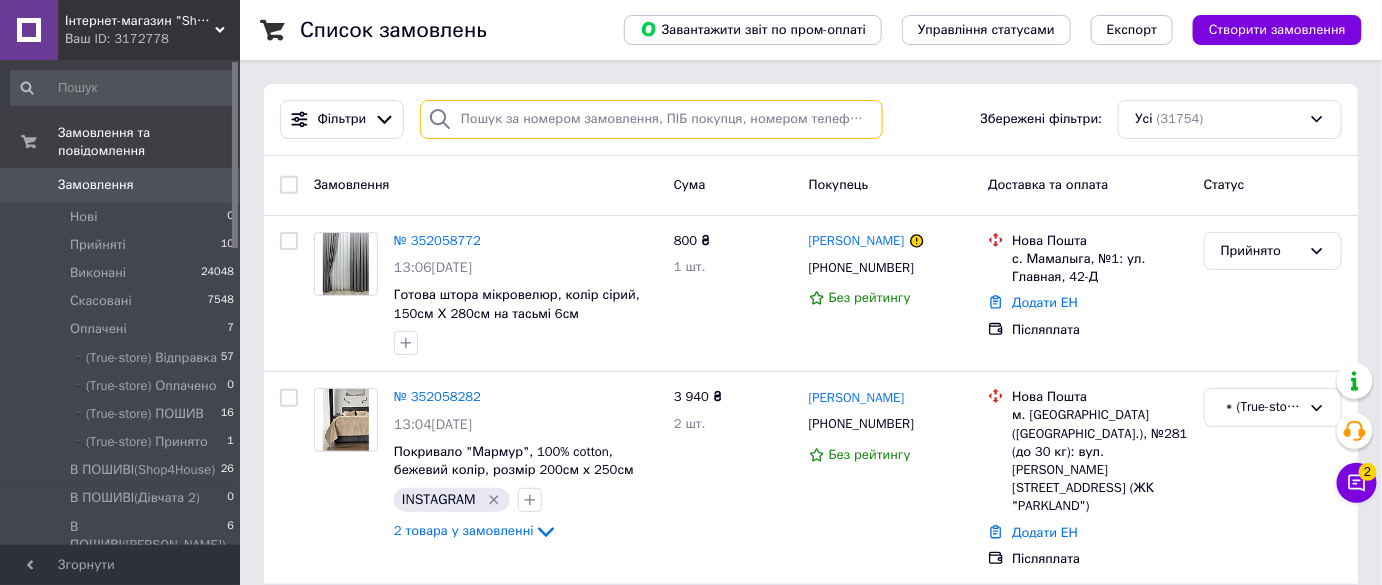 click at bounding box center [651, 119] 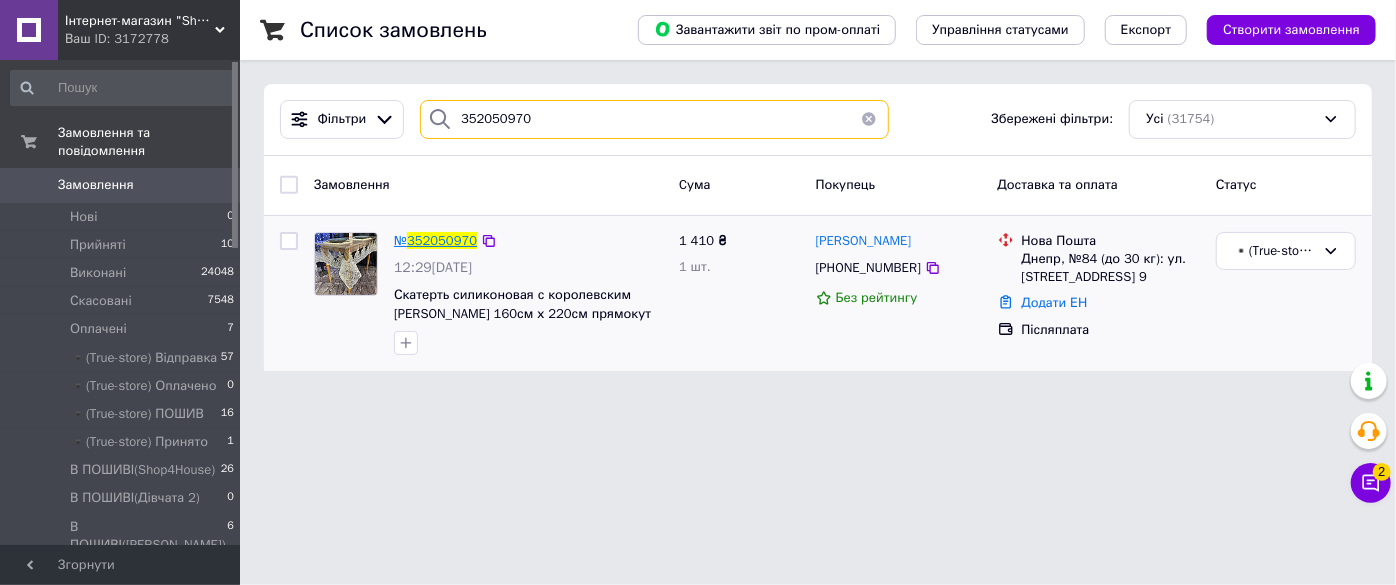 type on "352050970" 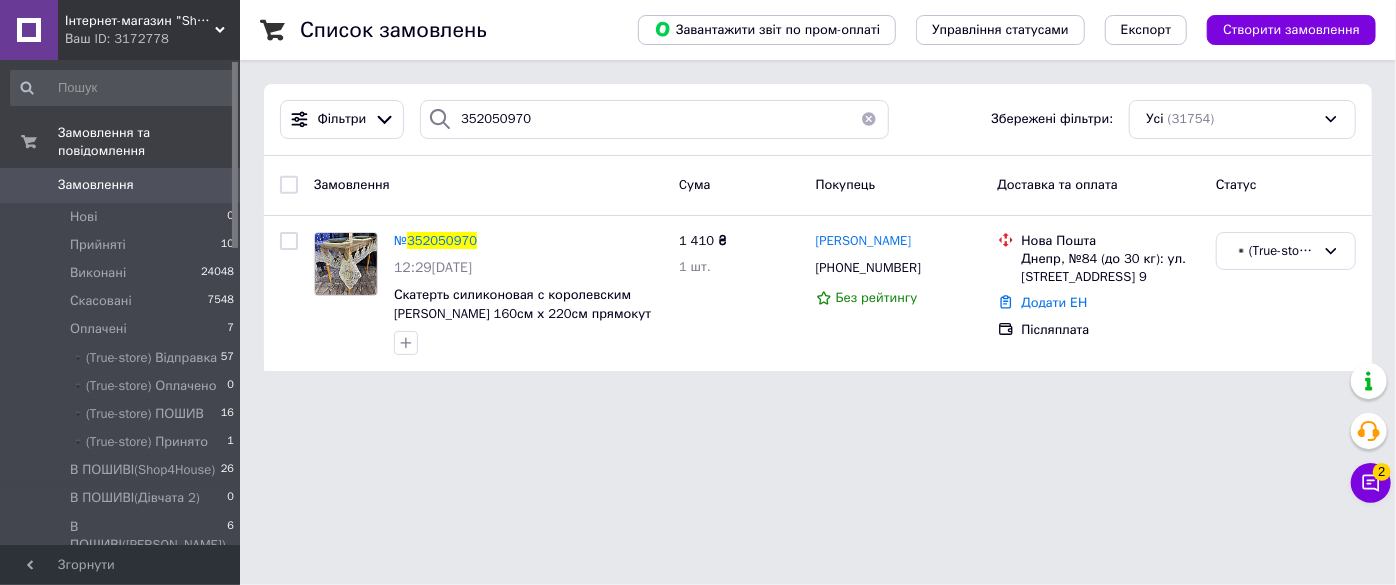 click on "352050970" at bounding box center [442, 240] 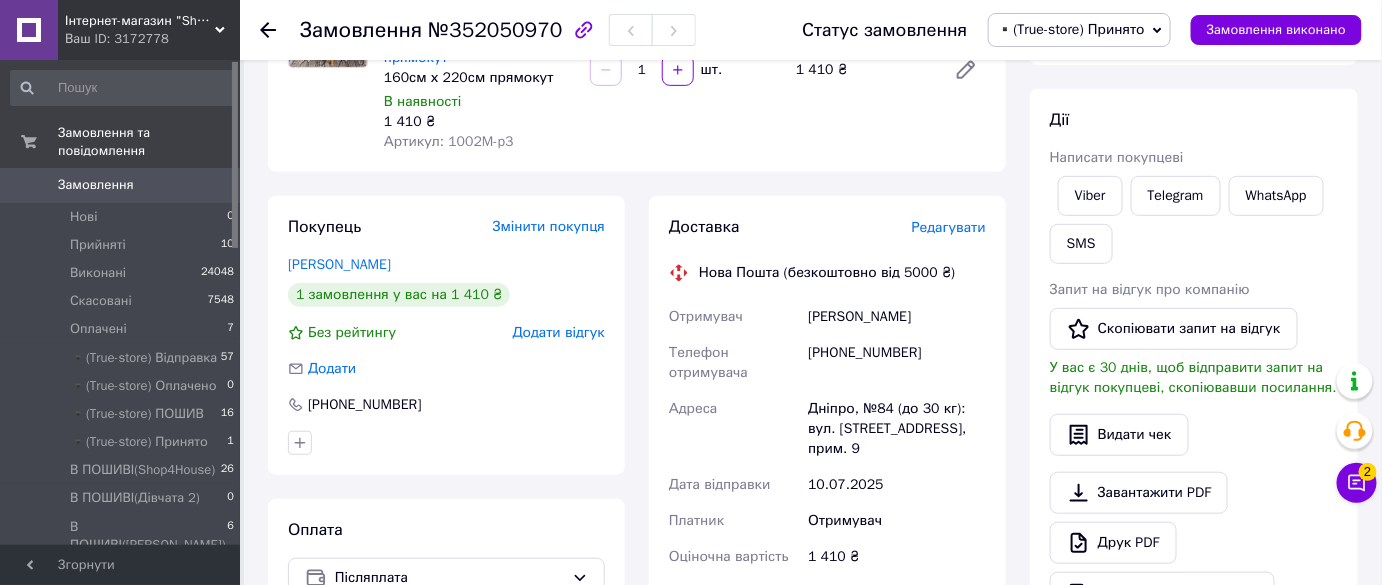 scroll, scrollTop: 170, scrollLeft: 0, axis: vertical 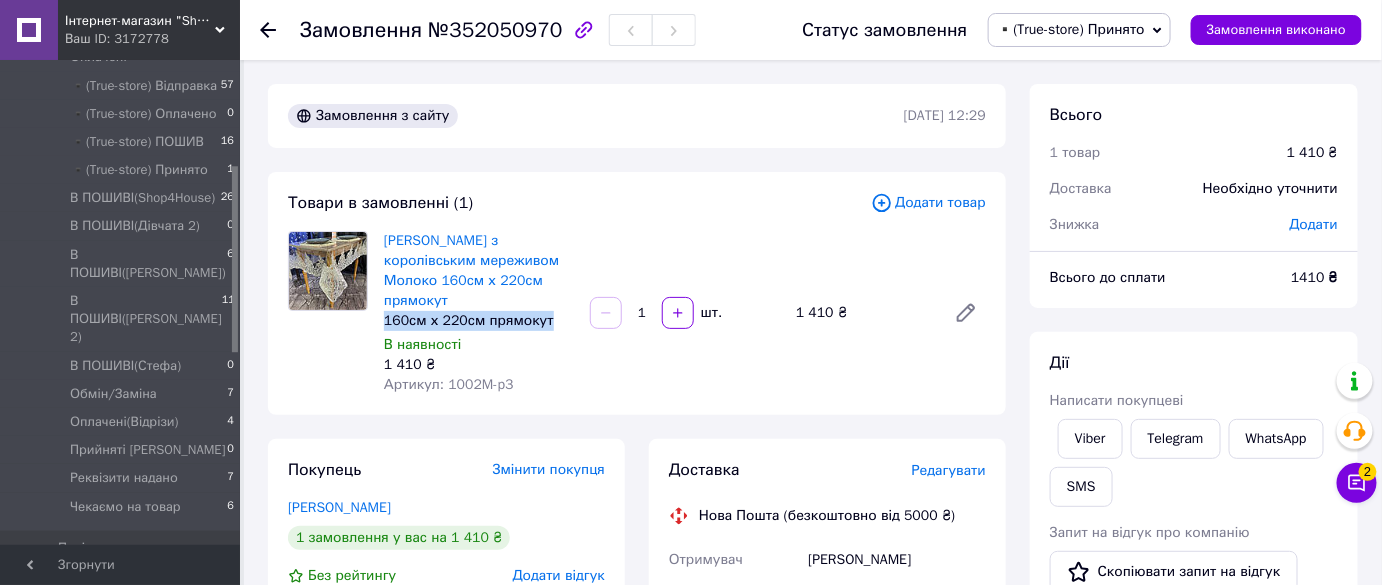 drag, startPoint x: 542, startPoint y: 320, endPoint x: 387, endPoint y: 321, distance: 155.00322 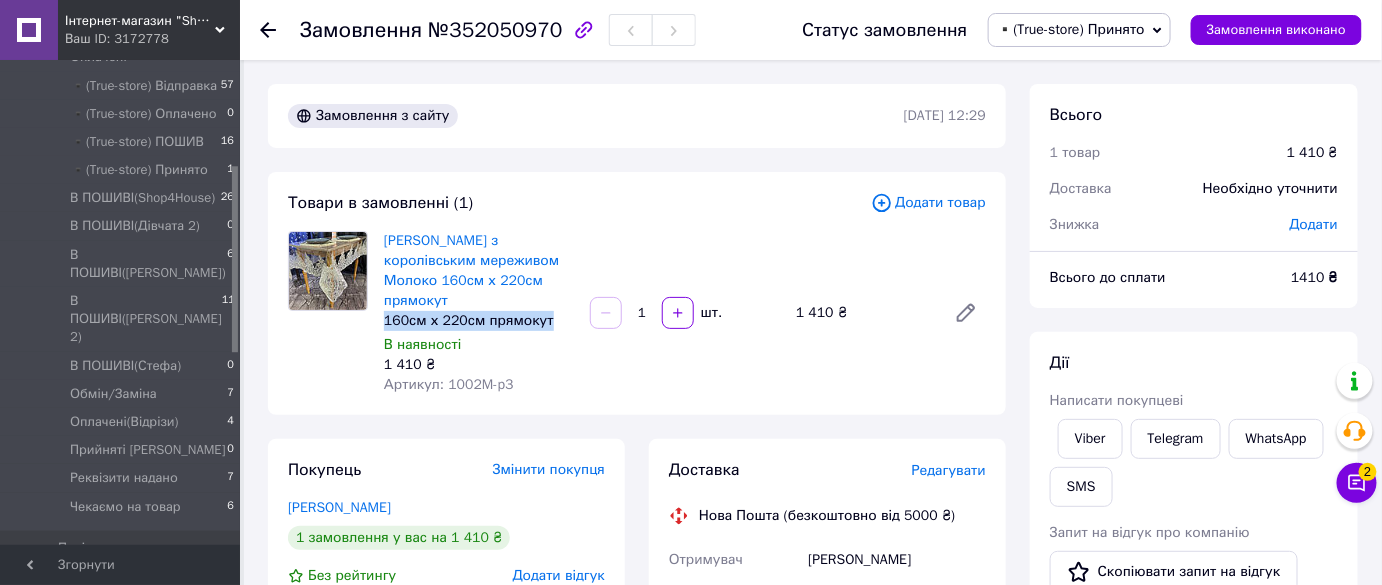 click on "160см х 220см прямокут" at bounding box center [479, 321] 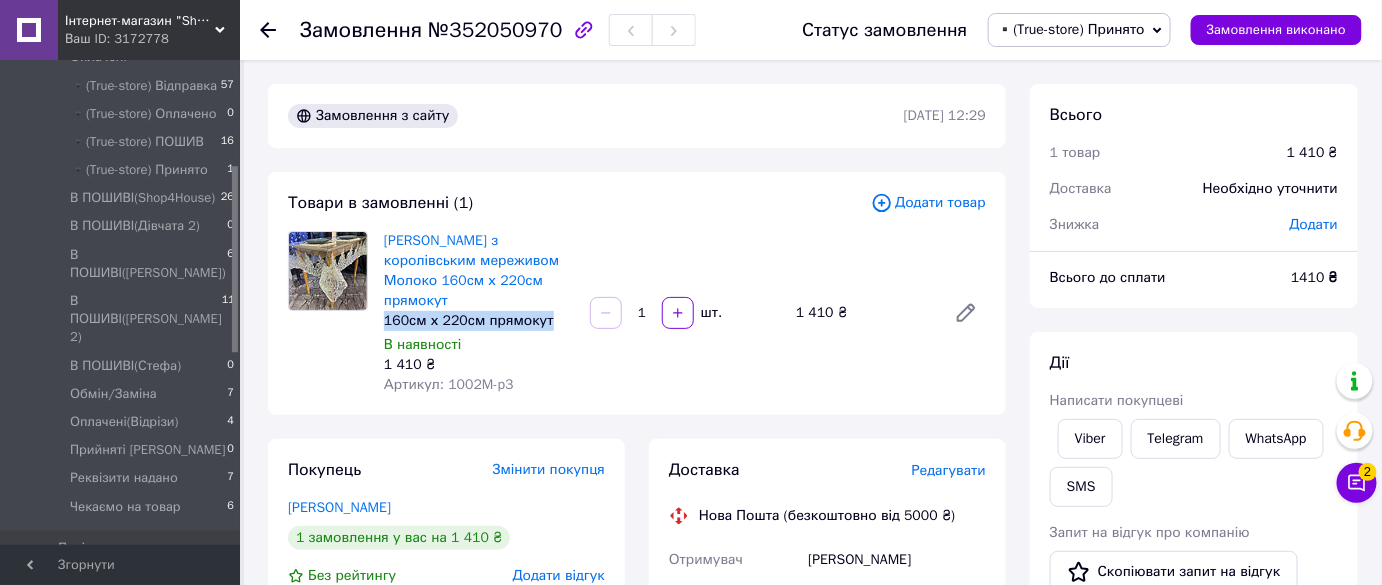 copy on "160см х 220см прямокут" 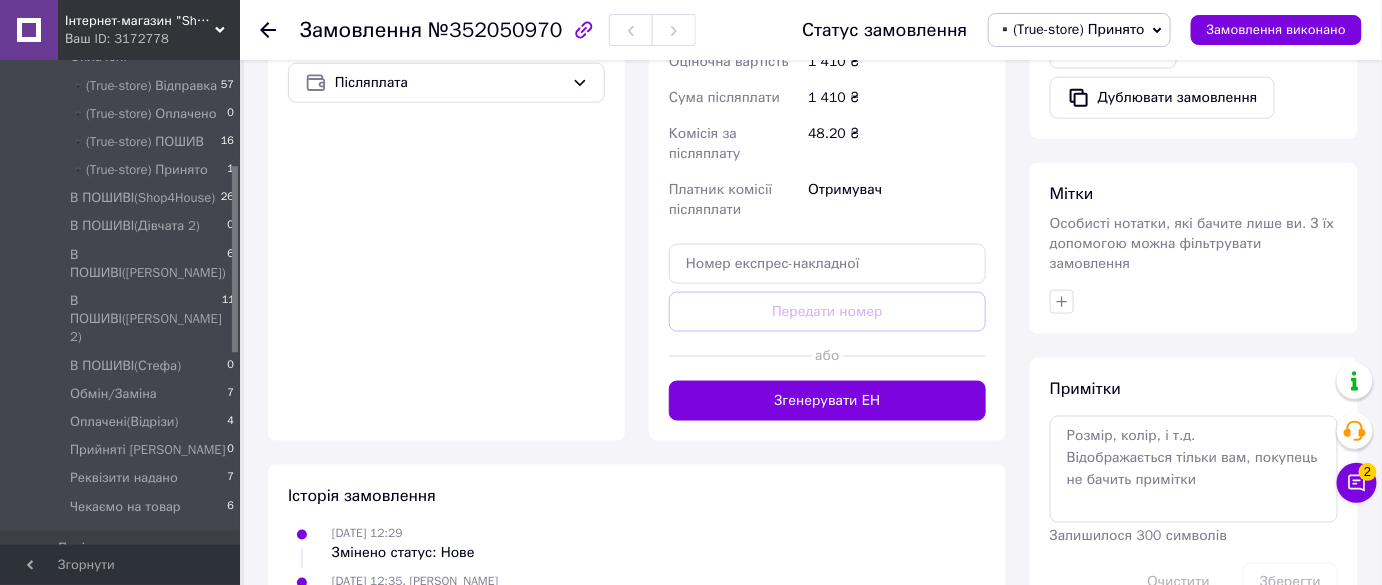 scroll, scrollTop: 807, scrollLeft: 0, axis: vertical 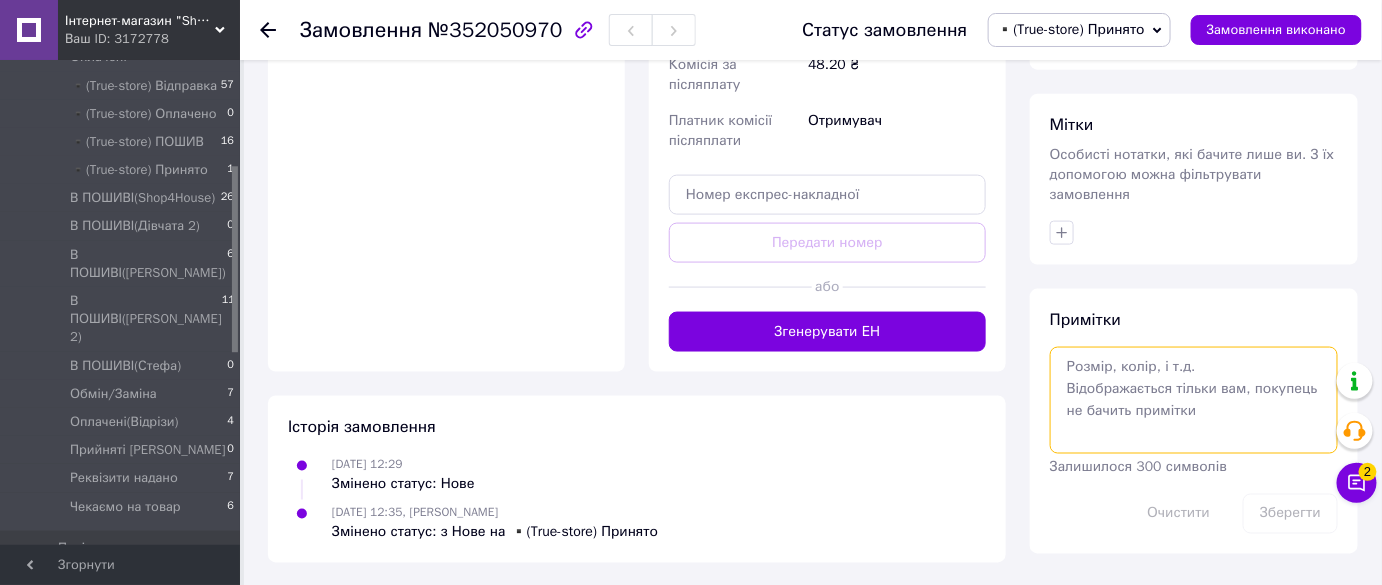 click at bounding box center (1194, 400) 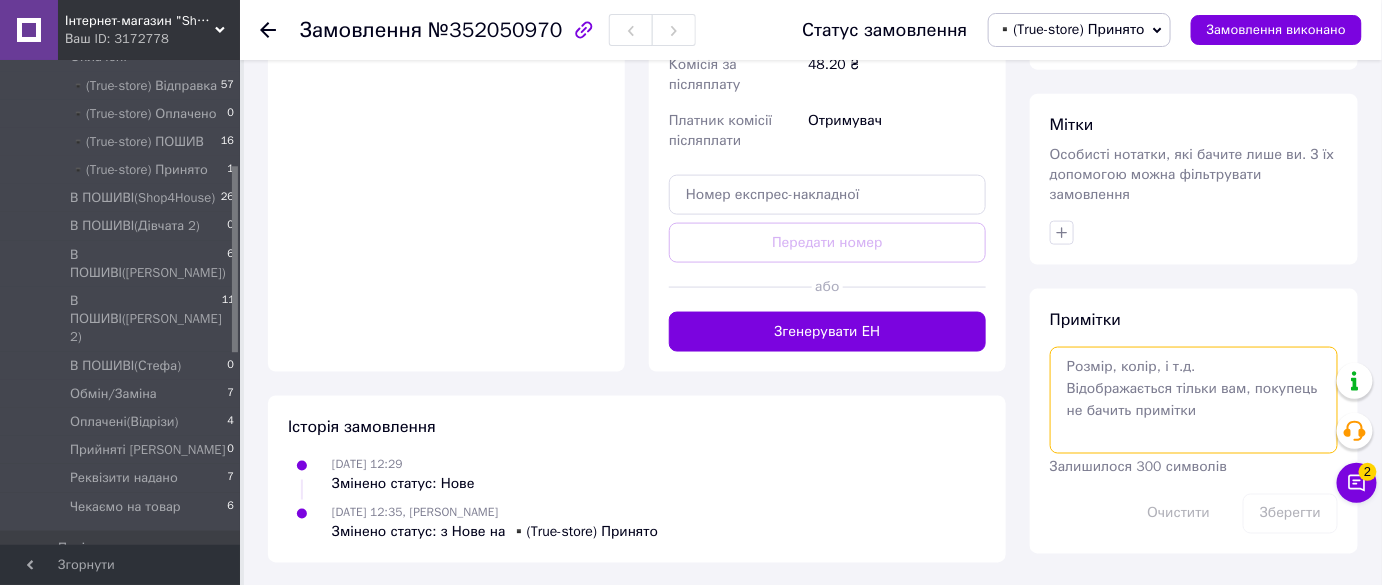 paste on "160см х 220см прямокут" 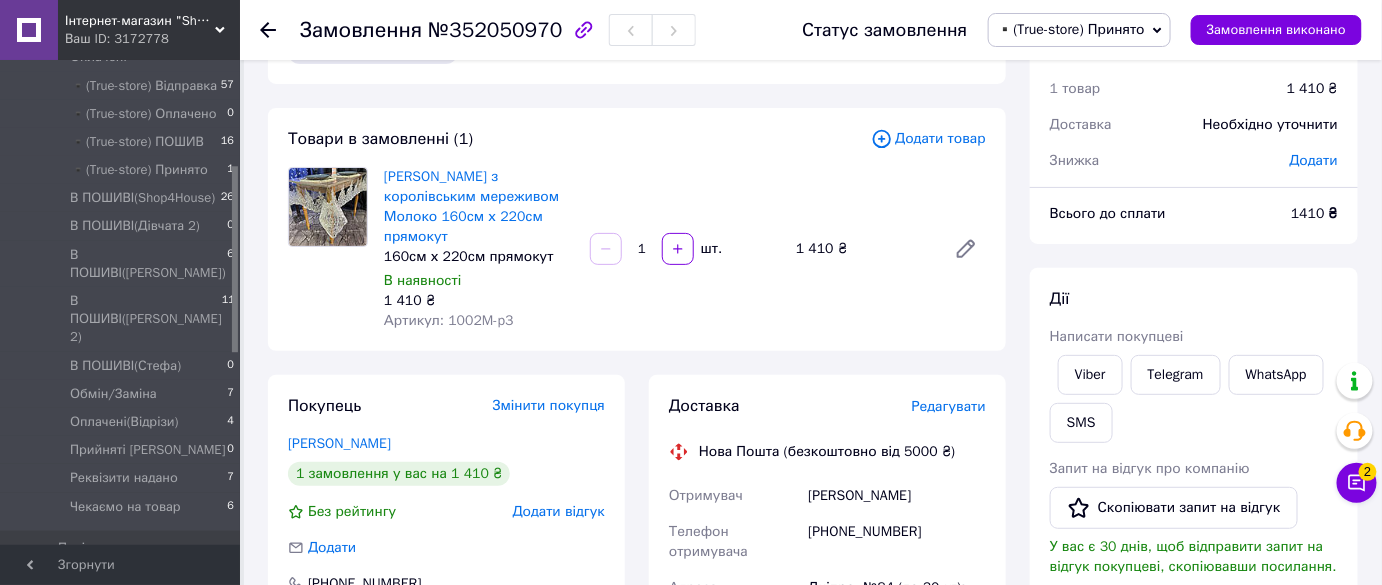 scroll, scrollTop: 0, scrollLeft: 0, axis: both 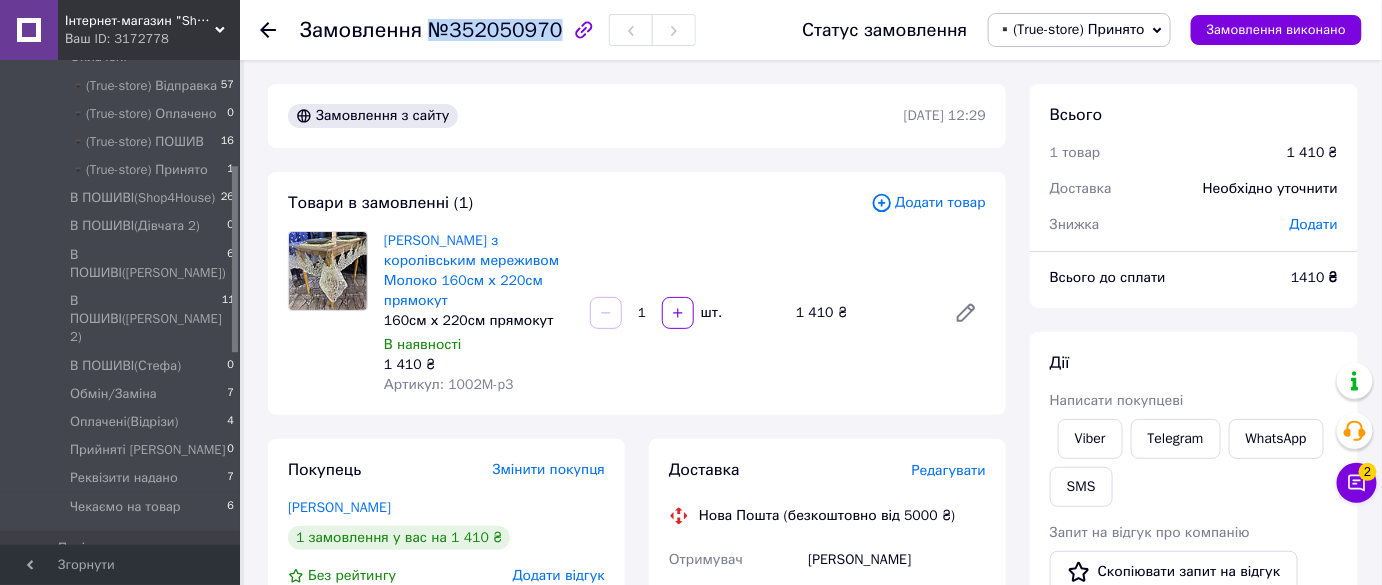 copy on "№352050970" 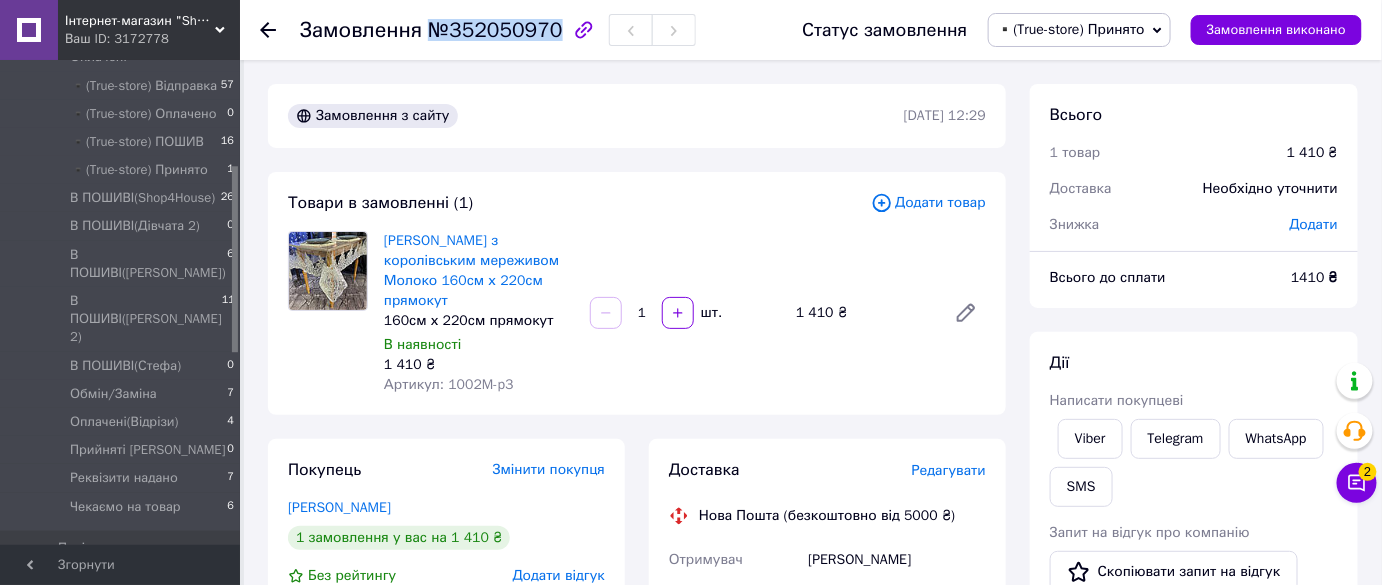 drag, startPoint x: 426, startPoint y: 31, endPoint x: 546, endPoint y: 36, distance: 120.10412 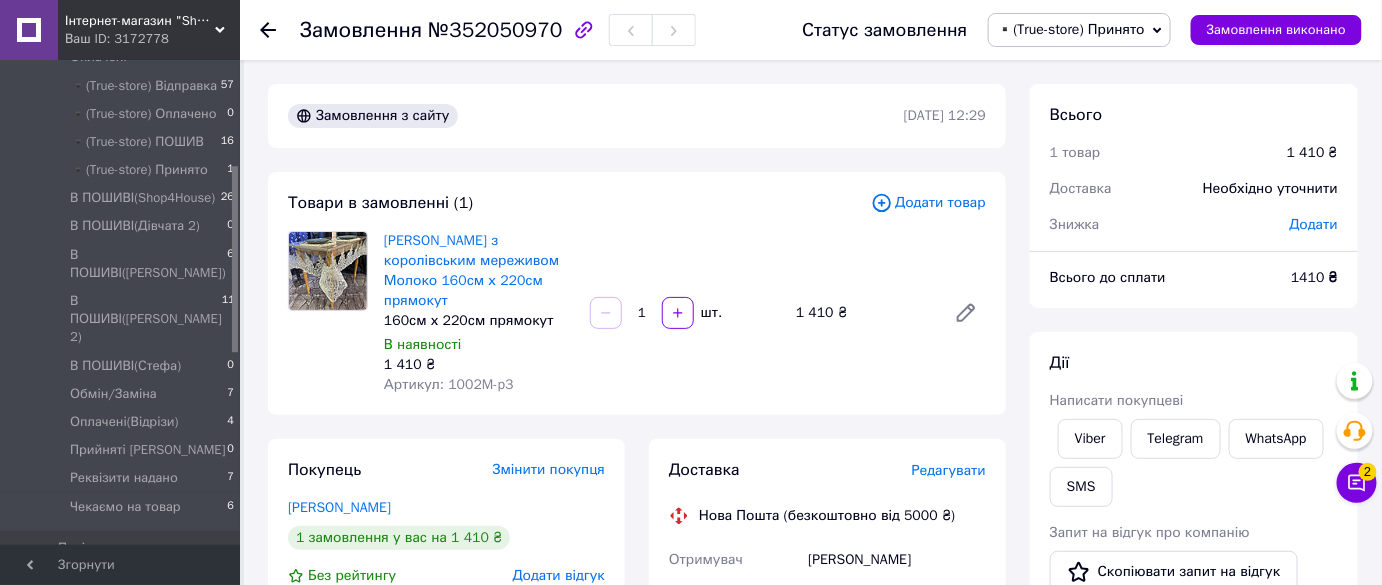 click on "Всього 1 товар 1 410 ₴ Доставка Необхідно уточнити Знижка Додати Всього до сплати 1410 ₴ Дії Написати покупцеві Viber Telegram WhatsApp SMS Запит на відгук про компанію   Скопіювати запит на відгук У вас є 30 днів, щоб відправити запит на відгук покупцеві, скопіювавши посилання.   Видати чек   Завантажити PDF   Друк PDF   Дублювати замовлення Мітки Особисті нотатки, які бачите лише ви. З їх допомогою можна фільтрувати замовлення Примітки 160см х 220см прямокут  Залишилося 277 символів Очистити Зберегти" at bounding box center [1194, 722] 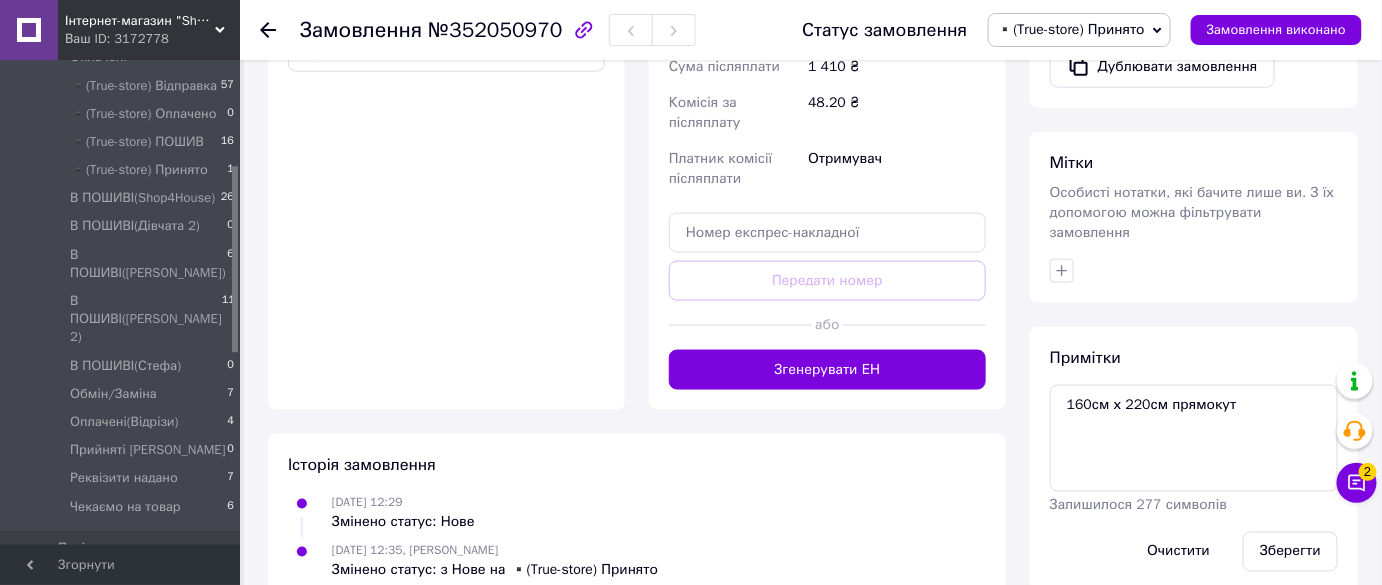 scroll, scrollTop: 807, scrollLeft: 0, axis: vertical 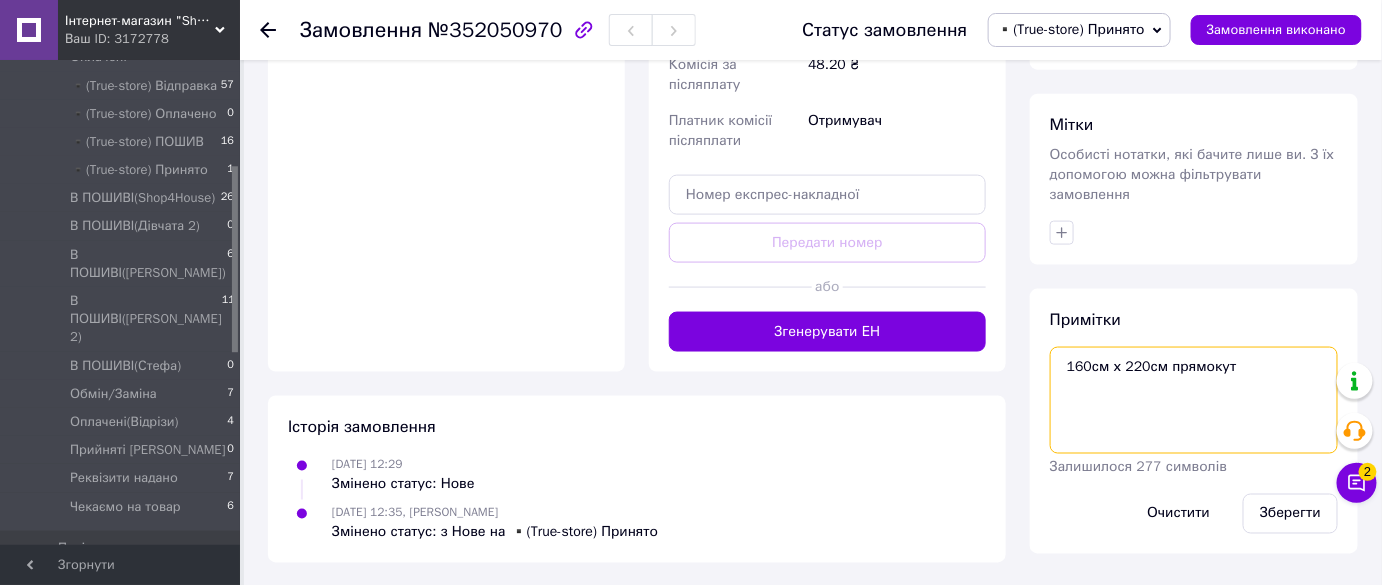 click on "160см х 220см прямокут" at bounding box center [1194, 400] 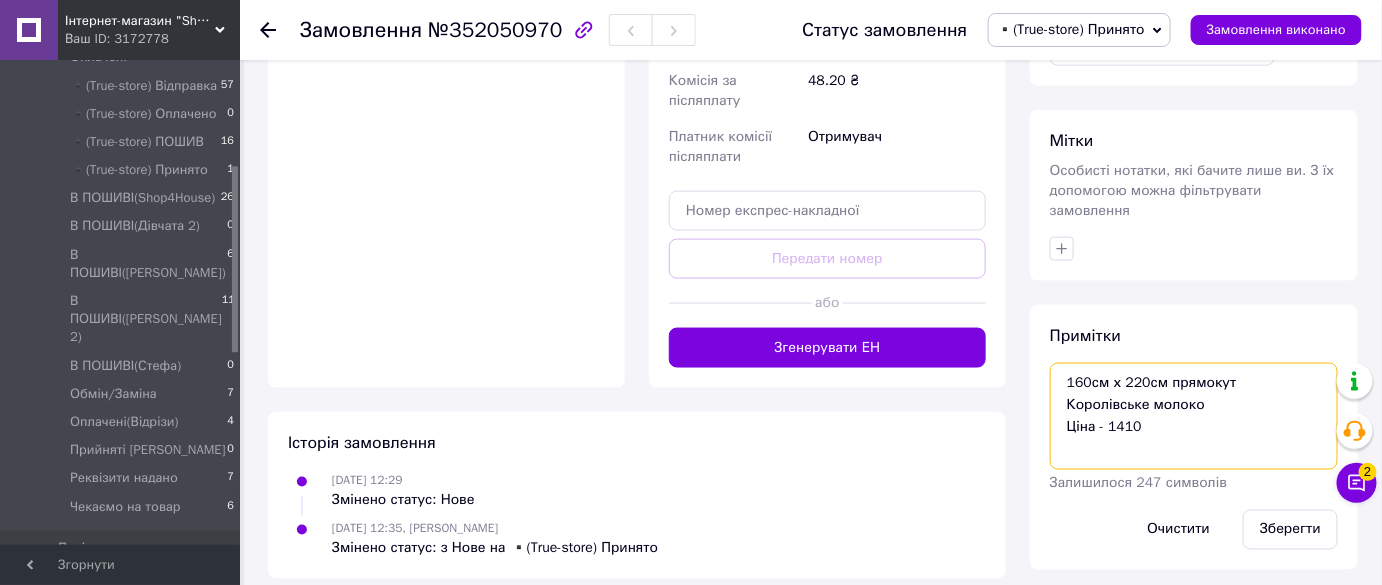 scroll, scrollTop: 807, scrollLeft: 0, axis: vertical 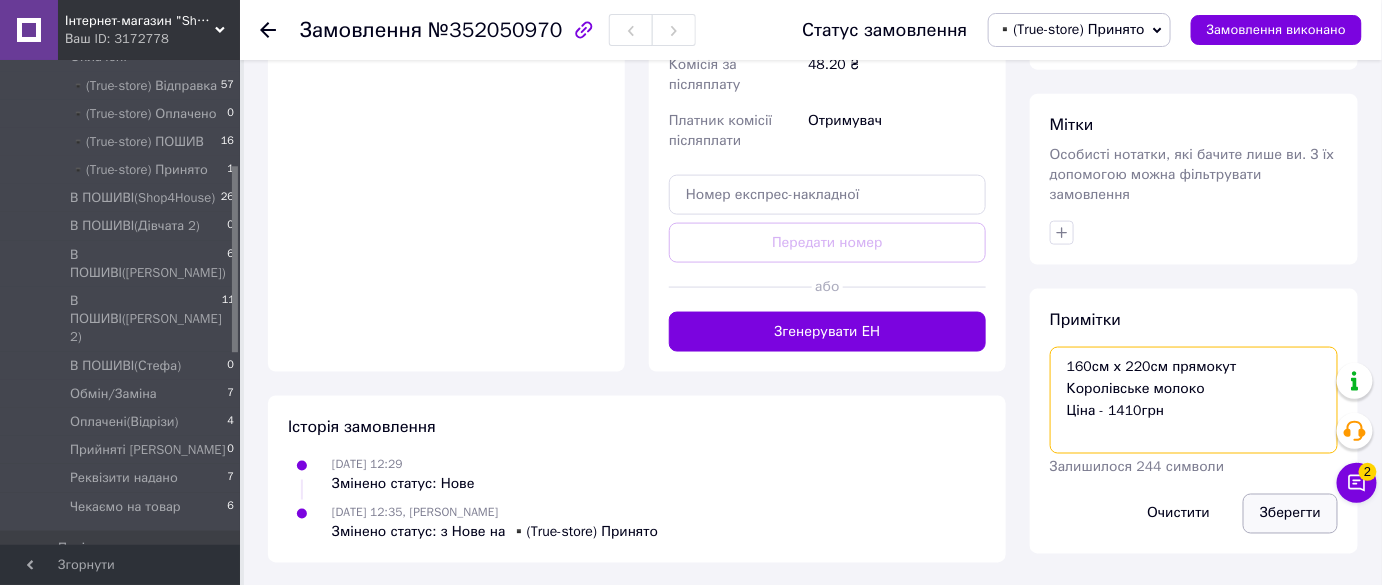 type on "160см х 220см прямокут Королівське молоко
Ціна - 1410грн" 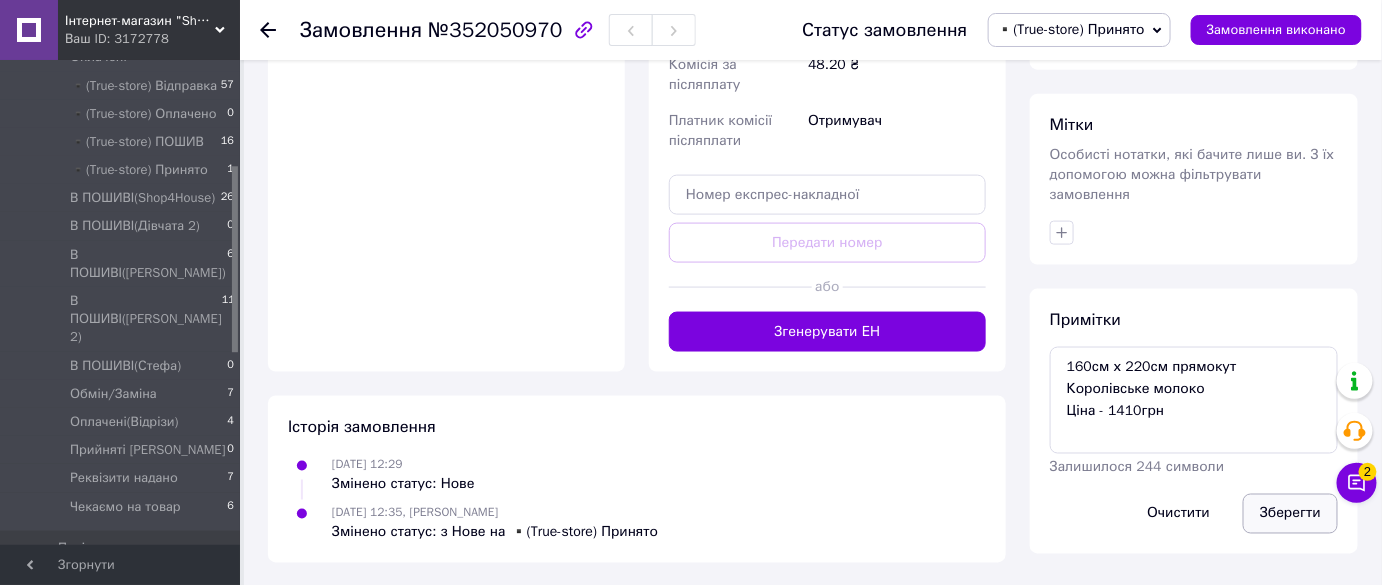 click on "Зберегти" at bounding box center (1290, 514) 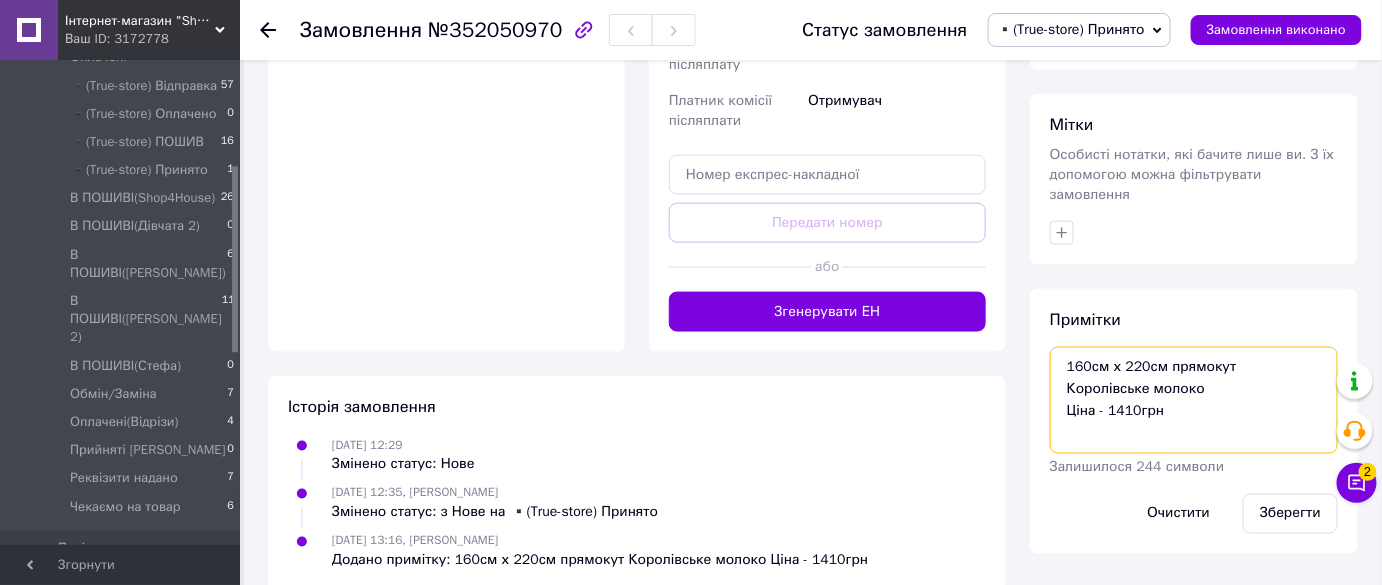 drag, startPoint x: 1114, startPoint y: 362, endPoint x: 1029, endPoint y: 338, distance: 88.32327 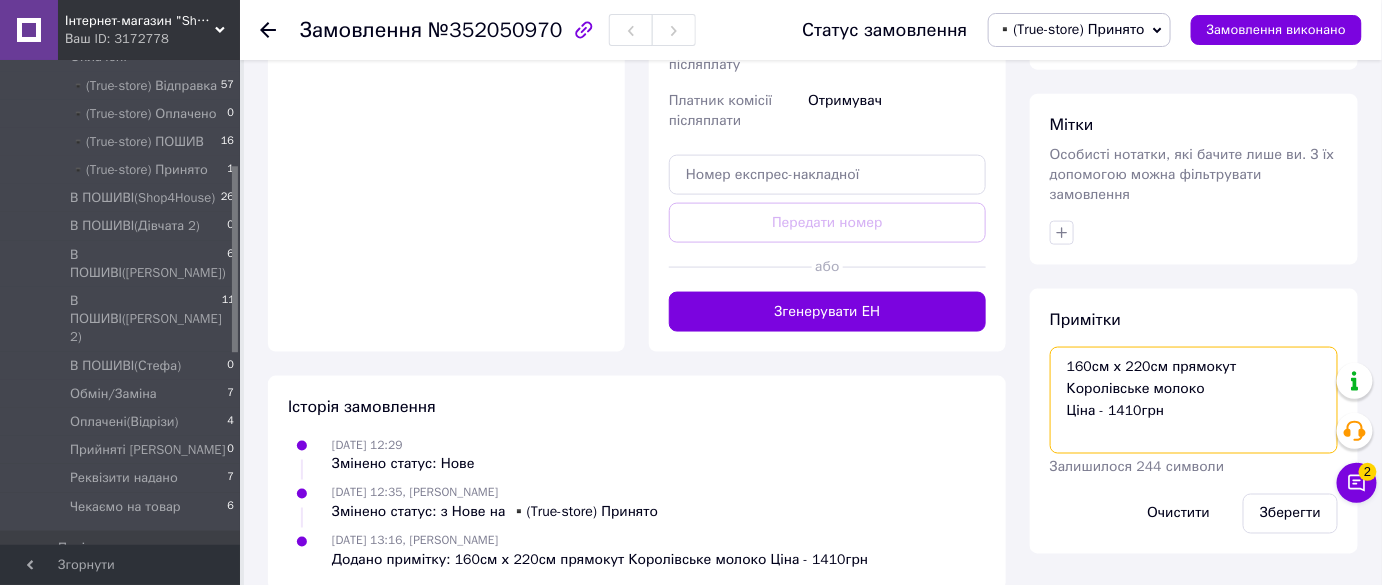 click on "Всього 1 товар 1 410 ₴ Доставка Необхідно уточнити Знижка Додати Всього до сплати 1410 ₴ Дії Написати покупцеві Viber Telegram WhatsApp SMS Запит на відгук про компанію   Скопіювати запит на відгук У вас є 30 днів, щоб відправити запит на відгук покупцеві, скопіювавши посилання.   Видати чек   Завантажити PDF   Друк PDF   Дублювати замовлення Мітки Особисті нотатки, які бачите лише ви. З їх допомогою можна фільтрувати замовлення Примітки 160см х 220см прямокут Королівське молоко
Ціна - 1410грн Залишилося 244 символи Очистити Зберегти" at bounding box center [1194, -66] 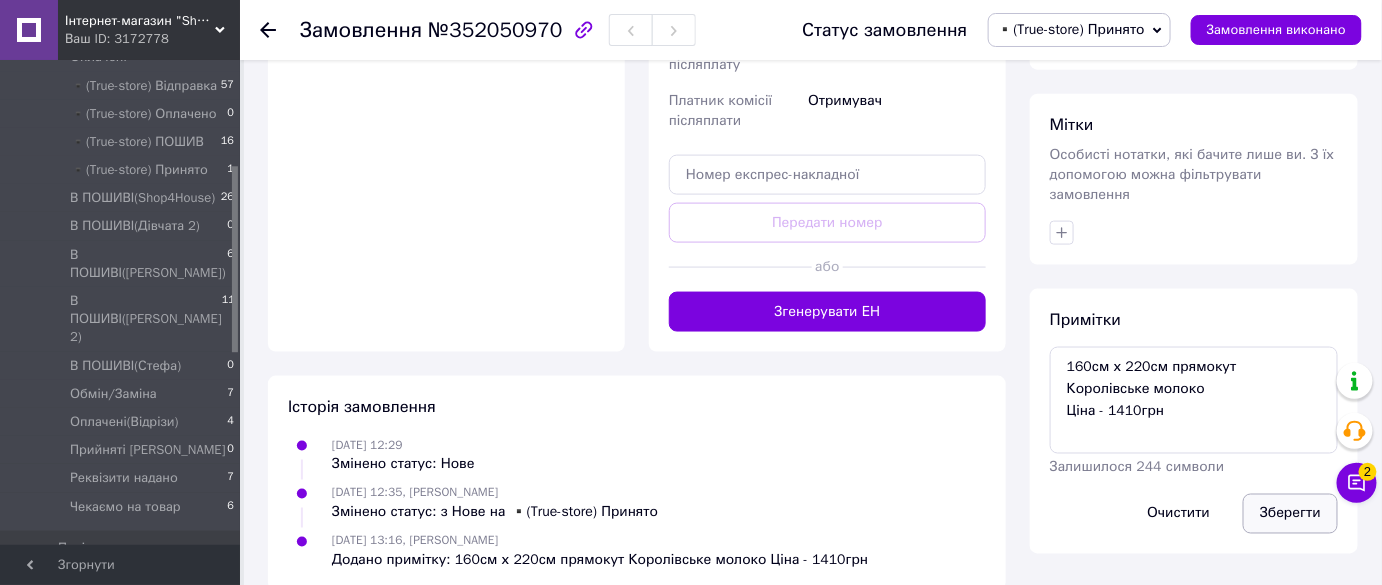 drag, startPoint x: 1285, startPoint y: 496, endPoint x: 1270, endPoint y: 482, distance: 20.518284 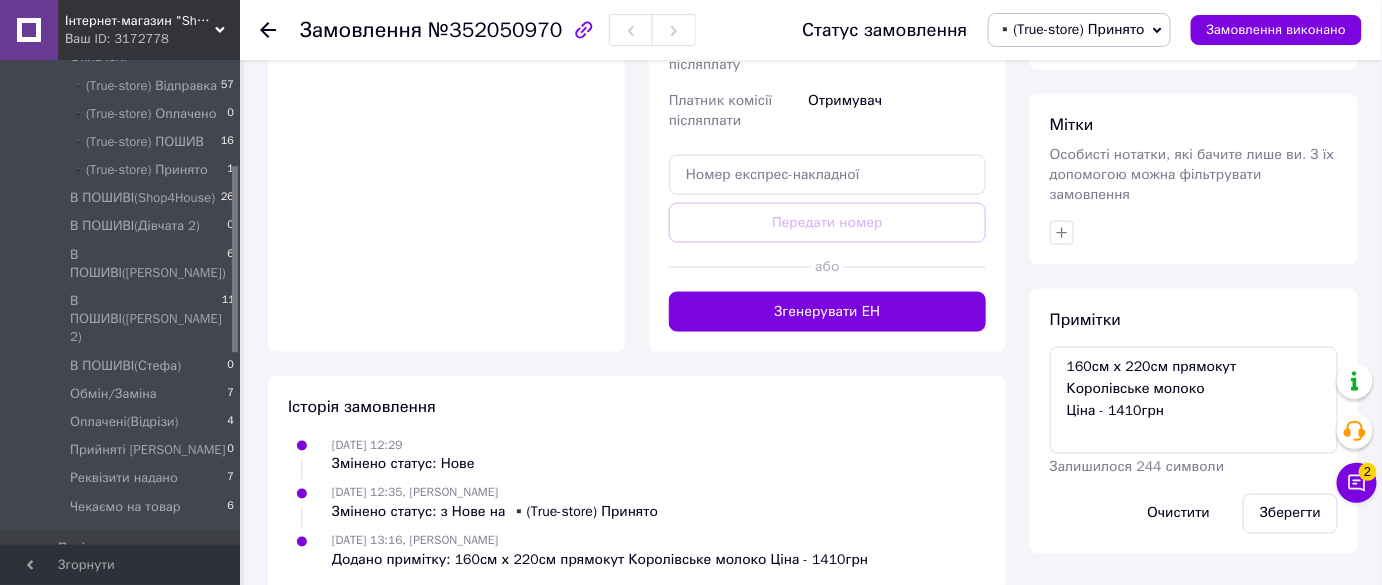 click on "▪️(True-store) Принято" at bounding box center [1071, 29] 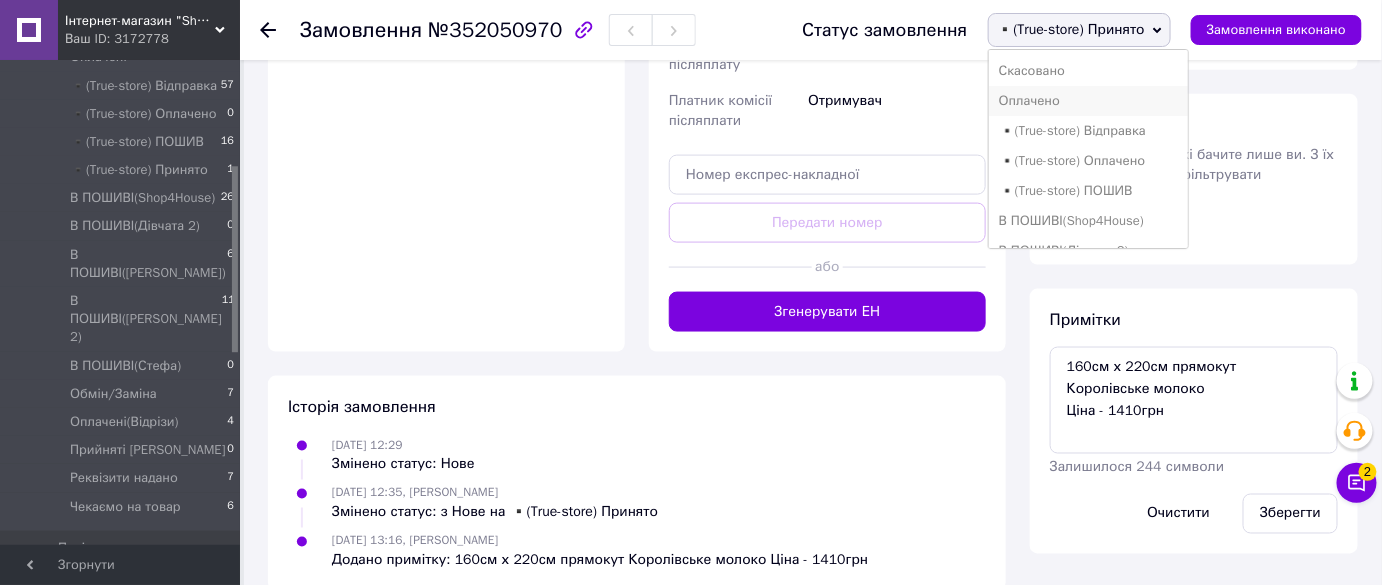 scroll, scrollTop: 90, scrollLeft: 0, axis: vertical 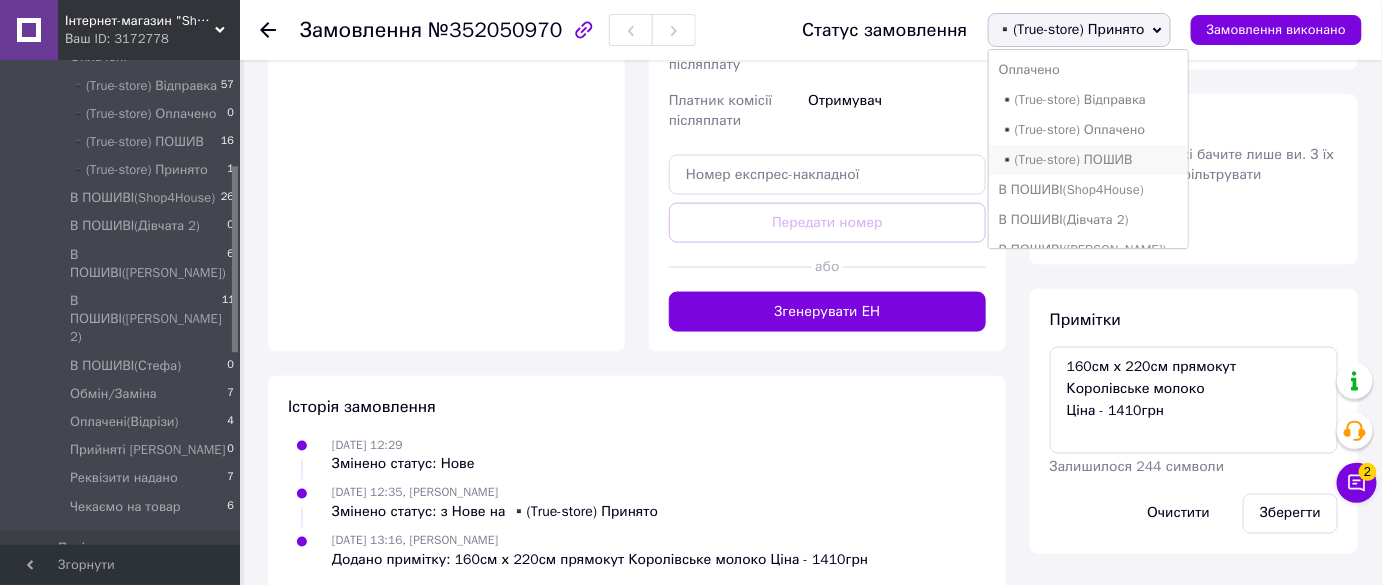 click on "▪️(True-store) ПОШИВ" at bounding box center (1089, 160) 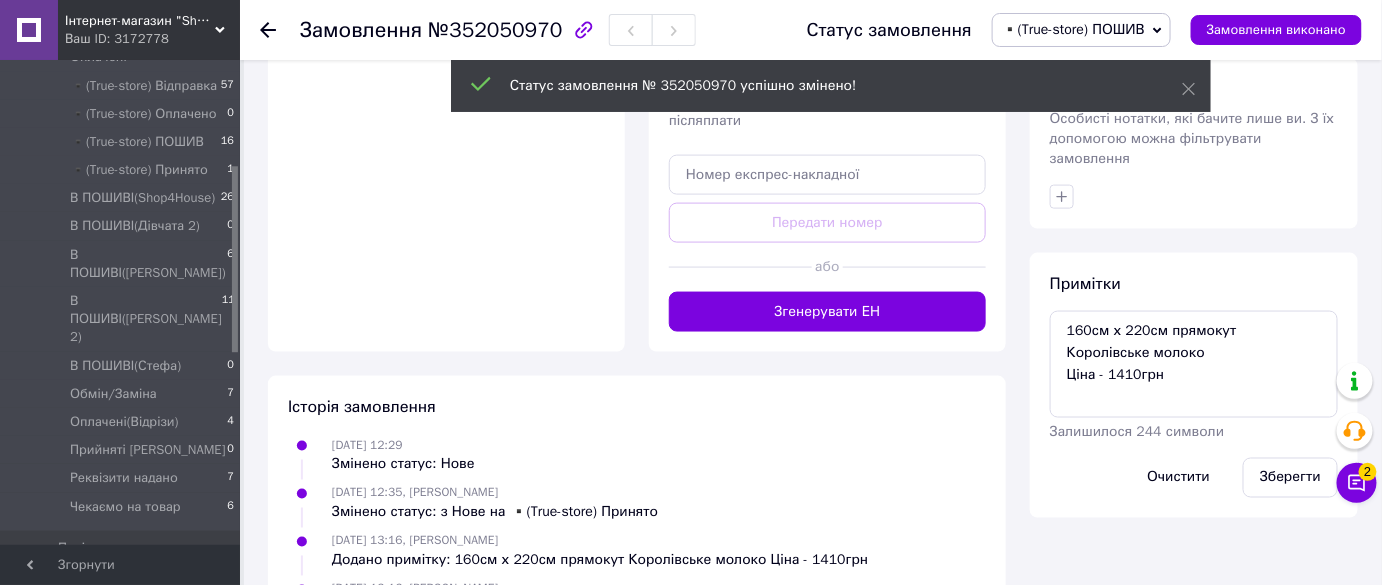 click on "Примітки 160см х 220см прямокут Королівське молоко
Ціна - 1410грн Залишилося 244 символи Очистити Зберегти" at bounding box center (1194, 385) 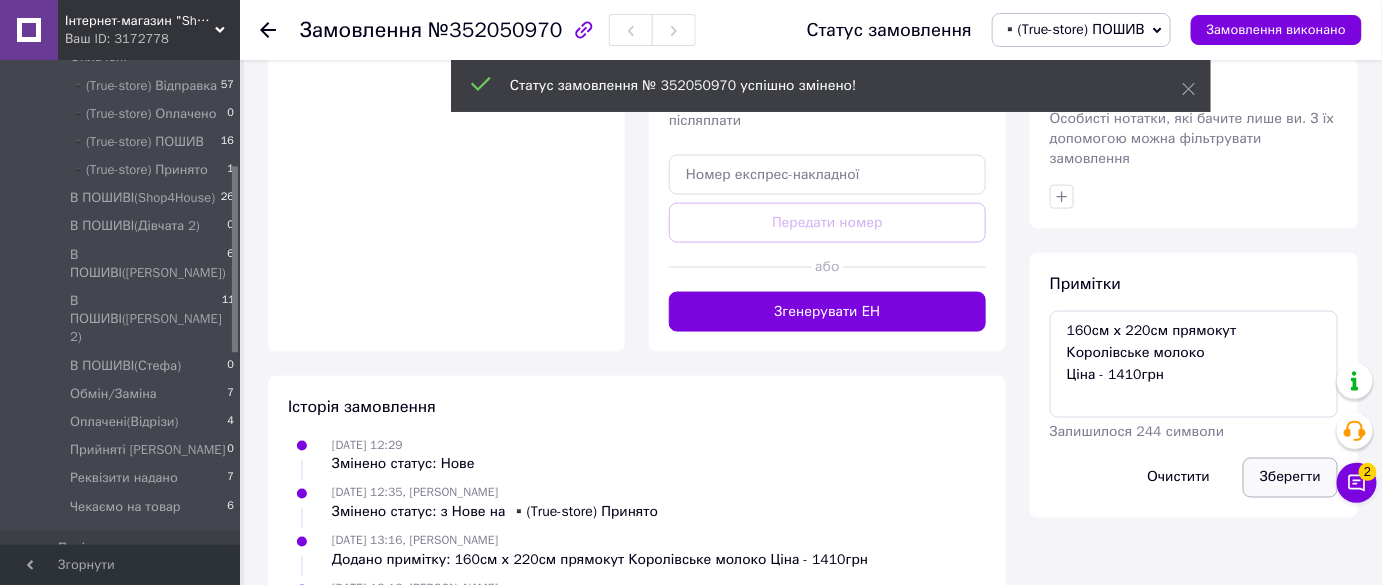 click on "Зберегти" at bounding box center [1290, 478] 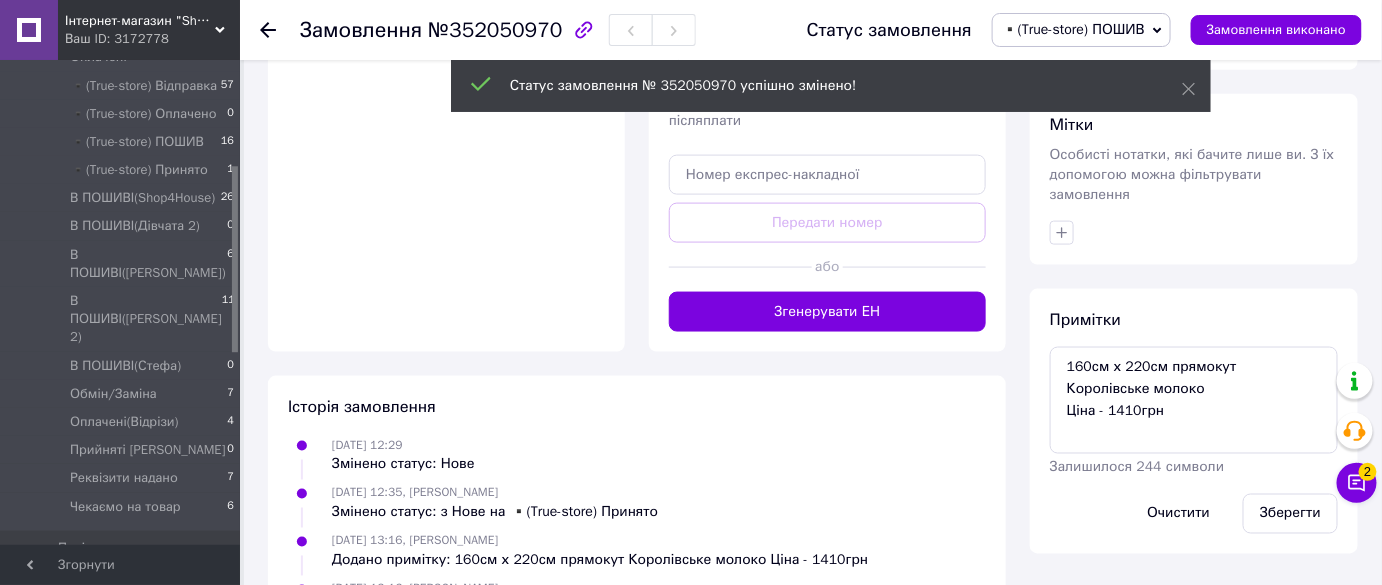 click on "Ваш ID: 3172778" at bounding box center [152, 39] 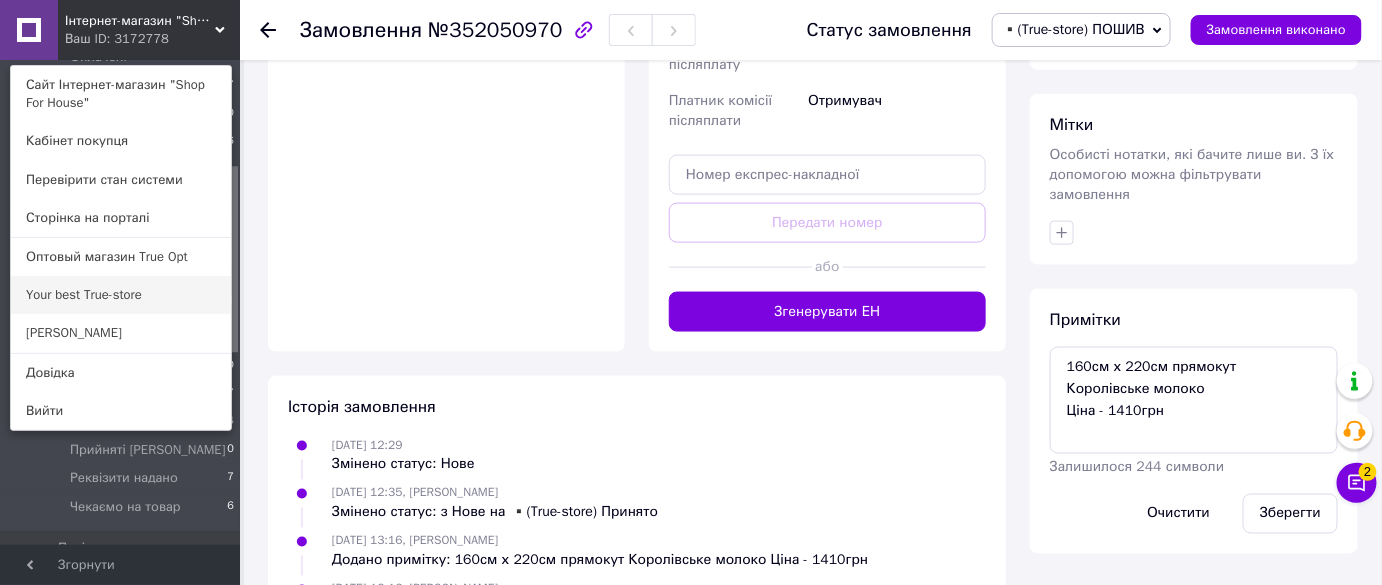 drag, startPoint x: 138, startPoint y: 300, endPoint x: 147, endPoint y: 292, distance: 12.0415945 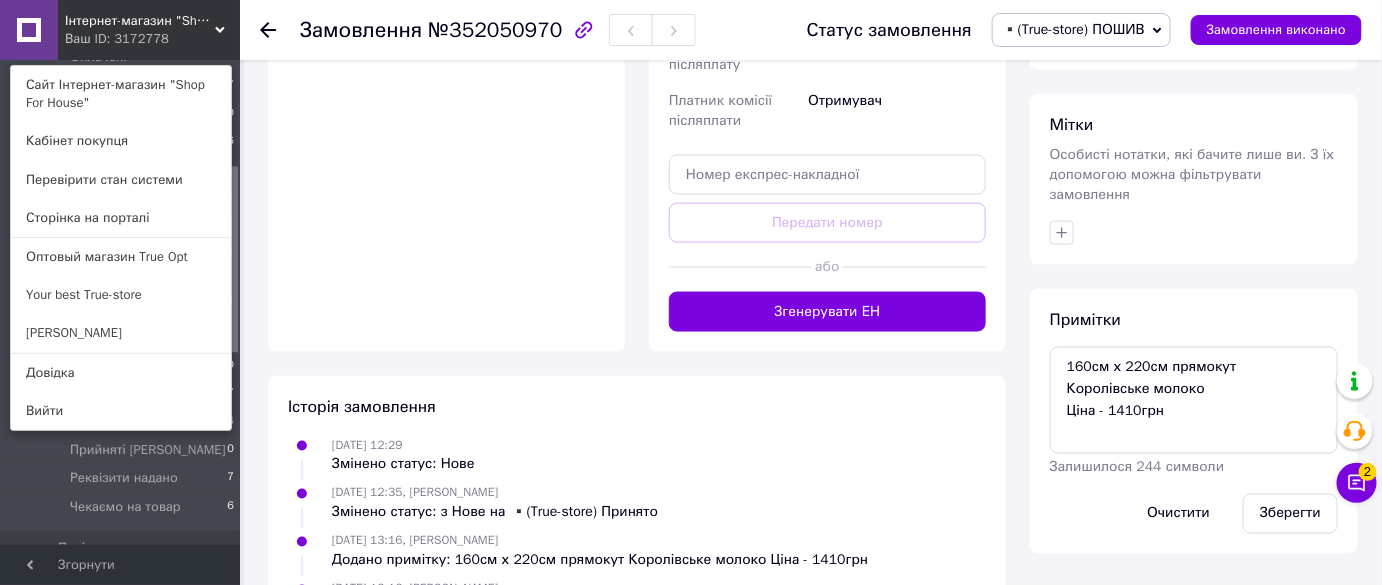 click on "Your best True-store" at bounding box center (121, 295) 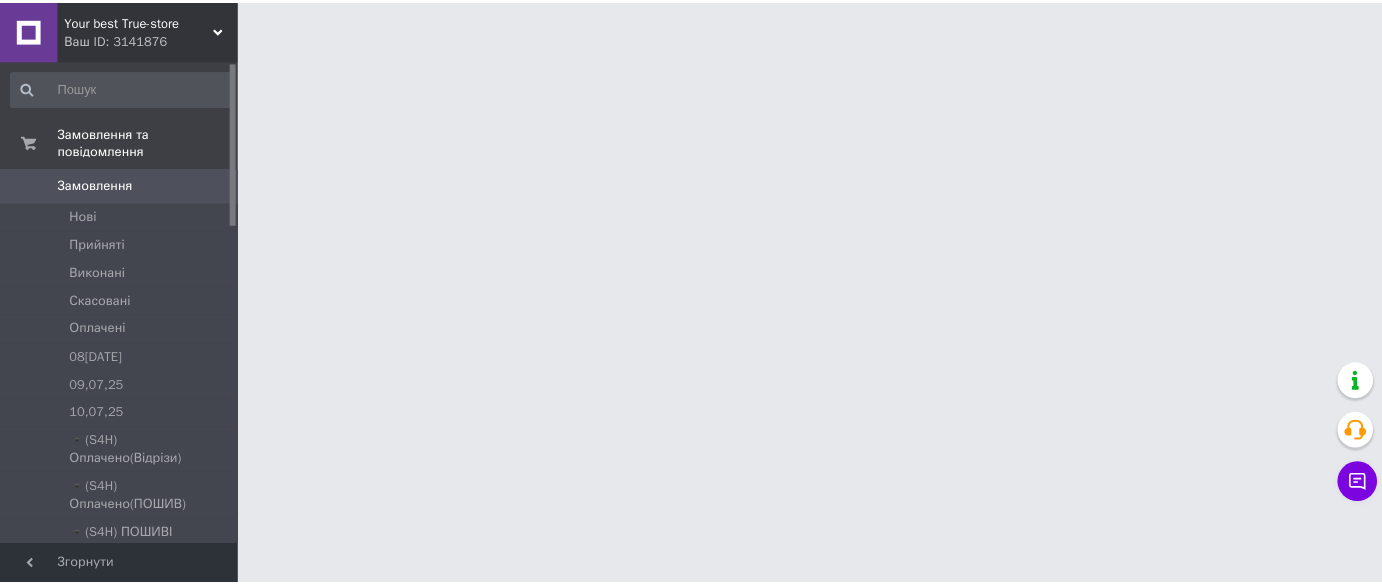 scroll, scrollTop: 0, scrollLeft: 0, axis: both 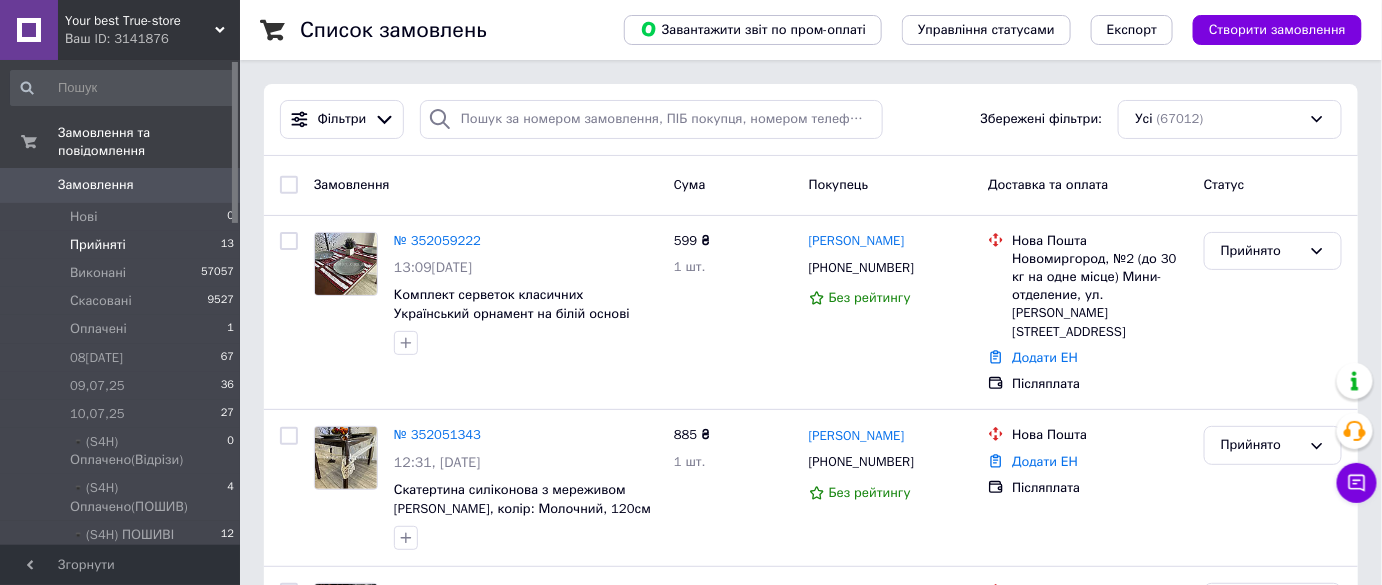 click on "Прийняті 13" at bounding box center [123, 245] 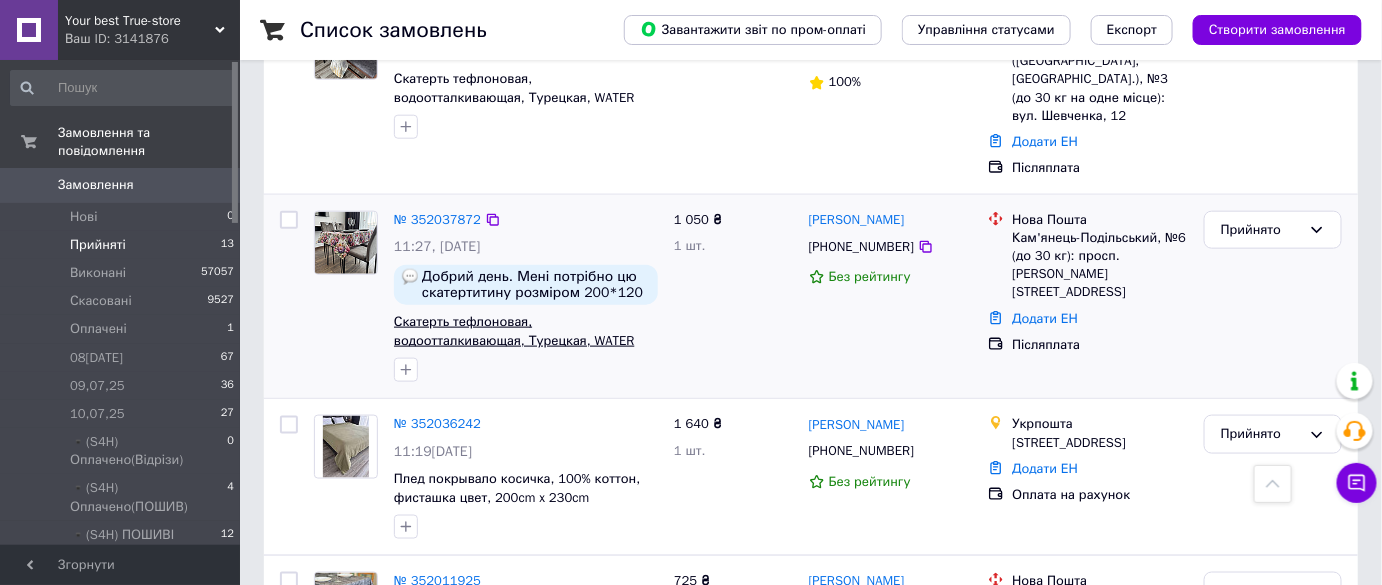 scroll, scrollTop: 636, scrollLeft: 0, axis: vertical 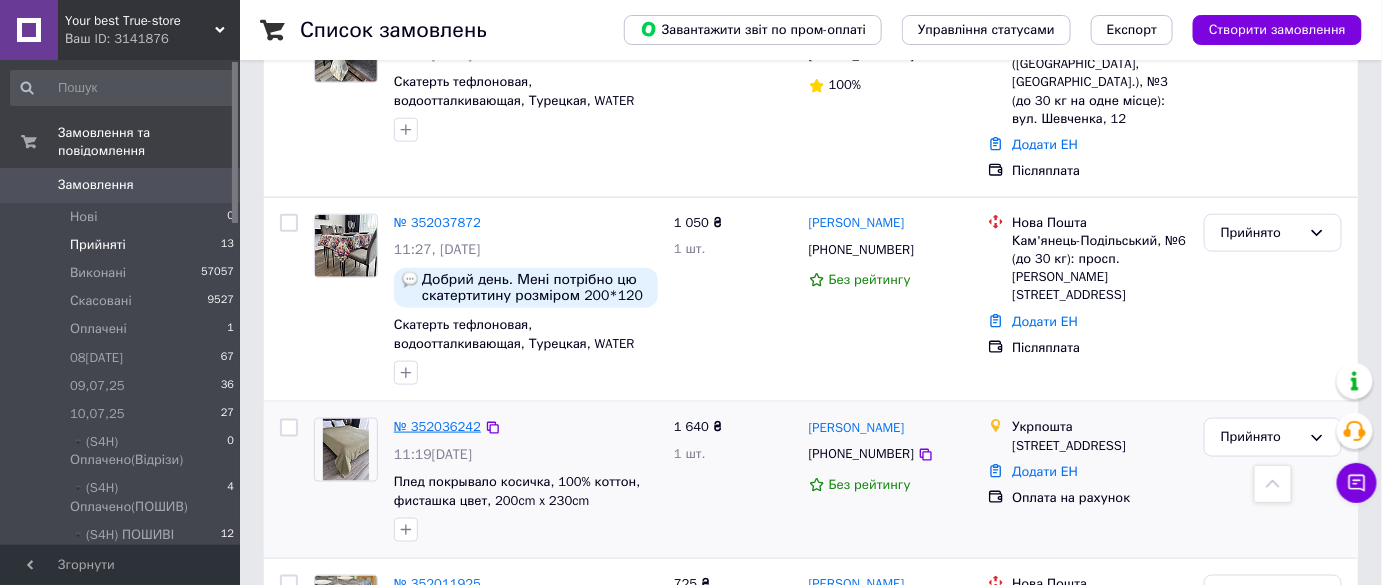 click on "№ 352036242" at bounding box center (437, 426) 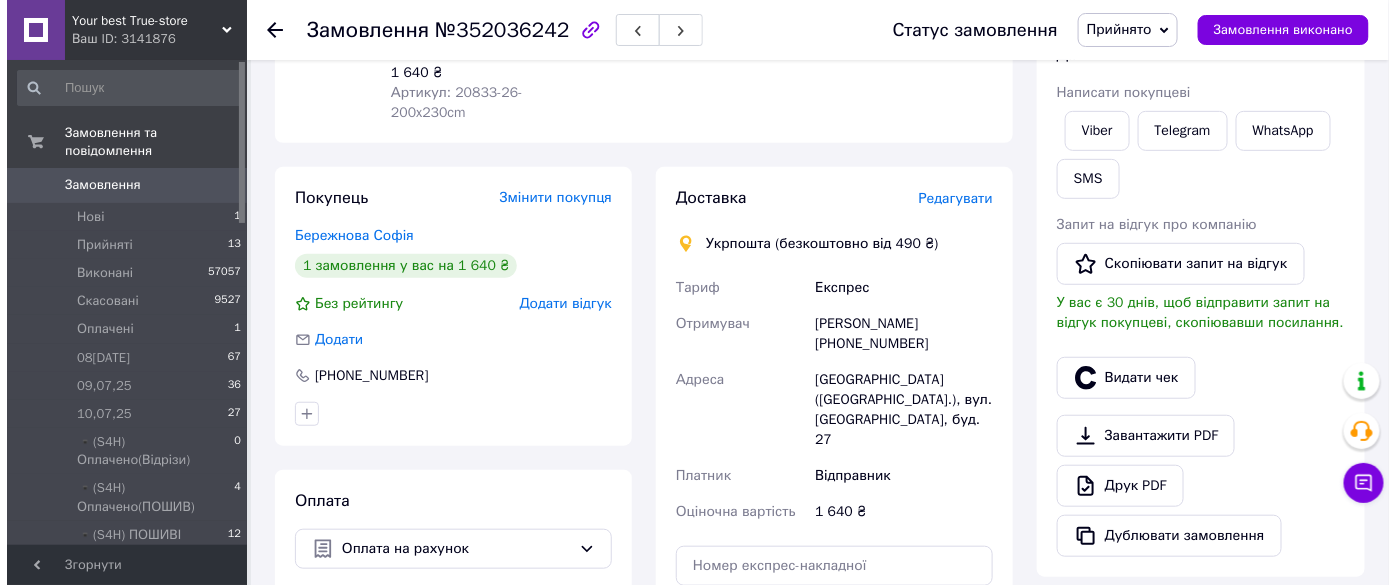 scroll, scrollTop: 0, scrollLeft: 0, axis: both 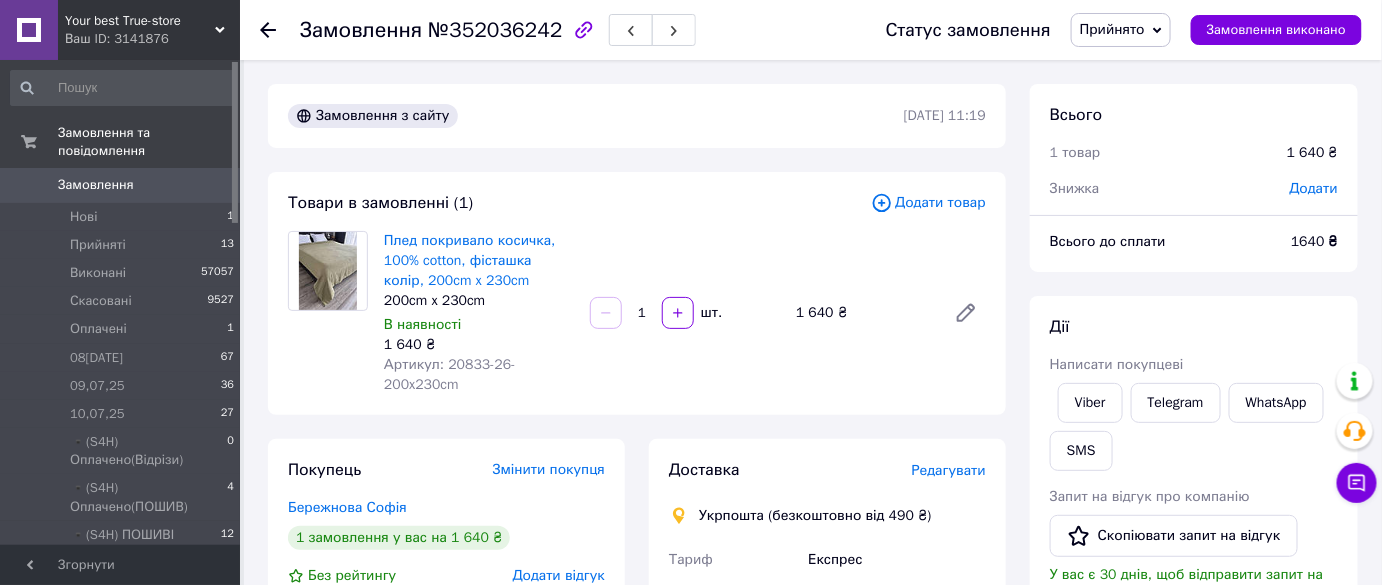 click on "Редагувати" at bounding box center [949, 470] 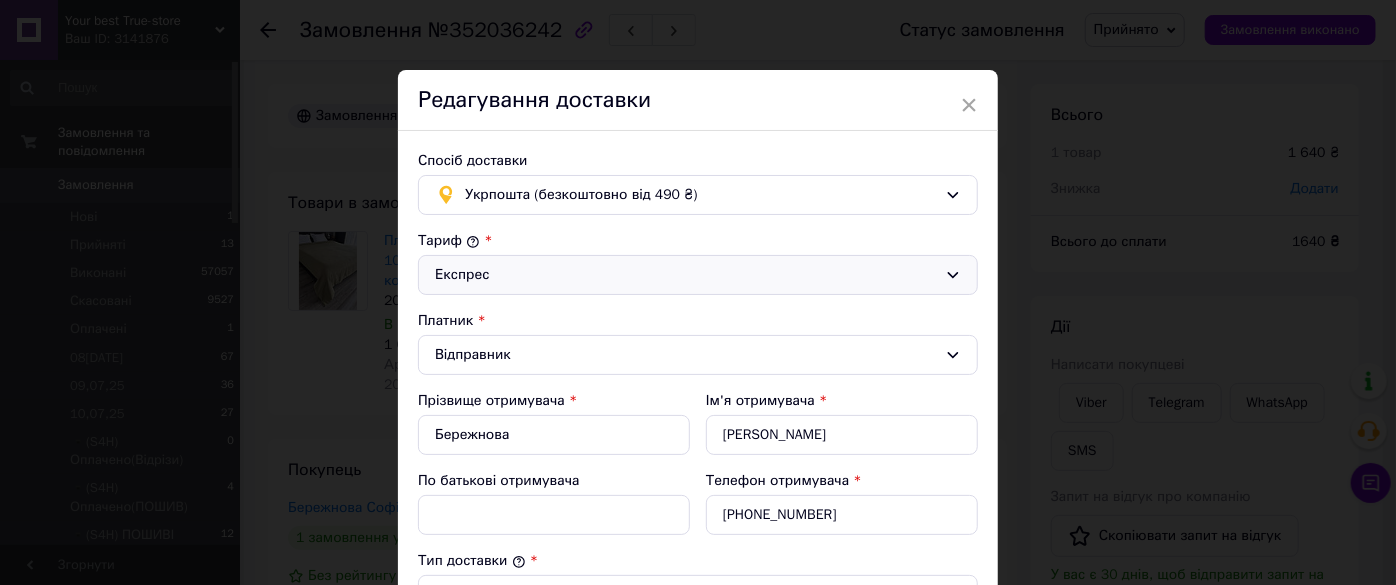 click on "Експрес" at bounding box center [686, 275] 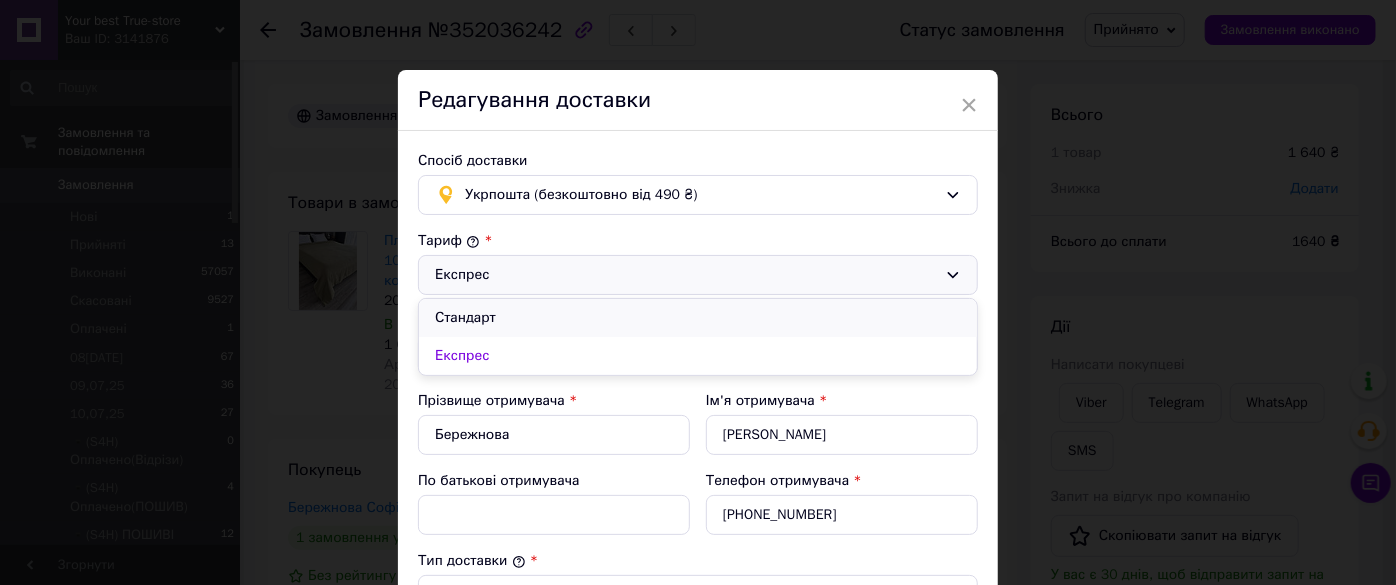 click on "Стандарт" at bounding box center [698, 318] 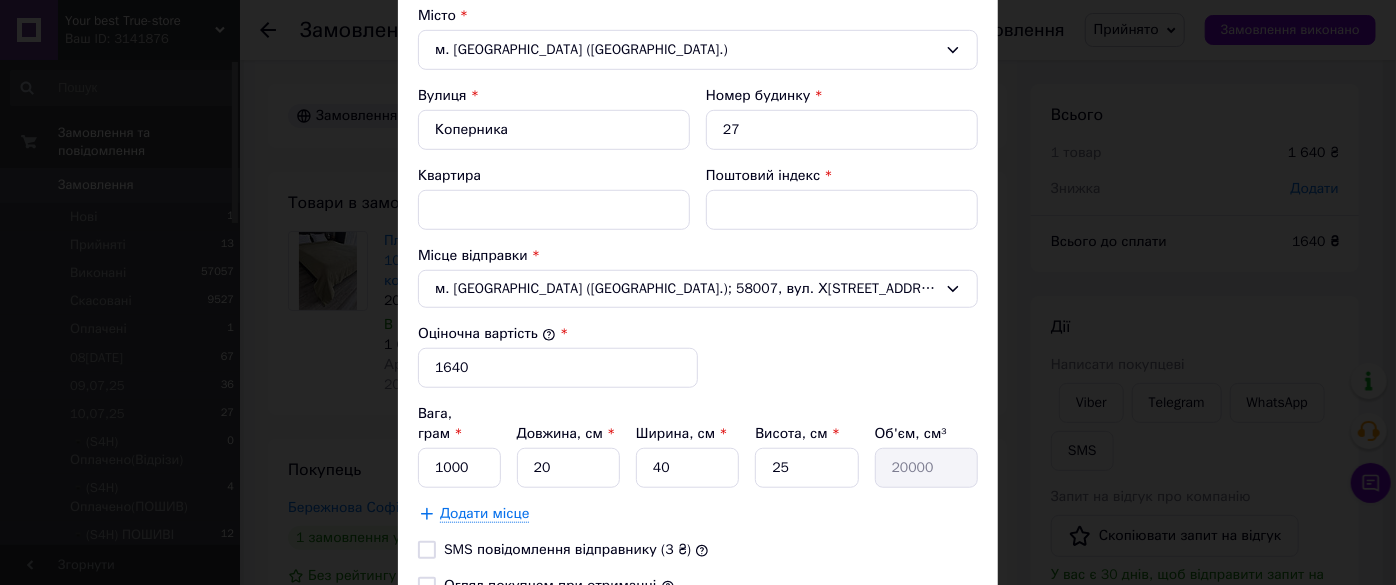 scroll, scrollTop: 727, scrollLeft: 0, axis: vertical 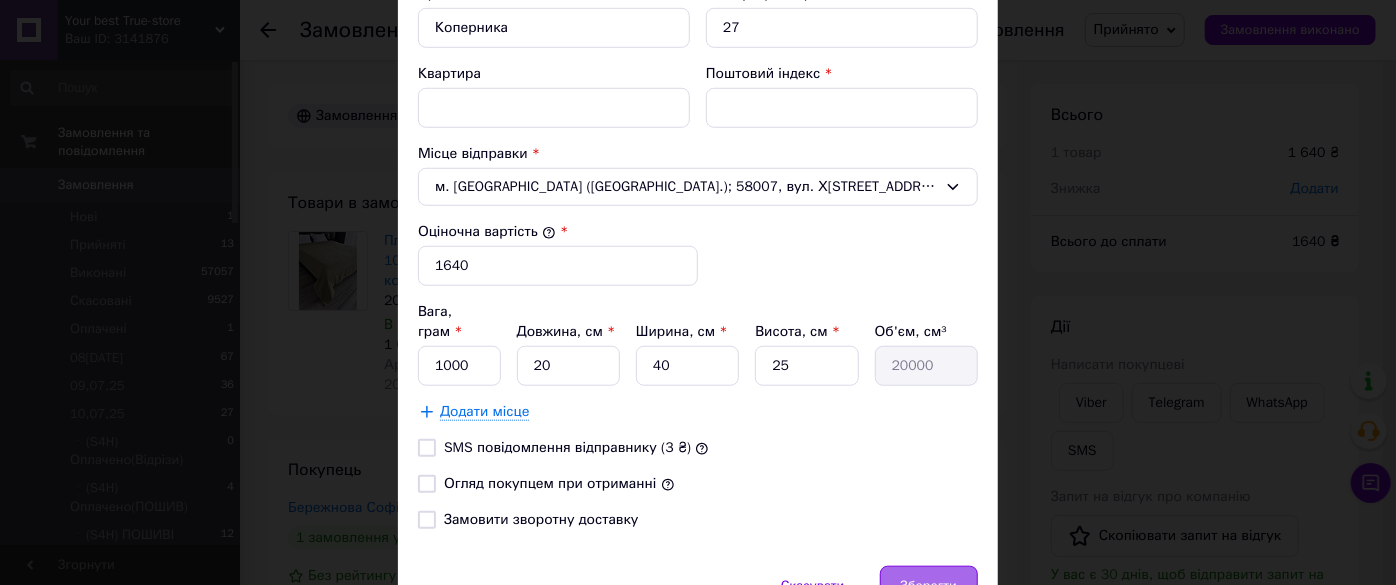 click on "Зберегти" at bounding box center (929, 586) 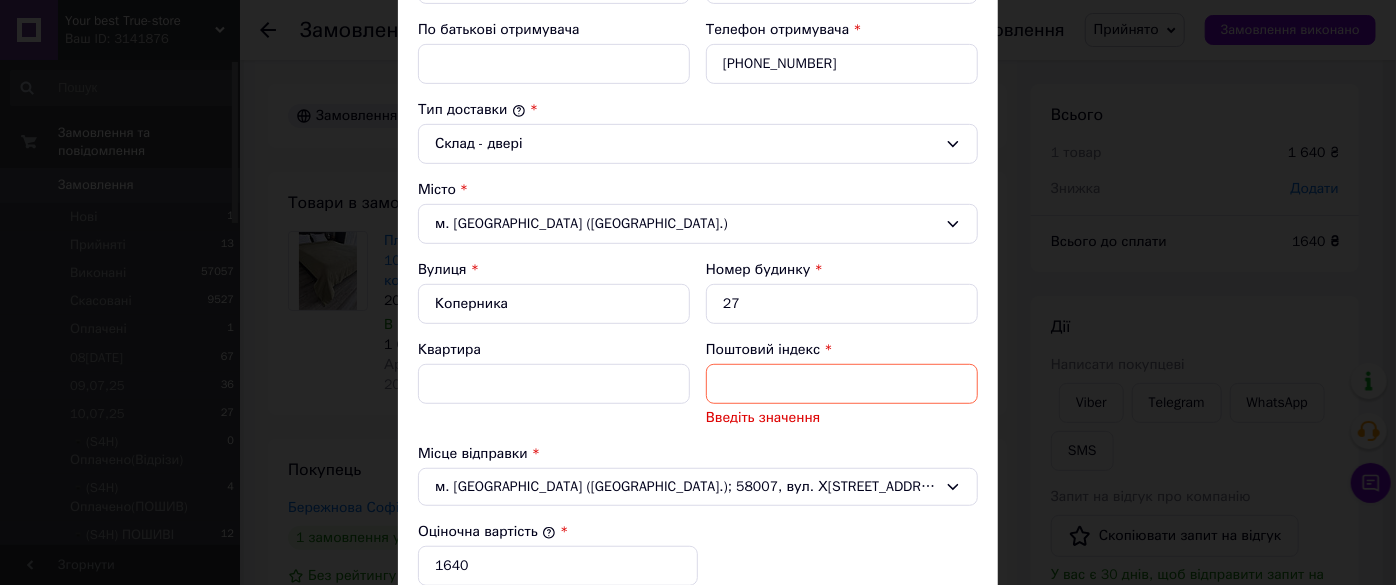 scroll, scrollTop: 454, scrollLeft: 0, axis: vertical 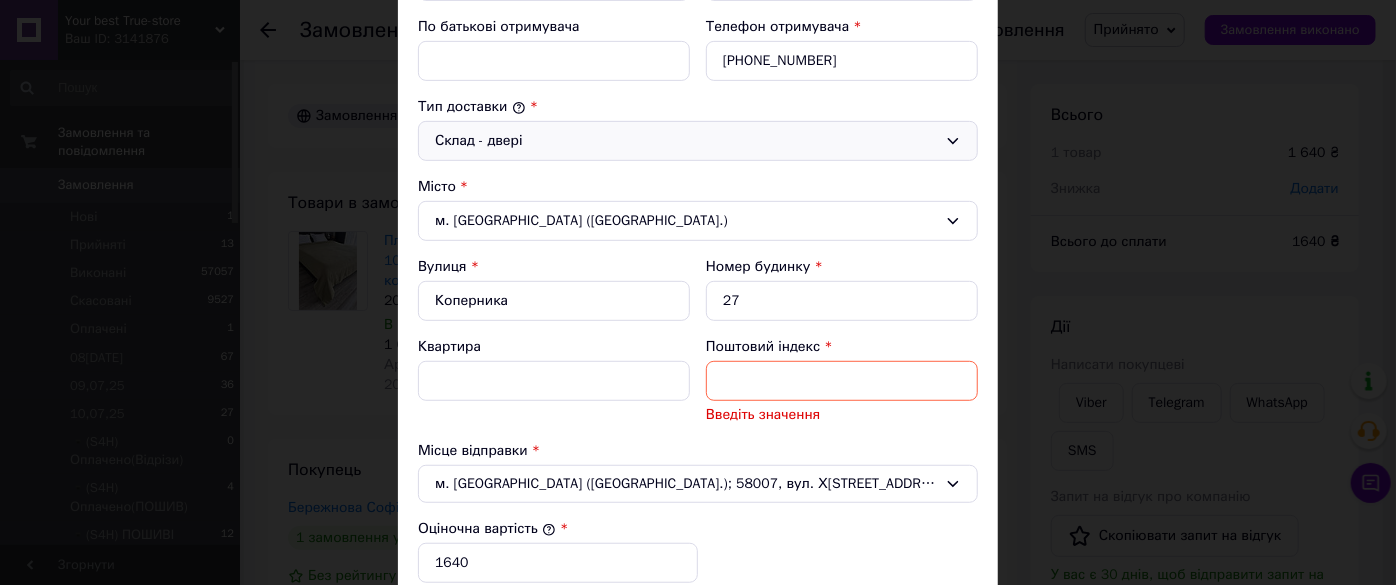 drag, startPoint x: 516, startPoint y: 137, endPoint x: 517, endPoint y: 154, distance: 17.029387 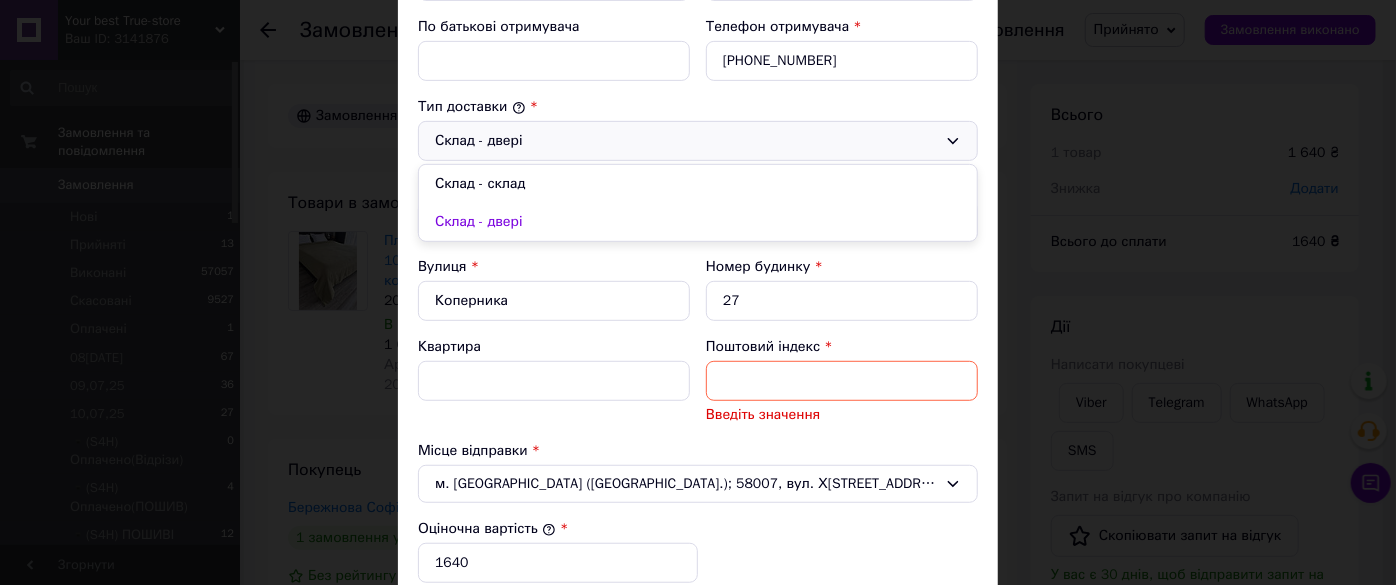 click on "Склад - склад" at bounding box center (698, 184) 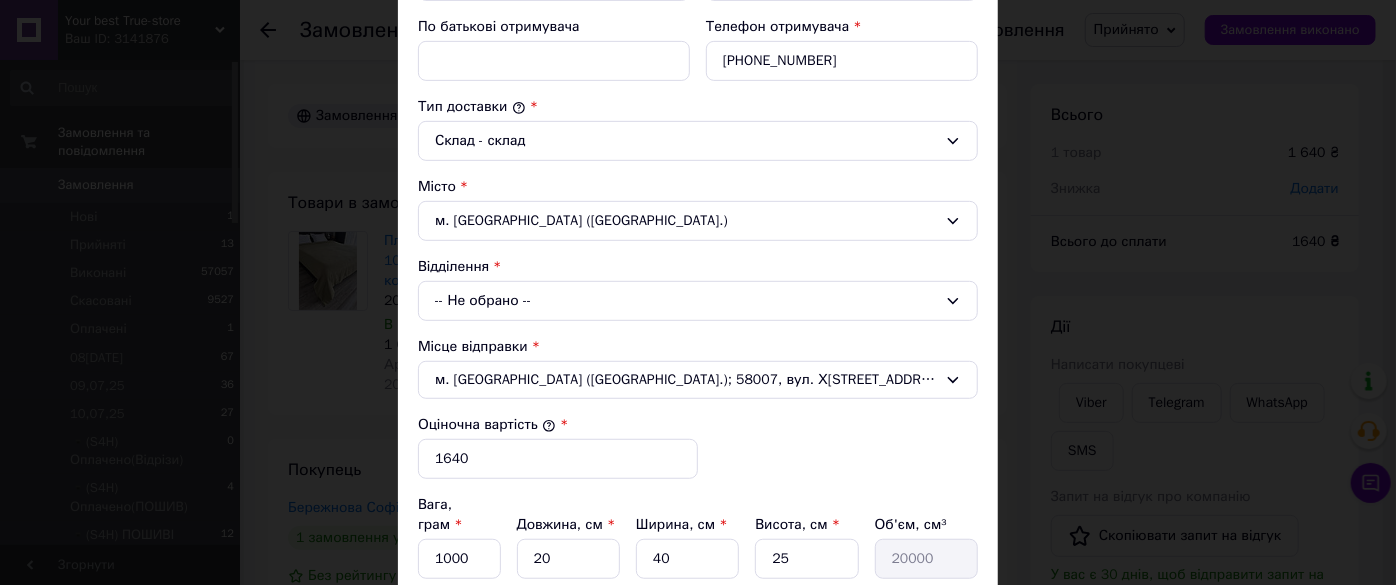 click on "-- Не обрано --" at bounding box center [698, 301] 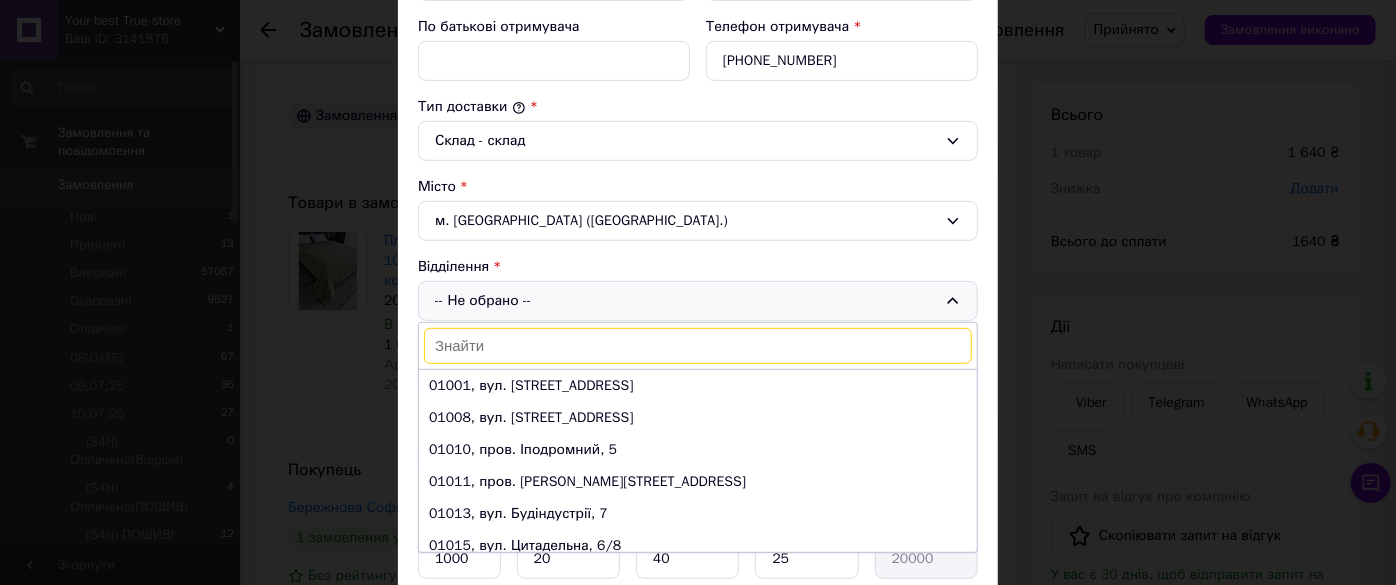 click at bounding box center (698, 346) 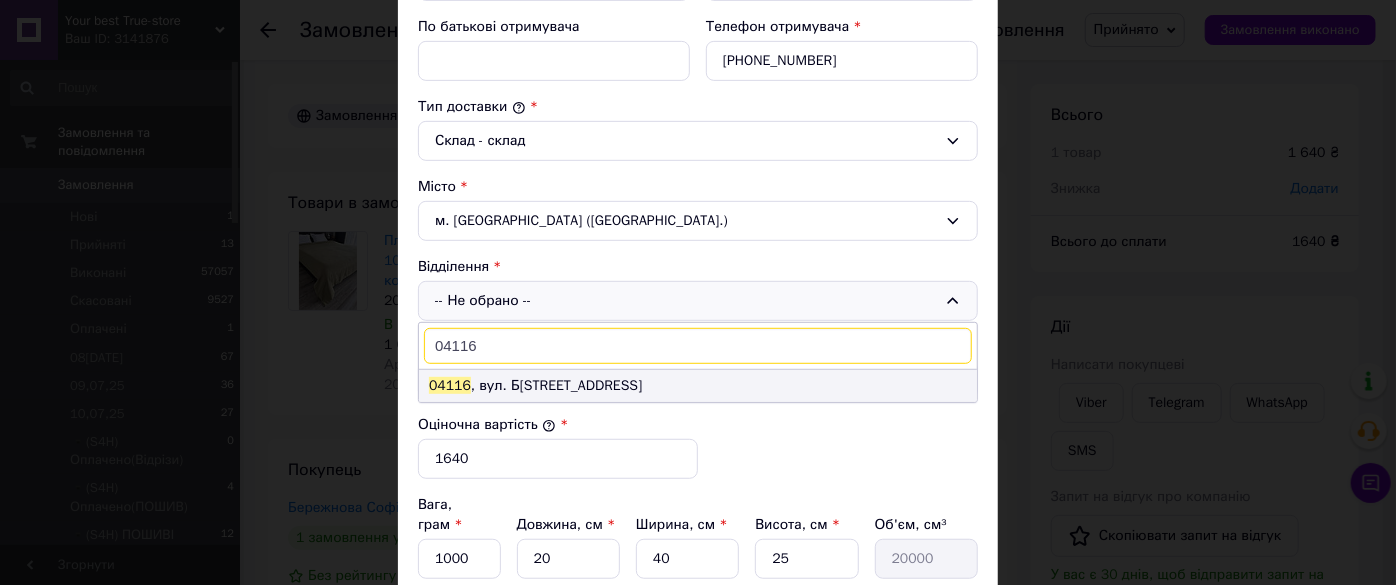 type on "04116" 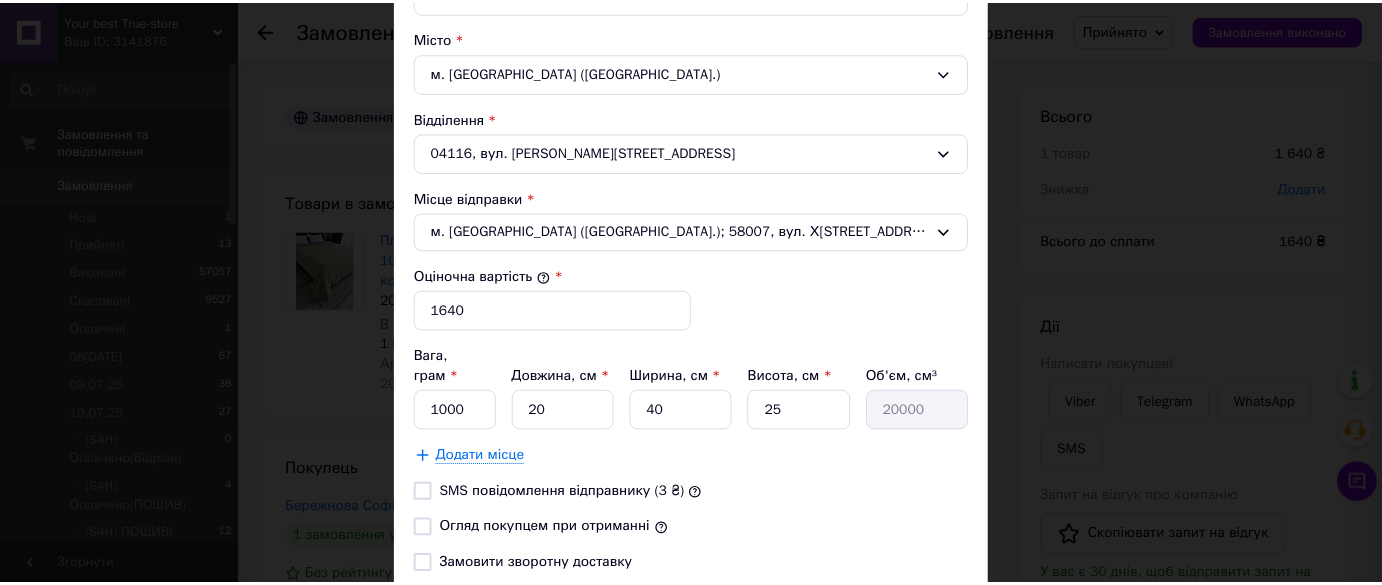 scroll, scrollTop: 731, scrollLeft: 0, axis: vertical 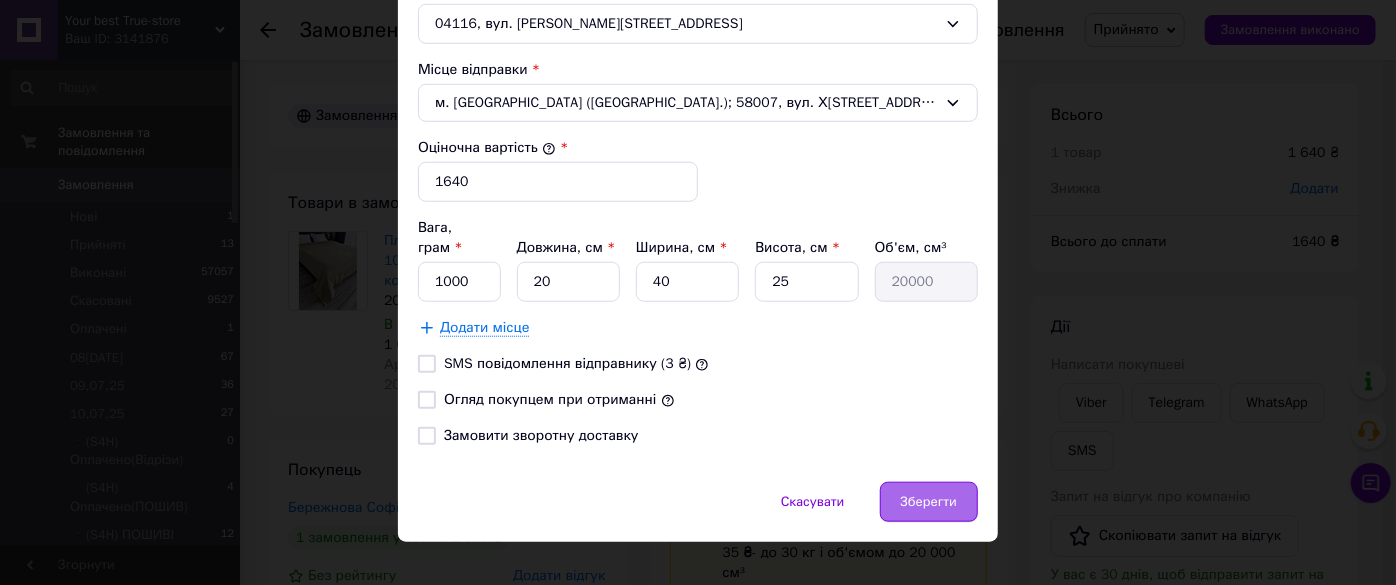 click on "Зберегти" at bounding box center (929, 502) 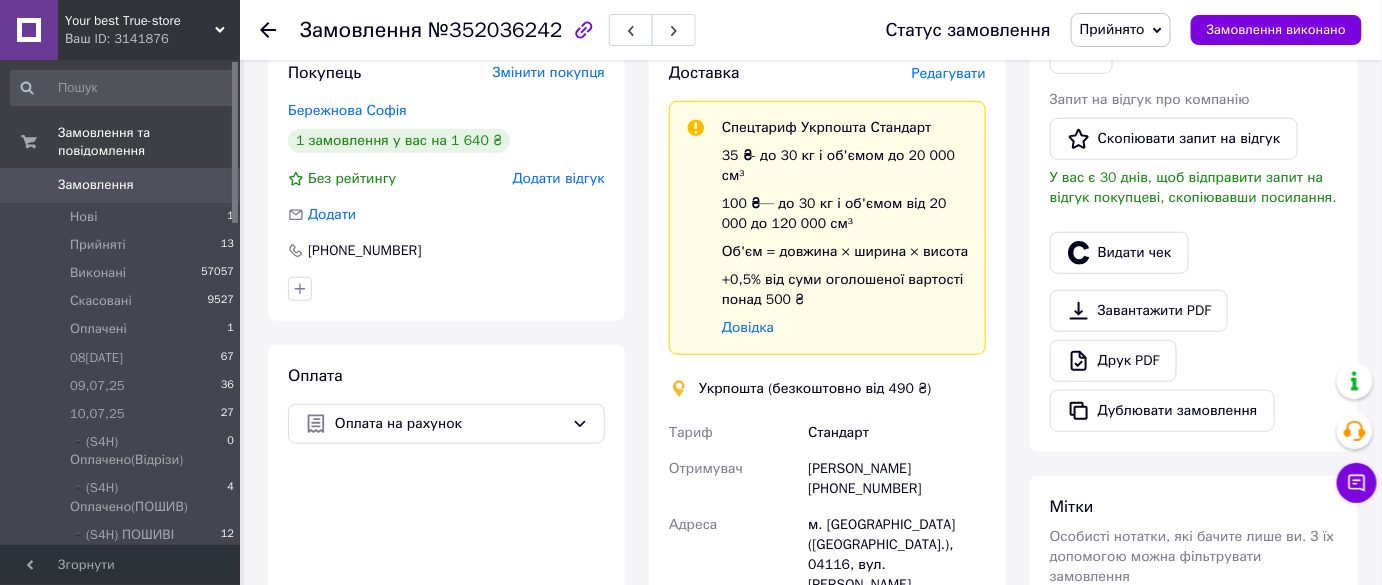 scroll, scrollTop: 545, scrollLeft: 0, axis: vertical 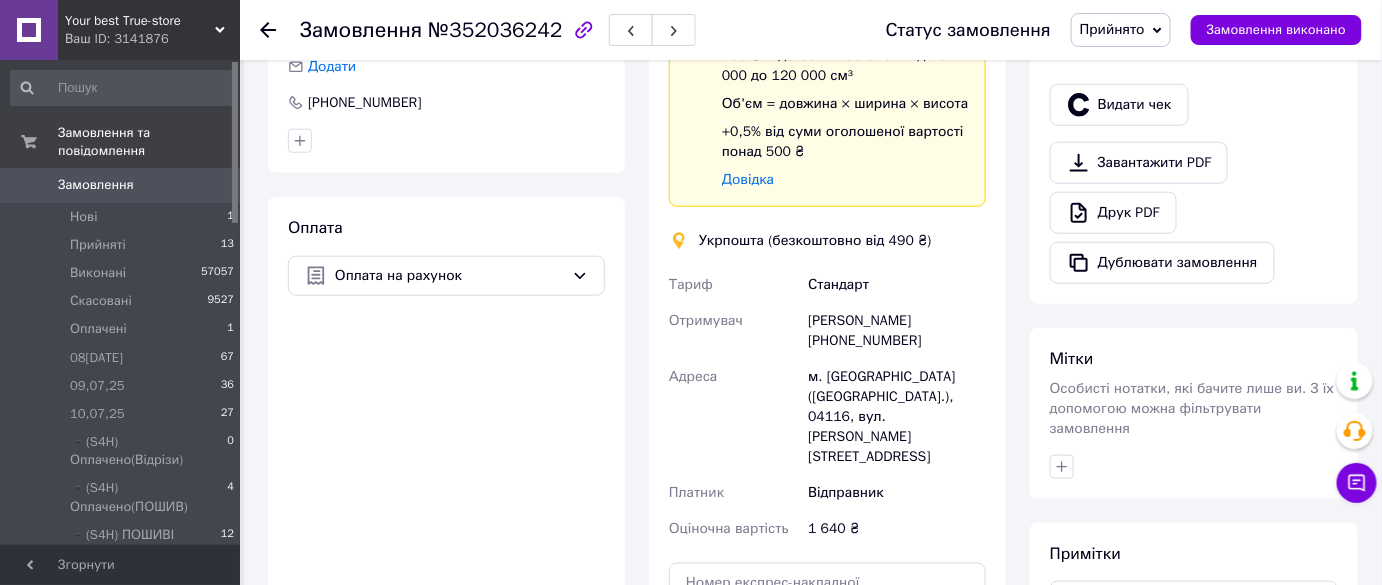 click on "Софія Бережнова +380967454753" at bounding box center (897, 331) 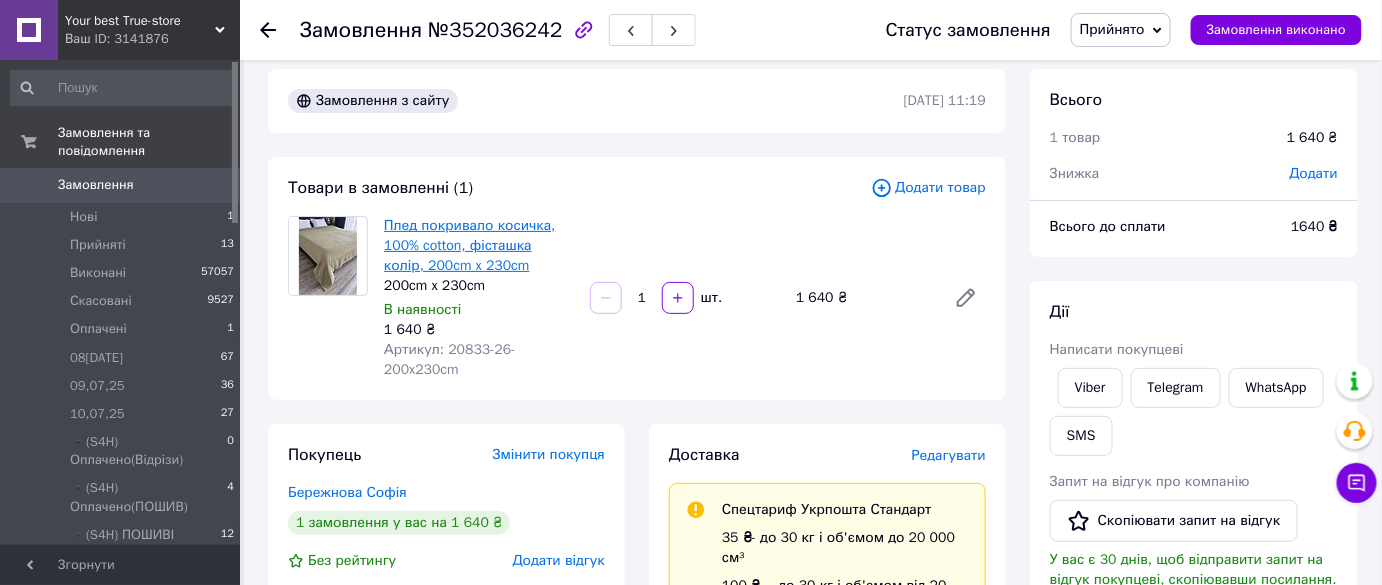 scroll, scrollTop: 0, scrollLeft: 0, axis: both 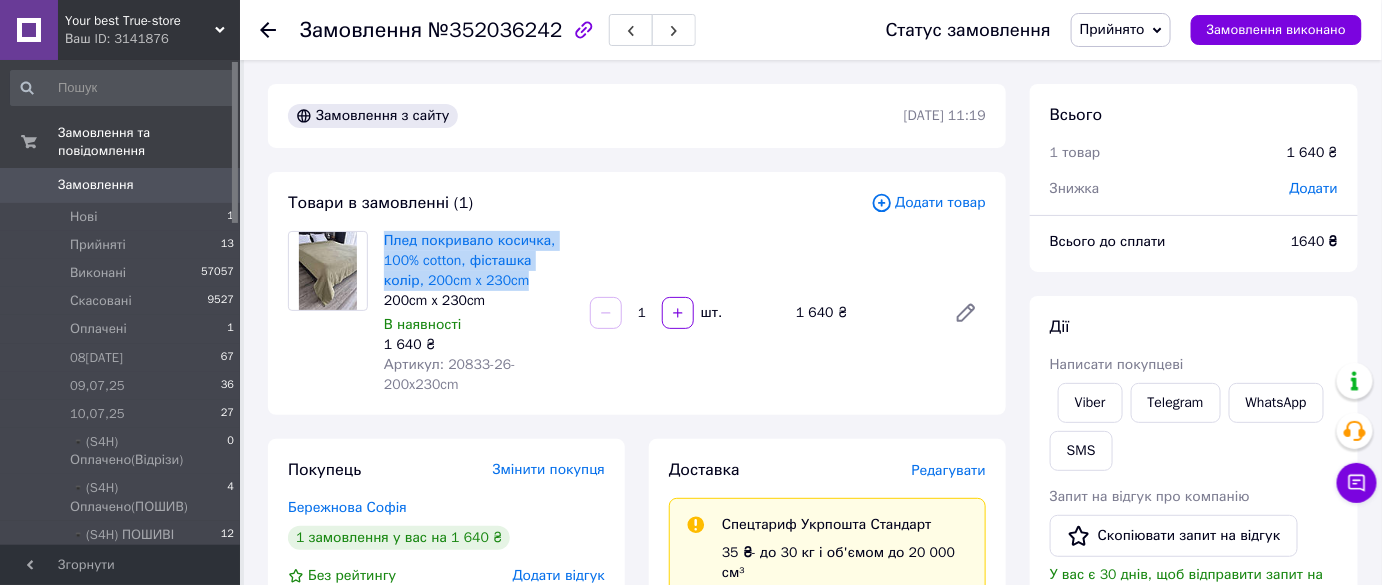 copy on "Плед покривало косичка, 100% cotton, фісташка колір, 200cm x 230cm" 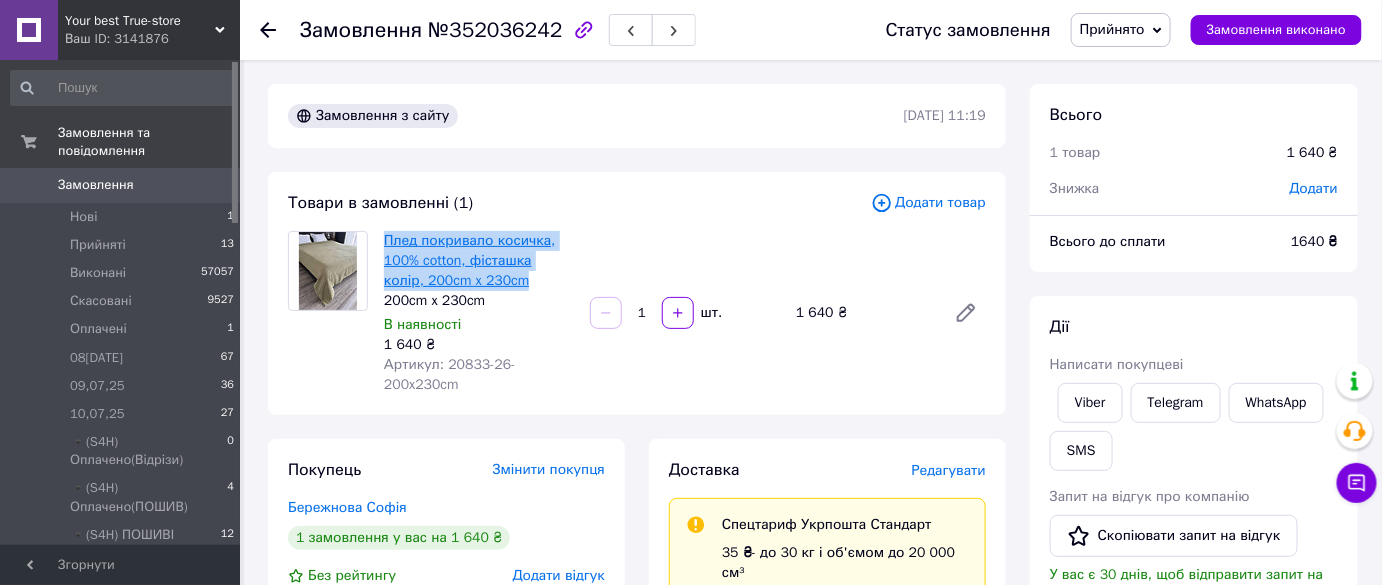 click on "Плед покривало косичка, 100% cotton, фісташка колір, 200cm x 230cm 200cm x 230cm В наявності 1 640 ₴ Артикул: 20833-26-200x230cm" at bounding box center (479, 313) 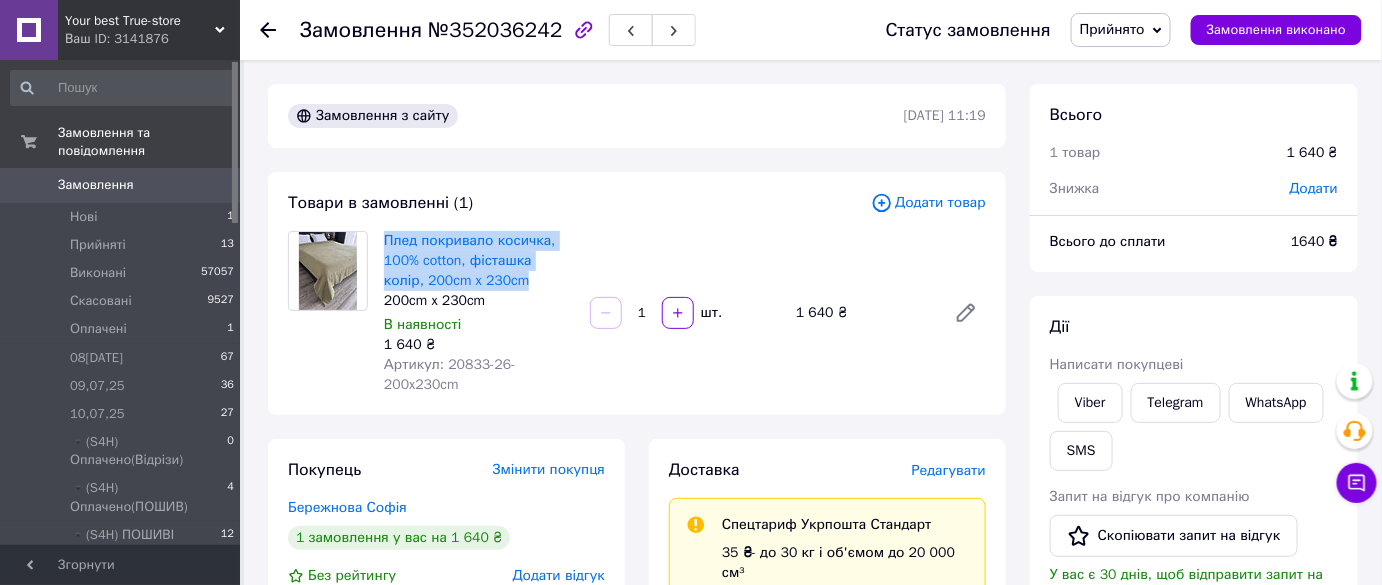 click on "Дії Написати покупцеві Viber Telegram WhatsApp SMS Запит на відгук про компанію   Скопіювати запит на відгук У вас є 30 днів, щоб відправити запит на відгук покупцеві, скопіювавши посилання.   Видати чек   Завантажити PDF   Друк PDF   Дублювати замовлення" at bounding box center (1194, 572) 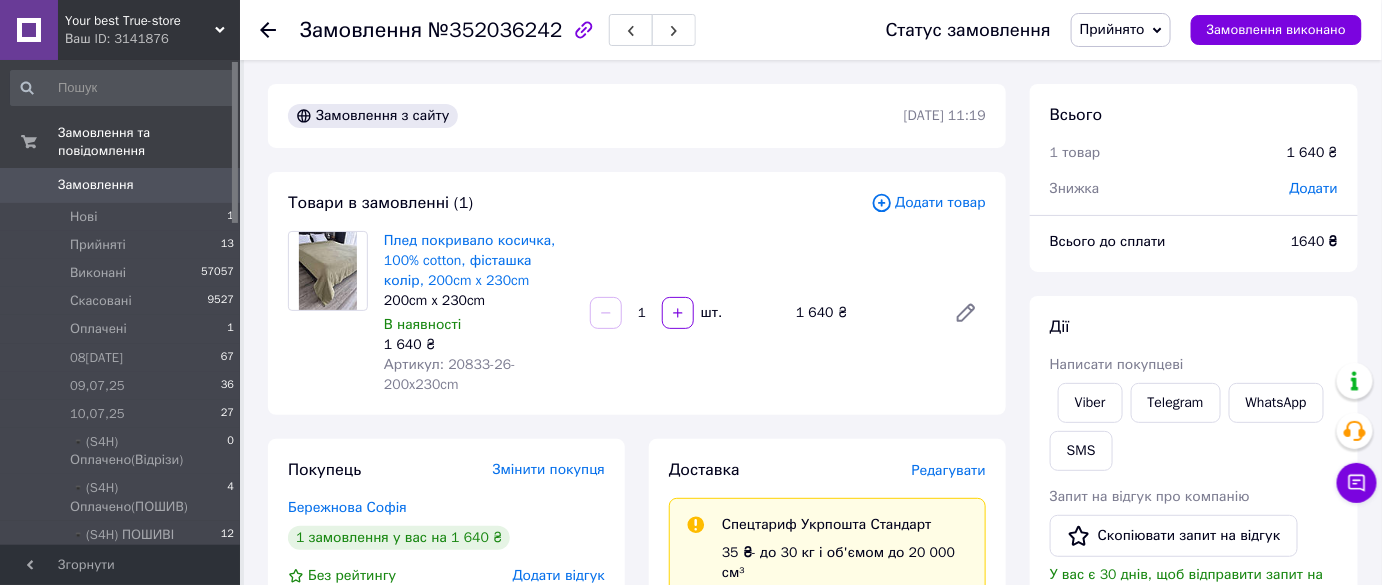 click on "Прийнято" at bounding box center [1112, 29] 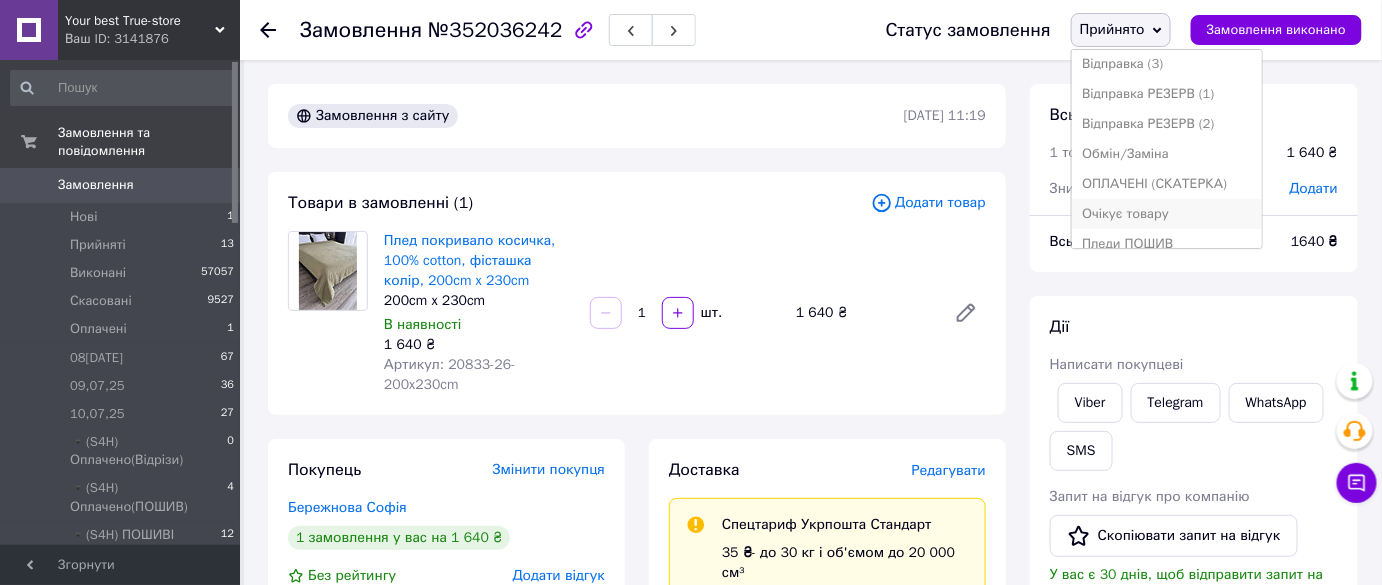 scroll, scrollTop: 454, scrollLeft: 0, axis: vertical 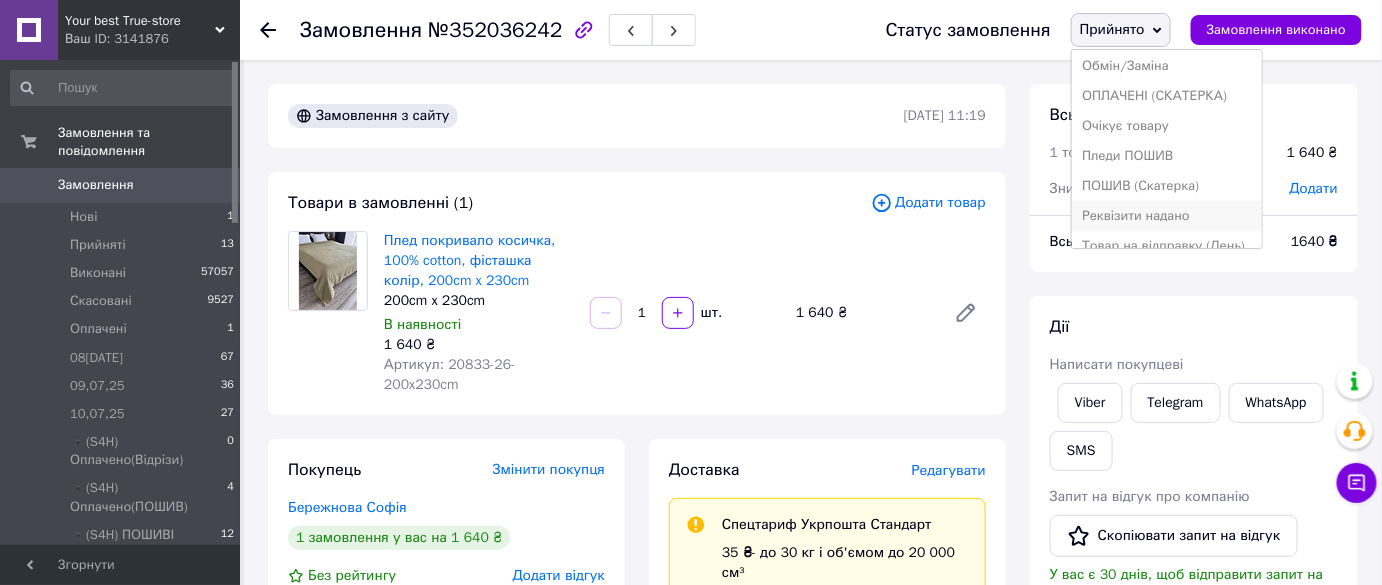 click on "Реквізити надано" at bounding box center [1167, 216] 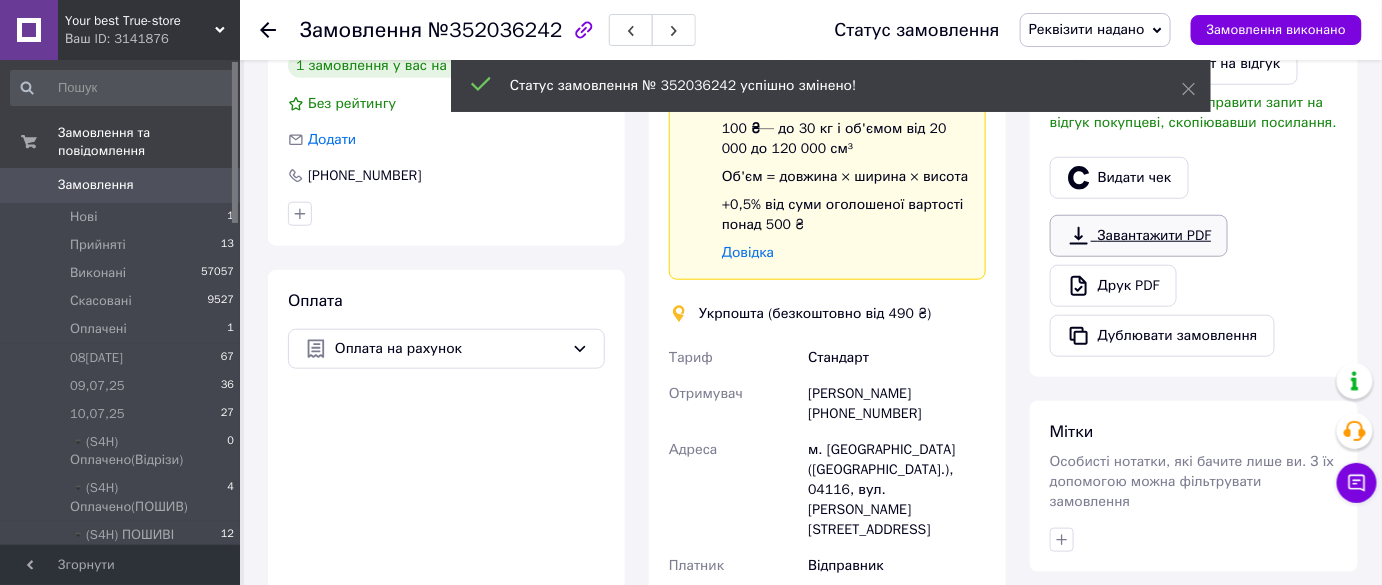scroll, scrollTop: 454, scrollLeft: 0, axis: vertical 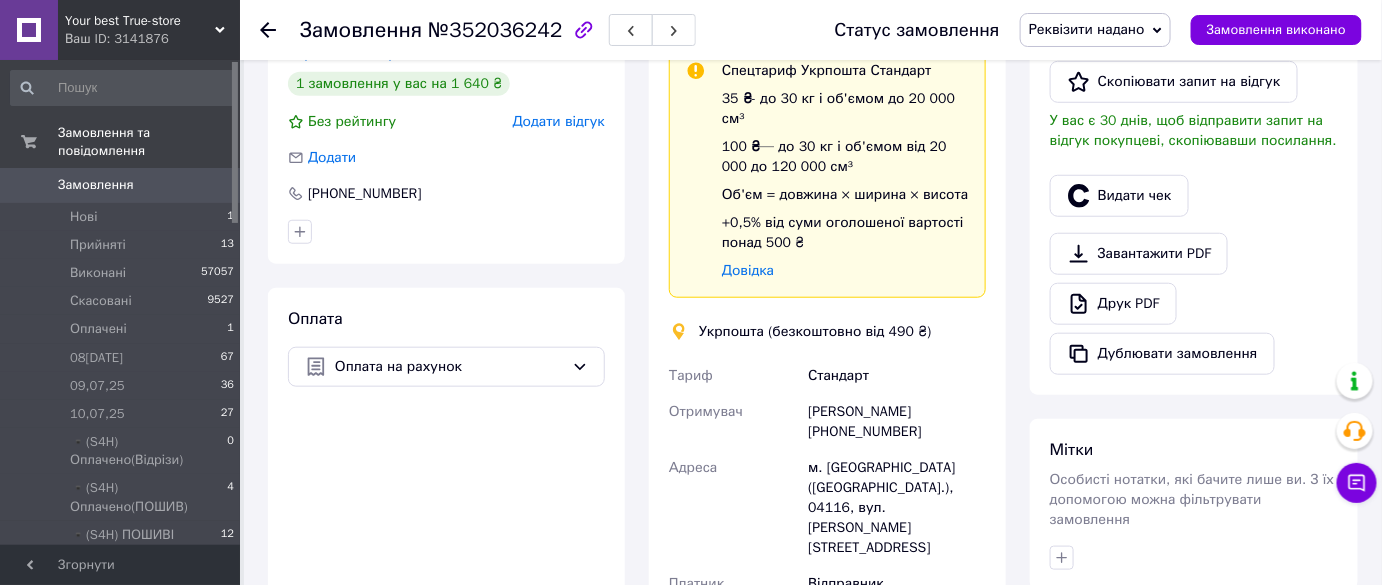 click 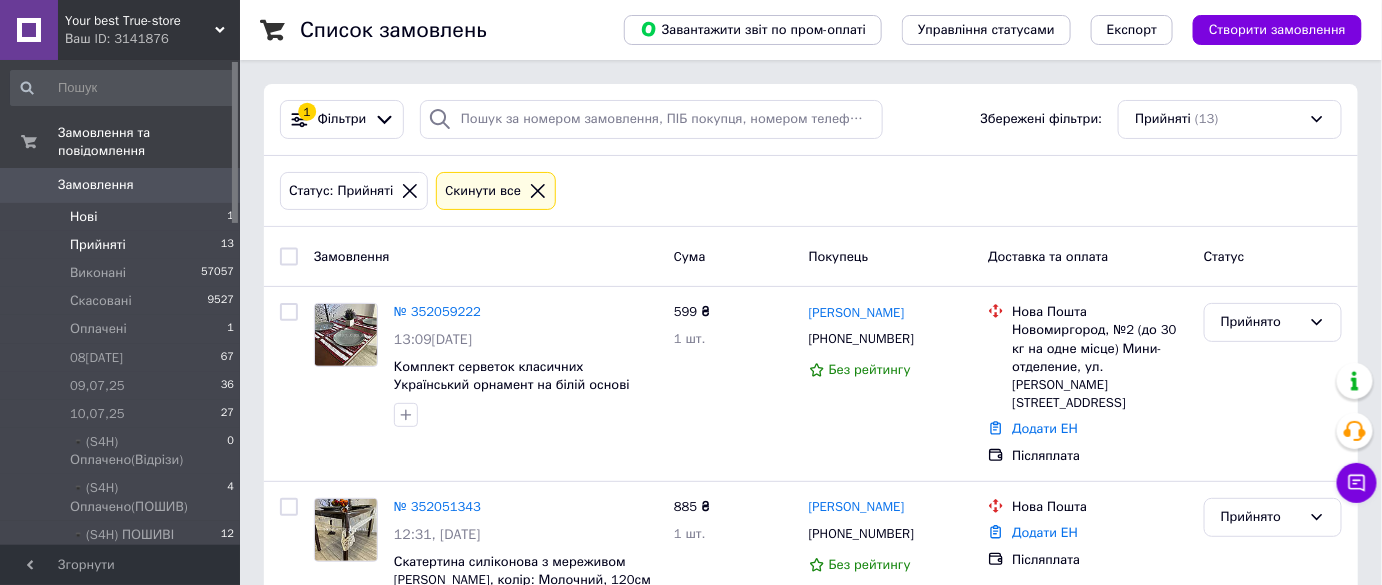 click on "Нові 1" at bounding box center [123, 217] 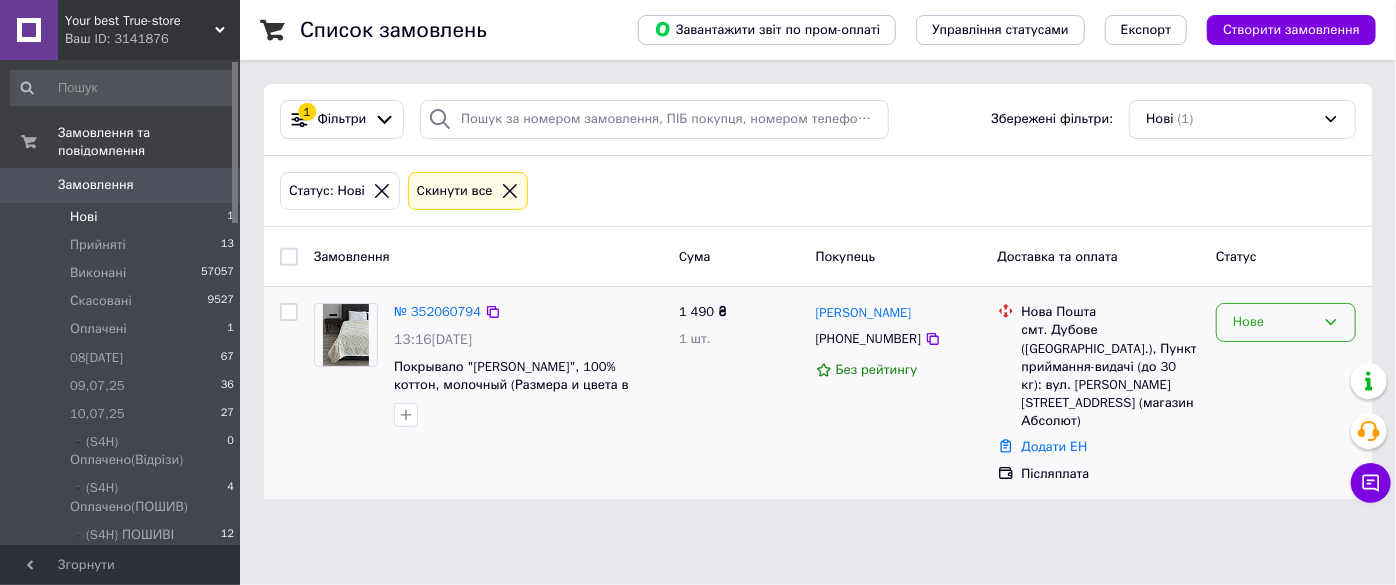 click on "Нове" at bounding box center (1274, 322) 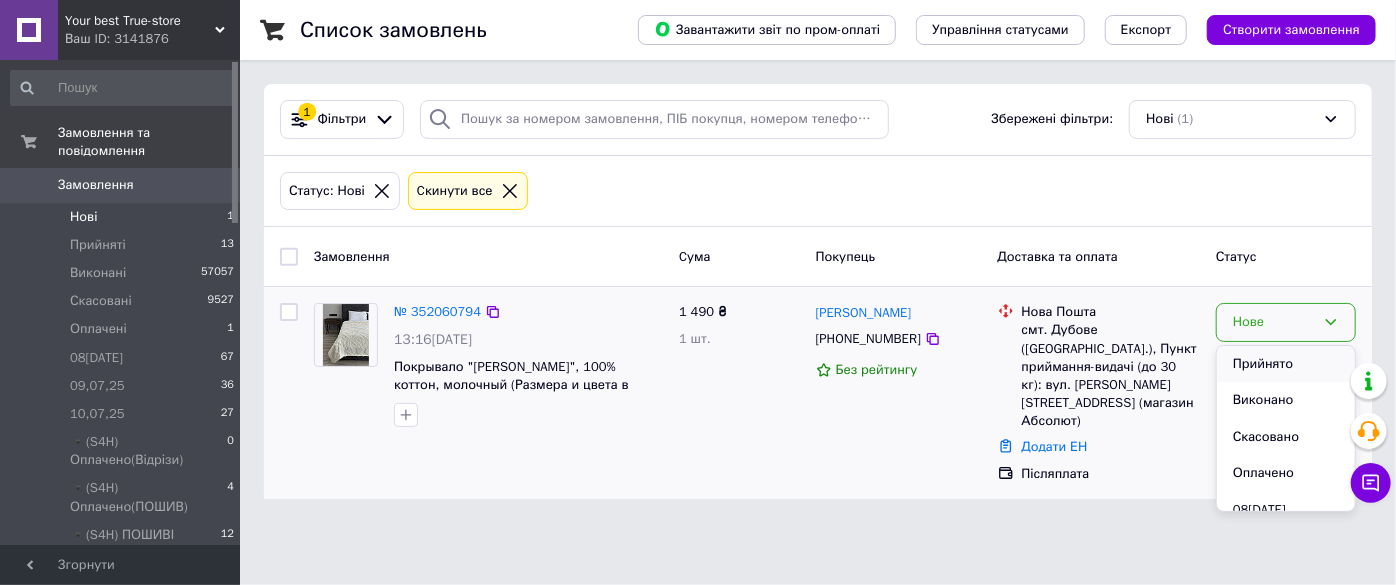drag, startPoint x: 1234, startPoint y: 348, endPoint x: 1179, endPoint y: 340, distance: 55.578773 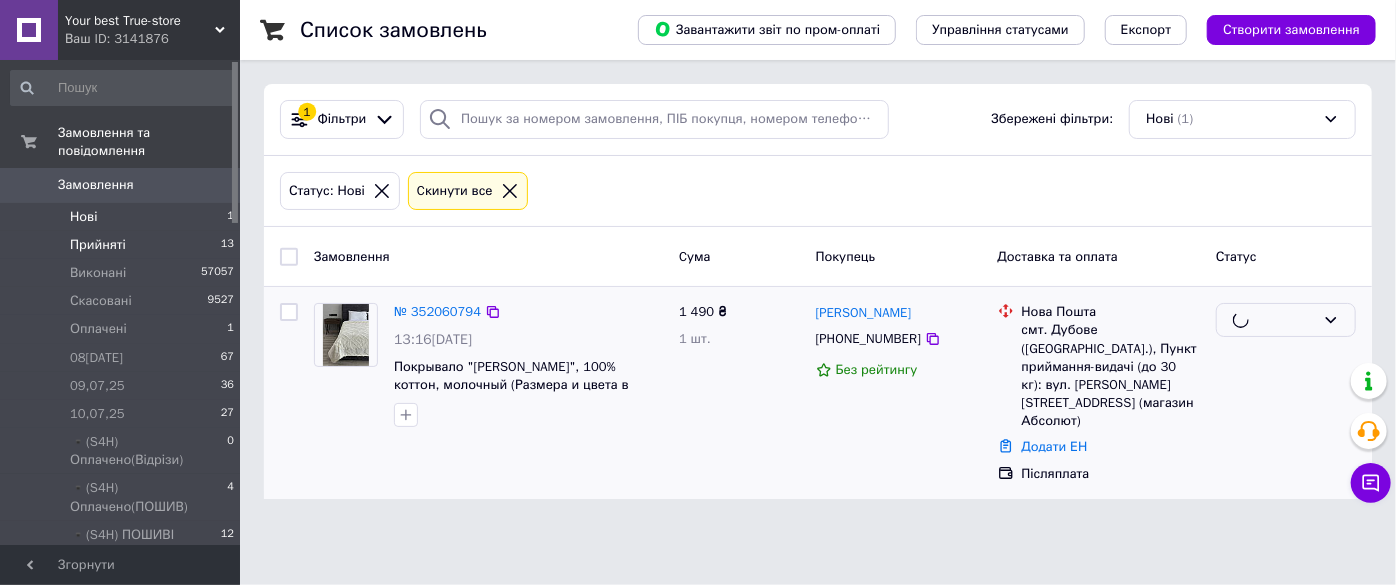click on "Прийняті 13" at bounding box center (123, 245) 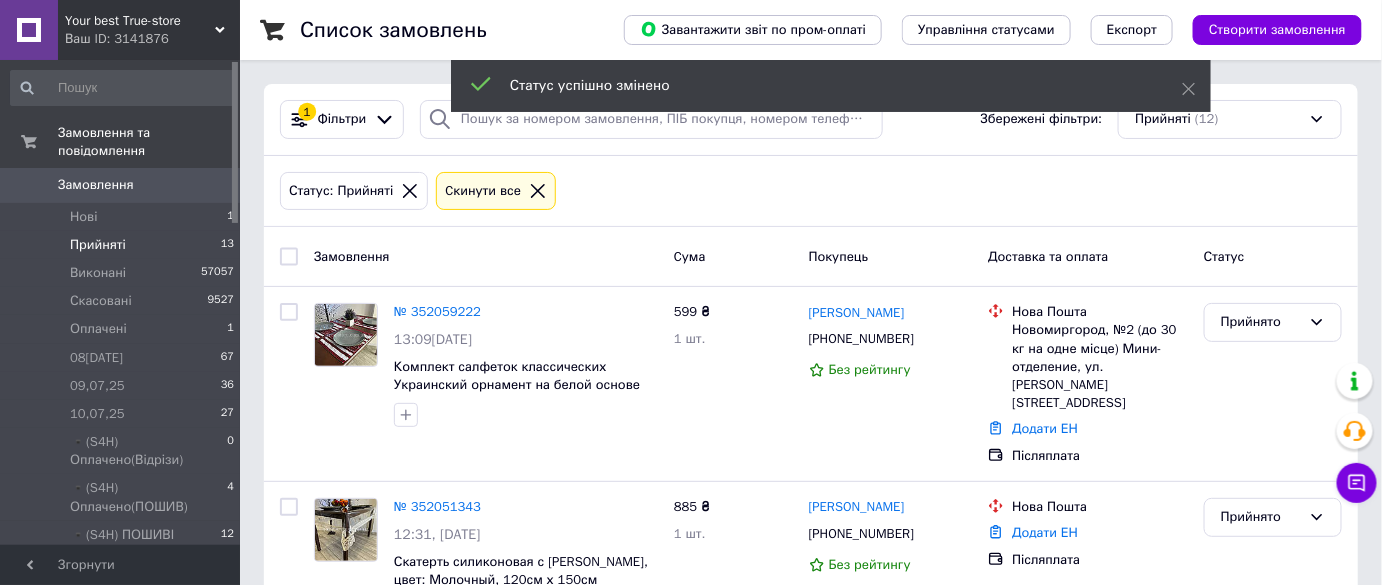click on "Прийняті 13" at bounding box center (123, 245) 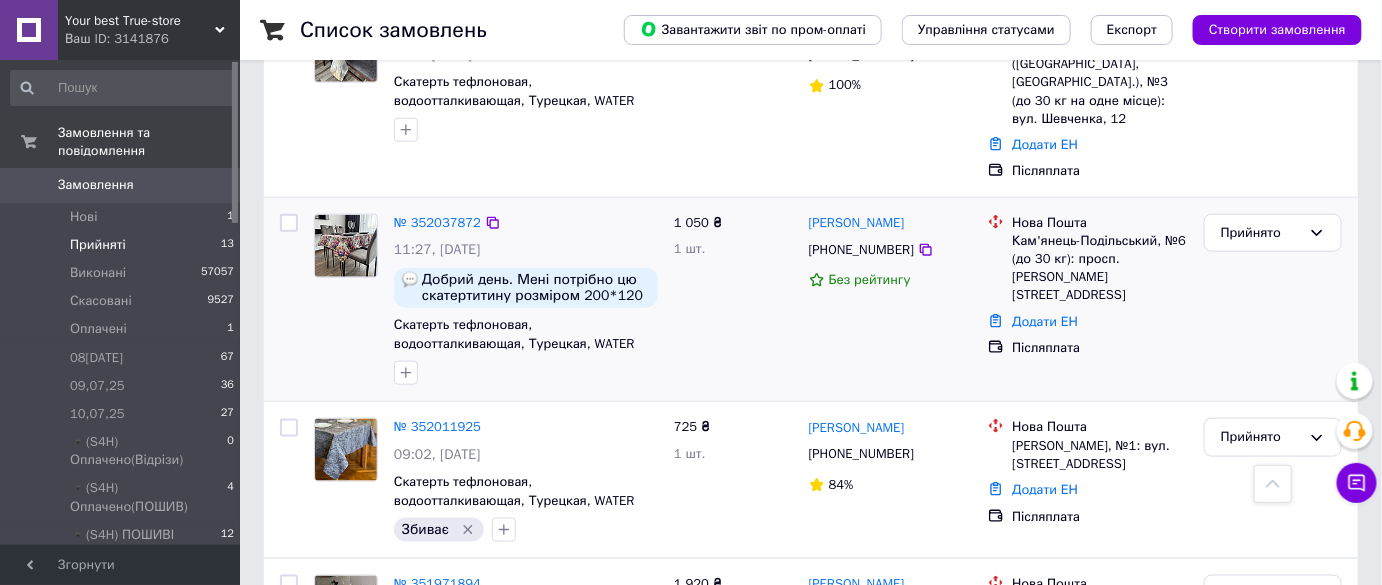 scroll, scrollTop: 545, scrollLeft: 0, axis: vertical 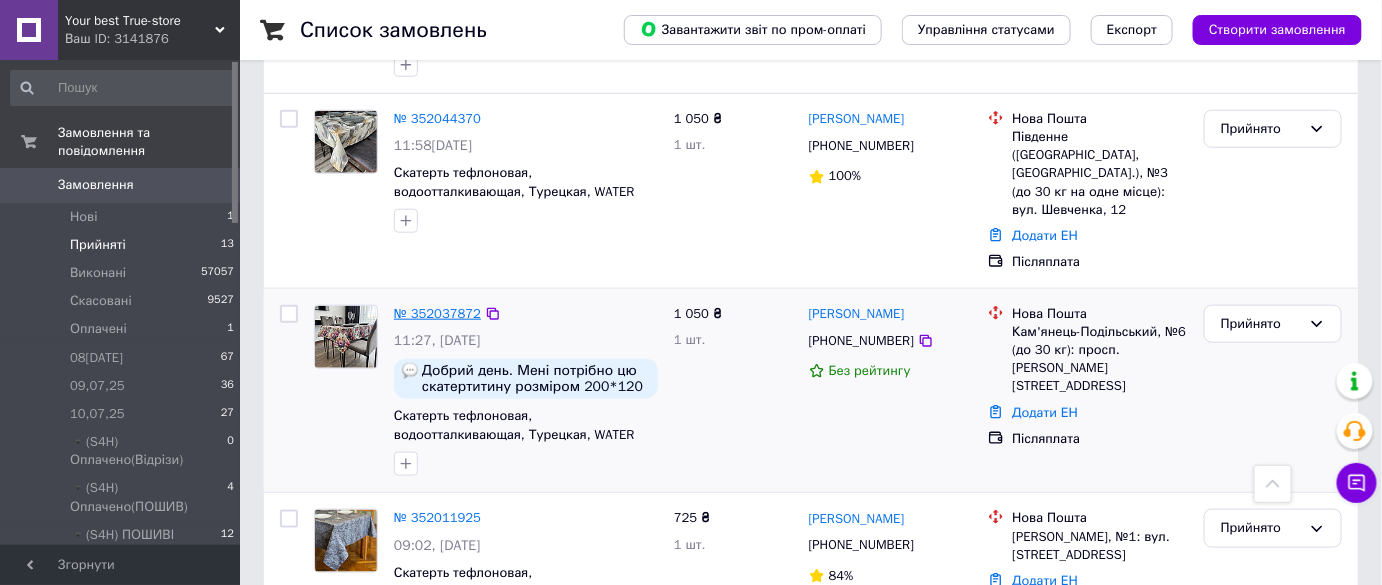 click on "№ 352037872" at bounding box center [437, 313] 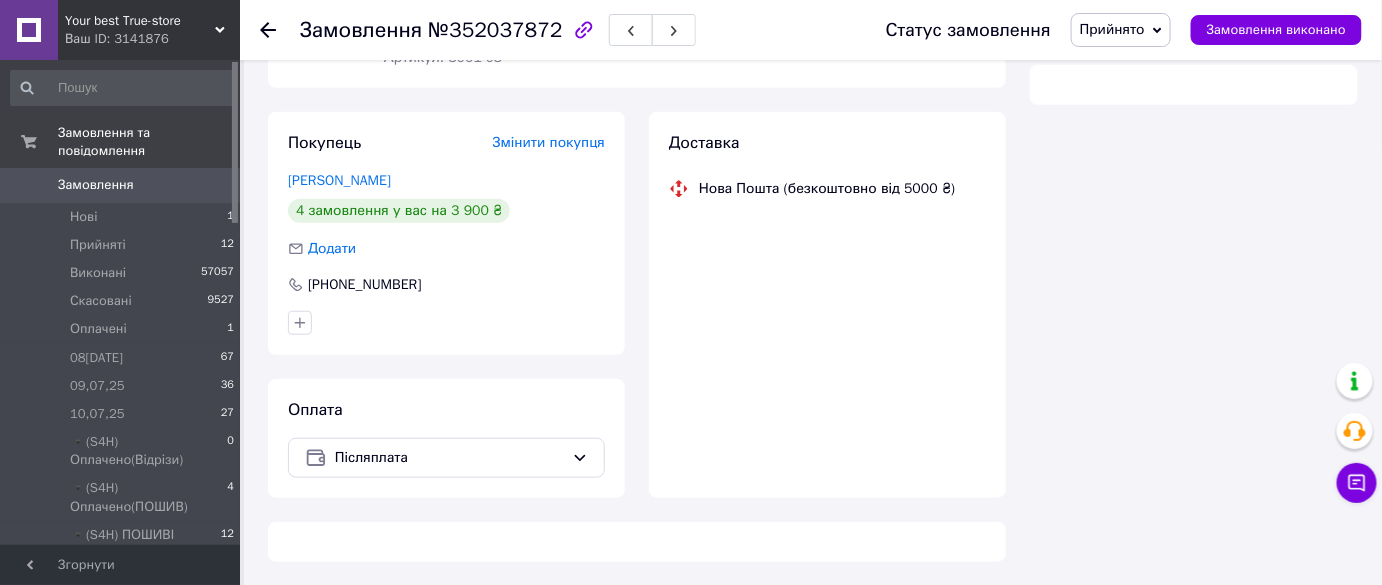 scroll, scrollTop: 86, scrollLeft: 0, axis: vertical 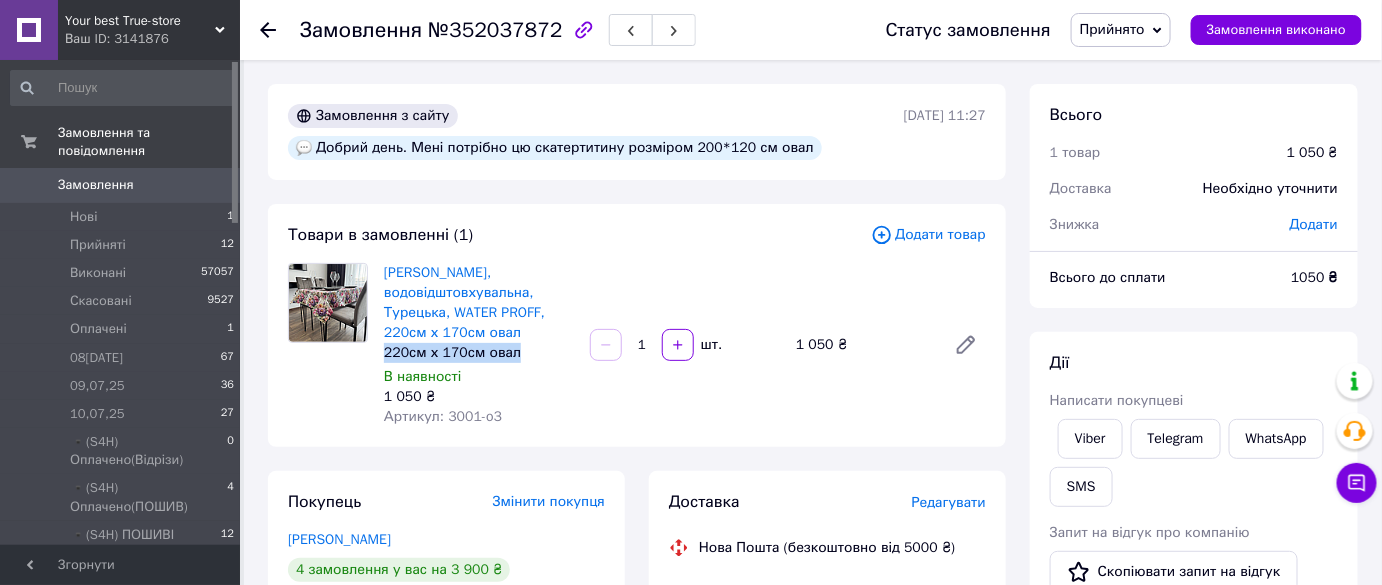 drag, startPoint x: 509, startPoint y: 355, endPoint x: 380, endPoint y: 354, distance: 129.00388 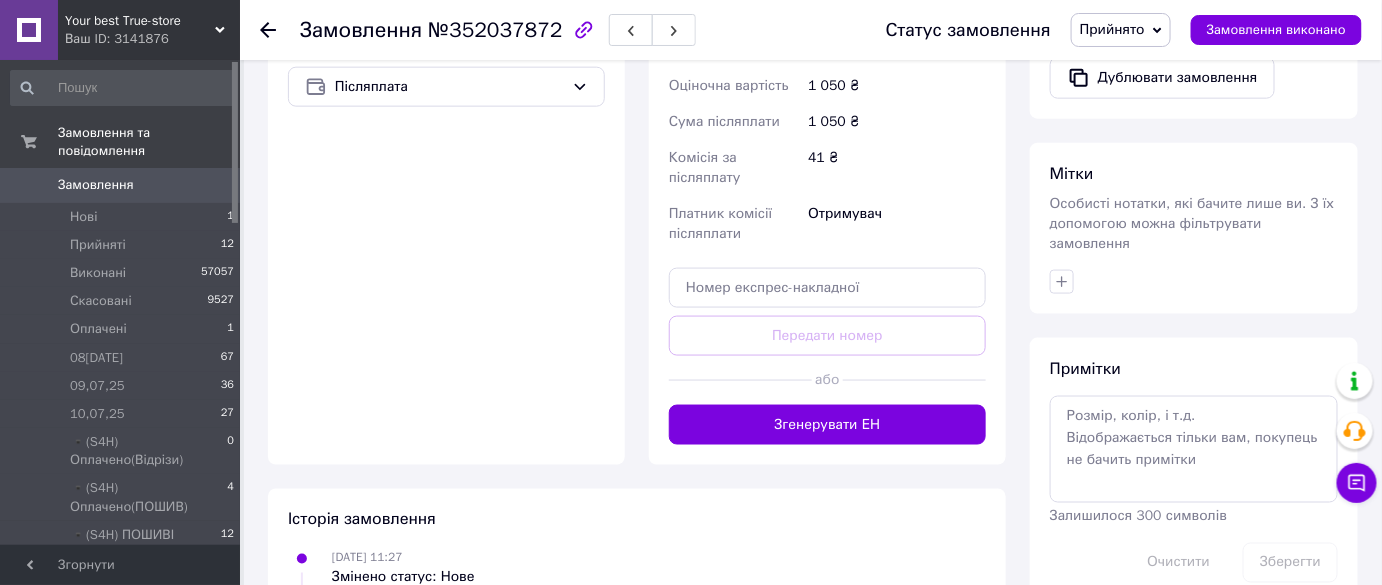 scroll, scrollTop: 818, scrollLeft: 0, axis: vertical 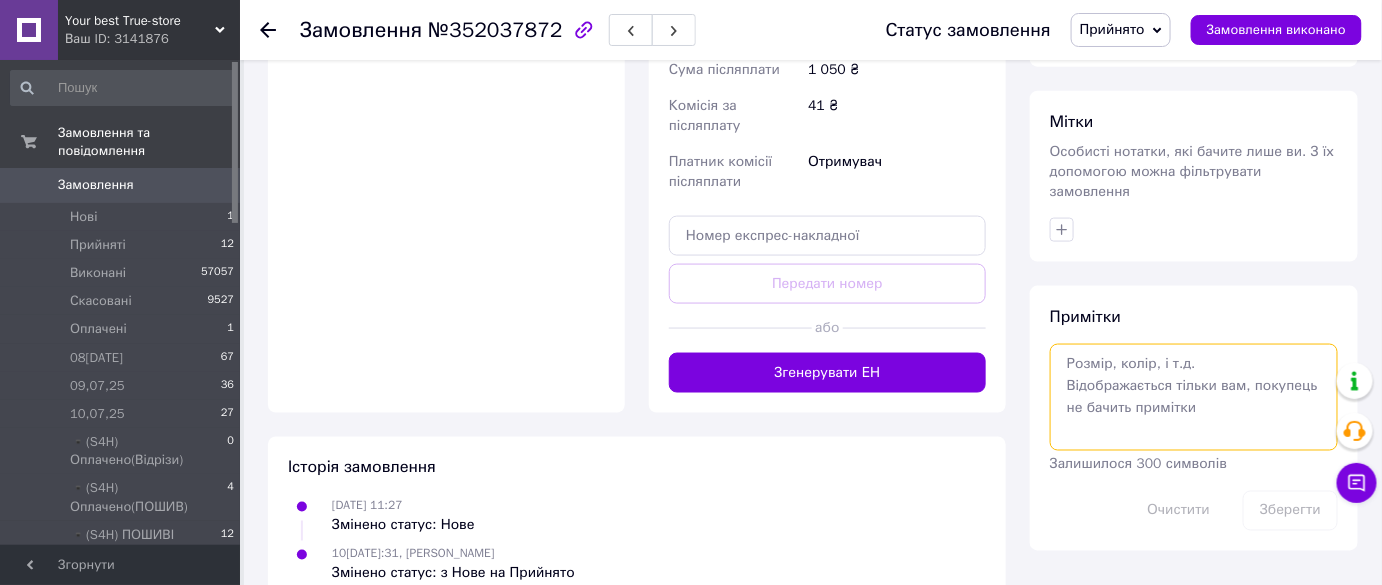 click at bounding box center [1194, 397] 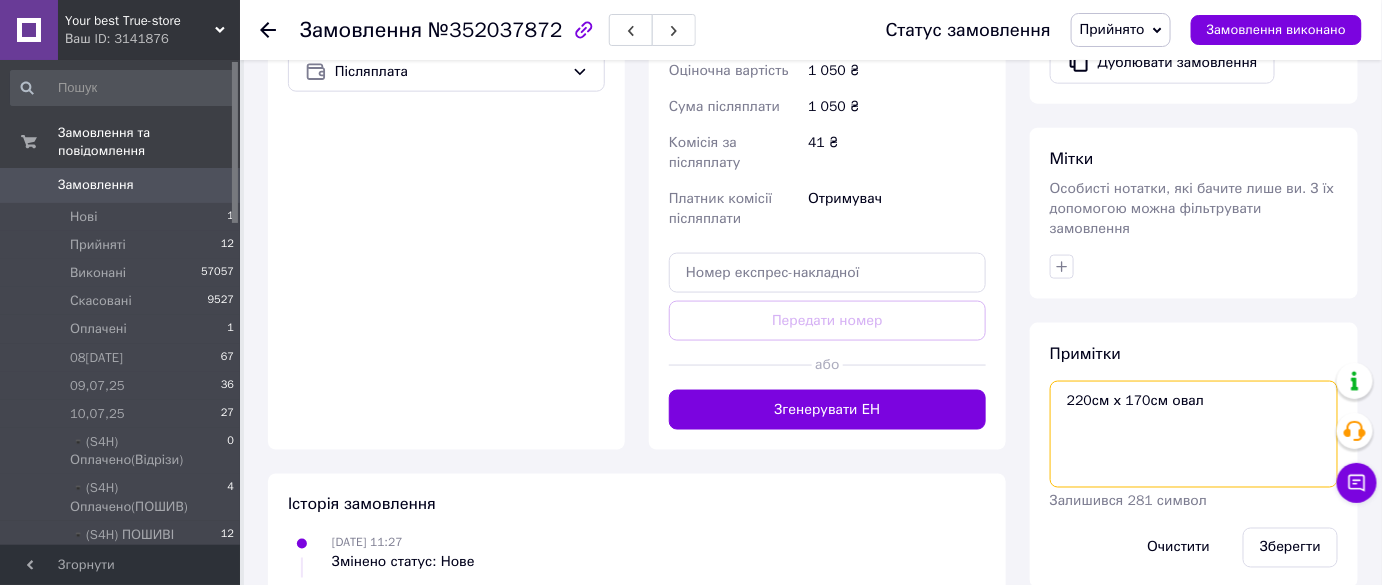 scroll, scrollTop: 818, scrollLeft: 0, axis: vertical 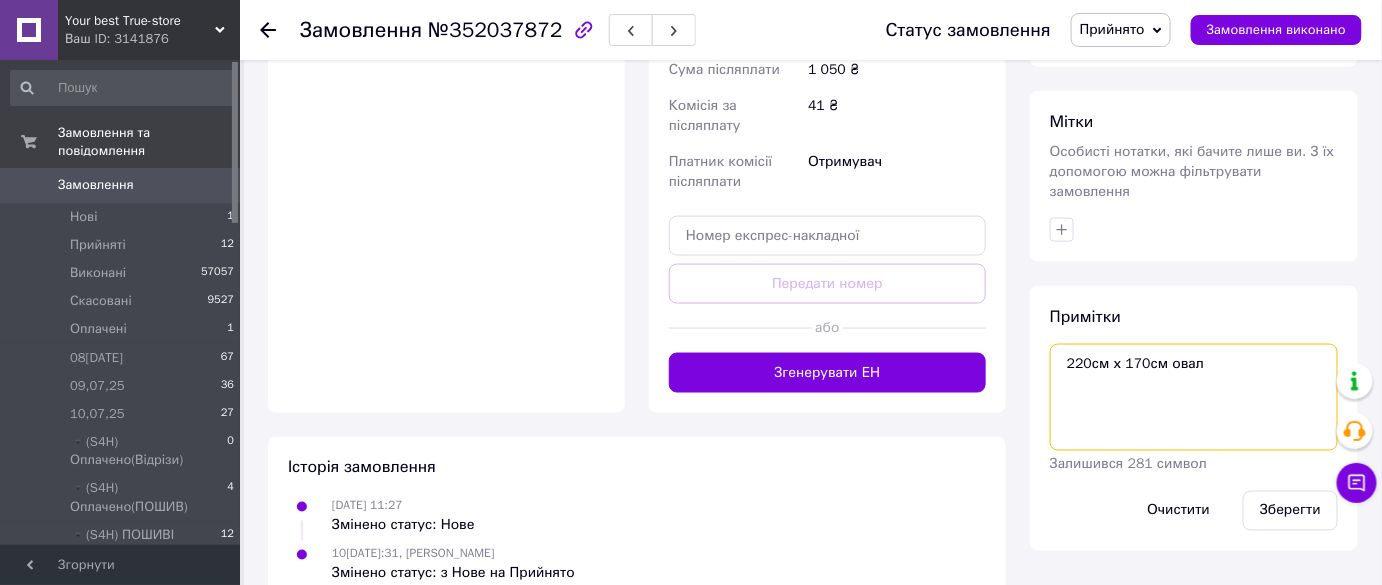 click on "220см х 170см овал" at bounding box center (1194, 397) 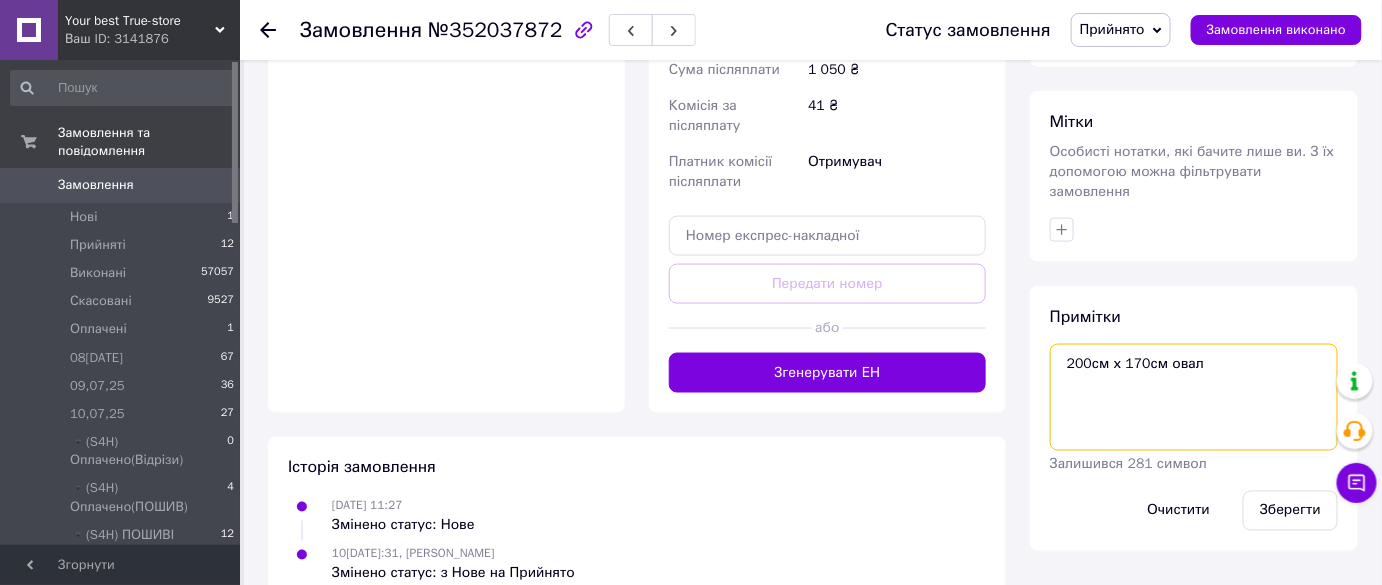 drag, startPoint x: 1135, startPoint y: 333, endPoint x: 1155, endPoint y: 340, distance: 21.189621 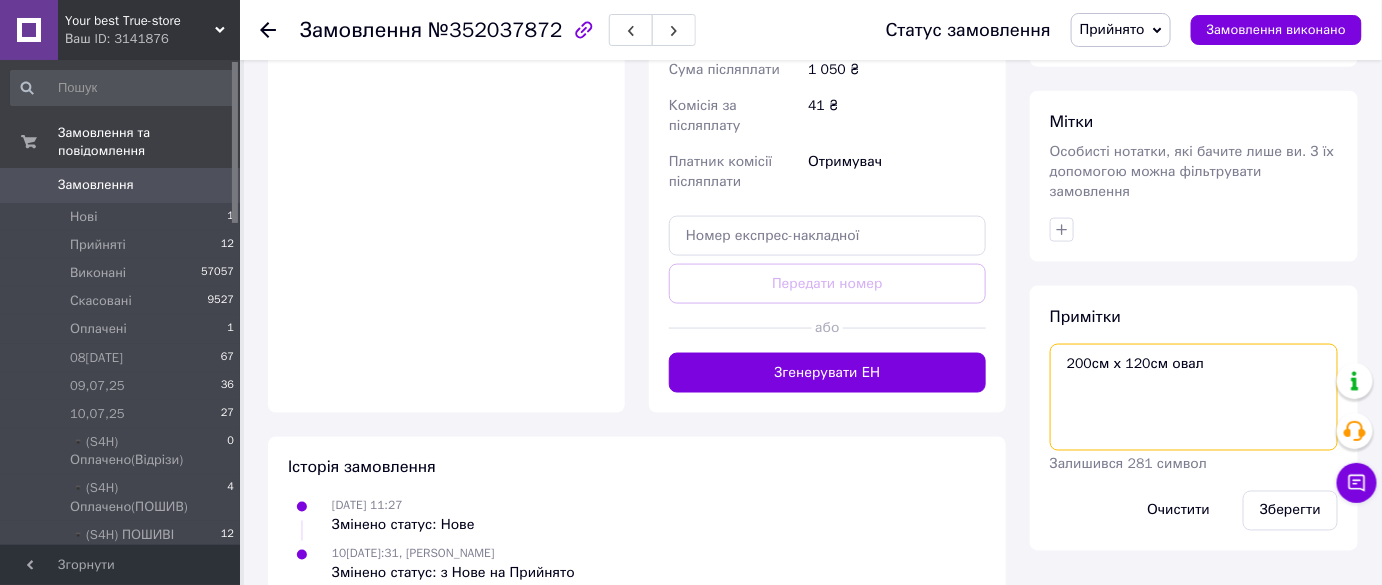 click on "200см х 120см овал" at bounding box center [1194, 397] 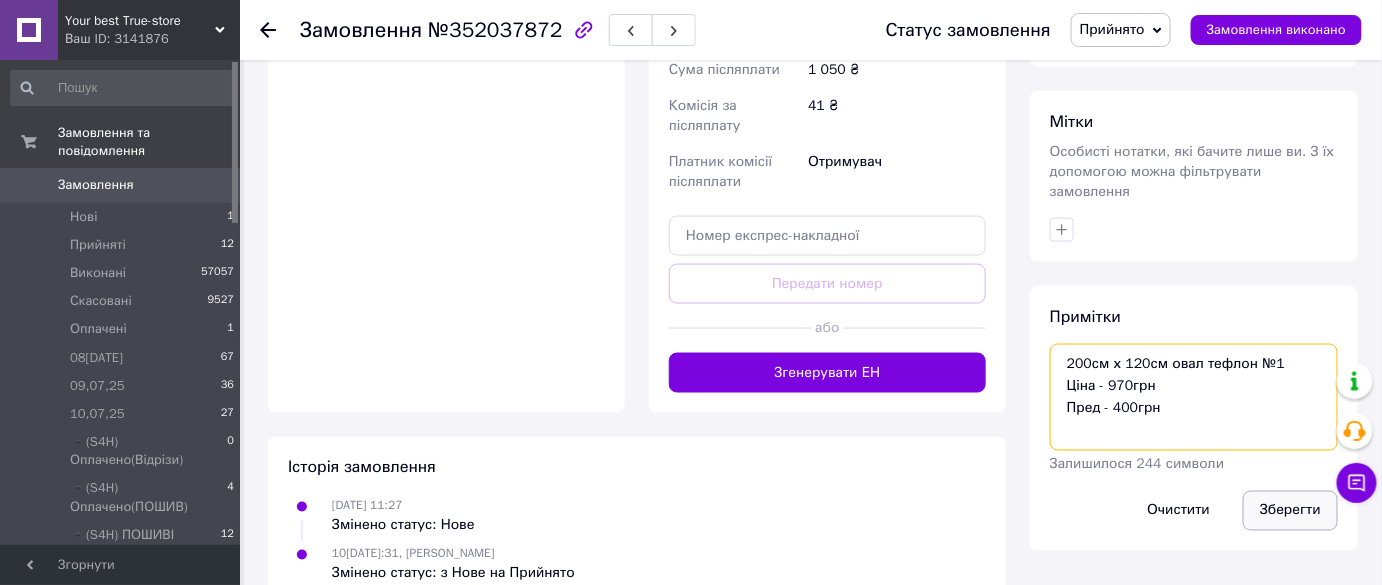 type on "200см х 120см овал тефлон №1
Ціна - 970грн
Пред - 400грн" 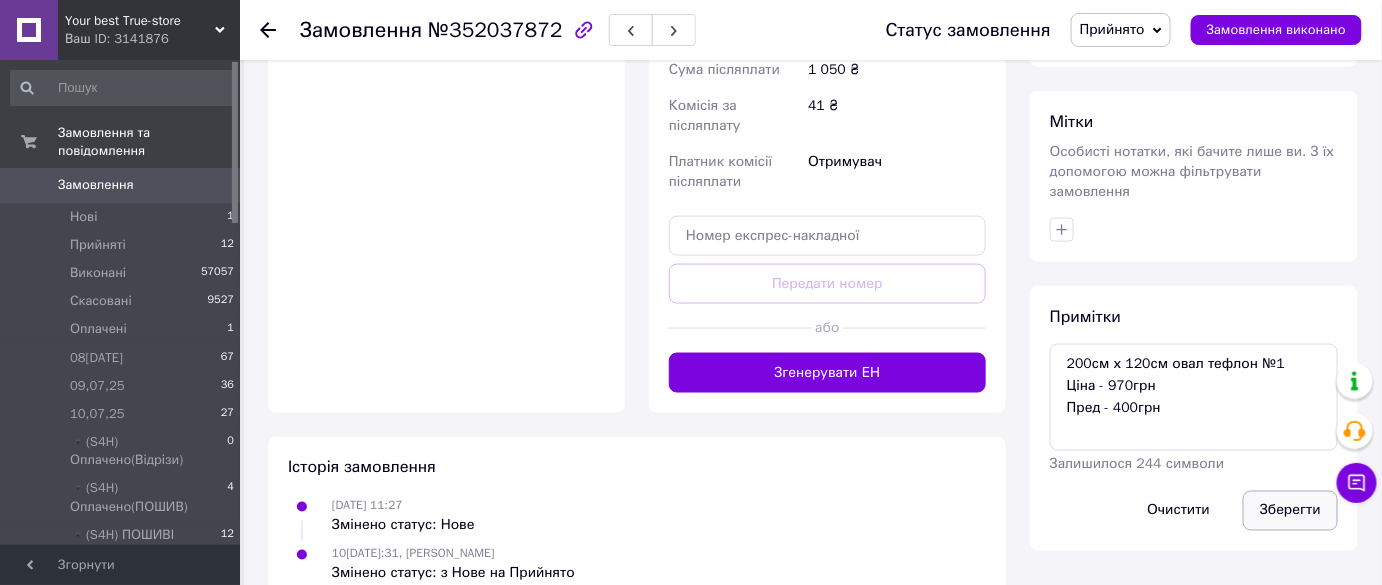 click on "Зберегти" at bounding box center (1290, 511) 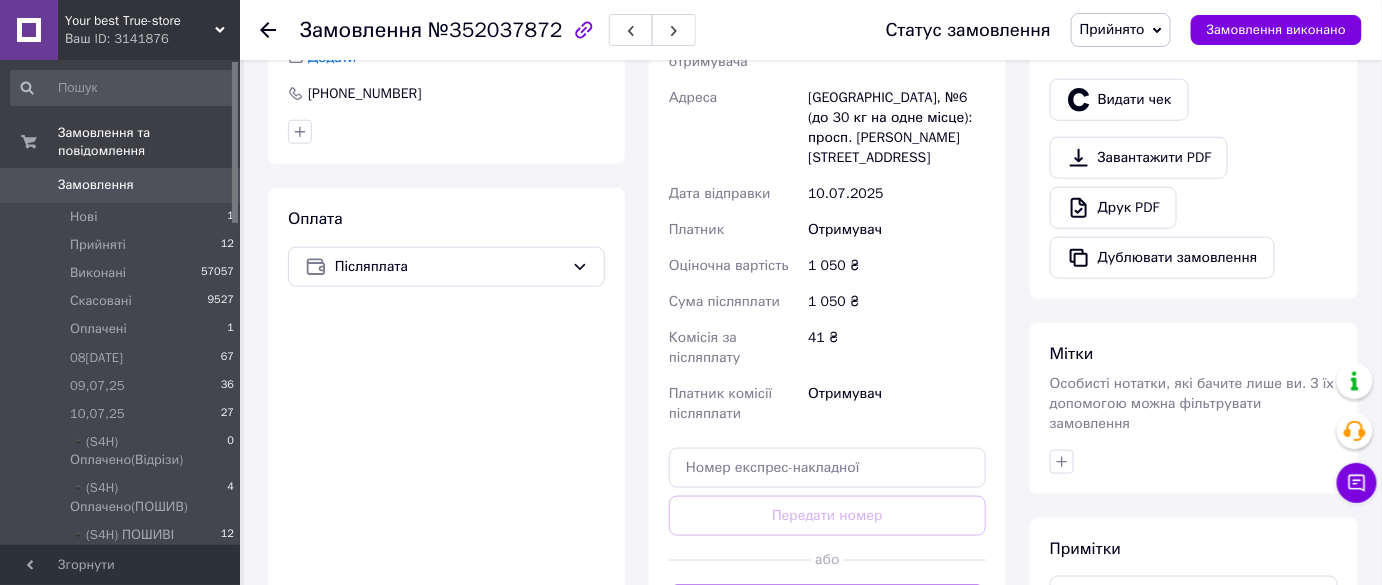 scroll, scrollTop: 454, scrollLeft: 0, axis: vertical 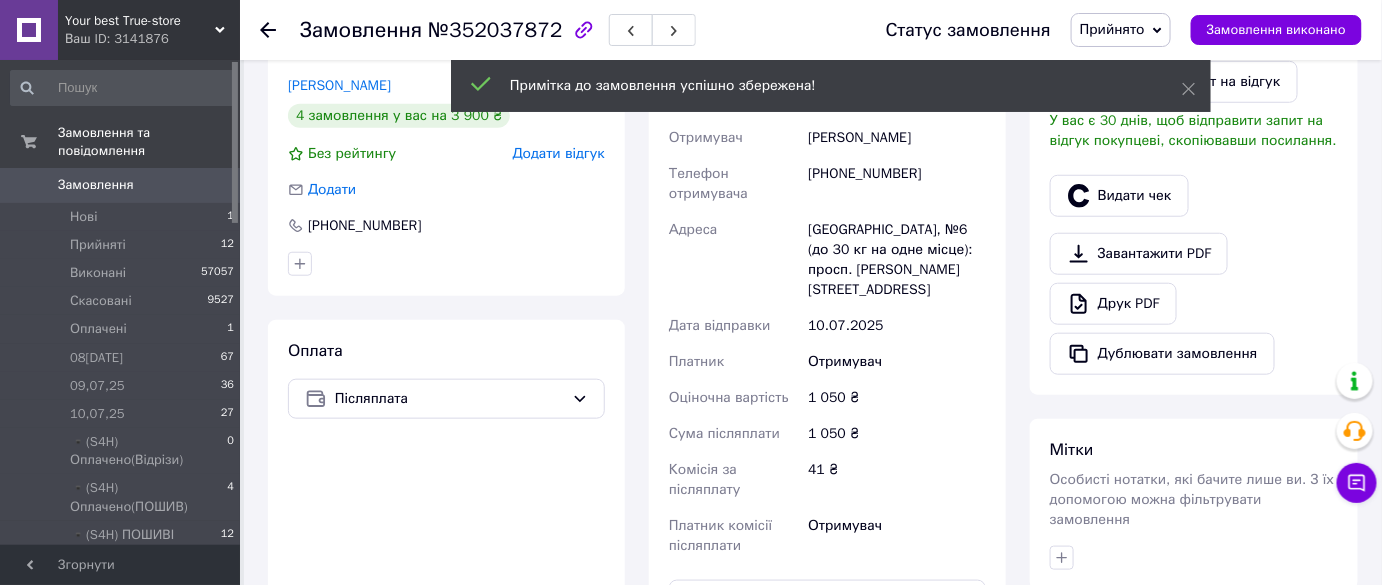 click on "[PHONE_NUMBER]" at bounding box center (897, 184) 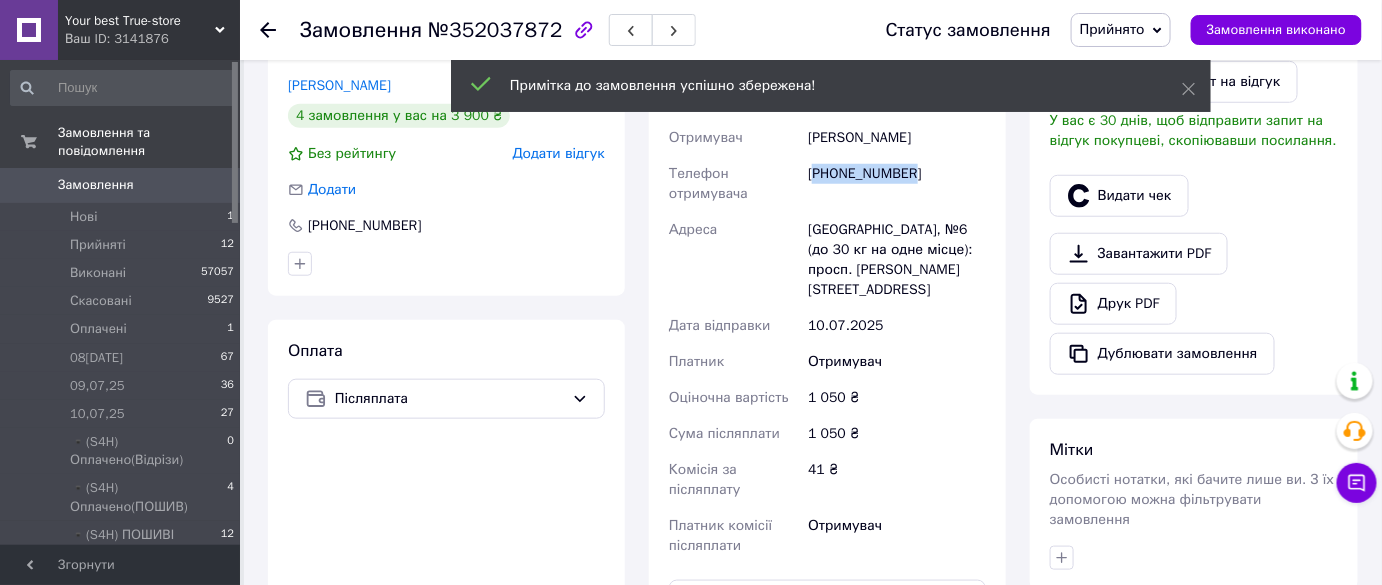 click on "[PHONE_NUMBER]" at bounding box center (897, 184) 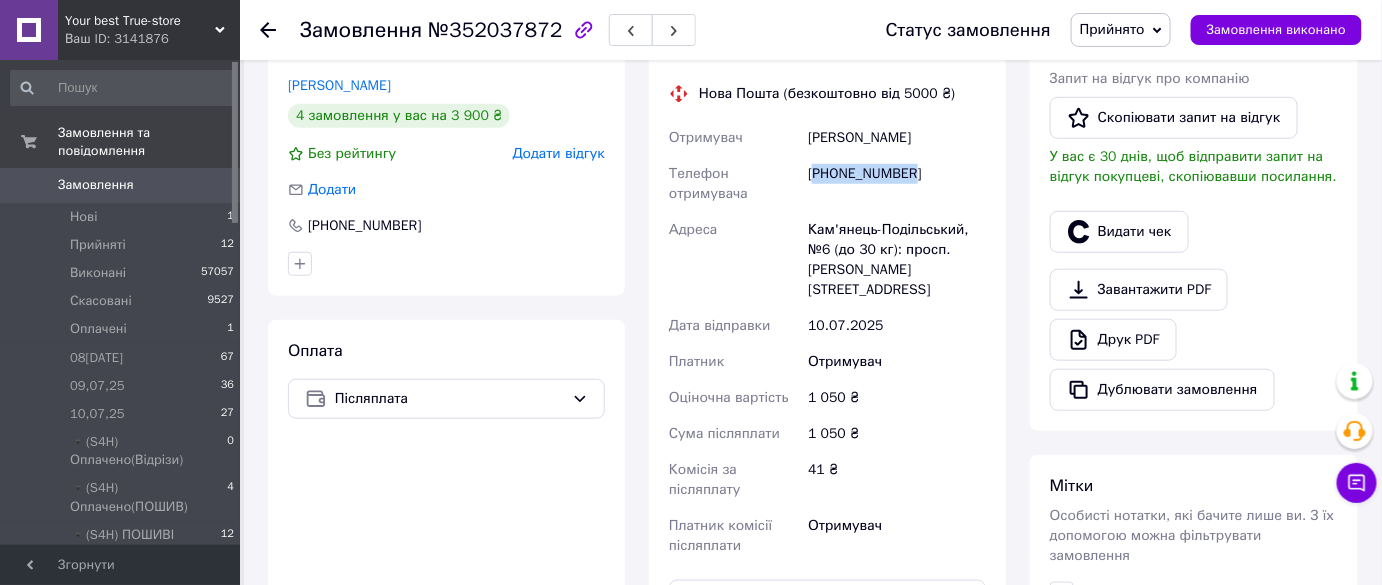 scroll, scrollTop: 90, scrollLeft: 0, axis: vertical 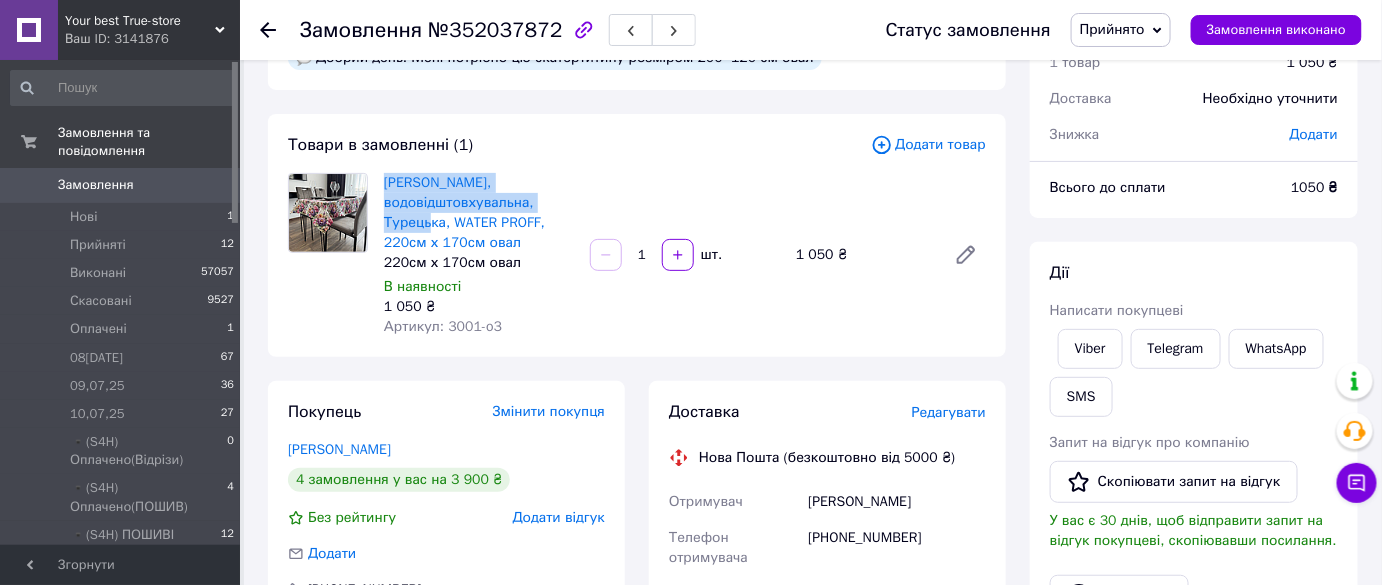 copy on "Скатертина тефлонова, водовідштовхувальна," 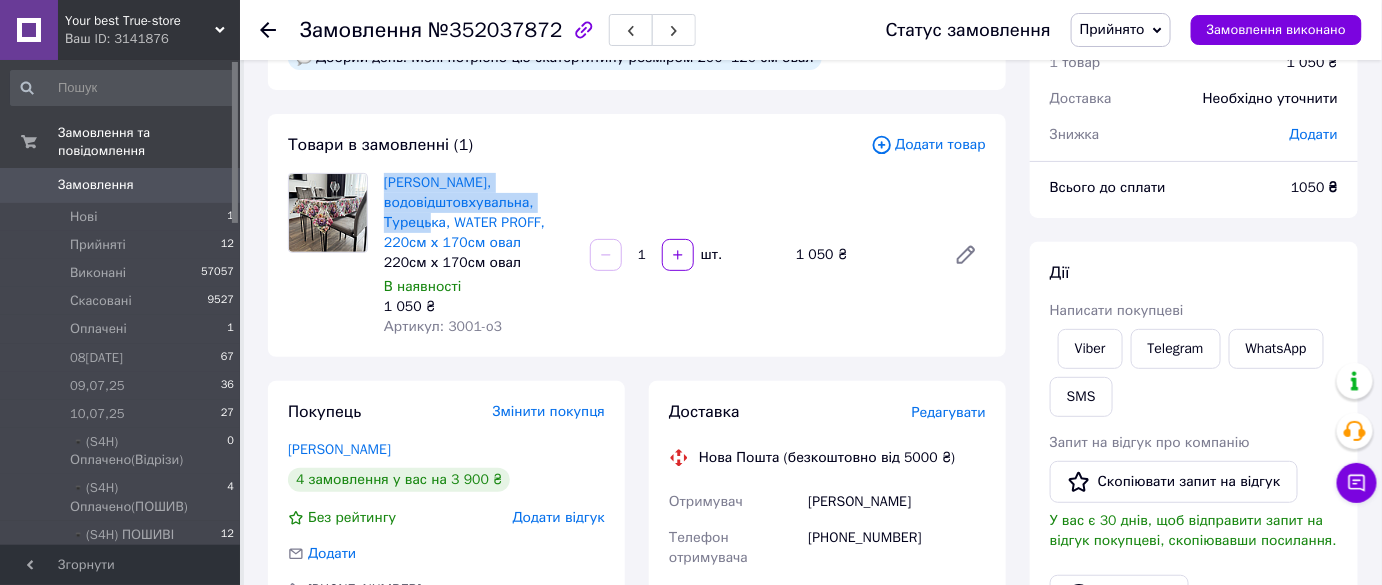 click on "Дії Написати покупцеві Viber Telegram WhatsApp SMS Запит на відгук про компанію   Скопіювати запит на відгук У вас є 30 днів, щоб відправити запит на відгук покупцеві, скопіювавши посилання.   Видати чек   Завантажити PDF   Друк PDF   Дублювати замовлення" at bounding box center [1194, 518] 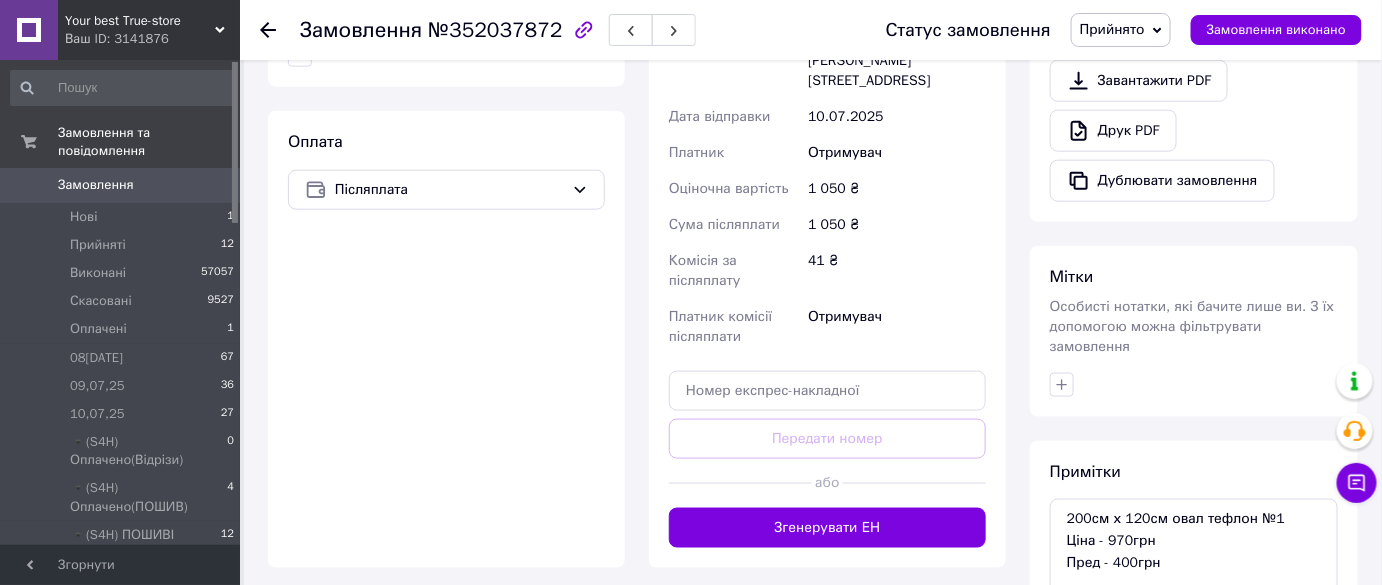scroll, scrollTop: 727, scrollLeft: 0, axis: vertical 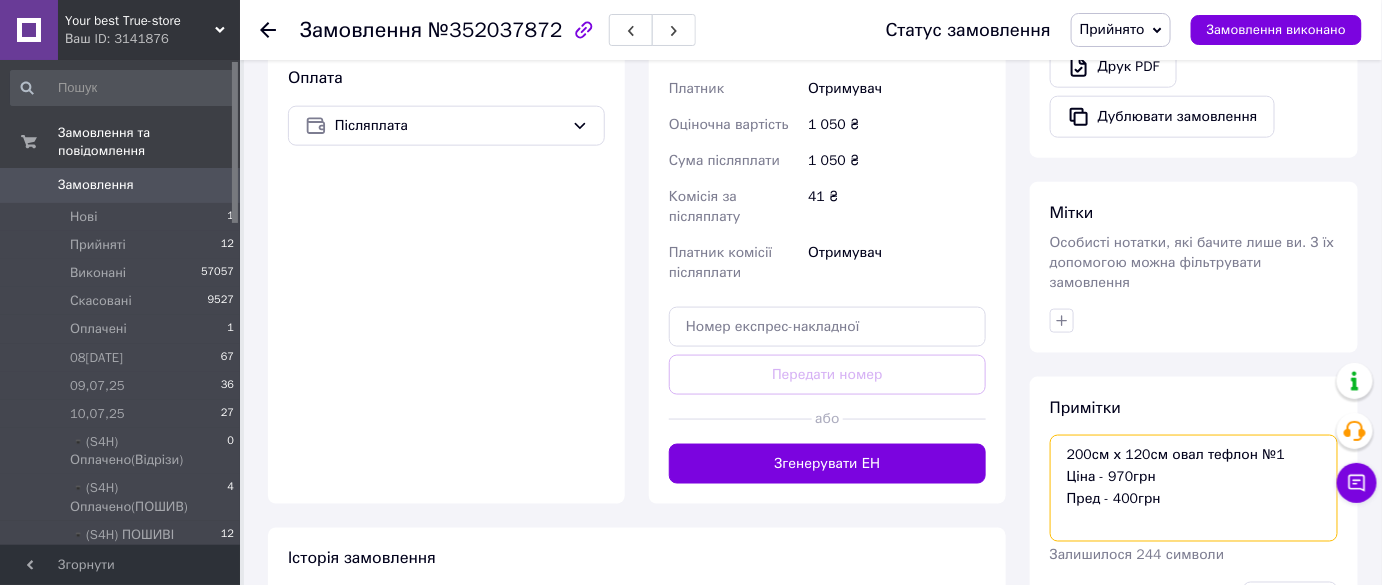 drag, startPoint x: 1194, startPoint y: 436, endPoint x: 1046, endPoint y: 426, distance: 148.33745 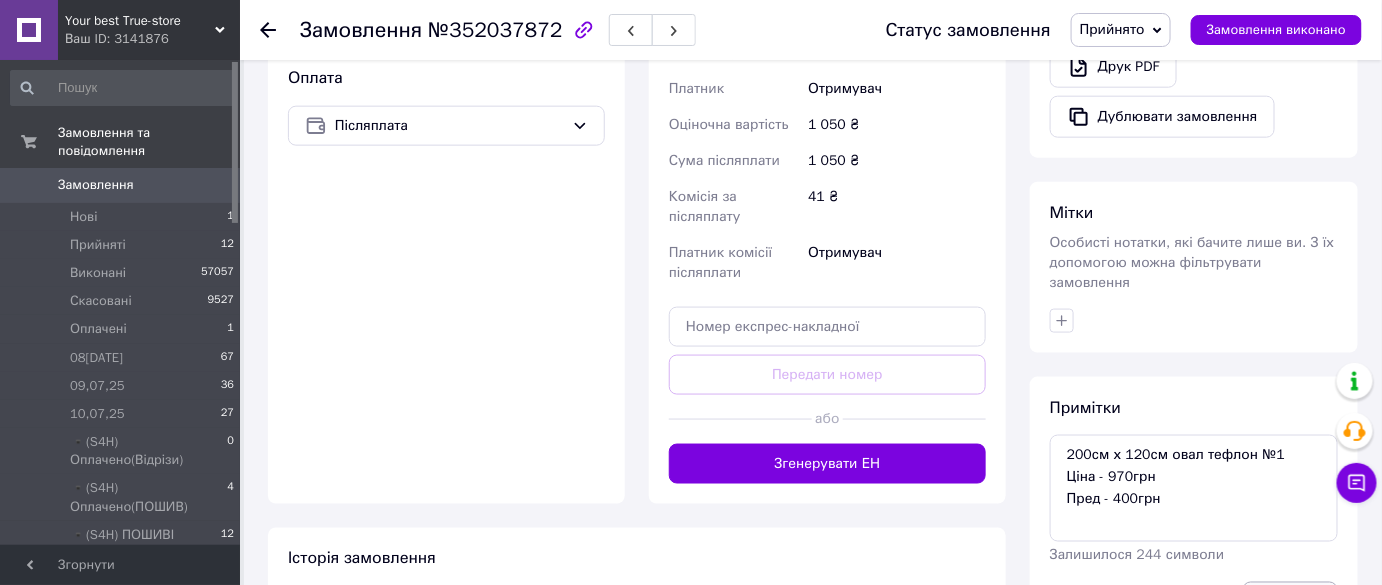 click on "Зберегти" at bounding box center (1290, 602) 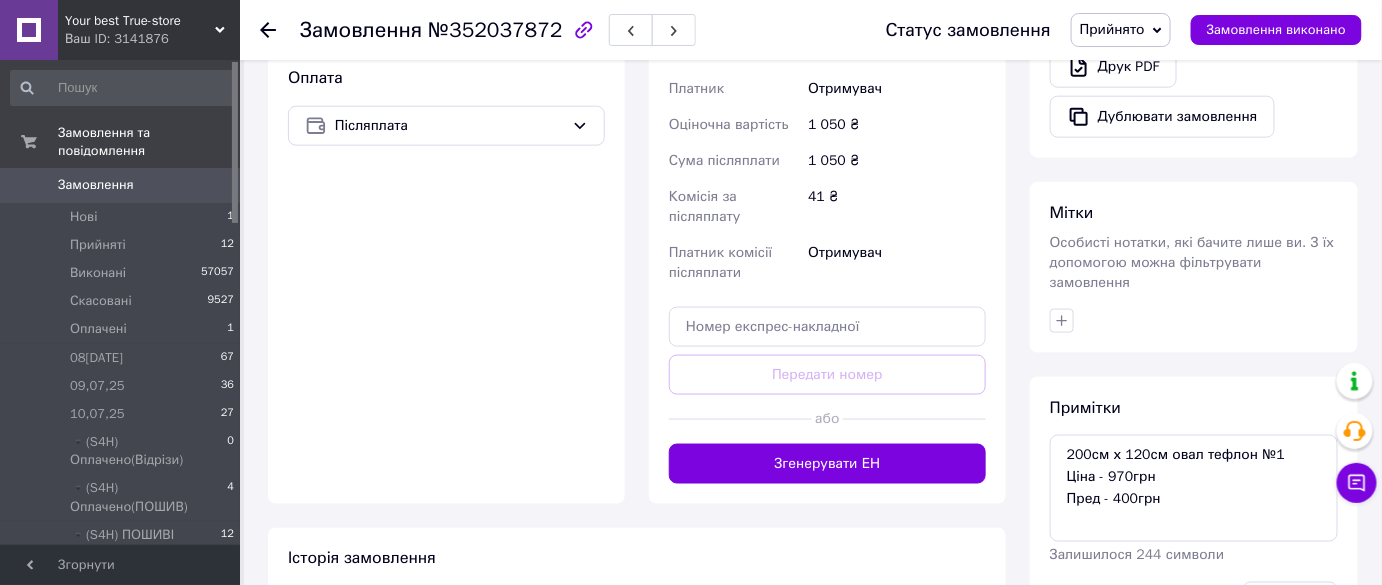 click on "Прийнято" at bounding box center (1112, 29) 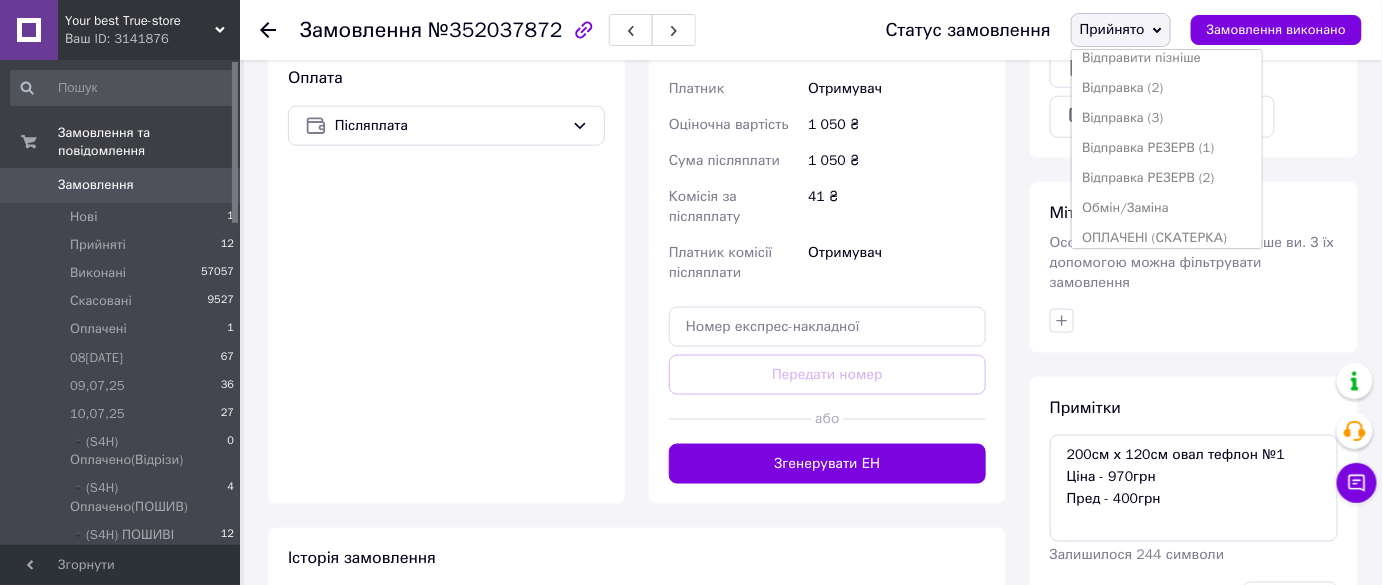 scroll, scrollTop: 454, scrollLeft: 0, axis: vertical 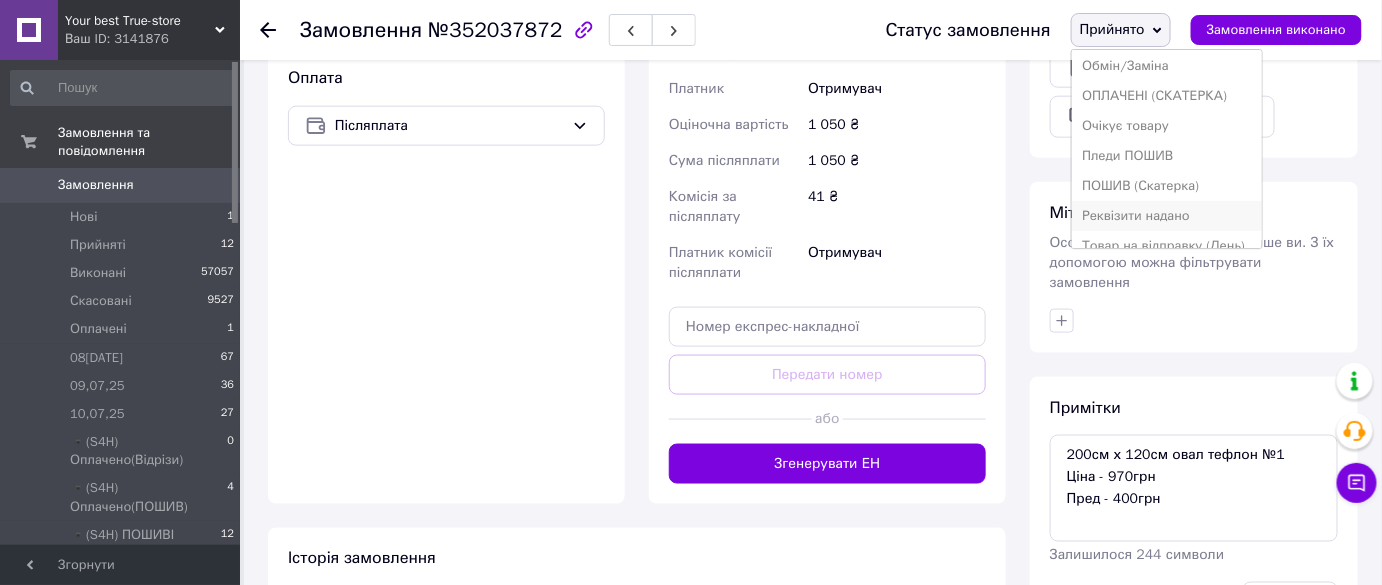 click on "Реквізити надано" at bounding box center [1167, 216] 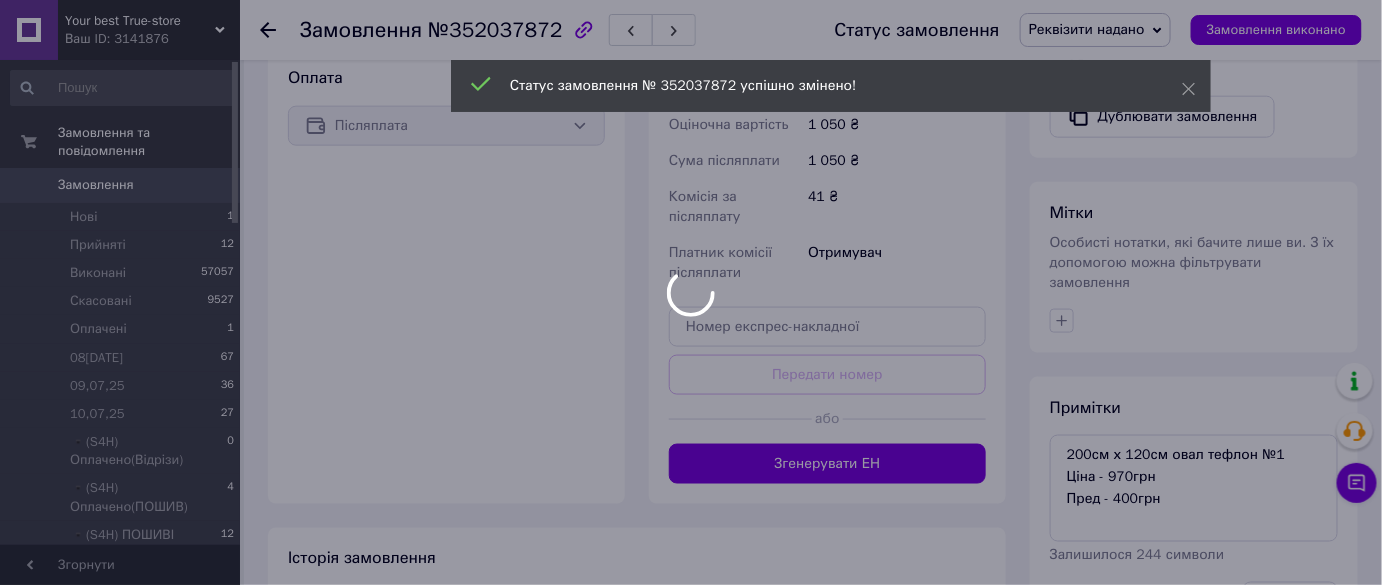 click on "Післяплата" at bounding box center [446, 126] 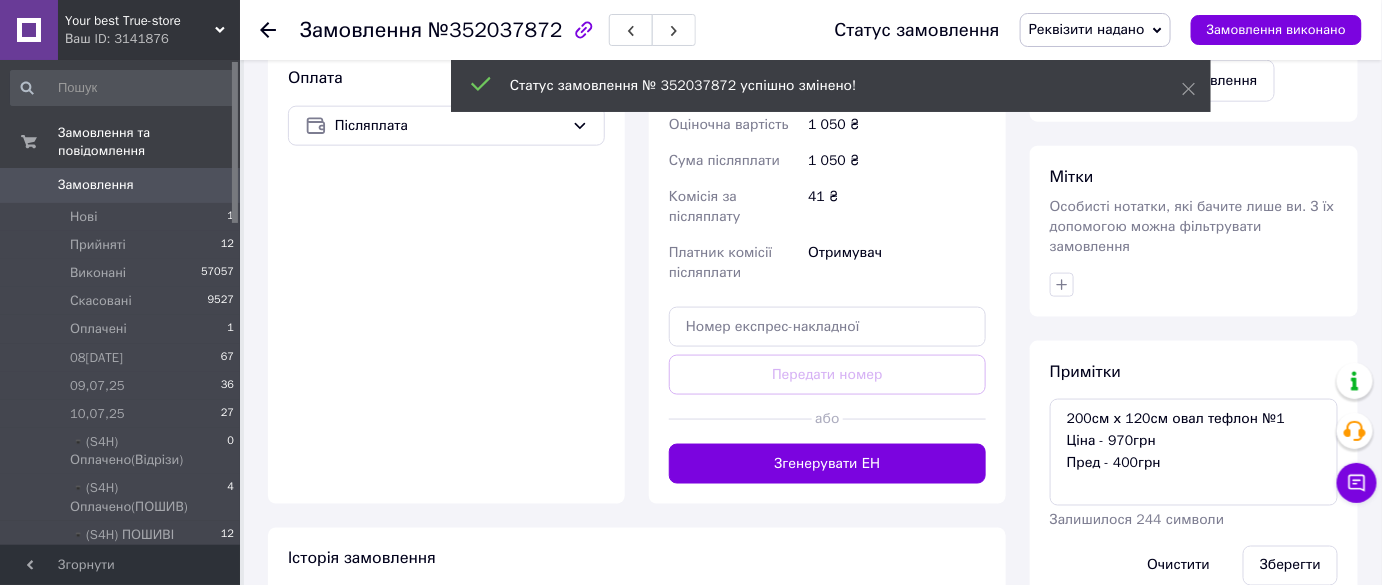 click on "Післяплата" at bounding box center (446, 126) 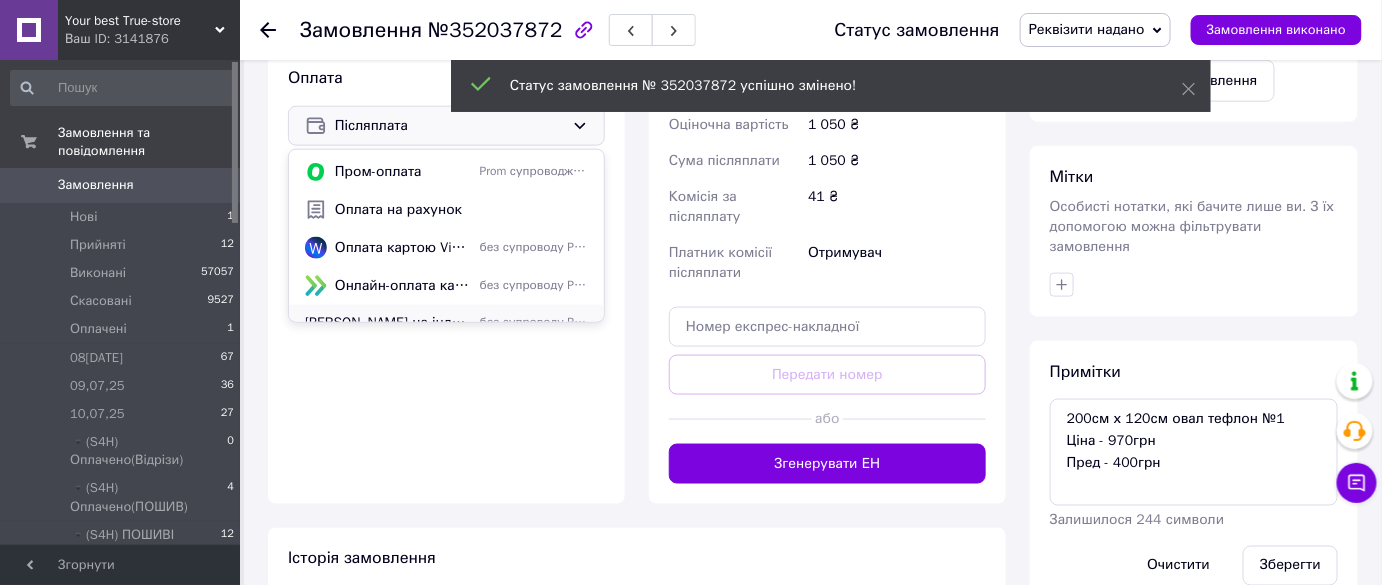 scroll, scrollTop: 53, scrollLeft: 0, axis: vertical 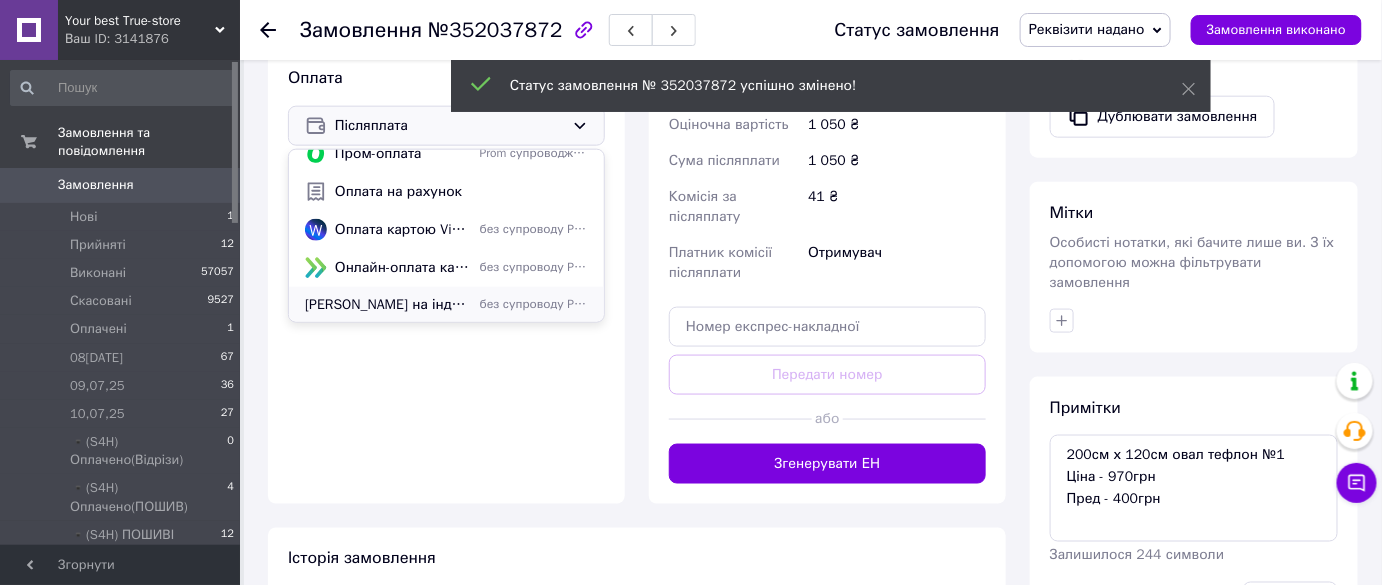 click on "[PERSON_NAME] на індивідуальний розмір виробу 🔴 Нова пошта 🔴" at bounding box center [388, 305] 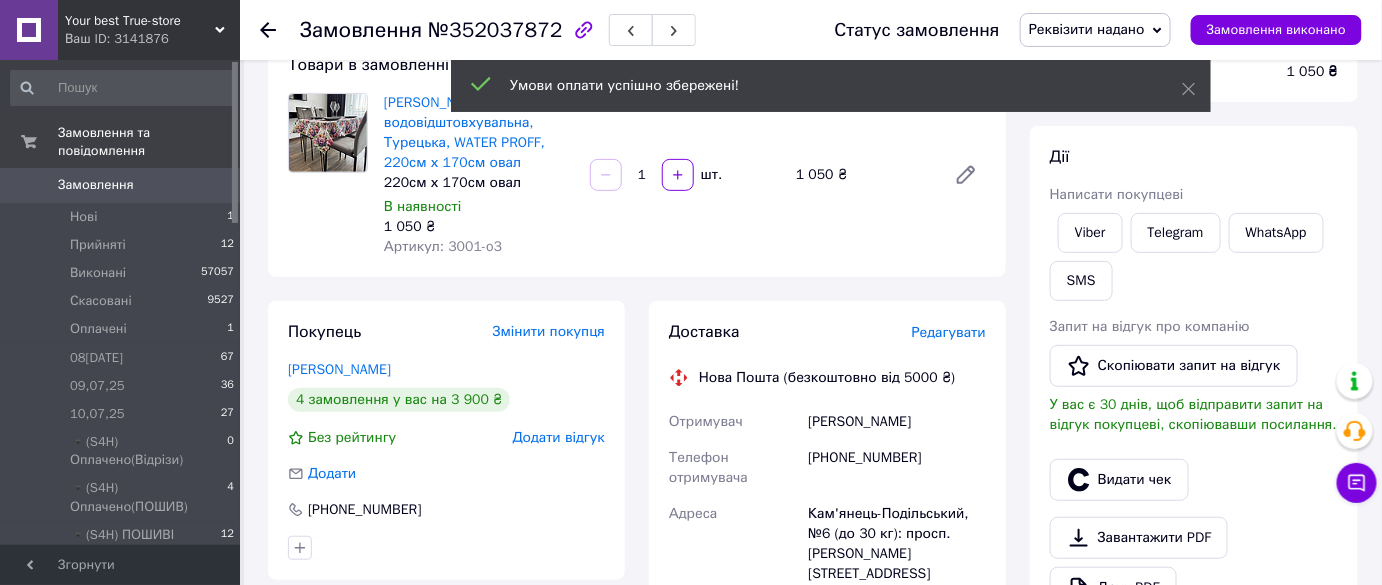 scroll, scrollTop: 0, scrollLeft: 0, axis: both 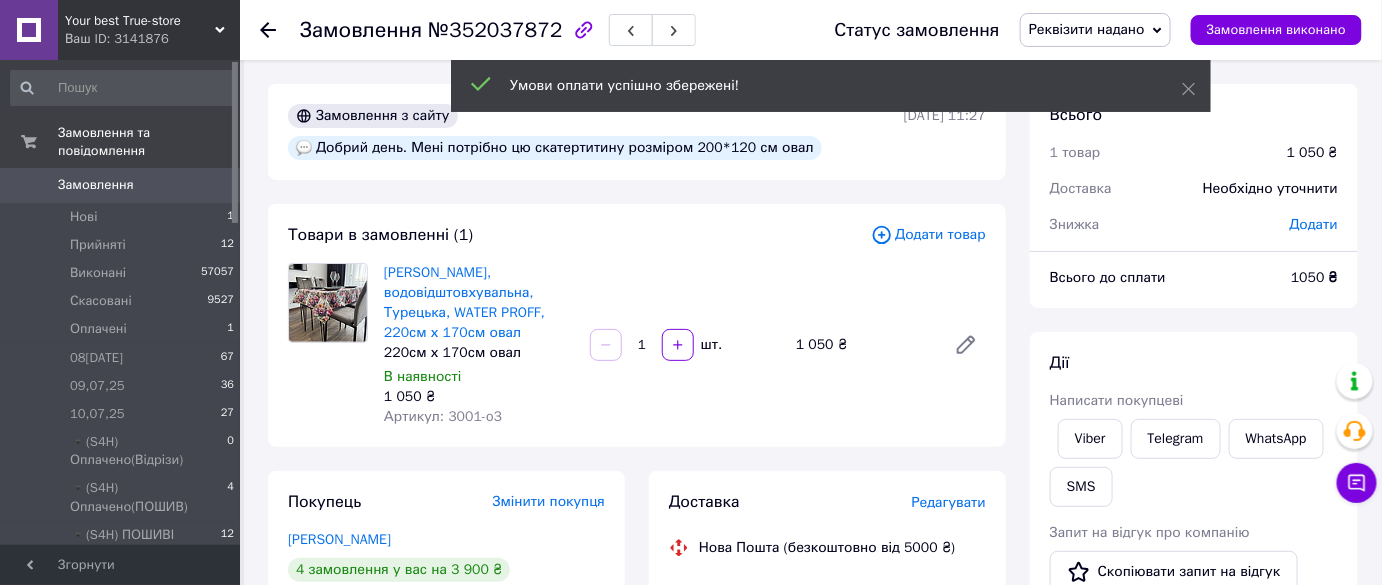 click 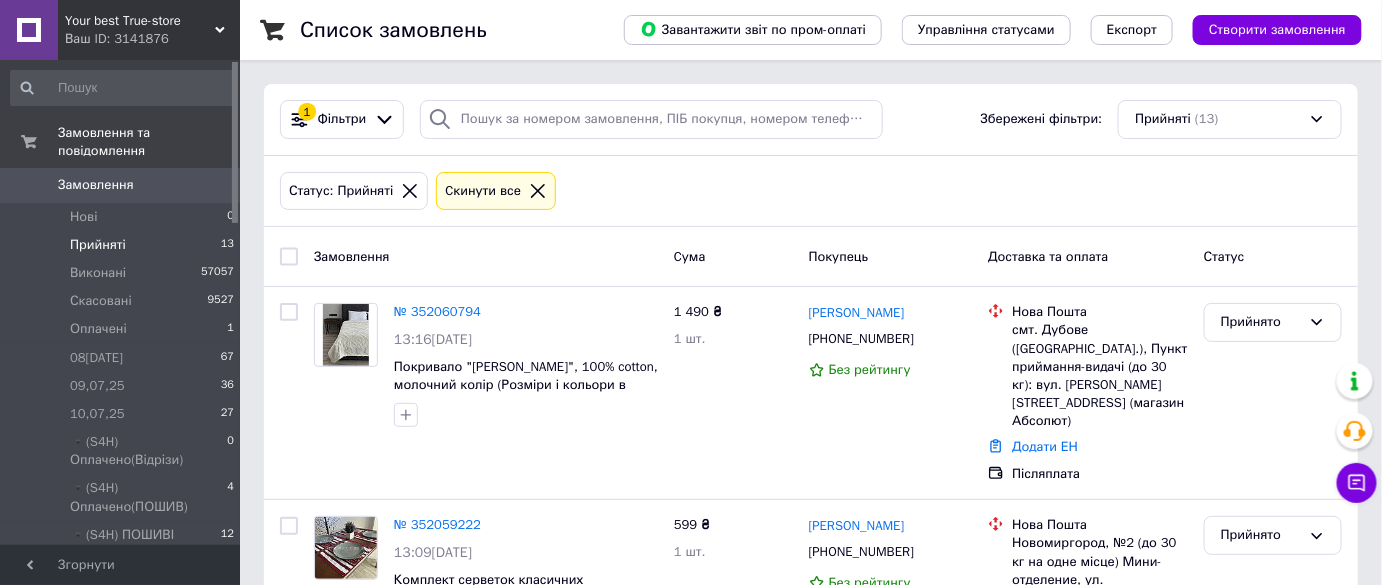 click on "1 Фільтри Збережені фільтри: Прийняті (13)" at bounding box center (811, 120) 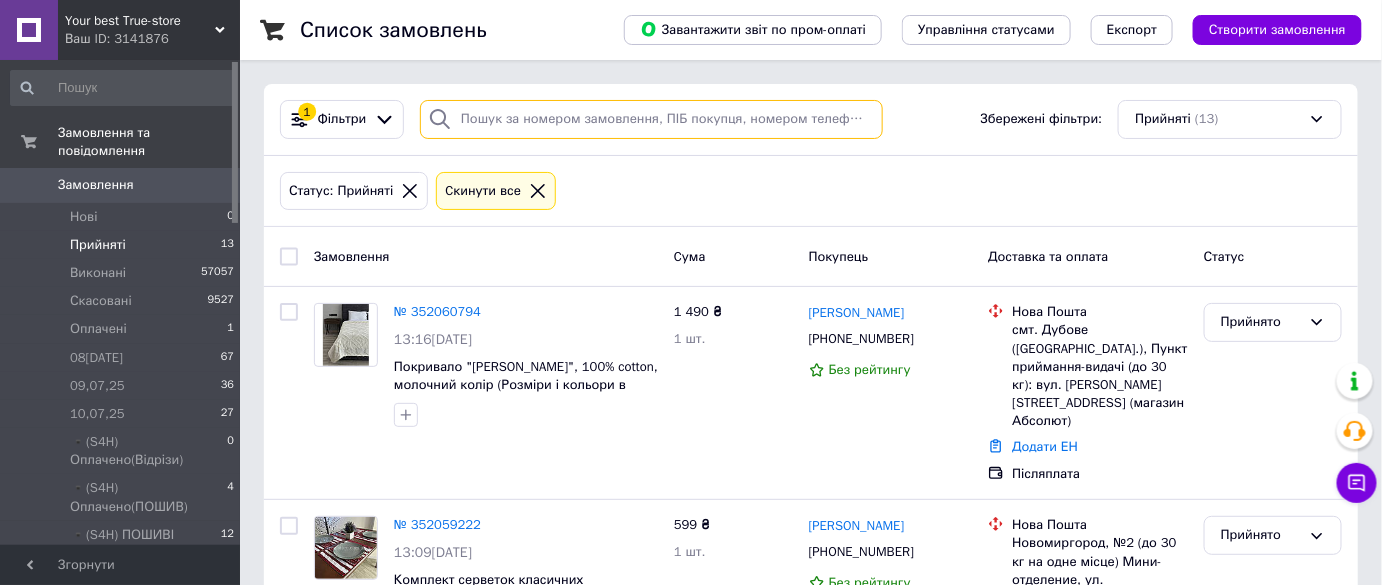 click at bounding box center [651, 119] 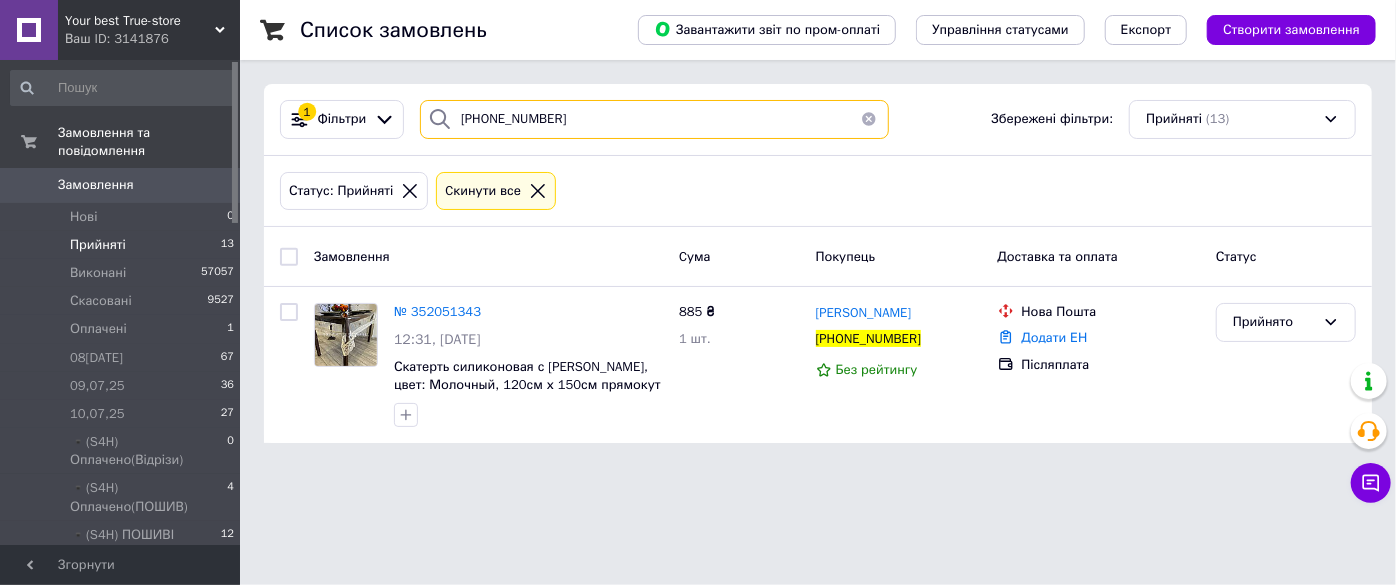 type on "[PHONE_NUMBER]" 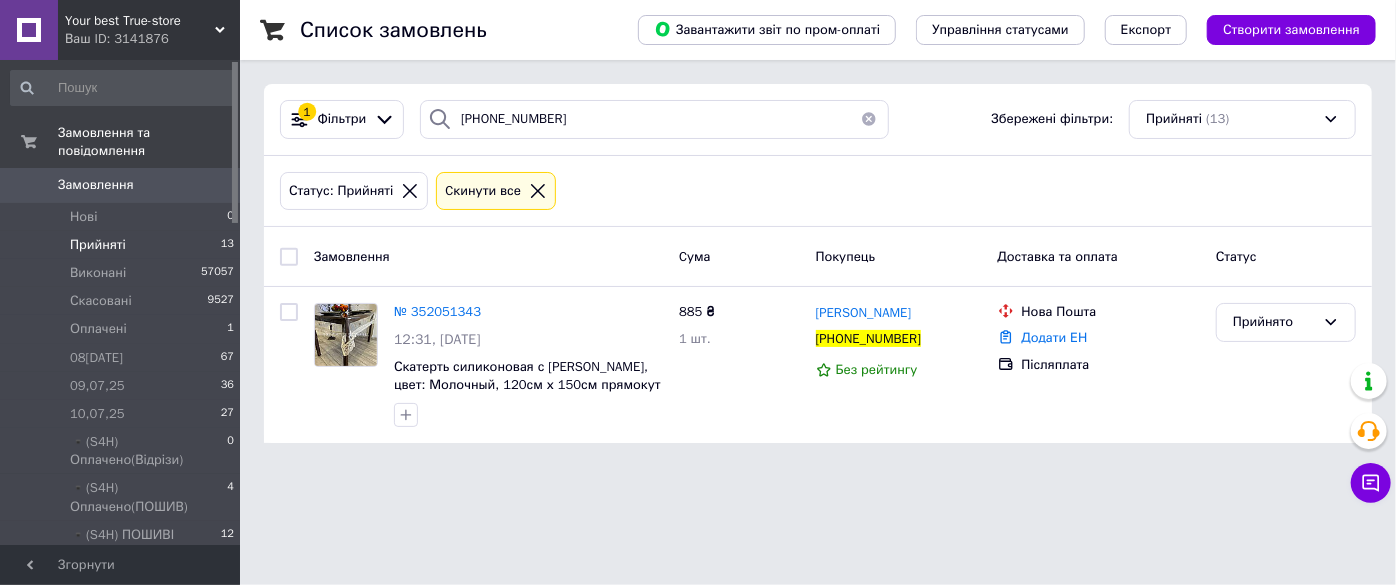 click on "№ 352051343" at bounding box center [437, 311] 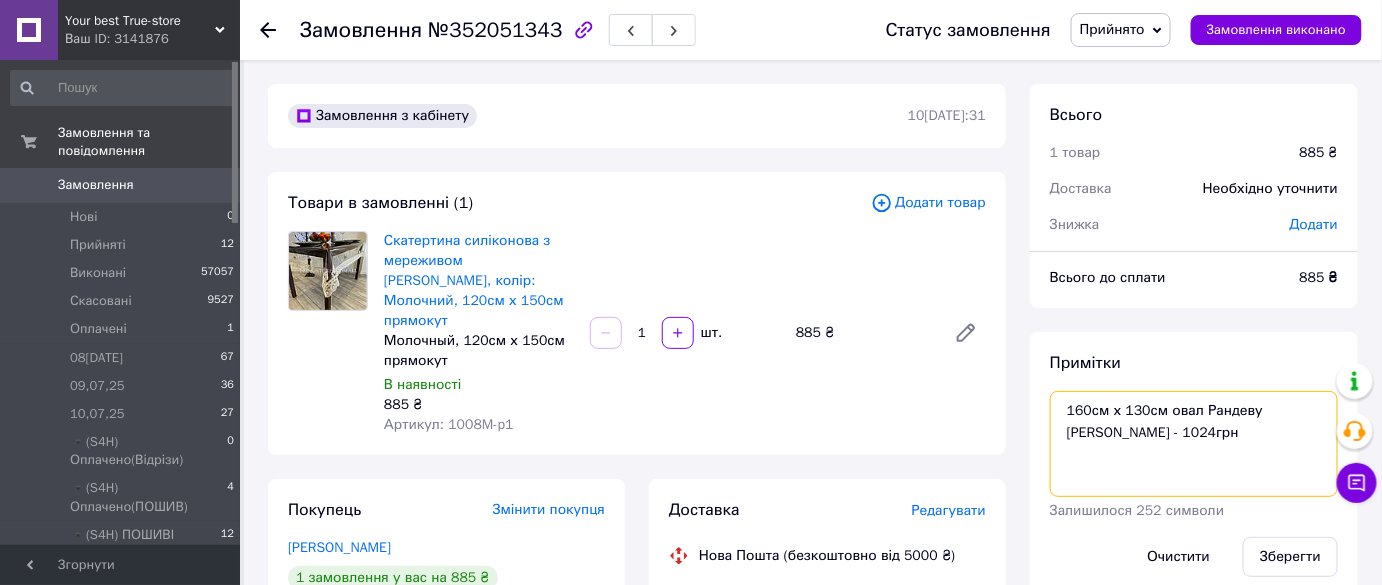 click on "160см х 130см овал Рандеву молоко
Ціна - 1024грн" at bounding box center [1194, 444] 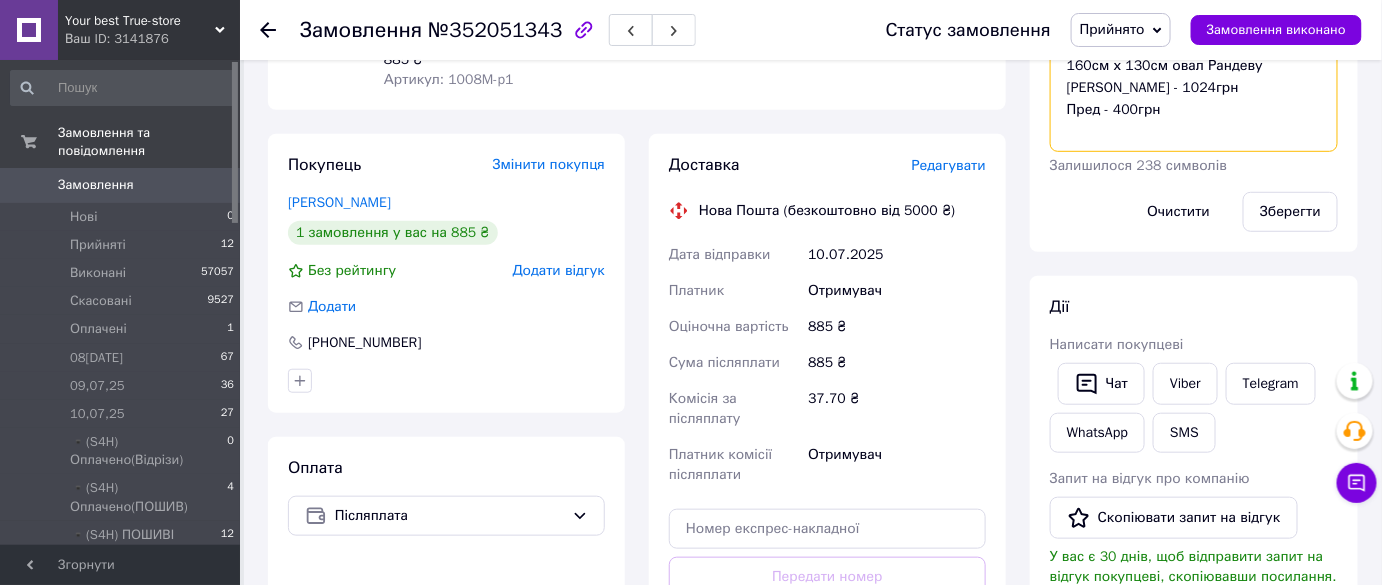 scroll, scrollTop: 363, scrollLeft: 0, axis: vertical 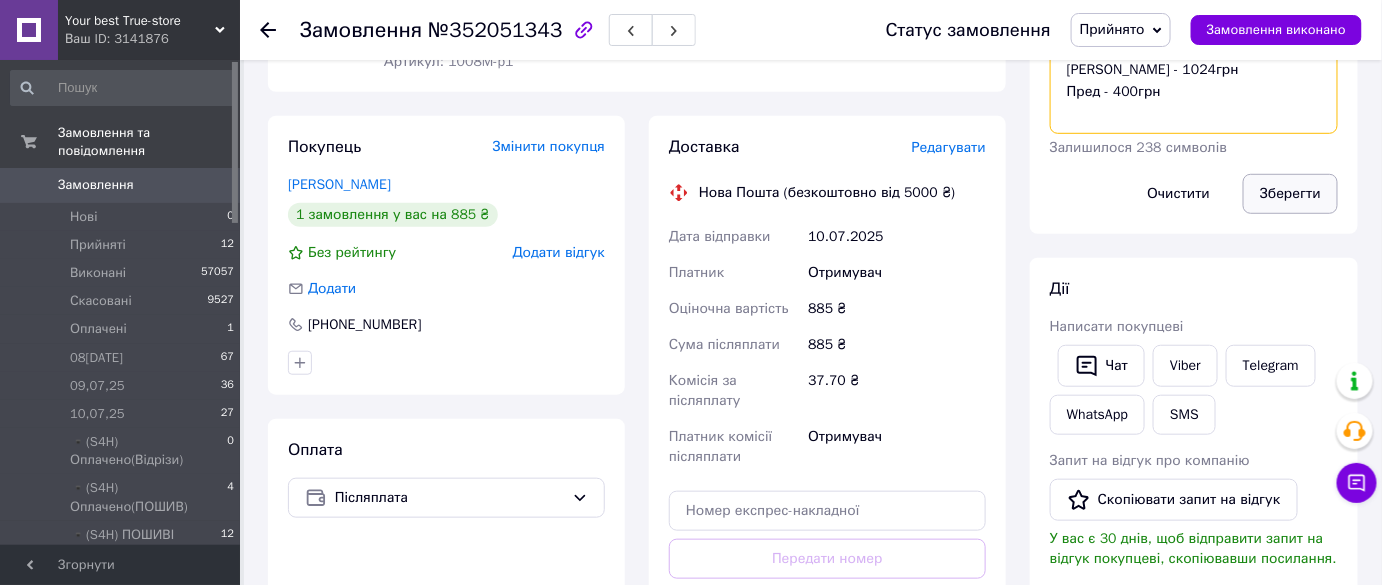 type on "160см х 130см овал Рандеву молоко
Ціна - 1024грн
Пред - 400грн" 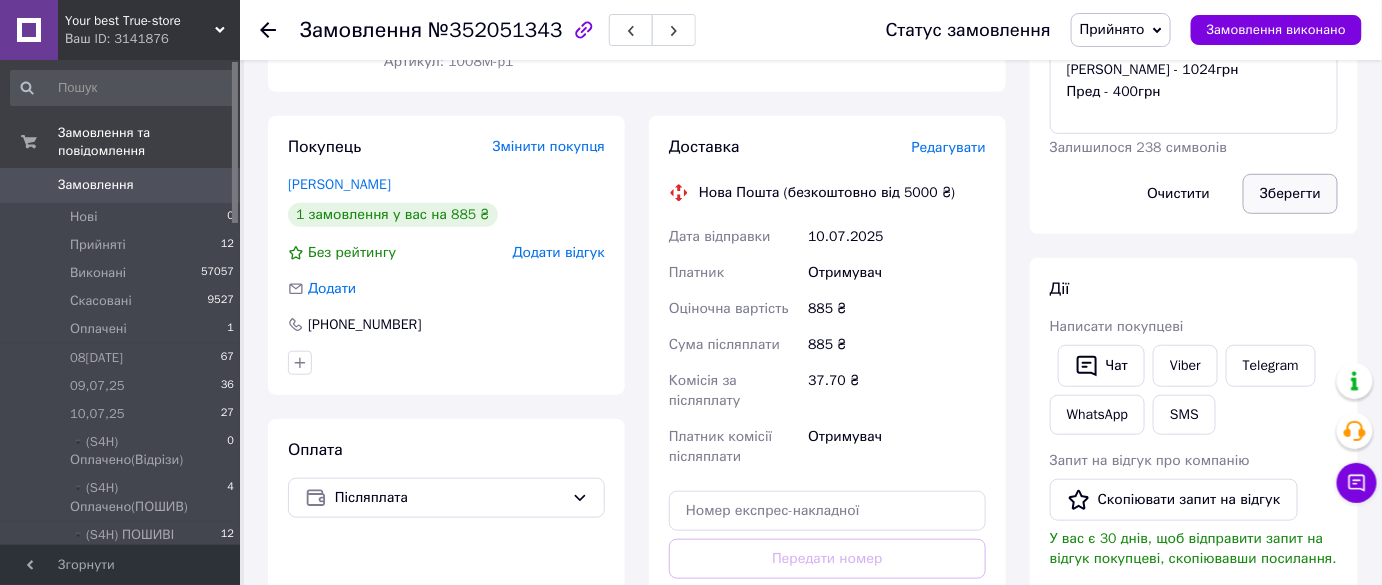 click on "Зберегти" at bounding box center (1290, 194) 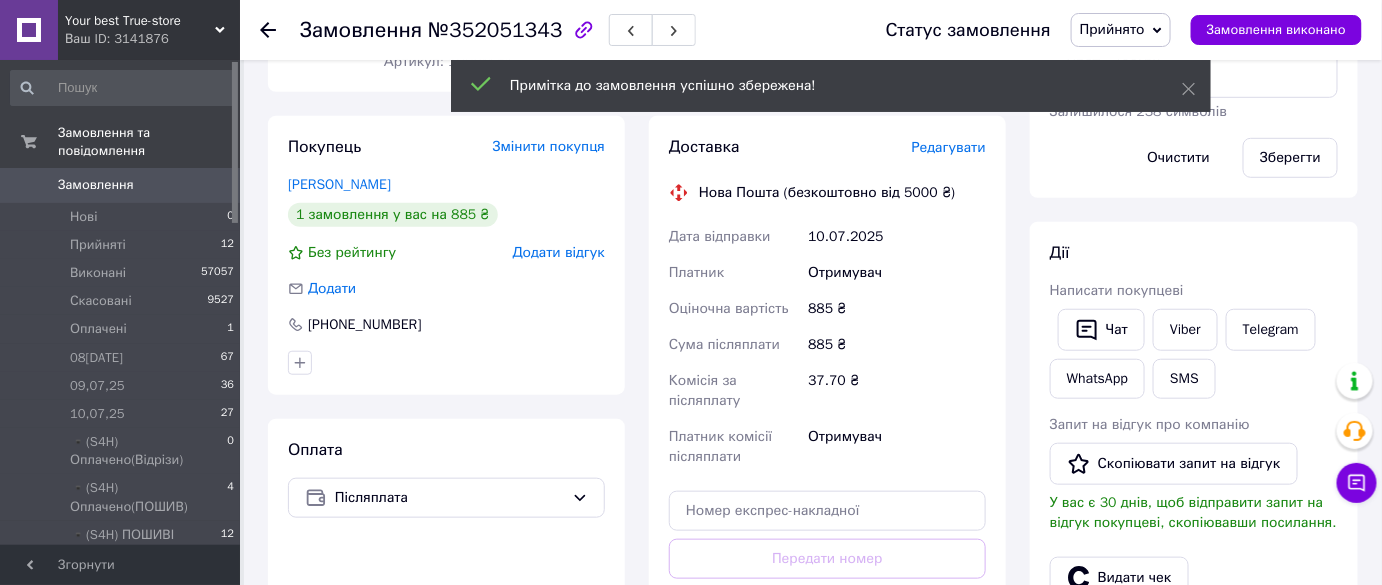 click on "Післяплата" at bounding box center (449, 498) 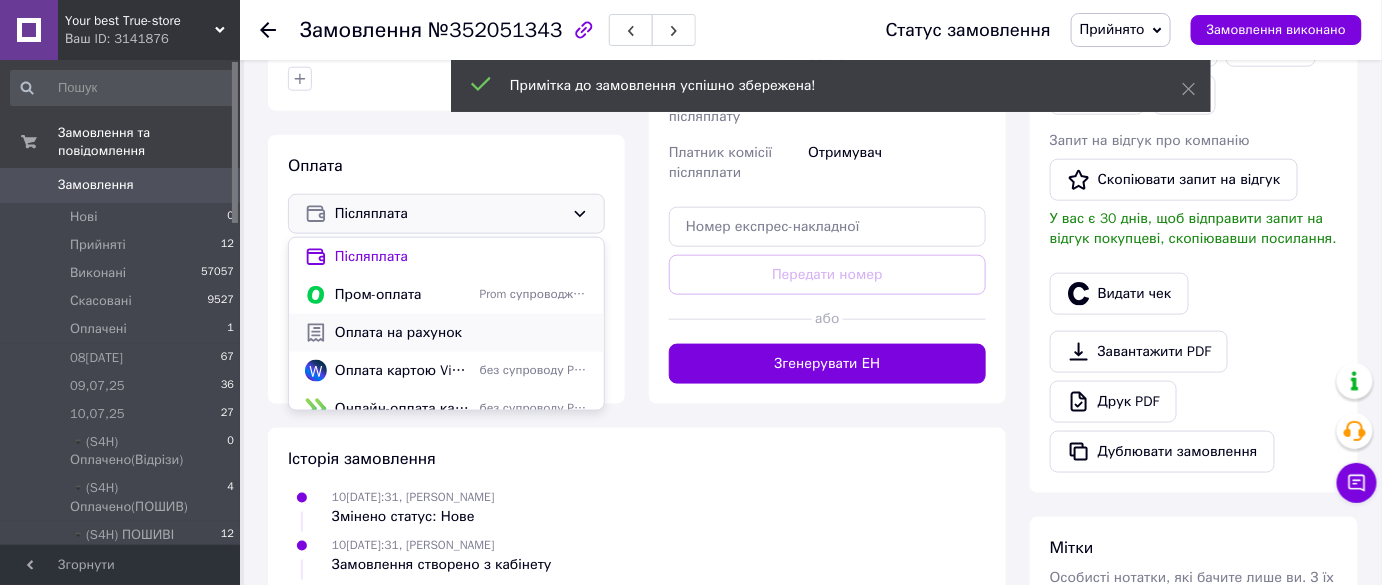 scroll, scrollTop: 803, scrollLeft: 0, axis: vertical 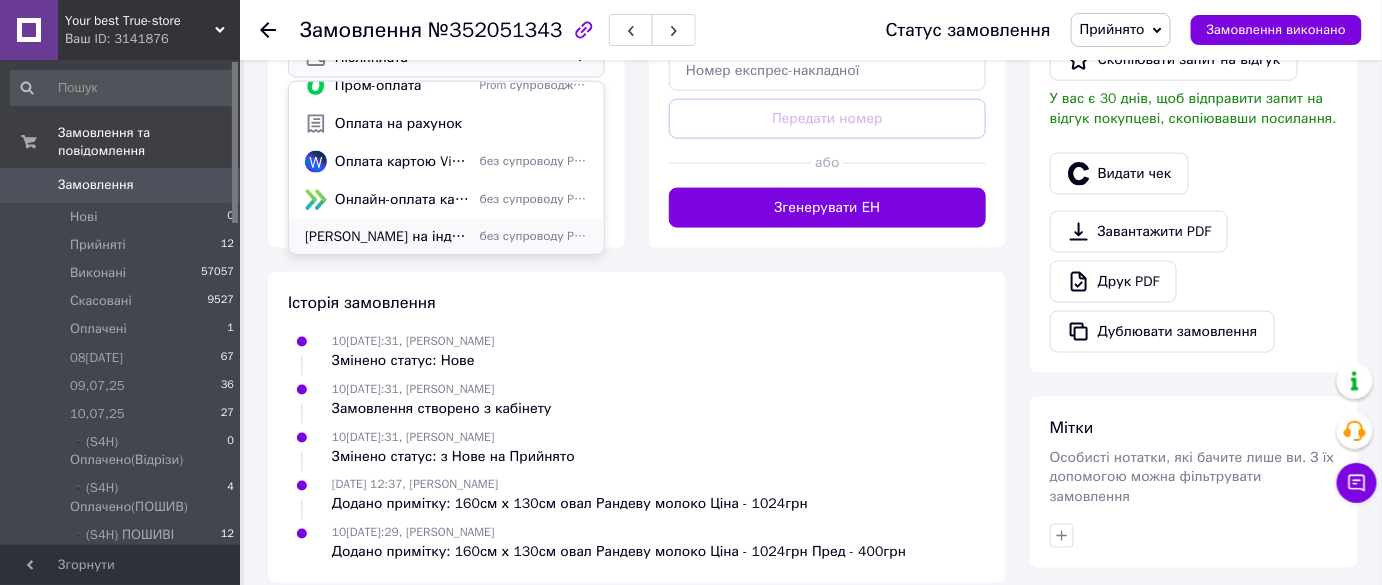 click on "[PERSON_NAME] на індивідуальний розмір виробу 🔴 Нова пошта 🔴" at bounding box center [388, 237] 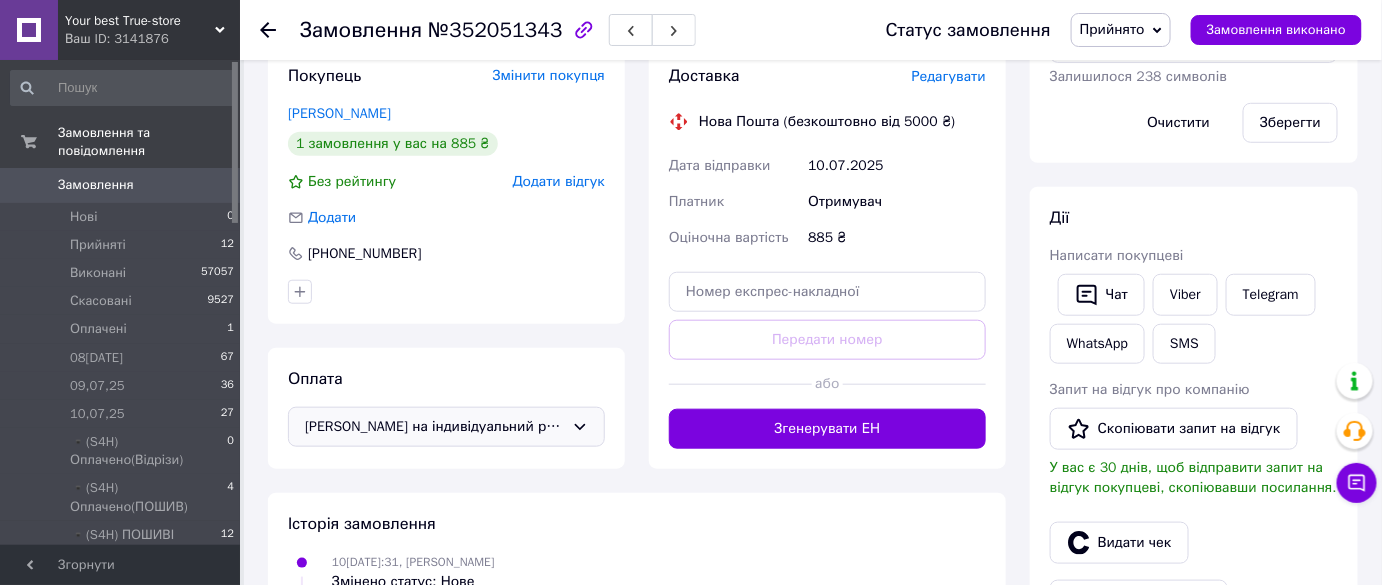 scroll, scrollTop: 76, scrollLeft: 0, axis: vertical 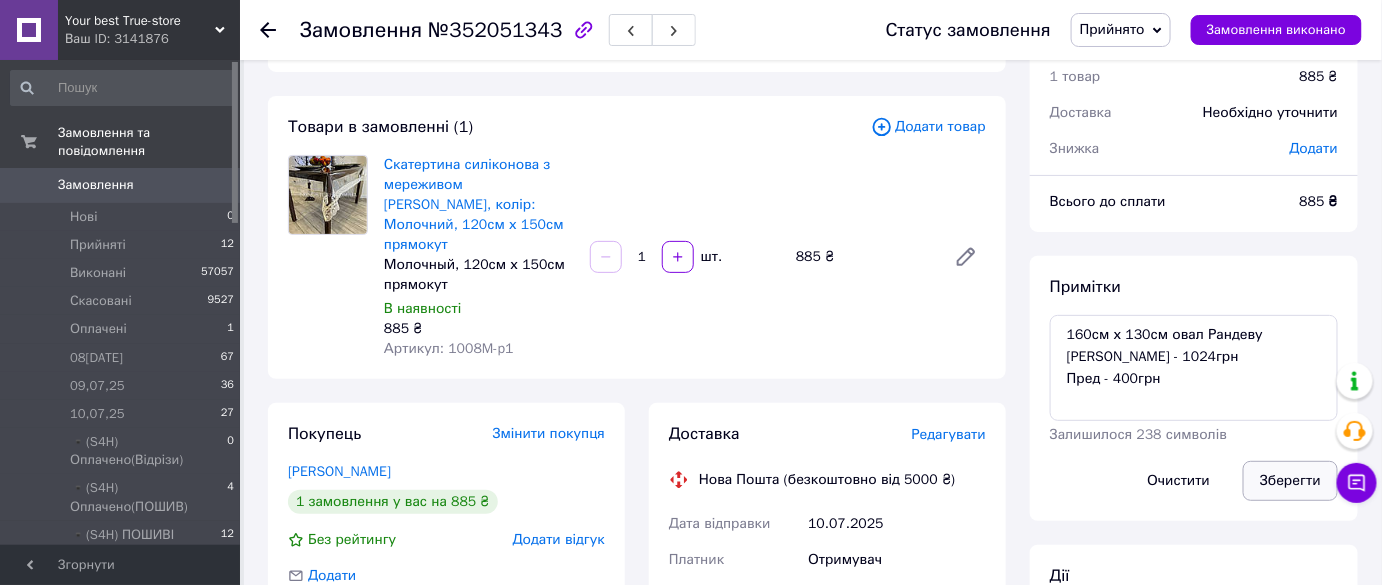 click on "Зберегти" at bounding box center [1290, 481] 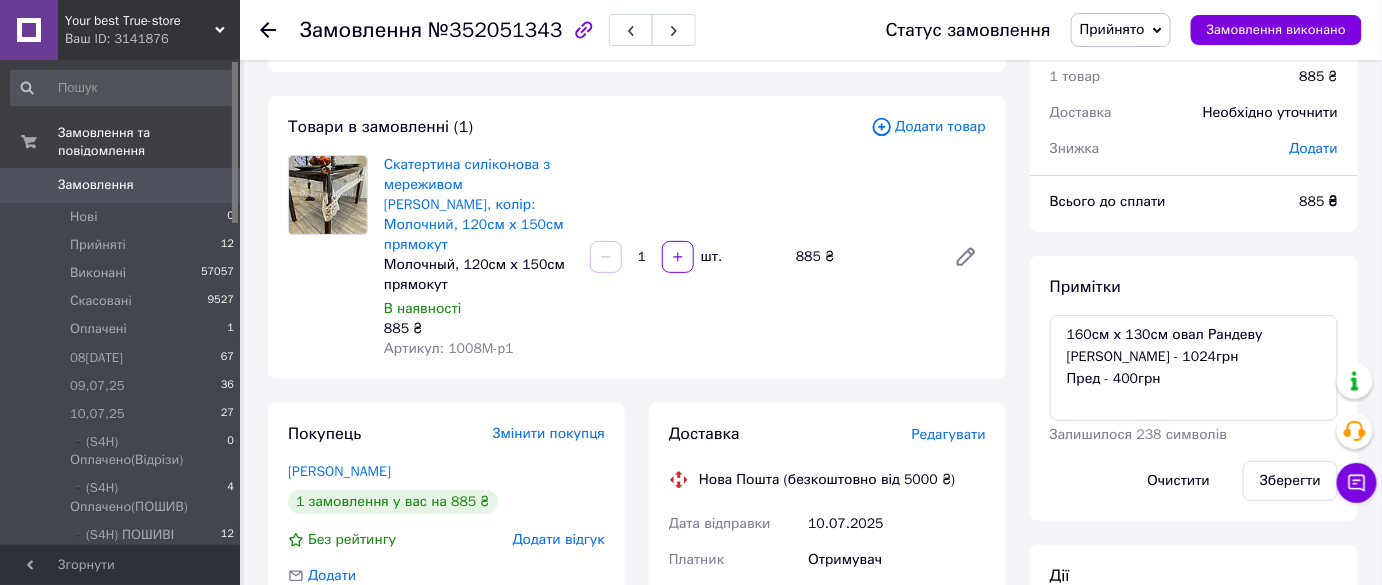 click on "Прийнято" at bounding box center [1112, 29] 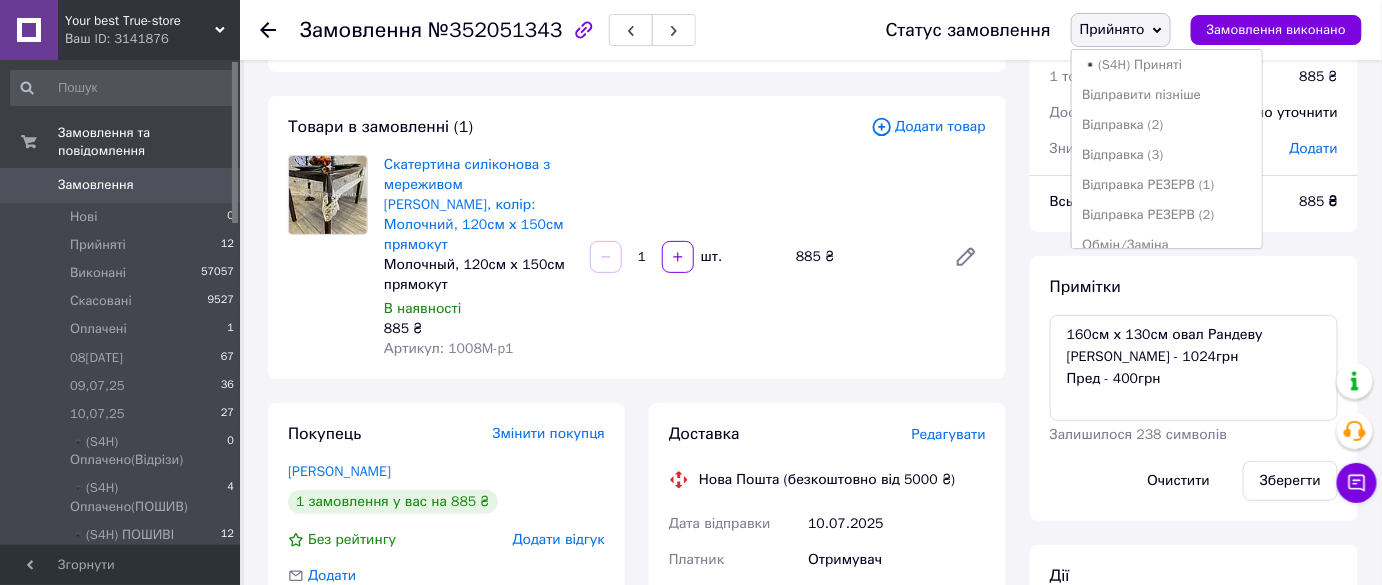 scroll, scrollTop: 454, scrollLeft: 0, axis: vertical 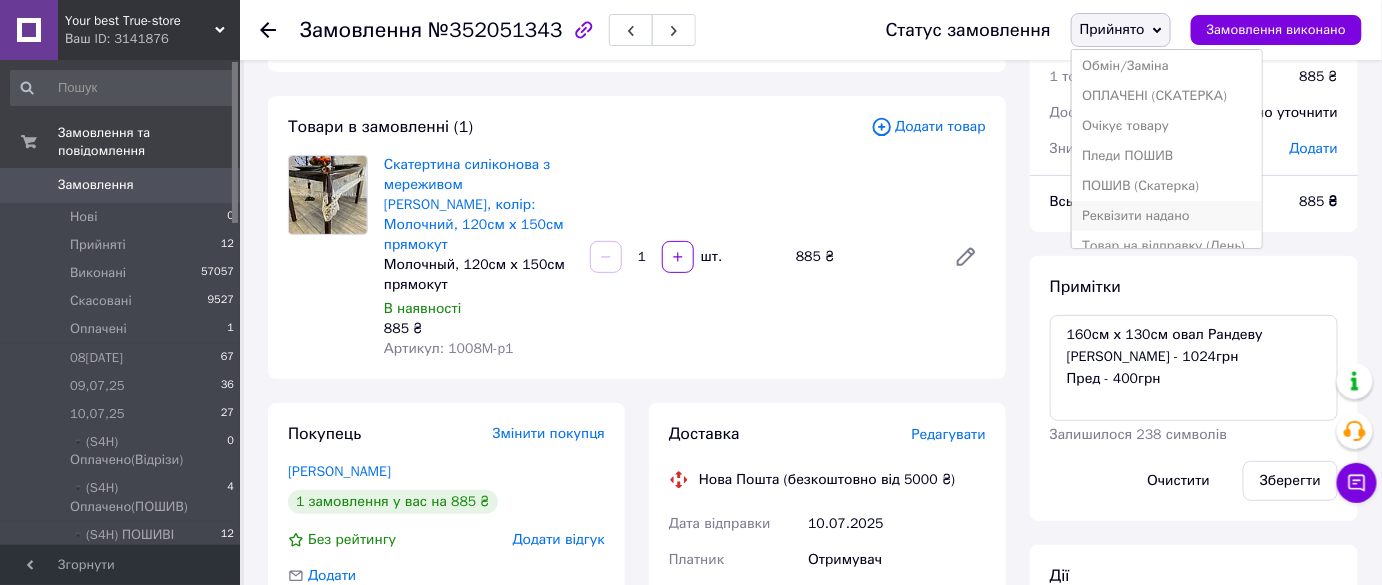 click on "Реквізити надано" at bounding box center (1167, 216) 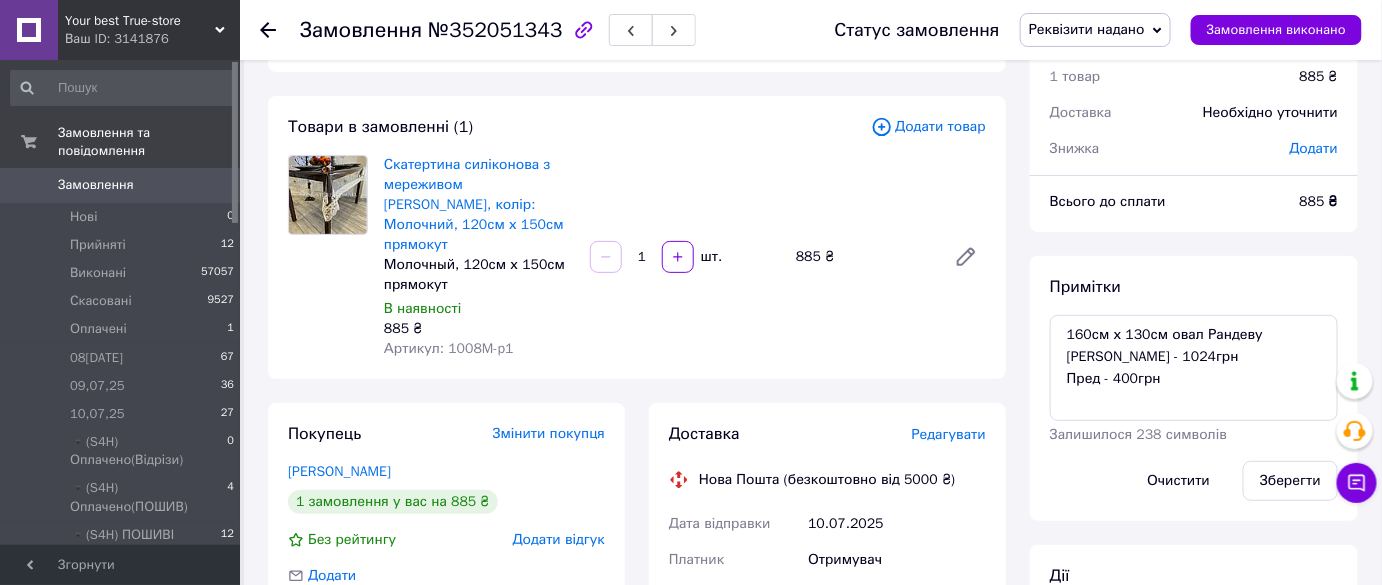 click on "0" at bounding box center [212, 185] 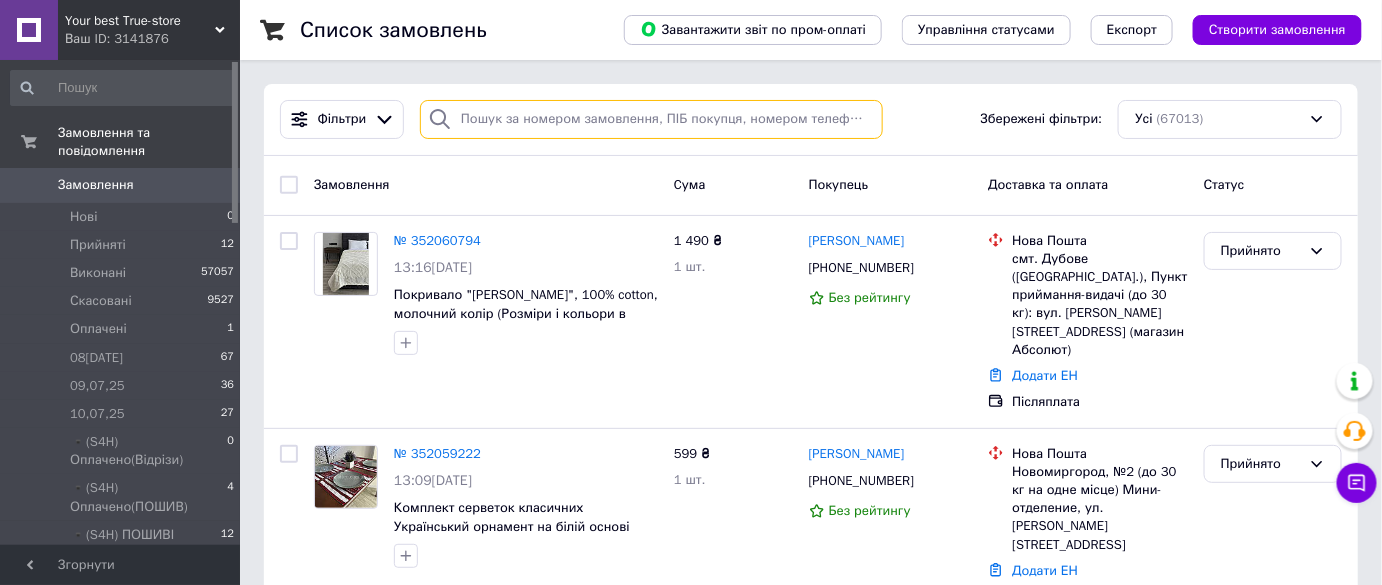 click at bounding box center (651, 119) 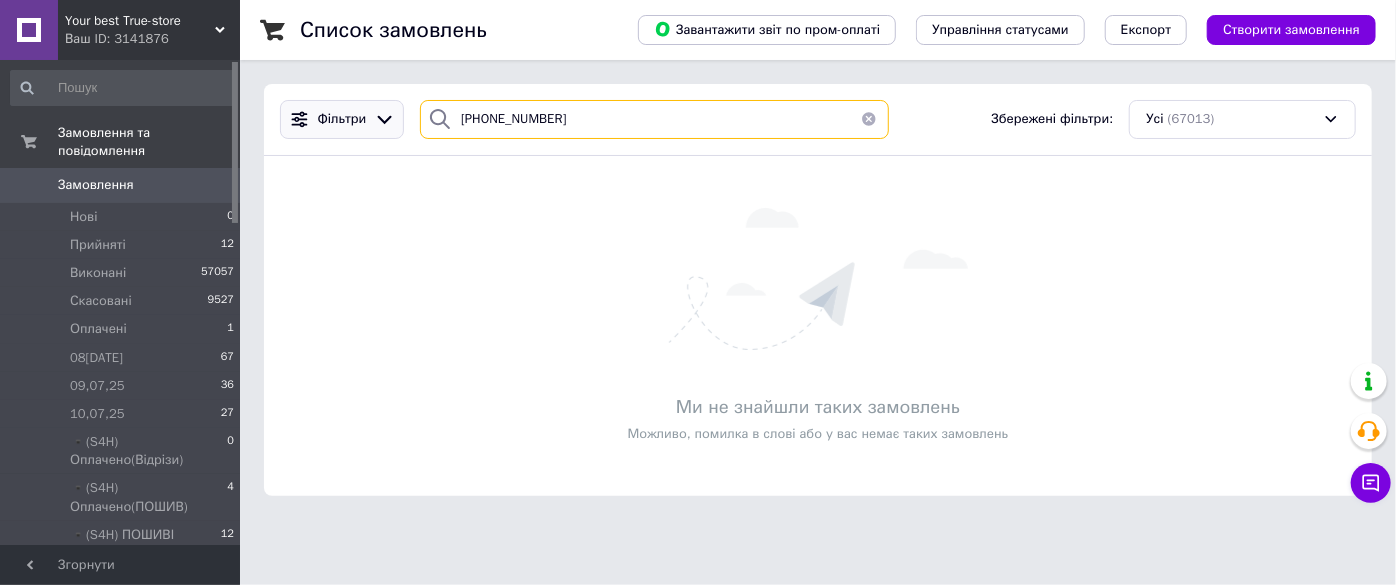 drag, startPoint x: 684, startPoint y: 119, endPoint x: 368, endPoint y: 108, distance: 316.1914 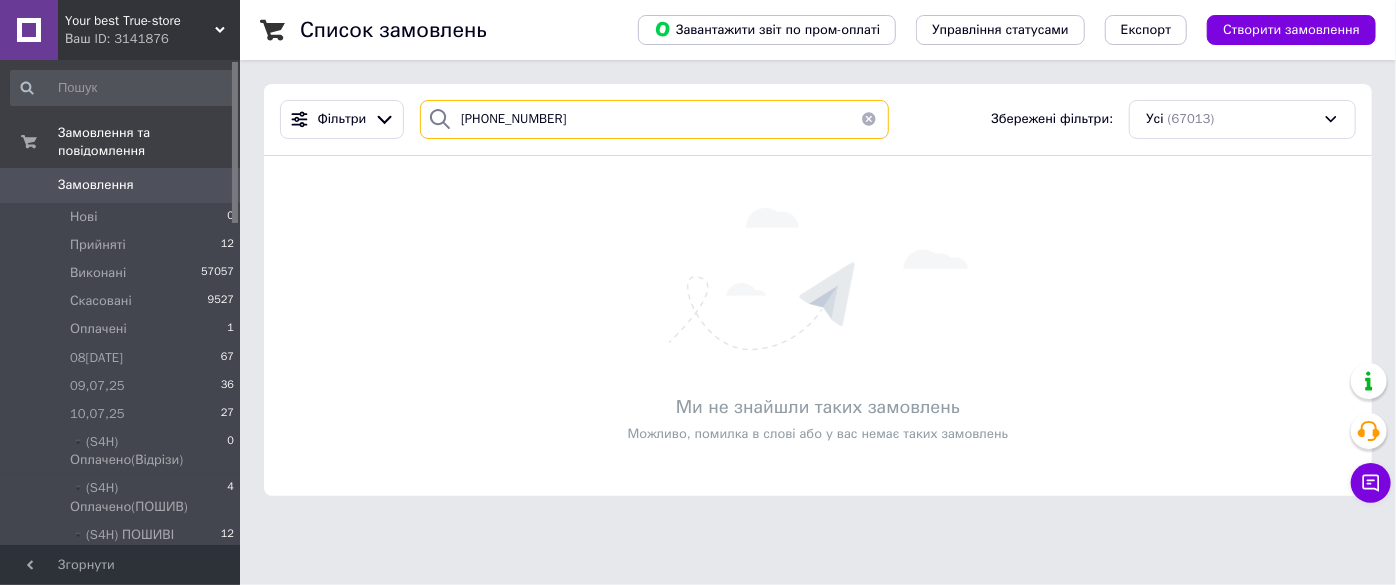 paste on "4056120" 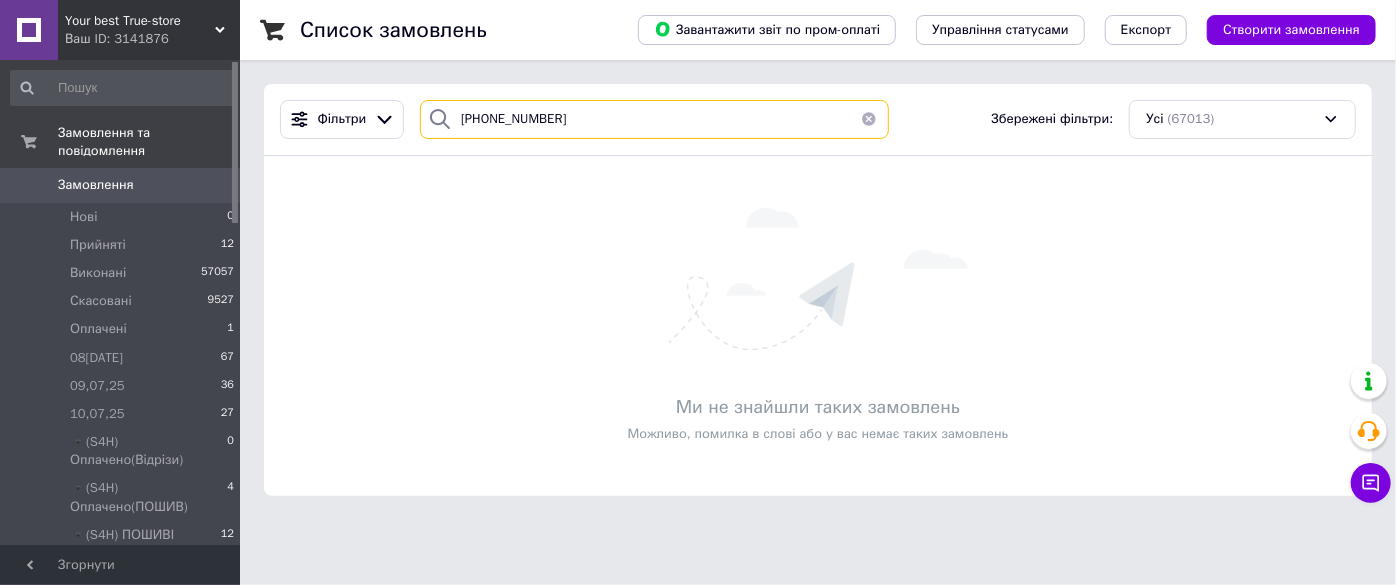 paste on "050 494 19 98" 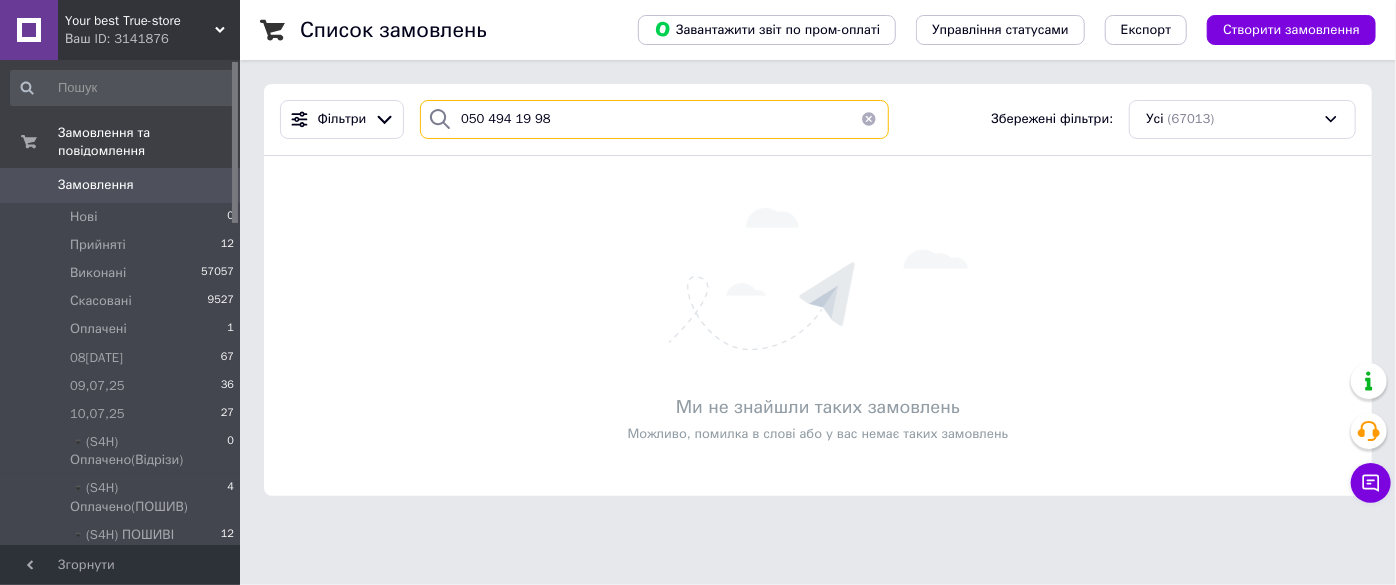 drag, startPoint x: 561, startPoint y: 123, endPoint x: 440, endPoint y: 126, distance: 121.037186 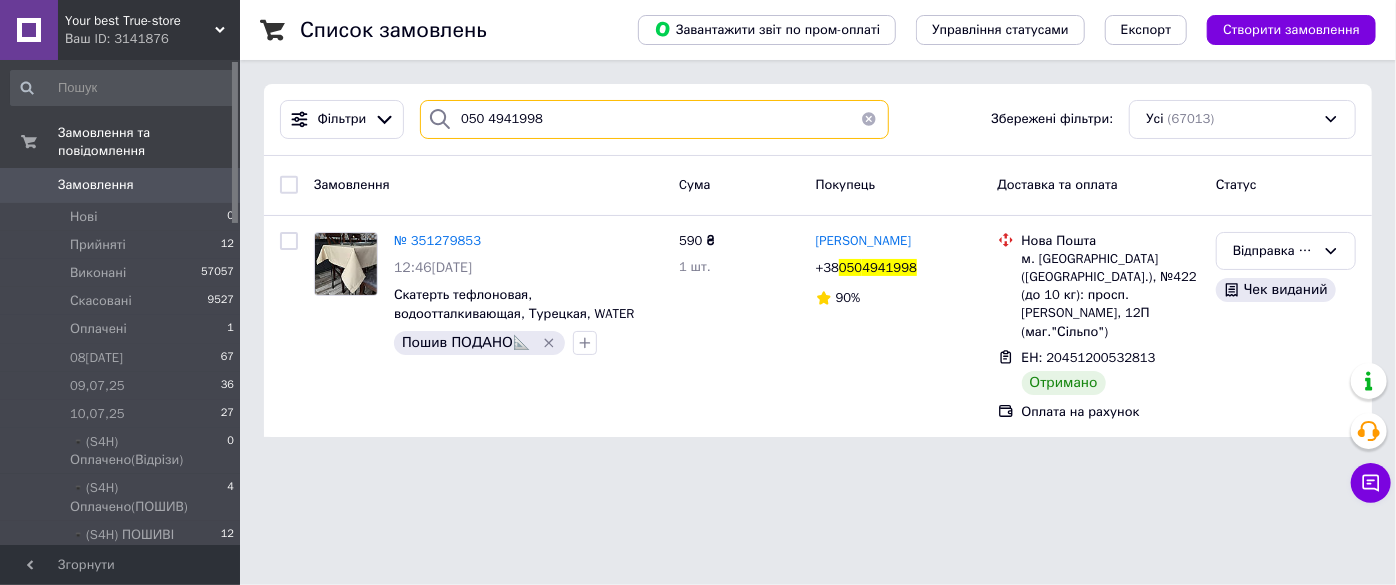 type on "0504941998" 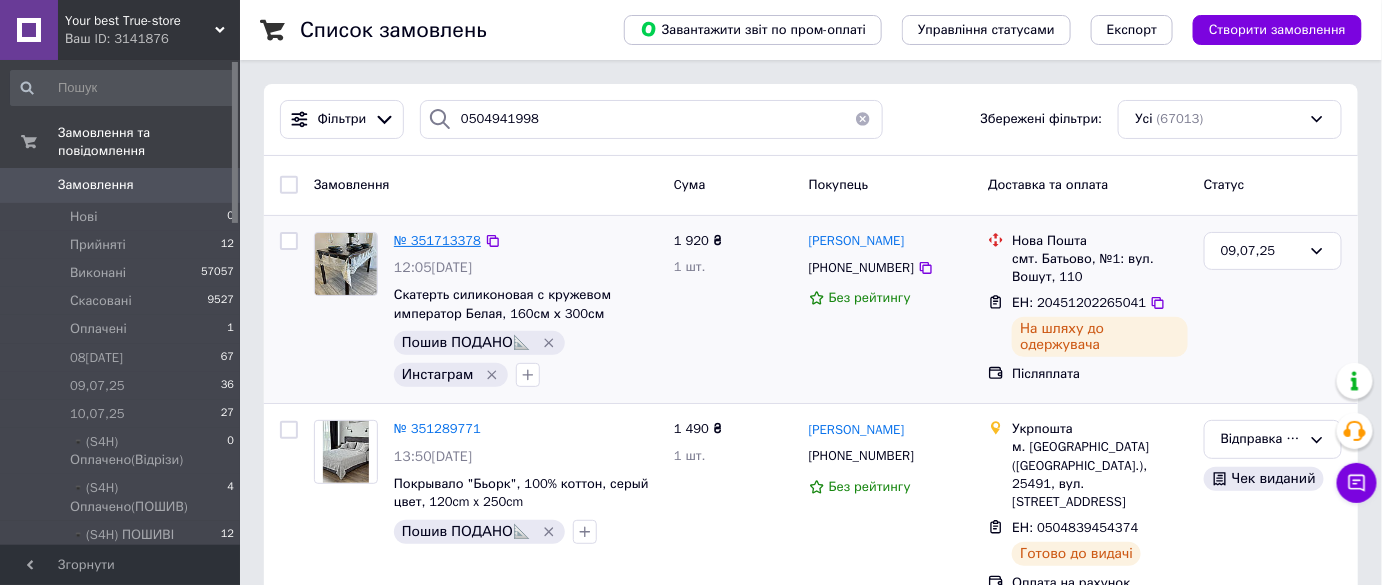 click on "№ 351713378" at bounding box center (437, 240) 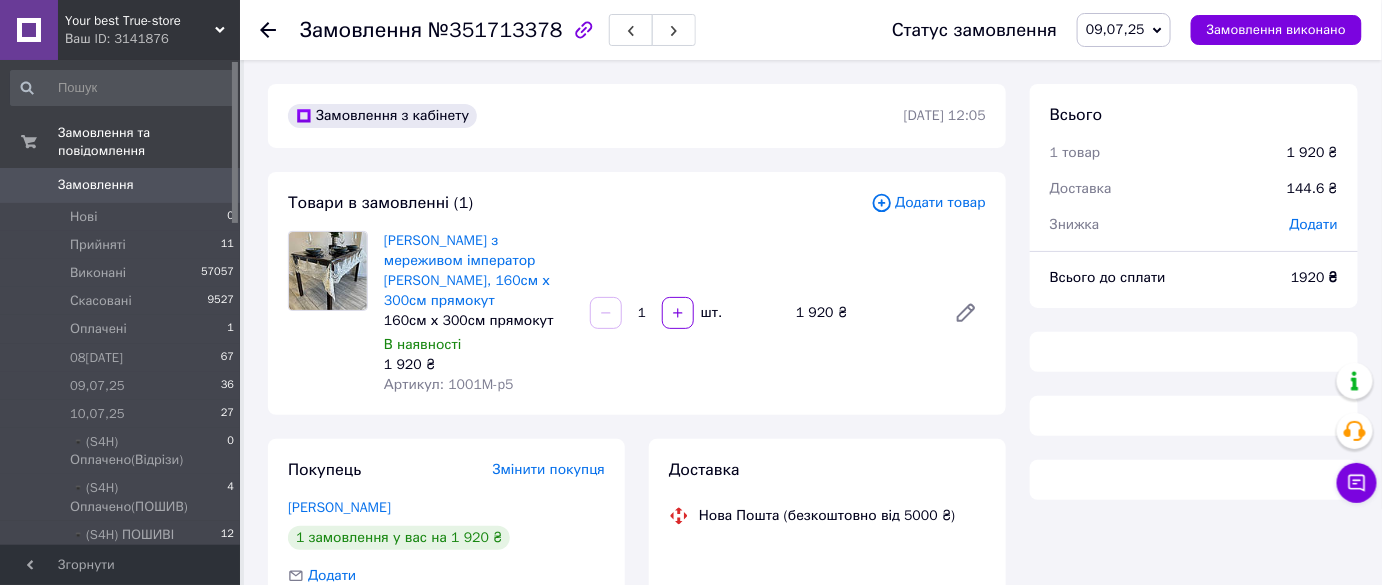 click 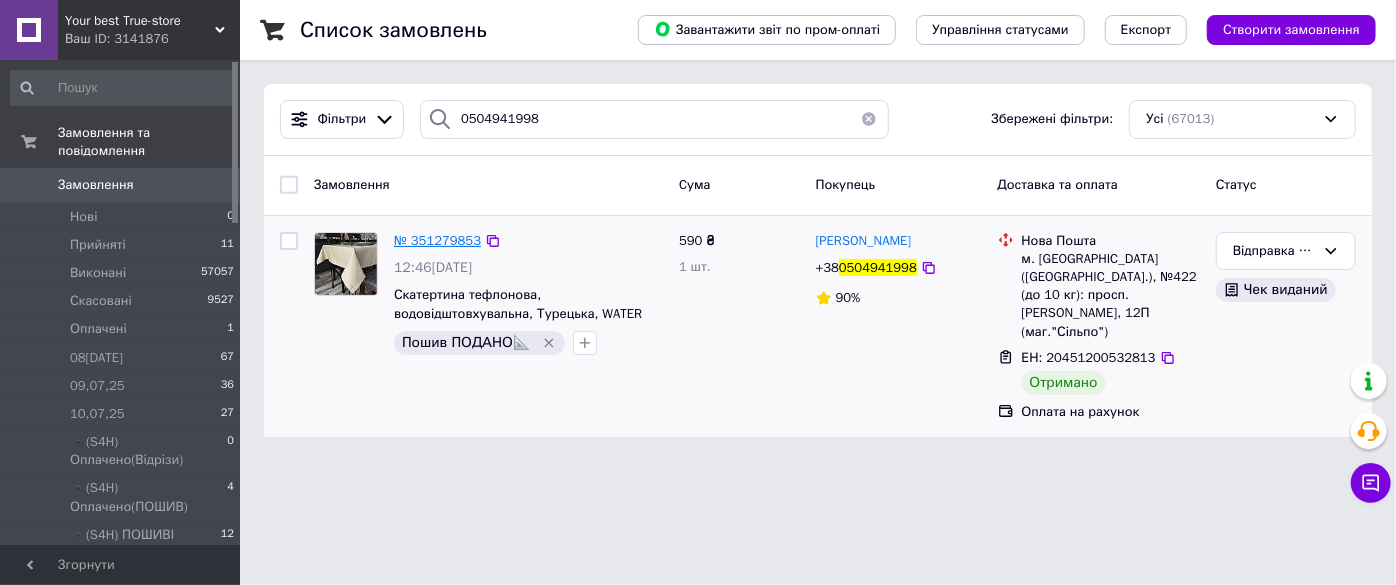 click on "№ 351279853" at bounding box center [437, 240] 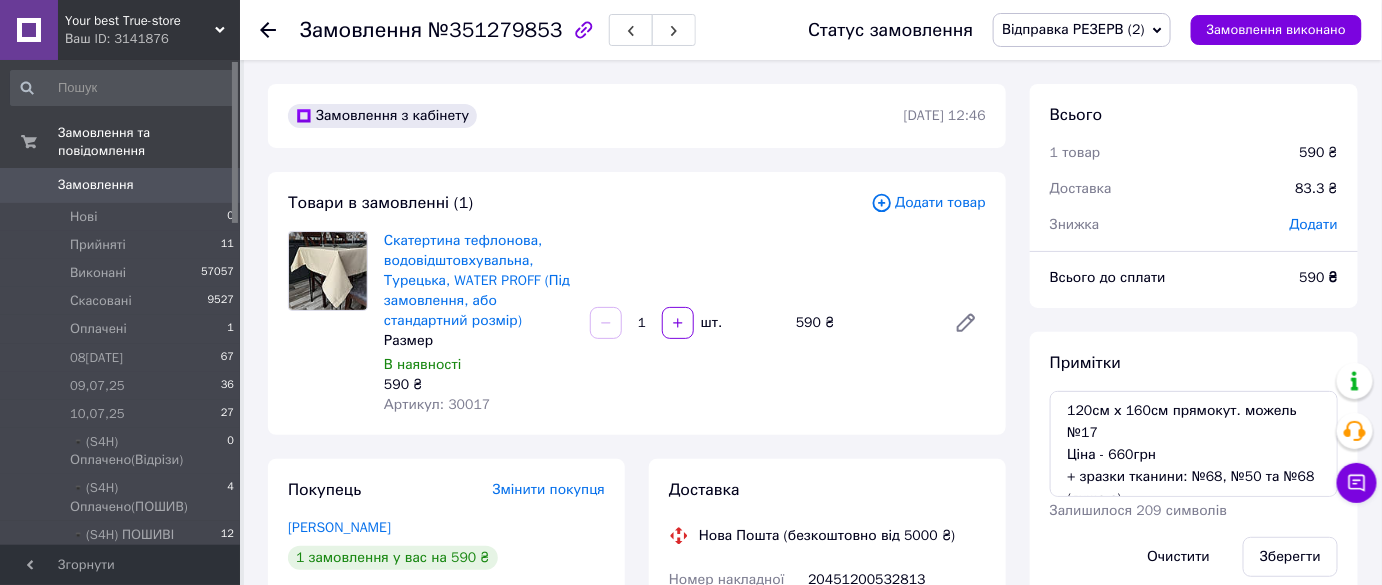 scroll, scrollTop: 148, scrollLeft: 0, axis: vertical 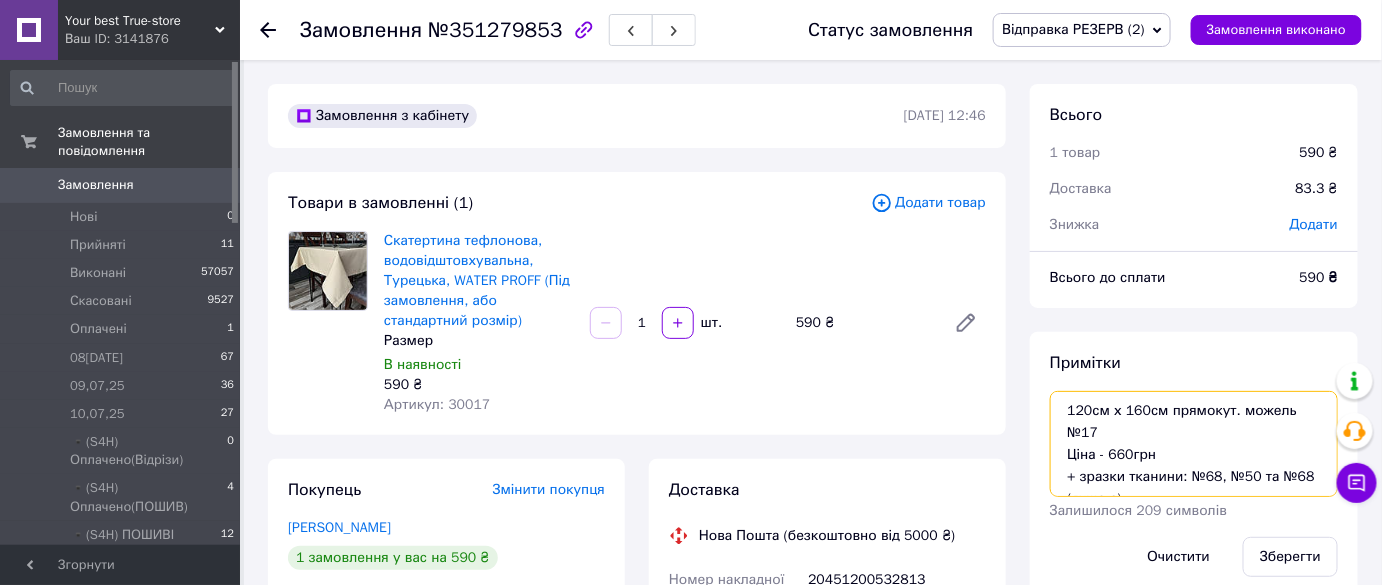 click on "120см х 160см прямокут. можель №17
Ціна - 660грн
+ зразки тканини: №68, №50 та №68 (якщо є)" at bounding box center [1194, 444] 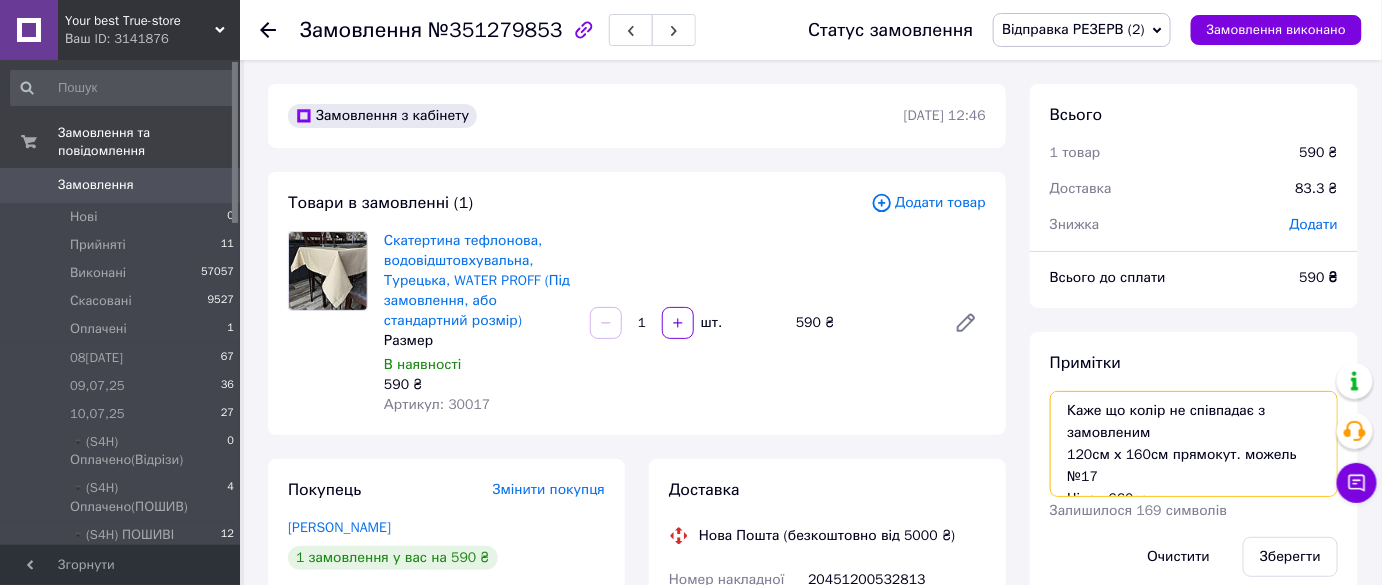 click on "Каже що колір не співпадає з замовленим
120см х 160см прямокут. можель №17
Ціна - 660грн
+ зразки тканини: №68, №50 та №68 (якщо є)" at bounding box center [1194, 444] 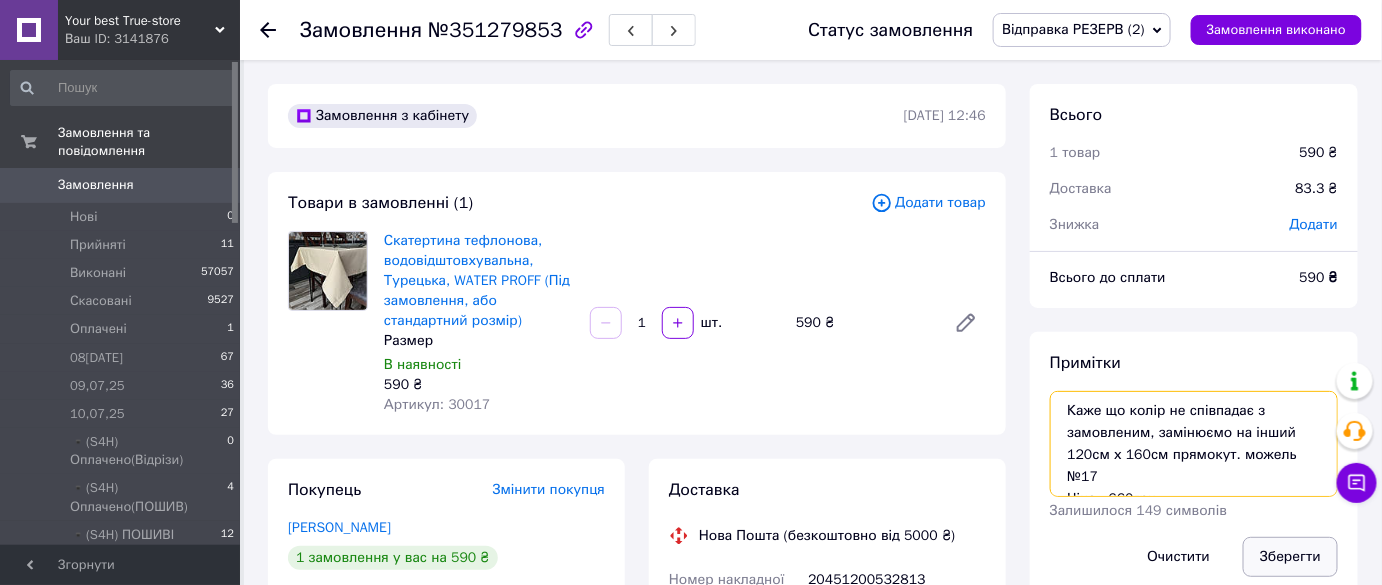 type on "Каже що колір не співпадає з замовленим, замінюємо на інший
120см х 160см прямокут. можель №17
Ціна - 660грн
+ зразки тканини: №68, №50 та №68 (якщо є)" 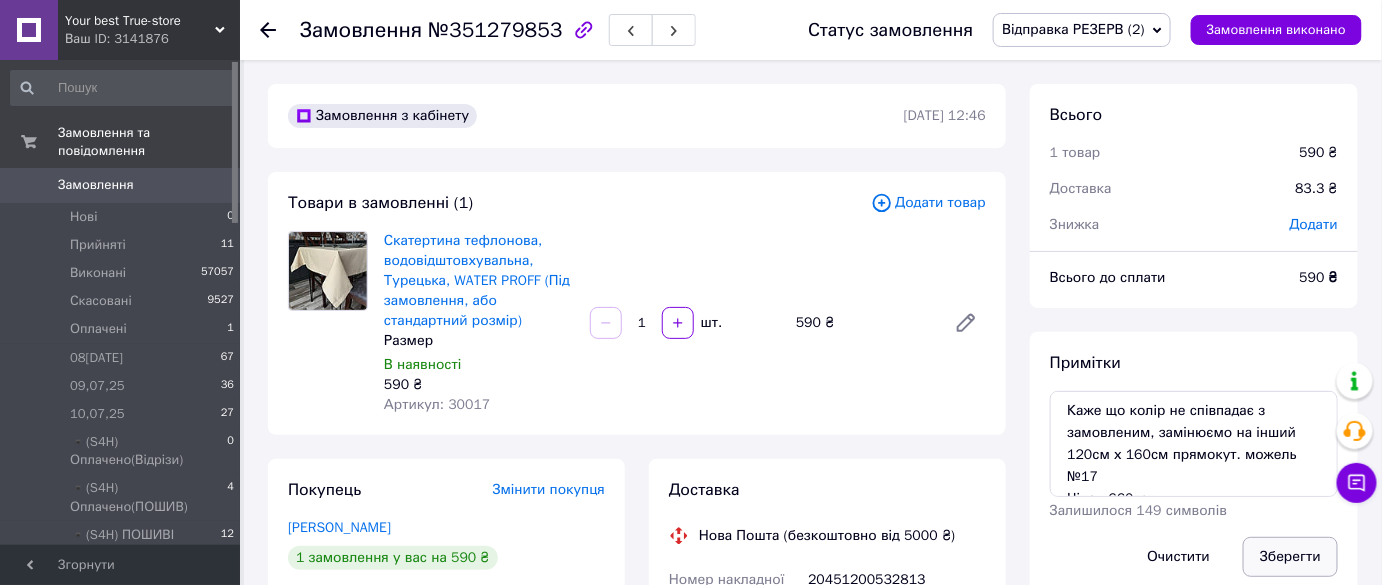 click on "Зберегти" at bounding box center [1290, 557] 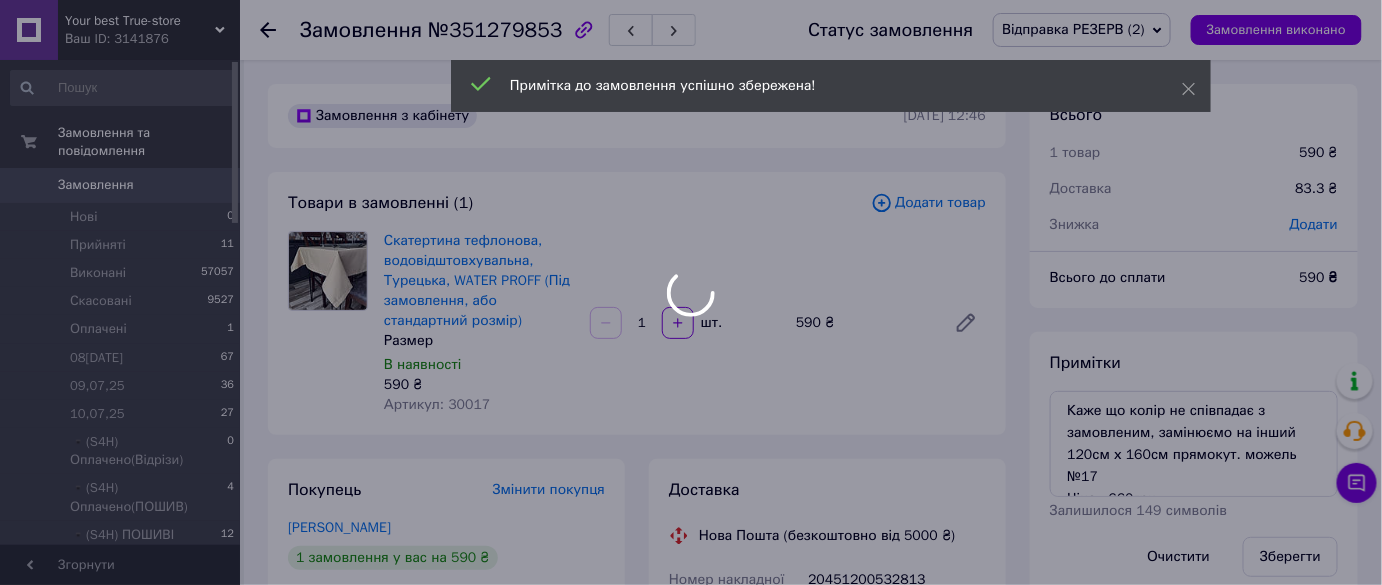 scroll, scrollTop: 216, scrollLeft: 0, axis: vertical 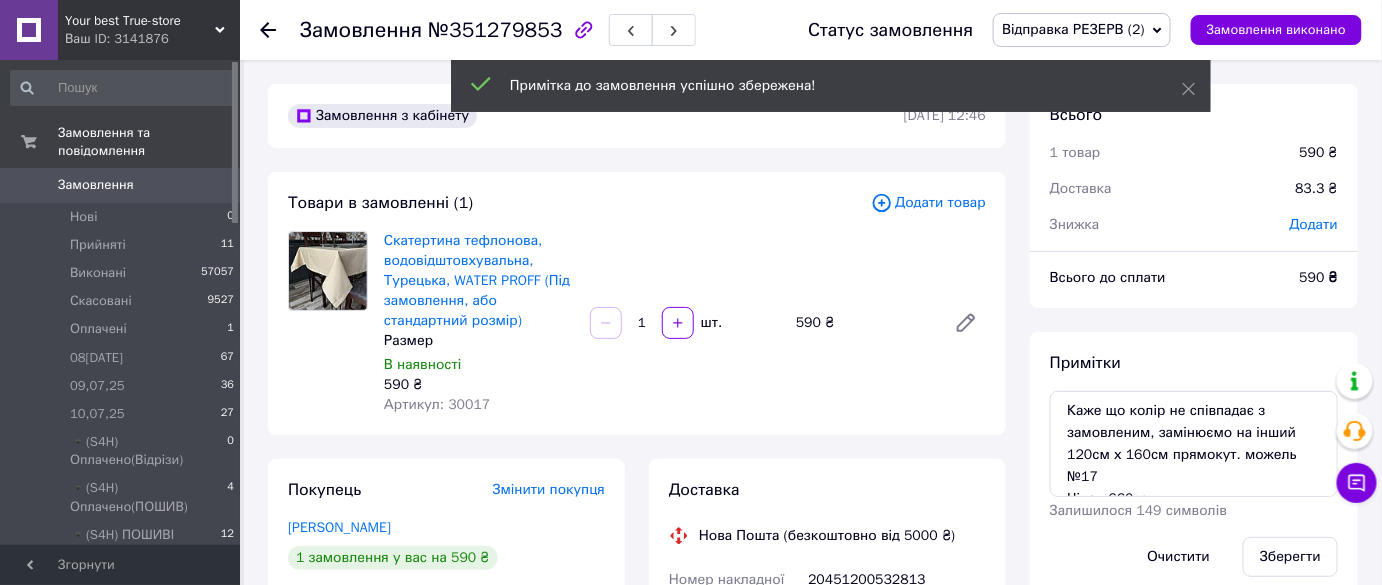 click on "Відправка РЕЗЕРВ (2)" at bounding box center [1073, 29] 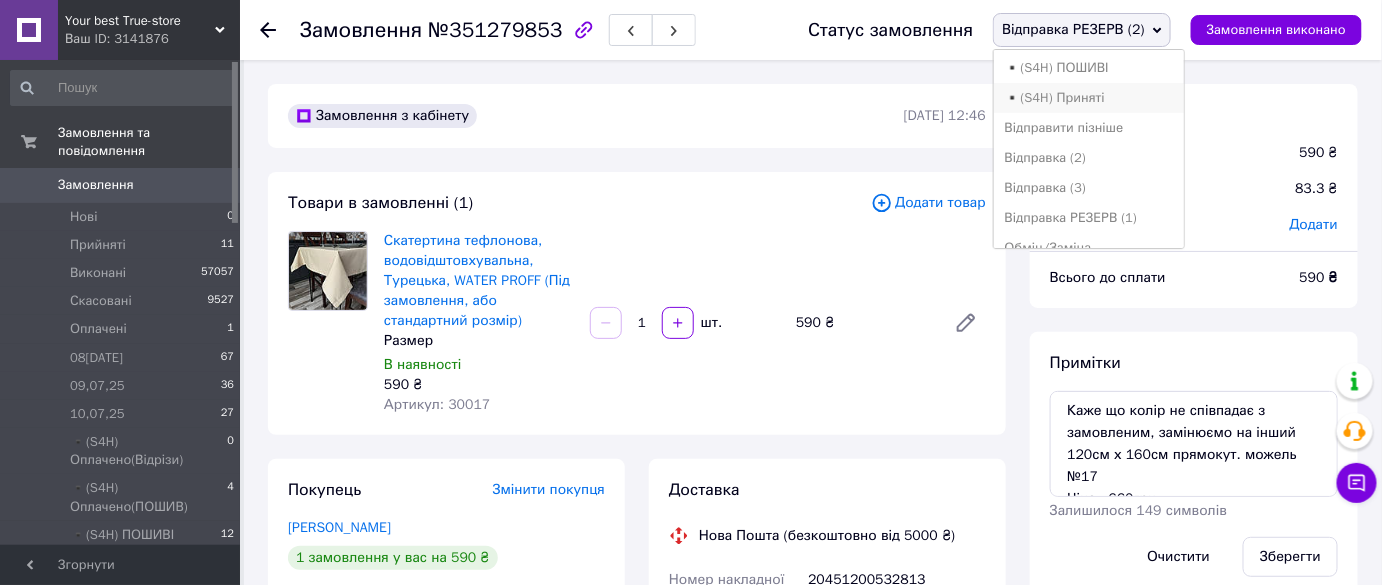 scroll, scrollTop: 363, scrollLeft: 0, axis: vertical 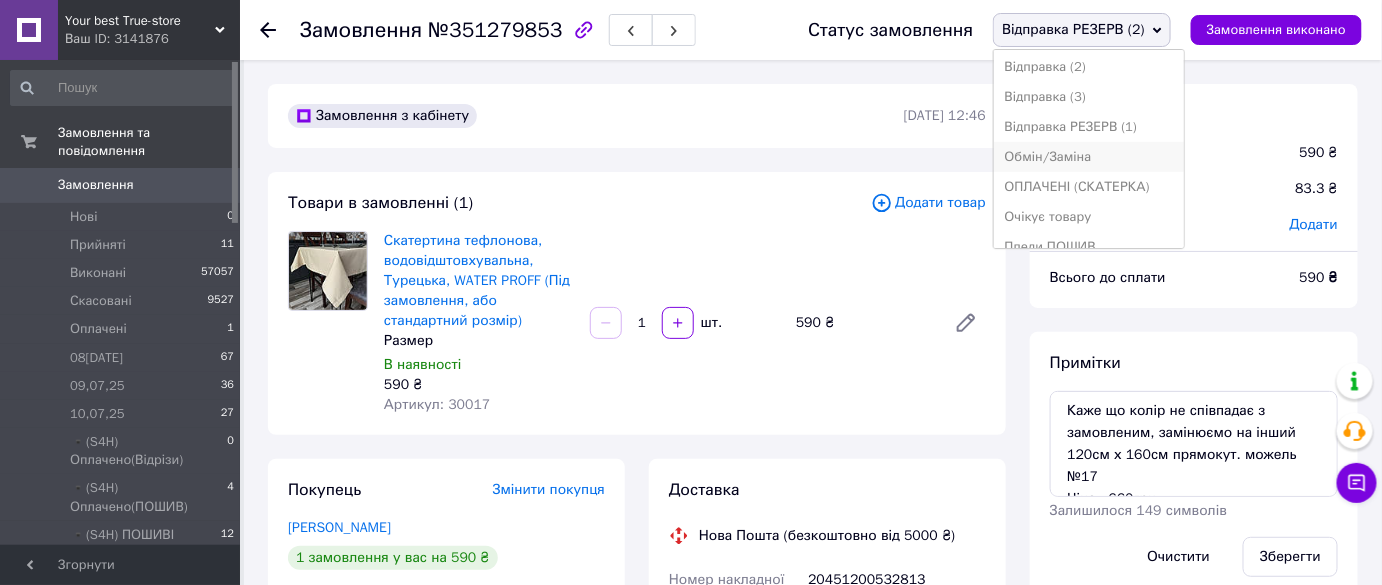 click on "Обмін/Заміна" at bounding box center (1089, 157) 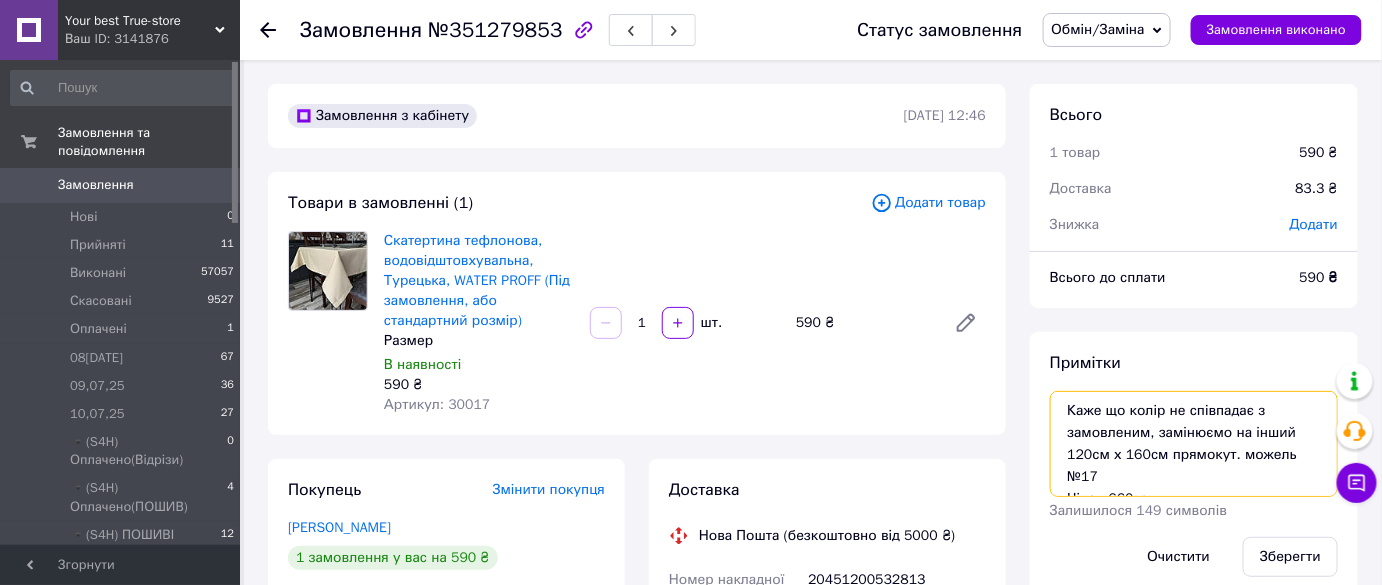 click on "Каже що колір не співпадає з замовленим, замінюємо на інший
120см х 160см прямокут. можель №17
Ціна - 660грн
+ зразки тканини: №68, №50 та №68 (якщо є)" at bounding box center [1194, 444] 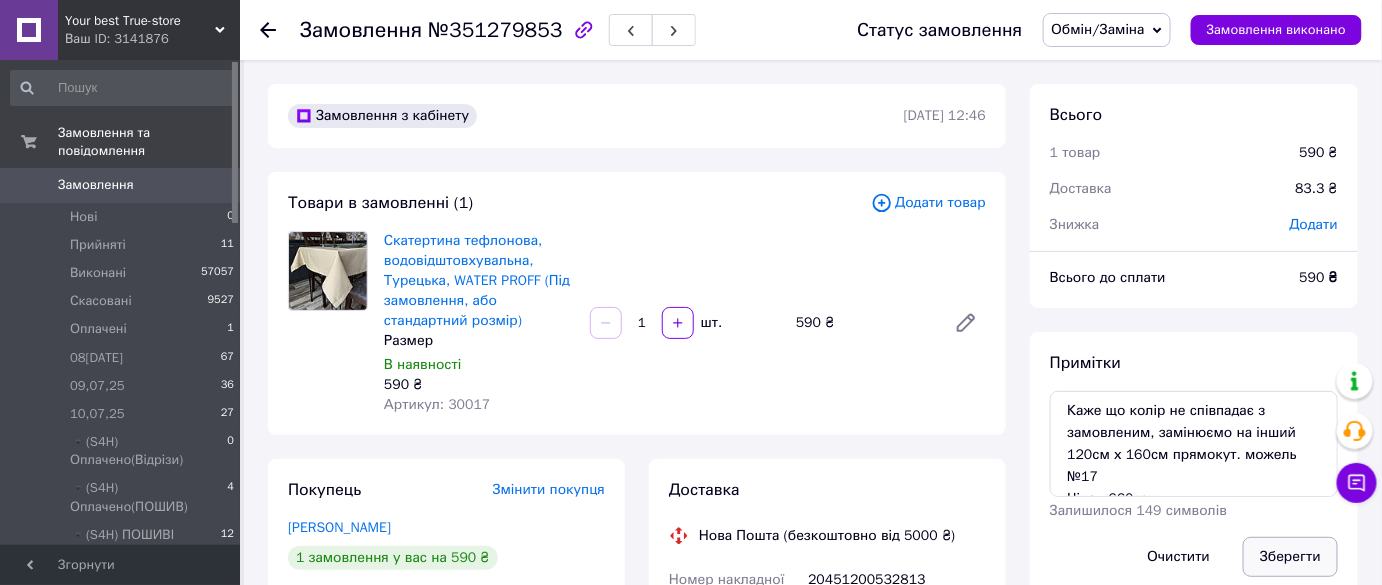 click on "Зберегти" at bounding box center [1290, 557] 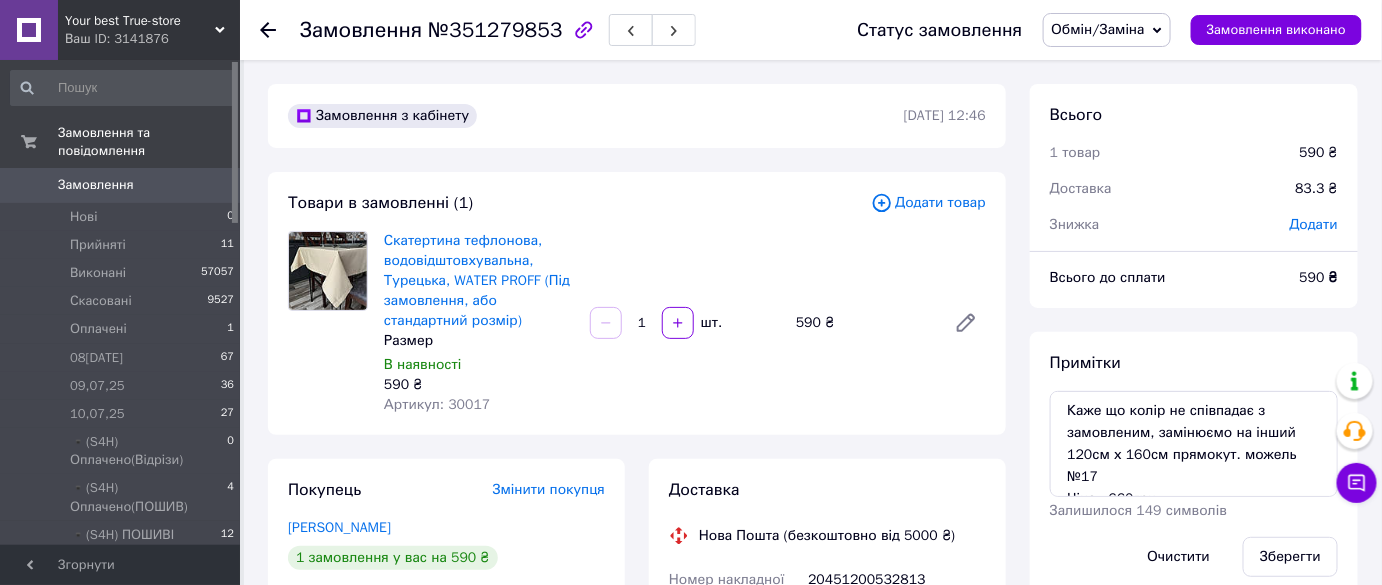 click 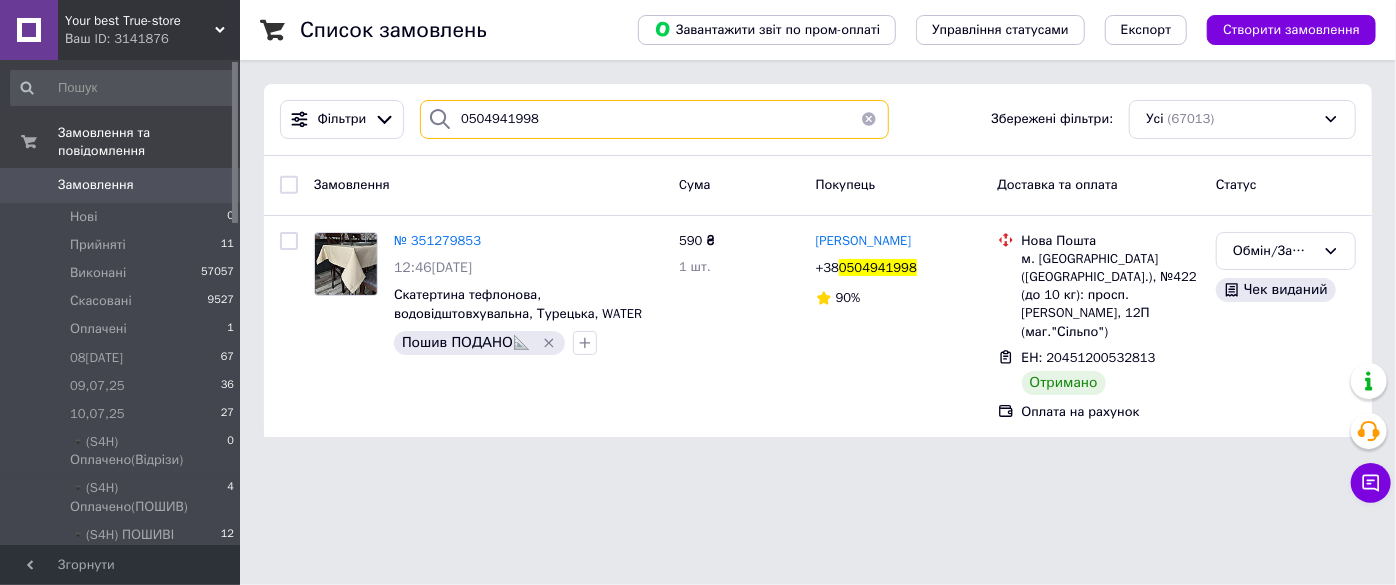 click on "0504941998" at bounding box center (654, 119) 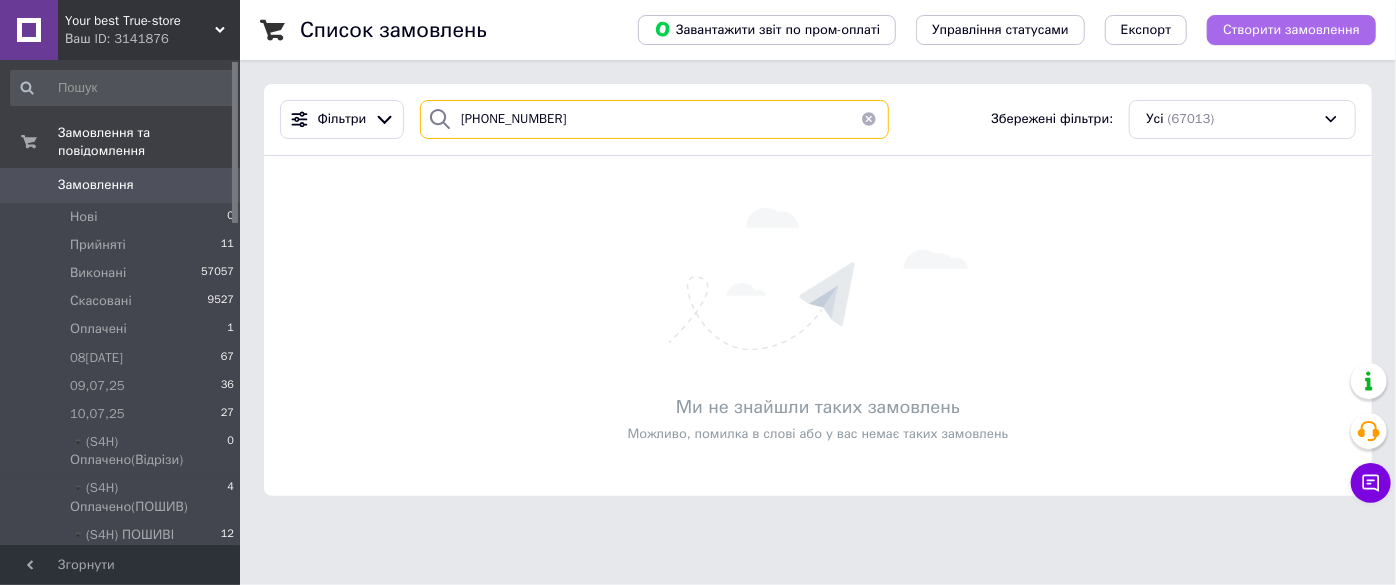 type on "[PHONE_NUMBER]" 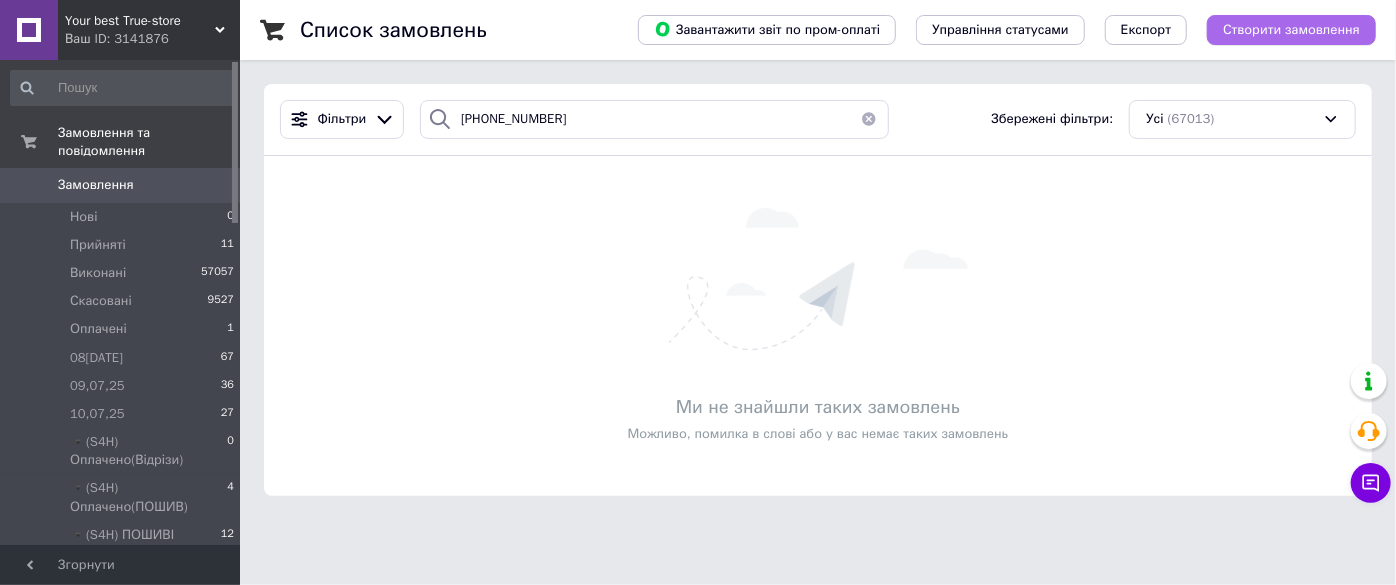 click on "Створити замовлення" at bounding box center (1291, 30) 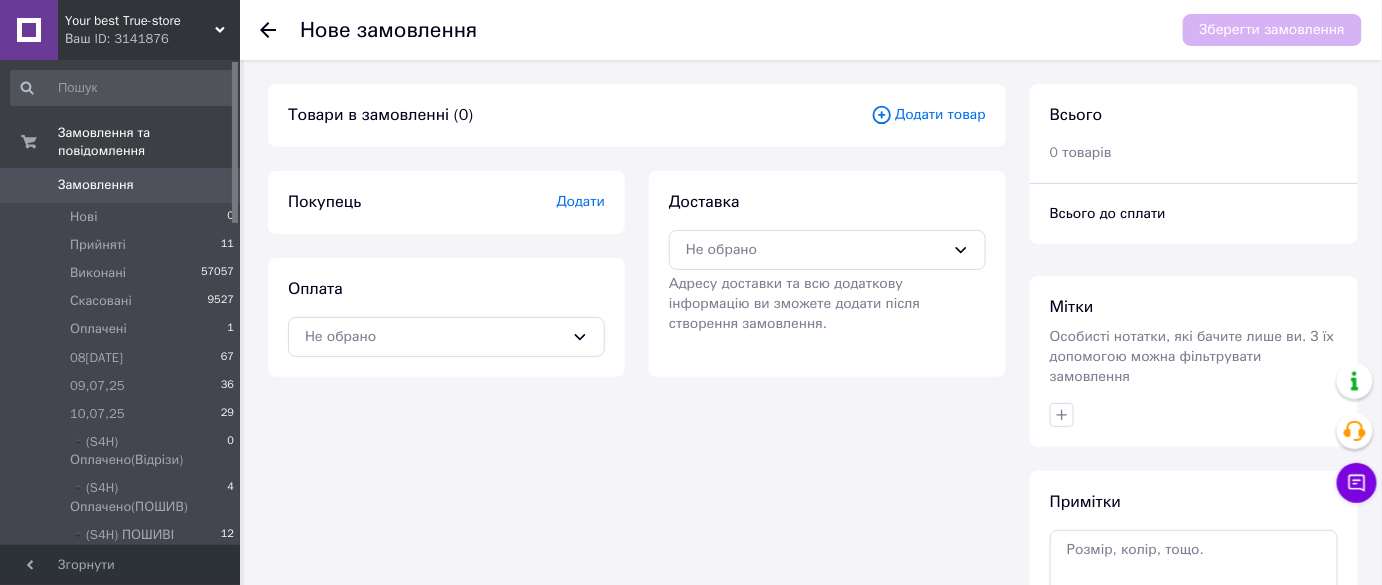 click on "Додати" at bounding box center [581, 201] 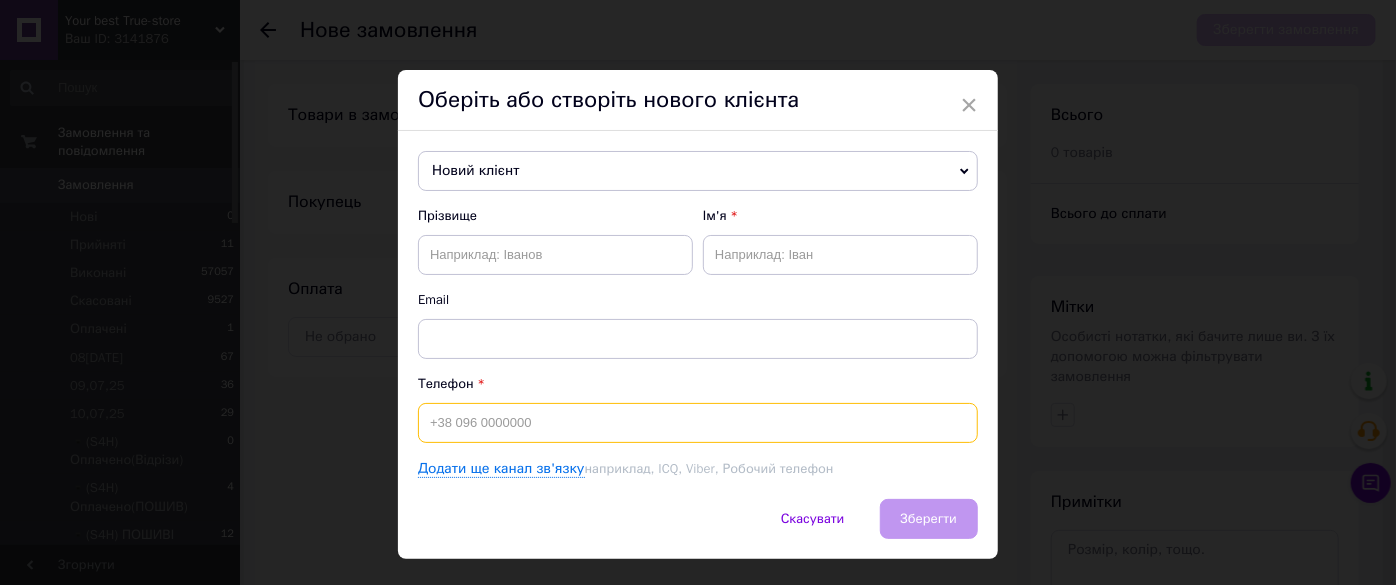 click at bounding box center (698, 423) 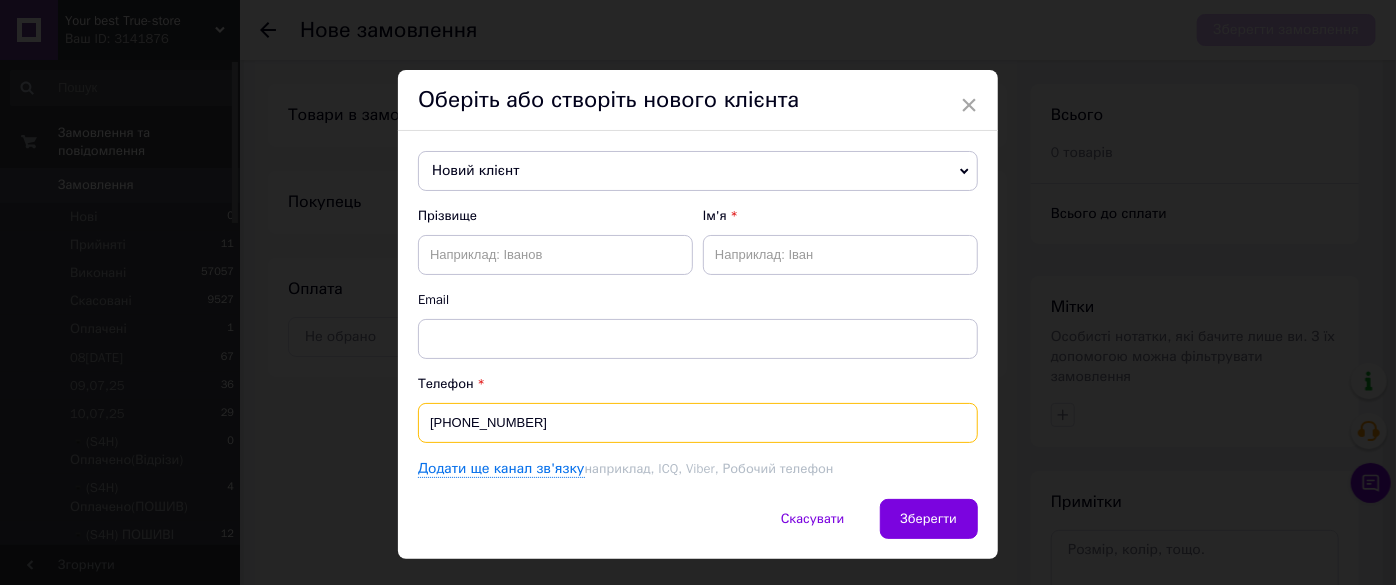 type on "[PHONE_NUMBER]" 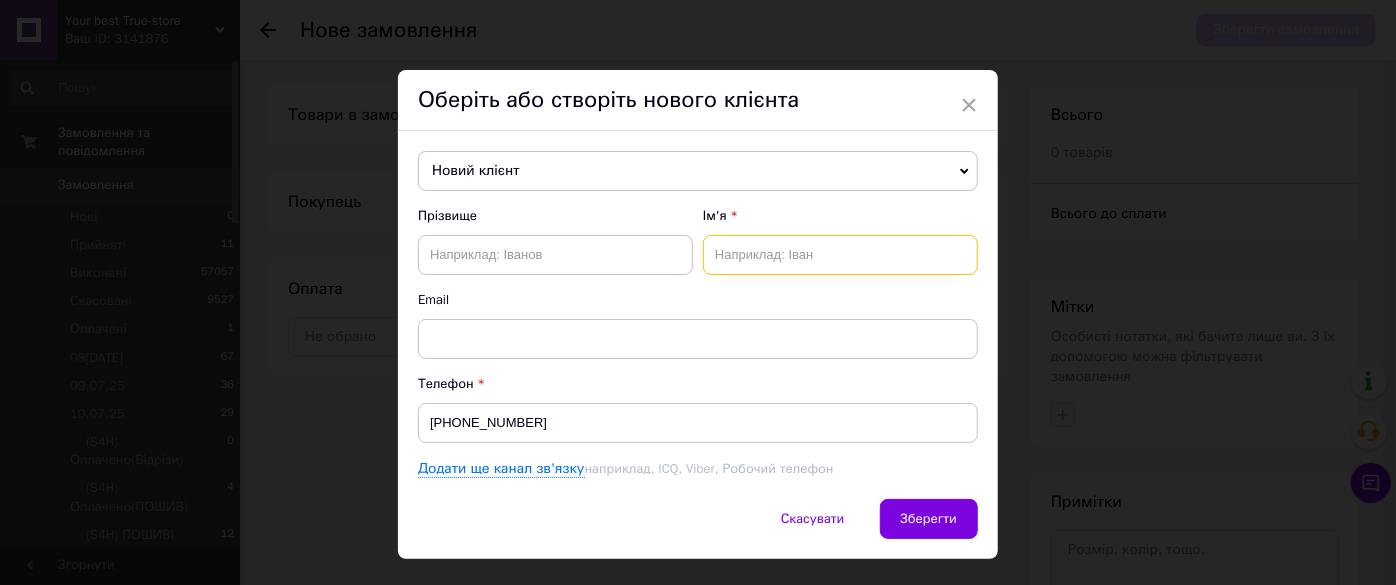 click at bounding box center (840, 255) 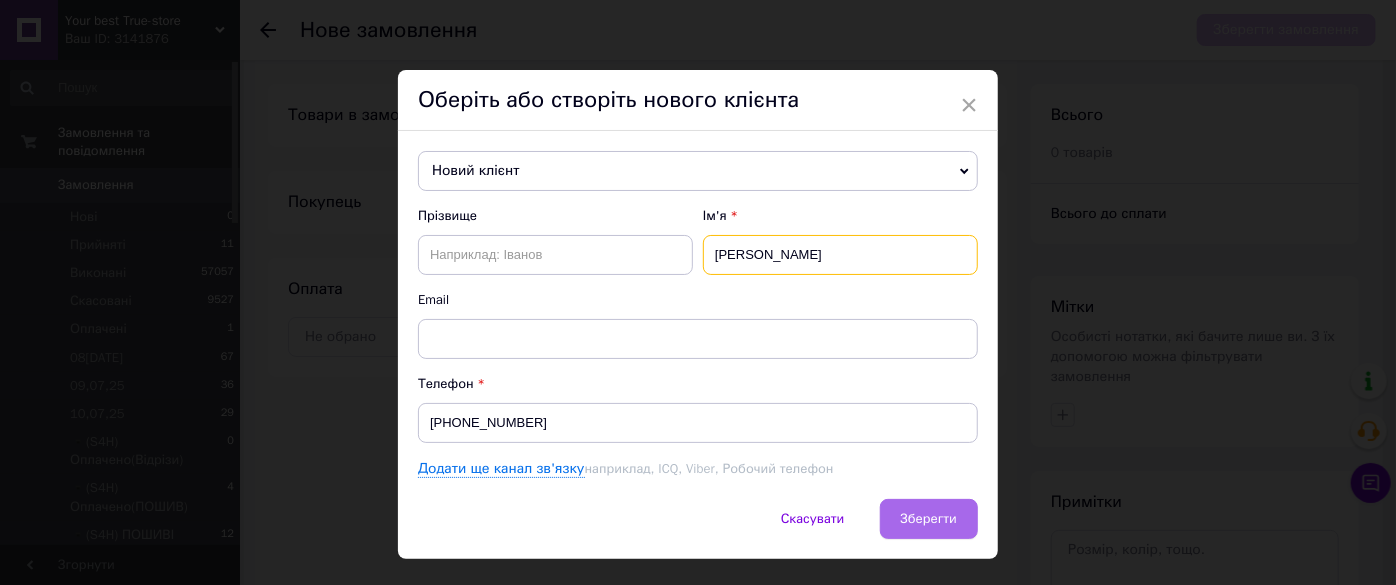 type on "Ірина" 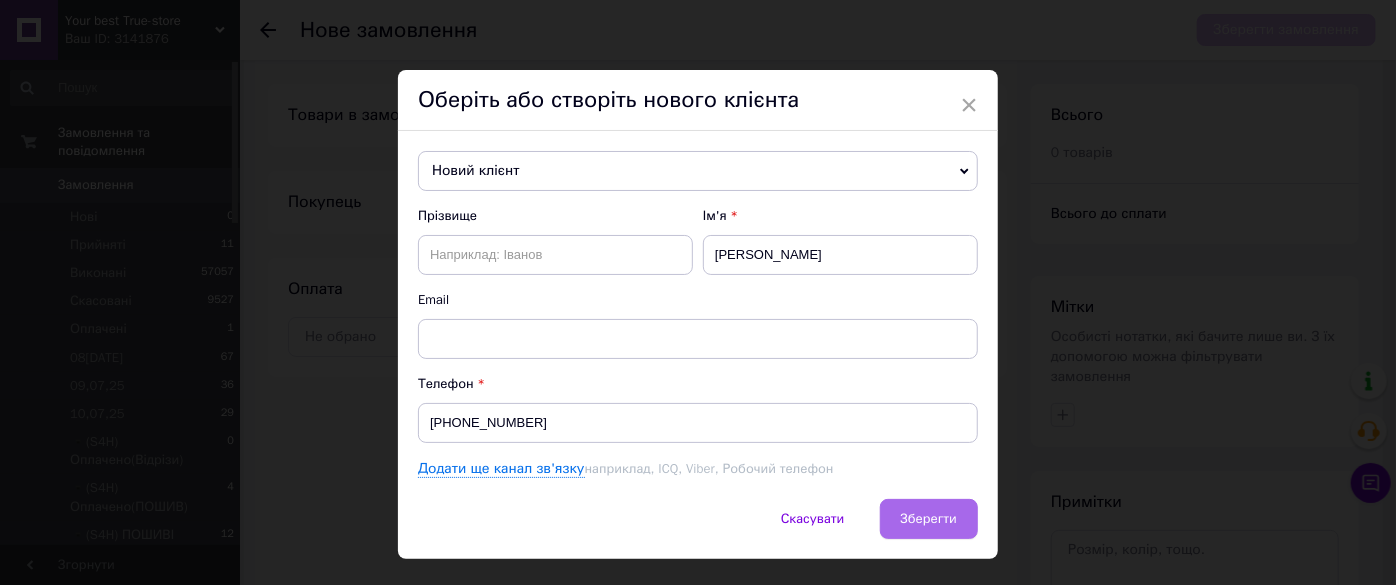 click on "Зберегти" at bounding box center [929, 519] 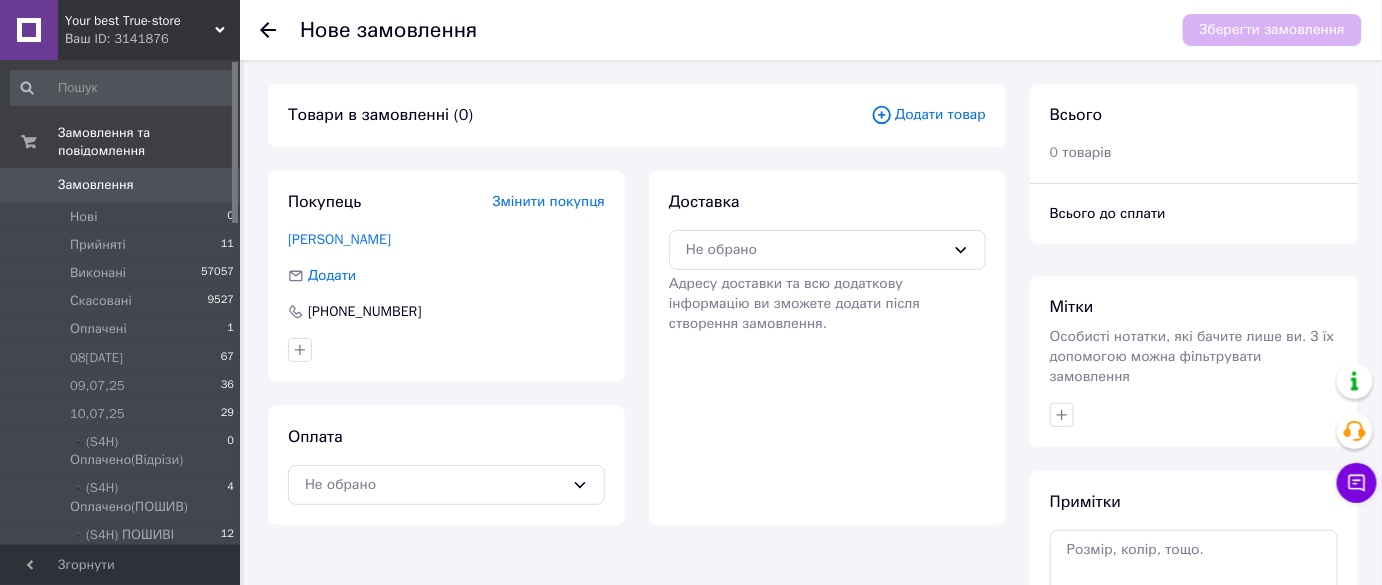 click on "Додати товар" at bounding box center (928, 115) 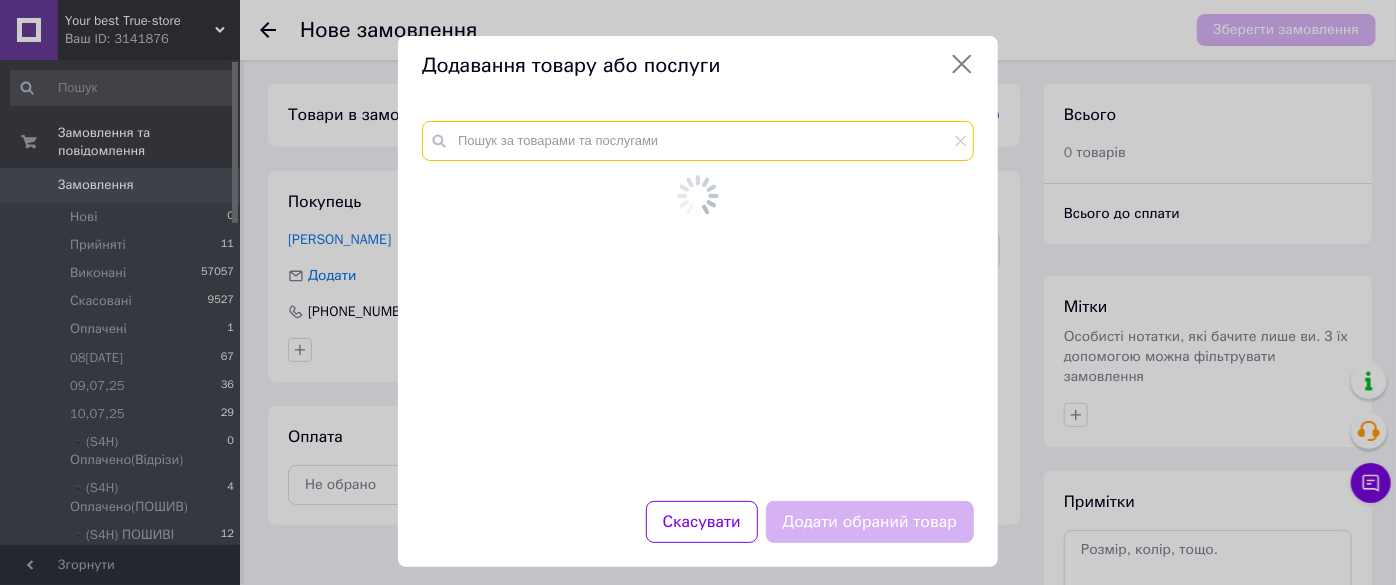 click at bounding box center (698, 141) 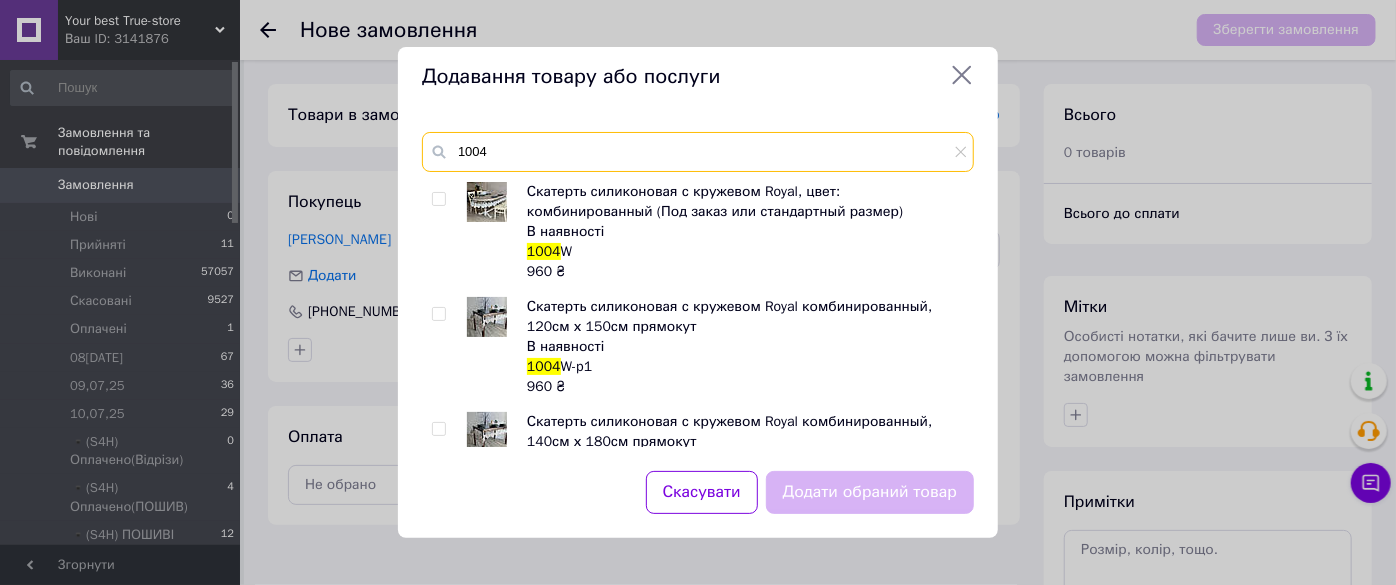 type on "1004" 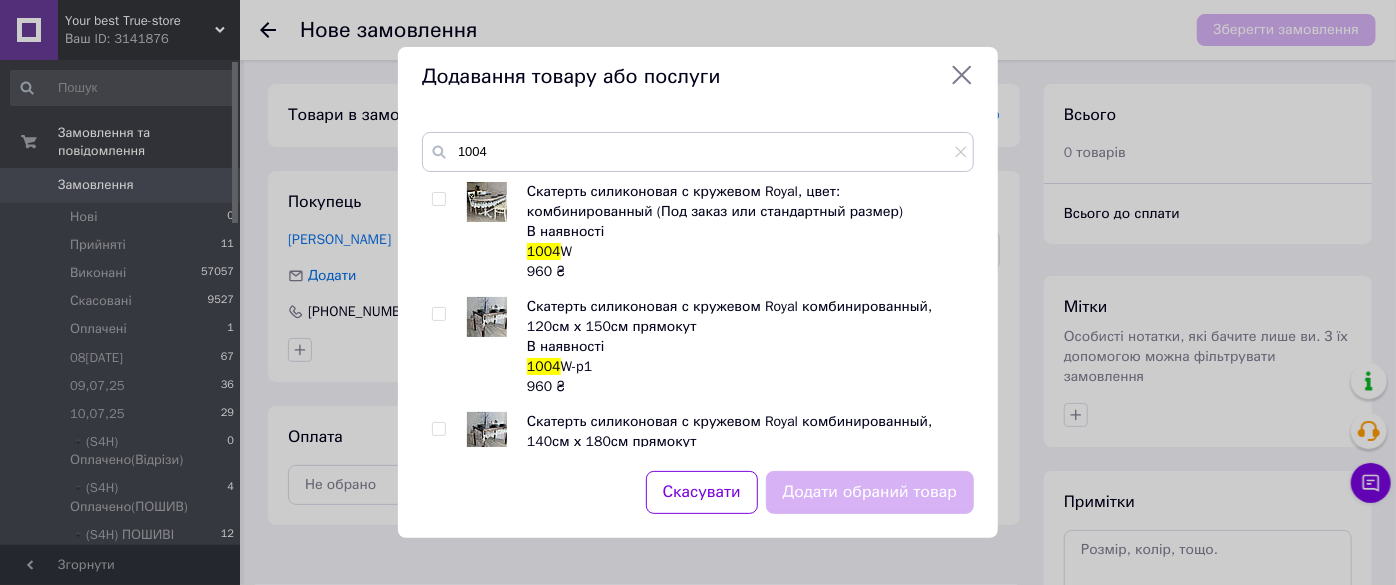 click at bounding box center [438, 199] 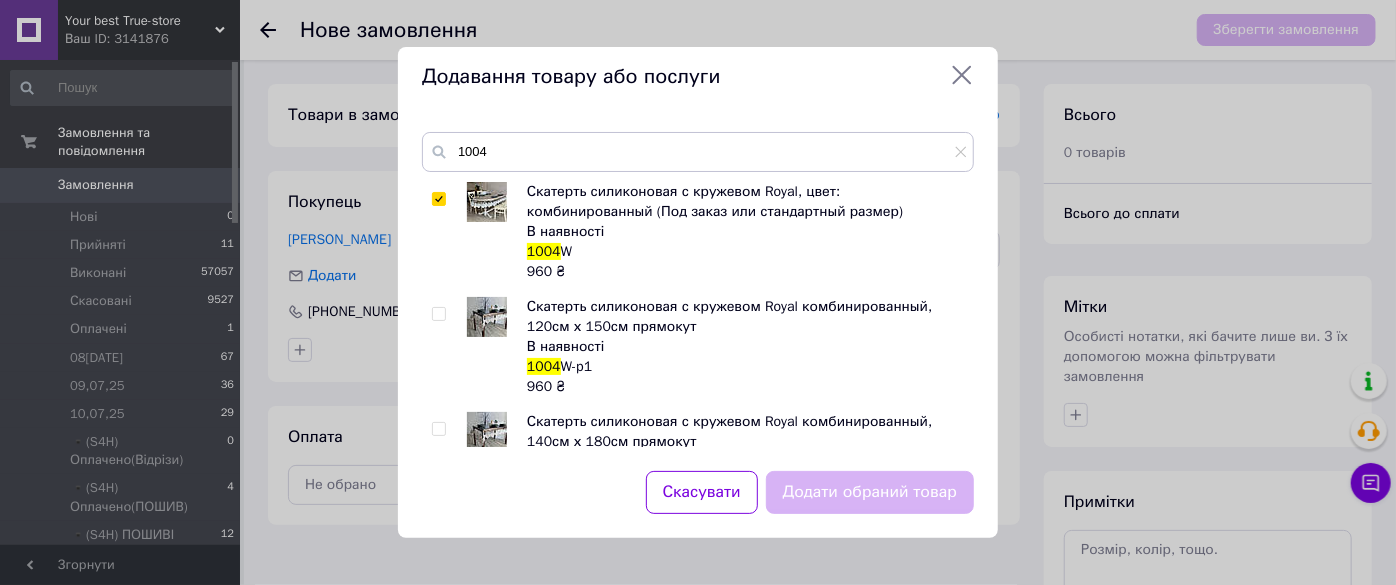 checkbox on "true" 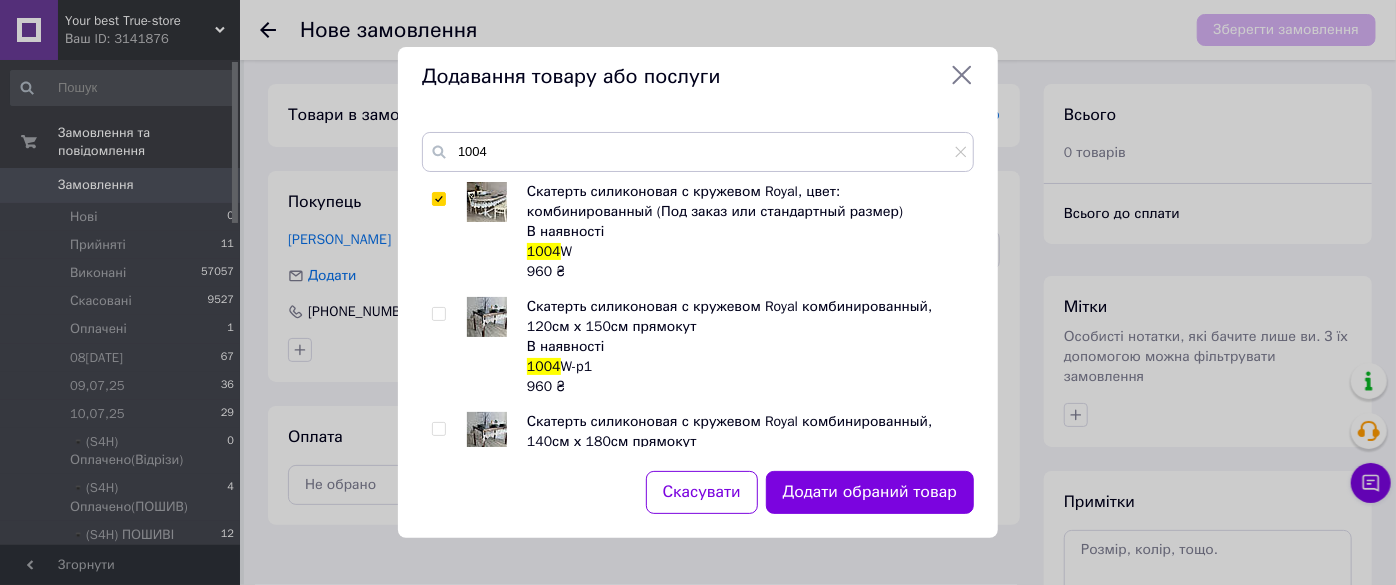 click on "Додати обраний товар" at bounding box center (870, 492) 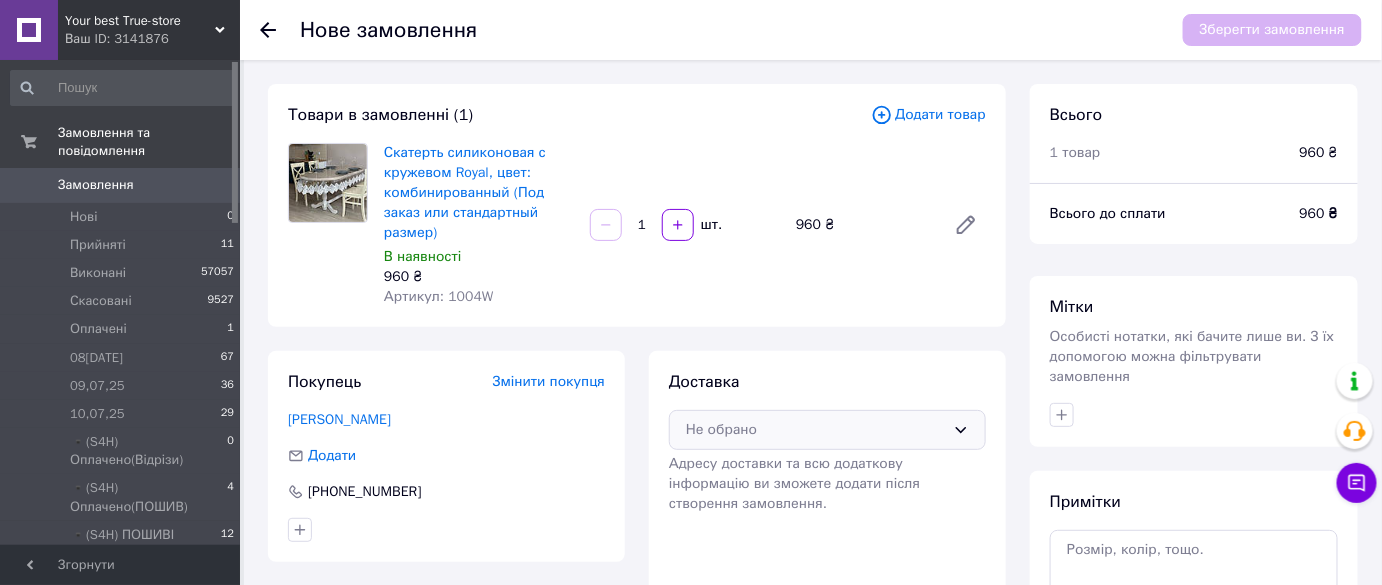 click on "Не обрано" at bounding box center (815, 430) 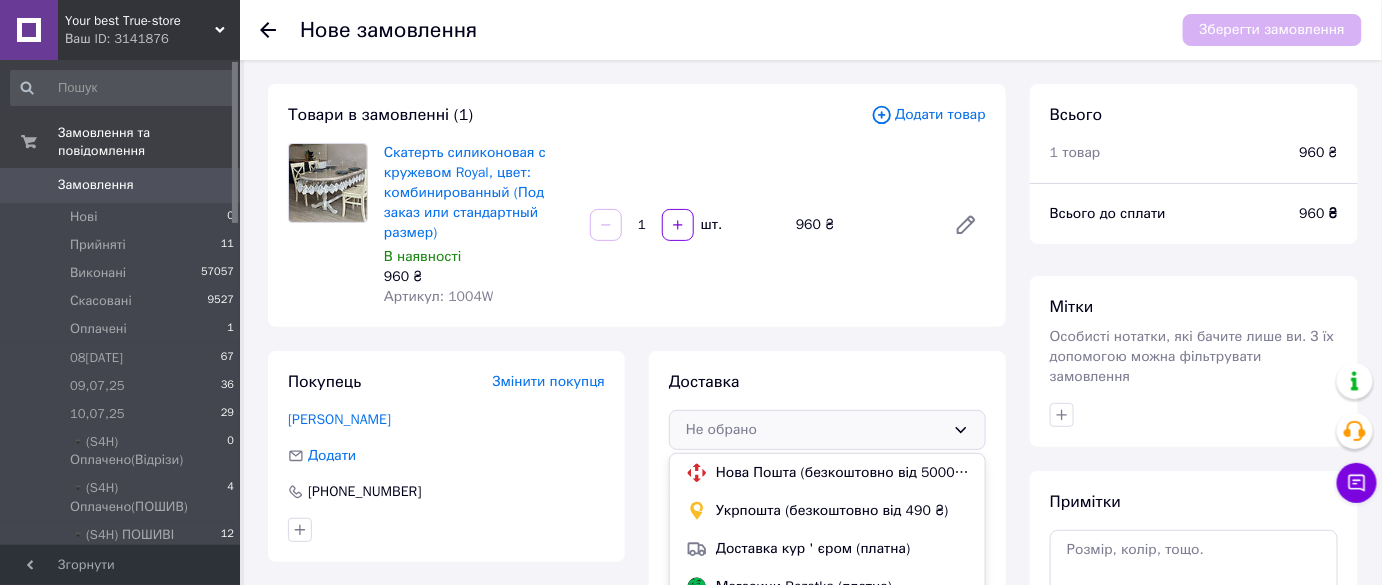 click on "Нова Пошта (безкоштовно від 5000 ₴)" at bounding box center (842, 473) 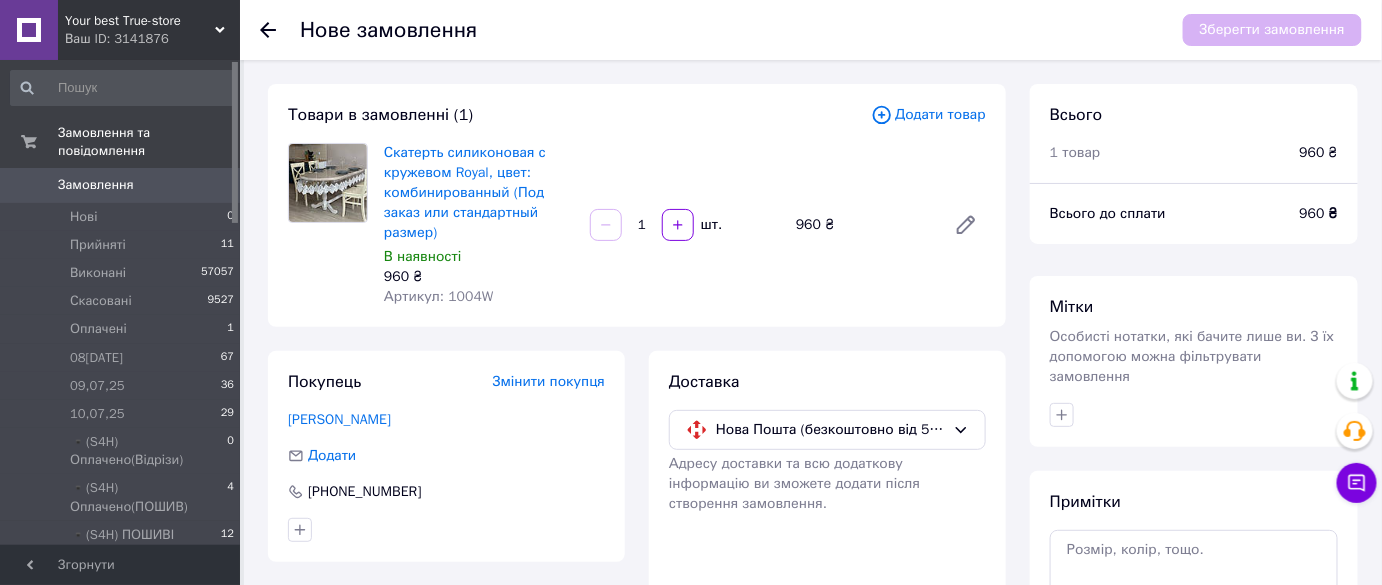scroll, scrollTop: 237, scrollLeft: 0, axis: vertical 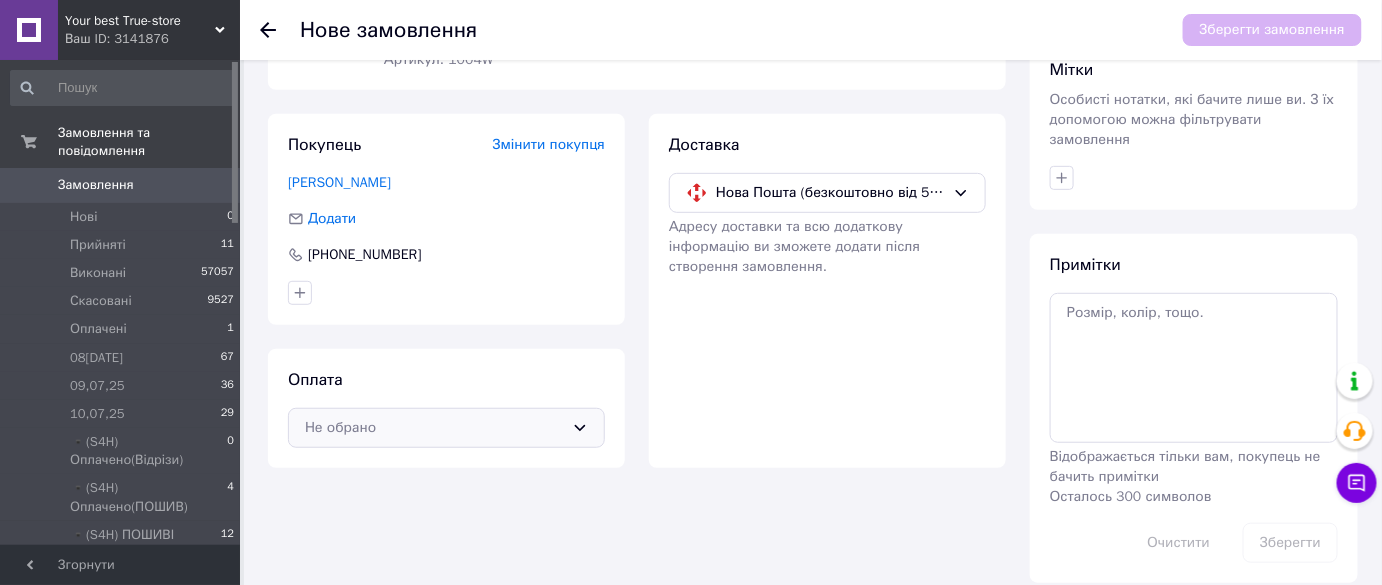 click on "Не обрано" at bounding box center [446, 428] 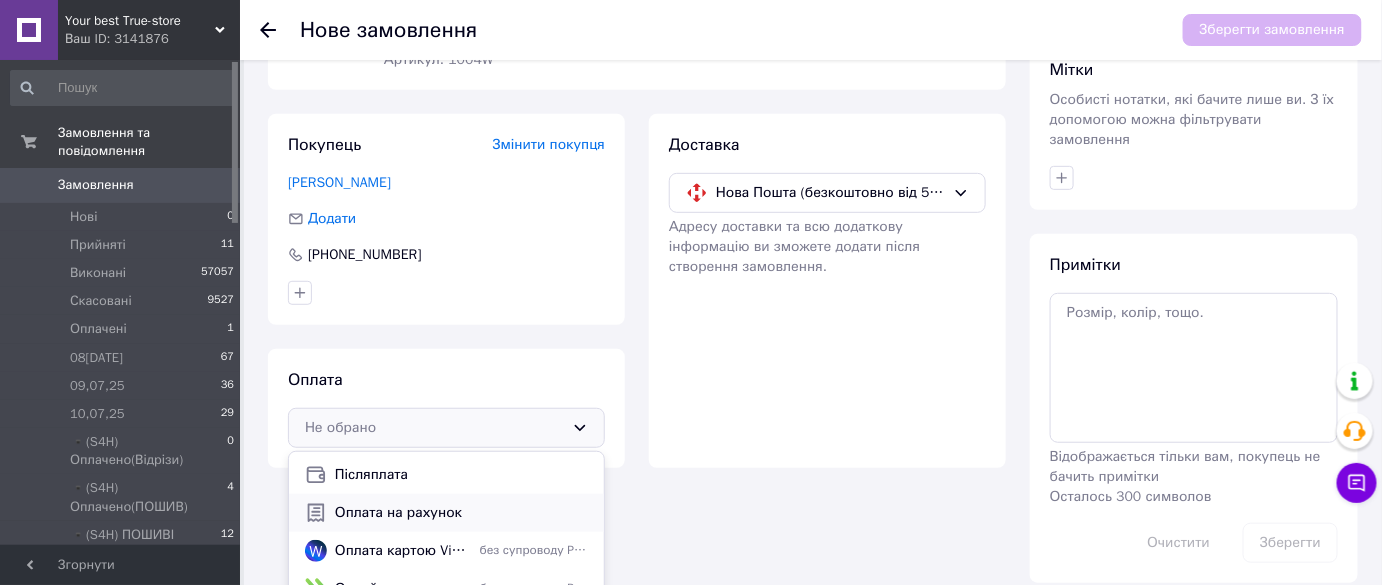 scroll, scrollTop: 53, scrollLeft: 0, axis: vertical 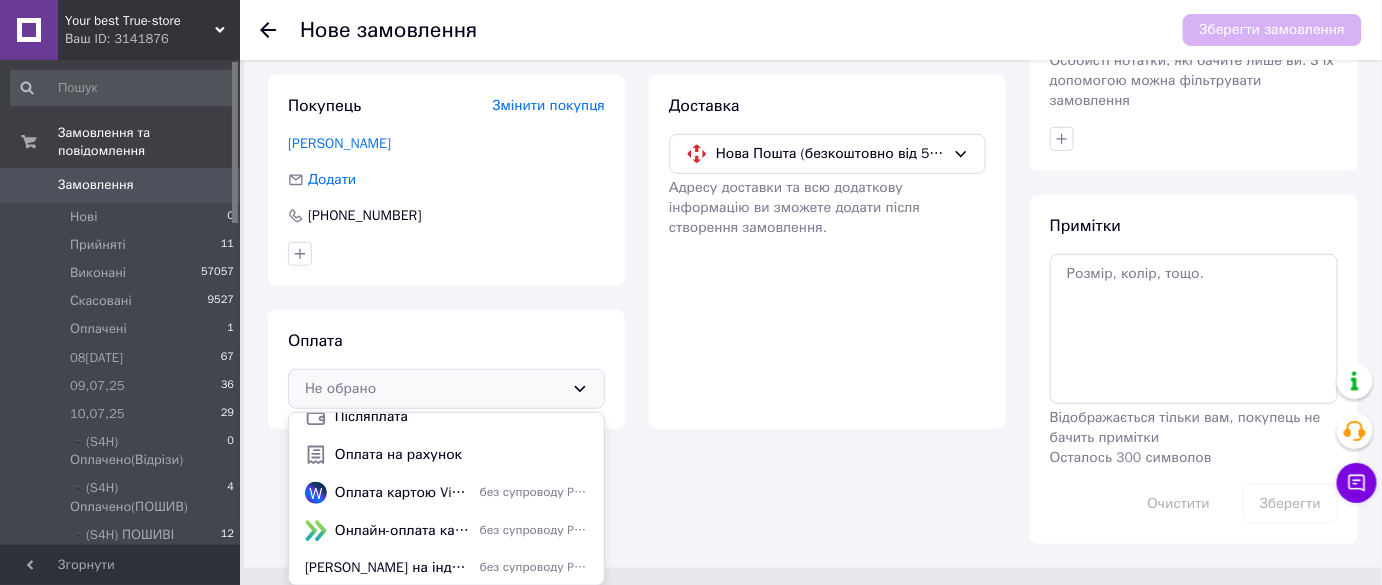 click on "[PERSON_NAME] на індивідуальний розмір виробу 🔴 Нова пошта 🔴" at bounding box center [388, 568] 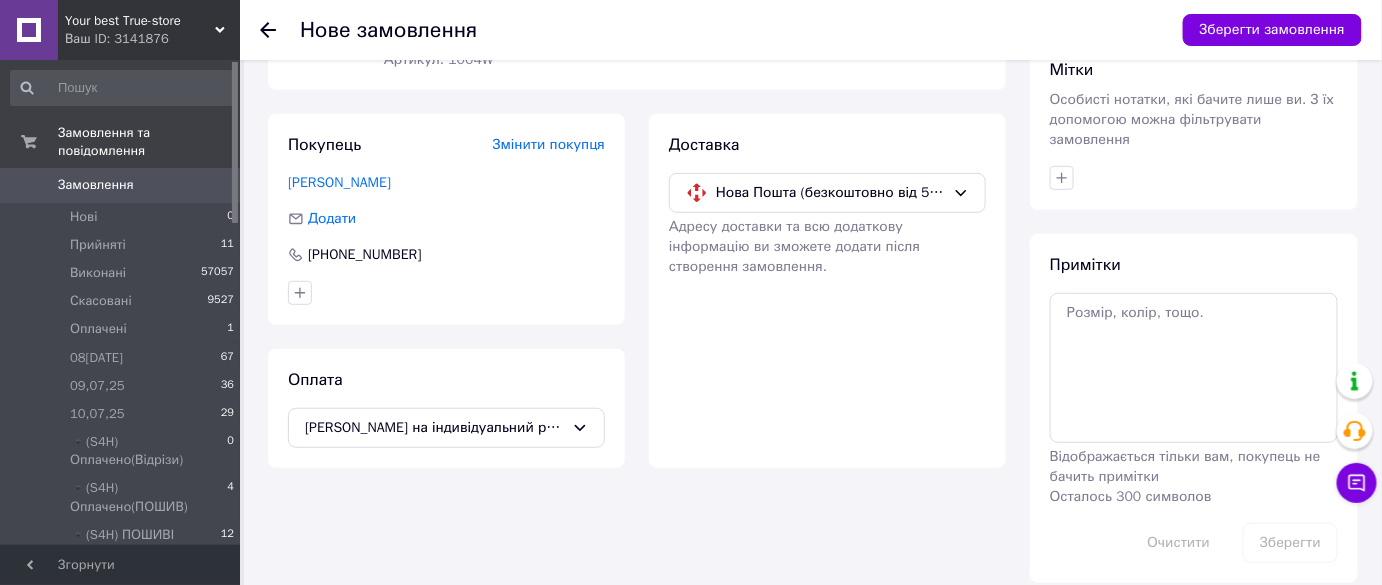 scroll, scrollTop: 0, scrollLeft: 0, axis: both 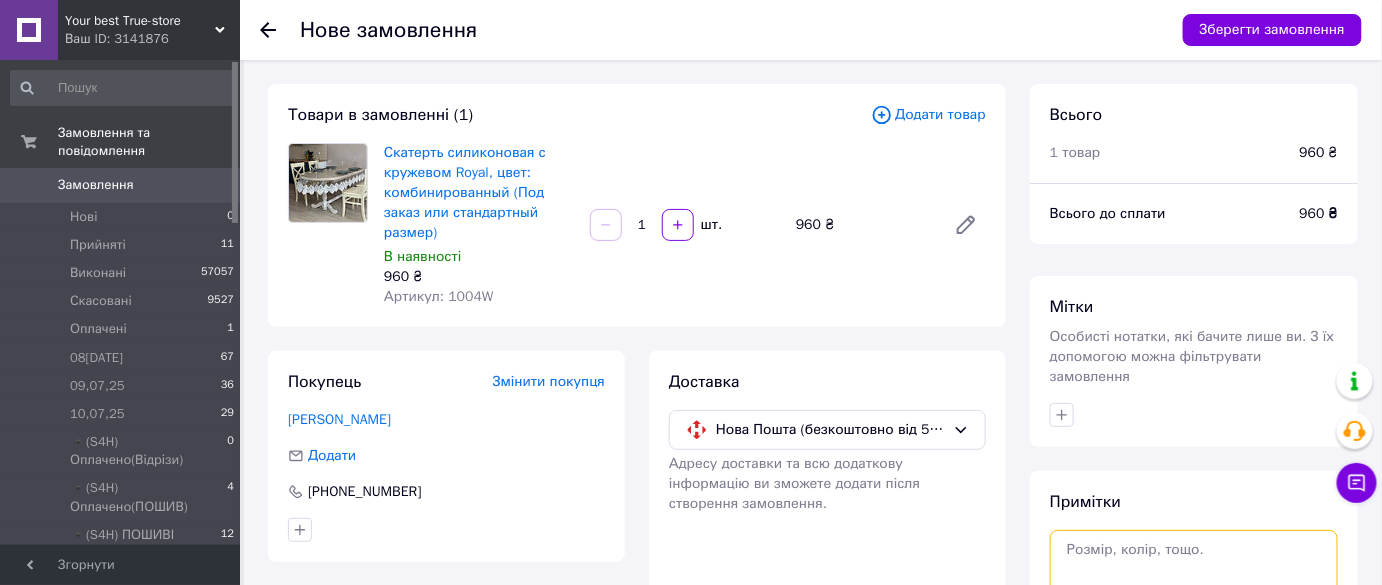click at bounding box center [1194, 605] 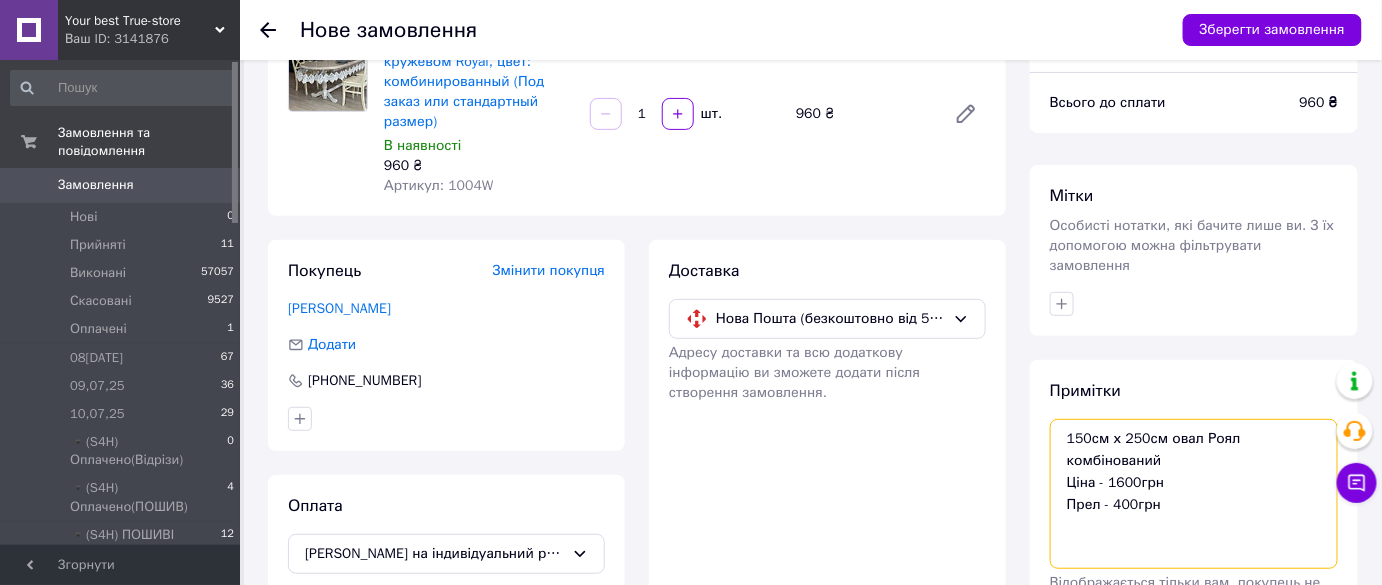 scroll, scrollTop: 202, scrollLeft: 0, axis: vertical 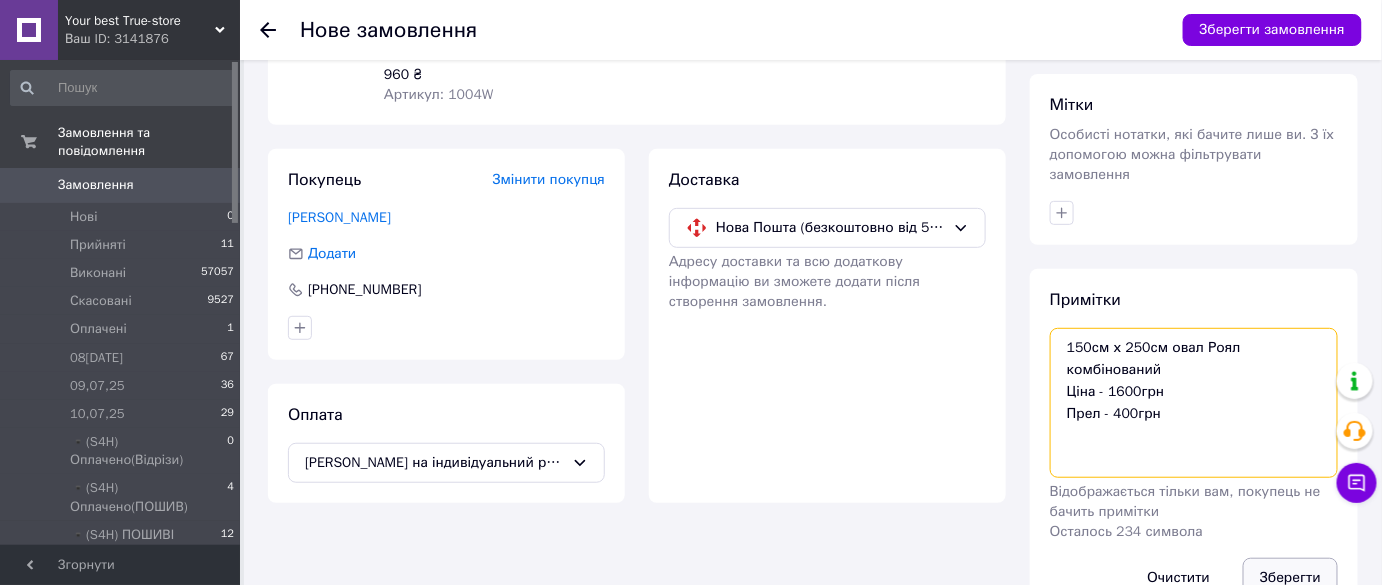 type on "150см х 250см овал Роял комбінований
Ціна - 1600грн
Прел - 400грн" 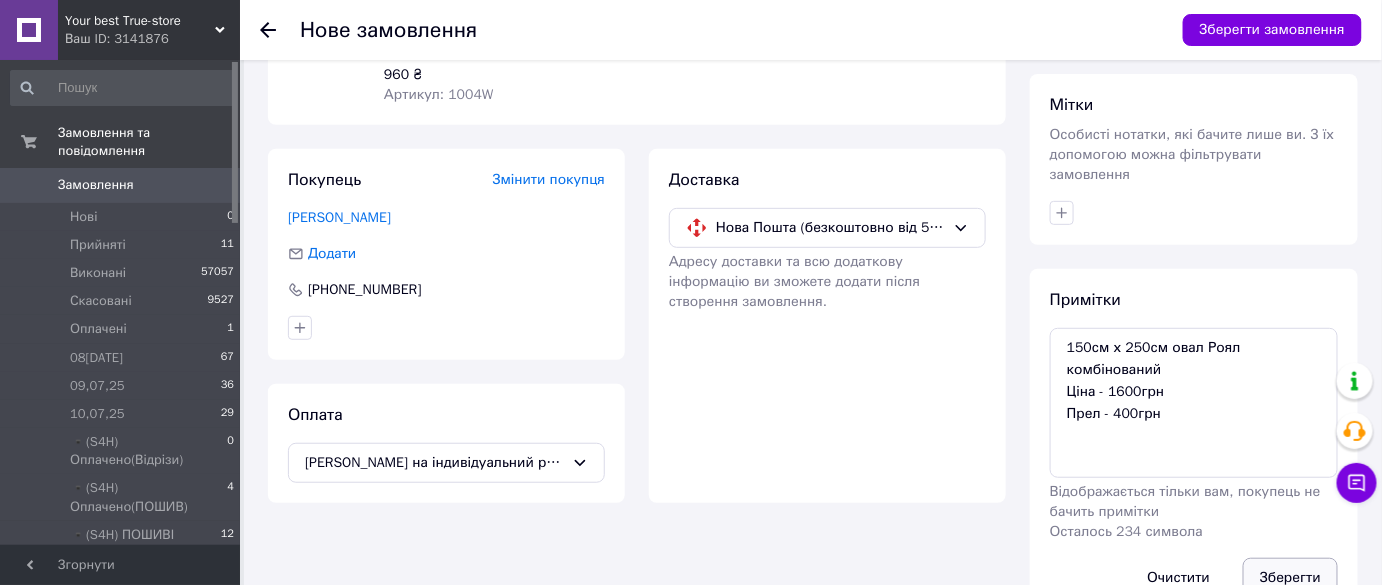 click on "Зберегти" at bounding box center [1290, 578] 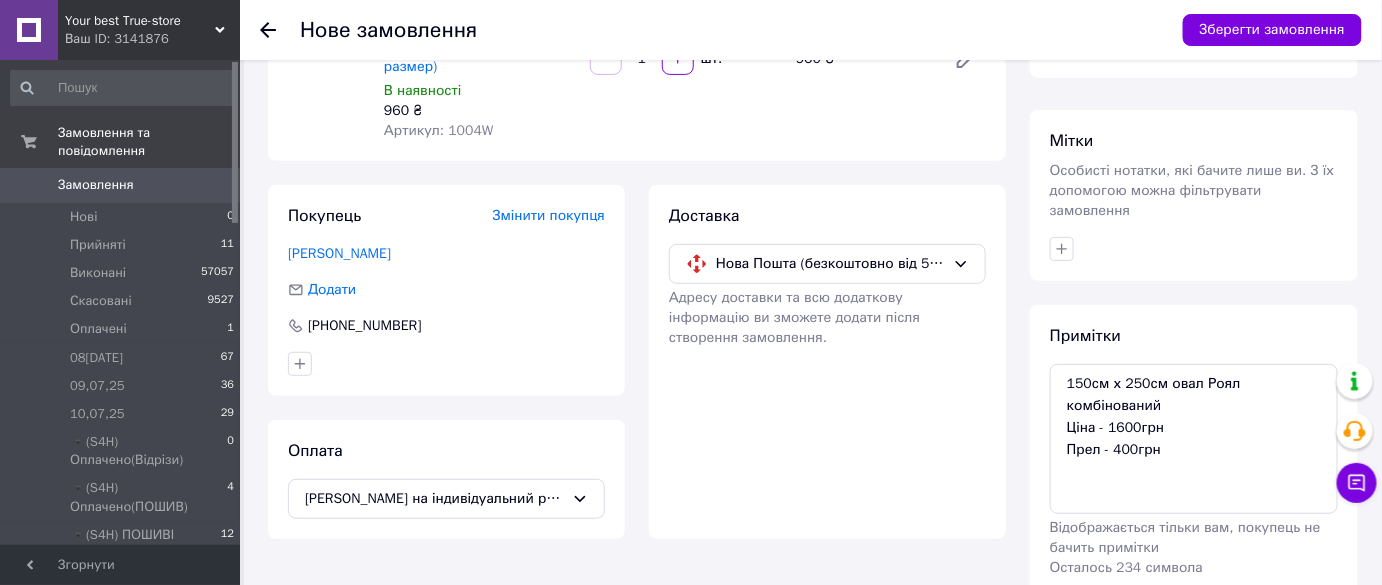 scroll, scrollTop: 237, scrollLeft: 0, axis: vertical 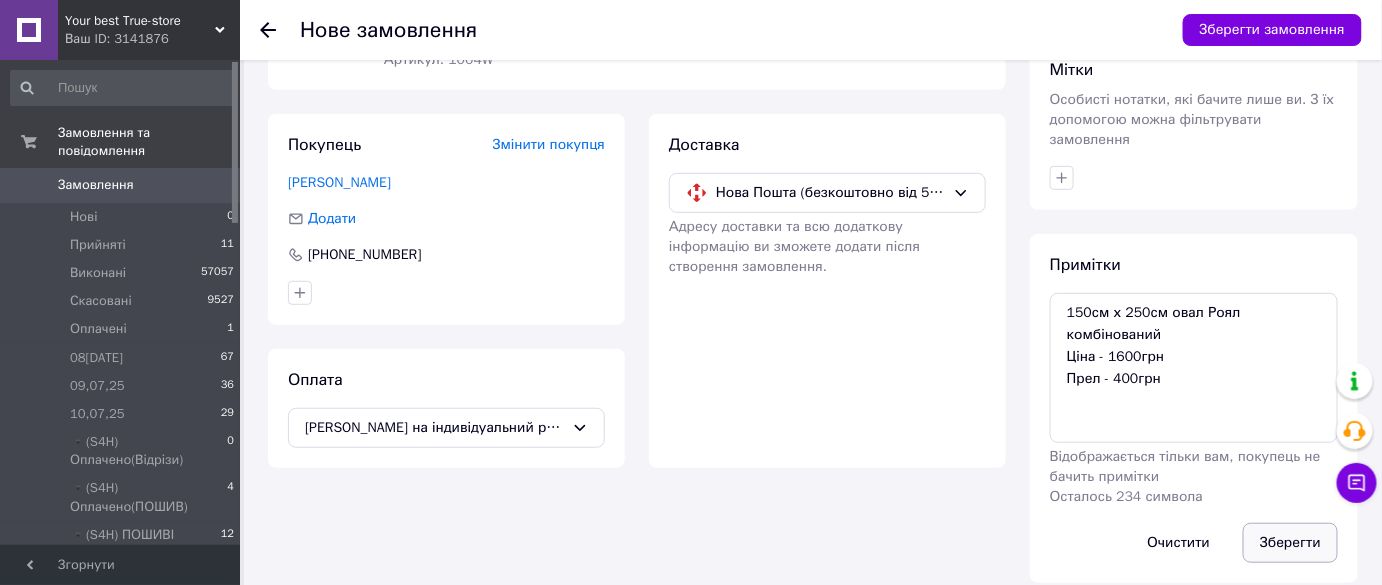 click on "Зберегти" at bounding box center [1290, 543] 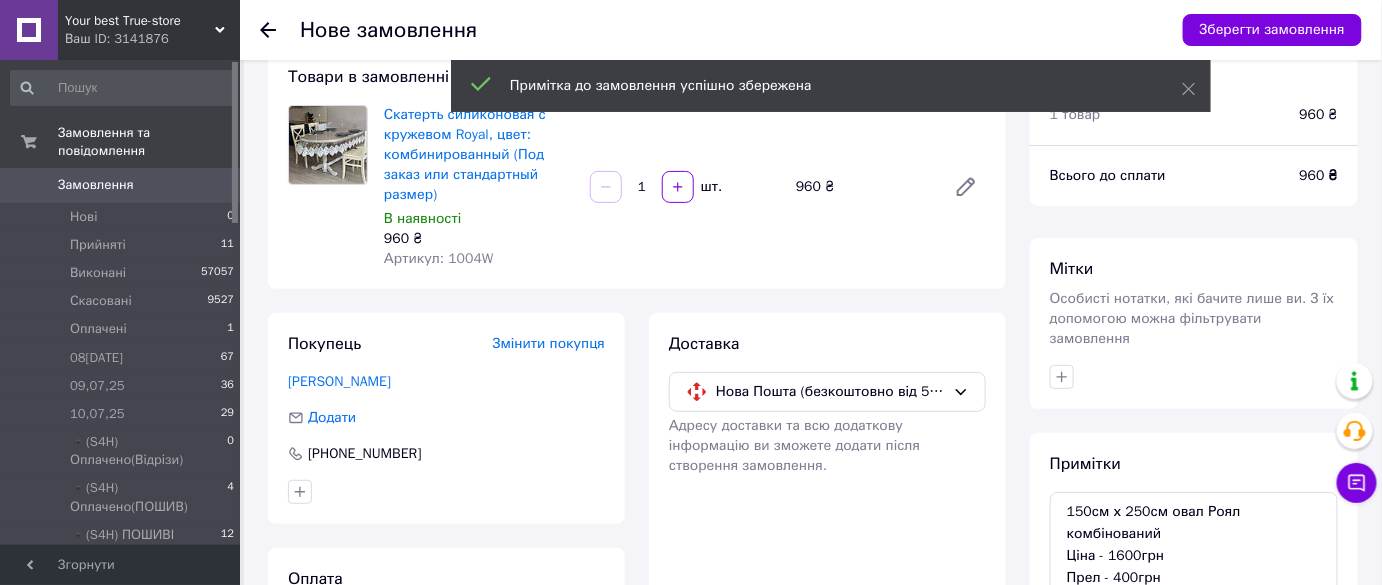 scroll, scrollTop: 0, scrollLeft: 0, axis: both 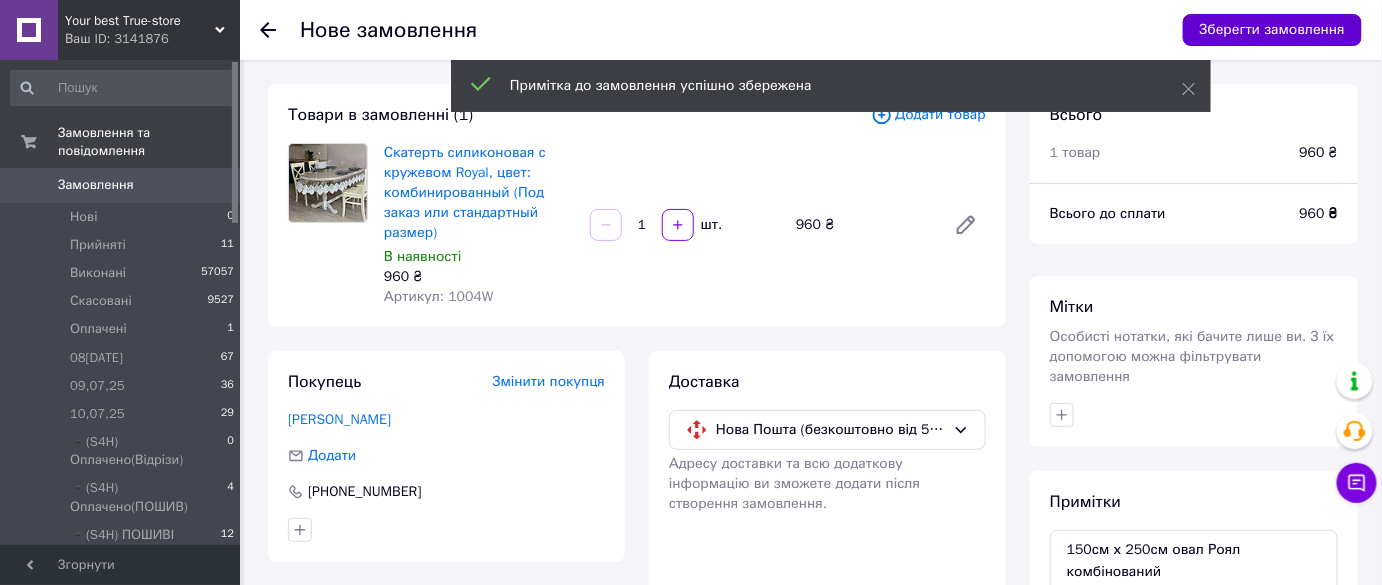 click on "Зберегти замовлення" at bounding box center (1272, 30) 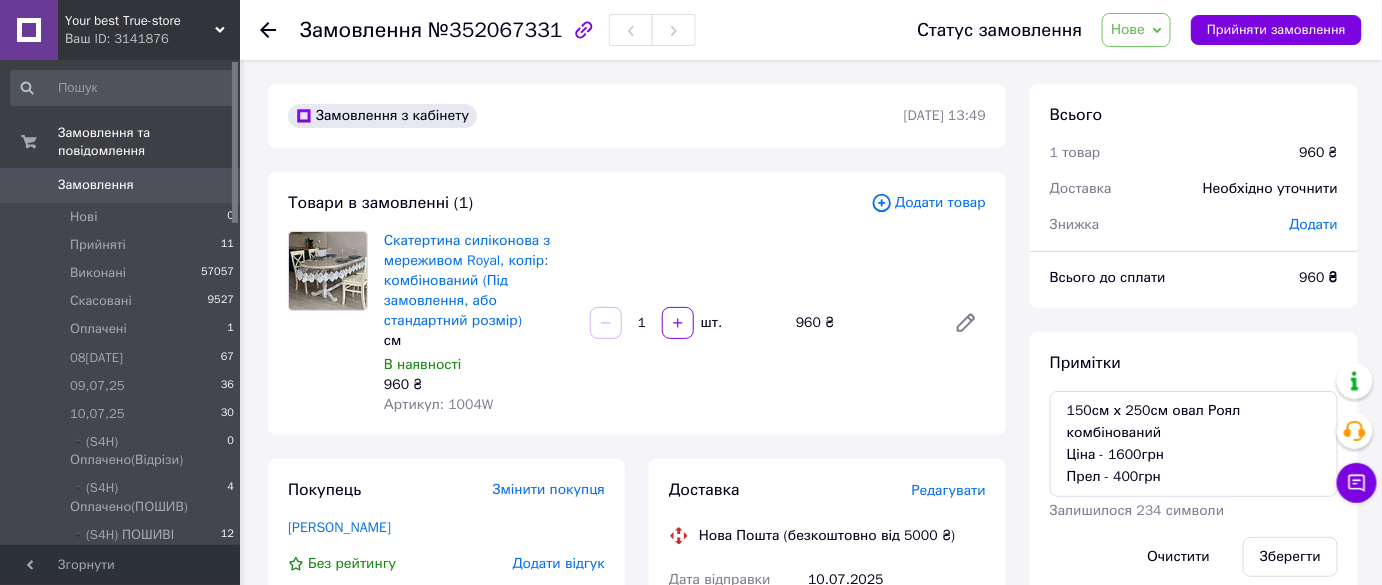 click on "Нове" at bounding box center (1128, 29) 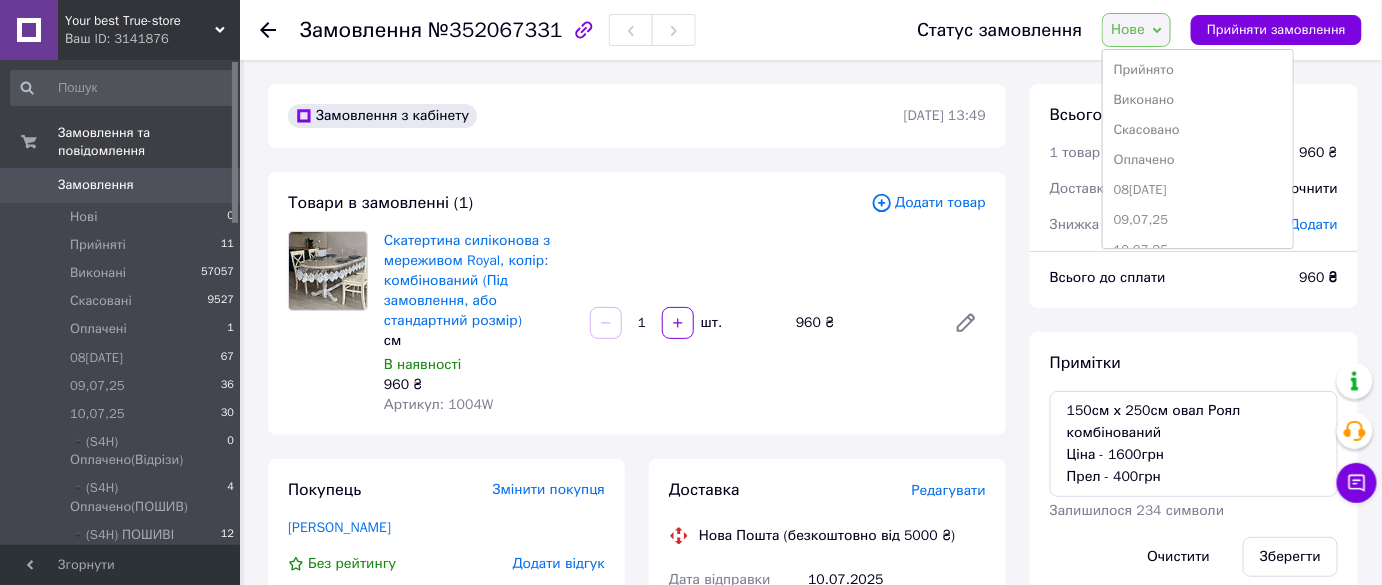 drag, startPoint x: 1117, startPoint y: 62, endPoint x: 1130, endPoint y: 59, distance: 13.341664 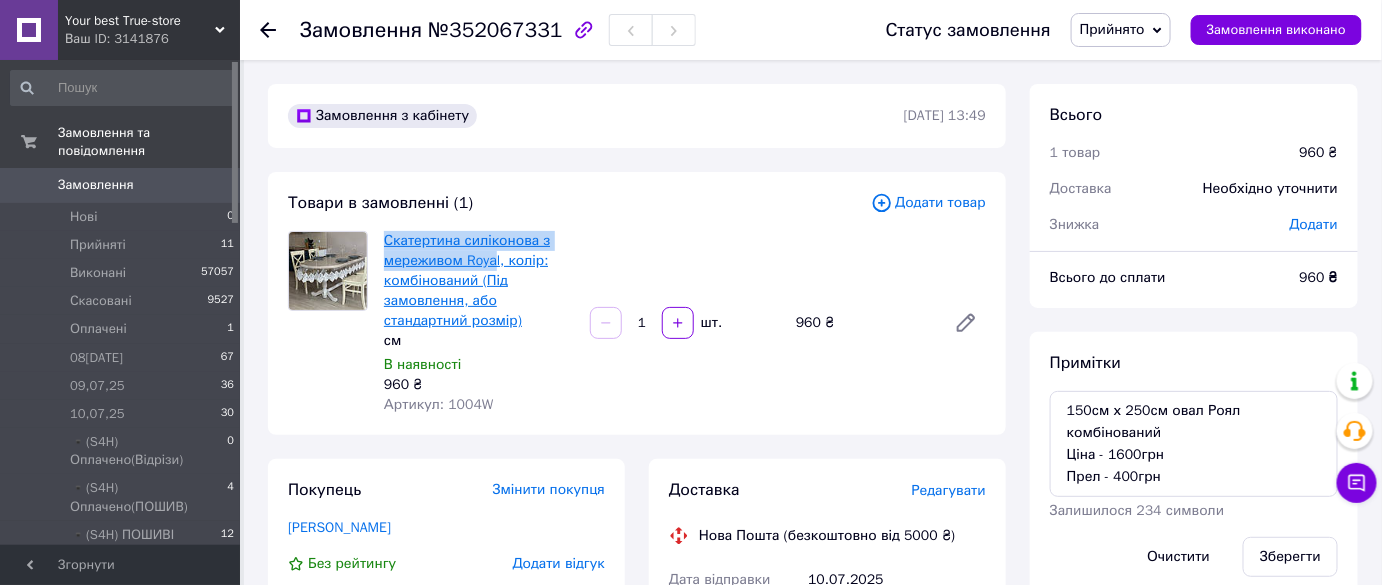 copy on "Скатертина силіконова з мереживом Roya" 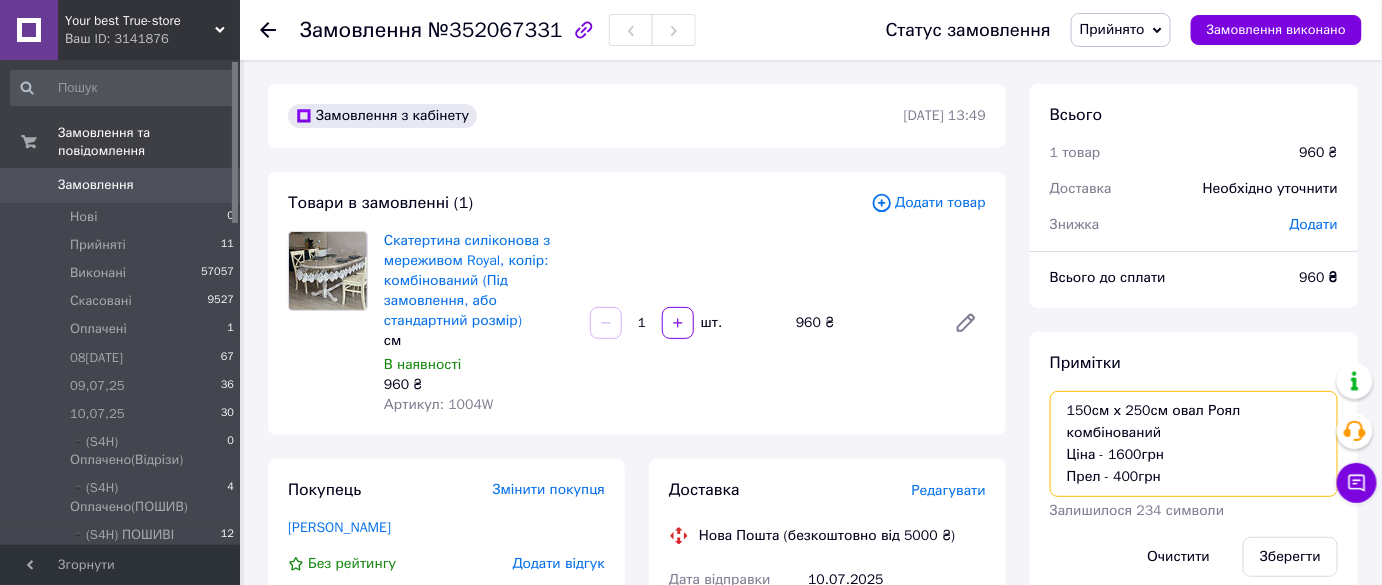 click on "150см х 250см овал Роял комбінований
Ціна - 1600грн
Прел - 400грн" at bounding box center (1194, 444) 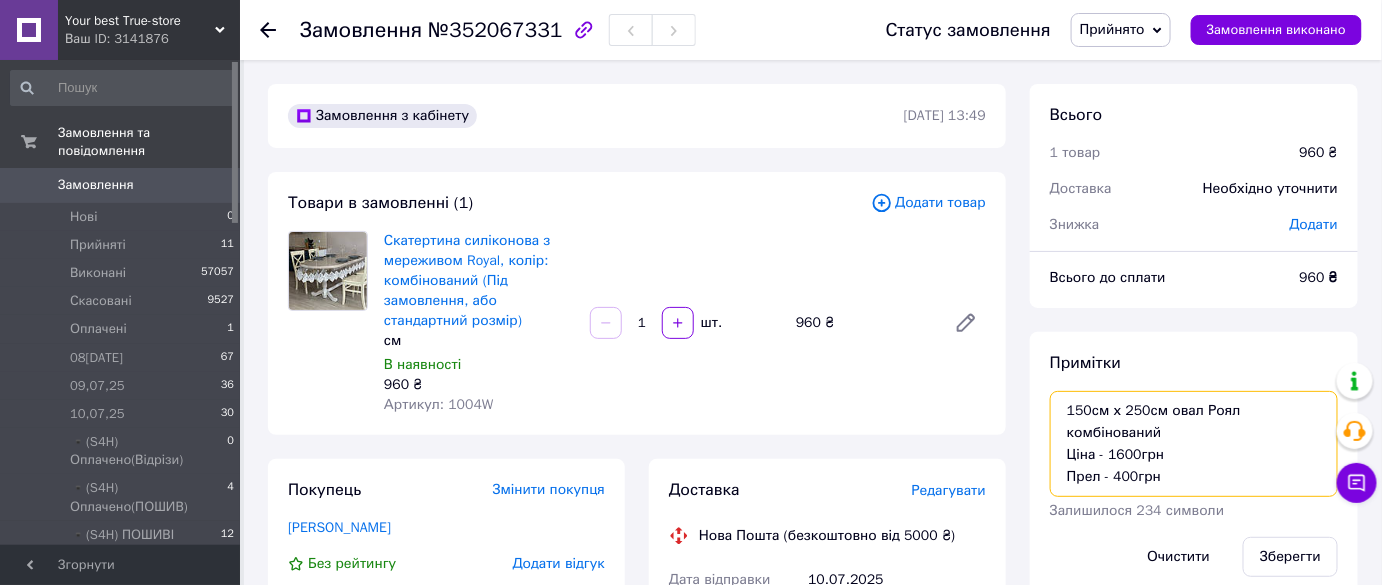 drag, startPoint x: 1194, startPoint y: 410, endPoint x: 1018, endPoint y: 404, distance: 176.10225 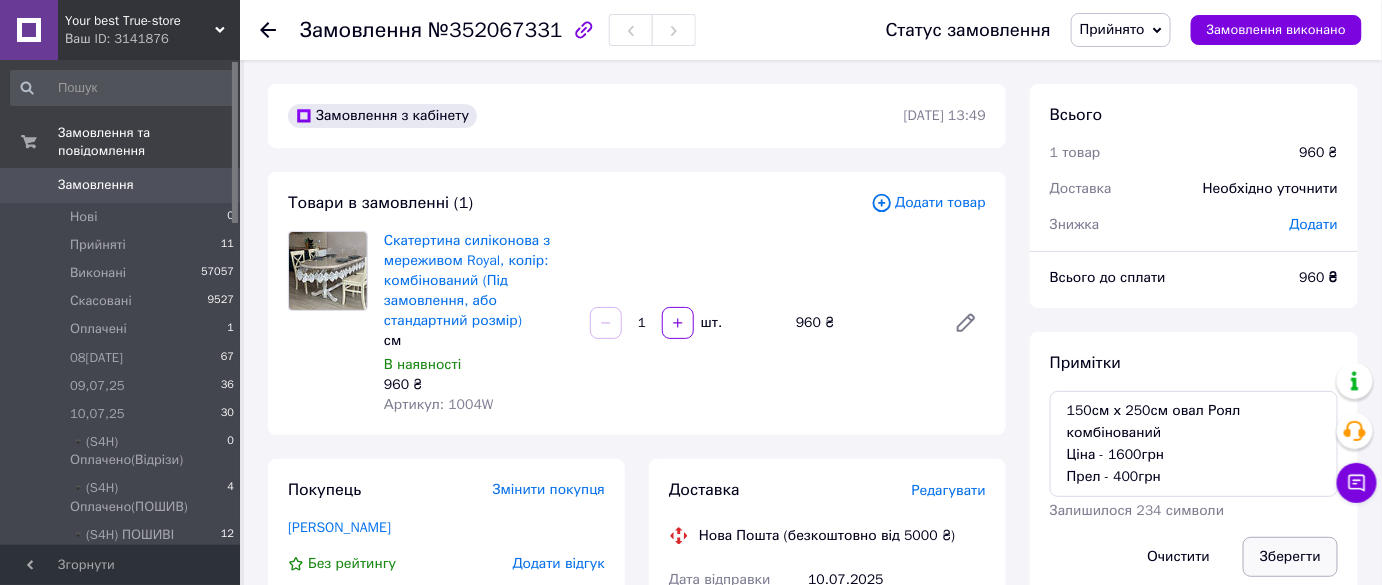 click on "Зберегти" at bounding box center [1290, 557] 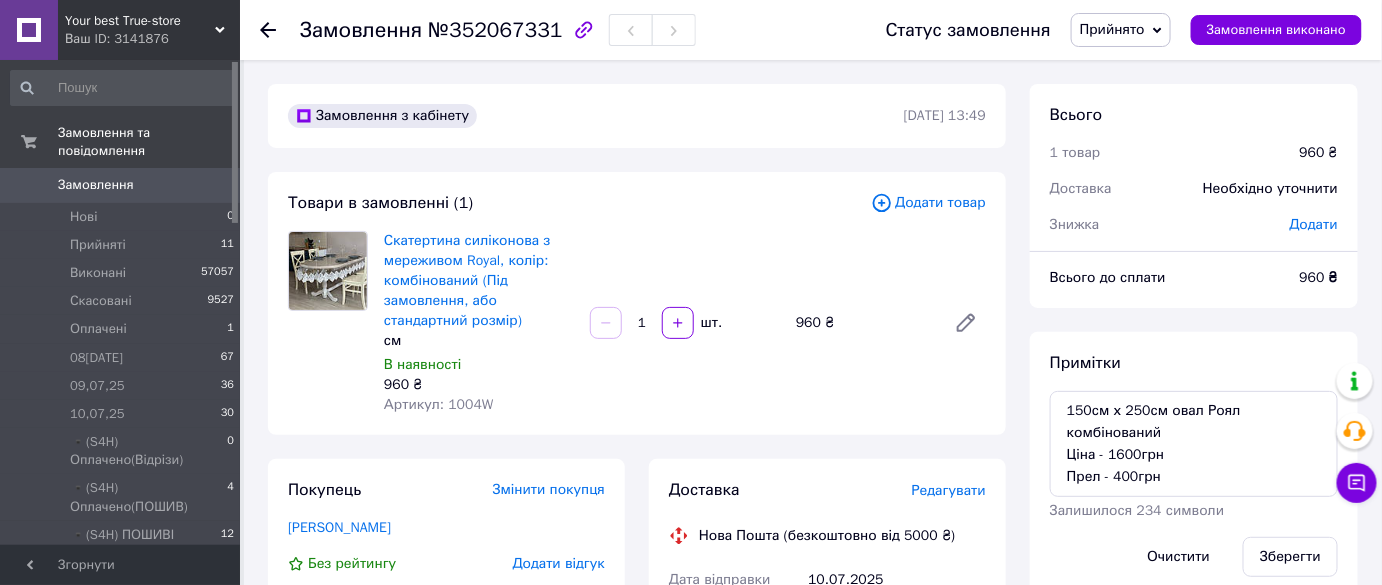click on "Прийнято" at bounding box center [1121, 30] 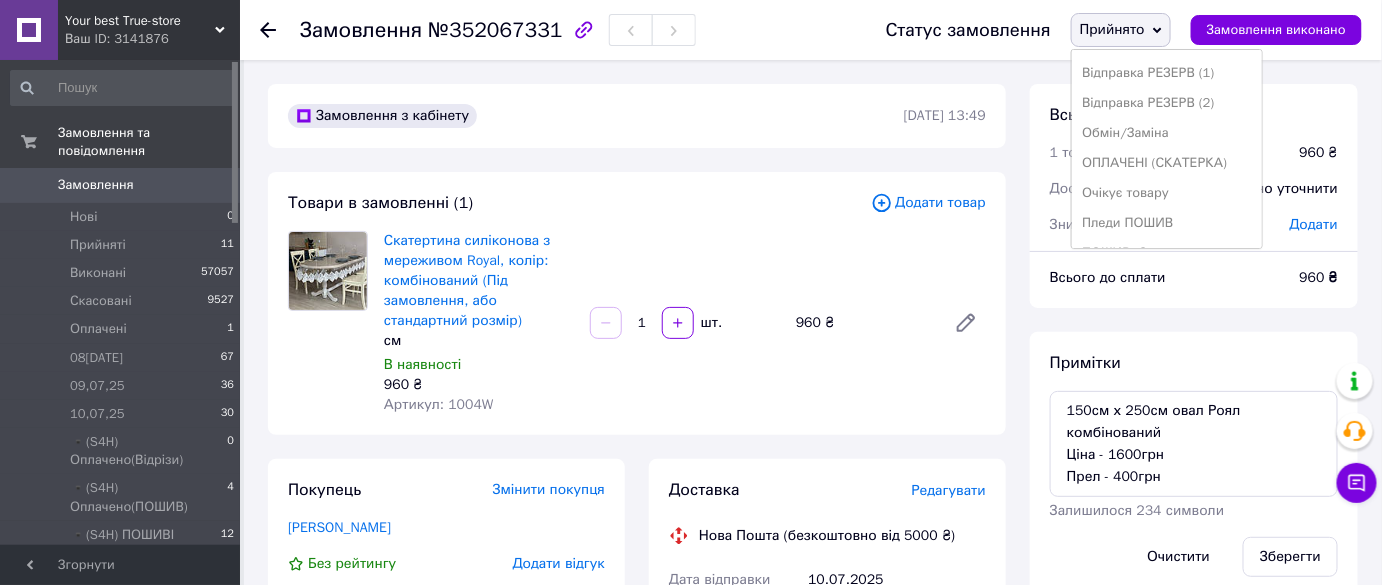scroll, scrollTop: 454, scrollLeft: 0, axis: vertical 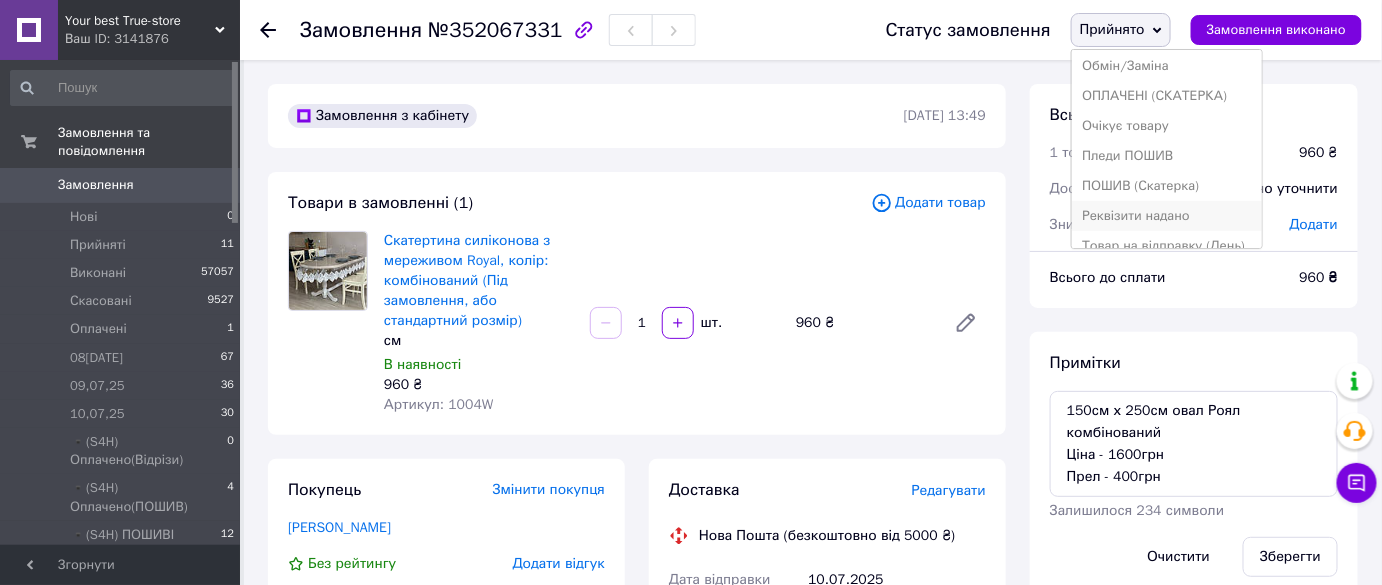 click on "Реквізити надано" at bounding box center [1167, 216] 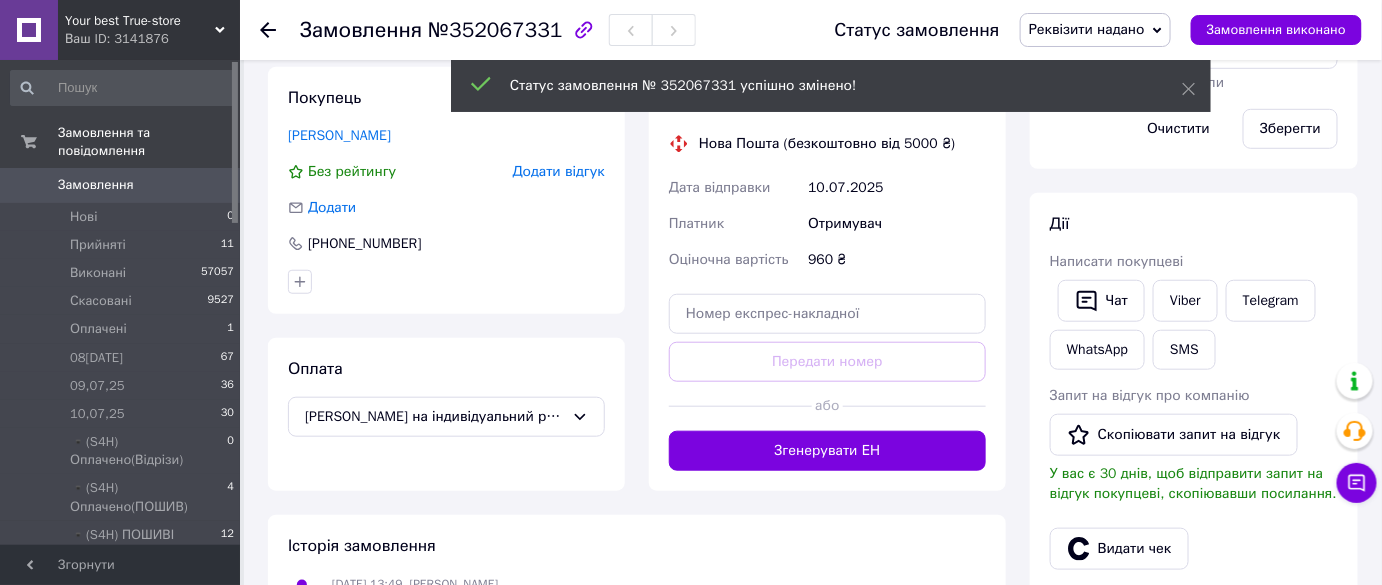 scroll, scrollTop: 272, scrollLeft: 0, axis: vertical 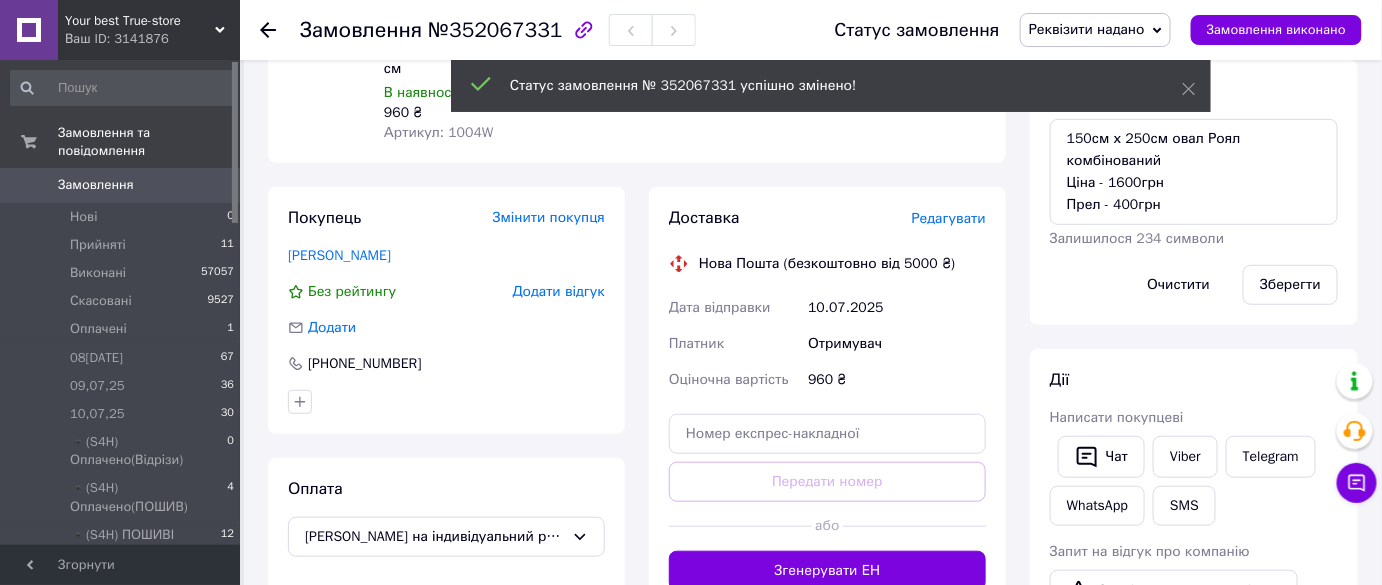 click on "Зберегти" at bounding box center (1290, 285) 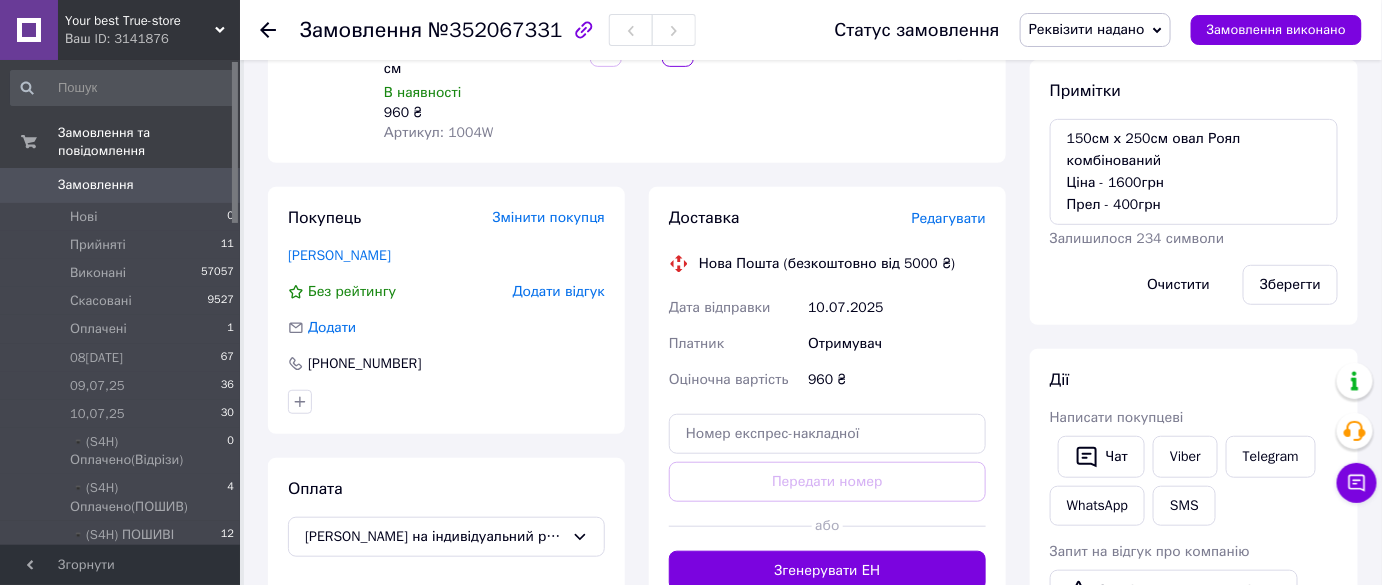 click 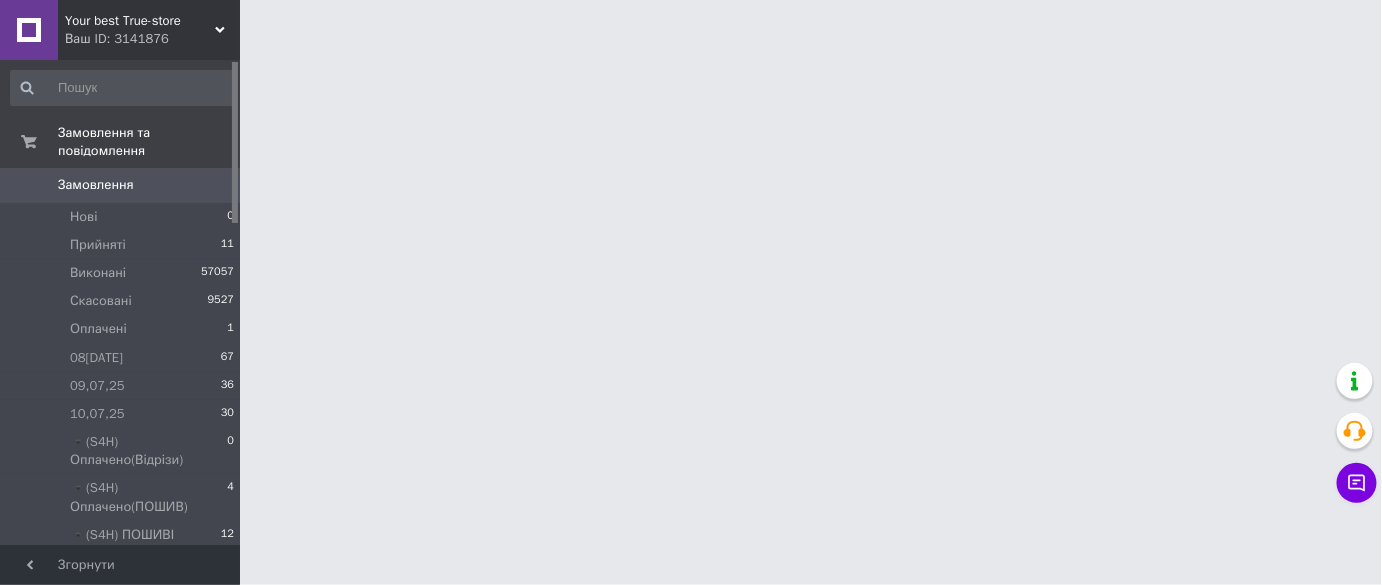 scroll, scrollTop: 0, scrollLeft: 0, axis: both 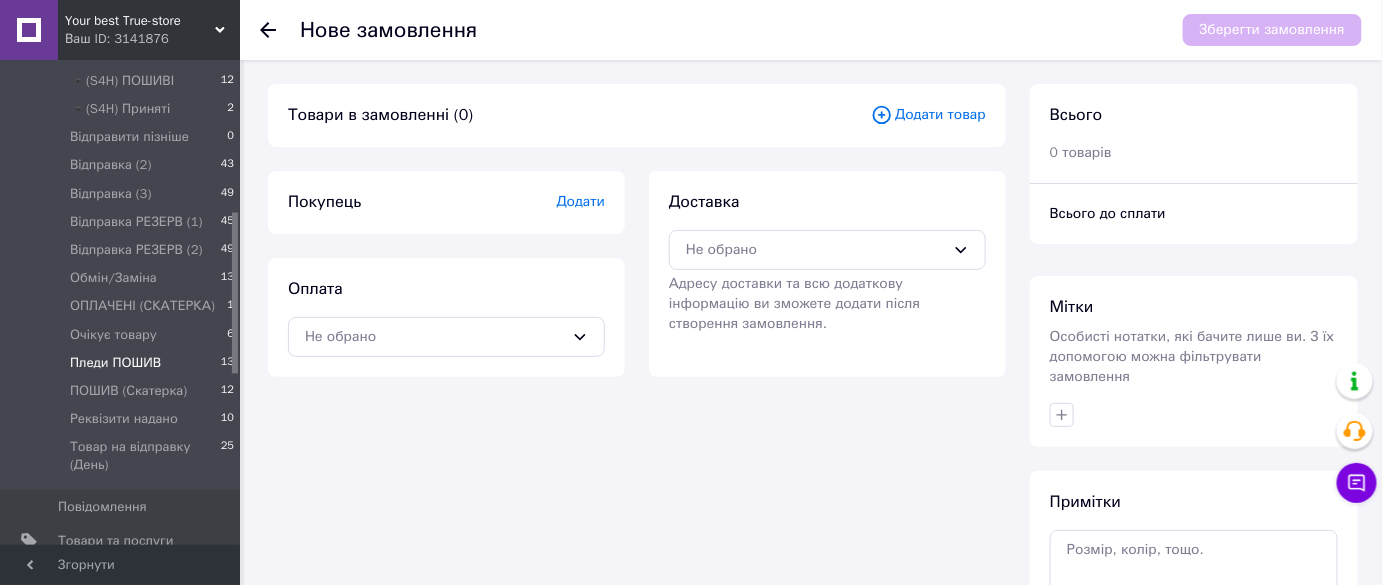 click on "Пледи ПОШИВ" at bounding box center (115, 363) 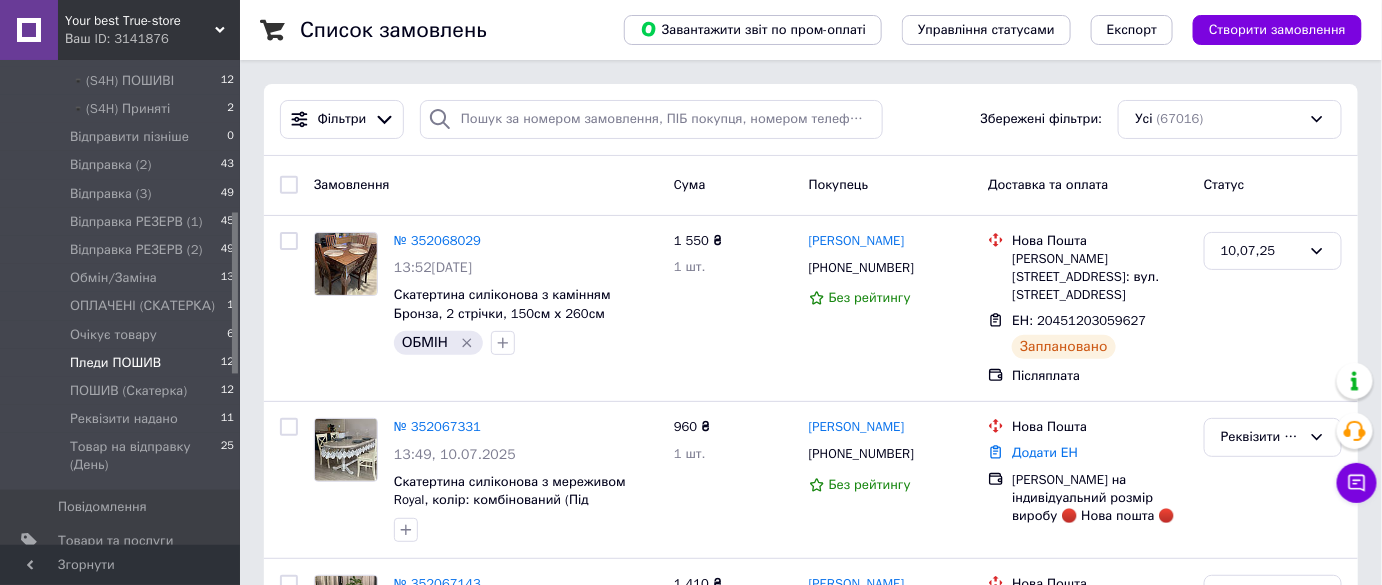 click on "Пледи ПОШИВ 12" at bounding box center [123, 363] 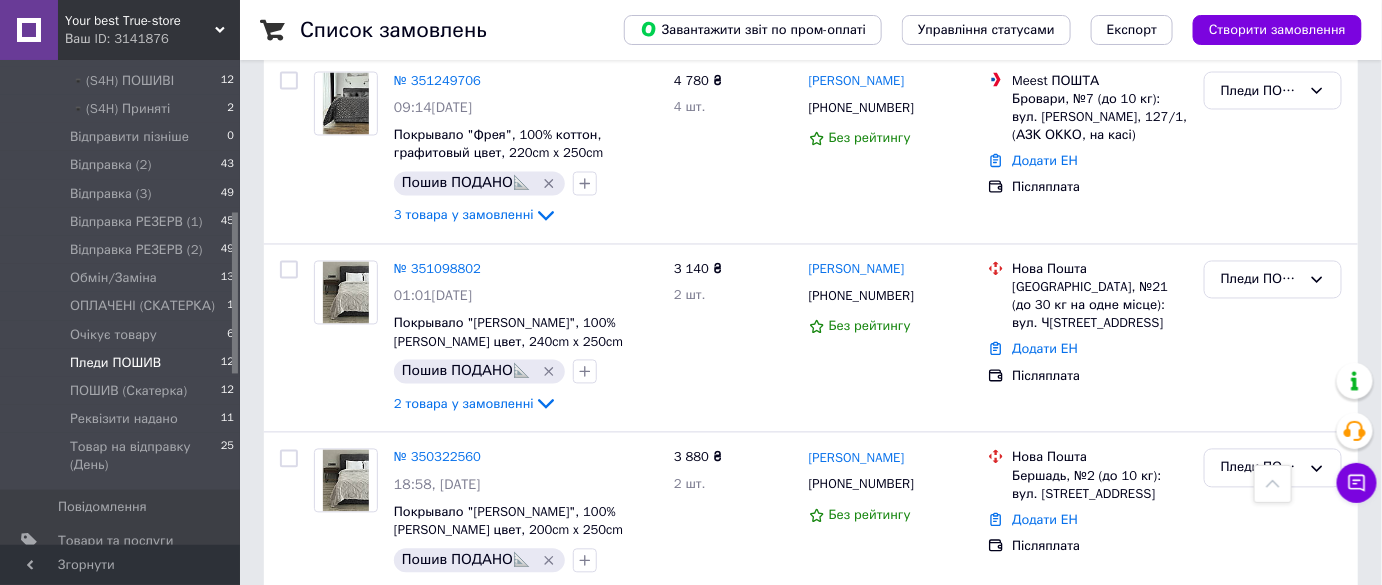 scroll, scrollTop: 1154, scrollLeft: 0, axis: vertical 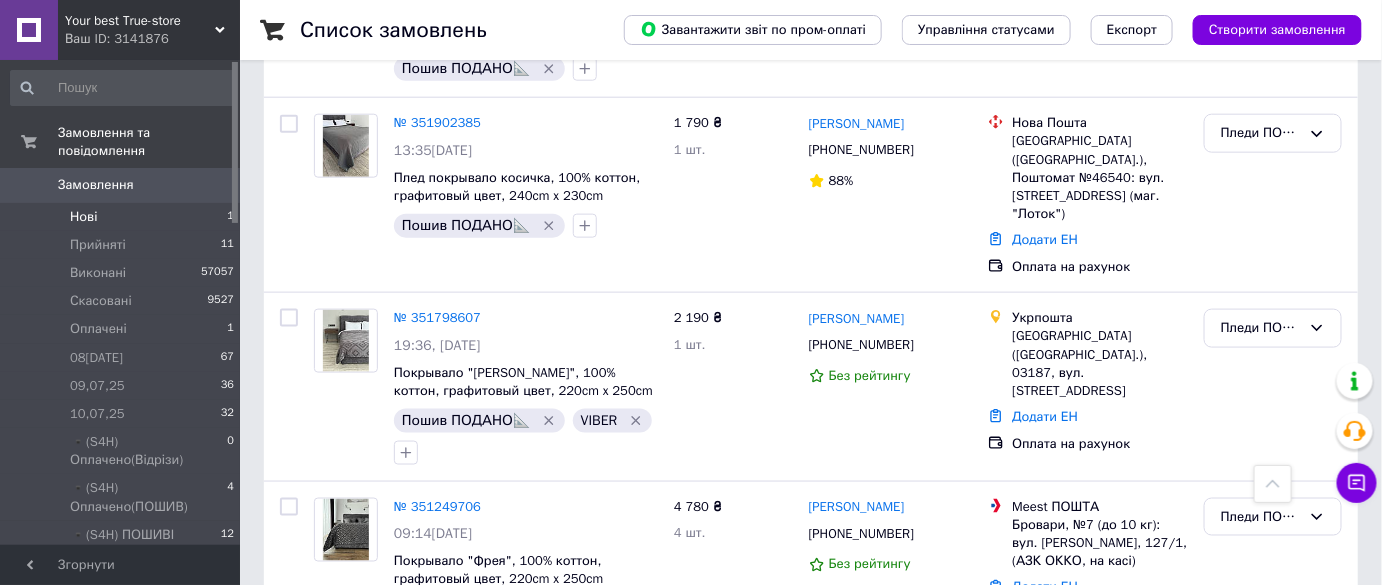 click on "Нові 1" at bounding box center (123, 217) 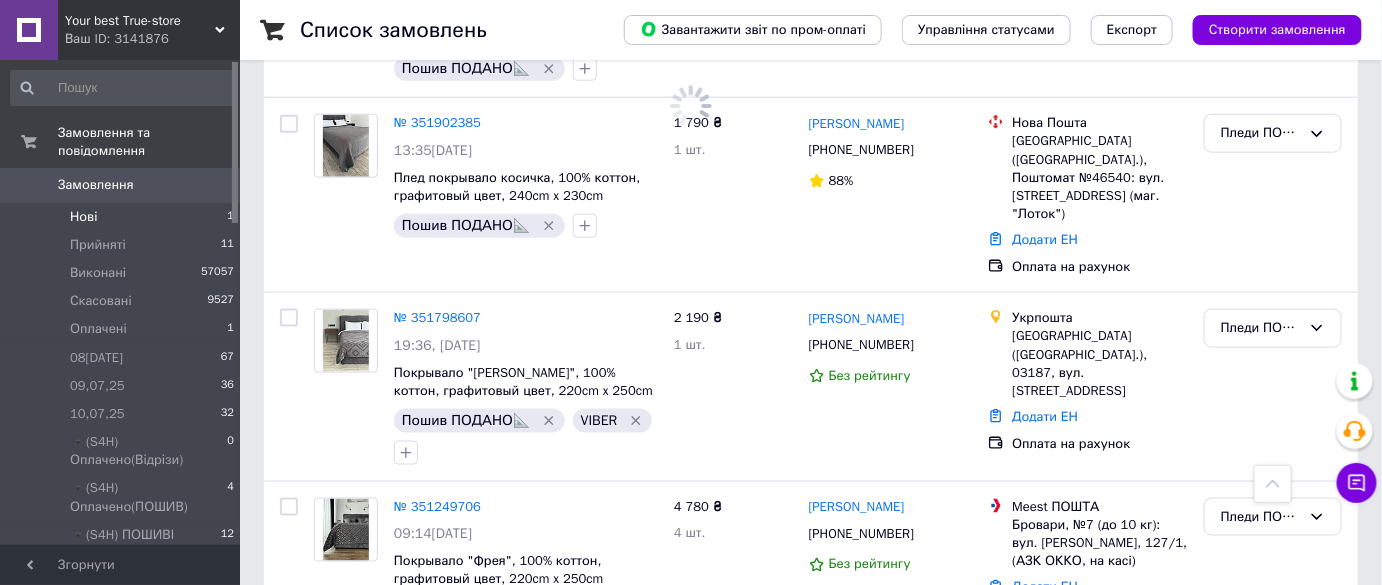 scroll, scrollTop: 0, scrollLeft: 0, axis: both 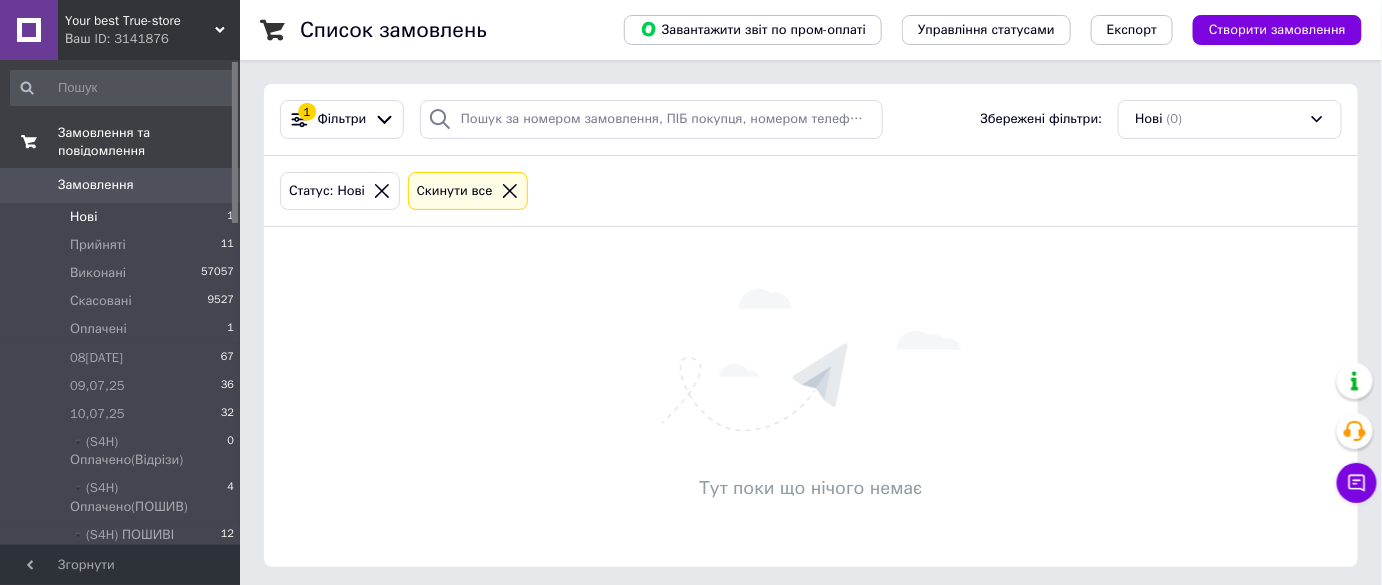 click on "Замовлення та повідомлення" at bounding box center [123, 142] 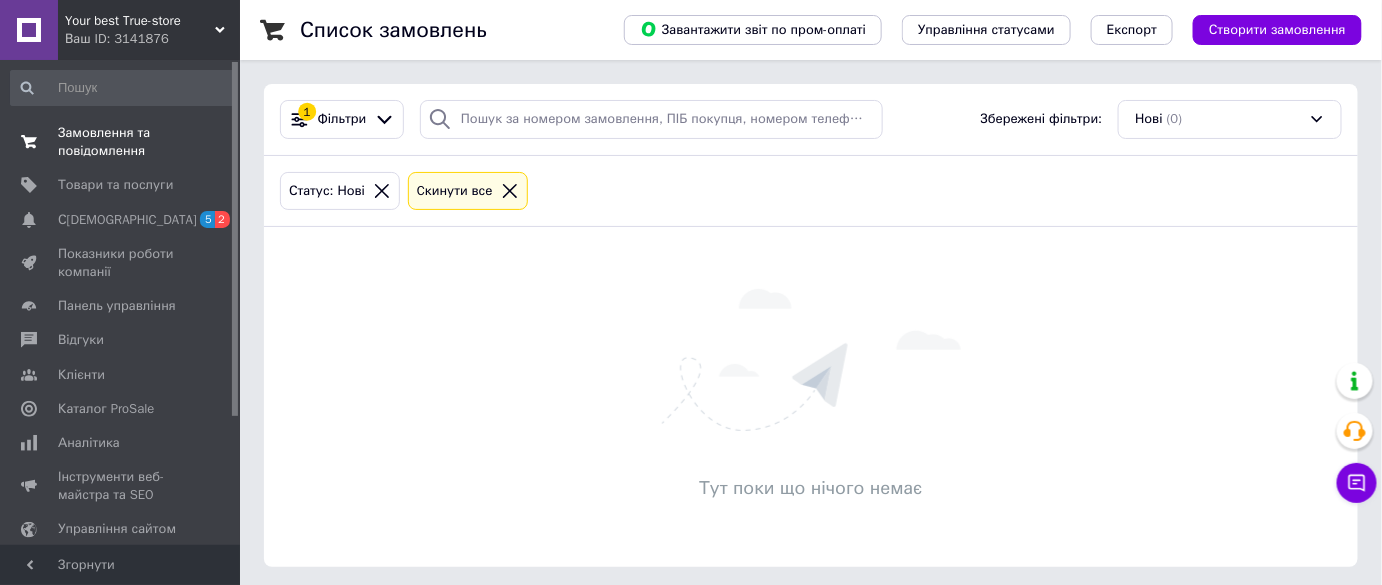 click on "Замовлення та повідомлення" at bounding box center [121, 142] 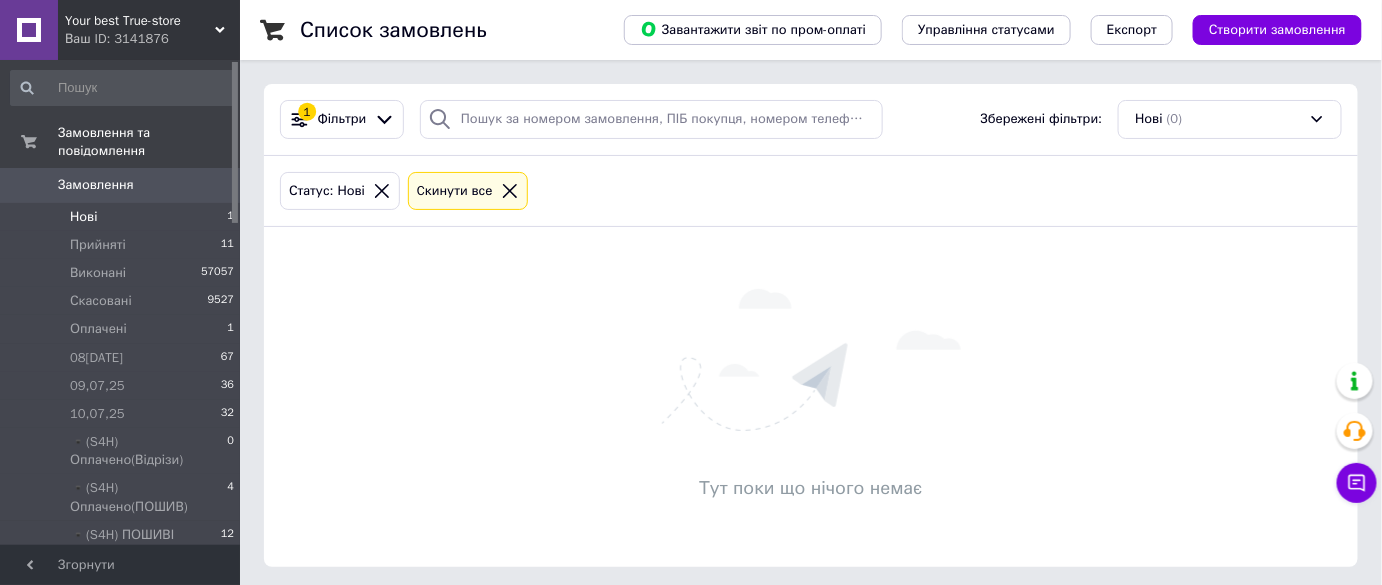 click on "Замовлення" at bounding box center (121, 185) 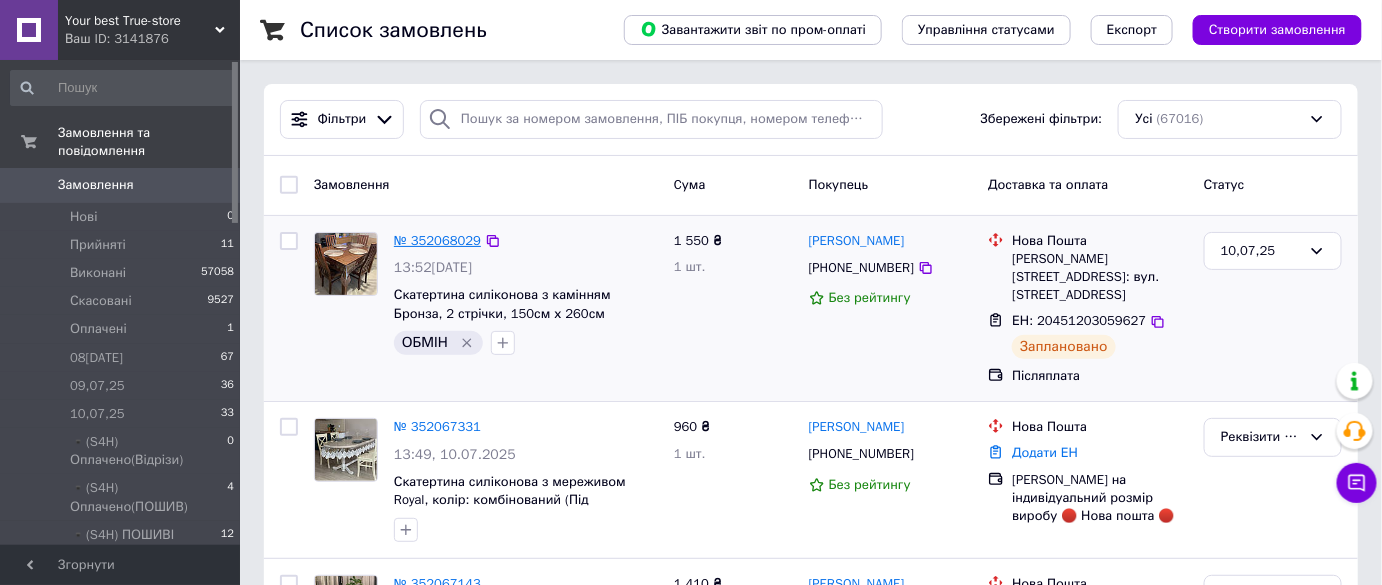 click on "№ 352068029" at bounding box center [437, 240] 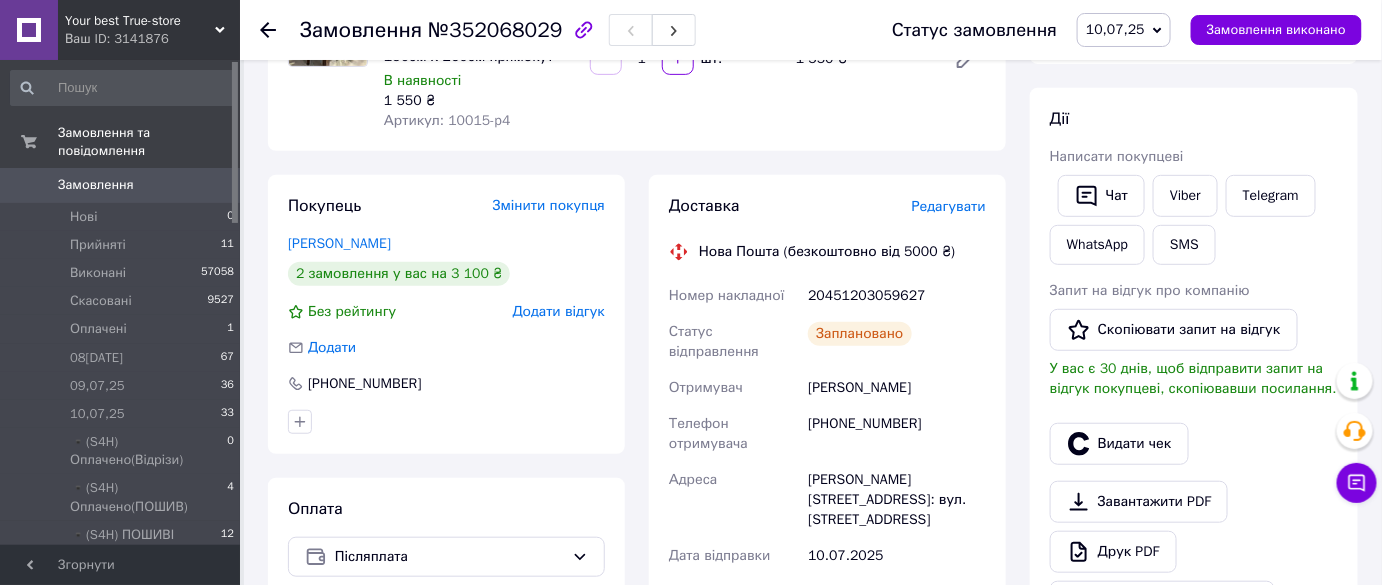 scroll, scrollTop: 0, scrollLeft: 0, axis: both 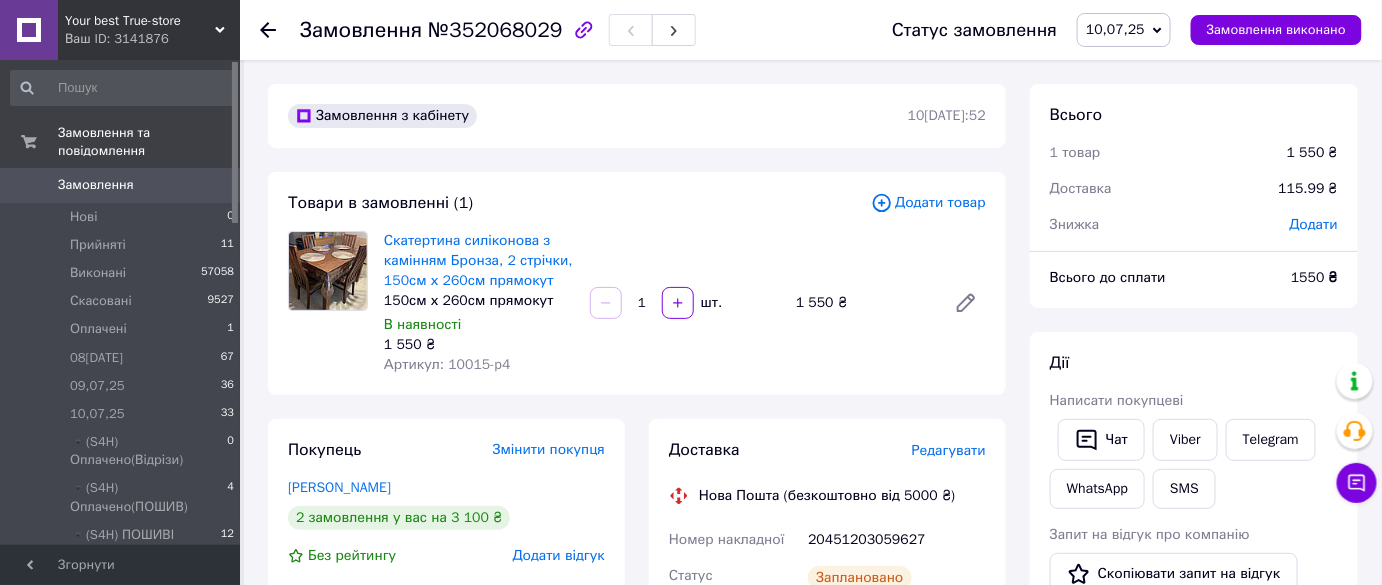click 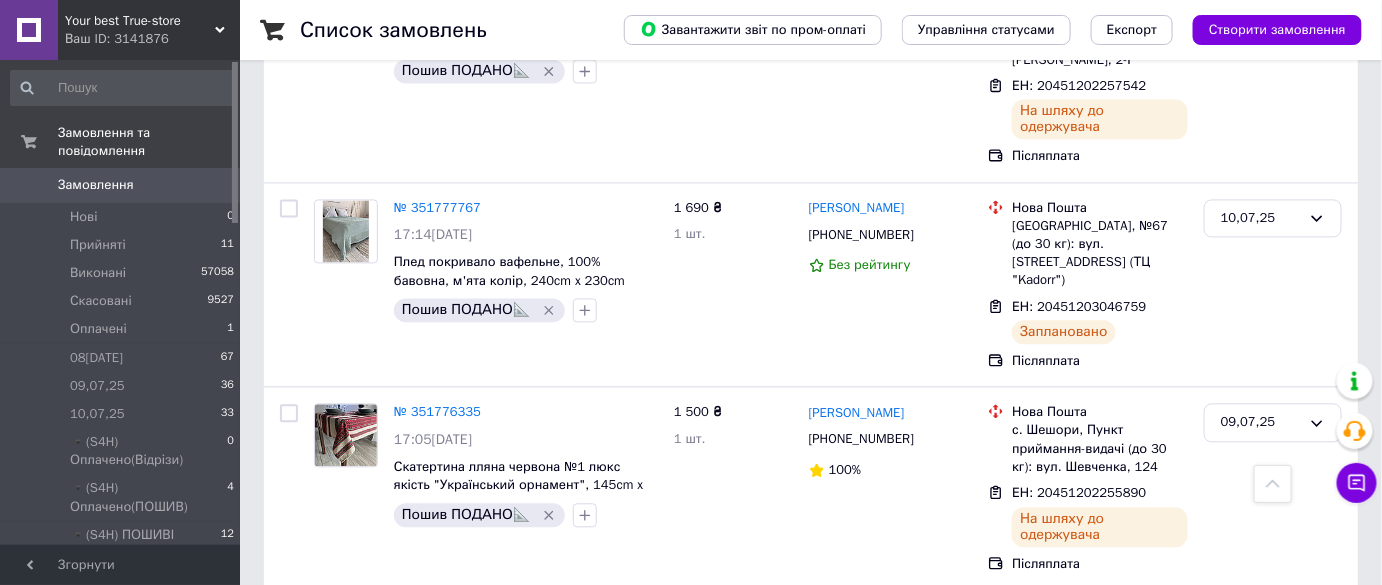 scroll, scrollTop: 14000, scrollLeft: 0, axis: vertical 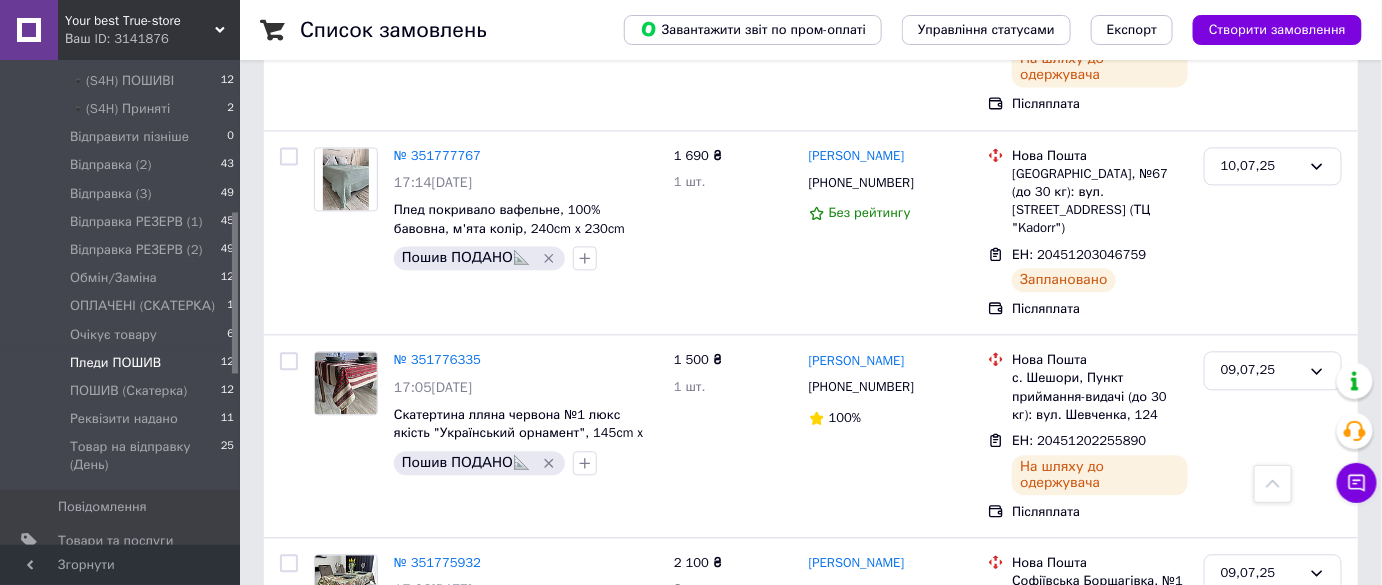 click on "Пледи ПОШИВ" at bounding box center [115, 363] 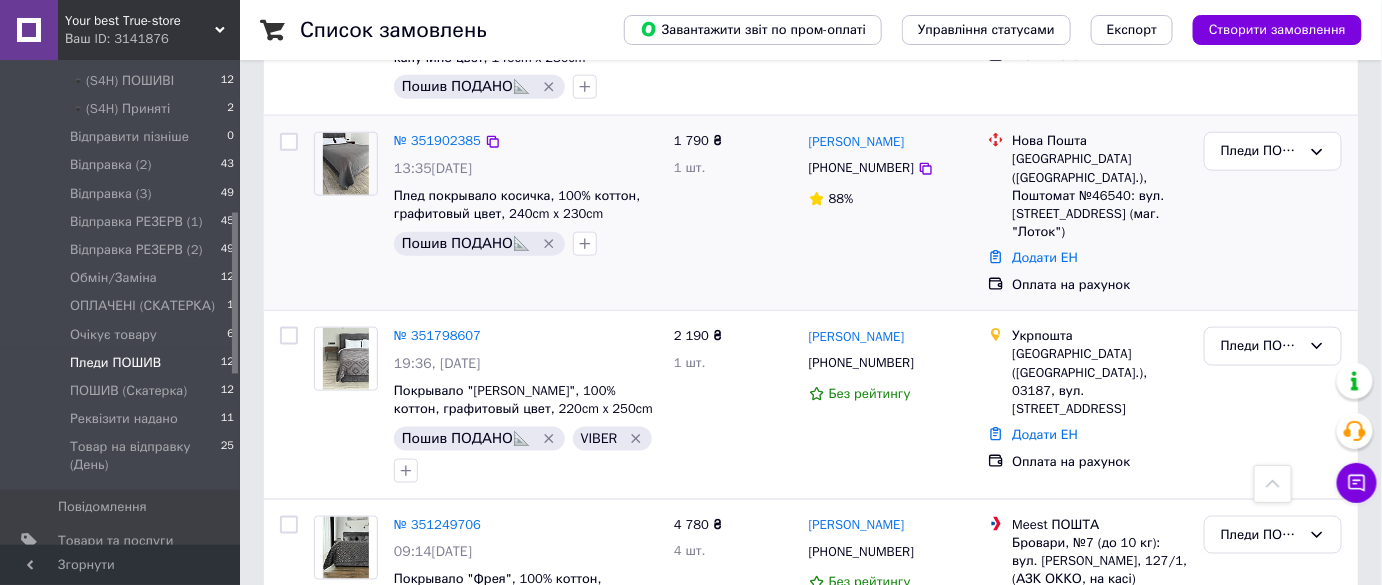 scroll, scrollTop: 727, scrollLeft: 0, axis: vertical 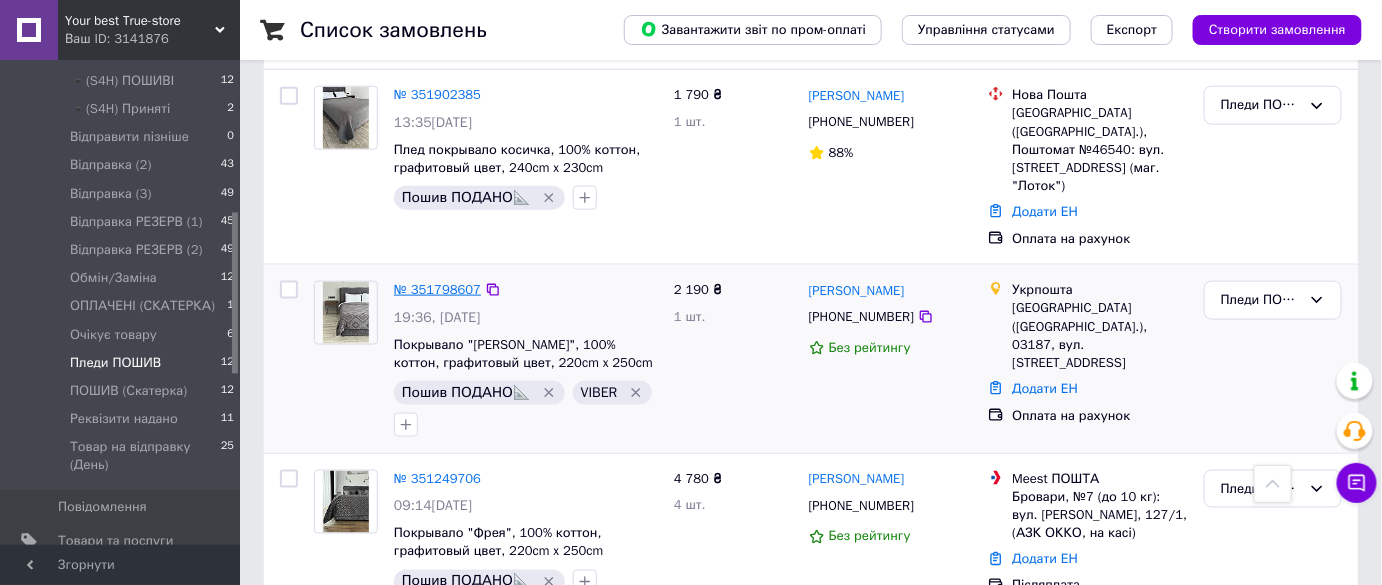 click on "№ 351798607" at bounding box center [437, 289] 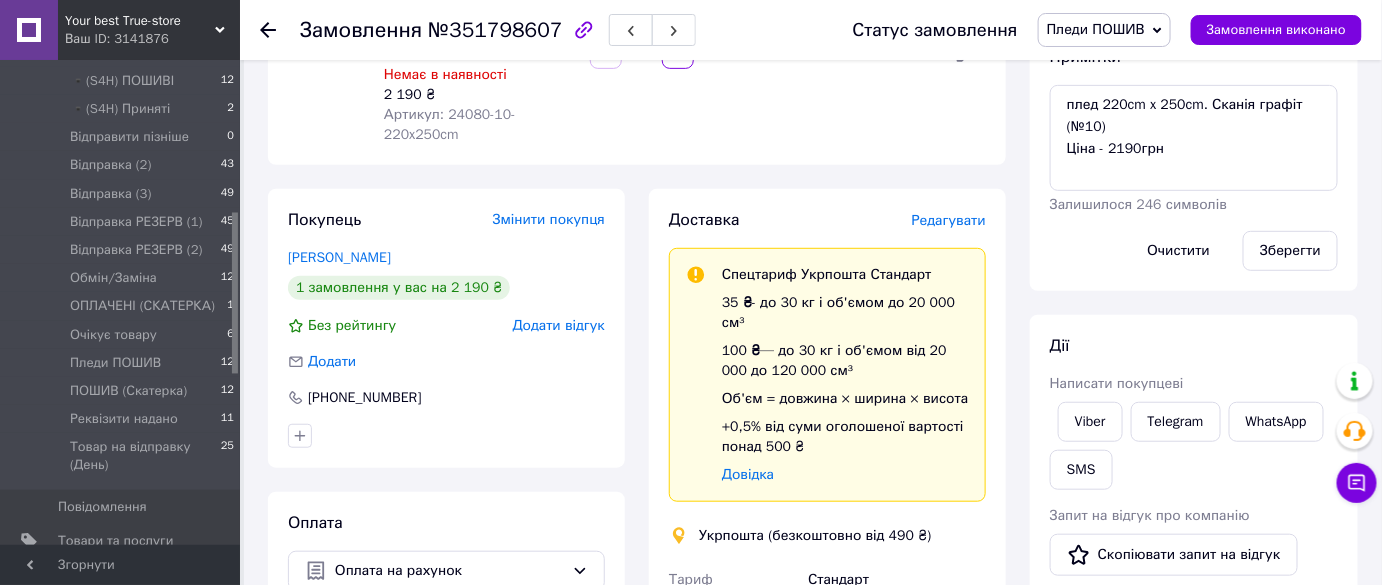 scroll, scrollTop: 90, scrollLeft: 0, axis: vertical 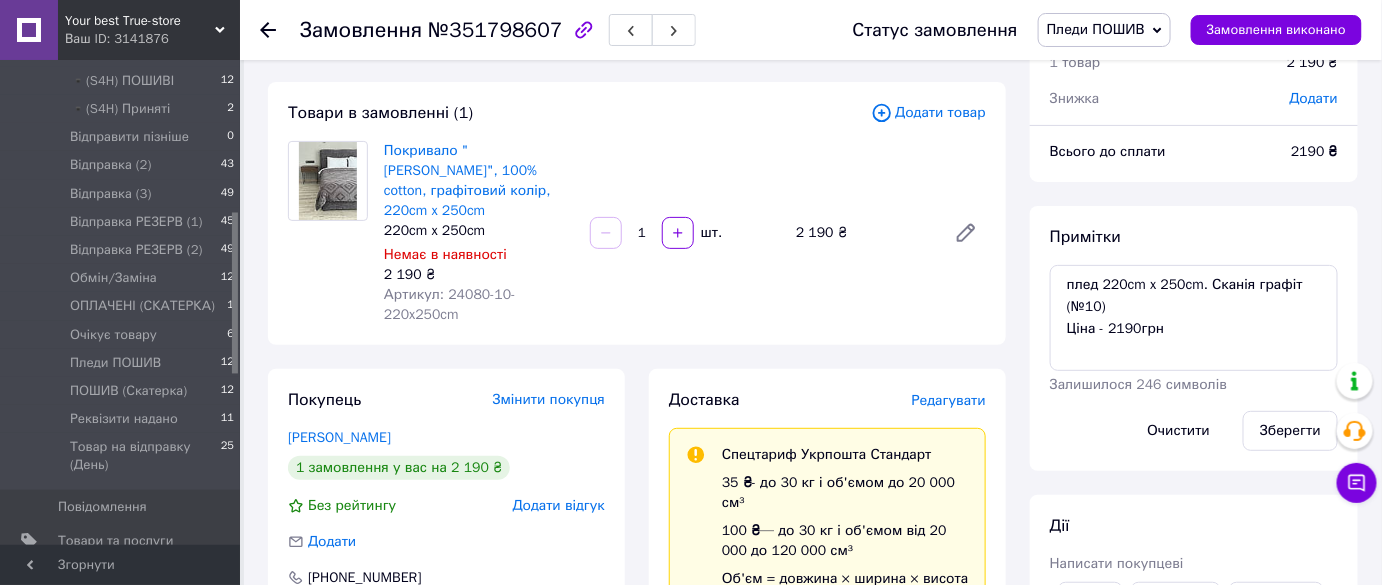 click on "№351798607" at bounding box center [495, 30] 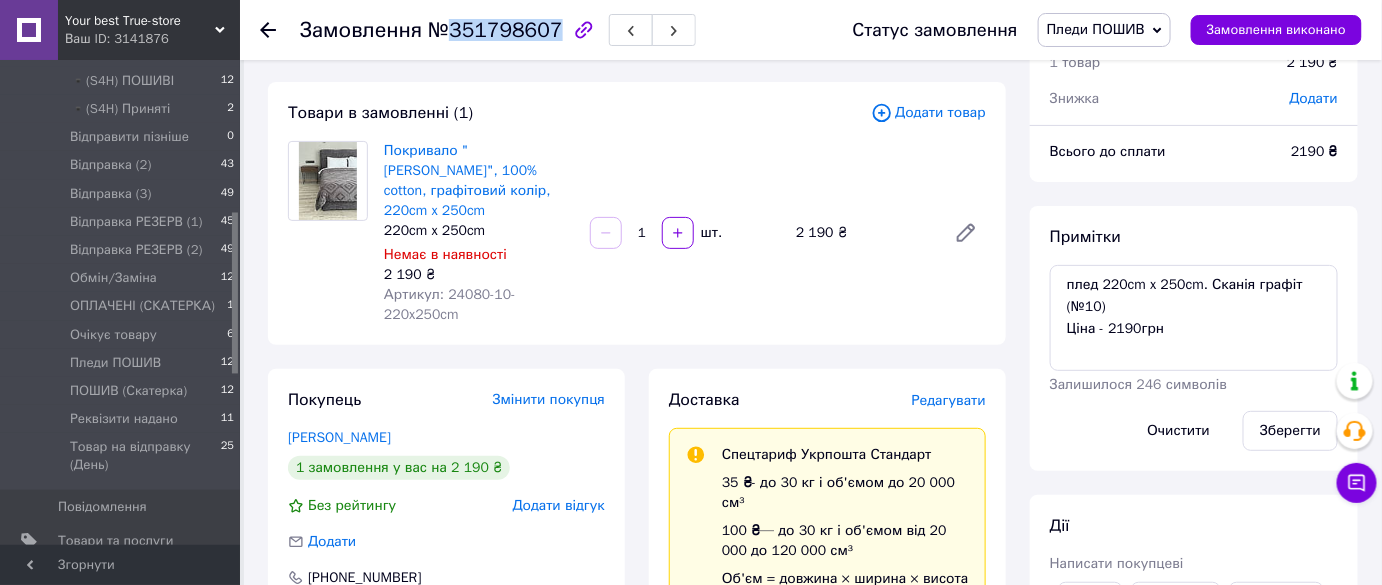 click on "№351798607" at bounding box center (495, 30) 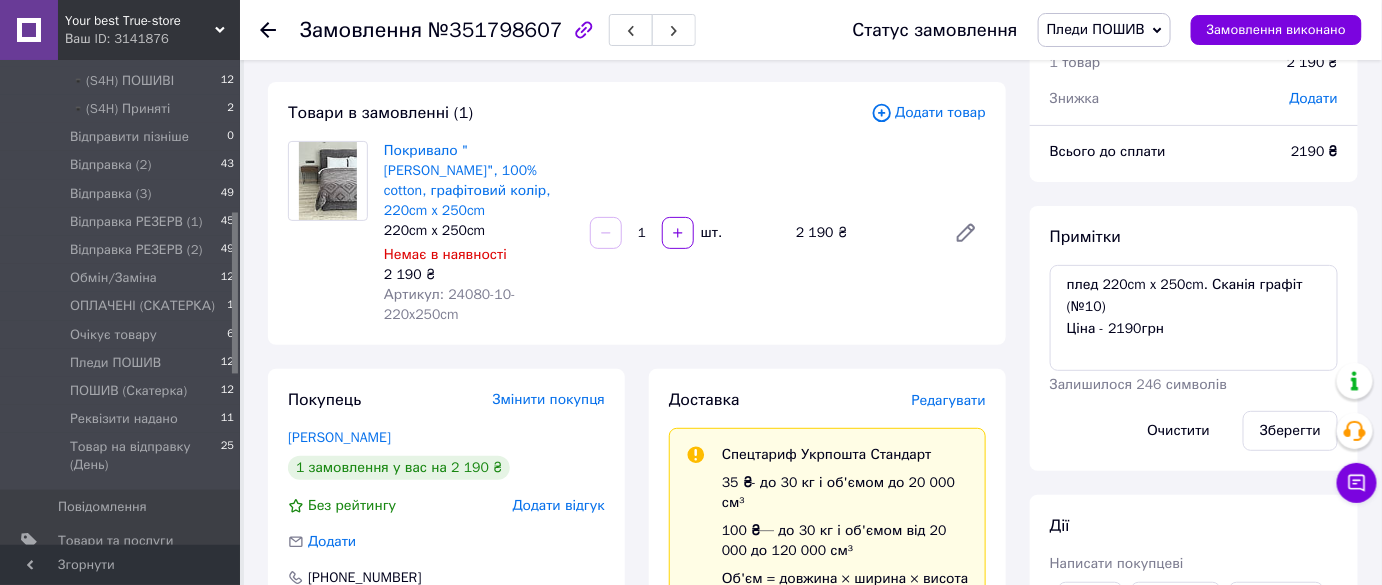 click 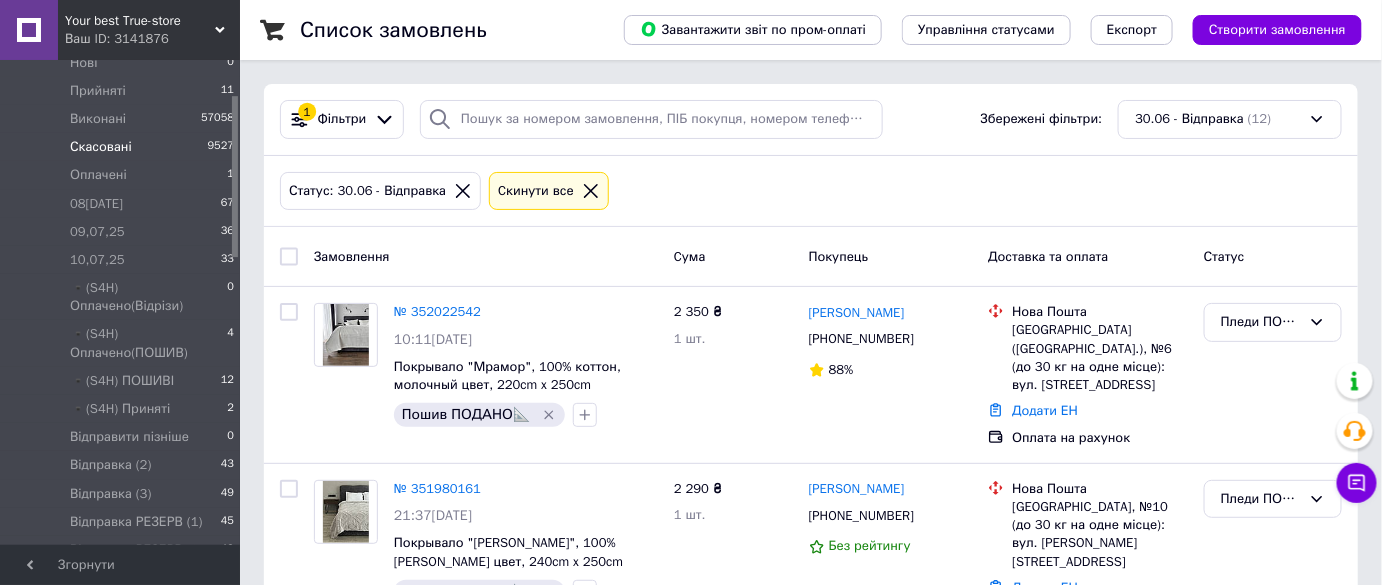 scroll, scrollTop: 90, scrollLeft: 0, axis: vertical 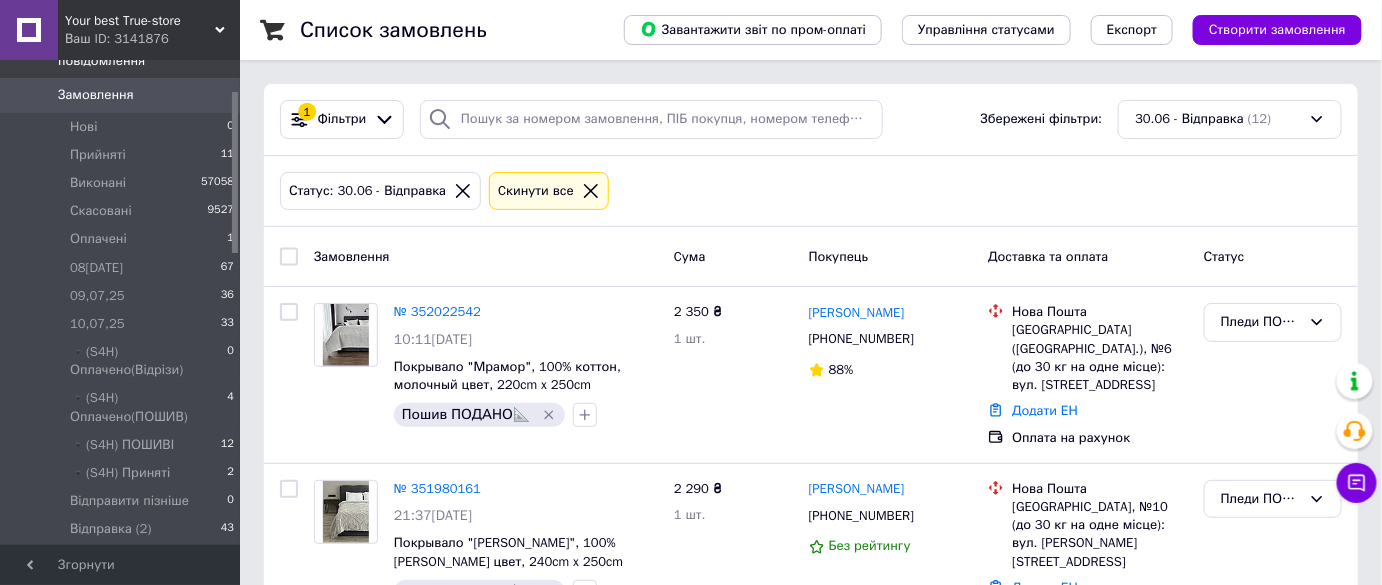 click on "0" at bounding box center [212, 95] 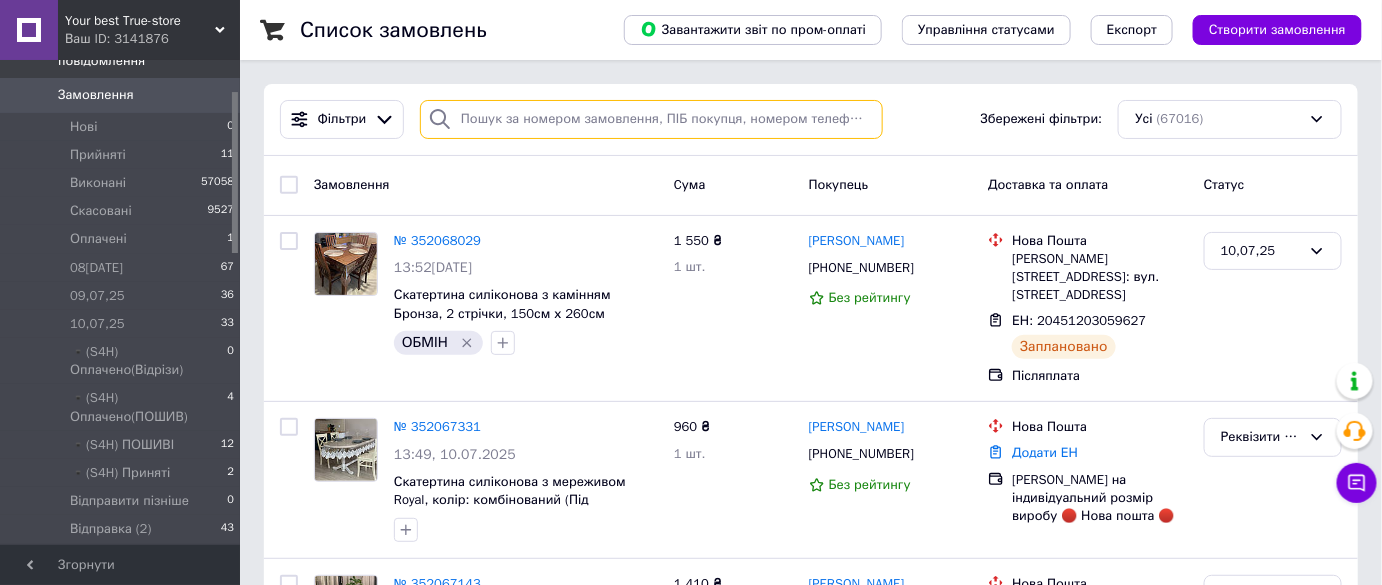 drag, startPoint x: 757, startPoint y: 130, endPoint x: 766, endPoint y: 118, distance: 15 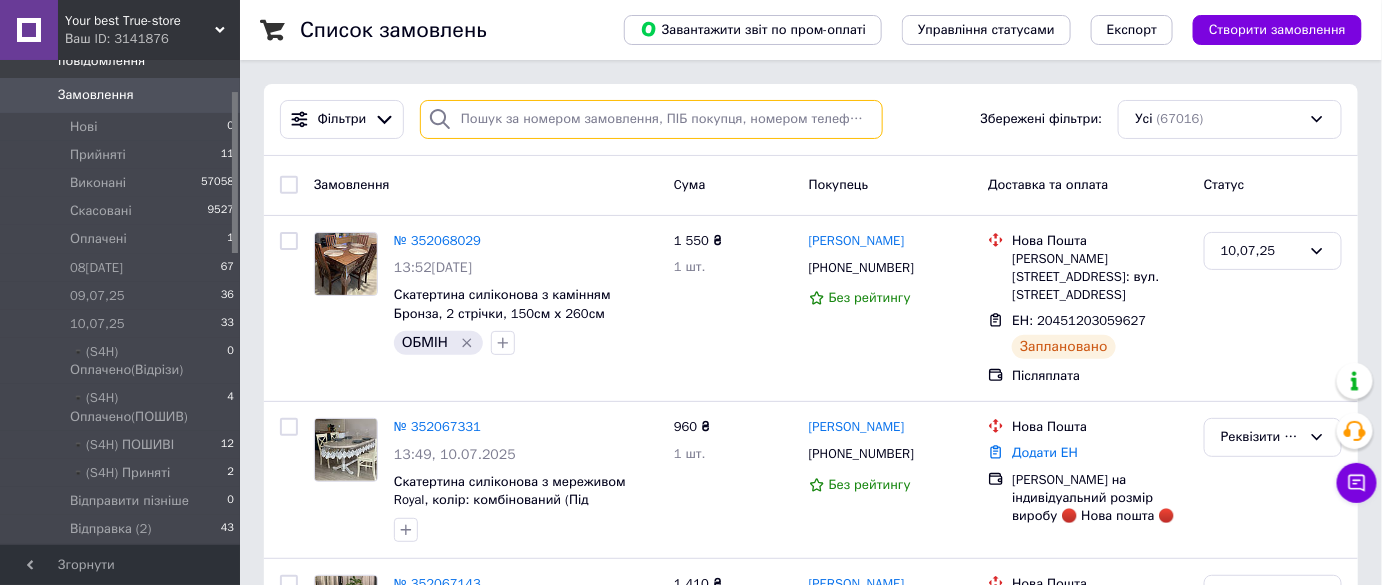click at bounding box center (651, 119) 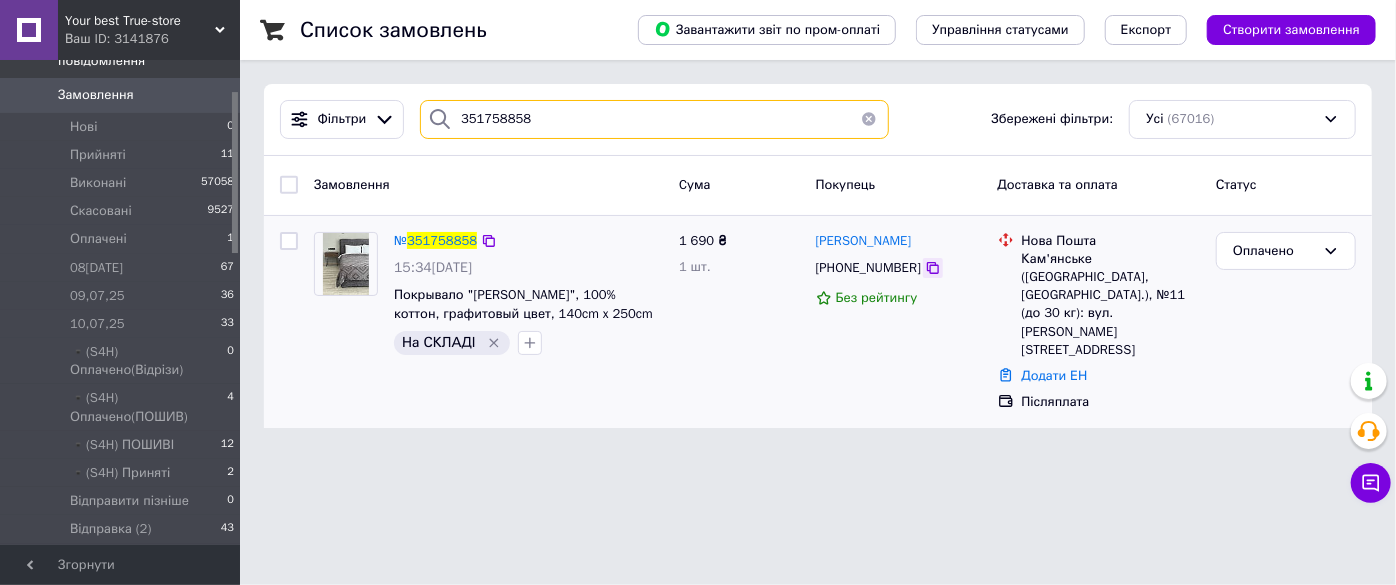 type on "351758858" 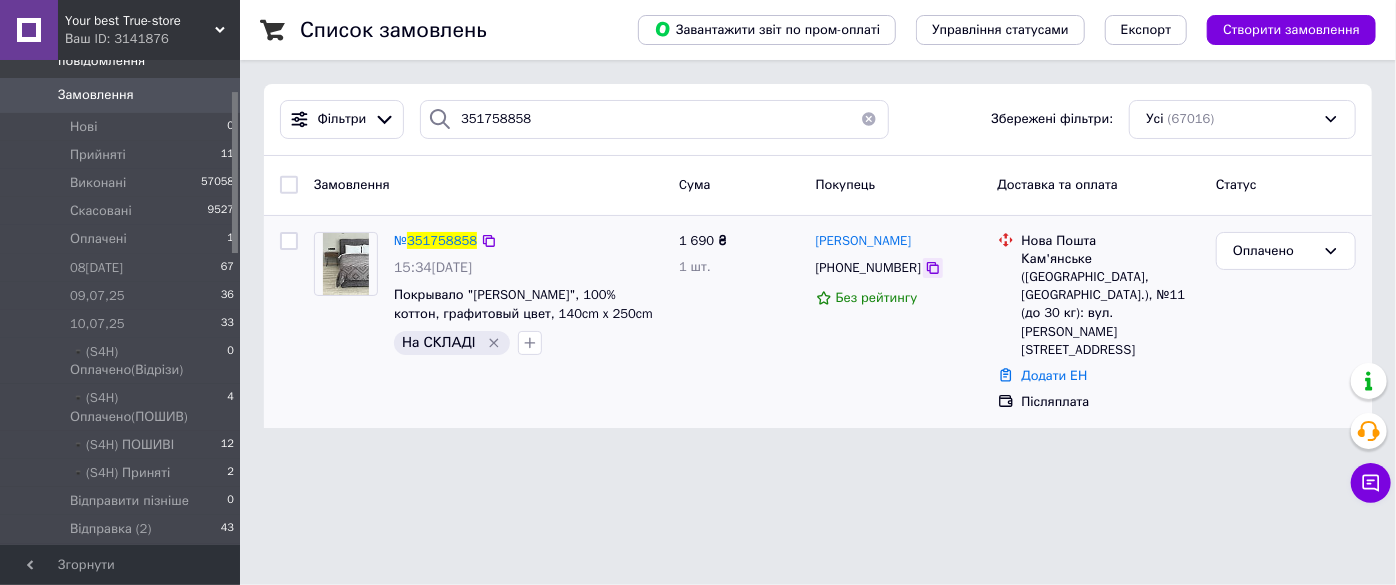 click 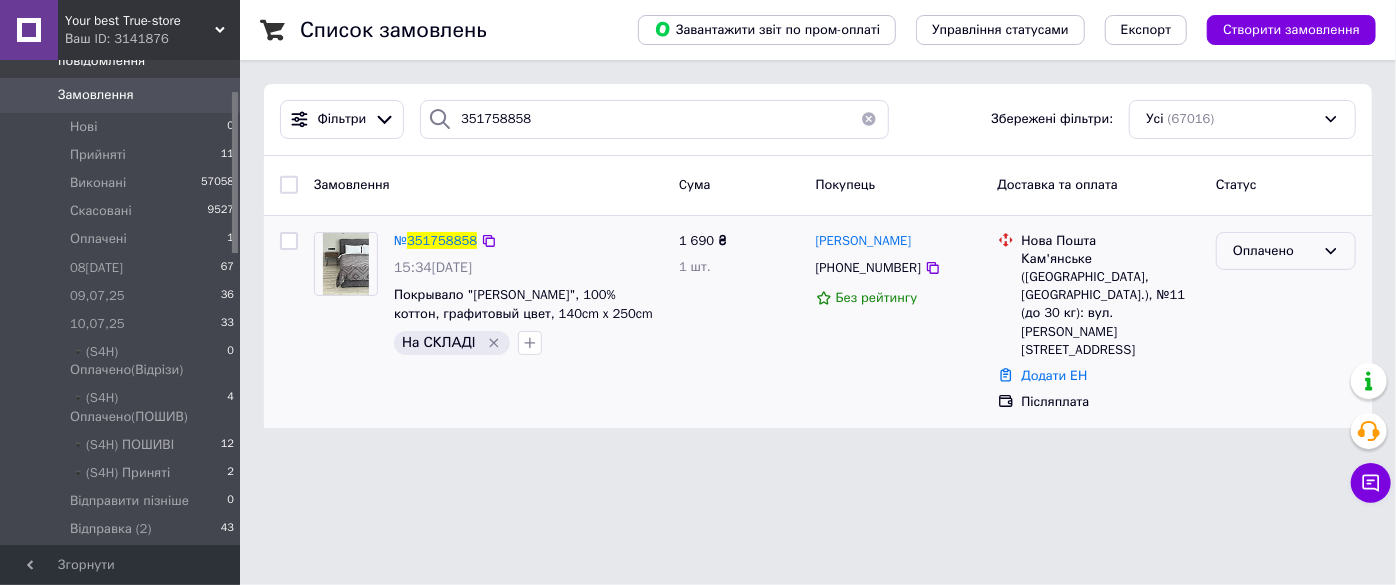 click on "Оплачено" at bounding box center (1274, 251) 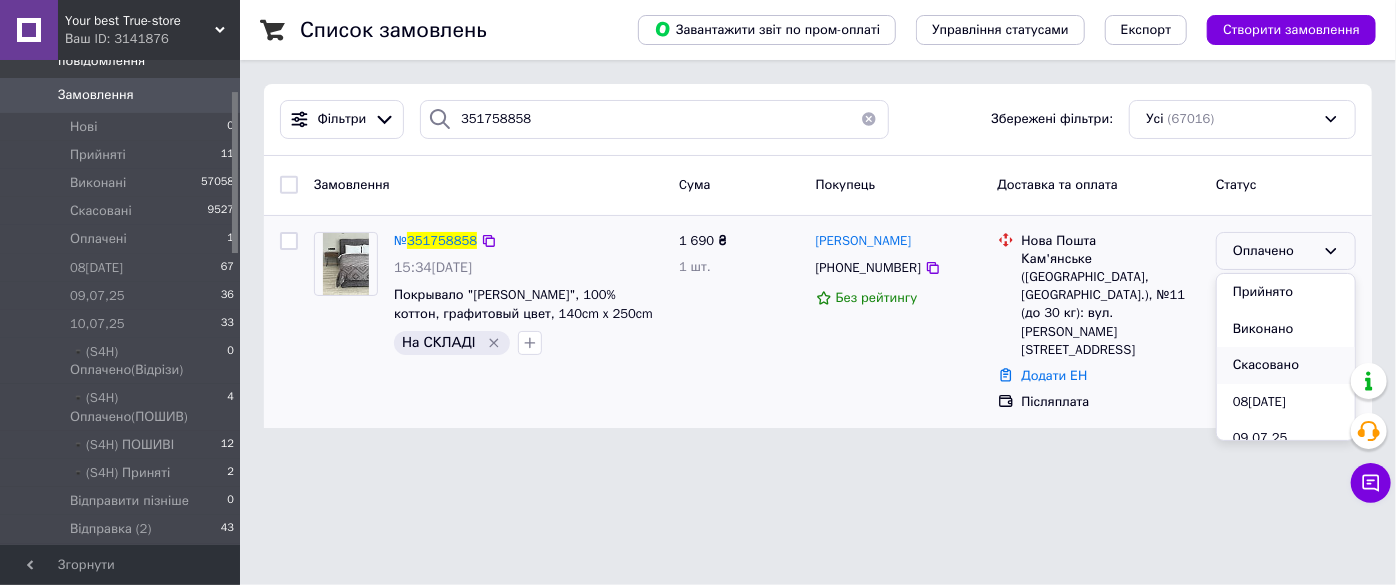 click on "Скасовано" at bounding box center [1286, 365] 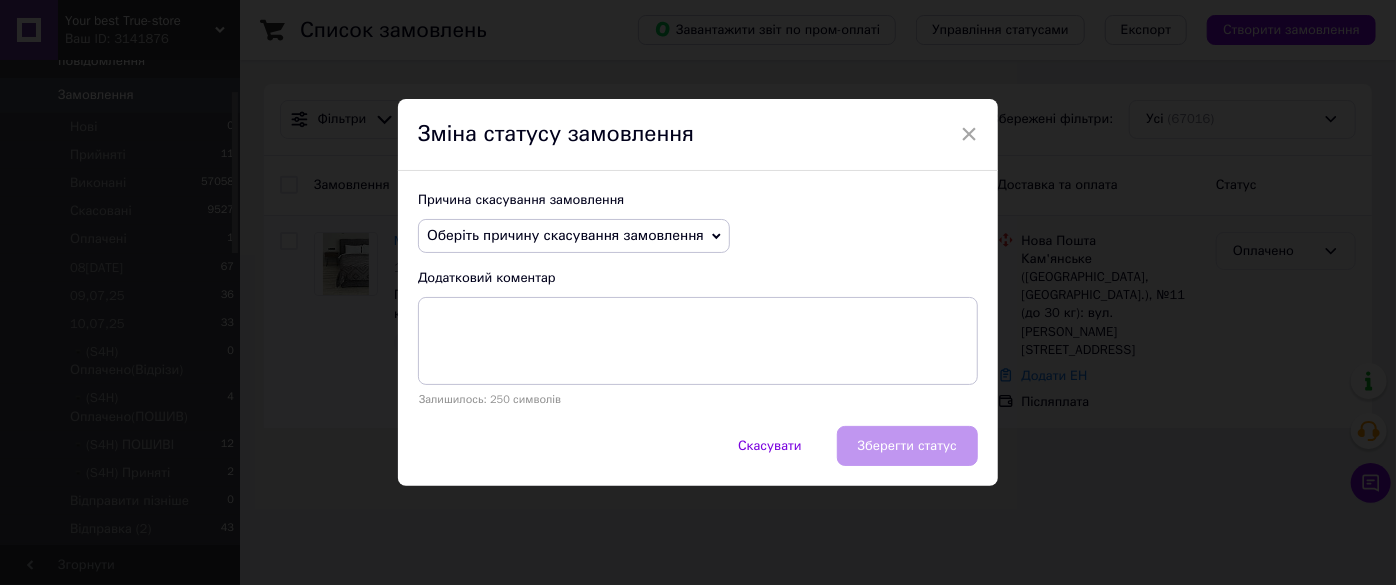 click on "Оберіть причину скасування замовлення" at bounding box center (565, 235) 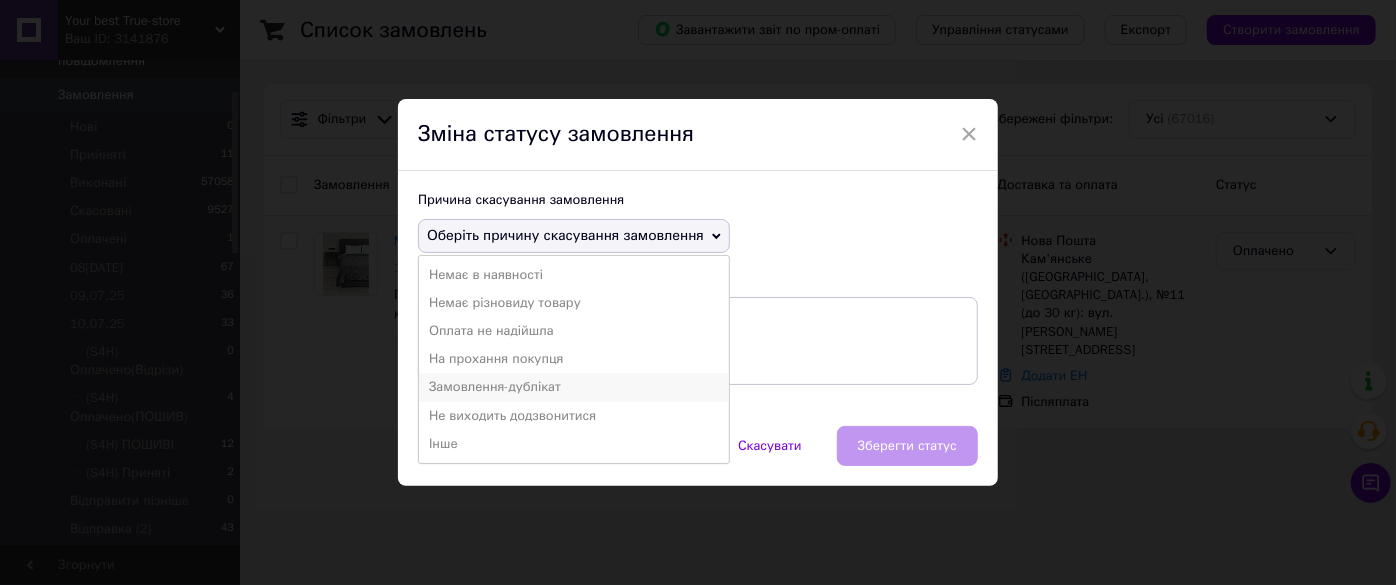 click on "Замовлення-дублікат" at bounding box center (574, 387) 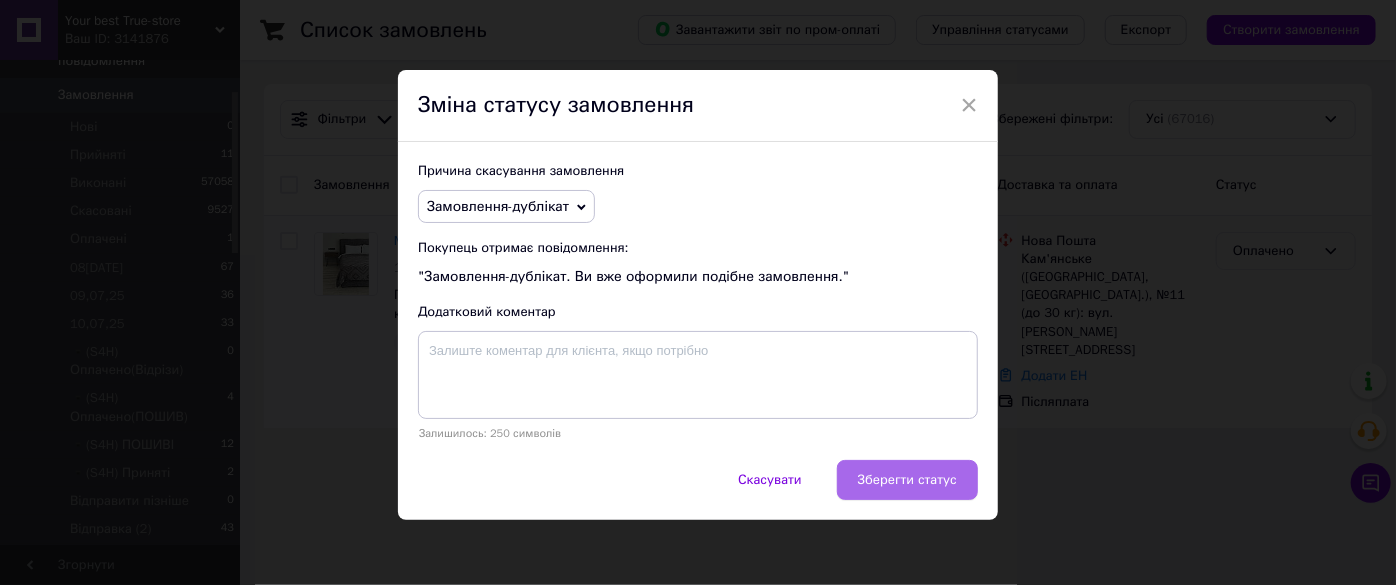 click on "Зберегти статус" at bounding box center [907, 480] 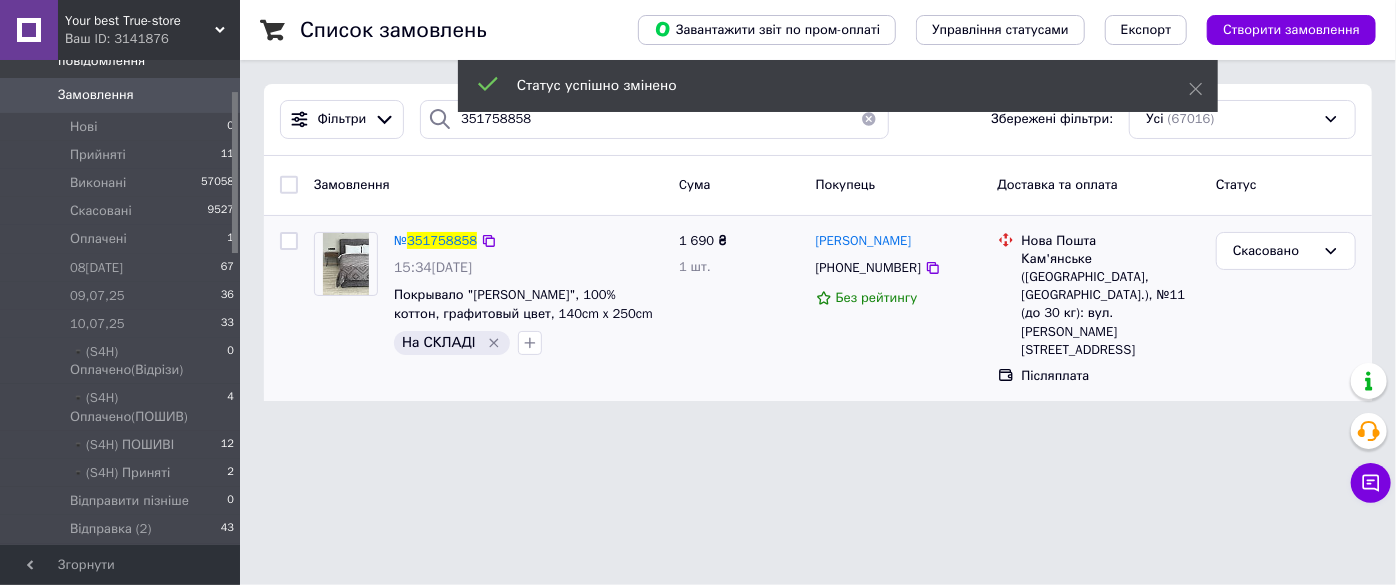 click on "351758858" at bounding box center [442, 240] 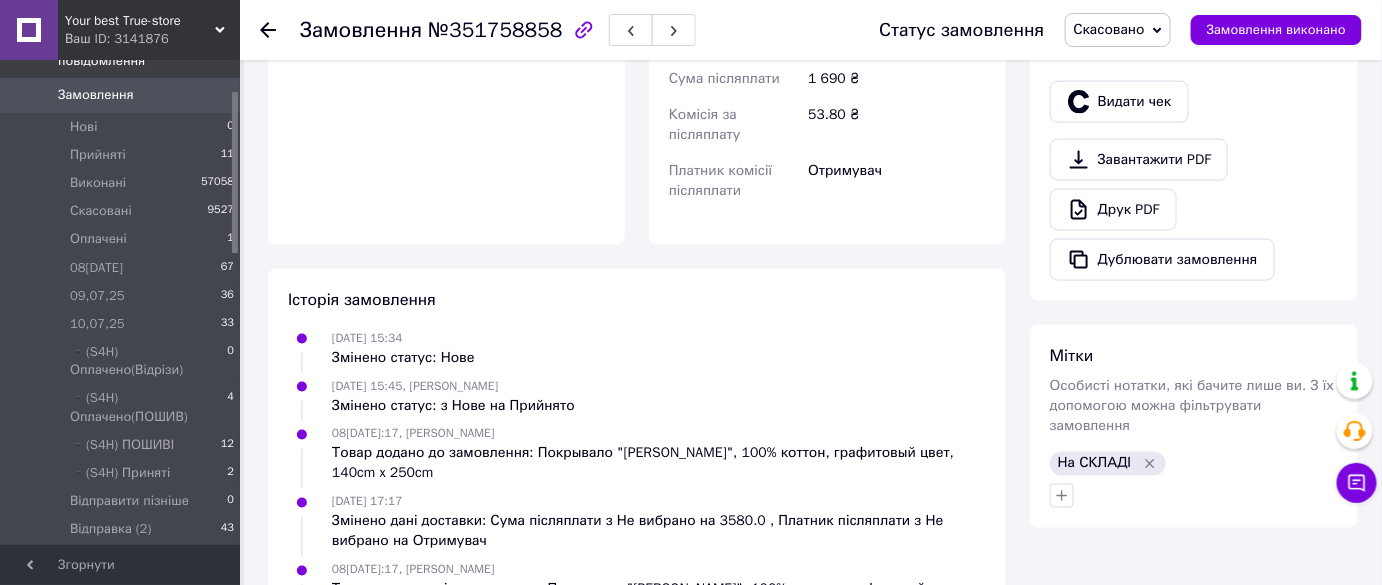 scroll, scrollTop: 1054, scrollLeft: 0, axis: vertical 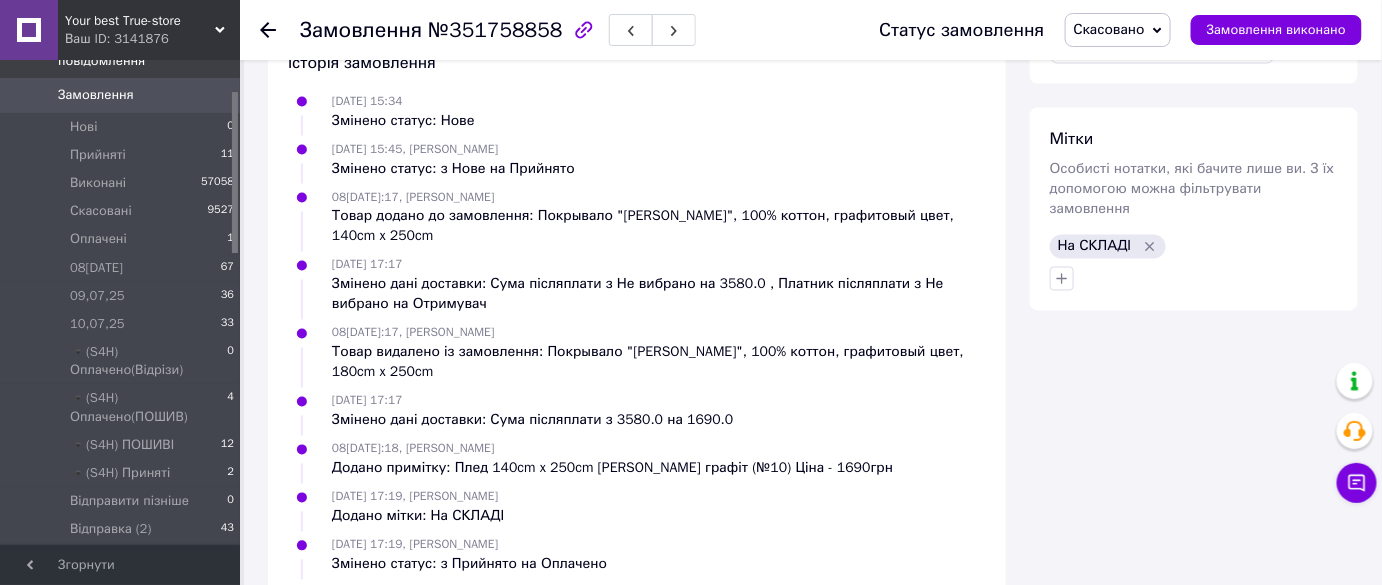 click on "№351758858" at bounding box center [495, 30] 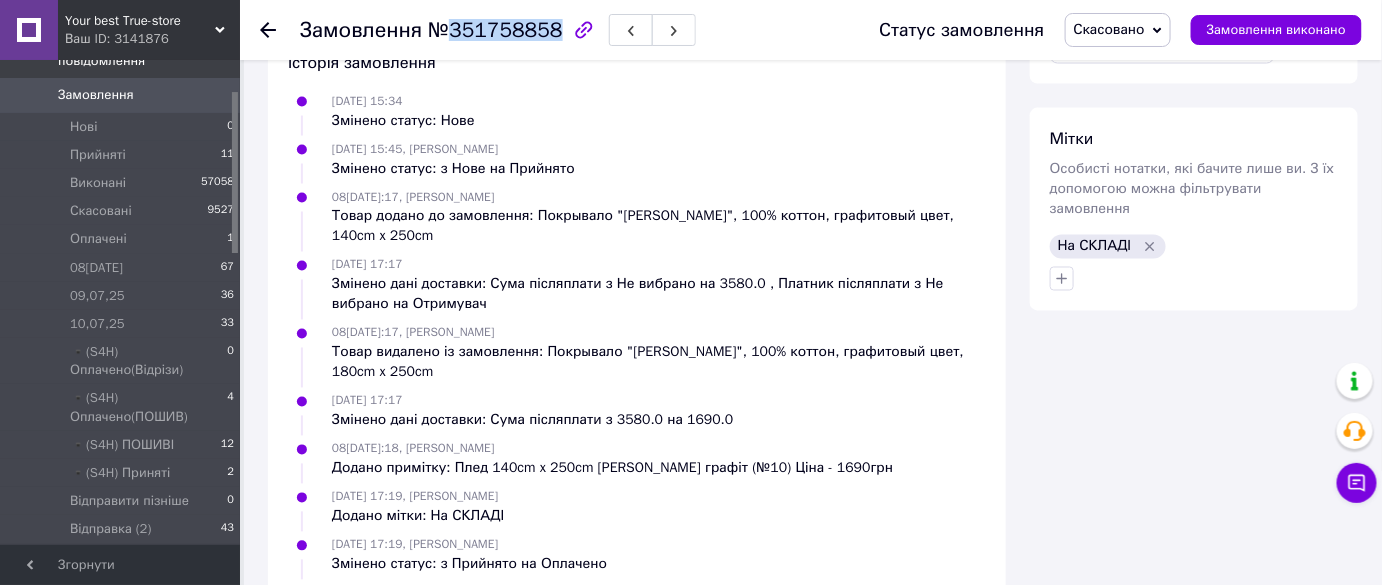 click on "№351758858" at bounding box center [495, 30] 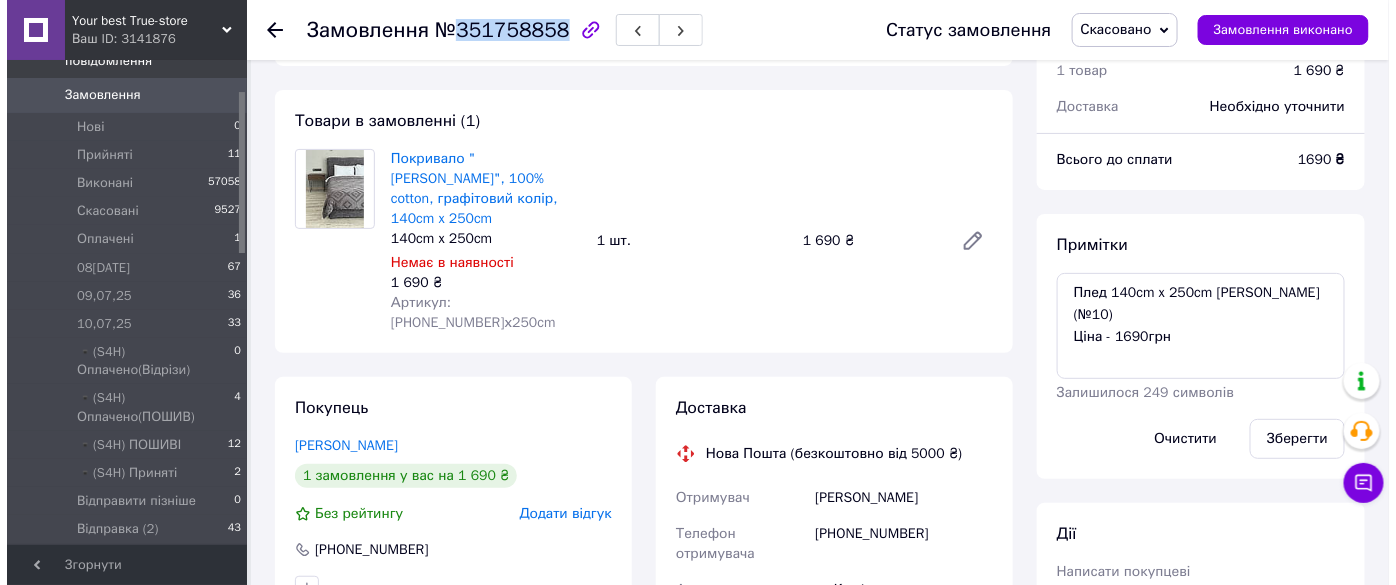 scroll, scrollTop: 0, scrollLeft: 0, axis: both 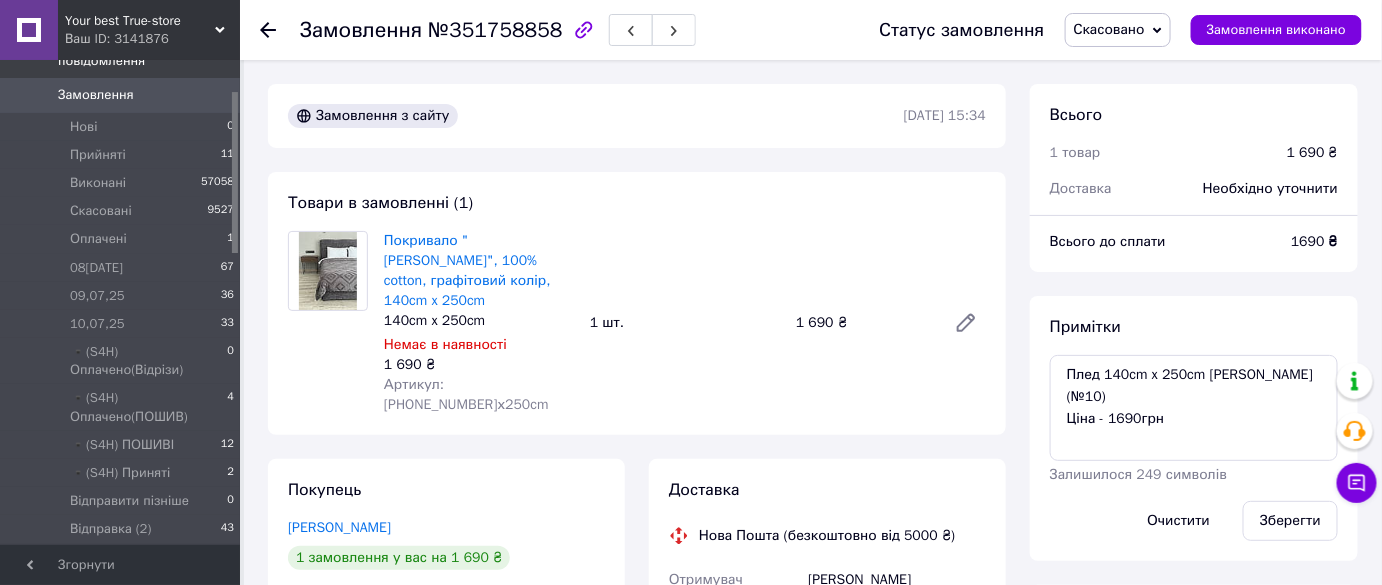 click 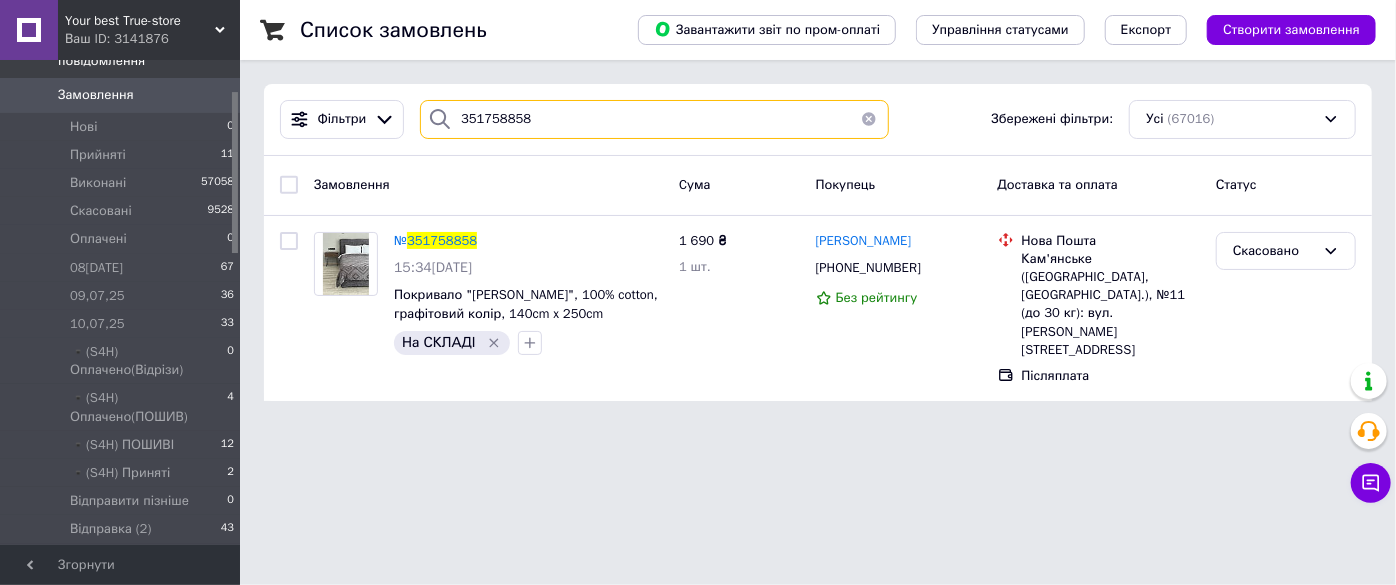 paste on "[PHONE_NUMBER]" 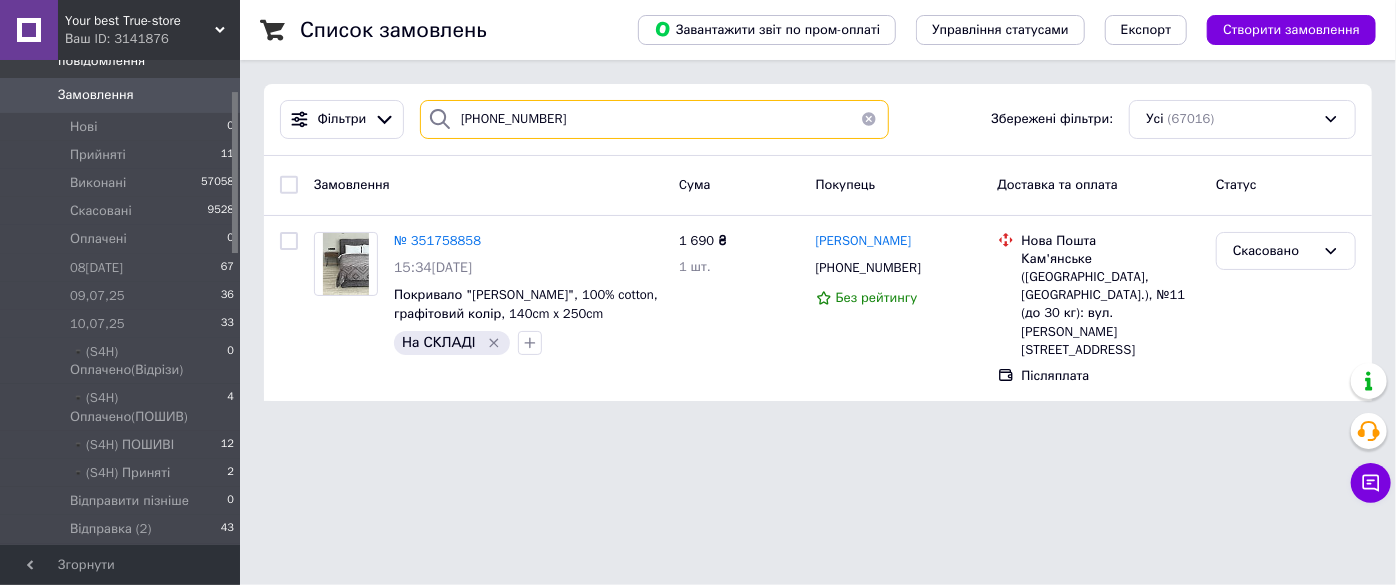 drag, startPoint x: 536, startPoint y: 124, endPoint x: 434, endPoint y: 130, distance: 102.176315 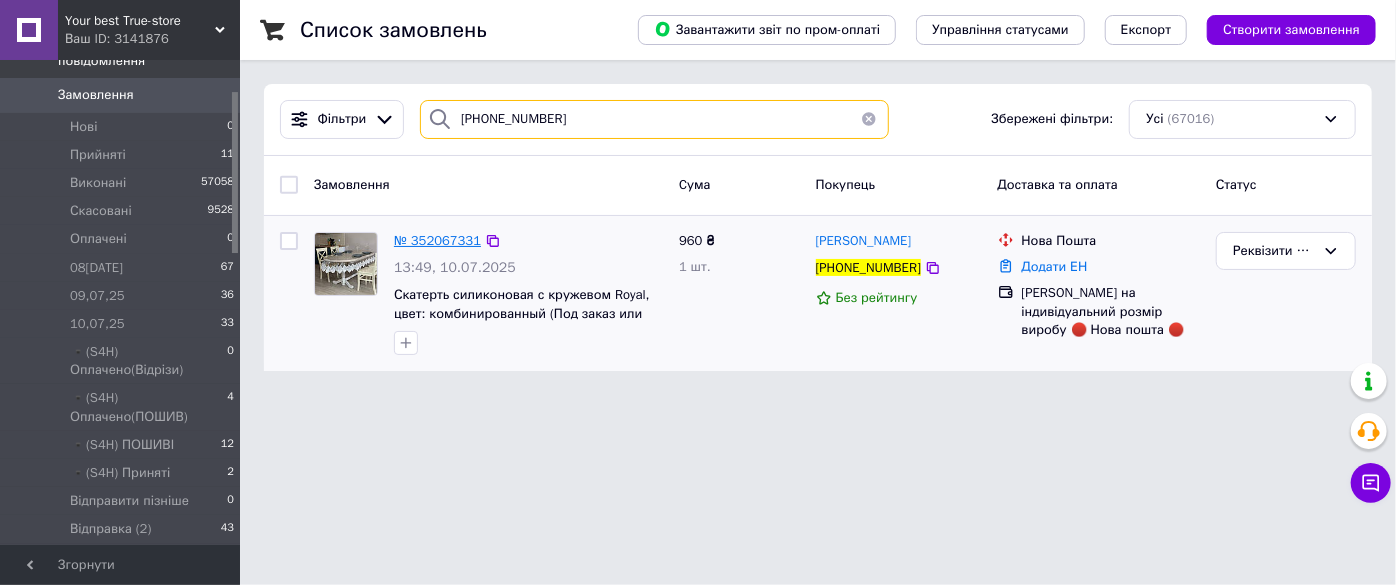 type on "[PHONE_NUMBER]" 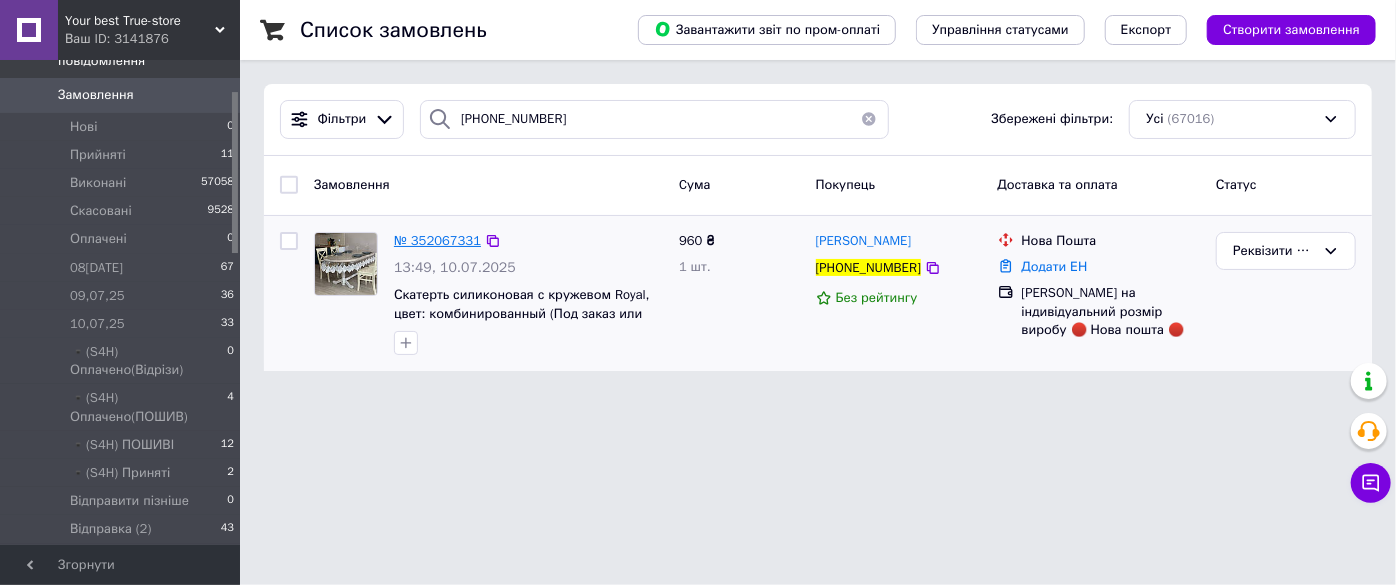 click on "№ 352067331" at bounding box center (437, 240) 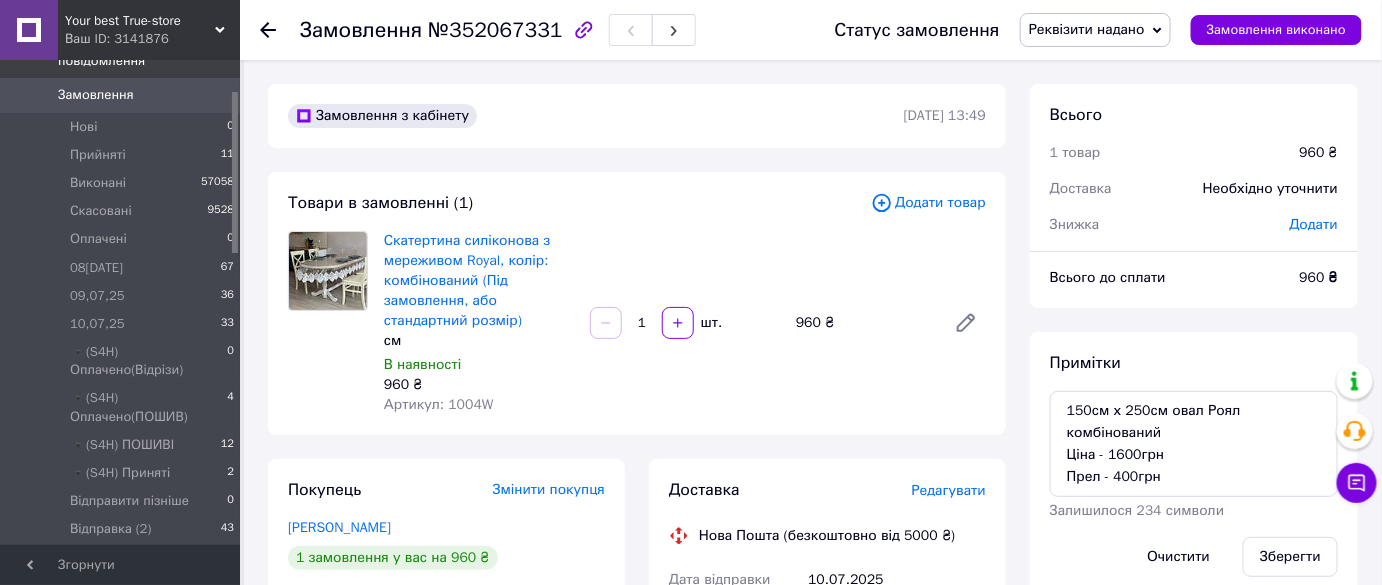 click on "Редагувати" at bounding box center [949, 490] 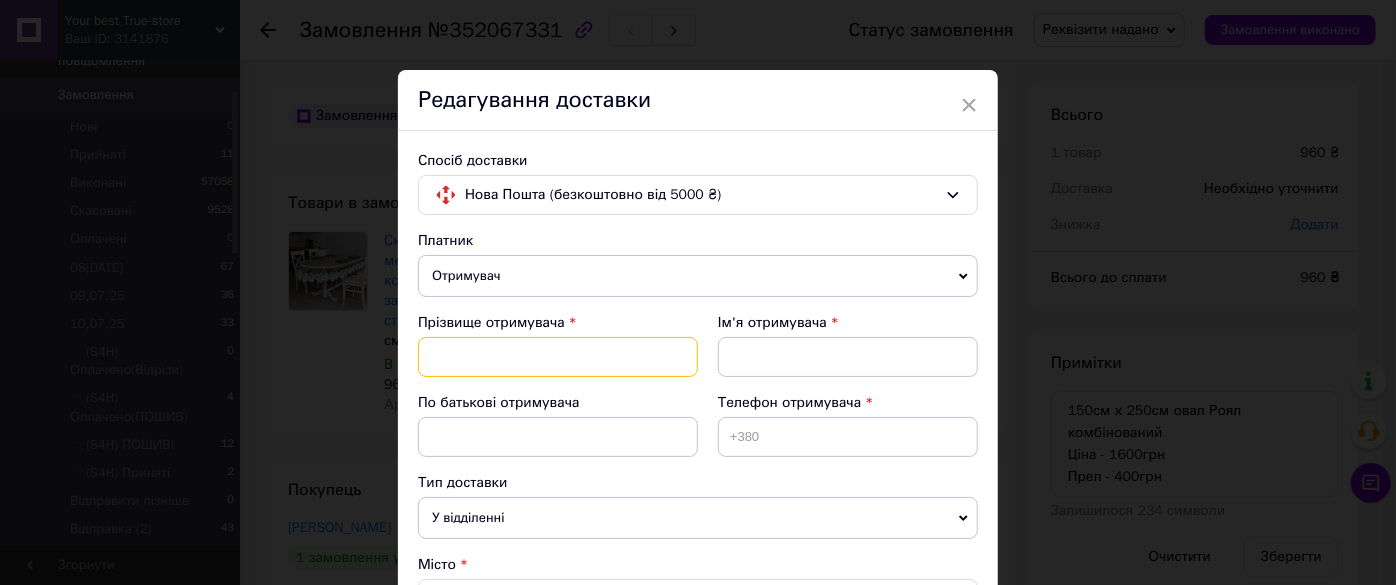 click at bounding box center (558, 357) 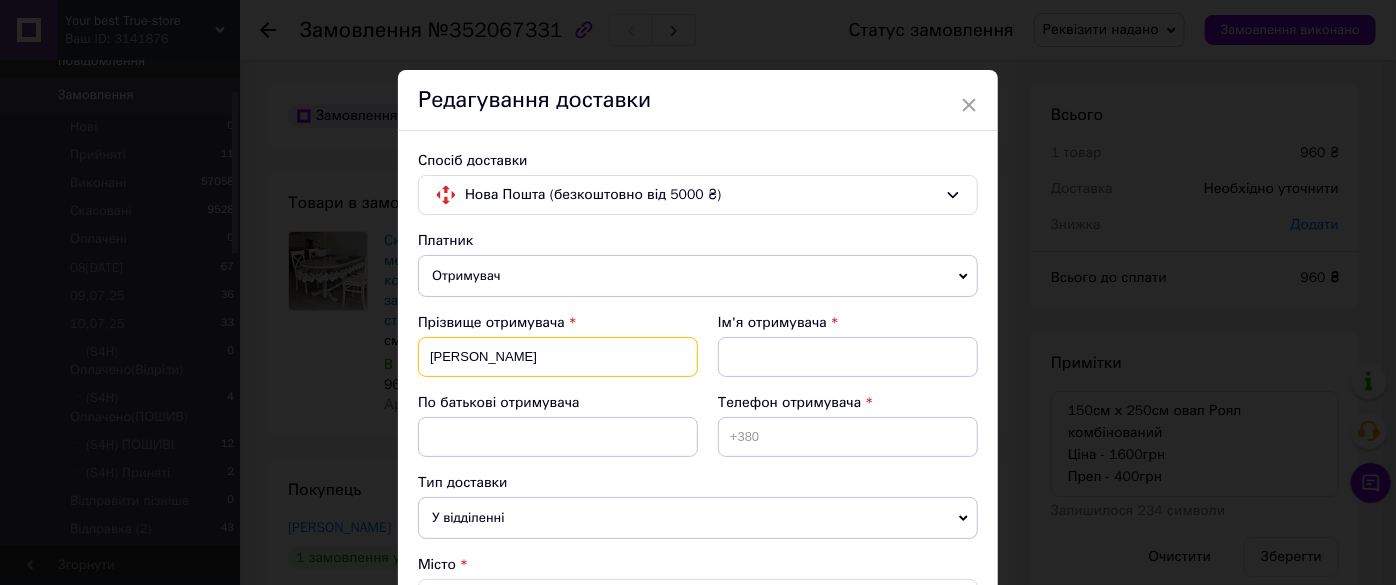 type on "Биковець" 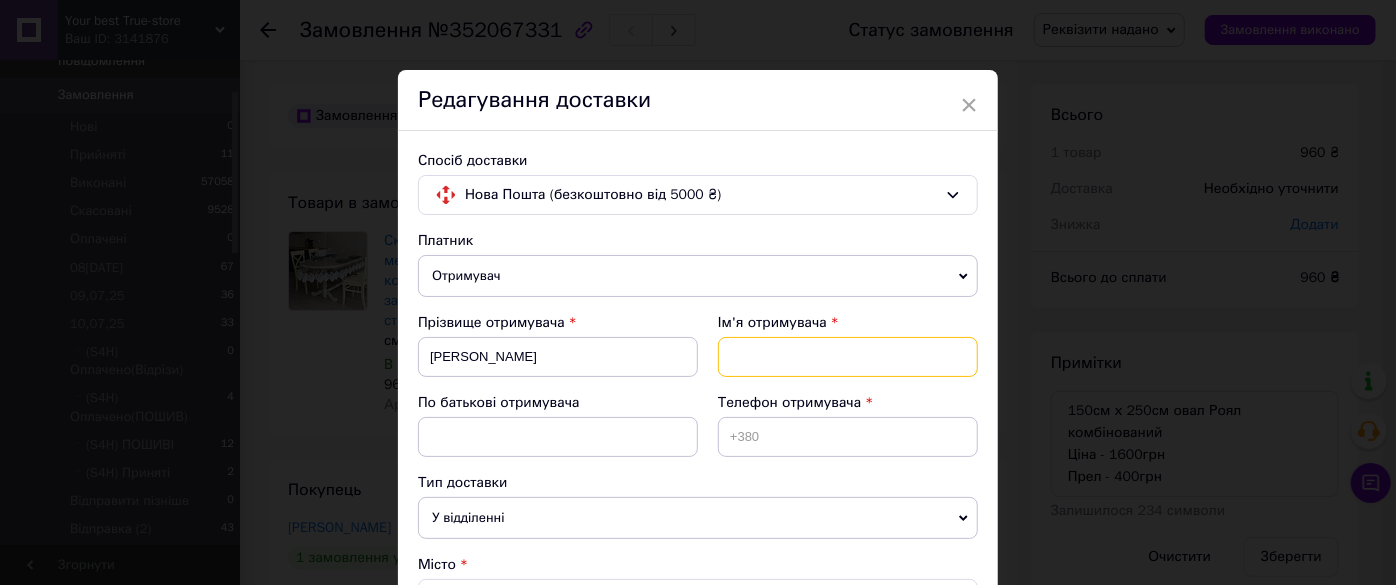 click at bounding box center (848, 357) 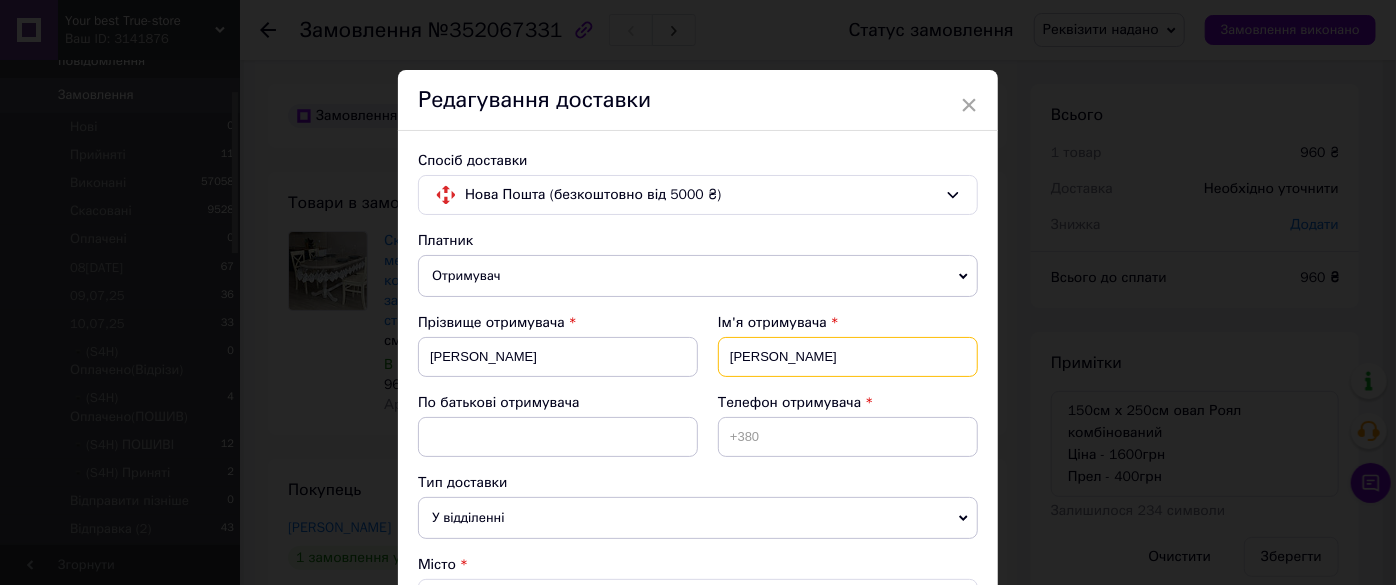 type on "Ірина" 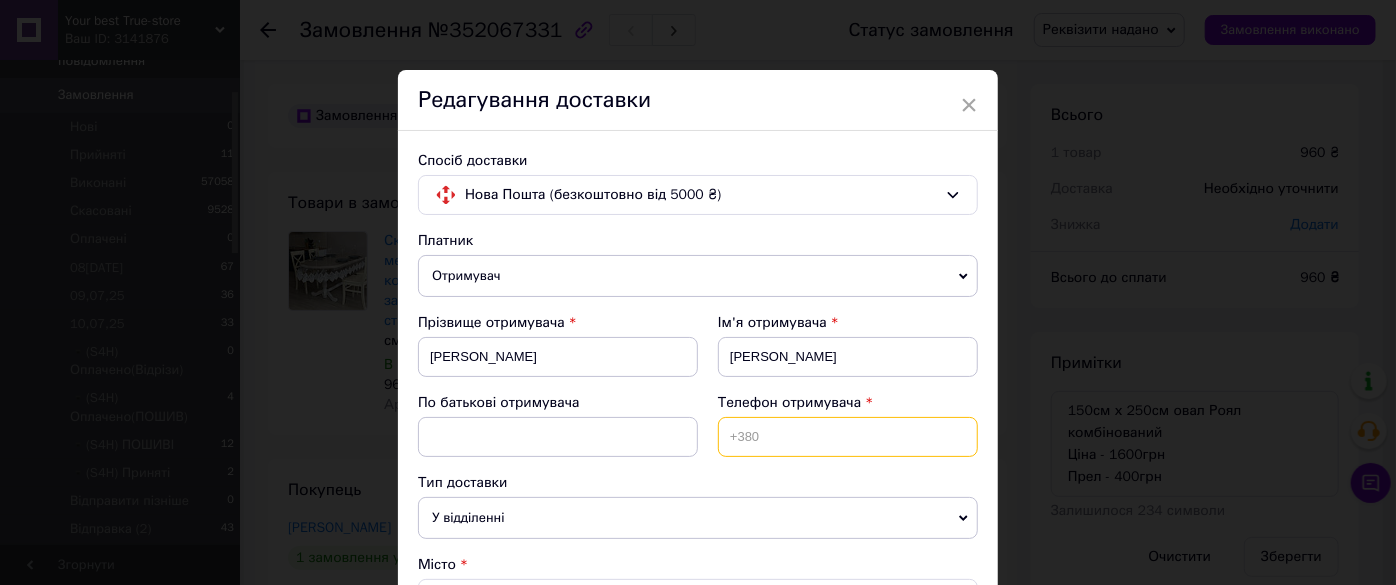 click at bounding box center [848, 437] 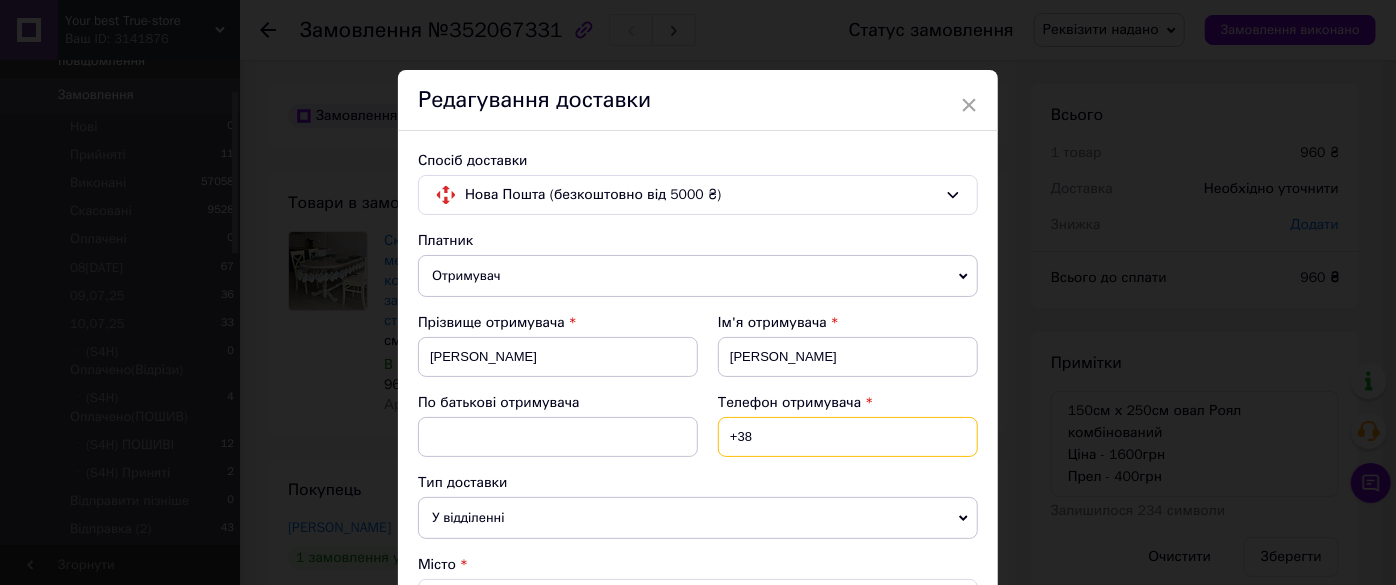 paste on "0952018884" 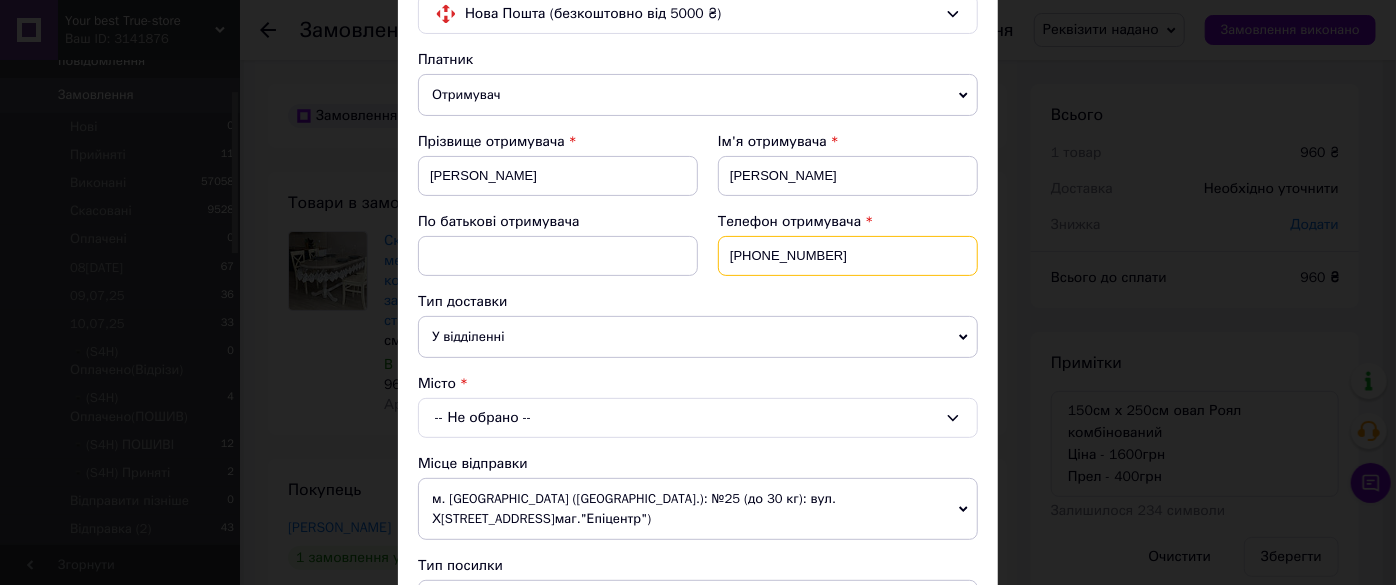scroll, scrollTop: 181, scrollLeft: 0, axis: vertical 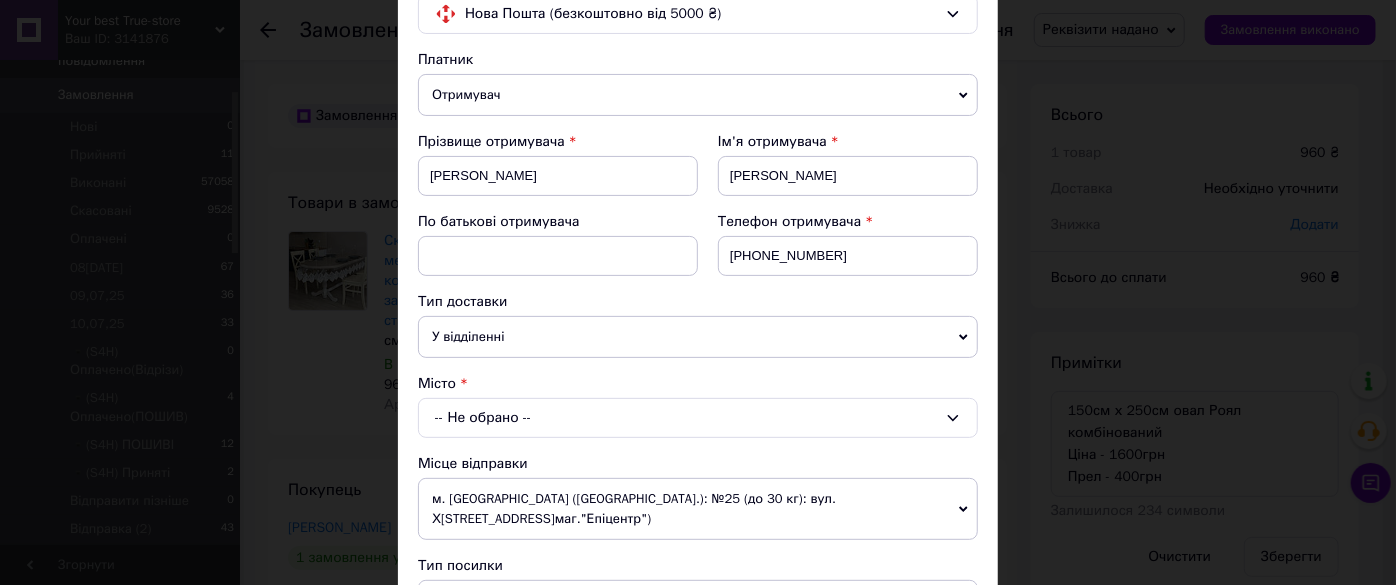 drag, startPoint x: 500, startPoint y: 404, endPoint x: 509, endPoint y: 427, distance: 24.698177 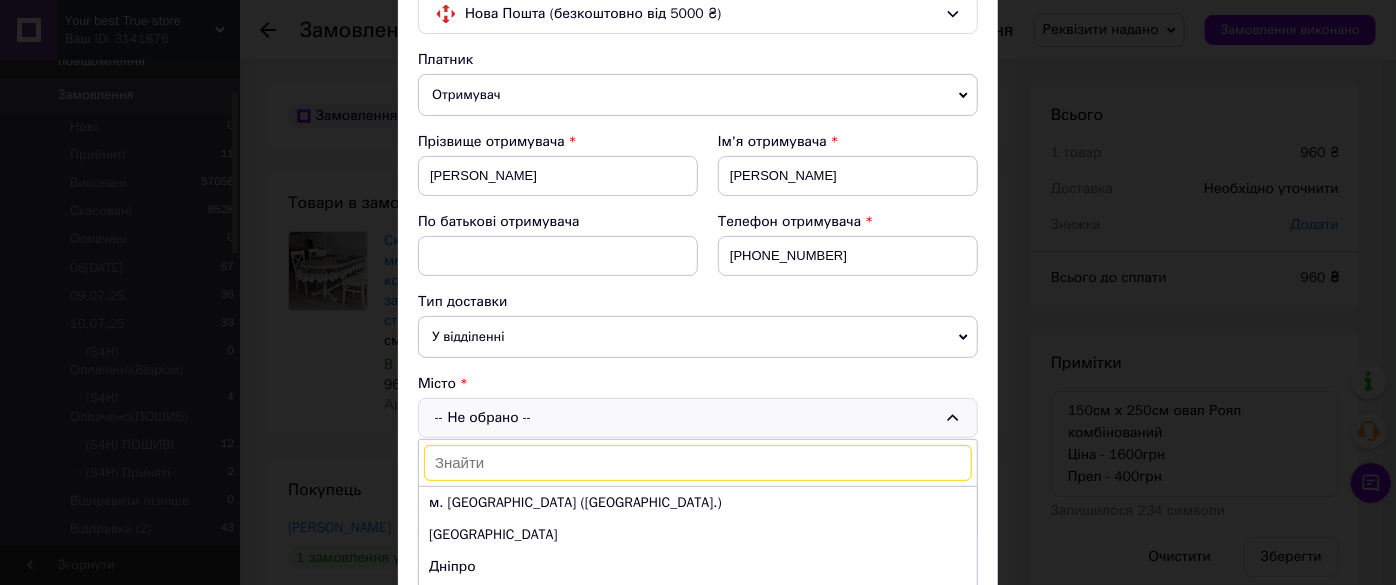 paste on "Подільськ" 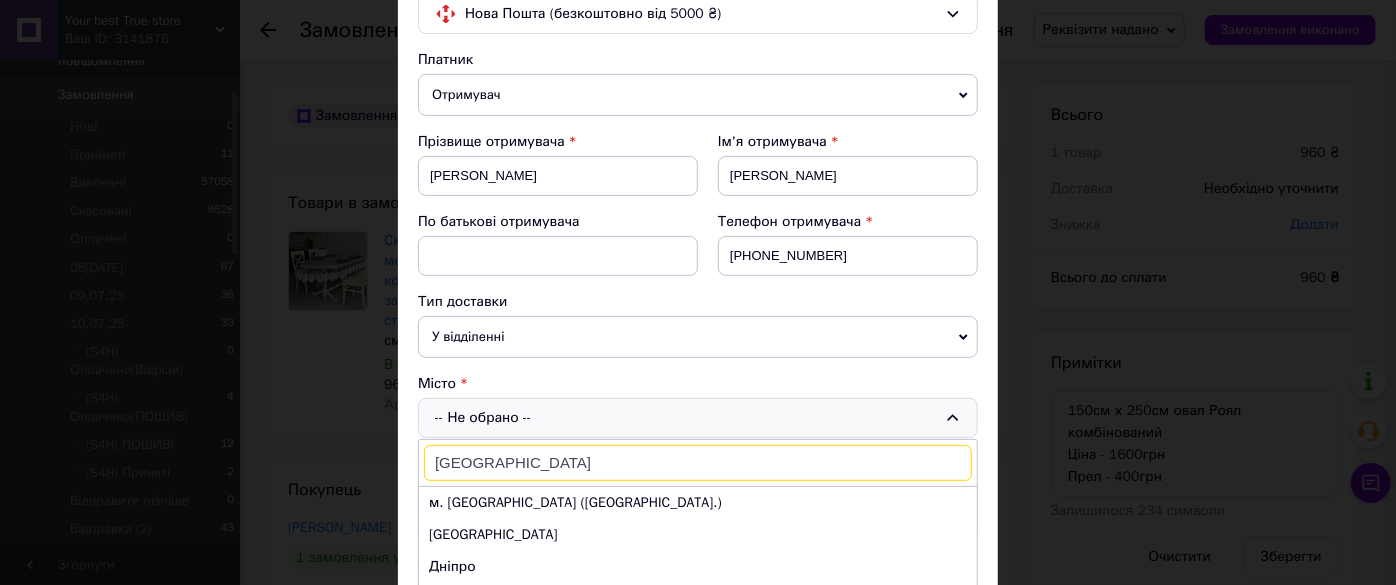 scroll, scrollTop: 272, scrollLeft: 0, axis: vertical 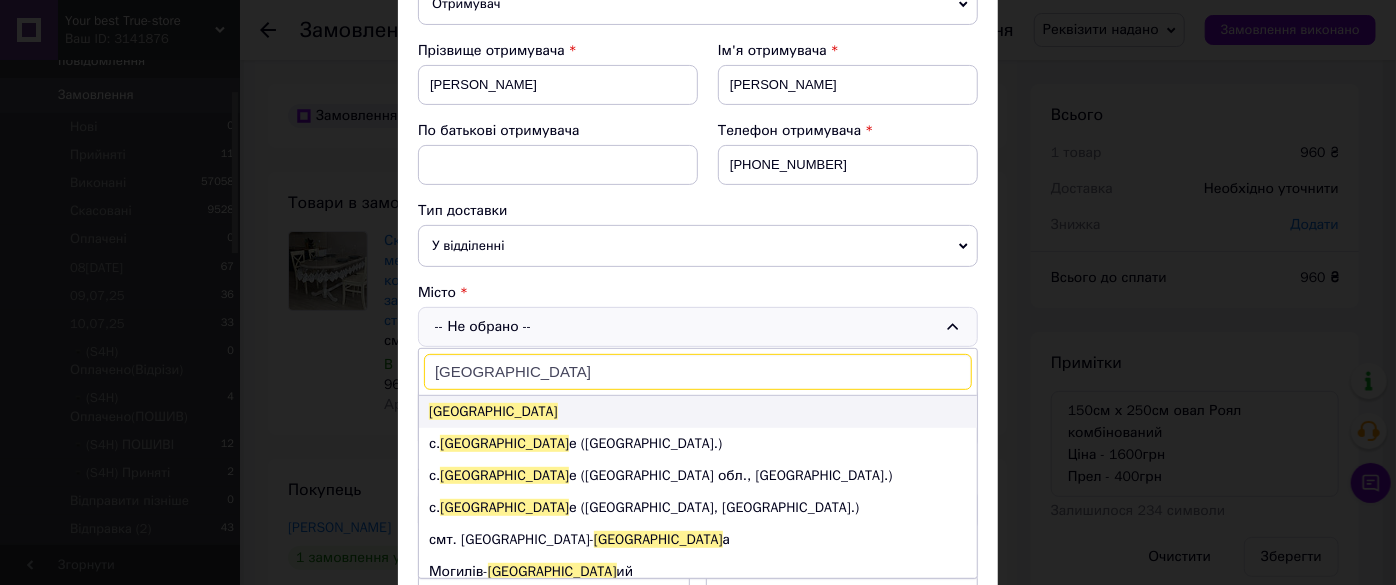 type on "Подільськ" 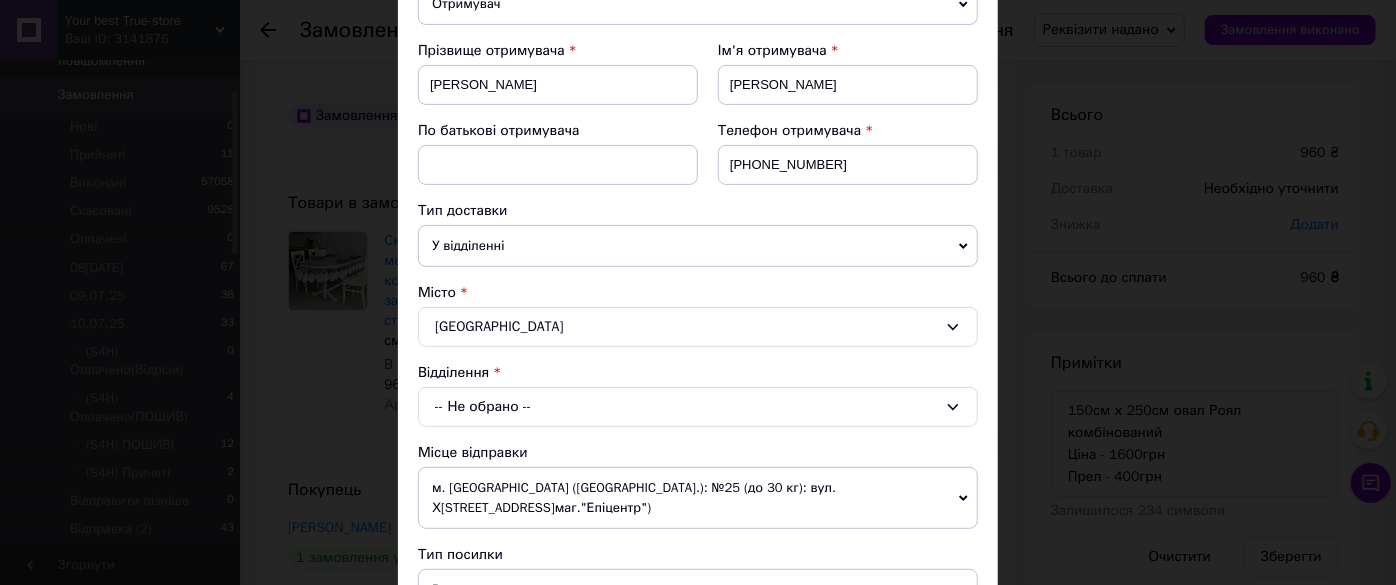 click on "-- Не обрано --" at bounding box center (698, 407) 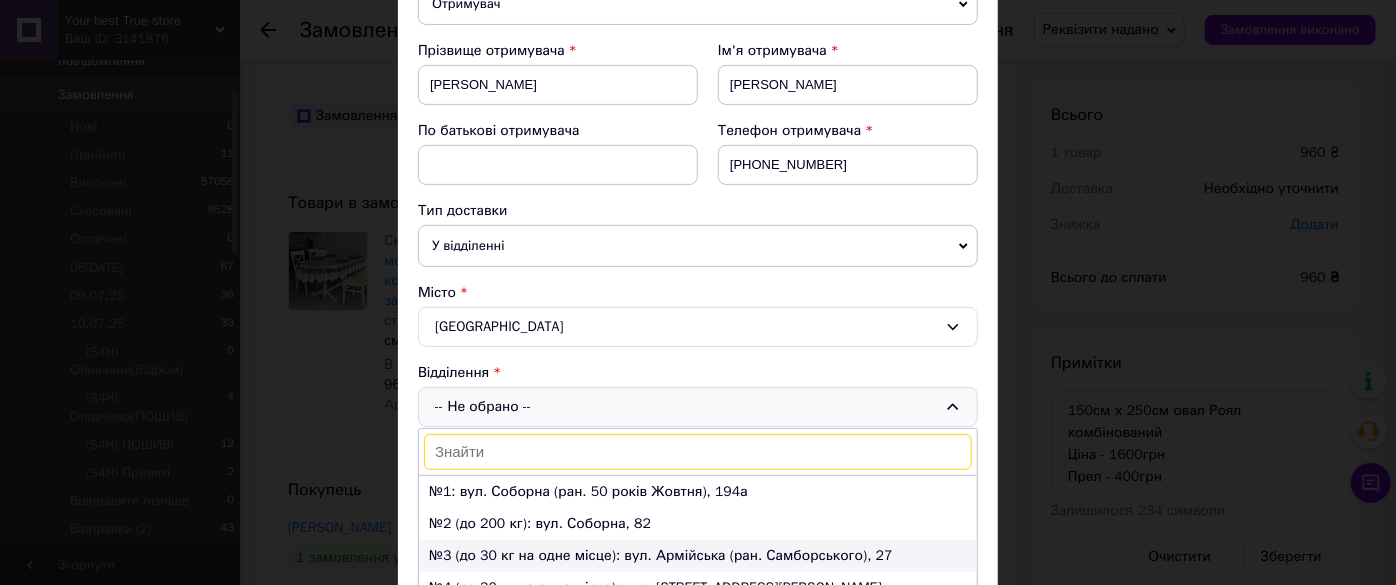 scroll, scrollTop: 10, scrollLeft: 0, axis: vertical 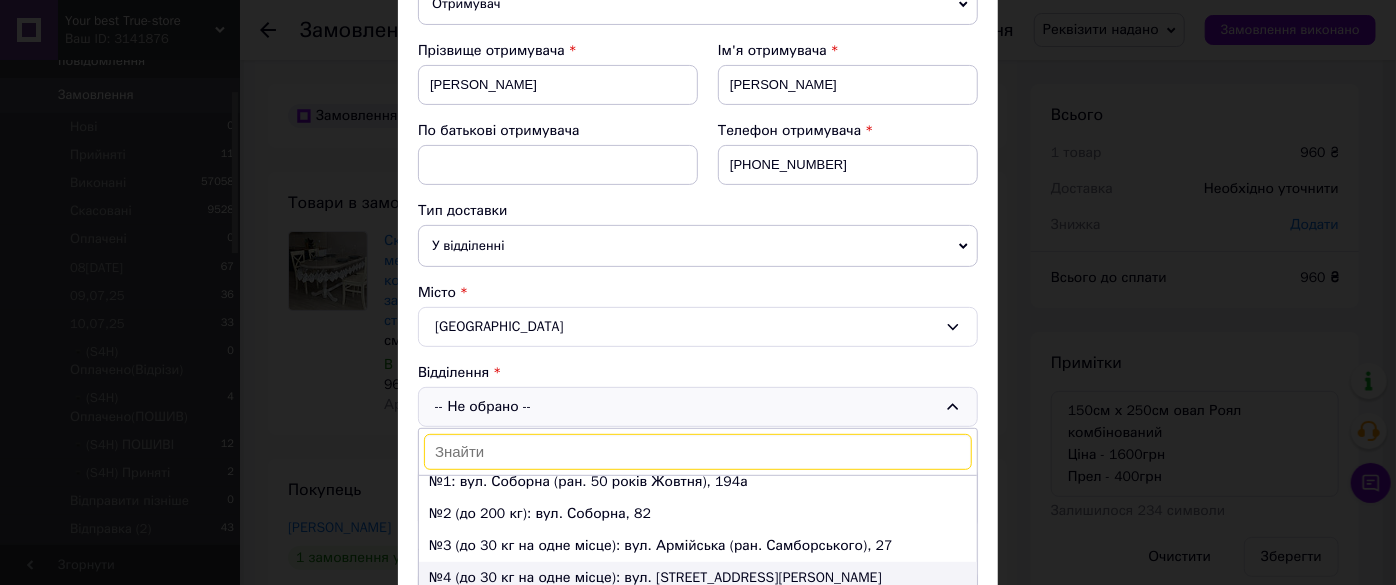 click on "№4 (до 30 кг на одне місце): вул. Академіка Корольова, 1А" at bounding box center [698, 578] 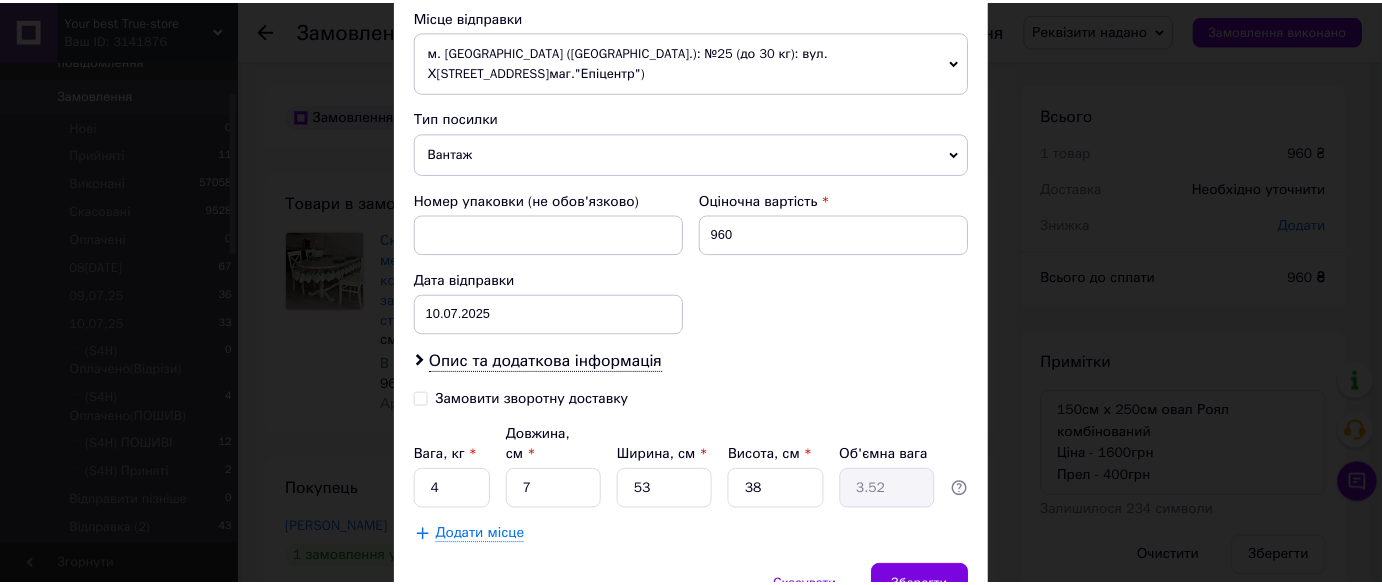 scroll, scrollTop: 772, scrollLeft: 0, axis: vertical 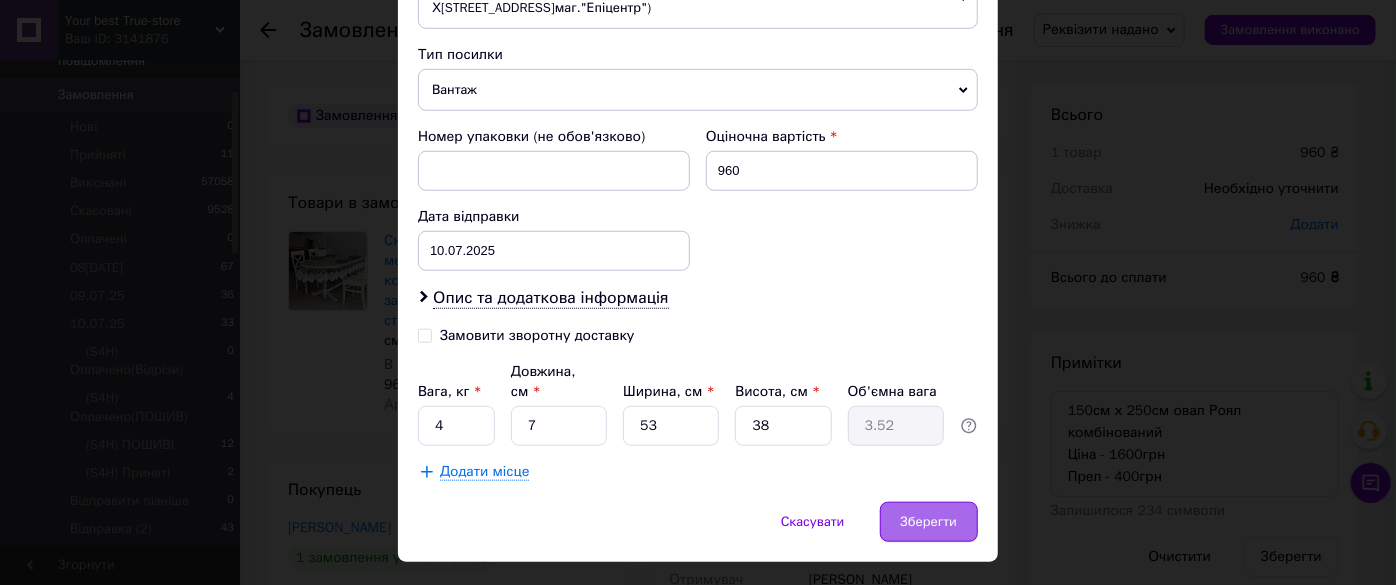 click on "Зберегти" at bounding box center [929, 522] 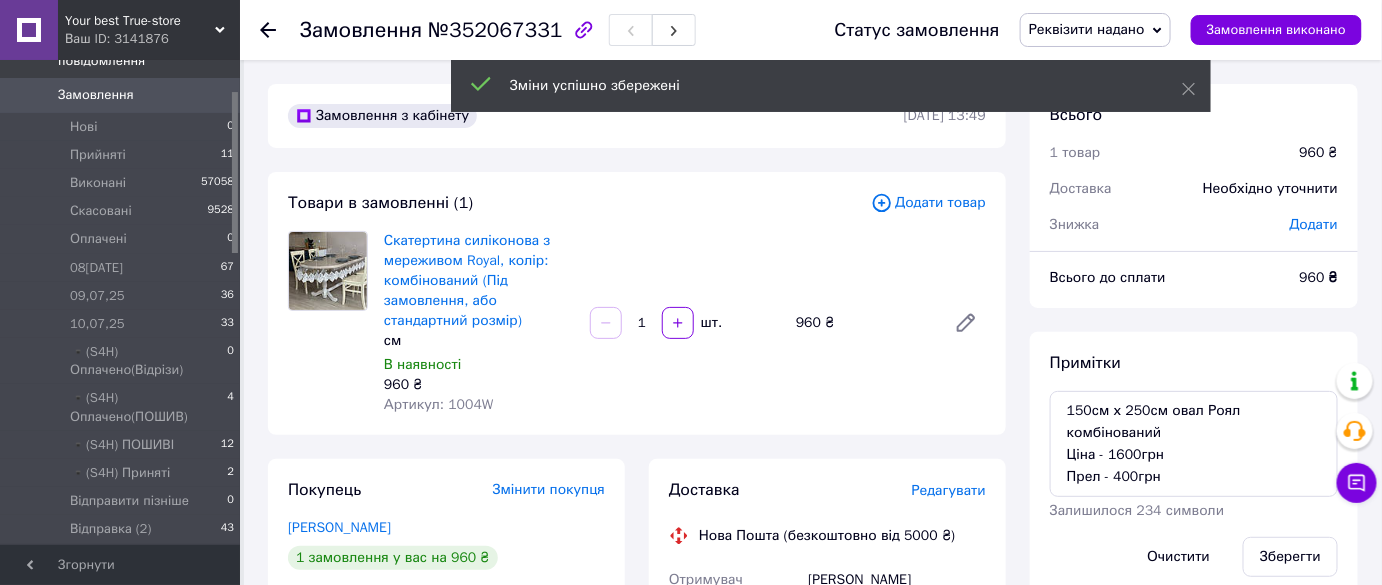 click 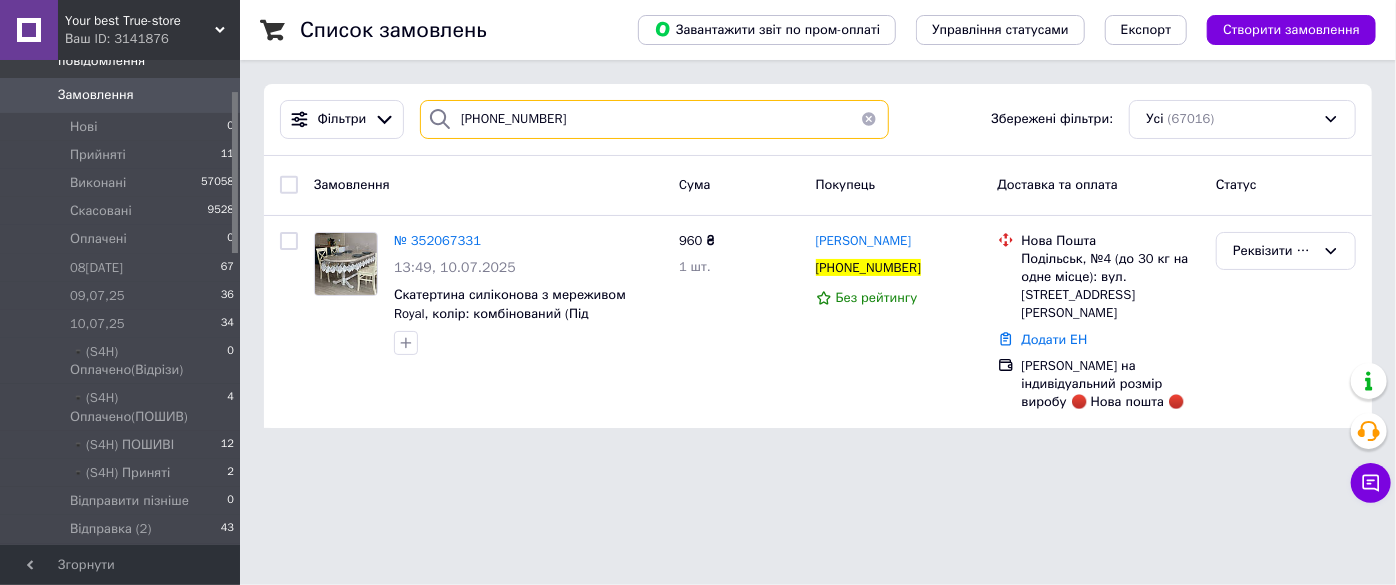 click on "[PHONE_NUMBER]" at bounding box center (654, 119) 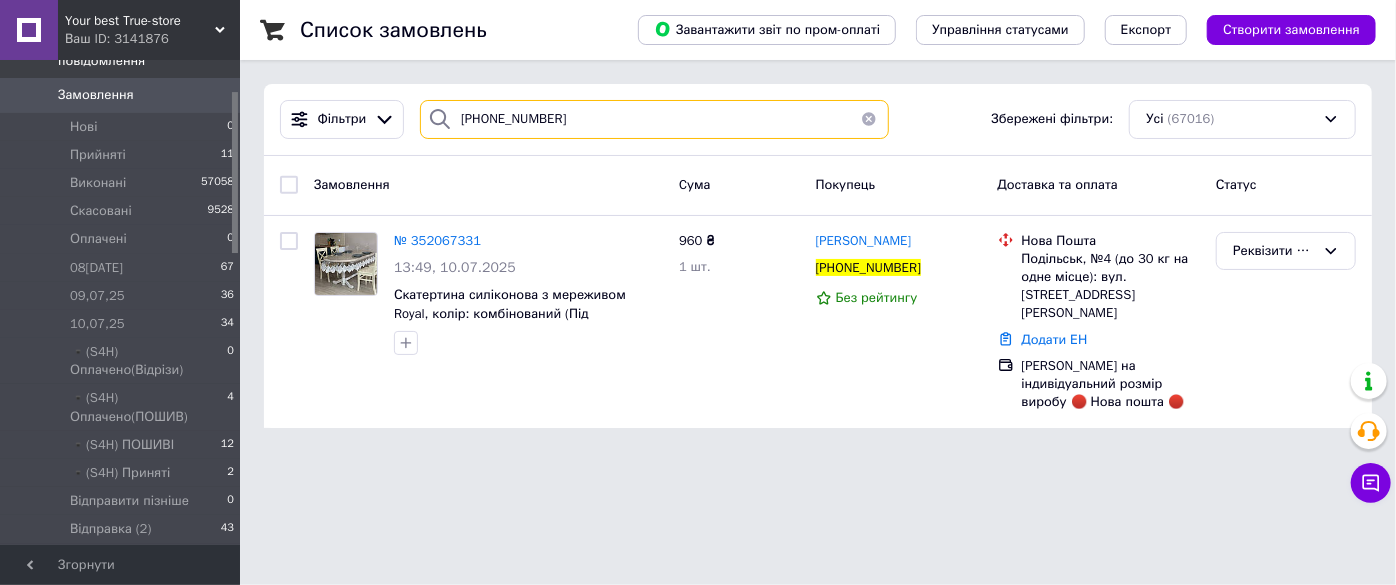 type on "+" 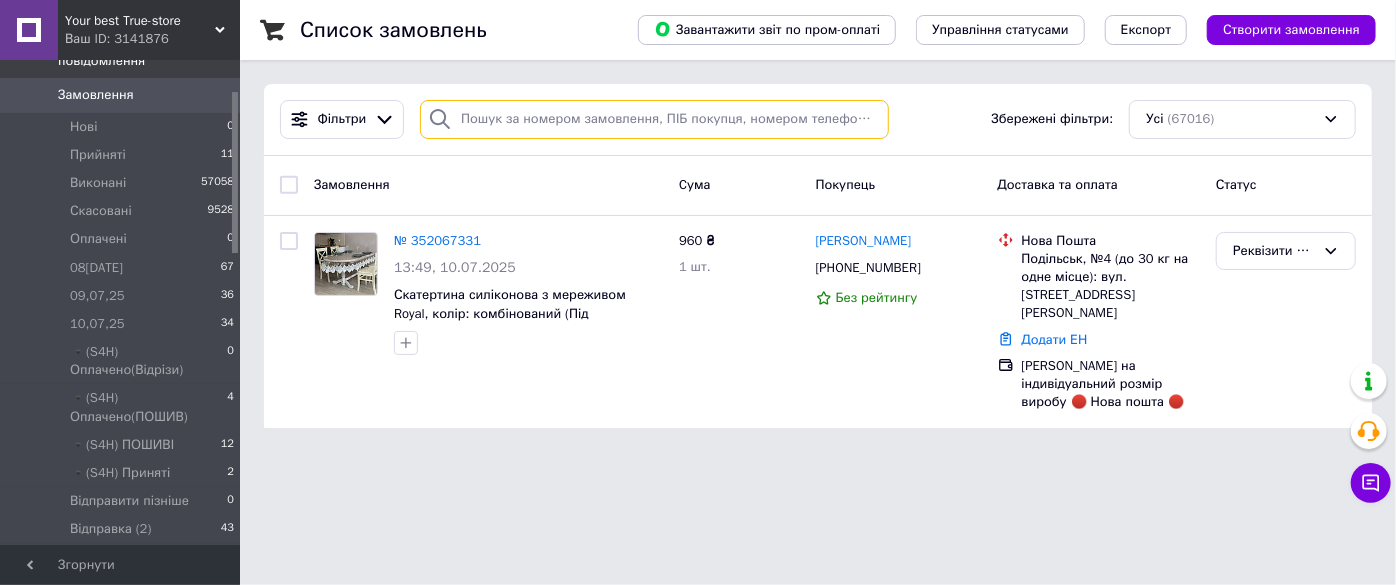 paste on "[PHONE_NUMBER]" 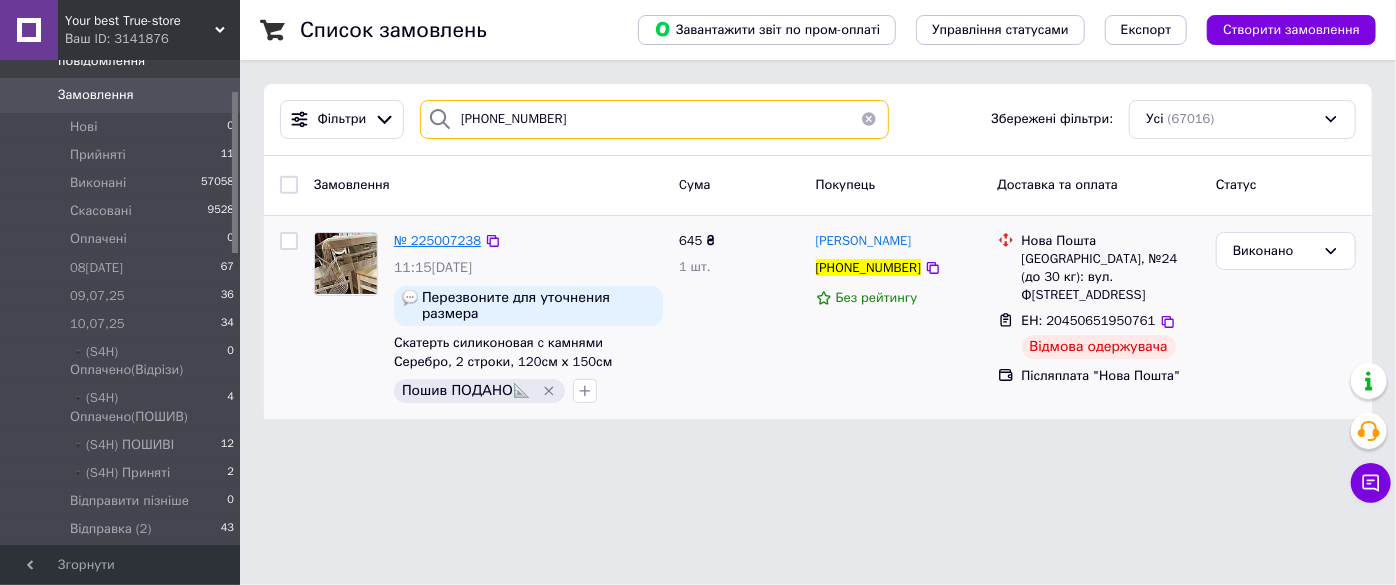 type on "[PHONE_NUMBER]" 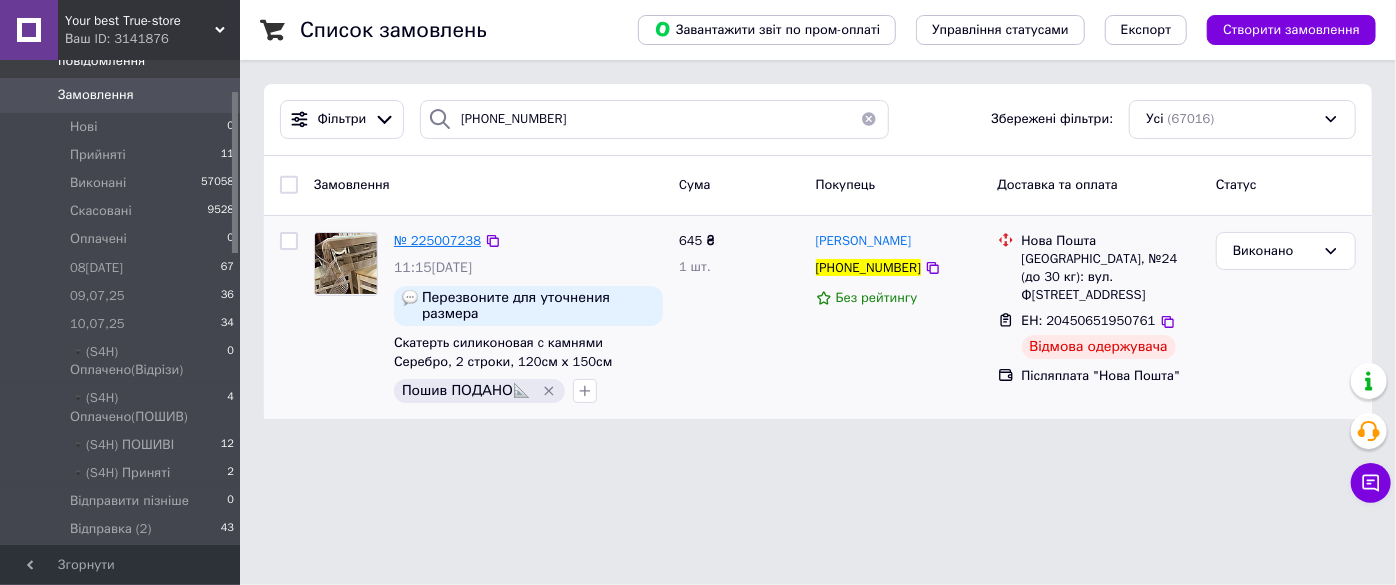 click on "№ 225007238" at bounding box center [437, 240] 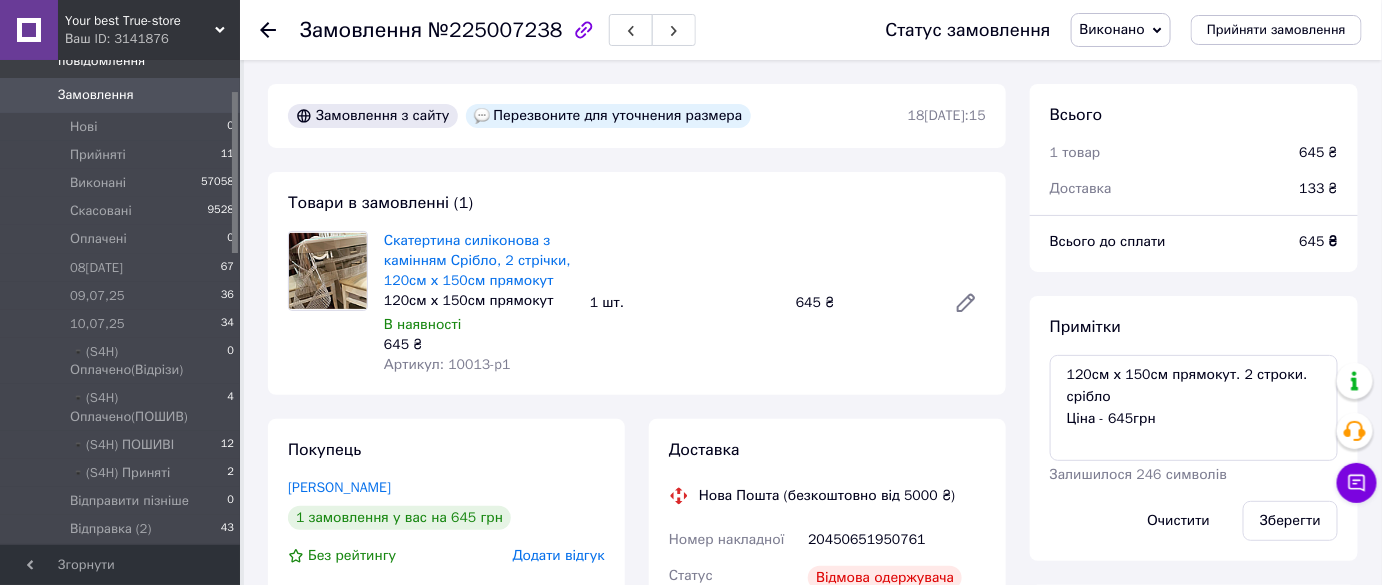 scroll, scrollTop: 176, scrollLeft: 0, axis: vertical 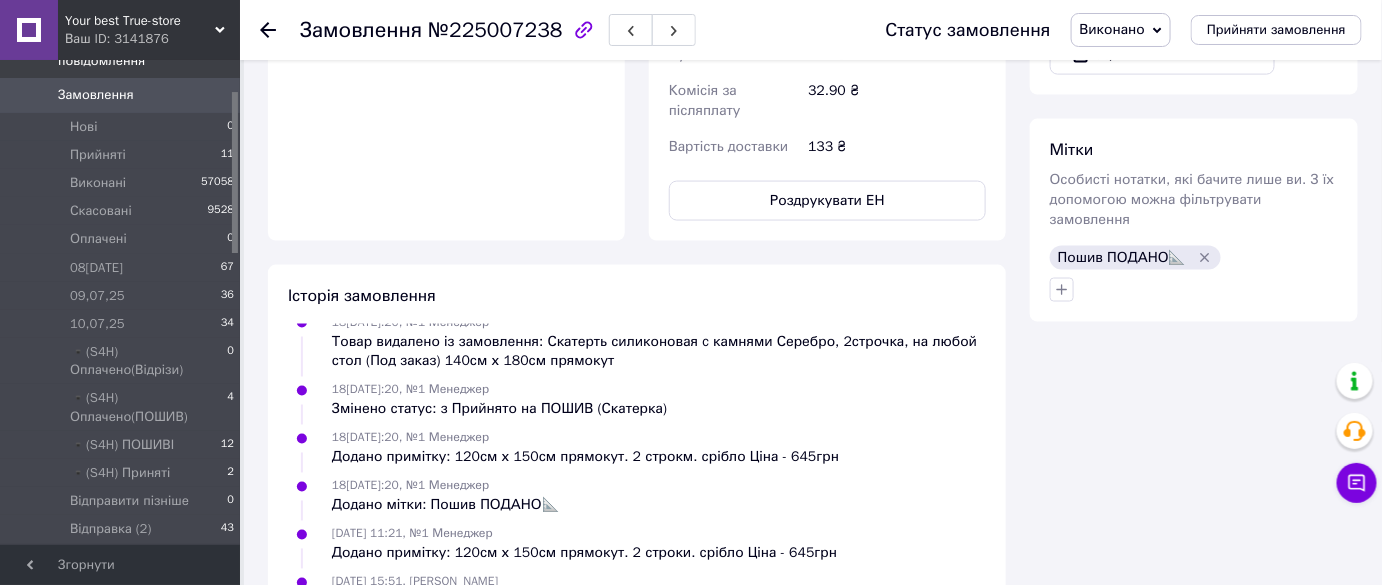 click 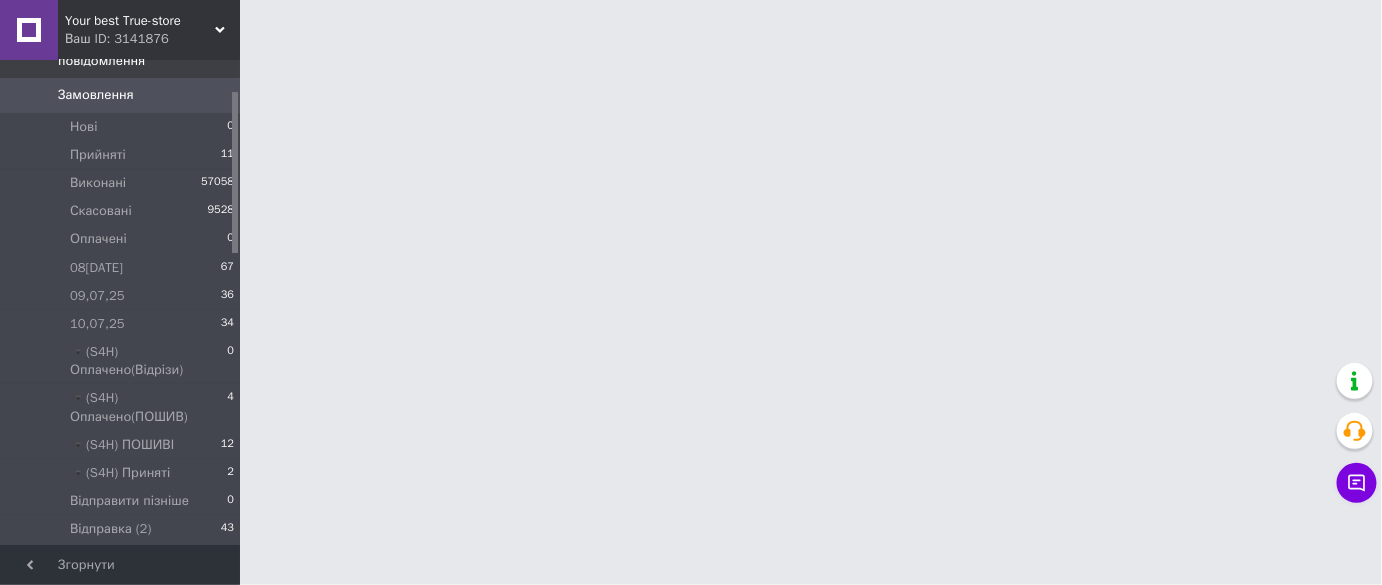 scroll, scrollTop: 0, scrollLeft: 0, axis: both 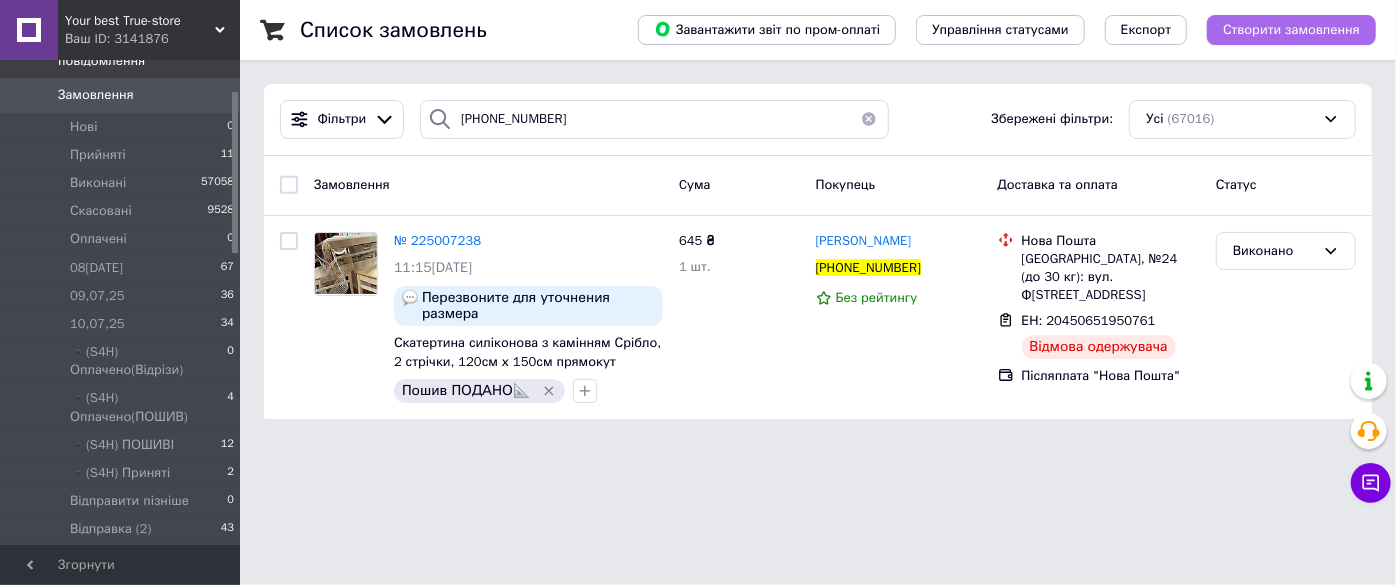 click on "Створити замовлення" at bounding box center [1291, 30] 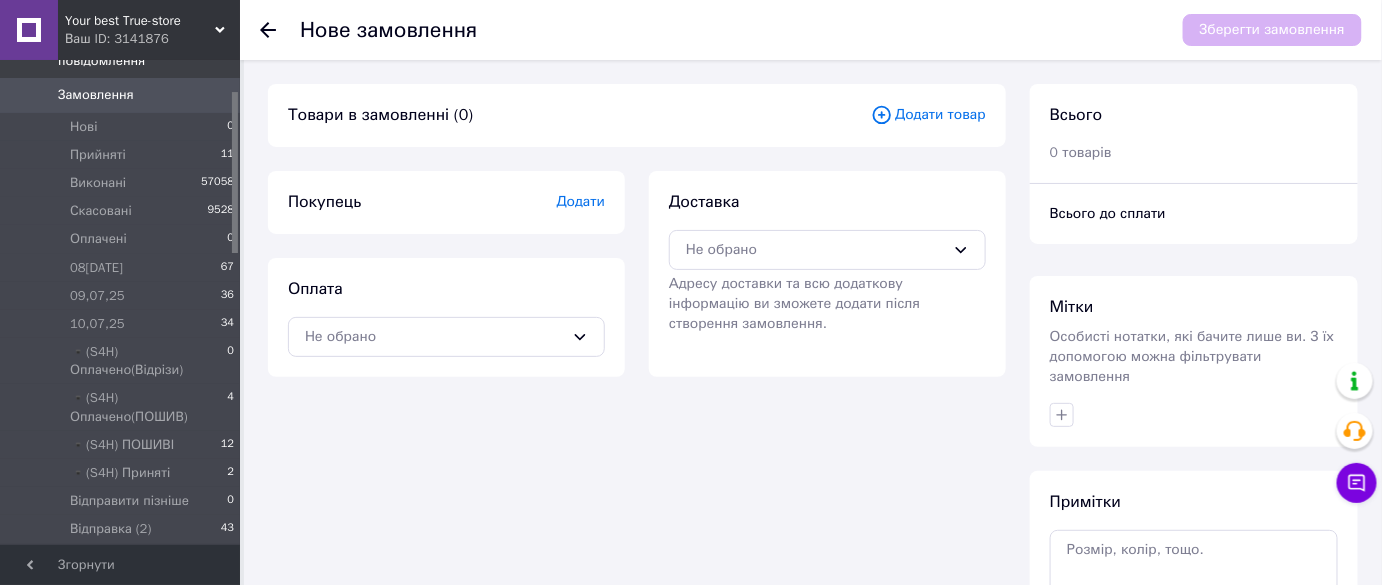 click on "Додати" at bounding box center (581, 201) 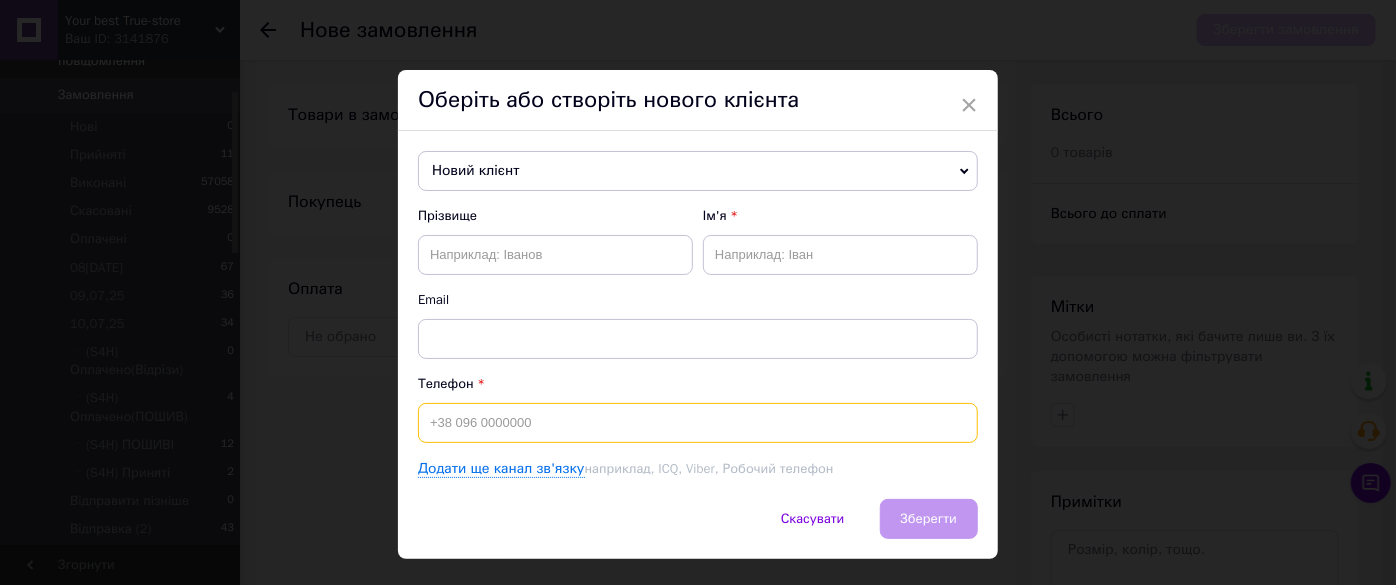 click at bounding box center [698, 423] 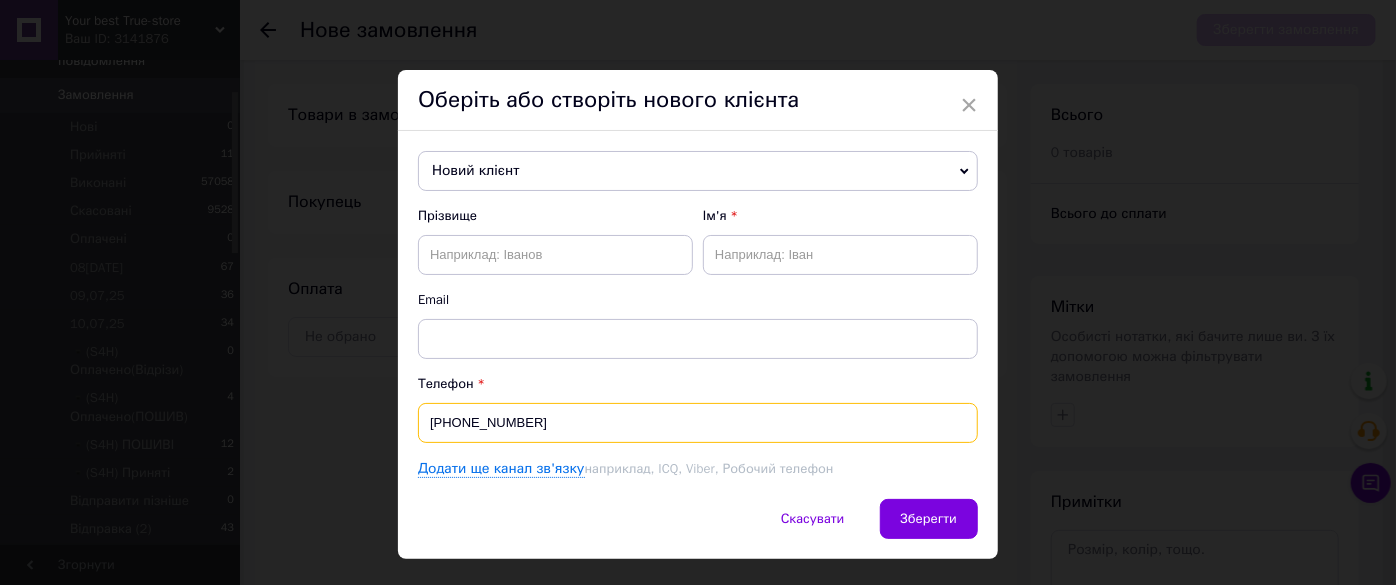 type on "[PHONE_NUMBER]" 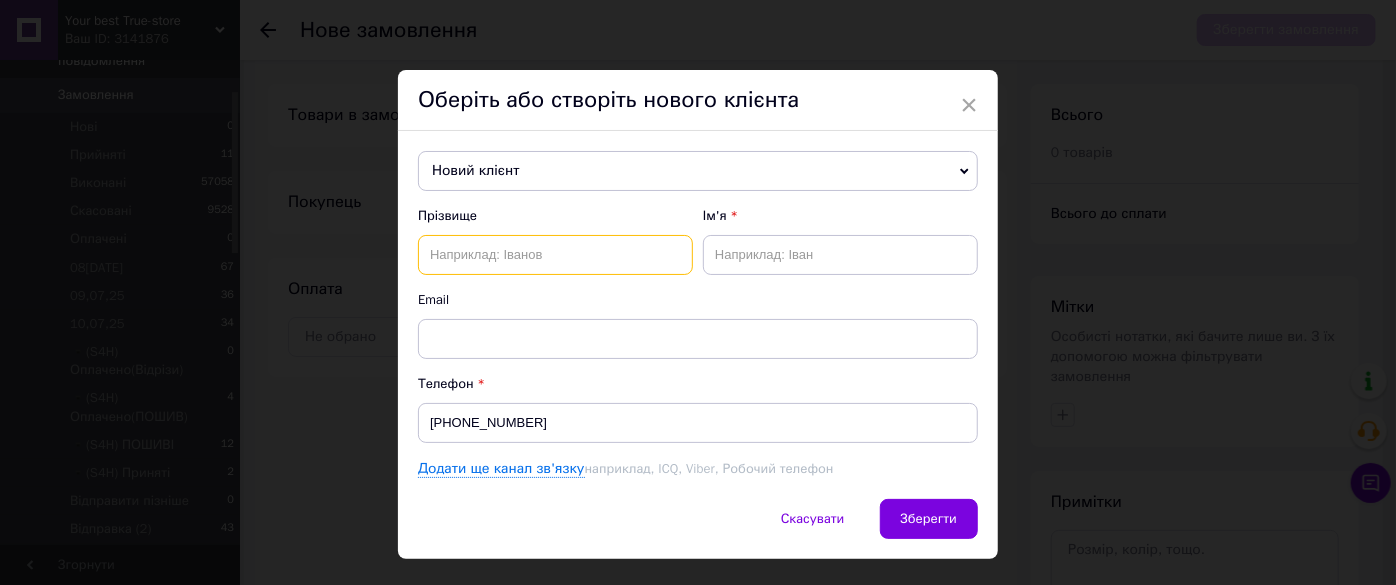 click at bounding box center (555, 255) 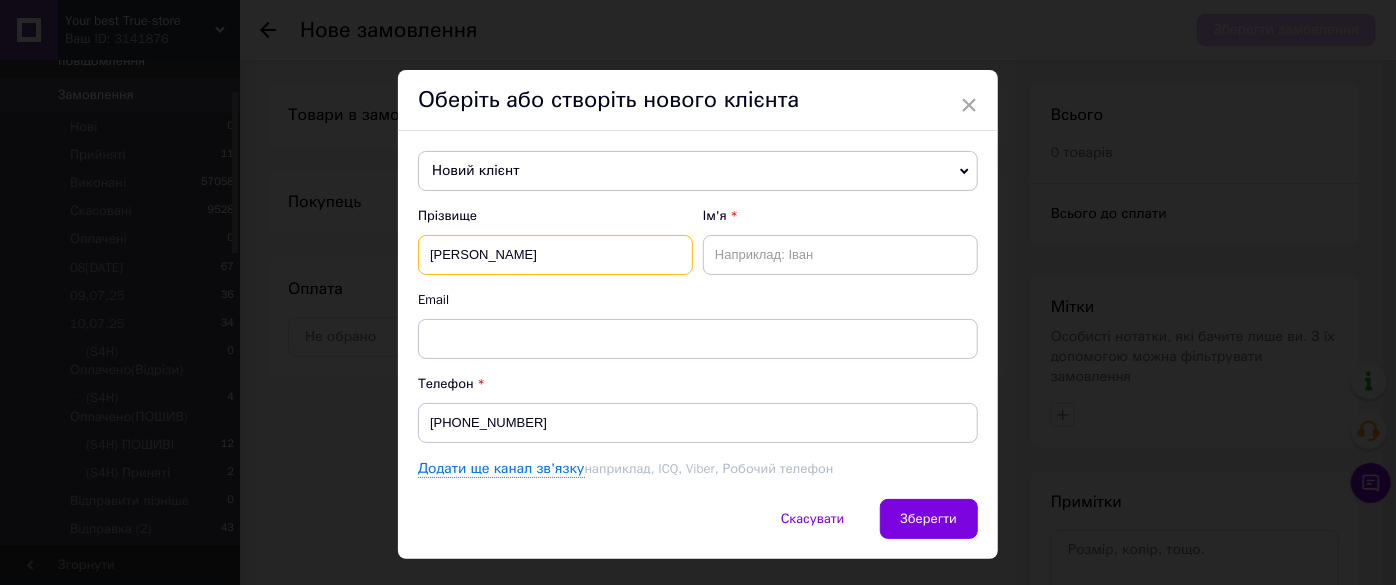 type on "Сергеєва" 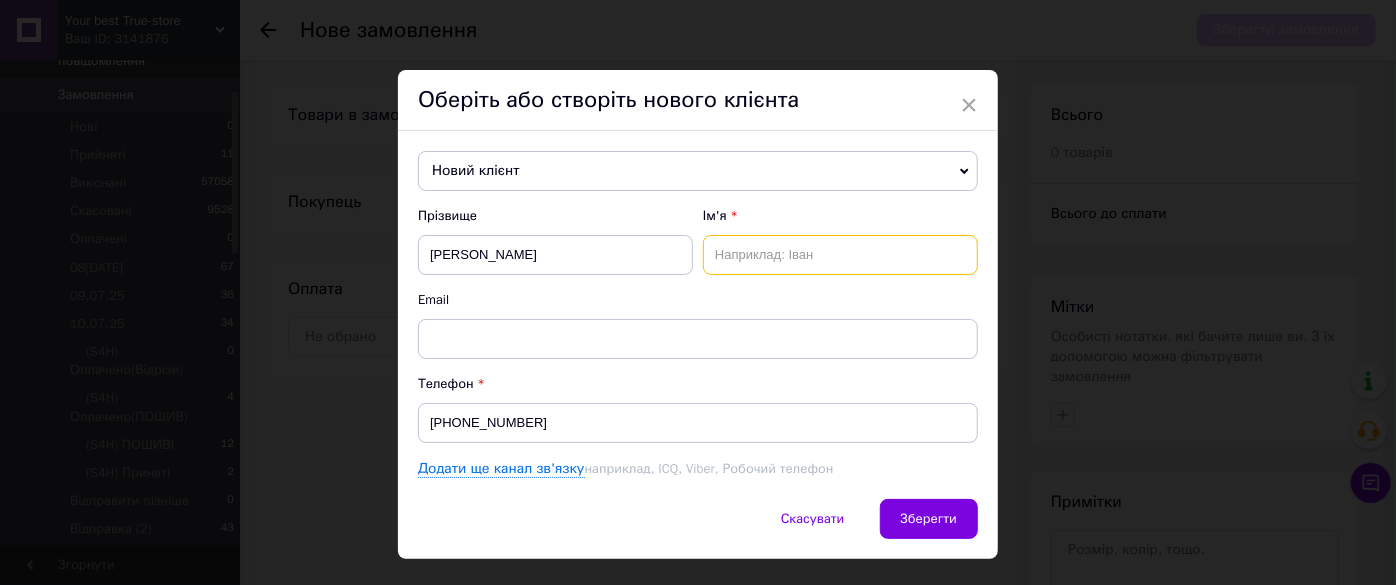 click at bounding box center (840, 255) 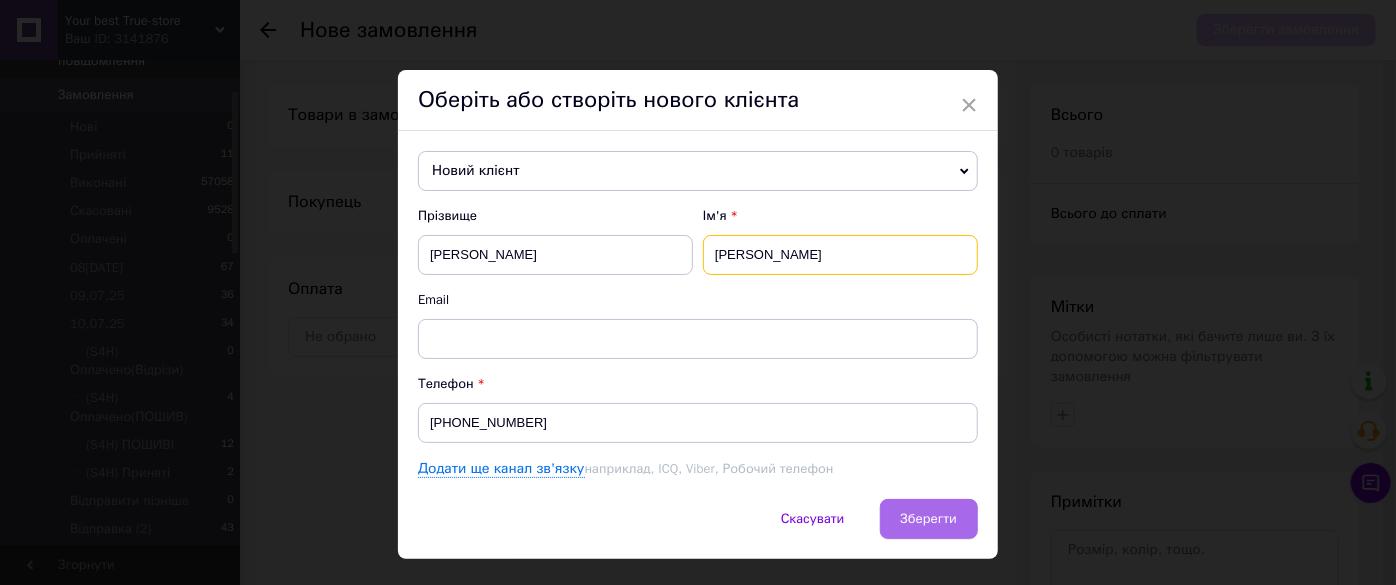 type on "Ольга" 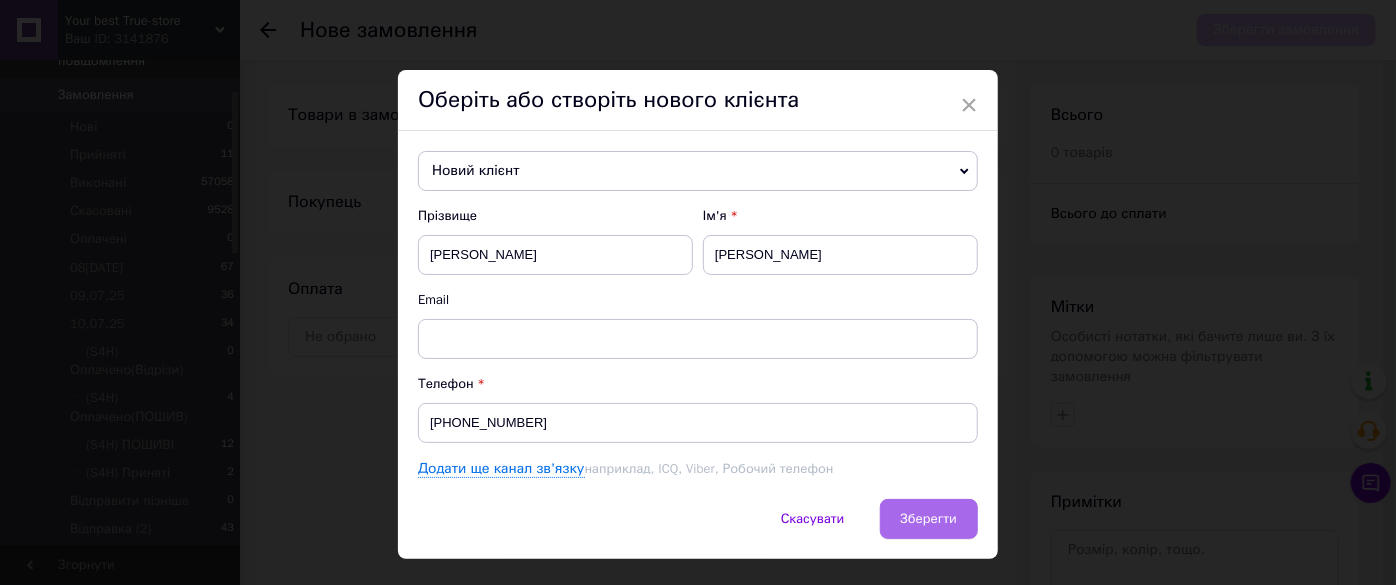 click on "Зберегти" at bounding box center (929, 518) 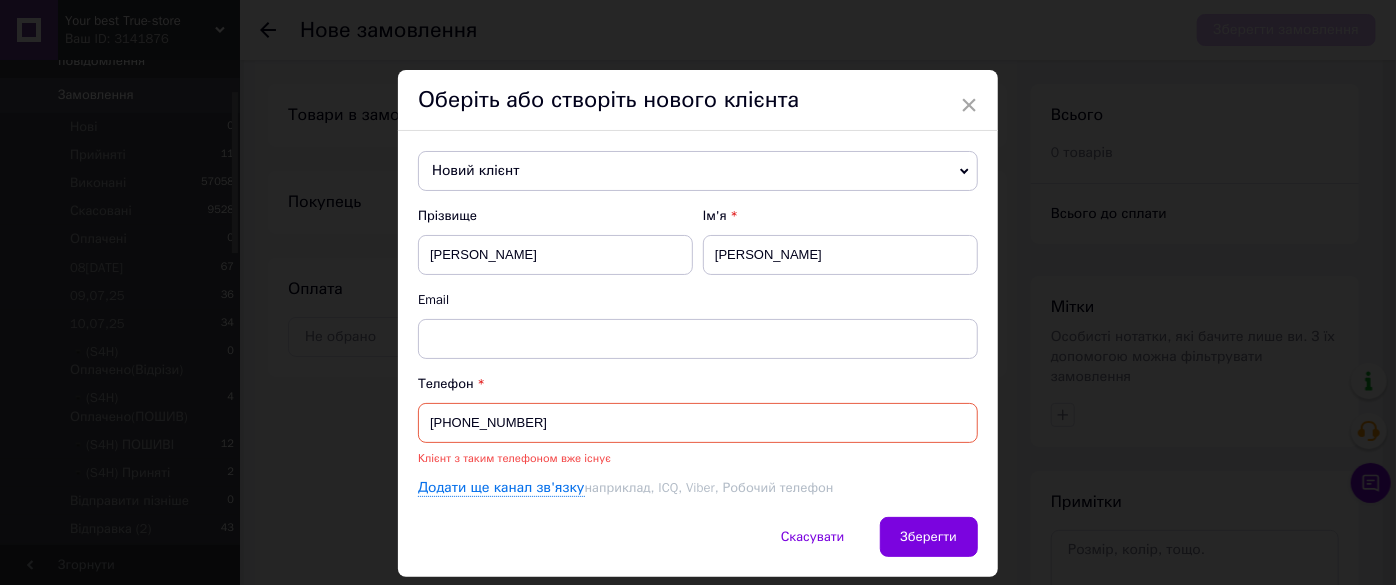 click on "Новий клієнт" at bounding box center [698, 171] 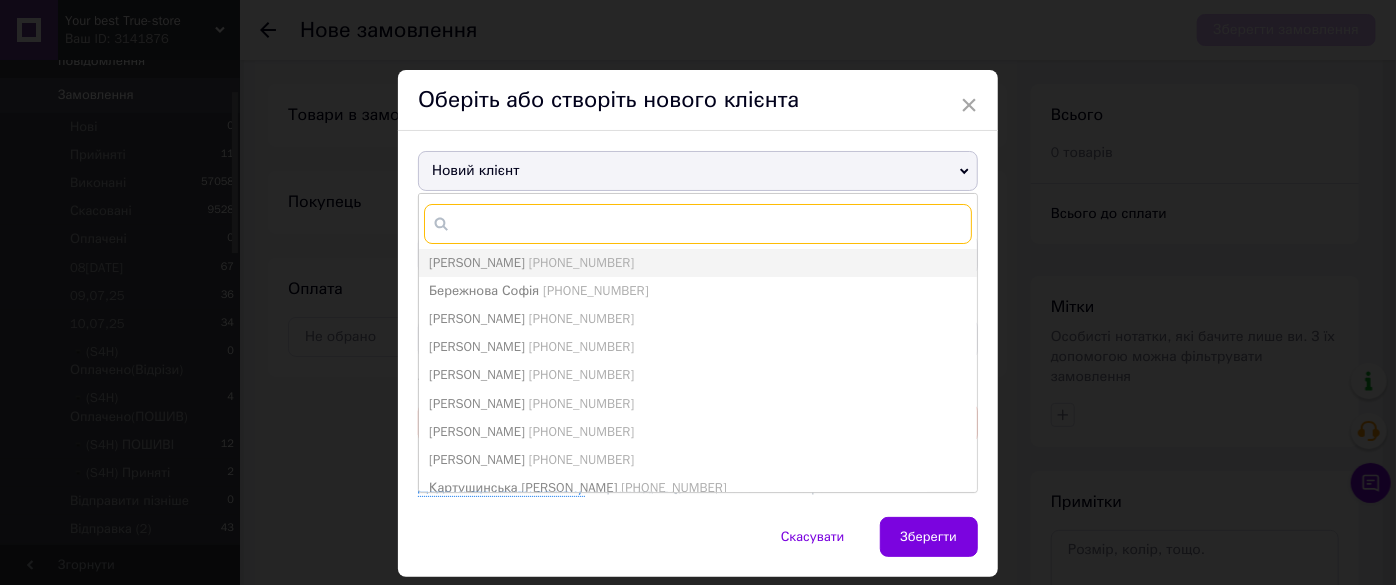 paste on "[PHONE_NUMBER]" 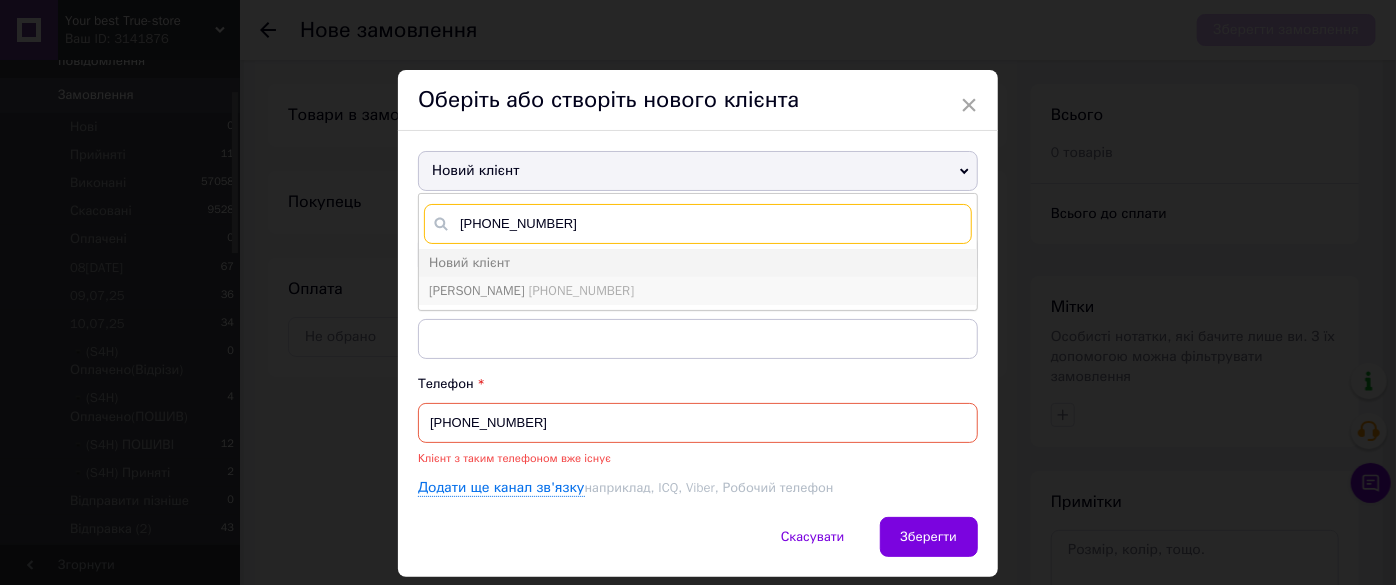 type on "[PHONE_NUMBER]" 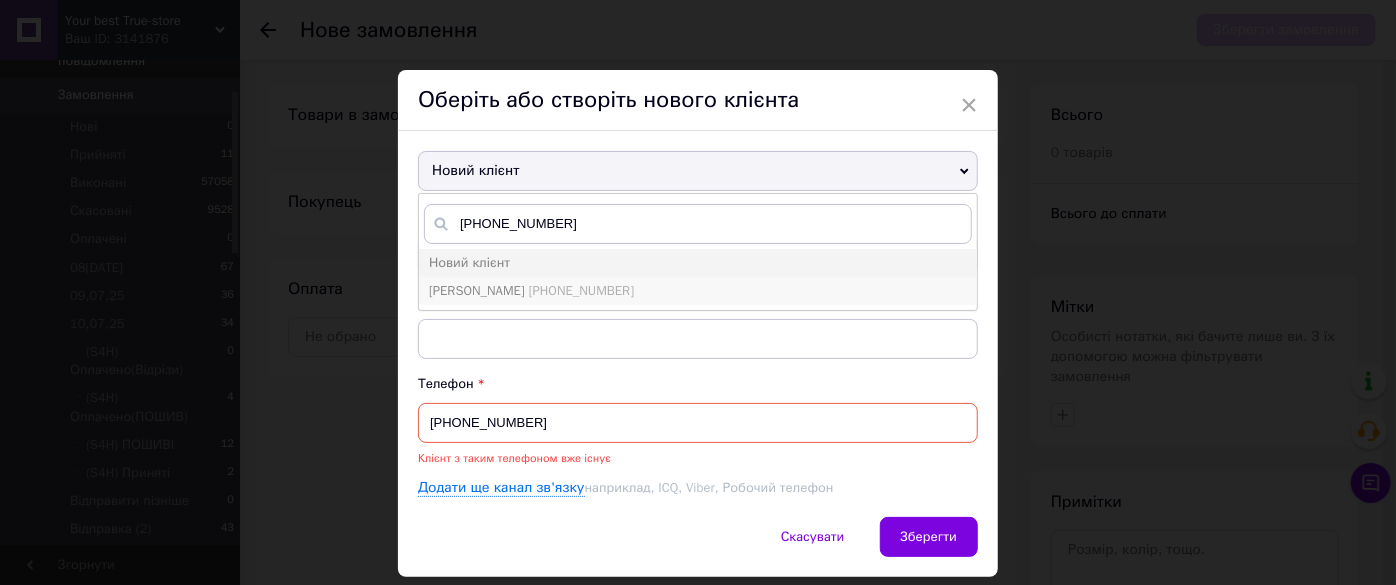 click on "[PHONE_NUMBER]" at bounding box center (581, 290) 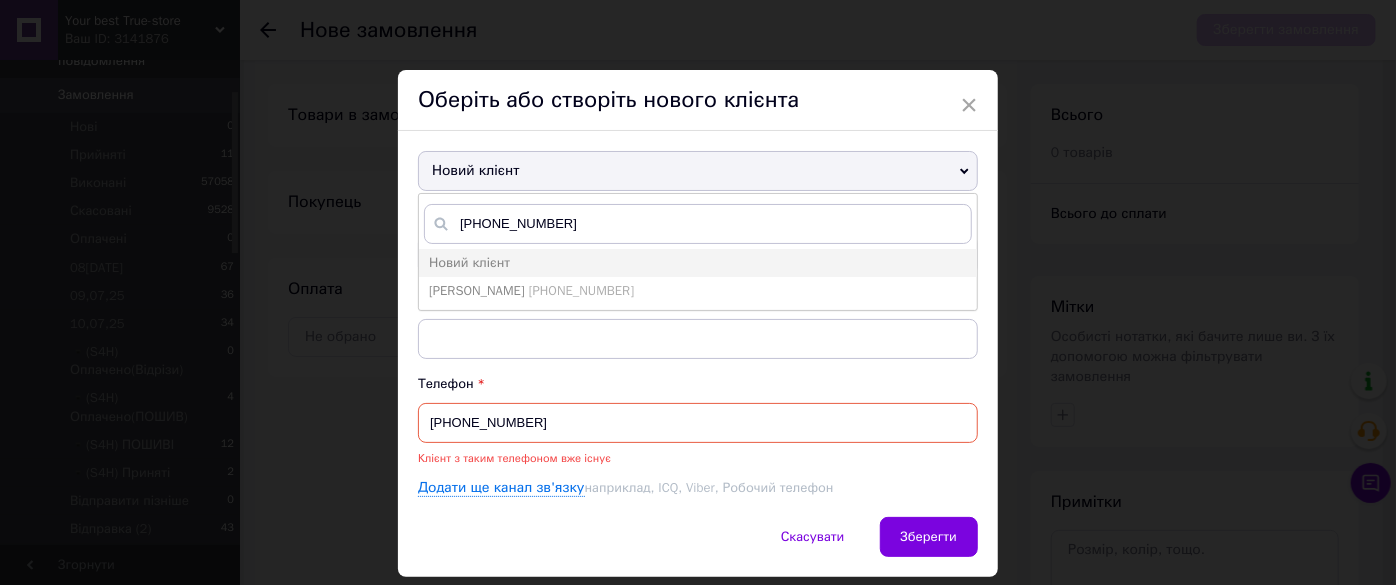type on "Ольга Сергеева" 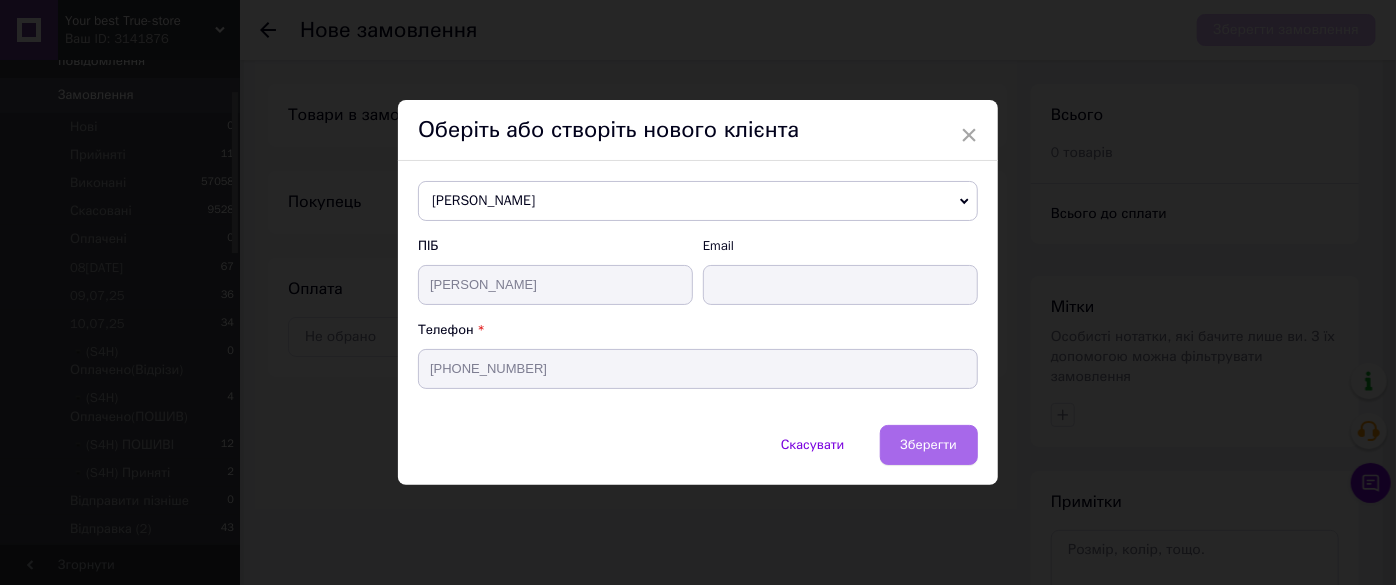 click on "Зберегти" at bounding box center [929, 445] 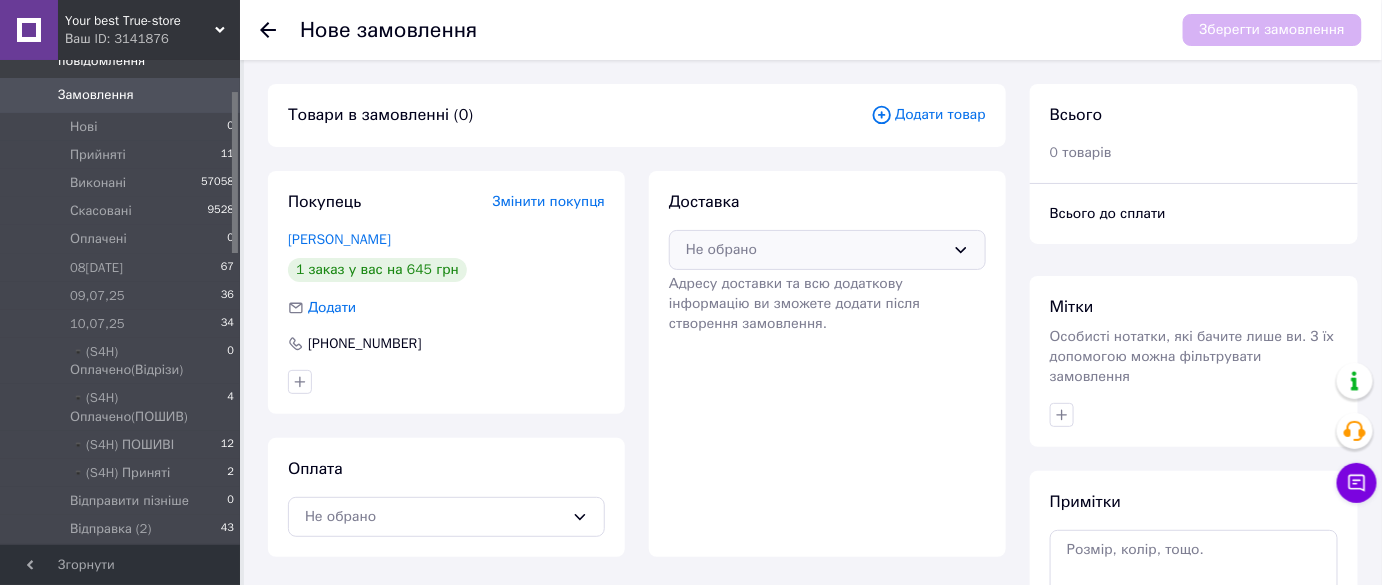 click on "Не обрано" at bounding box center [815, 250] 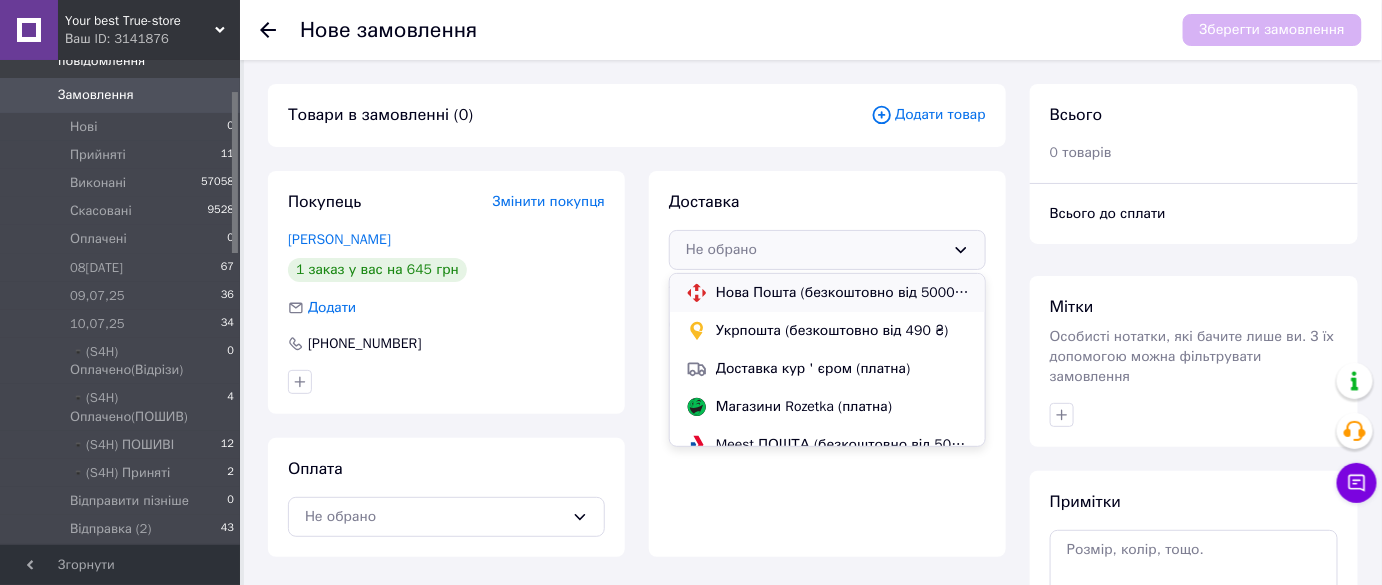 click on "Нова Пошта (безкоштовно від 5000 ₴)" at bounding box center [842, 293] 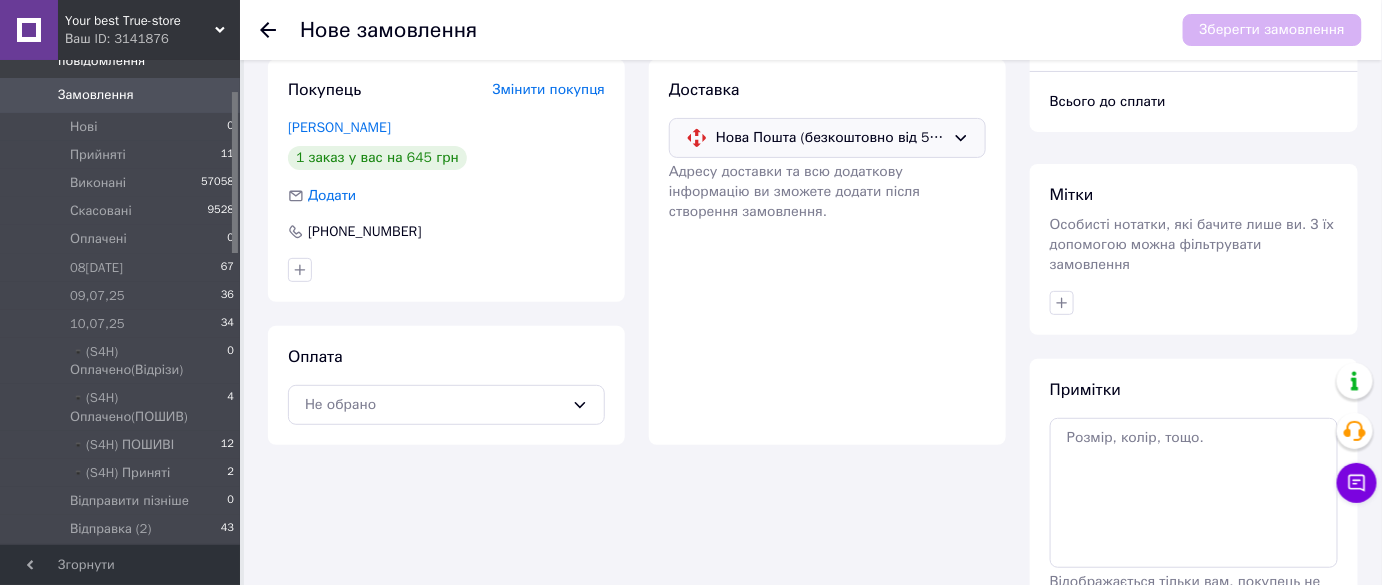 scroll, scrollTop: 237, scrollLeft: 0, axis: vertical 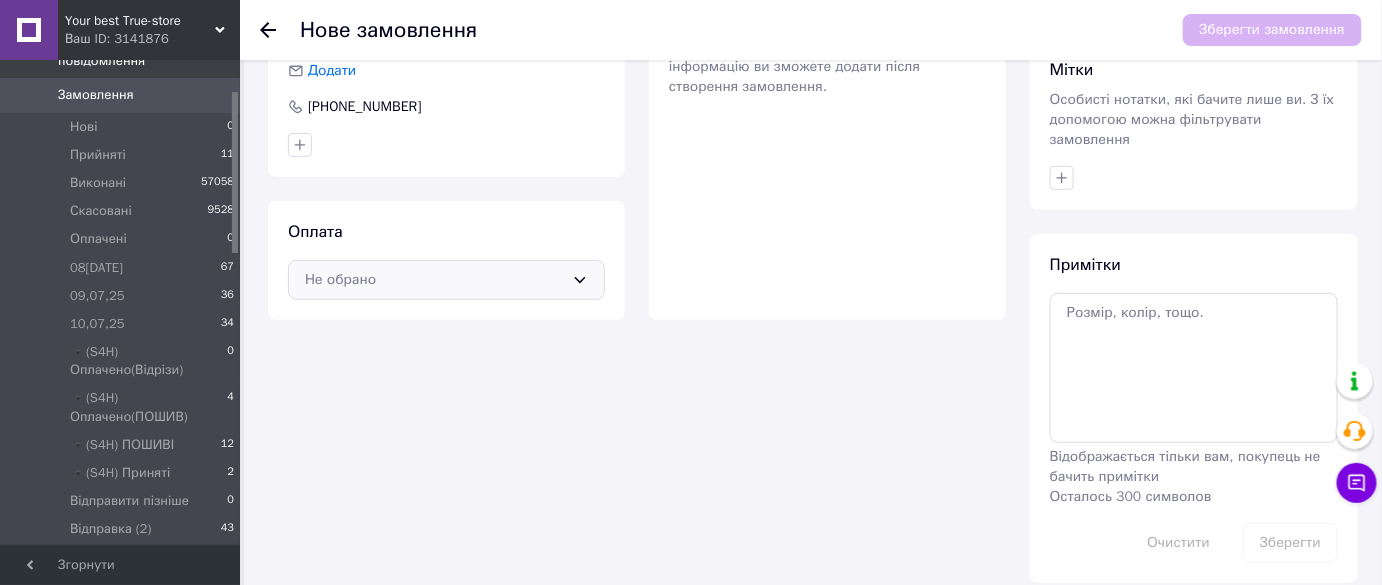 click on "Не обрано" at bounding box center [434, 280] 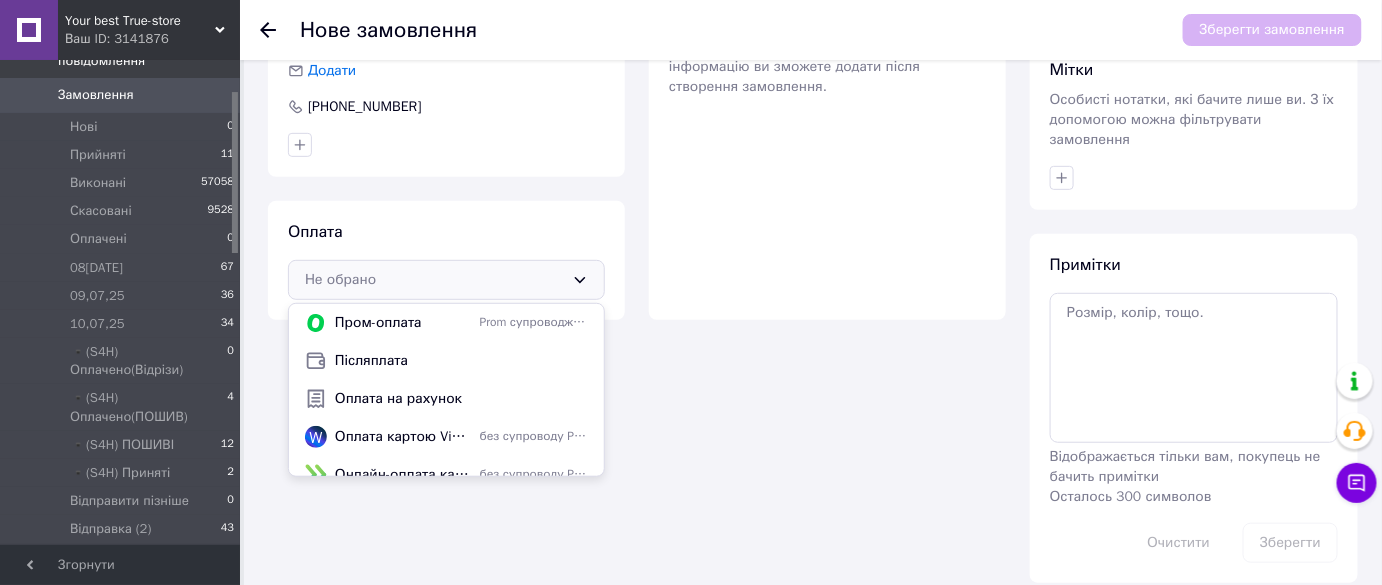 drag, startPoint x: 466, startPoint y: 365, endPoint x: 477, endPoint y: 345, distance: 22.825424 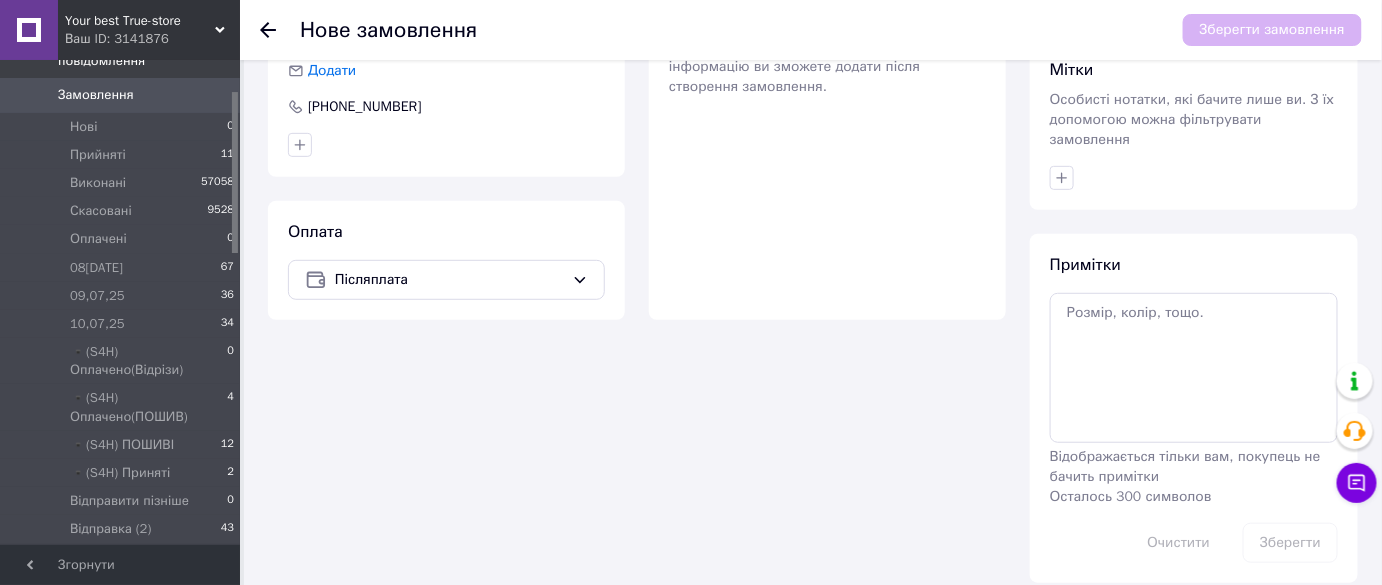 scroll, scrollTop: 0, scrollLeft: 0, axis: both 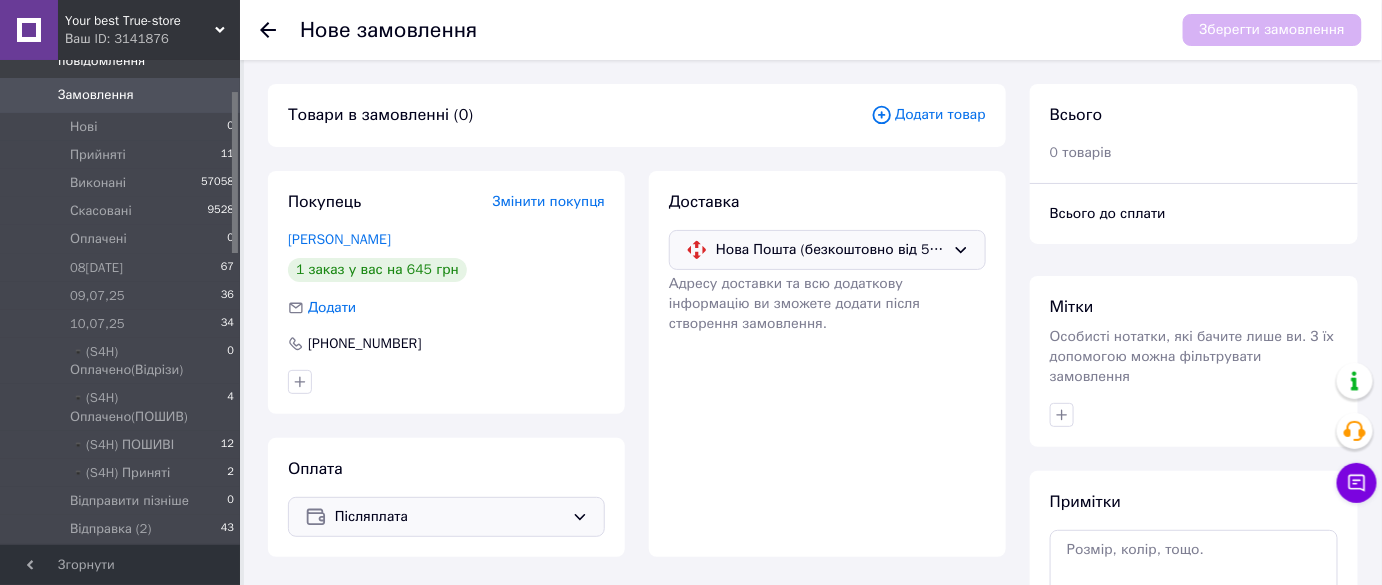 click on "Післяплата" at bounding box center [449, 517] 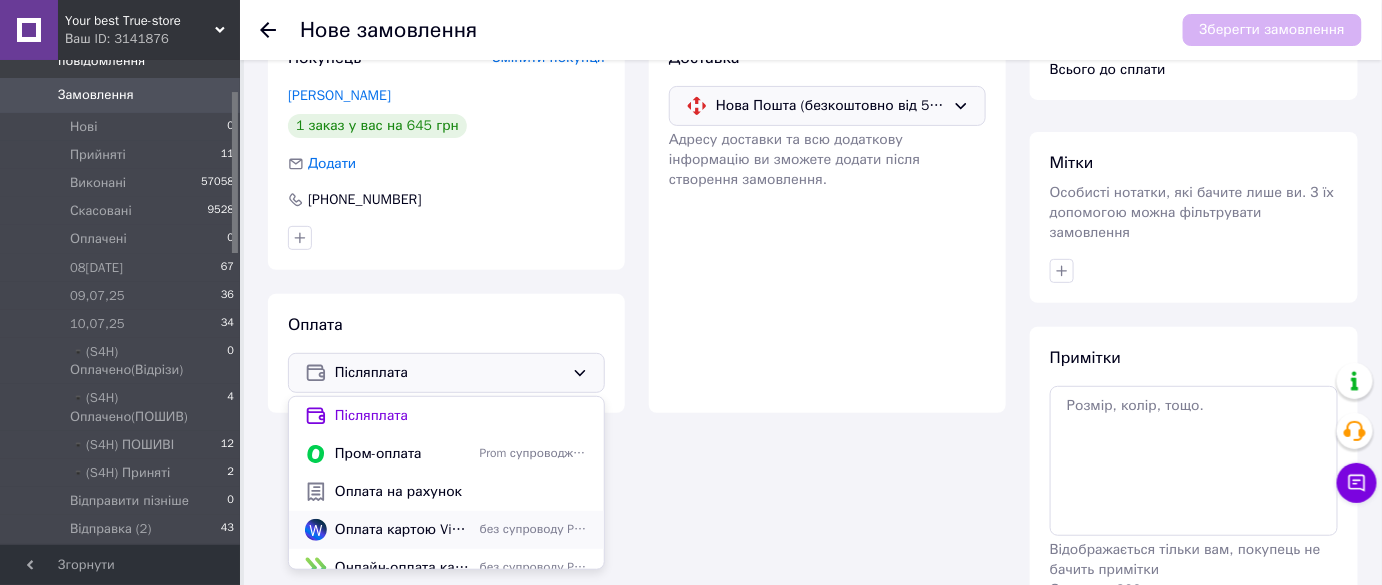 scroll, scrollTop: 237, scrollLeft: 0, axis: vertical 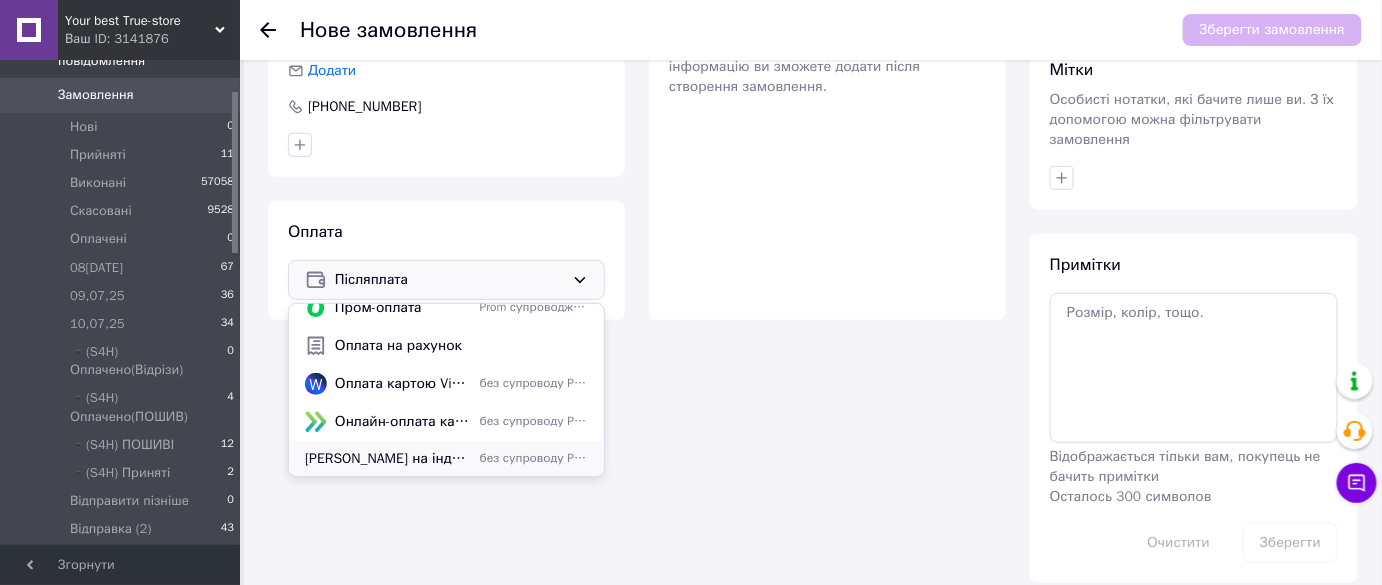 click on "[PERSON_NAME] на індивідуальний розмір виробу 🔴 Нова пошта 🔴" at bounding box center [388, 459] 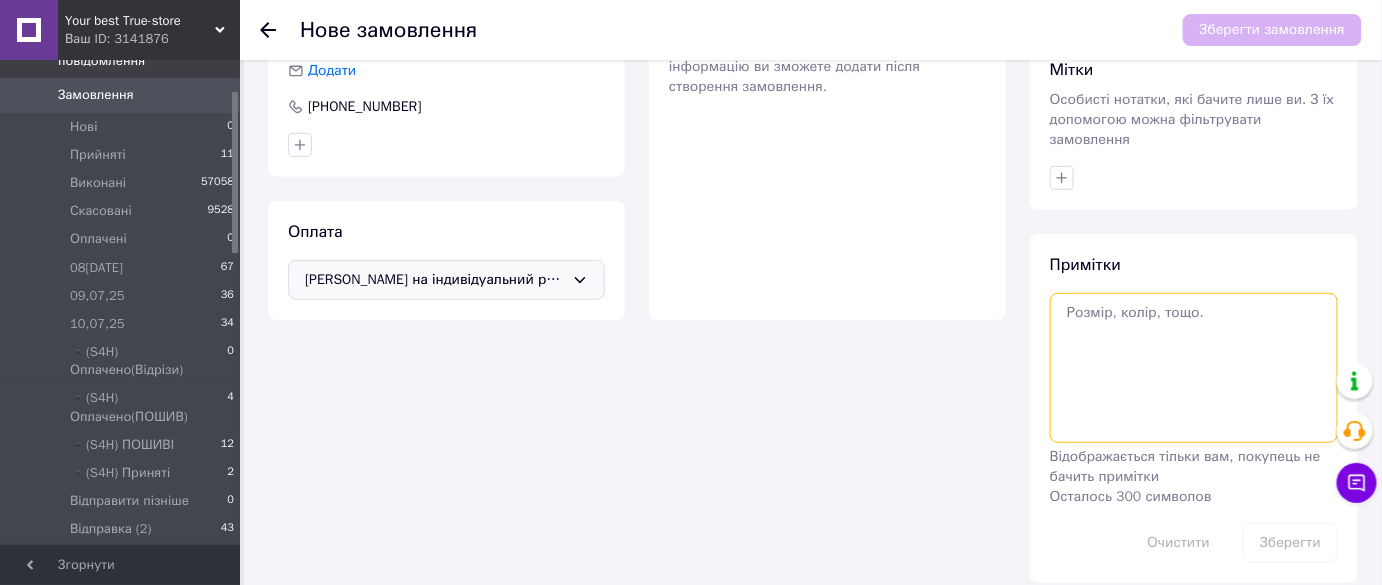 click at bounding box center (1194, 368) 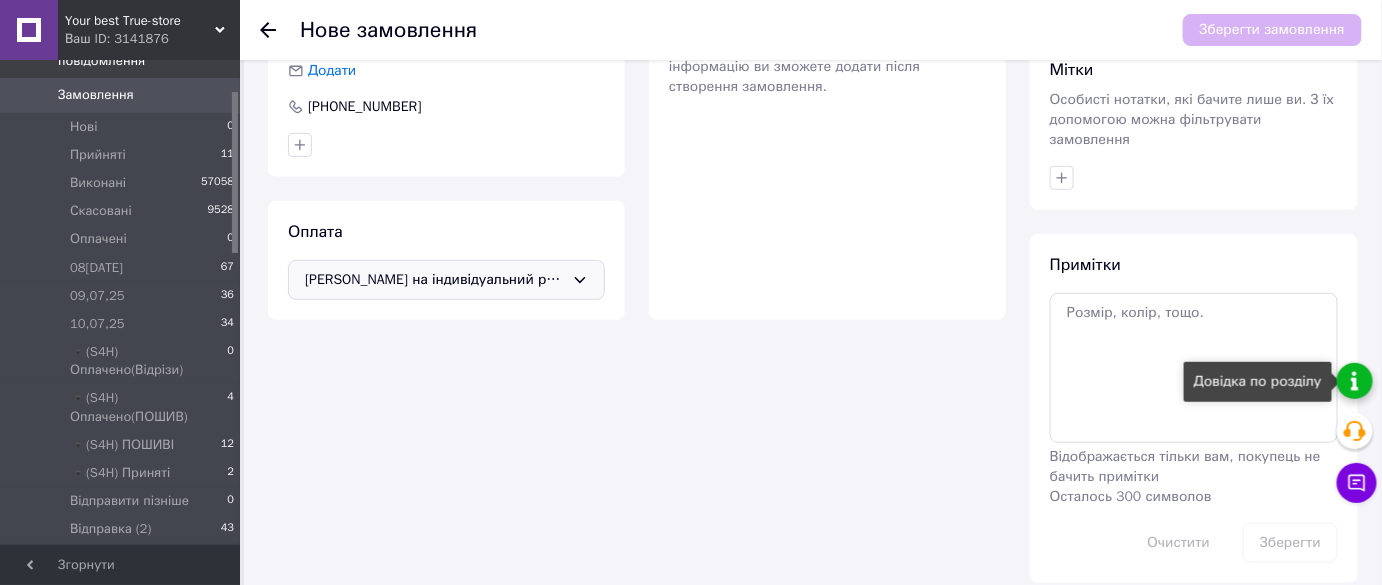 click at bounding box center [1355, 381] 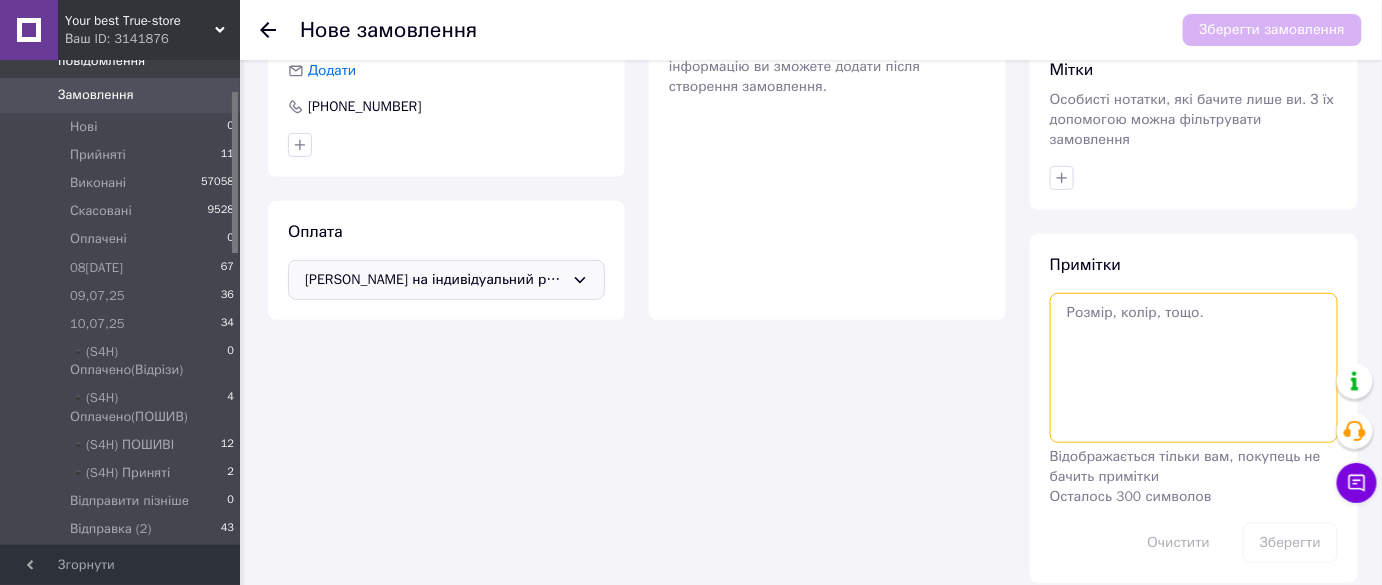 click at bounding box center (1194, 368) 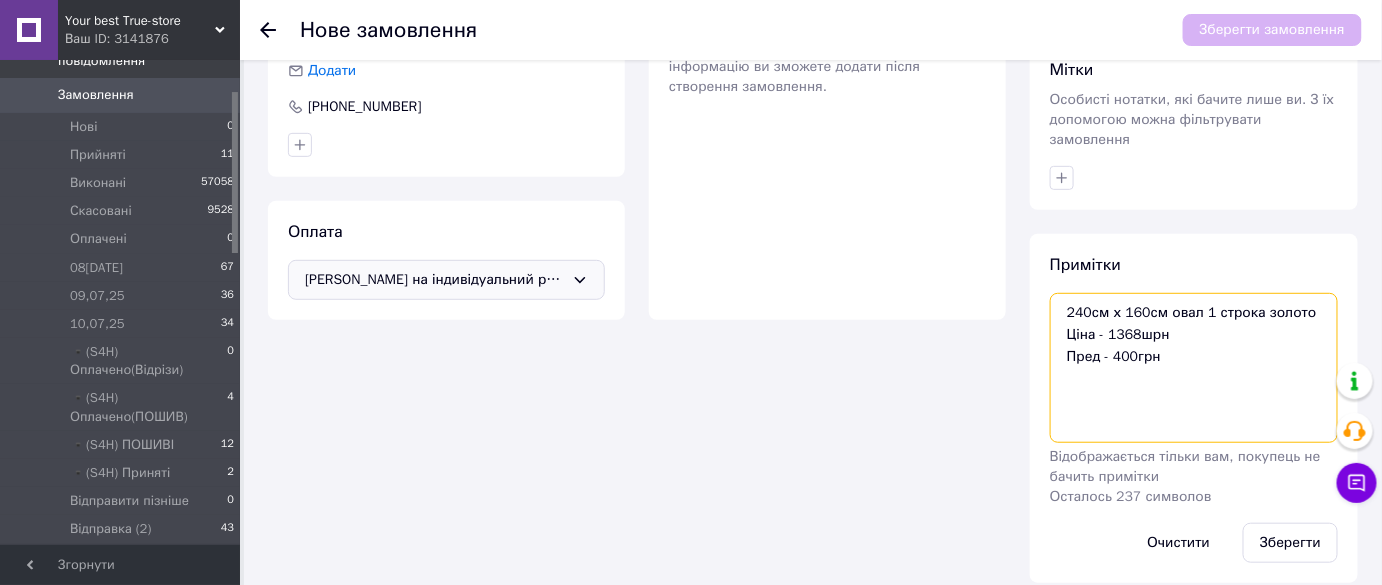 click on "240см х 160см овал 1 строка золото
Ціна - 1368шрн
Пред - 400грн" at bounding box center (1194, 368) 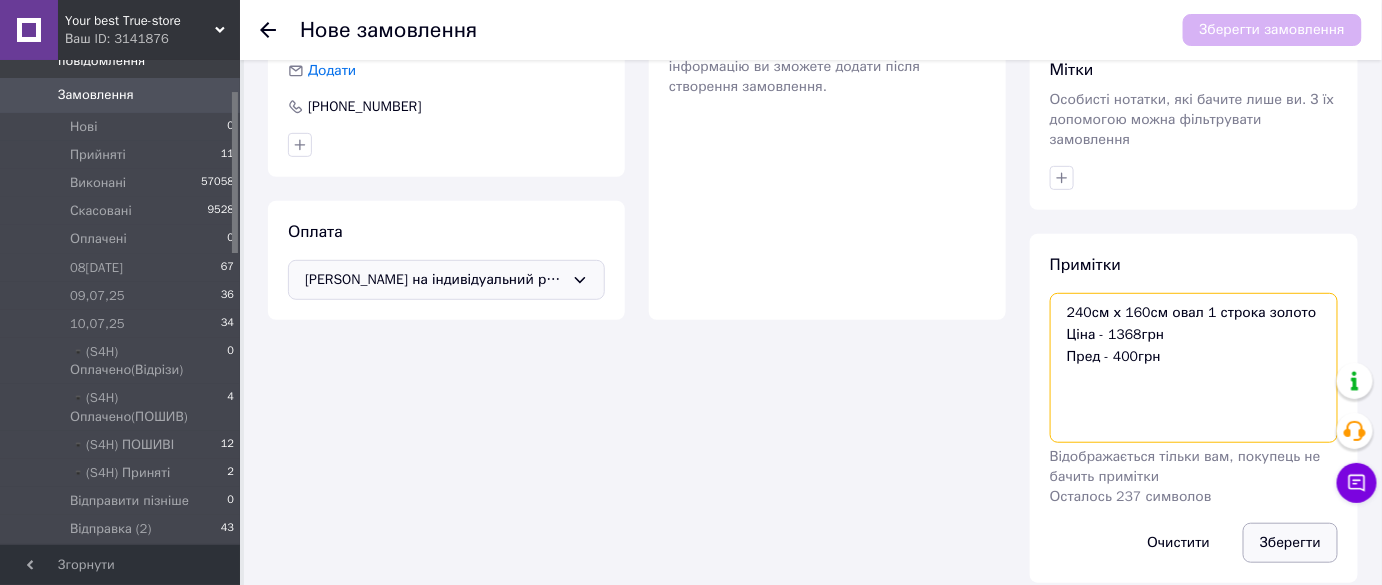 type on "240см х 160см овал 1 строка золото
Ціна - 1368грн
Пред - 400грн" 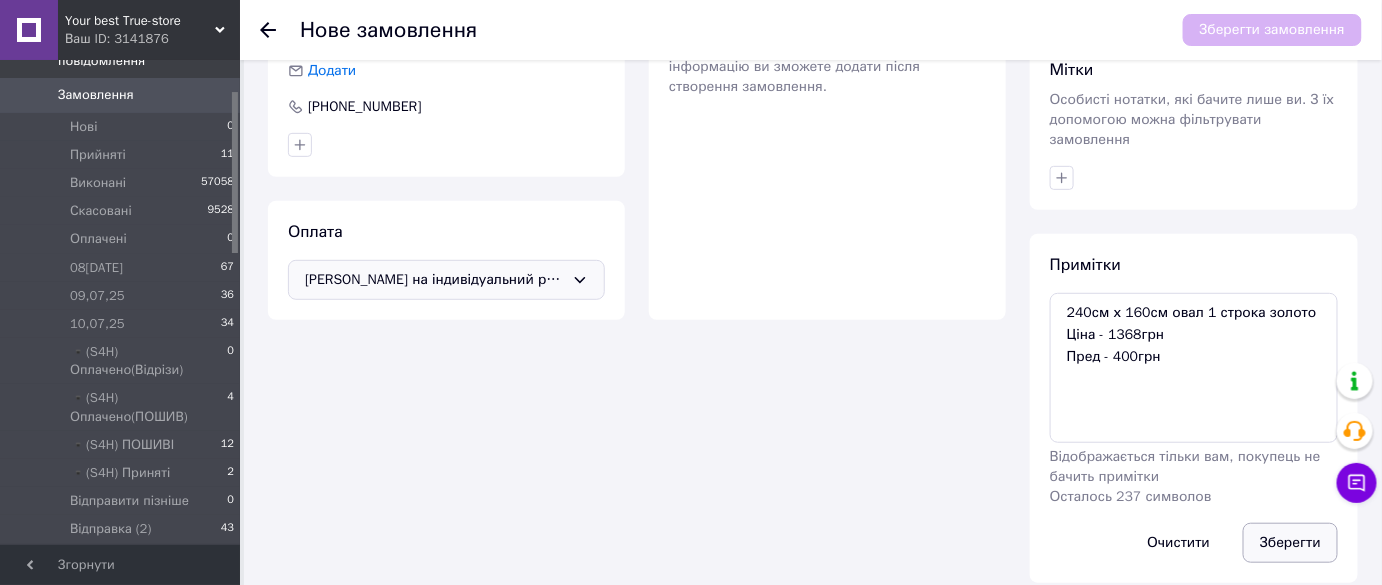 drag, startPoint x: 1282, startPoint y: 530, endPoint x: 1282, endPoint y: 519, distance: 11 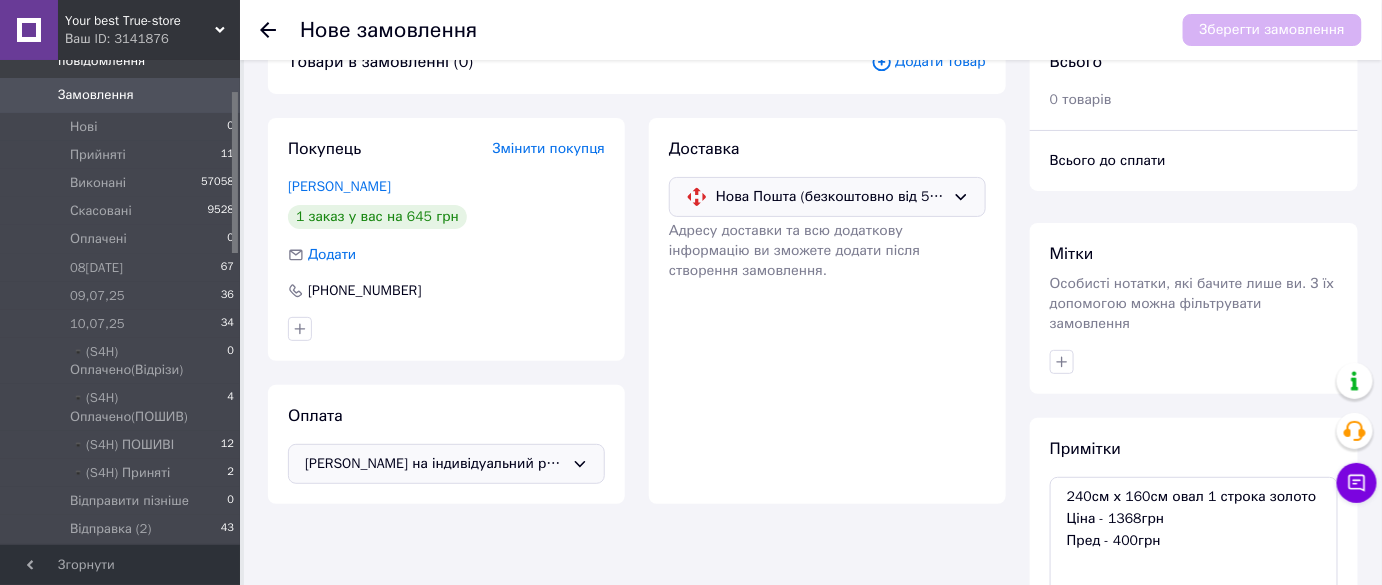 scroll, scrollTop: 0, scrollLeft: 0, axis: both 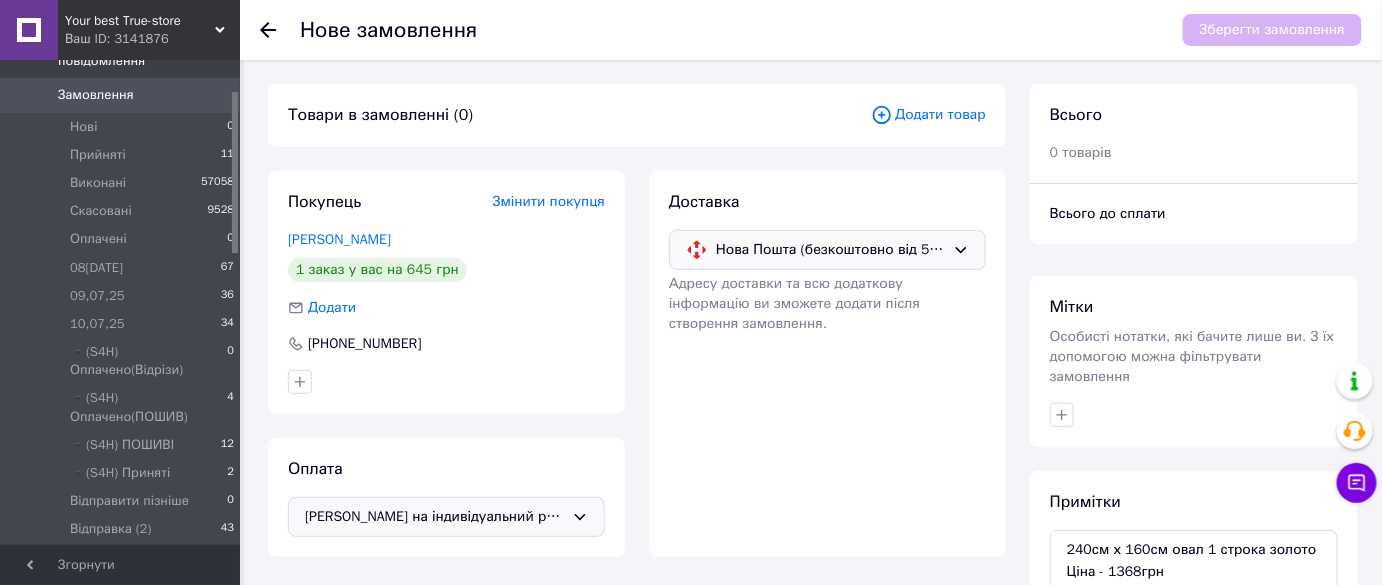 click on "Додати товар" at bounding box center [928, 115] 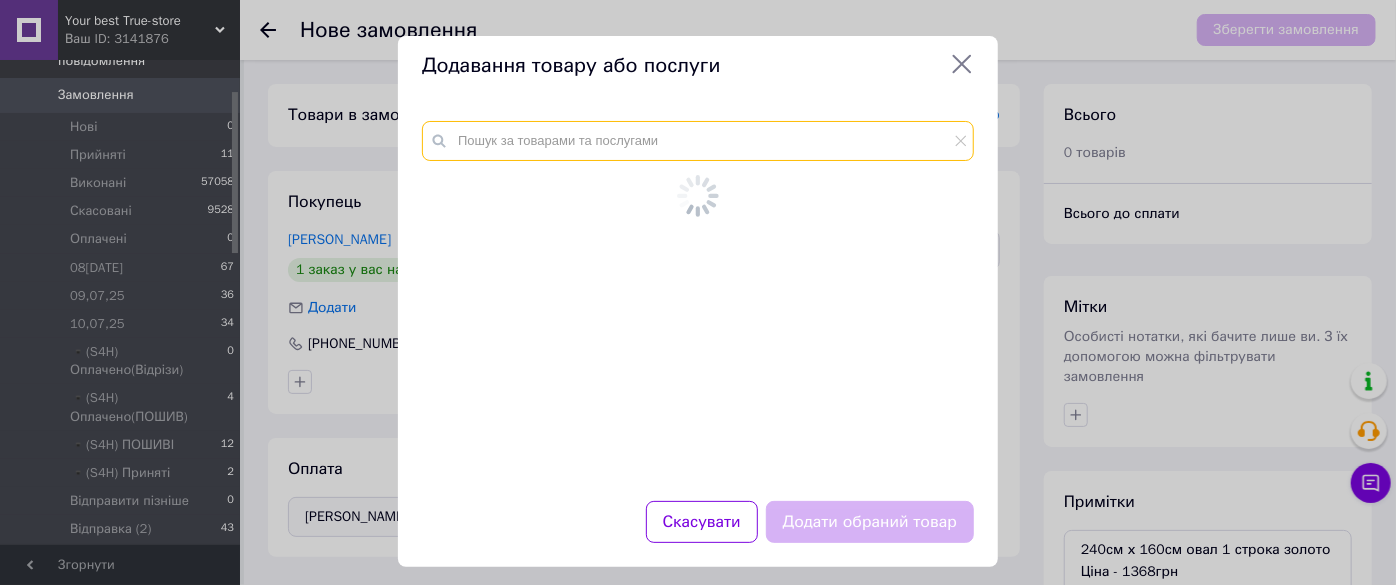 click at bounding box center (698, 141) 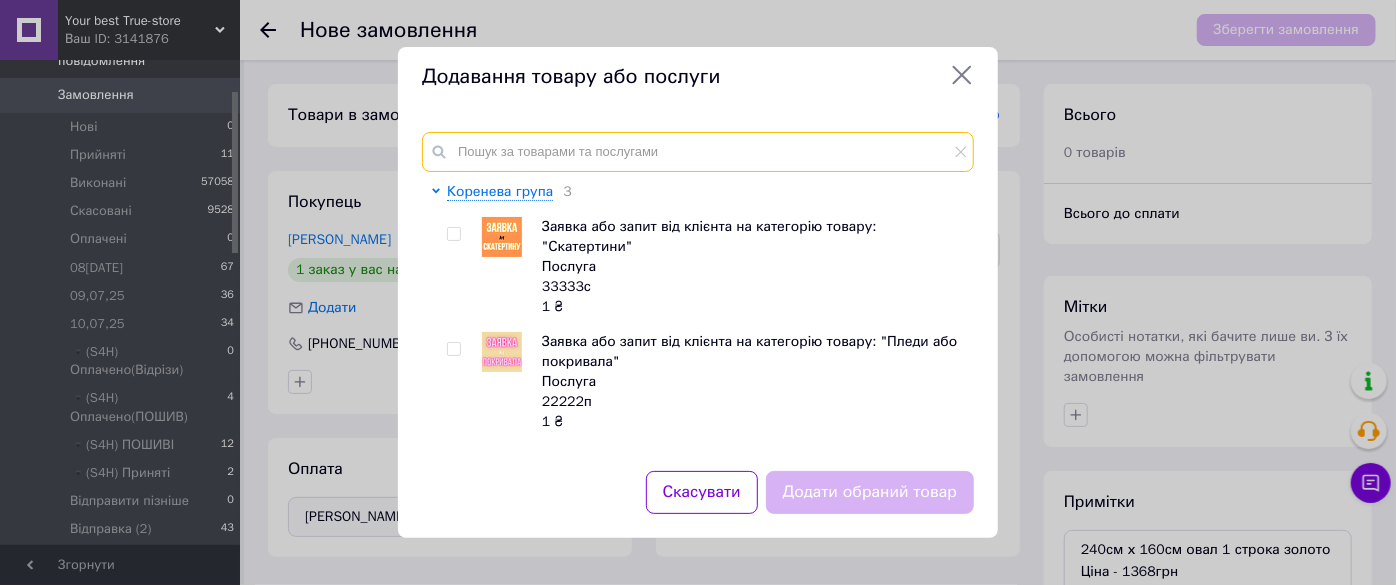 paste on "10010" 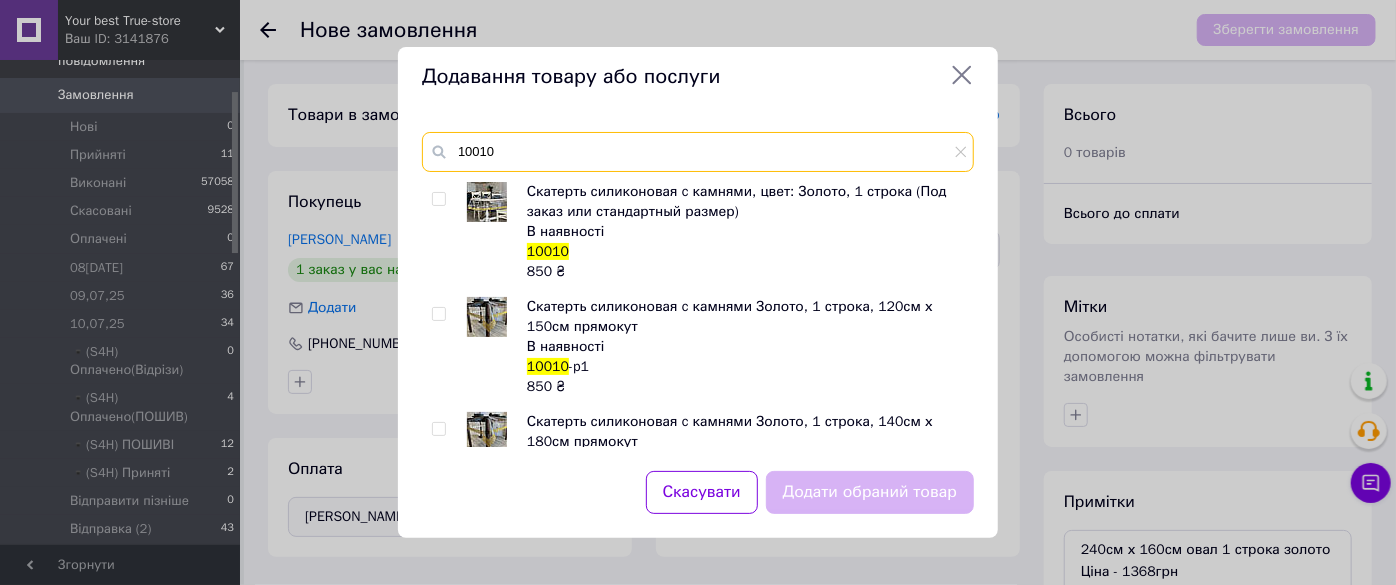 type on "10010" 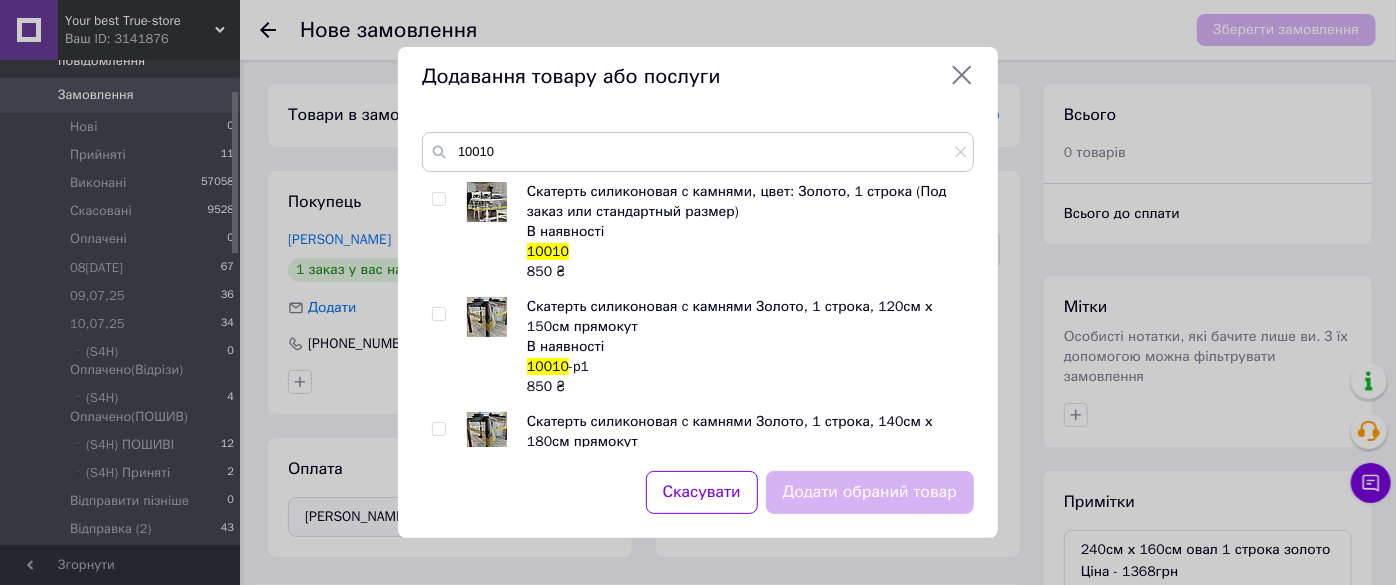 click at bounding box center [438, 199] 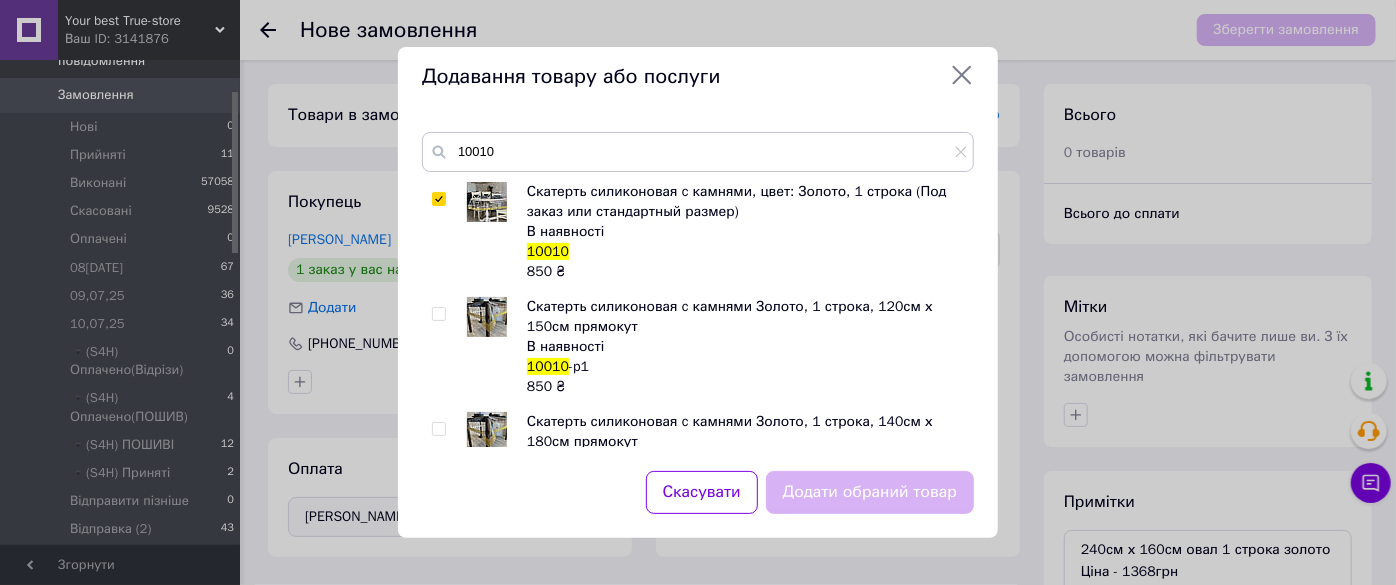checkbox on "true" 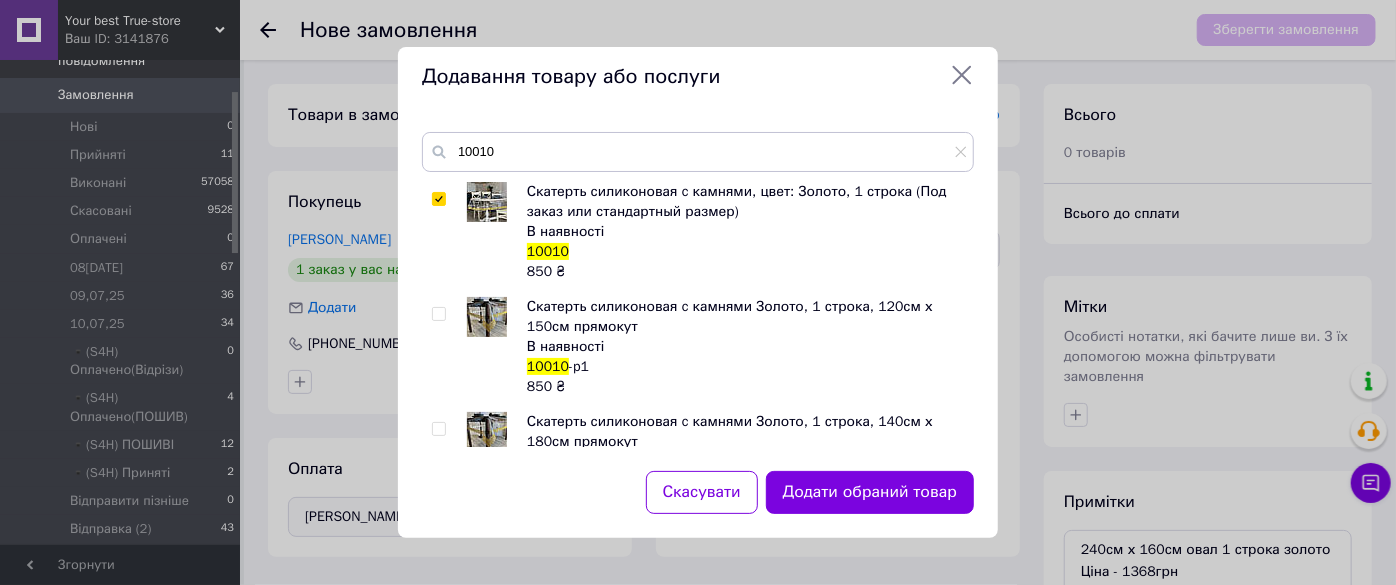 click on "Додати обраний товар" at bounding box center (870, 492) 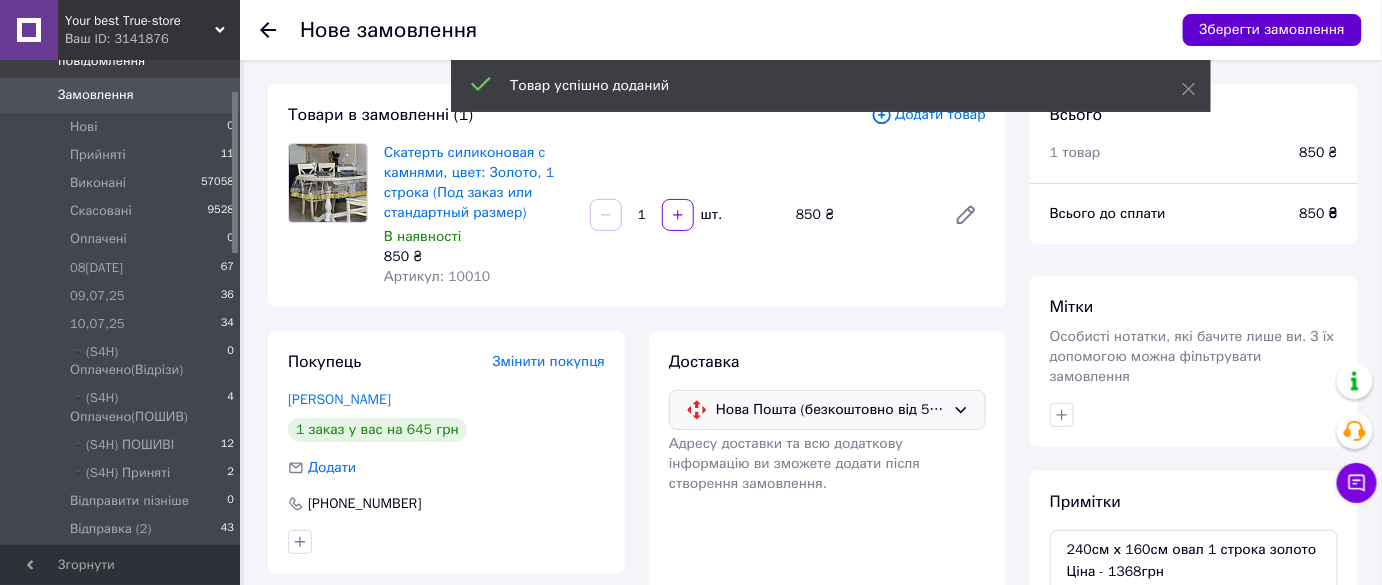 click on "Зберегти замовлення" at bounding box center [1272, 30] 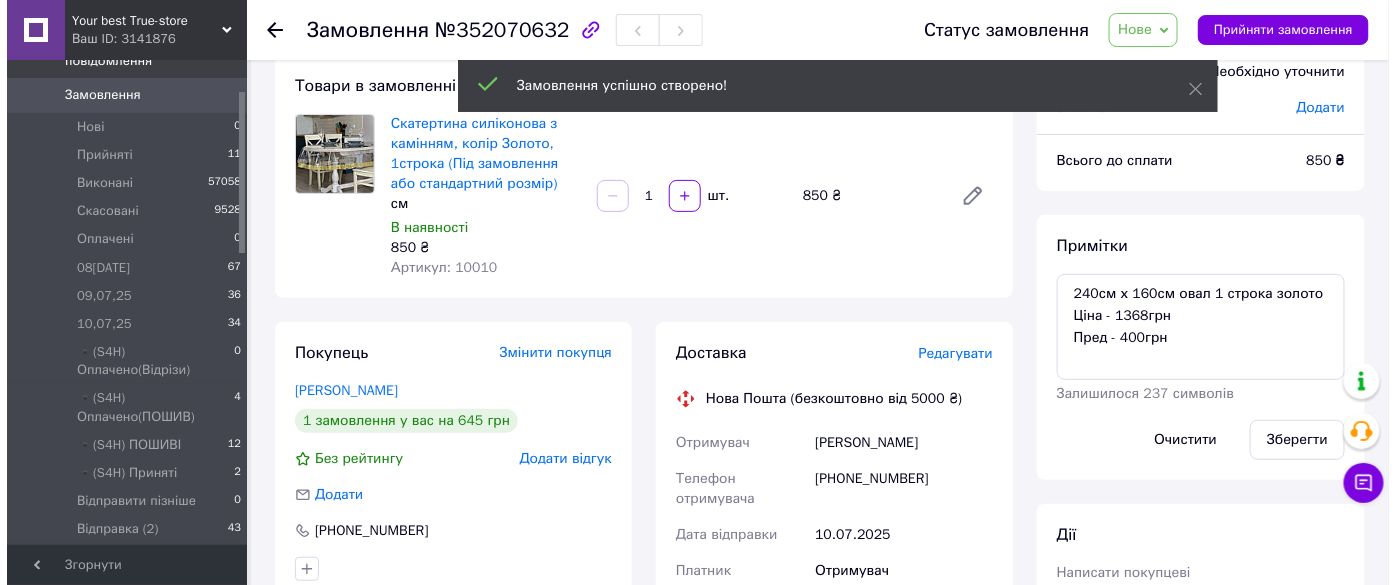 scroll, scrollTop: 181, scrollLeft: 0, axis: vertical 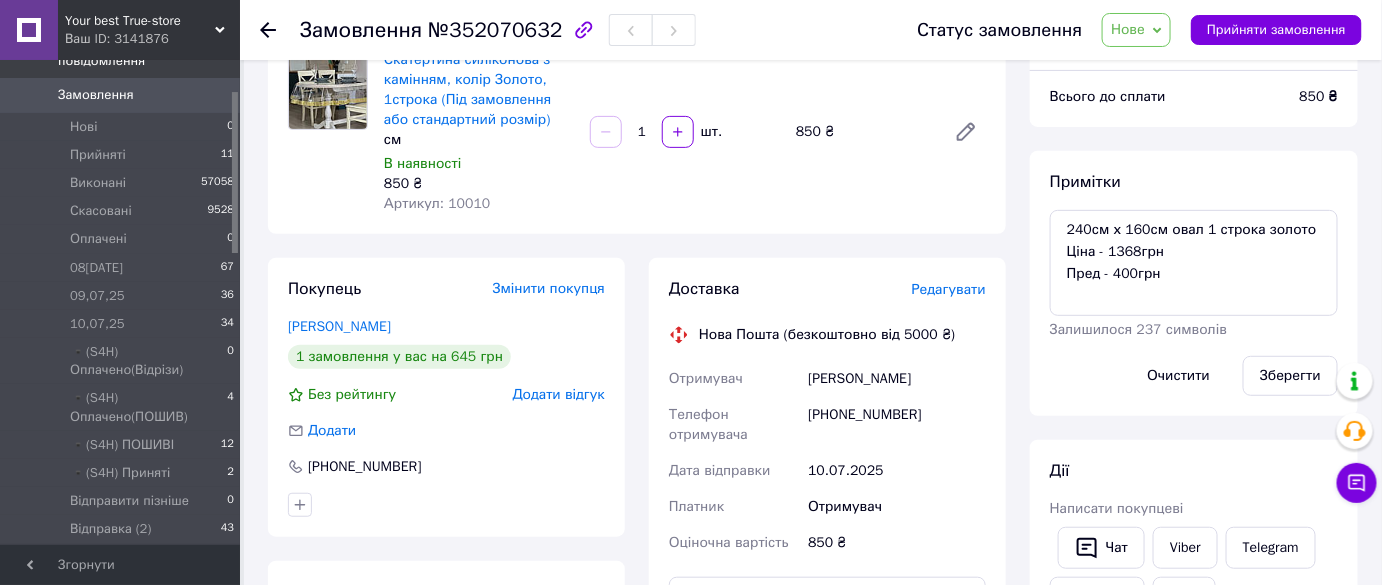 click on "Доставка Редагувати Нова Пошта (безкоштовно від 5000 ₴) Отримувач Ольга Сергеева Телефон отримувача +380679221075 Дата відправки 10.07.2025 Платник Отримувач Оціночна вартість 850 ₴ Передати номер або Згенерувати ЕН" at bounding box center [827, 516] 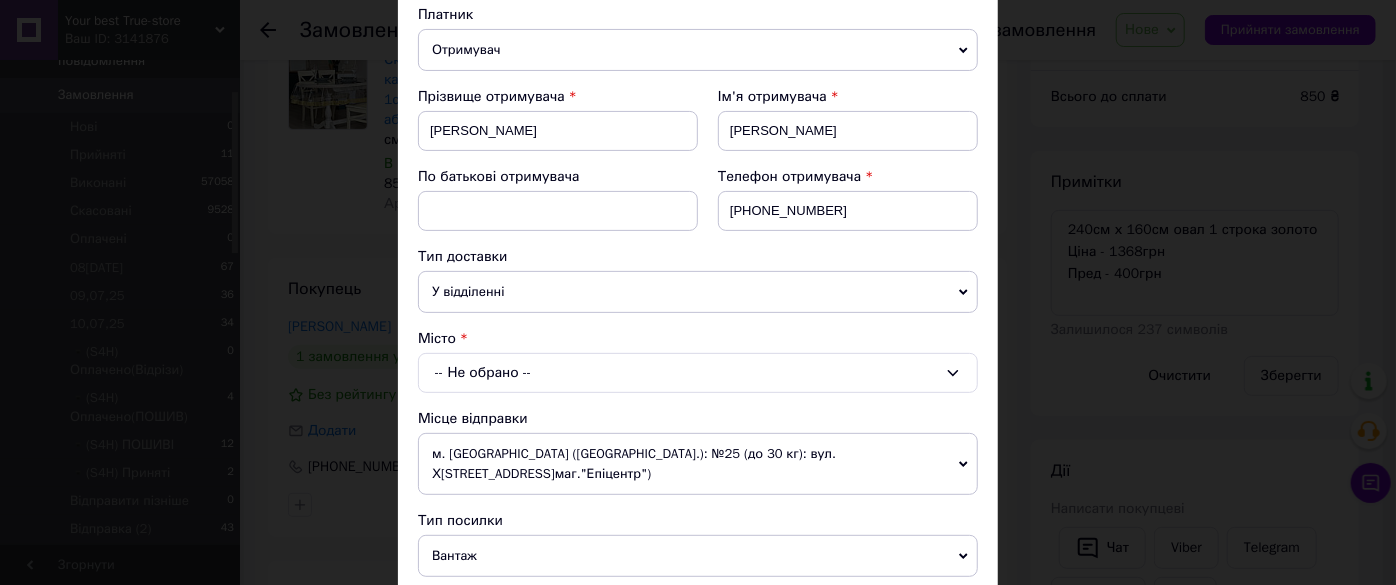 scroll, scrollTop: 363, scrollLeft: 0, axis: vertical 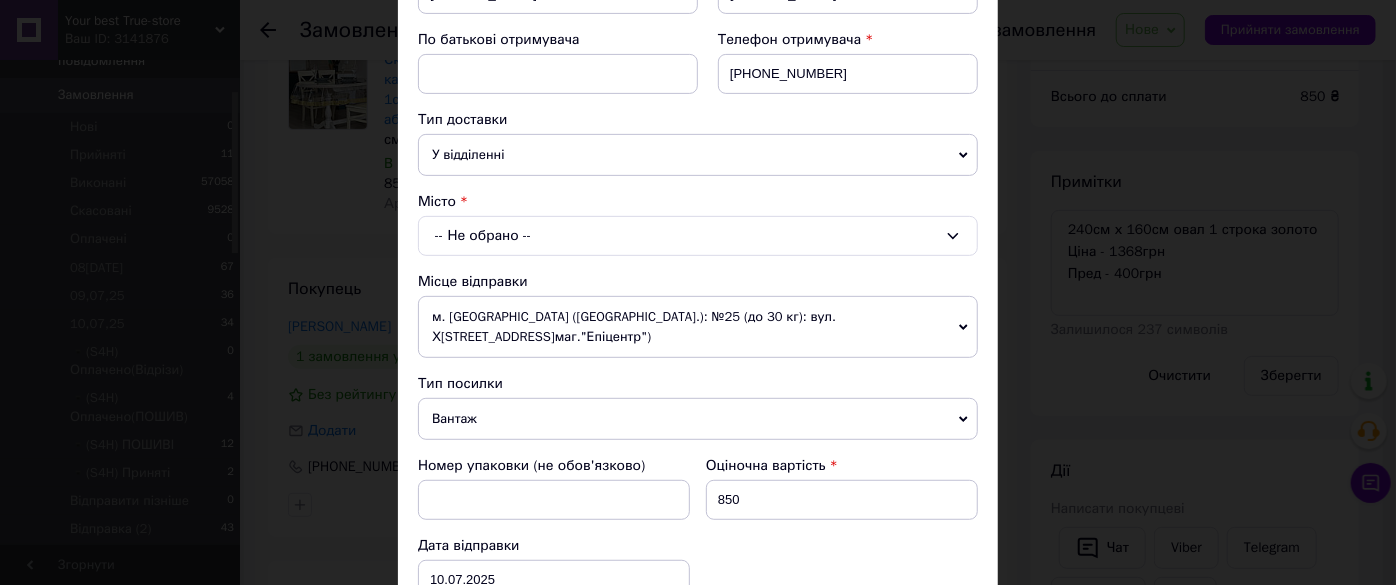 click on "-- Не обрано --" at bounding box center [698, 236] 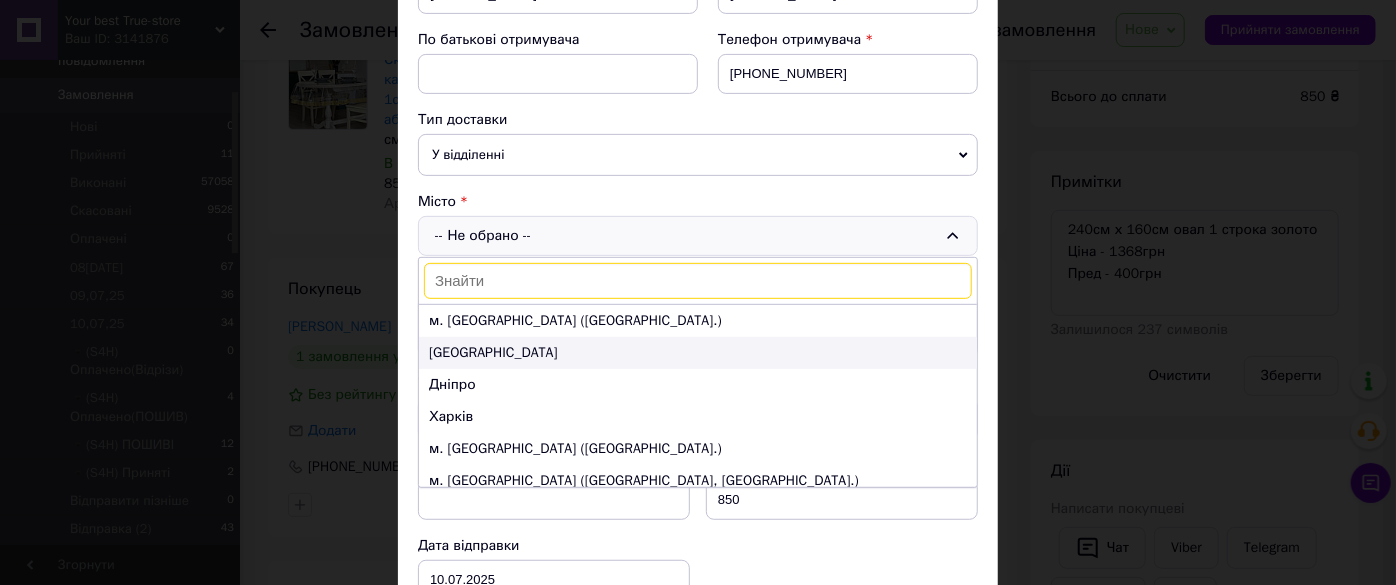 click on "Одеса" at bounding box center [698, 353] 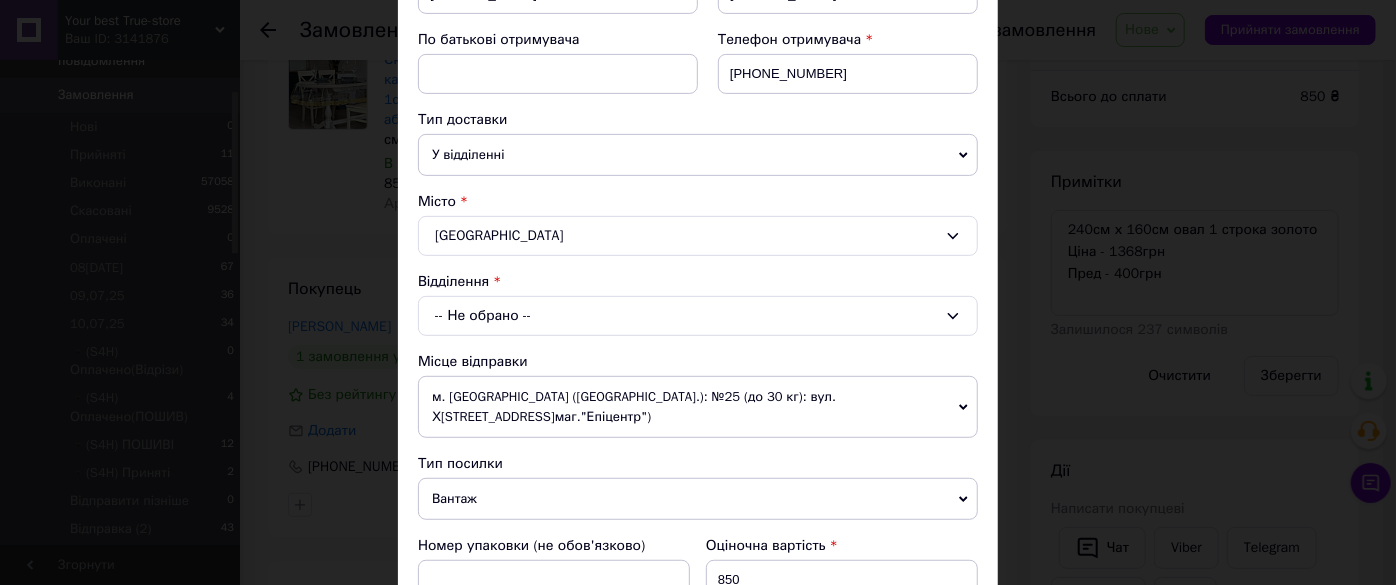 click on "Платник Отримувач Відправник Прізвище отримувача Ольга Ім'я отримувача Сергеева По батькові отримувача Телефон отримувача +380679221075 Тип доставки У відділенні Кур'єром В поштоматі Місто Одеса Відділення -- Не обрано -- Місце відправки м. Чернівці (Чернівецька обл.): №25 (до 30 кг): вул. Хотинська, 10а (маг."Епіцентр") Немає збігів. Спробуйте змінити умови пошуку Додати ще місце відправки Тип посилки Вантаж Документи Номер упаковки (не обов'язково) Оціночна вартість 850 Дата відправки 10.07.2025 < 2025 > < Июль > Пн Вт Ср Чт Пт Сб Вс 30 1 2 3 4 5 6 7 8 9 10 11 12 13 14 15 16 17 18 19 20 21 22 23 24 25 26 27 28 29 30" at bounding box center (698, 379) 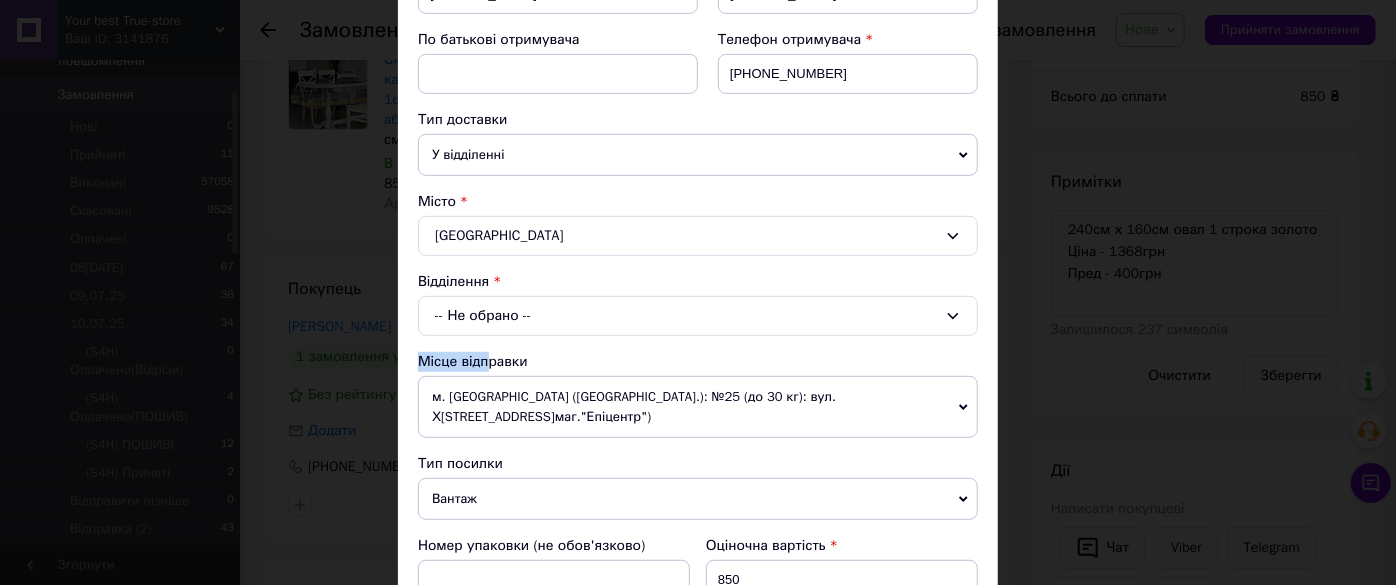 click on "-- Не обрано --" at bounding box center (698, 316) 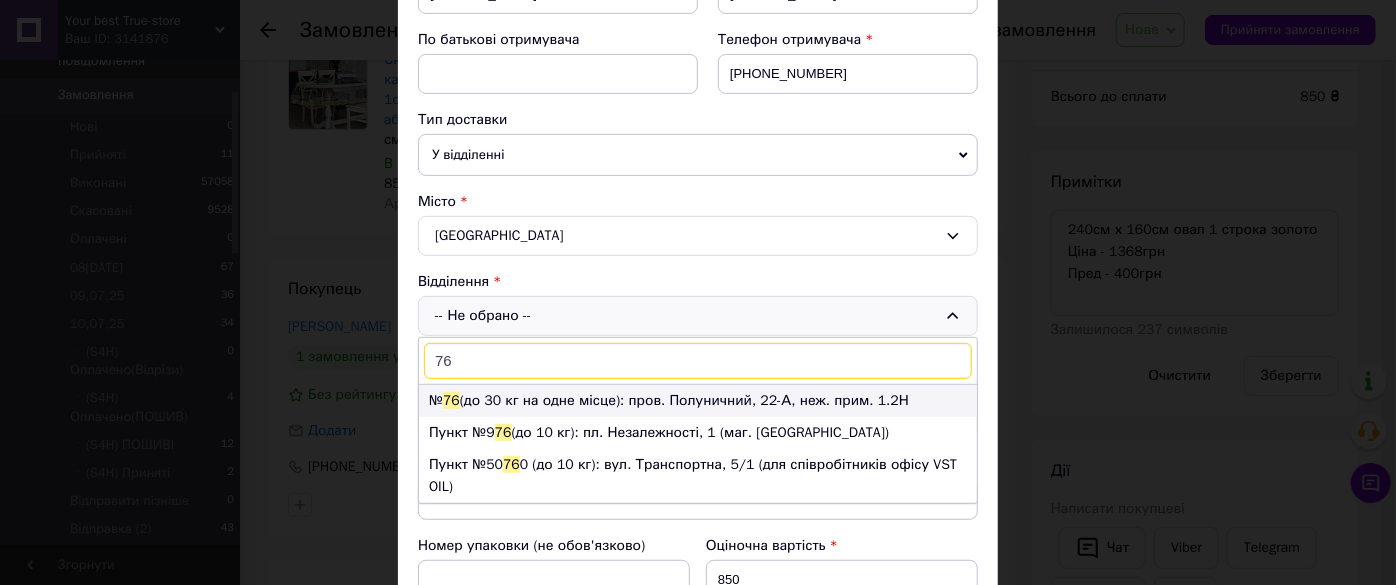 type on "76" 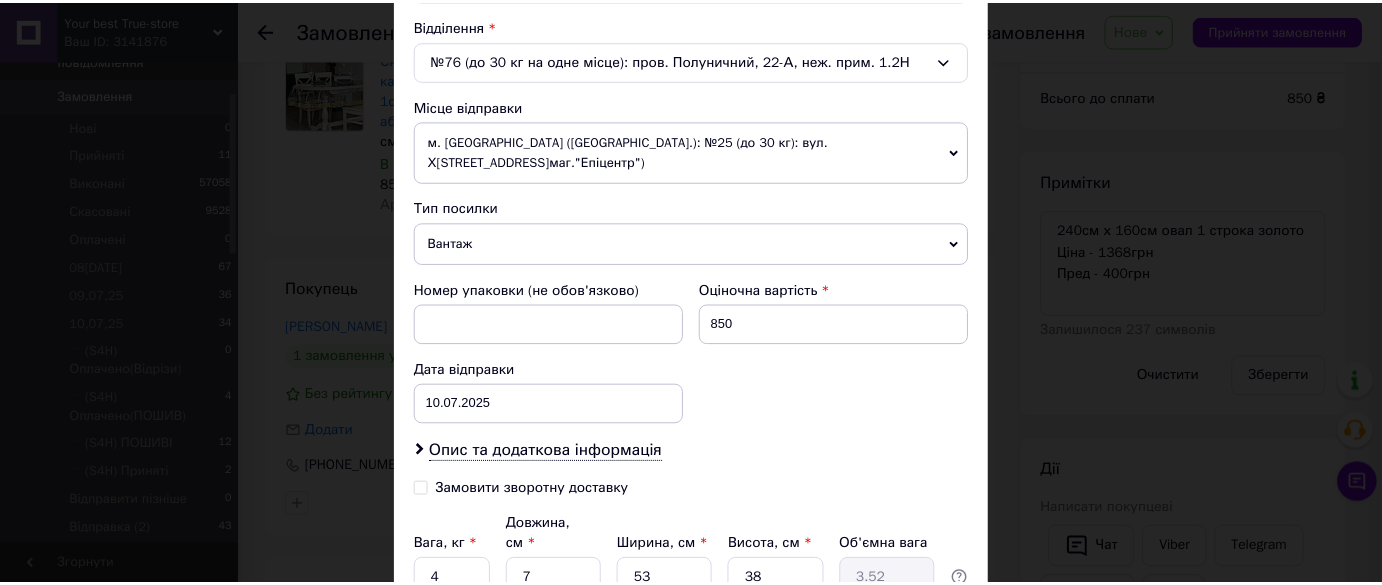 scroll, scrollTop: 772, scrollLeft: 0, axis: vertical 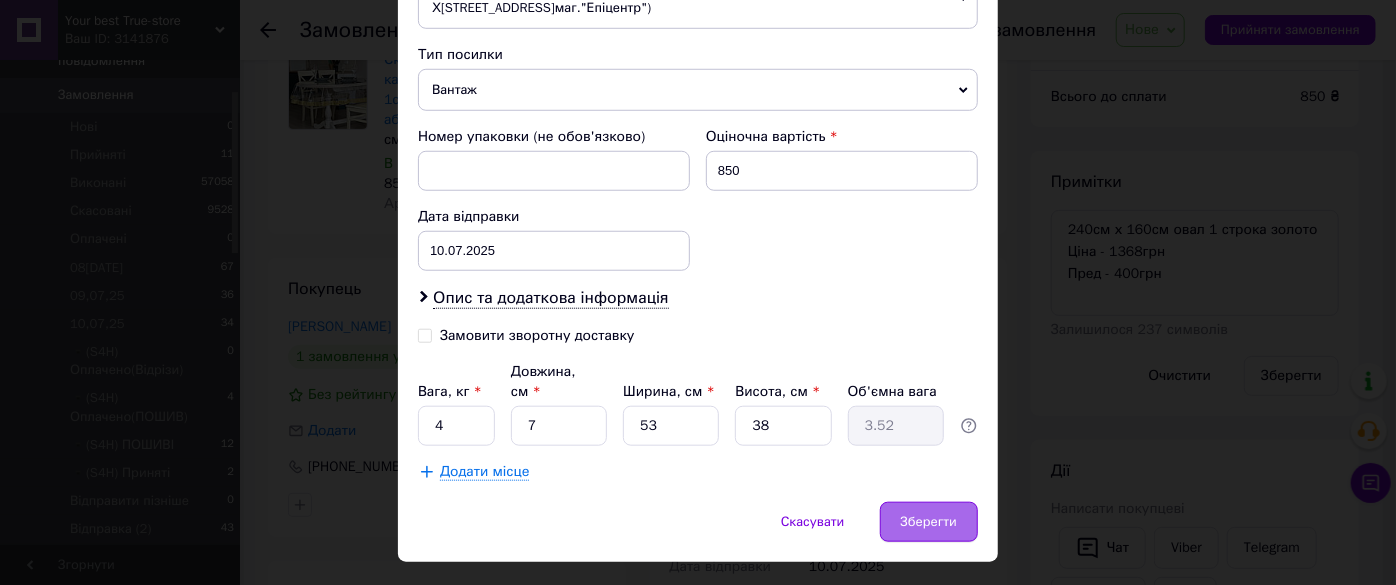 click on "Зберегти" at bounding box center [929, 522] 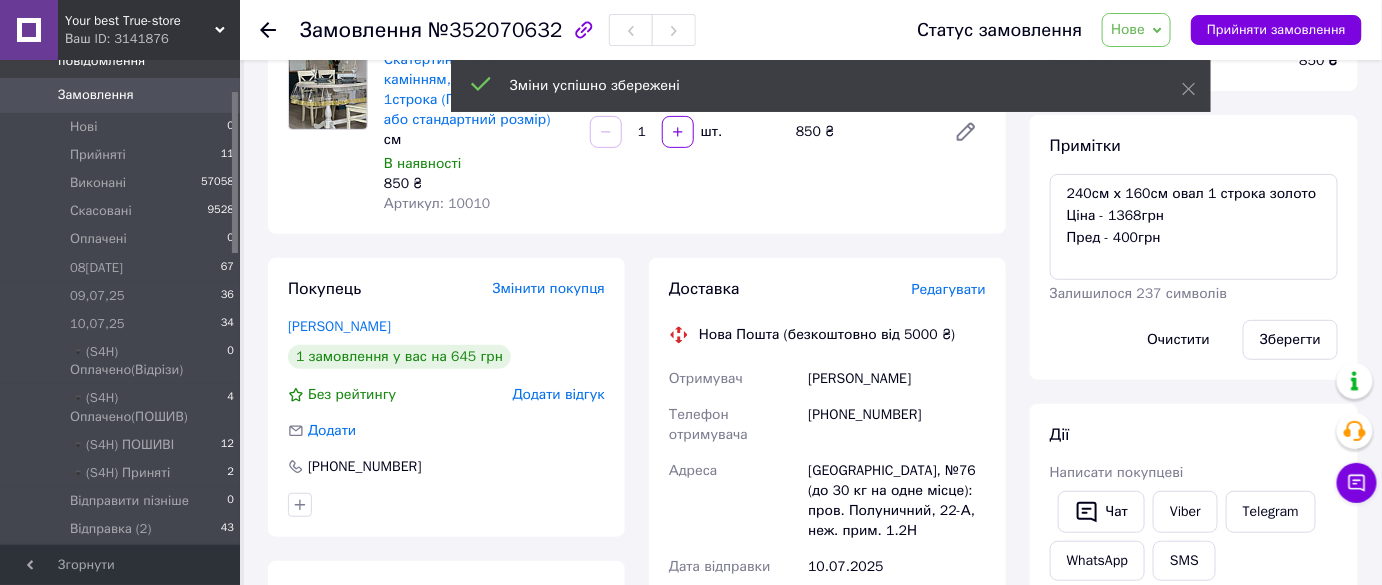 click on "Нове" at bounding box center [1128, 29] 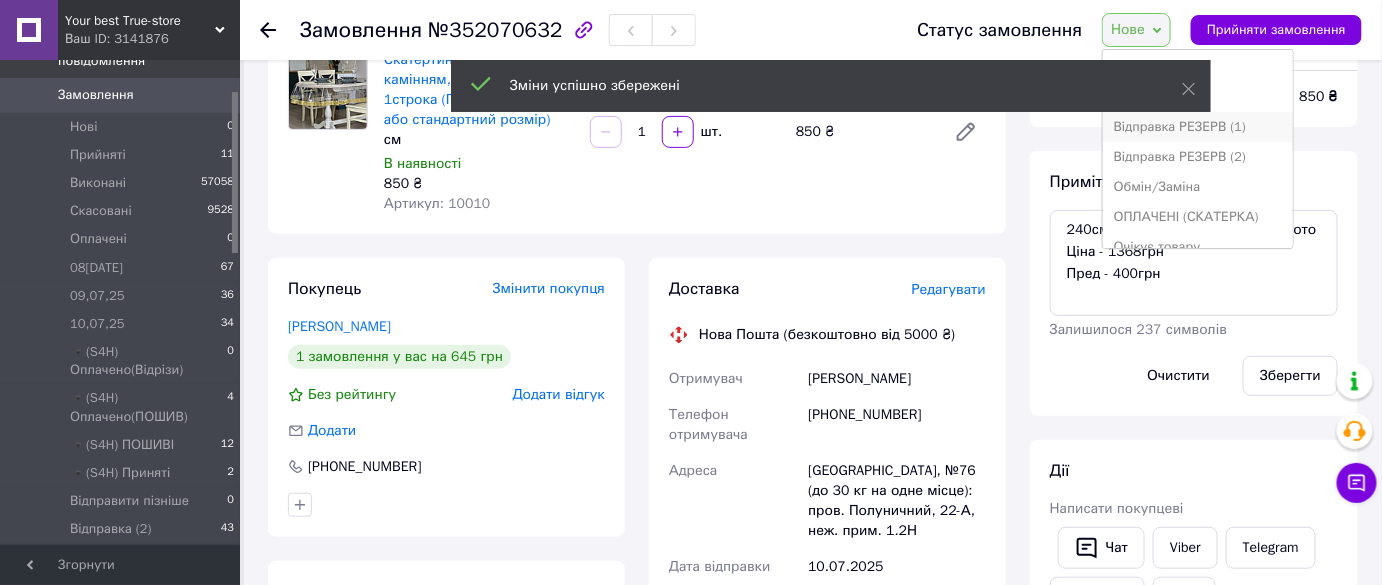 scroll, scrollTop: 501, scrollLeft: 0, axis: vertical 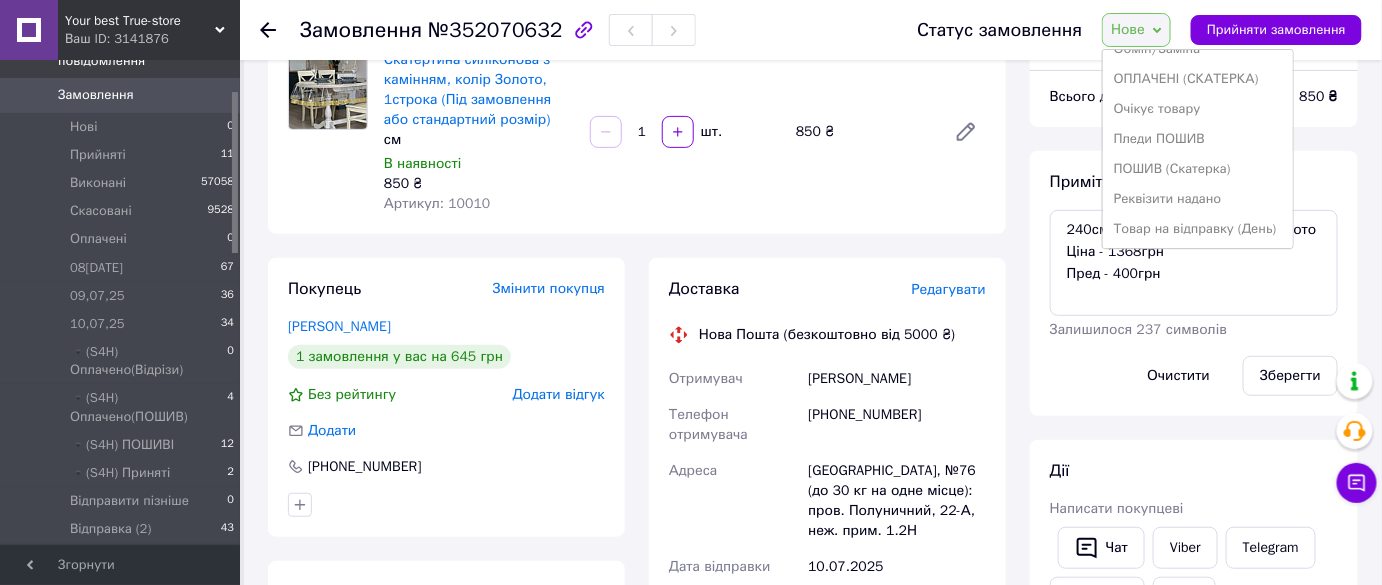 click on "Реквізити надано" at bounding box center [1198, 199] 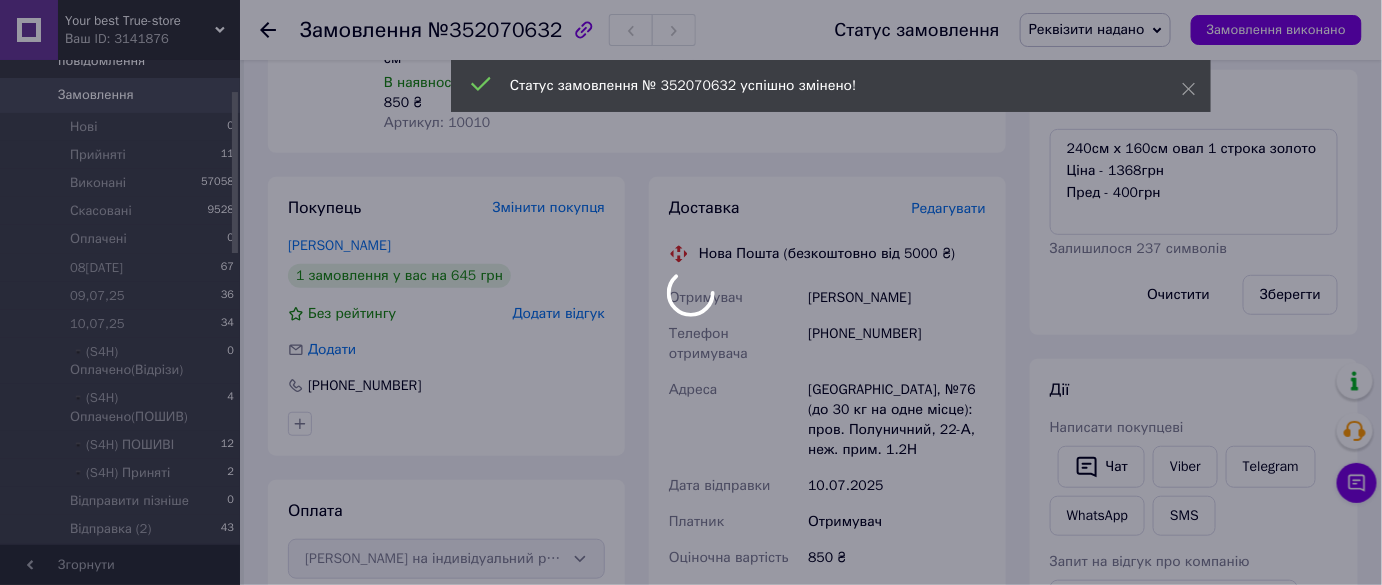 scroll, scrollTop: 181, scrollLeft: 0, axis: vertical 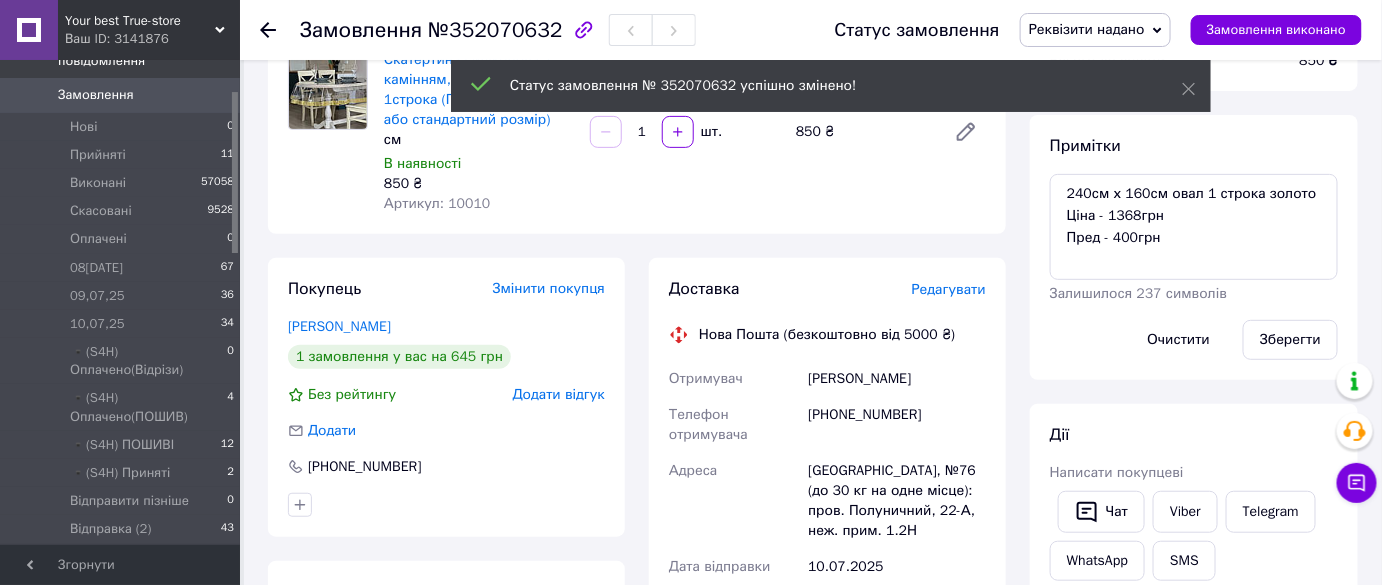 click on "Всього 1 товар 850 ₴ Знижка Додати Всього до сплати 850 ₴ Примітки 240см х 160см овал 1 строка золото
Ціна - 1368грн
Пред - 400грн Залишилося 237 символів Очистити Зберегти Дії Написати покупцеві   Чат Viber Telegram WhatsApp SMS Запит на відгук про компанію   Скопіювати запит на відгук У вас є 30 днів, щоб відправити запит на відгук покупцеві, скопіювавши посилання.   Видати чек   Завантажити PDF   Друк PDF   Дублювати замовлення Мітки Особисті нотатки, які бачите лише ви. З їх допомогою можна фільтрувати замовлення" at bounding box center (1194, 528) 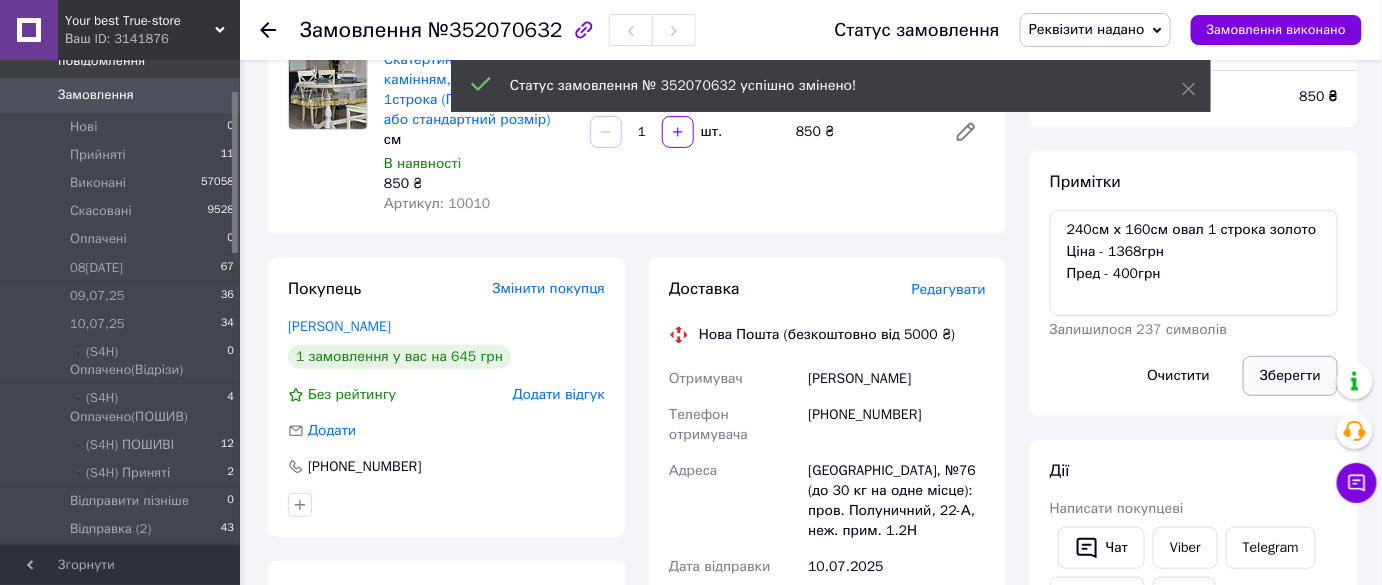 click on "Зберегти" at bounding box center [1290, 376] 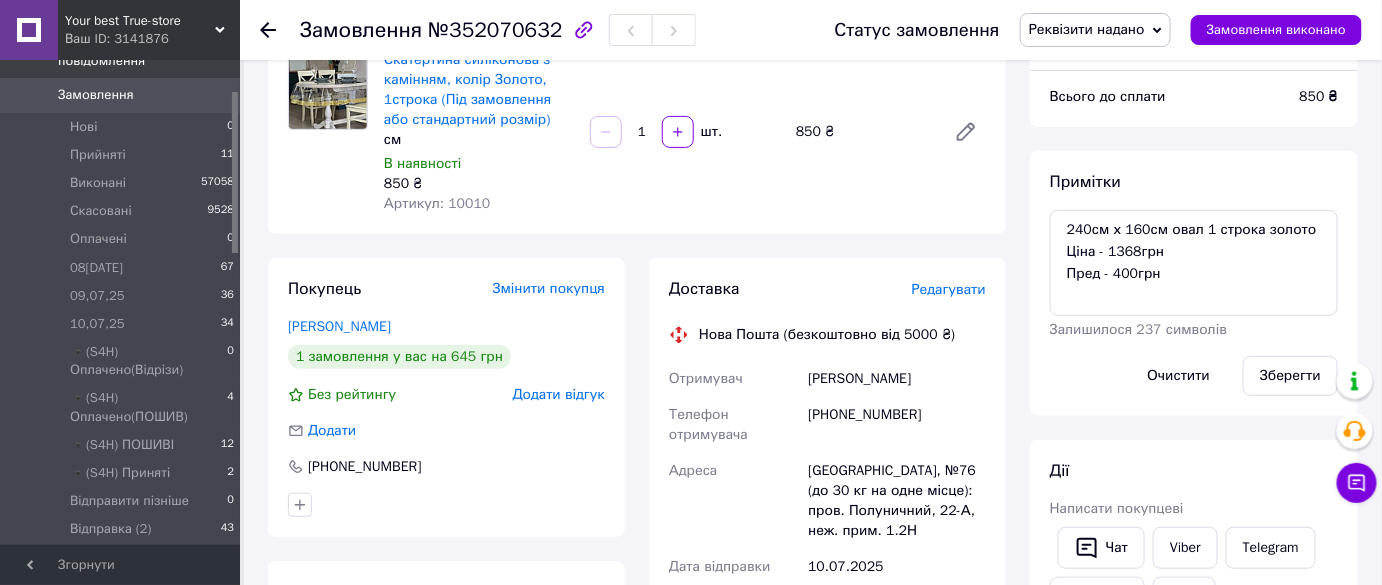 click 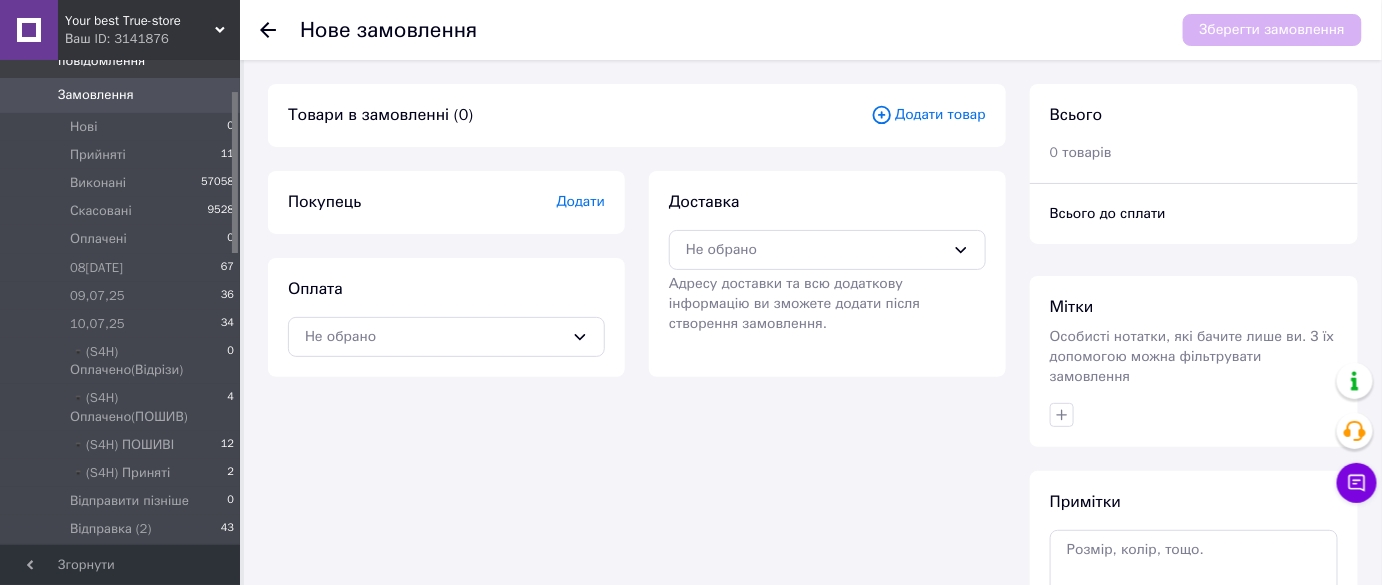 click on "Замовлення" at bounding box center [121, 95] 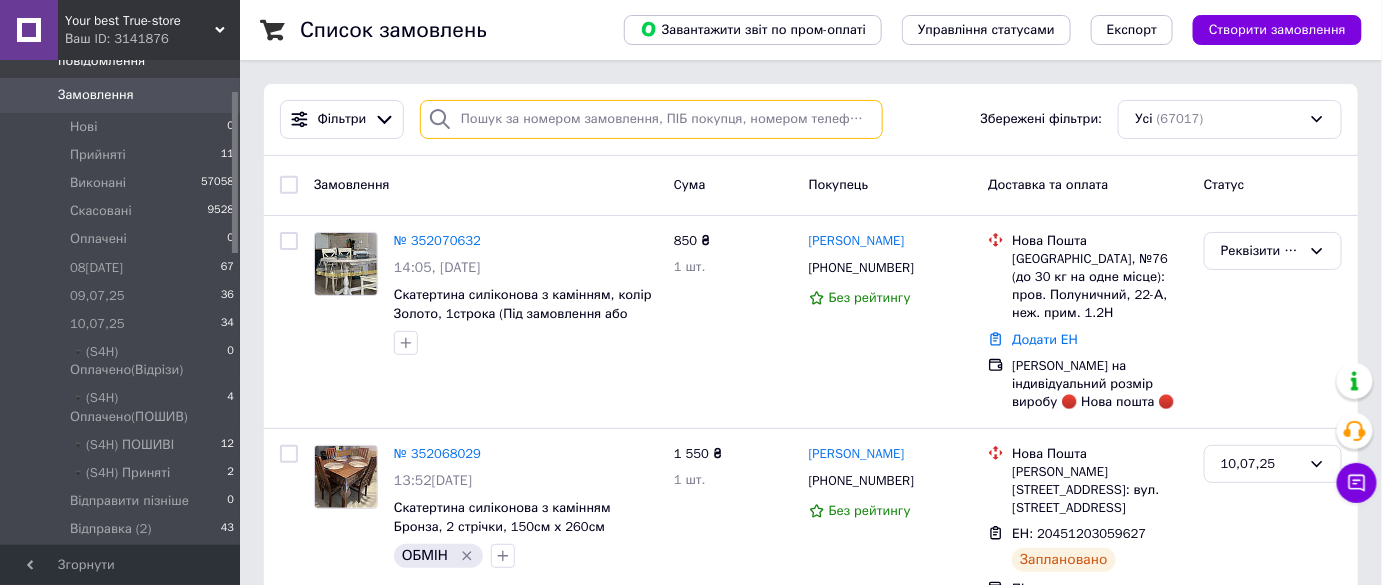 click at bounding box center (651, 119) 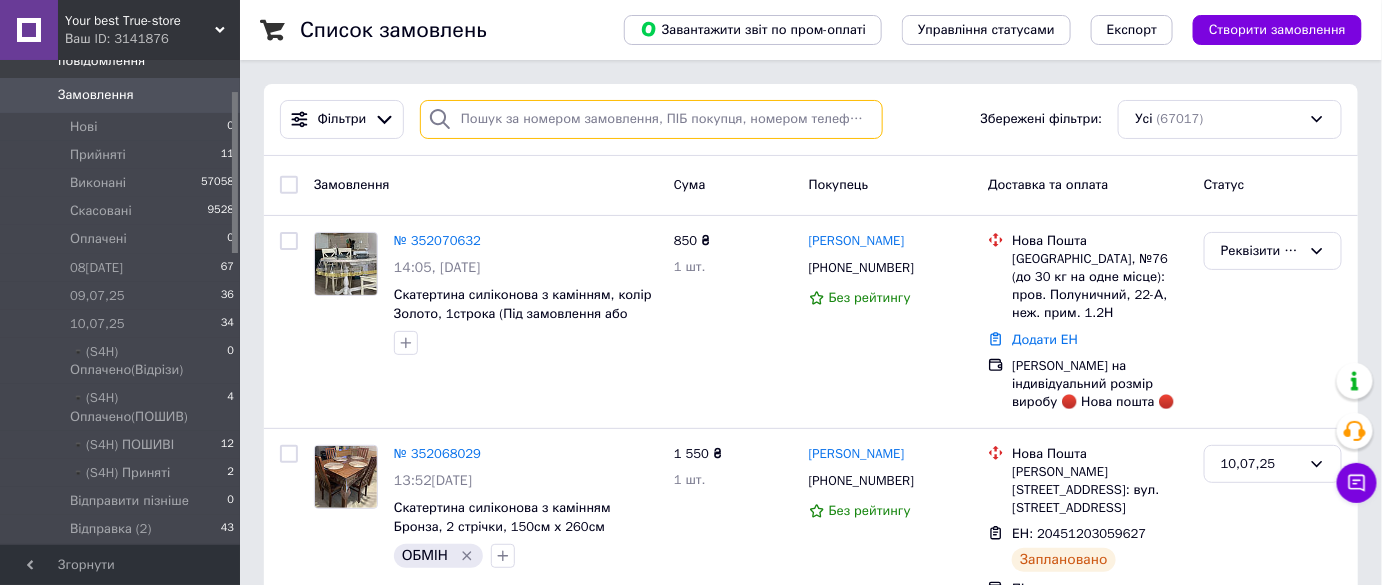 paste on "[PHONE_NUMBER]" 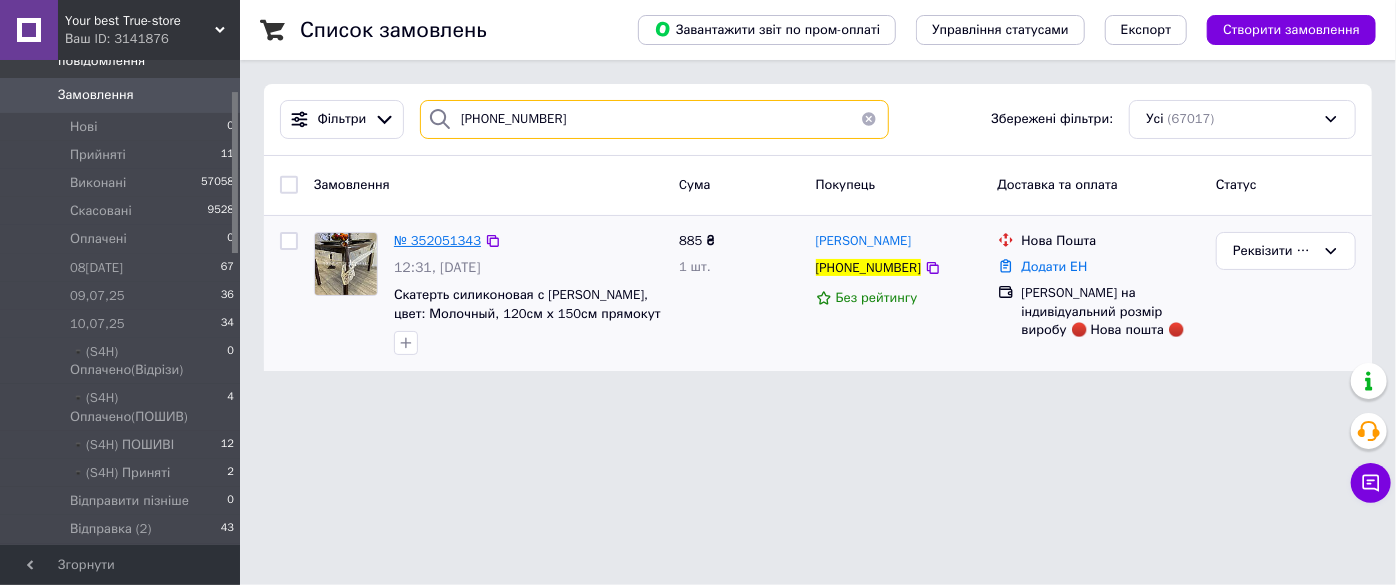 type on "[PHONE_NUMBER]" 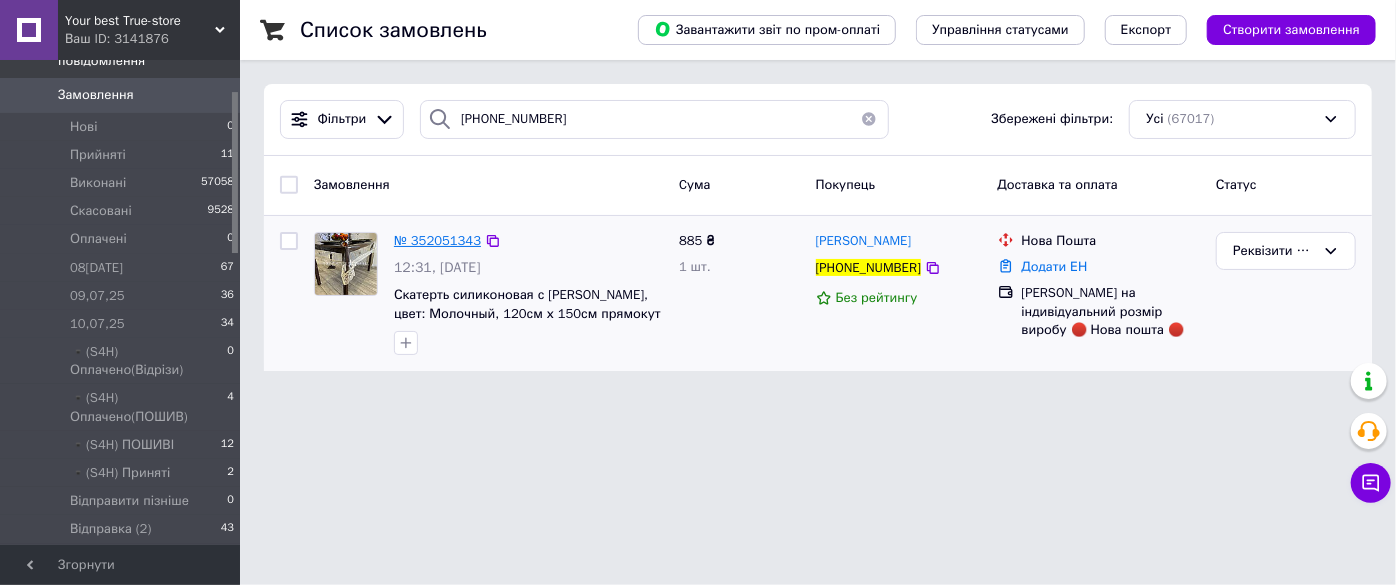 click on "№ 352051343" at bounding box center (437, 240) 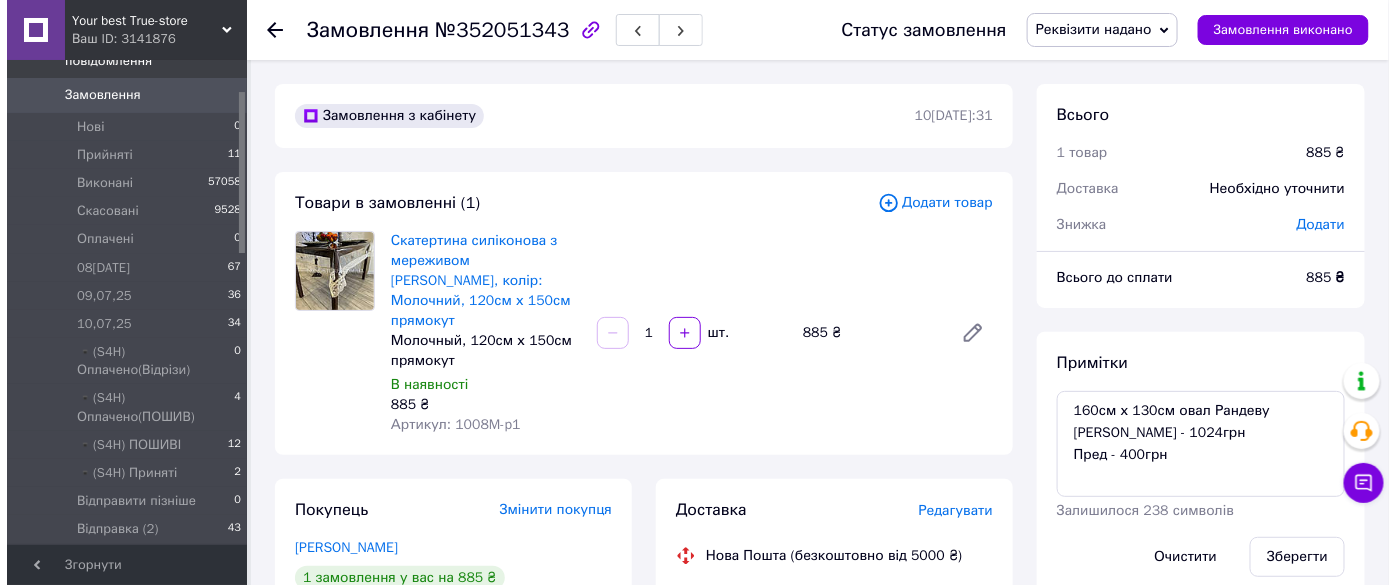 scroll, scrollTop: 272, scrollLeft: 0, axis: vertical 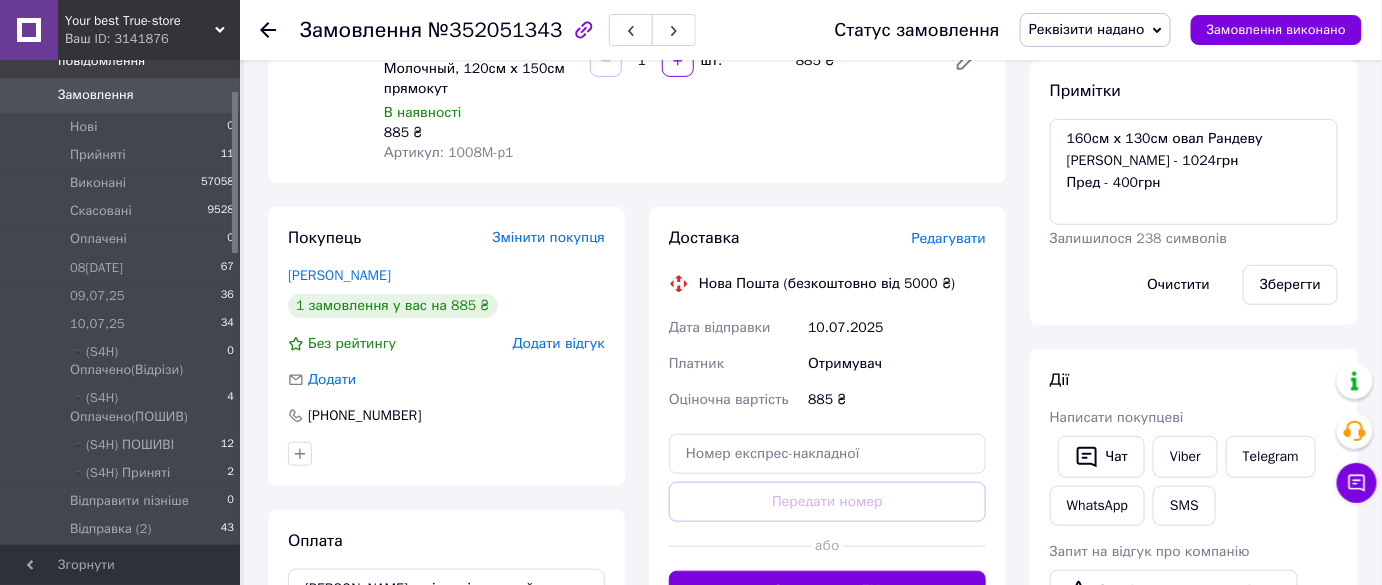 click on "Редагувати" at bounding box center [949, 238] 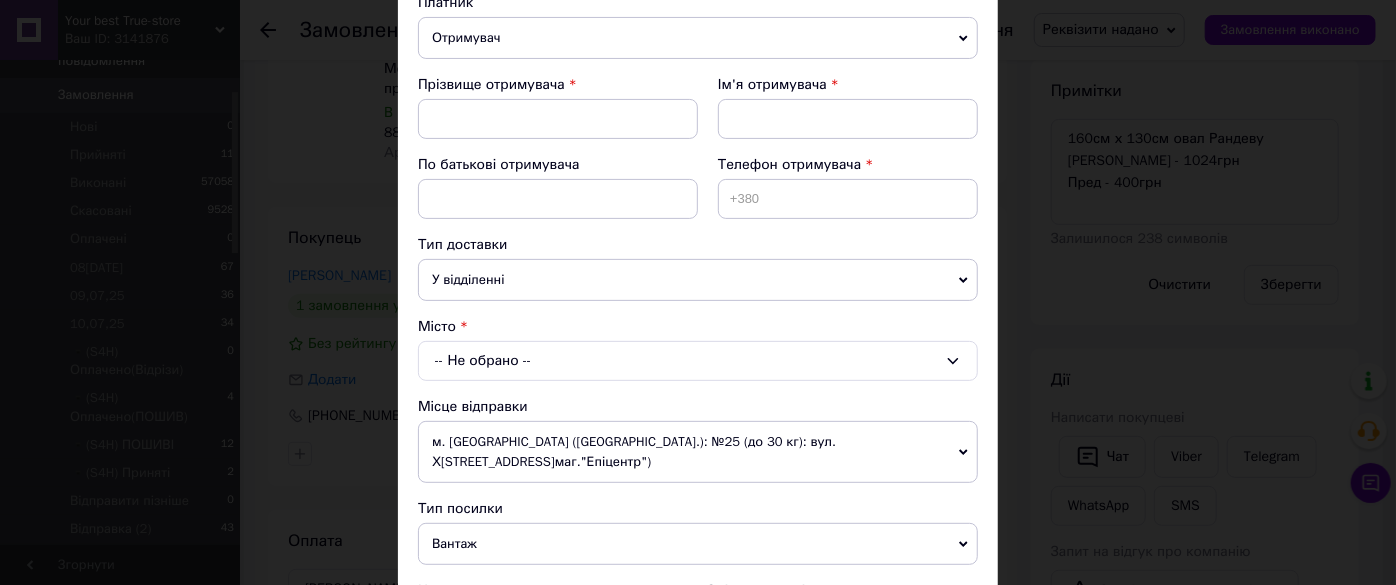 scroll, scrollTop: 363, scrollLeft: 0, axis: vertical 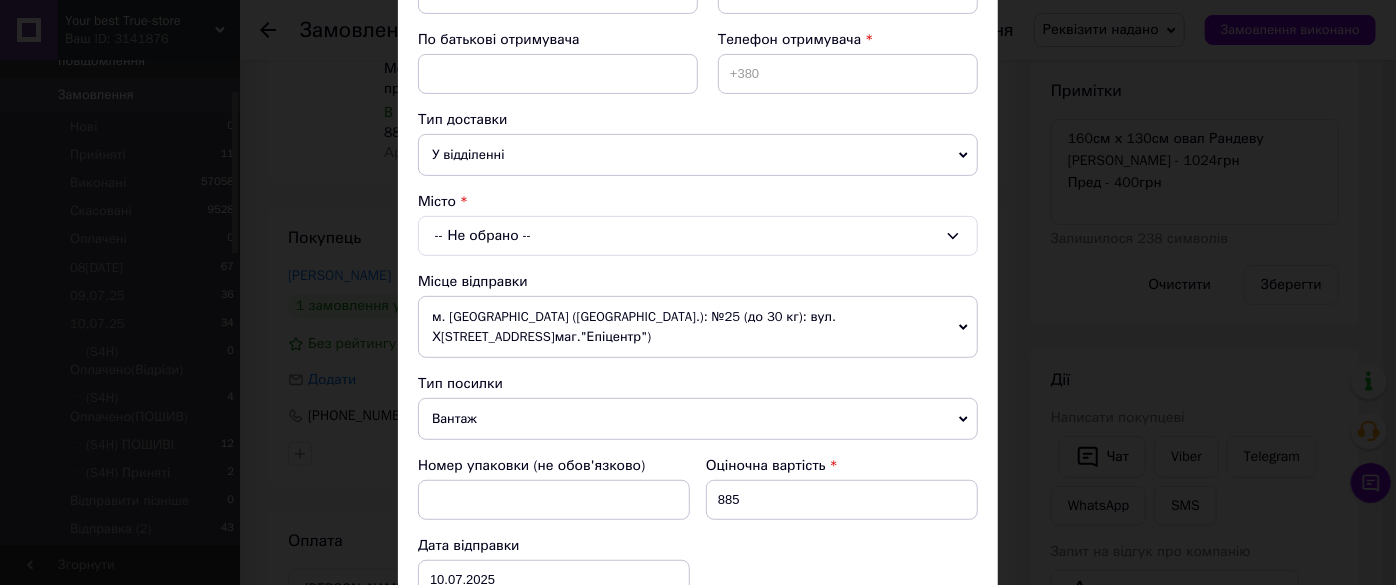 click on "-- Не обрано --" at bounding box center (698, 236) 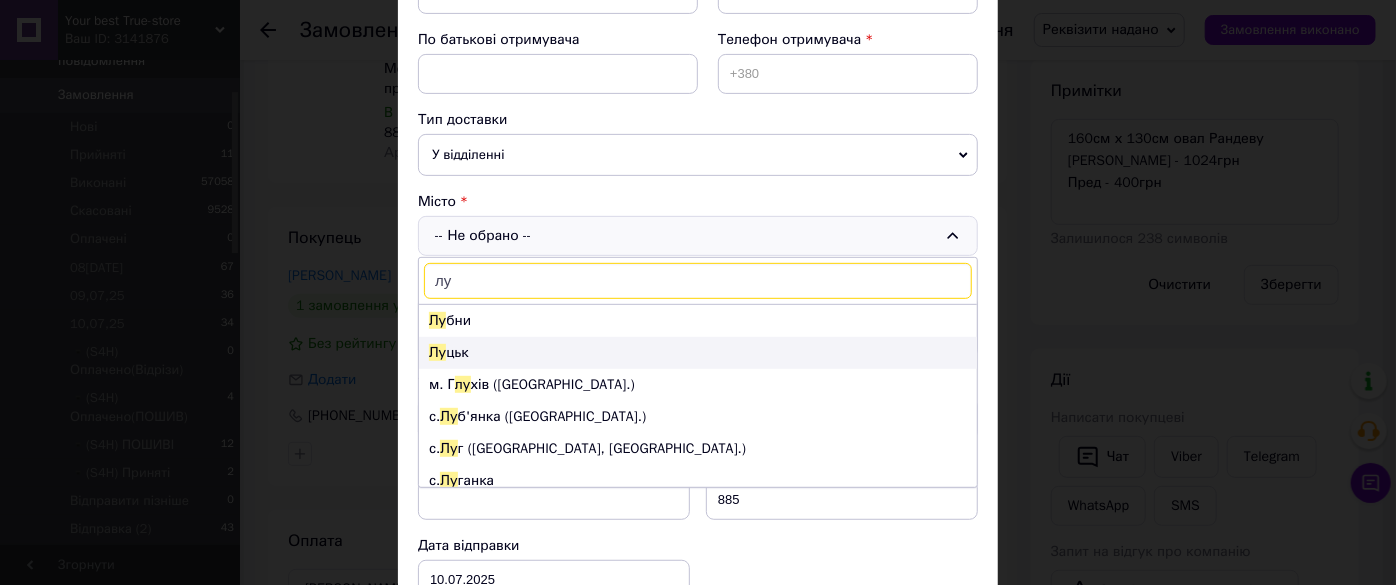 type on "лу" 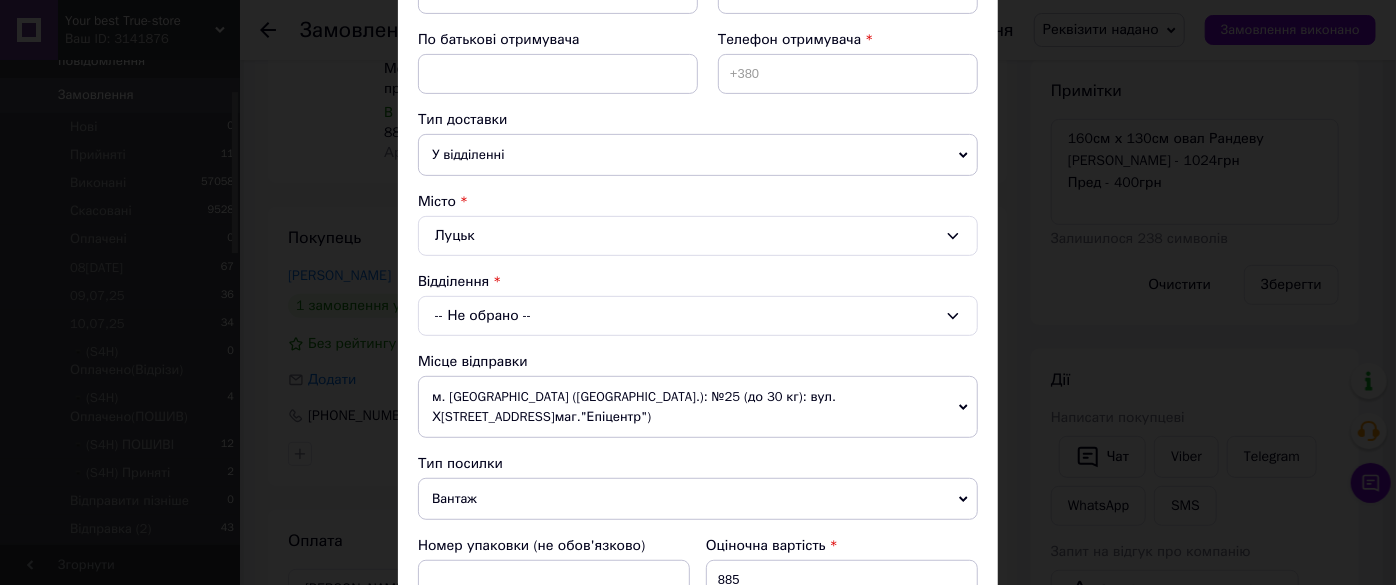 click on "-- Не обрано --" at bounding box center [698, 316] 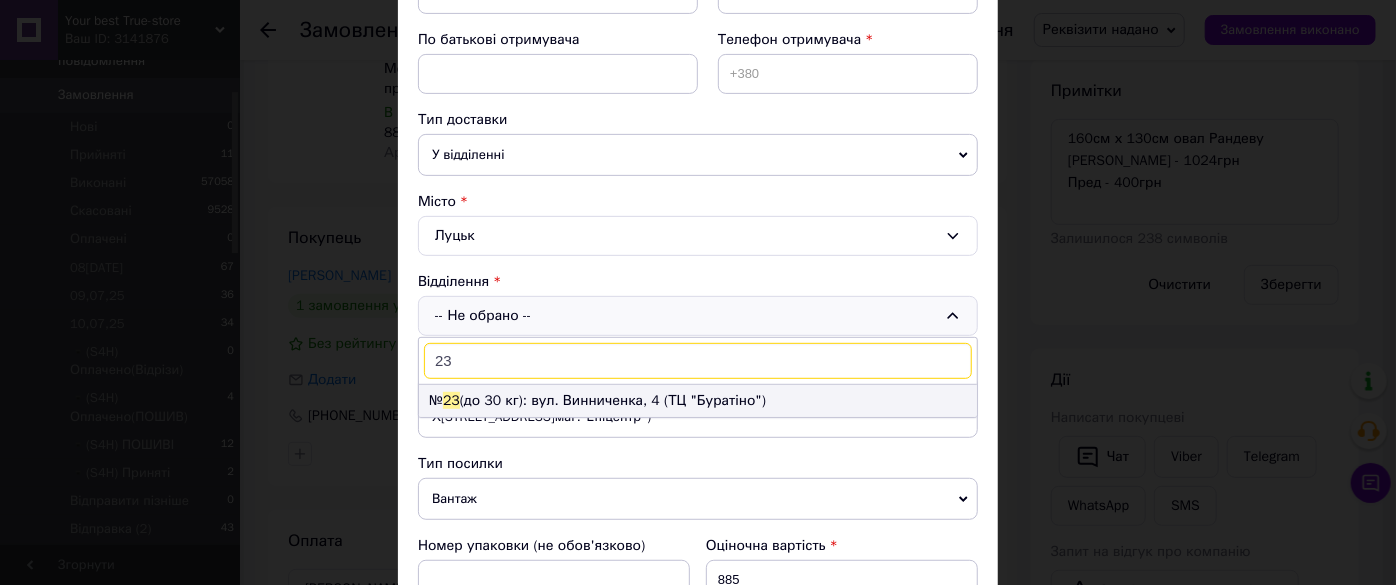 type on "23" 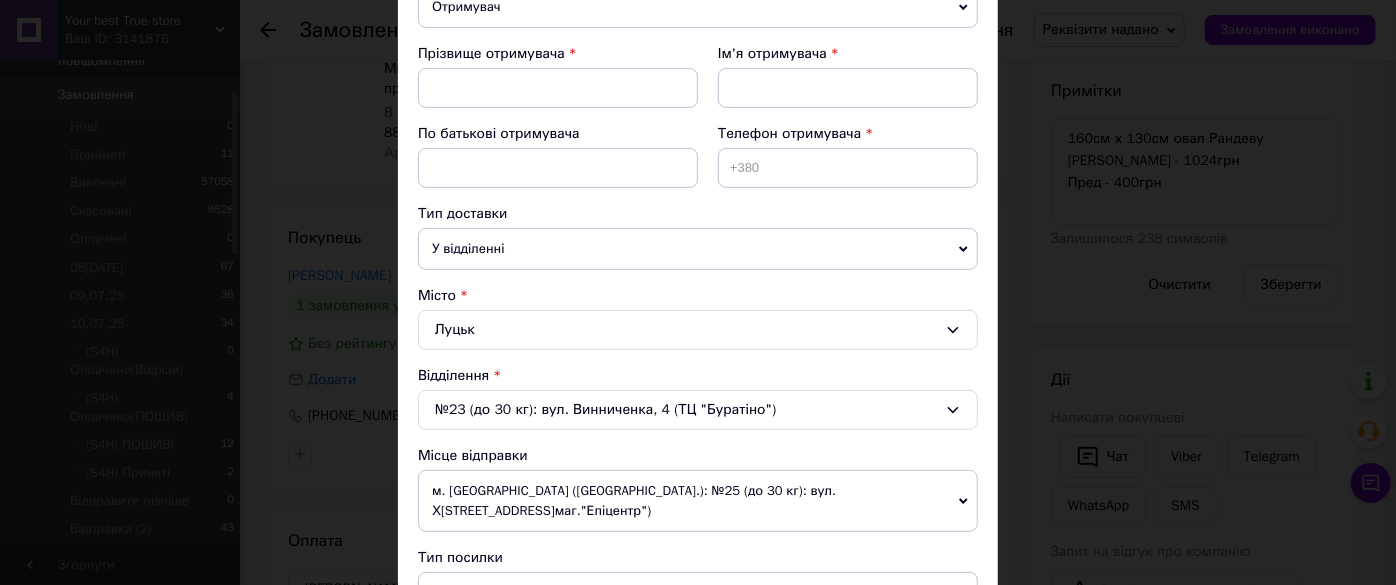 scroll, scrollTop: 181, scrollLeft: 0, axis: vertical 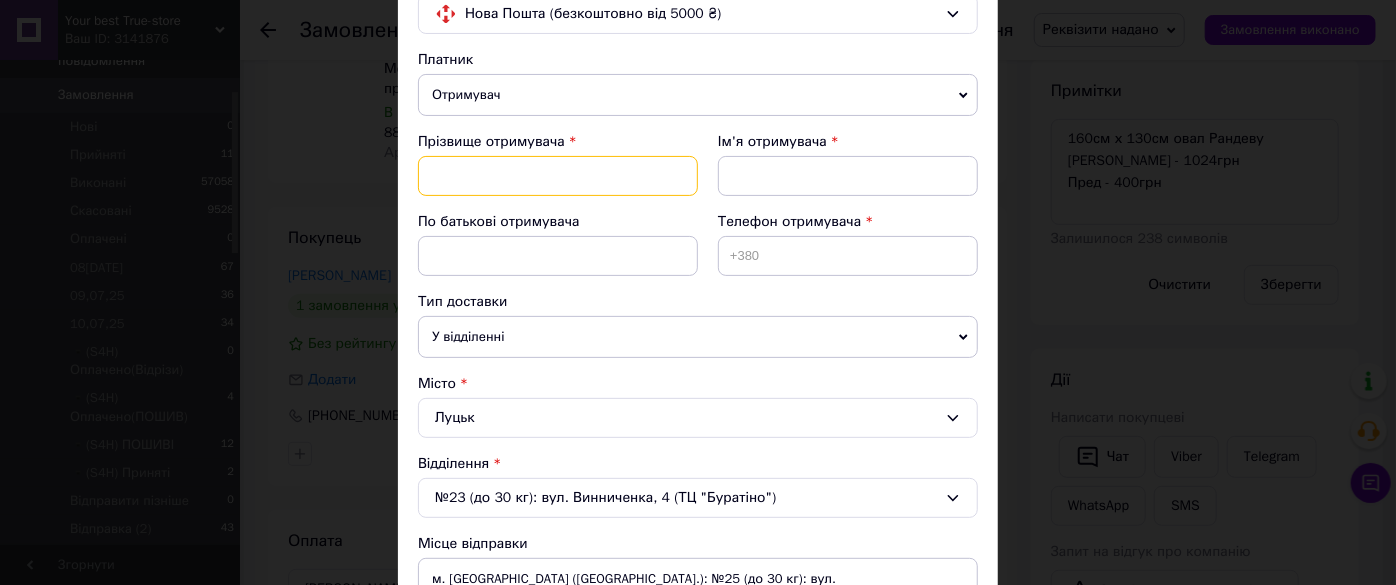 click at bounding box center [558, 176] 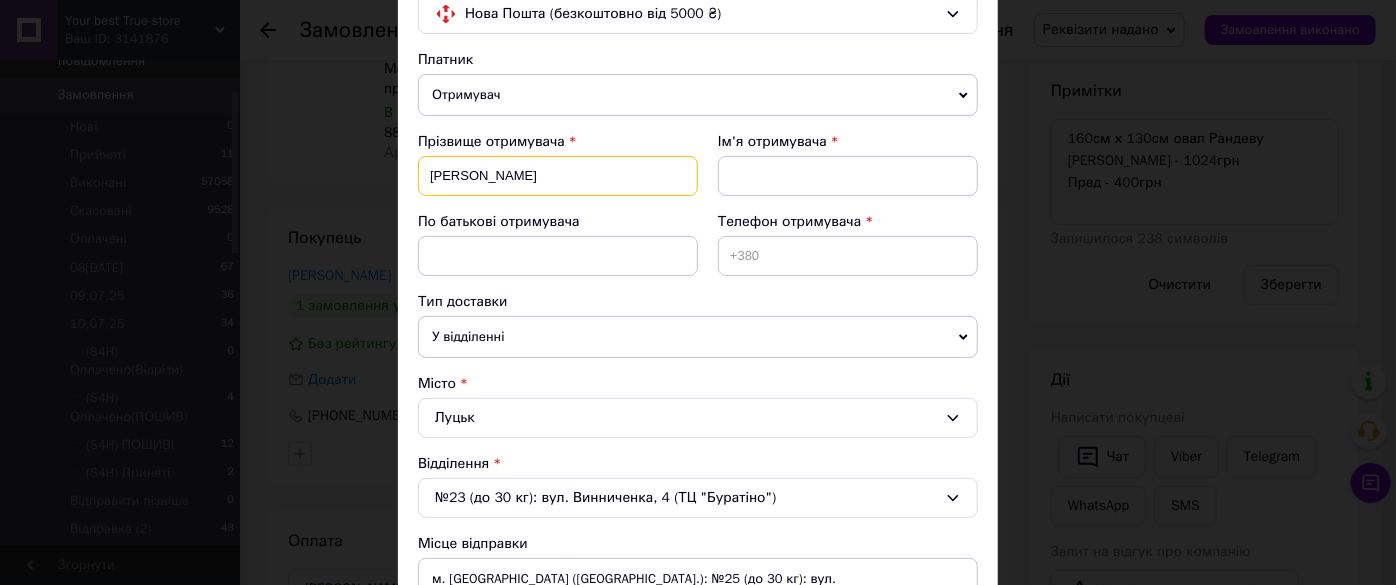click on "Понікаревич Ольга" at bounding box center (558, 176) 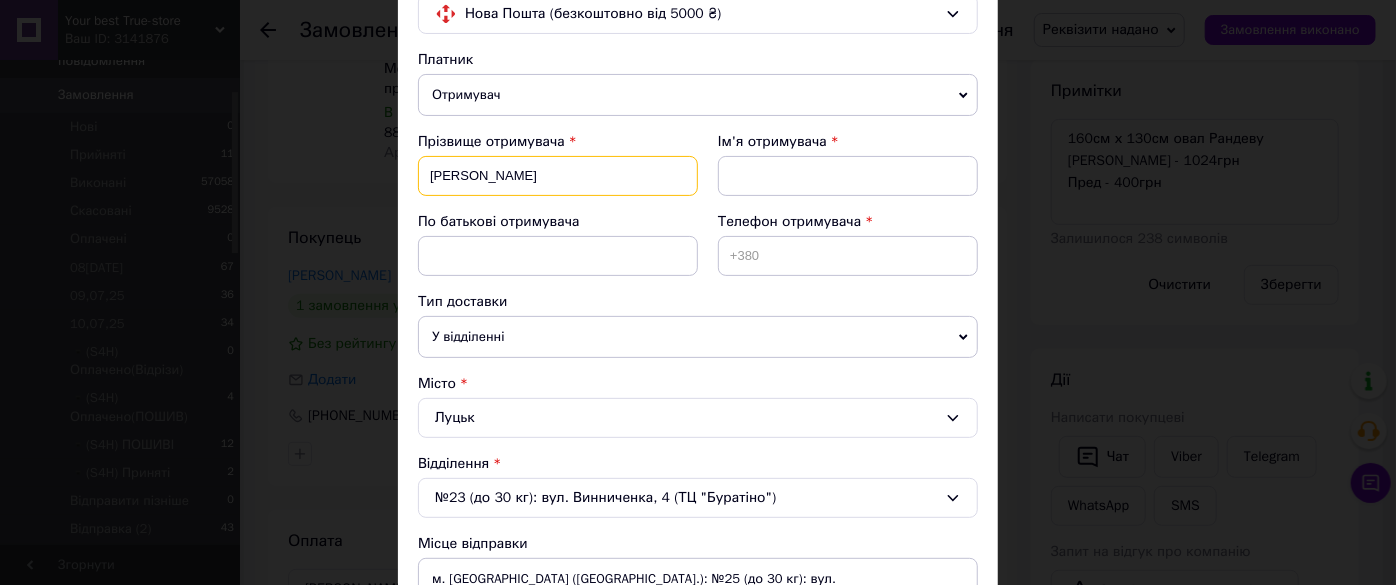 type on "Понікаревич" 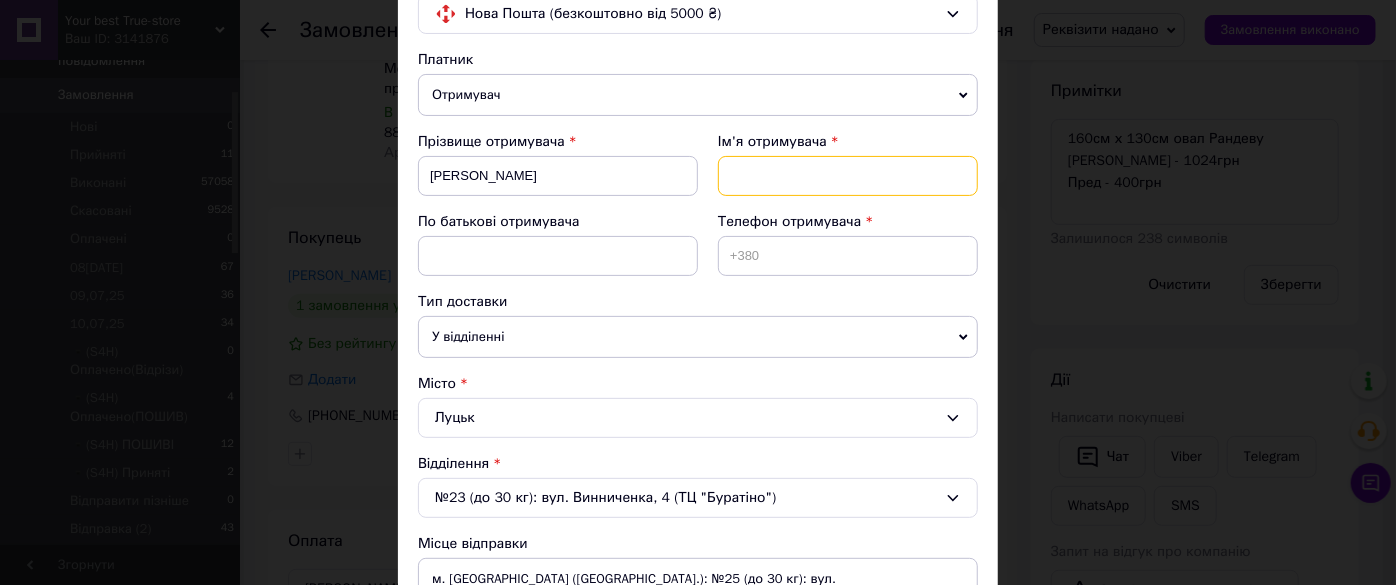 click at bounding box center (848, 176) 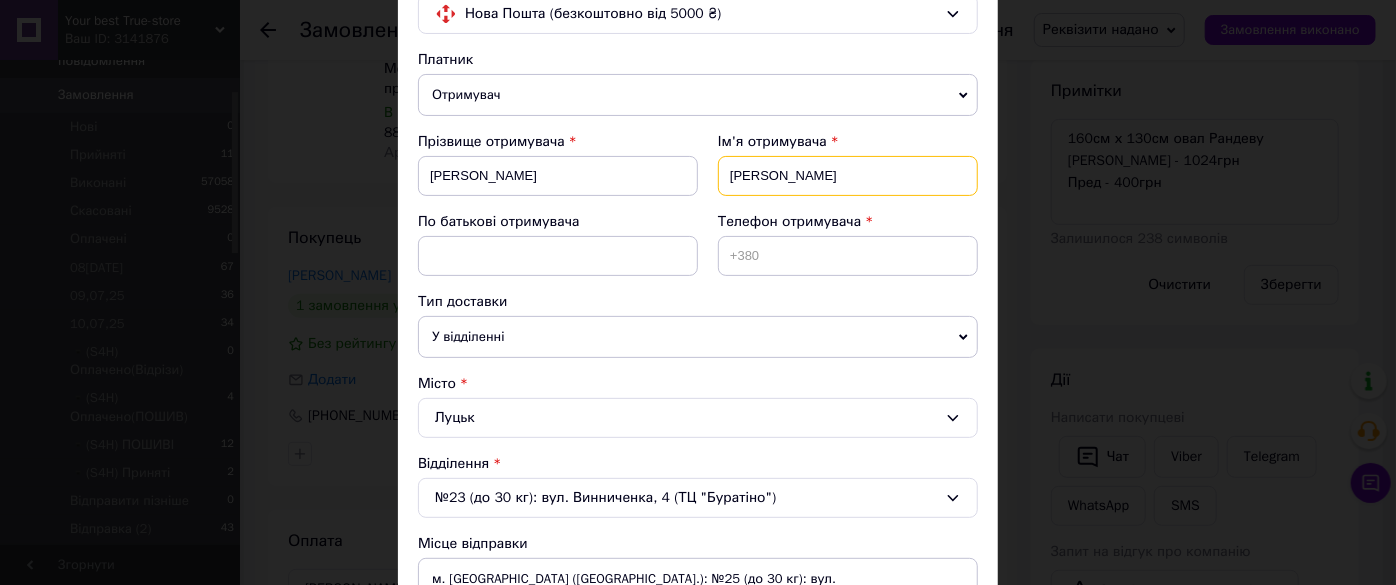 type on "Ольга" 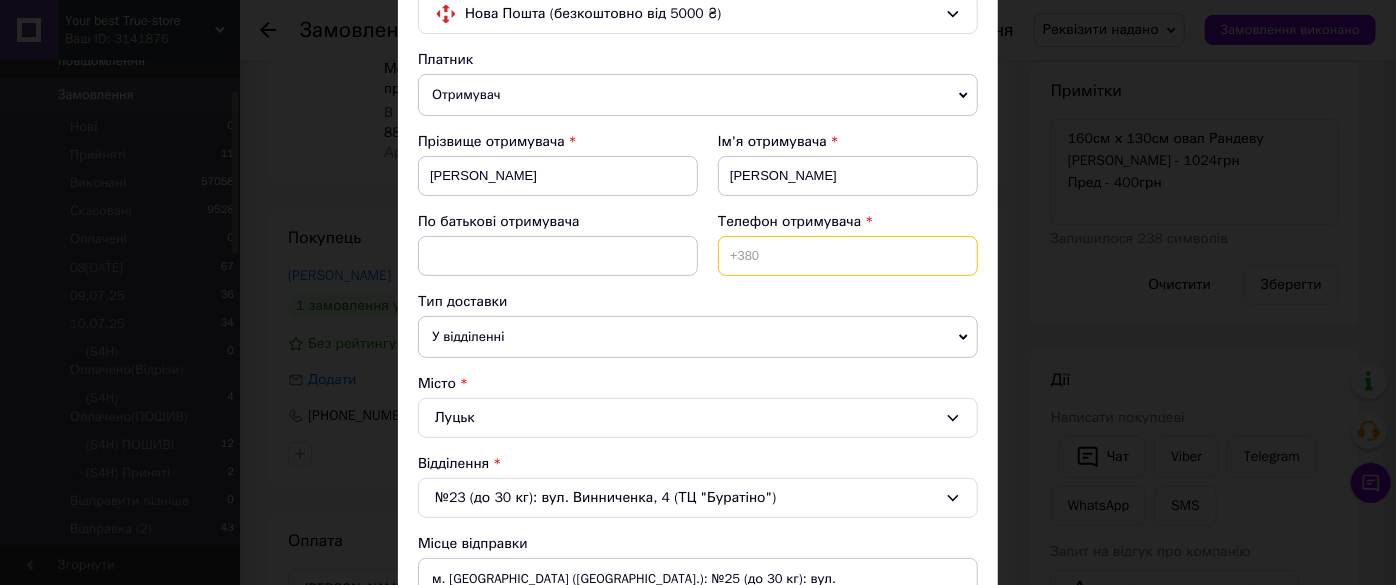 click at bounding box center (848, 256) 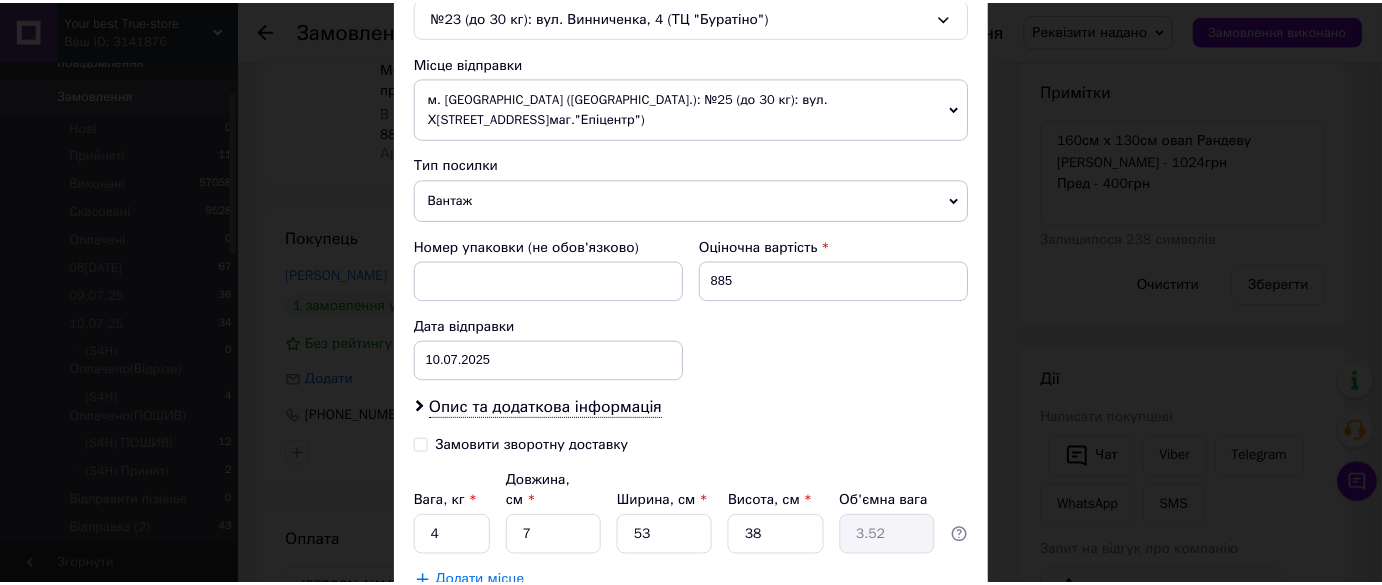 scroll, scrollTop: 772, scrollLeft: 0, axis: vertical 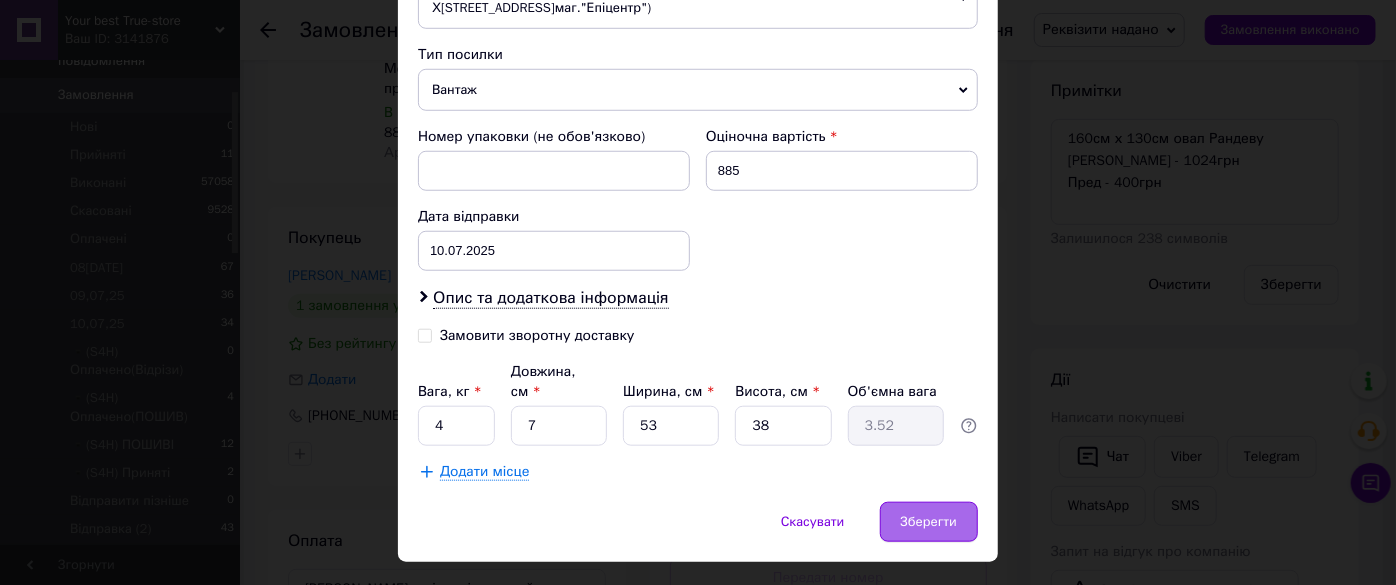 type on "[PHONE_NUMBER]" 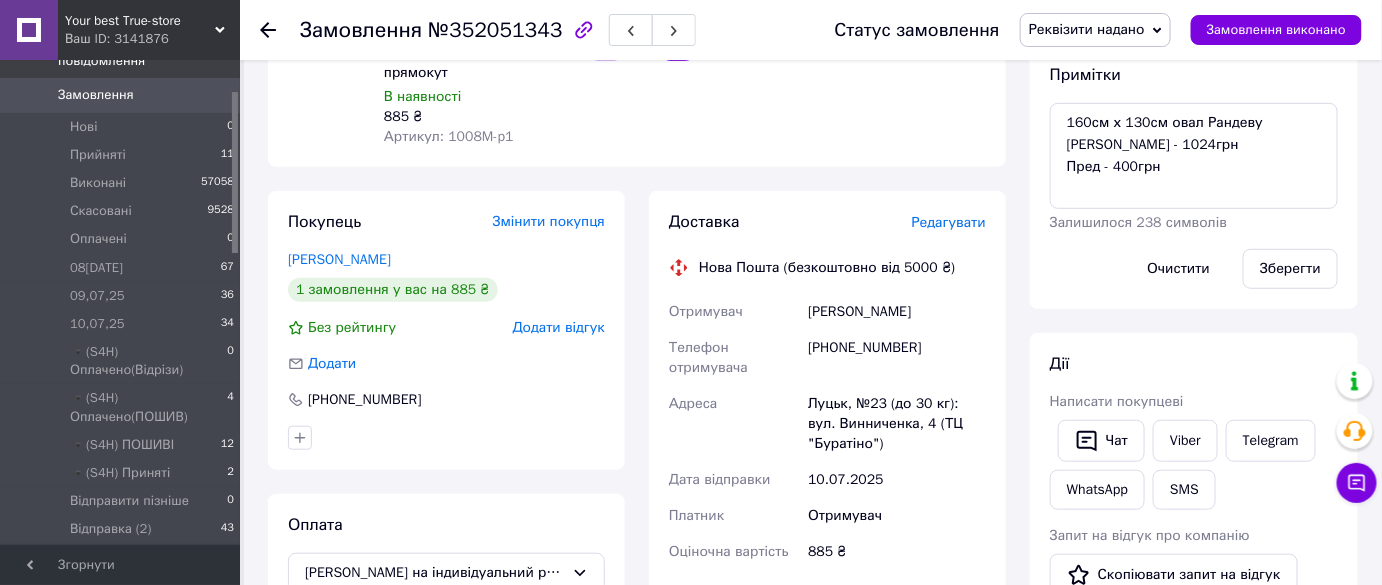 scroll, scrollTop: 363, scrollLeft: 0, axis: vertical 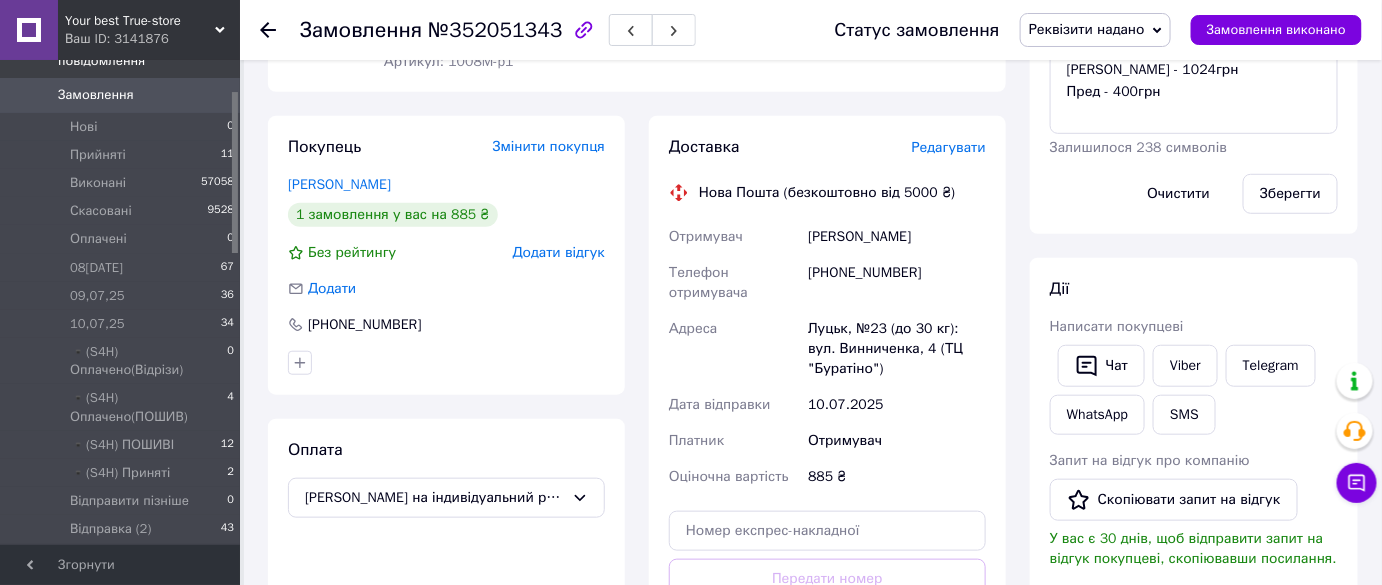 click on "№352051343" at bounding box center (495, 30) 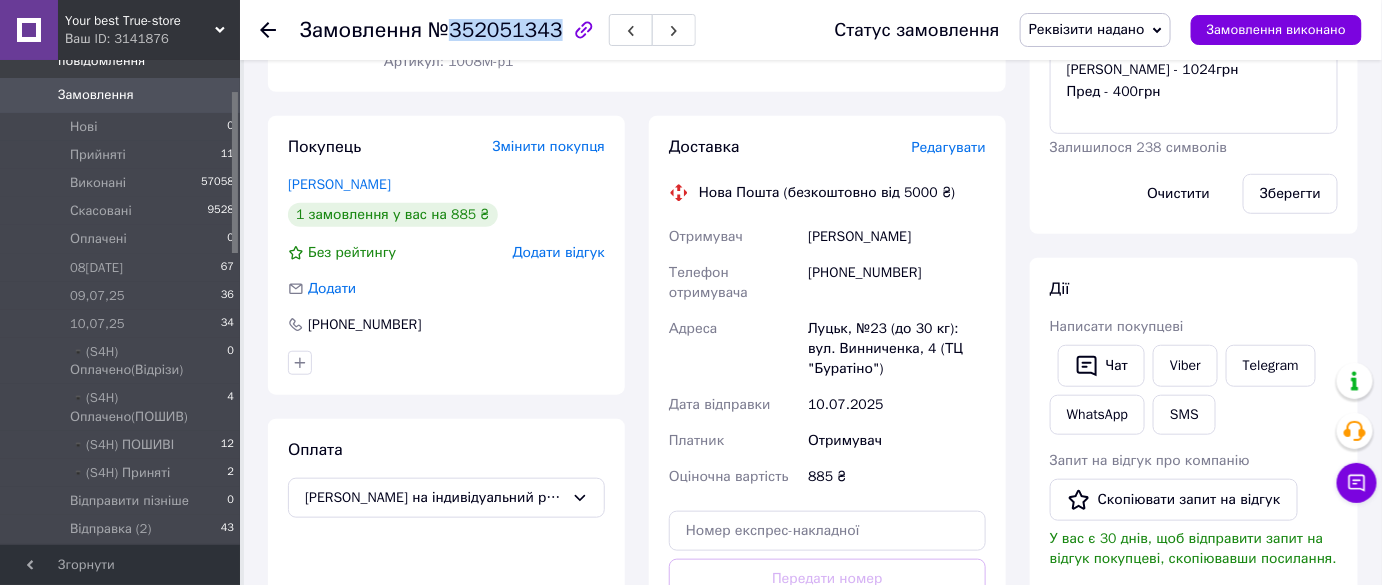 click on "№352051343" at bounding box center [495, 30] 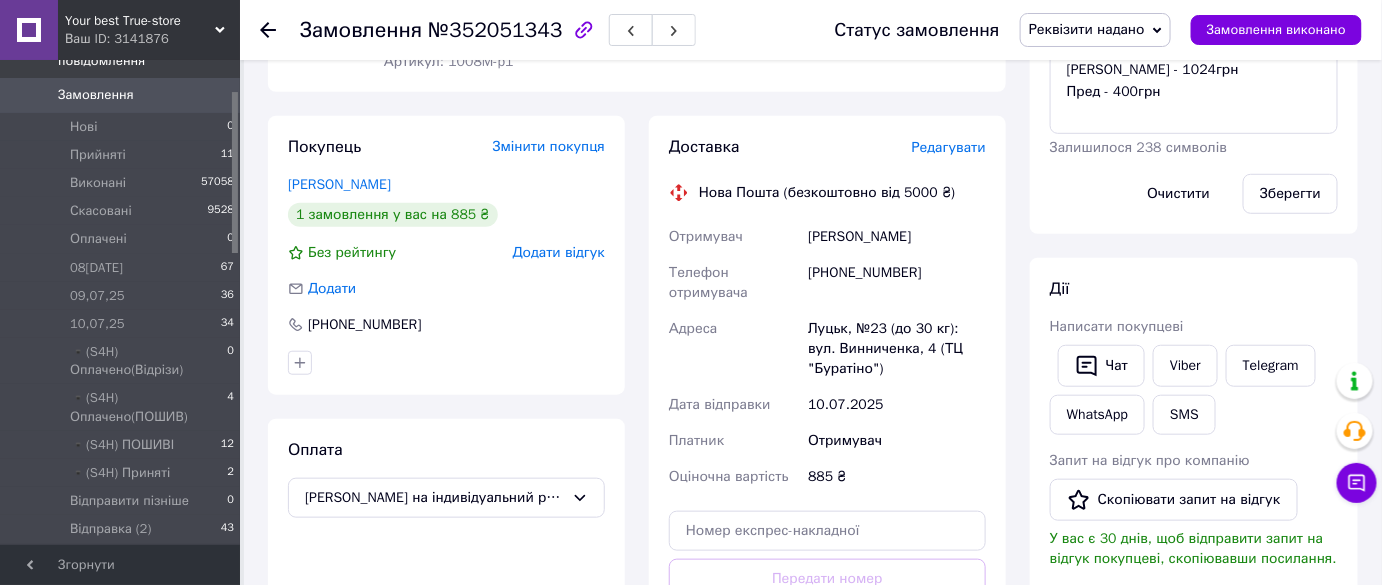 click on "Дії" at bounding box center (1194, 289) 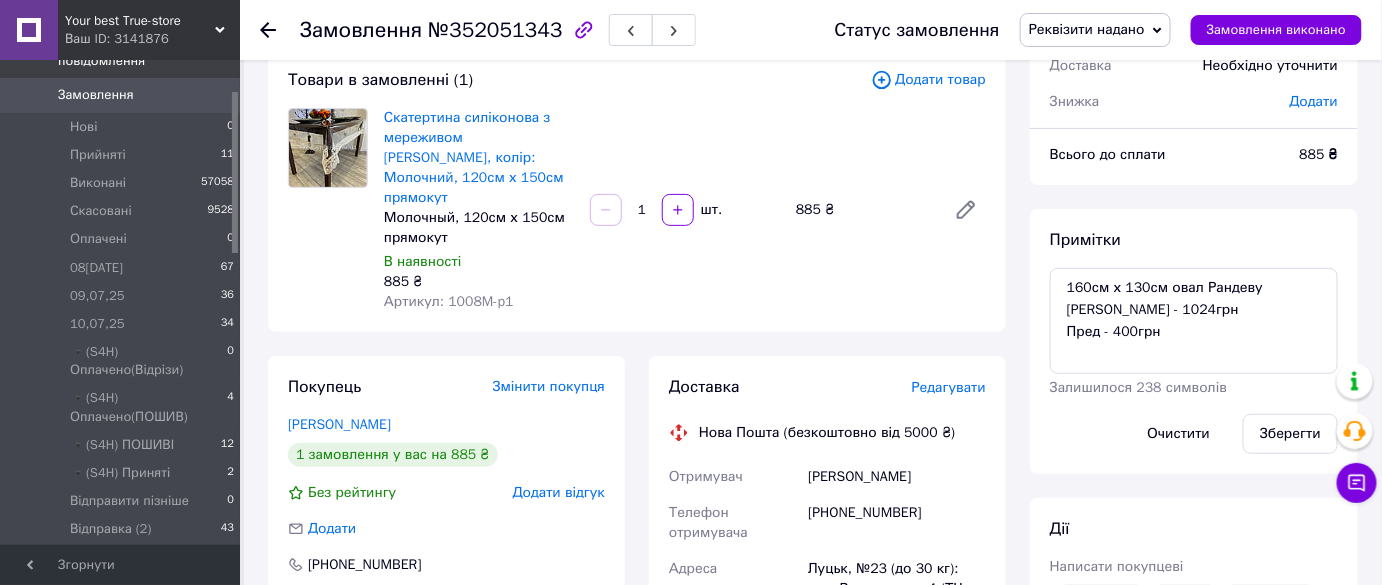 scroll, scrollTop: 90, scrollLeft: 0, axis: vertical 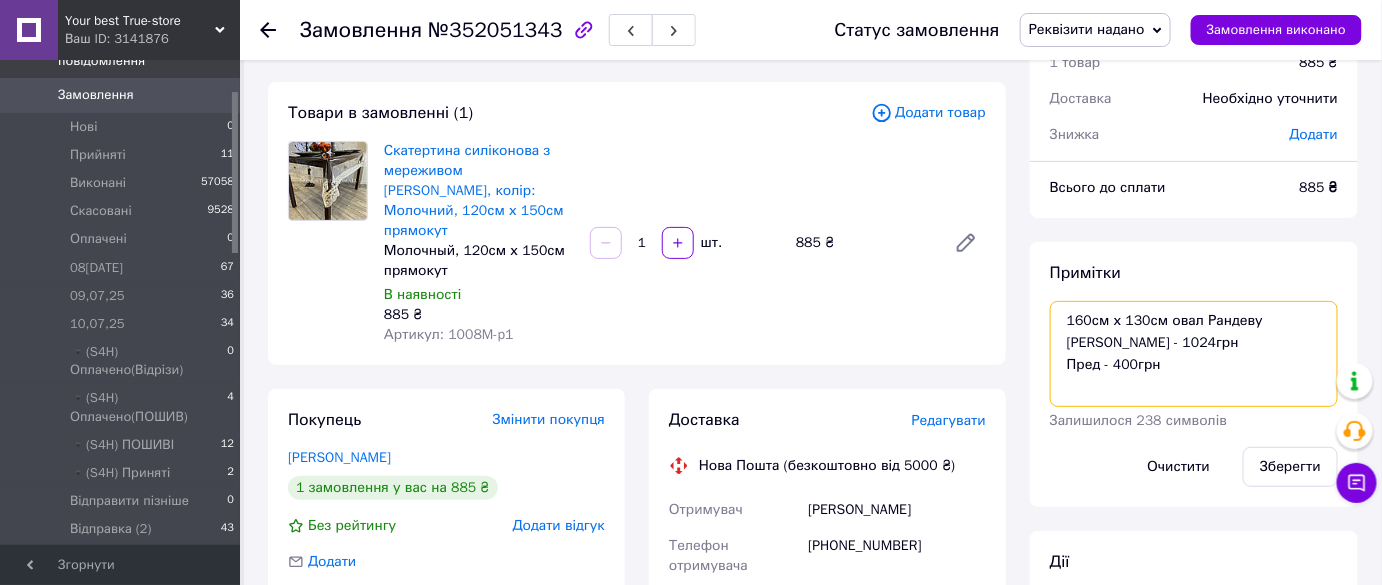 drag, startPoint x: 1314, startPoint y: 321, endPoint x: 1039, endPoint y: 308, distance: 275.3071 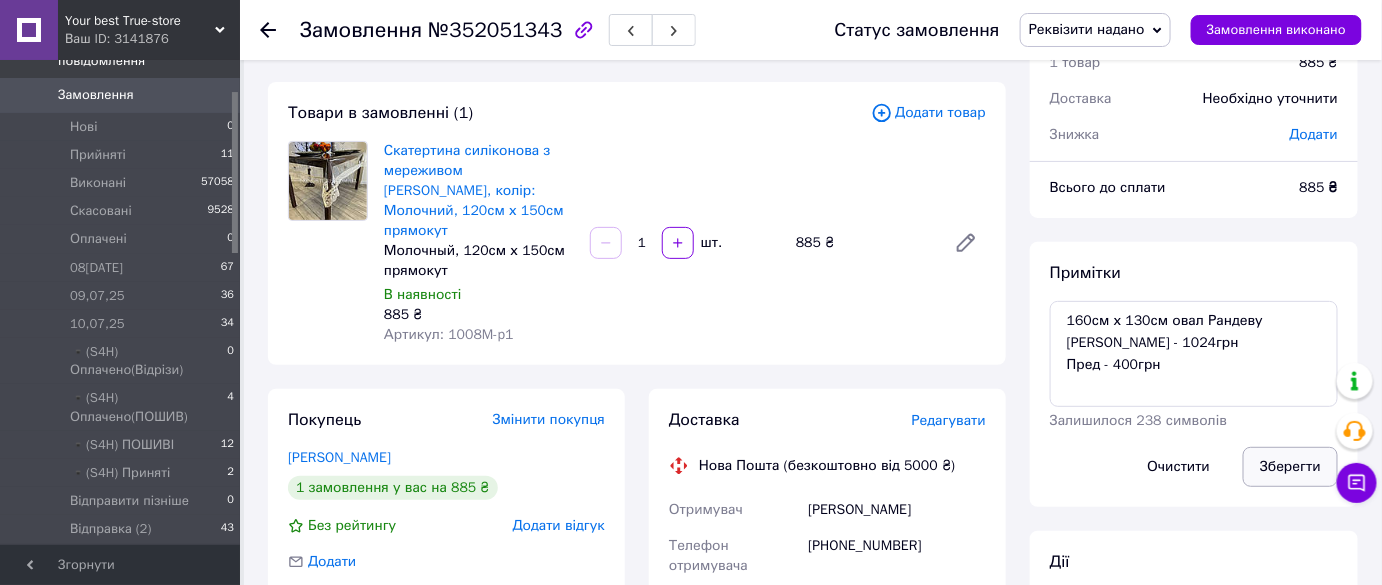 click on "Зберегти" at bounding box center [1290, 467] 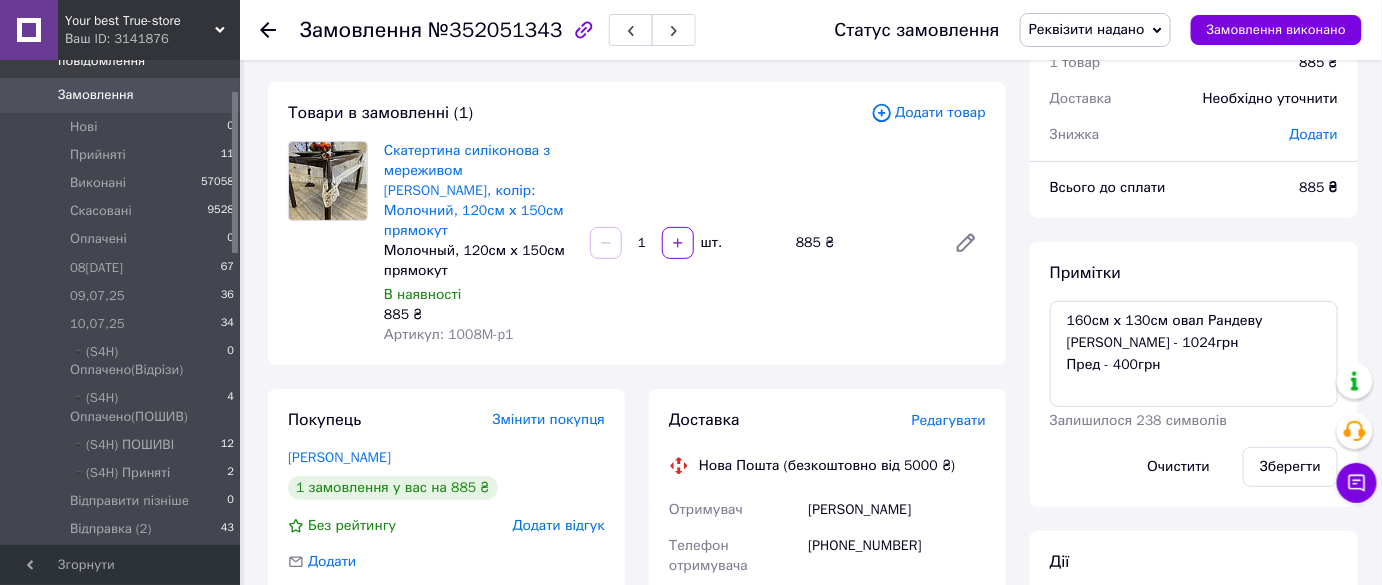 click on "Реквізити надано" at bounding box center [1087, 29] 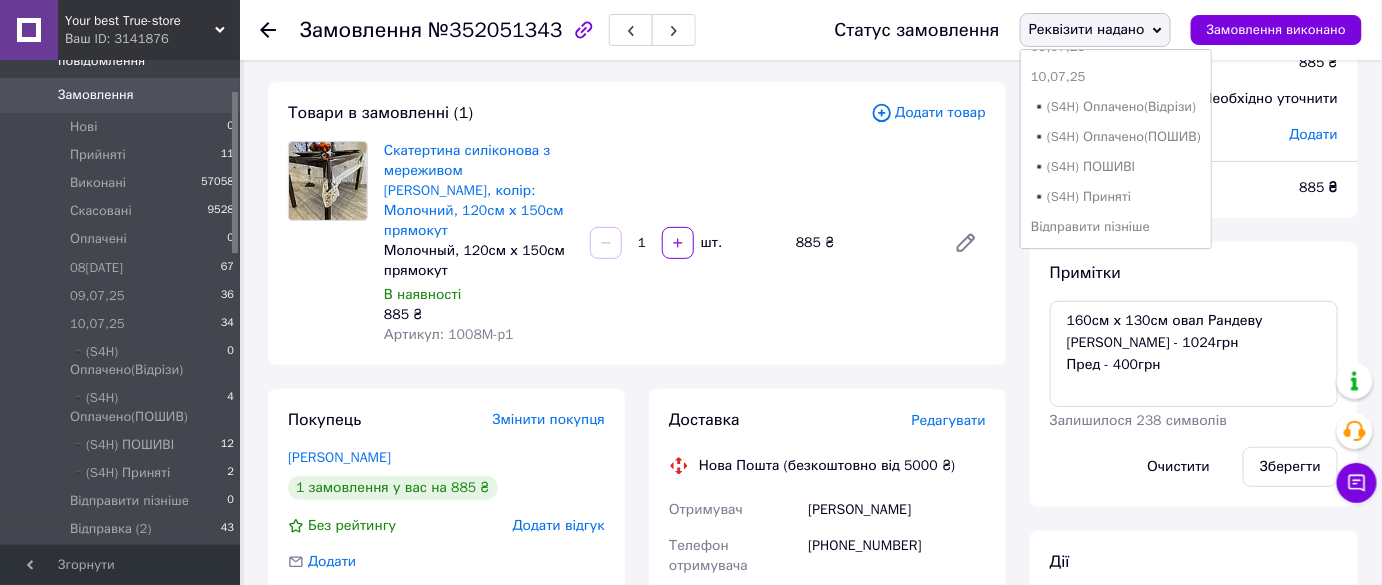 scroll, scrollTop: 363, scrollLeft: 0, axis: vertical 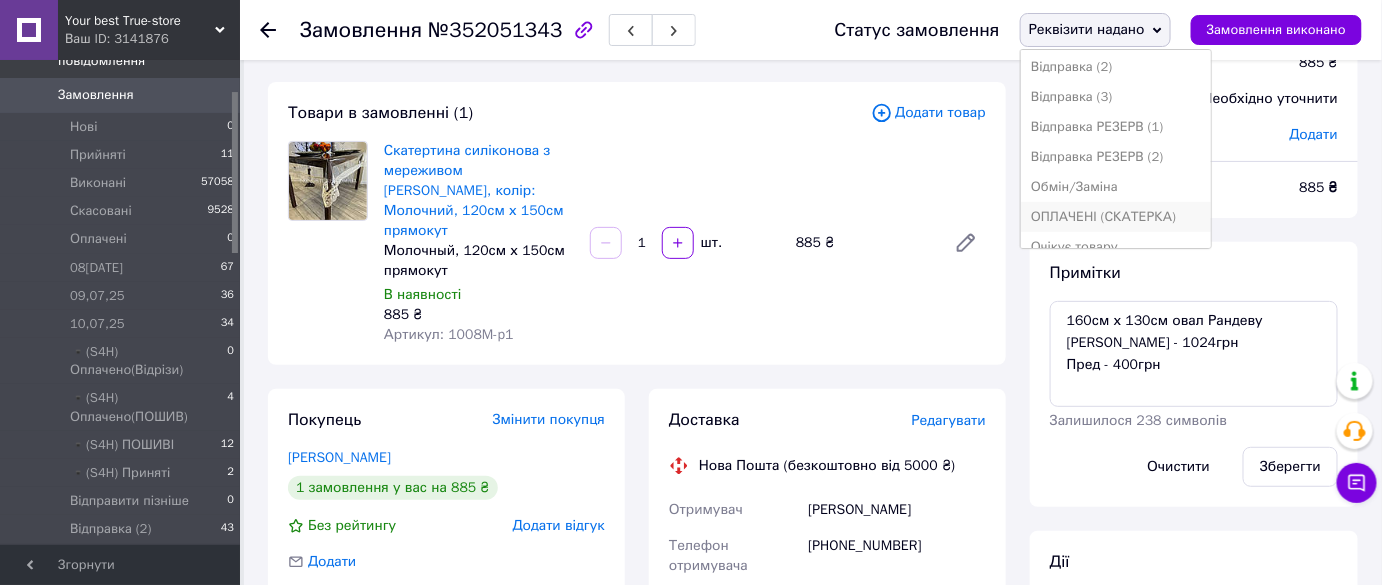 click on "ОПЛАЧЕНІ (СКАТЕРКА)" at bounding box center (1116, 217) 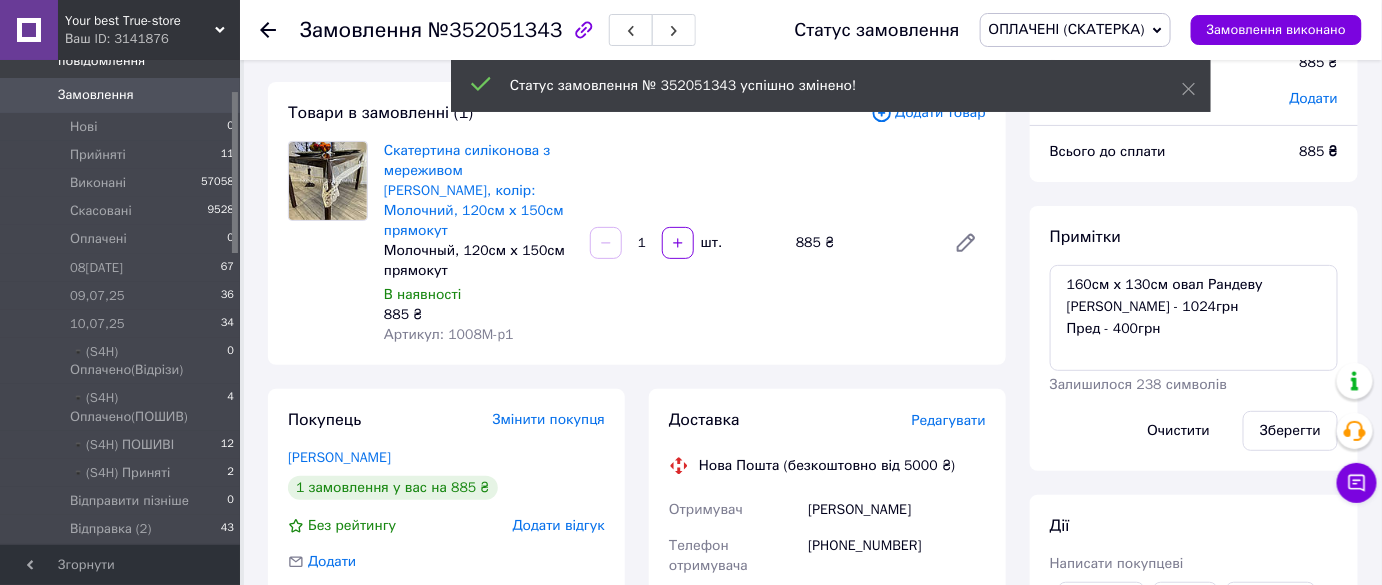 drag, startPoint x: 1138, startPoint y: 28, endPoint x: 1139, endPoint y: 47, distance: 19.026299 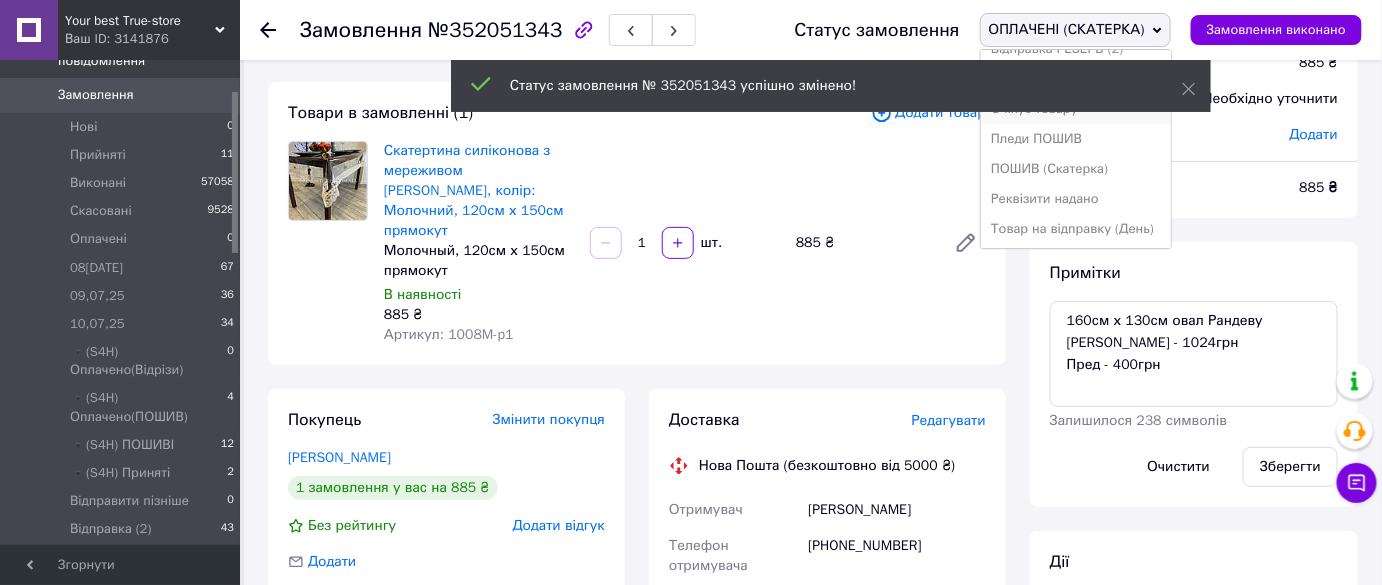 scroll, scrollTop: 472, scrollLeft: 0, axis: vertical 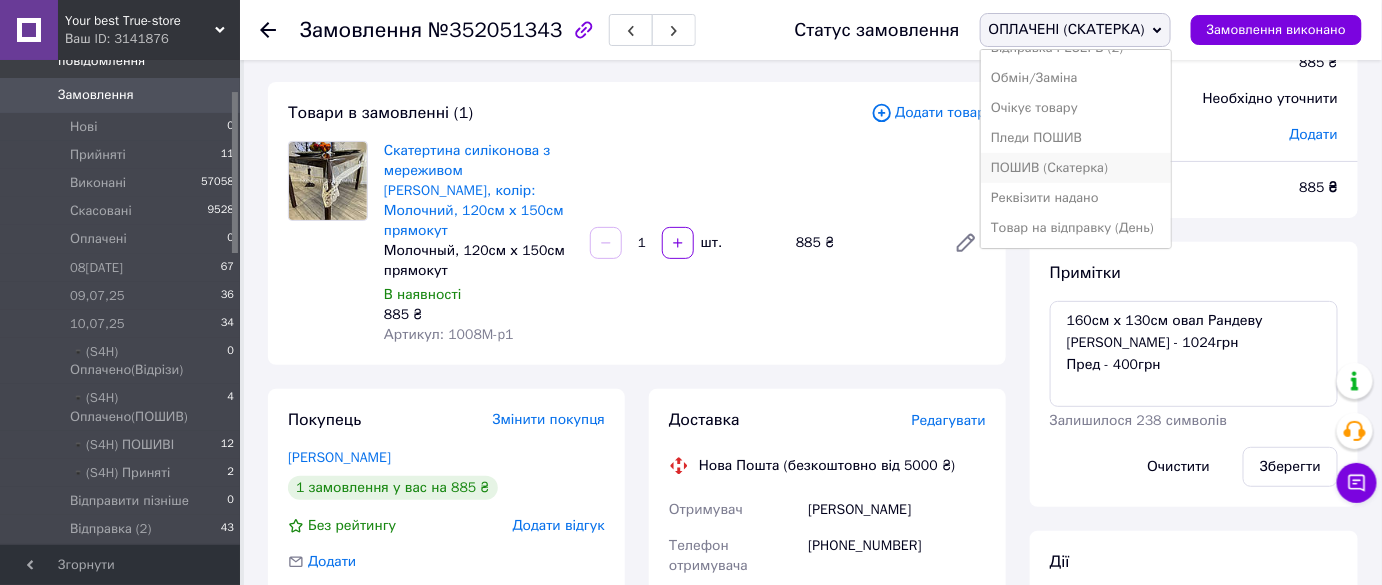 click on "ПОШИВ (Скатерка)" at bounding box center [1076, 168] 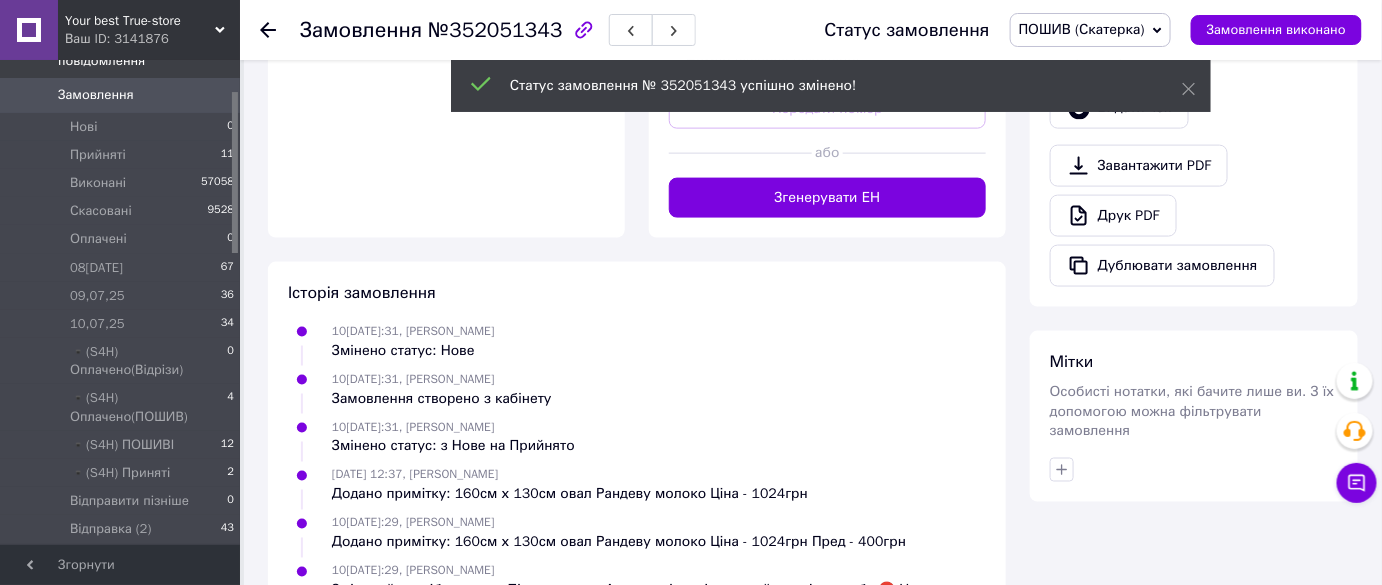 scroll, scrollTop: 1000, scrollLeft: 0, axis: vertical 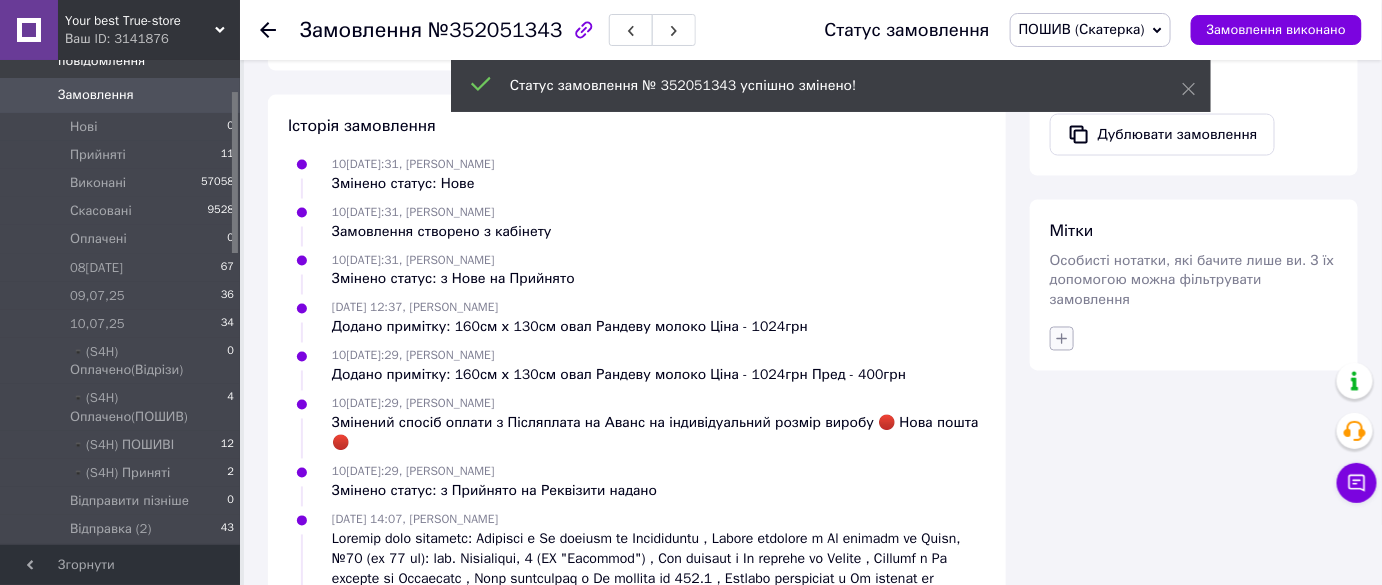 click 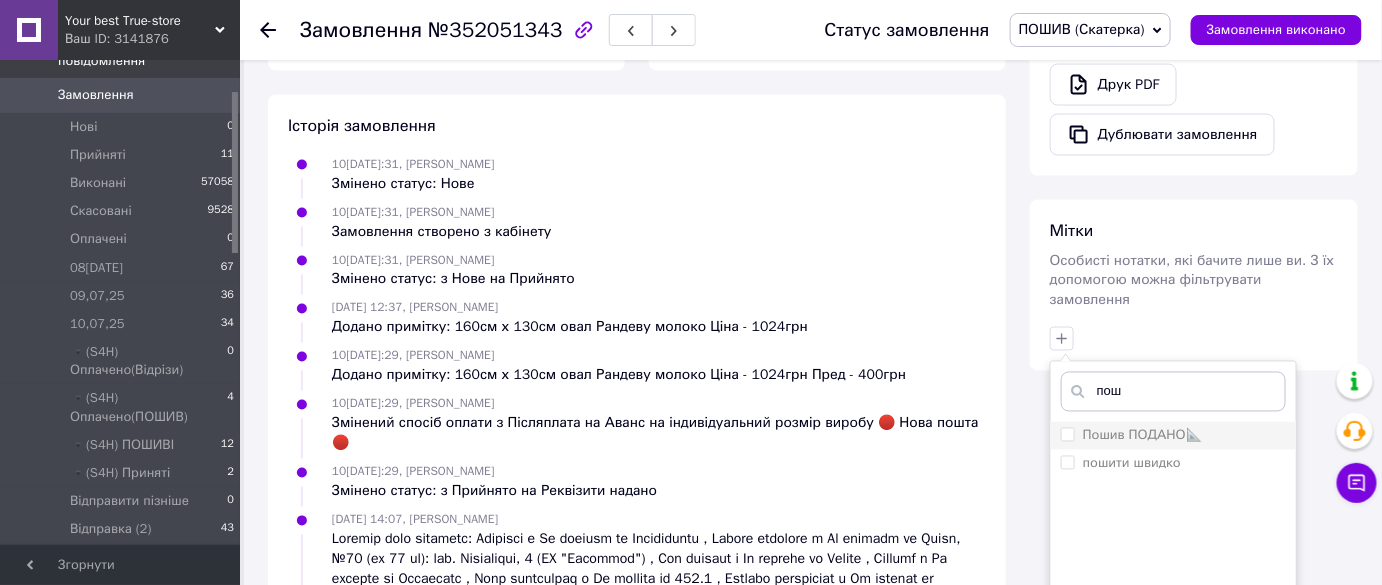 type on "пош" 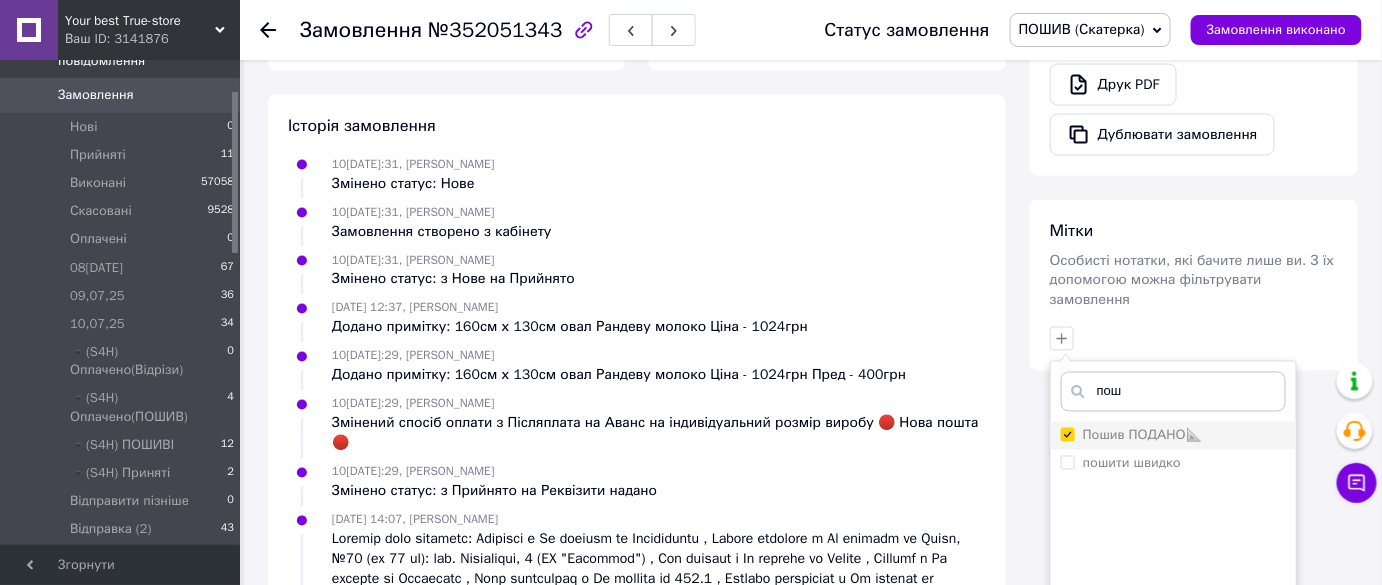 checkbox on "true" 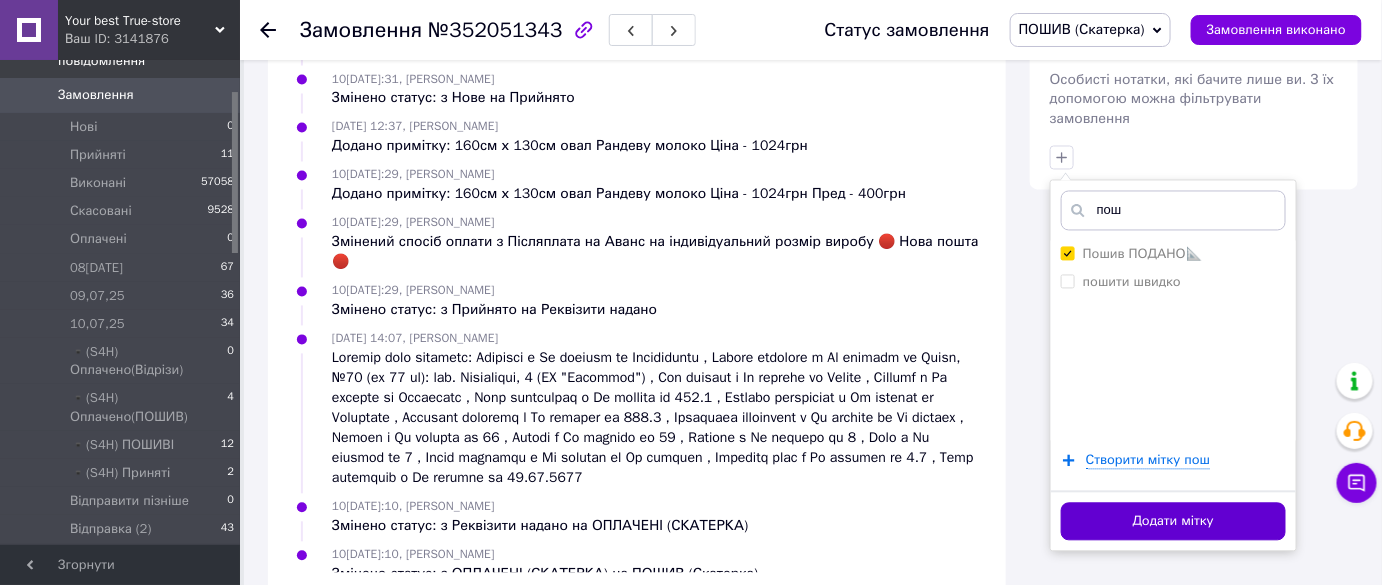click on "Додати мітку" at bounding box center [1173, 522] 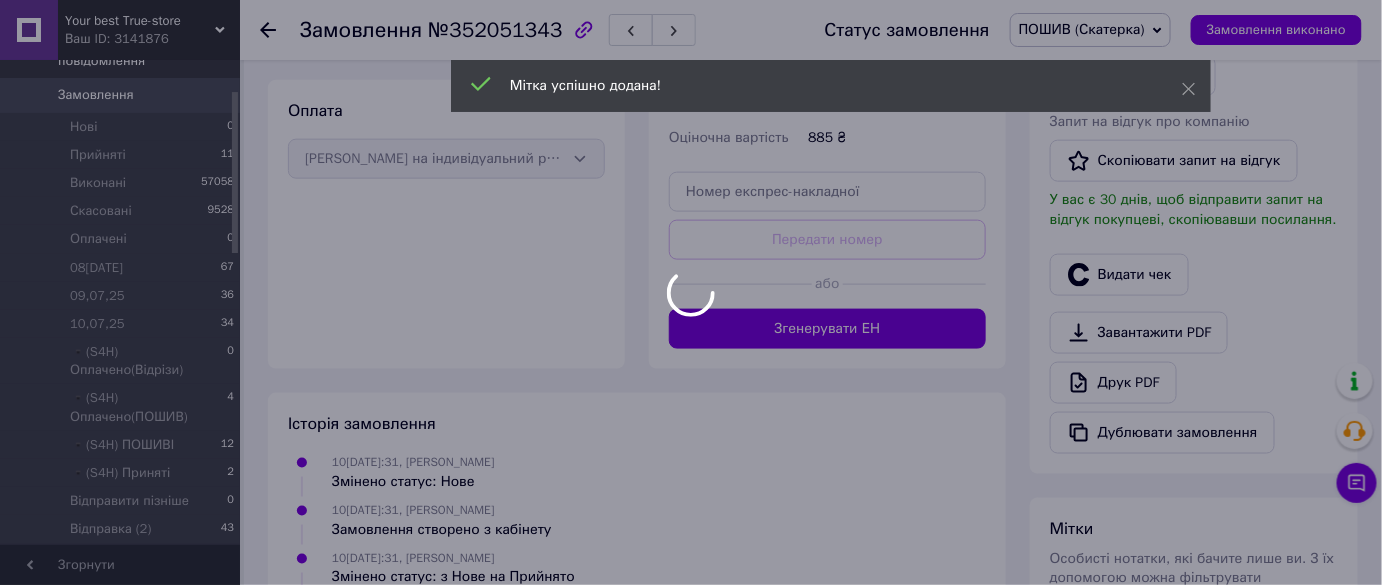 scroll, scrollTop: 545, scrollLeft: 0, axis: vertical 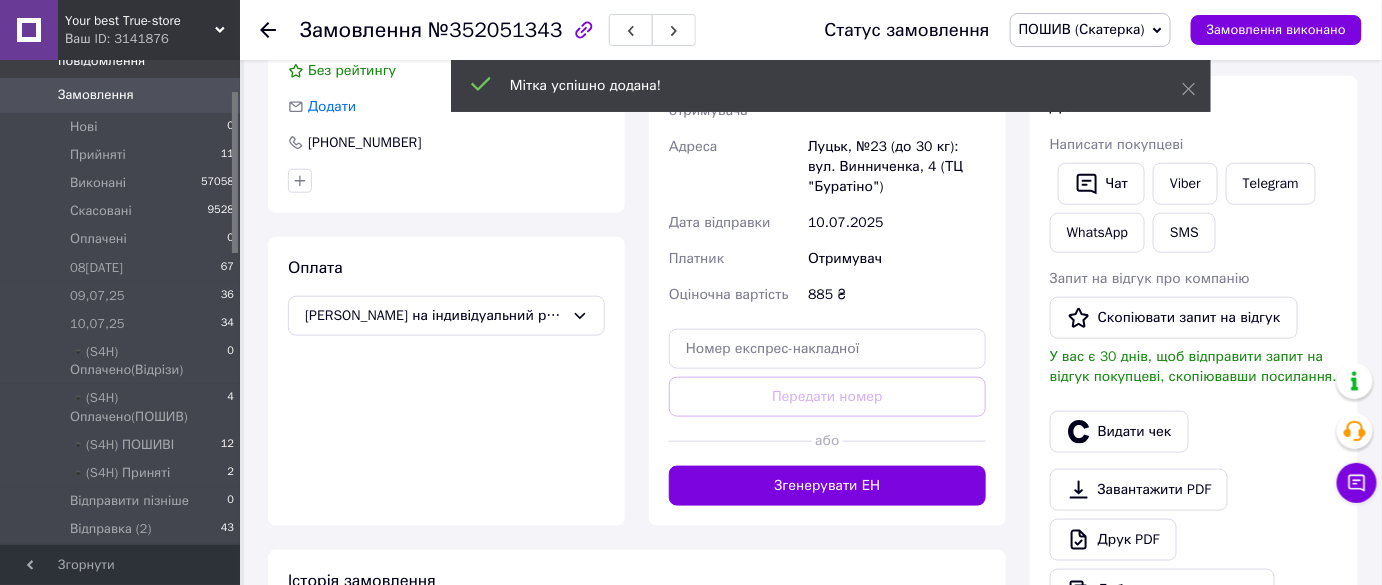 click 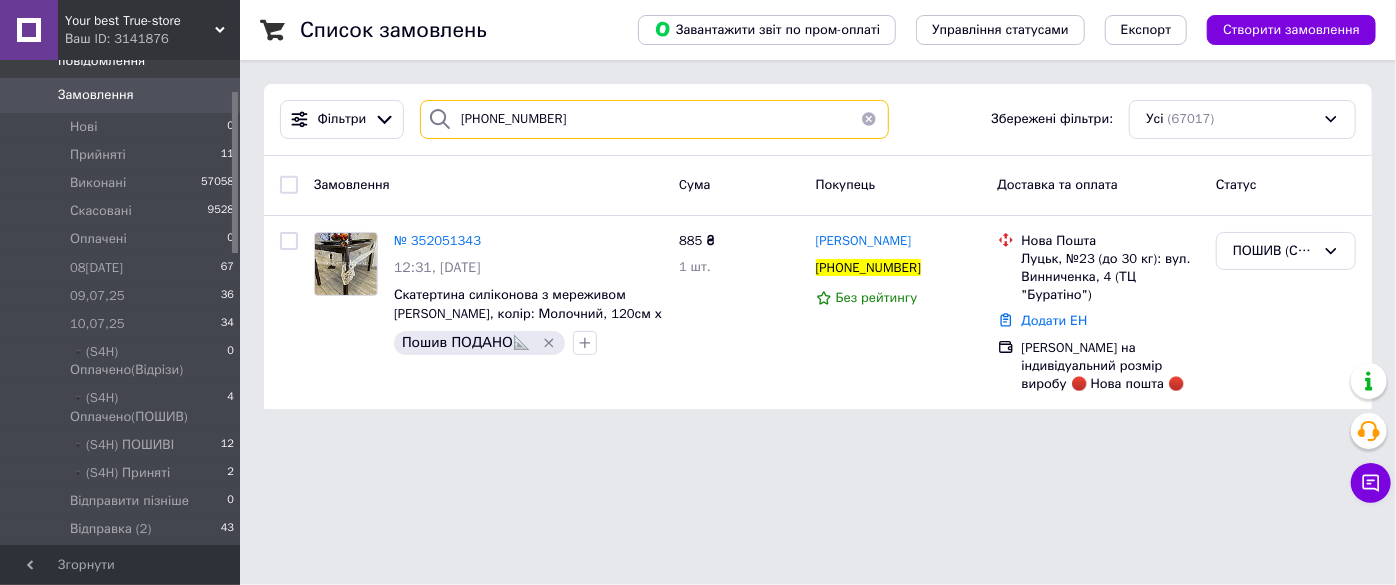 click on "[PHONE_NUMBER]" at bounding box center [654, 119] 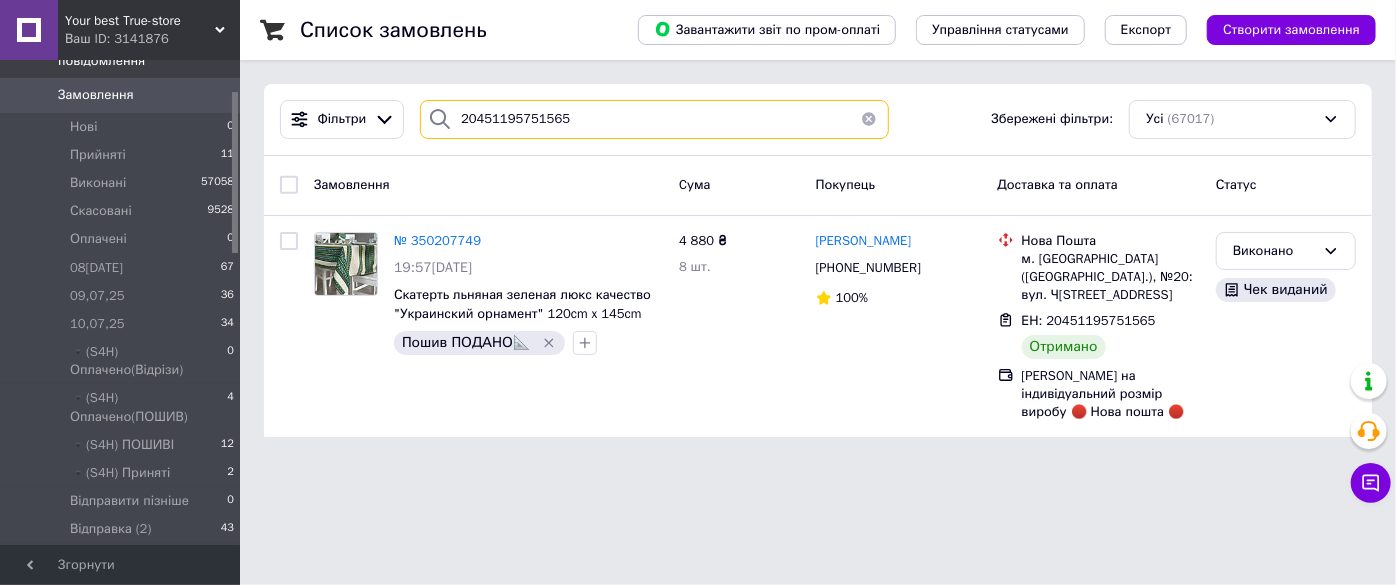 click on "20451195751565" at bounding box center [654, 119] 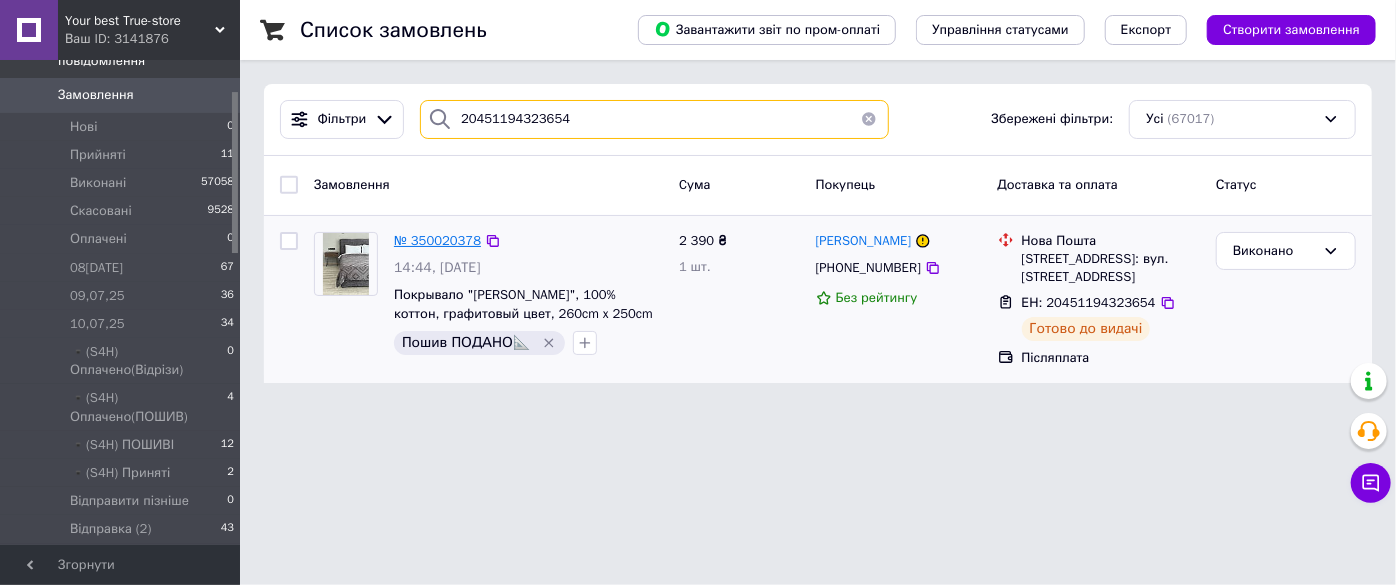 type on "20451194323654" 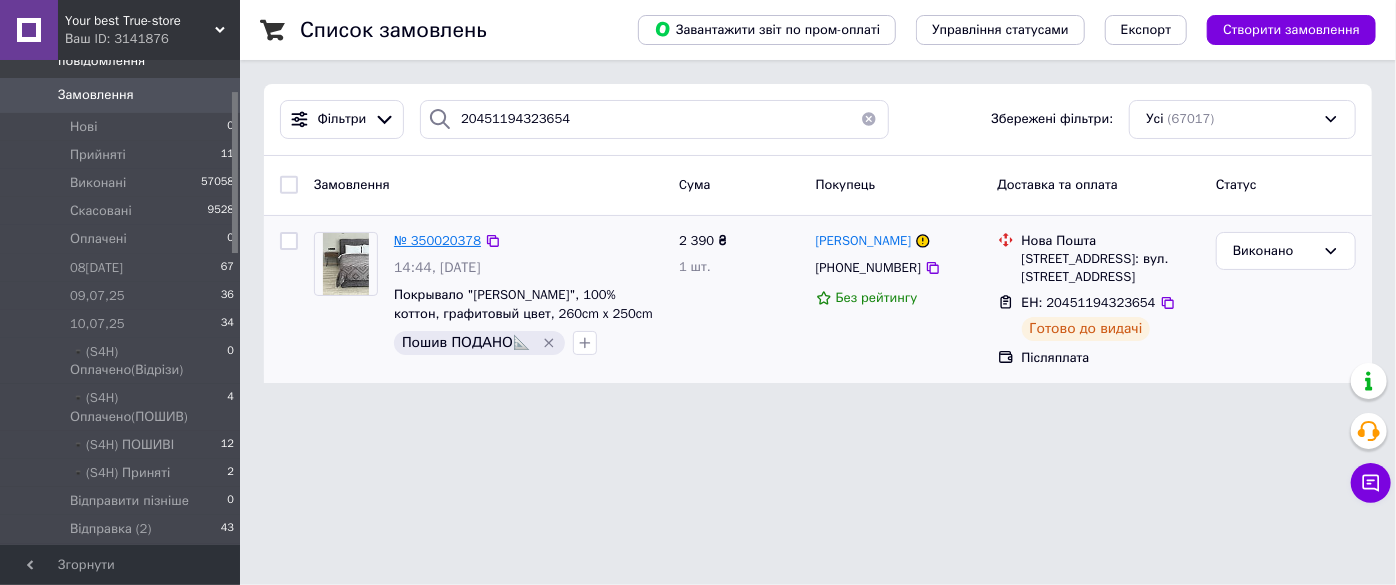 click on "№ 350020378" at bounding box center (437, 240) 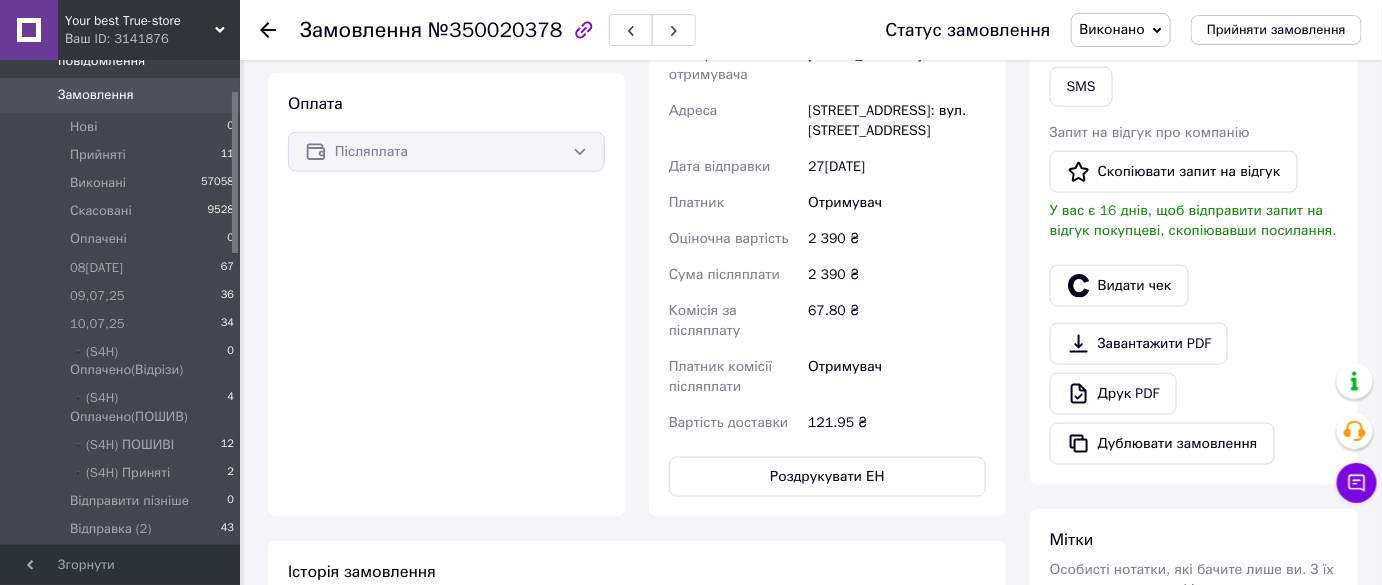scroll, scrollTop: 289, scrollLeft: 0, axis: vertical 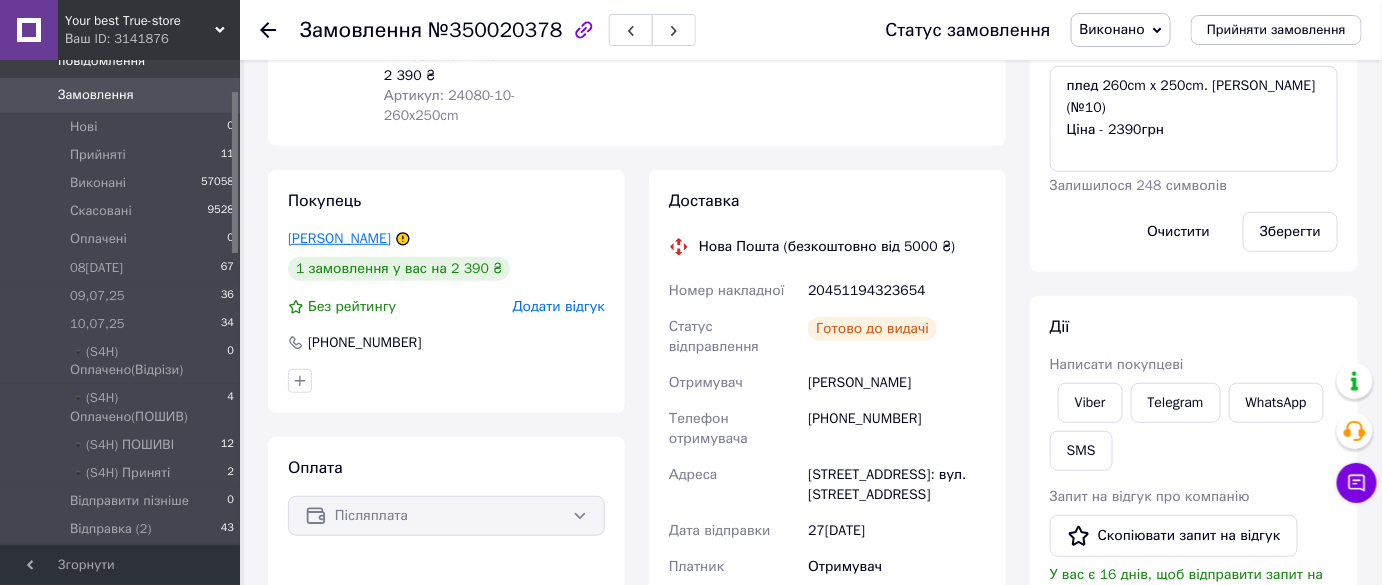 click on "Белла Татьяна" at bounding box center (339, 238) 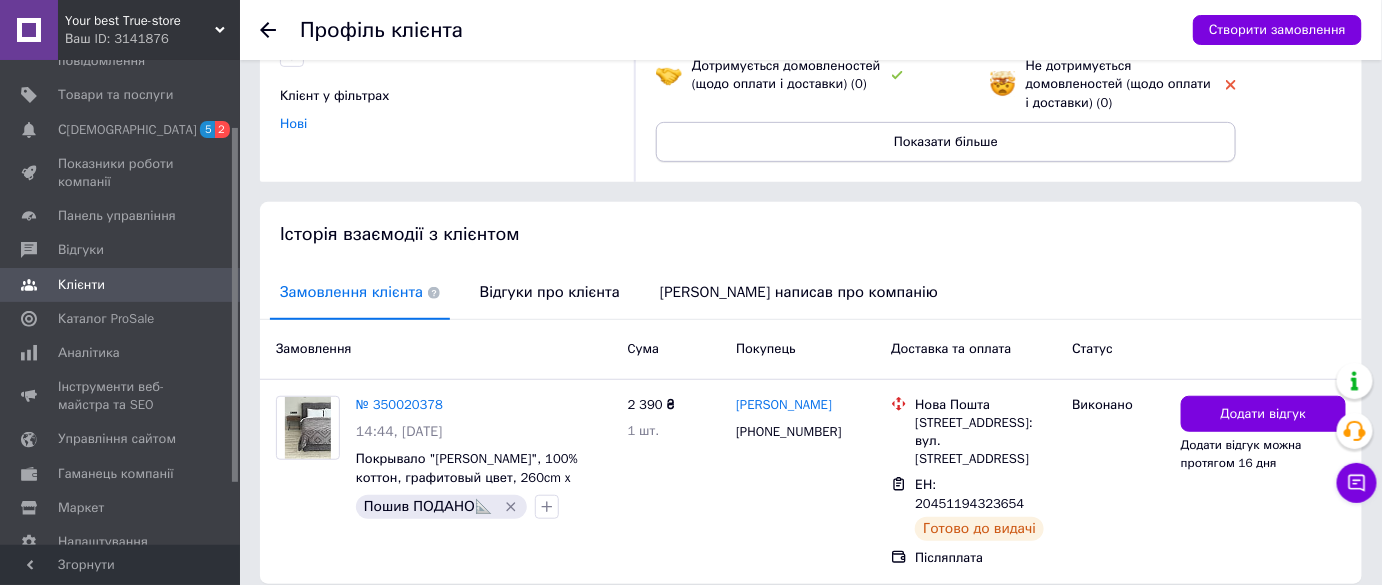 scroll, scrollTop: 293, scrollLeft: 0, axis: vertical 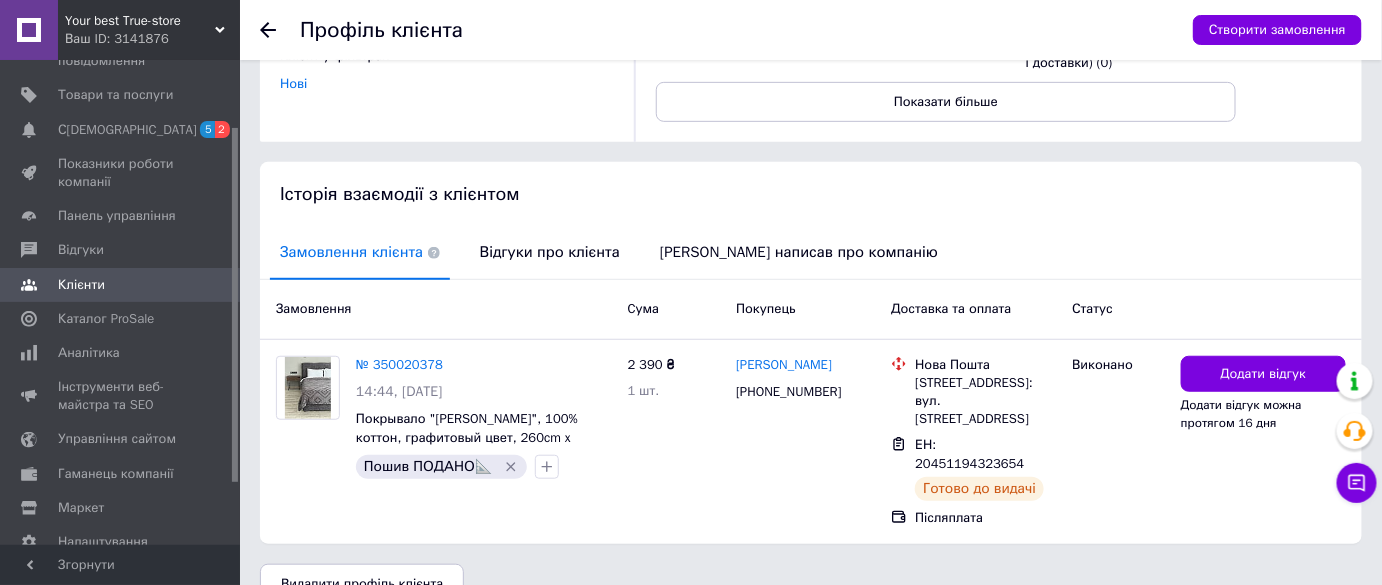 click 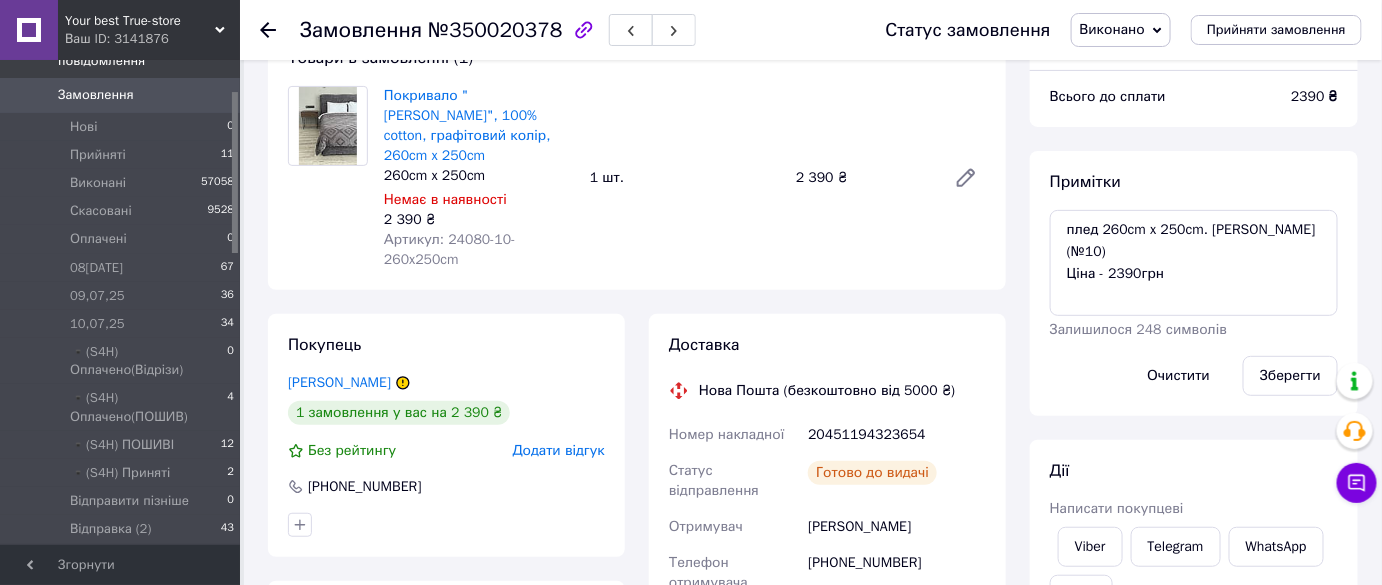 scroll, scrollTop: 0, scrollLeft: 0, axis: both 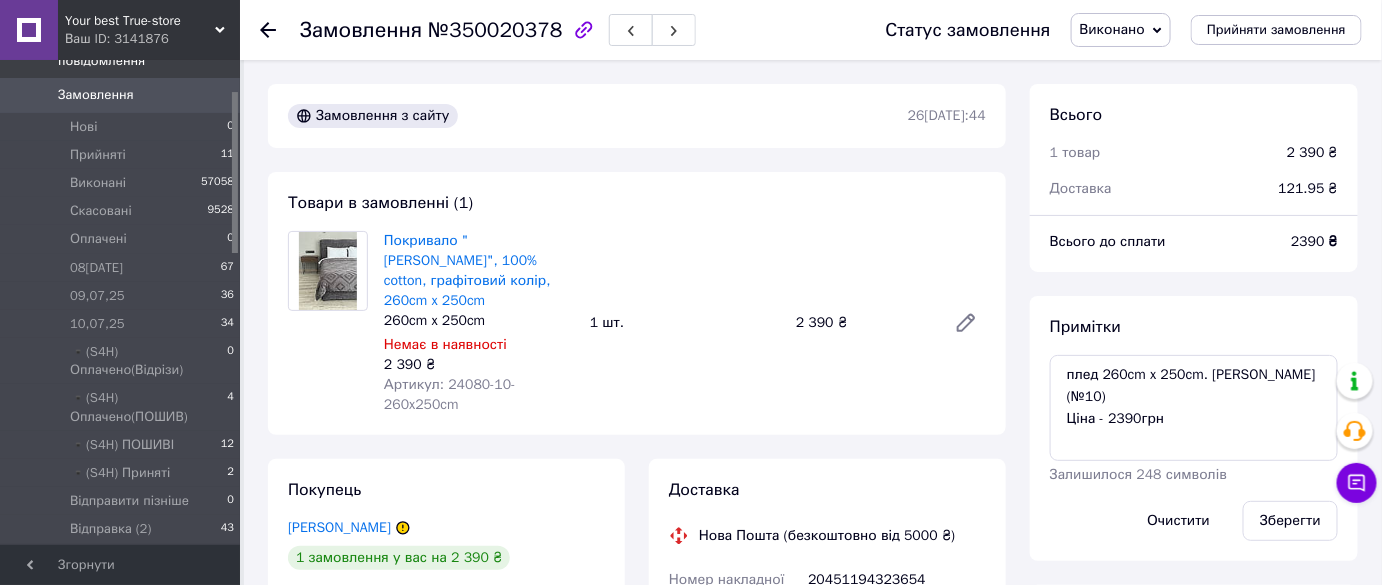 click 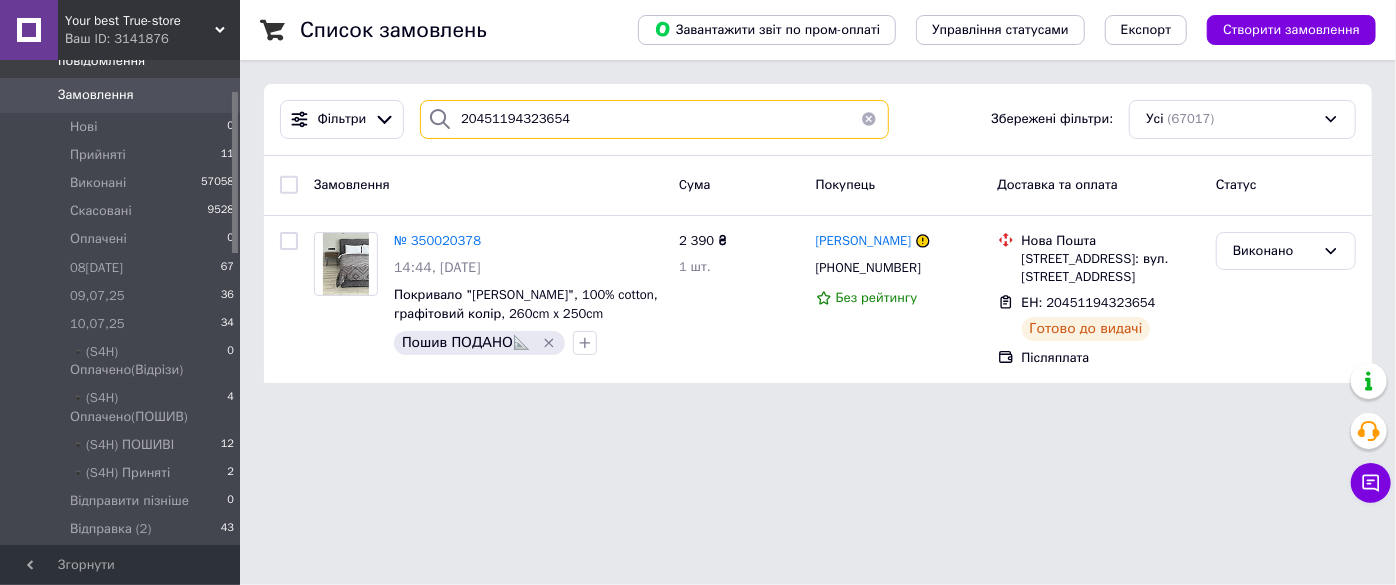 click on "20451194323654" at bounding box center [654, 119] 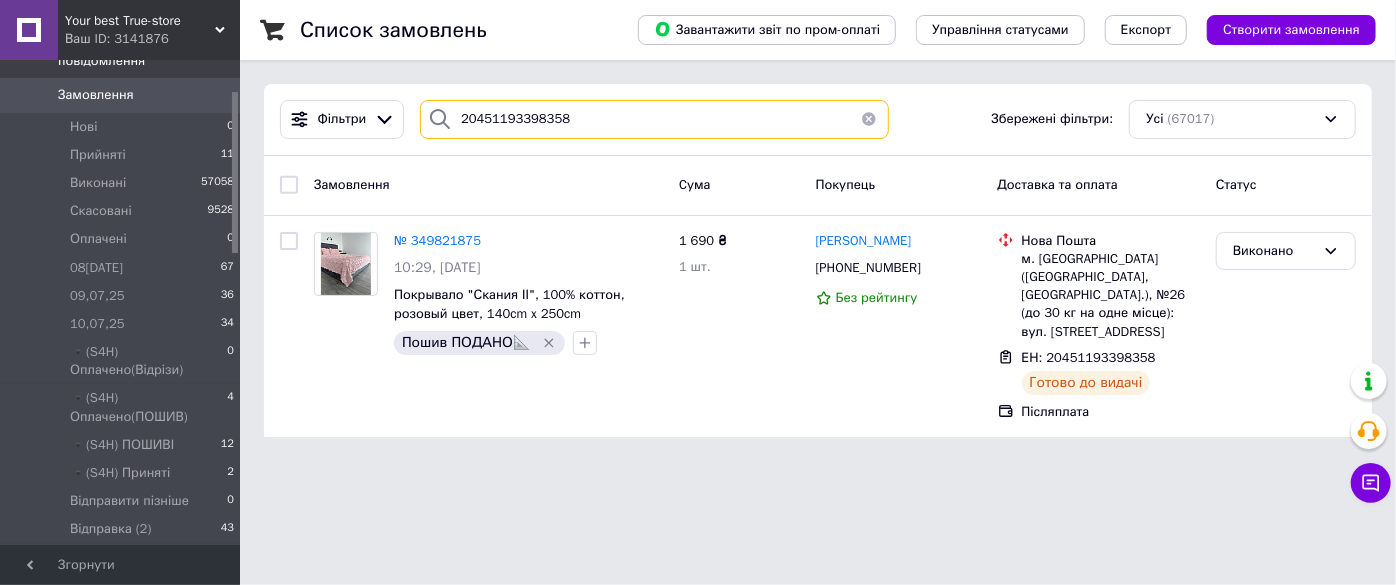 click on "20451193398358" at bounding box center (654, 119) 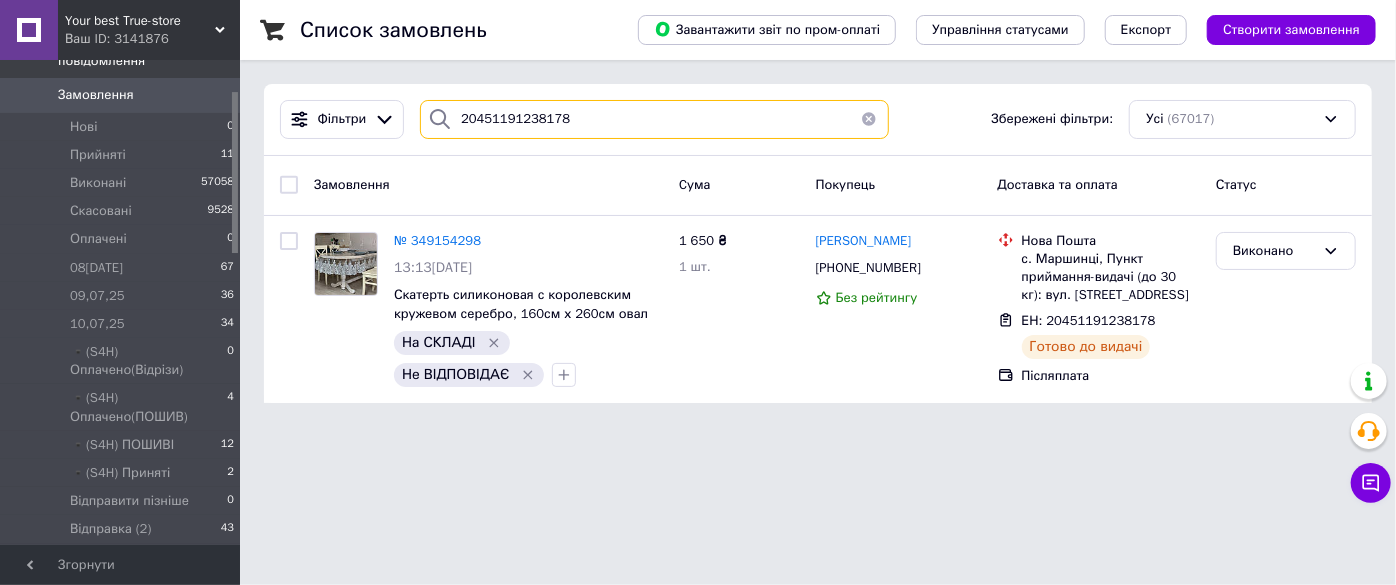 type on "20451191238178" 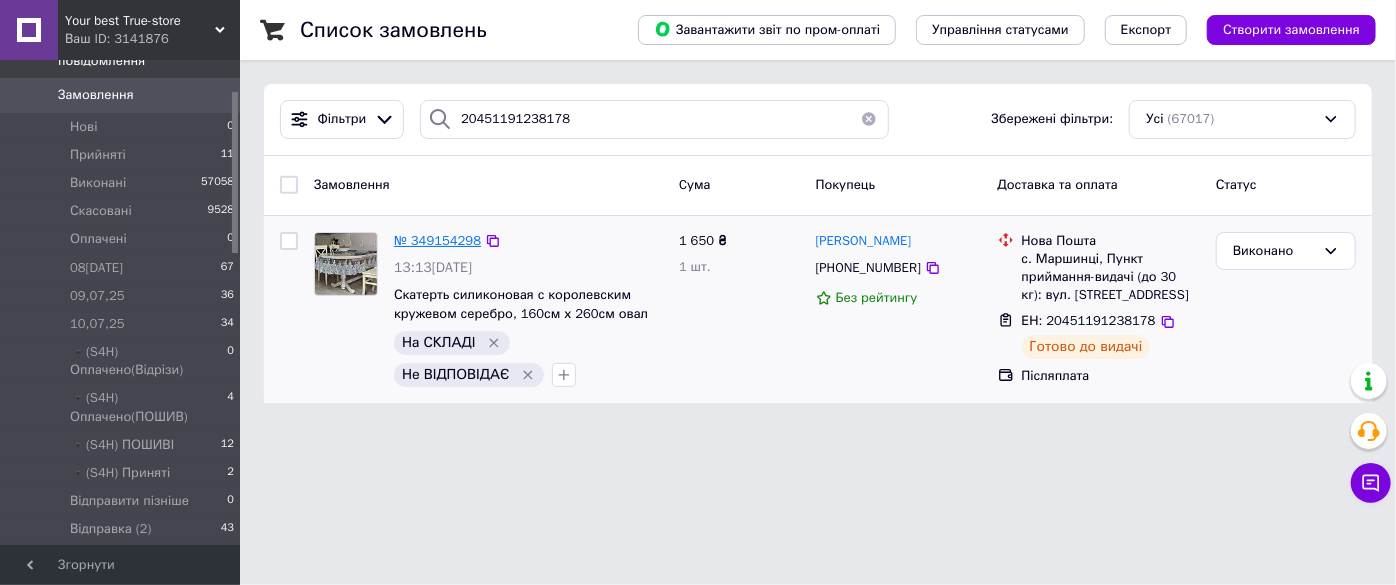 click on "№ 349154298" at bounding box center (437, 240) 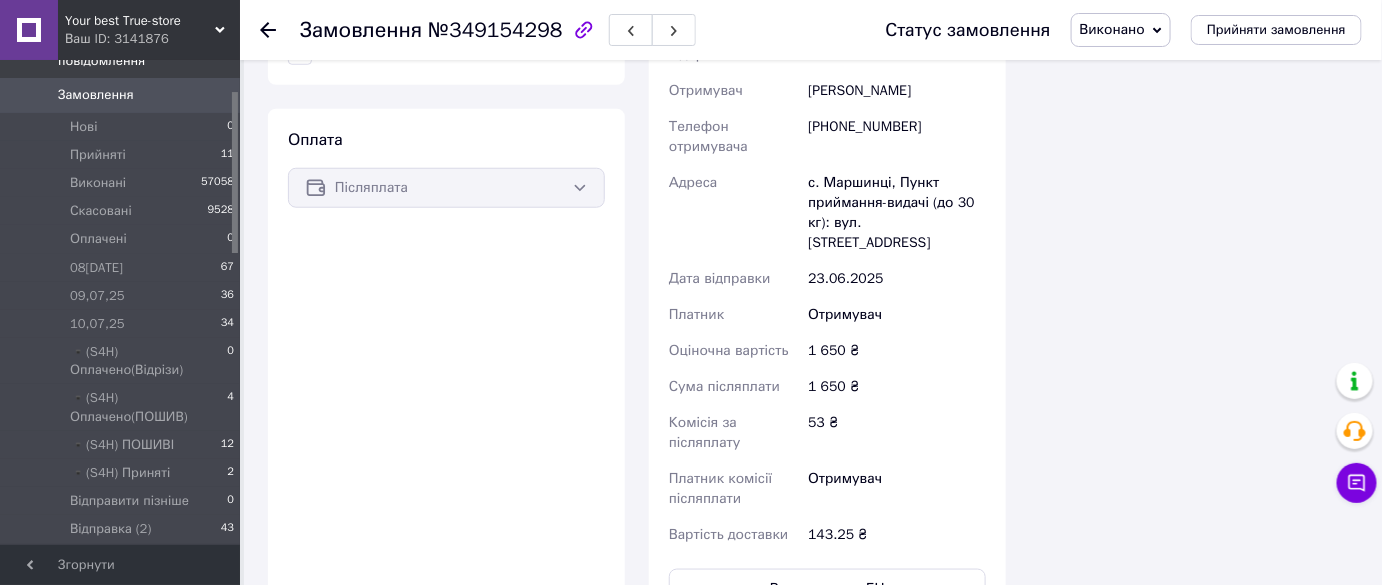 scroll, scrollTop: 688, scrollLeft: 0, axis: vertical 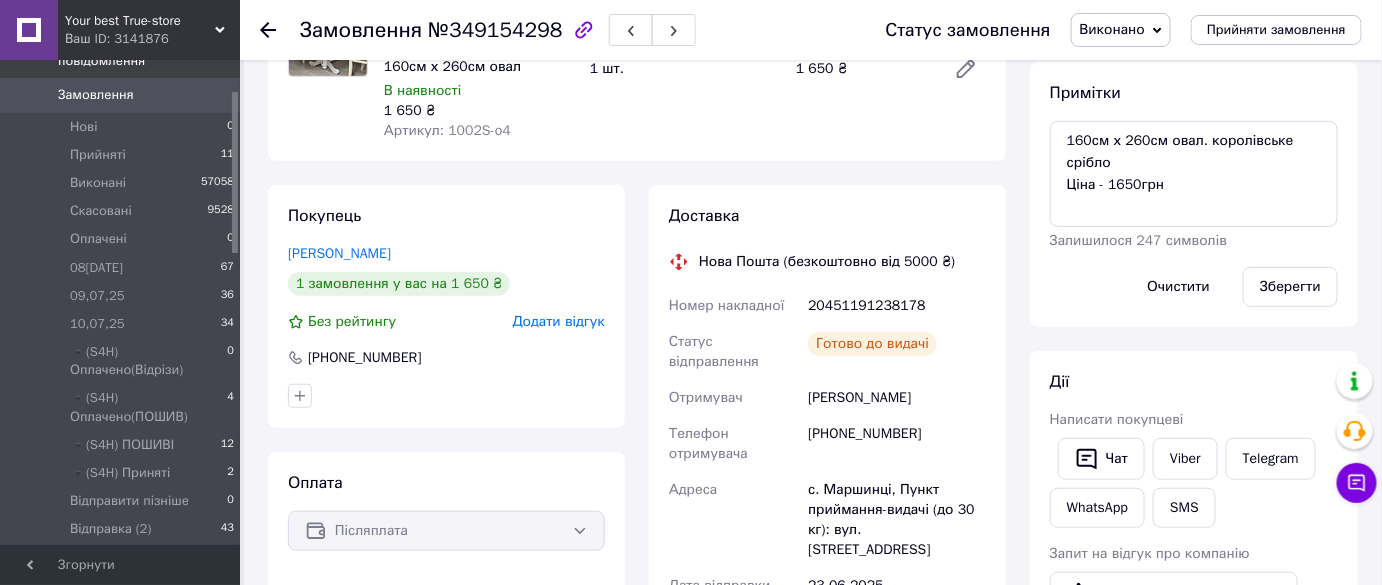 click on "Замовлення №349154298 Статус замовлення Виконано Прийнято Скасовано Оплачено 08.07.25 09,07,25 10,07,25 ▪️(S4H) Оплачено(Відрізи) ▪️(S4H) Оплачено(ПОШИВ) ▪️(S4H) ПОШИВІ ▪️(S4H) Приняті Відправити пізніше Відправка (2) Відправка (3) Відправка РЕЗЕРВ (1) Відправка РЕЗЕРВ (2) Обмін/Заміна ОПЛАЧЕНІ (СКАТЕРКА) Очікує товару Пледи ПОШИВ ПОШИВ (Скатерка) Реквізити надано Товар на відправку (День) Прийняти замовлення" at bounding box center (811, 30) 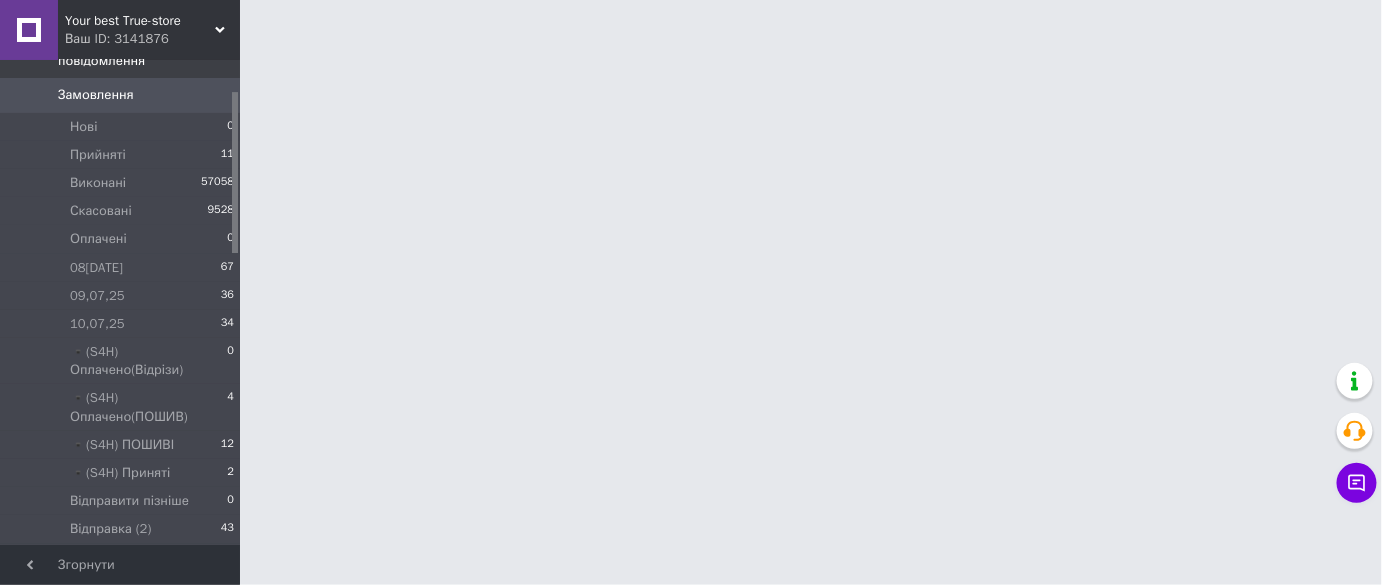 scroll, scrollTop: 0, scrollLeft: 0, axis: both 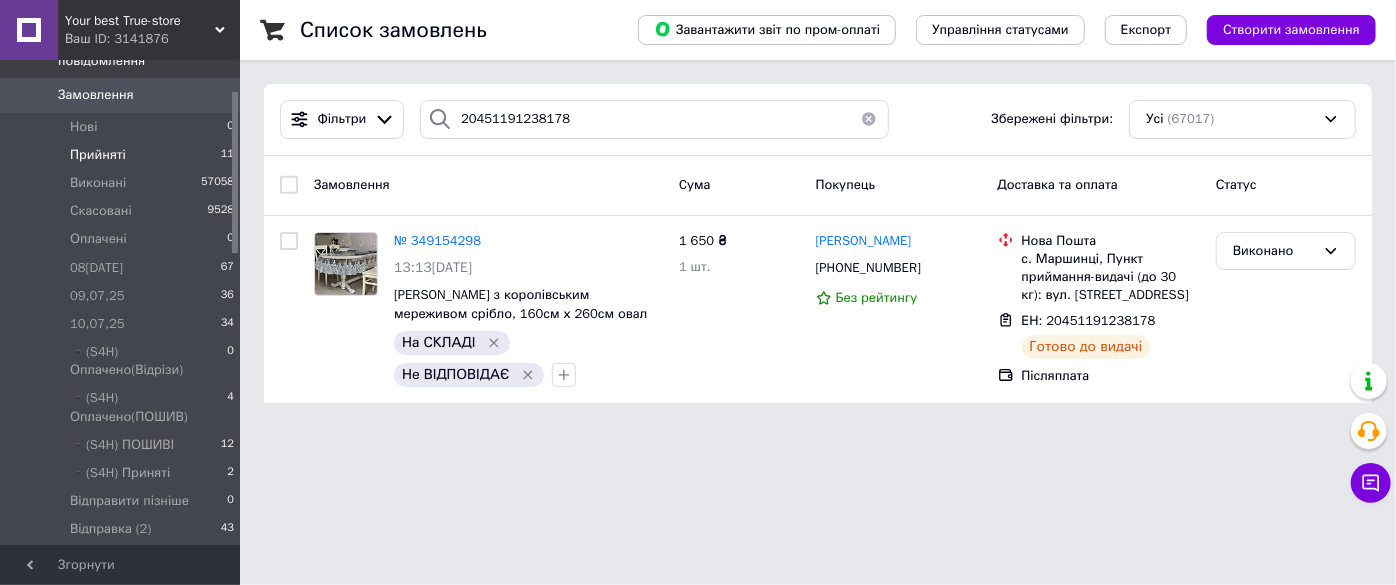 click on "Прийняті 11" at bounding box center (123, 155) 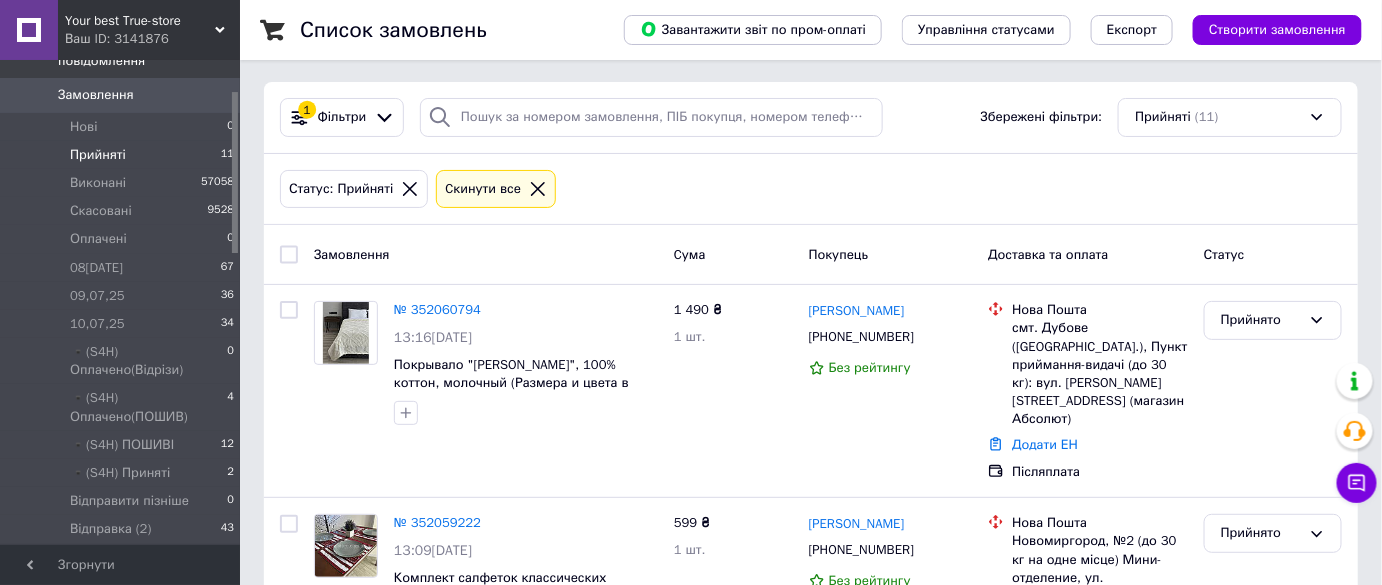 scroll, scrollTop: 0, scrollLeft: 0, axis: both 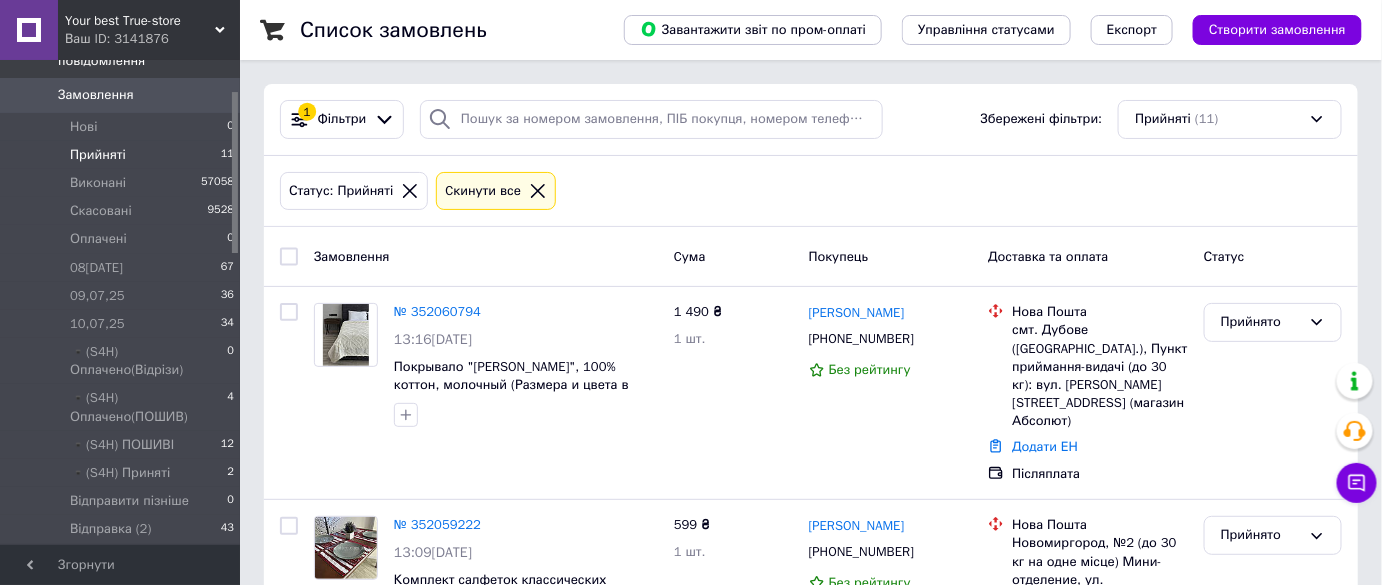 click on "Замовлення" at bounding box center [121, 95] 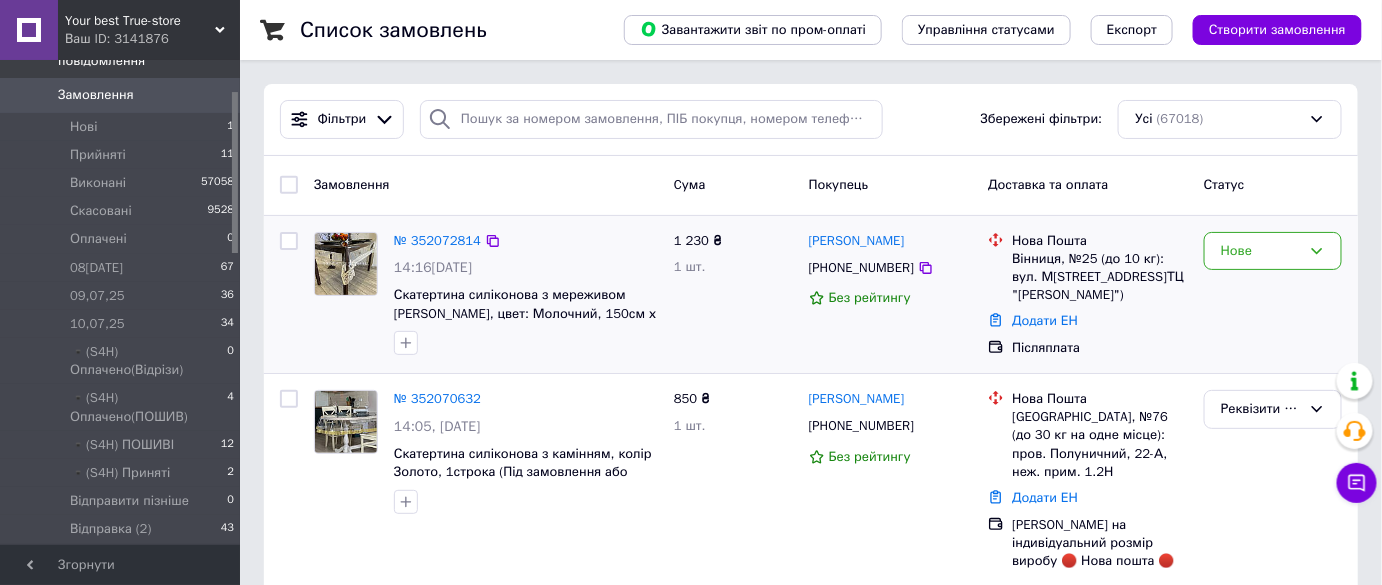 click on "Нове" at bounding box center (1273, 295) 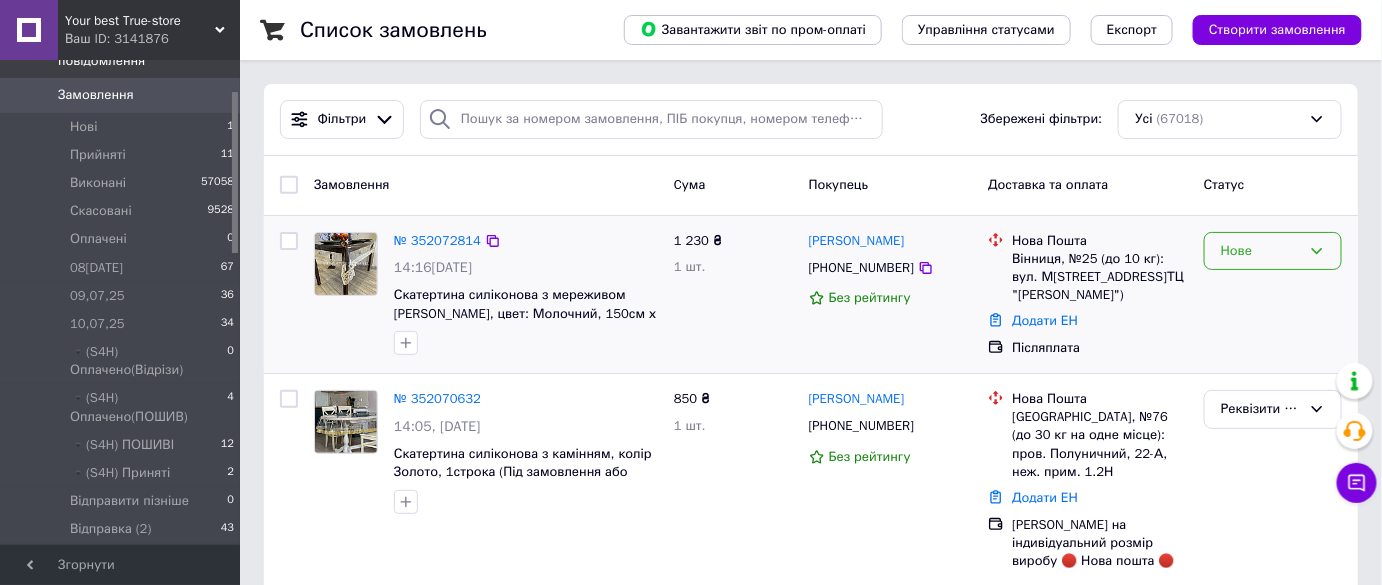 click on "Нове" at bounding box center (1261, 251) 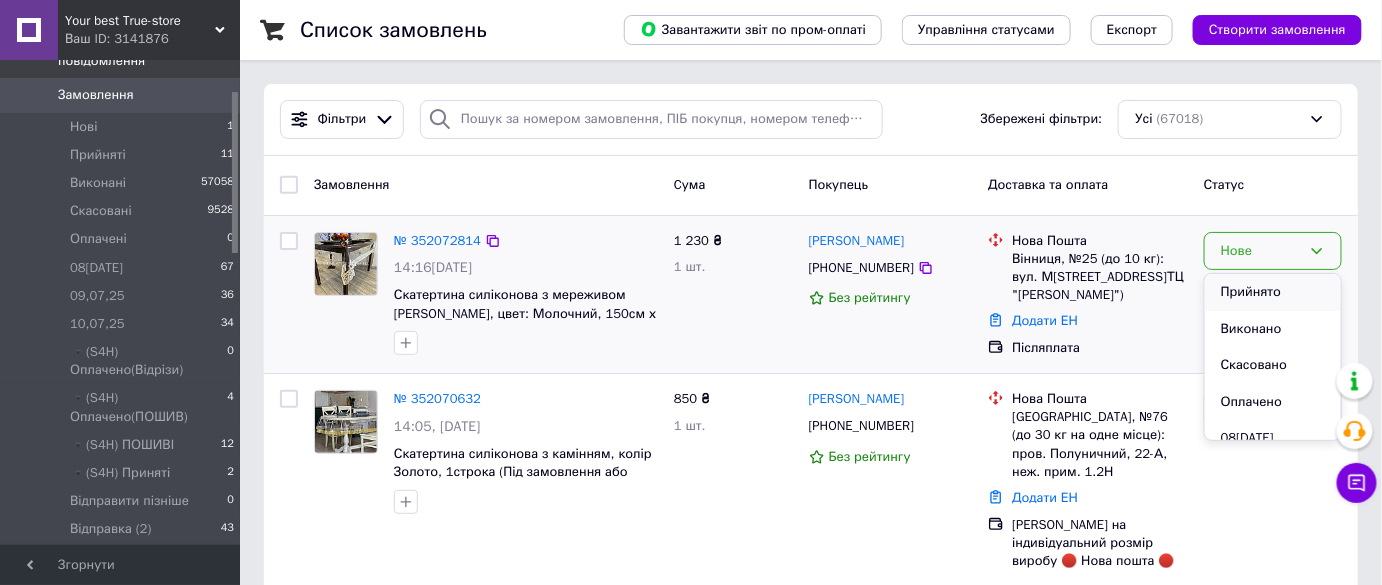 click on "Прийнято" at bounding box center (1273, 292) 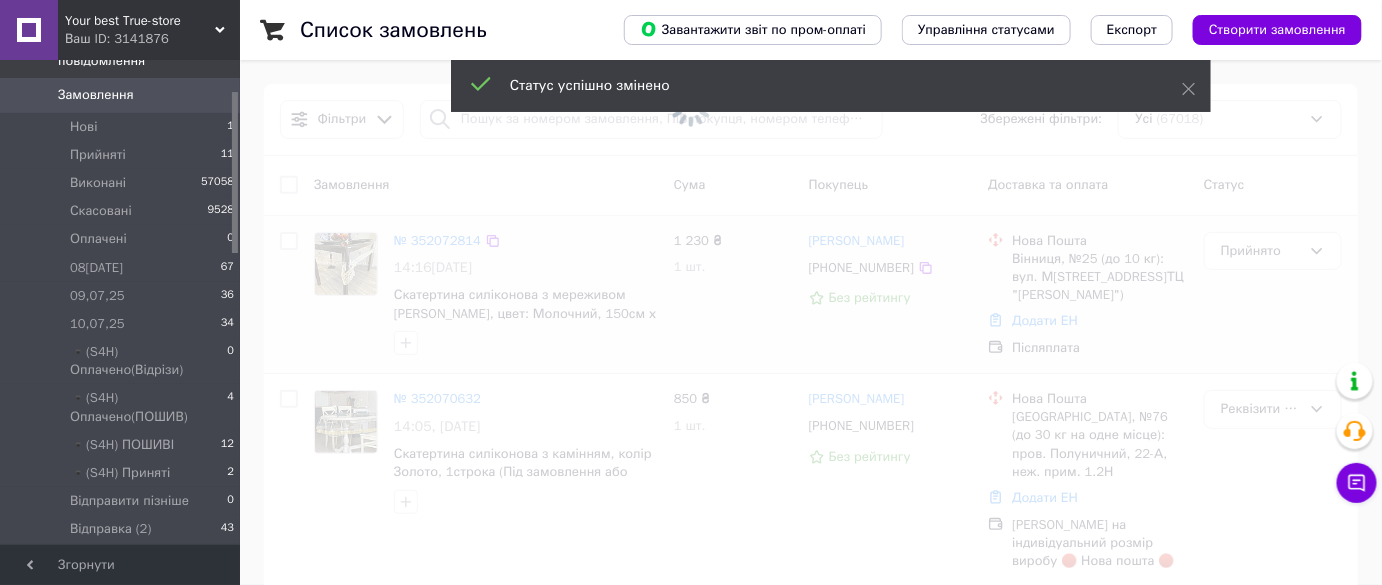 drag, startPoint x: 589, startPoint y: 137, endPoint x: 594, endPoint y: 125, distance: 13 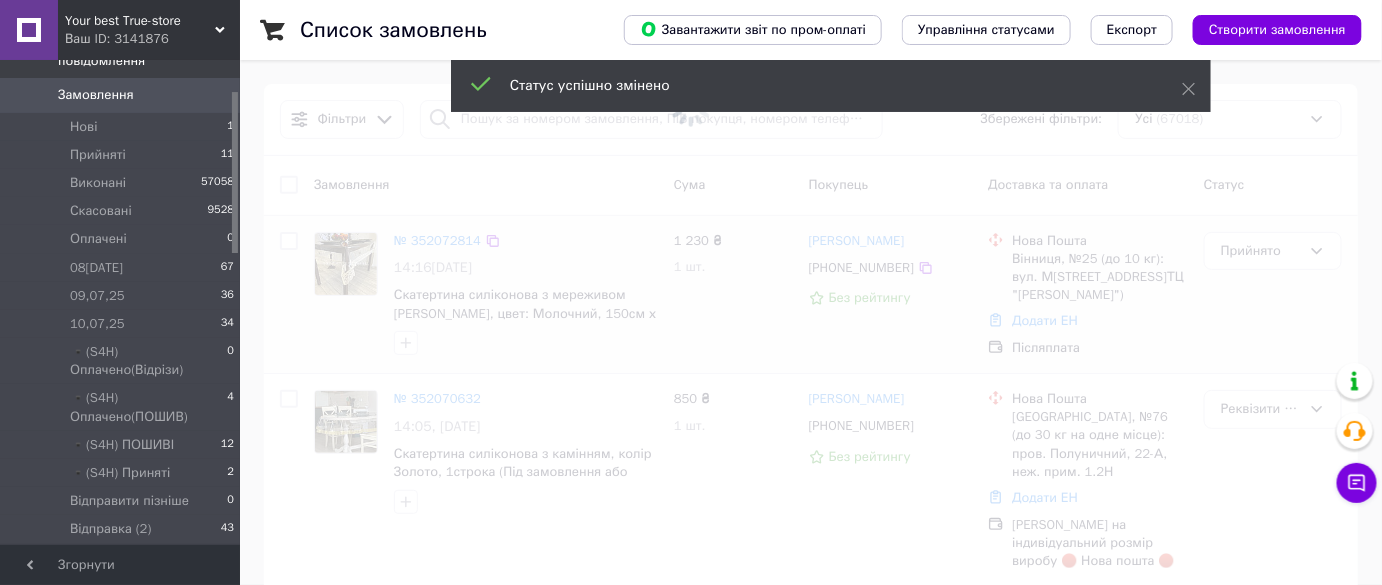 click at bounding box center [691, 106] 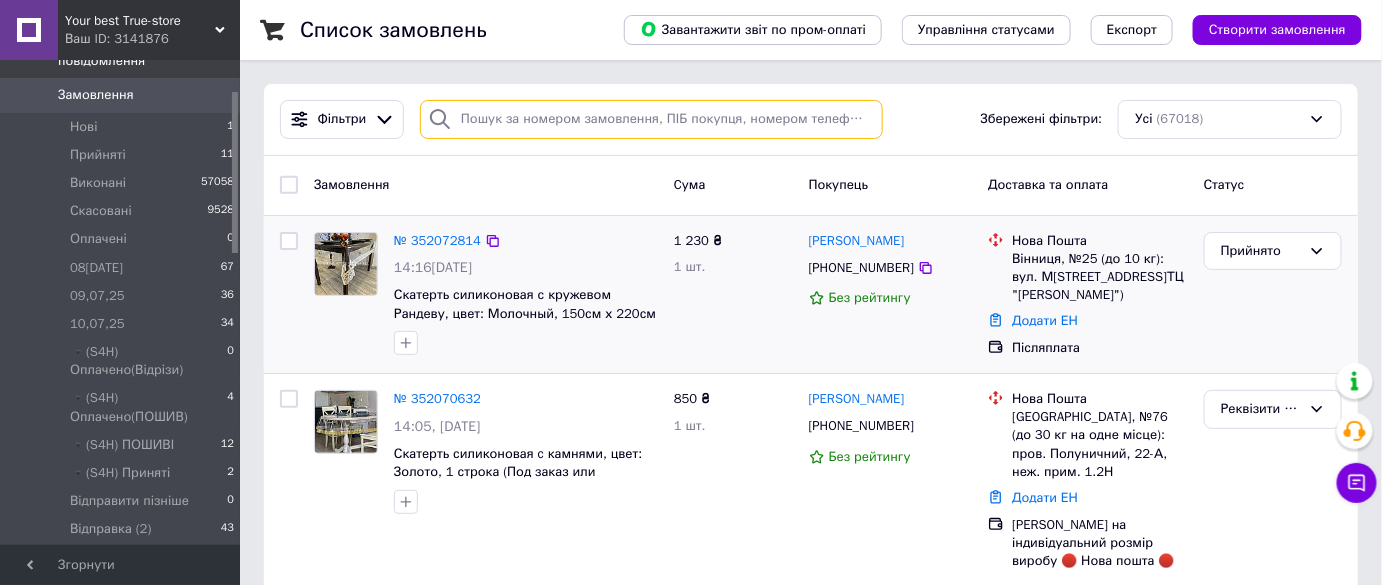 click at bounding box center [651, 119] 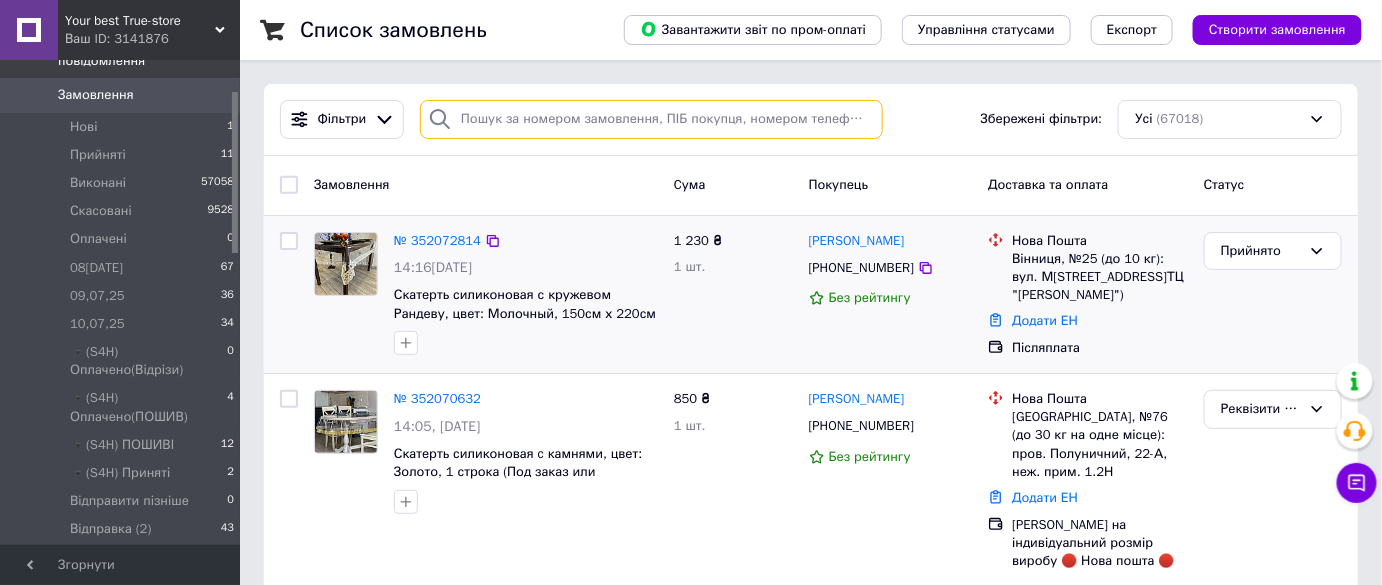 paste on "[PHONE_NUMBER]" 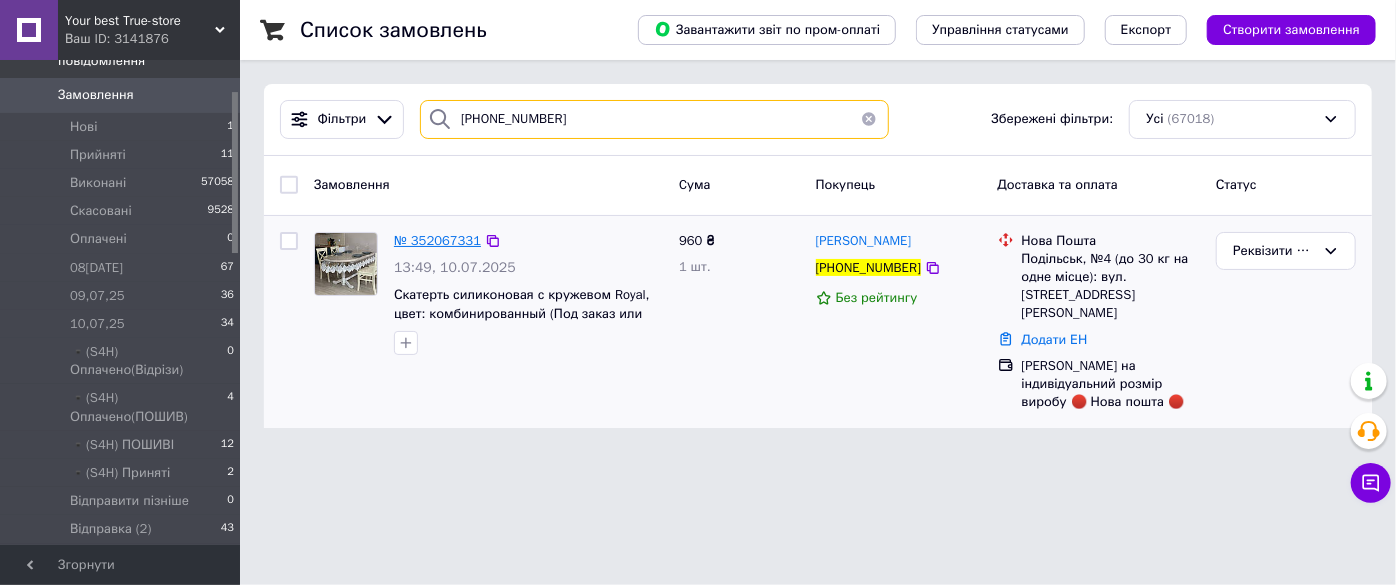 type on "[PHONE_NUMBER]" 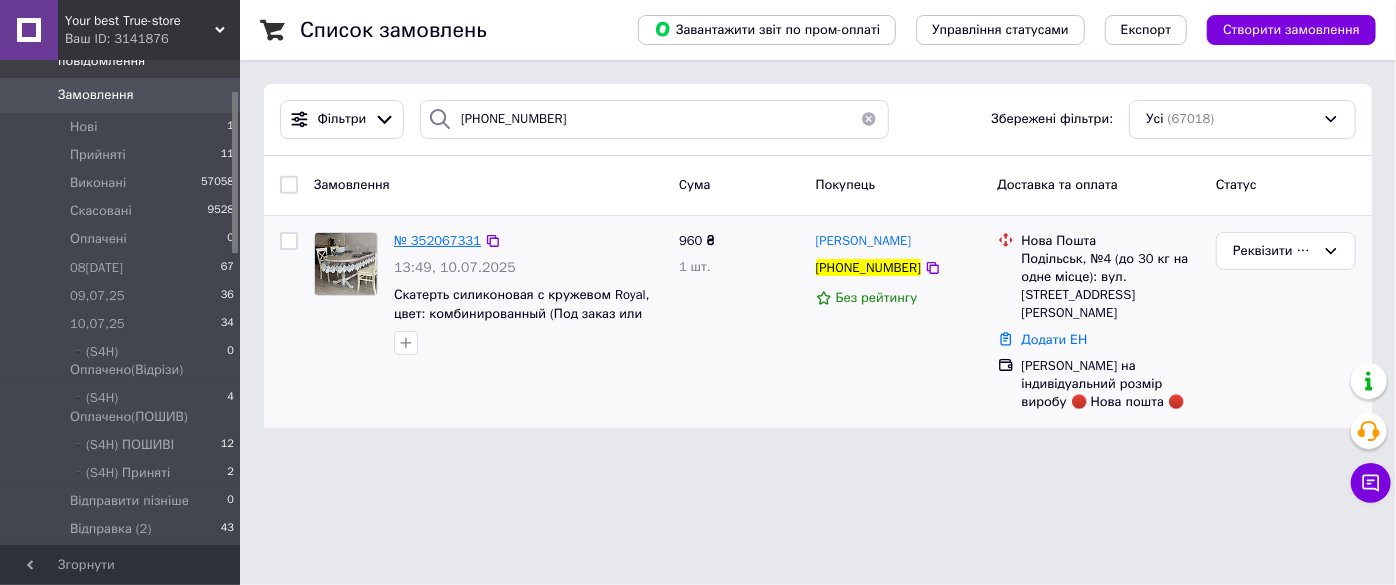 click on "№ 352067331" at bounding box center [437, 240] 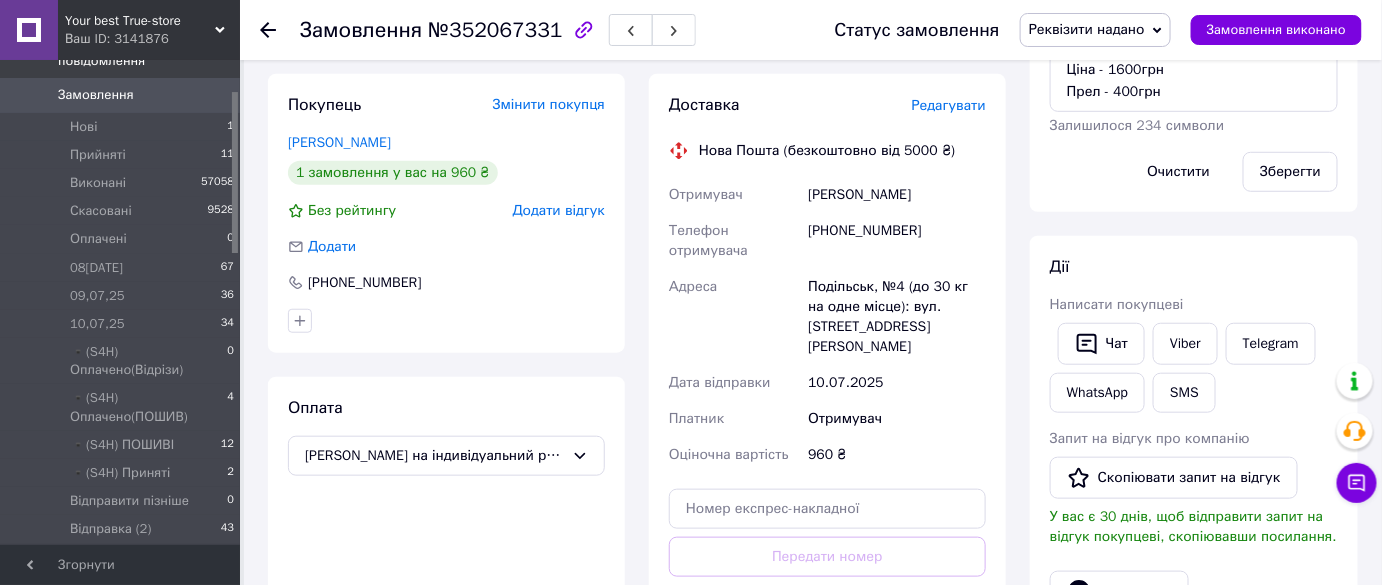 scroll, scrollTop: 454, scrollLeft: 0, axis: vertical 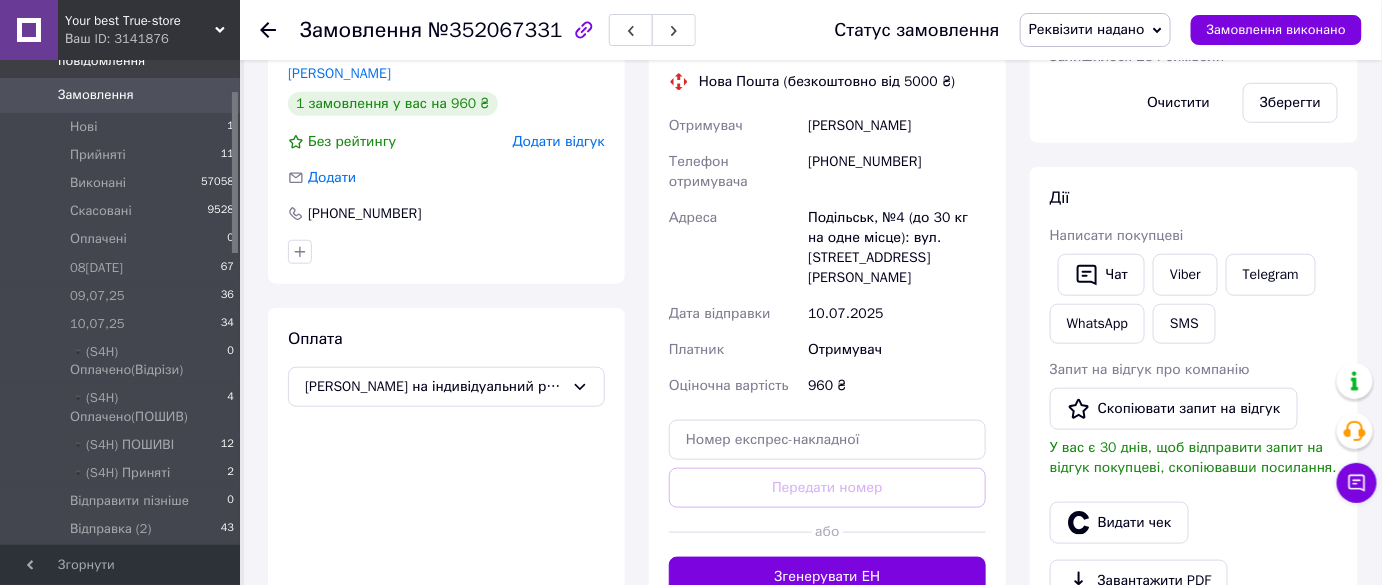 click on "№352067331" at bounding box center [495, 30] 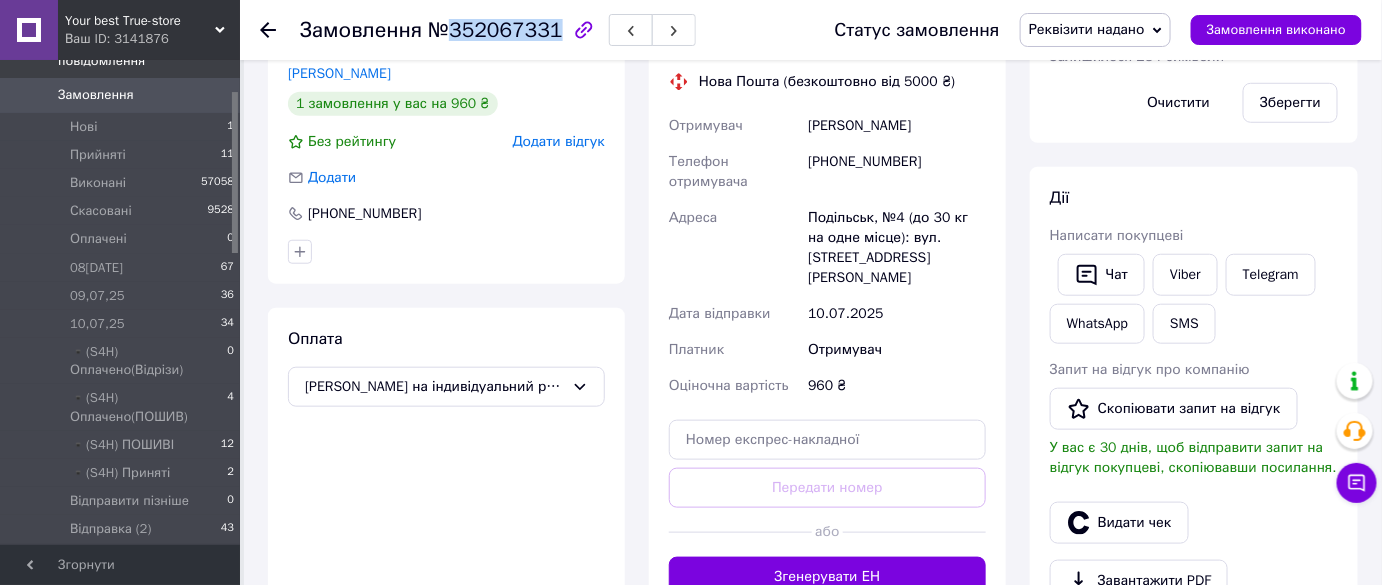 click on "№352067331" at bounding box center (495, 30) 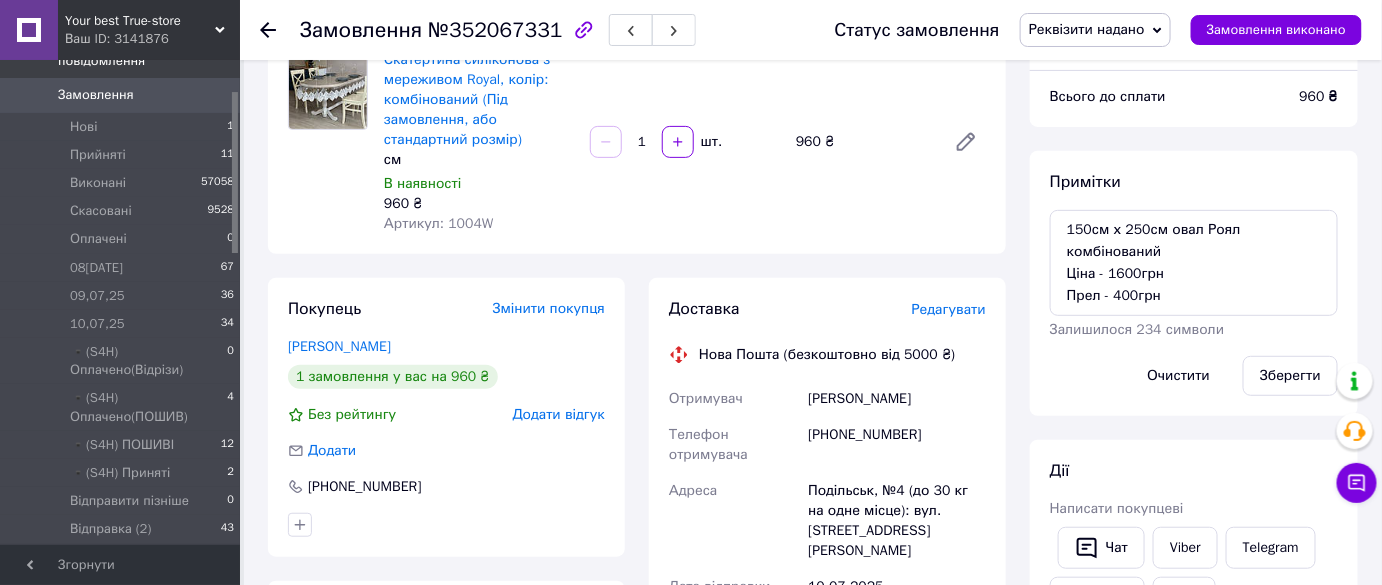 click on "Биковець Ірина" at bounding box center [897, 399] 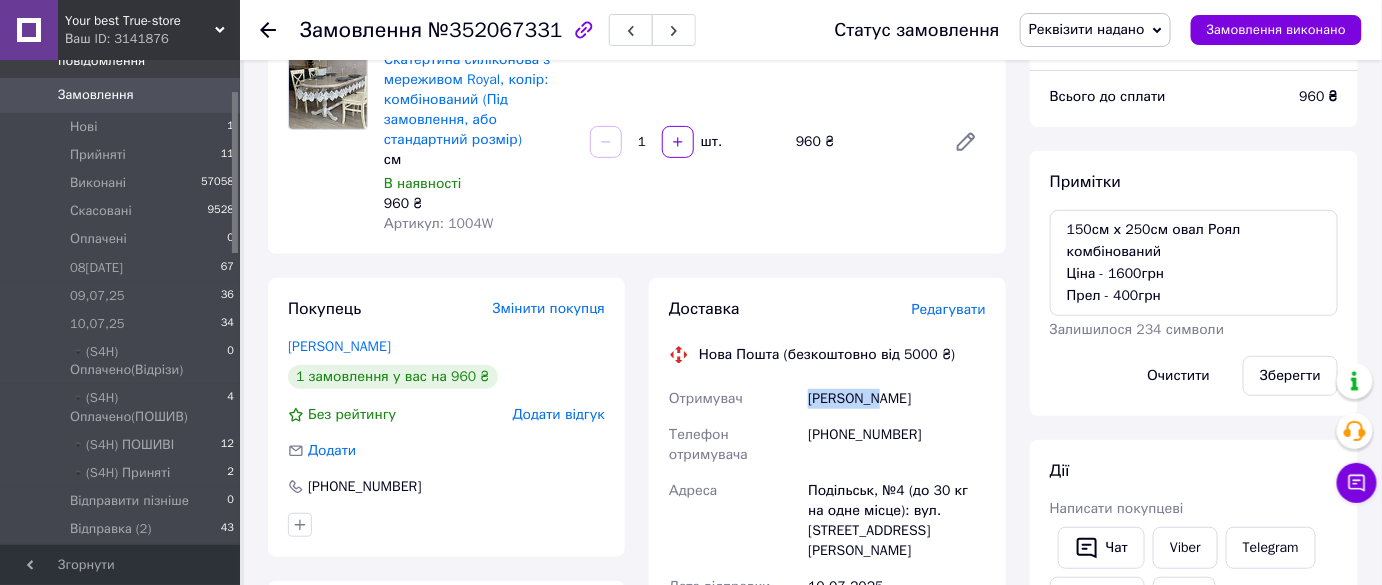click on "Биковець Ірина" at bounding box center (897, 399) 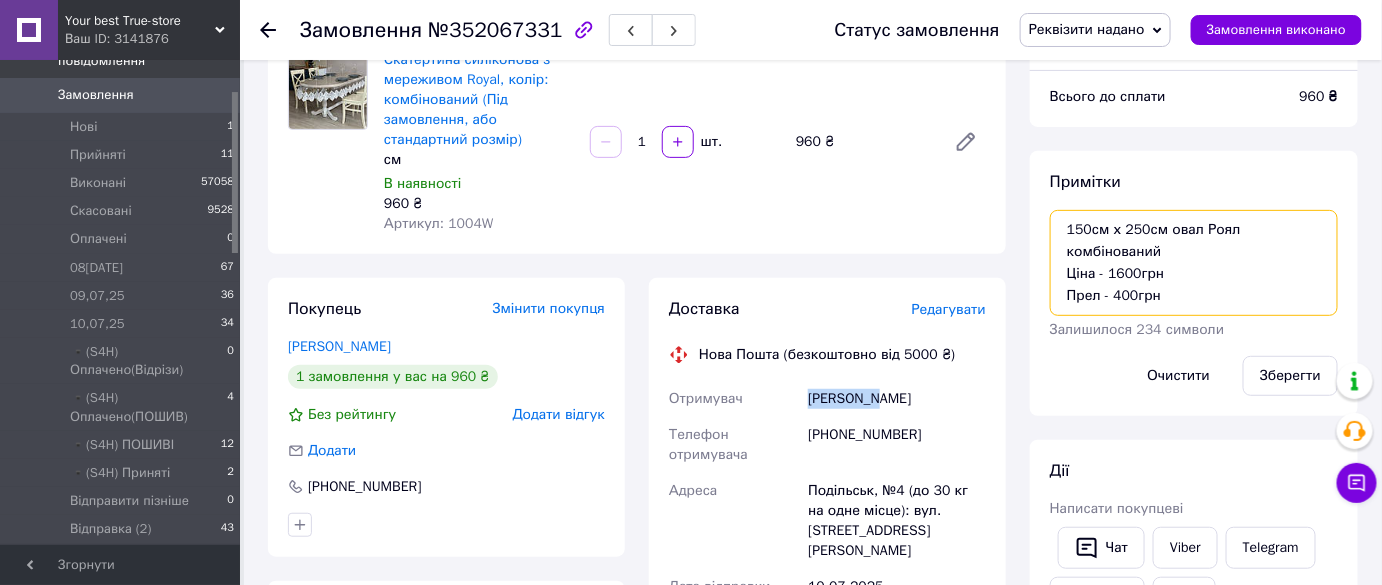 click on "150см х 250см овал Роял комбінований
Ціна - 1600грн
Прел - 400грн" at bounding box center [1194, 263] 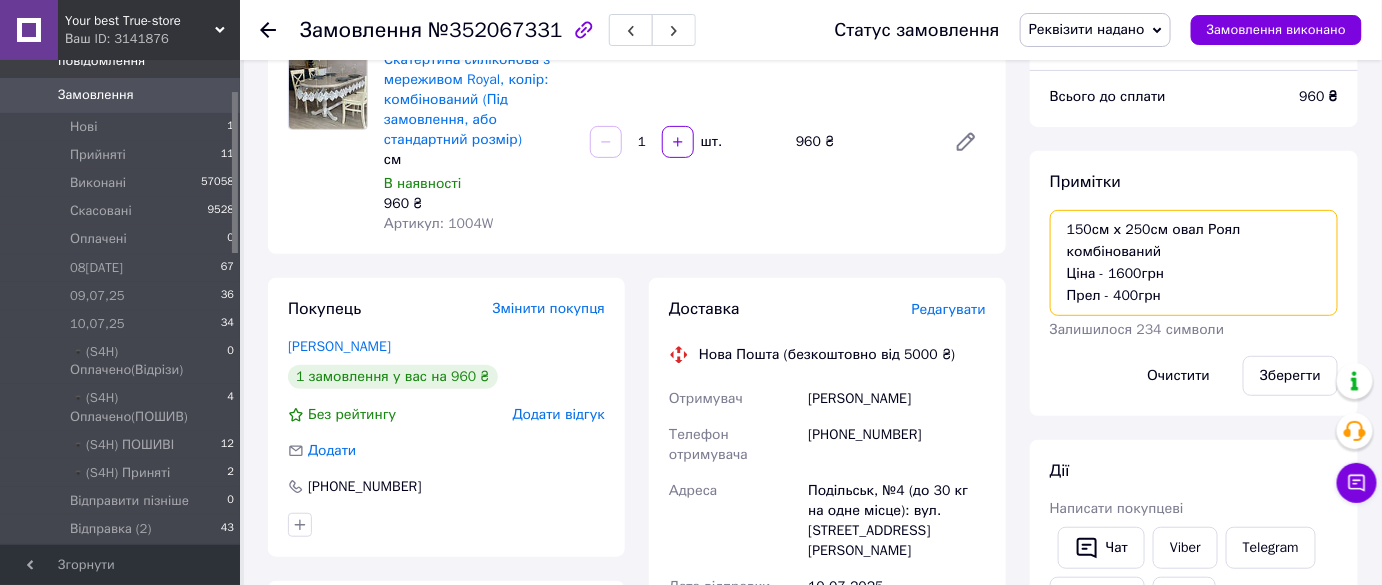 drag, startPoint x: 1165, startPoint y: 249, endPoint x: 942, endPoint y: 225, distance: 224.28777 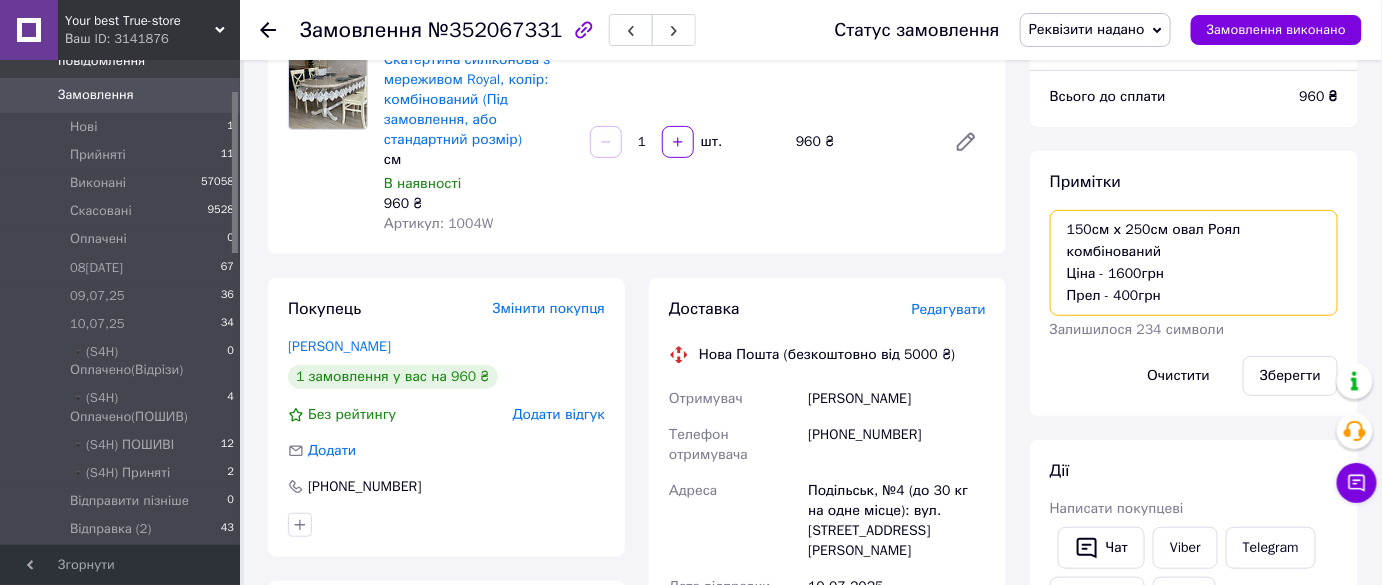click on "150см х 250см овал Роял комбінований
Ціна - 1600грн
Прел - 400грн" at bounding box center [1194, 263] 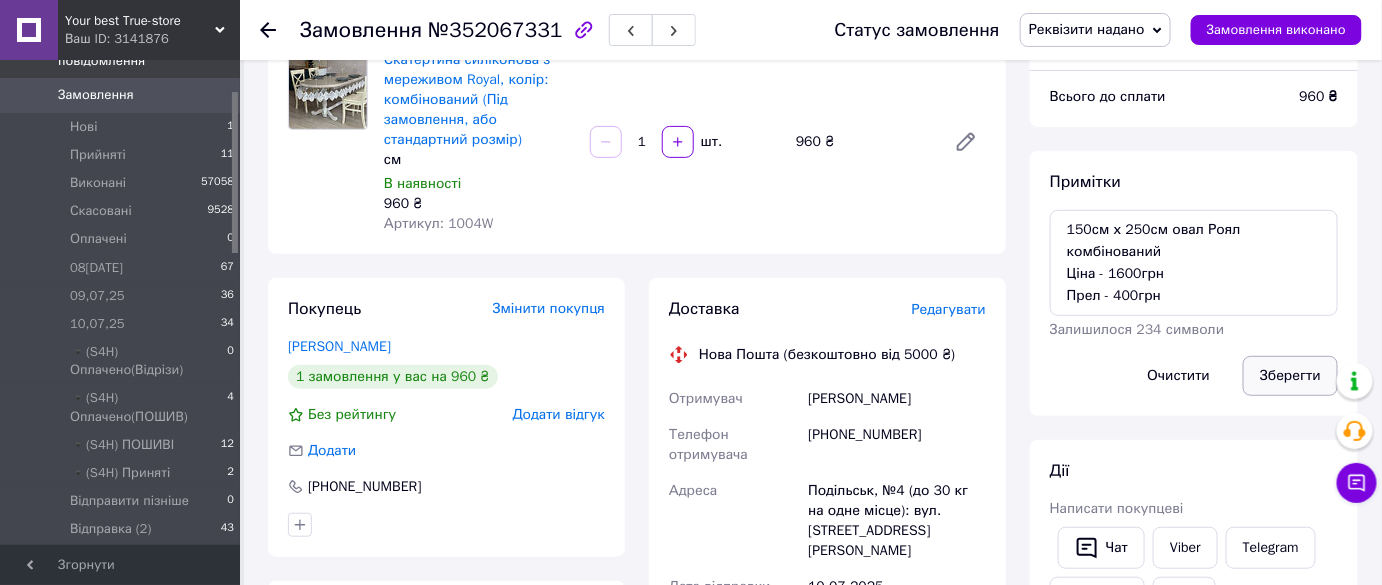 click on "Зберегти" at bounding box center [1290, 376] 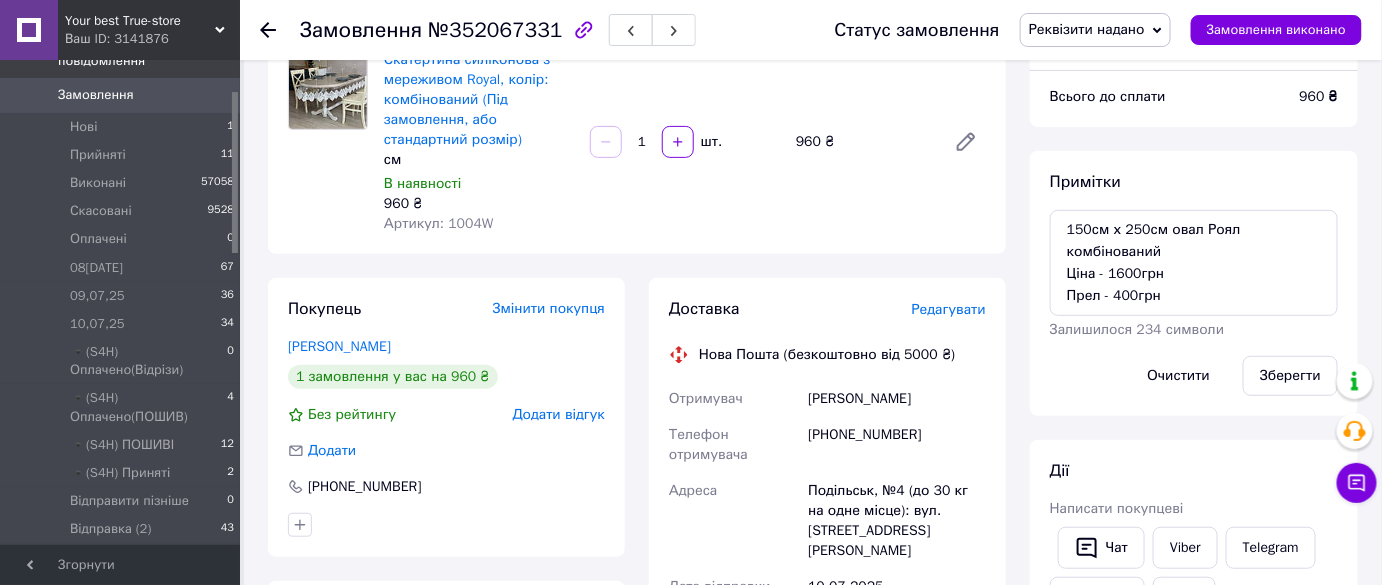 click on "Примітки 150см х 250см овал Роял комбінований
Ціна - 1600грн
Прел - 400грн Залишилося 234 символи Очистити Зберегти" at bounding box center (1194, 283) 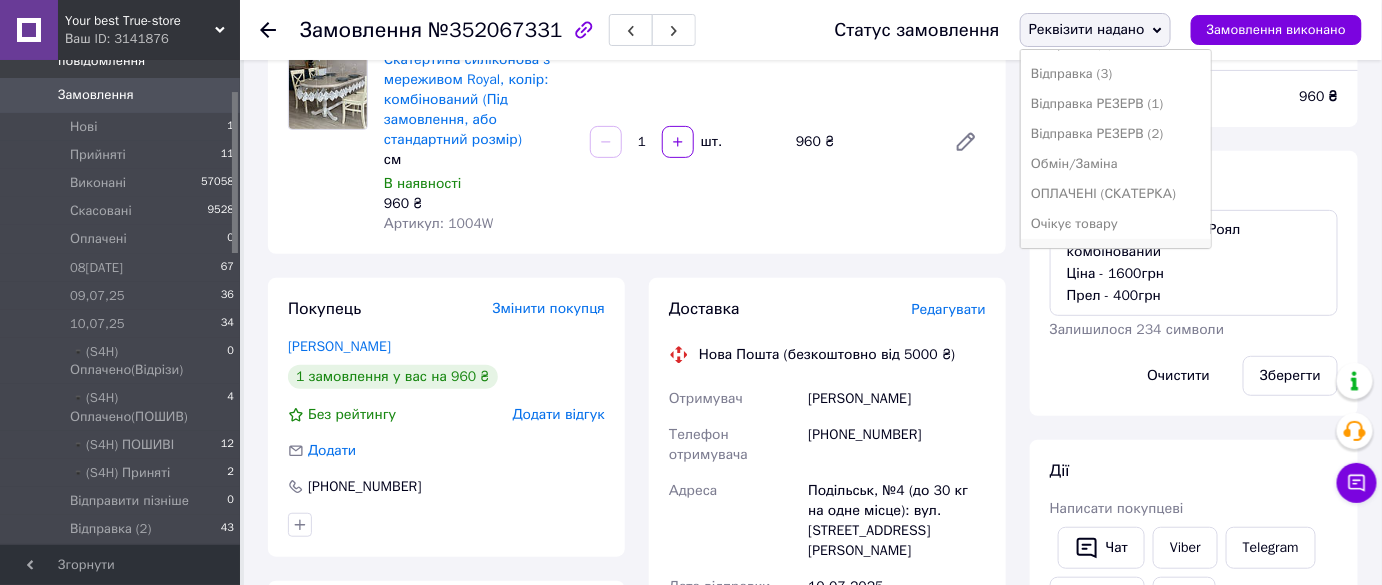 scroll, scrollTop: 454, scrollLeft: 0, axis: vertical 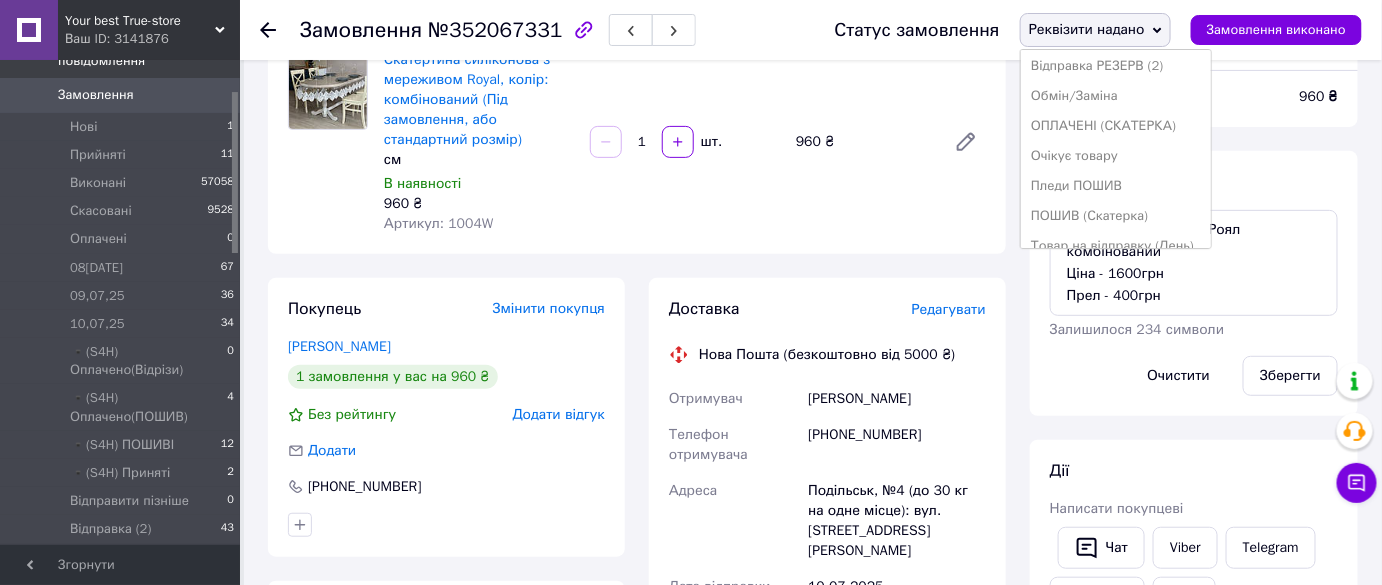 click on "ПОШИВ (Скатерка)" at bounding box center [1116, 216] 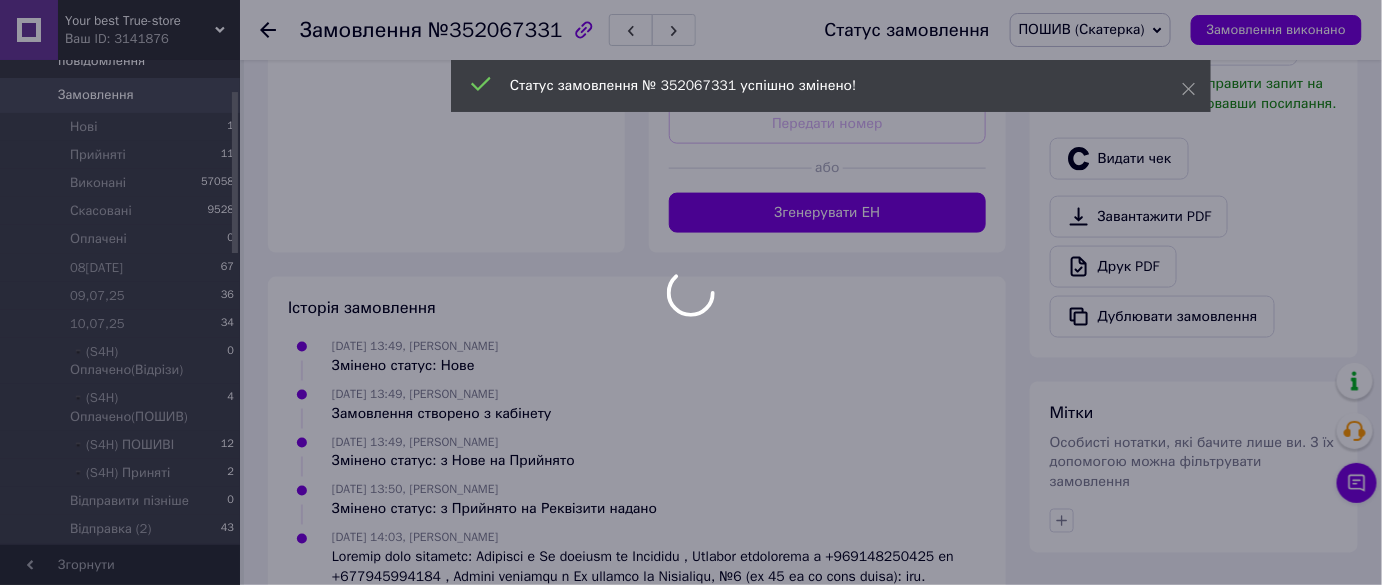 scroll, scrollTop: 963, scrollLeft: 0, axis: vertical 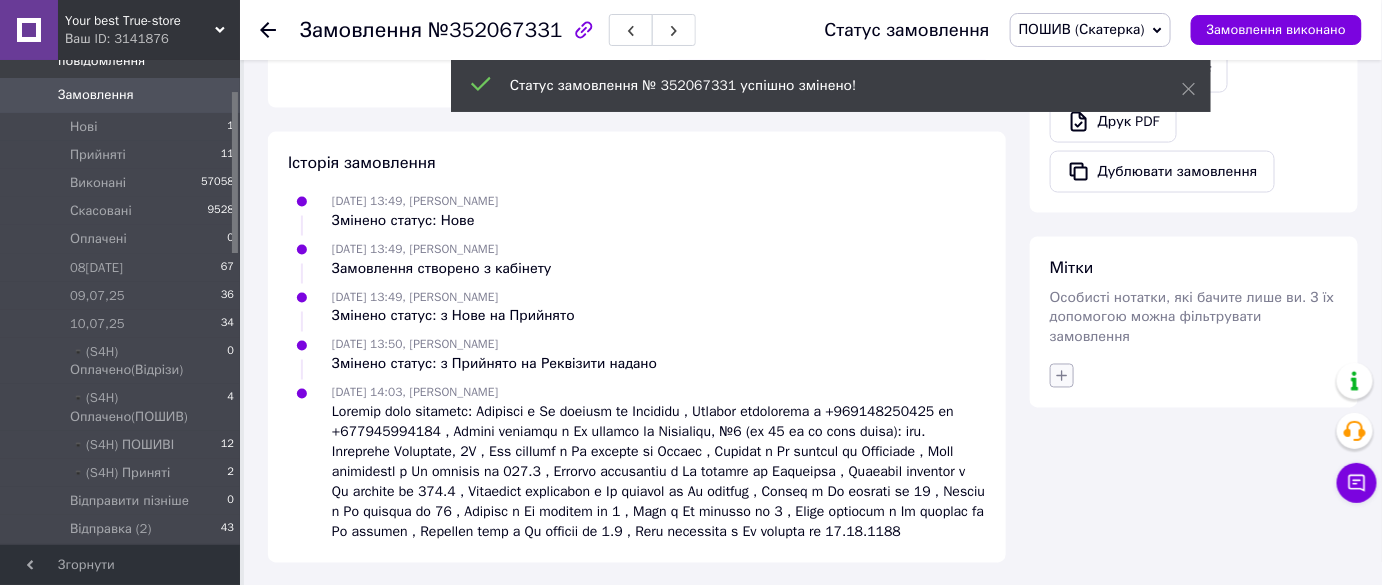 click 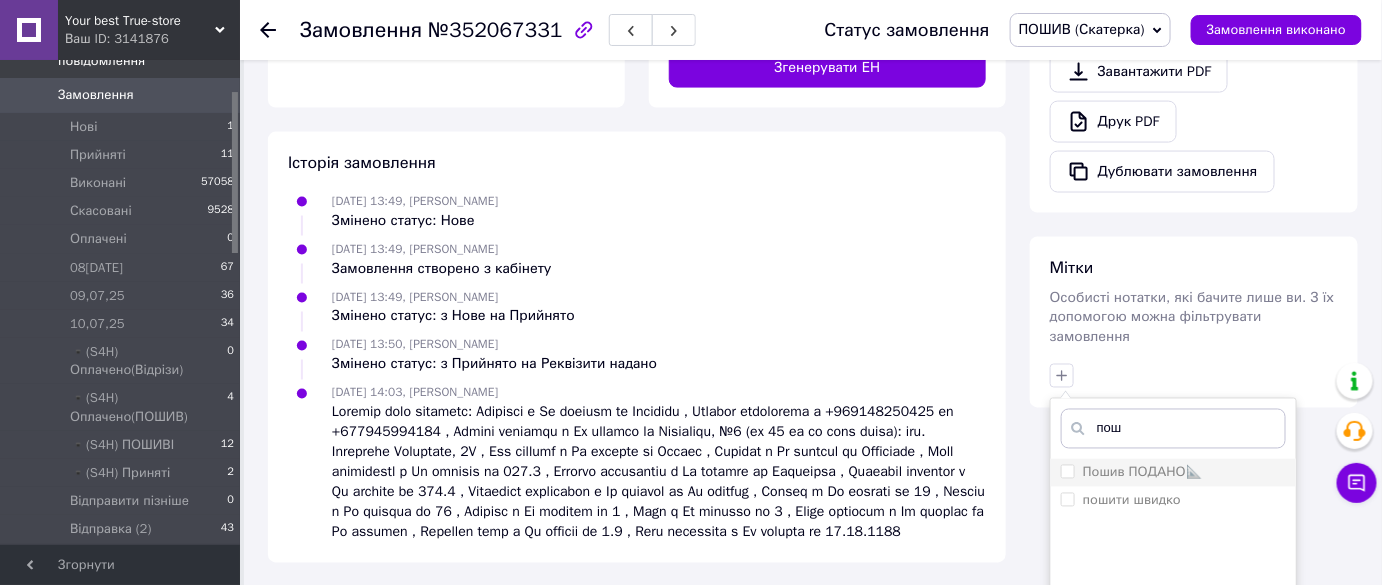type on "пош" 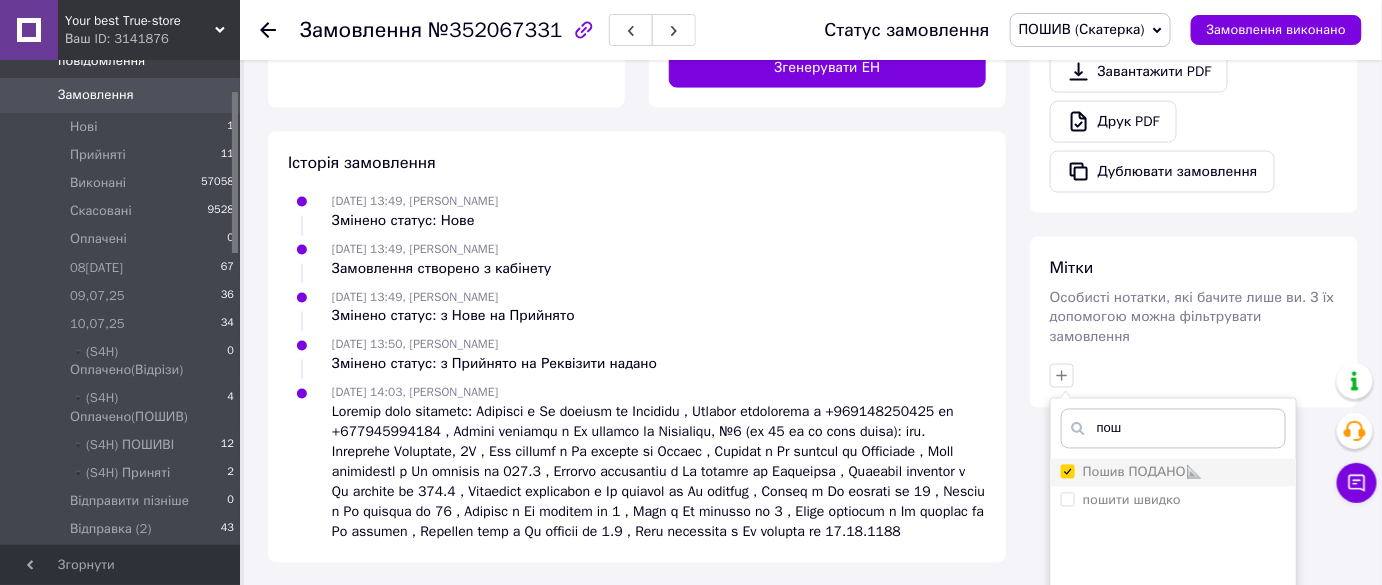 checkbox on "true" 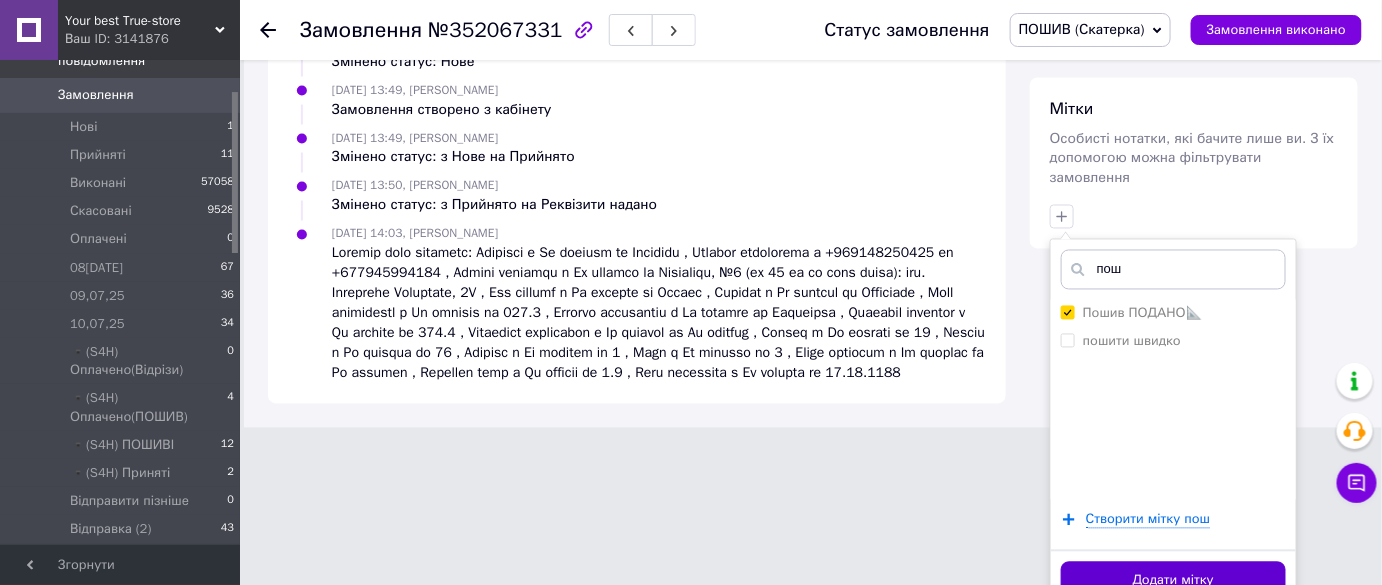 click on "Додати мітку" at bounding box center [1173, 581] 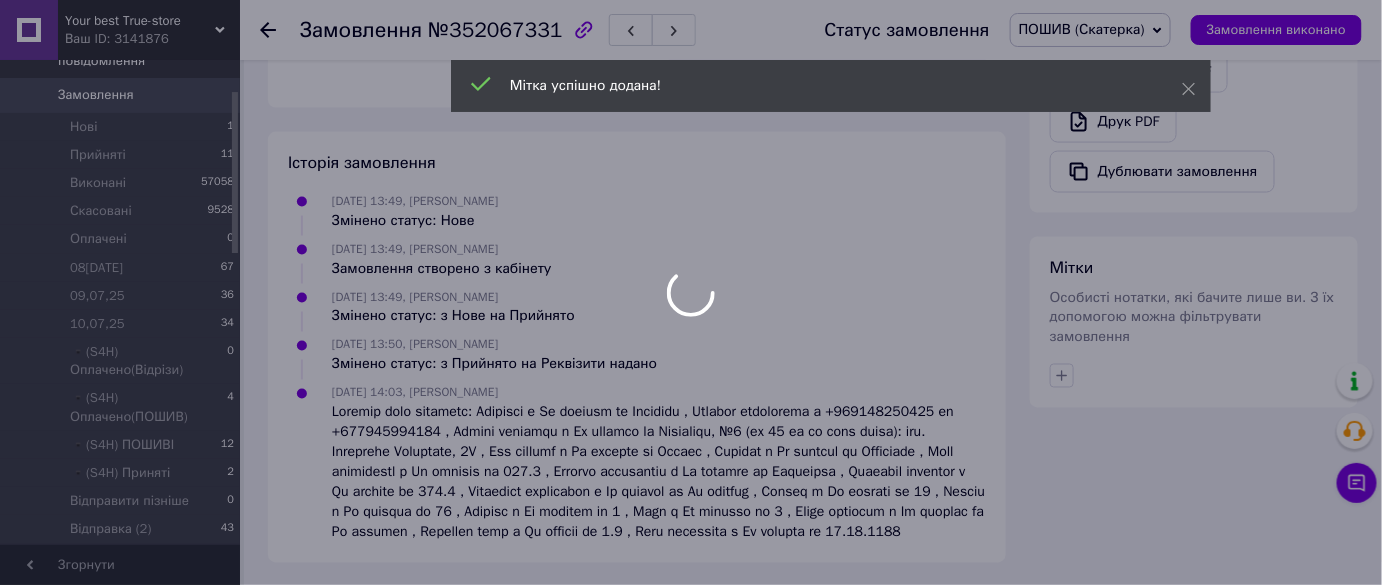 scroll, scrollTop: 1011, scrollLeft: 0, axis: vertical 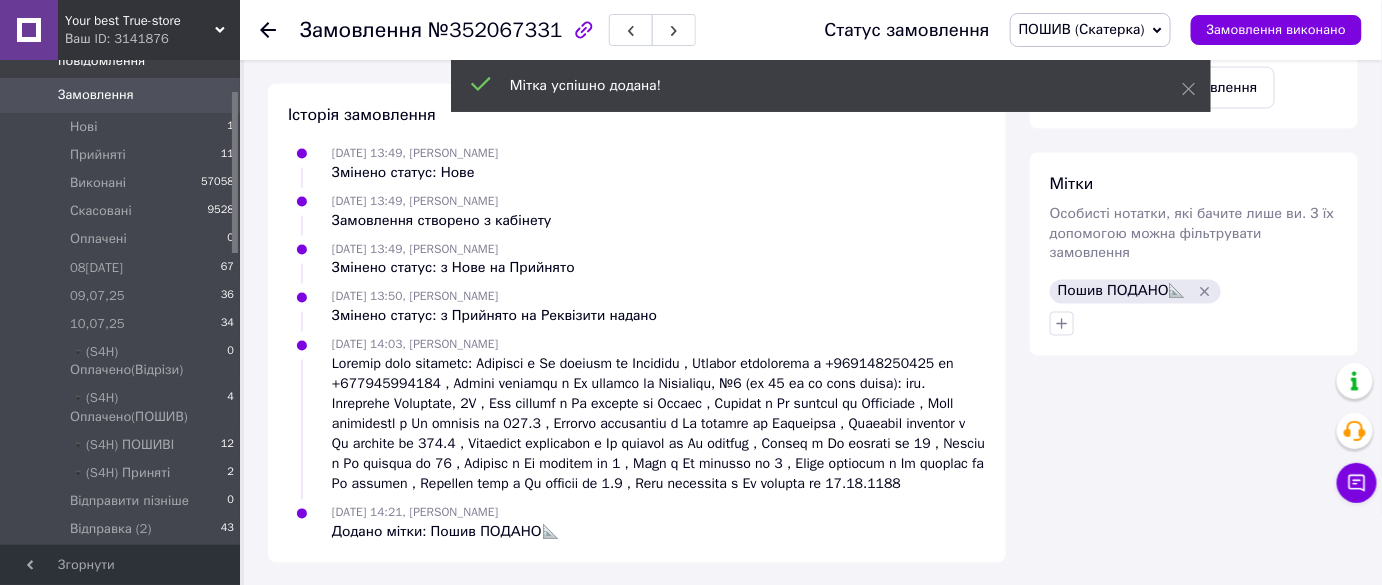 click 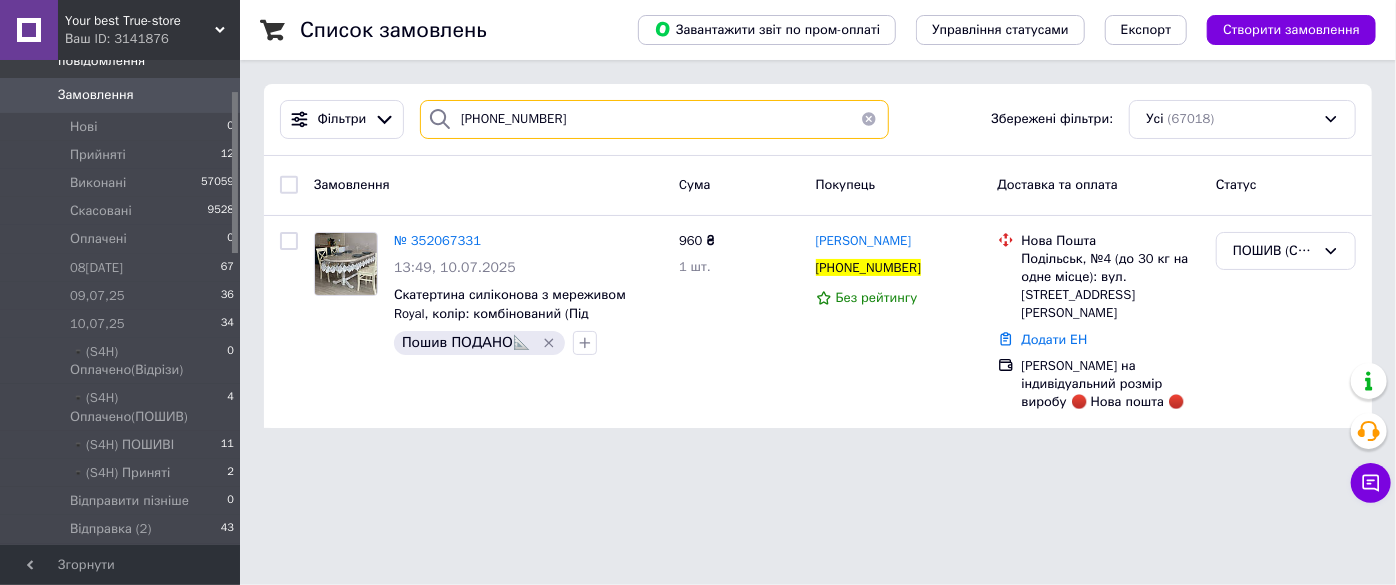 click on "[PHONE_NUMBER]" at bounding box center (654, 119) 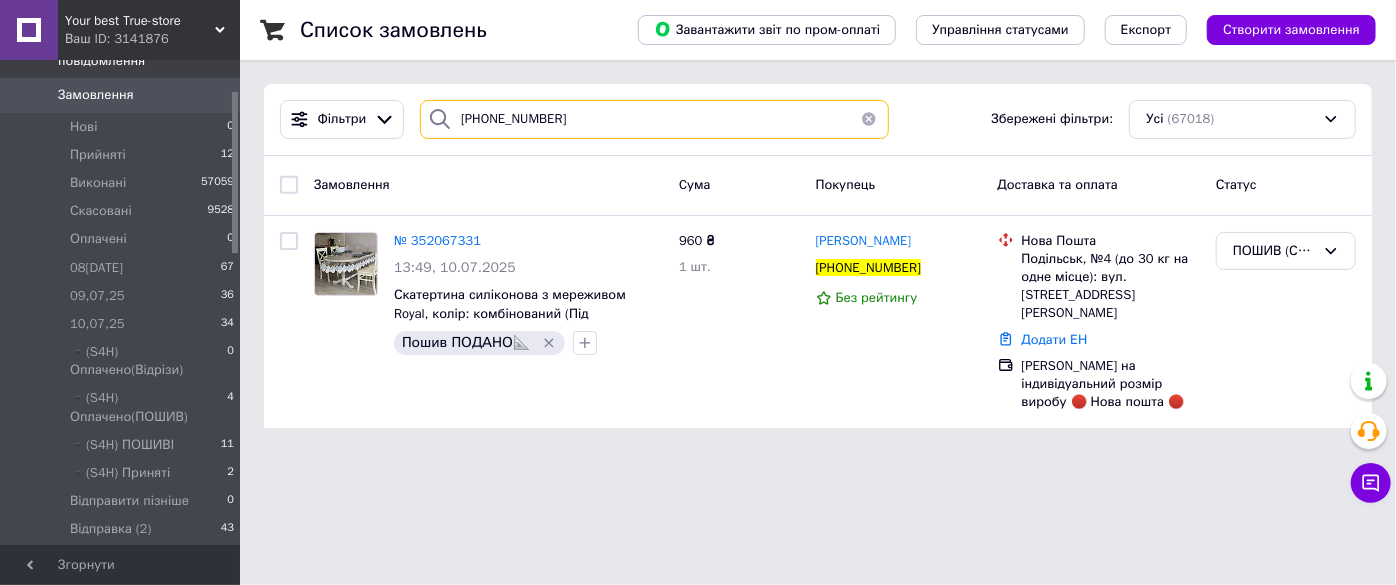 type on "+" 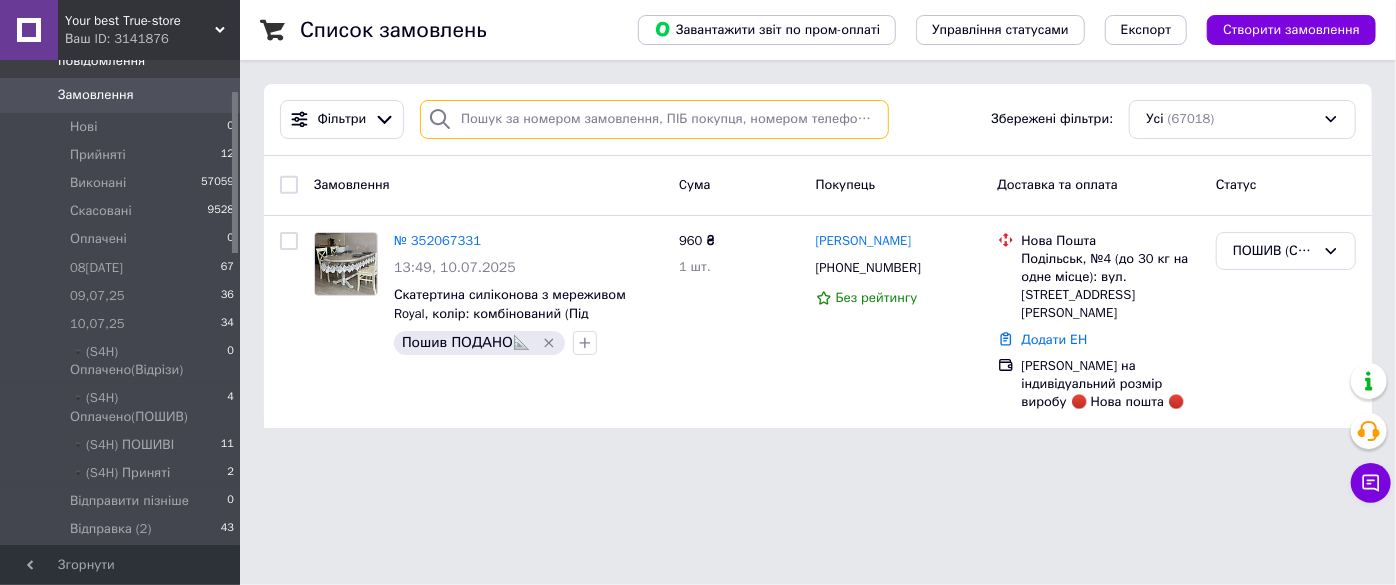 paste on "[PHONE_NUMBER]" 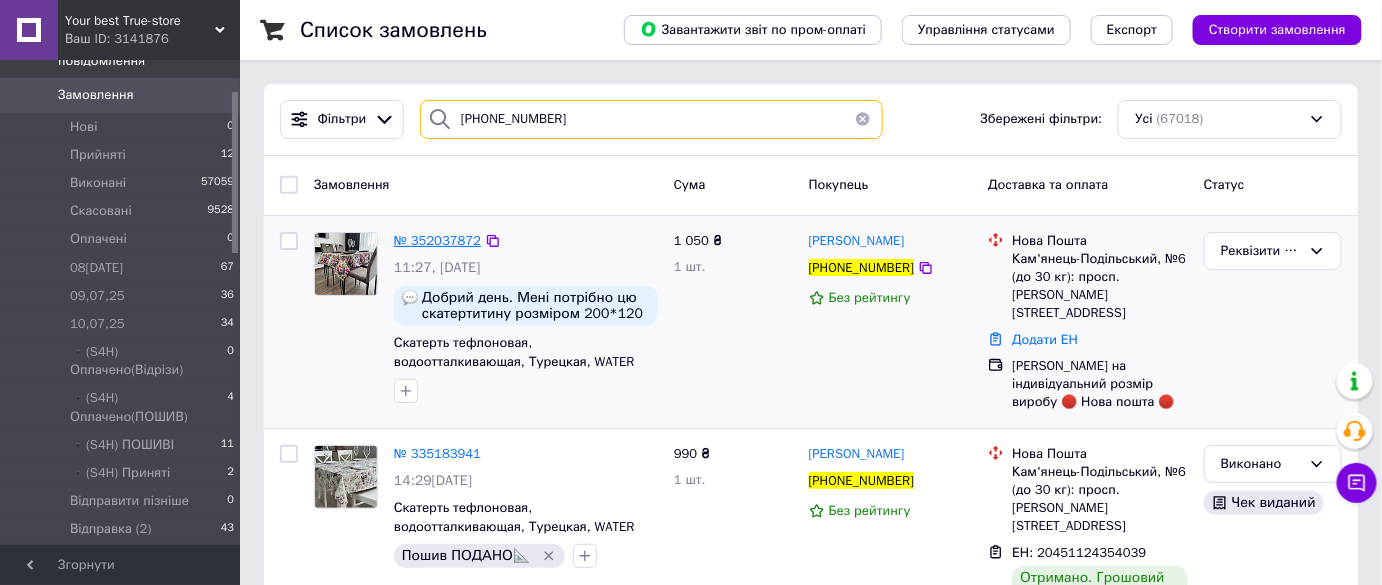 type on "[PHONE_NUMBER]" 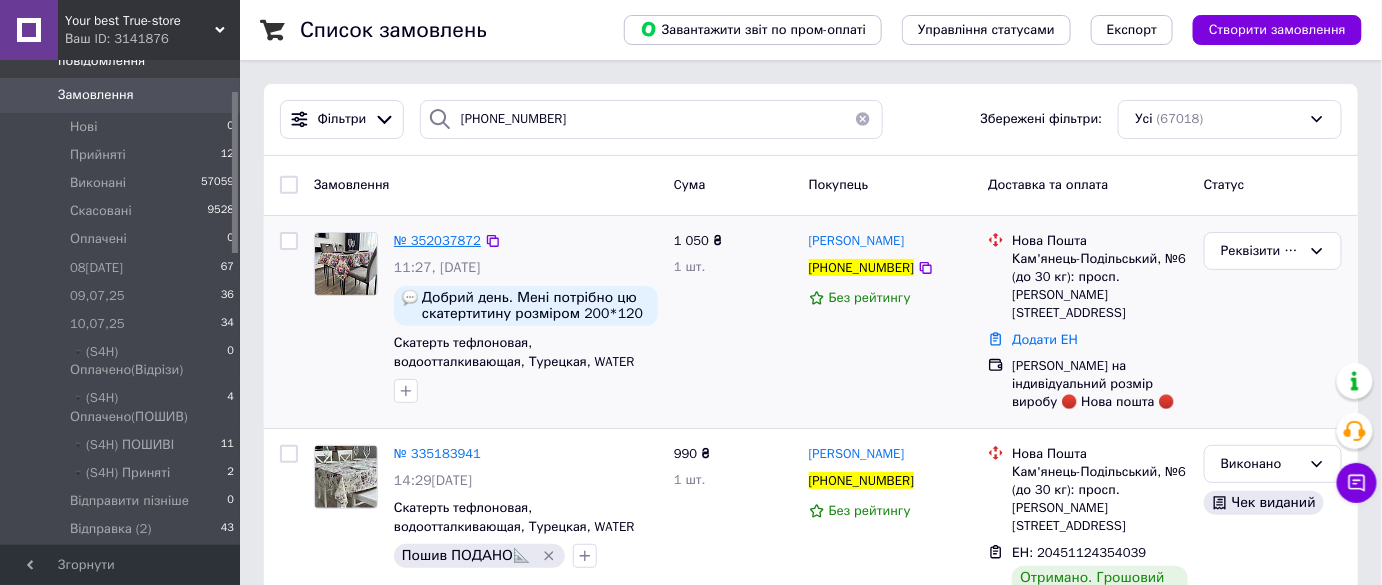 click on "№ 352037872" at bounding box center [437, 240] 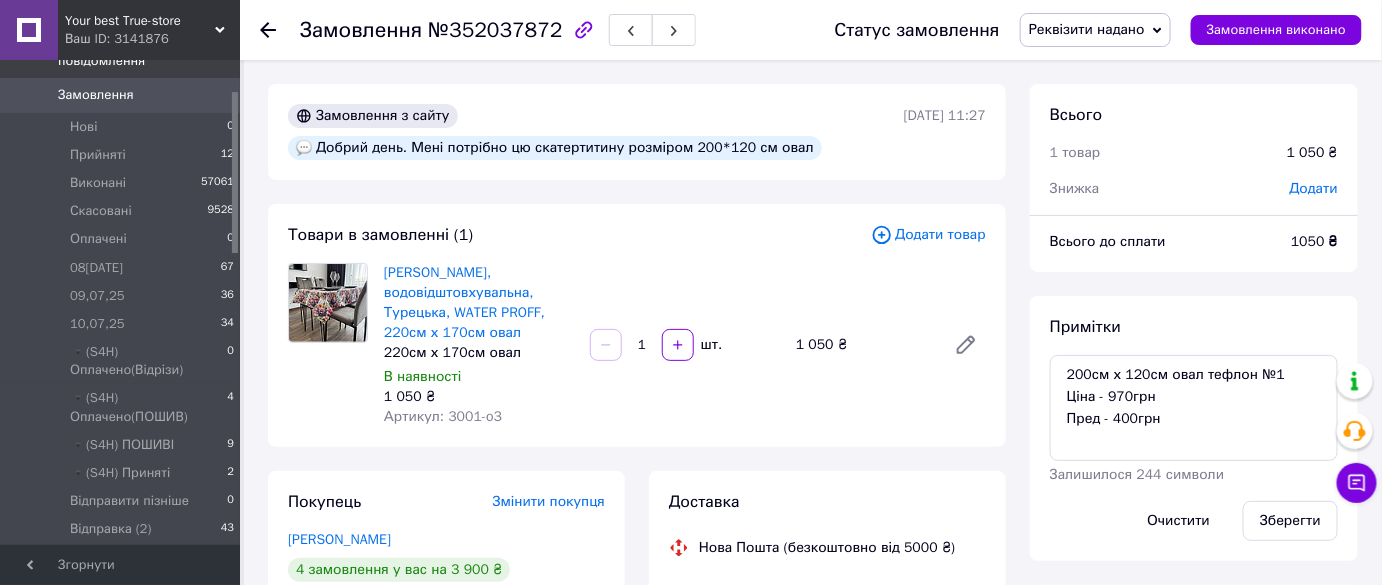 click on "№352037872" at bounding box center (495, 30) 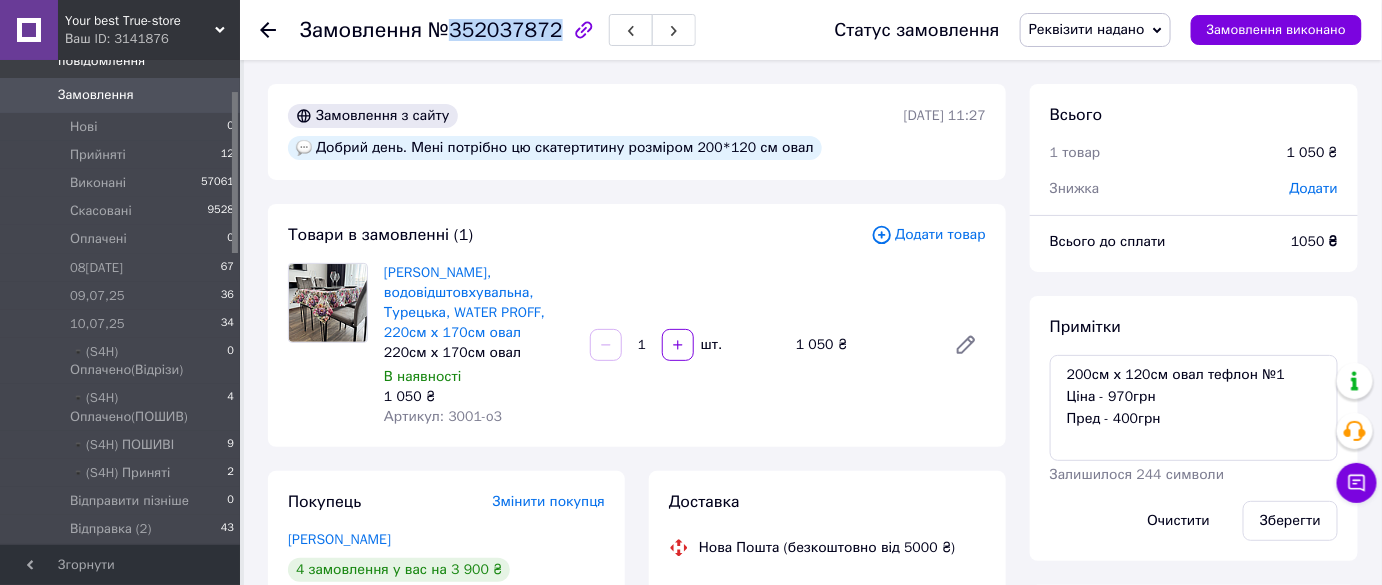 click on "№352037872" at bounding box center [495, 30] 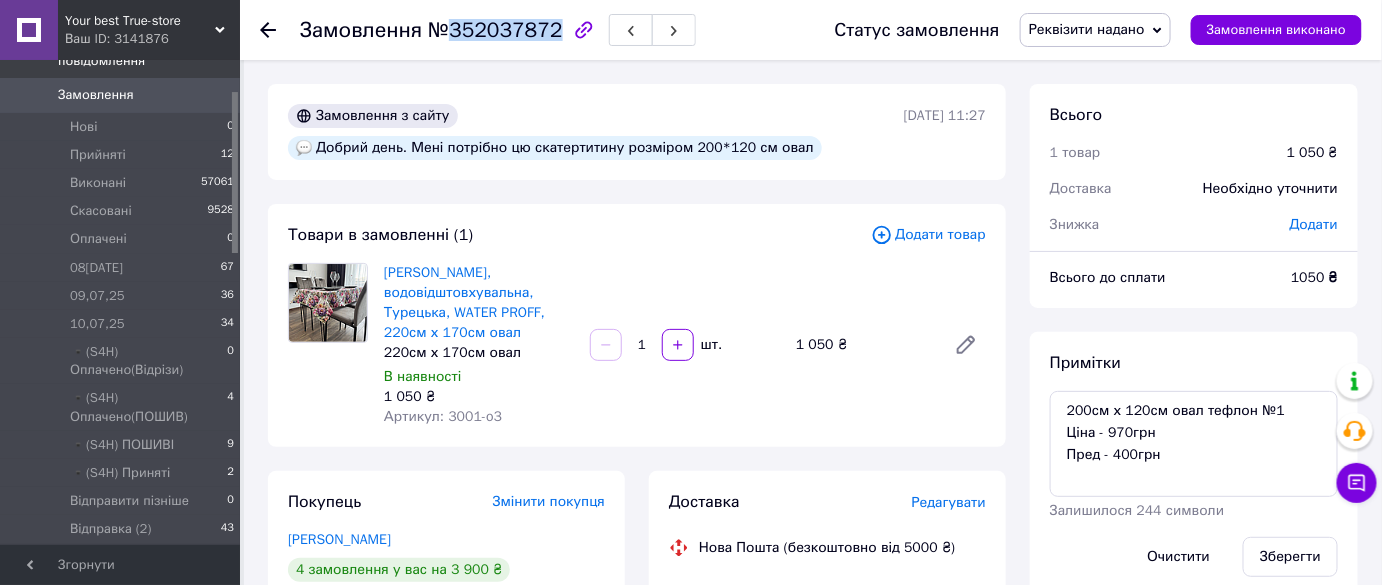 click on "Примітки 200см х 120см овал тефлон №1
Ціна - 970грн
Пред - 400грн Залишилося 244 символи Очистити Зберегти" at bounding box center [1194, 464] 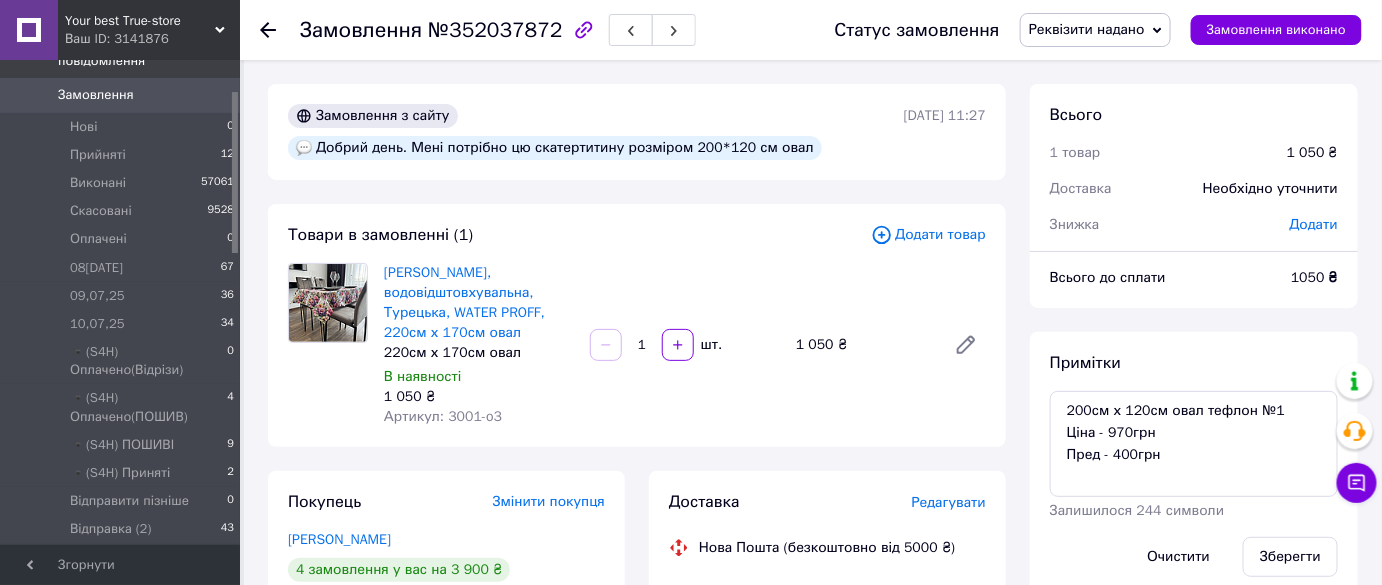 scroll, scrollTop: 272, scrollLeft: 0, axis: vertical 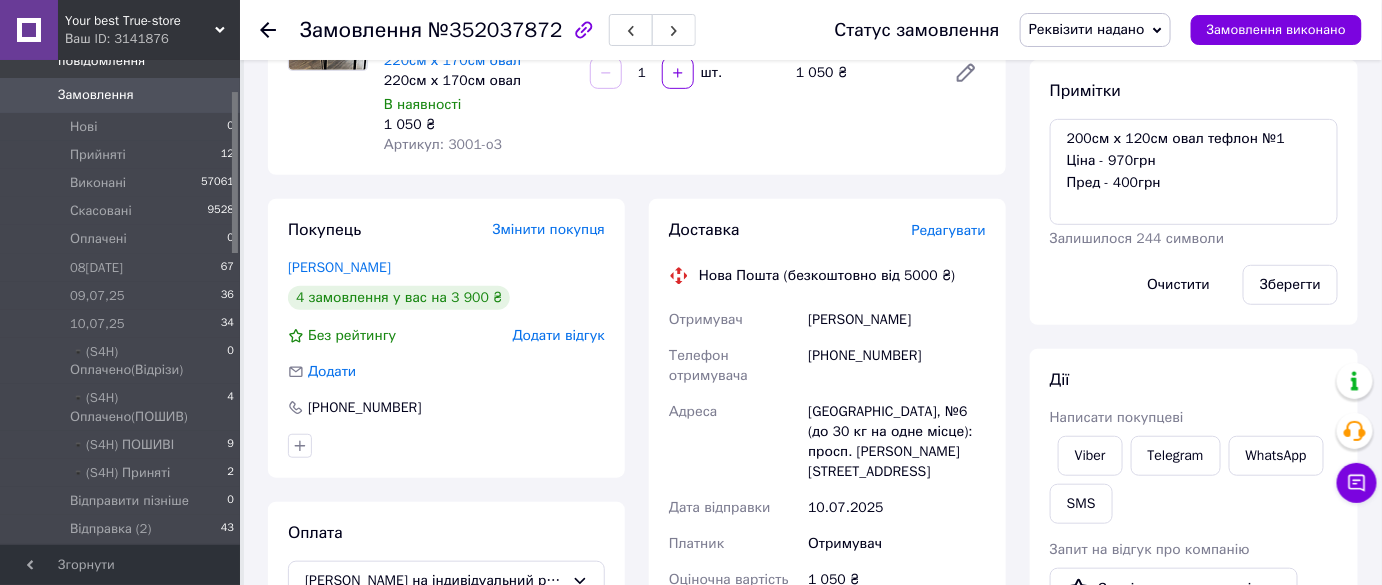 click on "Вишніцька Юлія" at bounding box center [897, 320] 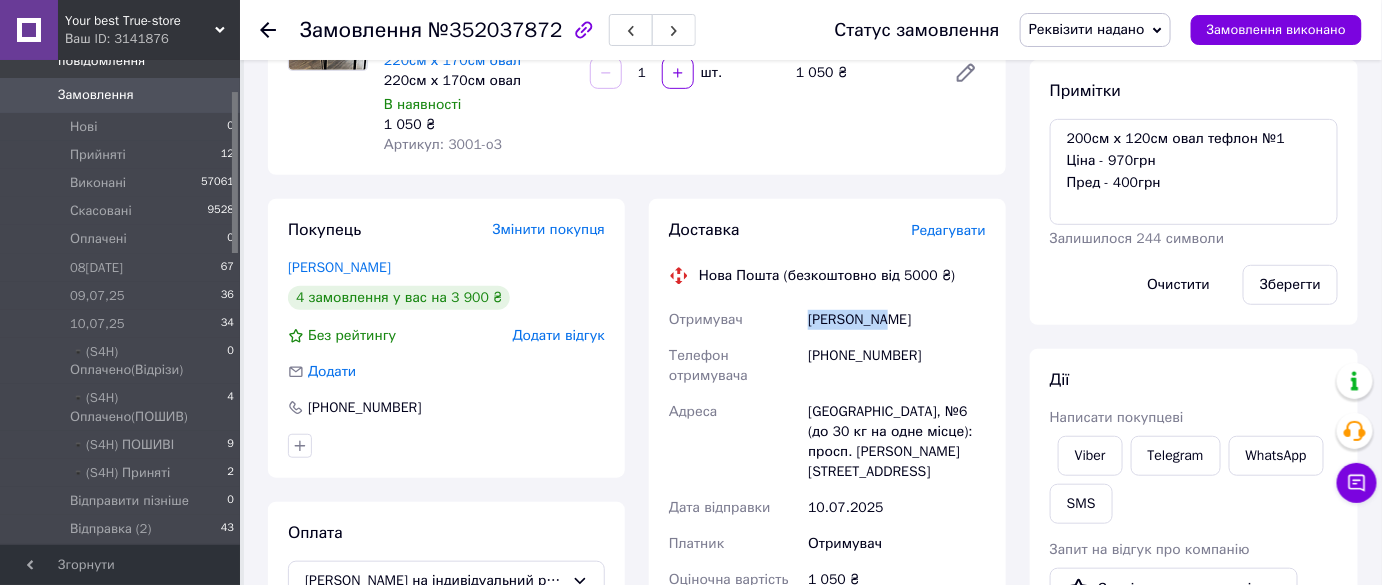 click on "Вишніцька Юлія" at bounding box center (897, 320) 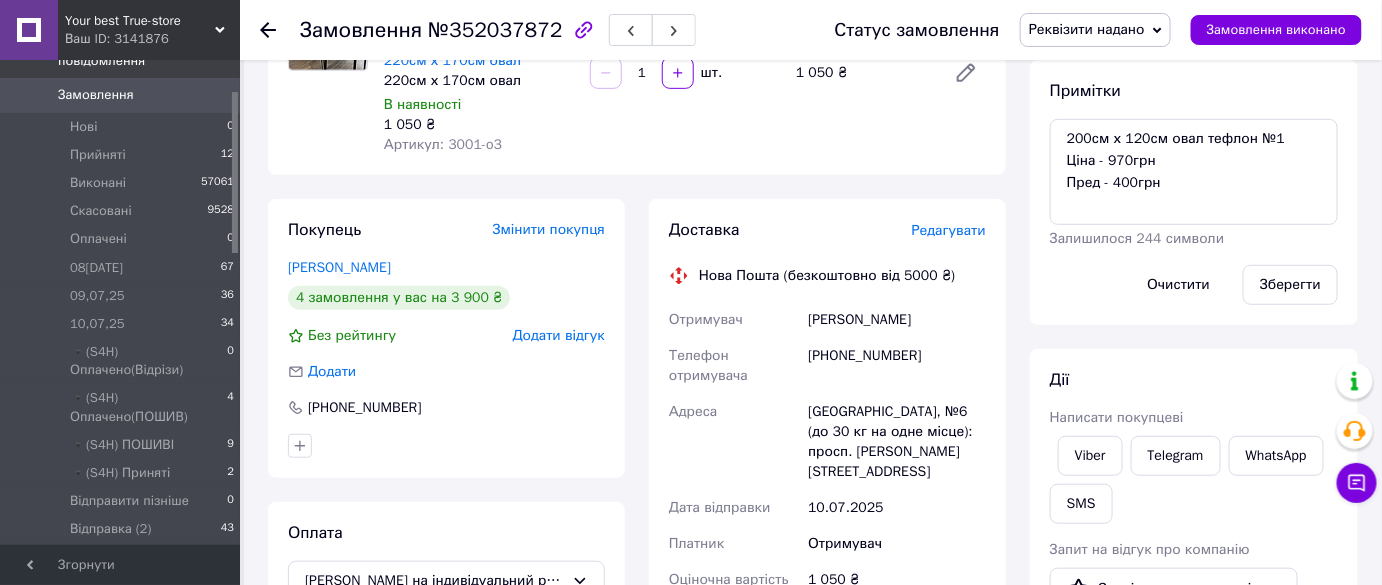 click on "№352037872" at bounding box center (495, 30) 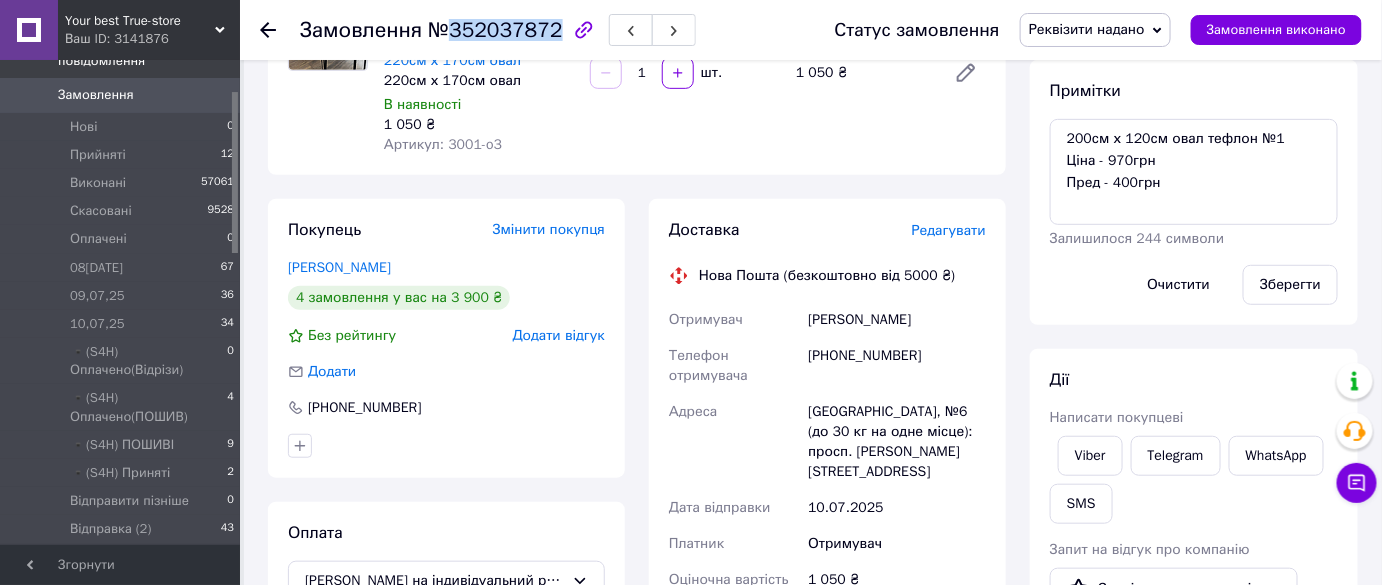 click on "№352037872" at bounding box center [495, 30] 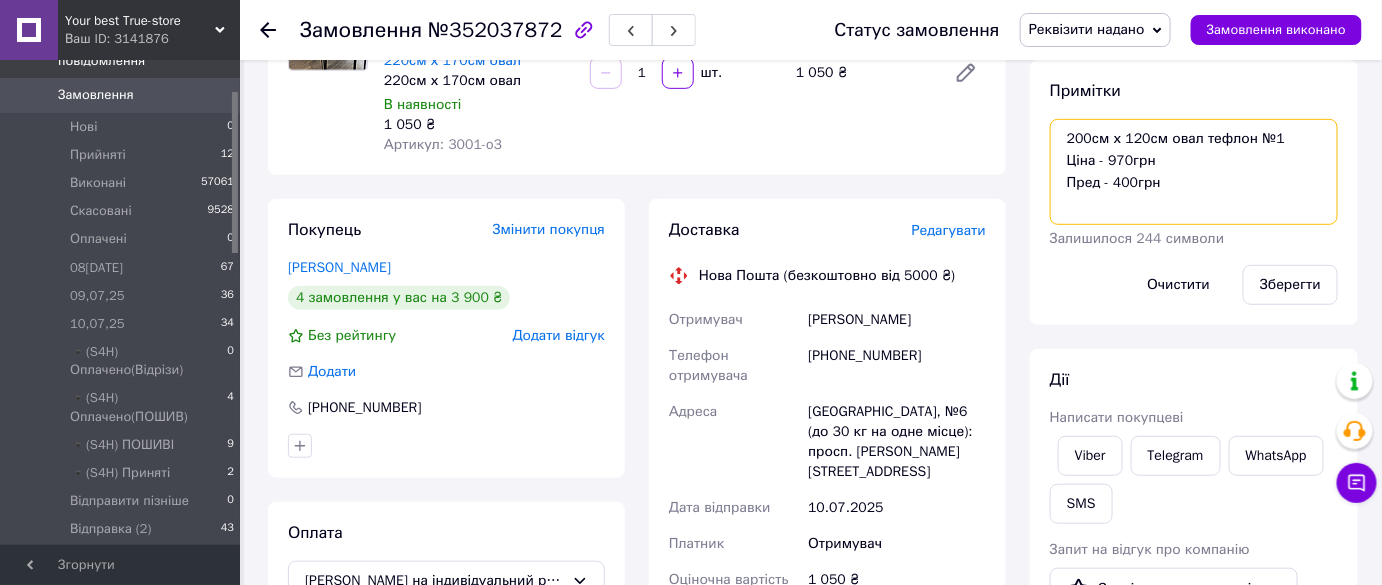 click on "200см х 120см овал тефлон №1
Ціна - 970грн
Пред - 400грн" at bounding box center (1194, 172) 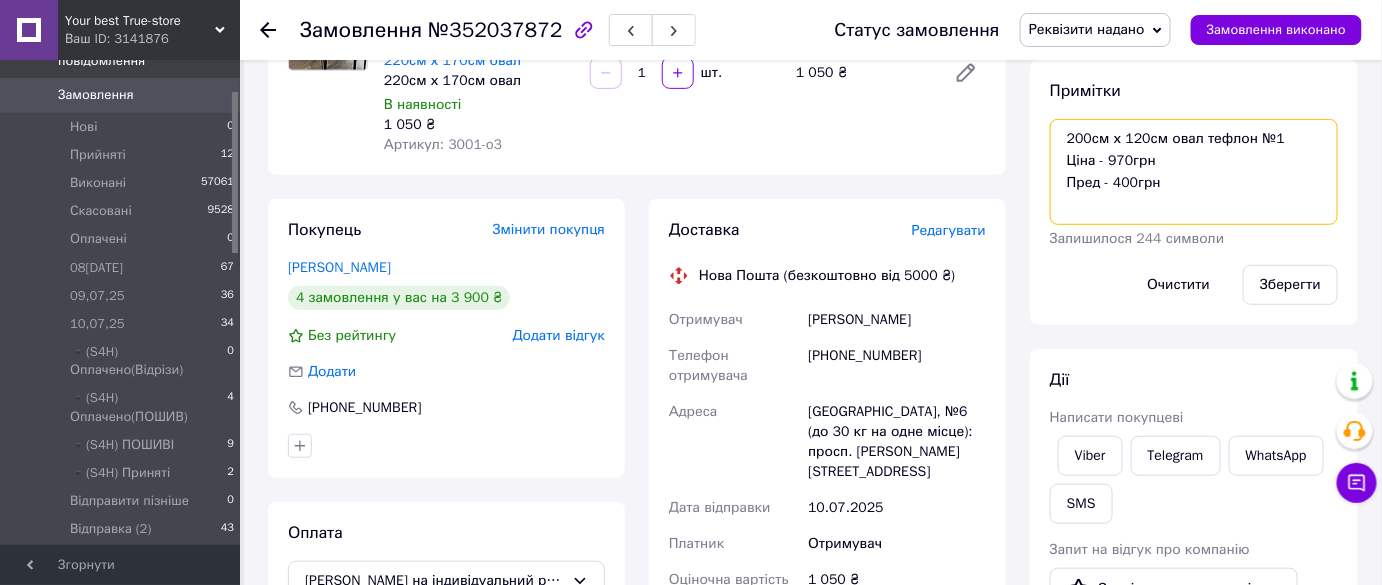 drag, startPoint x: 1295, startPoint y: 136, endPoint x: 1011, endPoint y: 127, distance: 284.14258 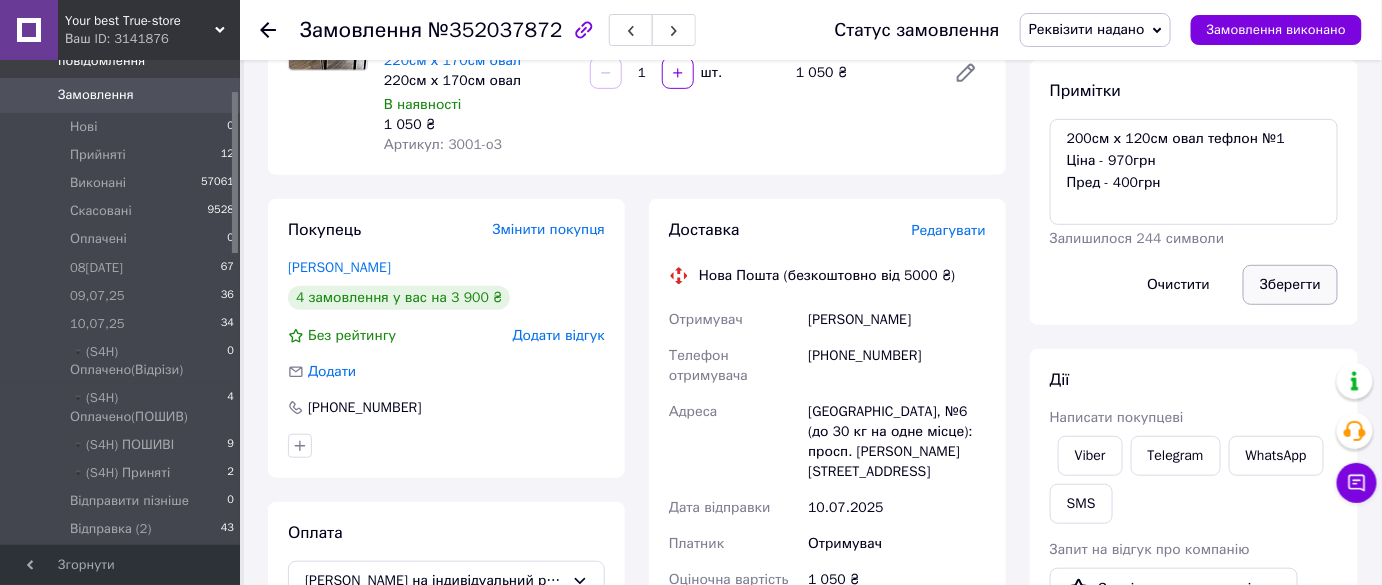 click on "Зберегти" at bounding box center (1290, 285) 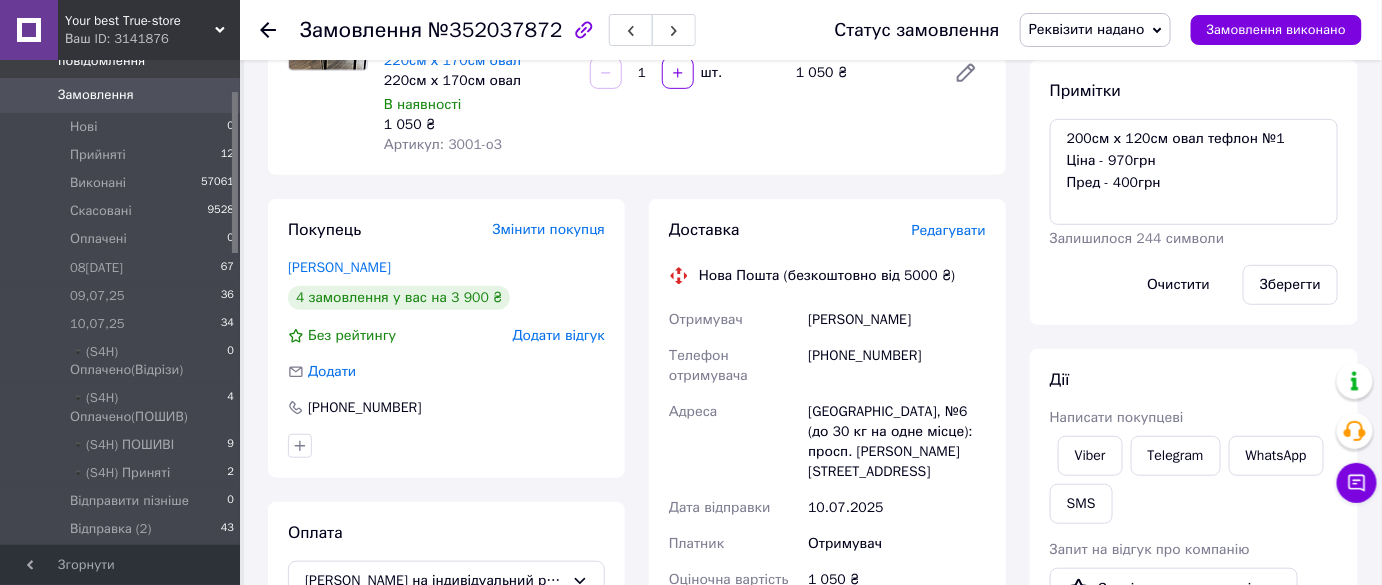 click on "Реквізити надано" at bounding box center [1087, 29] 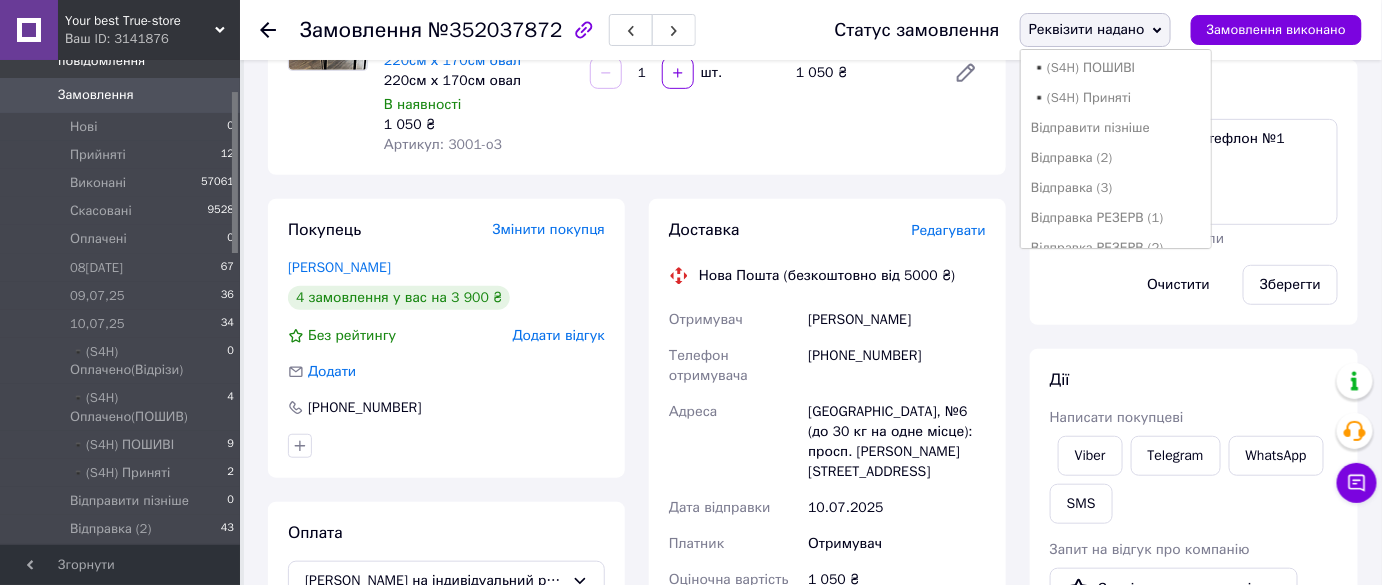 scroll, scrollTop: 472, scrollLeft: 0, axis: vertical 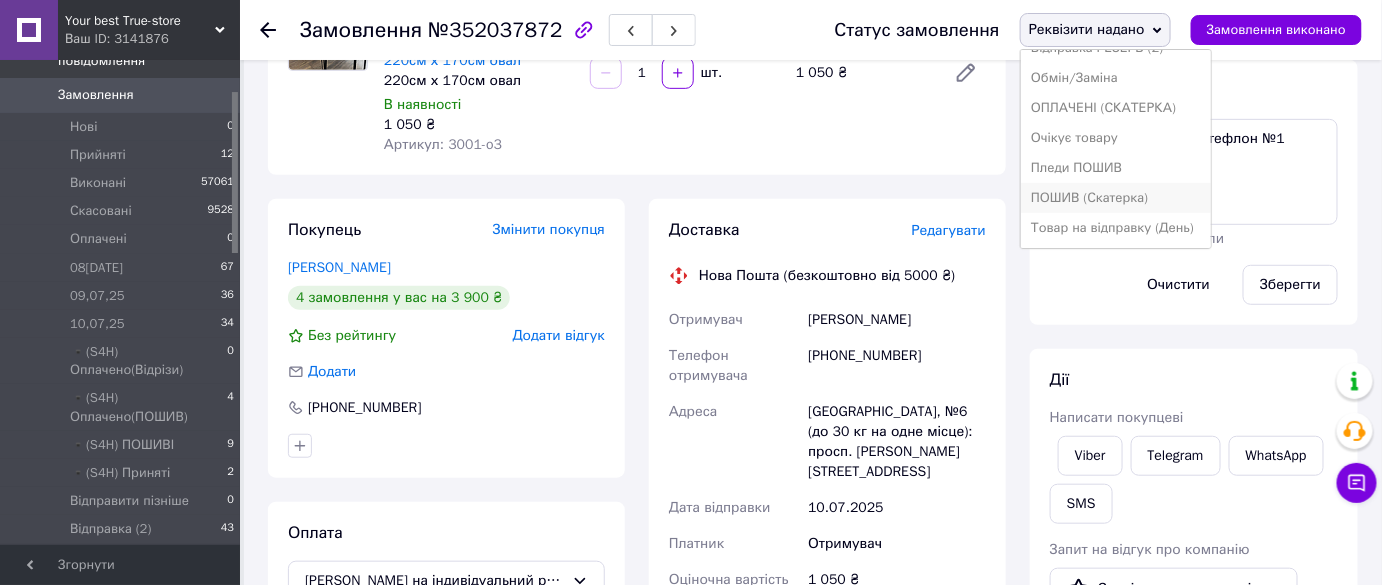 click on "ПОШИВ (Скатерка)" at bounding box center (1116, 198) 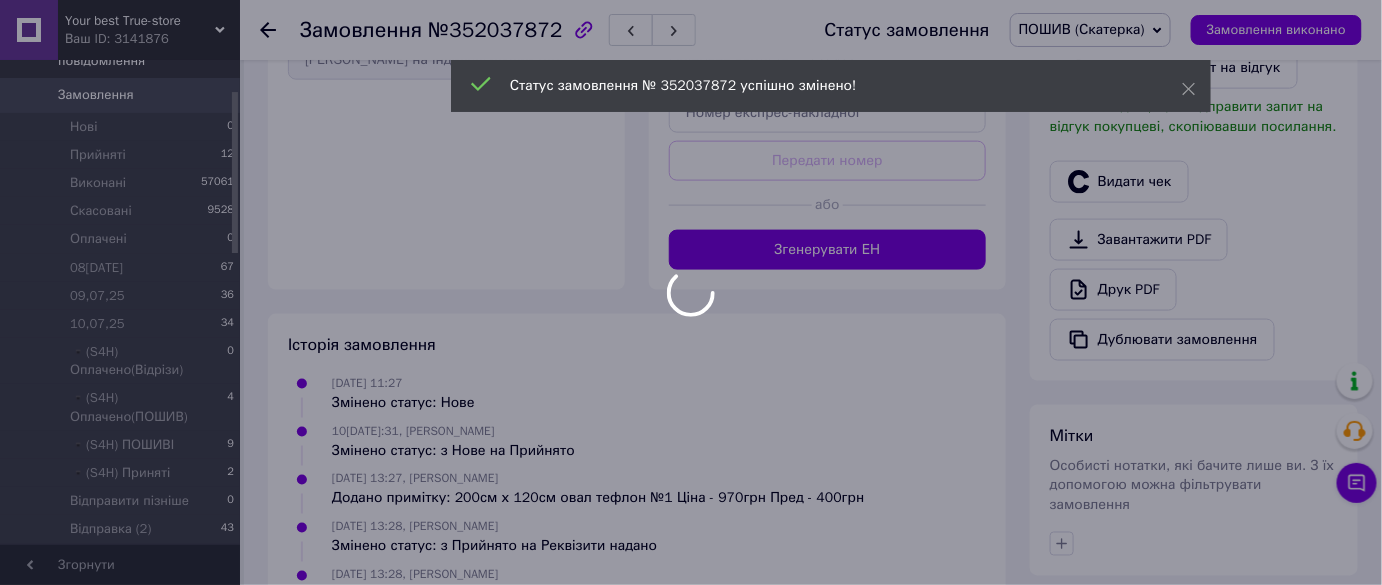 scroll, scrollTop: 855, scrollLeft: 0, axis: vertical 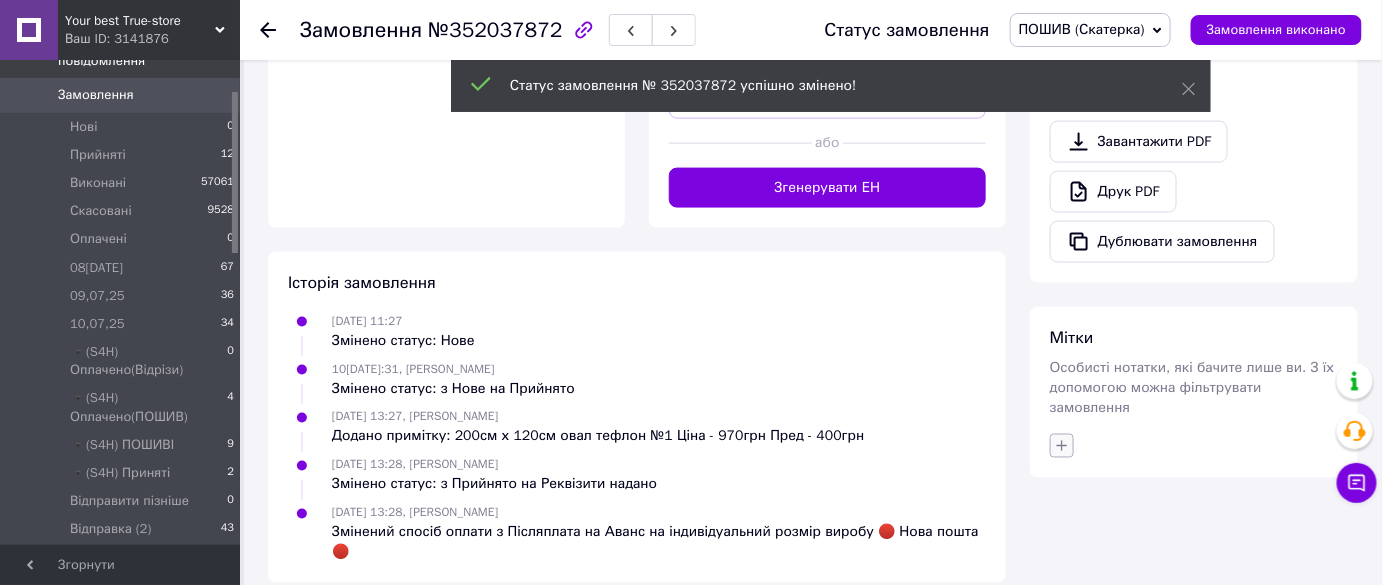 click 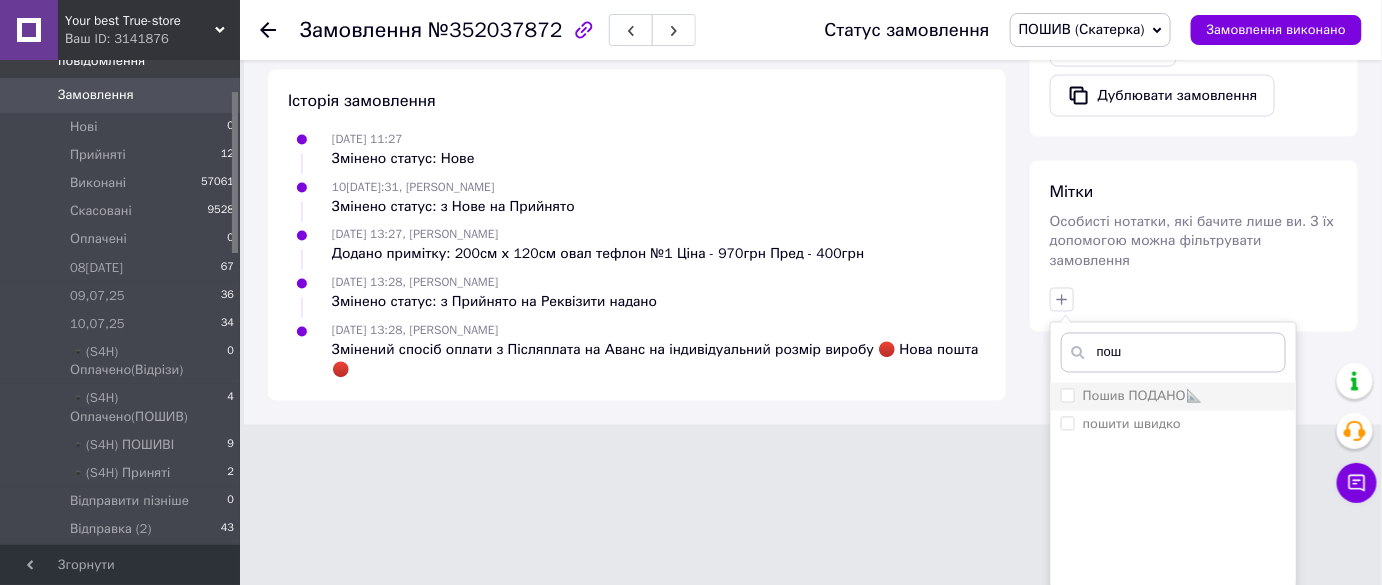 type on "пош" 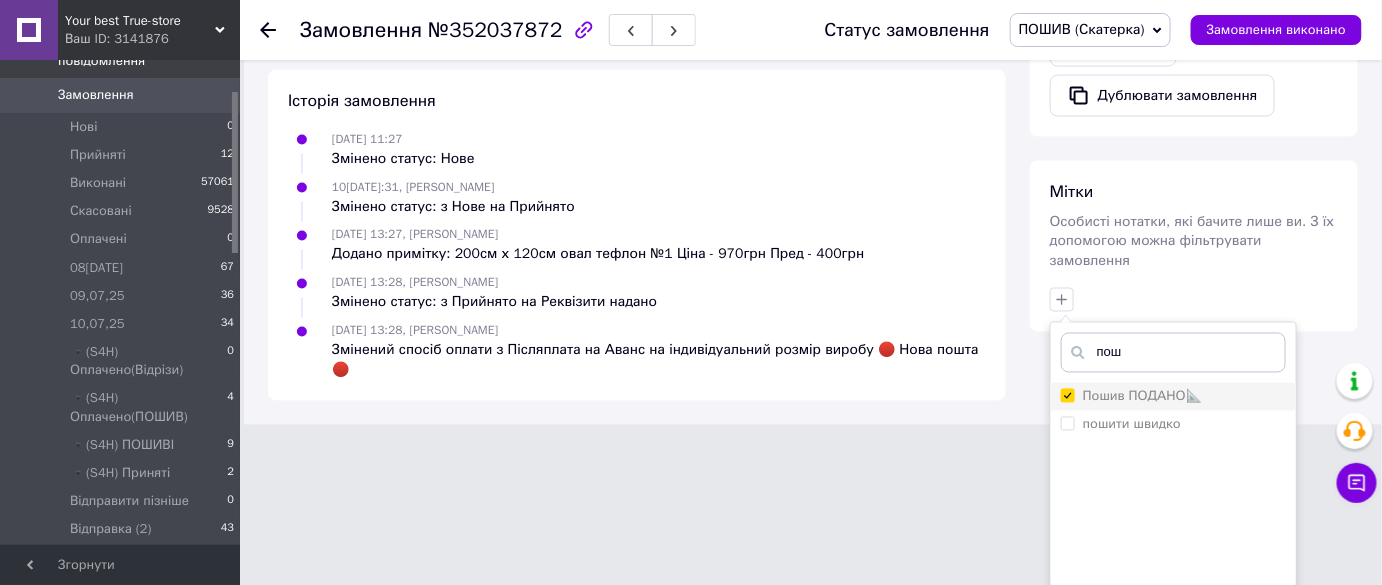 checkbox on "true" 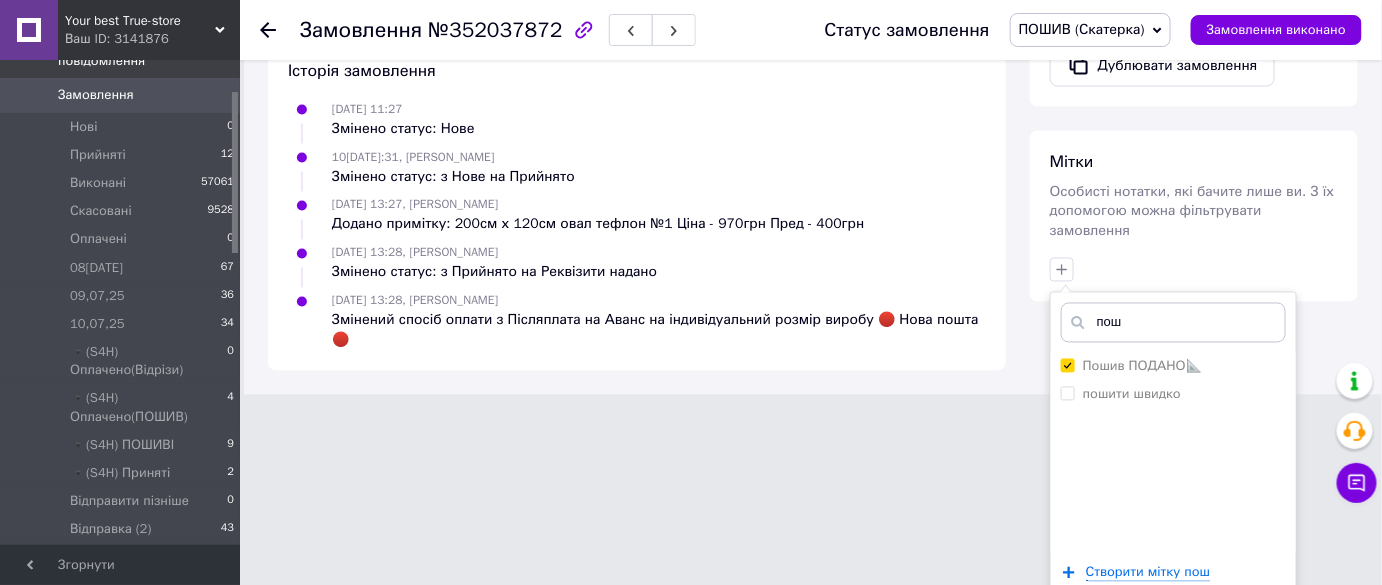 scroll, scrollTop: 1120, scrollLeft: 0, axis: vertical 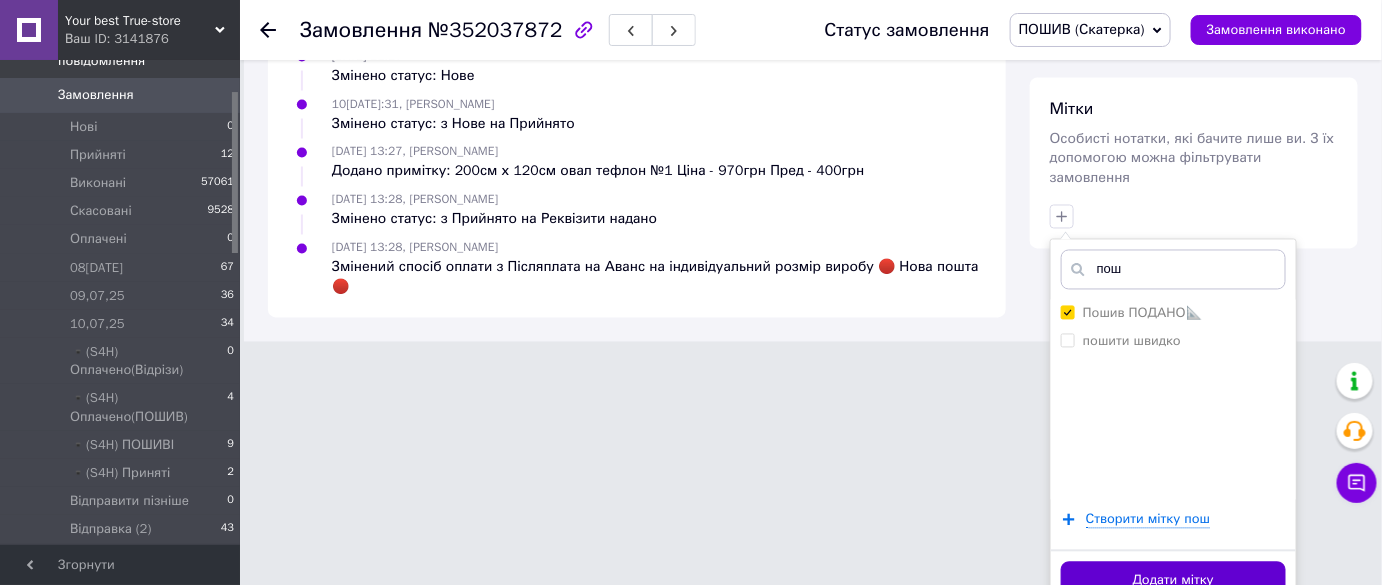 click on "Додати мітку" at bounding box center [1173, 581] 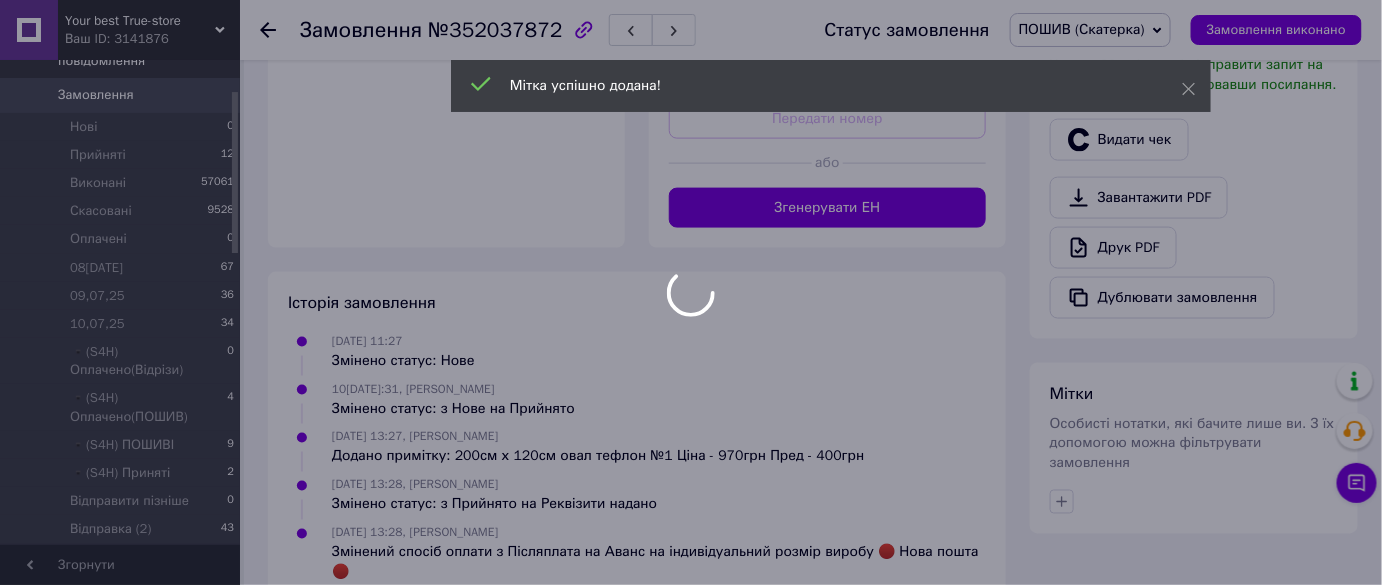 scroll, scrollTop: 883, scrollLeft: 0, axis: vertical 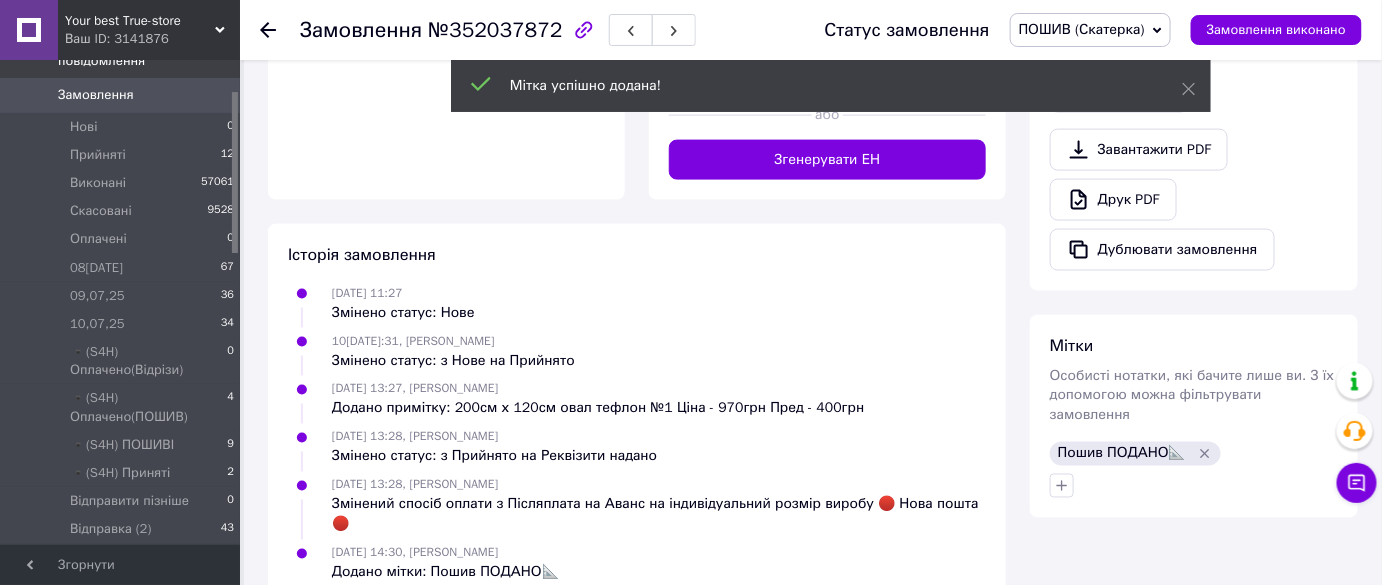 click 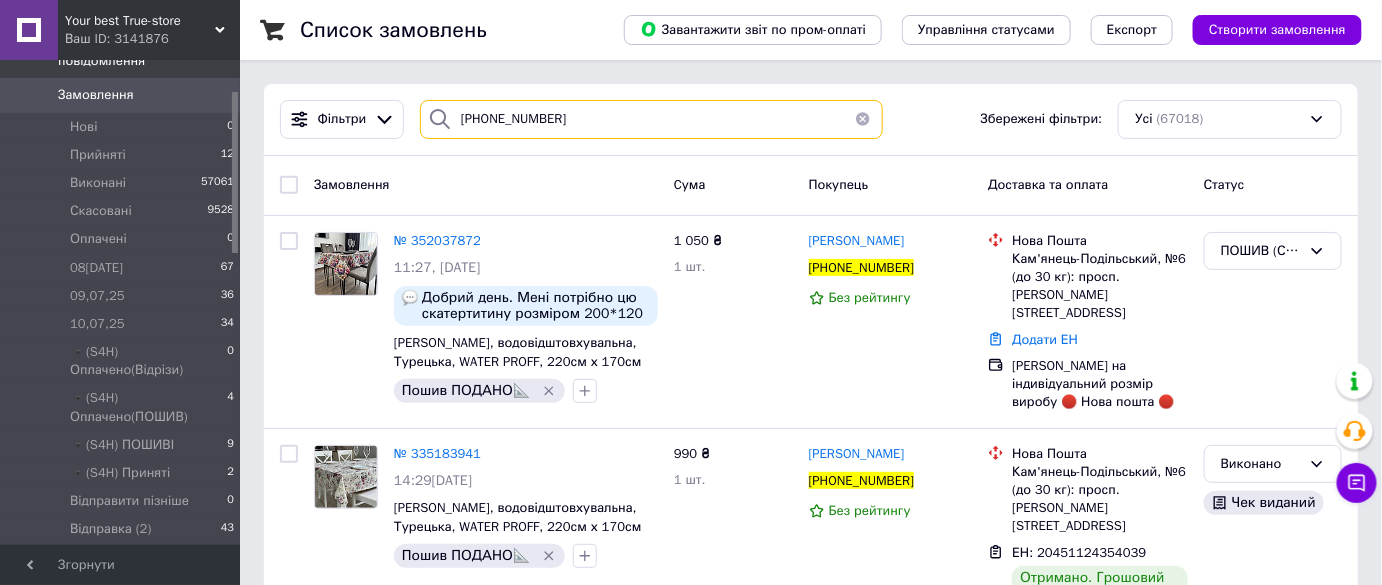 click on "[PHONE_NUMBER]" at bounding box center (651, 119) 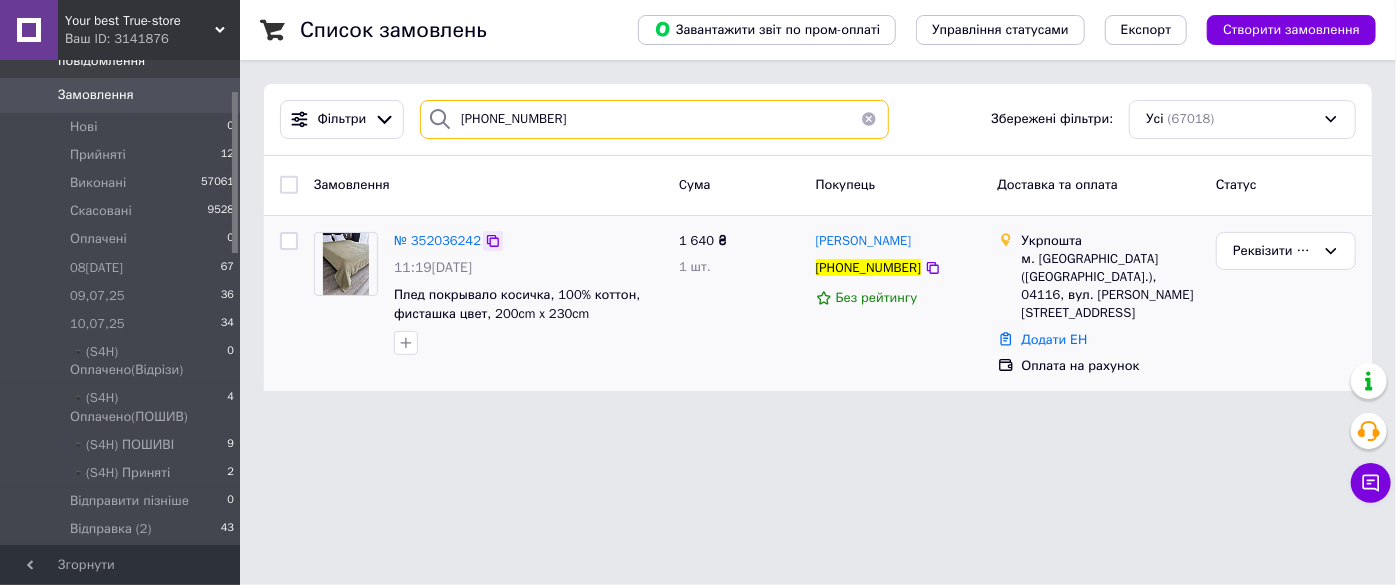type on "[PHONE_NUMBER]" 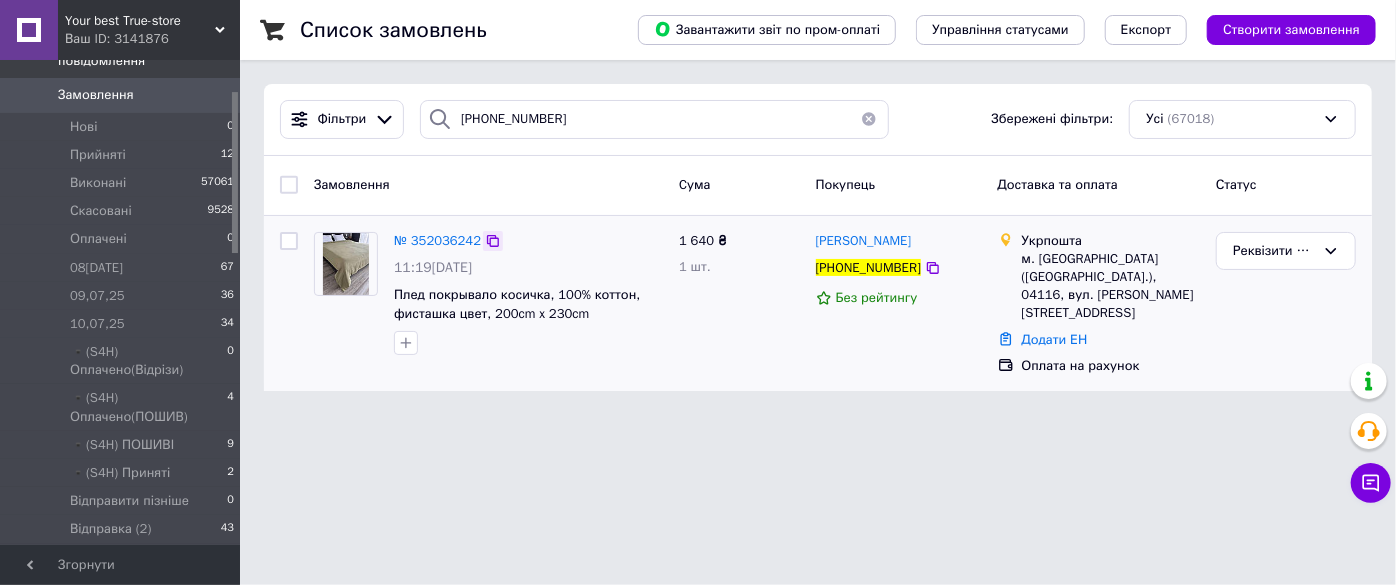 click 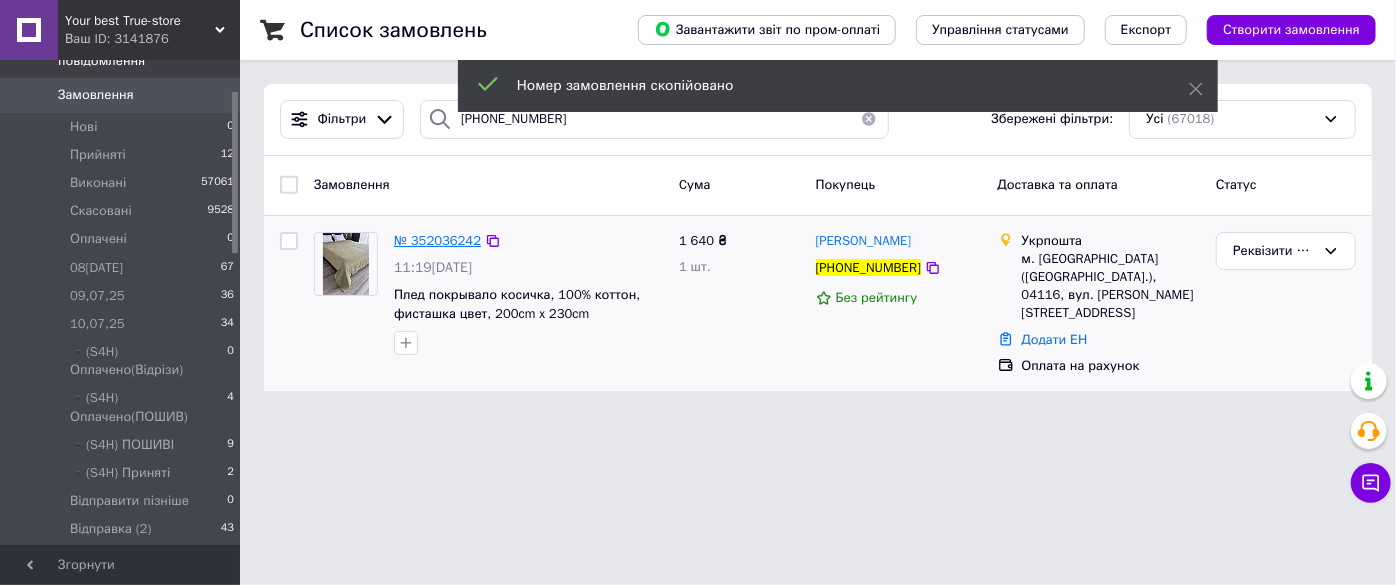 click on "№ 352036242" at bounding box center [437, 240] 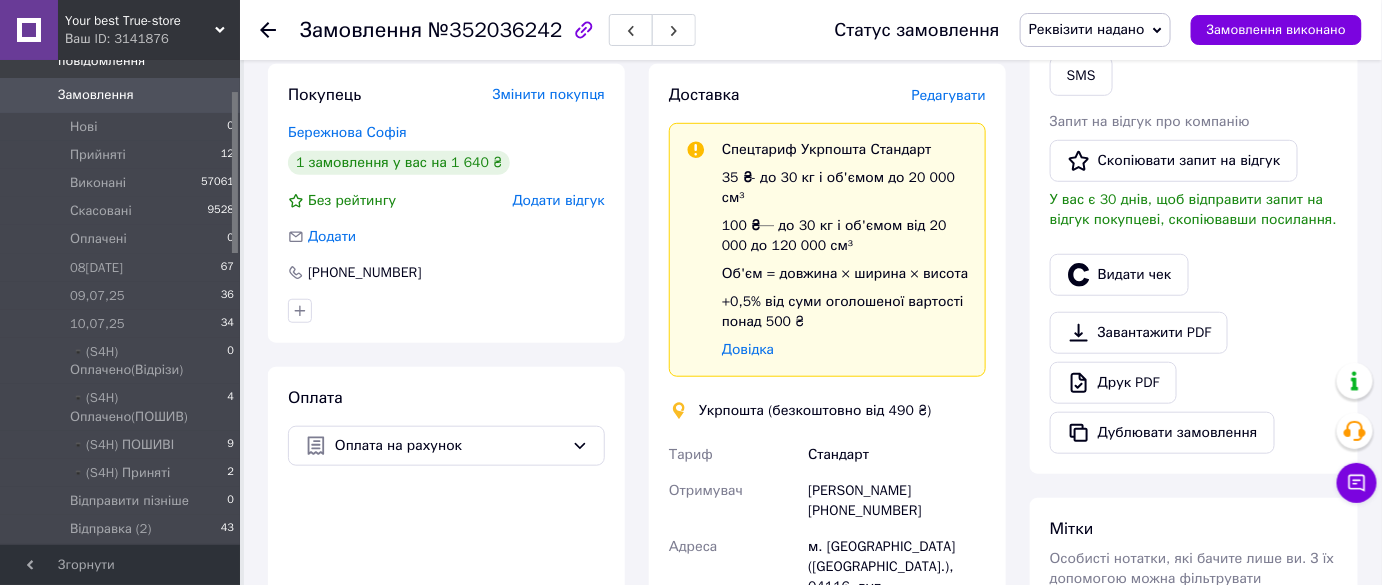 scroll, scrollTop: 454, scrollLeft: 0, axis: vertical 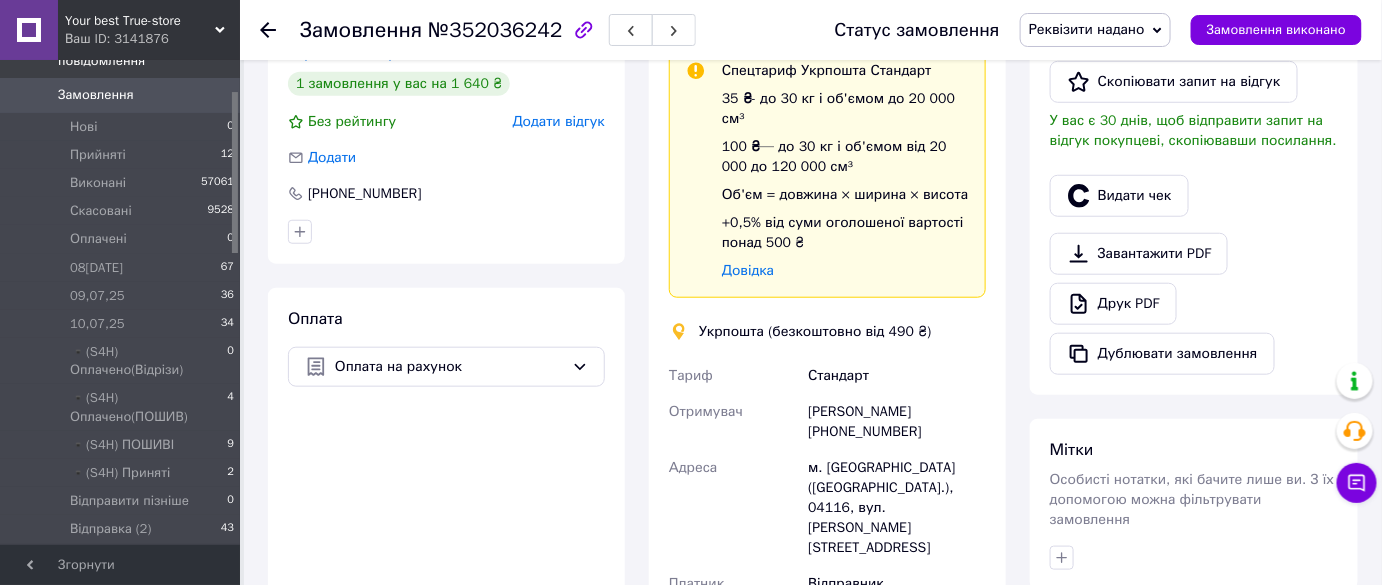 click on "Софія Бережнова +380967454753" at bounding box center [897, 422] 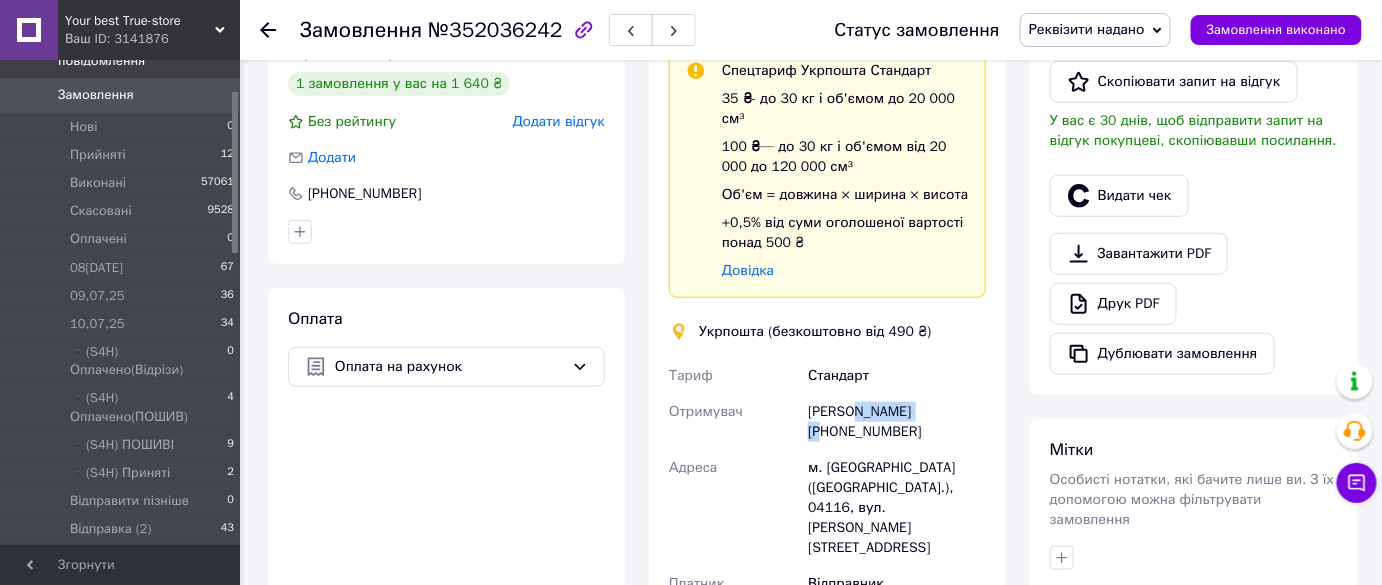 click on "Софія Бережнова +380967454753" at bounding box center (897, 422) 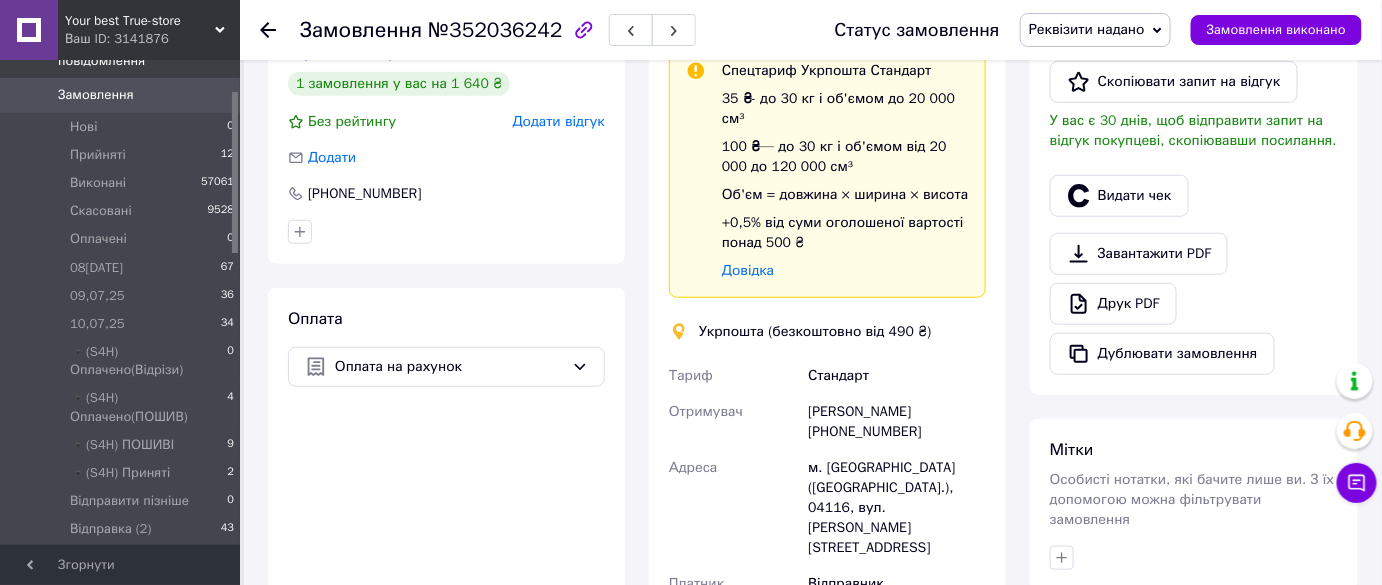 click on "№352036242" at bounding box center [495, 30] 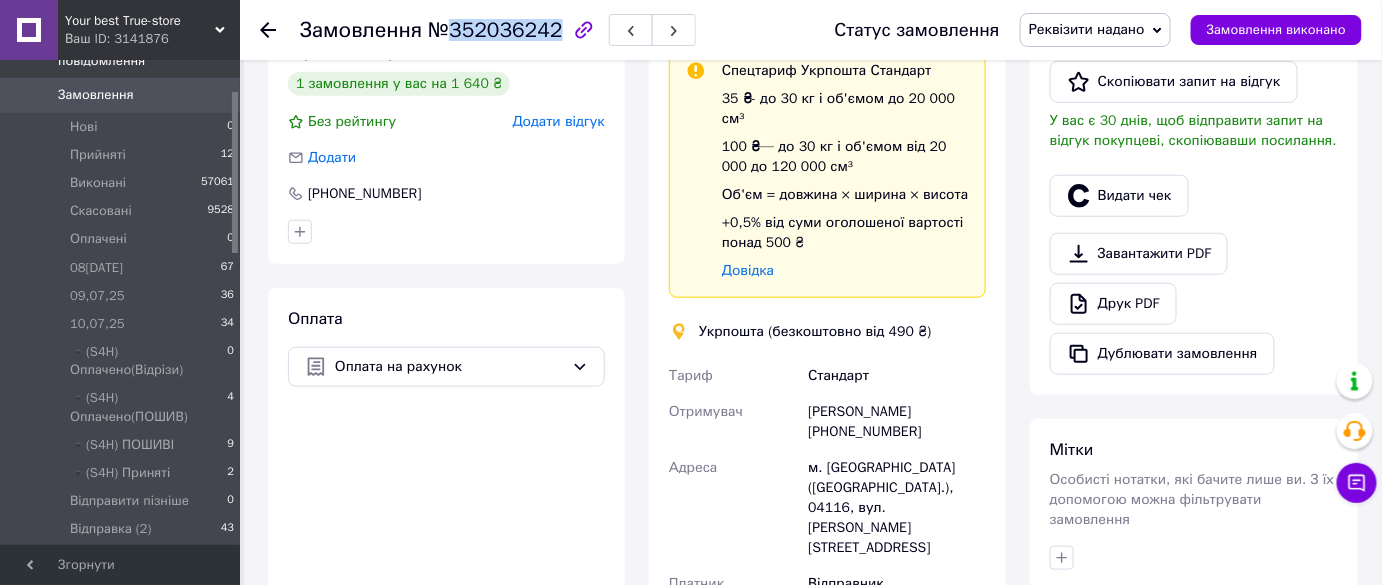 click on "№352036242" at bounding box center [495, 30] 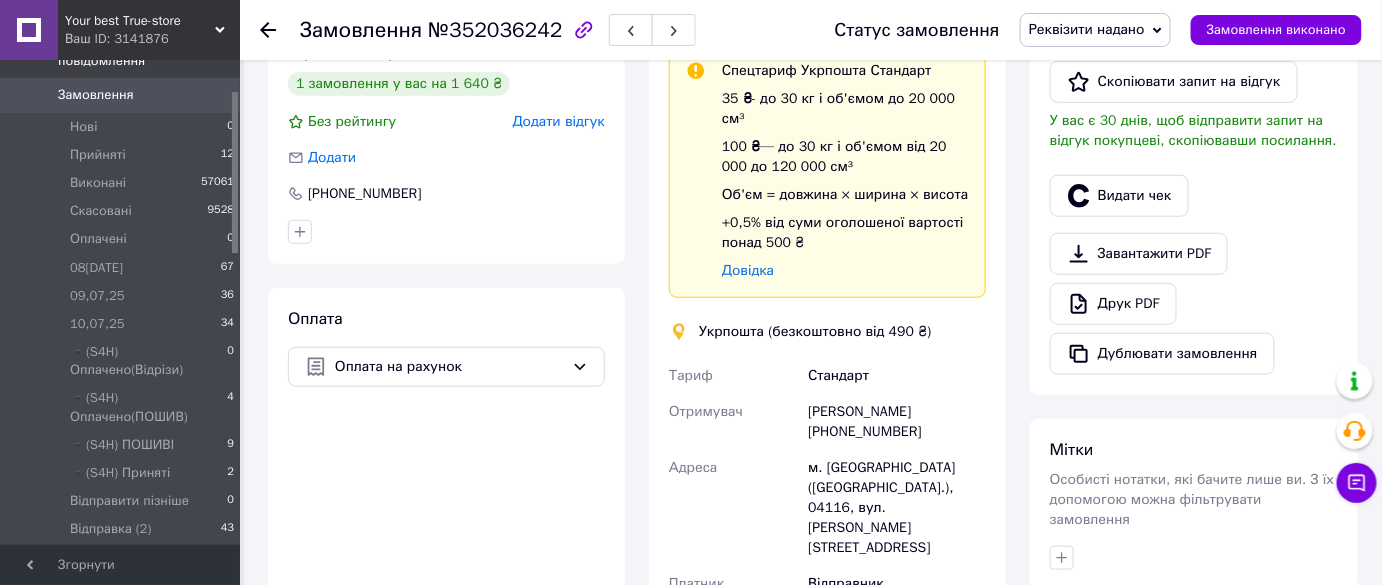 click on "Друк PDF" at bounding box center (1194, 304) 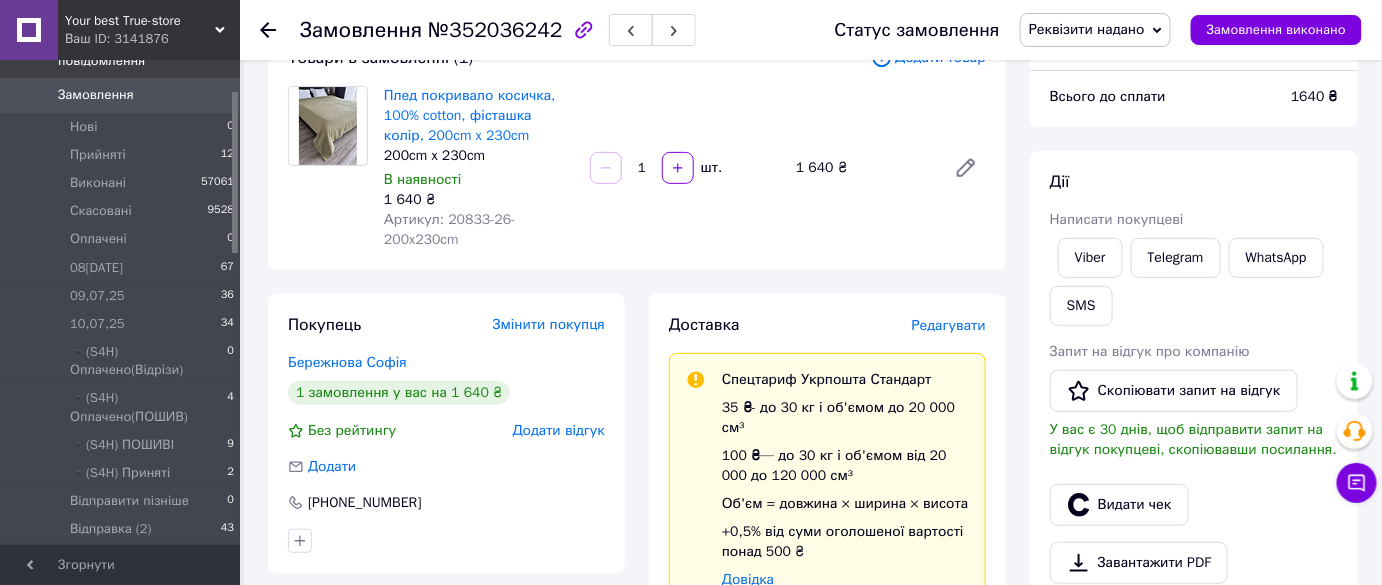 scroll, scrollTop: 0, scrollLeft: 0, axis: both 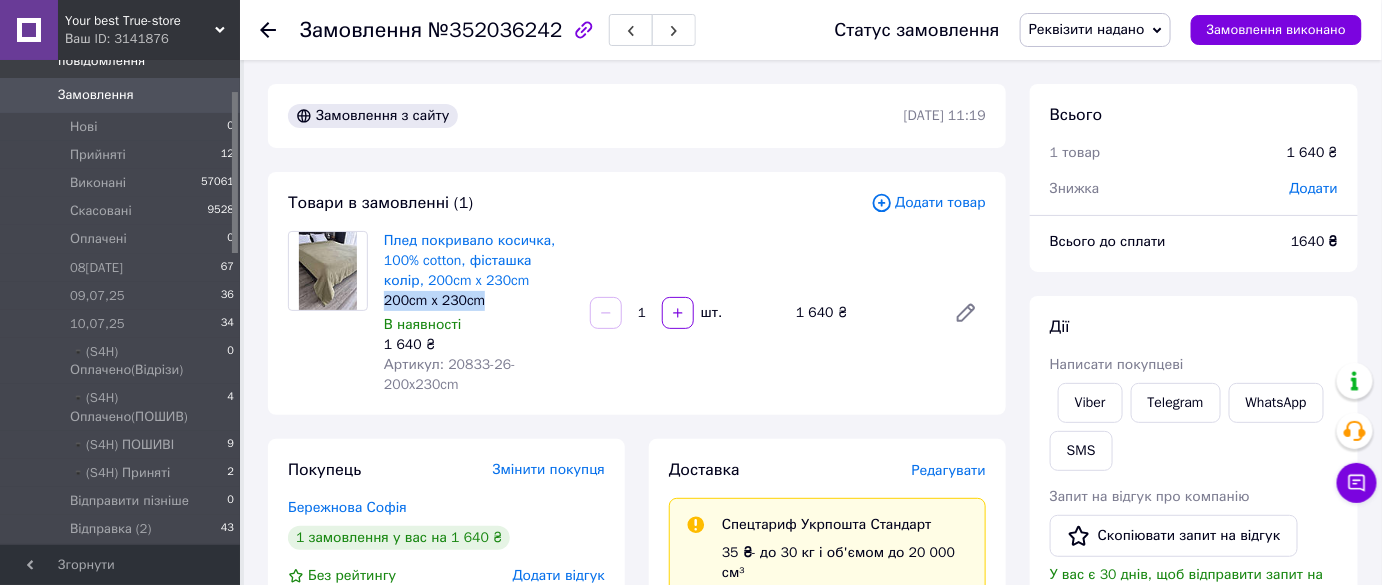 drag, startPoint x: 481, startPoint y: 299, endPoint x: 378, endPoint y: 300, distance: 103.00485 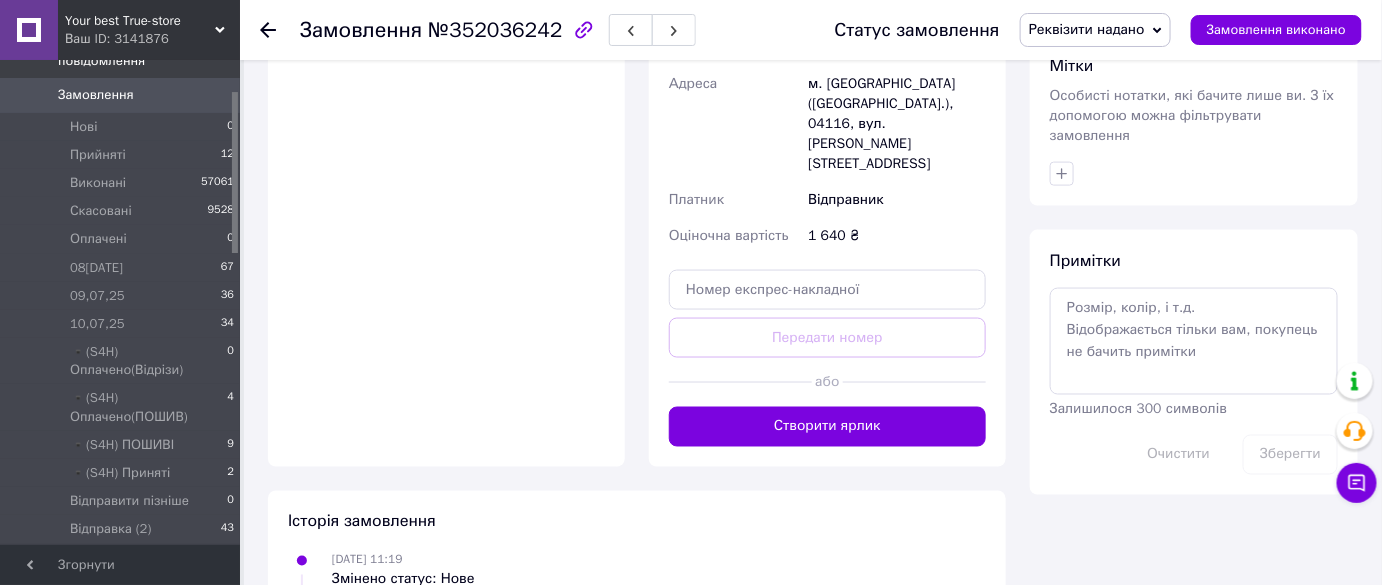 scroll, scrollTop: 909, scrollLeft: 0, axis: vertical 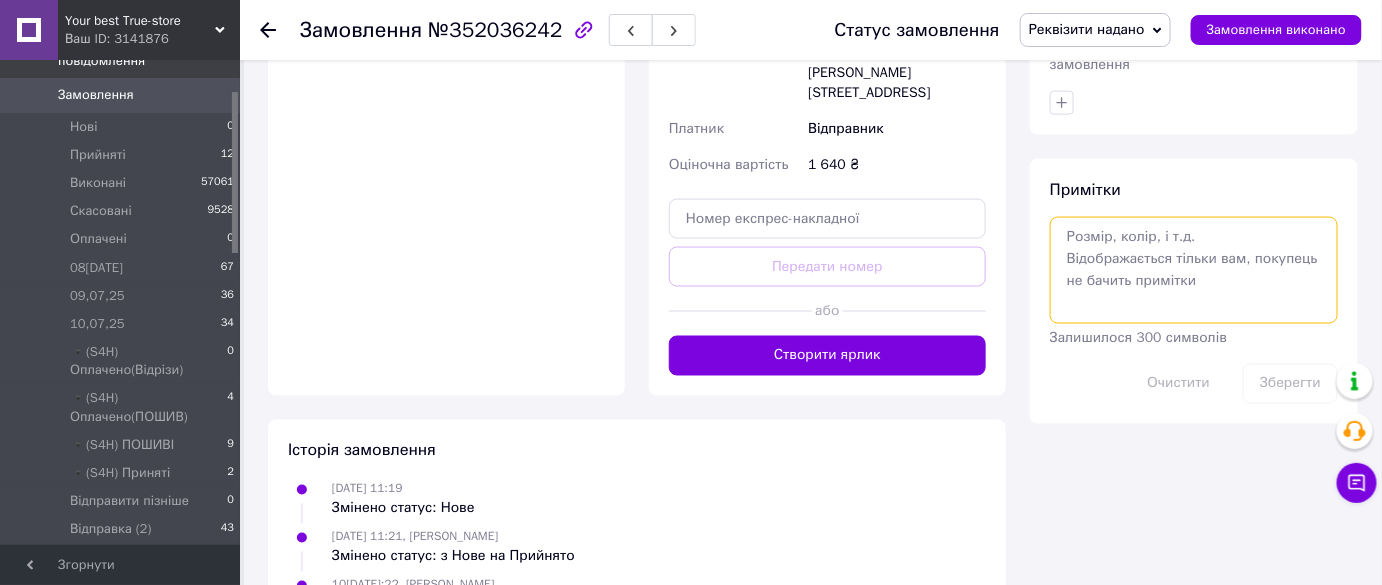 click at bounding box center [1194, 270] 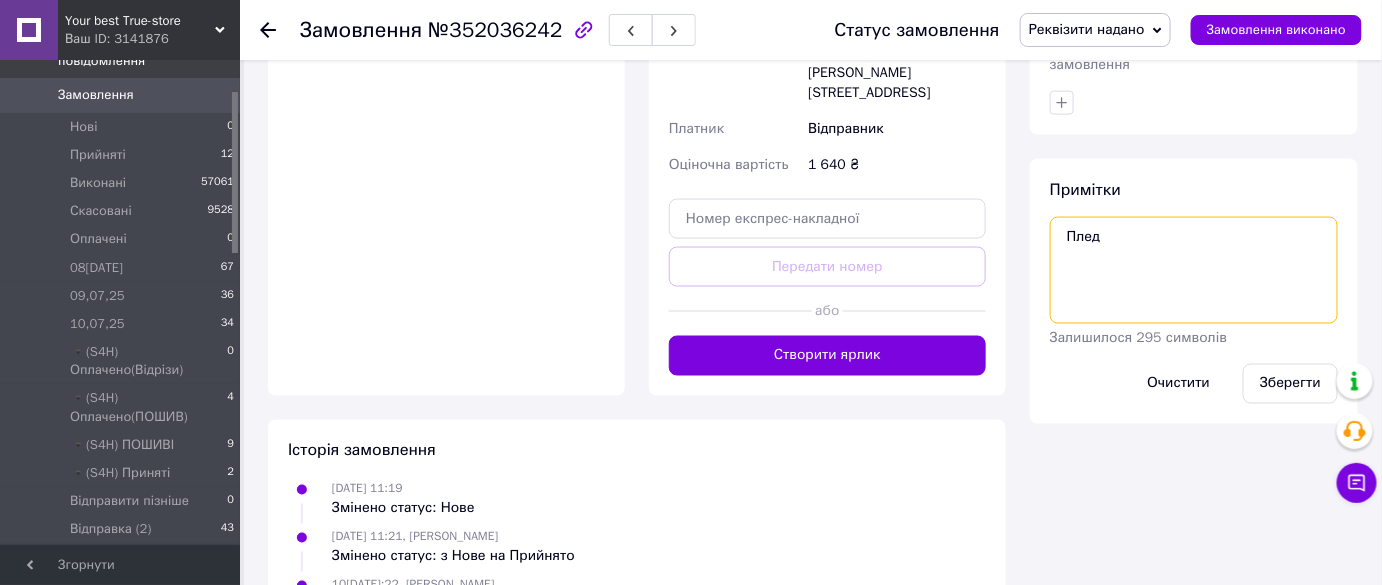 paste on "200cm x 230cm" 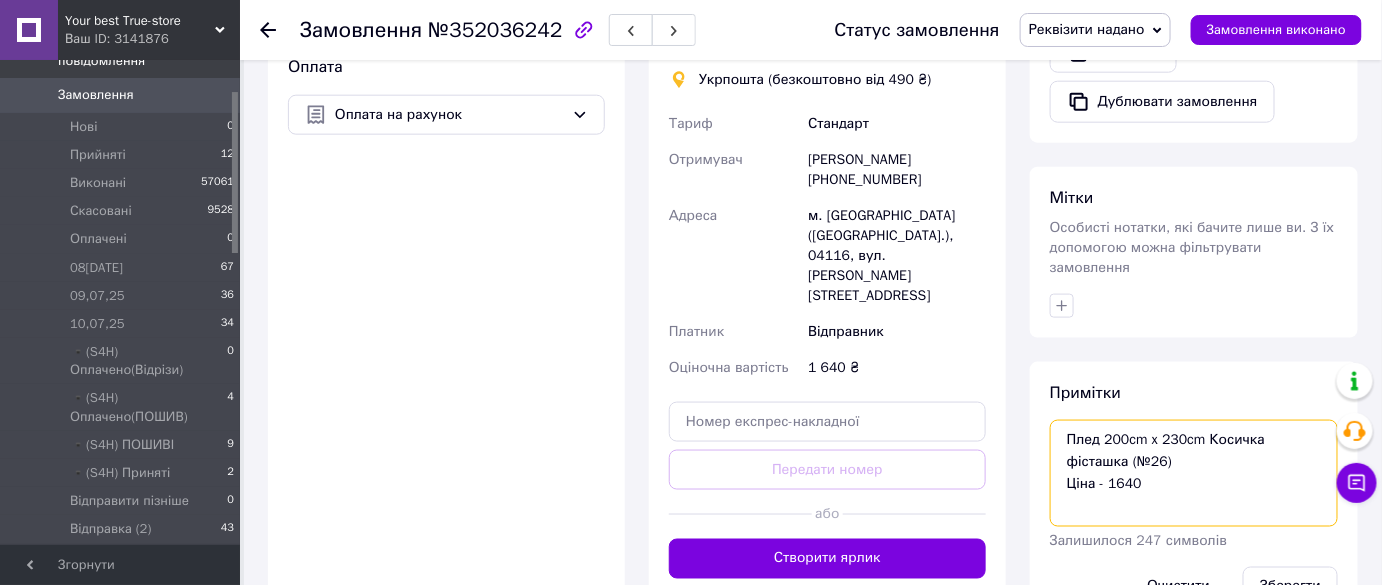scroll, scrollTop: 909, scrollLeft: 0, axis: vertical 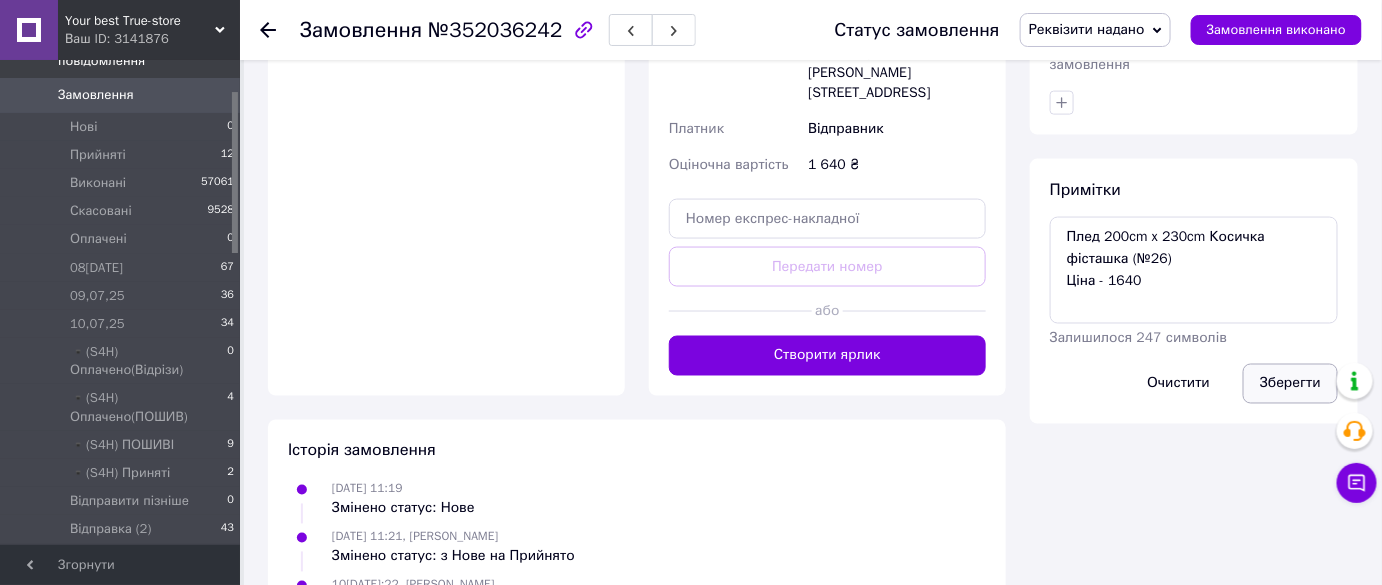 click on "Зберегти" at bounding box center (1290, 384) 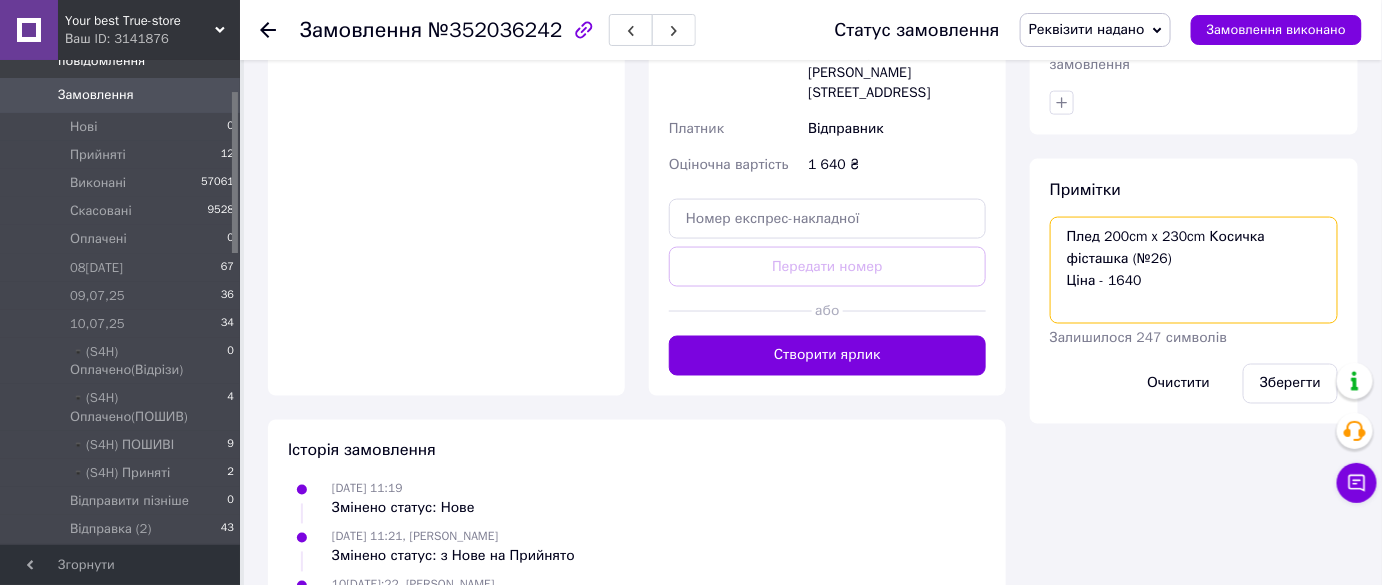 drag, startPoint x: 1117, startPoint y: 232, endPoint x: 1008, endPoint y: 205, distance: 112.29426 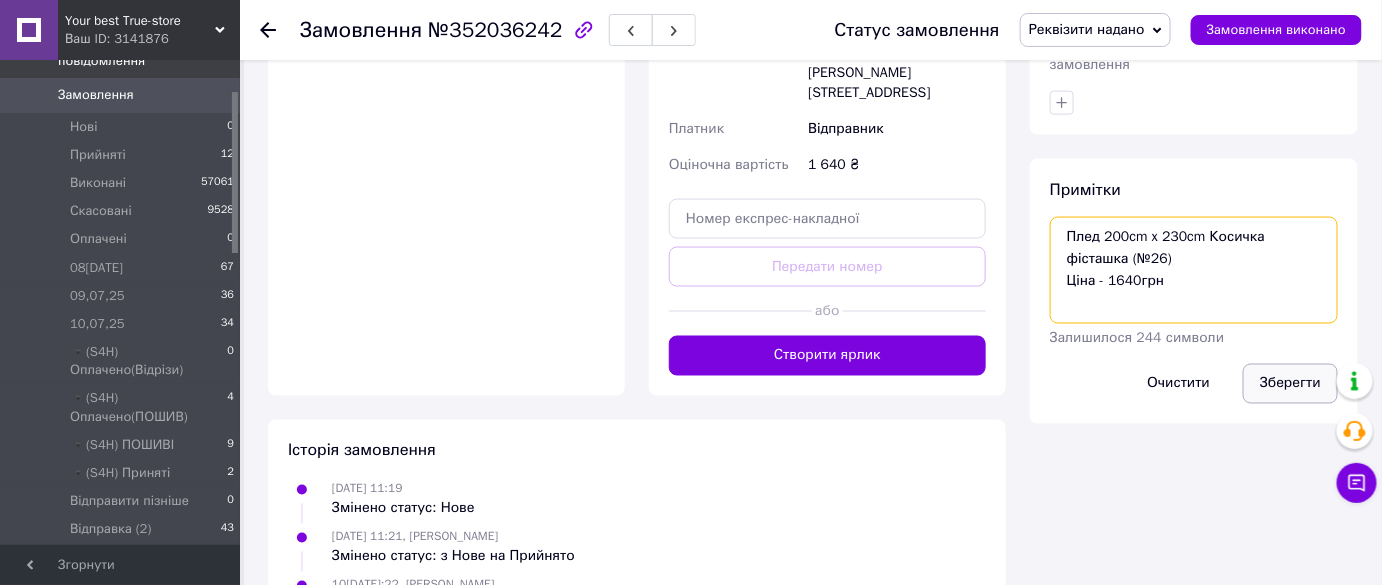 type on "Плед 200cm x 230cm Косичка фісташка (№26)
Ціна - 1640грн" 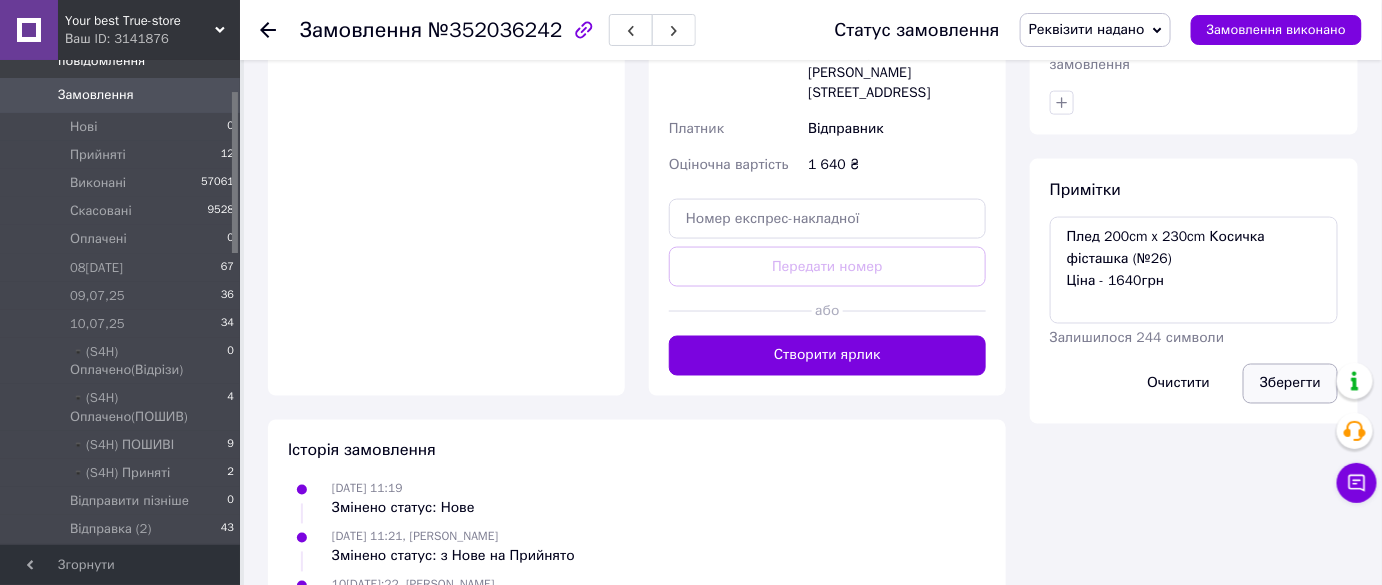 click on "Зберегти" at bounding box center [1290, 384] 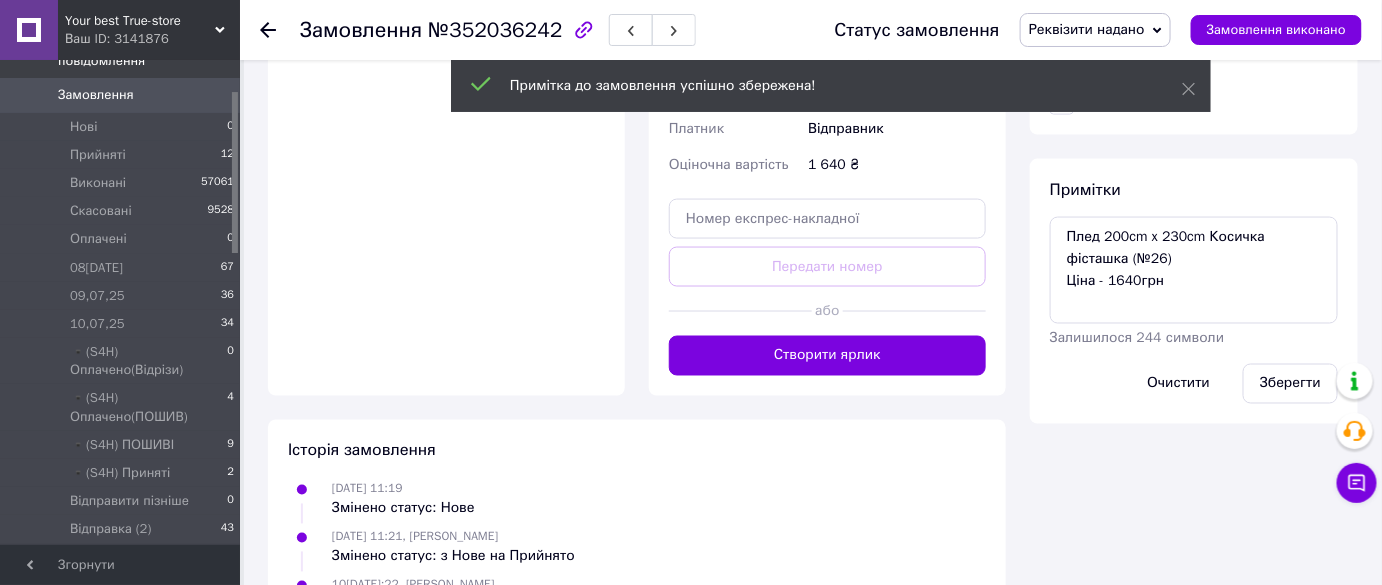 click on "Реквізити надано" at bounding box center (1087, 29) 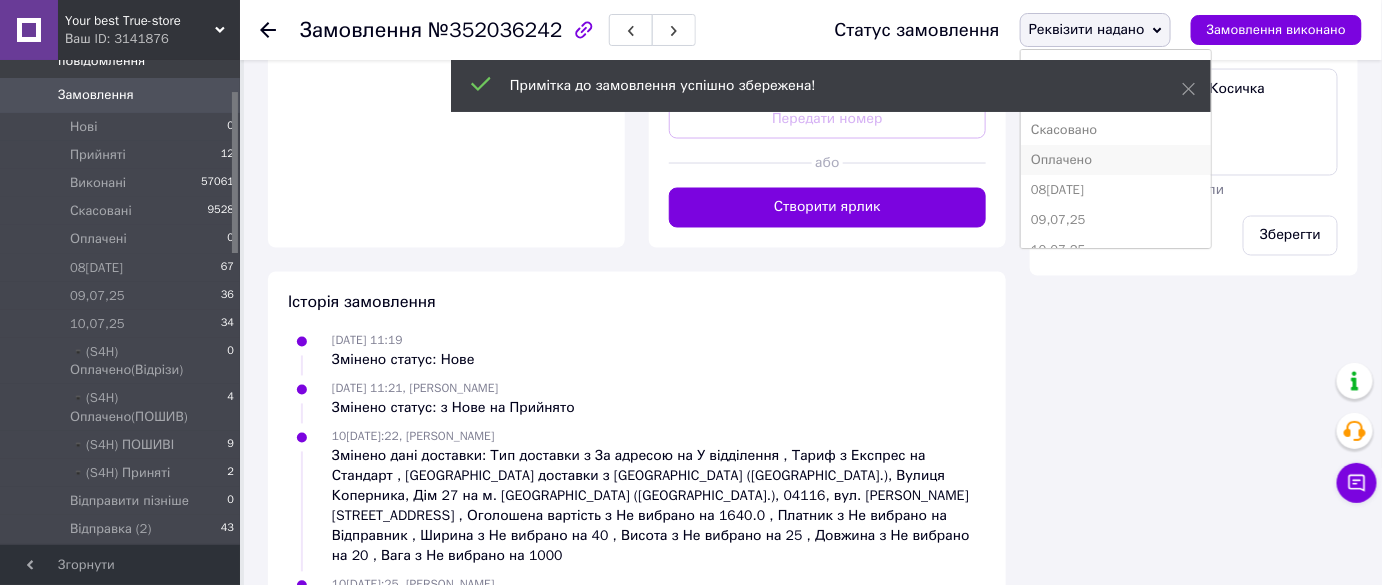 scroll, scrollTop: 1144, scrollLeft: 0, axis: vertical 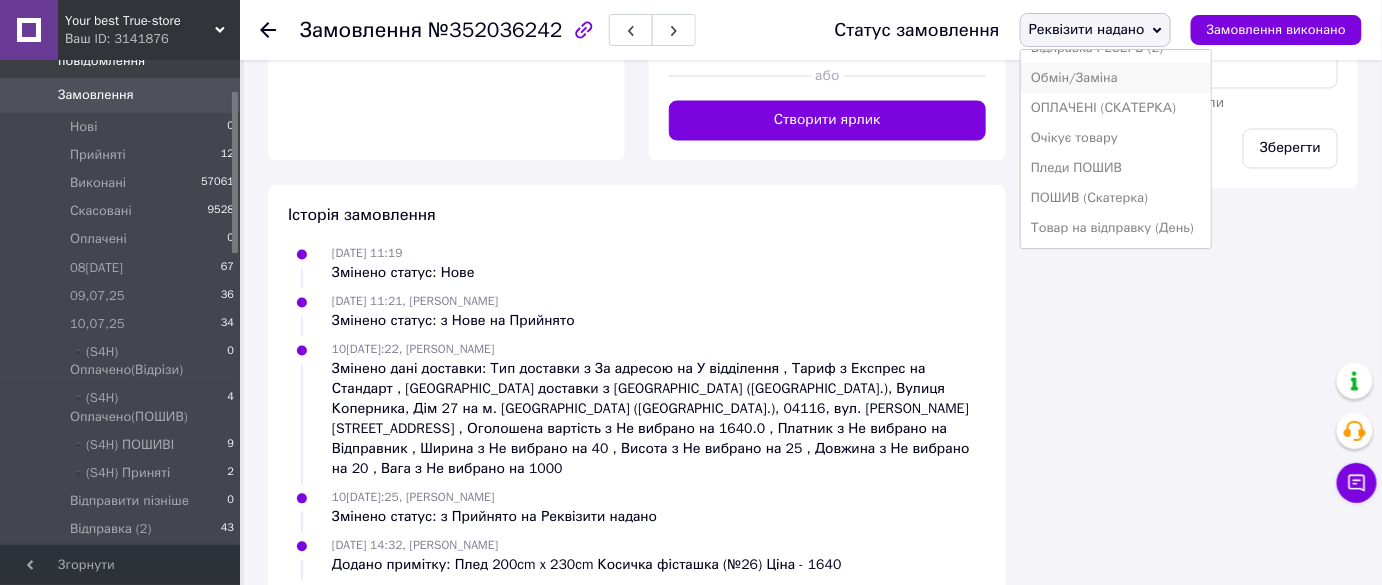 click on "Пледи ПОШИВ" at bounding box center [1116, 168] 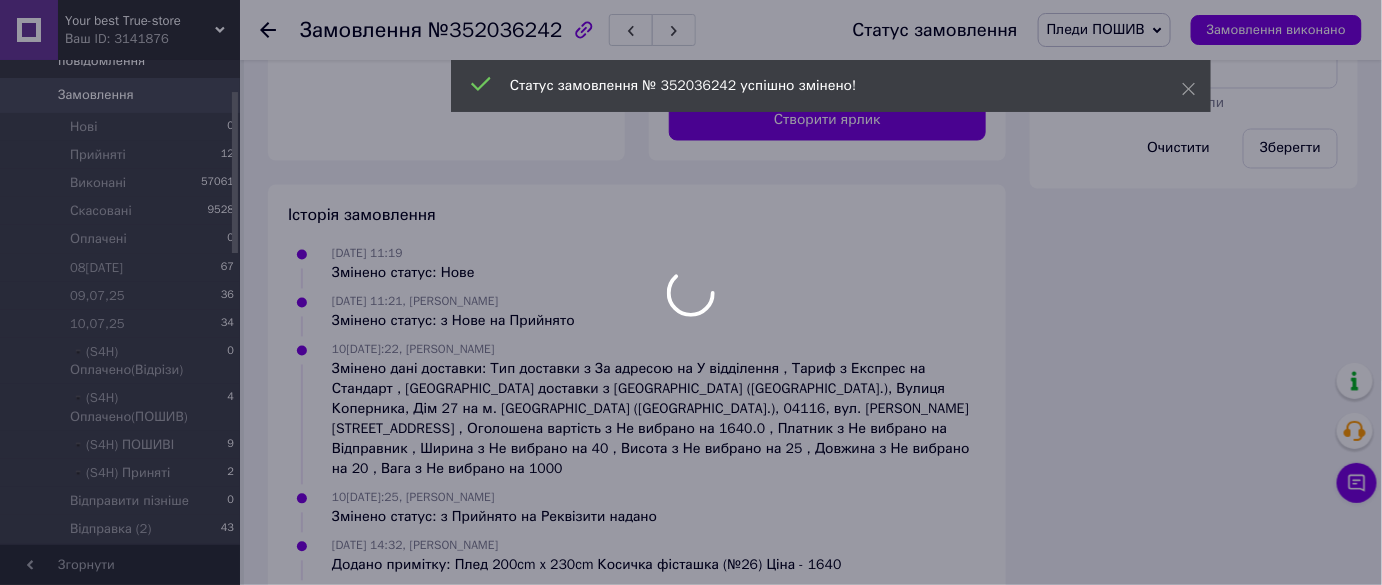 scroll, scrollTop: 781, scrollLeft: 0, axis: vertical 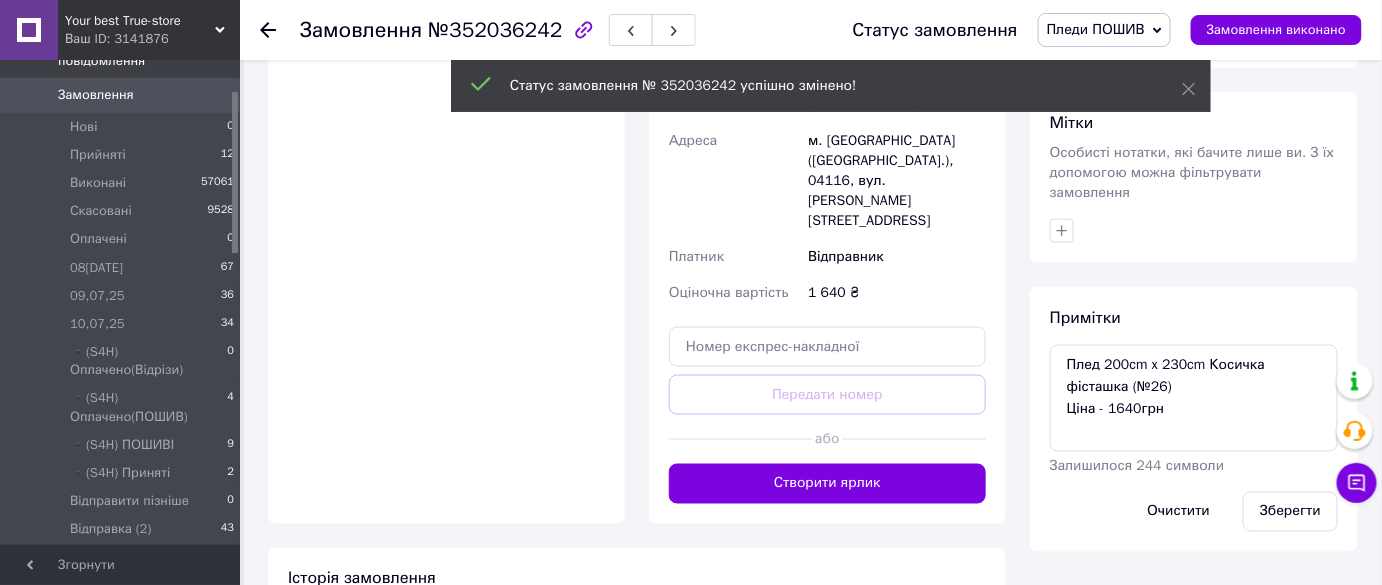 click 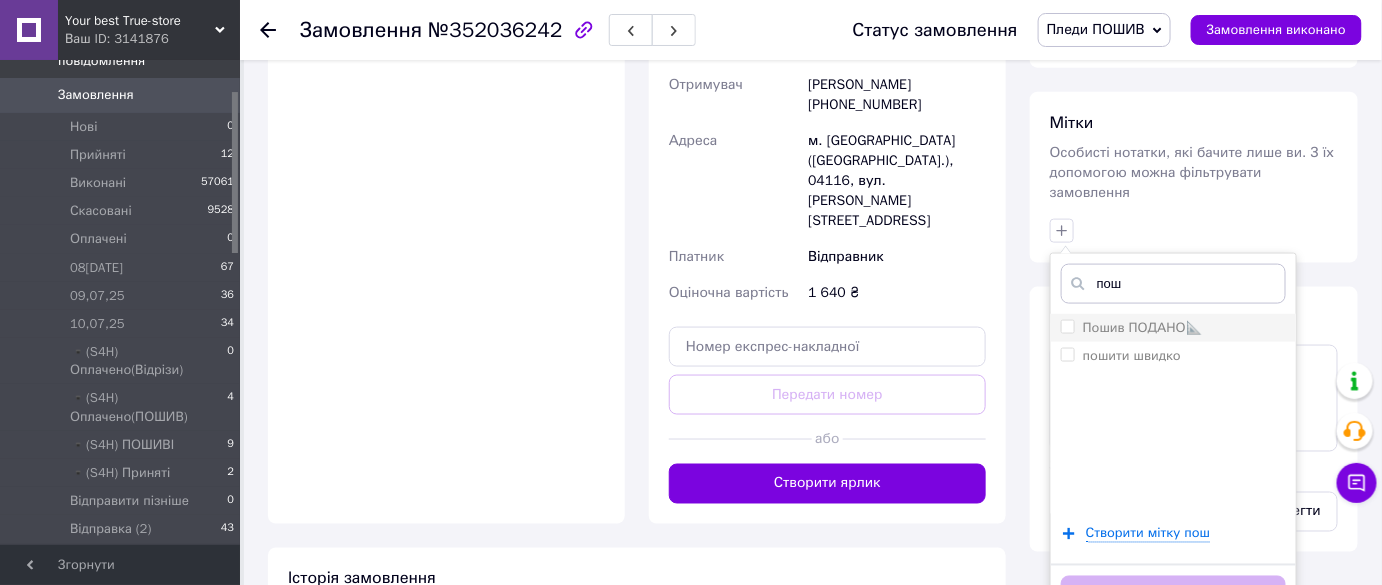 type on "пош" 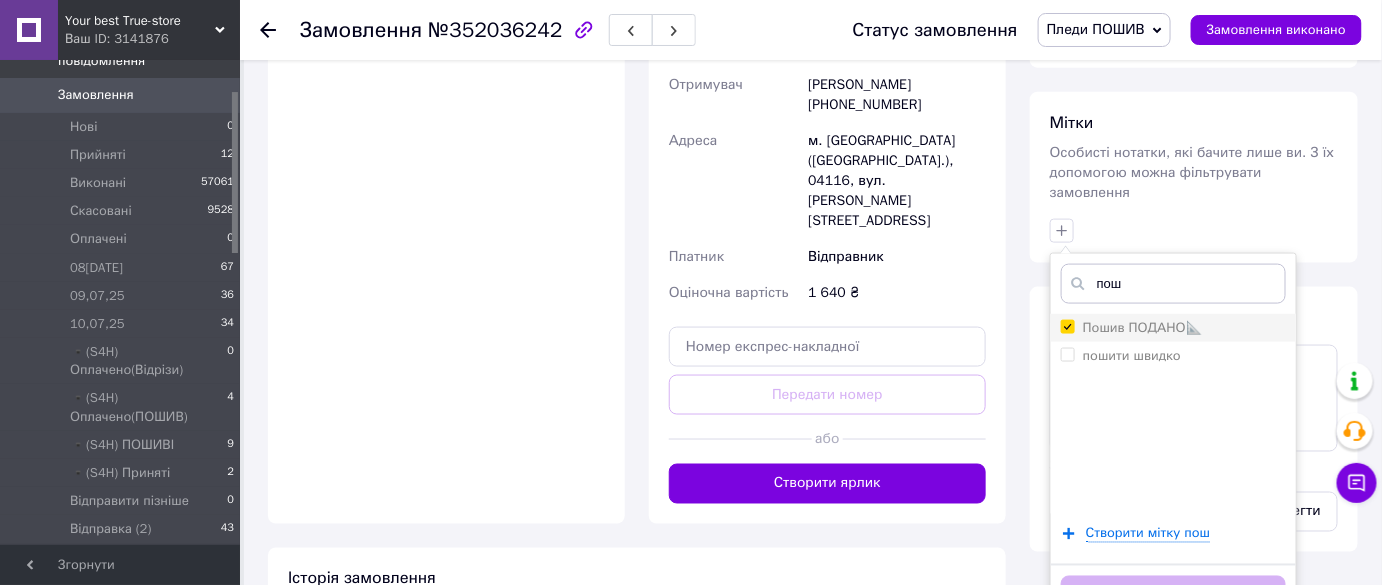 checkbox on "true" 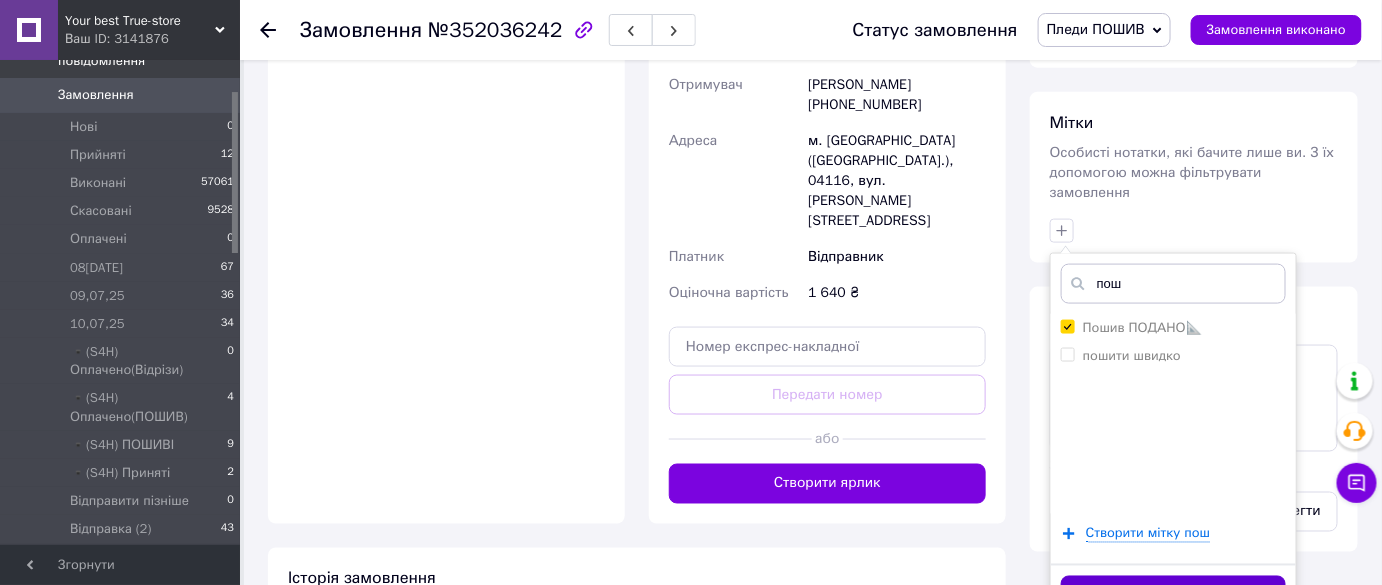 click on "Додати мітку" at bounding box center [1173, 595] 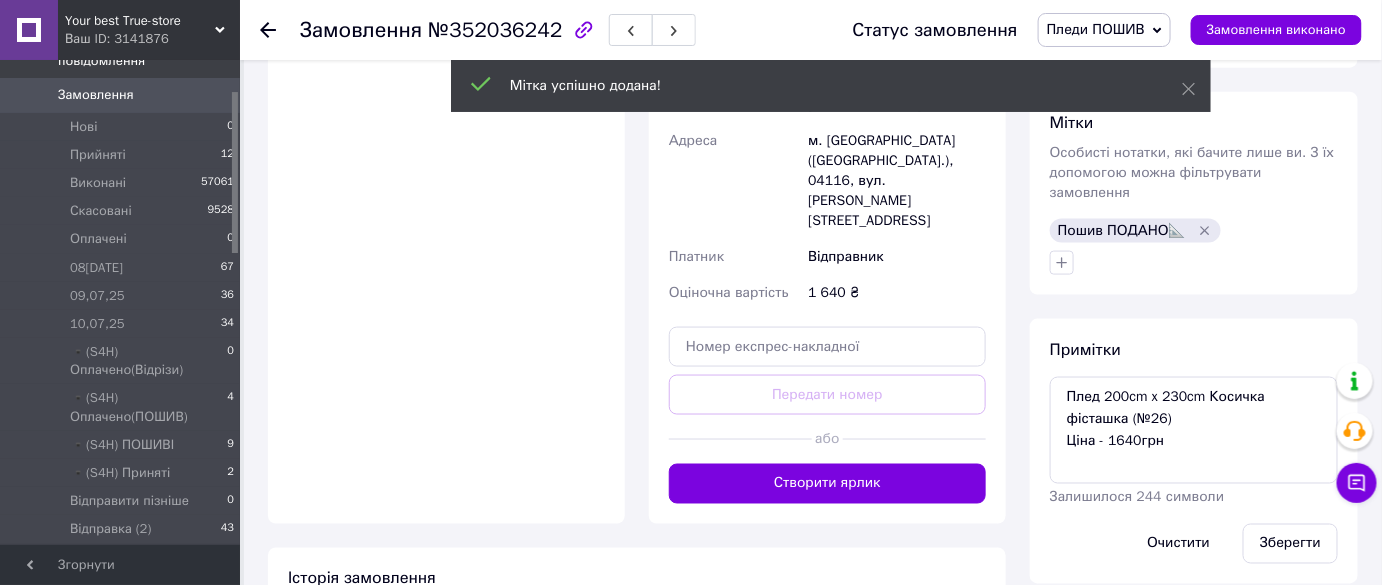 click 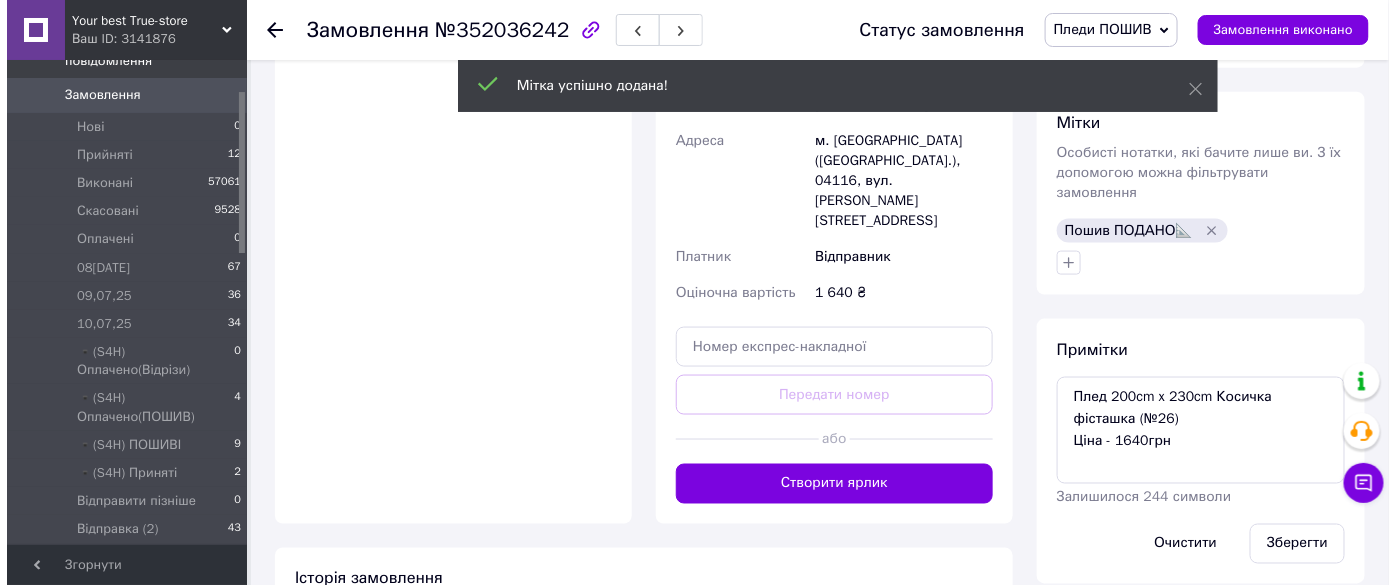 scroll, scrollTop: 0, scrollLeft: 0, axis: both 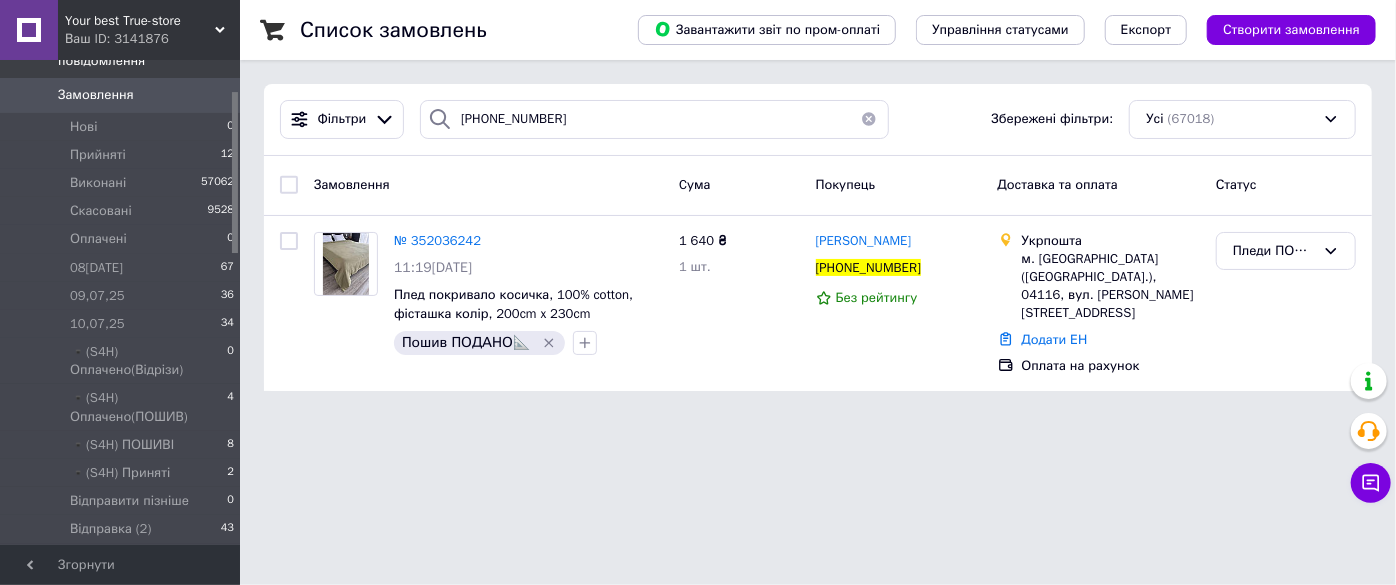 click on "Ваш ID: 3141876" at bounding box center (152, 39) 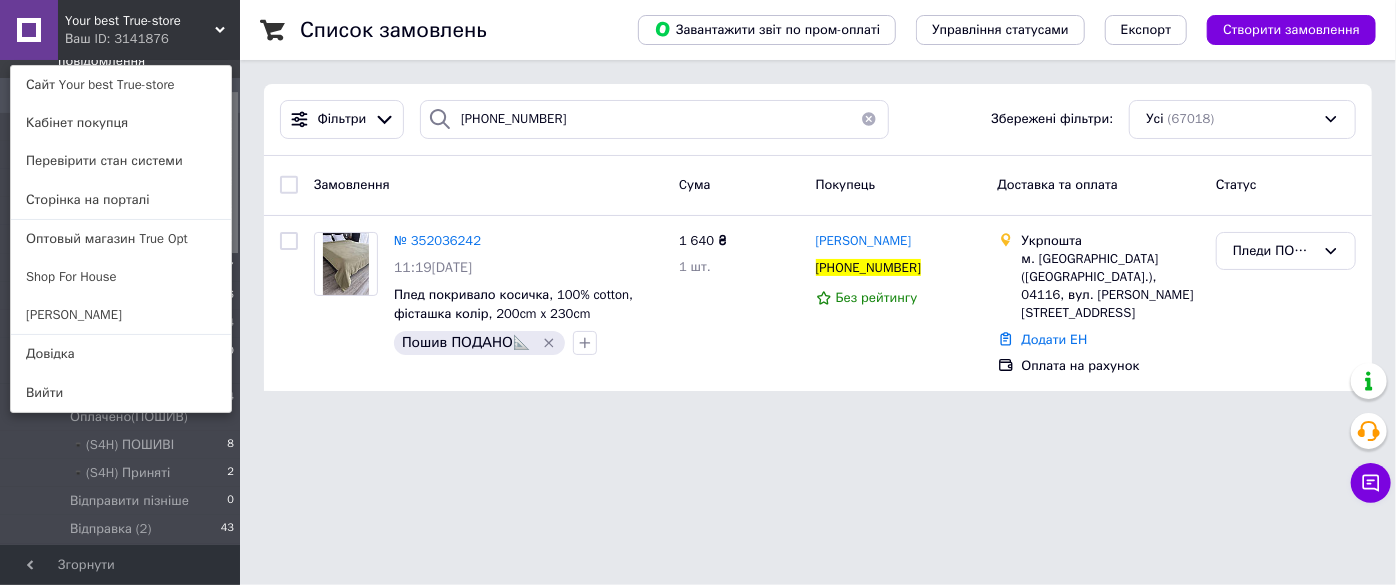 click on "Оптовый магазин True Opt" at bounding box center (121, 239) 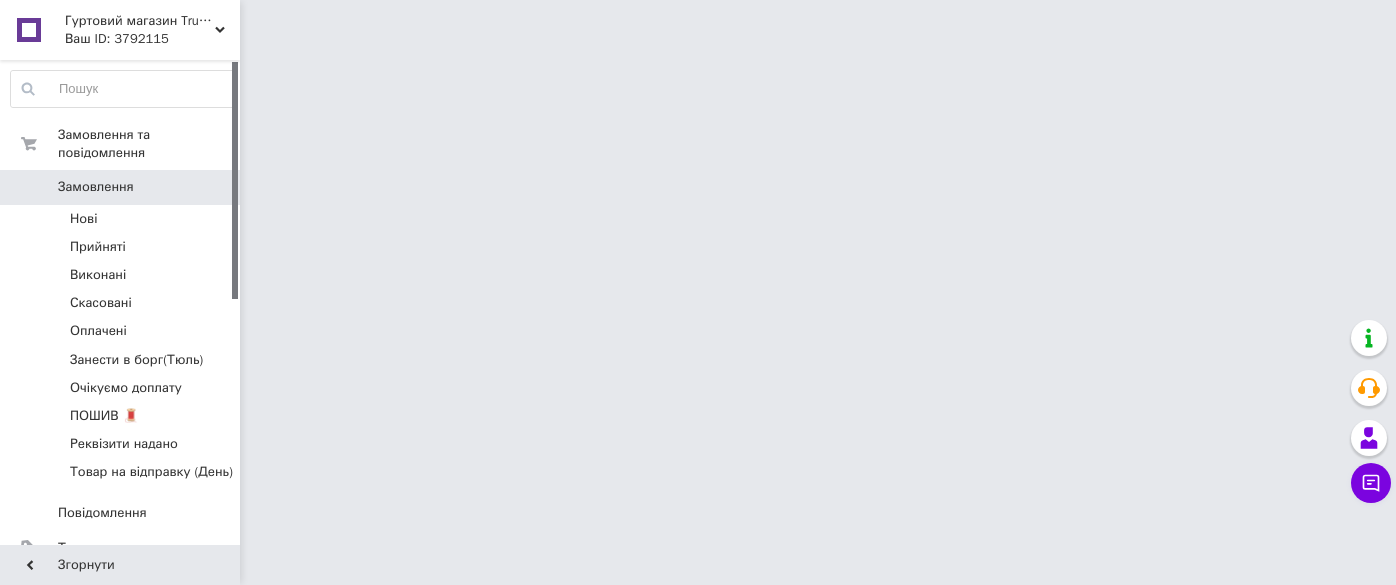 scroll, scrollTop: 0, scrollLeft: 0, axis: both 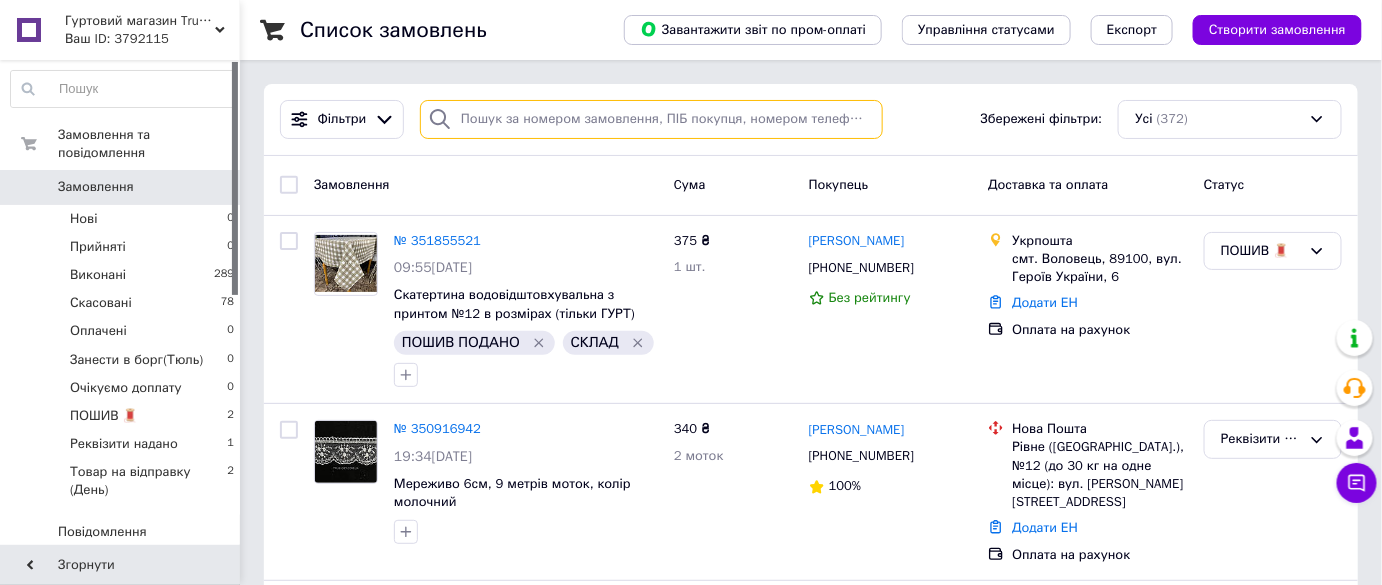 click at bounding box center (651, 119) 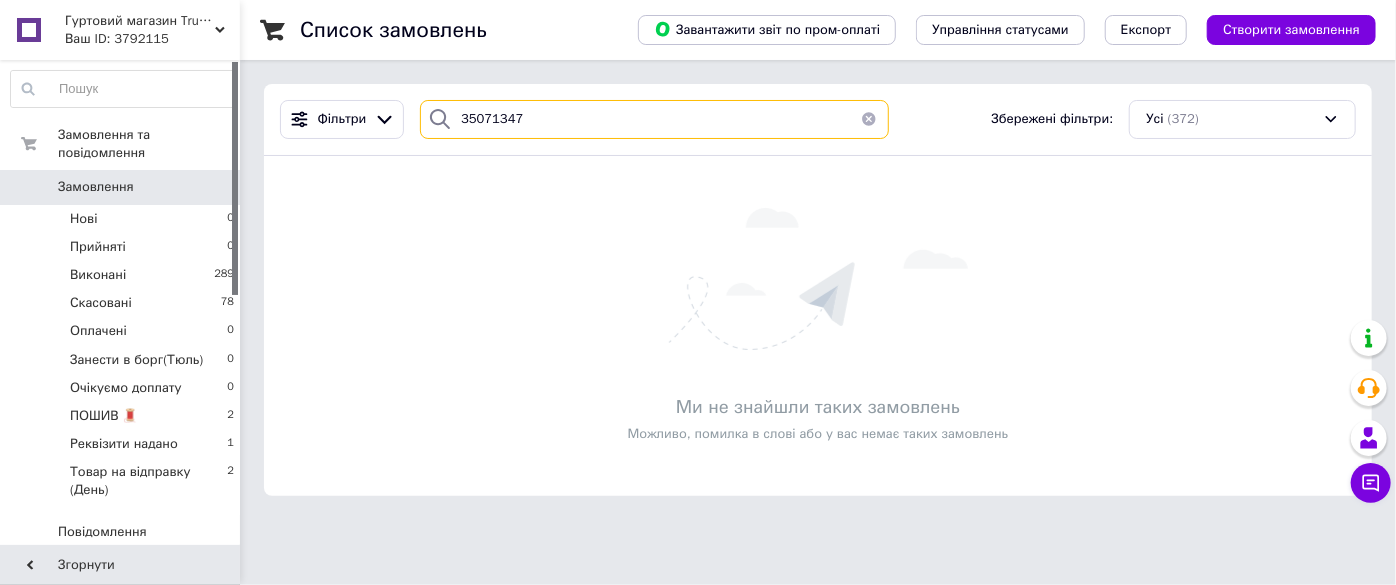 click on "35071347" at bounding box center (654, 119) 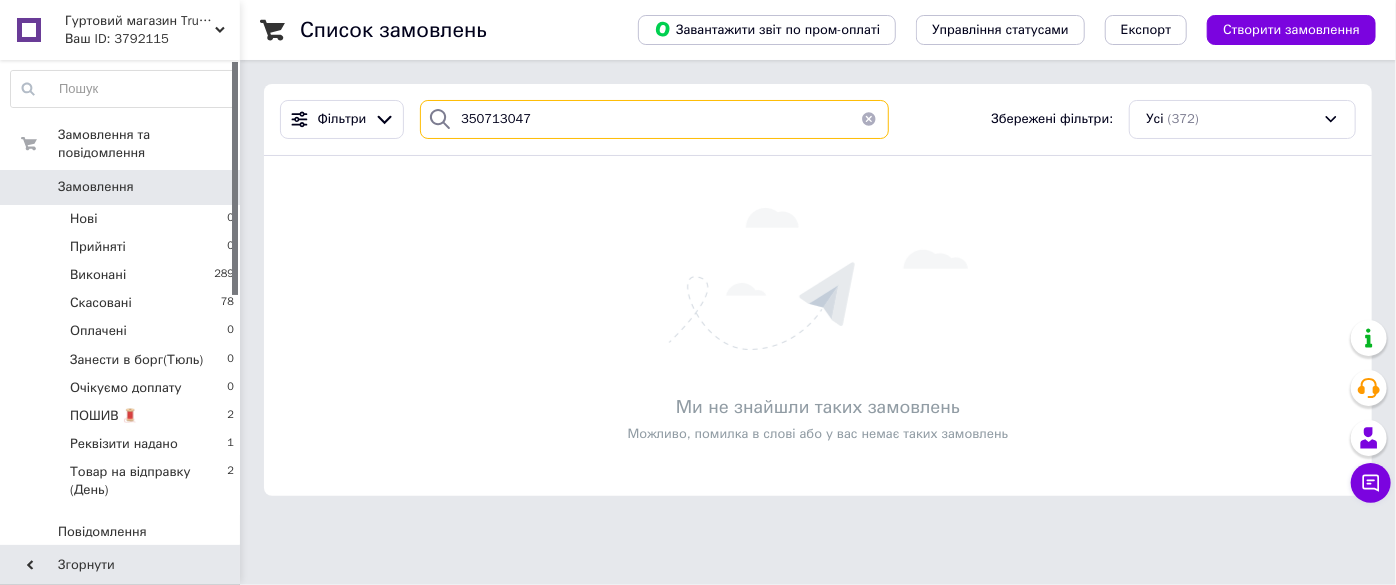 click on "350713047" at bounding box center [654, 119] 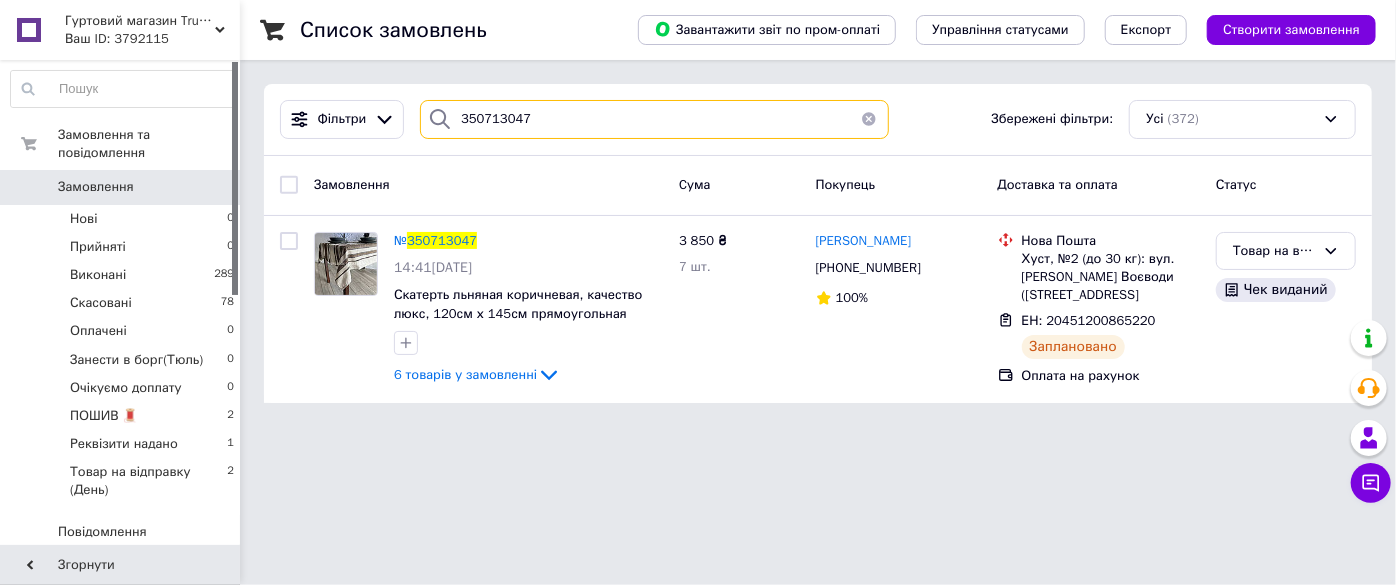 type on "350713047" 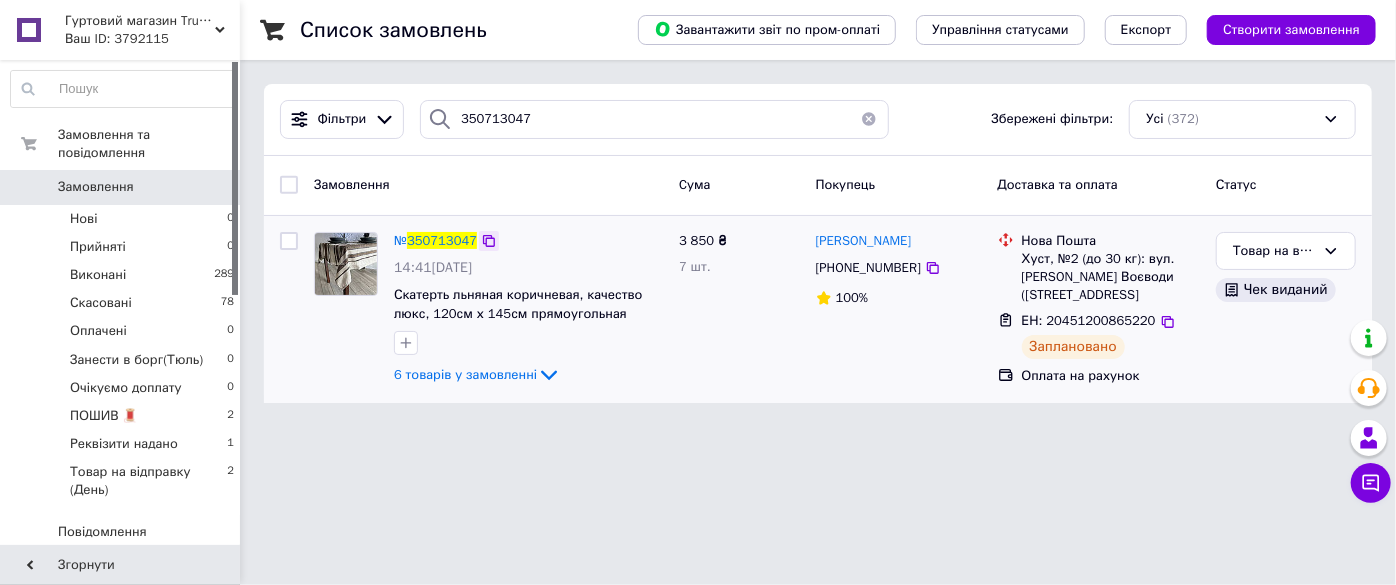 click 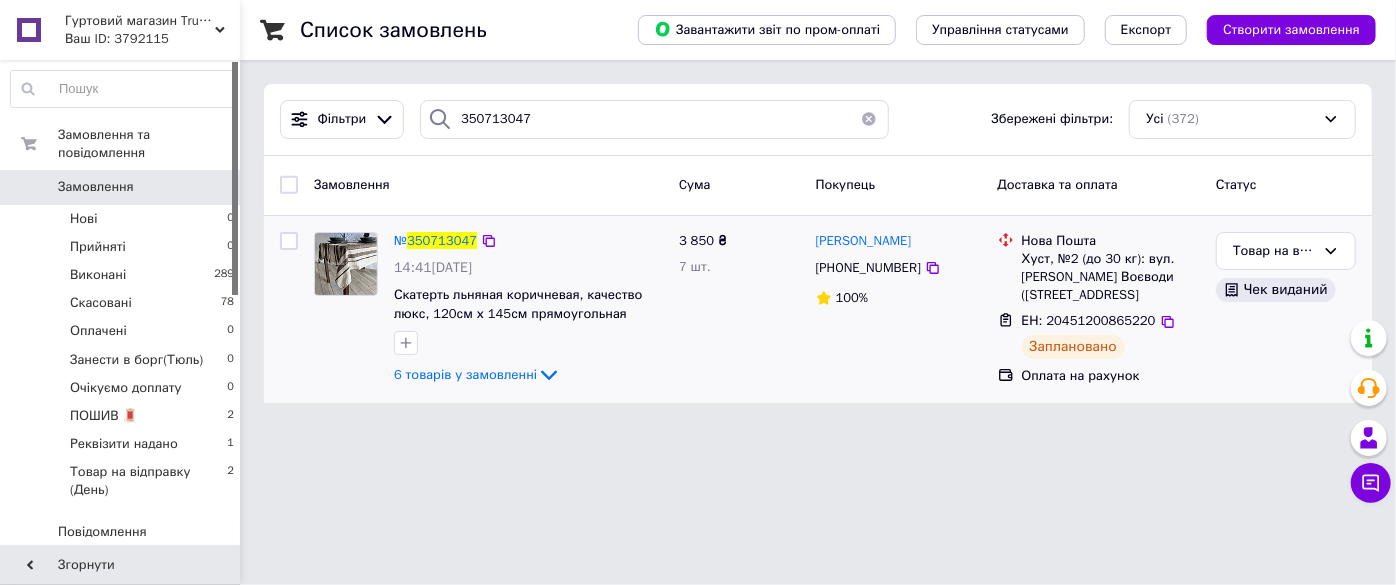 drag, startPoint x: 1291, startPoint y: 383, endPoint x: 1126, endPoint y: 357, distance: 167.03592 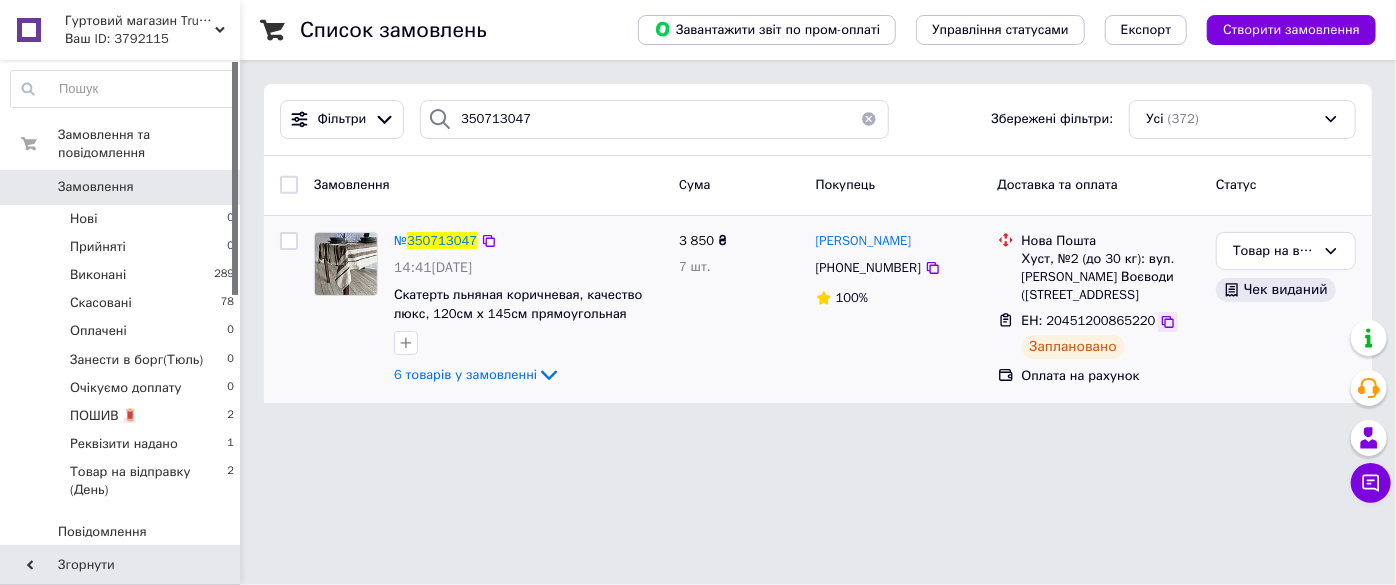click 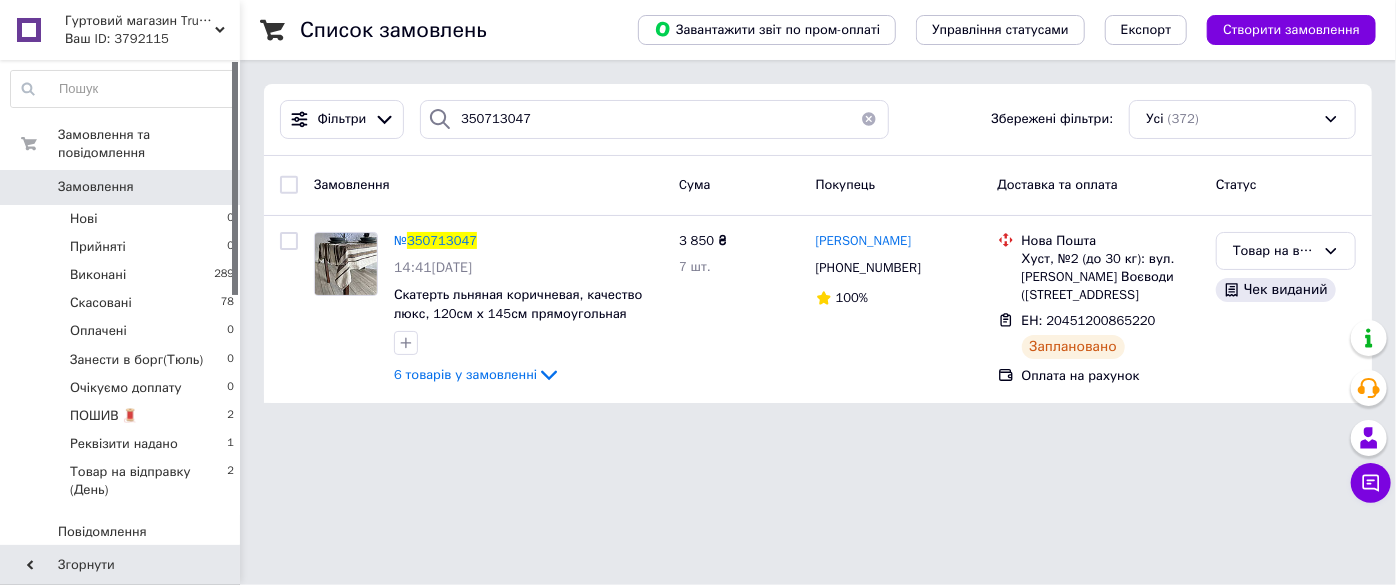 click on "Гуртовий  магазин True Opt" at bounding box center (140, 21) 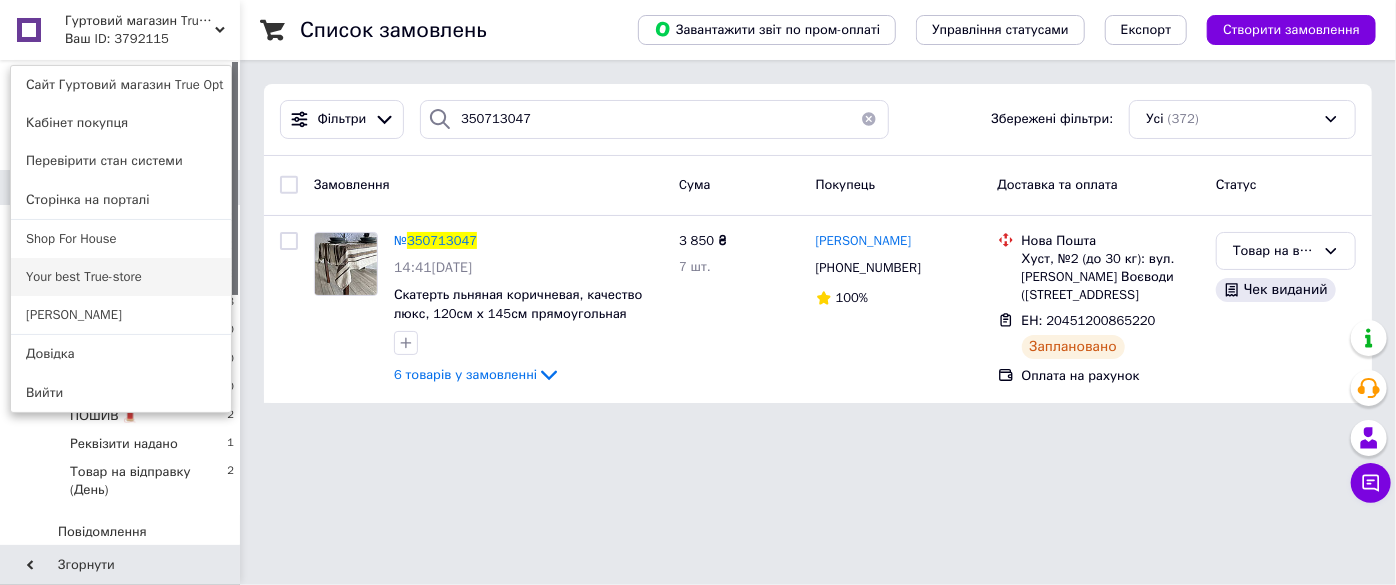 click on "Your best True-store" at bounding box center (121, 277) 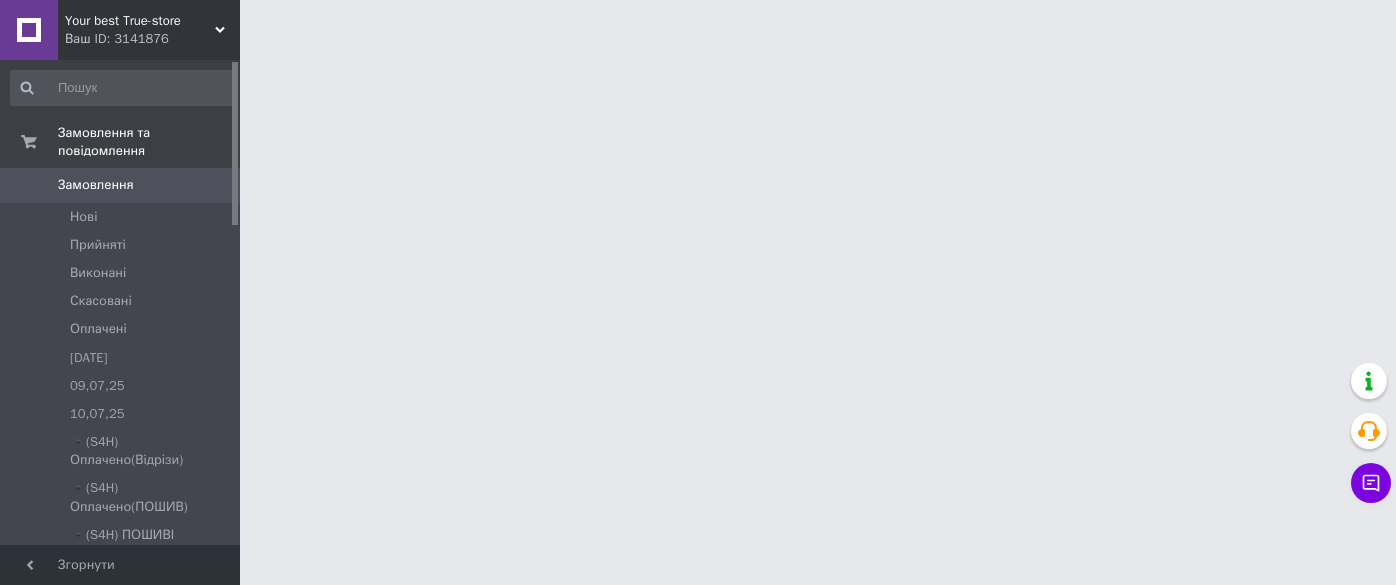 scroll, scrollTop: 0, scrollLeft: 0, axis: both 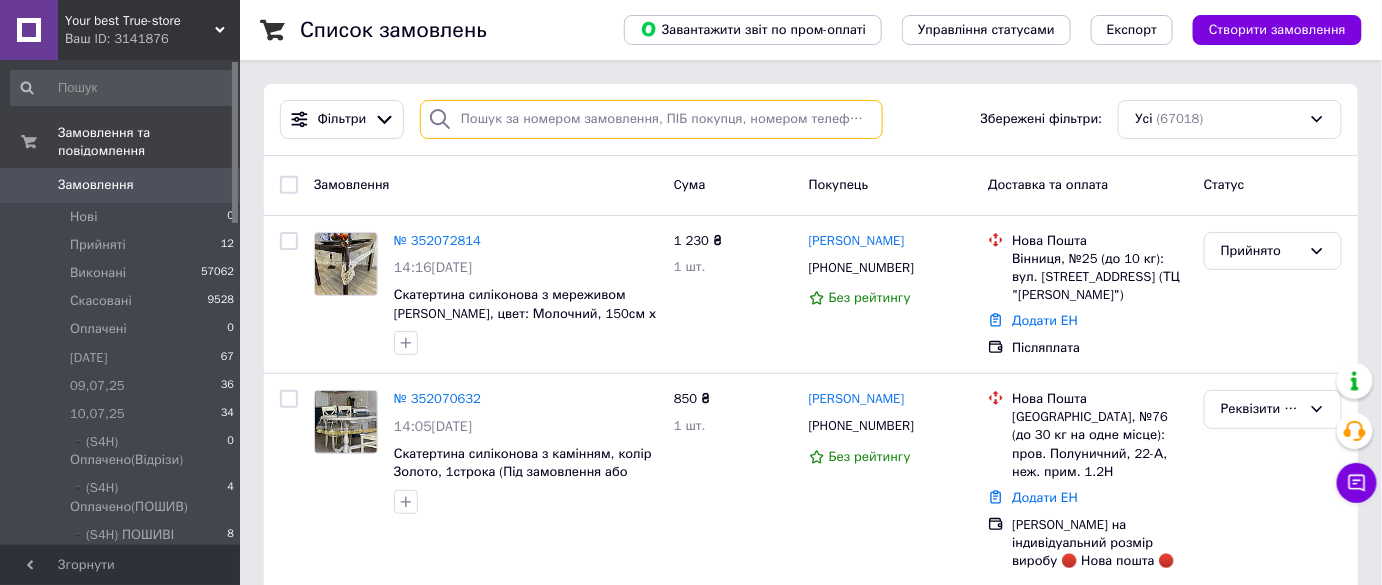 click at bounding box center (651, 119) 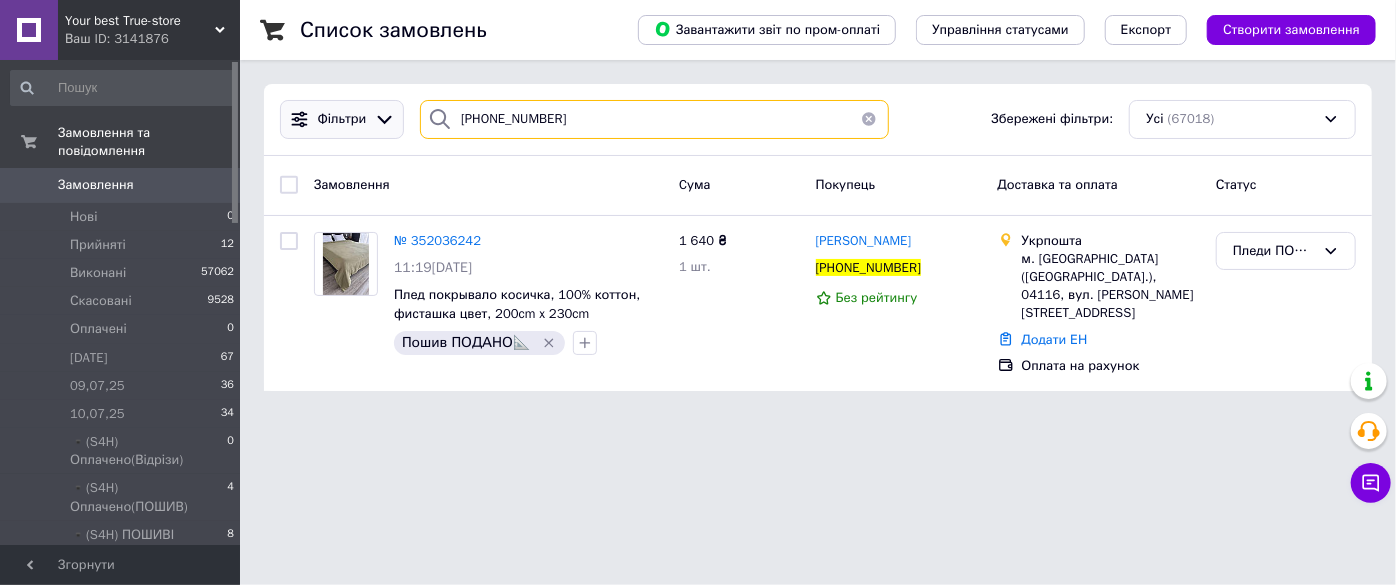 paste on "48532732582" 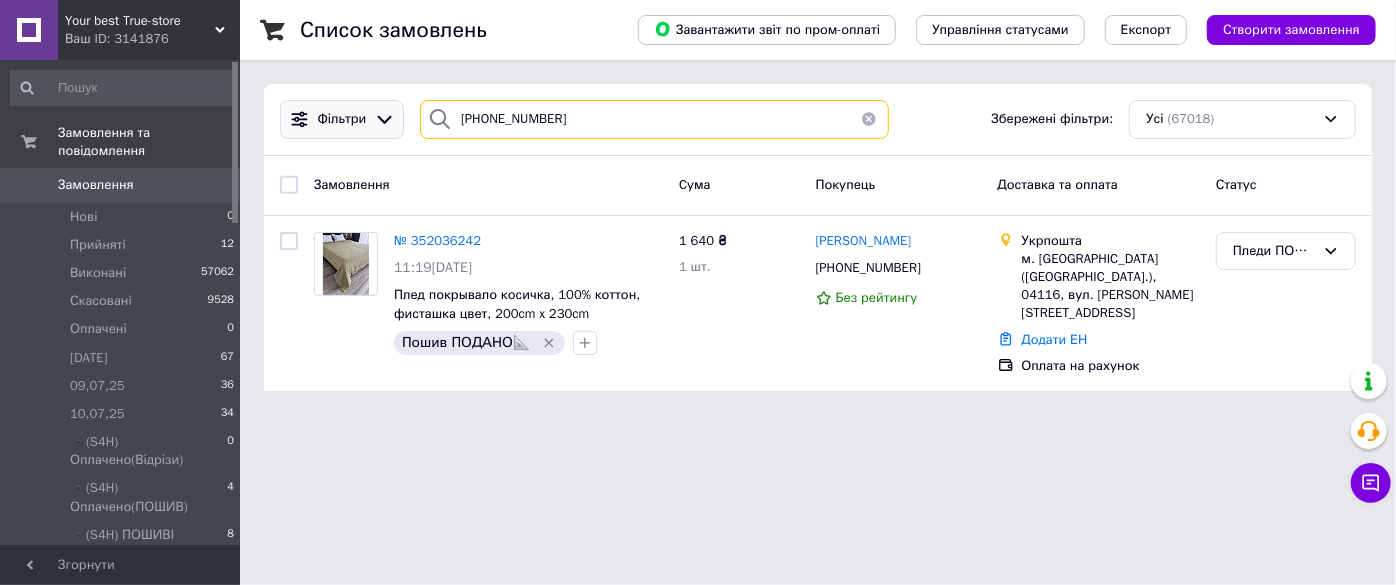 drag, startPoint x: 573, startPoint y: 111, endPoint x: 374, endPoint y: 126, distance: 199.56453 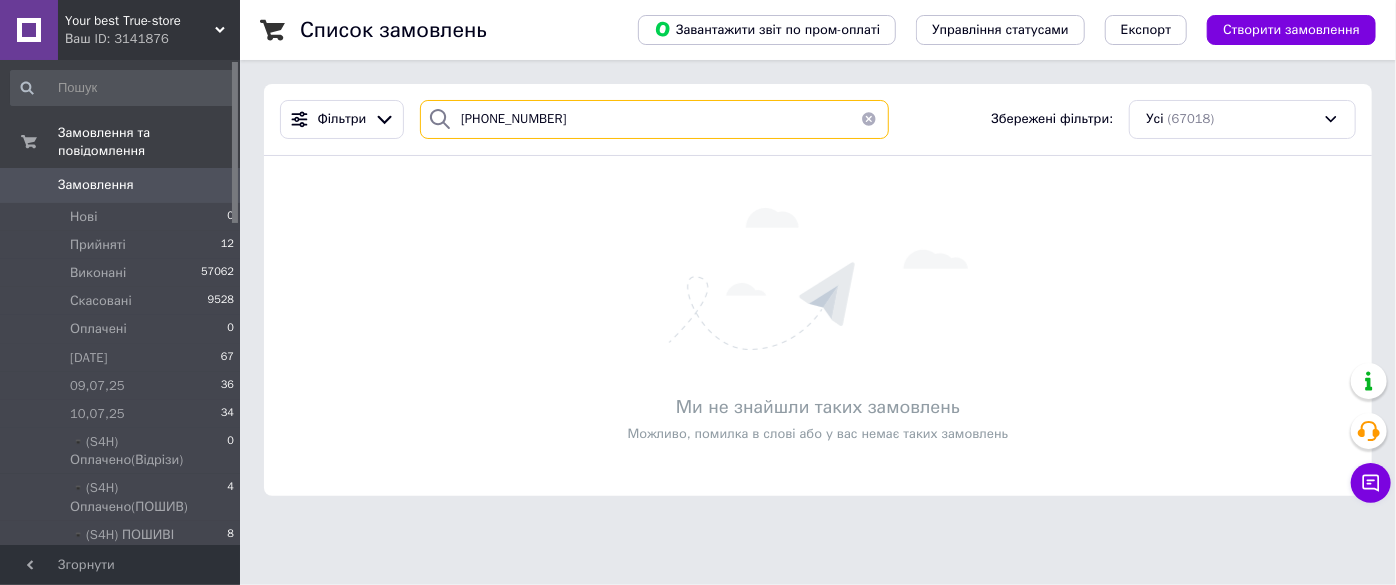 type on "[PHONE_NUMBER]" 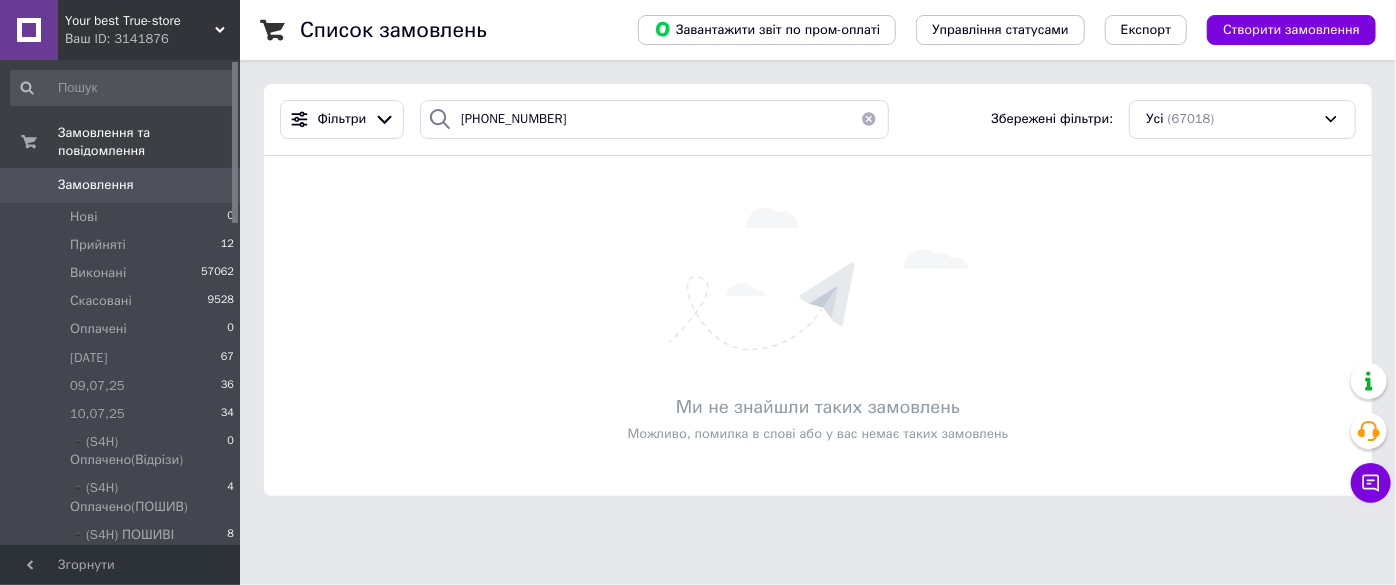 click on "Ваш ID: 3141876" at bounding box center [152, 39] 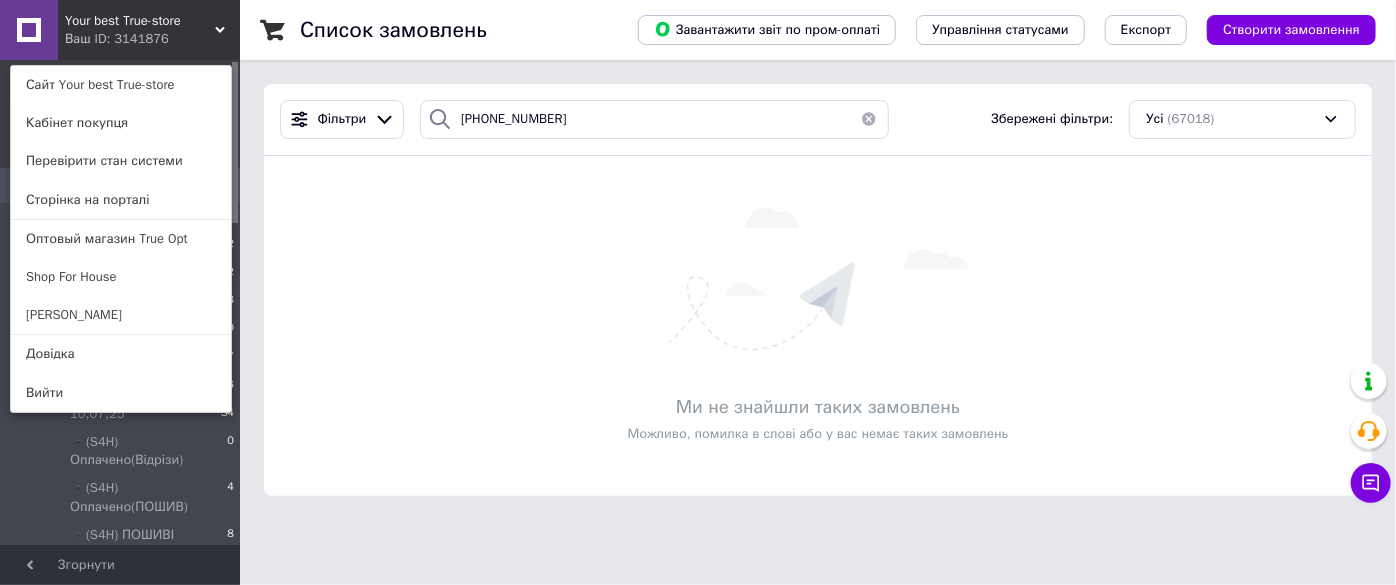click on "Your best True-store" at bounding box center (140, 21) 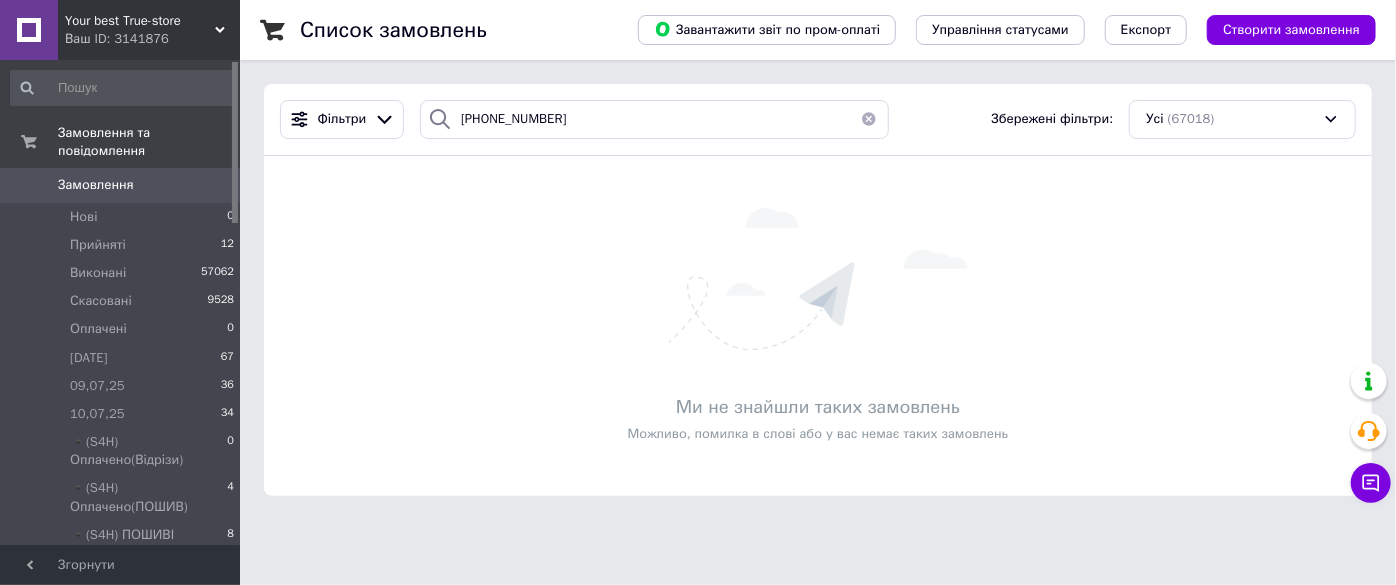 click on "Ваш ID: 3141876" at bounding box center [152, 39] 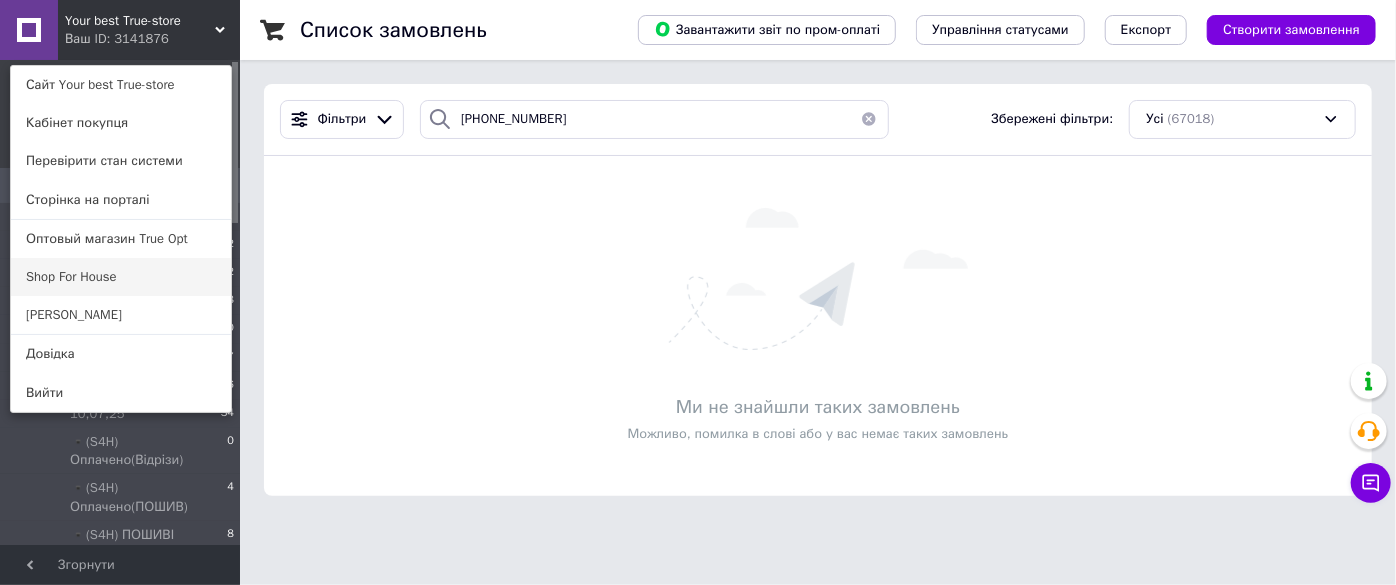 click on "Shop For House" at bounding box center (121, 277) 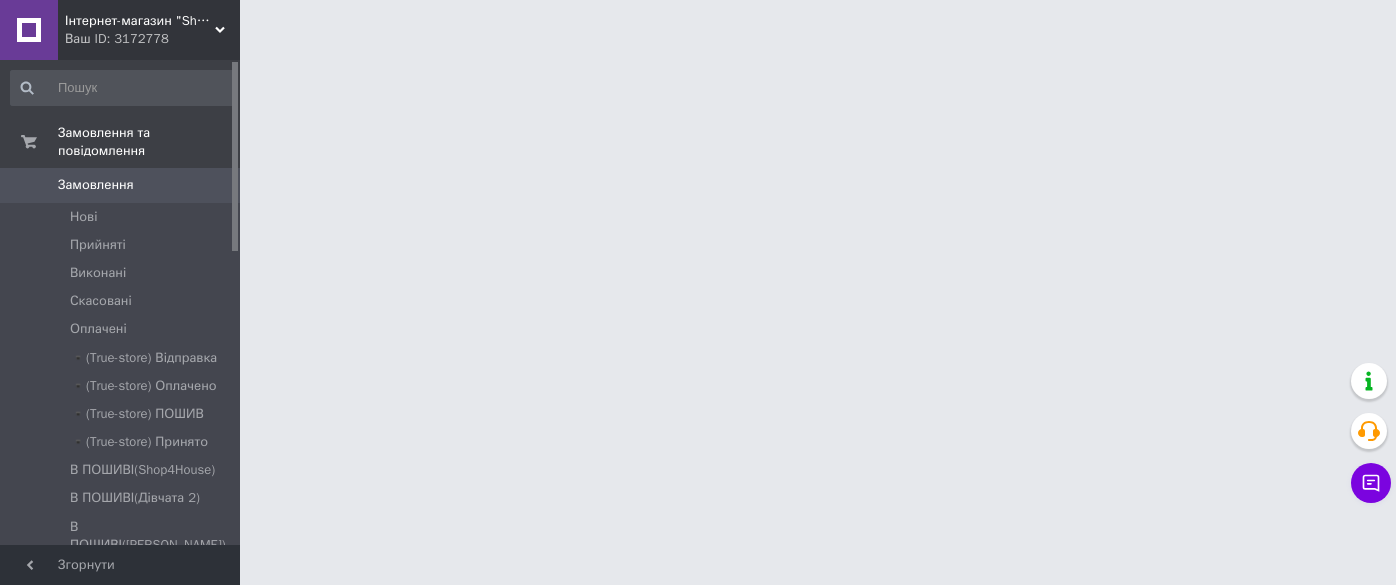 scroll, scrollTop: 0, scrollLeft: 0, axis: both 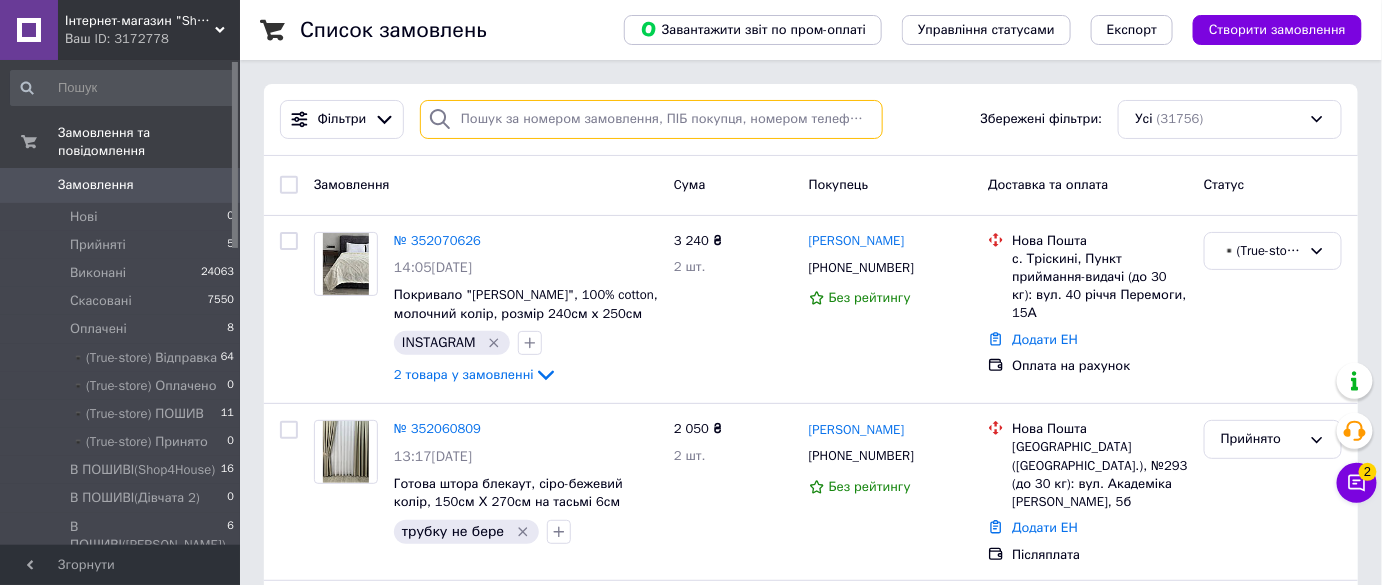 click at bounding box center [651, 119] 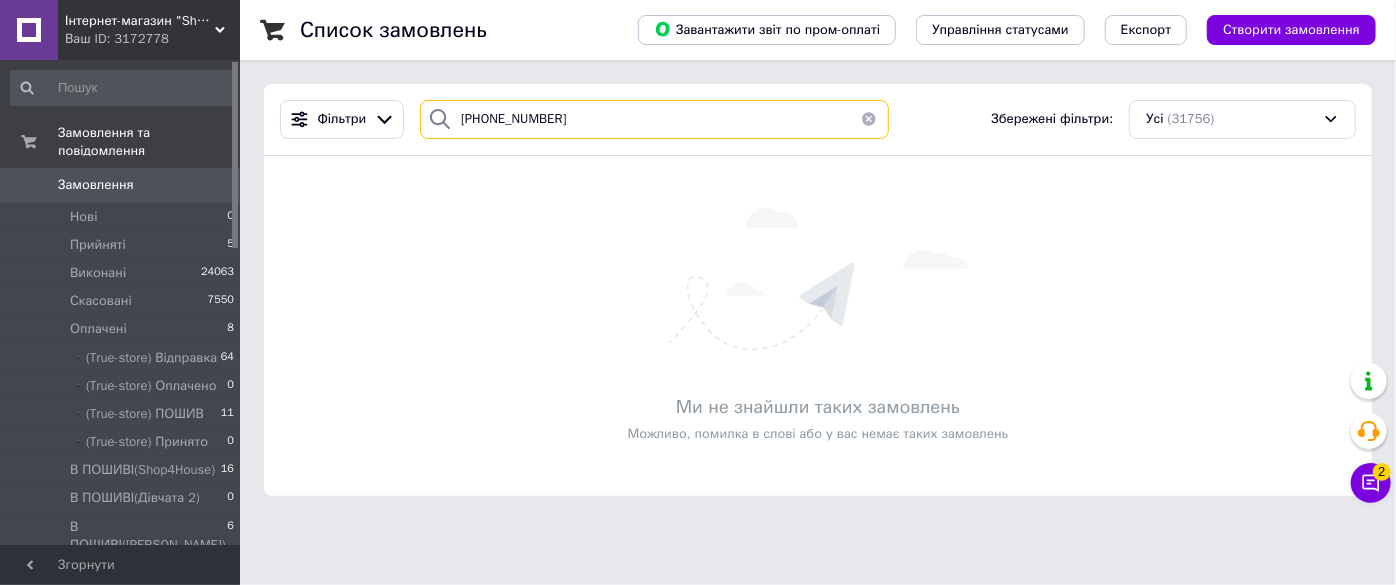 type on "[PHONE_NUMBER]" 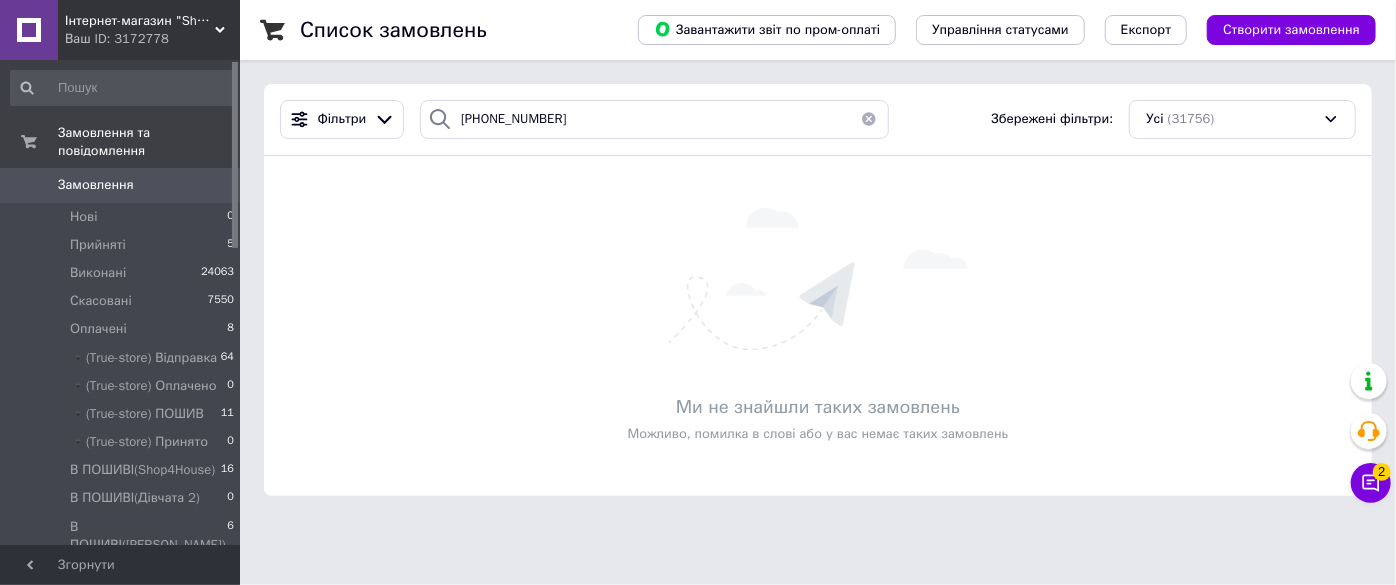 click on "Інтернет-магазин "Shop For House"" at bounding box center (140, 21) 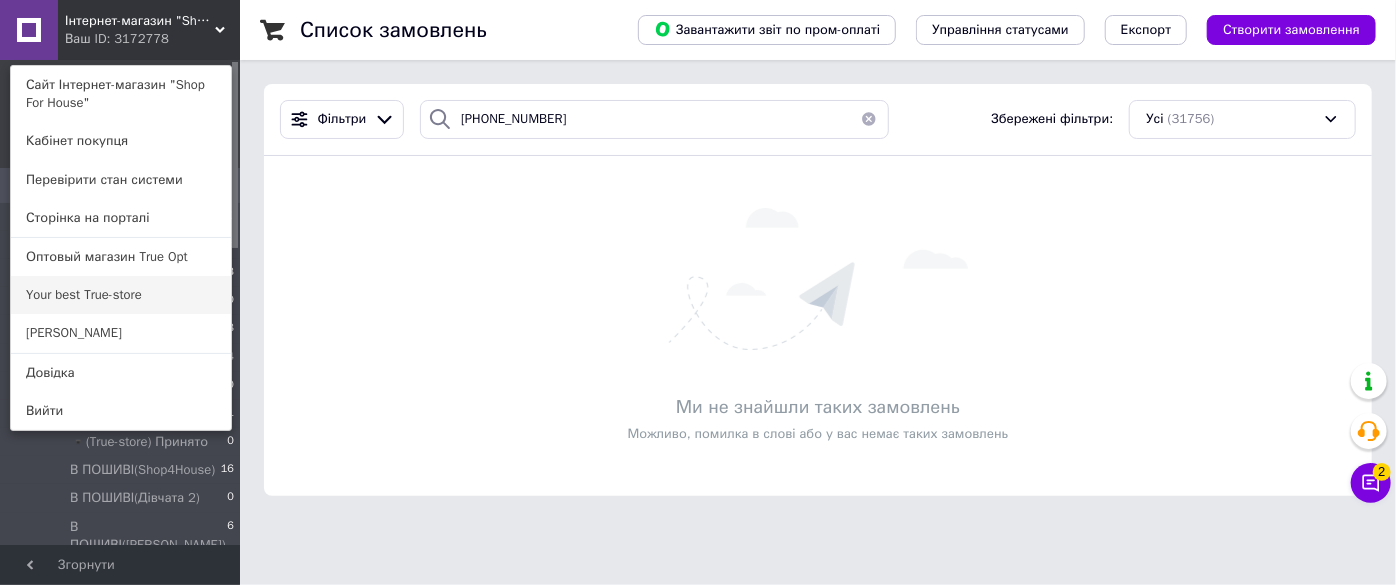 click on "Your best True-store" at bounding box center [121, 295] 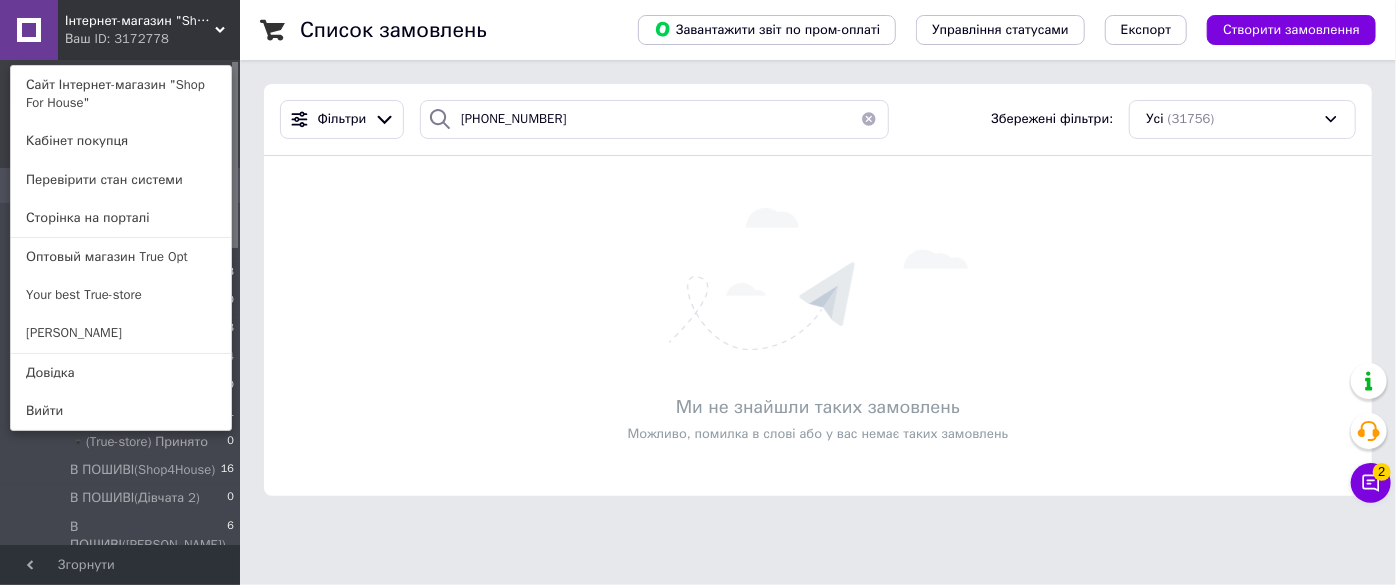 click on "Скасовані 7550" at bounding box center (123, 301) 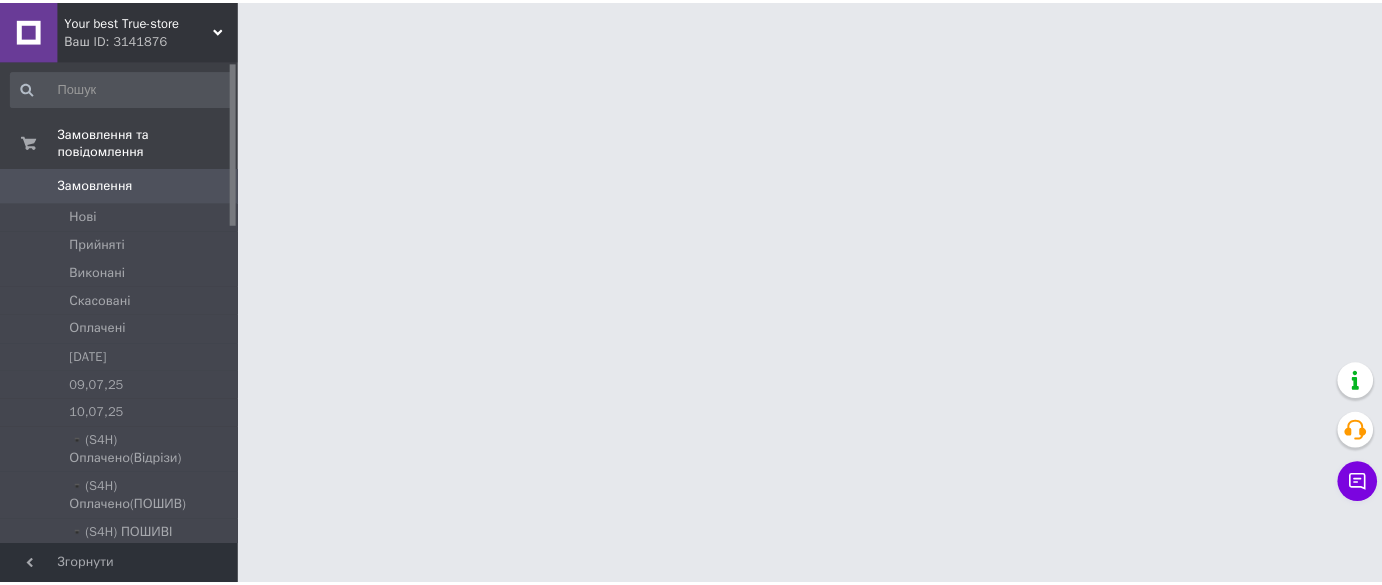 scroll, scrollTop: 0, scrollLeft: 0, axis: both 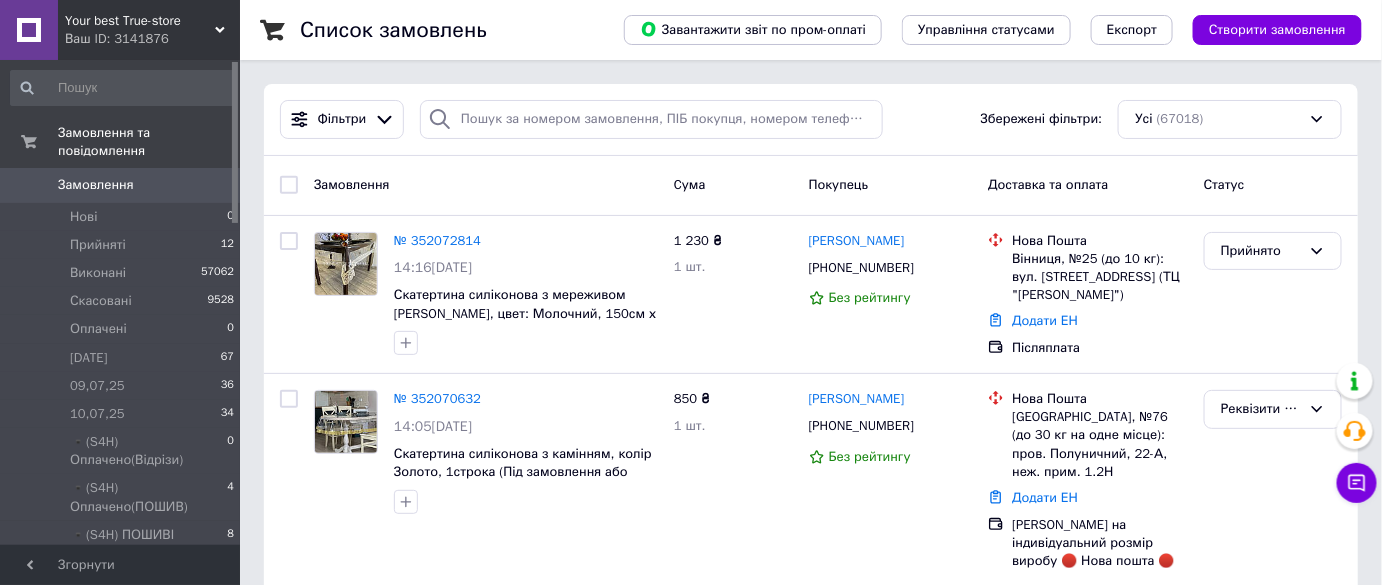 click on "Your best True-store" at bounding box center [140, 21] 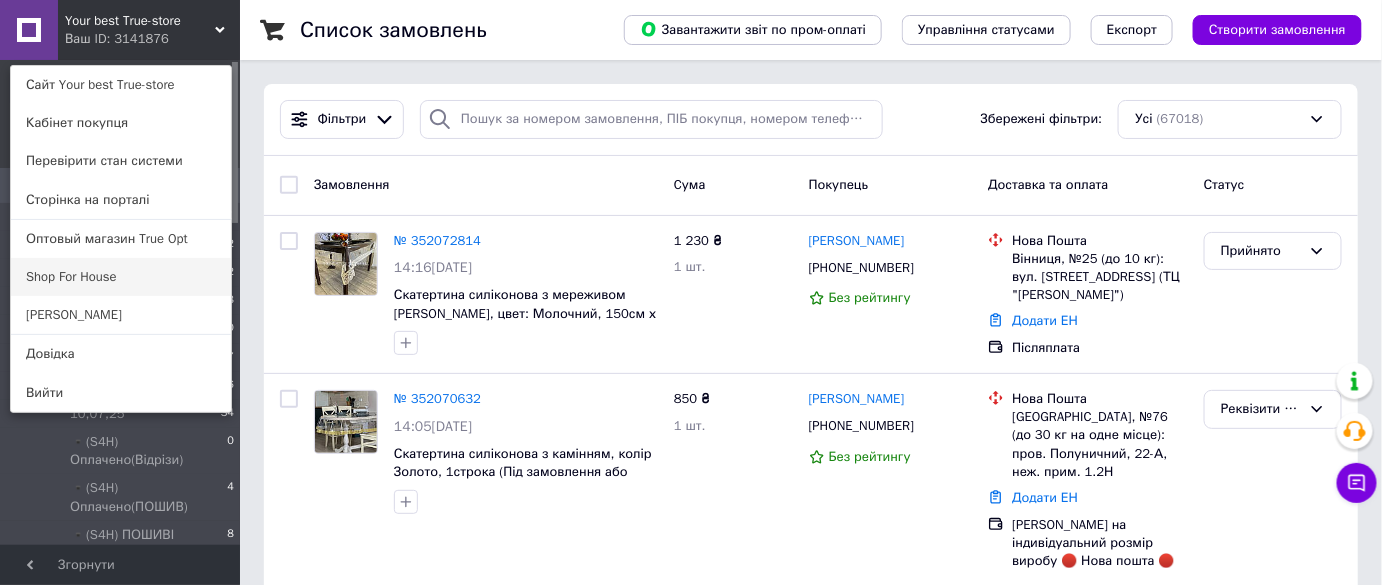 click on "Shop For House" at bounding box center (121, 277) 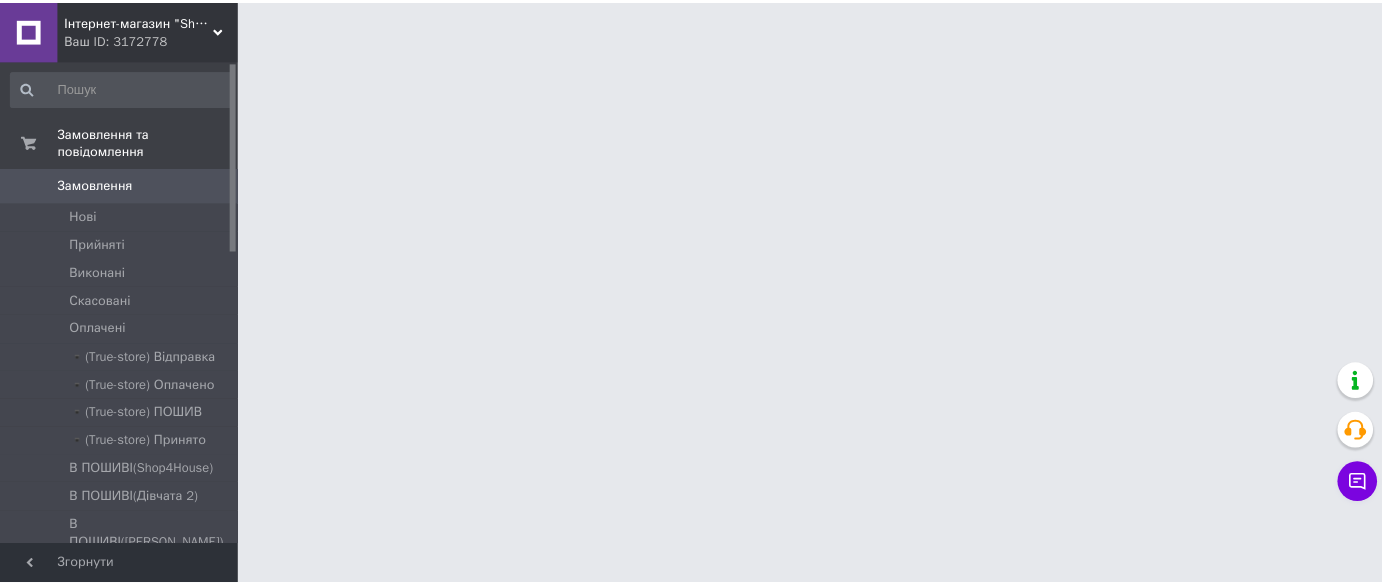 scroll, scrollTop: 0, scrollLeft: 0, axis: both 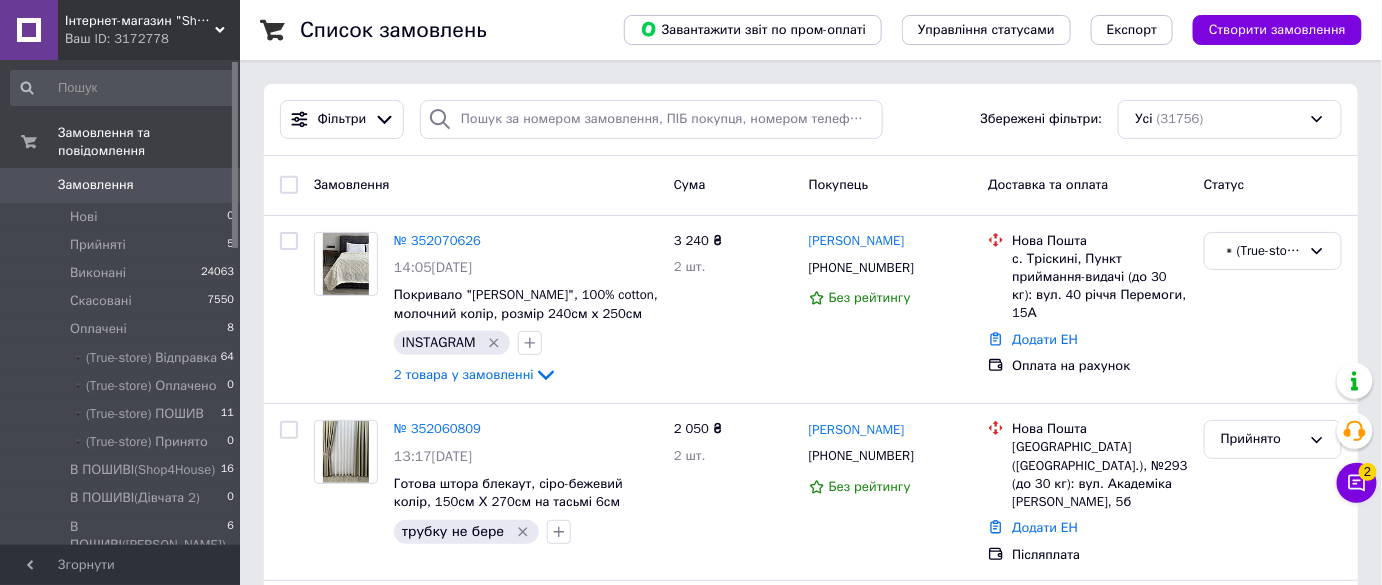 click on "Ваш ID: 3172778" at bounding box center [152, 39] 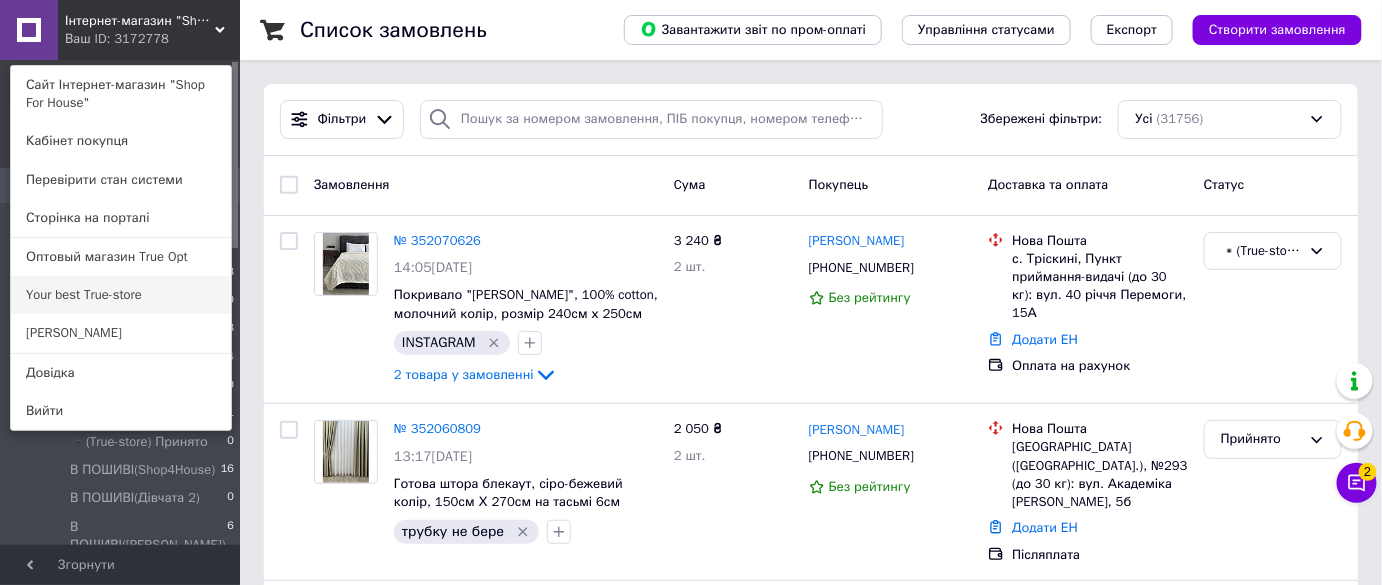 click on "Your best True-store" at bounding box center (121, 295) 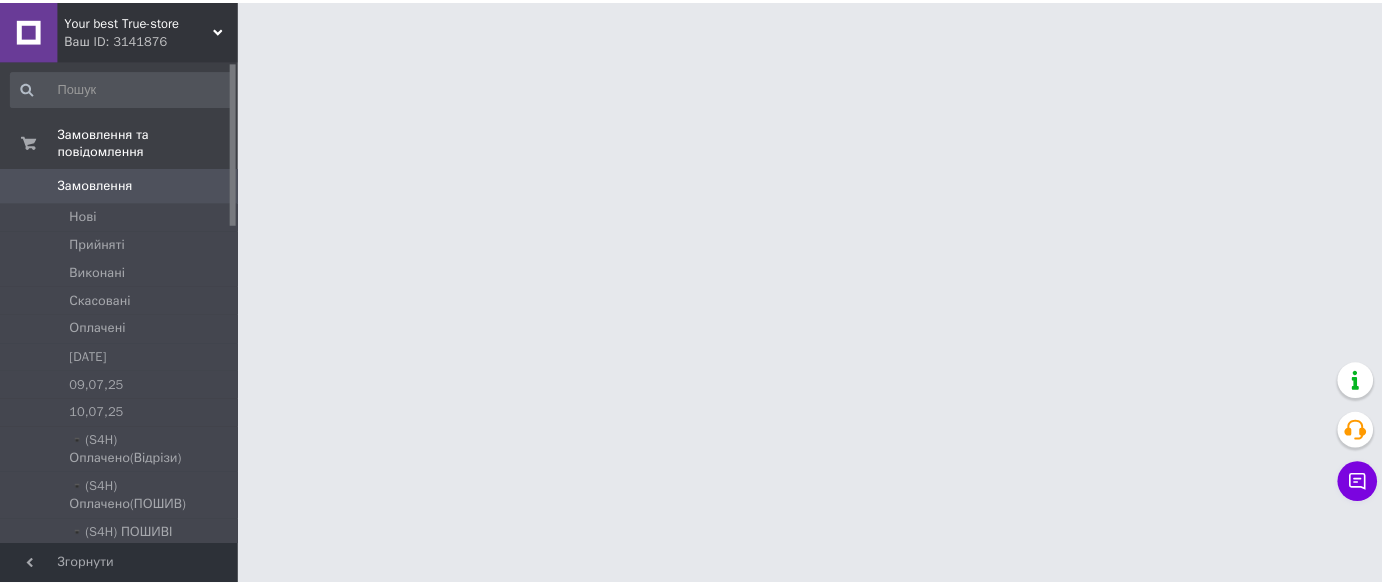 scroll, scrollTop: 0, scrollLeft: 0, axis: both 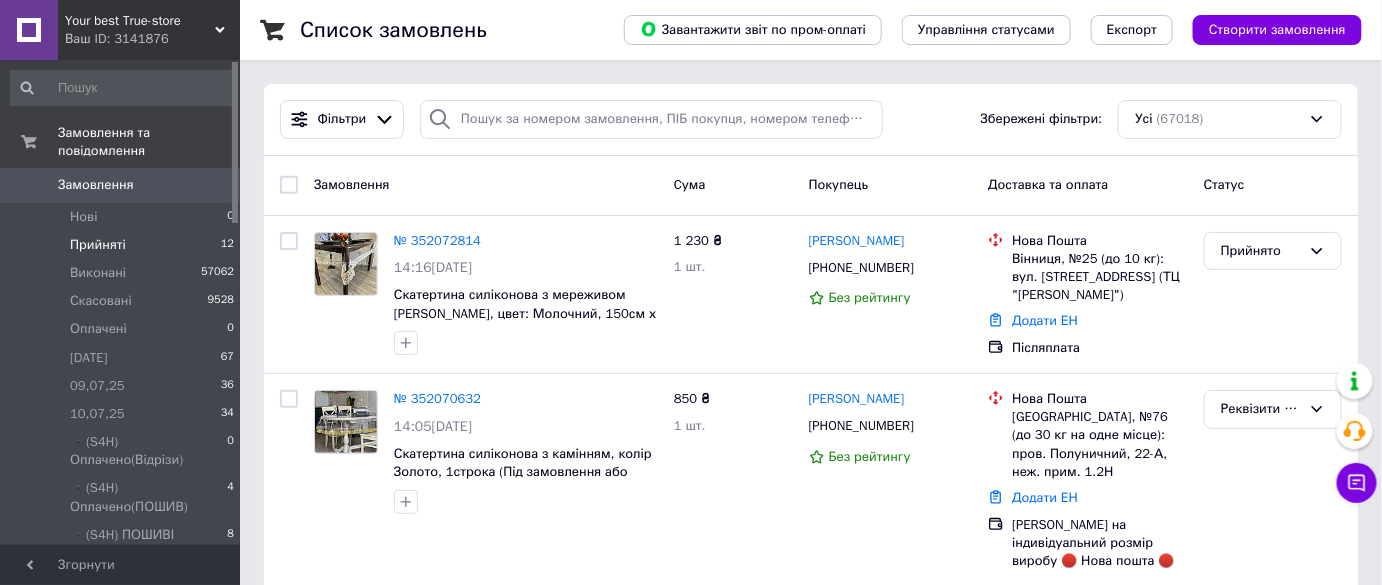 click on "Прийняті 12" at bounding box center (123, 245) 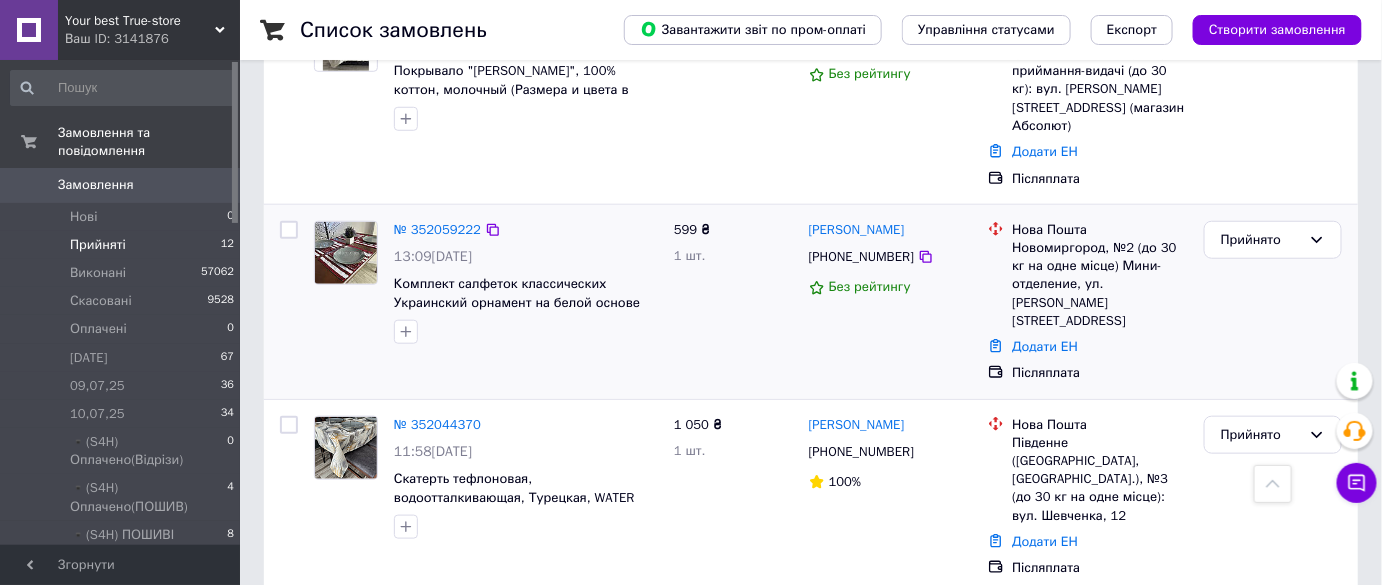 scroll, scrollTop: 727, scrollLeft: 0, axis: vertical 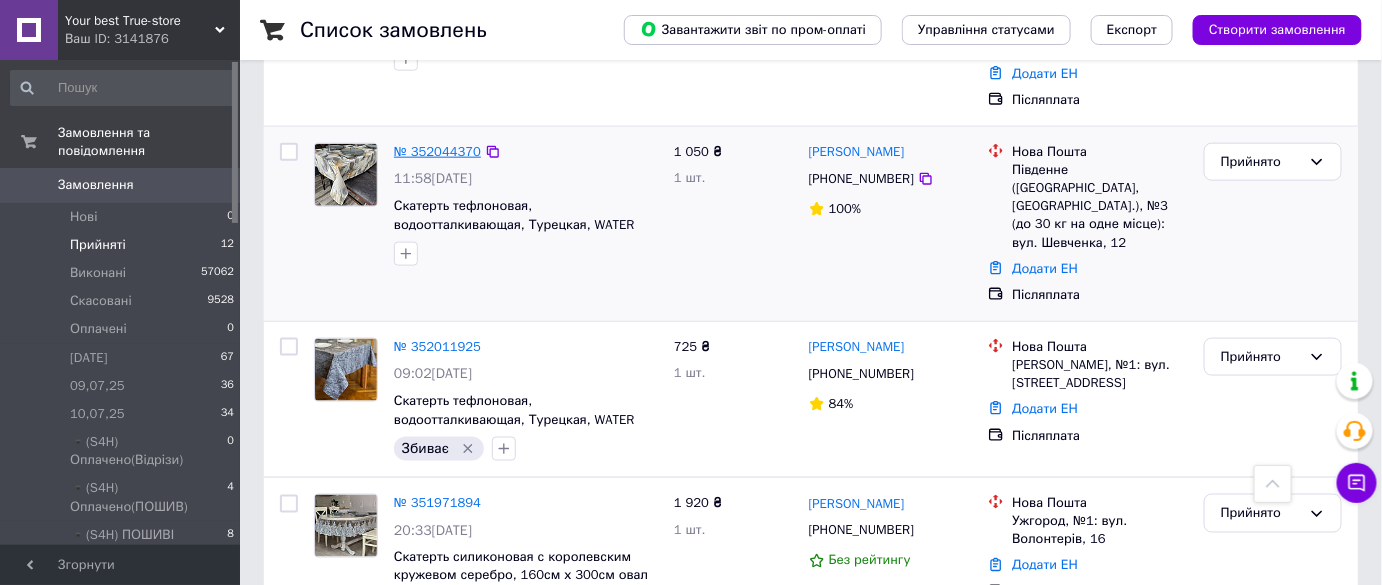 click on "№ 352044370" at bounding box center (437, 151) 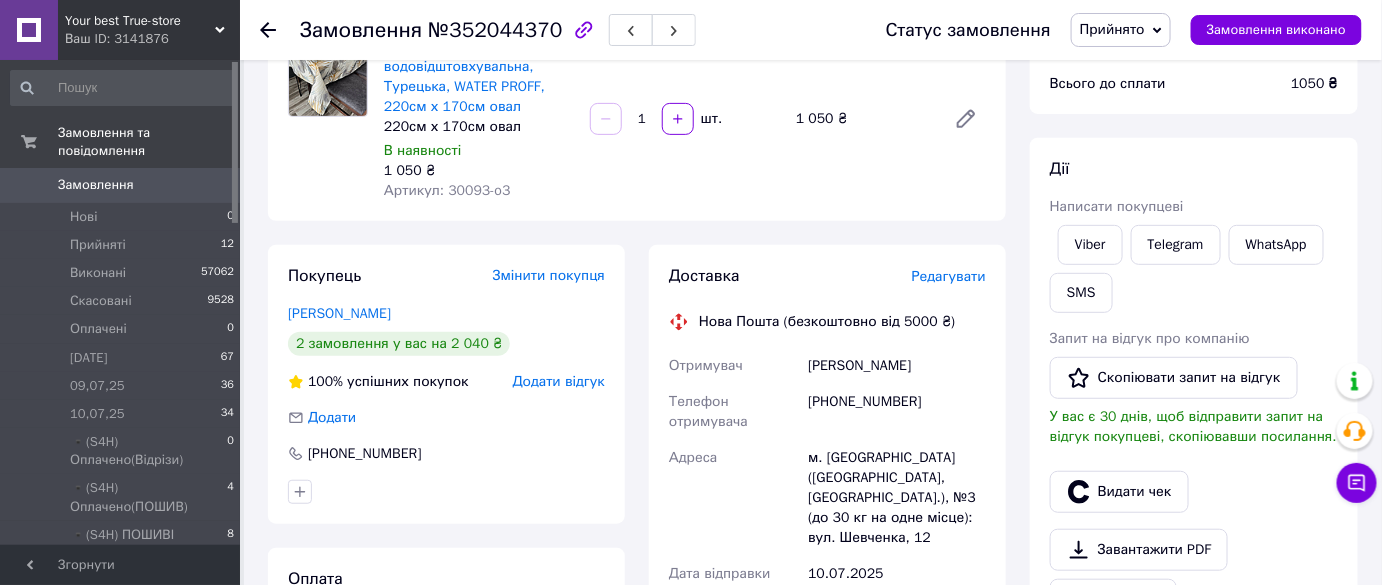 scroll, scrollTop: 181, scrollLeft: 0, axis: vertical 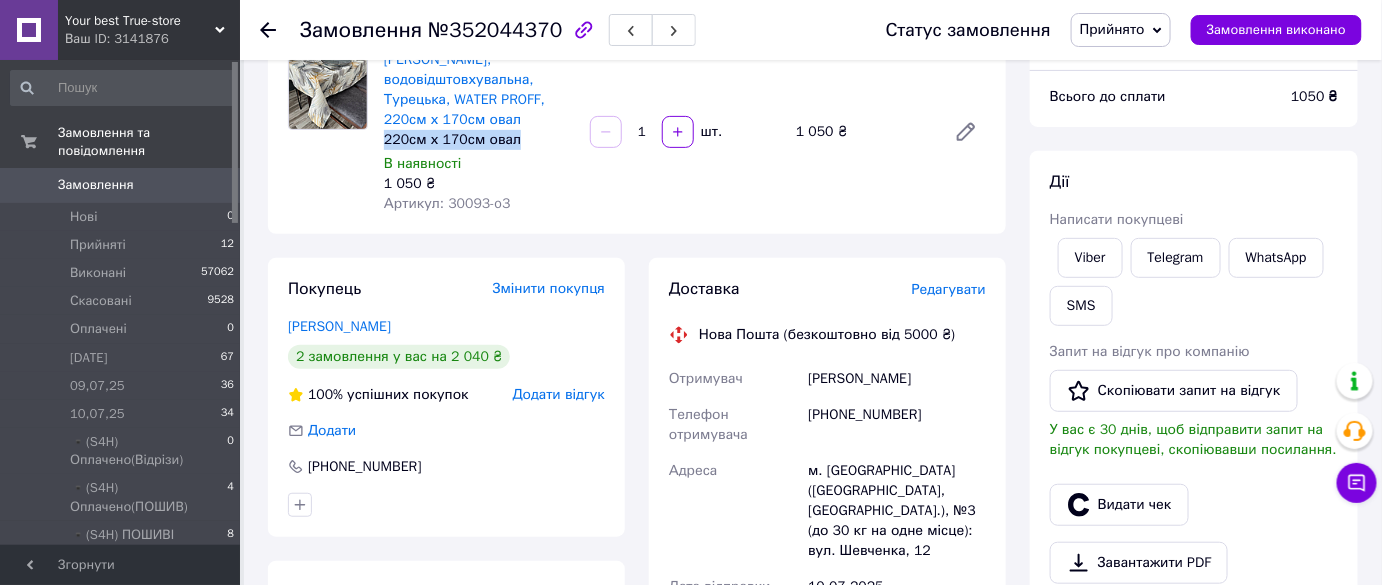 drag, startPoint x: 517, startPoint y: 142, endPoint x: 381, endPoint y: 135, distance: 136.18002 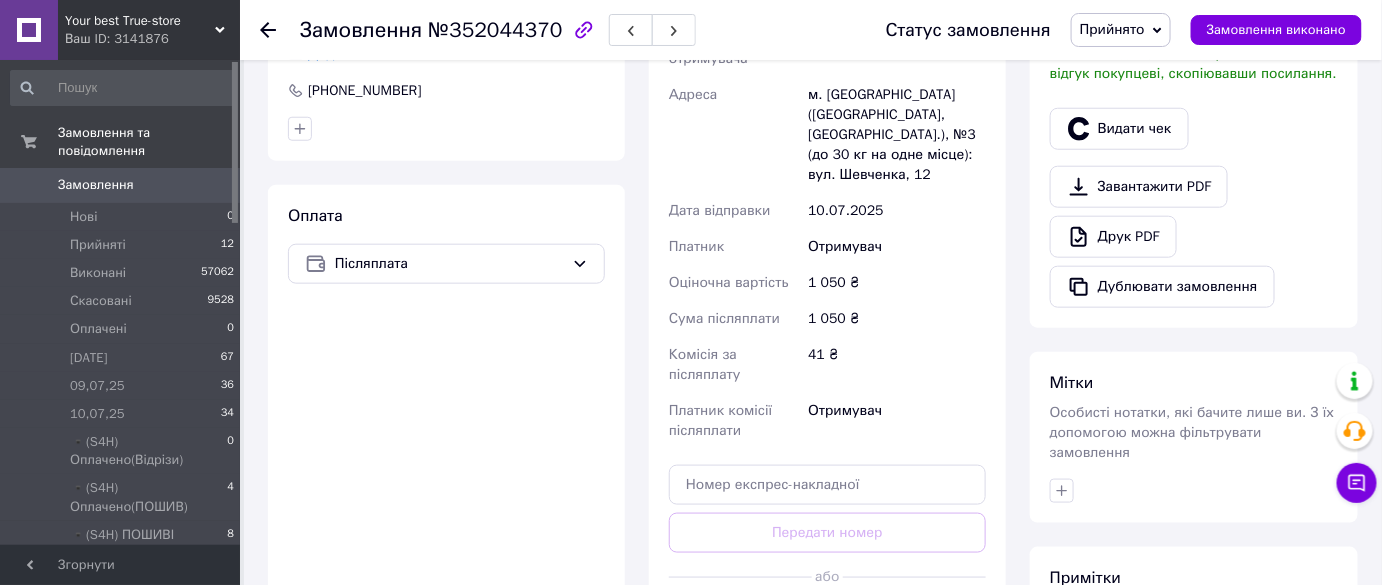 scroll, scrollTop: 818, scrollLeft: 0, axis: vertical 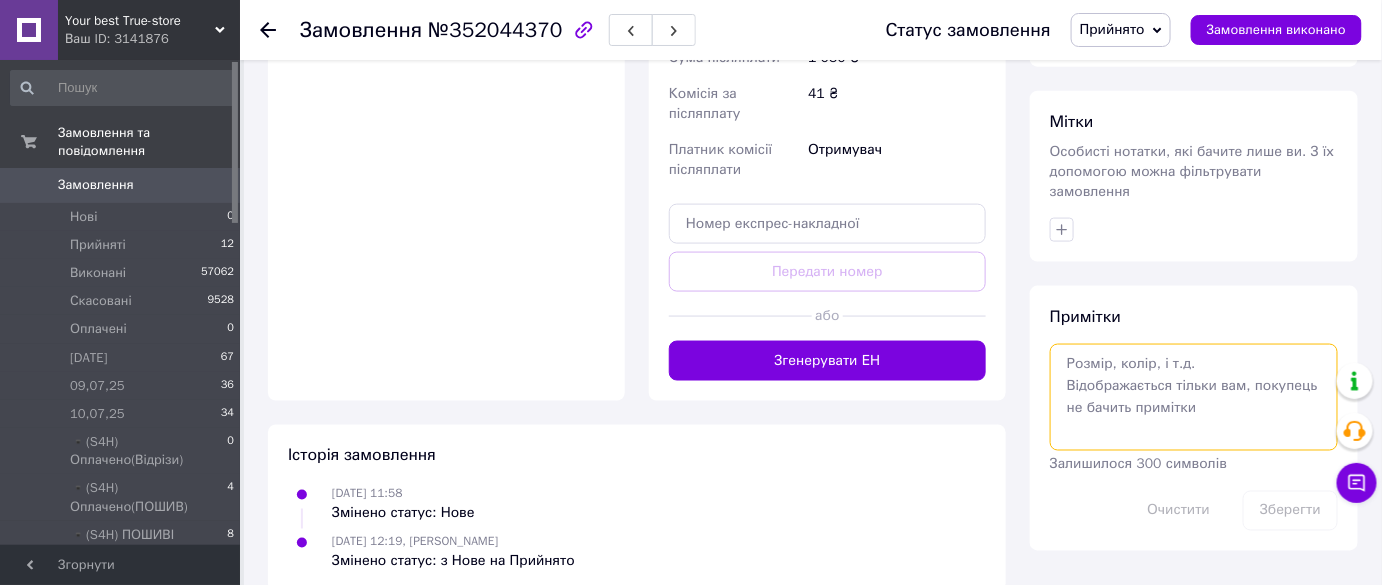 drag, startPoint x: 1131, startPoint y: 383, endPoint x: 1128, endPoint y: 362, distance: 21.213203 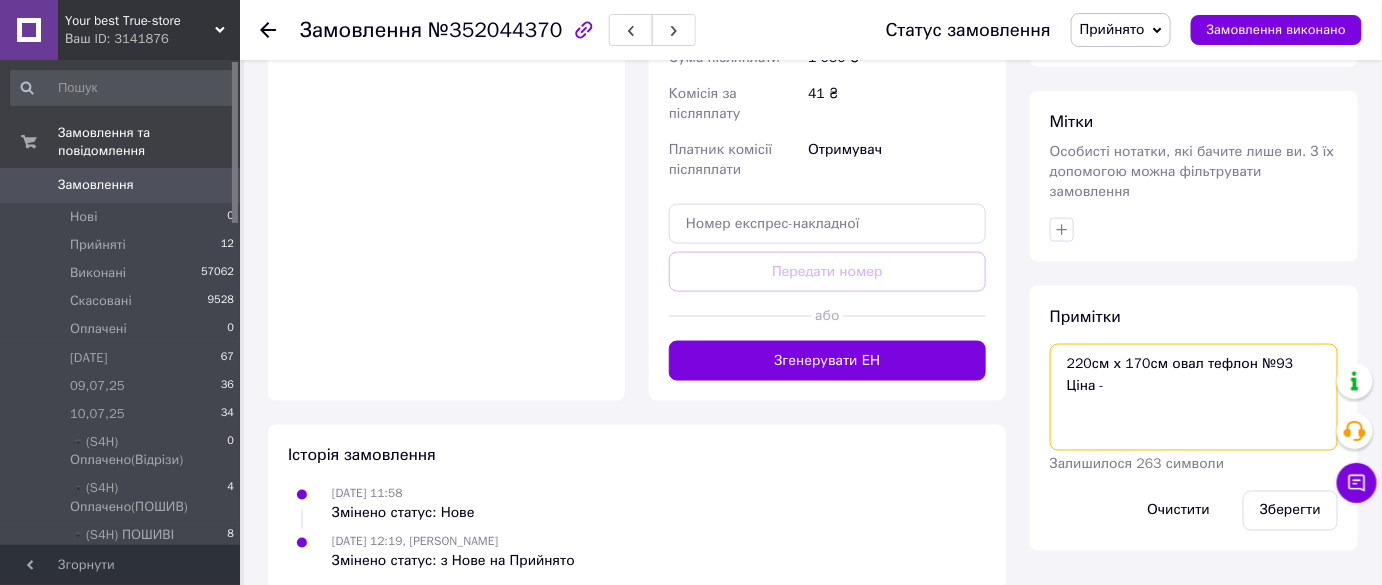 click on "220см х 170см овал тефлон №93
Ціна -" at bounding box center (1194, 397) 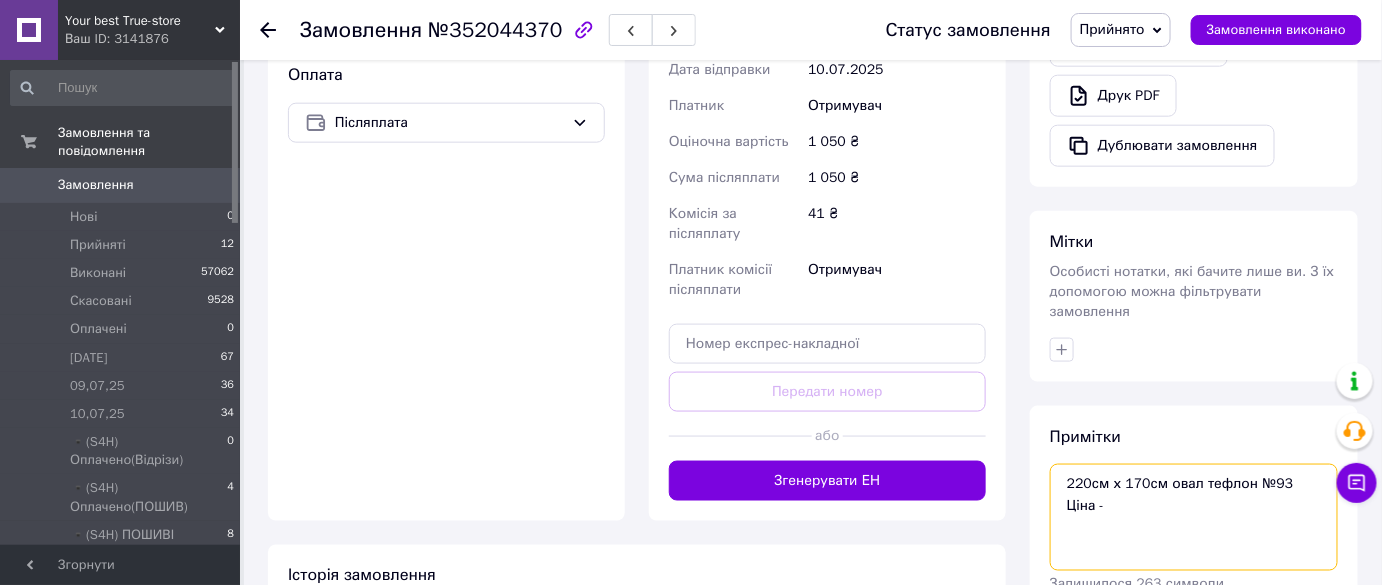 scroll, scrollTop: 818, scrollLeft: 0, axis: vertical 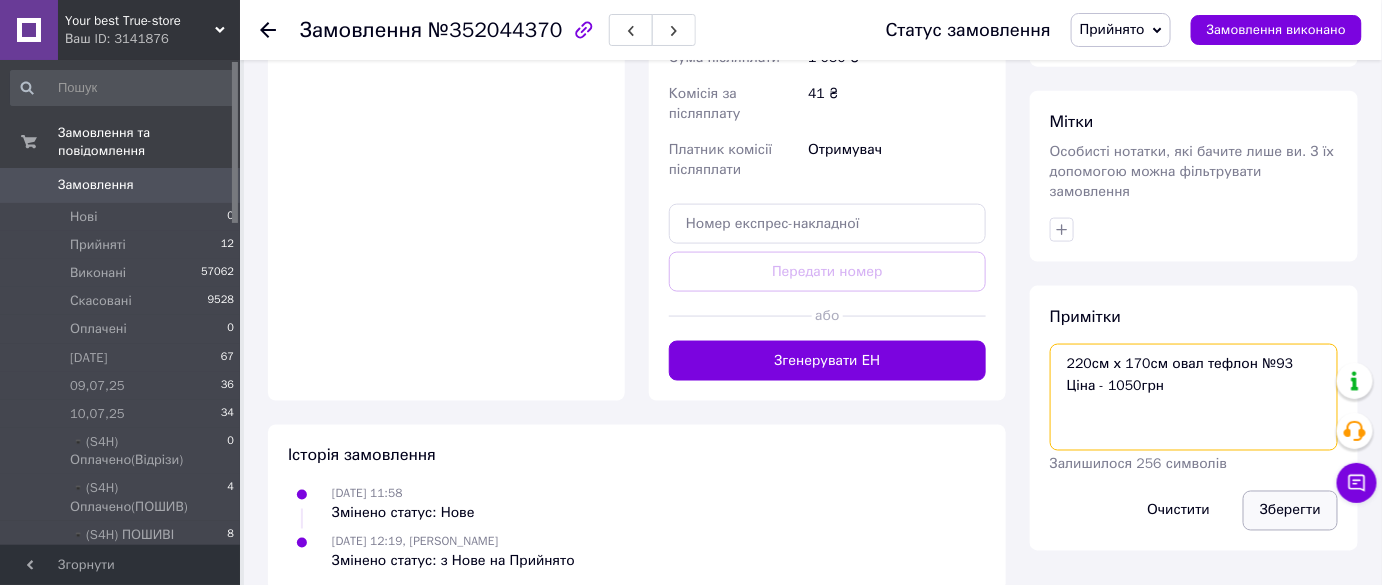 type on "220см х 170см овал тефлон №93
Ціна - 1050грн" 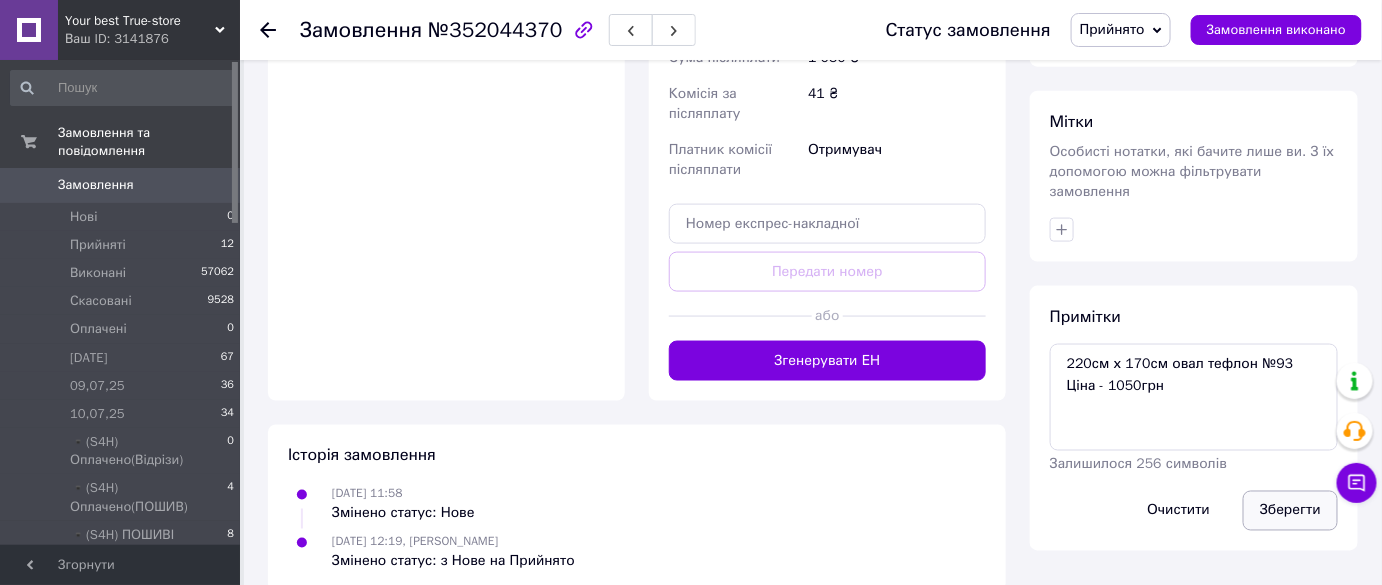 drag, startPoint x: 1277, startPoint y: 498, endPoint x: 1078, endPoint y: 316, distance: 269.67572 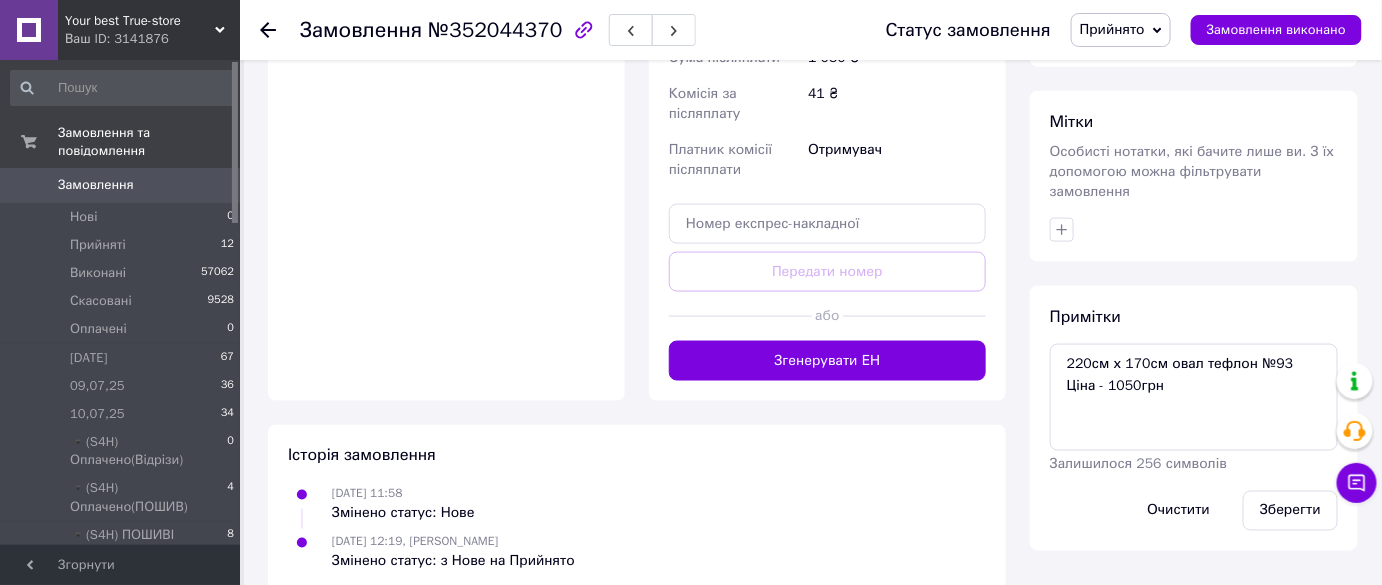 click on "Зберегти" at bounding box center [1290, 511] 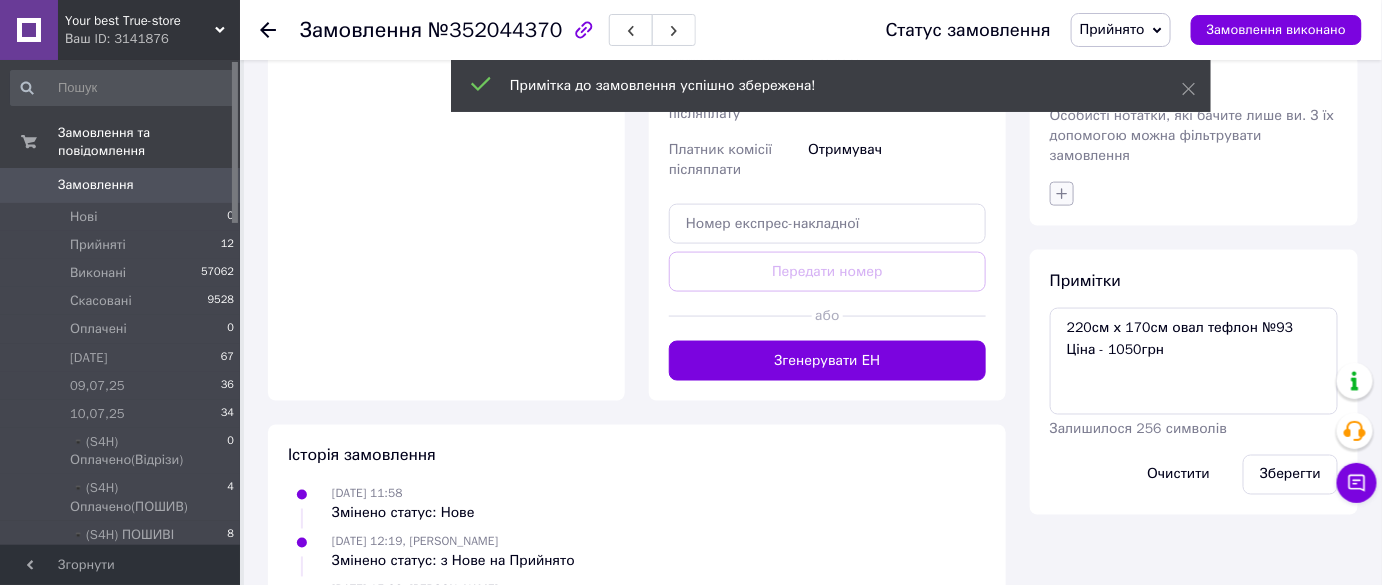 click 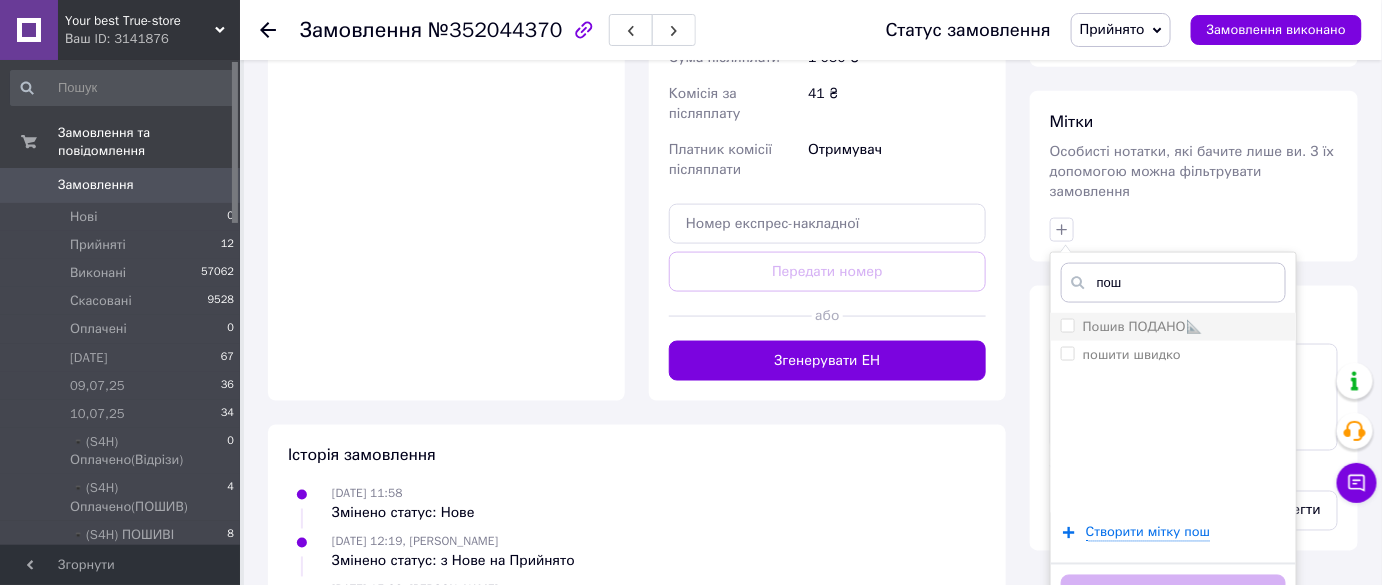 type on "пош" 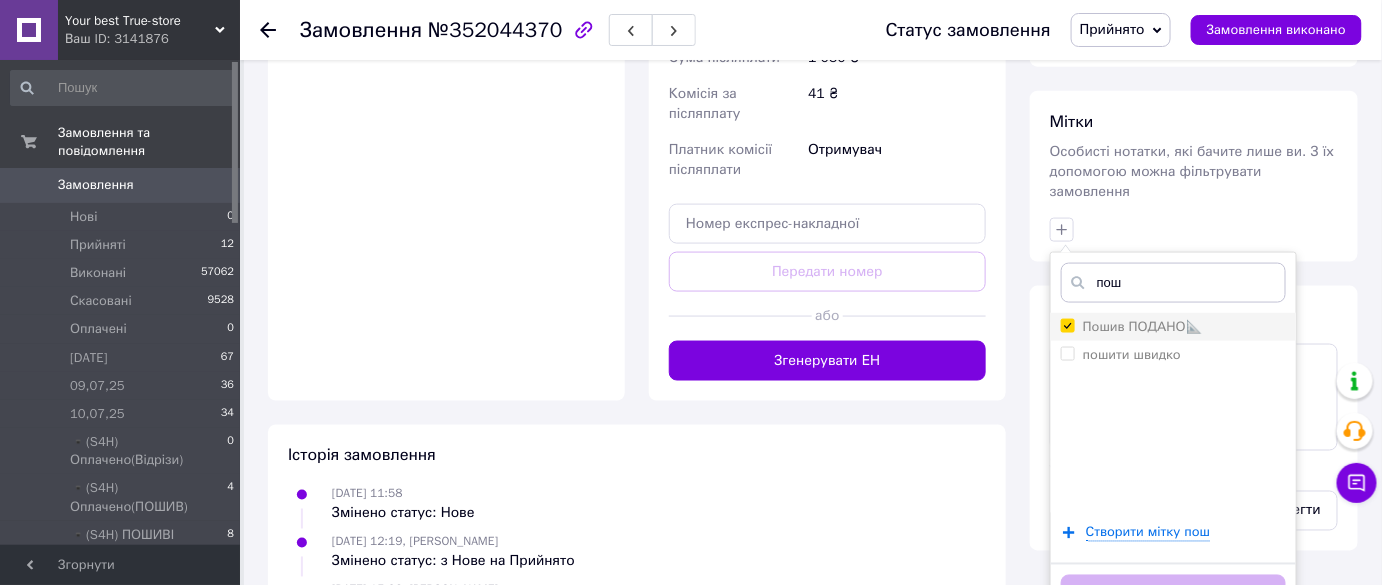 checkbox on "true" 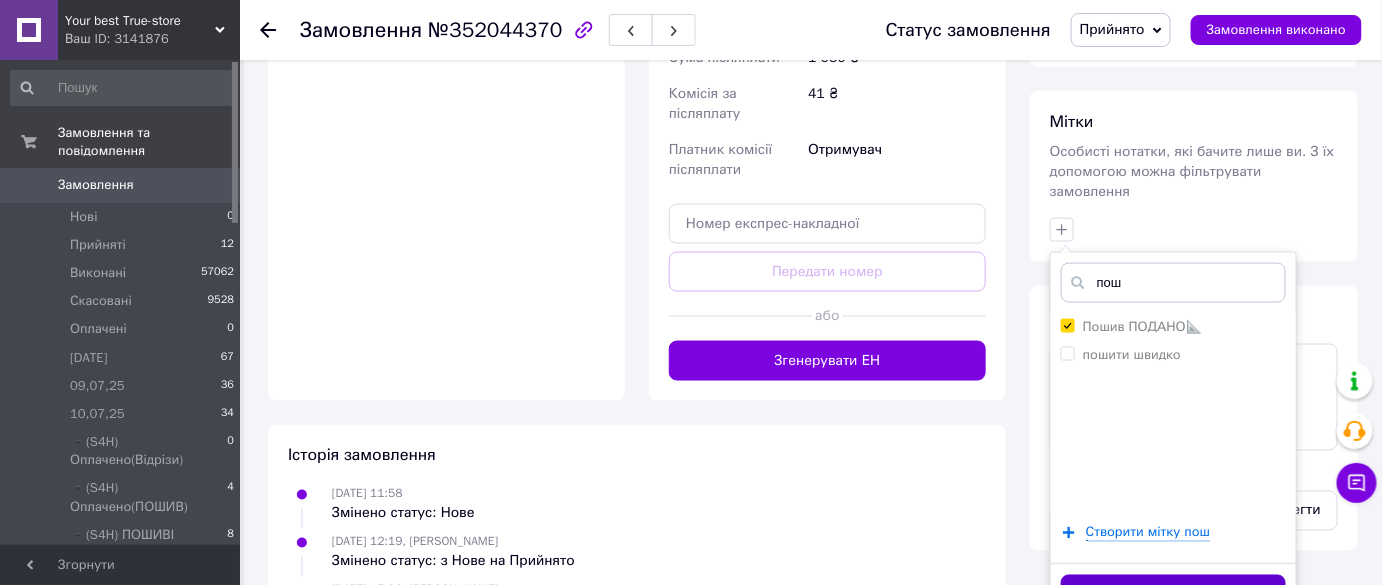 drag, startPoint x: 1136, startPoint y: 566, endPoint x: 1064, endPoint y: 298, distance: 277.50314 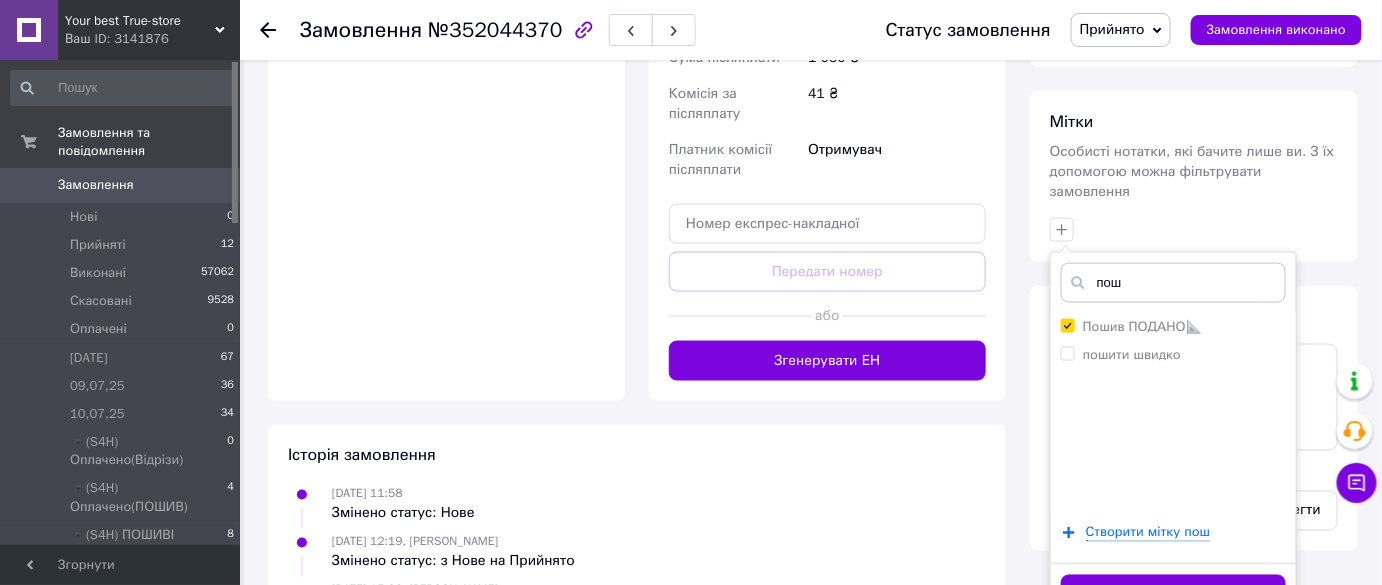 click on "Додати мітку" at bounding box center (1173, 594) 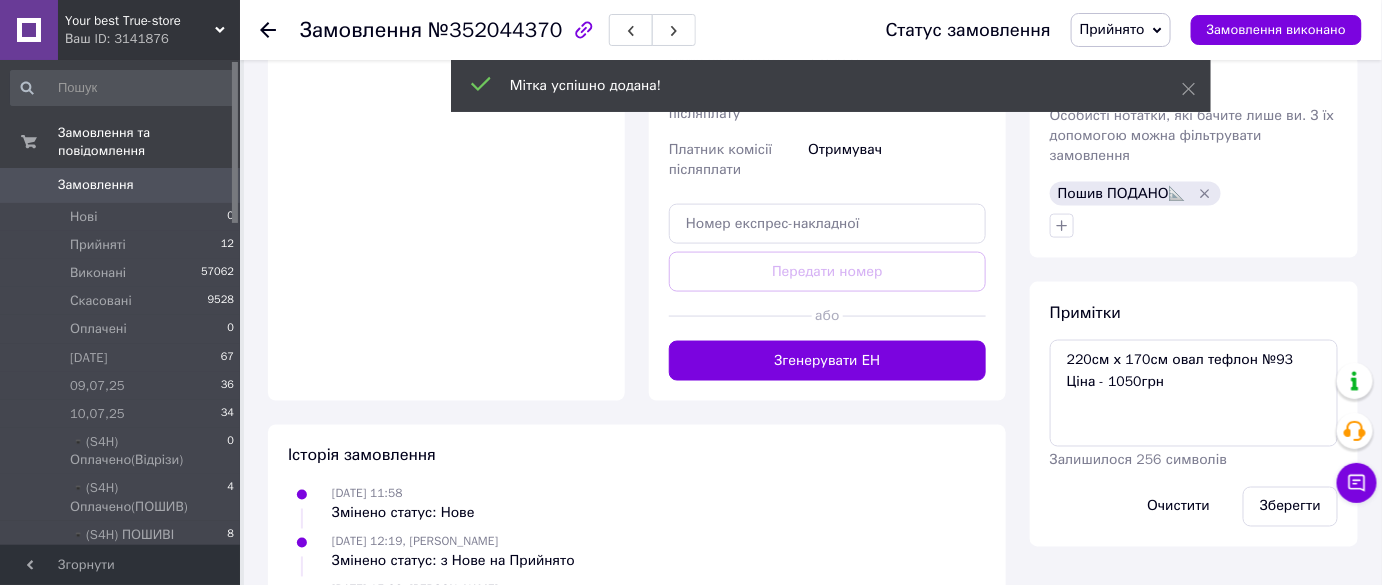 click on "Прийнято" at bounding box center (1112, 29) 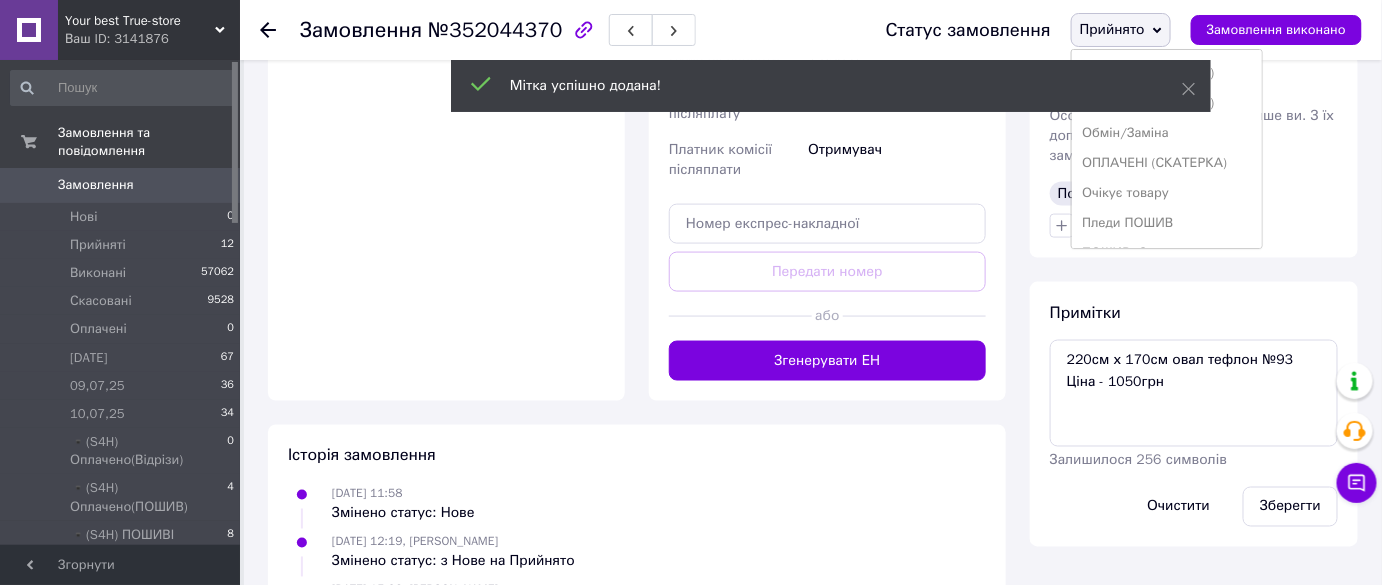 scroll, scrollTop: 472, scrollLeft: 0, axis: vertical 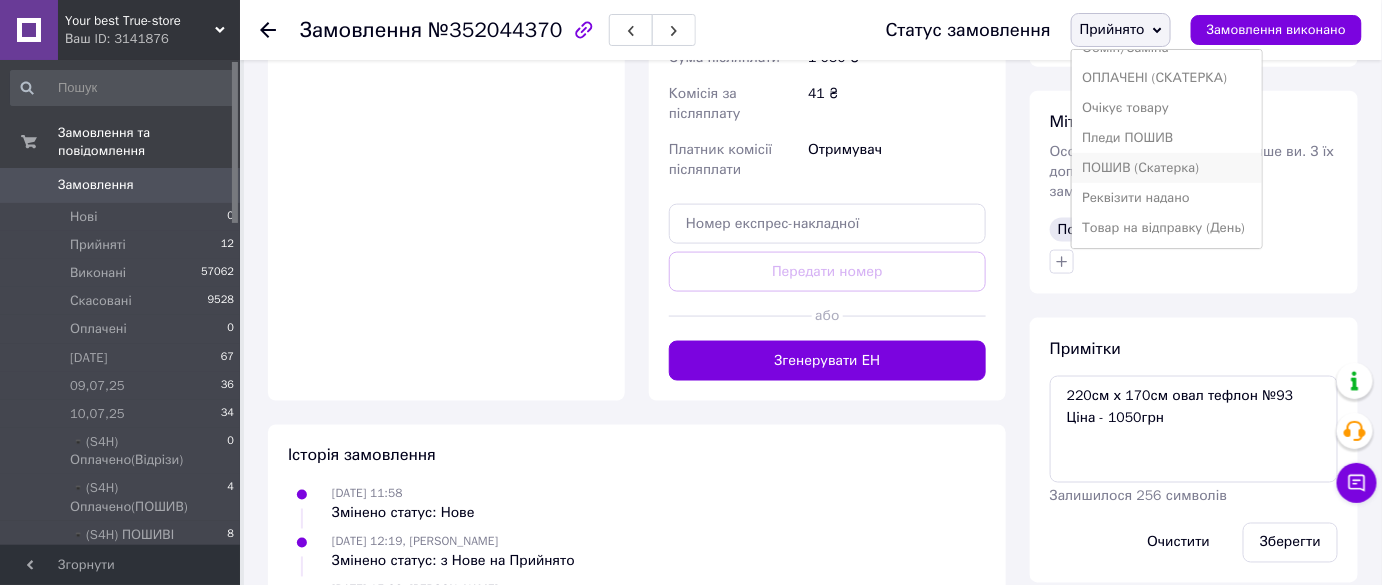 click on "ПОШИВ (Скатерка)" at bounding box center (1167, 168) 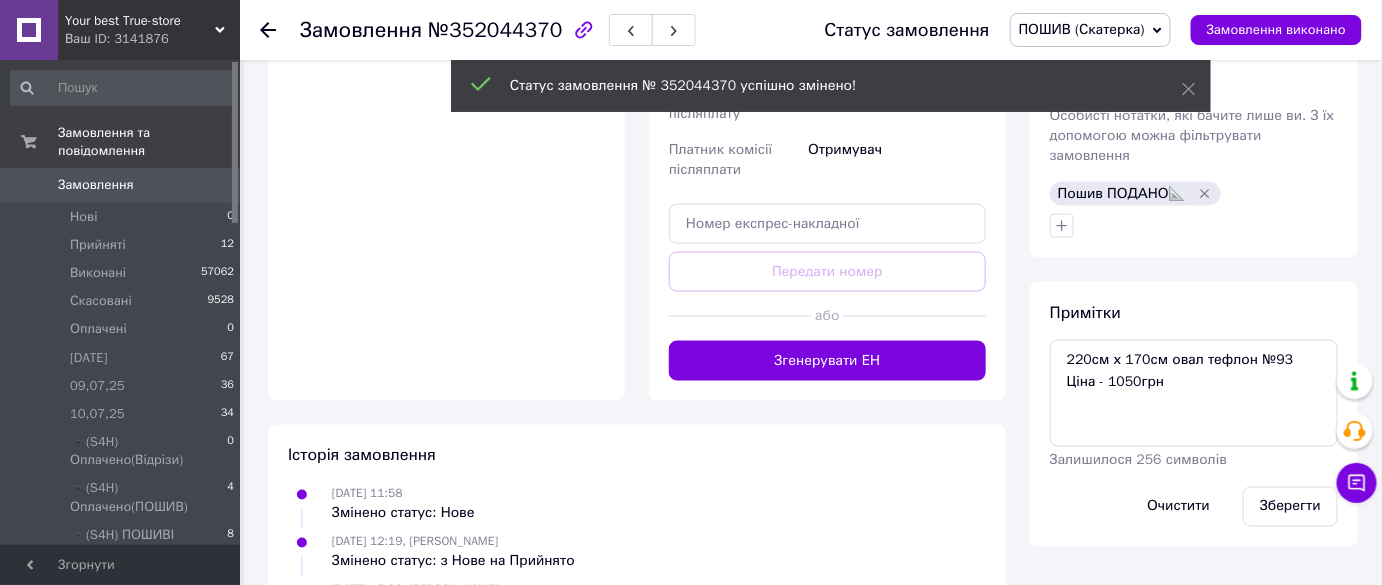click on "№352044370" at bounding box center [495, 30] 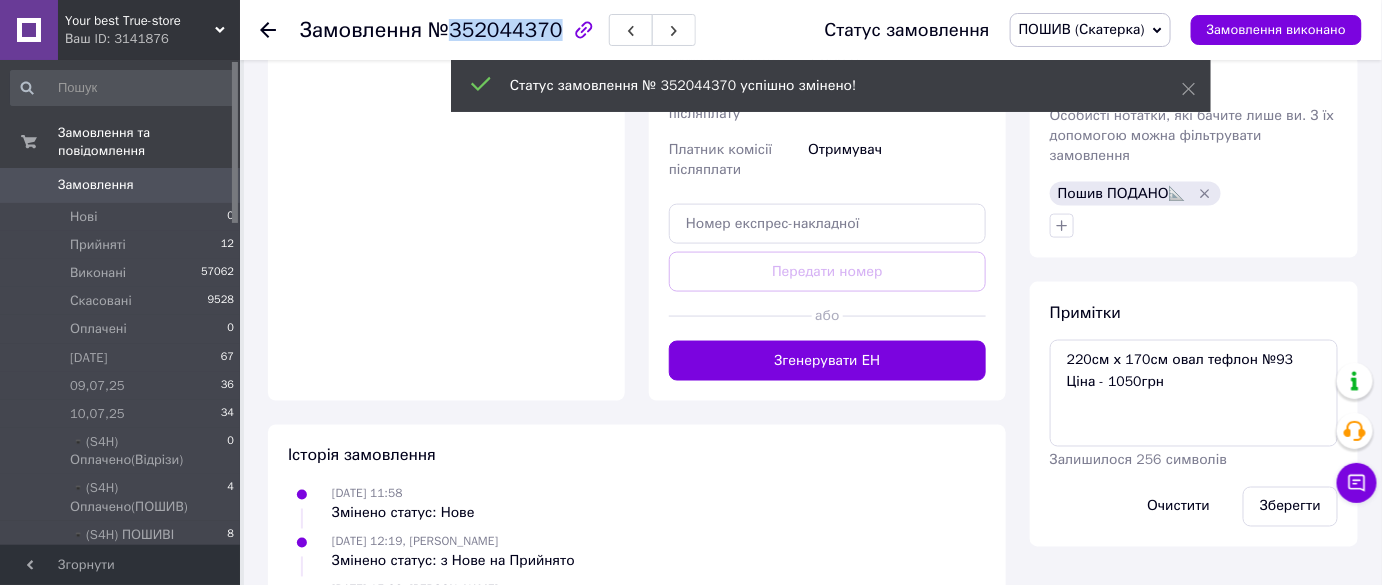 click on "№352044370" at bounding box center [495, 30] 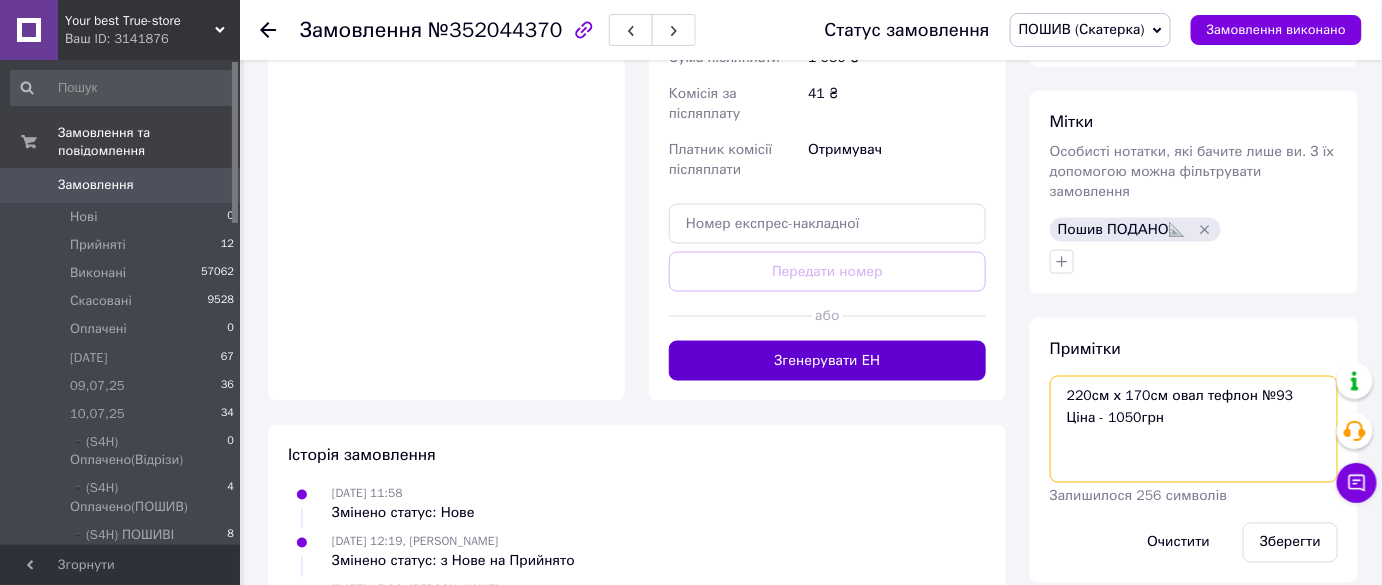 drag, startPoint x: 1294, startPoint y: 373, endPoint x: 978, endPoint y: 331, distance: 318.77893 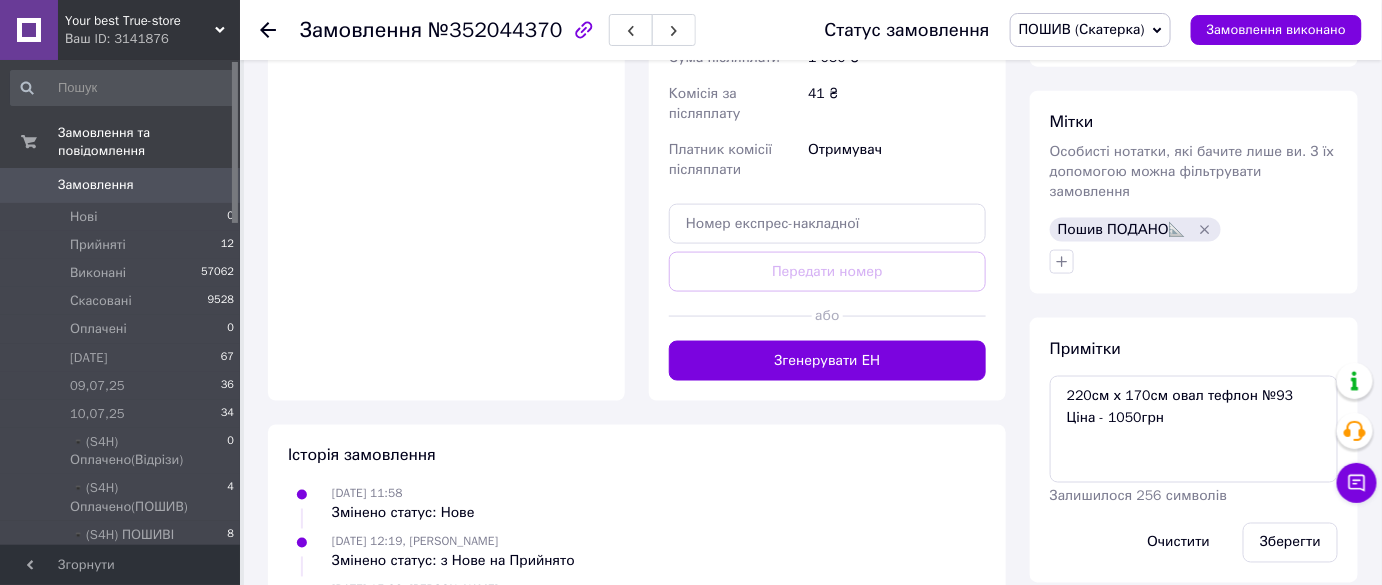 click at bounding box center (280, 30) 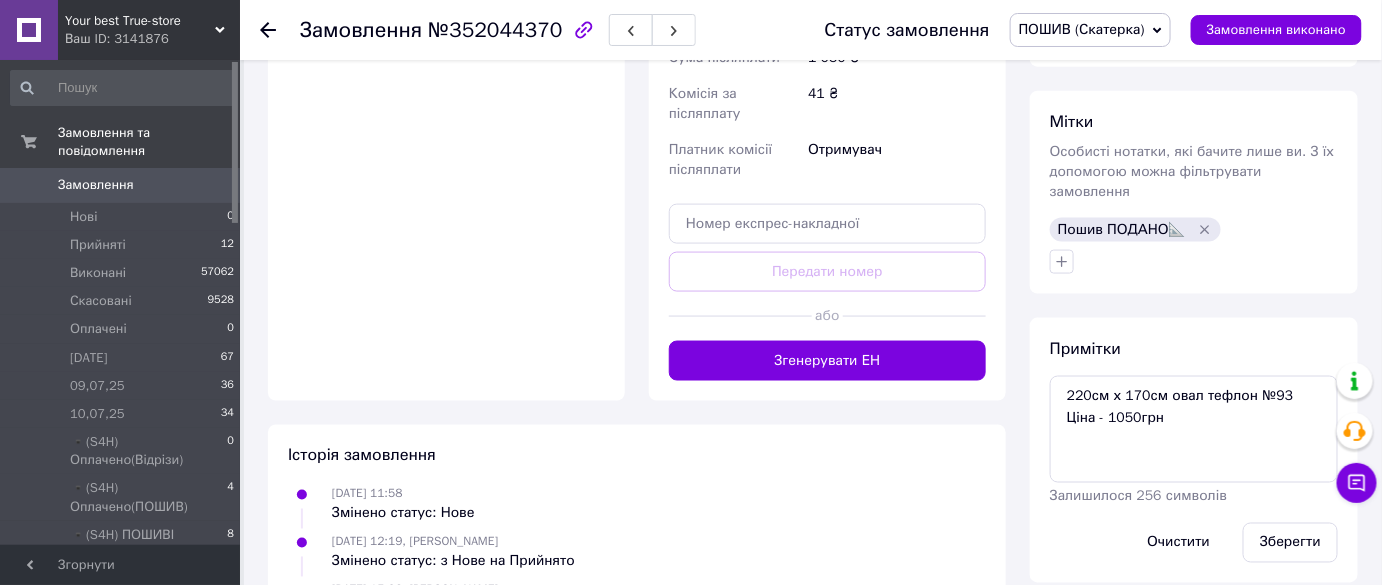 click 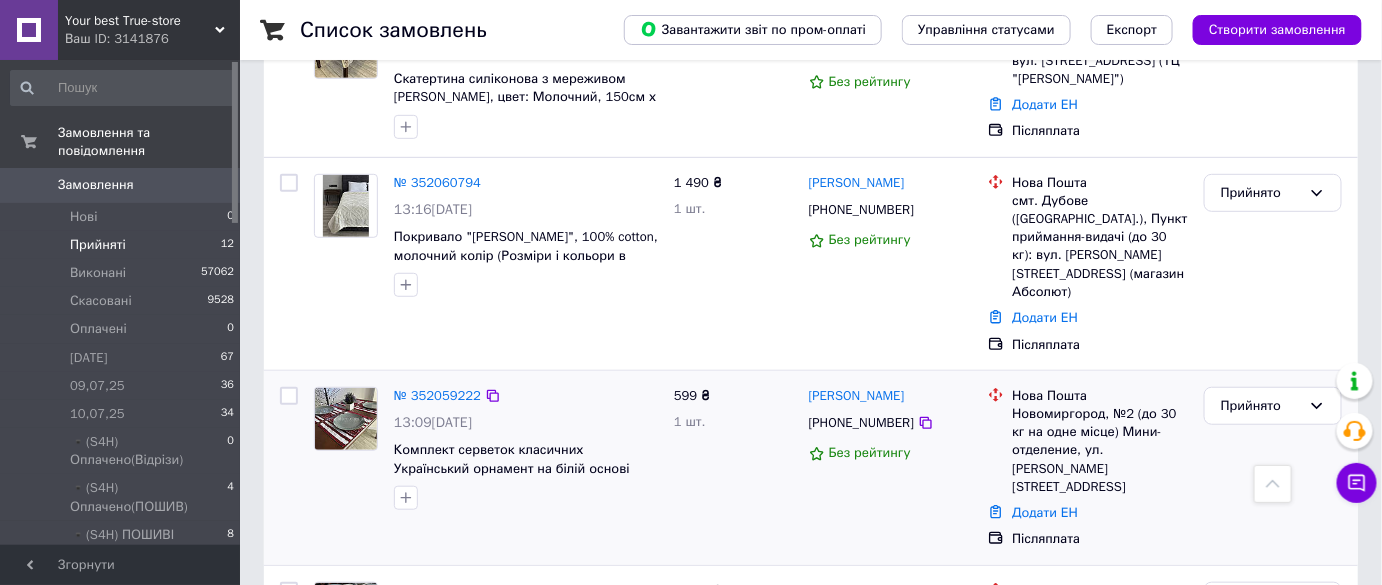 scroll, scrollTop: 181, scrollLeft: 0, axis: vertical 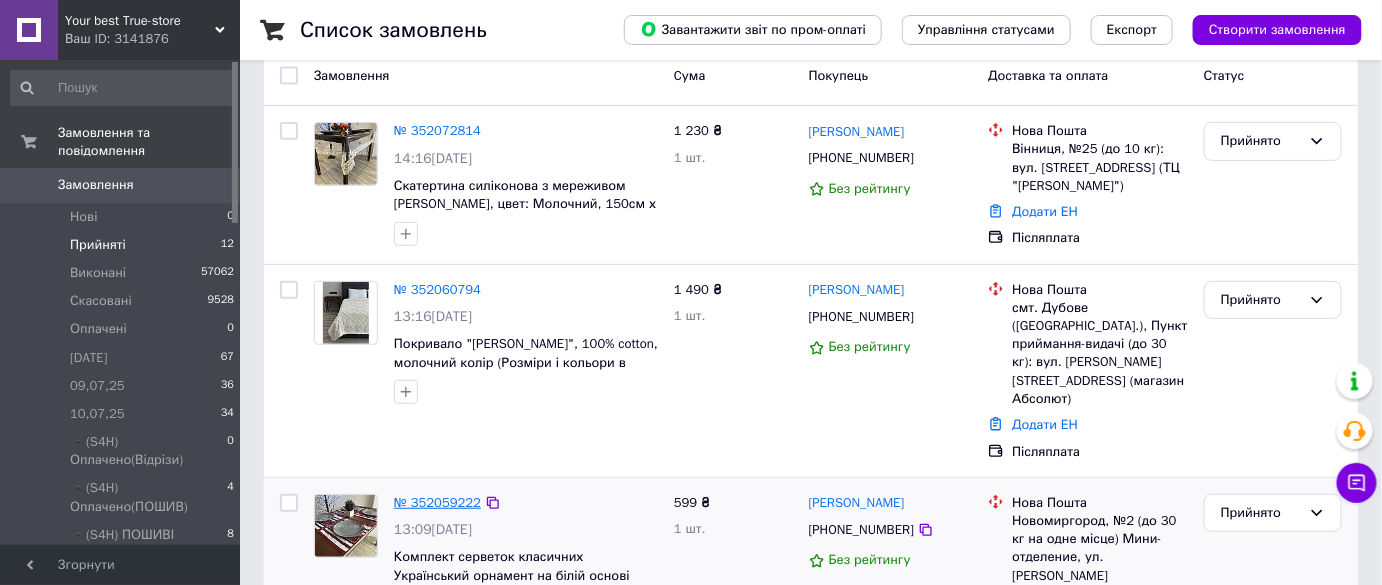 click on "№ 352059222" at bounding box center [437, 502] 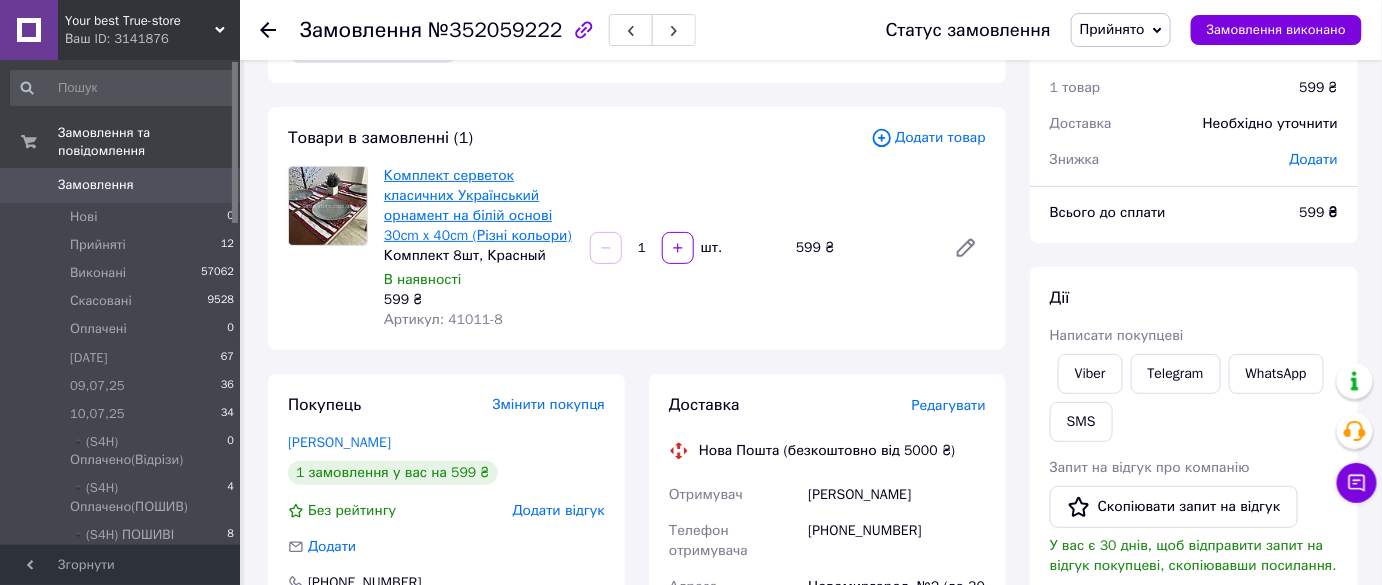 scroll, scrollTop: 0, scrollLeft: 0, axis: both 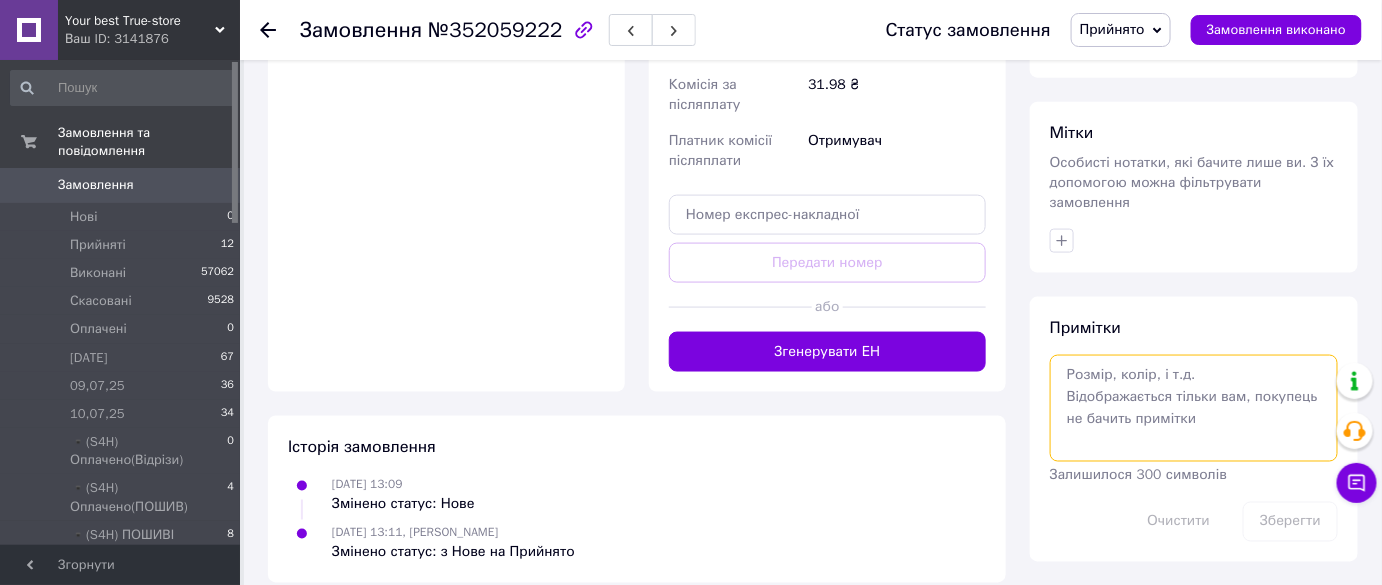 click at bounding box center [1194, 408] 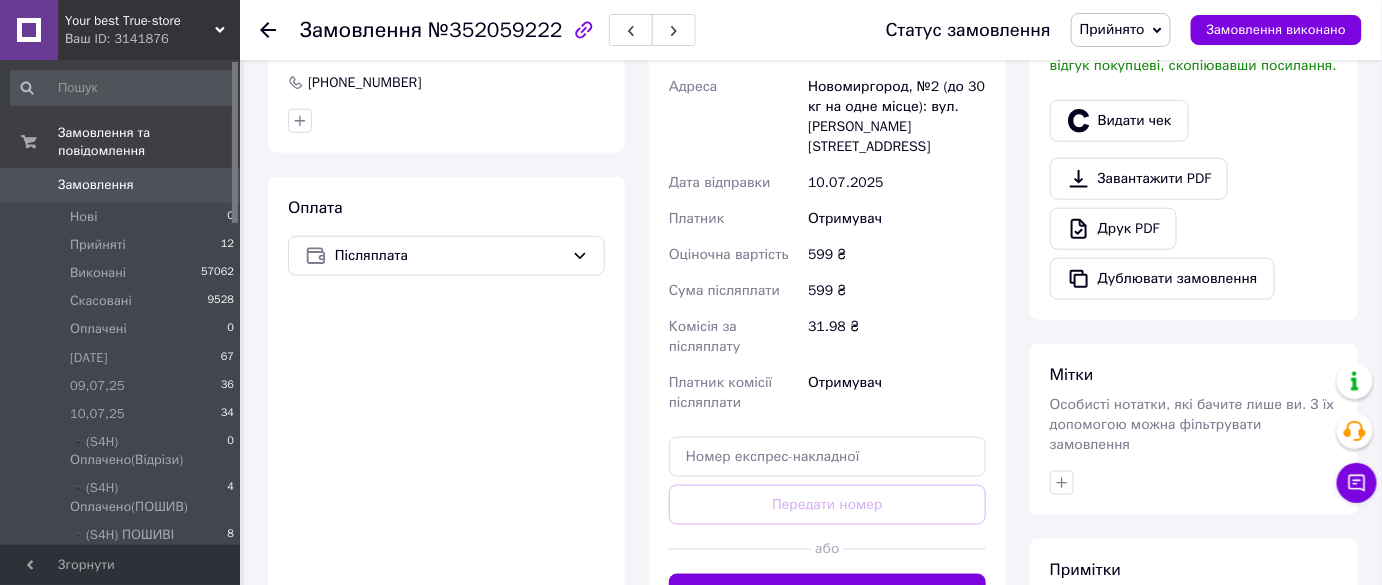 scroll, scrollTop: 443, scrollLeft: 0, axis: vertical 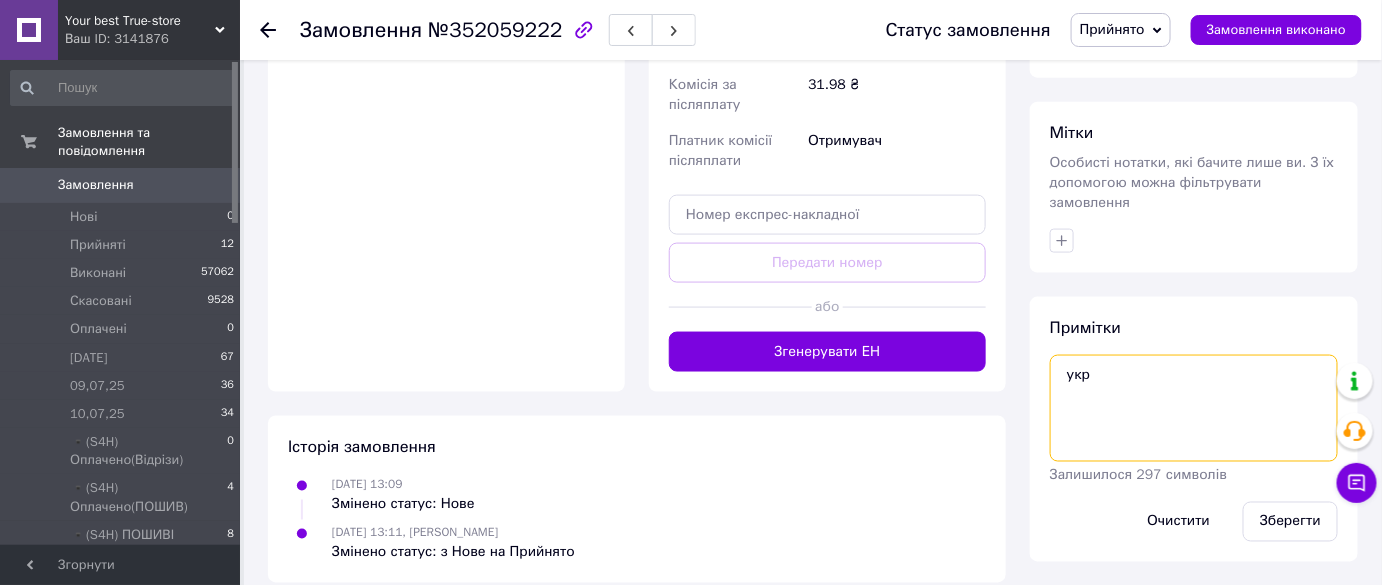click on "укр" at bounding box center (1194, 408) 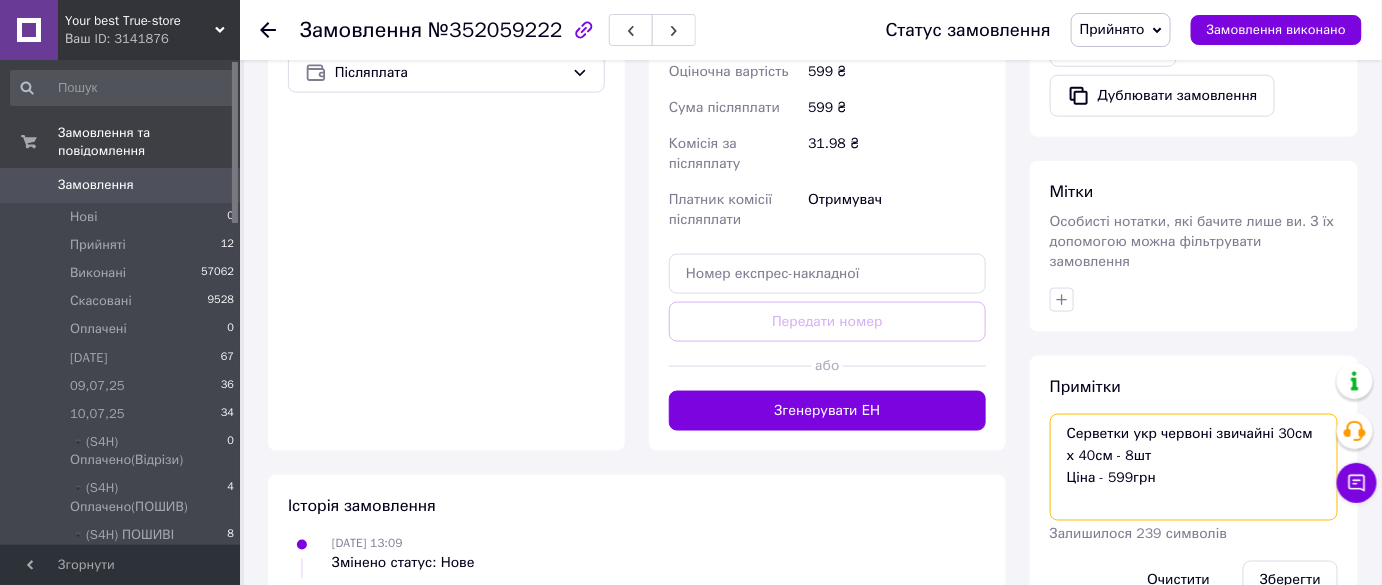 scroll, scrollTop: 807, scrollLeft: 0, axis: vertical 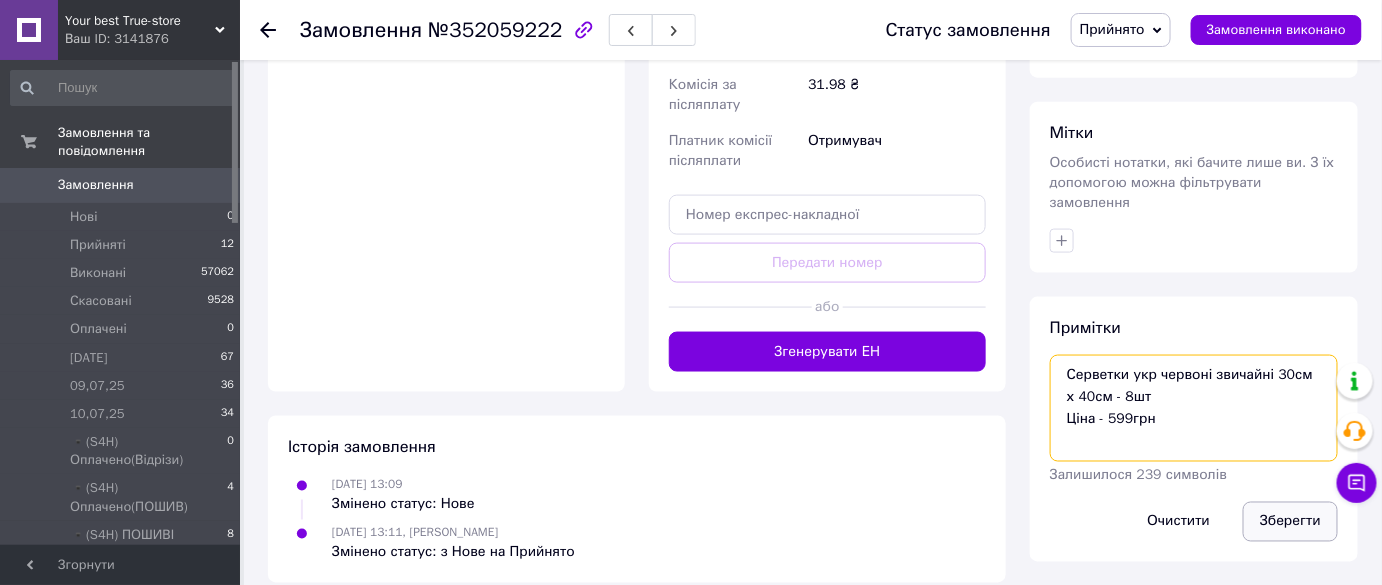 type on "Серветки укр червоні звичайні 30см х 40см - 8шт
Ціна - 599грн" 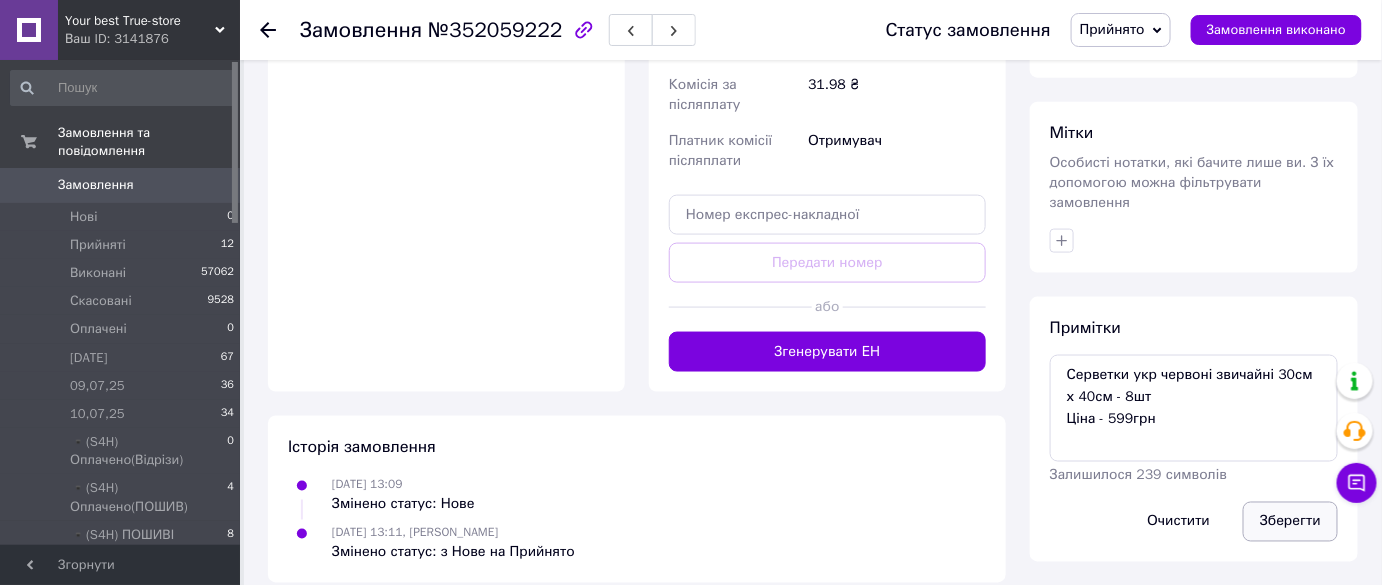click on "Зберегти" at bounding box center (1290, 522) 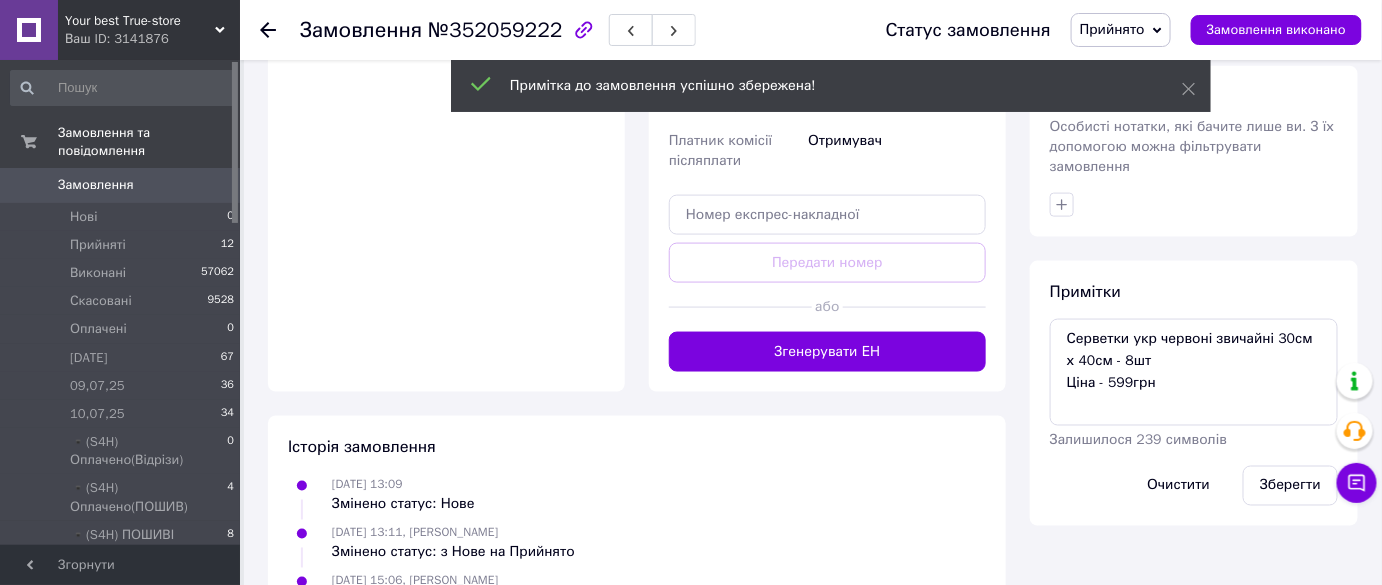 click on "№352059222" at bounding box center (495, 30) 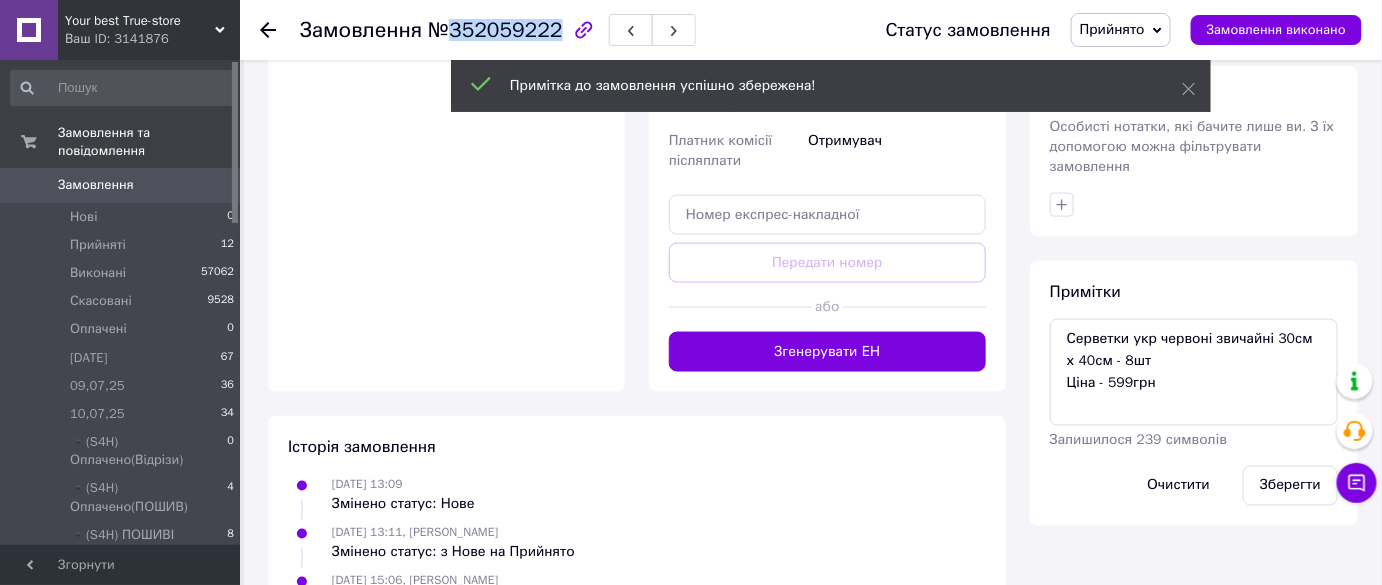 click on "№352059222" at bounding box center (495, 30) 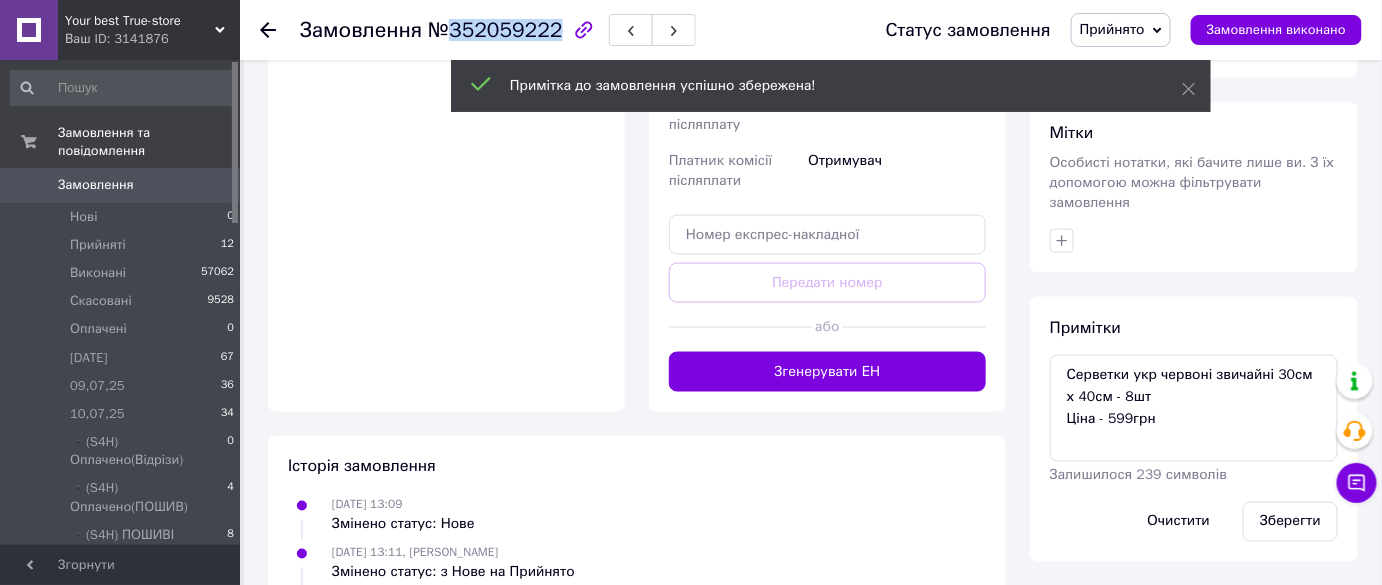 copy on "352059222" 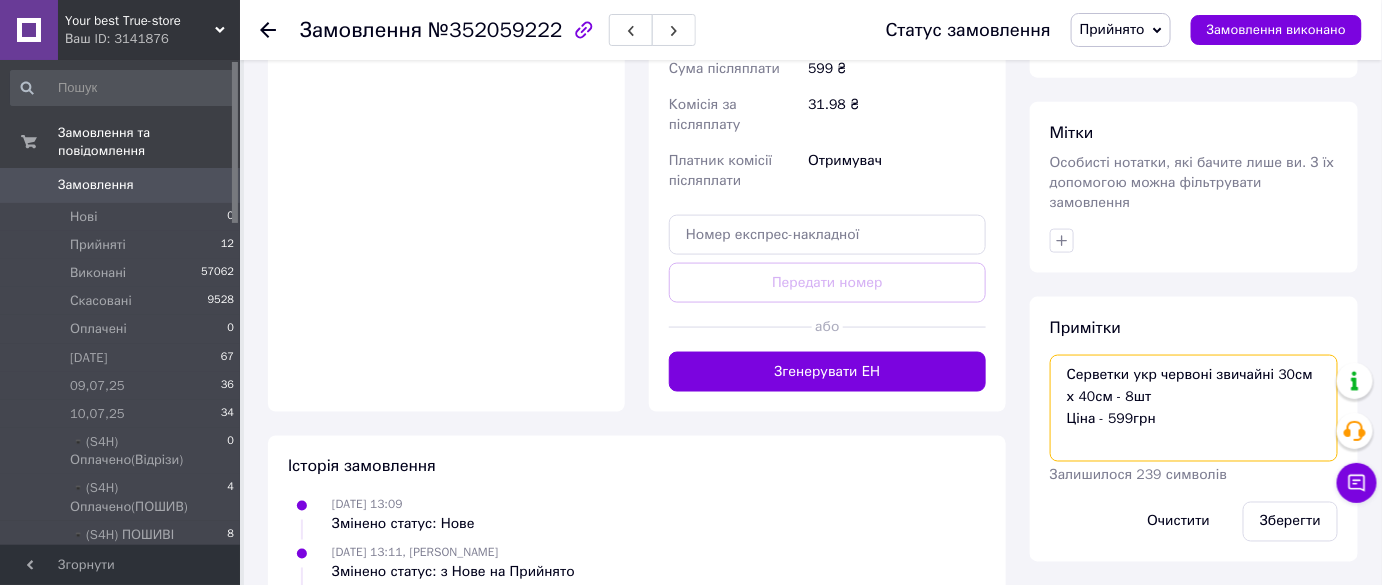 drag, startPoint x: 1240, startPoint y: 370, endPoint x: 1023, endPoint y: 353, distance: 217.66489 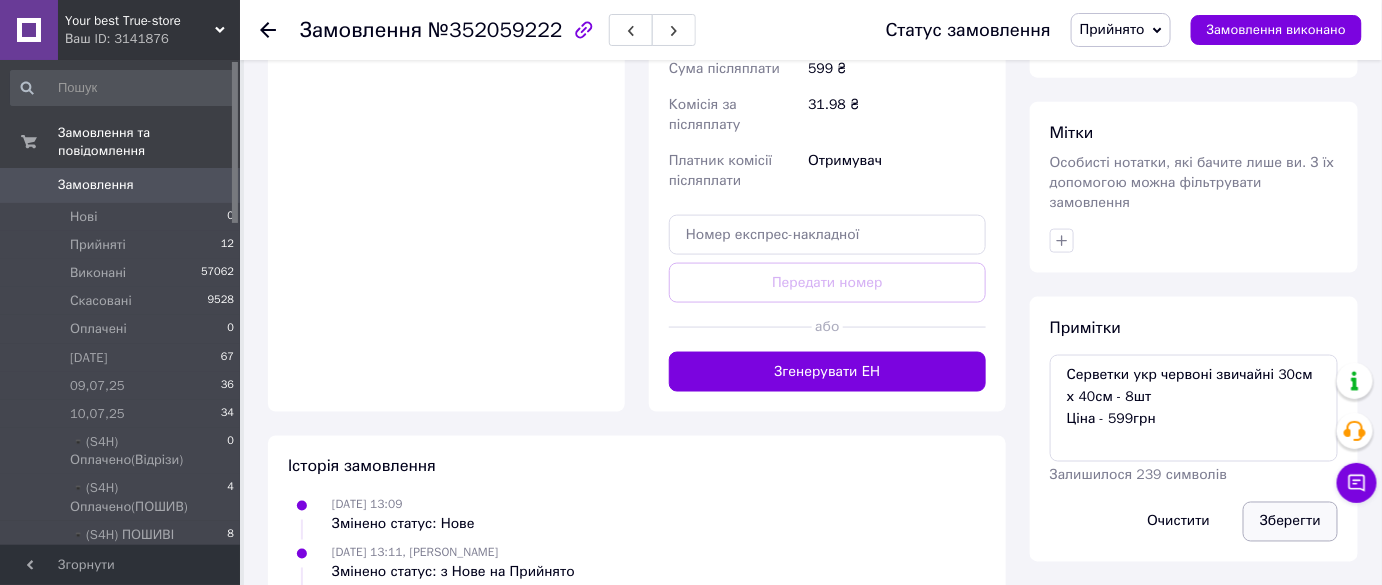 drag, startPoint x: 1269, startPoint y: 494, endPoint x: 1256, endPoint y: 484, distance: 16.40122 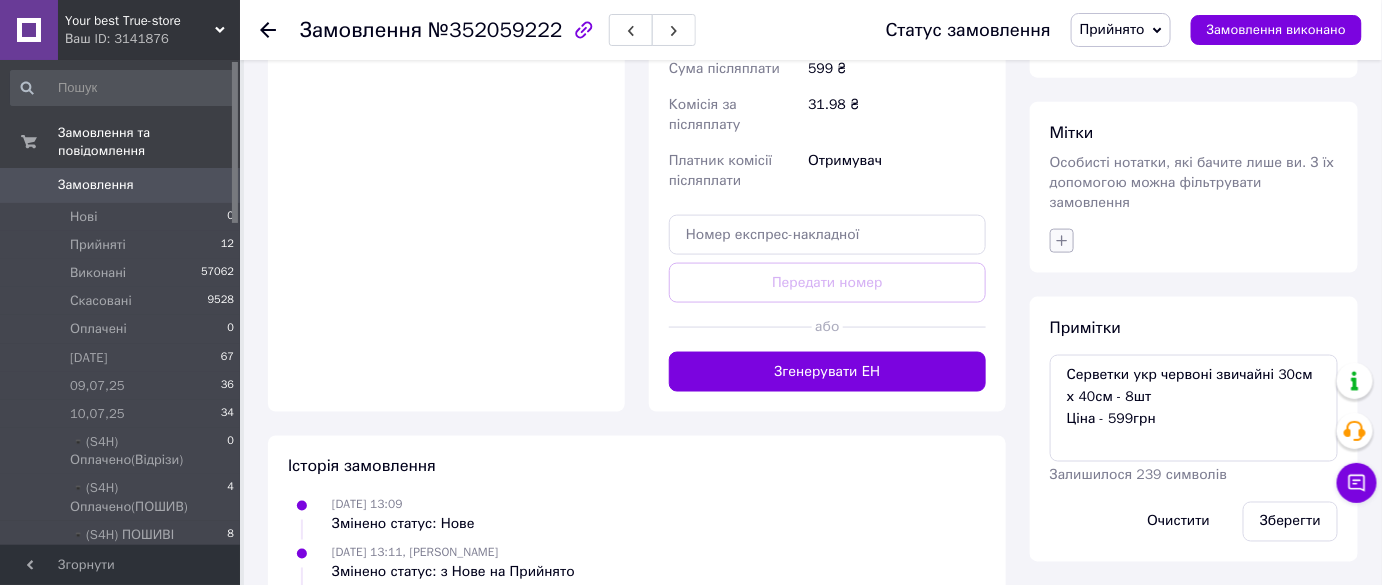 click at bounding box center (1062, 241) 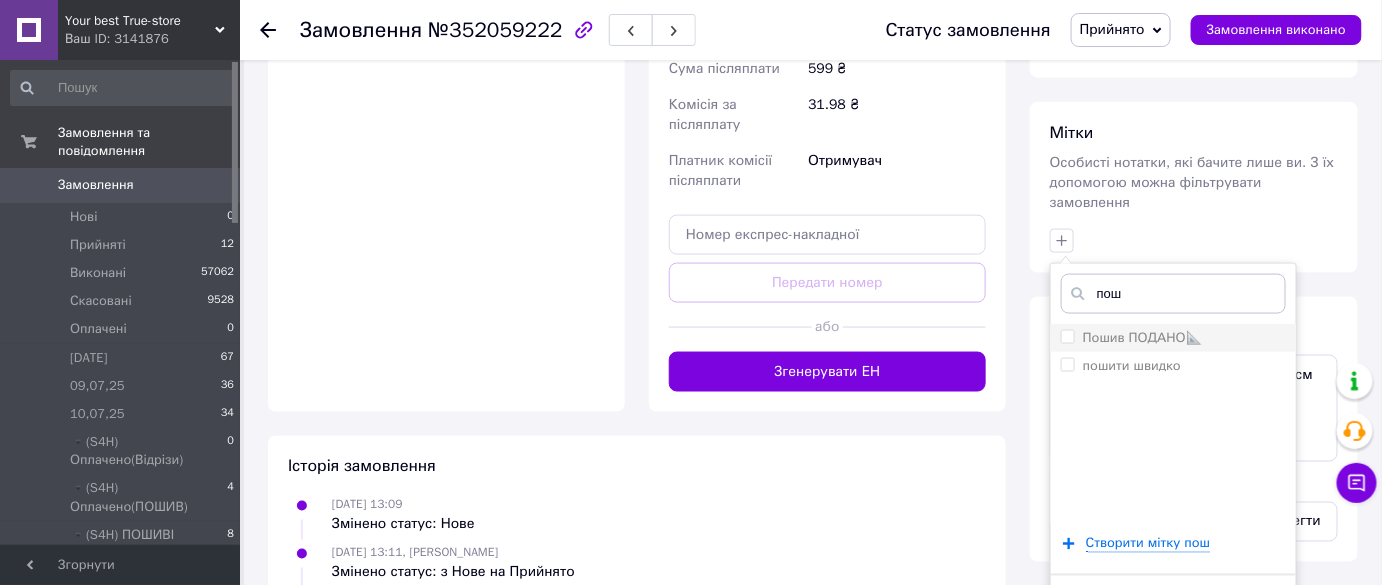 type on "пош" 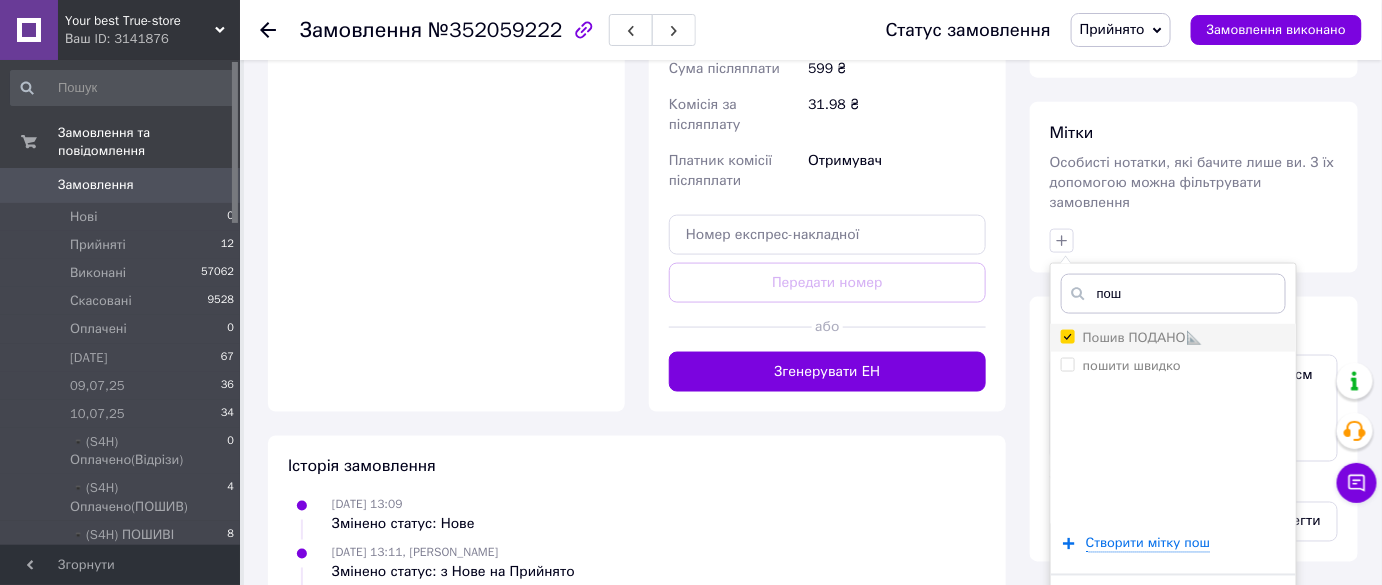 checkbox on "true" 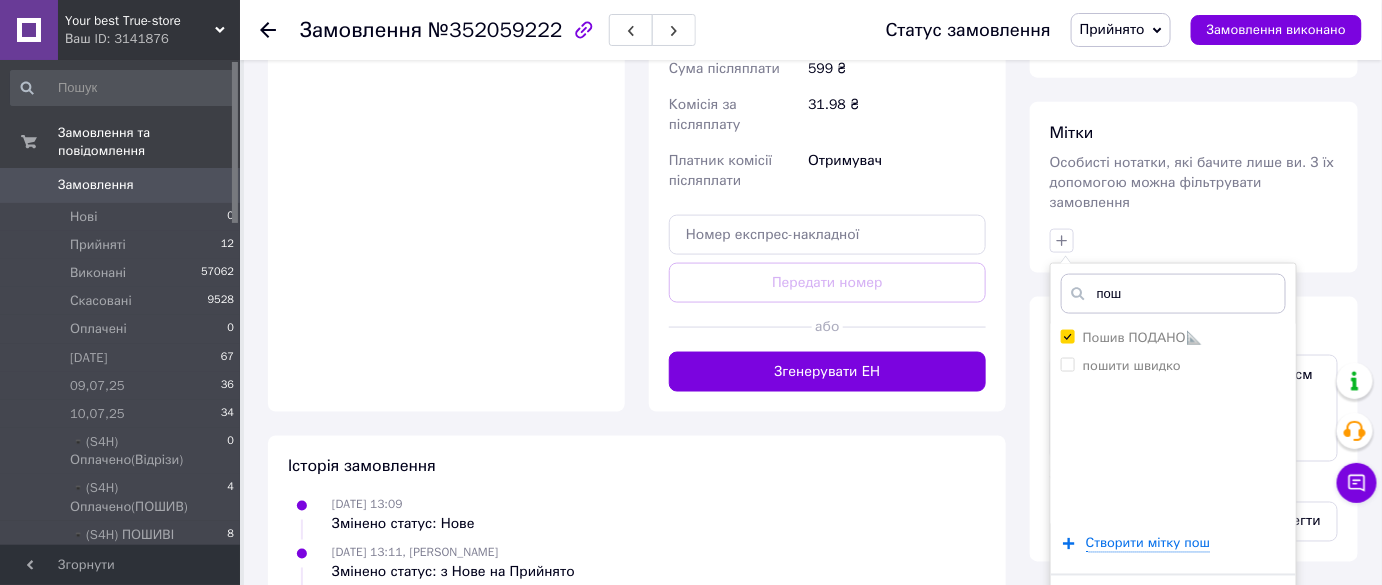 click on "Додати мітку" at bounding box center (1173, 605) 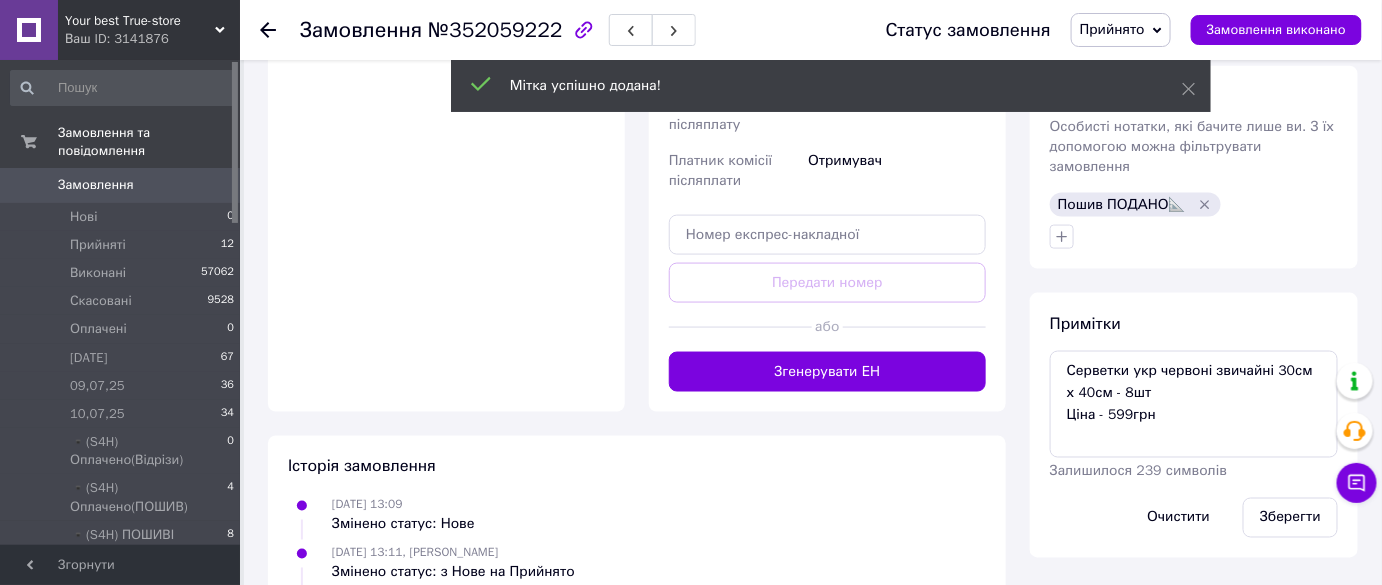 click on "Прийнято" at bounding box center (1112, 29) 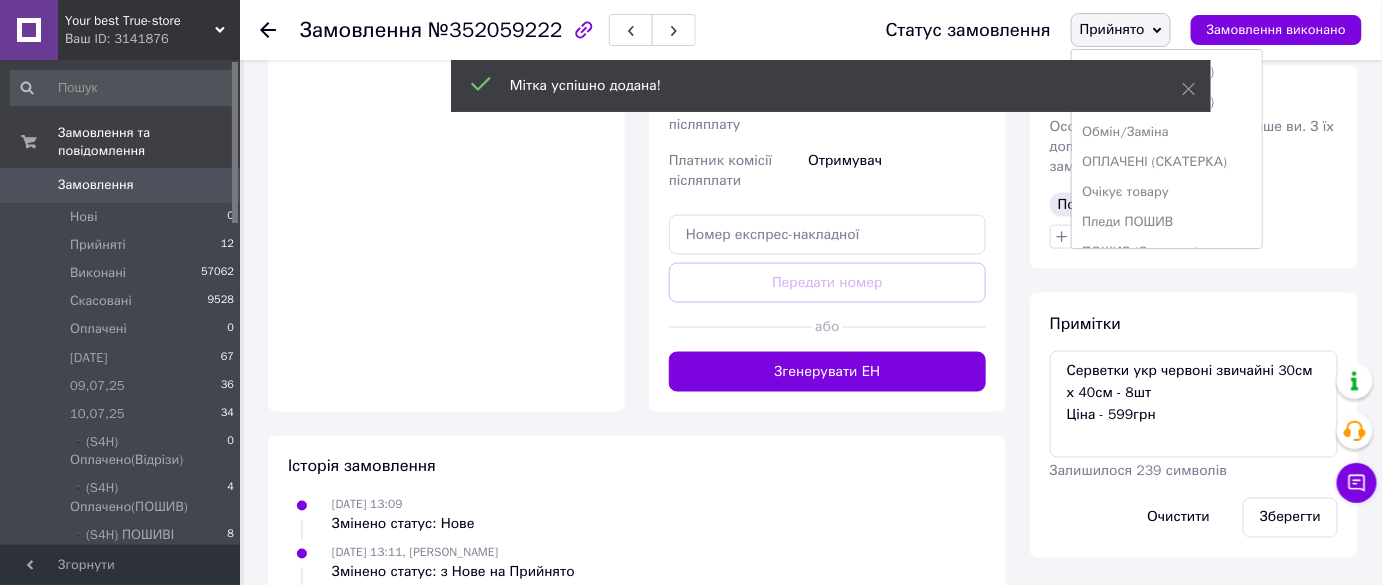 scroll, scrollTop: 472, scrollLeft: 0, axis: vertical 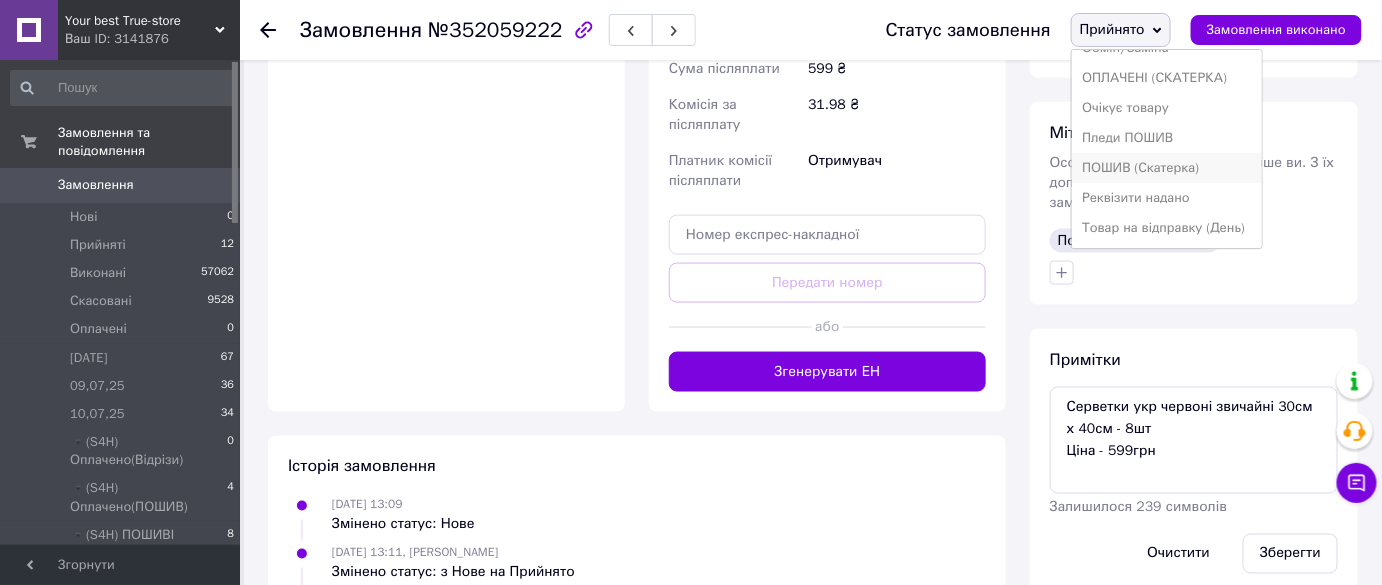 click on "ПОШИВ (Скатерка)" at bounding box center [1167, 168] 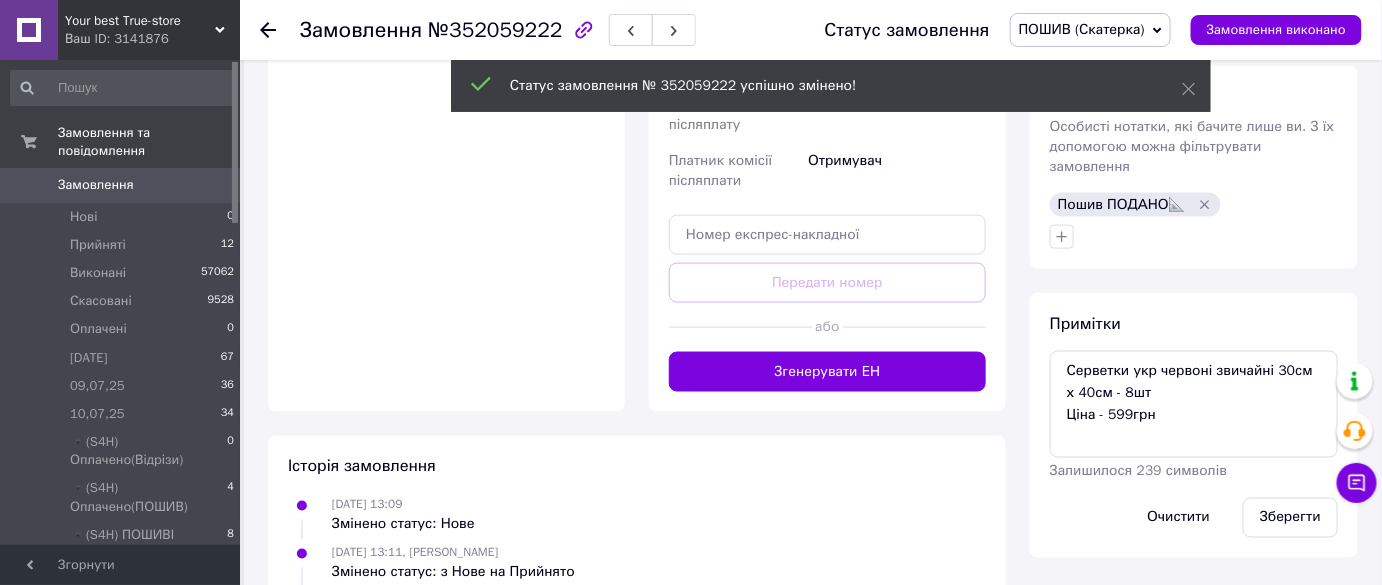 click 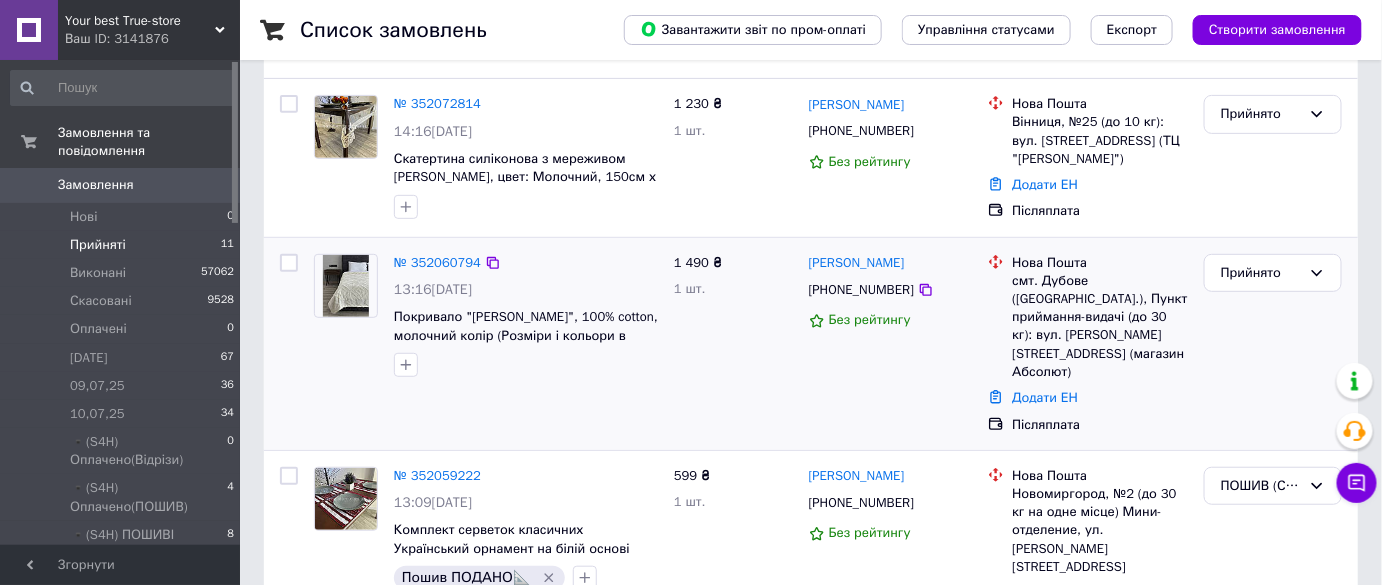 scroll, scrollTop: 272, scrollLeft: 0, axis: vertical 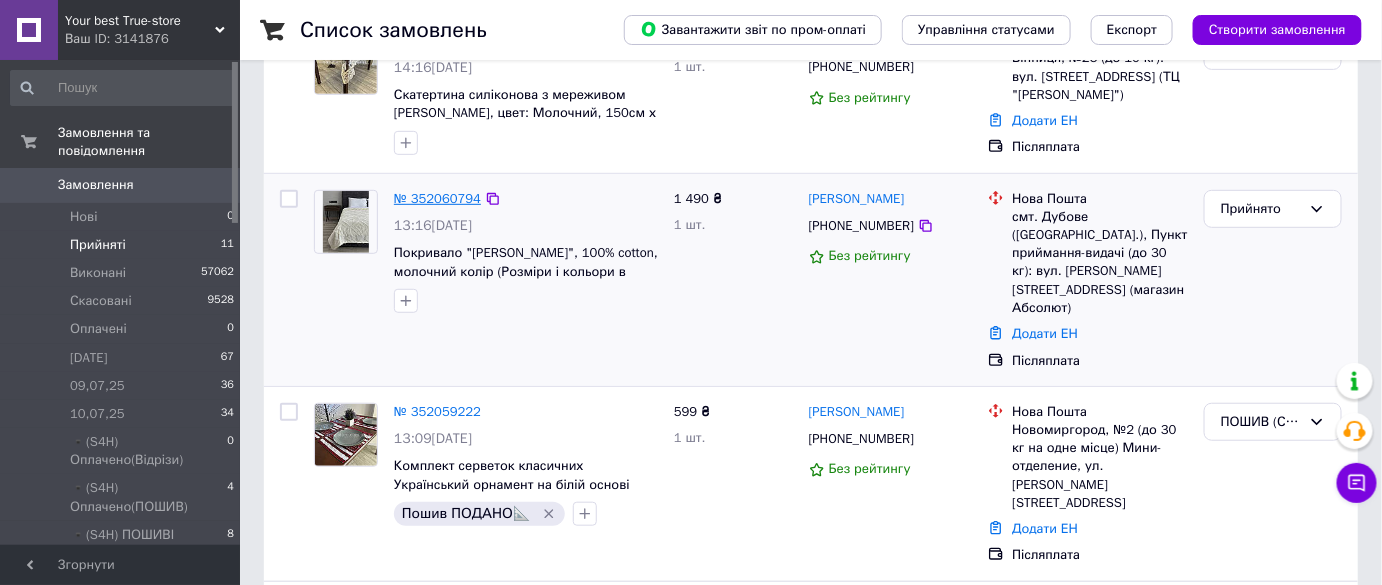 click on "№ 352060794" at bounding box center [437, 198] 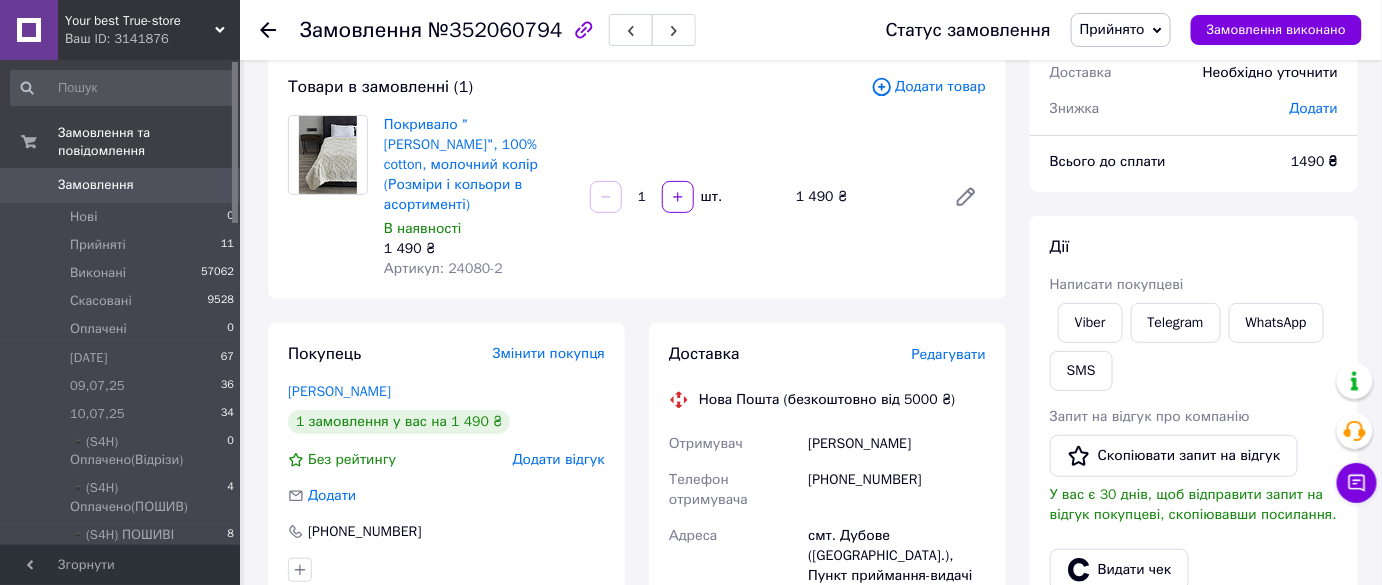 scroll, scrollTop: 0, scrollLeft: 0, axis: both 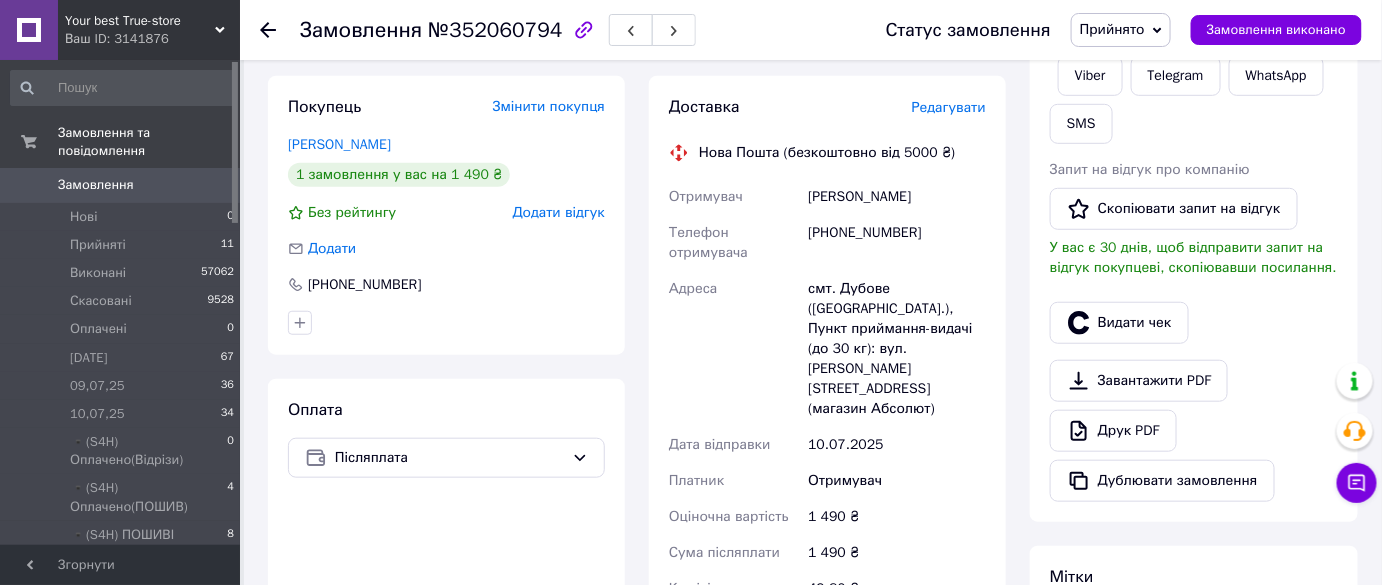 click on "[PHONE_NUMBER]" at bounding box center [897, 243] 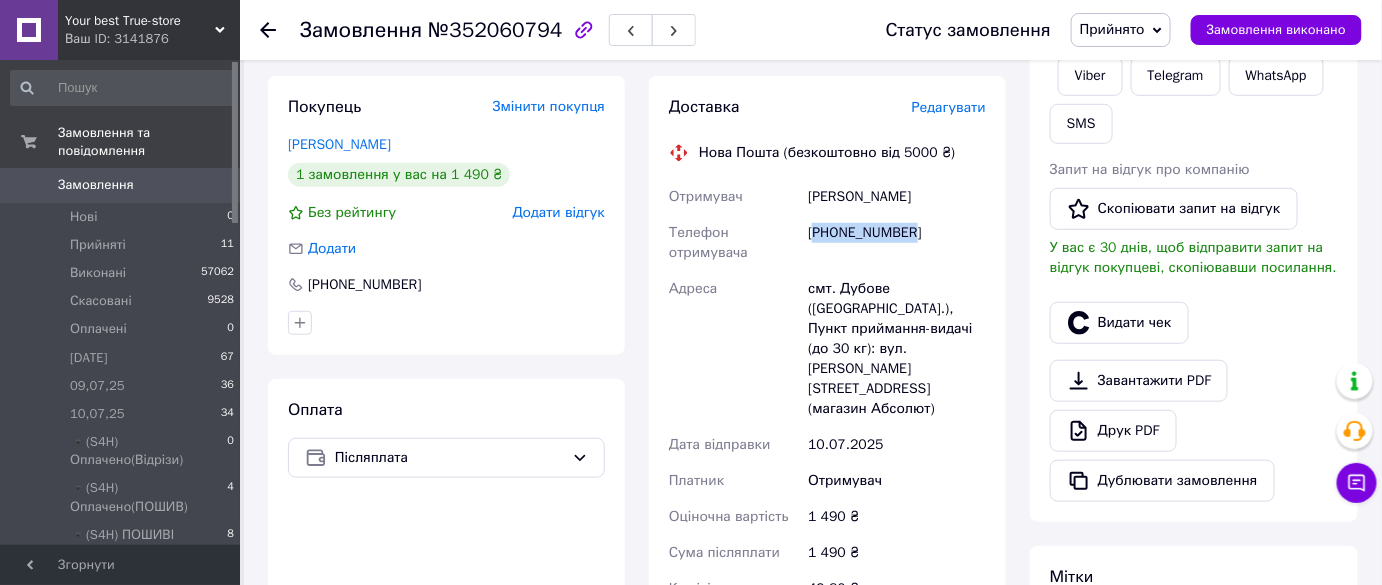 click on "[PHONE_NUMBER]" at bounding box center [897, 243] 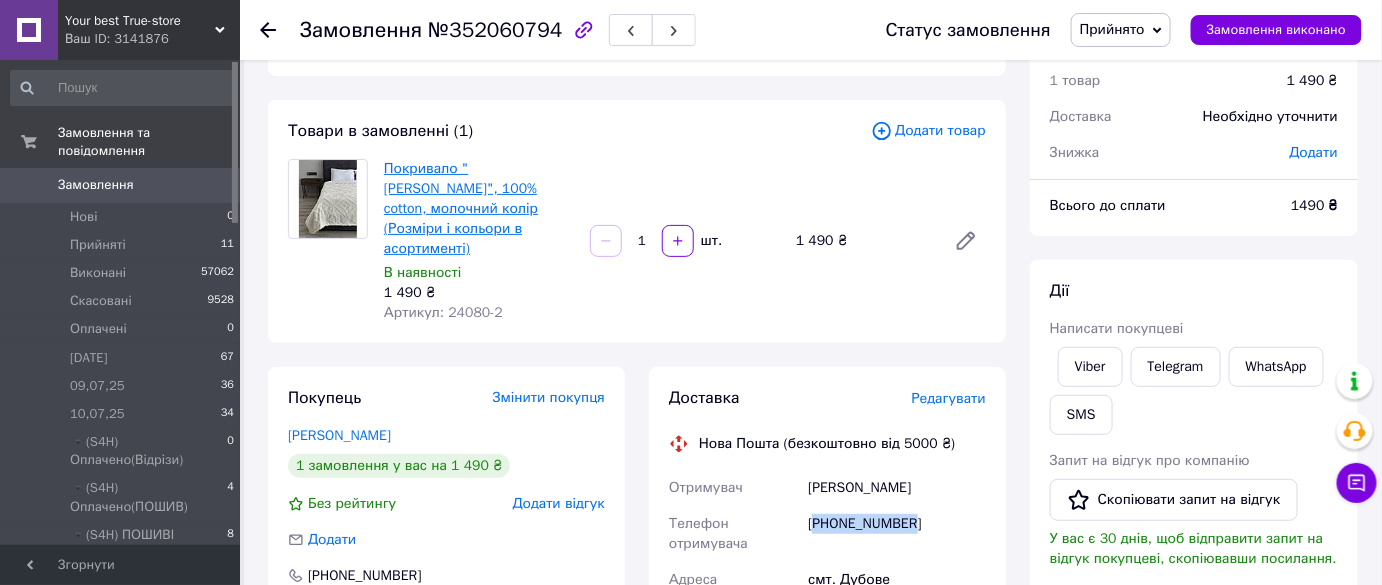 scroll, scrollTop: 0, scrollLeft: 0, axis: both 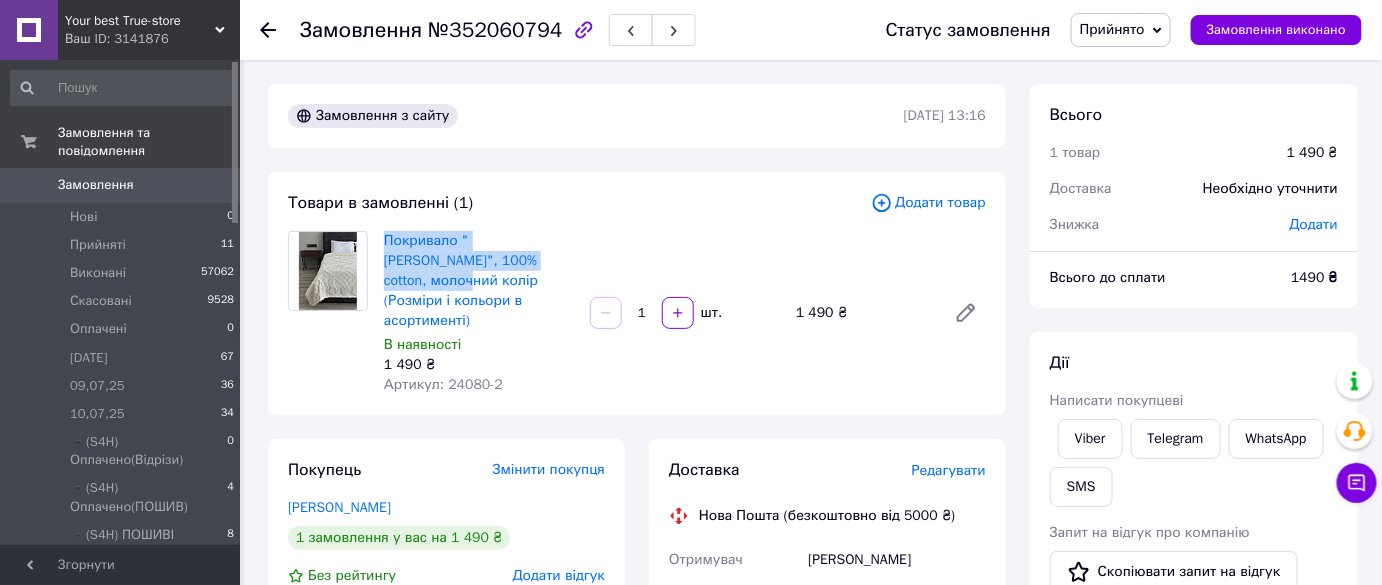 copy on "Покривало "Олаф", 100% cotton, молочний колір" 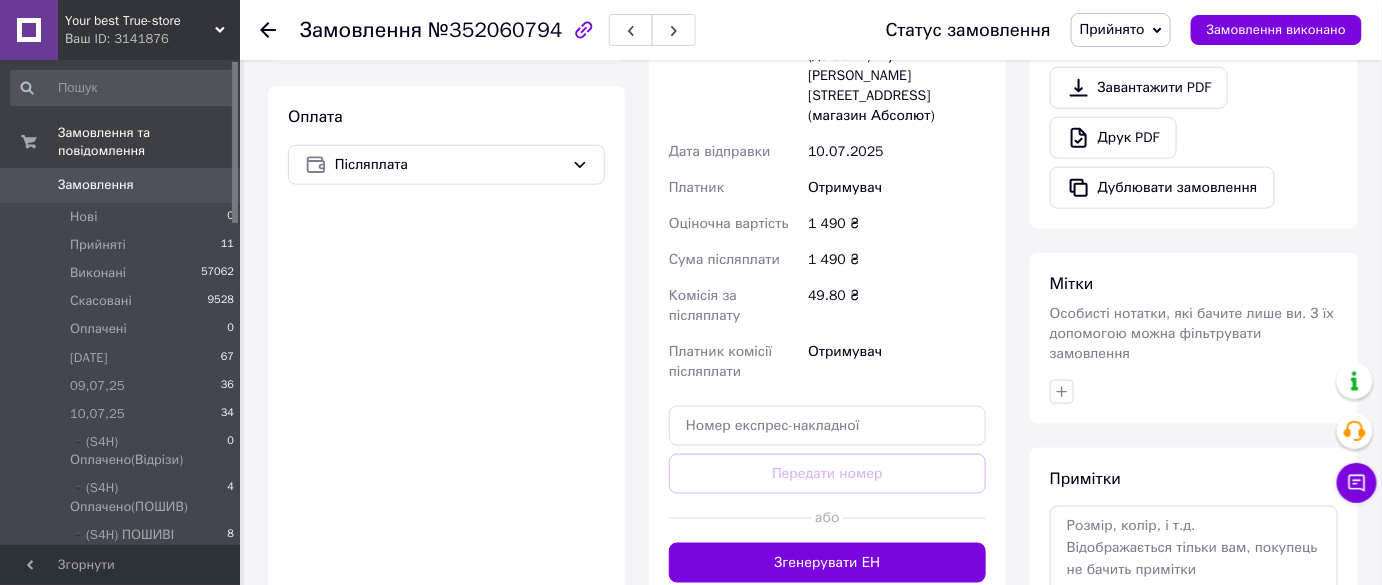scroll, scrollTop: 727, scrollLeft: 0, axis: vertical 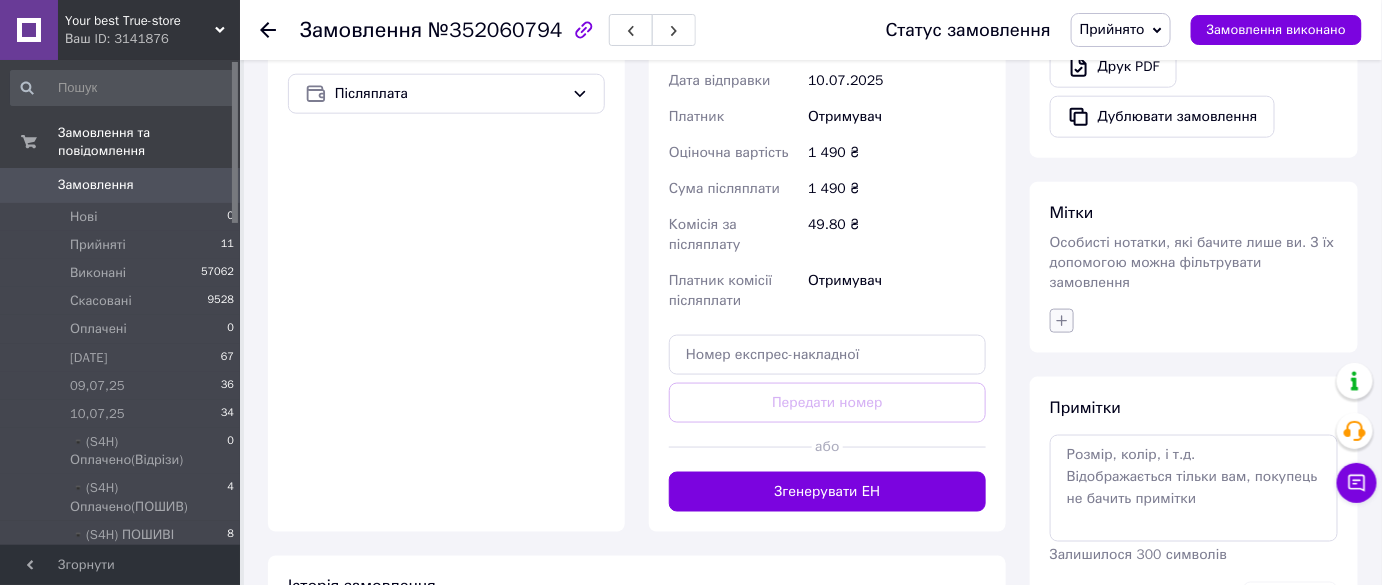 click 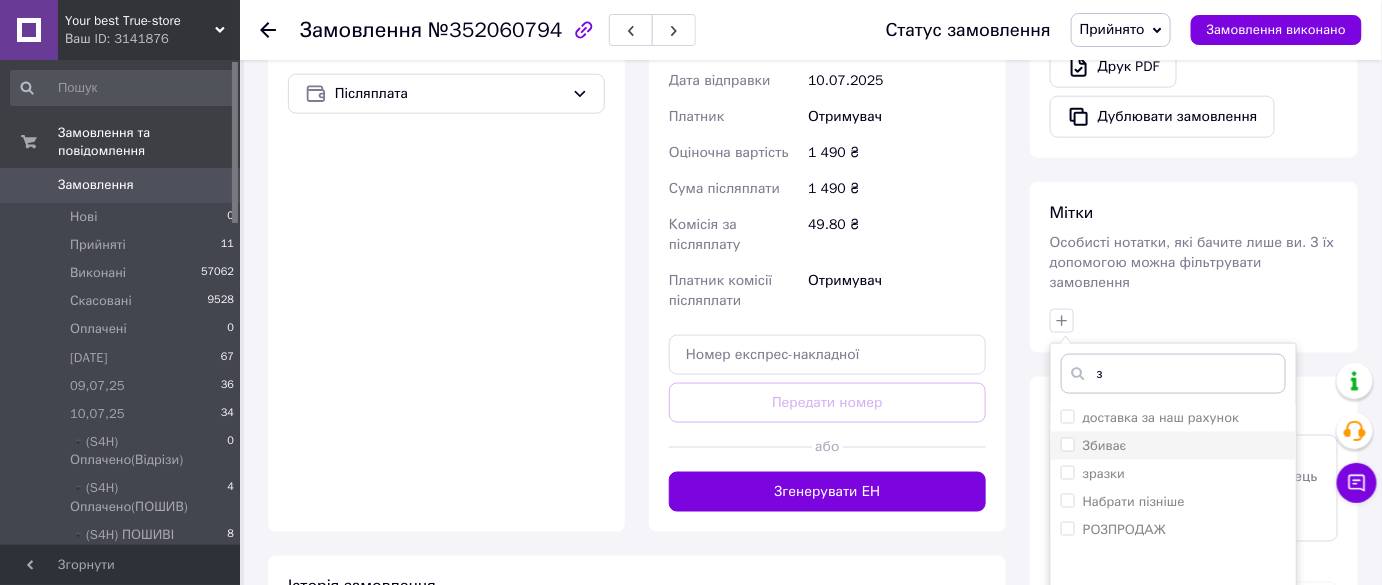type on "з" 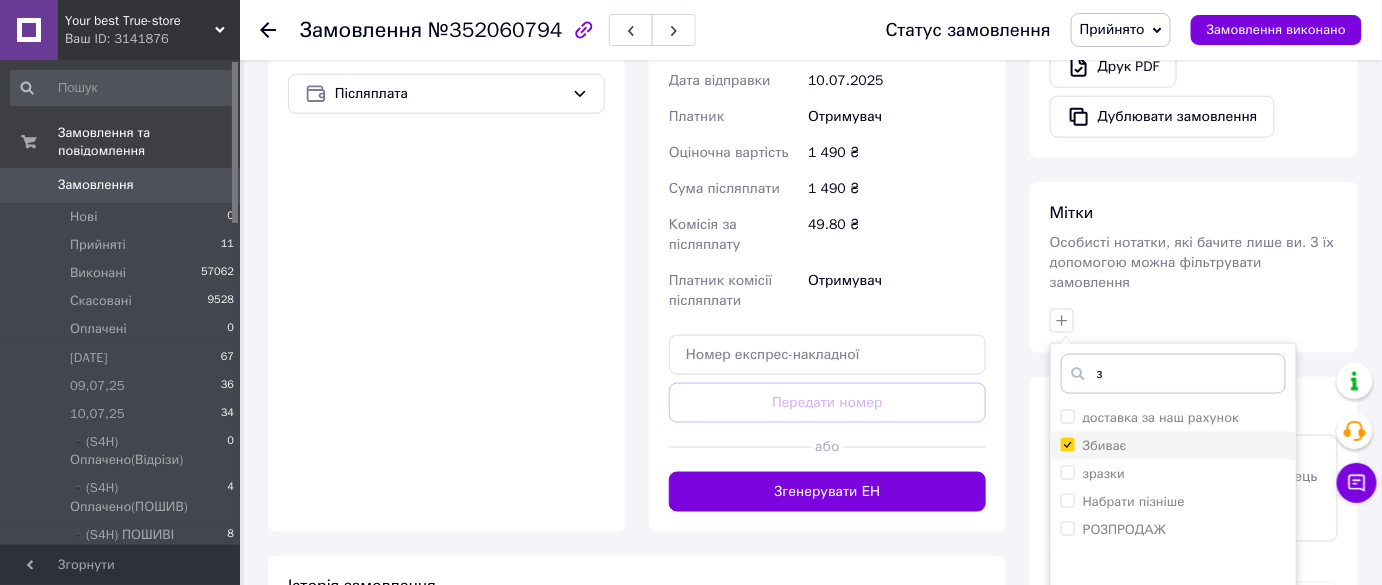 checkbox on "true" 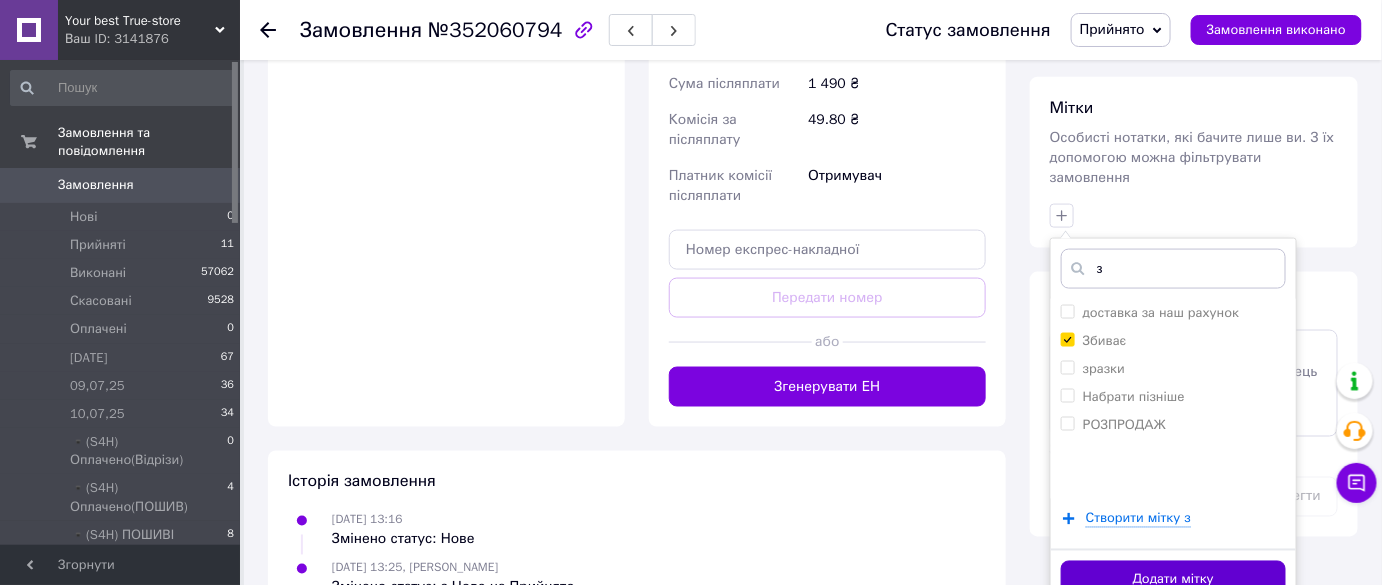 click on "Додати мітку" at bounding box center [1173, 580] 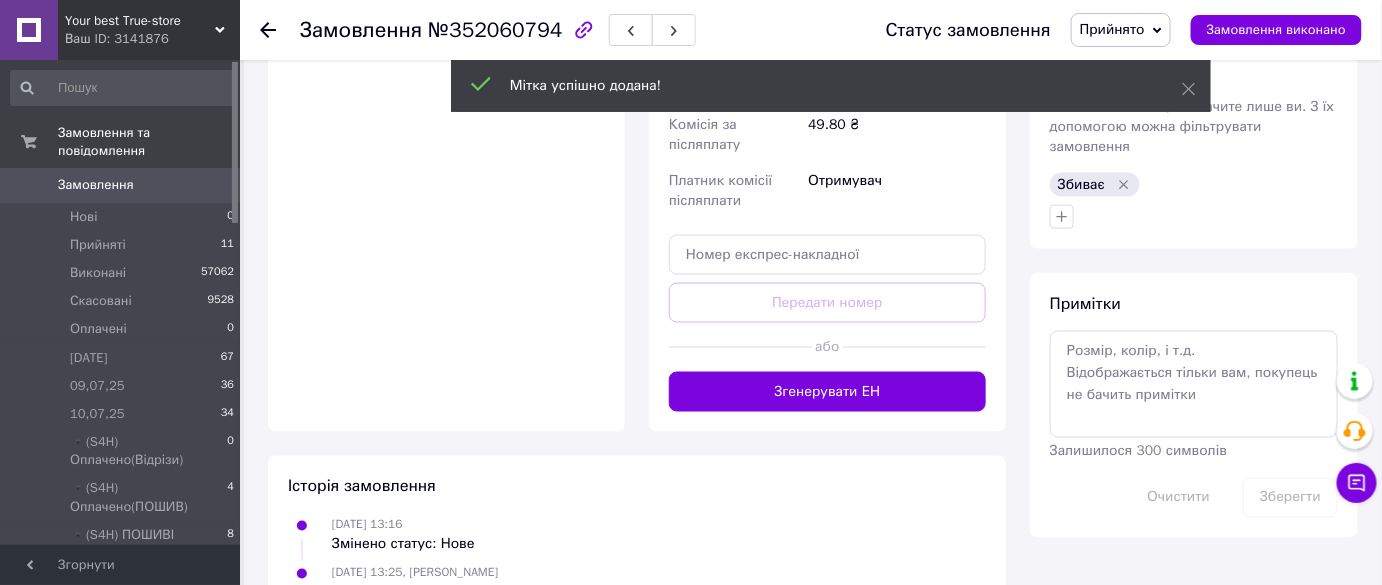 scroll, scrollTop: 832, scrollLeft: 0, axis: vertical 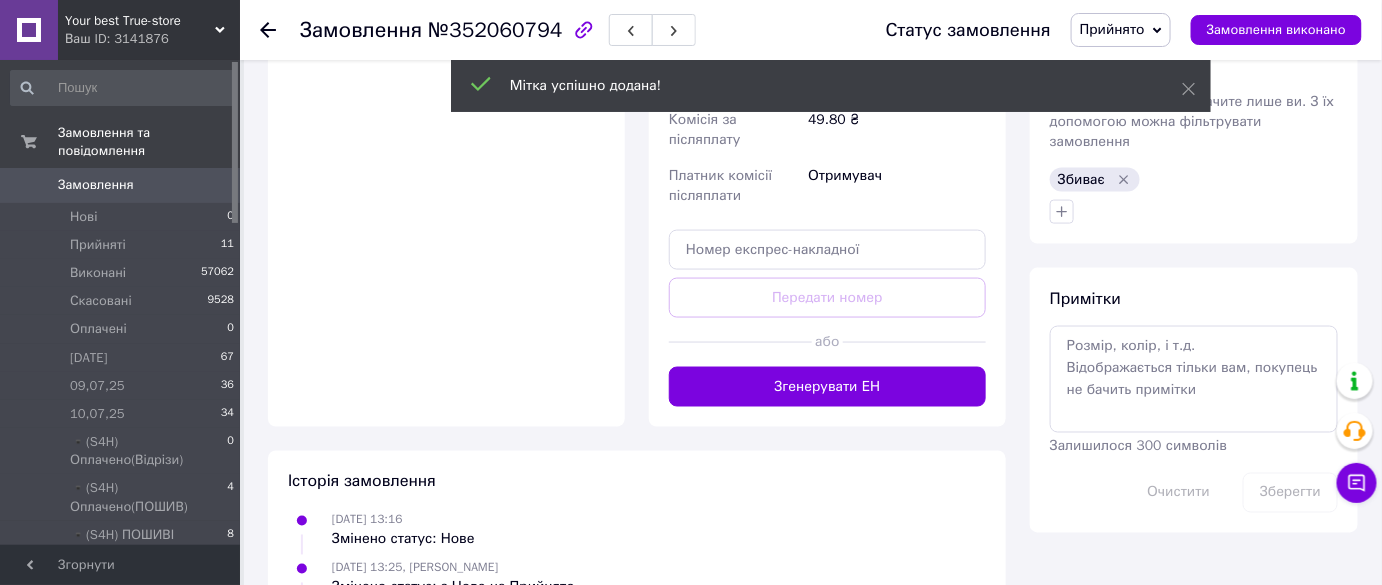 click 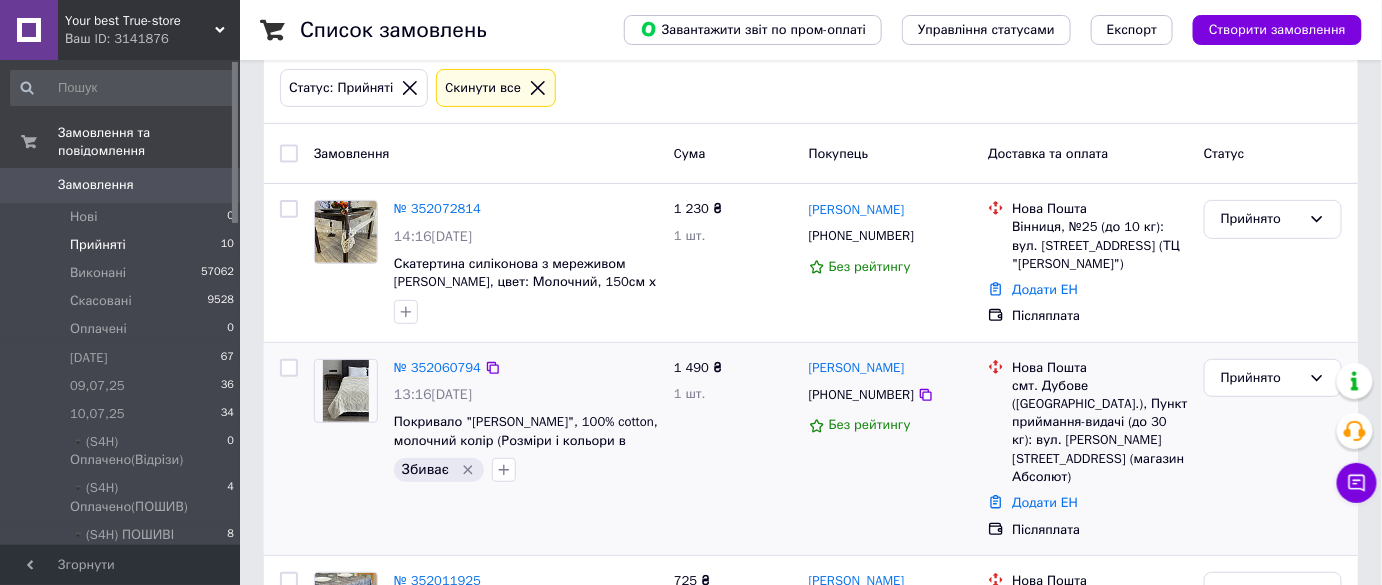 scroll, scrollTop: 181, scrollLeft: 0, axis: vertical 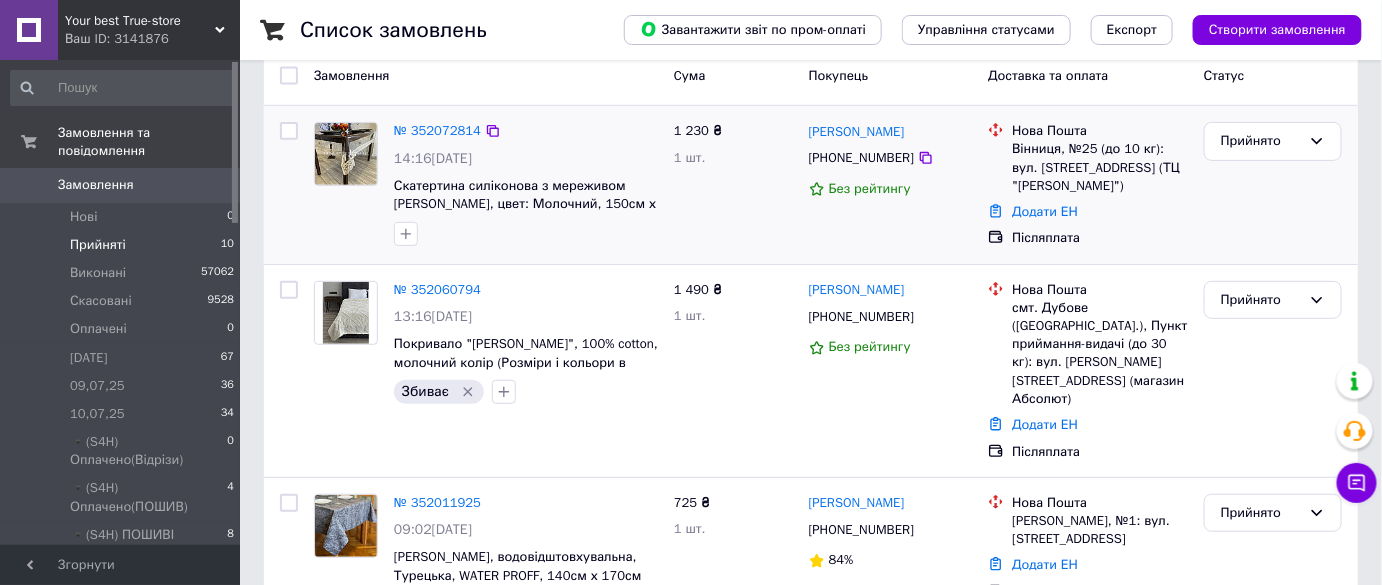 click on "14:16[DATE]" at bounding box center [433, 158] 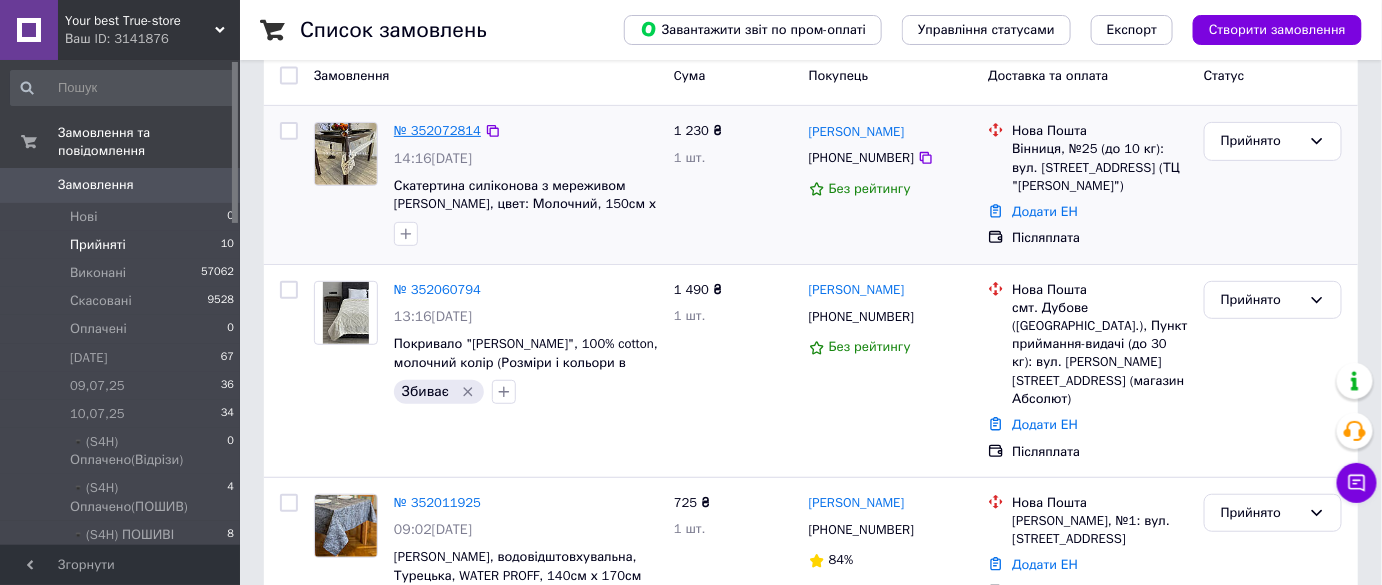click on "№ 352072814" at bounding box center (437, 130) 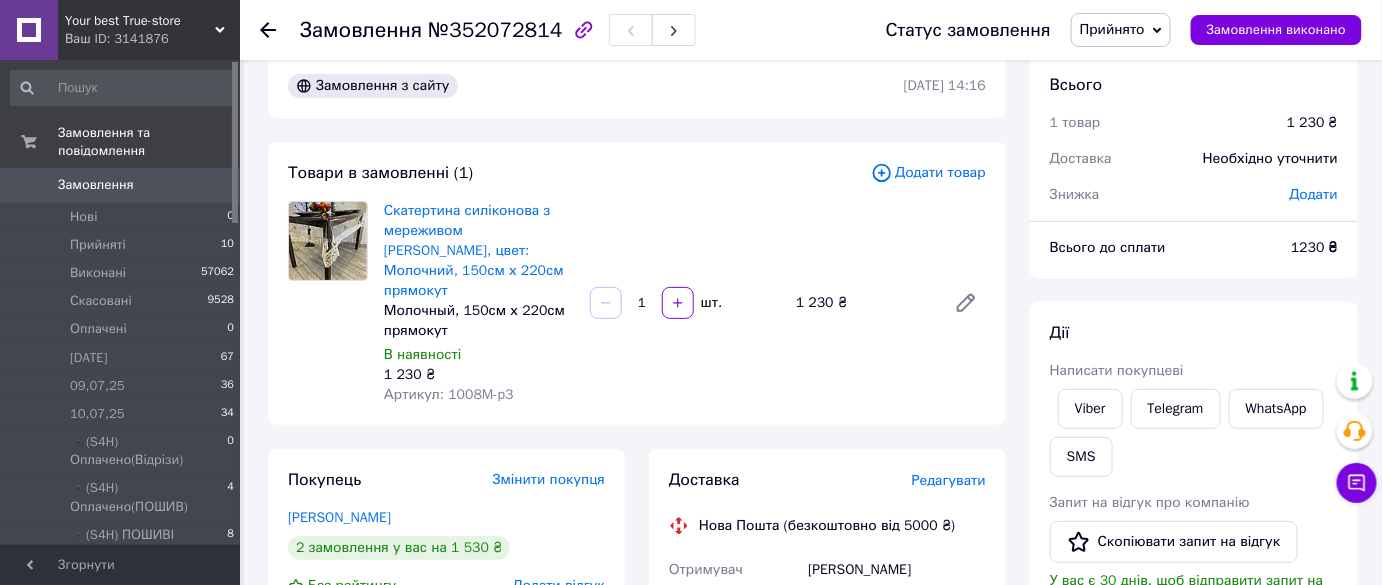 scroll, scrollTop: 9, scrollLeft: 0, axis: vertical 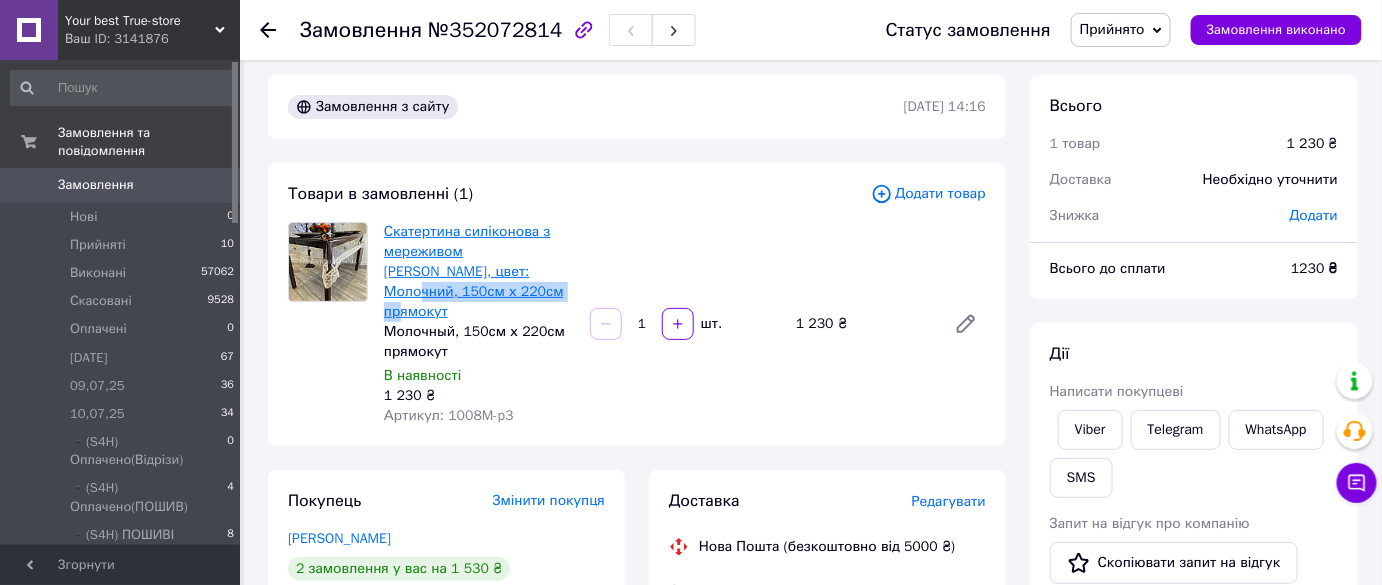 copy on "150см х 220см прямокут" 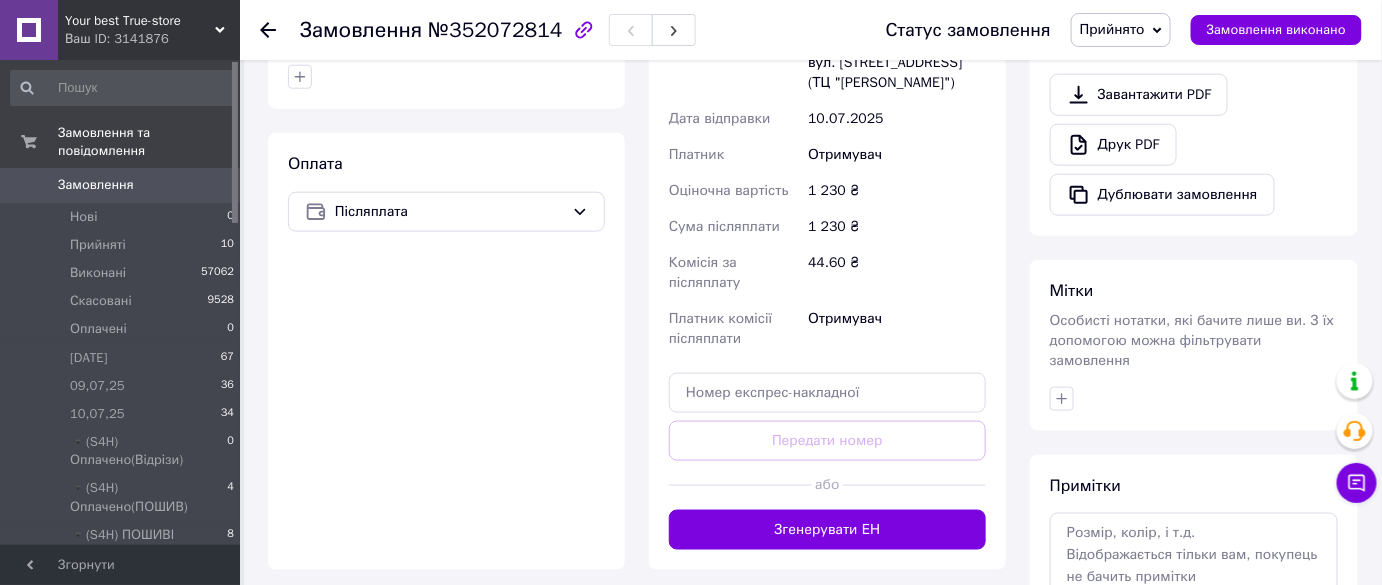 scroll, scrollTop: 736, scrollLeft: 0, axis: vertical 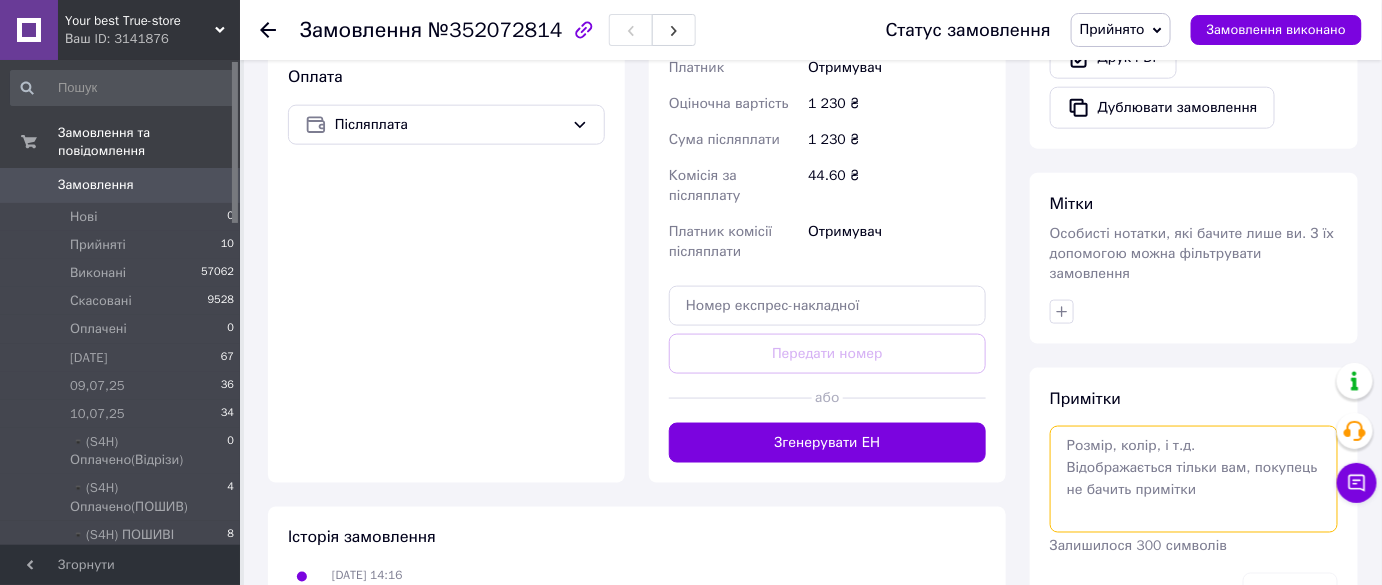click at bounding box center (1194, 479) 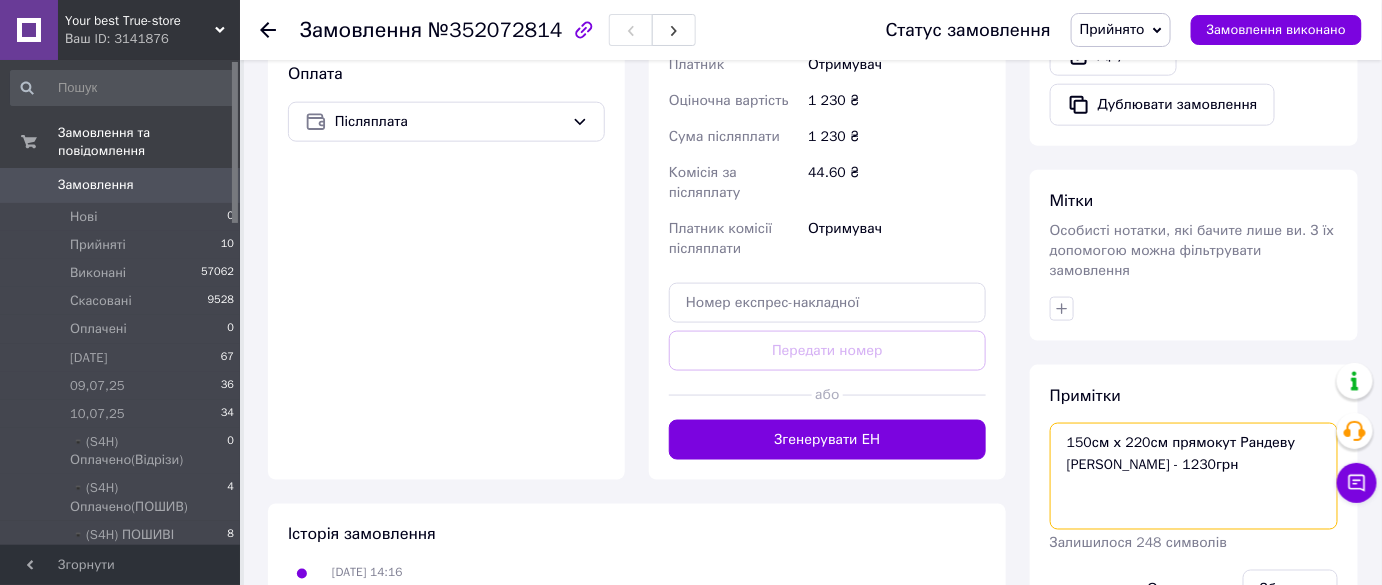 scroll, scrollTop: 827, scrollLeft: 0, axis: vertical 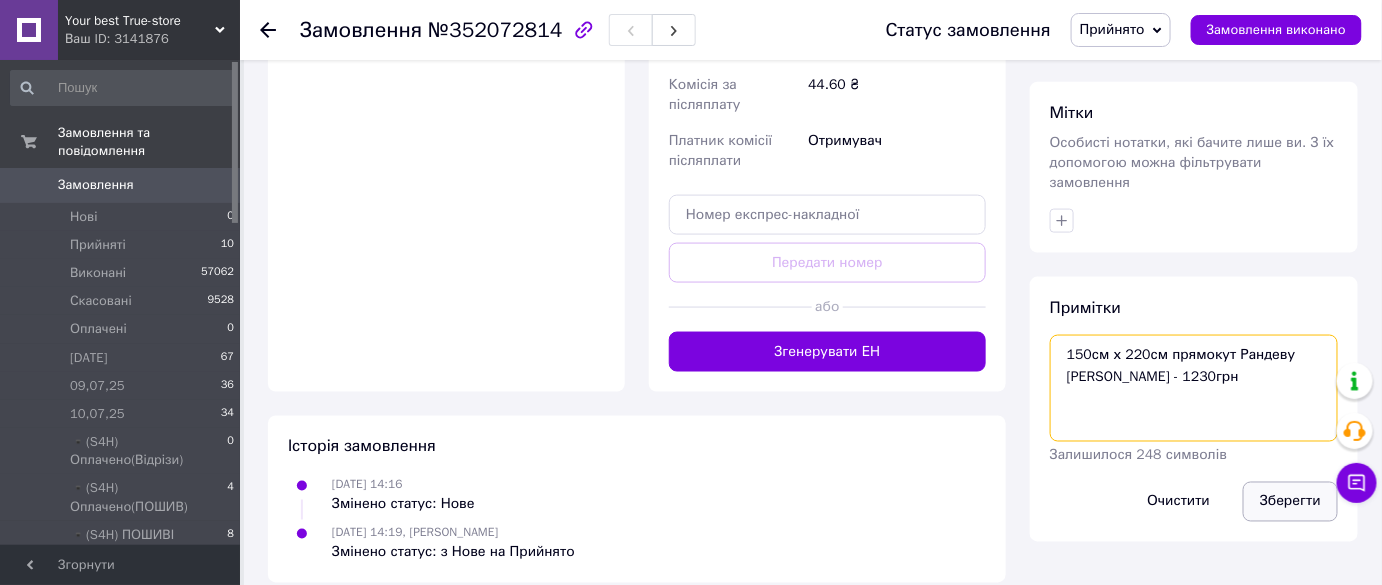 type on "150см х 220см прямокут Рандеву молоко
Ціна - 1230грн" 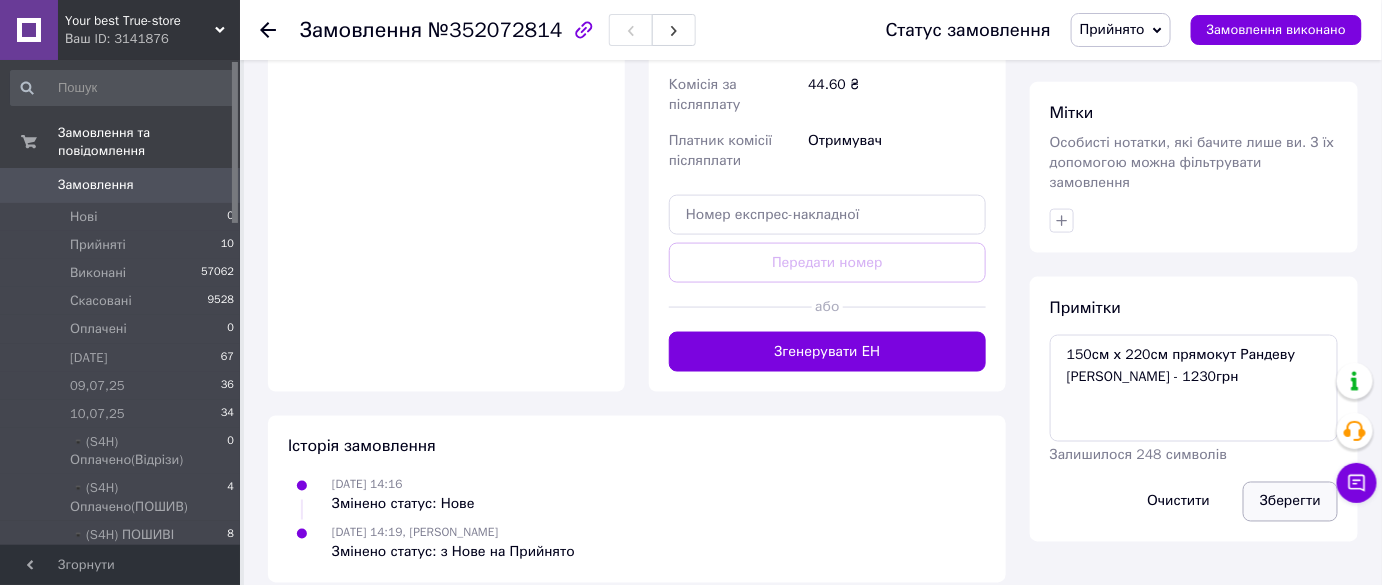 click on "Зберегти" at bounding box center (1290, 502) 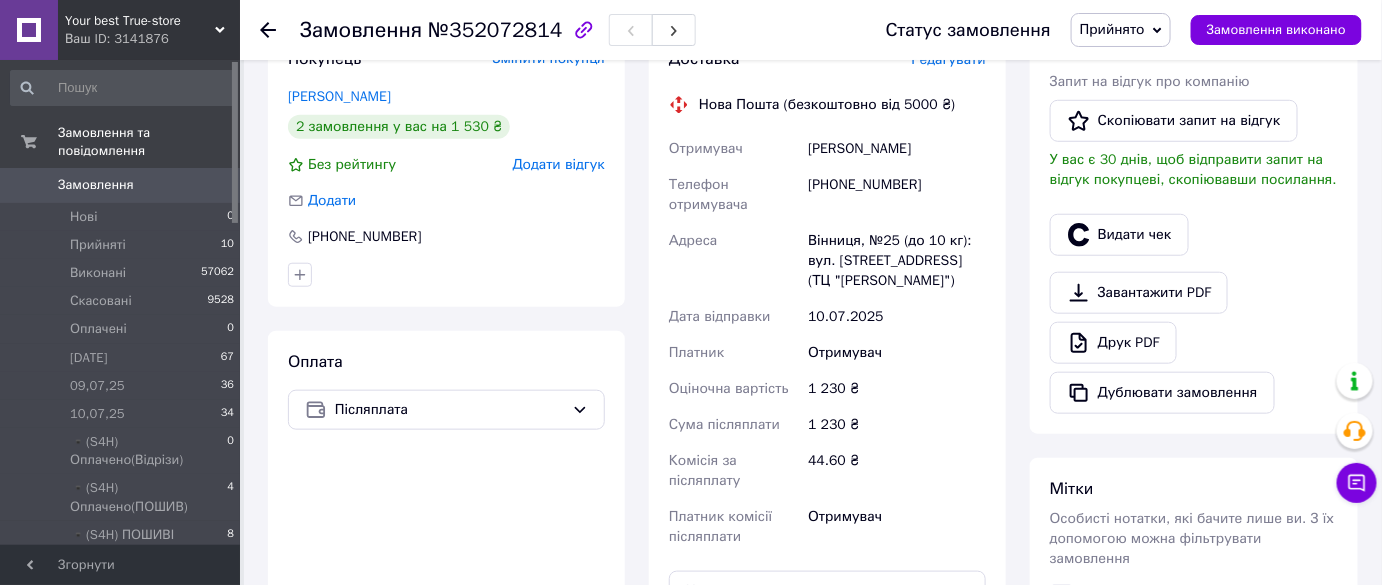 scroll, scrollTop: 191, scrollLeft: 0, axis: vertical 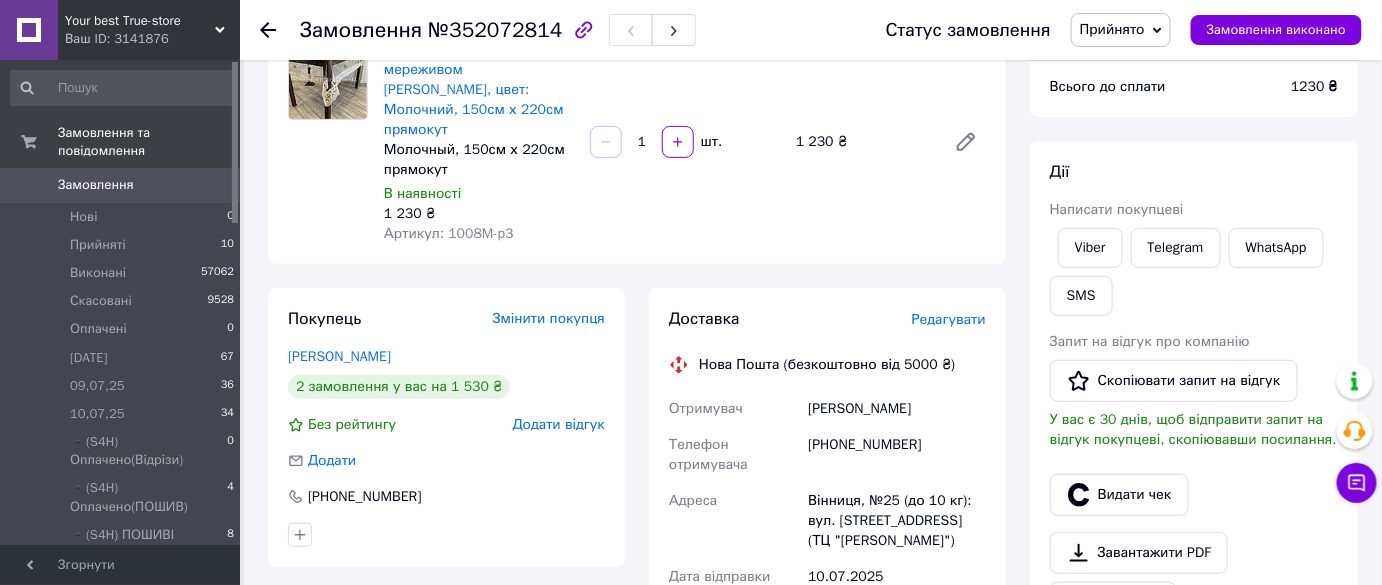 click on "[PHONE_NUMBER]" at bounding box center (897, 455) 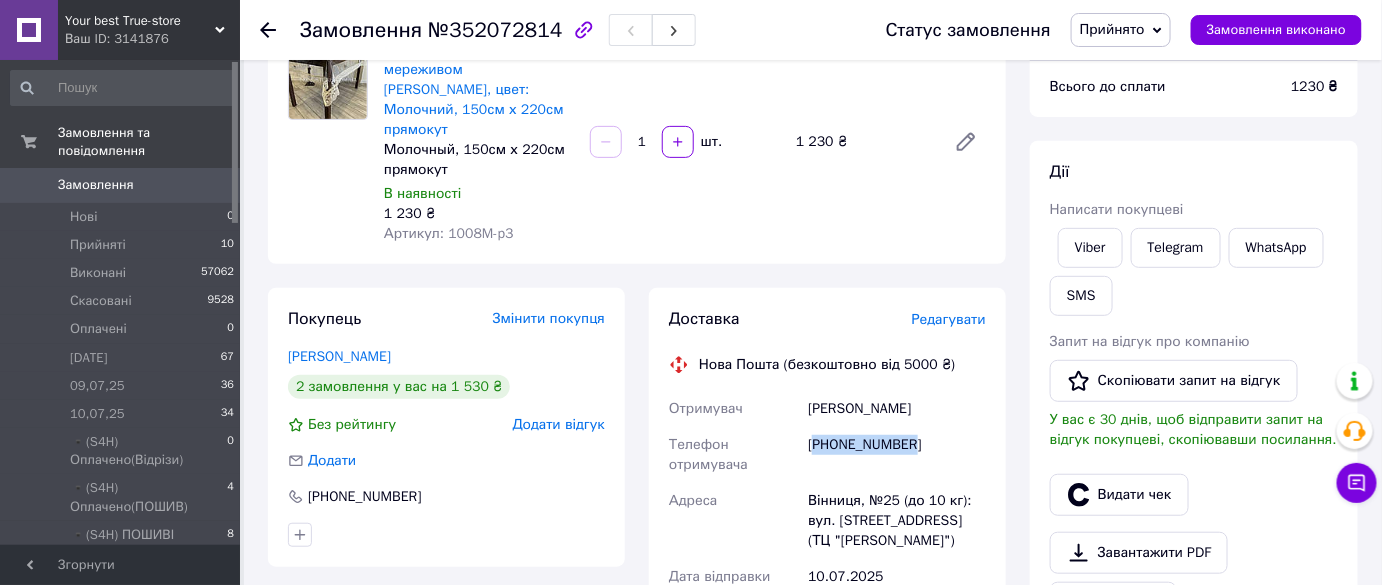 click on "[PHONE_NUMBER]" at bounding box center [897, 455] 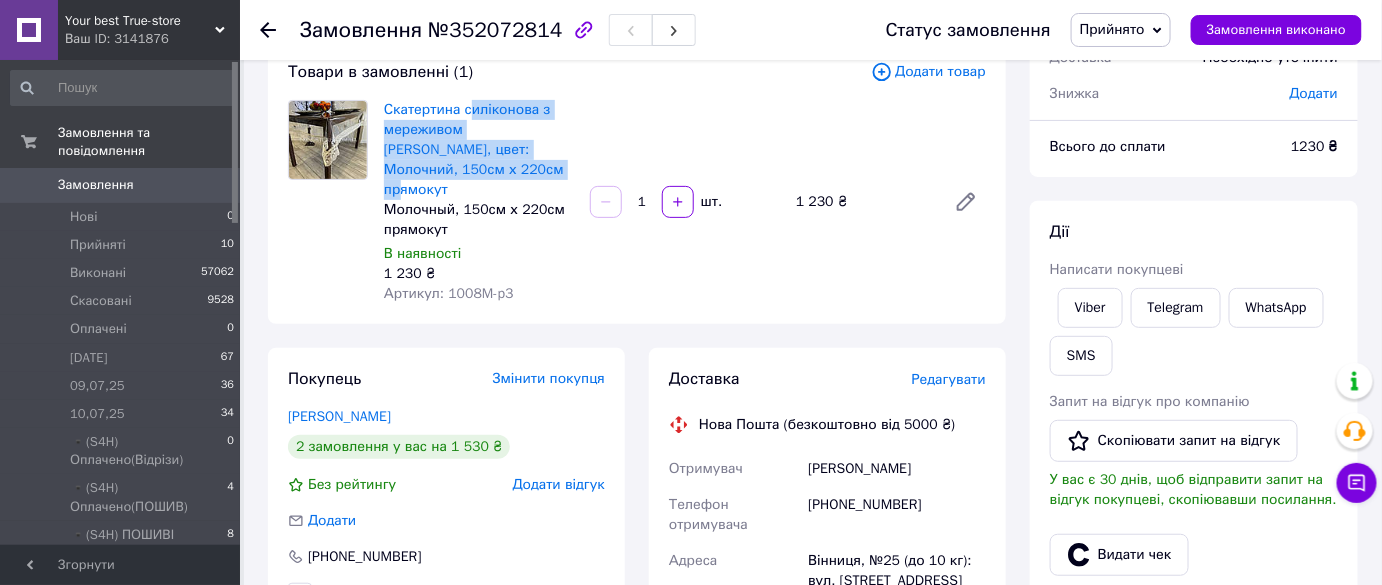scroll, scrollTop: 100, scrollLeft: 0, axis: vertical 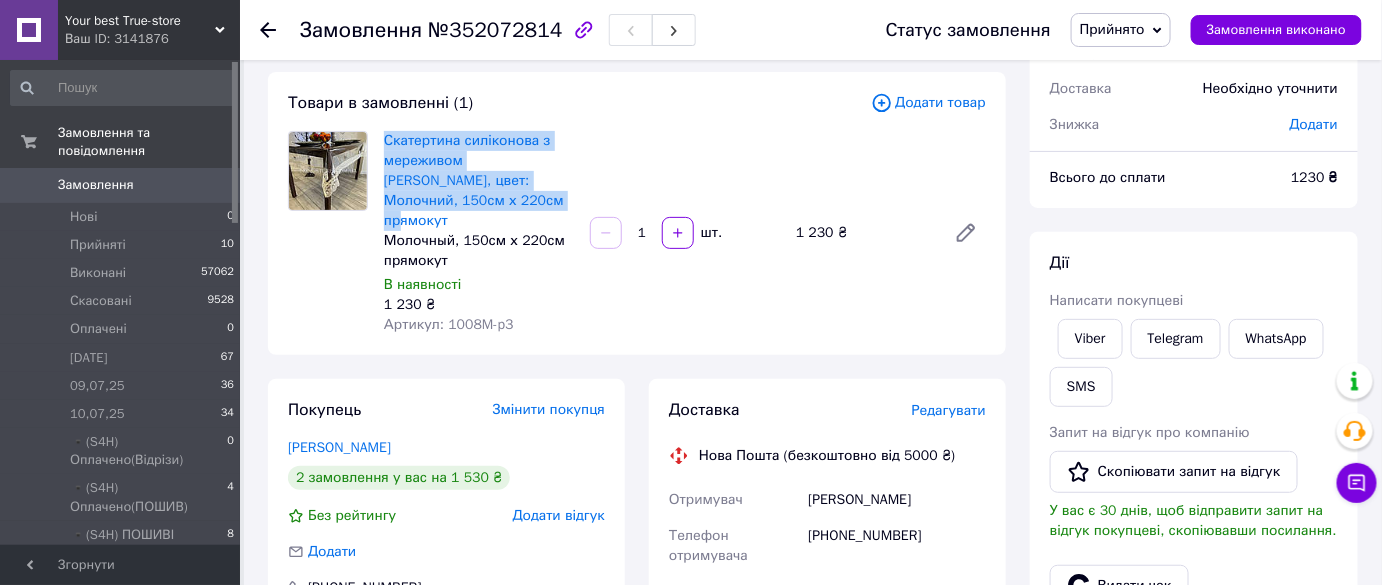 copy on "Скатертина силіконова з мереживом [PERSON_NAME], цвет: Молочний, 150см х 220см прямокут" 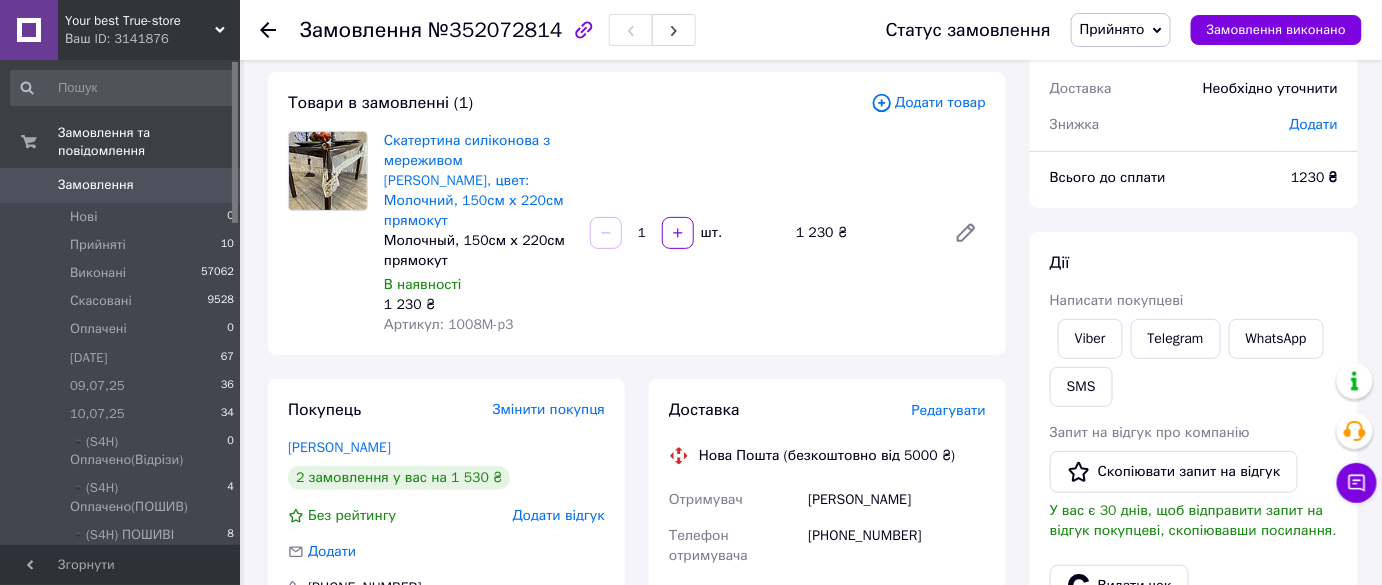 drag, startPoint x: 1298, startPoint y: 239, endPoint x: 1277, endPoint y: 256, distance: 27.018513 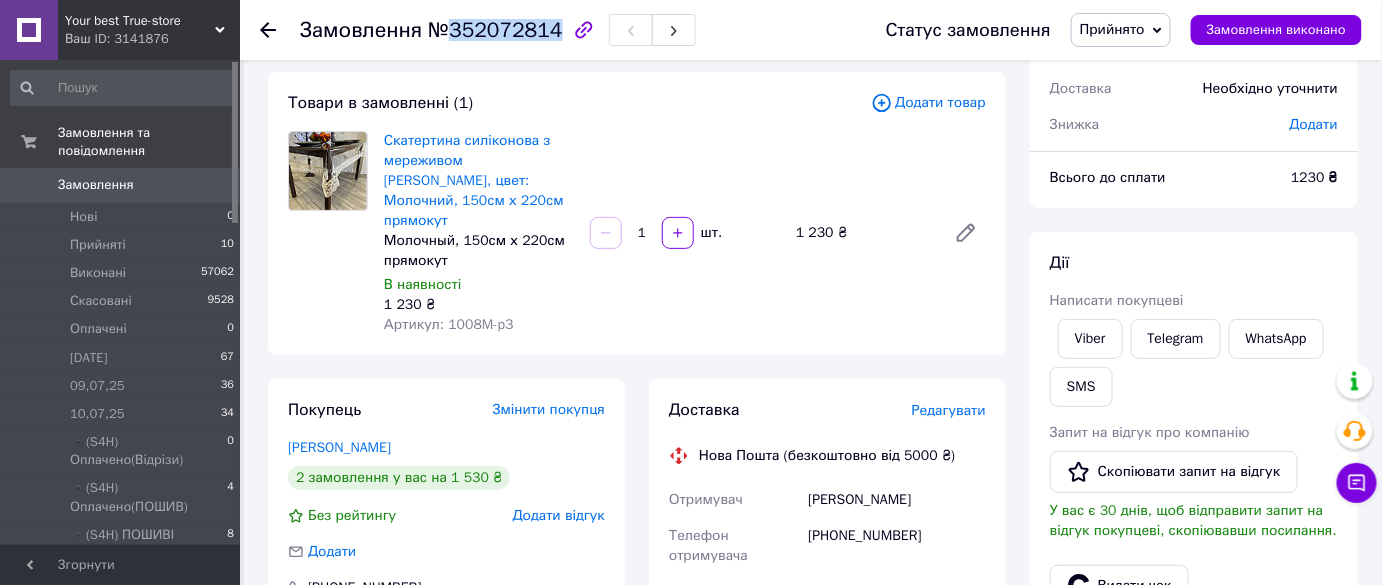 click on "№352072814" at bounding box center (495, 30) 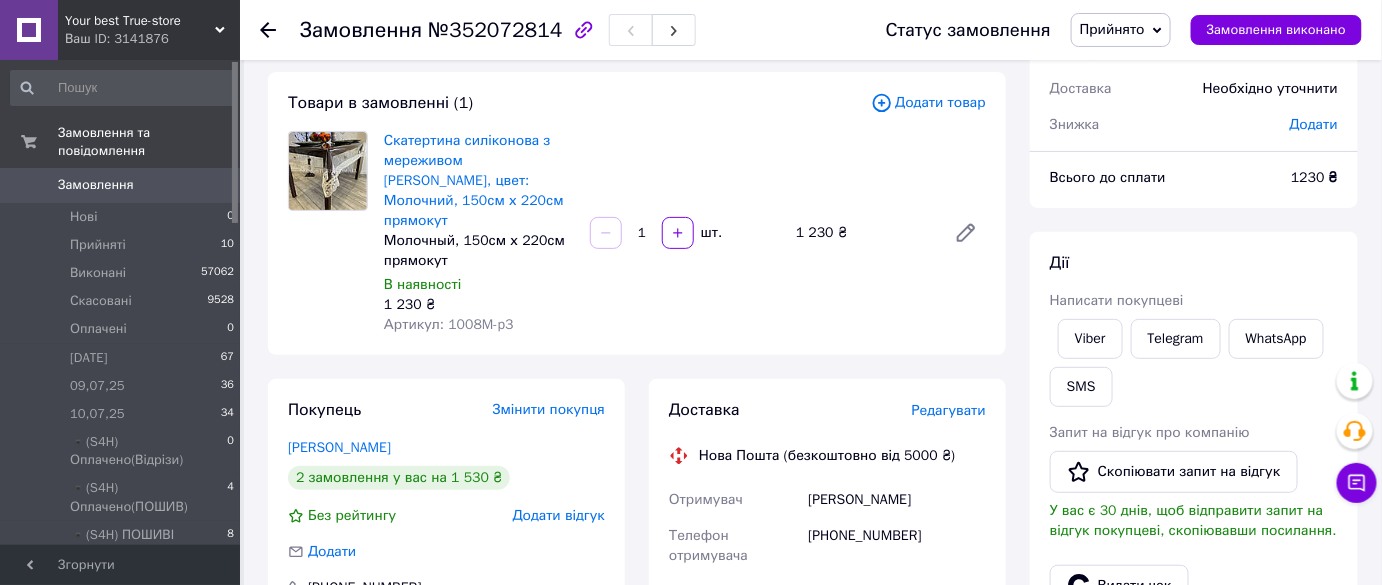 click on "Дії" at bounding box center (1194, 263) 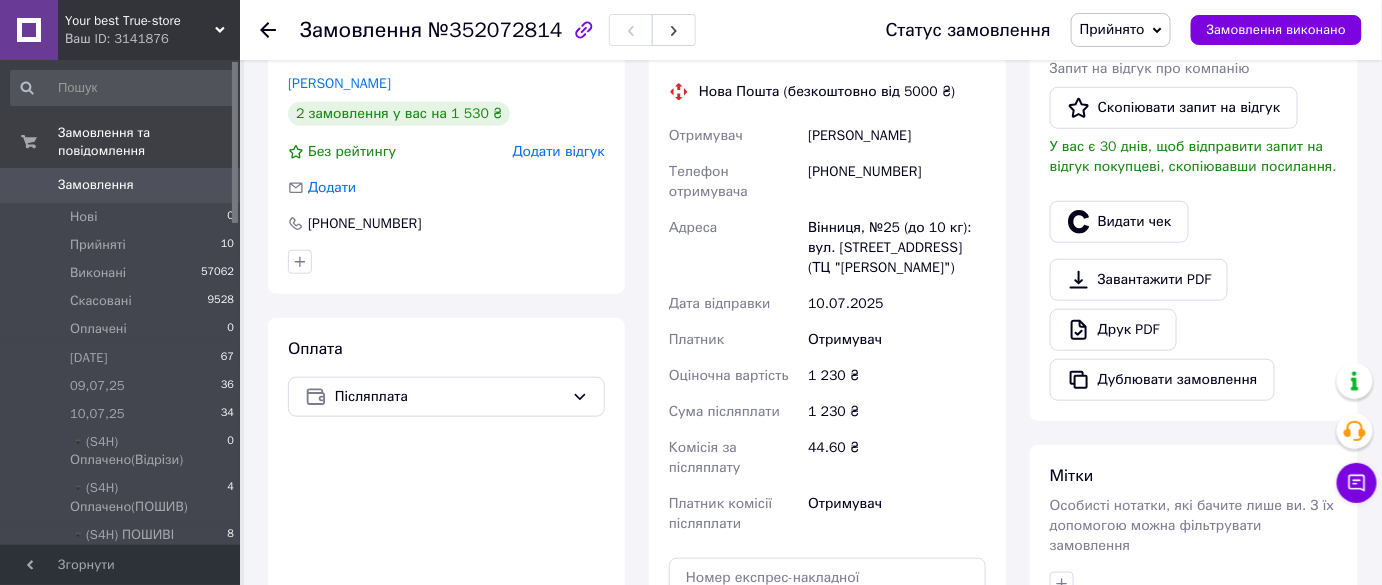 scroll, scrollTop: 875, scrollLeft: 0, axis: vertical 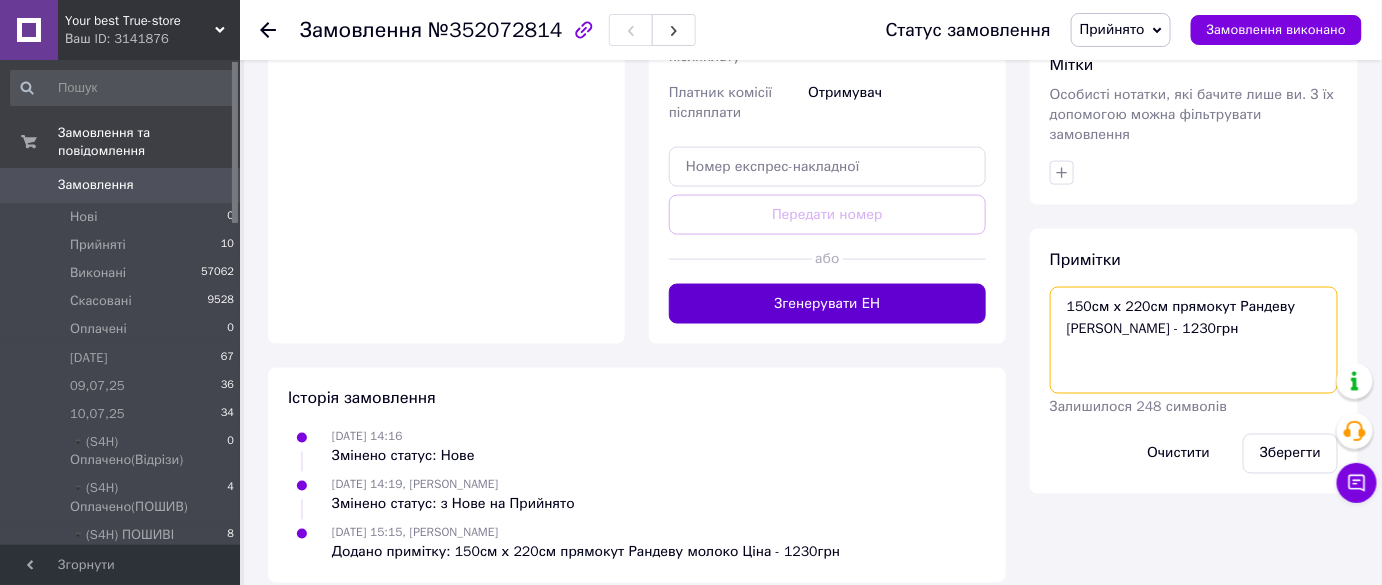 drag, startPoint x: 1136, startPoint y: 300, endPoint x: 946, endPoint y: 264, distance: 193.38045 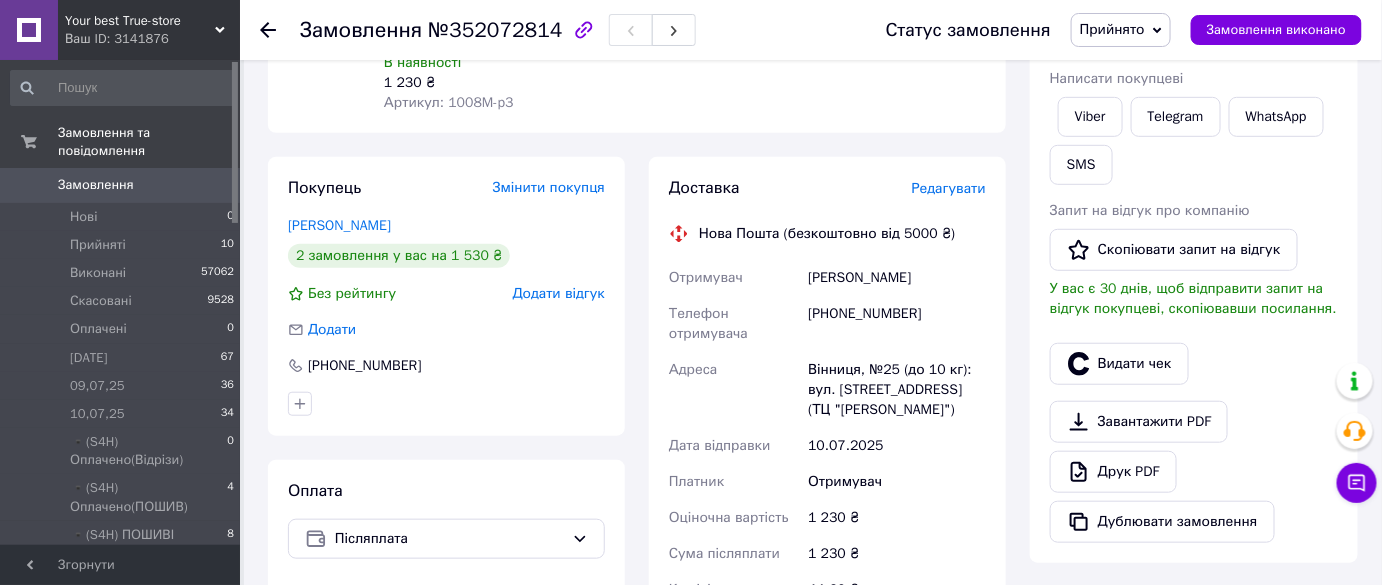 scroll, scrollTop: 0, scrollLeft: 0, axis: both 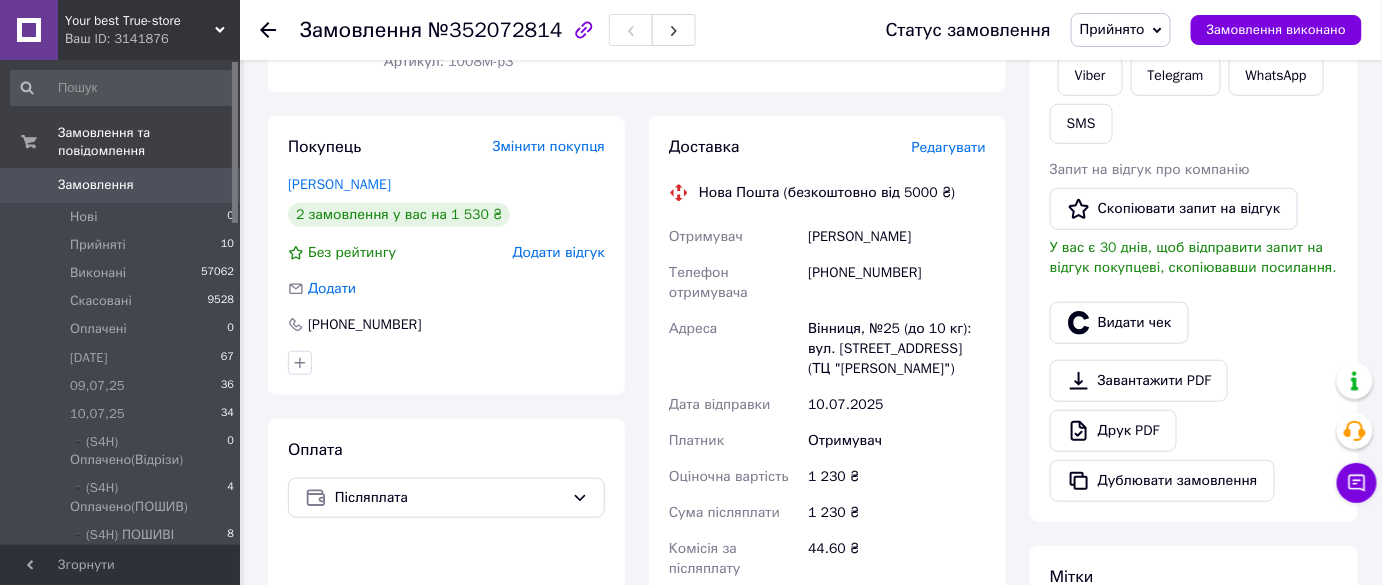 click on "Прийнято" at bounding box center (1112, 29) 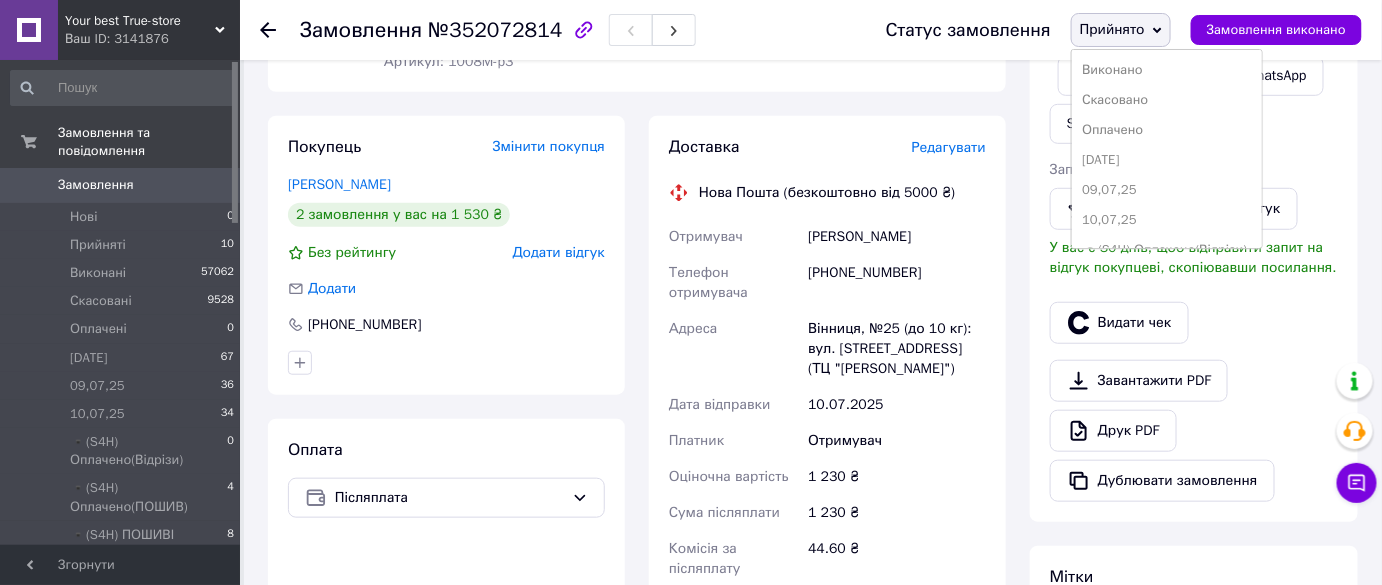 scroll, scrollTop: 472, scrollLeft: 0, axis: vertical 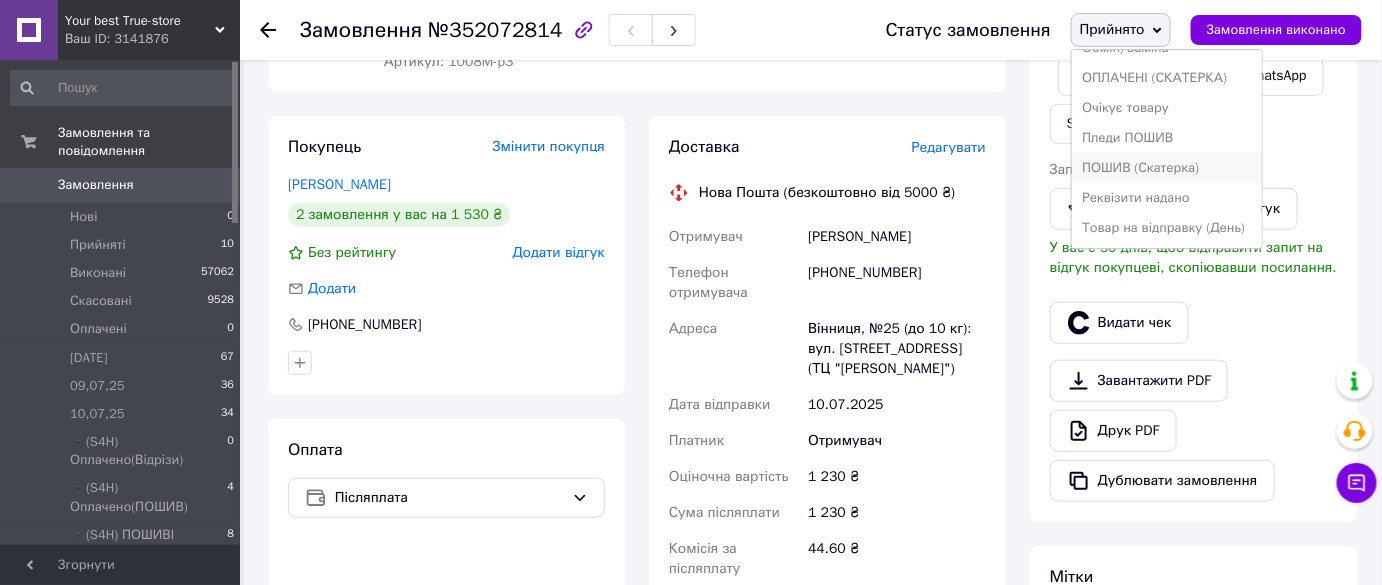 click on "ПОШИВ (Скатерка)" at bounding box center (1167, 168) 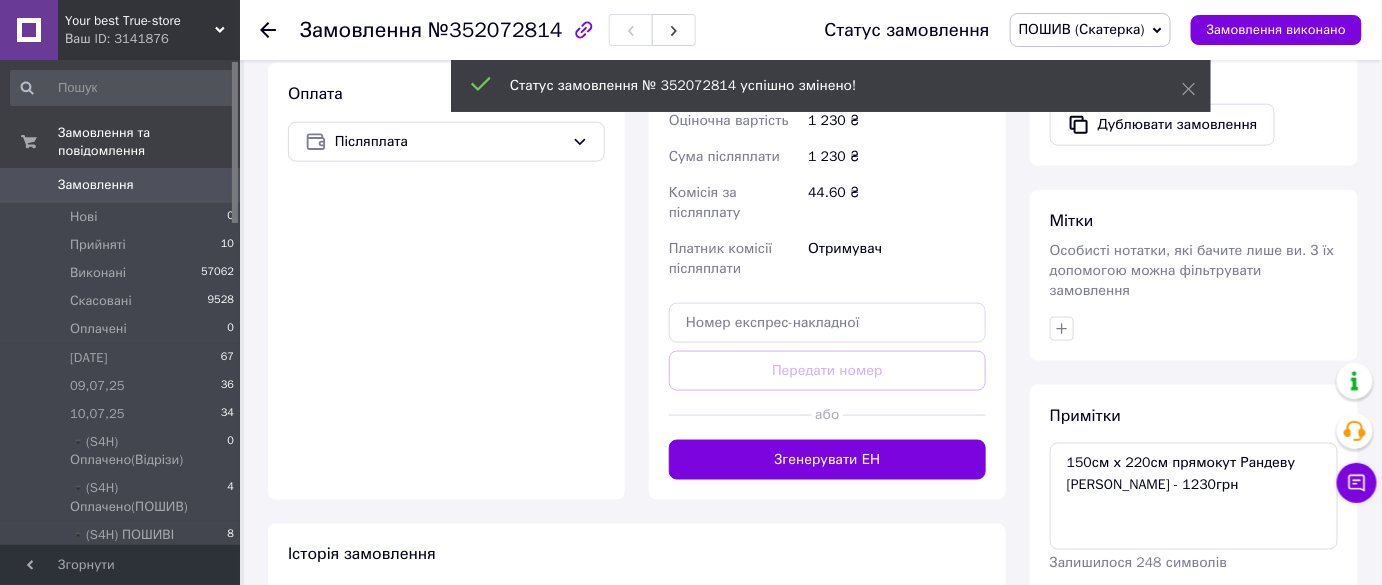 scroll, scrollTop: 650, scrollLeft: 0, axis: vertical 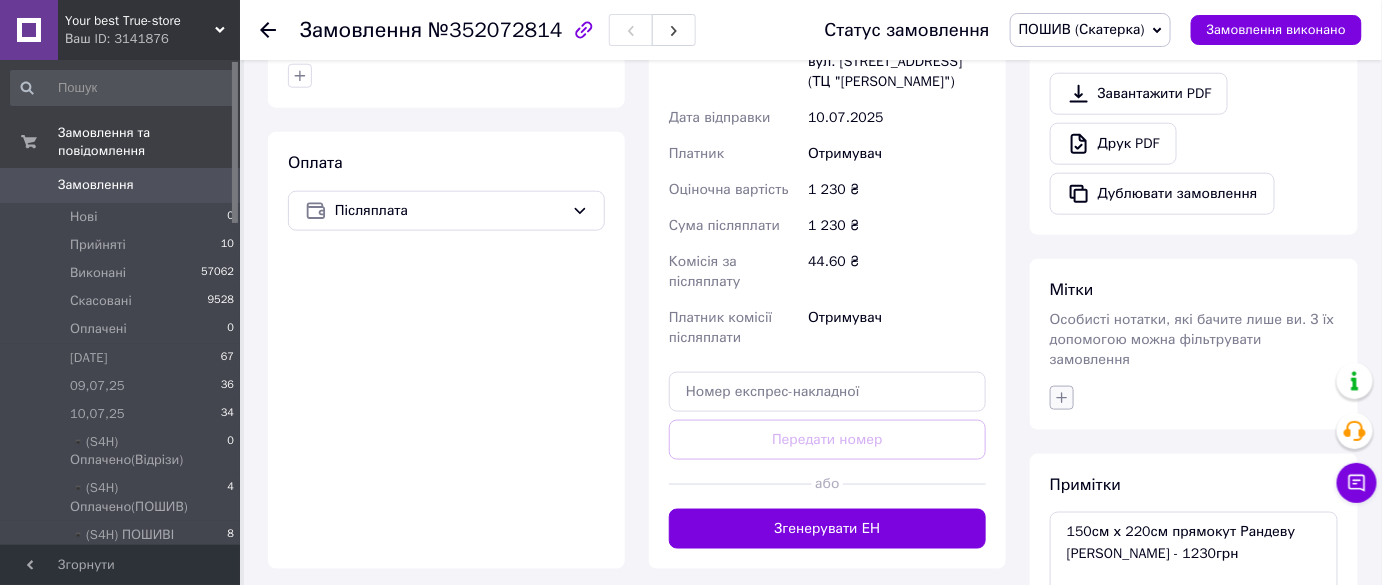 click 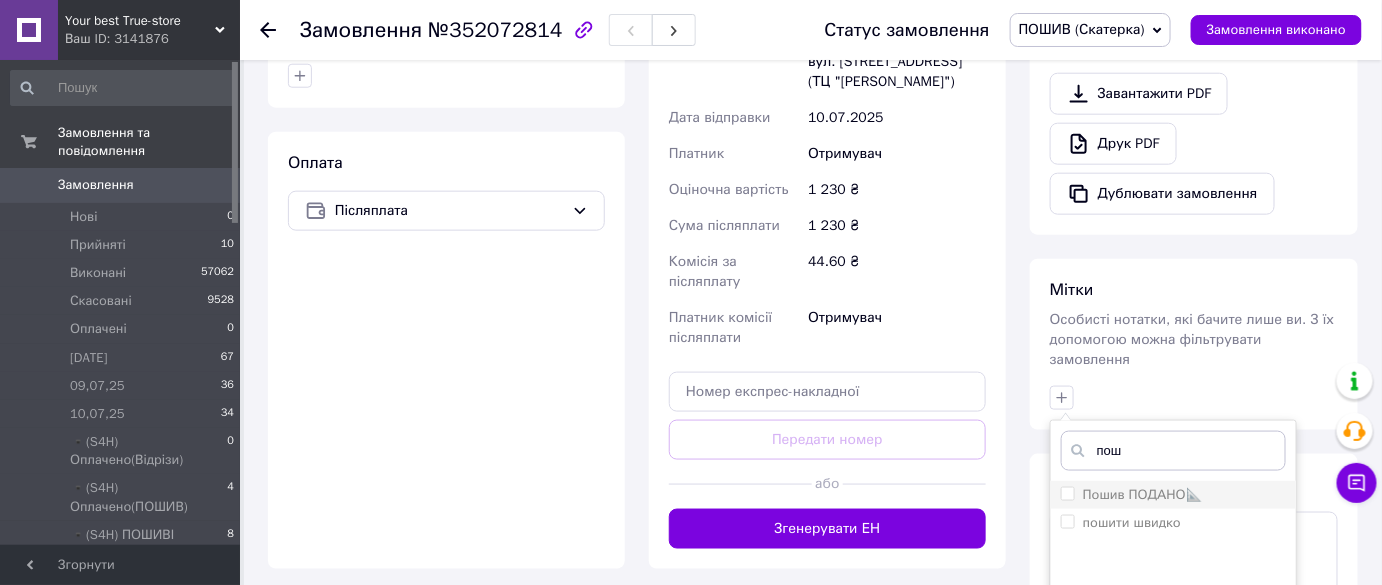 type on "пош" 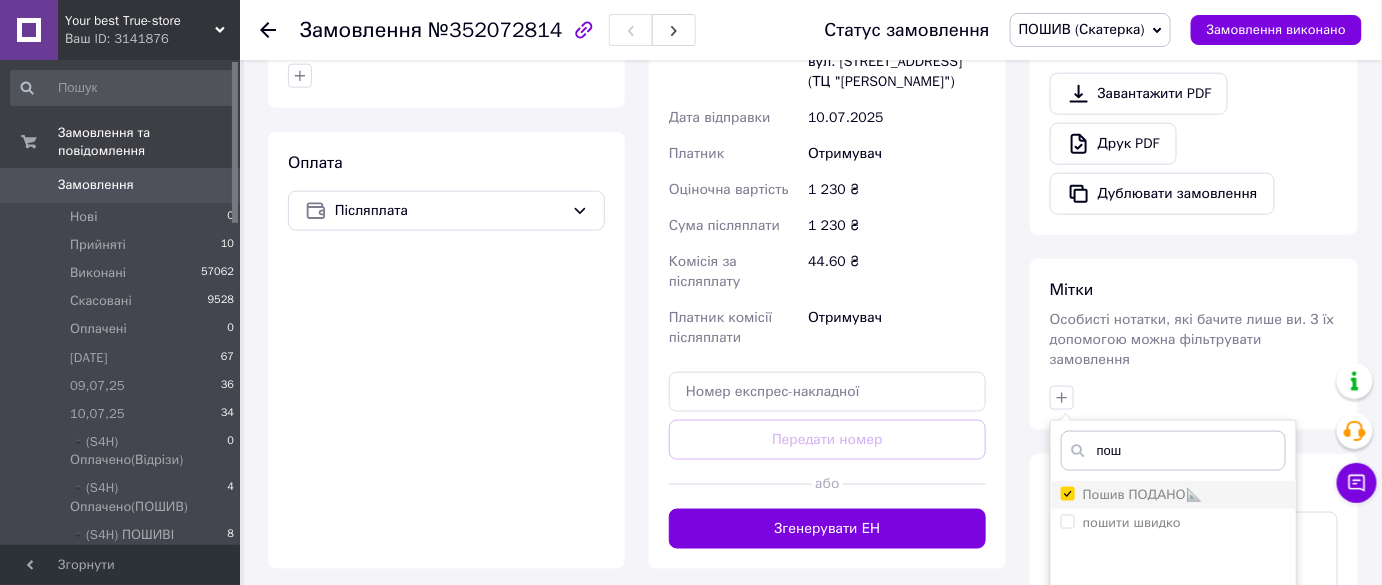checkbox on "true" 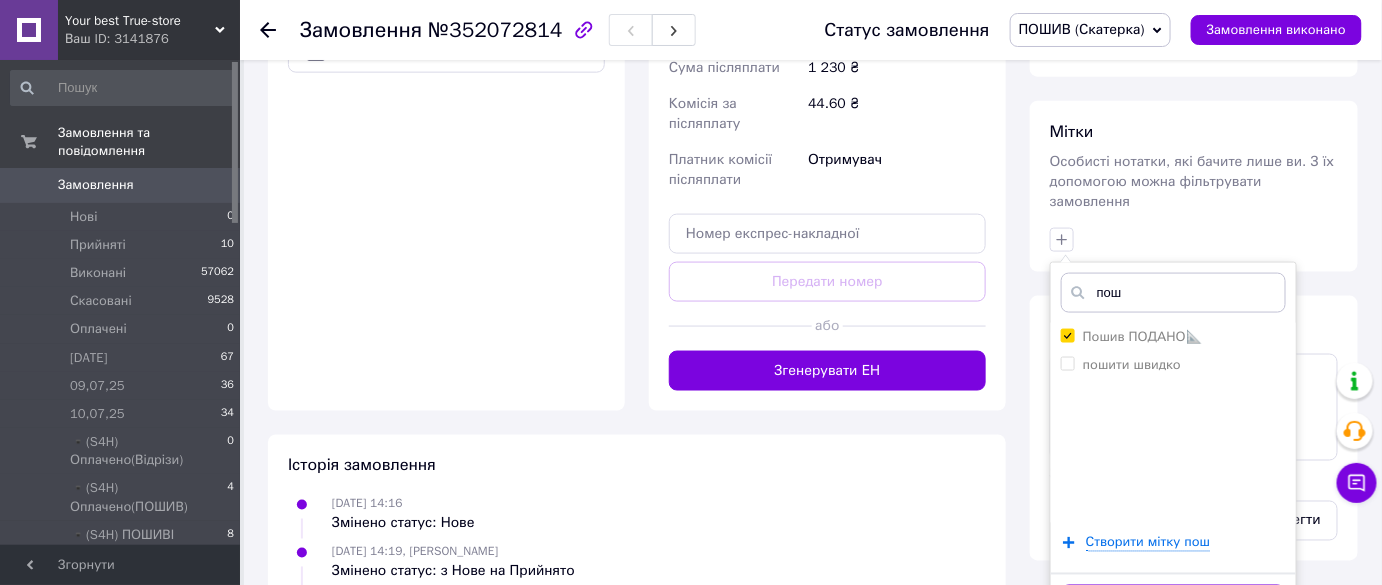 scroll, scrollTop: 923, scrollLeft: 0, axis: vertical 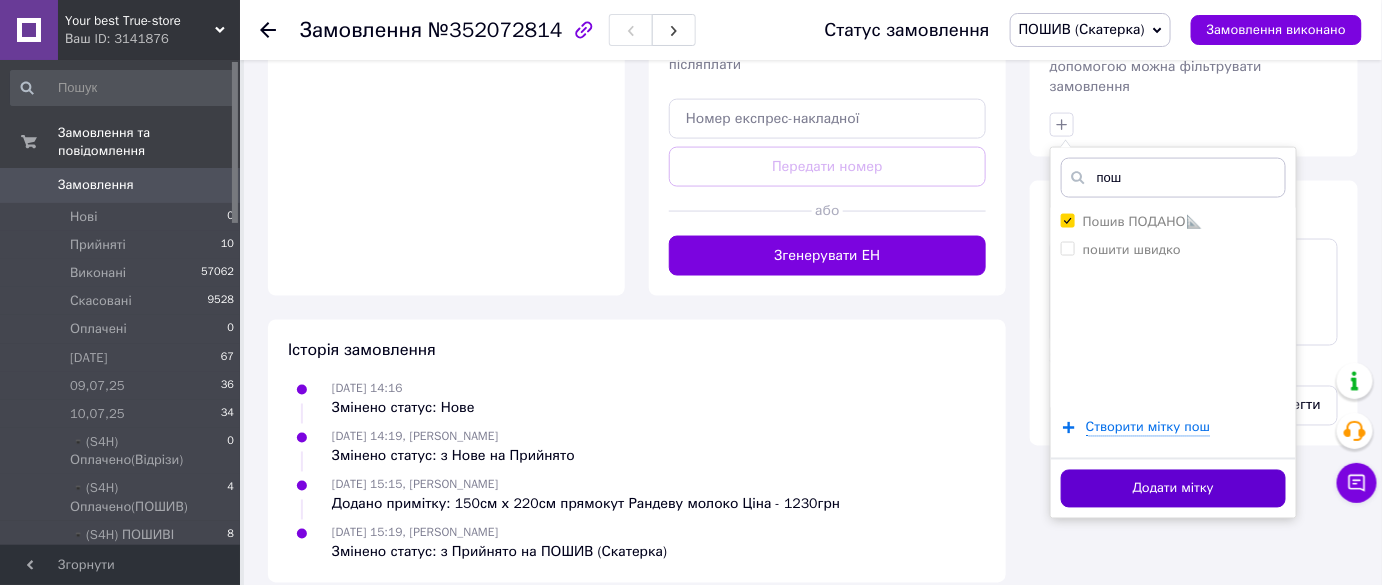 click on "Додати мітку" at bounding box center [1173, 489] 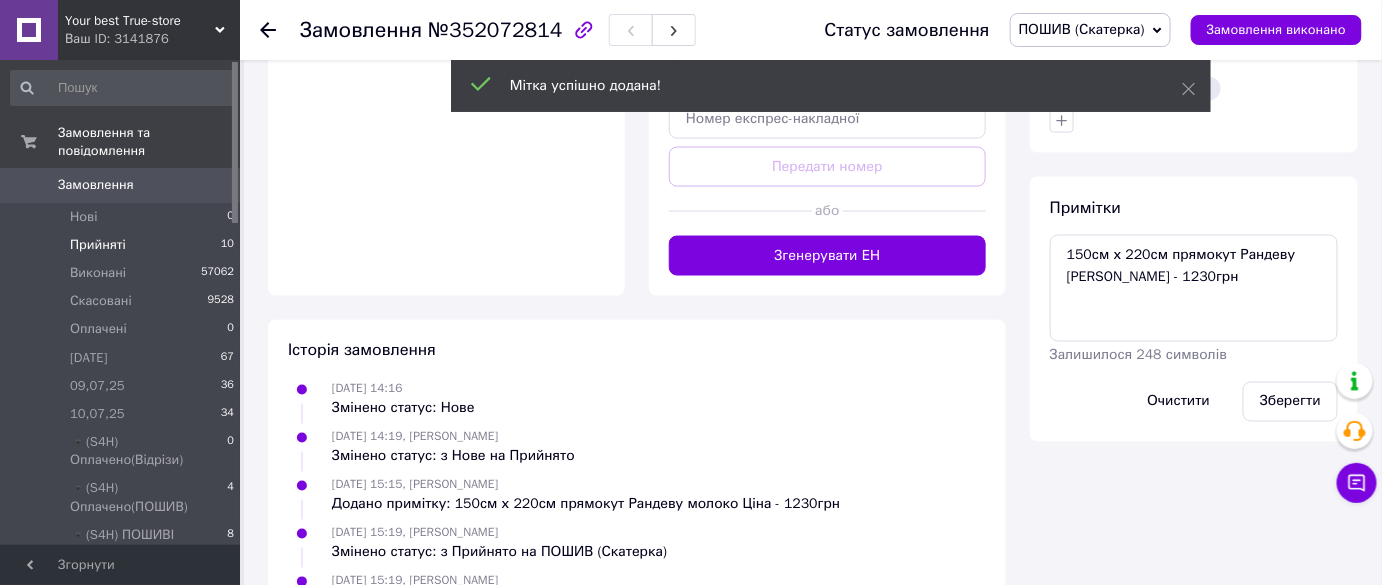 click on "Прийняті 10" at bounding box center (123, 245) 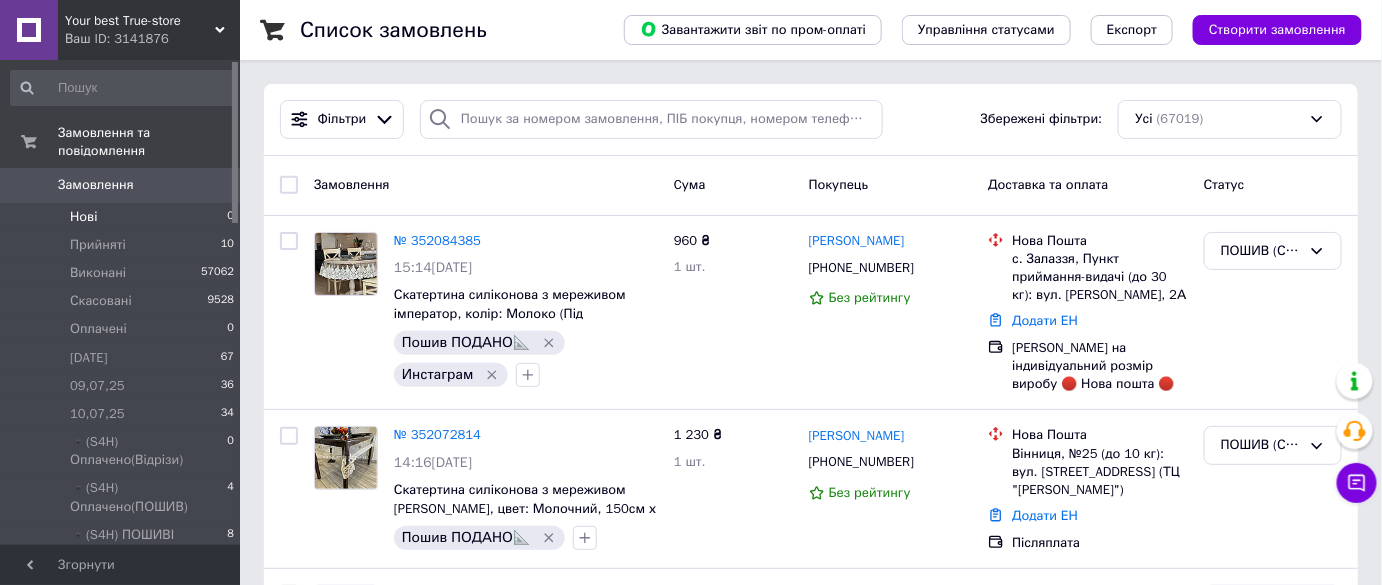 click on "Нові 0" at bounding box center (123, 217) 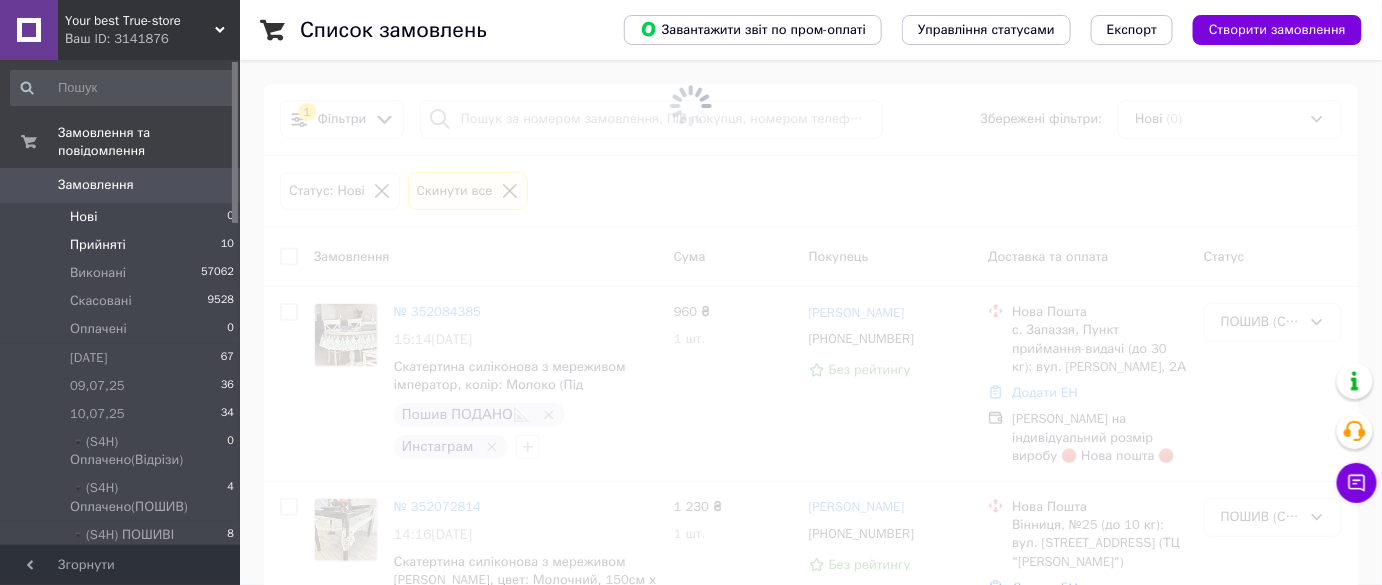 click on "Прийняті 10" at bounding box center (123, 245) 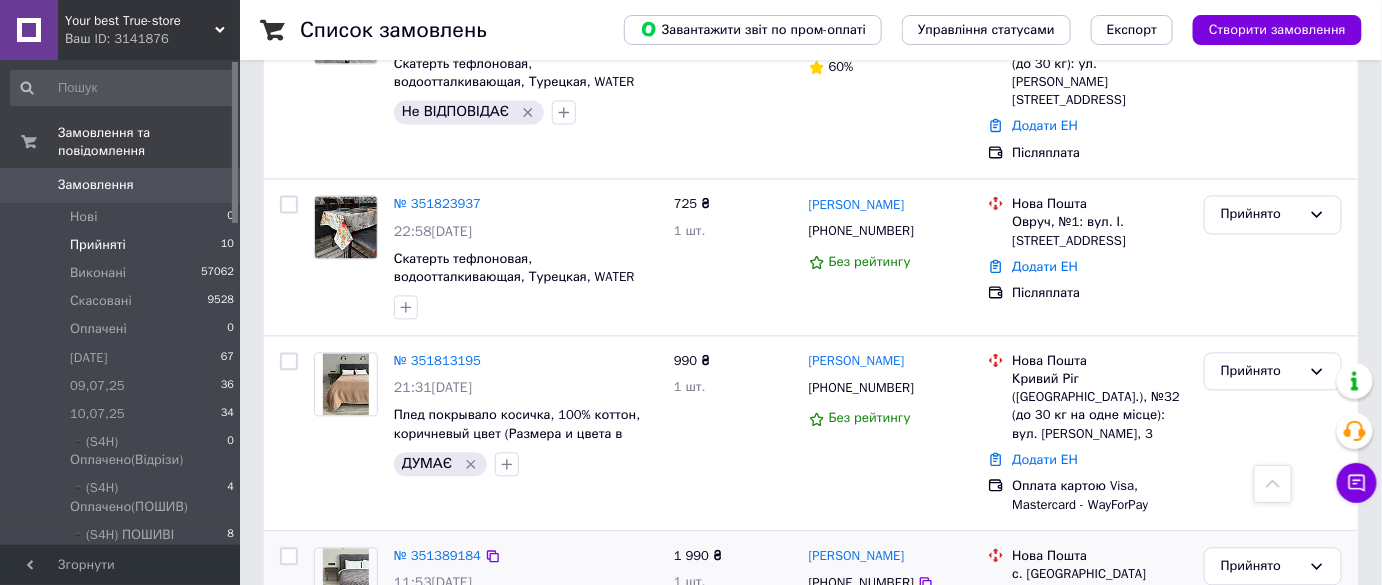 scroll, scrollTop: 1270, scrollLeft: 0, axis: vertical 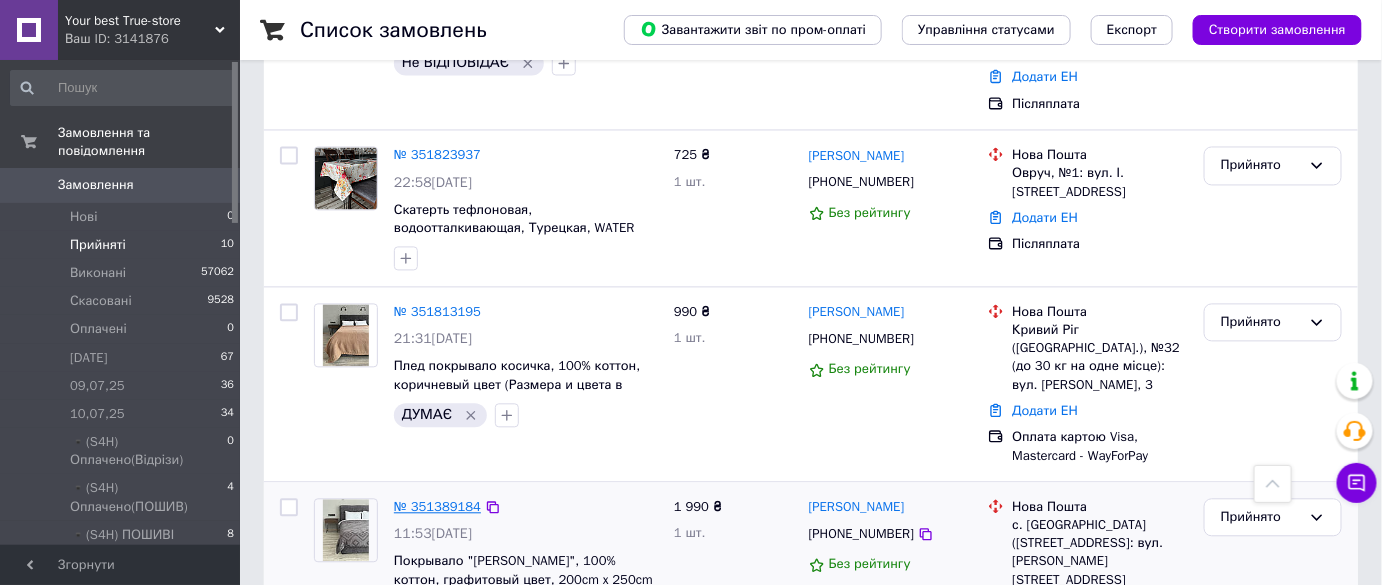click on "№ 351389184" at bounding box center (437, 506) 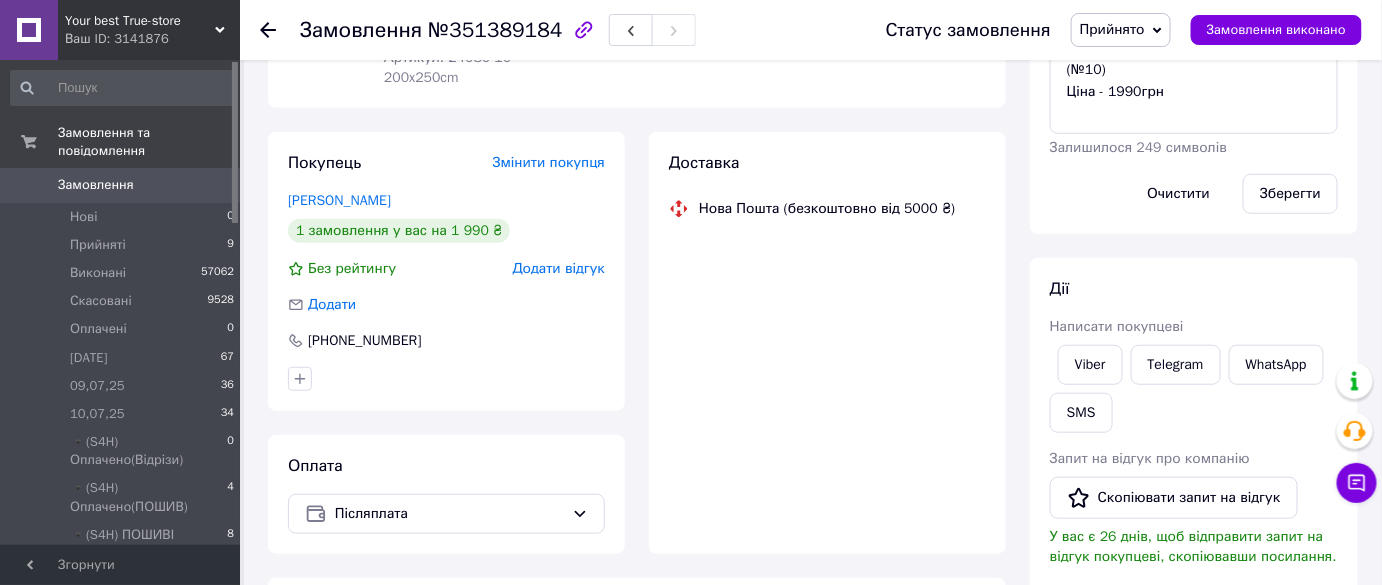 scroll, scrollTop: 1002, scrollLeft: 0, axis: vertical 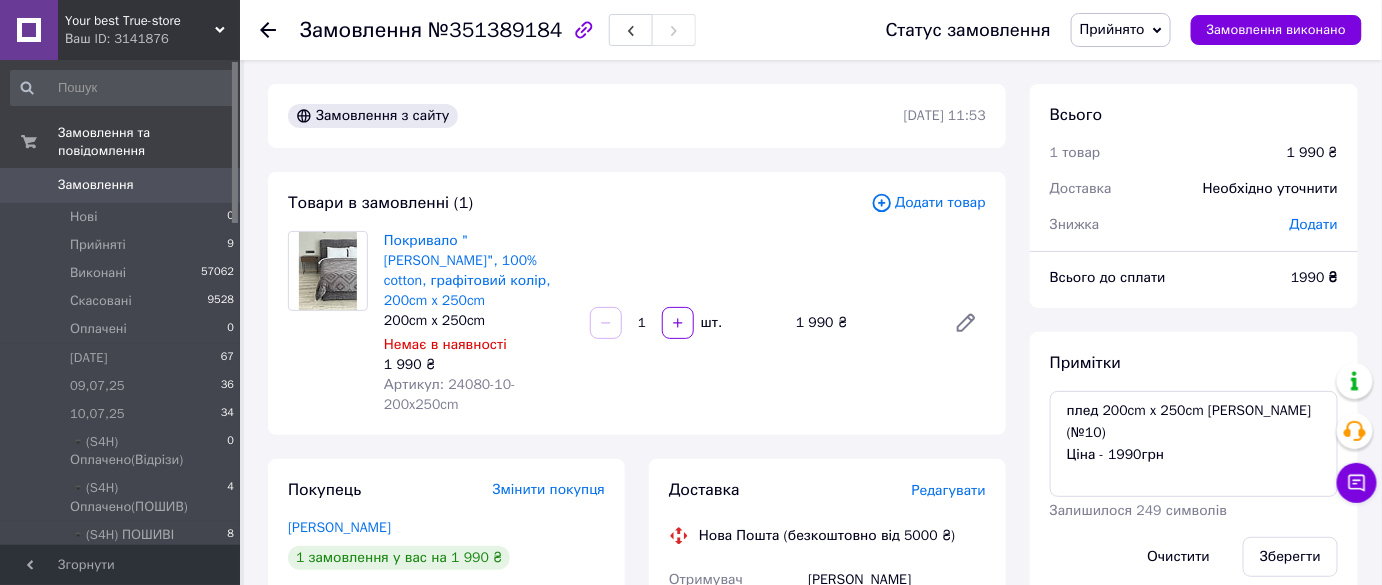 click on "№351389184" at bounding box center (495, 30) 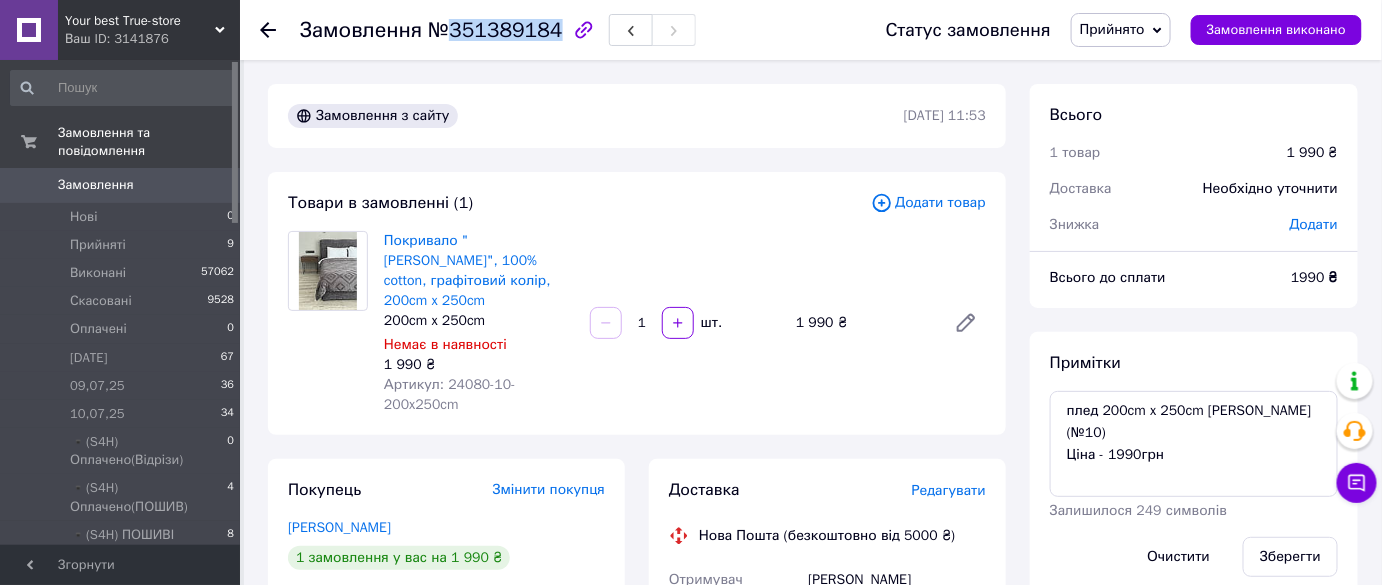 click on "№351389184" at bounding box center (495, 30) 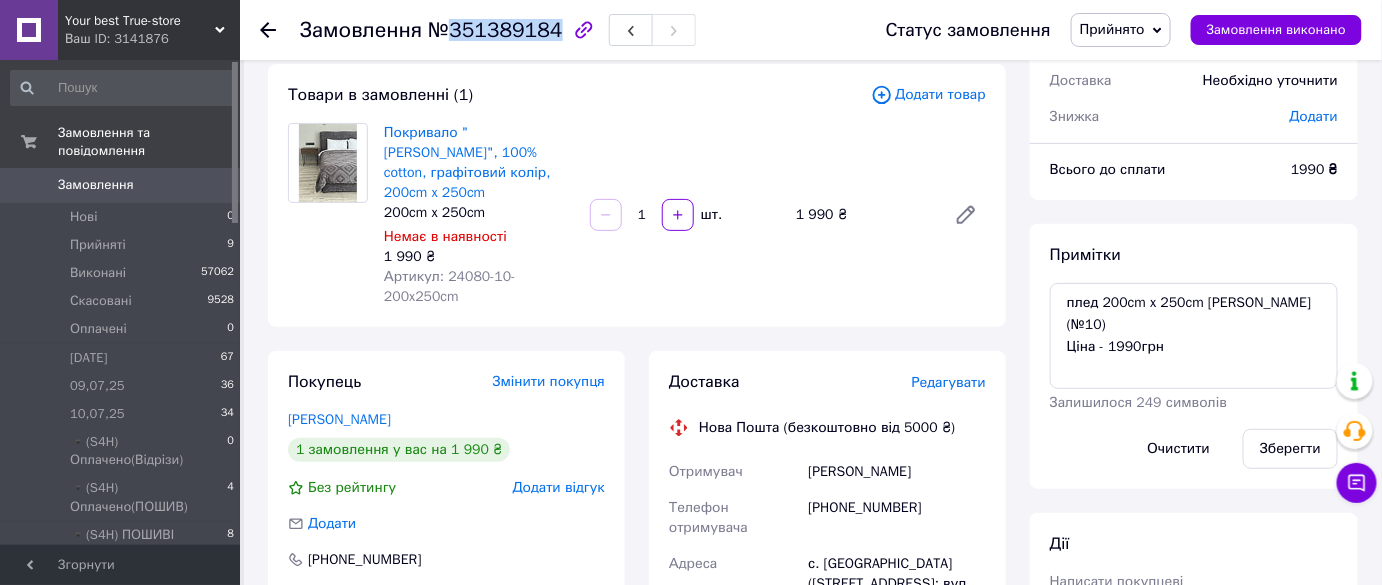 scroll, scrollTop: 181, scrollLeft: 0, axis: vertical 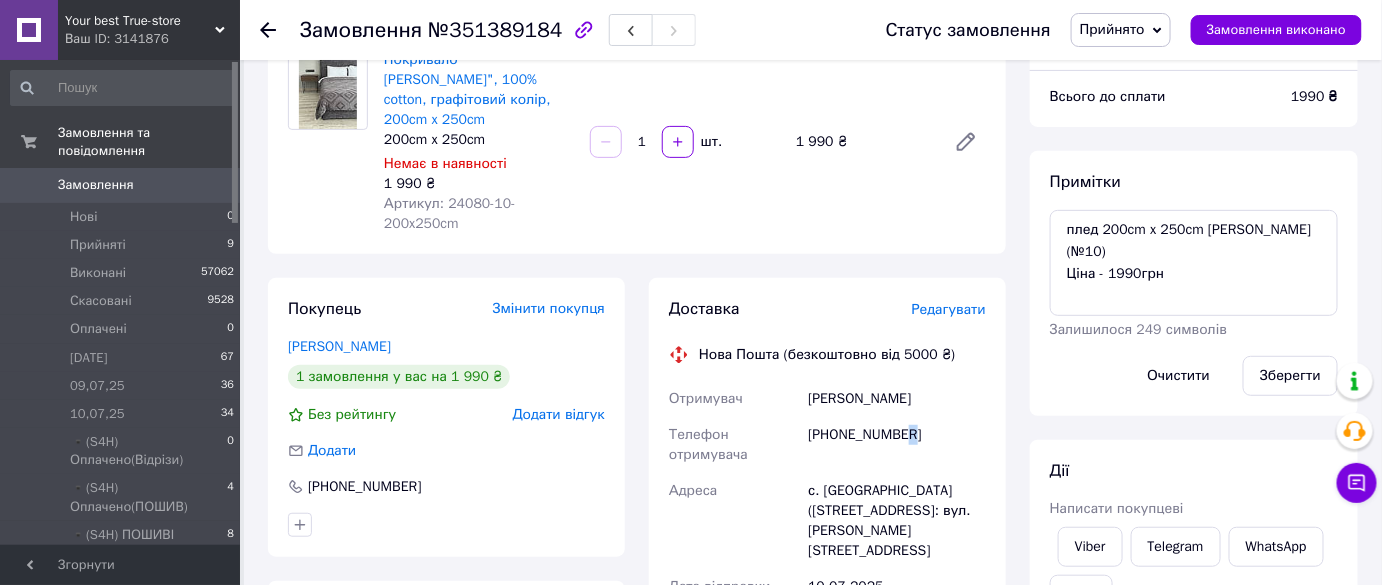 click on "+380634080464" at bounding box center (897, 445) 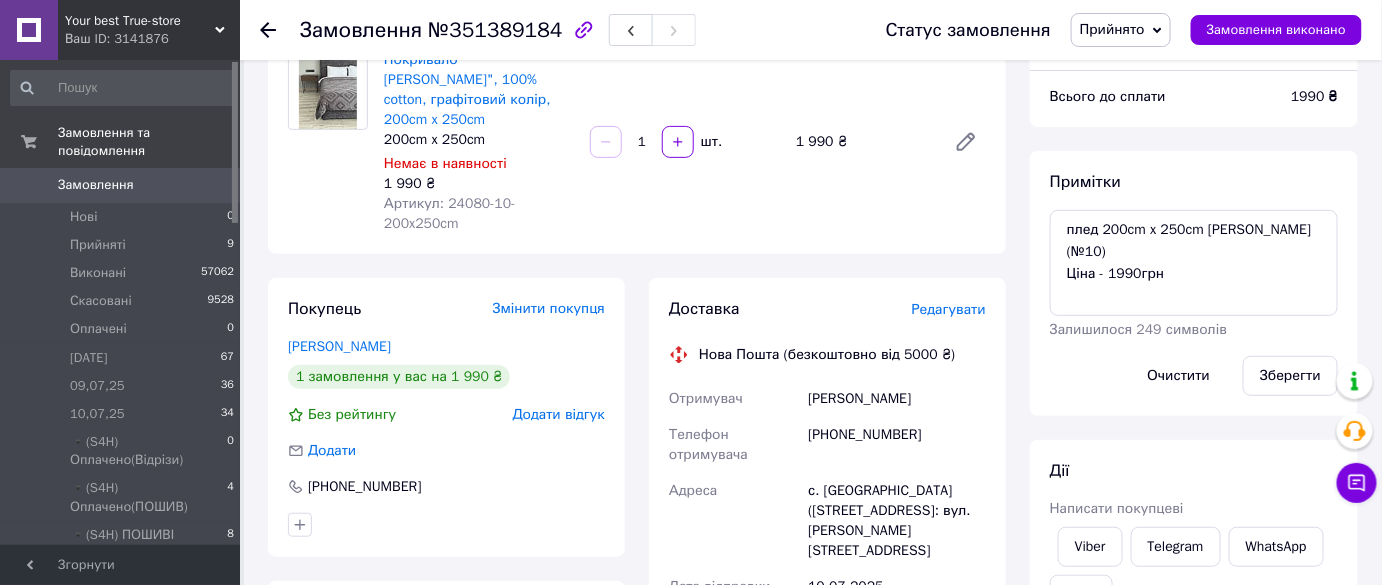 click on "+380634080464" at bounding box center (897, 445) 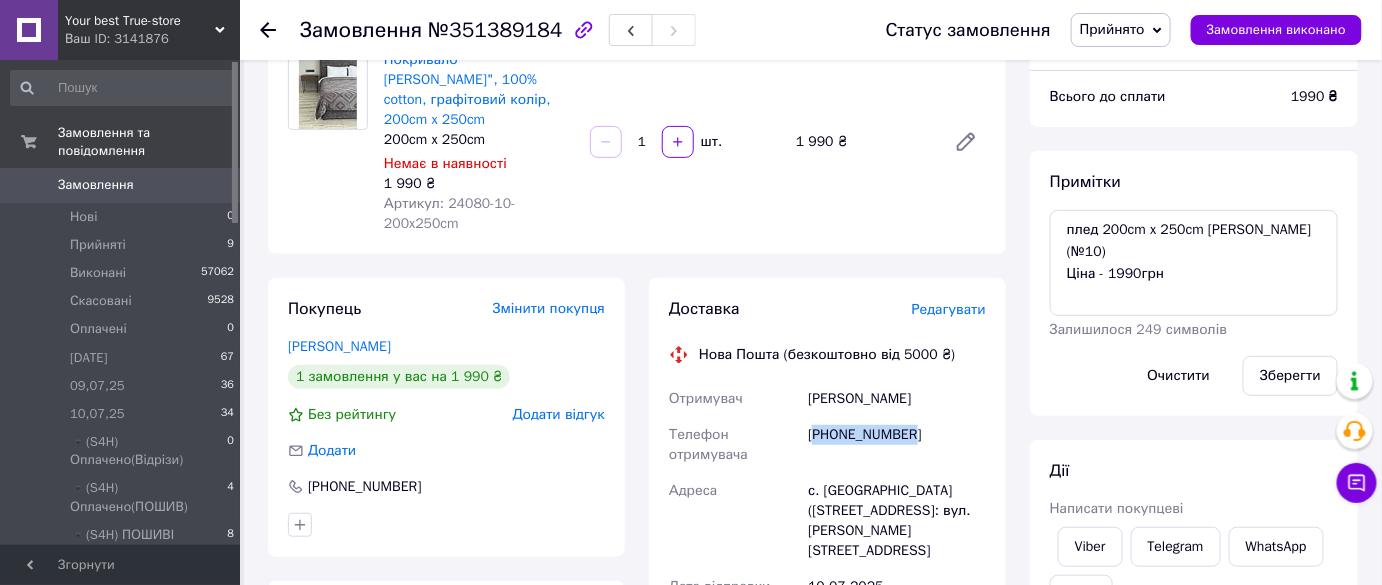 click on "+380634080464" at bounding box center (897, 445) 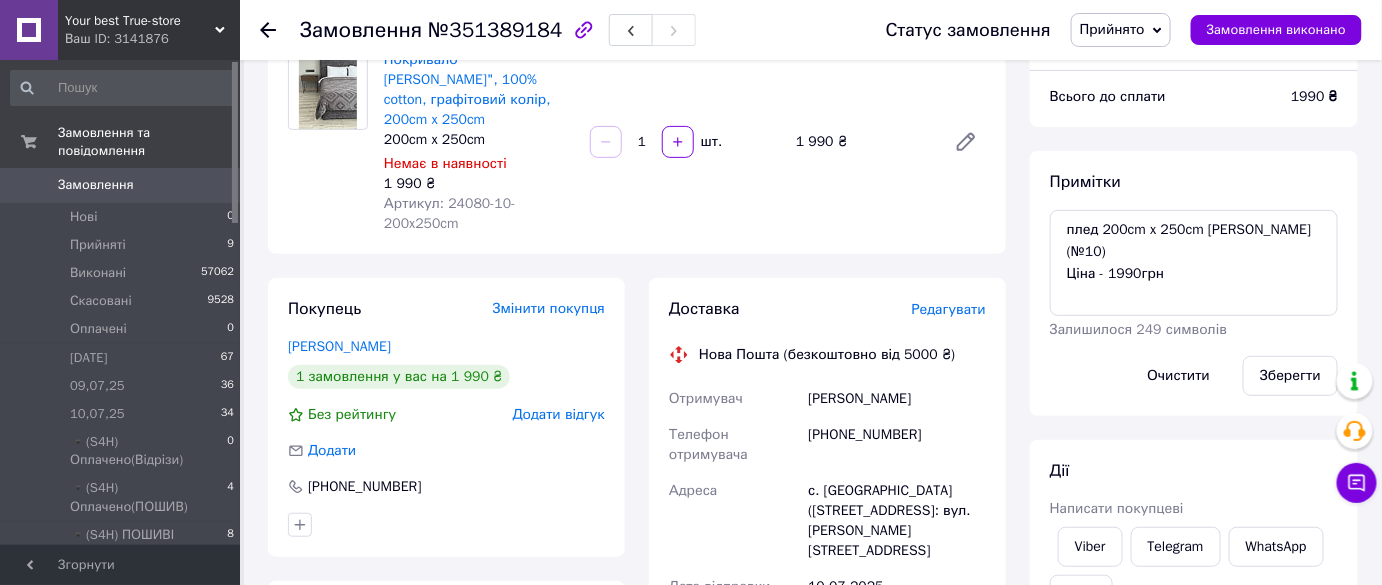 click 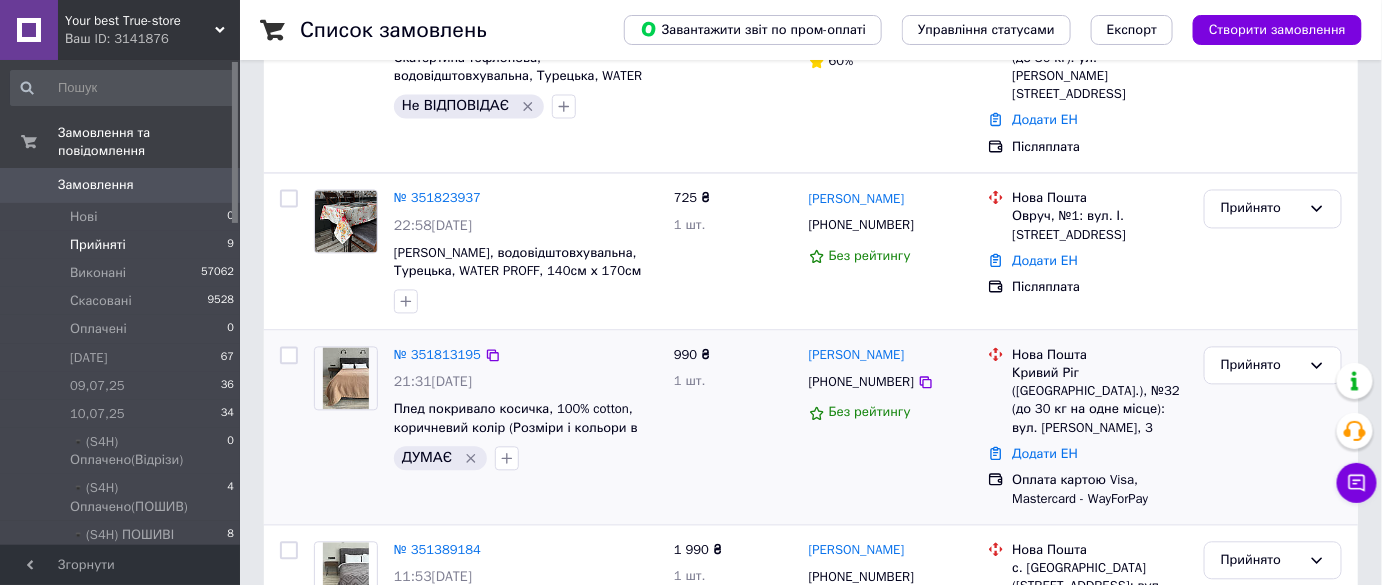 scroll, scrollTop: 1270, scrollLeft: 0, axis: vertical 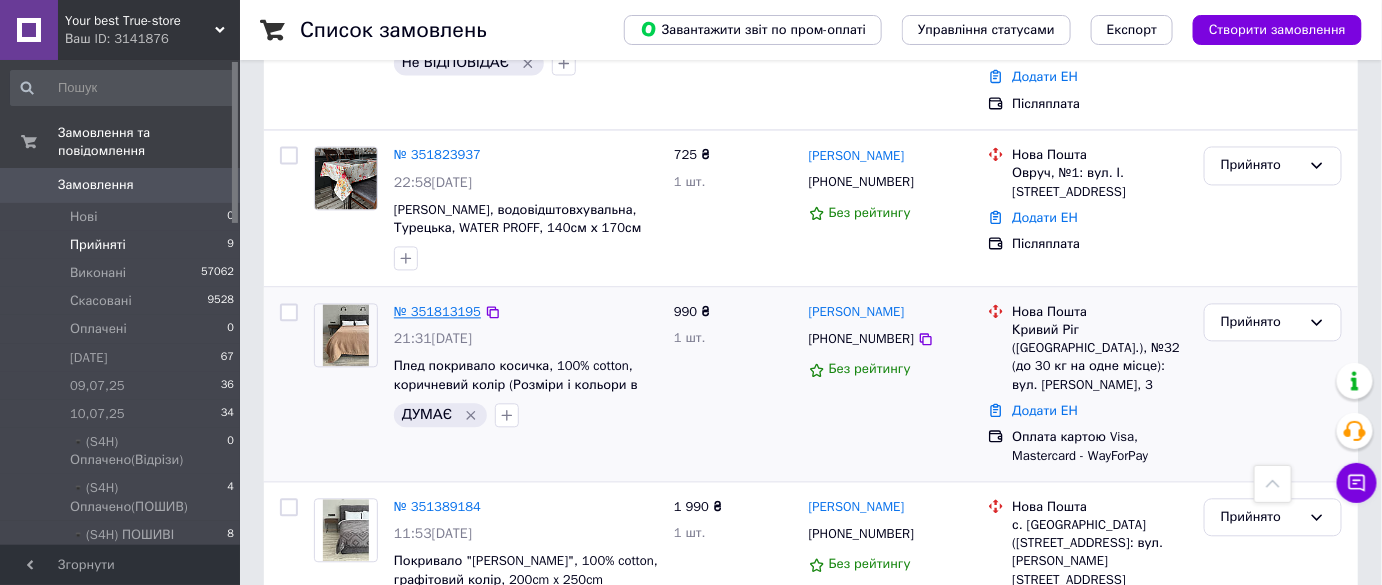 click on "№ 351813195" at bounding box center [437, 311] 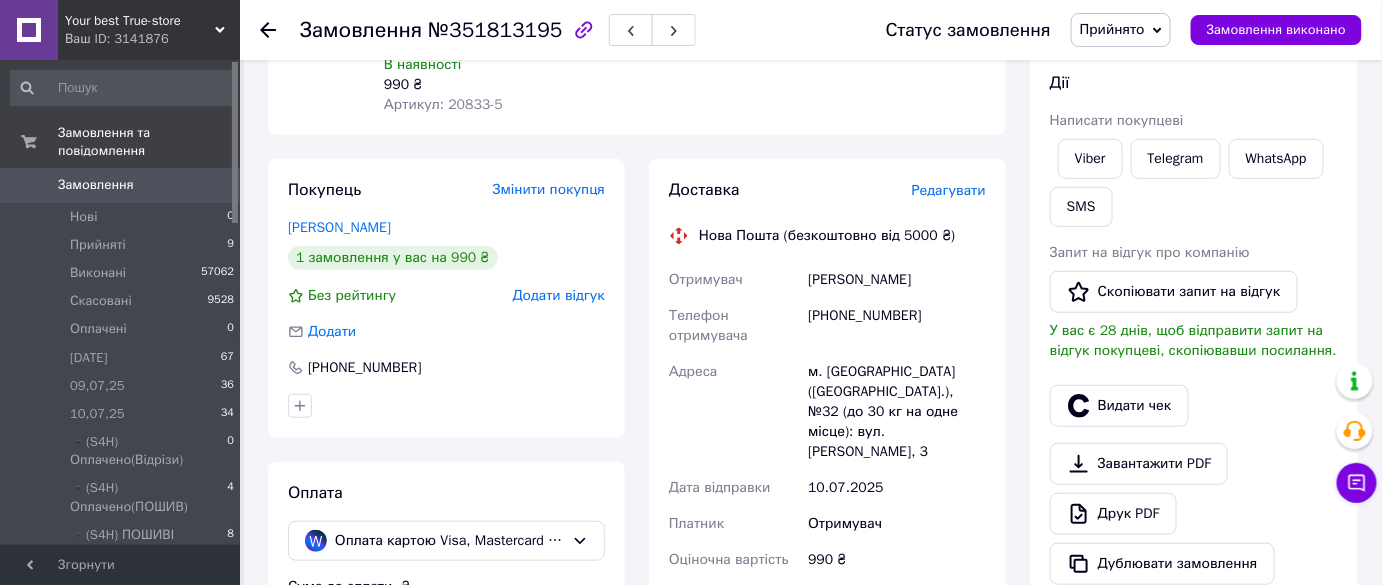 scroll, scrollTop: 87, scrollLeft: 0, axis: vertical 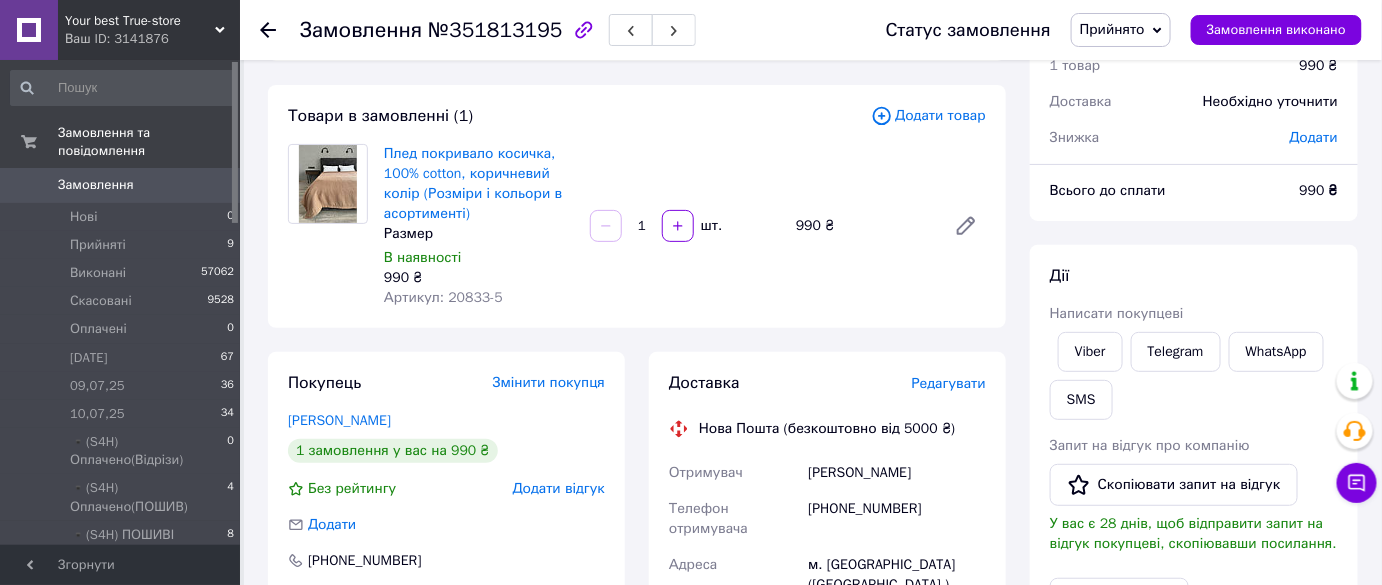 click on "[PHONE_NUMBER]" at bounding box center [897, 519] 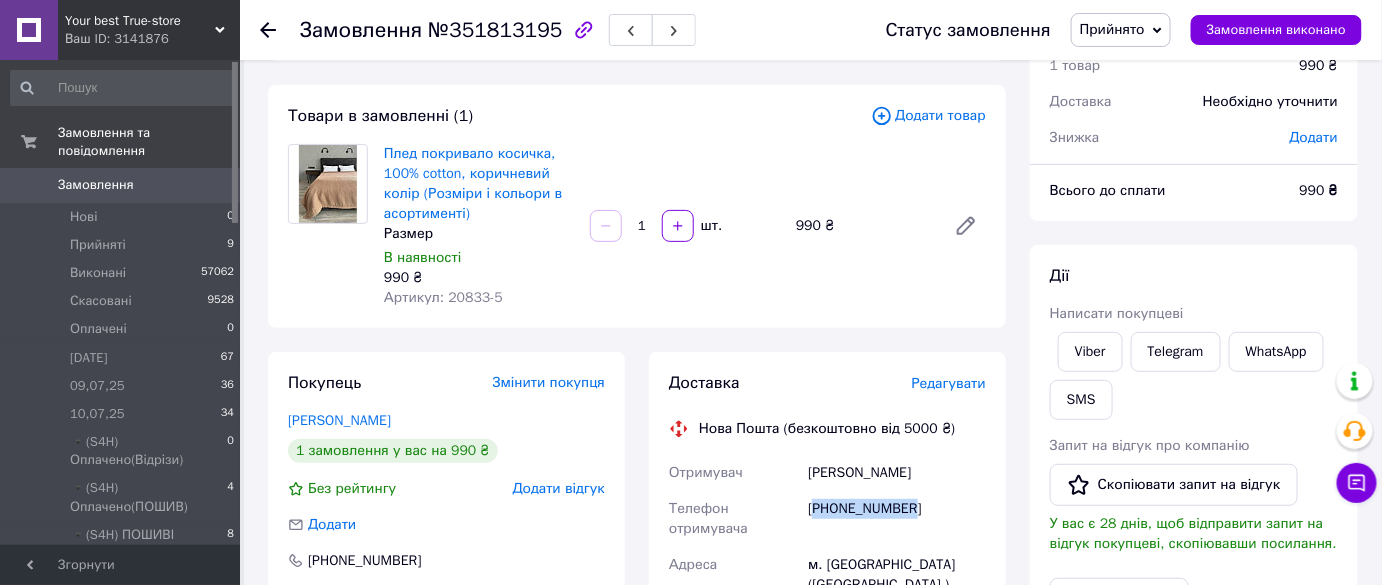 click on "[PHONE_NUMBER]" at bounding box center (897, 519) 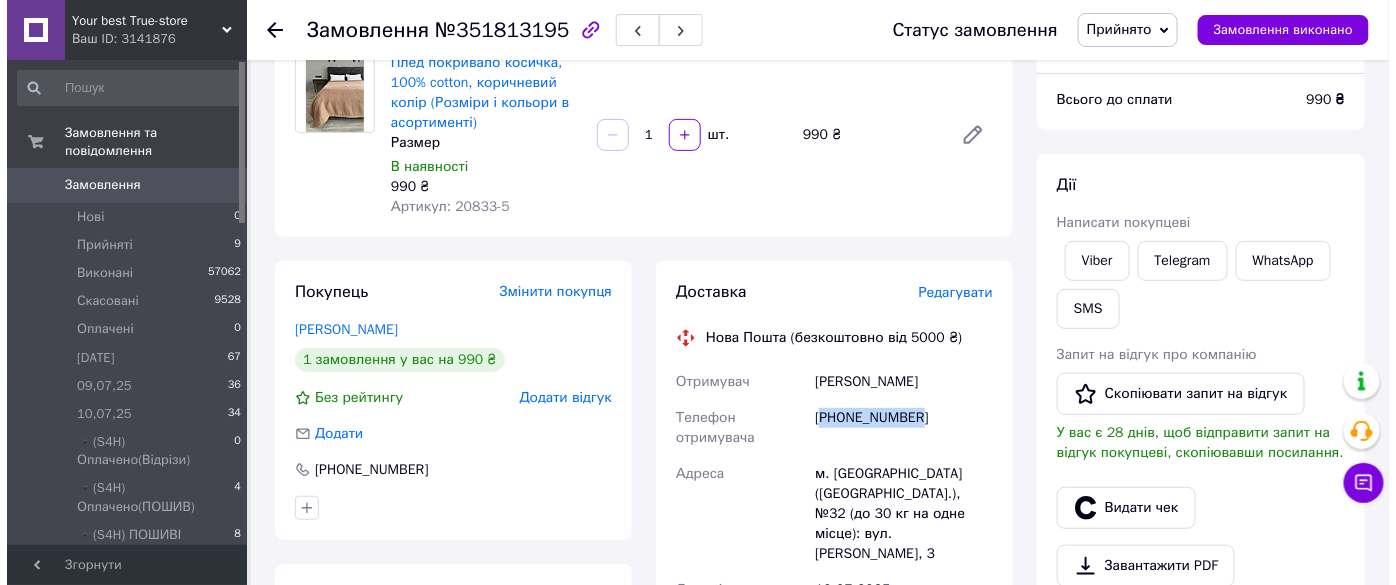 scroll, scrollTop: 0, scrollLeft: 0, axis: both 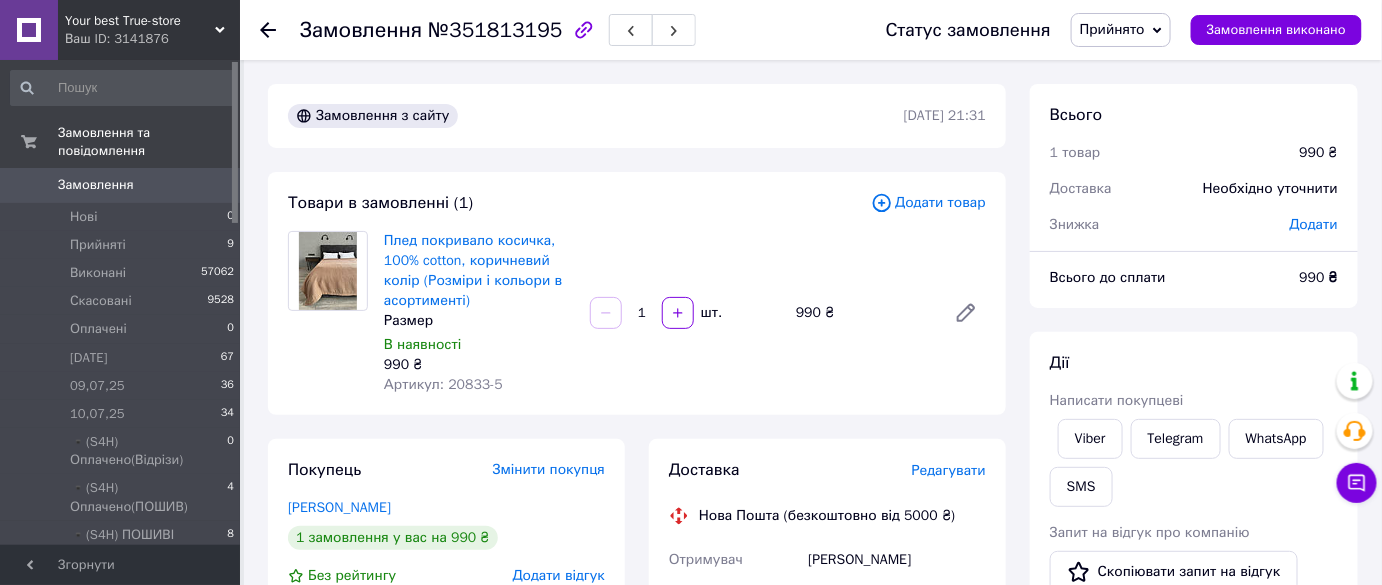 click on "Прийнято" at bounding box center (1112, 29) 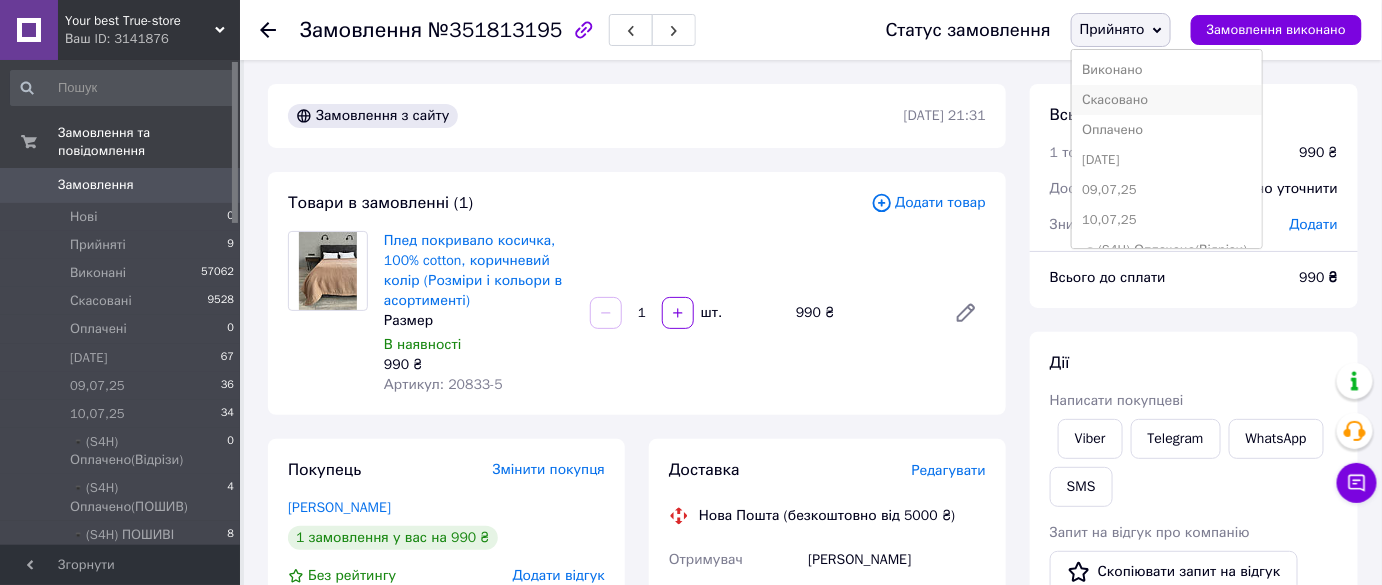 click on "Скасовано" at bounding box center [1167, 100] 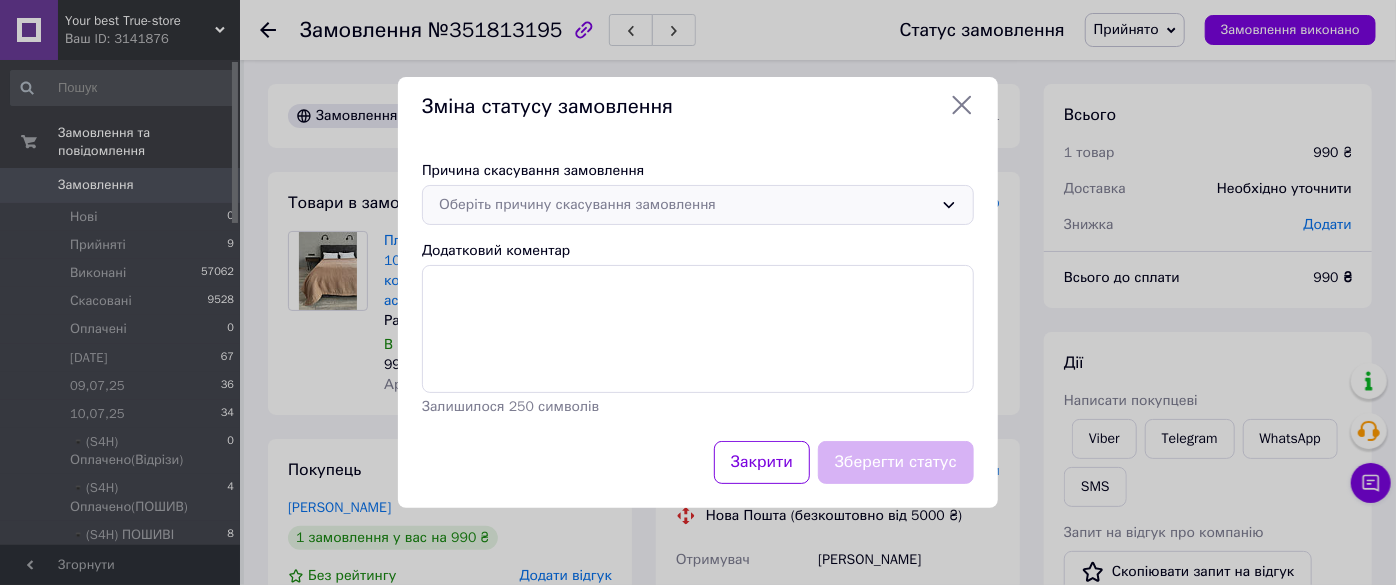 click on "Оберіть причину скасування замовлення" at bounding box center [686, 205] 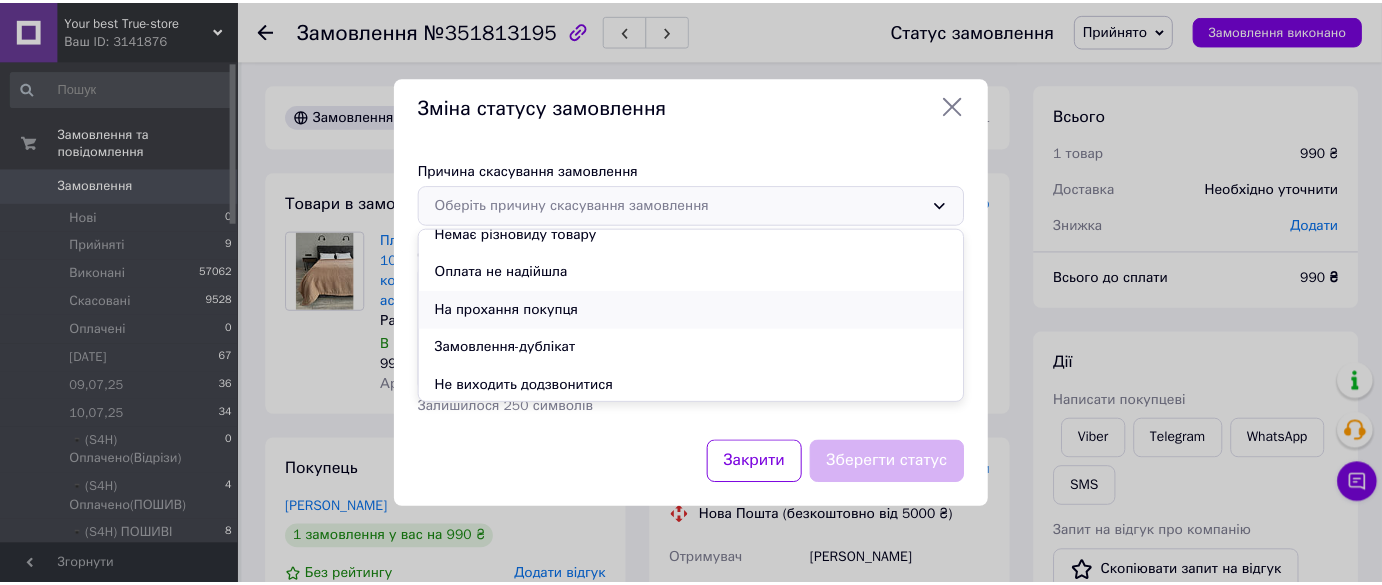 scroll, scrollTop: 93, scrollLeft: 0, axis: vertical 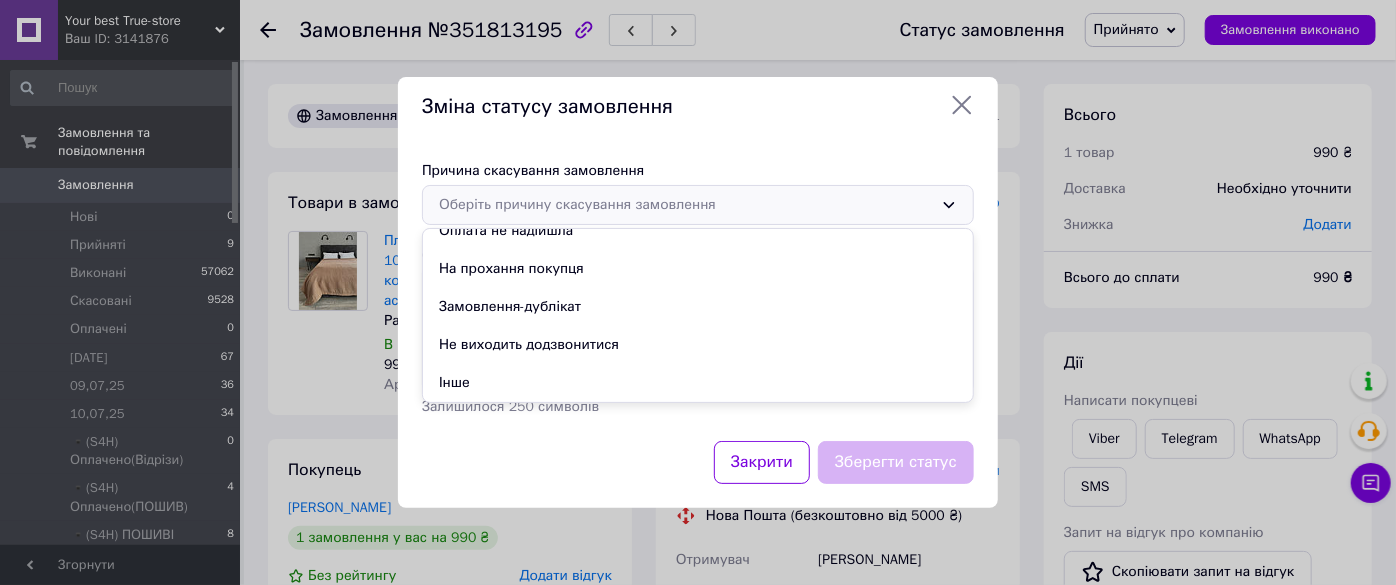 click on "Замовлення-дублікат" at bounding box center [698, 307] 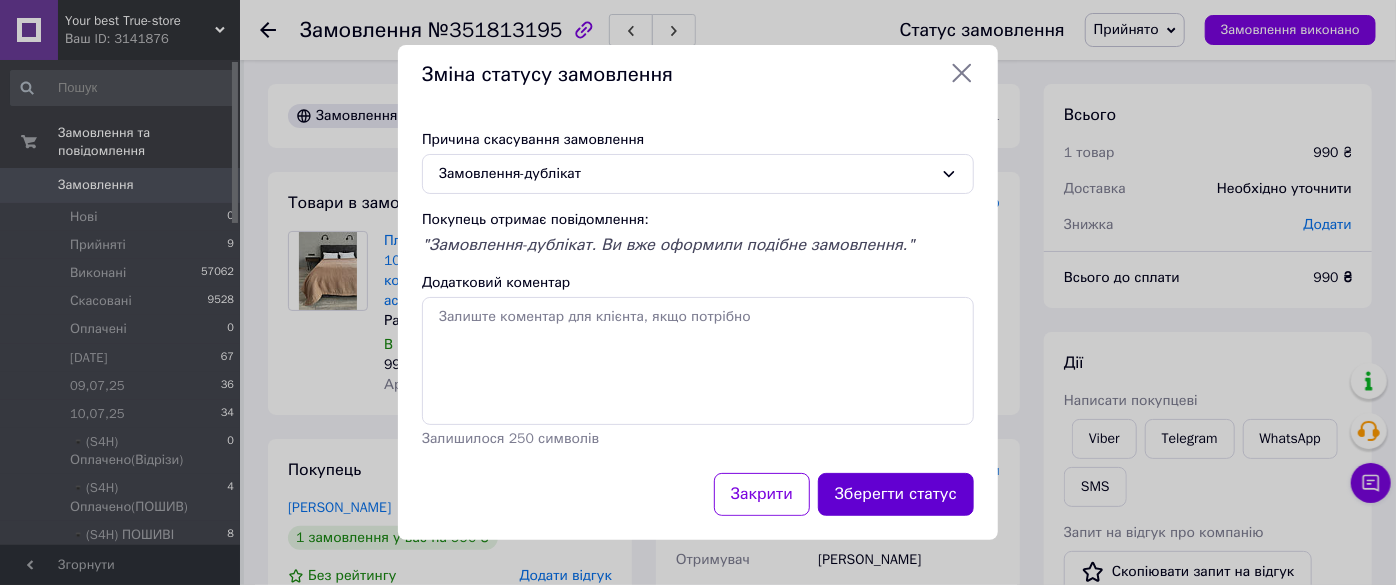 click on "Зберегти статус" at bounding box center (896, 494) 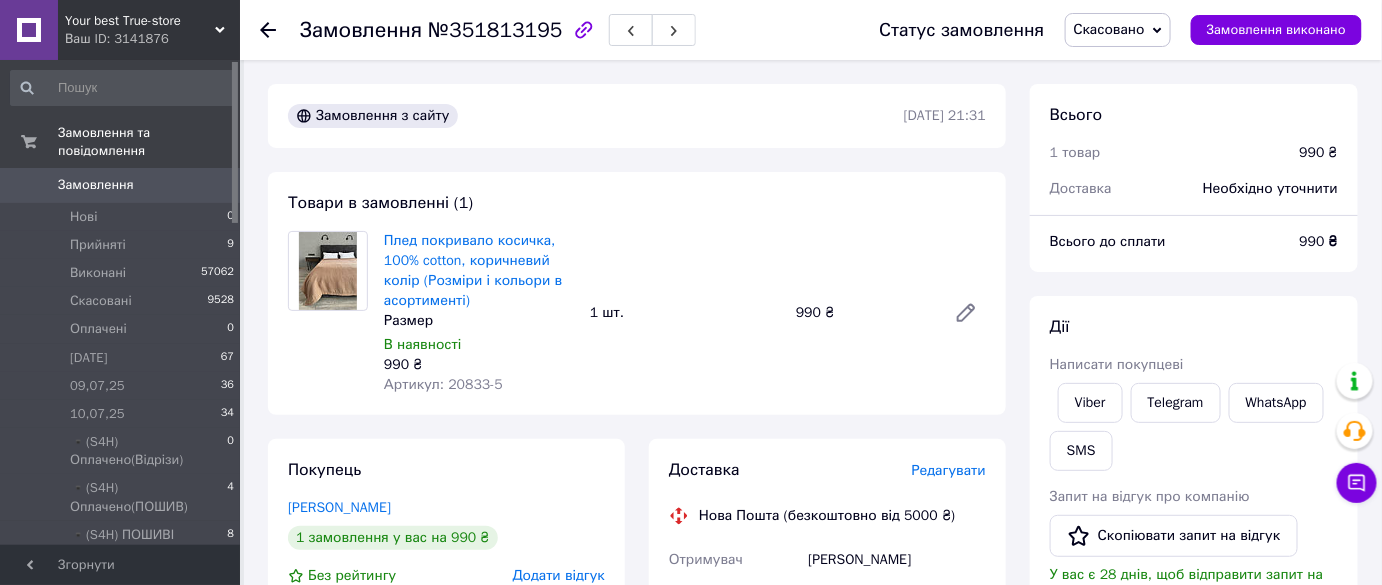 click 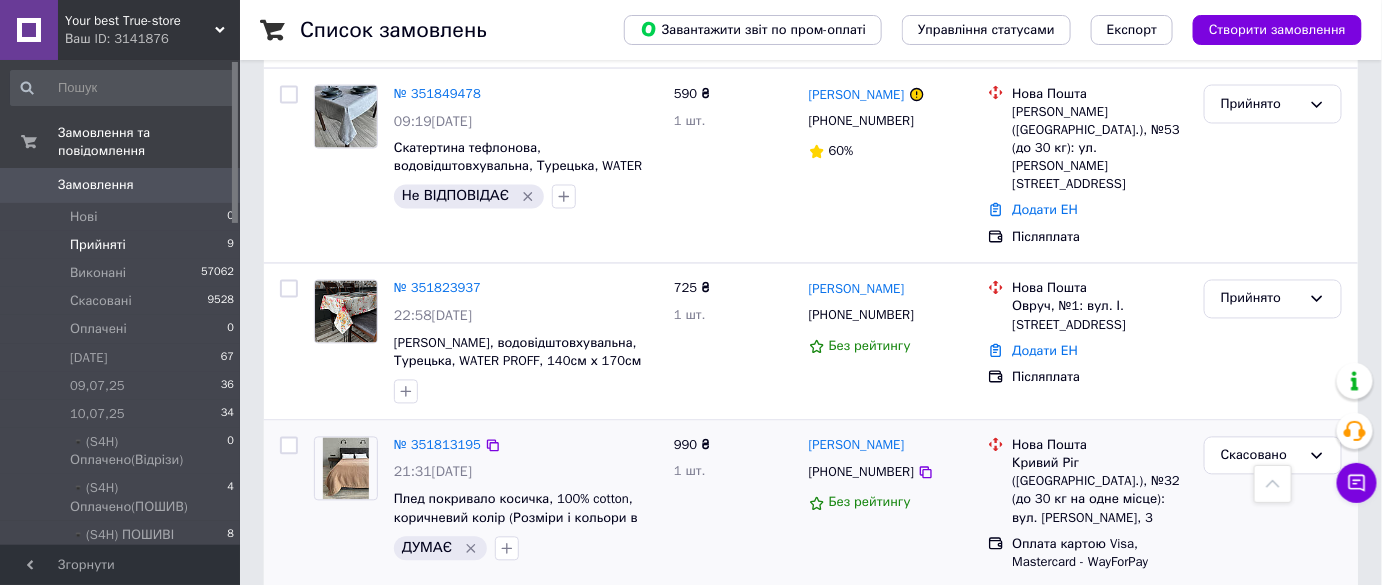 scroll, scrollTop: 1061, scrollLeft: 0, axis: vertical 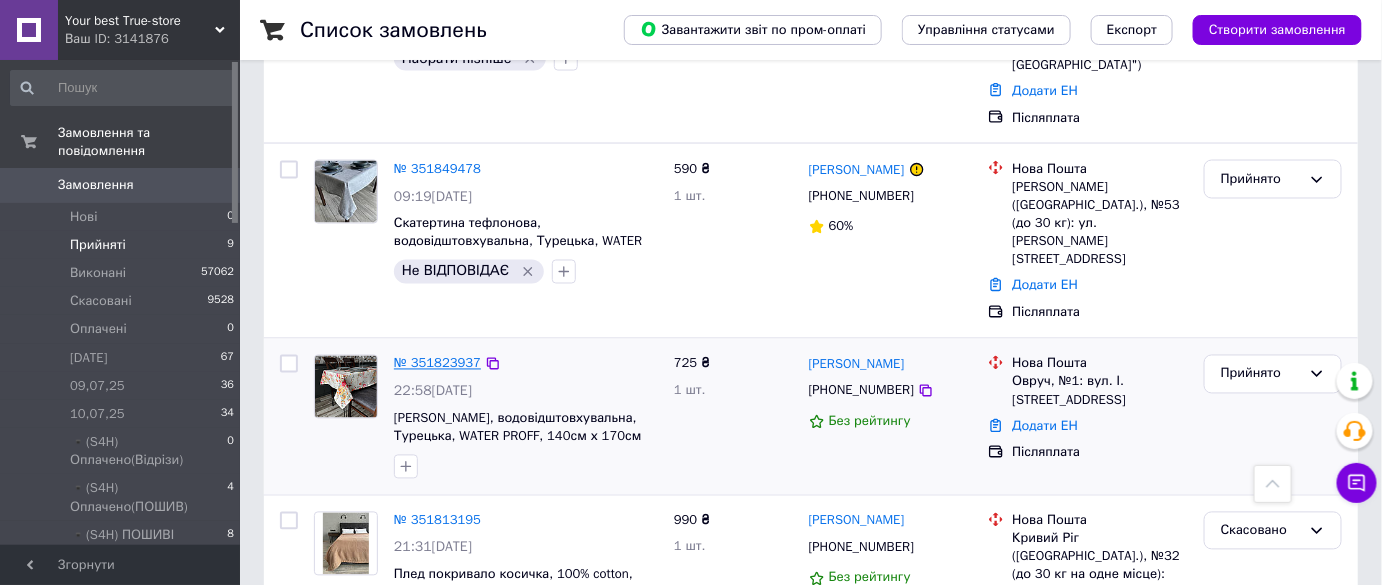 click on "№ 351823937" at bounding box center [437, 363] 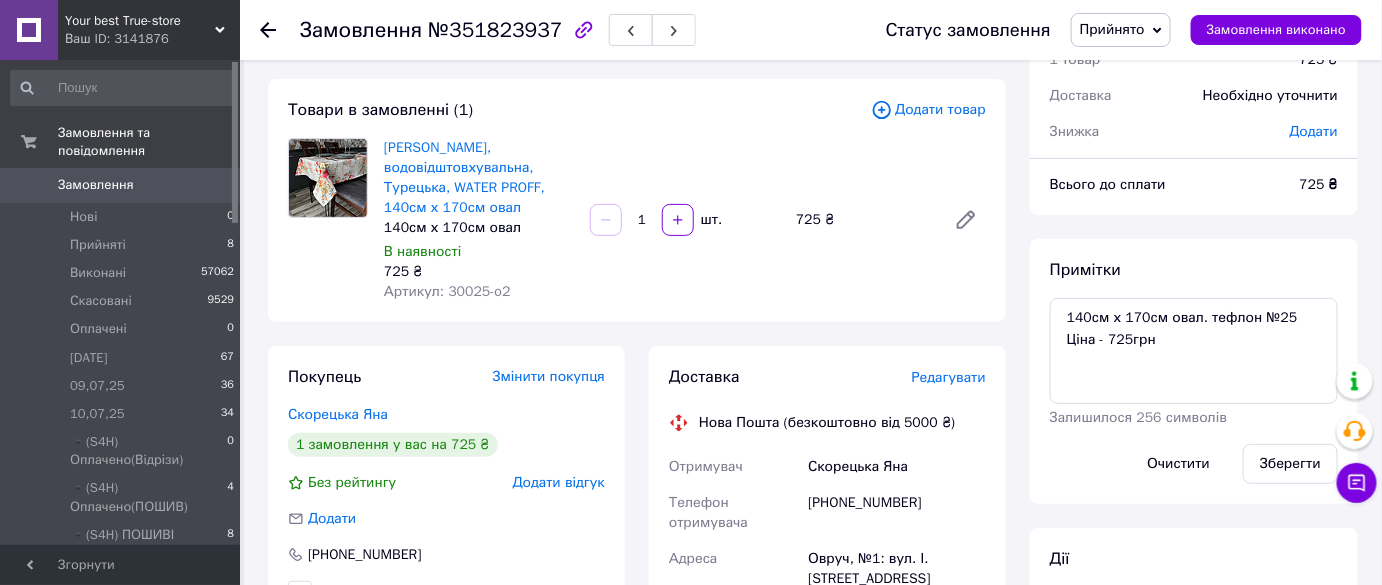 scroll, scrollTop: 90, scrollLeft: 0, axis: vertical 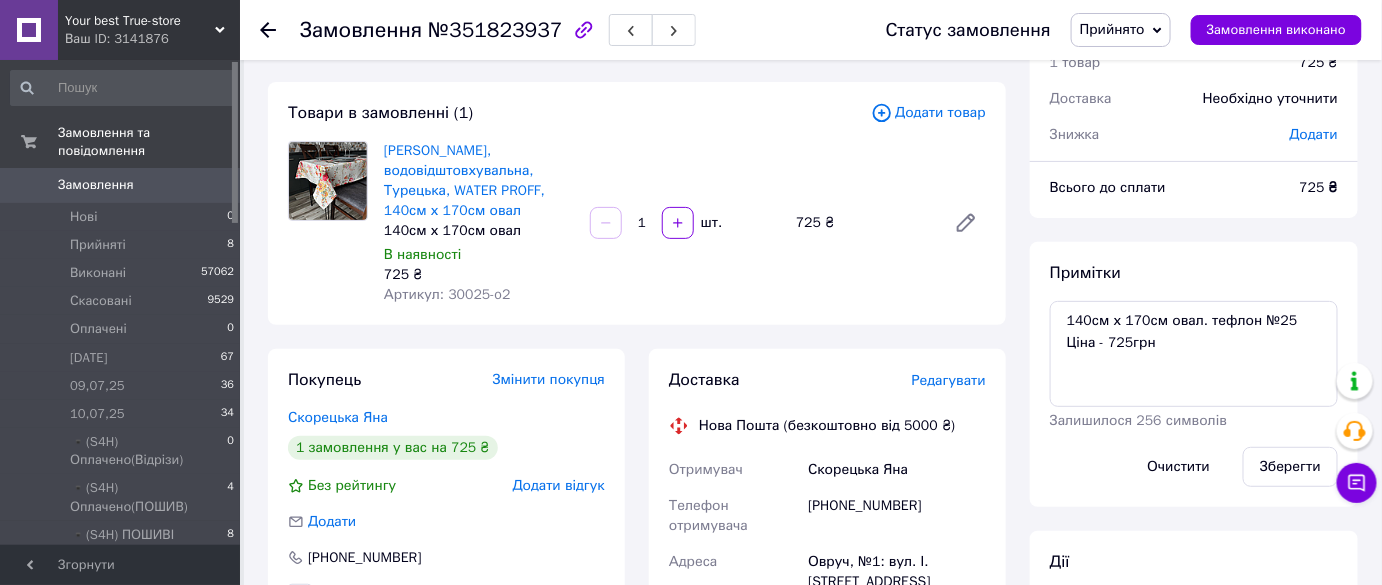 click on "[PHONE_NUMBER]" at bounding box center (897, 516) 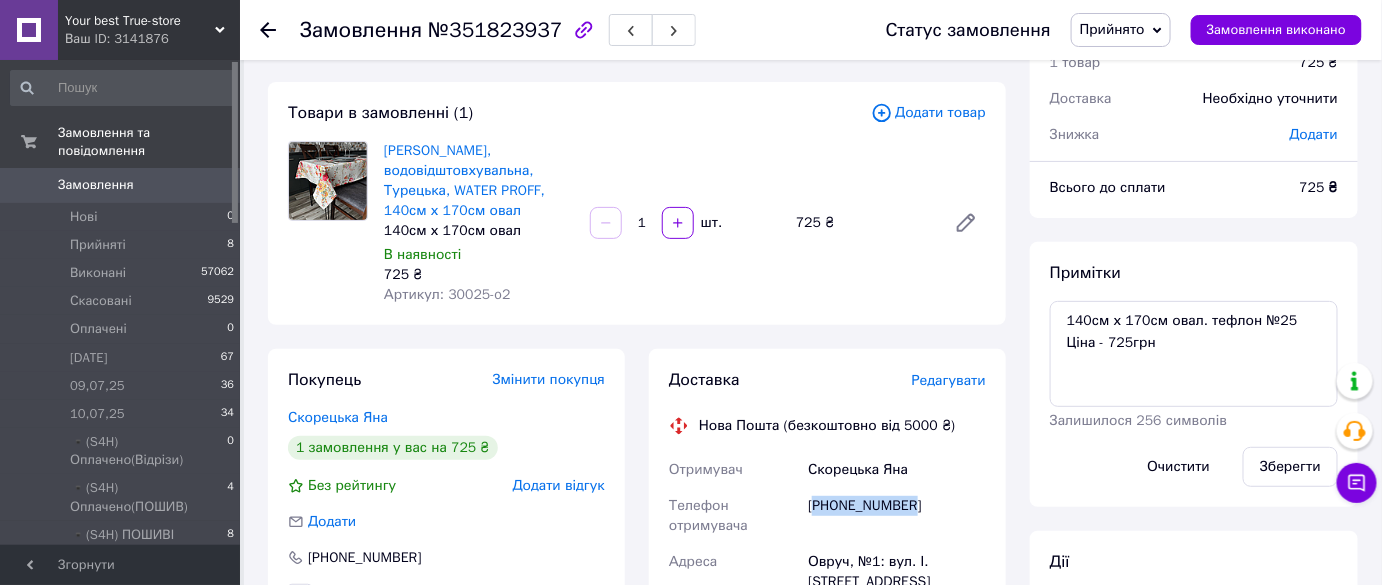 click on "[PHONE_NUMBER]" at bounding box center [897, 516] 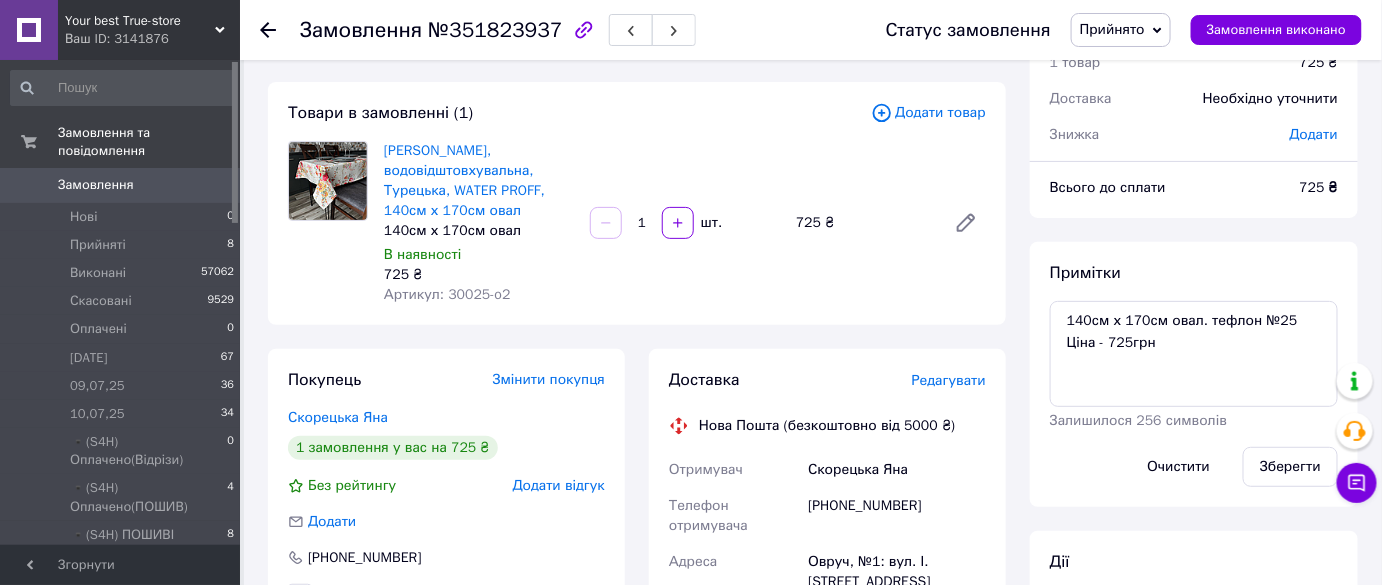 click on "№351823937" at bounding box center [495, 30] 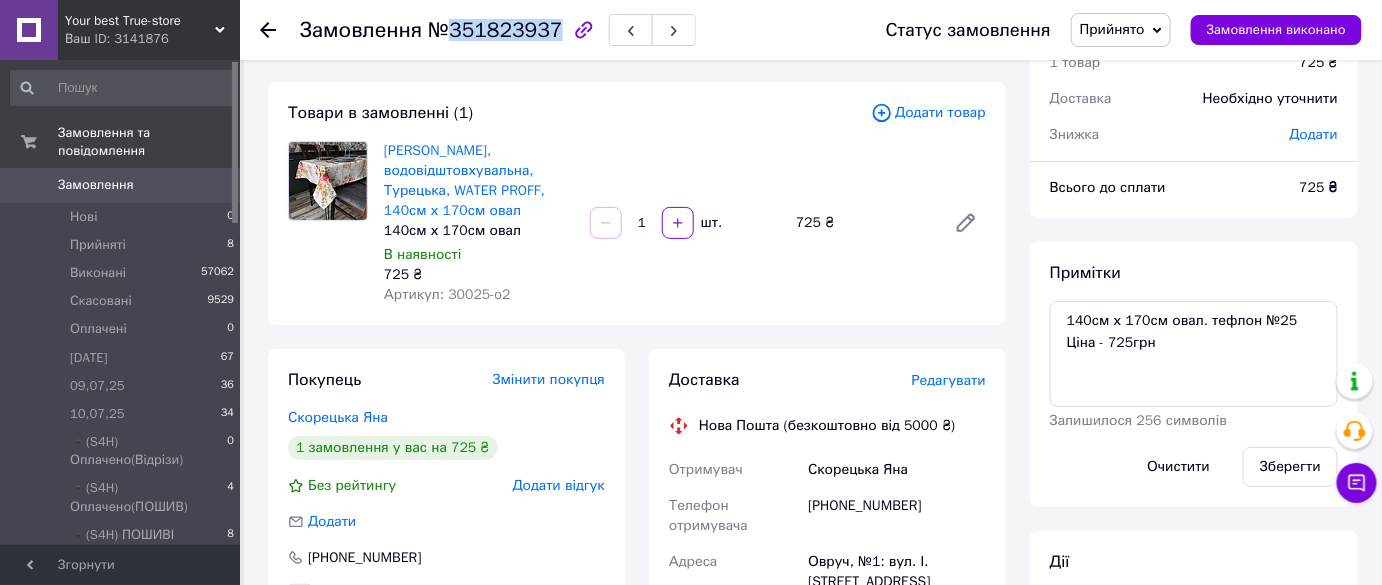 click on "№351823937" at bounding box center (495, 30) 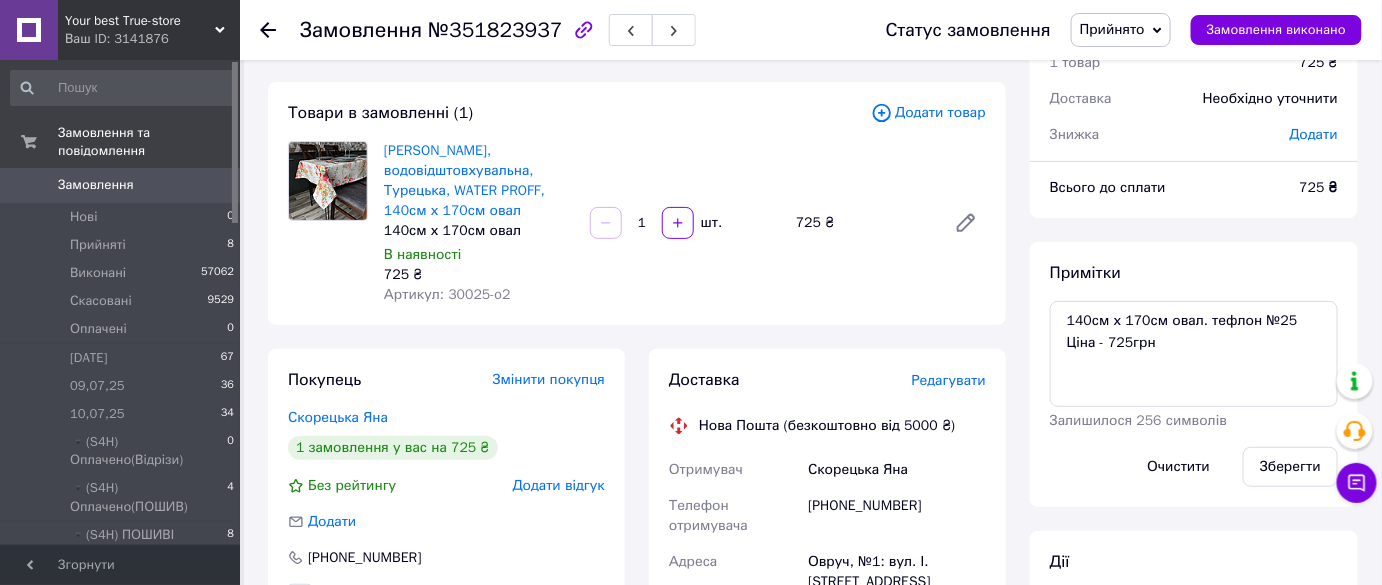 click on "[PHONE_NUMBER]" at bounding box center [897, 516] 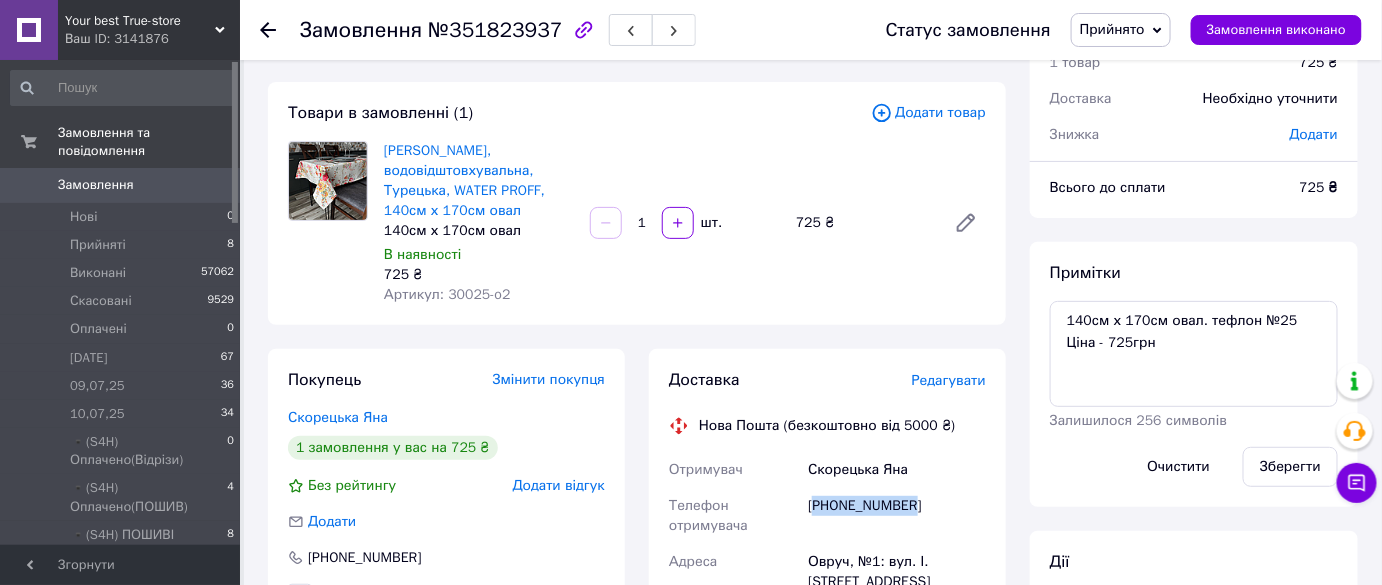 click on "[PHONE_NUMBER]" at bounding box center [897, 516] 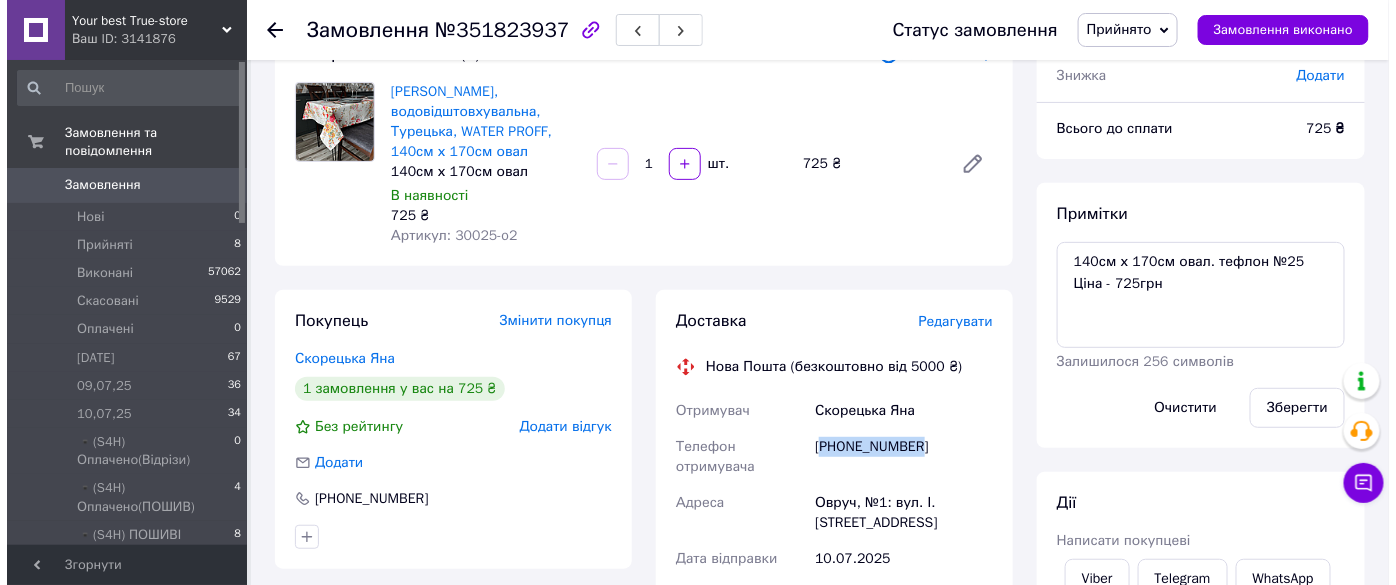 scroll, scrollTop: 181, scrollLeft: 0, axis: vertical 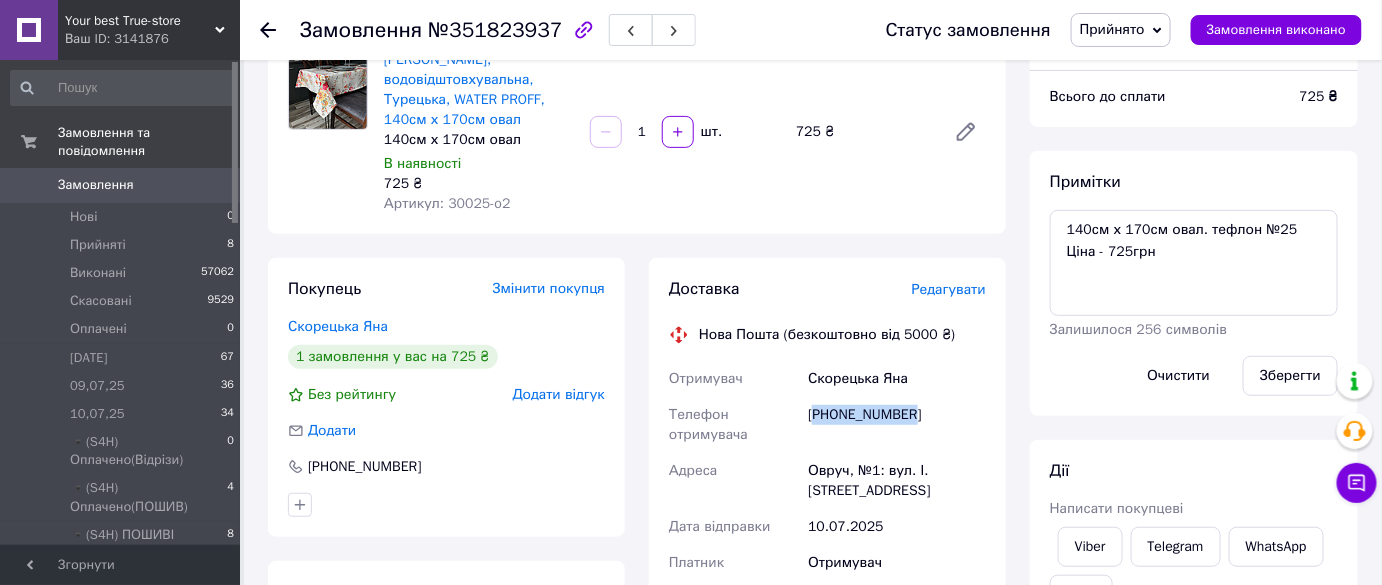 click on "Прийнято" at bounding box center [1121, 30] 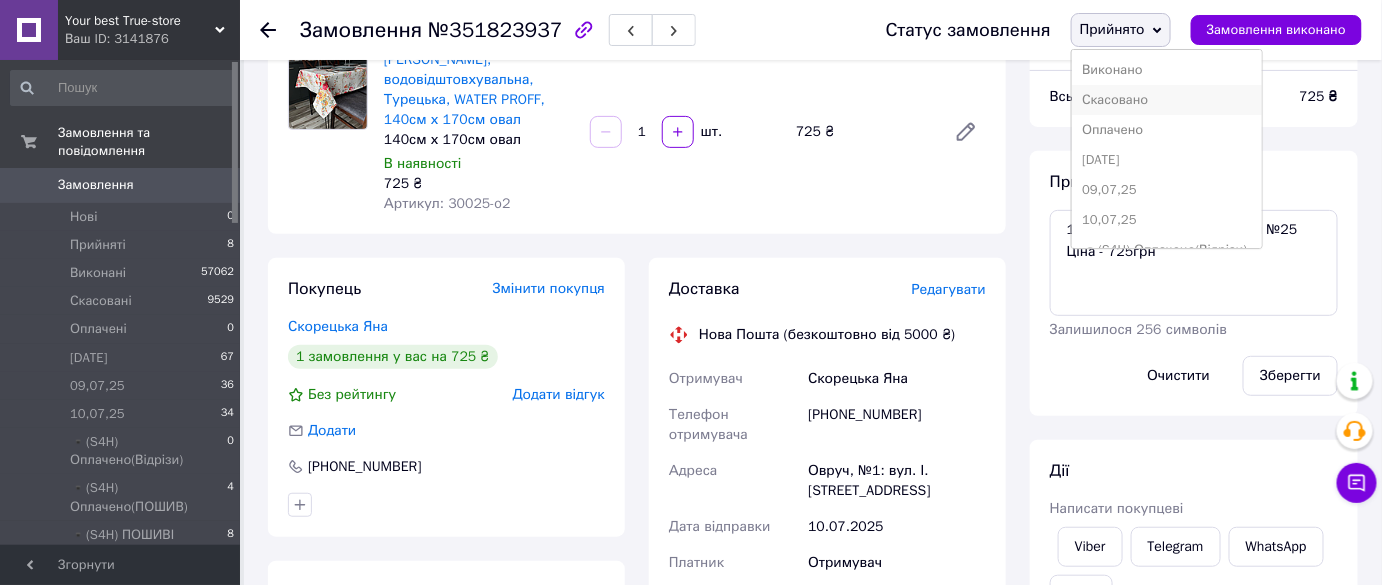 click on "Скасовано" at bounding box center [1167, 100] 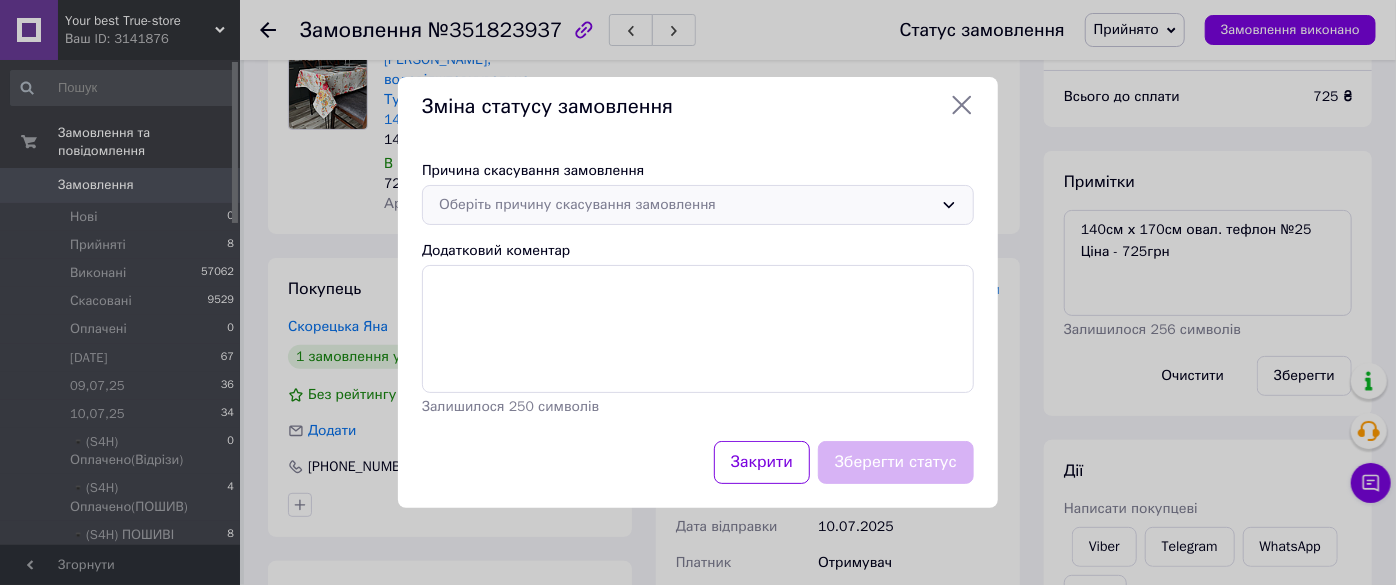 click on "Оберіть причину скасування замовлення" at bounding box center [686, 205] 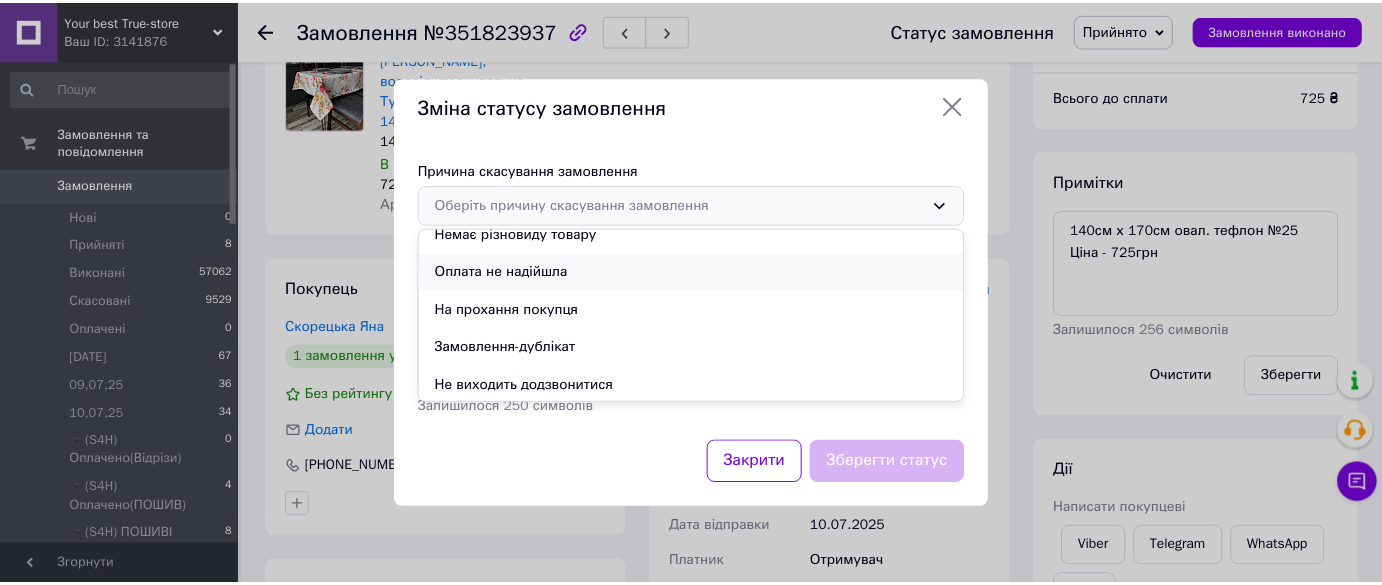 scroll, scrollTop: 93, scrollLeft: 0, axis: vertical 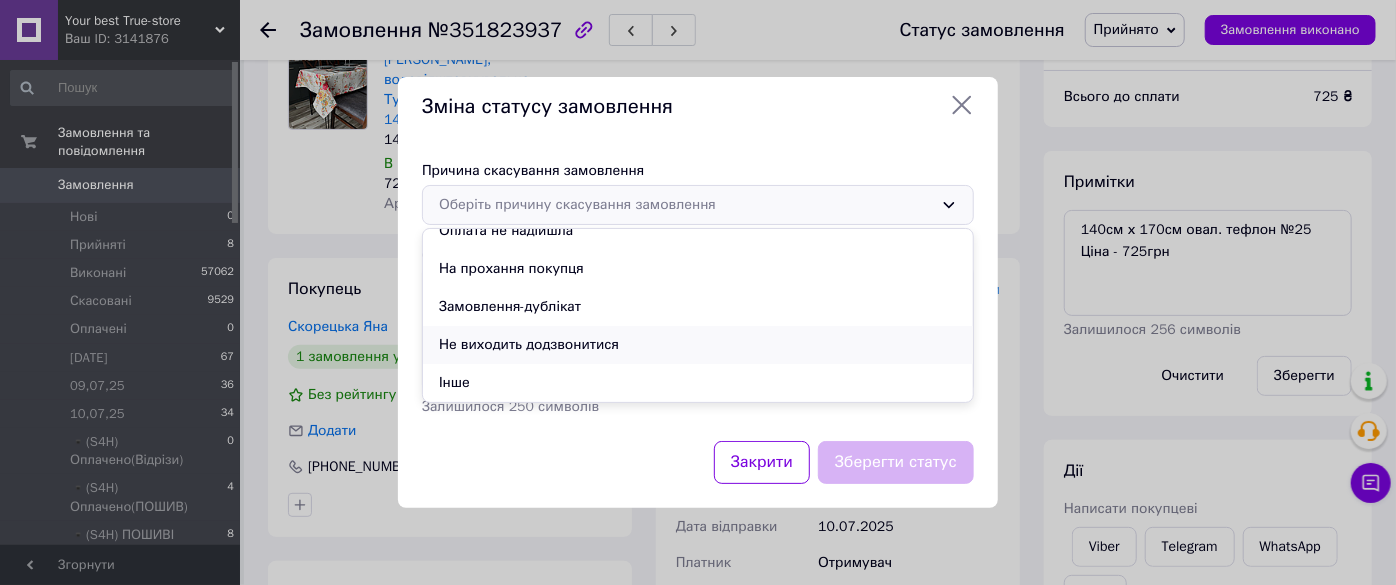 click on "Не виходить додзвонитися" at bounding box center [698, 345] 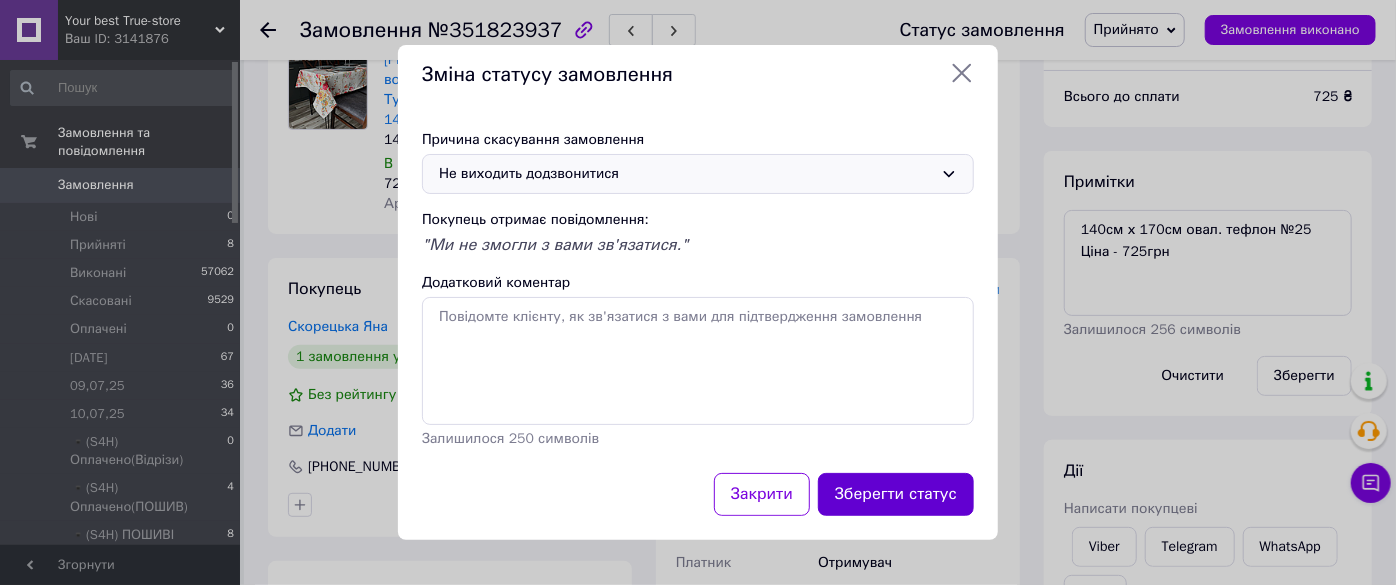 click on "Зберегти статус" at bounding box center [896, 494] 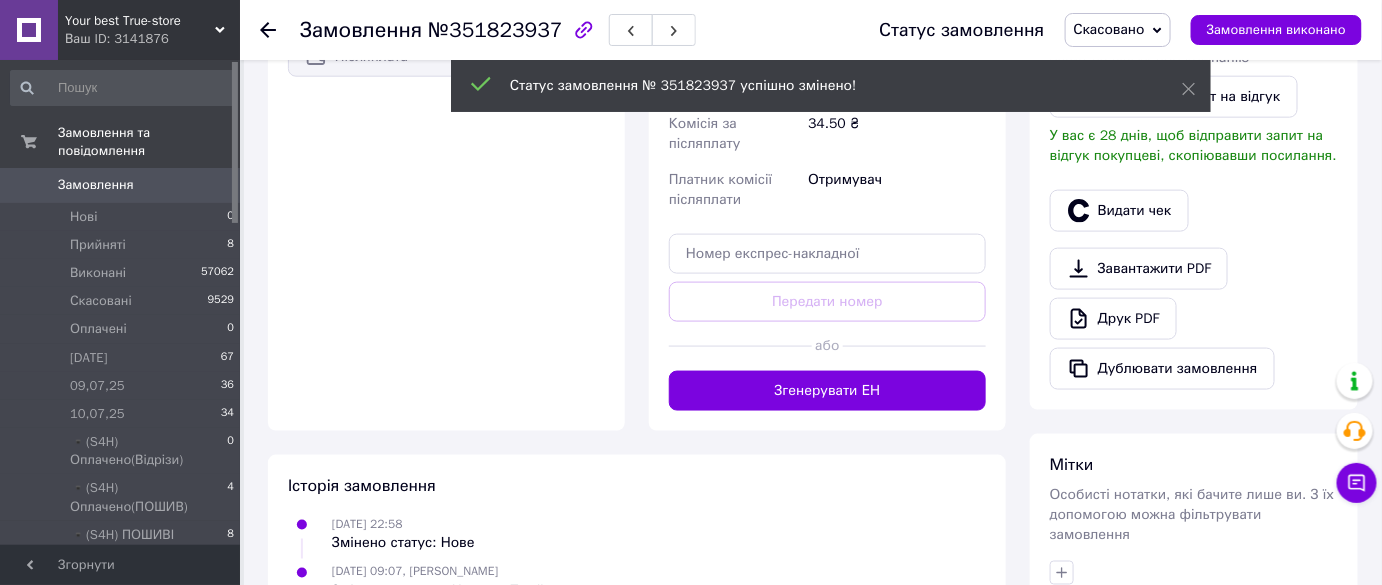 scroll, scrollTop: 781, scrollLeft: 0, axis: vertical 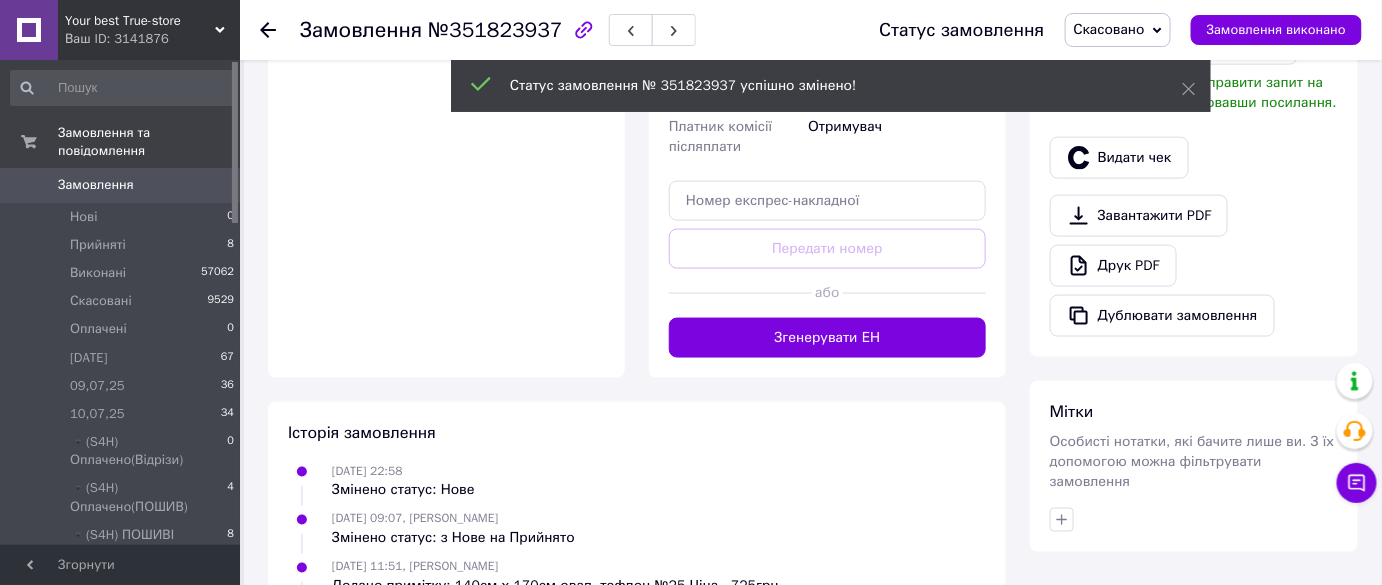 click 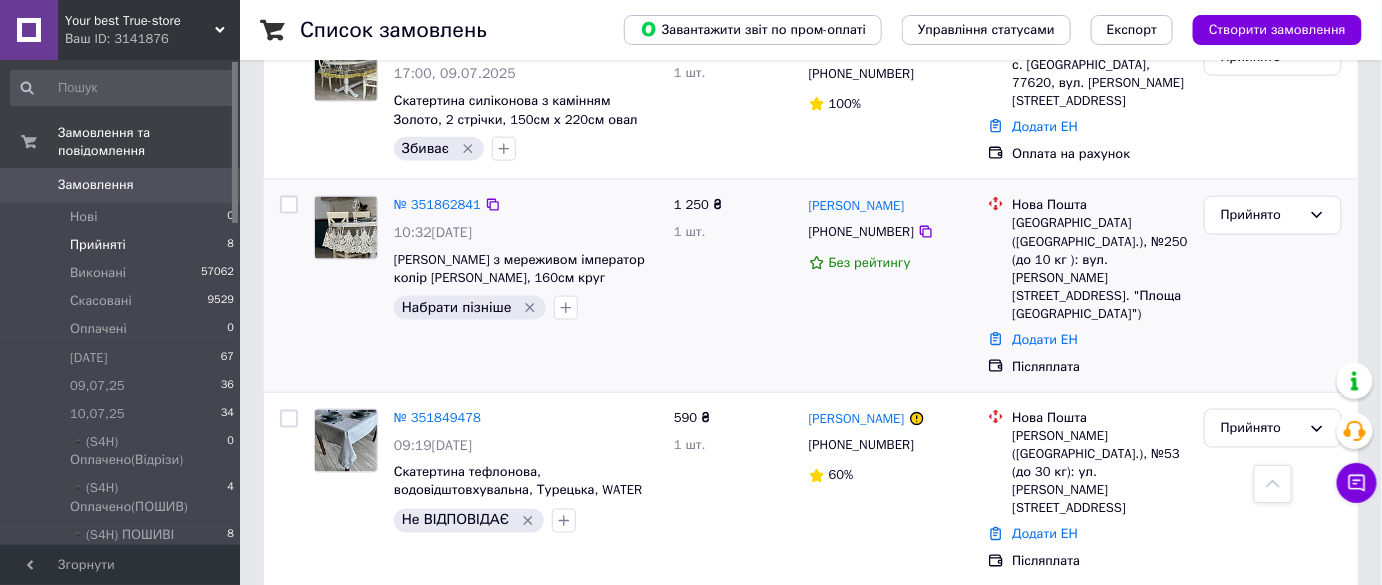 scroll, scrollTop: 784, scrollLeft: 0, axis: vertical 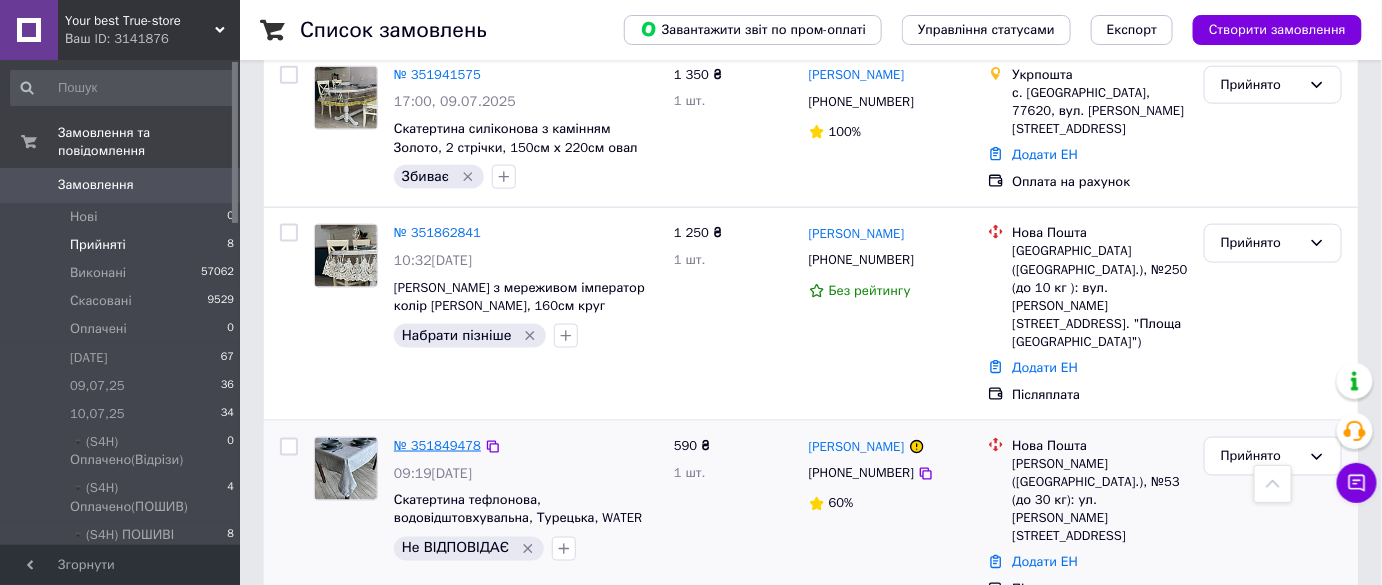 click on "№ 351849478" at bounding box center [437, 445] 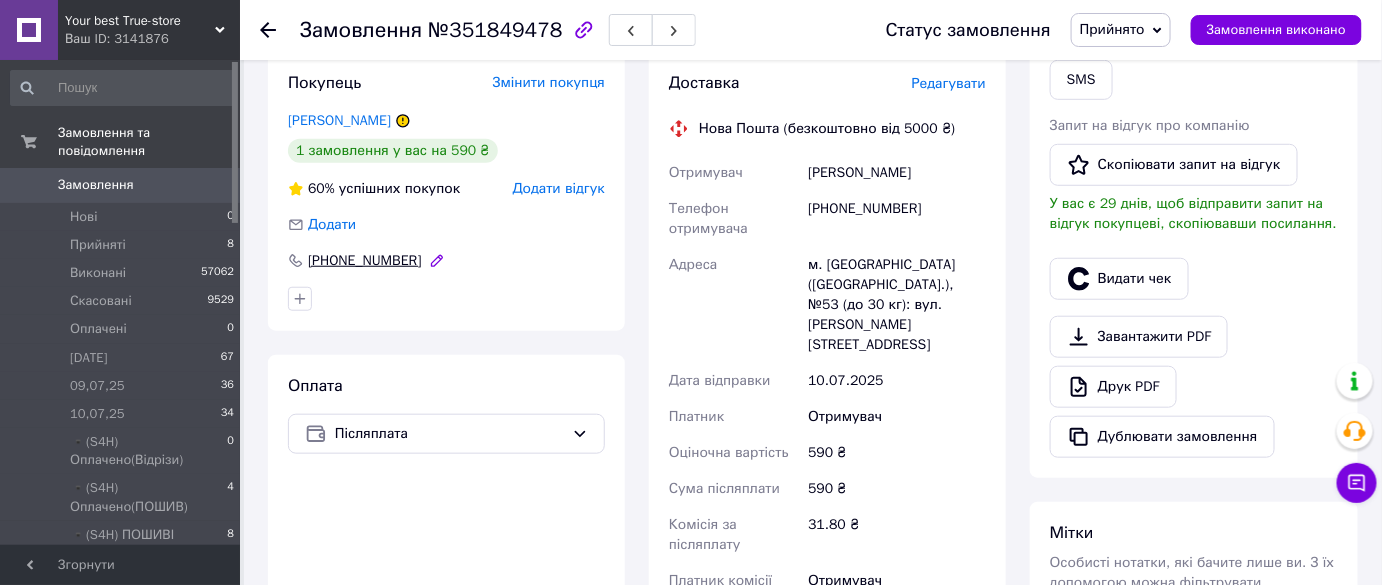scroll, scrollTop: 148, scrollLeft: 0, axis: vertical 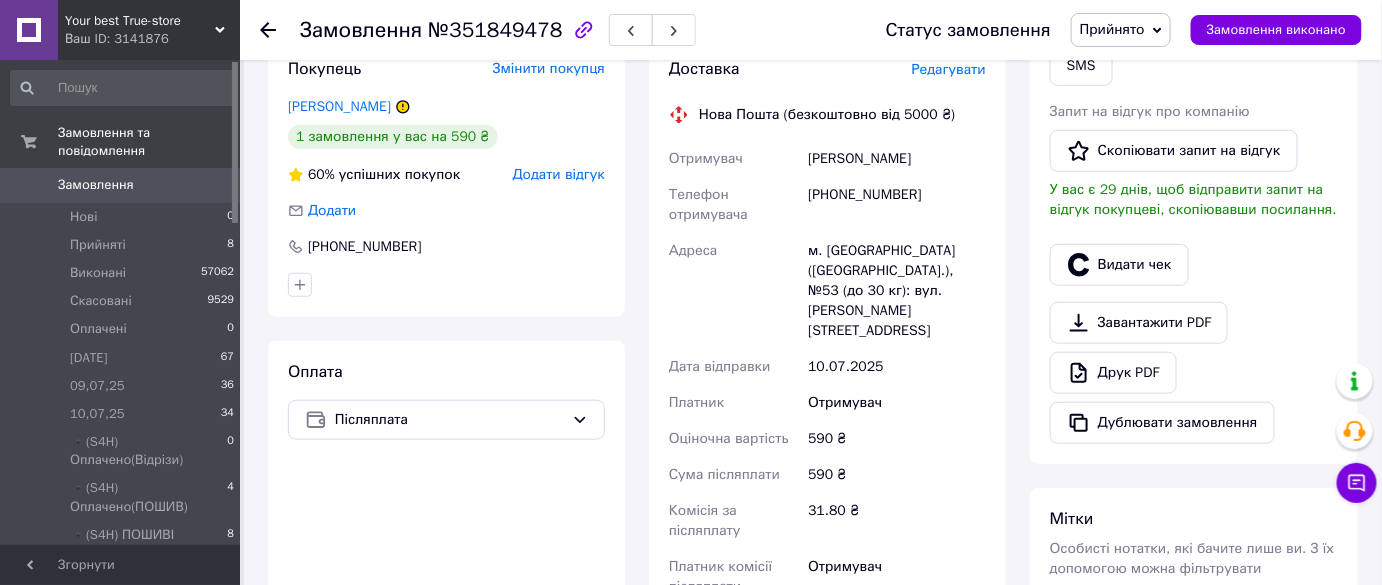 click on "[PHONE_NUMBER]" at bounding box center (897, 205) 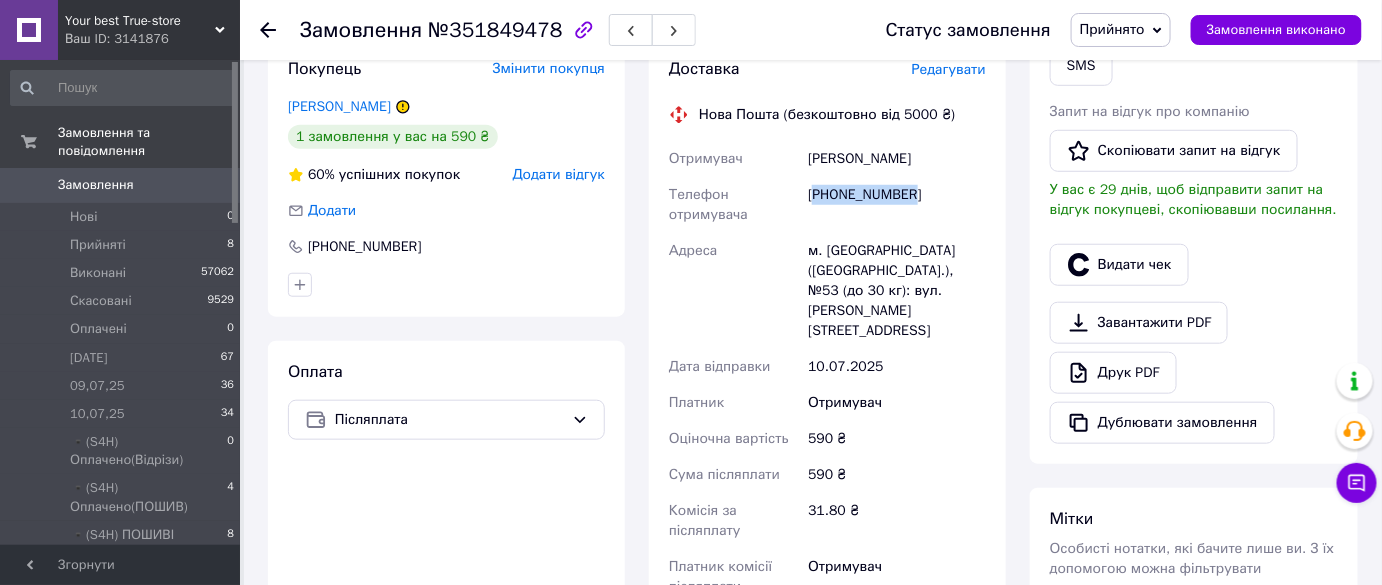 click on "[PHONE_NUMBER]" at bounding box center [897, 205] 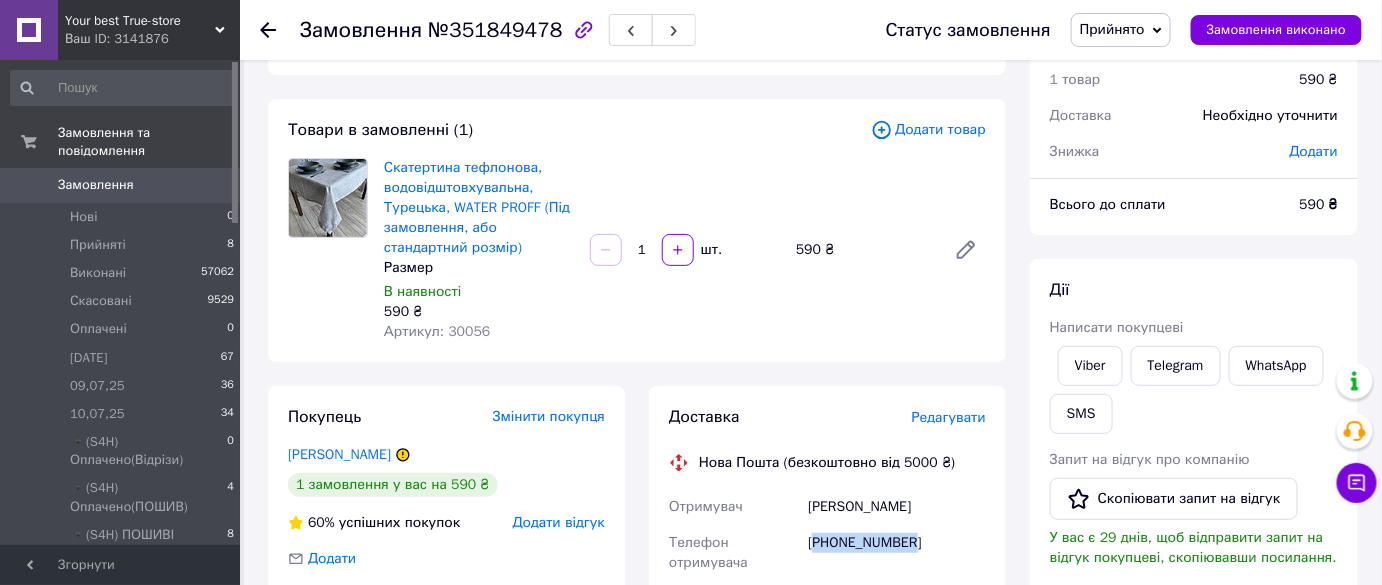 scroll, scrollTop: 0, scrollLeft: 0, axis: both 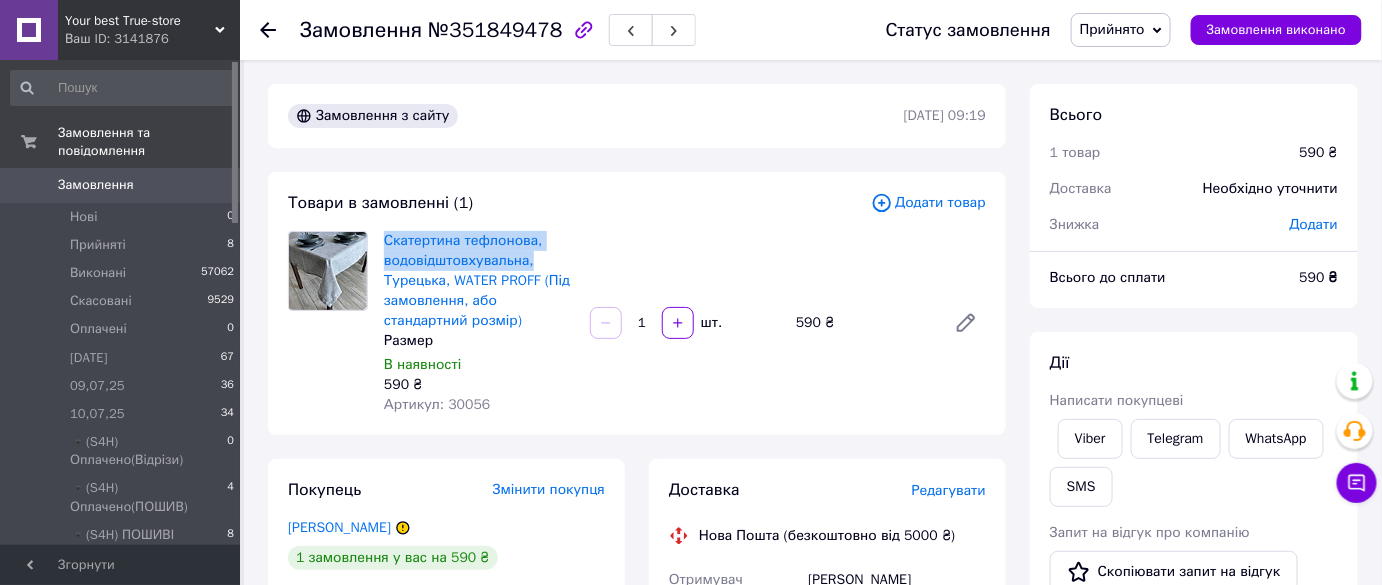 drag, startPoint x: 379, startPoint y: 223, endPoint x: 543, endPoint y: 254, distance: 166.90416 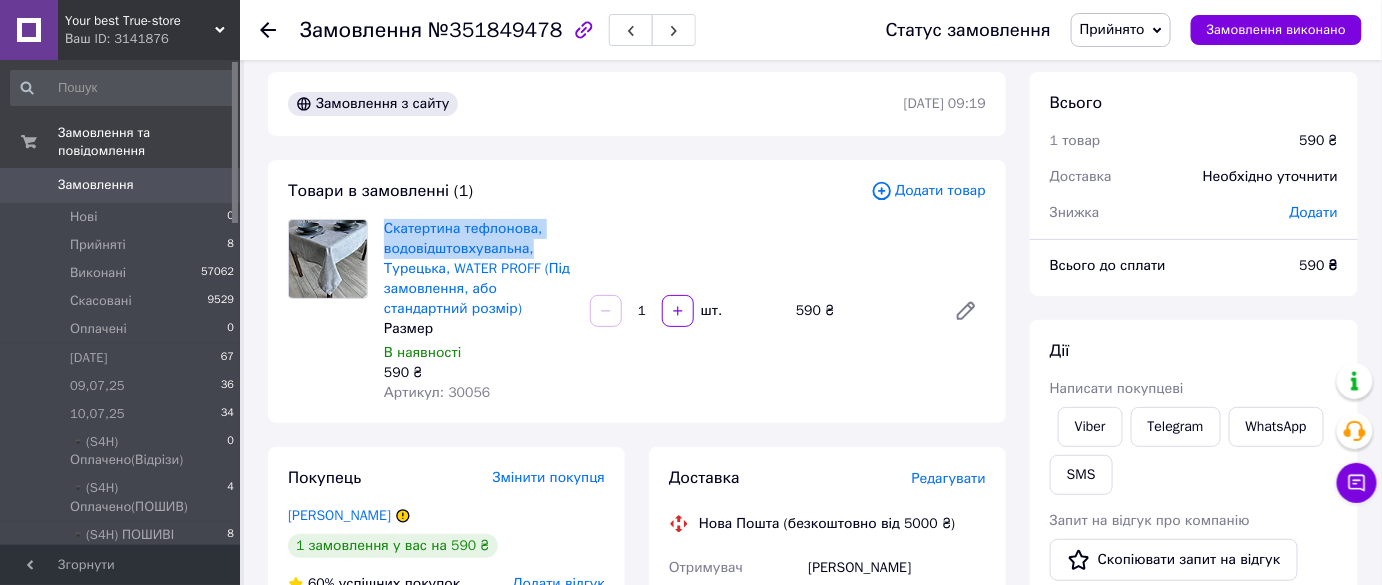 scroll, scrollTop: 0, scrollLeft: 0, axis: both 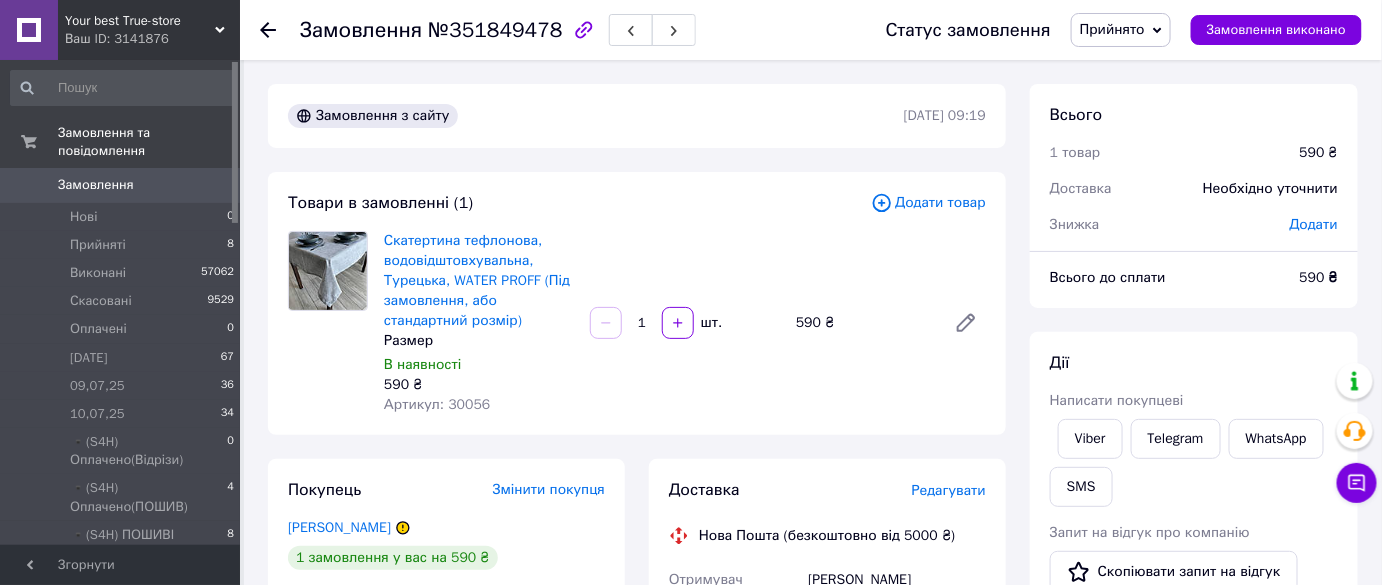 click 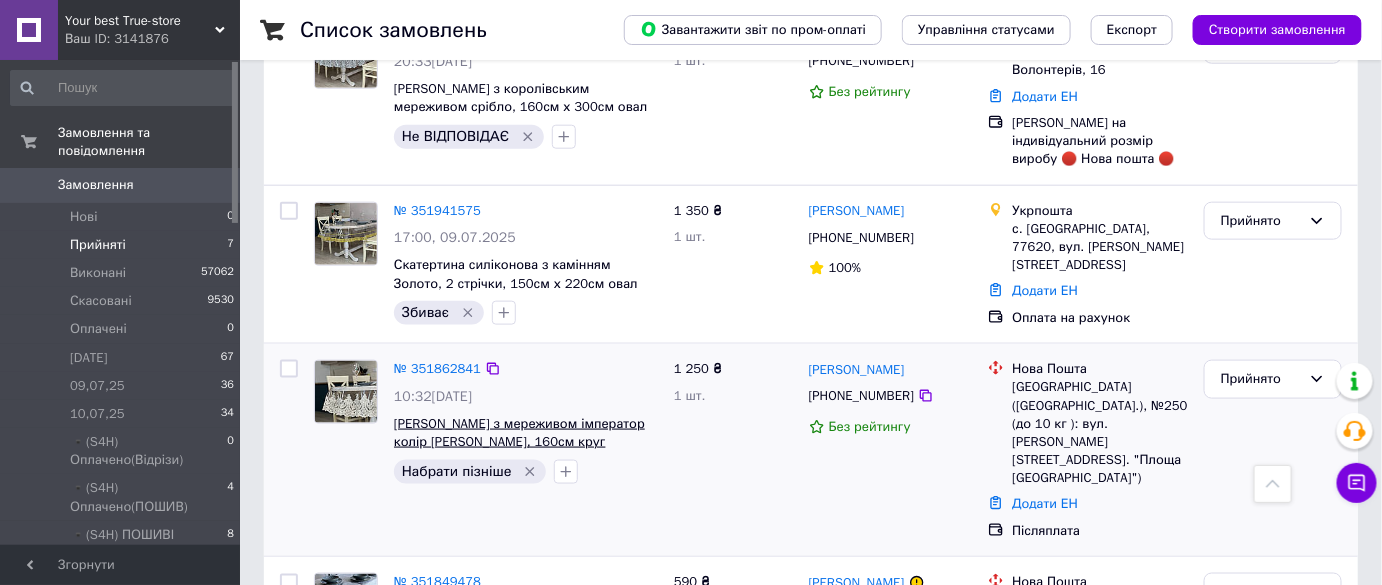 scroll, scrollTop: 628, scrollLeft: 0, axis: vertical 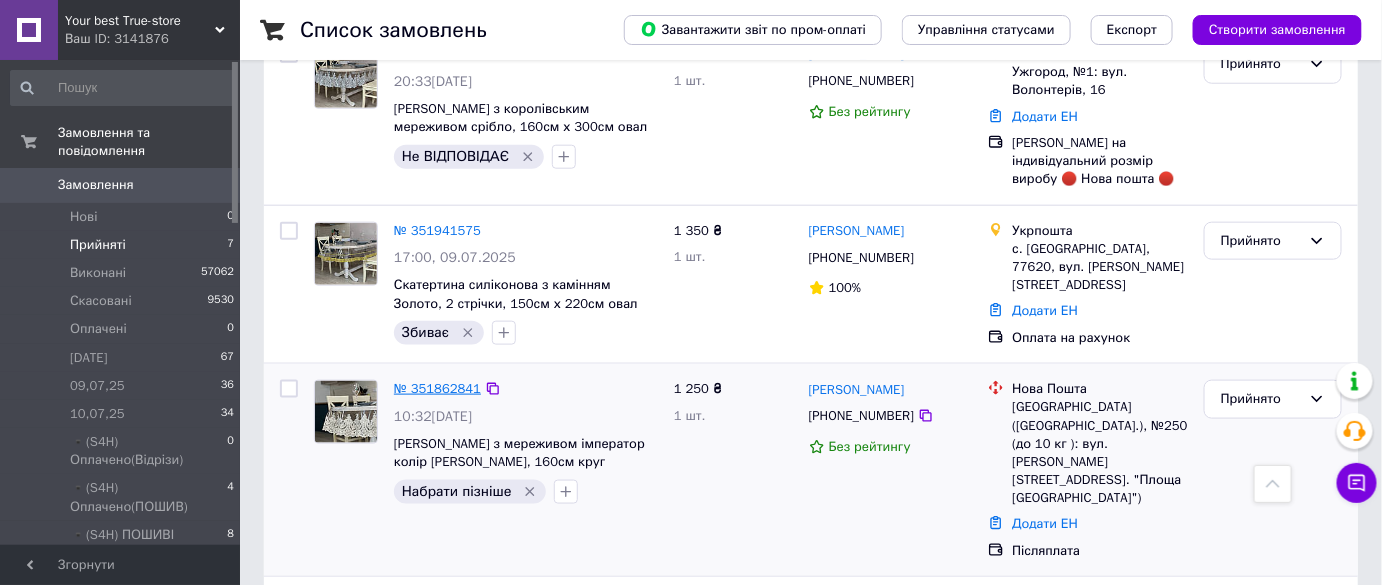 click on "№ 351862841" at bounding box center (437, 388) 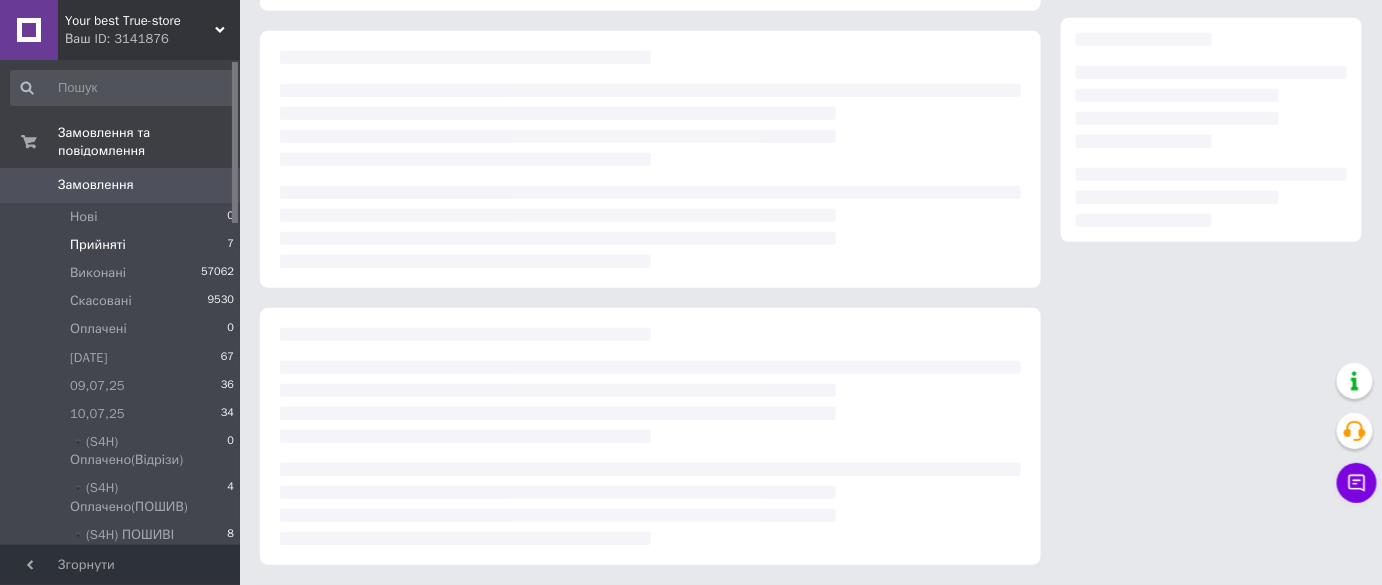 scroll, scrollTop: 307, scrollLeft: 0, axis: vertical 